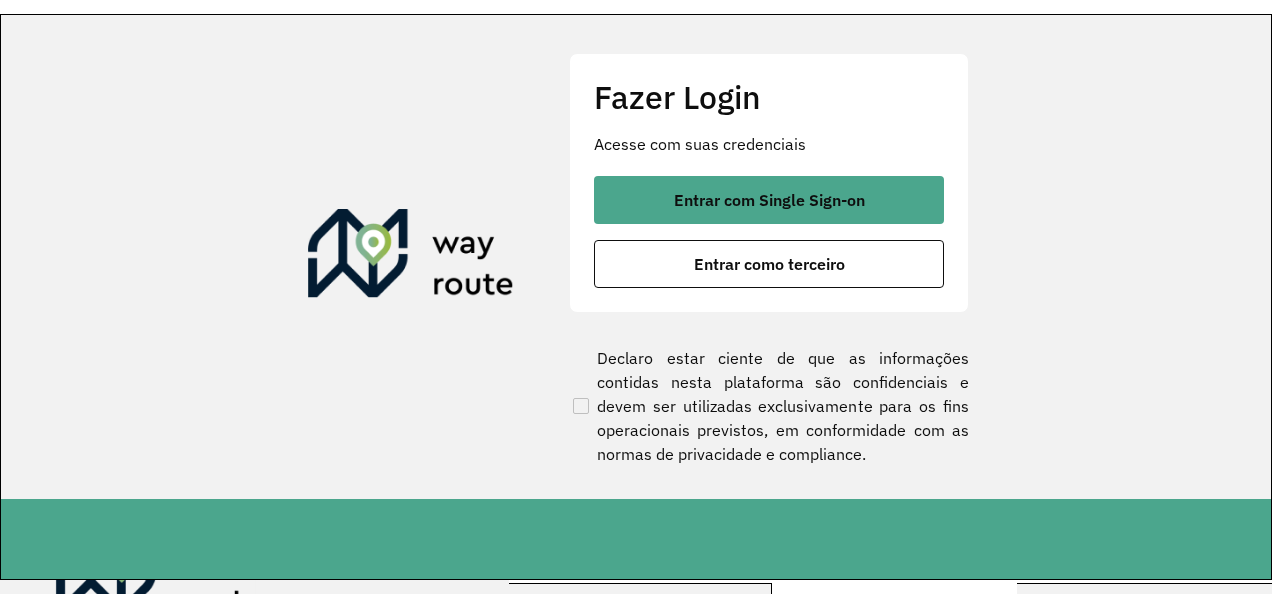 scroll, scrollTop: 0, scrollLeft: 0, axis: both 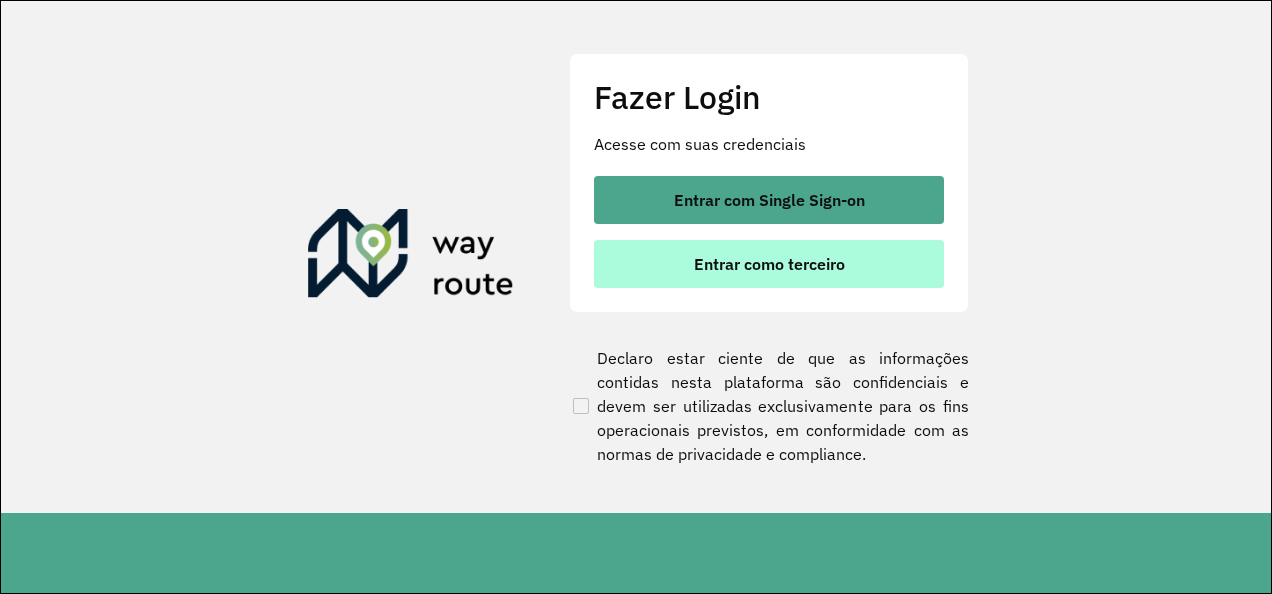 click on "Entrar como terceiro" at bounding box center (769, 264) 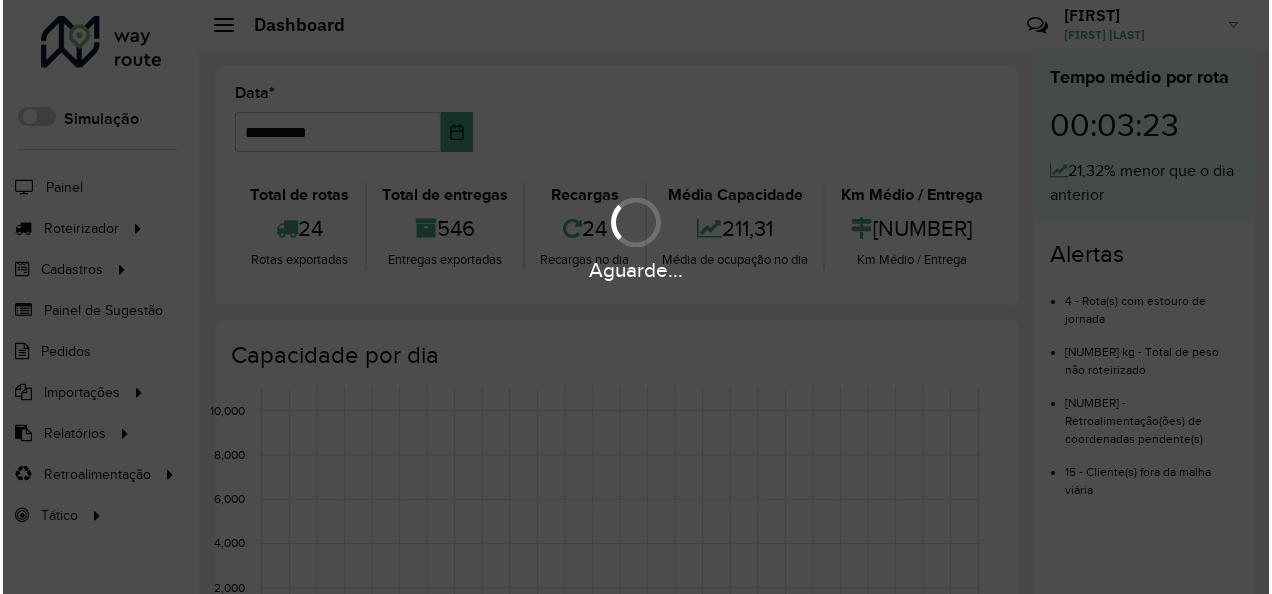 scroll, scrollTop: 0, scrollLeft: 0, axis: both 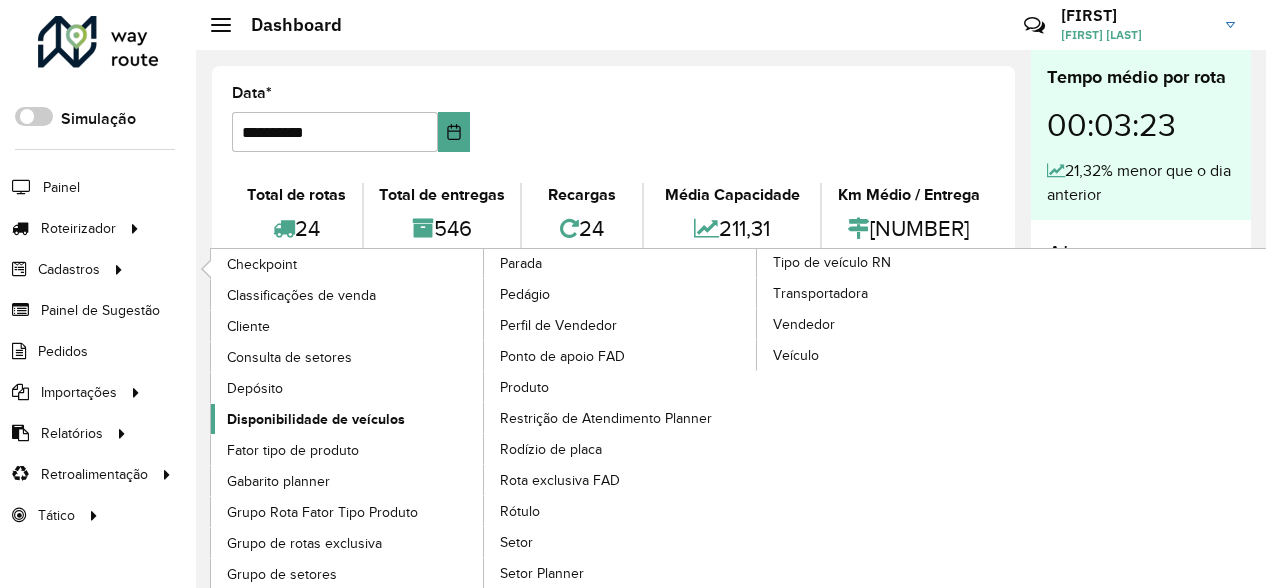 click on "Disponibilidade de veículos" 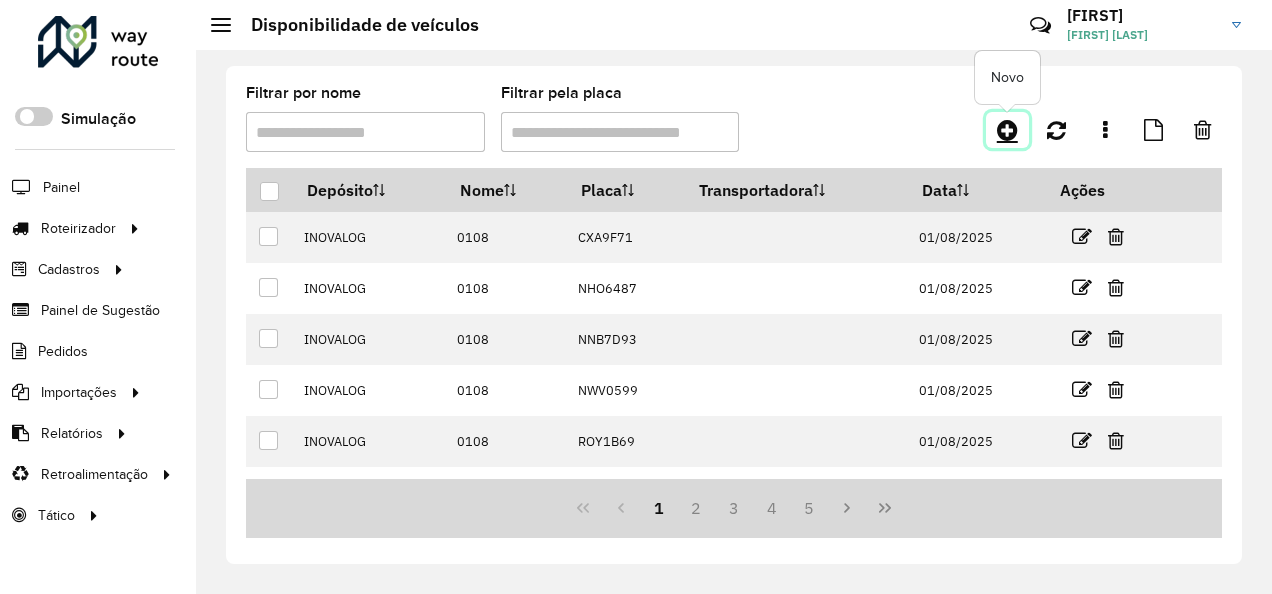 click 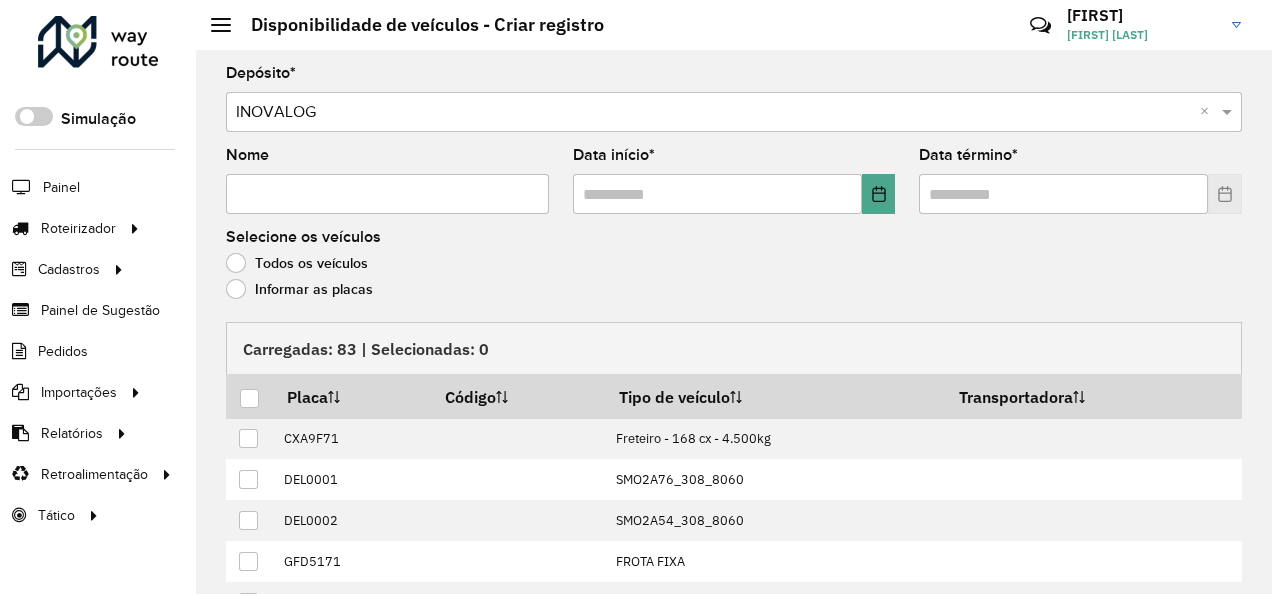 click on "Informar as placas" 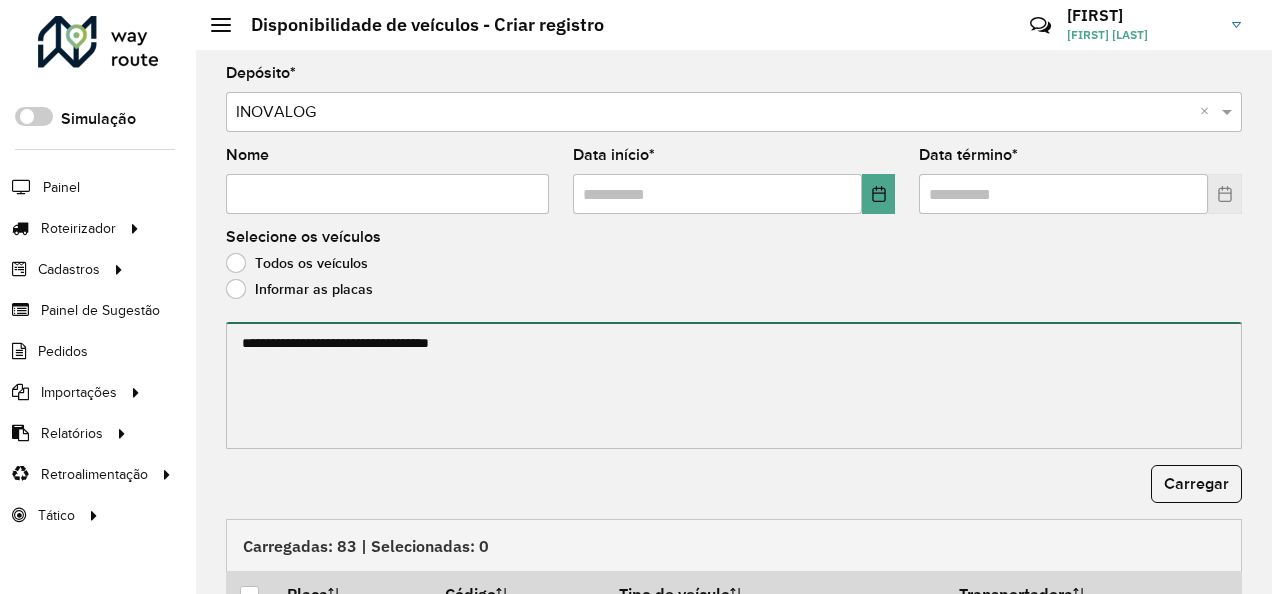 click at bounding box center [734, 385] 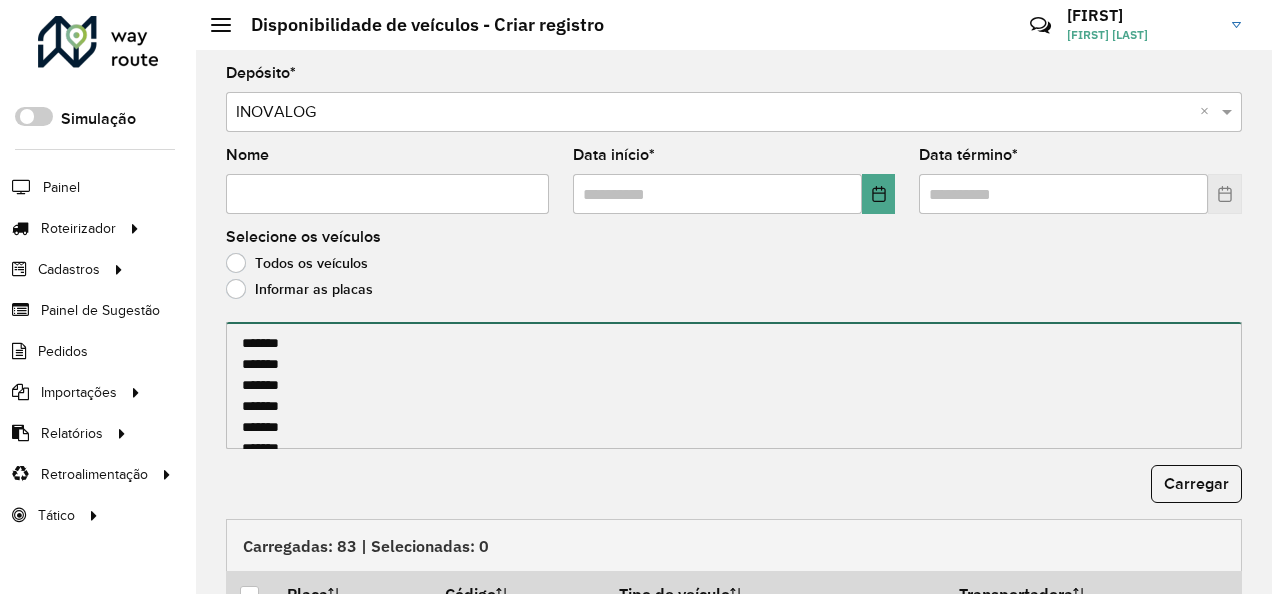 scroll, scrollTop: 490, scrollLeft: 0, axis: vertical 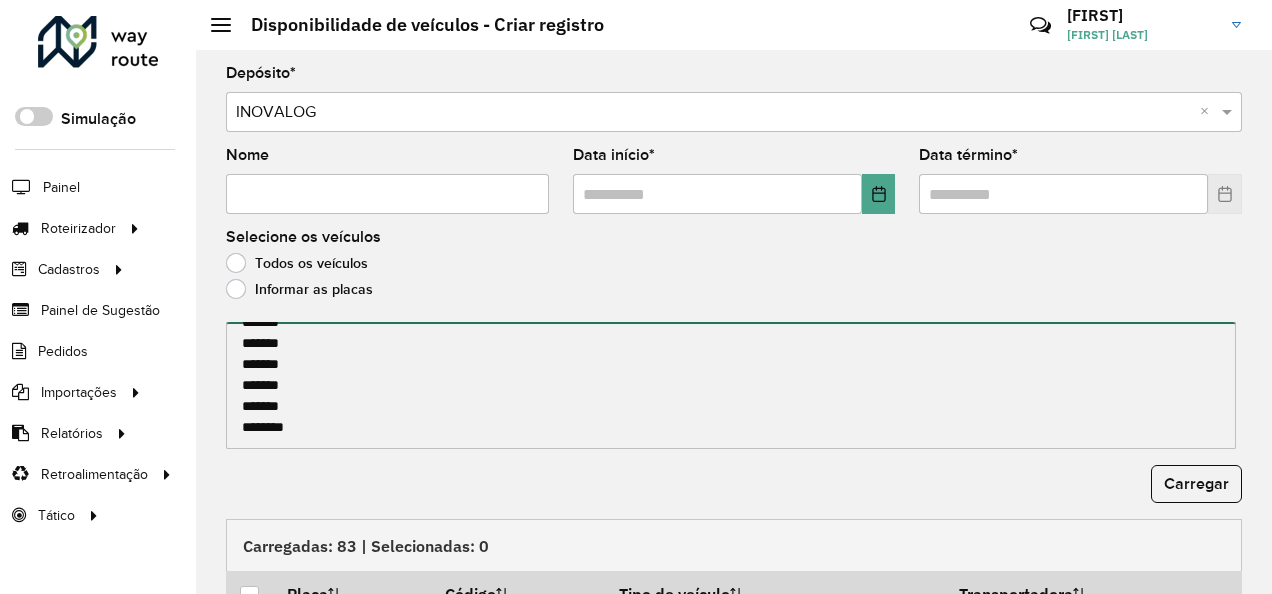 type on "*******
*******
*******
*******
*******
*******
*******
*******
*******
*******
*******
*******
*******
*******
*******
*******
*******
*******
*******
*******
*******
*******
*******
*******
*******
*******
*******
*******" 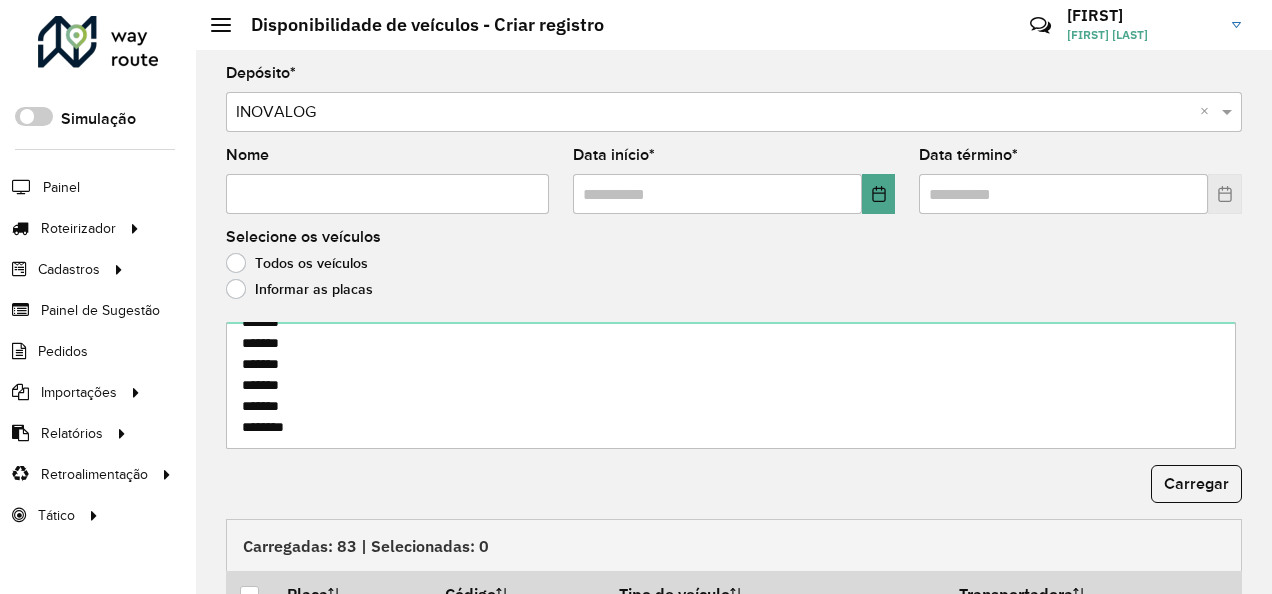 click on "Nome" at bounding box center [387, 194] 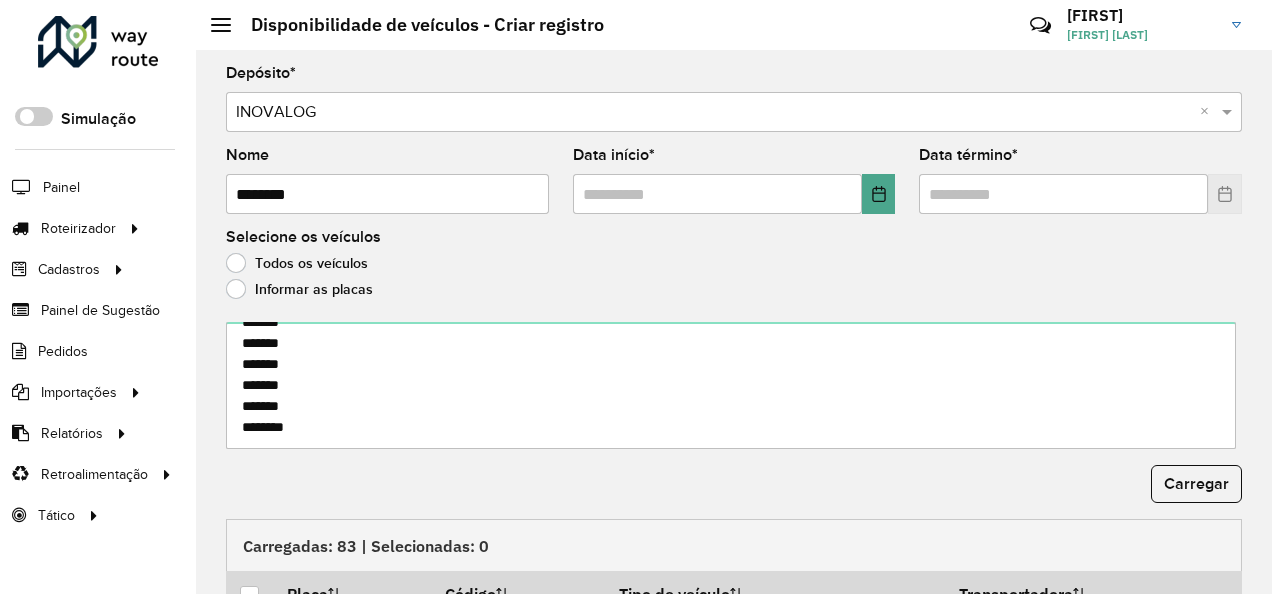 type on "********" 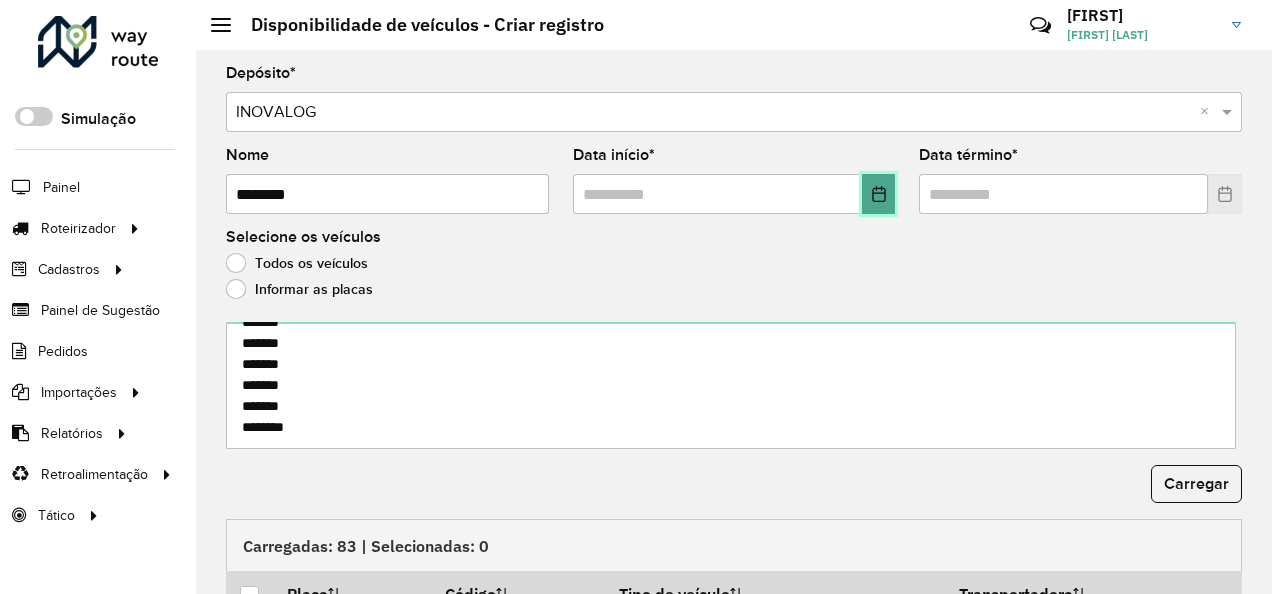 click 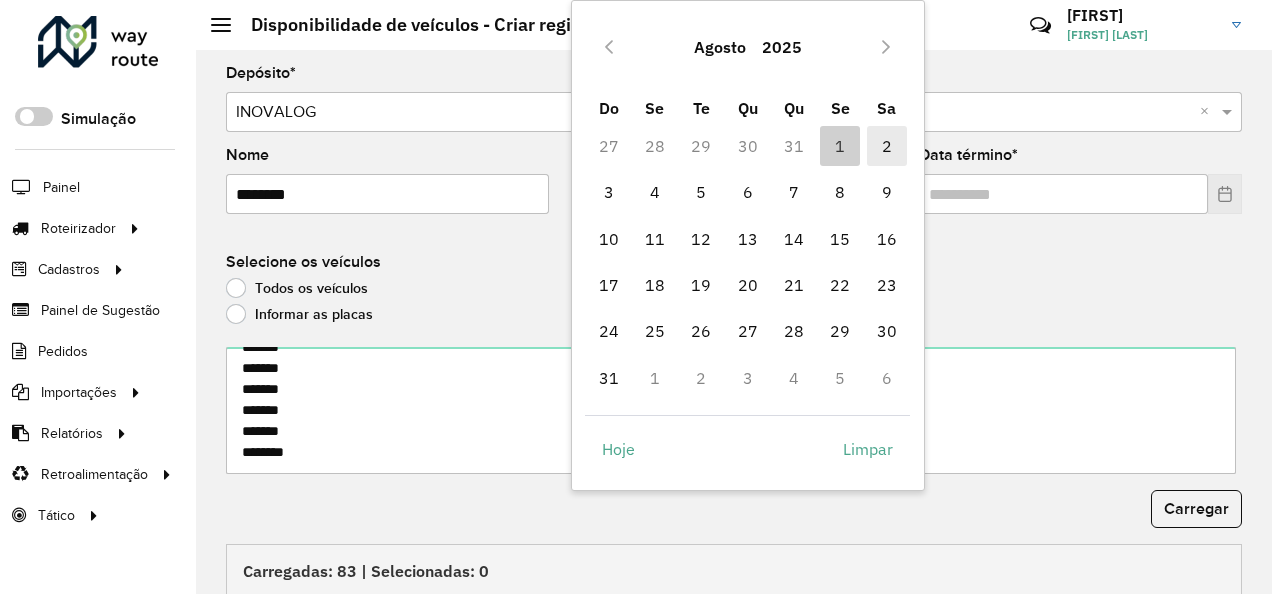 click on "2" at bounding box center [887, 146] 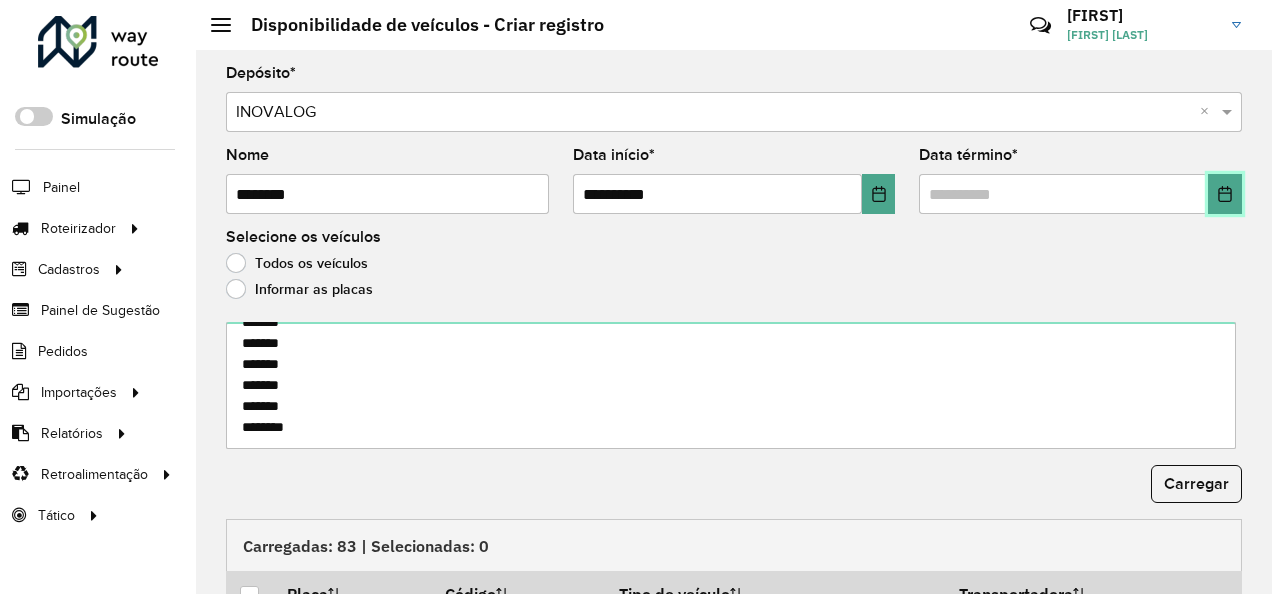click at bounding box center [1225, 194] 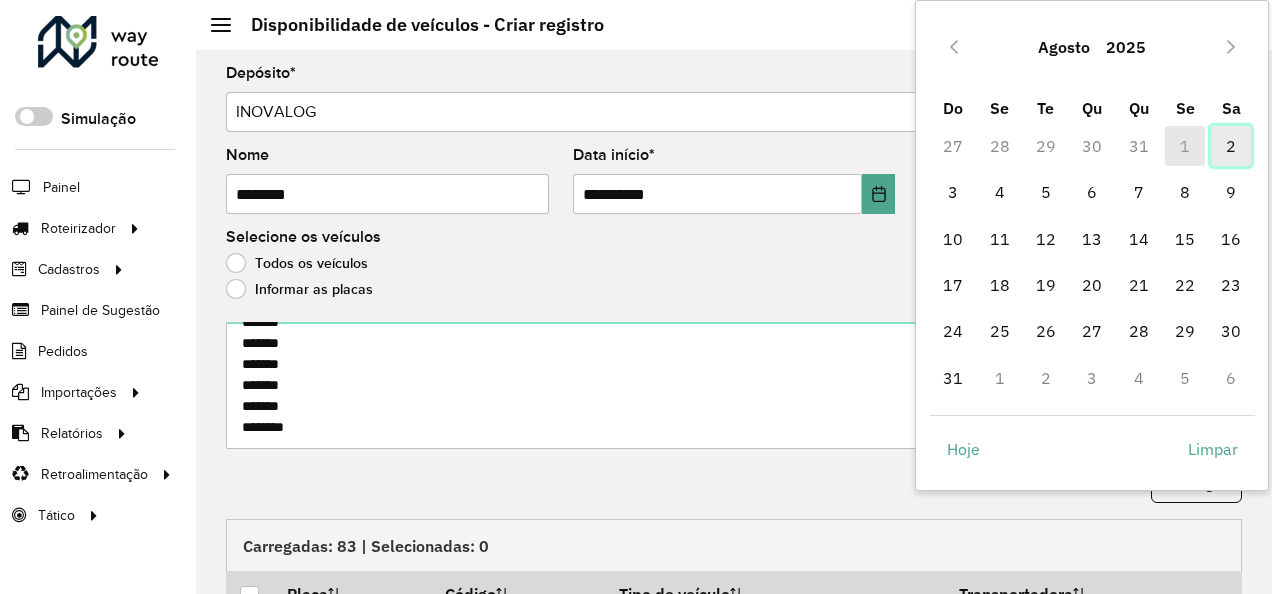 click on "2" at bounding box center (1231, 146) 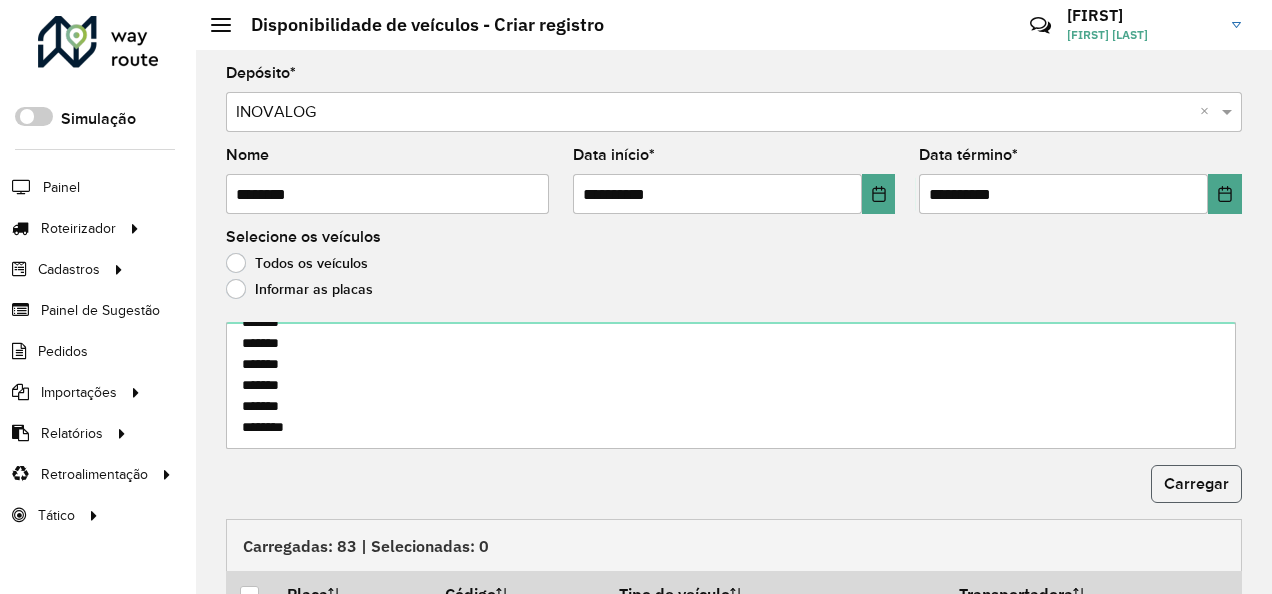 click on "Carregar" 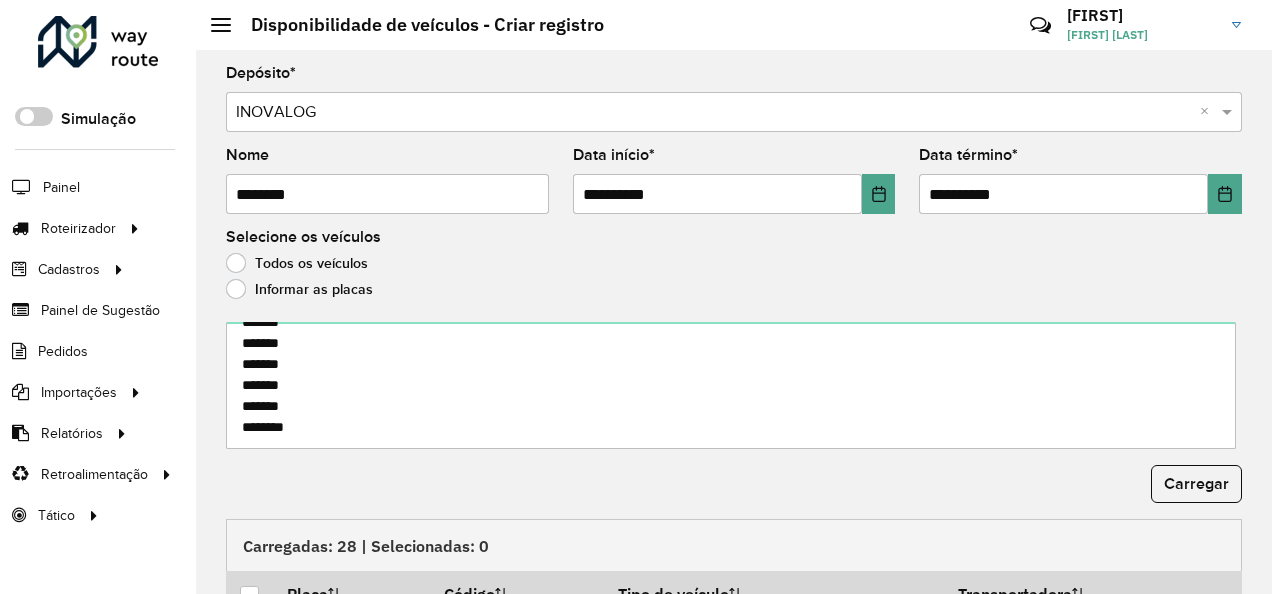 scroll, scrollTop: 300, scrollLeft: 0, axis: vertical 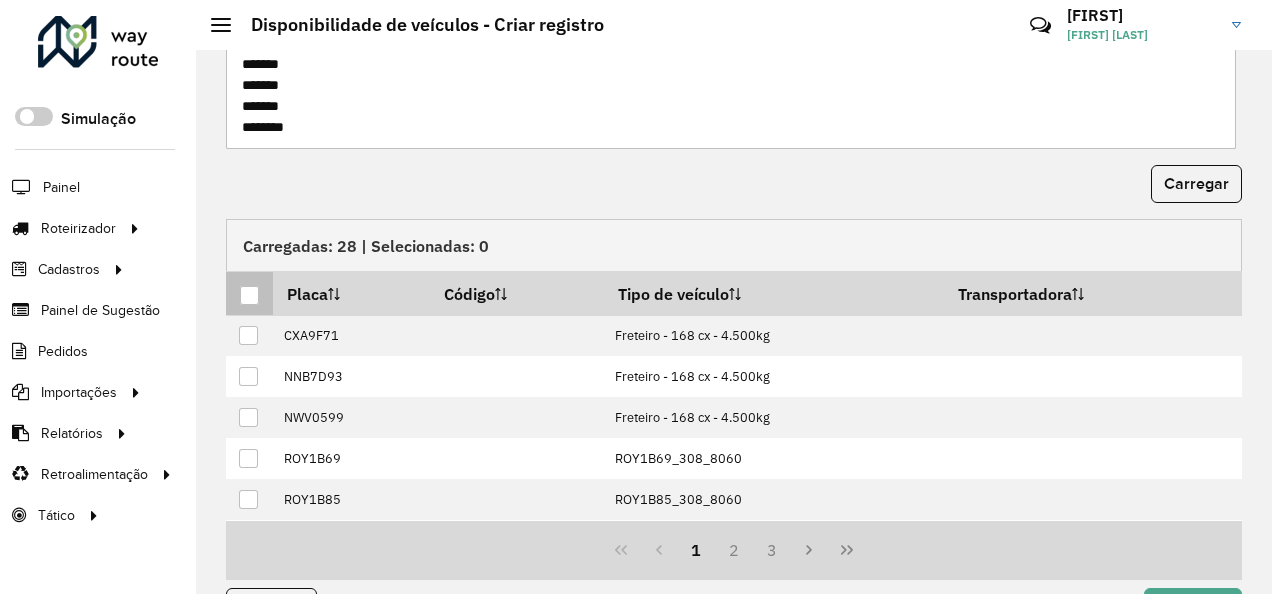 click at bounding box center [249, 295] 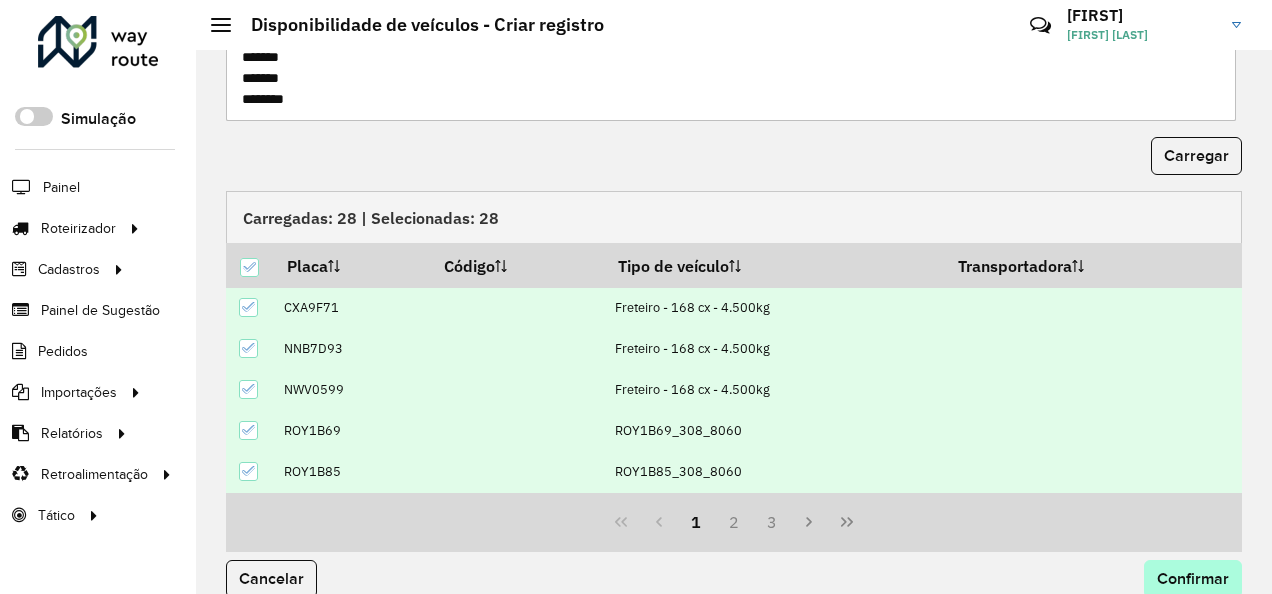 scroll, scrollTop: 353, scrollLeft: 0, axis: vertical 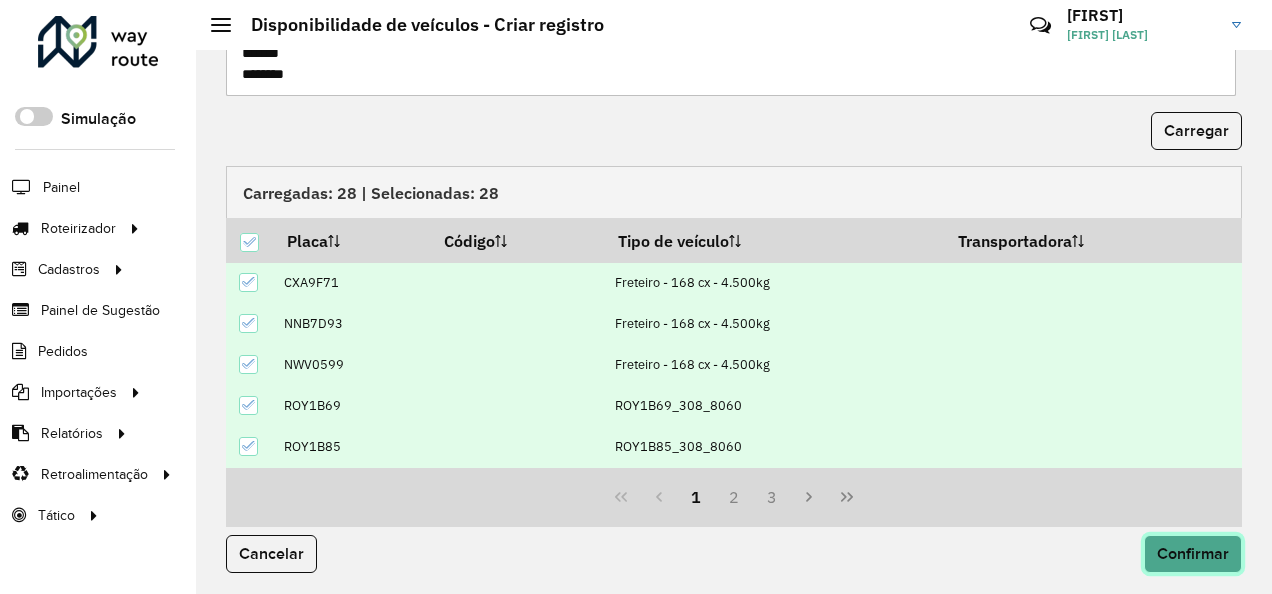 click on "Confirmar" 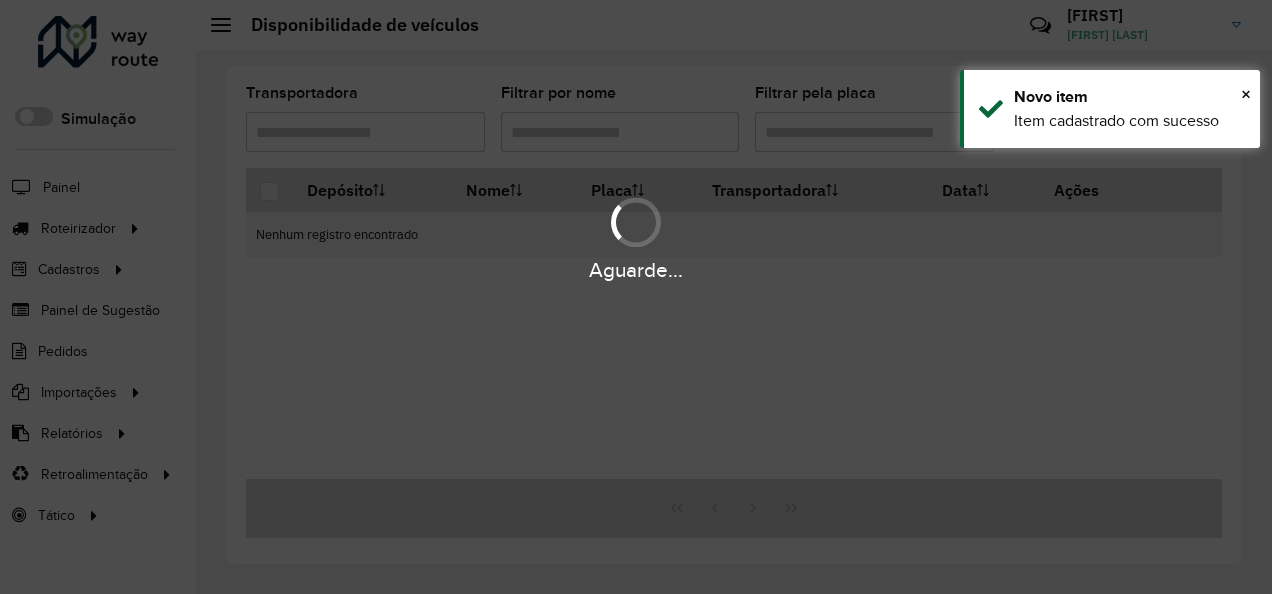 scroll, scrollTop: 0, scrollLeft: 0, axis: both 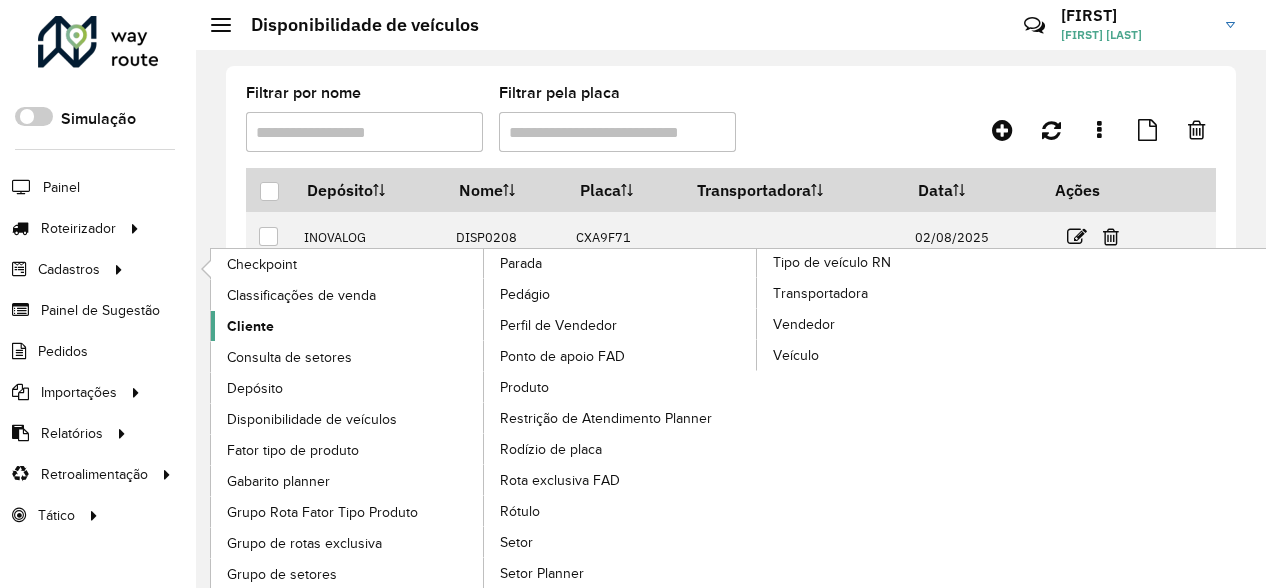click on "Cliente" 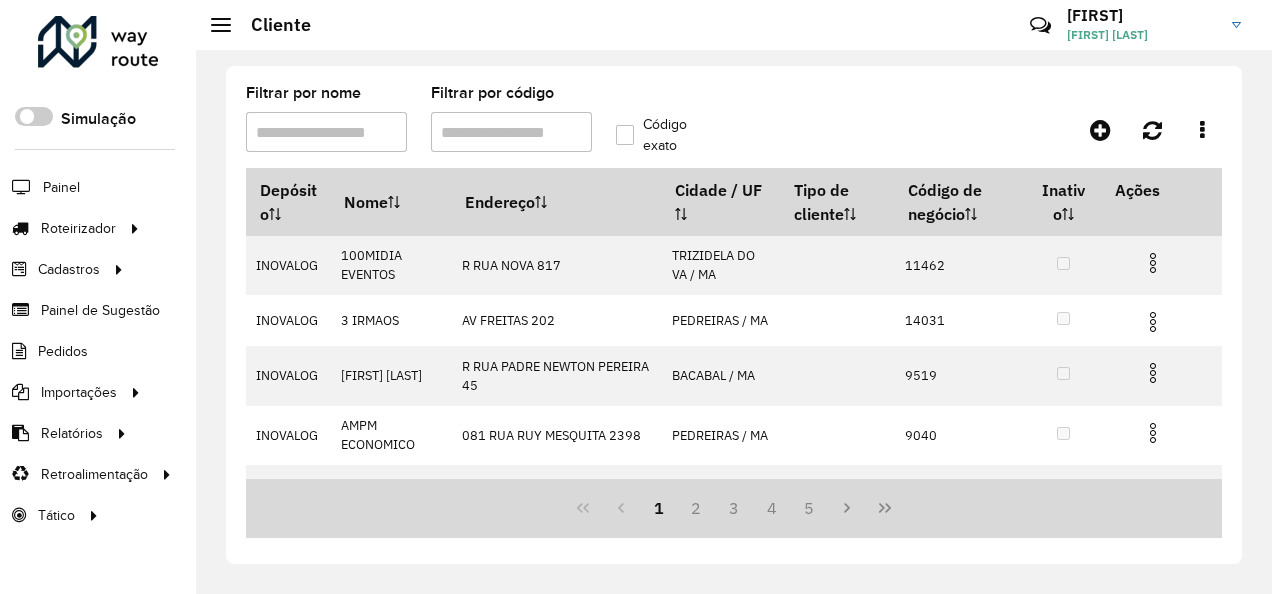 click on "Filtrar por código" at bounding box center [511, 132] 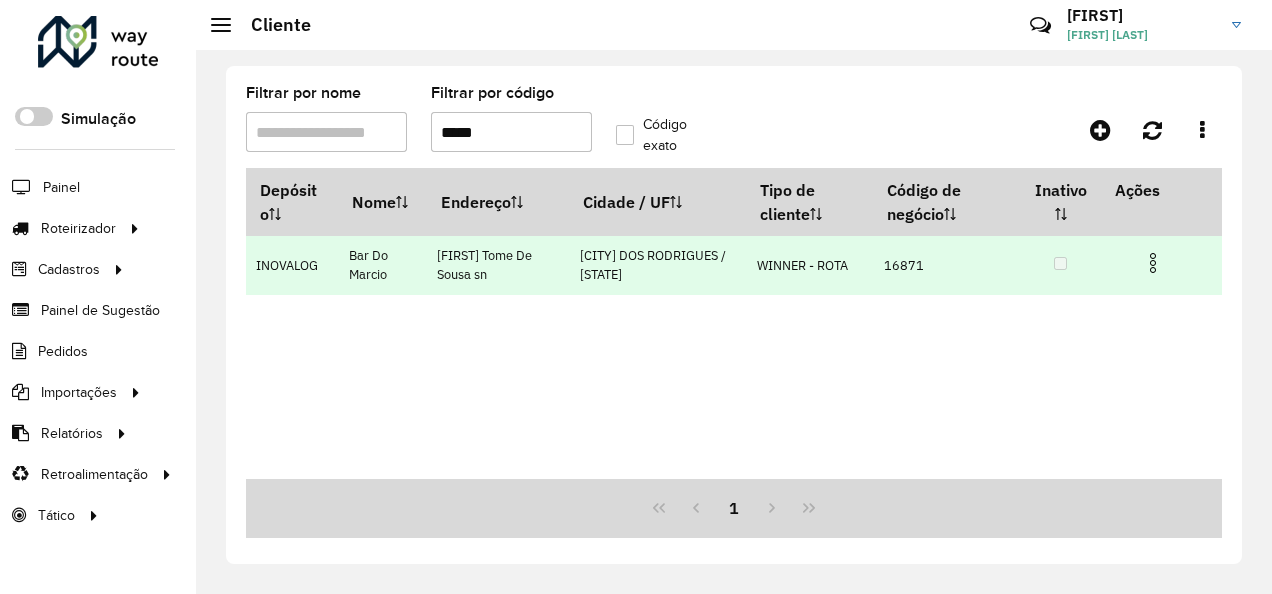 type on "*****" 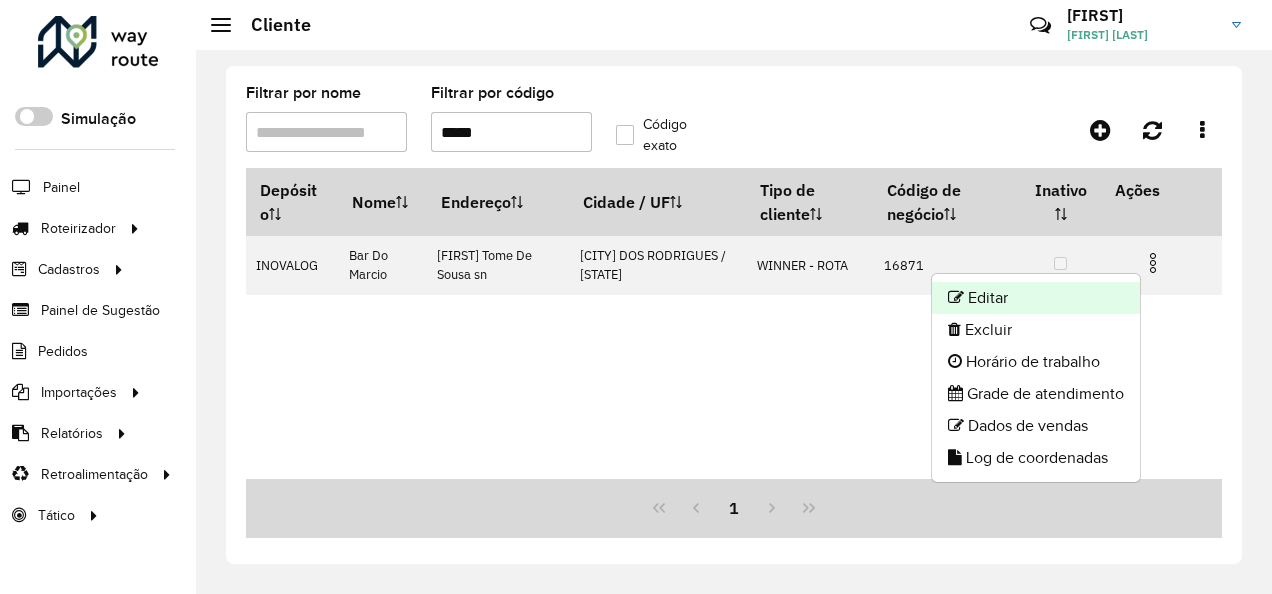 click on "Editar" 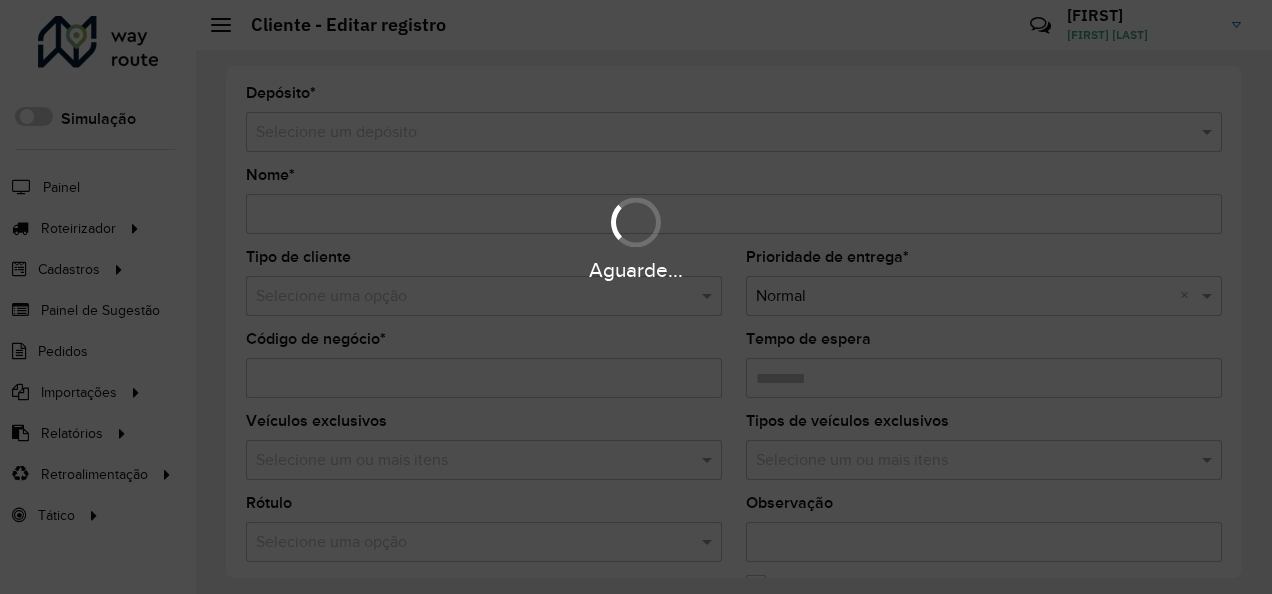 type on "**********" 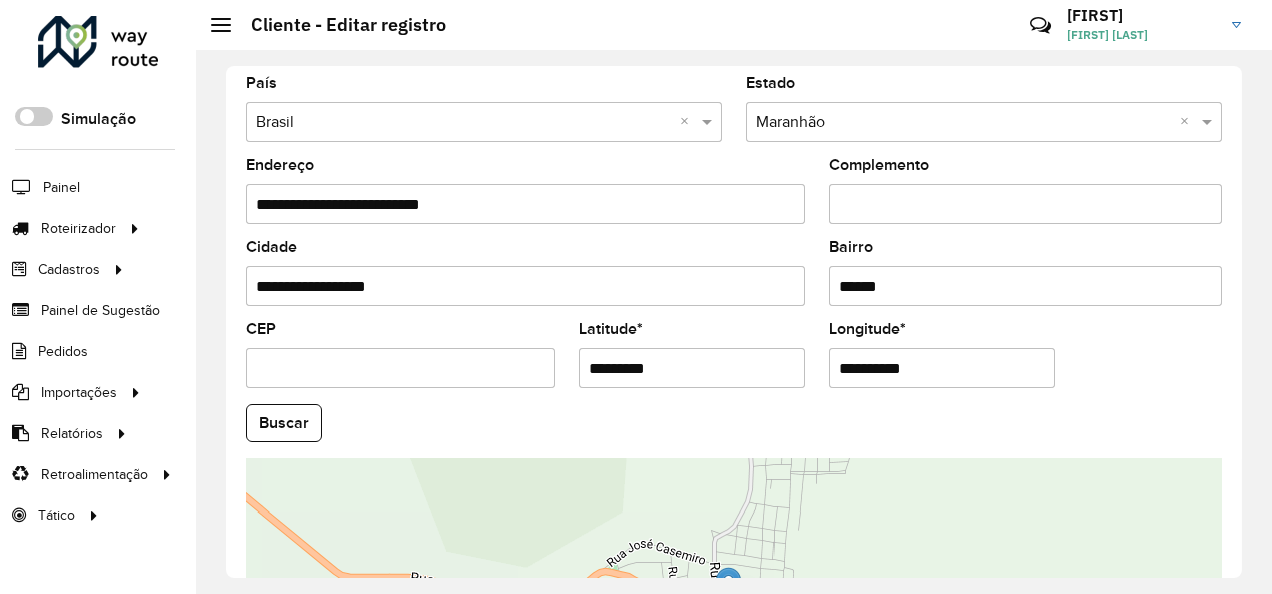 scroll, scrollTop: 800, scrollLeft: 0, axis: vertical 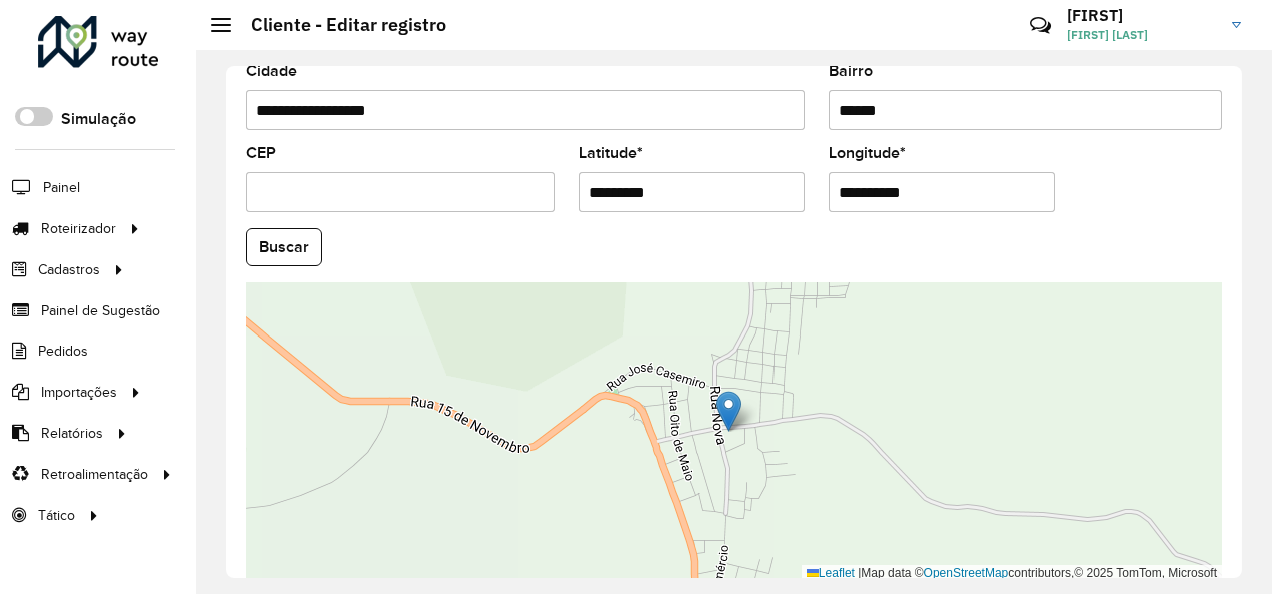 drag, startPoint x: 696, startPoint y: 198, endPoint x: 504, endPoint y: 214, distance: 192.66551 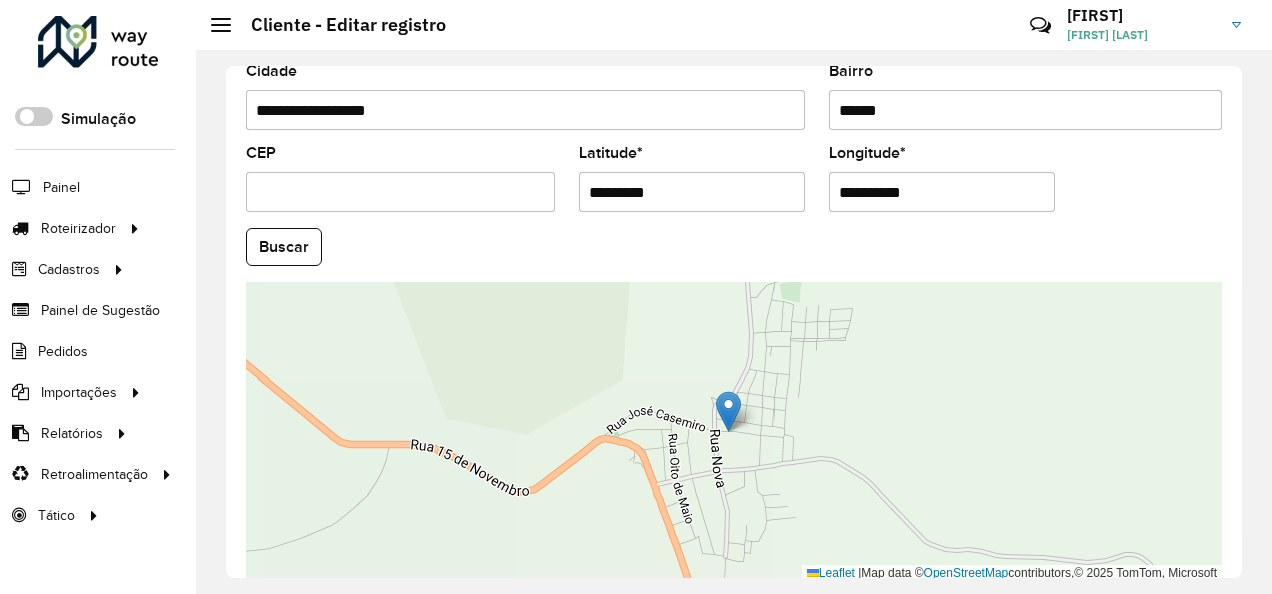 drag, startPoint x: 993, startPoint y: 193, endPoint x: 680, endPoint y: 263, distance: 320.73196 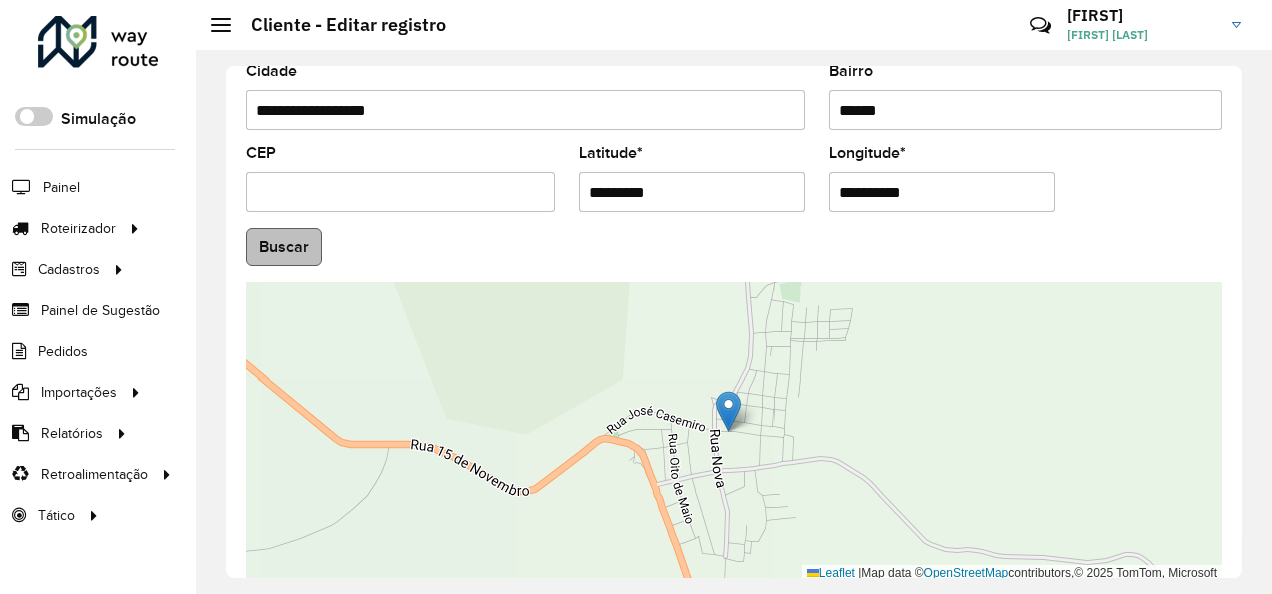 type on "**********" 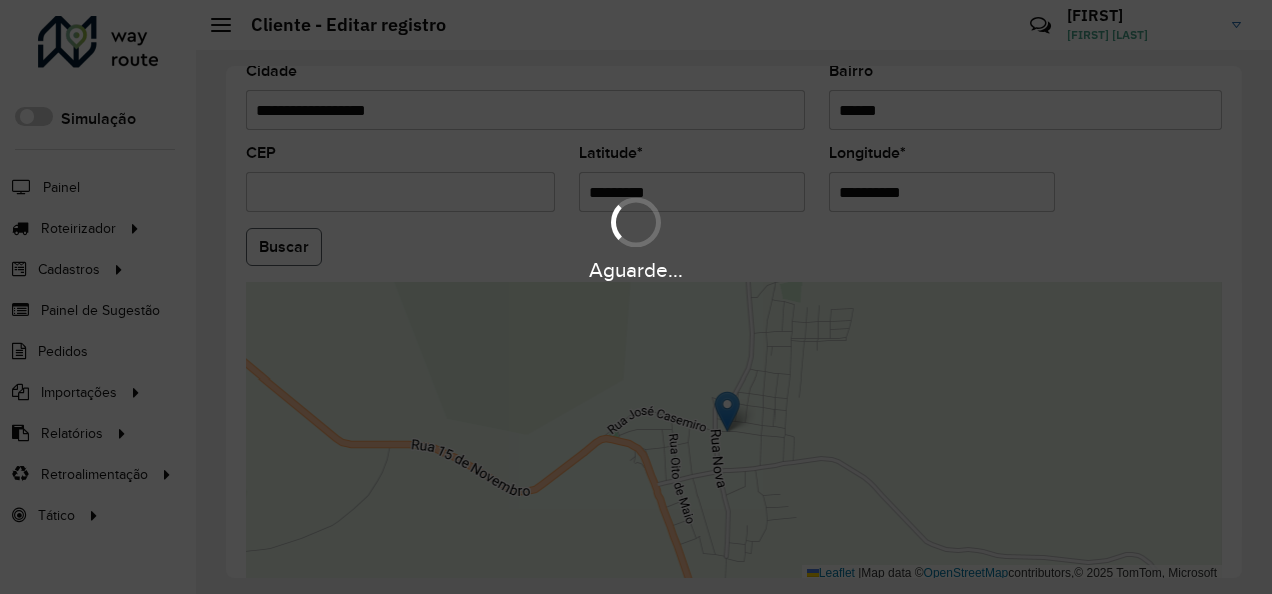 click on "Aguarde...  Pop-up bloqueado!  Seu navegador bloqueou automáticamente a abertura de uma nova janela.   Acesse as configurações e adicione o endereço do sistema a lista de permissão.   Fechar  Roteirizador AmbevTech Simulação Painel Roteirizador Entregas Vendas Cadastros Checkpoint Classificações de venda Cliente Consulta de setores Depósito Disponibilidade de veículos Fator tipo de produto Gabarito planner Grupo Rota Fator Tipo Produto Grupo de rotas exclusiva Grupo de setores Layout integração Modelo Parada Pedágio Perfil de Vendedor Ponto de apoio FAD Produto Restrição de Atendimento Planner Rodízio de placa Rota exclusiva FAD Rótulo Setor Setor Planner Tipo de cliente Tipo de veículo Tipo de veículo RN Transportadora Vendedor Veículo Painel de Sugestão Pedidos Importações Classificação e volume de venda Clientes Fator tipo produto Gabarito planner Grade de atendimento Janela de atendimento Localização Pedidos Restrição de Atendimento Planner Tempo de espera Vendedor Veículos" at bounding box center [636, 297] 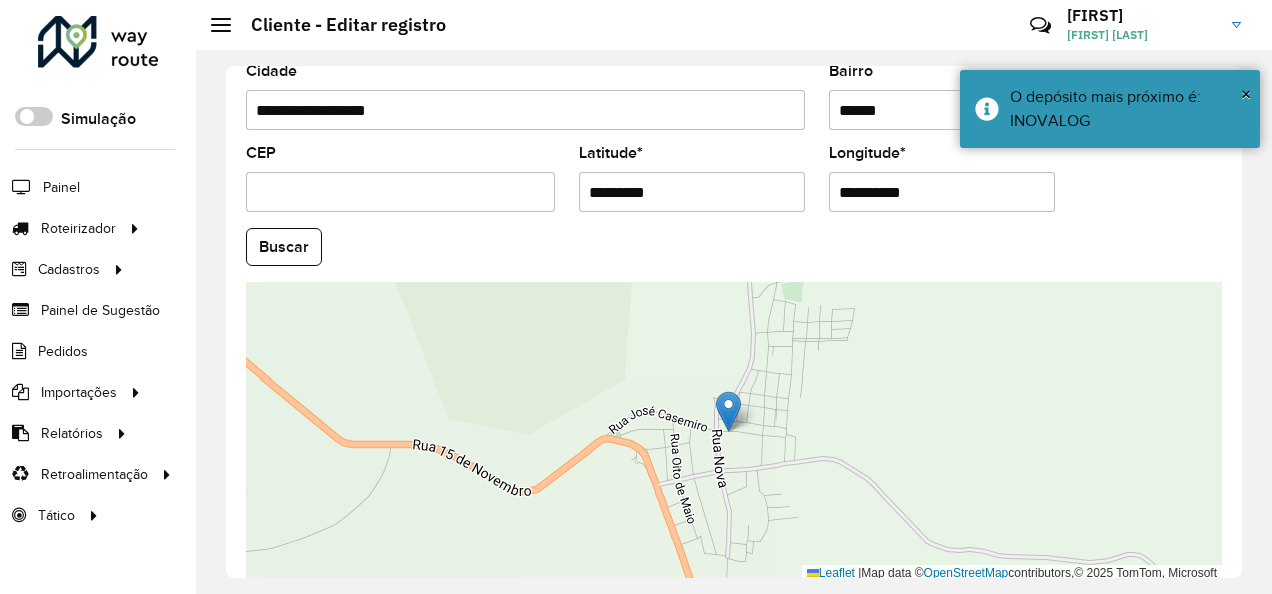 scroll, scrollTop: 889, scrollLeft: 0, axis: vertical 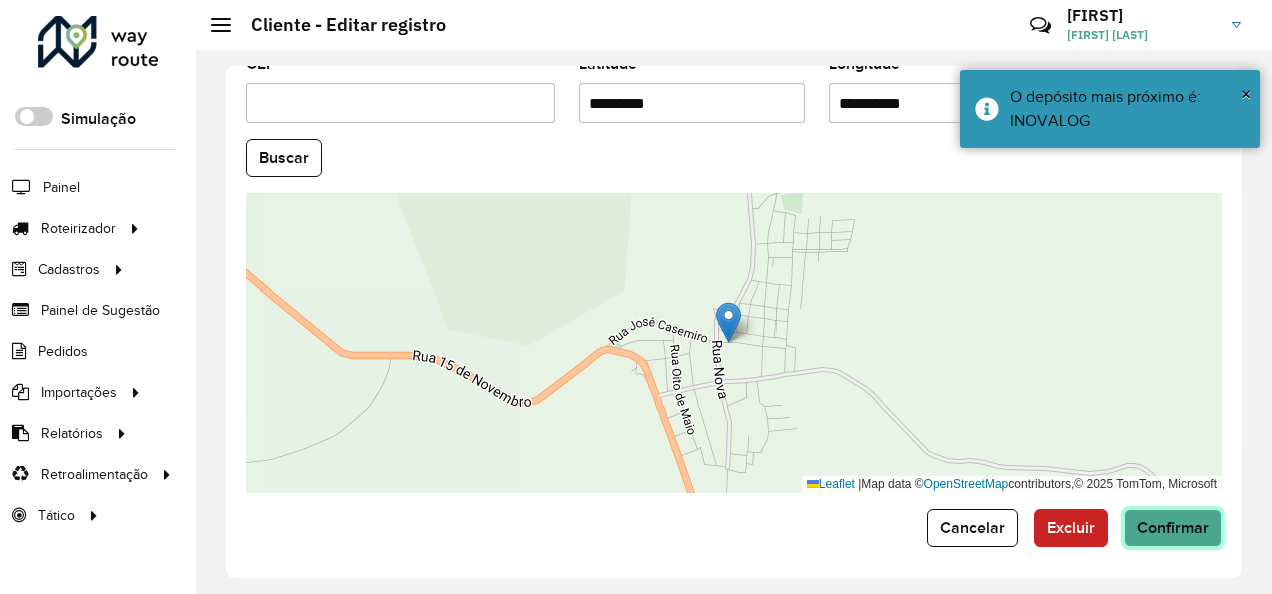click on "Confirmar" 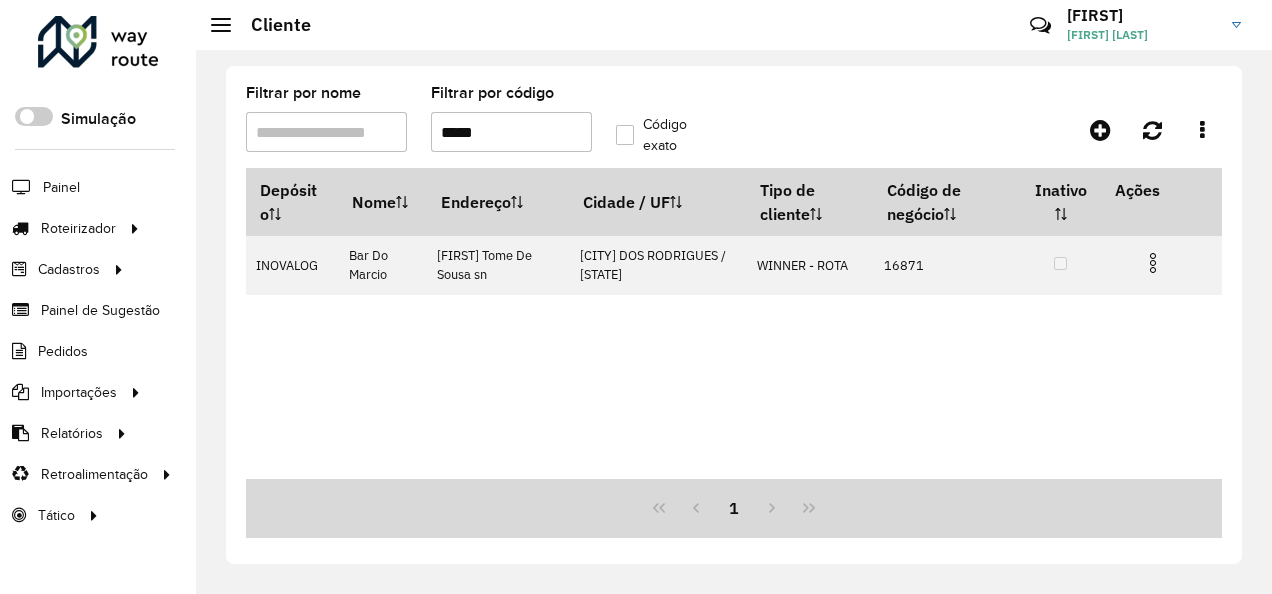 drag, startPoint x: 508, startPoint y: 124, endPoint x: 407, endPoint y: 139, distance: 102.10779 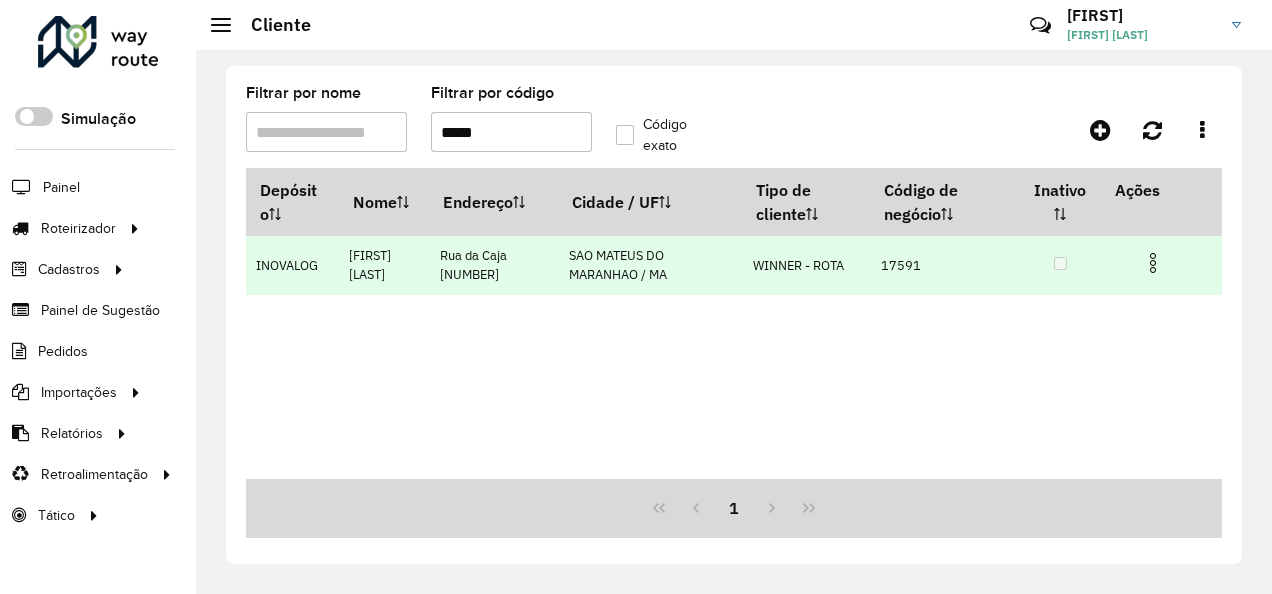 type on "*****" 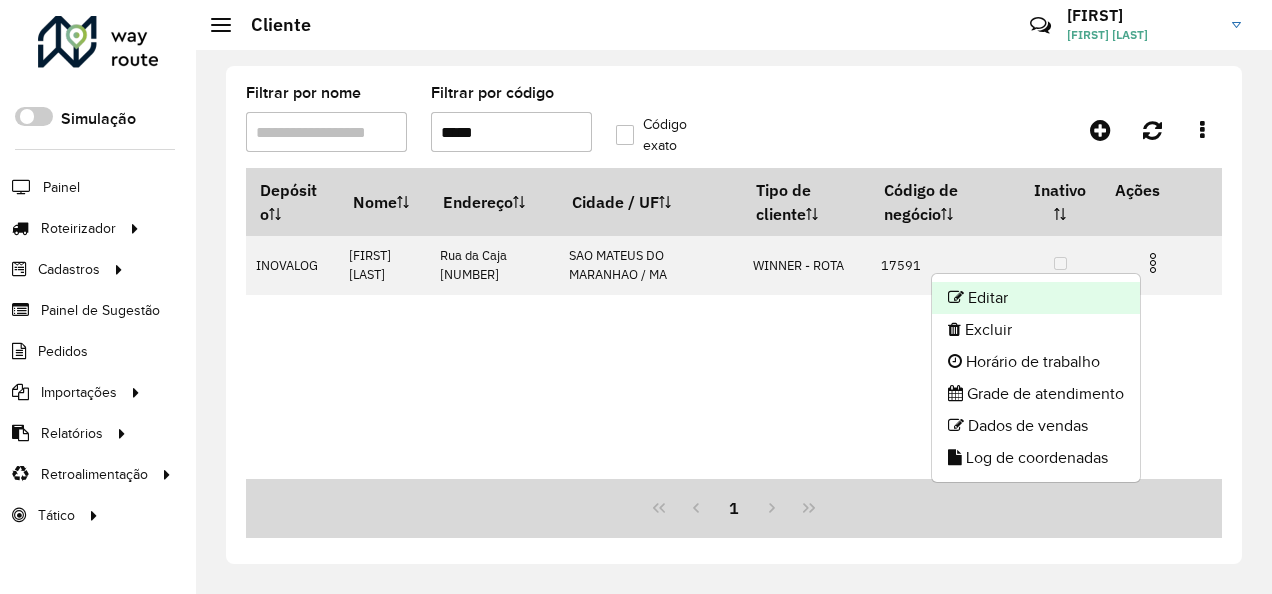 click on "Editar" 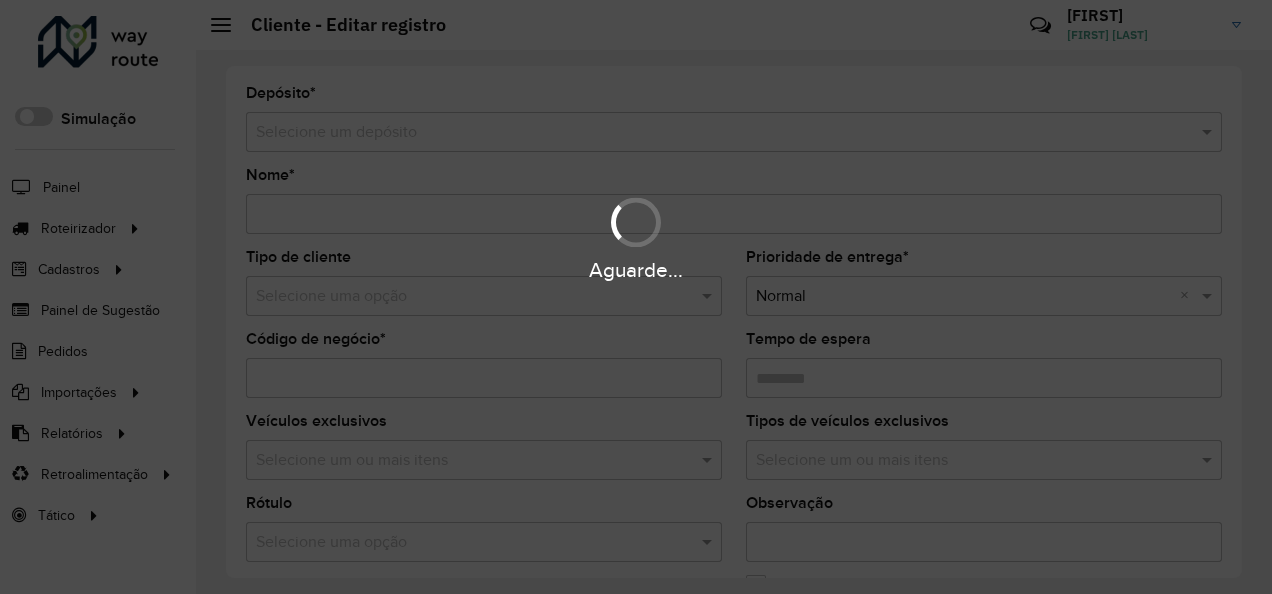 type on "**********" 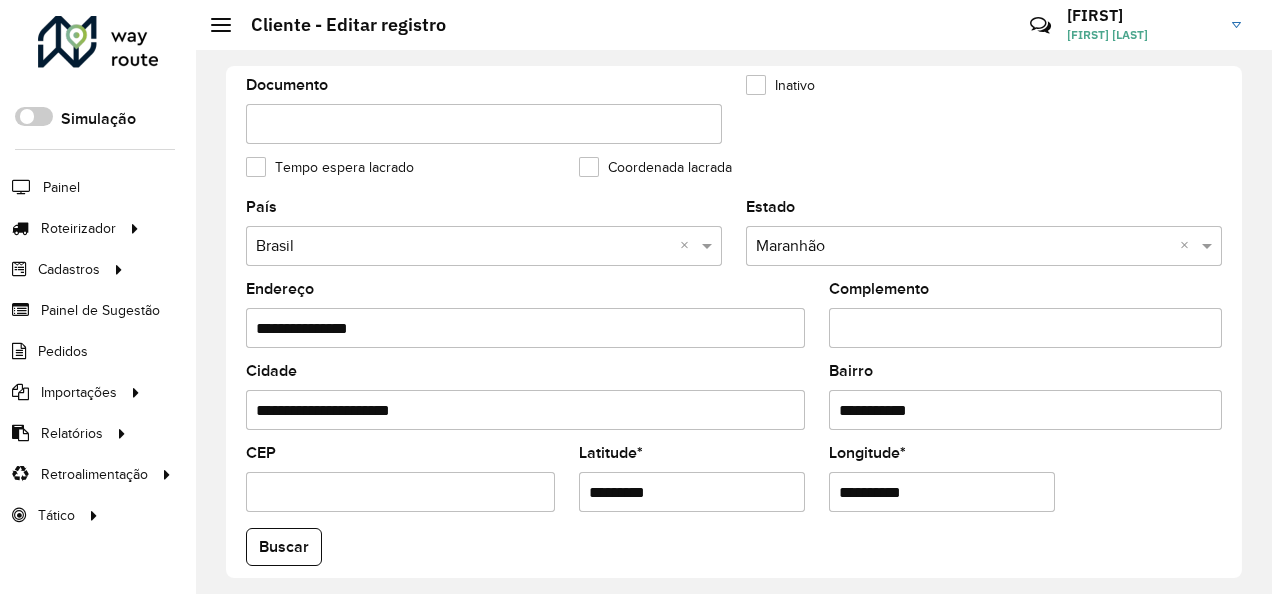 scroll, scrollTop: 889, scrollLeft: 0, axis: vertical 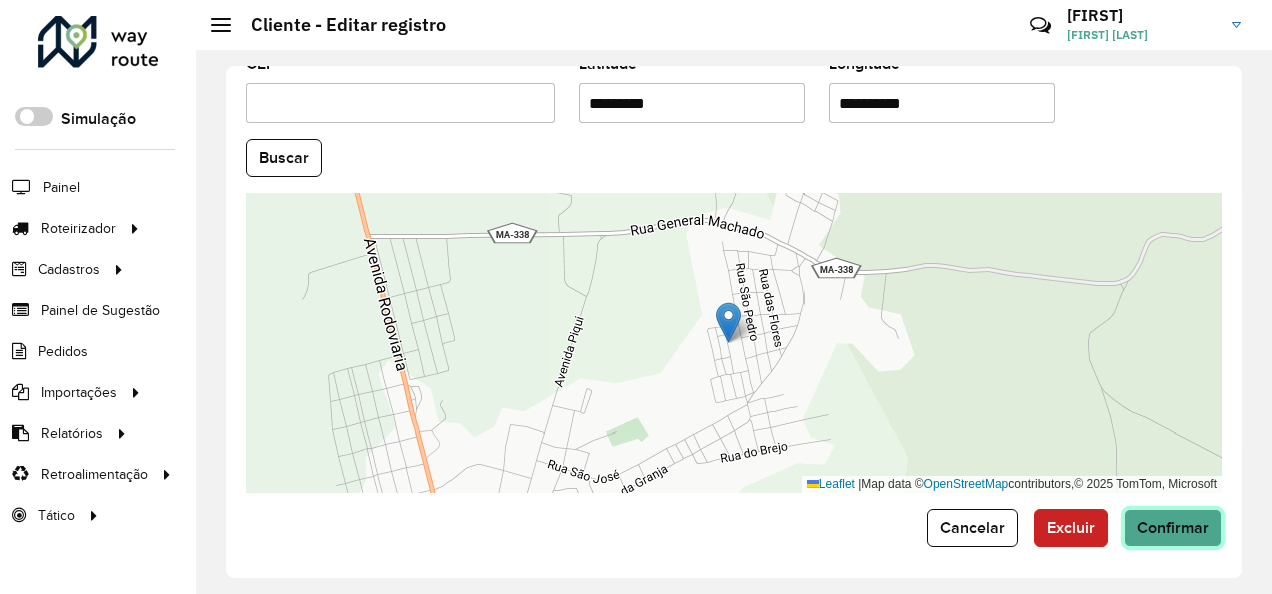 click on "Confirmar" 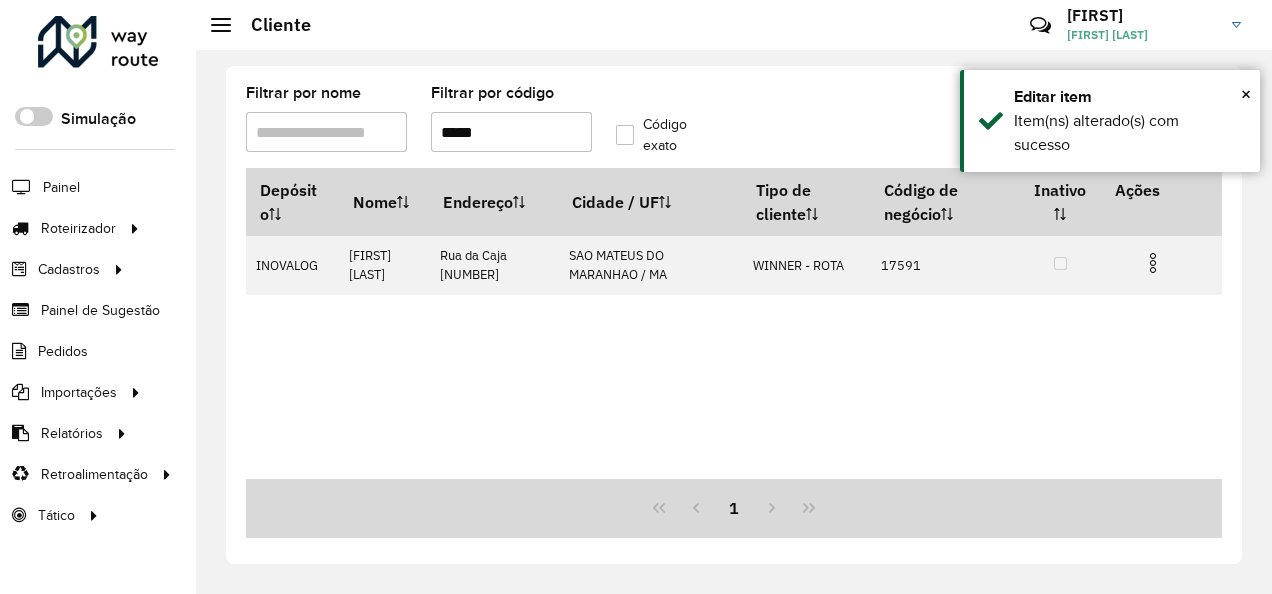 click on "*****" at bounding box center [511, 132] 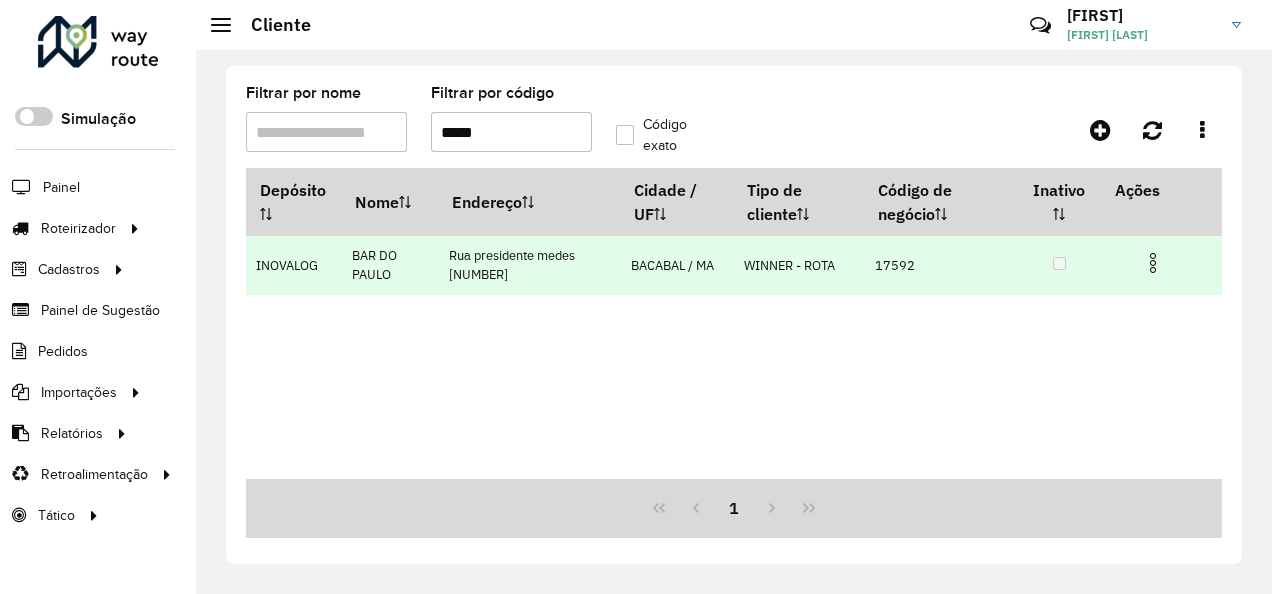 type on "*****" 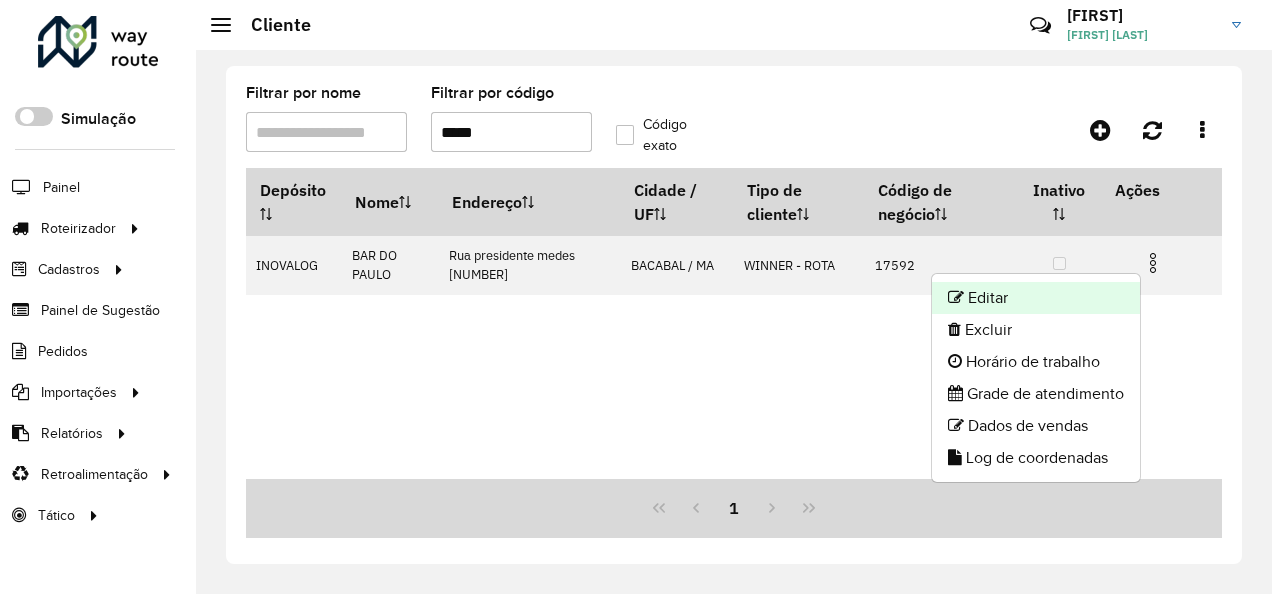 click on "Editar" 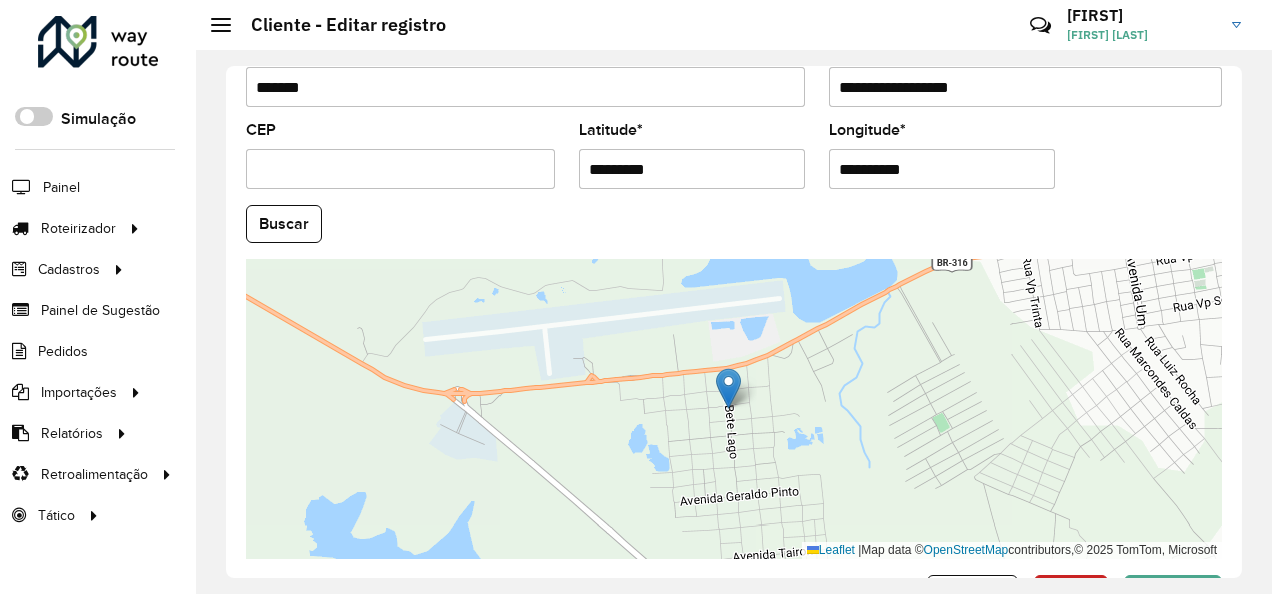 scroll, scrollTop: 889, scrollLeft: 0, axis: vertical 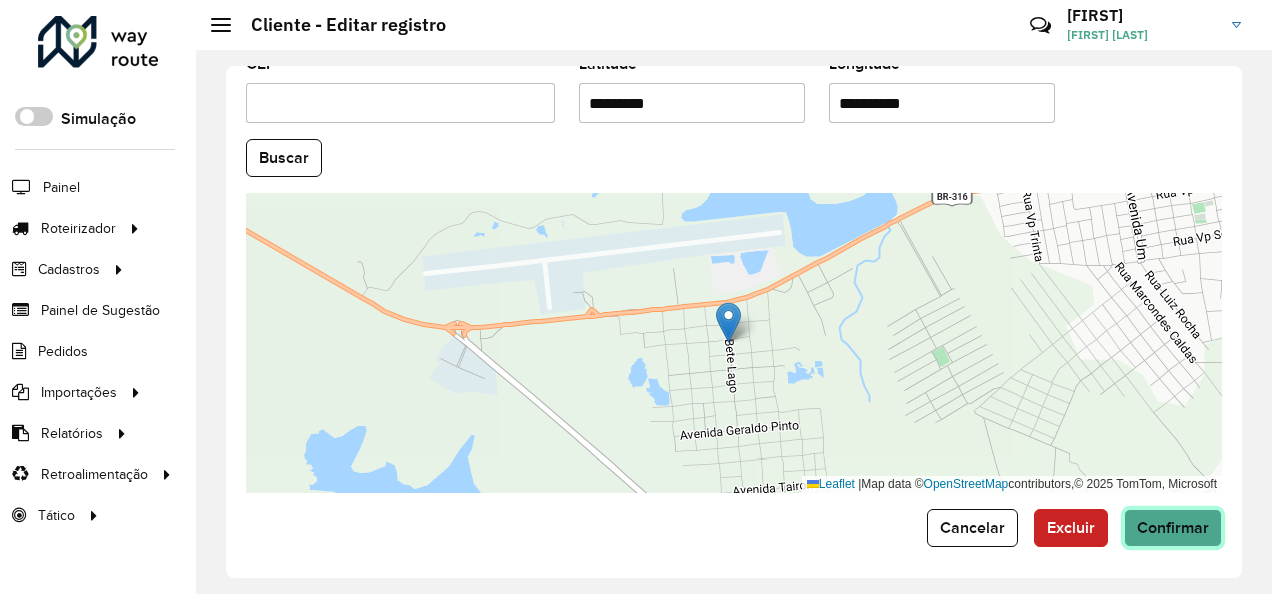 click on "Confirmar" 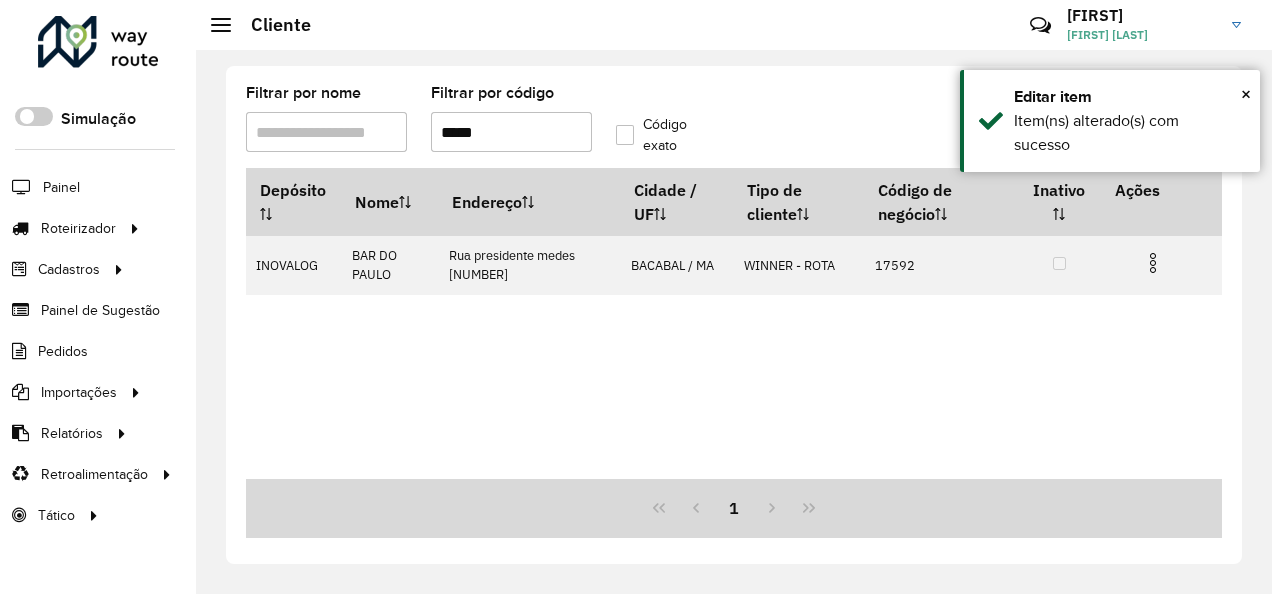 drag, startPoint x: 517, startPoint y: 134, endPoint x: 454, endPoint y: 148, distance: 64.53681 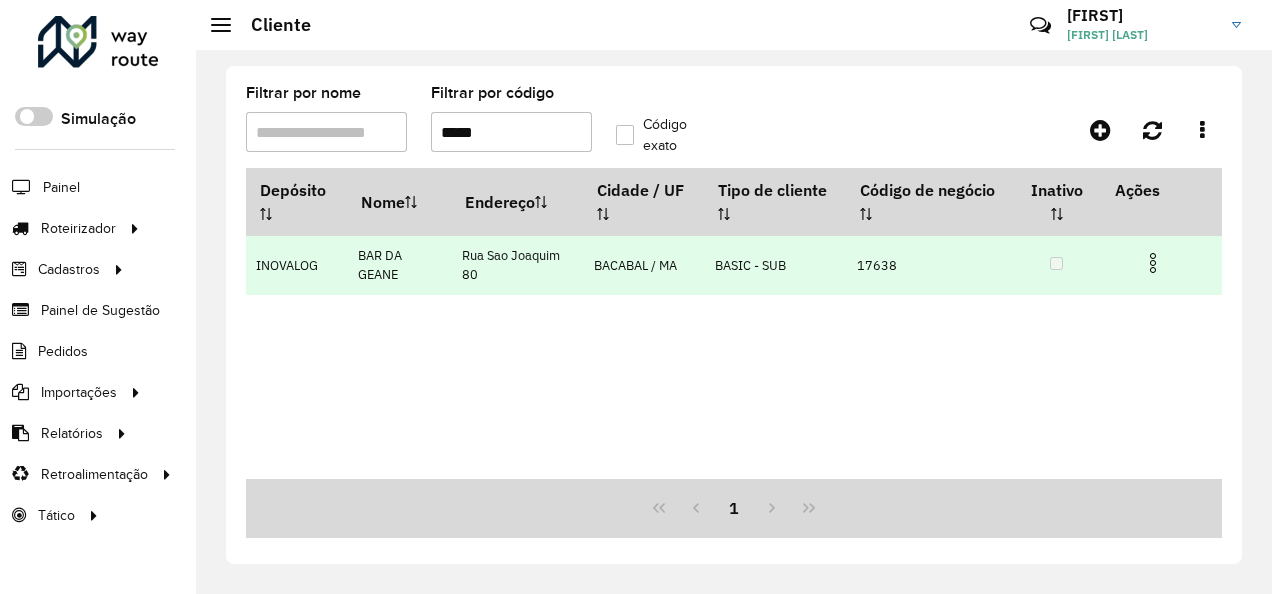 type on "*****" 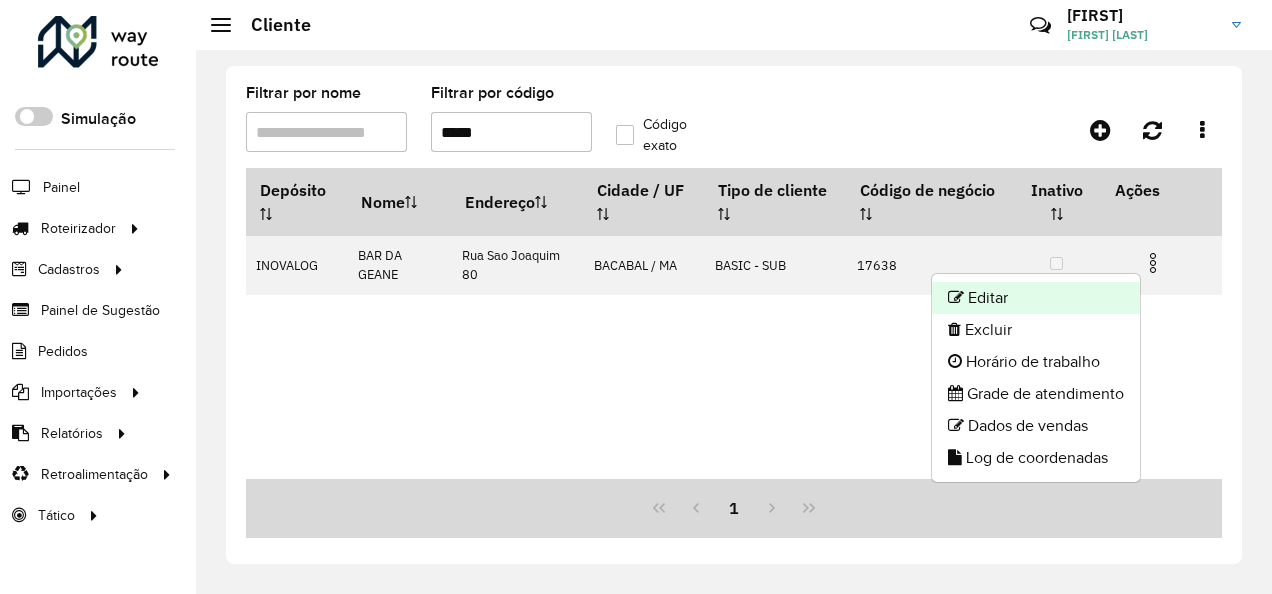 click on "Editar" 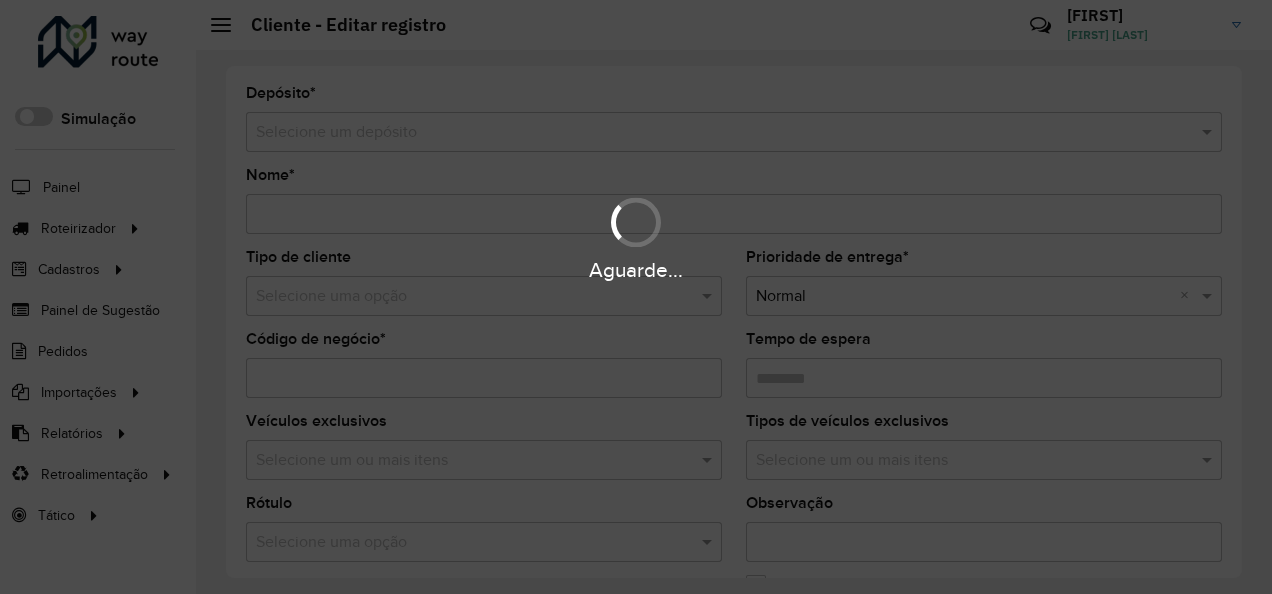 type on "**********" 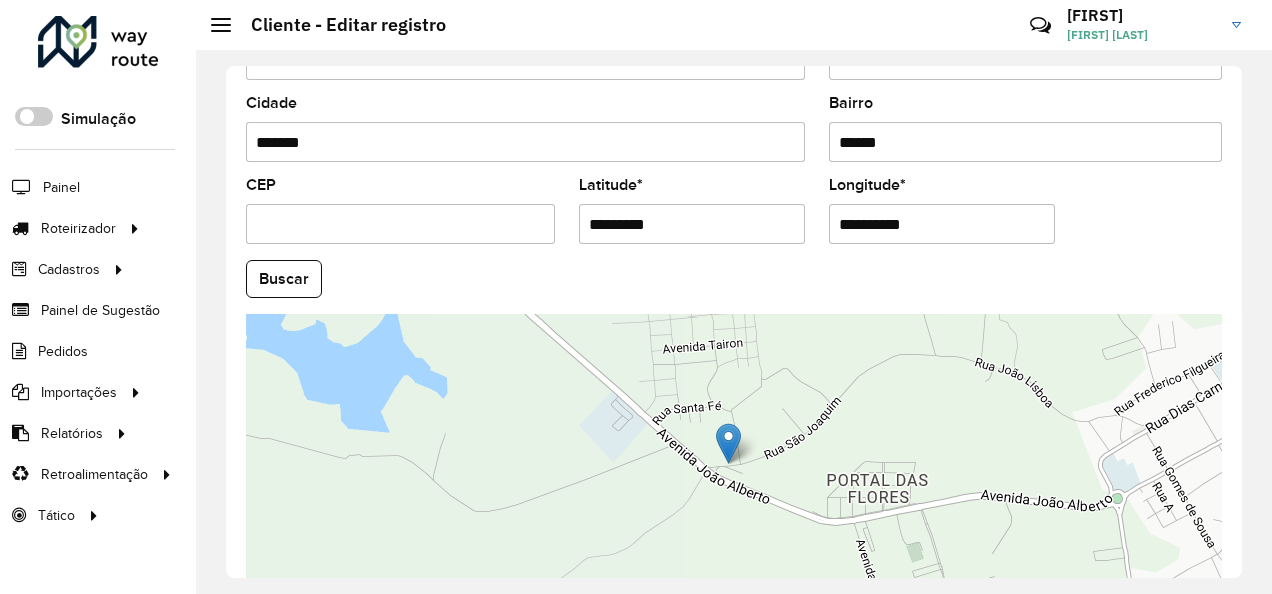 scroll, scrollTop: 889, scrollLeft: 0, axis: vertical 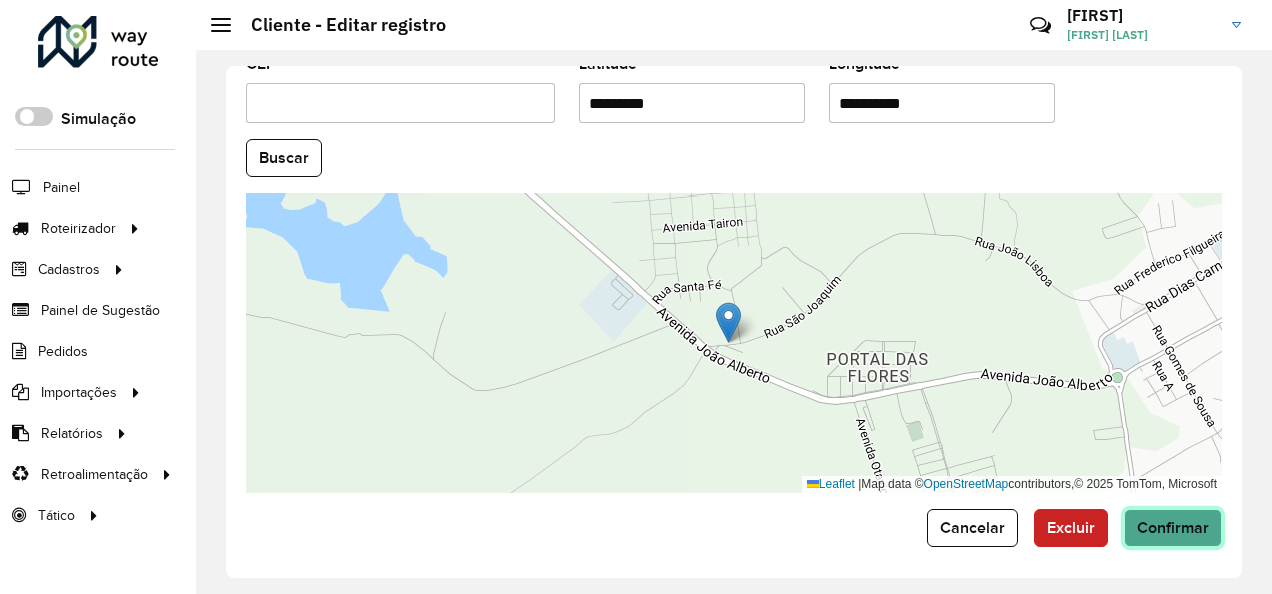 click on "Confirmar" 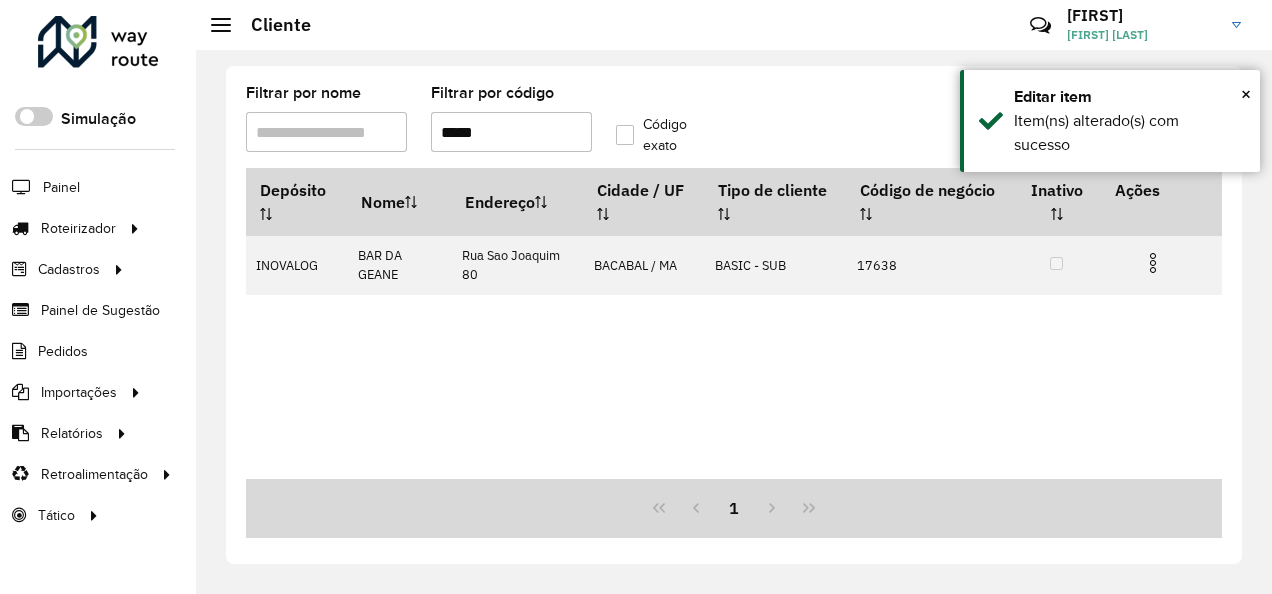 drag, startPoint x: 508, startPoint y: 145, endPoint x: 464, endPoint y: 162, distance: 47.169907 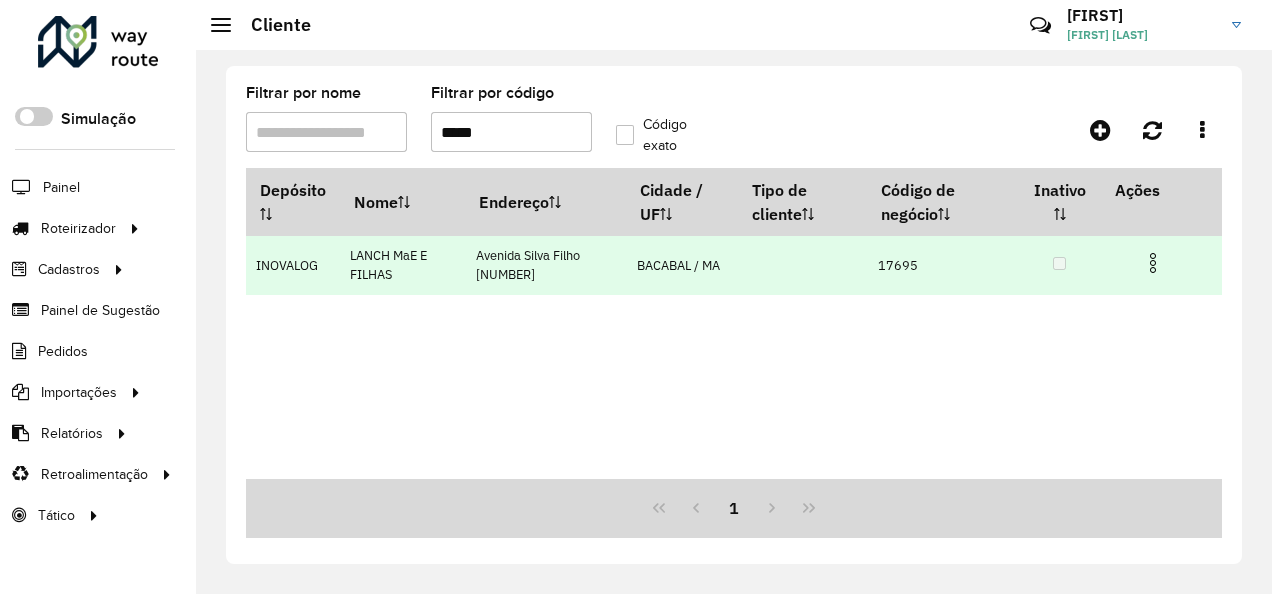 type on "*****" 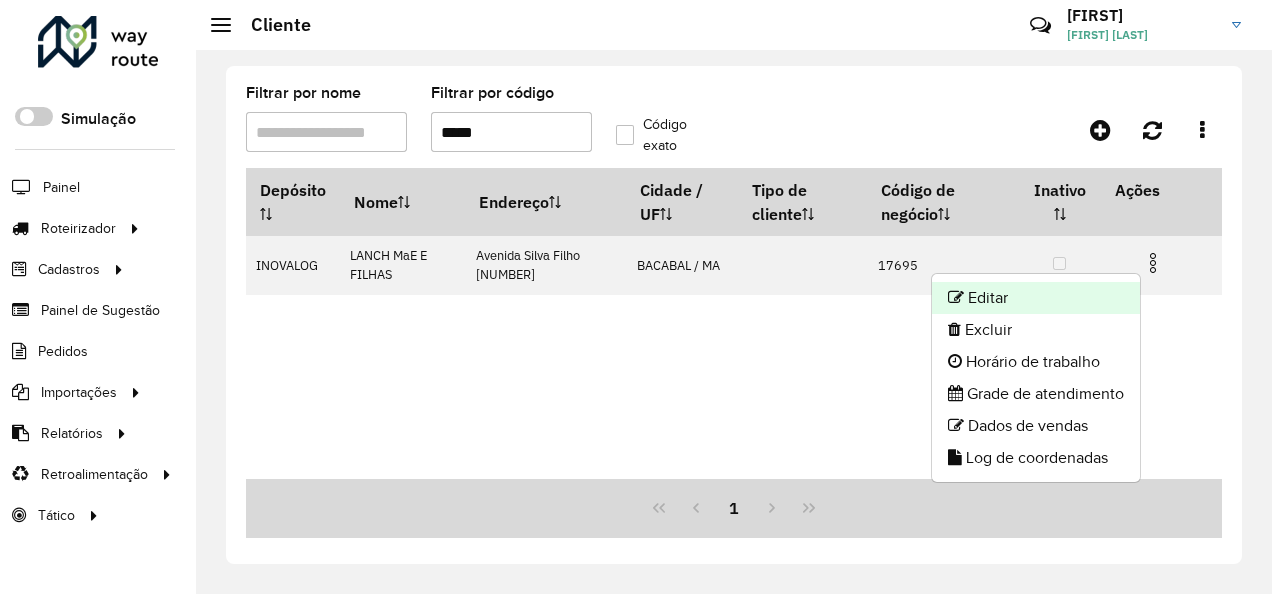 click on "Editar" 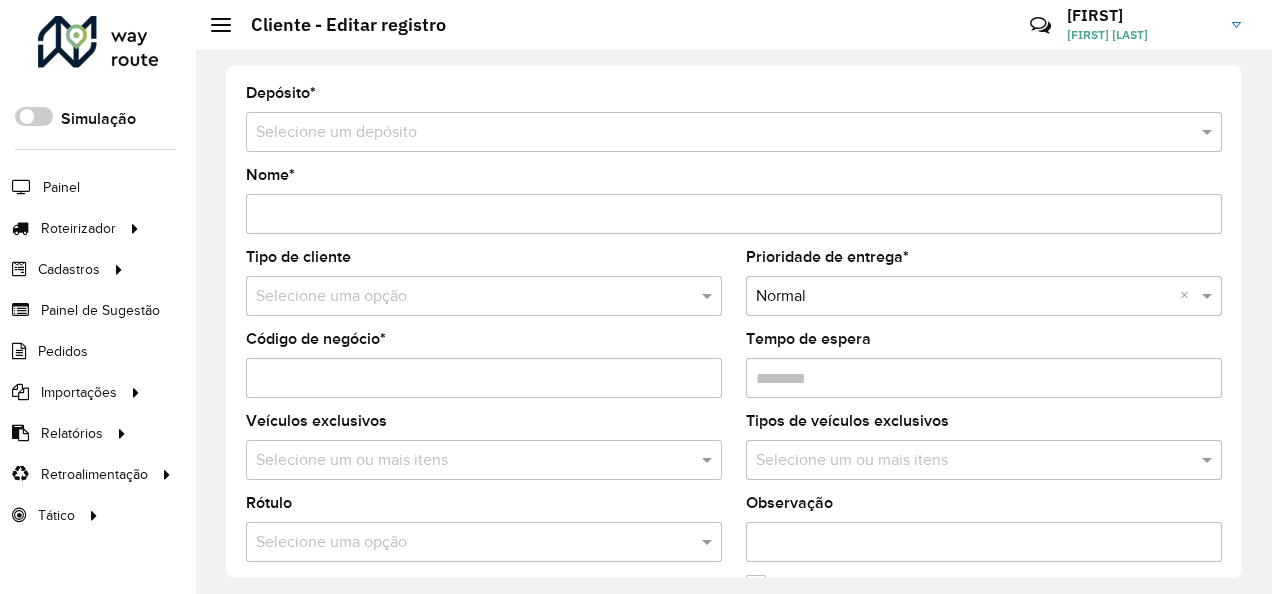 type on "**********" 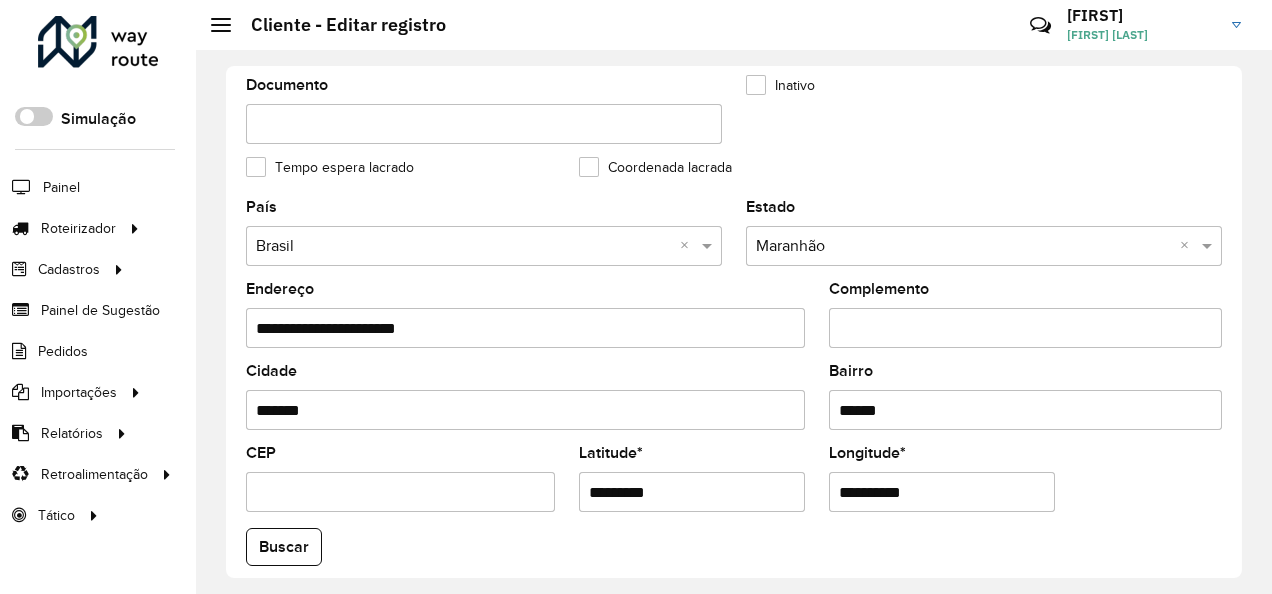 scroll, scrollTop: 889, scrollLeft: 0, axis: vertical 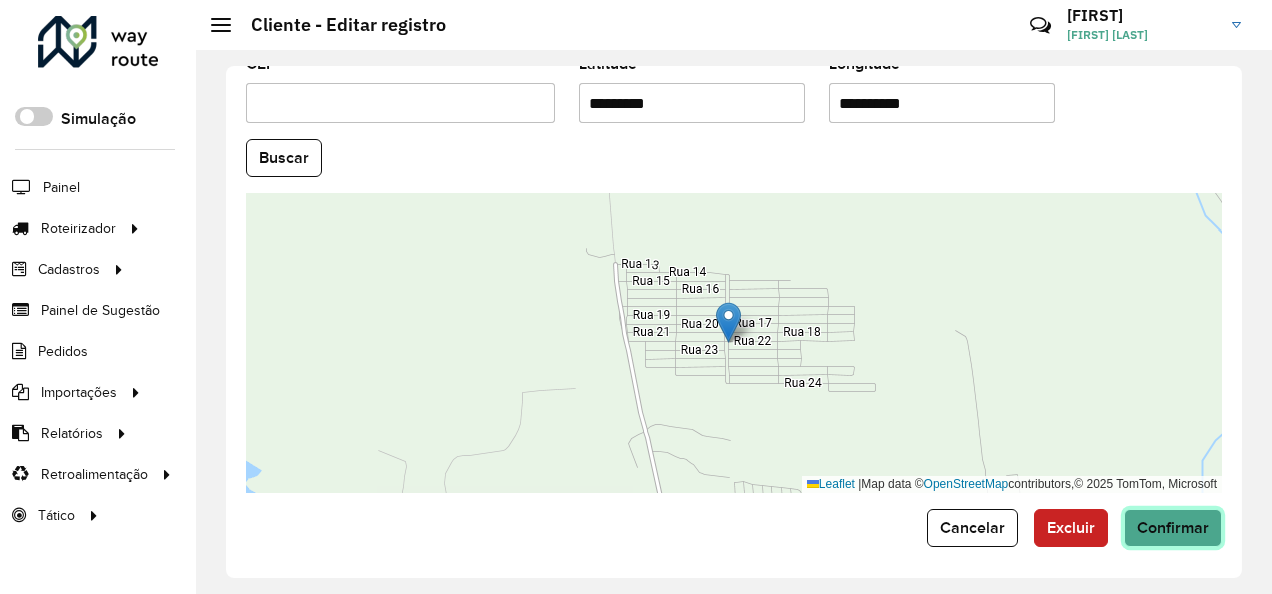 click on "Confirmar" 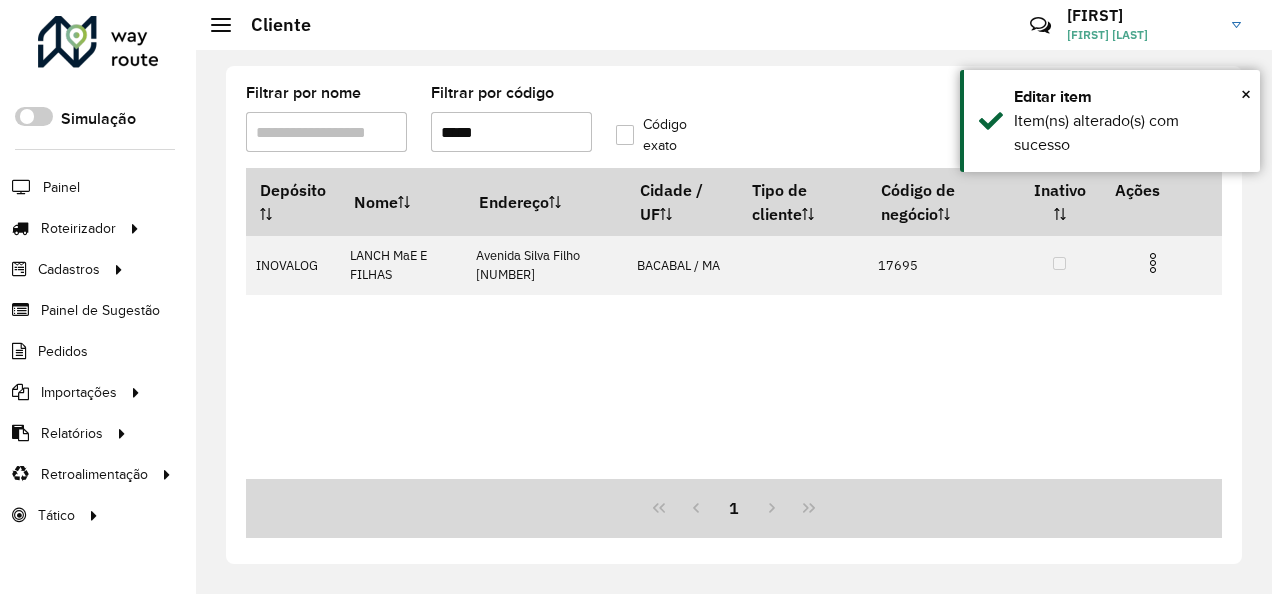 drag, startPoint x: 496, startPoint y: 136, endPoint x: 458, endPoint y: 146, distance: 39.293766 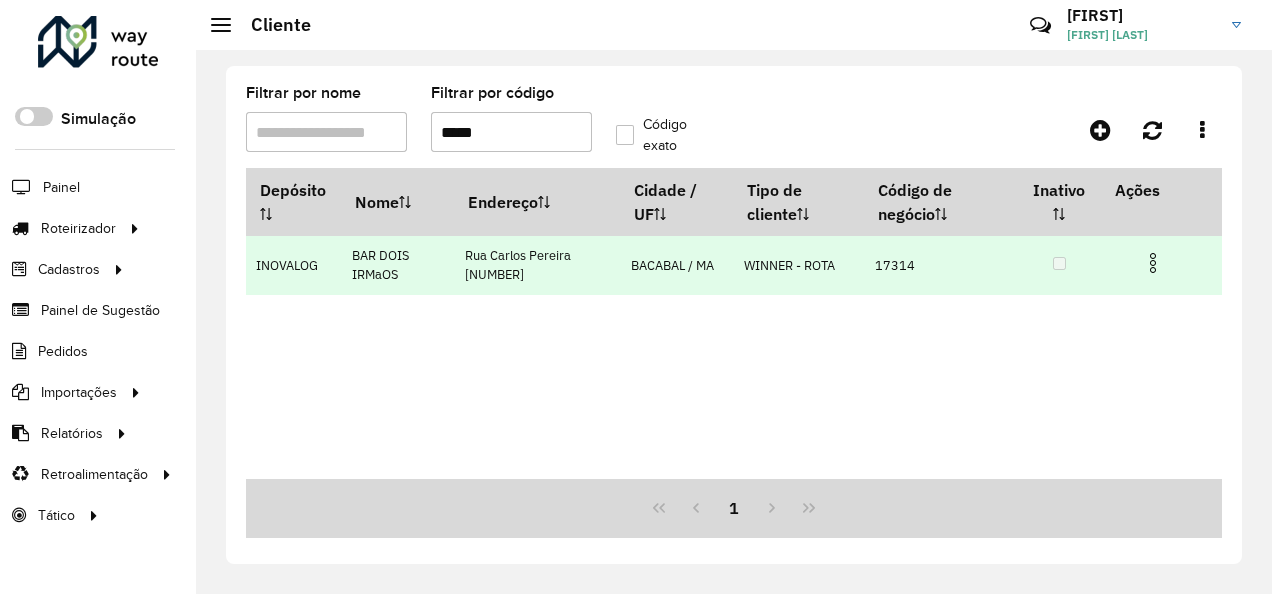 type on "*****" 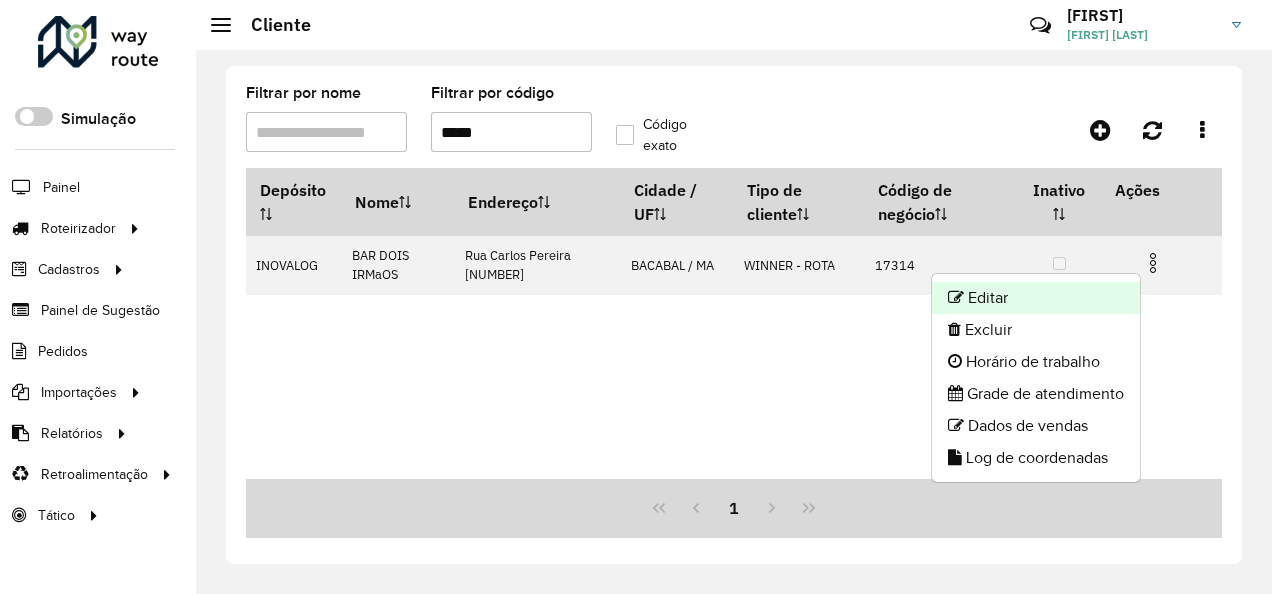click on "Editar" 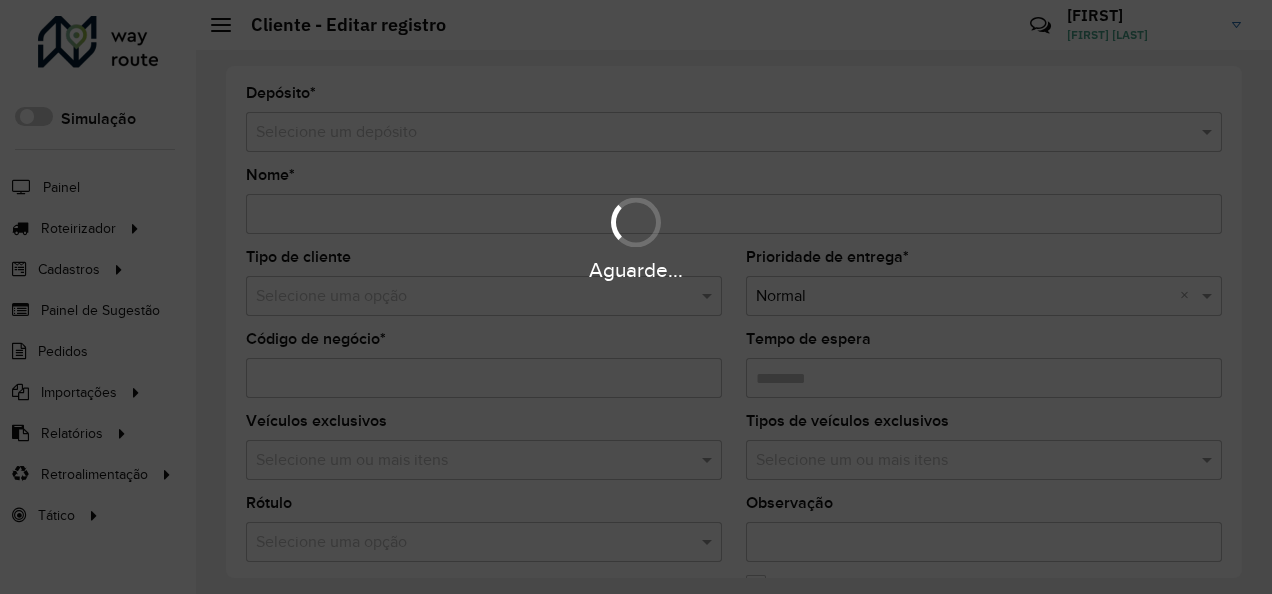 type on "**********" 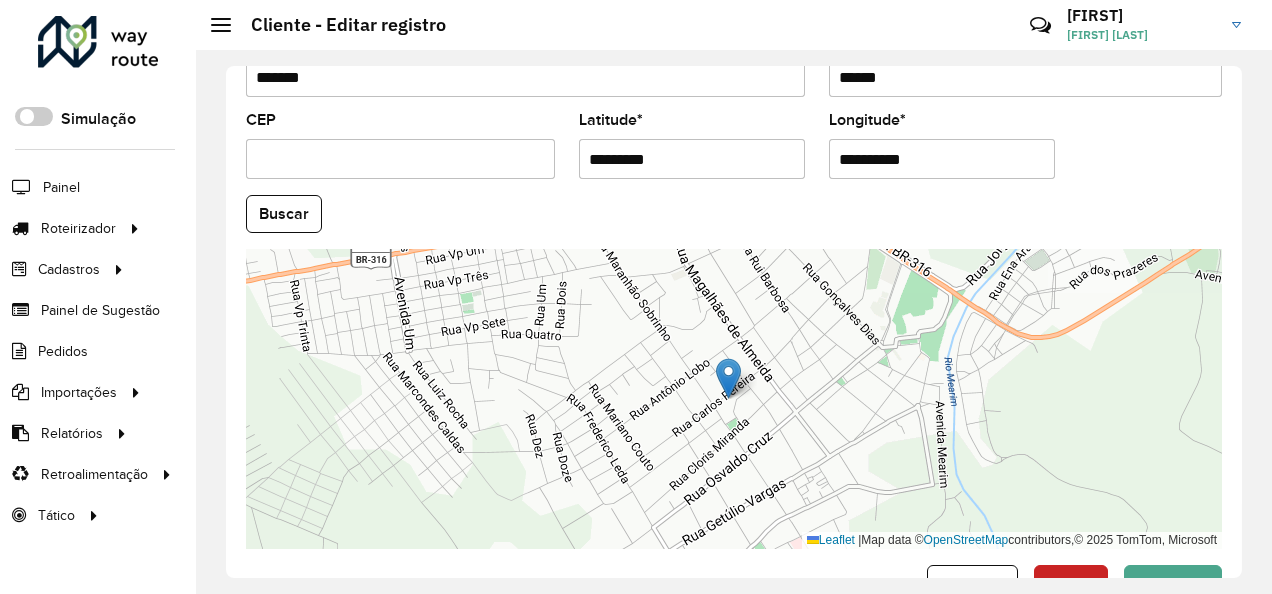 scroll, scrollTop: 889, scrollLeft: 0, axis: vertical 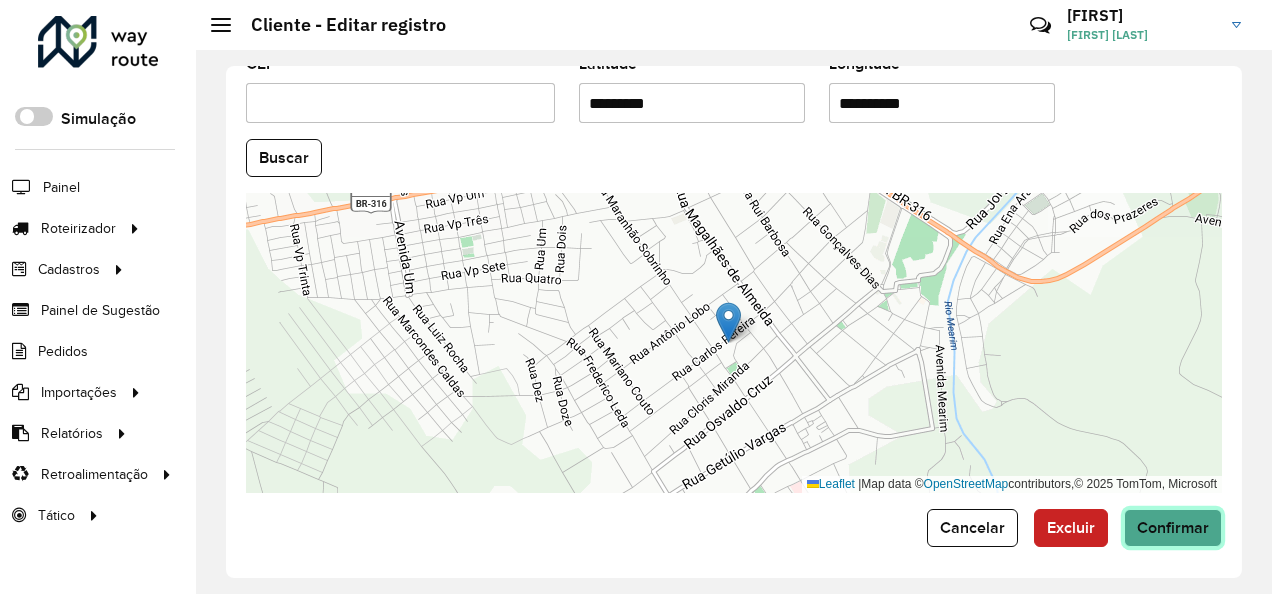 click on "Confirmar" 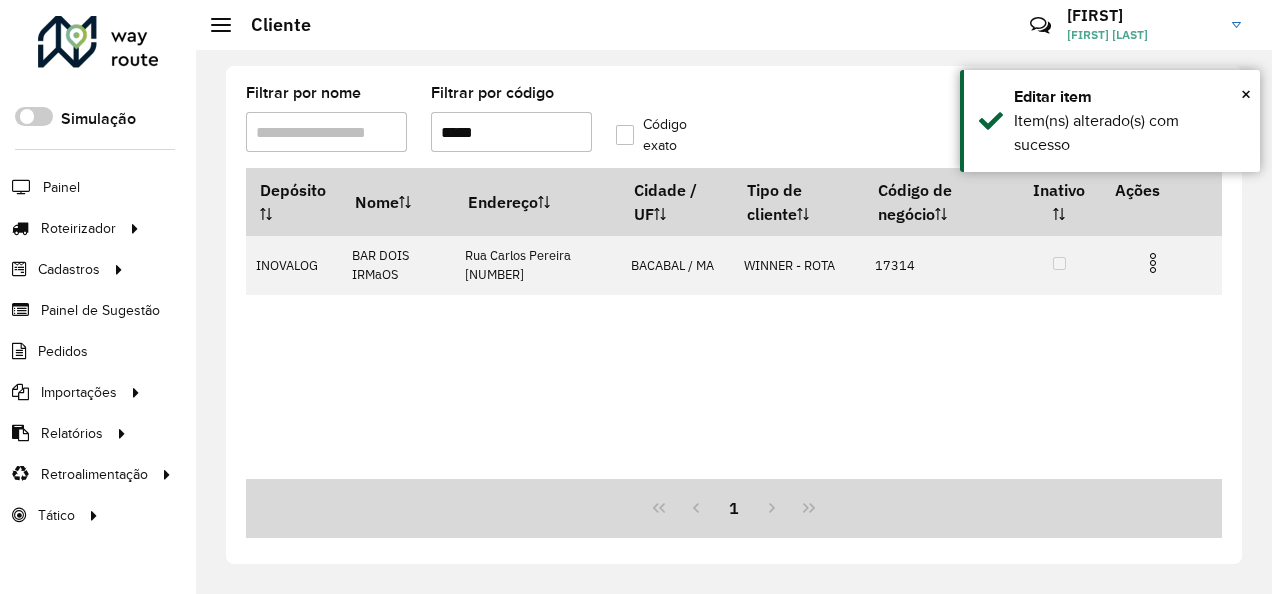 drag, startPoint x: 510, startPoint y: 142, endPoint x: 465, endPoint y: 151, distance: 45.891174 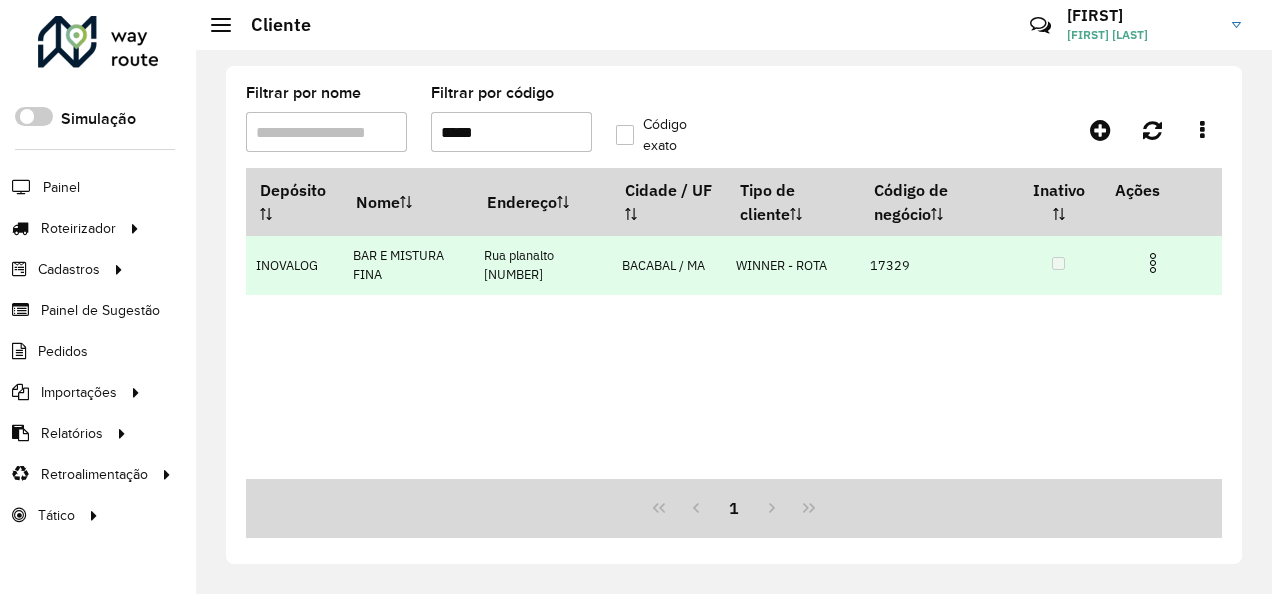 type on "*****" 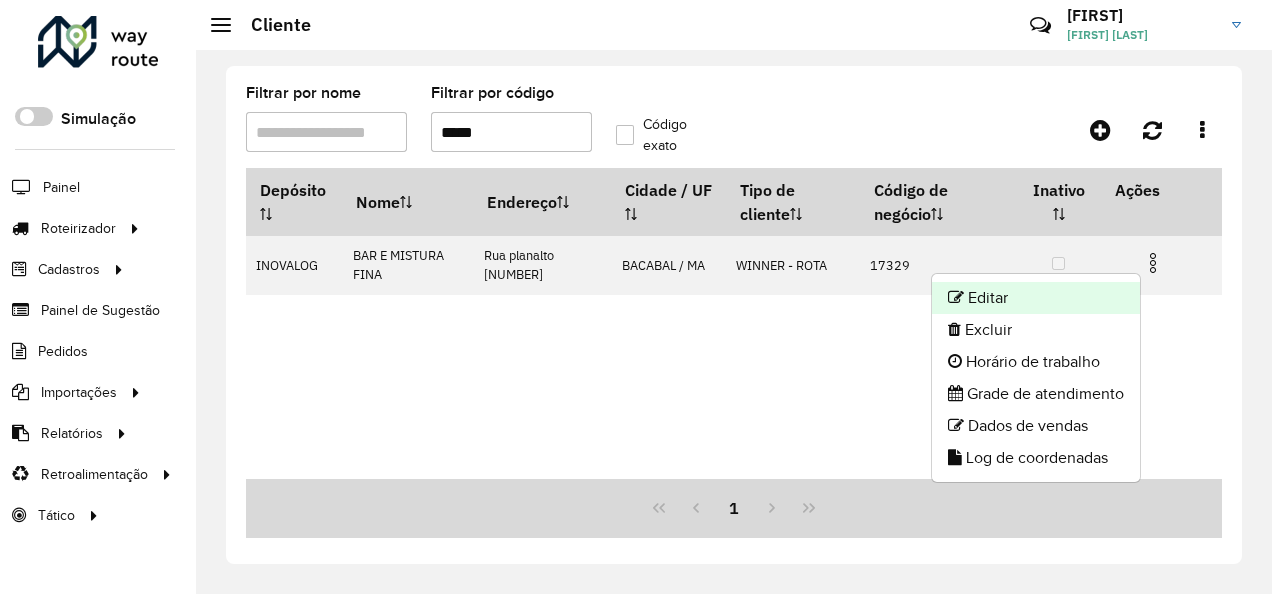 click on "Editar" 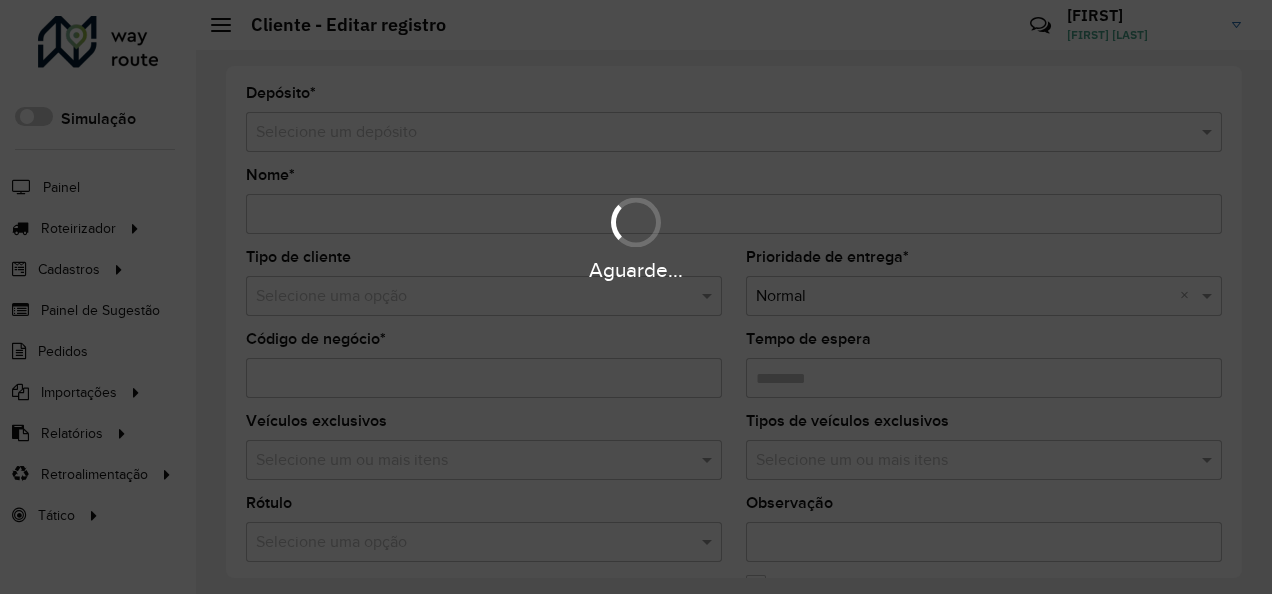 type on "**********" 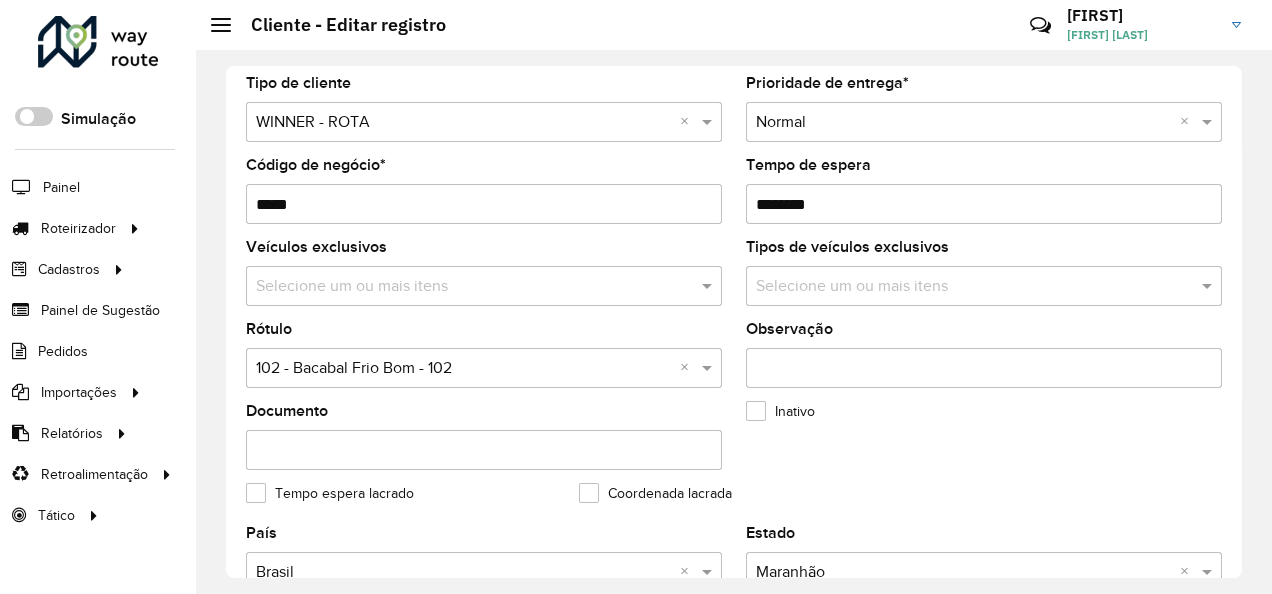 scroll, scrollTop: 500, scrollLeft: 0, axis: vertical 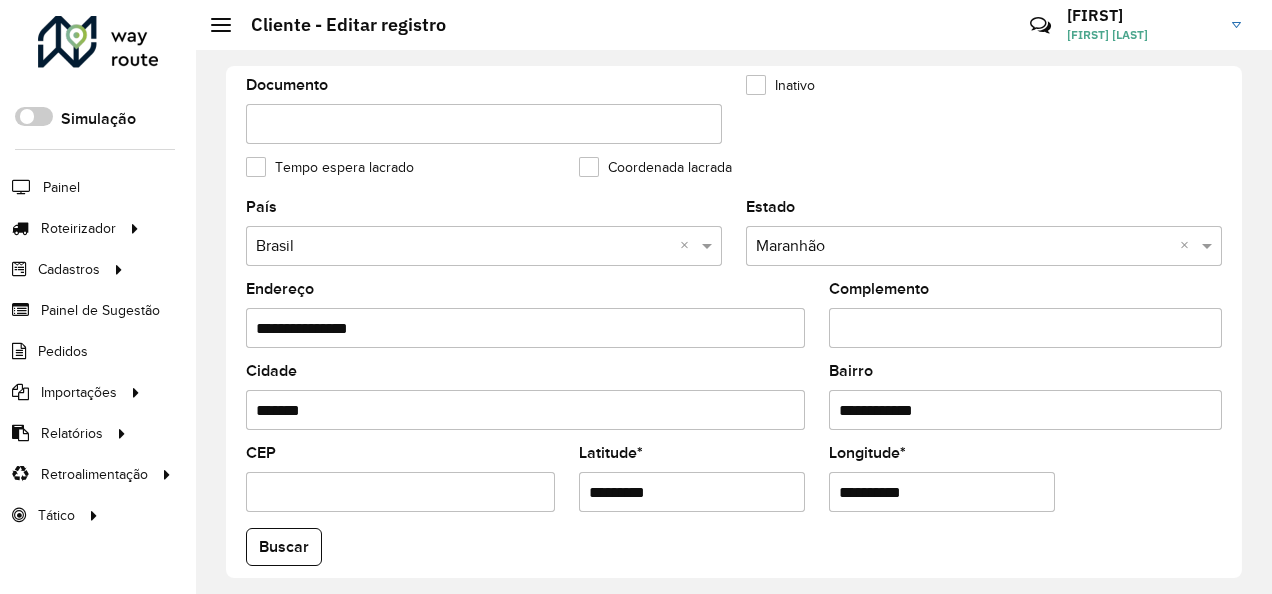 drag, startPoint x: 704, startPoint y: 494, endPoint x: 613, endPoint y: 505, distance: 91.66242 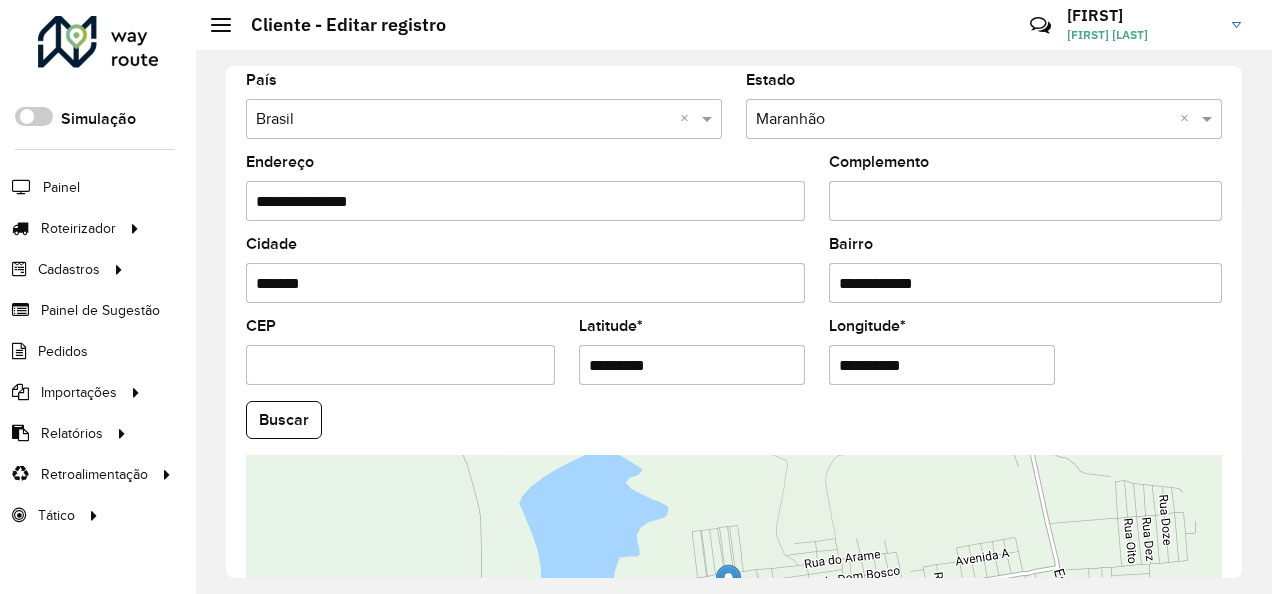 scroll, scrollTop: 700, scrollLeft: 0, axis: vertical 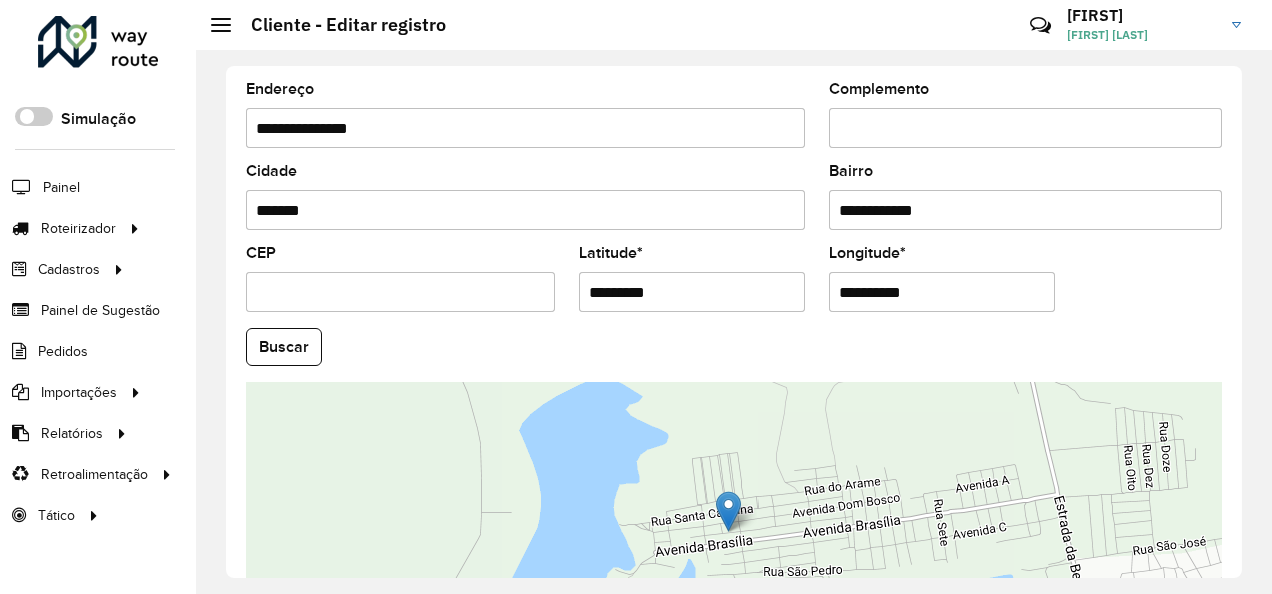 drag, startPoint x: 941, startPoint y: 292, endPoint x: 866, endPoint y: 312, distance: 77.62087 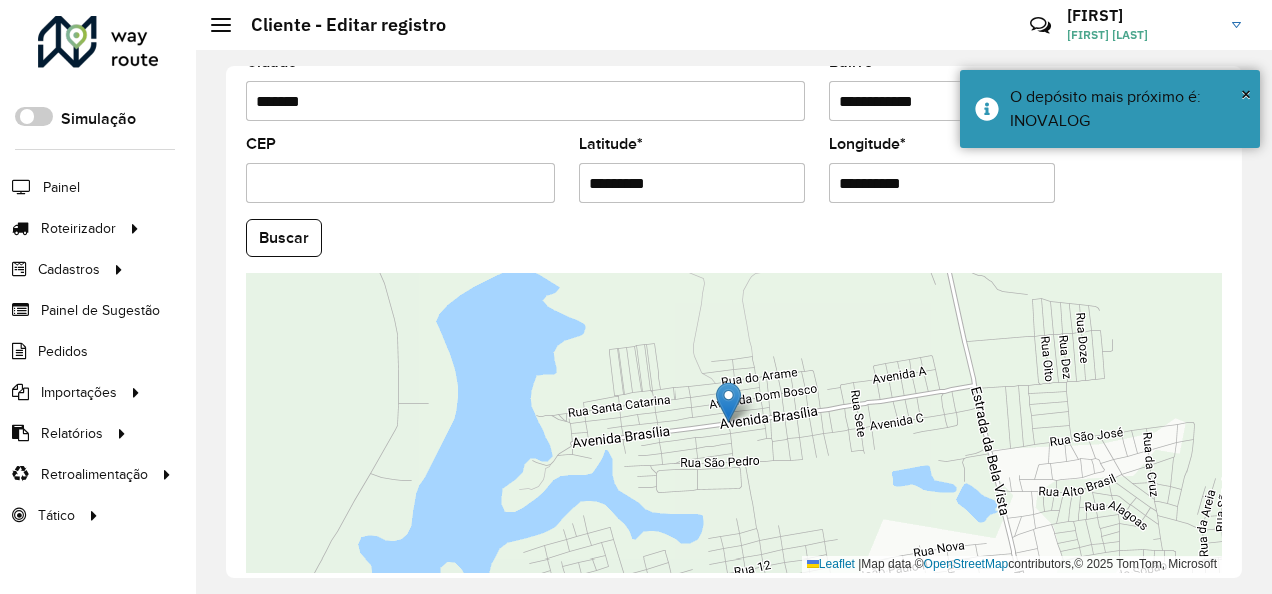 scroll, scrollTop: 889, scrollLeft: 0, axis: vertical 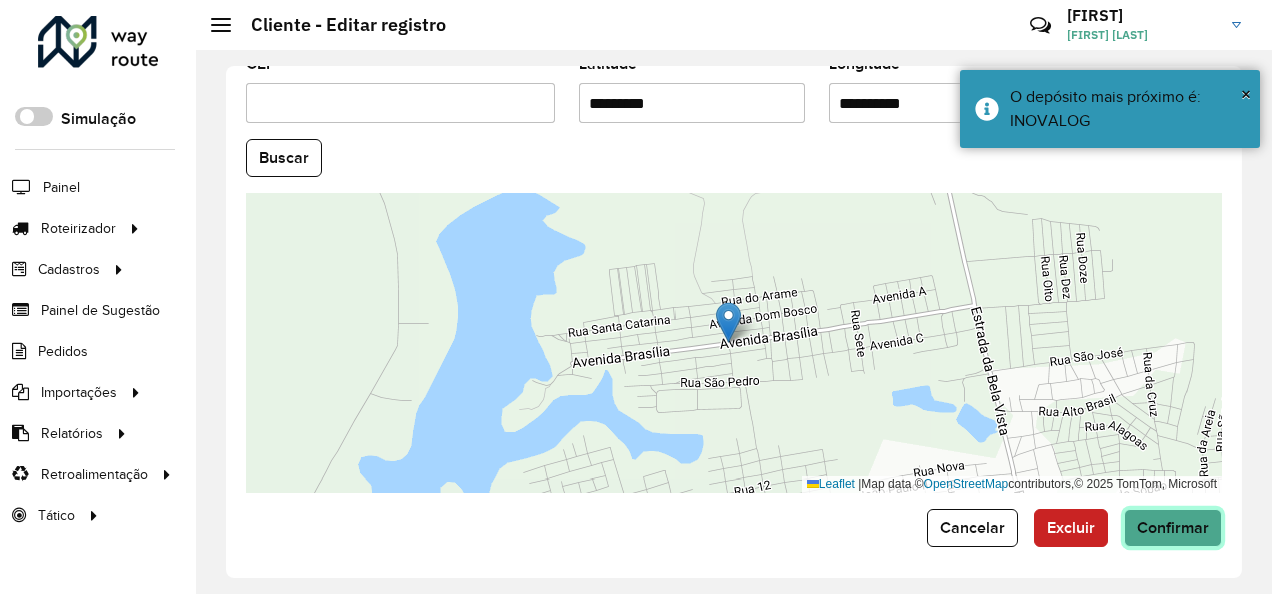 click on "Confirmar" 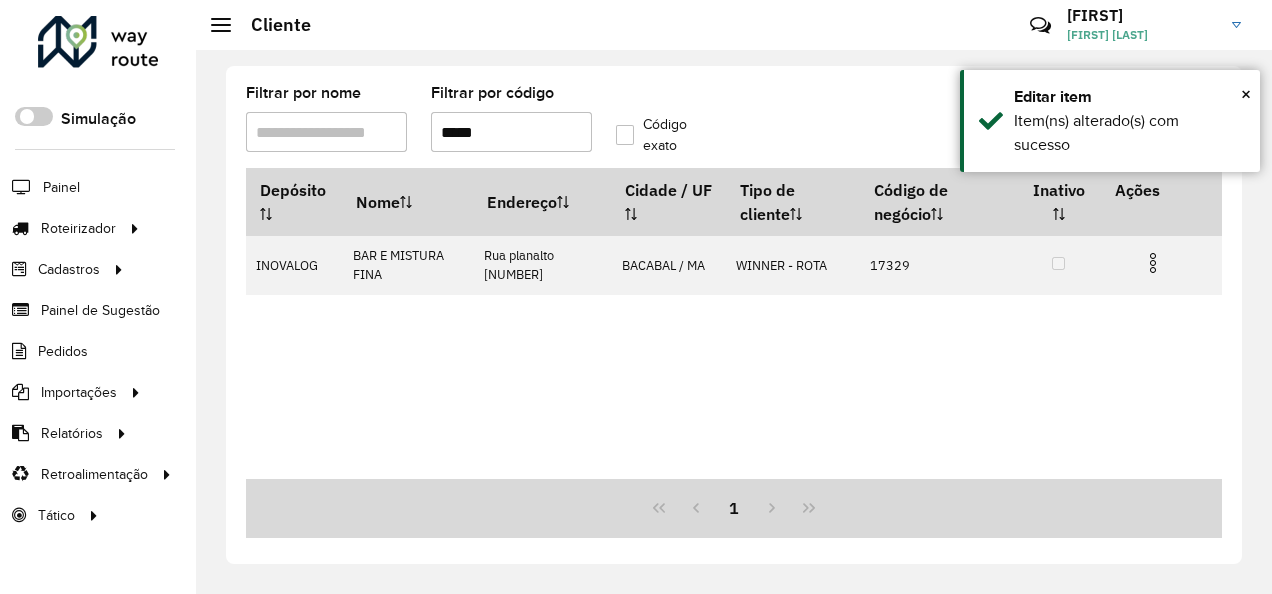 drag, startPoint x: 492, startPoint y: 129, endPoint x: 468, endPoint y: 137, distance: 25.298222 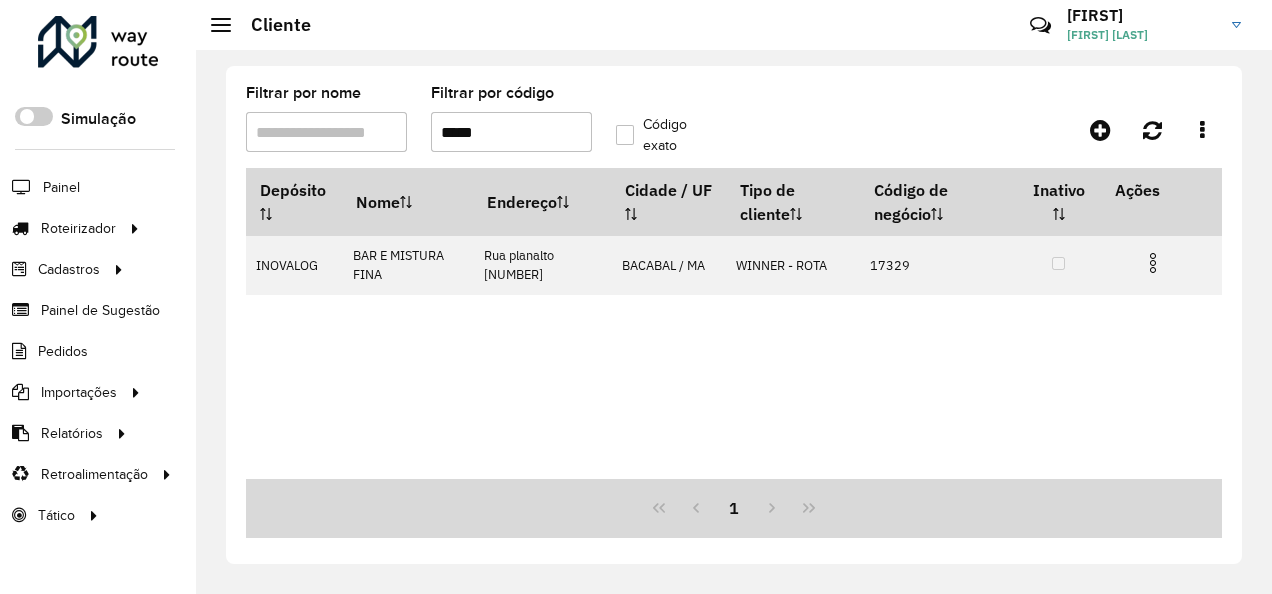drag, startPoint x: 492, startPoint y: 140, endPoint x: 461, endPoint y: 148, distance: 32.01562 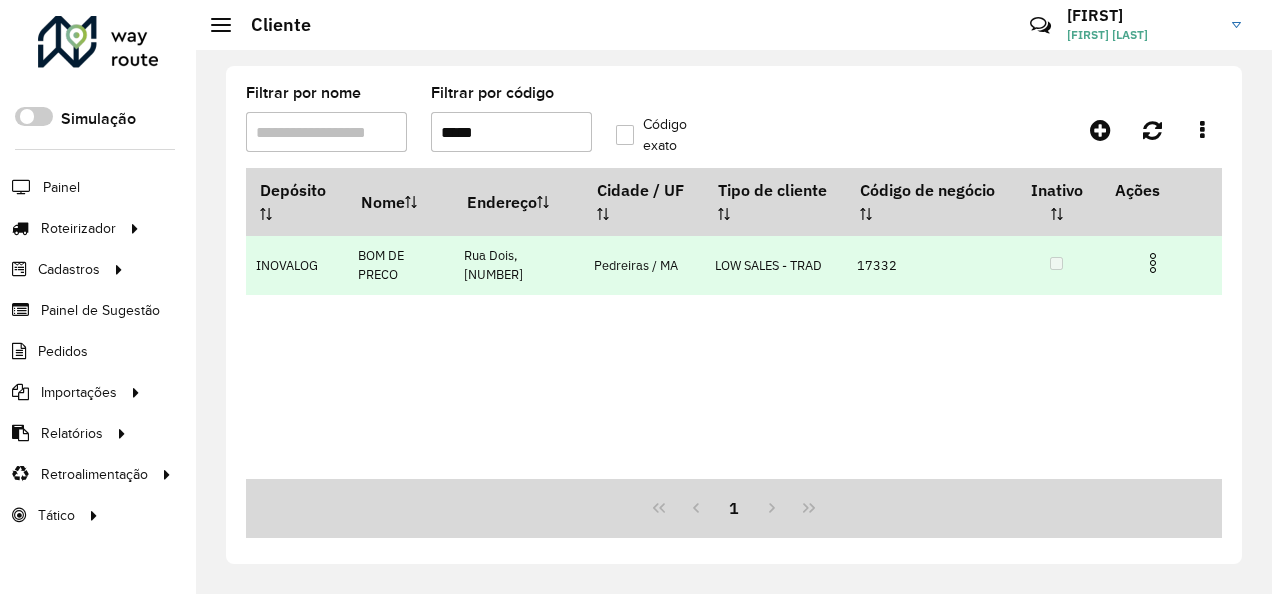 type on "*****" 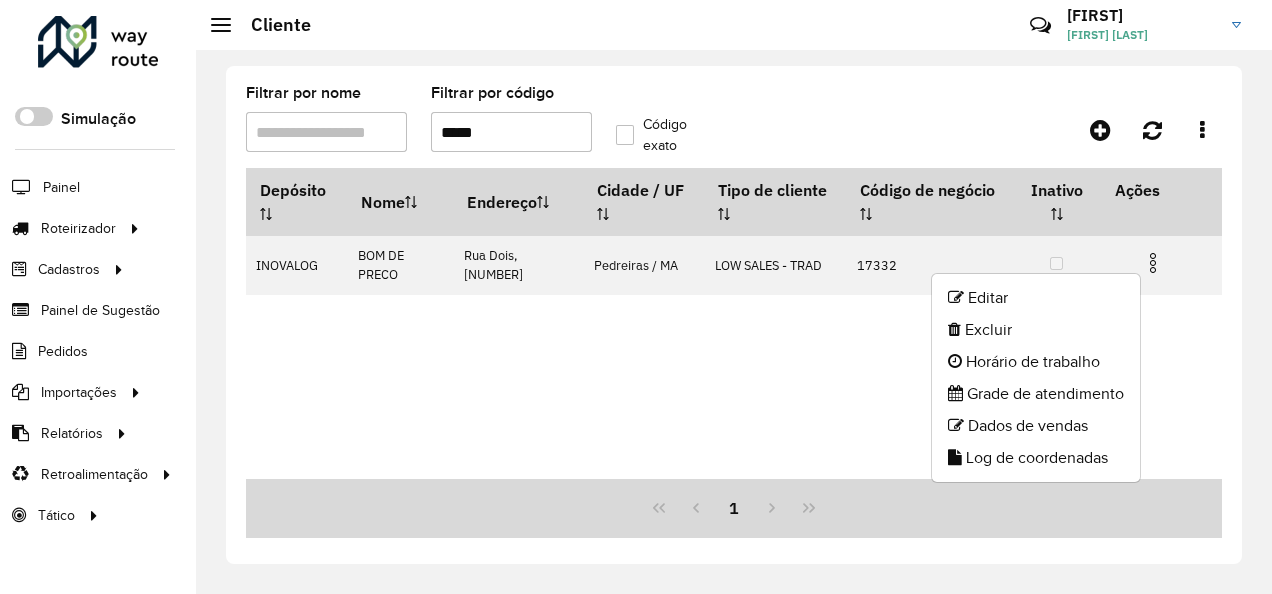 click on "Editar   Excluir   Horário de trabalho   Grade de atendimento   Dados de vendas   Log de coordenadas" 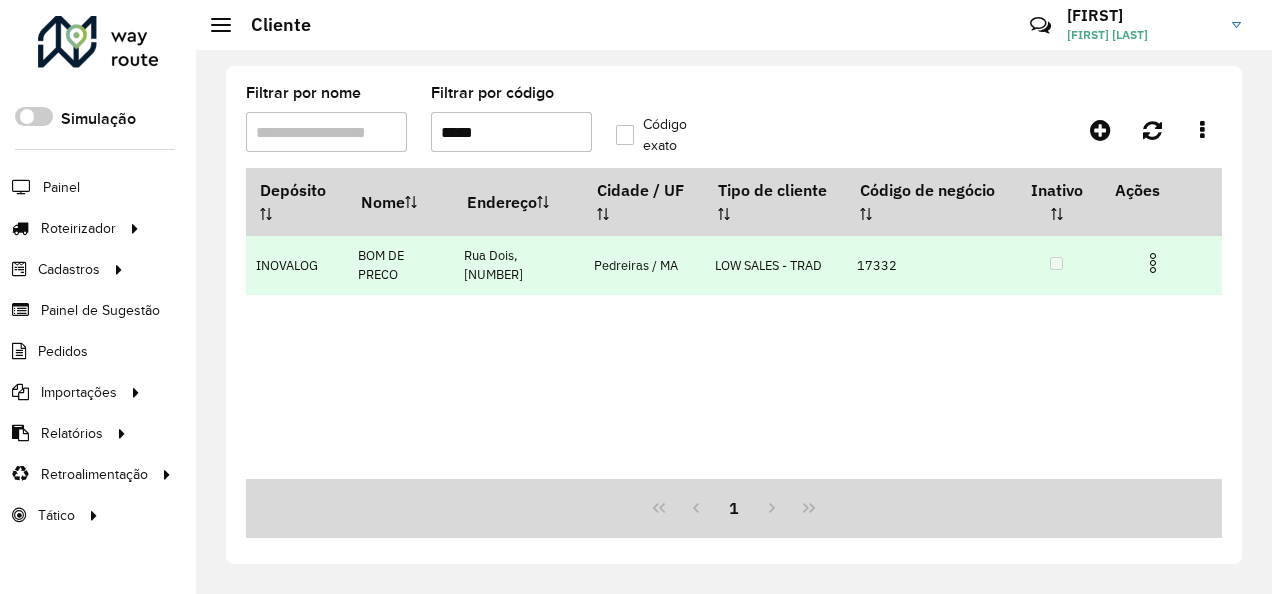 click at bounding box center (1153, 263) 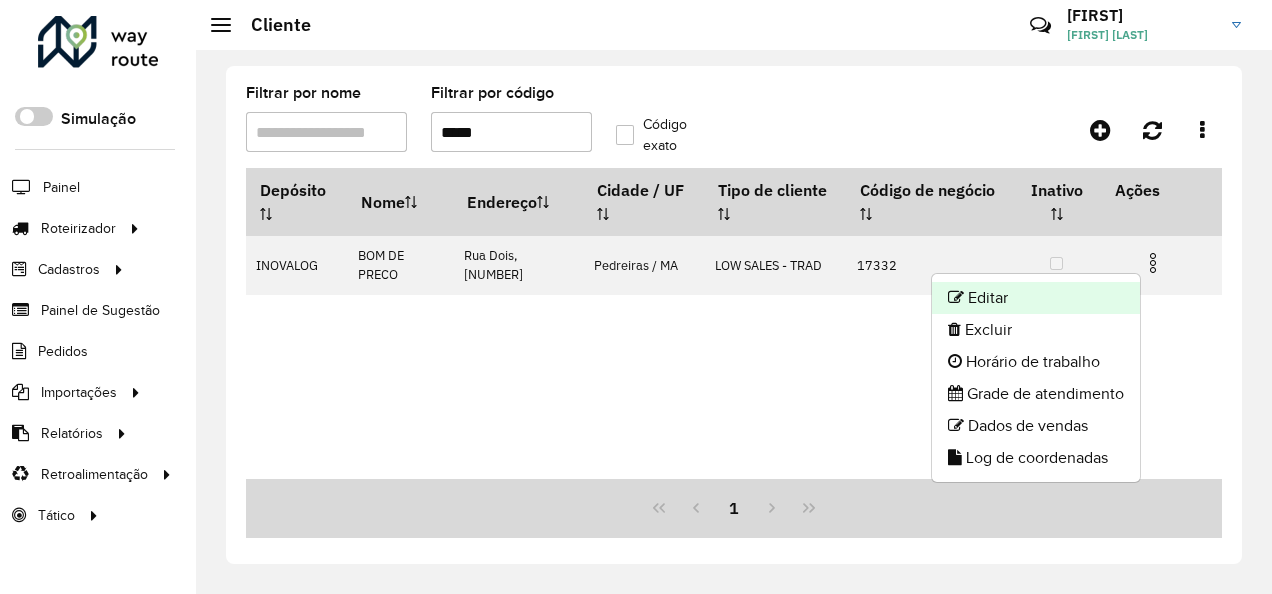 click on "Editar" 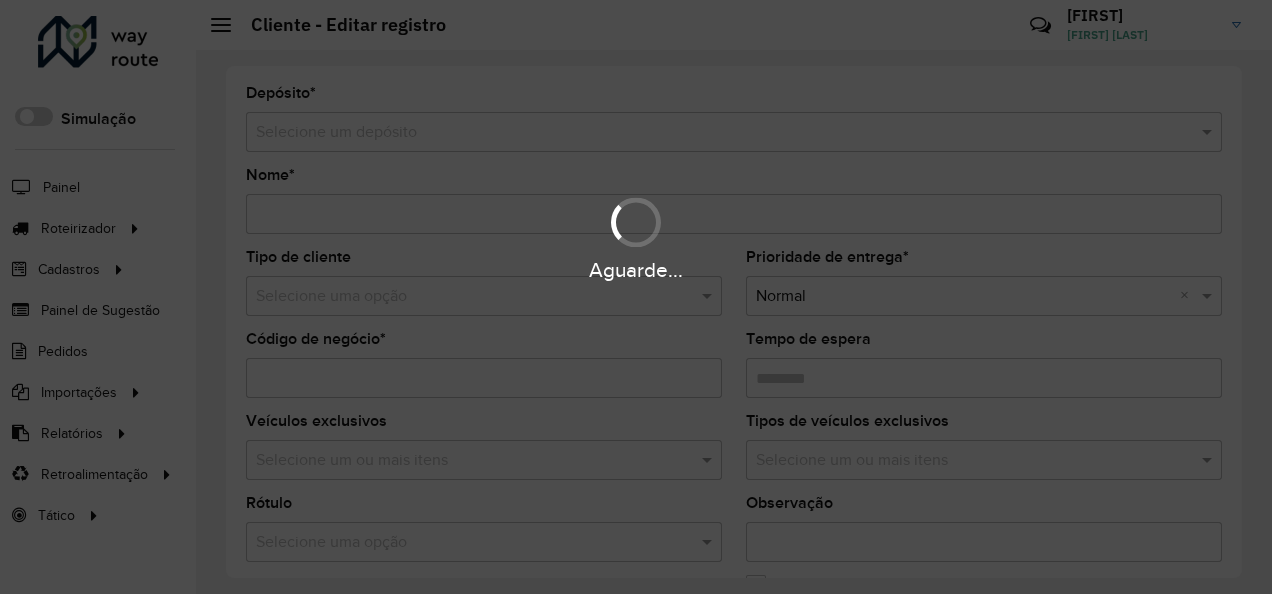 type on "**********" 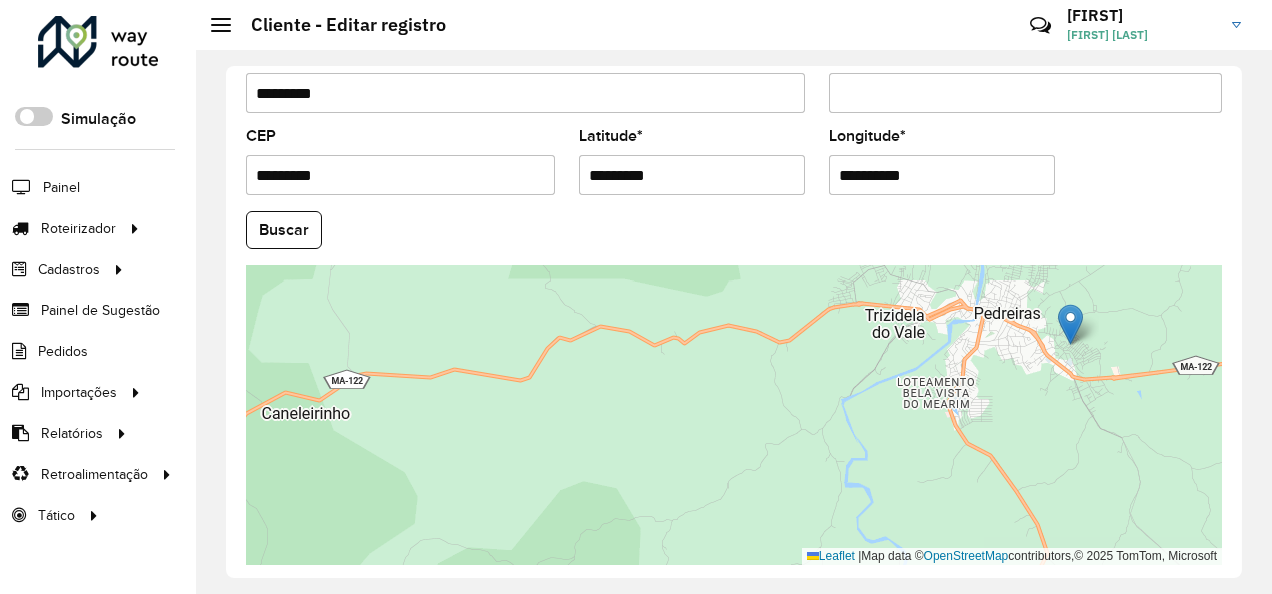 scroll, scrollTop: 889, scrollLeft: 0, axis: vertical 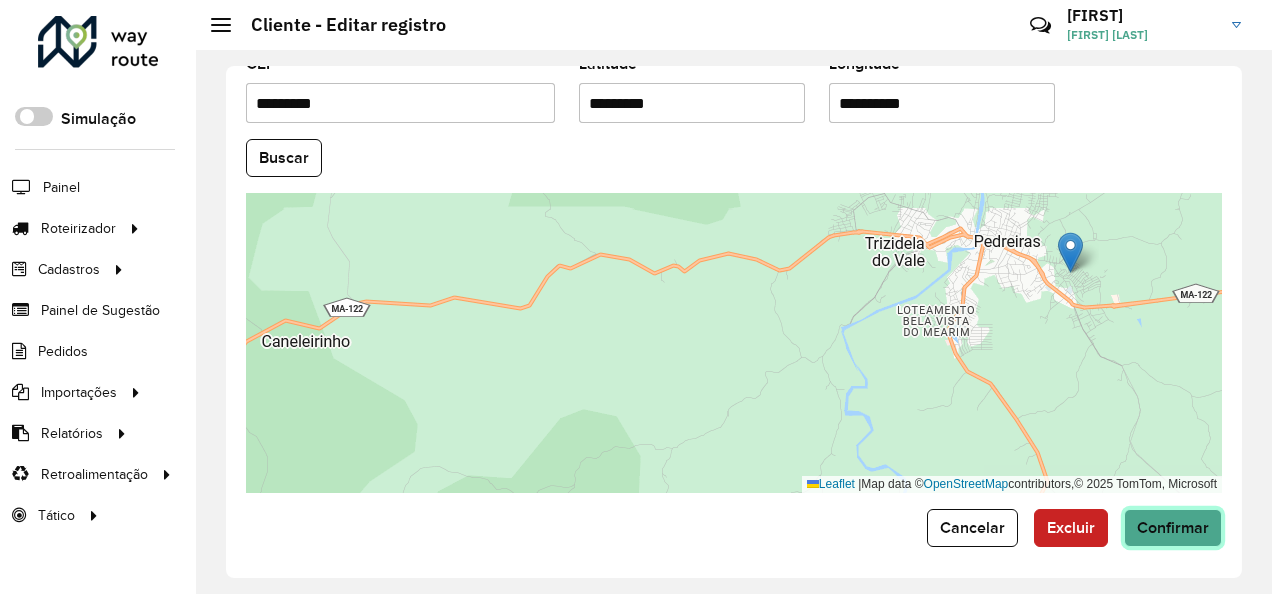click on "Confirmar" 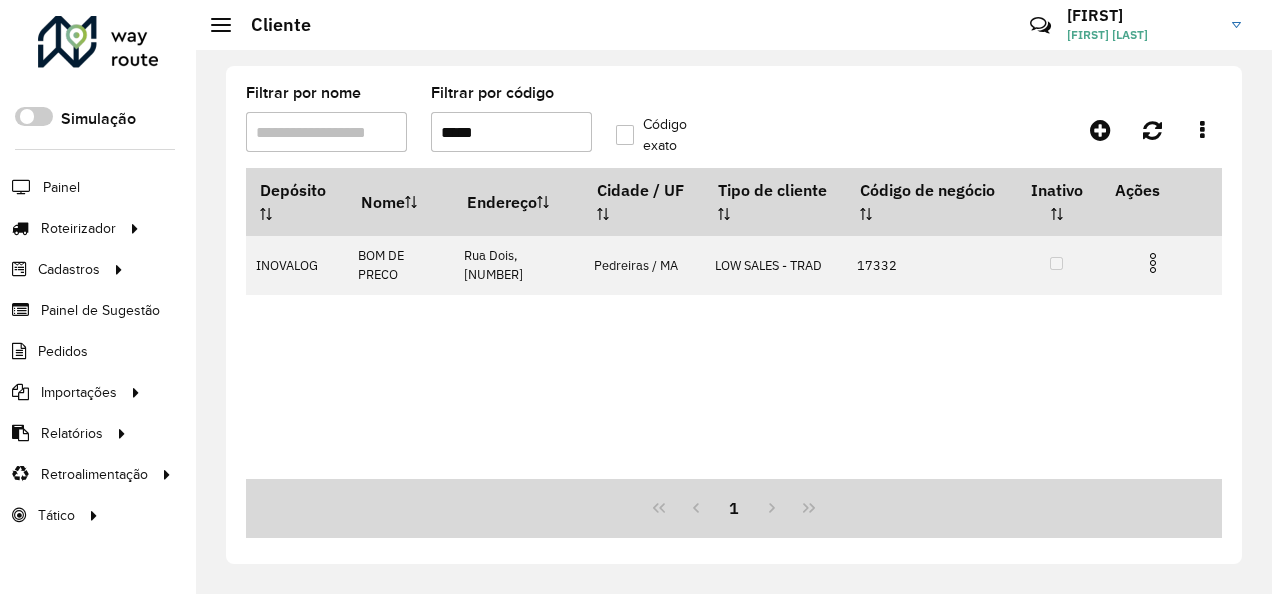 drag, startPoint x: 520, startPoint y: 142, endPoint x: 453, endPoint y: 157, distance: 68.65858 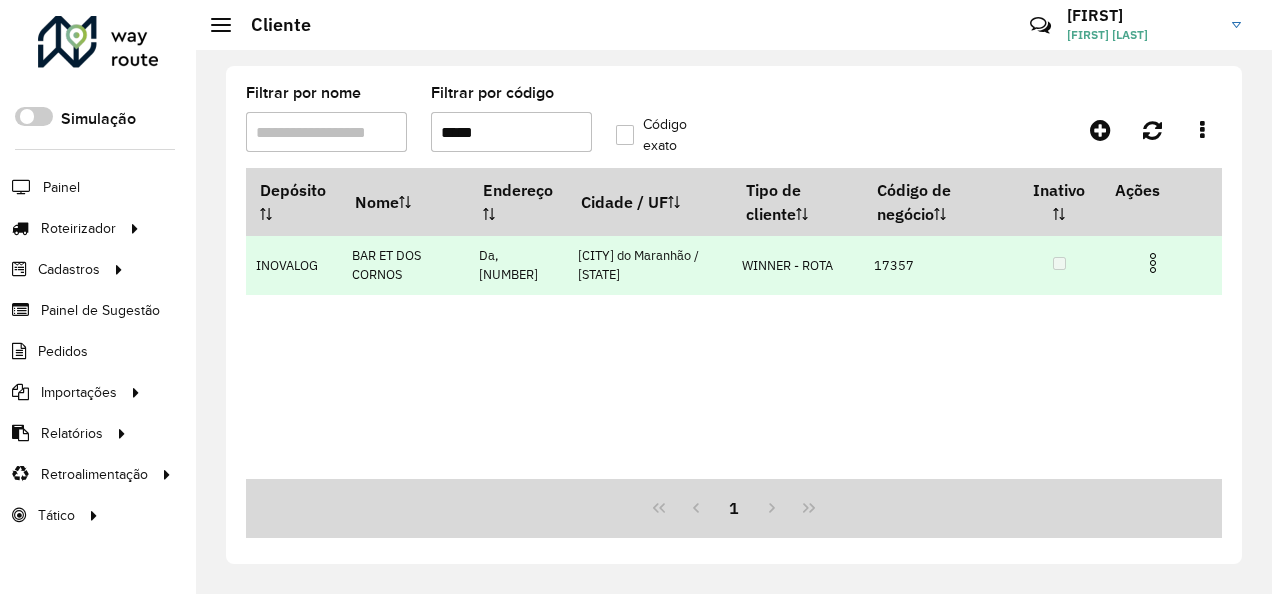 type on "*****" 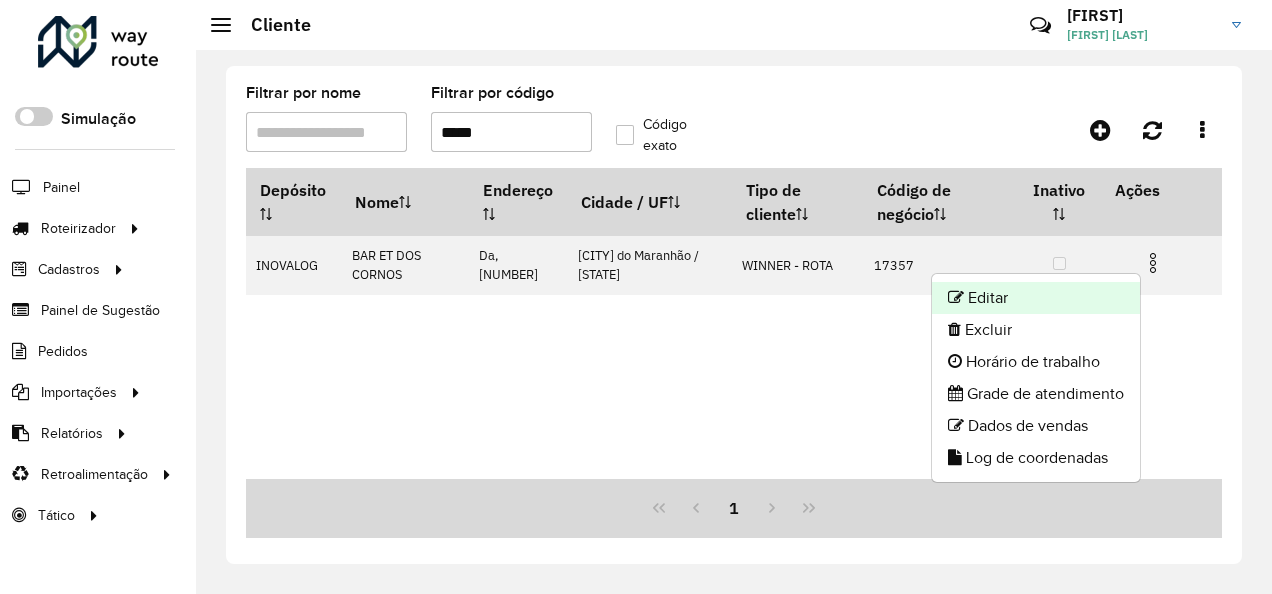 click on "Editar" 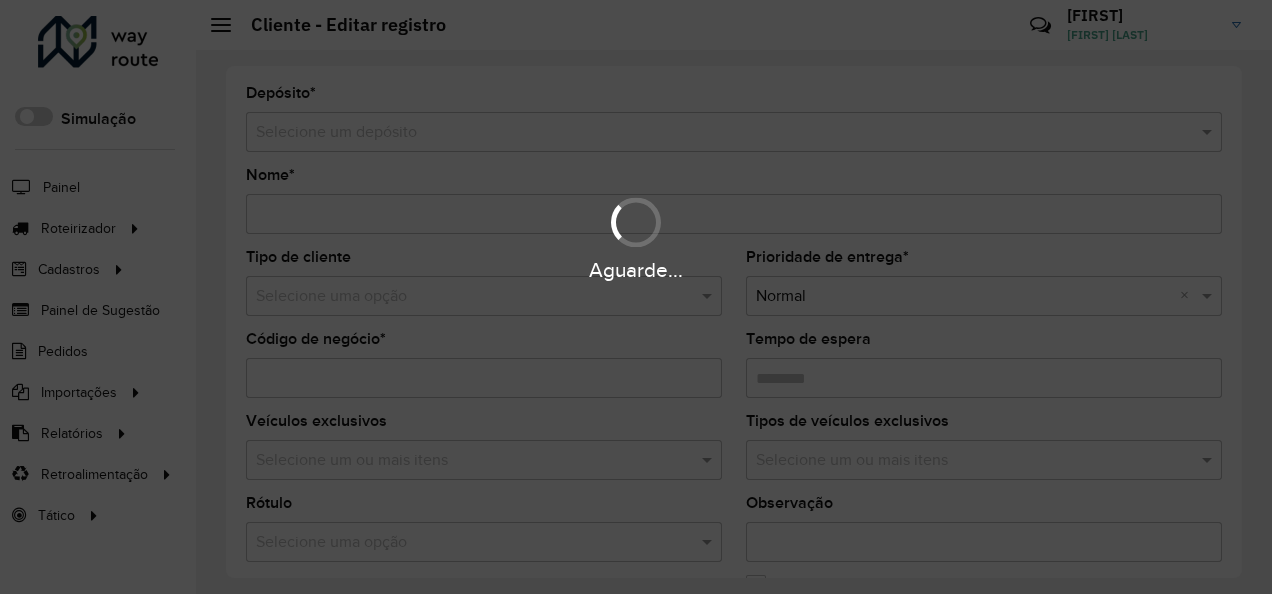 type on "**********" 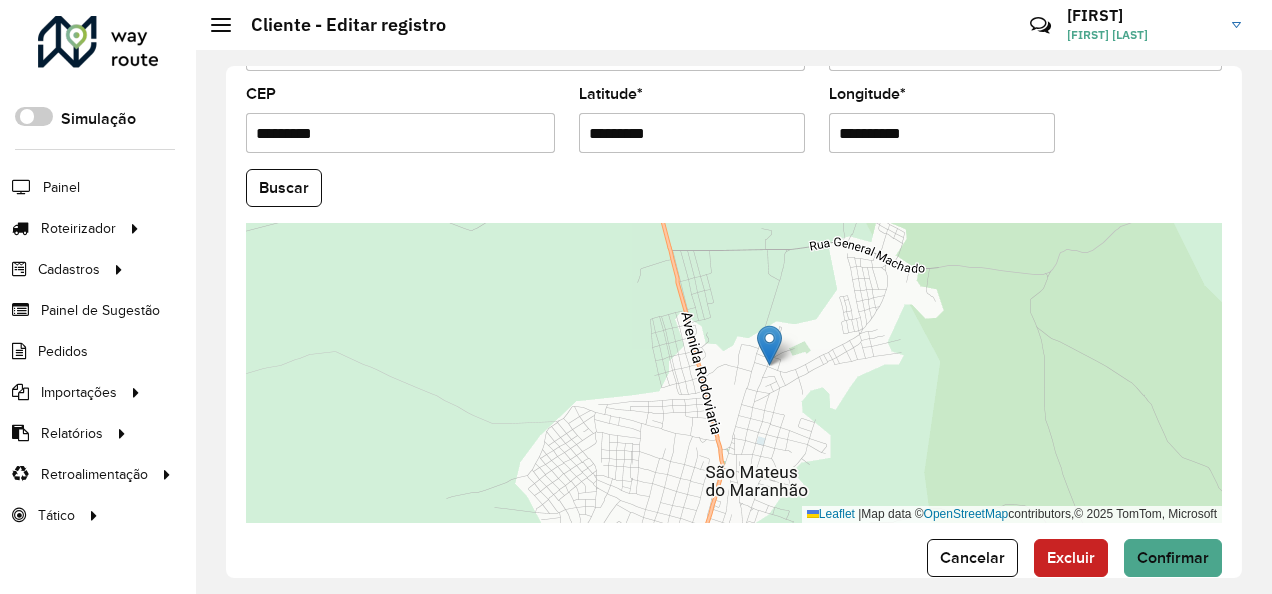 scroll, scrollTop: 889, scrollLeft: 0, axis: vertical 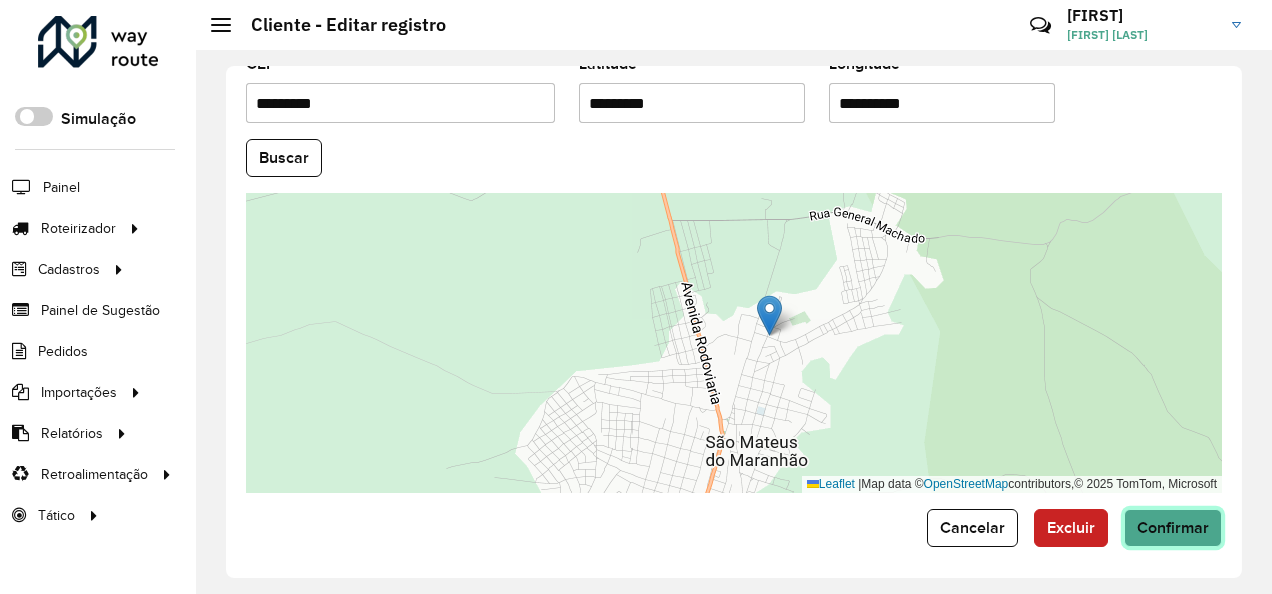 click on "Confirmar" 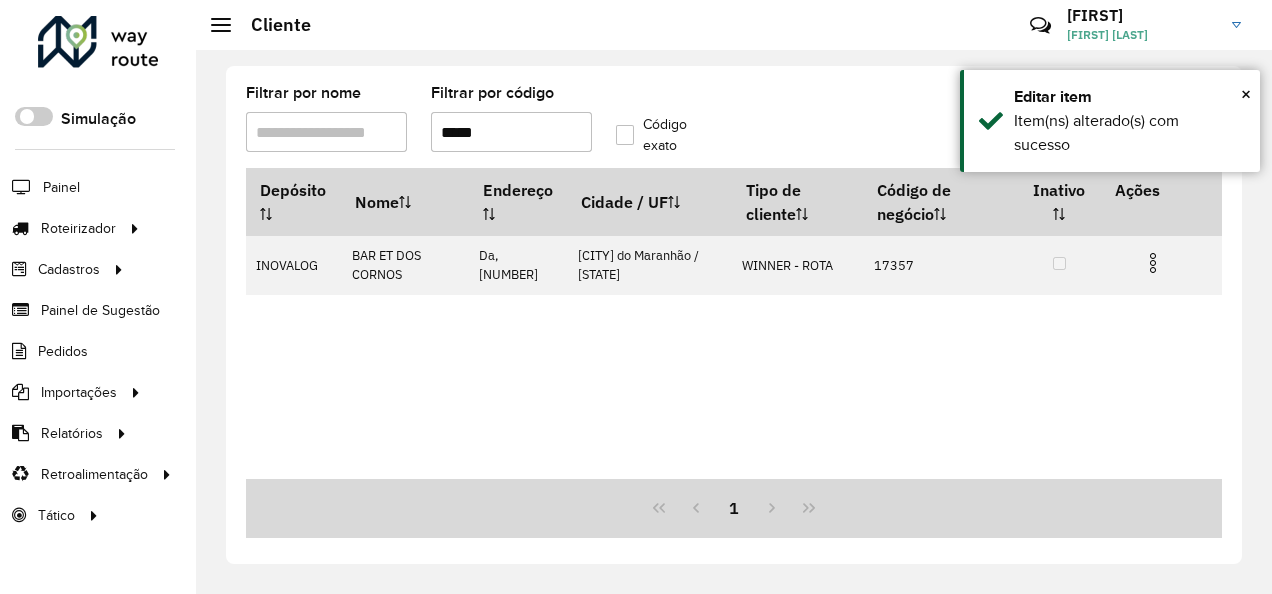 drag, startPoint x: 497, startPoint y: 142, endPoint x: 459, endPoint y: 151, distance: 39.051247 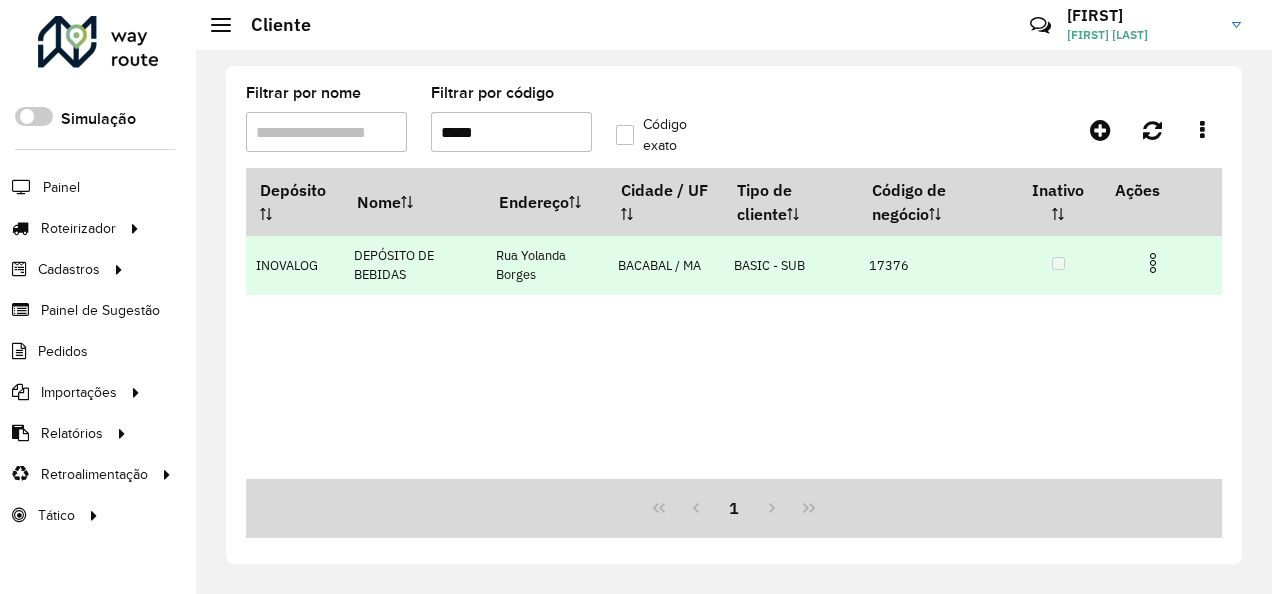 type on "*****" 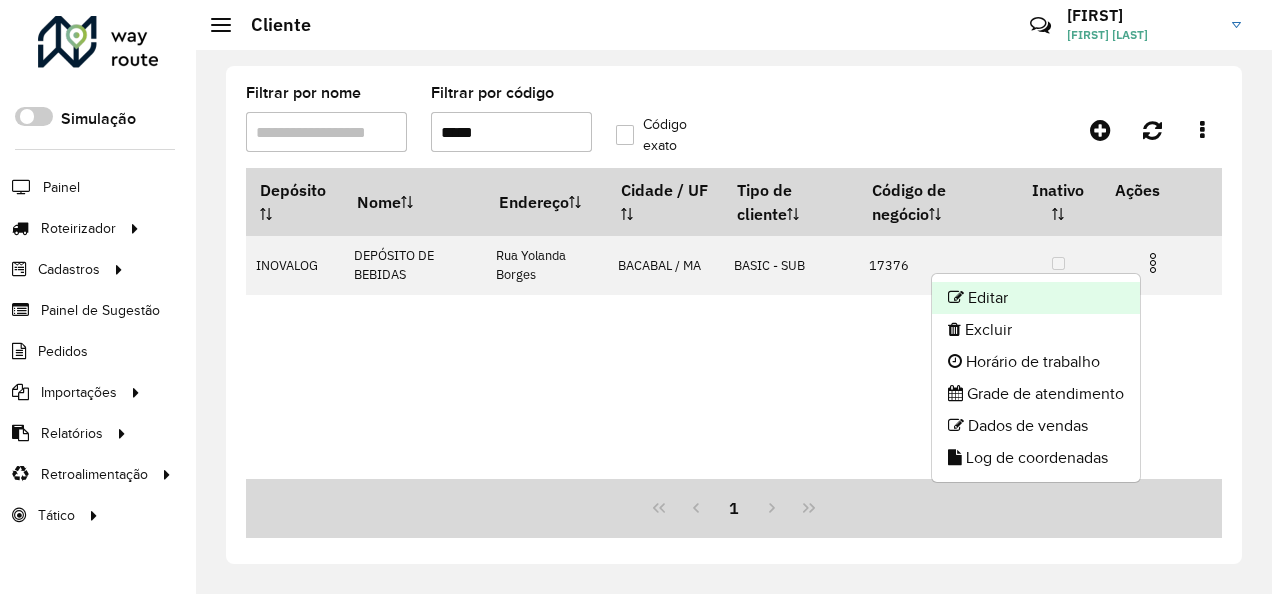 click on "Editar" 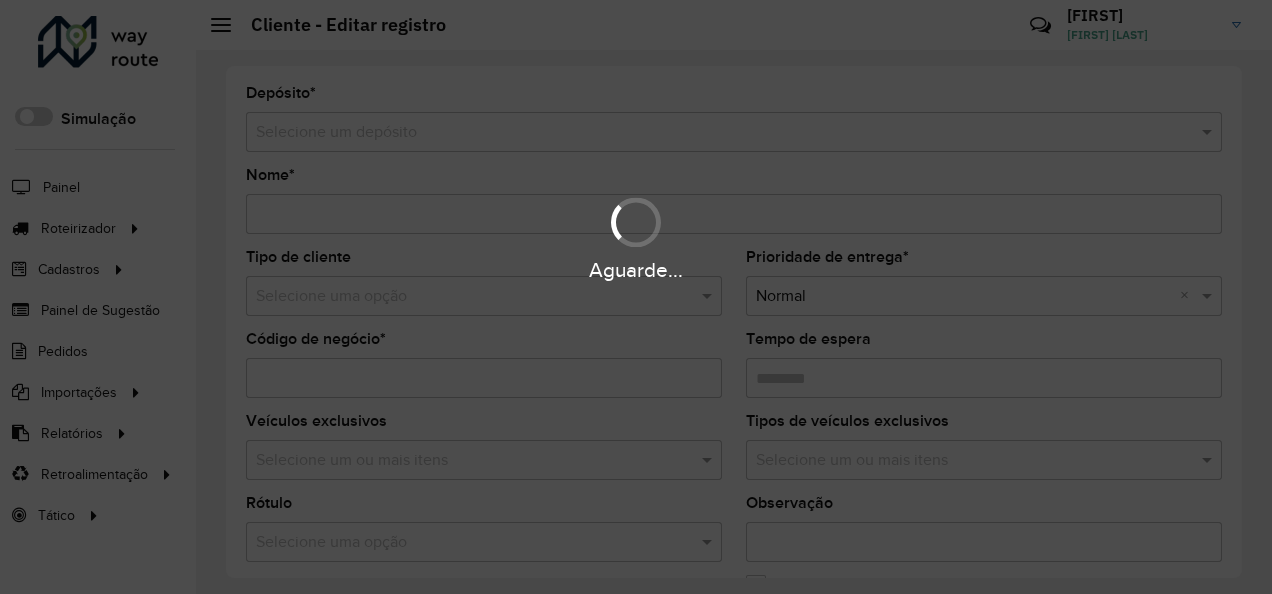 type on "**********" 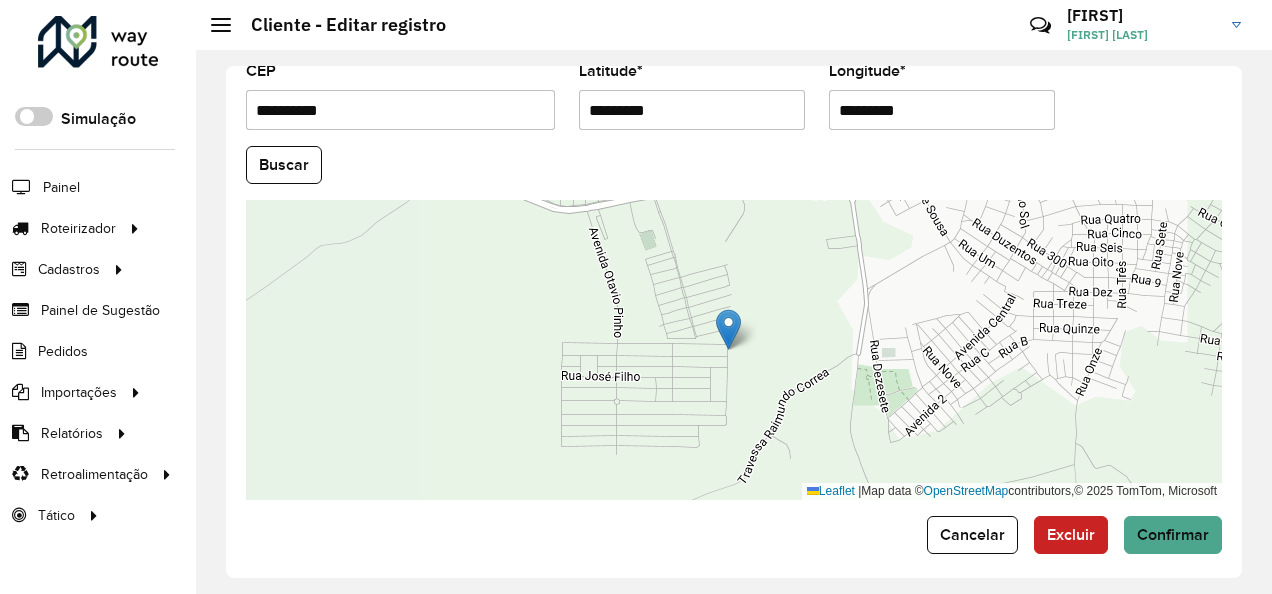 scroll, scrollTop: 889, scrollLeft: 0, axis: vertical 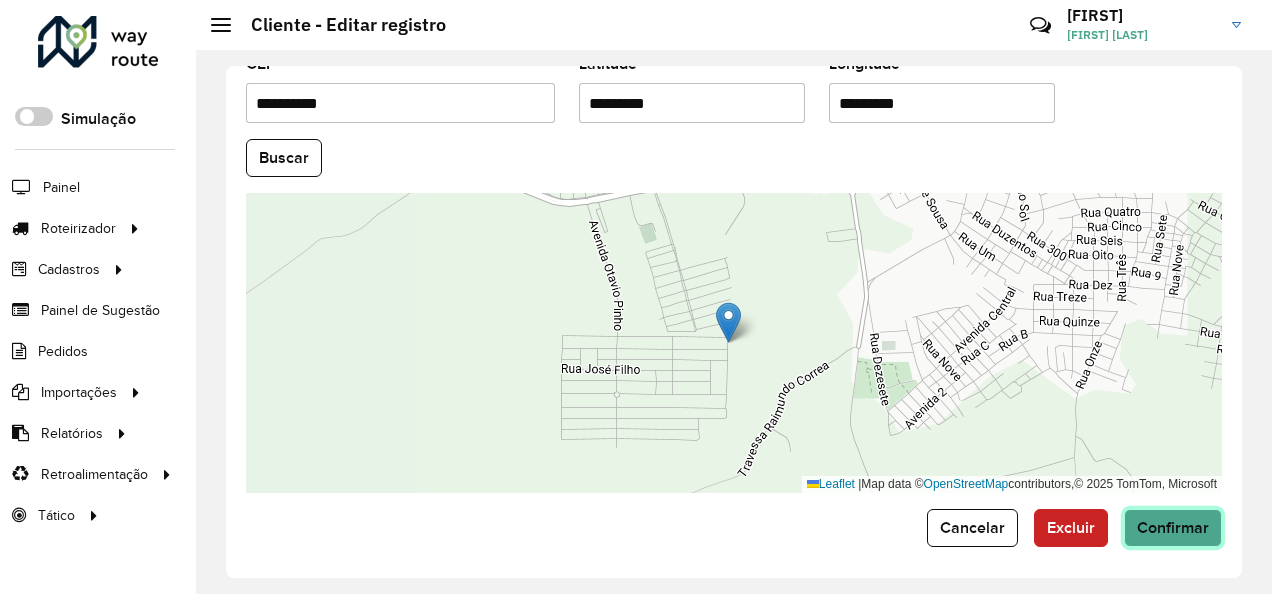 click on "Confirmar" 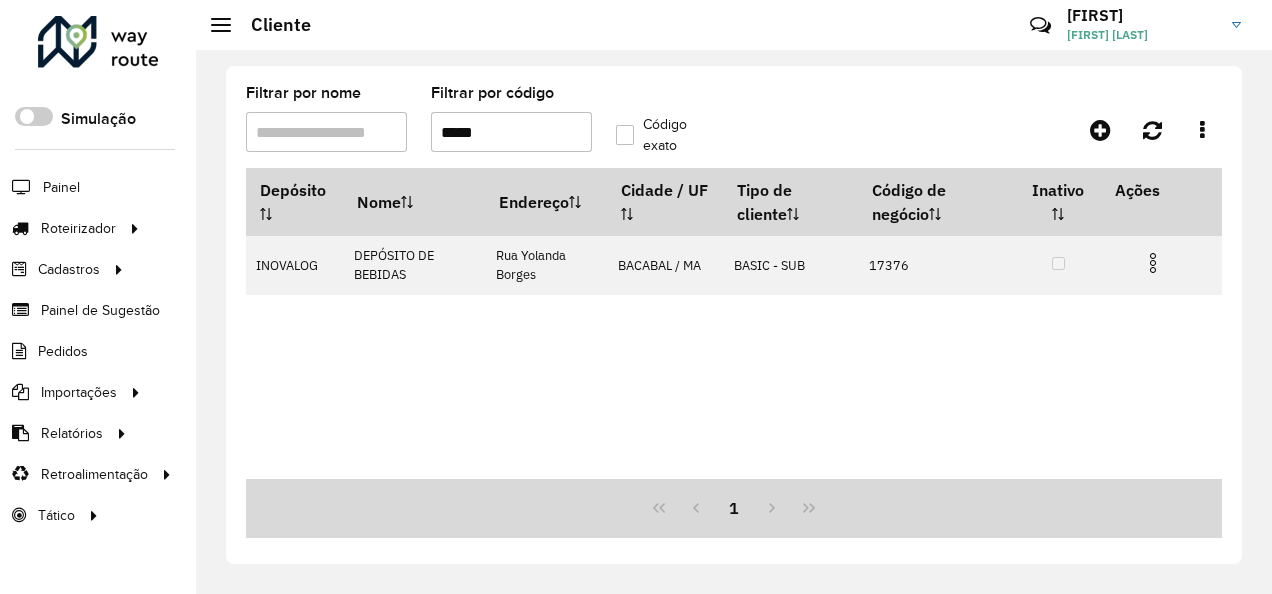 drag, startPoint x: 496, startPoint y: 132, endPoint x: 458, endPoint y: 142, distance: 39.293766 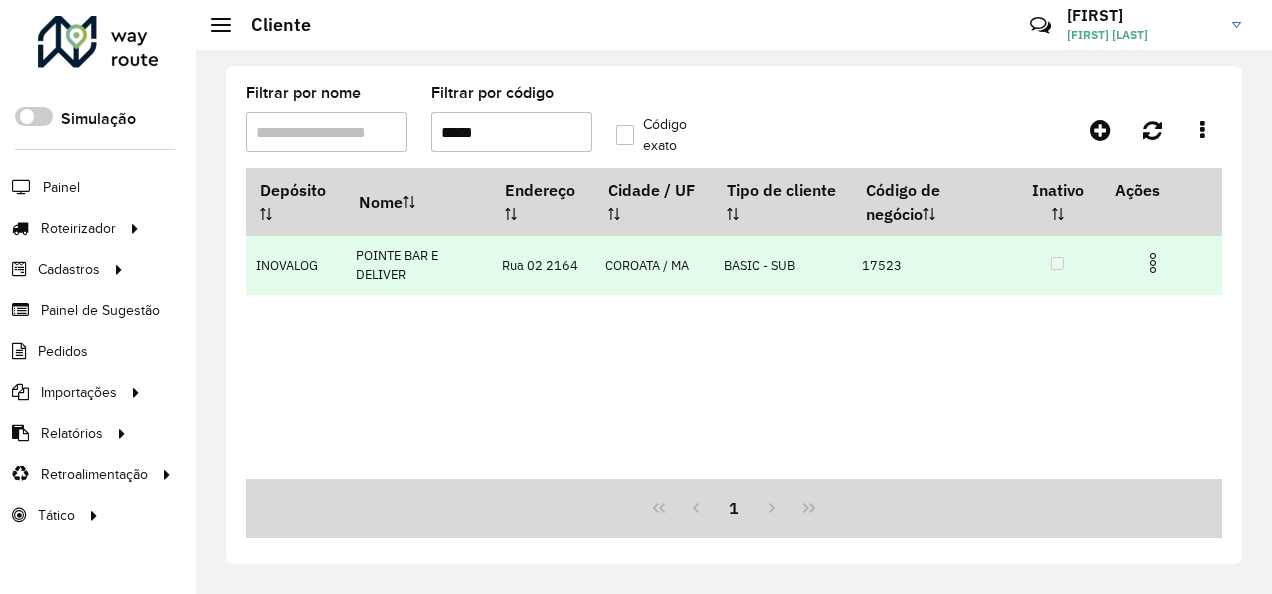 click at bounding box center (1153, 263) 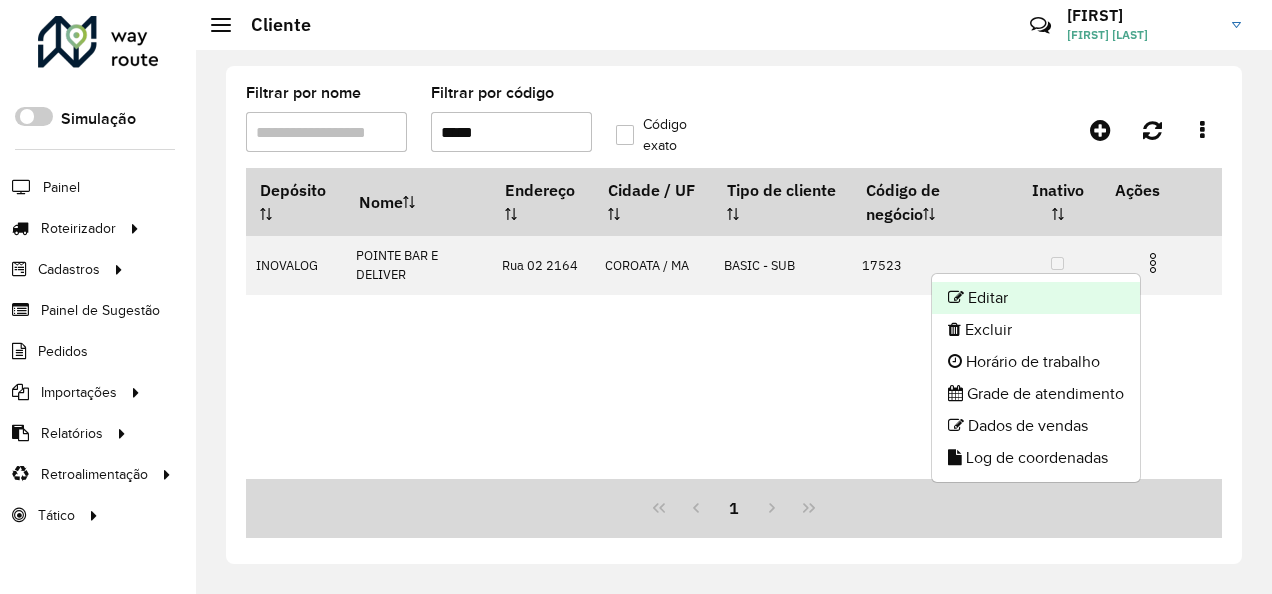 click on "Editar" 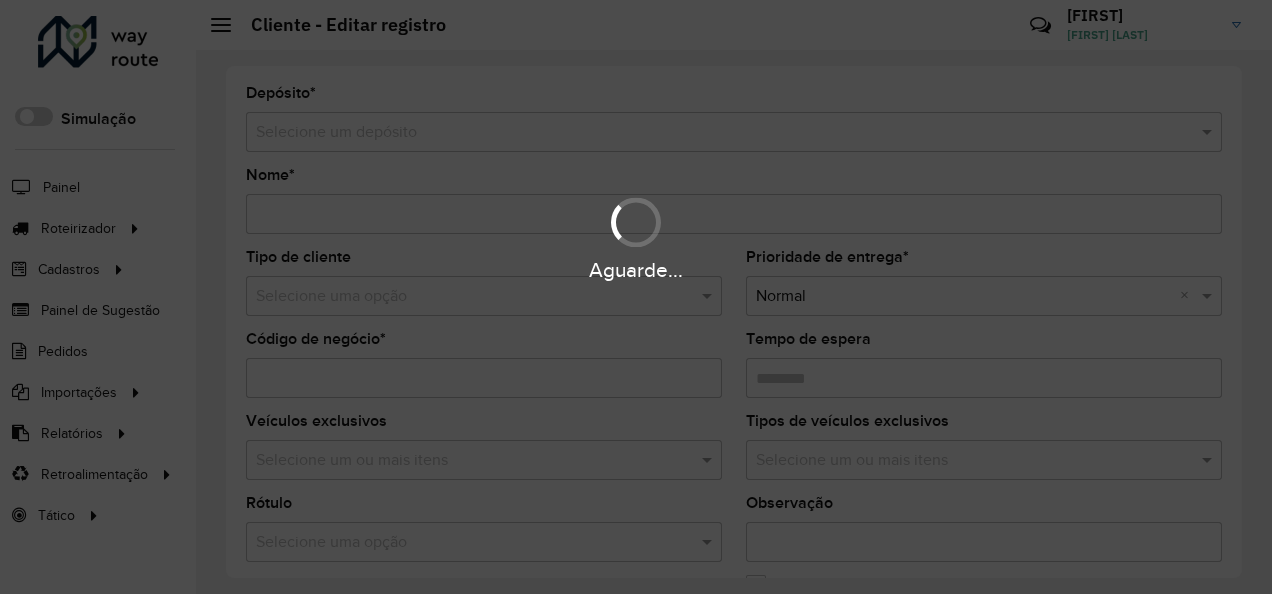 type on "**********" 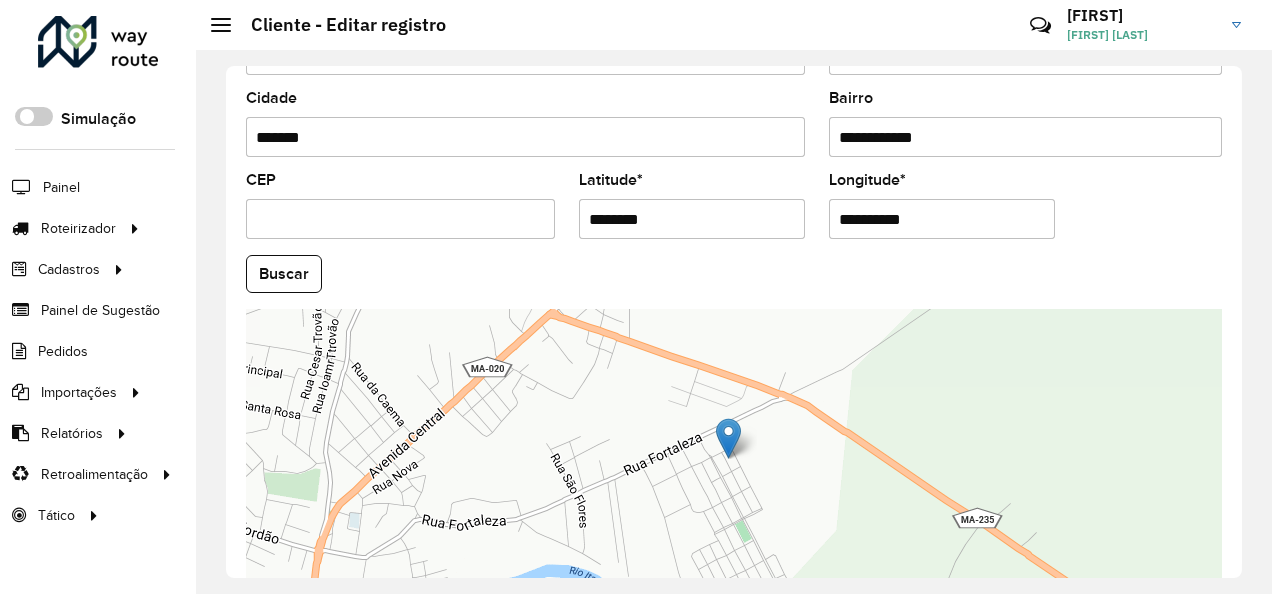 scroll, scrollTop: 889, scrollLeft: 0, axis: vertical 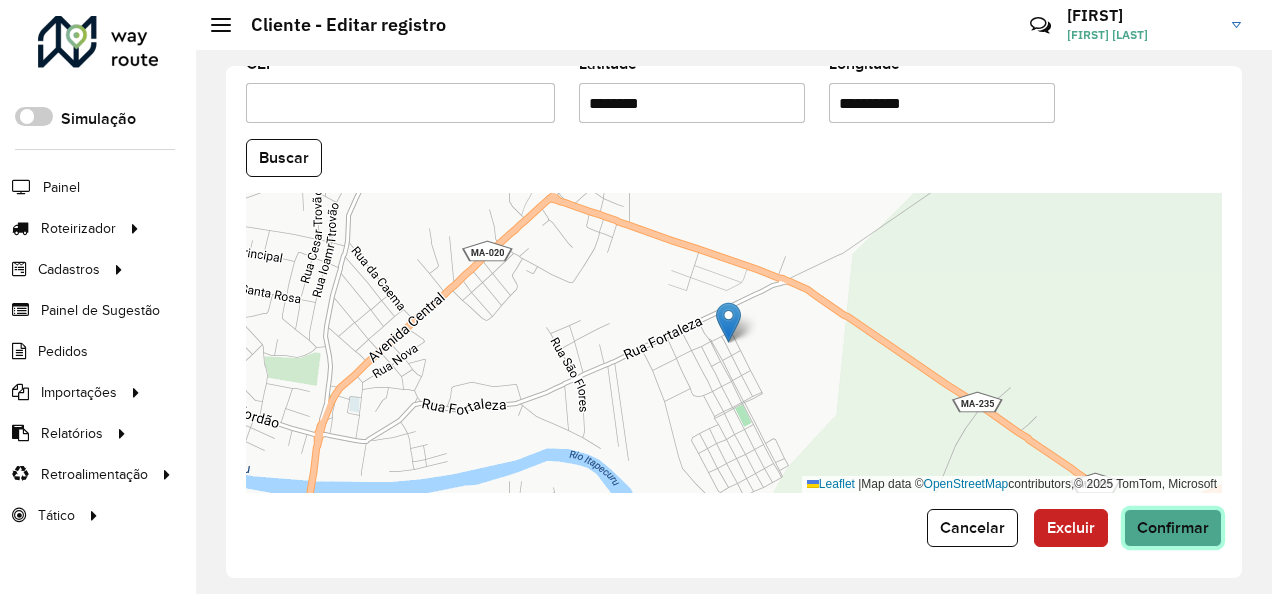 drag, startPoint x: 1190, startPoint y: 540, endPoint x: 1158, endPoint y: 518, distance: 38.832977 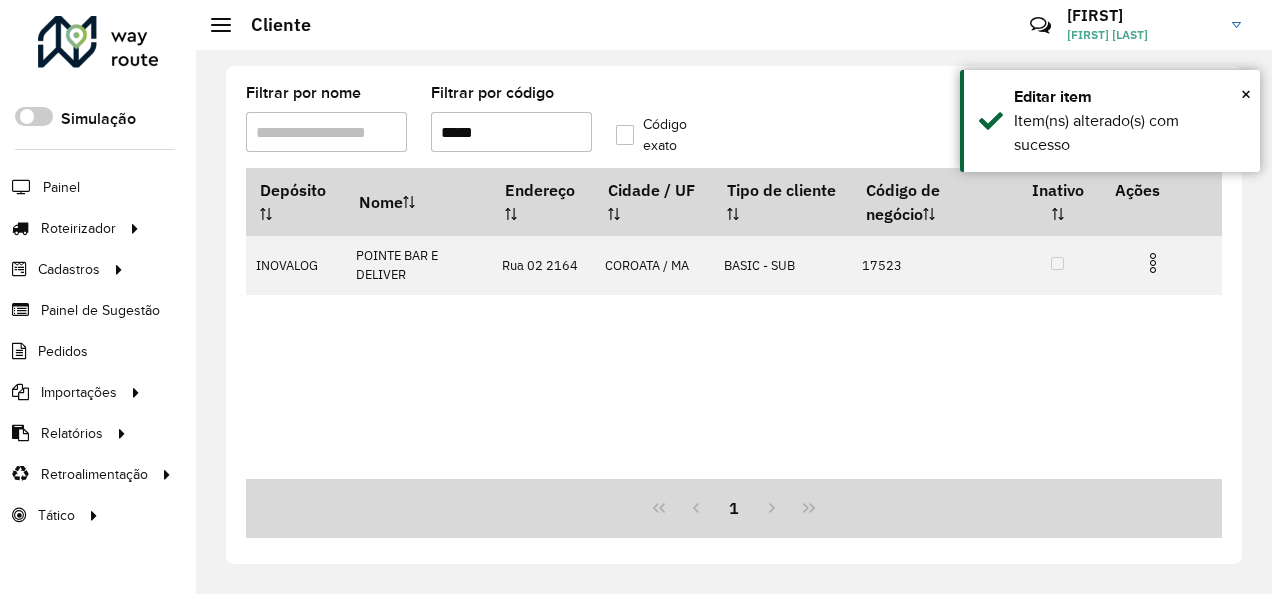 drag, startPoint x: 490, startPoint y: 138, endPoint x: 466, endPoint y: 144, distance: 24.738634 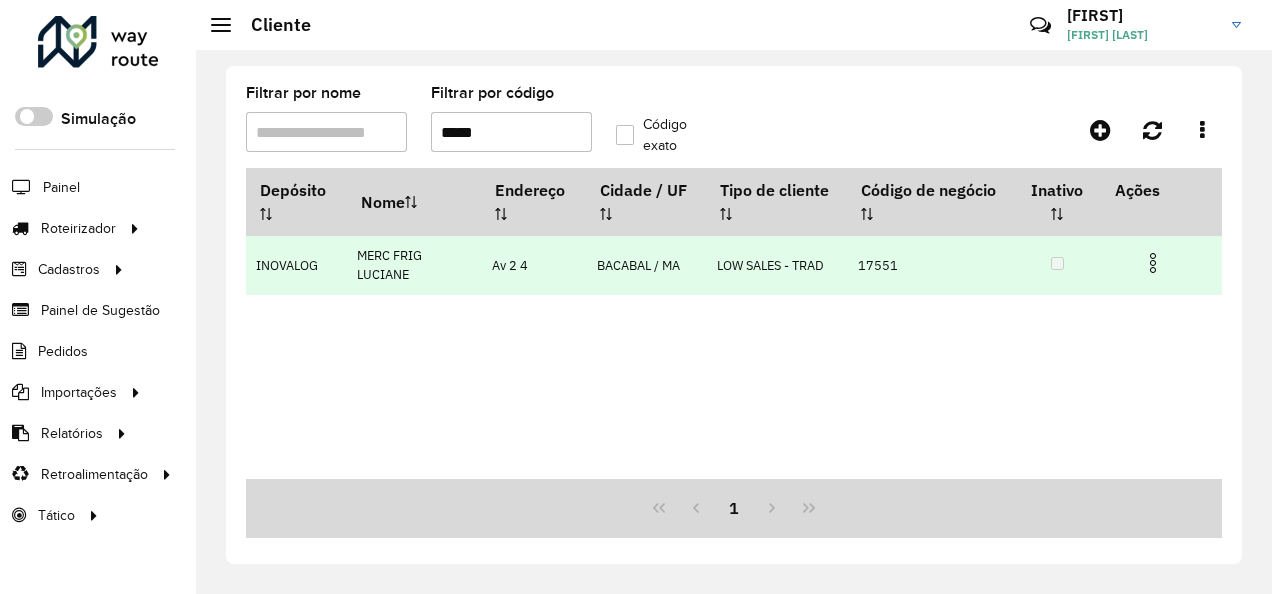 type on "*****" 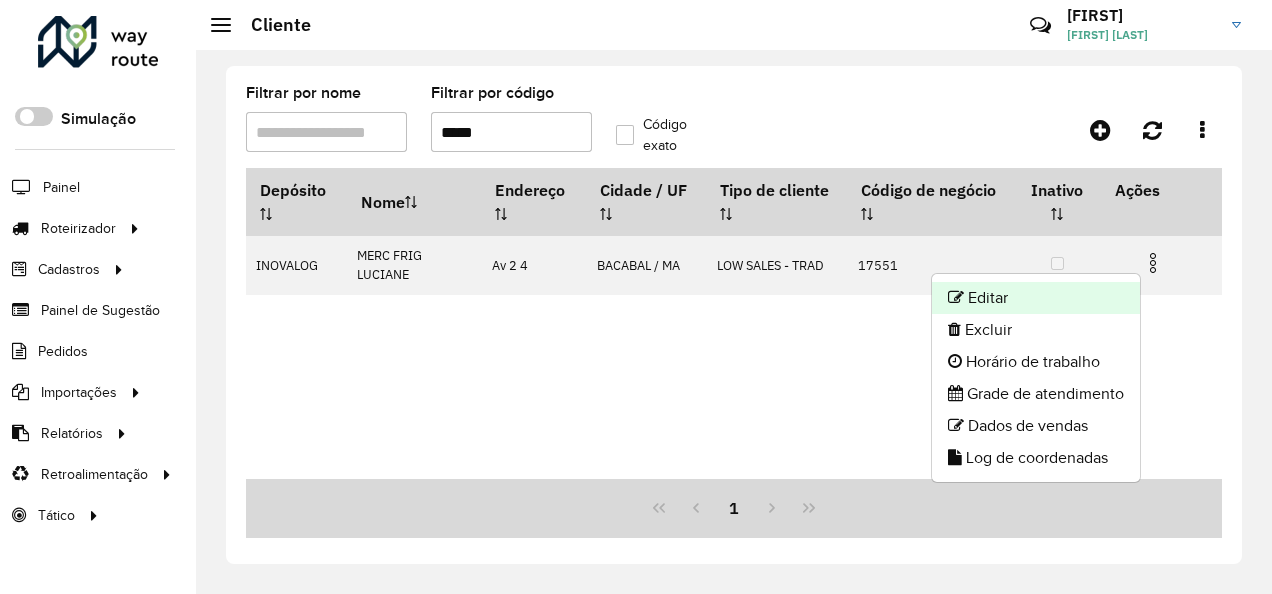 click on "Editar" 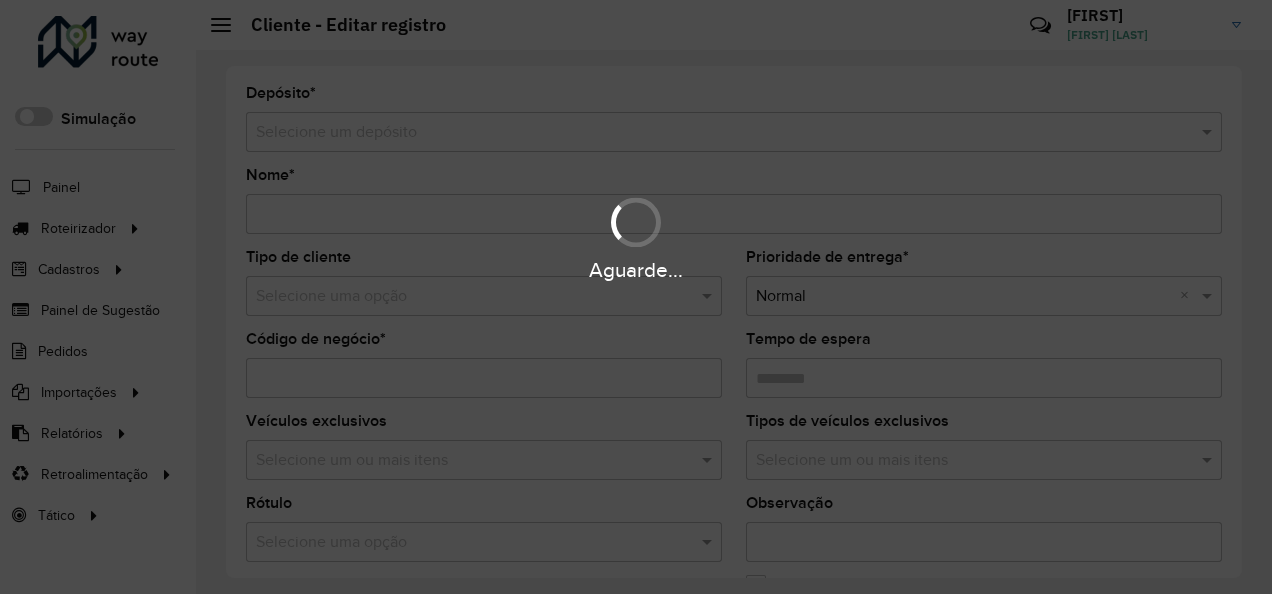 type on "**********" 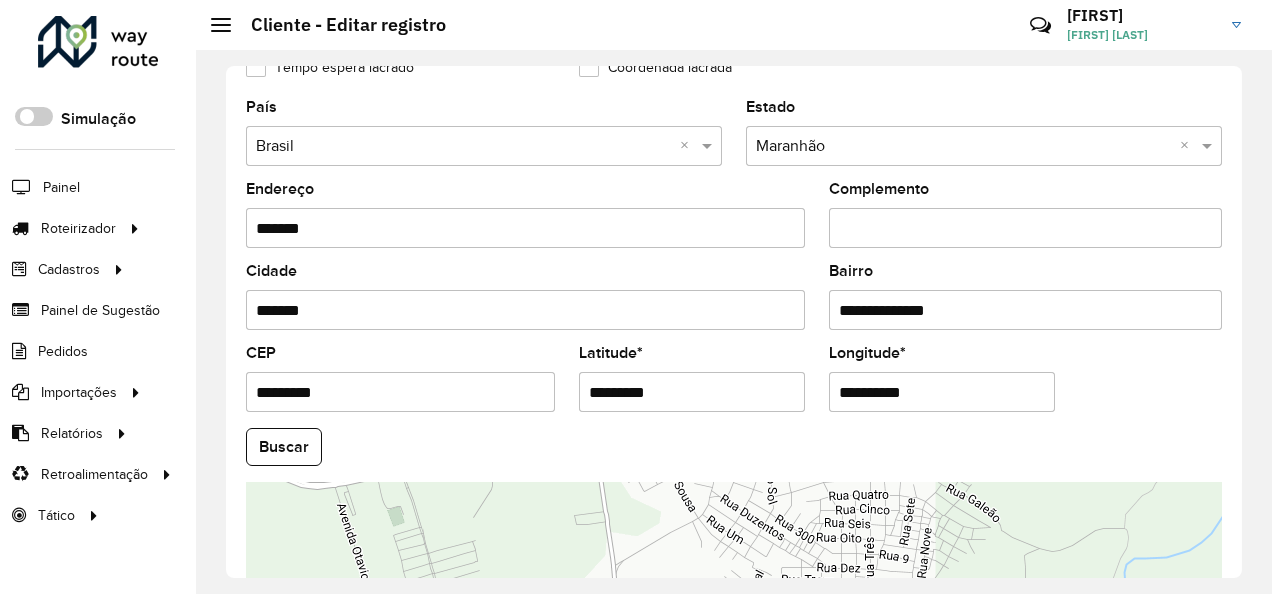 scroll, scrollTop: 889, scrollLeft: 0, axis: vertical 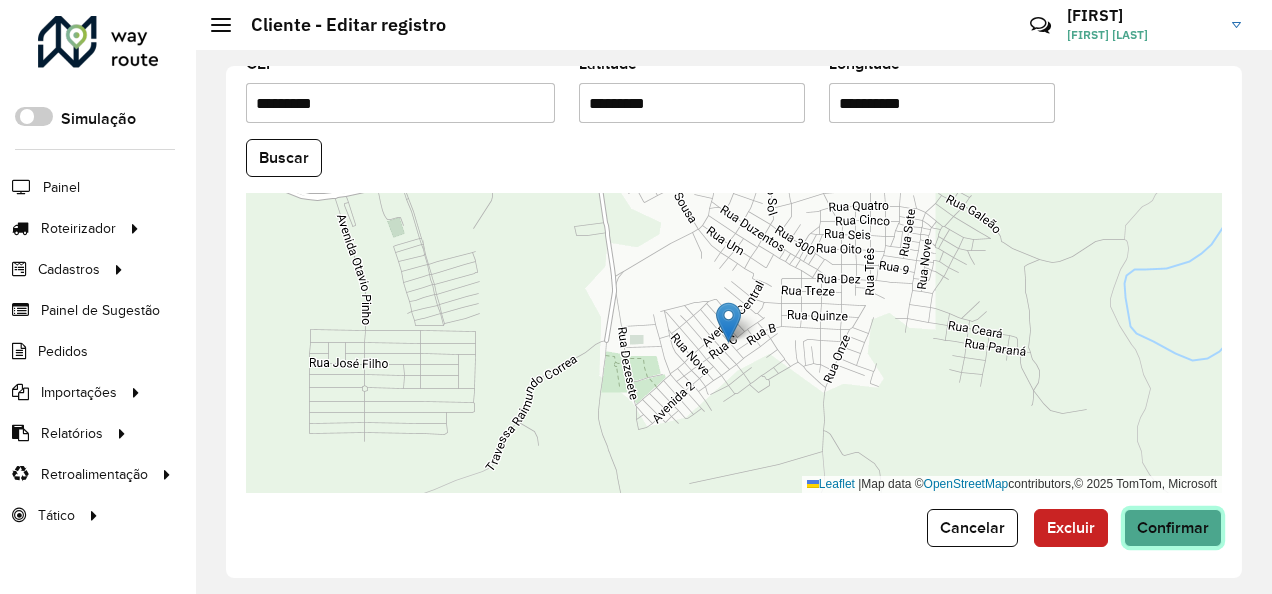 click on "Confirmar" 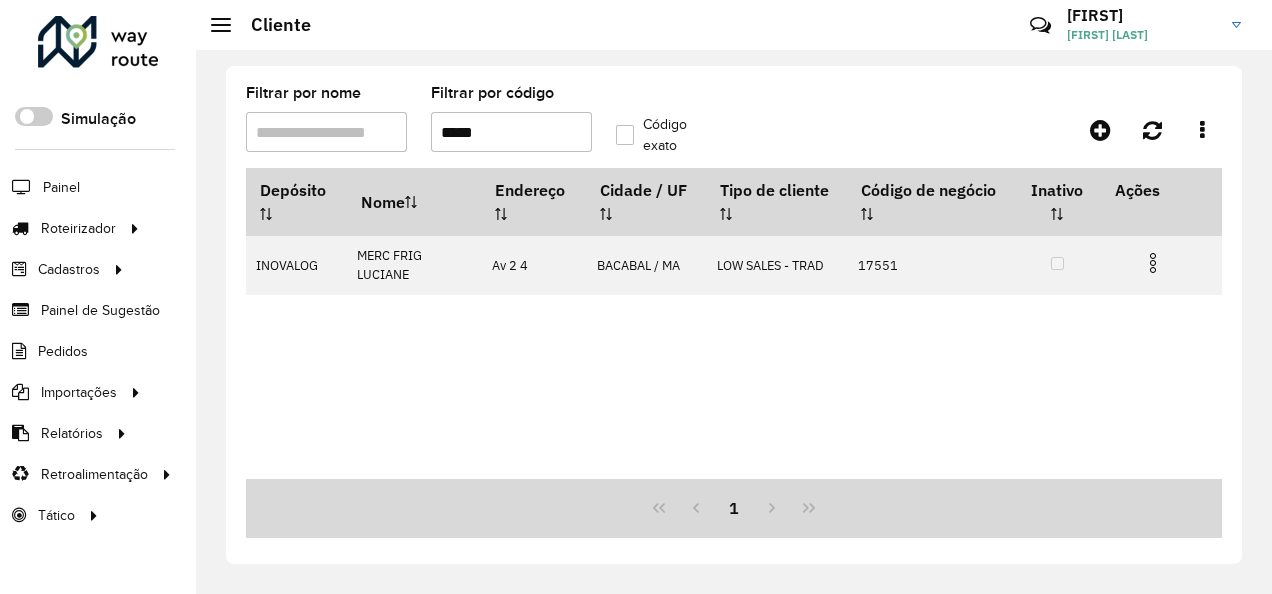 drag, startPoint x: 494, startPoint y: 141, endPoint x: 460, endPoint y: 151, distance: 35.44009 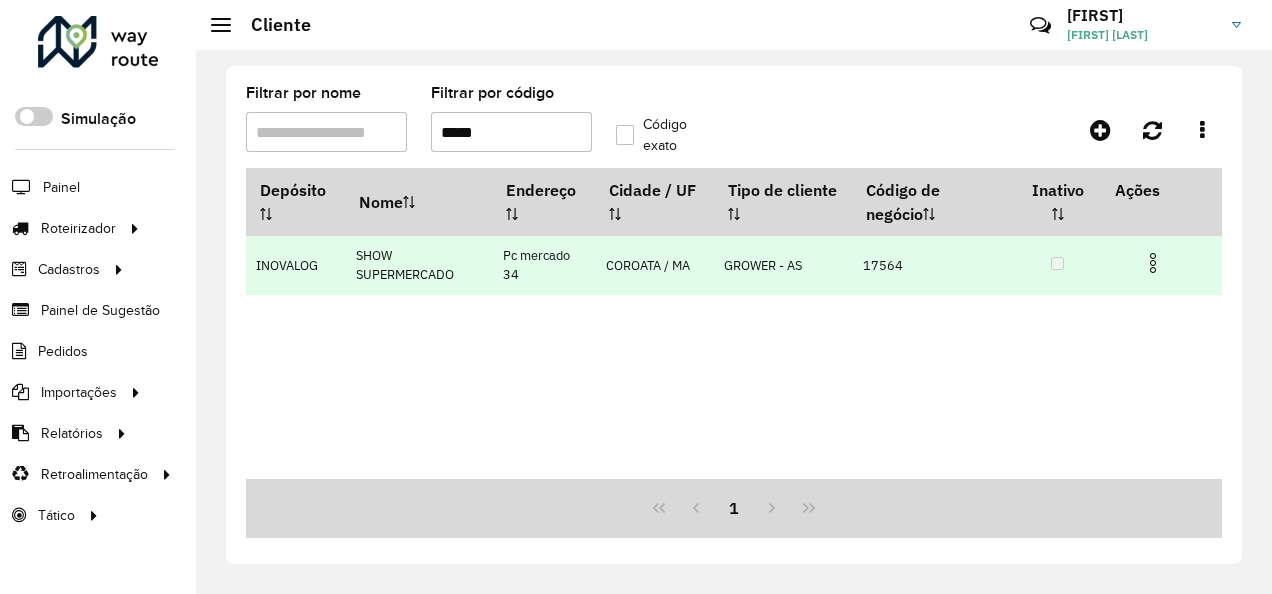 type on "*****" 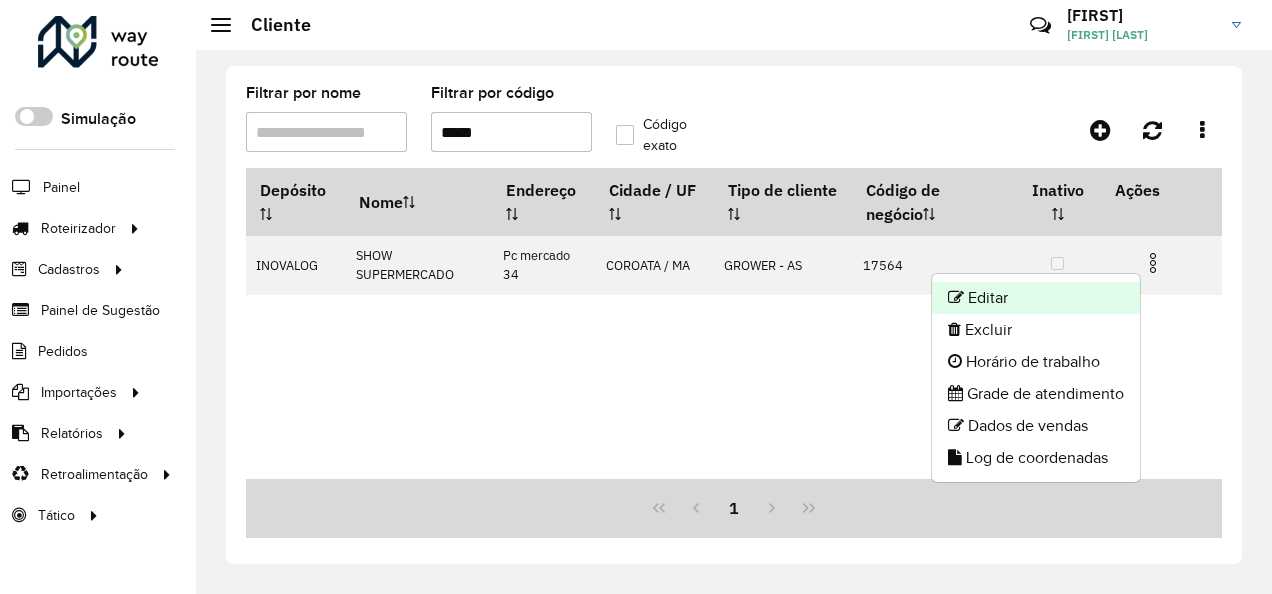 click on "Editar" 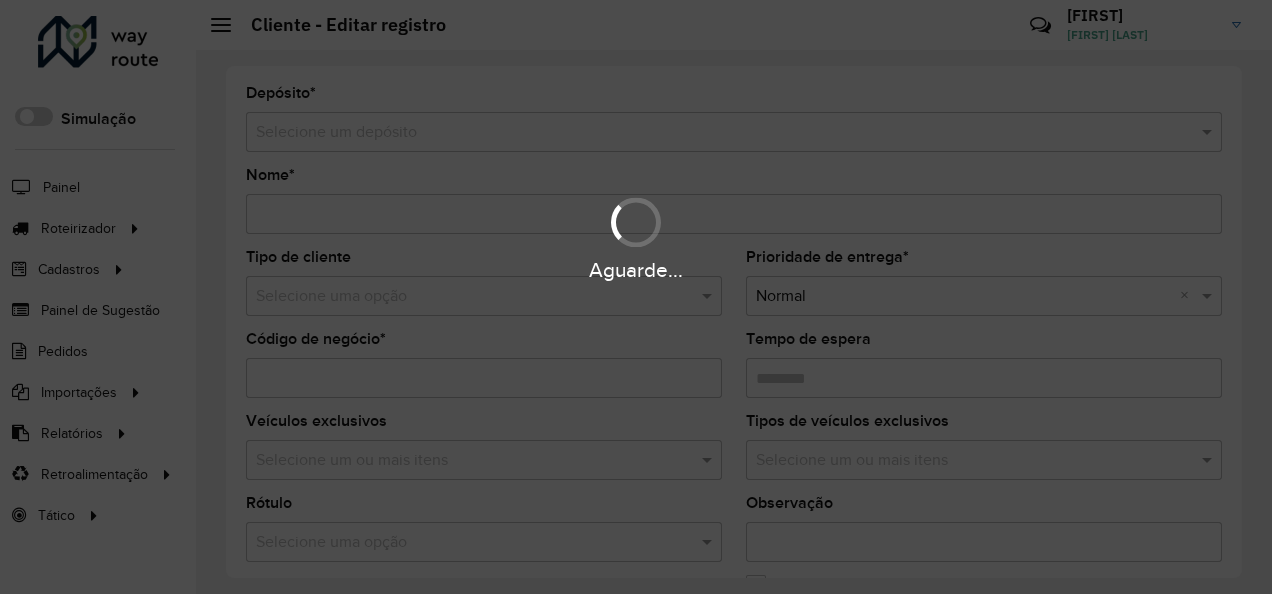 type on "**********" 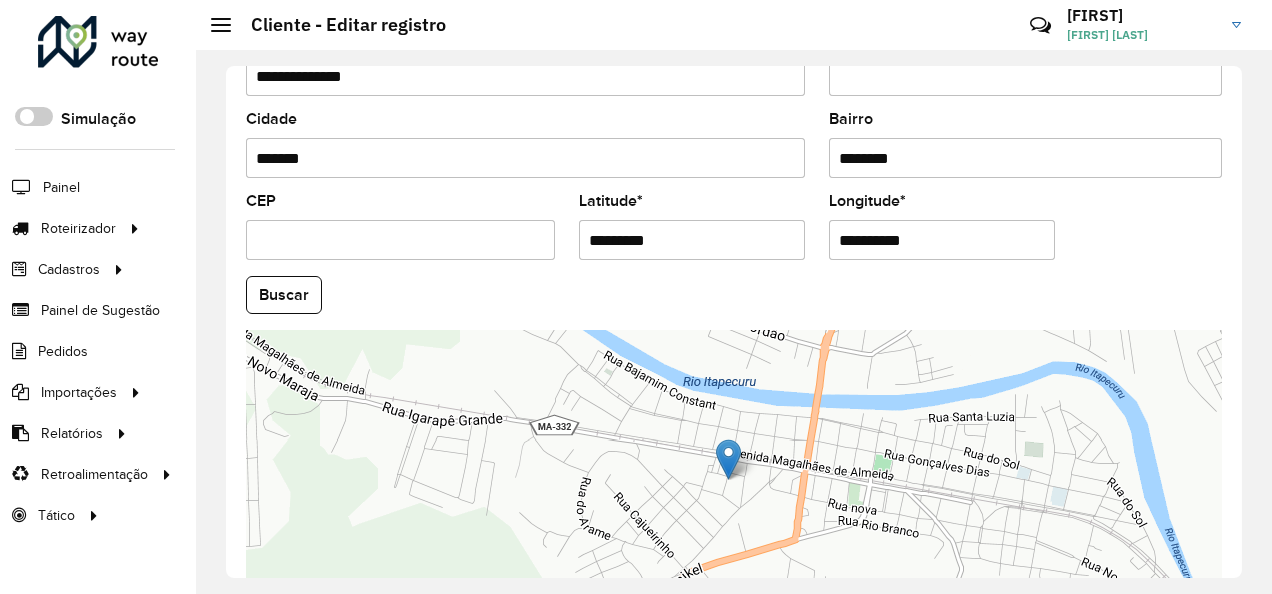 scroll, scrollTop: 889, scrollLeft: 0, axis: vertical 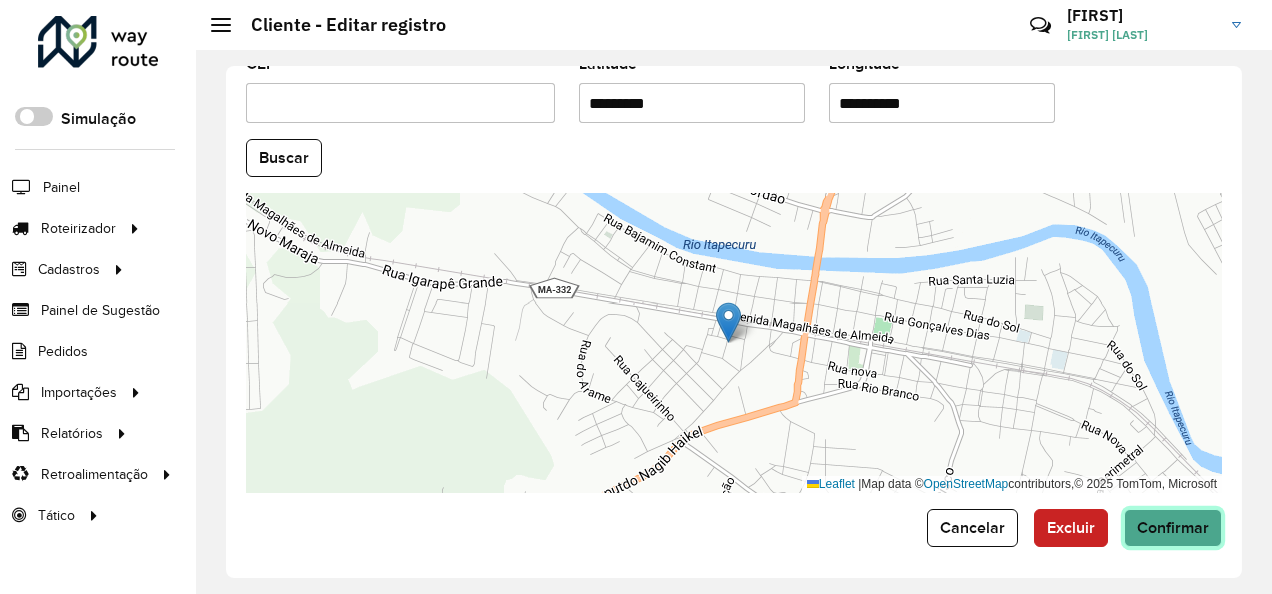 click on "Confirmar" 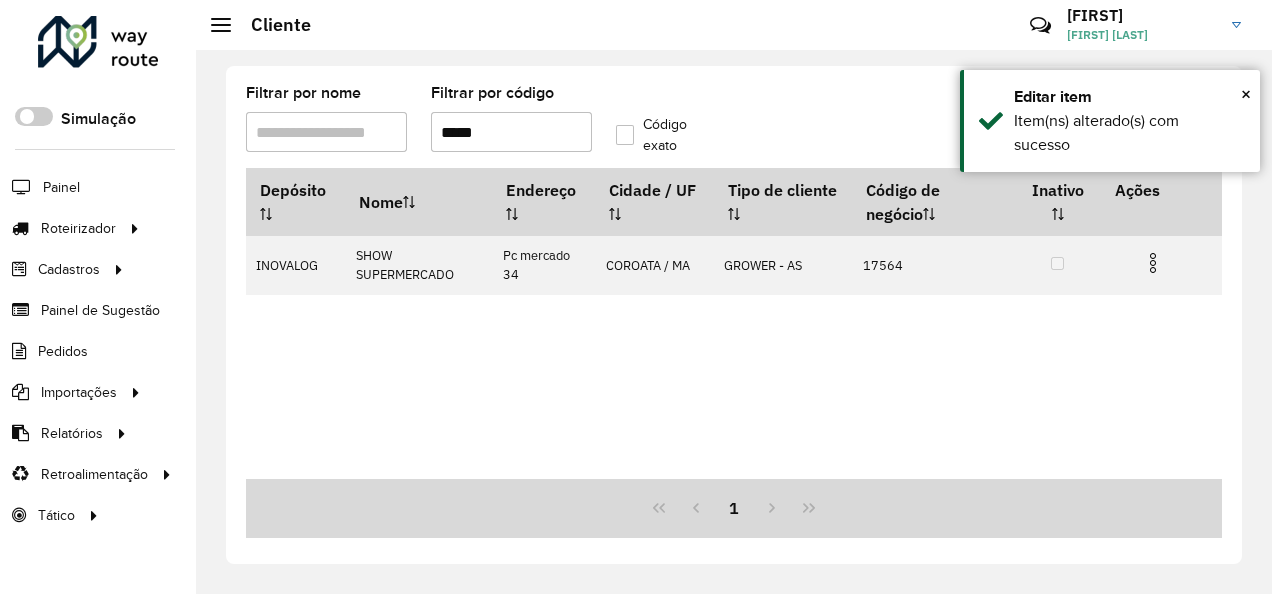 drag, startPoint x: 494, startPoint y: 144, endPoint x: 453, endPoint y: 152, distance: 41.773197 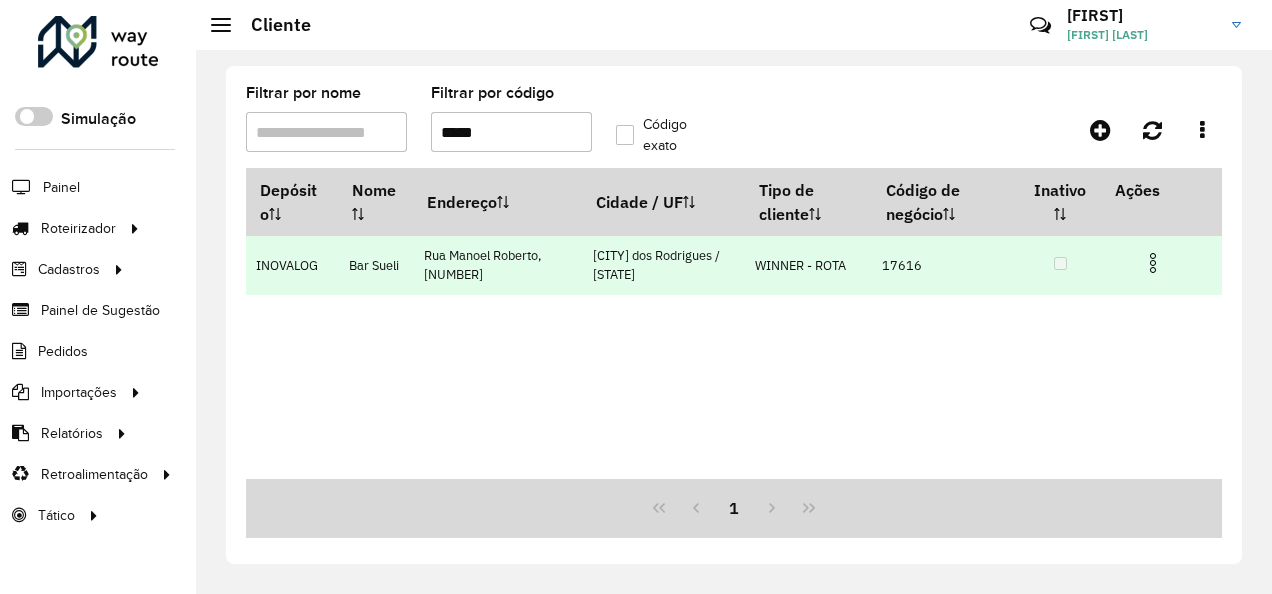 type on "*****" 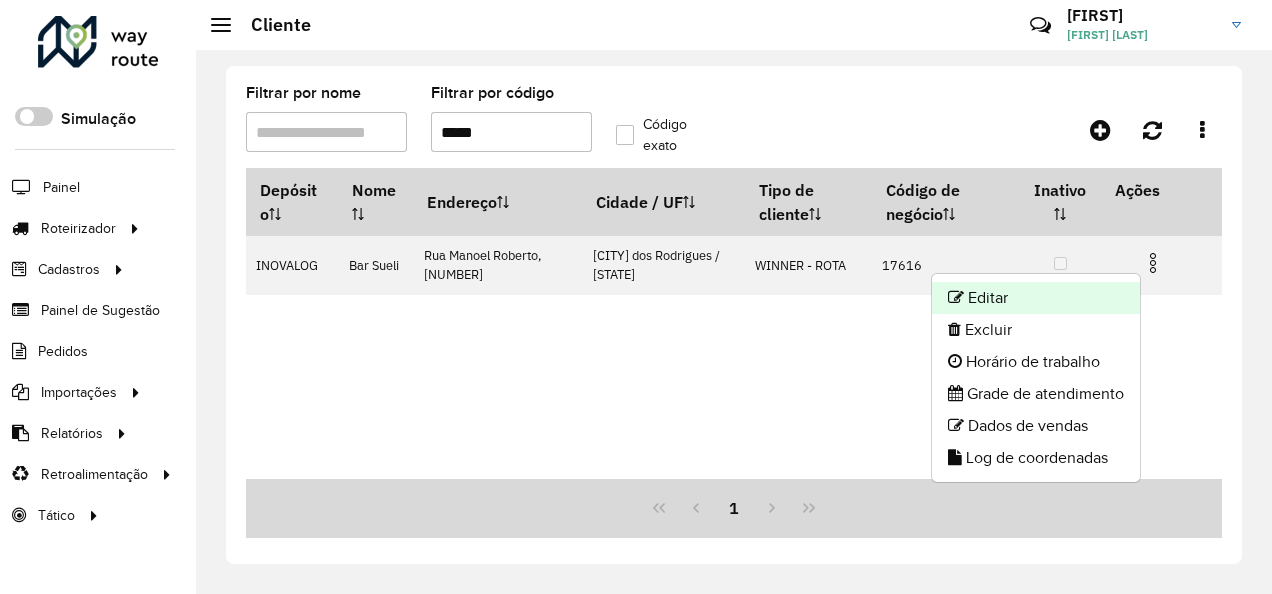click on "Editar" 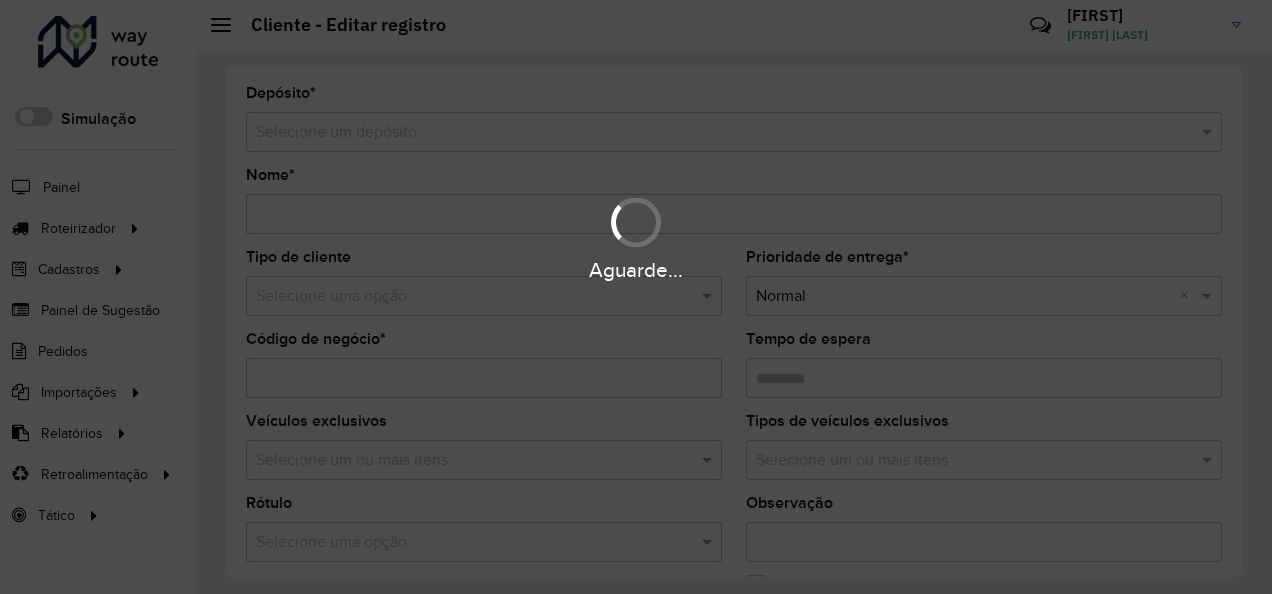 type on "*********" 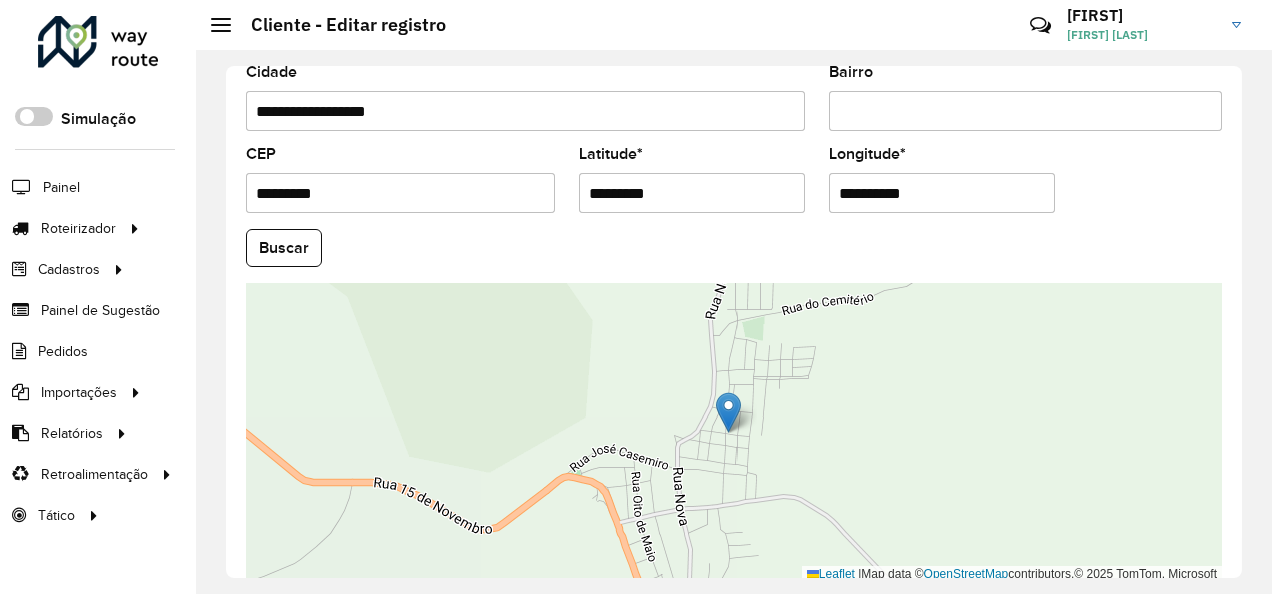 scroll, scrollTop: 889, scrollLeft: 0, axis: vertical 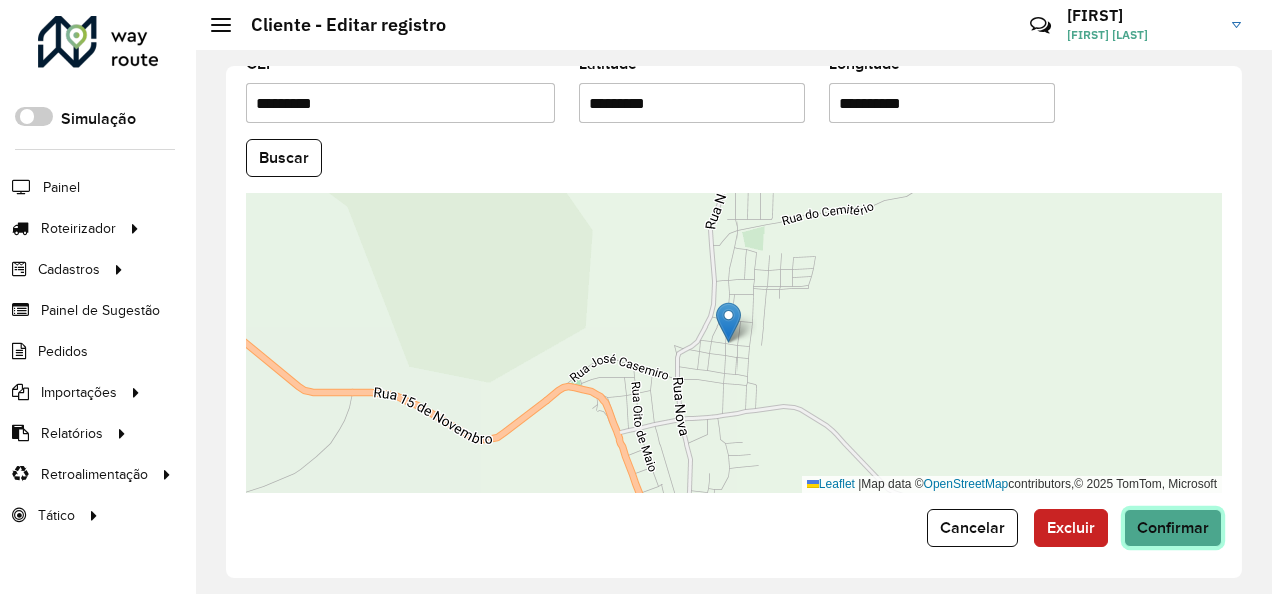 click on "Confirmar" 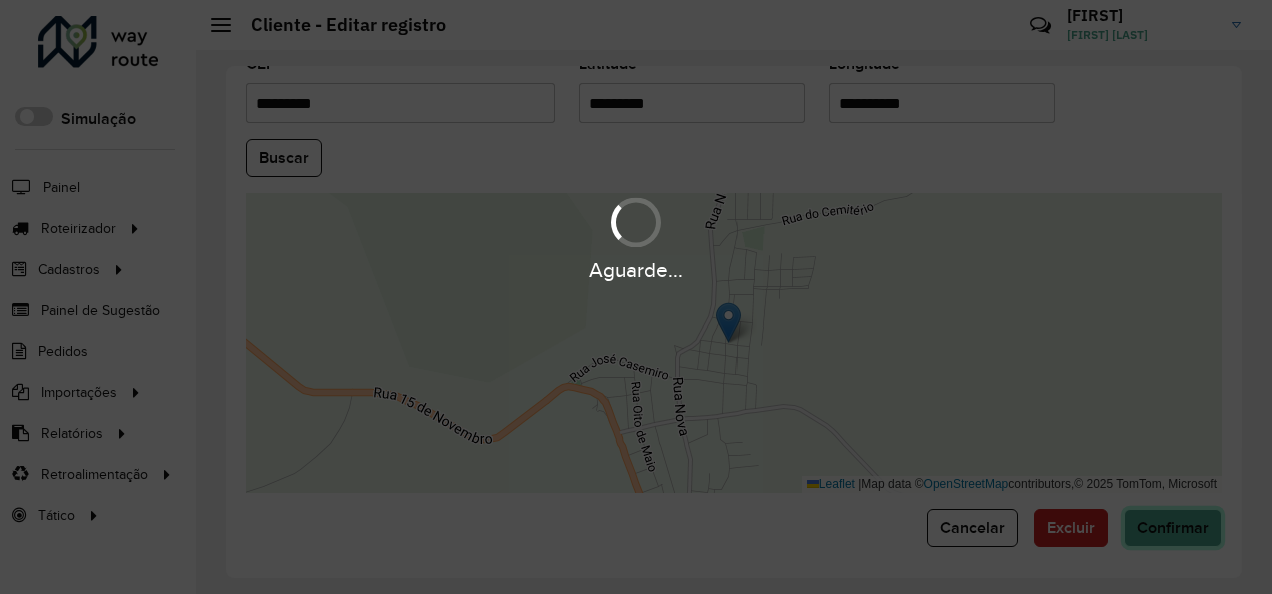 type 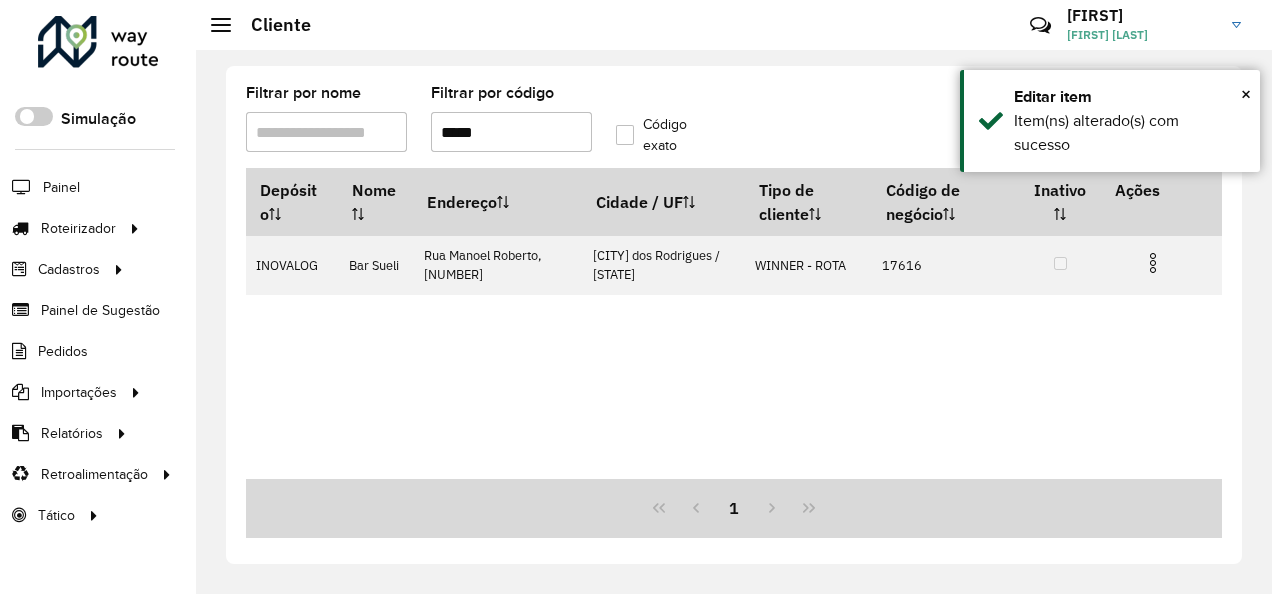 drag, startPoint x: 501, startPoint y: 126, endPoint x: 452, endPoint y: 146, distance: 52.924473 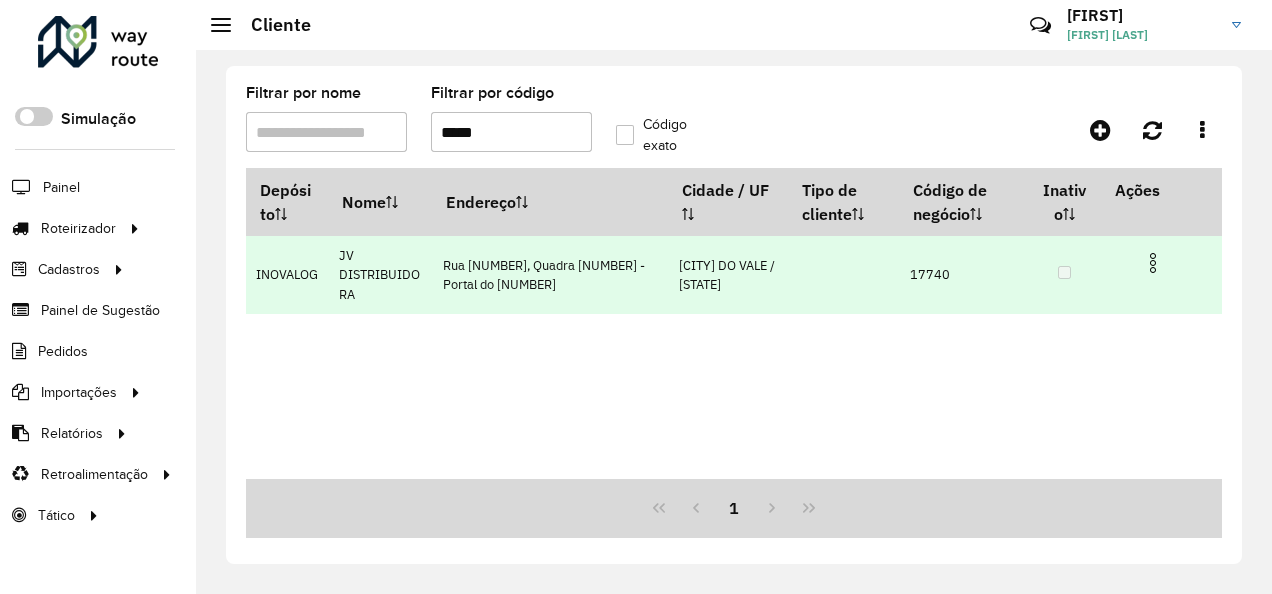 type on "*****" 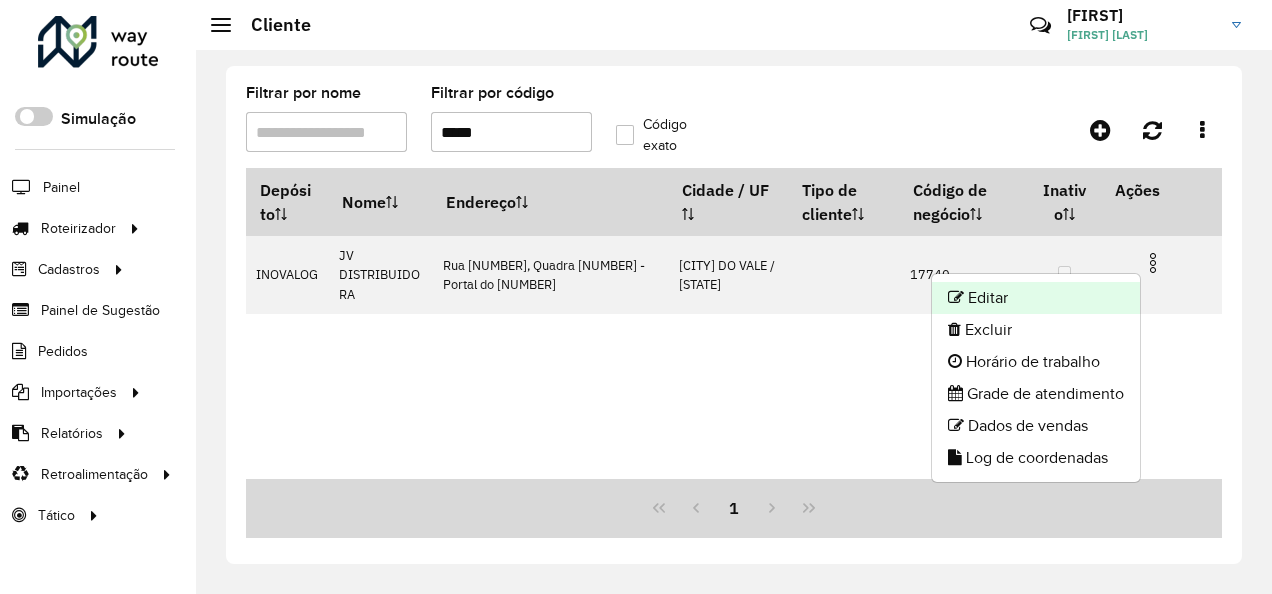 click on "Editar" 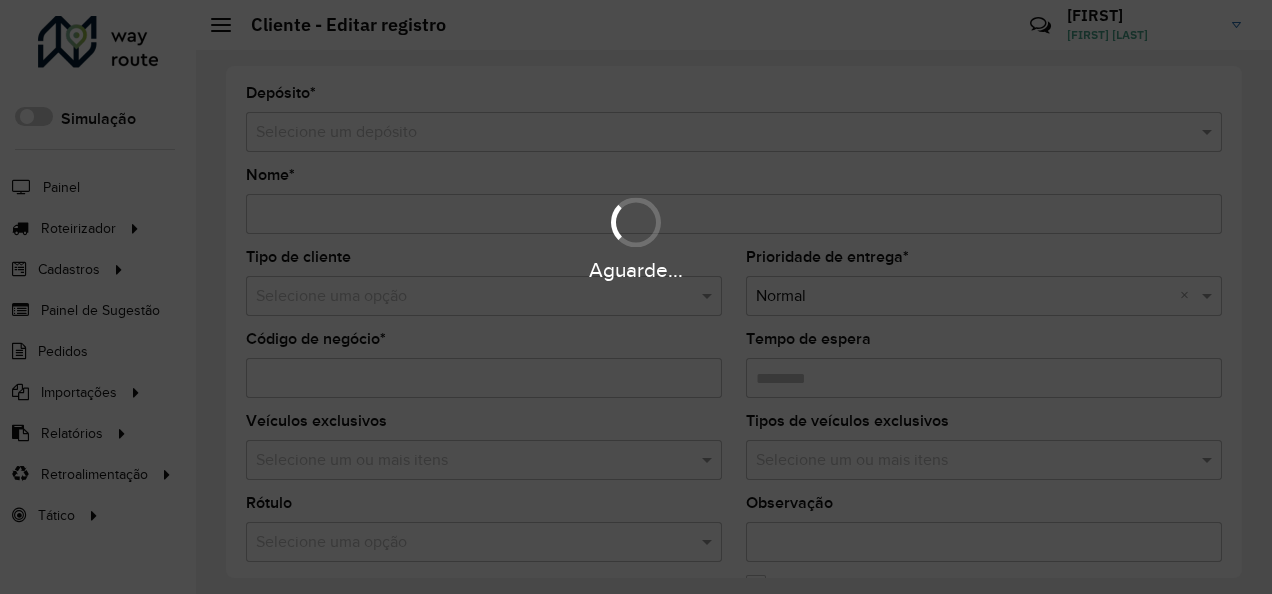 type on "**********" 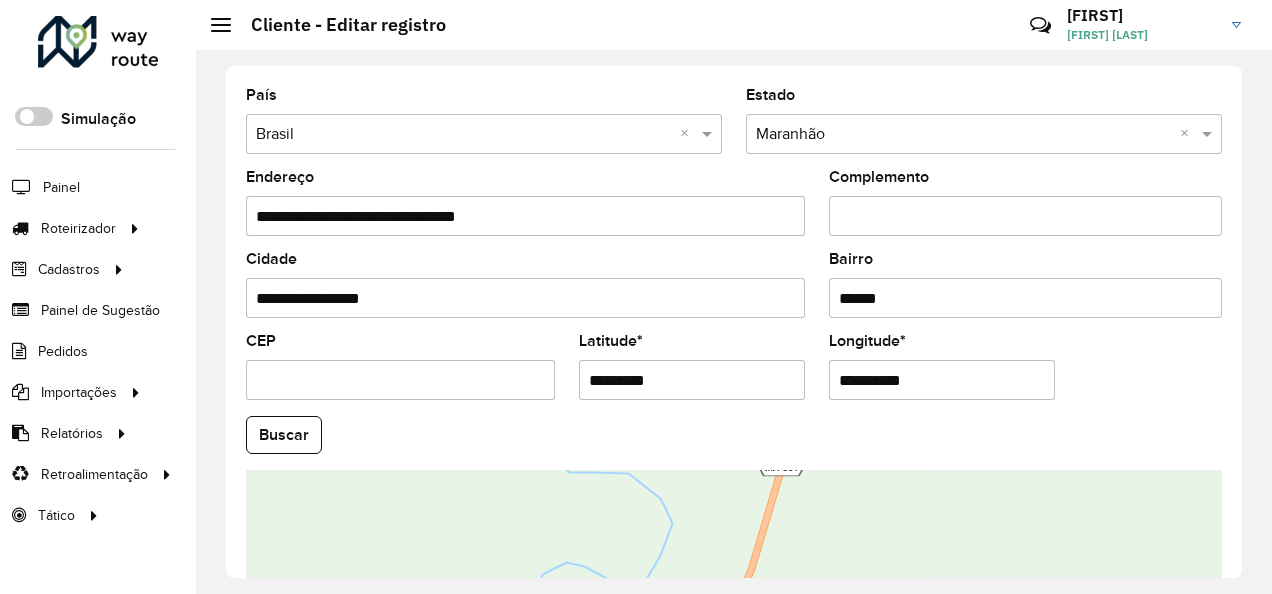 scroll, scrollTop: 889, scrollLeft: 0, axis: vertical 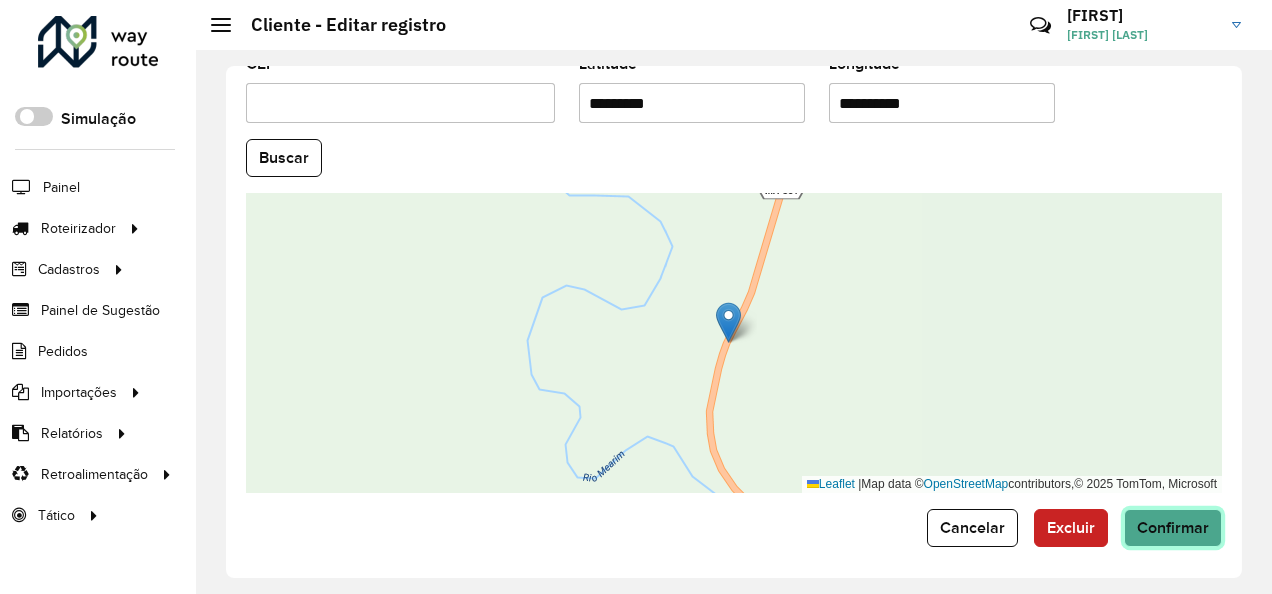 click on "Confirmar" 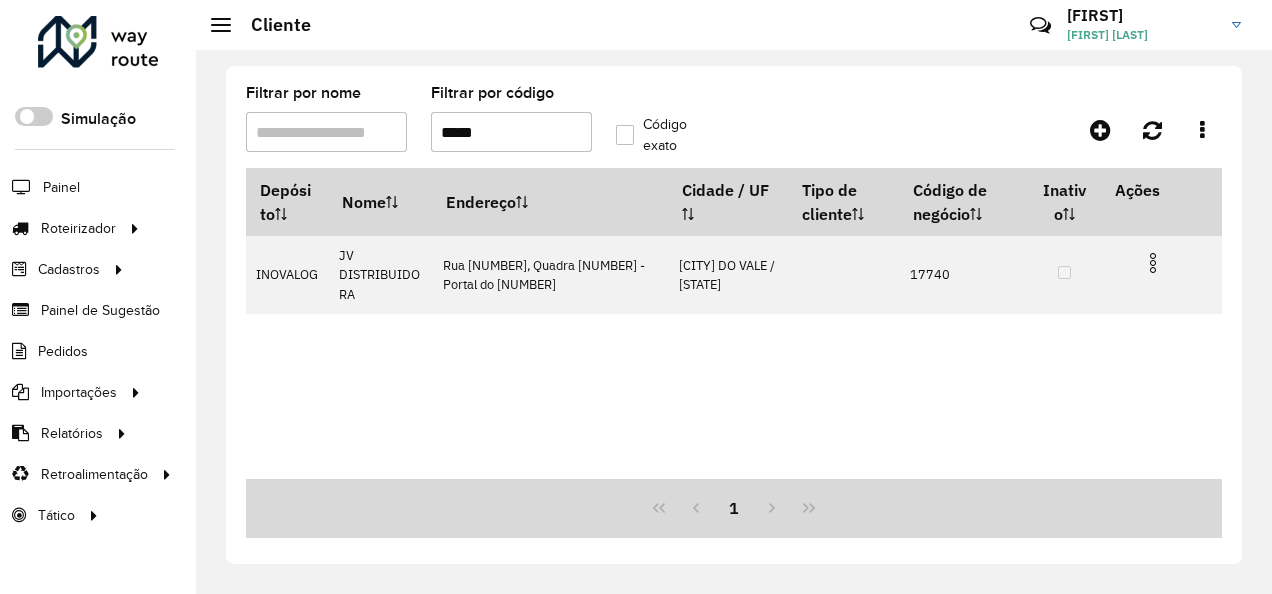 drag, startPoint x: 492, startPoint y: 136, endPoint x: 464, endPoint y: 145, distance: 29.410883 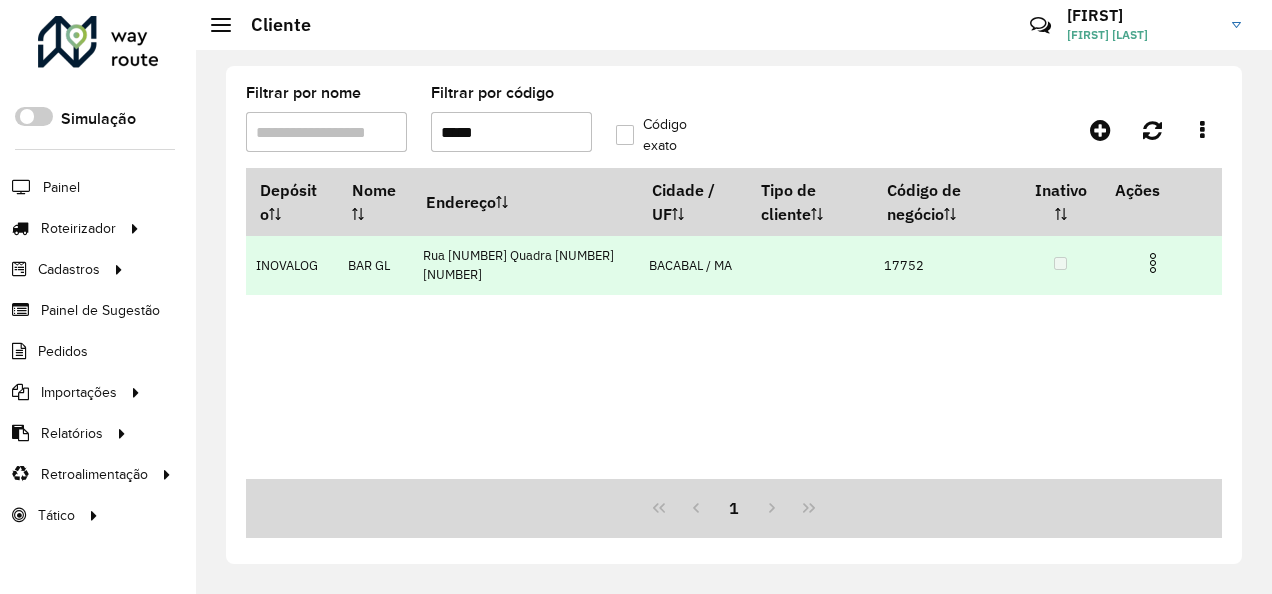 type on "*****" 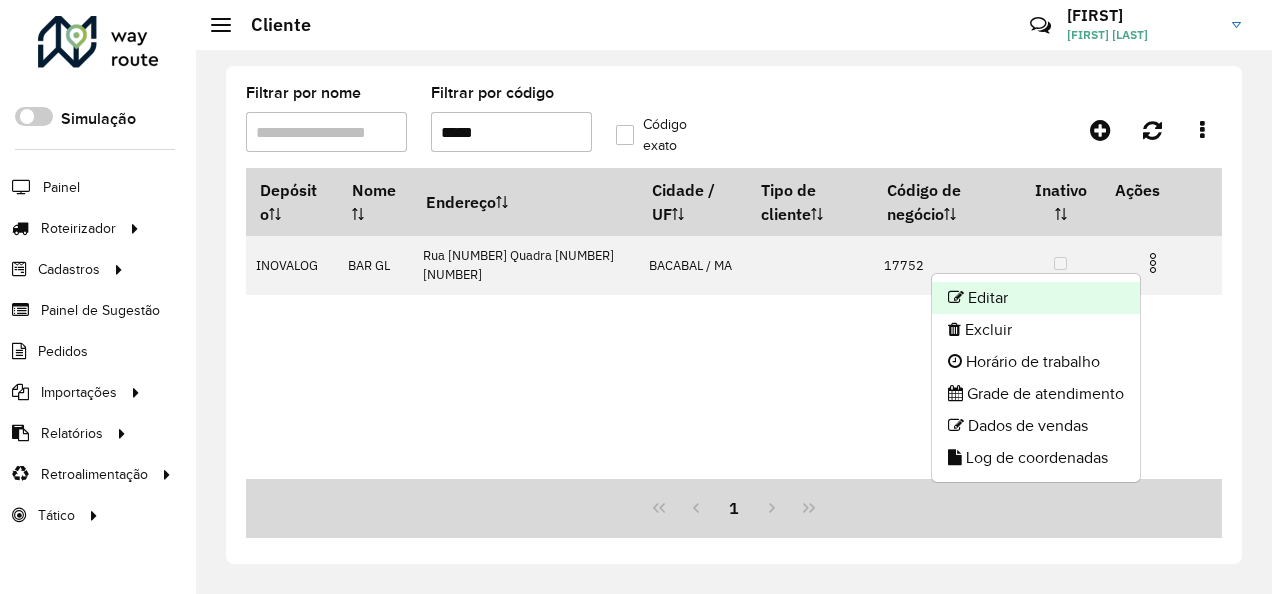 click on "Editar" 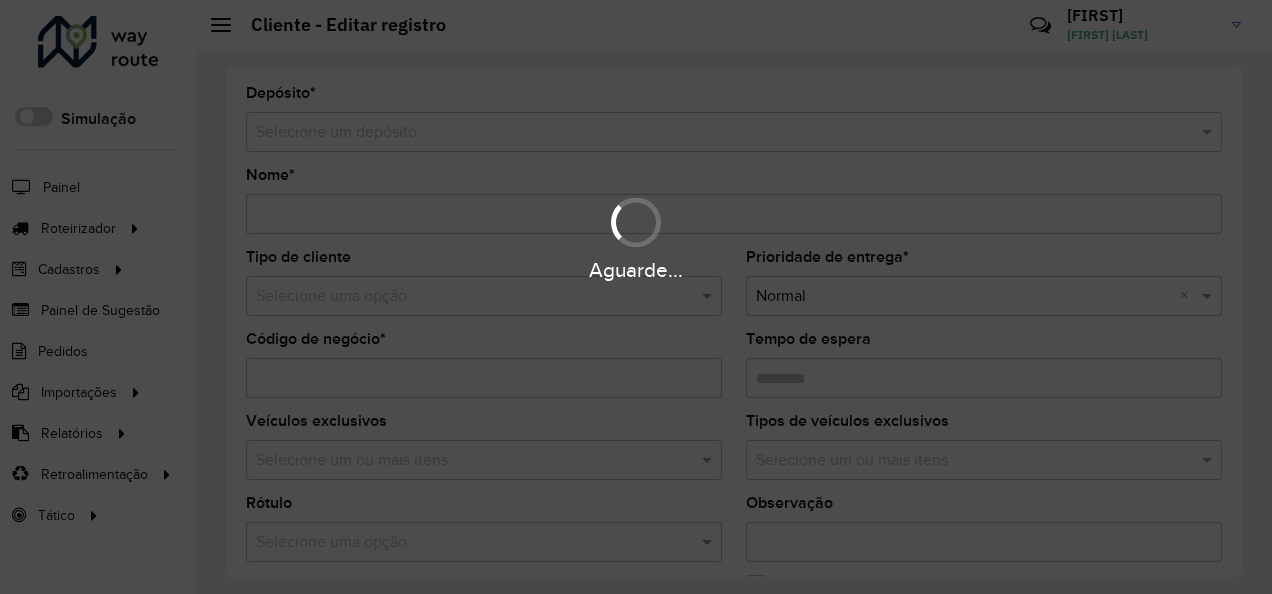 type on "******" 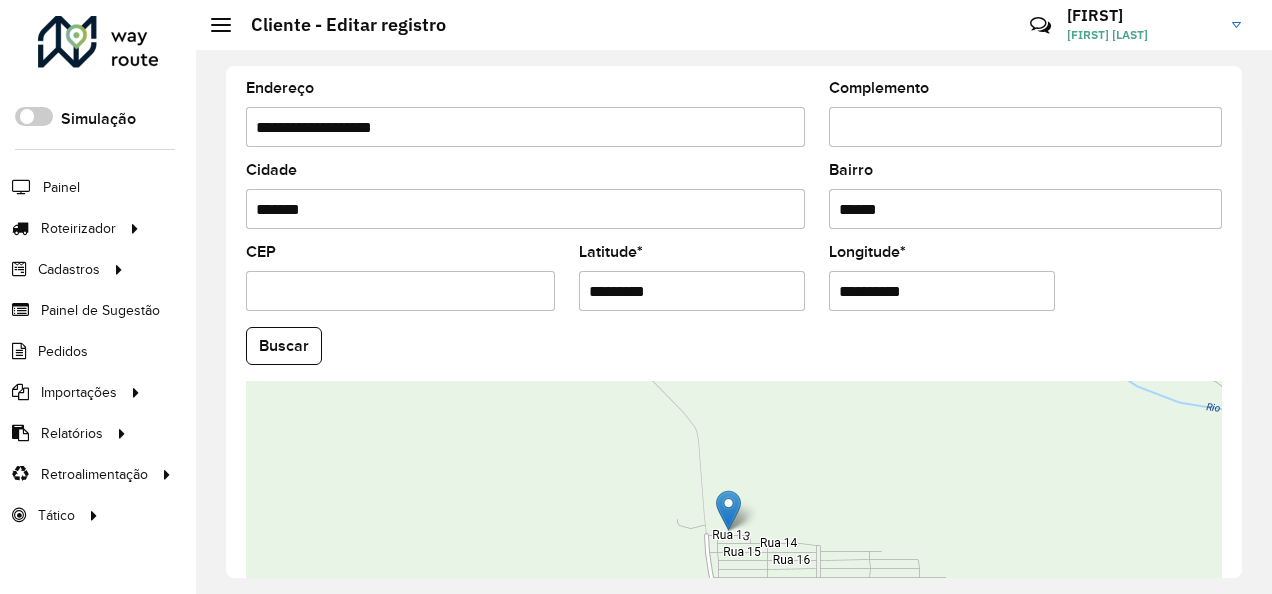 scroll, scrollTop: 889, scrollLeft: 0, axis: vertical 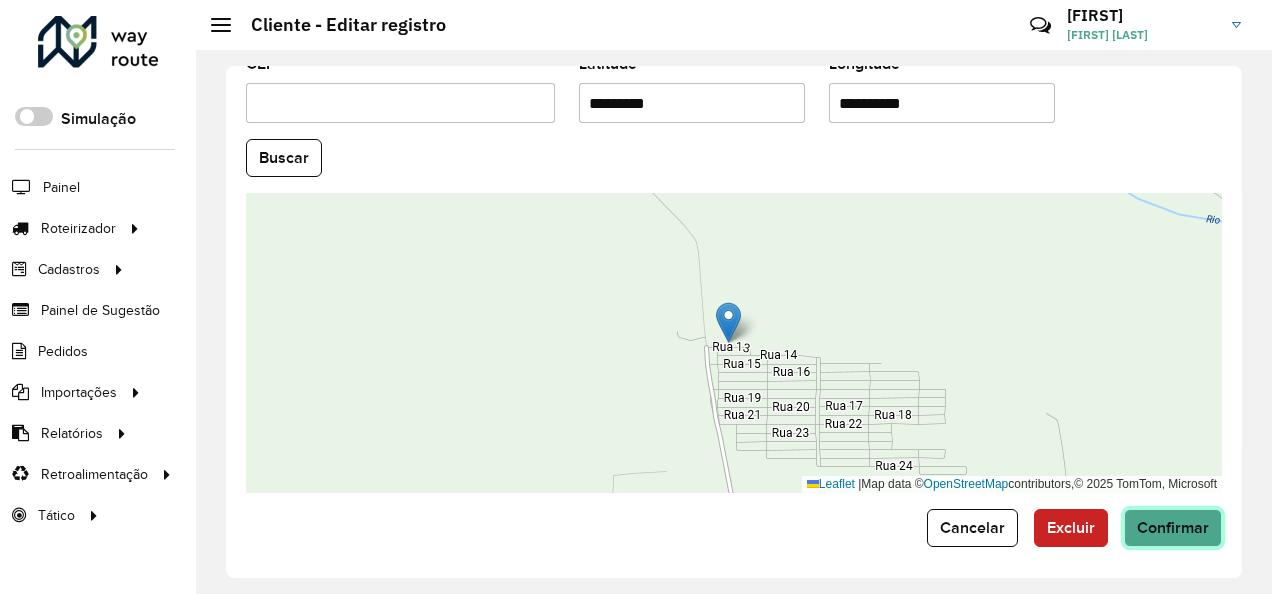 click on "Confirmar" 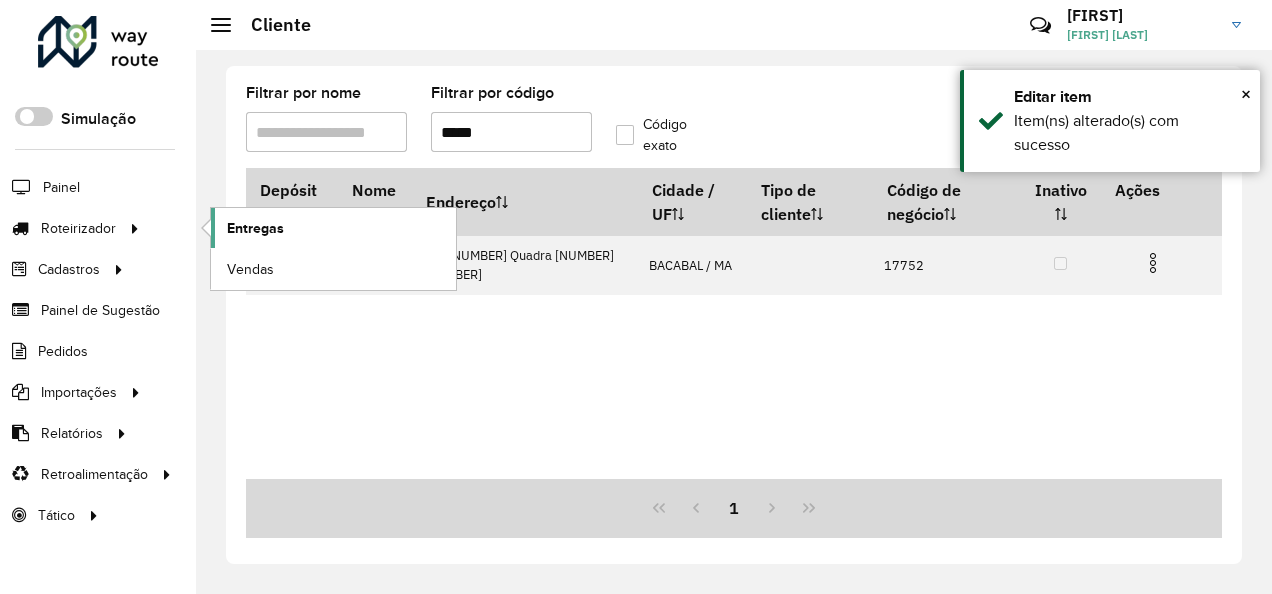 click on "Entregas" 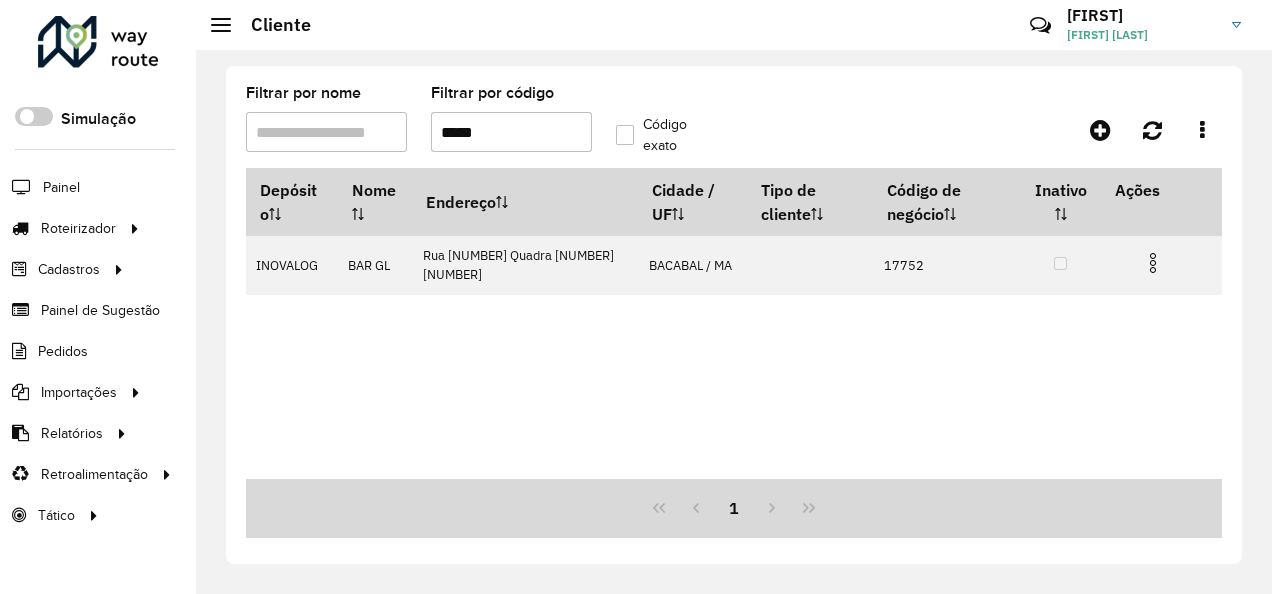 drag, startPoint x: 494, startPoint y: 131, endPoint x: 396, endPoint y: 161, distance: 102.48902 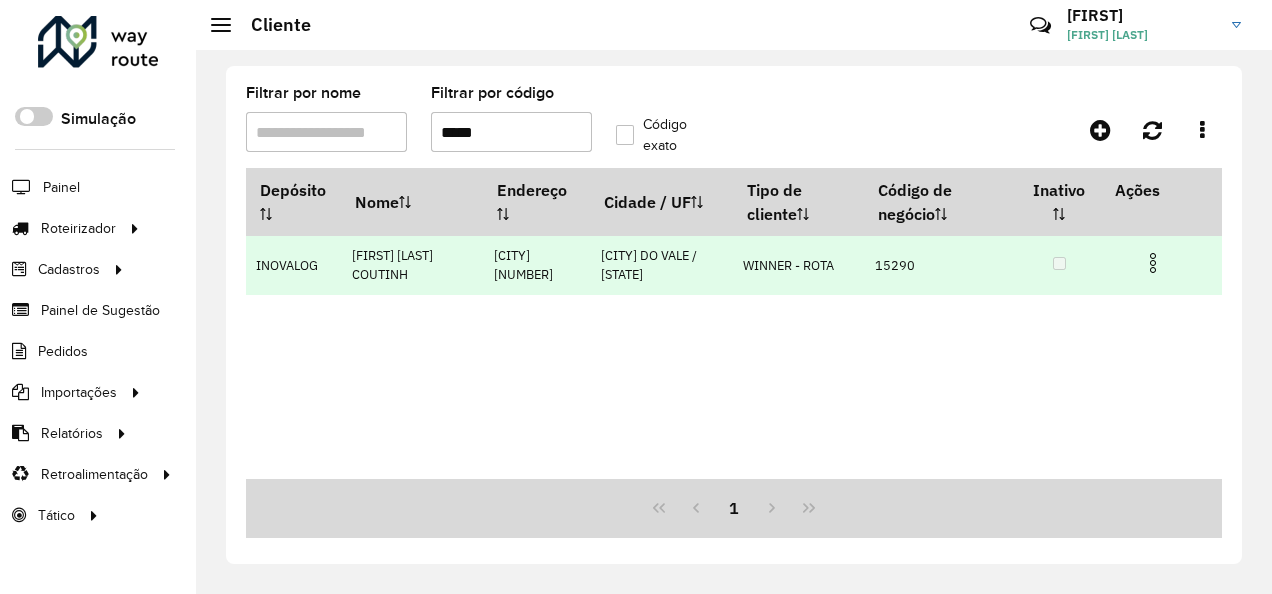 type on "*****" 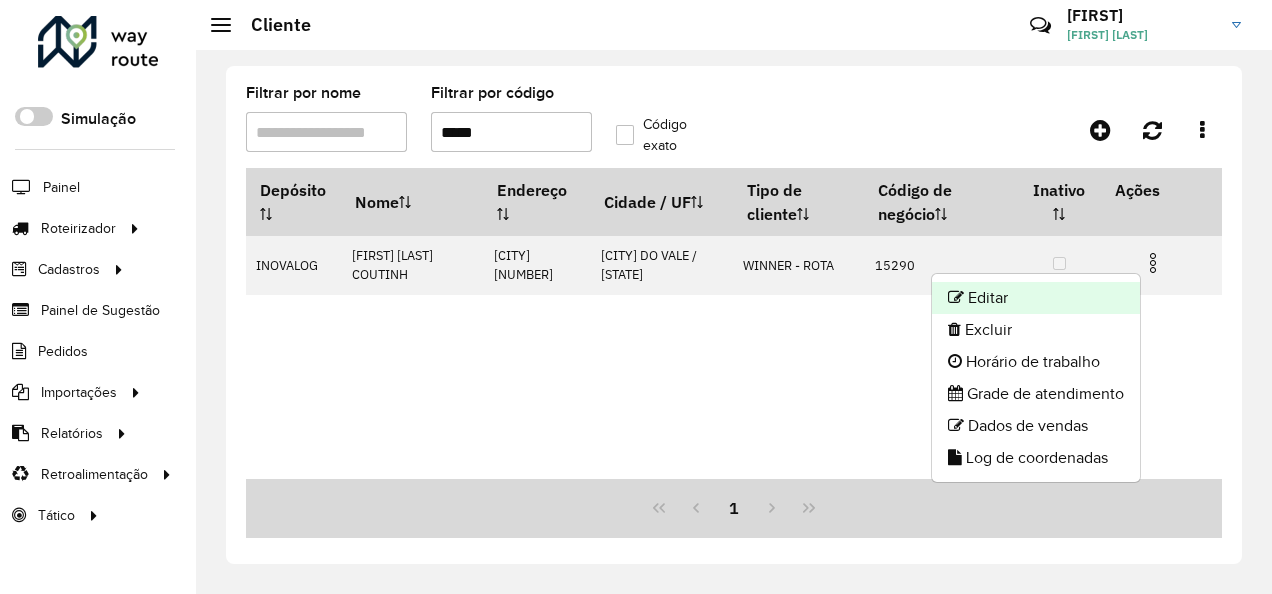 click on "Editar" 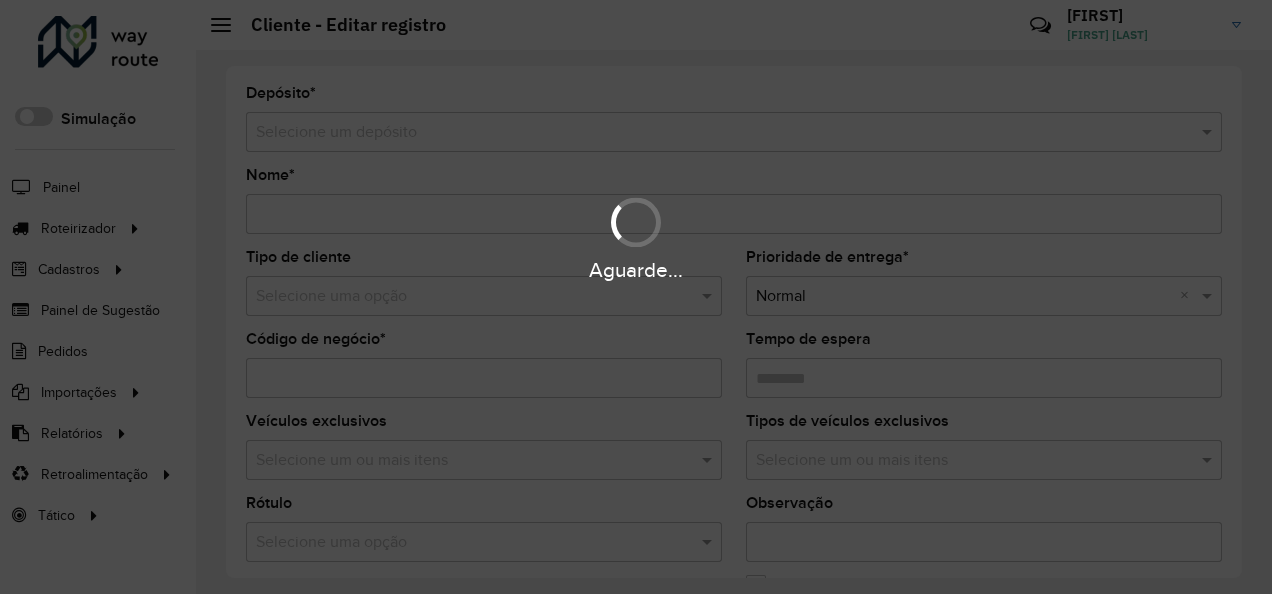 type on "**********" 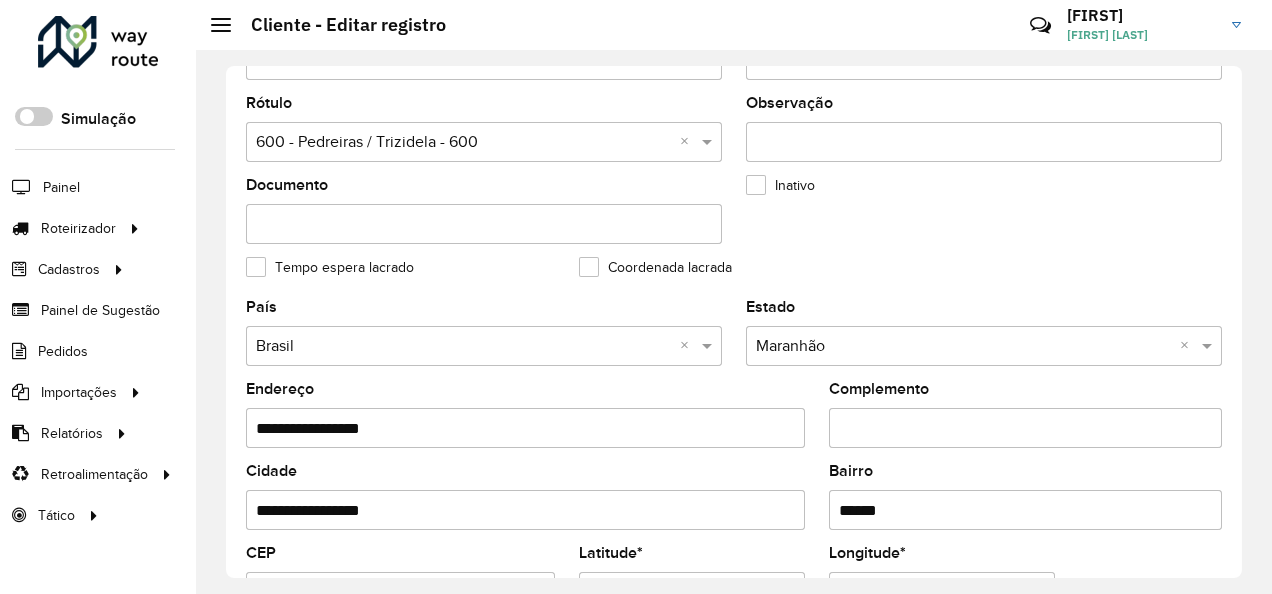 scroll, scrollTop: 500, scrollLeft: 0, axis: vertical 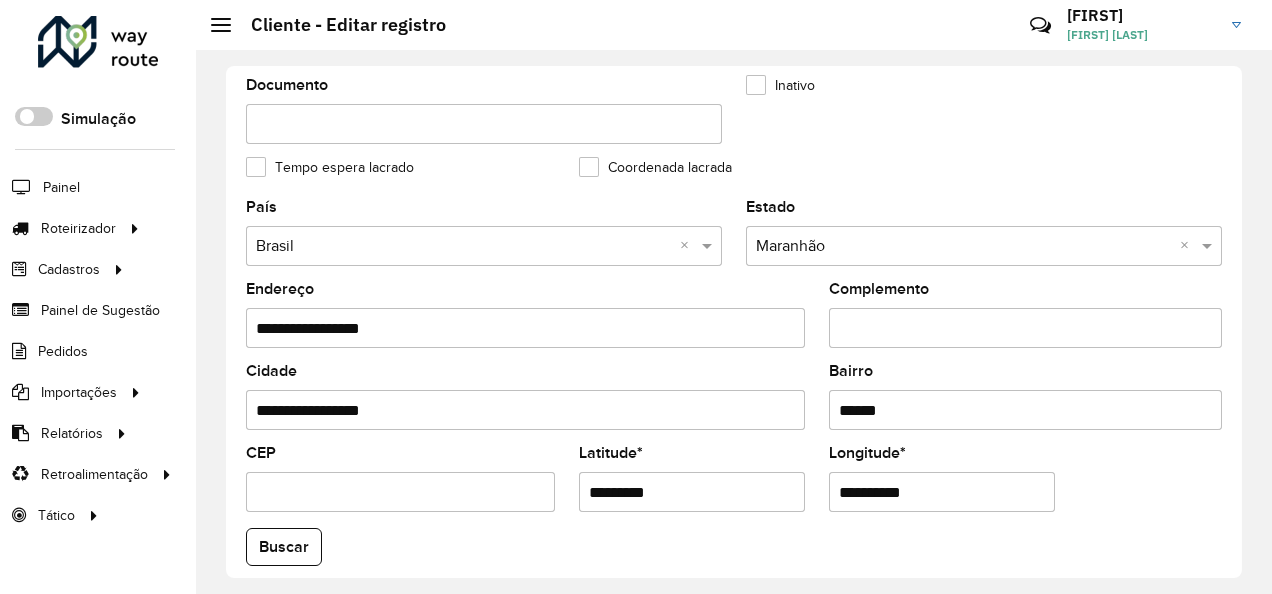 click on "*********" at bounding box center [692, 492] 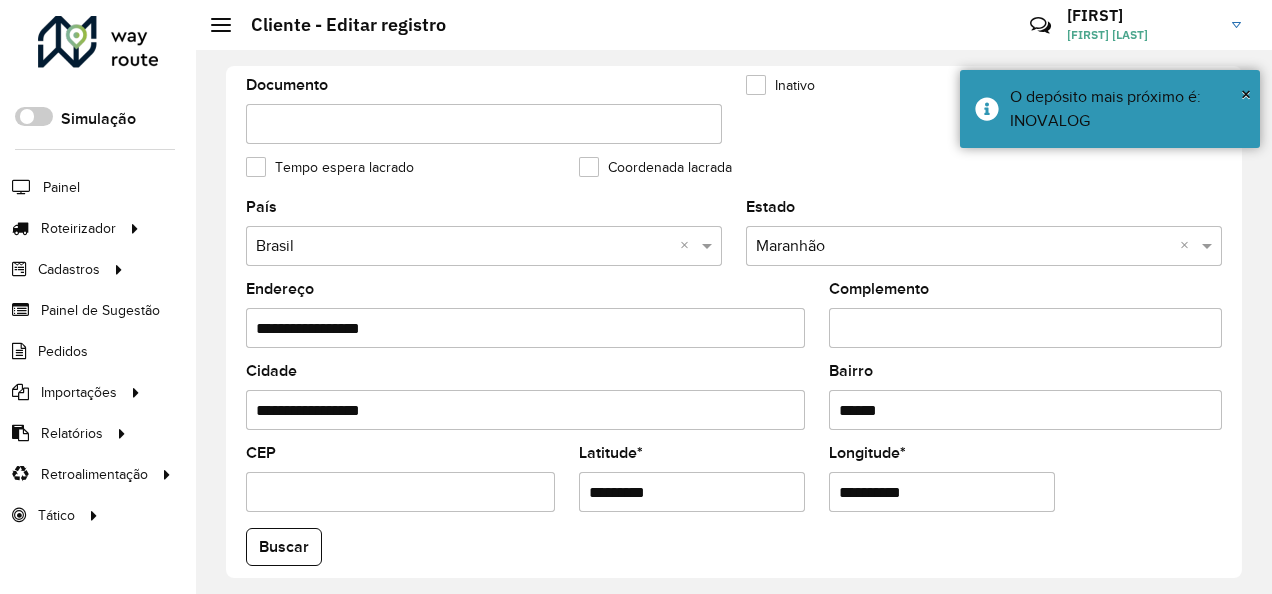 drag, startPoint x: 704, startPoint y: 489, endPoint x: 634, endPoint y: 506, distance: 72.03471 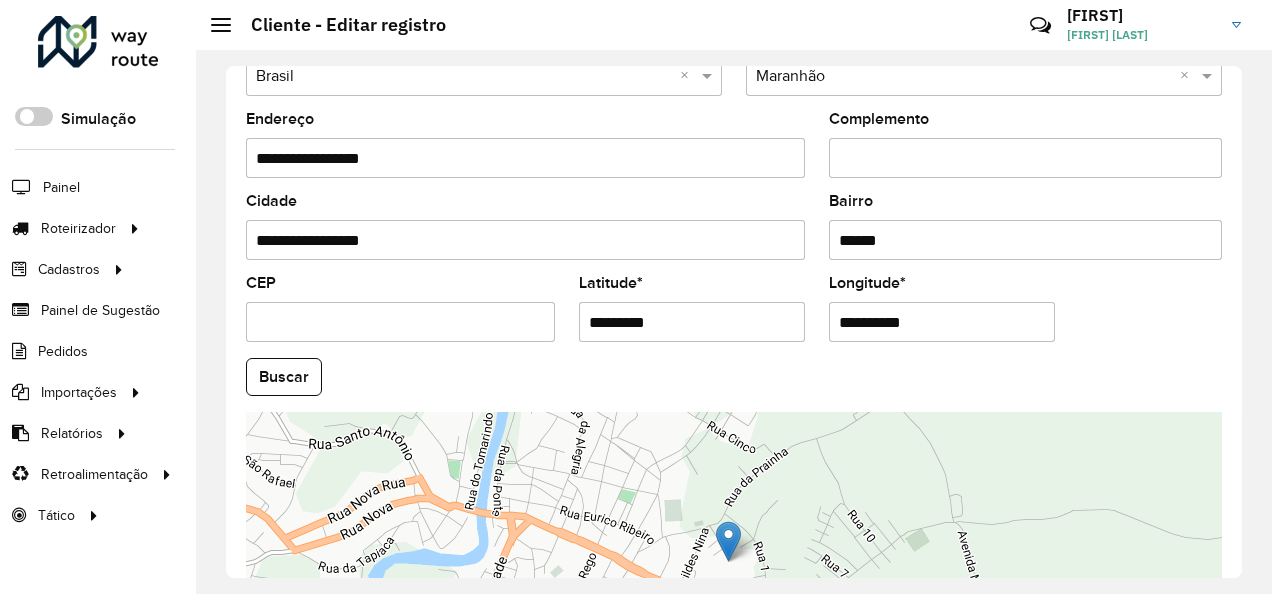 scroll, scrollTop: 700, scrollLeft: 0, axis: vertical 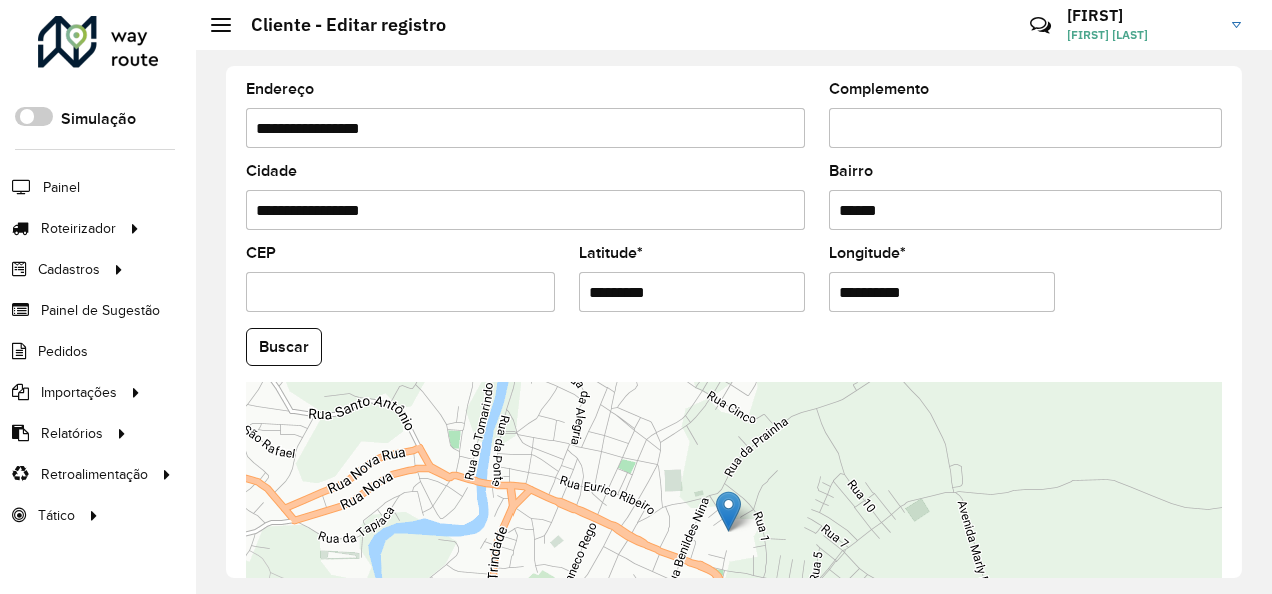 type on "*********" 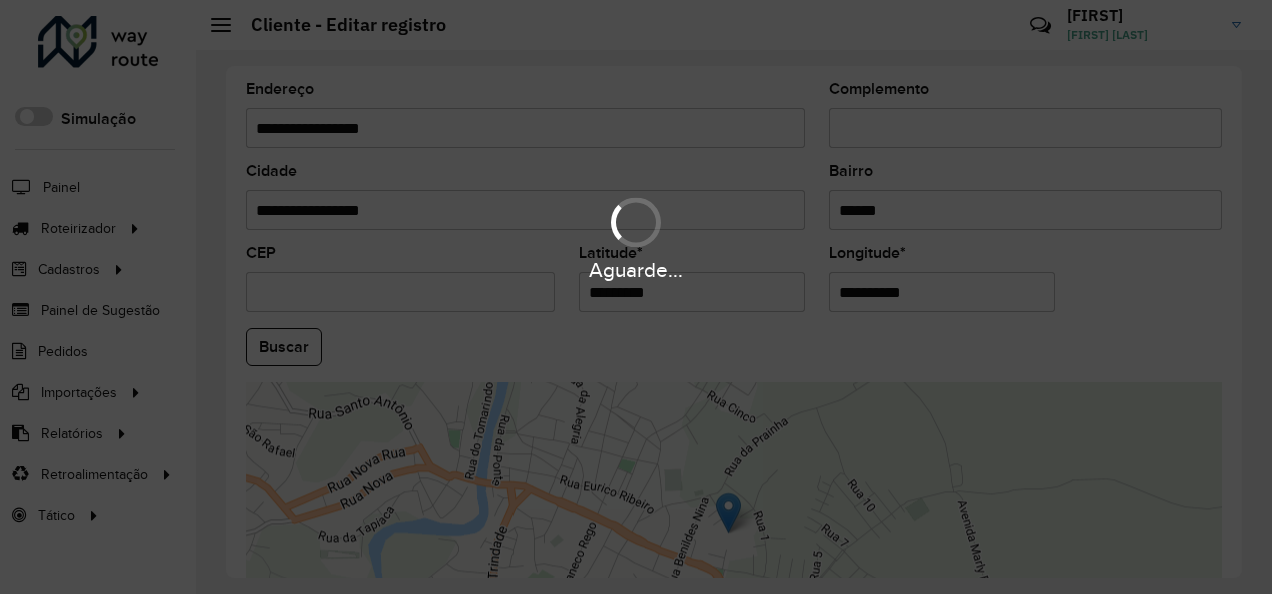 click on "Aguarde...  Pop-up bloqueado!  Seu navegador bloqueou automáticamente a abertura de uma nova janela.   Acesse as configurações e adicione o endereço do sistema a lista de permissão.   Fechar  Roteirizador AmbevTech Simulação Painel Roteirizador Entregas Vendas Cadastros Checkpoint Classificações de venda Cliente Consulta de setores Depósito Disponibilidade de veículos Fator tipo de produto Gabarito planner Grupo Rota Fator Tipo Produto Grupo de rotas exclusiva Grupo de setores Layout integração Modelo Parada Pedágio Perfil de Vendedor Ponto de apoio FAD Produto Restrição de Atendimento Planner Rodízio de placa Rota exclusiva FAD Rótulo Setor Setor Planner Tipo de cliente Tipo de veículo Tipo de veículo RN Transportadora Vendedor Veículo Painel de Sugestão Pedidos Importações Classificação e volume de venda Clientes Fator tipo produto Gabarito planner Grade de atendimento Janela de atendimento Localização Pedidos Restrição de Atendimento Planner Tempo de espera Vendedor Veículos" at bounding box center (636, 297) 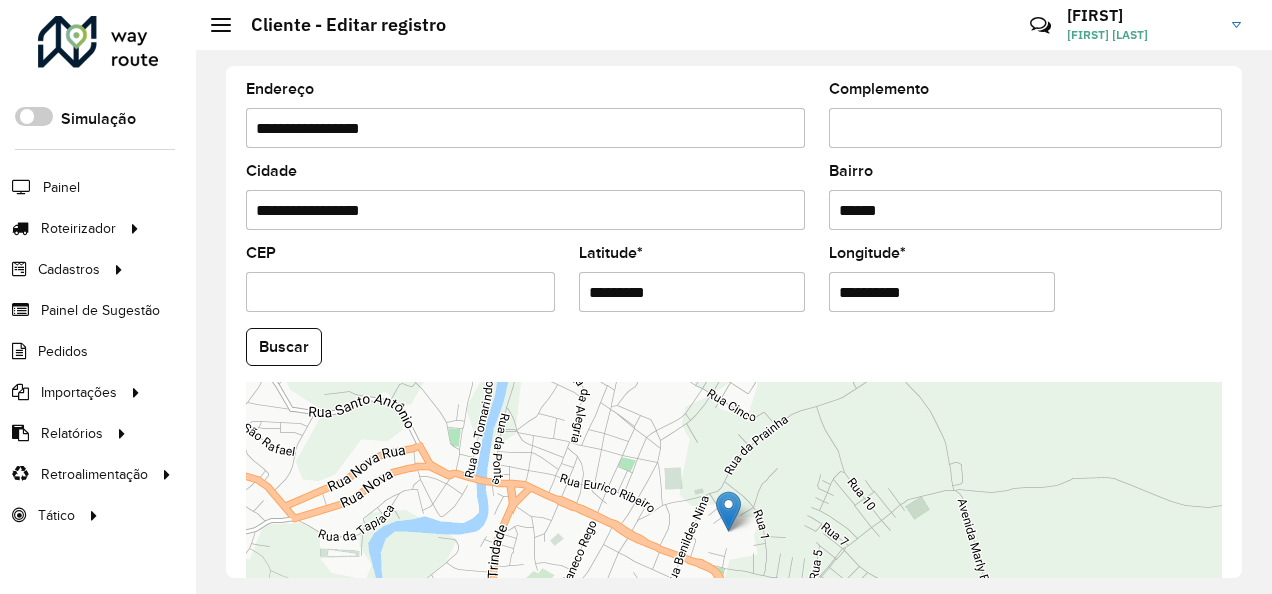 drag, startPoint x: 946, startPoint y: 284, endPoint x: 909, endPoint y: 296, distance: 38.8973 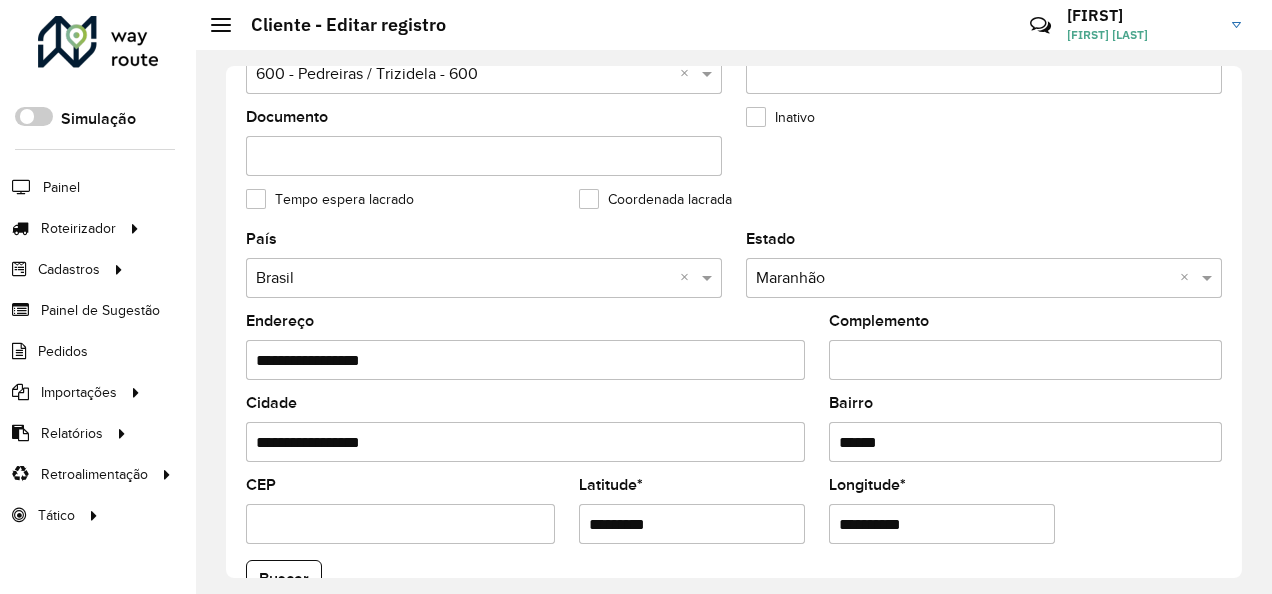 scroll, scrollTop: 500, scrollLeft: 0, axis: vertical 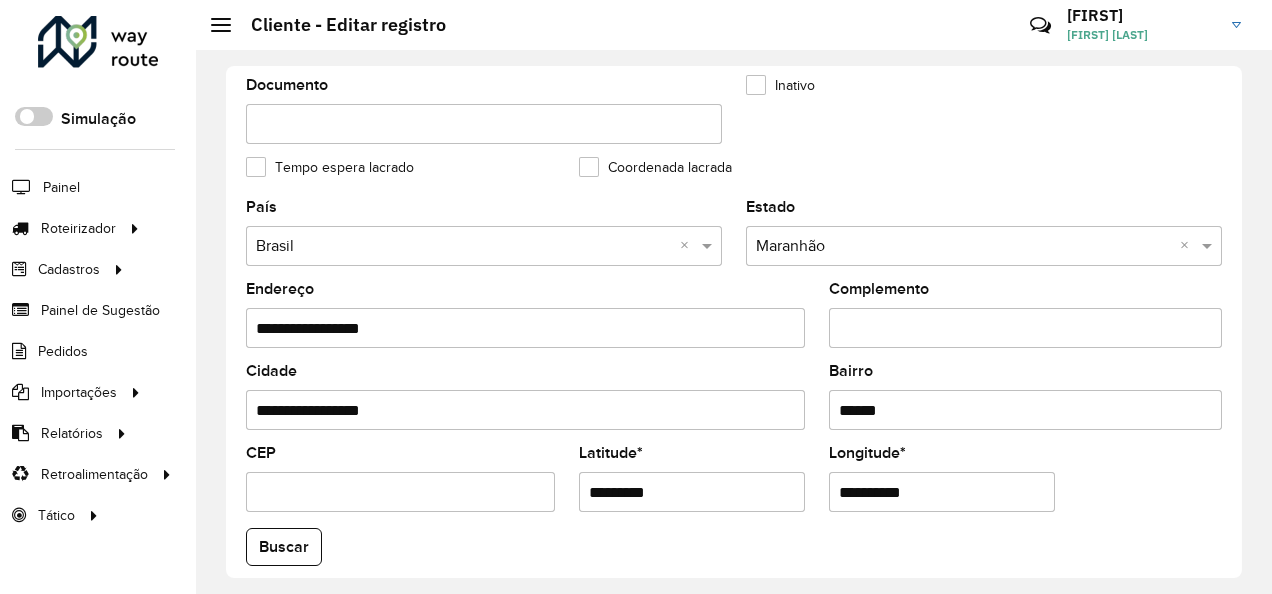 click on "**********" at bounding box center [942, 492] 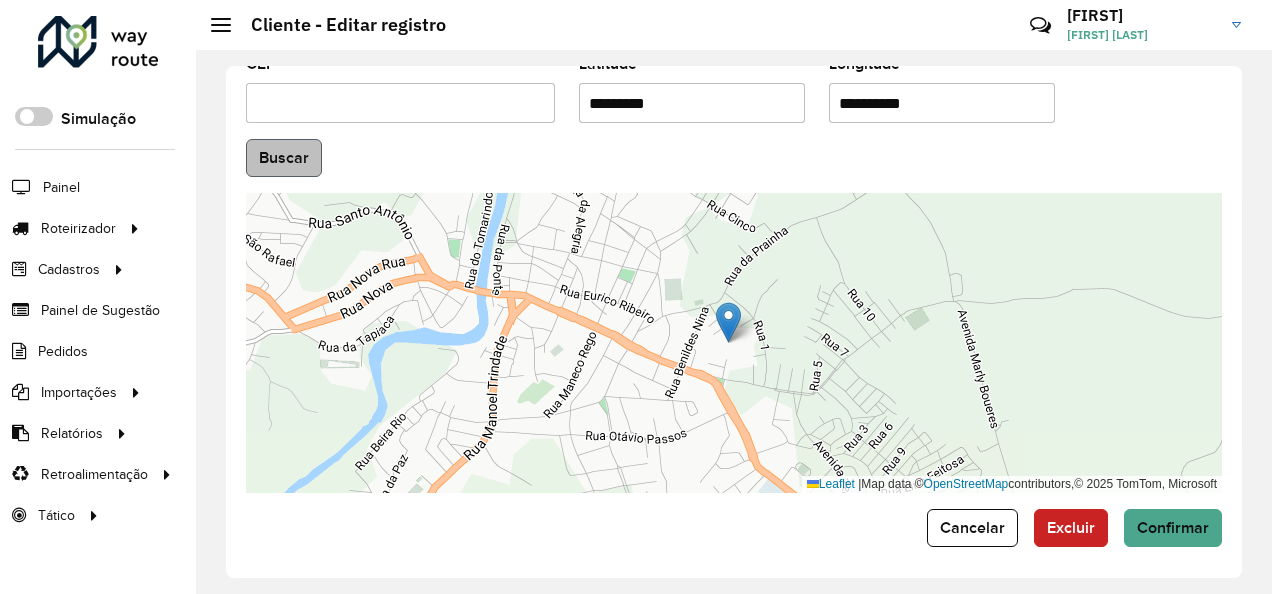 type on "**********" 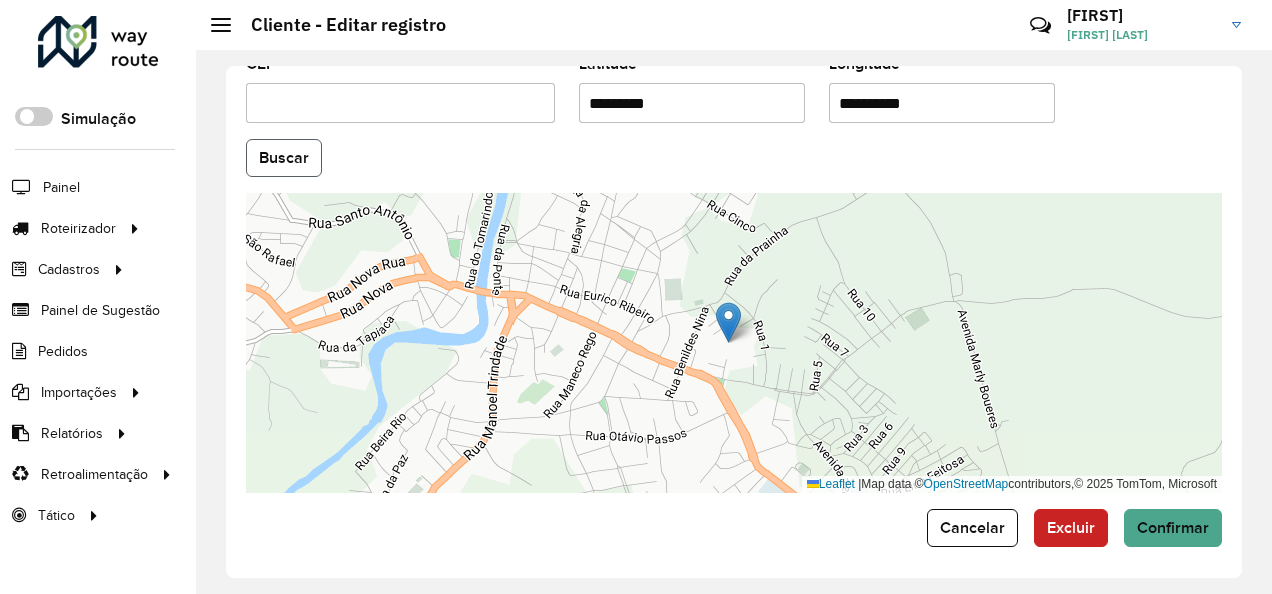 click on "Aguarde...  Pop-up bloqueado!  Seu navegador bloqueou automáticamente a abertura de uma nova janela.   Acesse as configurações e adicione o endereço do sistema a lista de permissão.   Fechar  Roteirizador AmbevTech Simulação Painel Roteirizador Entregas Vendas Cadastros Checkpoint Classificações de venda Cliente Consulta de setores Depósito Disponibilidade de veículos Fator tipo de produto Gabarito planner Grupo Rota Fator Tipo Produto Grupo de rotas exclusiva Grupo de setores Layout integração Modelo Parada Pedágio Perfil de Vendedor Ponto de apoio FAD Produto Restrição de Atendimento Planner Rodízio de placa Rota exclusiva FAD Rótulo Setor Setor Planner Tipo de cliente Tipo de veículo Tipo de veículo RN Transportadora Vendedor Veículo Painel de Sugestão Pedidos Importações Classificação e volume de venda Clientes Fator tipo produto Gabarito planner Grade de atendimento Janela de atendimento Localização Pedidos Restrição de Atendimento Planner Tempo de espera Vendedor Veículos" at bounding box center (636, 297) 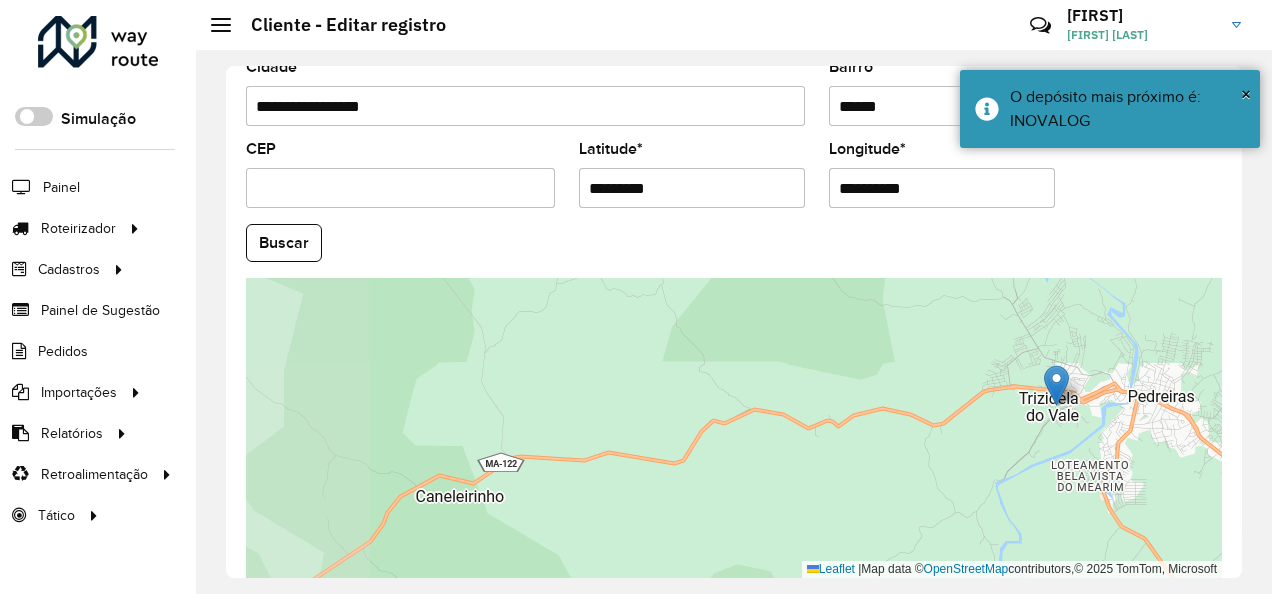 scroll, scrollTop: 889, scrollLeft: 0, axis: vertical 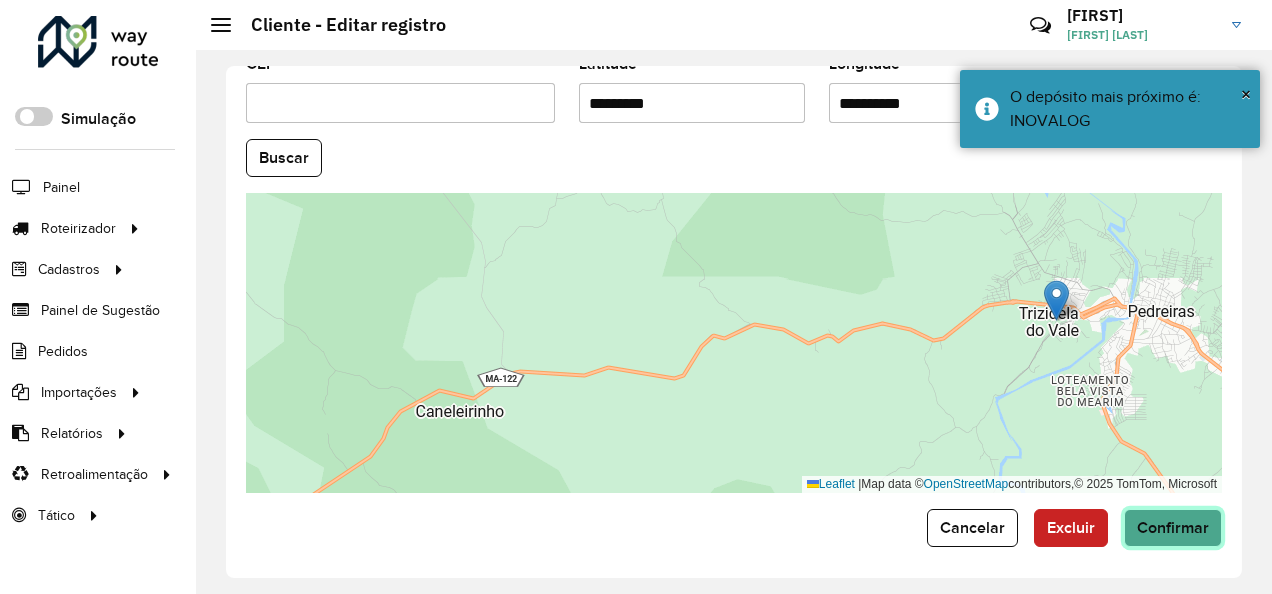click on "Confirmar" 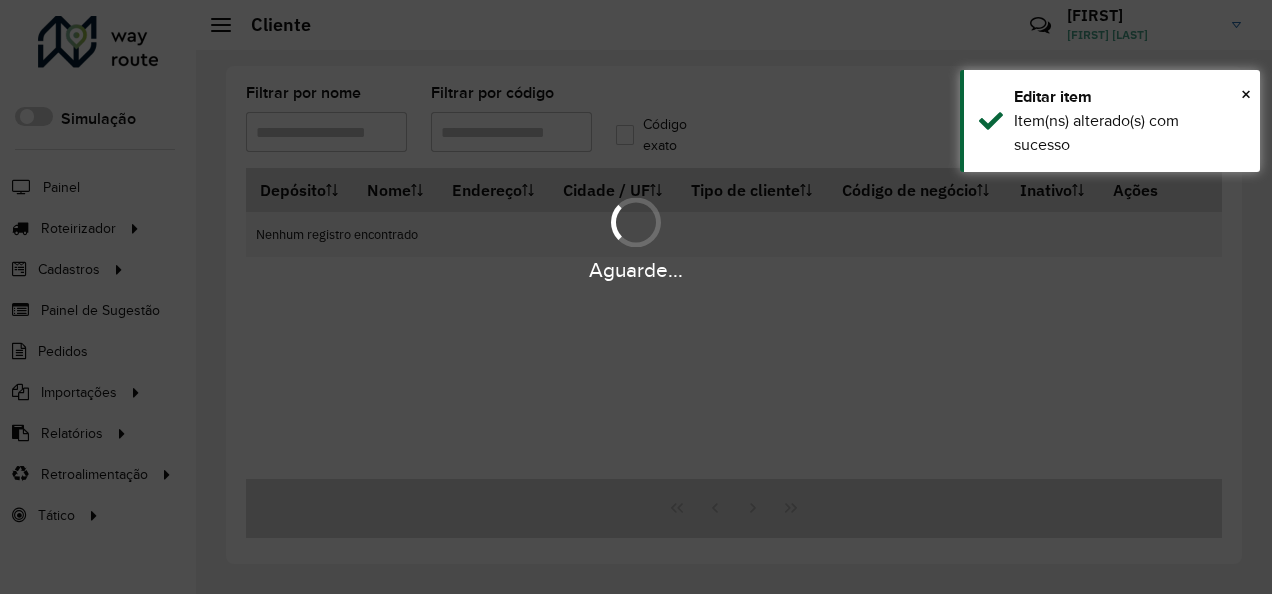 type on "*****" 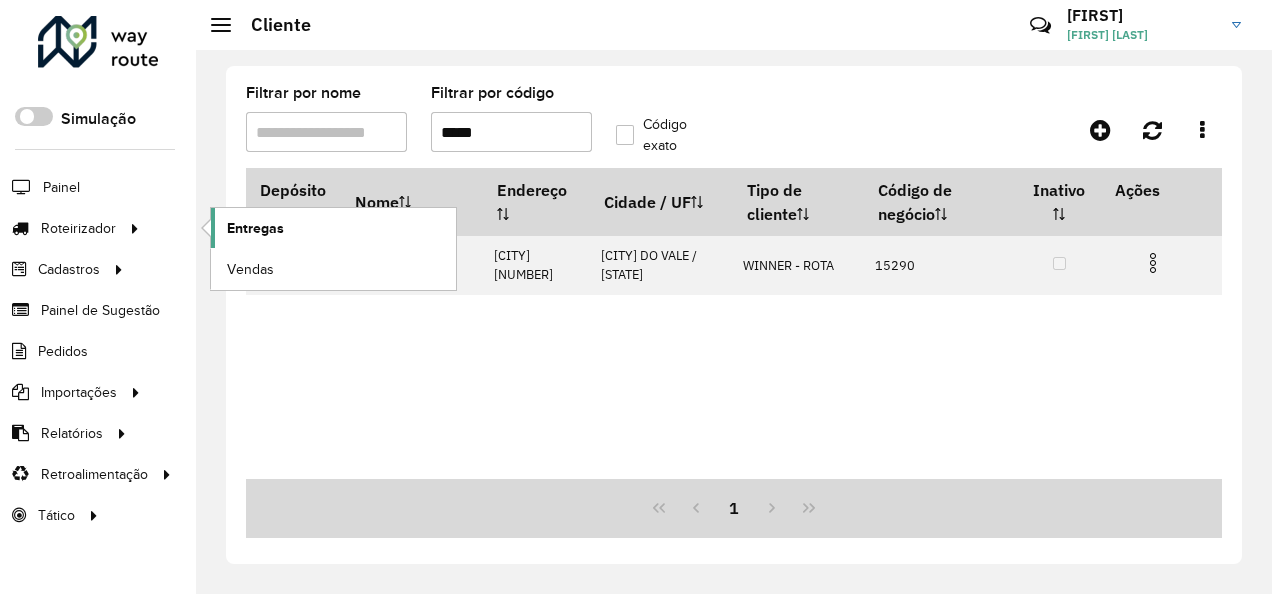 click on "Entregas" 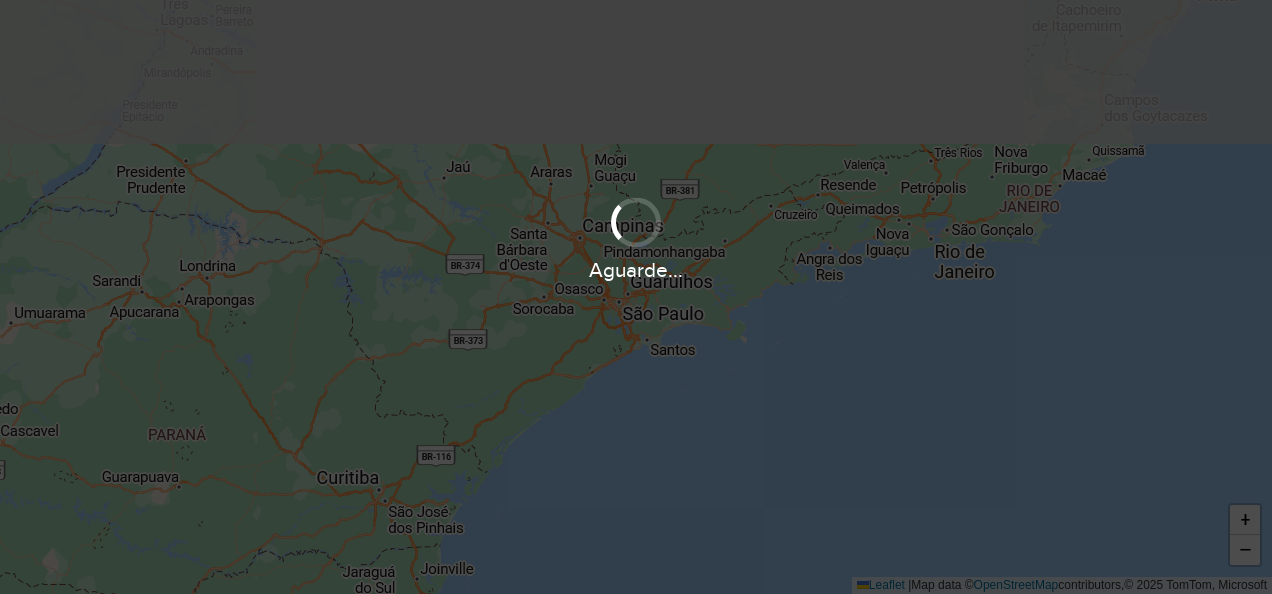 scroll, scrollTop: 0, scrollLeft: 0, axis: both 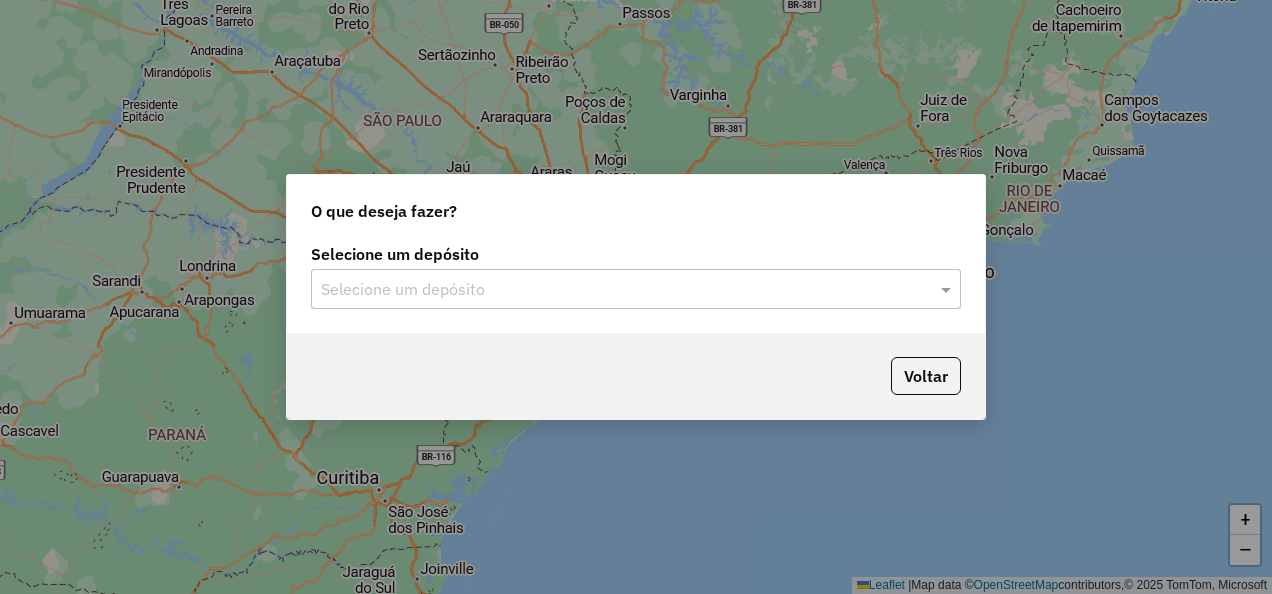 click 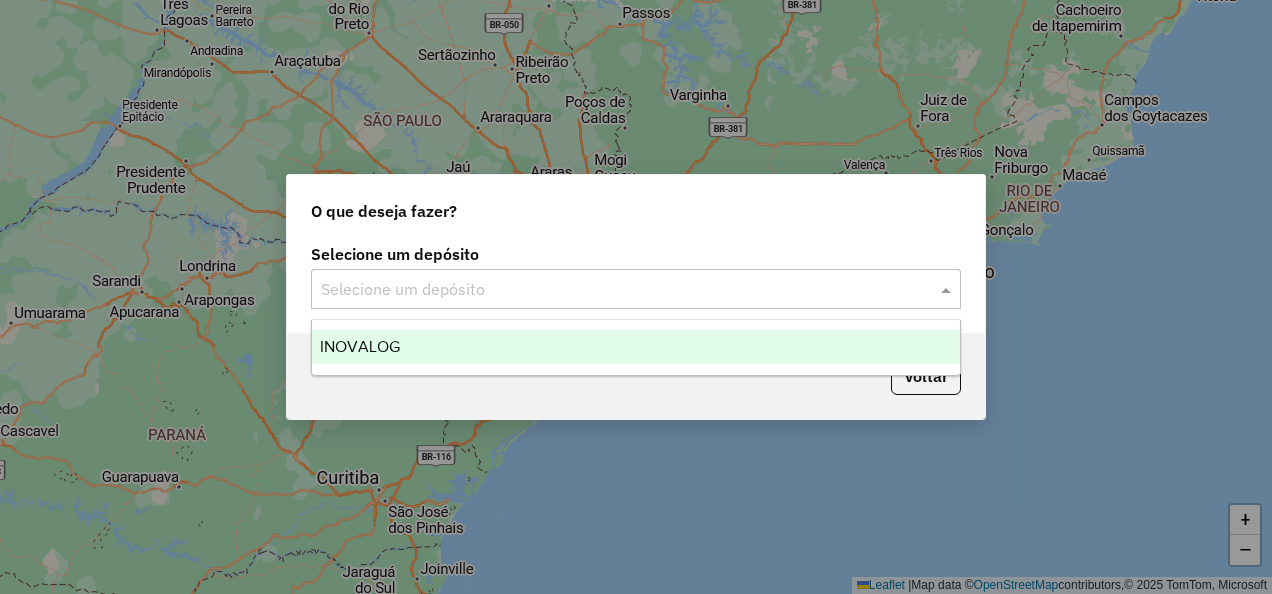 click on "INOVALOG" at bounding box center (635, 347) 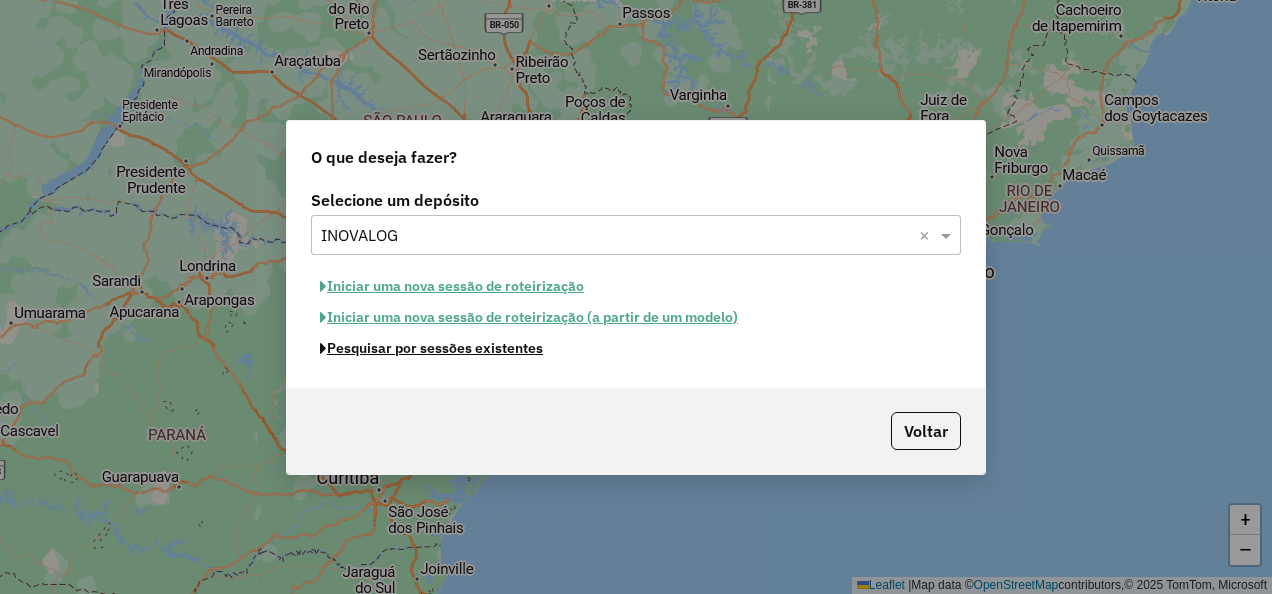 click on "Pesquisar por sessões existentes" 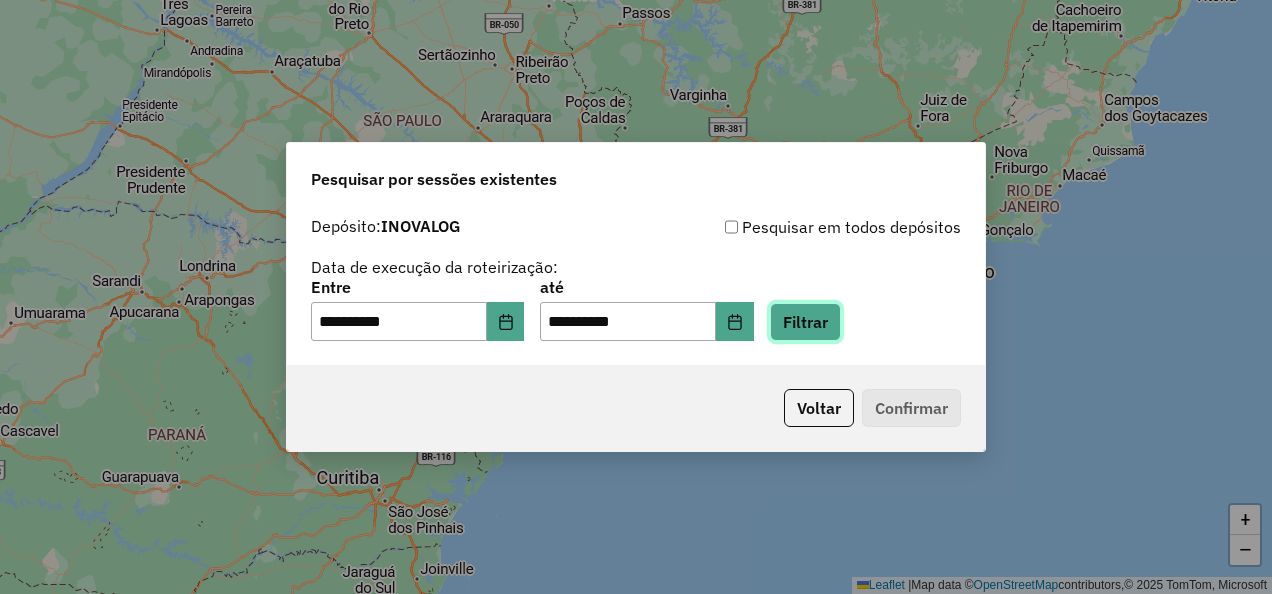 click on "Filtrar" 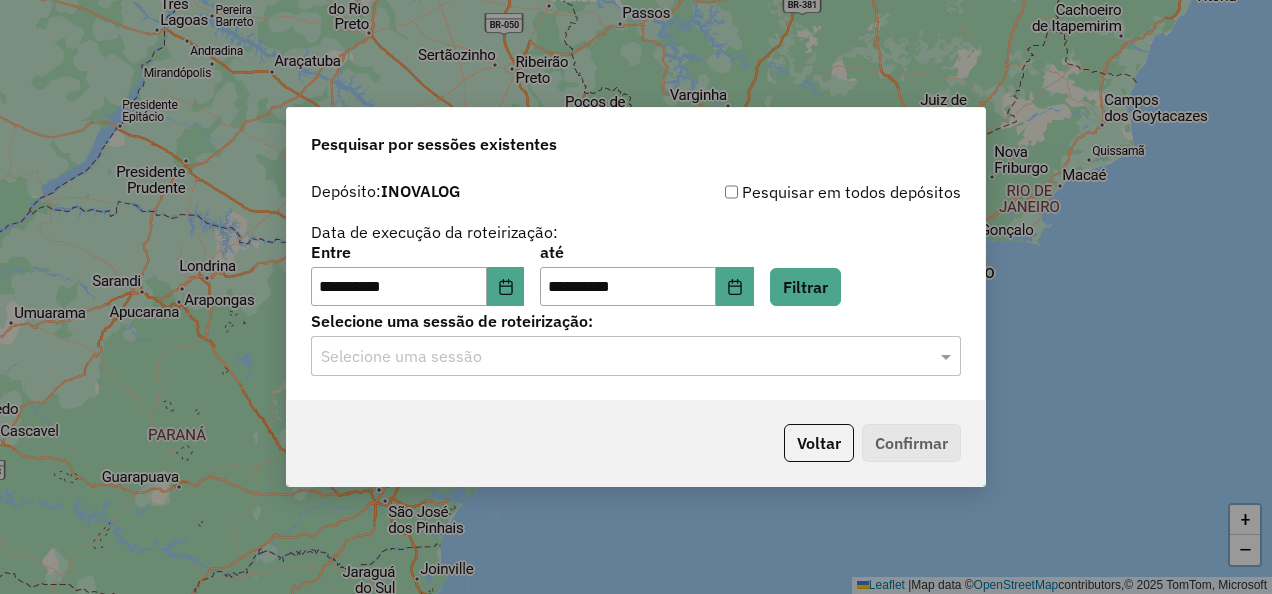 click 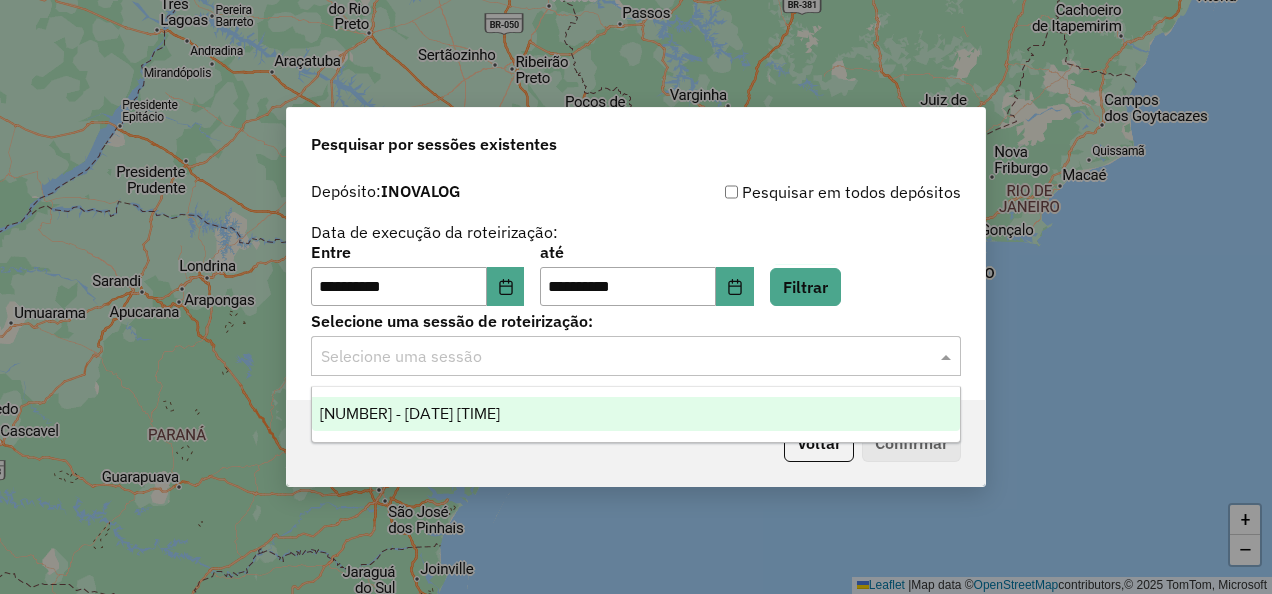 click on "[NUMBER] - [DATE] [TIME]" at bounding box center [410, 413] 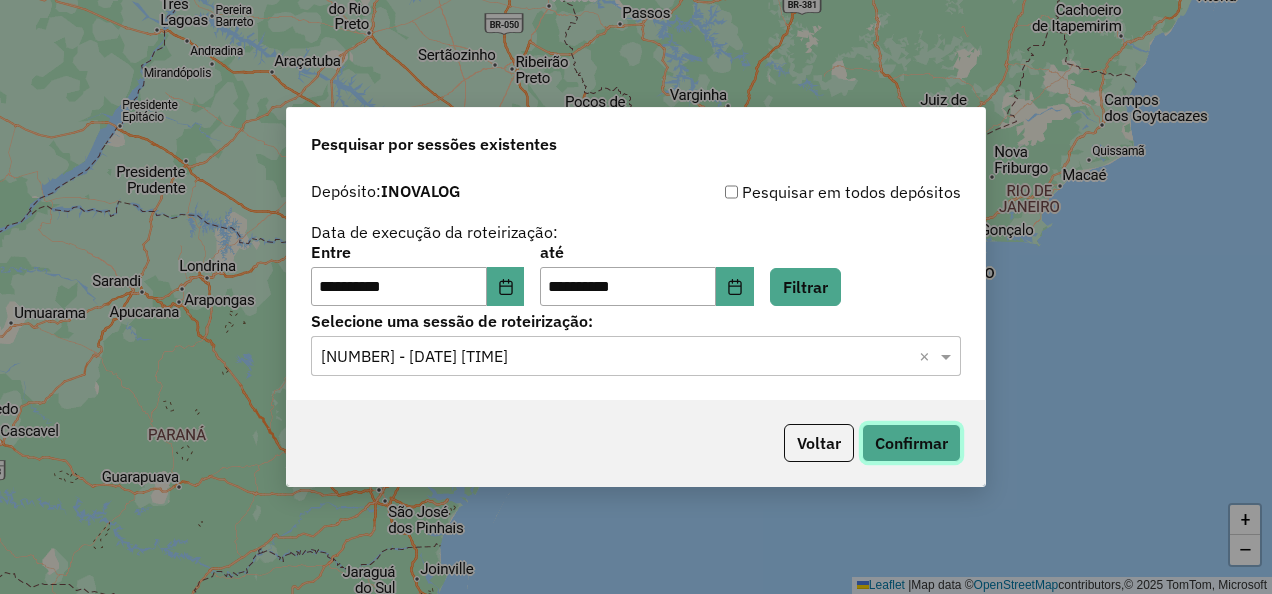 click on "Confirmar" 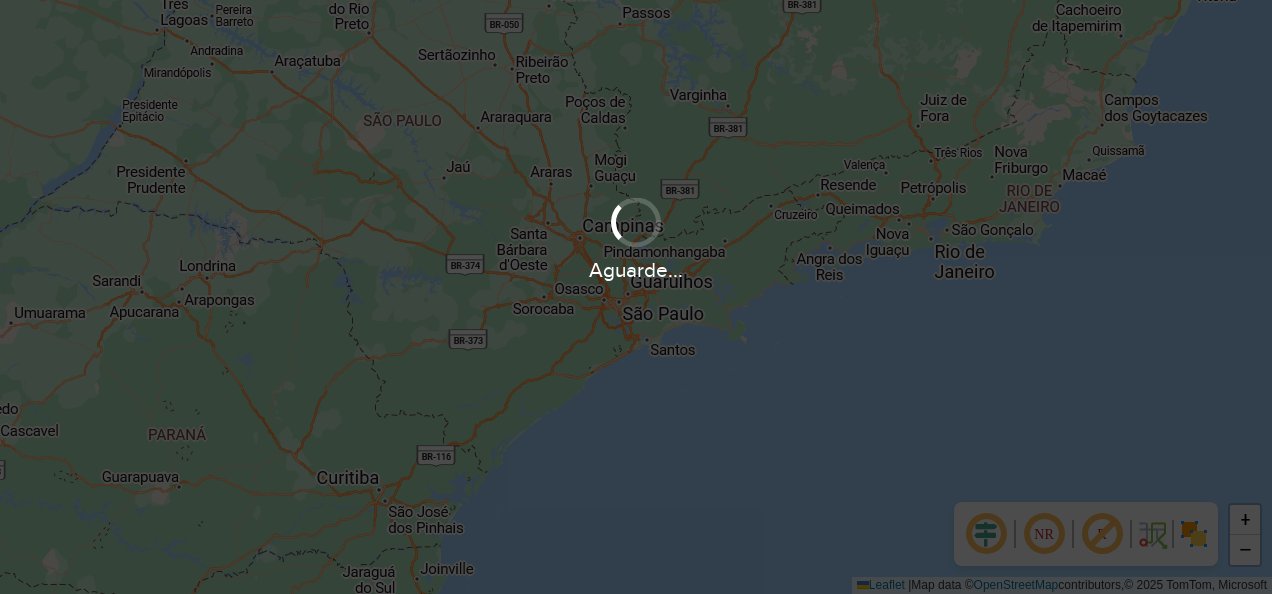 scroll, scrollTop: 0, scrollLeft: 0, axis: both 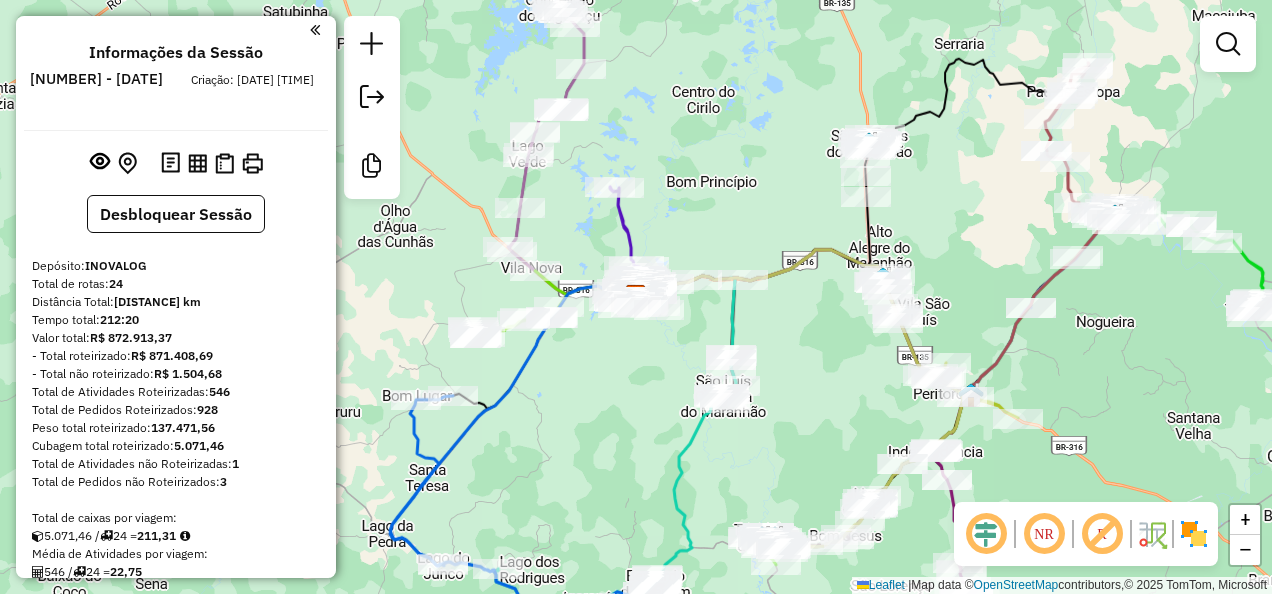 click 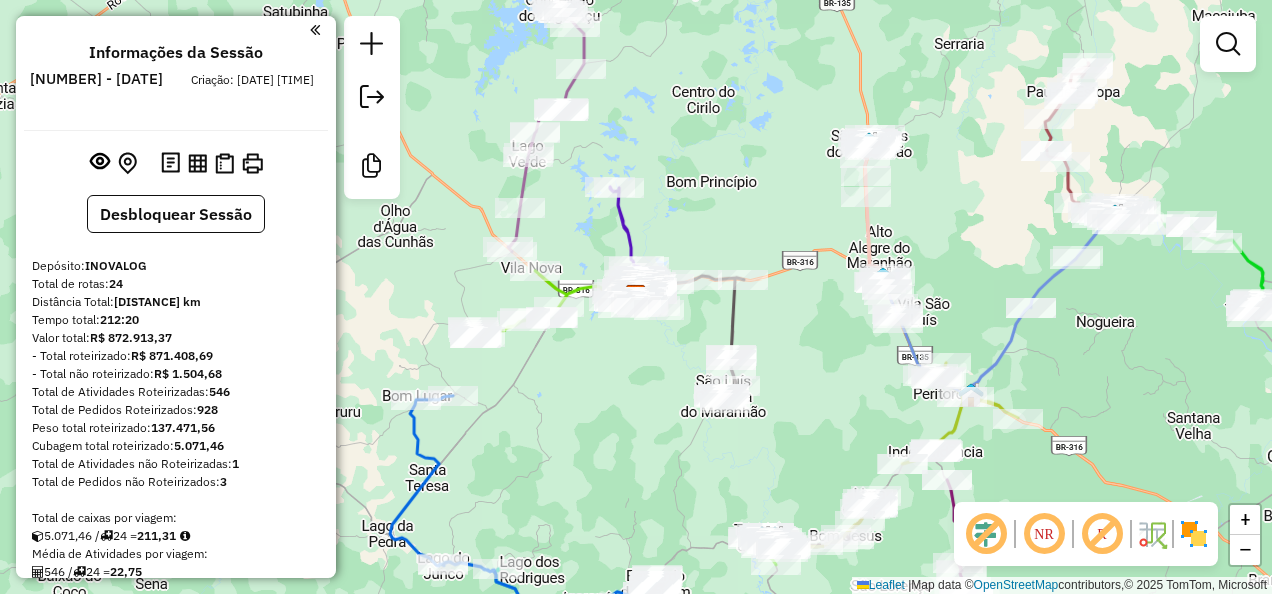 click 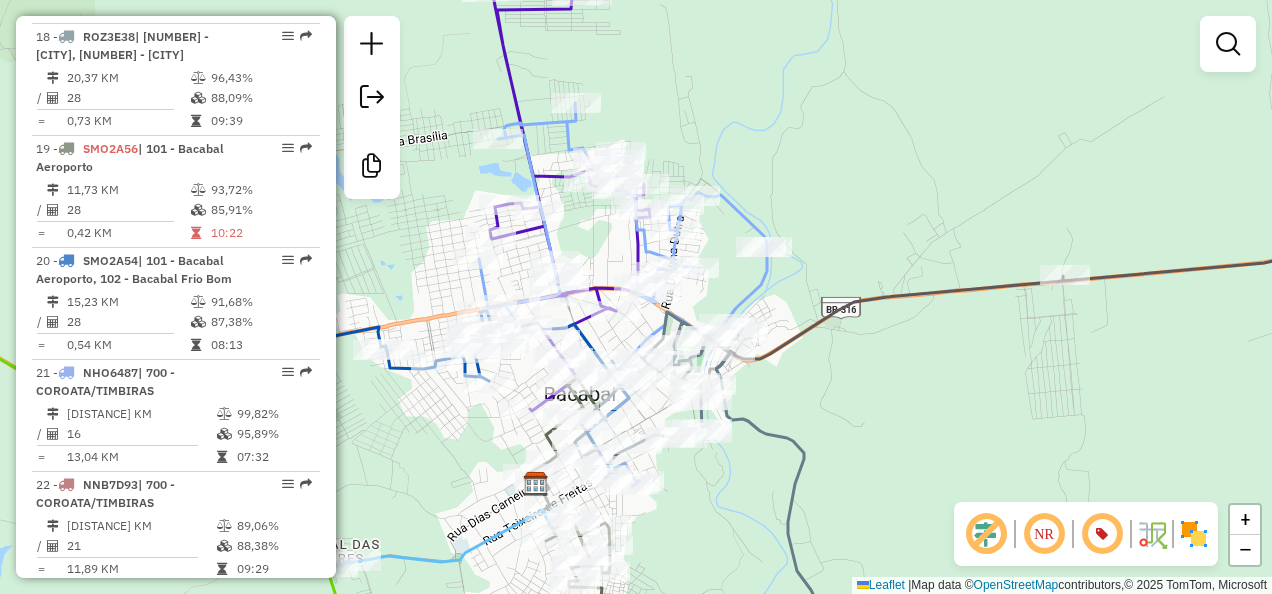 scroll, scrollTop: 3000, scrollLeft: 0, axis: vertical 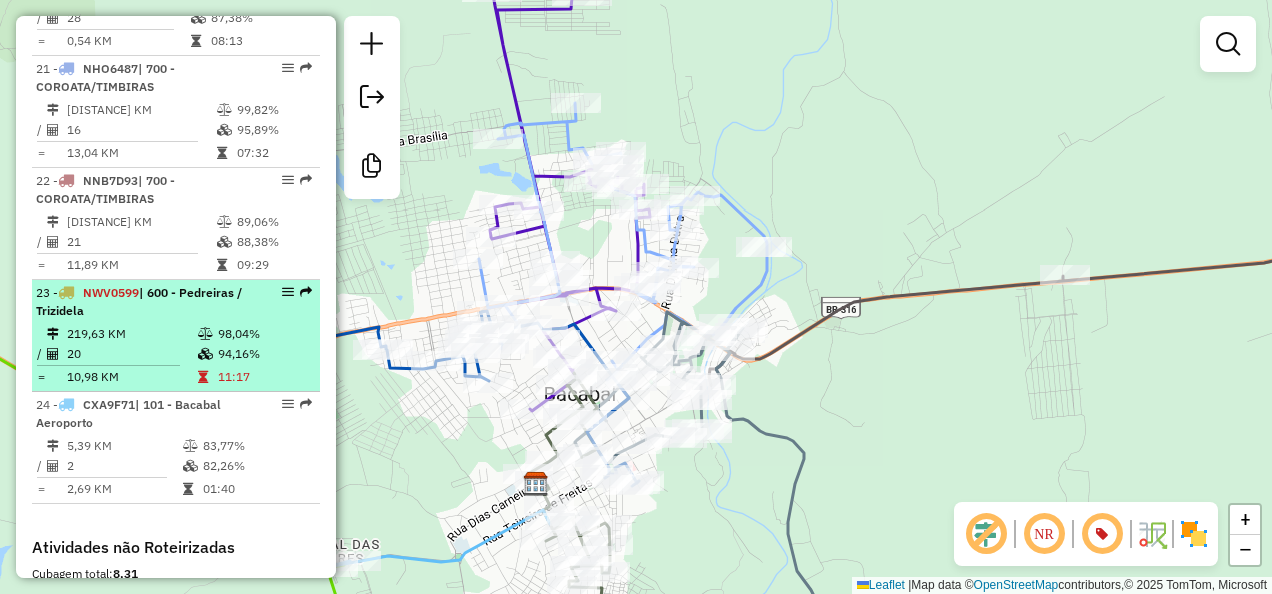 click on "219,63 KM" at bounding box center [131, 334] 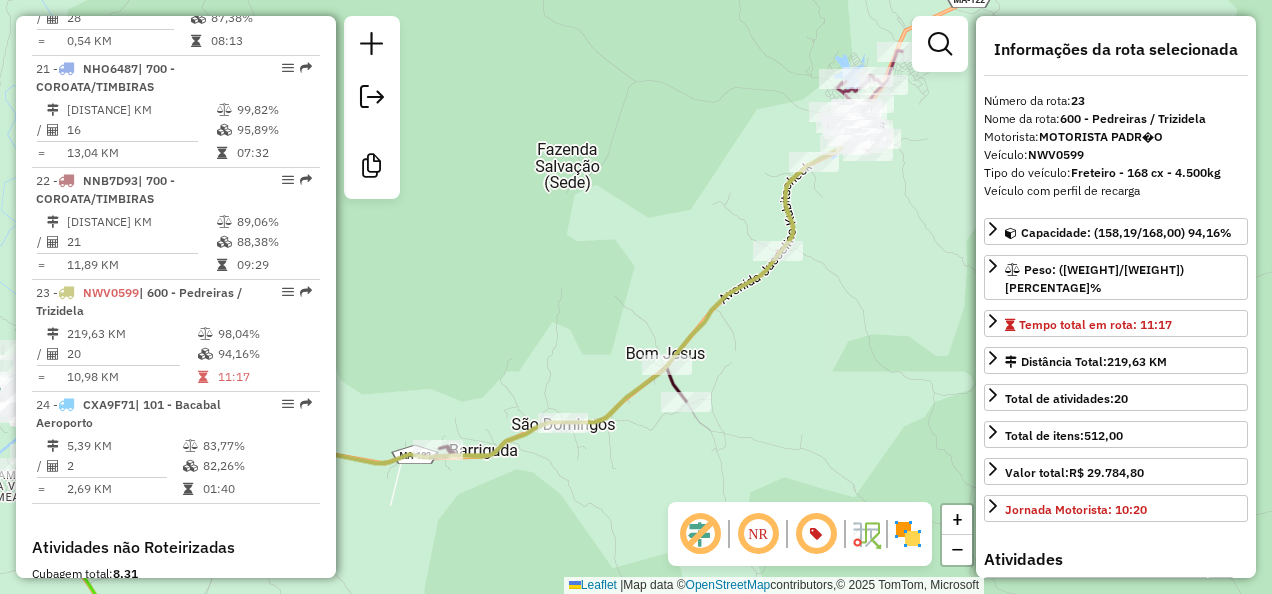 drag, startPoint x: 611, startPoint y: 362, endPoint x: 400, endPoint y: 409, distance: 216.17123 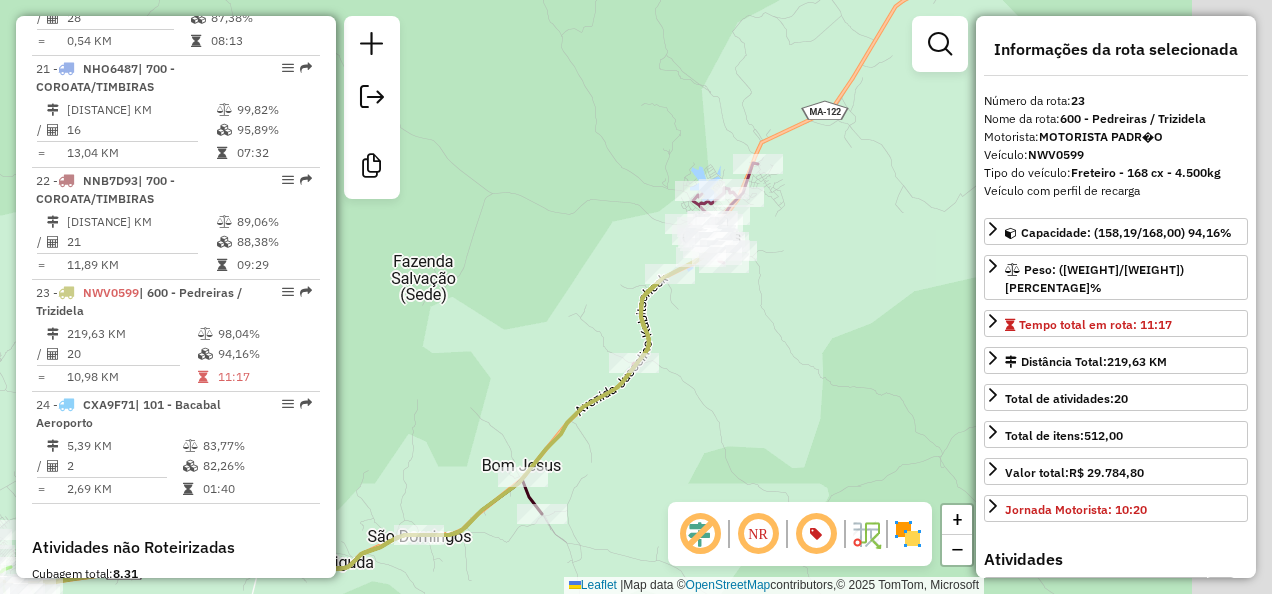 drag, startPoint x: 791, startPoint y: 380, endPoint x: 589, endPoint y: 503, distance: 236.50159 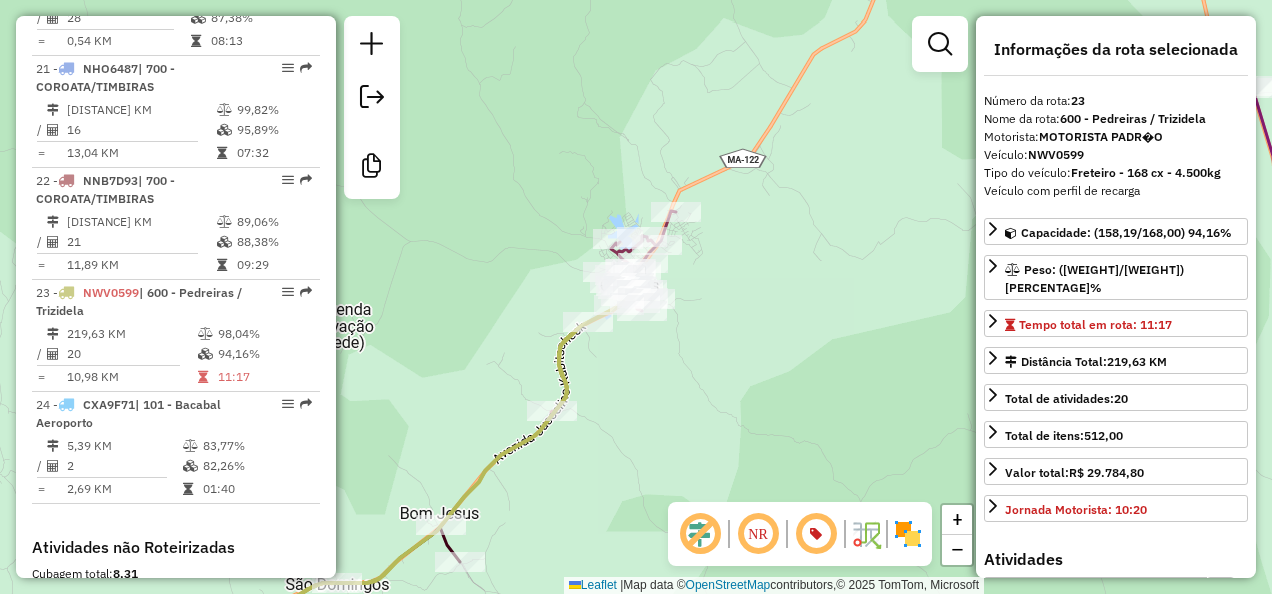 drag, startPoint x: 623, startPoint y: 468, endPoint x: 820, endPoint y: 268, distance: 280.7294 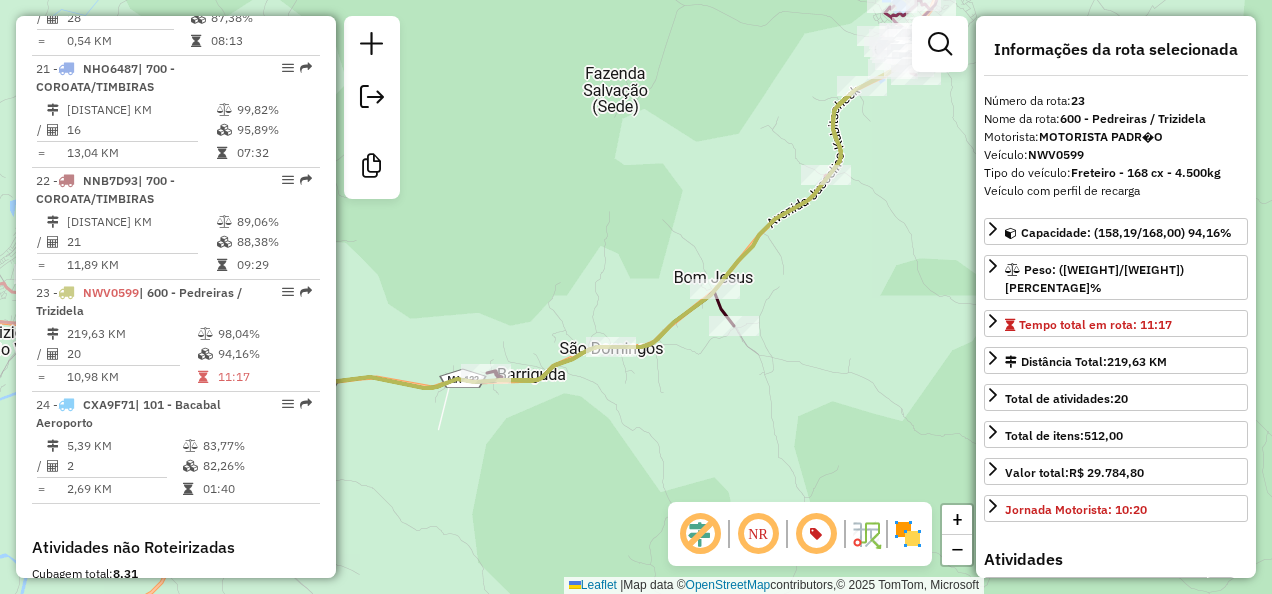 drag, startPoint x: 564, startPoint y: 451, endPoint x: 618, endPoint y: 416, distance: 64.3506 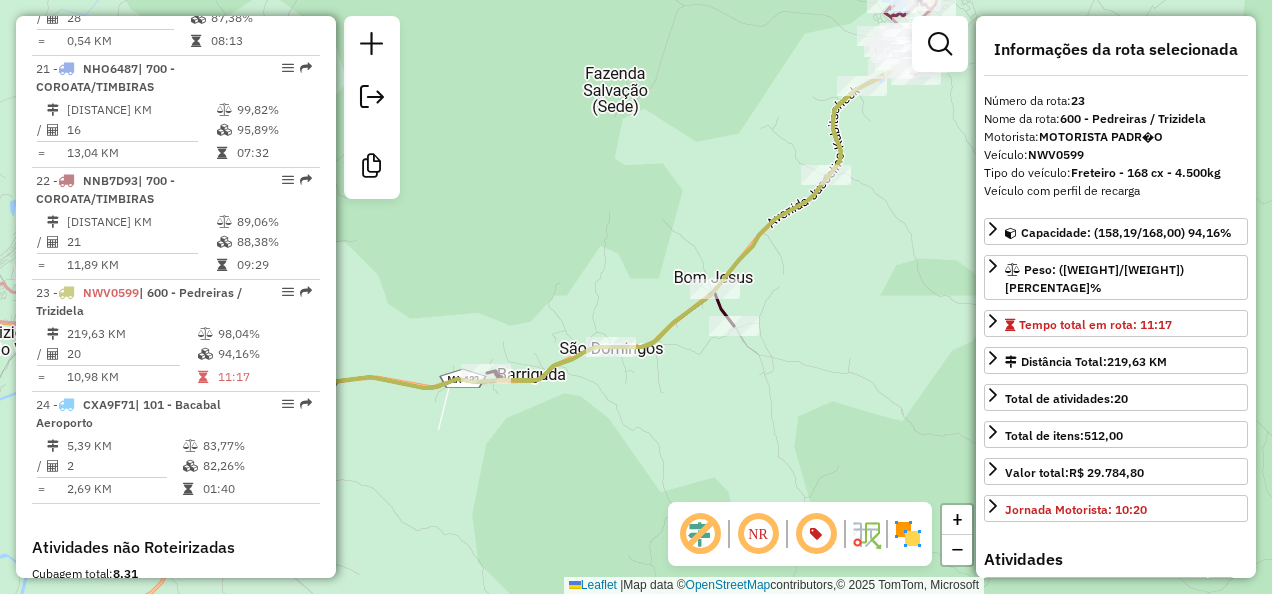 click 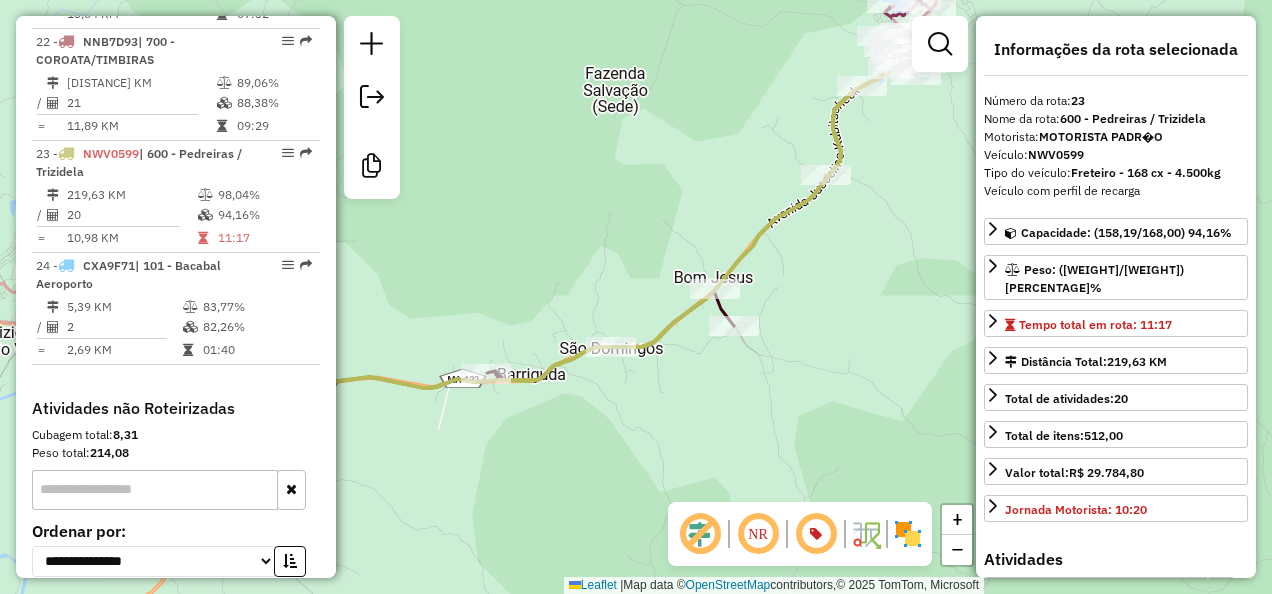 scroll, scrollTop: 3255, scrollLeft: 0, axis: vertical 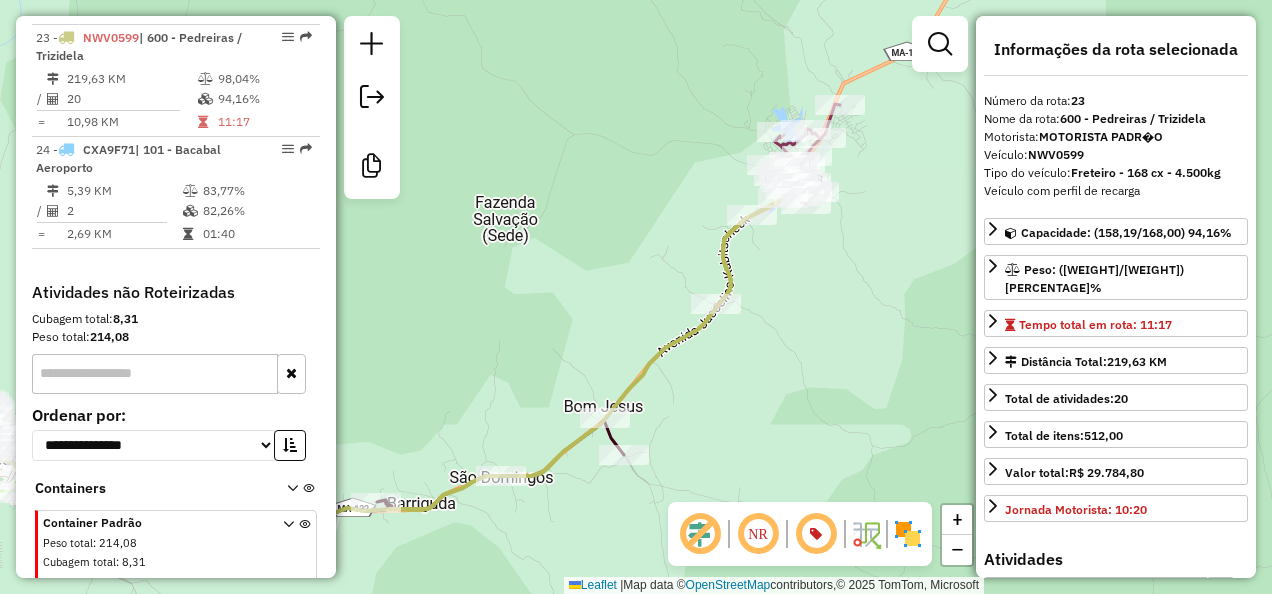 drag, startPoint x: 823, startPoint y: 269, endPoint x: 584, endPoint y: 504, distance: 335.18054 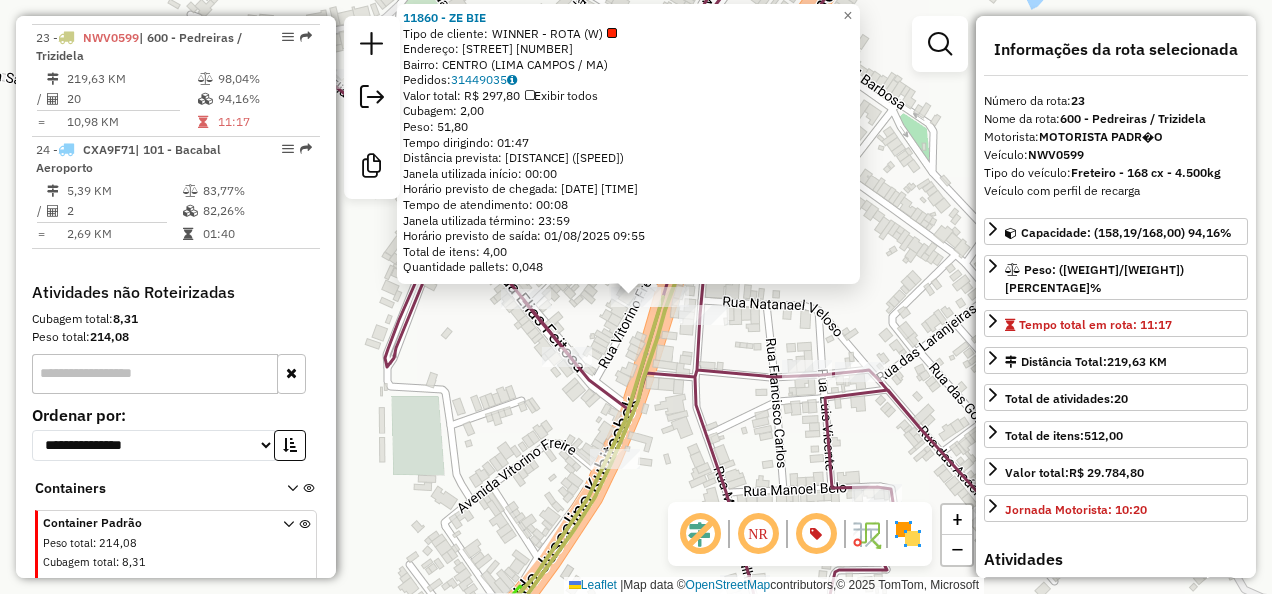 click 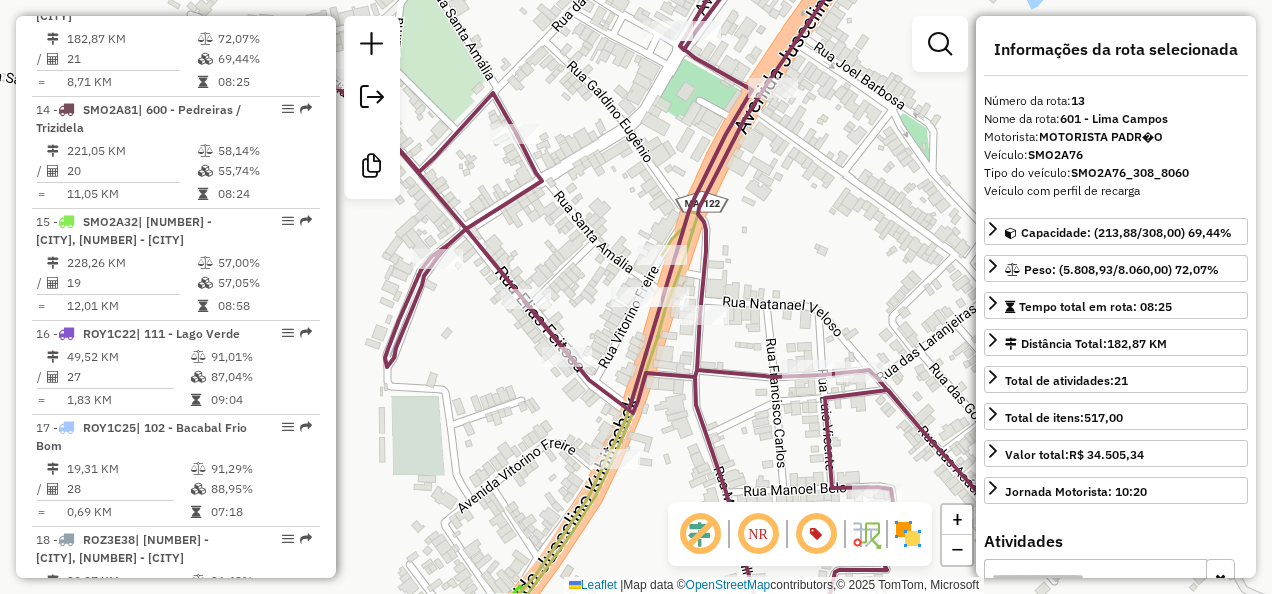 scroll, scrollTop: 2138, scrollLeft: 0, axis: vertical 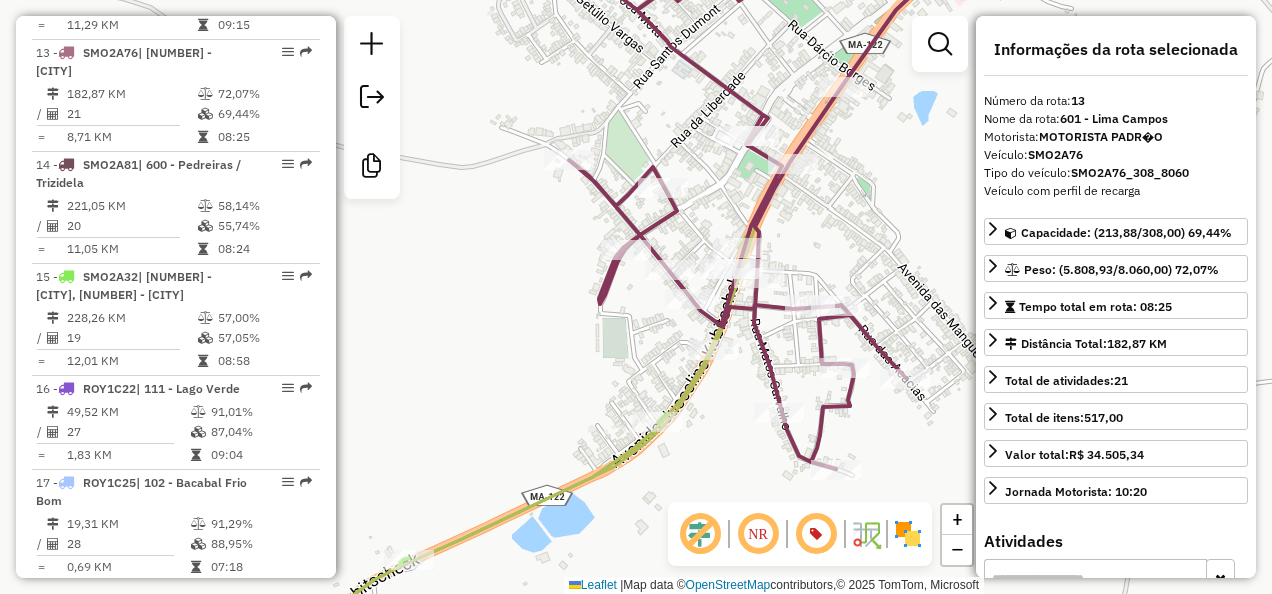 drag, startPoint x: 484, startPoint y: 462, endPoint x: 756, endPoint y: 252, distance: 343.6335 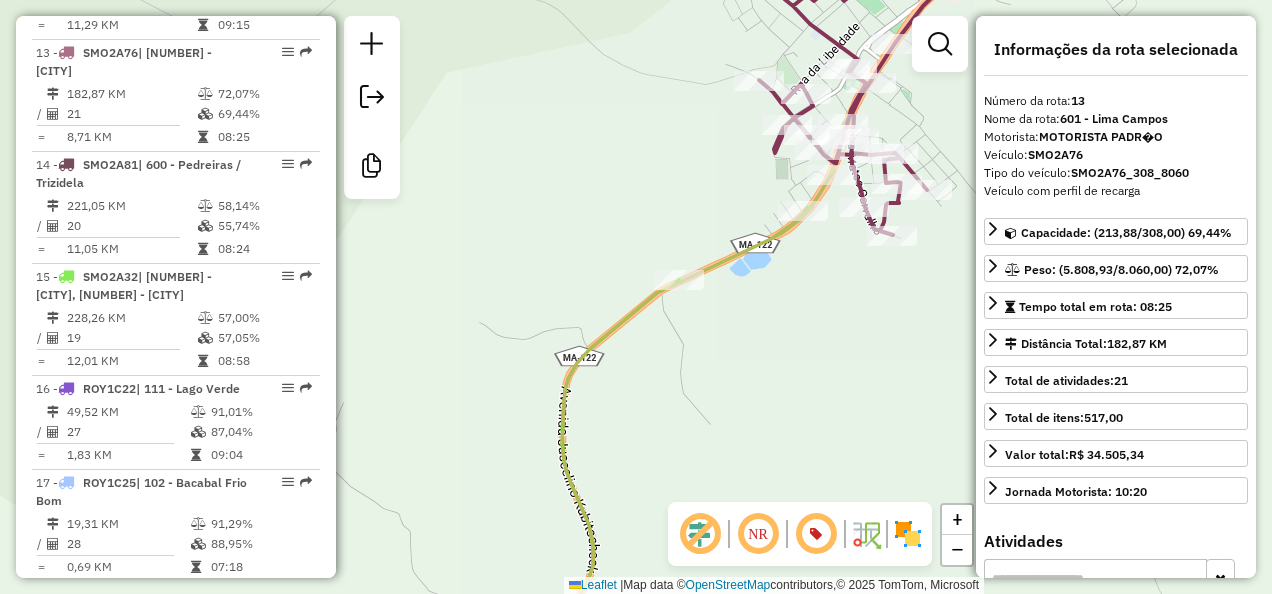 drag, startPoint x: 646, startPoint y: 476, endPoint x: 854, endPoint y: 315, distance: 263.03043 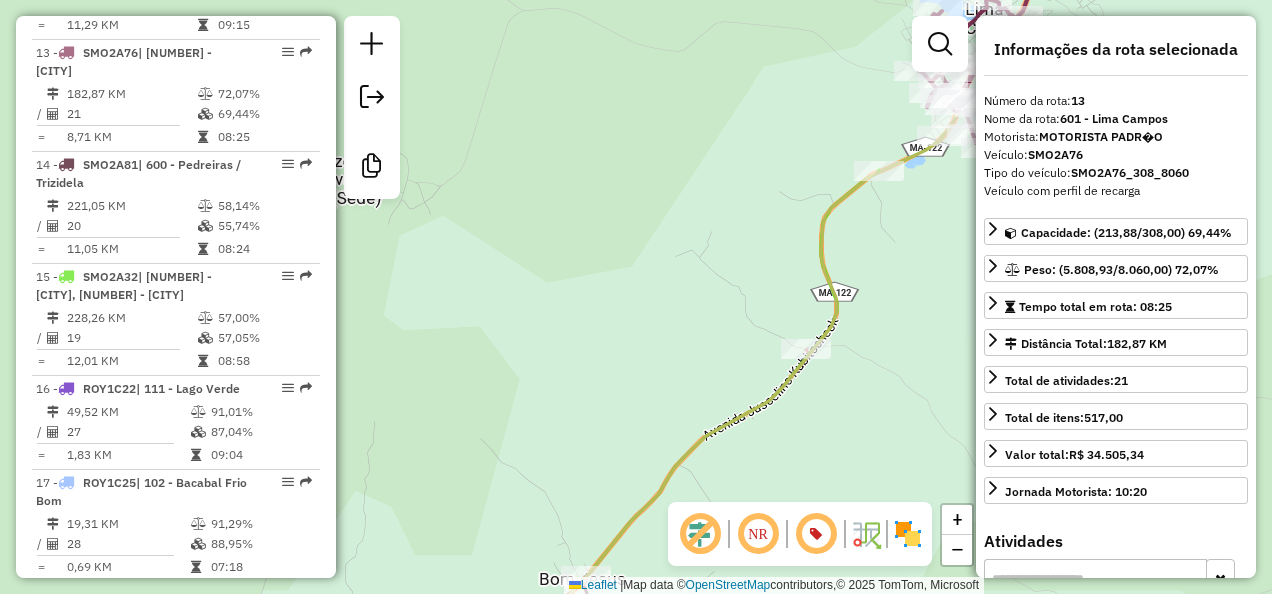 drag, startPoint x: 646, startPoint y: 401, endPoint x: 729, endPoint y: 189, distance: 227.66862 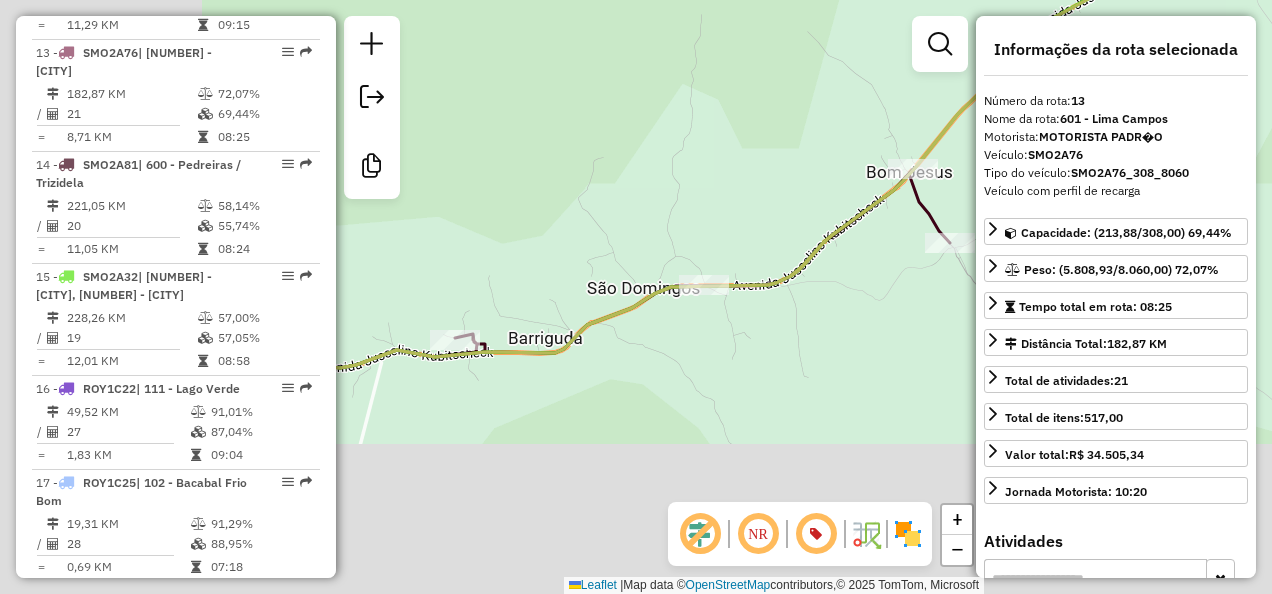 drag, startPoint x: 553, startPoint y: 414, endPoint x: 855, endPoint y: 170, distance: 388.2525 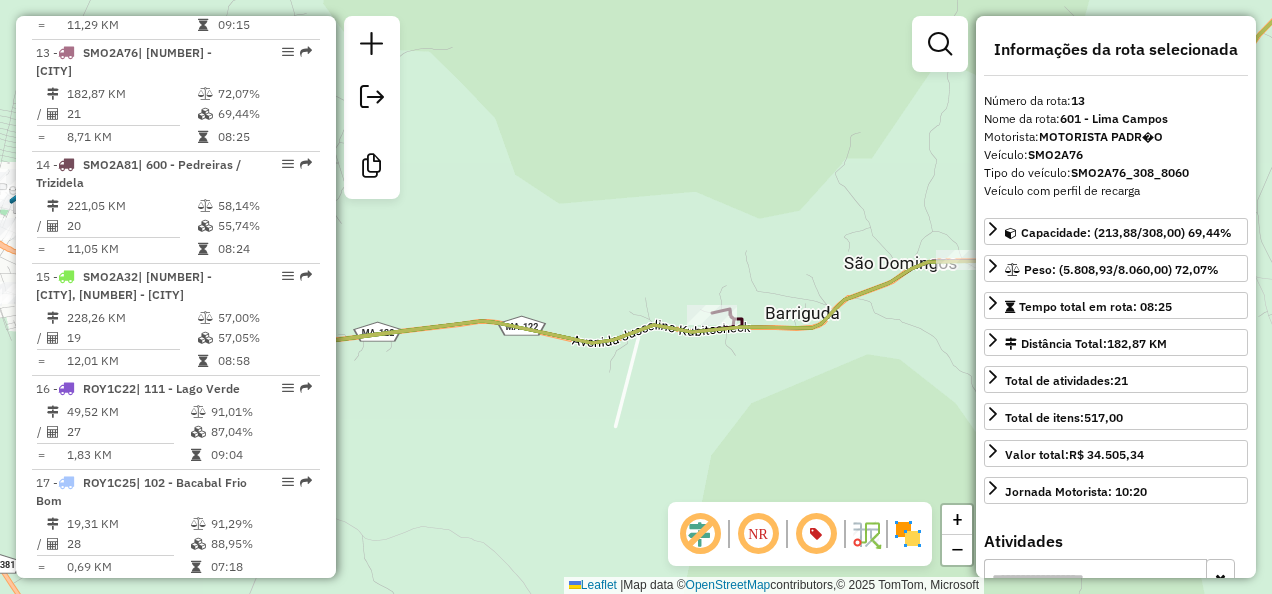 drag, startPoint x: 682, startPoint y: 420, endPoint x: 934, endPoint y: 420, distance: 252 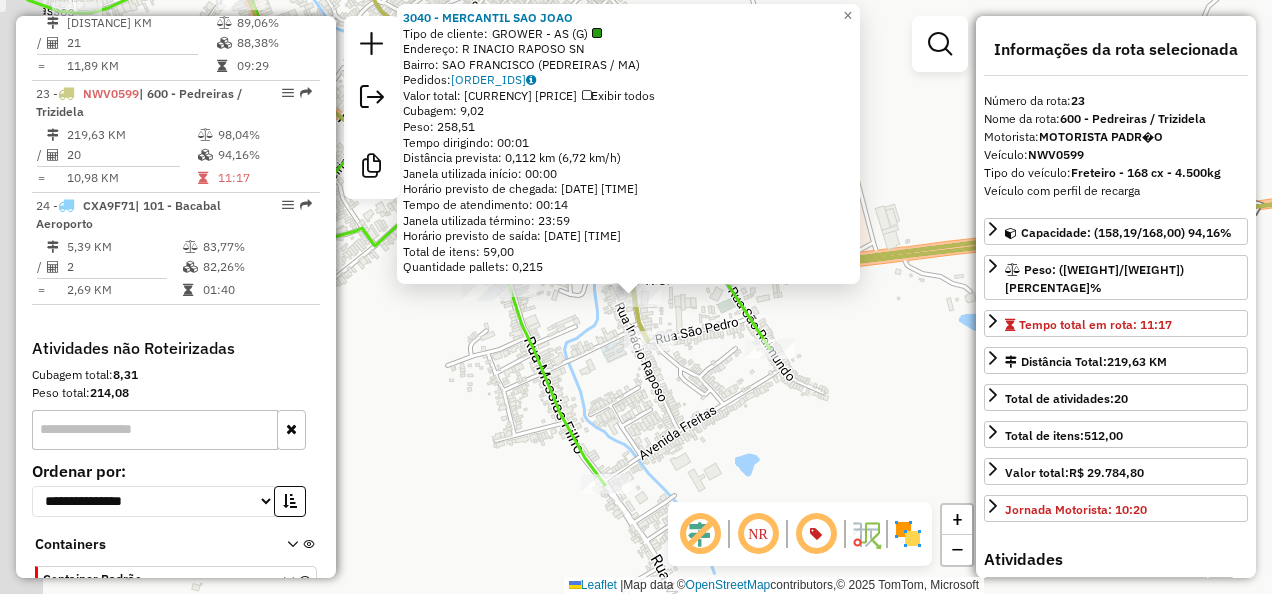 scroll, scrollTop: 3255, scrollLeft: 0, axis: vertical 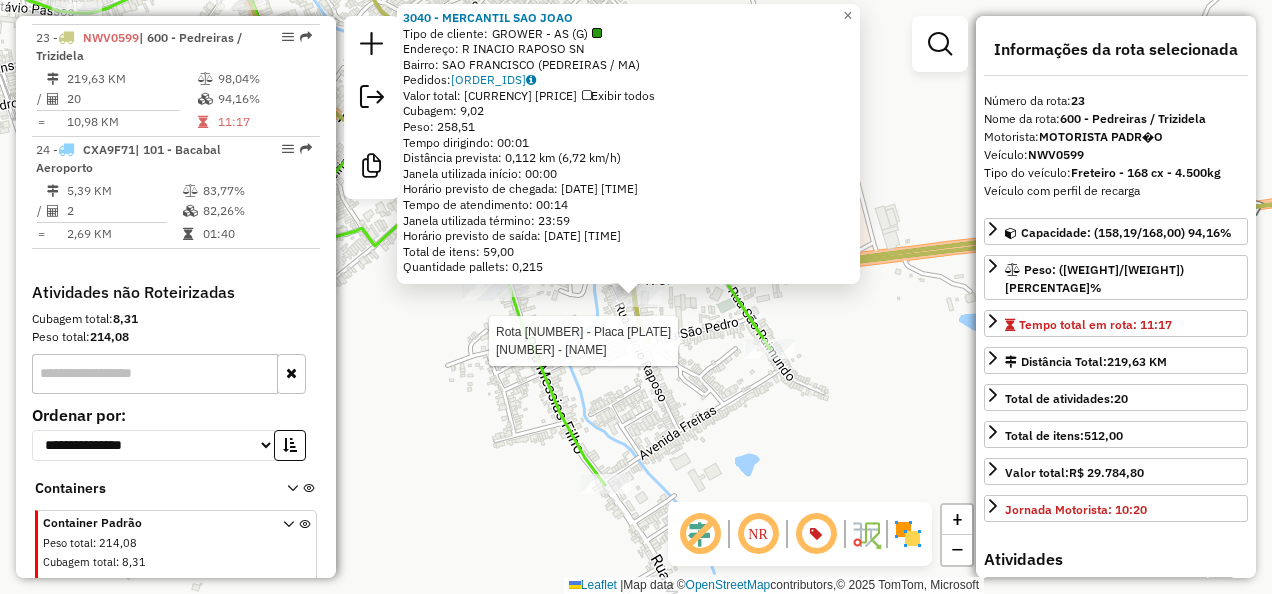 click 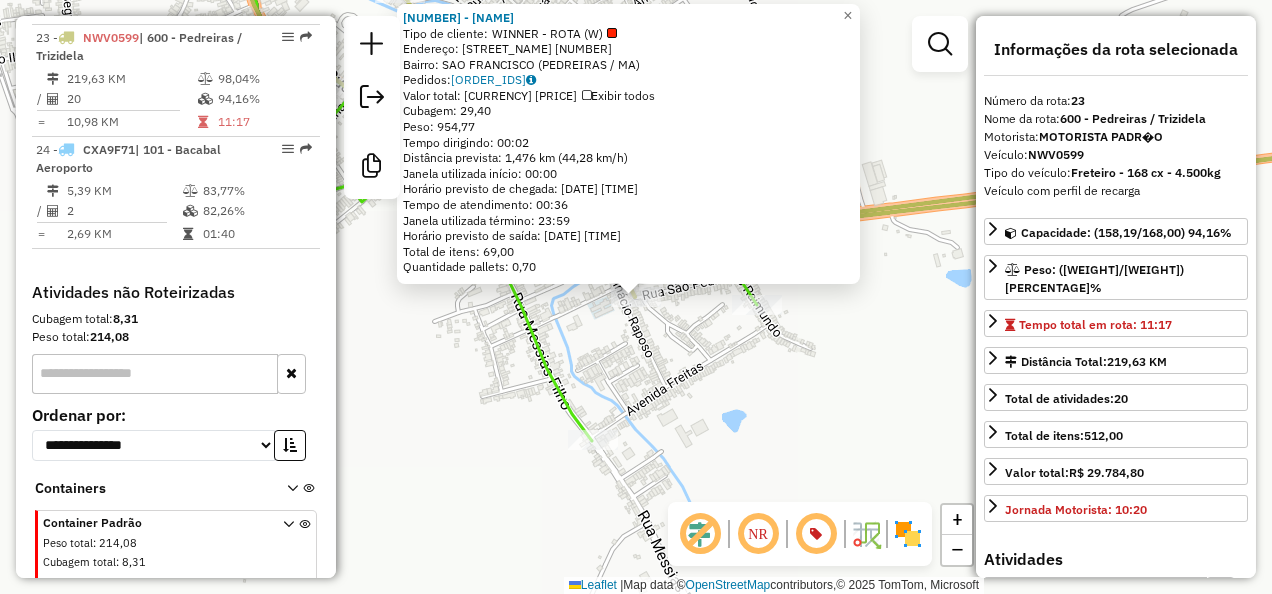 click on "6115 - BAR DO ERON  Tipo de cliente:   WINNER - ROTA (W)   Endereço: R   RUA IN�CIO RAPOSO             151   Bairro: SAO FRANCISCO (PEDREIRAS / MA)   Pedidos:  31448800, 31448803, 31449112   Valor total: R$ 6.687,34   Exibir todos   Cubagem: 29,40  Peso: 954,77  Tempo dirigindo: 00:02   Distância prevista: 1,476 km (44,28 km/h)   Janela utilizada início: 00:00   Horário previsto de chegada: 01/08/2025 15:52   Tempo de atendimento: 00:36   Janela utilizada término: 23:59   Horário previsto de saída: 01/08/2025 16:28   Total de itens: 69,00   Quantidade pallets: 0,70  × Janela de atendimento Grade de atendimento Capacidade Transportadoras Veículos Cliente Pedidos  Rotas Selecione os dias de semana para filtrar as janelas de atendimento  Seg   Ter   Qua   Qui   Sex   Sáb   Dom  Informe o período da janela de atendimento: De: Até:  Filtrar exatamente a janela do cliente  Considerar janela de atendimento padrão  Selecione os dias de semana para filtrar as grades de atendimento  Seg   Ter   Qua  De:" 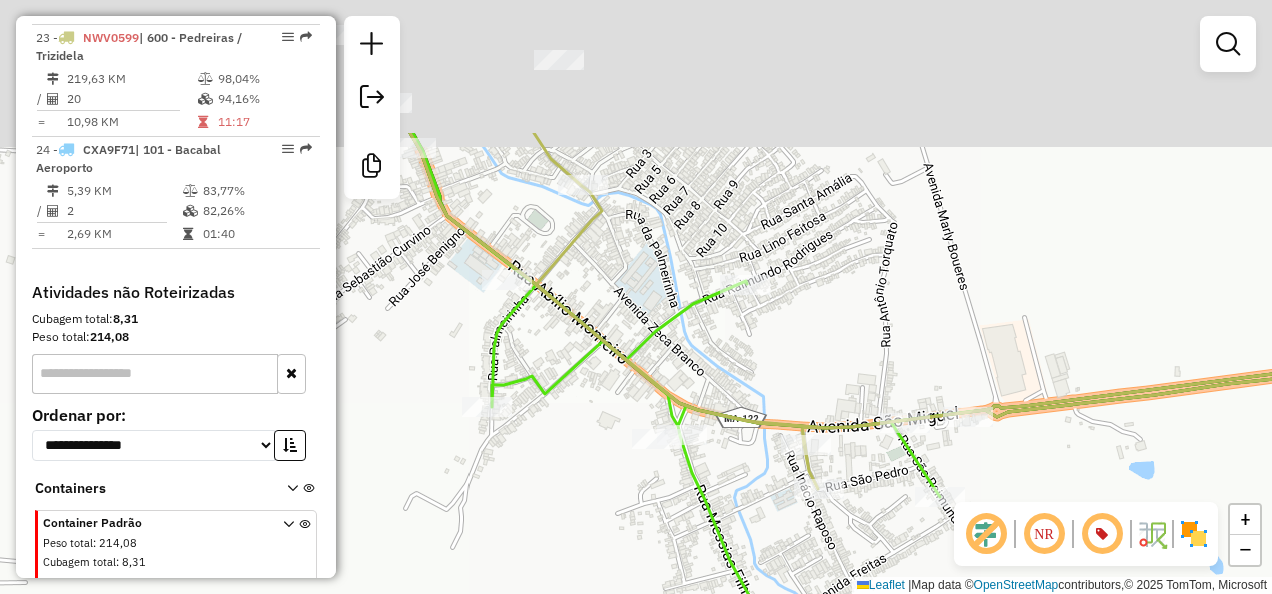 drag, startPoint x: 591, startPoint y: 327, endPoint x: 788, endPoint y: 542, distance: 291.6059 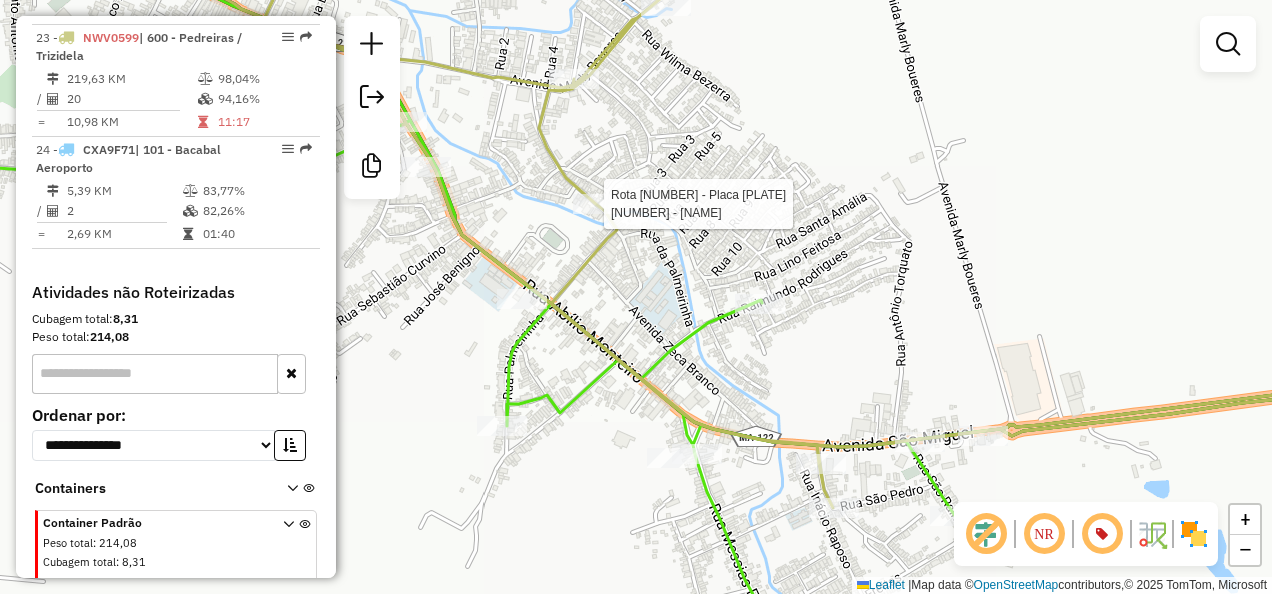 select on "**********" 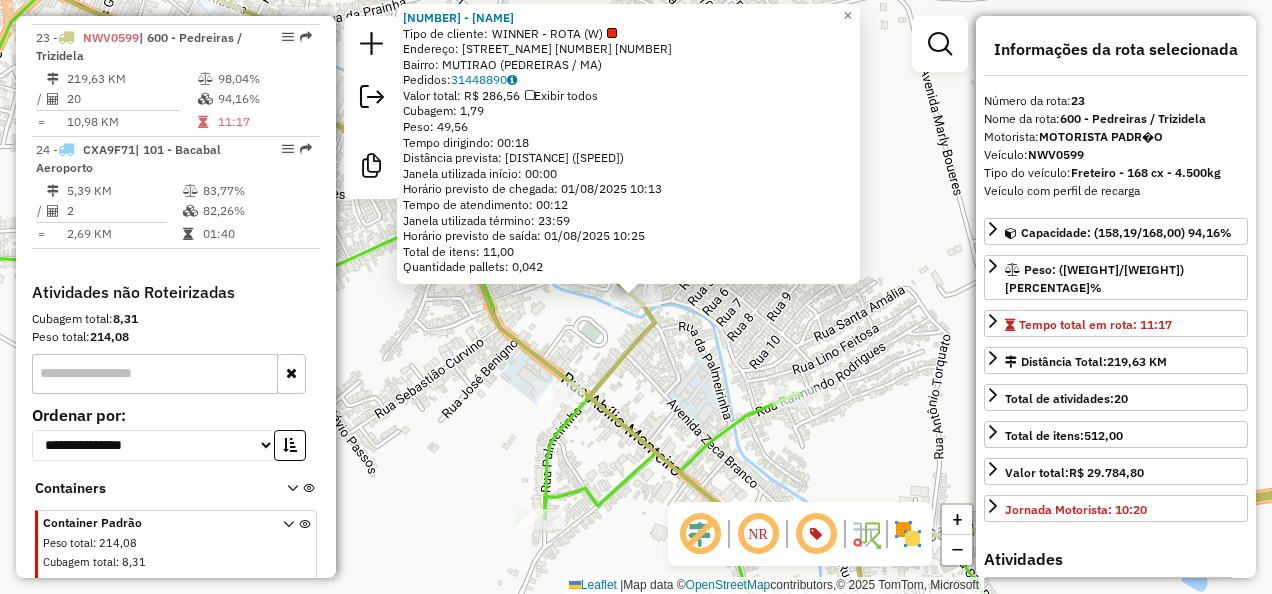 click on "17497 - Mercearia do Bento  Tipo de cliente:   WINNER - ROTA (W)   Endereço:  TV ZECA BRANCO 325 1   Bairro: MUTIRAO (PEDREIRAS / MA)   Pedidos:  31448890   Valor total: R$ 286,56   Exibir todos   Cubagem: 1,79  Peso: 49,56  Tempo dirigindo: 00:18   Distância prevista: 17,601 km (58,67 km/h)   Janela utilizada início: 00:00   Horário previsto de chegada: 01/08/2025 10:13   Tempo de atendimento: 00:12   Janela utilizada término: 23:59   Horário previsto de saída: 01/08/2025 10:25   Total de itens: 11,00   Quantidade pallets: 0,042  × Janela de atendimento Grade de atendimento Capacidade Transportadoras Veículos Cliente Pedidos  Rotas Selecione os dias de semana para filtrar as janelas de atendimento  Seg   Ter   Qua   Qui   Sex   Sáb   Dom  Informe o período da janela de atendimento: De: Até:  Filtrar exatamente a janela do cliente  Considerar janela de atendimento padrão  Selecione os dias de semana para filtrar as grades de atendimento  Seg   Ter   Qua   Qui   Sex   Sáb   Dom   Peso mínimo:  +" 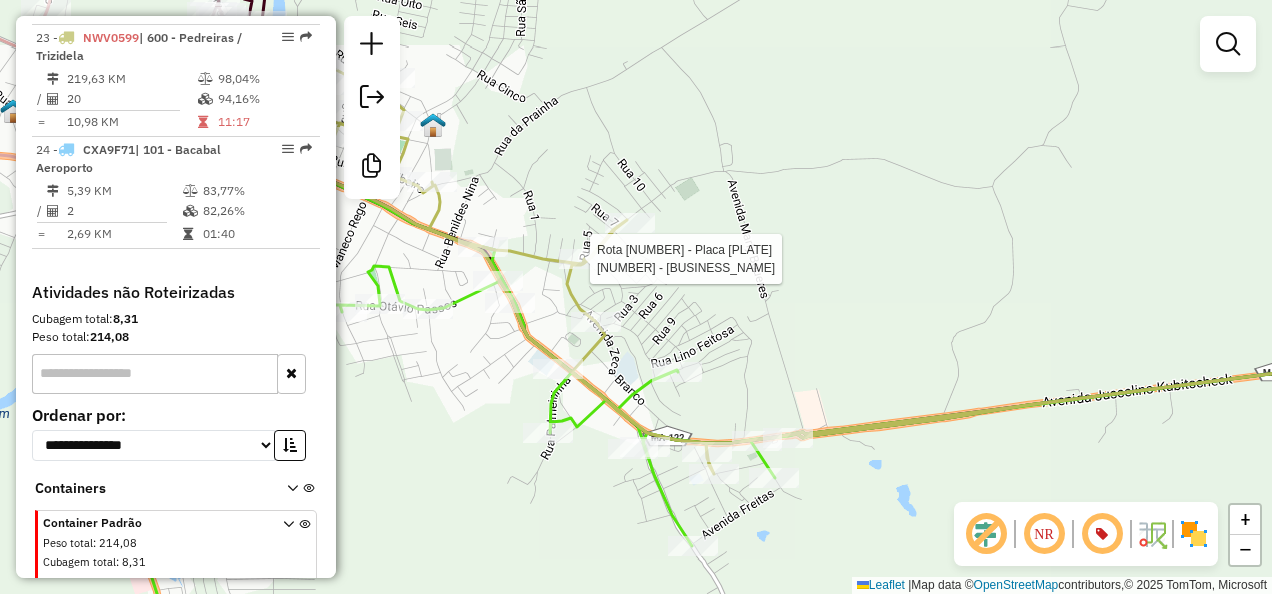 select on "**********" 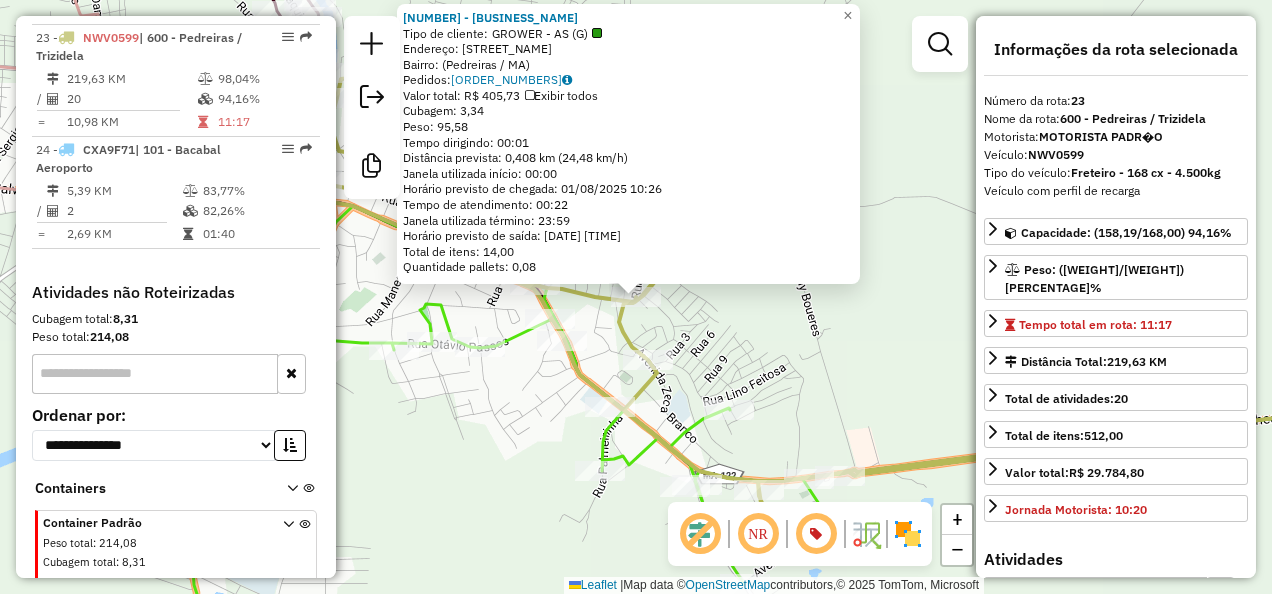 click on "17445 - MERCADINHO SEM LEI  Tipo de cliente:   GROWER - AS (G)   Endereço: Avenida Mary Boueres,    Bairro:  (Pedreiras / MA)   Pedidos:  31448901, 31449345   Valor total: R$ 405,73   Exibir todos   Cubagem: 3,34  Peso: 95,58  Tempo dirigindo: 00:01   Distância prevista: 0,408 km (24,48 km/h)   Janela utilizada início: 00:00   Horário previsto de chegada: 01/08/2025 10:26   Tempo de atendimento: 00:22   Janela utilizada término: 23:59   Horário previsto de saída: 01/08/2025 10:48   Total de itens: 14,00   Quantidade pallets: 0,08  × Janela de atendimento Grade de atendimento Capacidade Transportadoras Veículos Cliente Pedidos  Rotas Selecione os dias de semana para filtrar as janelas de atendimento  Seg   Ter   Qua   Qui   Sex   Sáb   Dom  Informe o período da janela de atendimento: De: Até:  Filtrar exatamente a janela do cliente  Considerar janela de atendimento padrão  Selecione os dias de semana para filtrar as grades de atendimento  Seg   Ter   Qua   Qui   Sex   Sáb   Dom   Peso mínimo:  +" 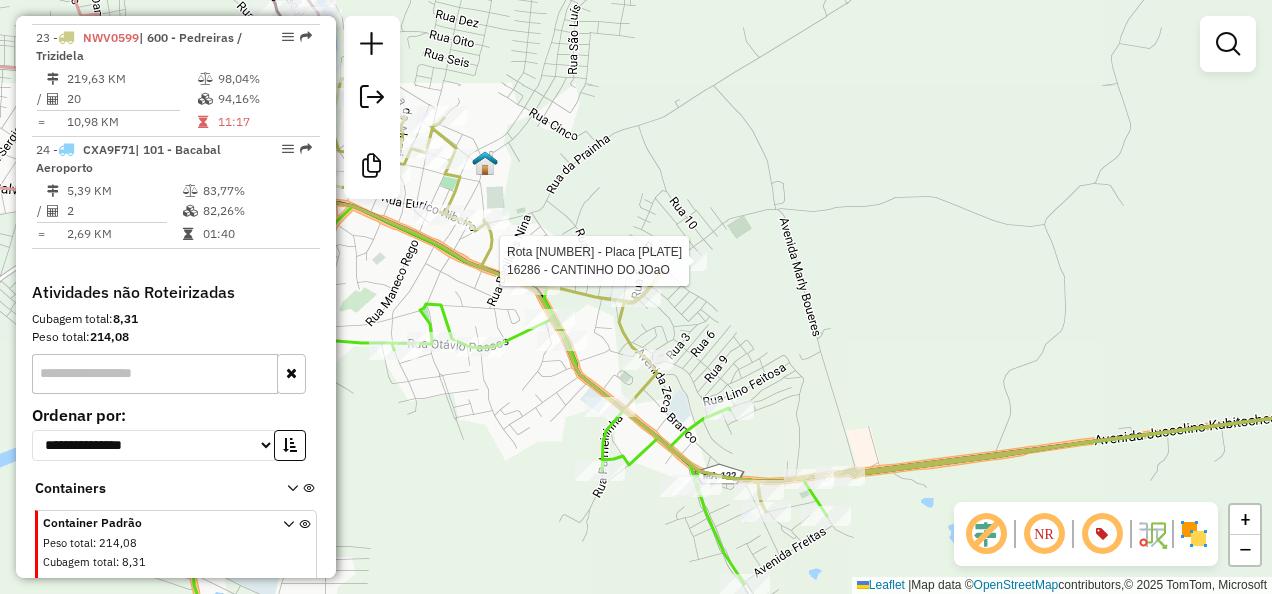 select on "**********" 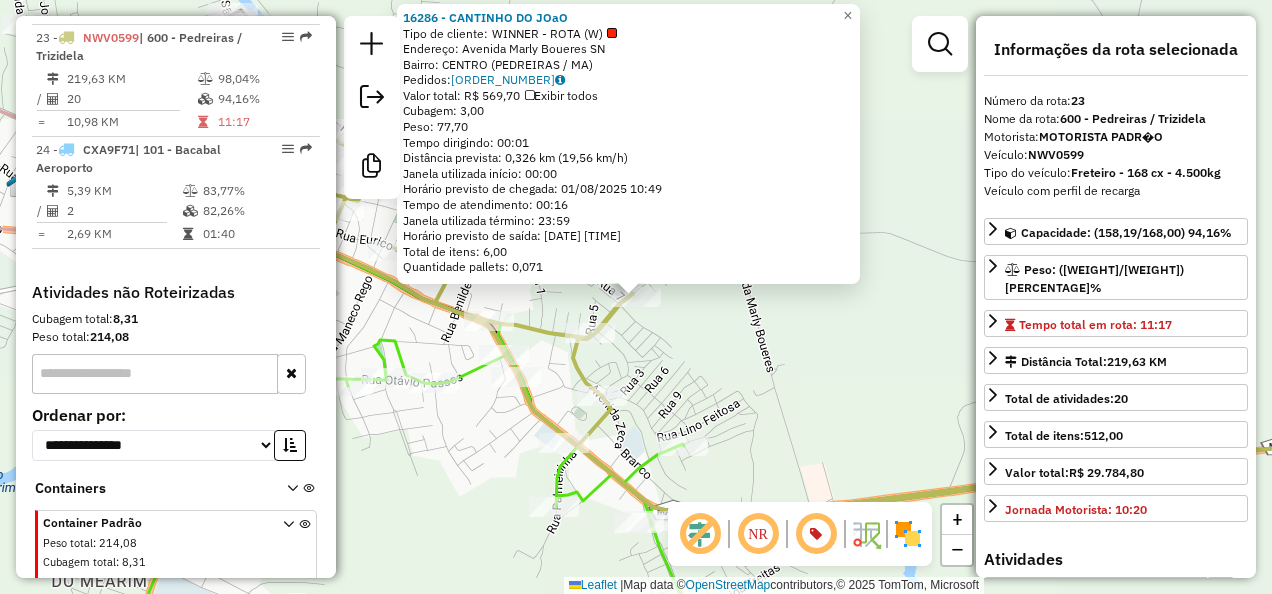 click on "16286 - CANTINHO DO JOaO  Tipo de cliente:   WINNER - ROTA (W)   Endereço:  Avenida Marly Boueres SN   Bairro: CENTRO (PEDREIRAS / MA)   Pedidos:  31449075   Valor total: R$ 569,70   Exibir todos   Cubagem: 3,00  Peso: 77,70  Tempo dirigindo: 00:01   Distância prevista: 0,326 km (19,56 km/h)   Janela utilizada início: 00:00   Horário previsto de chegada: 01/08/2025 10:49   Tempo de atendimento: 00:16   Janela utilizada término: 23:59   Horário previsto de saída: 01/08/2025 11:05   Total de itens: 6,00   Quantidade pallets: 0,071  × Janela de atendimento Grade de atendimento Capacidade Transportadoras Veículos Cliente Pedidos  Rotas Selecione os dias de semana para filtrar as janelas de atendimento  Seg   Ter   Qua   Qui   Sex   Sáb   Dom  Informe o período da janela de atendimento: De: Até:  Filtrar exatamente a janela do cliente  Considerar janela de atendimento padrão  Selecione os dias de semana para filtrar as grades de atendimento  Seg   Ter   Qua   Qui   Sex   Sáb   Dom   Peso mínimo:  +" 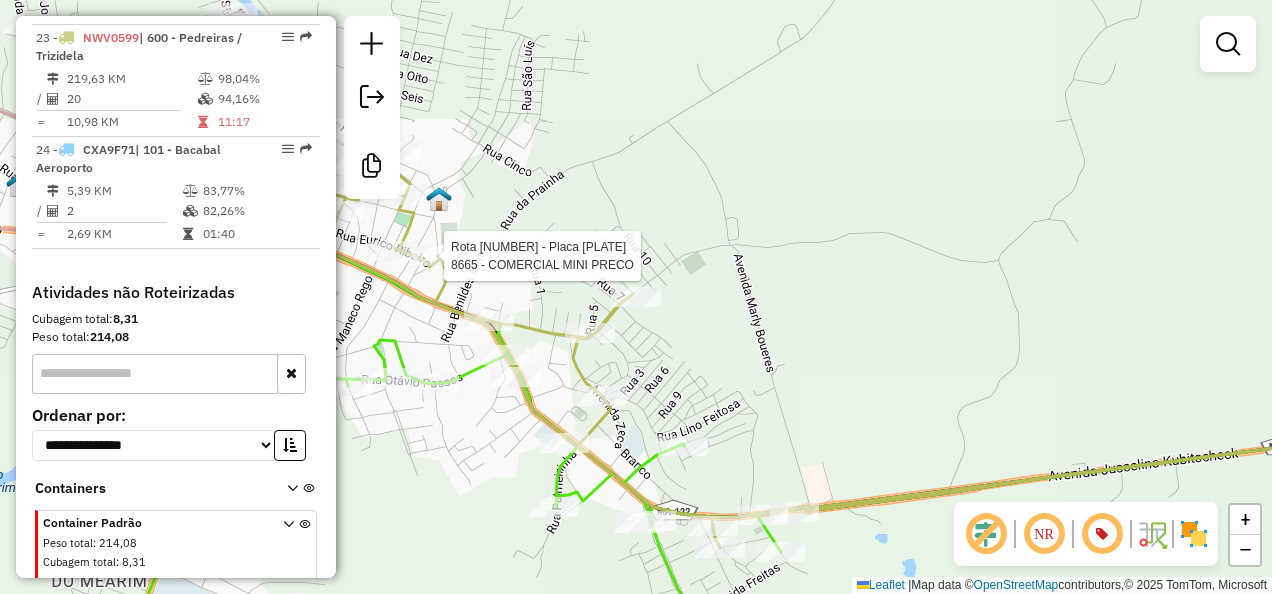 select on "**********" 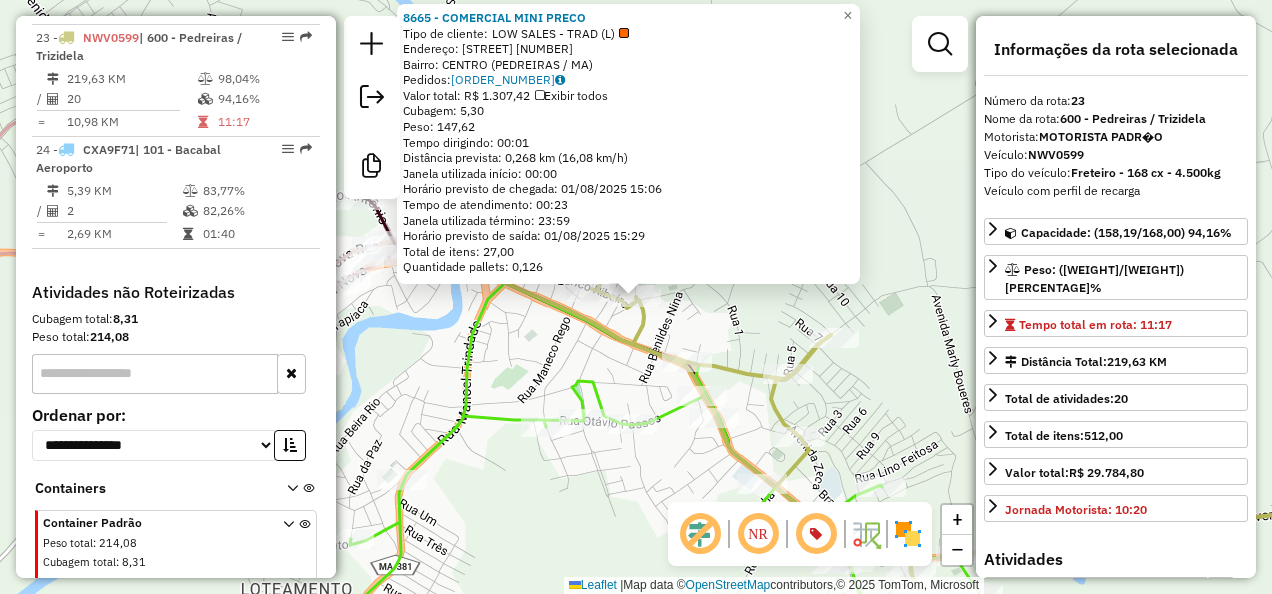 click on "8665 - COMERCIAL MINI PRECO  Tipo de cliente:   LOW SALES - TRAD (L)   Endereço: R   TRAV CASTELO BRANCO           251   Bairro: CENTRO (PEDREIRAS / MA)   Pedidos:  31449210   Valor total: R$ 1.307,42   Exibir todos   Cubagem: 5,30  Peso: 147,62  Tempo dirigindo: 00:01   Distância prevista: 0,268 km (16,08 km/h)   Janela utilizada início: 00:00   Horário previsto de chegada: 01/08/2025 15:06   Tempo de atendimento: 00:23   Janela utilizada término: 23:59   Horário previsto de saída: 01/08/2025 15:29   Total de itens: 27,00   Quantidade pallets: 0,126  × Janela de atendimento Grade de atendimento Capacidade Transportadoras Veículos Cliente Pedidos  Rotas Selecione os dias de semana para filtrar as janelas de atendimento  Seg   Ter   Qua   Qui   Sex   Sáb   Dom  Informe o período da janela de atendimento: De: Até:  Filtrar exatamente a janela do cliente  Considerar janela de atendimento padrão  Selecione os dias de semana para filtrar as grades de atendimento  Seg   Ter   Qua   Qui   Sex   Sáb  +" 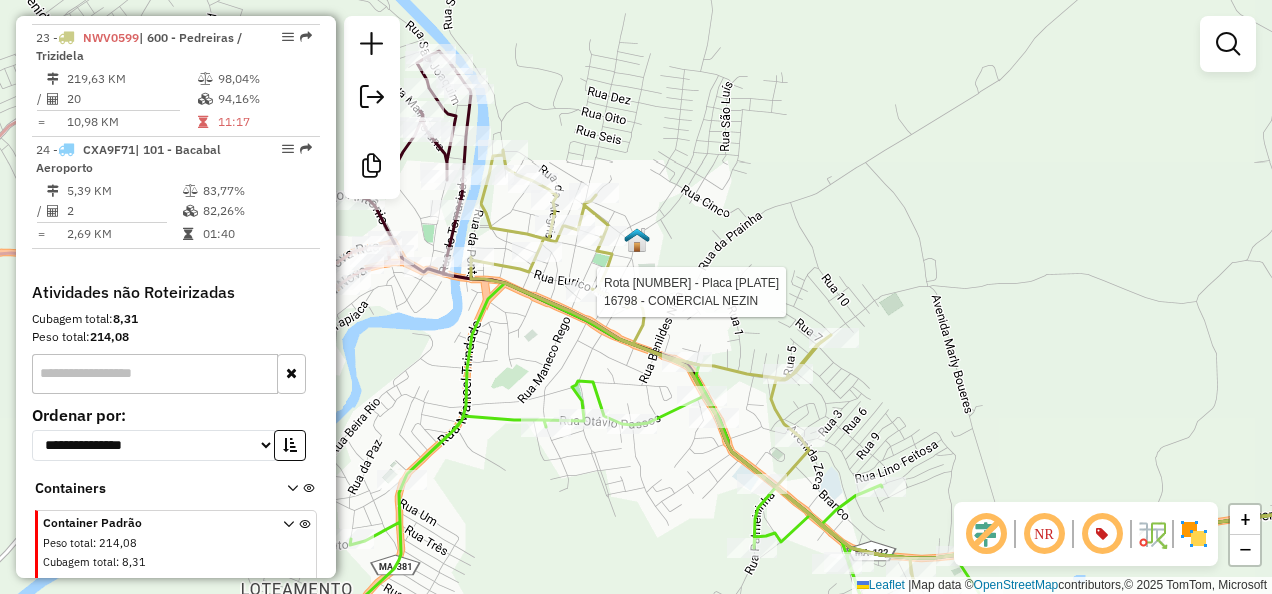select on "**********" 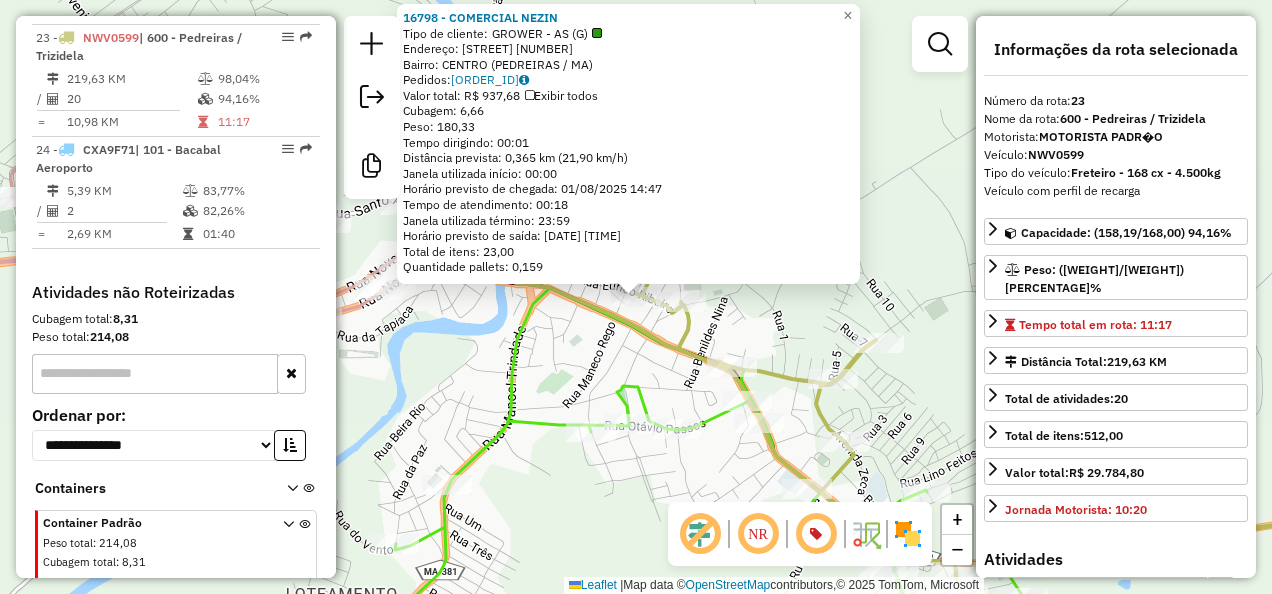 click on "16798 - COMERCIAL NEZIN  Tipo de cliente:   GROWER - AS (G)   Endereço:  Rua Eurico Ribeiro 307   Bairro: CENTRO (PEDREIRAS / MA)   Pedidos:  31448881   Valor total: R$ 937,68   Exibir todos   Cubagem: 6,66  Peso: 180,33  Tempo dirigindo: 00:01   Distância prevista: 0,365 km (21,90 km/h)   Janela utilizada início: 00:00   Horário previsto de chegada: 01/08/2025 14:47   Tempo de atendimento: 00:18   Janela utilizada término: 23:59   Horário previsto de saída: 01/08/2025 15:05   Total de itens: 23,00   Quantidade pallets: 0,159  × Janela de atendimento Grade de atendimento Capacidade Transportadoras Veículos Cliente Pedidos  Rotas Selecione os dias de semana para filtrar as janelas de atendimento  Seg   Ter   Qua   Qui   Sex   Sáb   Dom  Informe o período da janela de atendimento: De: Até:  Filtrar exatamente a janela do cliente  Considerar janela de atendimento padrão  Selecione os dias de semana para filtrar as grades de atendimento  Seg   Ter   Qua   Qui   Sex   Sáb   Dom   Peso mínimo:   De:" 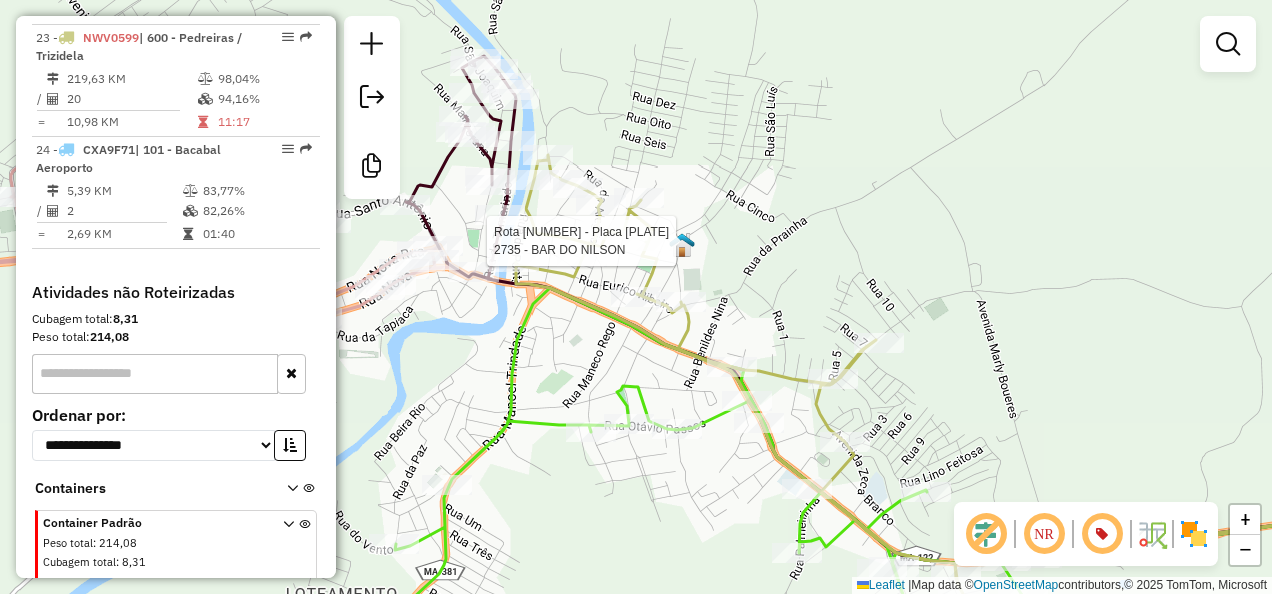 select on "**********" 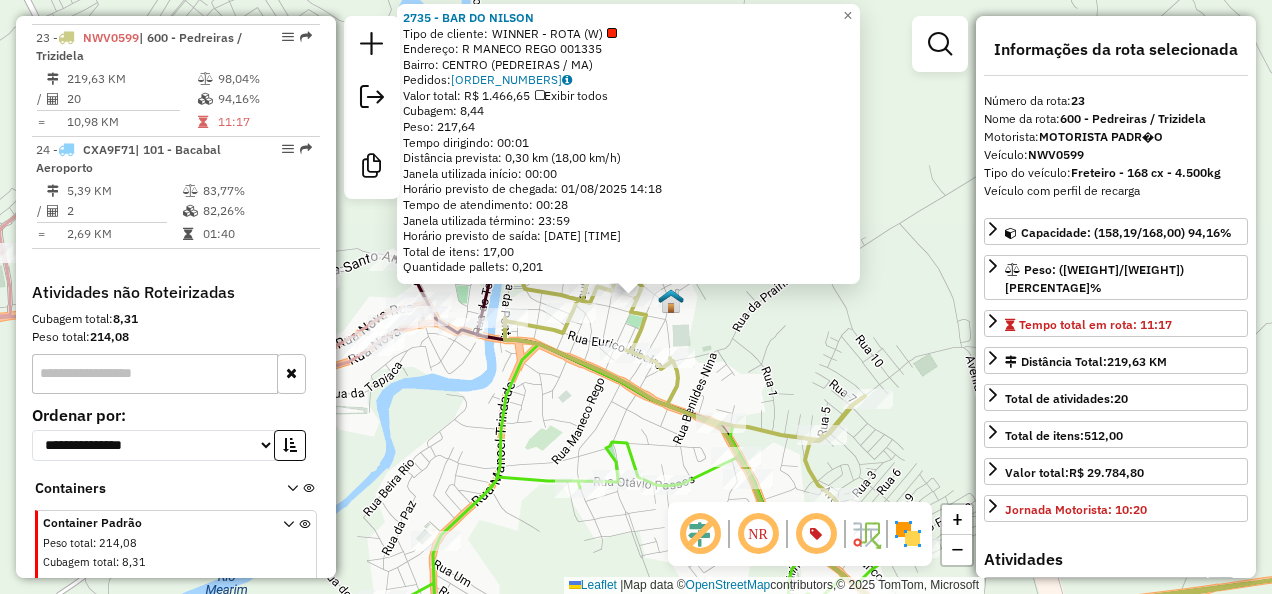 click on "Rota 23 - Placa NWV0599  16798 - COMERCIAL NEZIN 2735 - BAR DO NILSON  Tipo de cliente:   WINNER - ROTA (W)   Endereço: R     MANECO REGO                 001335   Bairro: CENTRO (PEDREIRAS / MA)   Pedidos:  31449306, 31449317   Valor total: R$ 1.466,65   Exibir todos   Cubagem: 8,44  Peso: 217,64  Tempo dirigindo: 00:01   Distância prevista: 0,30 km (18,00 km/h)   Janela utilizada início: 00:00   Horário previsto de chegada: 01/08/2025 14:18   Tempo de atendimento: 00:28   Janela utilizada término: 23:59   Horário previsto de saída: 01/08/2025 14:46   Total de itens: 17,00   Quantidade pallets: 0,201  × Janela de atendimento Grade de atendimento Capacidade Transportadoras Veículos Cliente Pedidos  Rotas Selecione os dias de semana para filtrar as janelas de atendimento  Seg   Ter   Qua   Qui   Sex   Sáb   Dom  Informe o período da janela de atendimento: De: Até:  Filtrar exatamente a janela do cliente  Considerar janela de atendimento padrão   Seg   Ter   Qua   Qui   Sex   Sáb   Dom   De:   De:" 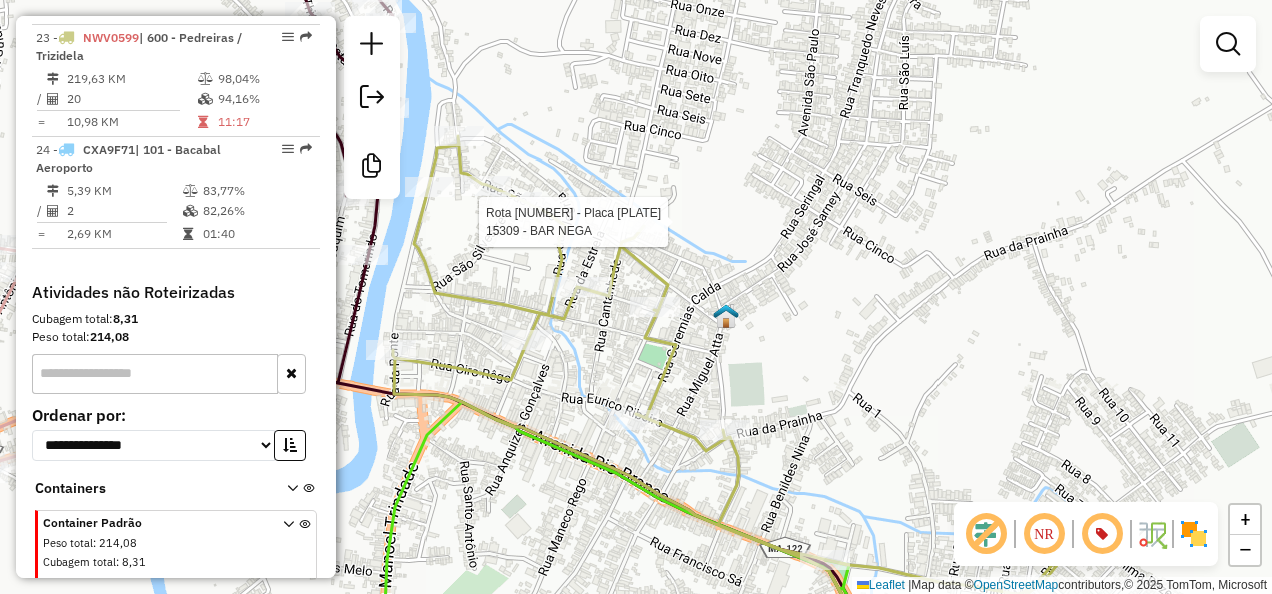select on "**********" 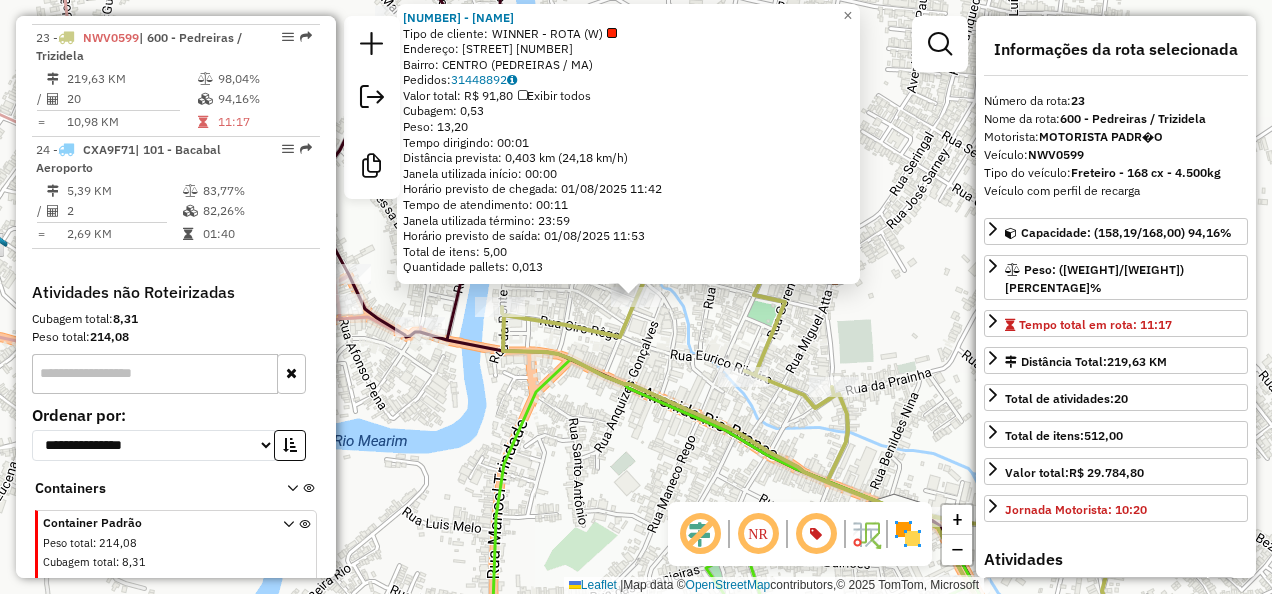 click on "17522 - LANCHE DO MONTEIRO  Tipo de cliente:   WINNER - ROTA (W)   Endereço:  Praca Saturnino Belo 99   Bairro: CENTRO (PEDREIRAS / MA)   Pedidos:  31448892   Valor total: R$ 91,80   Exibir todos   Cubagem: 0,53  Peso: 13,20  Tempo dirigindo: 00:01   Distância prevista: 0,403 km (24,18 km/h)   Janela utilizada início: 00:00   Horário previsto de chegada: 01/08/2025 11:42   Tempo de atendimento: 00:11   Janela utilizada término: 23:59   Horário previsto de saída: 01/08/2025 11:53   Total de itens: 5,00   Quantidade pallets: 0,013  × Janela de atendimento Grade de atendimento Capacidade Transportadoras Veículos Cliente Pedidos  Rotas Selecione os dias de semana para filtrar as janelas de atendimento  Seg   Ter   Qua   Qui   Sex   Sáb   Dom  Informe o período da janela de atendimento: De: Até:  Filtrar exatamente a janela do cliente  Considerar janela de atendimento padrão  Selecione os dias de semana para filtrar as grades de atendimento  Seg   Ter   Qua   Qui   Sex   Sáb   Dom   Peso mínimo:  +" 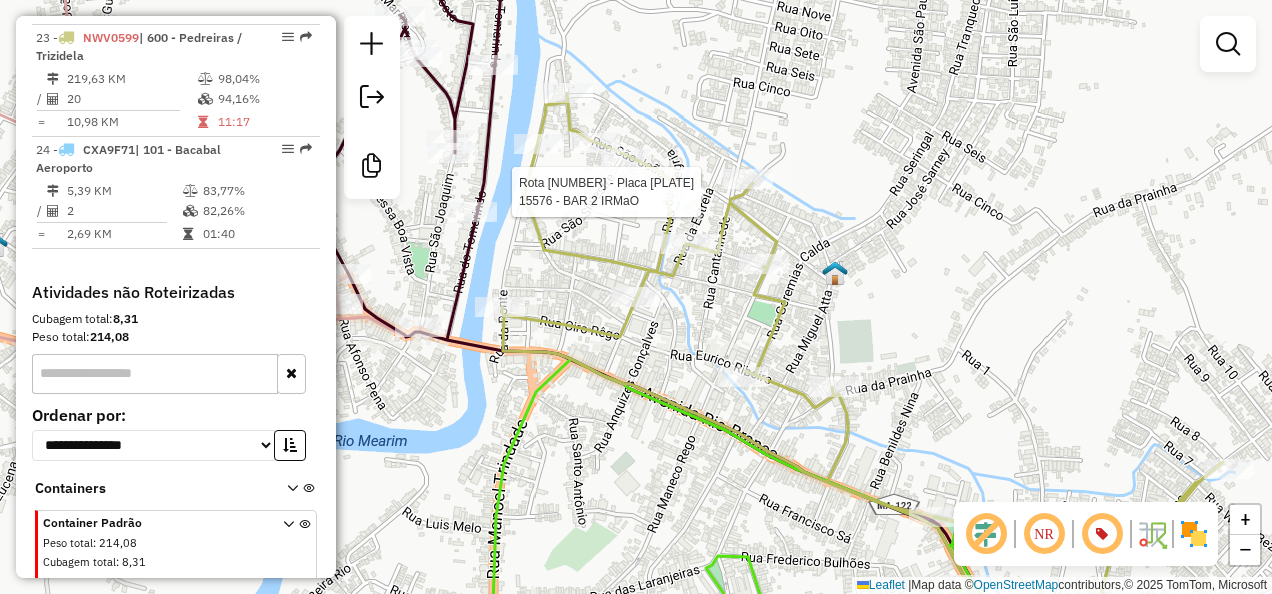 select on "**********" 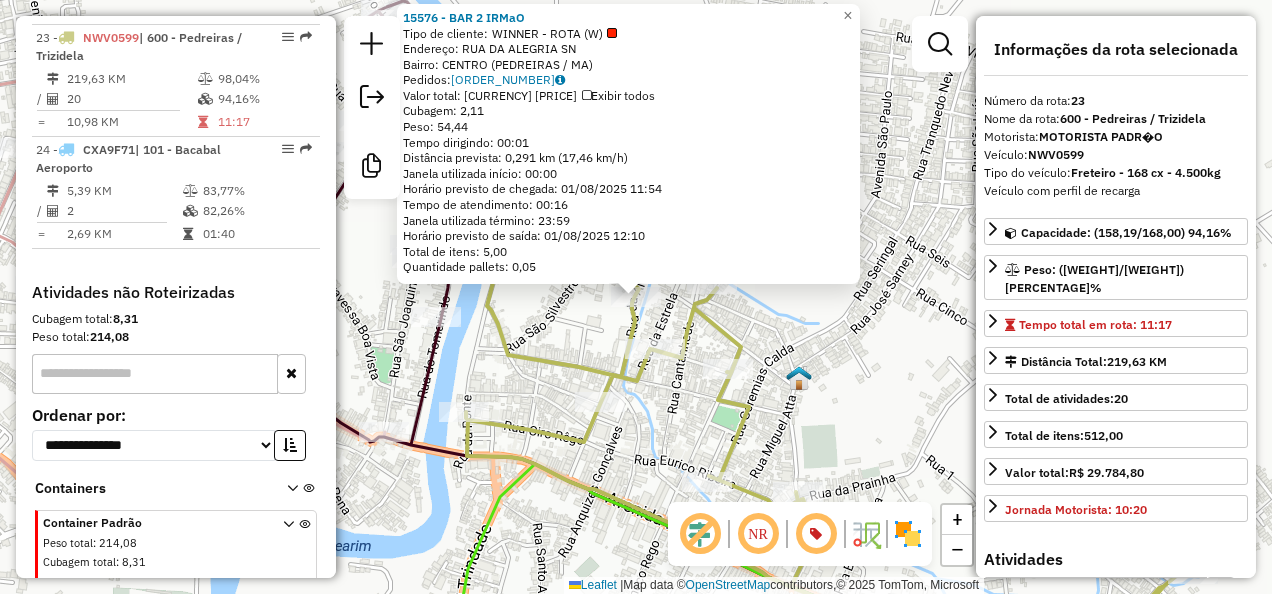 click on "15576 - BAR 2 IRMaO  Tipo de cliente:   WINNER - ROTA (W)   Endereço:  RUA DA ALEGRIA SN   Bairro: CENTRO (PEDREIRAS / MA)   Pedidos:  31448930   Valor total: R$ 315,92   Exibir todos   Cubagem: 2,11  Peso: 54,44  Tempo dirigindo: 00:01   Distância prevista: 0,291 km (17,46 km/h)   Janela utilizada início: 00:00   Horário previsto de chegada: 01/08/2025 11:54   Tempo de atendimento: 00:16   Janela utilizada término: 23:59   Horário previsto de saída: 01/08/2025 12:10   Total de itens: 5,00   Quantidade pallets: 0,05  × Janela de atendimento Grade de atendimento Capacidade Transportadoras Veículos Cliente Pedidos  Rotas Selecione os dias de semana para filtrar as janelas de atendimento  Seg   Ter   Qua   Qui   Sex   Sáb   Dom  Informe o período da janela de atendimento: De: Até:  Filtrar exatamente a janela do cliente  Considerar janela de atendimento padrão  Selecione os dias de semana para filtrar as grades de atendimento  Seg   Ter   Qua   Qui   Sex   Sáb   Dom   Peso mínimo:   Peso máximo:" 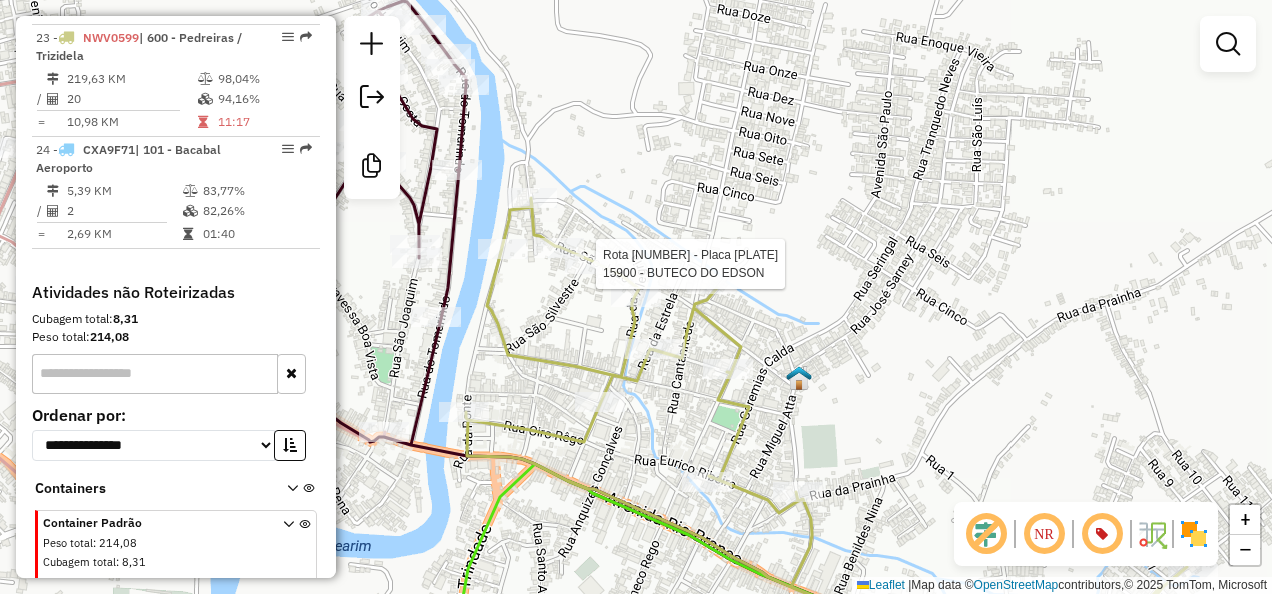 select on "**********" 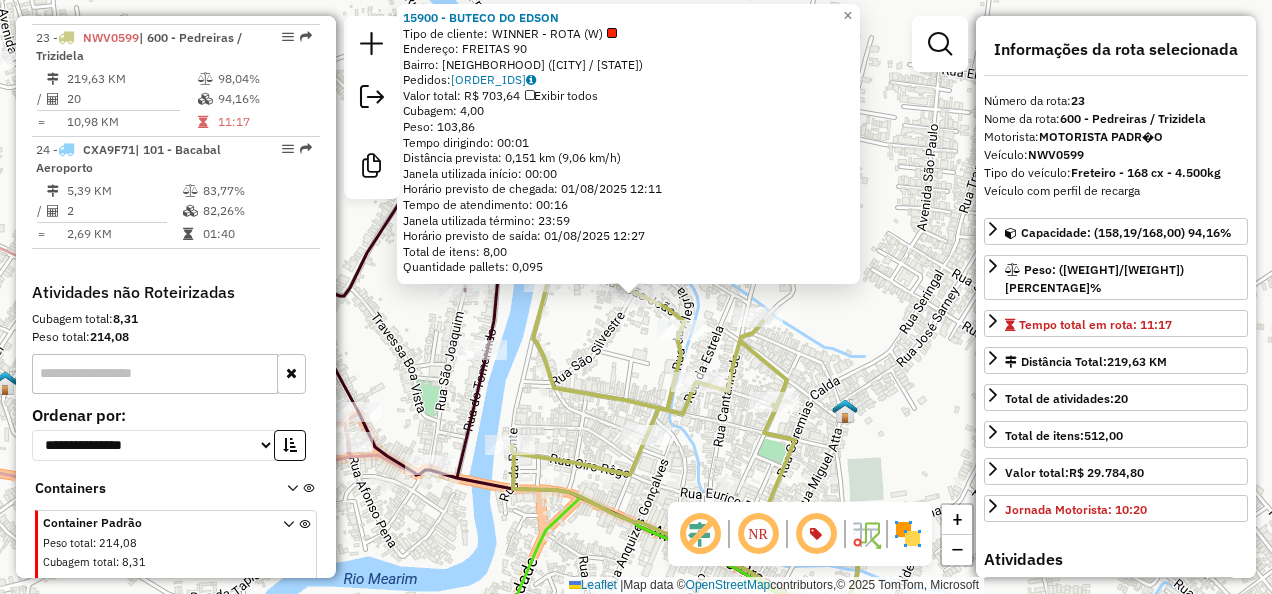 click on "15900 - BUTECO DO EDSON  Tipo de cliente:   WINNER - ROTA (W)   Endereço:  FREITAS 90   Bairro: DO ENGENHO (PEDREIRAS / MA)   Pedidos:  31448759, 31448997   Valor total: R$ 703,64   Exibir todos   Cubagem: 4,00  Peso: 103,86  Tempo dirigindo: 00:01   Distância prevista: 0,151 km (9,06 km/h)   Janela utilizada início: 00:00   Horário previsto de chegada: 01/08/2025 12:11   Tempo de atendimento: 00:16   Janela utilizada término: 23:59   Horário previsto de saída: 01/08/2025 12:27   Total de itens: 8,00   Quantidade pallets: 0,095  × Janela de atendimento Grade de atendimento Capacidade Transportadoras Veículos Cliente Pedidos  Rotas Selecione os dias de semana para filtrar as janelas de atendimento  Seg   Ter   Qua   Qui   Sex   Sáb   Dom  Informe o período da janela de atendimento: De: Até:  Filtrar exatamente a janela do cliente  Considerar janela de atendimento padrão  Selecione os dias de semana para filtrar as grades de atendimento  Seg   Ter   Qua   Qui   Sex   Sáb   Dom   Peso mínimo:  De:" 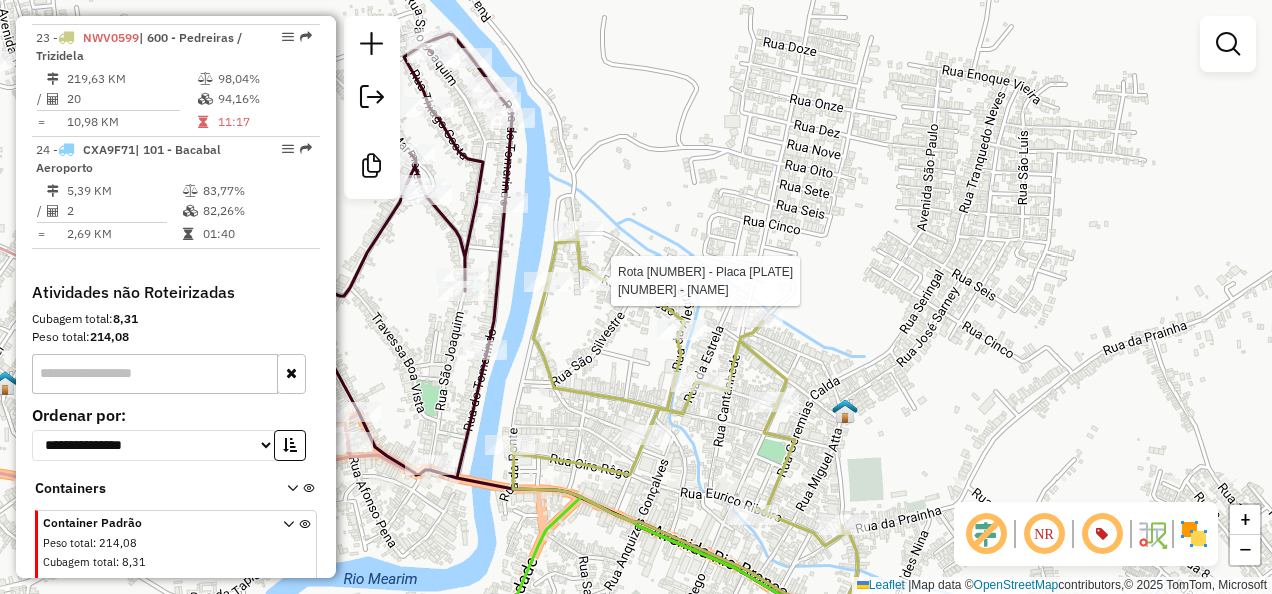select on "**********" 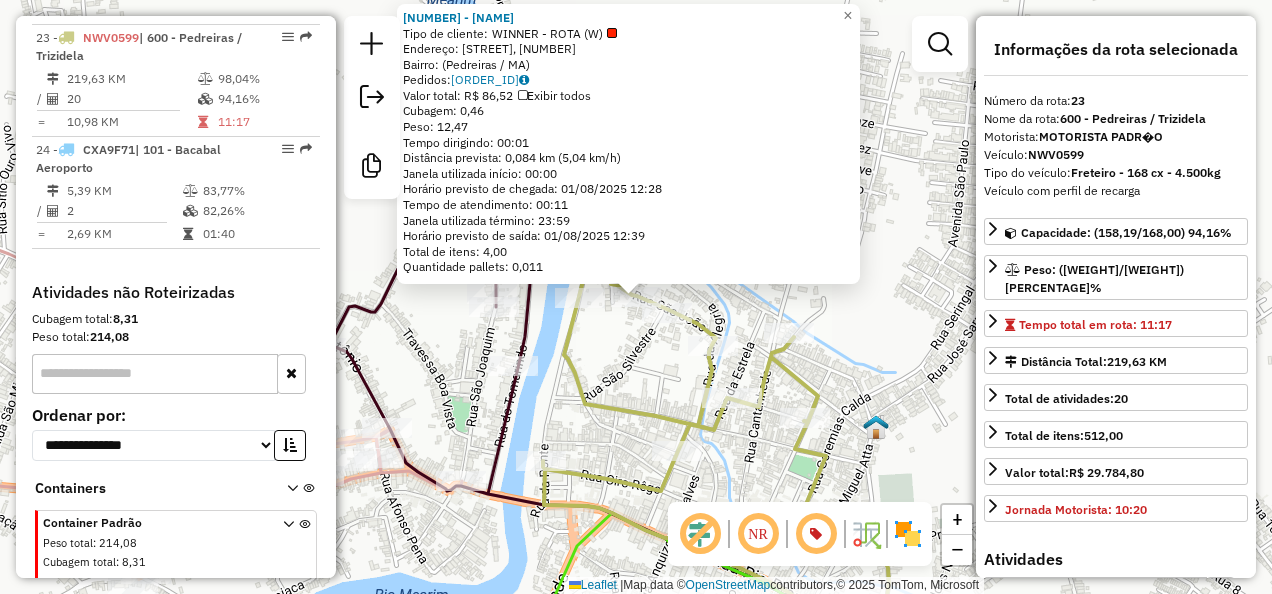 click on "16817 - PASTELARIA DA KATIA  Tipo de cliente:   WINNER - ROTA (W)   Endereço: Rua São João, 70   Bairro:  (Pedreiras / MA)   Pedidos:  31448884   Valor total: R$ 86,52   Exibir todos   Cubagem: 0,46  Peso: 12,47  Tempo dirigindo: 00:01   Distância prevista: 0,084 km (5,04 km/h)   Janela utilizada início: 00:00   Horário previsto de chegada: 01/08/2025 12:28   Tempo de atendimento: 00:11   Janela utilizada término: 23:59   Horário previsto de saída: 01/08/2025 12:39   Total de itens: 4,00   Quantidade pallets: 0,011  × Janela de atendimento Grade de atendimento Capacidade Transportadoras Veículos Cliente Pedidos  Rotas Selecione os dias de semana para filtrar as janelas de atendimento  Seg   Ter   Qua   Qui   Sex   Sáb   Dom  Informe o período da janela de atendimento: De: Até:  Filtrar exatamente a janela do cliente  Considerar janela de atendimento padrão  Selecione os dias de semana para filtrar as grades de atendimento  Seg   Ter   Qua   Qui   Sex   Sáb   Dom   Peso mínimo:   De:   Até:" 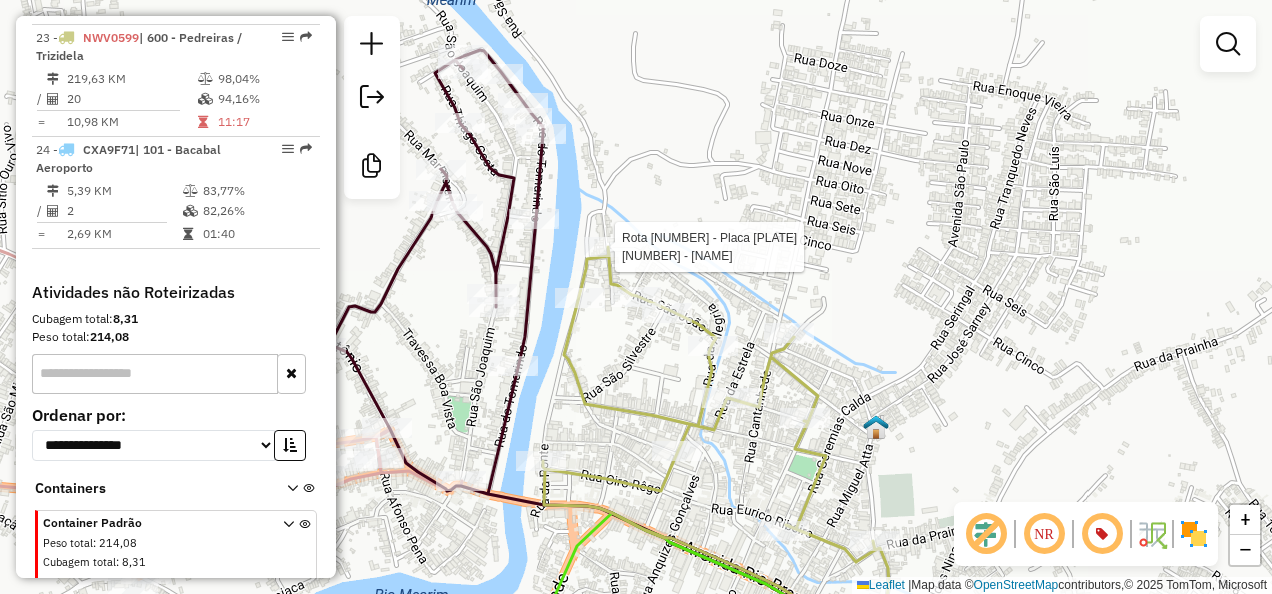 select on "**********" 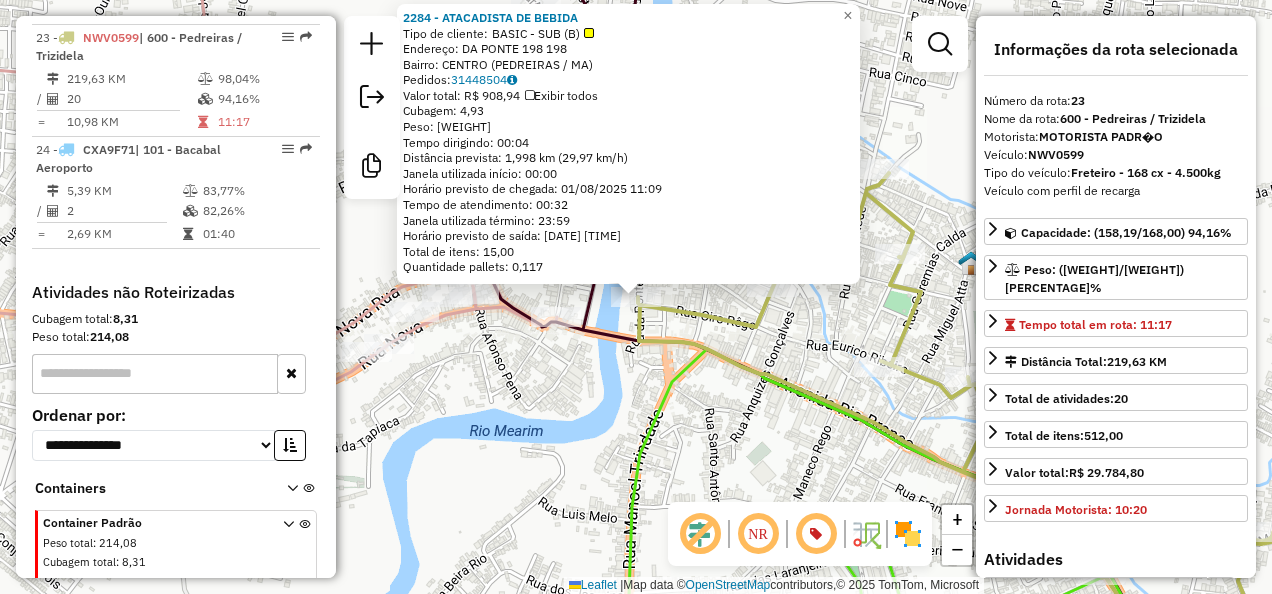click on "2284 - ATACADISTA DE BEBIDA  Tipo de cliente:   BASIC - SUB (B)   Endereço:  DA PONTE 198 198   Bairro: CENTRO (PEDREIRAS / MA)   Pedidos:  31448504   Valor total: R$ 908,94   Exibir todos   Cubagem: 4,93  Peso: 129,16  Tempo dirigindo: 00:04   Distância prevista: 1,998 km (29,97 km/h)   Janela utilizada início: 00:00   Horário previsto de chegada: 01/08/2025 11:09   Tempo de atendimento: 00:32   Janela utilizada término: 23:59   Horário previsto de saída: 01/08/2025 11:41   Total de itens: 15,00   Quantidade pallets: 0,117  × Janela de atendimento Grade de atendimento Capacidade Transportadoras Veículos Cliente Pedidos  Rotas Selecione os dias de semana para filtrar as janelas de atendimento  Seg   Ter   Qua   Qui   Sex   Sáb   Dom  Informe o período da janela de atendimento: De: Até:  Filtrar exatamente a janela do cliente  Considerar janela de atendimento padrão  Selecione os dias de semana para filtrar as grades de atendimento  Seg   Ter   Qua   Qui   Sex   Sáb   Dom   Peso mínimo:   De:  +" 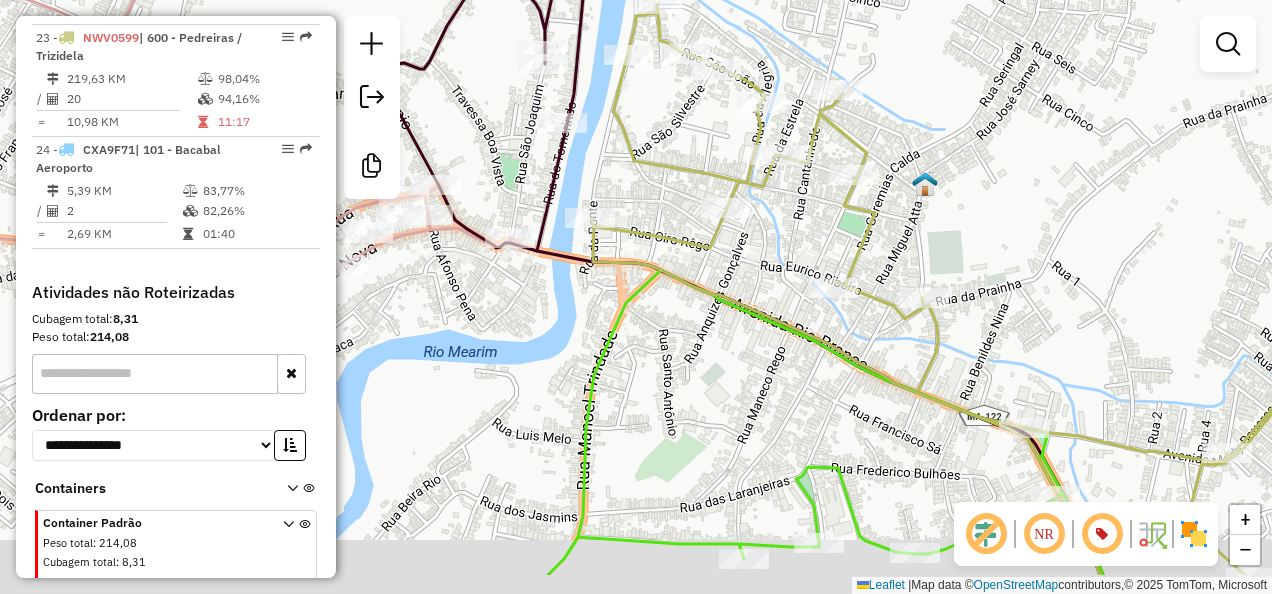 drag, startPoint x: 715, startPoint y: 381, endPoint x: 632, endPoint y: 244, distance: 160.18115 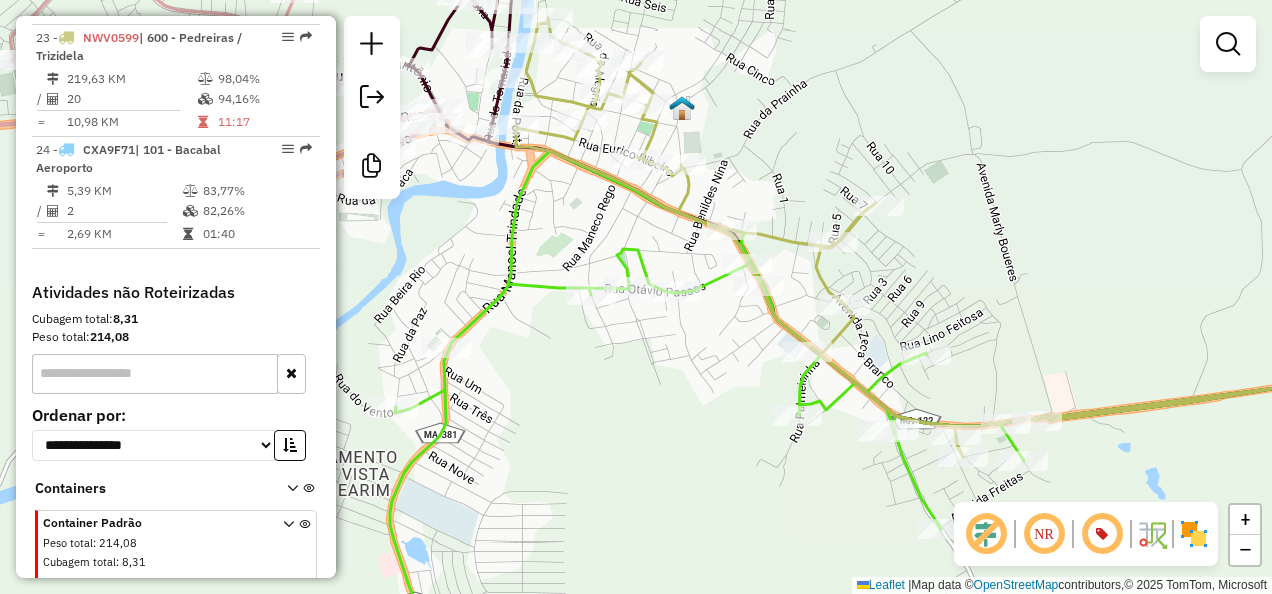 drag, startPoint x: 712, startPoint y: 442, endPoint x: 512, endPoint y: 312, distance: 238.53722 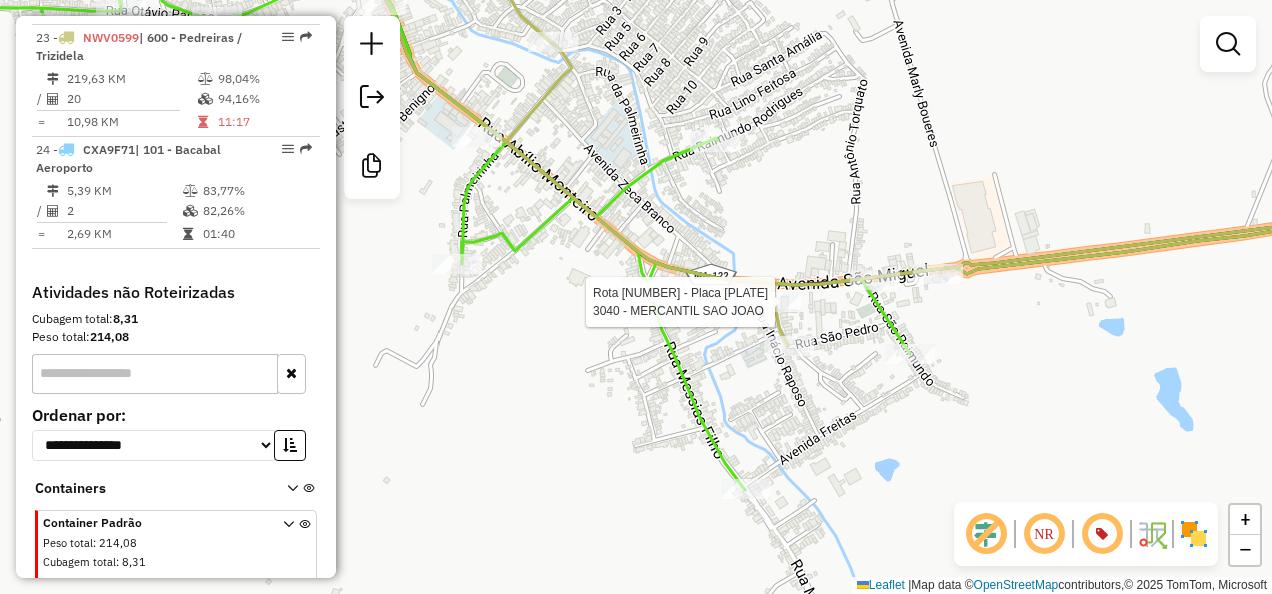 select on "**********" 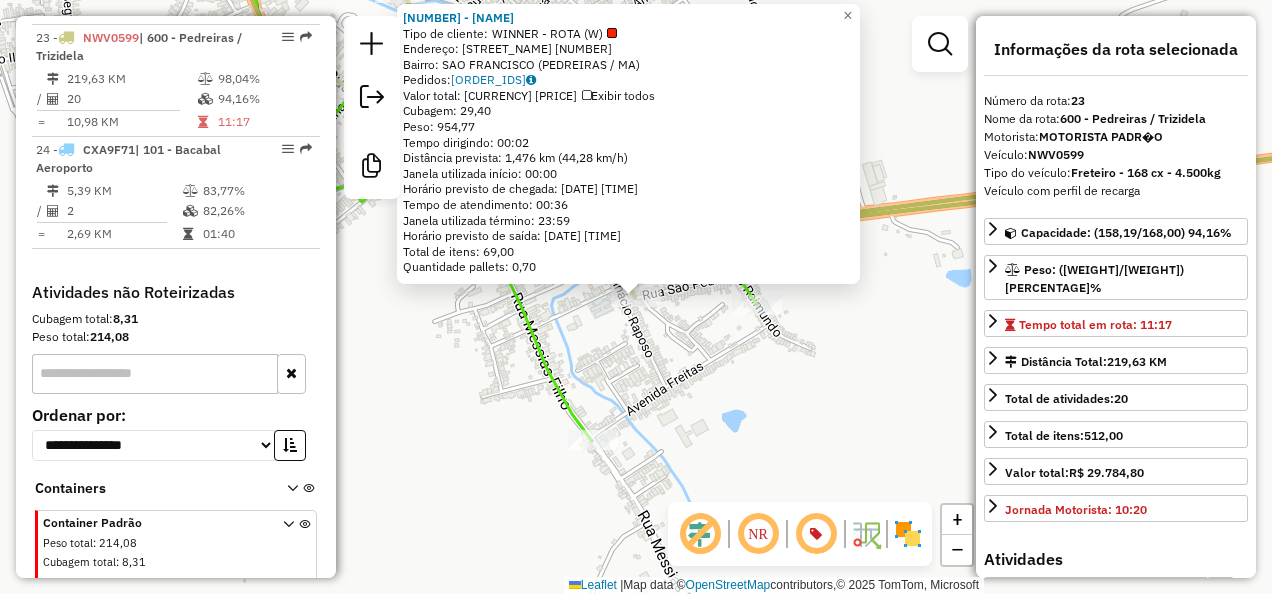 click on "6115 - BAR DO ERON  Tipo de cliente:   WINNER - ROTA (W)   Endereço: R   RUA IN�CIO RAPOSO             151   Bairro: SAO FRANCISCO (PEDREIRAS / MA)   Pedidos:  31448800, 31448803, 31449112   Valor total: R$ 6.687,34   Exibir todos   Cubagem: 29,40  Peso: 954,77  Tempo dirigindo: 00:02   Distância prevista: 1,476 km (44,28 km/h)   Janela utilizada início: 00:00   Horário previsto de chegada: 01/08/2025 15:52   Tempo de atendimento: 00:36   Janela utilizada término: 23:59   Horário previsto de saída: 01/08/2025 16:28   Total de itens: 69,00   Quantidade pallets: 0,70  × Janela de atendimento Grade de atendimento Capacidade Transportadoras Veículos Cliente Pedidos  Rotas Selecione os dias de semana para filtrar as janelas de atendimento  Seg   Ter   Qua   Qui   Sex   Sáb   Dom  Informe o período da janela de atendimento: De: Até:  Filtrar exatamente a janela do cliente  Considerar janela de atendimento padrão  Selecione os dias de semana para filtrar as grades de atendimento  Seg   Ter   Qua  De:" 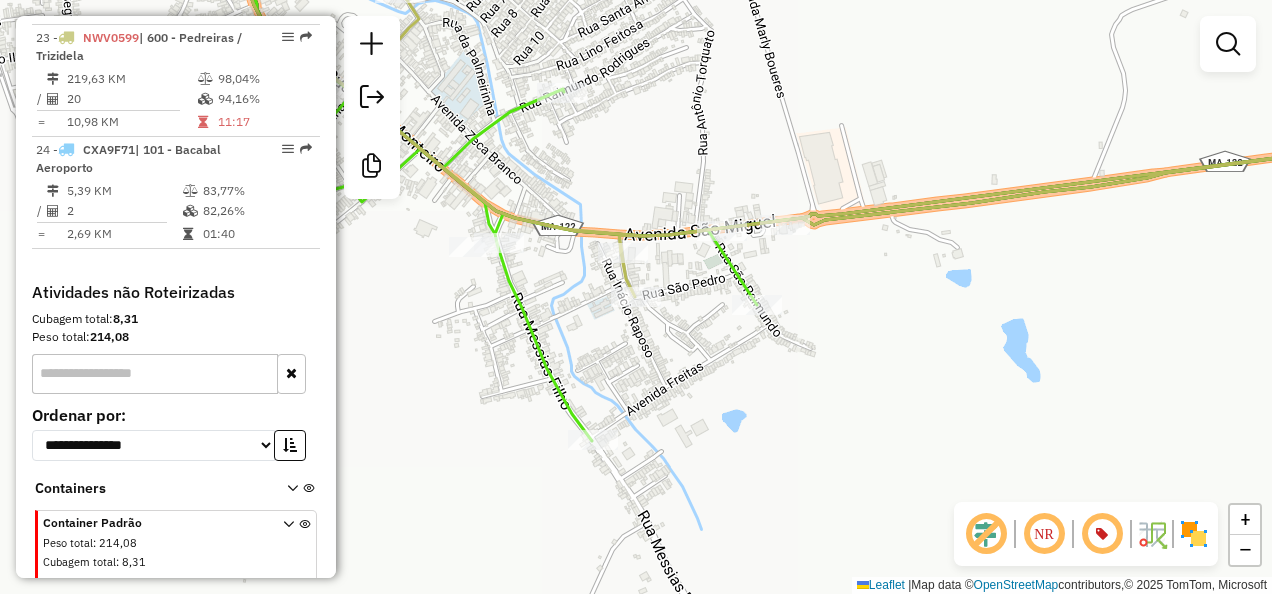 drag, startPoint x: 613, startPoint y: 375, endPoint x: 681, endPoint y: 411, distance: 76.941536 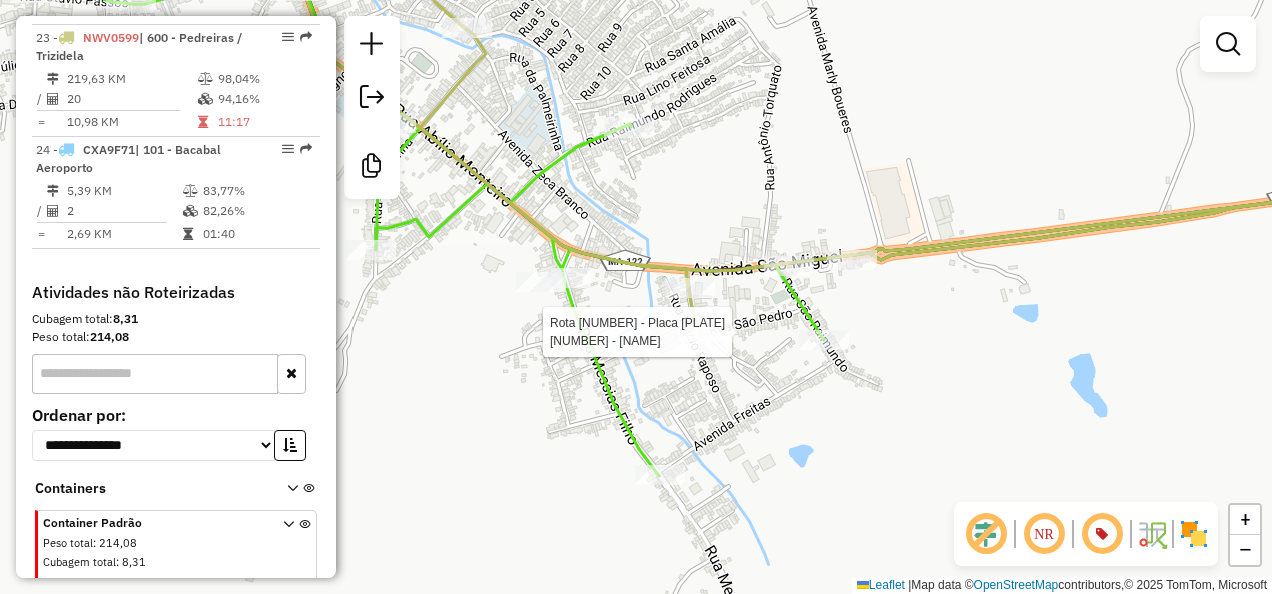 select on "**********" 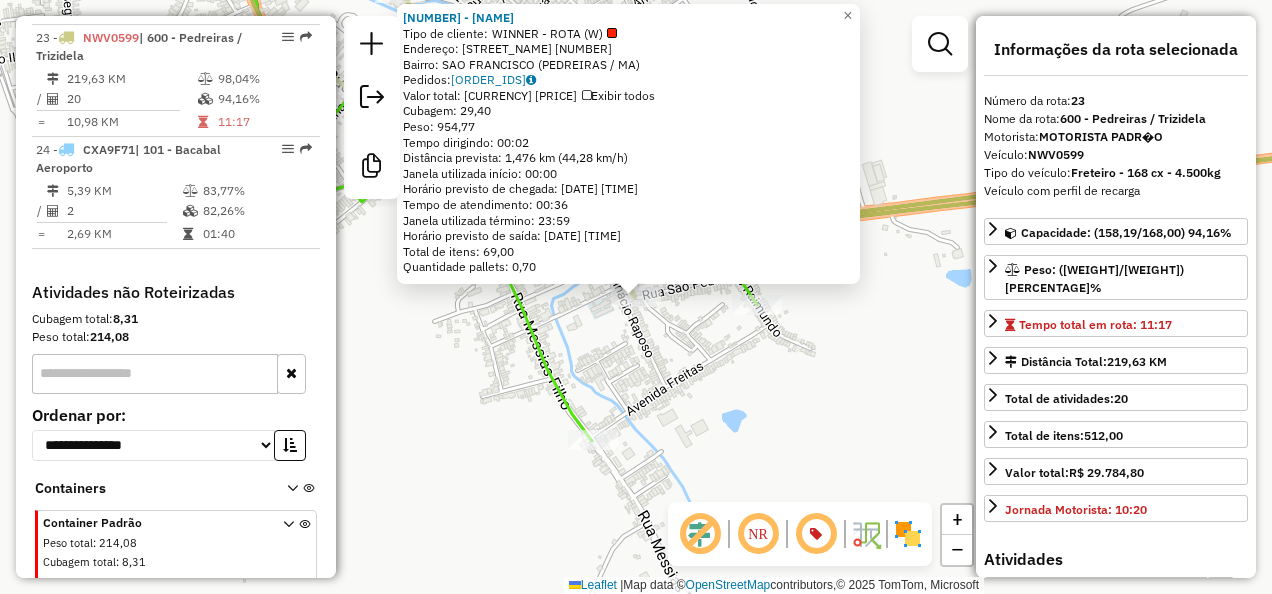 click on "6115 - BAR DO ERON  Tipo de cliente:   WINNER - ROTA (W)   Endereço: R   RUA IN�CIO RAPOSO             151   Bairro: SAO FRANCISCO (PEDREIRAS / MA)   Pedidos:  31448800, 31448803, 31449112   Valor total: R$ 6.687,34   Exibir todos   Cubagem: 29,40  Peso: 954,77  Tempo dirigindo: 00:02   Distância prevista: 1,476 km (44,28 km/h)   Janela utilizada início: 00:00   Horário previsto de chegada: 01/08/2025 15:52   Tempo de atendimento: 00:36   Janela utilizada término: 23:59   Horário previsto de saída: 01/08/2025 16:28   Total de itens: 69,00   Quantidade pallets: 0,70  × Janela de atendimento Grade de atendimento Capacidade Transportadoras Veículos Cliente Pedidos  Rotas Selecione os dias de semana para filtrar as janelas de atendimento  Seg   Ter   Qua   Qui   Sex   Sáb   Dom  Informe o período da janela de atendimento: De: Até:  Filtrar exatamente a janela do cliente  Considerar janela de atendimento padrão  Selecione os dias de semana para filtrar as grades de atendimento  Seg   Ter   Qua  De:" 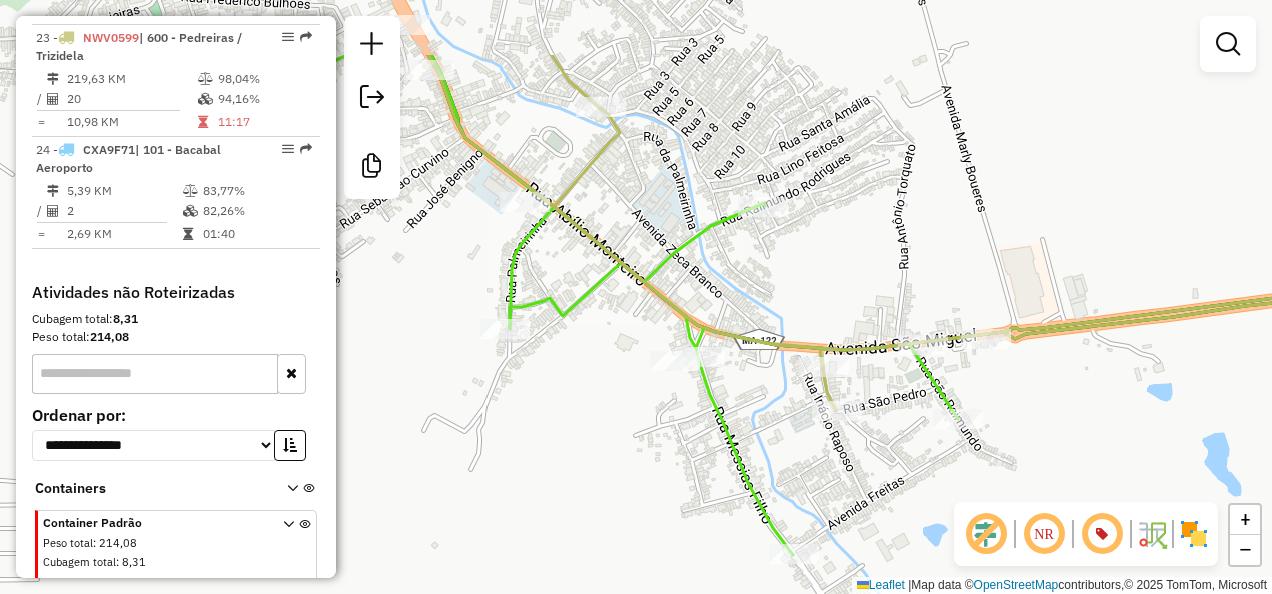 drag, startPoint x: 641, startPoint y: 368, endPoint x: 923, endPoint y: 486, distance: 305.69266 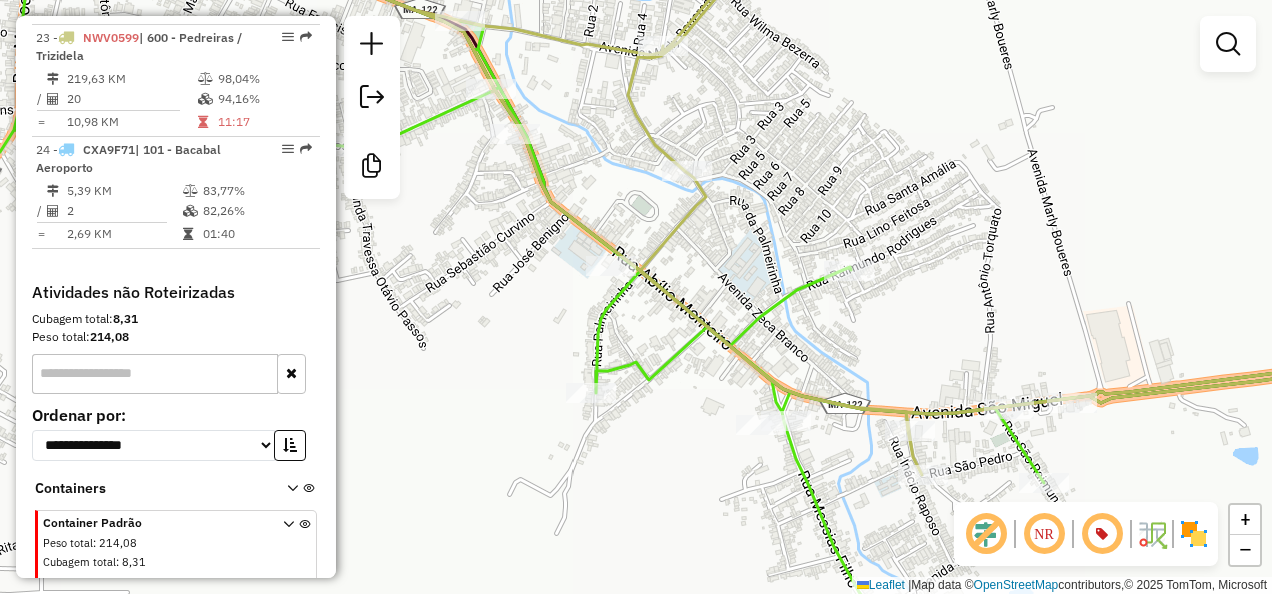 drag, startPoint x: 696, startPoint y: 304, endPoint x: 758, endPoint y: 484, distance: 190.37857 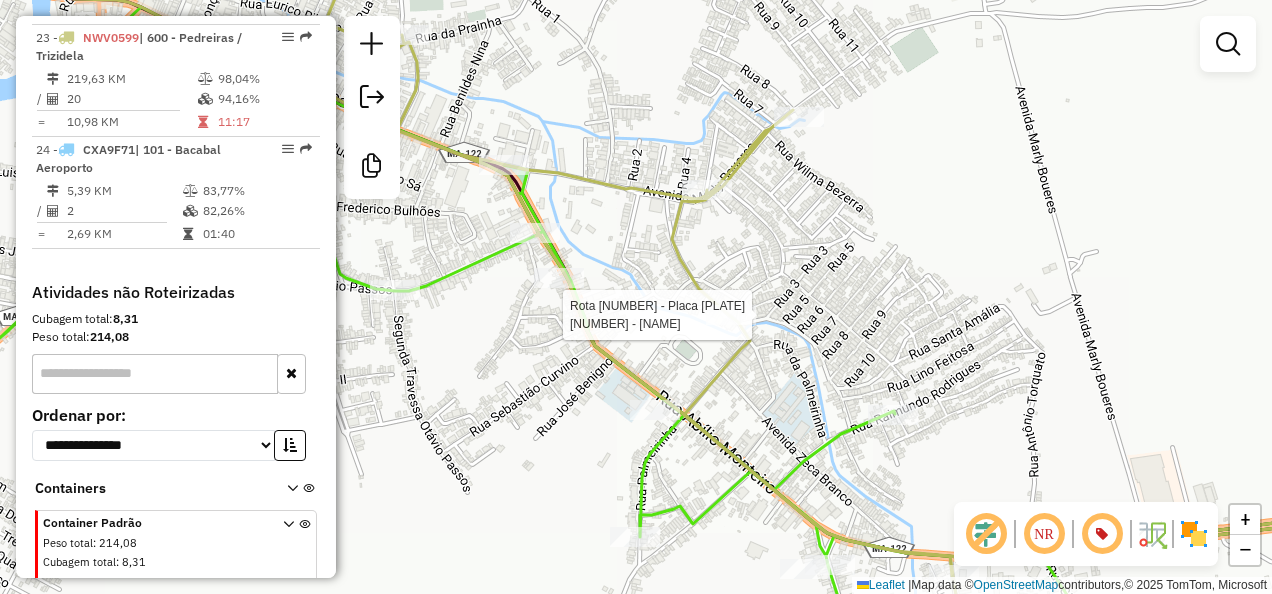 select on "**********" 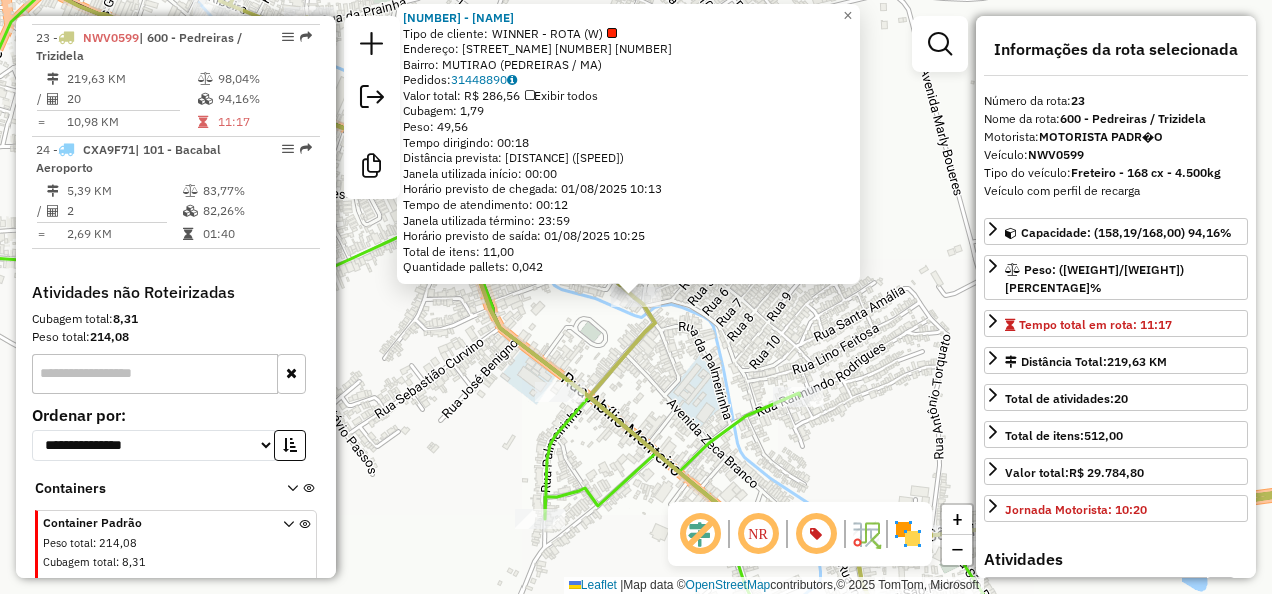 click on "17497 - Mercearia do Bento  Tipo de cliente:   WINNER - ROTA (W)   Endereço:  TV ZECA BRANCO 325 1   Bairro: MUTIRAO (PEDREIRAS / MA)   Pedidos:  31448890   Valor total: R$ 286,56   Exibir todos   Cubagem: 1,79  Peso: 49,56  Tempo dirigindo: 00:18   Distância prevista: 17,601 km (58,67 km/h)   Janela utilizada início: 00:00   Horário previsto de chegada: 01/08/2025 10:13   Tempo de atendimento: 00:12   Janela utilizada término: 23:59   Horário previsto de saída: 01/08/2025 10:25   Total de itens: 11,00   Quantidade pallets: 0,042  × Janela de atendimento Grade de atendimento Capacidade Transportadoras Veículos Cliente Pedidos  Rotas Selecione os dias de semana para filtrar as janelas de atendimento  Seg   Ter   Qua   Qui   Sex   Sáb   Dom  Informe o período da janela de atendimento: De: Até:  Filtrar exatamente a janela do cliente  Considerar janela de atendimento padrão  Selecione os dias de semana para filtrar as grades de atendimento  Seg   Ter   Qua   Qui   Sex   Sáb   Dom   Peso mínimo:  +" 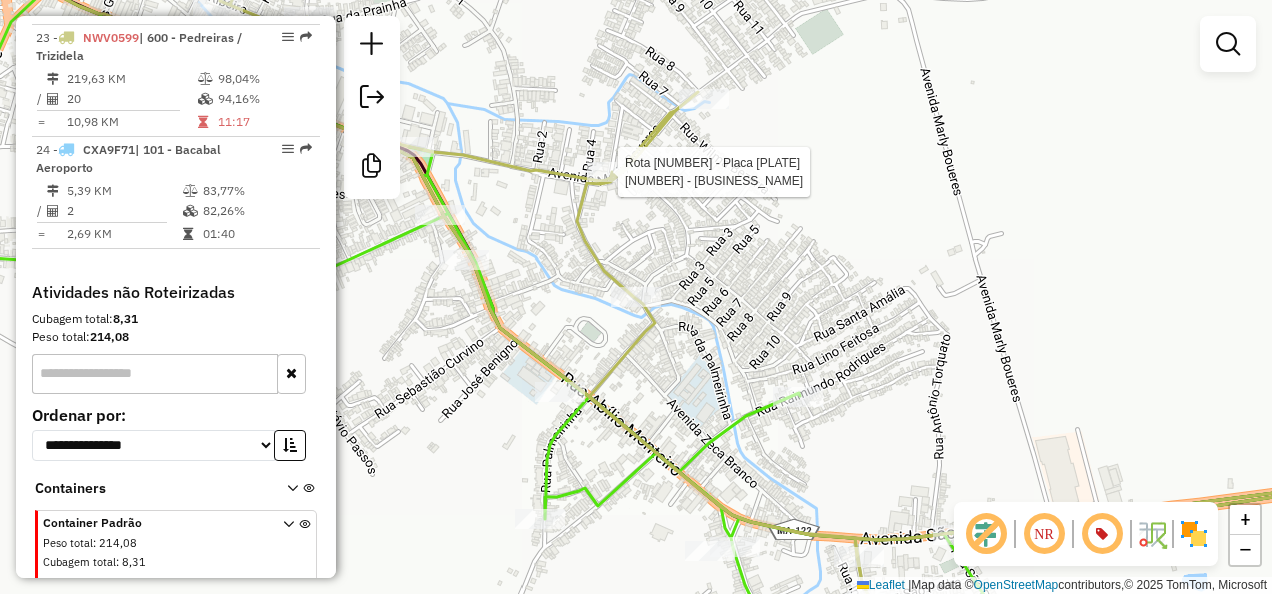 select on "**********" 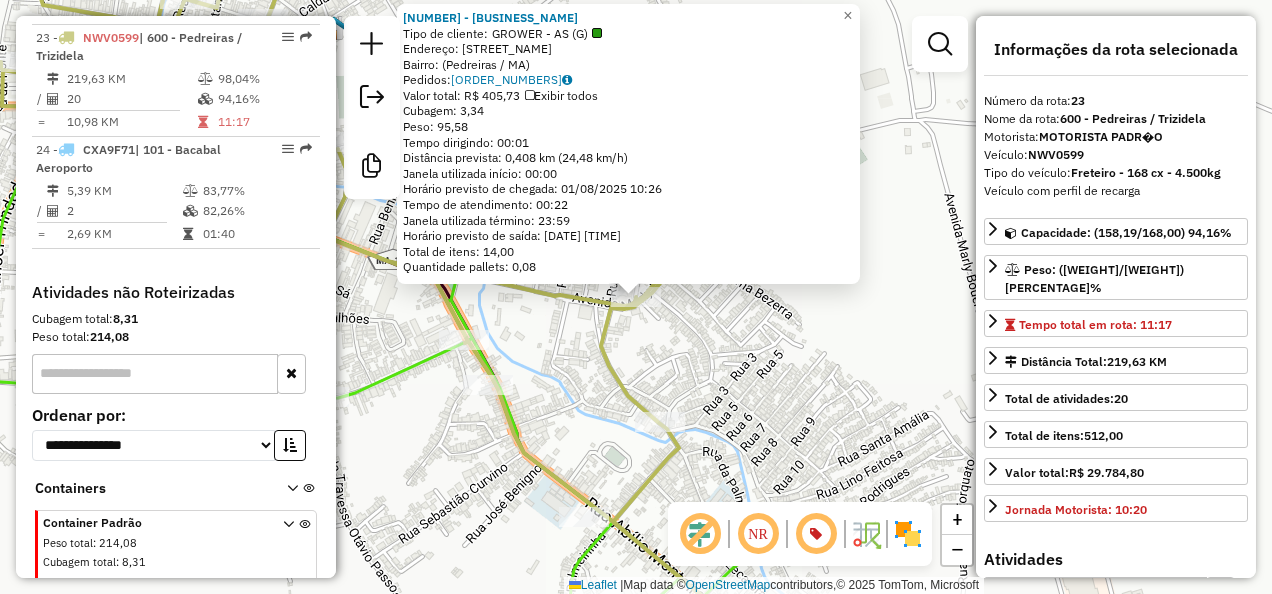 click on "17445 - MERCADINHO SEM LEI  Tipo de cliente:   GROWER - AS (G)   Endereço: Avenida Mary Boueres,    Bairro:  (Pedreiras / MA)   Pedidos:  31448901, 31449345   Valor total: R$ 405,73   Exibir todos   Cubagem: 3,34  Peso: 95,58  Tempo dirigindo: 00:01   Distância prevista: 0,408 km (24,48 km/h)   Janela utilizada início: 00:00   Horário previsto de chegada: 01/08/2025 10:26   Tempo de atendimento: 00:22   Janela utilizada término: 23:59   Horário previsto de saída: 01/08/2025 10:48   Total de itens: 14,00   Quantidade pallets: 0,08  × Janela de atendimento Grade de atendimento Capacidade Transportadoras Veículos Cliente Pedidos  Rotas Selecione os dias de semana para filtrar as janelas de atendimento  Seg   Ter   Qua   Qui   Sex   Sáb   Dom  Informe o período da janela de atendimento: De: Até:  Filtrar exatamente a janela do cliente  Considerar janela de atendimento padrão  Selecione os dias de semana para filtrar as grades de atendimento  Seg   Ter   Qua   Qui   Sex   Sáb   Dom   Peso mínimo:  +" 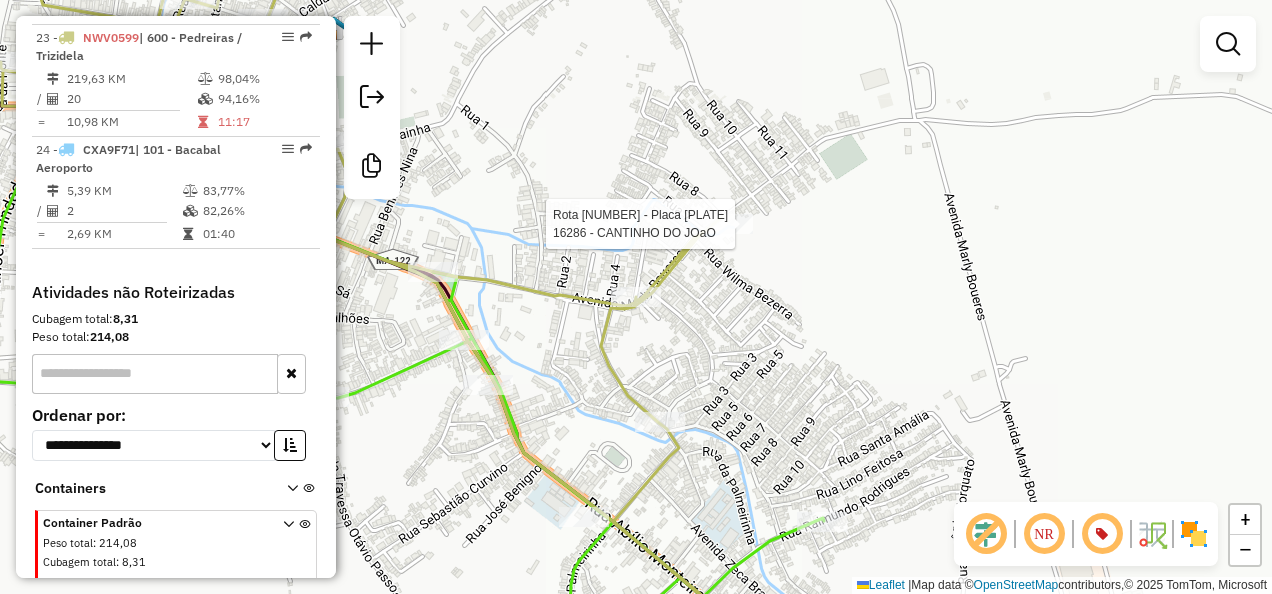 click 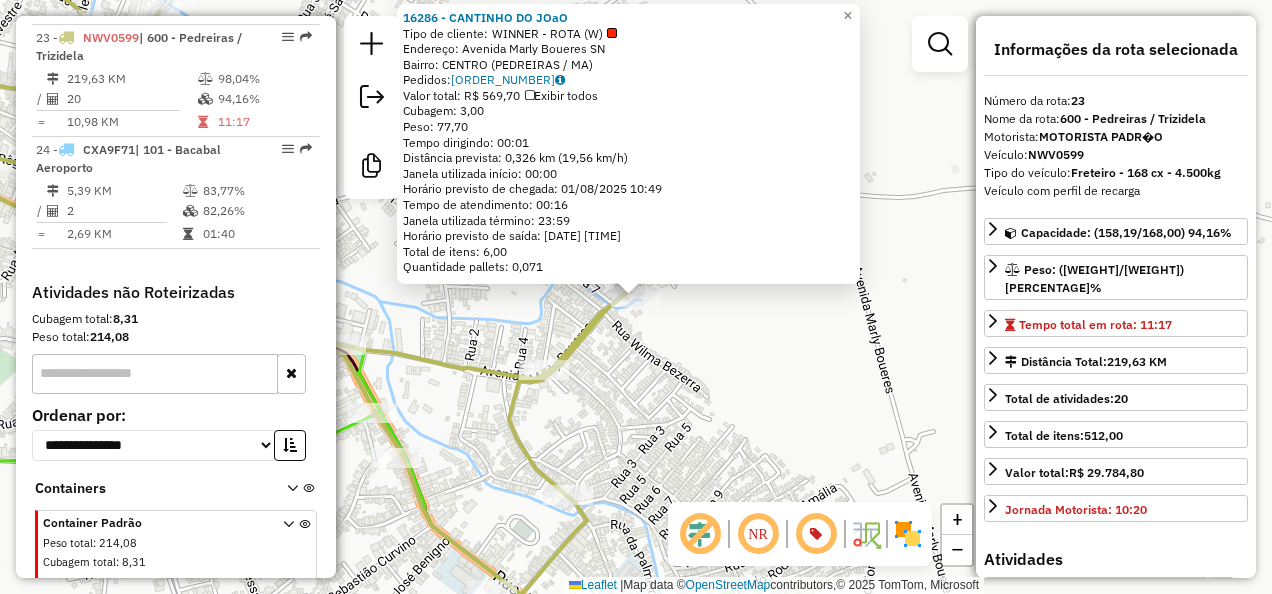 click on "16286 - CANTINHO DO JOaO  Tipo de cliente:   WINNER - ROTA (W)   Endereço:  Avenida Marly Boueres SN   Bairro: CENTRO (PEDREIRAS / MA)   Pedidos:  31449075   Valor total: R$ 569,70   Exibir todos   Cubagem: 3,00  Peso: 77,70  Tempo dirigindo: 00:01   Distância prevista: 0,326 km (19,56 km/h)   Janela utilizada início: 00:00   Horário previsto de chegada: 01/08/2025 10:49   Tempo de atendimento: 00:16   Janela utilizada término: 23:59   Horário previsto de saída: 01/08/2025 11:05   Total de itens: 6,00   Quantidade pallets: 0,071  × Janela de atendimento Grade de atendimento Capacidade Transportadoras Veículos Cliente Pedidos  Rotas Selecione os dias de semana para filtrar as janelas de atendimento  Seg   Ter   Qua   Qui   Sex   Sáb   Dom  Informe o período da janela de atendimento: De: Até:  Filtrar exatamente a janela do cliente  Considerar janela de atendimento padrão  Selecione os dias de semana para filtrar as grades de atendimento  Seg   Ter   Qua   Qui   Sex   Sáb   Dom   Peso mínimo:  +" 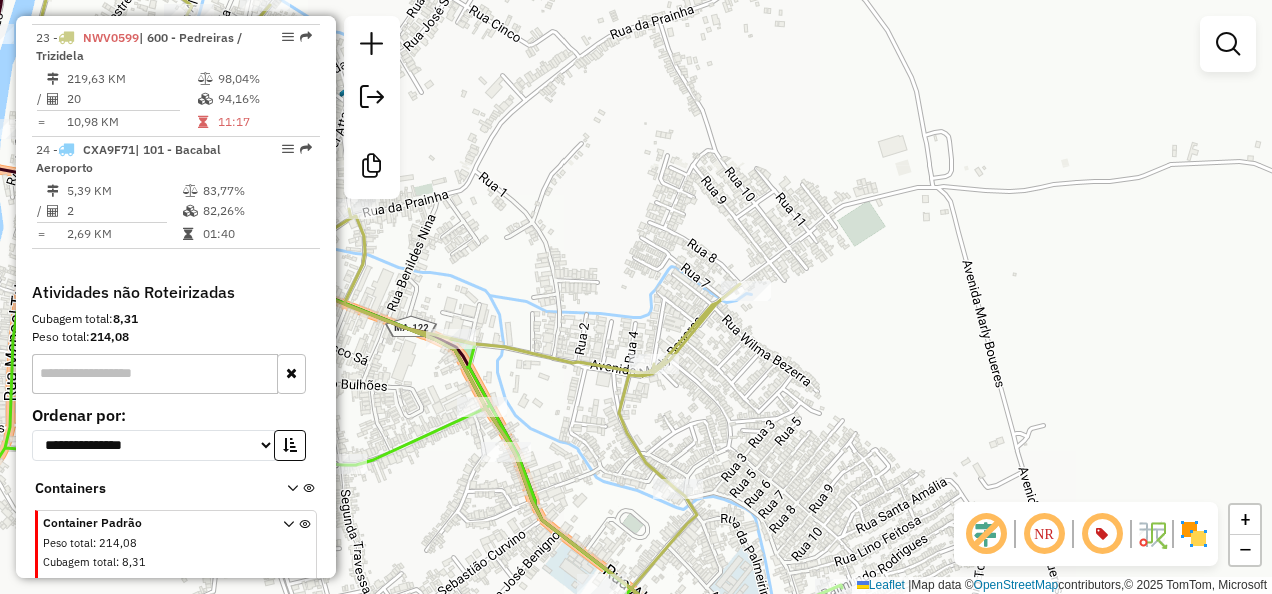 drag, startPoint x: 648, startPoint y: 375, endPoint x: 998, endPoint y: 358, distance: 350.41263 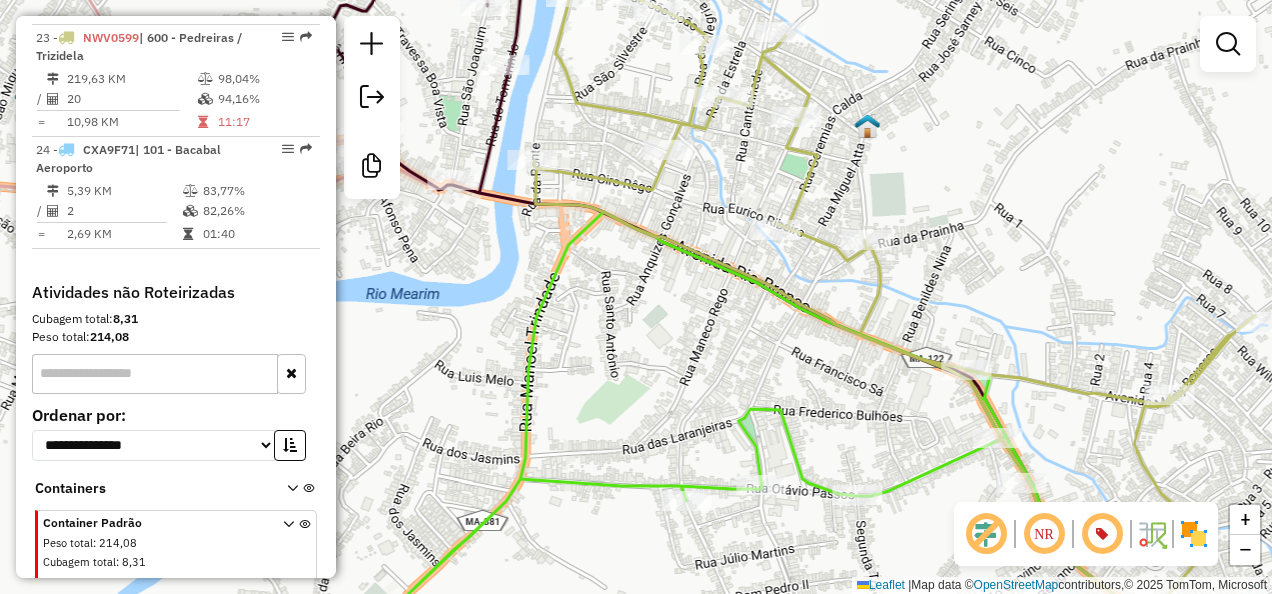 drag, startPoint x: 842, startPoint y: 310, endPoint x: 804, endPoint y: 501, distance: 194.74342 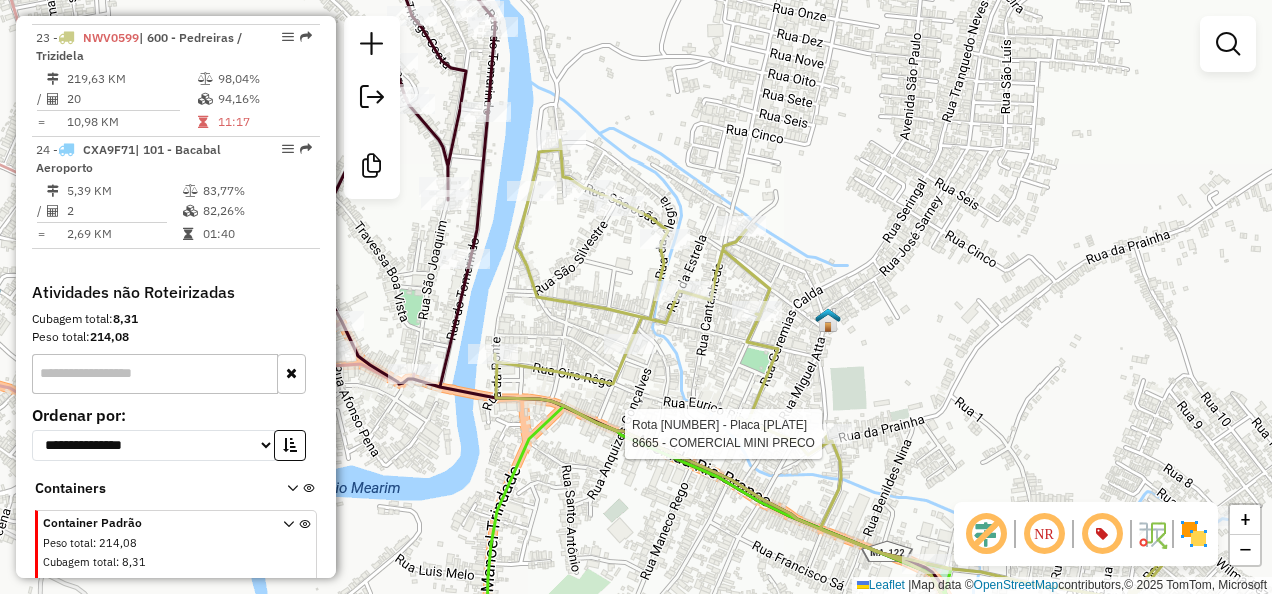 click 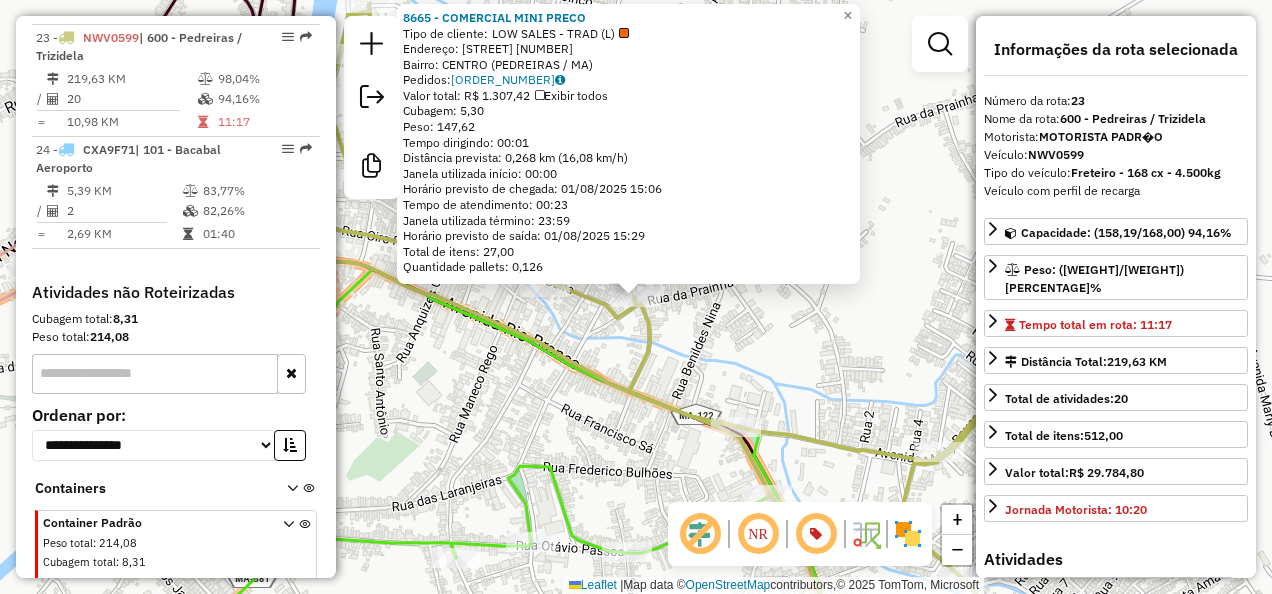 click 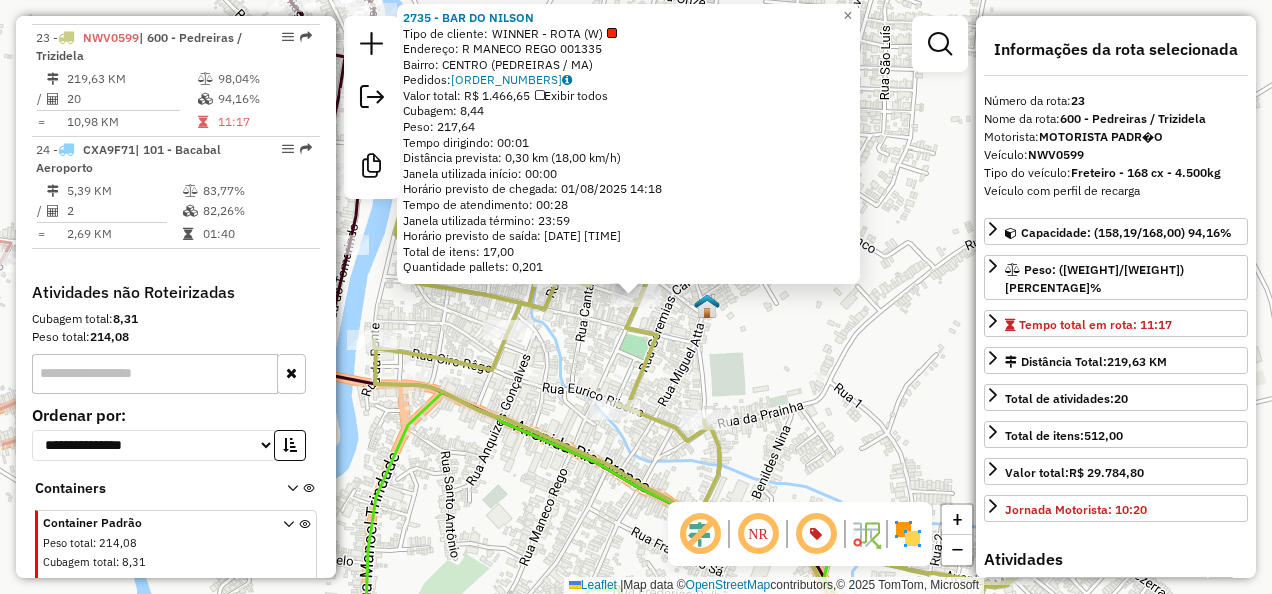 click on "2735 - BAR DO NILSON  Tipo de cliente:   WINNER - ROTA (W)   Endereço: R     MANECO REGO                 001335   Bairro: CENTRO (PEDREIRAS / MA)   Pedidos:  31449306, 31449317   Valor total: R$ 1.466,65   Exibir todos   Cubagem: 8,44  Peso: 217,64  Tempo dirigindo: 00:01   Distância prevista: 0,30 km (18,00 km/h)   Janela utilizada início: 00:00   Horário previsto de chegada: 01/08/2025 14:18   Tempo de atendimento: 00:28   Janela utilizada término: 23:59   Horário previsto de saída: 01/08/2025 14:46   Total de itens: 17,00   Quantidade pallets: 0,201  × Janela de atendimento Grade de atendimento Capacidade Transportadoras Veículos Cliente Pedidos  Rotas Selecione os dias de semana para filtrar as janelas de atendimento  Seg   Ter   Qua   Qui   Sex   Sáb   Dom  Informe o período da janela de atendimento: De: Até:  Filtrar exatamente a janela do cliente  Considerar janela de atendimento padrão  Selecione os dias de semana para filtrar as grades de atendimento  Seg   Ter   Qua   Qui   Sex   Sáb" 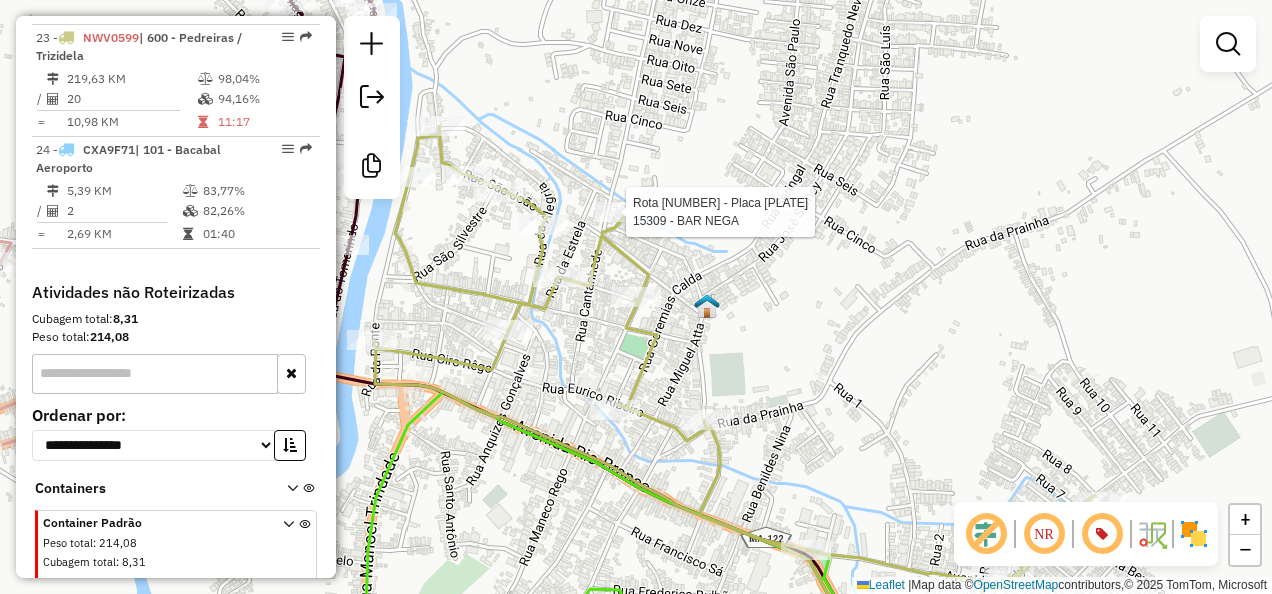 select on "**********" 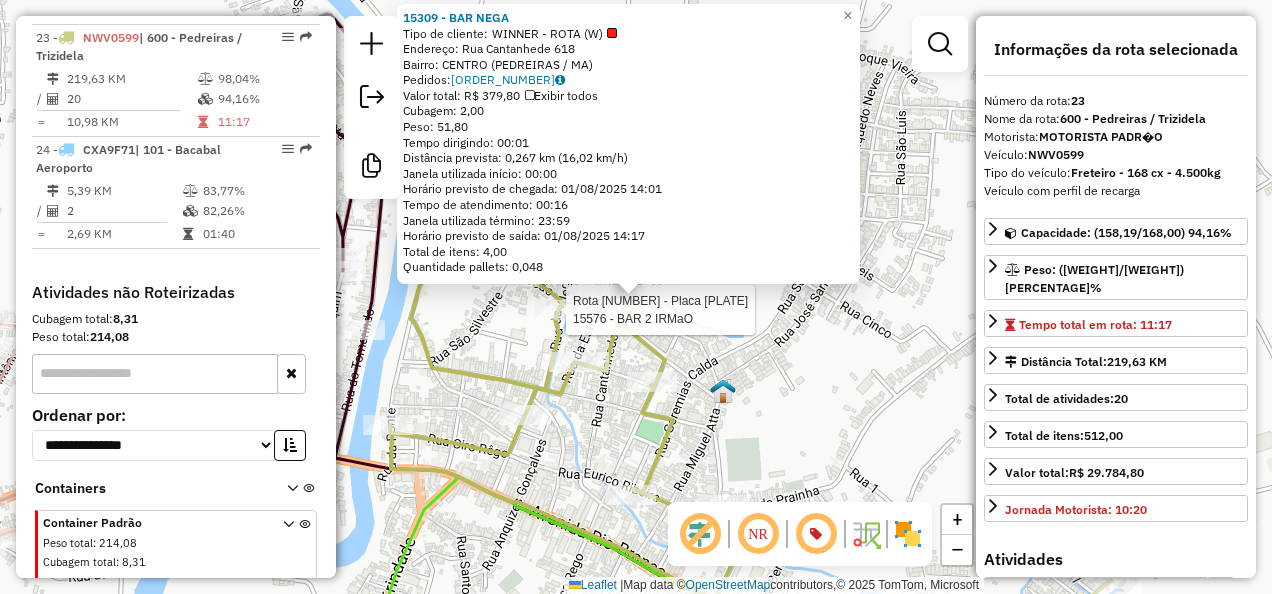 click 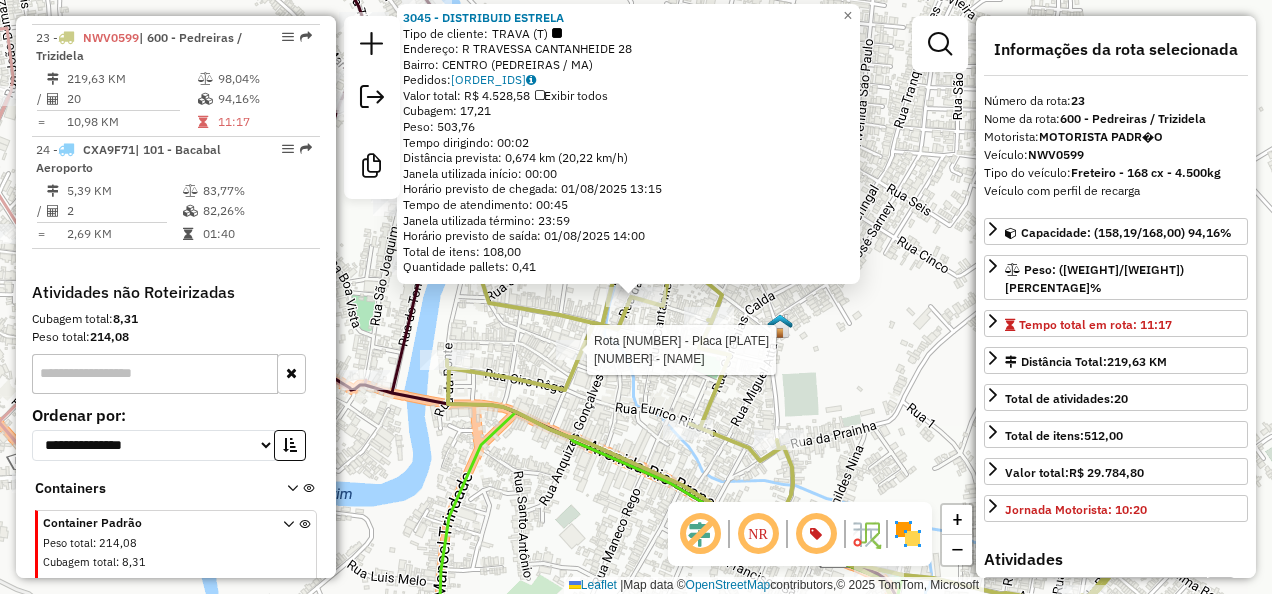 click 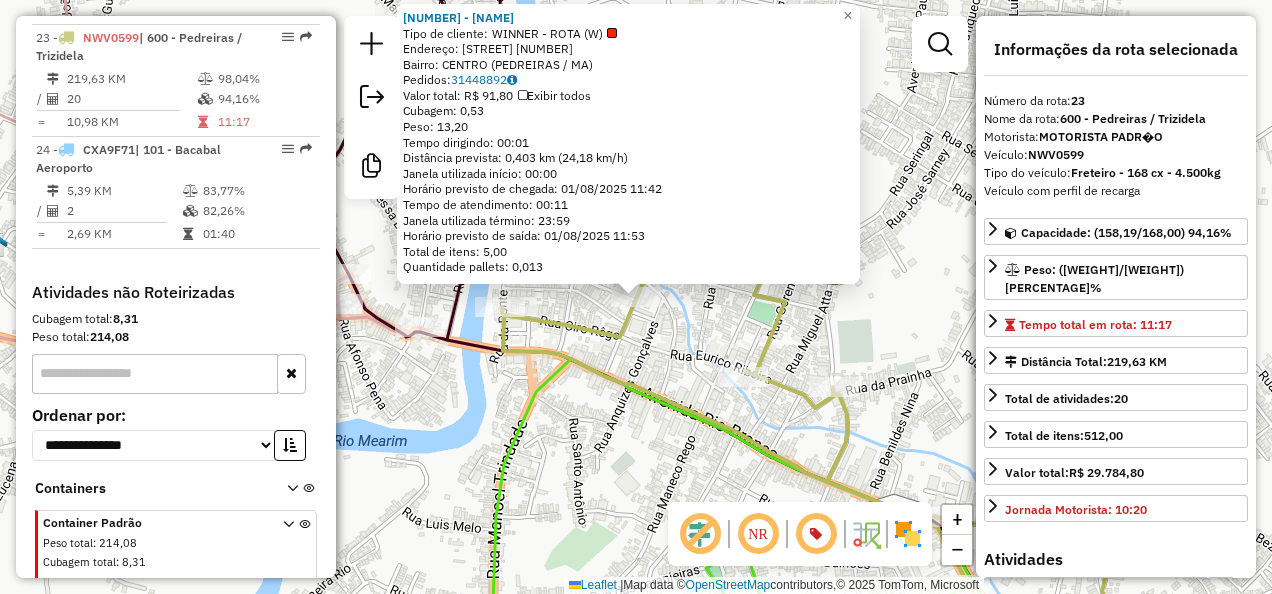 click on "17522 - LANCHE DO MONTEIRO  Tipo de cliente:   WINNER - ROTA (W)   Endereço:  Praca Saturnino Belo 99   Bairro: CENTRO (PEDREIRAS / MA)   Pedidos:  31448892   Valor total: R$ 91,80   Exibir todos   Cubagem: 0,53  Peso: 13,20  Tempo dirigindo: 00:01   Distância prevista: 0,403 km (24,18 km/h)   Janela utilizada início: 00:00   Horário previsto de chegada: 01/08/2025 11:42   Tempo de atendimento: 00:11   Janela utilizada término: 23:59   Horário previsto de saída: 01/08/2025 11:53   Total de itens: 5,00   Quantidade pallets: 0,013  × Janela de atendimento Grade de atendimento Capacidade Transportadoras Veículos Cliente Pedidos  Rotas Selecione os dias de semana para filtrar as janelas de atendimento  Seg   Ter   Qua   Qui   Sex   Sáb   Dom  Informe o período da janela de atendimento: De: Até:  Filtrar exatamente a janela do cliente  Considerar janela de atendimento padrão  Selecione os dias de semana para filtrar as grades de atendimento  Seg   Ter   Qua   Qui   Sex   Sáb   Dom   Peso mínimo:  +" 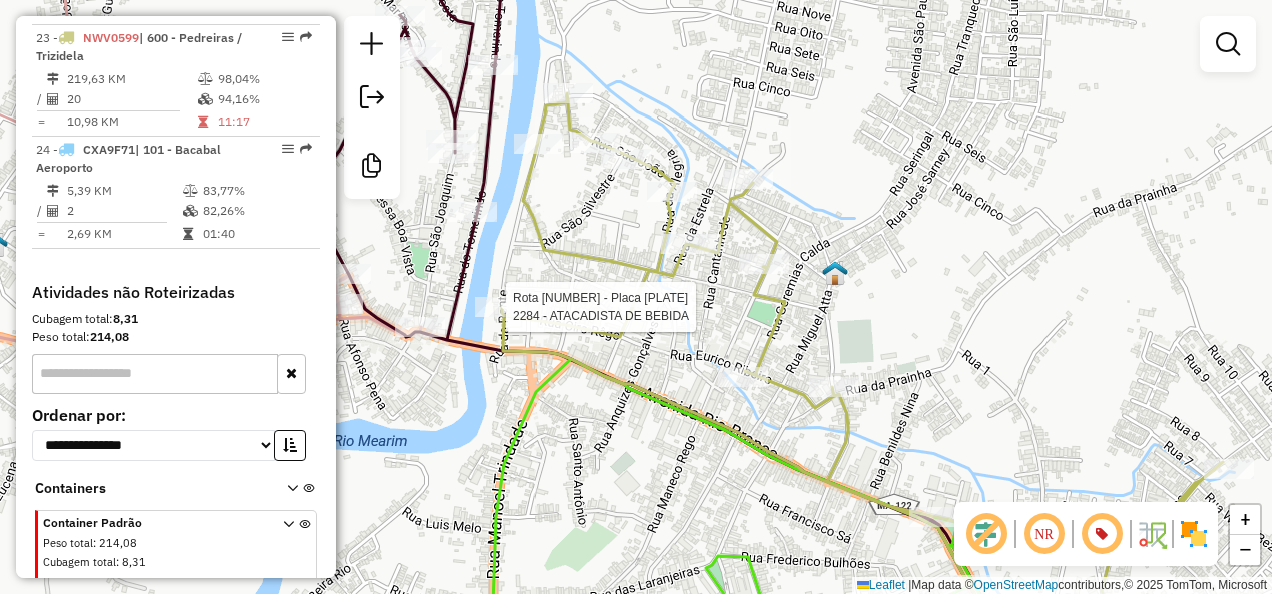 select on "**********" 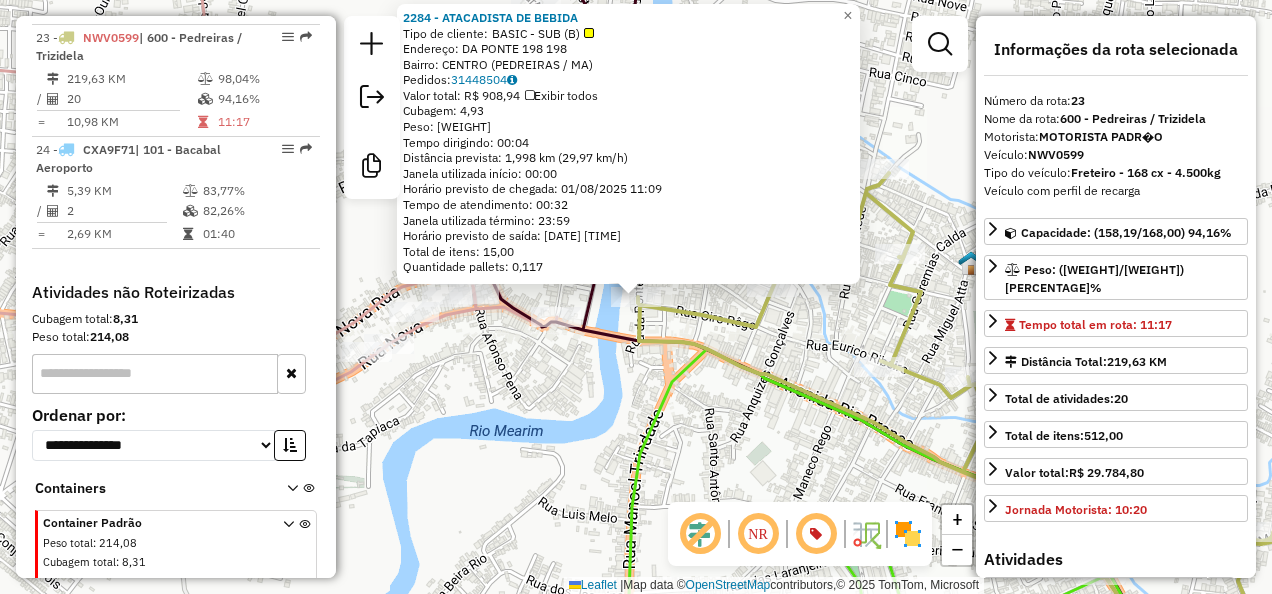 click on "2284 - ATACADISTA DE BEBIDA  Tipo de cliente:   BASIC - SUB (B)   Endereço:  DA PONTE 198 198   Bairro: CENTRO (PEDREIRAS / MA)   Pedidos:  31448504   Valor total: R$ 908,94   Exibir todos   Cubagem: 4,93  Peso: 129,16  Tempo dirigindo: 00:04   Distância prevista: 1,998 km (29,97 km/h)   Janela utilizada início: 00:00   Horário previsto de chegada: 01/08/2025 11:09   Tempo de atendimento: 00:32   Janela utilizada término: 23:59   Horário previsto de saída: 01/08/2025 11:41   Total de itens: 15,00   Quantidade pallets: 0,117" 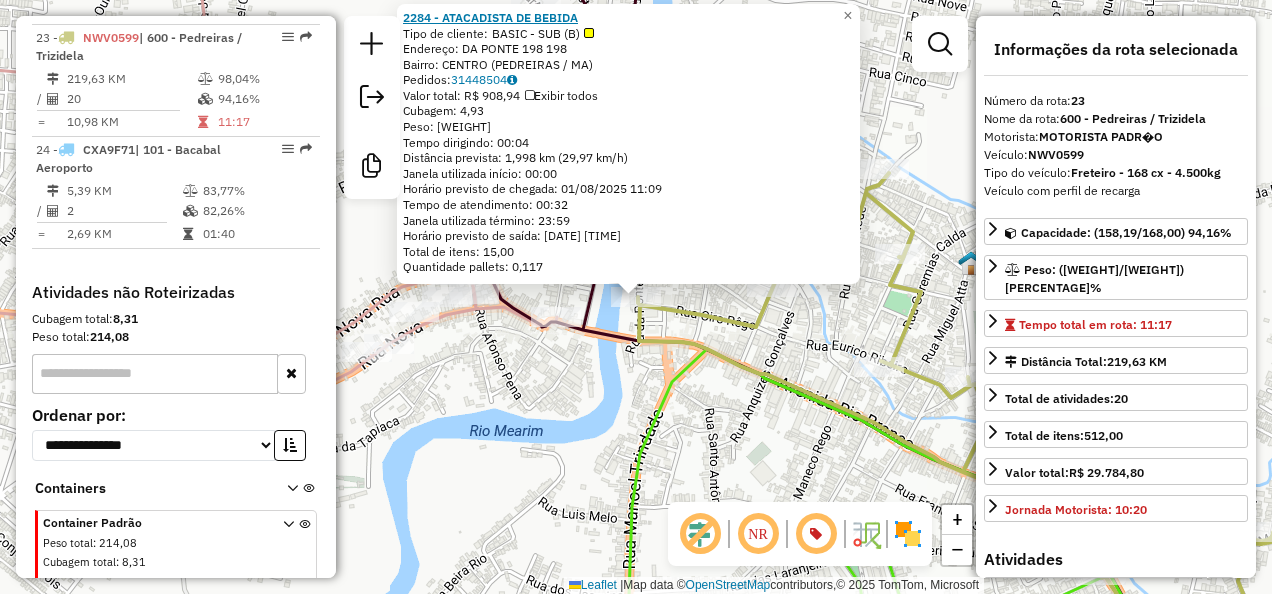 click on "2284 - ATACADISTA DE BEBIDA" 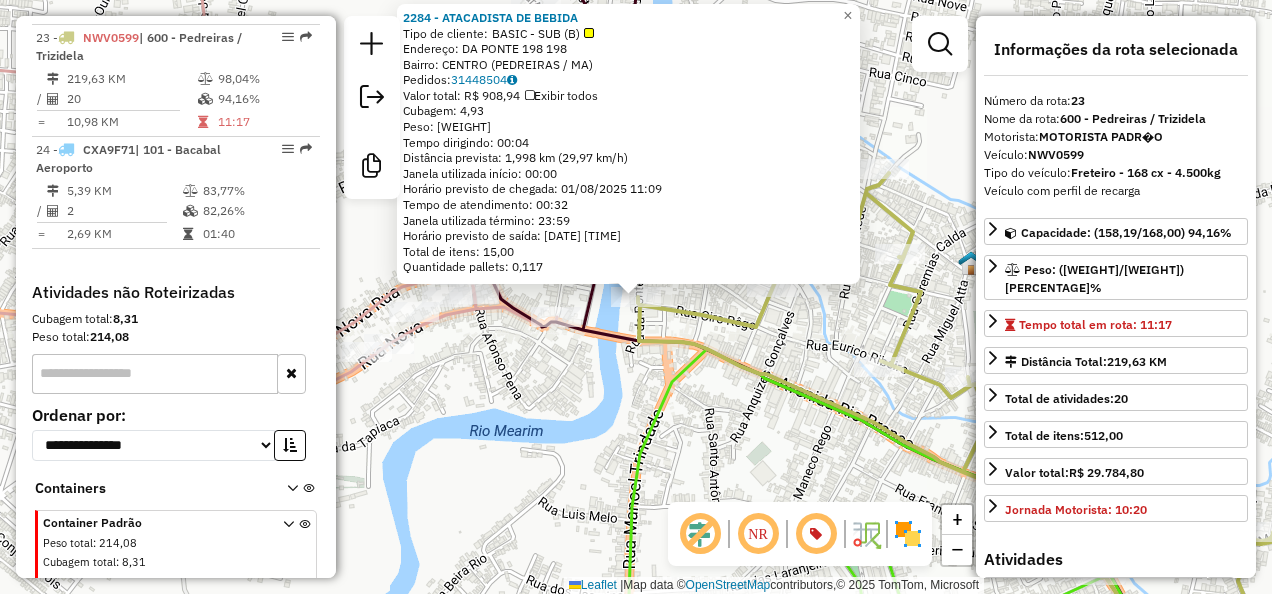 click on "2284 - ATACADISTA DE BEBIDA  Tipo de cliente:   BASIC - SUB (B)   Endereço:  DA PONTE 198 198   Bairro: CENTRO (PEDREIRAS / MA)   Pedidos:  31448504   Valor total: R$ 908,94   Exibir todos   Cubagem: 4,93  Peso: 129,16  Tempo dirigindo: 00:04   Distância prevista: 1,998 km (29,97 km/h)   Janela utilizada início: 00:00   Horário previsto de chegada: 01/08/2025 11:09   Tempo de atendimento: 00:32   Janela utilizada término: 23:59   Horário previsto de saída: 01/08/2025 11:41   Total de itens: 15,00   Quantidade pallets: 0,117  × Janela de atendimento Grade de atendimento Capacidade Transportadoras Veículos Cliente Pedidos  Rotas Selecione os dias de semana para filtrar as janelas de atendimento  Seg   Ter   Qua   Qui   Sex   Sáb   Dom  Informe o período da janela de atendimento: De: Até:  Filtrar exatamente a janela do cliente  Considerar janela de atendimento padrão  Selecione os dias de semana para filtrar as grades de atendimento  Seg   Ter   Qua   Qui   Sex   Sáb   Dom   Peso mínimo:   De:  +" 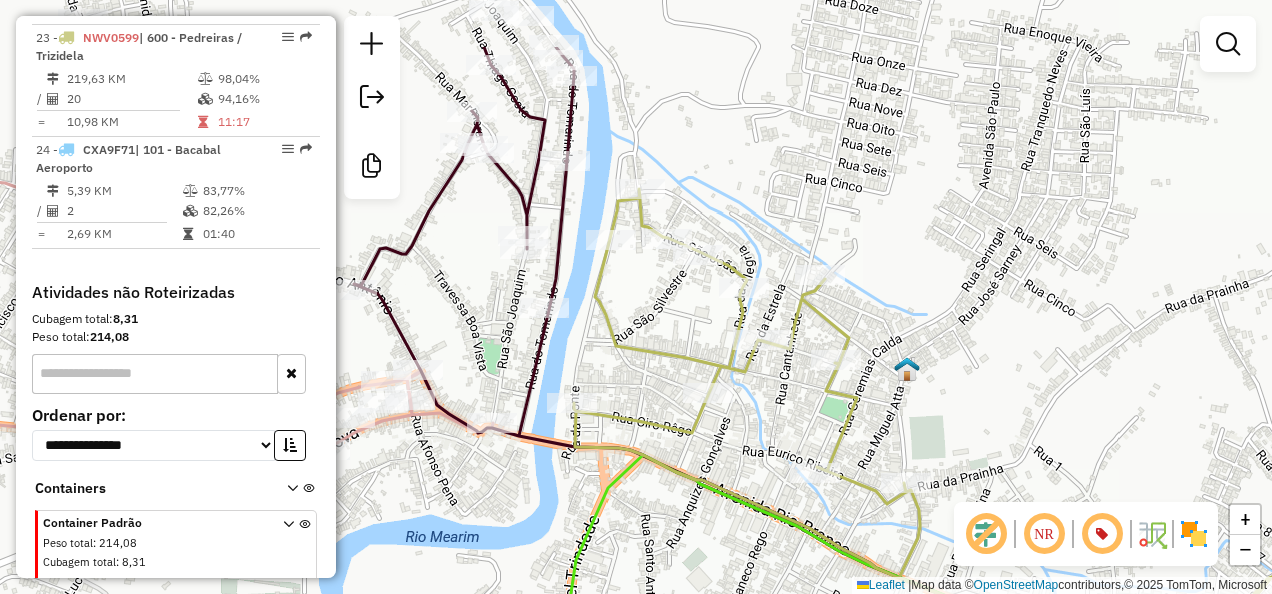 drag, startPoint x: 659, startPoint y: 316, endPoint x: 586, endPoint y: 340, distance: 76.843994 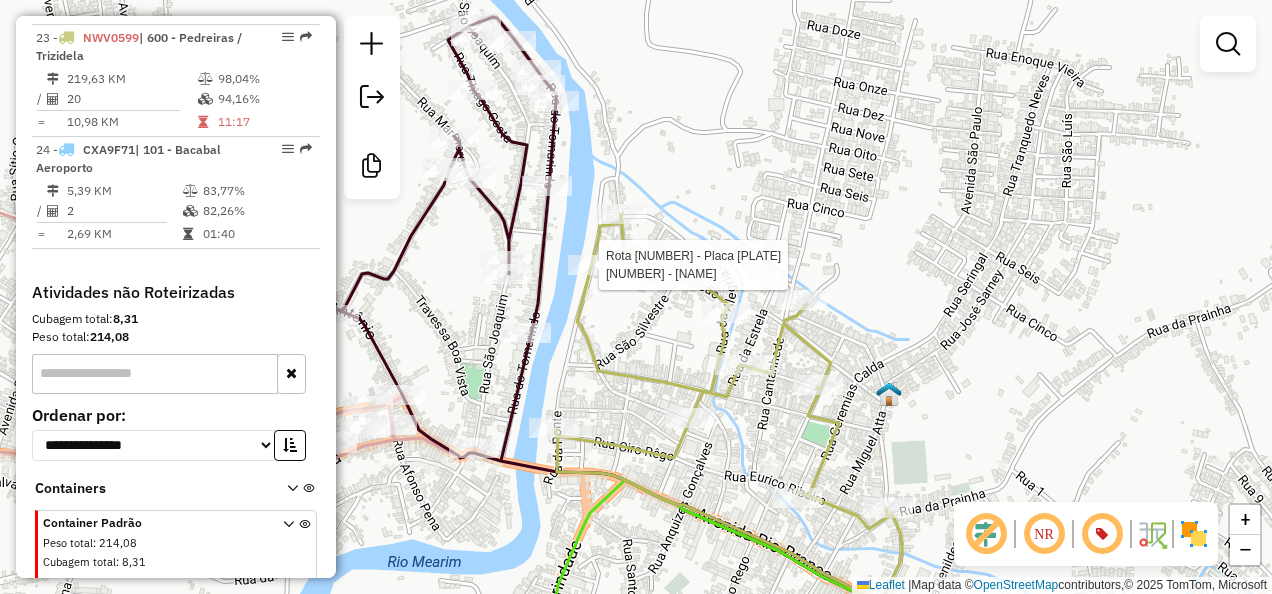 select on "**********" 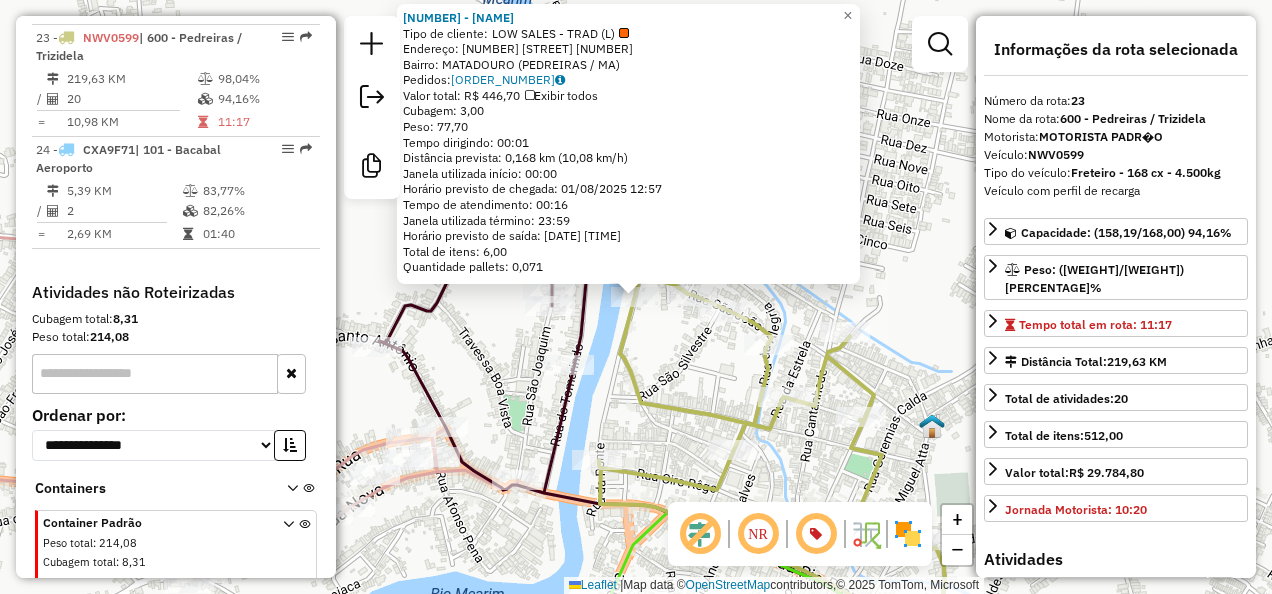 drag, startPoint x: 702, startPoint y: 364, endPoint x: 703, endPoint y: 351, distance: 13.038404 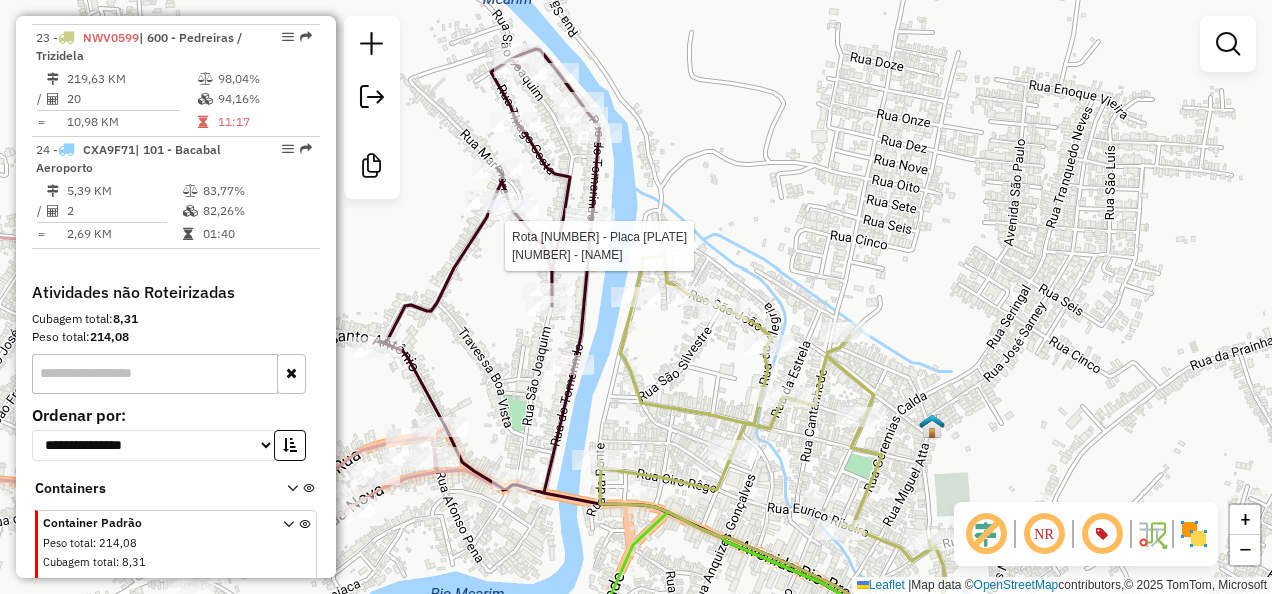 select on "**********" 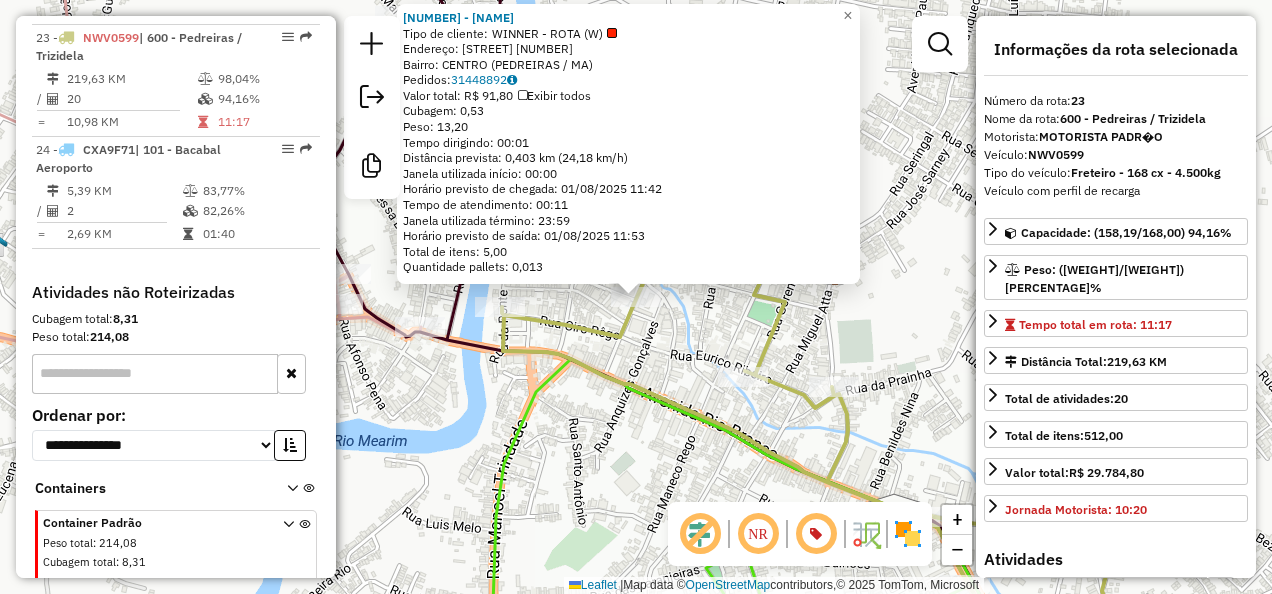 click on "17522 - LANCHE DO MONTEIRO  Tipo de cliente:   WINNER - ROTA (W)   Endereço:  Praca Saturnino Belo 99   Bairro: CENTRO (PEDREIRAS / MA)   Pedidos:  31448892   Valor total: R$ 91,80   Exibir todos   Cubagem: 0,53  Peso: 13,20  Tempo dirigindo: 00:01   Distância prevista: 0,403 km (24,18 km/h)   Janela utilizada início: 00:00   Horário previsto de chegada: 01/08/2025 11:42   Tempo de atendimento: 00:11   Janela utilizada término: 23:59   Horário previsto de saída: 01/08/2025 11:53   Total de itens: 5,00   Quantidade pallets: 0,013  × Janela de atendimento Grade de atendimento Capacidade Transportadoras Veículos Cliente Pedidos  Rotas Selecione os dias de semana para filtrar as janelas de atendimento  Seg   Ter   Qua   Qui   Sex   Sáb   Dom  Informe o período da janela de atendimento: De: Até:  Filtrar exatamente a janela do cliente  Considerar janela de atendimento padrão  Selecione os dias de semana para filtrar as grades de atendimento  Seg   Ter   Qua   Qui   Sex   Sáb   Dom   Peso mínimo:  +" 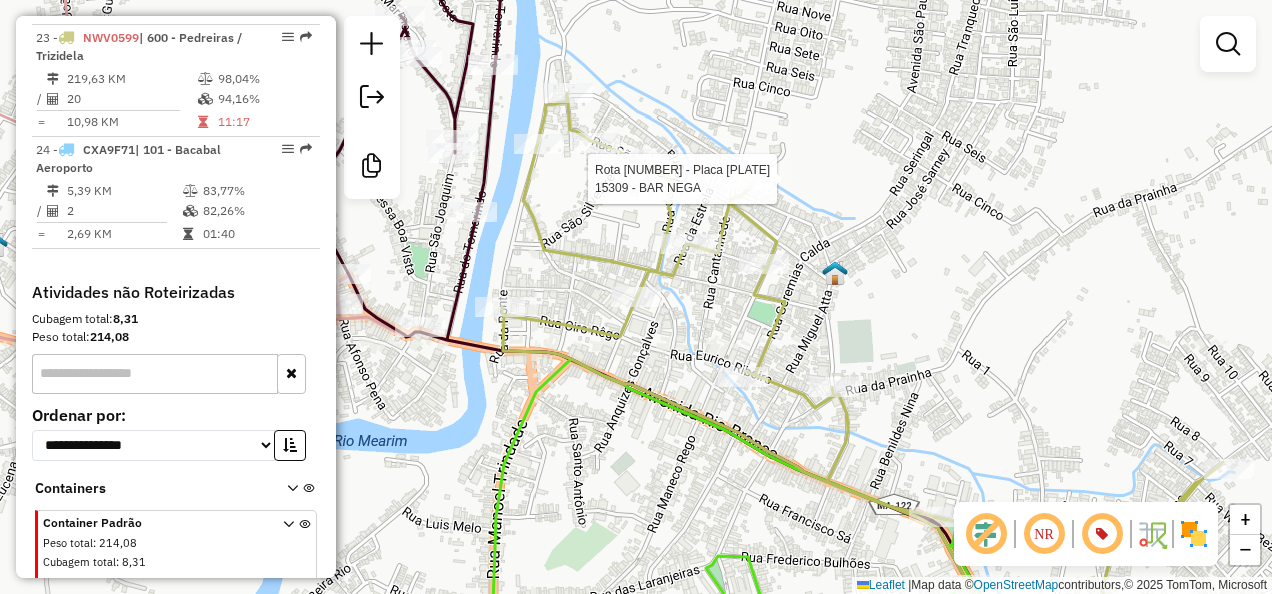 select on "**********" 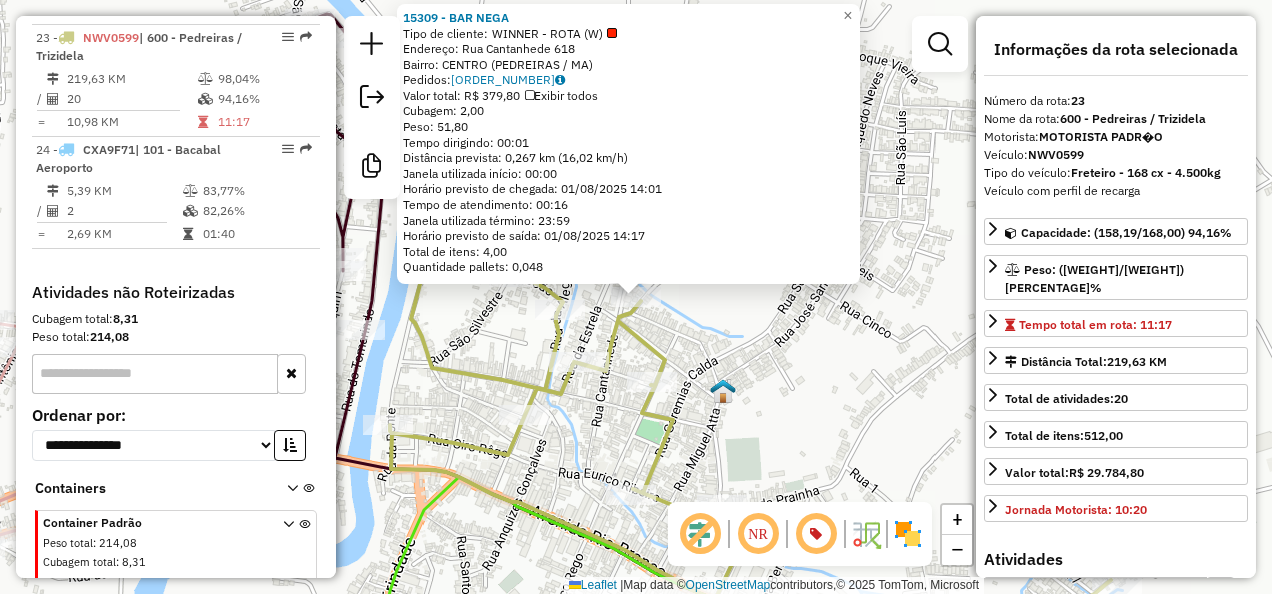 click on "15309 - BAR NEGA  Tipo de cliente:   WINNER - ROTA (W)   Endereço:  Rua Cantanhede 618   Bairro: CENTRO (PEDREIRAS / MA)   Pedidos:  31448736   Valor total: R$ 379,80   Exibir todos   Cubagem: 2,00  Peso: 51,80  Tempo dirigindo: 00:01   Distância prevista: 0,267 km (16,02 km/h)   Janela utilizada início: 00:00   Horário previsto de chegada: 01/08/2025 14:01   Tempo de atendimento: 00:16   Janela utilizada término: 23:59   Horário previsto de saída: 01/08/2025 14:17   Total de itens: 4,00   Quantidade pallets: 0,048  × Janela de atendimento Grade de atendimento Capacidade Transportadoras Veículos Cliente Pedidos  Rotas Selecione os dias de semana para filtrar as janelas de atendimento  Seg   Ter   Qua   Qui   Sex   Sáb   Dom  Informe o período da janela de atendimento: De: Até:  Filtrar exatamente a janela do cliente  Considerar janela de atendimento padrão  Selecione os dias de semana para filtrar as grades de atendimento  Seg   Ter   Qua   Qui   Sex   Sáb   Dom   Peso mínimo:   Peso máximo:" 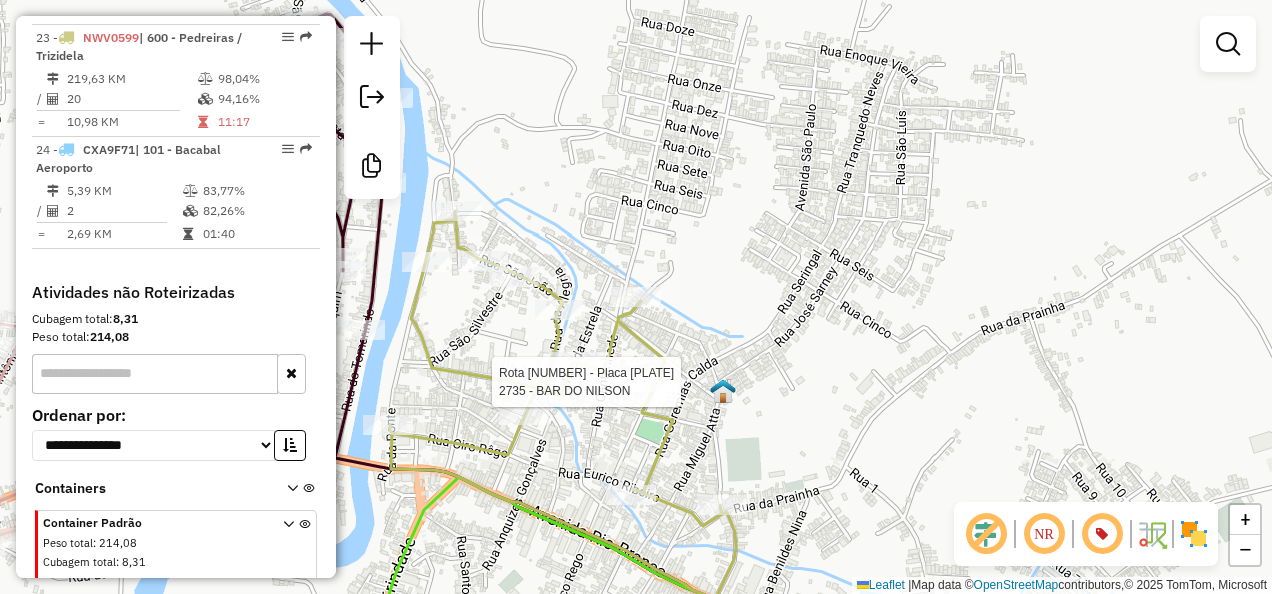 select on "**********" 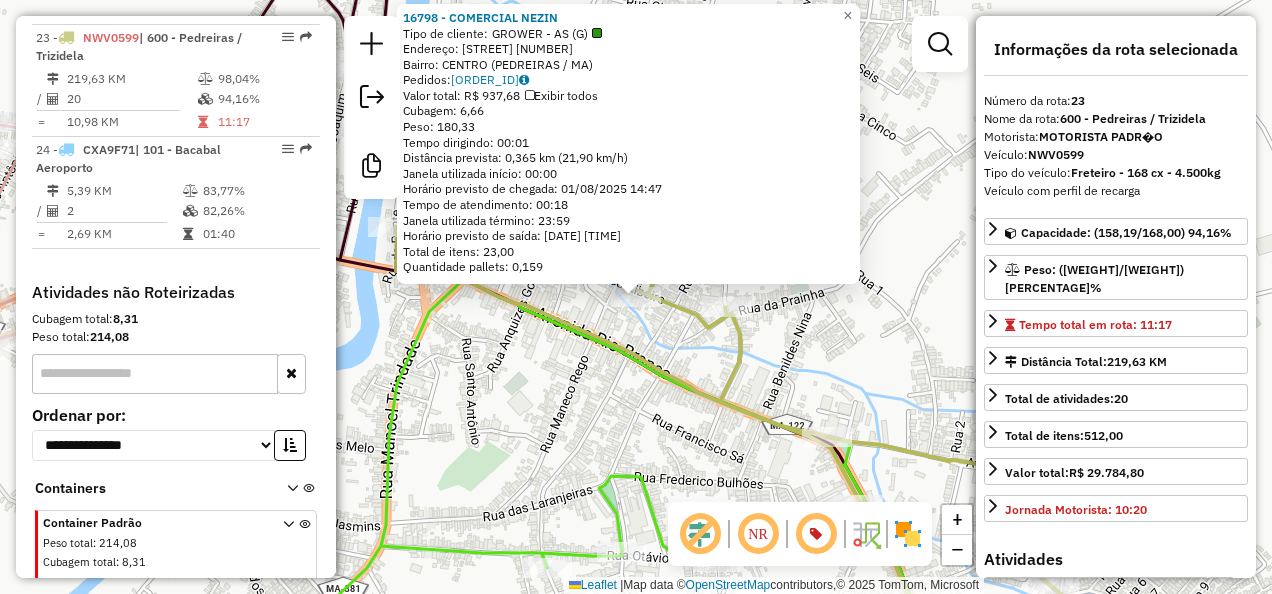 click on "16798 - COMERCIAL NEZIN  Tipo de cliente:   GROWER - AS (G)   Endereço:  Rua Eurico Ribeiro 307   Bairro: CENTRO (PEDREIRAS / MA)   Pedidos:  31448881   Valor total: R$ 937,68   Exibir todos   Cubagem: 6,66  Peso: 180,33  Tempo dirigindo: 00:01   Distância prevista: 0,365 km (21,90 km/h)   Janela utilizada início: 00:00   Horário previsto de chegada: 01/08/2025 14:47   Tempo de atendimento: 00:18   Janela utilizada término: 23:59   Horário previsto de saída: 01/08/2025 15:05   Total de itens: 23,00   Quantidade pallets: 0,159  × Janela de atendimento Grade de atendimento Capacidade Transportadoras Veículos Cliente Pedidos  Rotas Selecione os dias de semana para filtrar as janelas de atendimento  Seg   Ter   Qua   Qui   Sex   Sáb   Dom  Informe o período da janela de atendimento: De: Até:  Filtrar exatamente a janela do cliente  Considerar janela de atendimento padrão  Selecione os dias de semana para filtrar as grades de atendimento  Seg   Ter   Qua   Qui   Sex   Sáb   Dom   Peso mínimo:   De:" 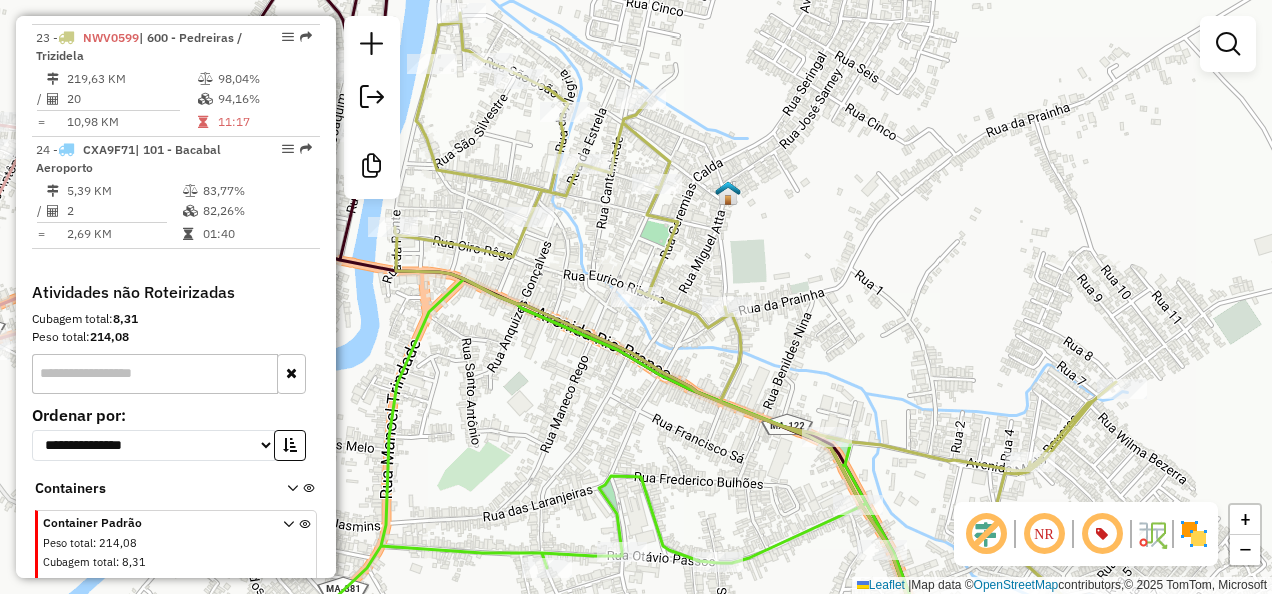 drag, startPoint x: 652, startPoint y: 438, endPoint x: 516, endPoint y: 347, distance: 163.6368 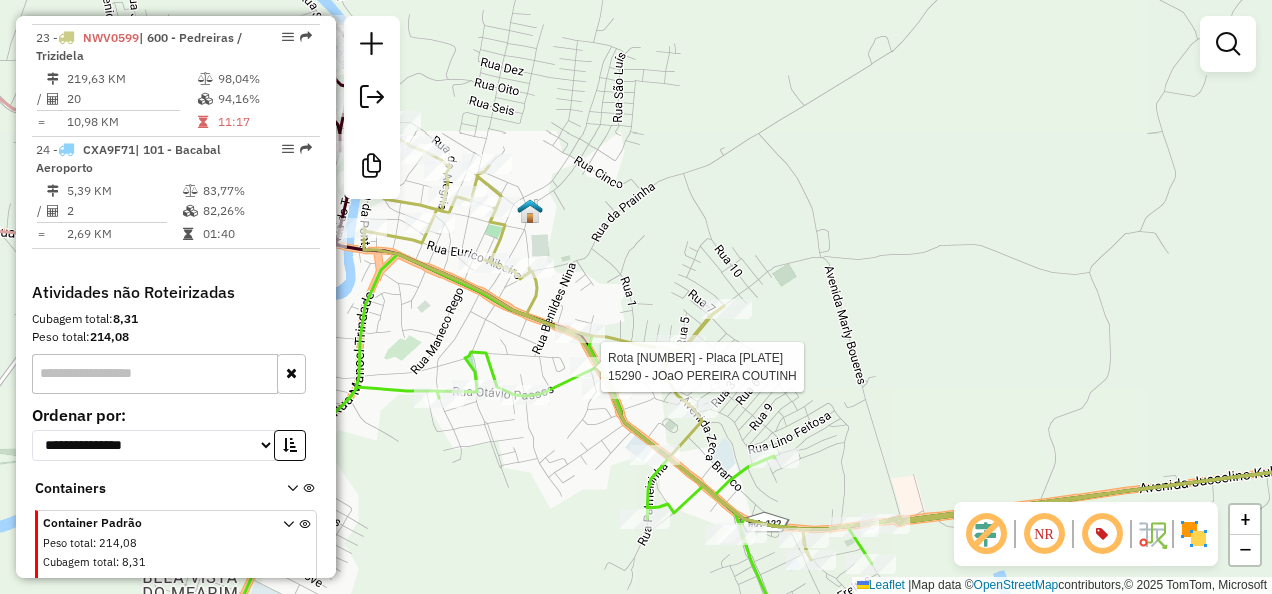 select on "**********" 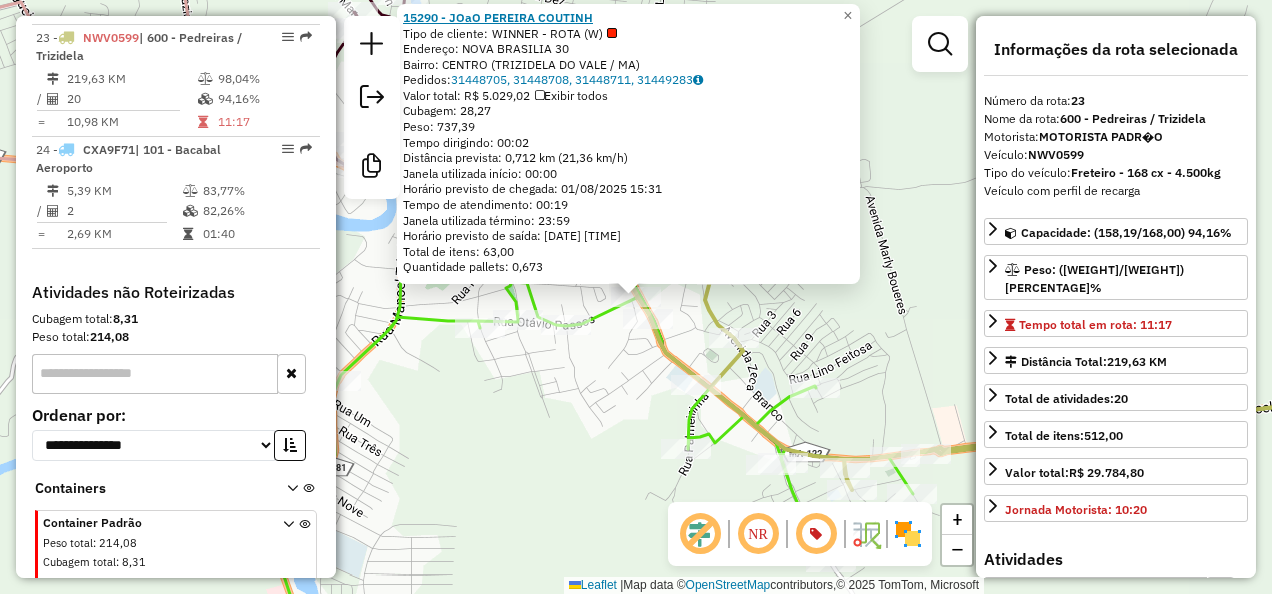 click on "15290 - JOaO PEREIRA COUTINH" 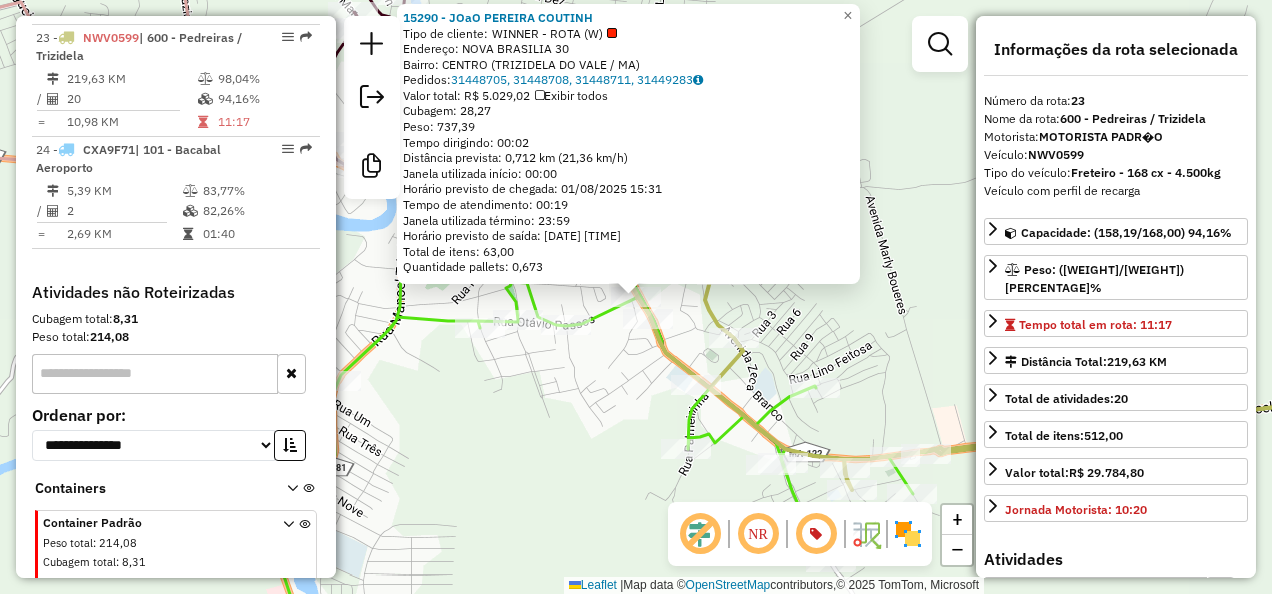 click on "15290 - JOaO PEREIRA COUTINH  Tipo de cliente:   WINNER - ROTA (W)   Endereço:  NOVA BRASILIA 30   Bairro: CENTRO (TRIZIDELA DO VALE / MA)   Pedidos:  31448705, 31448708, 31448711, 31449283   Valor total: R$ 5.029,02   Exibir todos   Cubagem: 28,27  Peso: 737,39  Tempo dirigindo: 00:02   Distância prevista: 0,712 km (21,36 km/h)   Janela utilizada início: 00:00   Horário previsto de chegada: 01/08/2025 15:31   Tempo de atendimento: 00:19   Janela utilizada término: 23:59   Horário previsto de saída: 01/08/2025 15:50   Total de itens: 63,00   Quantidade pallets: 0,673  × Janela de atendimento Grade de atendimento Capacidade Transportadoras Veículos Cliente Pedidos  Rotas Selecione os dias de semana para filtrar as janelas de atendimento  Seg   Ter   Qua   Qui   Sex   Sáb   Dom  Informe o período da janela de atendimento: De: Até:  Filtrar exatamente a janela do cliente  Considerar janela de atendimento padrão  Selecione os dias de semana para filtrar as grades de atendimento  Seg   Ter   Qua  De:" 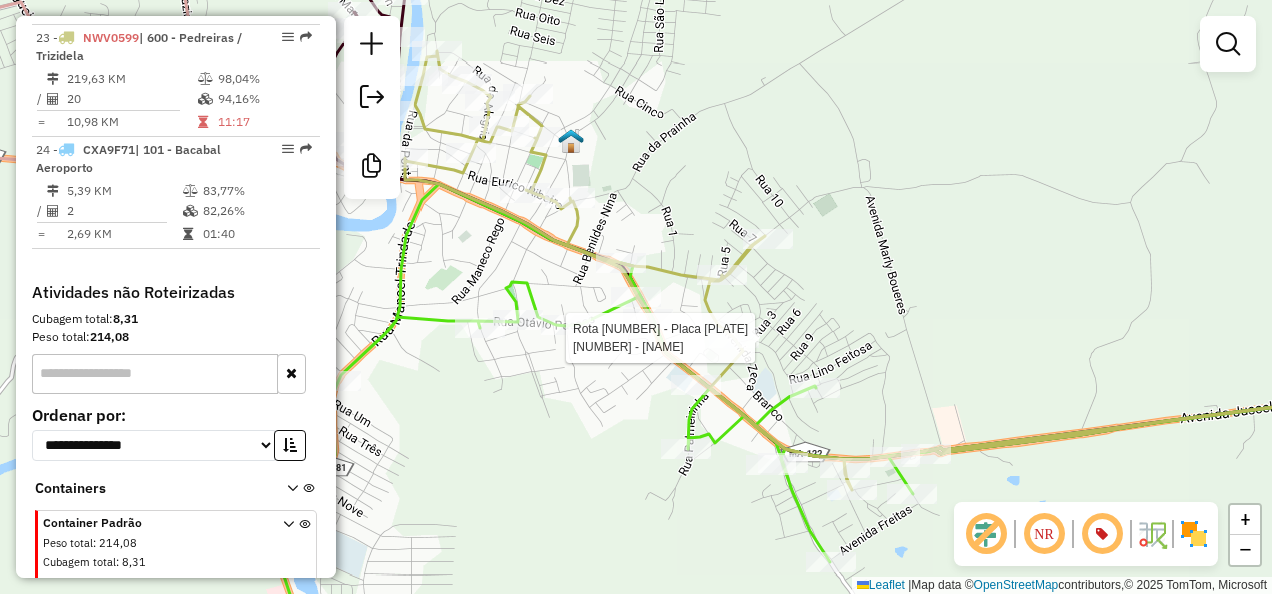 select on "**********" 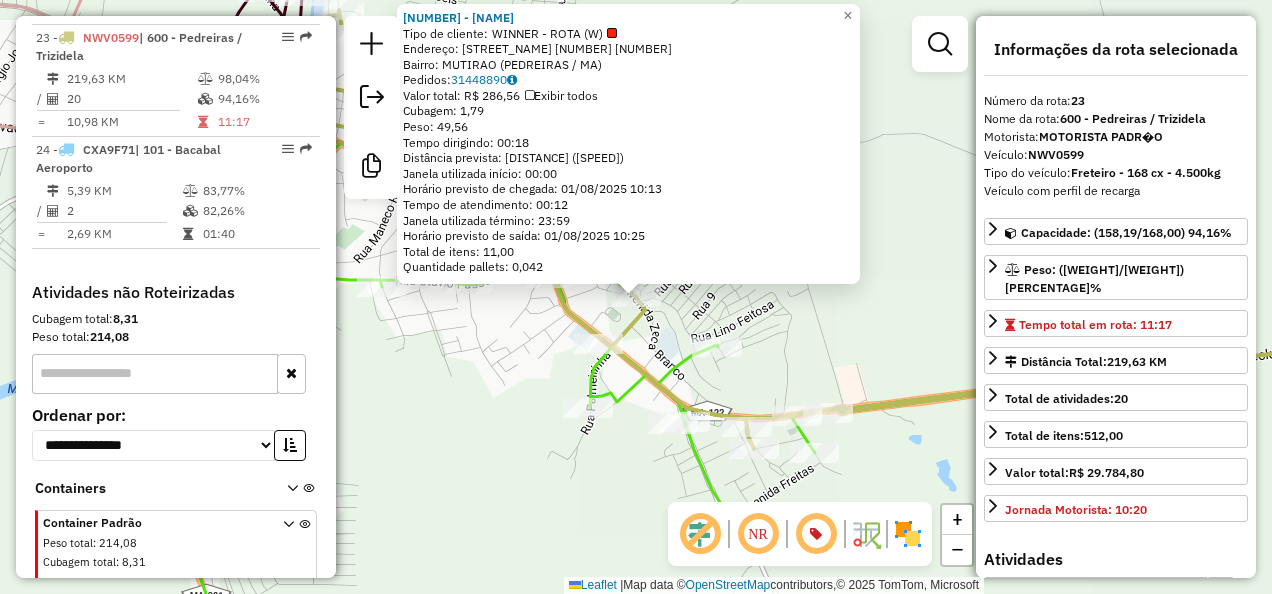 click on "17497 - Mercearia do Bento  Tipo de cliente:   WINNER - ROTA (W)   Endereço:  TV ZECA BRANCO 325 1   Bairro: MUTIRAO (PEDREIRAS / MA)   Pedidos:  31448890   Valor total: R$ 286,56   Exibir todos   Cubagem: 1,79  Peso: 49,56  Tempo dirigindo: 00:18   Distância prevista: 17,601 km (58,67 km/h)   Janela utilizada início: 00:00   Horário previsto de chegada: 01/08/2025 10:13   Tempo de atendimento: 00:12   Janela utilizada término: 23:59   Horário previsto de saída: 01/08/2025 10:25   Total de itens: 11,00   Quantidade pallets: 0,042  × Janela de atendimento Grade de atendimento Capacidade Transportadoras Veículos Cliente Pedidos  Rotas Selecione os dias de semana para filtrar as janelas de atendimento  Seg   Ter   Qua   Qui   Sex   Sáb   Dom  Informe o período da janela de atendimento: De: Até:  Filtrar exatamente a janela do cliente  Considerar janela de atendimento padrão  Selecione os dias de semana para filtrar as grades de atendimento  Seg   Ter   Qua   Qui   Sex   Sáb   Dom   Peso mínimo:  +" 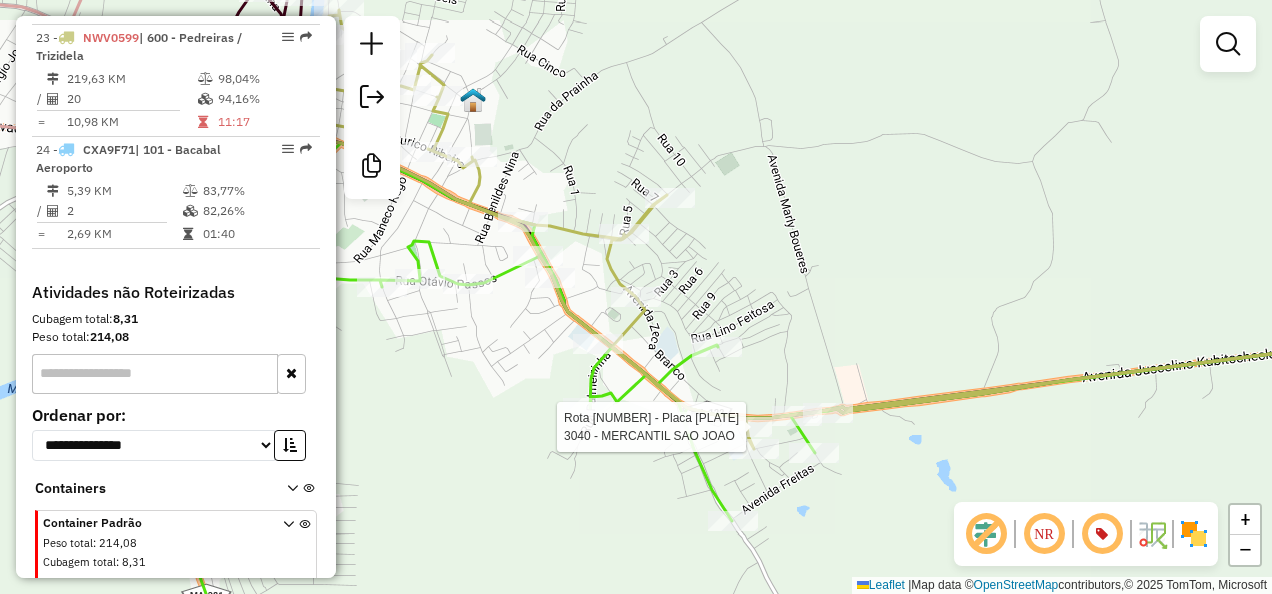 select on "**********" 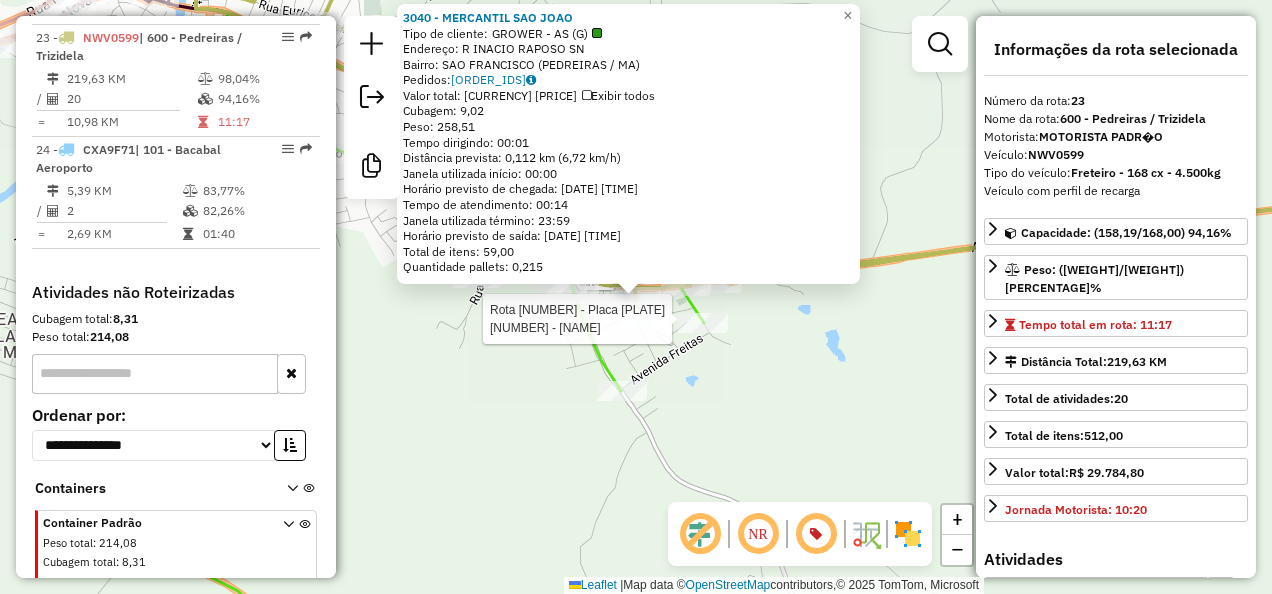 click 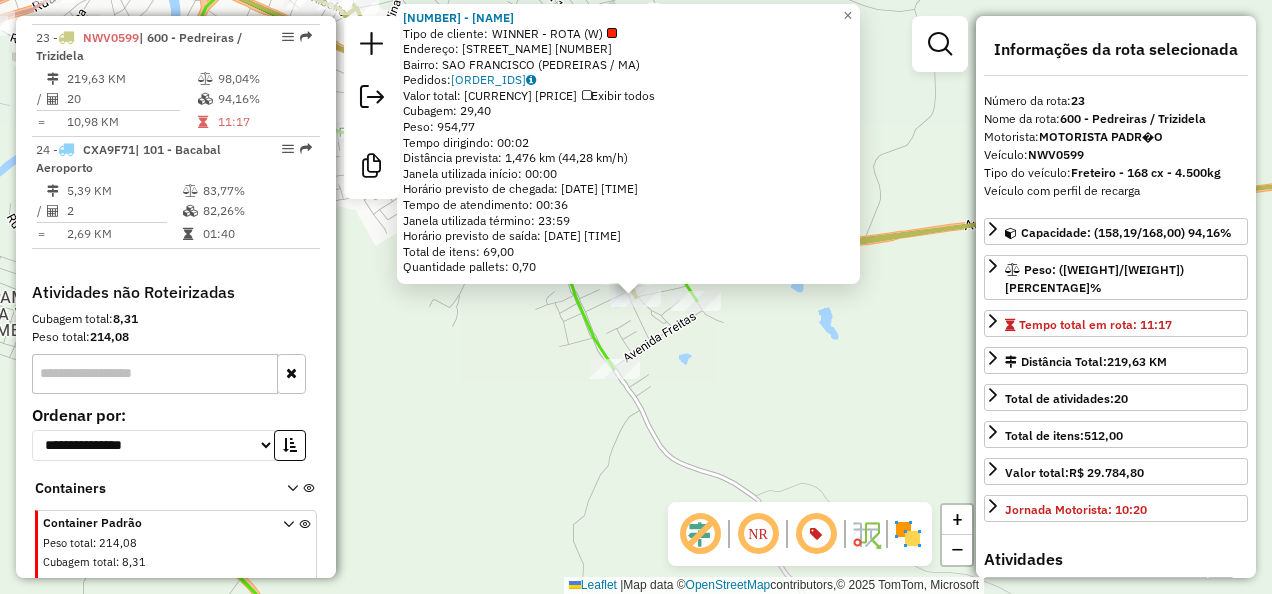 click on "6115 - BAR DO ERON  Tipo de cliente:   WINNER - ROTA (W)   Endereço: R   RUA IN�CIO RAPOSO             151   Bairro: SAO FRANCISCO (PEDREIRAS / MA)   Pedidos:  31448800, 31448803, 31449112   Valor total: R$ 6.687,34   Exibir todos   Cubagem: 29,40  Peso: 954,77  Tempo dirigindo: 00:02   Distância prevista: 1,476 km (44,28 km/h)   Janela utilizada início: 00:00   Horário previsto de chegada: 01/08/2025 15:52   Tempo de atendimento: 00:36   Janela utilizada término: 23:59   Horário previsto de saída: 01/08/2025 16:28   Total de itens: 69,00   Quantidade pallets: 0,70  × Janela de atendimento Grade de atendimento Capacidade Transportadoras Veículos Cliente Pedidos  Rotas Selecione os dias de semana para filtrar as janelas de atendimento  Seg   Ter   Qua   Qui   Sex   Sáb   Dom  Informe o período da janela de atendimento: De: Até:  Filtrar exatamente a janela do cliente  Considerar janela de atendimento padrão  Selecione os dias de semana para filtrar as grades de atendimento  Seg   Ter   Qua  De:" 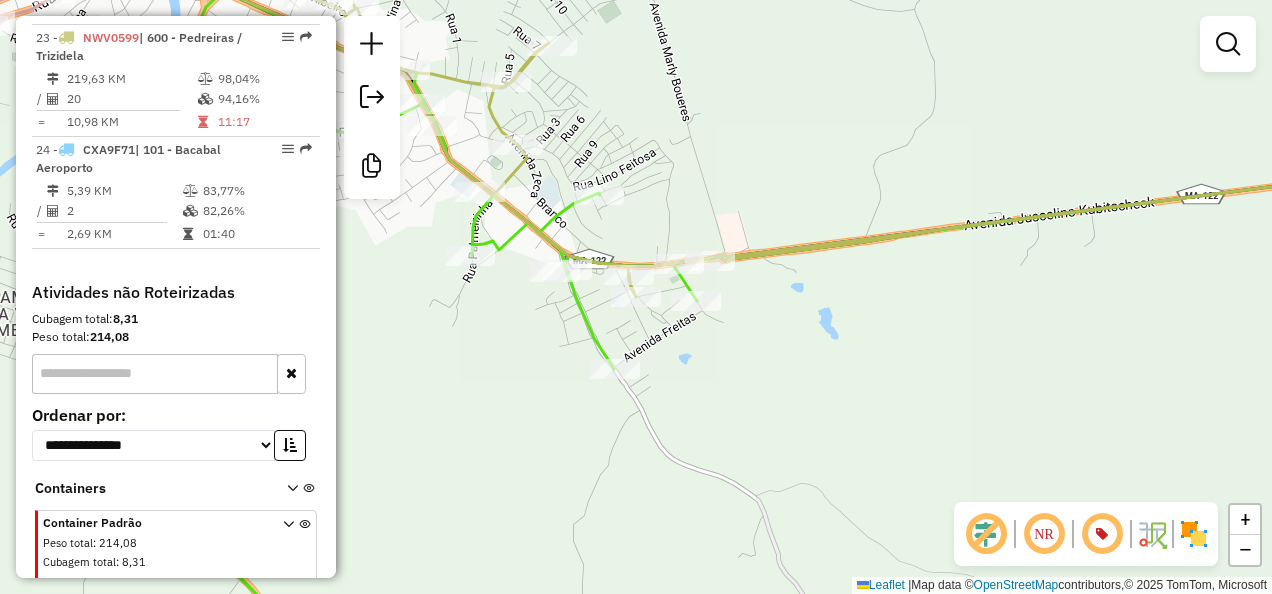 drag, startPoint x: 404, startPoint y: 414, endPoint x: 737, endPoint y: 422, distance: 333.09607 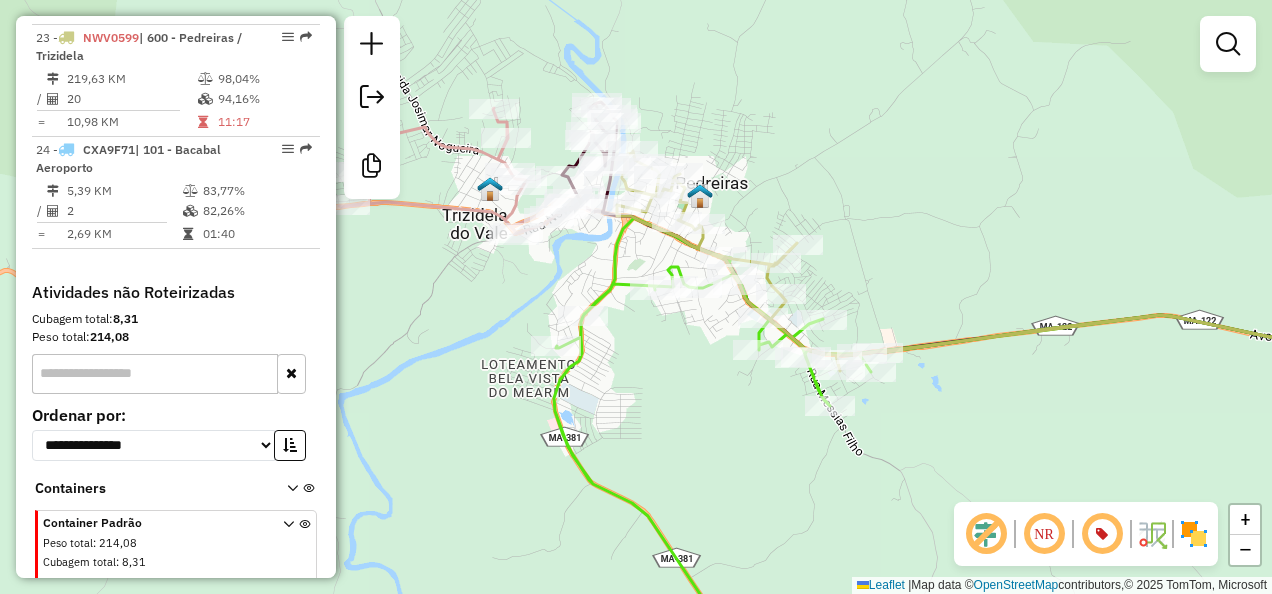 drag, startPoint x: 631, startPoint y: 401, endPoint x: 750, endPoint y: 422, distance: 120.83874 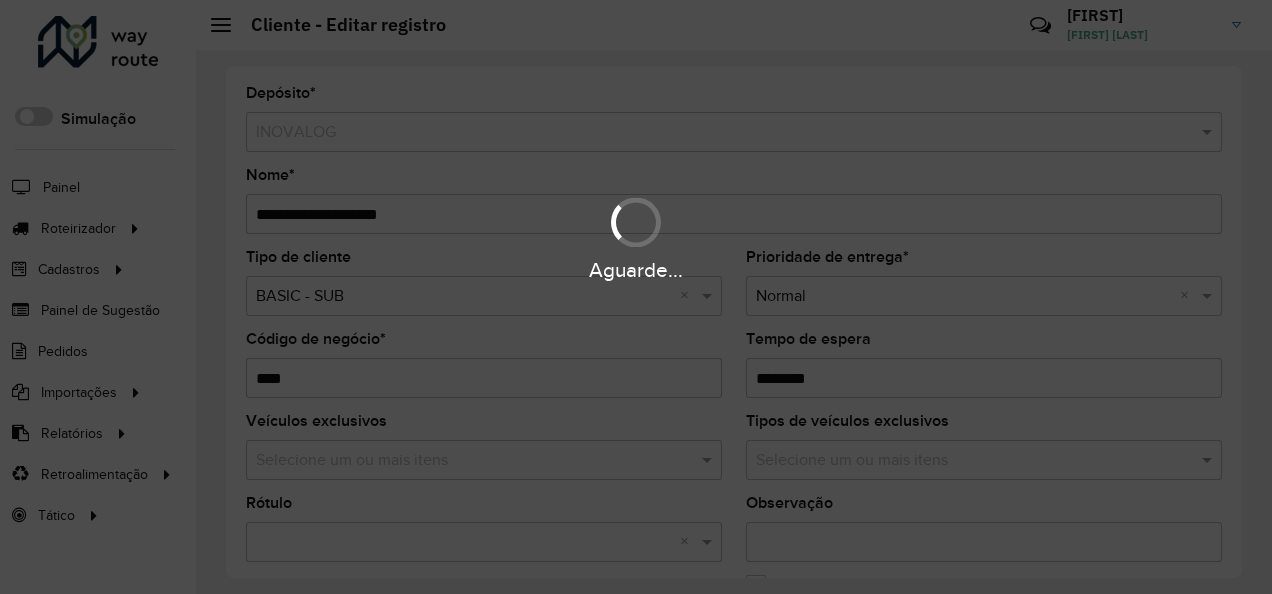 scroll, scrollTop: 0, scrollLeft: 0, axis: both 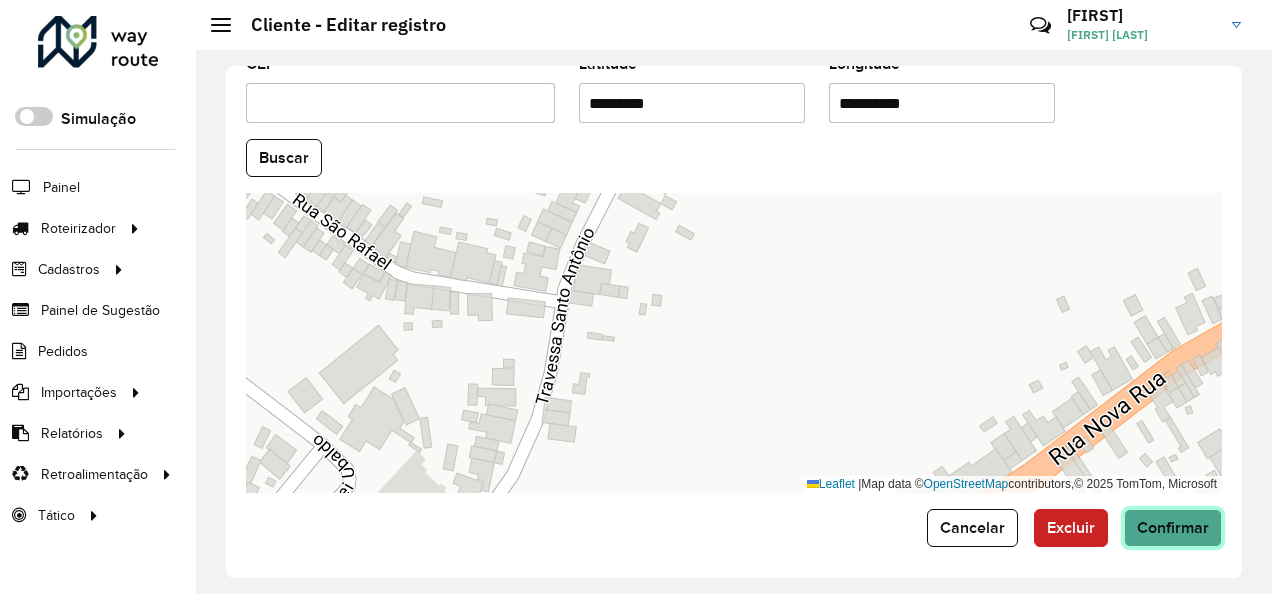 click on "Confirmar" 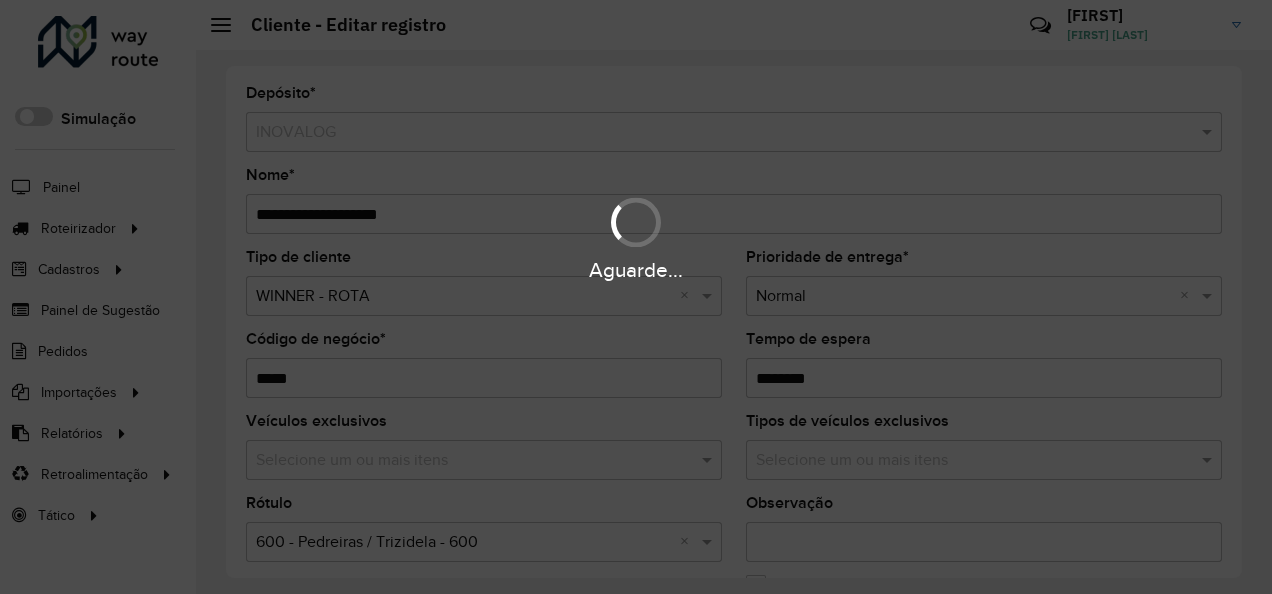 scroll, scrollTop: 0, scrollLeft: 0, axis: both 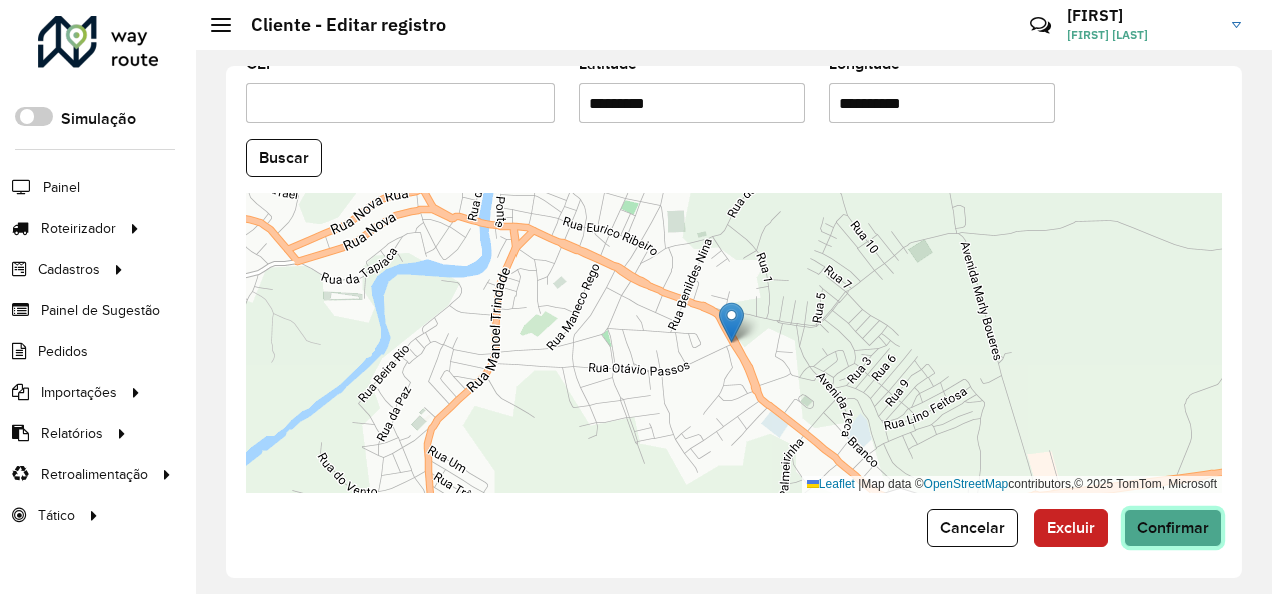 click on "Confirmar" 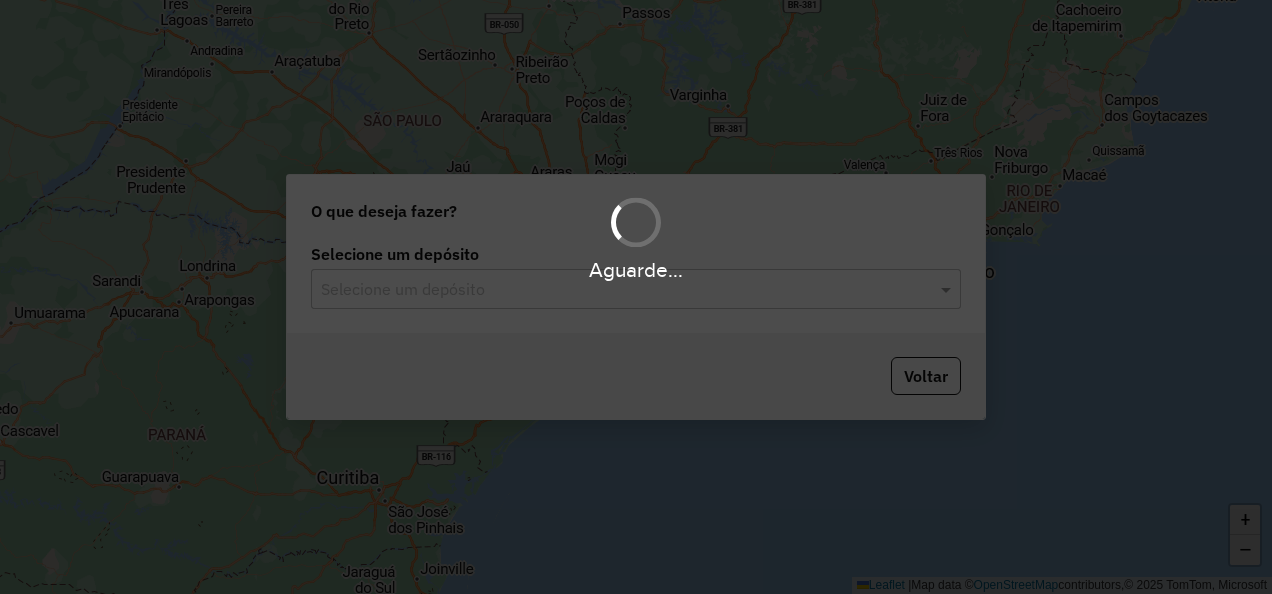 scroll, scrollTop: 0, scrollLeft: 0, axis: both 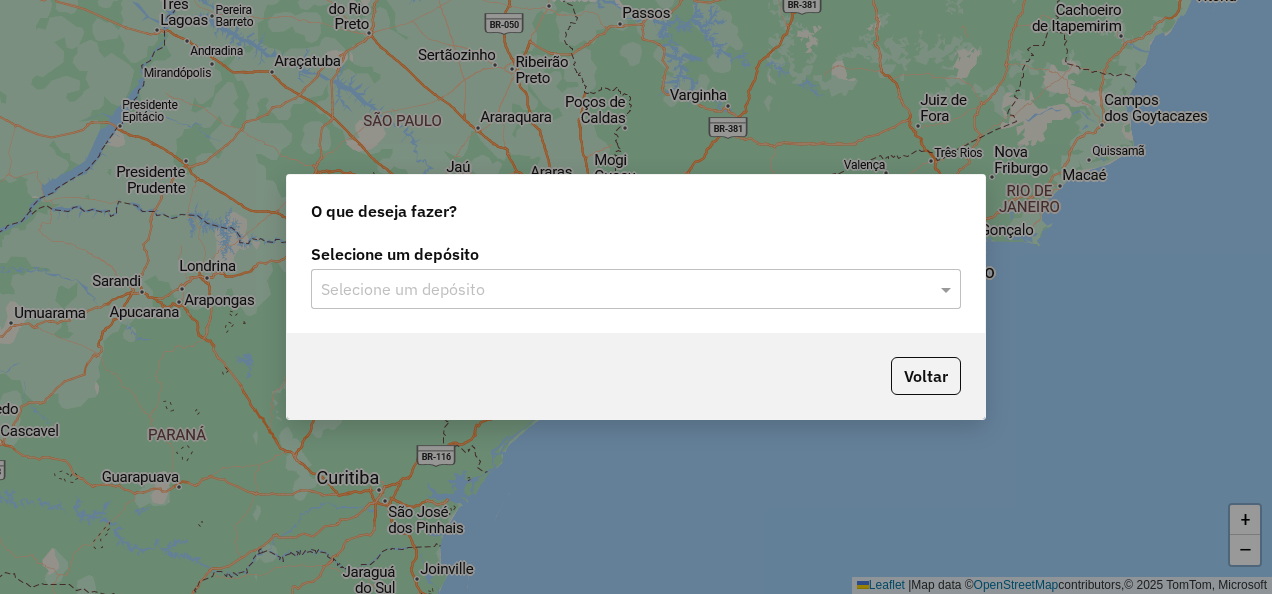 click 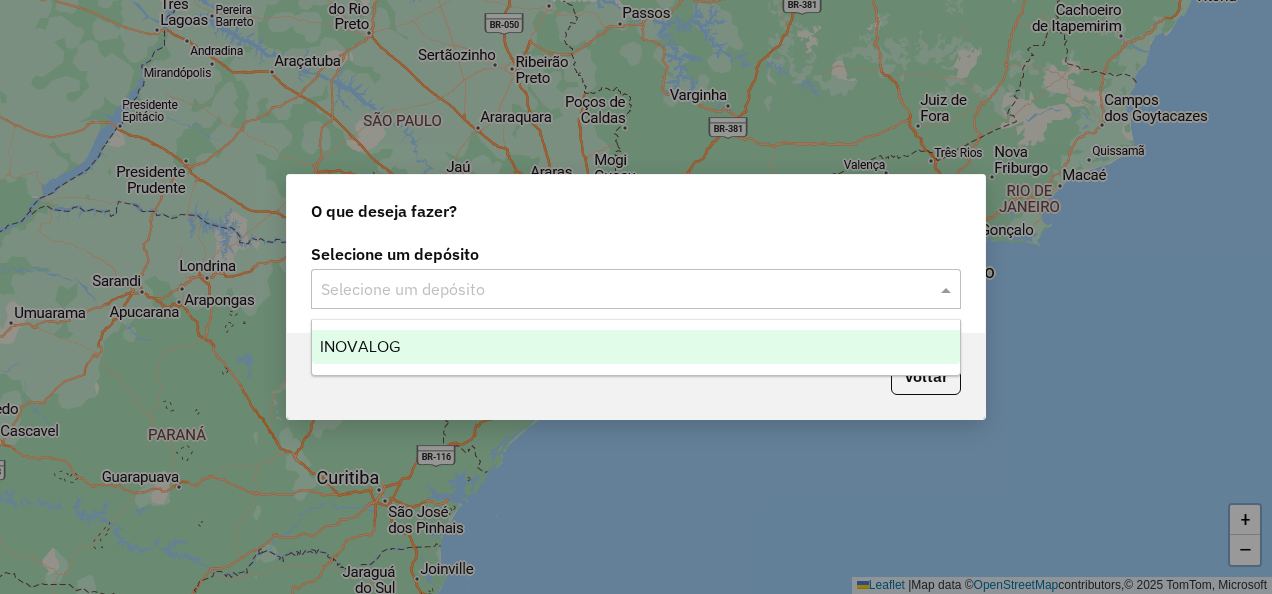 click on "INOVALOG" at bounding box center [635, 347] 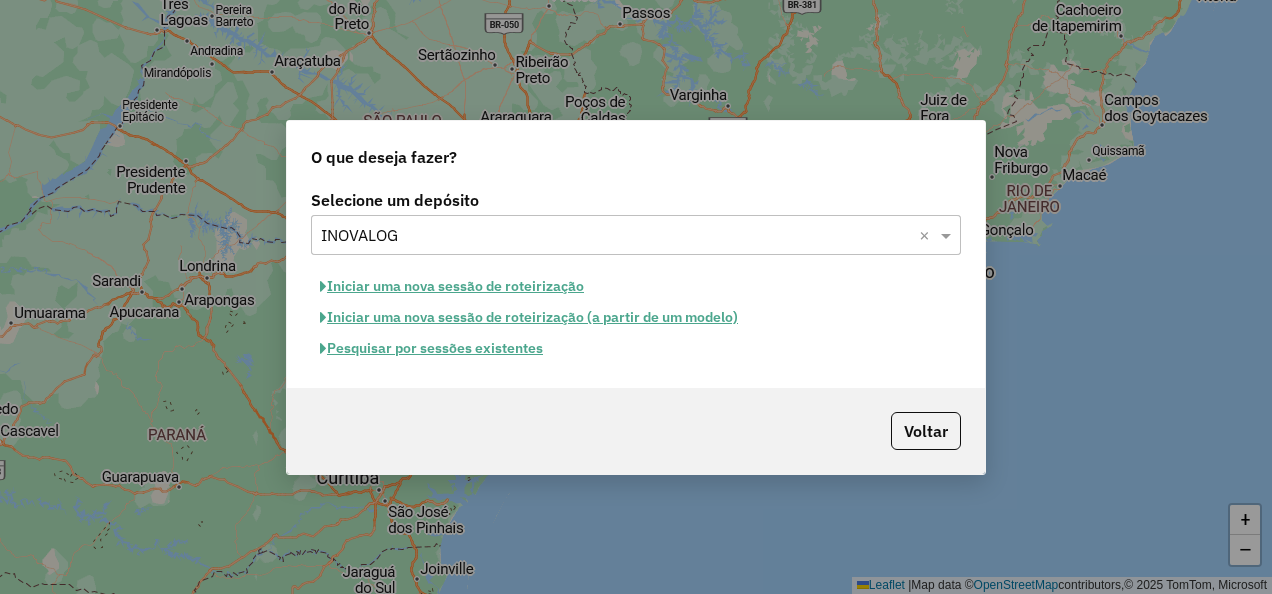click on "Iniciar uma nova sessão de roteirização" 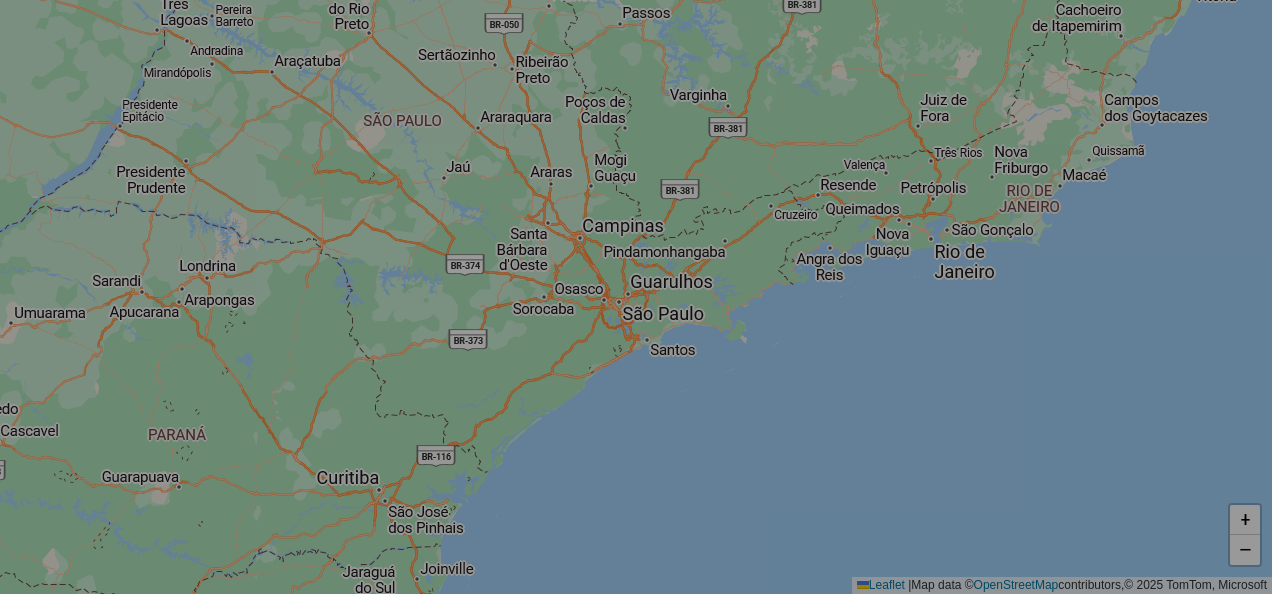 select on "*" 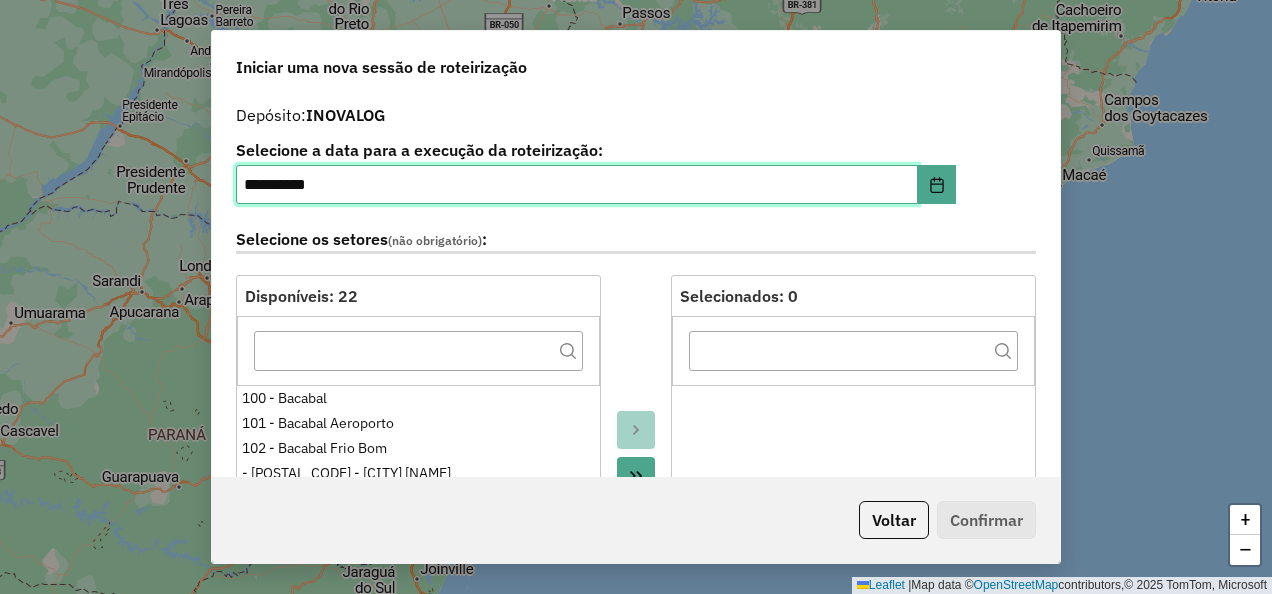 scroll, scrollTop: 500, scrollLeft: 0, axis: vertical 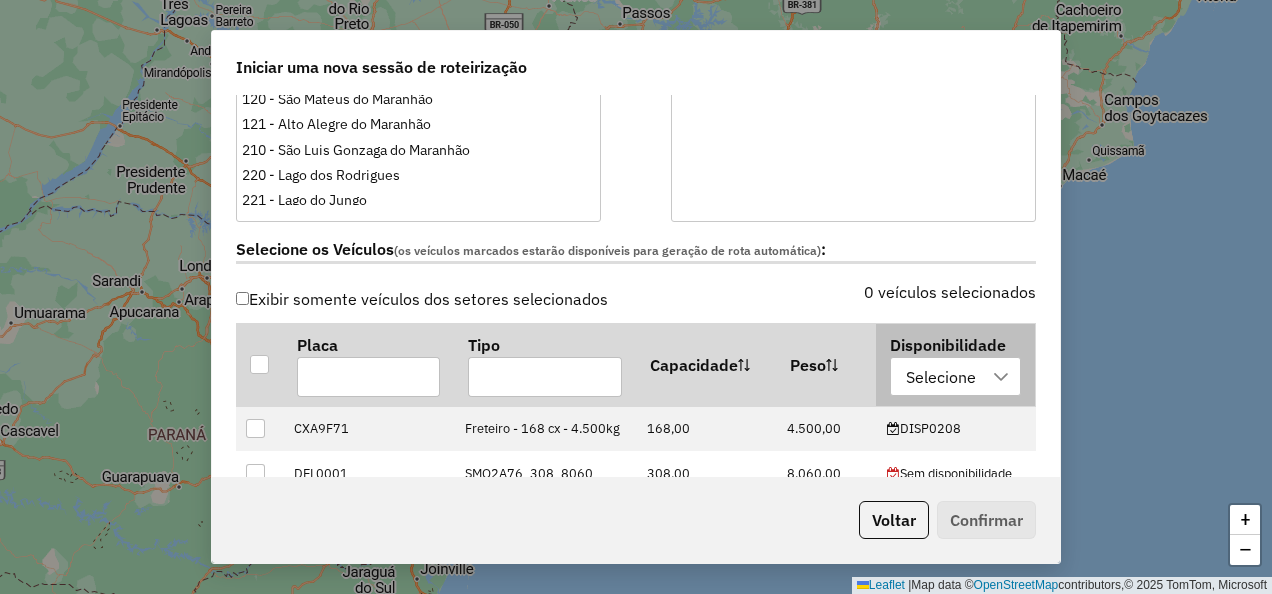 click on "Selecione" at bounding box center [941, 377] 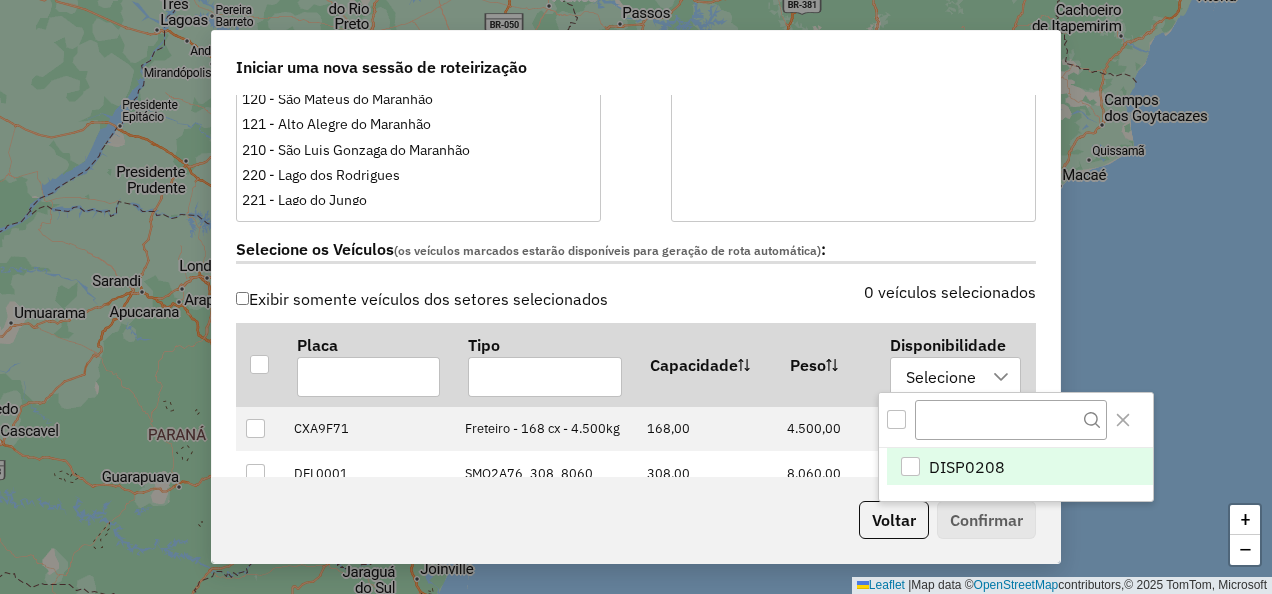 click on "DISP0208" at bounding box center (1019, 467) 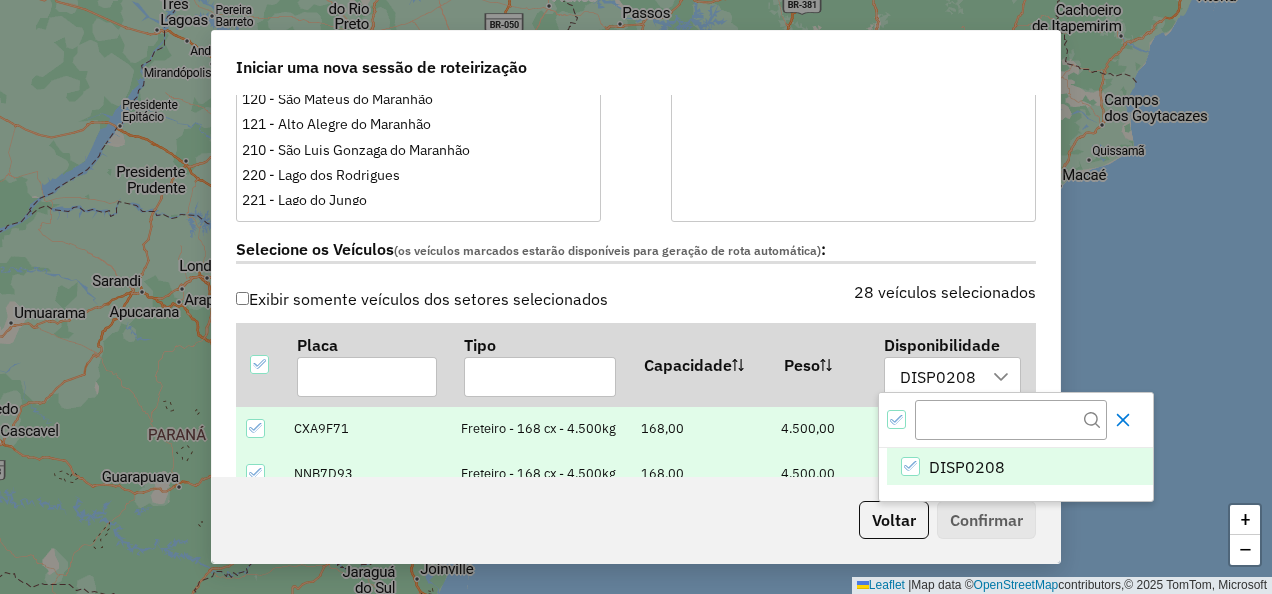 click at bounding box center (1123, 420) 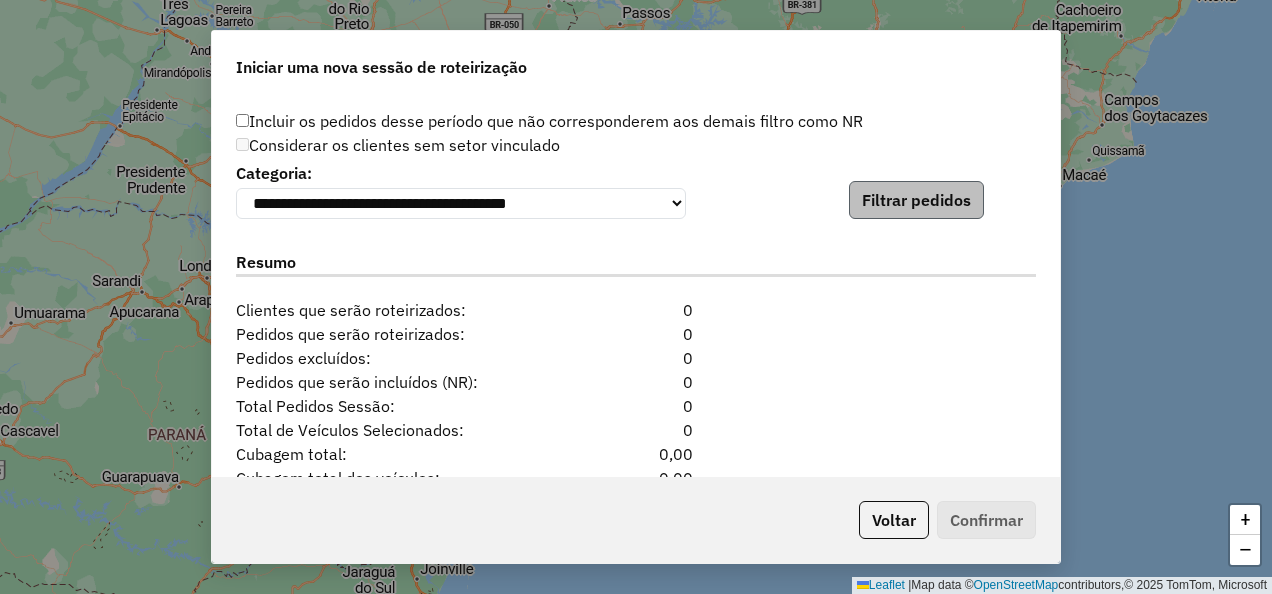 scroll, scrollTop: 2000, scrollLeft: 0, axis: vertical 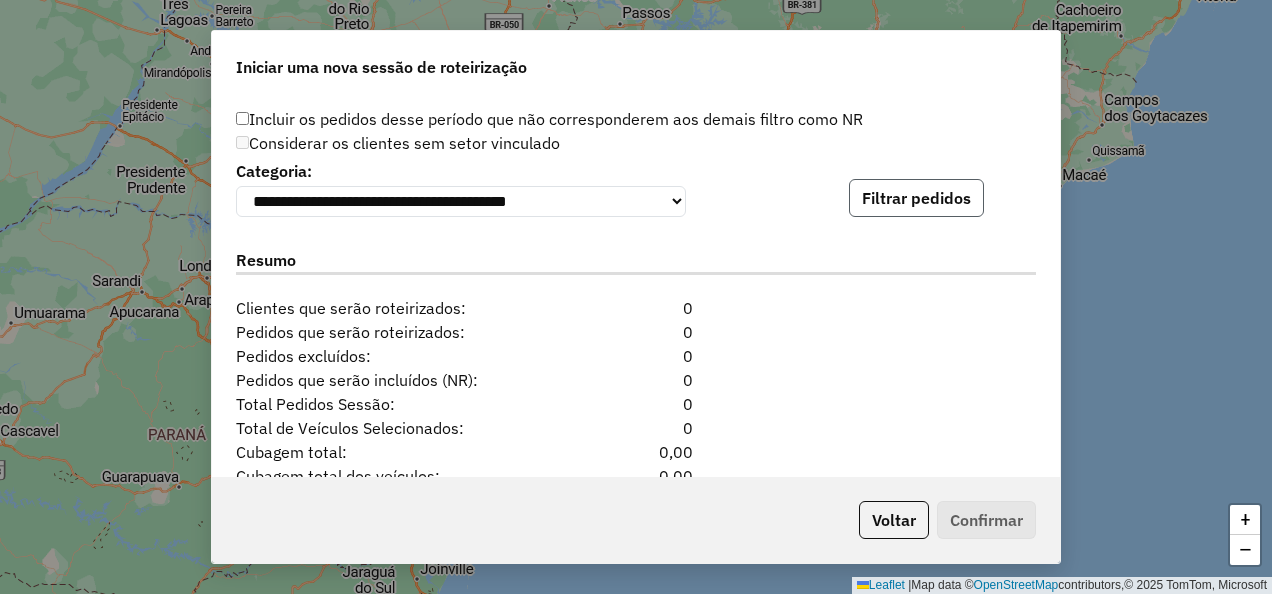click on "Filtrar pedidos" 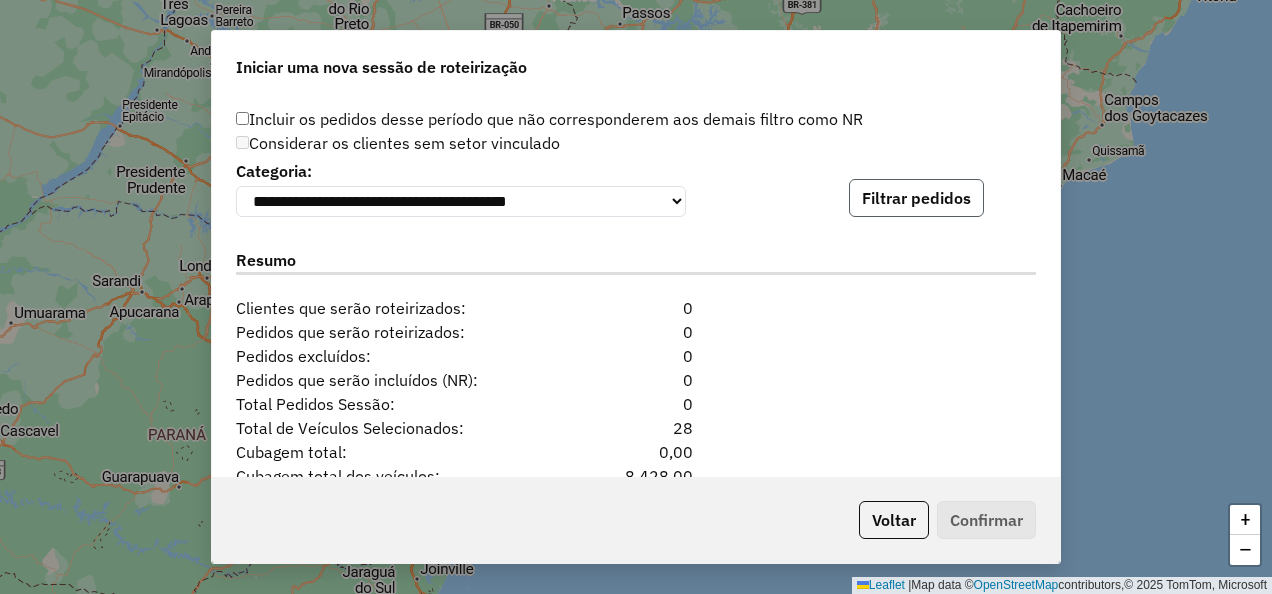 click on "Filtrar pedidos" 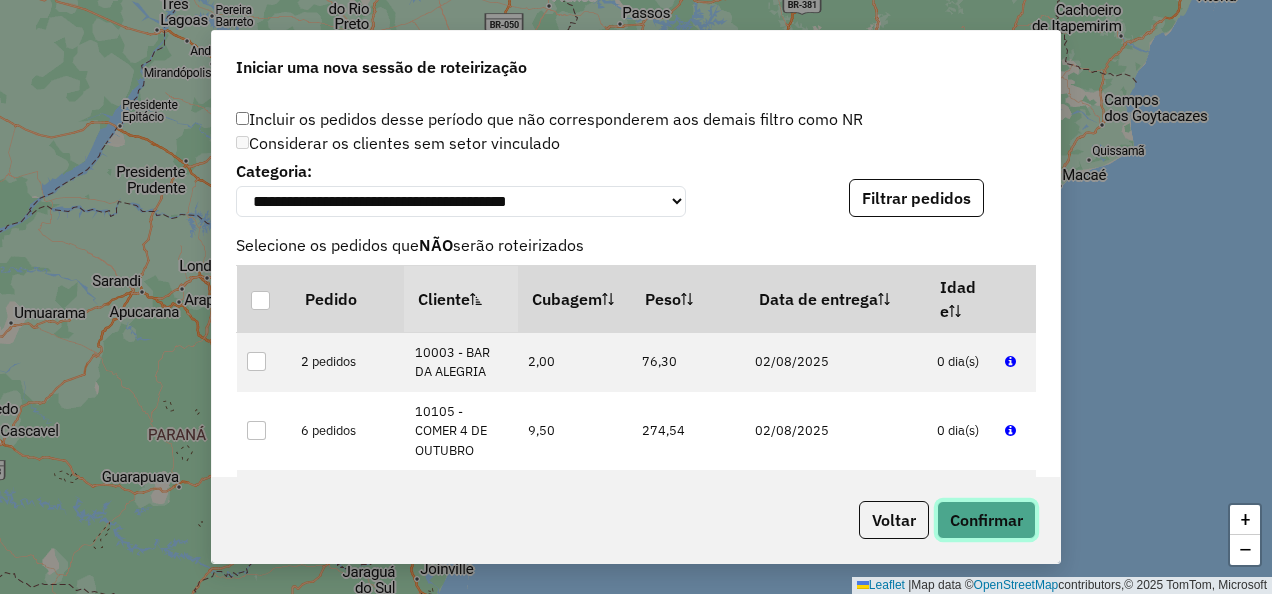 click on "Confirmar" 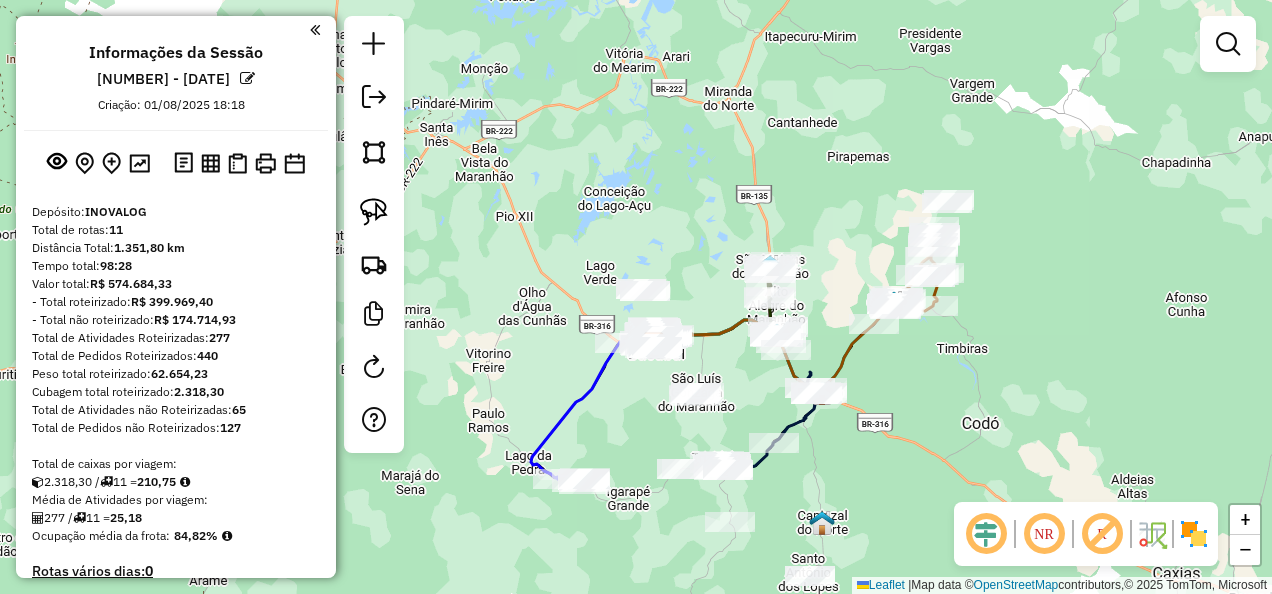 click 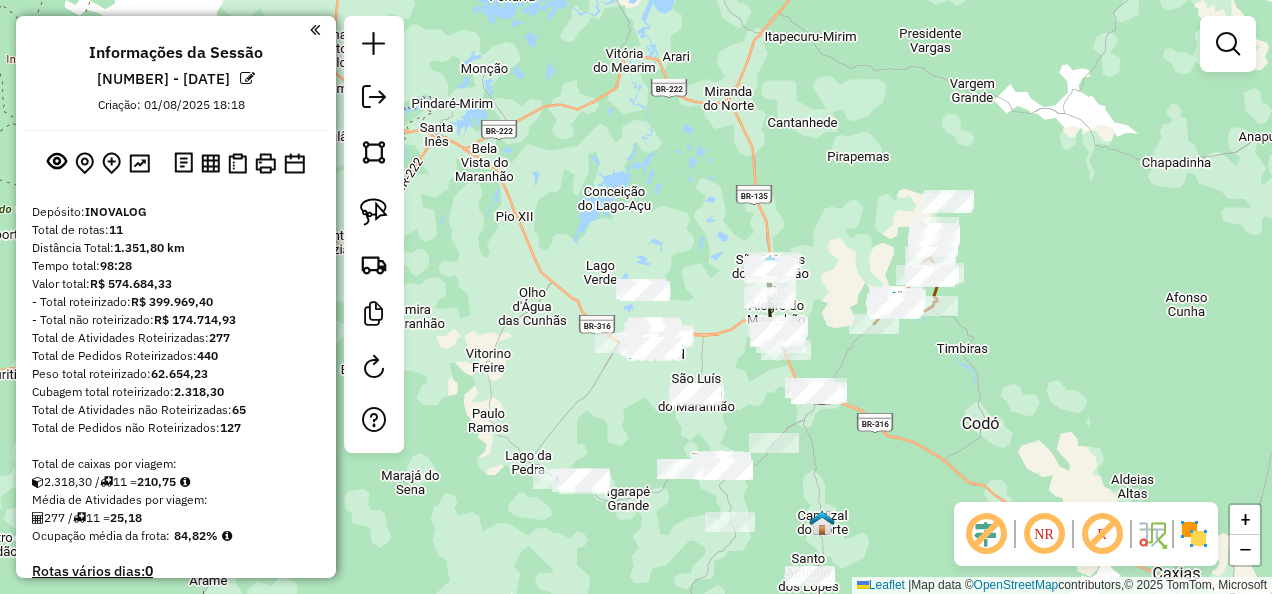 click 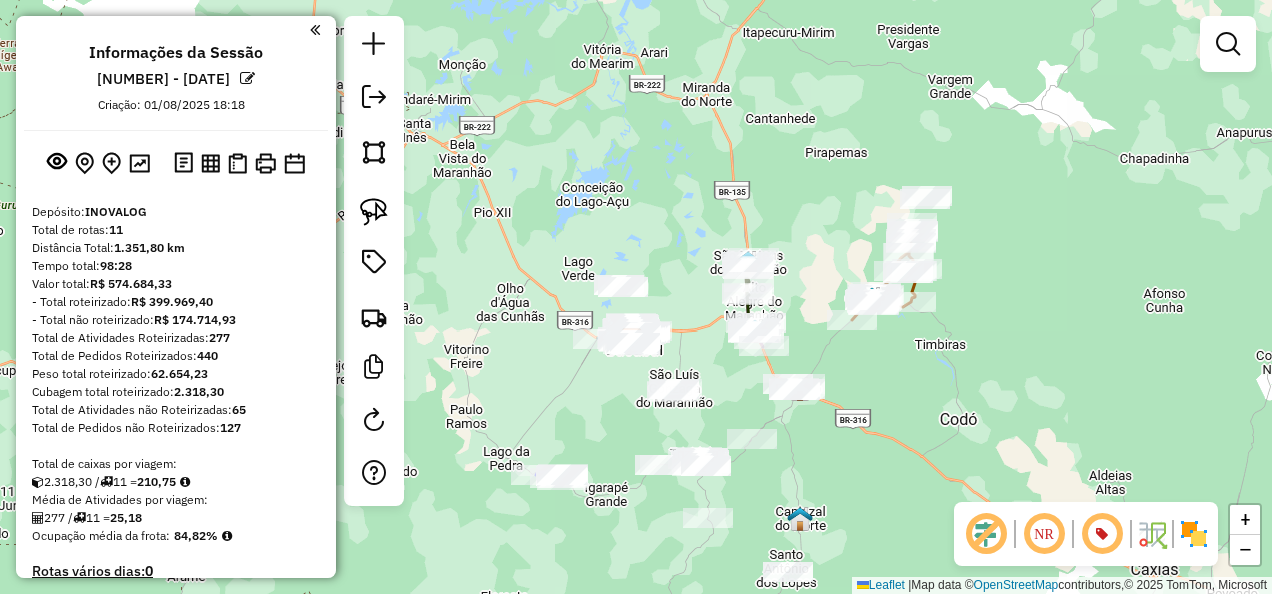 drag, startPoint x: 954, startPoint y: 443, endPoint x: 742, endPoint y: 370, distance: 224.21642 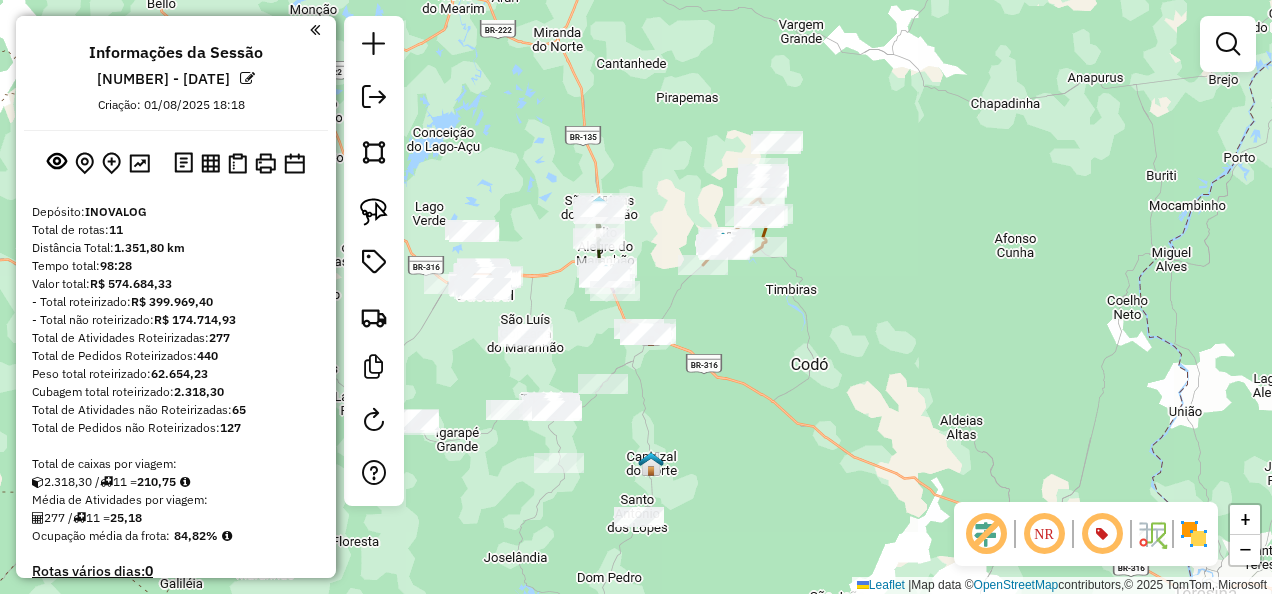 drag, startPoint x: 677, startPoint y: 391, endPoint x: 764, endPoint y: 416, distance: 90.52071 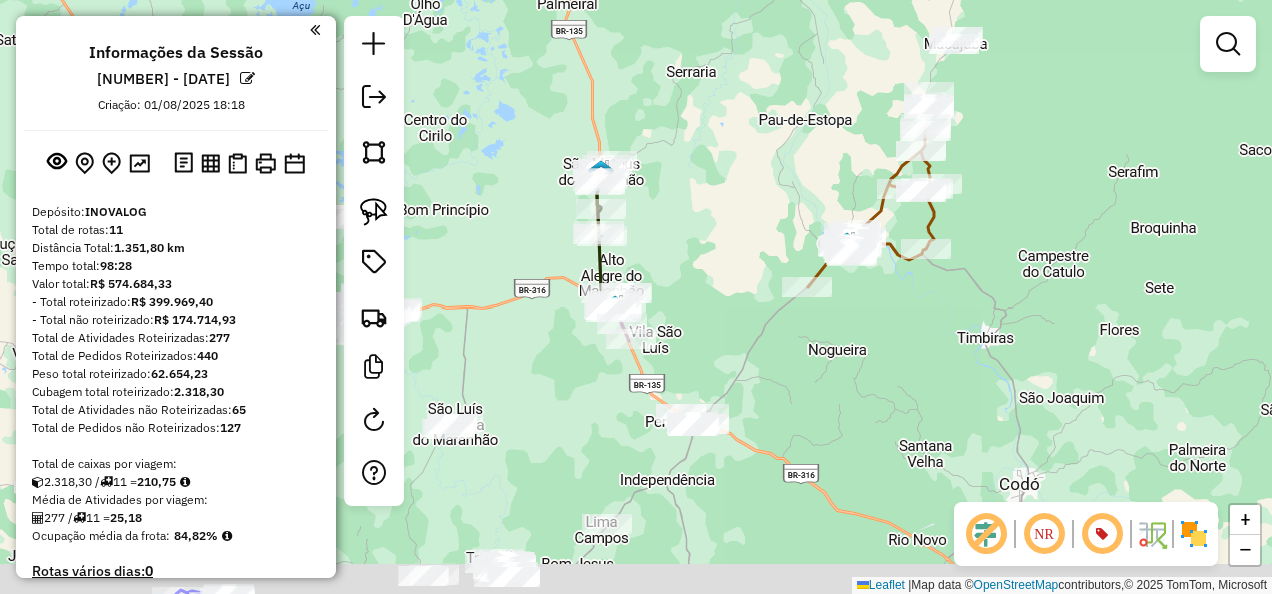drag, startPoint x: 540, startPoint y: 510, endPoint x: 626, endPoint y: 344, distance: 186.95454 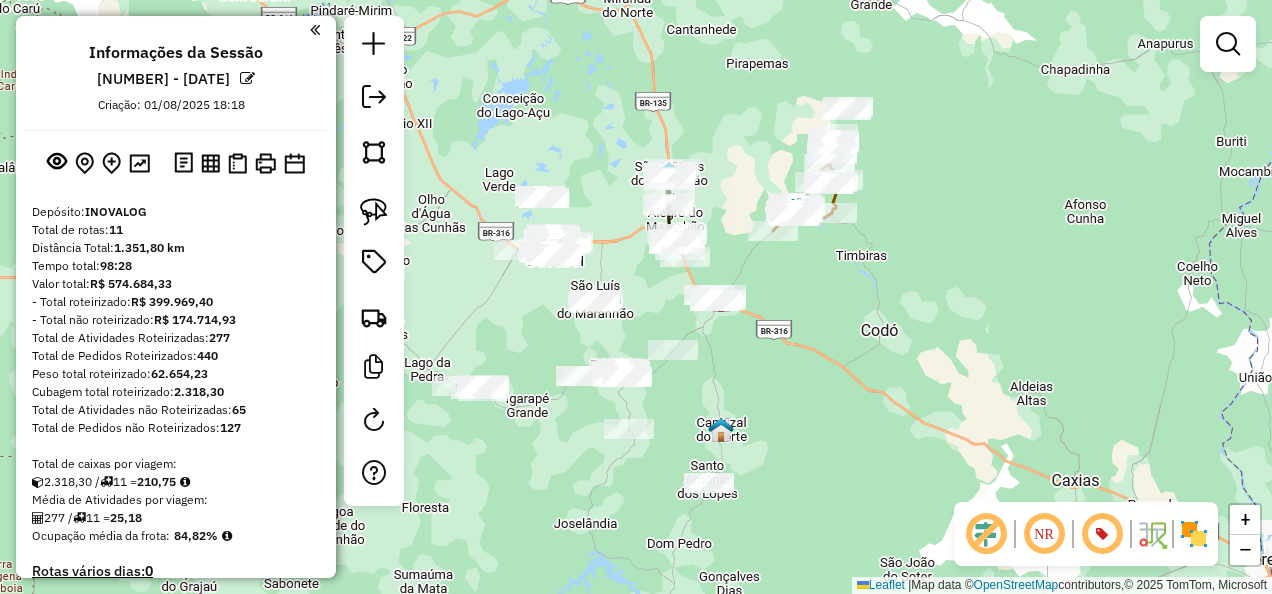drag, startPoint x: 566, startPoint y: 494, endPoint x: 634, endPoint y: 499, distance: 68.18358 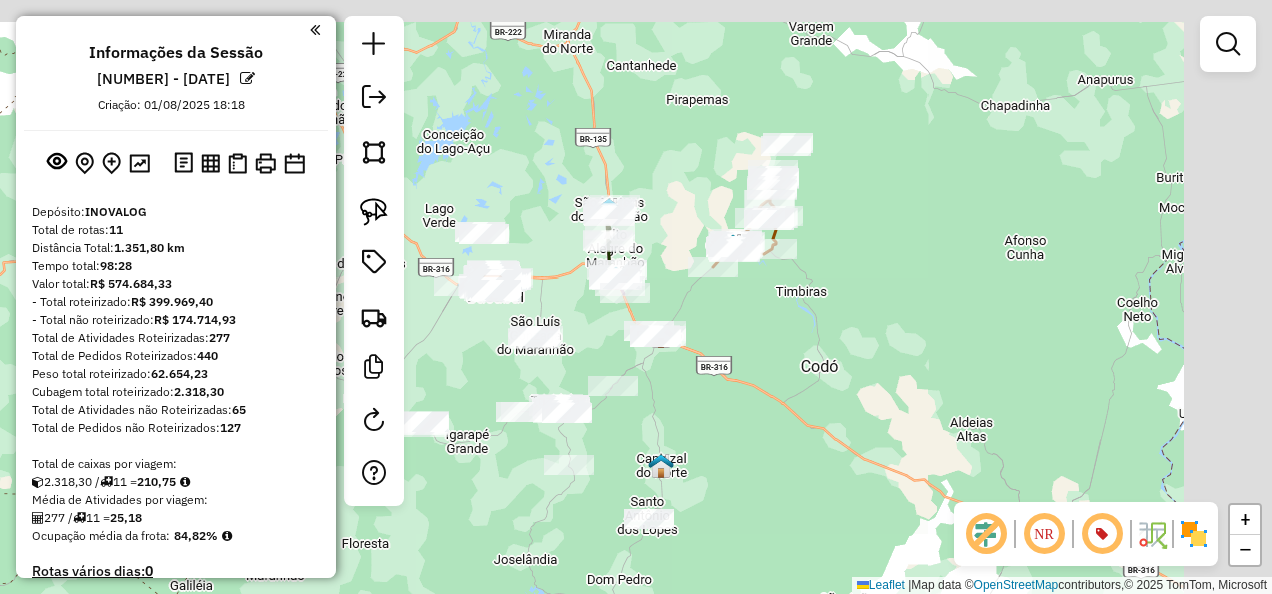 drag, startPoint x: 842, startPoint y: 321, endPoint x: 710, endPoint y: 350, distance: 135.14807 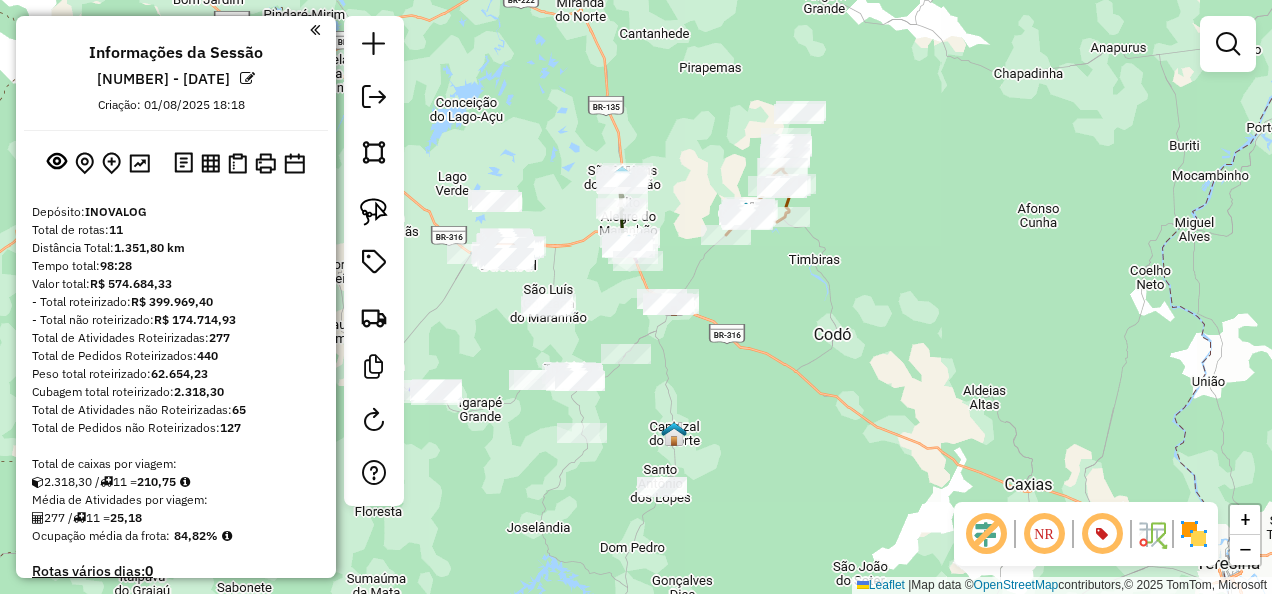 drag, startPoint x: 624, startPoint y: 463, endPoint x: 690, endPoint y: 405, distance: 87.86353 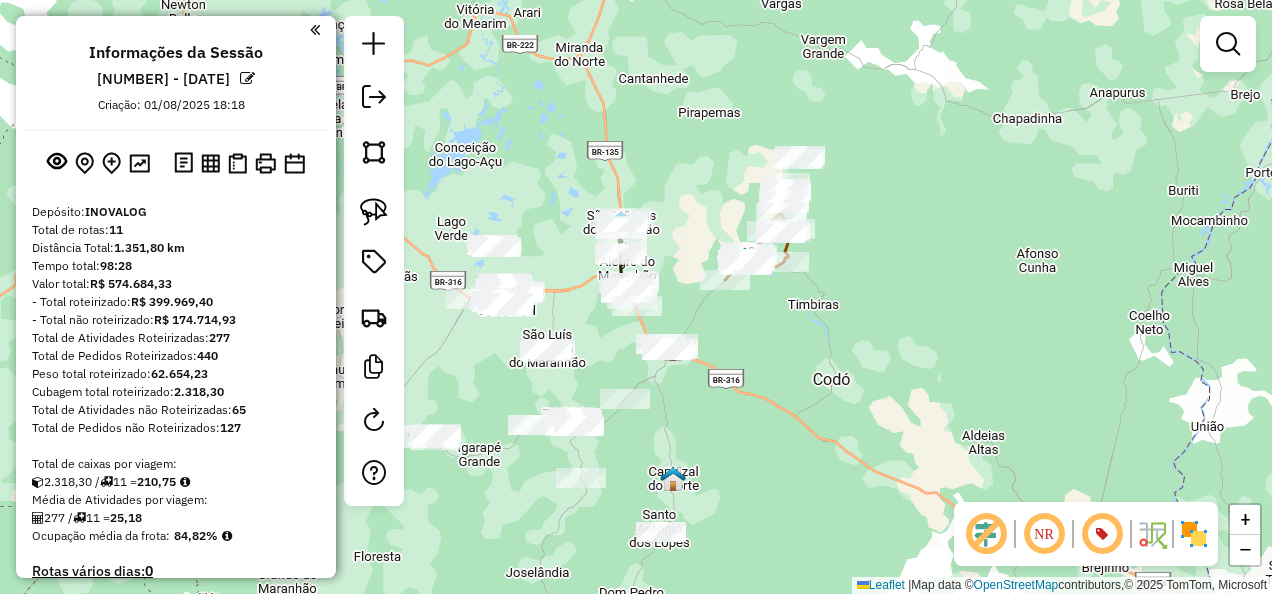 drag, startPoint x: 808, startPoint y: 375, endPoint x: 768, endPoint y: 446, distance: 81.49233 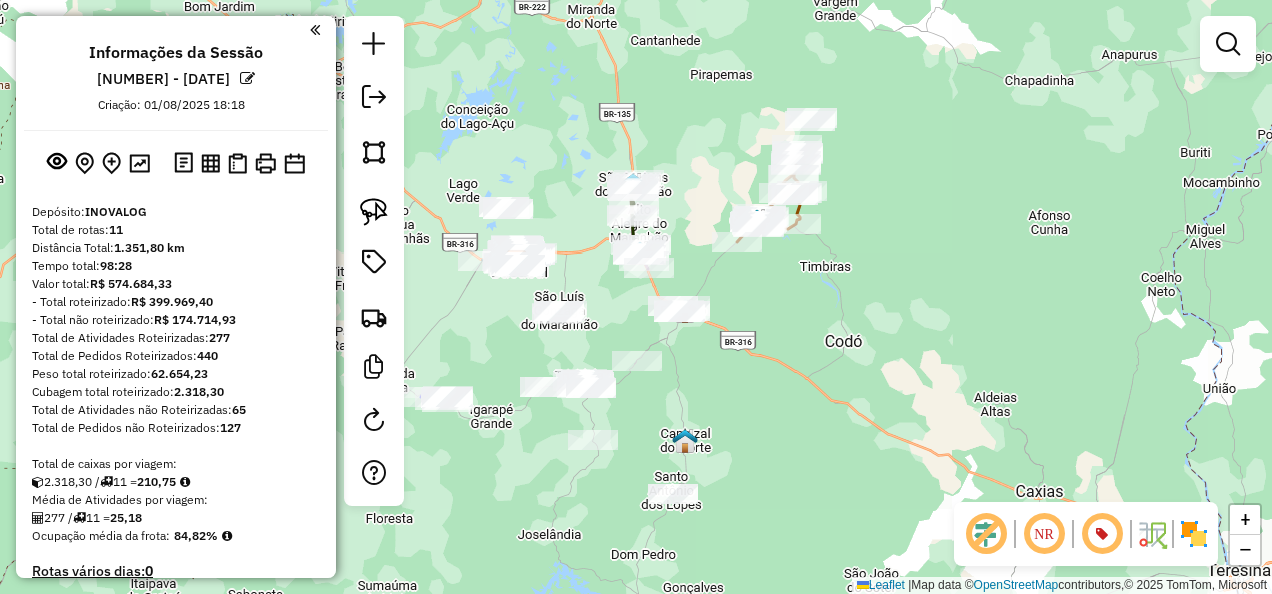 drag, startPoint x: 612, startPoint y: 489, endPoint x: 764, endPoint y: 434, distance: 161.64467 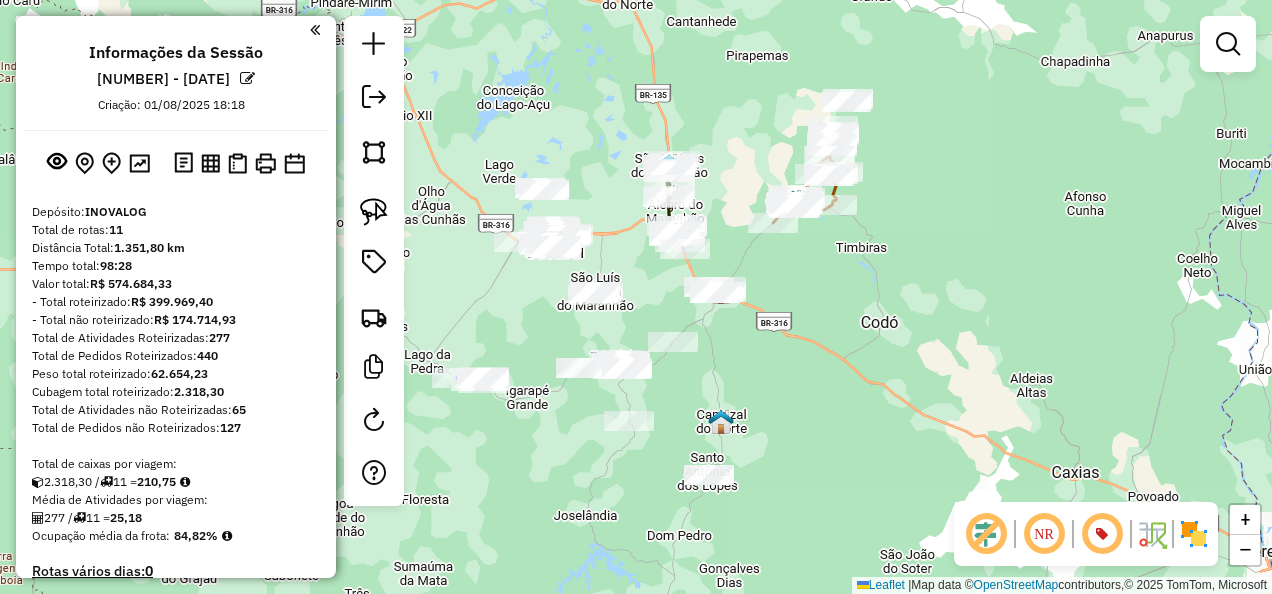 drag, startPoint x: 796, startPoint y: 389, endPoint x: 798, endPoint y: 367, distance: 22.090721 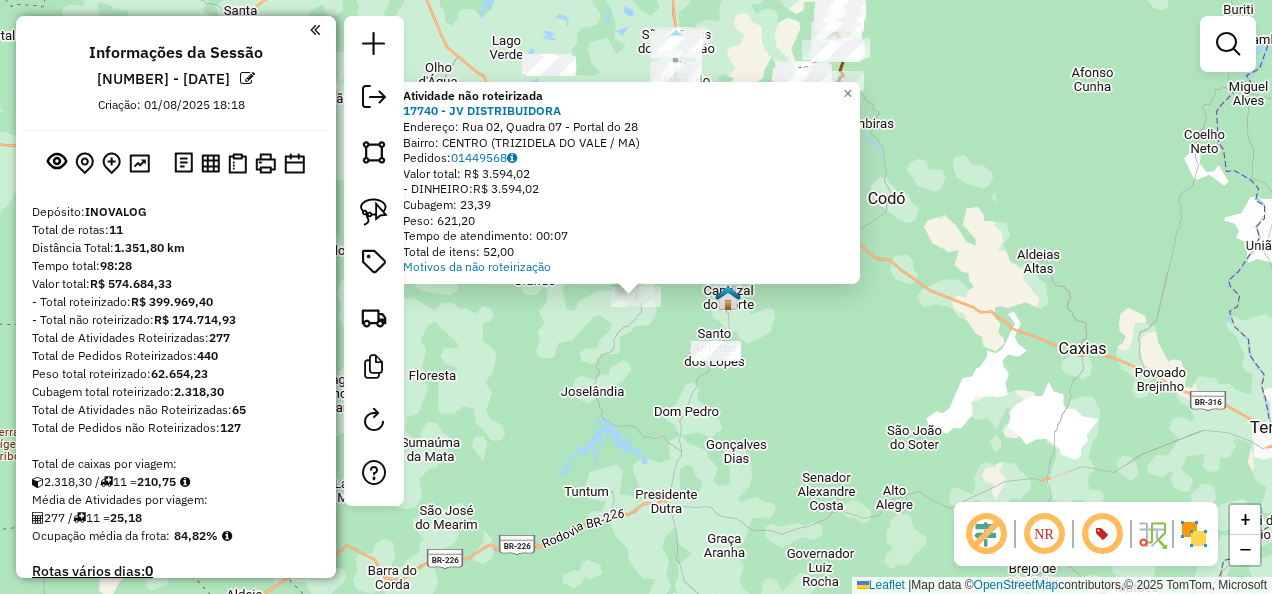 click on "Atividade não roteirizada 17740 - JV DISTRIBUIDORA  Endereço:  Rua 02, Quadra 07 - Portal do 28   Bairro: CENTRO (TRIZIDELA DO VALE / MA)   Pedidos:  01449568   Valor total: R$ 3.594,02   - DINHEIRO:  R$ 3.594,02   Cubagem: 23,39   Peso: 621,20   Tempo de atendimento: 00:07   Total de itens: 52,00  Motivos da não roteirização × Janela de atendimento Grade de atendimento Capacidade Transportadoras Veículos Cliente Pedidos  Rotas Selecione os dias de semana para filtrar as janelas de atendimento  Seg   Ter   Qua   Qui   Sex   Sáb   Dom  Informe o período da janela de atendimento: De: Até:  Filtrar exatamente a janela do cliente  Considerar janela de atendimento padrão  Selecione os dias de semana para filtrar as grades de atendimento  Seg   Ter   Qua   Qui   Sex   Sáb   Dom   Considerar clientes sem dia de atendimento cadastrado  Clientes fora do dia de atendimento selecionado Filtrar as atividades entre os valores definidos abaixo:  Peso mínimo:   Peso máximo:   Cubagem mínima:   De:   Até:  +" 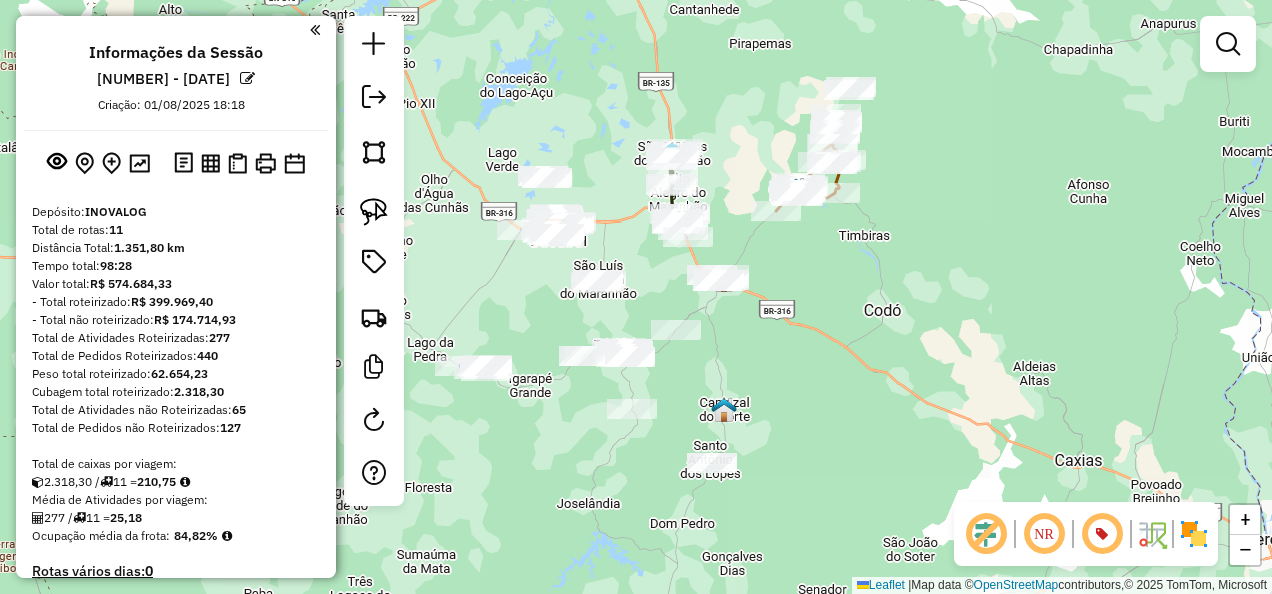drag, startPoint x: 840, startPoint y: 257, endPoint x: 699, endPoint y: 462, distance: 248.80916 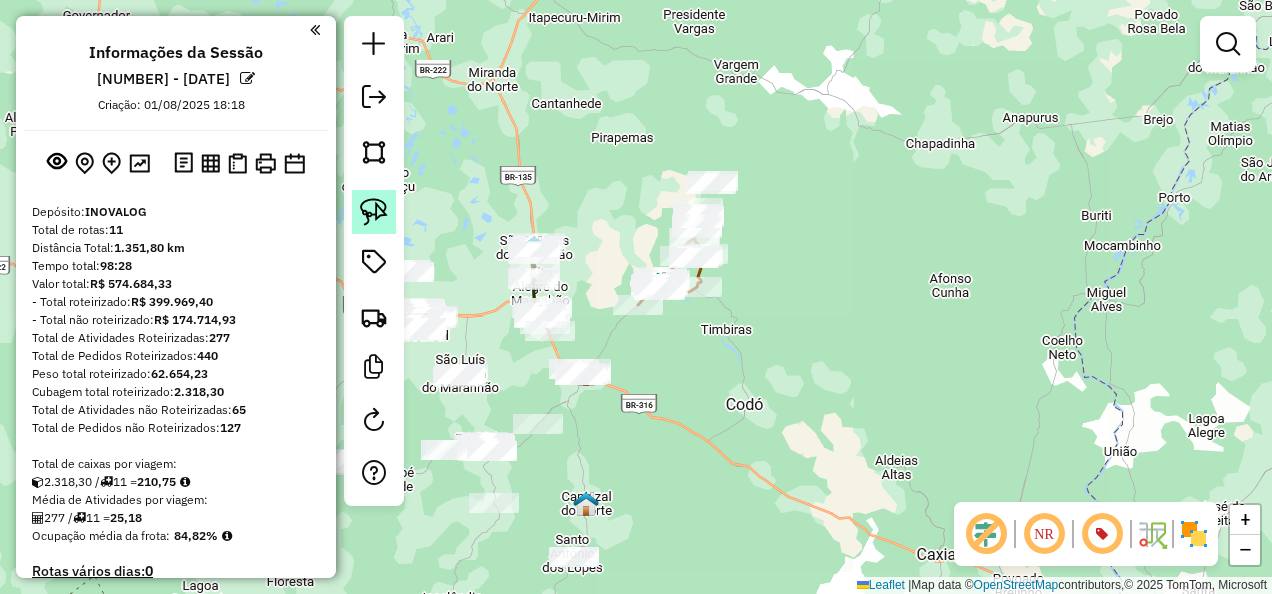 click 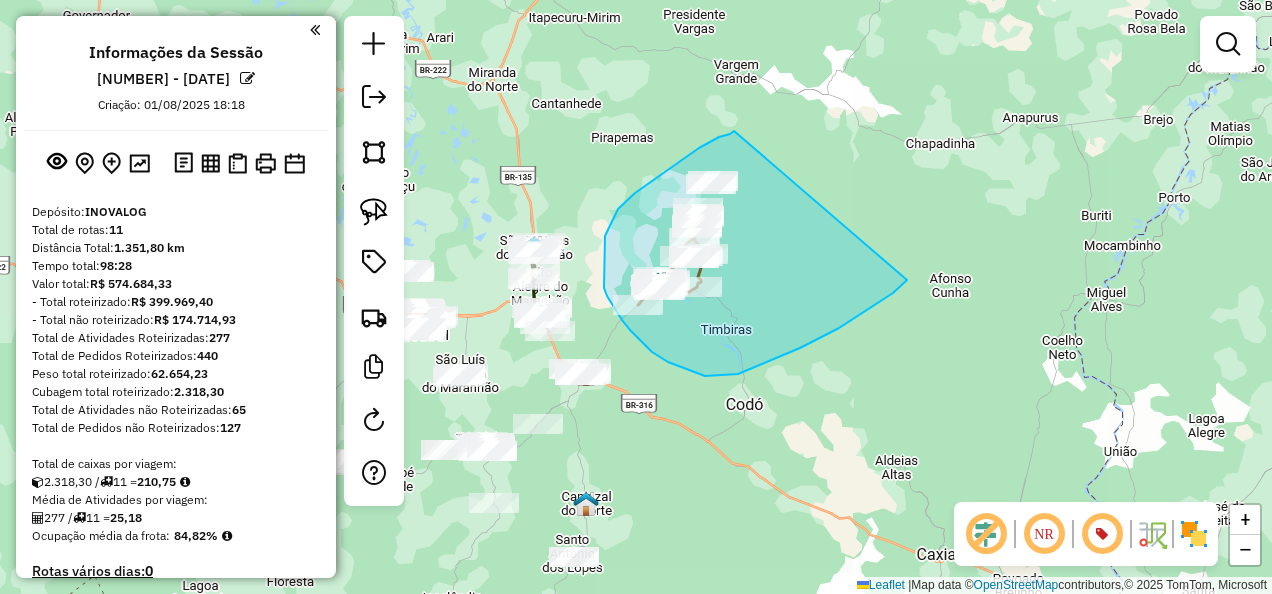 drag, startPoint x: 730, startPoint y: 134, endPoint x: 907, endPoint y: 280, distance: 229.44498 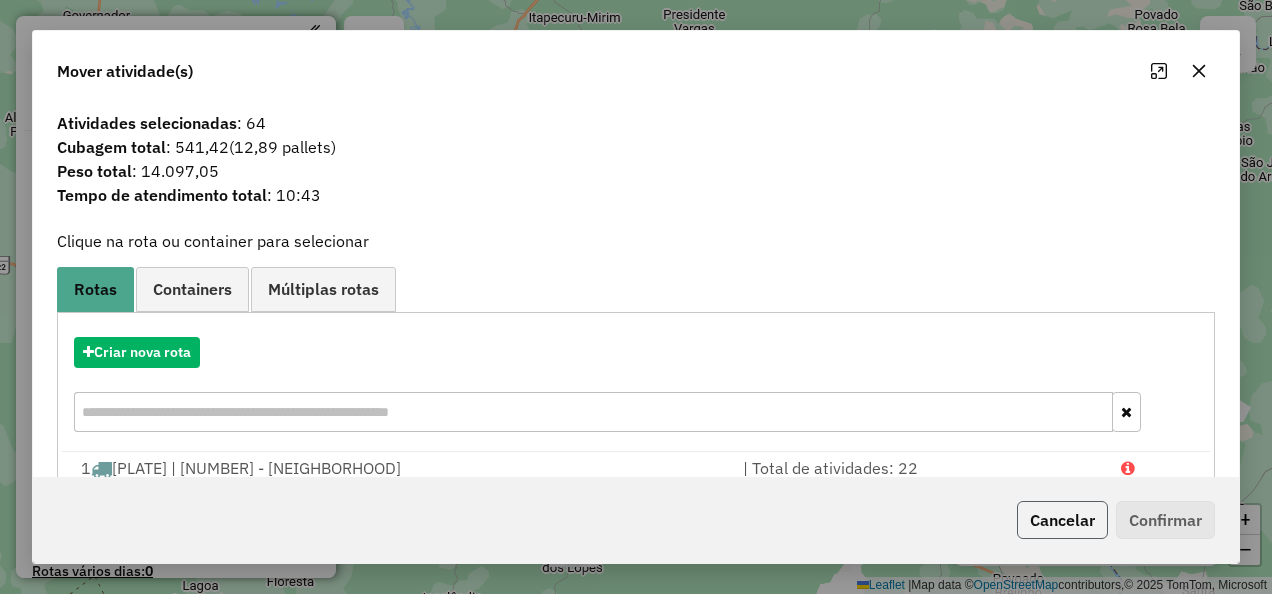 click on "Cancelar" 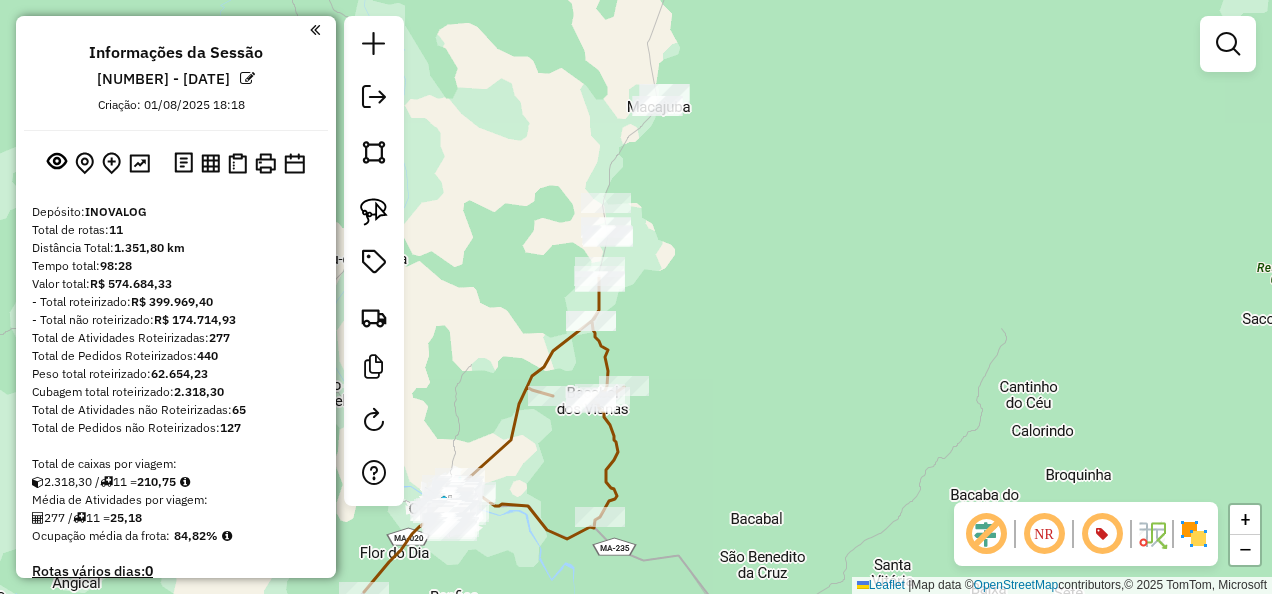drag, startPoint x: 830, startPoint y: 314, endPoint x: 782, endPoint y: 395, distance: 94.15413 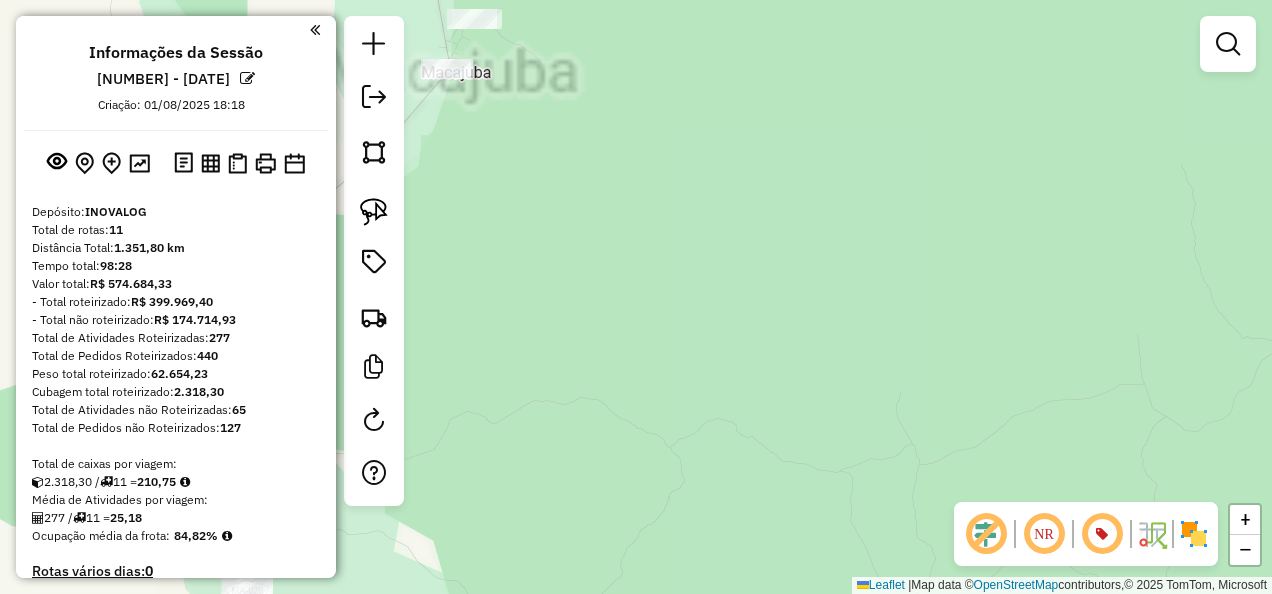drag, startPoint x: 670, startPoint y: 139, endPoint x: 769, endPoint y: 168, distance: 103.16007 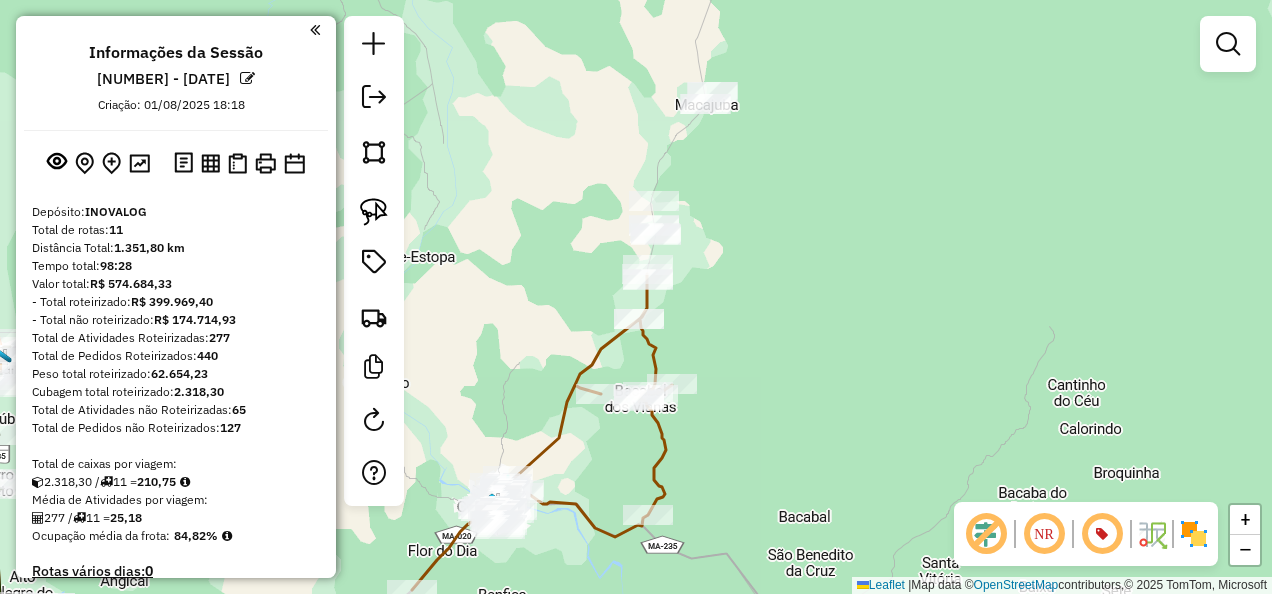 drag, startPoint x: 822, startPoint y: 368, endPoint x: 804, endPoint y: 326, distance: 45.694637 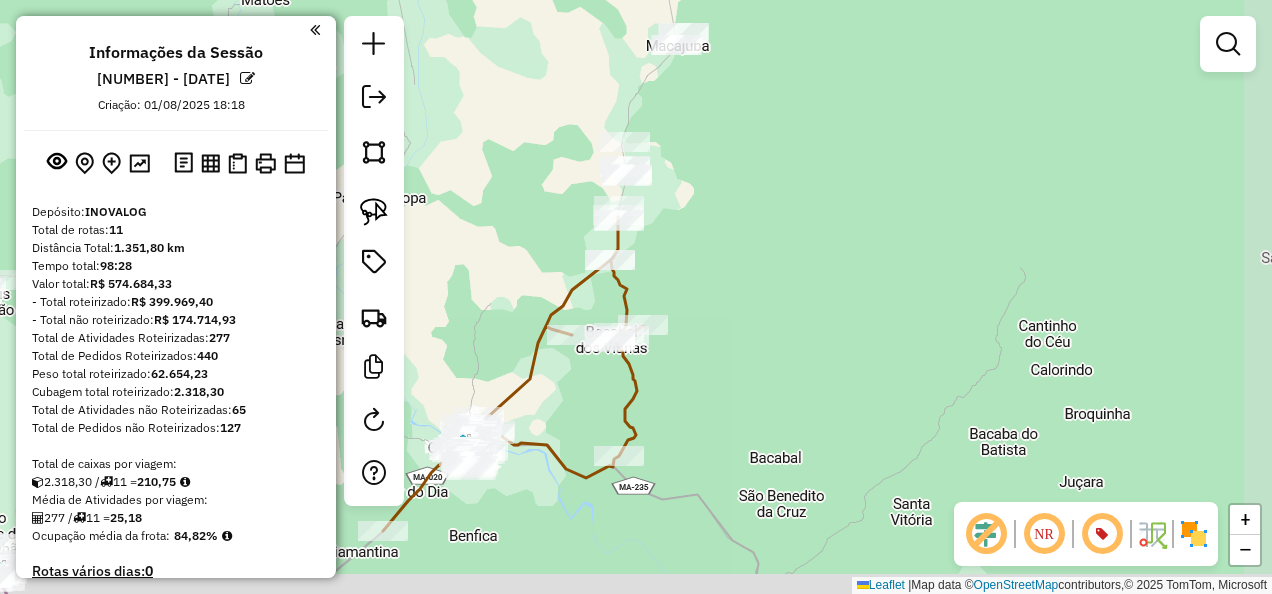 drag, startPoint x: 814, startPoint y: 343, endPoint x: 806, endPoint y: 322, distance: 22.472204 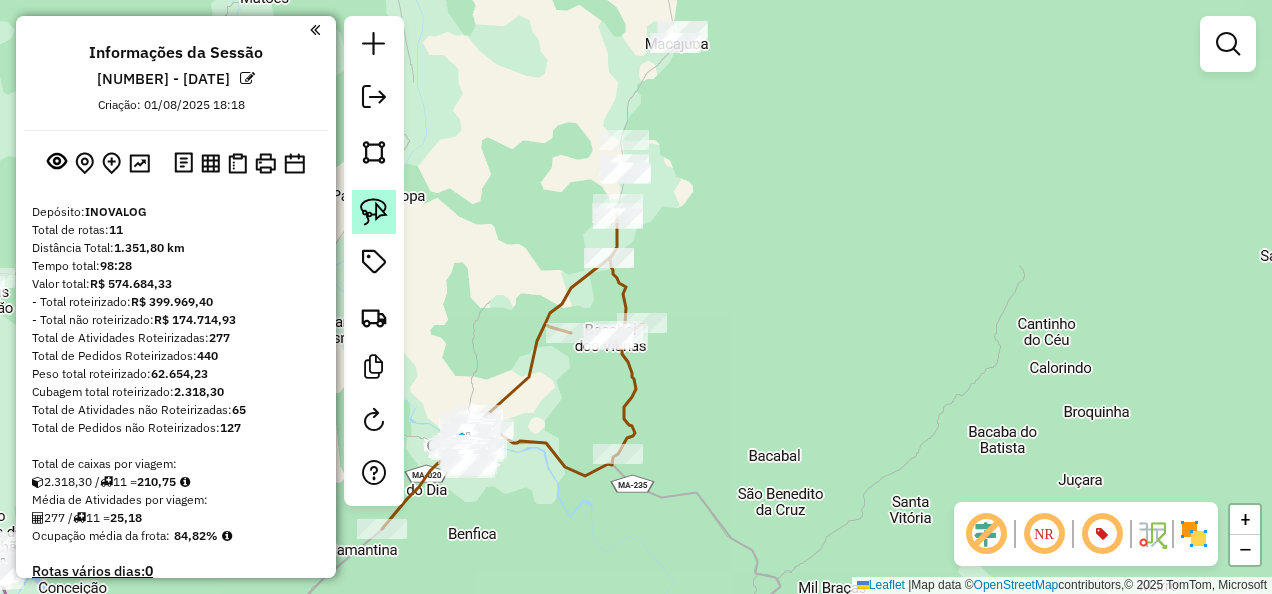 click 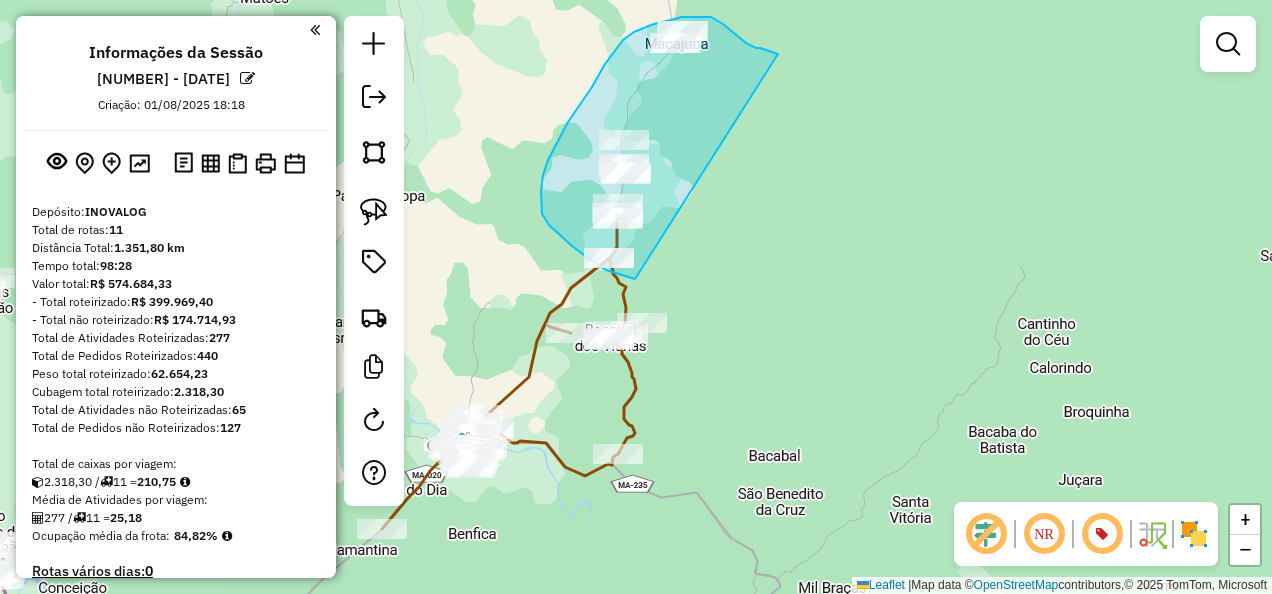 drag, startPoint x: 778, startPoint y: 54, endPoint x: 672, endPoint y: 290, distance: 258.7122 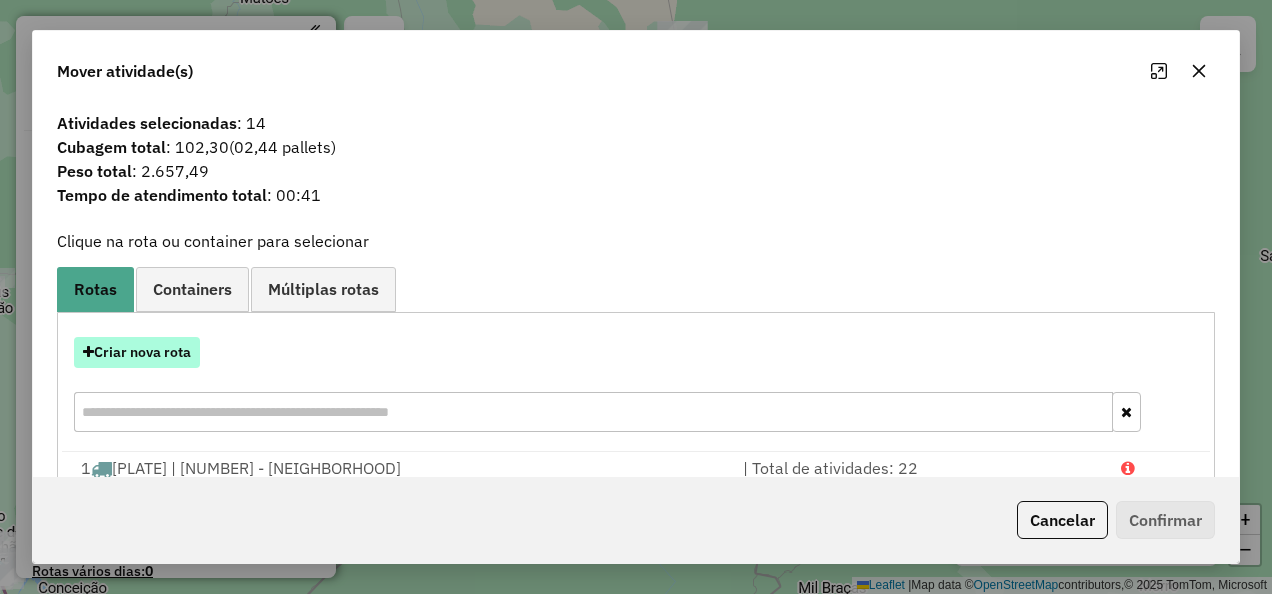 click on "Criar nova rota" at bounding box center (137, 352) 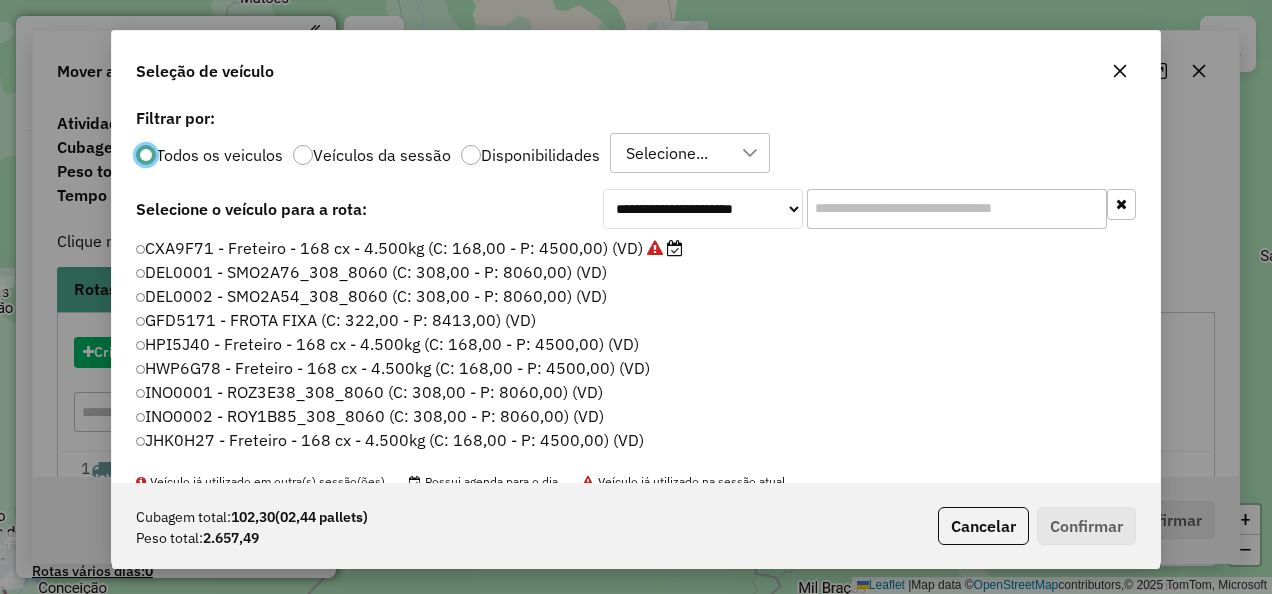 scroll, scrollTop: 11, scrollLeft: 6, axis: both 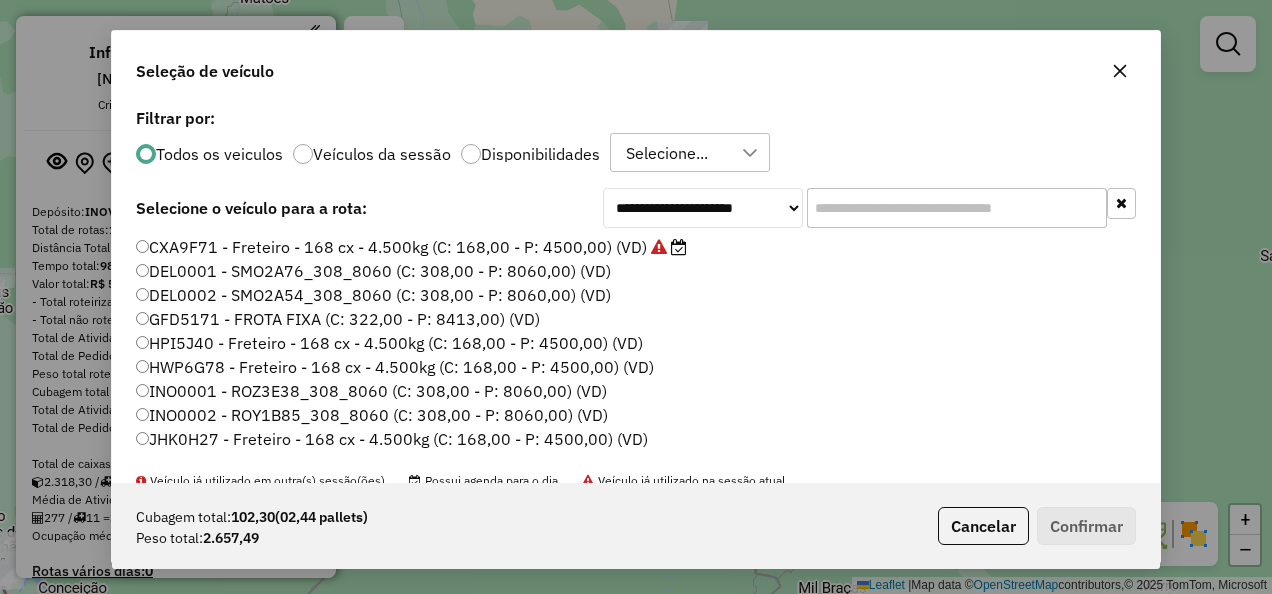 click 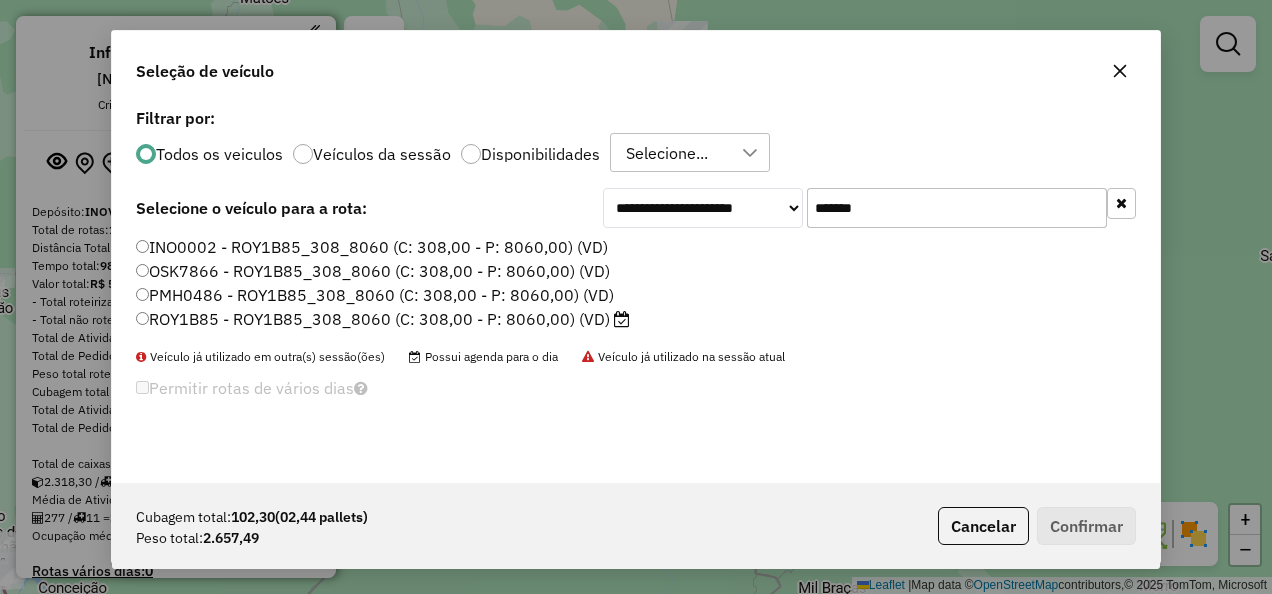 type on "*******" 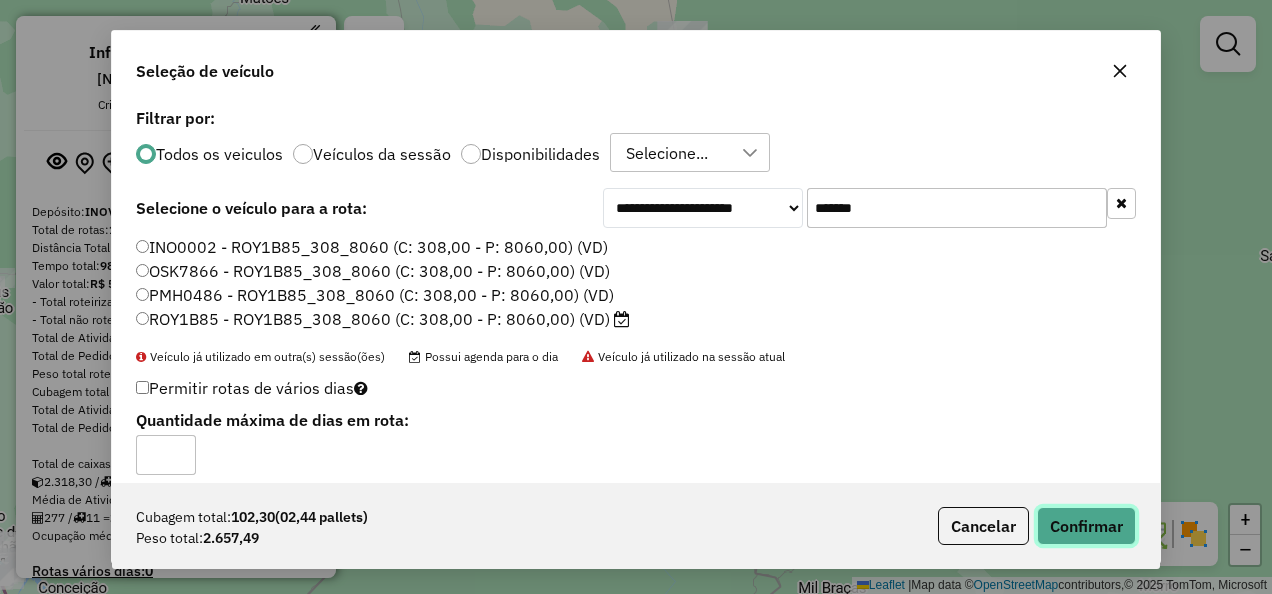 click on "Confirmar" 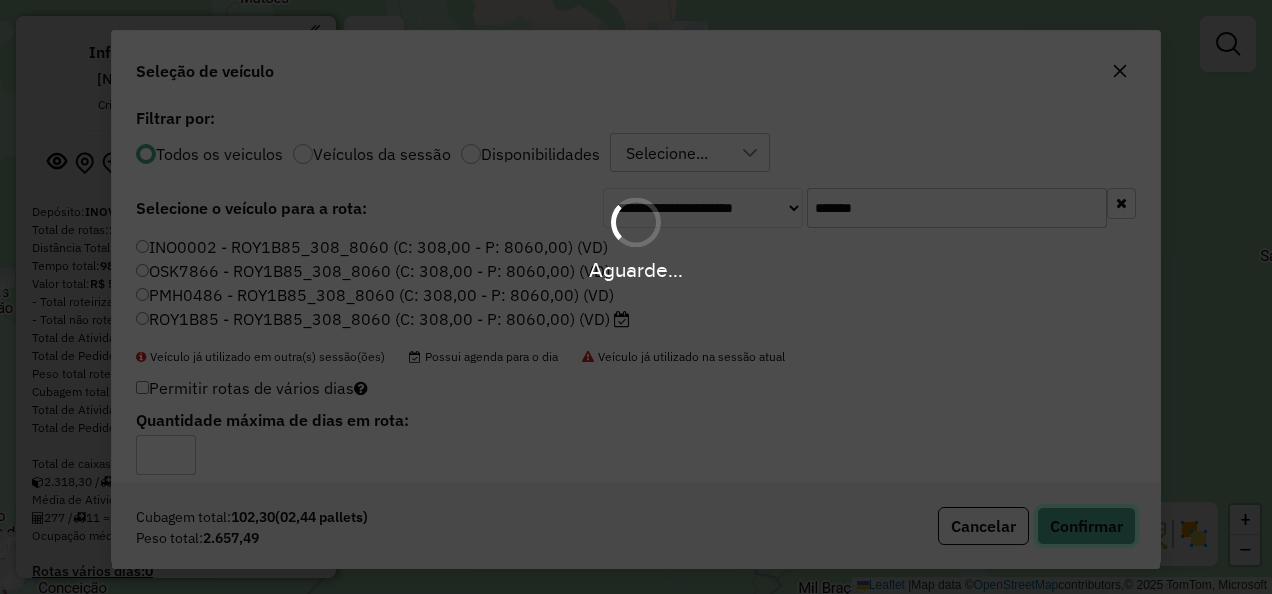 type 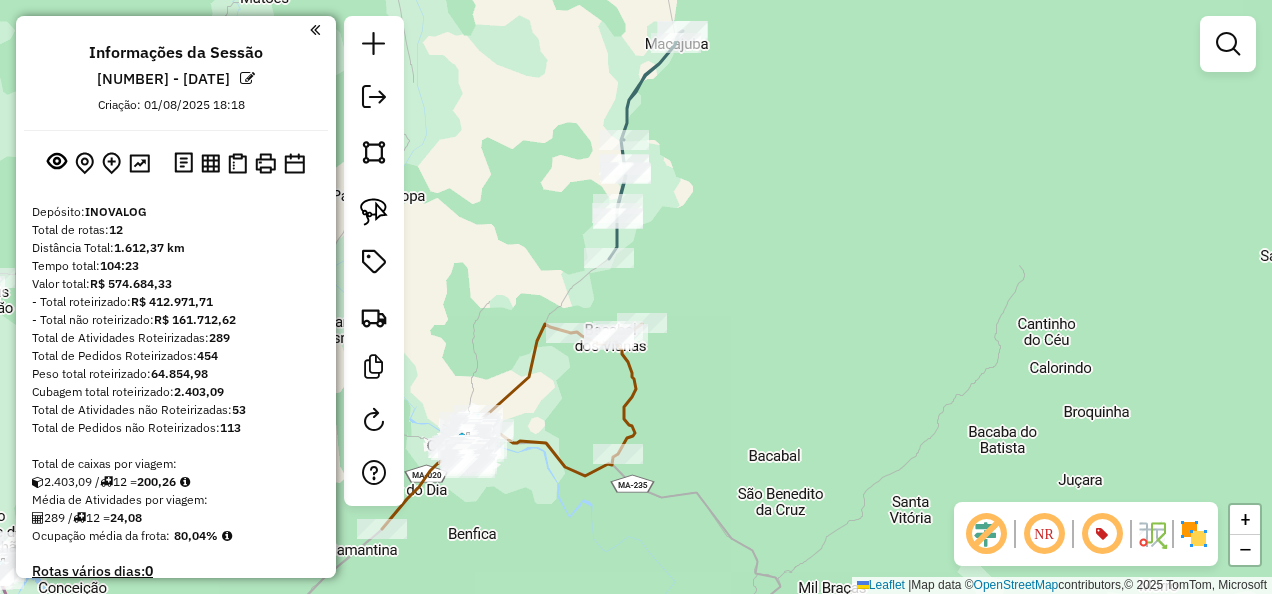 click 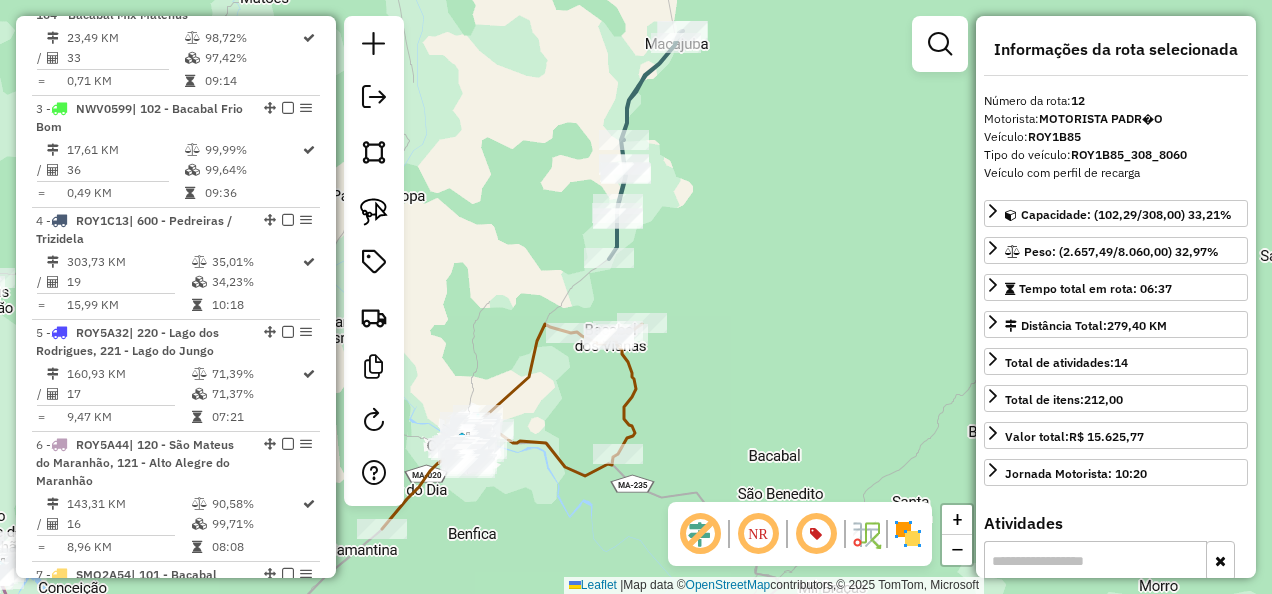 scroll, scrollTop: 1955, scrollLeft: 0, axis: vertical 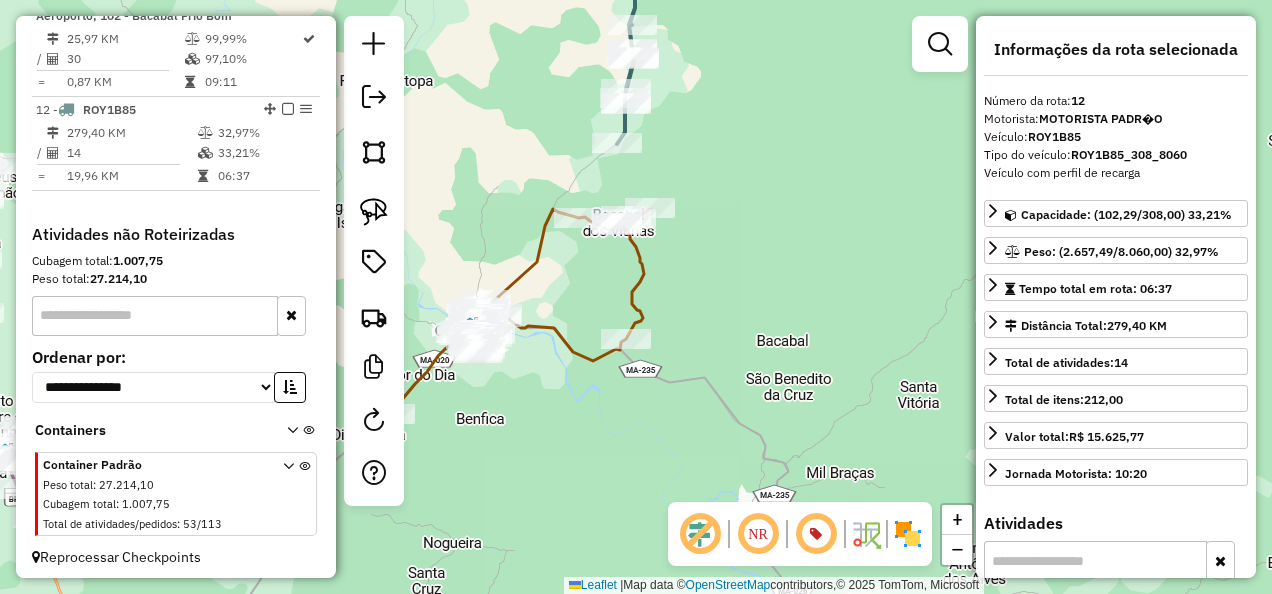drag, startPoint x: 699, startPoint y: 283, endPoint x: 724, endPoint y: 219, distance: 68.70953 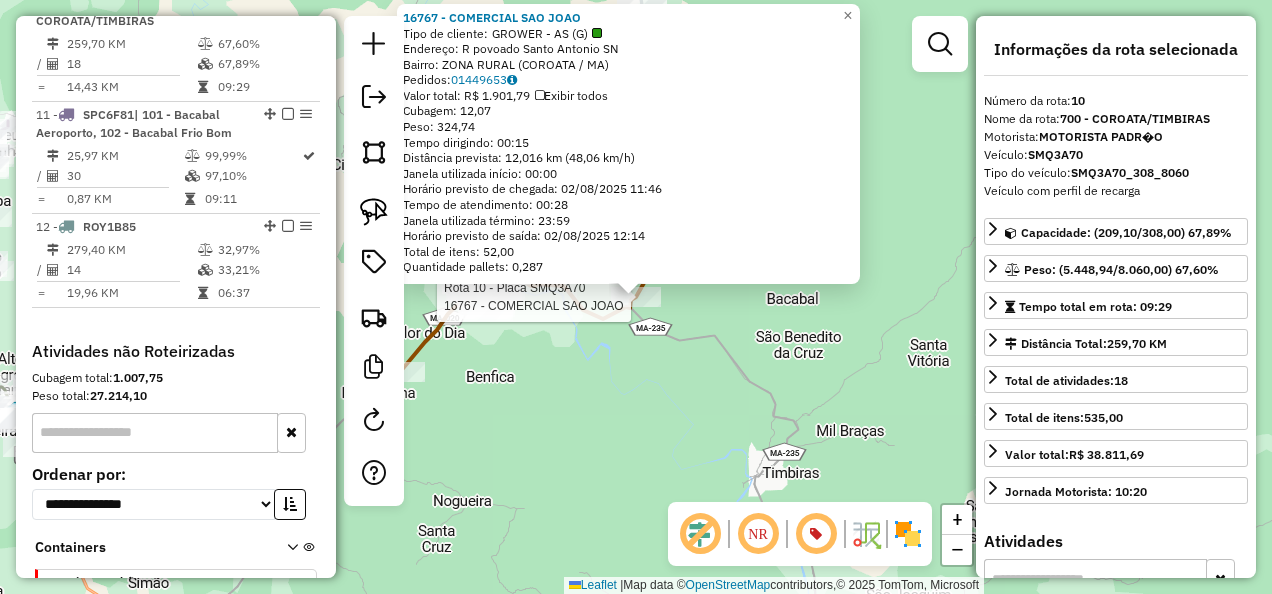 scroll, scrollTop: 1808, scrollLeft: 0, axis: vertical 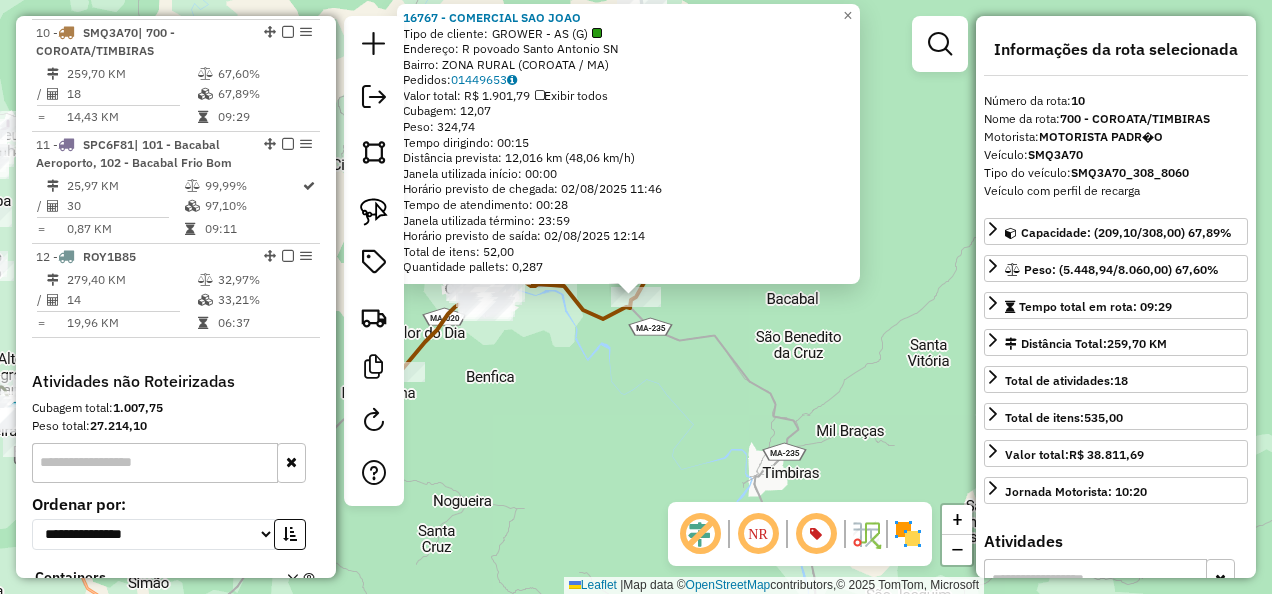 click on "16767 - COMERCIAL SAO JOAO  Tipo de cliente:   GROWER - AS (G)   Endereço:  R povoado Santo Antonio SN   Bairro: ZONA RURAL (COROATA / MA)   Pedidos:  01449653   Valor total: R$ 1.901,79   Exibir todos   Cubagem: 12,07  Peso: 324,74  Tempo dirigindo: 00:15   Distância prevista: 12,016 km (48,06 km/h)   Janela utilizada início: 00:00   Horário previsto de chegada: 02/08/2025 11:46   Tempo de atendimento: 00:28   Janela utilizada término: 23:59   Horário previsto de saída: 02/08/2025 12:14   Total de itens: 52,00   Quantidade pallets: 0,287  × Janela de atendimento Grade de atendimento Capacidade Transportadoras Veículos Cliente Pedidos  Rotas Selecione os dias de semana para filtrar as janelas de atendimento  Seg   Ter   Qua   Qui   Sex   Sáb   Dom  Informe o período da janela de atendimento: De: Até:  Filtrar exatamente a janela do cliente  Considerar janela de atendimento padrão  Selecione os dias de semana para filtrar as grades de atendimento  Seg   Ter   Qua   Qui   Sex   Sáb   Dom   De:  +" 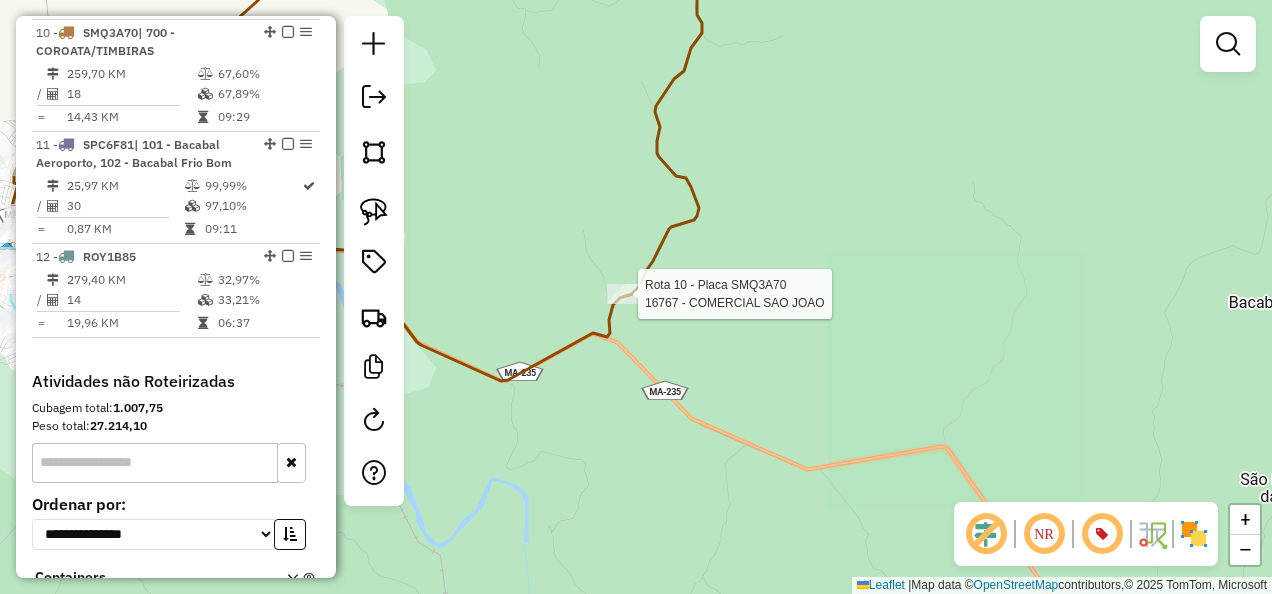 select on "**********" 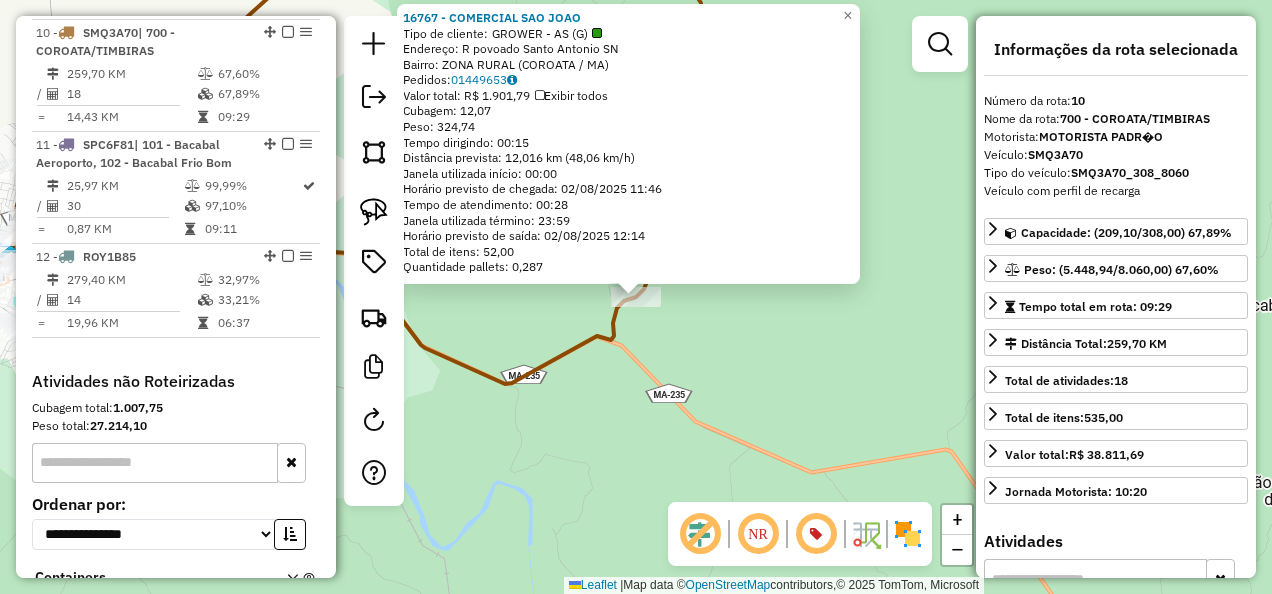 click on "16767 - COMERCIAL SAO JOAO  Tipo de cliente:   GROWER - AS (G)   Endereço:  R povoado Santo Antonio SN   Bairro: ZONA RURAL (COROATA / MA)   Pedidos:  01449653   Valor total: R$ 1.901,79   Exibir todos   Cubagem: 12,07  Peso: 324,74  Tempo dirigindo: 00:15   Distância prevista: 12,016 km (48,06 km/h)   Janela utilizada início: 00:00   Horário previsto de chegada: 02/08/2025 11:46   Tempo de atendimento: 00:28   Janela utilizada término: 23:59   Horário previsto de saída: 02/08/2025 12:14   Total de itens: 52,00   Quantidade pallets: 0,287  × Janela de atendimento Grade de atendimento Capacidade Transportadoras Veículos Cliente Pedidos  Rotas Selecione os dias de semana para filtrar as janelas de atendimento  Seg   Ter   Qua   Qui   Sex   Sáb   Dom  Informe o período da janela de atendimento: De: Até:  Filtrar exatamente a janela do cliente  Considerar janela de atendimento padrão  Selecione os dias de semana para filtrar as grades de atendimento  Seg   Ter   Qua   Qui   Sex   Sáb   Dom   De:  +" 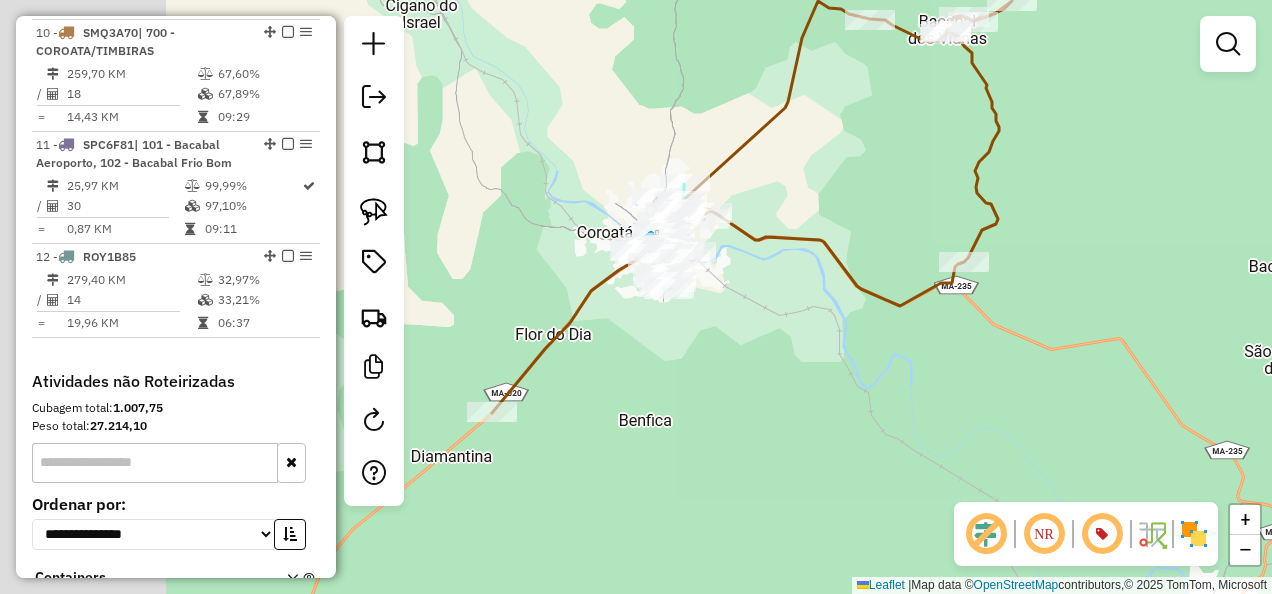 drag, startPoint x: 613, startPoint y: 440, endPoint x: 862, endPoint y: 382, distance: 255.6658 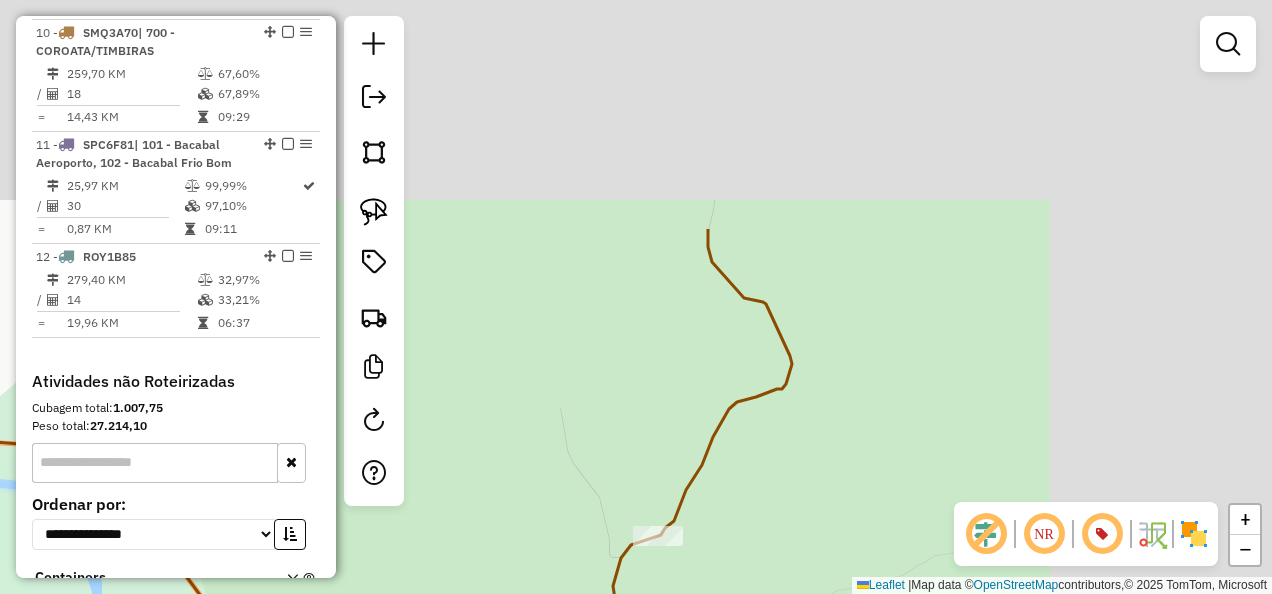 drag, startPoint x: 1020, startPoint y: 222, endPoint x: 759, endPoint y: 518, distance: 394.63528 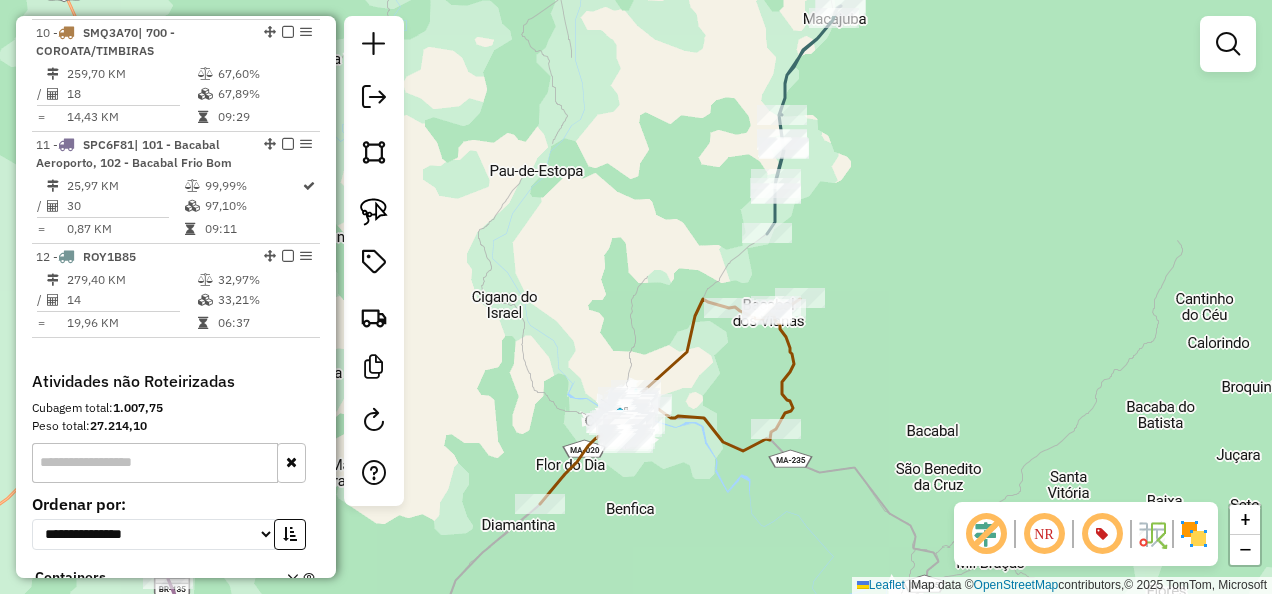 drag, startPoint x: 624, startPoint y: 540, endPoint x: 799, endPoint y: 379, distance: 237.79402 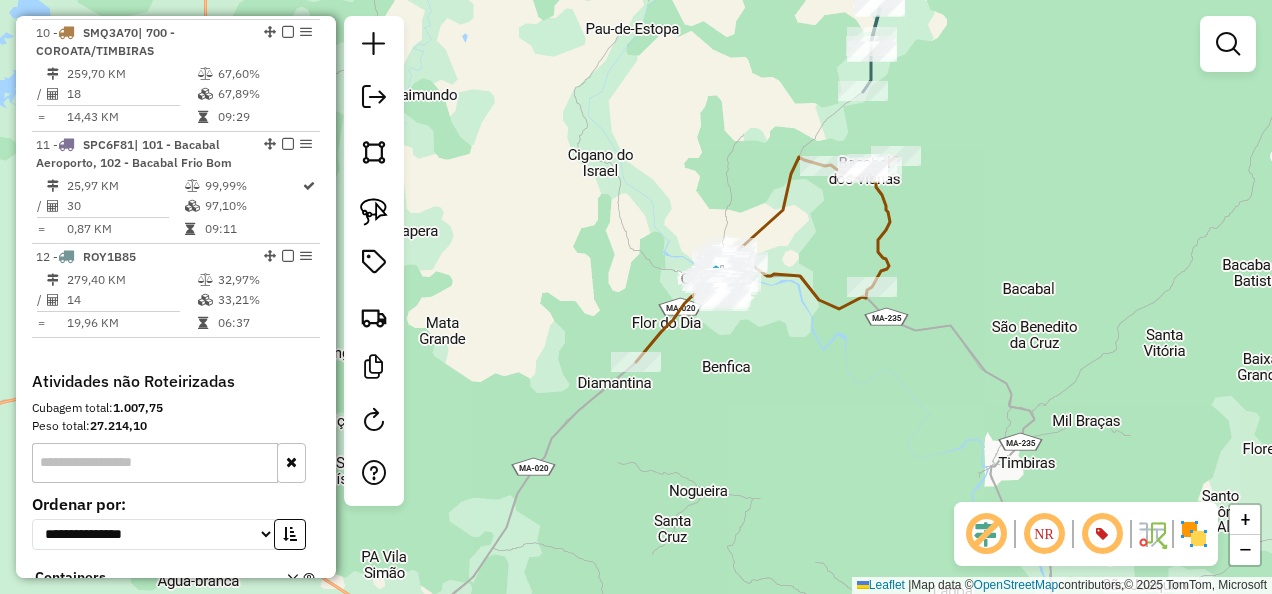 drag, startPoint x: 793, startPoint y: 369, endPoint x: 691, endPoint y: 322, distance: 112.30761 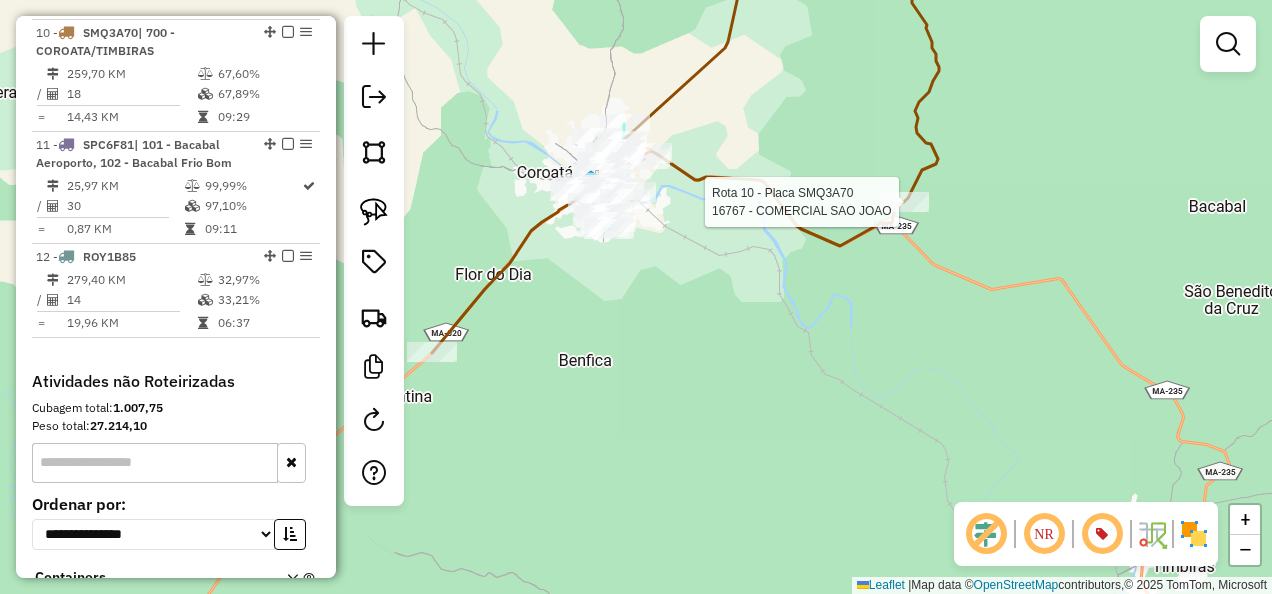 select on "**********" 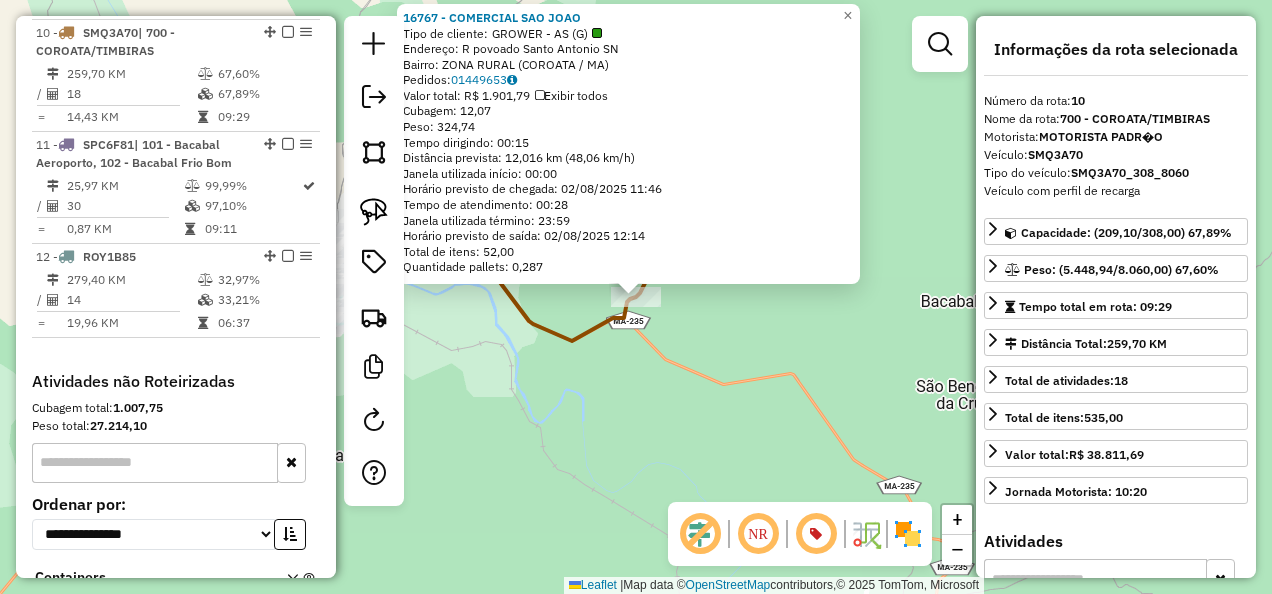 click on "16767 - COMERCIAL SAO JOAO  Tipo de cliente:   GROWER - AS (G)   Endereço:  R povoado Santo Antonio SN   Bairro: ZONA RURAL (COROATA / MA)   Pedidos:  01449653   Valor total: R$ 1.901,79   Exibir todos   Cubagem: 12,07  Peso: 324,74  Tempo dirigindo: 00:15   Distância prevista: 12,016 km (48,06 km/h)   Janela utilizada início: 00:00   Horário previsto de chegada: 02/08/2025 11:46   Tempo de atendimento: 00:28   Janela utilizada término: 23:59   Horário previsto de saída: 02/08/2025 12:14   Total de itens: 52,00   Quantidade pallets: 0,287  × Janela de atendimento Grade de atendimento Capacidade Transportadoras Veículos Cliente Pedidos  Rotas Selecione os dias de semana para filtrar as janelas de atendimento  Seg   Ter   Qua   Qui   Sex   Sáb   Dom  Informe o período da janela de atendimento: De: Até:  Filtrar exatamente a janela do cliente  Considerar janela de atendimento padrão  Selecione os dias de semana para filtrar as grades de atendimento  Seg   Ter   Qua   Qui   Sex   Sáb   Dom   De:  +" 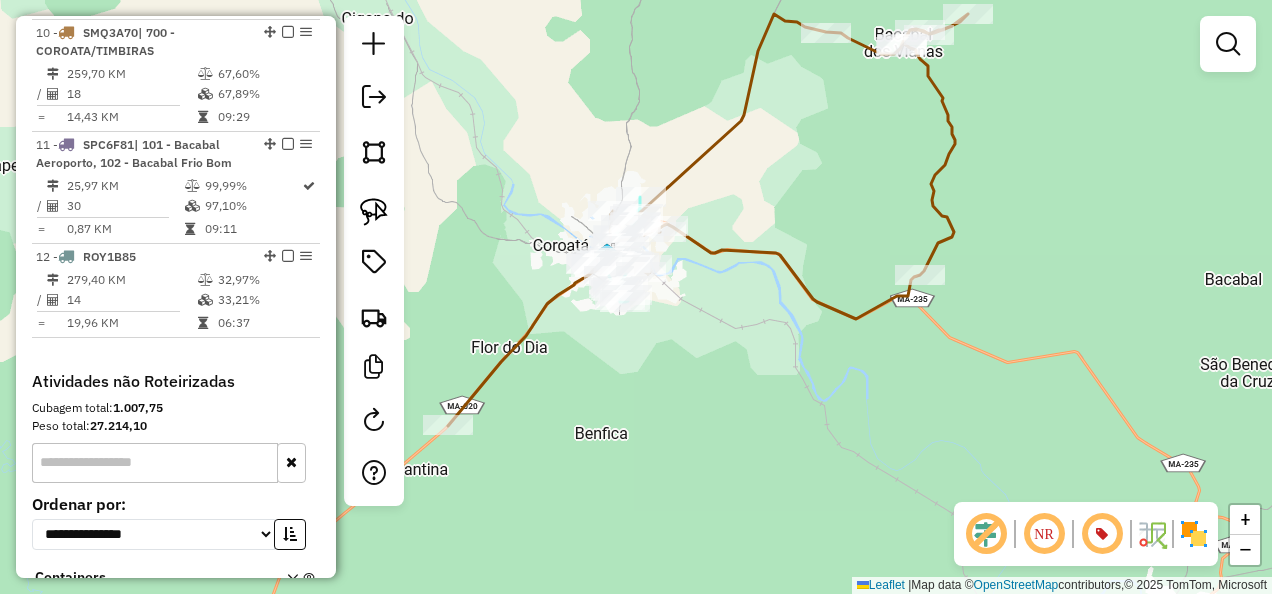 drag, startPoint x: 565, startPoint y: 417, endPoint x: 846, endPoint y: 393, distance: 282.02304 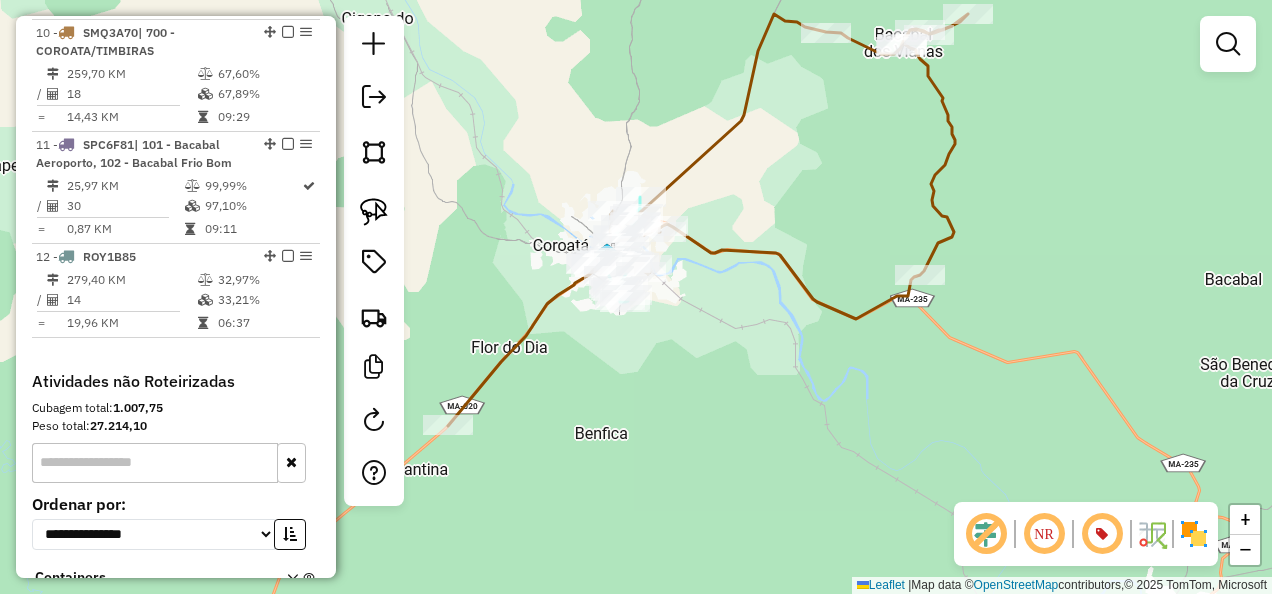 drag, startPoint x: 492, startPoint y: 310, endPoint x: 564, endPoint y: 286, distance: 75.89466 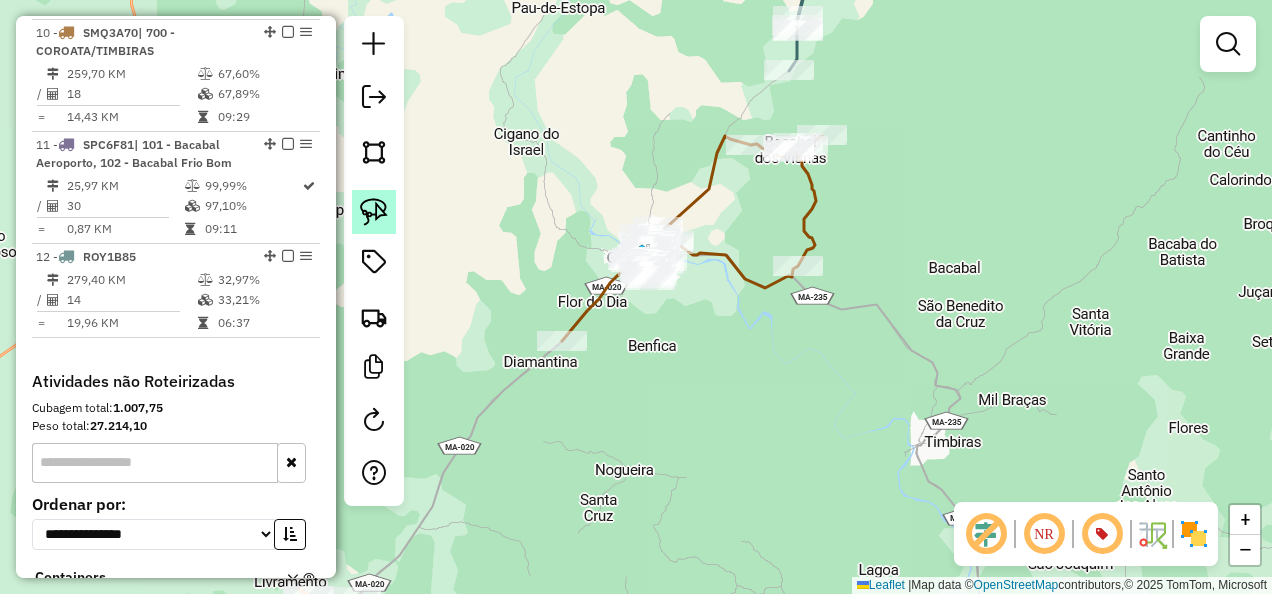 click 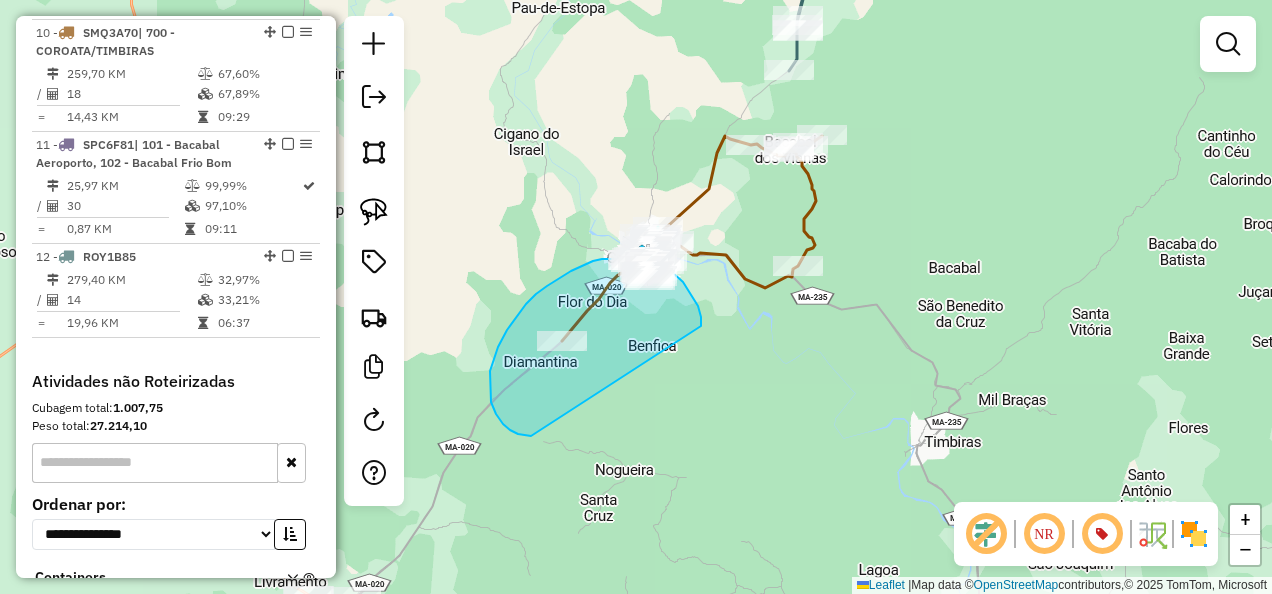 drag, startPoint x: 698, startPoint y: 306, endPoint x: 531, endPoint y: 436, distance: 211.63412 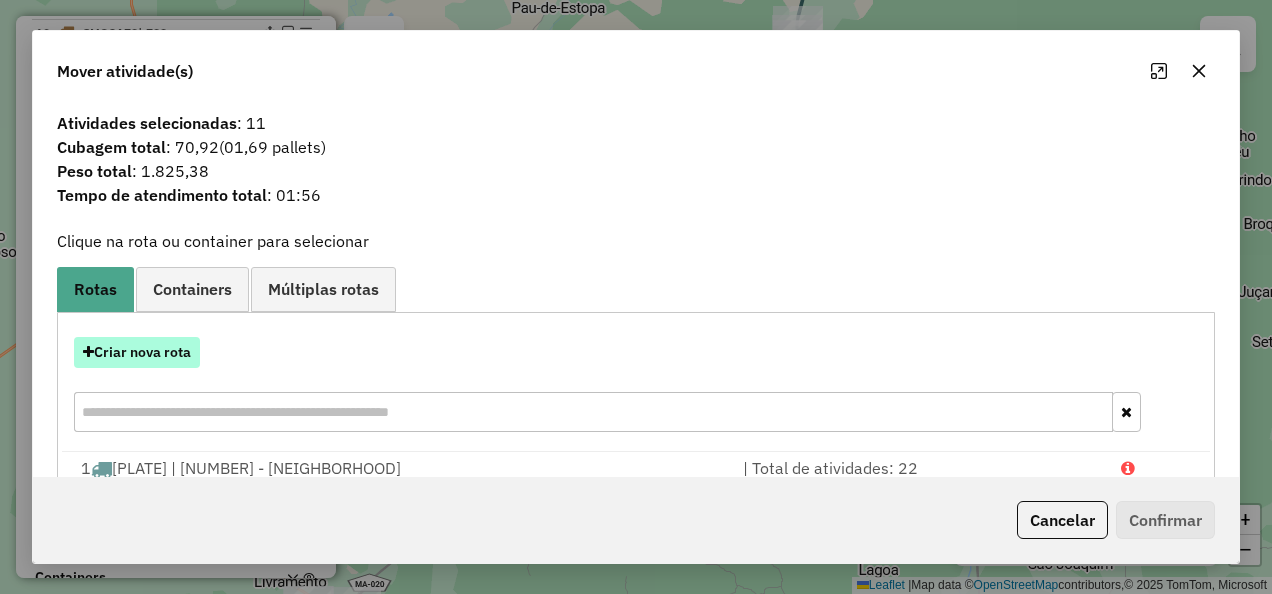 click on "Criar nova rota" at bounding box center (137, 352) 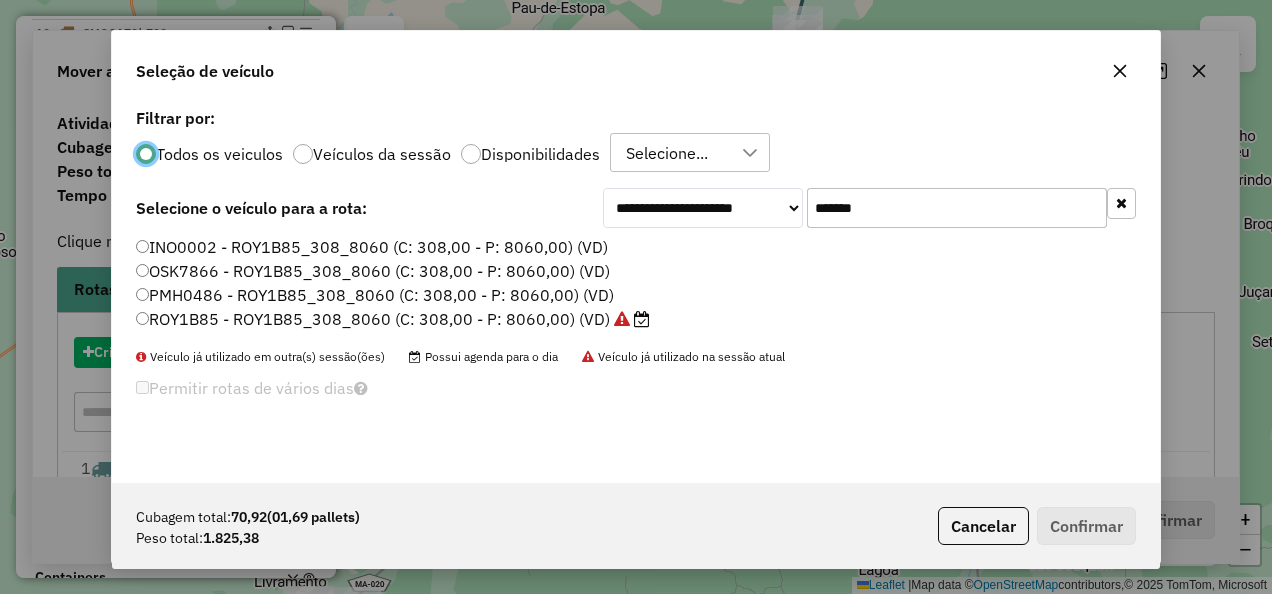 scroll, scrollTop: 11, scrollLeft: 6, axis: both 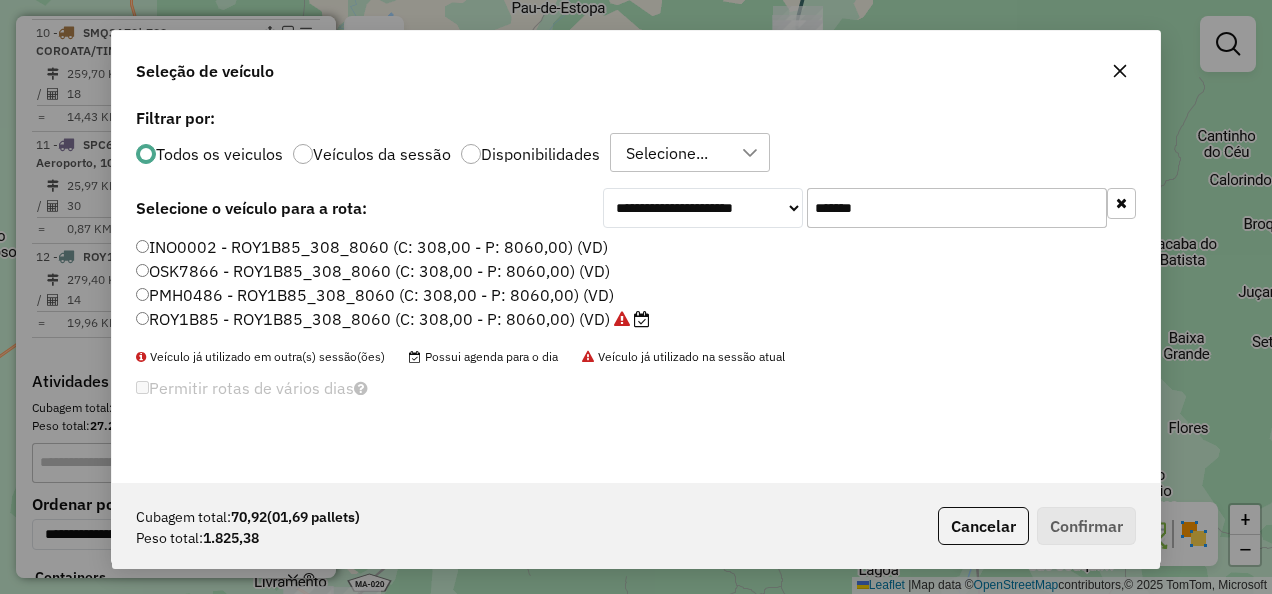 drag, startPoint x: 908, startPoint y: 214, endPoint x: 682, endPoint y: 220, distance: 226.07964 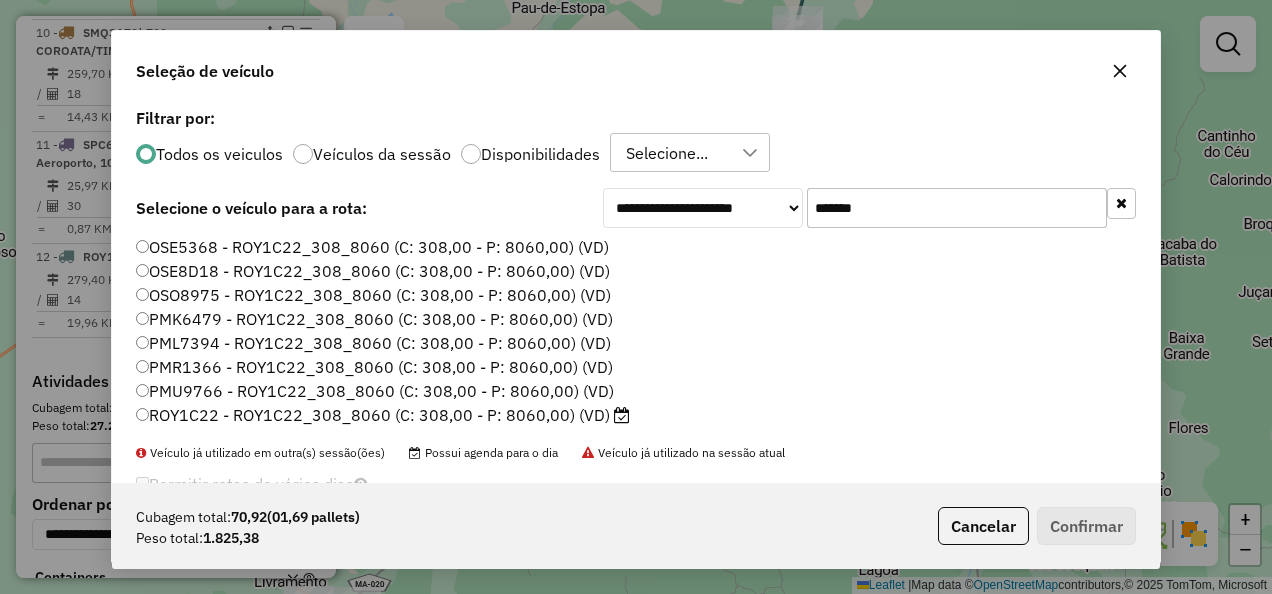 type on "*******" 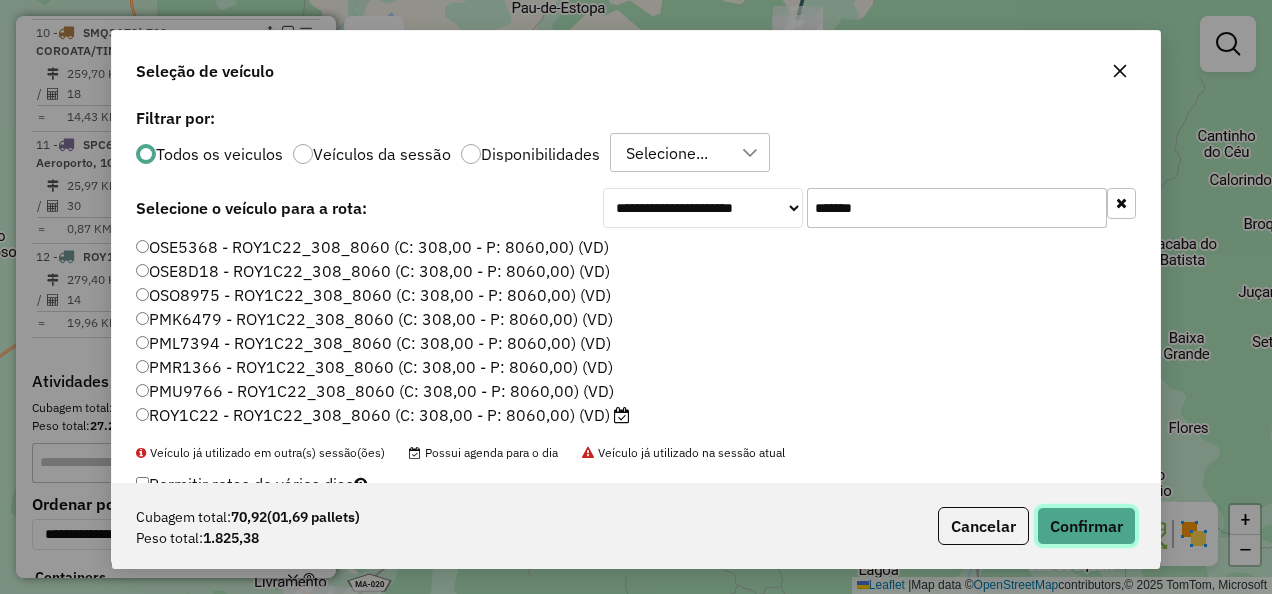 click on "Confirmar" 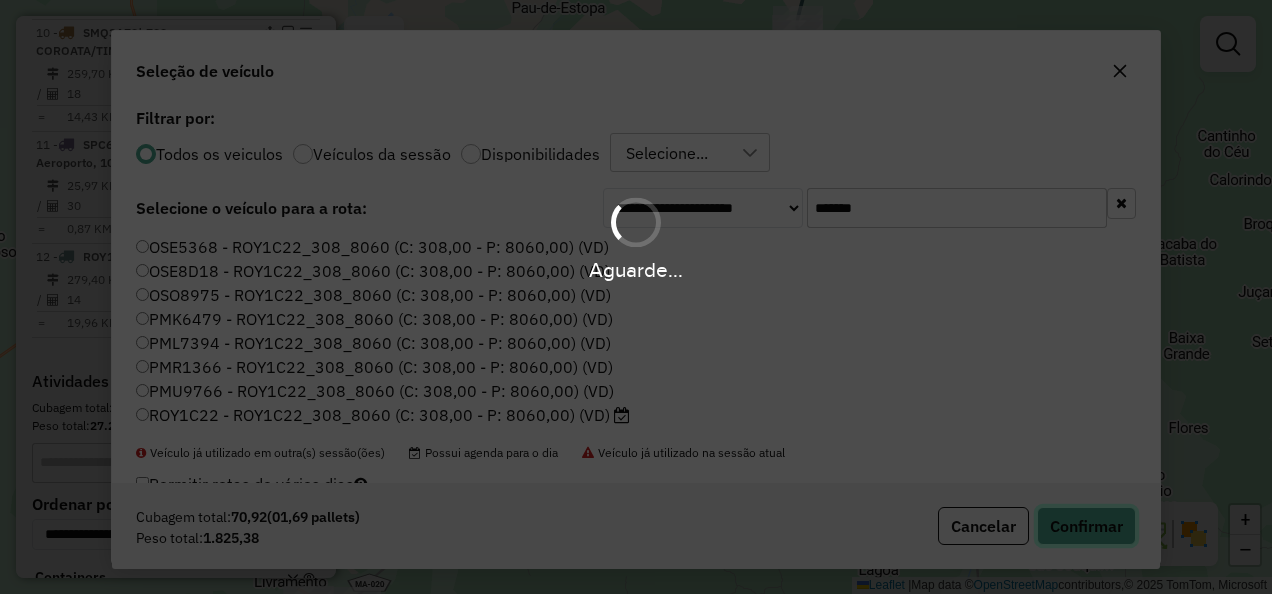 type 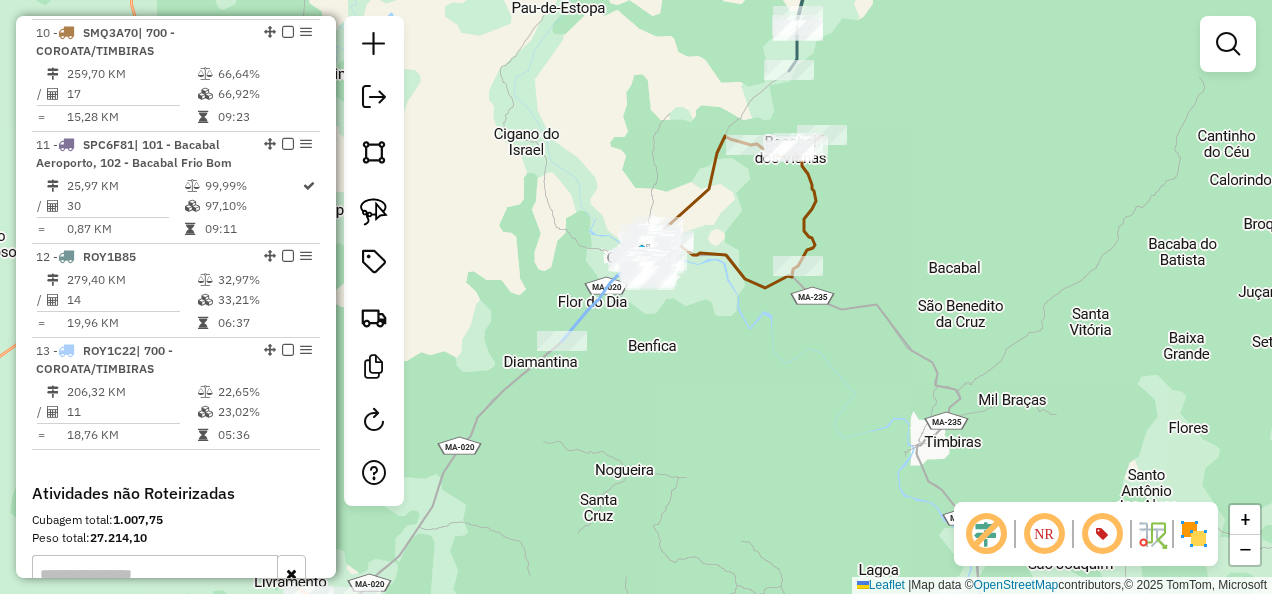 scroll, scrollTop: 1584, scrollLeft: 0, axis: vertical 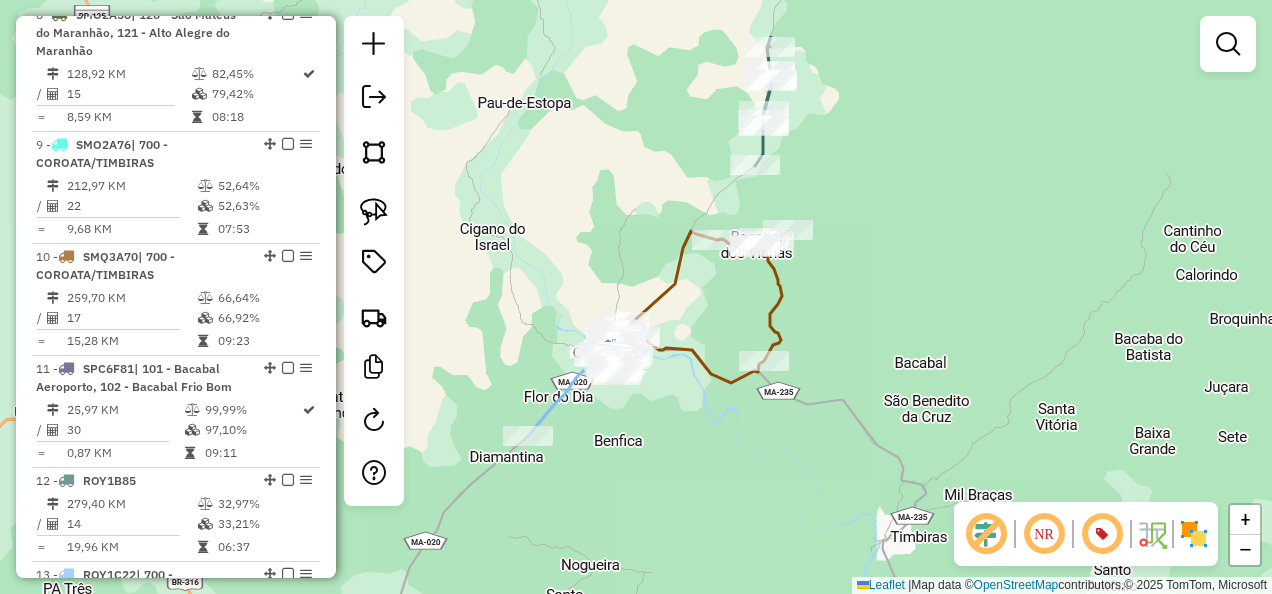 drag, startPoint x: 853, startPoint y: 146, endPoint x: 773, endPoint y: 163, distance: 81.78631 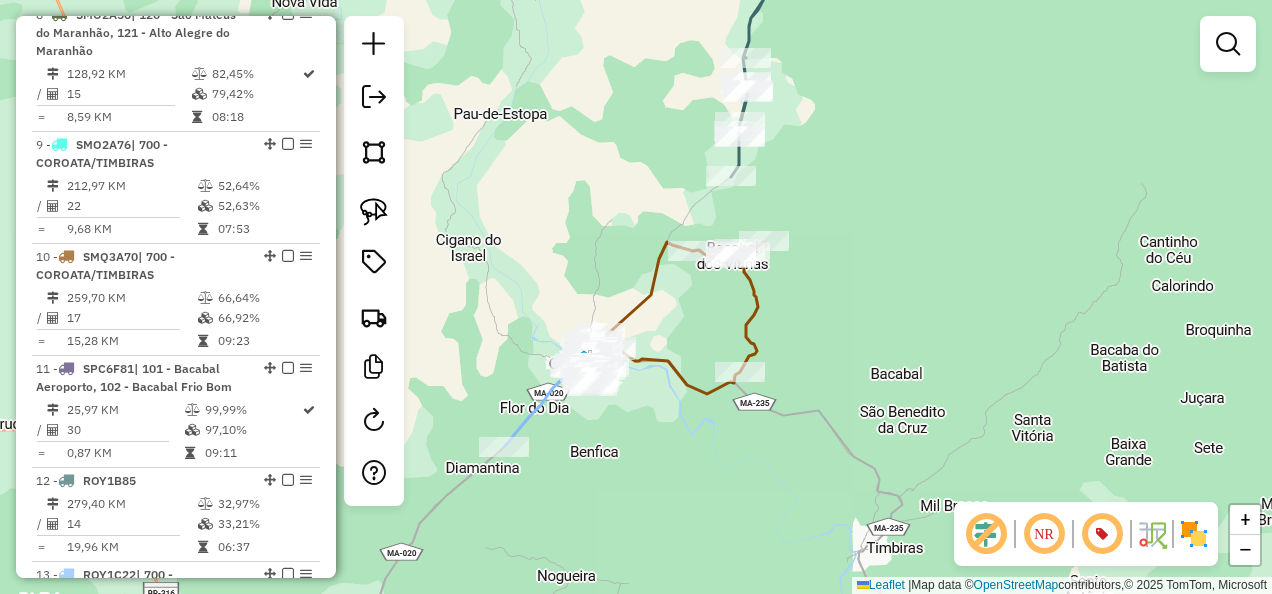 click 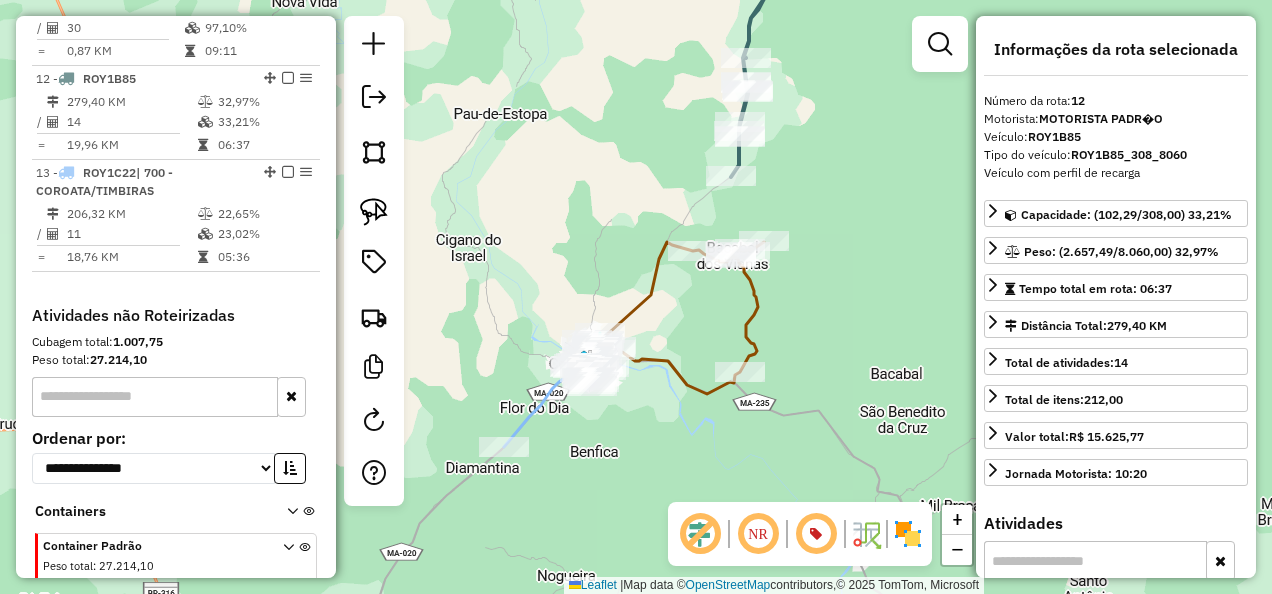 scroll, scrollTop: 2031, scrollLeft: 0, axis: vertical 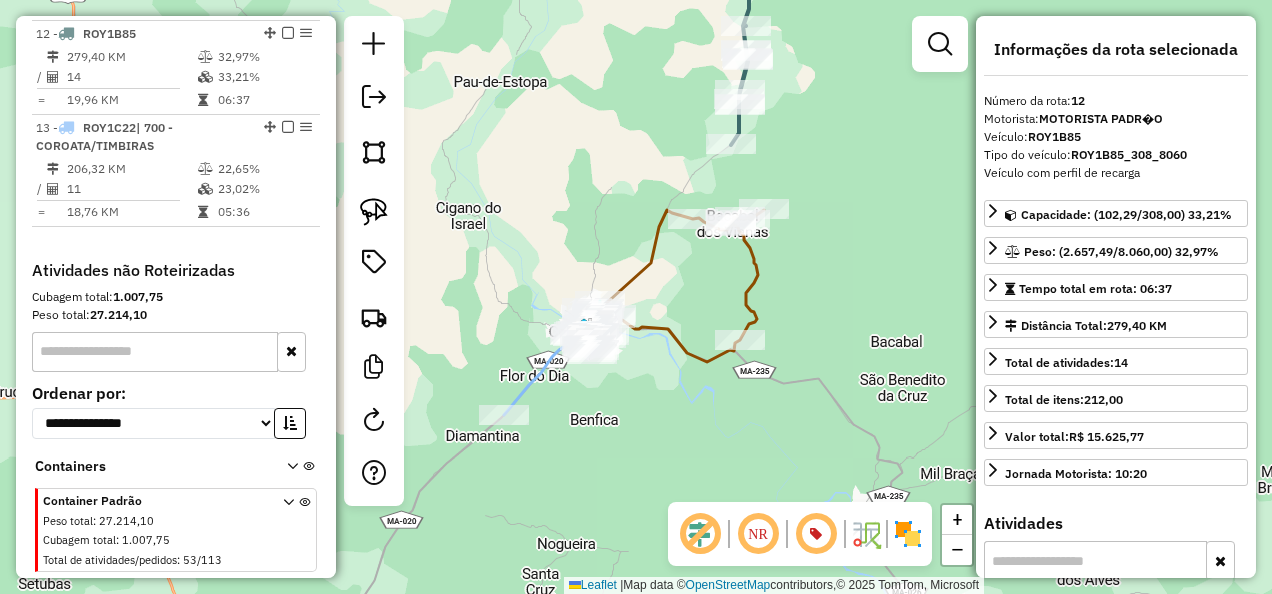 drag, startPoint x: 808, startPoint y: 308, endPoint x: 811, endPoint y: 236, distance: 72.06247 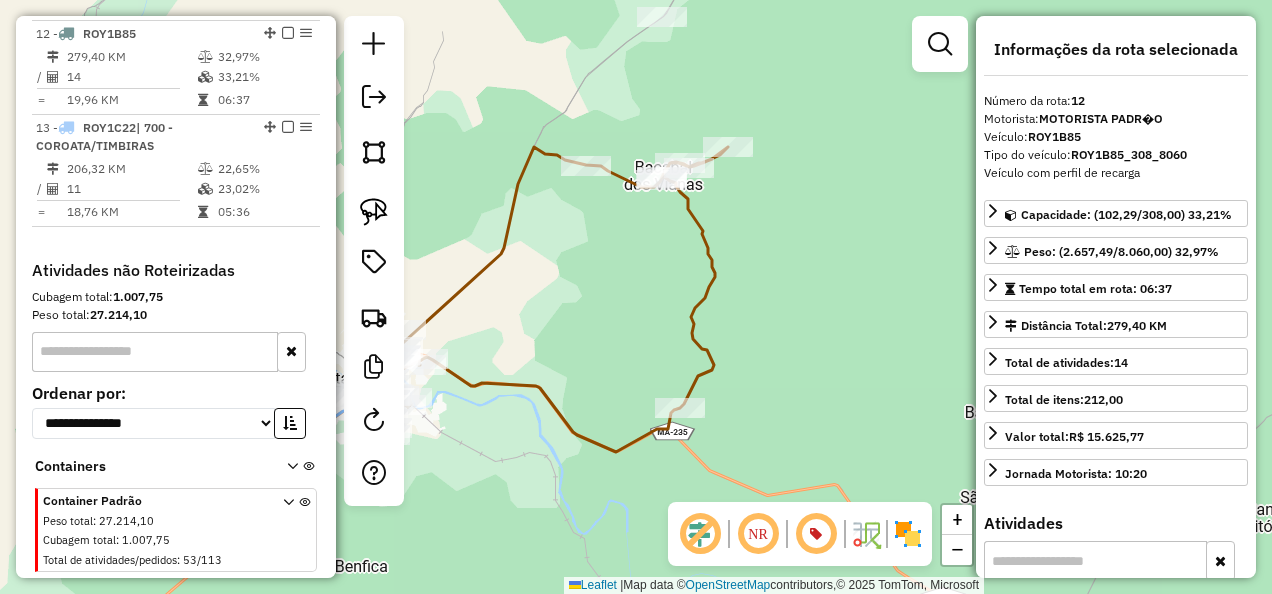 drag, startPoint x: 843, startPoint y: 239, endPoint x: 606, endPoint y: 327, distance: 252.81021 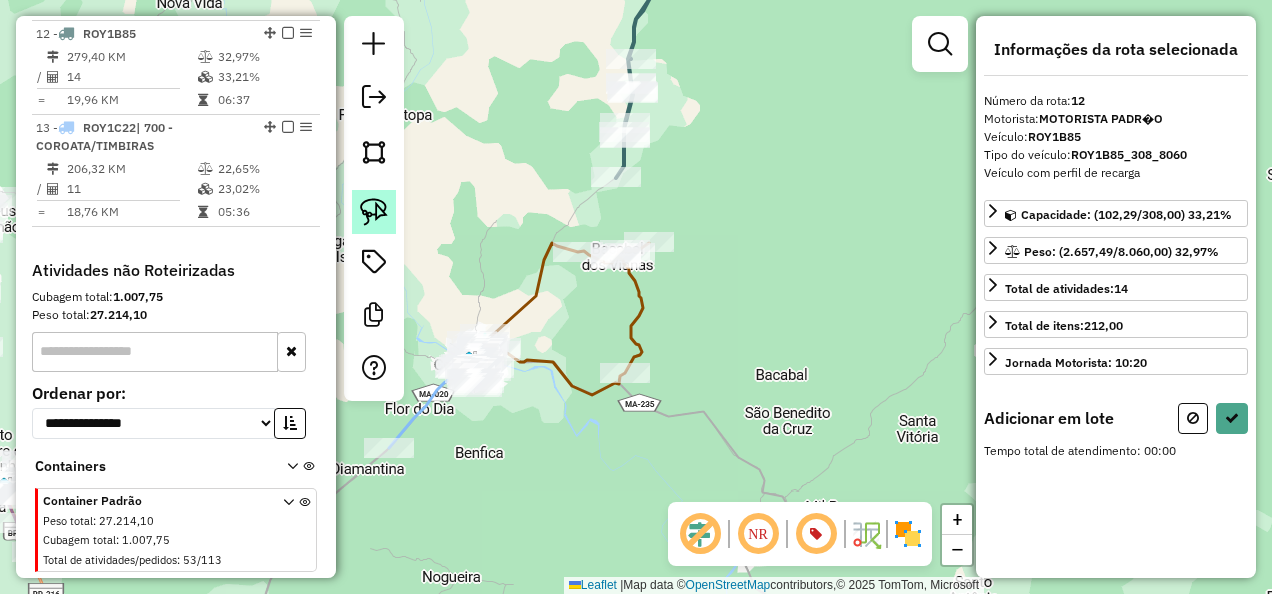 click 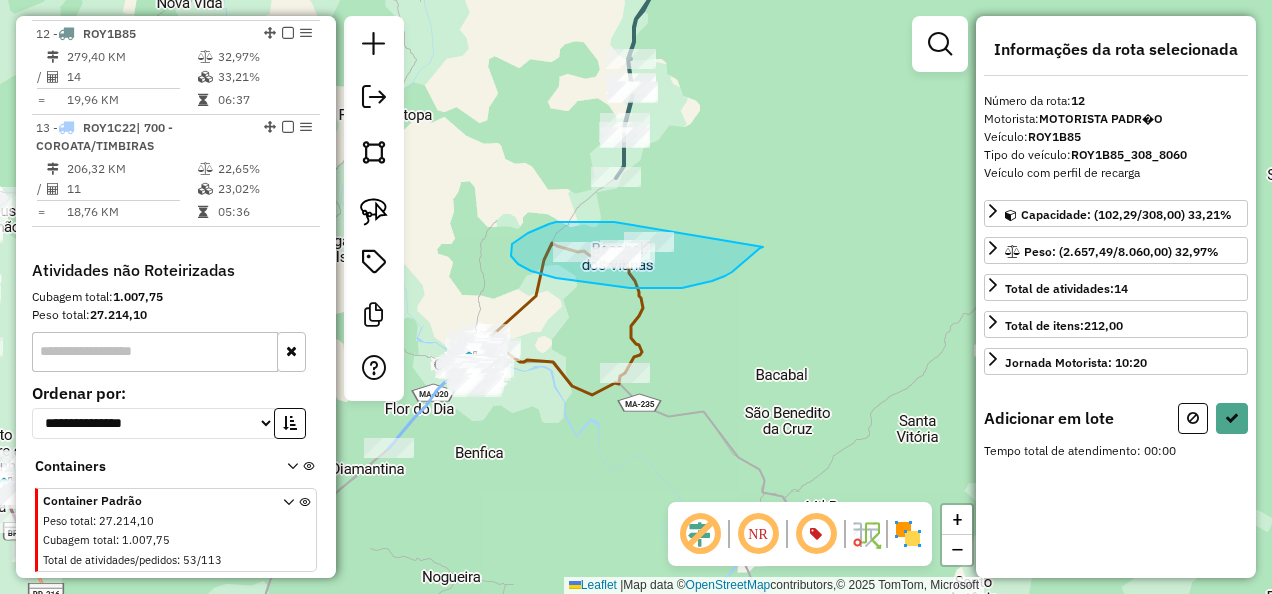 drag, startPoint x: 600, startPoint y: 222, endPoint x: 763, endPoint y: 247, distance: 164.90604 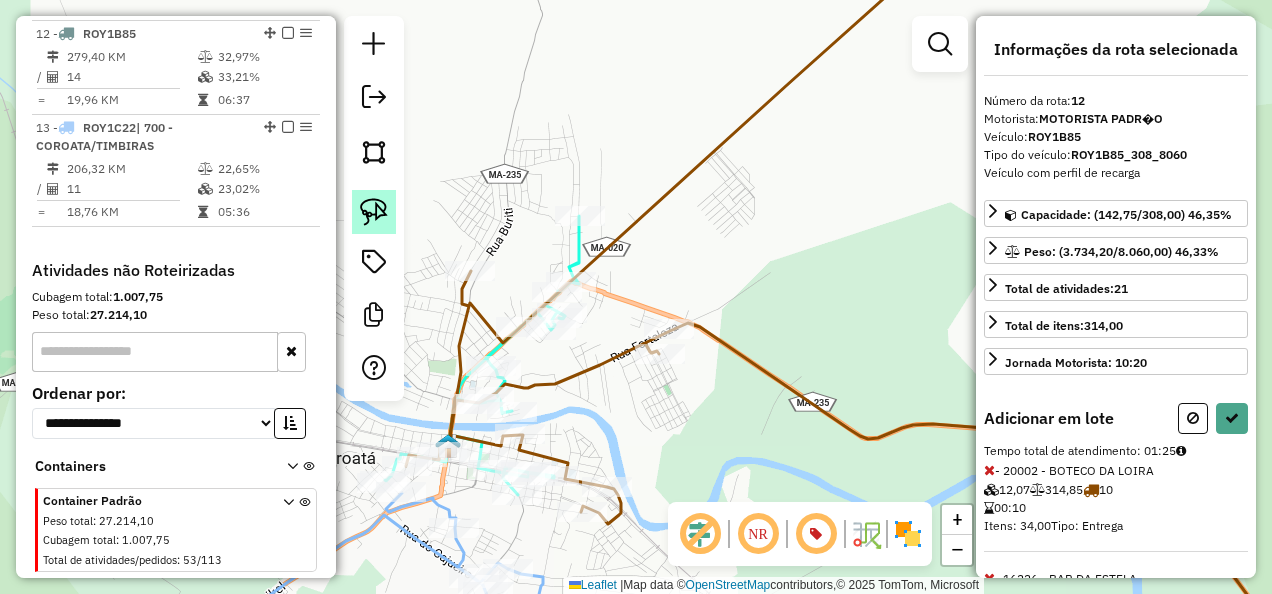 click 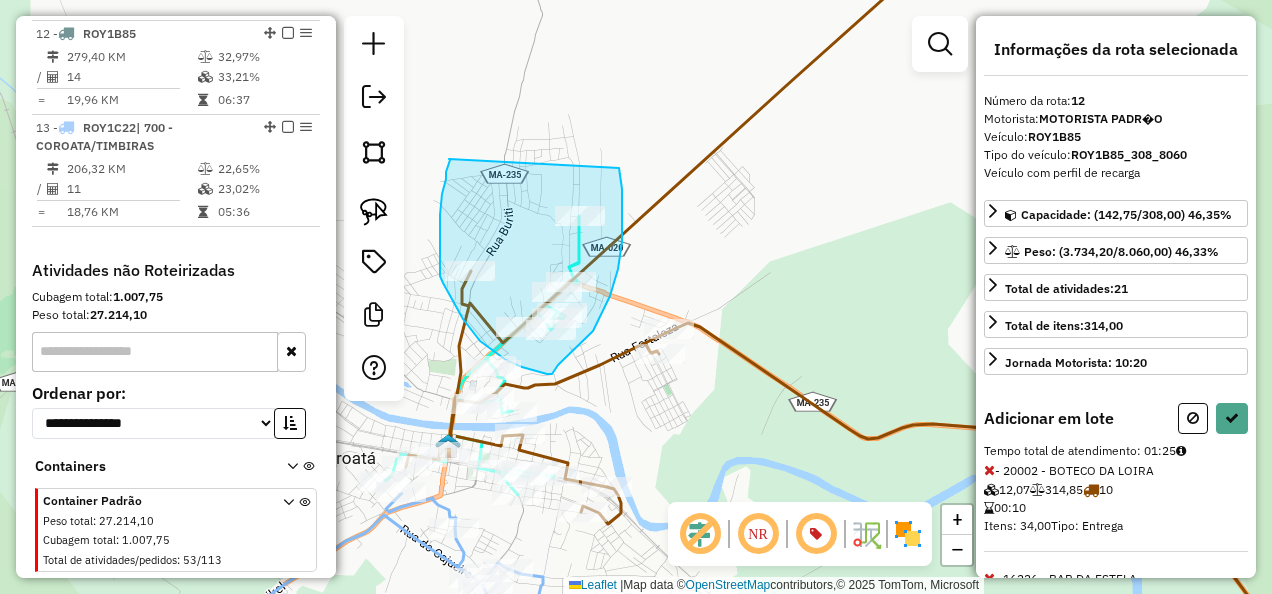 drag, startPoint x: 449, startPoint y: 159, endPoint x: 619, endPoint y: 168, distance: 170.23807 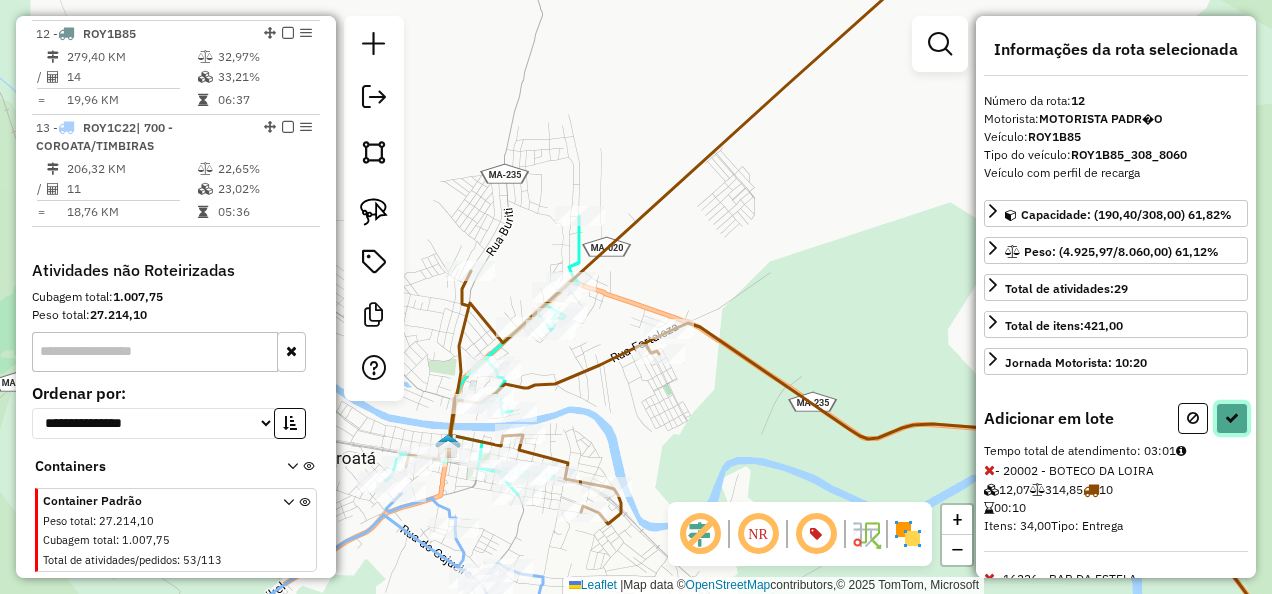 click at bounding box center [1232, 418] 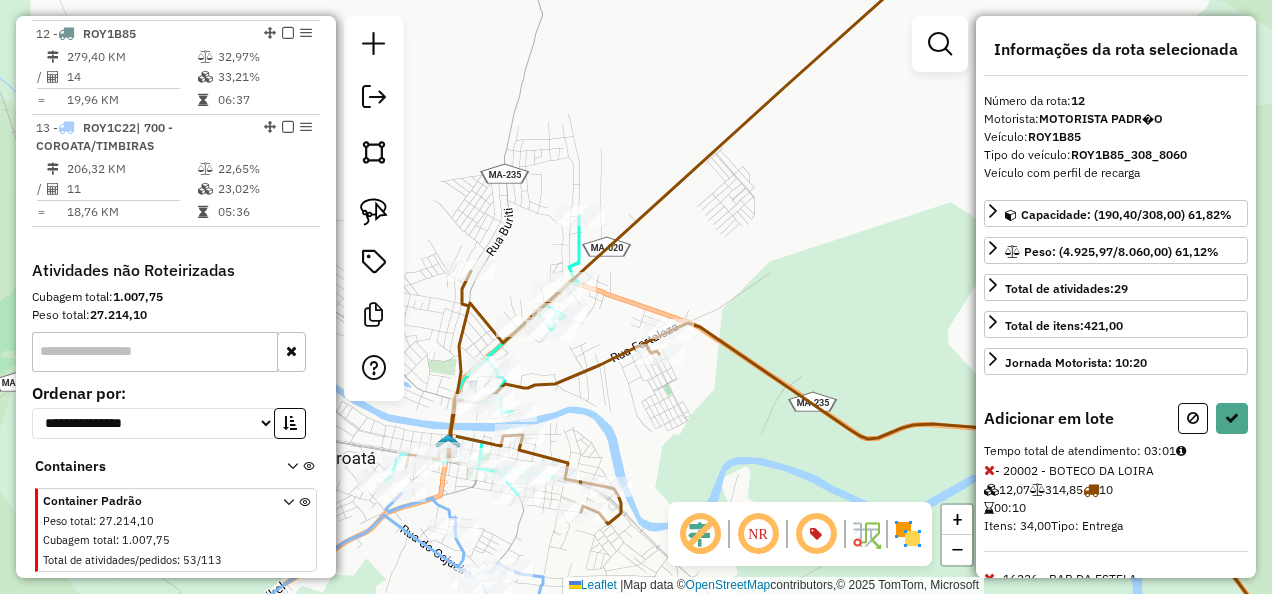 select on "**********" 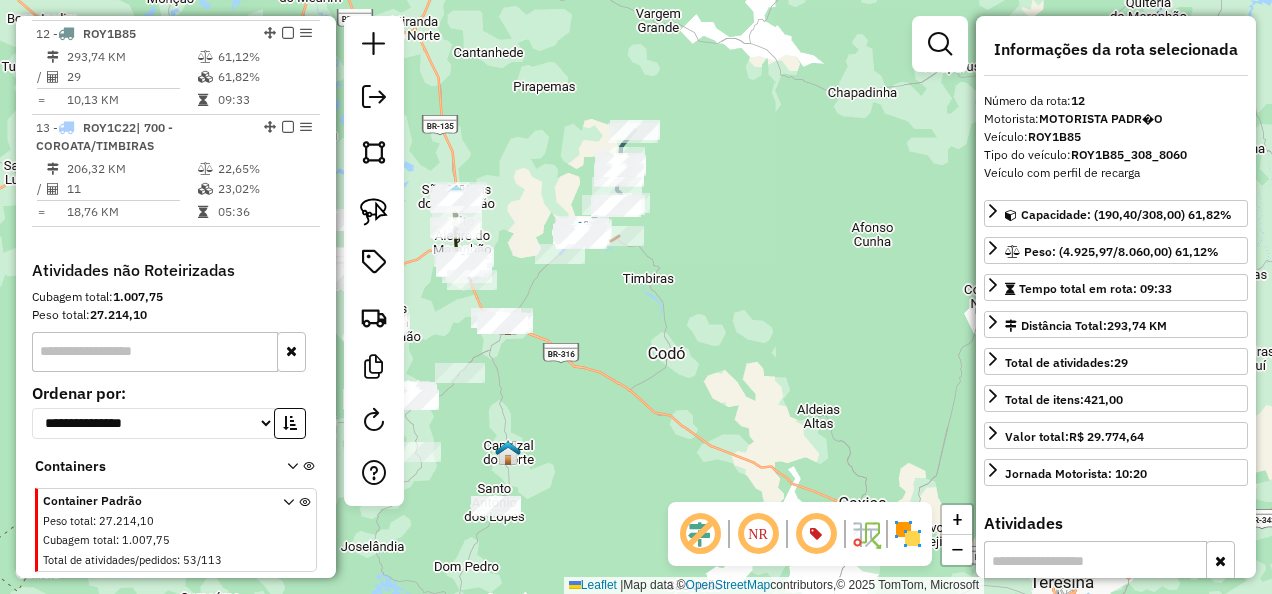 drag, startPoint x: 364, startPoint y: 212, endPoint x: 417, endPoint y: 179, distance: 62.433964 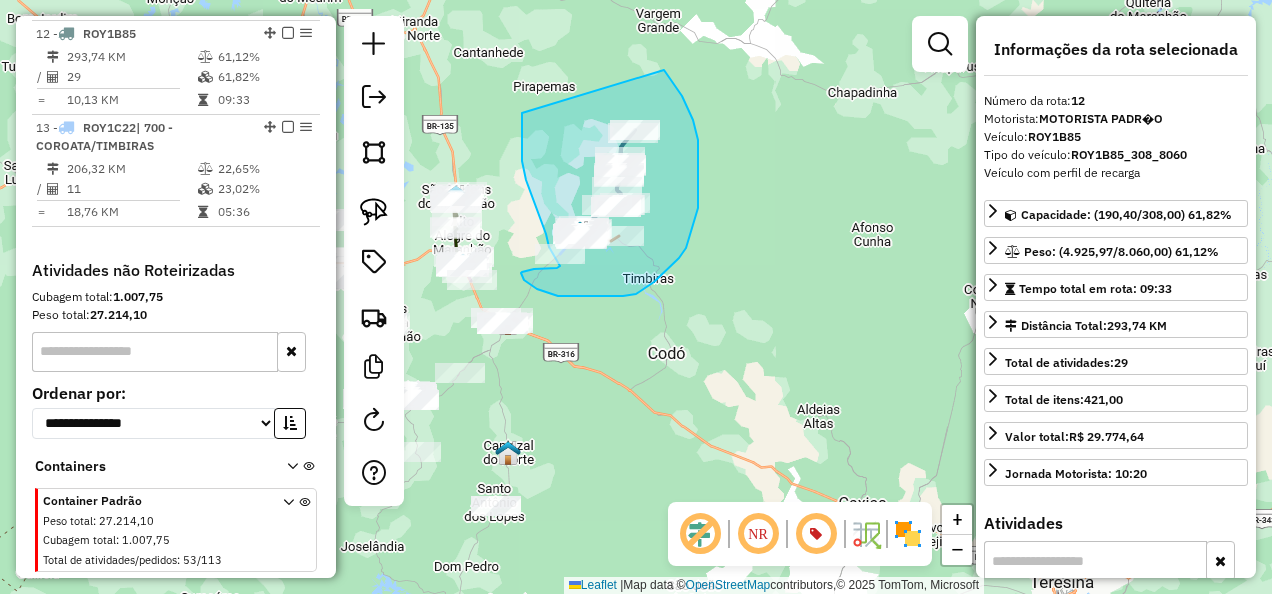 drag, startPoint x: 522, startPoint y: 113, endPoint x: 664, endPoint y: 70, distance: 148.36778 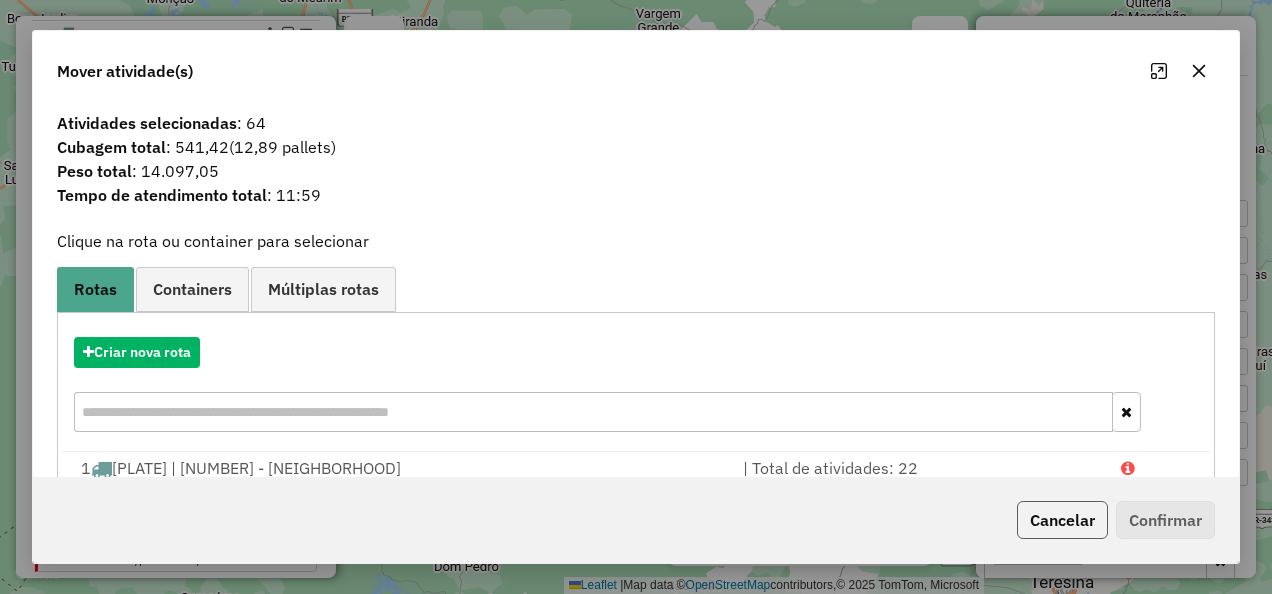 click on "Cancelar" 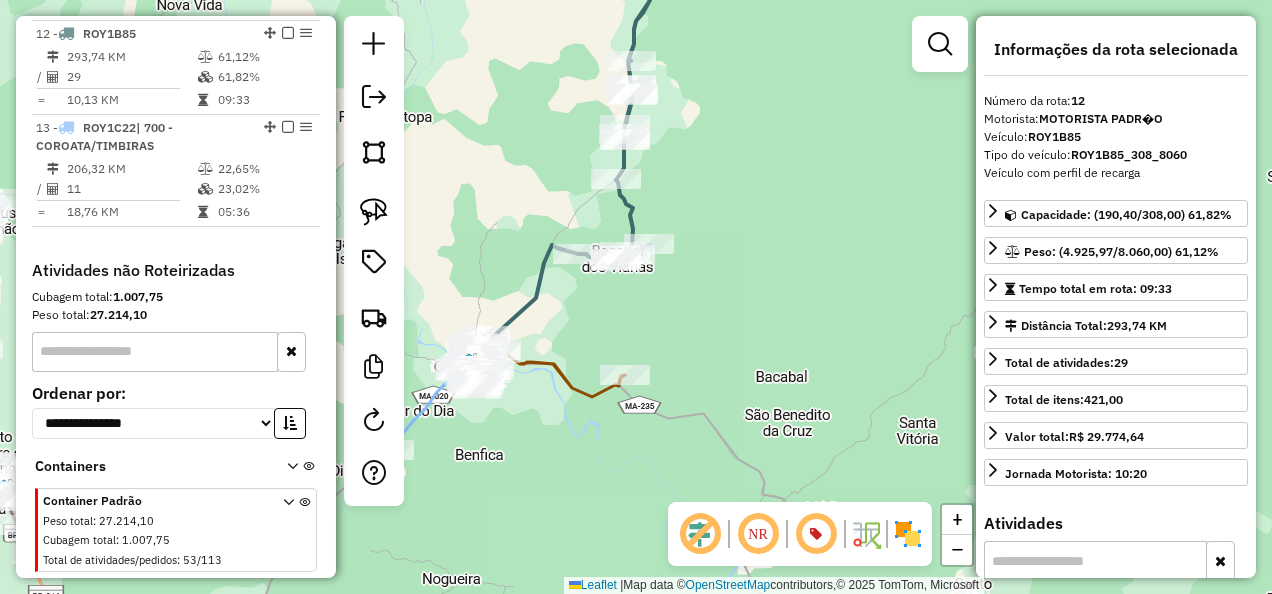 click 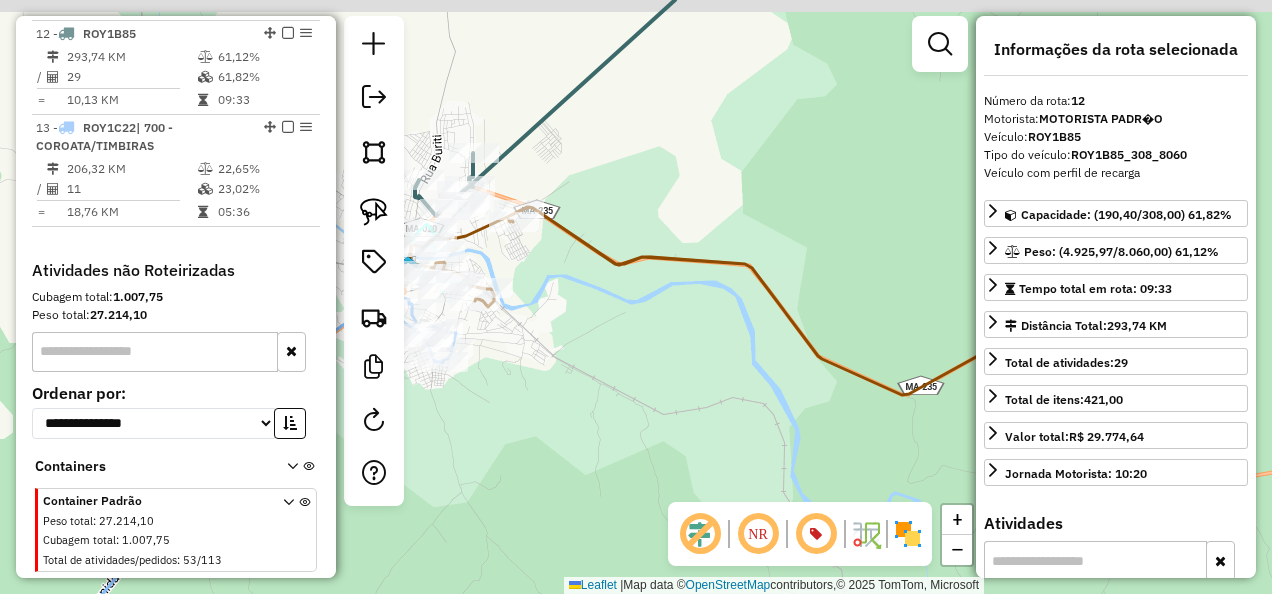 drag, startPoint x: 566, startPoint y: 364, endPoint x: 718, endPoint y: 412, distance: 159.39886 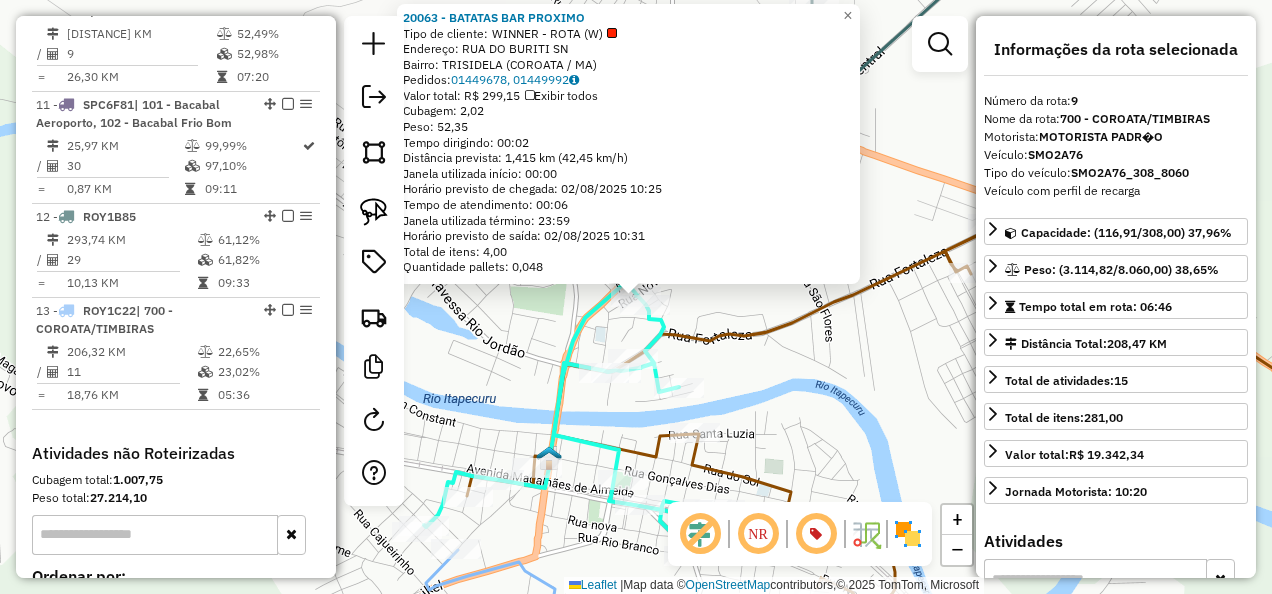 scroll, scrollTop: 1696, scrollLeft: 0, axis: vertical 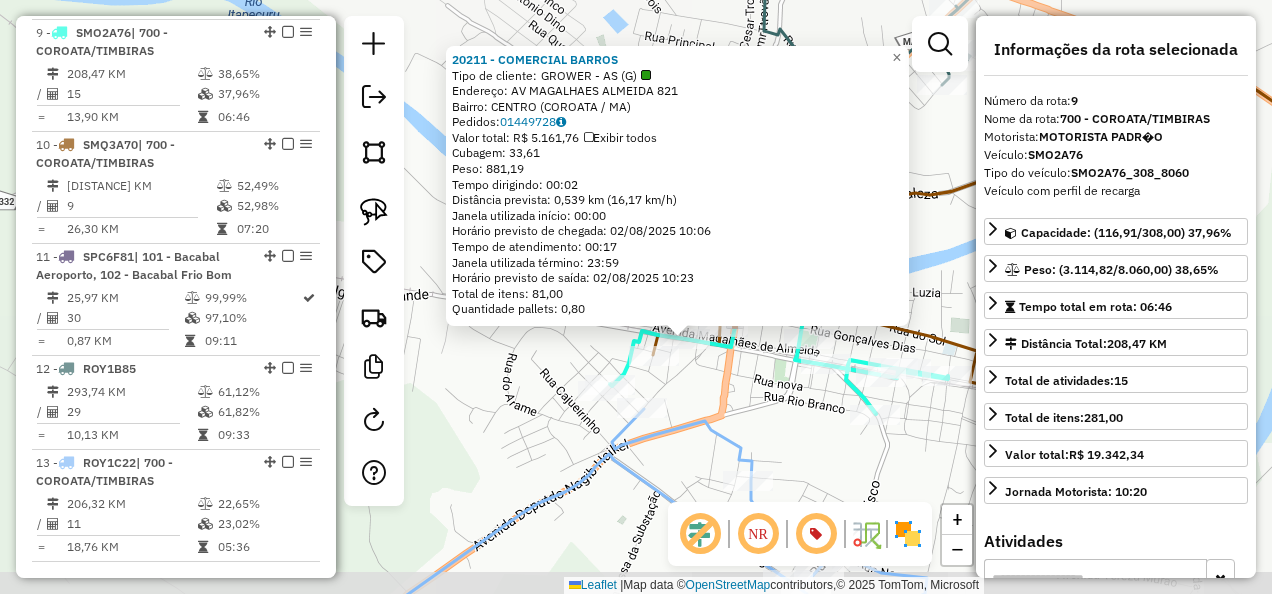 click on "20211 - COMERCIAL BARROS  Tipo de cliente:   GROWER - AS (G)   Endereço:  AV MAGALHAES ALMEIDA 821   Bairro: CENTRO (COROATA / MA)   Pedidos:  01449728   Valor total: R$ 5.161,76   Exibir todos   Cubagem: 33,61  Peso: 881,19  Tempo dirigindo: 00:02   Distância prevista: 0,539 km (16,17 km/h)   Janela utilizada início: 00:00   Horário previsto de chegada: 02/08/2025 10:06   Tempo de atendimento: 00:17   Janela utilizada término: 23:59   Horário previsto de saída: 02/08/2025 10:23   Total de itens: 81,00   Quantidade pallets: 0,80  × Janela de atendimento Grade de atendimento Capacidade Transportadoras Veículos Cliente Pedidos  Rotas Selecione os dias de semana para filtrar as janelas de atendimento  Seg   Ter   Qua   Qui   Sex   Sáb   Dom  Informe o período da janela de atendimento: De: Até:  Filtrar exatamente a janela do cliente  Considerar janela de atendimento padrão  Selecione os dias de semana para filtrar as grades de atendimento  Seg   Ter   Qua   Qui   Sex   Sáb   Dom   Peso mínimo:  +" 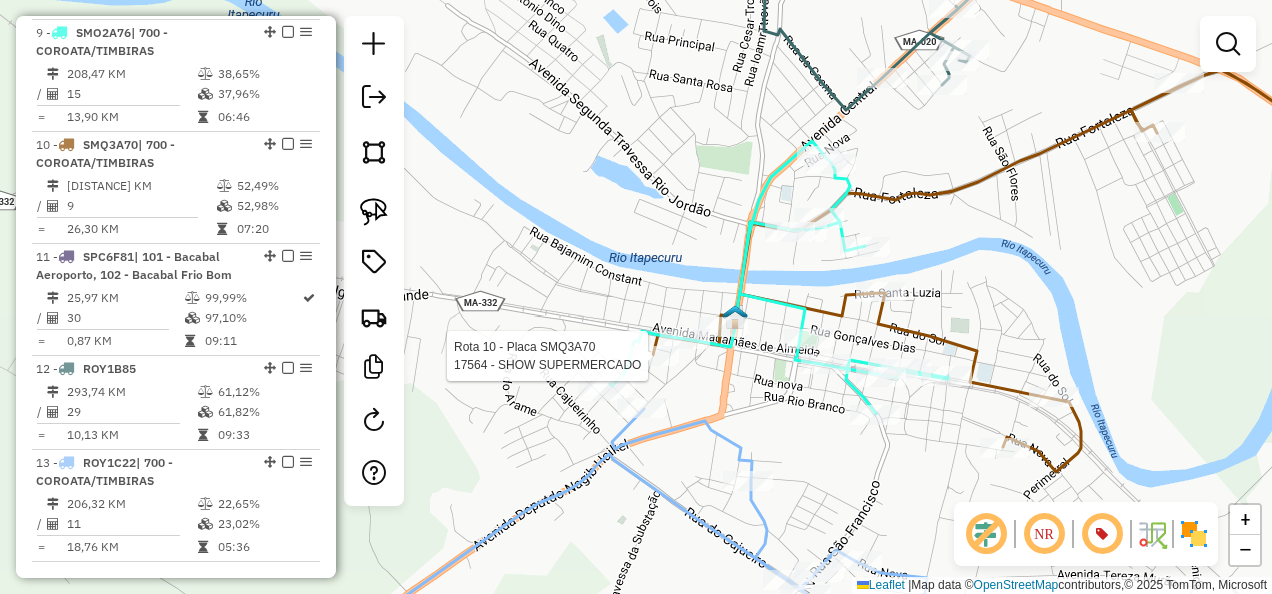 click 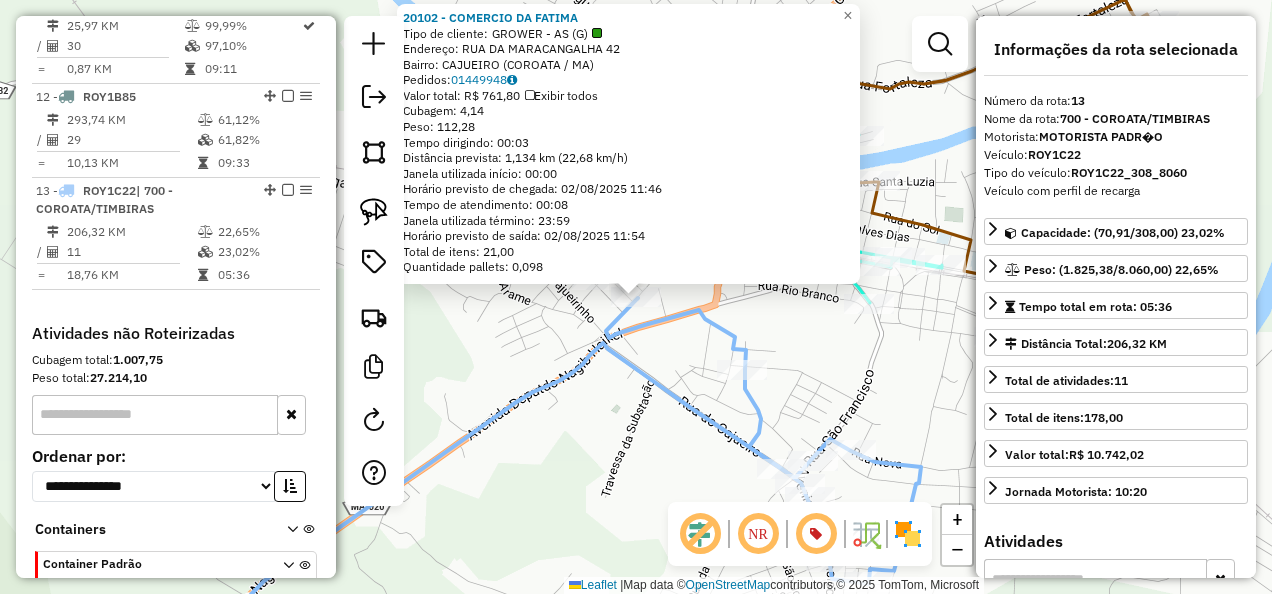 scroll, scrollTop: 2066, scrollLeft: 0, axis: vertical 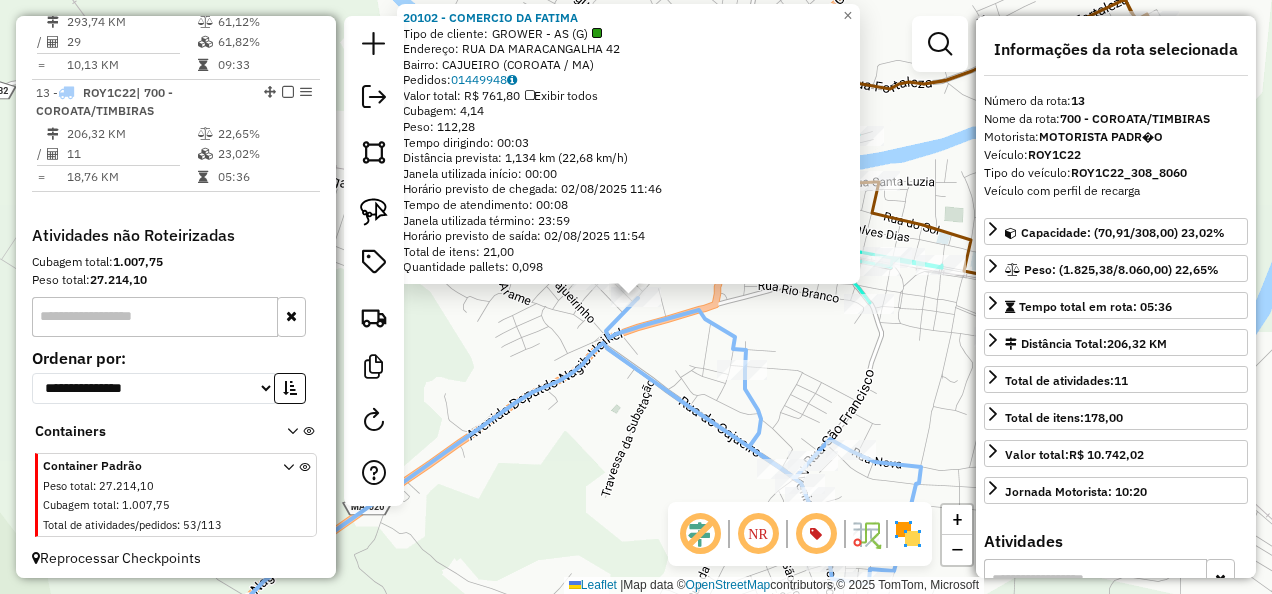 click on "Rota 13 - Placa ROY1C22  20102 - COMERCIO DA FATIMA 20102 - COMERCIO DA FATIMA  Tipo de cliente:   GROWER - AS (G)   Endereço:  RUA DA MARACANGALHA 42   Bairro: CAJUEIRO (COROATA / MA)   Pedidos:  01449948   Valor total: R$ 761,80   Exibir todos   Cubagem: 4,14  Peso: 112,28  Tempo dirigindo: 00:03   Distância prevista: 1,134 km (22,68 km/h)   Janela utilizada início: 00:00   Horário previsto de chegada: 02/08/2025 11:46   Tempo de atendimento: 00:08   Janela utilizada término: 23:59   Horário previsto de saída: 02/08/2025 11:54   Total de itens: 21,00   Quantidade pallets: 0,098  × Janela de atendimento Grade de atendimento Capacidade Transportadoras Veículos Cliente Pedidos  Rotas Selecione os dias de semana para filtrar as janelas de atendimento  Seg   Ter   Qua   Qui   Sex   Sáb   Dom  Informe o período da janela de atendimento: De: Até:  Filtrar exatamente a janela do cliente  Considerar janela de atendimento padrão  Selecione os dias de semana para filtrar as grades de atendimento  Seg  De:" 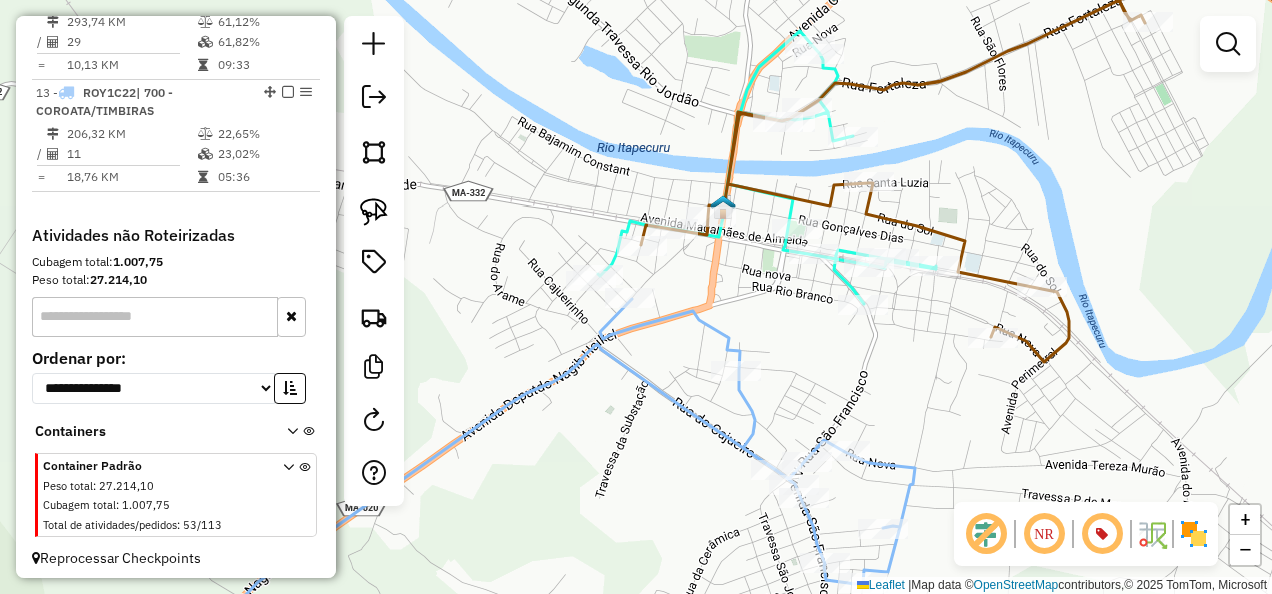 drag, startPoint x: 870, startPoint y: 361, endPoint x: 699, endPoint y: 396, distance: 174.54512 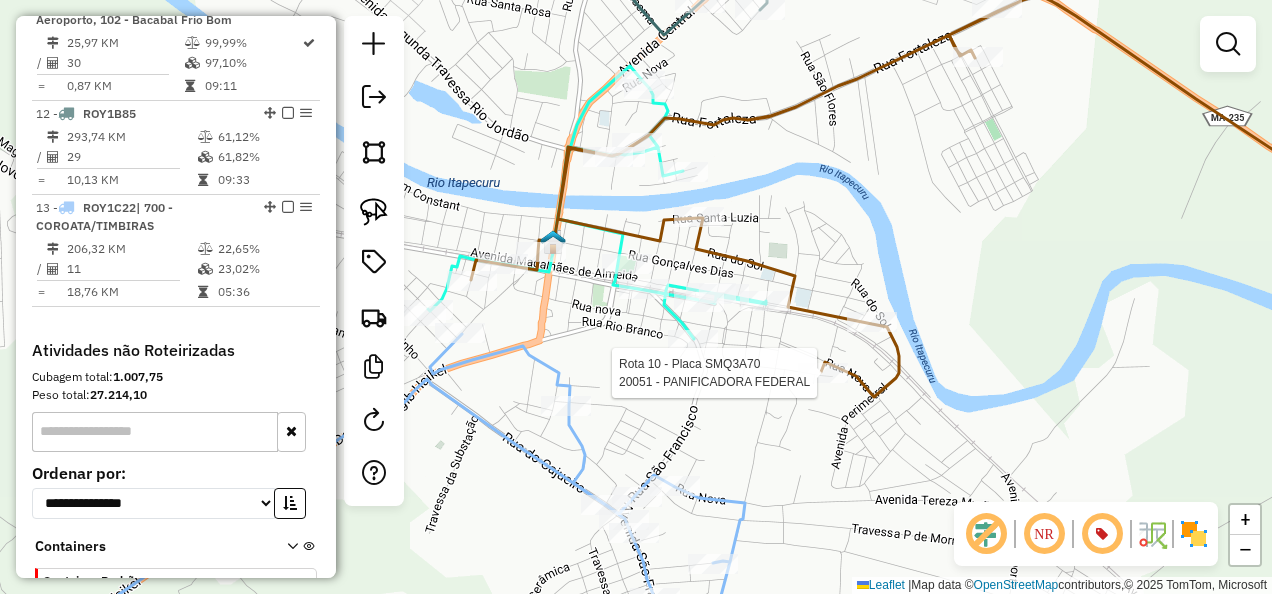 select on "**********" 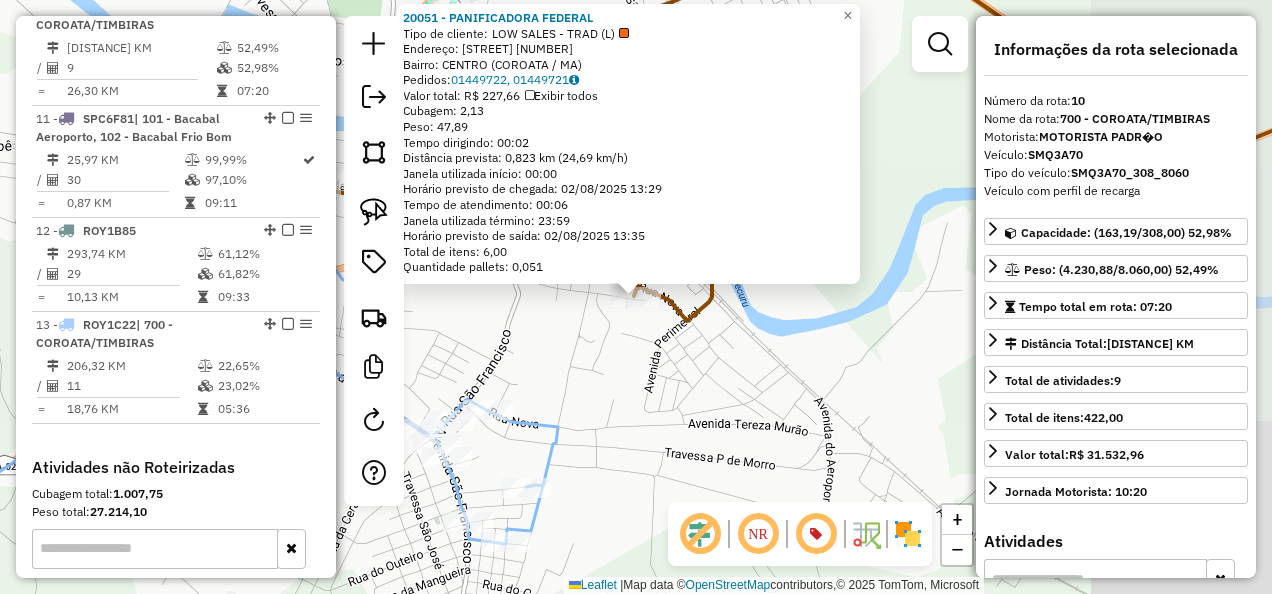scroll, scrollTop: 1808, scrollLeft: 0, axis: vertical 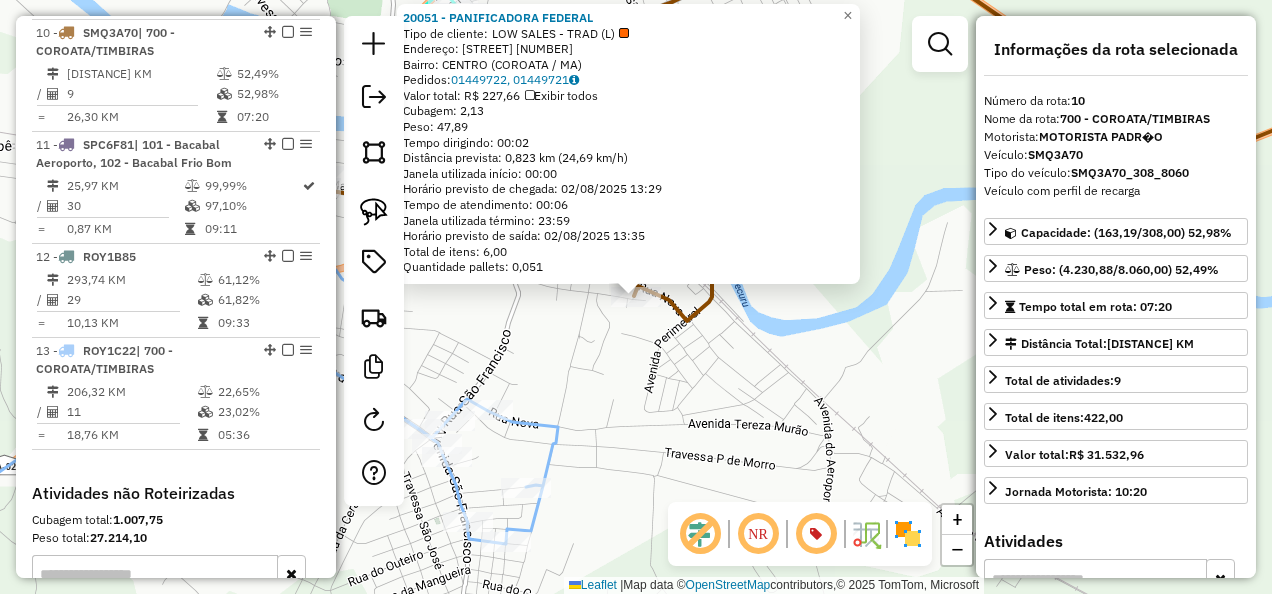 click on "20051 - PANIFICADORA FEDERAL  Tipo de cliente:   LOW SALES - TRAD (L)   Endereço:  RUA COELHO MACEDO 775   Bairro: CENTRO (COROATA / MA)   Pedidos:  01449722, 01449721   Valor total: R$ 227,66   Exibir todos   Cubagem: 2,13  Peso: 47,89  Tempo dirigindo: 00:02   Distância prevista: 0,823 km (24,69 km/h)   Janela utilizada início: 00:00   Horário previsto de chegada: 02/08/2025 13:29   Tempo de atendimento: 00:06   Janela utilizada término: 23:59   Horário previsto de saída: 02/08/2025 13:35   Total de itens: 6,00   Quantidade pallets: 0,051  × Janela de atendimento Grade de atendimento Capacidade Transportadoras Veículos Cliente Pedidos  Rotas Selecione os dias de semana para filtrar as janelas de atendimento  Seg   Ter   Qua   Qui   Sex   Sáb   Dom  Informe o período da janela de atendimento: De: Até:  Filtrar exatamente a janela do cliente  Considerar janela de atendimento padrão  Selecione os dias de semana para filtrar as grades de atendimento  Seg   Ter   Qua   Qui   Sex   Sáb   Dom   De:" 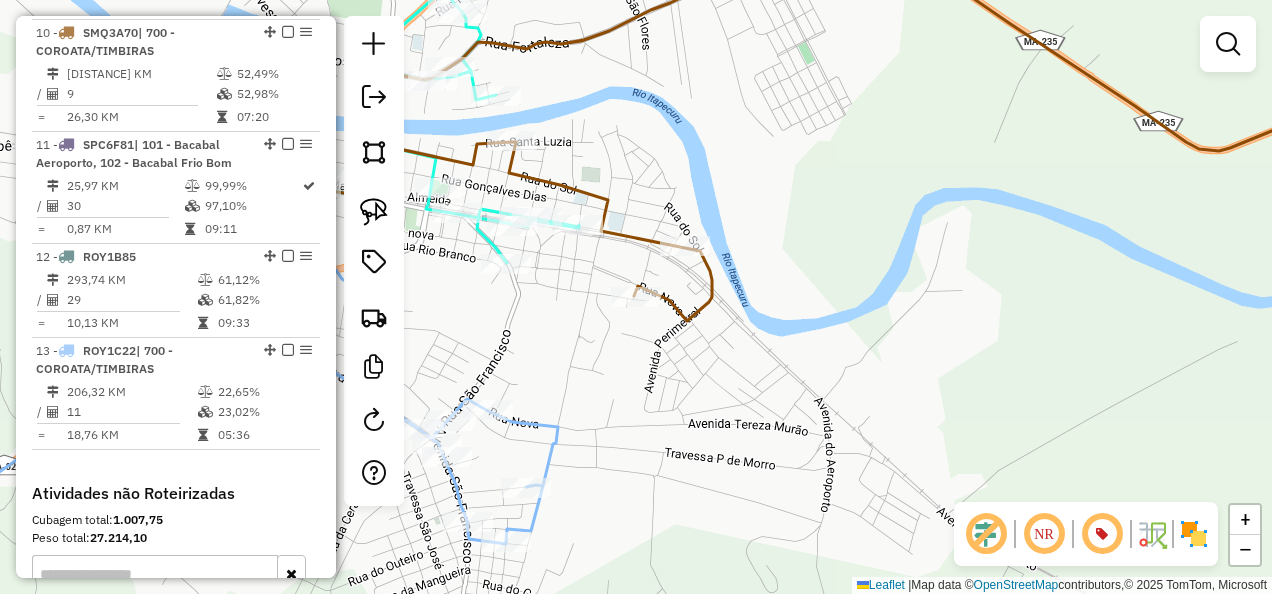 select on "**********" 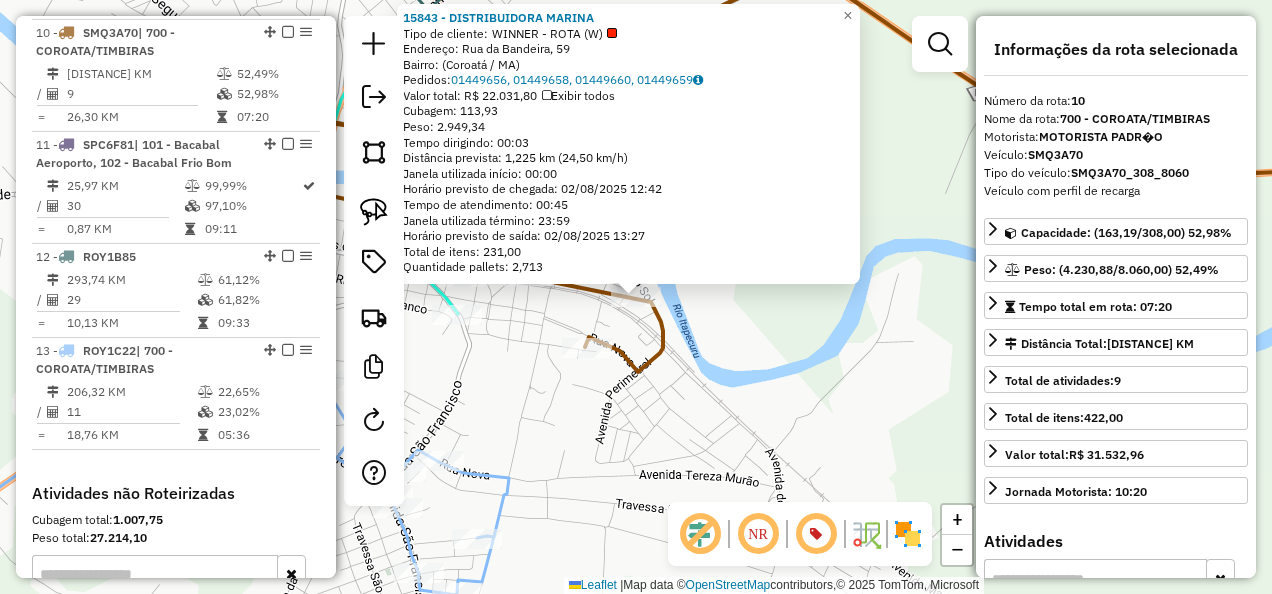 click on "Rota 10 - Placa SMQ3A70  15843 - DISTRIBUIDORA MARINA 15843 - DISTRIBUIDORA MARINA  Tipo de cliente:   WINNER - ROTA (W)   Endereço: Rua da Bandeira, 59   Bairro:  (Coroatá / MA)   Pedidos:  01449656, 01449658, 01449660, 01449659   Valor total: R$ 22.031,80   Exibir todos   Cubagem: 113,93  Peso: 2.949,34  Tempo dirigindo: 00:03   Distância prevista: 1,225 km (24,50 km/h)   Janela utilizada início: 00:00   Horário previsto de chegada: 02/08/2025 12:42   Tempo de atendimento: 00:45   Janela utilizada término: 23:59   Horário previsto de saída: 02/08/2025 13:27   Total de itens: 231,00   Quantidade pallets: 2,713  × Janela de atendimento Grade de atendimento Capacidade Transportadoras Veículos Cliente Pedidos  Rotas Selecione os dias de semana para filtrar as janelas de atendimento  Seg   Ter   Qua   Qui   Sex   Sáb   Dom  Informe o período da janela de atendimento: De: Até:  Filtrar exatamente a janela do cliente  Considerar janela de atendimento padrão   Seg   Ter   Qua   Qui   Sex   Sáb   Dom" 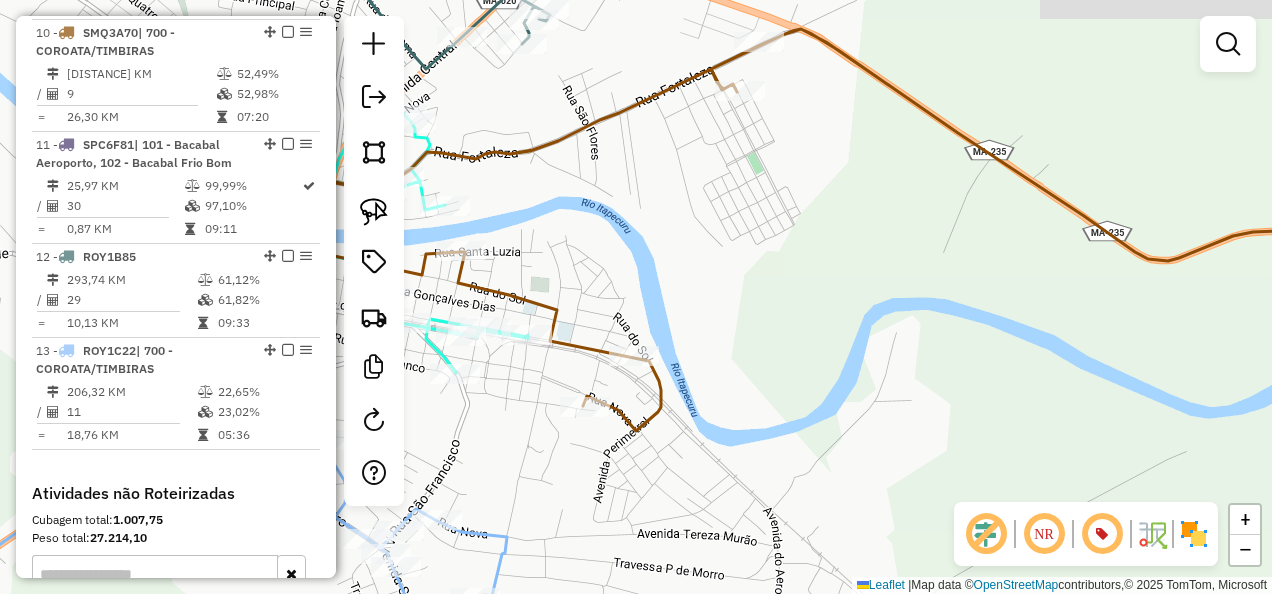 drag, startPoint x: 674, startPoint y: 170, endPoint x: 613, endPoint y: 324, distance: 165.64117 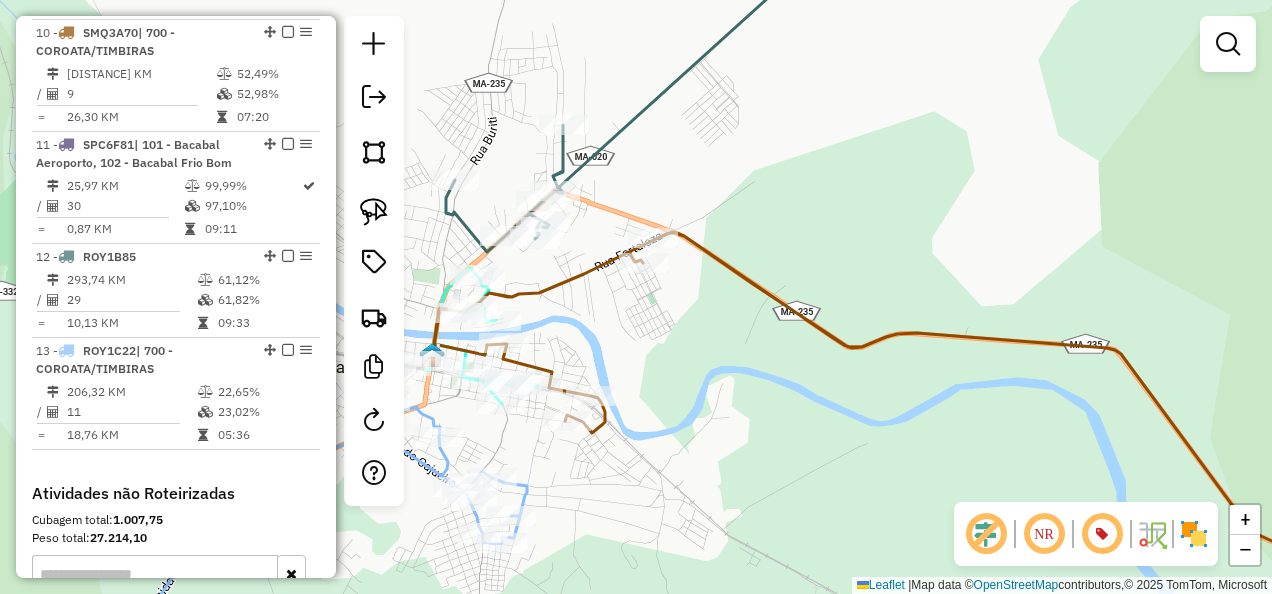 click 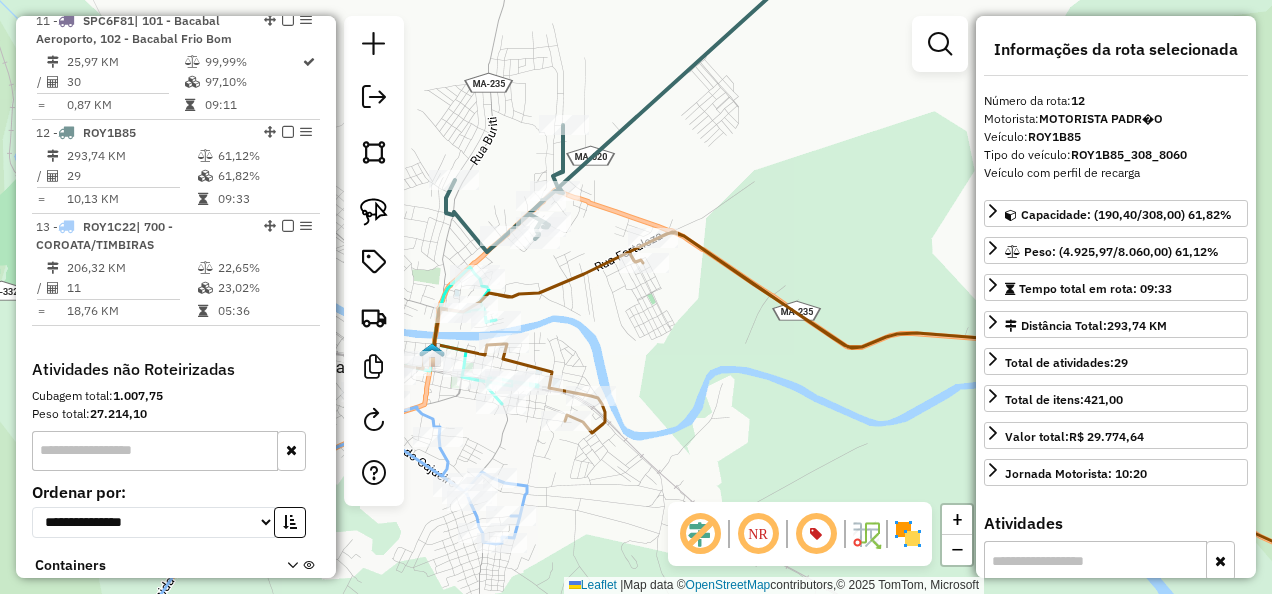 scroll, scrollTop: 2031, scrollLeft: 0, axis: vertical 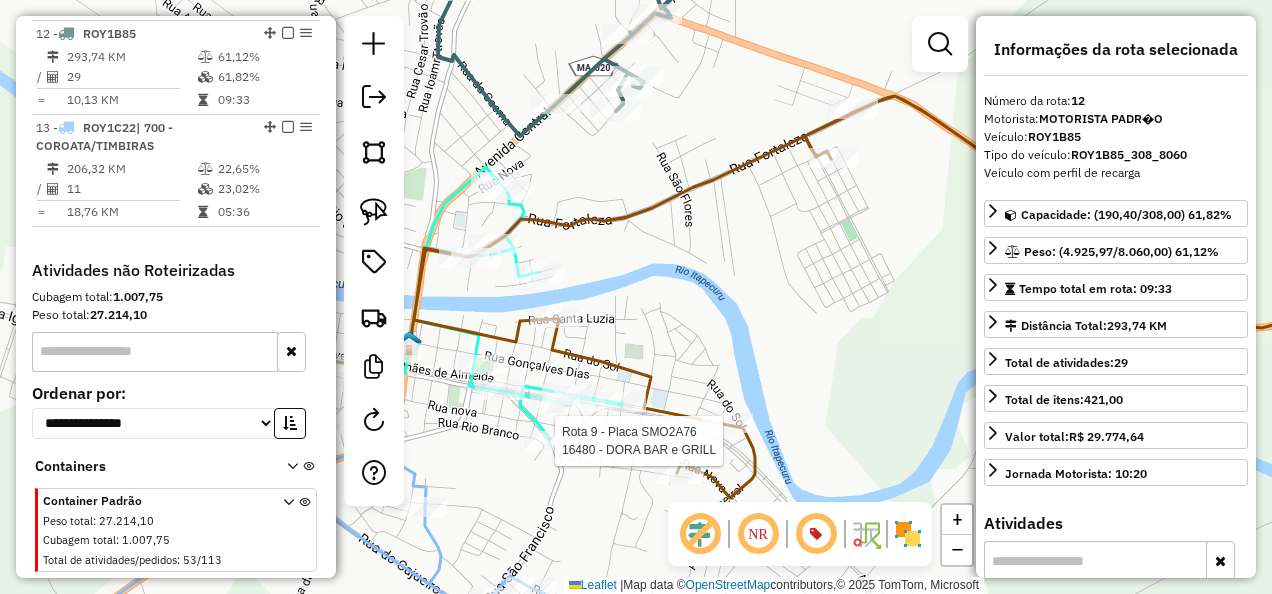 click 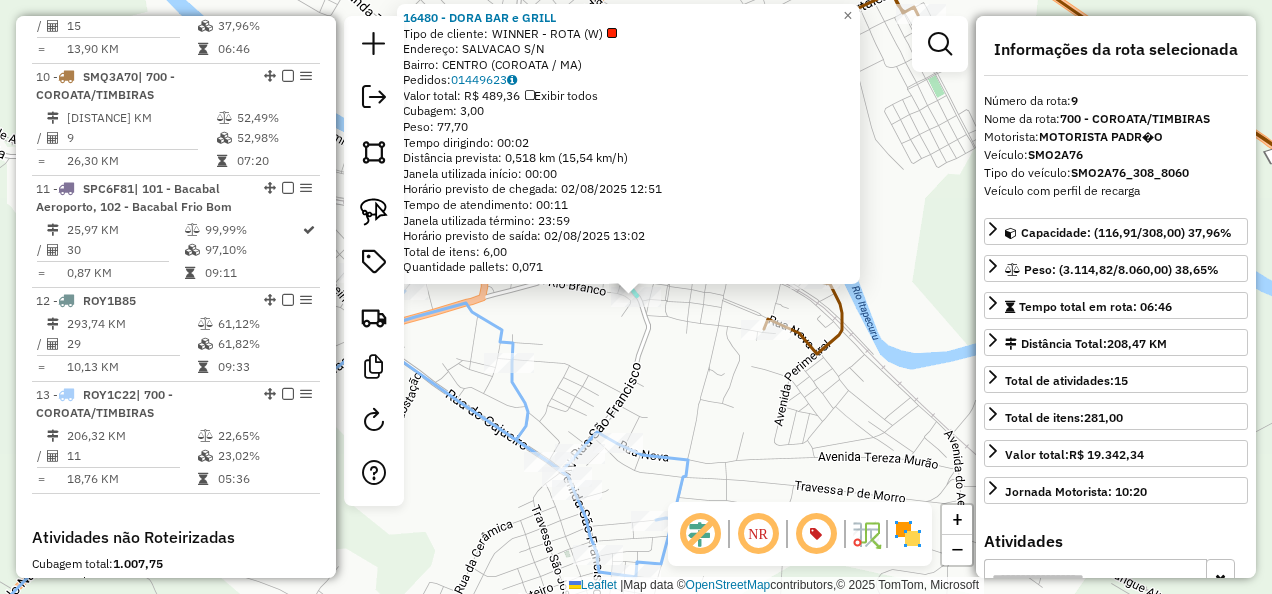 scroll, scrollTop: 1696, scrollLeft: 0, axis: vertical 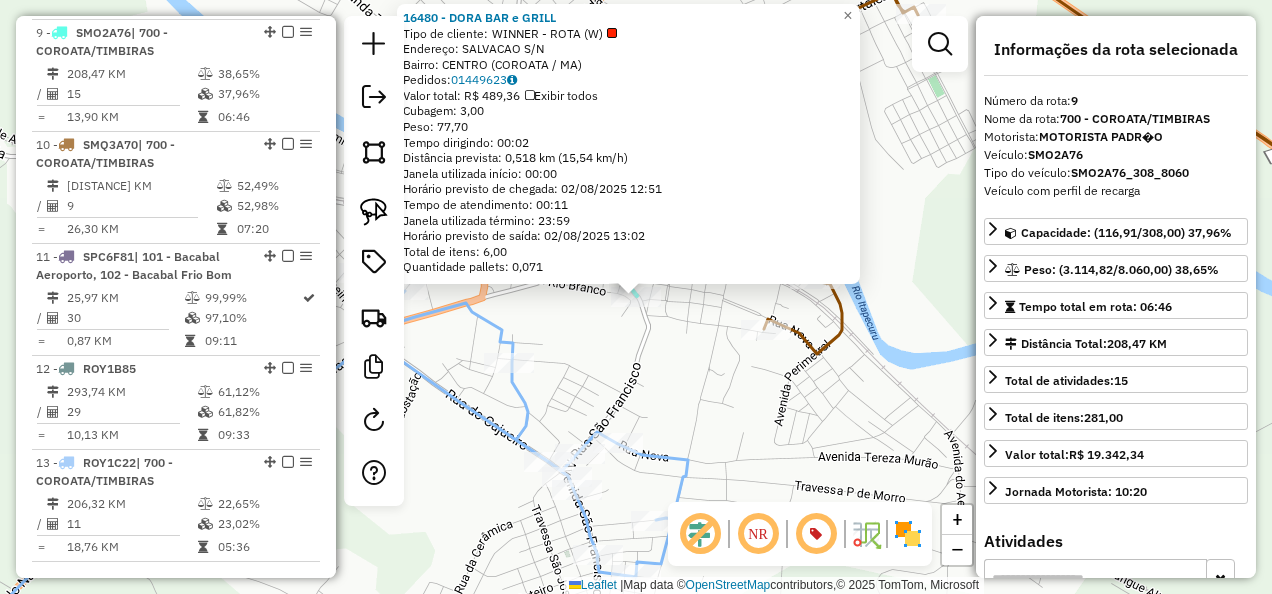 click on "Rota 13 - Placa ROY1C22  16408 - SKINA 10 Rota 13 - Placa ROY1C22  20212 - BAR DO MATAO 16480 - DORA BAR e GRILL  Tipo de cliente:   WINNER - ROTA (W)   Endereço:  SALVACAO S/N   Bairro: CENTRO (COROATA / MA)   Pedidos:  01449623   Valor total: R$ 489,36   Exibir todos   Cubagem: 3,00  Peso: 77,70  Tempo dirigindo: 00:02   Distância prevista: 0,518 km (15,54 km/h)   Janela utilizada início: 00:00   Horário previsto de chegada: 02/08/2025 12:51   Tempo de atendimento: 00:11   Janela utilizada término: 23:59   Horário previsto de saída: 02/08/2025 13:02   Total de itens: 6,00   Quantidade pallets: 0,071  × Janela de atendimento Grade de atendimento Capacidade Transportadoras Veículos Cliente Pedidos  Rotas Selecione os dias de semana para filtrar as janelas de atendimento  Seg   Ter   Qua   Qui   Sex   Sáb   Dom  Informe o período da janela de atendimento: De: Até:  Filtrar exatamente a janela do cliente  Considerar janela de atendimento padrão   Seg   Ter   Qua   Qui   Sex   Sáb   Dom   De:  De:" 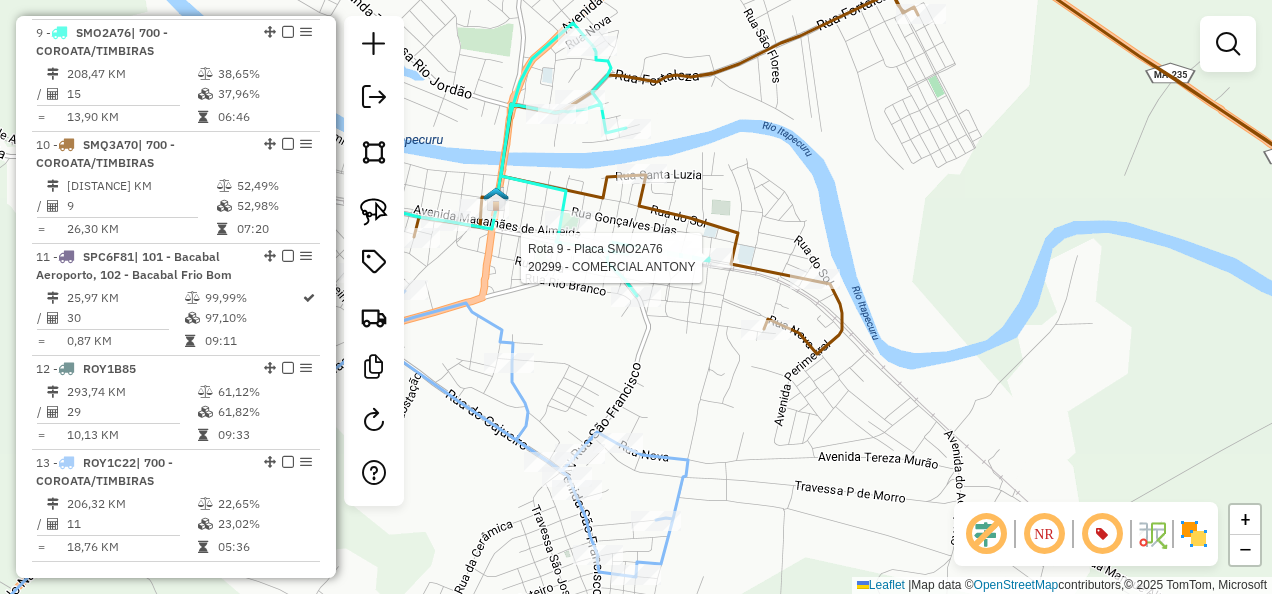 select on "**********" 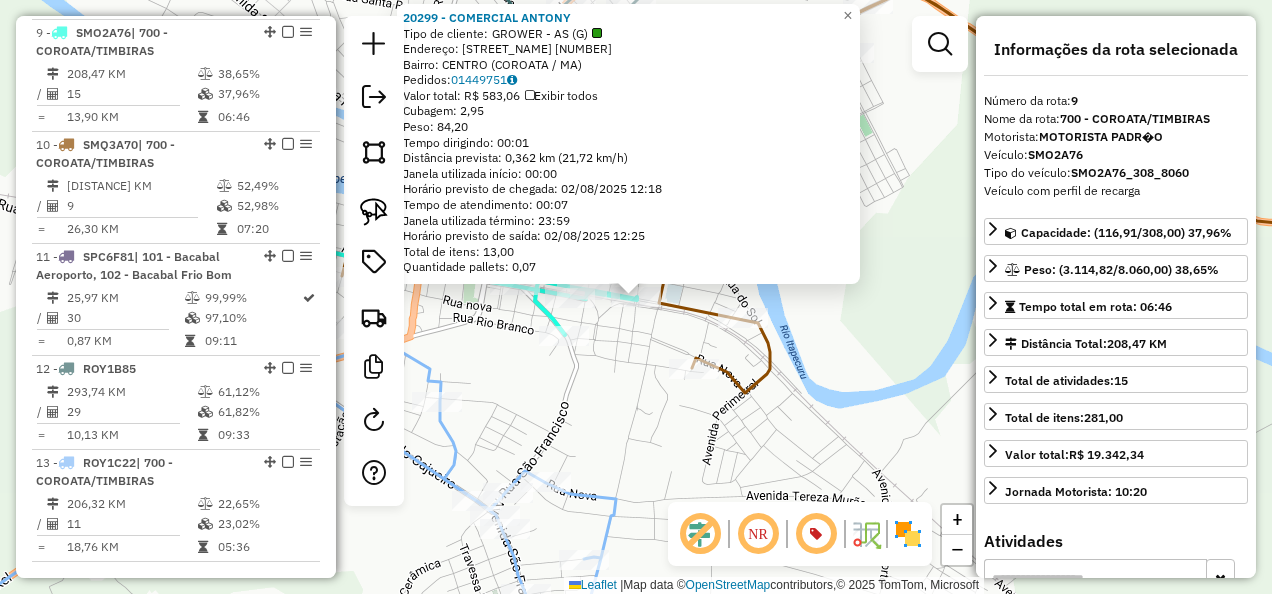 click on "20299 - COMERCIAL ANTONY  Tipo de cliente:   GROWER - AS (G)   Endereço:  AV DA BANDEIRA 516   Bairro: CENTRO (COROATA / MA)   Pedidos:  01449751   Valor total: R$ 583,06   Exibir todos   Cubagem: 2,95  Peso: 84,20  Tempo dirigindo: 00:01   Distância prevista: 0,362 km (21,72 km/h)   Janela utilizada início: 00:00   Horário previsto de chegada: 02/08/2025 12:18   Tempo de atendimento: 00:07   Janela utilizada término: 23:59   Horário previsto de saída: 02/08/2025 12:25   Total de itens: 13,00   Quantidade pallets: 0,07  × Janela de atendimento Grade de atendimento Capacidade Transportadoras Veículos Cliente Pedidos  Rotas Selecione os dias de semana para filtrar as janelas de atendimento  Seg   Ter   Qua   Qui   Sex   Sáb   Dom  Informe o período da janela de atendimento: De: Até:  Filtrar exatamente a janela do cliente  Considerar janela de atendimento padrão  Selecione os dias de semana para filtrar as grades de atendimento  Seg   Ter   Qua   Qui   Sex   Sáb   Dom   Peso mínimo:   De:   De:" 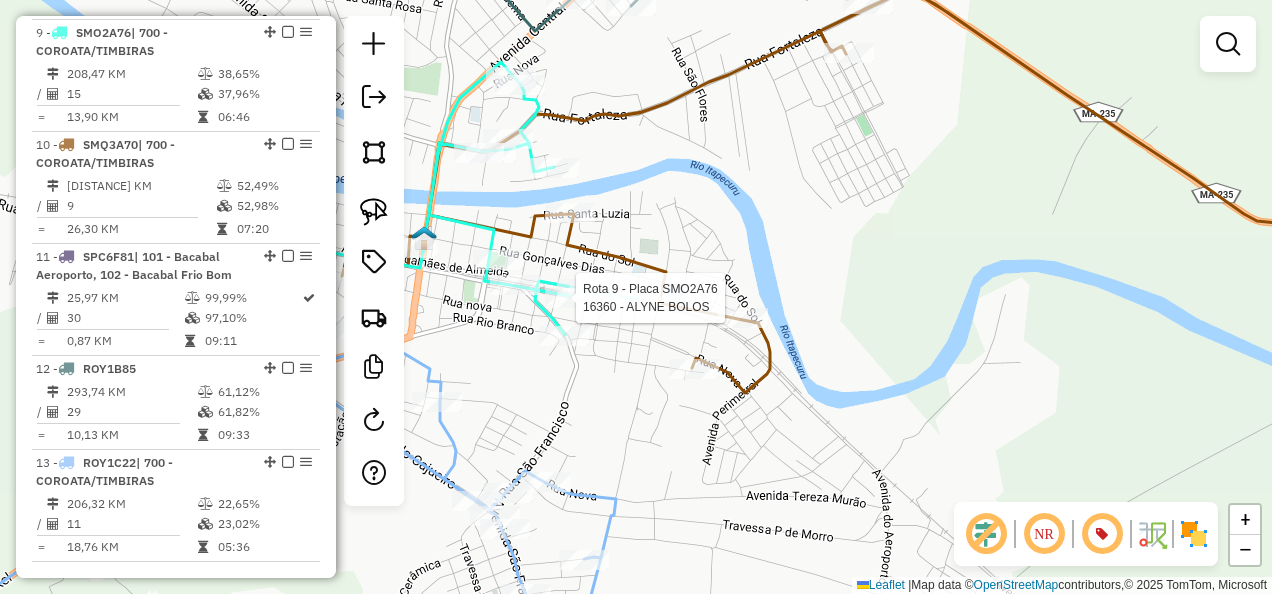 click 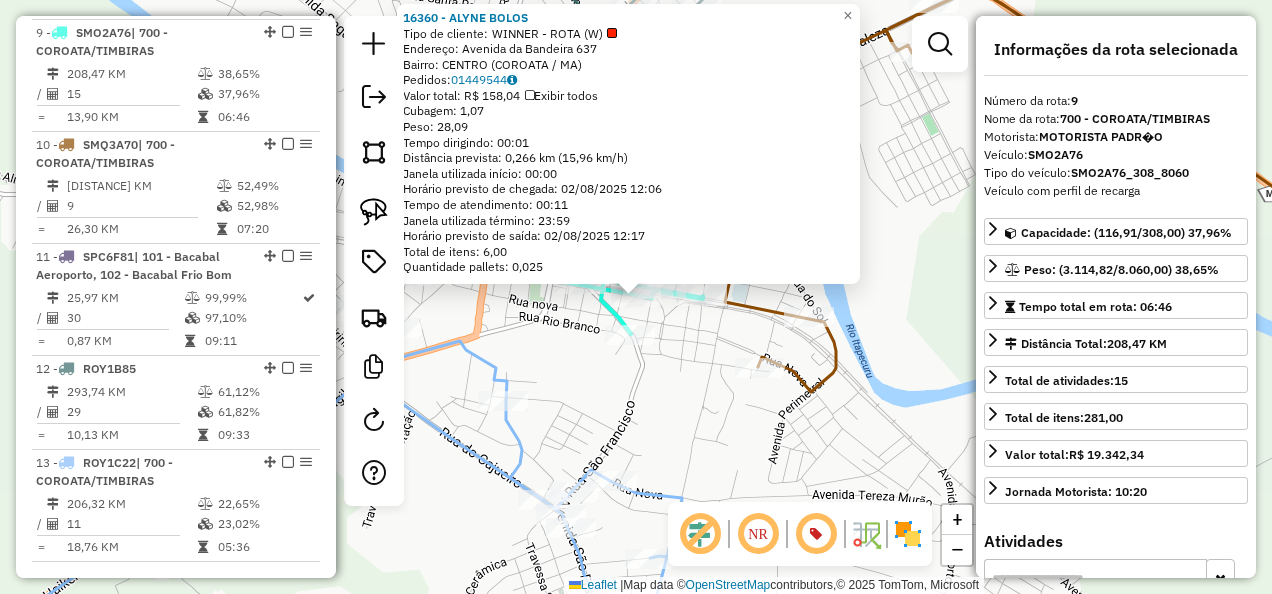 click on "Rota 9 - Placa SMO2A76  16360 - ALYNE BOLOS 16360 - ALYNE BOLOS  Tipo de cliente:   WINNER - ROTA (W)   Endereço:  Avenida da Bandeira 637   Bairro: CENTRO (COROATA / MA)   Pedidos:  01449544   Valor total: R$ 158,04   Exibir todos   Cubagem: 1,07  Peso: 28,09  Tempo dirigindo: 00:01   Distância prevista: 0,266 km (15,96 km/h)   Janela utilizada início: 00:00   Horário previsto de chegada: 02/08/2025 12:06   Tempo de atendimento: 00:11   Janela utilizada término: 23:59   Horário previsto de saída: 02/08/2025 12:17   Total de itens: 6,00   Quantidade pallets: 0,025  × Janela de atendimento Grade de atendimento Capacidade Transportadoras Veículos Cliente Pedidos  Rotas Selecione os dias de semana para filtrar as janelas de atendimento  Seg   Ter   Qua   Qui   Sex   Sáb   Dom  Informe o período da janela de atendimento: De: Até:  Filtrar exatamente a janela do cliente  Considerar janela de atendimento padrão  Selecione os dias de semana para filtrar as grades de atendimento  Seg   Ter   Qua   Qui  +" 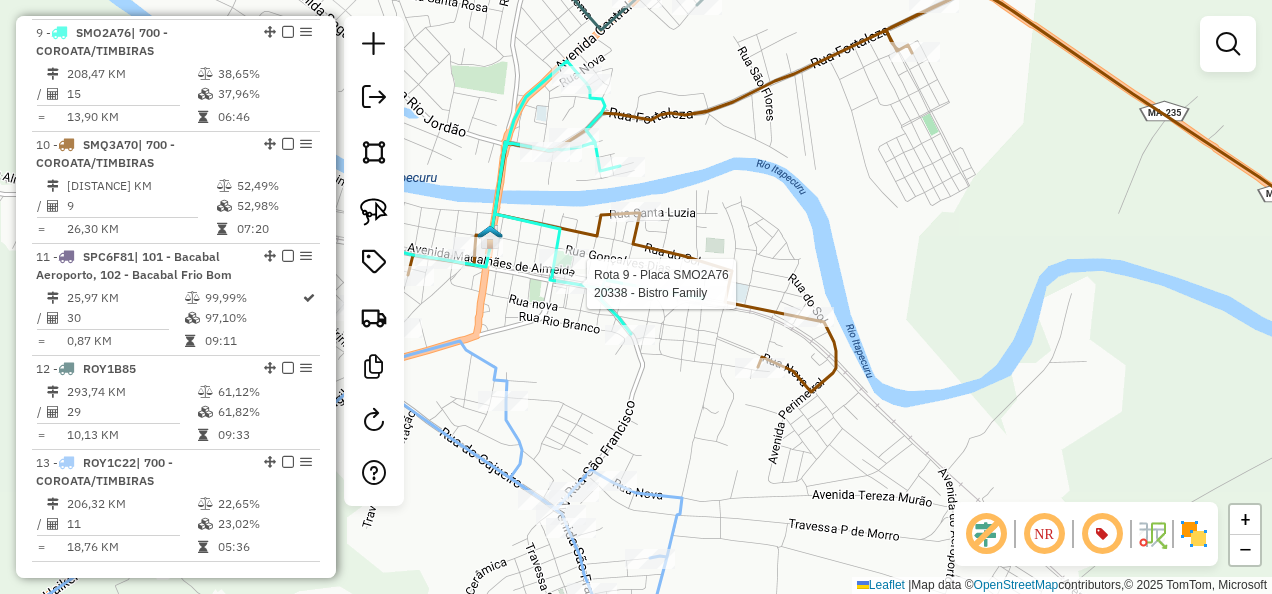click 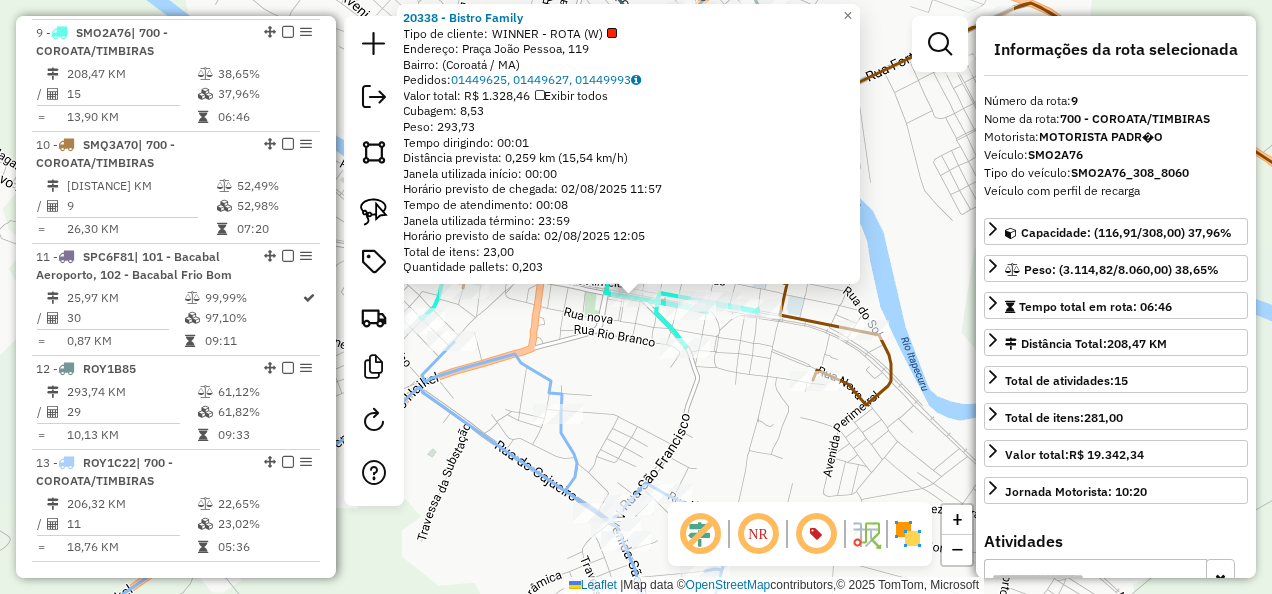 click on "Rota 9 - Placa SMO2A76  20338 - Bistro Family 20338 - Bistro Family  Tipo de cliente:   WINNER - ROTA (W)   Endereço: Praça João Pessoa, 119   Bairro:  (Coroatá / MA)   Pedidos:  01449625, 01449627, 01449993   Valor total: R$ 1.328,46   Exibir todos   Cubagem: 8,53  Peso: 293,73  Tempo dirigindo: 00:01   Distância prevista: 0,259 km (15,54 km/h)   Janela utilizada início: 00:00   Horário previsto de chegada: 02/08/2025 11:57   Tempo de atendimento: 00:08   Janela utilizada término: 23:59   Horário previsto de saída: 02/08/2025 12:05   Total de itens: 23,00   Quantidade pallets: 0,203  × Janela de atendimento Grade de atendimento Capacidade Transportadoras Veículos Cliente Pedidos  Rotas Selecione os dias de semana para filtrar as janelas de atendimento  Seg   Ter   Qua   Qui   Sex   Sáb   Dom  Informe o período da janela de atendimento: De: Até:  Filtrar exatamente a janela do cliente  Considerar janela de atendimento padrão  Selecione os dias de semana para filtrar as grades de atendimento +" 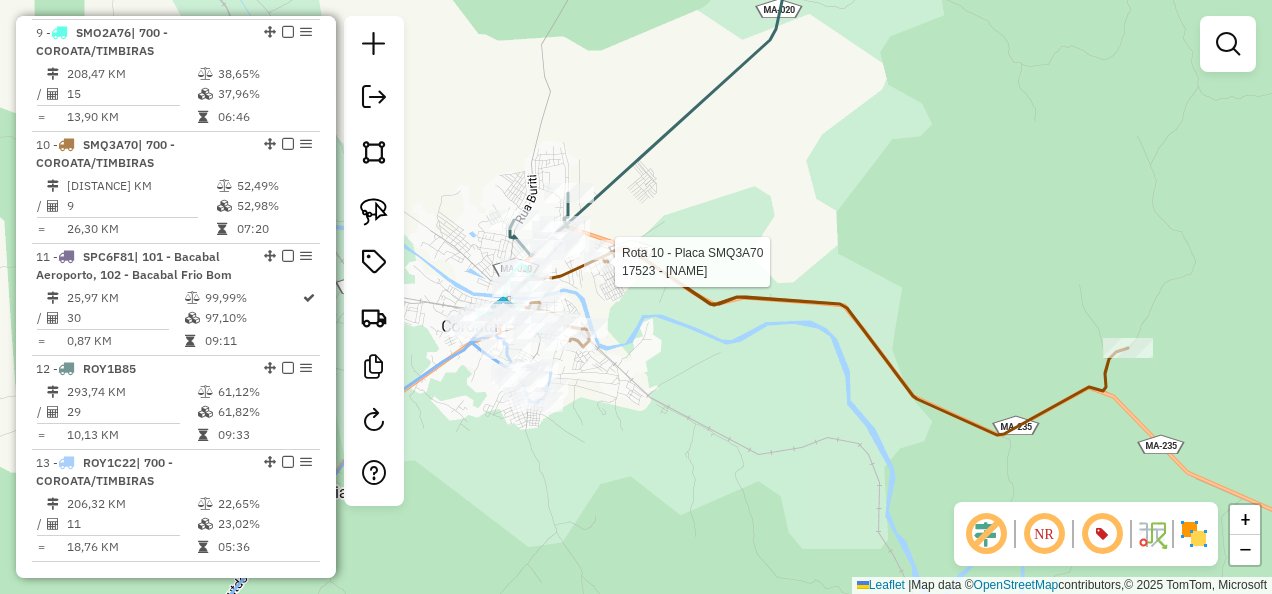 click 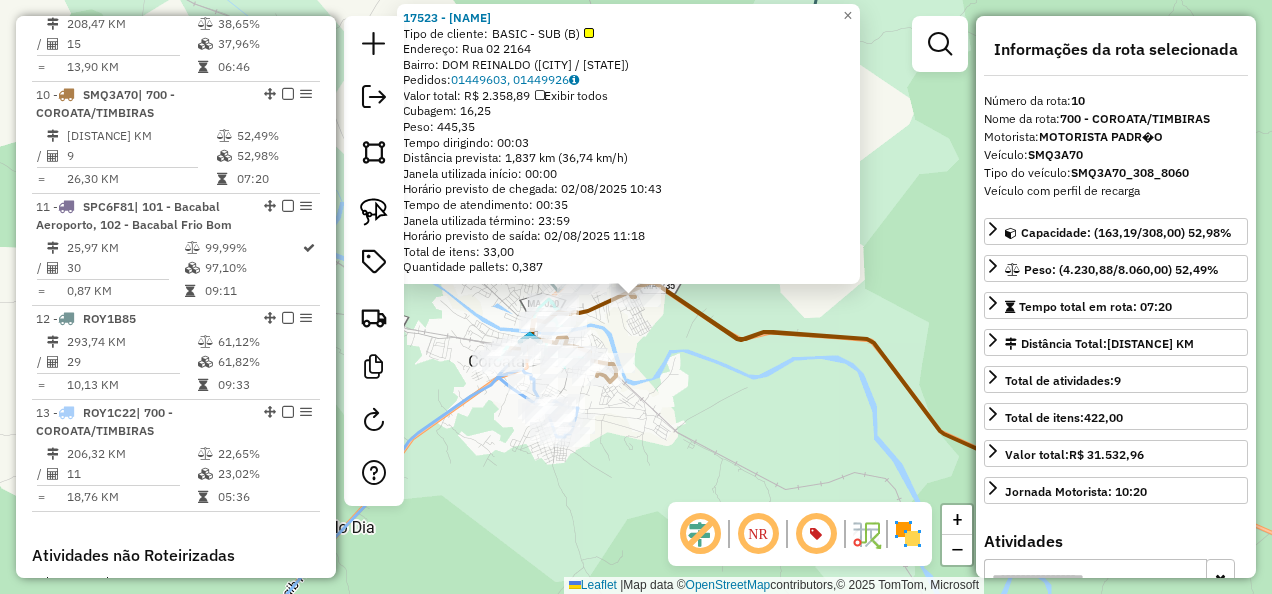 scroll, scrollTop: 1808, scrollLeft: 0, axis: vertical 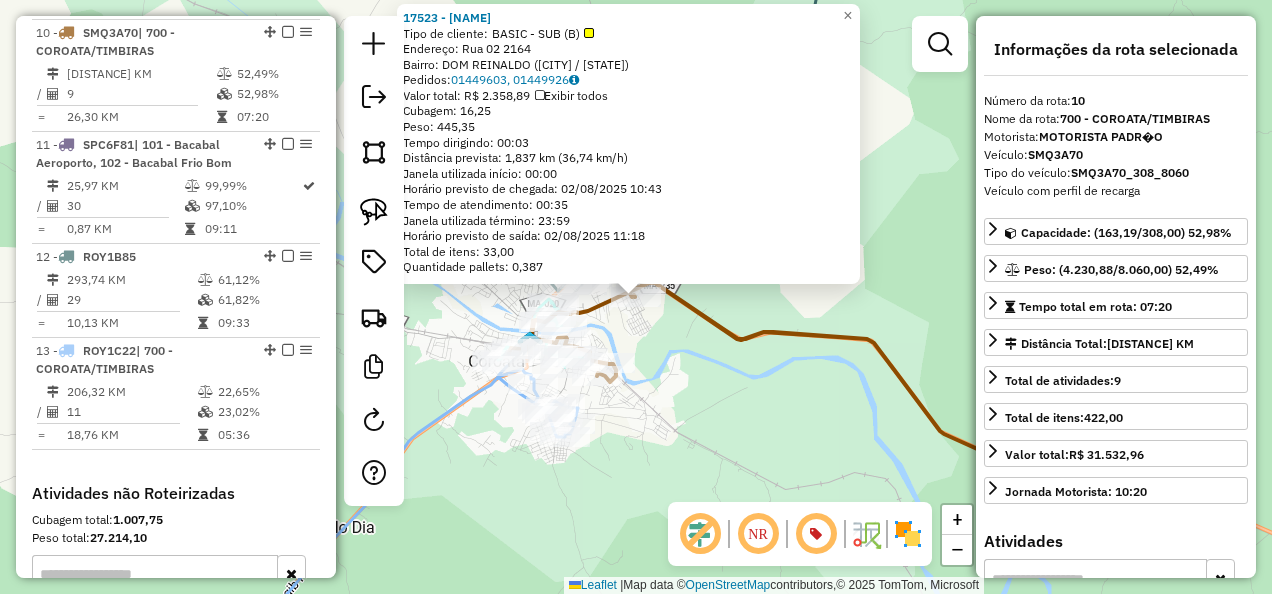 click on "Rota 10 - Placa SMQ3A70  17523 - POINTE BAR E DELIVER 17523 - POINTE BAR E DELIVER  Tipo de cliente:   BASIC - SUB (B)   Endereço:  Rua 02 2164   Bairro: DOM REINALDO (COROATA / MA)   Pedidos:  01449603, 01449926   Valor total: R$ 2.358,89   Exibir todos   Cubagem: 16,25  Peso: 445,35  Tempo dirigindo: 00:03   Distância prevista: 1,837 km (36,74 km/h)   Janela utilizada início: 00:00   Horário previsto de chegada: 02/08/2025 10:43   Tempo de atendimento: 00:35   Janela utilizada término: 23:59   Horário previsto de saída: 02/08/2025 11:18   Total de itens: 33,00   Quantidade pallets: 0,387  × Janela de atendimento Grade de atendimento Capacidade Transportadoras Veículos Cliente Pedidos  Rotas Selecione os dias de semana para filtrar as janelas de atendimento  Seg   Ter   Qua   Qui   Sex   Sáb   Dom  Informe o período da janela de atendimento: De: Até:  Filtrar exatamente a janela do cliente  Considerar janela de atendimento padrão  Selecione os dias de semana para filtrar as grades de atendimento" 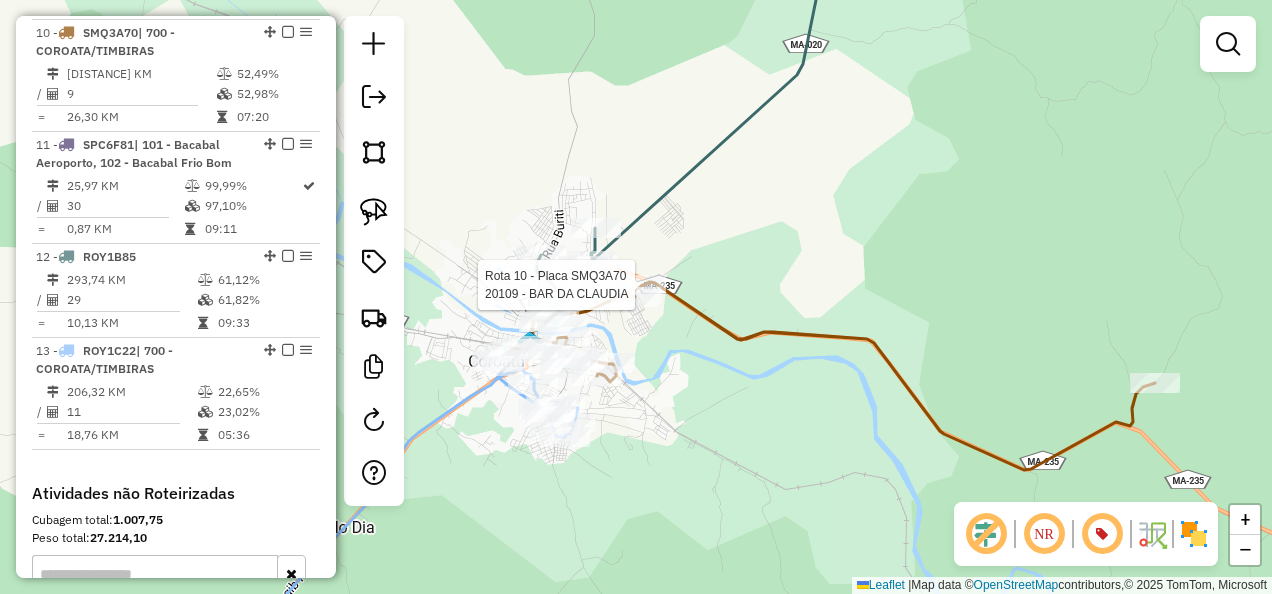 select on "**********" 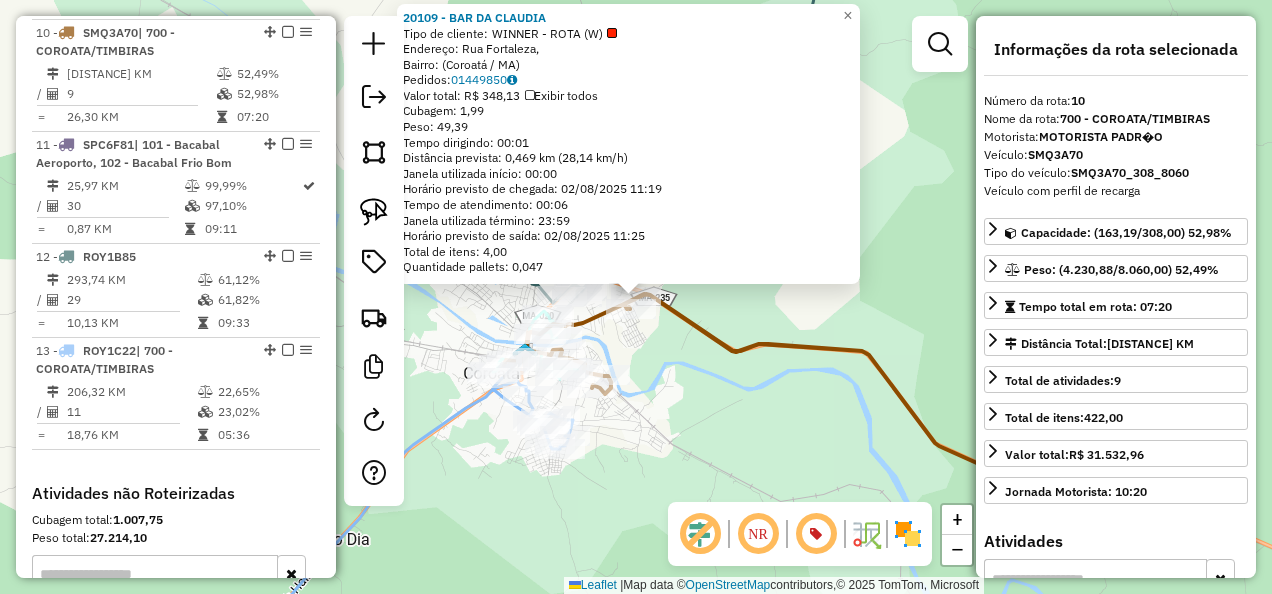 click on "20109 - BAR DA CLAUDIA  Tipo de cliente:   WINNER - ROTA (W)   Endereço: Rua Fortaleza,    Bairro:  (Coroatá / MA)   Pedidos:  01449850   Valor total: R$ 348,13   Exibir todos   Cubagem: 1,99  Peso: 49,39  Tempo dirigindo: 00:01   Distância prevista: 0,469 km (28,14 km/h)   Janela utilizada início: 00:00   Horário previsto de chegada: 02/08/2025 11:19   Tempo de atendimento: 00:06   Janela utilizada término: 23:59   Horário previsto de saída: 02/08/2025 11:25   Total de itens: 4,00   Quantidade pallets: 0,047  × Janela de atendimento Grade de atendimento Capacidade Transportadoras Veículos Cliente Pedidos  Rotas Selecione os dias de semana para filtrar as janelas de atendimento  Seg   Ter   Qua   Qui   Sex   Sáb   Dom  Informe o período da janela de atendimento: De: Até:  Filtrar exatamente a janela do cliente  Considerar janela de atendimento padrão  Selecione os dias de semana para filtrar as grades de atendimento  Seg   Ter   Qua   Qui   Sex   Sáb   Dom   Peso mínimo:   Peso máximo:   De:" 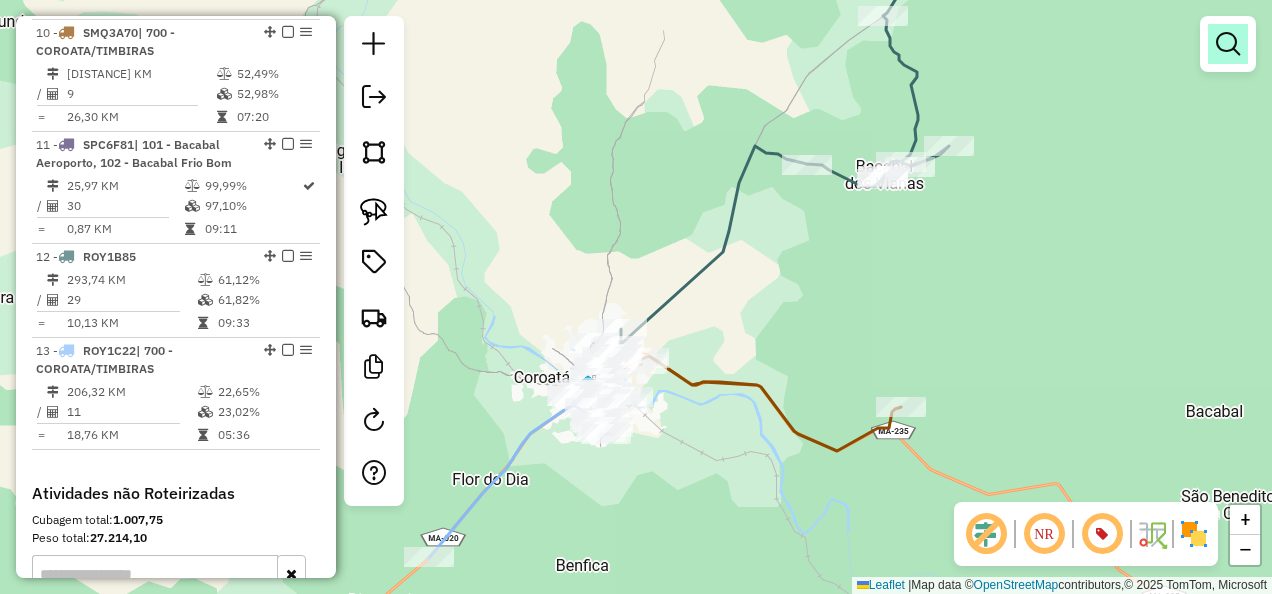 click at bounding box center [1228, 44] 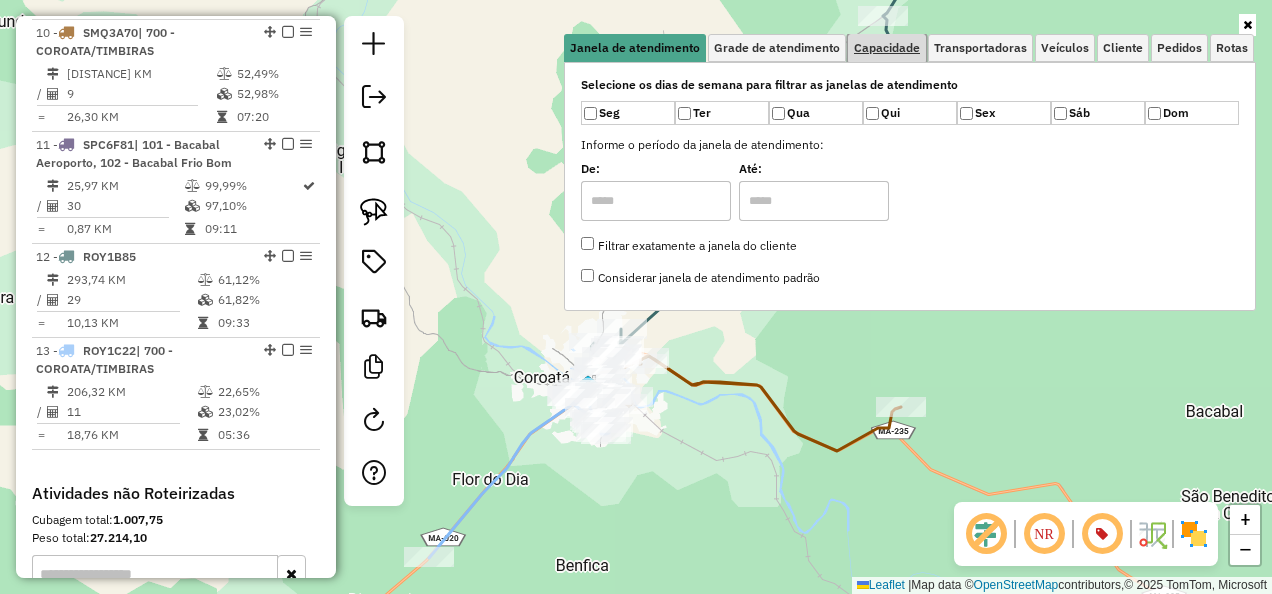 click on "Capacidade" at bounding box center [887, 48] 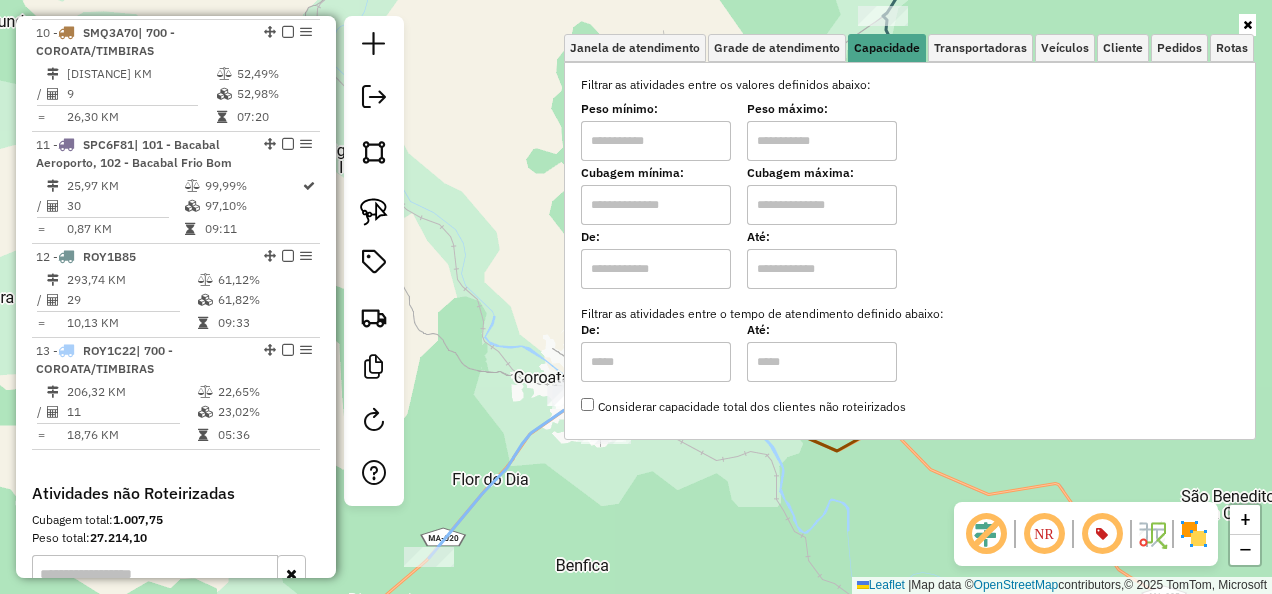 click at bounding box center [656, 205] 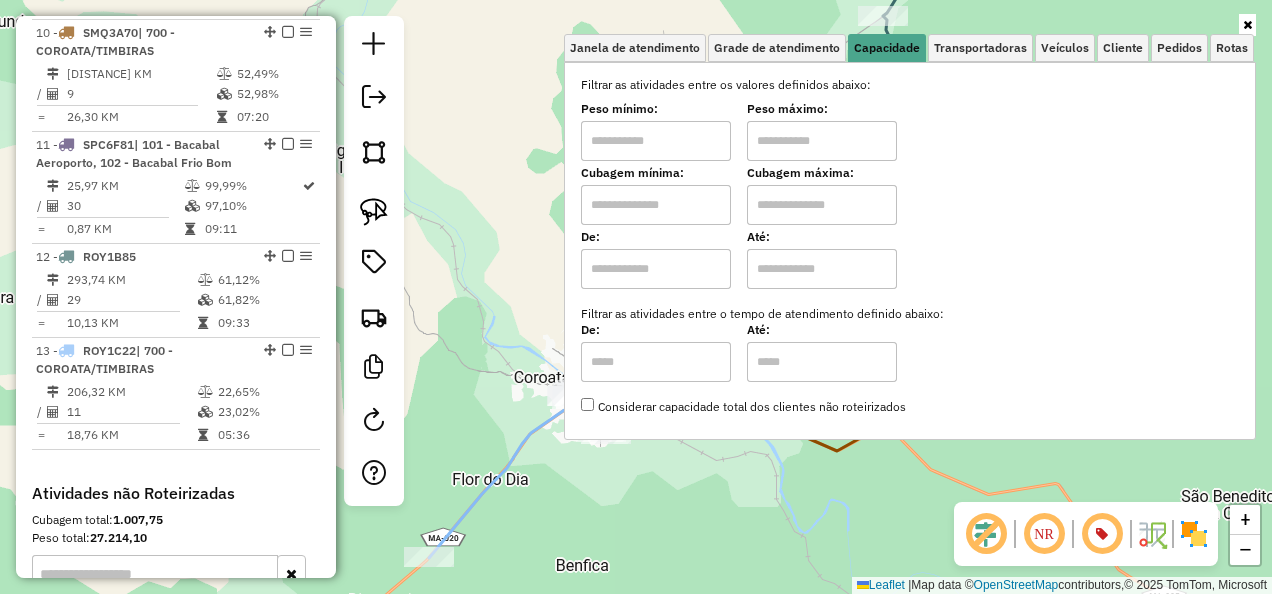 type on "*****" 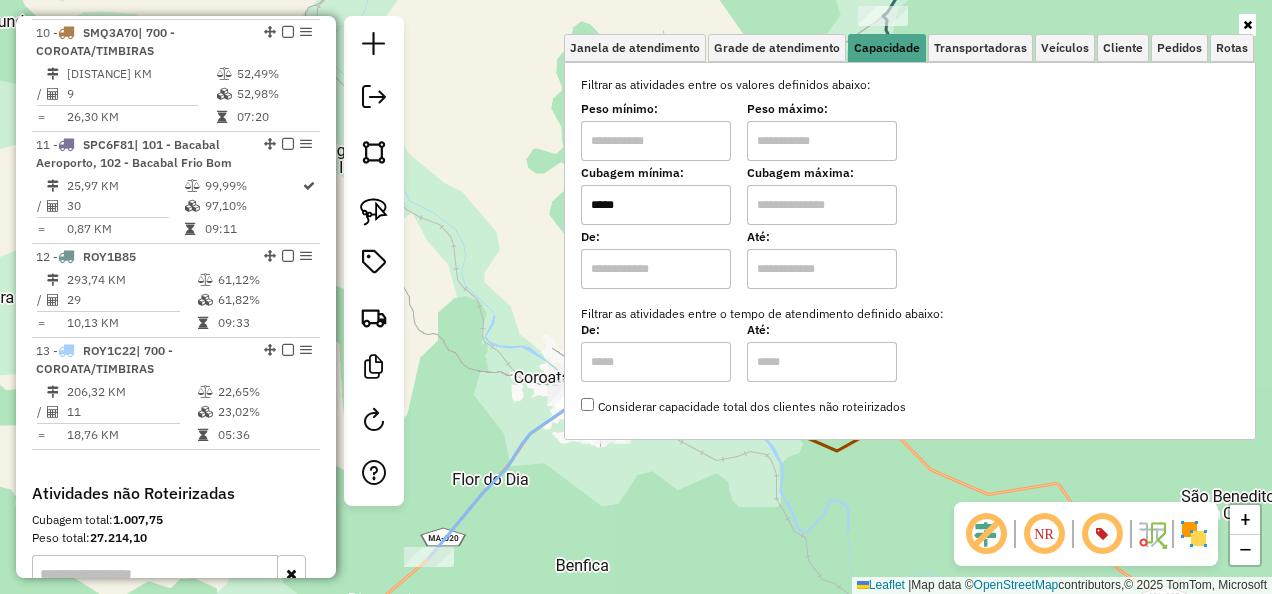 click at bounding box center [822, 205] 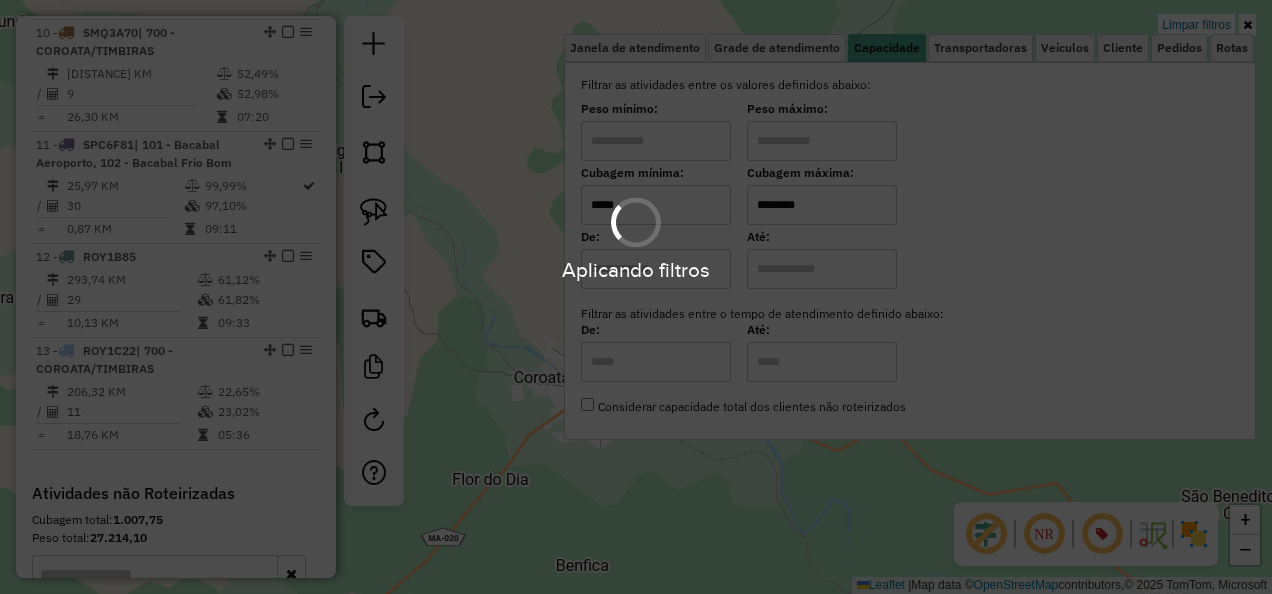 click on "Aplicando filtros" at bounding box center [636, 269] 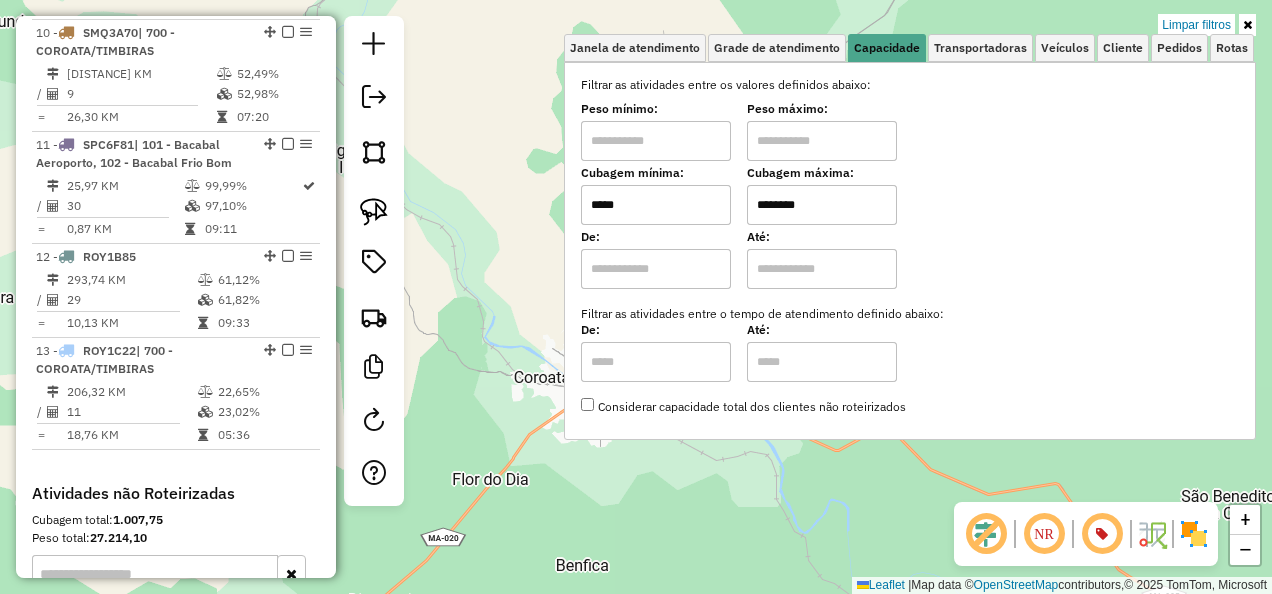 click on "Limpar filtros Janela de atendimento Grade de atendimento Capacidade Transportadoras Veículos Cliente Pedidos  Rotas Selecione os dias de semana para filtrar as janelas de atendimento  Seg   Ter   Qua   Qui   Sex   Sáb   Dom  Informe o período da janela de atendimento: De: Até:  Filtrar exatamente a janela do cliente  Considerar janela de atendimento padrão  Selecione os dias de semana para filtrar as grades de atendimento  Seg   Ter   Qua   Qui   Sex   Sáb   Dom   Considerar clientes sem dia de atendimento cadastrado  Clientes fora do dia de atendimento selecionado Filtrar as atividades entre os valores definidos abaixo:  Peso mínimo:   Peso máximo:   Cubagem mínima:  *****  Cubagem máxima:  ********  De:   Até:  Filtrar as atividades entre o tempo de atendimento definido abaixo:  De:   Até:   Considerar capacidade total dos clientes não roteirizados Transportadora: Selecione um ou mais itens Tipo de veículo: Selecione um ou mais itens Veículo: Selecione um ou mais itens Motorista: Nome: Tipo:" 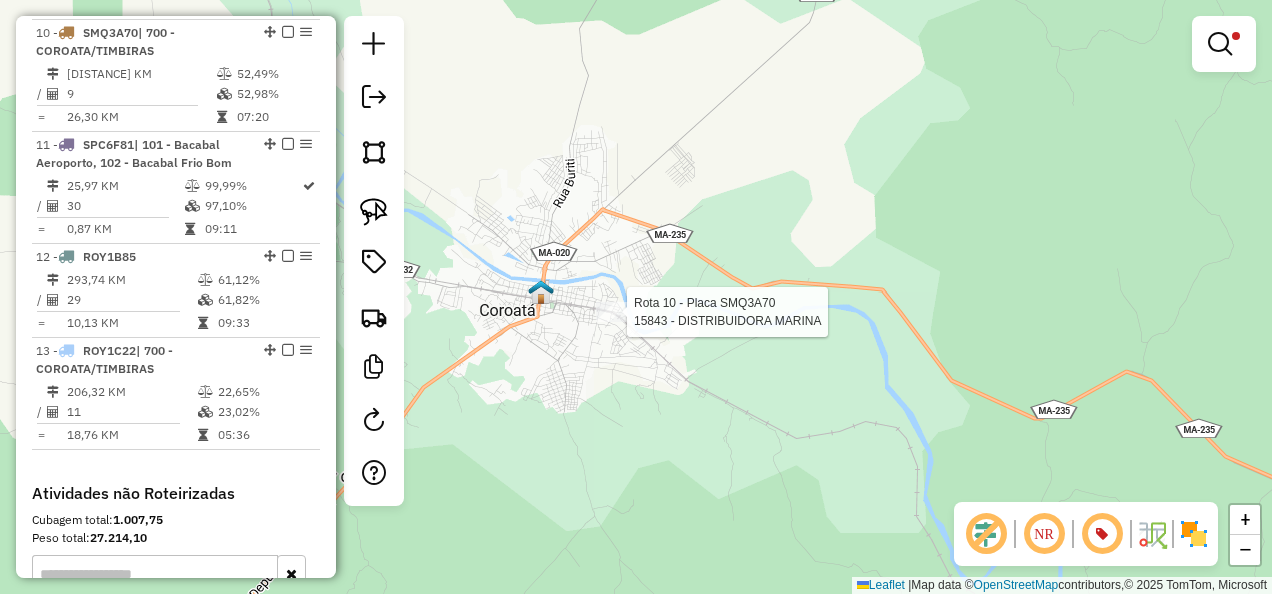 select on "**********" 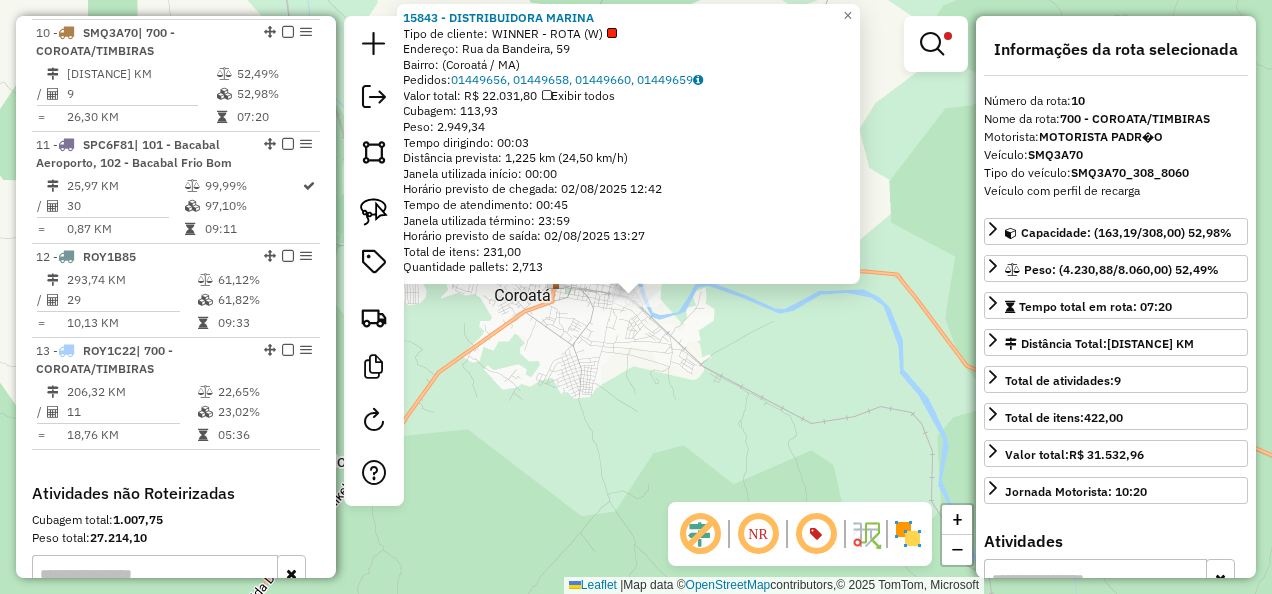 click on "15843 - DISTRIBUIDORA MARINA  Tipo de cliente:   WINNER - ROTA (W)   Endereço: Rua da Bandeira, 59   Bairro:  (Coroatá / MA)   Pedidos:  01449656, 01449658, 01449660, 01449659   Valor total: R$ 22.031,80   Exibir todos   Cubagem: 113,93  Peso: 2.949,34  Tempo dirigindo: 00:03   Distância prevista: 1,225 km (24,50 km/h)   Janela utilizada início: 00:00   Horário previsto de chegada: 02/08/2025 12:42   Tempo de atendimento: 00:45   Janela utilizada término: 23:59   Horário previsto de saída: 02/08/2025 13:27   Total de itens: 231,00   Quantidade pallets: 2,713  × Limpar filtros Janela de atendimento Grade de atendimento Capacidade Transportadoras Veículos Cliente Pedidos  Rotas Selecione os dias de semana para filtrar as janelas de atendimento  Seg   Ter   Qua   Qui   Sex   Sáb   Dom  Informe o período da janela de atendimento: De: Até:  Filtrar exatamente a janela do cliente  Considerar janela de atendimento padrão  Selecione os dias de semana para filtrar as grades de atendimento  Seg   Ter  De:" 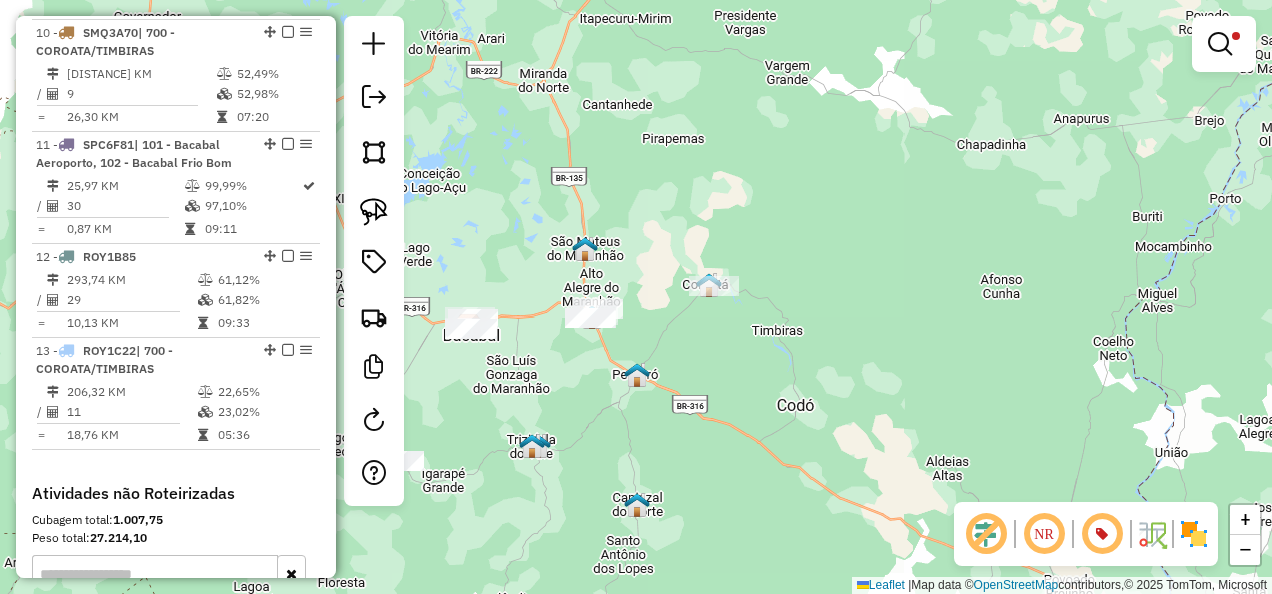 drag, startPoint x: 937, startPoint y: 386, endPoint x: 763, endPoint y: 456, distance: 187.55266 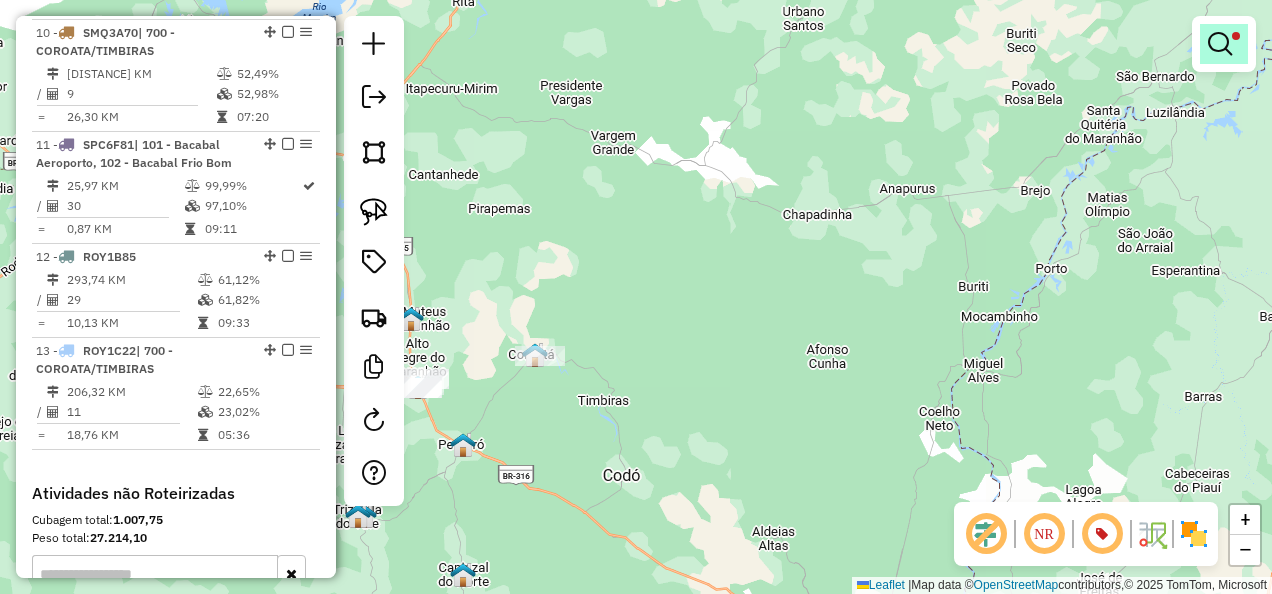 click at bounding box center [1220, 44] 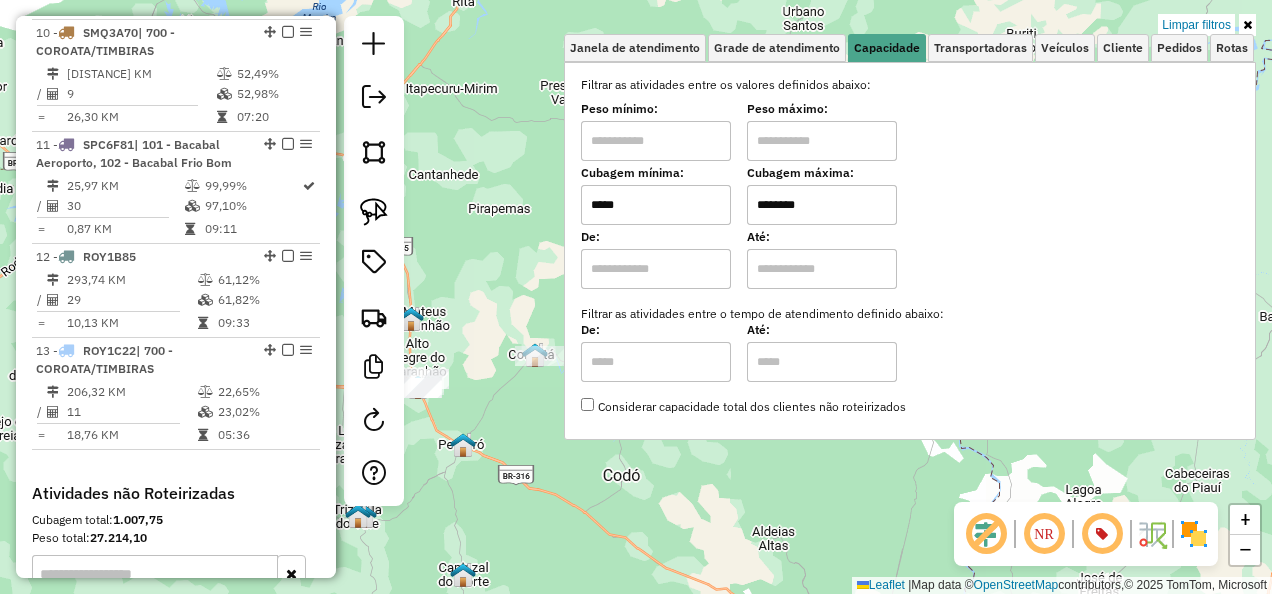 drag, startPoint x: 628, startPoint y: 224, endPoint x: 554, endPoint y: 246, distance: 77.201035 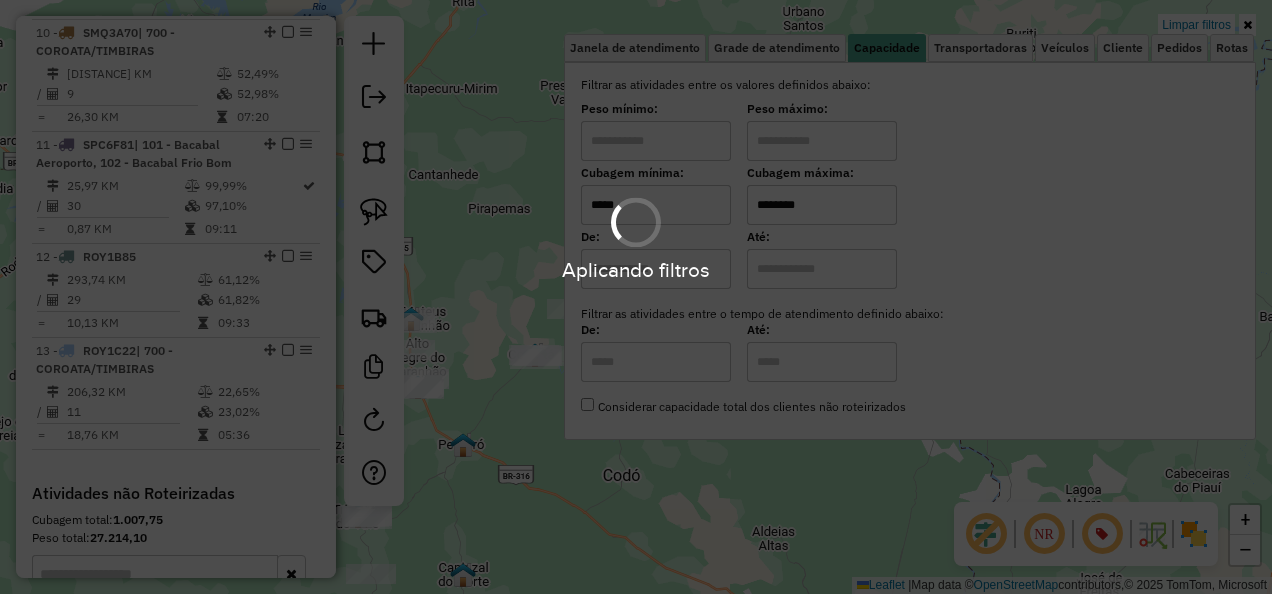 type on "*****" 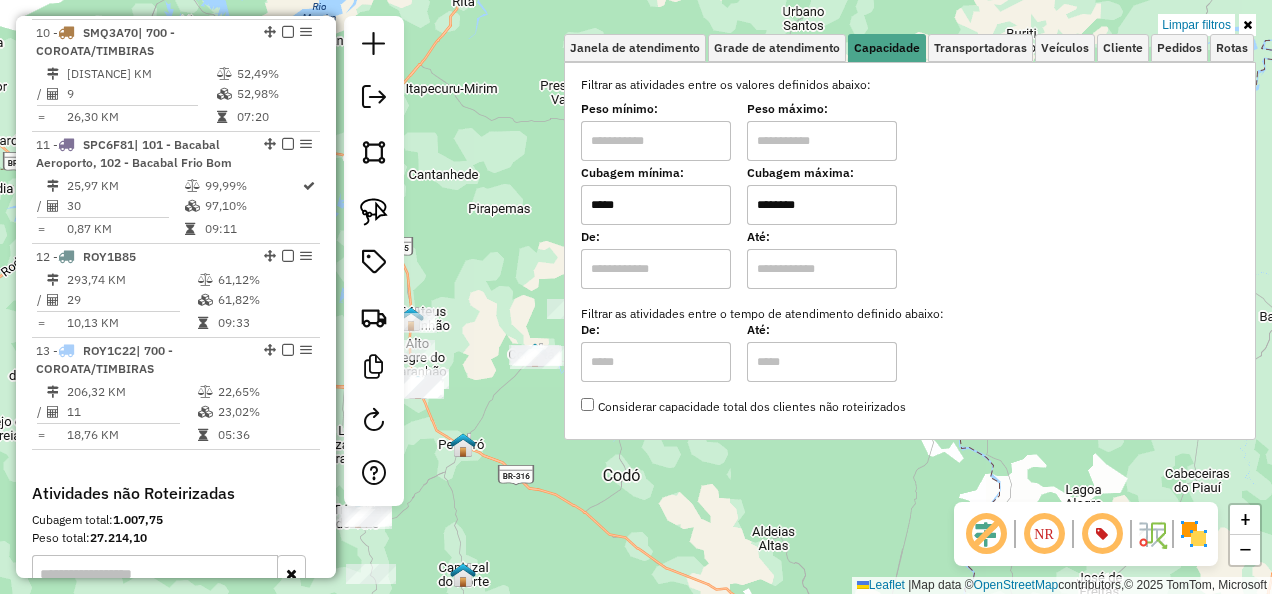 click on "Limpar filtros Janela de atendimento Grade de atendimento Capacidade Transportadoras Veículos Cliente Pedidos  Rotas Selecione os dias de semana para filtrar as janelas de atendimento  Seg   Ter   Qua   Qui   Sex   Sáb   Dom  Informe o período da janela de atendimento: De: Até:  Filtrar exatamente a janela do cliente  Considerar janela de atendimento padrão  Selecione os dias de semana para filtrar as grades de atendimento  Seg   Ter   Qua   Qui   Sex   Sáb   Dom   Considerar clientes sem dia de atendimento cadastrado  Clientes fora do dia de atendimento selecionado Filtrar as atividades entre os valores definidos abaixo:  Peso mínimo:   Peso máximo:   Cubagem mínima:  *****  Cubagem máxima:  ********  De:   Até:  Filtrar as atividades entre o tempo de atendimento definido abaixo:  De:   Até:   Considerar capacidade total dos clientes não roteirizados Transportadora: Selecione um ou mais itens Tipo de veículo: Selecione um ou mais itens Veículo: Selecione um ou mais itens Motorista: Nome: Tipo:" 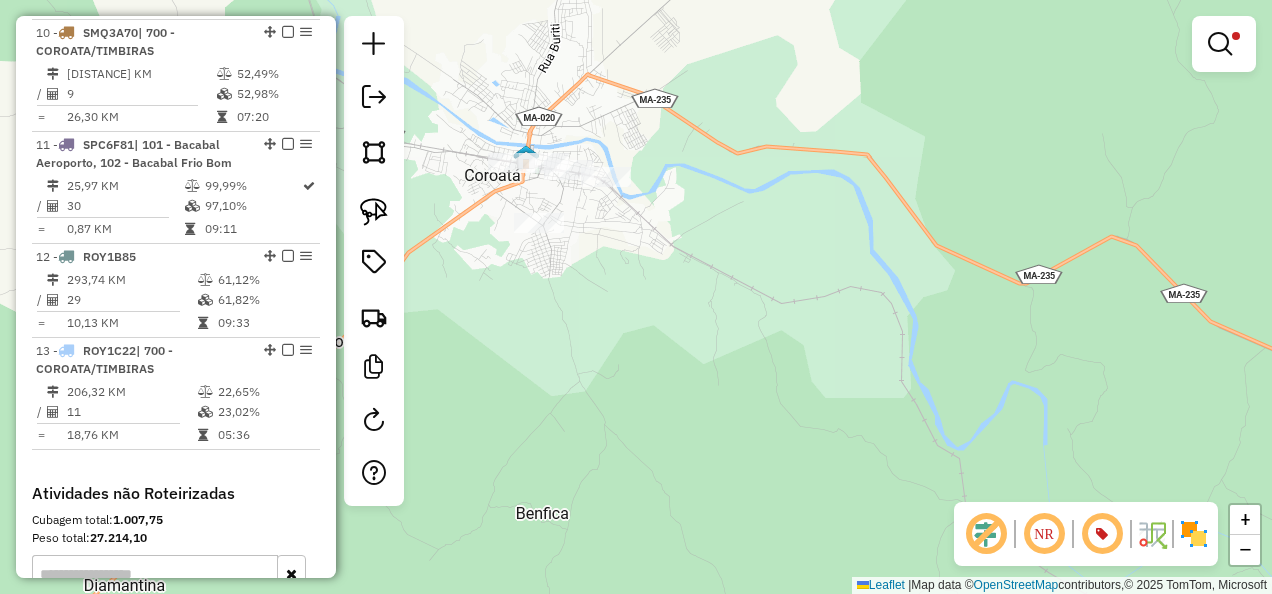 drag, startPoint x: 570, startPoint y: 278, endPoint x: 650, endPoint y: 435, distance: 176.20726 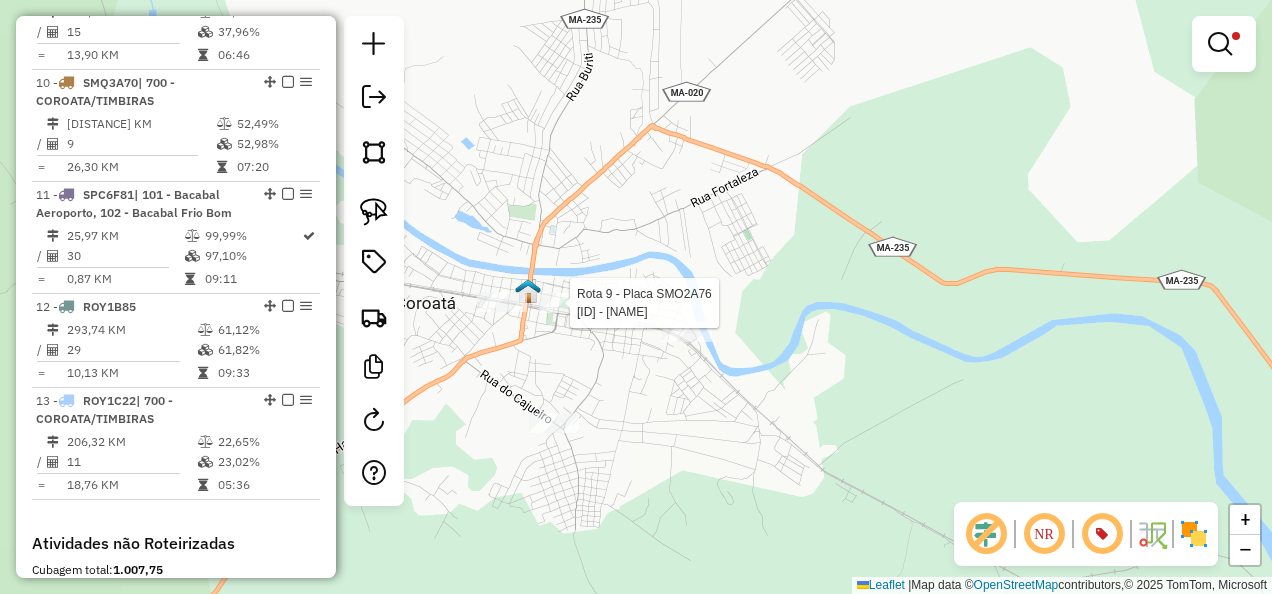 select on "**********" 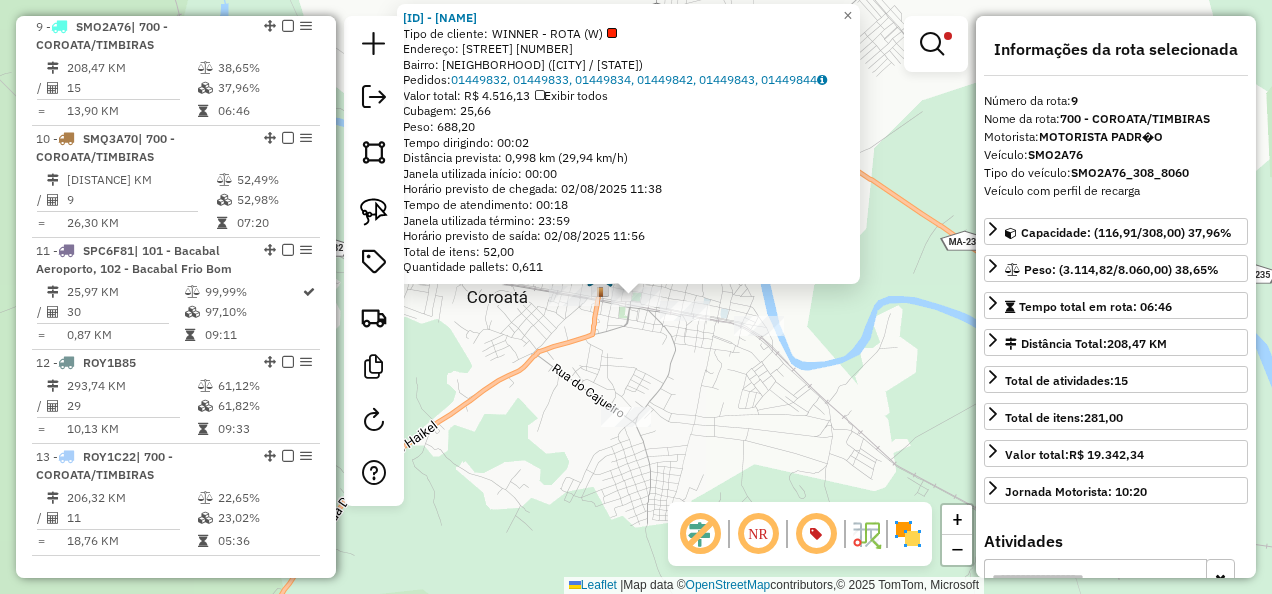 scroll, scrollTop: 1696, scrollLeft: 0, axis: vertical 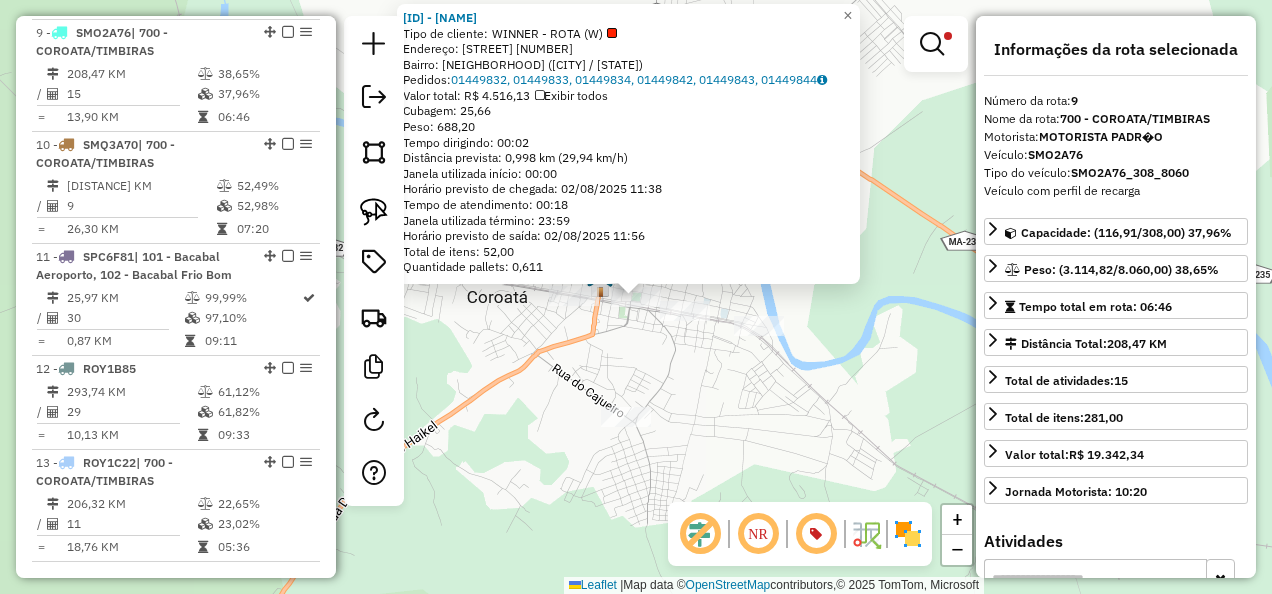 drag, startPoint x: 617, startPoint y: 376, endPoint x: 595, endPoint y: 360, distance: 27.202942 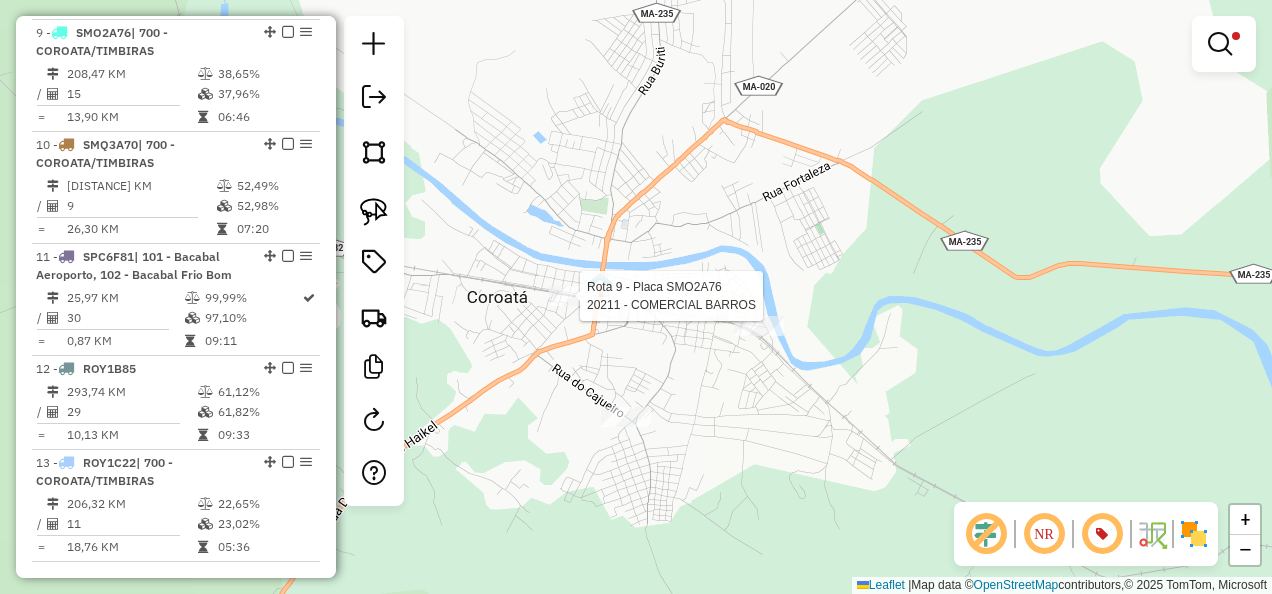 select on "**********" 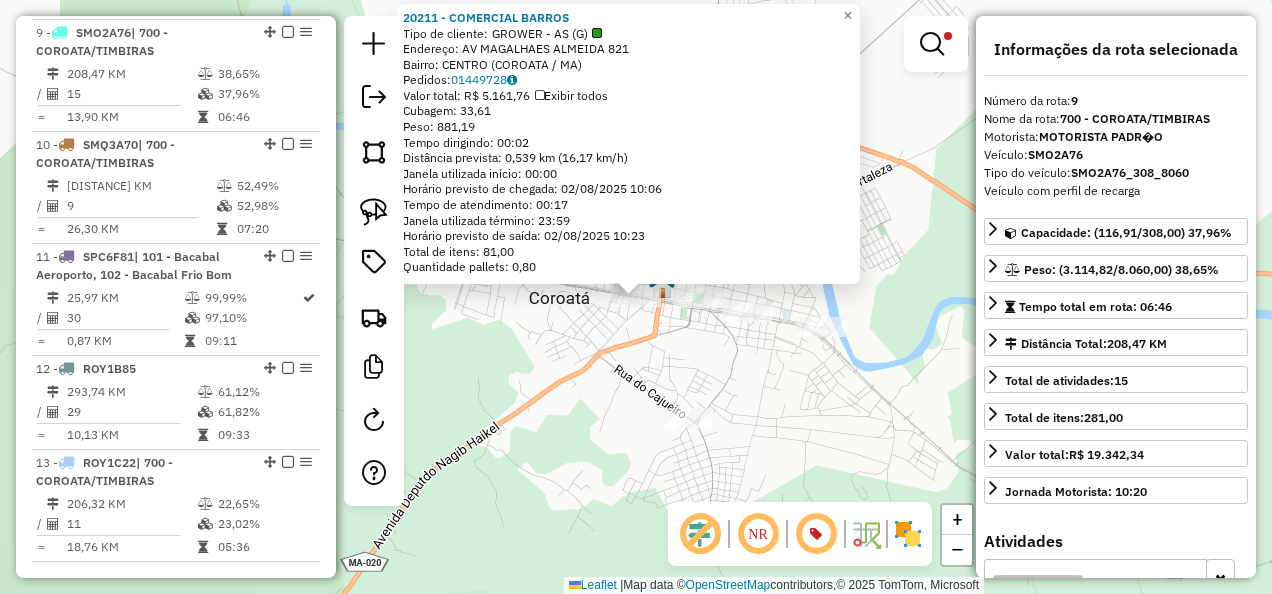 click on "20211 - COMERCIAL BARROS  Tipo de cliente:   GROWER - AS (G)   Endereço:  AV MAGALHAES ALMEIDA 821   Bairro: CENTRO (COROATA / MA)   Pedidos:  01449728   Valor total: R$ 5.161,76   Exibir todos   Cubagem: 33,61  Peso: 881,19  Tempo dirigindo: 00:02   Distância prevista: 0,539 km (16,17 km/h)   Janela utilizada início: 00:00   Horário previsto de chegada: 02/08/2025 10:06   Tempo de atendimento: 00:17   Janela utilizada término: 23:59   Horário previsto de saída: 02/08/2025 10:23   Total de itens: 81,00   Quantidade pallets: 0,80  × Limpar filtros Janela de atendimento Grade de atendimento Capacidade Transportadoras Veículos Cliente Pedidos  Rotas Selecione os dias de semana para filtrar as janelas de atendimento  Seg   Ter   Qua   Qui   Sex   Sáb   Dom  Informe o período da janela de atendimento: De: Até:  Filtrar exatamente a janela do cliente  Considerar janela de atendimento padrão  Selecione os dias de semana para filtrar as grades de atendimento  Seg   Ter   Qua   Qui   Sex   Sáb   Dom  De:" 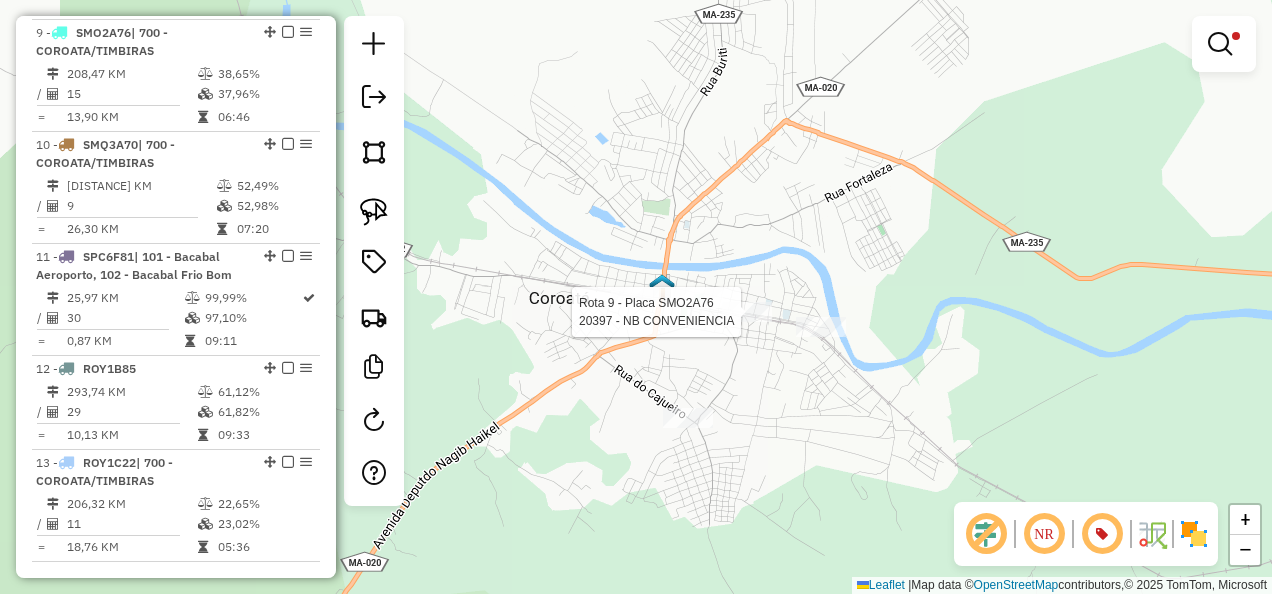 select on "**********" 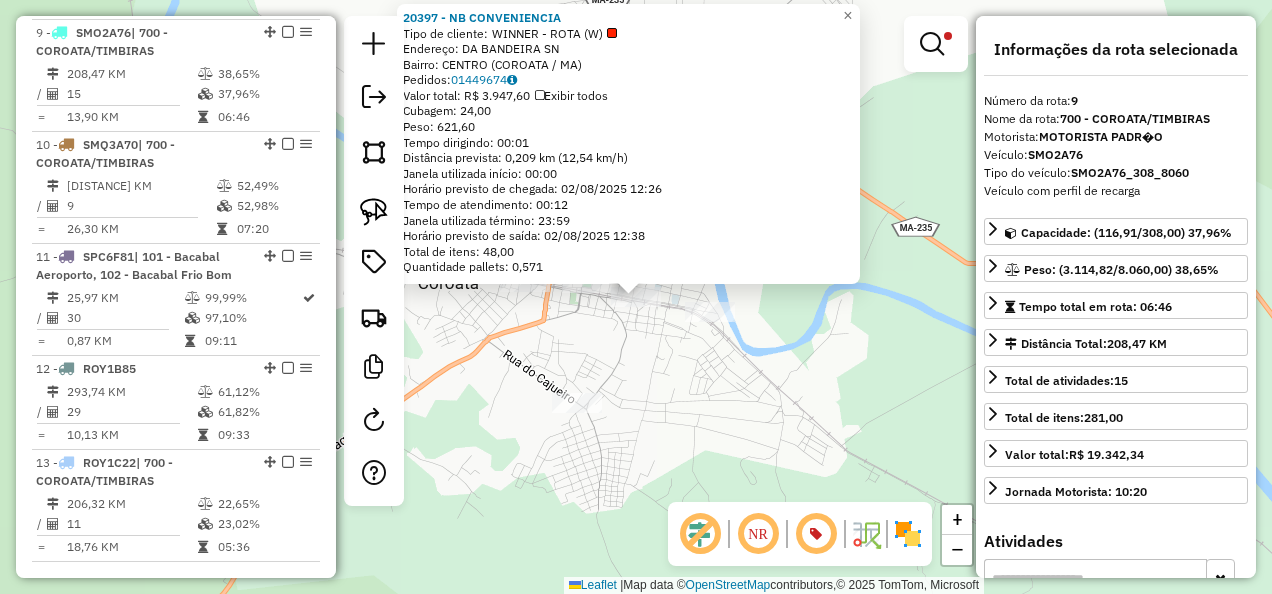 click on "20397 - NB CONVENIENCIA  Tipo de cliente:   WINNER - ROTA (W)   Endereço:  DA BANDEIRA SN   Bairro: CENTRO (COROATA / MA)   Pedidos:  01449674   Valor total: R$ 3.947,60   Exibir todos   Cubagem: 24,00  Peso: 621,60  Tempo dirigindo: 00:01   Distância prevista: 0,209 km (12,54 km/h)   Janela utilizada início: 00:00   Horário previsto de chegada: 02/08/2025 12:26   Tempo de atendimento: 00:12   Janela utilizada término: 23:59   Horário previsto de saída: 02/08/2025 12:38   Total de itens: 48,00   Quantidade pallets: 0,571  × Limpar filtros Janela de atendimento Grade de atendimento Capacidade Transportadoras Veículos Cliente Pedidos  Rotas Selecione os dias de semana para filtrar as janelas de atendimento  Seg   Ter   Qua   Qui   Sex   Sáb   Dom  Informe o período da janela de atendimento: De: Até:  Filtrar exatamente a janela do cliente  Considerar janela de atendimento padrão  Selecione os dias de semana para filtrar as grades de atendimento  Seg   Ter   Qua   Qui   Sex   Sáb   Dom  *****  De:" 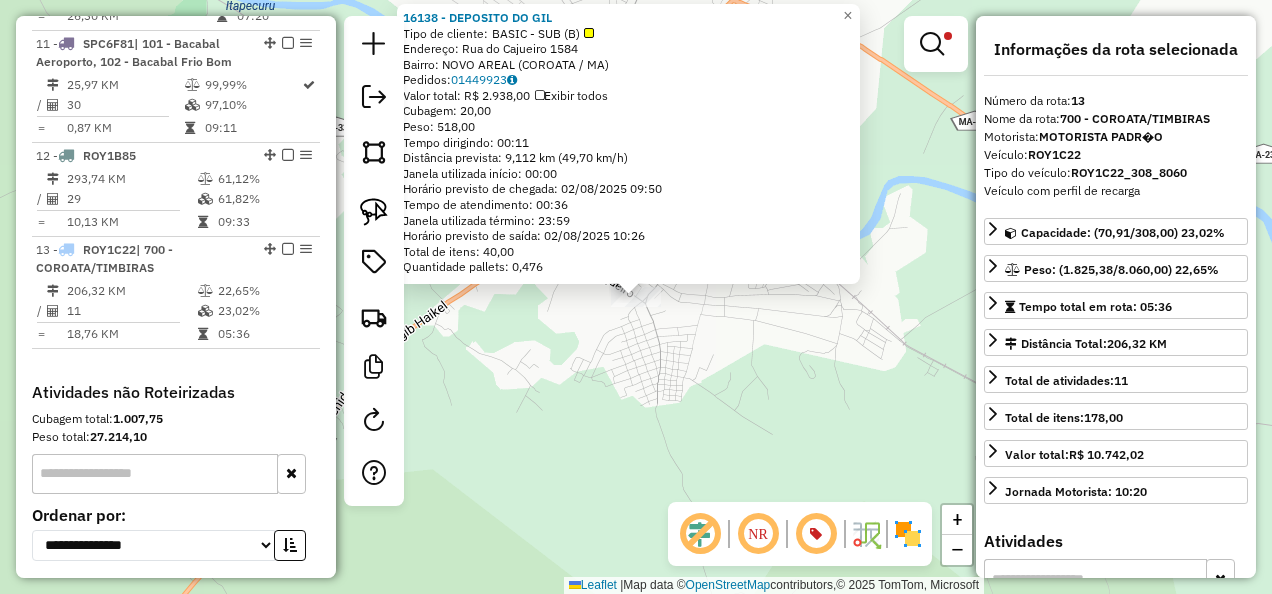 scroll, scrollTop: 2066, scrollLeft: 0, axis: vertical 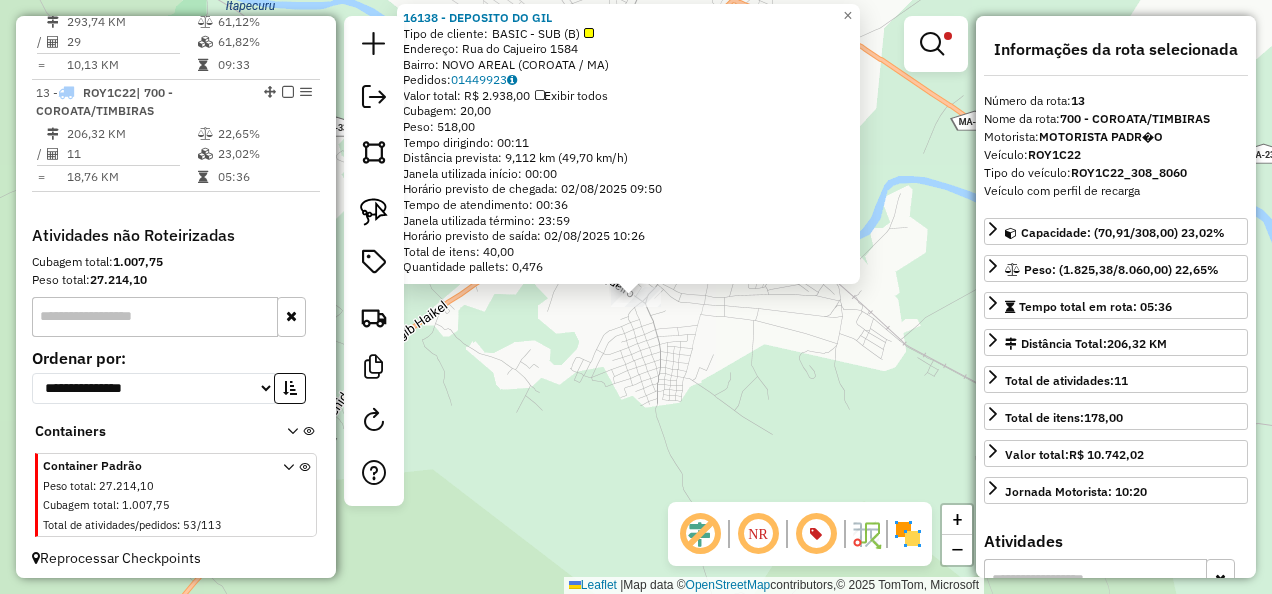 click on "16138 - DEPOSITO DO GIL  Tipo de cliente:   BASIC - SUB (B)   Endereço:  Rua do Cajueiro 1584   Bairro: NOVO AREAL (COROATA / MA)   Pedidos:  01449923   Valor total: R$ 2.938,00   Exibir todos   Cubagem: 20,00  Peso: 518,00  Tempo dirigindo: 00:11   Distância prevista: 9,112 km (49,70 km/h)   Janela utilizada início: 00:00   Horário previsto de chegada: 02/08/2025 09:50   Tempo de atendimento: 00:36   Janela utilizada término: 23:59   Horário previsto de saída: 02/08/2025 10:26   Total de itens: 40,00   Quantidade pallets: 0,476  × Limpar filtros Janela de atendimento Grade de atendimento Capacidade Transportadoras Veículos Cliente Pedidos  Rotas Selecione os dias de semana para filtrar as janelas de atendimento  Seg   Ter   Qua   Qui   Sex   Sáb   Dom  Informe o período da janela de atendimento: De: Até:  Filtrar exatamente a janela do cliente  Considerar janela de atendimento padrão  Selecione os dias de semana para filtrar as grades de atendimento  Seg   Ter   Qua   Qui   Sex   Sáb   Dom  De:" 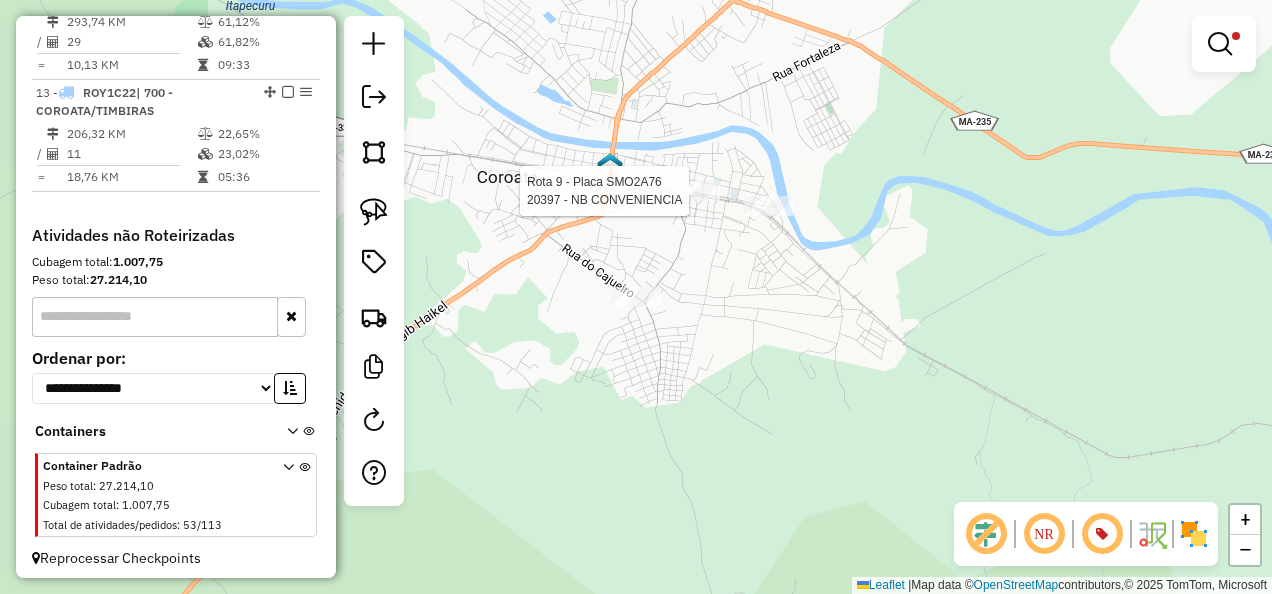 select on "**********" 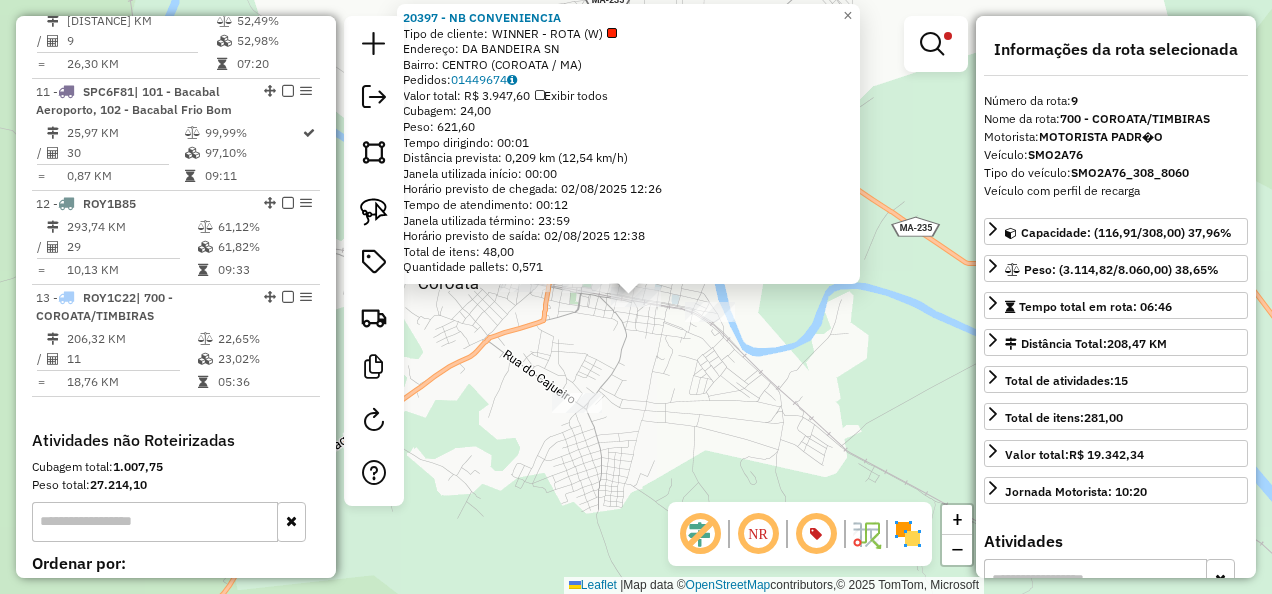 scroll, scrollTop: 1696, scrollLeft: 0, axis: vertical 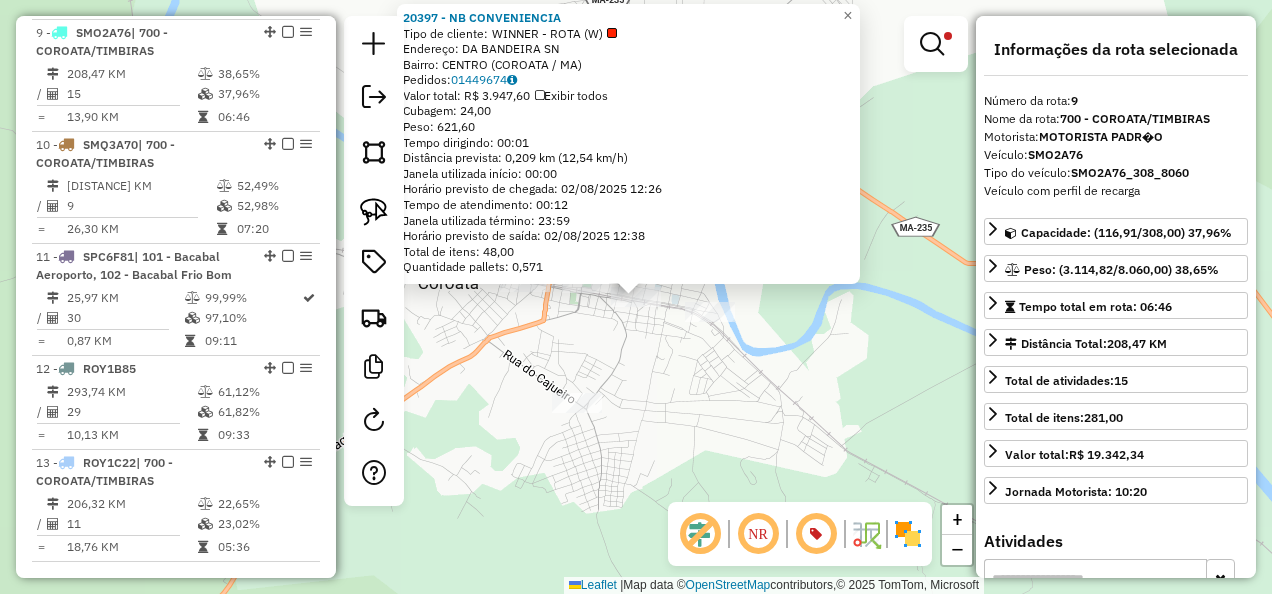 click on "20397 - NB CONVENIENCIA  Tipo de cliente:   WINNER - ROTA (W)   Endereço:  DA BANDEIRA SN   Bairro: CENTRO (COROATA / MA)   Pedidos:  01449674   Valor total: R$ 3.947,60   Exibir todos   Cubagem: 24,00  Peso: 621,60  Tempo dirigindo: 00:01   Distância prevista: 0,209 km (12,54 km/h)   Janela utilizada início: 00:00   Horário previsto de chegada: 02/08/2025 12:26   Tempo de atendimento: 00:12   Janela utilizada término: 23:59   Horário previsto de saída: 02/08/2025 12:38   Total de itens: 48,00   Quantidade pallets: 0,571  × Limpar filtros Janela de atendimento Grade de atendimento Capacidade Transportadoras Veículos Cliente Pedidos  Rotas Selecione os dias de semana para filtrar as janelas de atendimento  Seg   Ter   Qua   Qui   Sex   Sáb   Dom  Informe o período da janela de atendimento: De: Até:  Filtrar exatamente a janela do cliente  Considerar janela de atendimento padrão  Selecione os dias de semana para filtrar as grades de atendimento  Seg   Ter   Qua   Qui   Sex   Sáb   Dom  *****  De:" 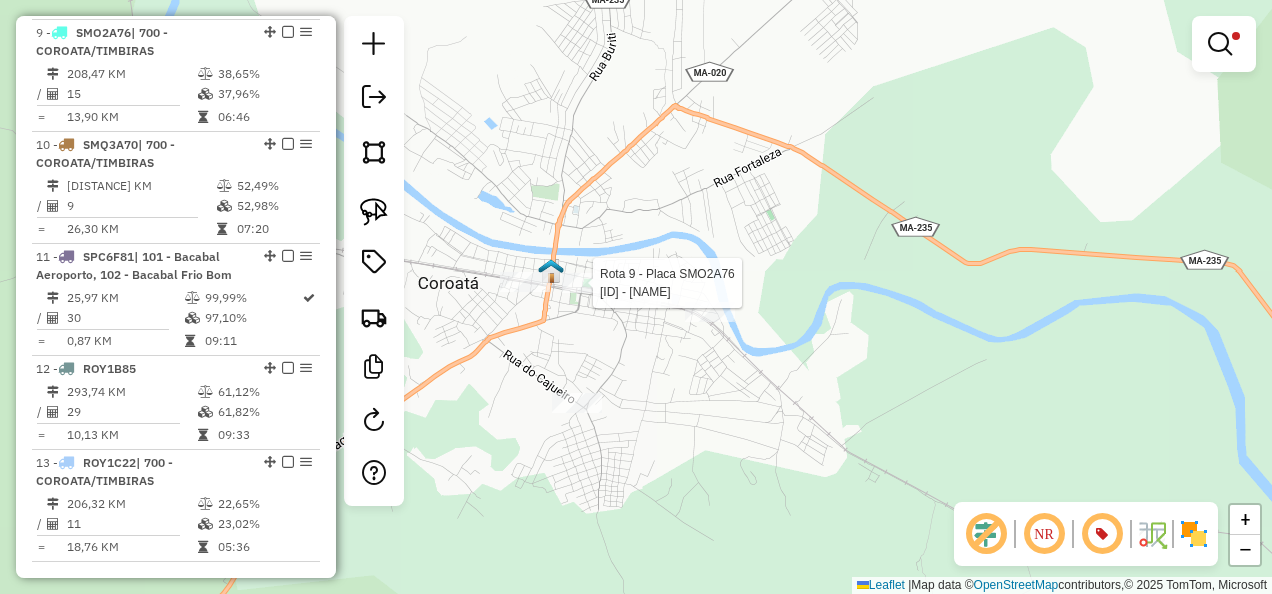 select on "**********" 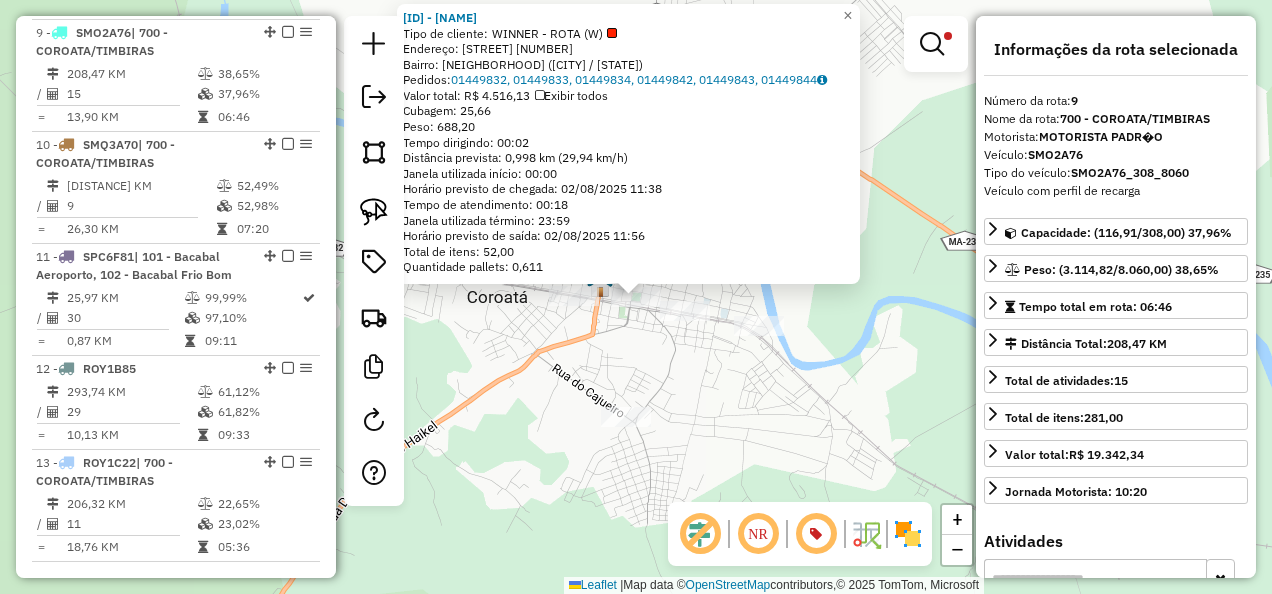 click on "16162 - ESPACO PESK PAG  Tipo de cliente:   WINNER - ROTA (W)   Endereço:  Av Mangueira Alto SN   Bairro: MOCO (COROATA / MA)   Pedidos:  01449832, 01449833, 01449834, 01449842, 01449843, 01449844   Valor total: R$ 4.516,13   Exibir todos   Cubagem: 25,66  Peso: 688,20  Tempo dirigindo: 00:02   Distância prevista: 0,998 km (29,94 km/h)   Janela utilizada início: 00:00   Horário previsto de chegada: 02/08/2025 11:38   Tempo de atendimento: 00:18   Janela utilizada término: 23:59   Horário previsto de saída: 02/08/2025 11:56   Total de itens: 52,00   Quantidade pallets: 0,611  × Limpar filtros Janela de atendimento Grade de atendimento Capacidade Transportadoras Veículos Cliente Pedidos  Rotas Selecione os dias de semana para filtrar as janelas de atendimento  Seg   Ter   Qua   Qui   Sex   Sáb   Dom  Informe o período da janela de atendimento: De: Até:  Filtrar exatamente a janela do cliente  Considerar janela de atendimento padrão  Selecione os dias de semana para filtrar as grades de atendimento" 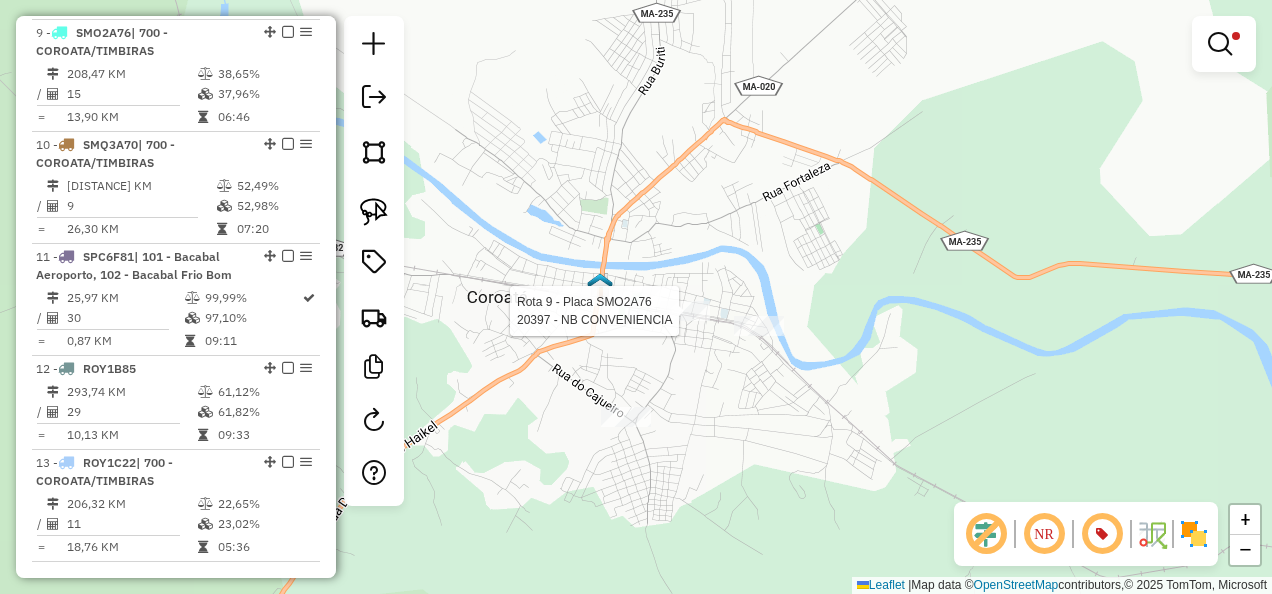 select on "**********" 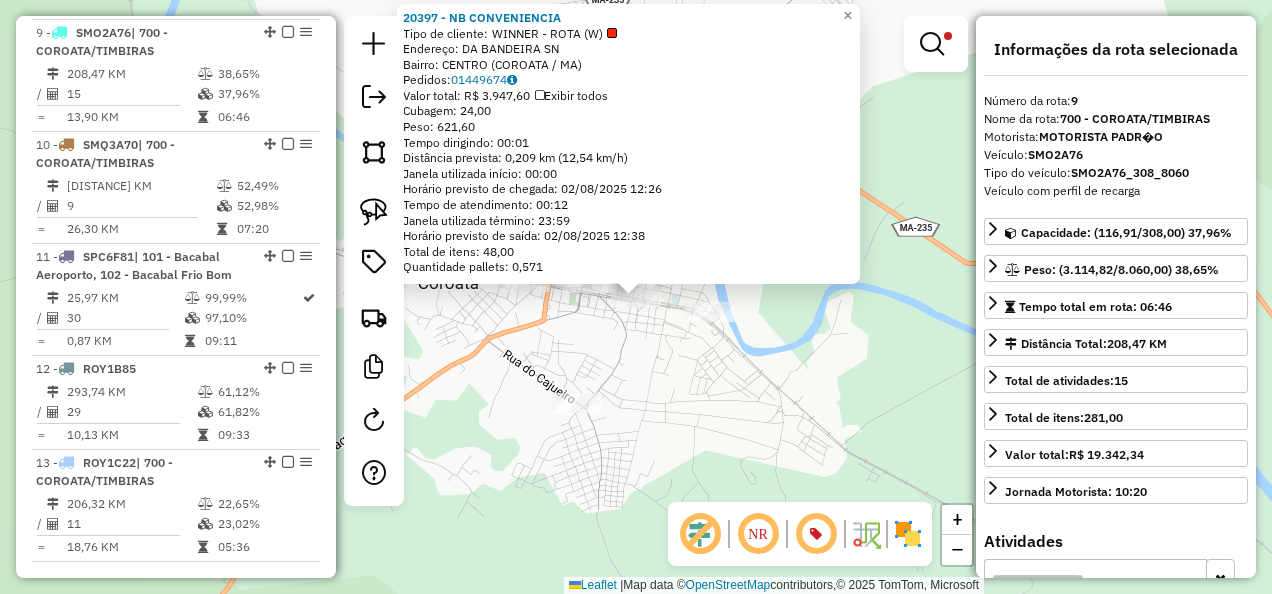 click on "Rota 9 - Placa SMO2A76  20397 - NB CONVENIENCIA 20397 - NB CONVENIENCIA  Tipo de cliente:   WINNER - ROTA (W)   Endereço:  DA BANDEIRA SN   Bairro: CENTRO (COROATA / MA)   Pedidos:  01449674   Valor total: R$ 3.947,60   Exibir todos   Cubagem: 24,00  Peso: 621,60  Tempo dirigindo: 00:01   Distância prevista: 0,209 km (12,54 km/h)   Janela utilizada início: 00:00   Horário previsto de chegada: 02/08/2025 12:26   Tempo de atendimento: 00:12   Janela utilizada término: 23:59   Horário previsto de saída: 02/08/2025 12:38   Total de itens: 48,00   Quantidade pallets: 0,571  × Limpar filtros Janela de atendimento Grade de atendimento Capacidade Transportadoras Veículos Cliente Pedidos  Rotas Selecione os dias de semana para filtrar as janelas de atendimento  Seg   Ter   Qua   Qui   Sex   Sáb   Dom  Informe o período da janela de atendimento: De: Até:  Filtrar exatamente a janela do cliente  Considerar janela de atendimento padrão  Selecione os dias de semana para filtrar as grades de atendimento  Seg" 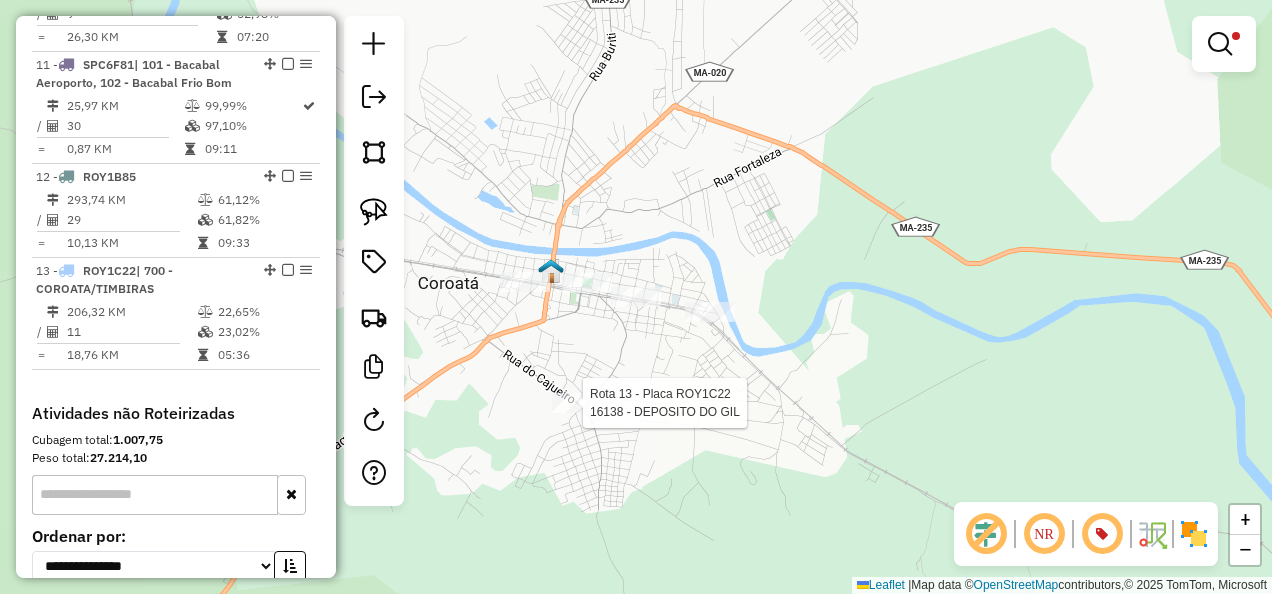 select on "**********" 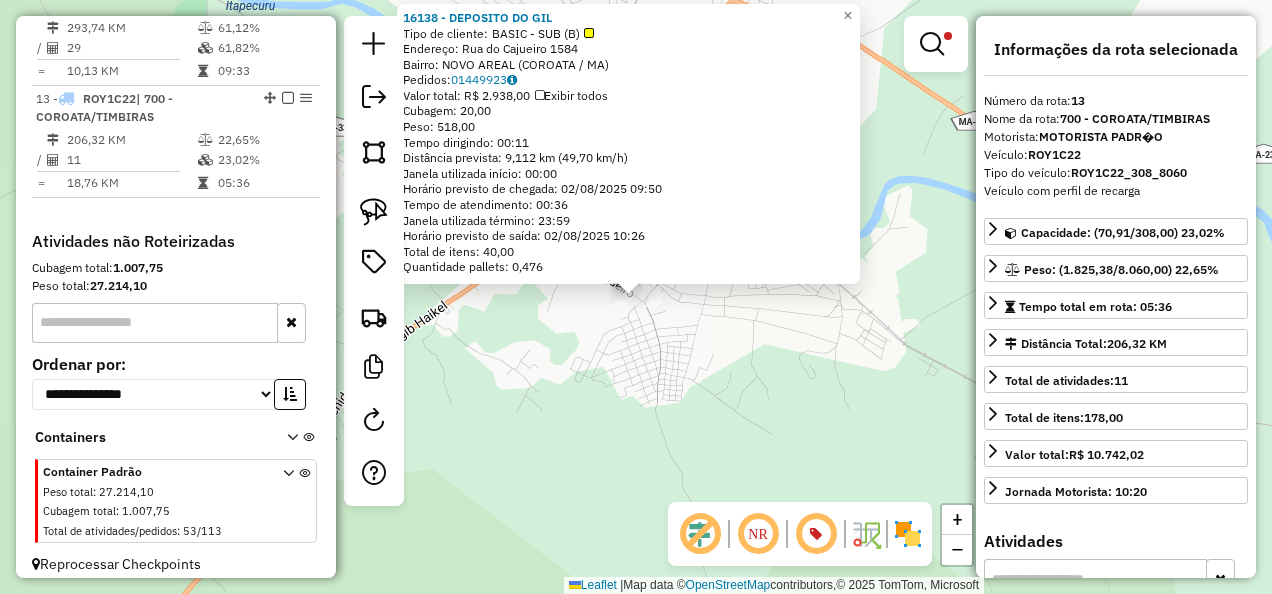scroll, scrollTop: 2066, scrollLeft: 0, axis: vertical 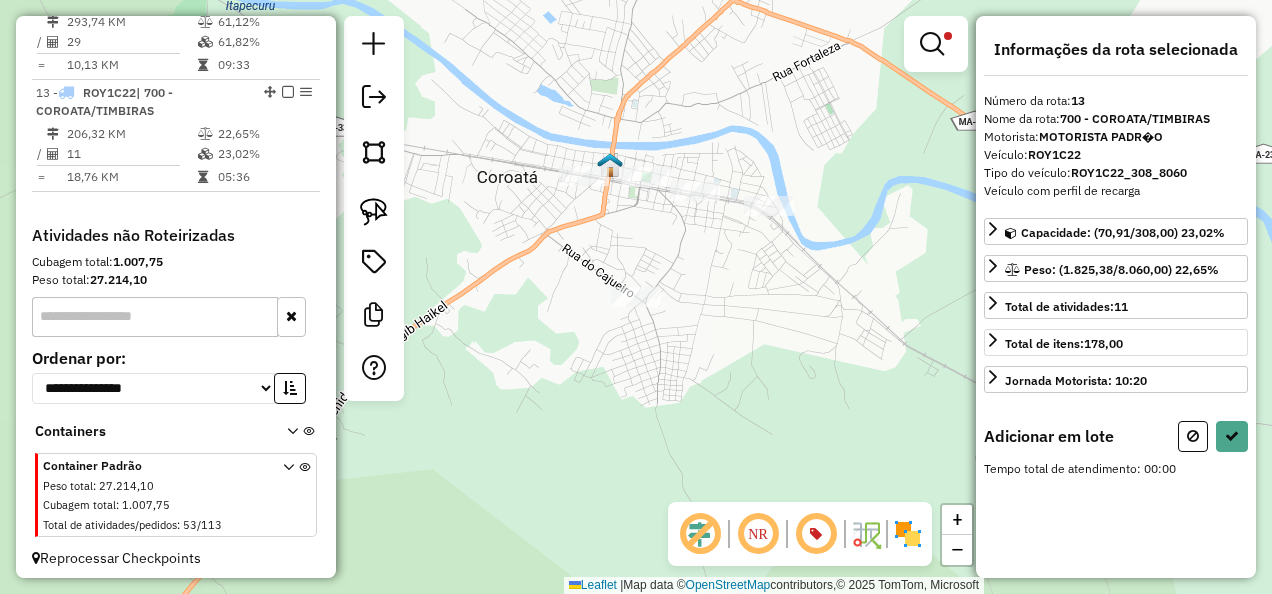 click at bounding box center (1193, 436) 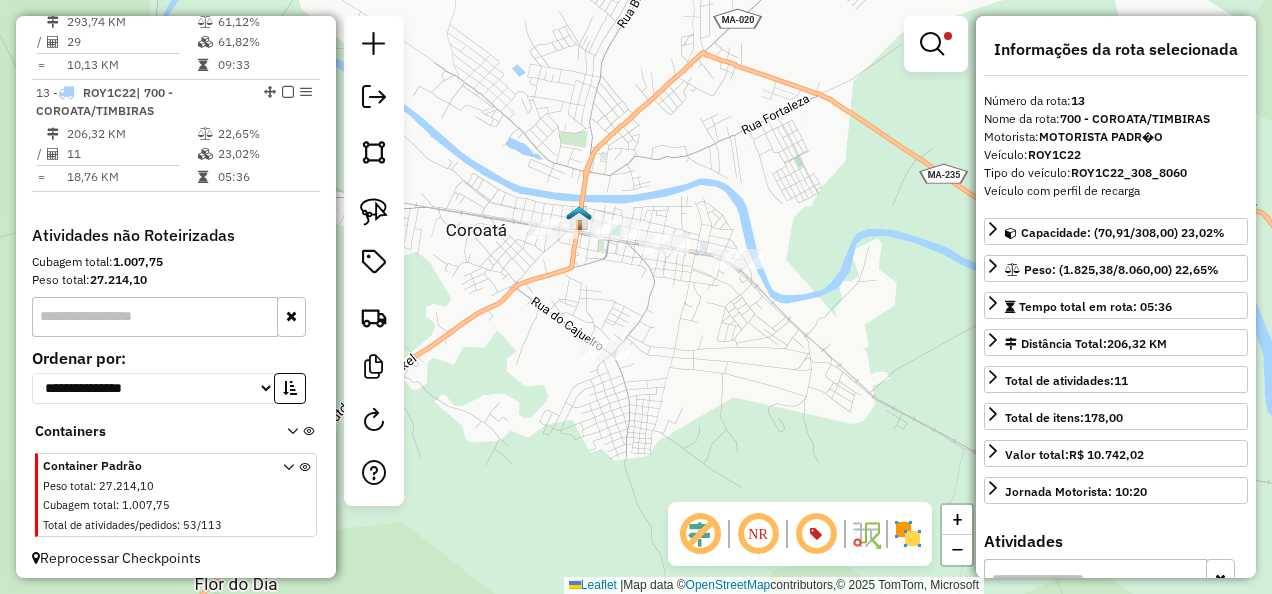 drag, startPoint x: 712, startPoint y: 309, endPoint x: 678, endPoint y: 368, distance: 68.09552 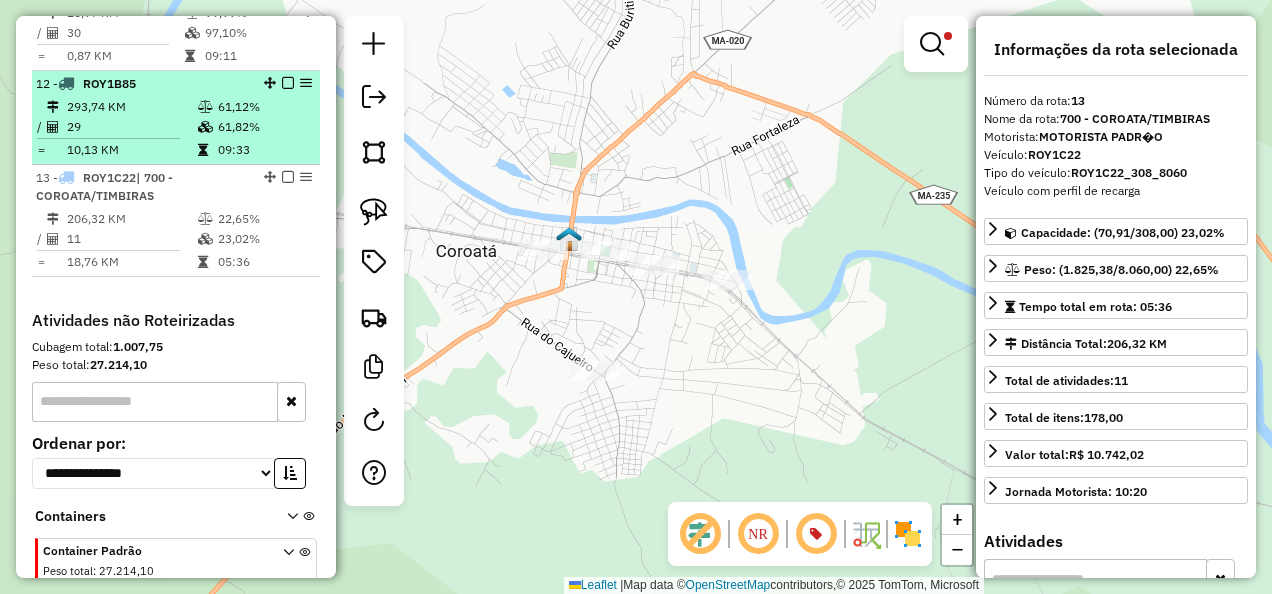 scroll, scrollTop: 1866, scrollLeft: 0, axis: vertical 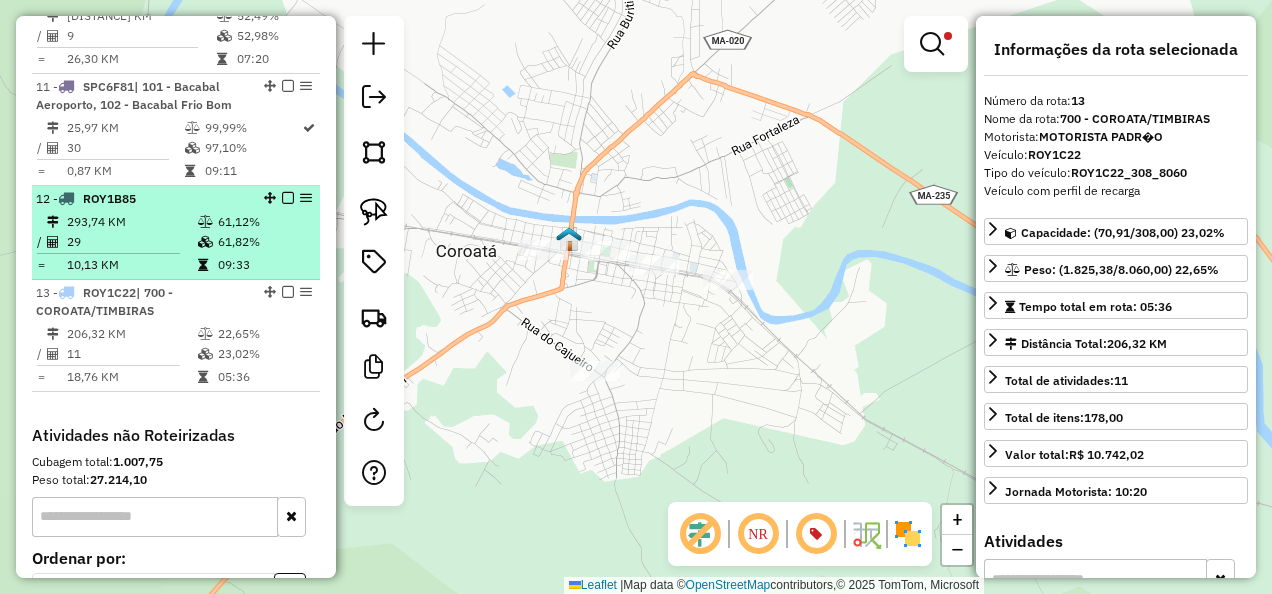 click at bounding box center [207, 242] 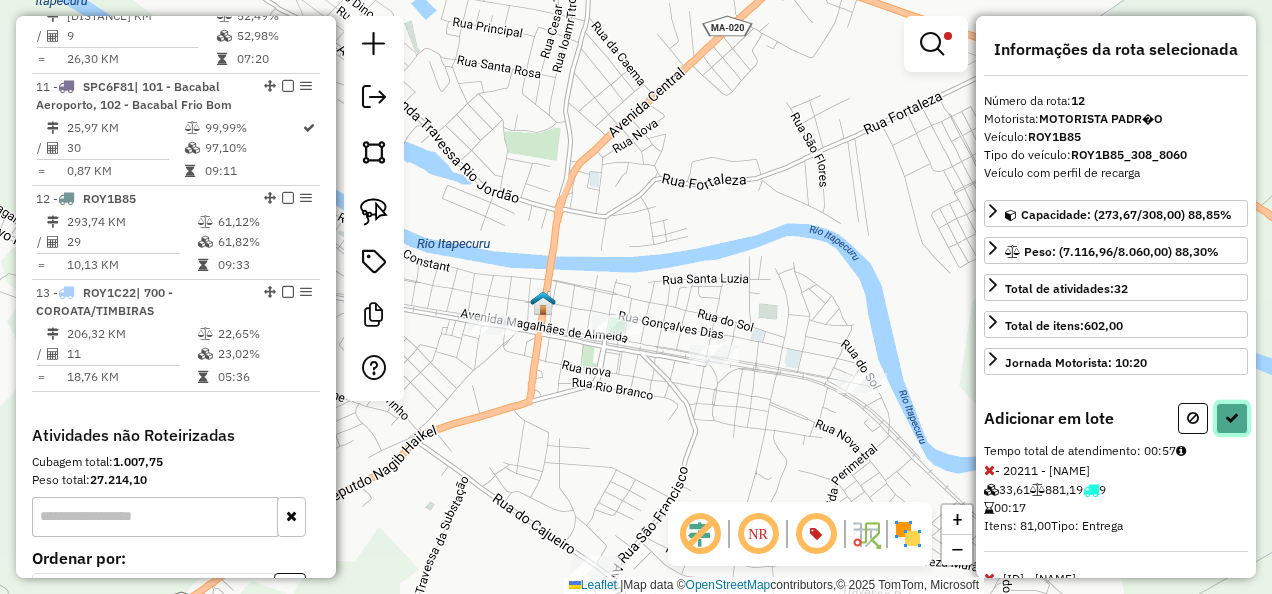 click at bounding box center [1232, 418] 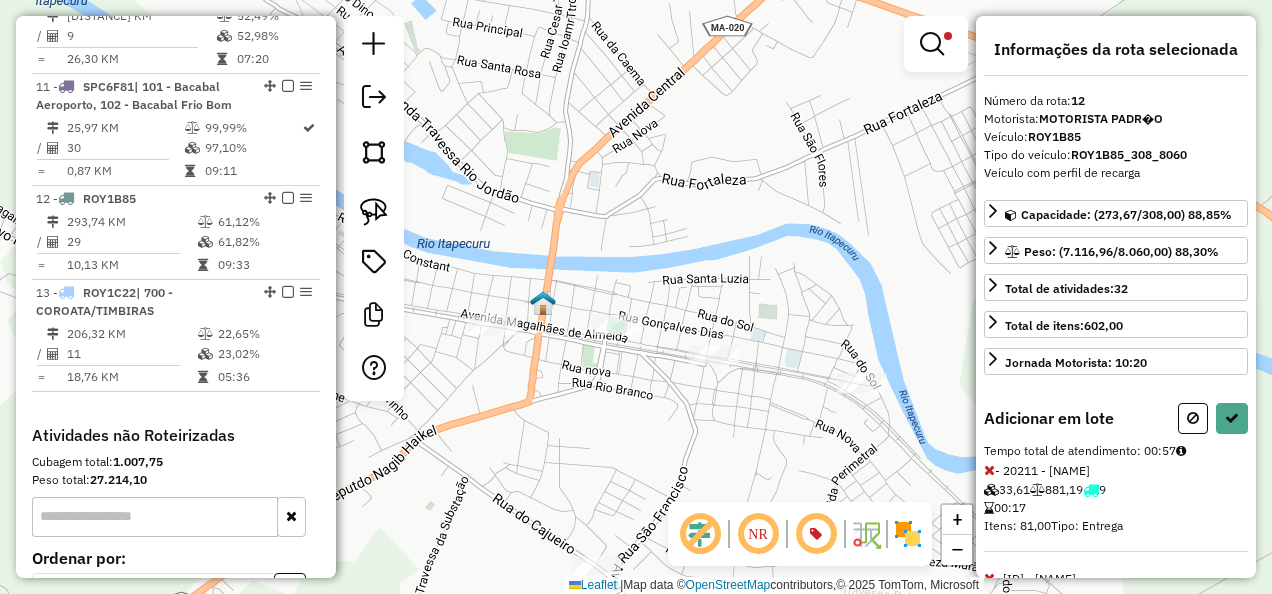 select on "**********" 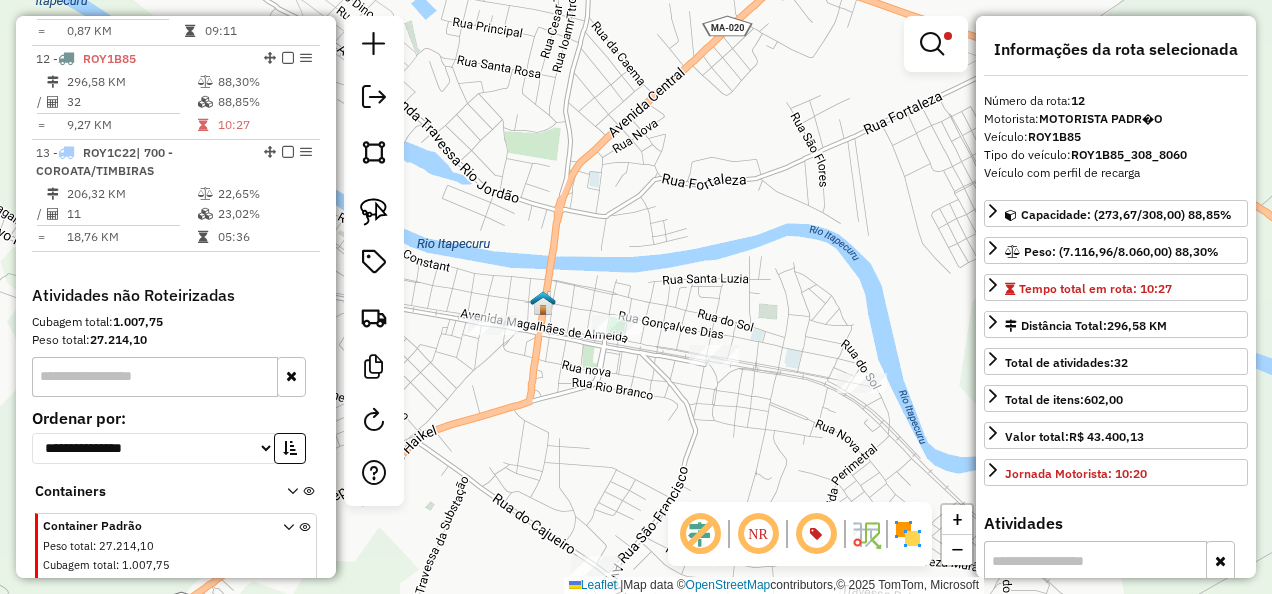 scroll, scrollTop: 2031, scrollLeft: 0, axis: vertical 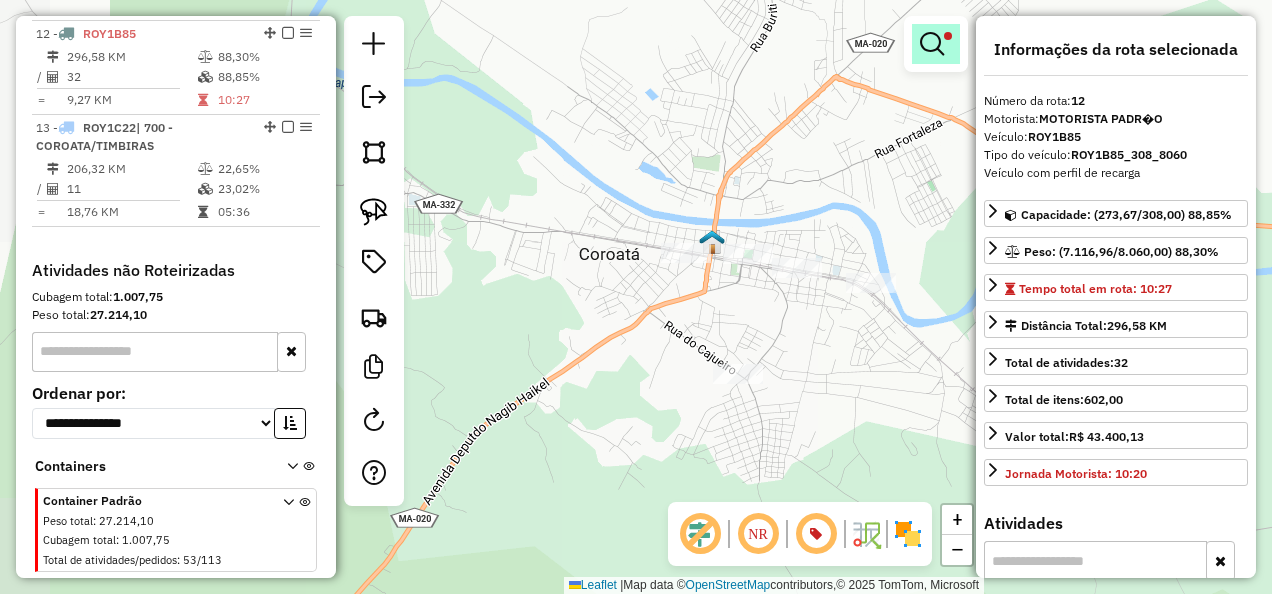 click at bounding box center (936, 44) 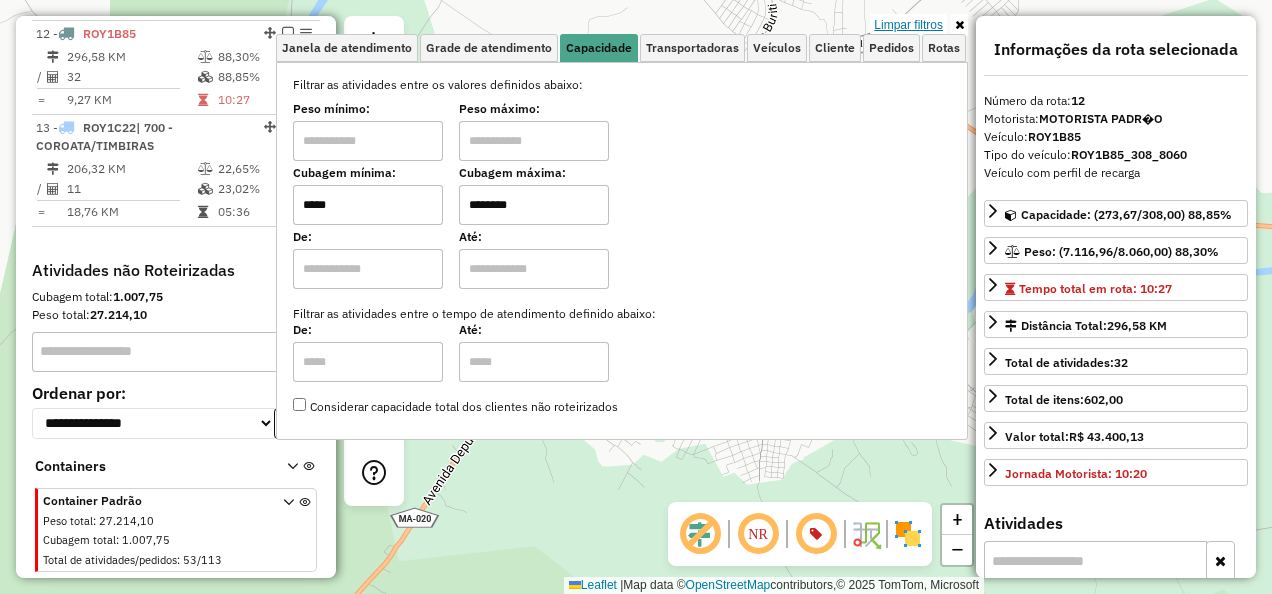 click on "Limpar filtros" at bounding box center [908, 25] 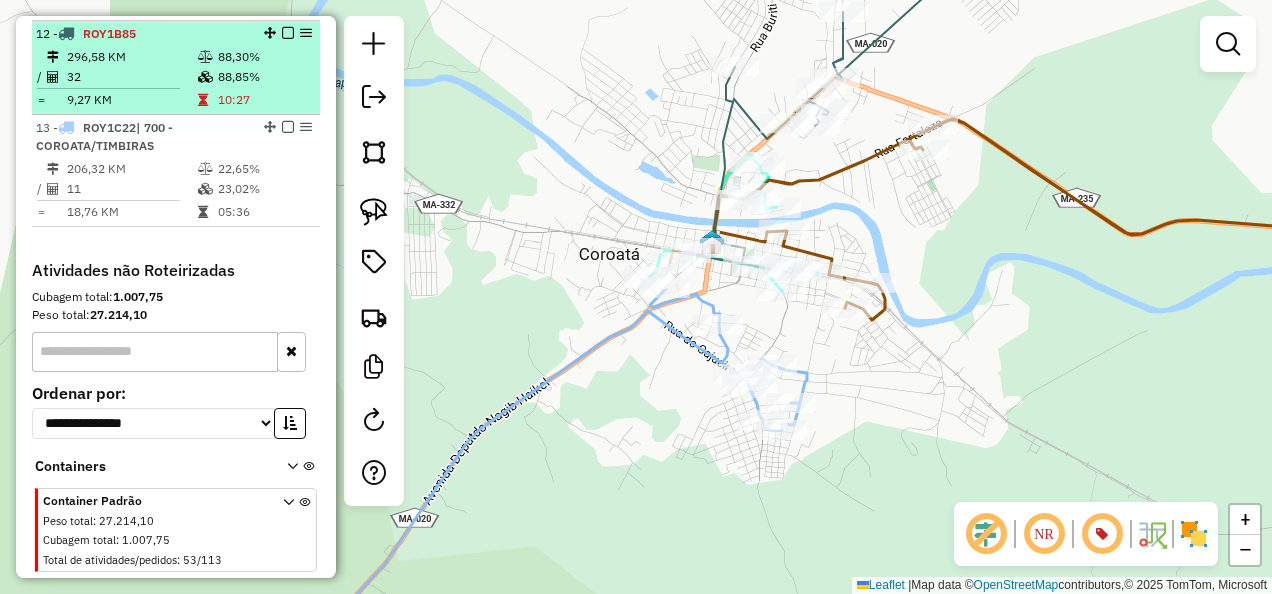 click at bounding box center [288, 33] 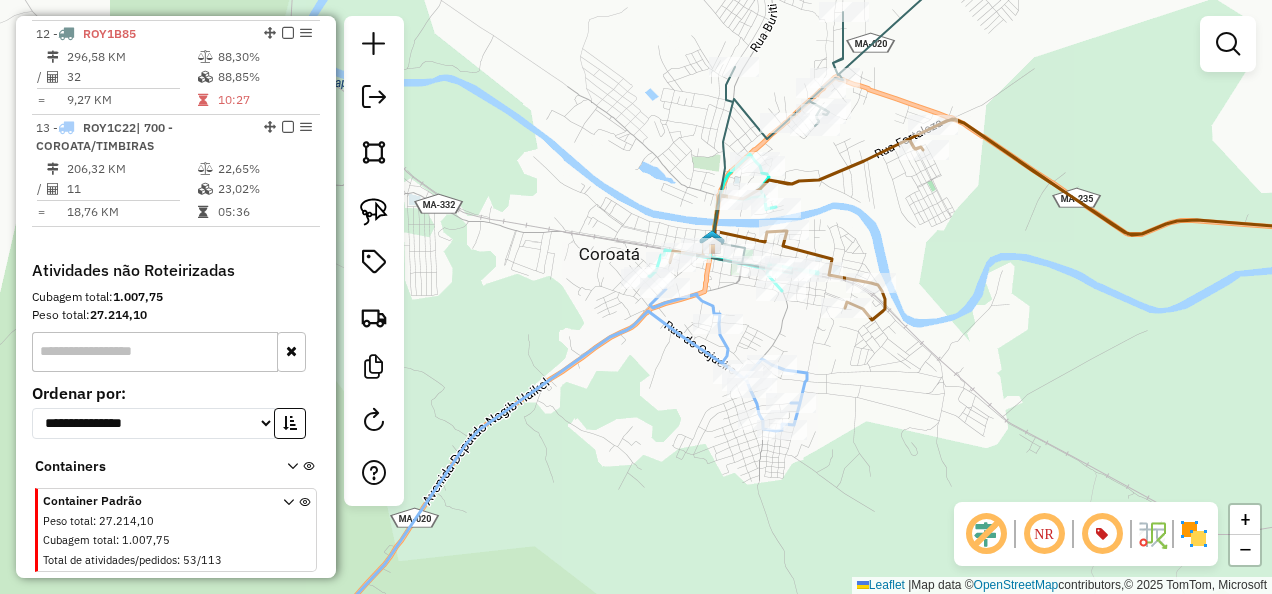 scroll, scrollTop: 2000, scrollLeft: 0, axis: vertical 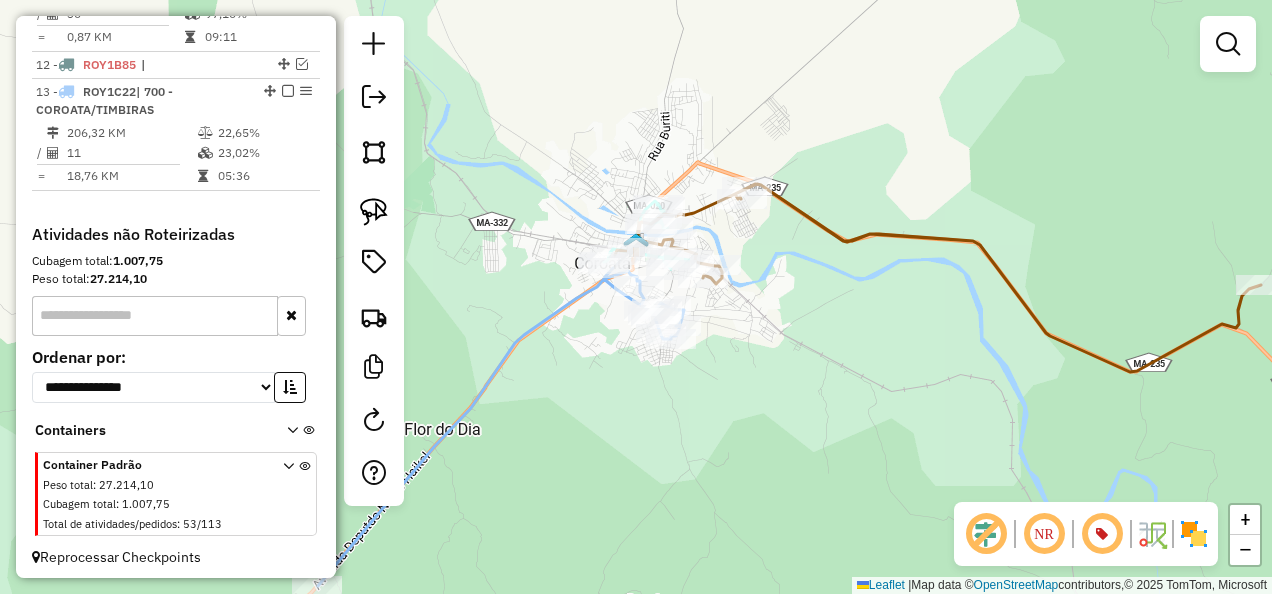 click 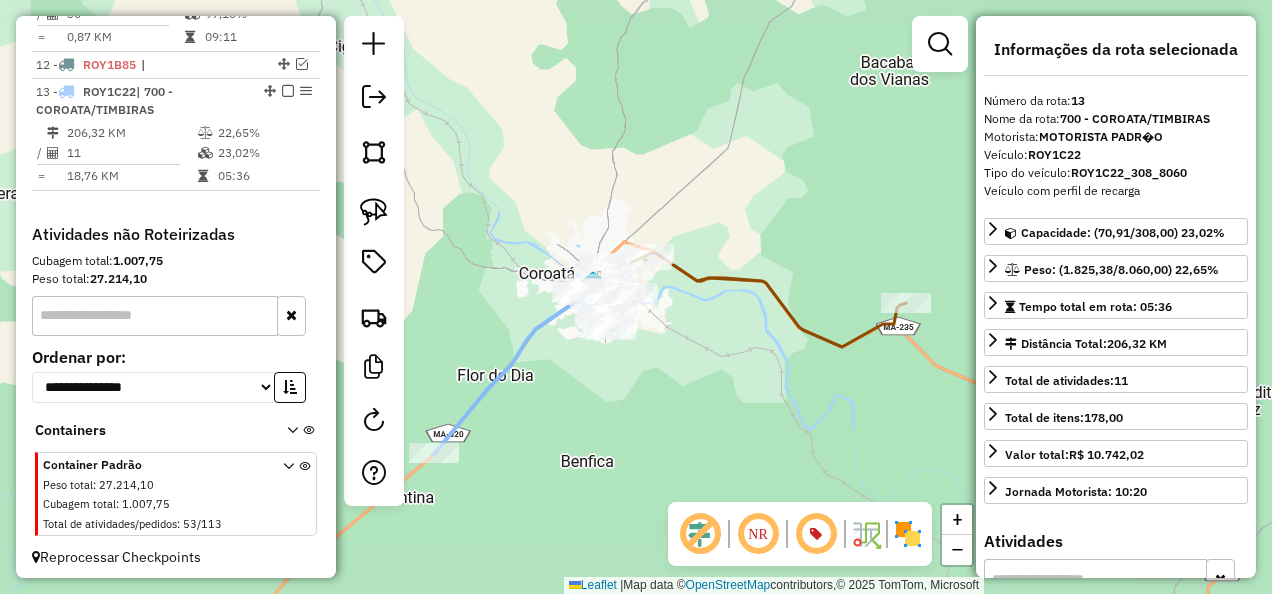 drag, startPoint x: 632, startPoint y: 456, endPoint x: 579, endPoint y: 348, distance: 120.30378 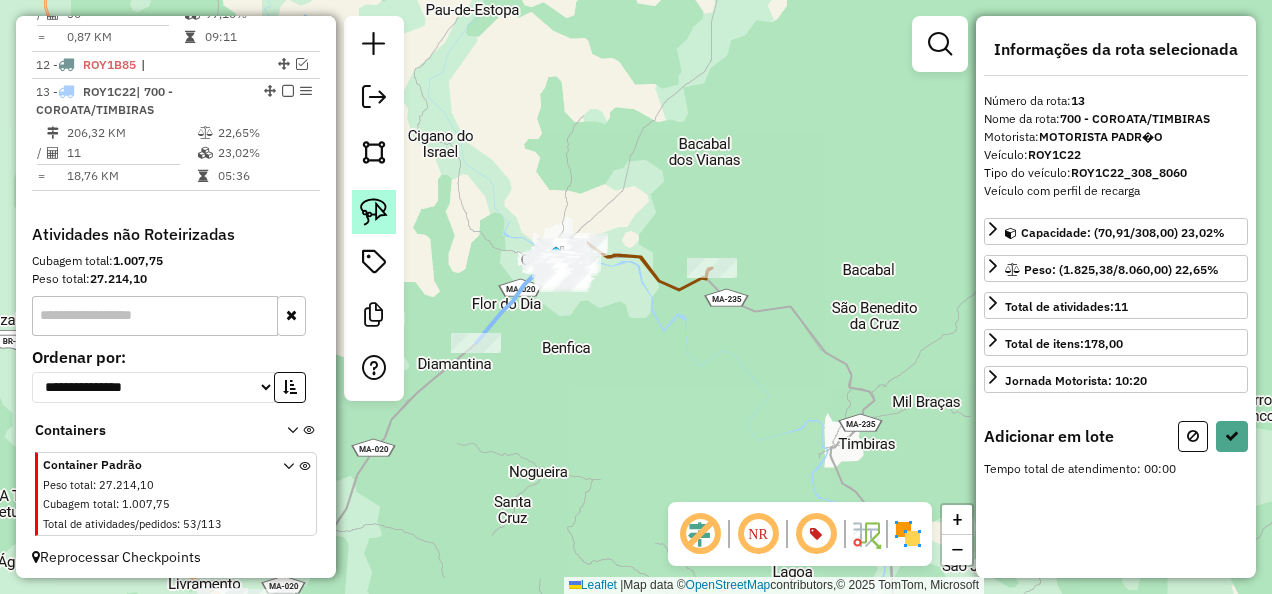 click 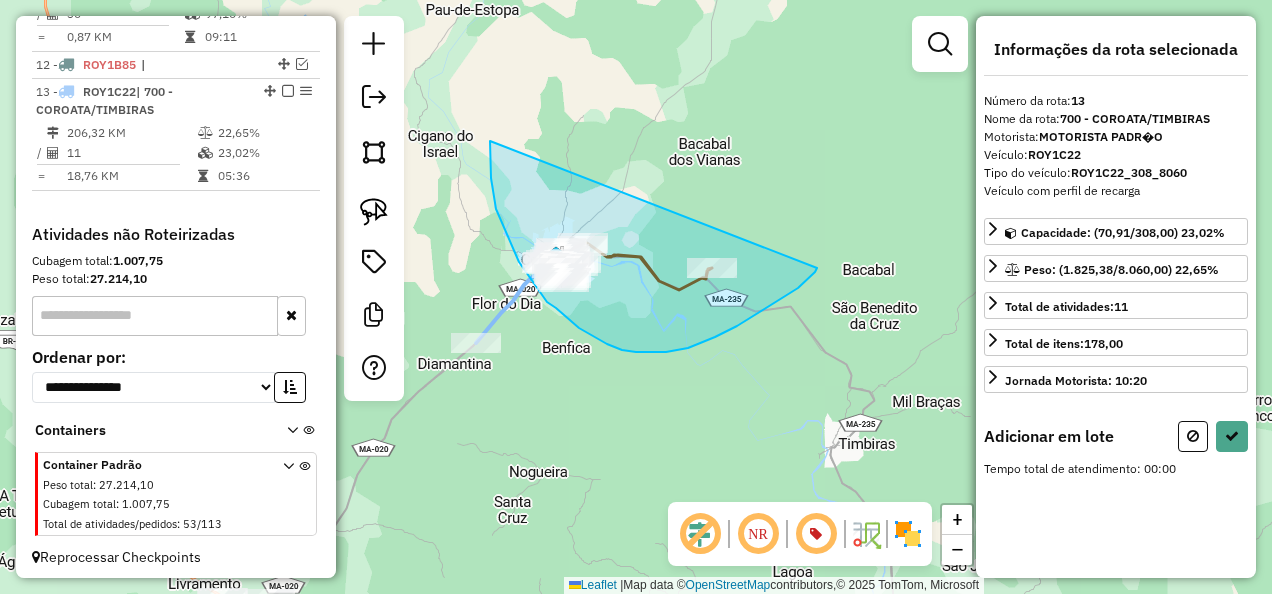 drag, startPoint x: 490, startPoint y: 141, endPoint x: 817, endPoint y: 268, distance: 350.79623 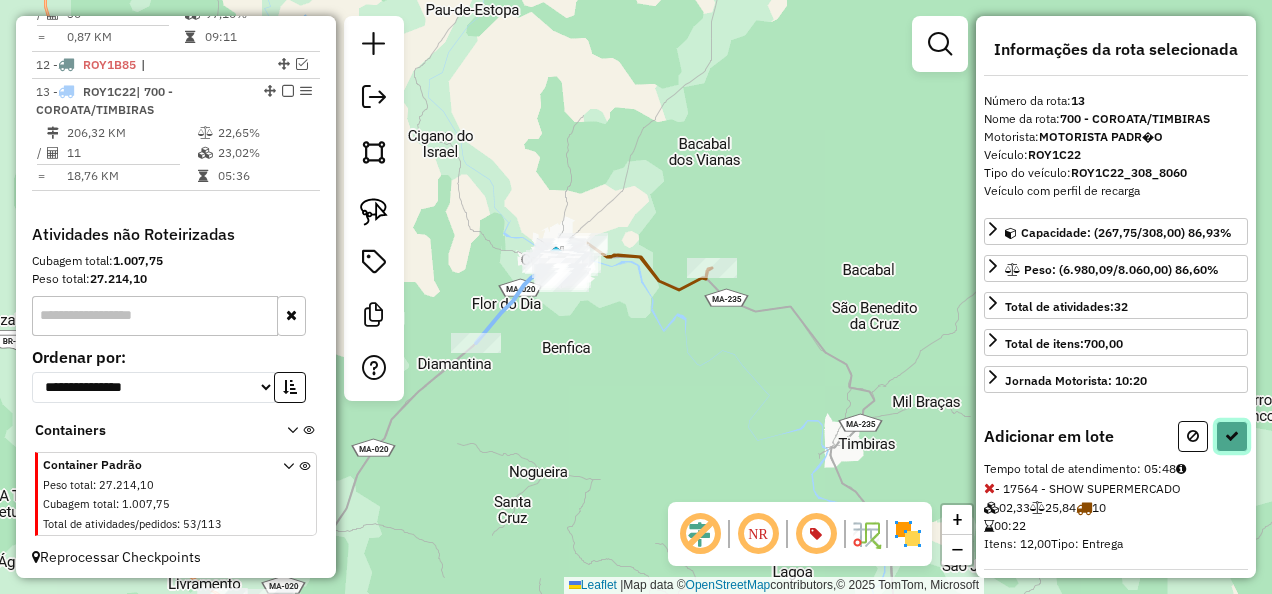 click at bounding box center [1232, 436] 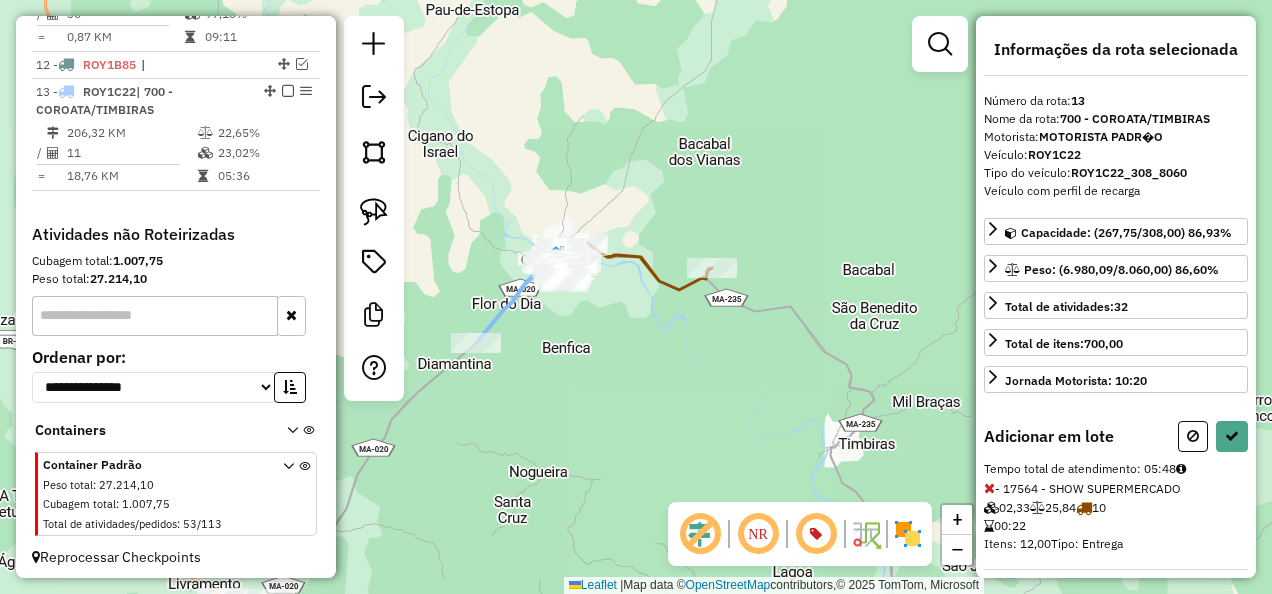 select on "**********" 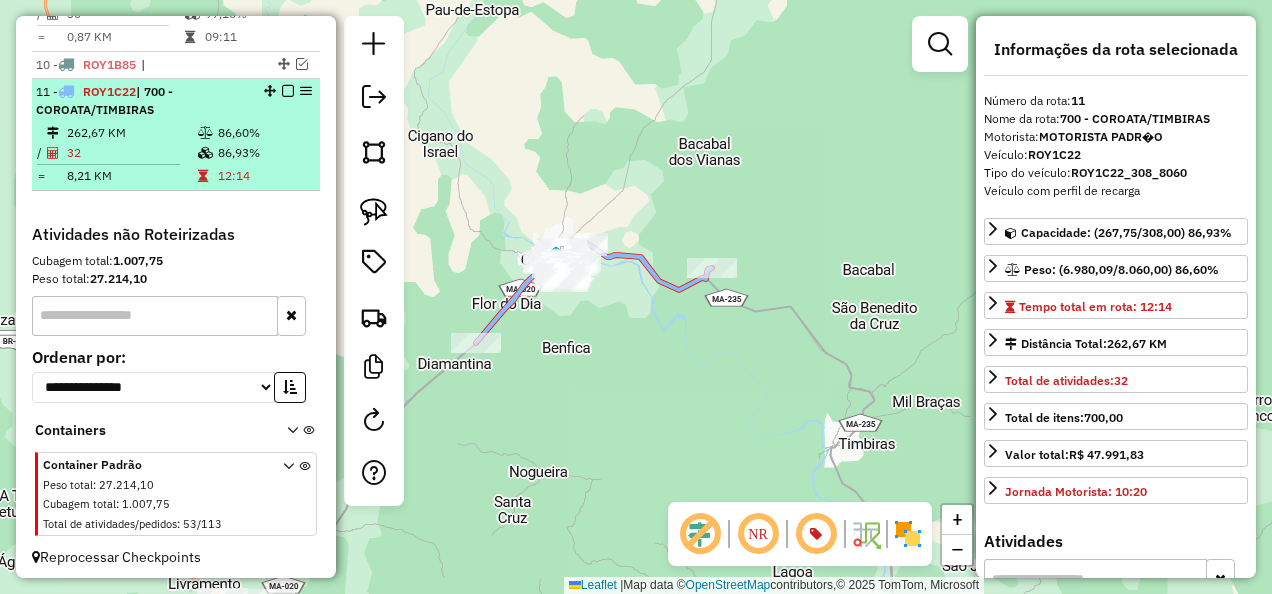 scroll, scrollTop: 1676, scrollLeft: 0, axis: vertical 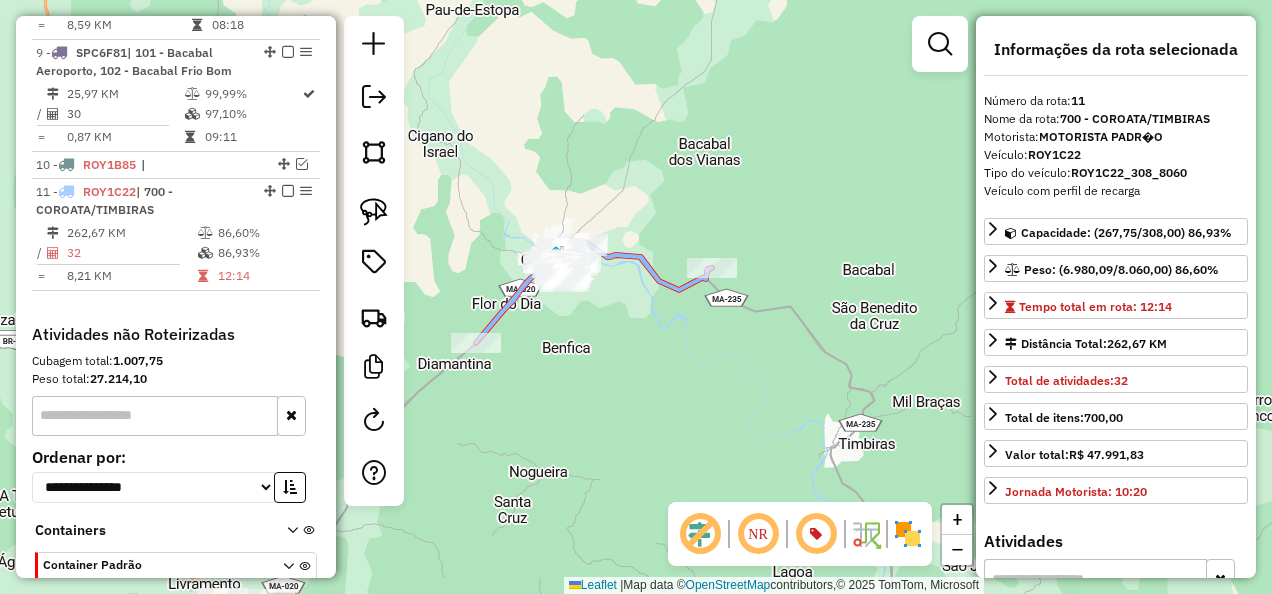 click 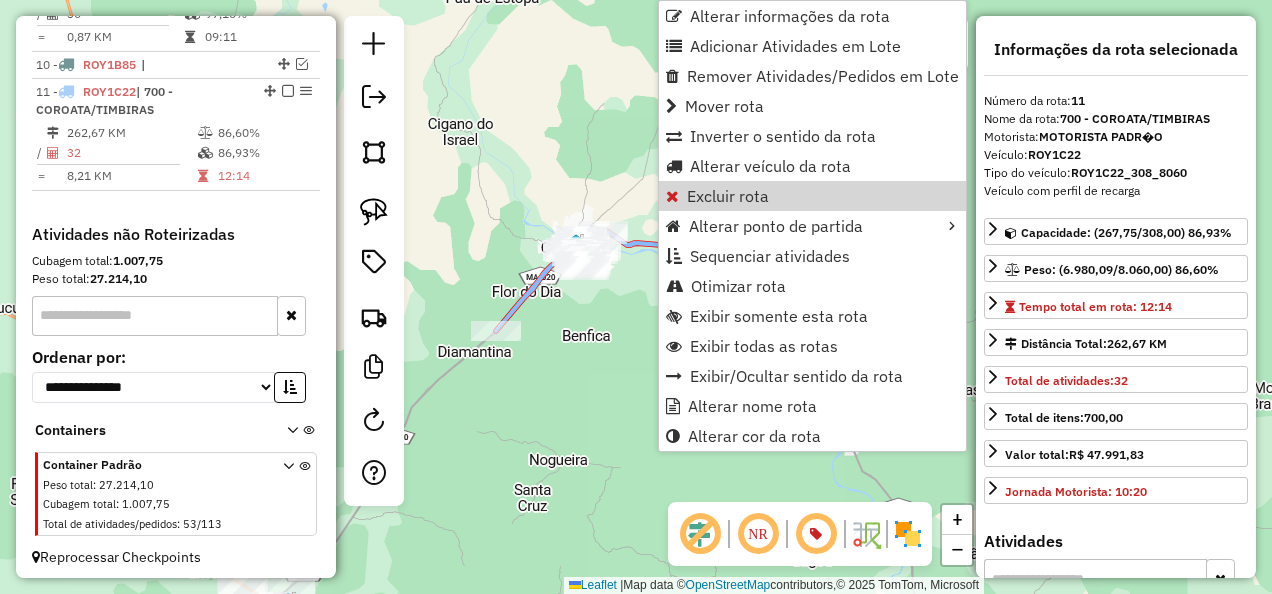 click on "Janela de atendimento Grade de atendimento Capacidade Transportadoras Veículos Cliente Pedidos  Rotas Selecione os dias de semana para filtrar as janelas de atendimento  Seg   Ter   Qua   Qui   Sex   Sáb   Dom  Informe o período da janela de atendimento: De: Até:  Filtrar exatamente a janela do cliente  Considerar janela de atendimento padrão  Selecione os dias de semana para filtrar as grades de atendimento  Seg   Ter   Qua   Qui   Sex   Sáb   Dom   Considerar clientes sem dia de atendimento cadastrado  Clientes fora do dia de atendimento selecionado Filtrar as atividades entre os valores definidos abaixo:  Peso mínimo:   Peso máximo:   Cubagem mínima:   Cubagem máxima:   De:   Até:  Filtrar as atividades entre o tempo de atendimento definido abaixo:  De:   Até:   Considerar capacidade total dos clientes não roteirizados Transportadora: Selecione um ou mais itens Tipo de veículo: Selecione um ou mais itens Veículo: Selecione um ou mais itens Motorista: Selecione um ou mais itens Nome: Rótulo:" 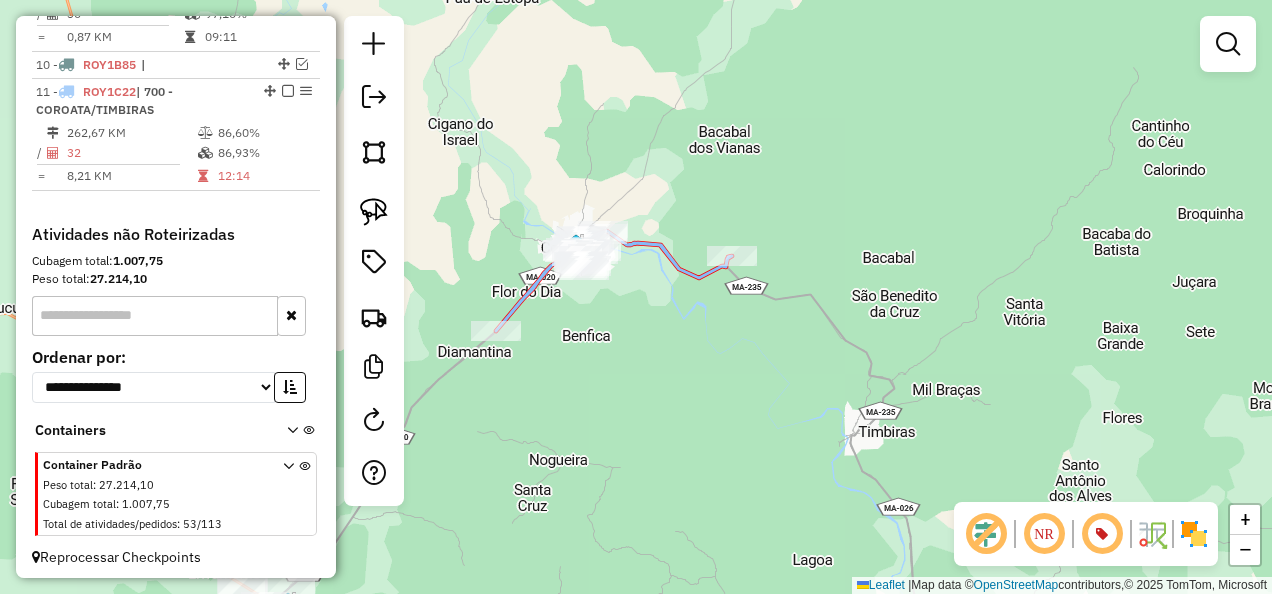 click 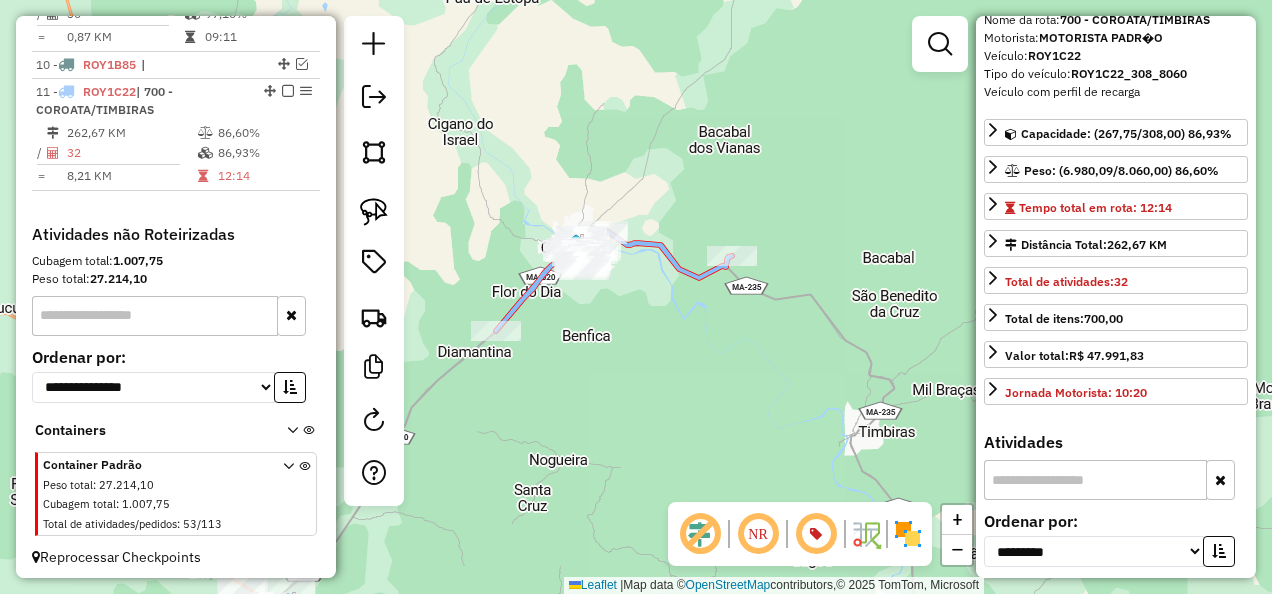 scroll, scrollTop: 400, scrollLeft: 0, axis: vertical 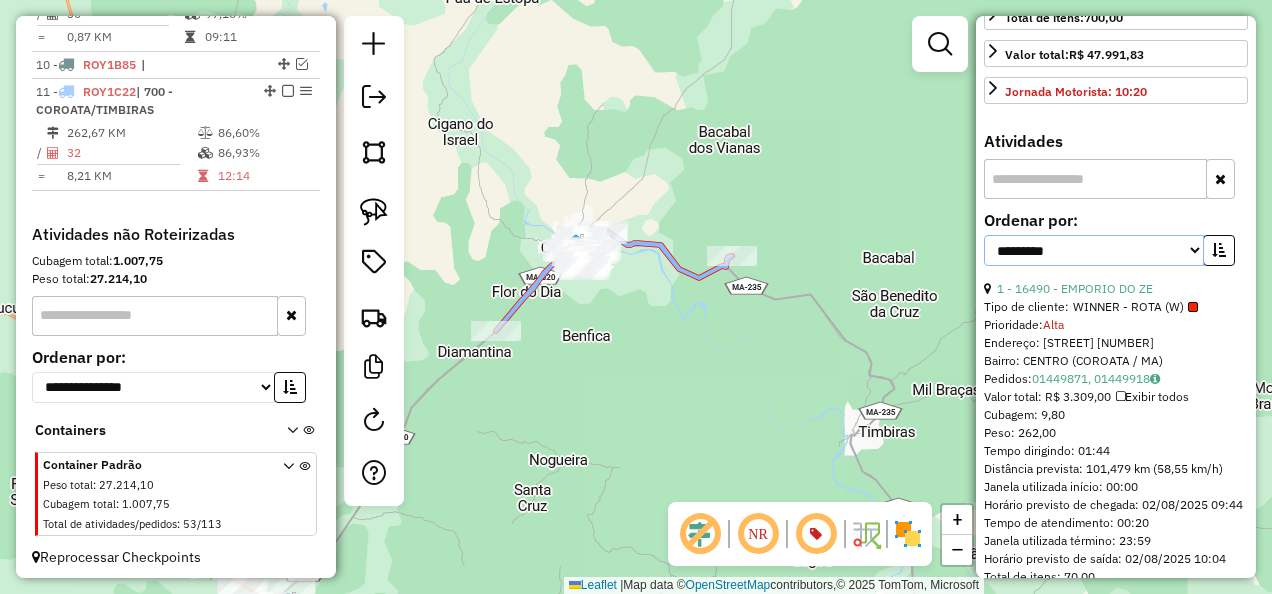 click on "**********" at bounding box center (1094, 250) 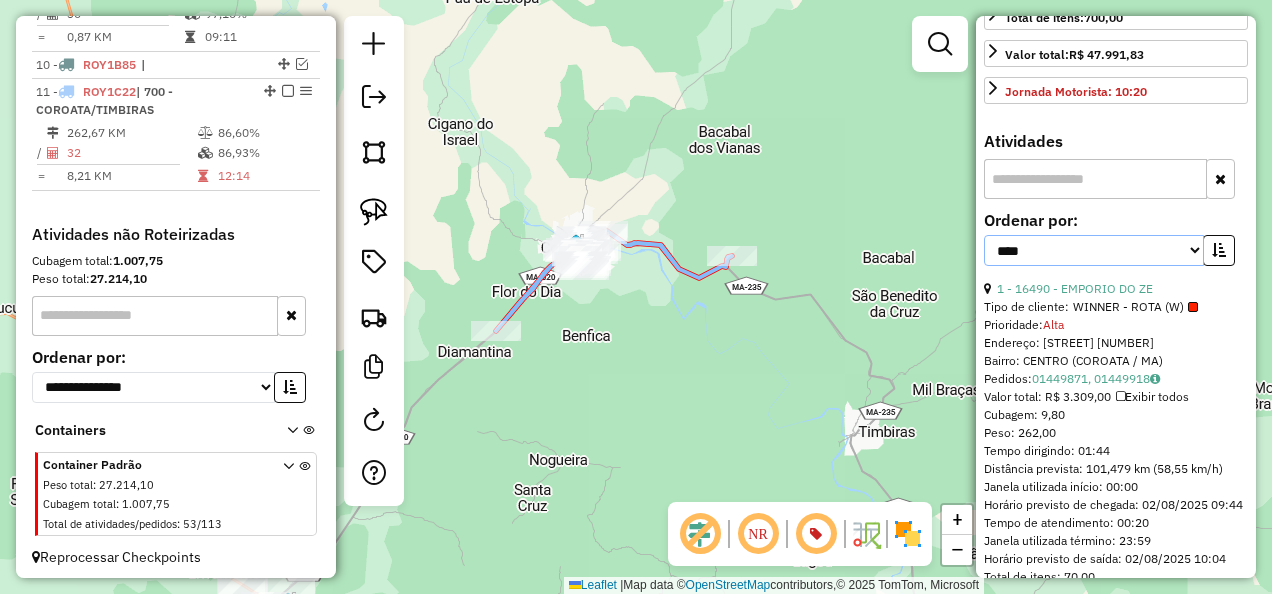 click on "**********" at bounding box center (1094, 250) 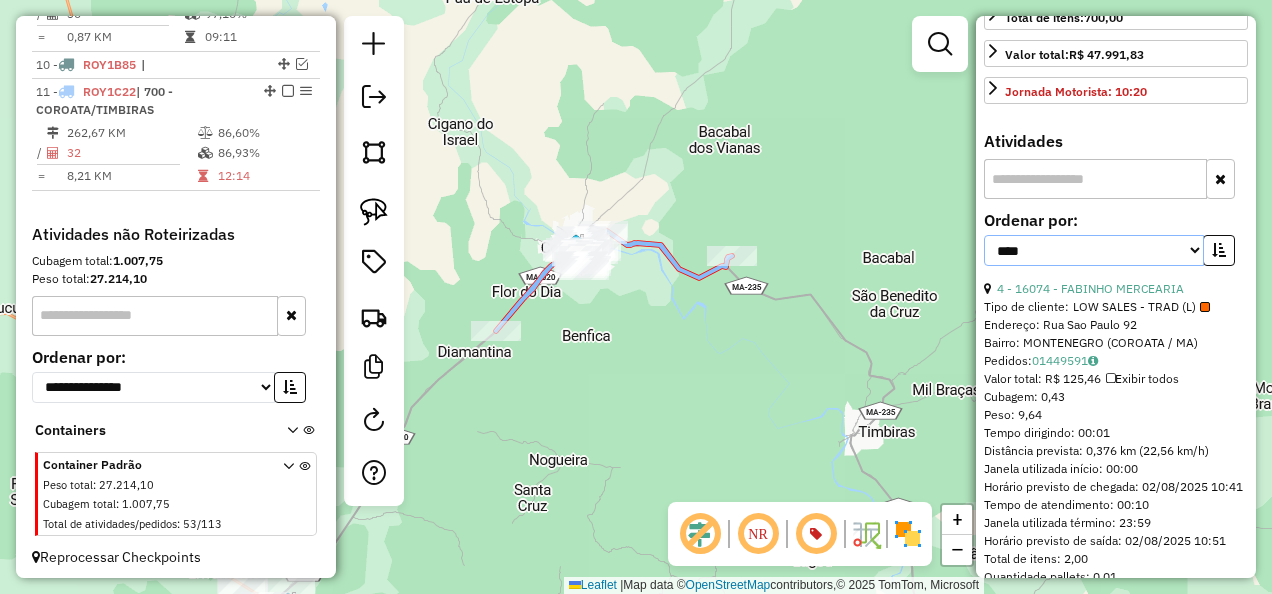 click on "**********" at bounding box center (1094, 250) 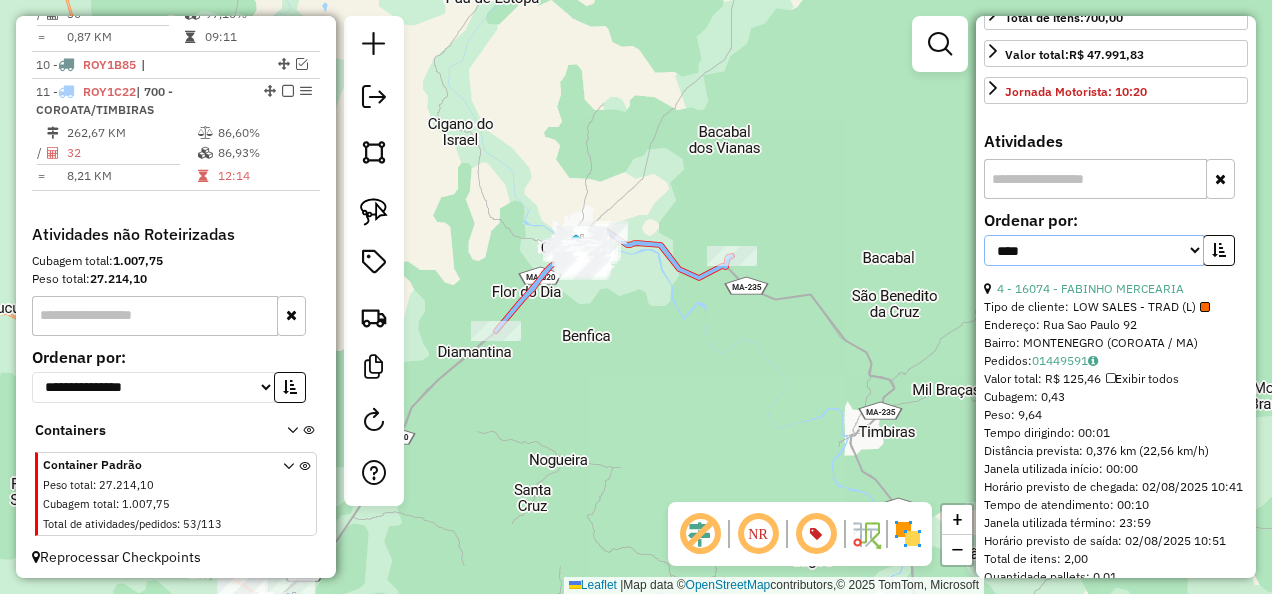 select on "**********" 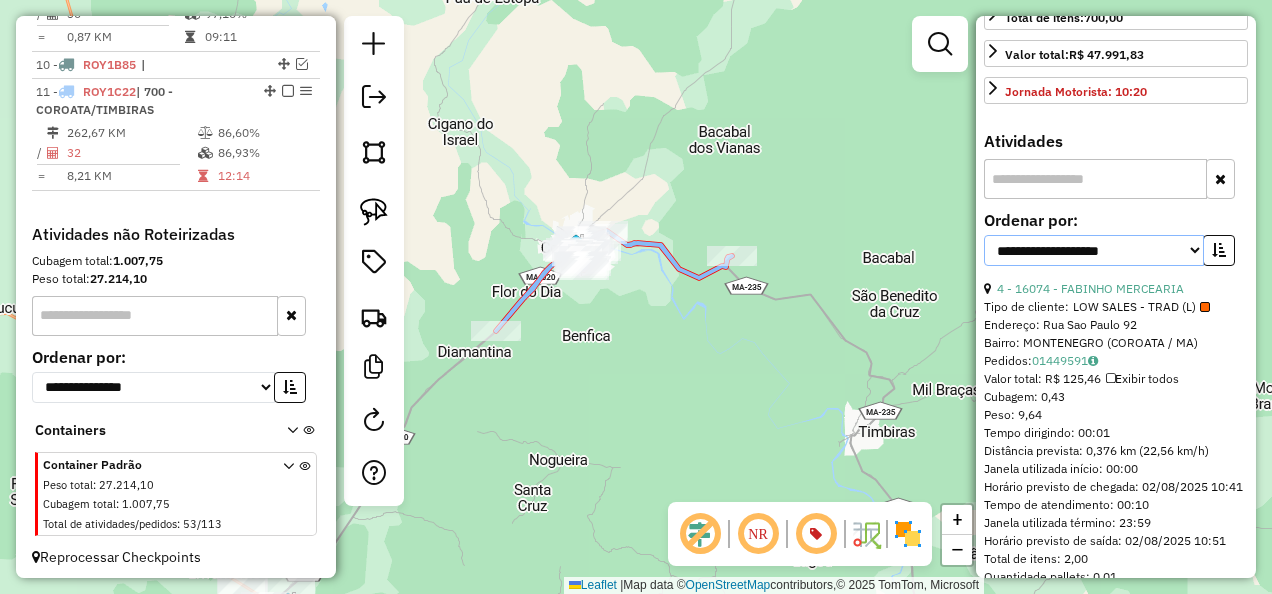 click on "**********" at bounding box center [1094, 250] 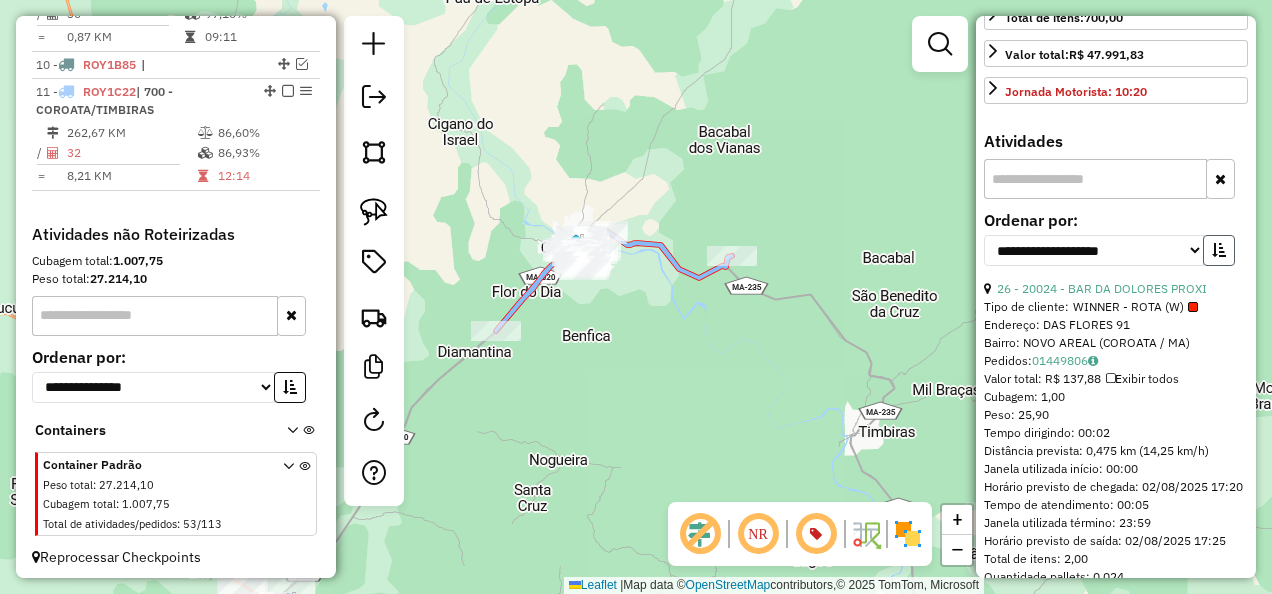 click at bounding box center [1219, 250] 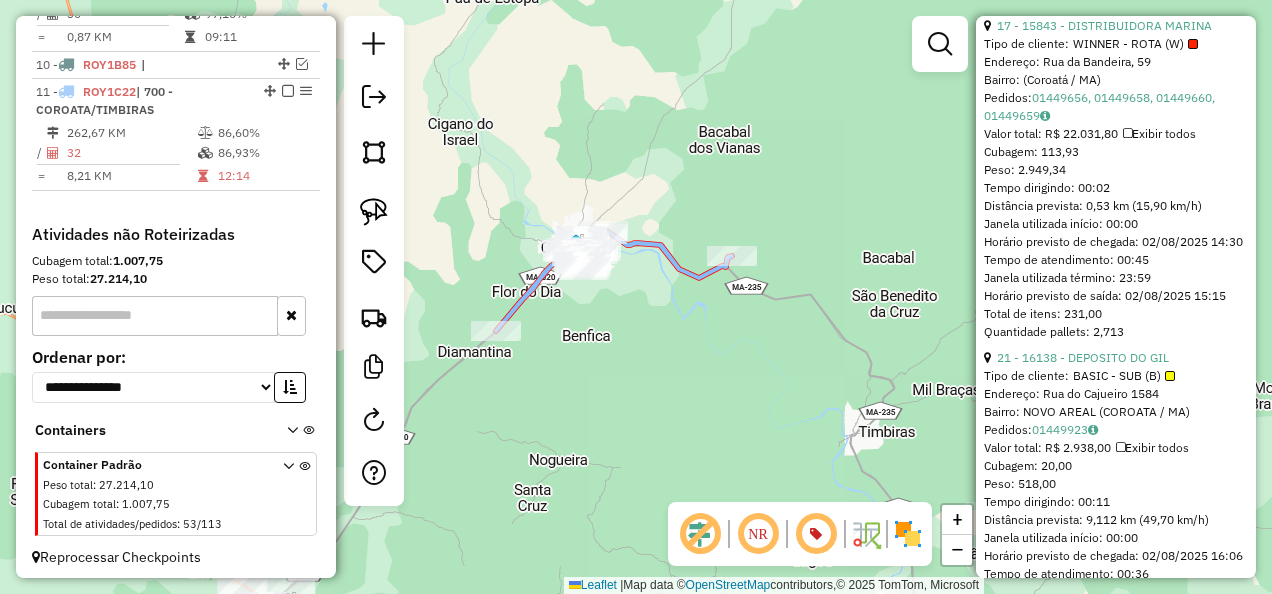 scroll, scrollTop: 700, scrollLeft: 0, axis: vertical 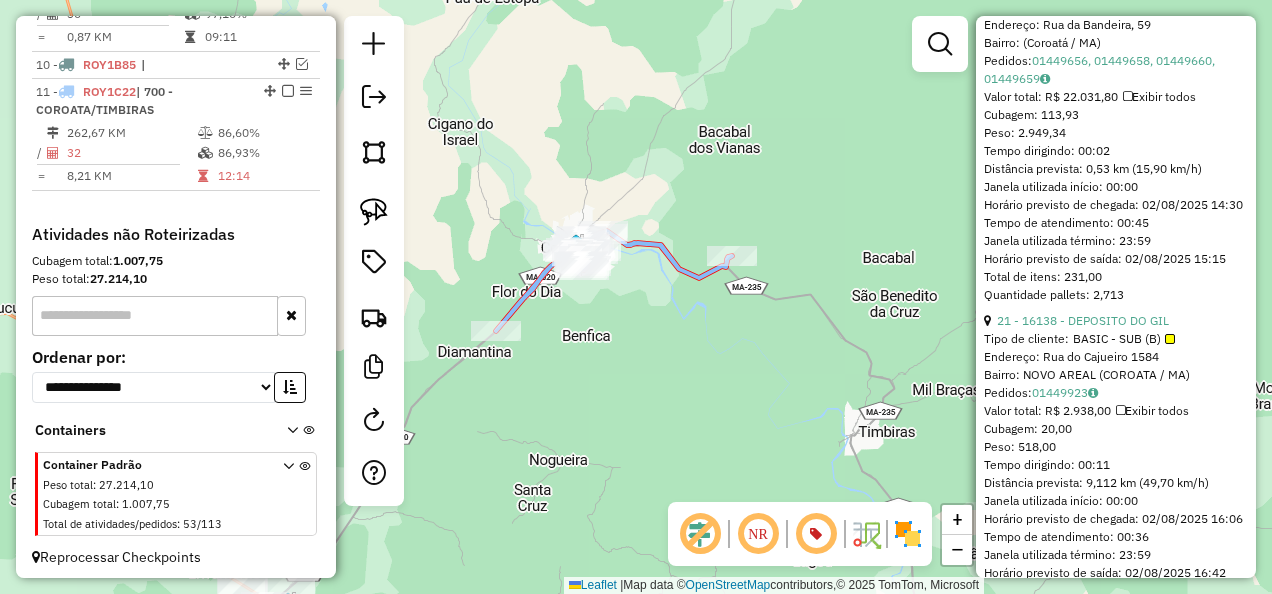 click on "Janela de atendimento Grade de atendimento Capacidade Transportadoras Veículos Cliente Pedidos  Rotas Selecione os dias de semana para filtrar as janelas de atendimento  Seg   Ter   Qua   Qui   Sex   Sáb   Dom  Informe o período da janela de atendimento: De: Até:  Filtrar exatamente a janela do cliente  Considerar janela de atendimento padrão  Selecione os dias de semana para filtrar as grades de atendimento  Seg   Ter   Qua   Qui   Sex   Sáb   Dom   Considerar clientes sem dia de atendimento cadastrado  Clientes fora do dia de atendimento selecionado Filtrar as atividades entre os valores definidos abaixo:  Peso mínimo:   Peso máximo:   Cubagem mínima:   Cubagem máxima:   De:   Até:  Filtrar as atividades entre o tempo de atendimento definido abaixo:  De:   Até:   Considerar capacidade total dos clientes não roteirizados Transportadora: Selecione um ou mais itens Tipo de veículo: Selecione um ou mais itens Veículo: Selecione um ou mais itens Motorista: Selecione um ou mais itens Nome: Rótulo:" 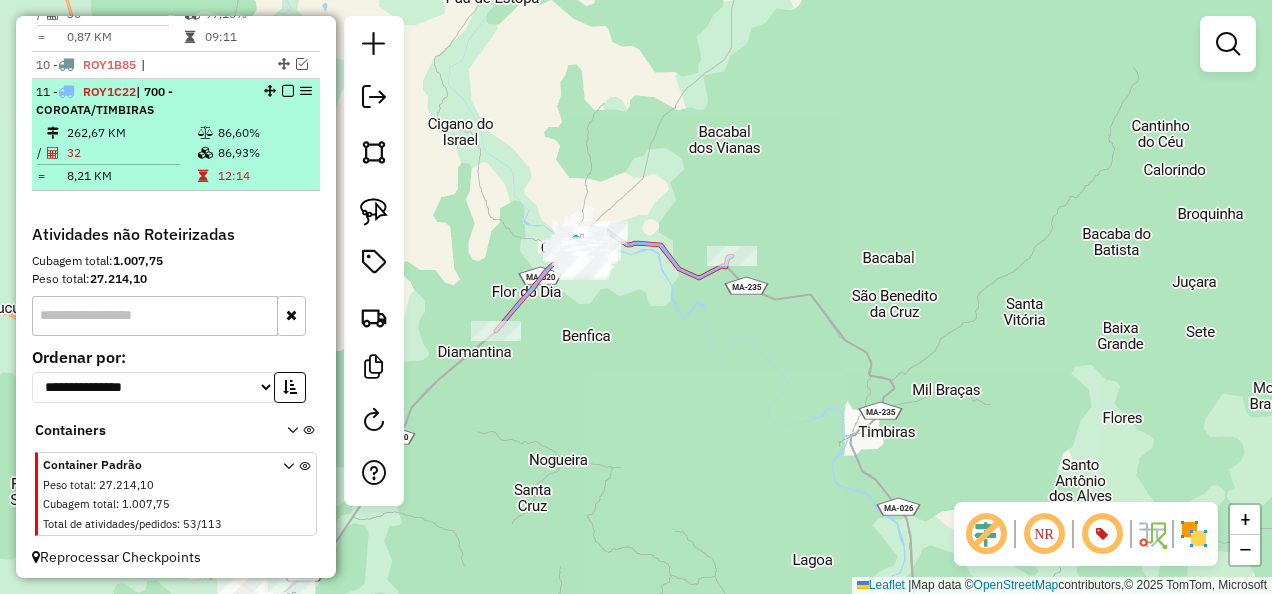 click at bounding box center (288, 91) 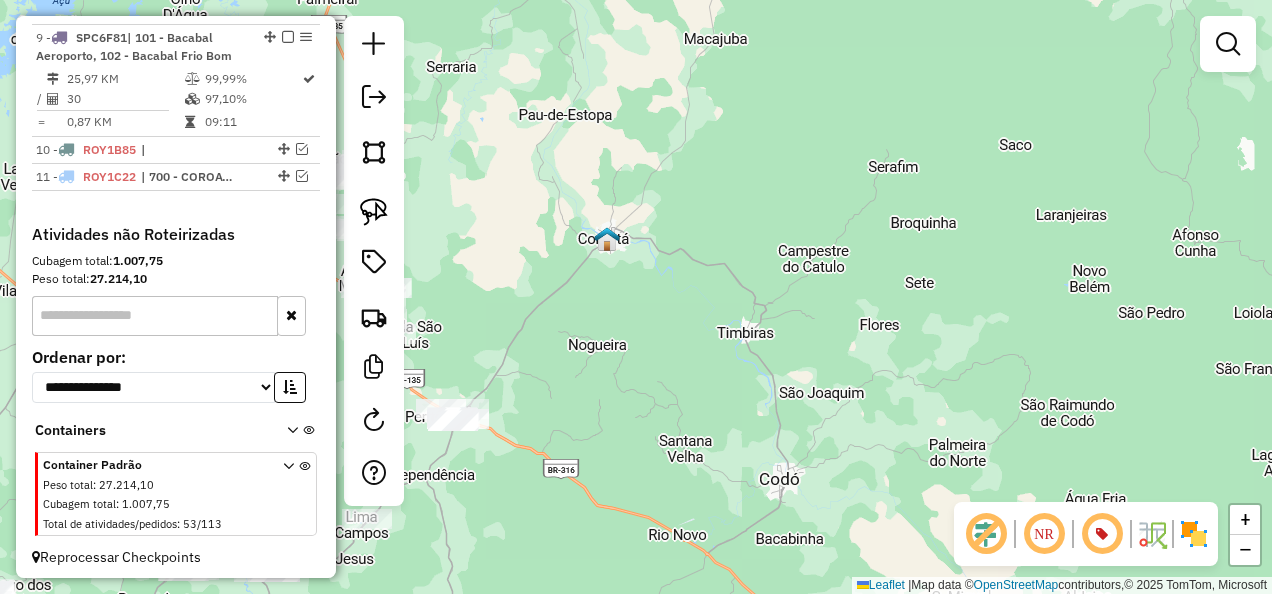 drag, startPoint x: 692, startPoint y: 454, endPoint x: 802, endPoint y: 302, distance: 187.62729 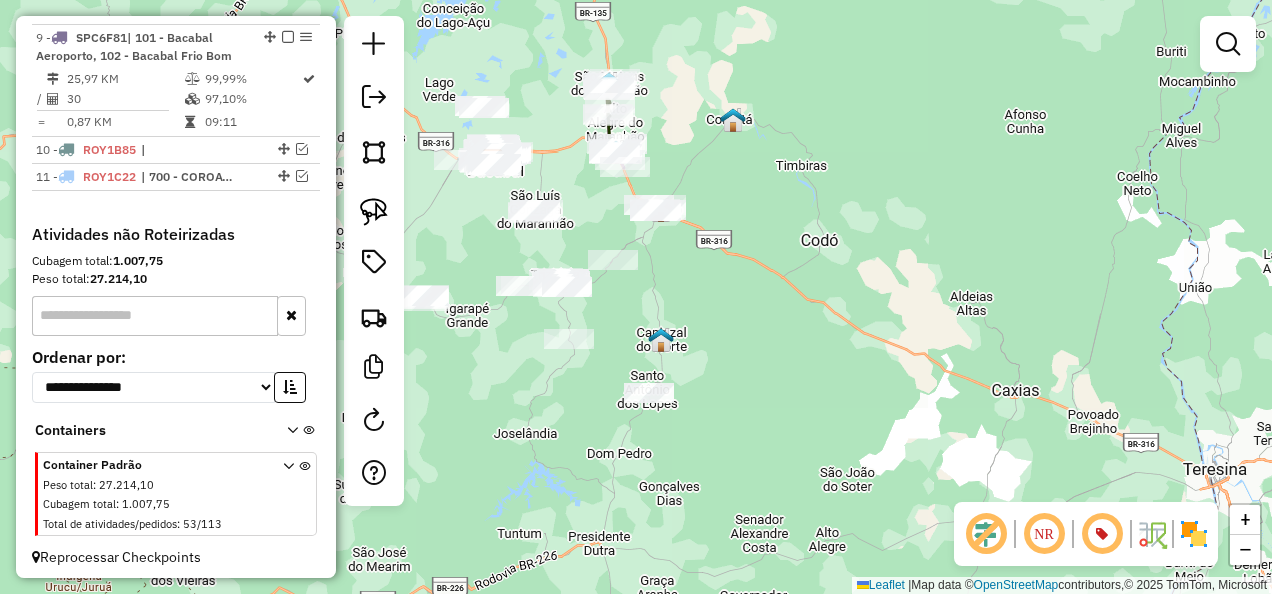 drag, startPoint x: 741, startPoint y: 402, endPoint x: 708, endPoint y: 308, distance: 99.62429 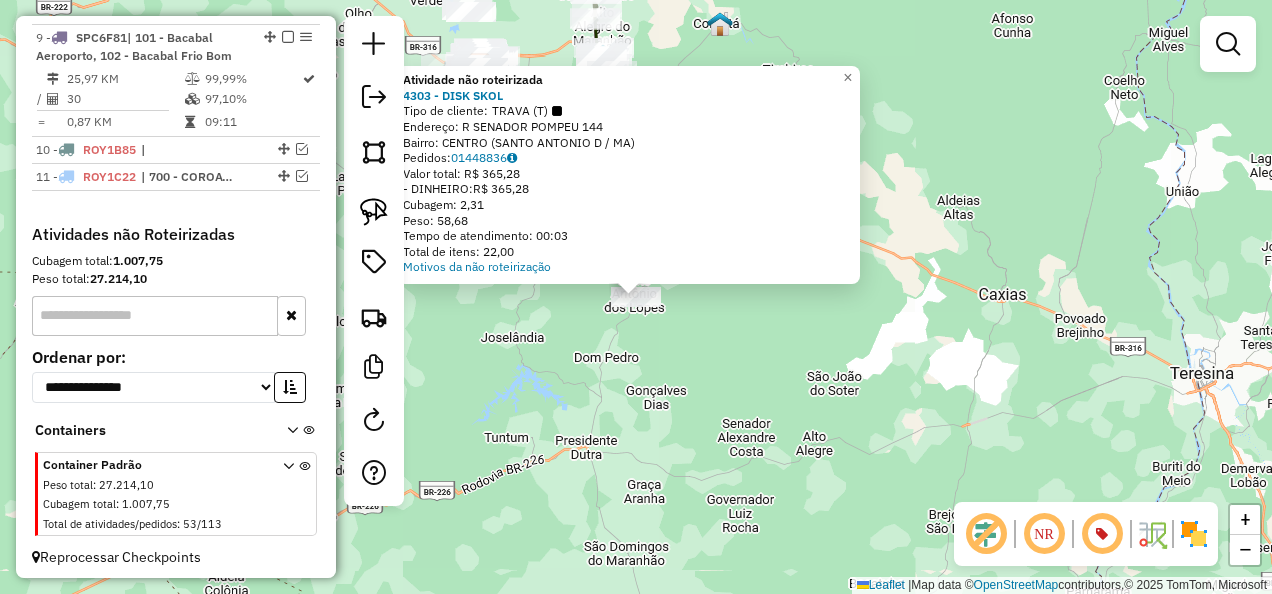 click on "Atividade não roteirizada 4303 - DISK SKOL  Tipo de cliente:   TRAVA (T)   Endereço: R   SENADOR POMPEU                144   Bairro: CENTRO (SANTO ANTONIO D / MA)   Pedidos:  01448836   Valor total: R$ 365,28   - DINHEIRO:  R$ 365,28   Cubagem: 2,31   Peso: 58,68   Tempo de atendimento: 00:03   Total de itens: 22,00  Motivos da não roteirização × Janela de atendimento Grade de atendimento Capacidade Transportadoras Veículos Cliente Pedidos  Rotas Selecione os dias de semana para filtrar as janelas de atendimento  Seg   Ter   Qua   Qui   Sex   Sáb   Dom  Informe o período da janela de atendimento: De: Até:  Filtrar exatamente a janela do cliente  Considerar janela de atendimento padrão  Selecione os dias de semana para filtrar as grades de atendimento  Seg   Ter   Qua   Qui   Sex   Sáb   Dom   Considerar clientes sem dia de atendimento cadastrado  Clientes fora do dia de atendimento selecionado Filtrar as atividades entre os valores definidos abaixo:  Peso mínimo:   Peso máximo:   De:   Até:  +" 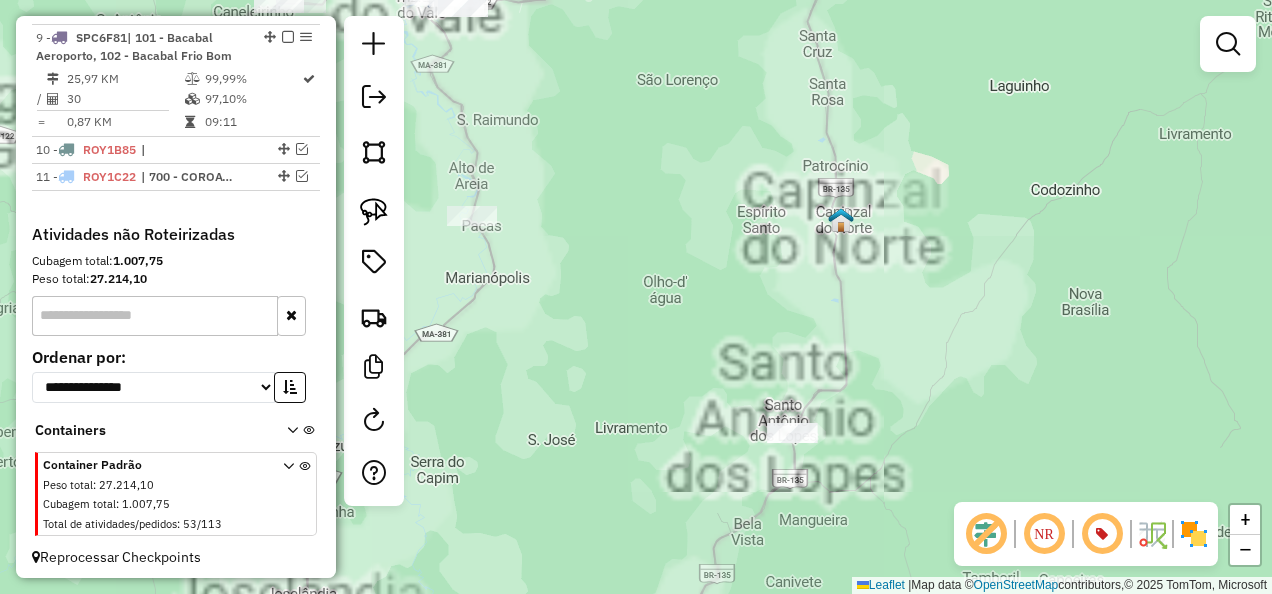 drag, startPoint x: 716, startPoint y: 426, endPoint x: 663, endPoint y: 370, distance: 77.10383 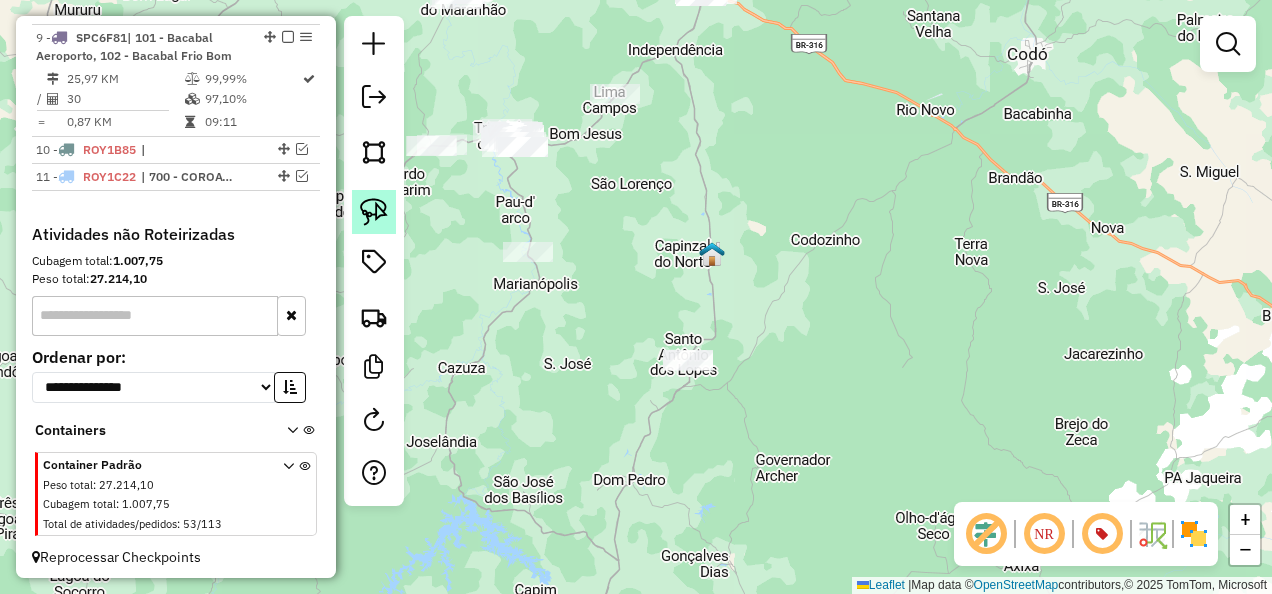 click 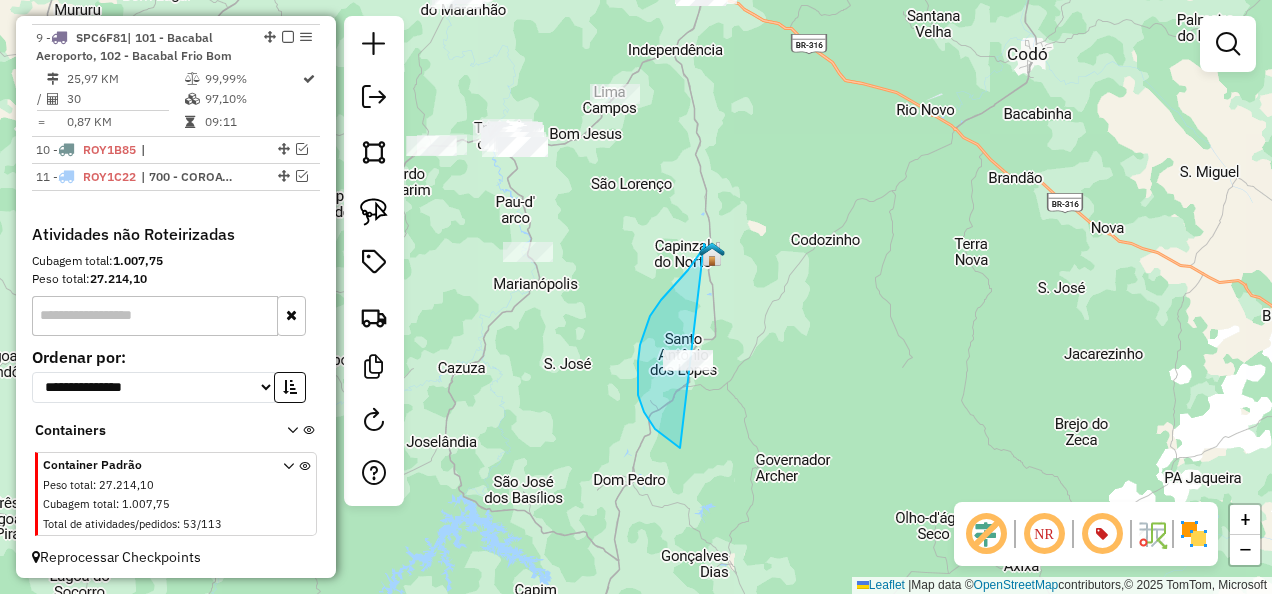 drag, startPoint x: 704, startPoint y: 244, endPoint x: 904, endPoint y: 436, distance: 277.24356 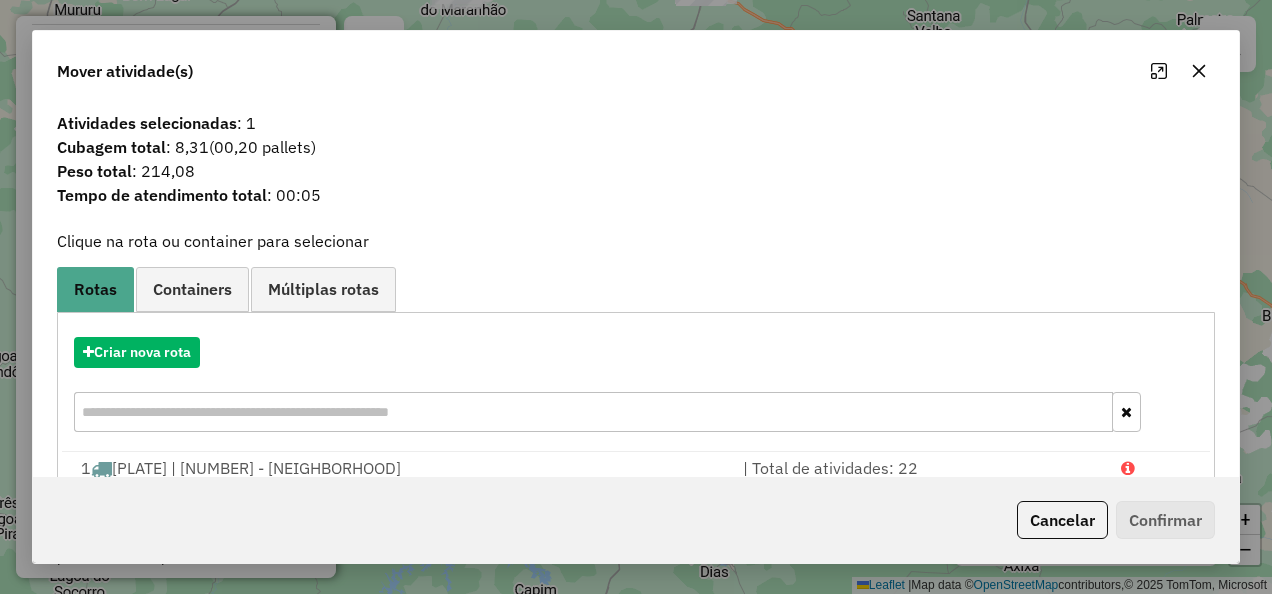 click on "Cancelar   Confirmar" 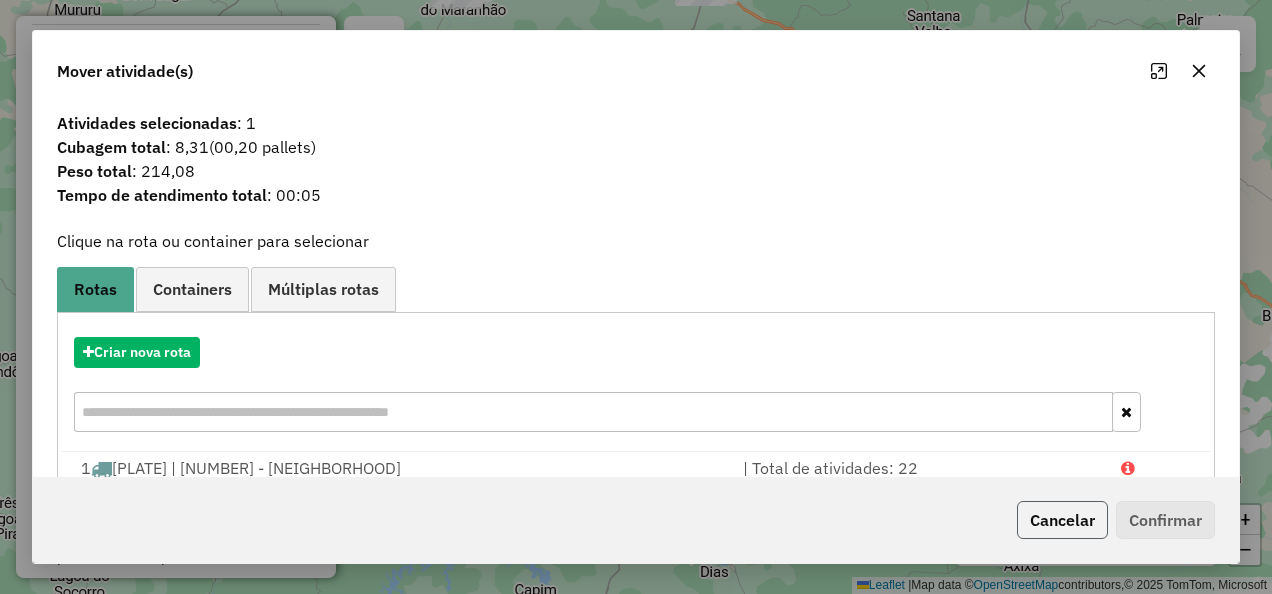 click on "Cancelar" 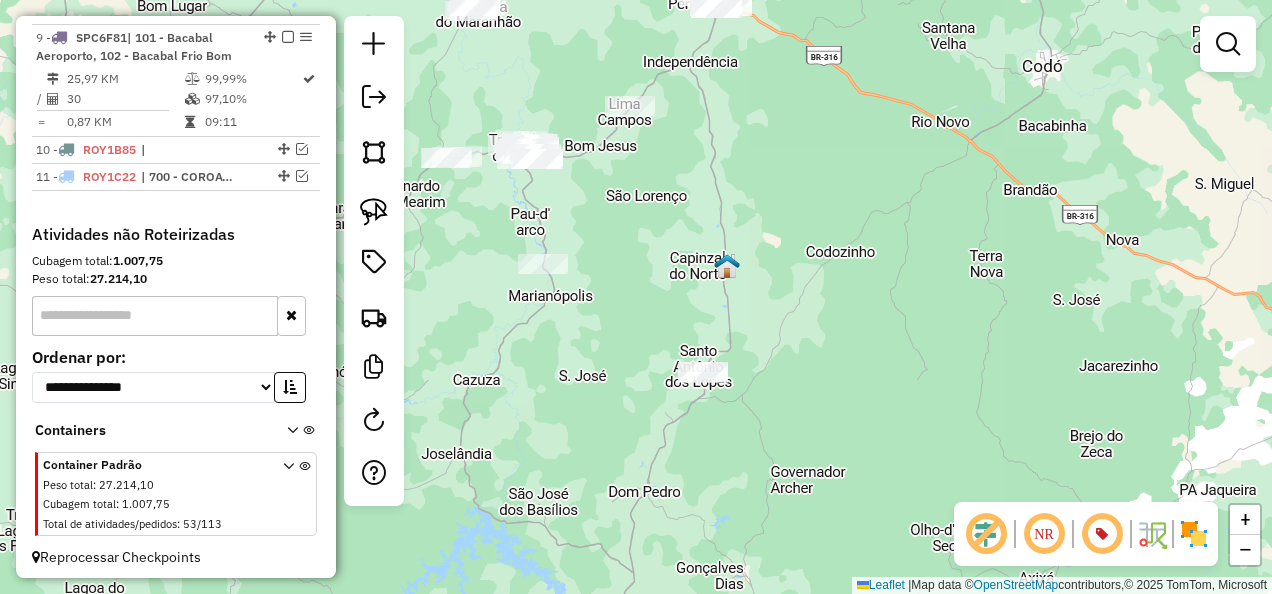 drag, startPoint x: 513, startPoint y: 319, endPoint x: 574, endPoint y: 460, distance: 153.62943 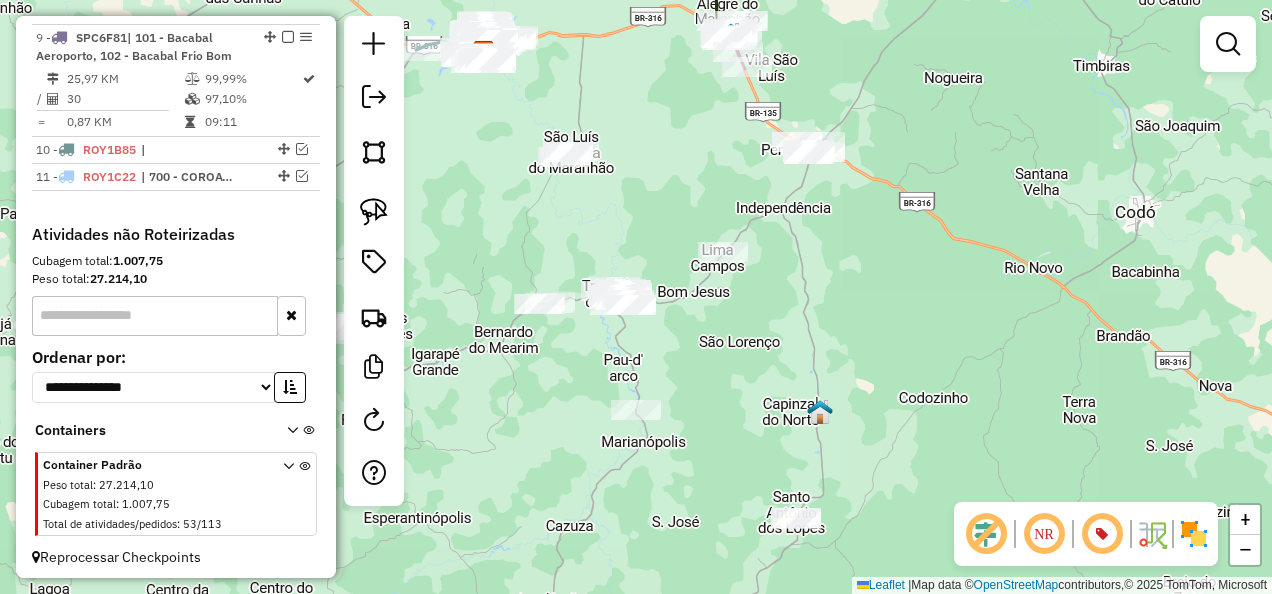 drag, startPoint x: 584, startPoint y: 390, endPoint x: 577, endPoint y: 370, distance: 21.189621 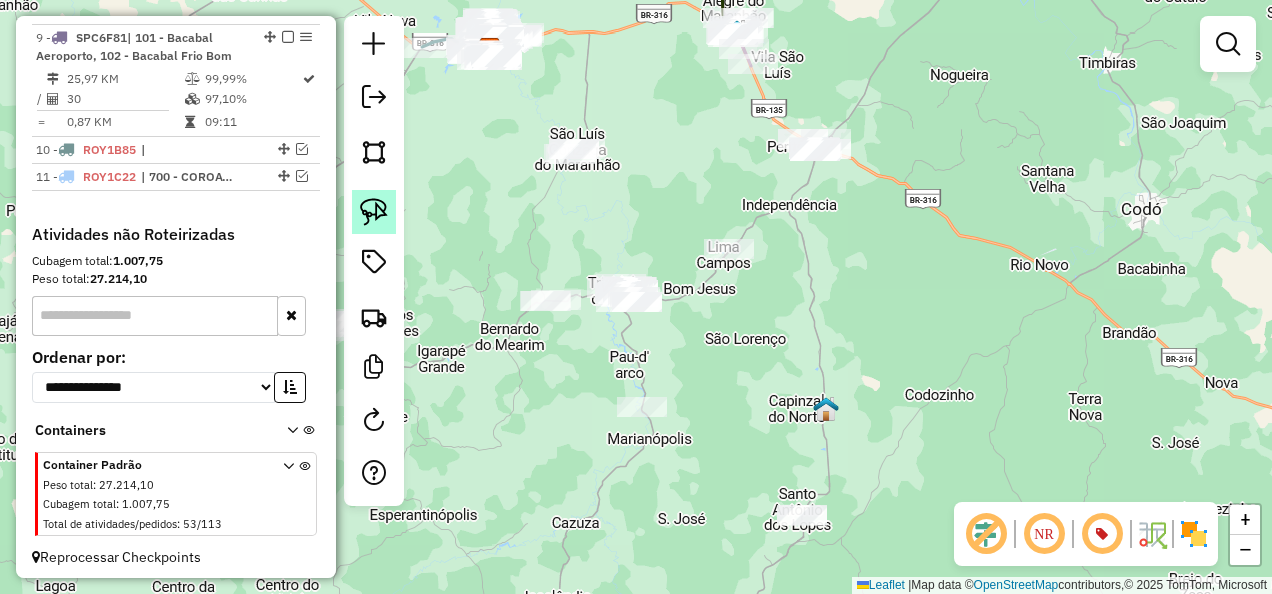 click 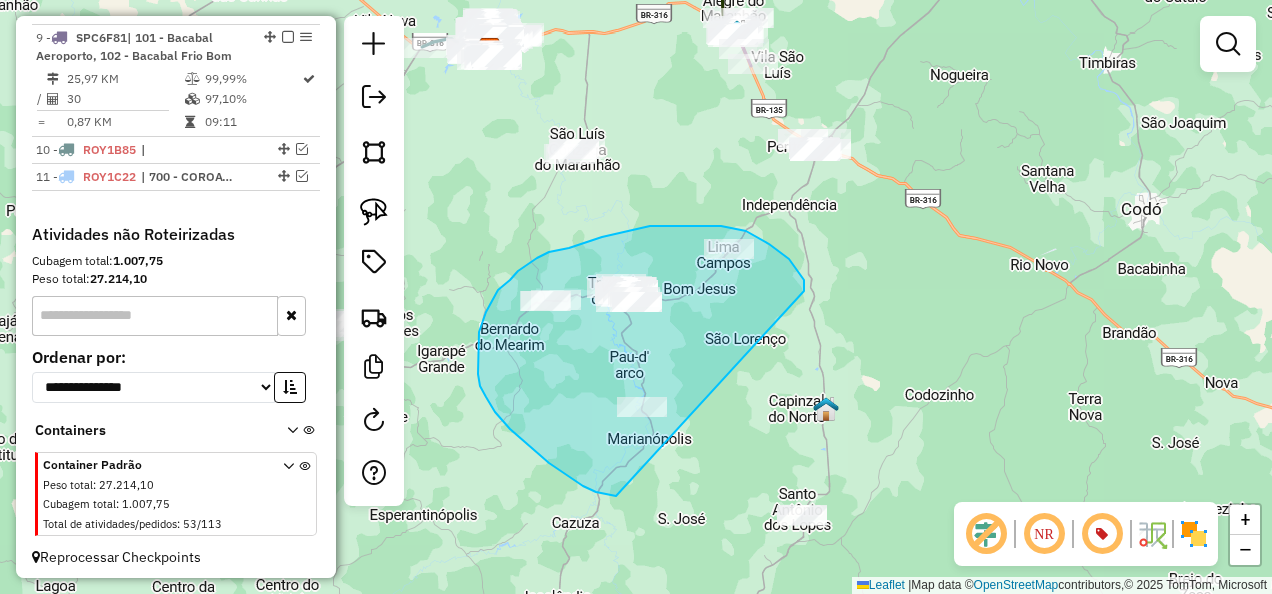 drag, startPoint x: 802, startPoint y: 276, endPoint x: 672, endPoint y: 489, distance: 249.53757 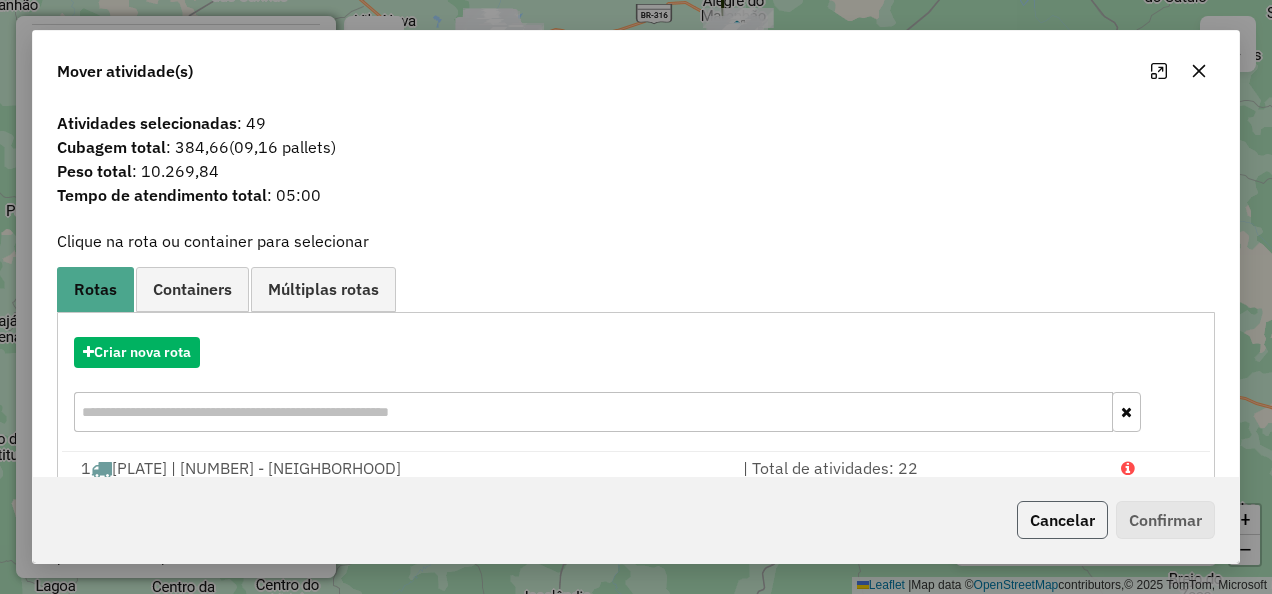 click on "Cancelar" 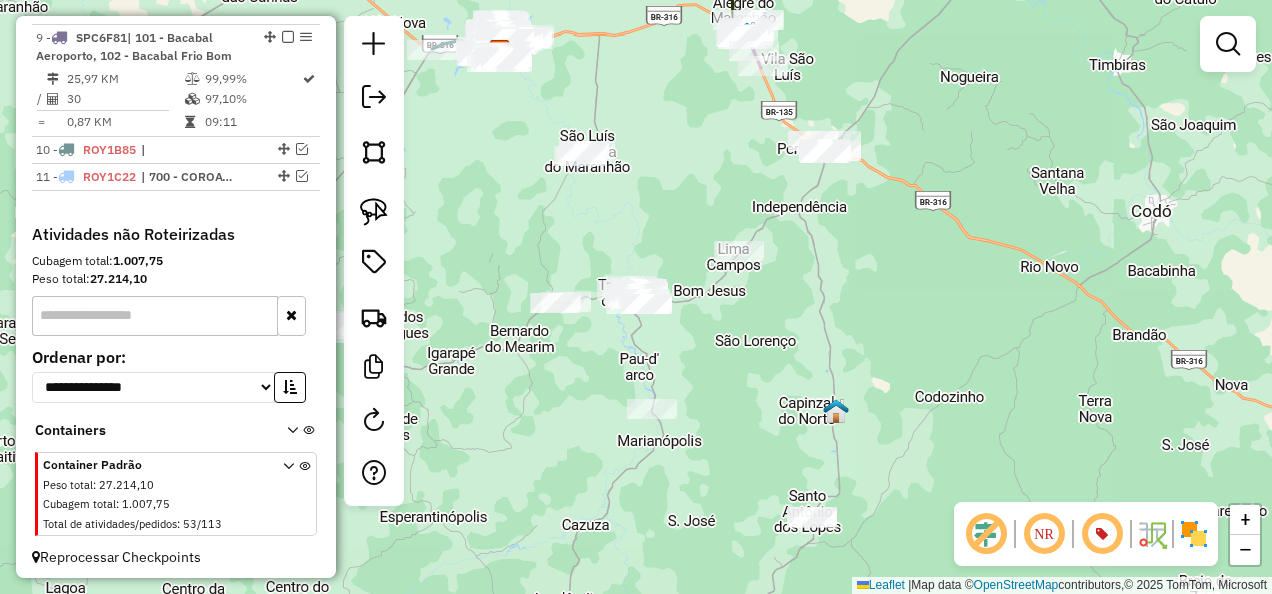 drag, startPoint x: 536, startPoint y: 430, endPoint x: 762, endPoint y: 482, distance: 231.90515 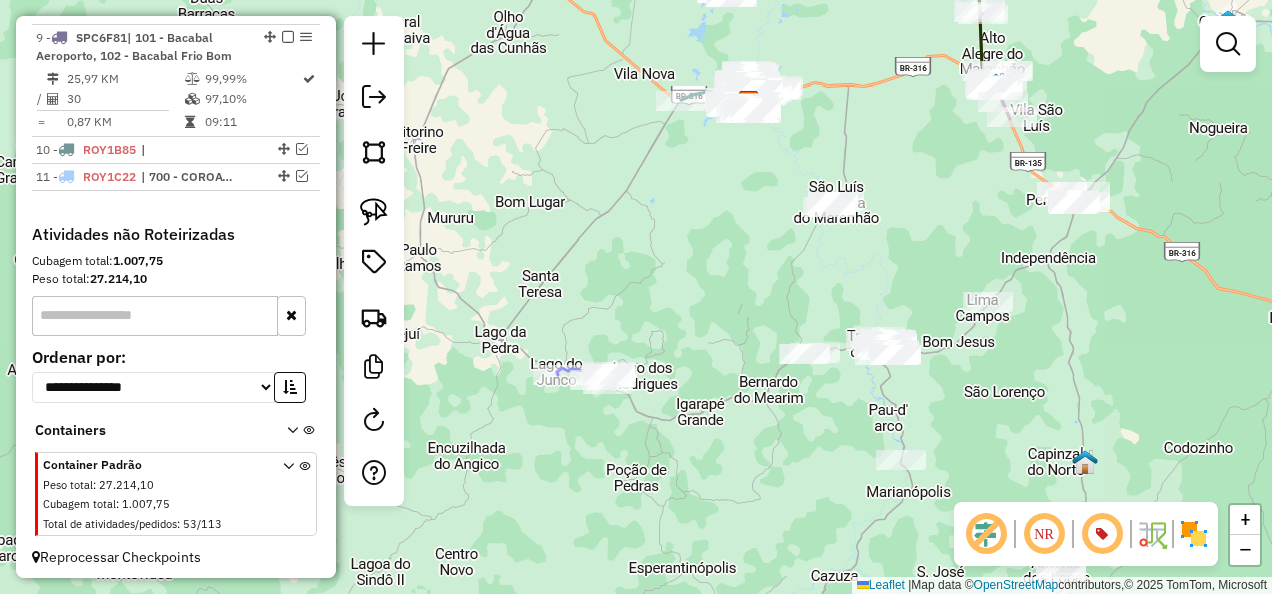 drag, startPoint x: 654, startPoint y: 475, endPoint x: 728, endPoint y: 500, distance: 78.1089 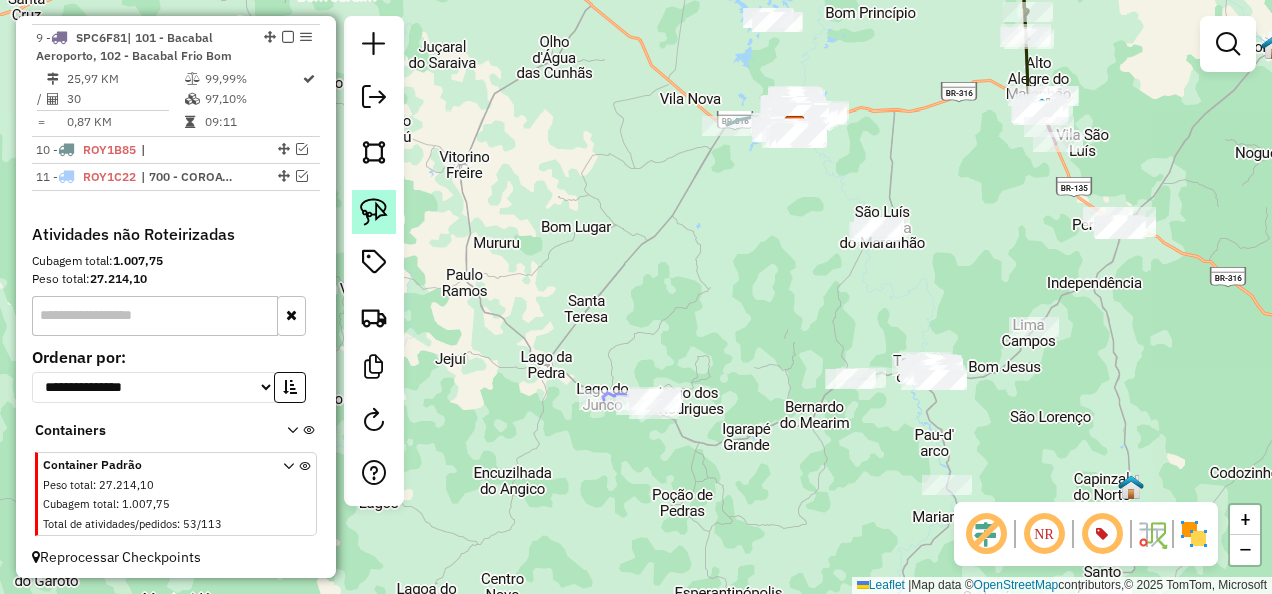 click 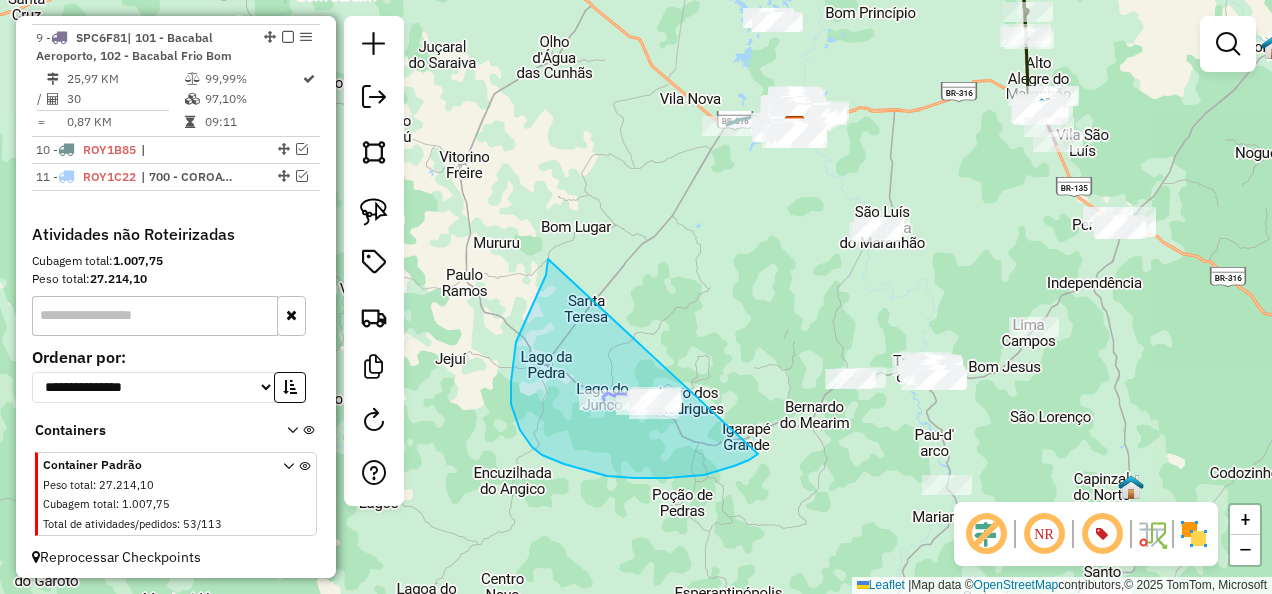 drag, startPoint x: 536, startPoint y: 295, endPoint x: 758, endPoint y: 454, distance: 273.06592 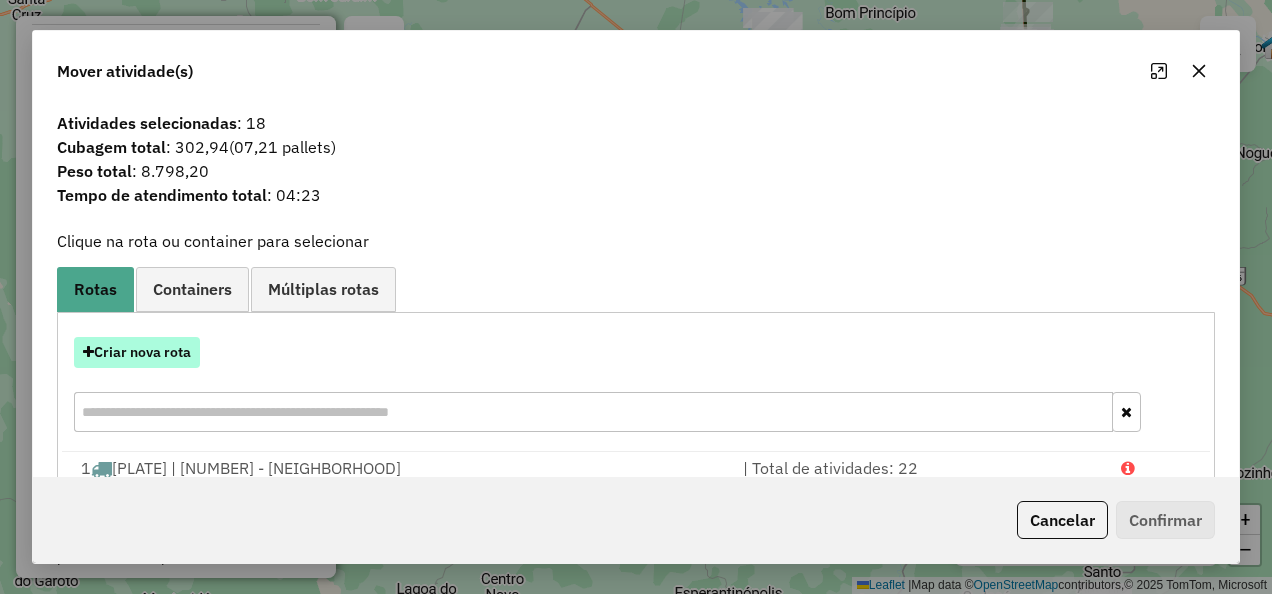 click on "Criar nova rota" at bounding box center (137, 352) 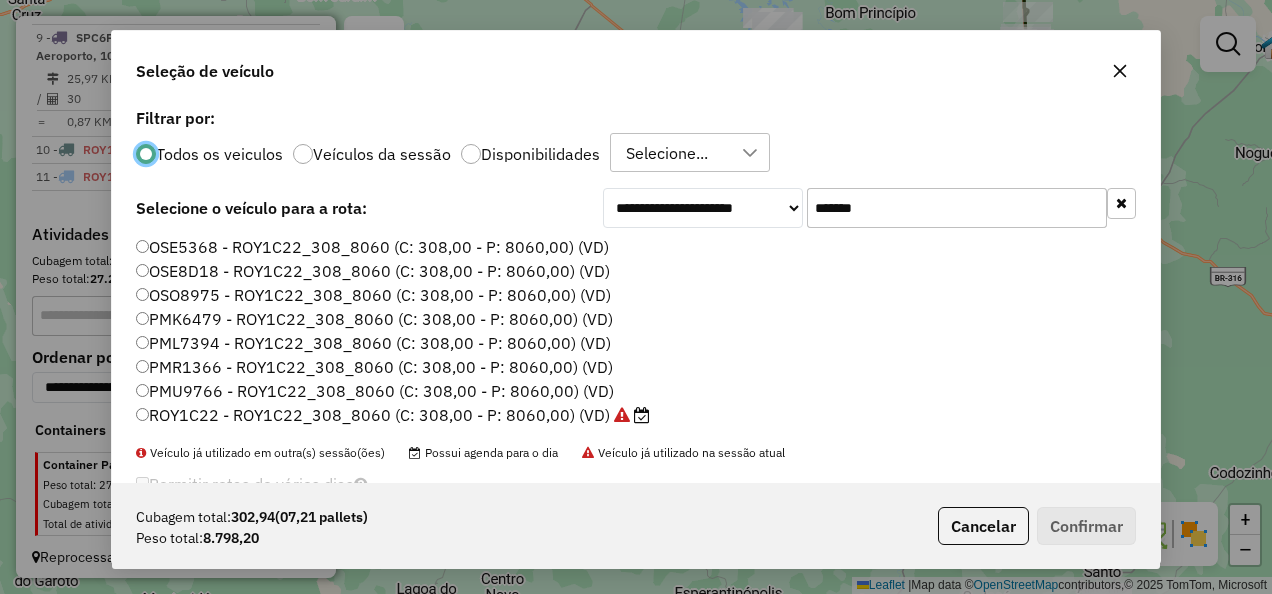 scroll, scrollTop: 11, scrollLeft: 6, axis: both 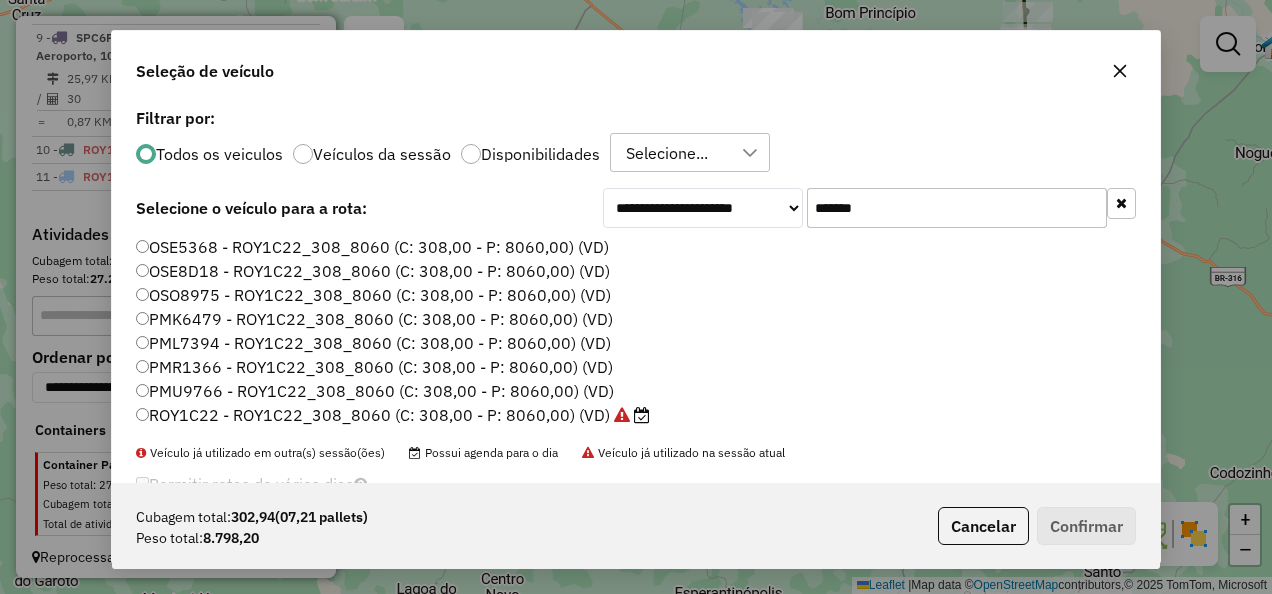 drag, startPoint x: 871, startPoint y: 214, endPoint x: 733, endPoint y: 231, distance: 139.04315 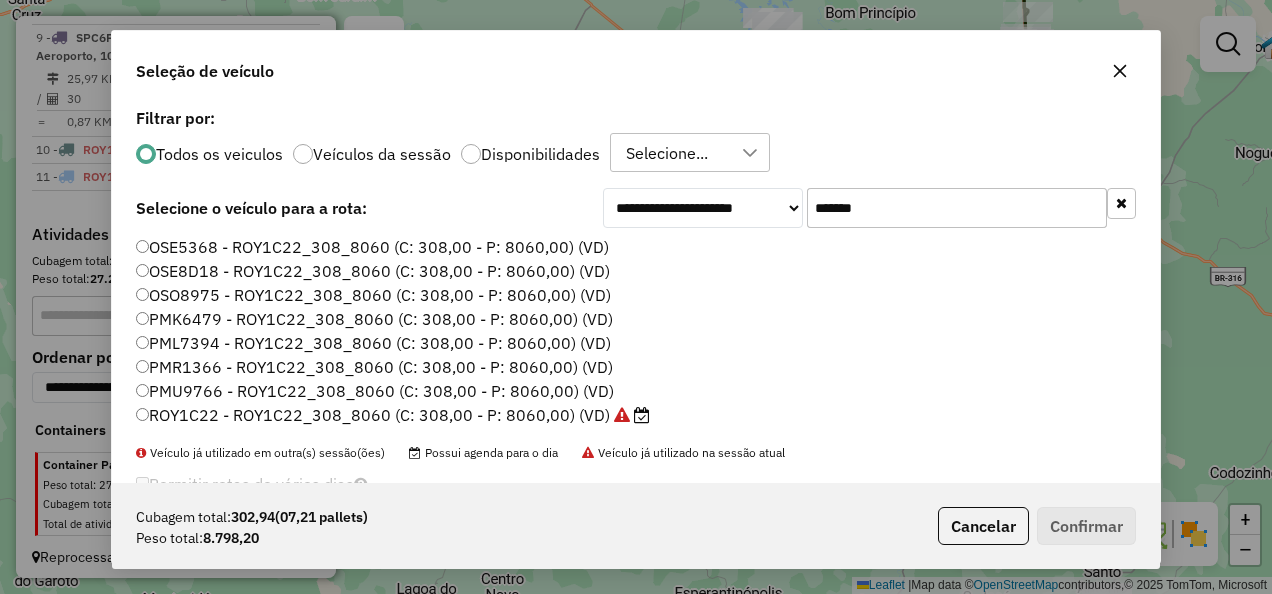 paste 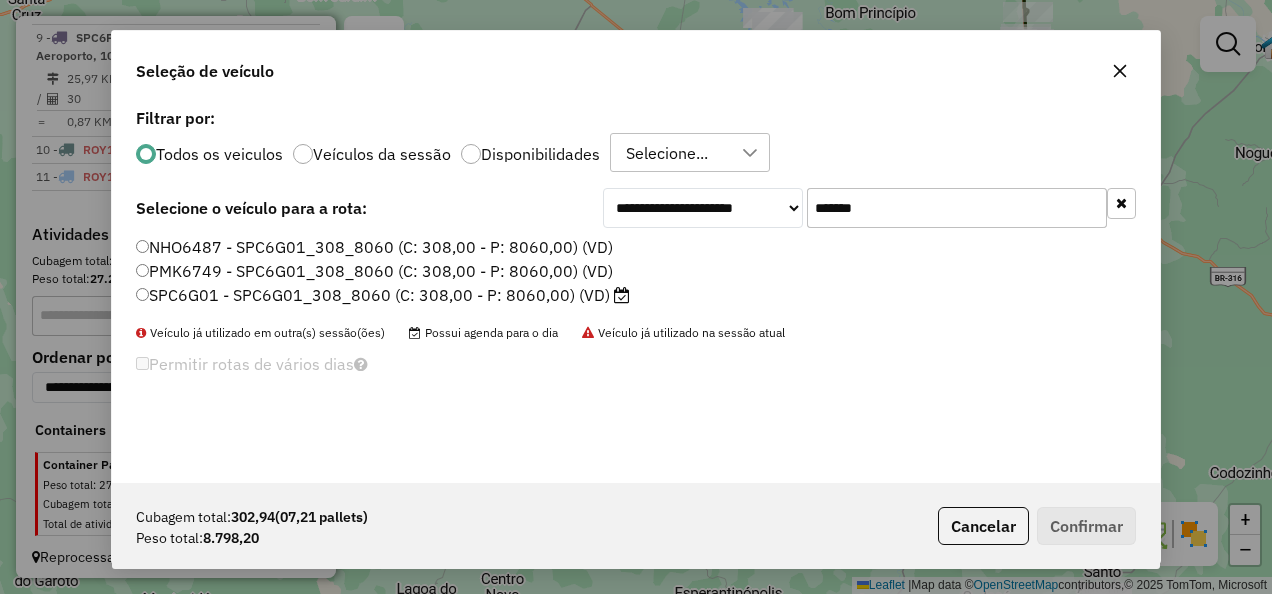 type on "*******" 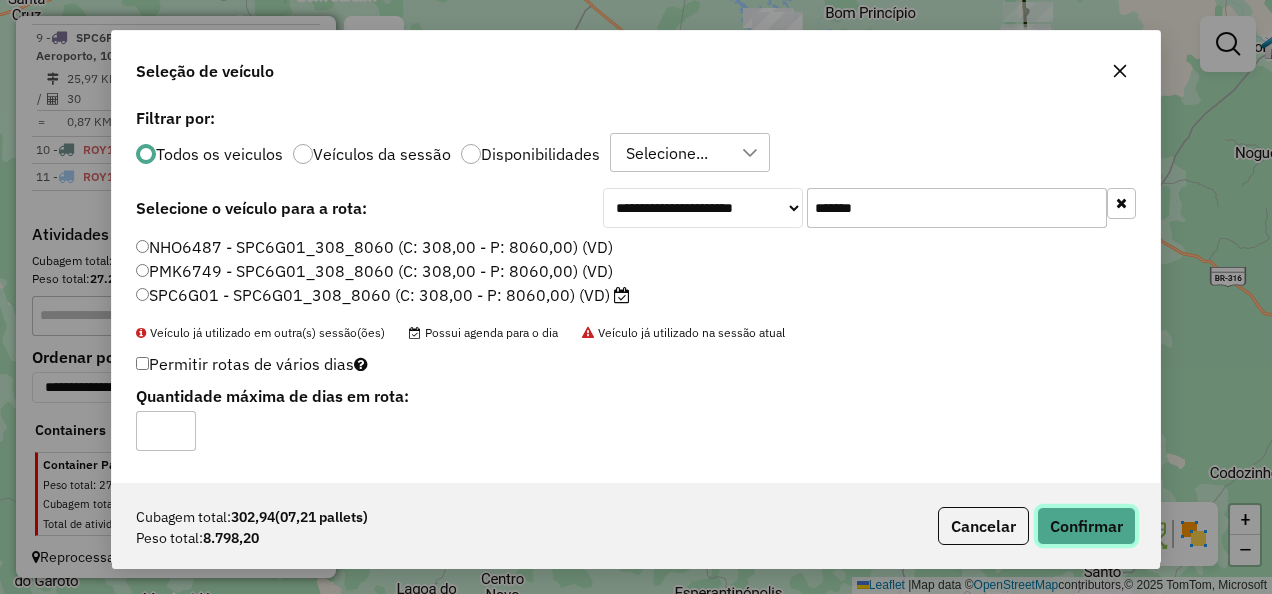 click on "Confirmar" 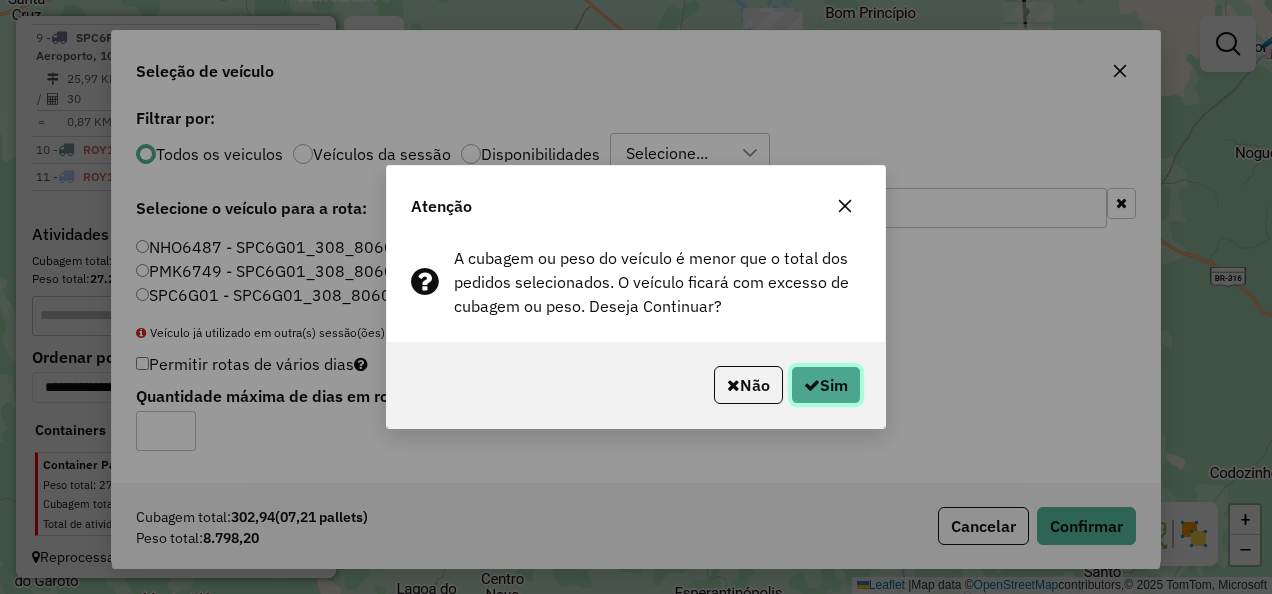 click on "Sim" 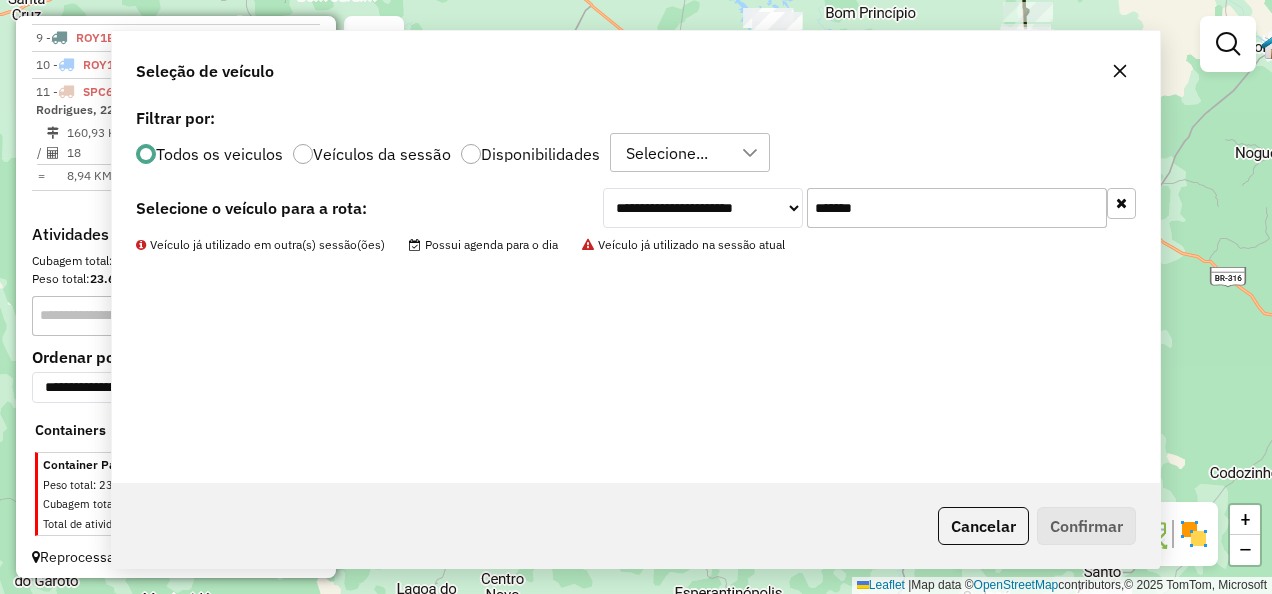 scroll, scrollTop: 1664, scrollLeft: 0, axis: vertical 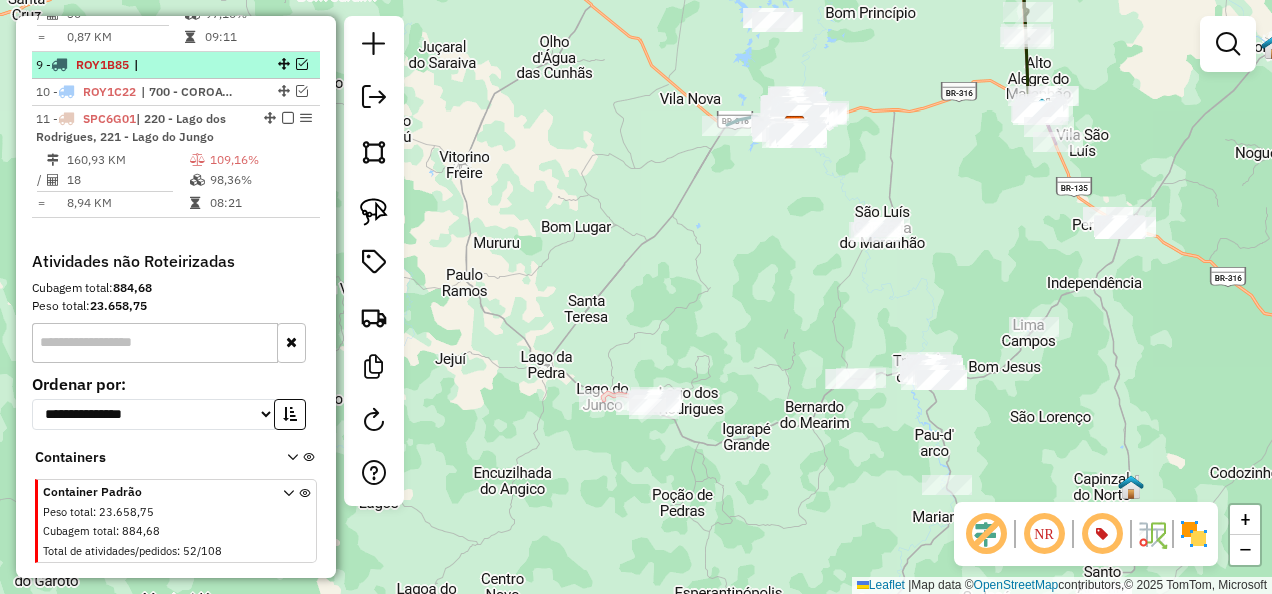 click at bounding box center [288, 118] 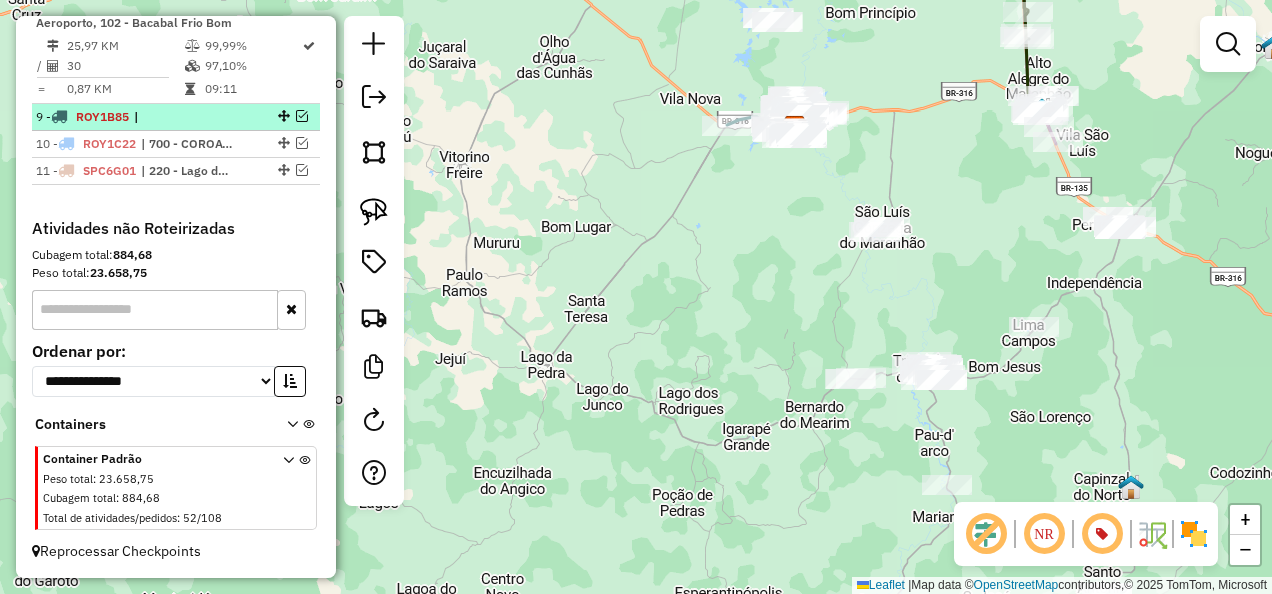 scroll, scrollTop: 1606, scrollLeft: 0, axis: vertical 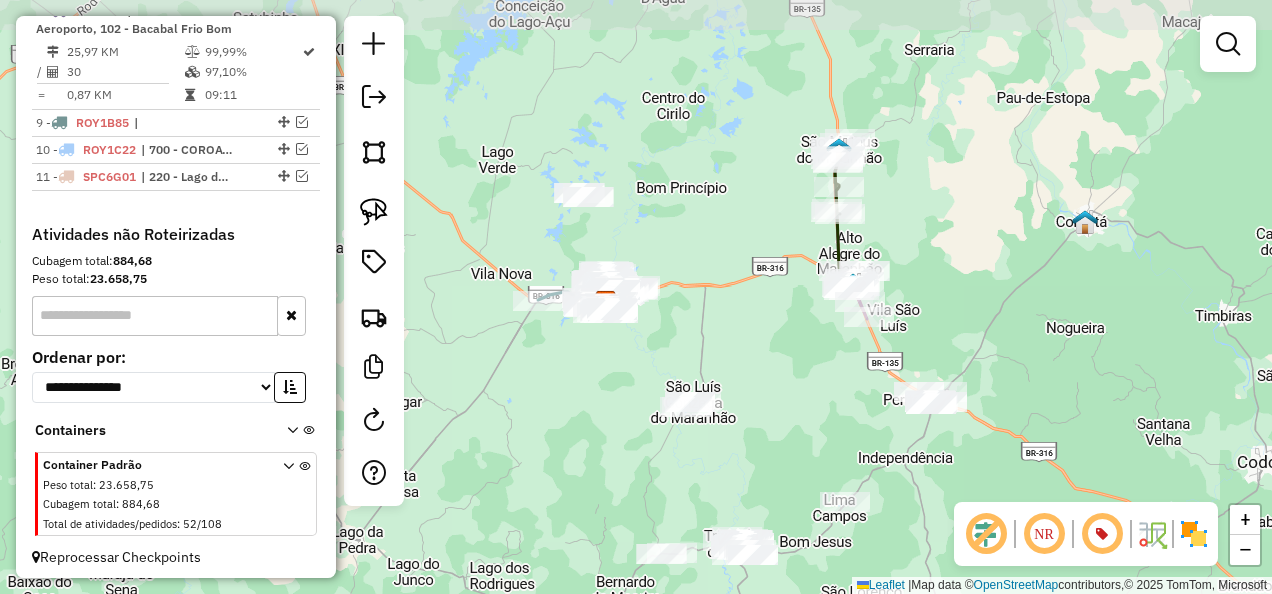 drag, startPoint x: 802, startPoint y: 245, endPoint x: 613, endPoint y: 416, distance: 254.87643 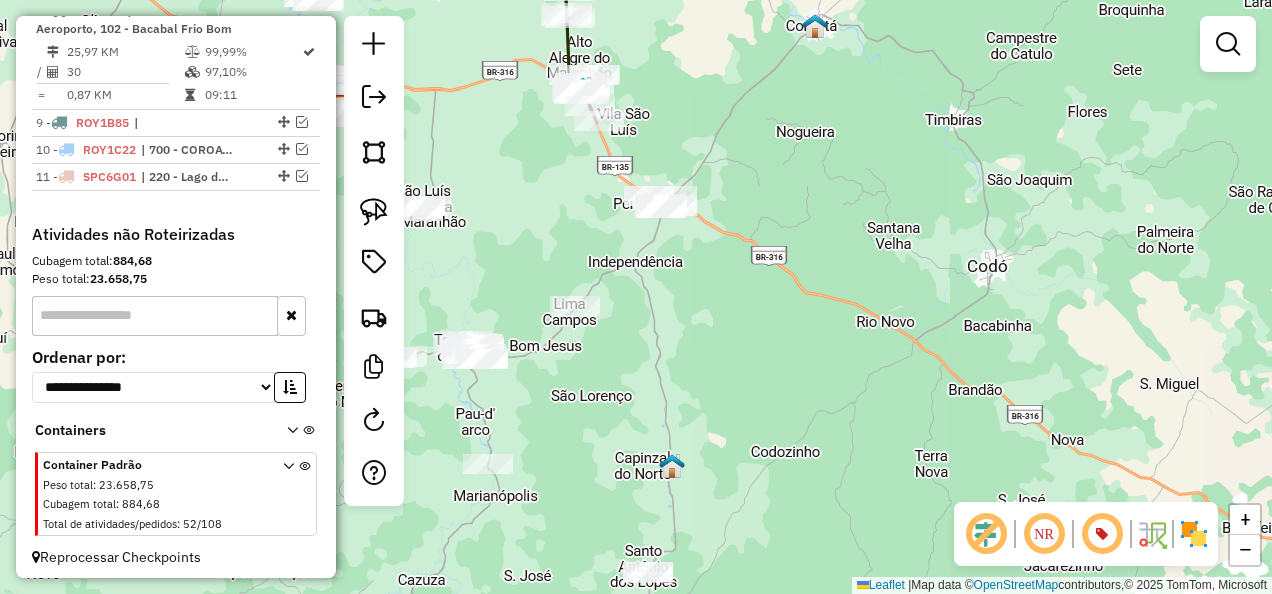 drag, startPoint x: 760, startPoint y: 396, endPoint x: 542, endPoint y: 247, distance: 264.05493 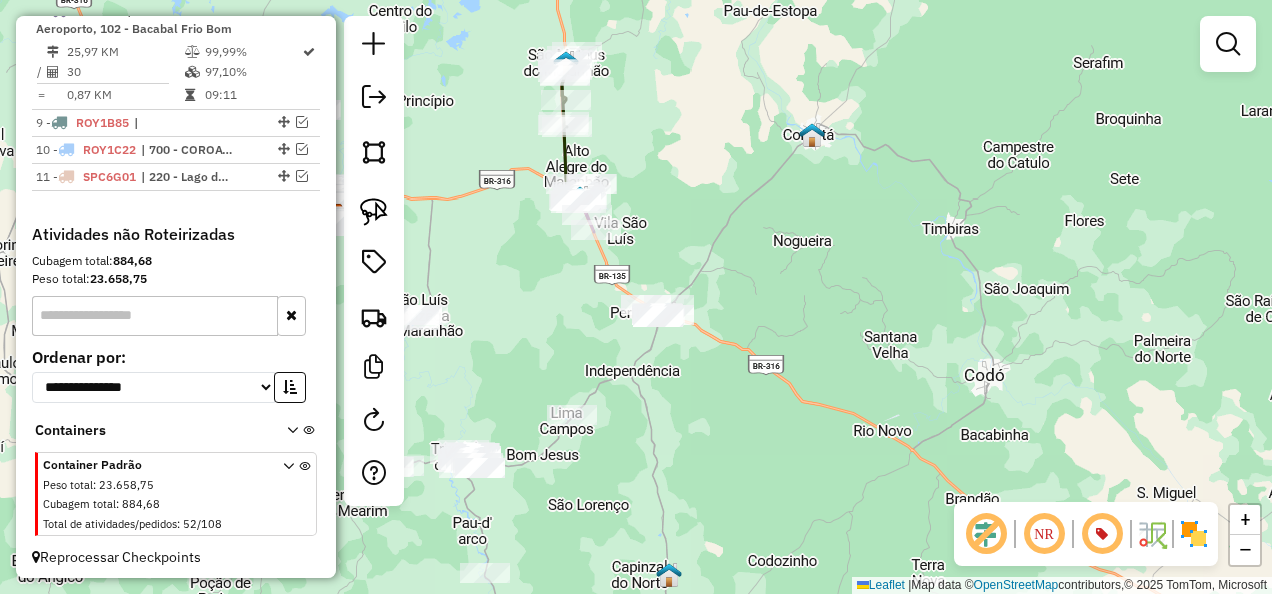 drag, startPoint x: 625, startPoint y: 271, endPoint x: 632, endPoint y: 393, distance: 122.20065 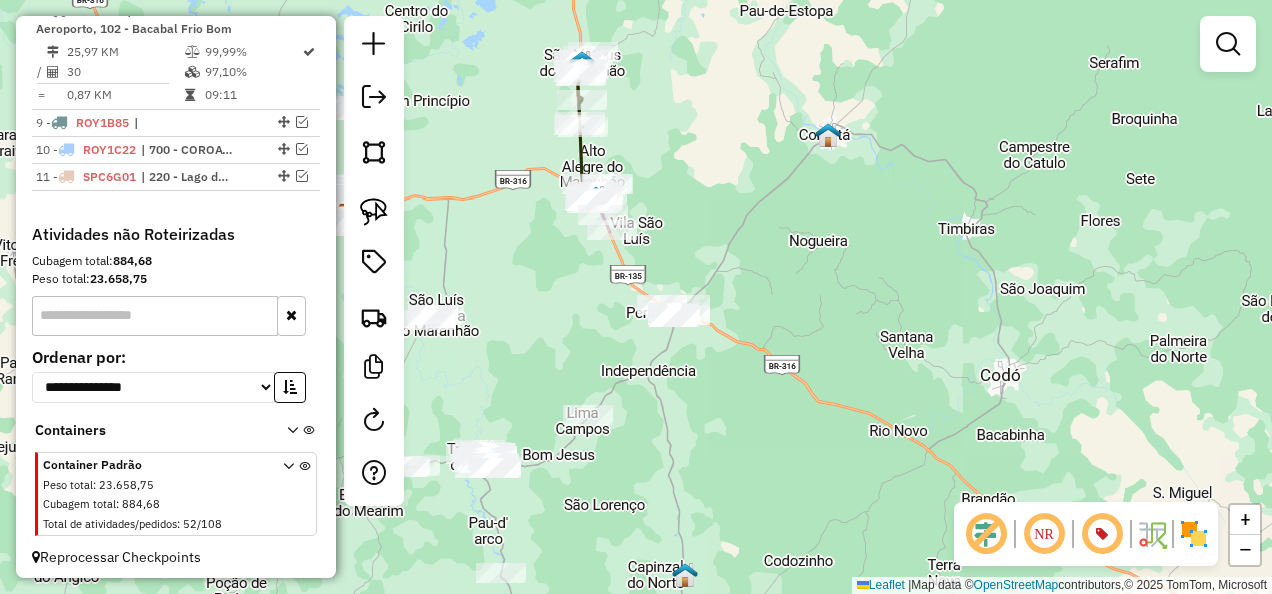 drag, startPoint x: 564, startPoint y: 334, endPoint x: 618, endPoint y: 337, distance: 54.08327 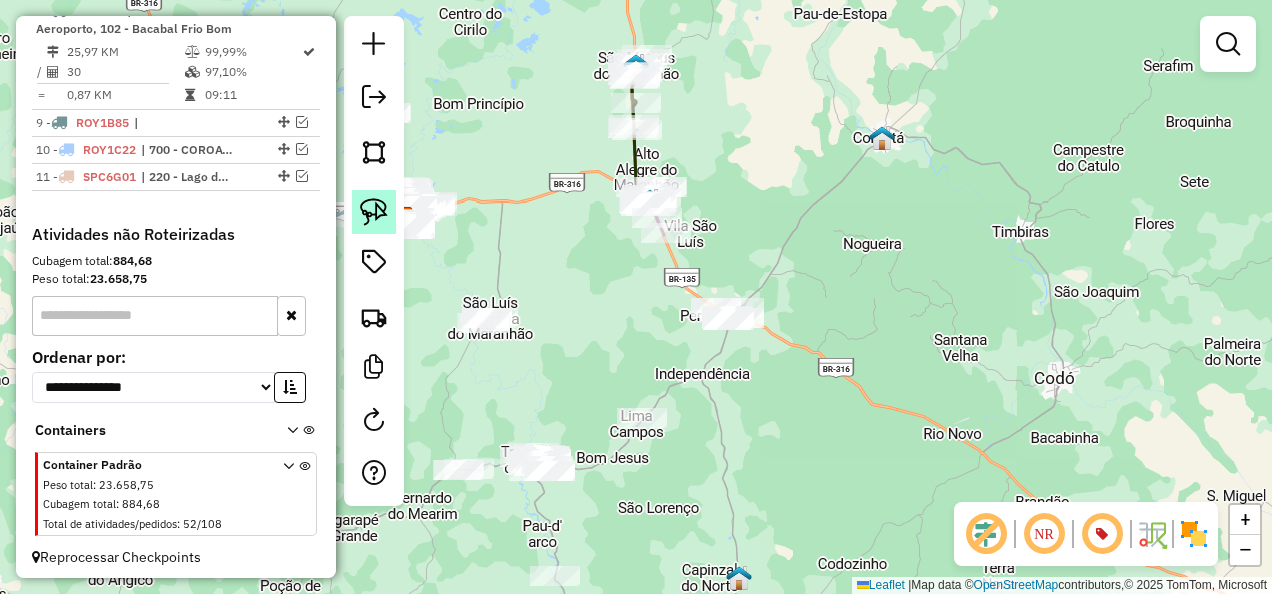 click 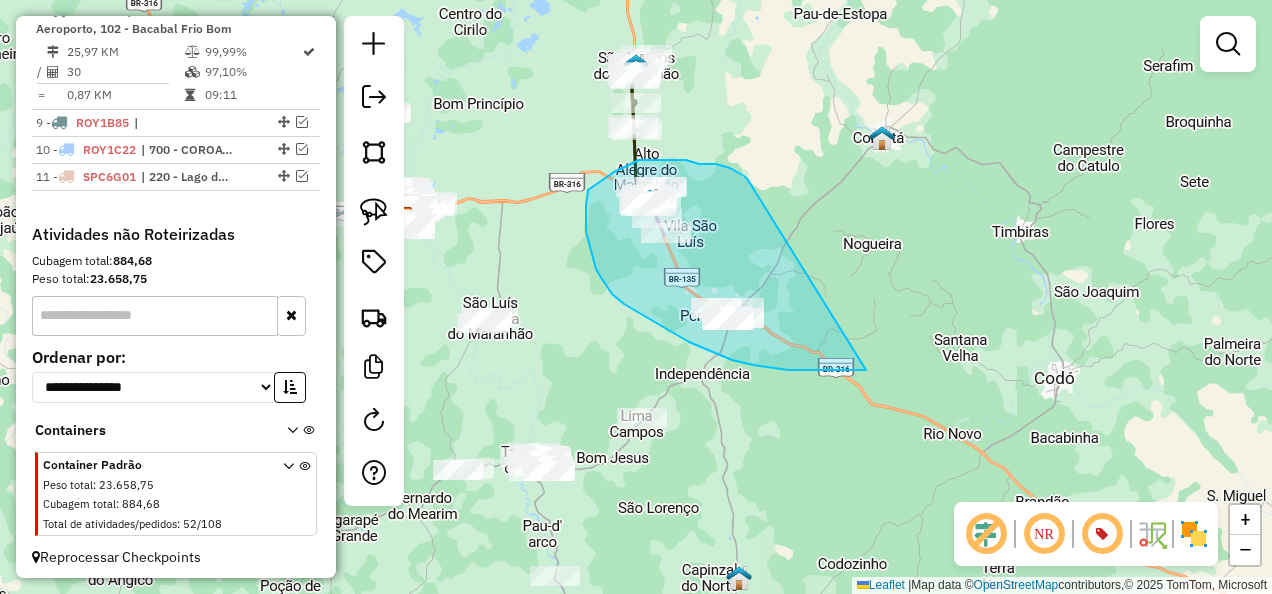 drag, startPoint x: 744, startPoint y: 176, endPoint x: 866, endPoint y: 370, distance: 229.17242 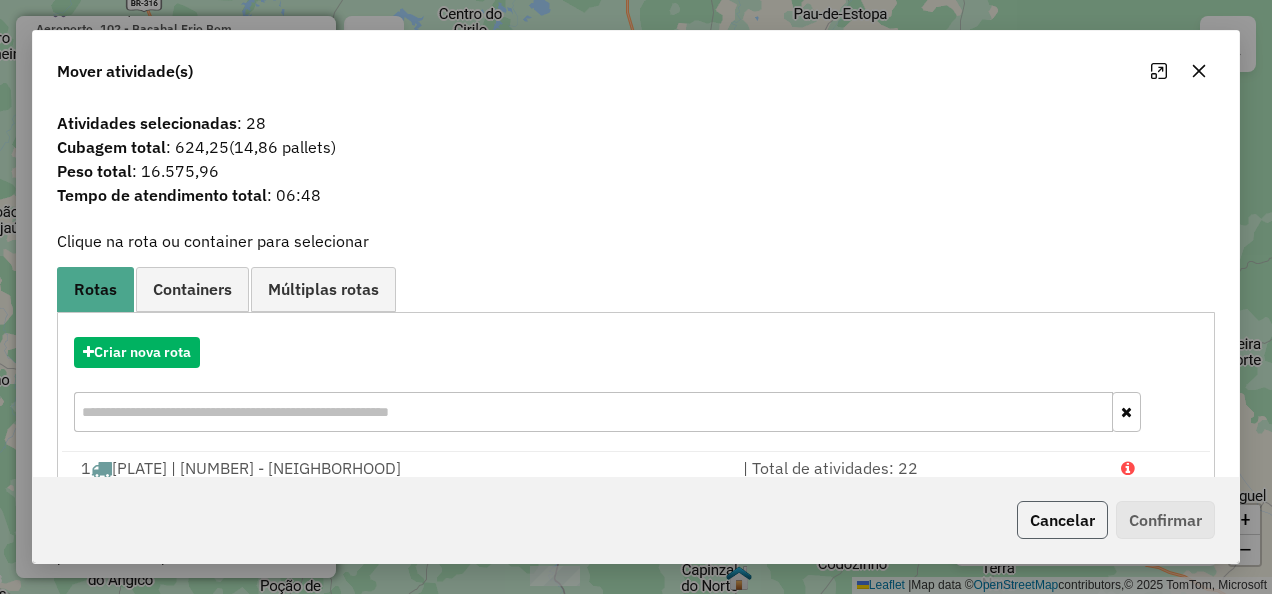 click on "Cancelar" 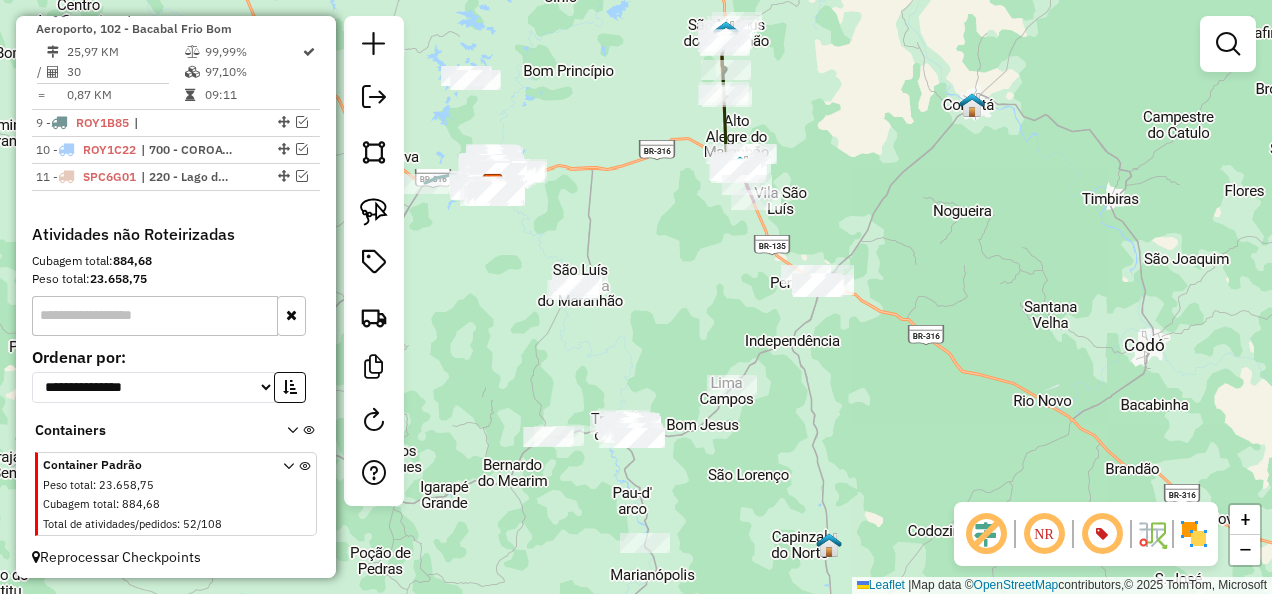drag, startPoint x: 668, startPoint y: 472, endPoint x: 758, endPoint y: 439, distance: 95.85927 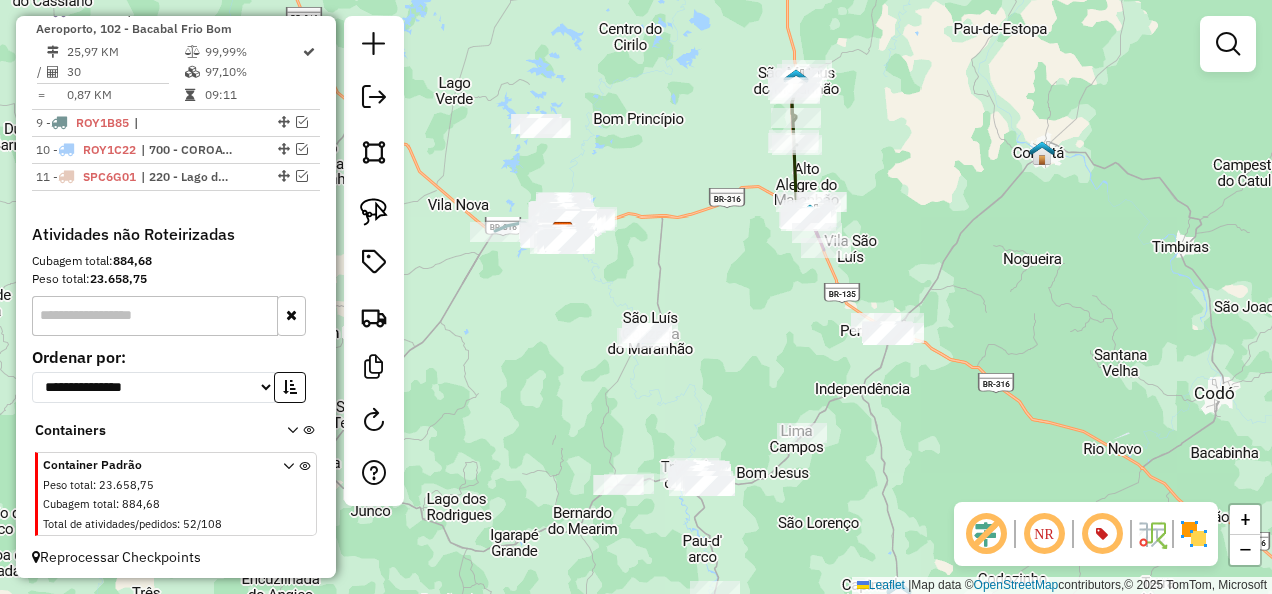 drag, startPoint x: 586, startPoint y: 381, endPoint x: 599, endPoint y: 399, distance: 22.203604 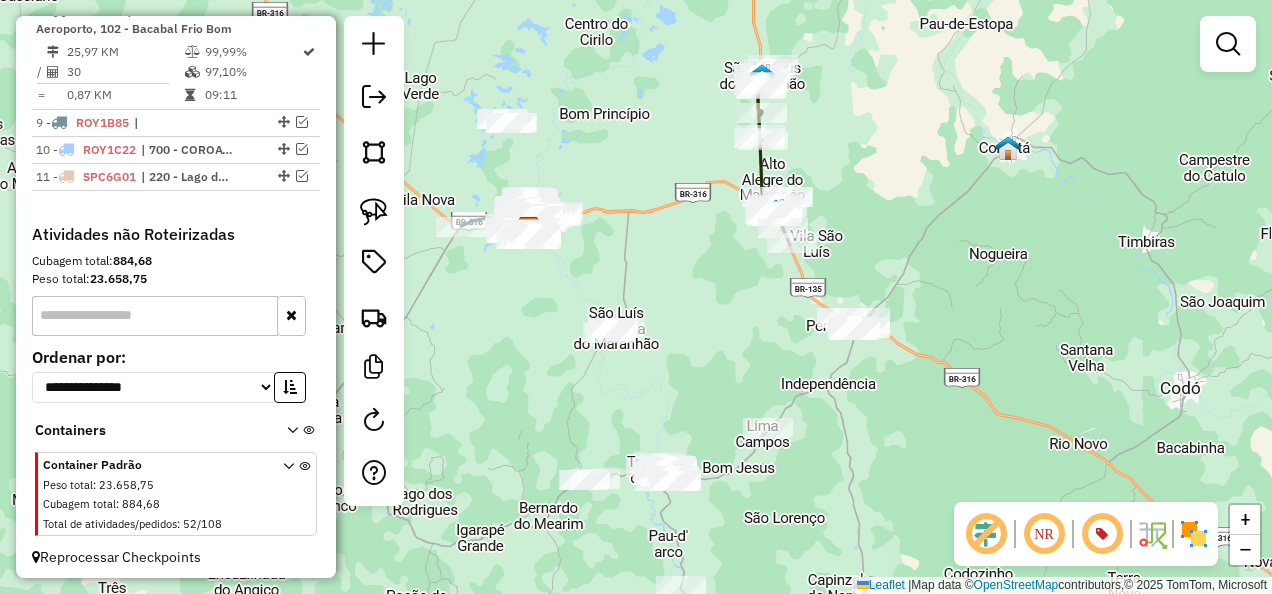 drag, startPoint x: 940, startPoint y: 439, endPoint x: 811, endPoint y: 380, distance: 141.85204 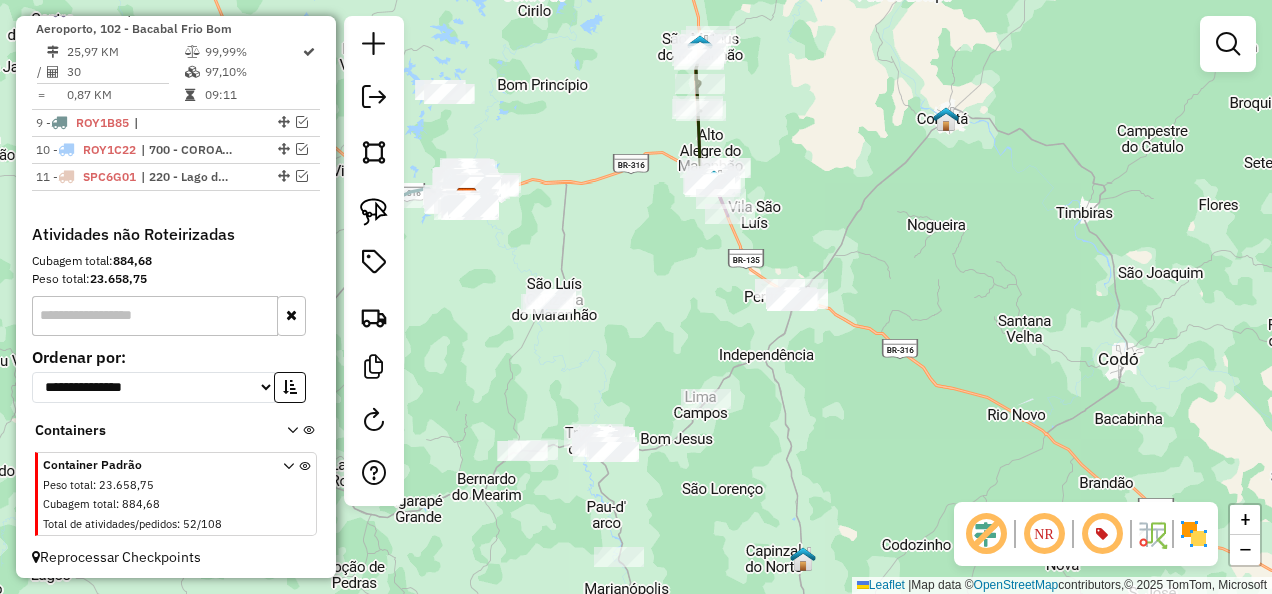 click on "Janela de atendimento Grade de atendimento Capacidade Transportadoras Veículos Cliente Pedidos  Rotas Selecione os dias de semana para filtrar as janelas de atendimento  Seg   Ter   Qua   Qui   Sex   Sáb   Dom  Informe o período da janela de atendimento: De: Até:  Filtrar exatamente a janela do cliente  Considerar janela de atendimento padrão  Selecione os dias de semana para filtrar as grades de atendimento  Seg   Ter   Qua   Qui   Sex   Sáb   Dom   Considerar clientes sem dia de atendimento cadastrado  Clientes fora do dia de atendimento selecionado Filtrar as atividades entre os valores definidos abaixo:  Peso mínimo:   Peso máximo:   Cubagem mínima:   Cubagem máxima:   De:   Até:  Filtrar as atividades entre o tempo de atendimento definido abaixo:  De:   Até:   Considerar capacidade total dos clientes não roteirizados Transportadora: Selecione um ou mais itens Tipo de veículo: Selecione um ou mais itens Veículo: Selecione um ou mais itens Motorista: Selecione um ou mais itens Nome: Rótulo:" 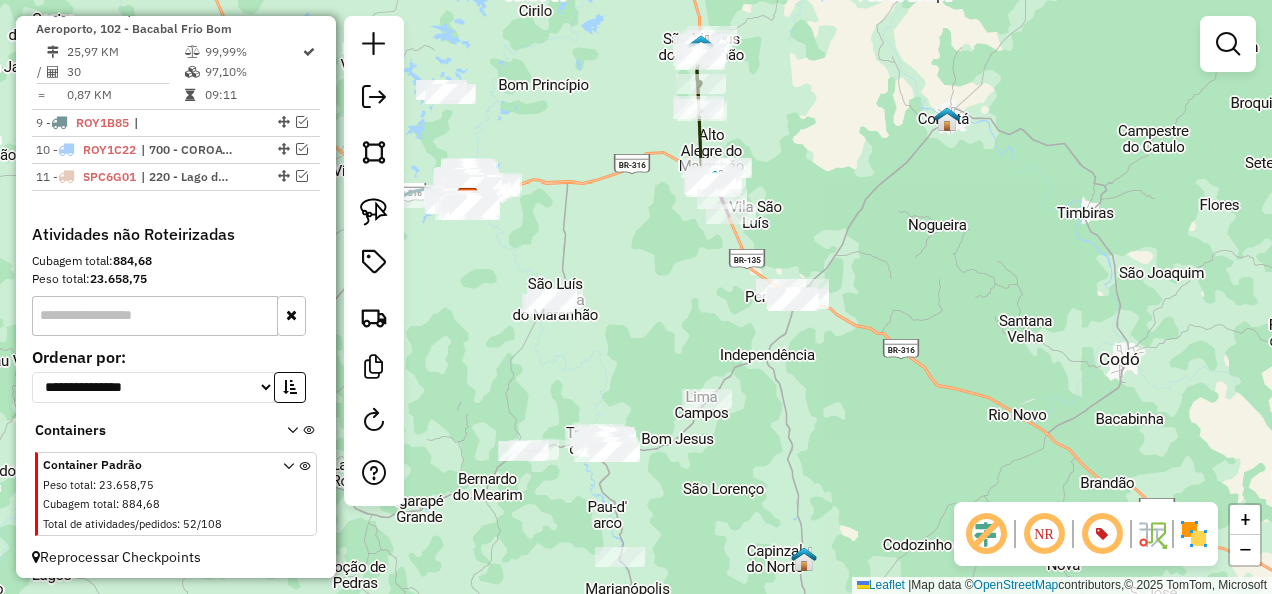 drag, startPoint x: 378, startPoint y: 206, endPoint x: 412, endPoint y: 209, distance: 34.132095 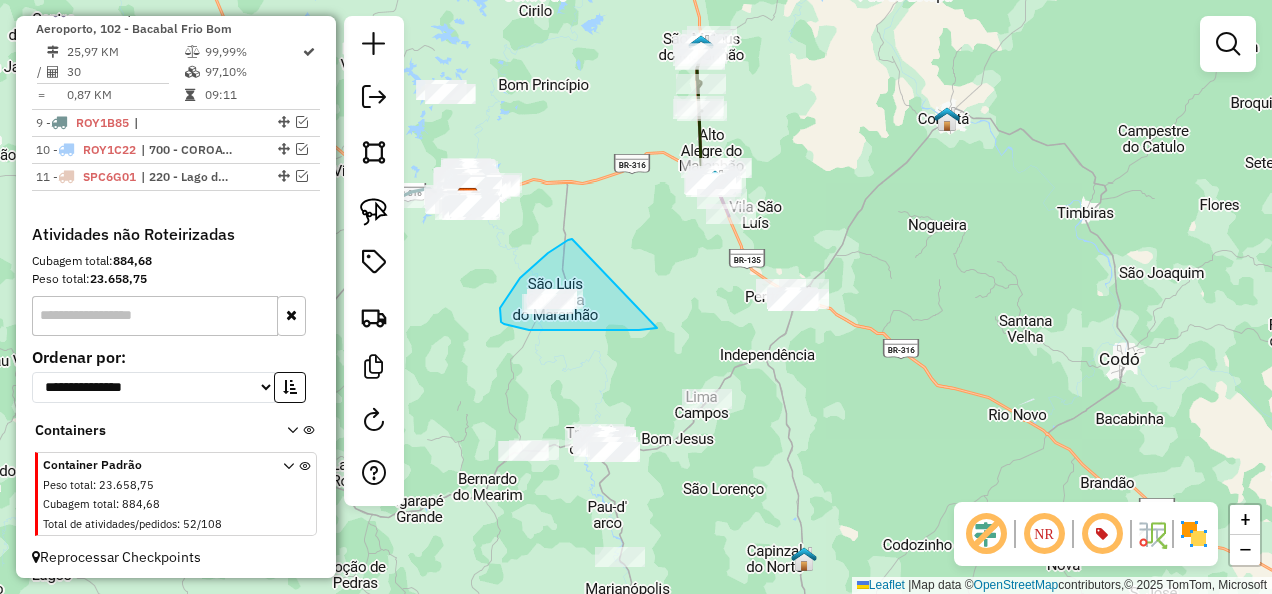 drag, startPoint x: 520, startPoint y: 278, endPoint x: 658, endPoint y: 328, distance: 146.77875 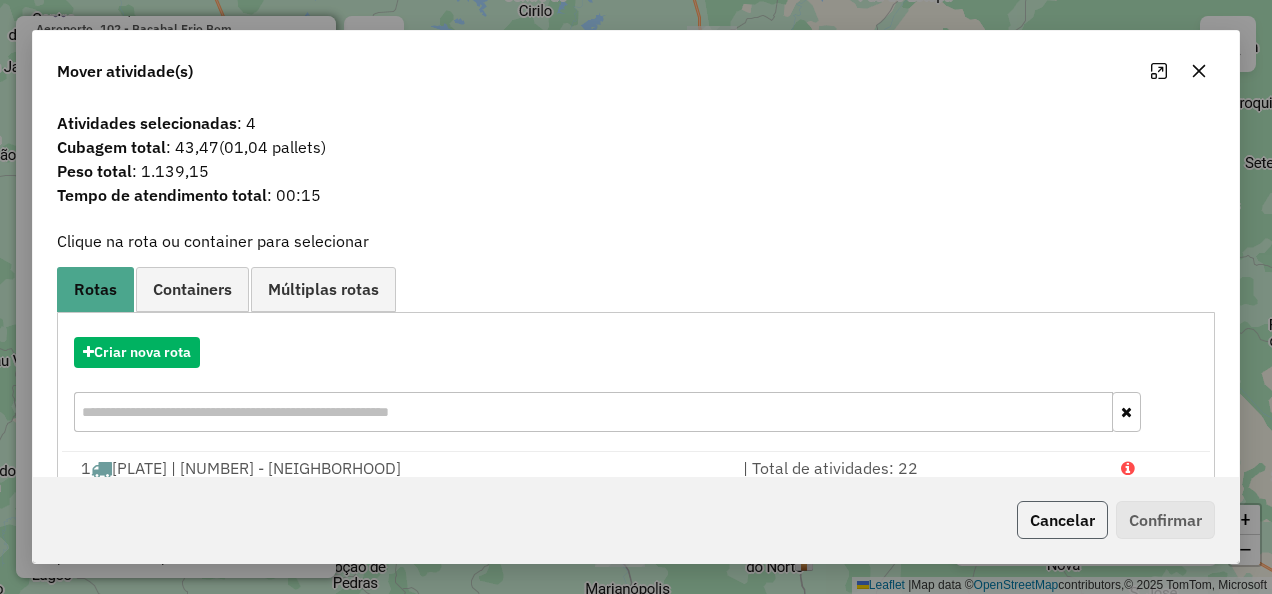 click on "Cancelar" 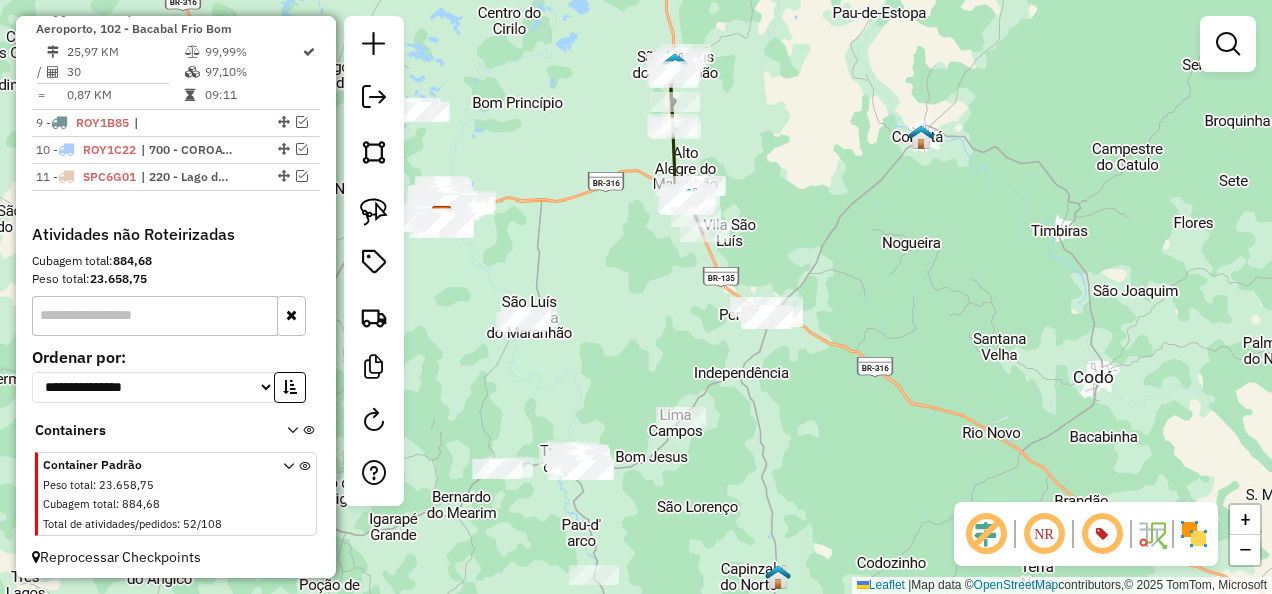 drag, startPoint x: 729, startPoint y: 347, endPoint x: 670, endPoint y: 430, distance: 101.8332 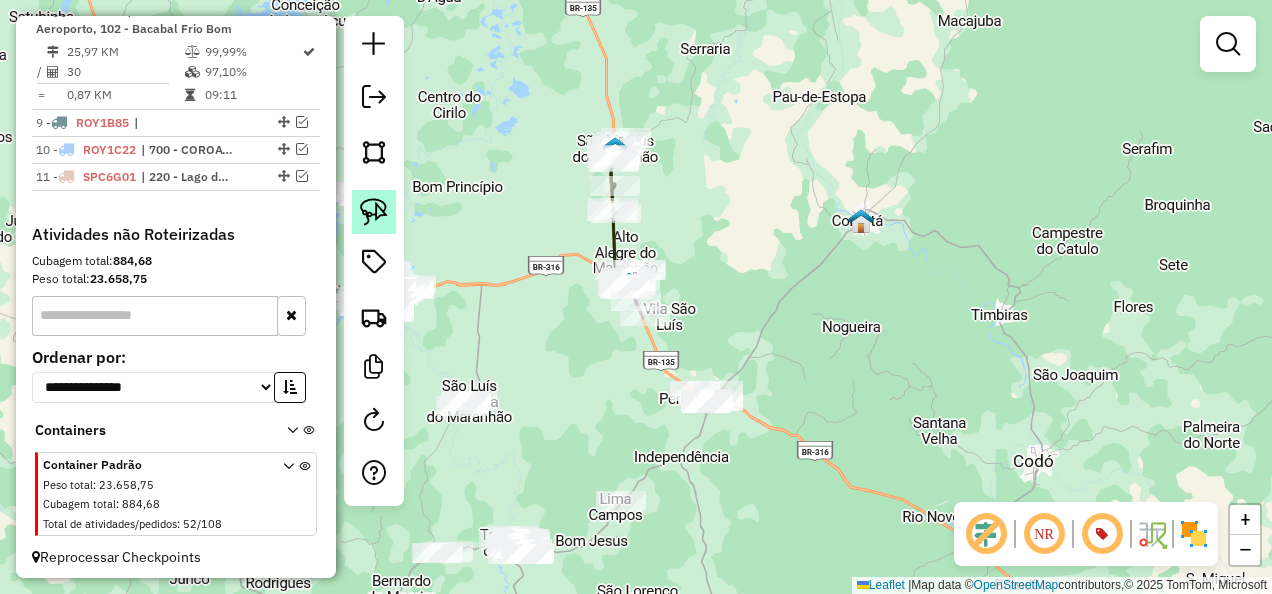click 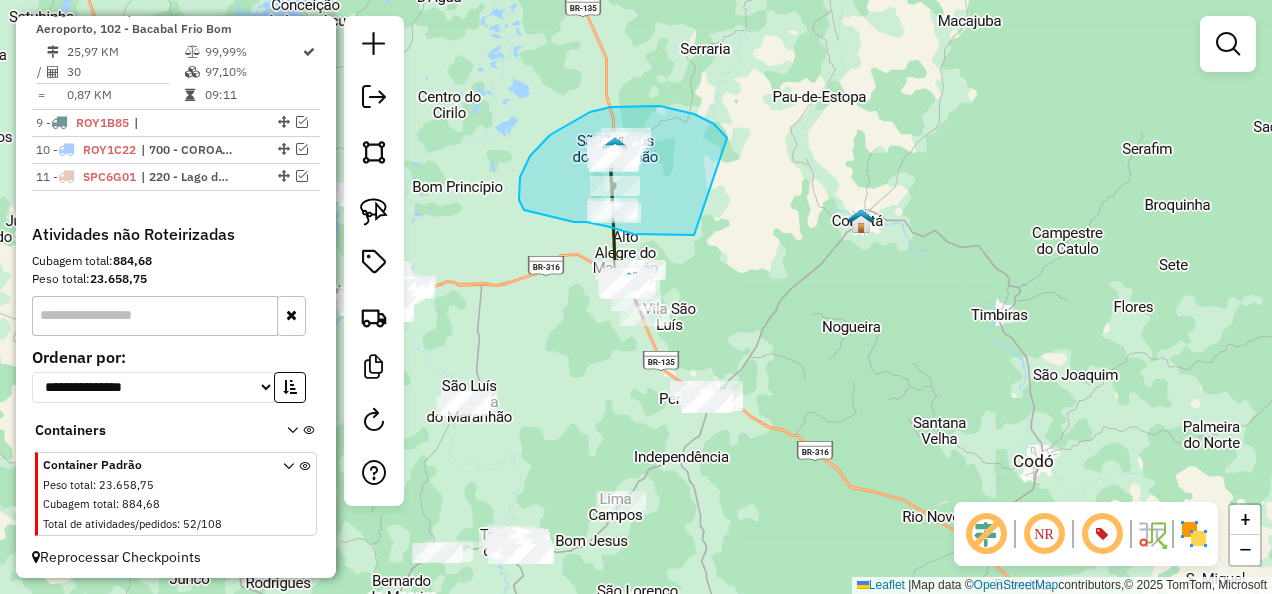 drag, startPoint x: 724, startPoint y: 134, endPoint x: 714, endPoint y: 235, distance: 101.49384 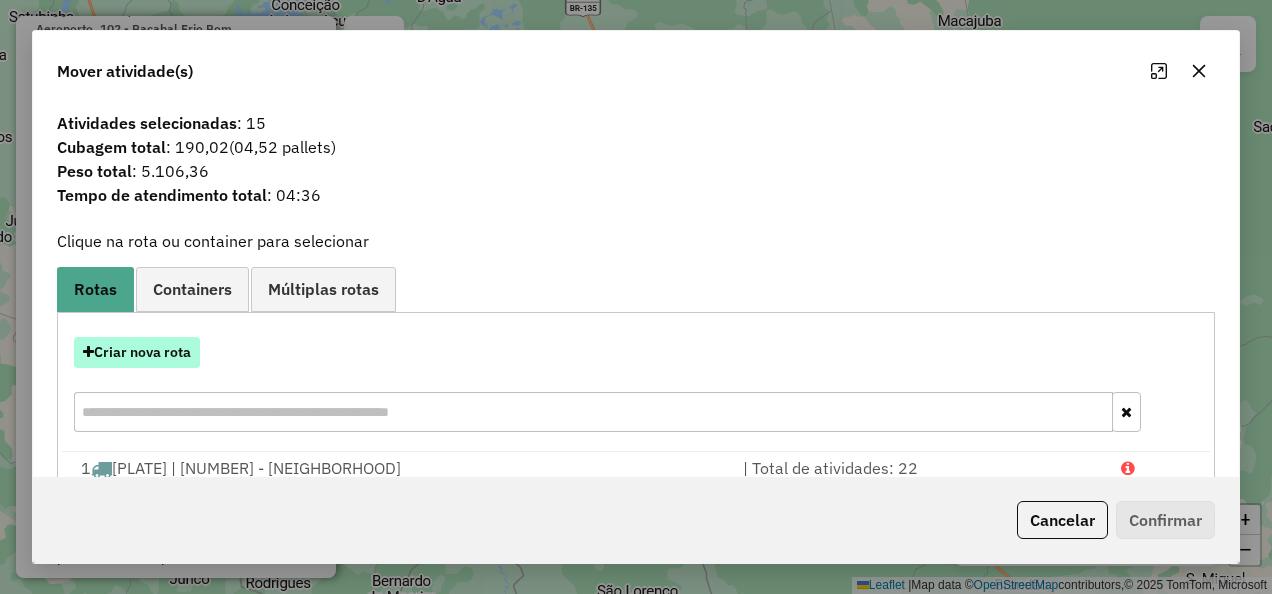 click on "Criar nova rota" at bounding box center (137, 352) 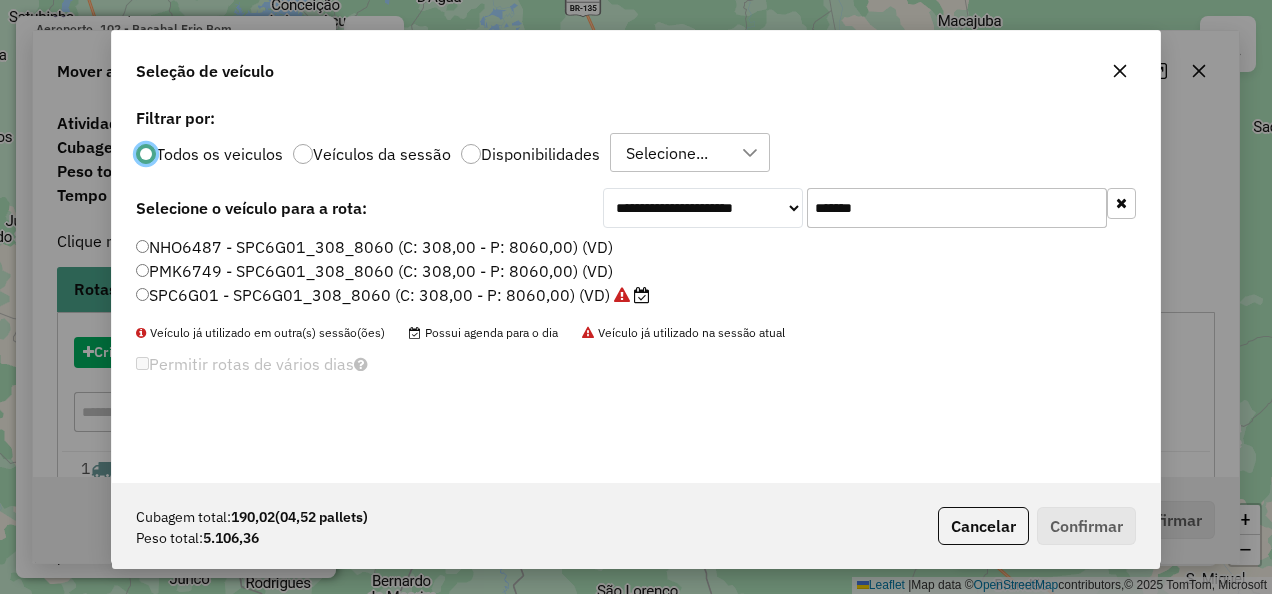 scroll, scrollTop: 11, scrollLeft: 6, axis: both 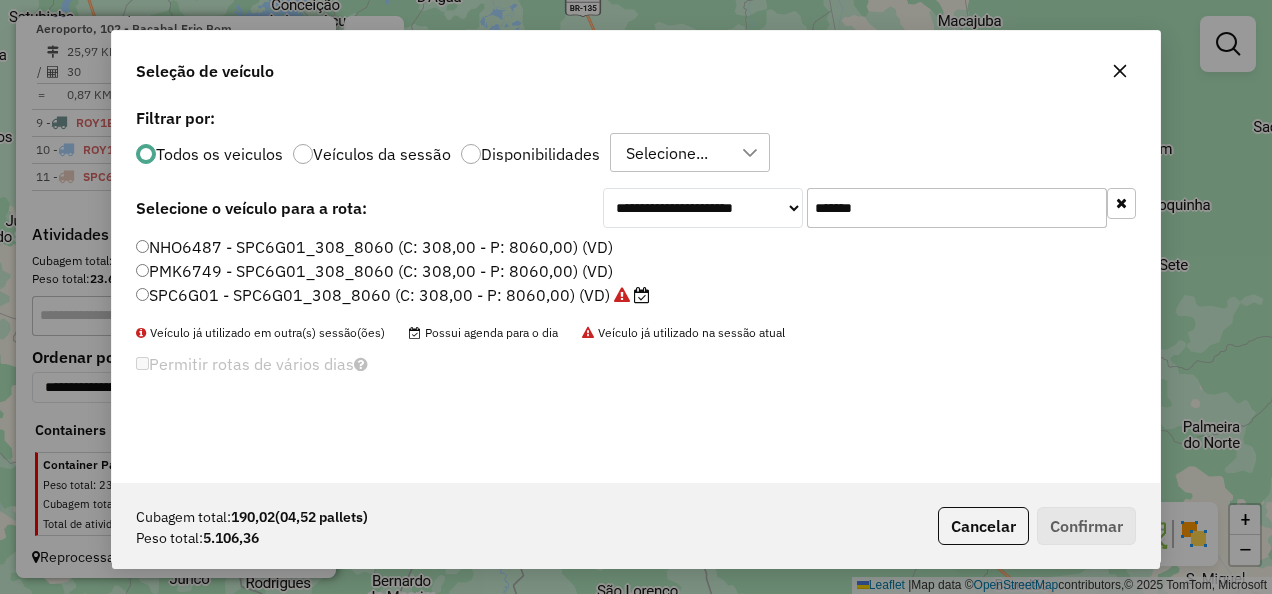 drag, startPoint x: 921, startPoint y: 213, endPoint x: 698, endPoint y: 236, distance: 224.18297 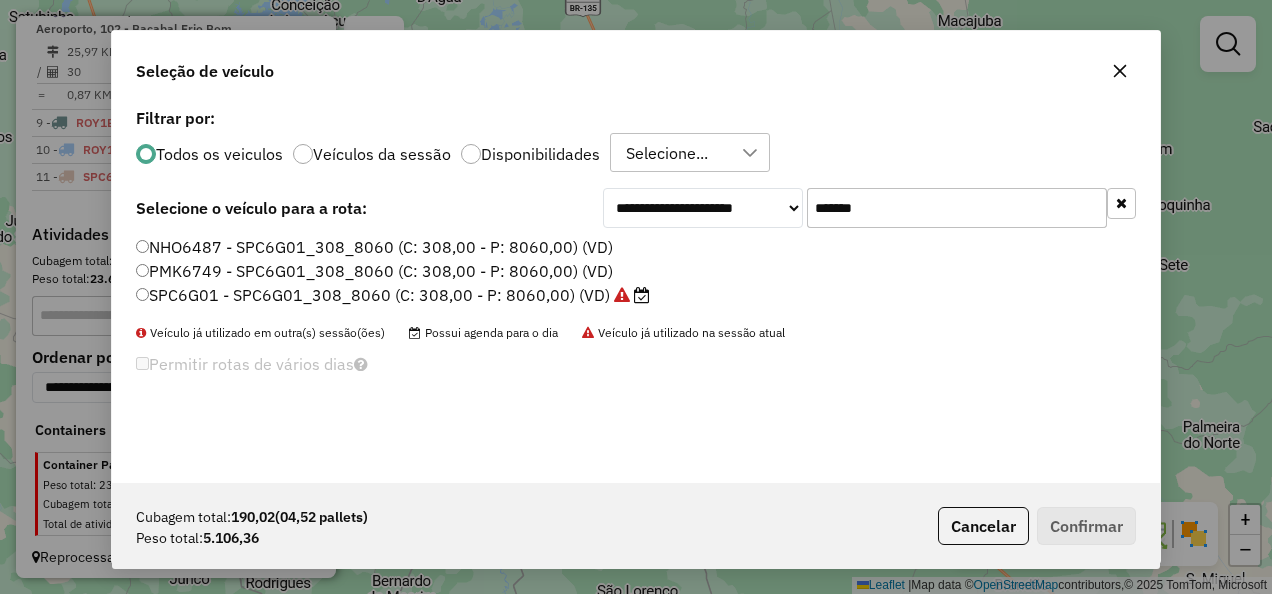 paste 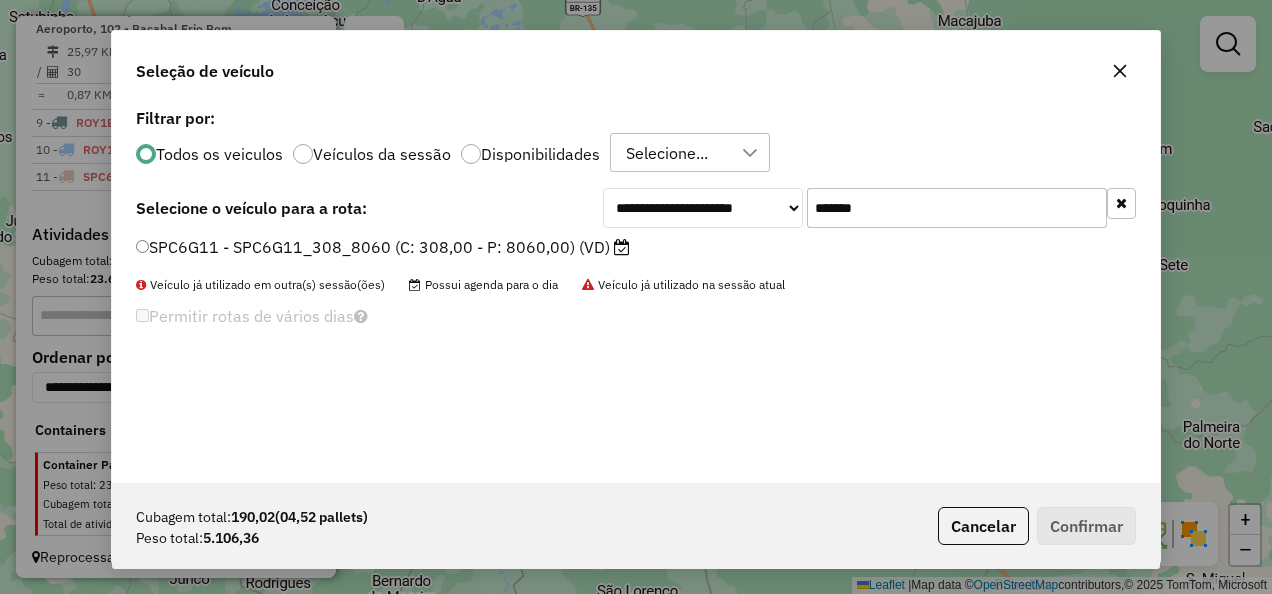 type on "*******" 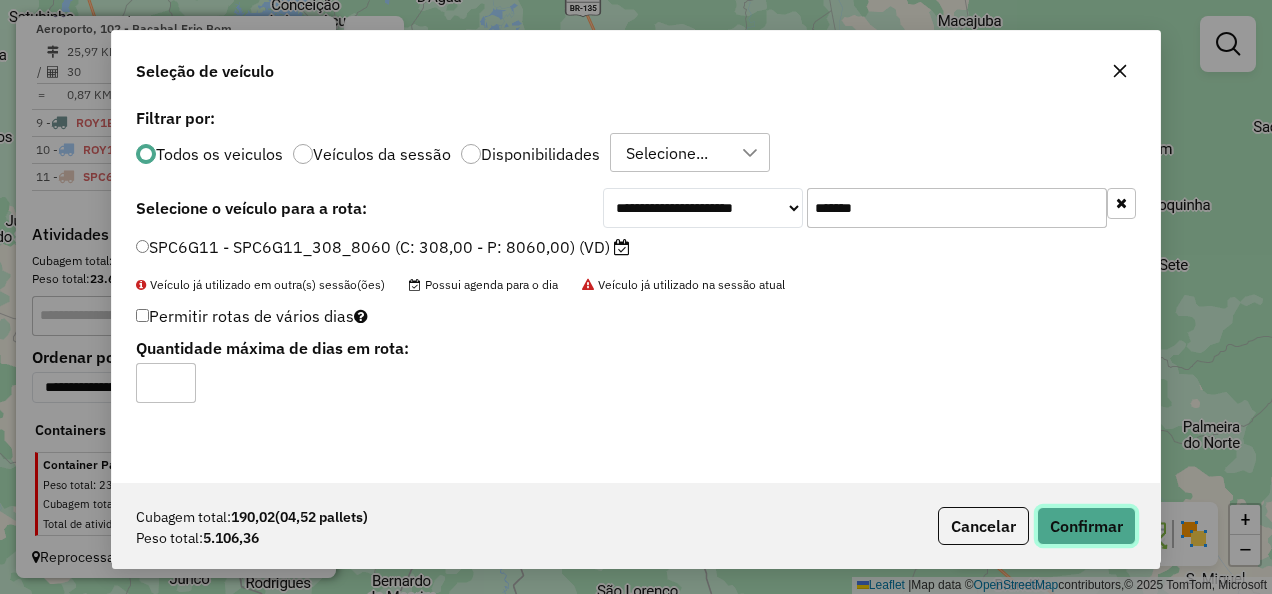 click on "Confirmar" 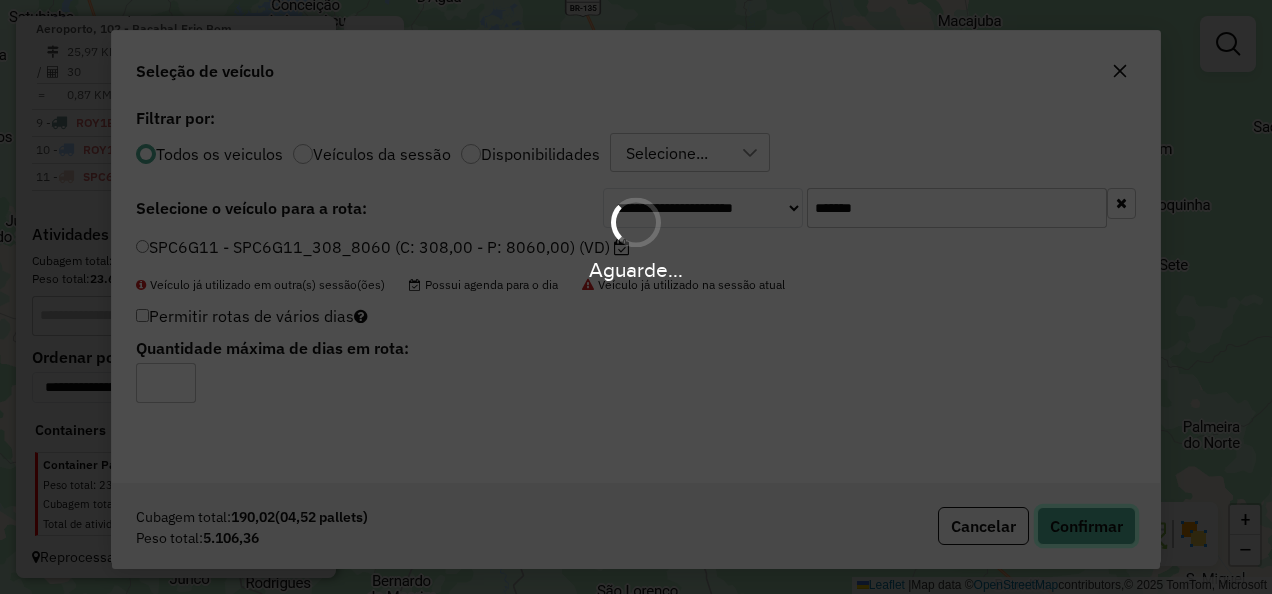 type 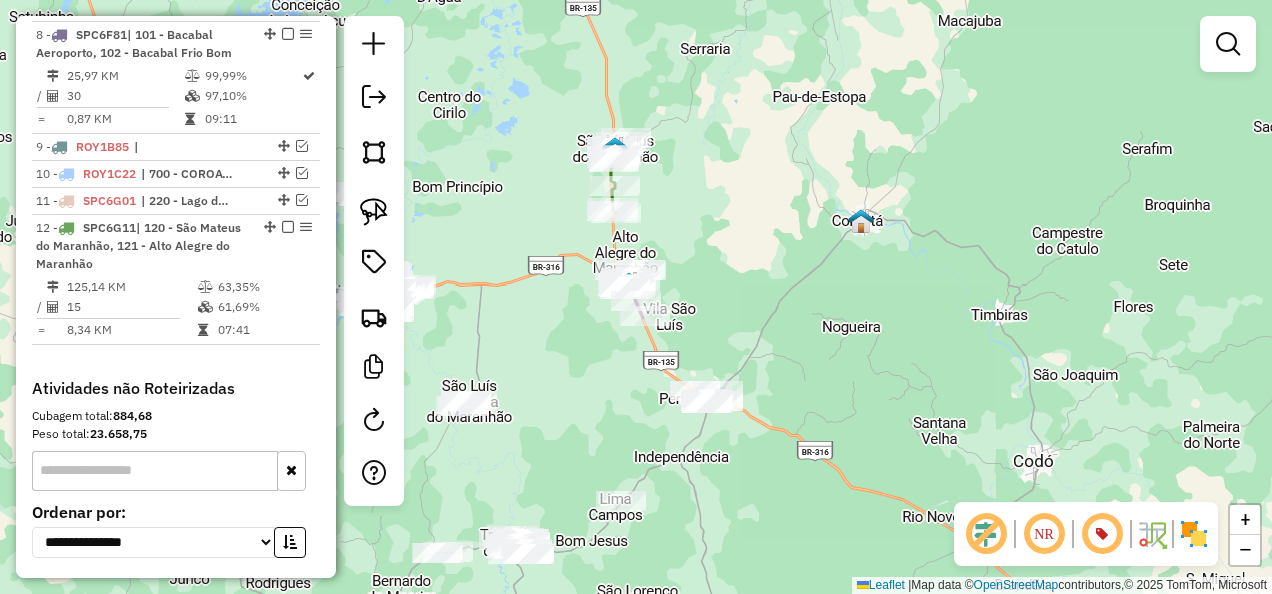 scroll, scrollTop: 1690, scrollLeft: 0, axis: vertical 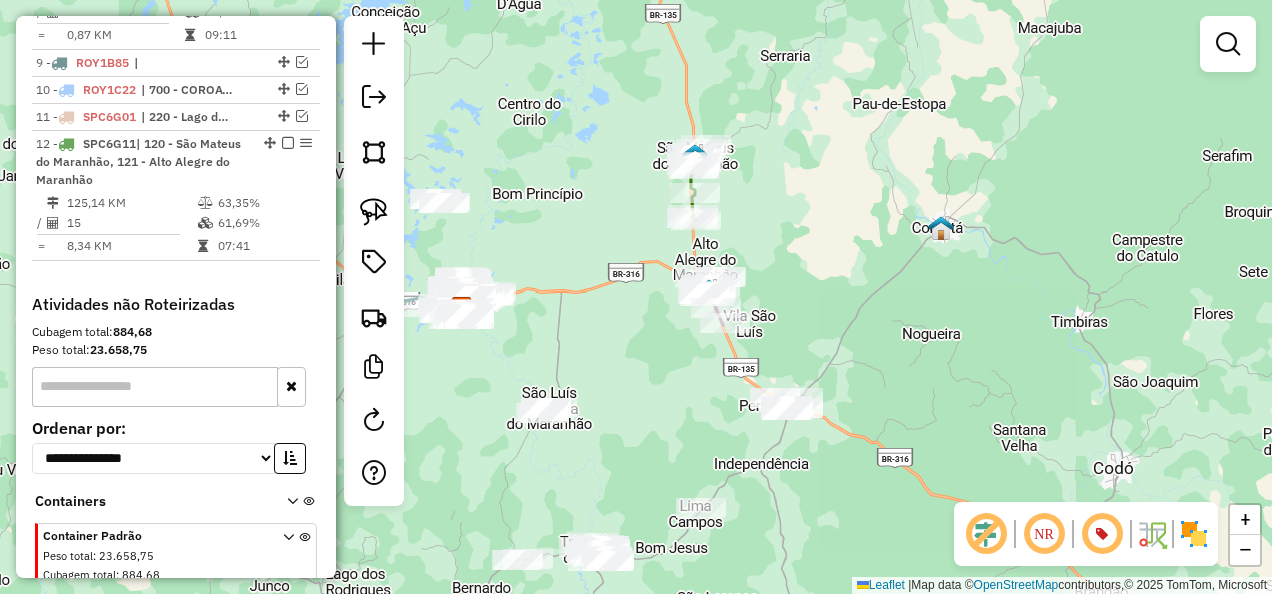 drag, startPoint x: 568, startPoint y: 308, endPoint x: 629, endPoint y: 306, distance: 61.03278 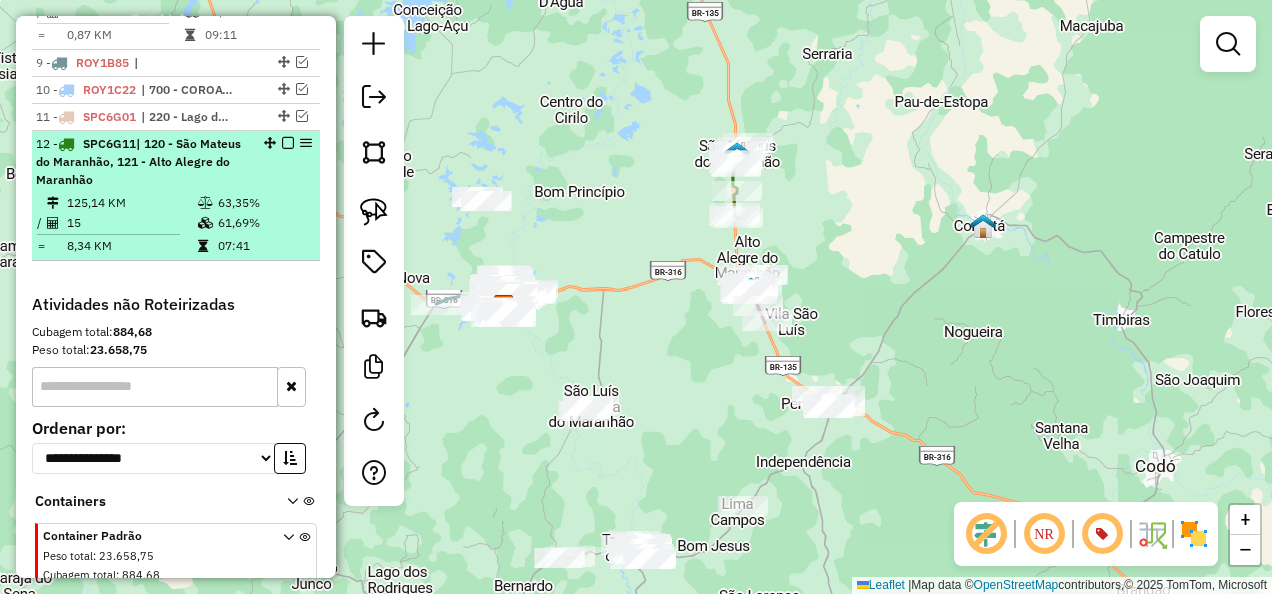 click at bounding box center [288, 143] 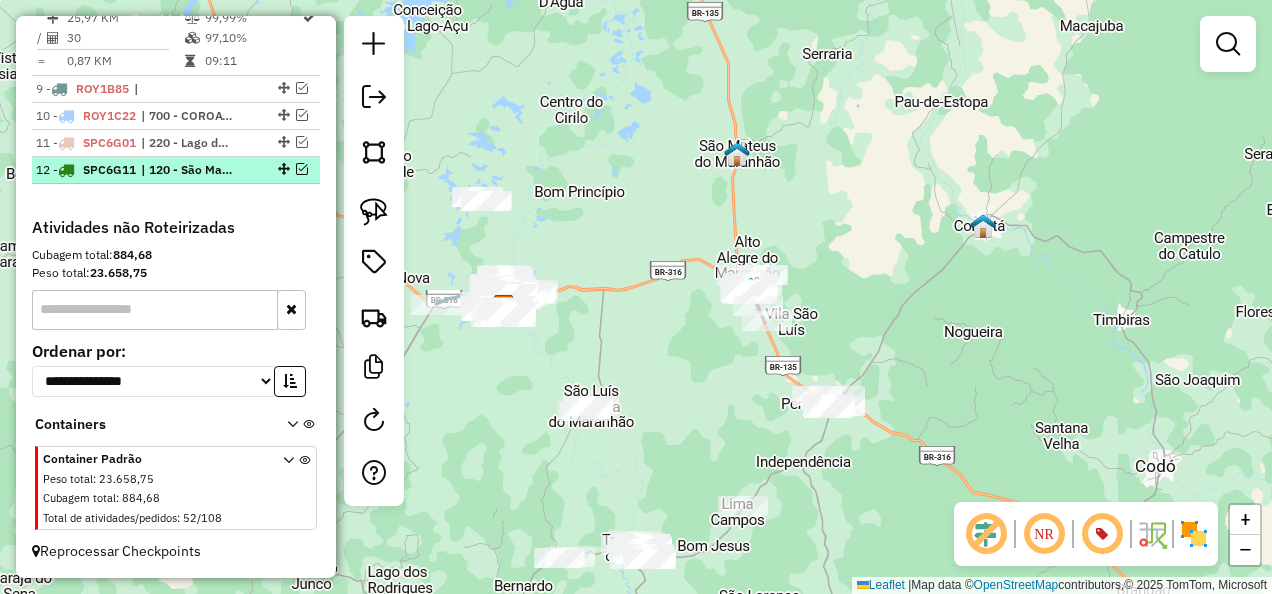 scroll, scrollTop: 1658, scrollLeft: 0, axis: vertical 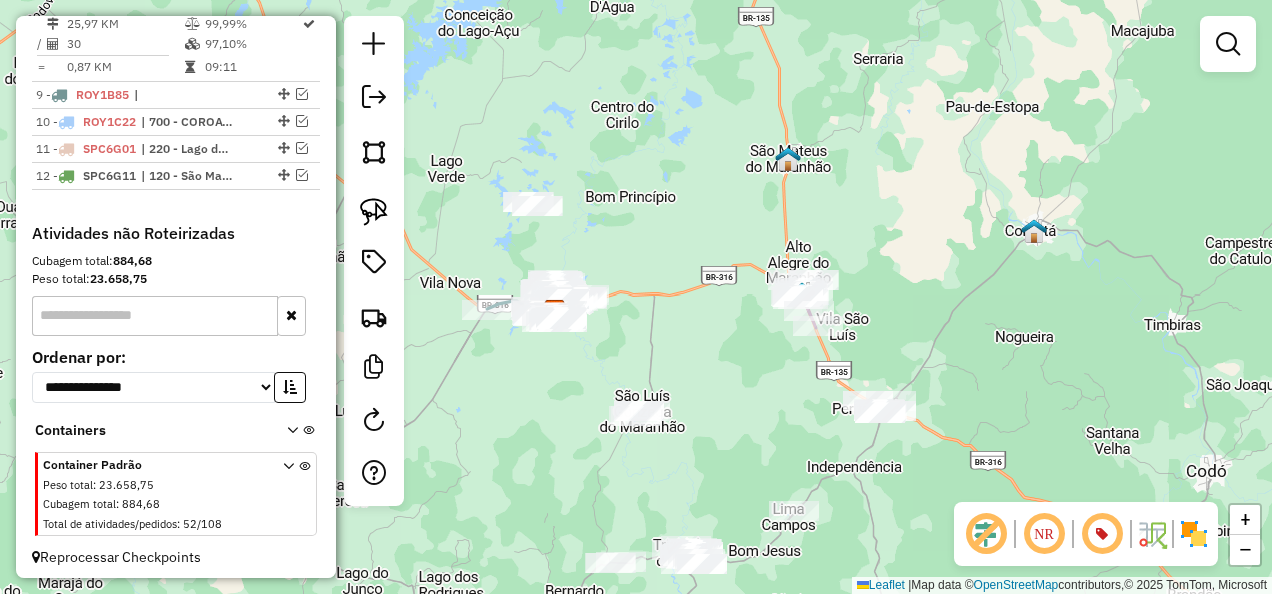 drag, startPoint x: 593, startPoint y: 349, endPoint x: 644, endPoint y: 354, distance: 51.24451 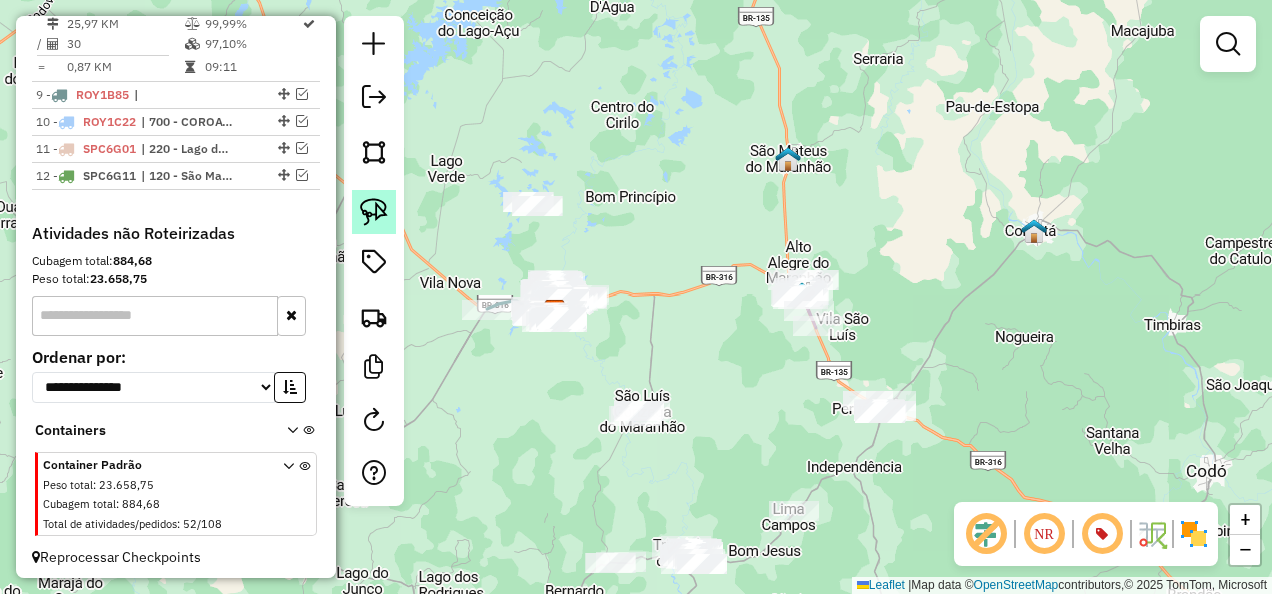 click 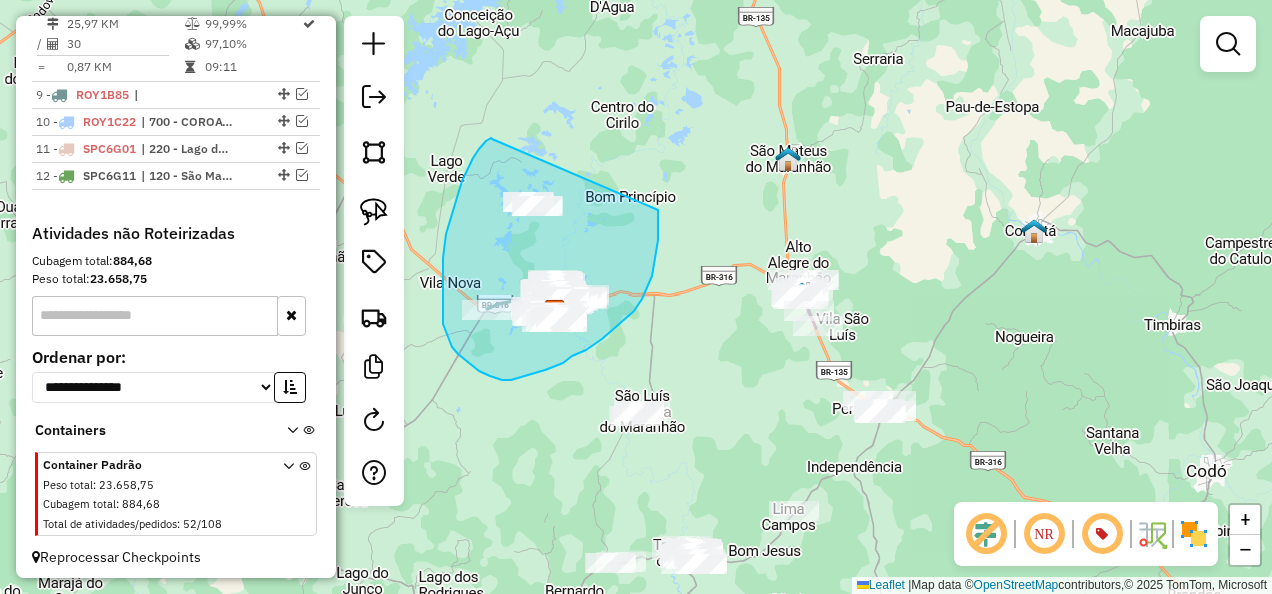 drag, startPoint x: 492, startPoint y: 139, endPoint x: 658, endPoint y: 209, distance: 180.15549 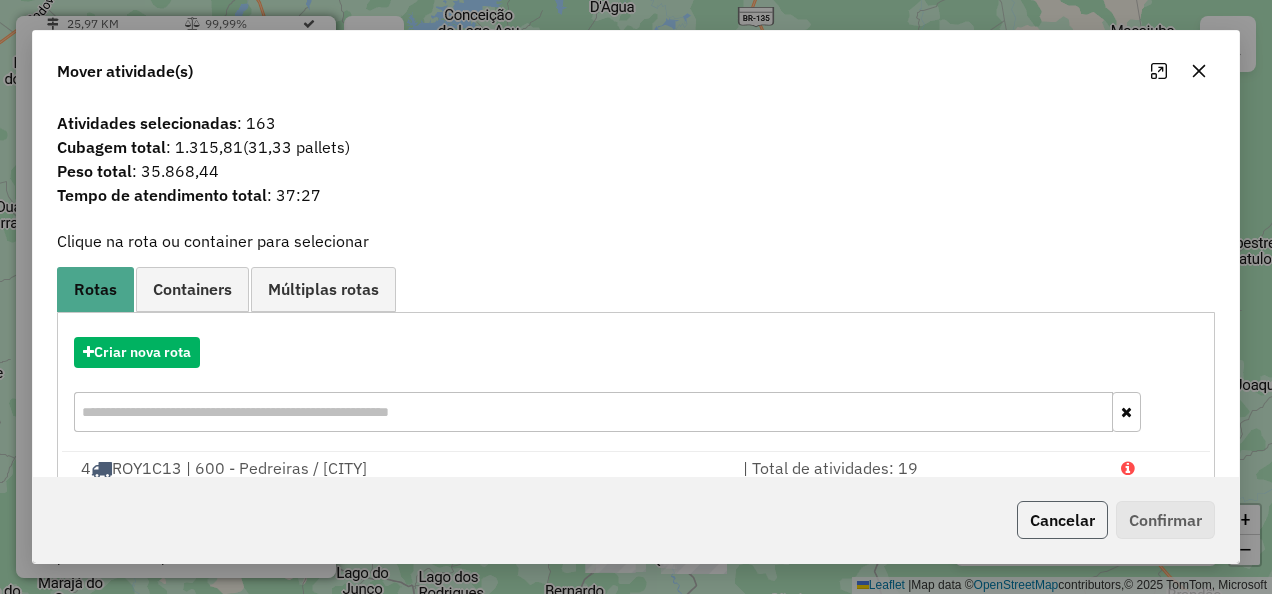 click on "Cancelar" 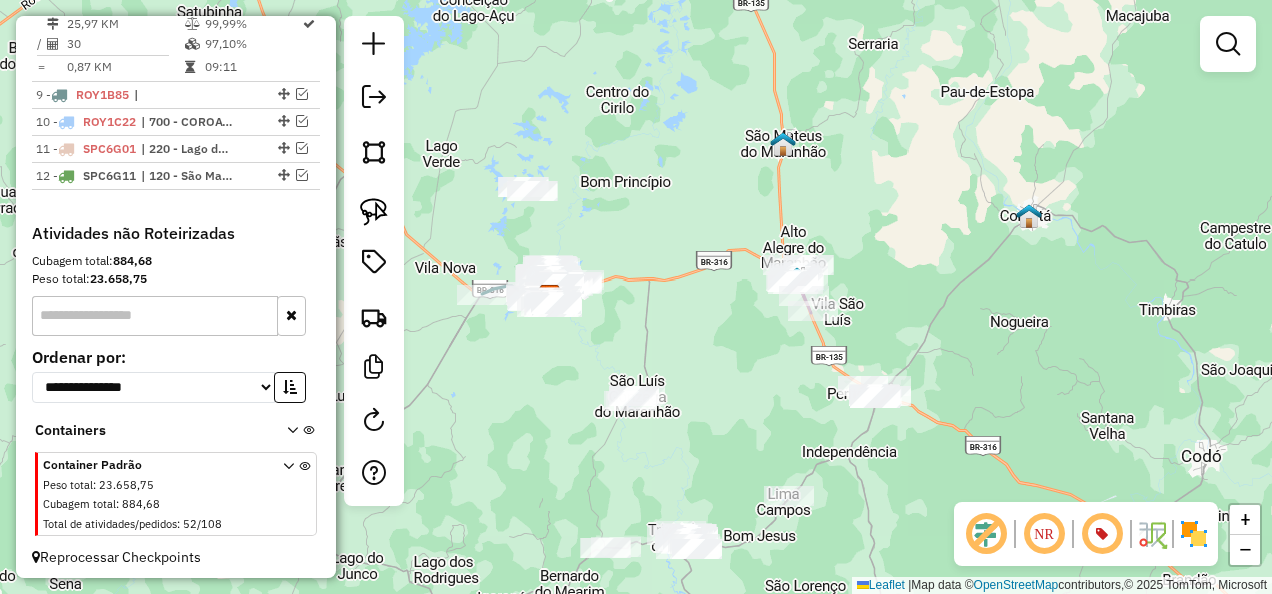 drag, startPoint x: 543, startPoint y: 505, endPoint x: 542, endPoint y: 301, distance: 204.00246 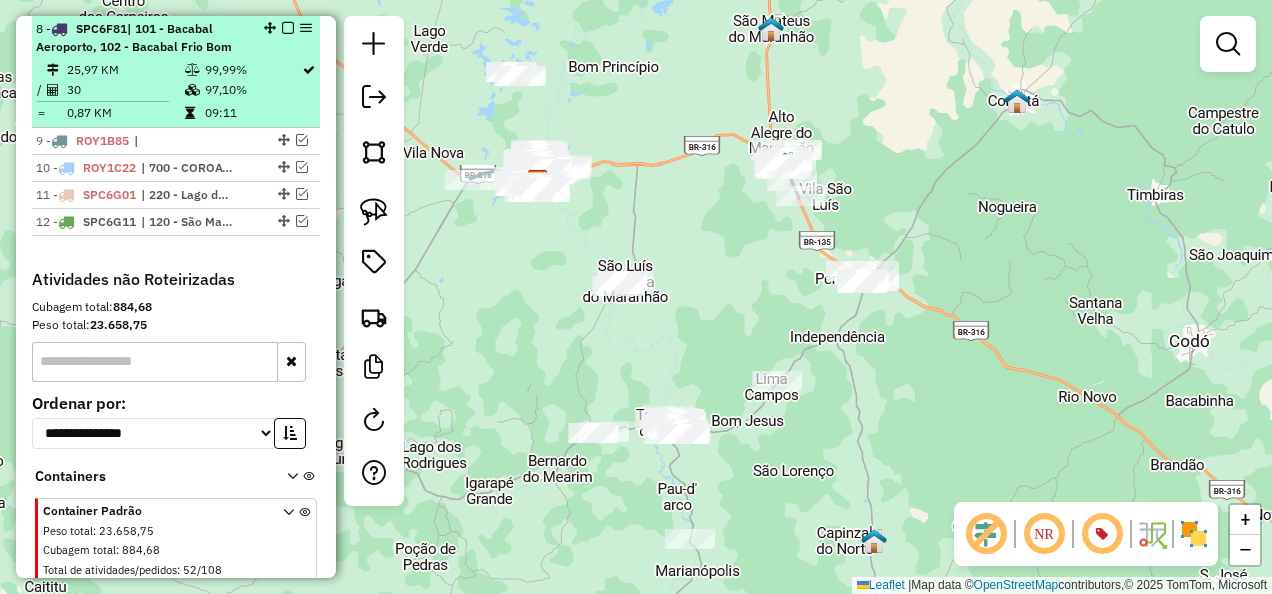 scroll, scrollTop: 1658, scrollLeft: 0, axis: vertical 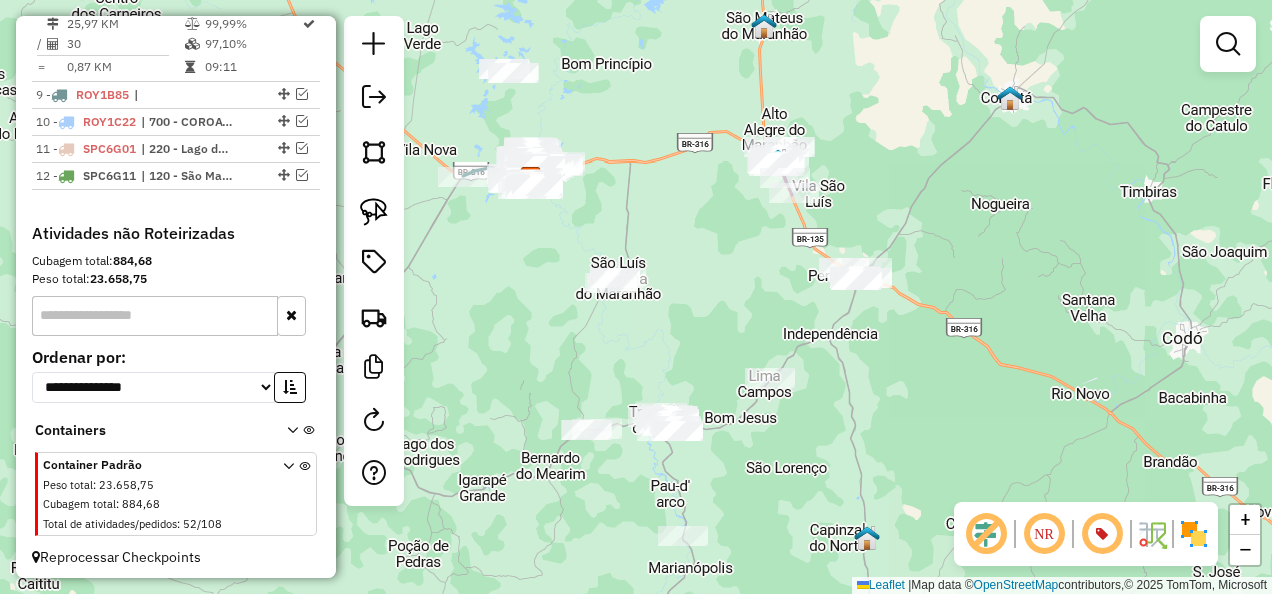 drag, startPoint x: 724, startPoint y: 329, endPoint x: 552, endPoint y: 268, distance: 182.49658 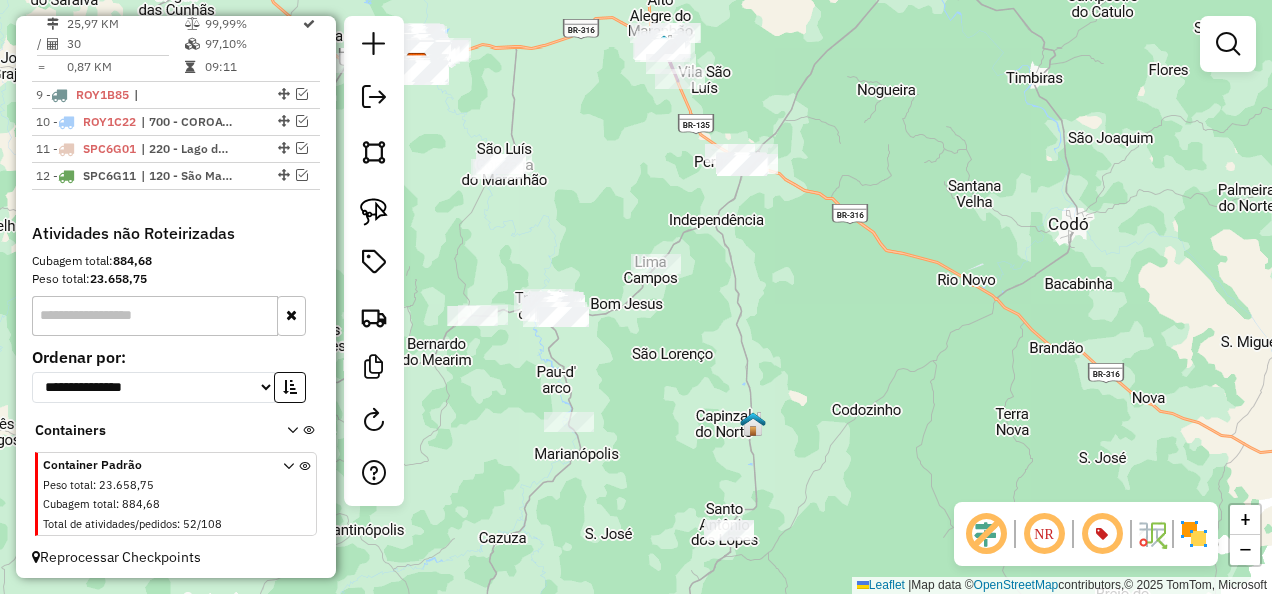 drag, startPoint x: 660, startPoint y: 422, endPoint x: 644, endPoint y: 355, distance: 68.88396 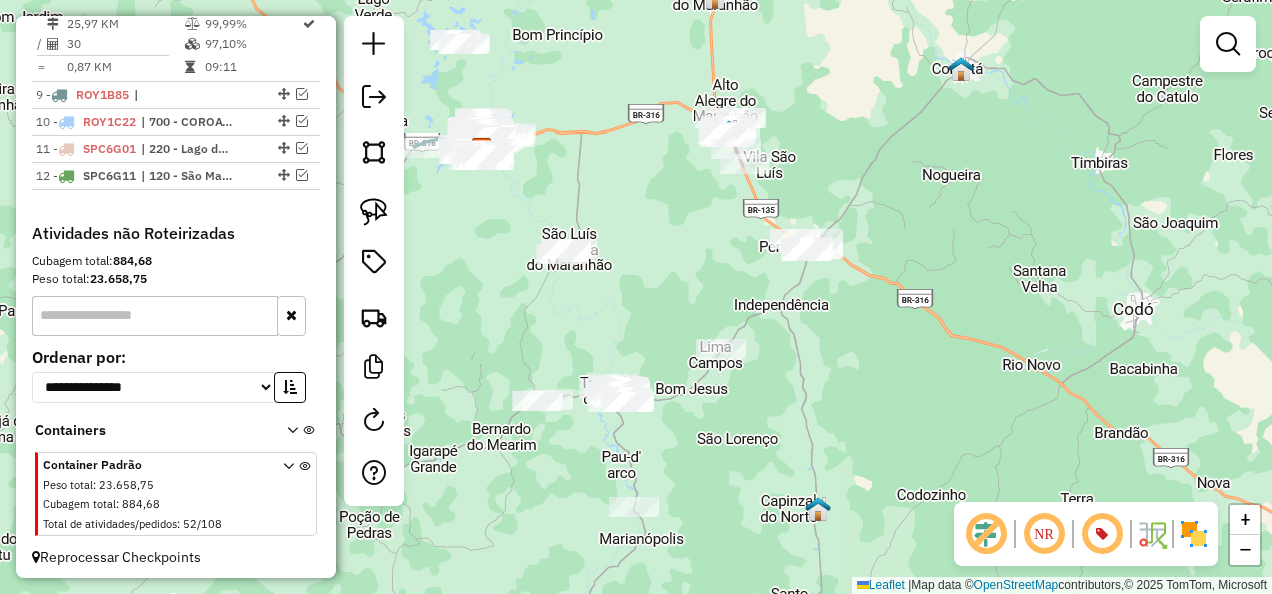 drag, startPoint x: 736, startPoint y: 364, endPoint x: 773, endPoint y: 447, distance: 90.873535 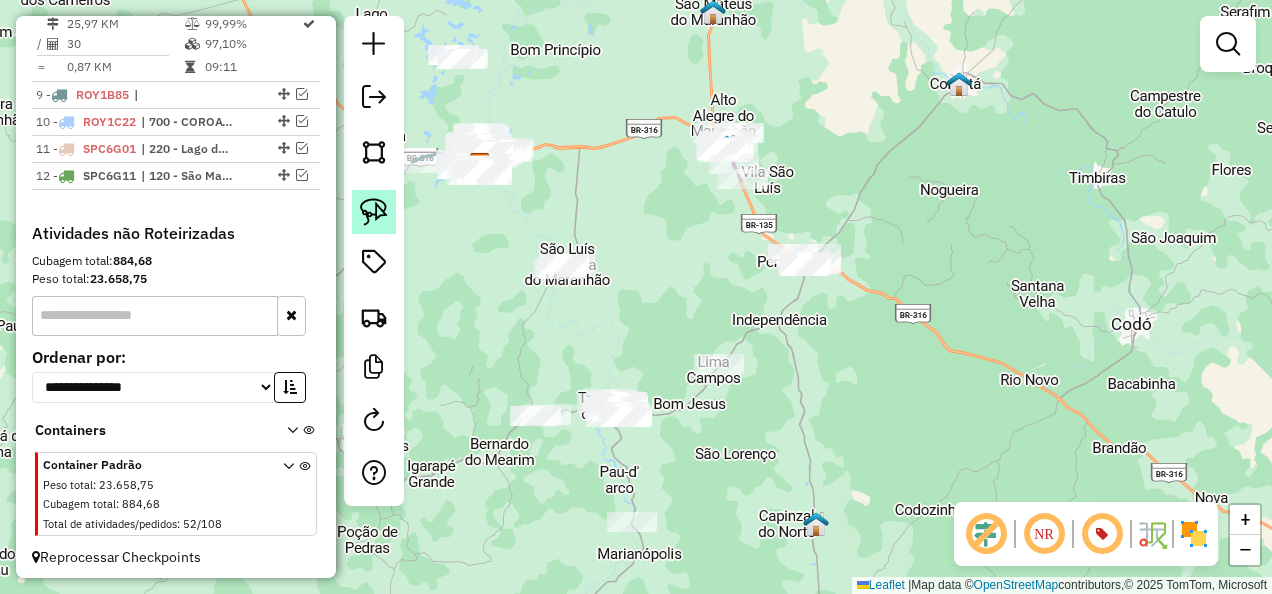 click 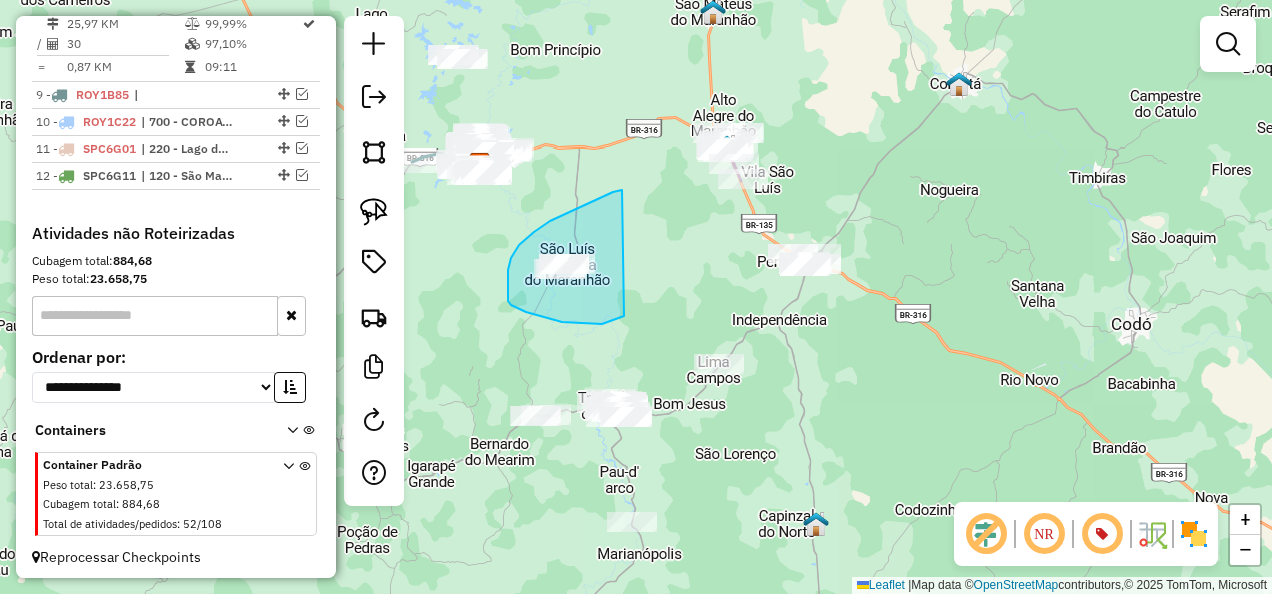 drag, startPoint x: 622, startPoint y: 190, endPoint x: 659, endPoint y: 304, distance: 119.85408 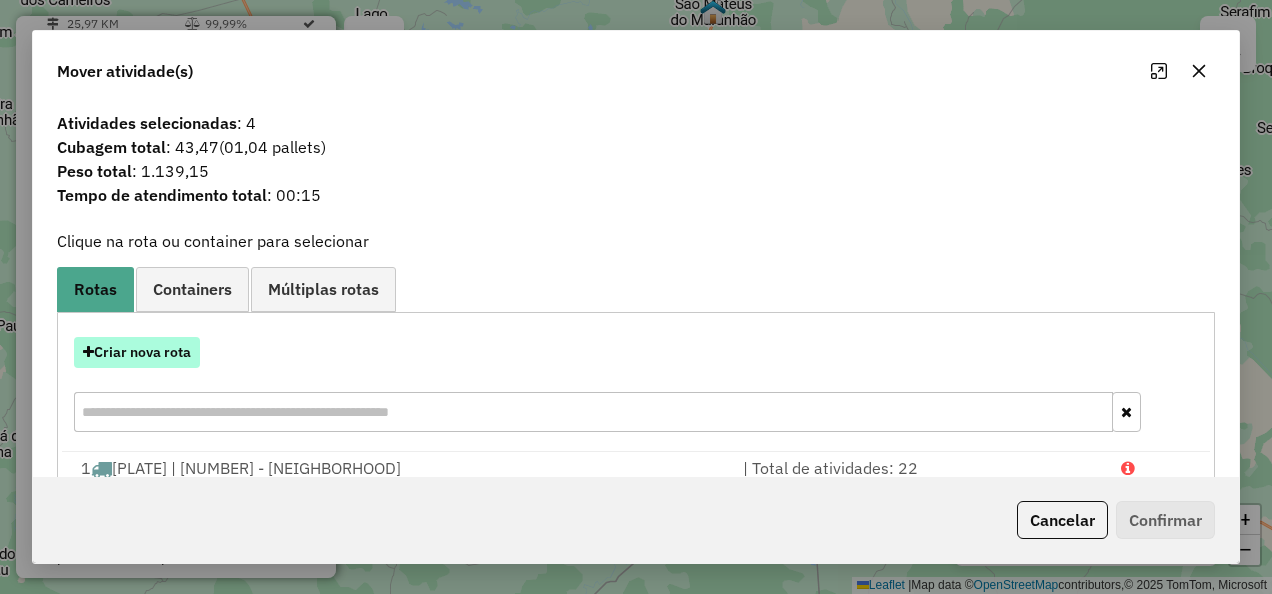 click on "Criar nova rota" at bounding box center (137, 352) 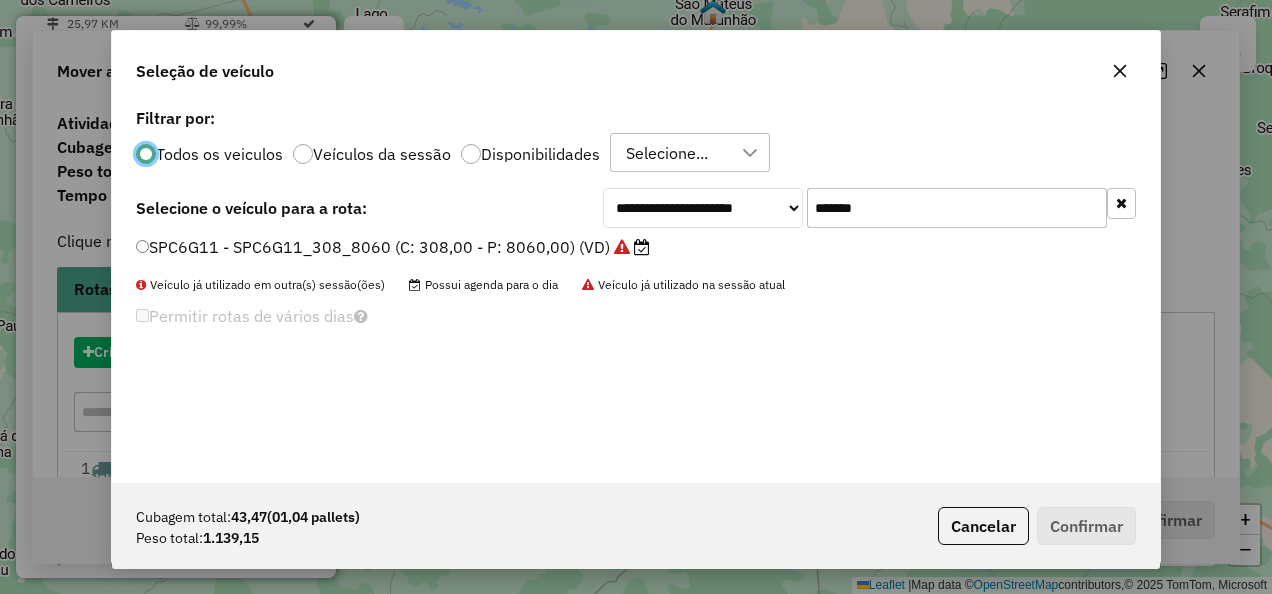 scroll, scrollTop: 11, scrollLeft: 6, axis: both 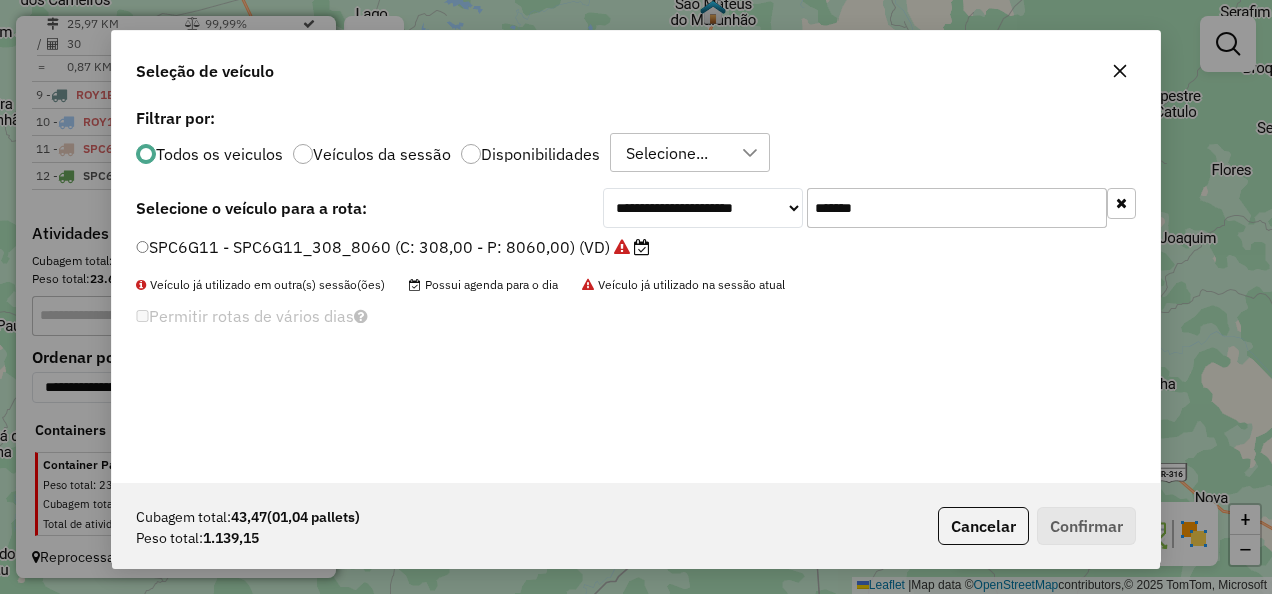 drag, startPoint x: 897, startPoint y: 223, endPoint x: 760, endPoint y: 214, distance: 137.2953 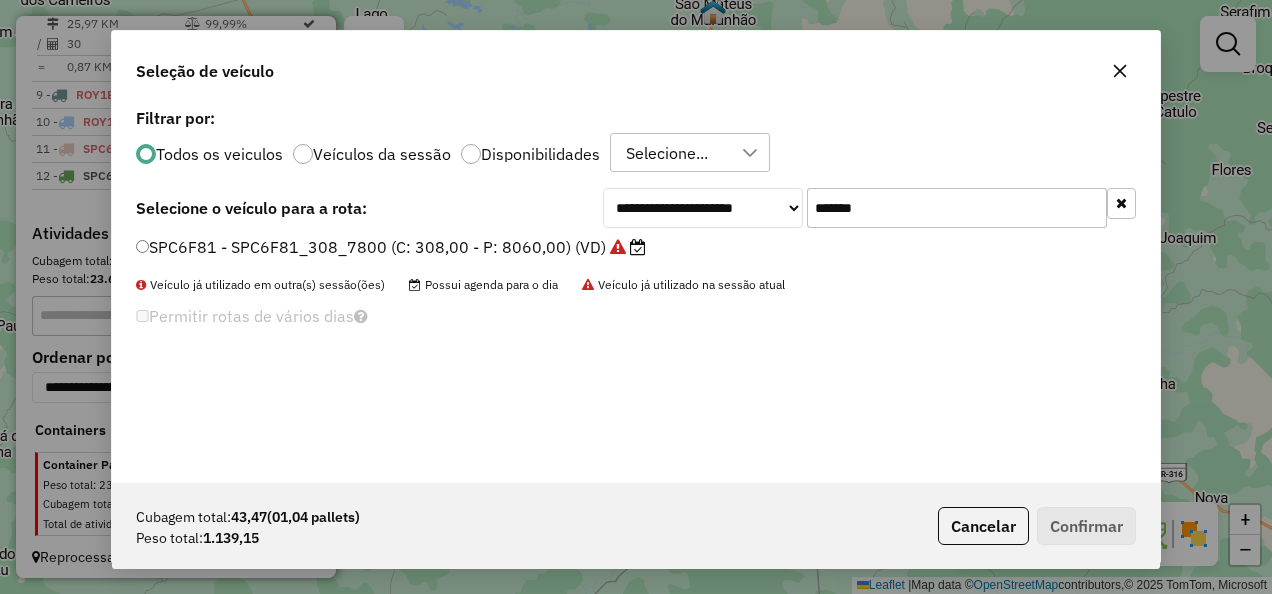 type on "*******" 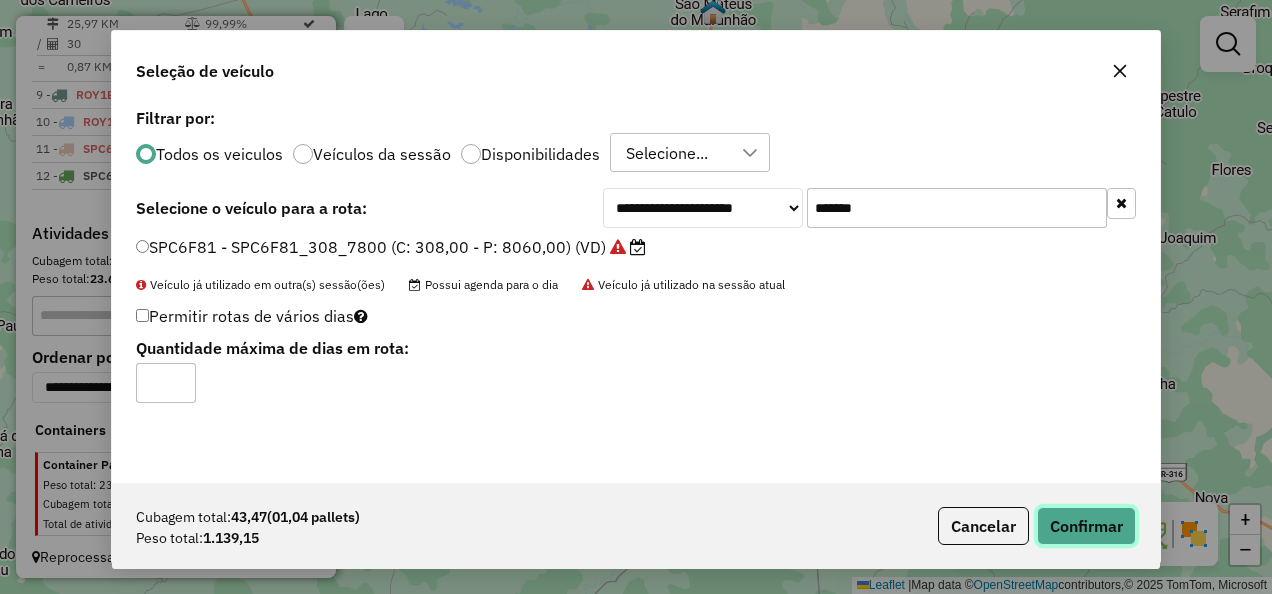 click on "Confirmar" 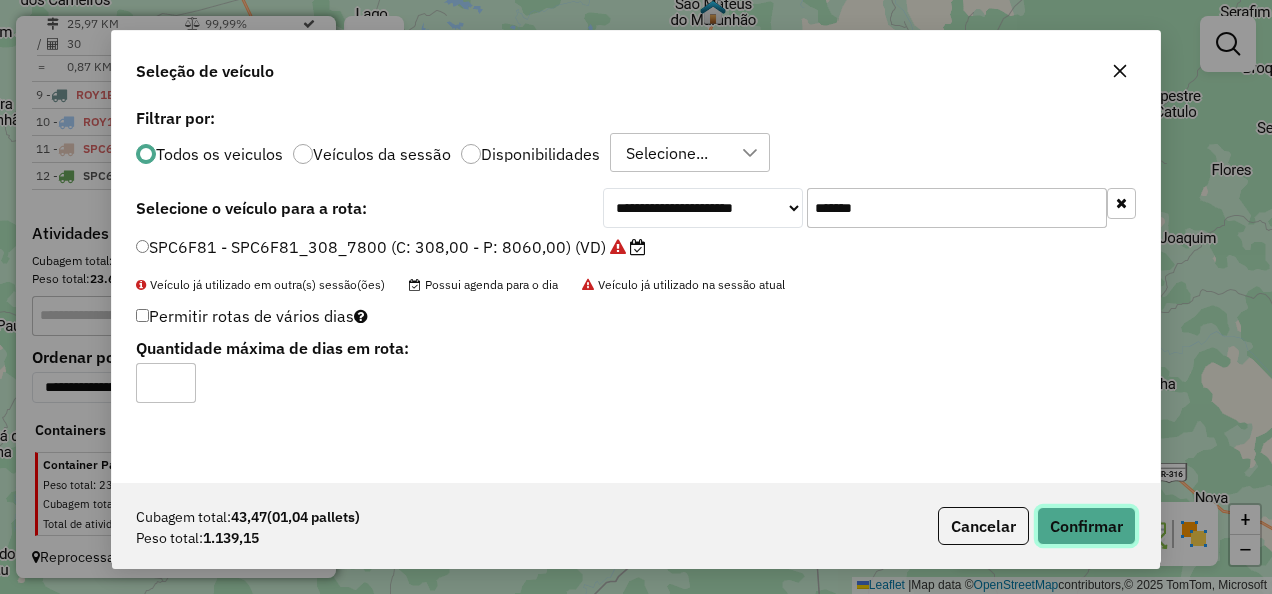 type 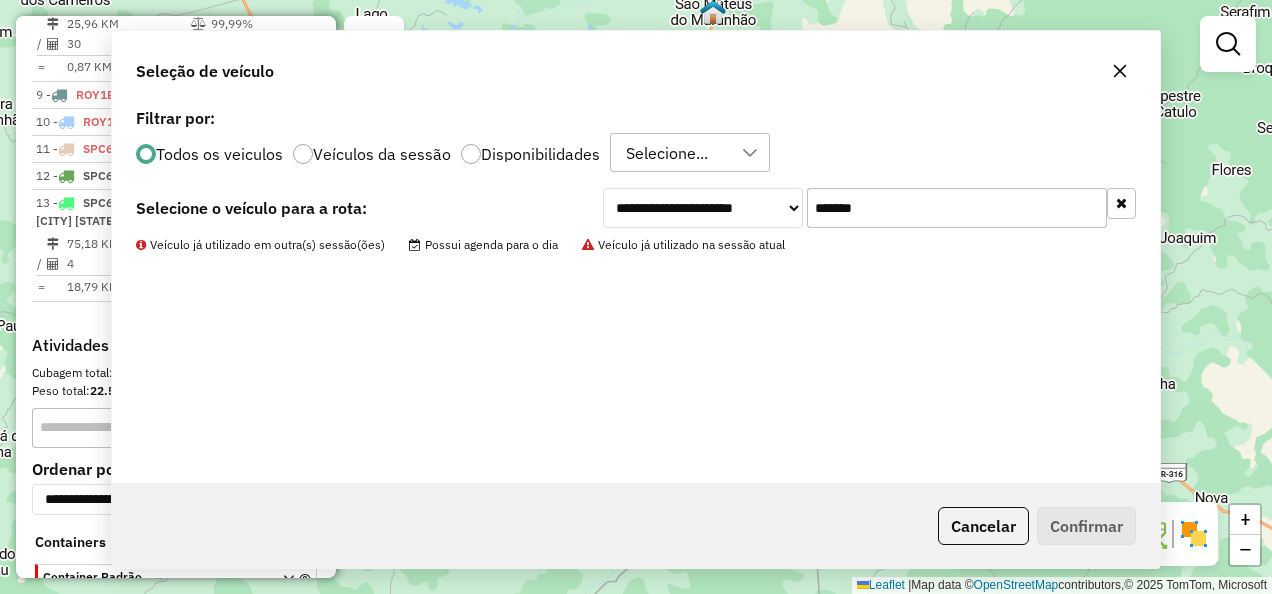 scroll, scrollTop: 1546, scrollLeft: 0, axis: vertical 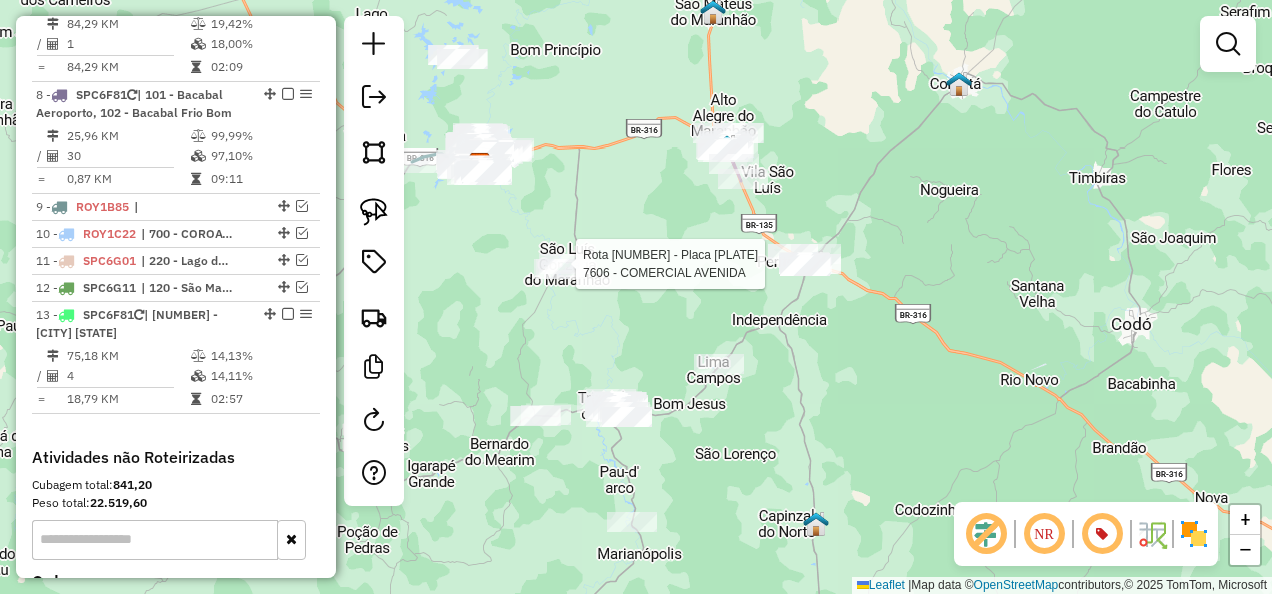select on "**********" 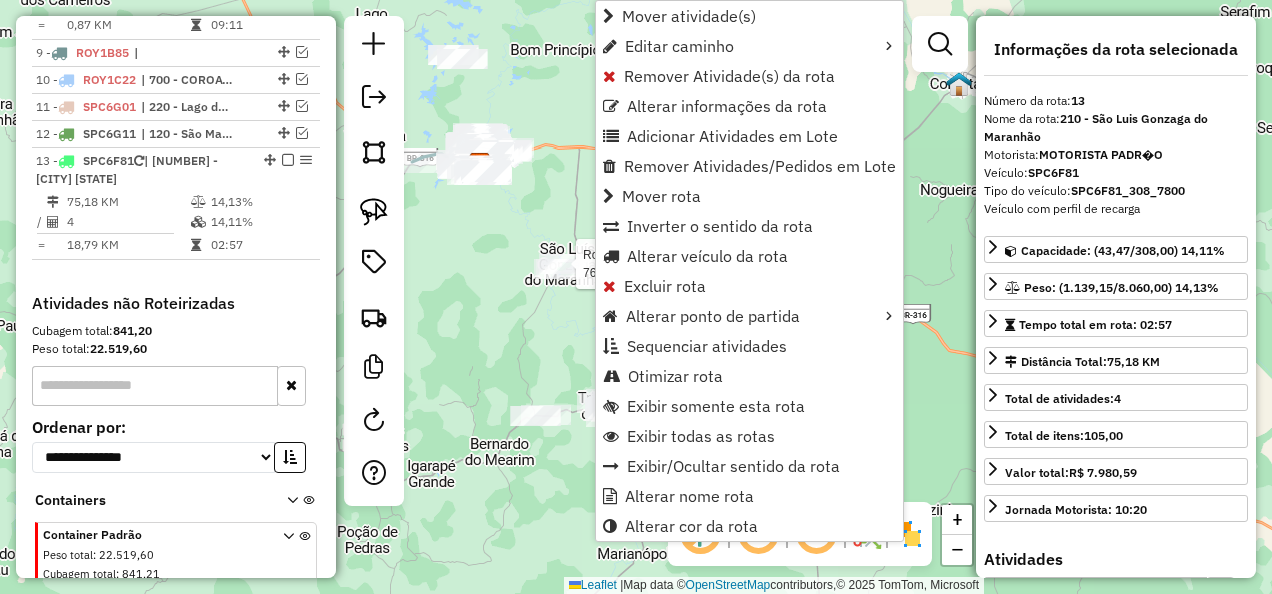 scroll, scrollTop: 1770, scrollLeft: 0, axis: vertical 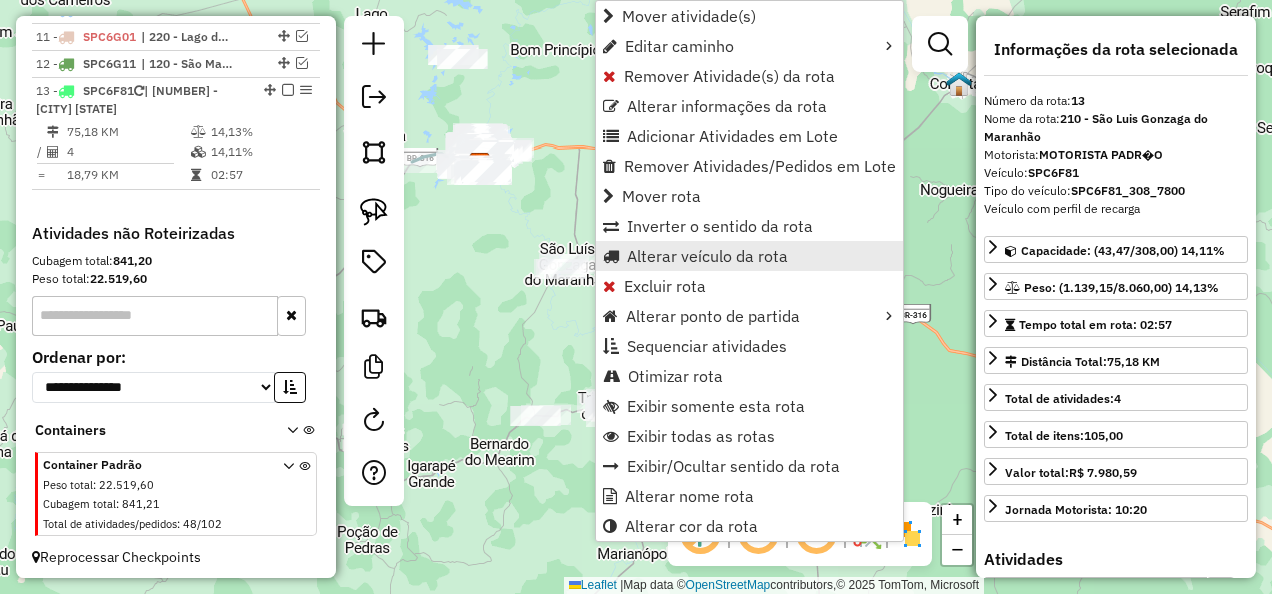 click on "Alterar veículo da rota" at bounding box center (707, 256) 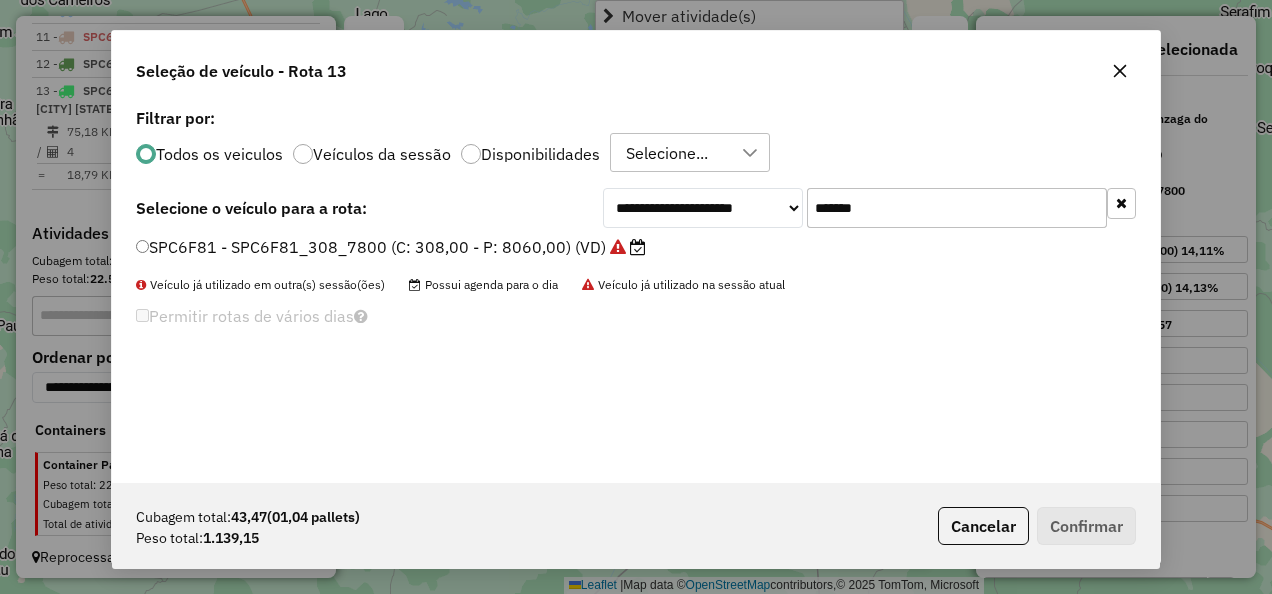 scroll, scrollTop: 11, scrollLeft: 6, axis: both 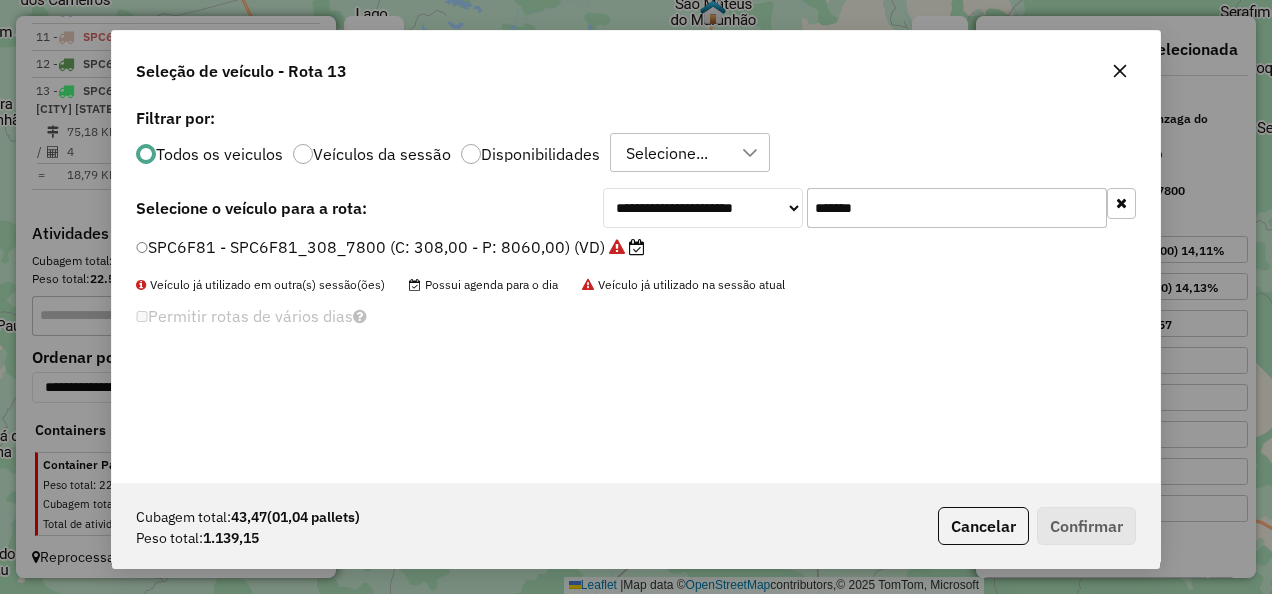 drag, startPoint x: 916, startPoint y: 214, endPoint x: 718, endPoint y: 246, distance: 200.56918 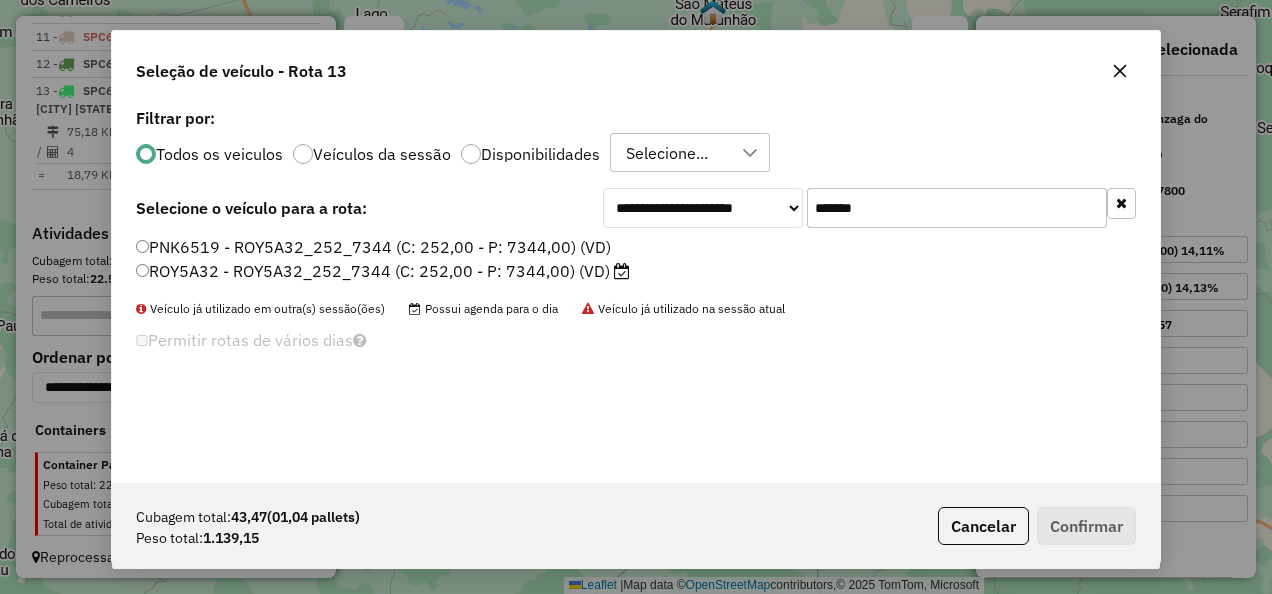 type on "*******" 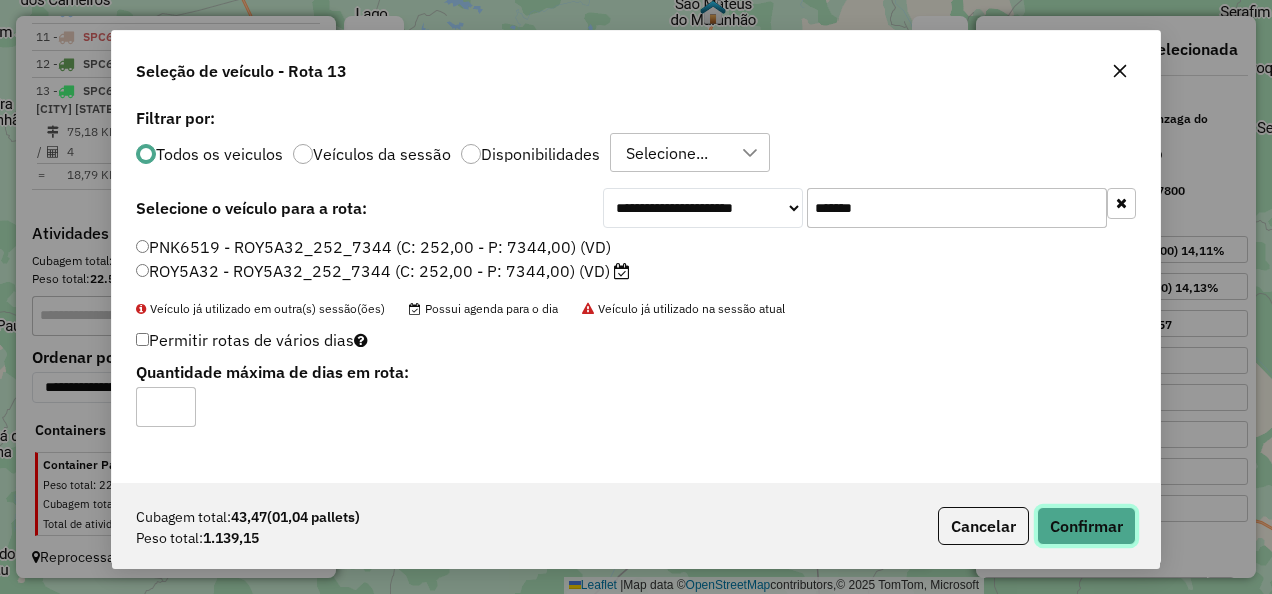 click on "Confirmar" 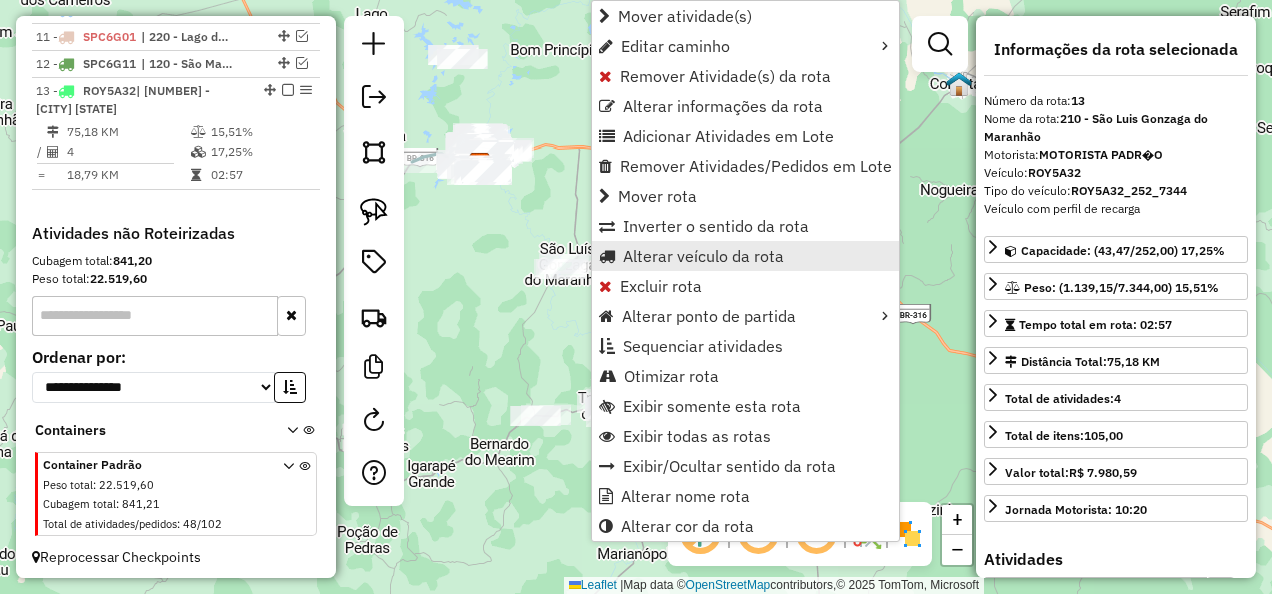 click on "Alterar veículo da rota" at bounding box center [703, 256] 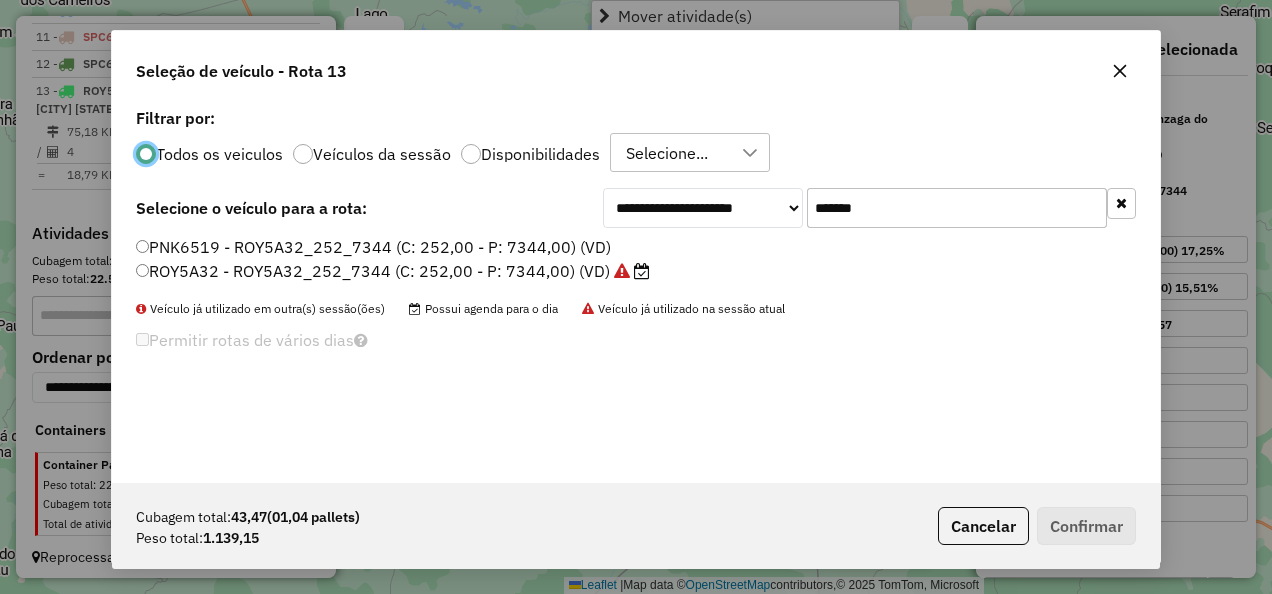 scroll, scrollTop: 11, scrollLeft: 6, axis: both 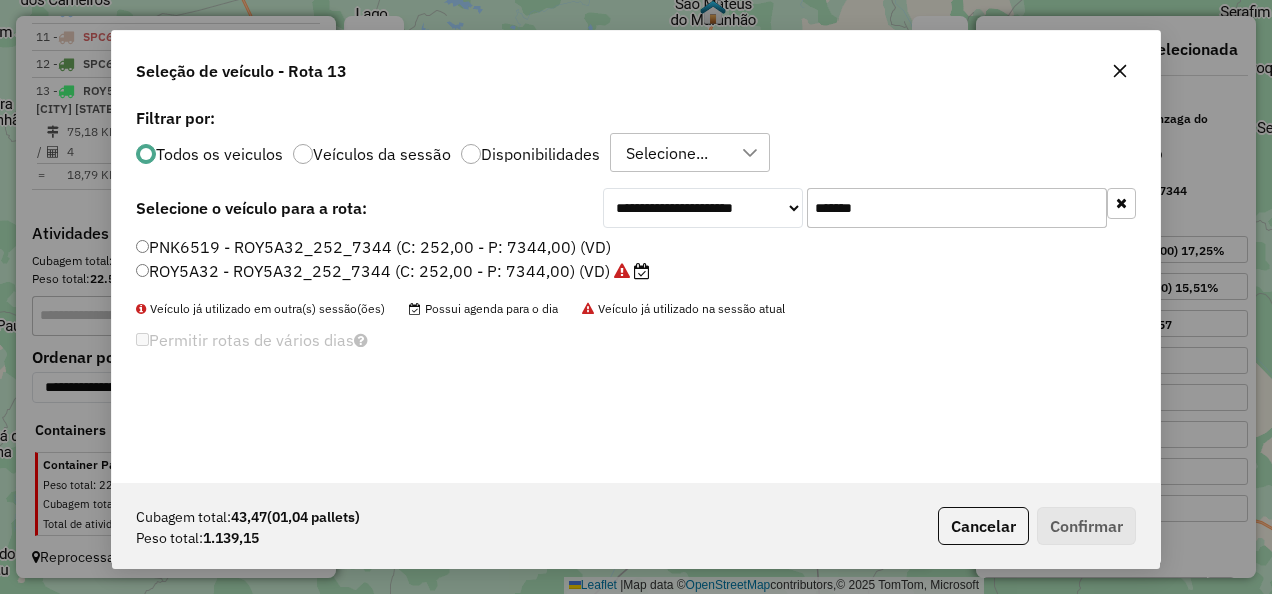 drag, startPoint x: 901, startPoint y: 206, endPoint x: 653, endPoint y: 238, distance: 250.056 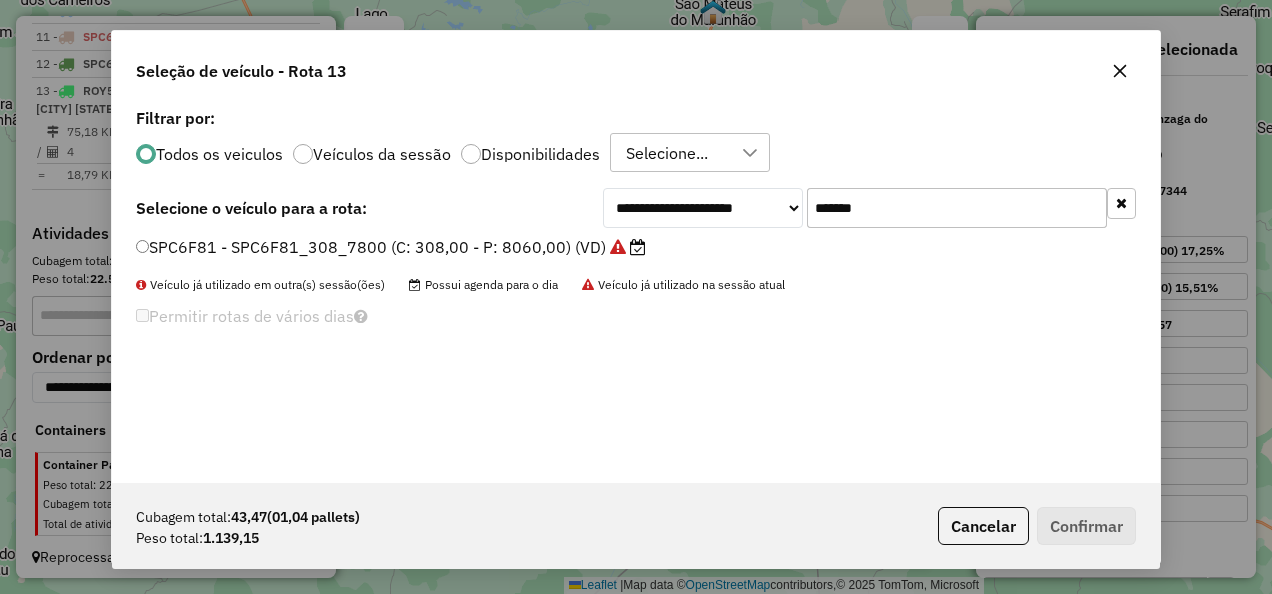 type on "*******" 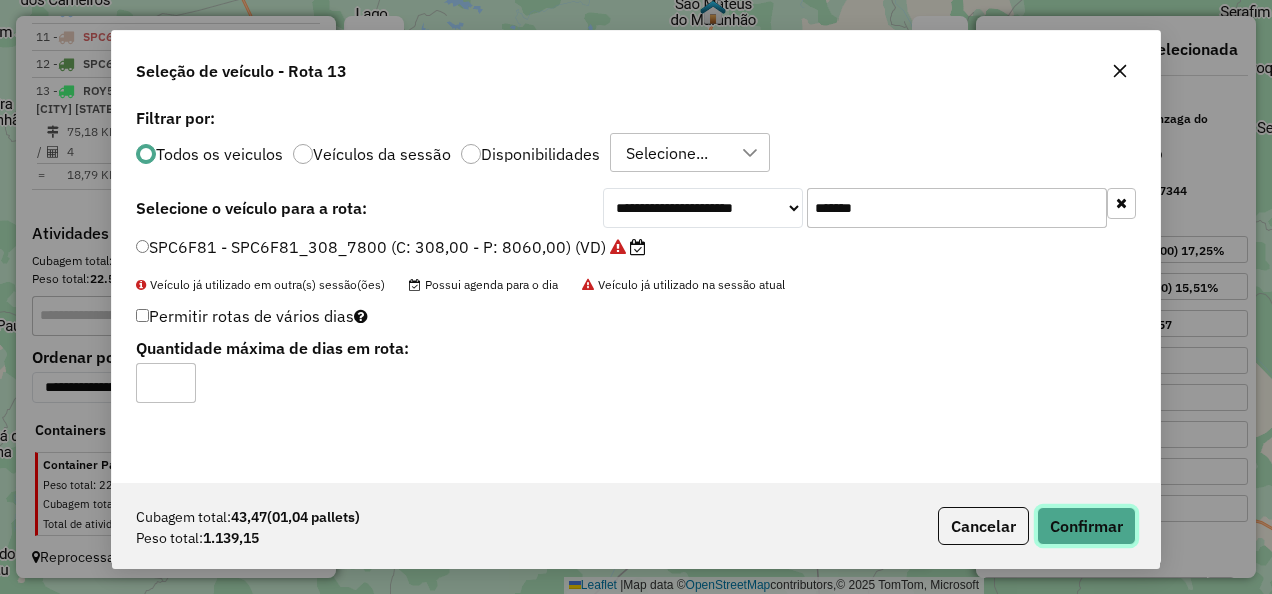 click on "Confirmar" 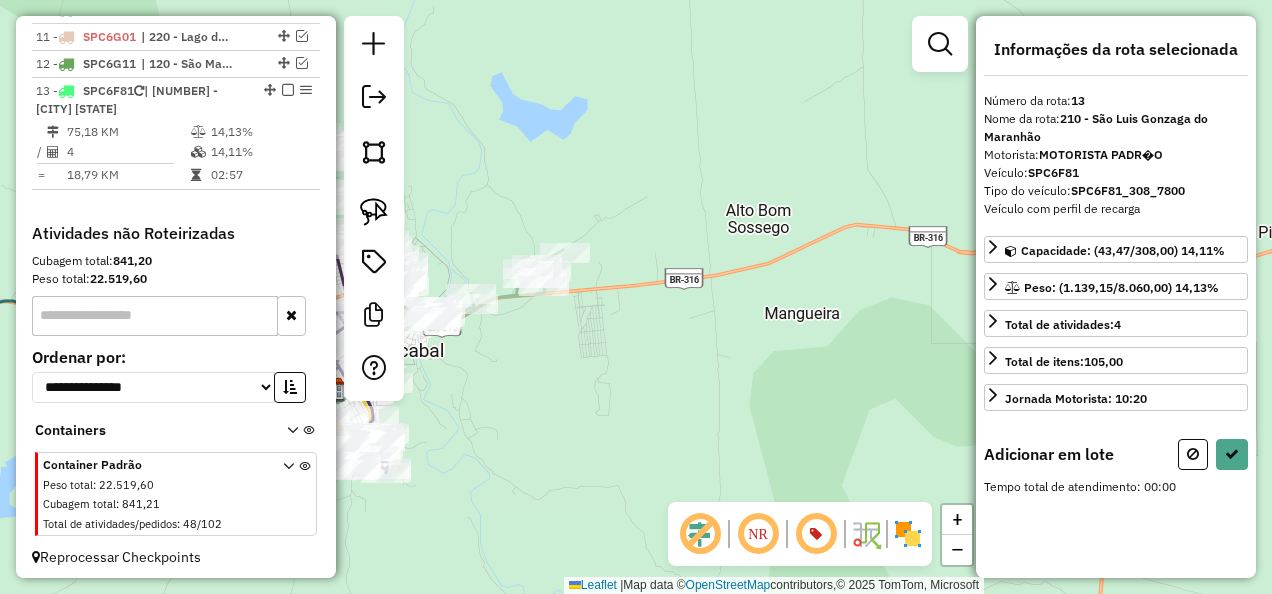 drag, startPoint x: 641, startPoint y: 269, endPoint x: 556, endPoint y: 360, distance: 124.52309 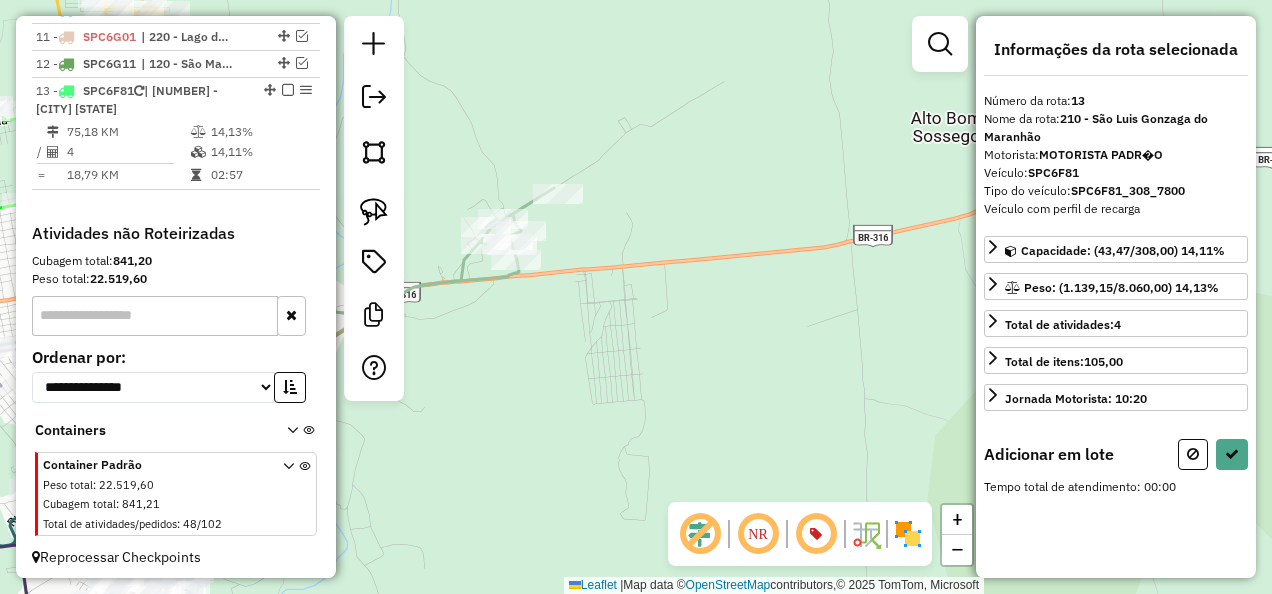 drag, startPoint x: 711, startPoint y: 358, endPoint x: 736, endPoint y: 358, distance: 25 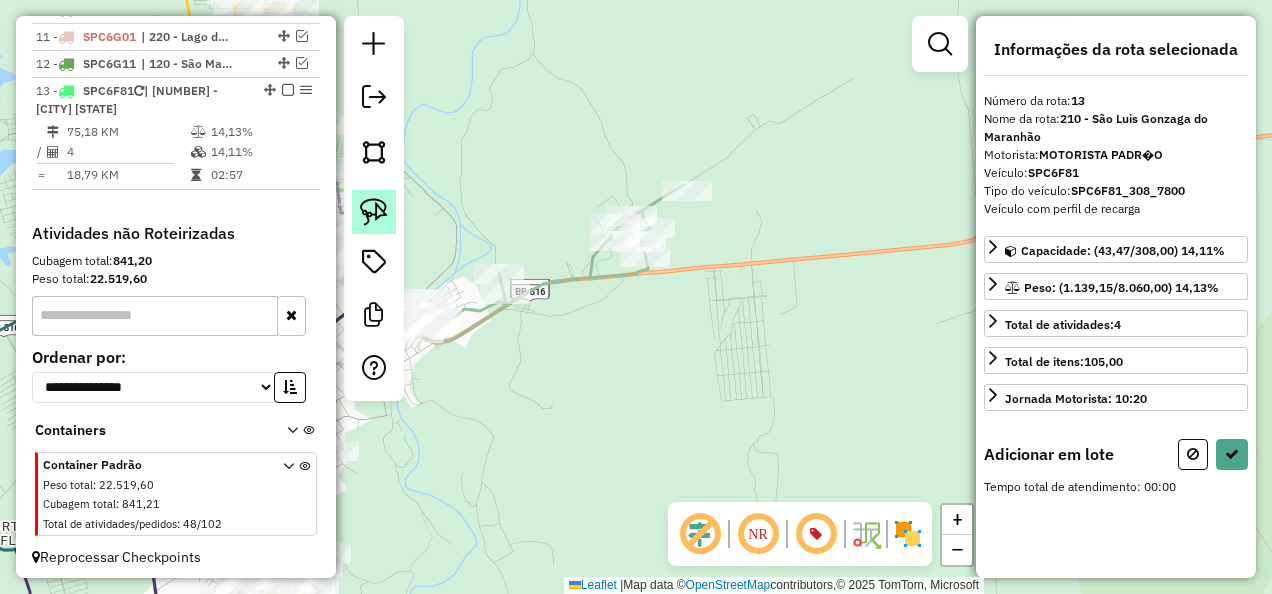click 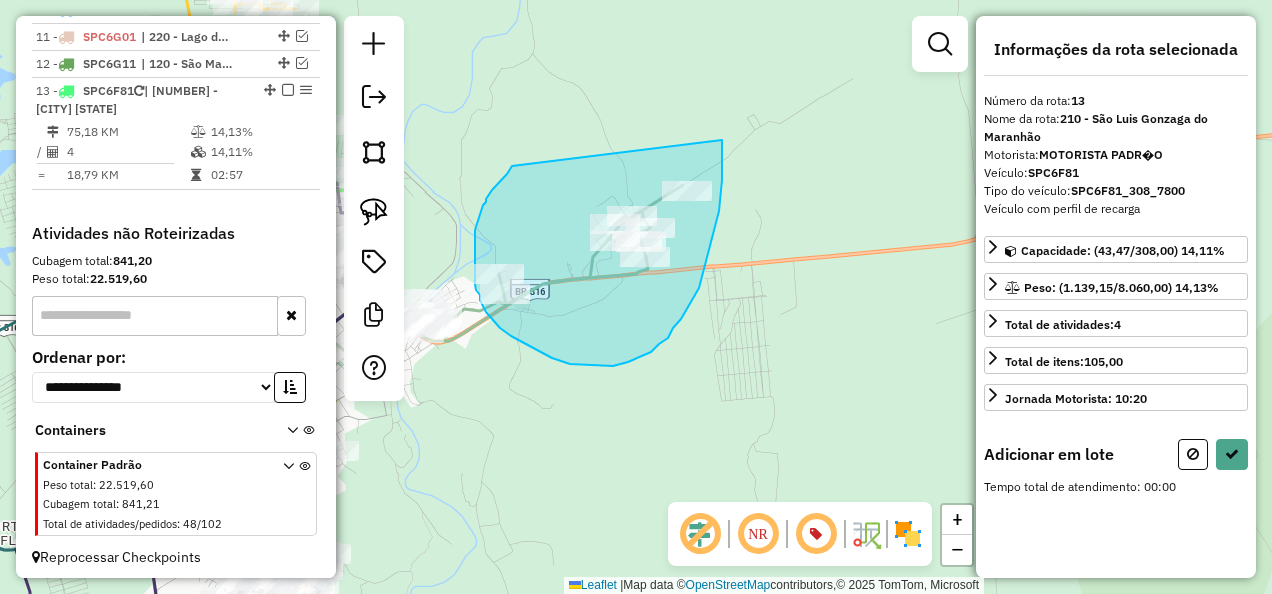 drag, startPoint x: 509, startPoint y: 170, endPoint x: 722, endPoint y: 140, distance: 215.1023 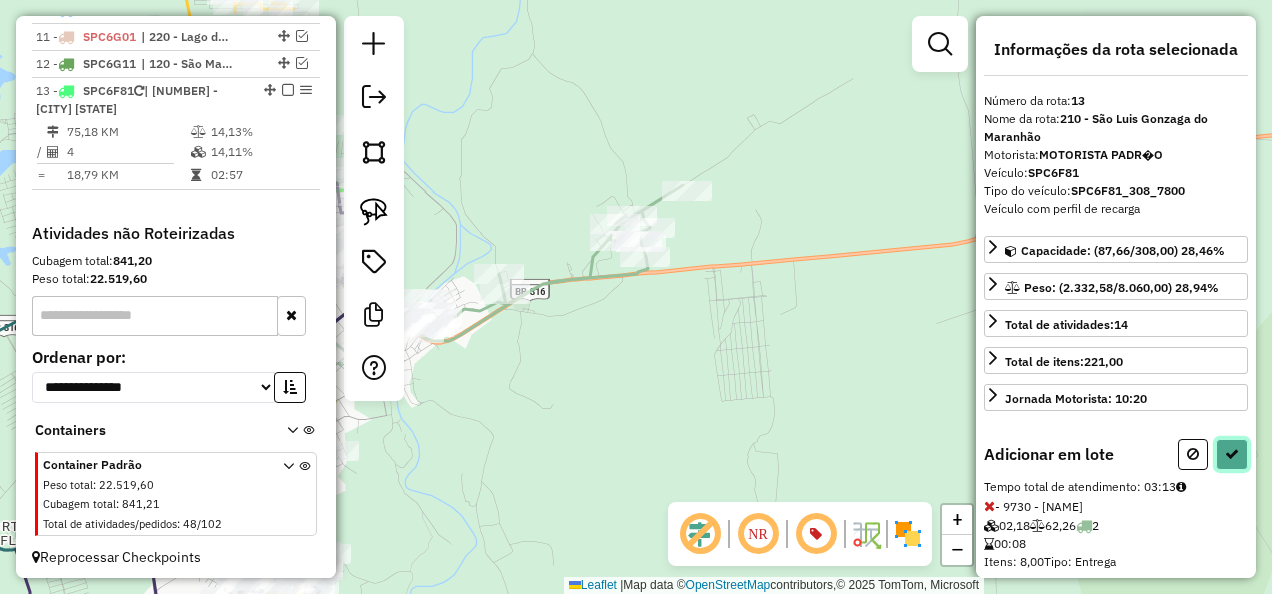 click at bounding box center [1232, 454] 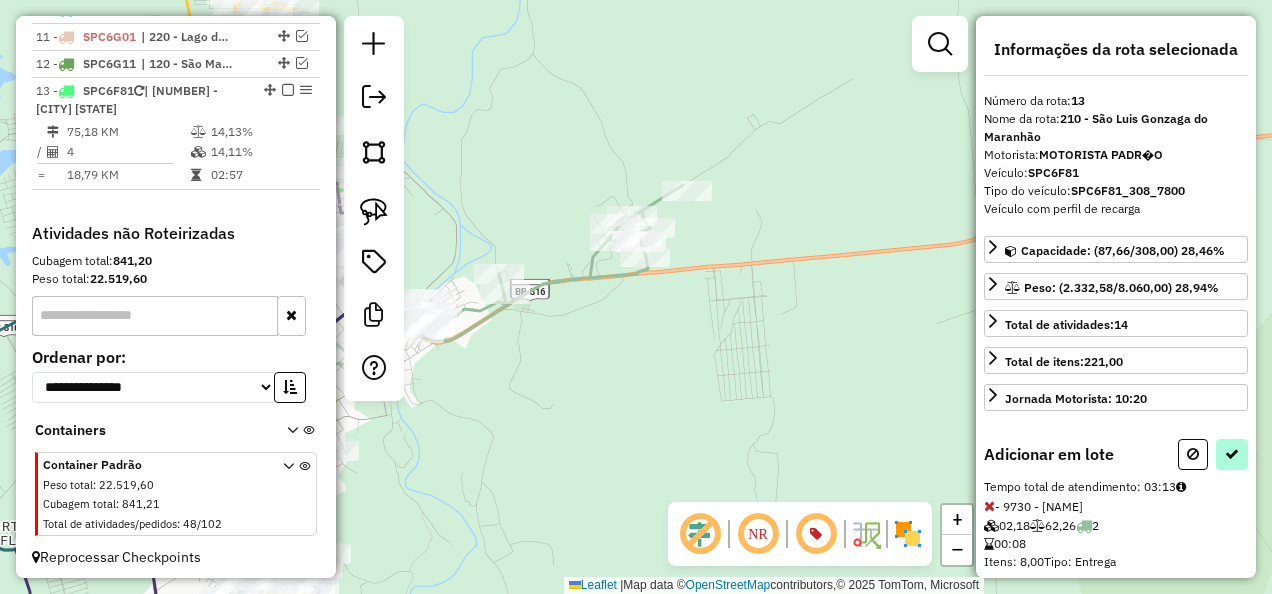 select on "**********" 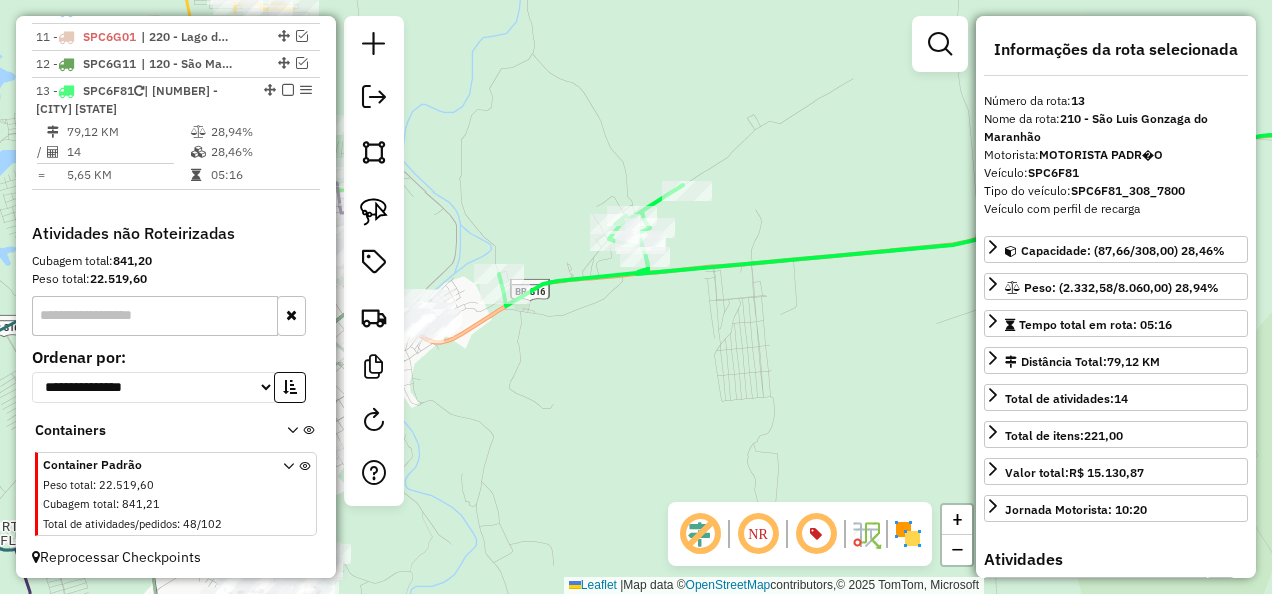 click on "Janela de atendimento Grade de atendimento Capacidade Transportadoras Veículos Cliente Pedidos  Rotas Selecione os dias de semana para filtrar as janelas de atendimento  Seg   Ter   Qua   Qui   Sex   Sáb   Dom  Informe o período da janela de atendimento: De: Até:  Filtrar exatamente a janela do cliente  Considerar janela de atendimento padrão  Selecione os dias de semana para filtrar as grades de atendimento  Seg   Ter   Qua   Qui   Sex   Sáb   Dom   Considerar clientes sem dia de atendimento cadastrado  Clientes fora do dia de atendimento selecionado Filtrar as atividades entre os valores definidos abaixo:  Peso mínimo:   Peso máximo:   Cubagem mínima:   Cubagem máxima:   De:   Até:  Filtrar as atividades entre o tempo de atendimento definido abaixo:  De:   Até:   Considerar capacidade total dos clientes não roteirizados Transportadora: Selecione um ou mais itens Tipo de veículo: Selecione um ou mais itens Veículo: Selecione um ou mais itens Motorista: Selecione um ou mais itens Nome: Rótulo:" 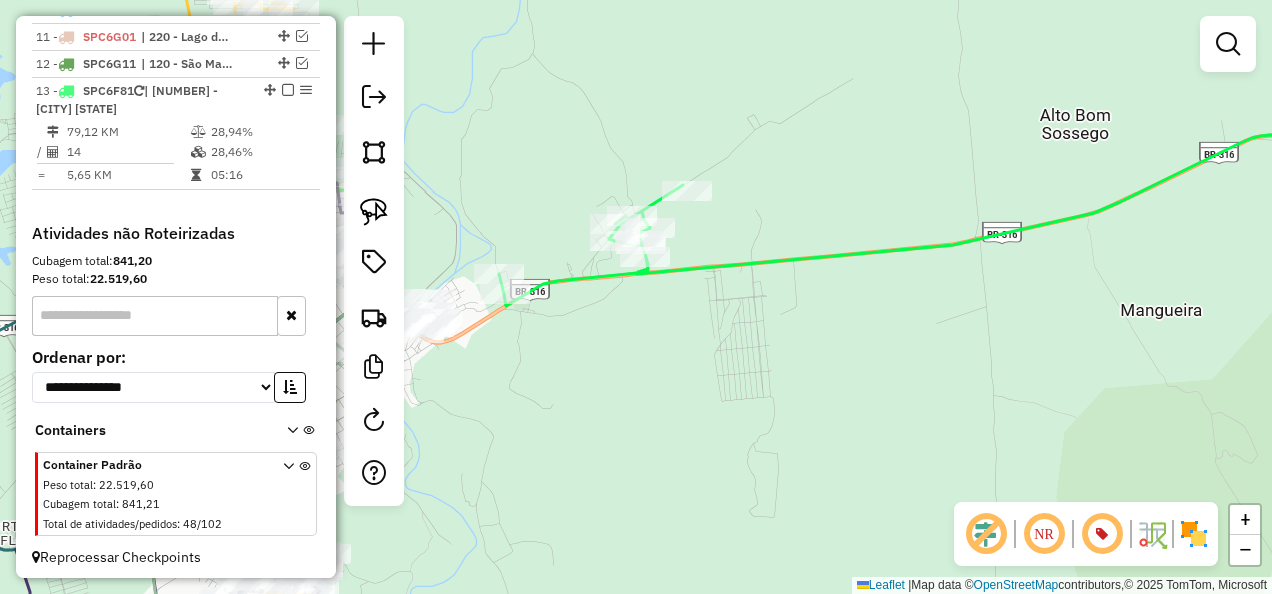 click 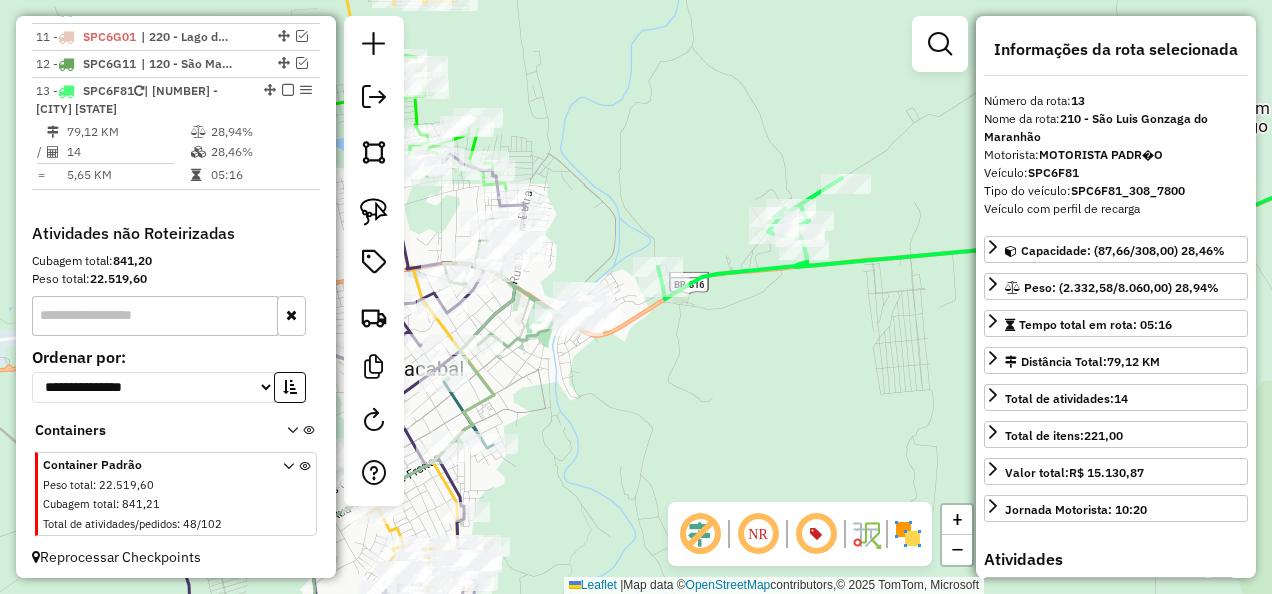 drag, startPoint x: 619, startPoint y: 407, endPoint x: 778, endPoint y: 400, distance: 159.154 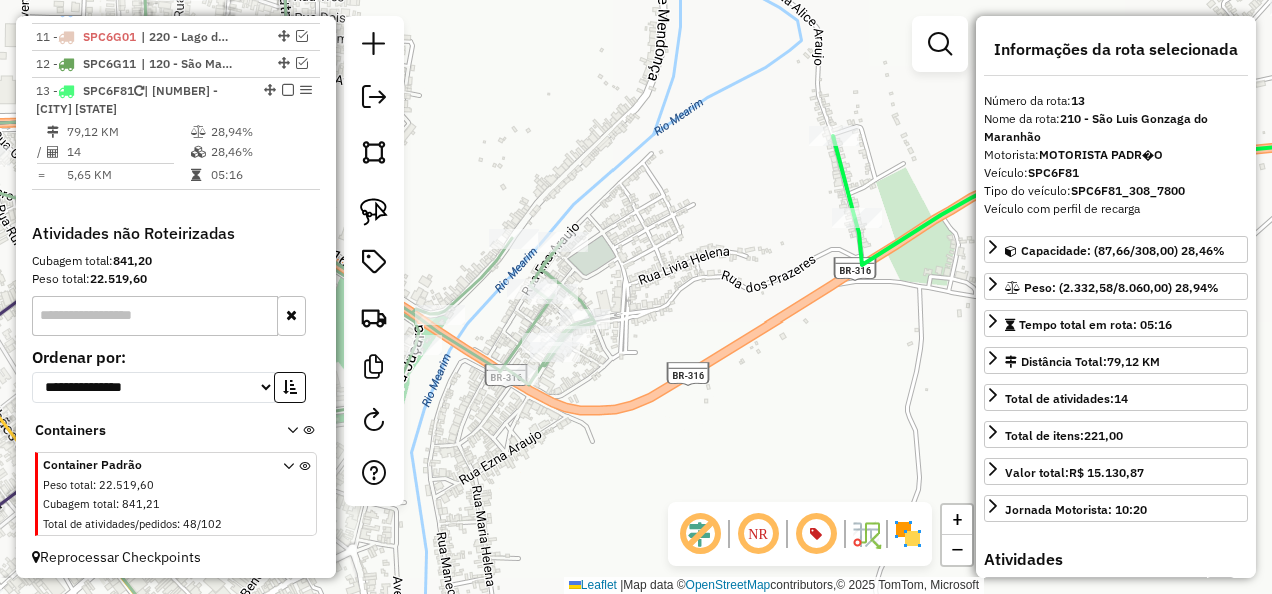 drag, startPoint x: 566, startPoint y: 282, endPoint x: 648, endPoint y: 261, distance: 84.646324 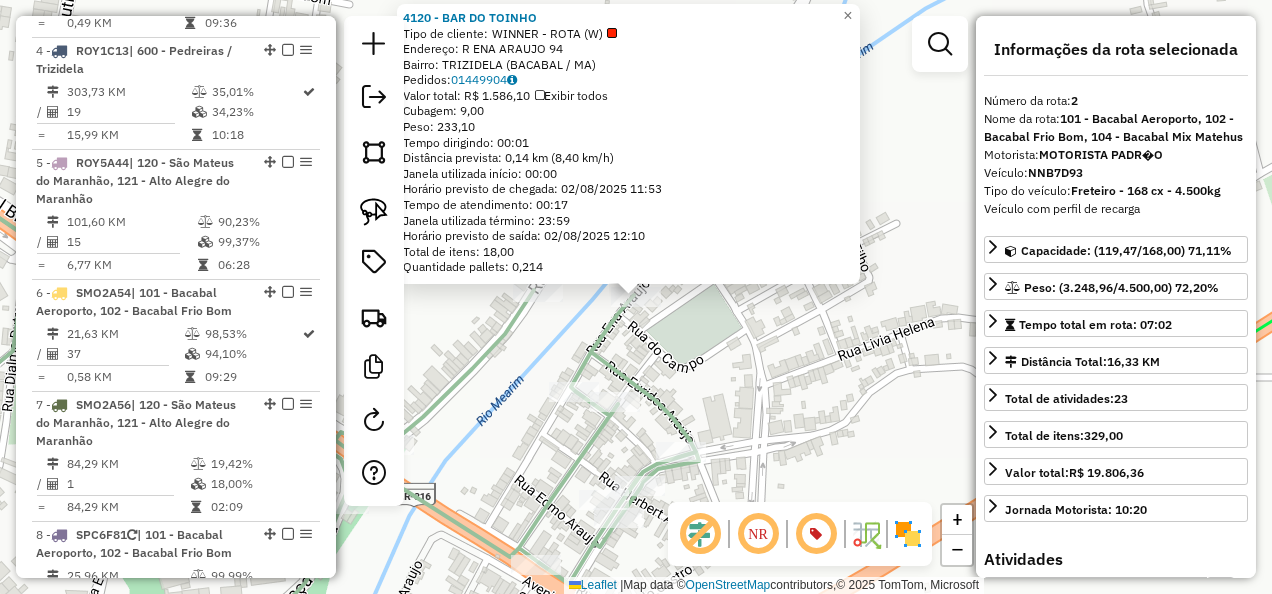 scroll, scrollTop: 885, scrollLeft: 0, axis: vertical 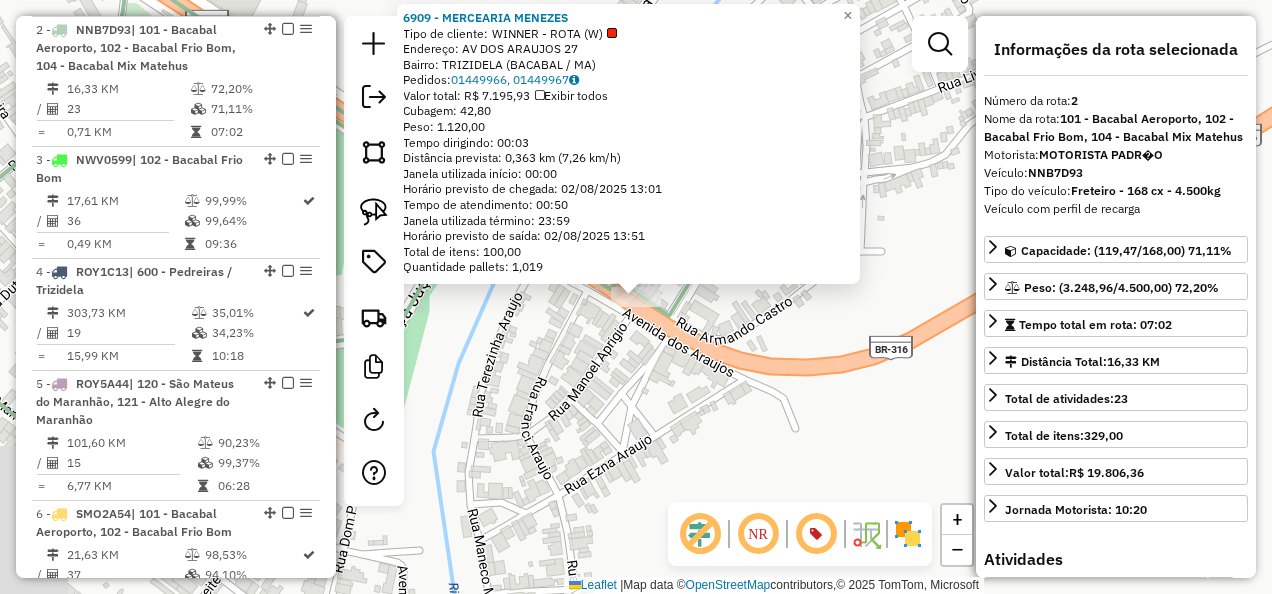 click on "6909 - MERCEARIA MENEZES  Tipo de cliente:   WINNER - ROTA (W)   Endereço: AV  DOS ARAUJOS                   27   Bairro: TRIZIDELA (BACABAL / MA)   Pedidos:  01449966, 01449967   Valor total: R$ 7.195,93   Exibir todos   Cubagem: 42,80  Peso: 1.120,00  Tempo dirigindo: 00:03   Distância prevista: 0,363 km (7,26 km/h)   Janela utilizada início: 00:00   Horário previsto de chegada: 02/08/2025 13:01   Tempo de atendimento: 00:50   Janela utilizada término: 23:59   Horário previsto de saída: 02/08/2025 13:51   Total de itens: 100,00   Quantidade pallets: 1,019  × Janela de atendimento Grade de atendimento Capacidade Transportadoras Veículos Cliente Pedidos  Rotas Selecione os dias de semana para filtrar as janelas de atendimento  Seg   Ter   Qua   Qui   Sex   Sáb   Dom  Informe o período da janela de atendimento: De: Até:  Filtrar exatamente a janela do cliente  Considerar janela de atendimento padrão  Selecione os dias de semana para filtrar as grades de atendimento  Seg   Ter   Qua   Qui   Sex  +" 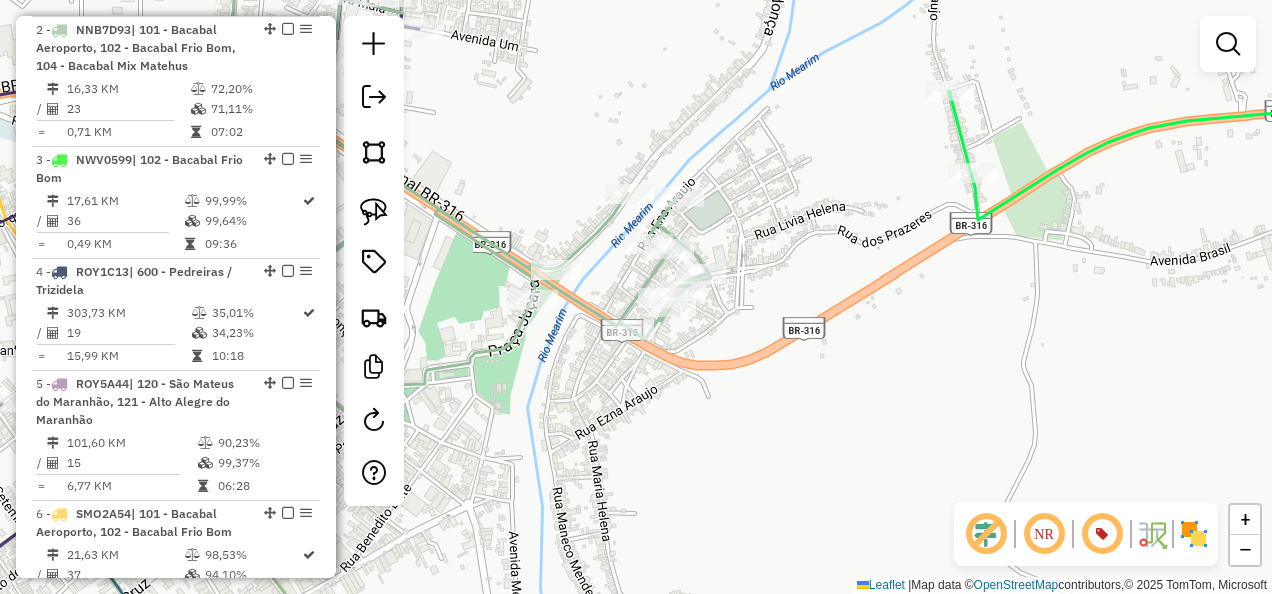 drag, startPoint x: 730, startPoint y: 445, endPoint x: 670, endPoint y: 422, distance: 64.25729 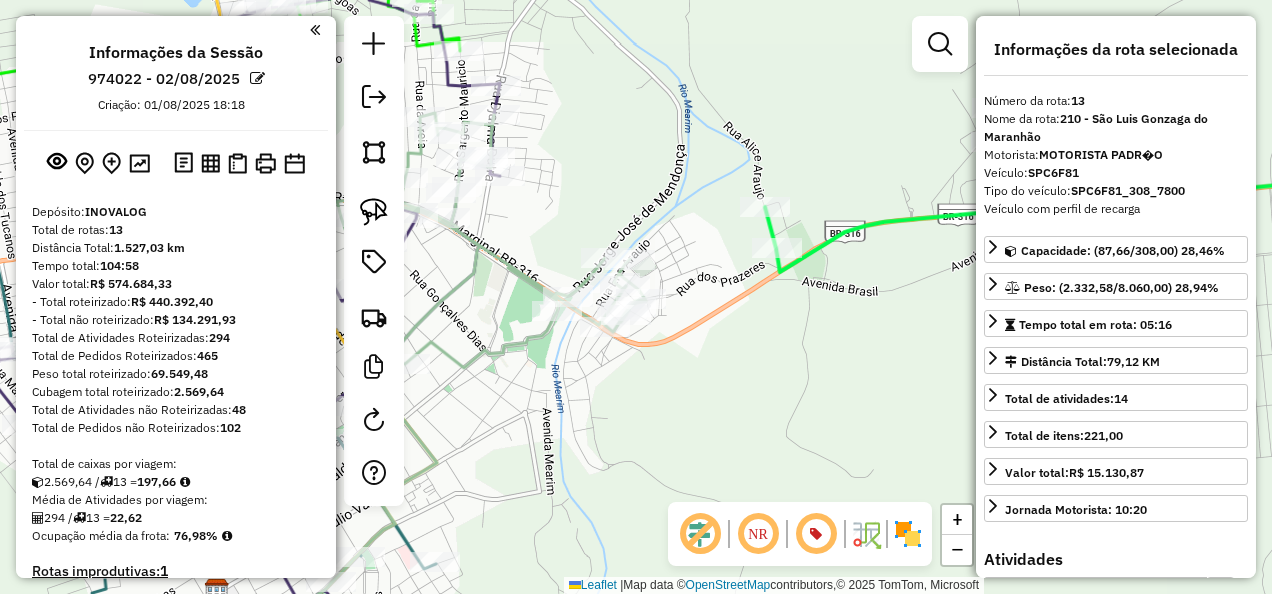 select on "**********" 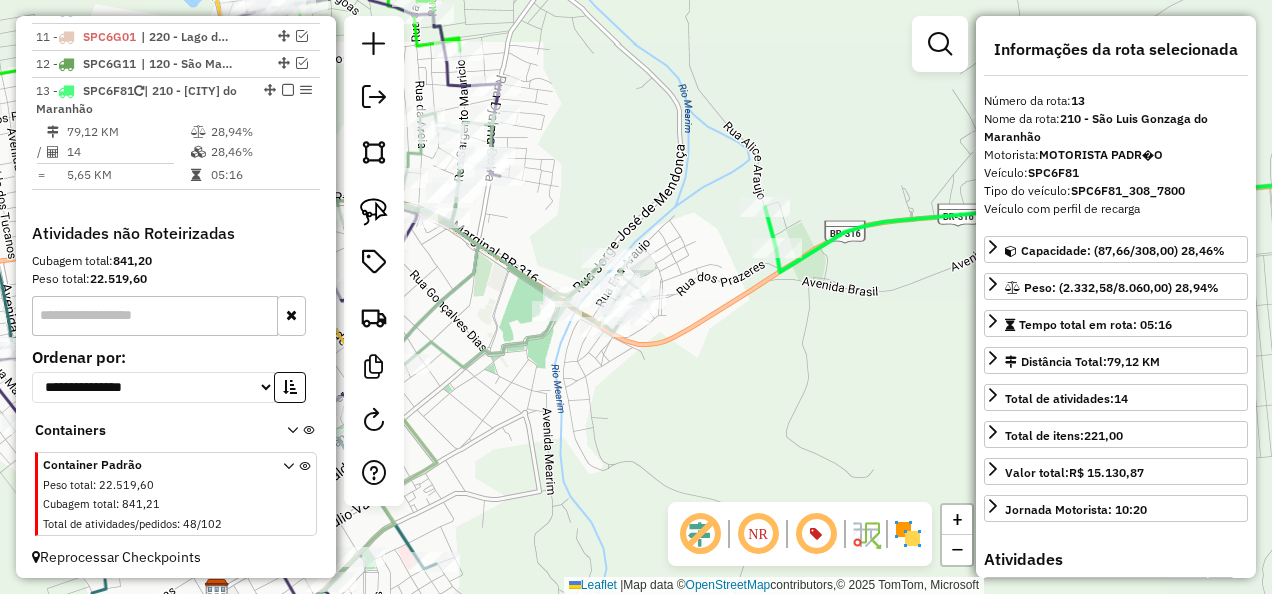 drag, startPoint x: 670, startPoint y: 373, endPoint x: 658, endPoint y: 359, distance: 18.439089 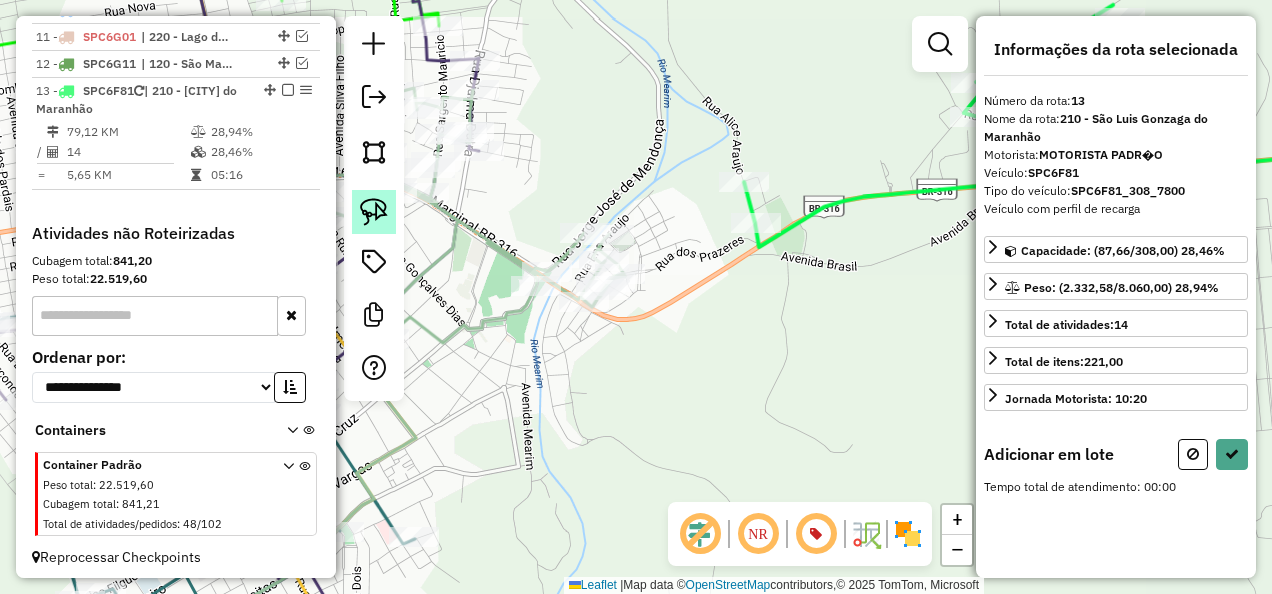 click 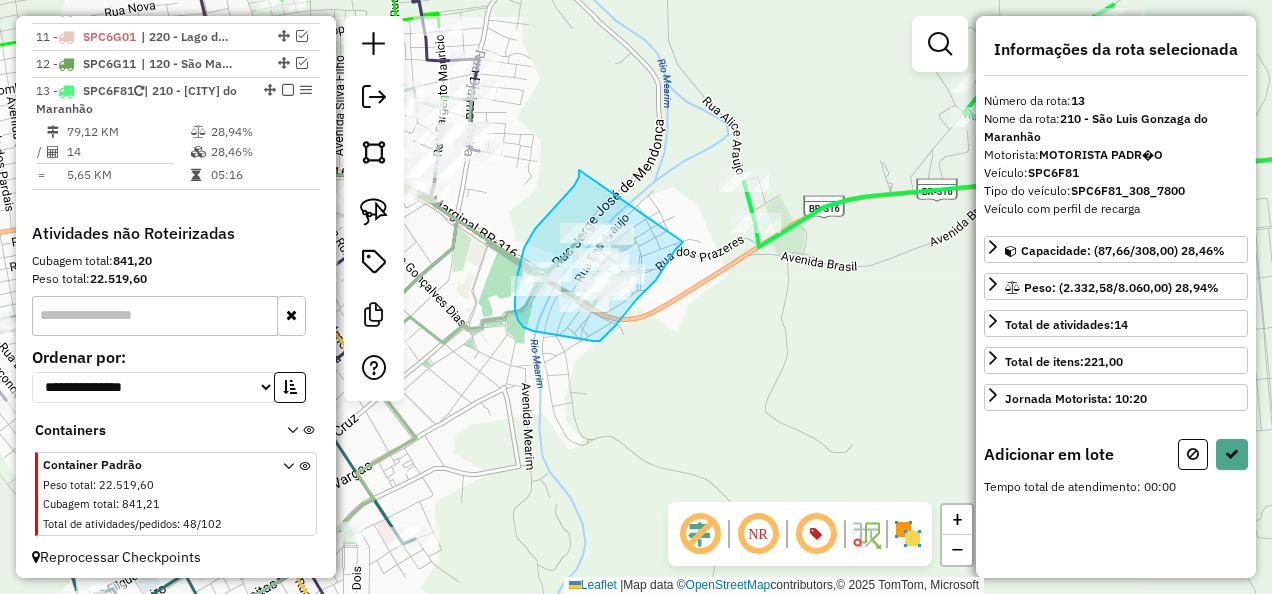 drag, startPoint x: 579, startPoint y: 170, endPoint x: 683, endPoint y: 242, distance: 126.491104 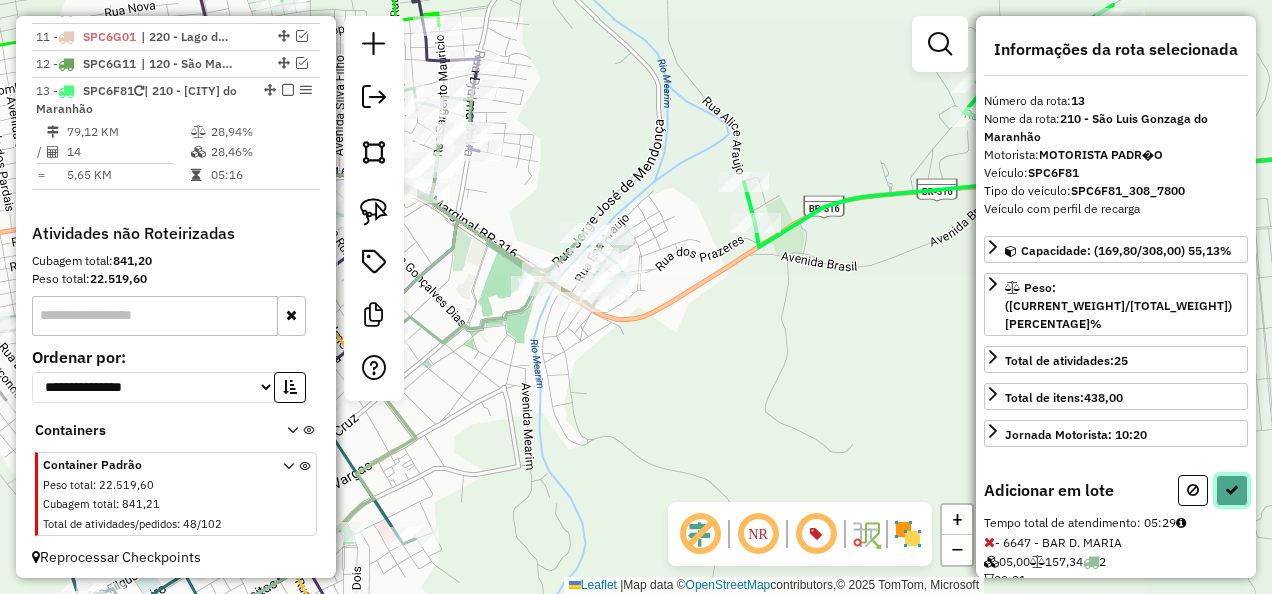 click at bounding box center [1232, 490] 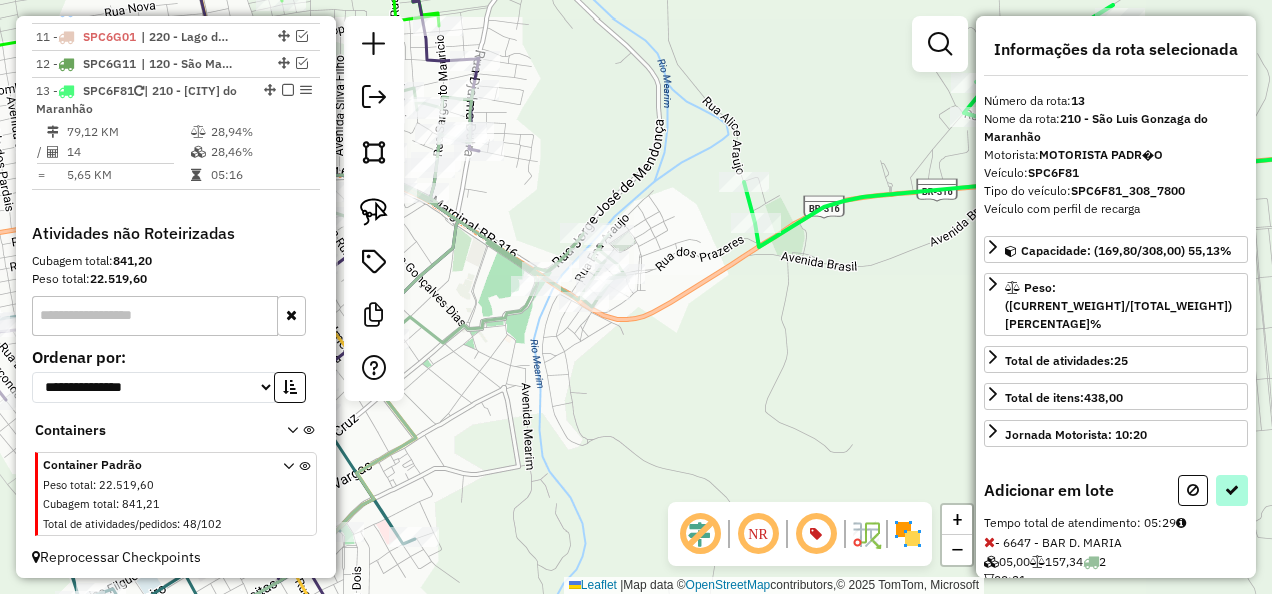 select on "**********" 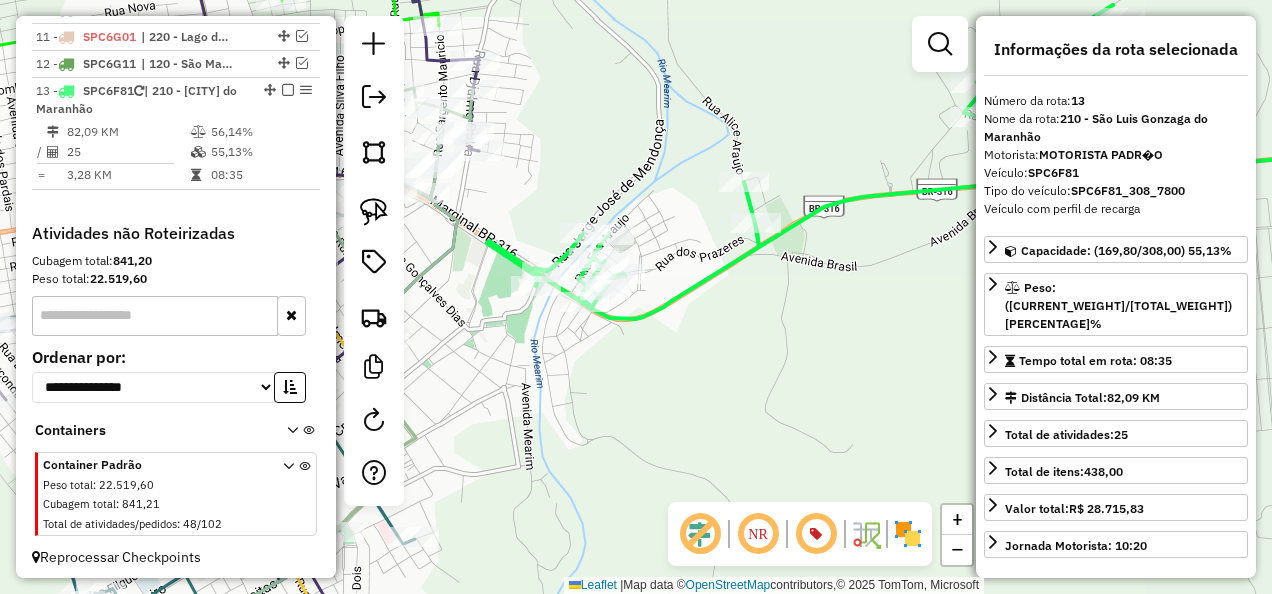 click 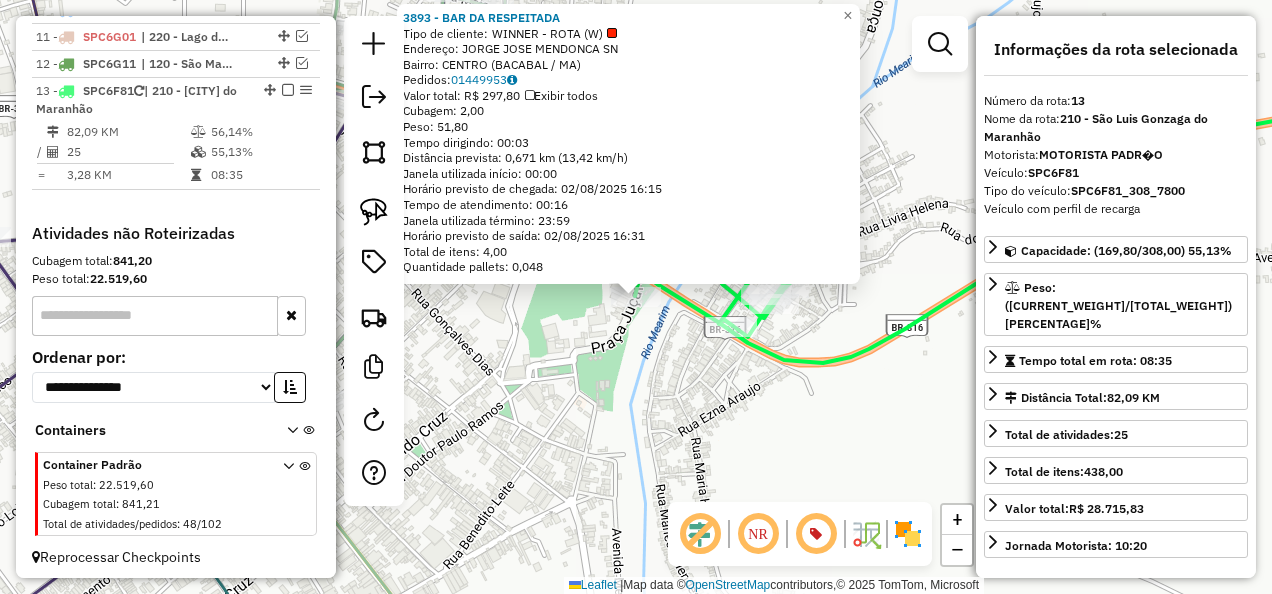 click on "3893 - BAR DA RESPEITADA  Tipo de cliente:   WINNER - ROTA (W)   Endereço:  JORGE JOSE MENDONCA SN   Bairro: CENTRO ([CITY] / [STATE])   Pedidos:  01449953   Valor total: R$ 297,80   Exibir todos   Cubagem: 2,00  Peso: 51,80  Tempo dirigindo: 00:03   Distância prevista: 0,671 km (13,42 km/h)   Janela utilizada início: 00:00   Horário previsto de chegada: 02/08/2025 16:15   Tempo de atendimento: 00:16   Janela utilizada término: 23:59   Horário previsto de saída: 02/08/2025 16:31   Total de itens: 4,00   Quantidade pallets: 0,048  × Janela de atendimento Grade de atendimento Capacidade Transportadoras Veículos Cliente Pedidos  Rotas Selecione os dias de semana para filtrar as janelas de atendimento  Seg   Ter   Qua   Qui   Sex   Sáb   Dom  Informe o período da janela de atendimento: De: Até:  Filtrar exatamente a janela do cliente  Considerar janela de atendimento padrão  Selecione os dias de semana para filtrar as grades de atendimento  Seg   Ter   Qua   Qui   Sex   Sáb   Dom   Peso mínimo:   De:" 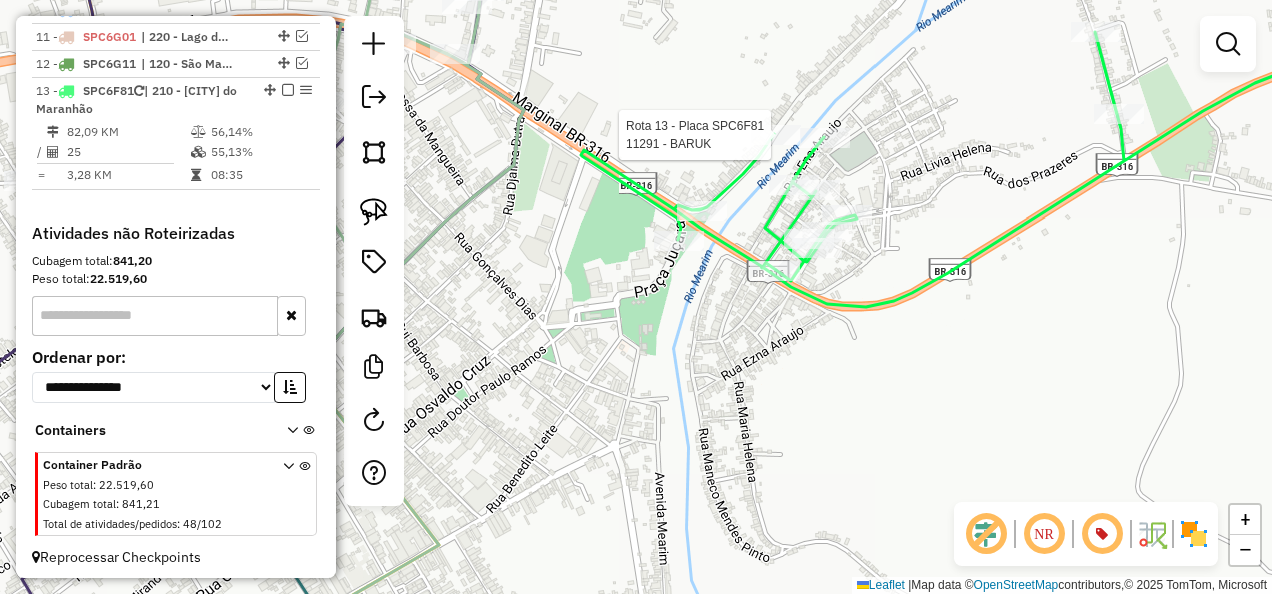 select on "**********" 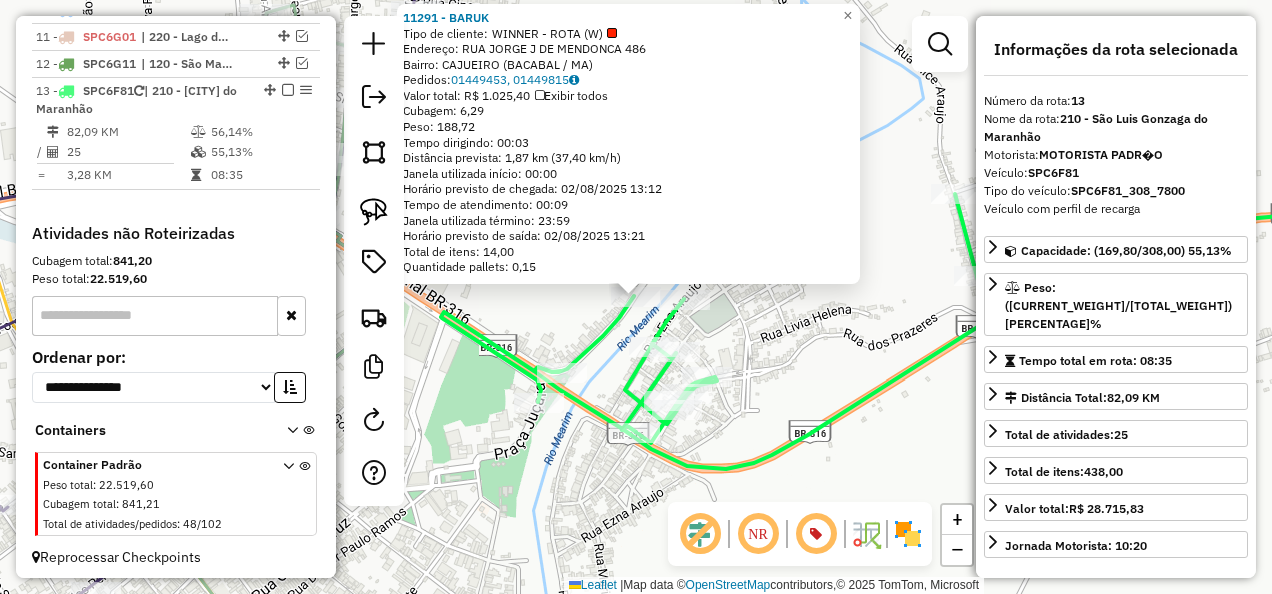 click 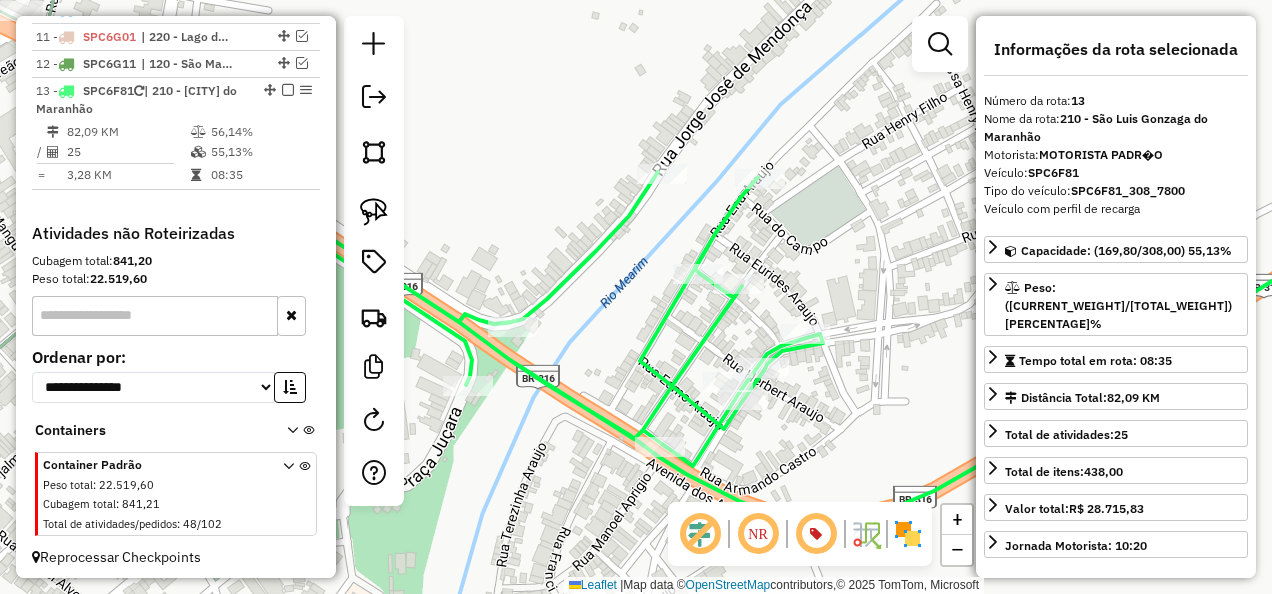 click 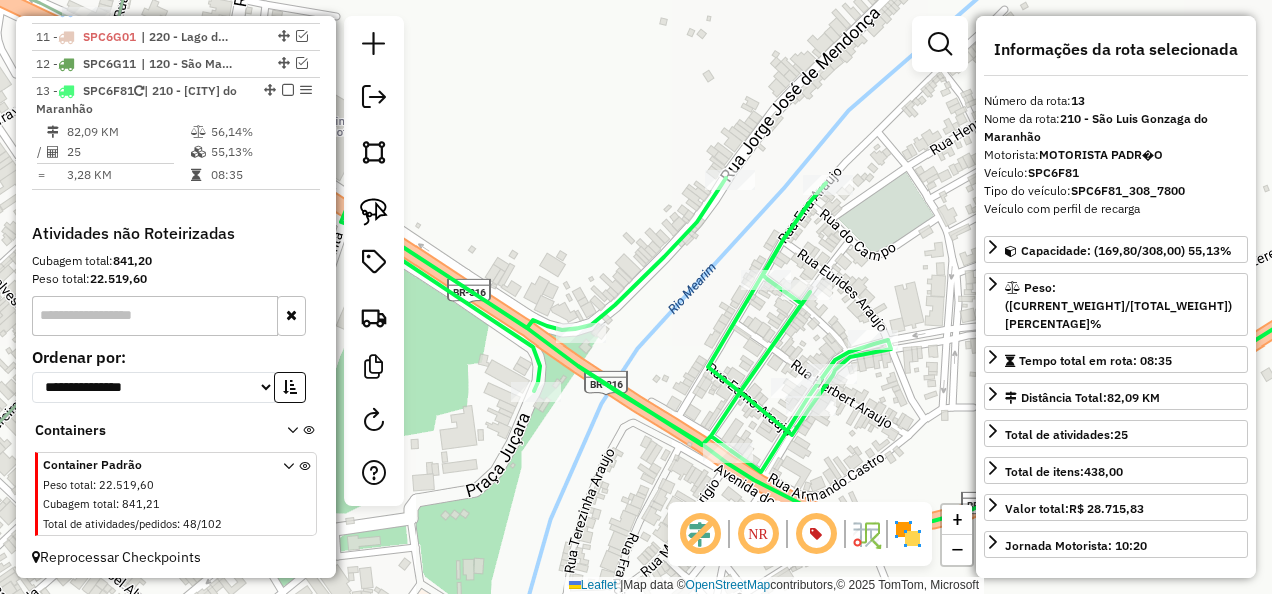 drag, startPoint x: 593, startPoint y: 436, endPoint x: 636, endPoint y: 442, distance: 43.416588 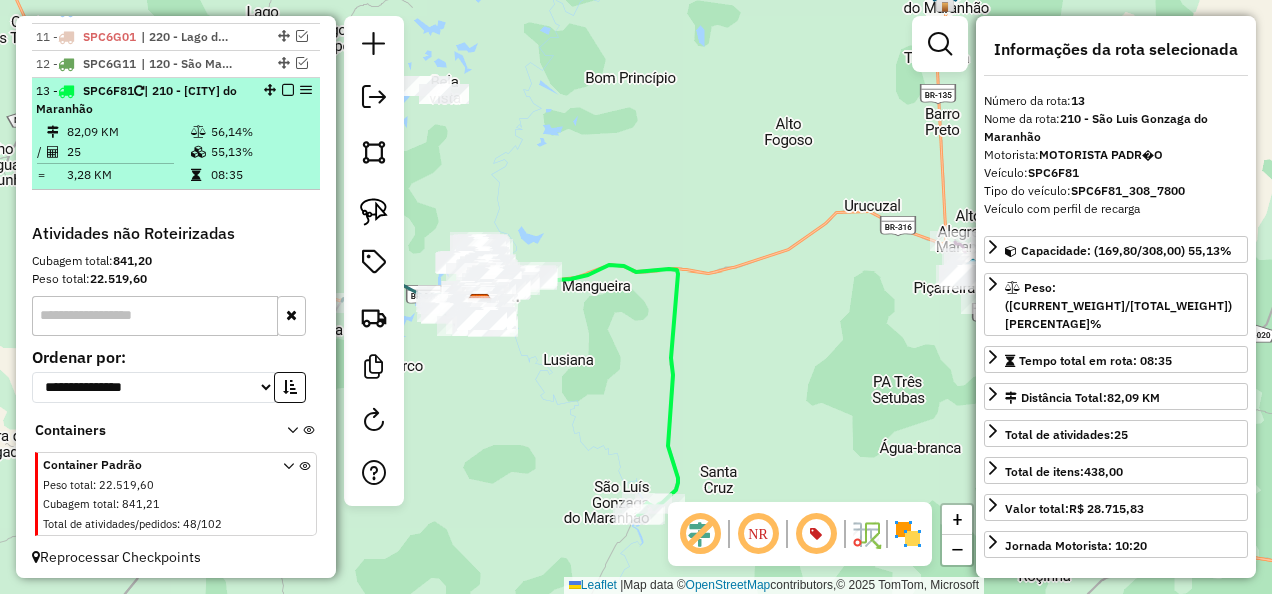 click at bounding box center (288, 90) 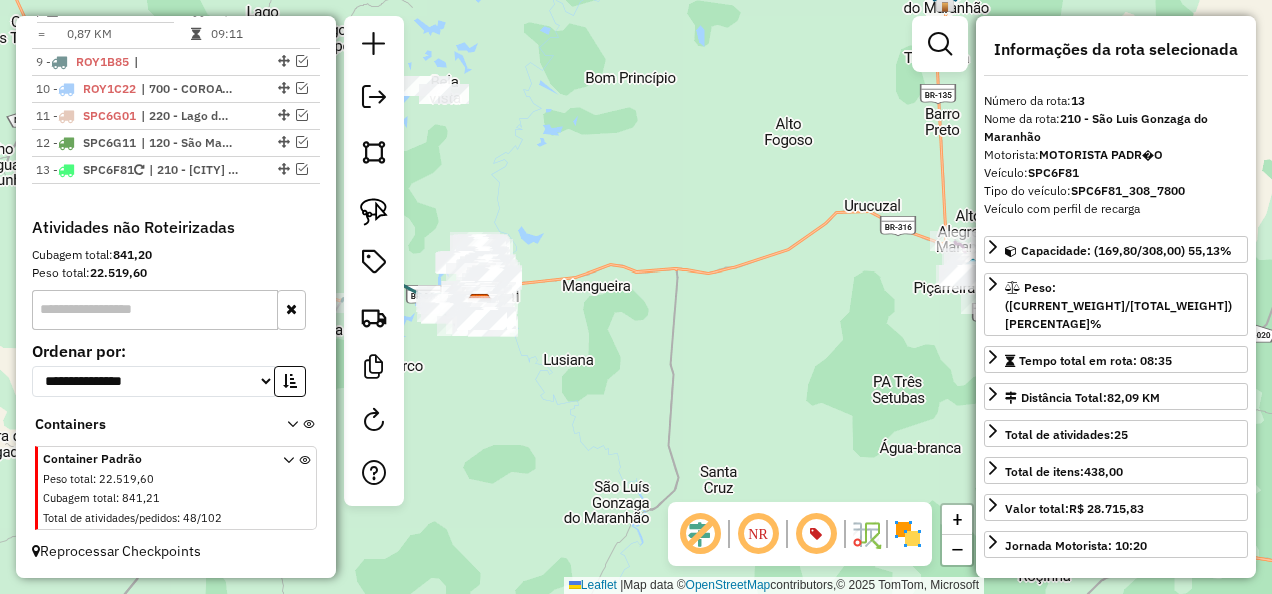 scroll, scrollTop: 1684, scrollLeft: 0, axis: vertical 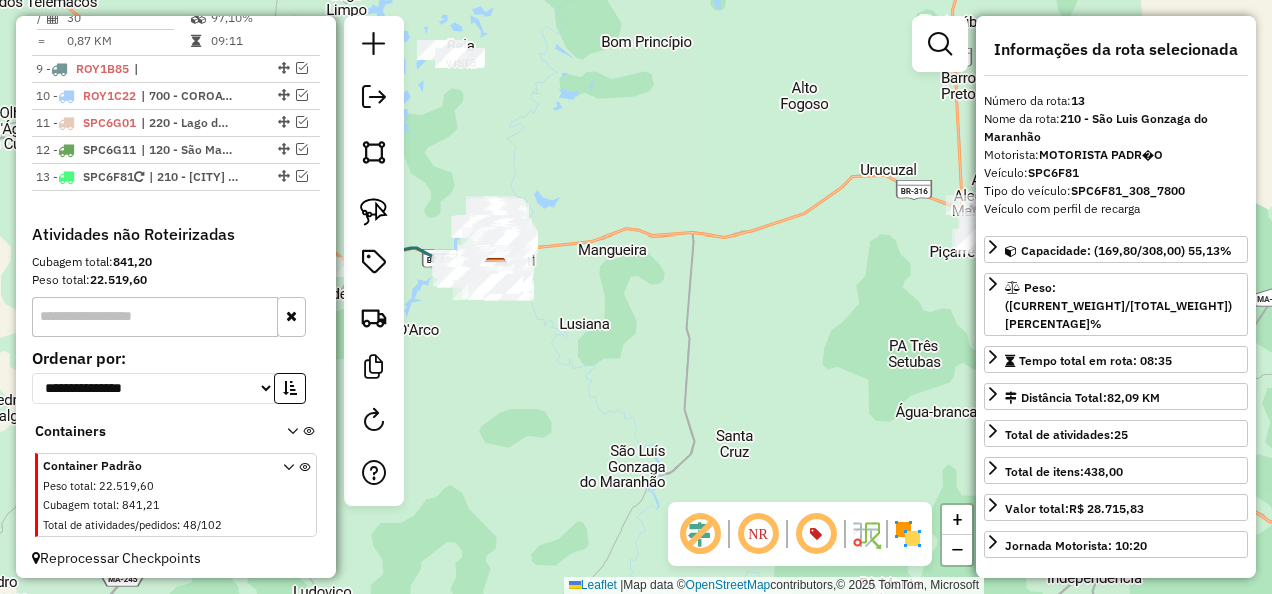 drag, startPoint x: 684, startPoint y: 364, endPoint x: 711, endPoint y: 324, distance: 48.259712 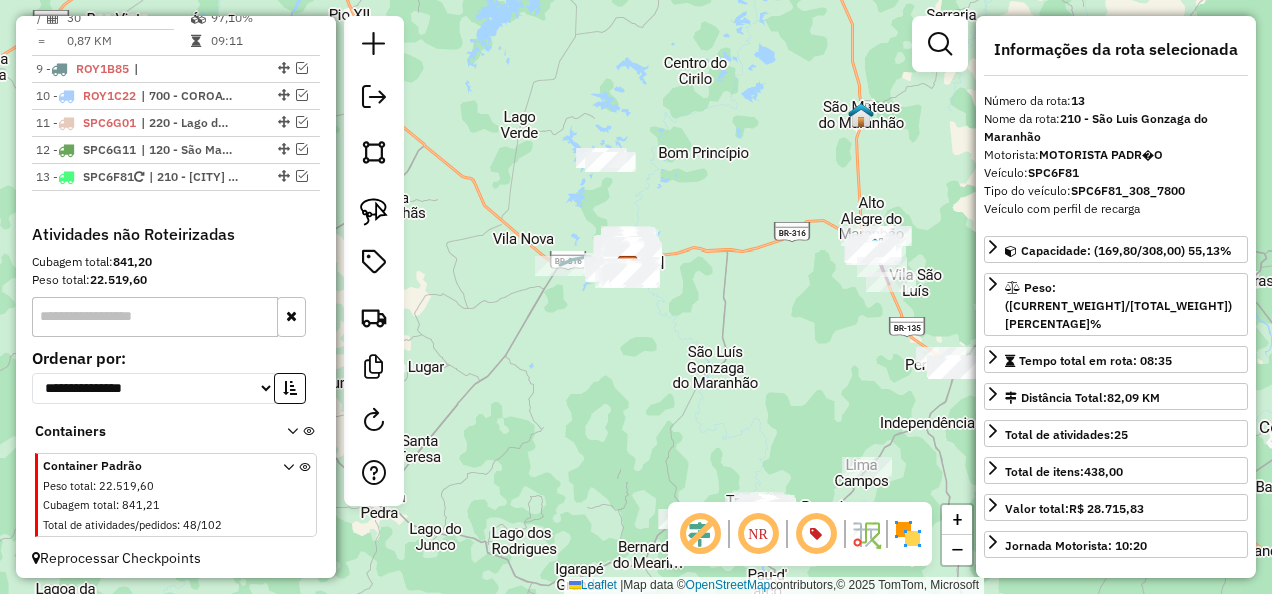 drag, startPoint x: 629, startPoint y: 412, endPoint x: 658, endPoint y: 378, distance: 44.687805 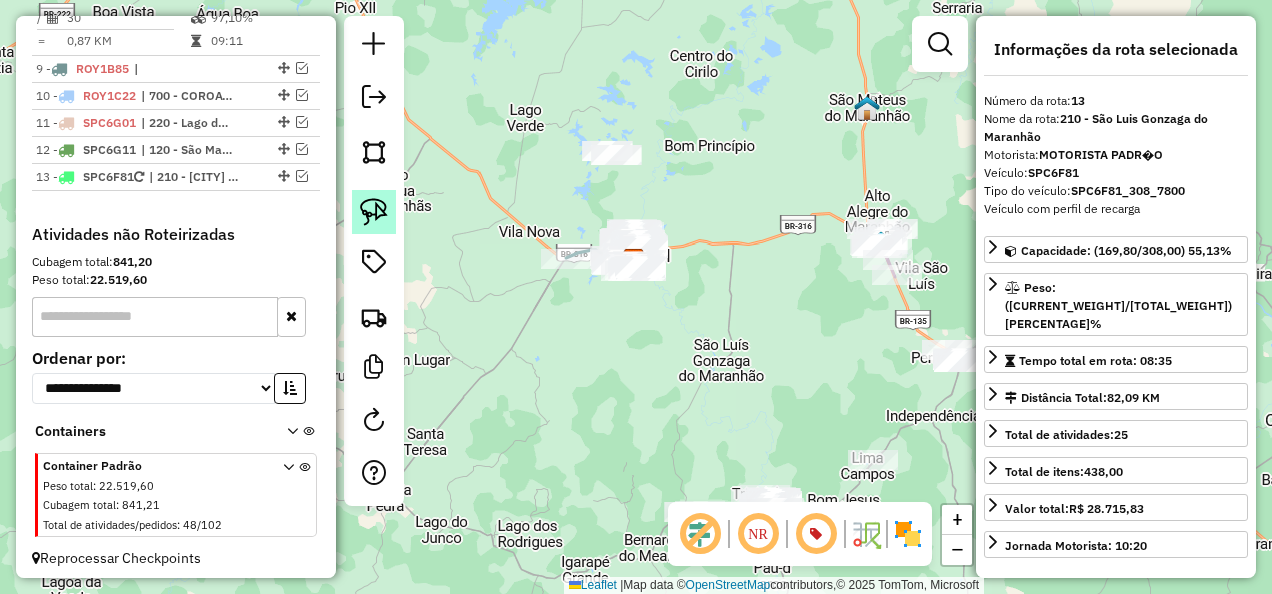 click 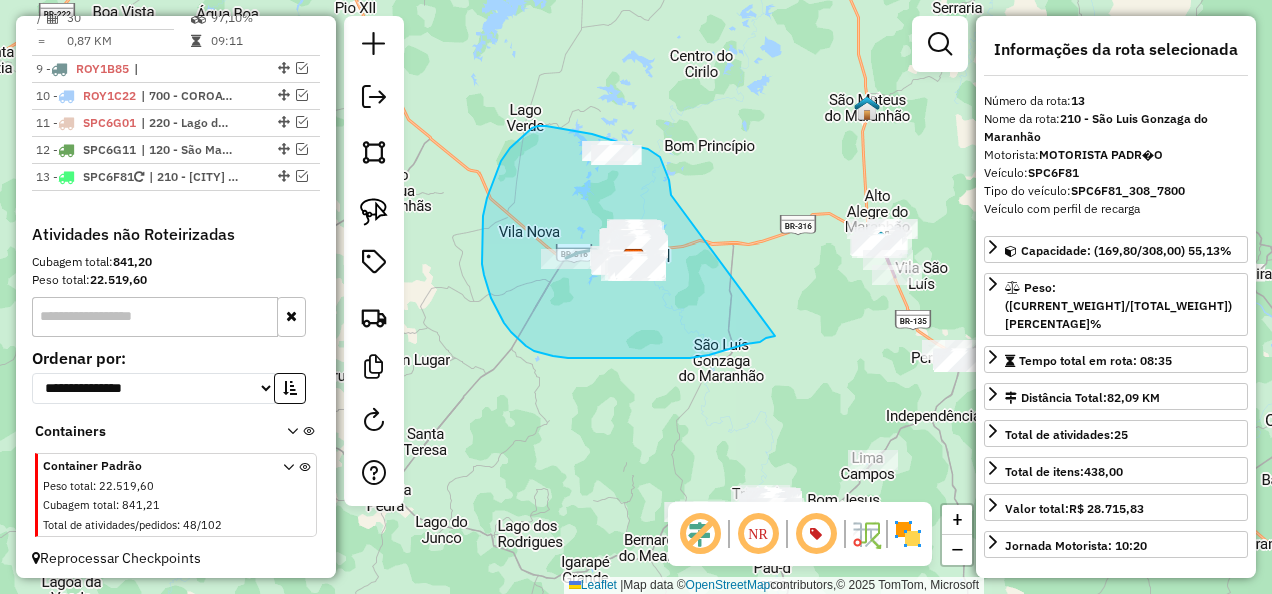 drag, startPoint x: 671, startPoint y: 195, endPoint x: 775, endPoint y: 336, distance: 175.2056 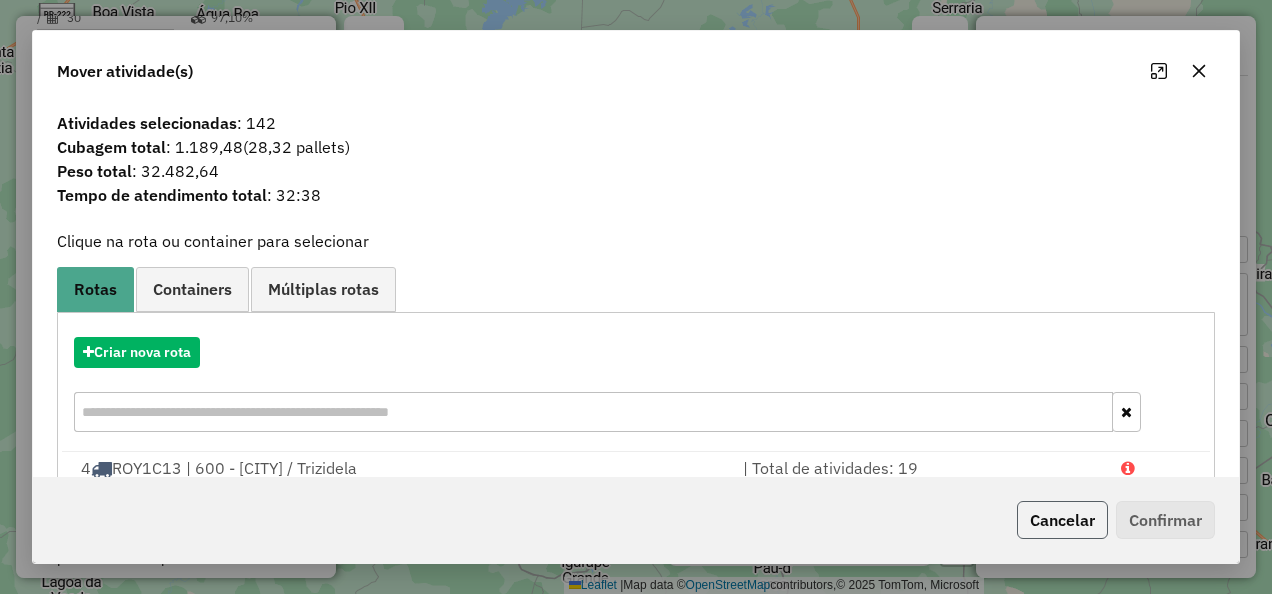 click on "Cancelar" 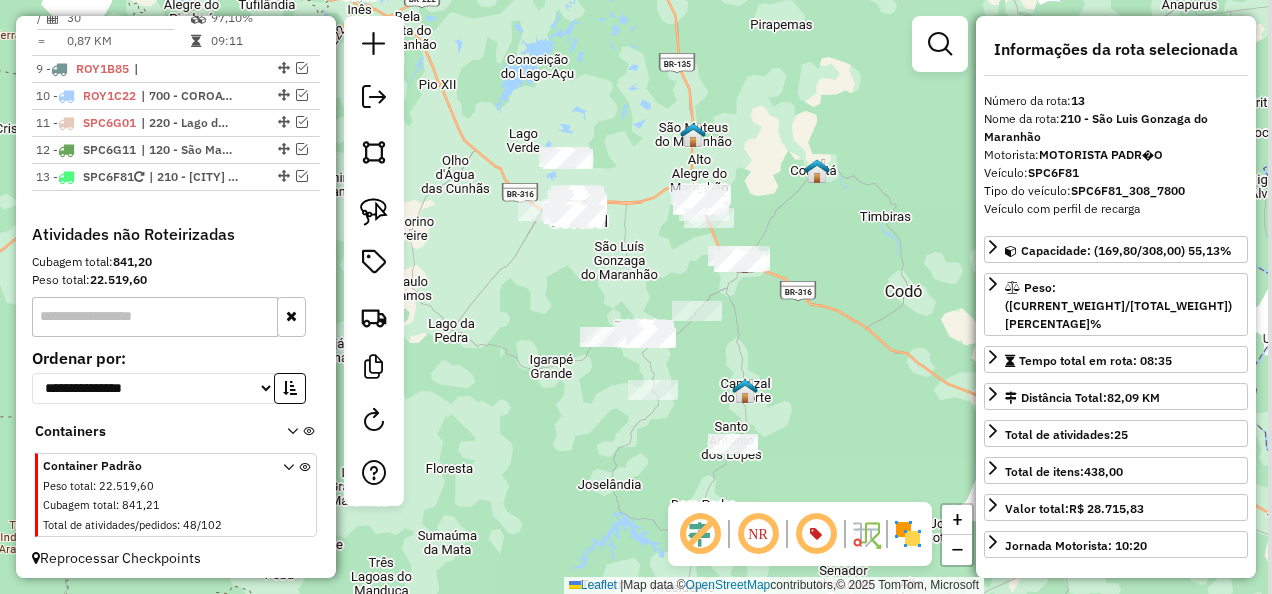 drag, startPoint x: 545, startPoint y: 301, endPoint x: 488, endPoint y: 206, distance: 110.788086 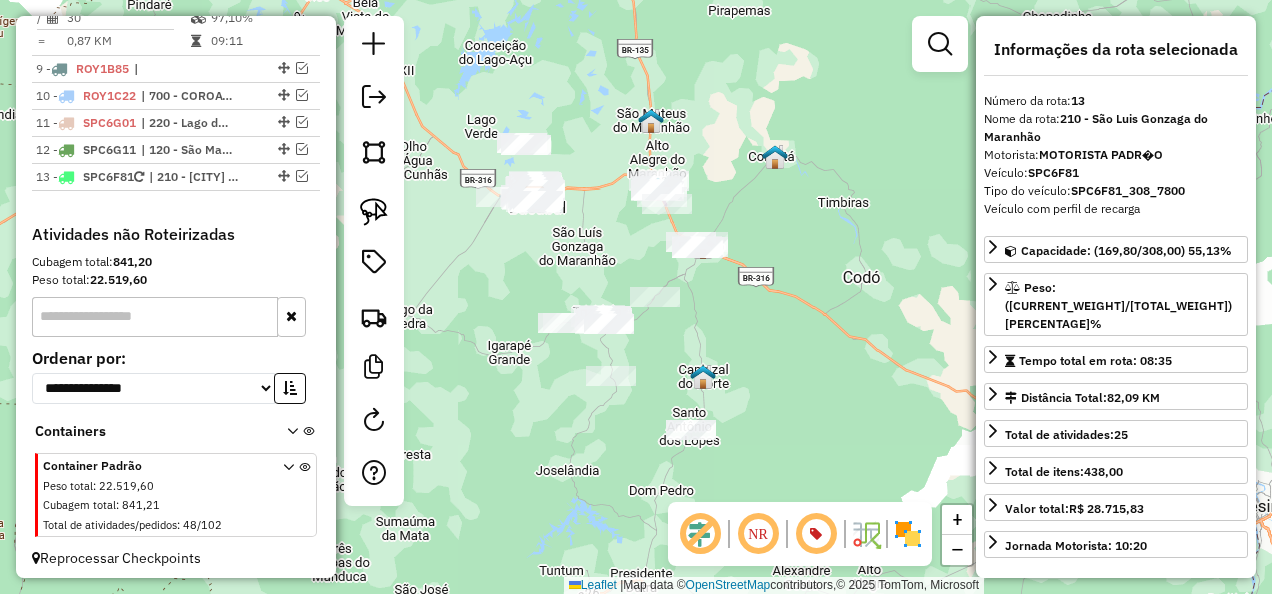 drag, startPoint x: 736, startPoint y: 268, endPoint x: 742, endPoint y: 357, distance: 89.20202 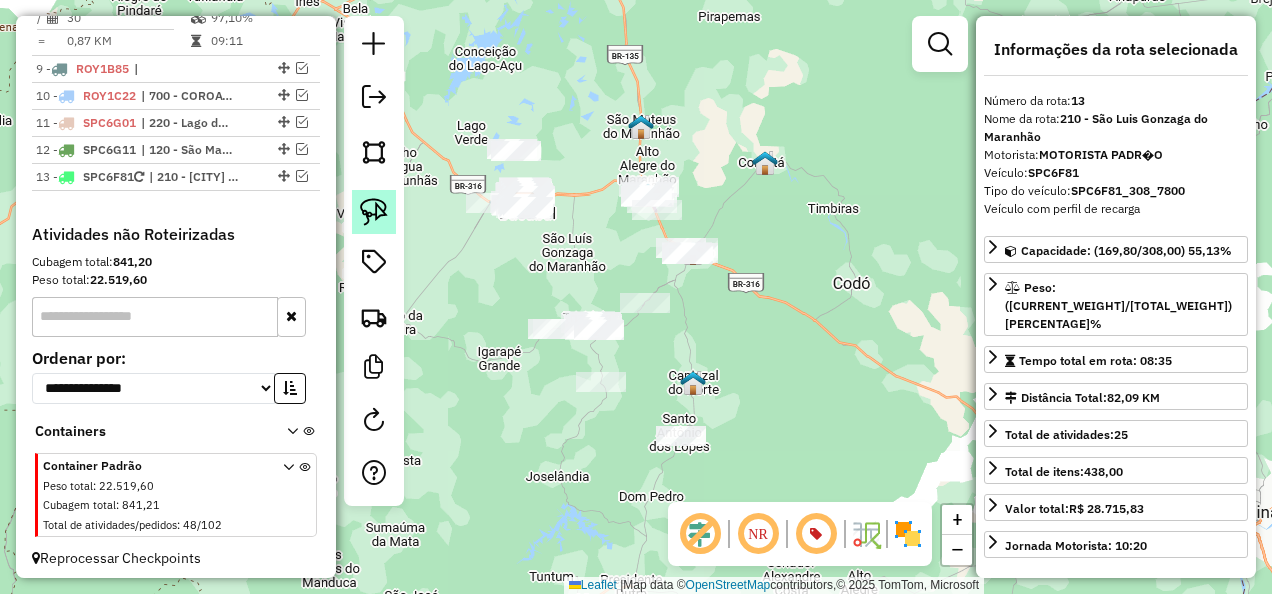 click 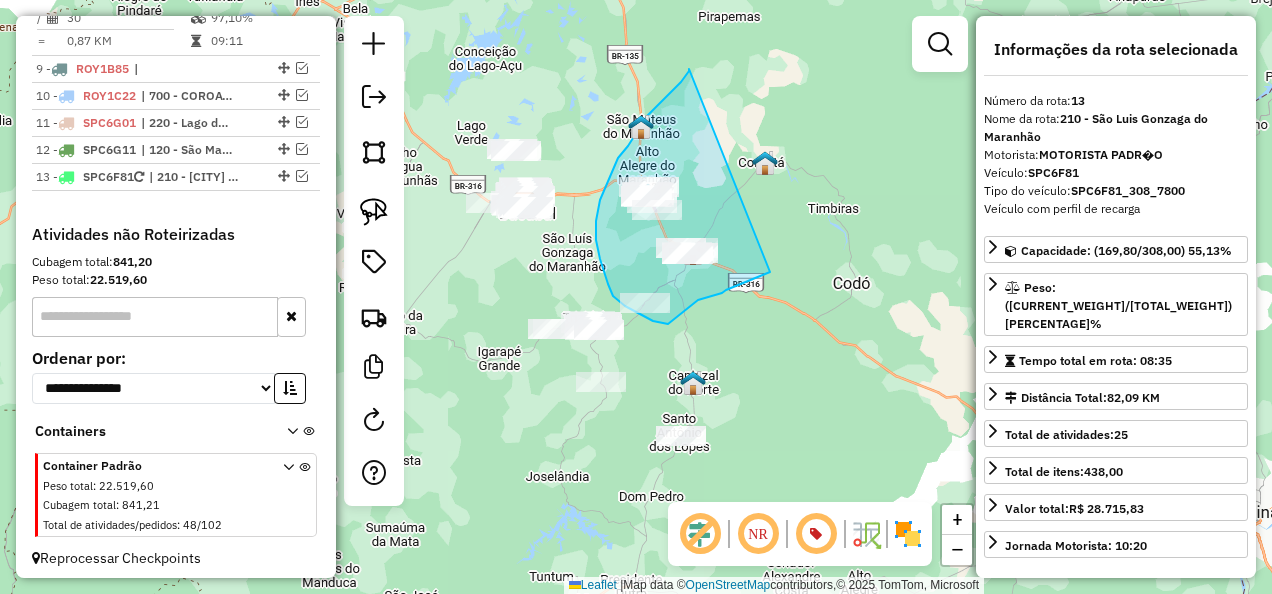 drag, startPoint x: 689, startPoint y: 69, endPoint x: 771, endPoint y: 271, distance: 218.00917 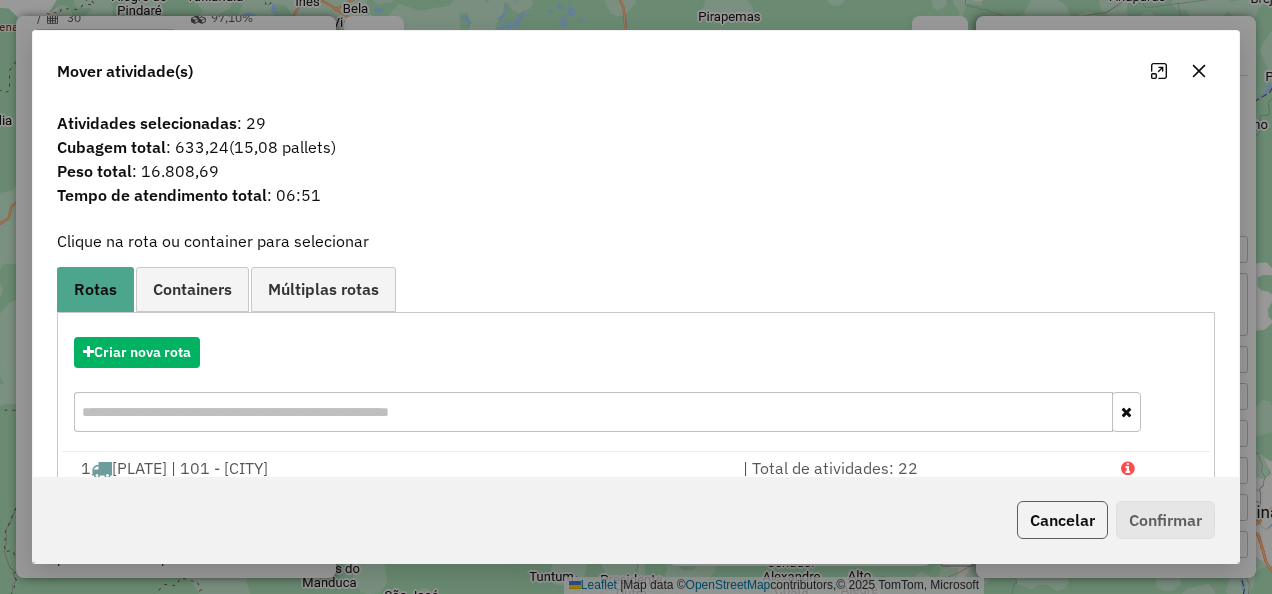 click on "Cancelar" 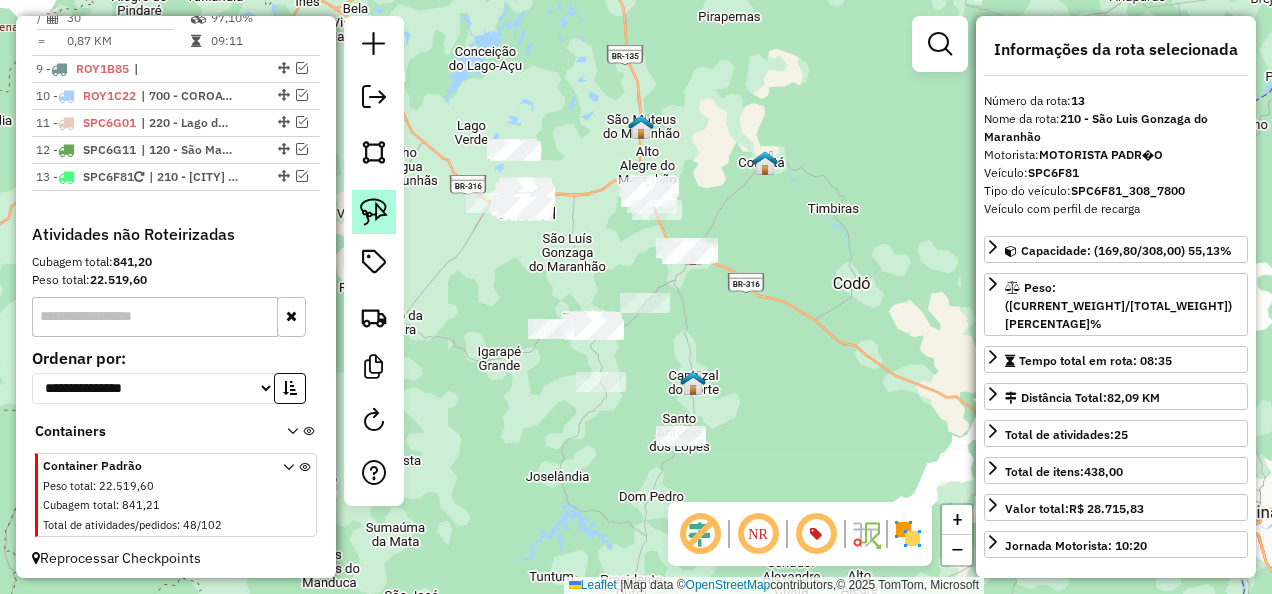 click 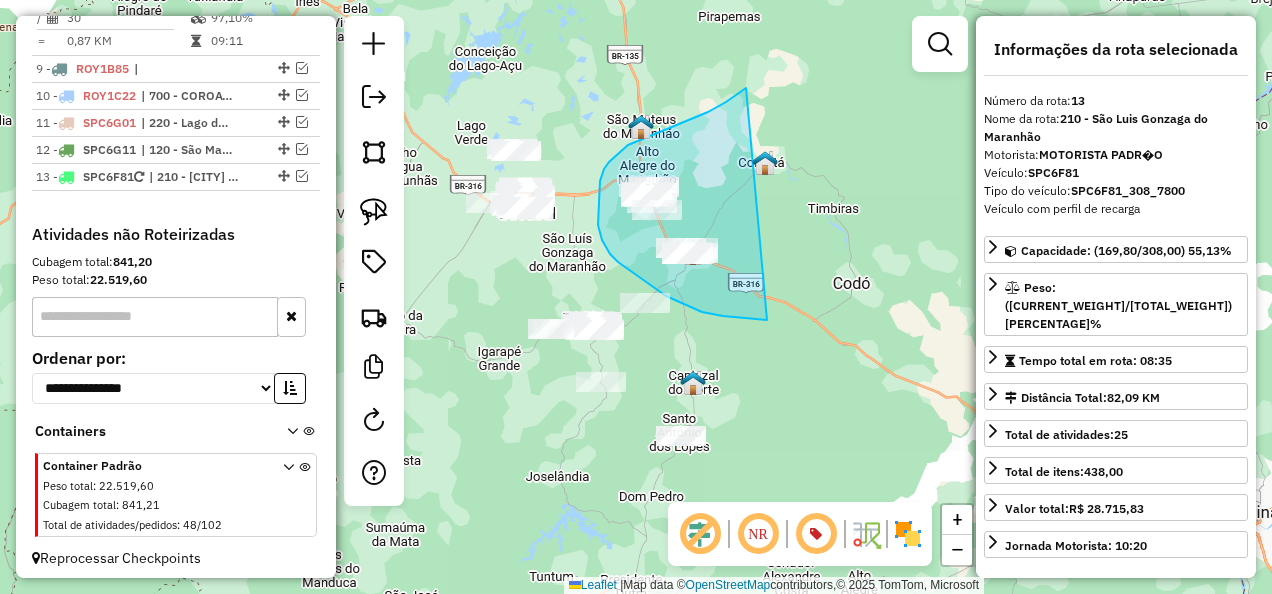 drag, startPoint x: 746, startPoint y: 88, endPoint x: 818, endPoint y: 320, distance: 242.91562 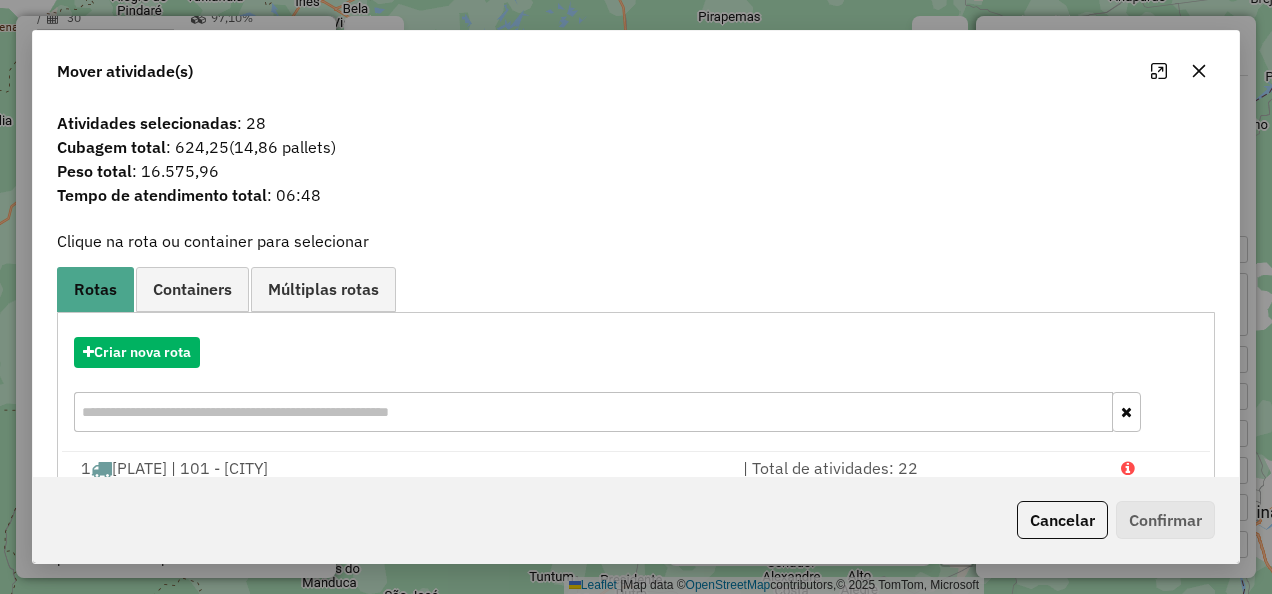 click on "Cancelar" 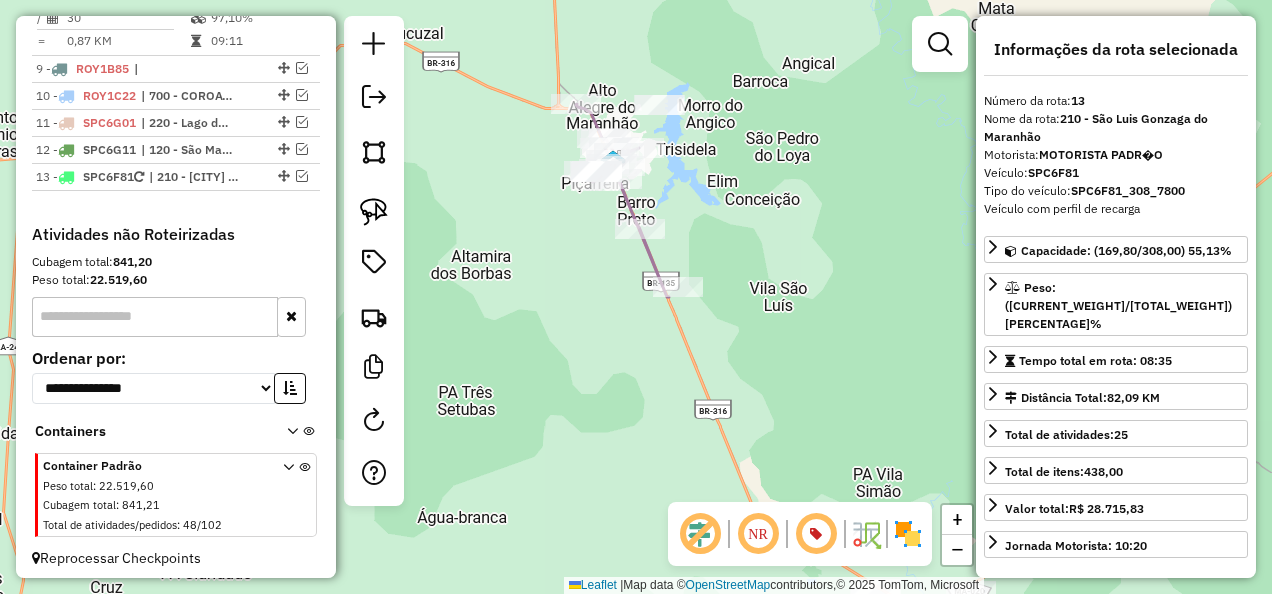 drag, startPoint x: 654, startPoint y: 314, endPoint x: 623, endPoint y: 430, distance: 120.070816 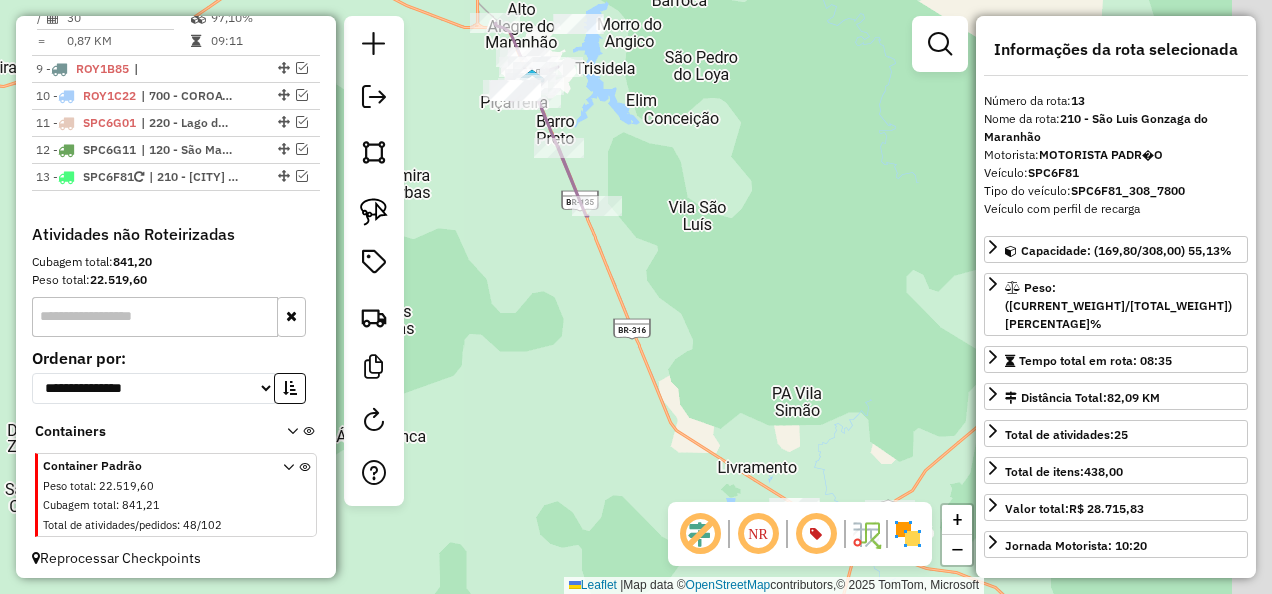 drag, startPoint x: 622, startPoint y: 447, endPoint x: 544, endPoint y: 248, distance: 213.7405 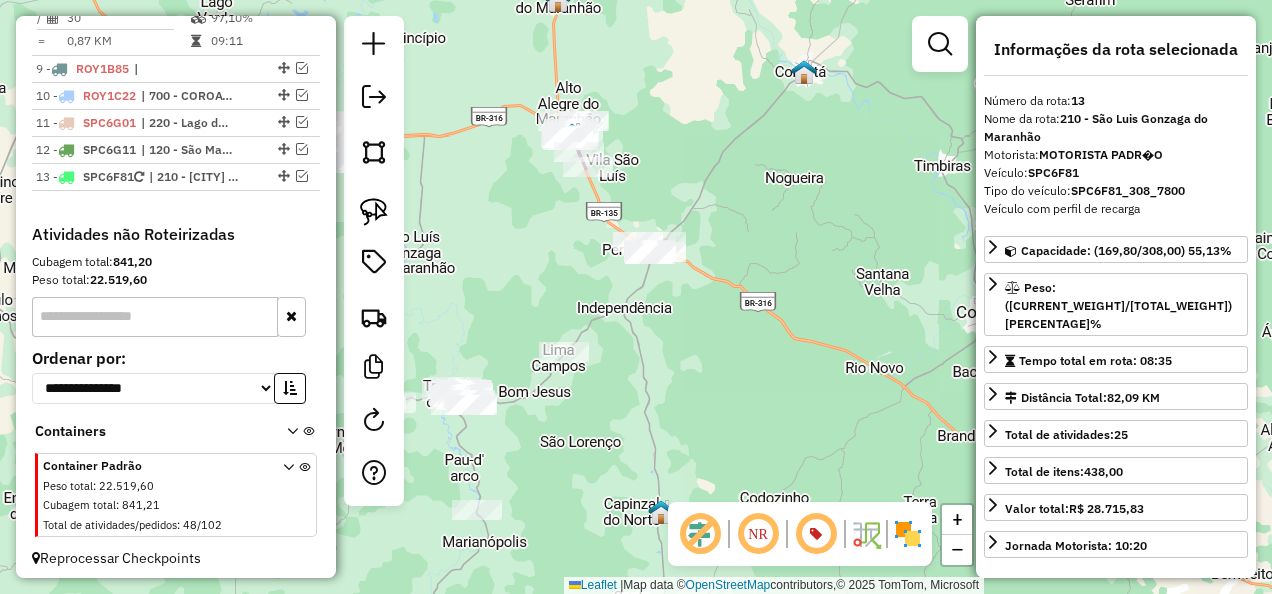 drag, startPoint x: 658, startPoint y: 413, endPoint x: 775, endPoint y: 364, distance: 126.84637 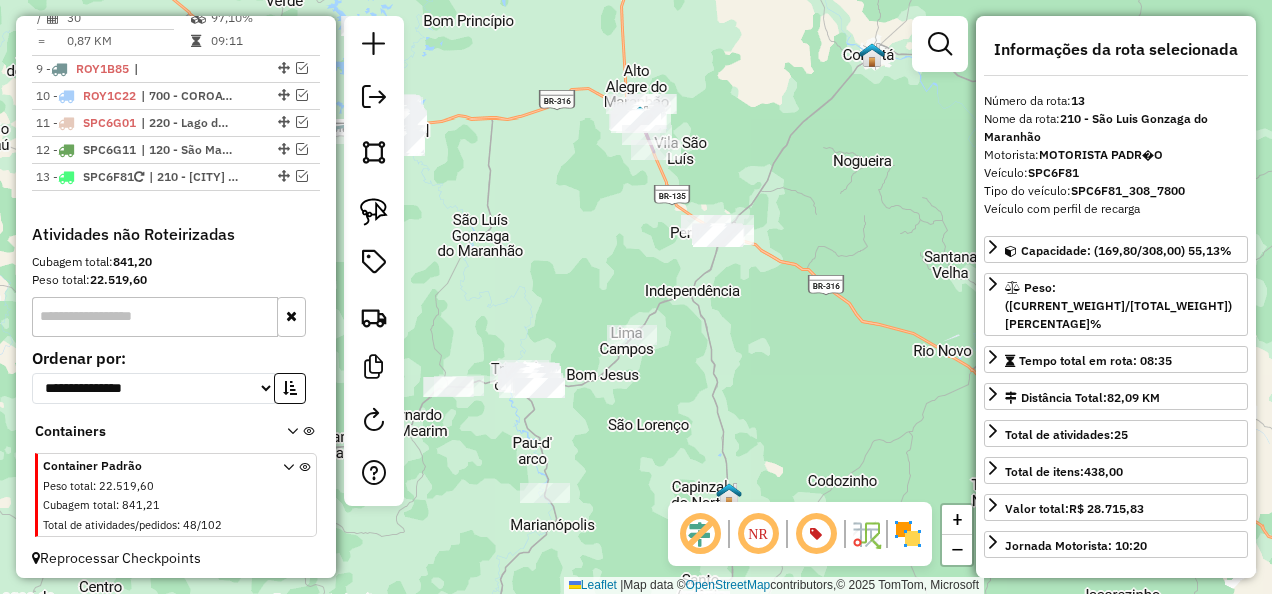 drag, startPoint x: 764, startPoint y: 326, endPoint x: 810, endPoint y: 398, distance: 85.44004 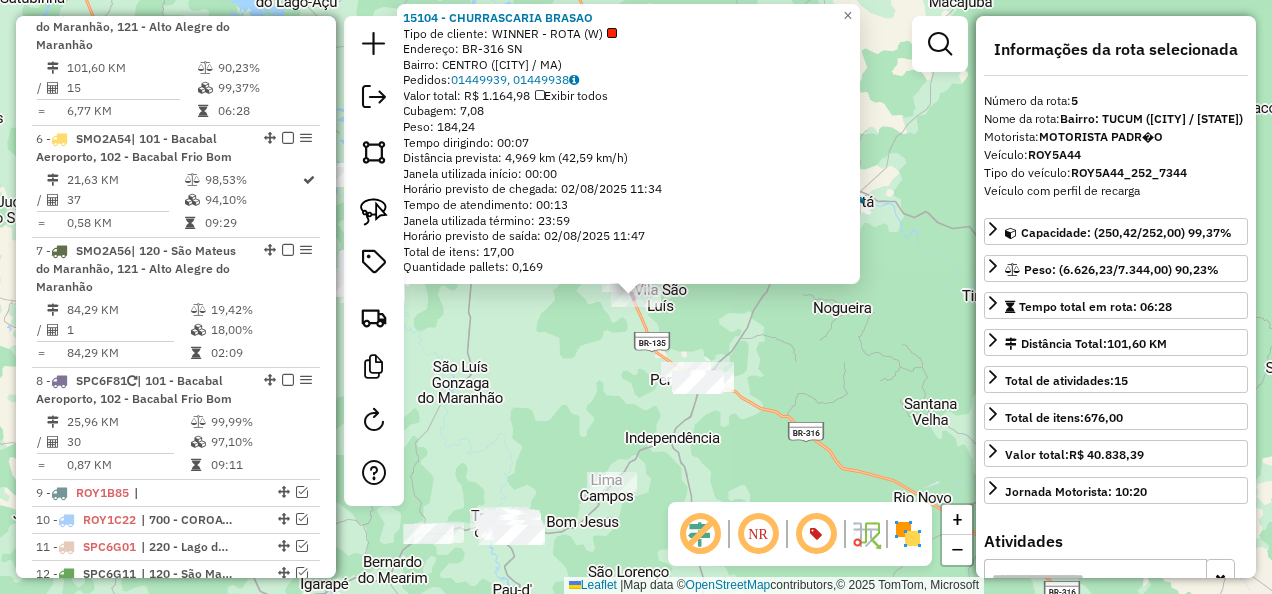 scroll, scrollTop: 1238, scrollLeft: 0, axis: vertical 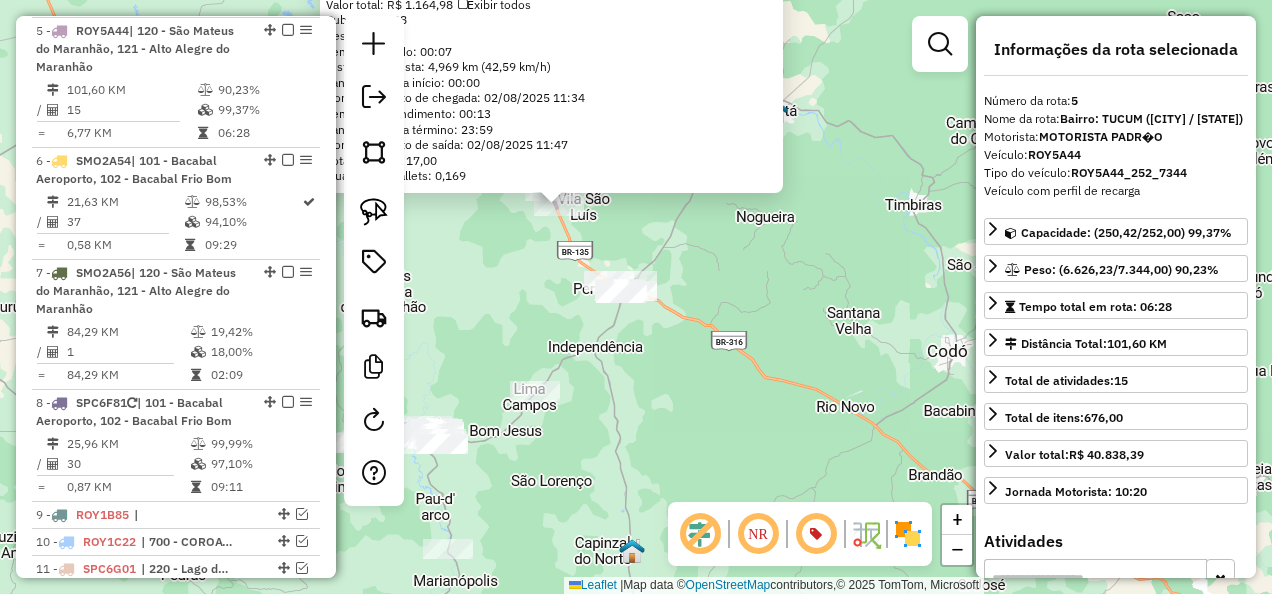 drag, startPoint x: 552, startPoint y: 295, endPoint x: 538, endPoint y: 278, distance: 22.022715 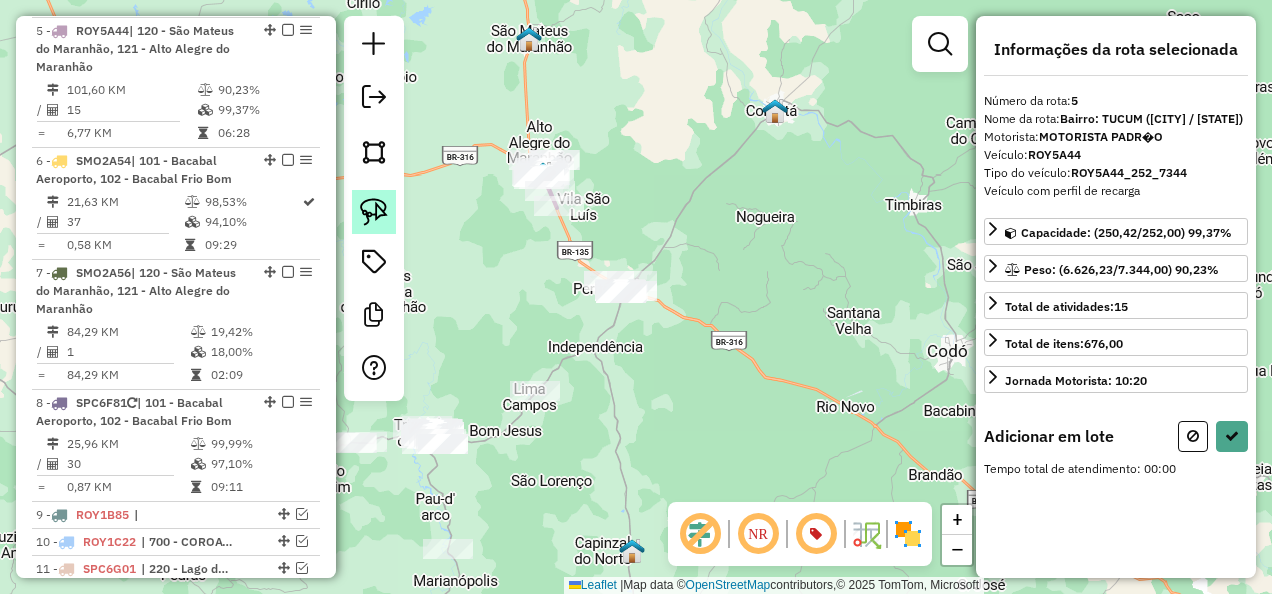 drag, startPoint x: 372, startPoint y: 204, endPoint x: 386, endPoint y: 204, distance: 14 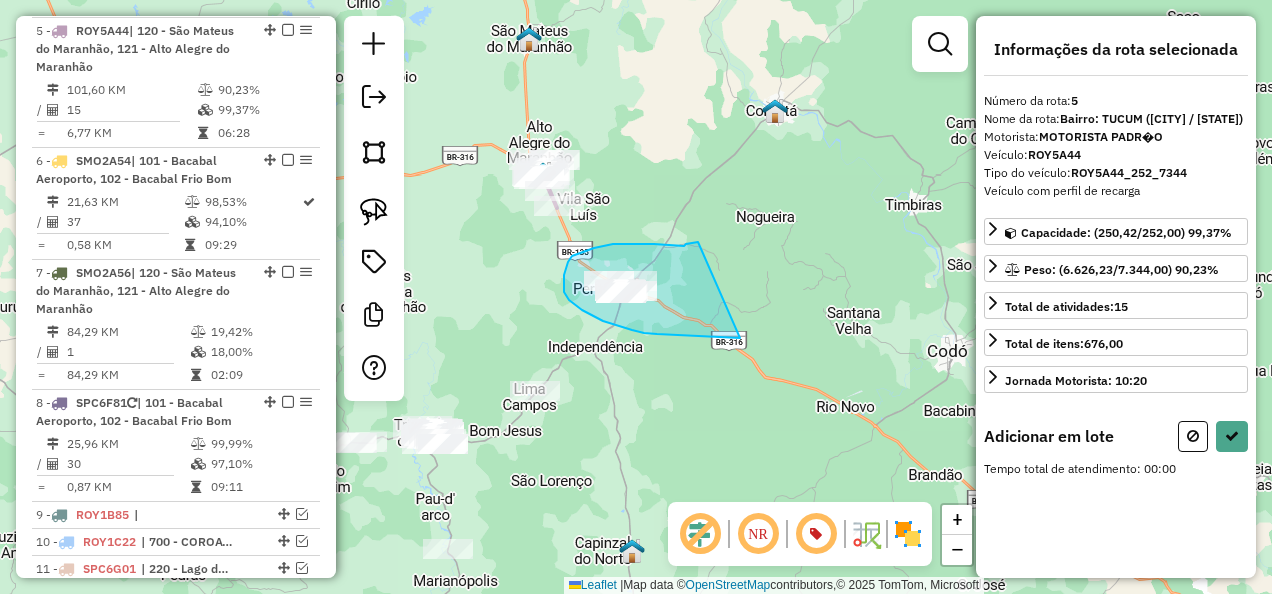 drag, startPoint x: 698, startPoint y: 242, endPoint x: 745, endPoint y: 339, distance: 107.78683 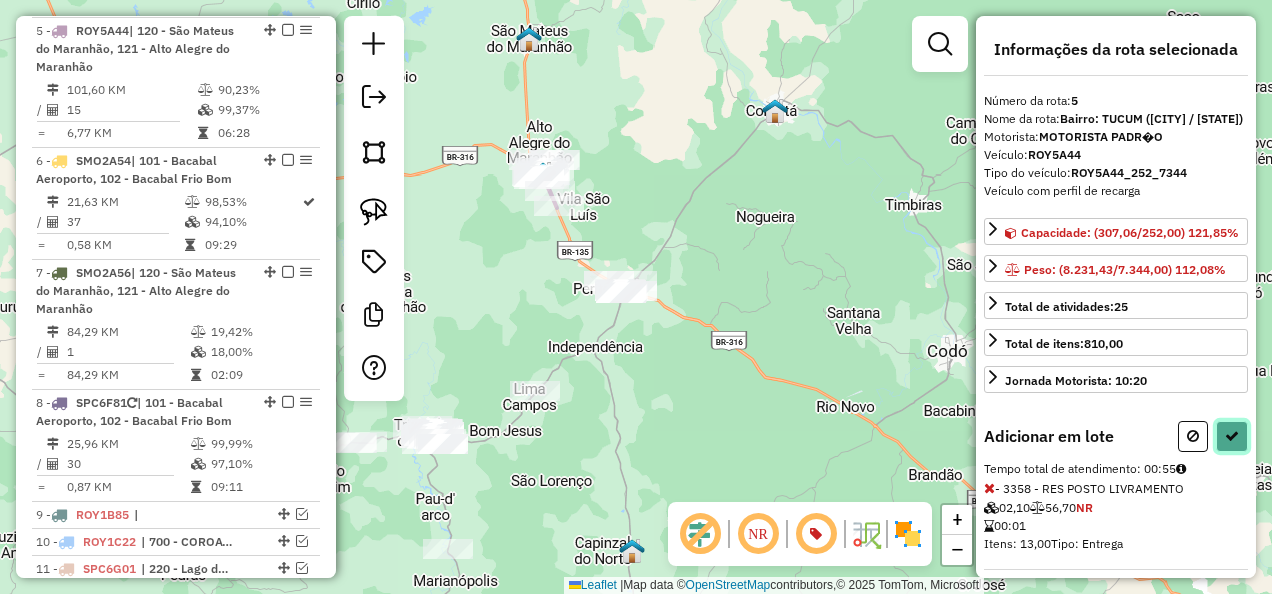 click at bounding box center (1232, 436) 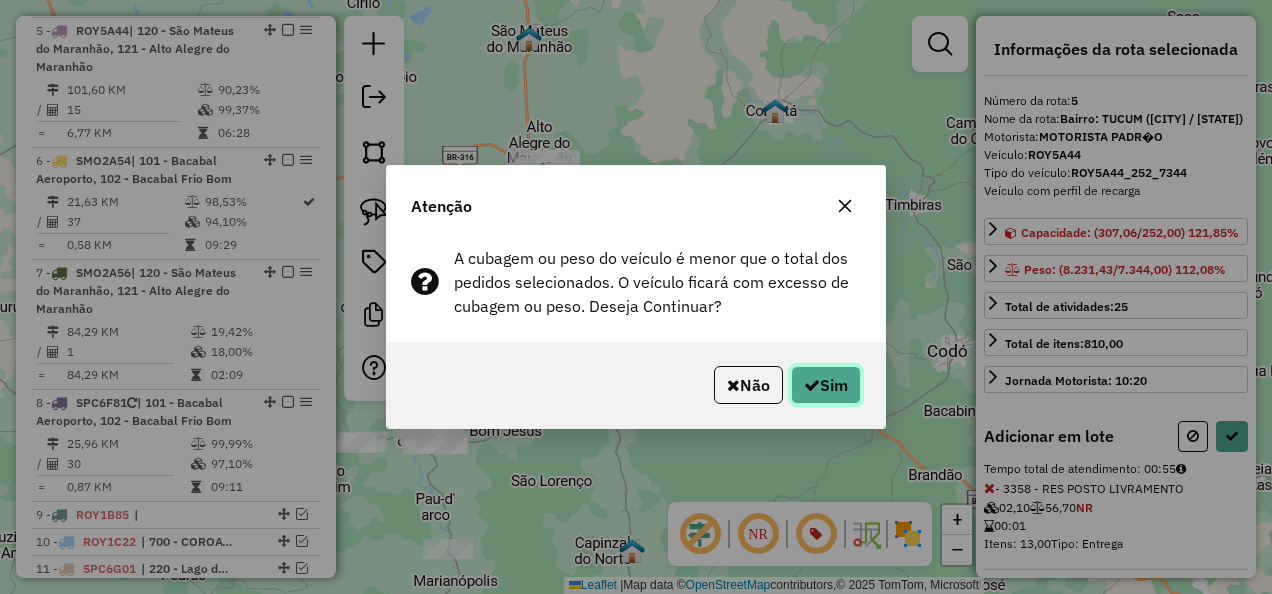 click on "Sim" 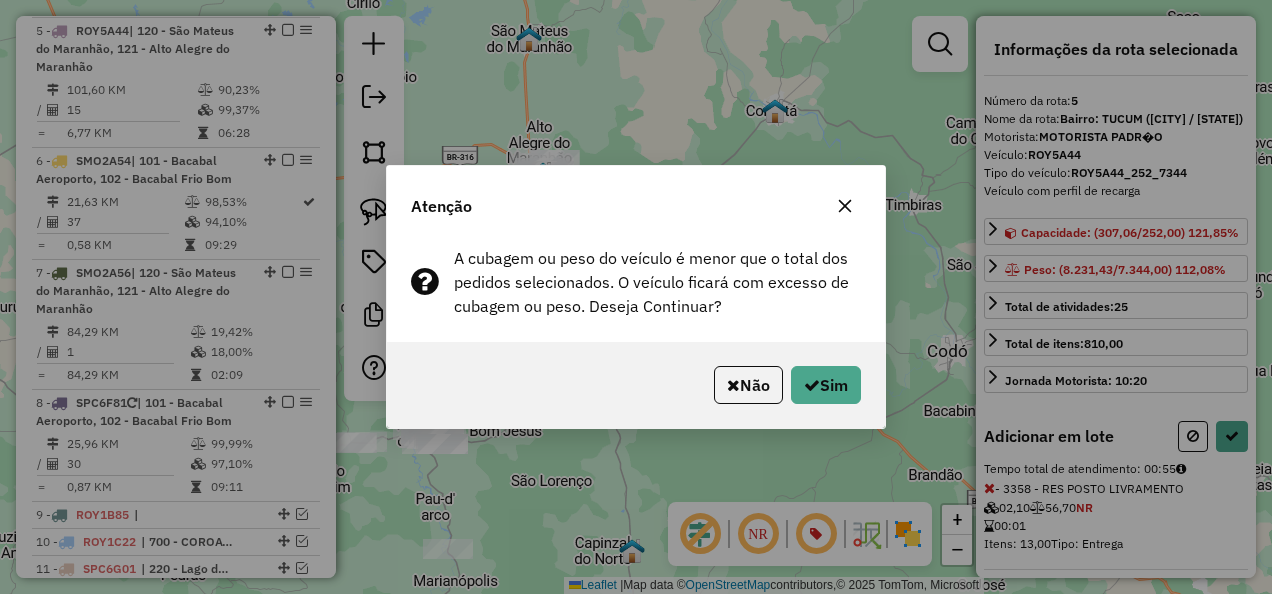 select on "**********" 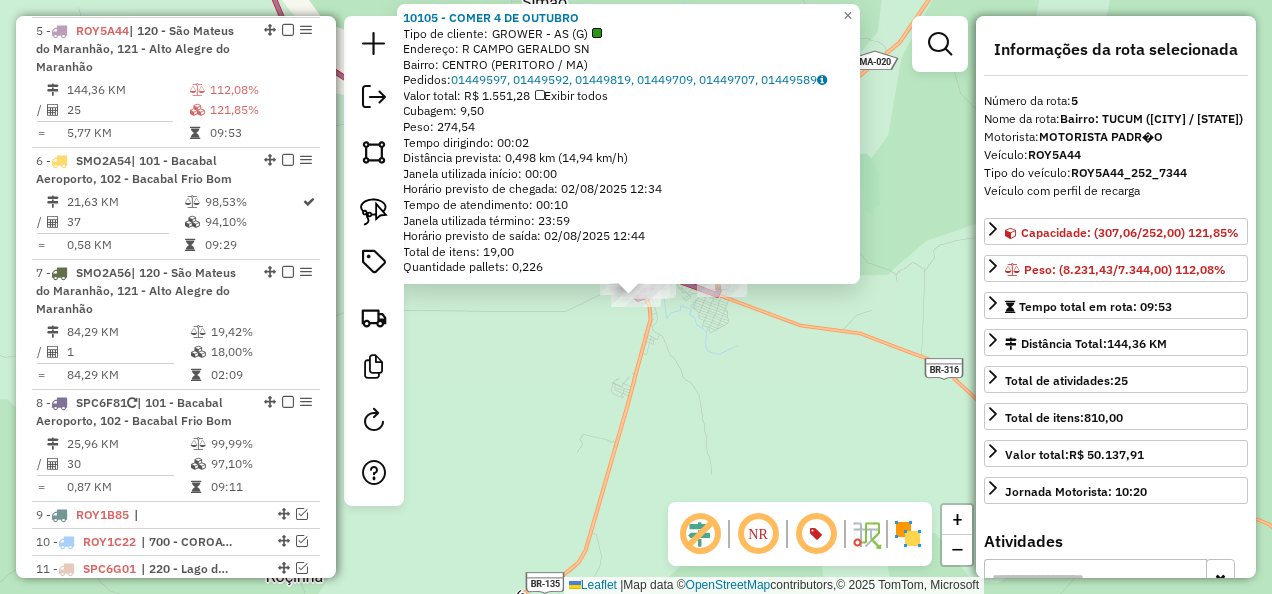 click on "Rota 5 - Placa ROY5A44  10105 - COMER 4 DE OUTUBRO 10105 - COMER 4 DE OUTUBRO  Tipo de cliente:   GROWER - AS (G)   Endereço: R   CAMPO GERALDO                 SN   Bairro: CENTRO (PERITORO / MA)   Pedidos:  01449597, 01449592, 01449819, 01449709, 01449707, 01449589   Valor total: R$ 1.551,28   Exibir todos   Cubagem: 9,50  Peso: 274,54  Tempo dirigindo: 00:02   Distância prevista: 0,498 km (14,94 km/h)   Janela utilizada início: 00:00   Horário previsto de chegada: 02/08/2025 12:34   Tempo de atendimento: 00:10   Janela utilizada término: 23:59   Horário previsto de saída: 02/08/2025 12:44   Total de itens: 19,00   Quantidade pallets: 0,226  × Janela de atendimento Grade de atendimento Capacidade Transportadoras Veículos Cliente Pedidos  Rotas Selecione os dias de semana para filtrar as janelas de atendimento  Seg   Ter   Qua   Qui   Sex   Sáb   Dom  Informe o período da janela de atendimento: De: Até:  Filtrar exatamente a janela do cliente  Considerar janela de atendimento padrão   Seg   Ter" 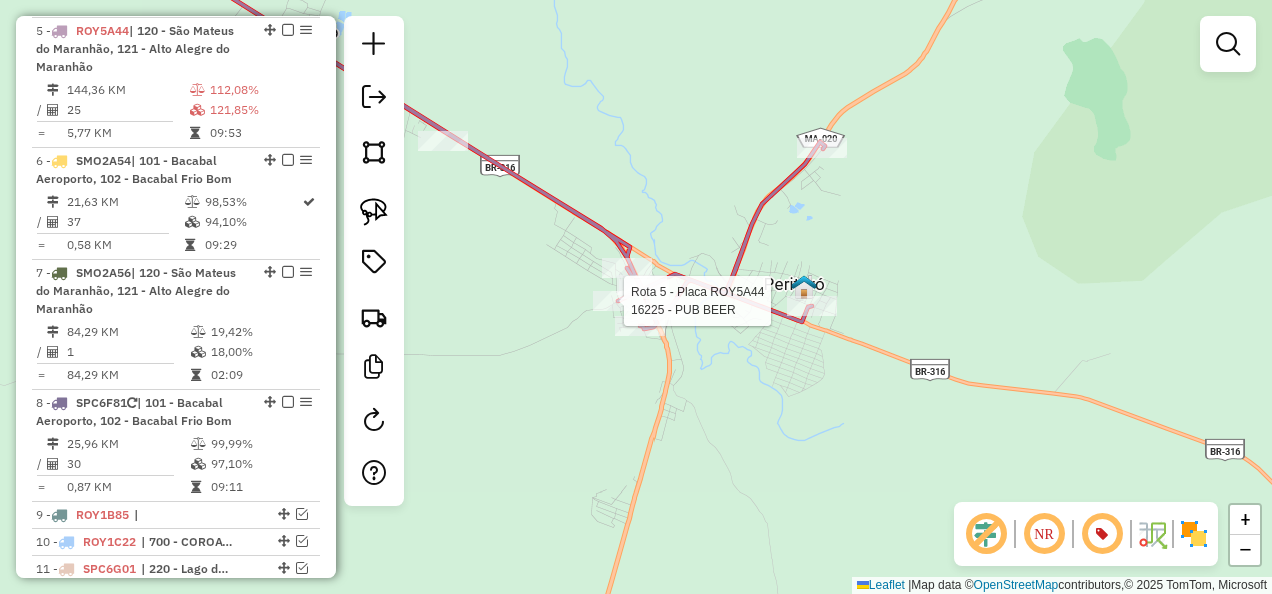 select on "**********" 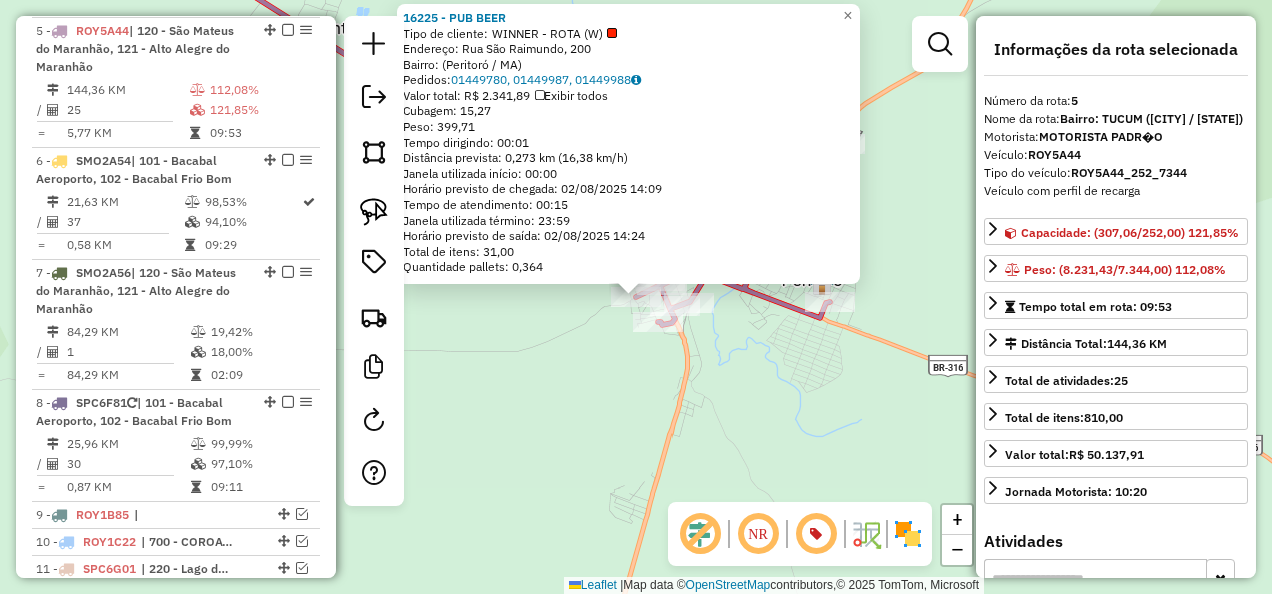 drag, startPoint x: 610, startPoint y: 376, endPoint x: 676, endPoint y: 358, distance: 68.41052 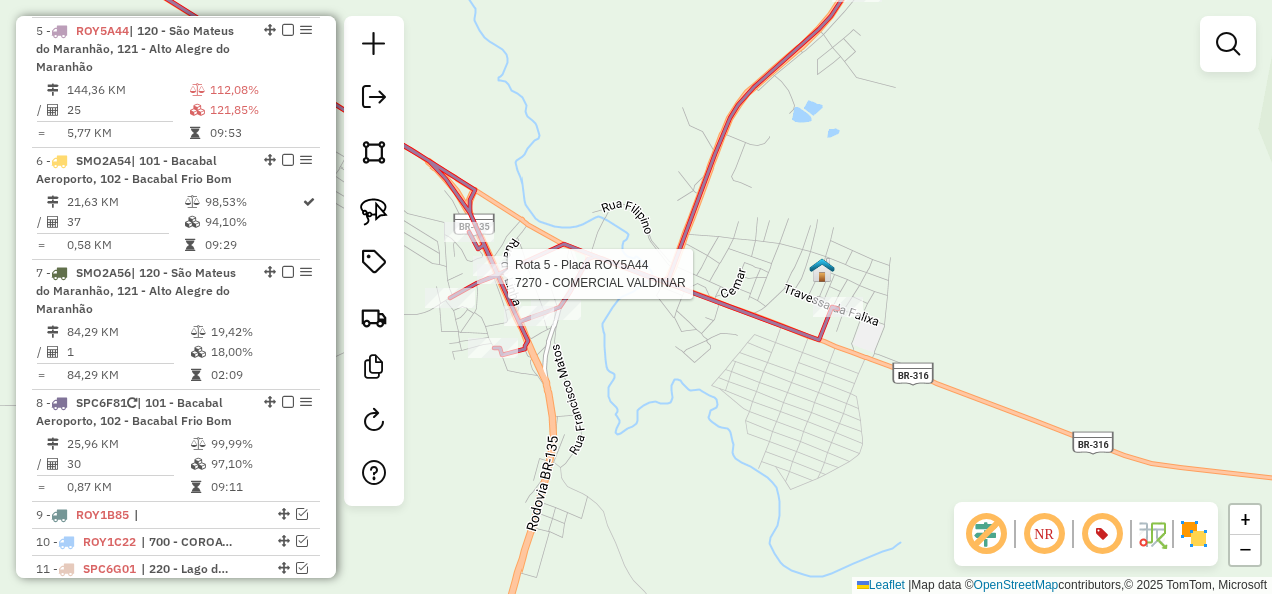 select on "**********" 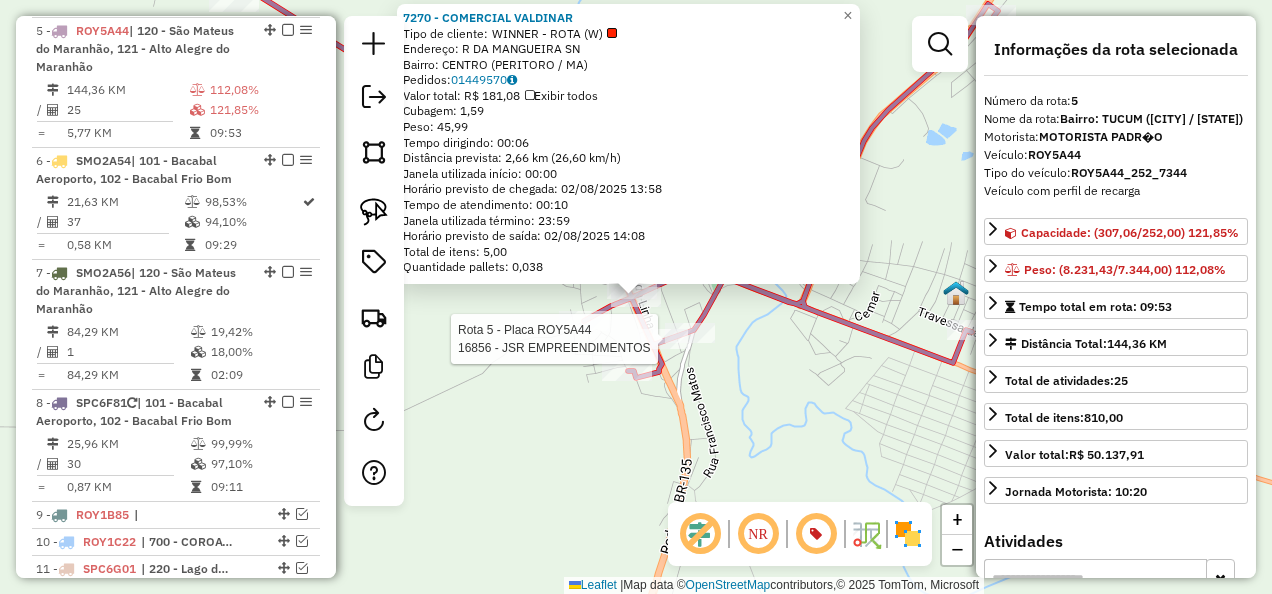 click 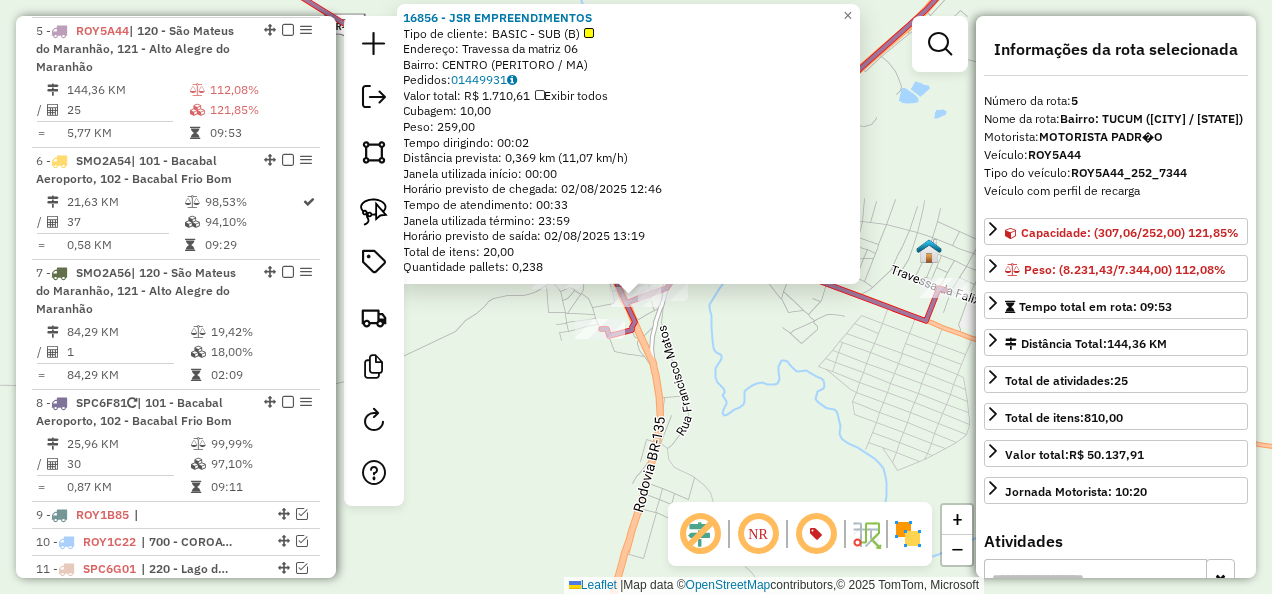 drag, startPoint x: 768, startPoint y: 376, endPoint x: 754, endPoint y: 348, distance: 31.304953 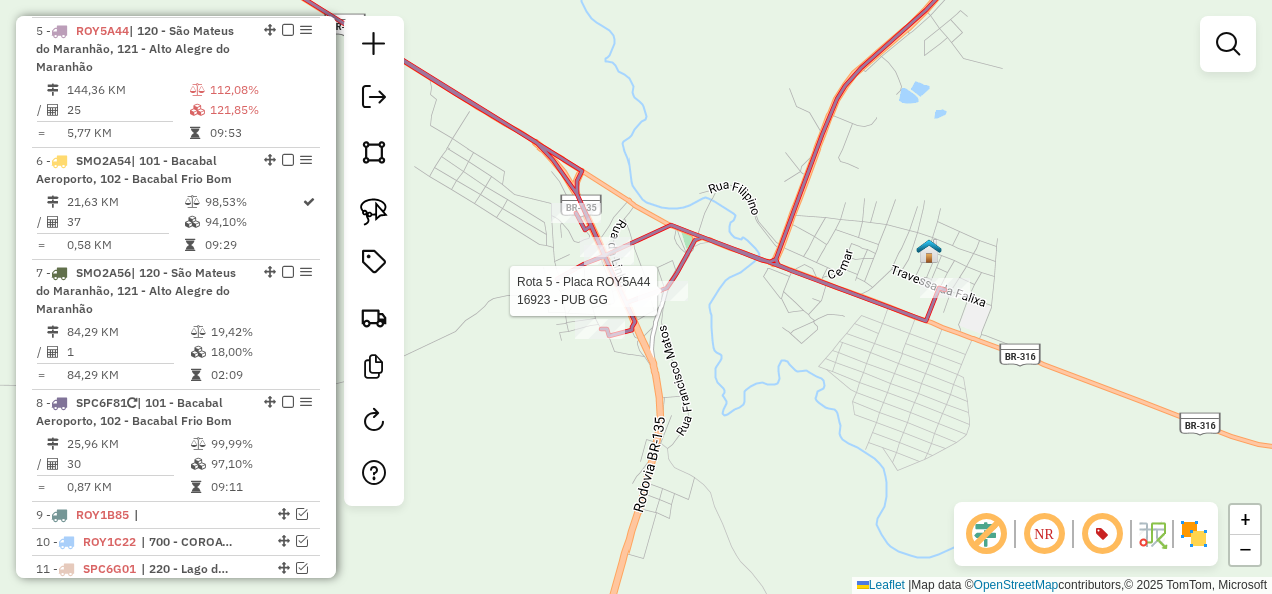 select on "**********" 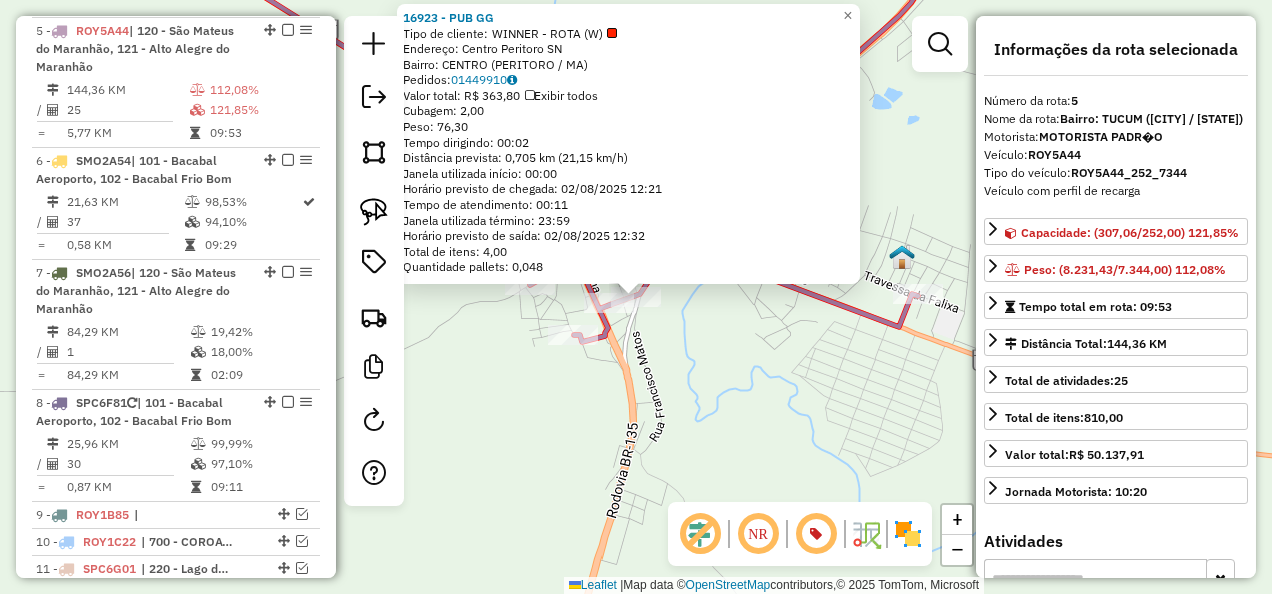 click on "16923 - PUB GG  Tipo de cliente:   WINNER - ROTA (W)   Endereço:  Centro Peritoro SN   Bairro: CENTRO (PERITORO / MA)   Pedidos:  01449910   Valor total: R$ 363,80   Exibir todos   Cubagem: 2,00  Peso: 76,30  Tempo dirigindo: 00:02   Distância prevista: 0,705 km (21,15 km/h)   Janela utilizada início: 00:00   Horário previsto de chegada: 02/08/2025 12:21   Tempo de atendimento: 00:11   Janela utilizada término: 23:59   Horário previsto de saída: 02/08/2025 12:32   Total de itens: 4,00   Quantidade pallets: 0,048  × Janela de atendimento Grade de atendimento Capacidade Transportadoras Veículos Cliente Pedidos  Rotas Selecione os dias de semana para filtrar as janelas de atendimento  Seg   Ter   Qua   Qui   Sex   Sáb   Dom  Informe o período da janela de atendimento: De: Até:  Filtrar exatamente a janela do cliente  Considerar janela de atendimento padrão  Selecione os dias de semana para filtrar as grades de atendimento  Seg   Ter   Qua   Qui   Sex   Sáb   Dom   Peso mínimo:   Peso máximo:  De:" 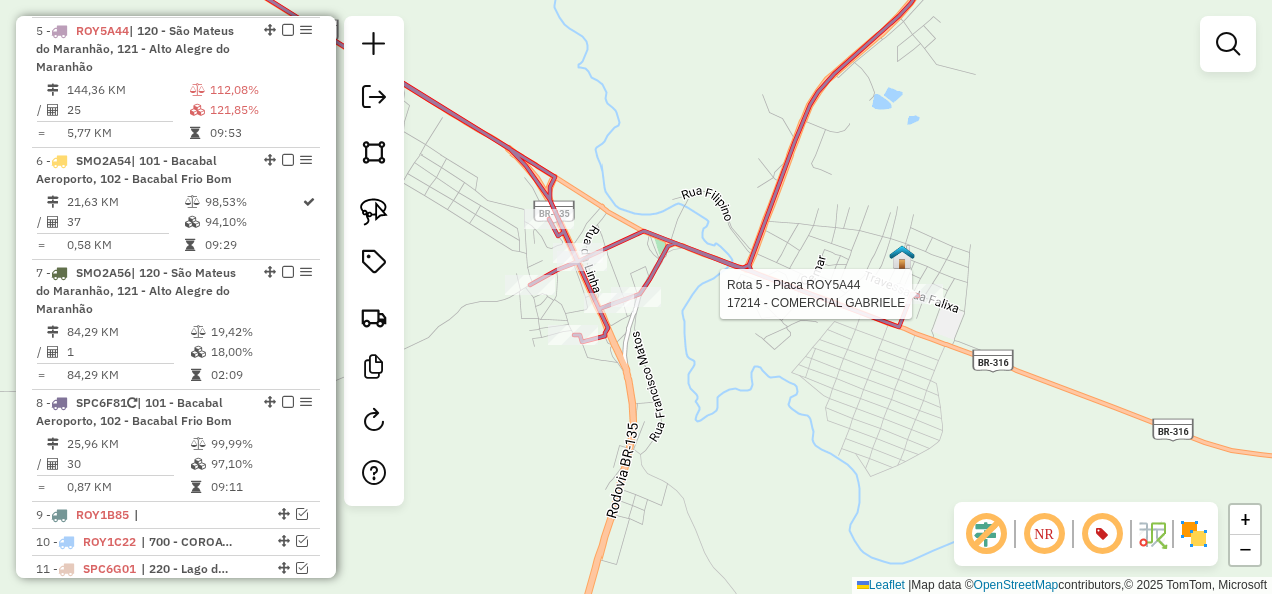 select on "**********" 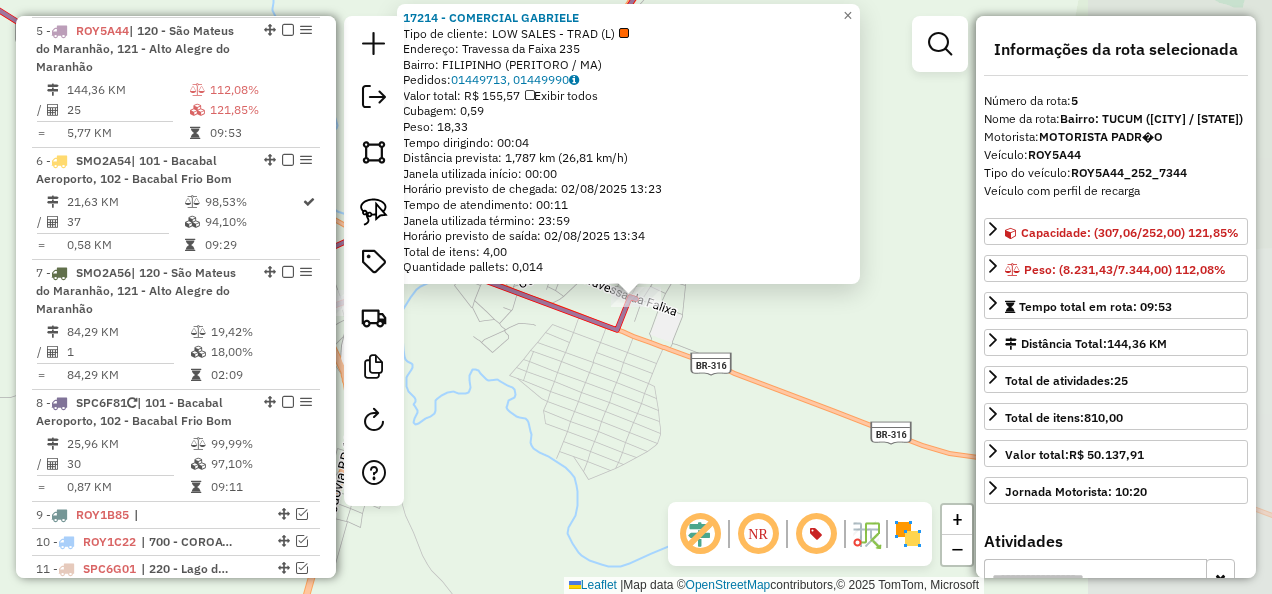 click on "17214 - COMERCIAL GABRIELE  Tipo de cliente:   LOW SALES - TRAD (L)   Endereço:  Travessa da Faixa 235   Bairro: FILIPINHO (PERITORO / MA)   Pedidos:  01449713, 01449990   Valor total: R$ 155,57   Exibir todos   Cubagem: 0,59  Peso: 18,33  Tempo dirigindo: 00:04   Distância prevista: 1,787 km (26,81 km/h)   Janela utilizada início: 00:00   Horário previsto de chegada: 02/08/2025 13:23   Tempo de atendimento: 00:11   Janela utilizada término: 23:59   Horário previsto de saída: 02/08/2025 13:34   Total de itens: 4,00   Quantidade pallets: 0,014  × Janela de atendimento Grade de atendimento Capacidade Transportadoras Veículos Cliente Pedidos  Rotas Selecione os dias de semana para filtrar as janelas de atendimento  Seg   Ter   Qua   Qui   Sex   Sáb   Dom  Informe o período da janela de atendimento: De: Até:  Filtrar exatamente a janela do cliente  Considerar janela de atendimento padrão  Selecione os dias de semana para filtrar as grades de atendimento  Seg   Ter   Qua   Qui   Sex   Sáb   Dom  De:" 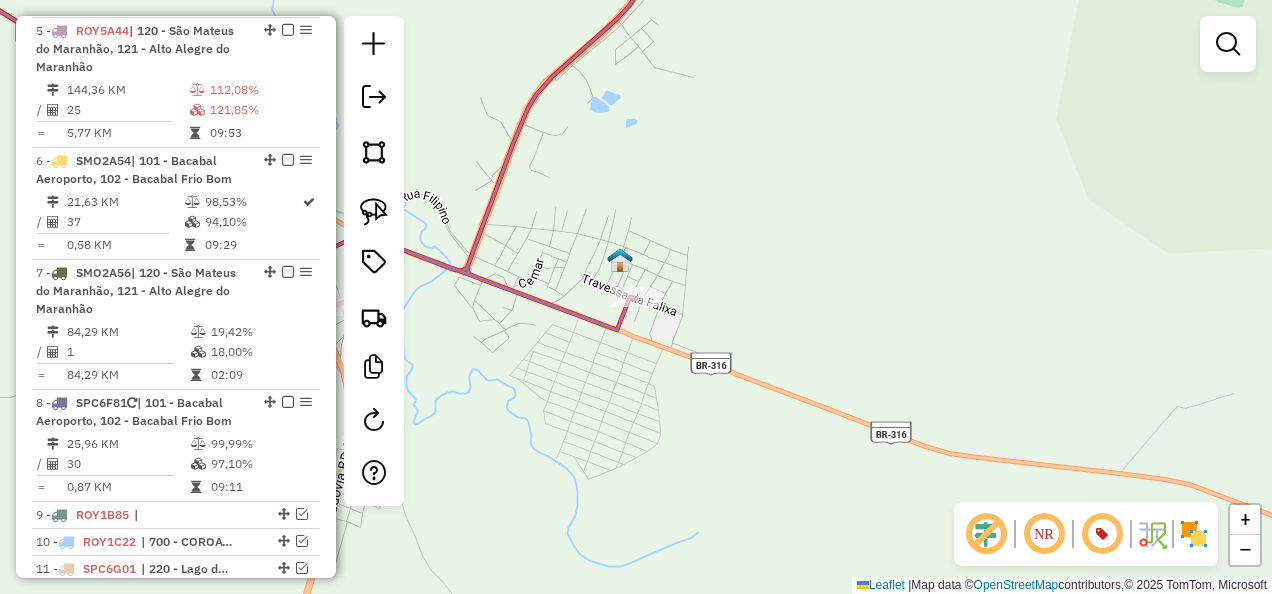 drag, startPoint x: 727, startPoint y: 376, endPoint x: 1007, endPoint y: 370, distance: 280.06427 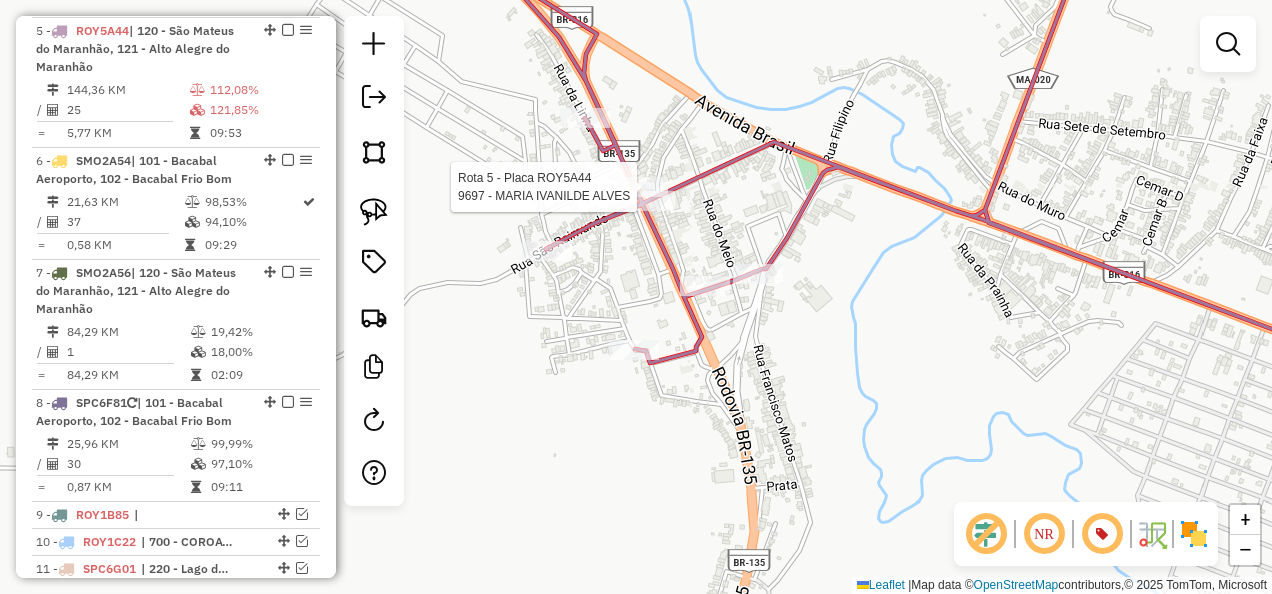 select on "**********" 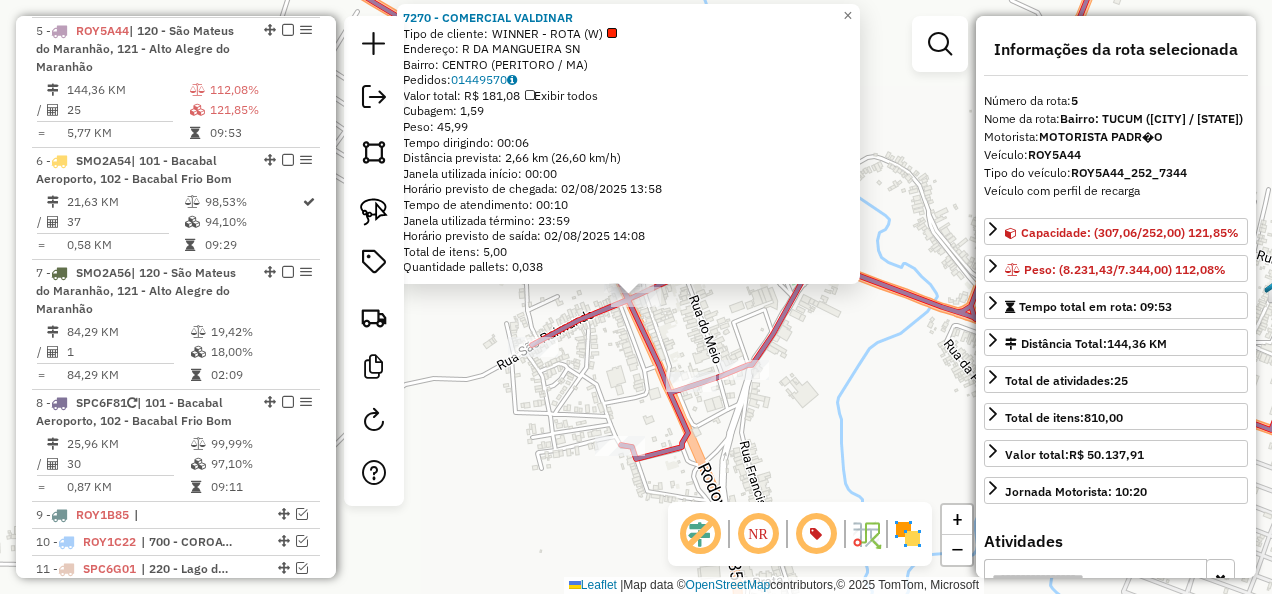 click on "7270 - COMERCIAL VALDINAR  Tipo de cliente:   WINNER - ROTA (W)   Endereço: R   DA MANGUEIRA                  SN   Bairro: CENTRO (PERITORO / MA)   Pedidos:  01449570   Valor total: R$ 181,08   Exibir todos   Cubagem: 1,59  Peso: 45,99  Tempo dirigindo: 00:06   Distância prevista: 2,66 km (26,60 km/h)   Janela utilizada início: 00:00   Horário previsto de chegada: 02/08/2025 13:58   Tempo de atendimento: 00:10   Janela utilizada término: 23:59   Horário previsto de saída: 02/08/2025 14:08   Total de itens: 5,00   Quantidade pallets: 0,038  × Janela de atendimento Grade de atendimento Capacidade Transportadoras Veículos Cliente Pedidos  Rotas Selecione os dias de semana para filtrar as janelas de atendimento  Seg   Ter   Qua   Qui   Sex   Sáb   Dom  Informe o período da janela de atendimento: De: Até:  Filtrar exatamente a janela do cliente  Considerar janela de atendimento padrão  Selecione os dias de semana para filtrar as grades de atendimento  Seg   Ter   Qua   Qui   Sex   Sáb   Dom   De:  +" 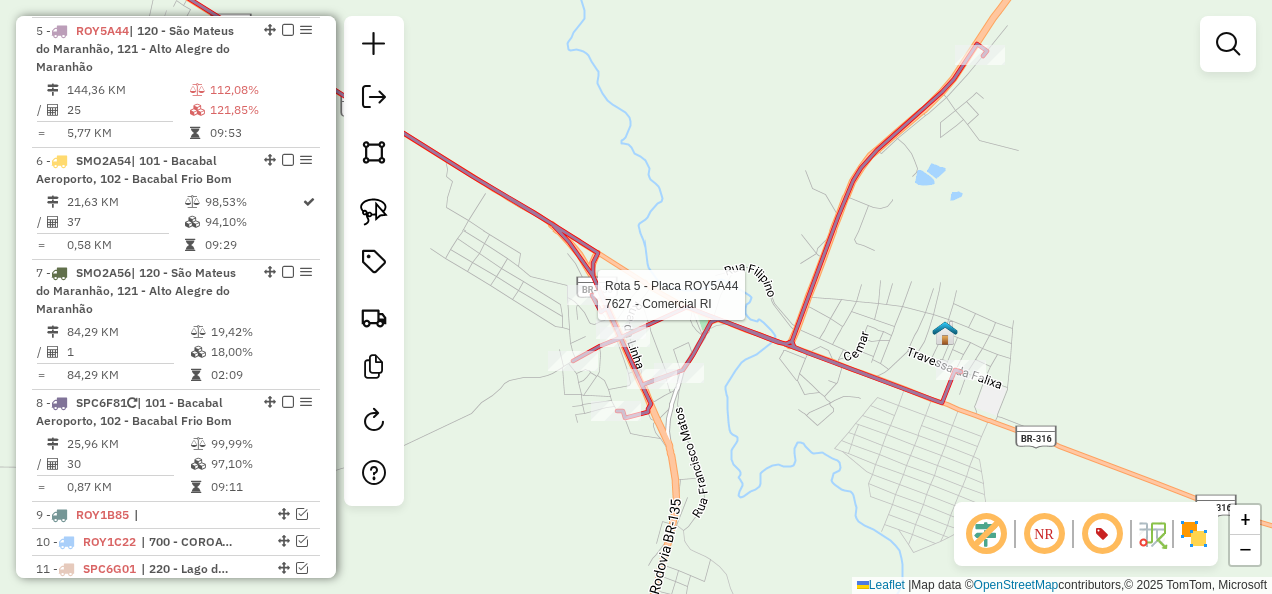 select on "**********" 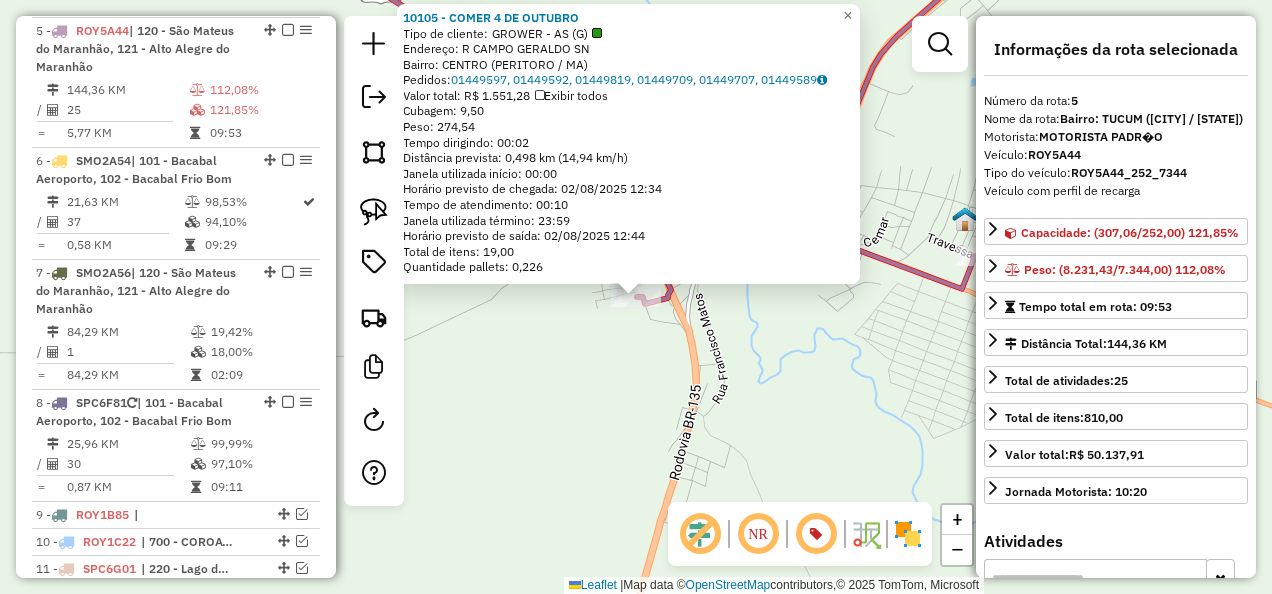 click on "Rota 5 - Placa ROY5A44  10105 - COMER 4 DE OUTUBRO × 10105 - COMER 4 DE OUTUBRO  Tipo de cliente:   GROWER - AS (G)   Endereço: R   CAMPO GERALDO                 SN   Bairro: CENTRO (PERITORO / MA)   Pedidos:  01449597, 01449592, 01449819, 01449709, 01449707, 01449589   Valor total: R$ 1.551,28   Exibir todos   Cubagem: 9,50  Peso: 274,54  Tempo dirigindo: 00:02   Distância prevista: 0,498 km (14,94 km/h)   Janela utilizada início: 00:00   Horário previsto de chegada: 02/08/2025 12:34   Tempo de atendimento: 00:10   Janela utilizada término: 23:59   Horário previsto de saída: 02/08/2025 12:44   Total de itens: 19,00   Quantidade pallets: 0,226  × Janela de atendimento Grade de atendimento Capacidade Transportadoras Veículos Cliente Pedidos  Rotas Selecione os dias de semana para filtrar as janelas de atendimento  Seg   Ter   Qua   Qui   Sex   Sáb   Dom  Informe o período da janela de atendimento: De: Até:  Filtrar exatamente a janela do cliente  Considerar janela de atendimento padrão   Seg  De:" 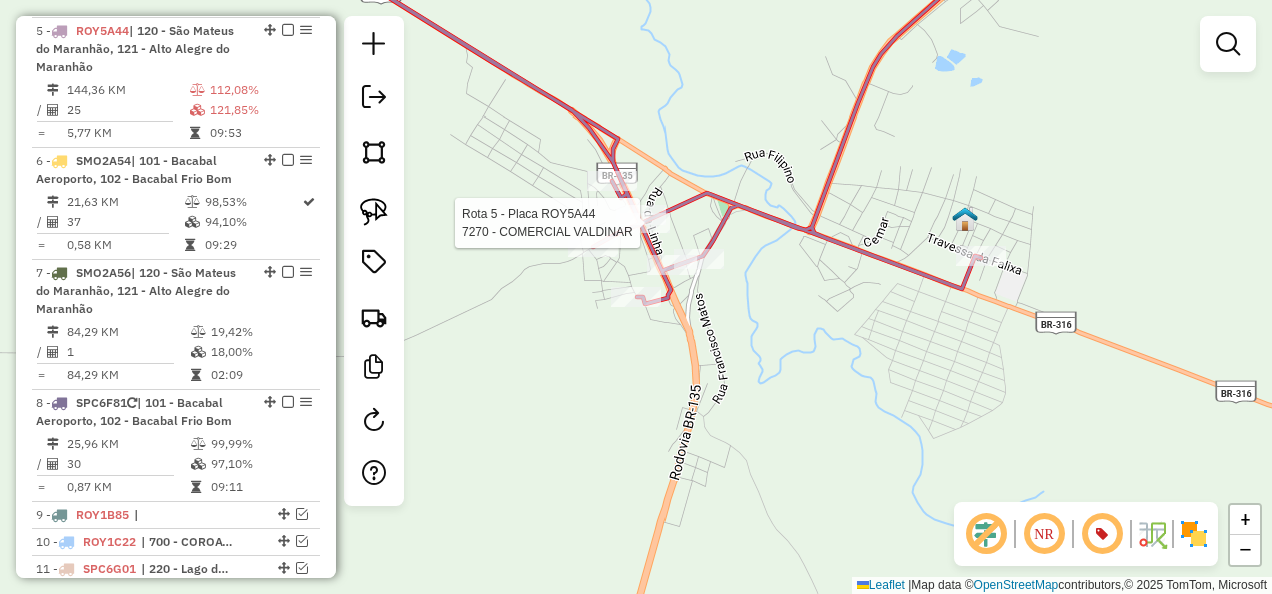 select on "**********" 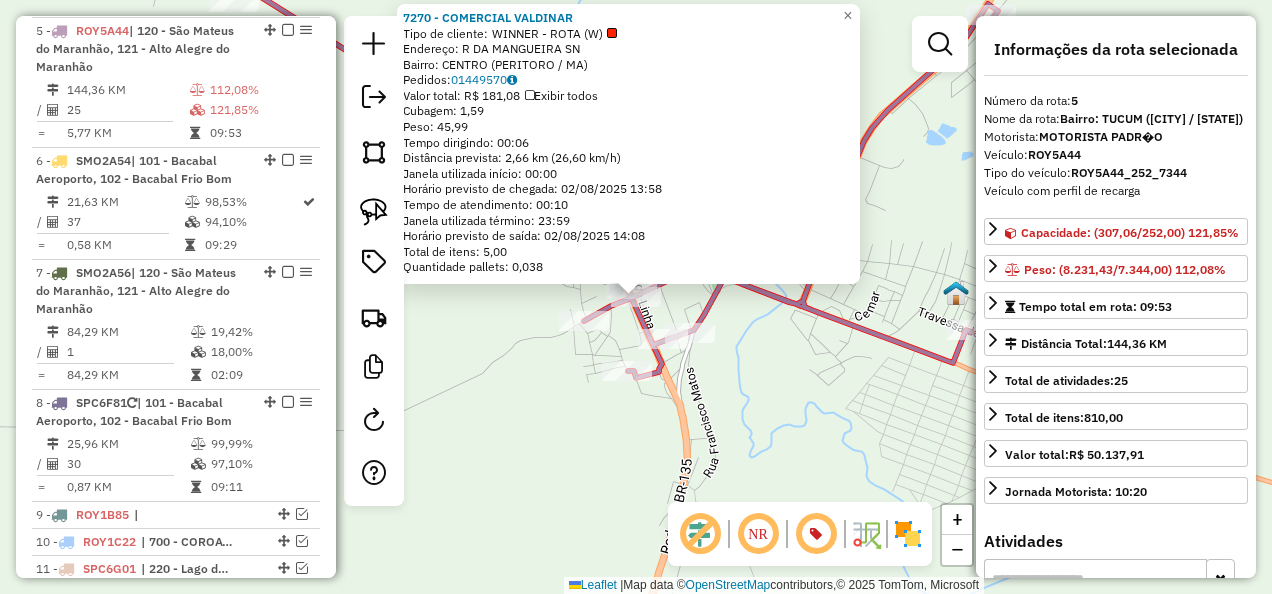 click on "7270 - COMERCIAL VALDINAR  Tipo de cliente:   WINNER - ROTA (W)   Endereço: R   DA MANGUEIRA                  SN   Bairro: CENTRO (PERITORO / MA)   Pedidos:  01449570   Valor total: R$ 181,08   Exibir todos   Cubagem: 1,59  Peso: 45,99  Tempo dirigindo: 00:06   Distância prevista: 2,66 km (26,60 km/h)   Janela utilizada início: 00:00   Horário previsto de chegada: 02/08/2025 13:58   Tempo de atendimento: 00:10   Janela utilizada término: 23:59   Horário previsto de saída: 02/08/2025 14:08   Total de itens: 5,00   Quantidade pallets: 0,038  × Janela de atendimento Grade de atendimento Capacidade Transportadoras Veículos Cliente Pedidos  Rotas Selecione os dias de semana para filtrar as janelas de atendimento  Seg   Ter   Qua   Qui   Sex   Sáb   Dom  Informe o período da janela de atendimento: De: Até:  Filtrar exatamente a janela do cliente  Considerar janela de atendimento padrão  Selecione os dias de semana para filtrar as grades de atendimento  Seg   Ter   Qua   Qui   Sex   Sáb   Dom   De:  +" 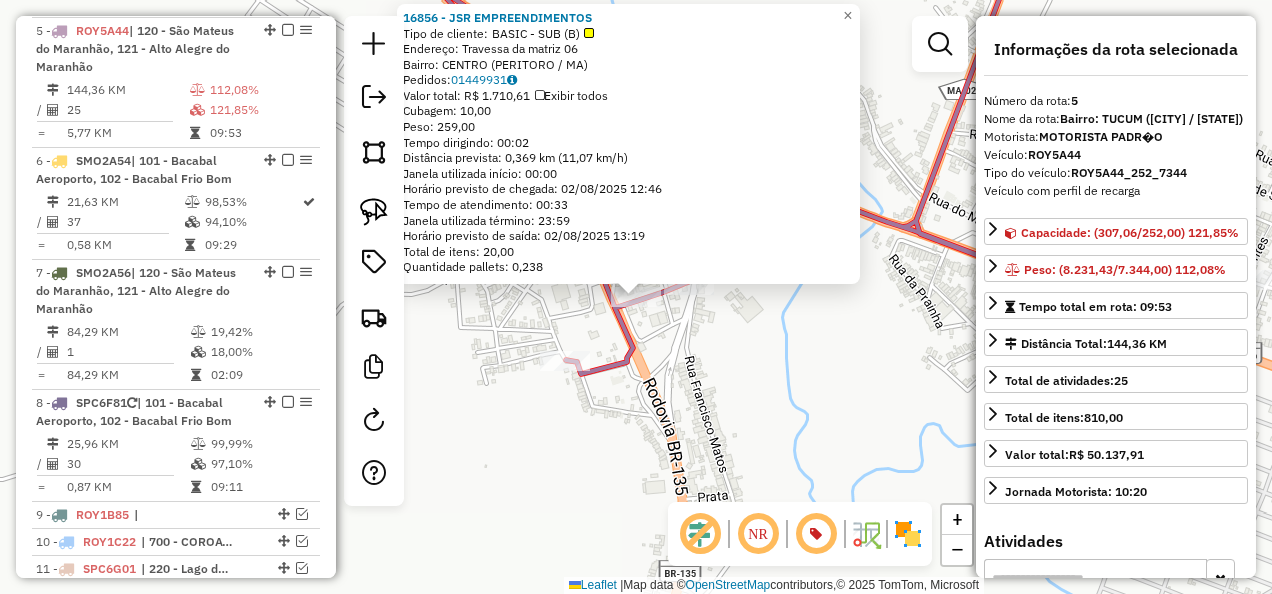 click on "16856 - JSR EMPREENDIMENTOS  Tipo de cliente:   BASIC - SUB (B)   Endereço:  Travessa da matriz 06   Bairro: CENTRO (PERITORO / MA)   Pedidos:  01449931   Valor total: R$ 1.710,61   Exibir todos   Cubagem: 10,00  Peso: 259,00  Tempo dirigindo: 00:02   Distância prevista: 0,369 km (11,07 km/h)   Janela utilizada início: 00:00   Horário previsto de chegada: 02/08/2025 12:46   Tempo de atendimento: 00:33   Janela utilizada término: 23:59   Horário previsto de saída: 02/08/2025 13:19   Total de itens: 20,00   Quantidade pallets: 0,238  × Janela de atendimento Grade de atendimento Capacidade Transportadoras Veículos Cliente Pedidos  Rotas Selecione os dias de semana para filtrar as janelas de atendimento  Seg   Ter   Qua   Qui   Sex   Sáb   Dom  Informe o período da janela de atendimento: De: Até:  Filtrar exatamente a janela do cliente  Considerar janela de atendimento padrão  Selecione os dias de semana para filtrar as grades de atendimento  Seg   Ter   Qua   Qui   Sex   Sáb   Dom   Peso mínimo:" 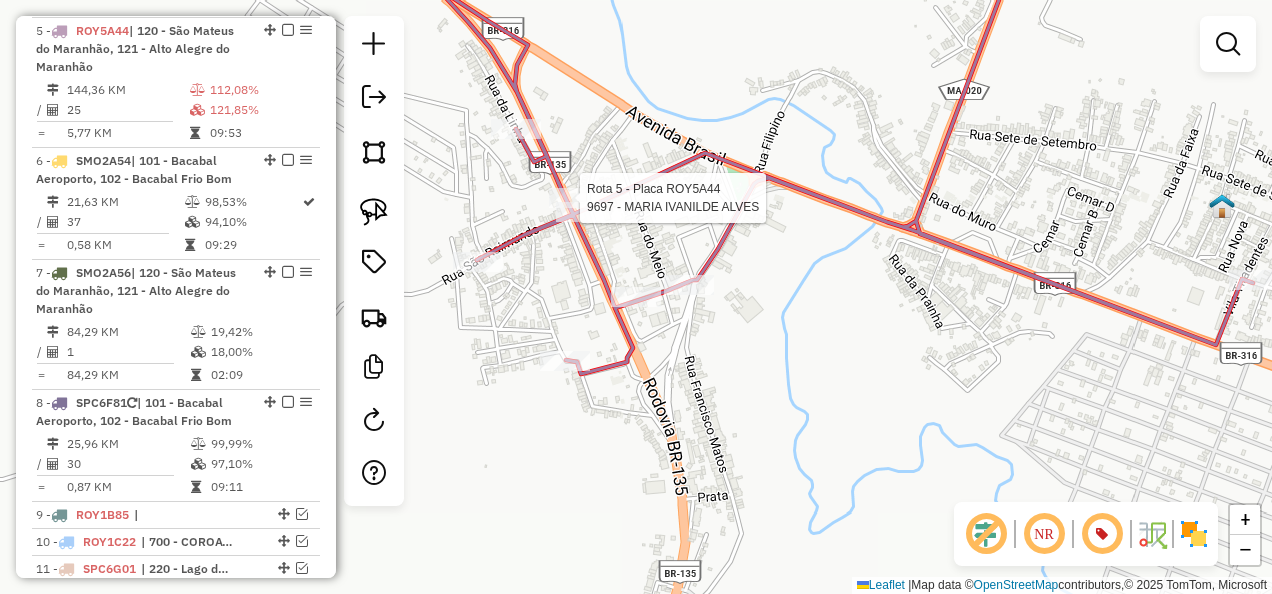 select on "**********" 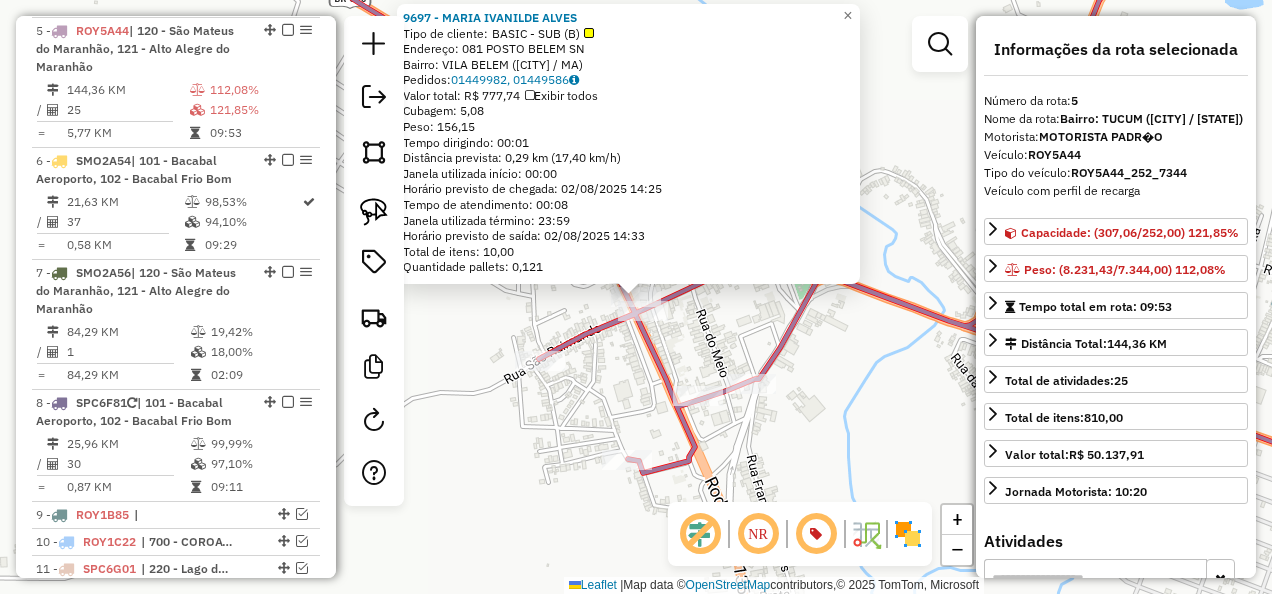 click on "9697 - MARIA IVANILDE ALVES  Tipo de cliente:   BASIC - SUB (B)   Endereço: 081 POSTO BELEM                   SN   Bairro: VILA BELEM (PERITORO / MA)   Pedidos:  01449982, 01449586   Valor total: R$ 777,74   Exibir todos   Cubagem: 5,08  Peso: 156,15  Tempo dirigindo: 00:01   Distância prevista: 0,29 km (17,40 km/h)   Janela utilizada início: 00:00   Horário previsto de chegada: 02/08/2025 14:25   Tempo de atendimento: 00:08   Janela utilizada término: 23:59   Horário previsto de saída: 02/08/2025 14:33   Total de itens: 10,00   Quantidade pallets: 0,121  × Janela de atendimento Grade de atendimento Capacidade Transportadoras Veículos Cliente Pedidos  Rotas Selecione os dias de semana para filtrar as janelas de atendimento  Seg   Ter   Qua   Qui   Sex   Sáb   Dom  Informe o período da janela de atendimento: De: Até:  Filtrar exatamente a janela do cliente  Considerar janela de atendimento padrão  Selecione os dias de semana para filtrar as grades de atendimento  Seg   Ter   Qua   Qui   Sex   Dom" 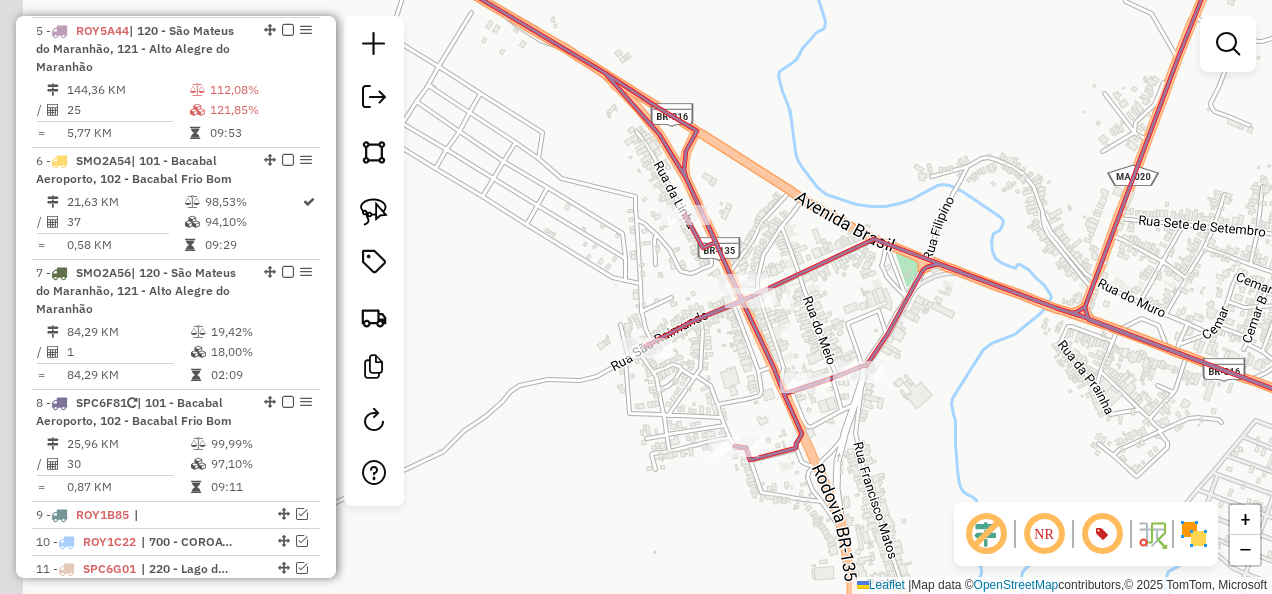 drag, startPoint x: 472, startPoint y: 498, endPoint x: 644, endPoint y: 454, distance: 177.53873 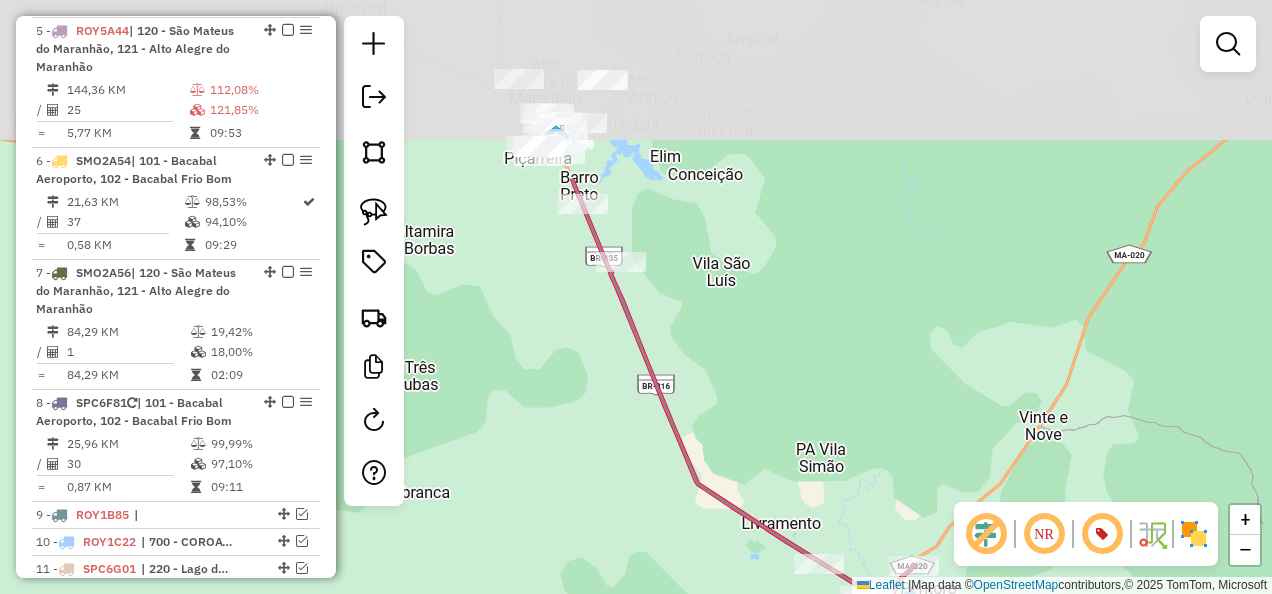 drag, startPoint x: 548, startPoint y: 312, endPoint x: 652, endPoint y: 557, distance: 266.15973 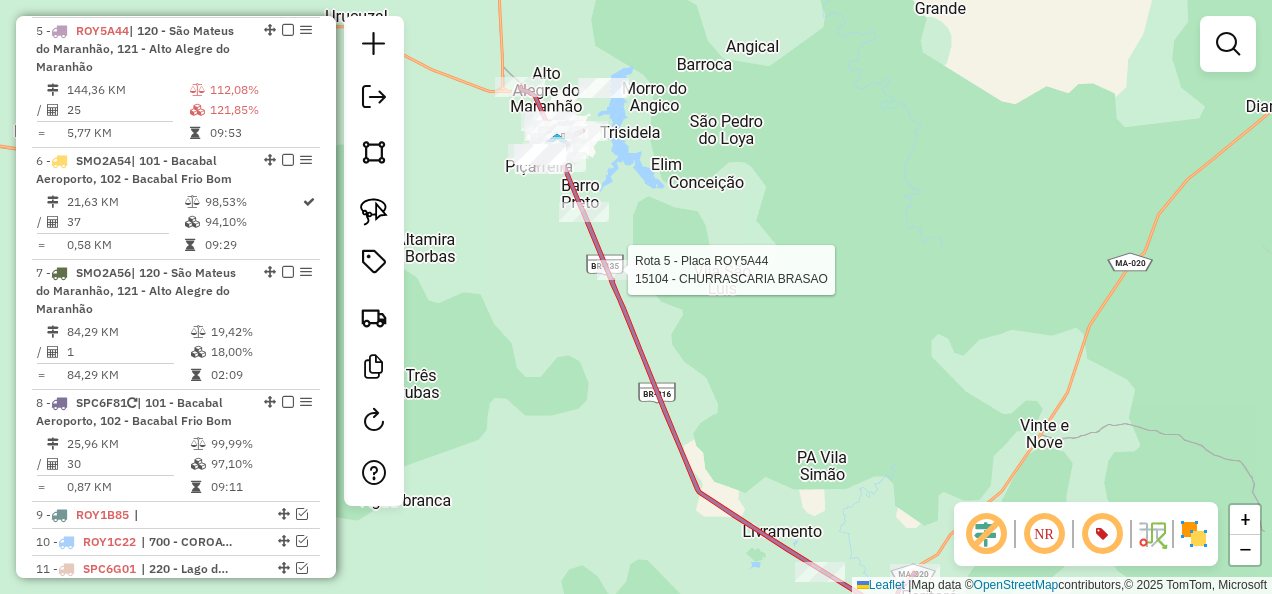 select on "**********" 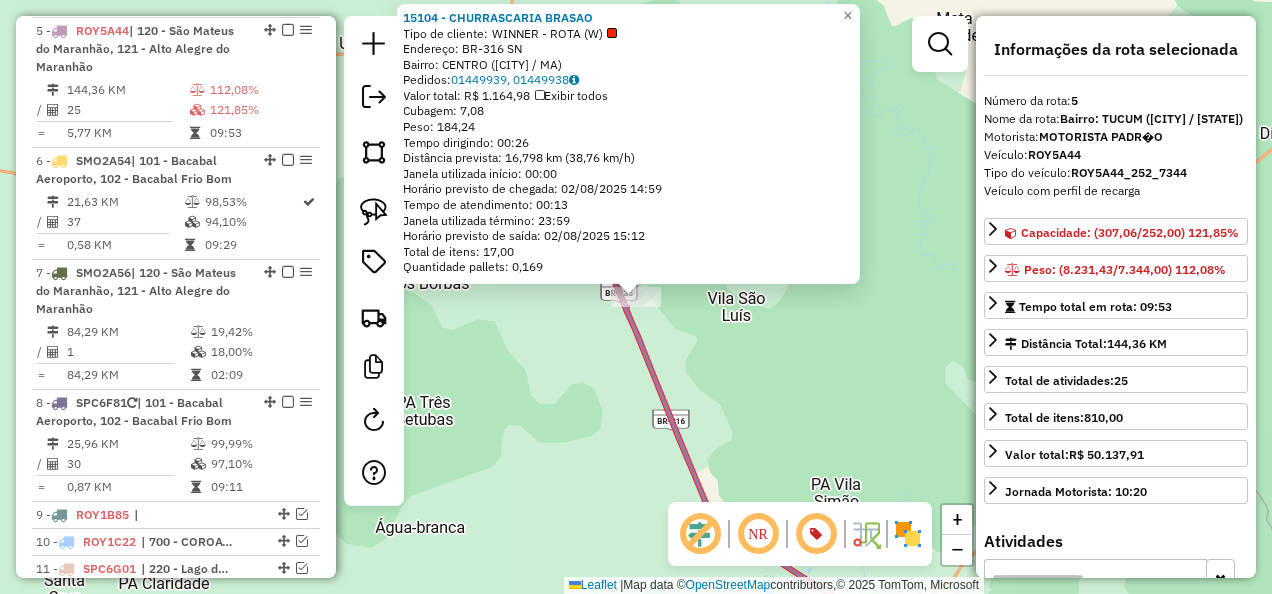 click on "15104 - CHURRASCARIA BRASAO  Tipo de cliente:   WINNER - ROTA (W)   Endereço:  BR-316 SN   Bairro: CENTRO (ALTO ALEGRE DO MARANHAO / MA)   Pedidos:  01449939, 01449938   Valor total: R$ 1.164,98   Exibir todos   Cubagem: 7,08  Peso: 184,24  Tempo dirigindo: 00:26   Distância prevista: 16,798 km (38,76 km/h)   Janela utilizada início: 00:00   Horário previsto de chegada: 02/08/2025 14:59   Tempo de atendimento: 00:13   Janela utilizada término: 23:59   Horário previsto de saída: 02/08/2025 15:12   Total de itens: 17,00   Quantidade pallets: 0,169  × Janela de atendimento Grade de atendimento Capacidade Transportadoras Veículos Cliente Pedidos  Rotas Selecione os dias de semana para filtrar as janelas de atendimento  Seg   Ter   Qua   Qui   Sex   Sáb   Dom  Informe o período da janela de atendimento: De: Até:  Filtrar exatamente a janela do cliente  Considerar janela de atendimento padrão  Selecione os dias de semana para filtrar as grades de atendimento  Seg   Ter   Qua   Qui   Sex   Sáb   Dom  +" 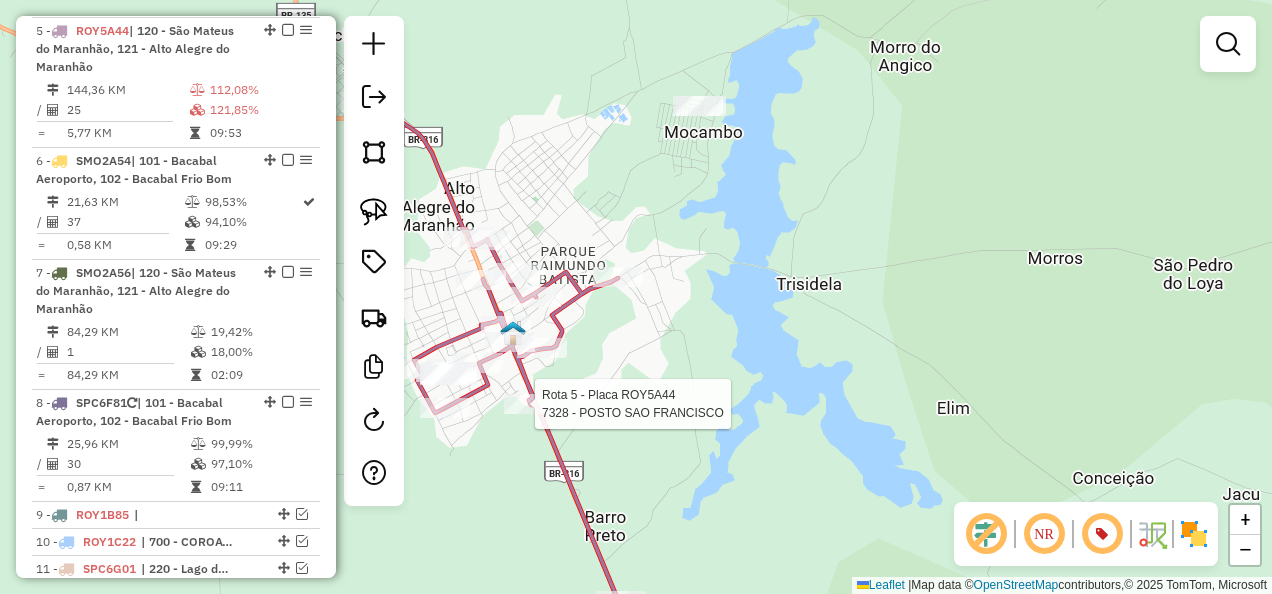 click 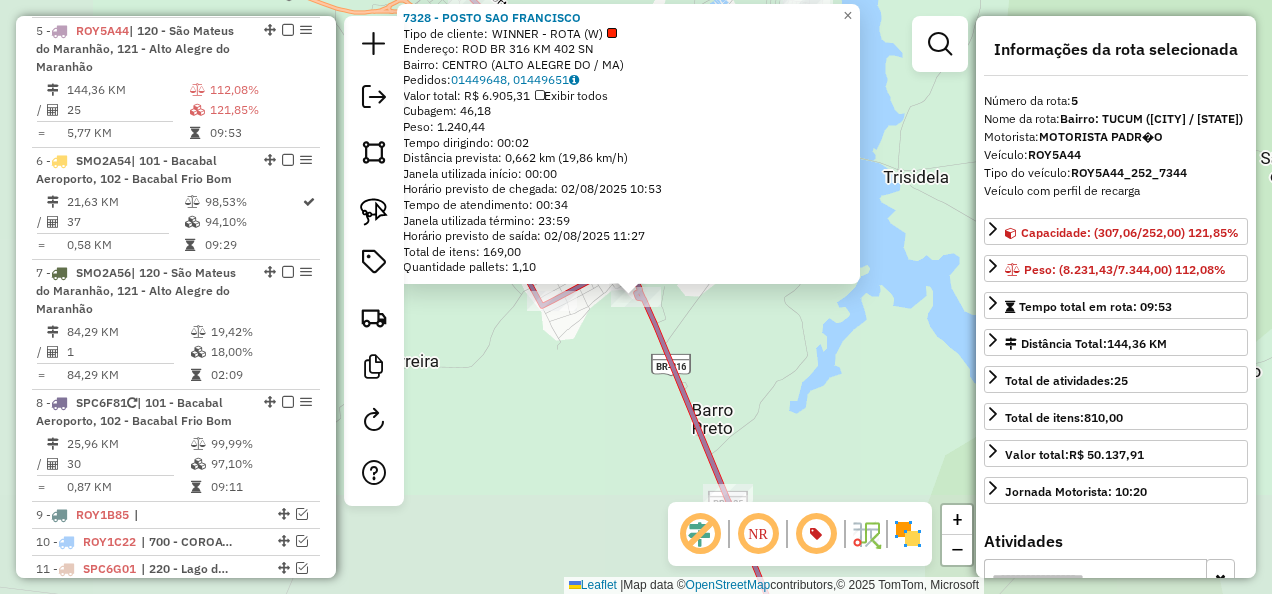 click on "7328 - POSTO SAO FRANCISCO  Tipo de cliente:   WINNER - ROTA (W)   Endereço: ROD BR 316 KM 402                 SN   Bairro: CENTRO (ALTO ALEGRE DO / MA)   Pedidos:  01449648, 01449651   Valor total: R$ 6.905,31   Exibir todos   Cubagem: 46,18  Peso: 1.240,44  Tempo dirigindo: 00:02   Distância prevista: 0,662 km (19,86 km/h)   Janela utilizada início: 00:00   Horário previsto de chegada: 02/08/2025 10:53   Tempo de atendimento: 00:34   Janela utilizada término: 23:59   Horário previsto de saída: 02/08/2025 11:27   Total de itens: 169,00   Quantidade pallets: 1,10  × Janela de atendimento Grade de atendimento Capacidade Transportadoras Veículos Cliente Pedidos  Rotas Selecione os dias de semana para filtrar as janelas de atendimento  Seg   Ter   Qua   Qui   Sex   Sáb   Dom  Informe o período da janela de atendimento: De: Até:  Filtrar exatamente a janela do cliente  Considerar janela de atendimento padrão  Selecione os dias de semana para filtrar as grades de atendimento  Seg   Ter   Qua   Qui  +" 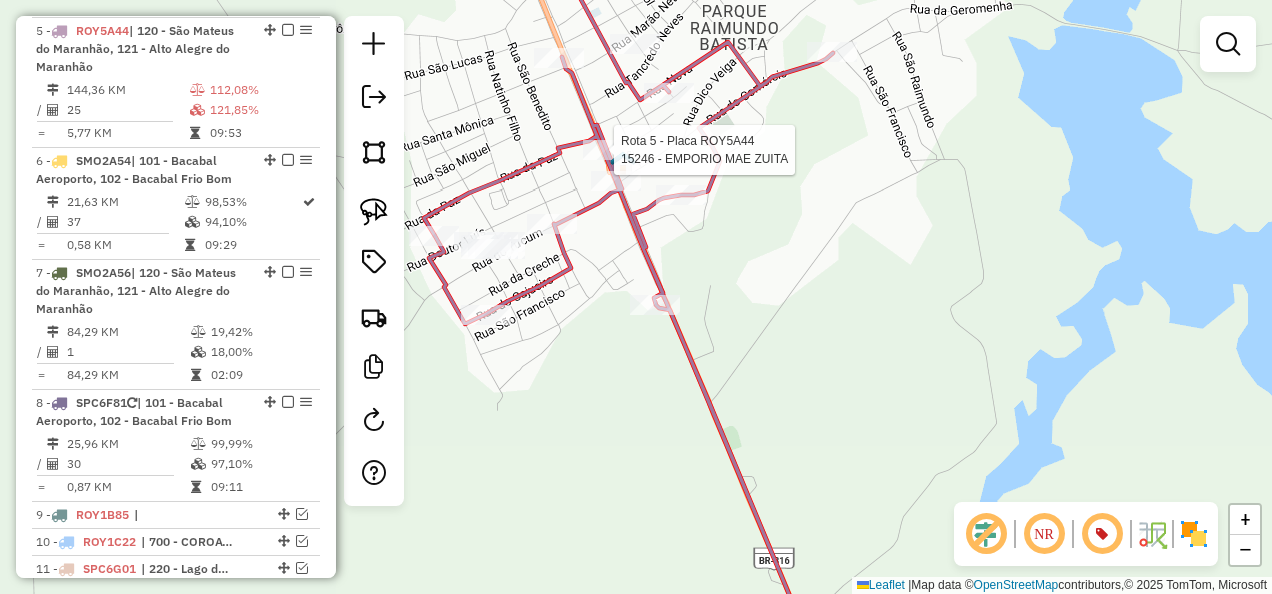 select on "**********" 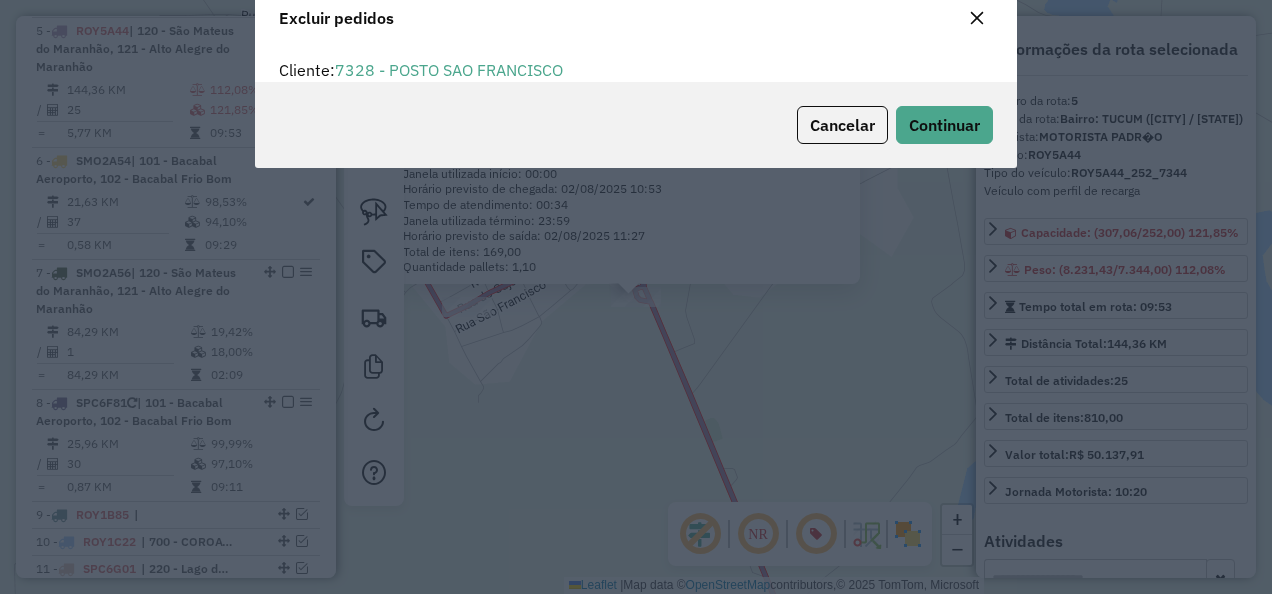 scroll, scrollTop: 80, scrollLeft: 0, axis: vertical 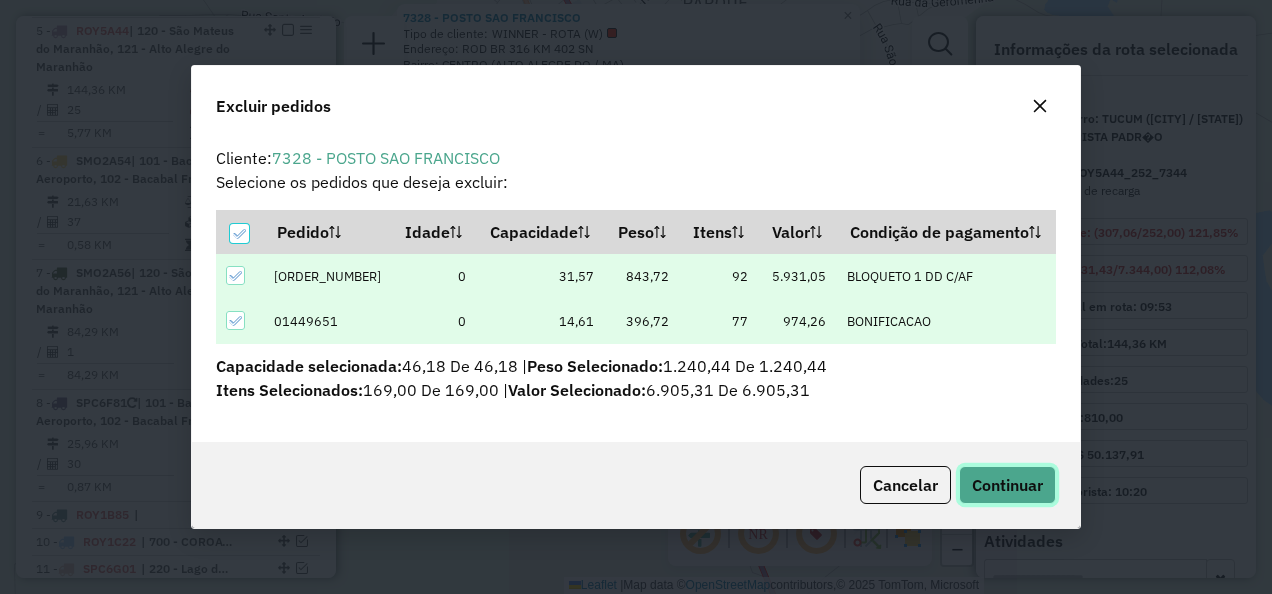 click on "Continuar" 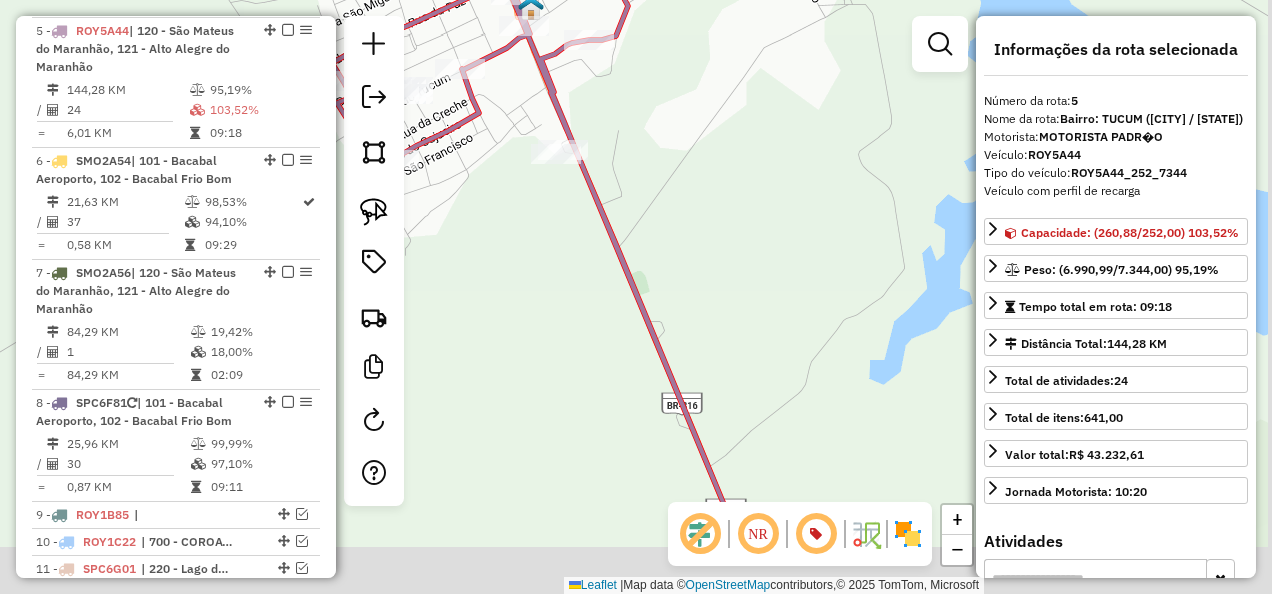 drag, startPoint x: 594, startPoint y: 435, endPoint x: 498, endPoint y: 192, distance: 261.27573 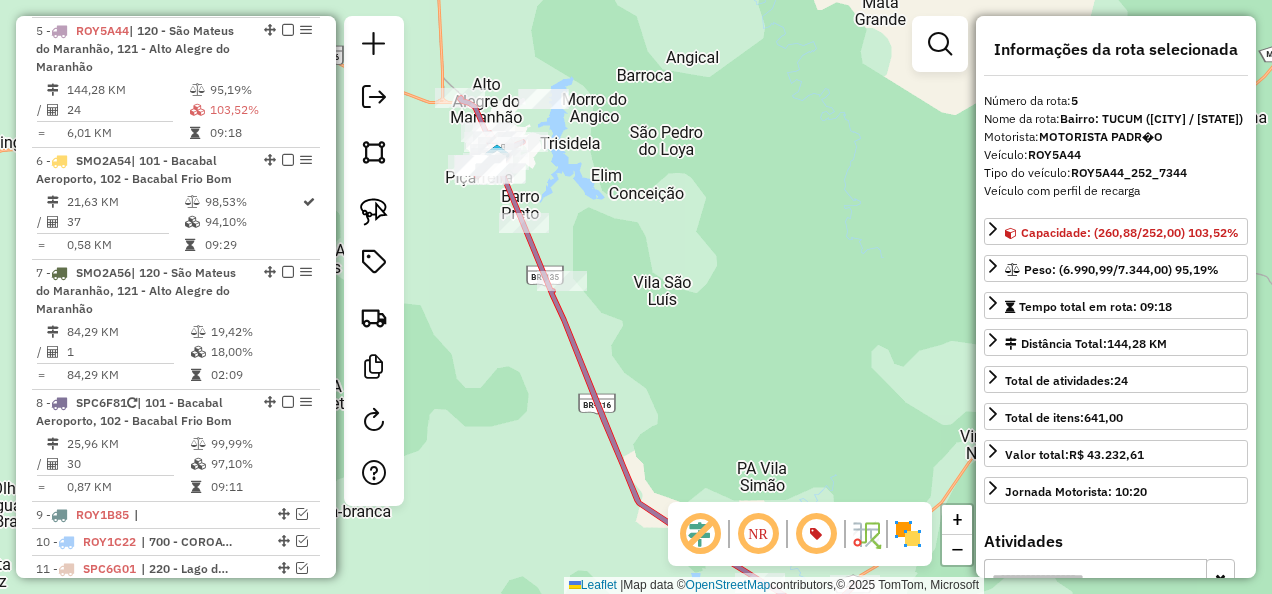 drag, startPoint x: 540, startPoint y: 443, endPoint x: 516, endPoint y: 270, distance: 174.6568 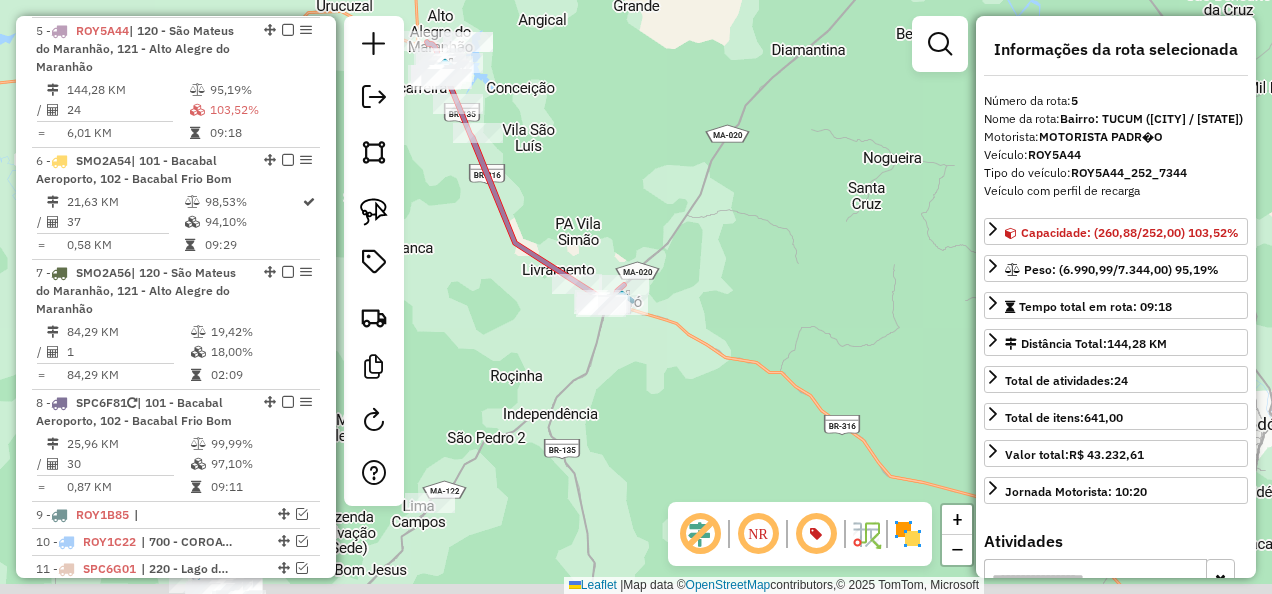 drag, startPoint x: 564, startPoint y: 395, endPoint x: 530, endPoint y: 300, distance: 100.90094 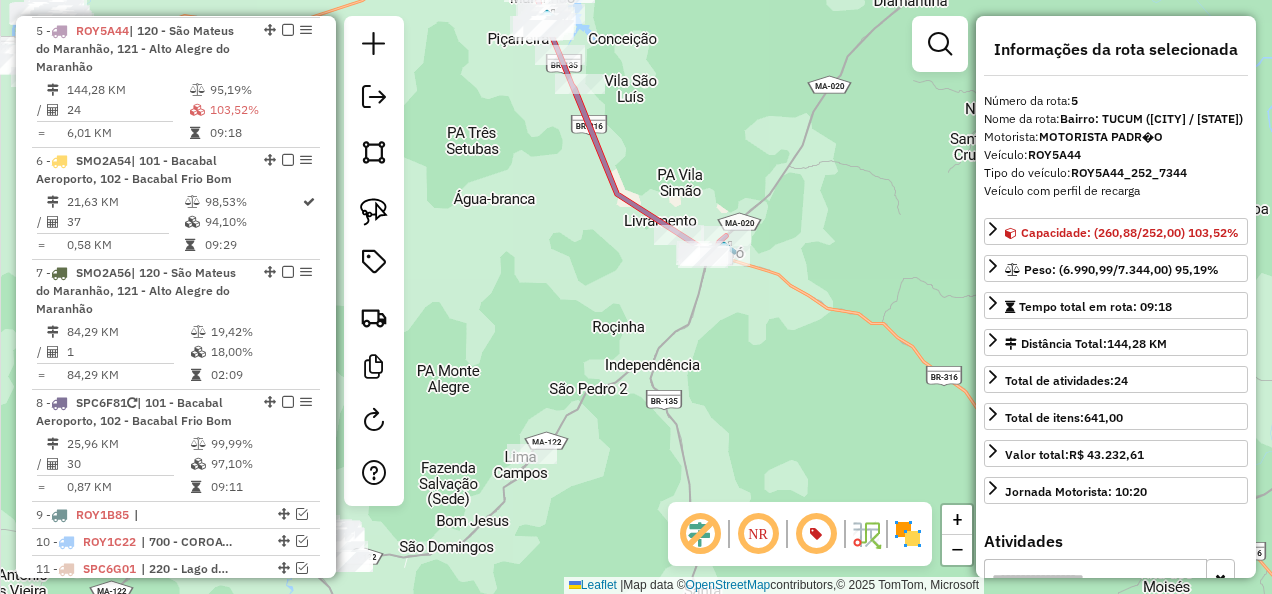 drag, startPoint x: 449, startPoint y: 268, endPoint x: 578, endPoint y: 243, distance: 131.40015 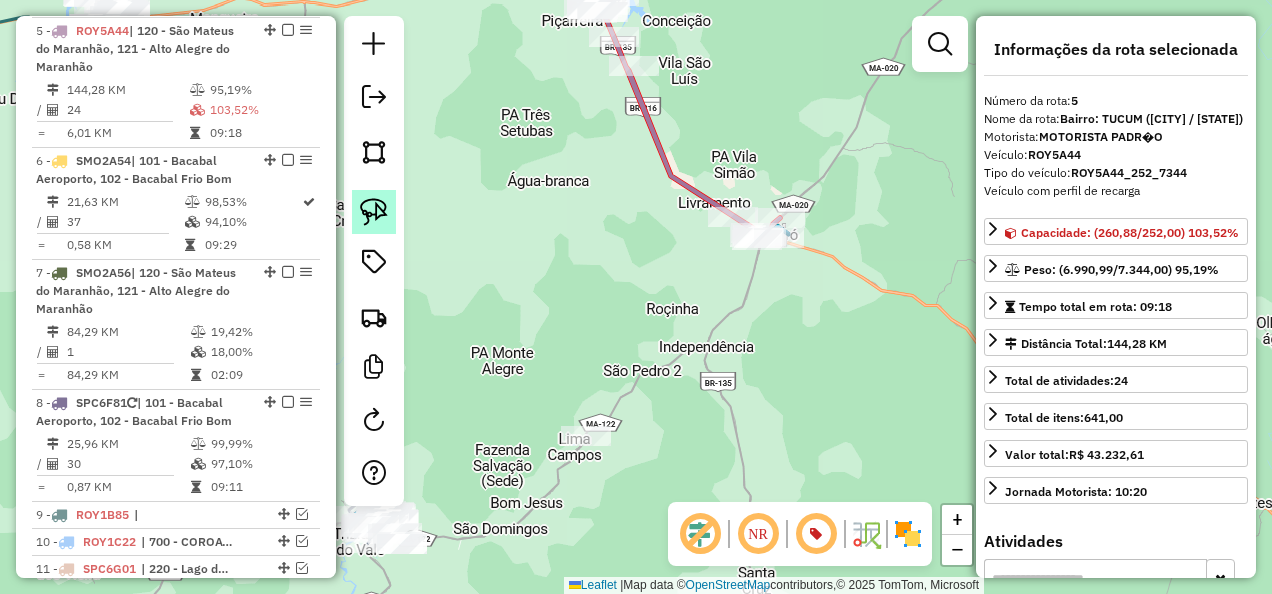 click 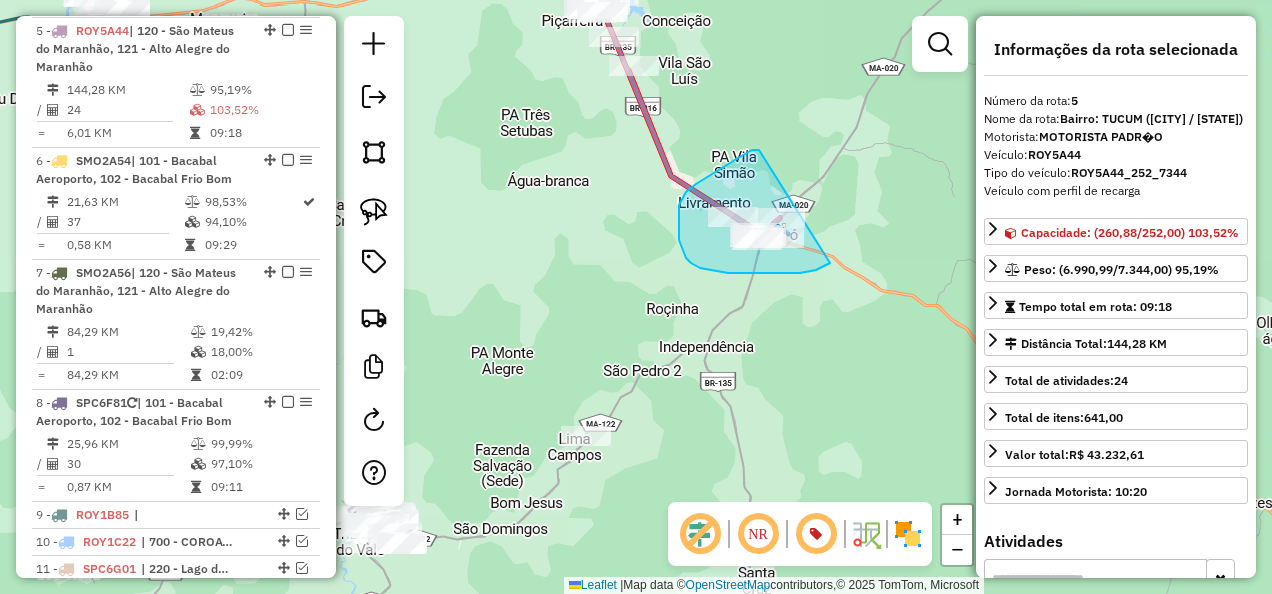 drag, startPoint x: 759, startPoint y: 150, endPoint x: 832, endPoint y: 262, distance: 133.68994 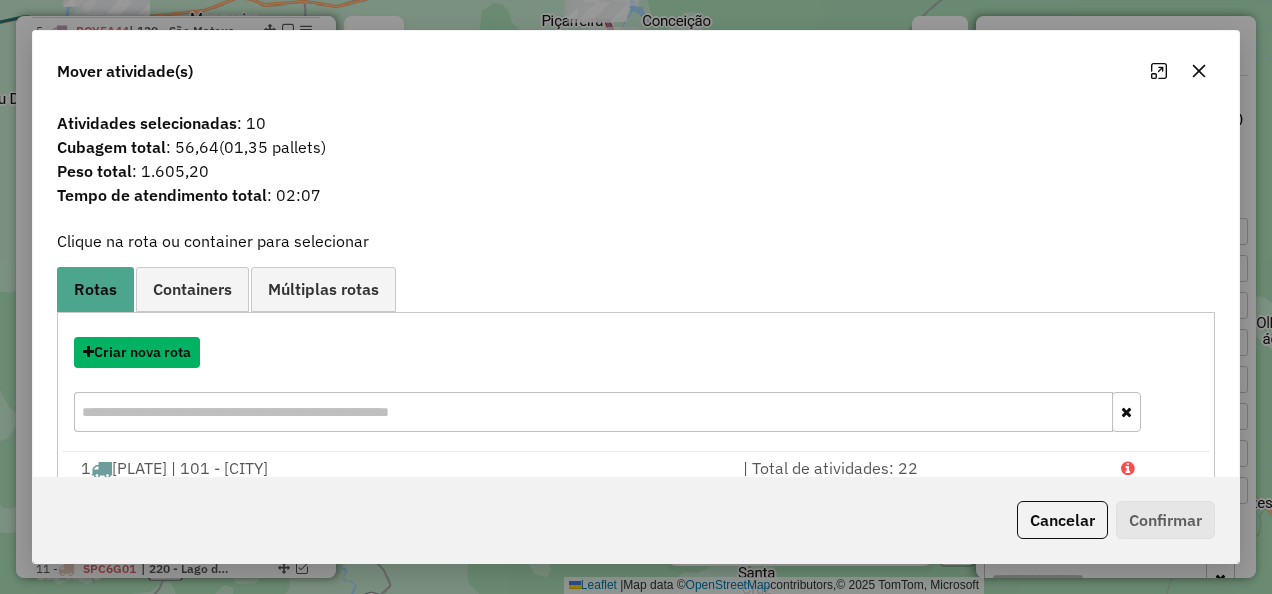 click on "Criar nova rota" at bounding box center [137, 352] 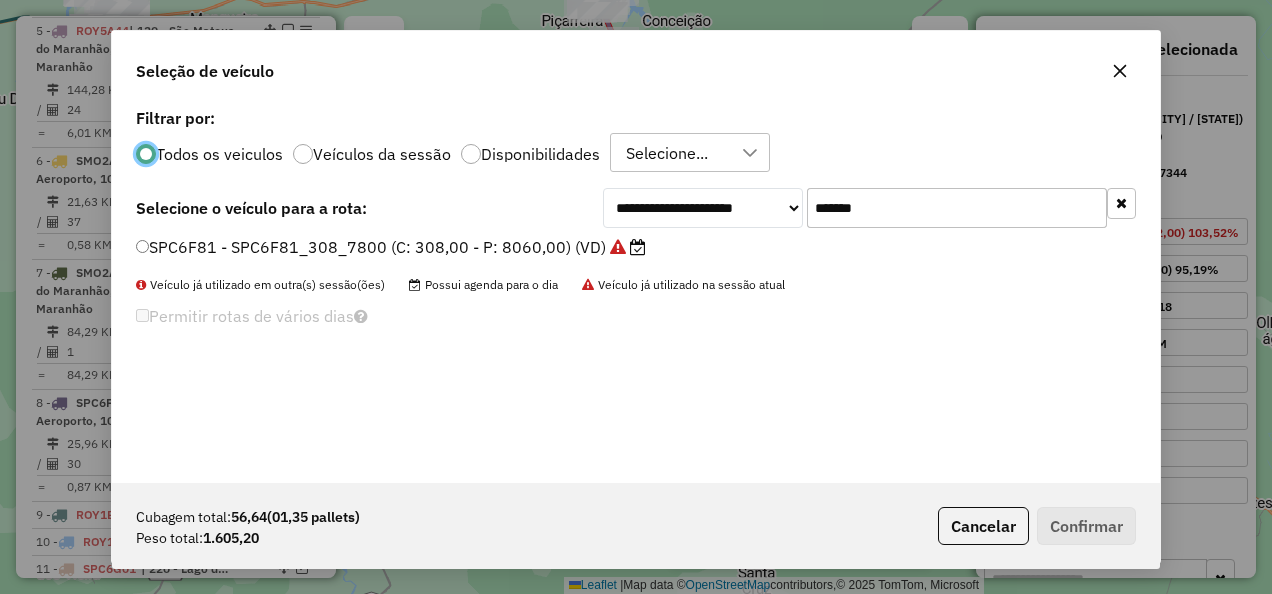 scroll, scrollTop: 11, scrollLeft: 6, axis: both 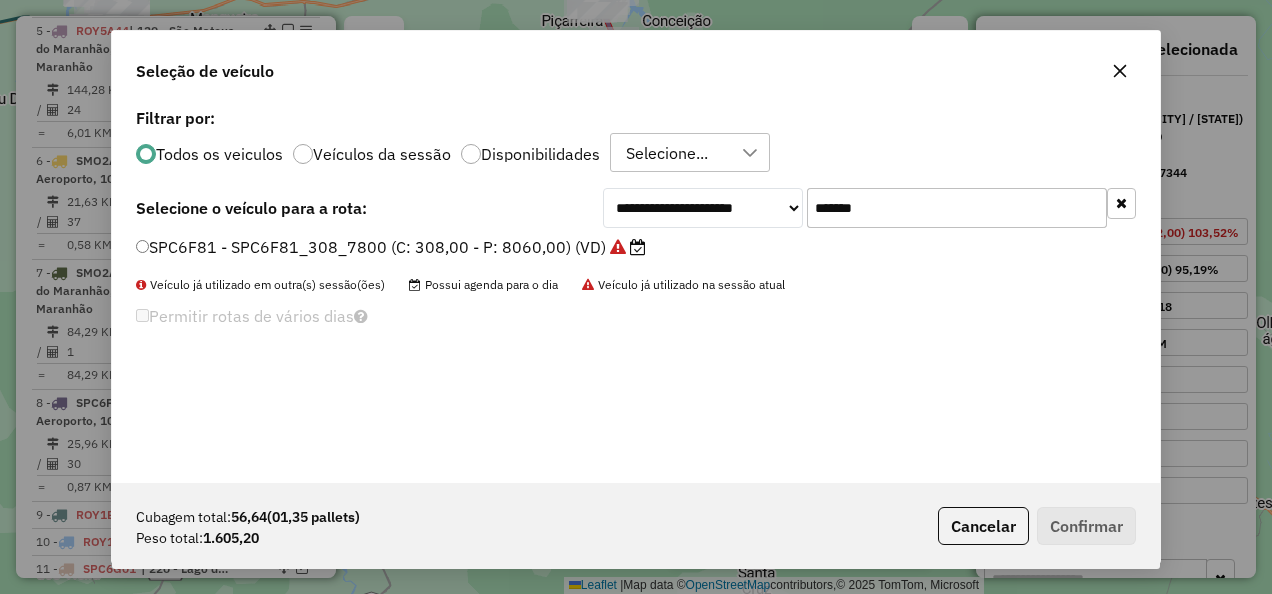 drag, startPoint x: 828, startPoint y: 233, endPoint x: 748, endPoint y: 243, distance: 80.622574 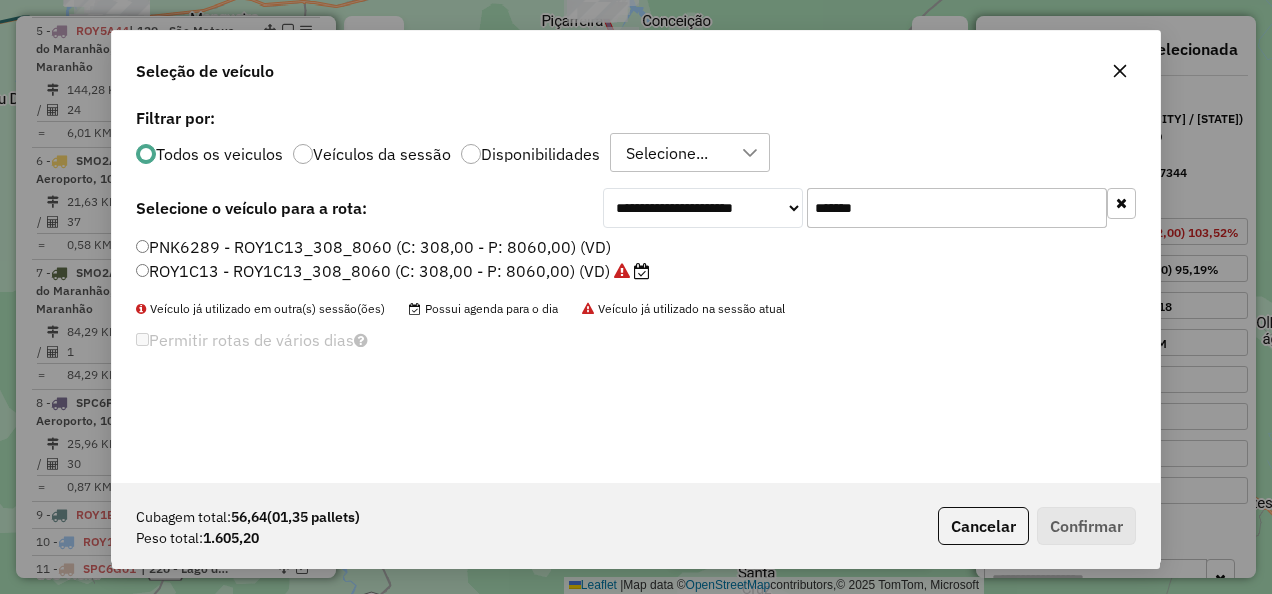 type on "*******" 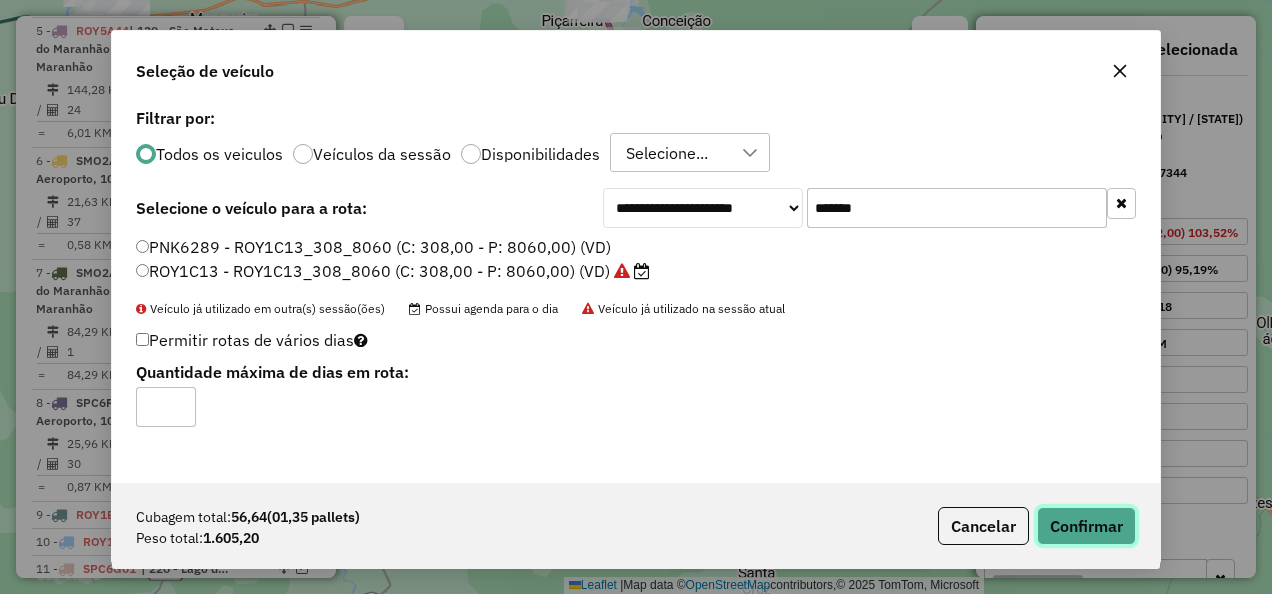 click on "Confirmar" 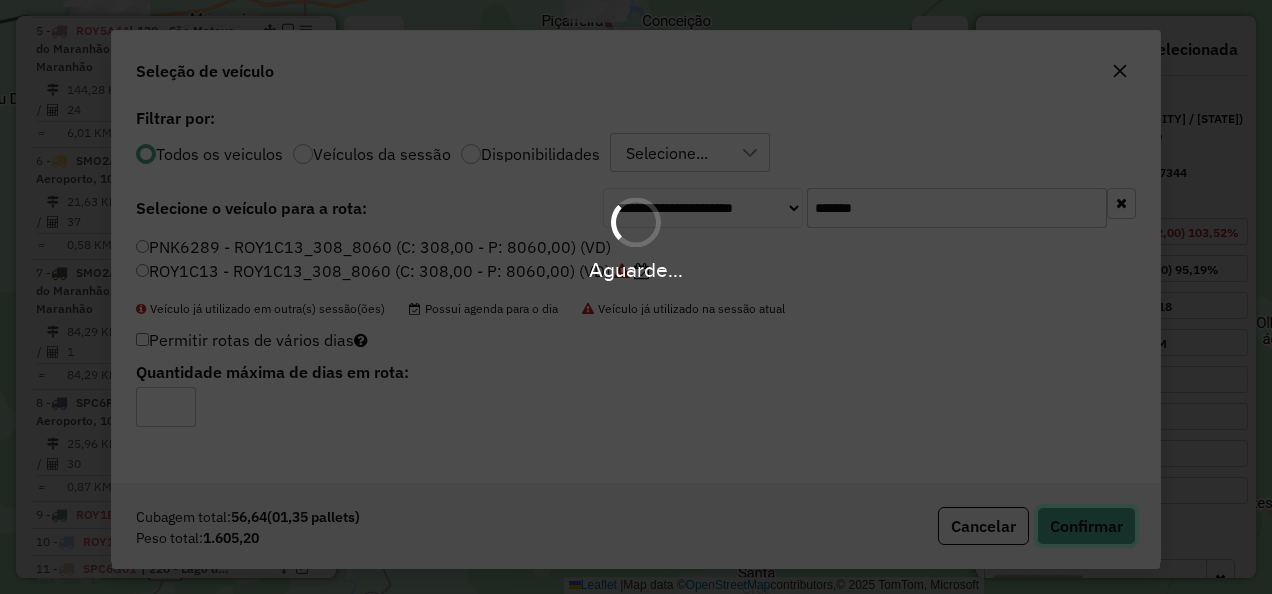 type 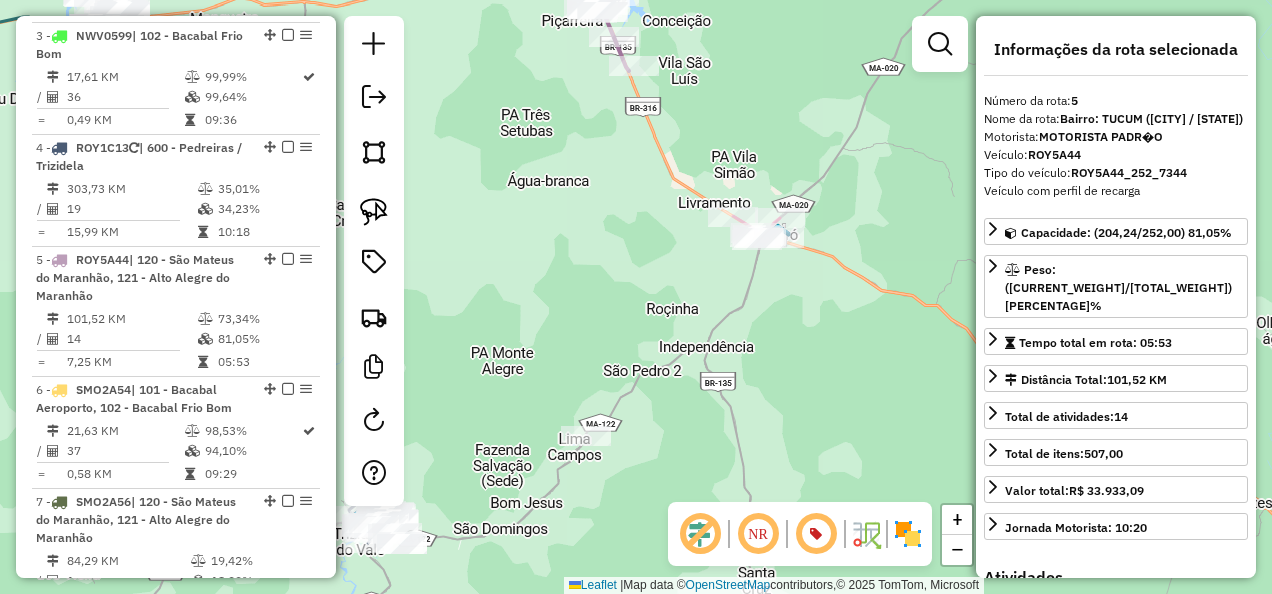 scroll, scrollTop: 1238, scrollLeft: 0, axis: vertical 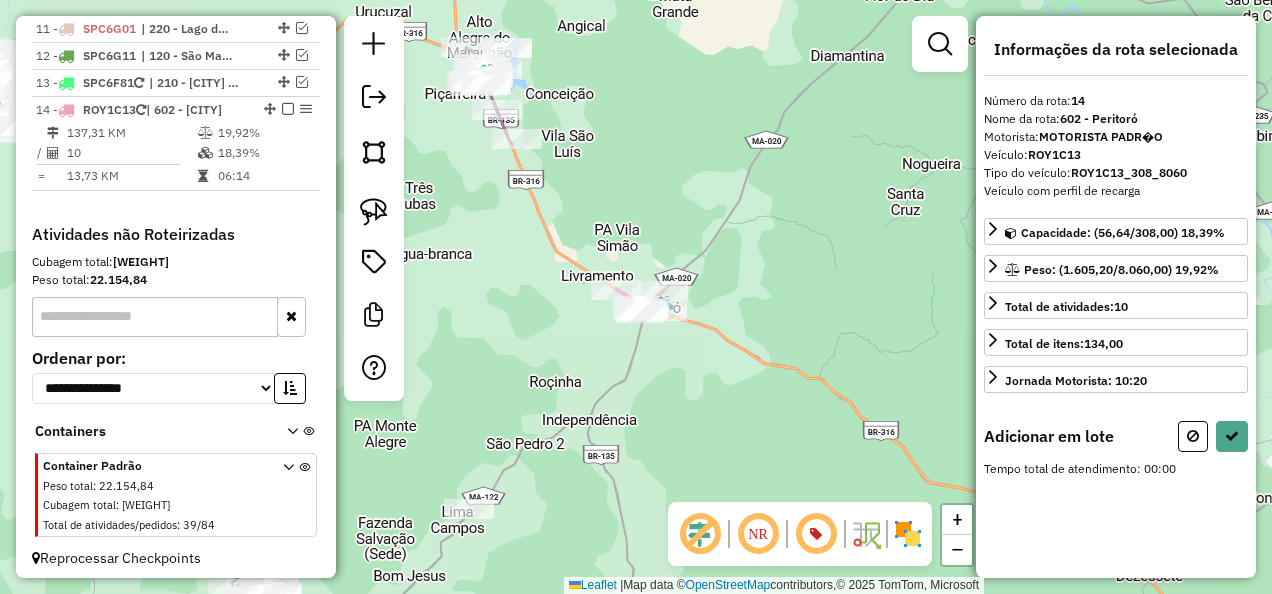 drag, startPoint x: 538, startPoint y: 186, endPoint x: 562, endPoint y: 340, distance: 155.85892 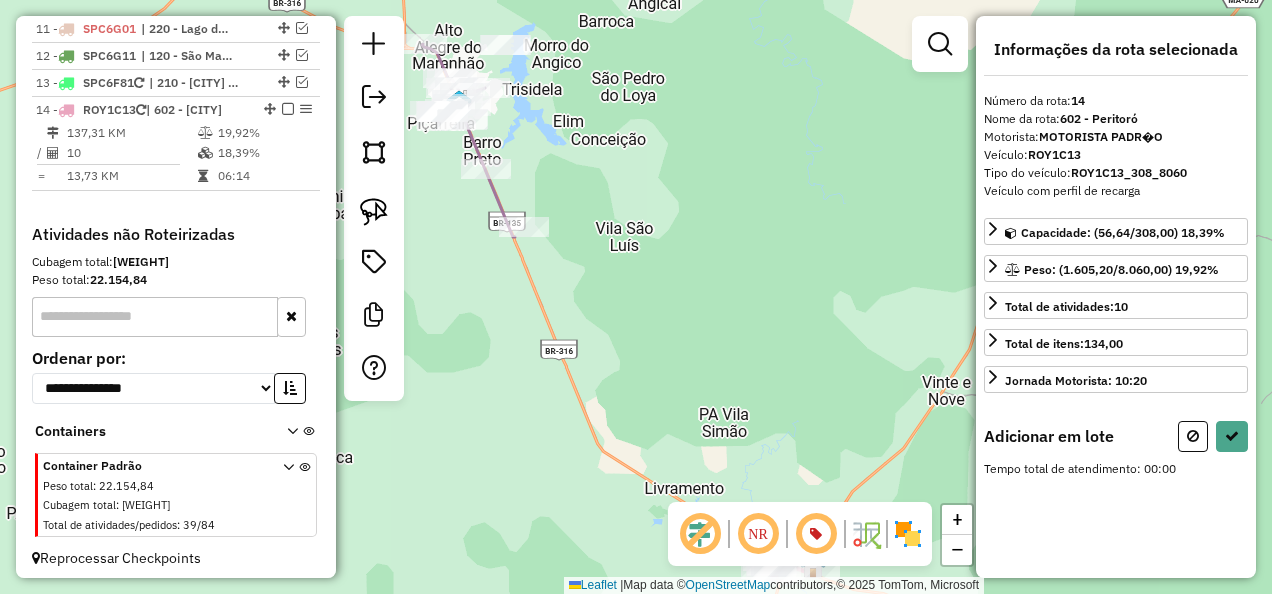 drag, startPoint x: 382, startPoint y: 210, endPoint x: 482, endPoint y: 191, distance: 101.788994 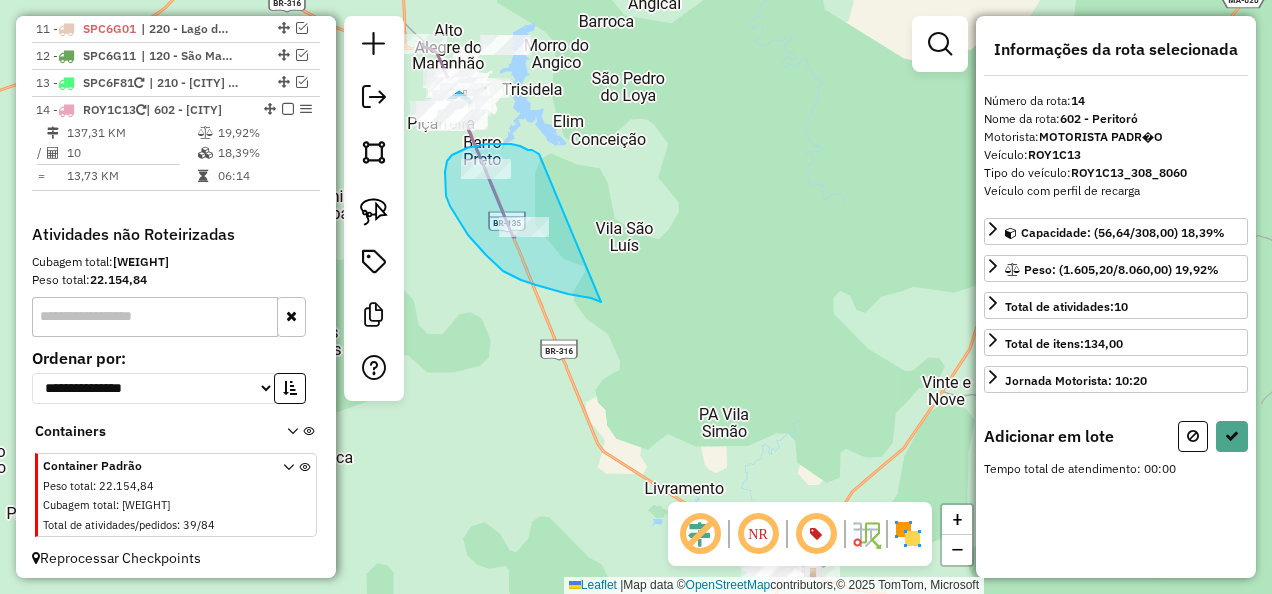 drag, startPoint x: 502, startPoint y: 144, endPoint x: 605, endPoint y: 303, distance: 189.44656 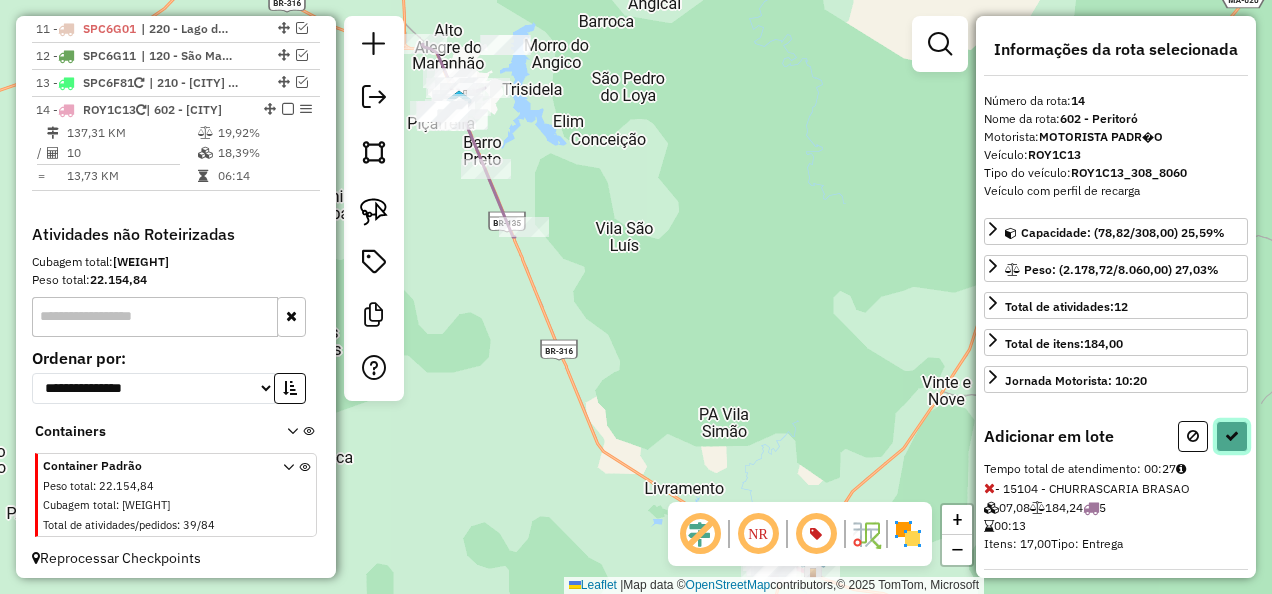 click at bounding box center [1232, 436] 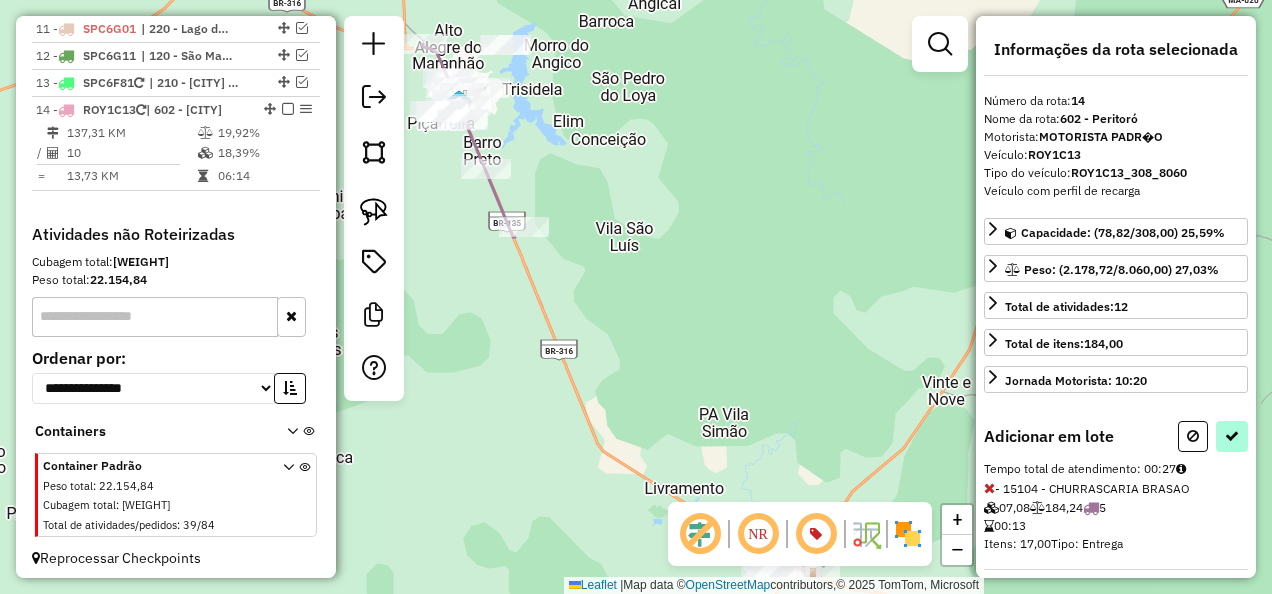 select on "**********" 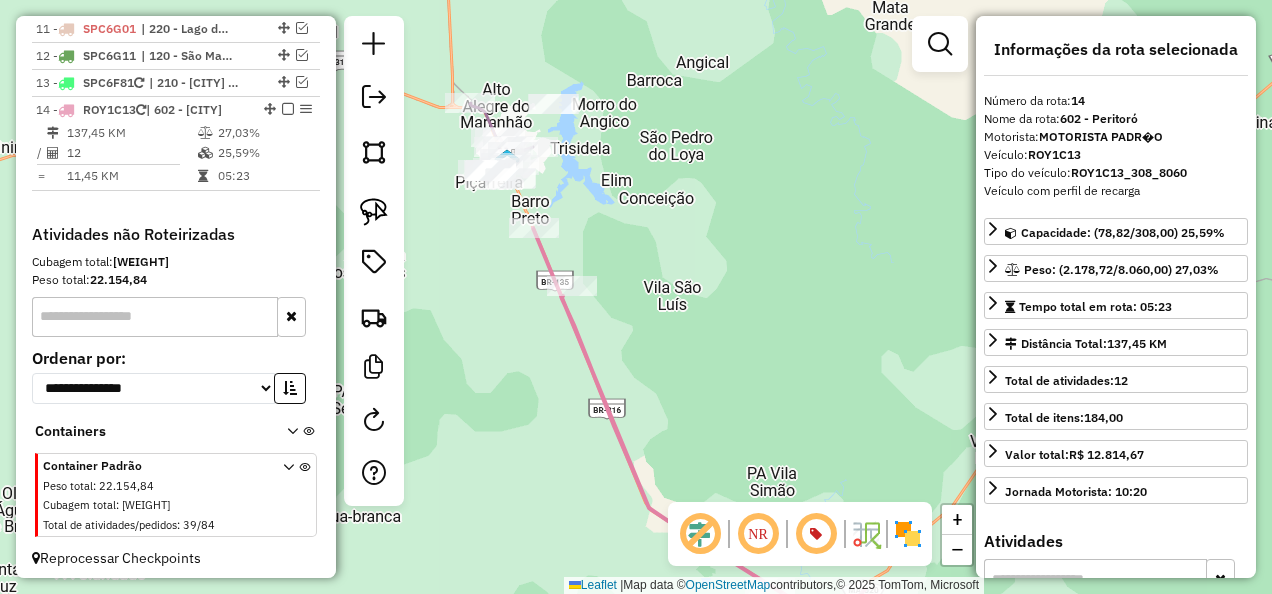 drag, startPoint x: 471, startPoint y: 276, endPoint x: 592, endPoint y: 442, distance: 205.41908 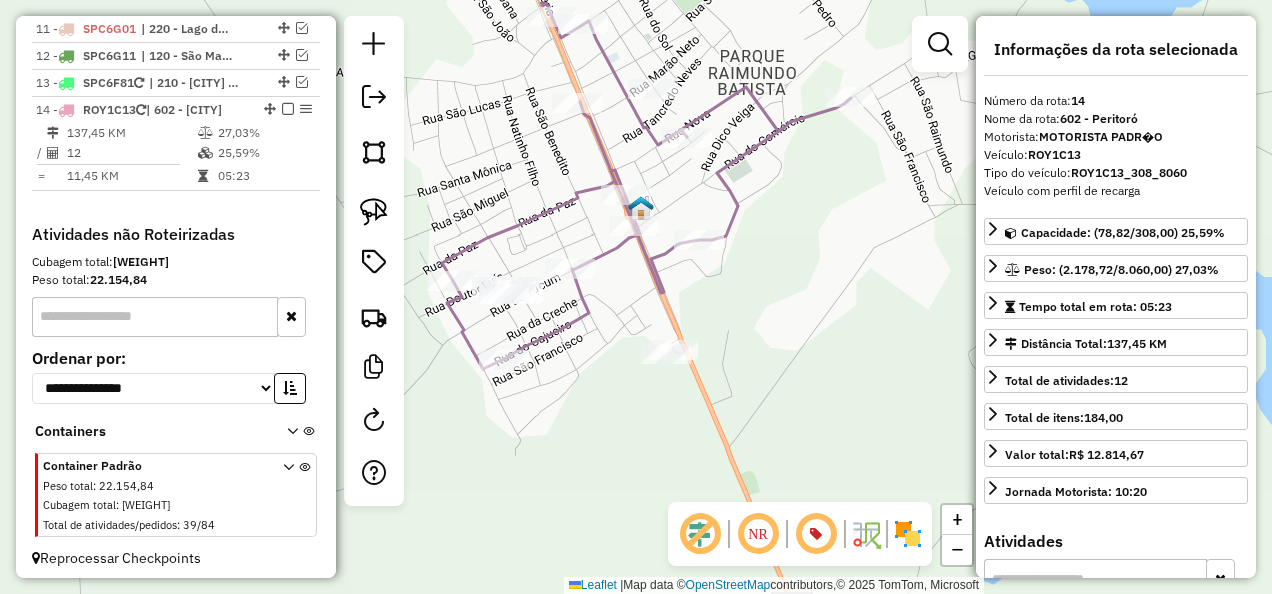 drag, startPoint x: 567, startPoint y: 366, endPoint x: 612, endPoint y: 400, distance: 56.400356 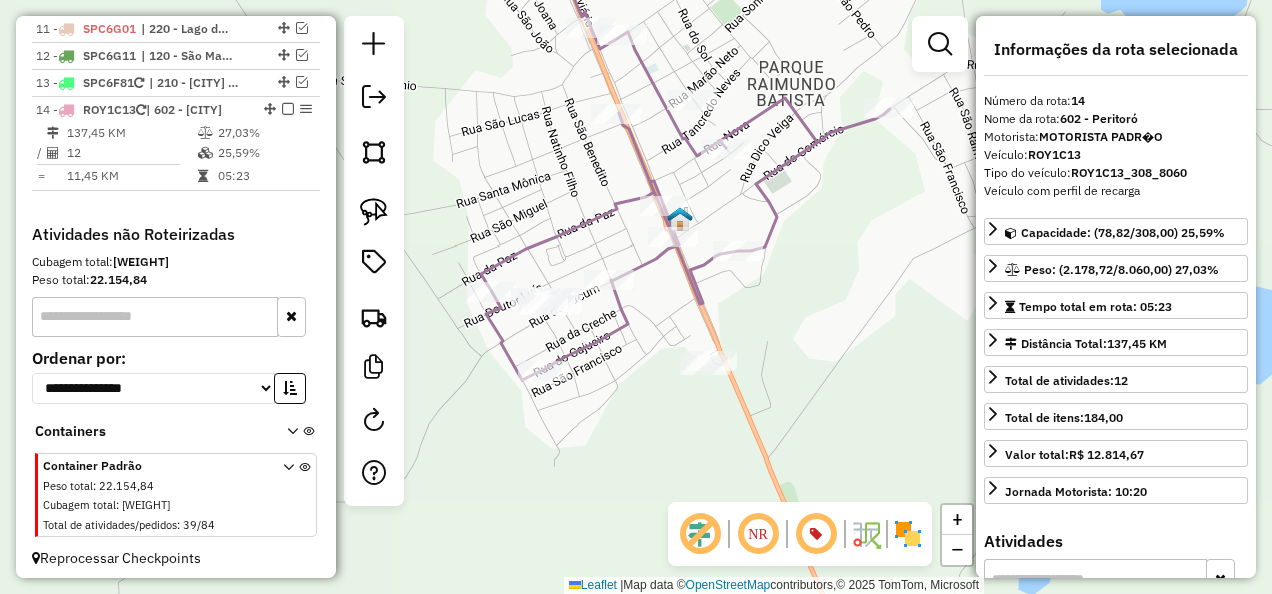 drag, startPoint x: 586, startPoint y: 438, endPoint x: 606, endPoint y: 441, distance: 20.22375 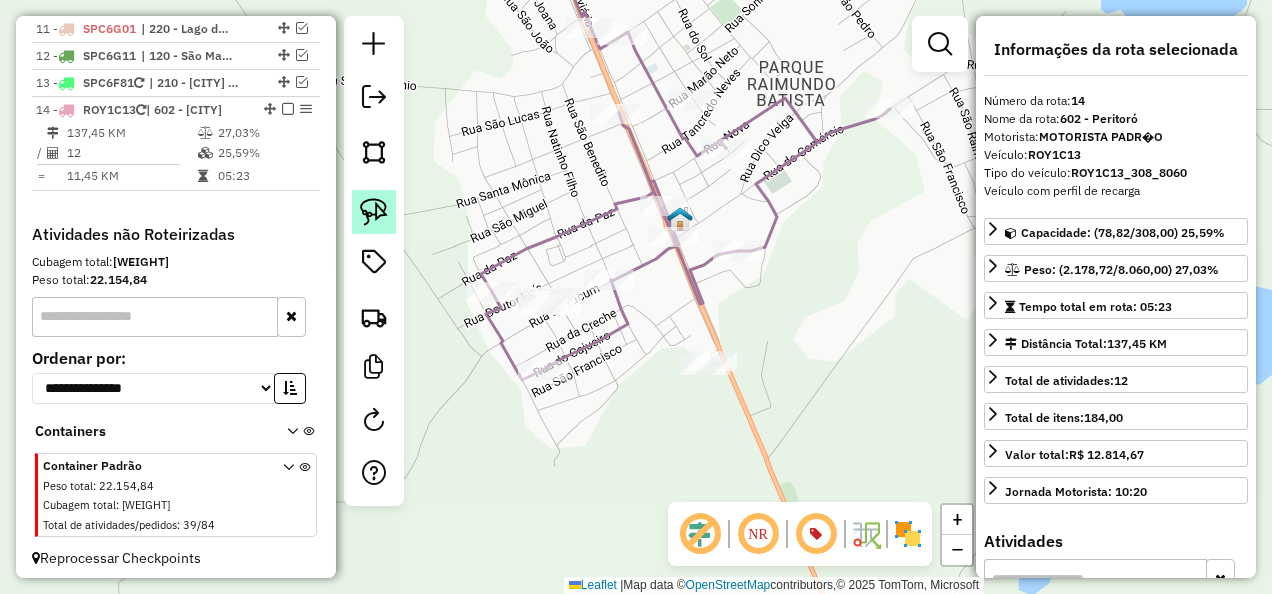 click 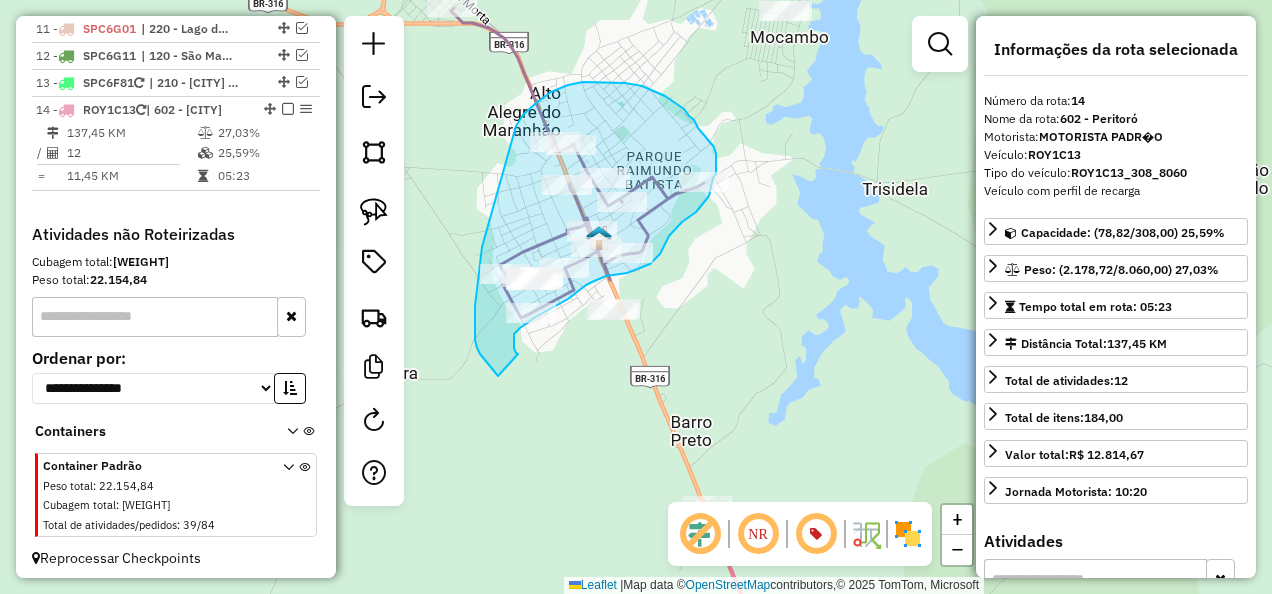 drag, startPoint x: 518, startPoint y: 354, endPoint x: 520, endPoint y: 391, distance: 37.054016 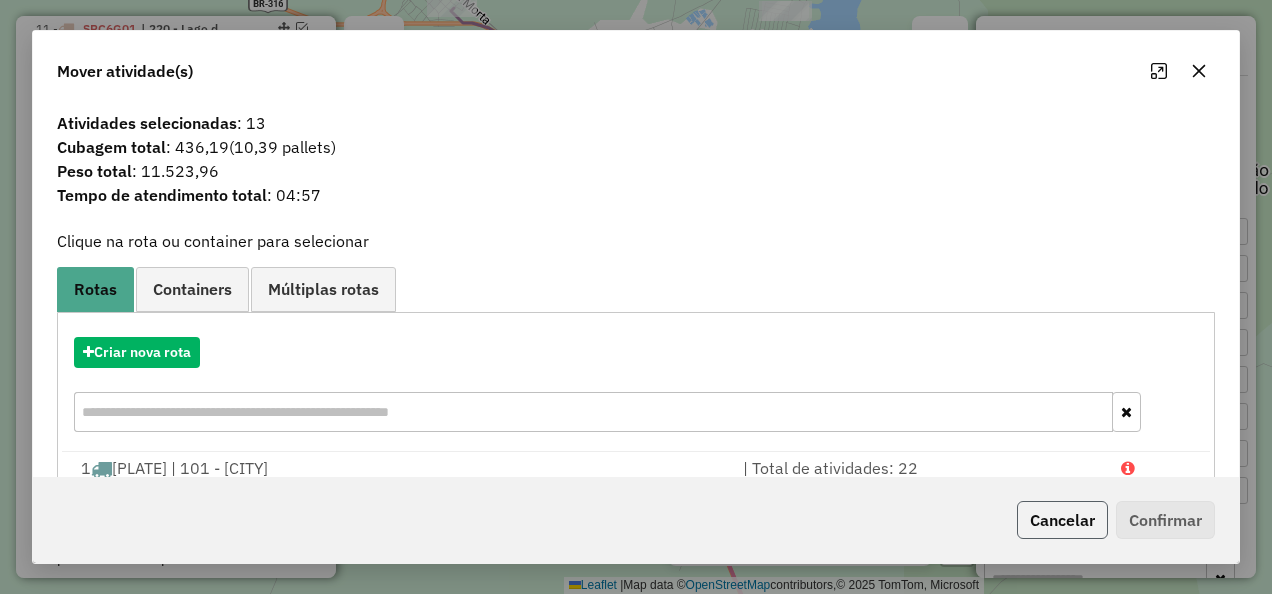 click on "Cancelar" 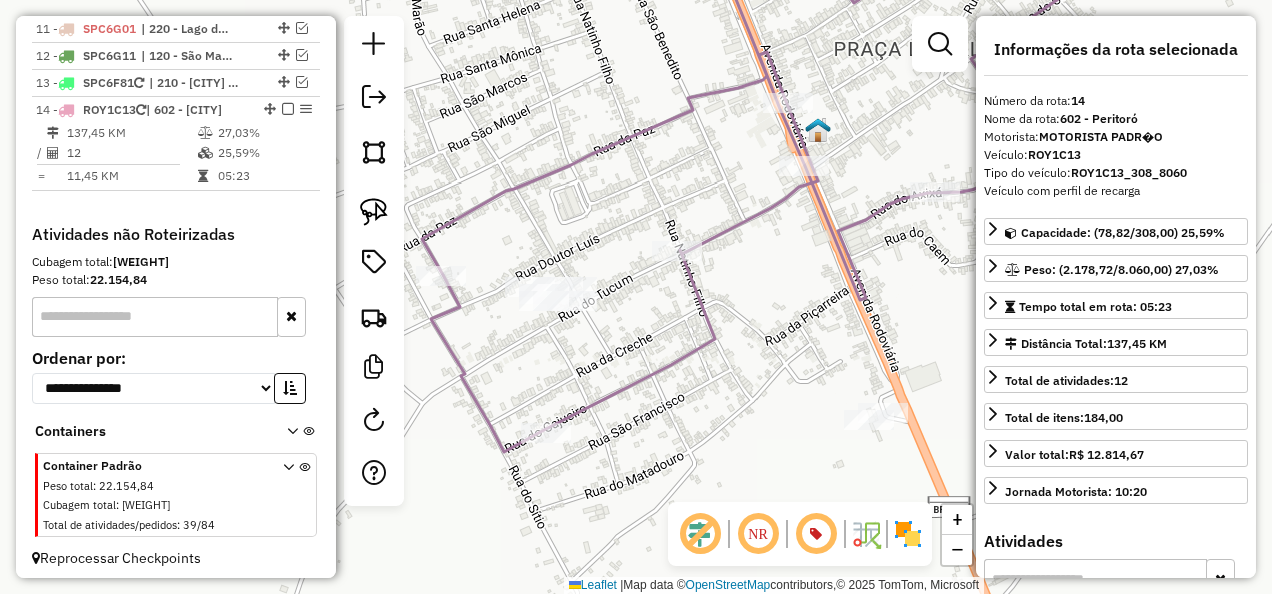 drag, startPoint x: 496, startPoint y: 367, endPoint x: 662, endPoint y: 392, distance: 167.87198 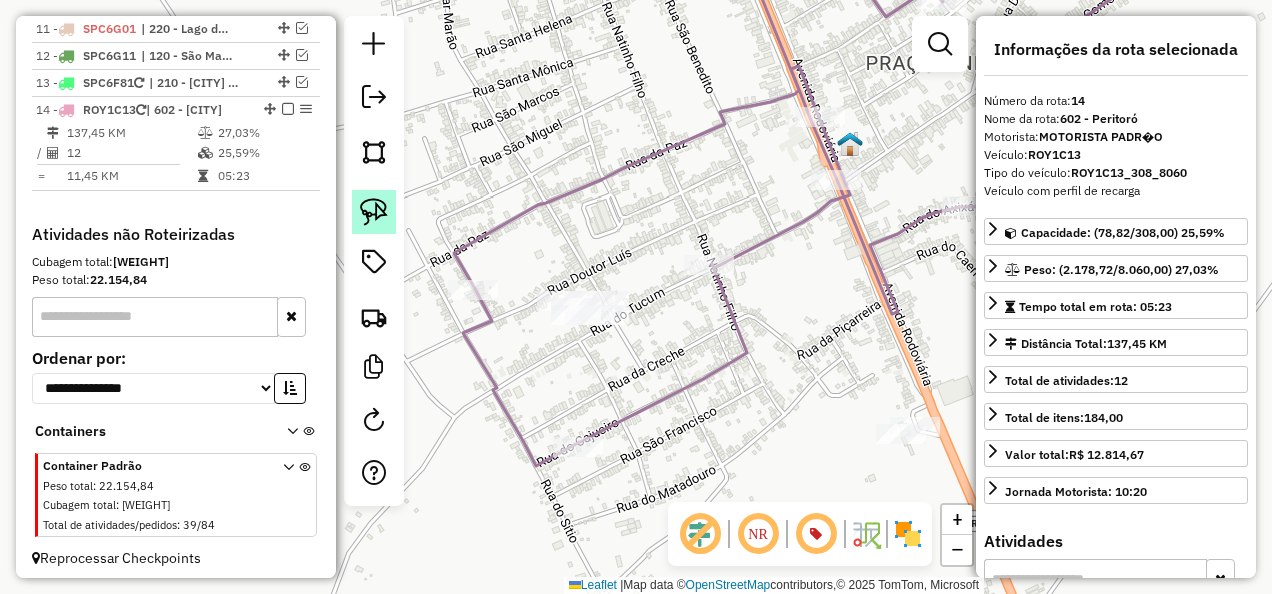 click 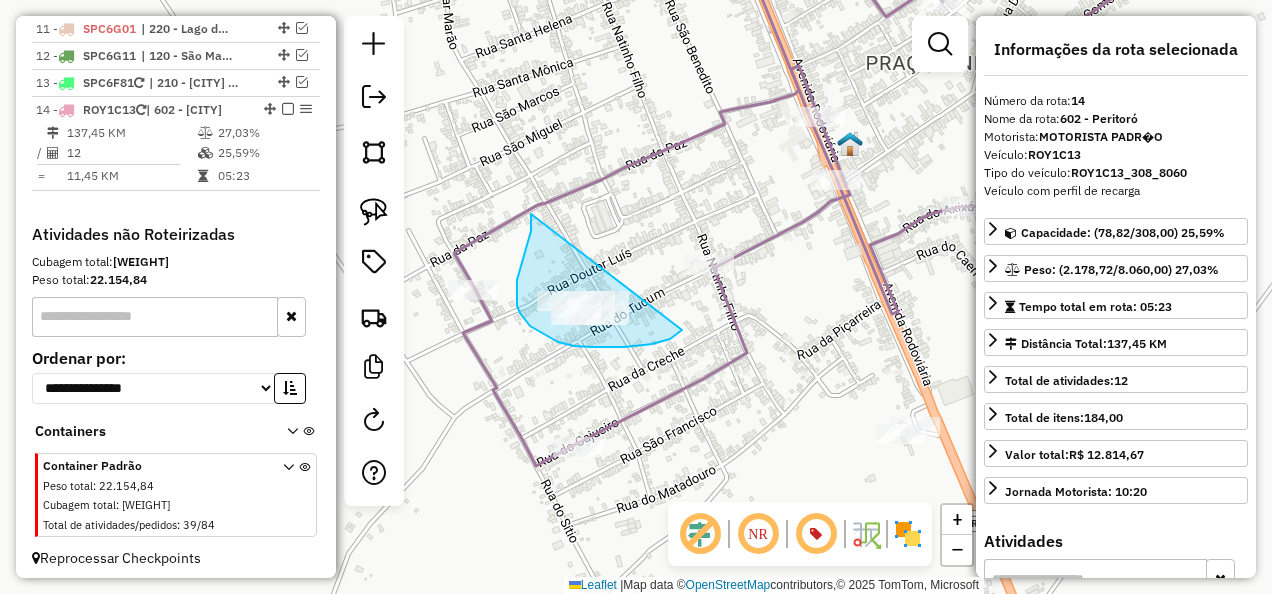 drag, startPoint x: 531, startPoint y: 214, endPoint x: 682, endPoint y: 330, distance: 190.4127 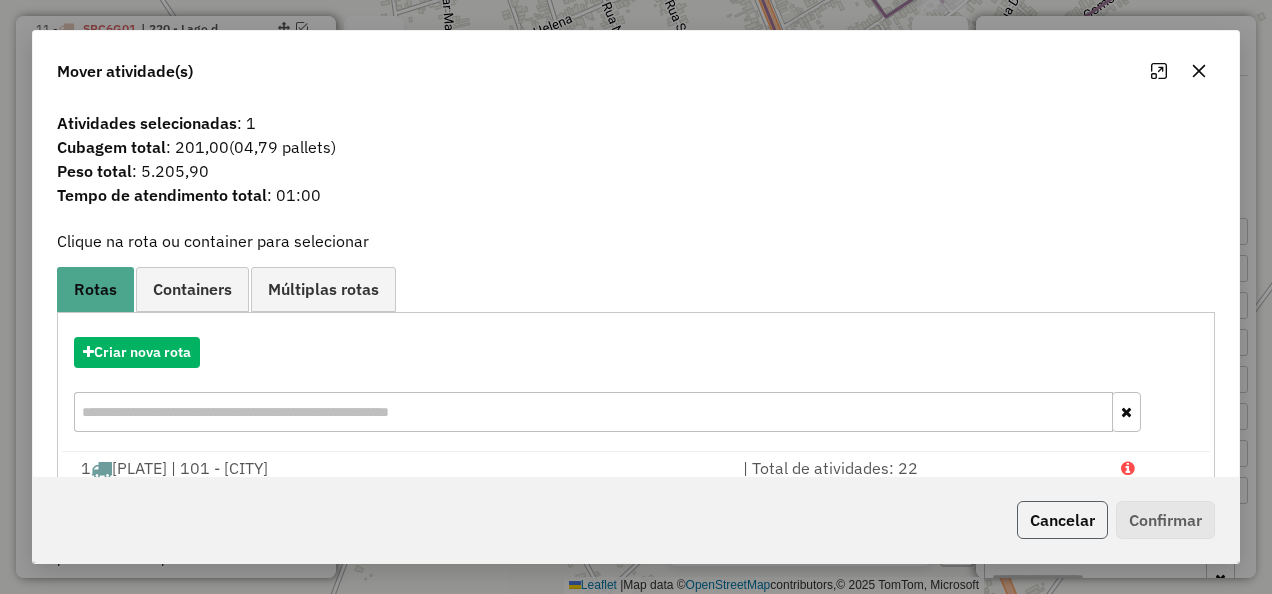 click on "Cancelar" 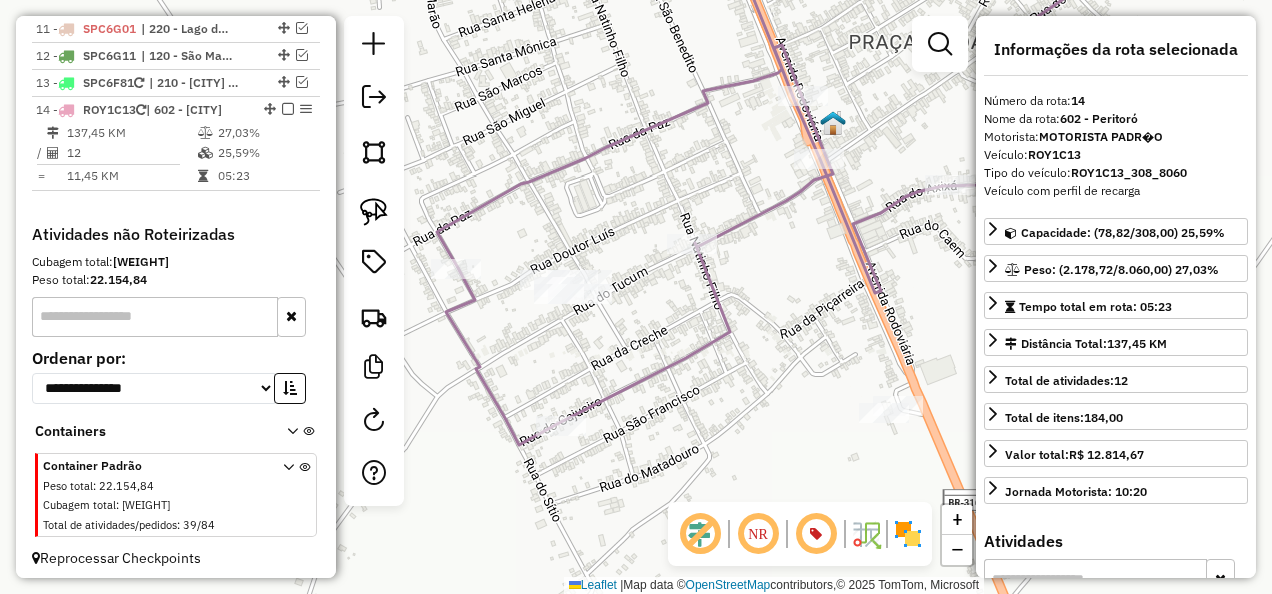 drag, startPoint x: 648, startPoint y: 409, endPoint x: 546, endPoint y: 236, distance: 200.83078 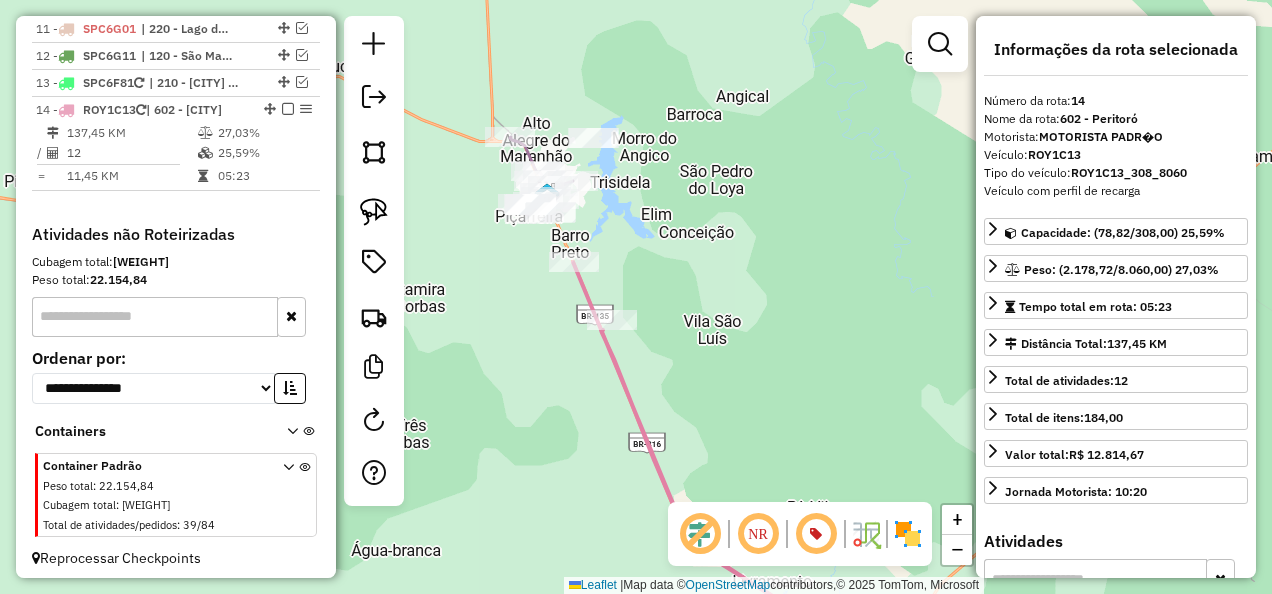 click 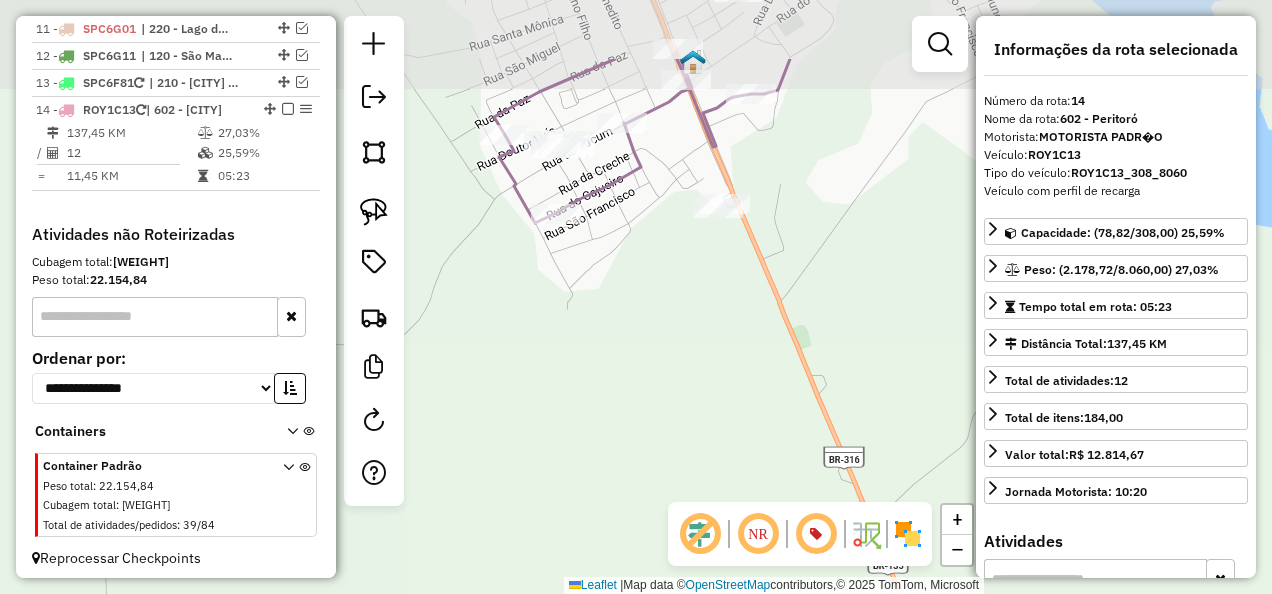 drag, startPoint x: 574, startPoint y: 190, endPoint x: 561, endPoint y: 390, distance: 200.42206 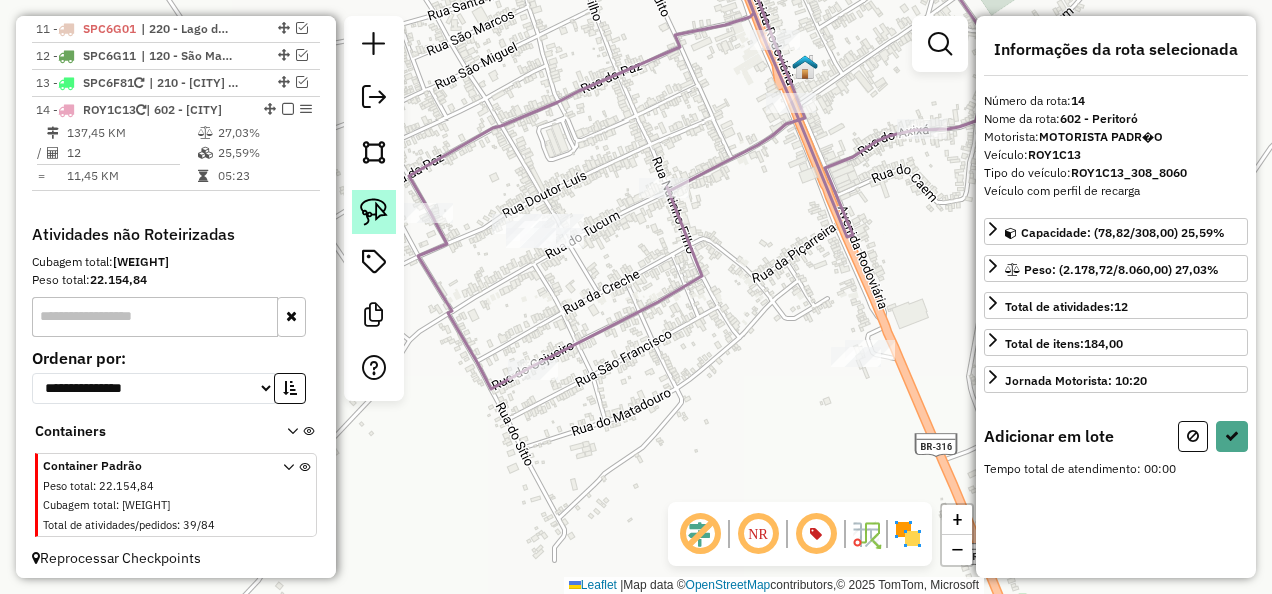 click 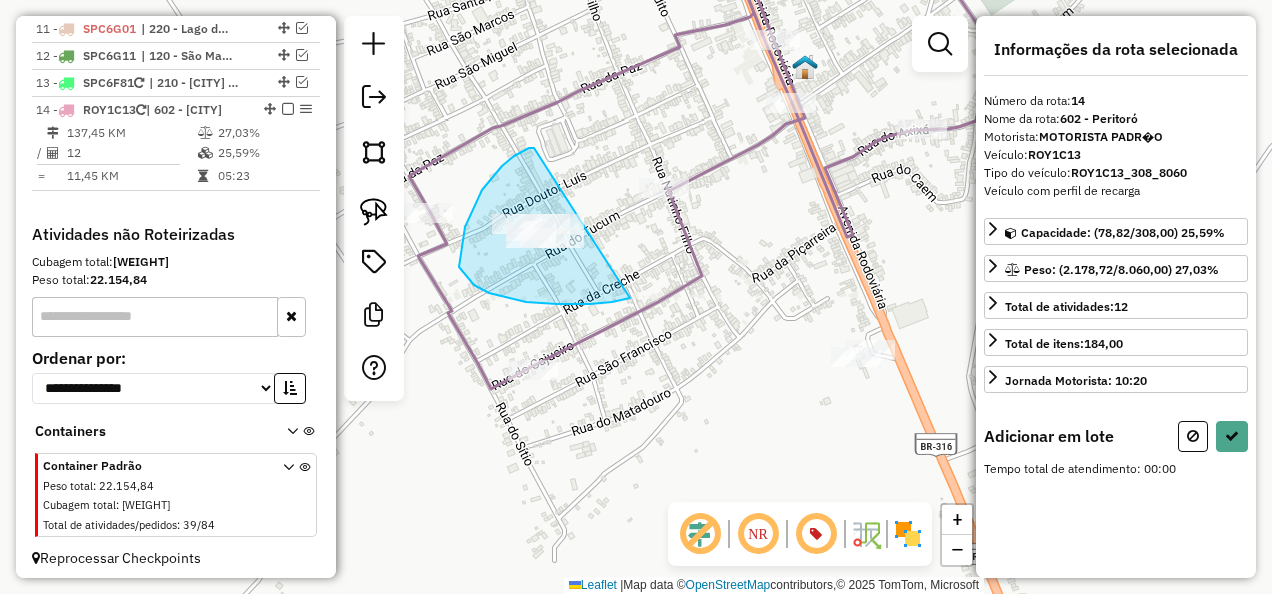 drag, startPoint x: 534, startPoint y: 148, endPoint x: 662, endPoint y: 286, distance: 188.22327 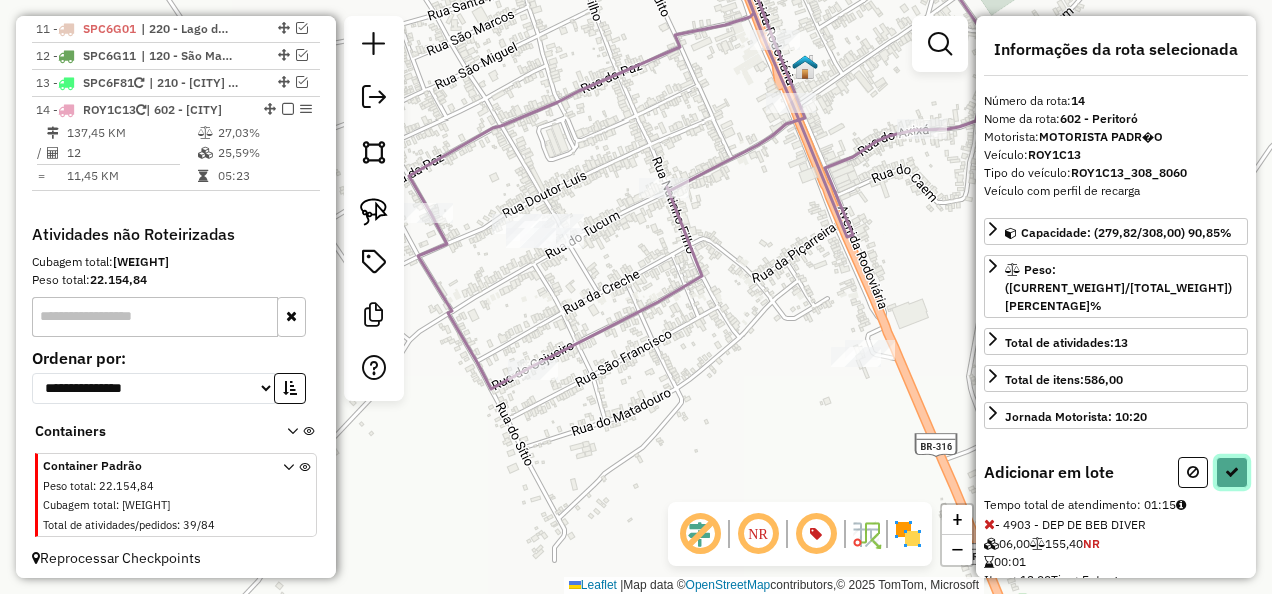 click at bounding box center (1232, 472) 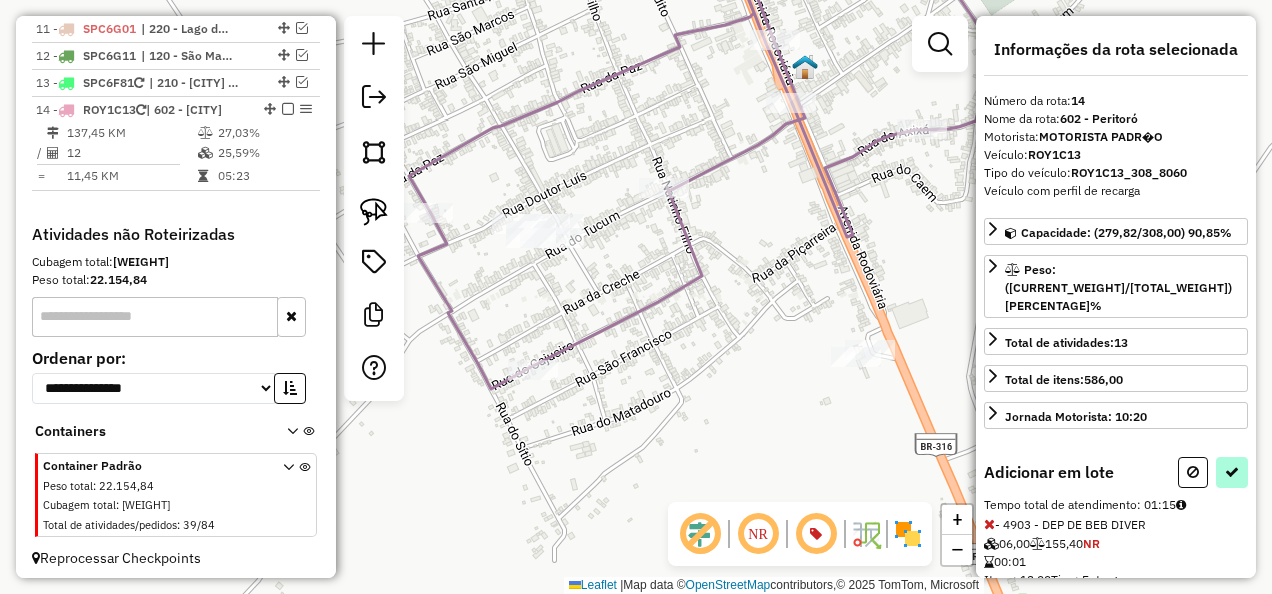 select on "**********" 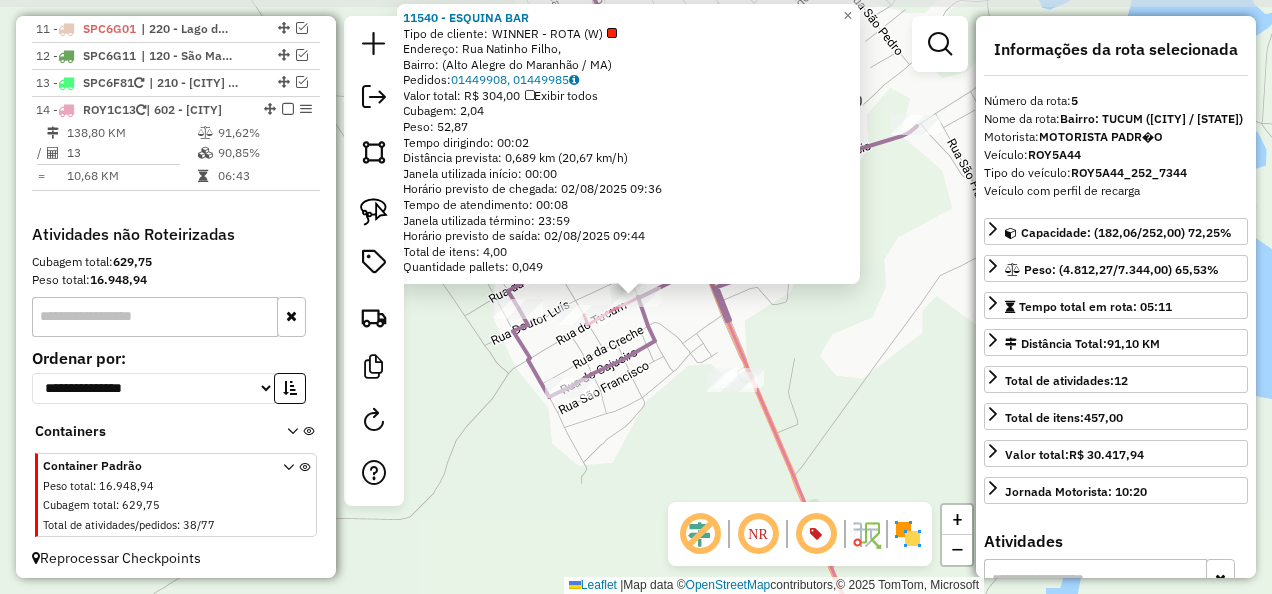 scroll, scrollTop: 1238, scrollLeft: 0, axis: vertical 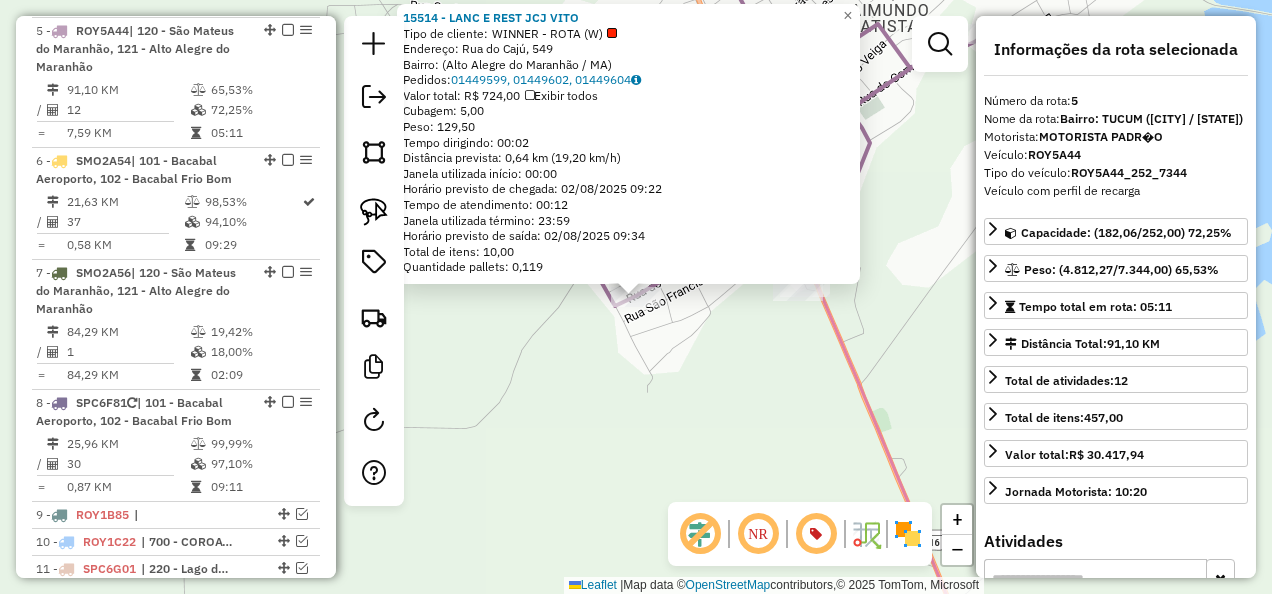 click on "15514 - LANC E REST JCJ VITO  Tipo de cliente:   WINNER - ROTA (W)   Endereço: Rua do Cajú, 549   Bairro:  (Alto Alegre do Maranhão / MA)   Pedidos:  01449599, 01449602, 01449604   Valor total: R$ 724,00   Exibir todos   Cubagem: 5,00  Peso: 129,50  Tempo dirigindo: 00:02   Distância prevista: 0,64 km (19,20 km/h)   Janela utilizada início: 00:00   Horário previsto de chegada: 02/08/2025 09:22   Tempo de atendimento: 00:12   Janela utilizada término: 23:59   Horário previsto de saída: 02/08/2025 09:34   Total de itens: 10,00   Quantidade pallets: 0,119  × Janela de atendimento Grade de atendimento Capacidade Transportadoras Veículos Cliente Pedidos  Rotas Selecione os dias de semana para filtrar as janelas de atendimento  Seg   Ter   Qua   Qui   Sex   Sáb   Dom  Informe o período da janela de atendimento: De: Até:  Filtrar exatamente a janela do cliente  Considerar janela de atendimento padrão  Selecione os dias de semana para filtrar as grades de atendimento  Seg   Ter   Qua   Qui   Sex   Dom" 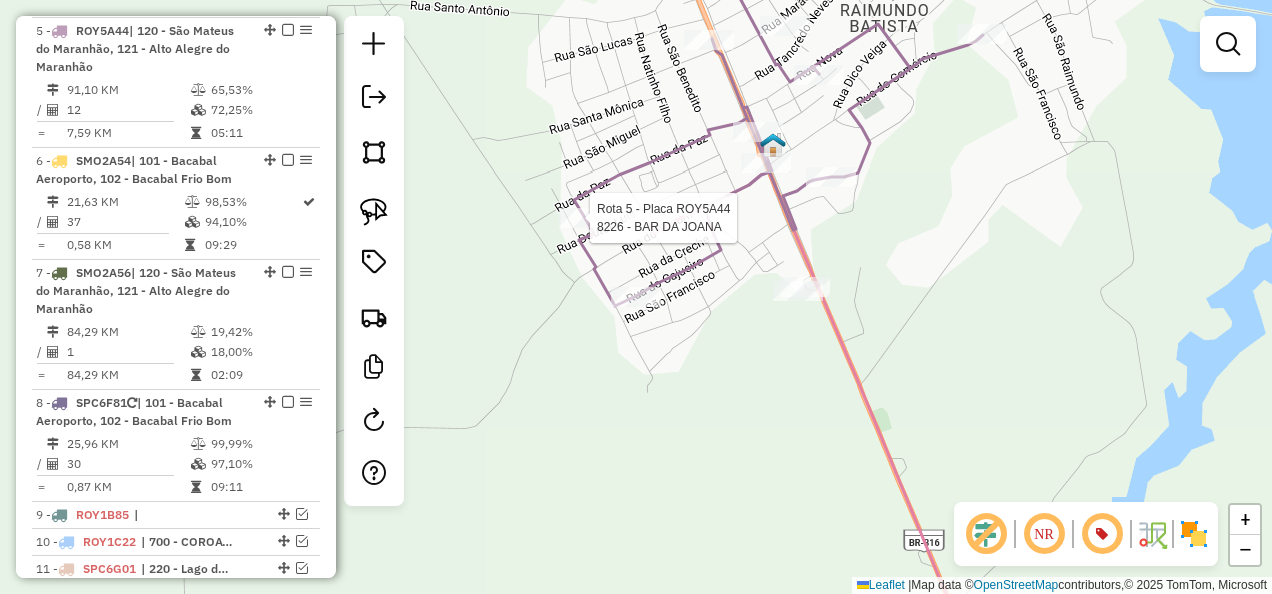 select on "**********" 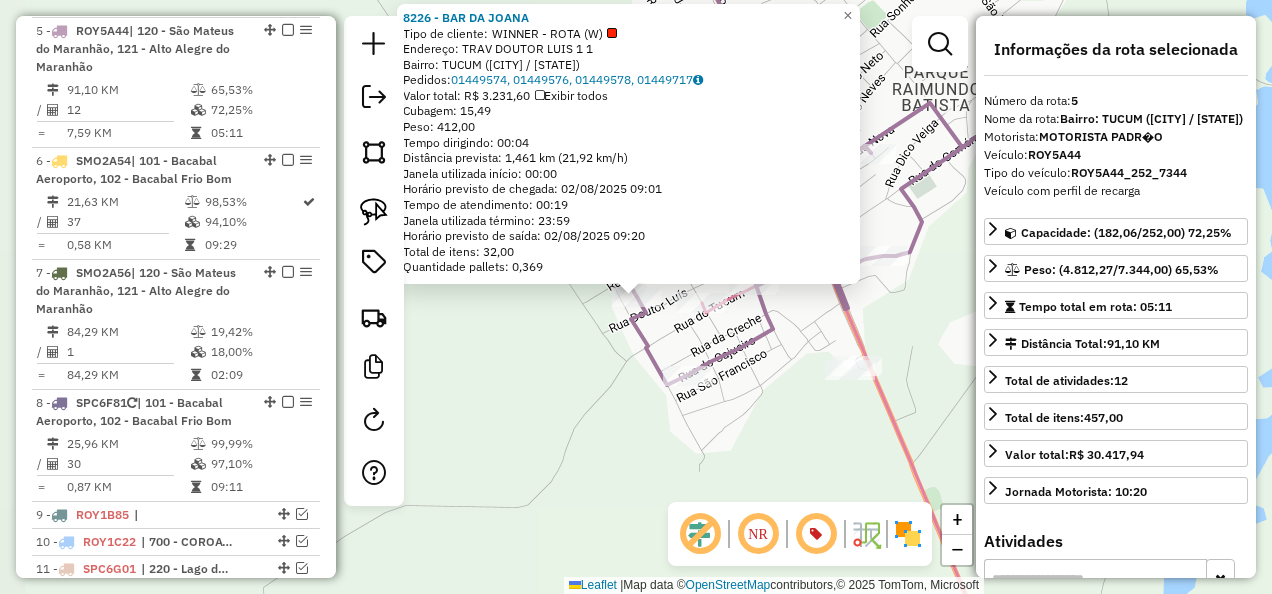 click on "8226 - BAR DA JOANA  Tipo de cliente:   WINNER - ROTA (W)   Endereço:  TRAV DOUTOR LUIS 1 1   Bairro: TUCUM (ALTO ALEGRE DO MARANHAO / MA)   Pedidos:  01449574, 01449576, 01449578, 01449717   Valor total: R$ 3.231,60   Exibir todos   Cubagem: 15,49  Peso: 412,00  Tempo dirigindo: 00:04   Distância prevista: 1,461 km (21,92 km/h)   Janela utilizada início: 00:00   Horário previsto de chegada: 02/08/2025 09:01   Tempo de atendimento: 00:19   Janela utilizada término: 23:59   Horário previsto de saída: 02/08/2025 09:20   Total de itens: 32,00   Quantidade pallets: 0,369  × Janela de atendimento Grade de atendimento Capacidade Transportadoras Veículos Cliente Pedidos  Rotas Selecione os dias de semana para filtrar as janelas de atendimento  Seg   Ter   Qua   Qui   Sex   Sáb   Dom  Informe o período da janela de atendimento: De: Até:  Filtrar exatamente a janela do cliente  Considerar janela de atendimento padrão  Selecione os dias de semana para filtrar as grades de atendimento  Seg   Ter   Qua  De:" 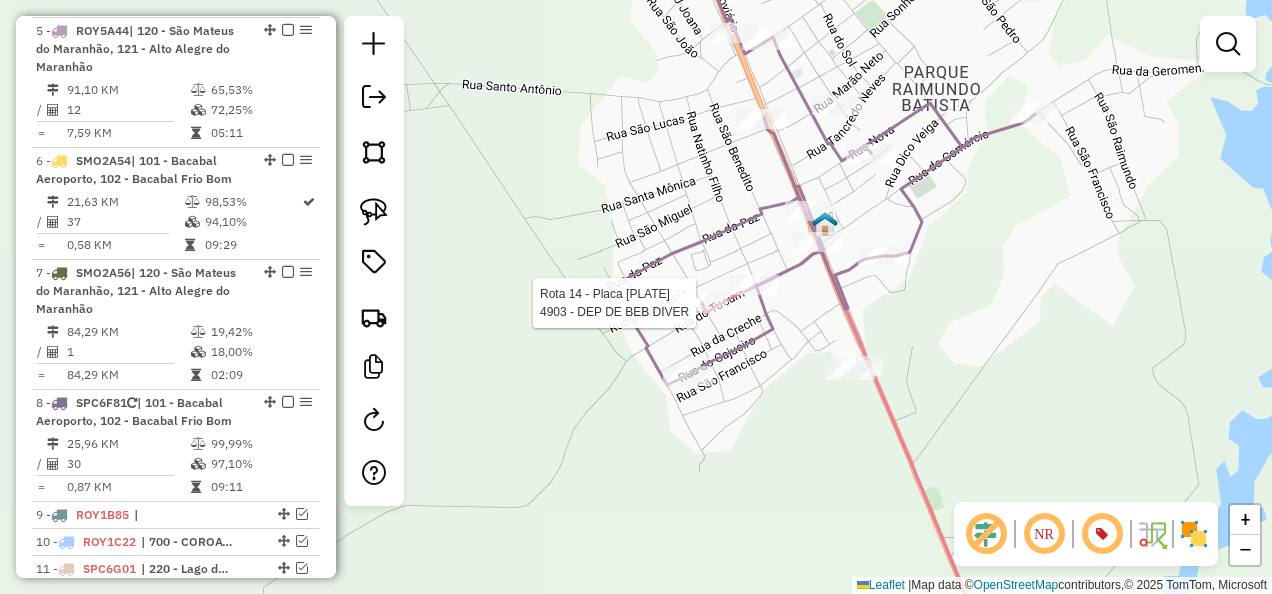 select on "**********" 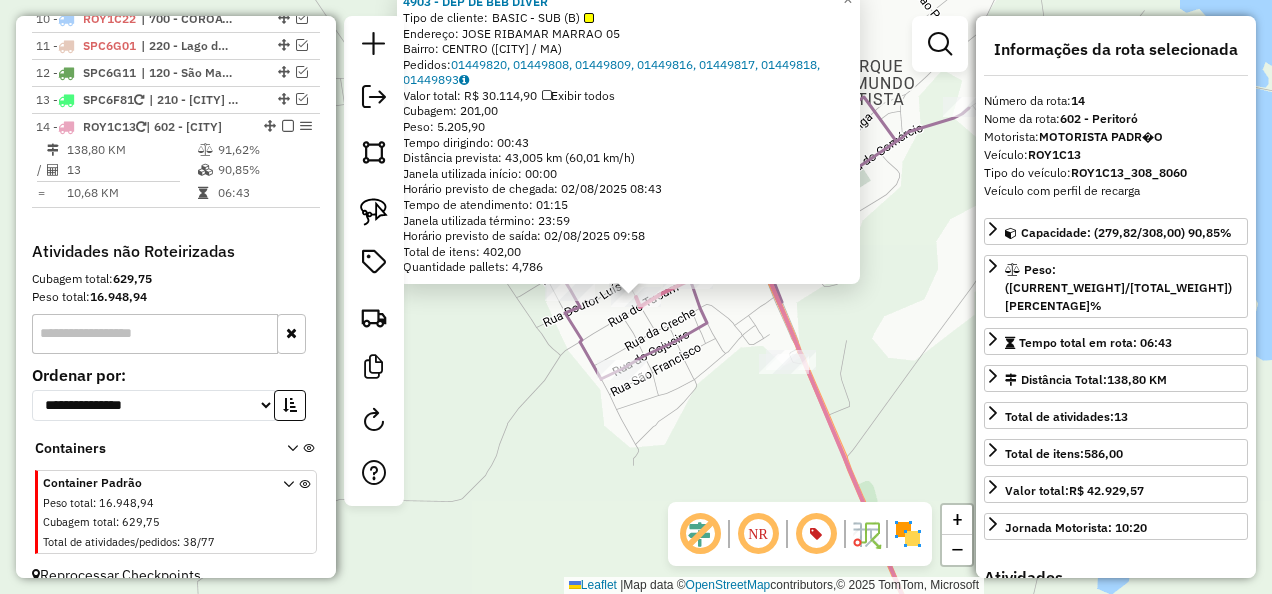 scroll, scrollTop: 1778, scrollLeft: 0, axis: vertical 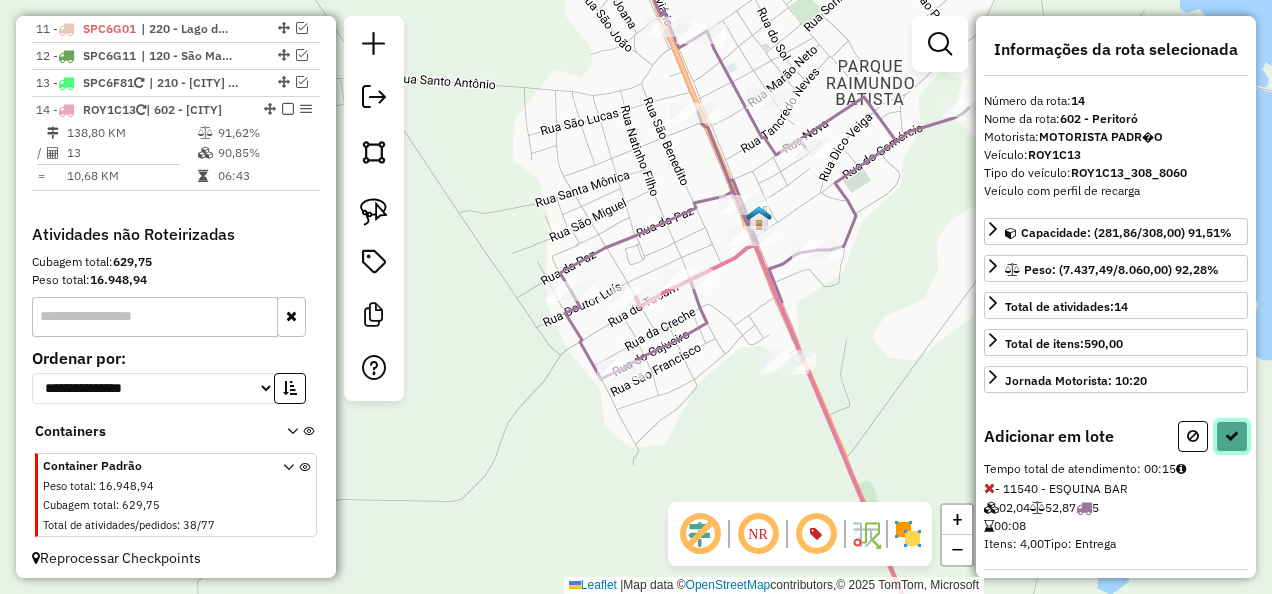 click at bounding box center (1232, 436) 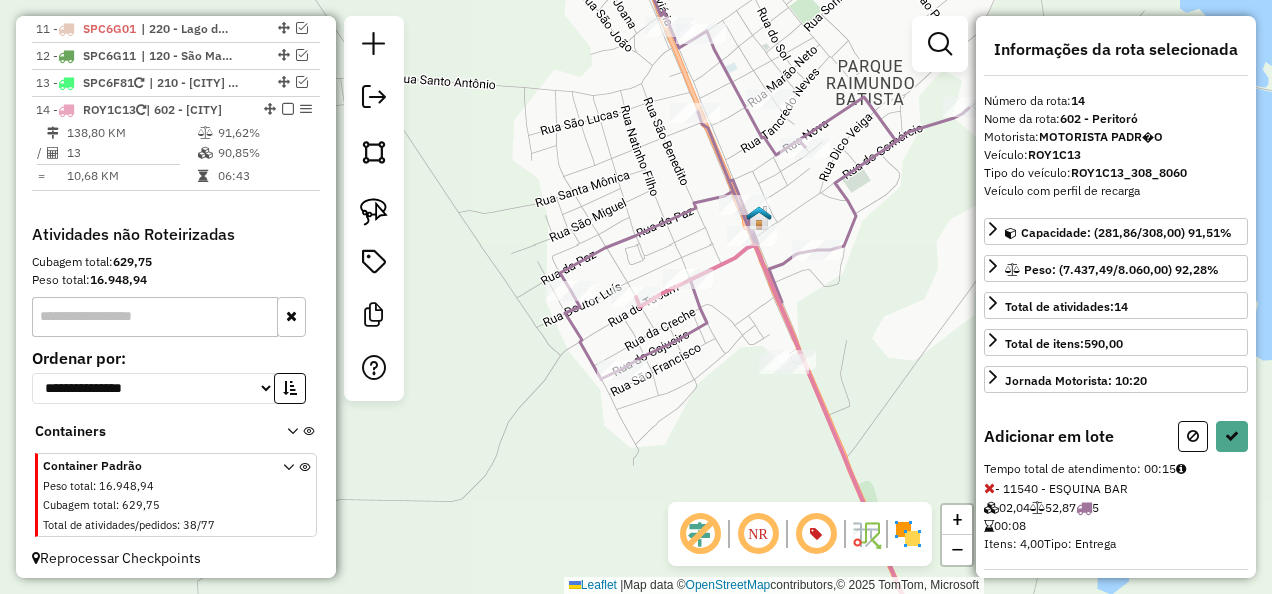 select on "**********" 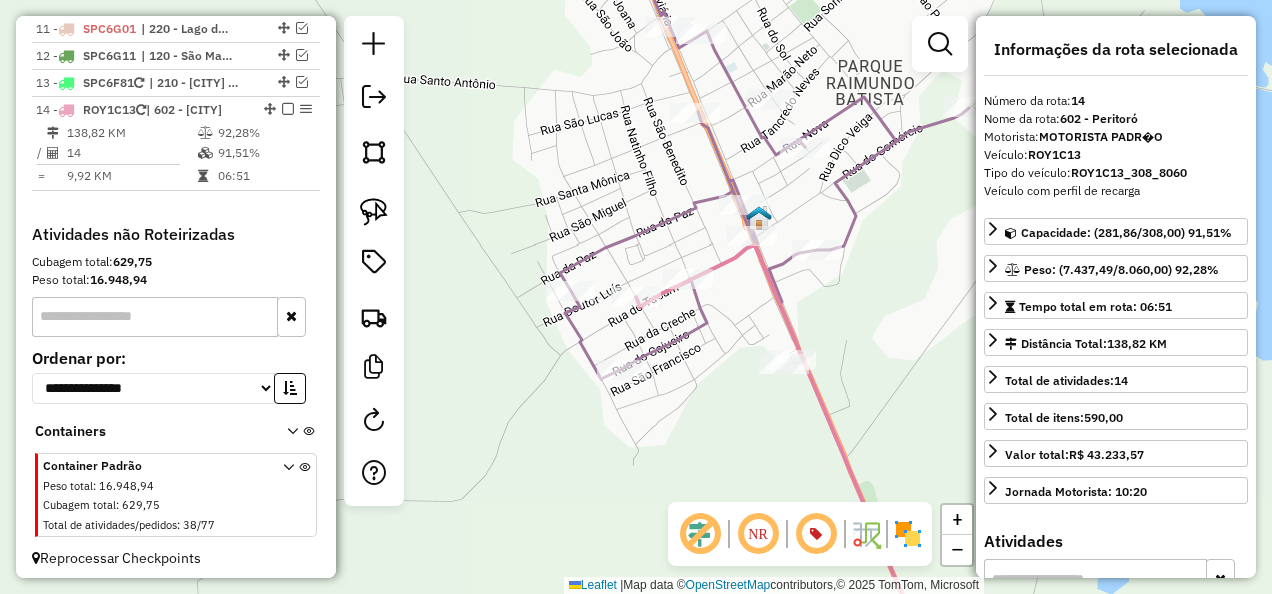 click at bounding box center (288, 109) 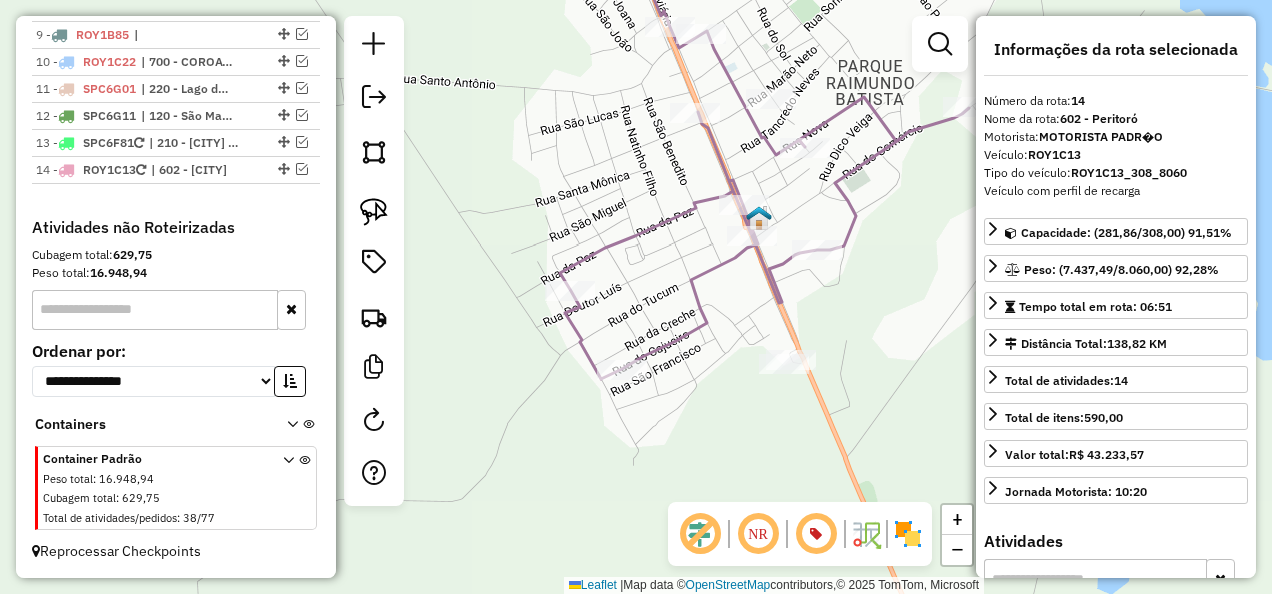 scroll, scrollTop: 1711, scrollLeft: 0, axis: vertical 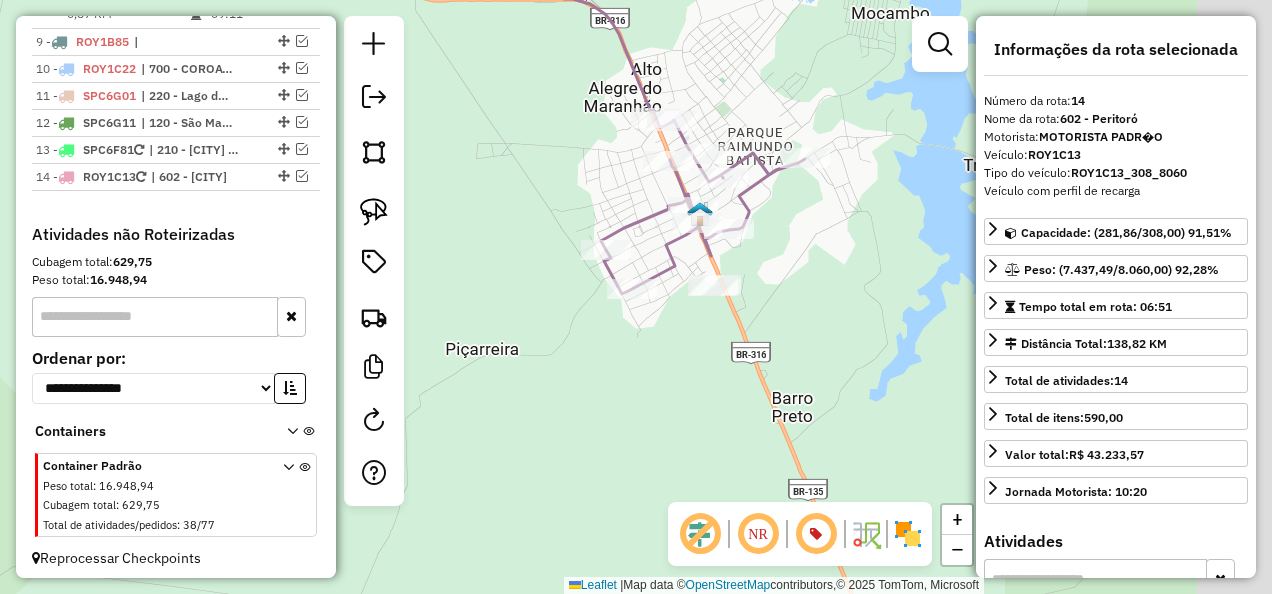 drag, startPoint x: 750, startPoint y: 353, endPoint x: 616, endPoint y: 370, distance: 135.07405 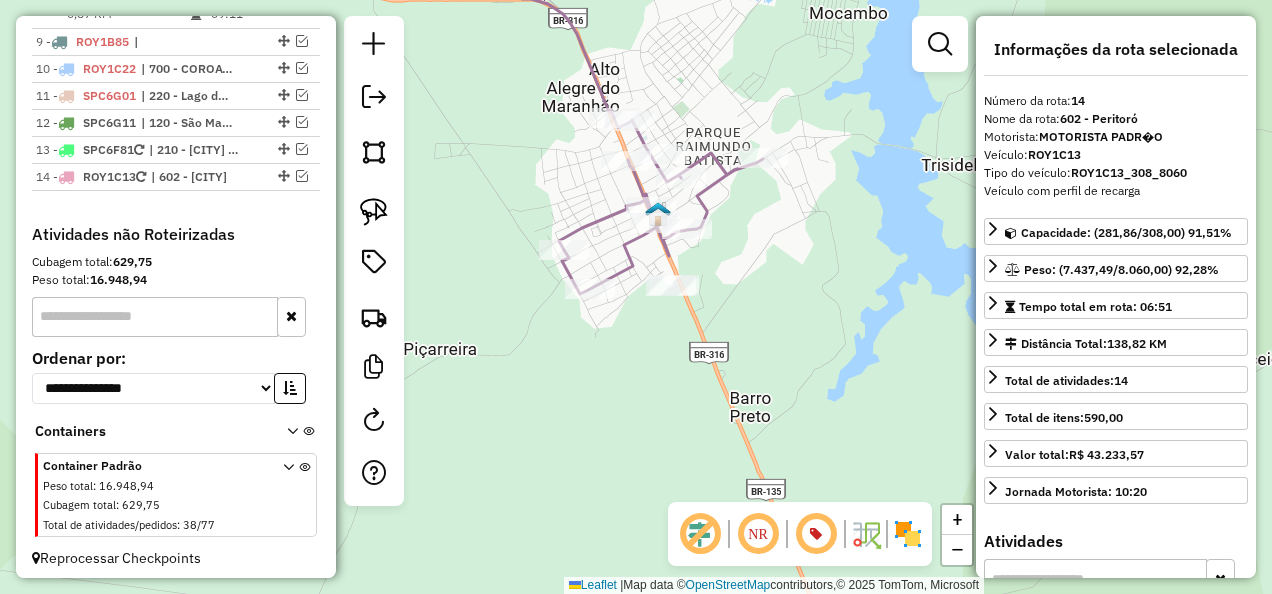 click 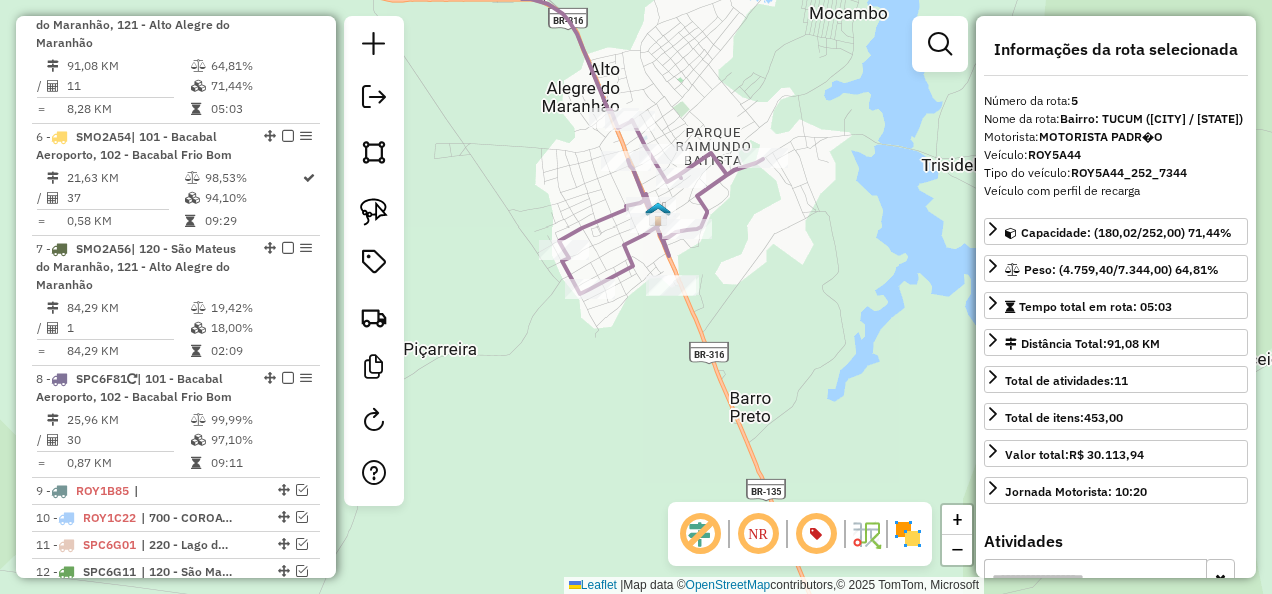 scroll, scrollTop: 1238, scrollLeft: 0, axis: vertical 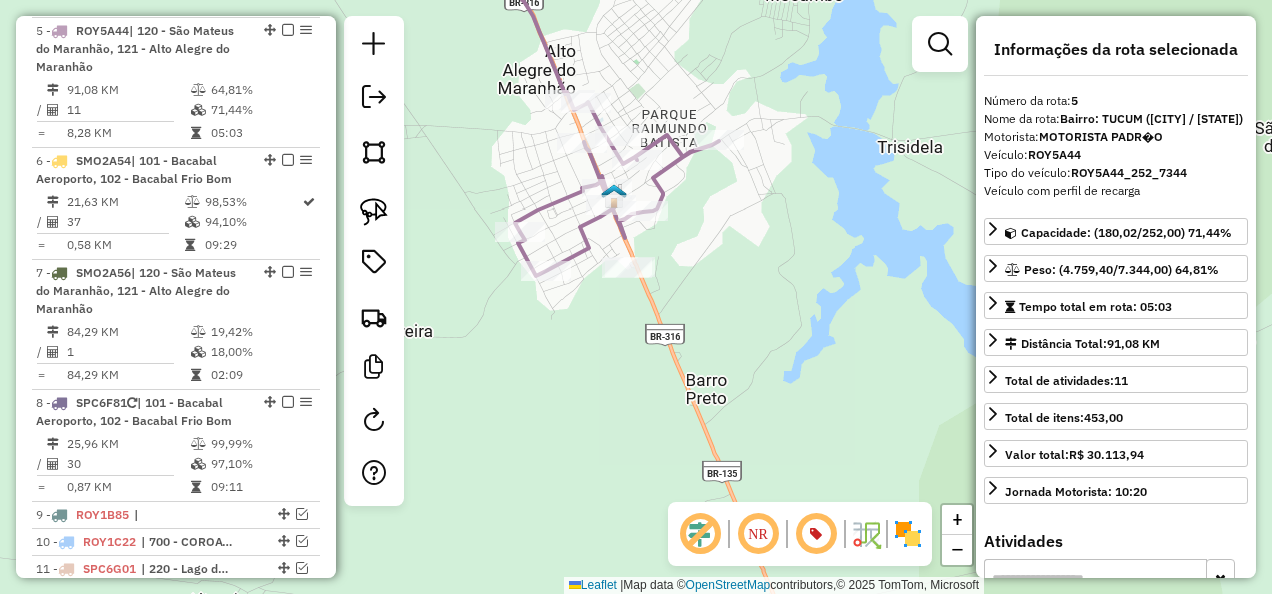 drag, startPoint x: 666, startPoint y: 413, endPoint x: 610, endPoint y: 380, distance: 65 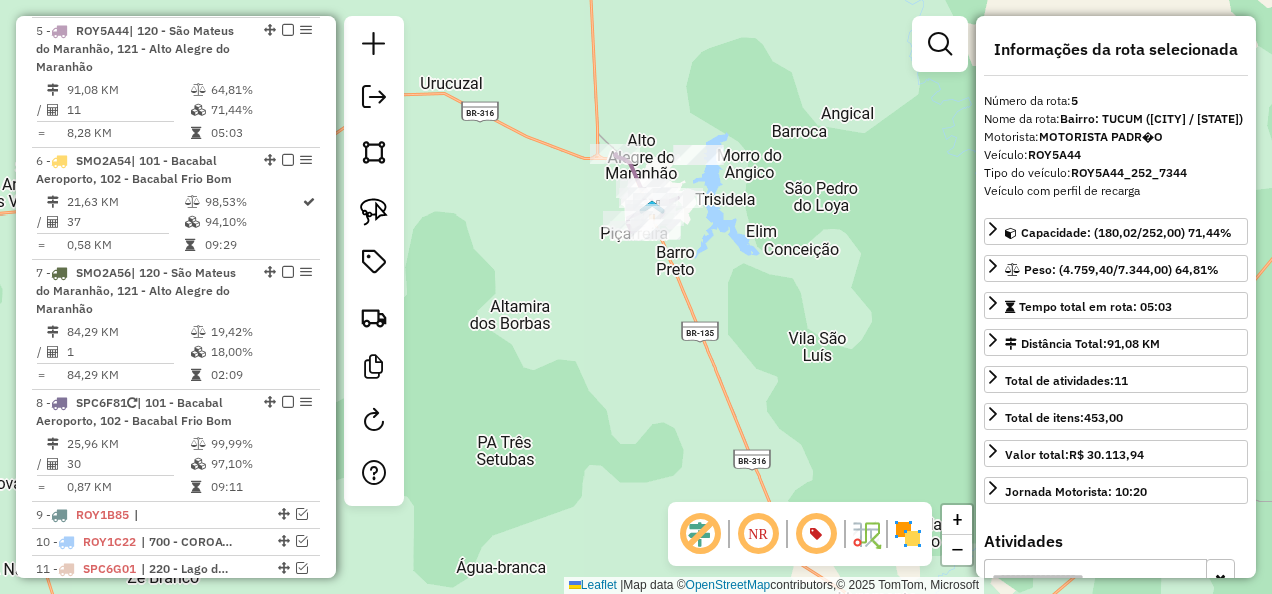 drag, startPoint x: 596, startPoint y: 450, endPoint x: 652, endPoint y: 292, distance: 167.63054 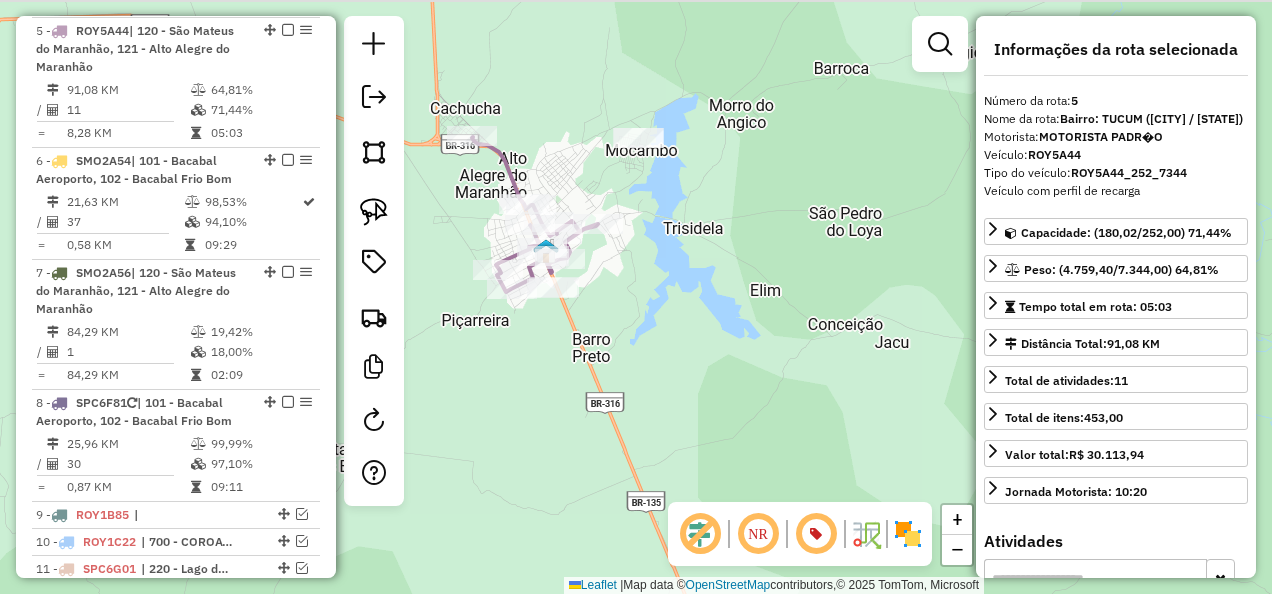 drag, startPoint x: 723, startPoint y: 264, endPoint x: 595, endPoint y: 286, distance: 129.87686 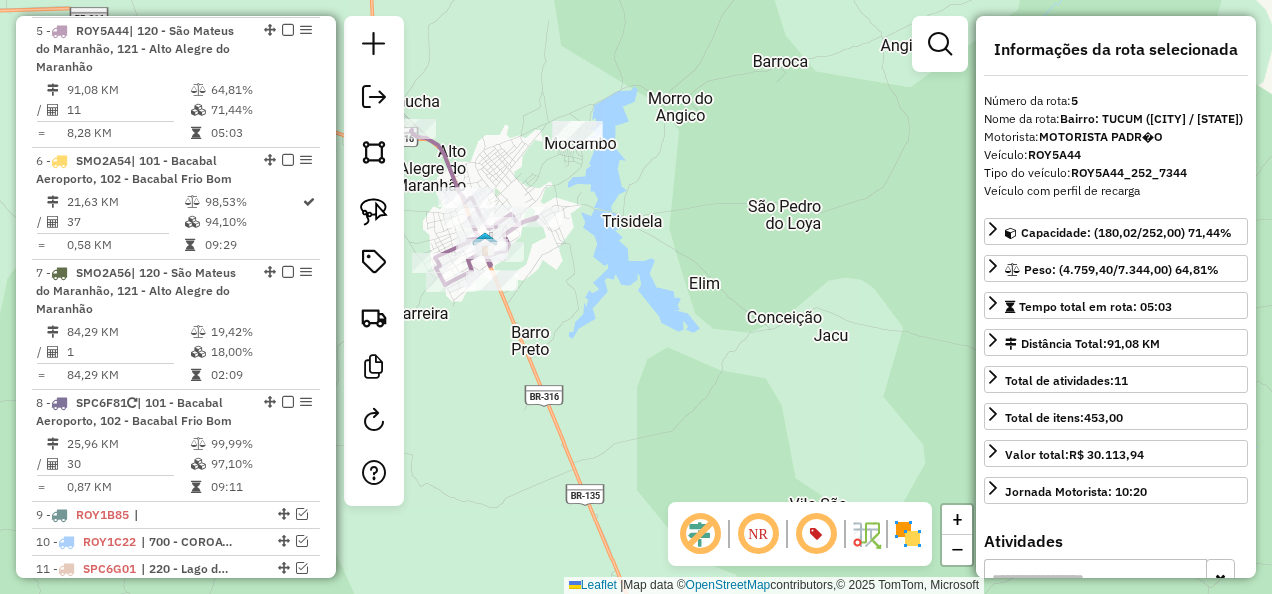 drag, startPoint x: 604, startPoint y: 278, endPoint x: 596, endPoint y: 139, distance: 139.23003 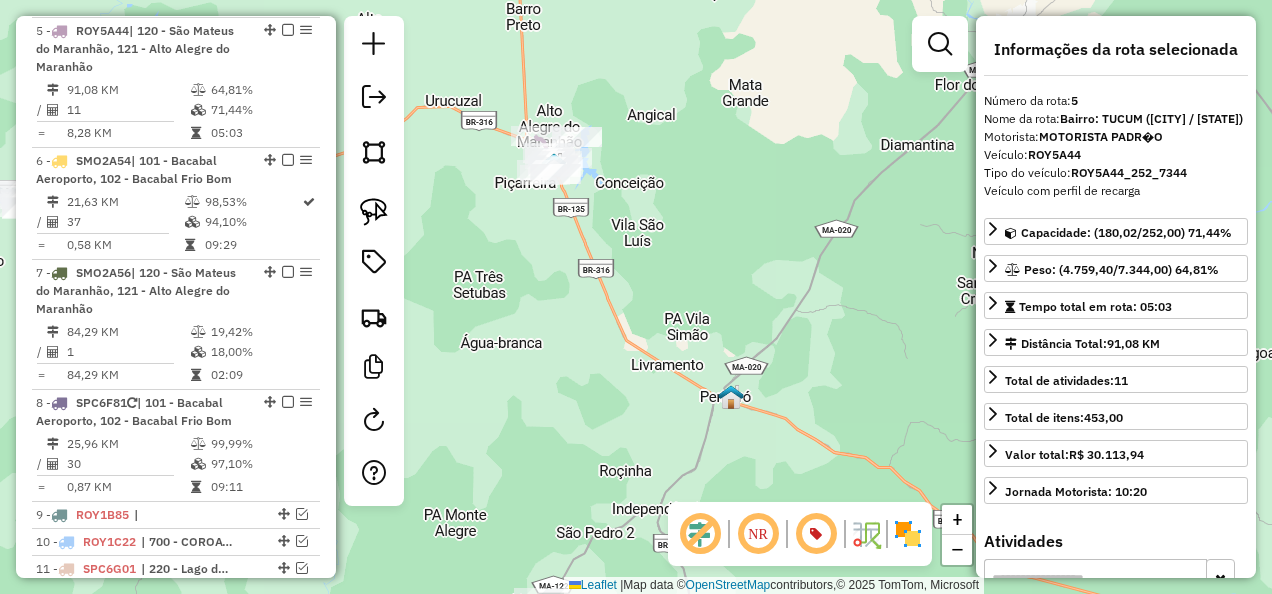 drag, startPoint x: 606, startPoint y: 235, endPoint x: 618, endPoint y: 374, distance: 139.51703 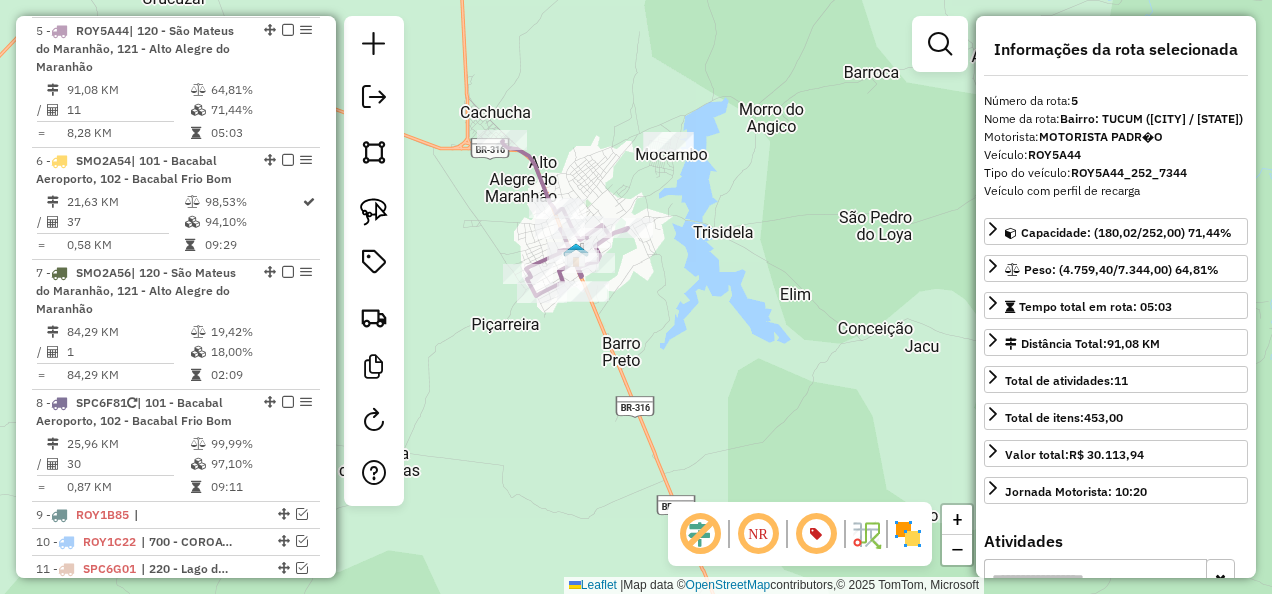 click 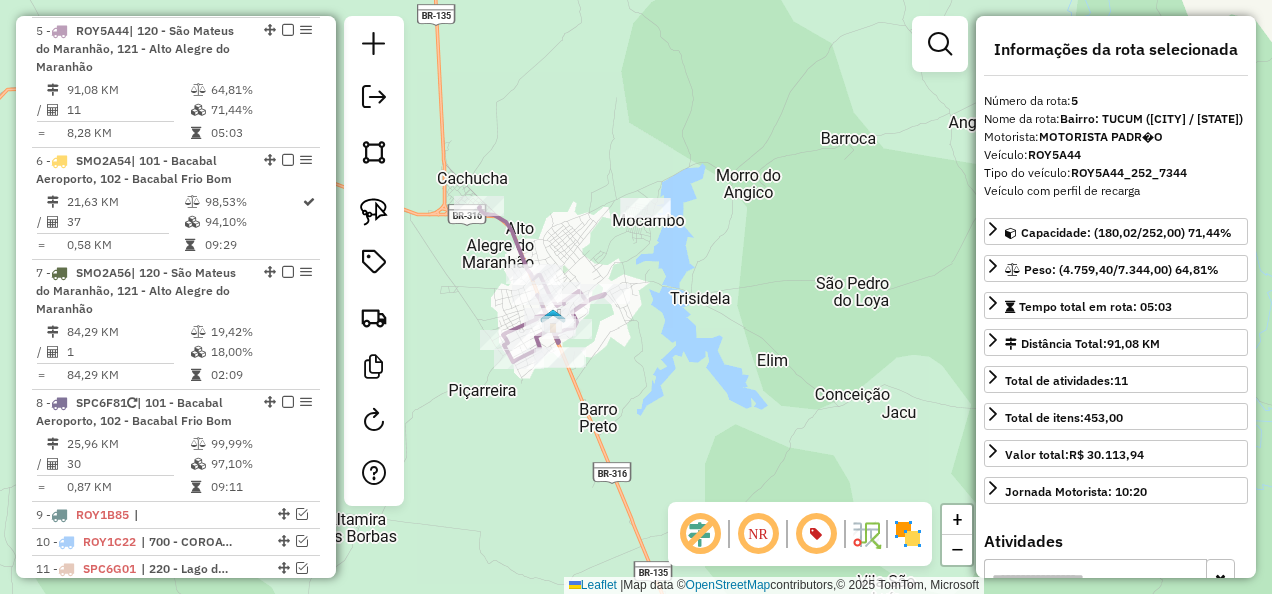 drag, startPoint x: 669, startPoint y: 245, endPoint x: 650, endPoint y: 276, distance: 36.359318 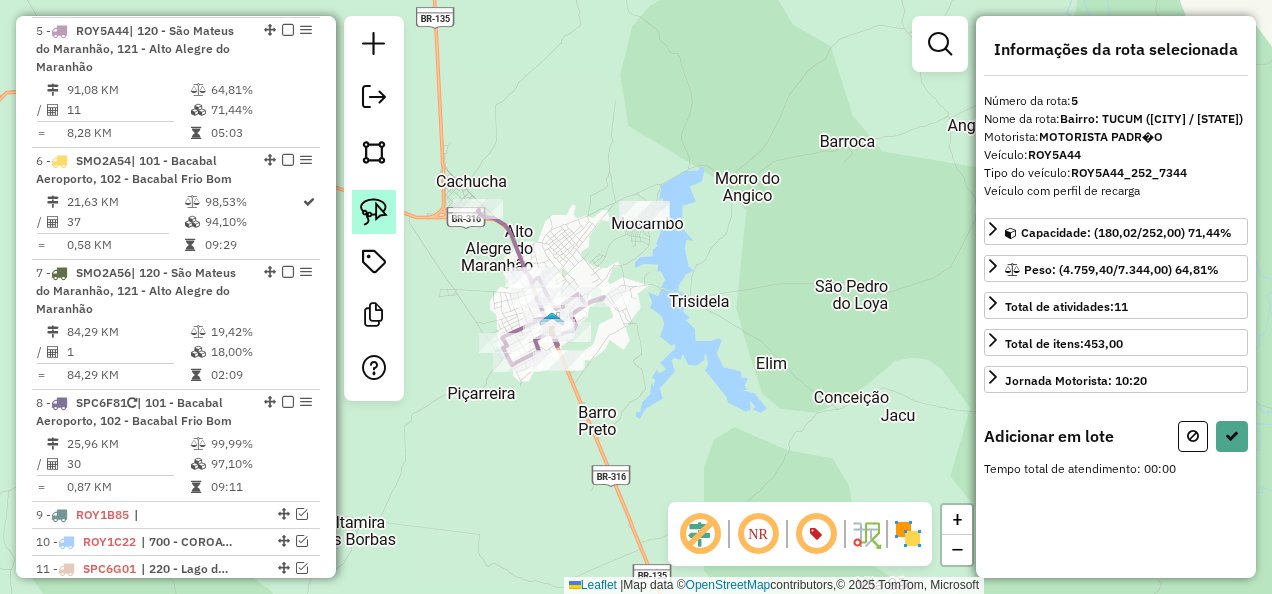 click 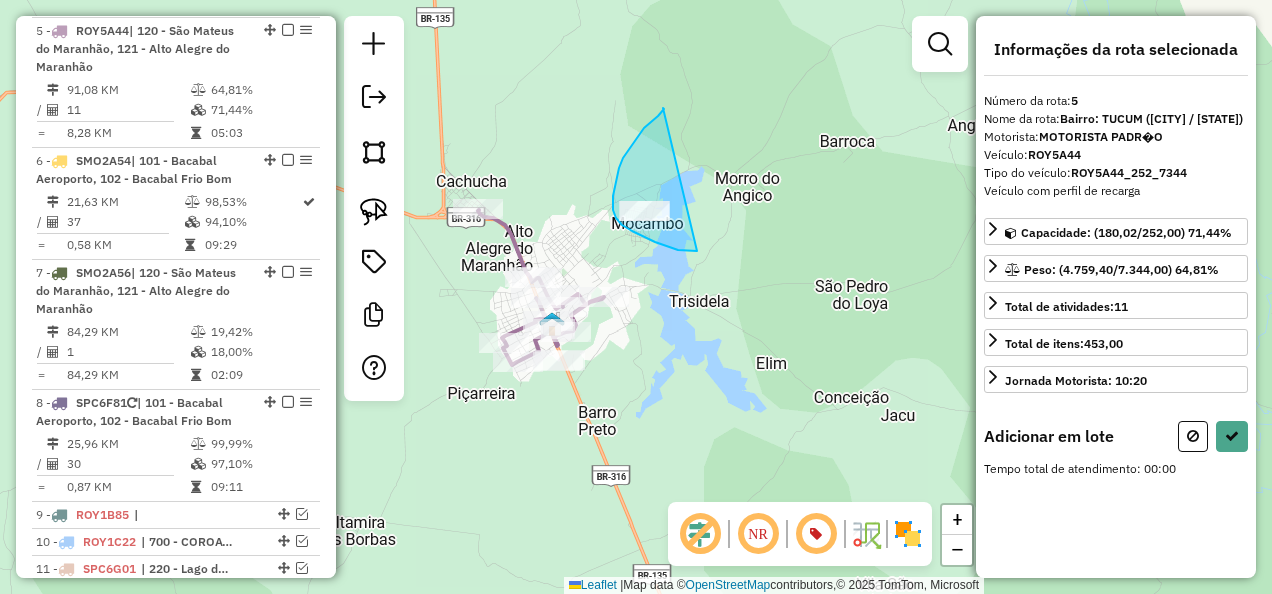 drag, startPoint x: 663, startPoint y: 108, endPoint x: 724, endPoint y: 251, distance: 155.46704 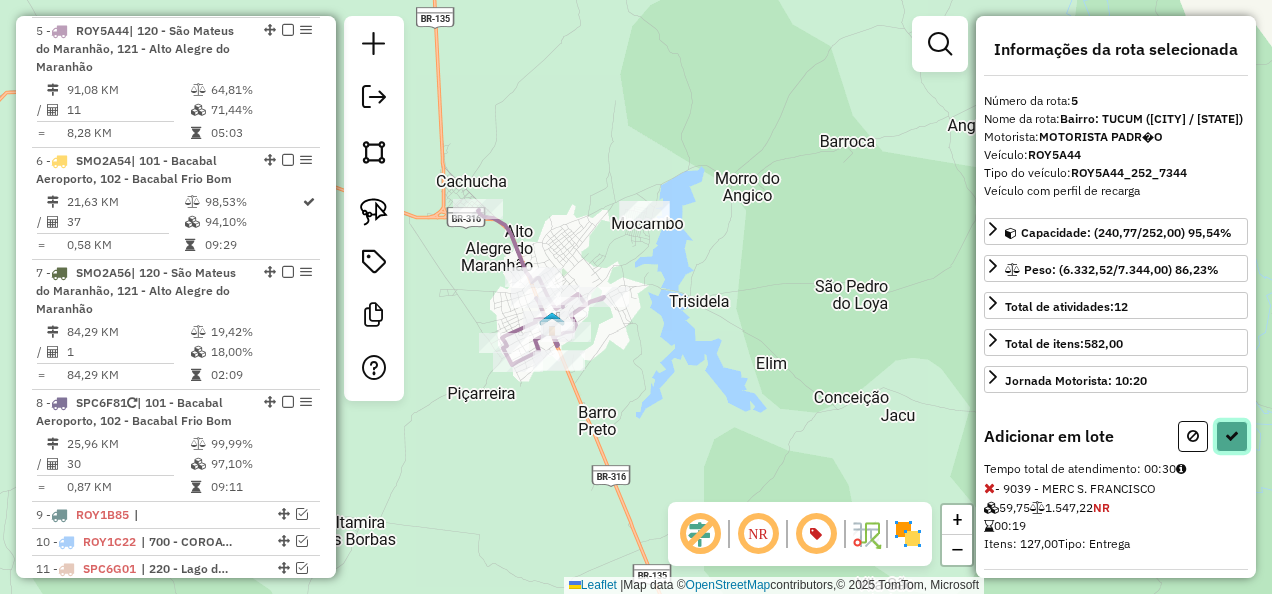 click at bounding box center [1232, 436] 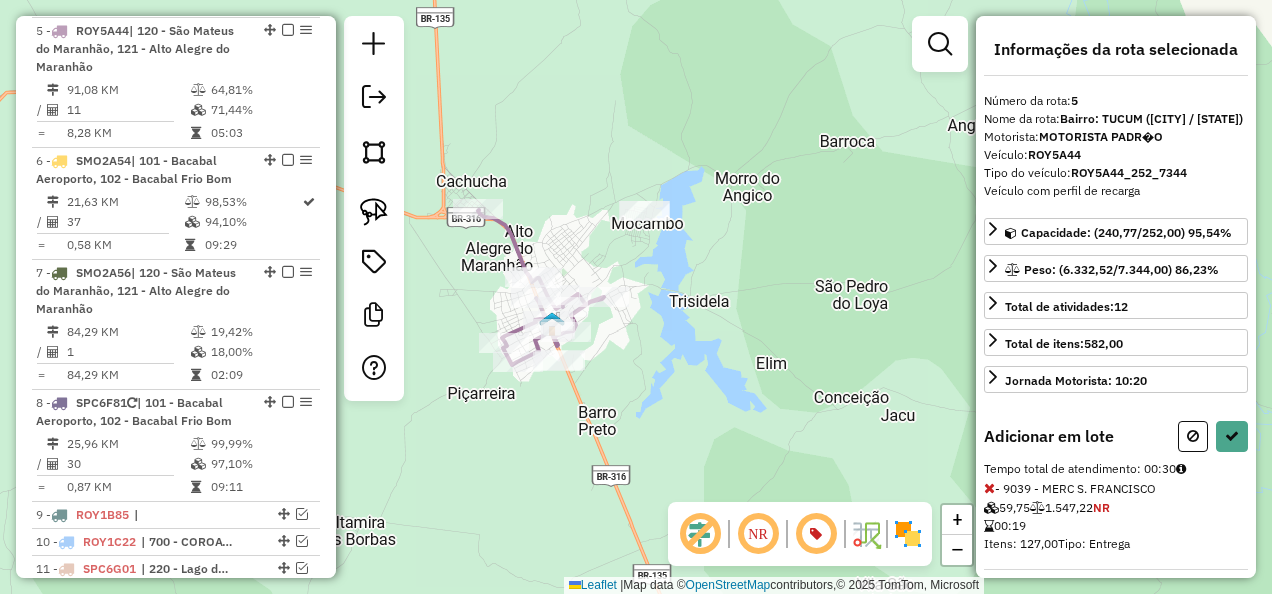 select on "**********" 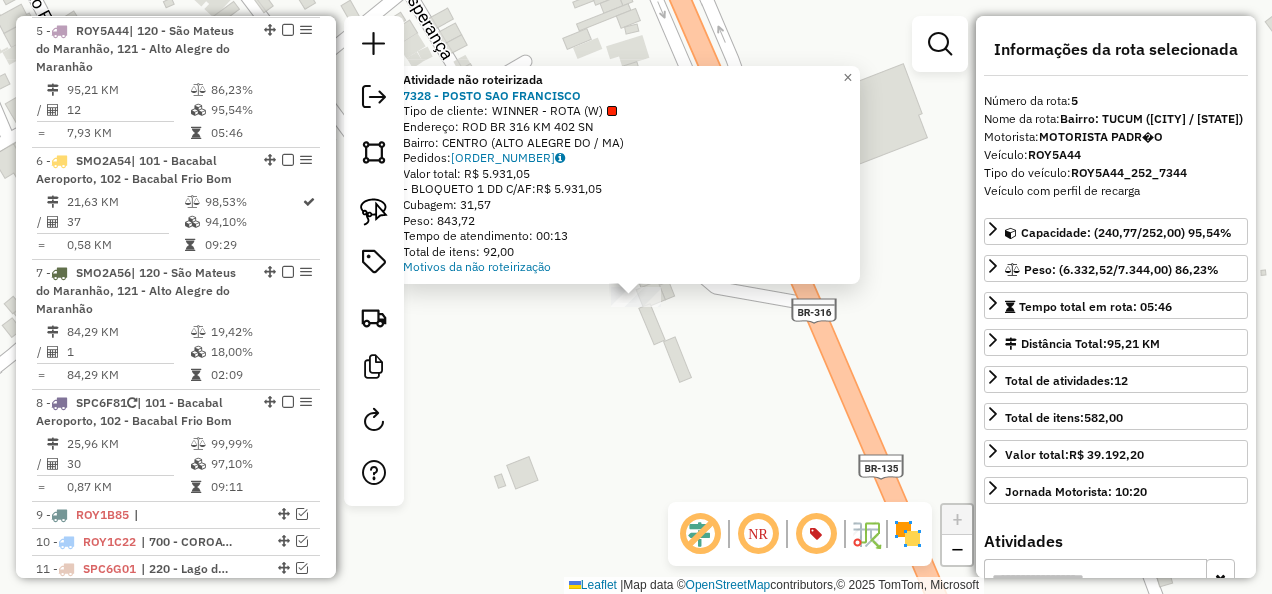 click on "Atividade não roteirizada 7328 - POSTO SAO FRANCISCO  Tipo de cliente:   WINNER - ROTA (W)   Endereço: ROD BR 316 KM 402                 SN   Bairro: CENTRO (ALTO ALEGRE DO / MA)   Pedidos:  01449648   Valor total: R$ 5.931,05   - BLOQUETO 1 DD C/AF:  R$ 5.931,05   Cubagem: 31,57   Peso: 843,72   Tempo de atendimento: 00:13   Total de itens: 92,00  Motivos da não roteirização × Janela de atendimento Grade de atendimento Capacidade Transportadoras Veículos Cliente Pedidos  Rotas Selecione os dias de semana para filtrar as janelas de atendimento  Seg   Ter   Qua   Qui   Sex   Sáb   Dom  Informe o período da janela de atendimento: De: Até:  Filtrar exatamente a janela do cliente  Considerar janela de atendimento padrão  Selecione os dias de semana para filtrar as grades de atendimento  Seg   Ter   Qua   Qui   Sex   Sáb   Dom   Considerar clientes sem dia de atendimento cadastrado  Clientes fora do dia de atendimento selecionado Filtrar as atividades entre os valores definidos abaixo:  Peso mínimo:" 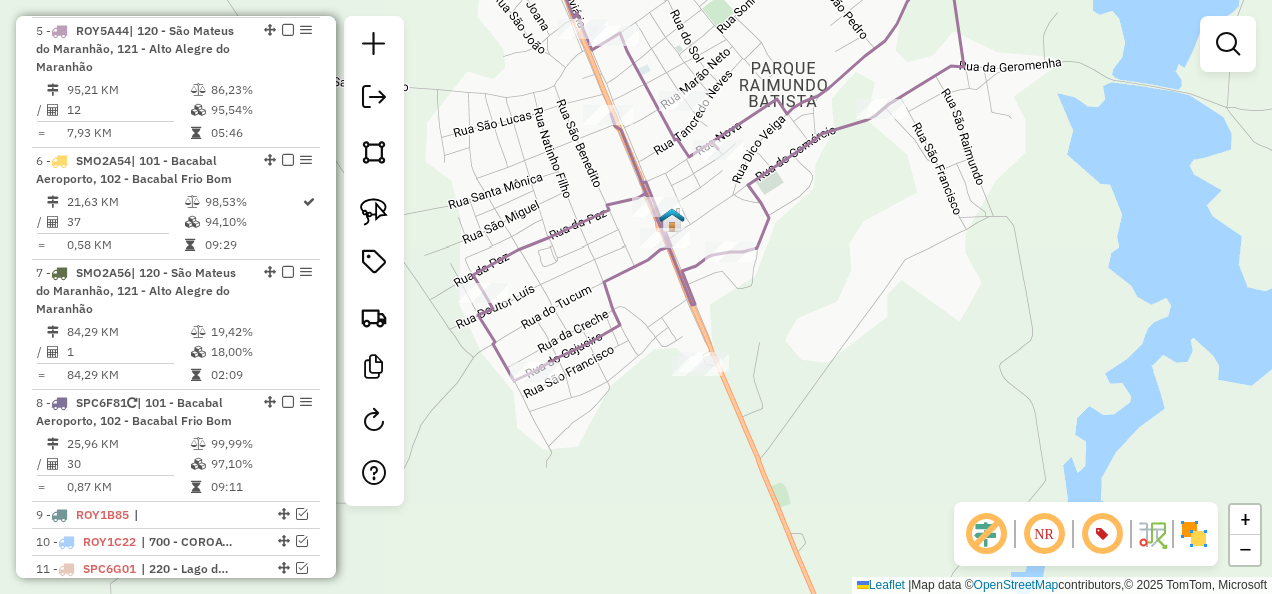 drag, startPoint x: 573, startPoint y: 493, endPoint x: 604, endPoint y: 370, distance: 126.84637 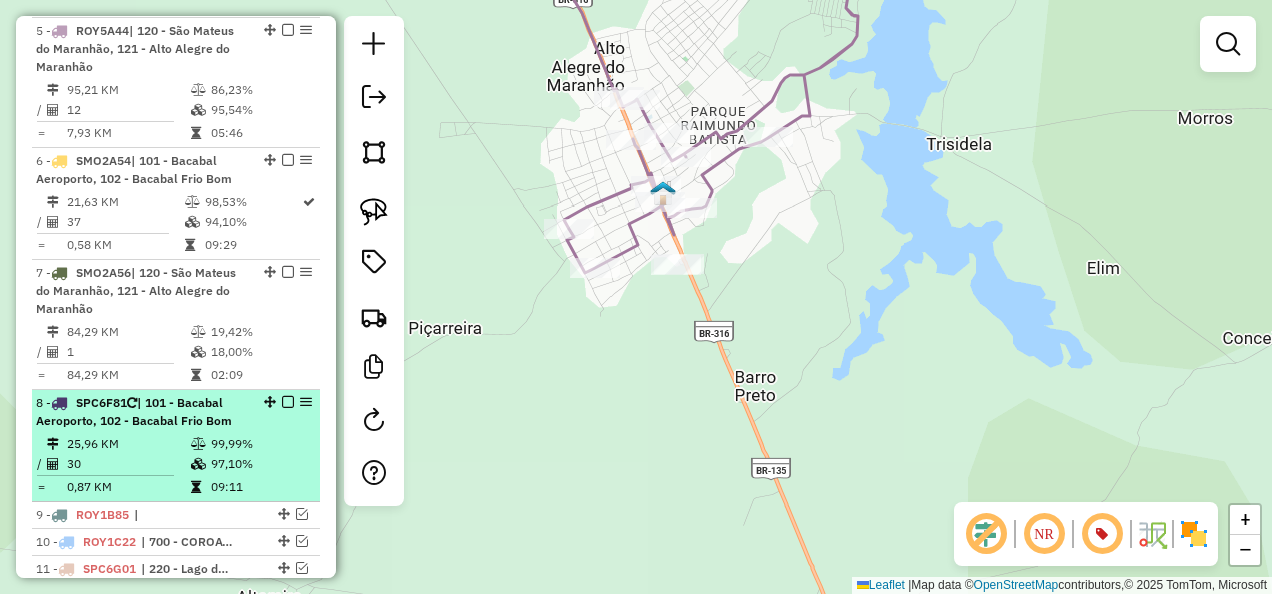 scroll, scrollTop: 1711, scrollLeft: 0, axis: vertical 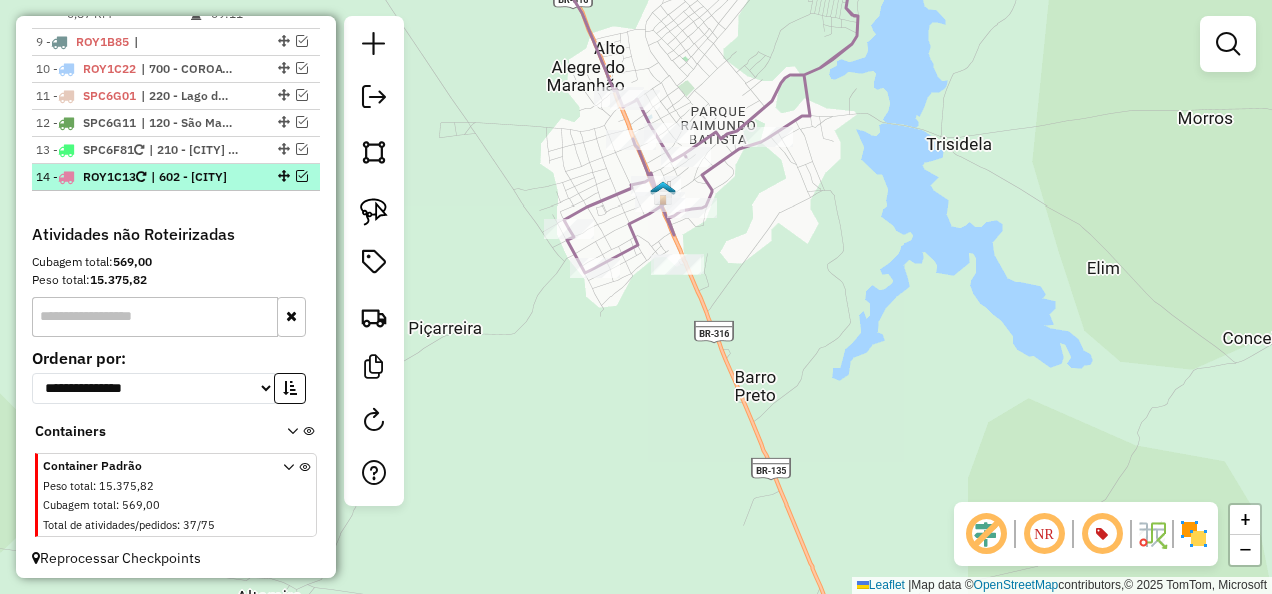 click on "| [NUMBER] - [CITY]" at bounding box center (197, 177) 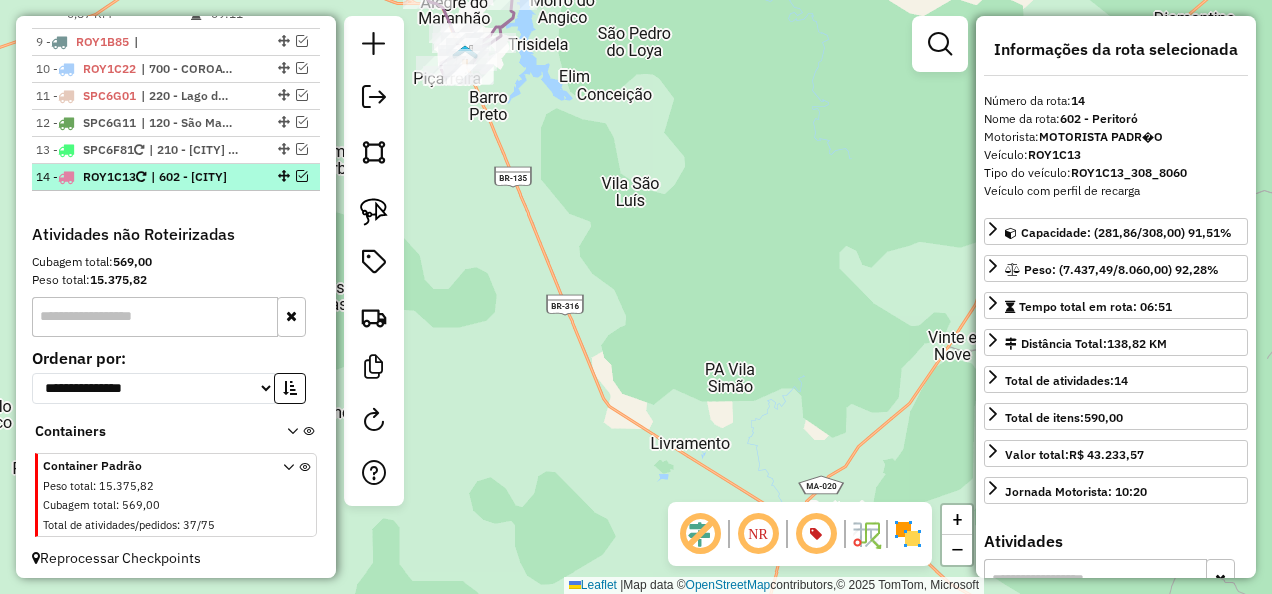 click at bounding box center (302, 176) 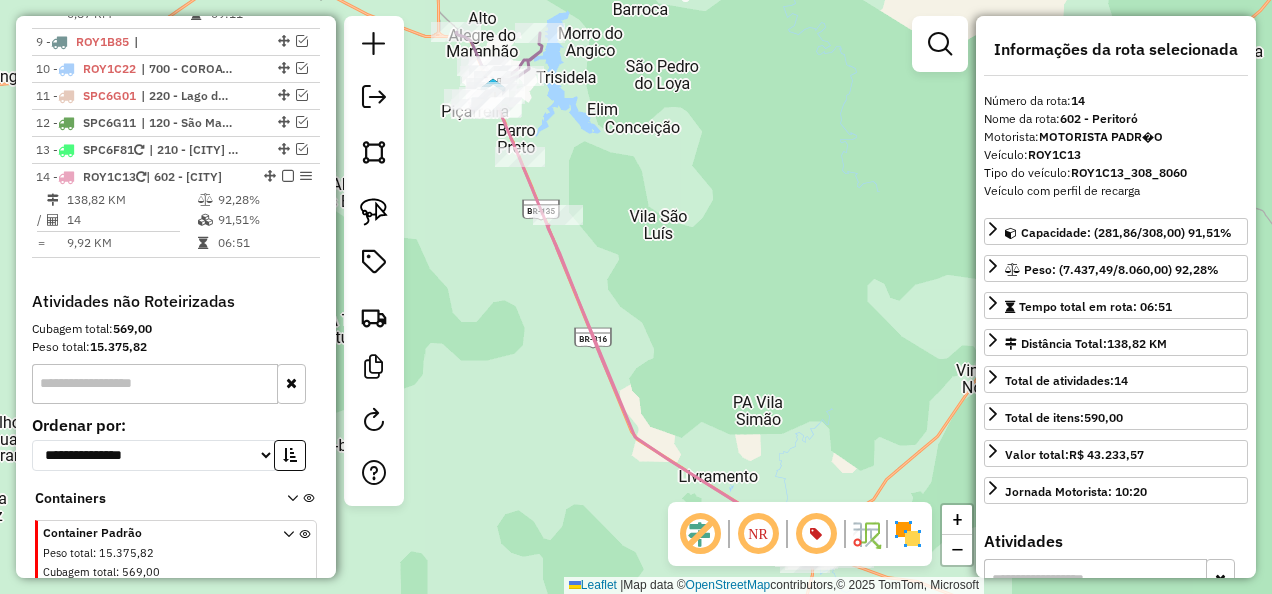 drag, startPoint x: 648, startPoint y: 205, endPoint x: 691, endPoint y: 327, distance: 129.3561 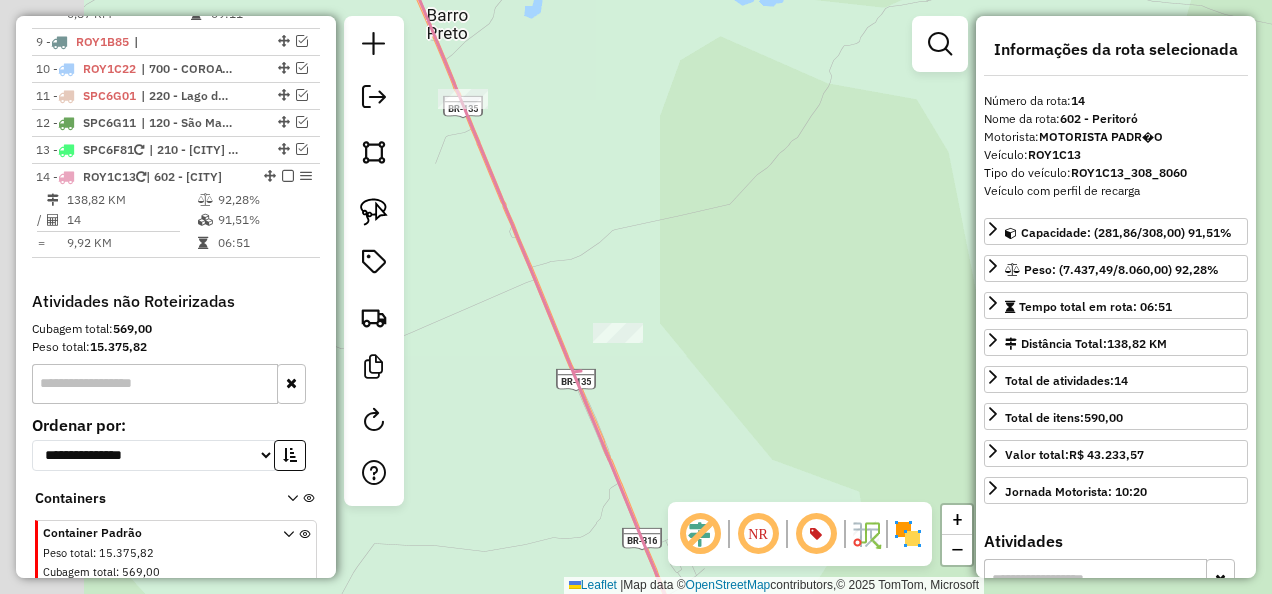 drag, startPoint x: 471, startPoint y: 234, endPoint x: 876, endPoint y: 315, distance: 413.02057 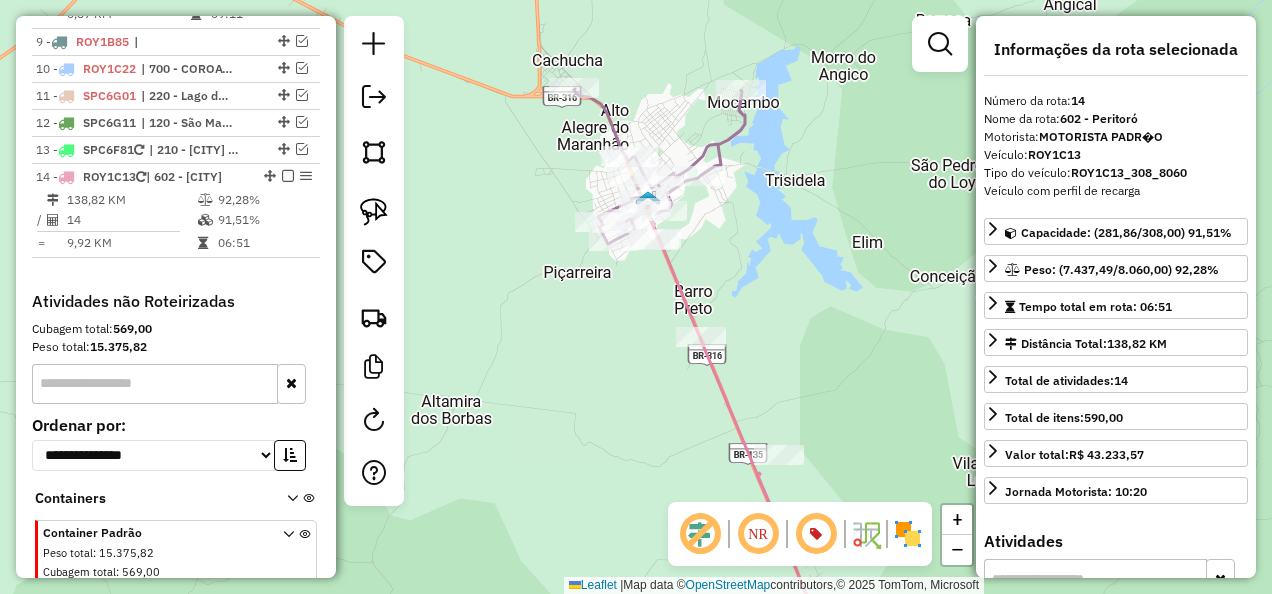 drag, startPoint x: 732, startPoint y: 288, endPoint x: 652, endPoint y: 410, distance: 145.89037 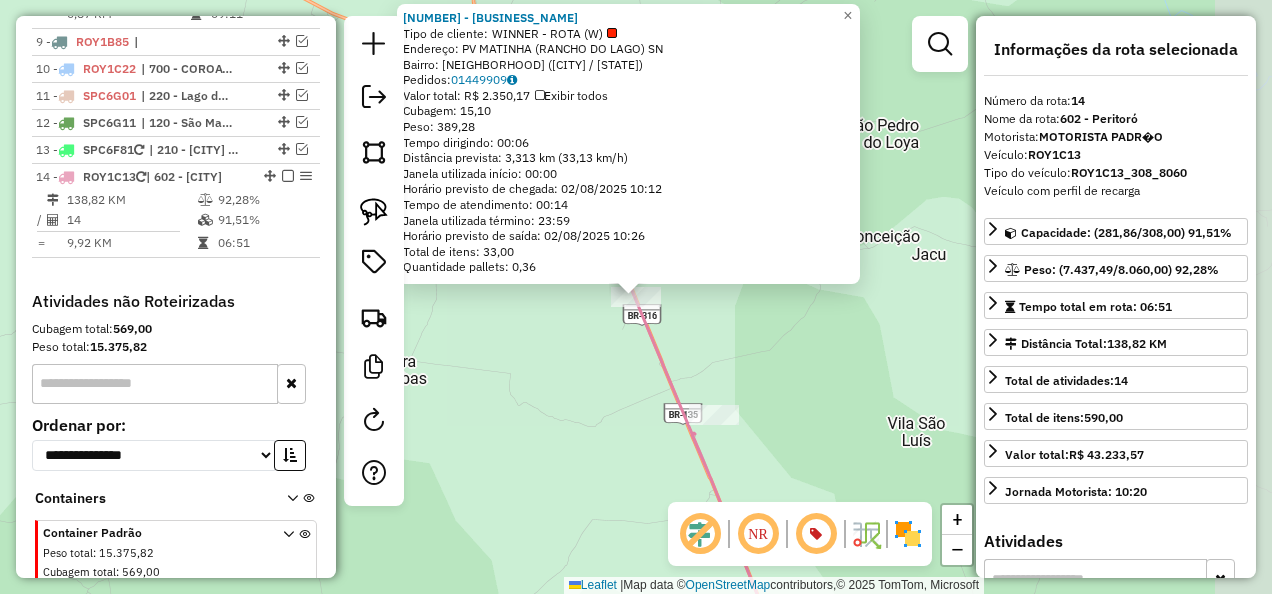 scroll, scrollTop: 1778, scrollLeft: 0, axis: vertical 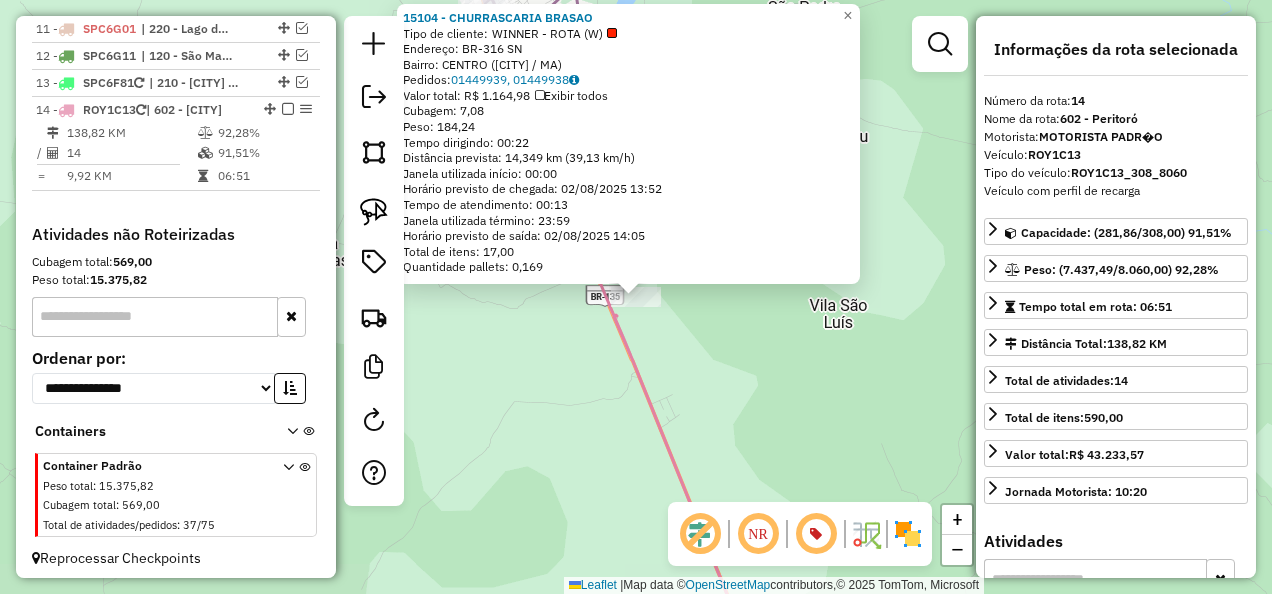 click on "15104 - CHURRASCARIA BRASAO  Tipo de cliente:   WINNER - ROTA (W)   Endereço:  BR-316 SN   Bairro: CENTRO (ALTO ALEGRE DO MARANHAO / MA)   Pedidos:  01449939, 01449938   Valor total: R$ 1.164,98   Exibir todos   Cubagem: 7,08  Peso: 184,24  Tempo dirigindo: 00:22   Distância prevista: 14,349 km (39,13 km/h)   Janela utilizada início: 00:00   Horário previsto de chegada: 02/08/2025 13:52   Tempo de atendimento: 00:13   Janela utilizada término: 23:59   Horário previsto de saída: 02/08/2025 14:05   Total de itens: 17,00   Quantidade pallets: 0,169  × Janela de atendimento Grade de atendimento Capacidade Transportadoras Veículos Cliente Pedidos  Rotas Selecione os dias de semana para filtrar as janelas de atendimento  Seg   Ter   Qua   Qui   Sex   Sáb   Dom  Informe o período da janela de atendimento: De: Até:  Filtrar exatamente a janela do cliente  Considerar janela de atendimento padrão  Selecione os dias de semana para filtrar as grades de atendimento  Seg   Ter   Qua   Qui   Sex   Sáb   Dom  +" 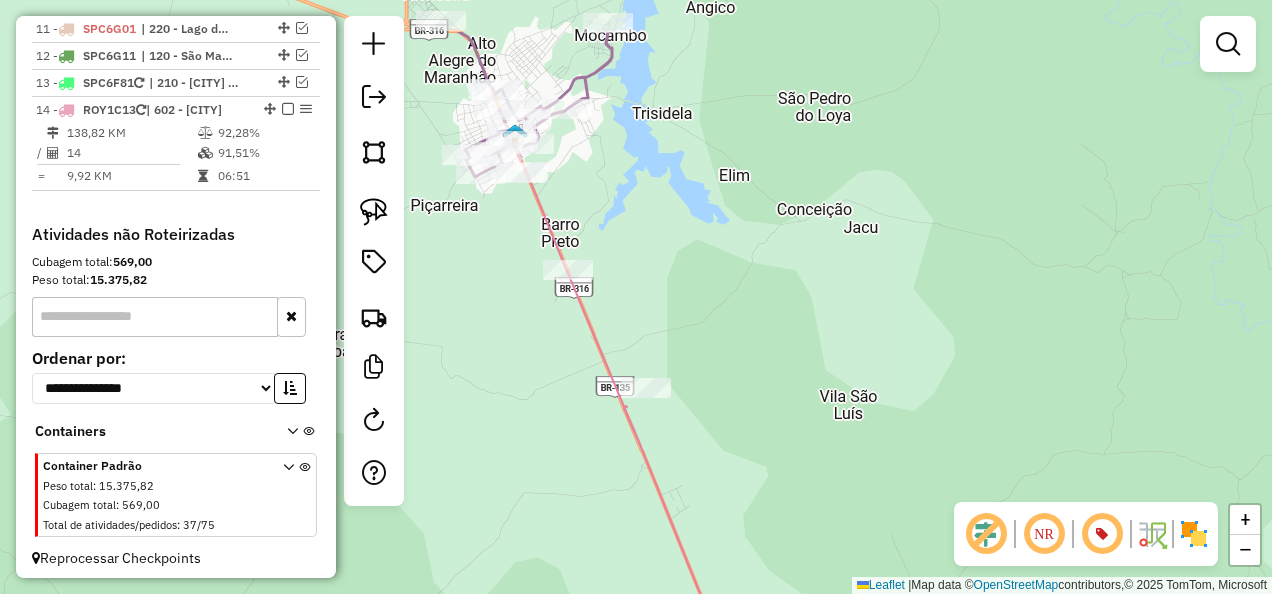 drag, startPoint x: 759, startPoint y: 352, endPoint x: 754, endPoint y: 426, distance: 74.168724 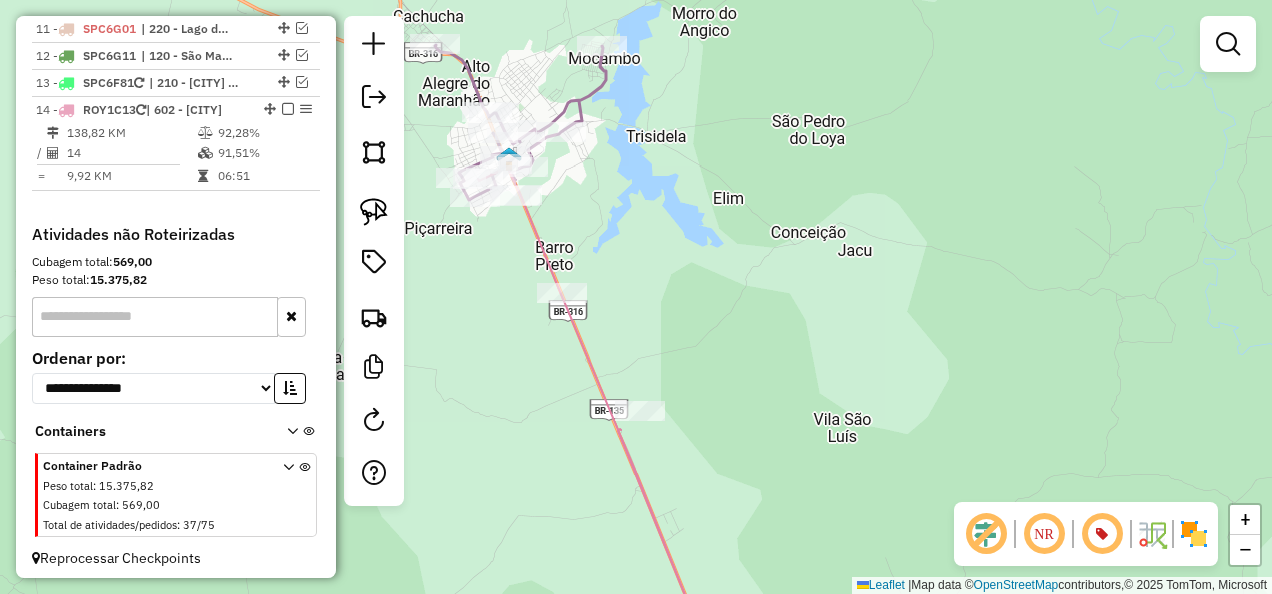 click 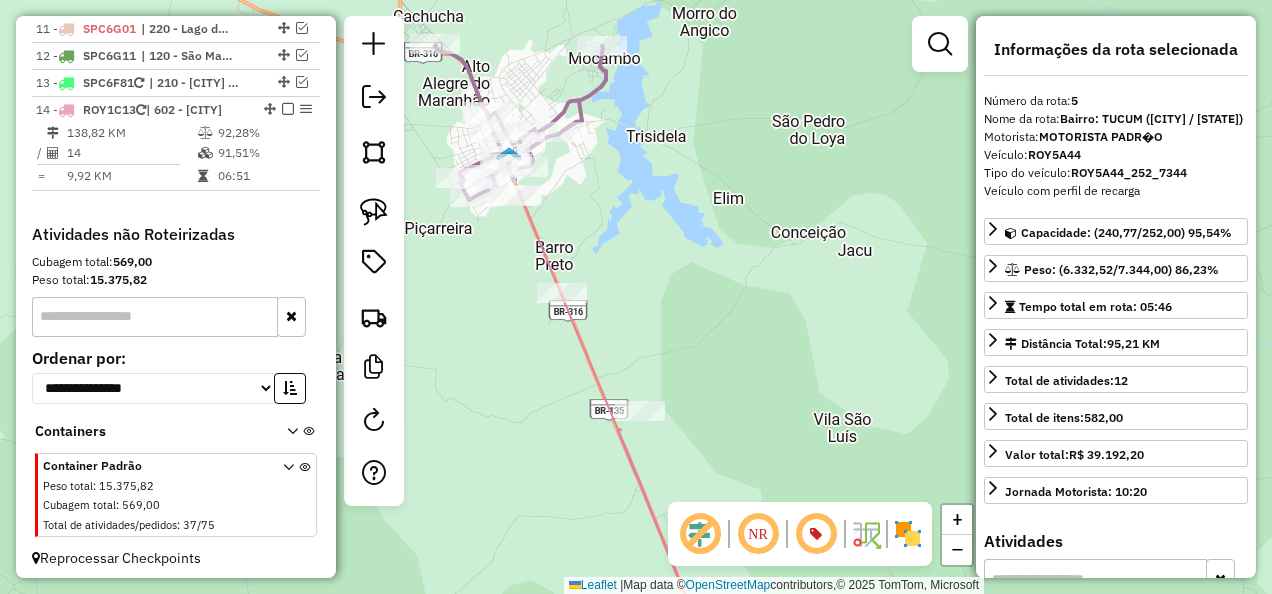 scroll, scrollTop: 1238, scrollLeft: 0, axis: vertical 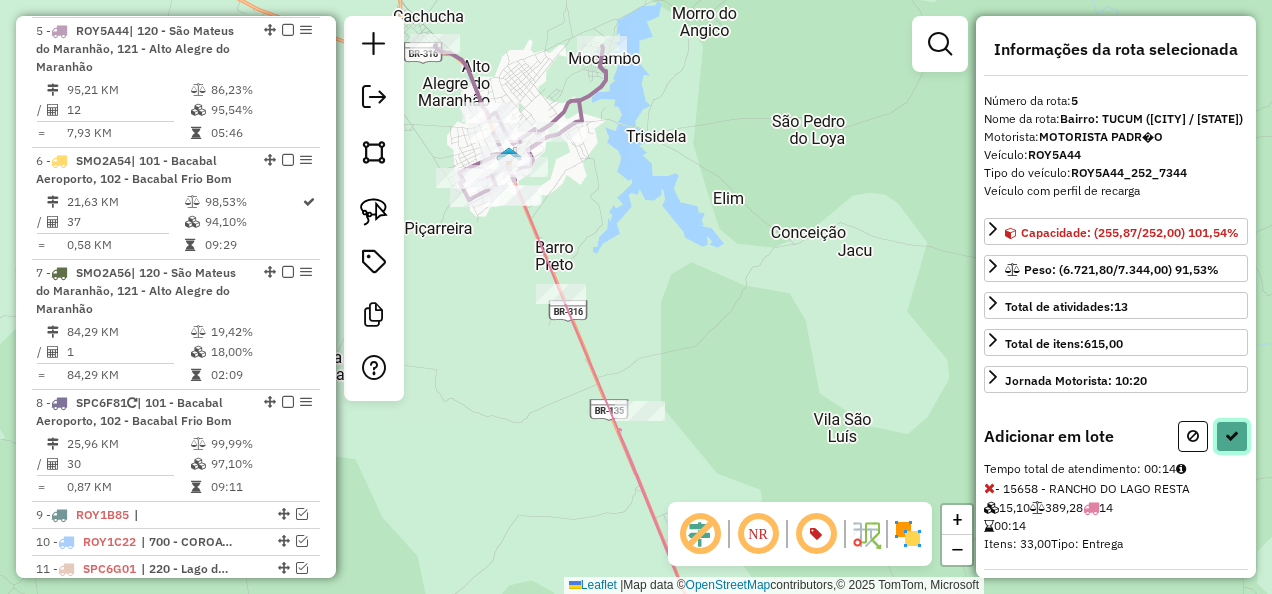 click at bounding box center [1232, 436] 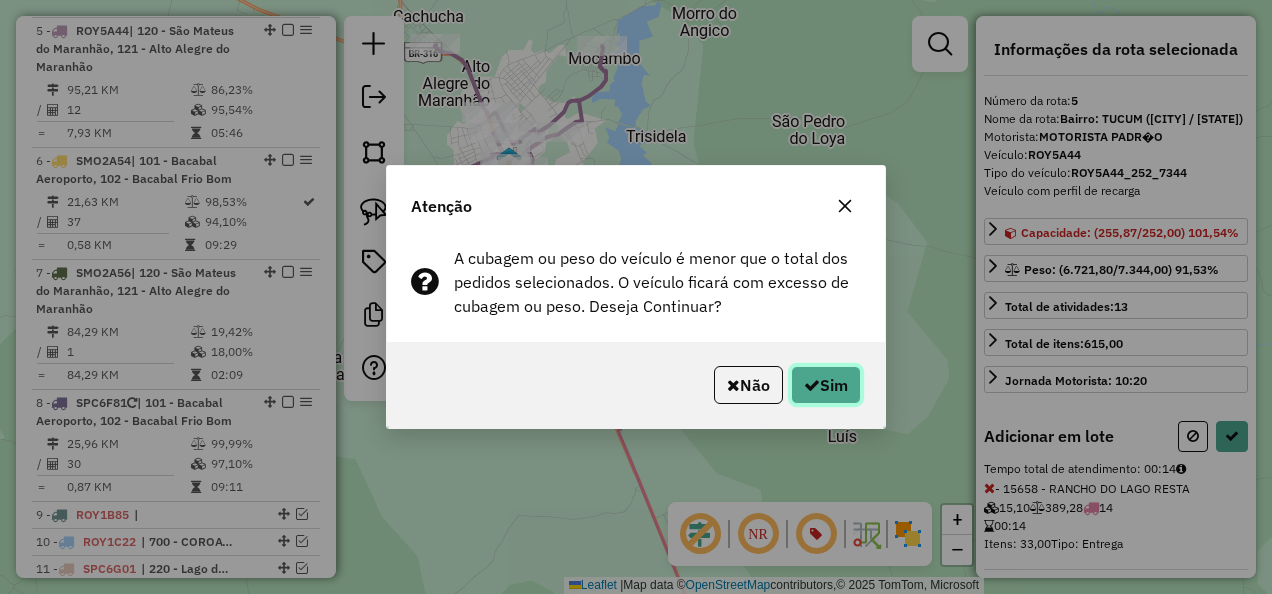 click on "Sim" 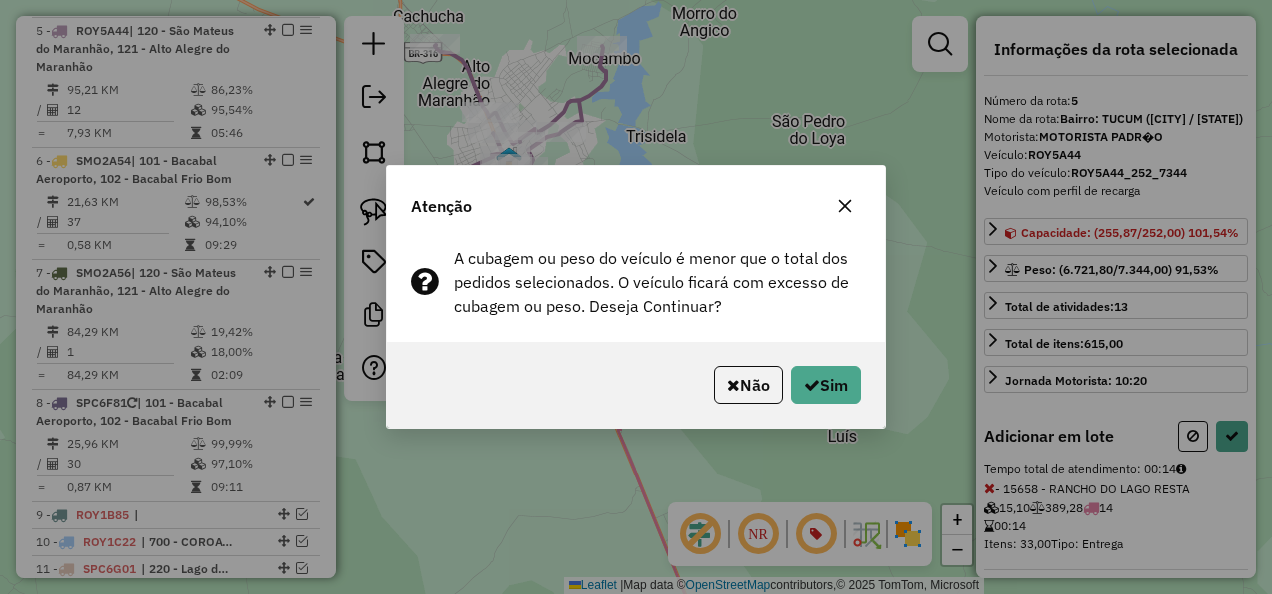 select on "**********" 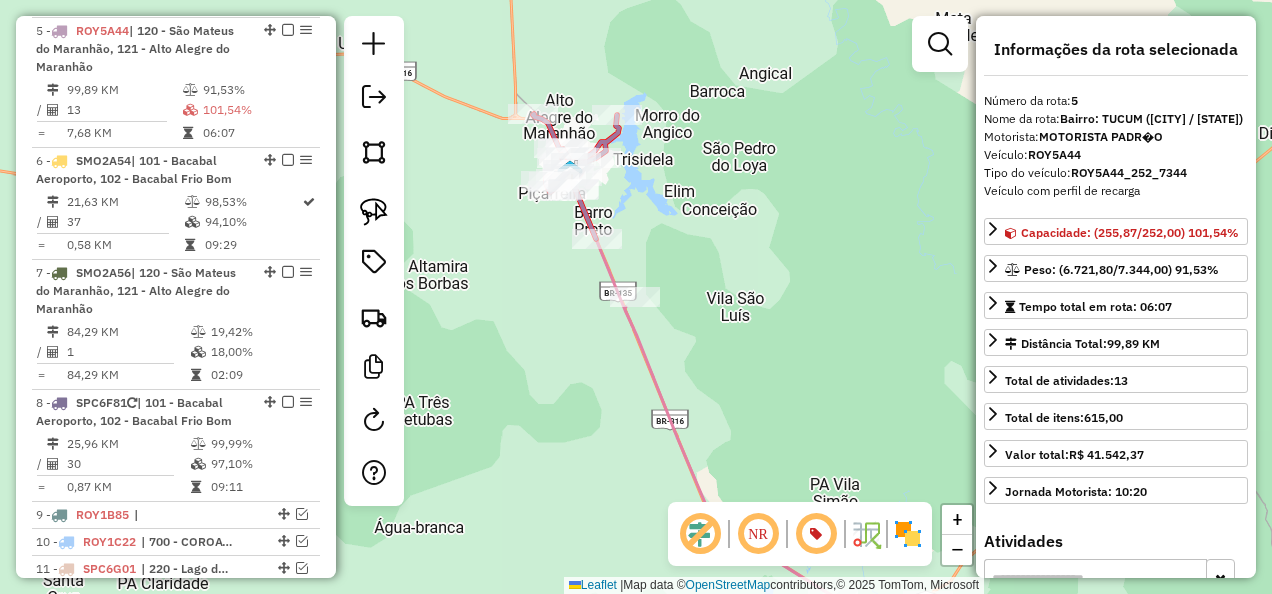click 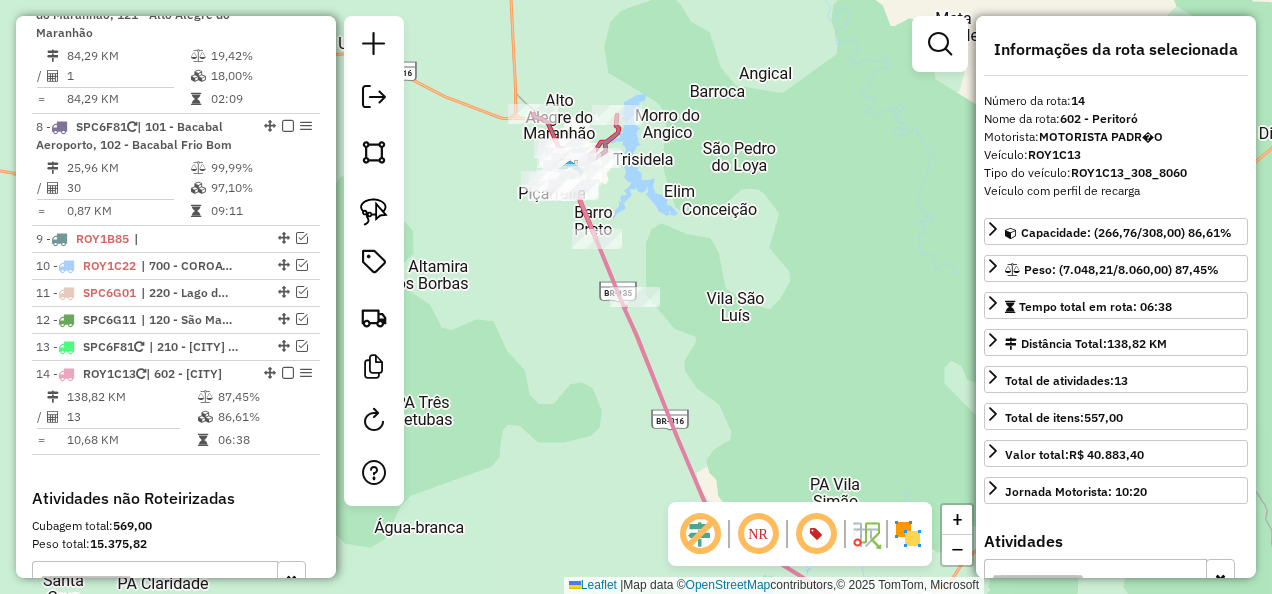 scroll, scrollTop: 1778, scrollLeft: 0, axis: vertical 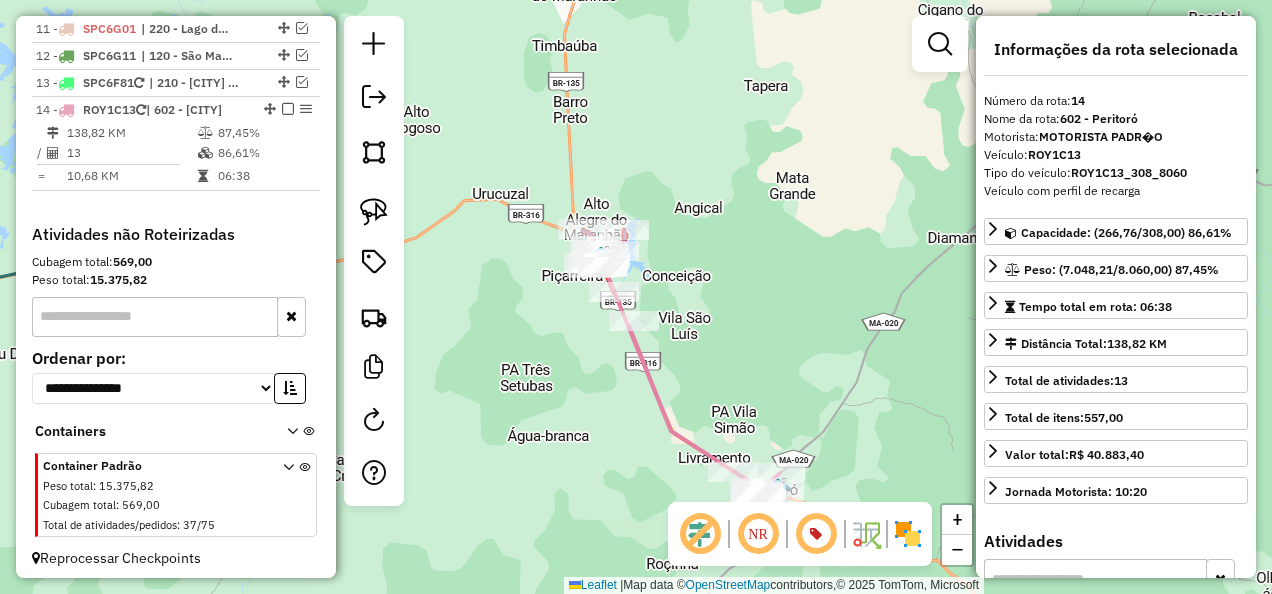 drag, startPoint x: 619, startPoint y: 406, endPoint x: 560, endPoint y: 232, distance: 183.73077 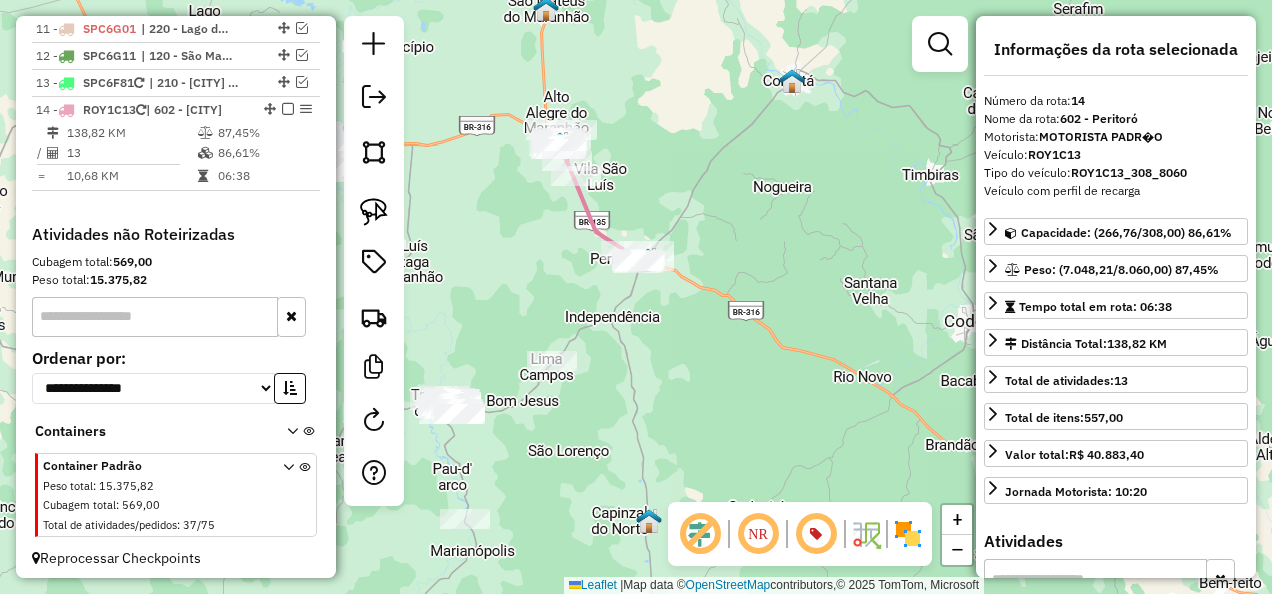 drag, startPoint x: 532, startPoint y: 245, endPoint x: 583, endPoint y: 288, distance: 66.70832 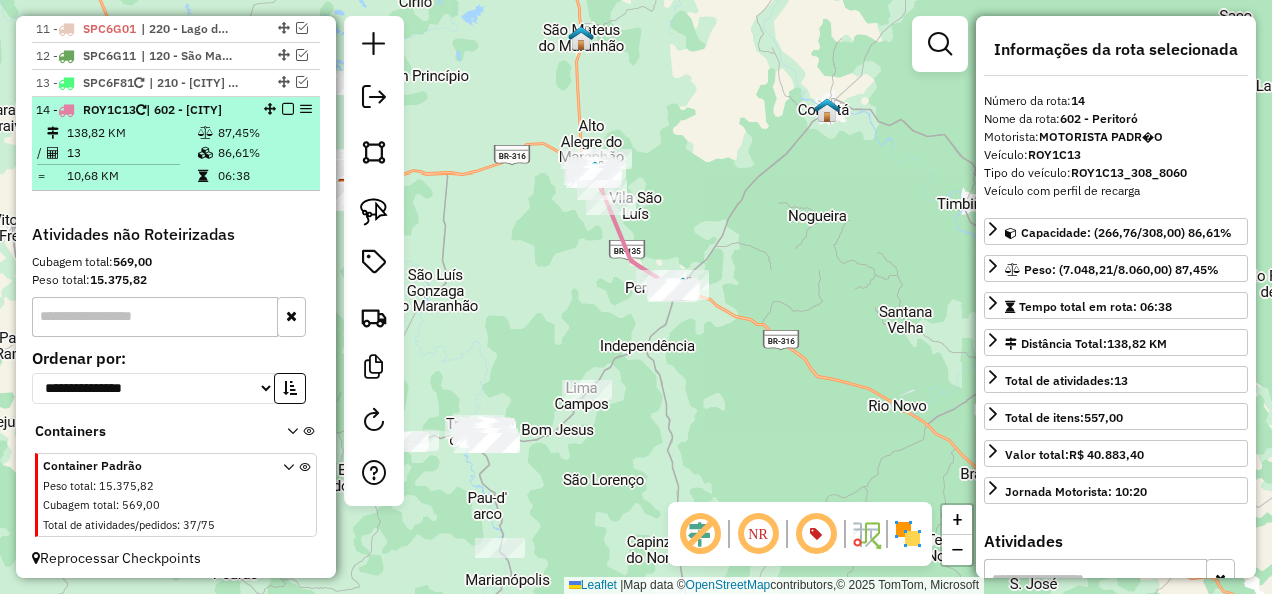 click at bounding box center (288, 109) 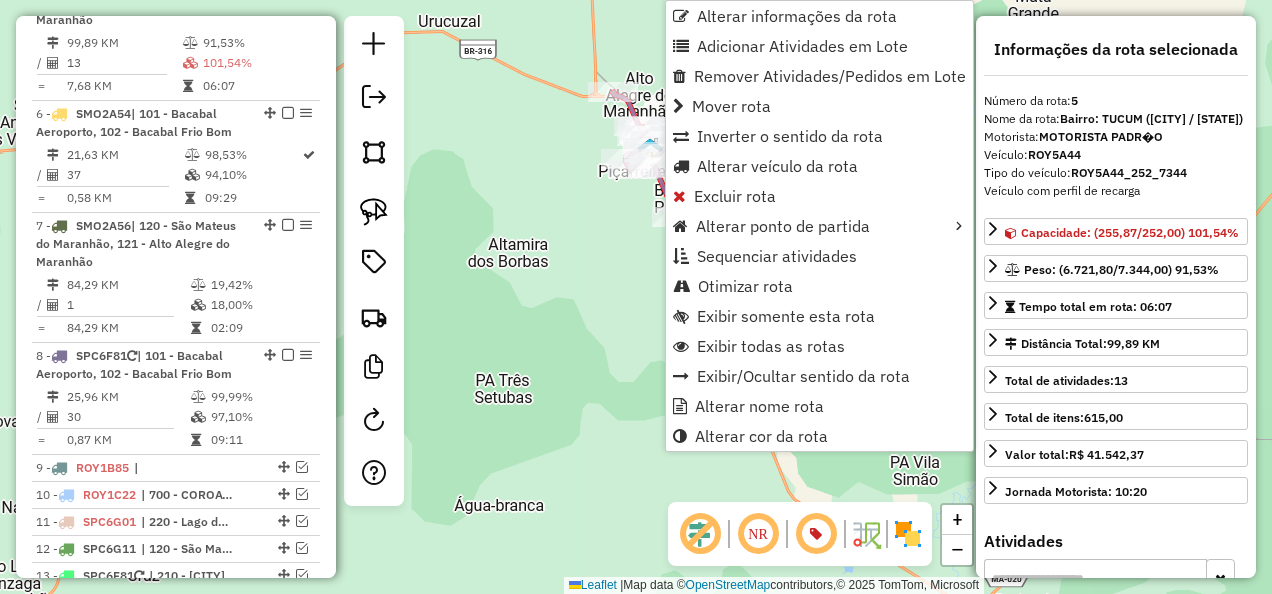 scroll, scrollTop: 1238, scrollLeft: 0, axis: vertical 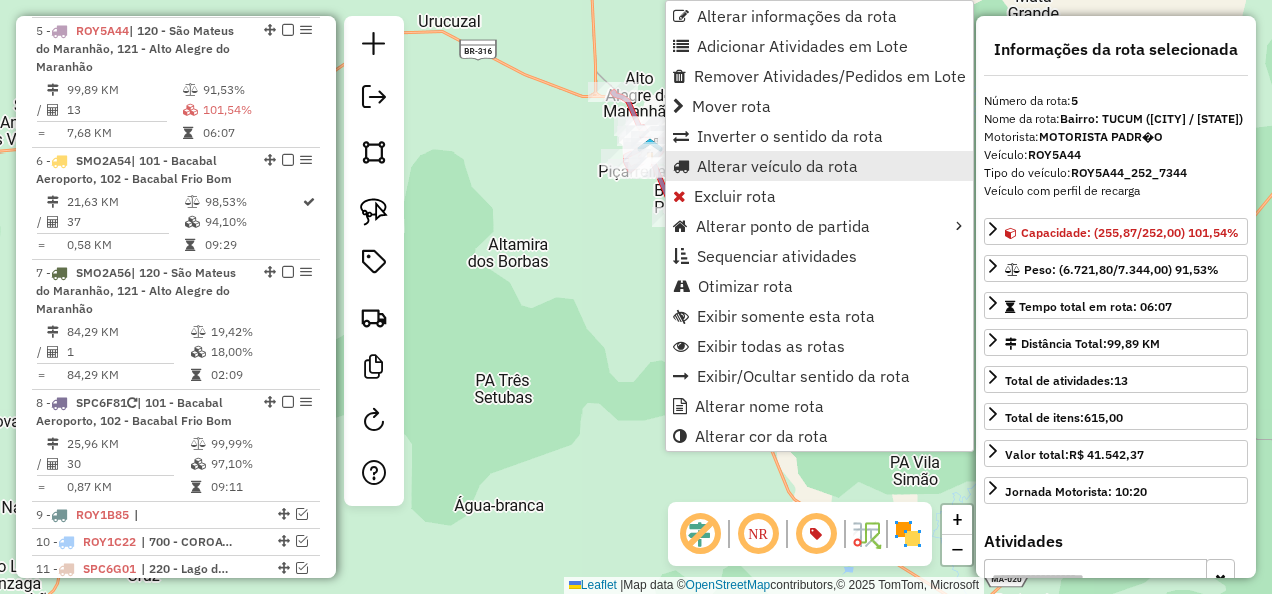 click on "Alterar veículo da rota" at bounding box center (819, 166) 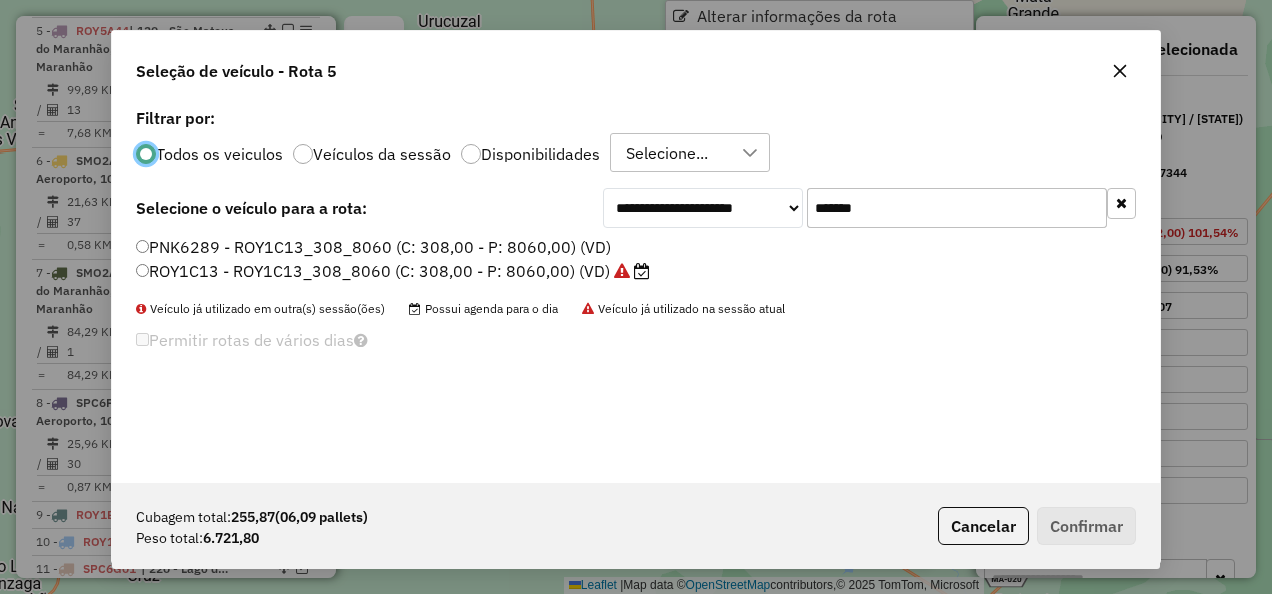 scroll, scrollTop: 11, scrollLeft: 6, axis: both 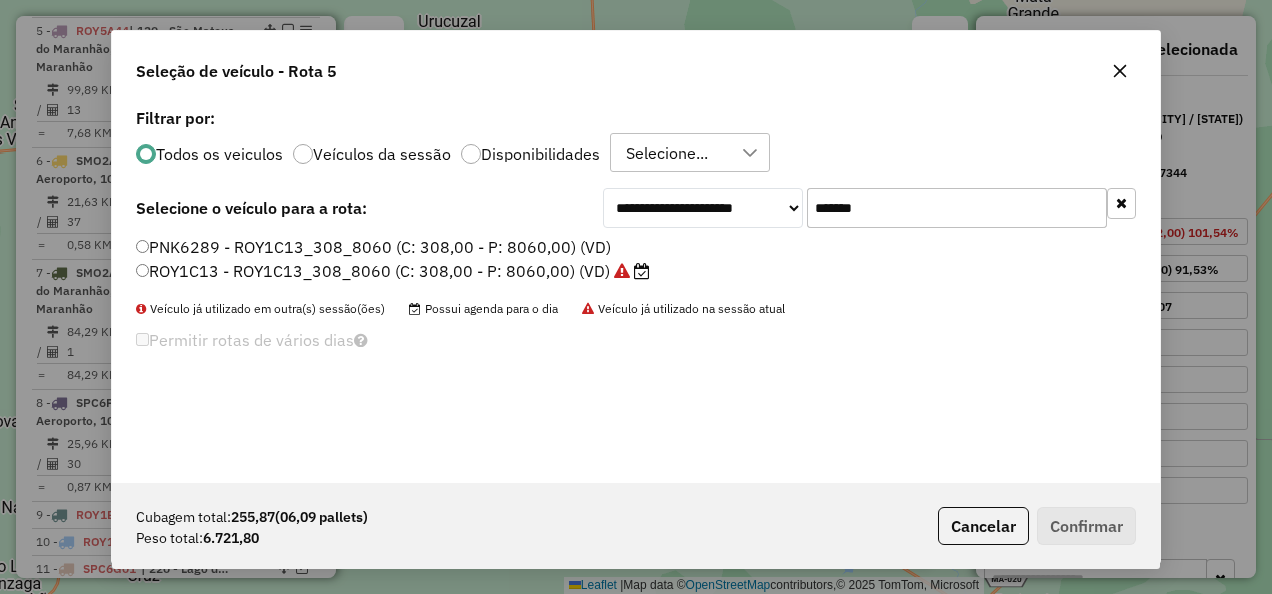 drag, startPoint x: 935, startPoint y: 194, endPoint x: 652, endPoint y: 252, distance: 288.88232 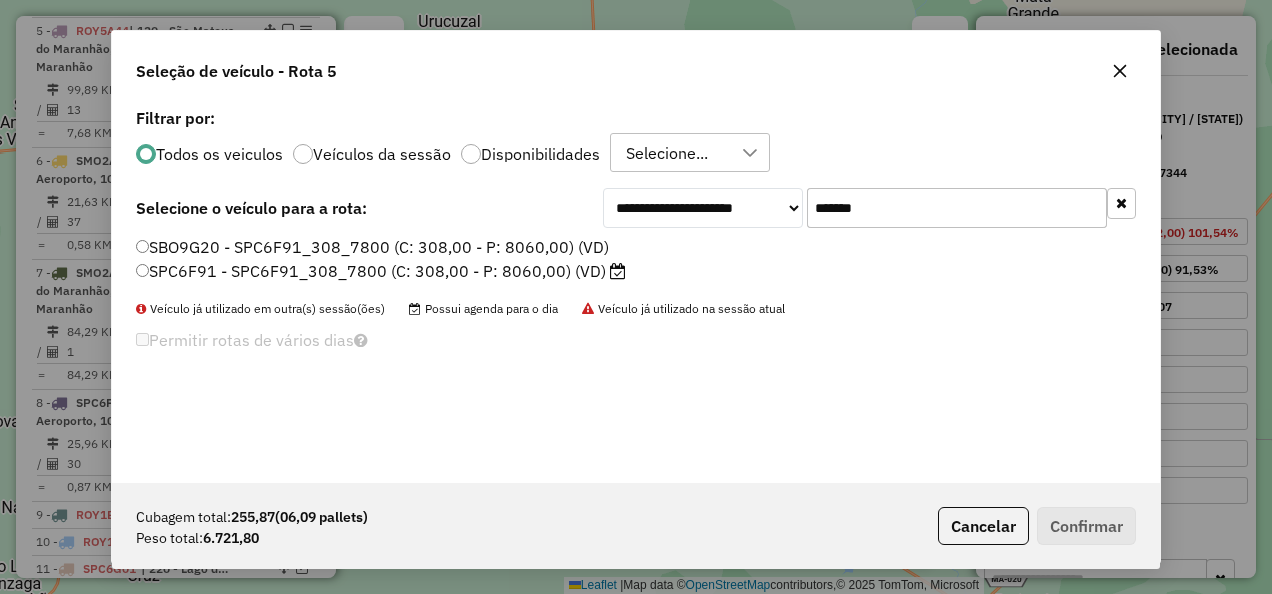 type on "*******" 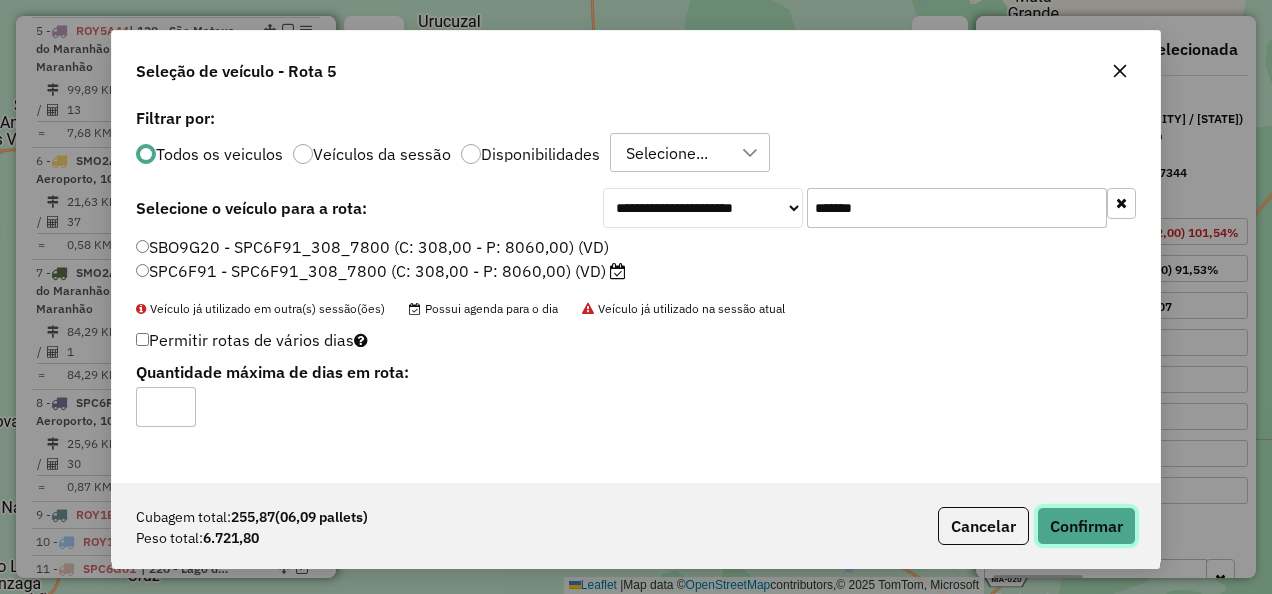 click on "Confirmar" 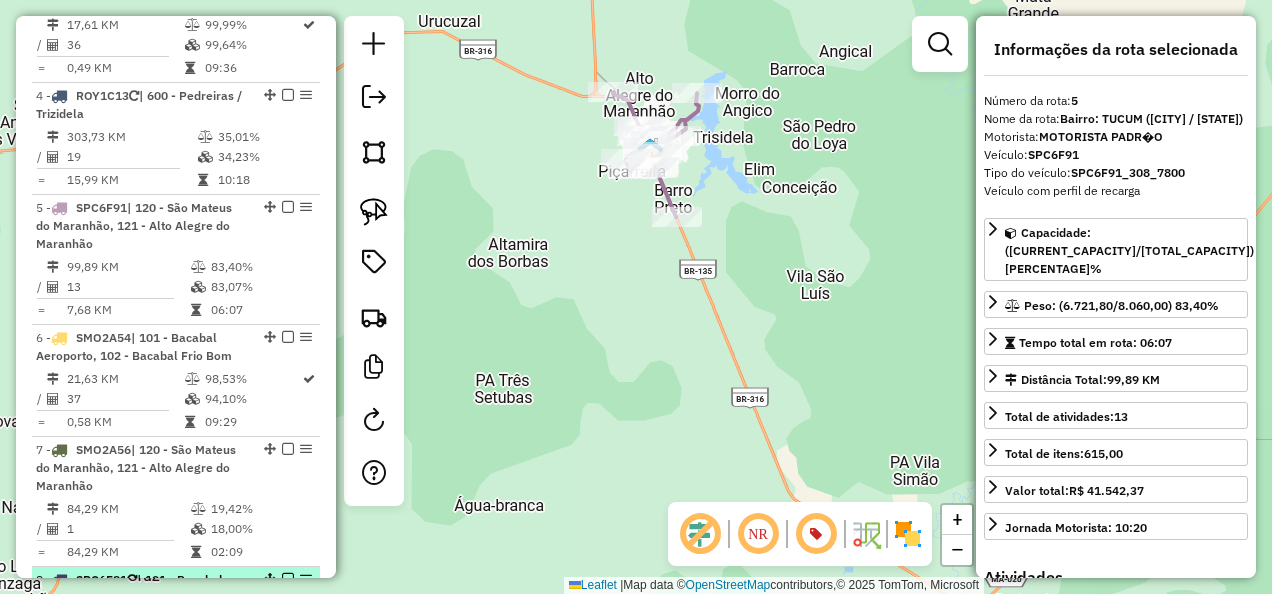 scroll, scrollTop: 1038, scrollLeft: 0, axis: vertical 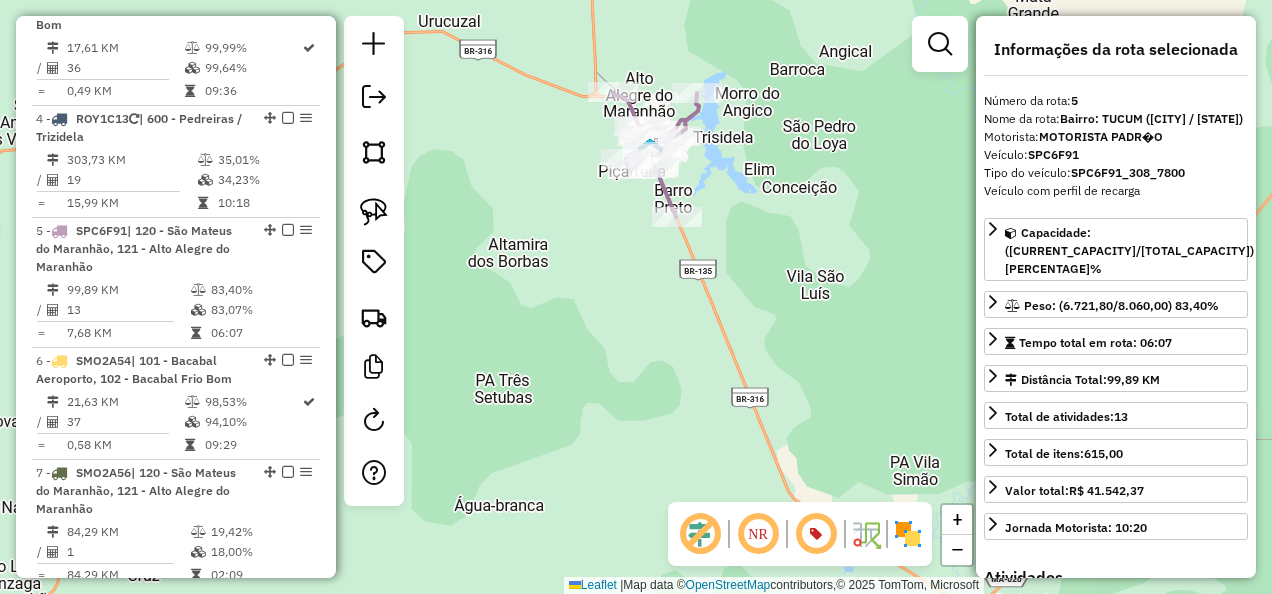 click 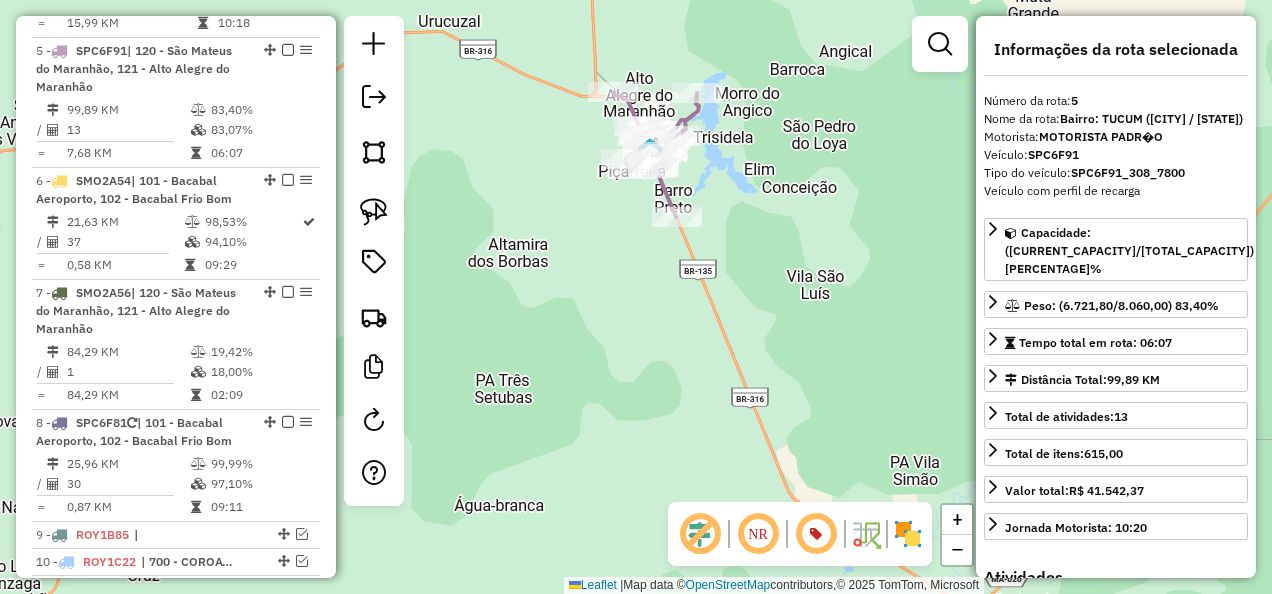 scroll, scrollTop: 1238, scrollLeft: 0, axis: vertical 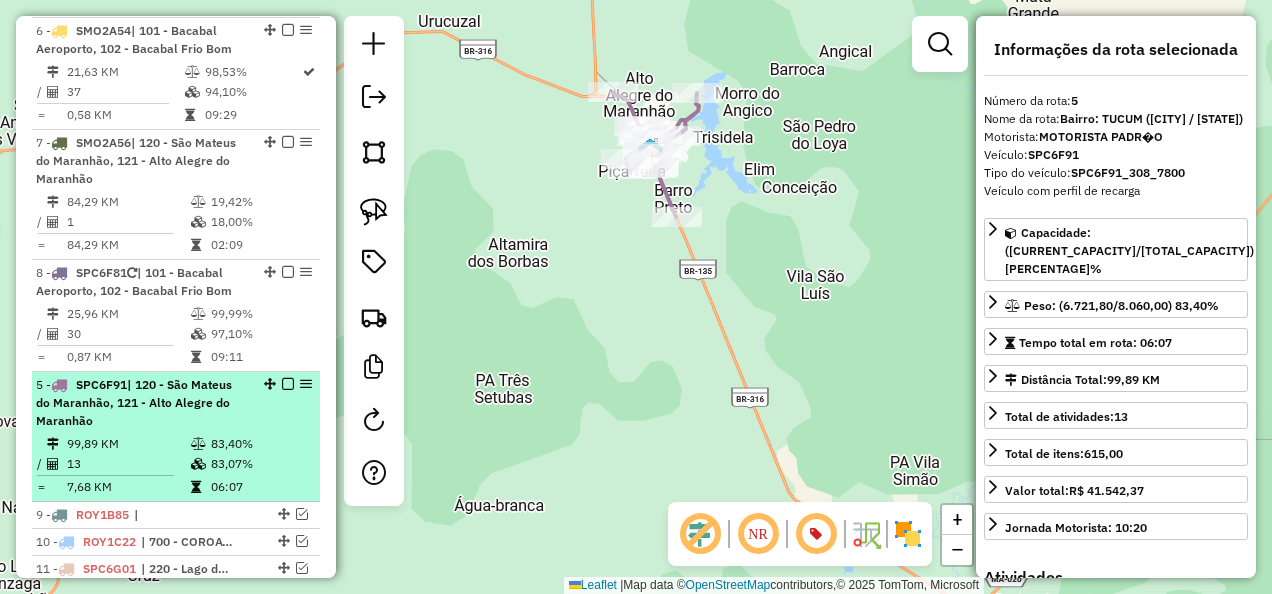 drag, startPoint x: 260, startPoint y: 28, endPoint x: 219, endPoint y: 456, distance: 429.9593 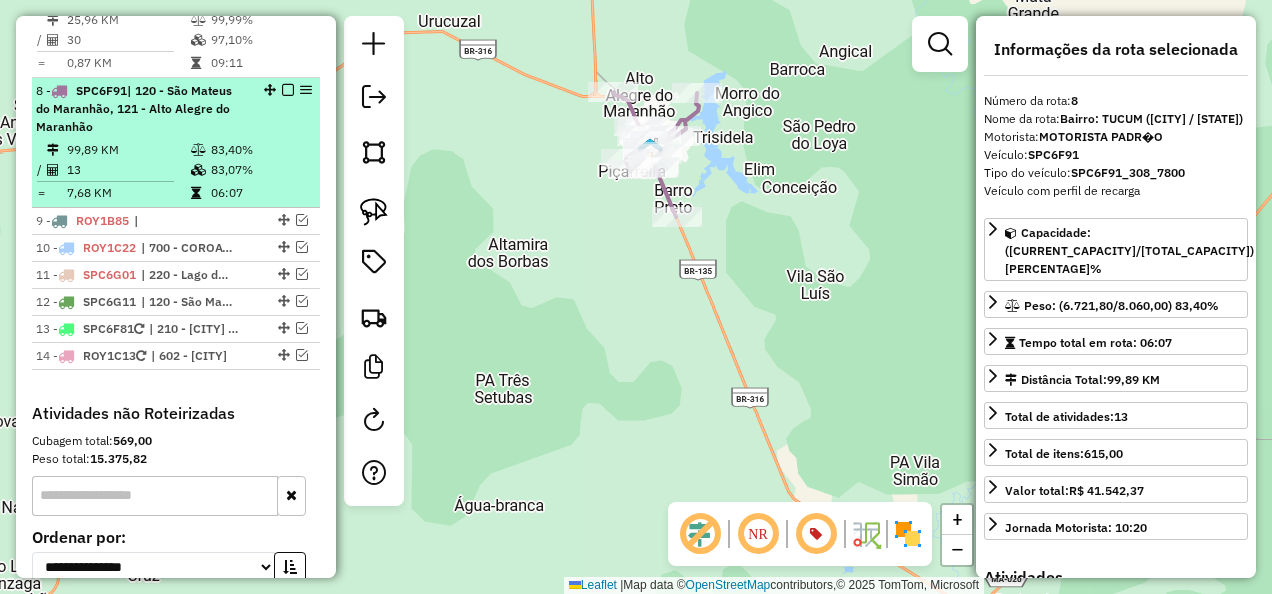 scroll, scrollTop: 1538, scrollLeft: 0, axis: vertical 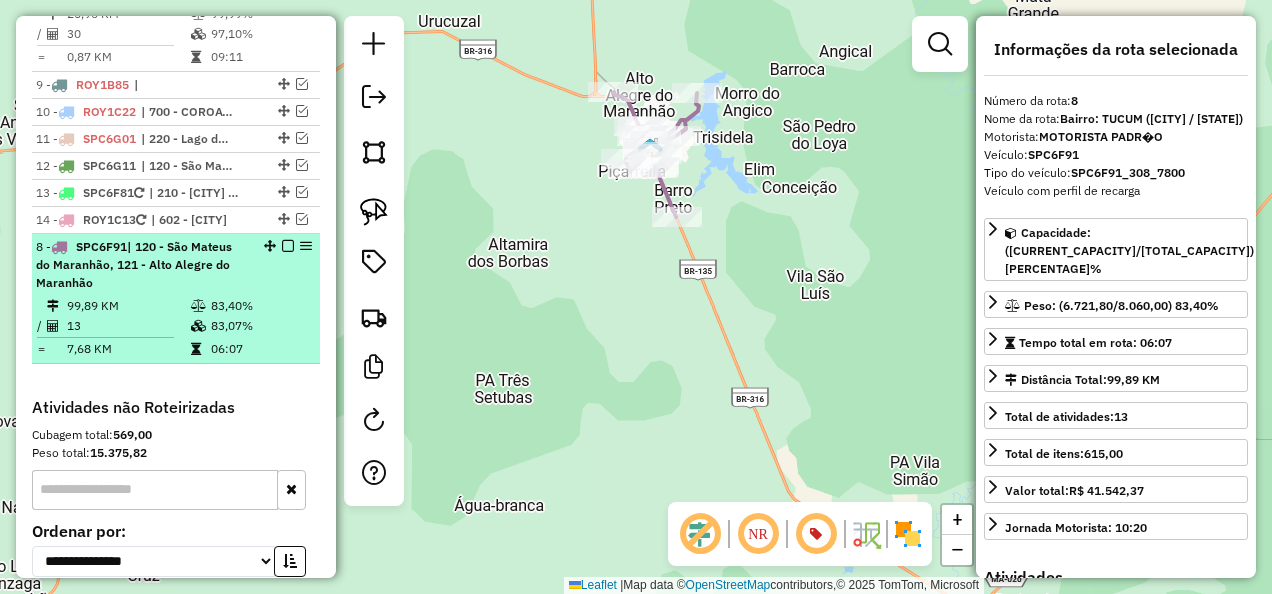 drag, startPoint x: 263, startPoint y: 80, endPoint x: 263, endPoint y: 356, distance: 276 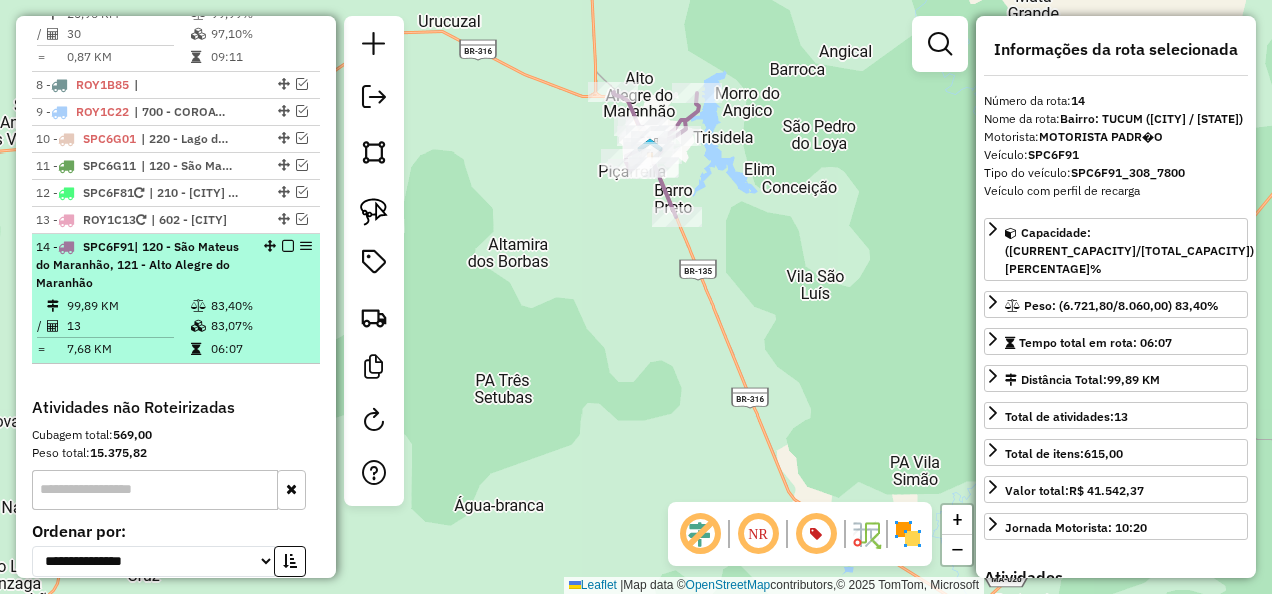 click at bounding box center [288, 246] 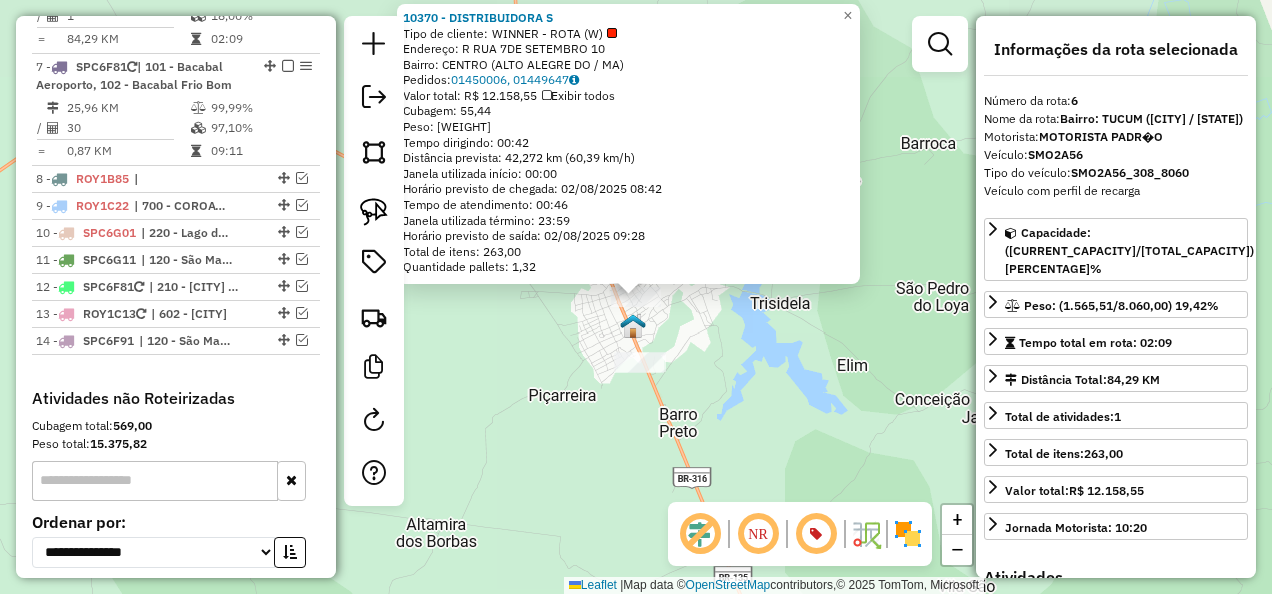 scroll, scrollTop: 1350, scrollLeft: 0, axis: vertical 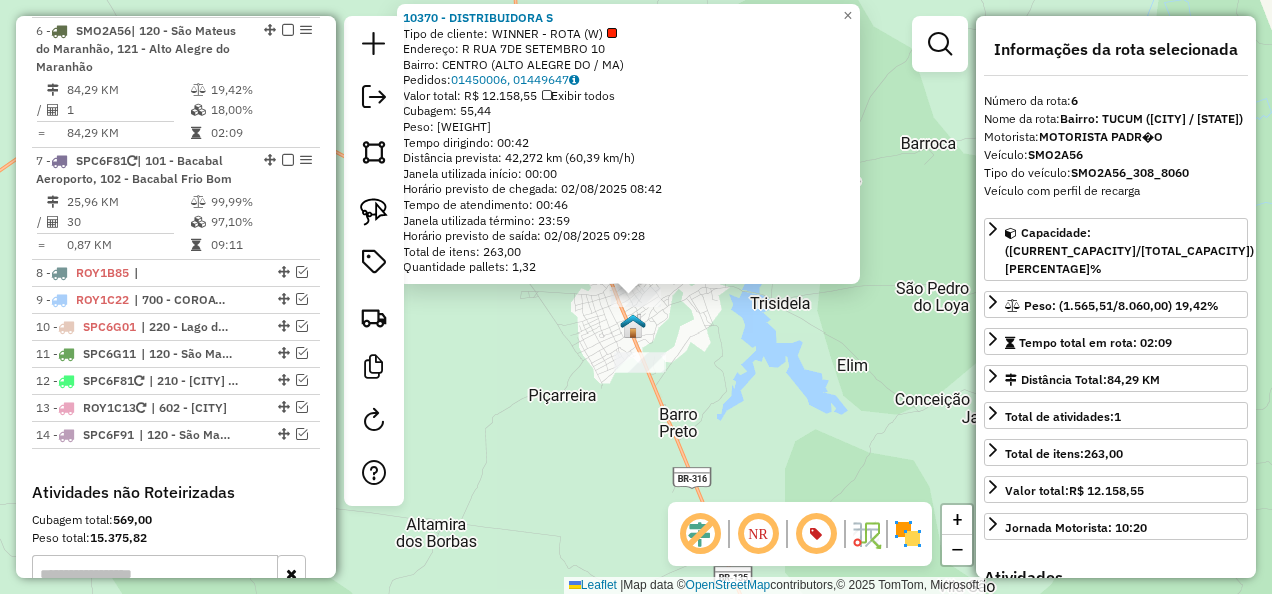 click on "10370 - DISTRIBUIDORA S  Tipo de cliente:   WINNER - ROTA (W)   Endereço: R   RUA 7DE SETEMBRO              10   Bairro: CENTRO (ALTO ALEGRE DO / MA)   Pedidos:  01450006, 01449647   Valor total: R$ 12.158,55   Exibir todos   Cubagem: 55,44  Peso: 1.565,51  Tempo dirigindo: 00:42   Distância prevista: 42,272 km (60,39 km/h)   Janela utilizada início: 00:00   Horário previsto de chegada: 02/08/2025 08:42   Tempo de atendimento: 00:46   Janela utilizada término: 23:59   Horário previsto de saída: 02/08/2025 09:28   Total de itens: 263,00   Quantidade pallets: 1,32  × Janela de atendimento Grade de atendimento Capacidade Transportadoras Veículos Cliente Pedidos  Rotas Selecione os dias de semana para filtrar as janelas de atendimento  Seg   Ter   Qua   Qui   Sex   Sáb   Dom  Informe o período da janela de atendimento: De: Até:  Filtrar exatamente a janela do cliente  Considerar janela de atendimento padrão  Selecione os dias de semana para filtrar as grades de atendimento  Seg   Ter   Qua   Qui  De:" 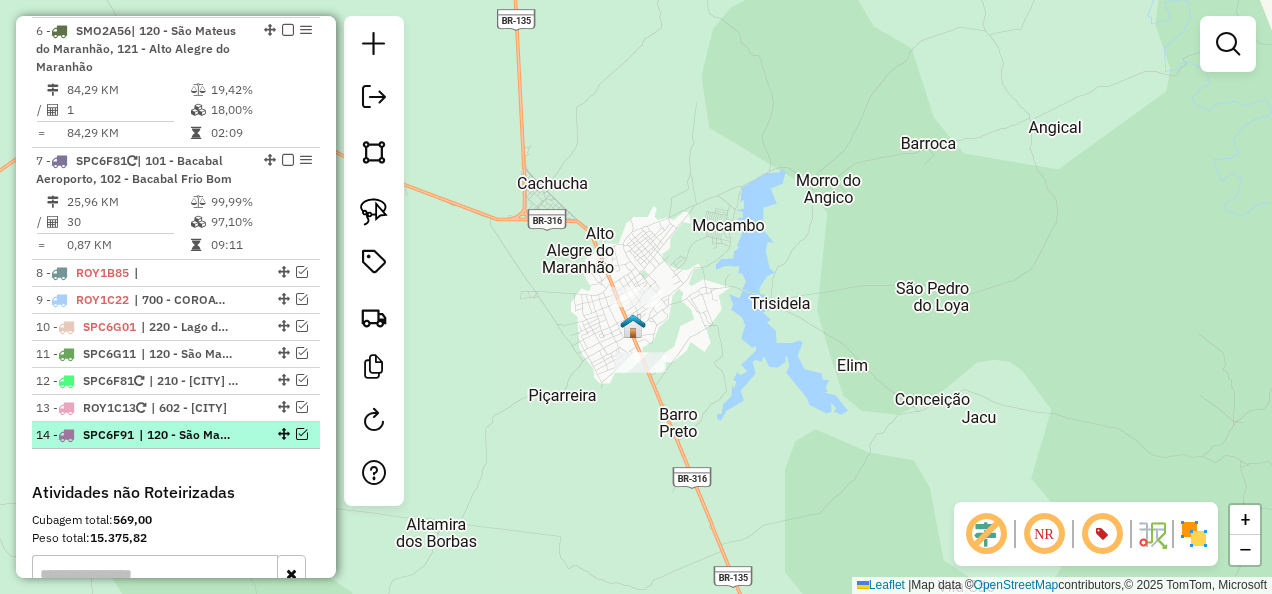 click at bounding box center (302, 434) 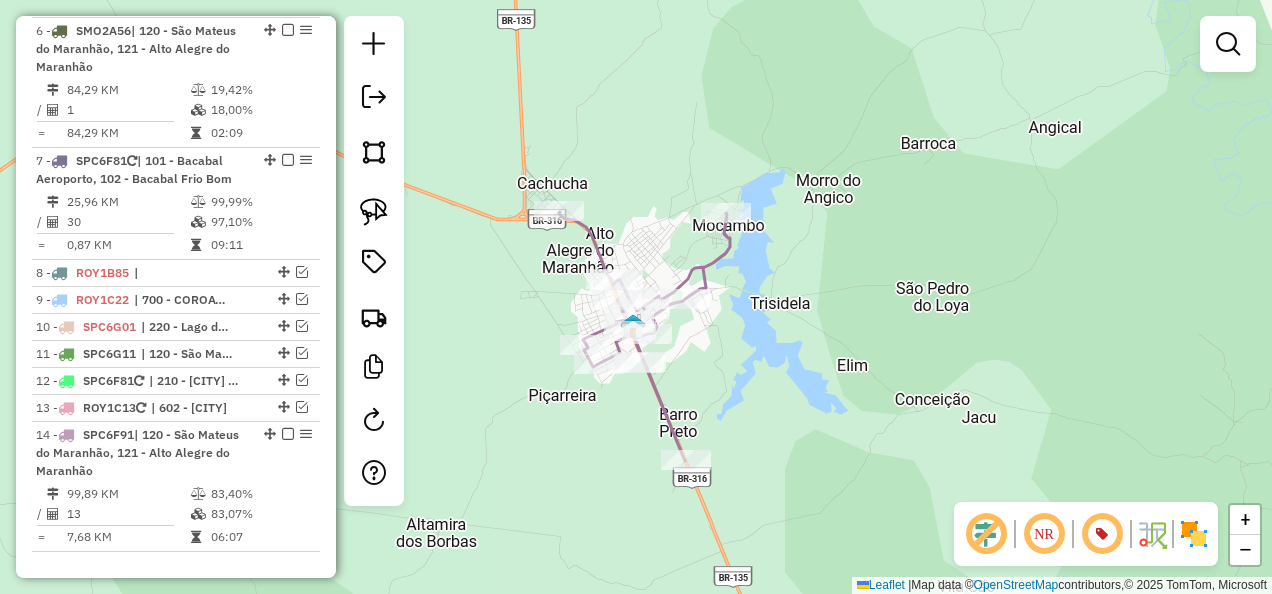 drag, startPoint x: 742, startPoint y: 416, endPoint x: 631, endPoint y: 279, distance: 176.32356 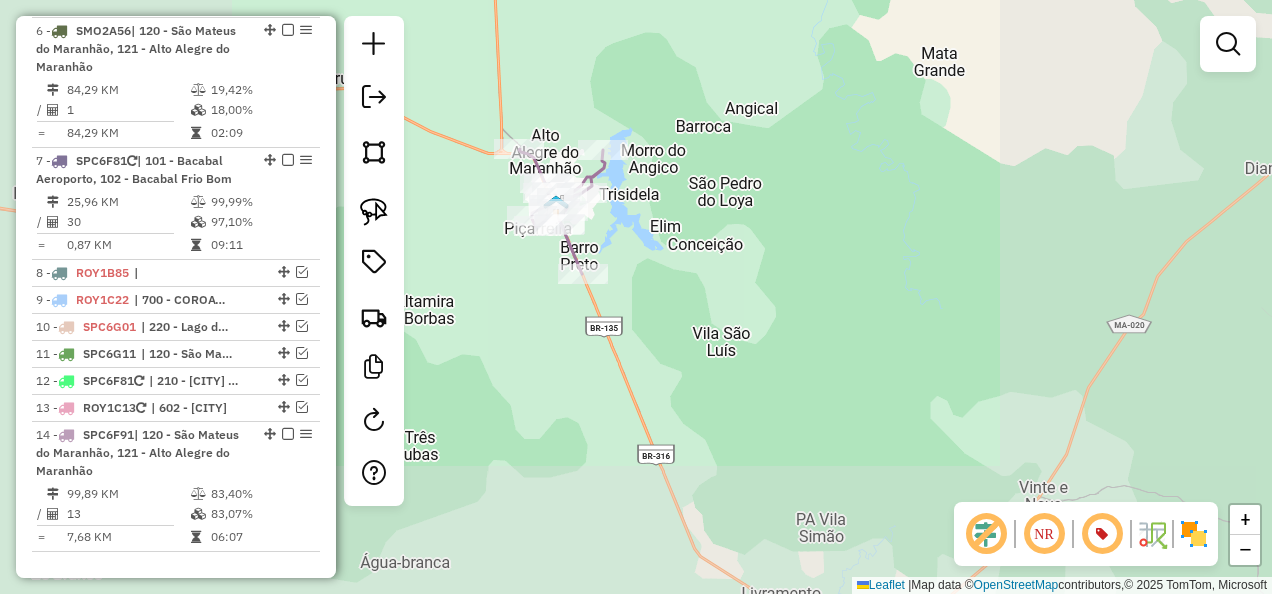 drag, startPoint x: 677, startPoint y: 392, endPoint x: 613, endPoint y: 228, distance: 176.04546 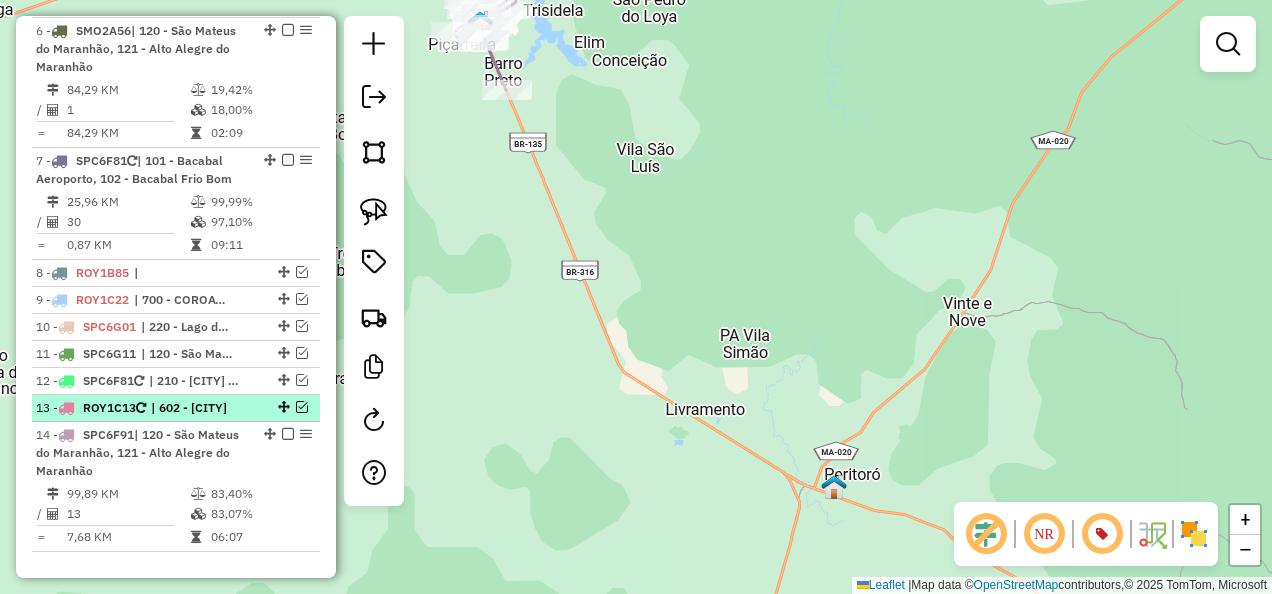 click at bounding box center [302, 407] 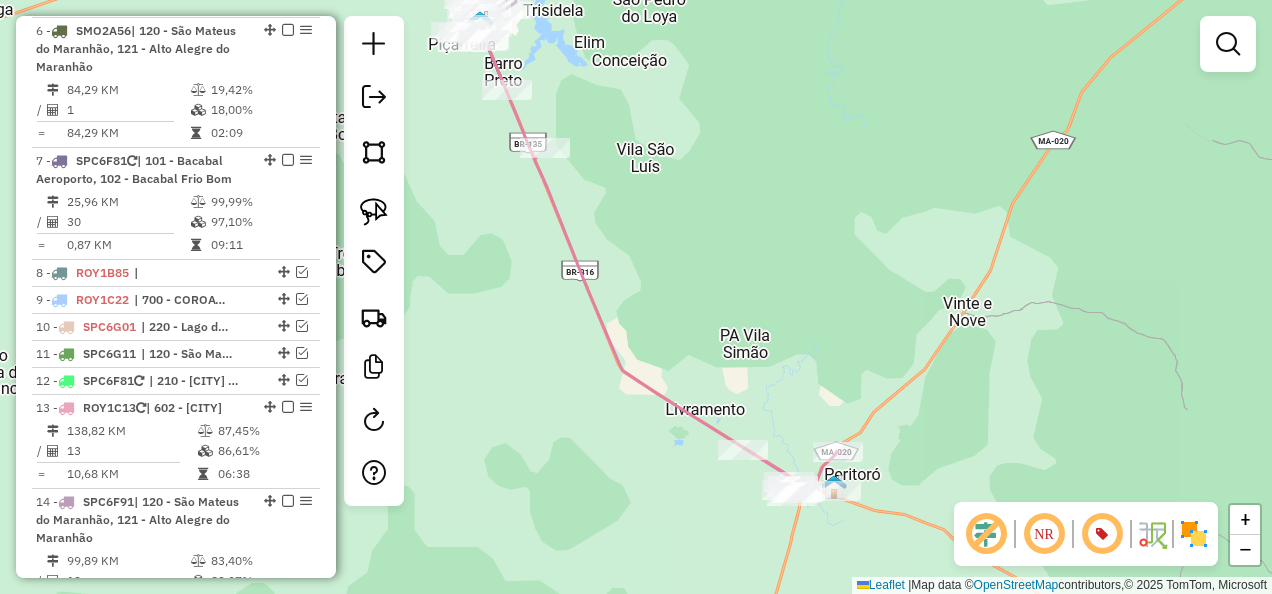 click 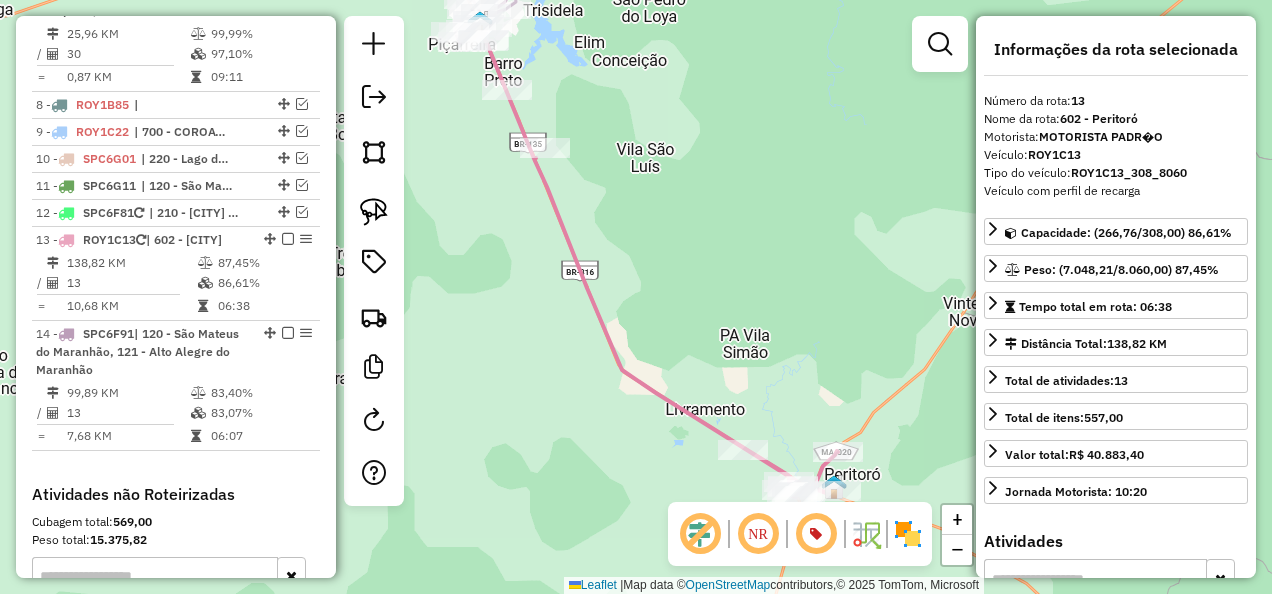 scroll, scrollTop: 1725, scrollLeft: 0, axis: vertical 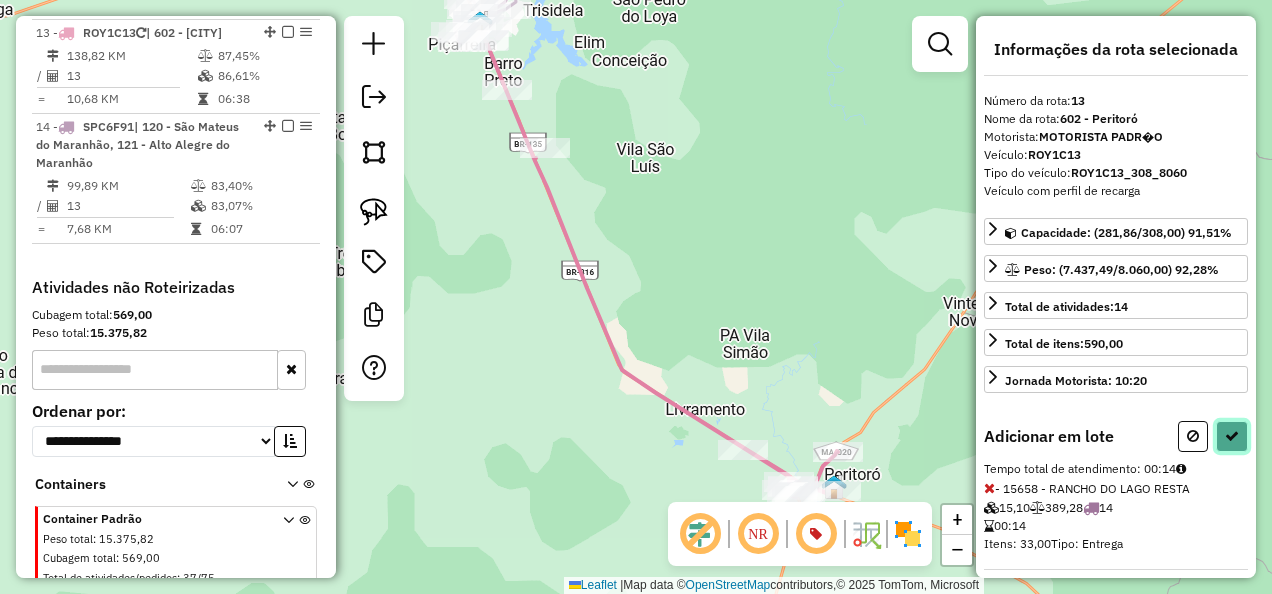 click at bounding box center [1232, 436] 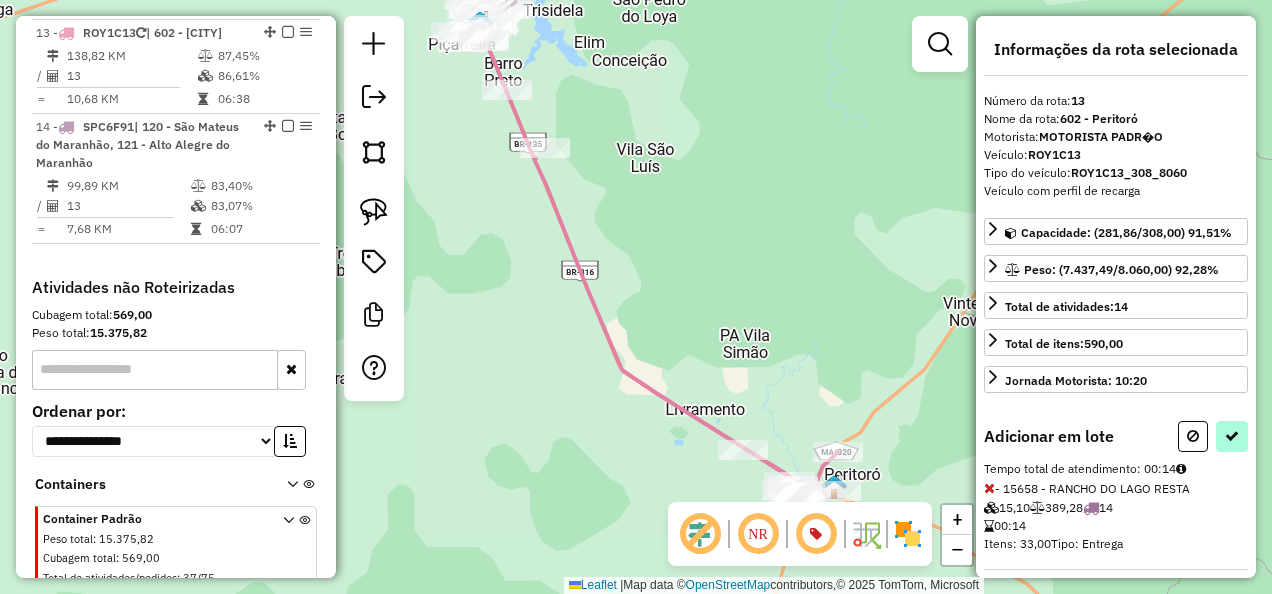 select on "**********" 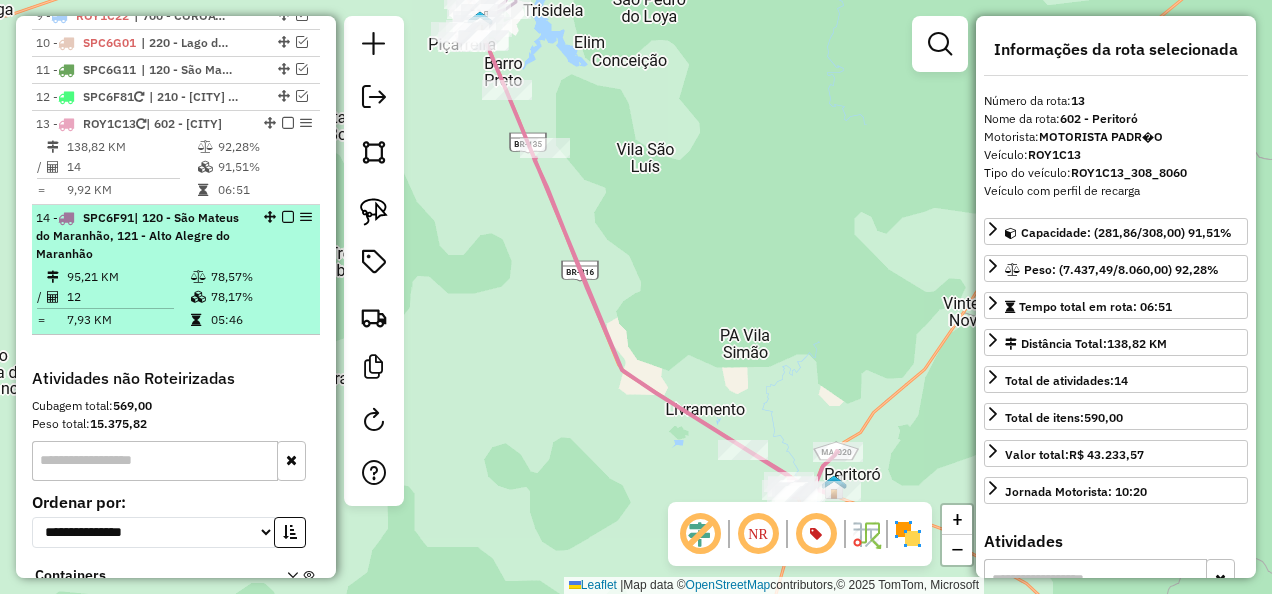scroll, scrollTop: 1525, scrollLeft: 0, axis: vertical 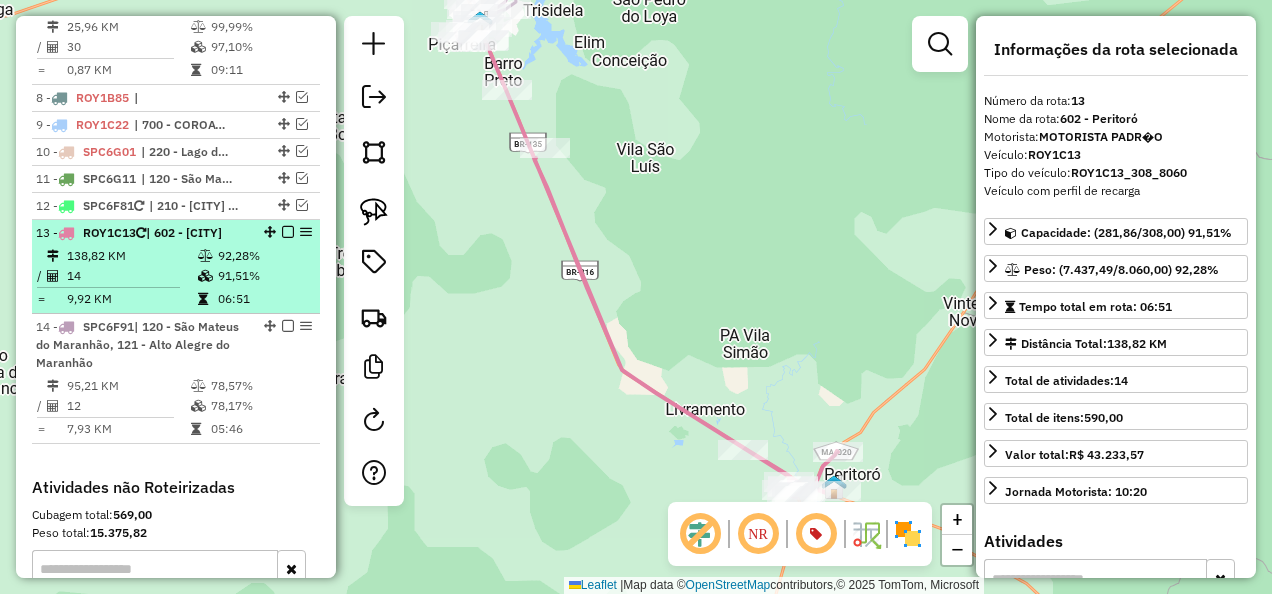 click at bounding box center (288, 232) 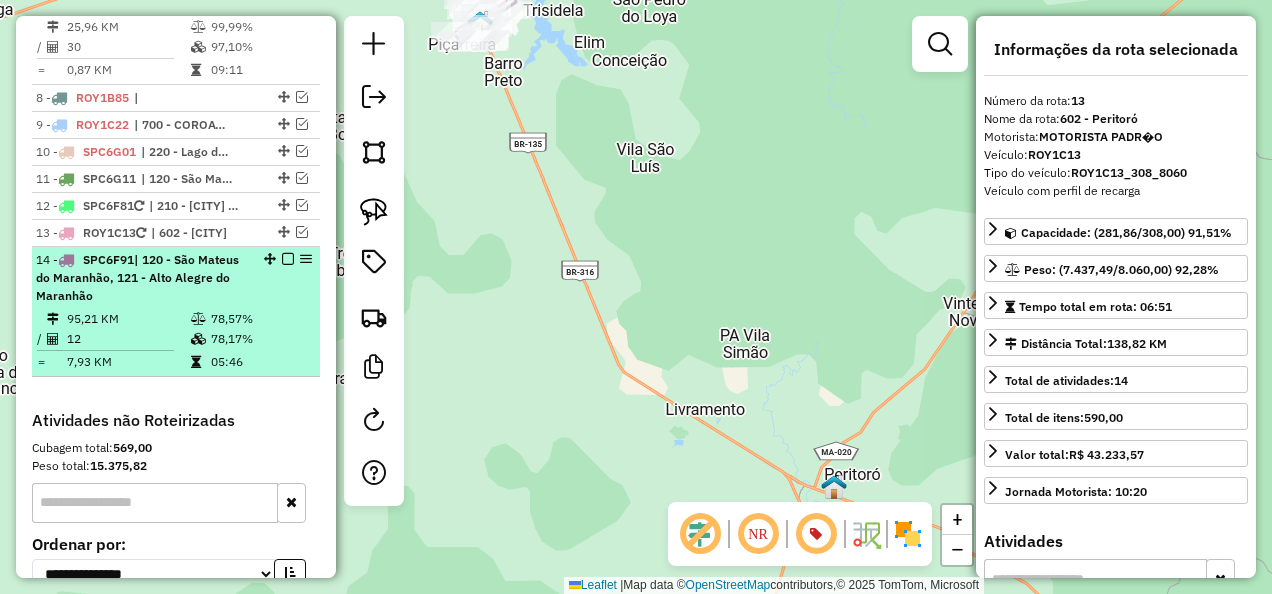 click on "14 -       SPC6F91   | 120 - São Mateus do Maranhão, 121 - Alto Alegre do Maranhão" at bounding box center [142, 278] 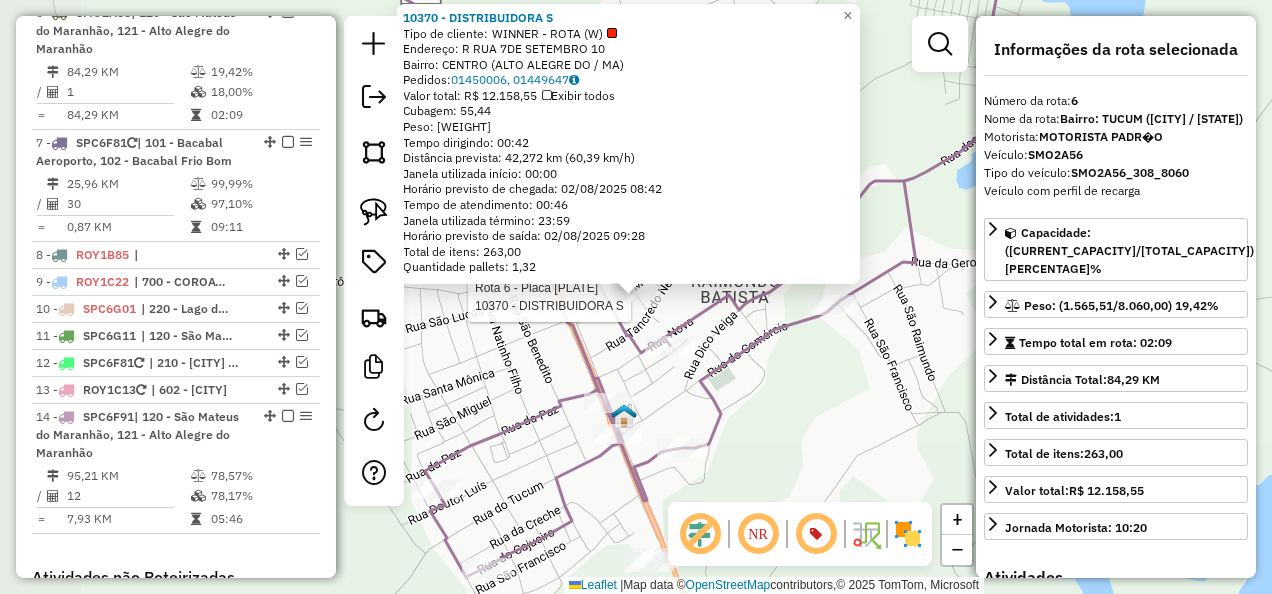 scroll, scrollTop: 1350, scrollLeft: 0, axis: vertical 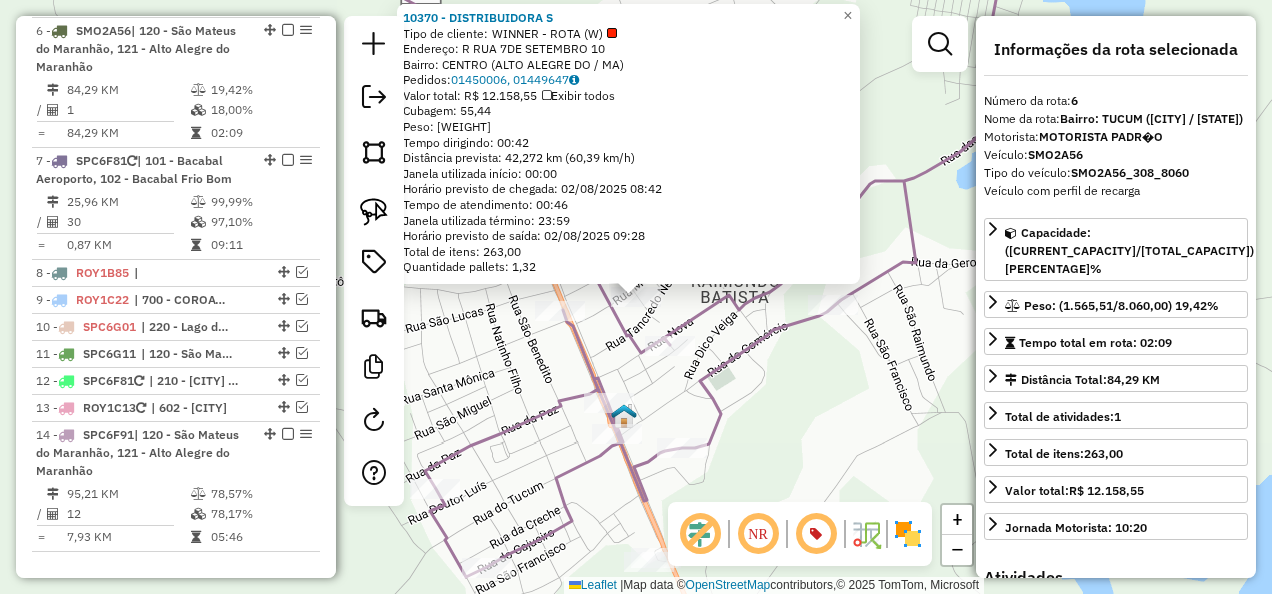 click on "10370 - DISTRIBUIDORA S  Tipo de cliente:   WINNER - ROTA (W)   Endereço: R   RUA 7DE SETEMBRO              10   Bairro: CENTRO (ALTO ALEGRE DO / MA)   Pedidos:  01450006, 01449647   Valor total: R$ 12.158,55   Exibir todos   Cubagem: 55,44  Peso: 1.565,51  Tempo dirigindo: 00:42   Distância prevista: 42,272 km (60,39 km/h)   Janela utilizada início: 00:00   Horário previsto de chegada: 02/08/2025 08:42   Tempo de atendimento: 00:46   Janela utilizada término: 23:59   Horário previsto de saída: 02/08/2025 09:28   Total de itens: 263,00   Quantidade pallets: 1,32  × Janela de atendimento Grade de atendimento Capacidade Transportadoras Veículos Cliente Pedidos  Rotas Selecione os dias de semana para filtrar as janelas de atendimento  Seg   Ter   Qua   Qui   Sex   Sáb   Dom  Informe o período da janela de atendimento: De: Até:  Filtrar exatamente a janela do cliente  Considerar janela de atendimento padrão  Selecione os dias de semana para filtrar as grades de atendimento  Seg   Ter   Qua   Qui  De:" 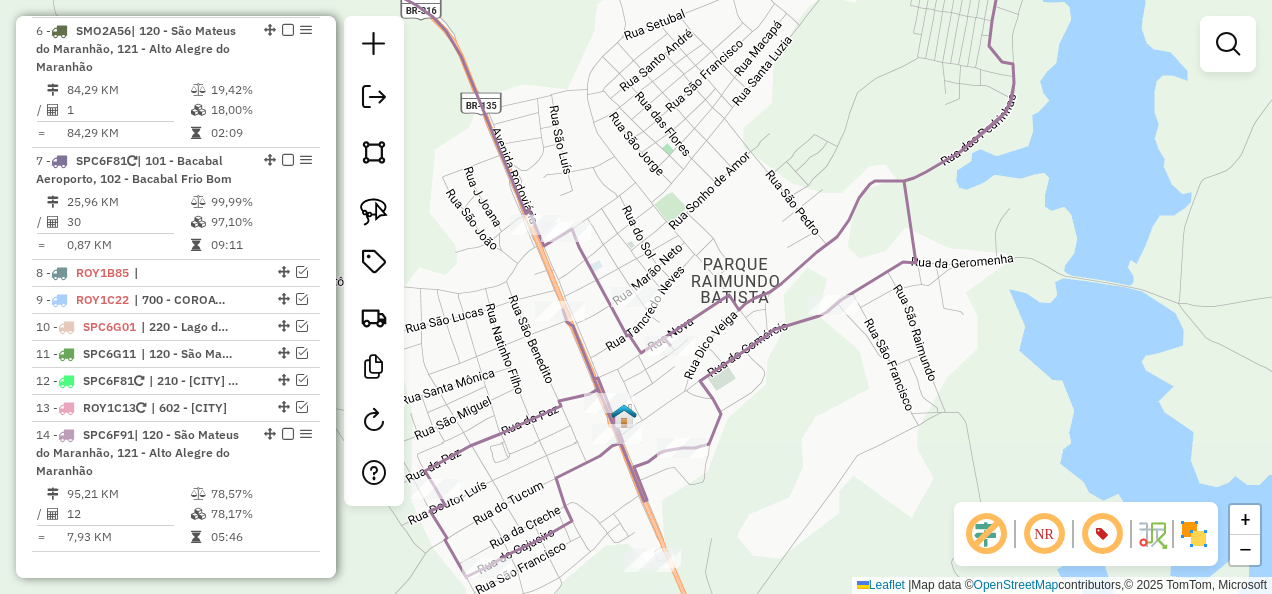 drag, startPoint x: 848, startPoint y: 447, endPoint x: 796, endPoint y: 377, distance: 87.20092 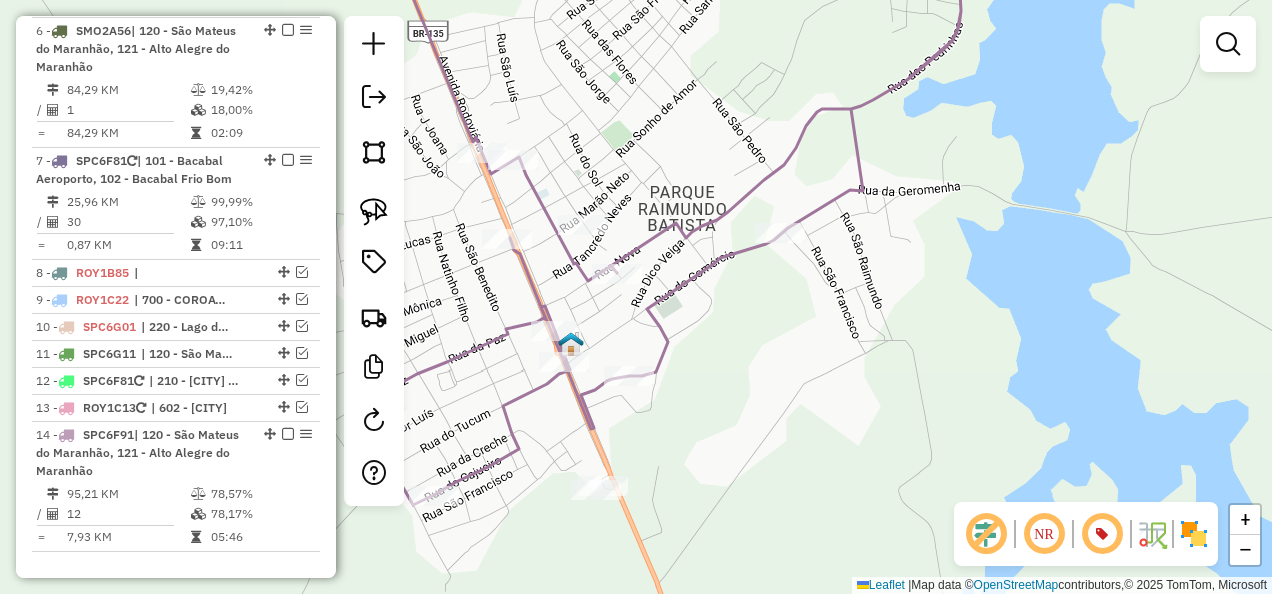 click 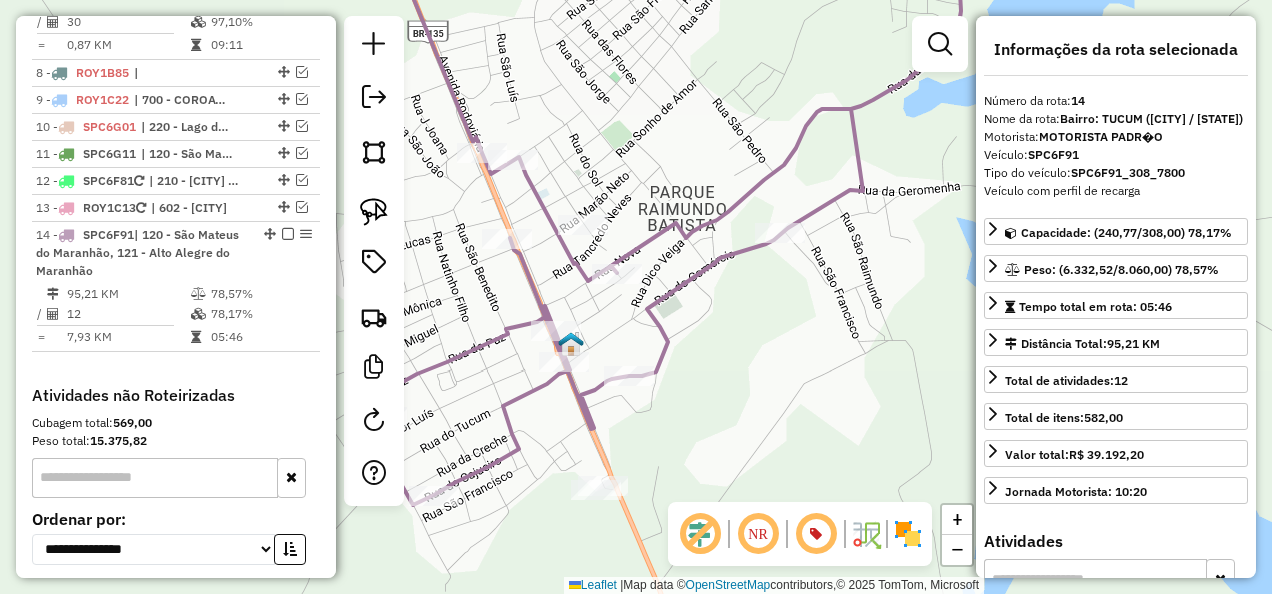 scroll, scrollTop: 1711, scrollLeft: 0, axis: vertical 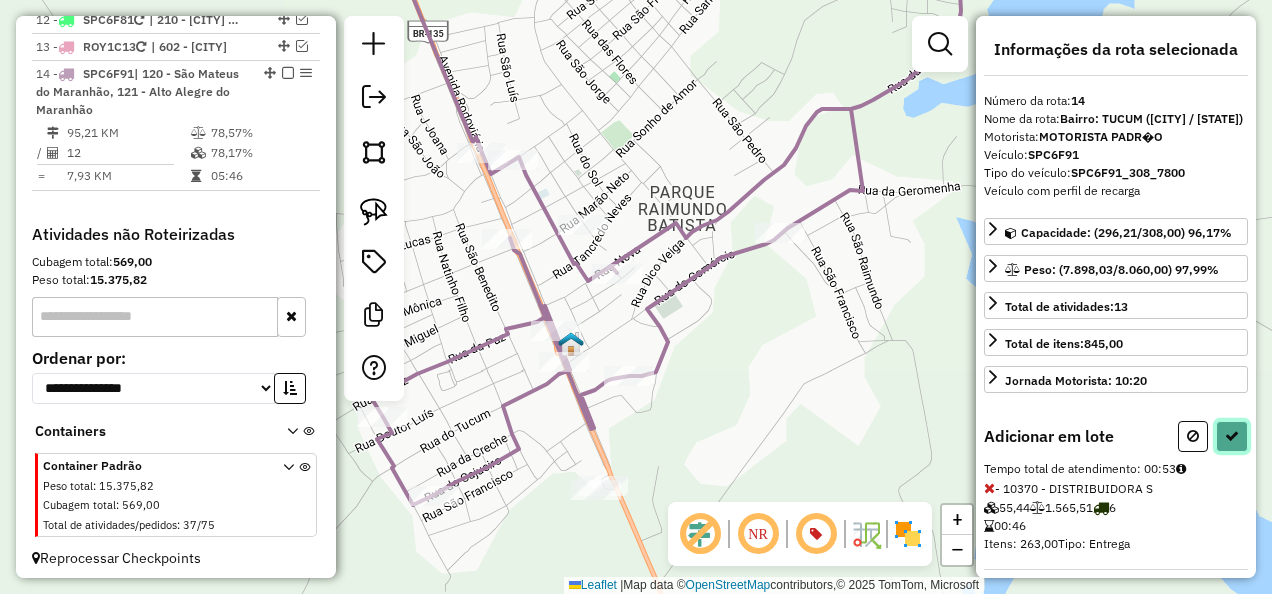 click at bounding box center (1232, 436) 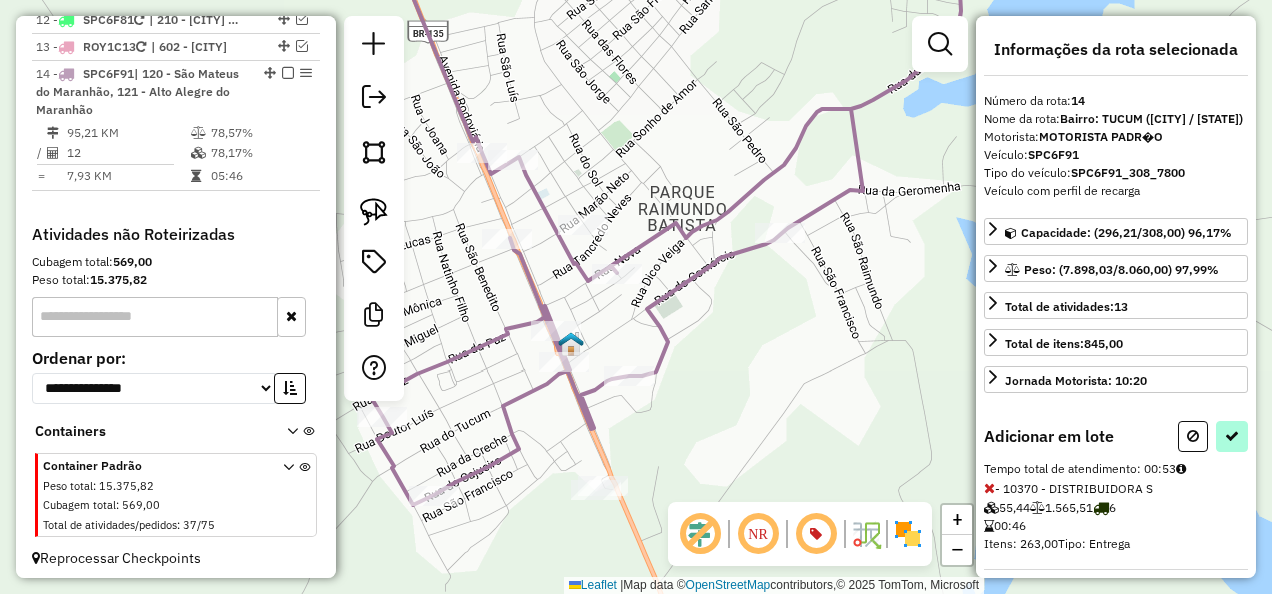 select on "**********" 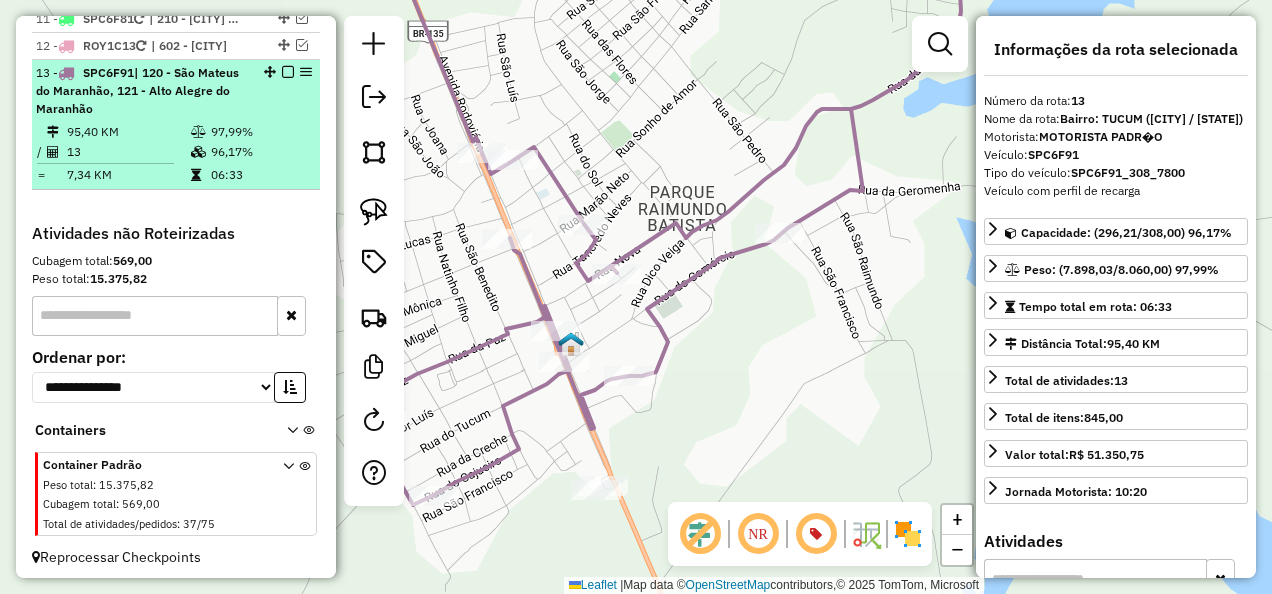 click at bounding box center [288, 72] 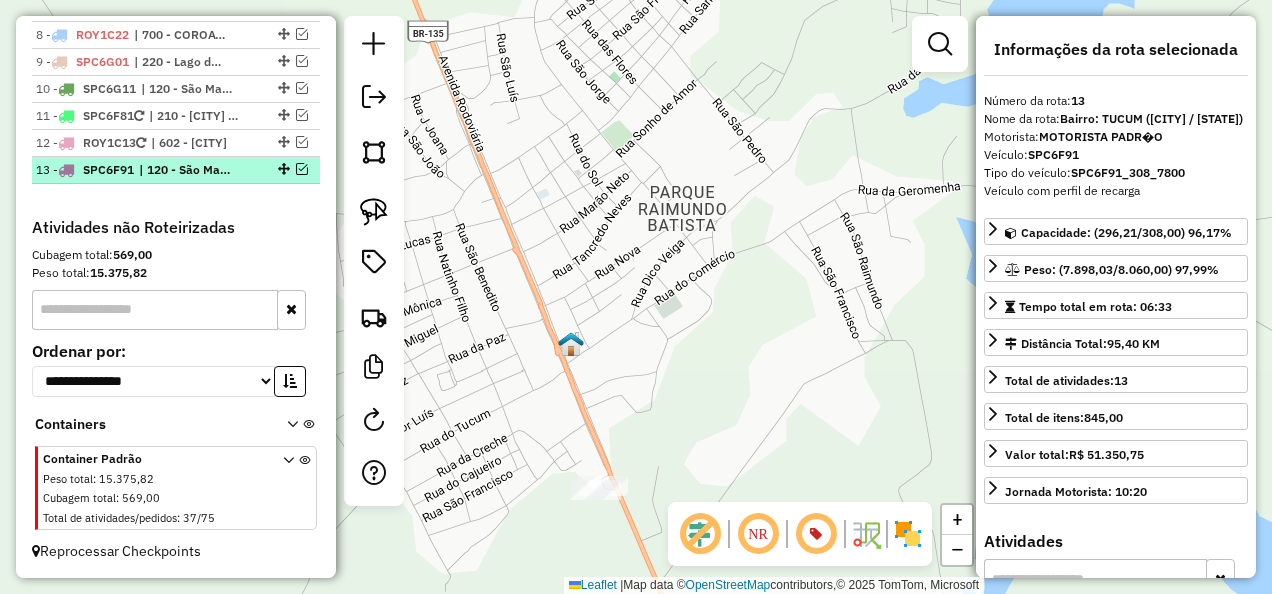 scroll, scrollTop: 1478, scrollLeft: 0, axis: vertical 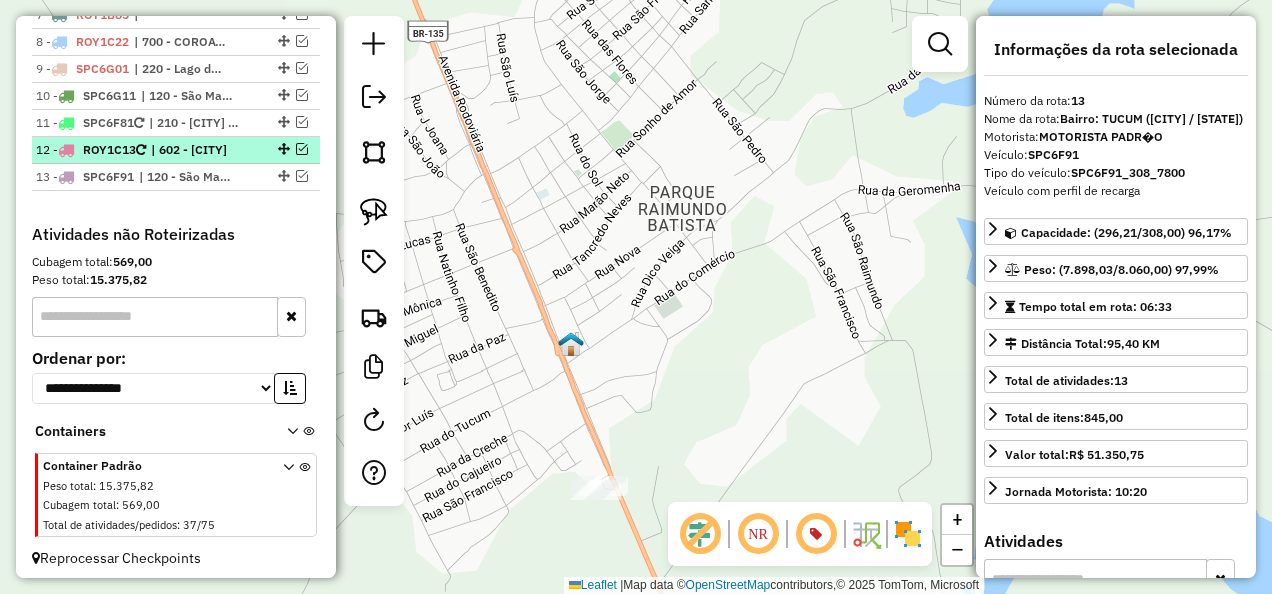 click on "| [NUMBER] - [CITY]" at bounding box center [197, 150] 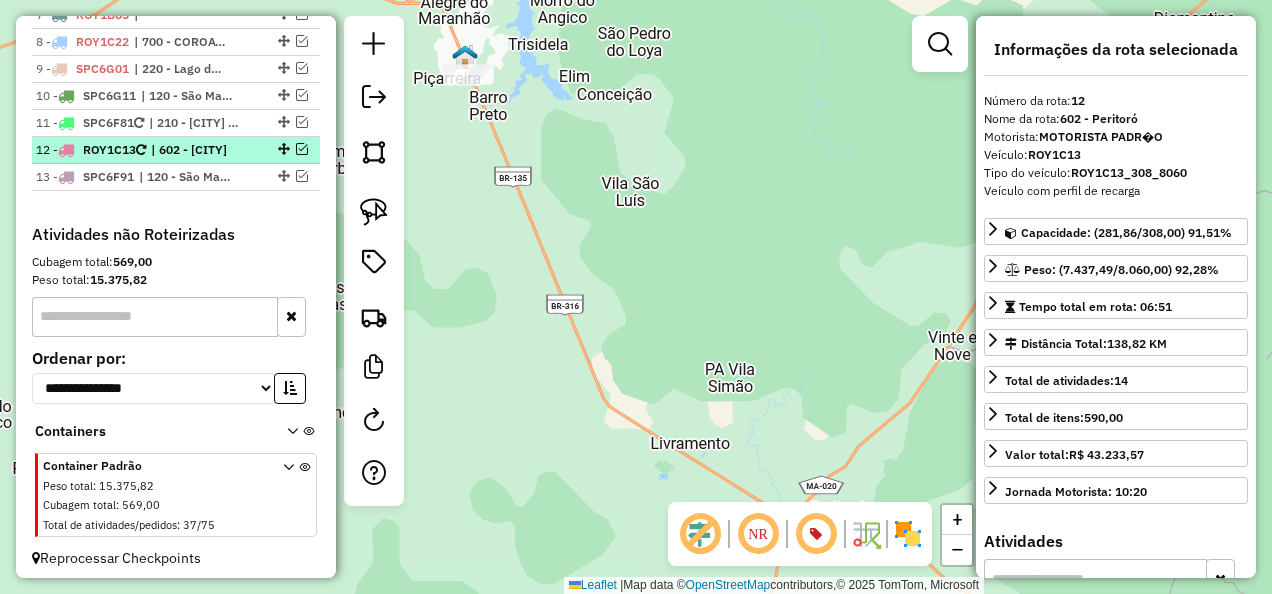 click at bounding box center [302, 149] 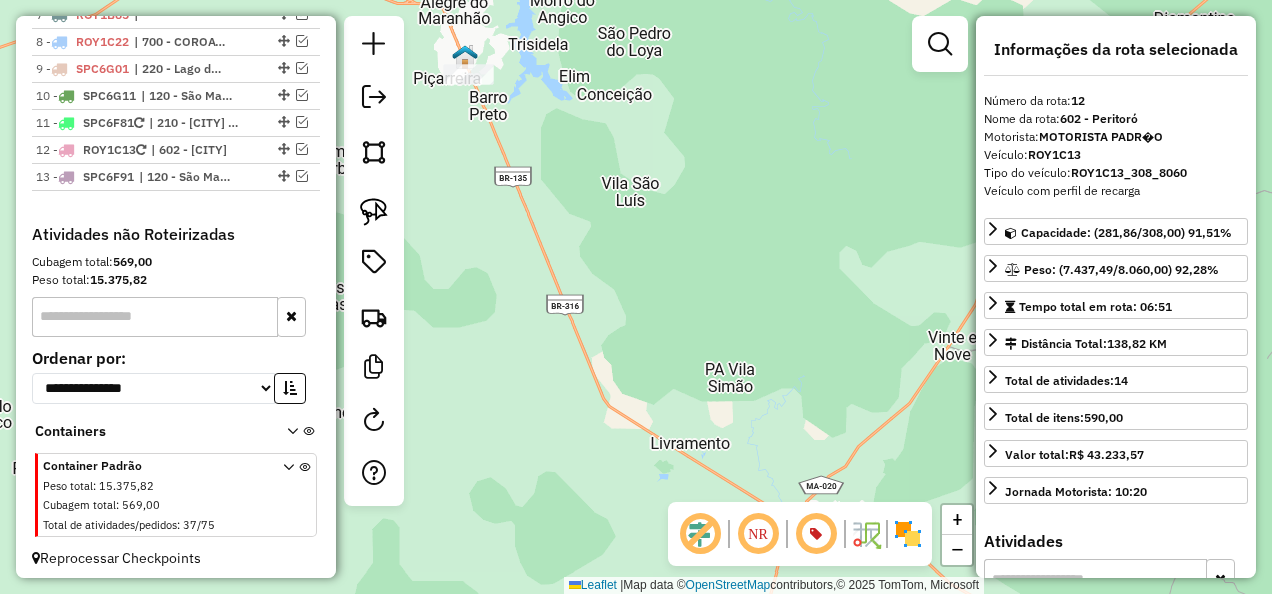 scroll, scrollTop: 1546, scrollLeft: 0, axis: vertical 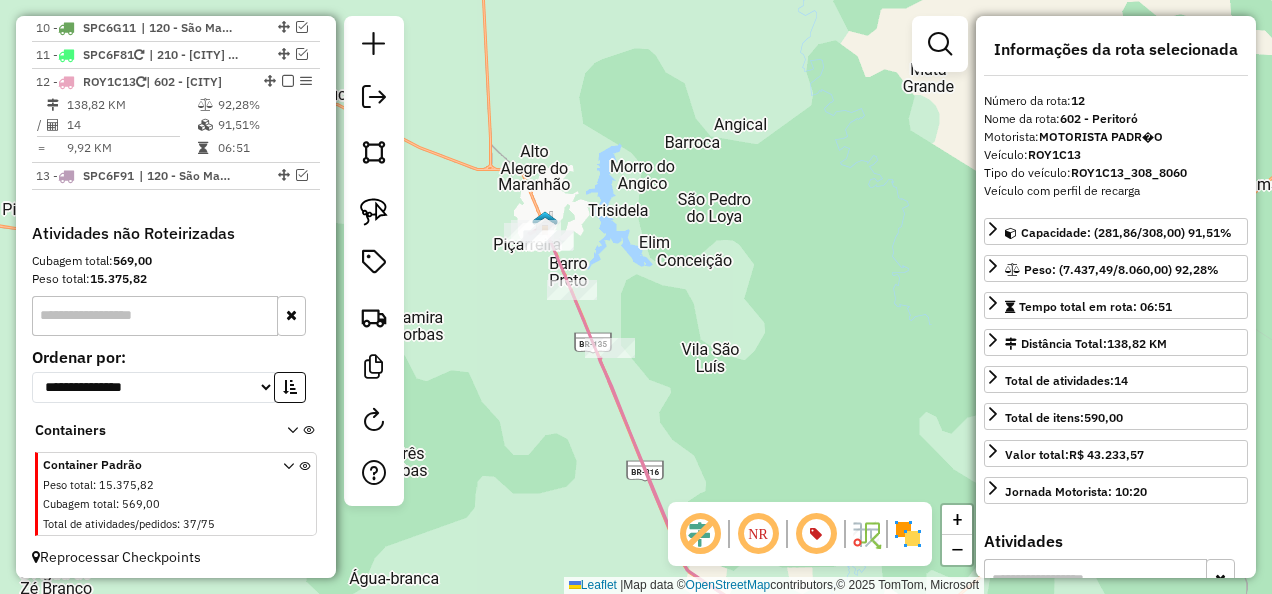 drag, startPoint x: 582, startPoint y: 252, endPoint x: 661, endPoint y: 436, distance: 200.24236 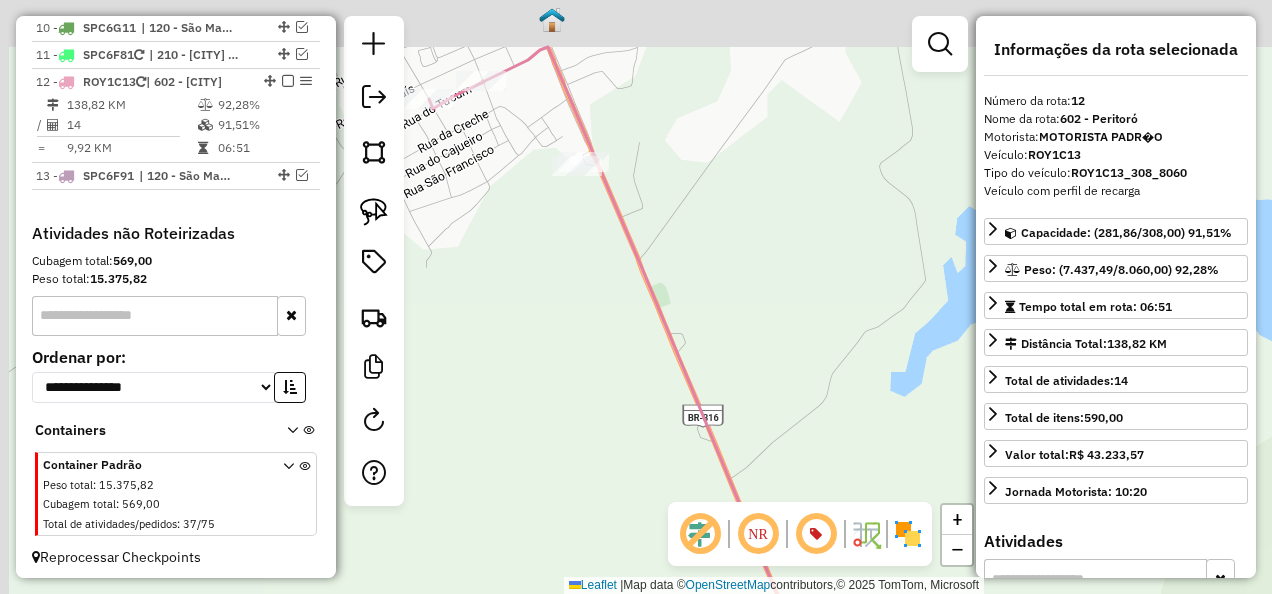 drag, startPoint x: 489, startPoint y: 150, endPoint x: 538, endPoint y: 280, distance: 138.92804 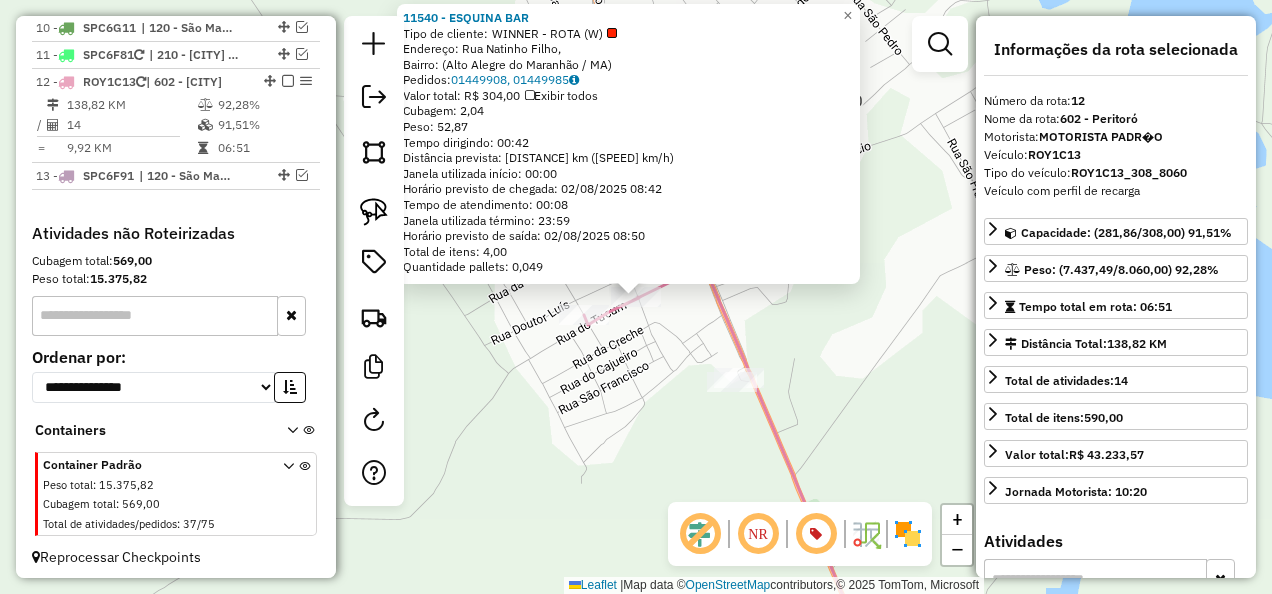 click on "11540 - ESQUINA BAR  Tipo de cliente:   WINNER - ROTA (W)   Endereço: Rua Natinho Filho,    Bairro:  (Alto Alegre do Maranhão / MA)   Pedidos:  01449908, 01449985   Valor total: R$ 304,00   Exibir todos   Cubagem: 2,04  Peso: 52,87  Tempo dirigindo: 00:42   Distância prevista: 42,696 km (60,99 km/h)   Janela utilizada início: 00:00   Horário previsto de chegada: 02/08/2025 08:42   Tempo de atendimento: 00:08   Janela utilizada término: 23:59   Horário previsto de saída: 02/08/2025 08:50   Total de itens: 4,00   Quantidade pallets: 0,049  × Janela de atendimento Grade de atendimento Capacidade Transportadoras Veículos Cliente Pedidos  Rotas Selecione os dias de semana para filtrar as janelas de atendimento  Seg   Ter   Qua   Qui   Sex   Sáb   Dom  Informe o período da janela de atendimento: De: Até:  Filtrar exatamente a janela do cliente  Considerar janela de atendimento padrão  Selecione os dias de semana para filtrar as grades de atendimento  Seg   Ter   Qua   Qui   Sex   Sáb   Dom   De:  De:" 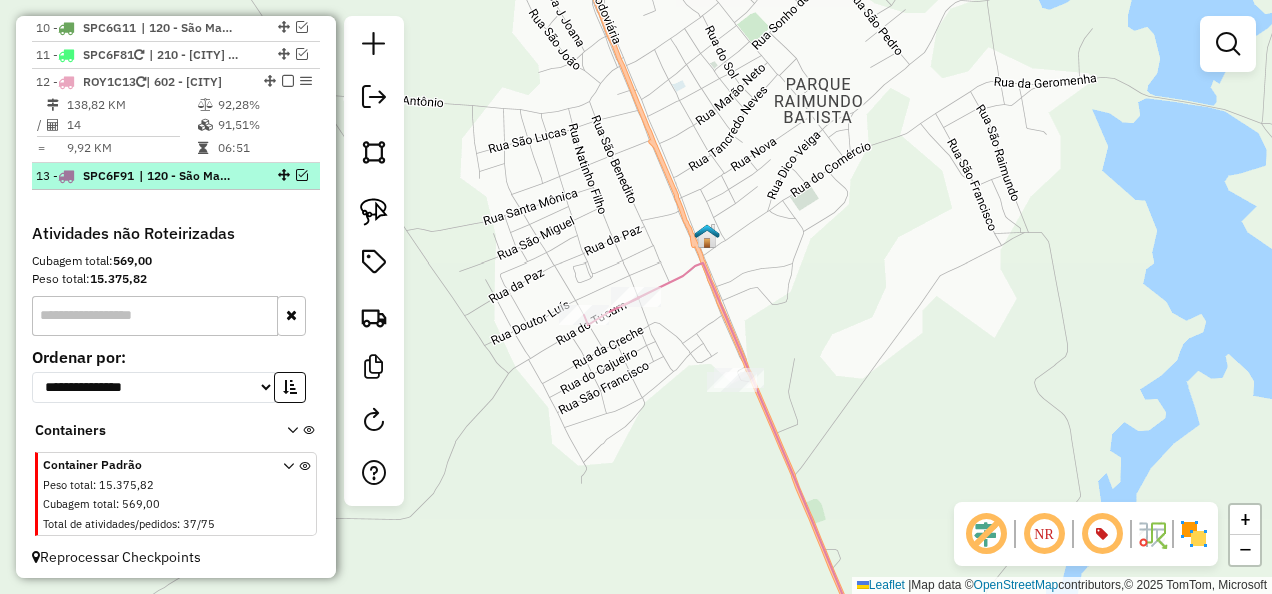click at bounding box center [302, 175] 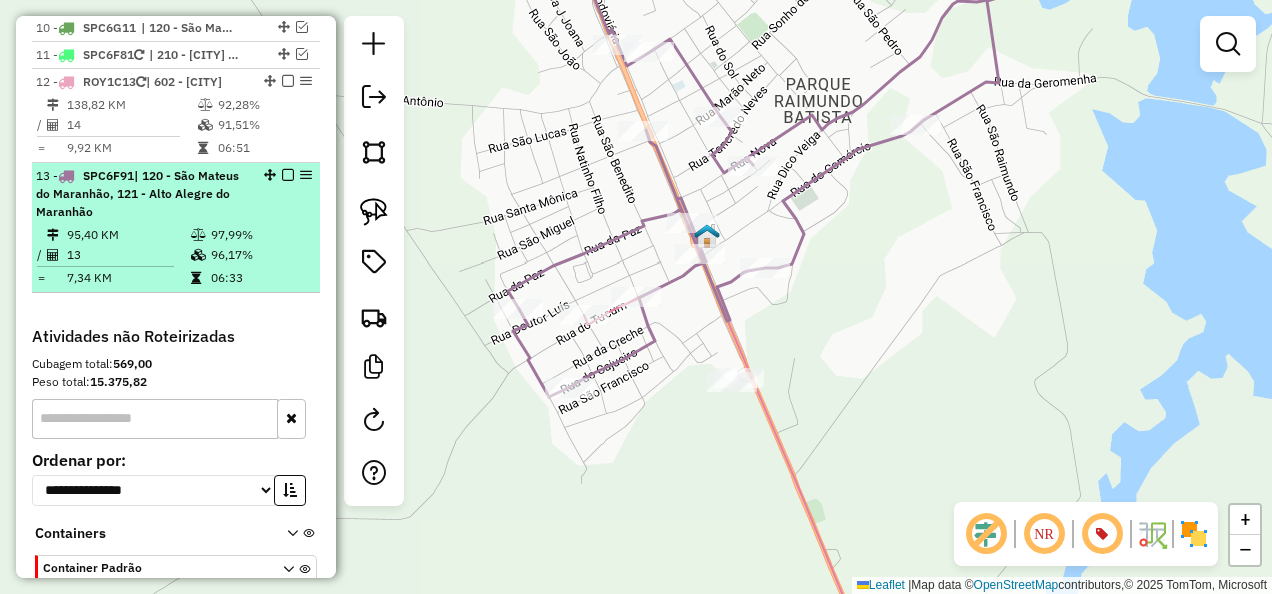scroll, scrollTop: 1582, scrollLeft: 0, axis: vertical 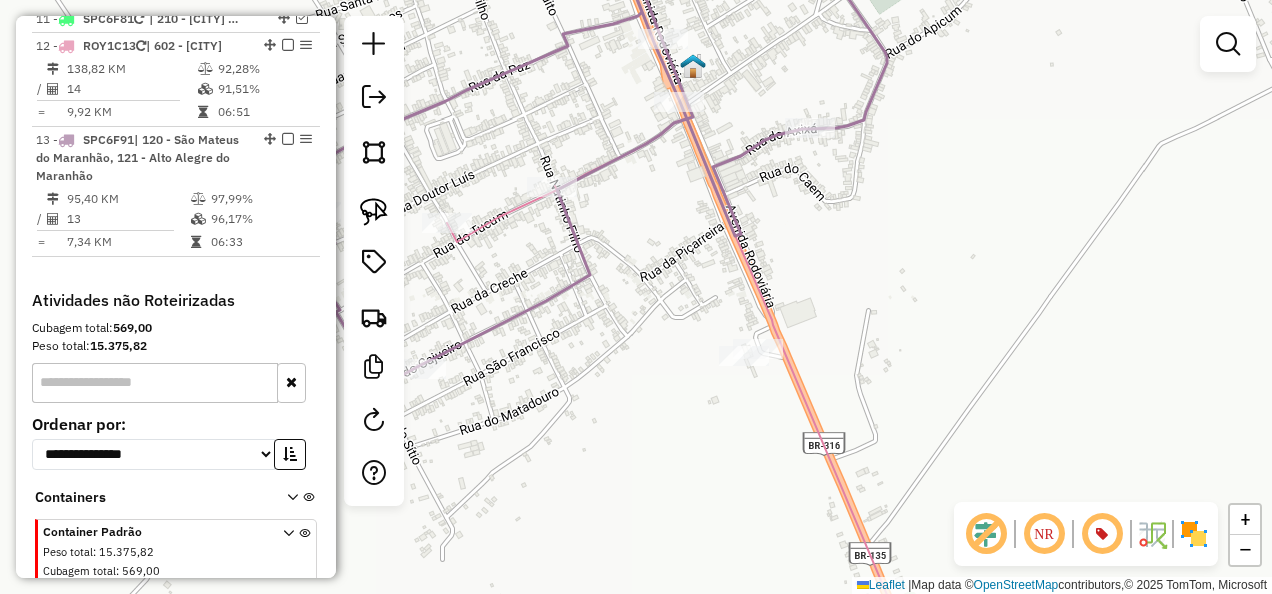 click 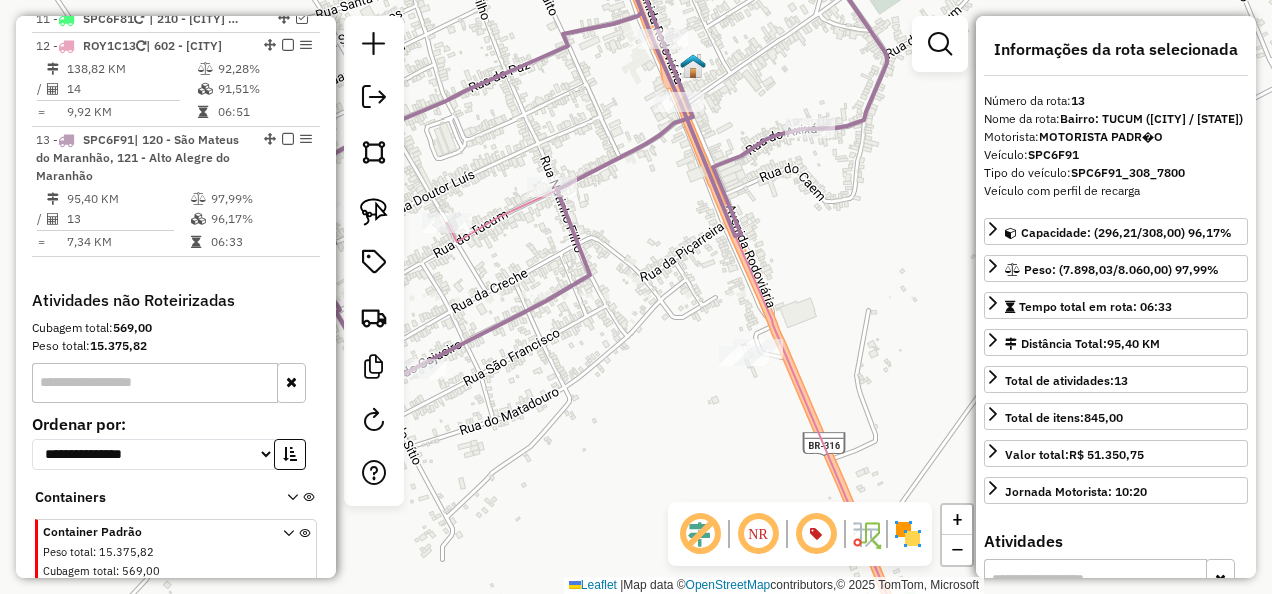 scroll, scrollTop: 1648, scrollLeft: 0, axis: vertical 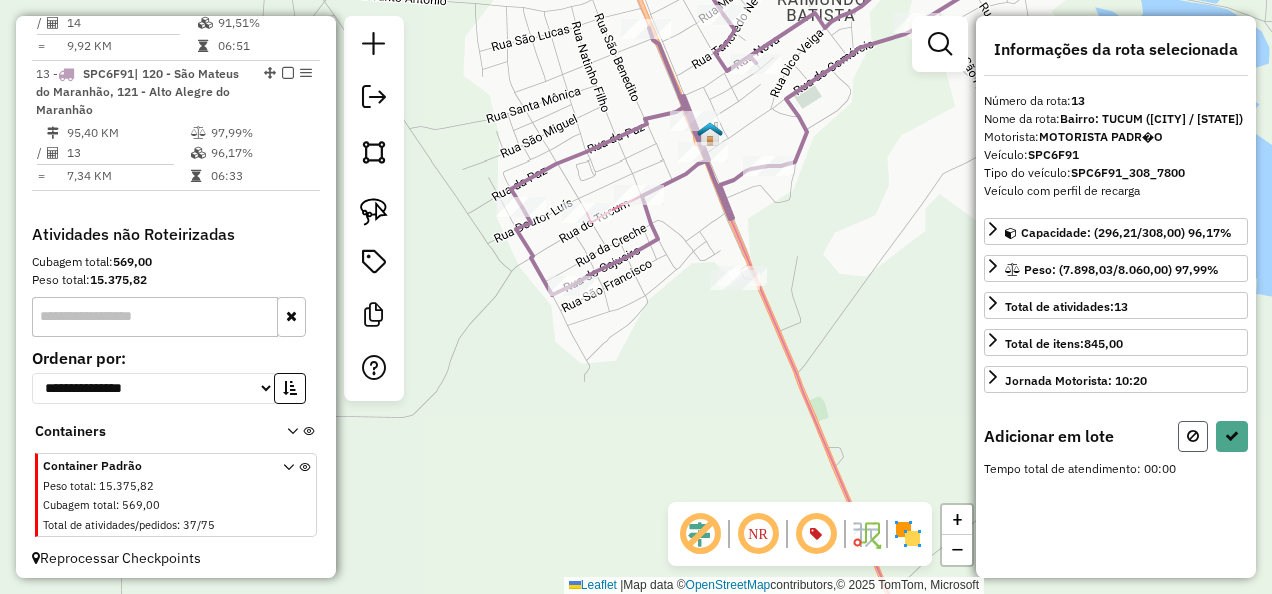 click at bounding box center [1193, 436] 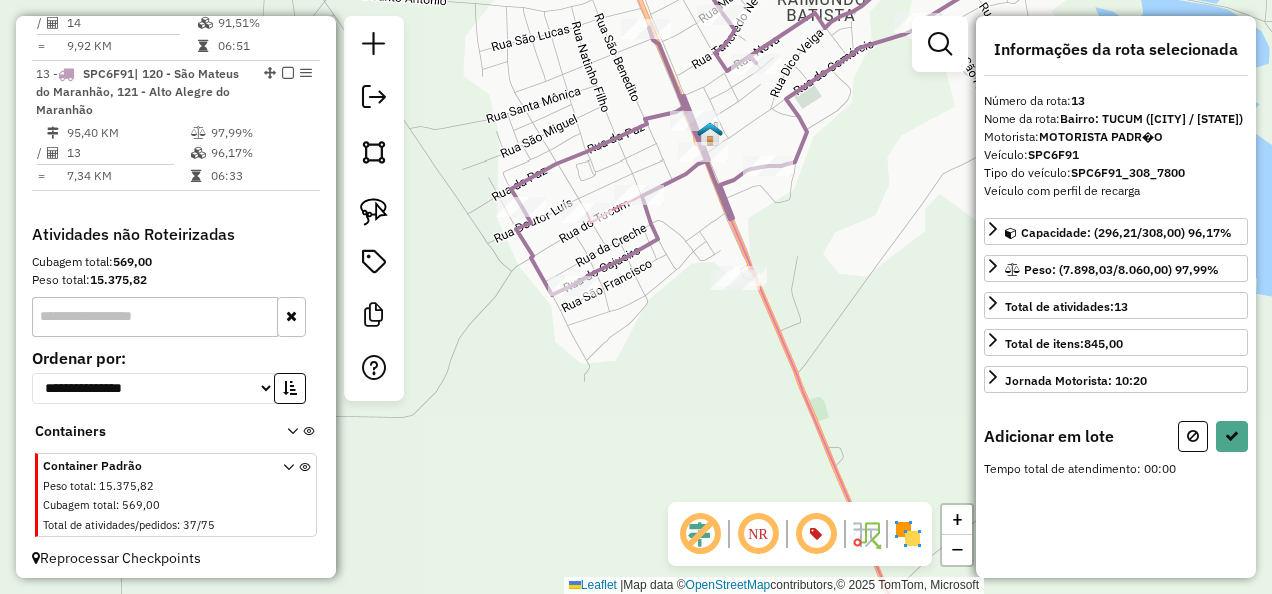 select on "**********" 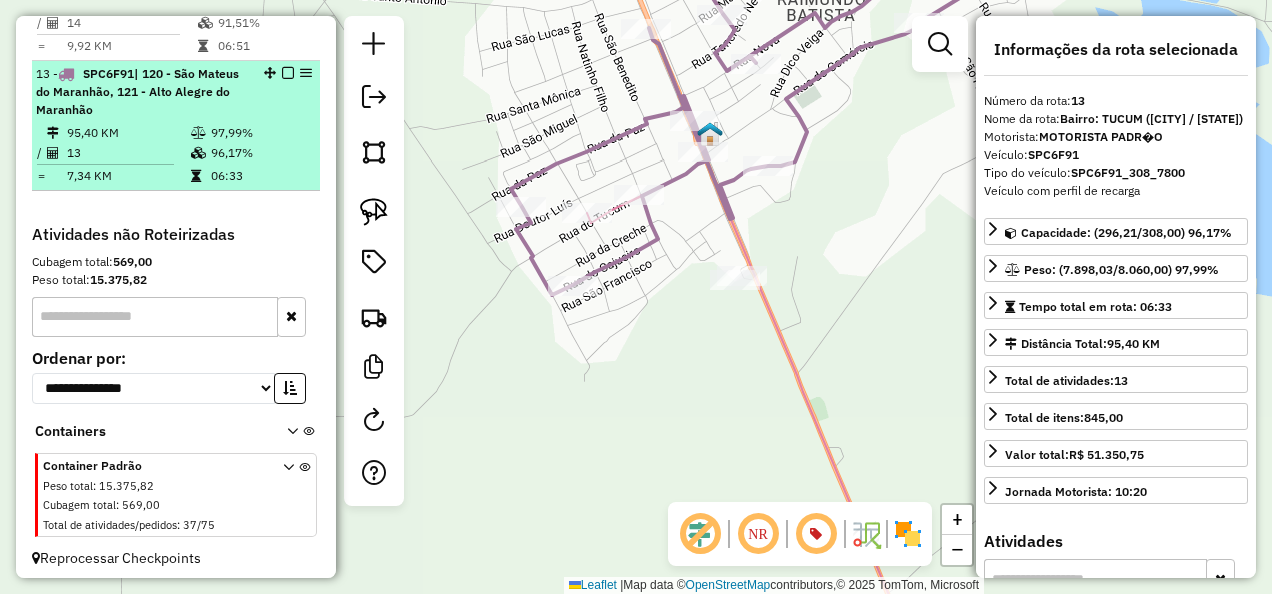 click at bounding box center [288, 73] 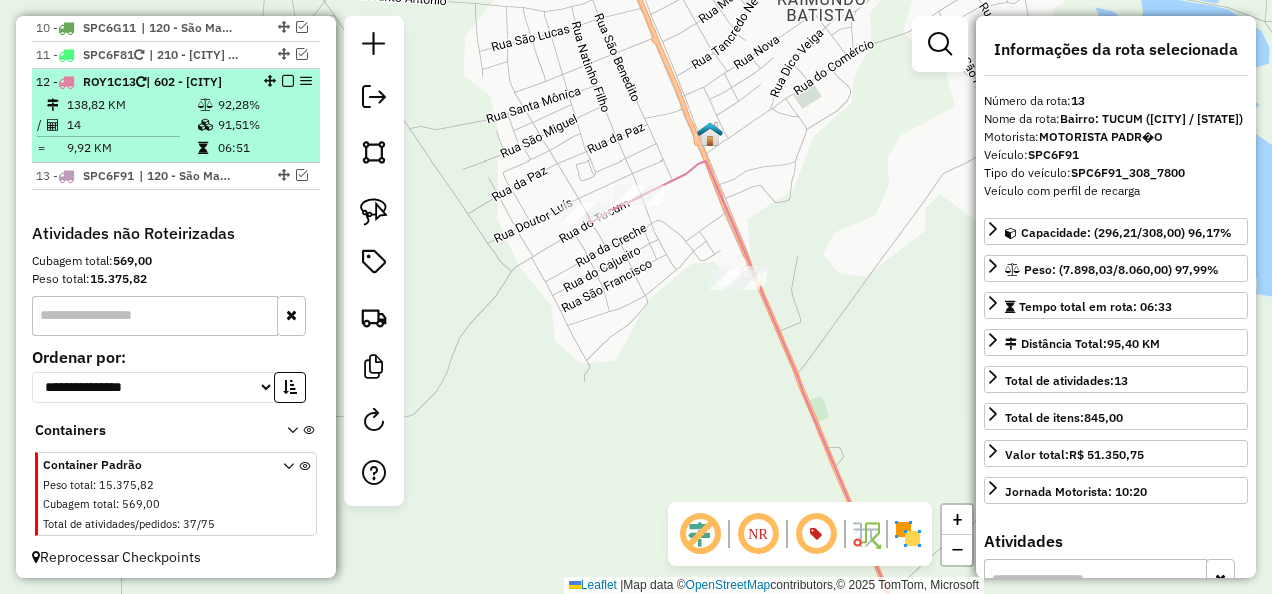 click at bounding box center (288, 81) 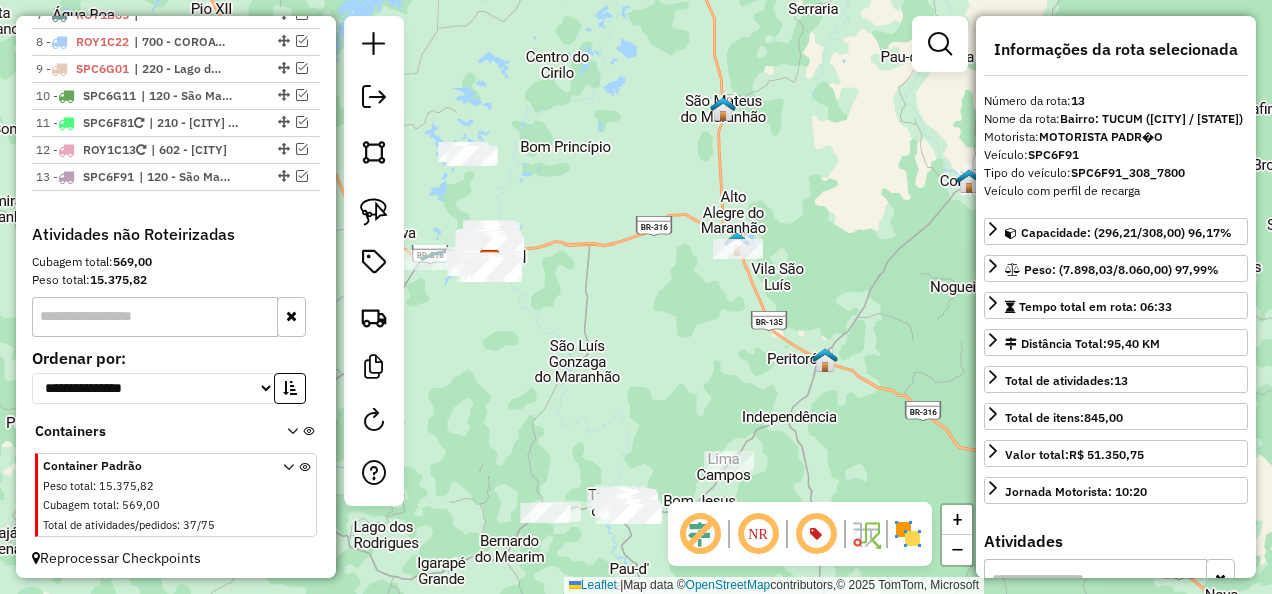 drag, startPoint x: 796, startPoint y: 406, endPoint x: 768, endPoint y: 258, distance: 150.62537 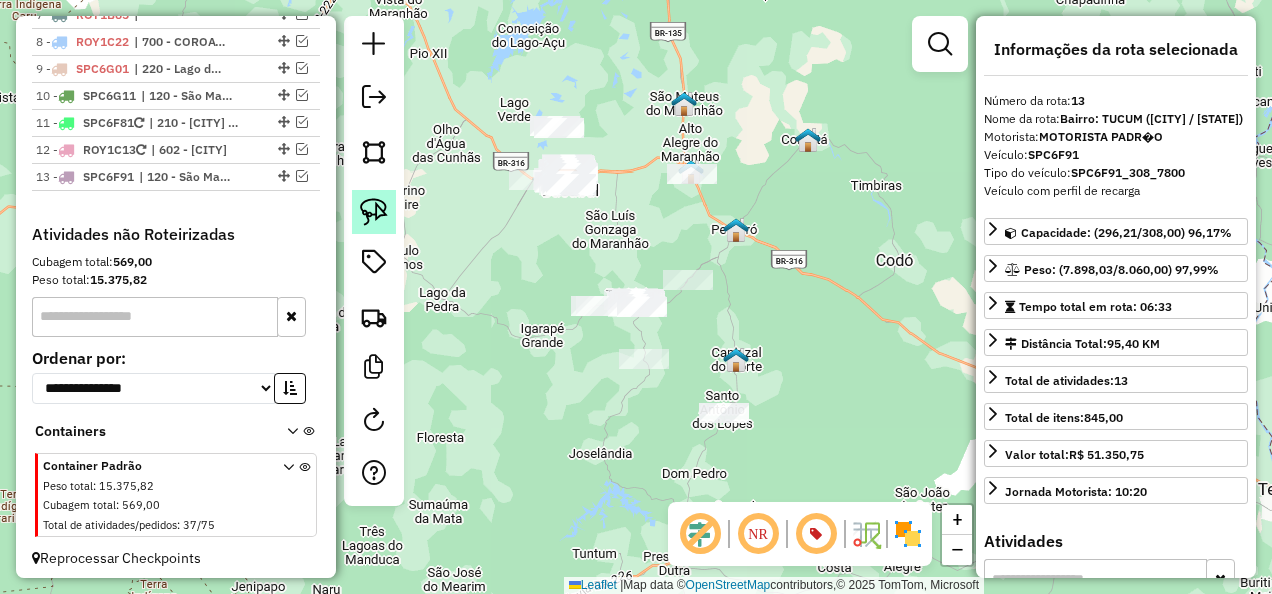click 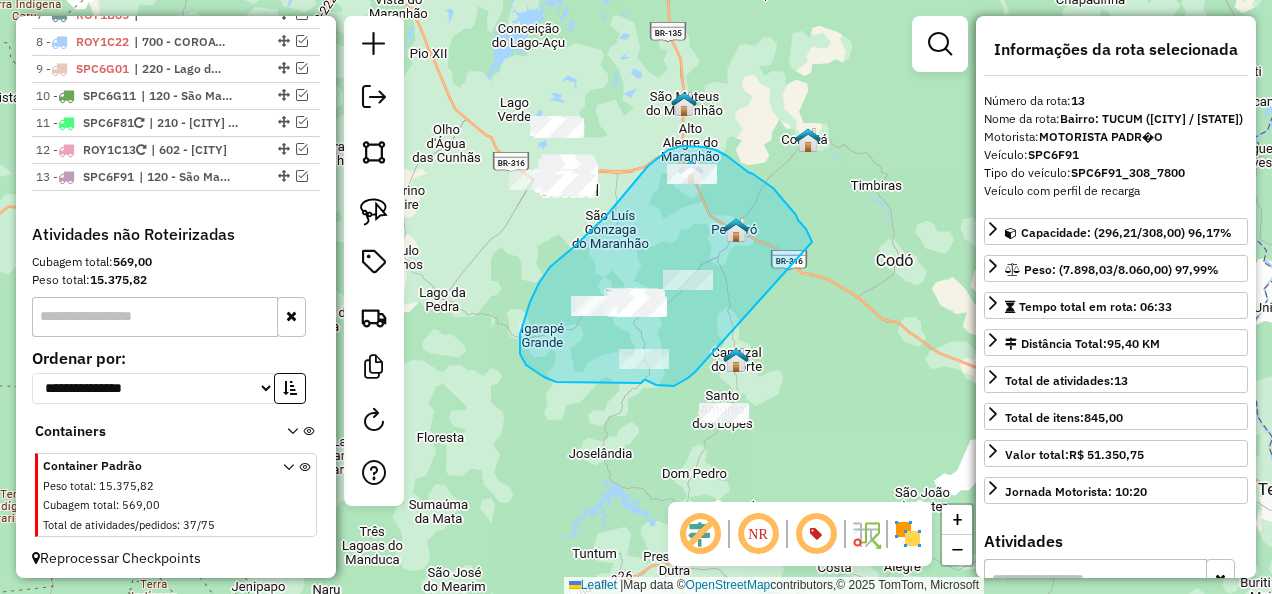 drag, startPoint x: 800, startPoint y: 222, endPoint x: 695, endPoint y: 372, distance: 183.09833 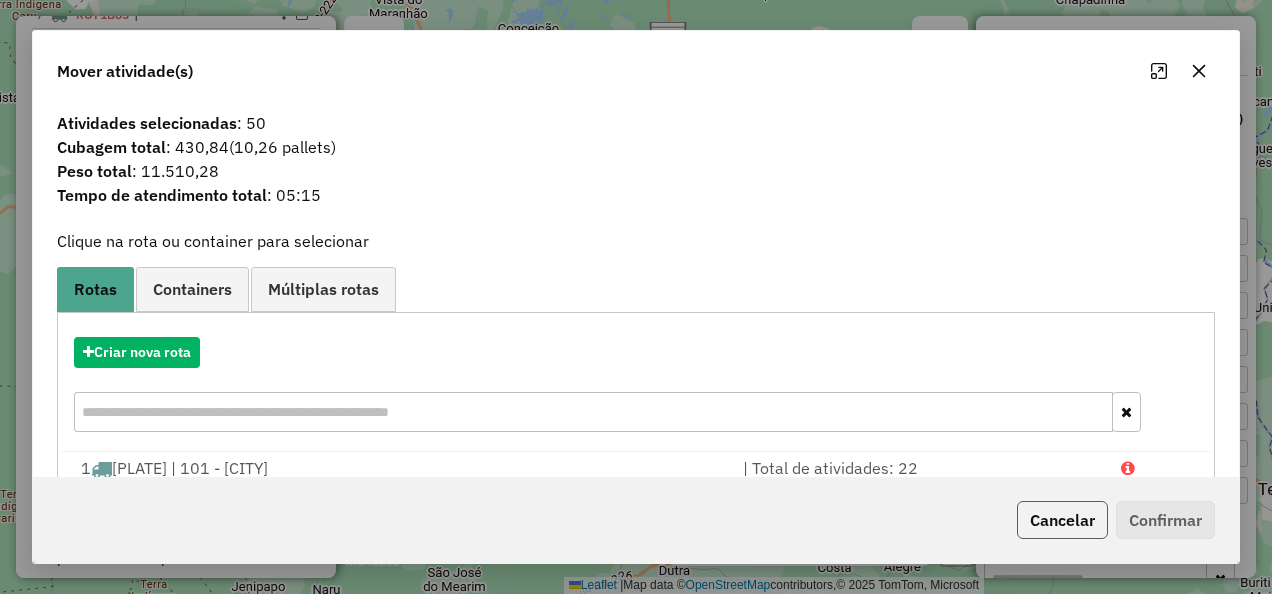 click on "Cancelar" 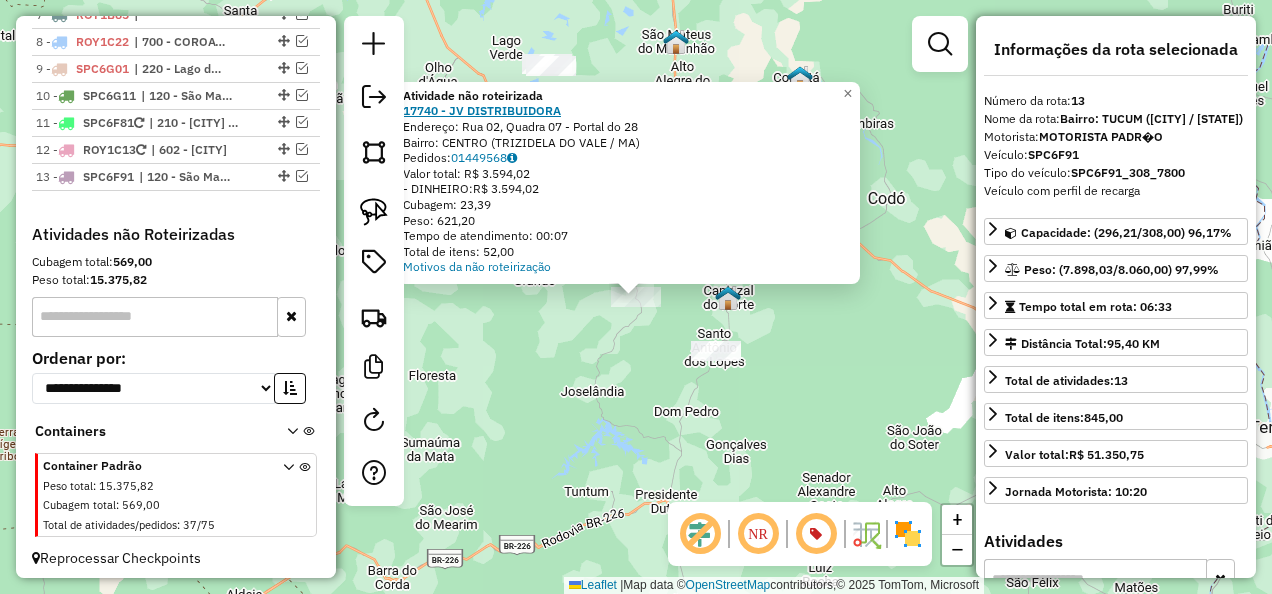 click on "17740 - JV DISTRIBUIDORA" 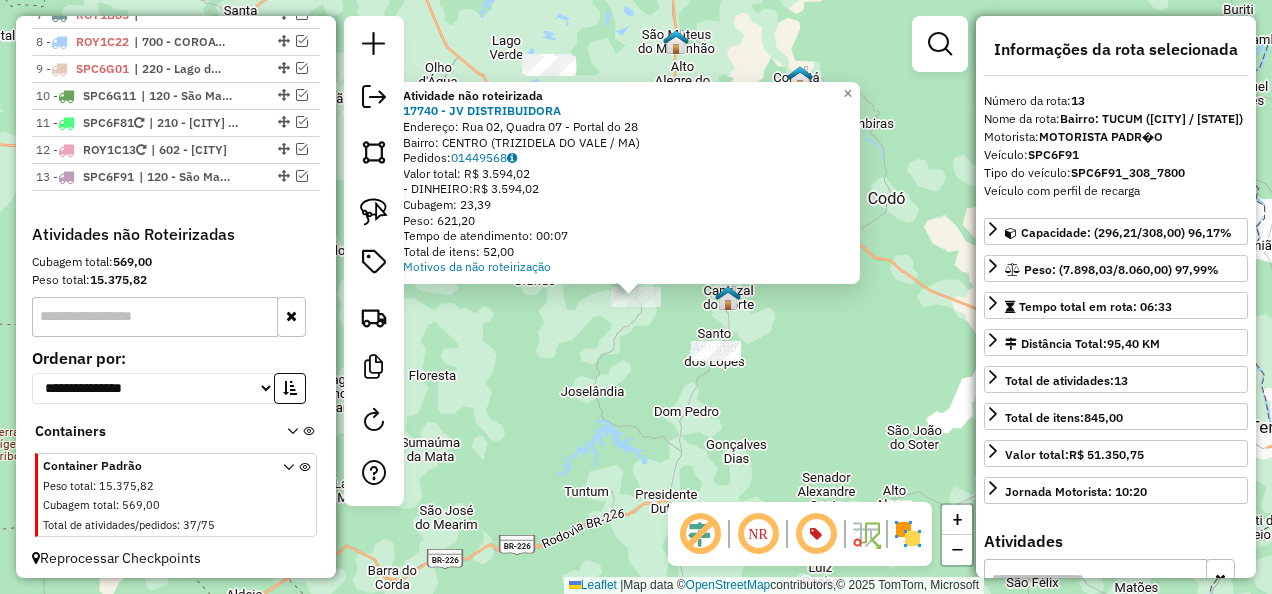 click on "Atividade não roteirizada 17740 - JV DISTRIBUIDORA  Endereço:  Rua 02, Quadra 07 - Portal do 28   Bairro: CENTRO (TRIZIDELA DO VALE / MA)   Pedidos:  01449568   Valor total: R$ 3.594,02   - DINHEIRO:  R$ 3.594,02   Cubagem: 23,39   Peso: 621,20   Tempo de atendimento: 00:07   Total de itens: 52,00  Motivos da não roteirização × Janela de atendimento Grade de atendimento Capacidade Transportadoras Veículos Cliente Pedidos  Rotas Selecione os dias de semana para filtrar as janelas de atendimento  Seg   Ter   Qua   Qui   Sex   Sáb   Dom  Informe o período da janela de atendimento: De: Até:  Filtrar exatamente a janela do cliente  Considerar janela de atendimento padrão  Selecione os dias de semana para filtrar as grades de atendimento  Seg   Ter   Qua   Qui   Sex   Sáb   Dom   Considerar clientes sem dia de atendimento cadastrado  Clientes fora do dia de atendimento selecionado Filtrar as atividades entre os valores definidos abaixo:  Peso mínimo:   Peso máximo:   Cubagem mínima:   De:   Até:  +" 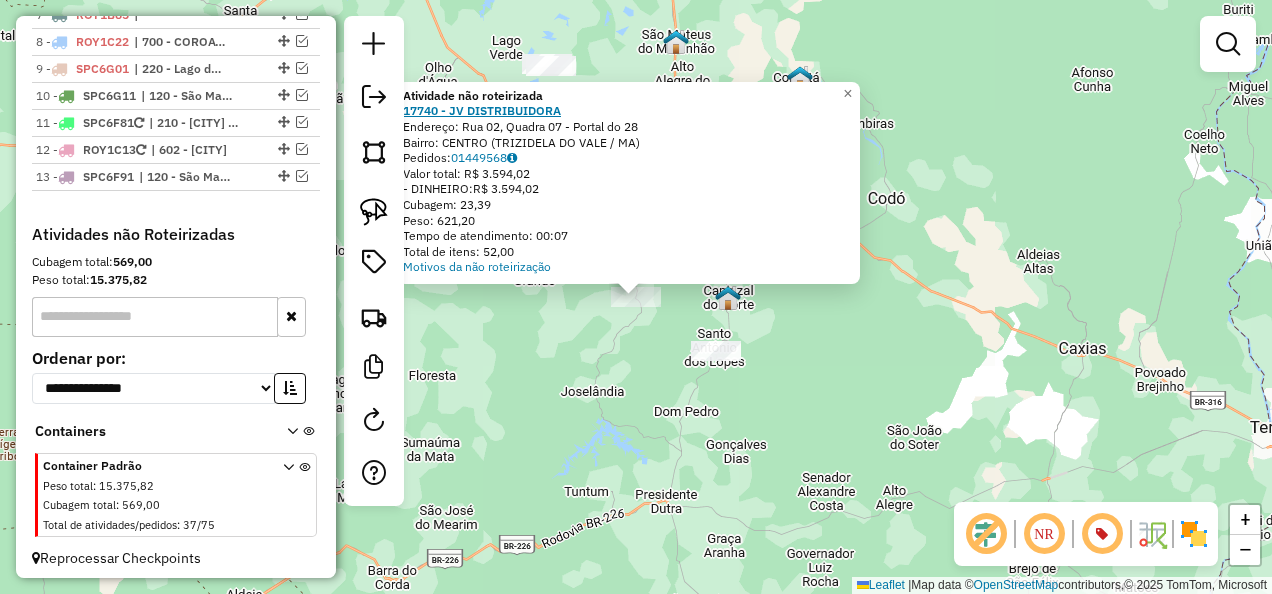 click on "17740 - JV DISTRIBUIDORA" 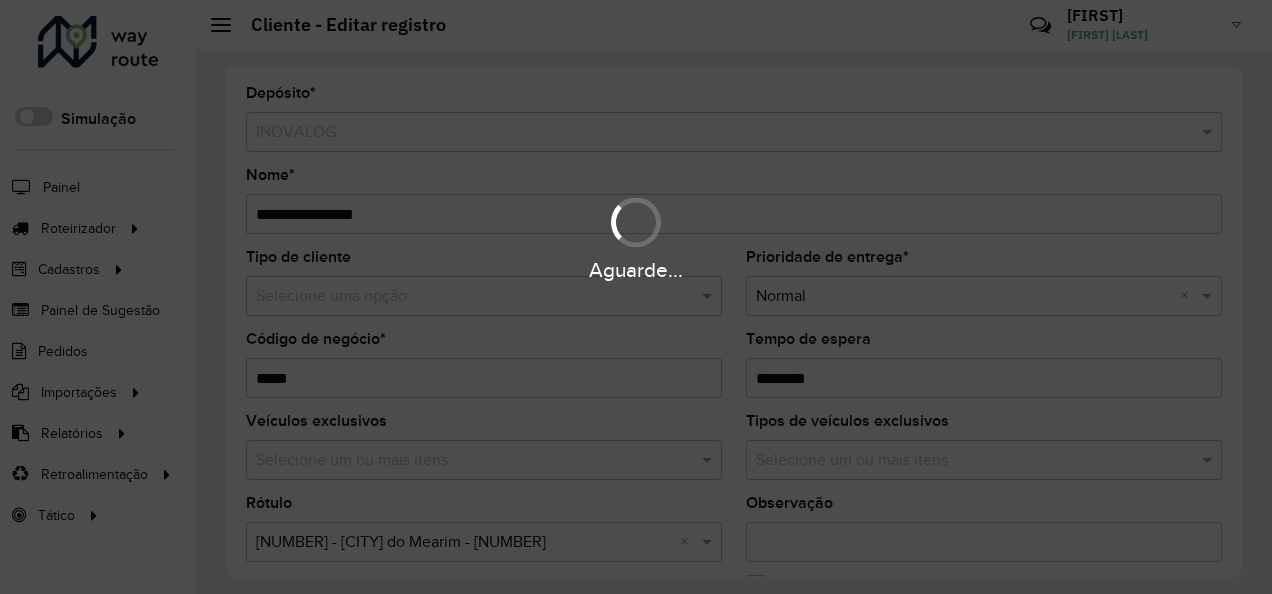 scroll, scrollTop: 0, scrollLeft: 0, axis: both 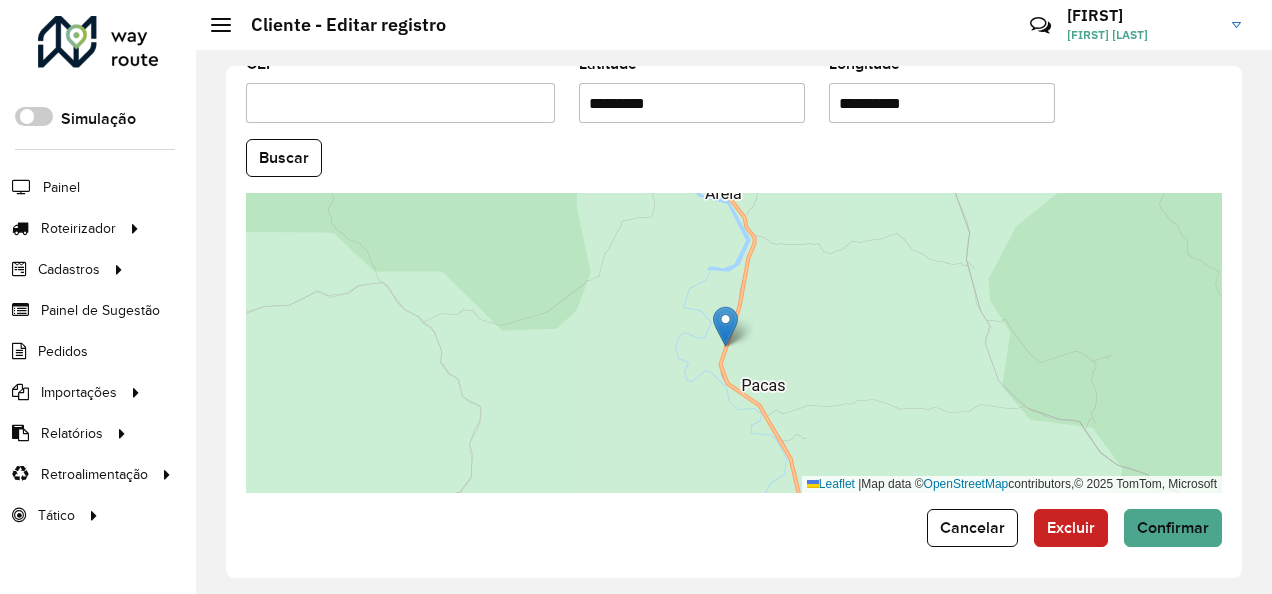 click on "Leaflet   |  Map data ©  OpenStreetMap  contributors,© 2025 TomTom, Microsoft" at bounding box center [734, 343] 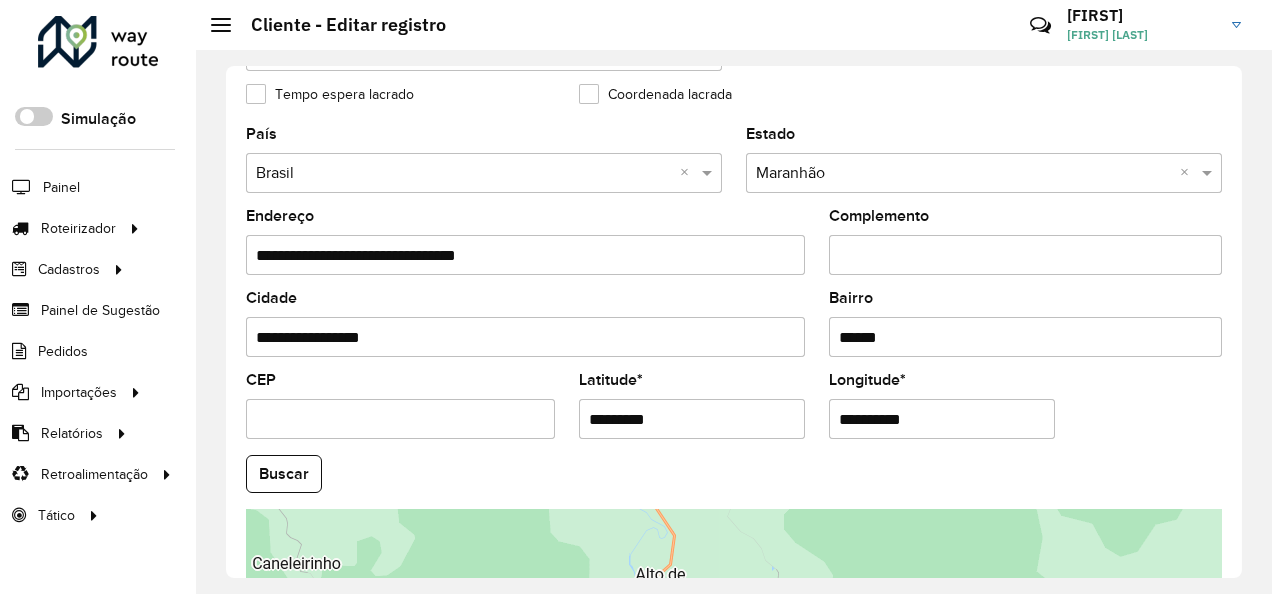 scroll, scrollTop: 689, scrollLeft: 0, axis: vertical 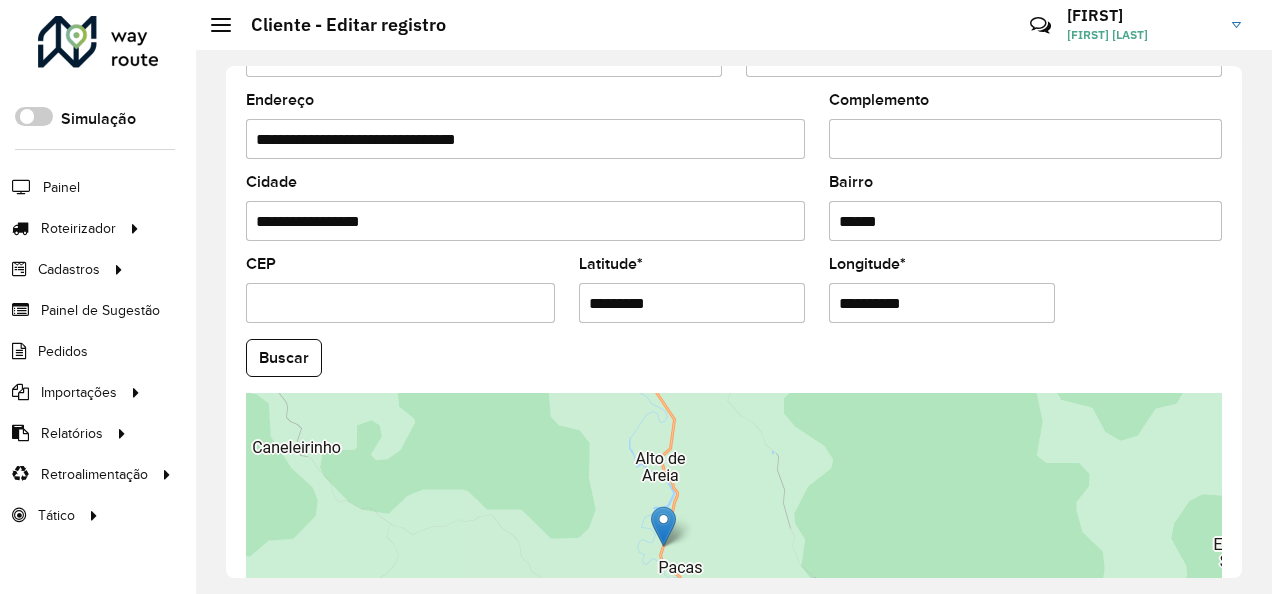 drag, startPoint x: 452, startPoint y: 180, endPoint x: 246, endPoint y: 170, distance: 206.24257 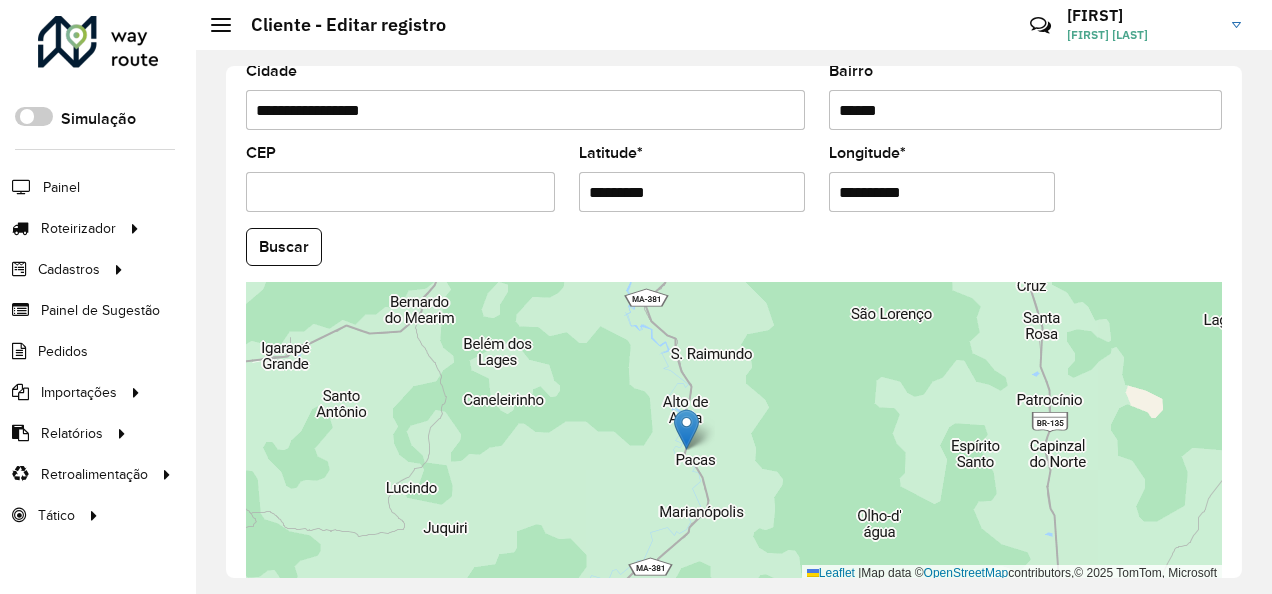 drag, startPoint x: 746, startPoint y: 438, endPoint x: 742, endPoint y: 524, distance: 86.09297 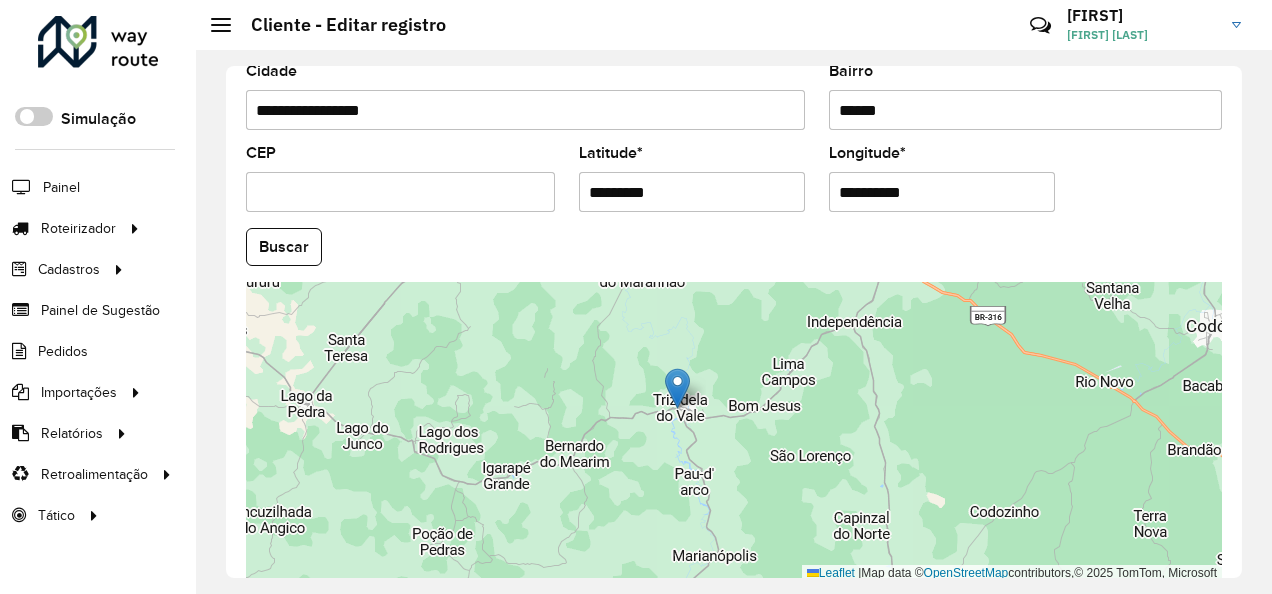 drag, startPoint x: 718, startPoint y: 495, endPoint x: 687, endPoint y: 379, distance: 120.070816 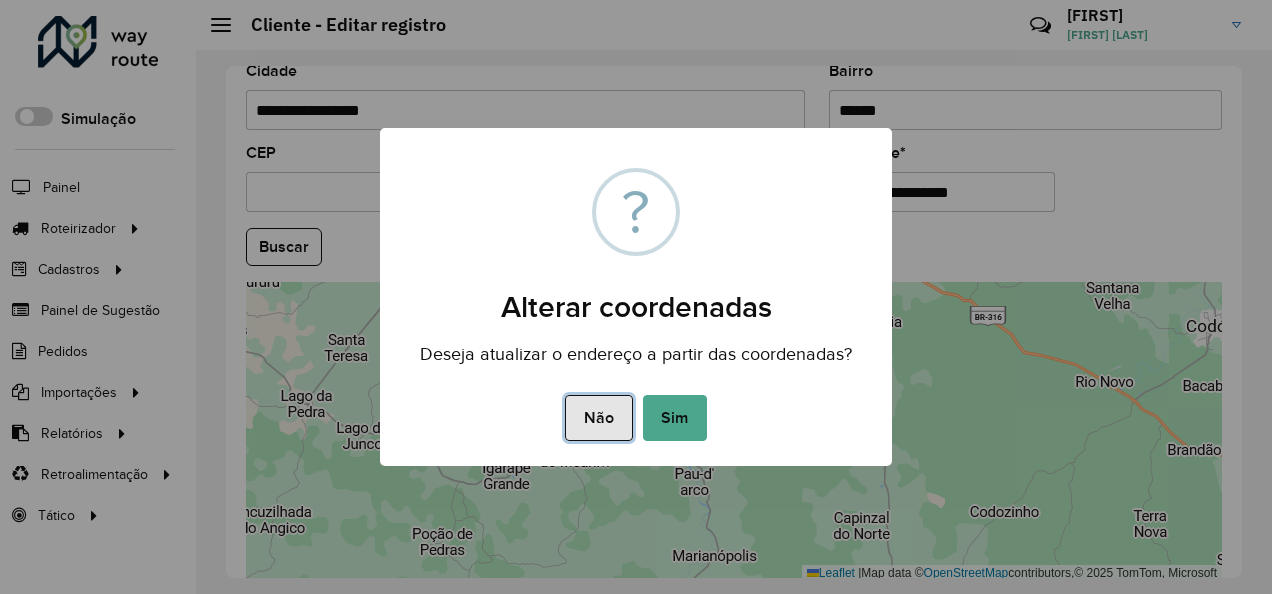 click on "Não" at bounding box center [598, 418] 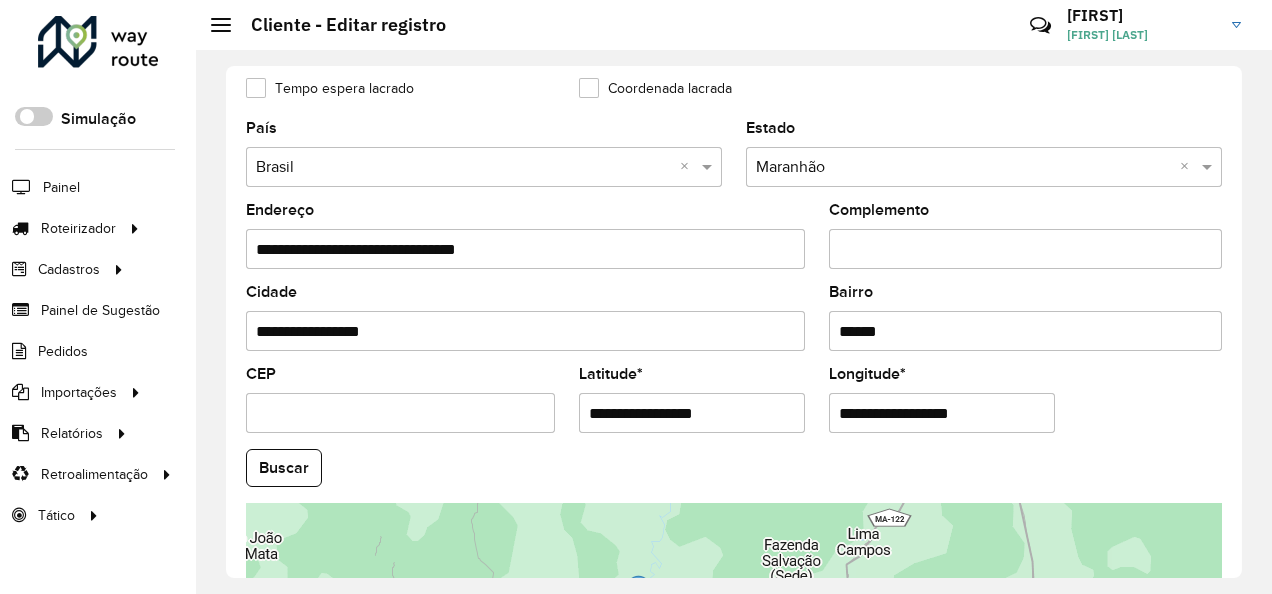 scroll, scrollTop: 889, scrollLeft: 0, axis: vertical 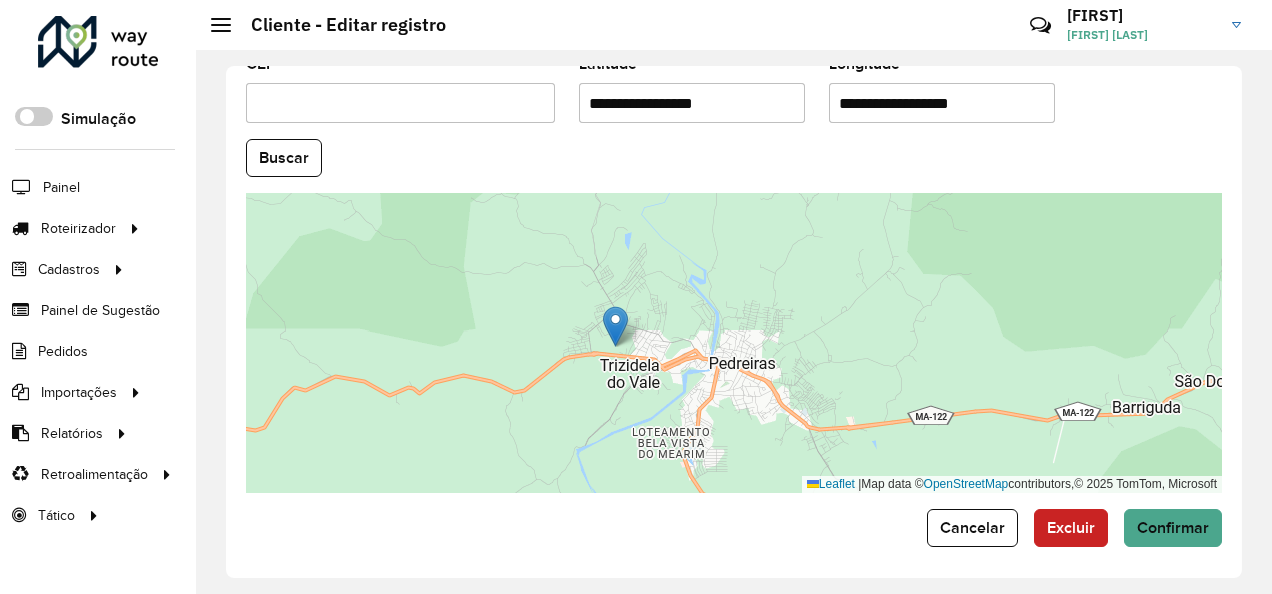 drag, startPoint x: 647, startPoint y: 366, endPoint x: 634, endPoint y: 424, distance: 59.439045 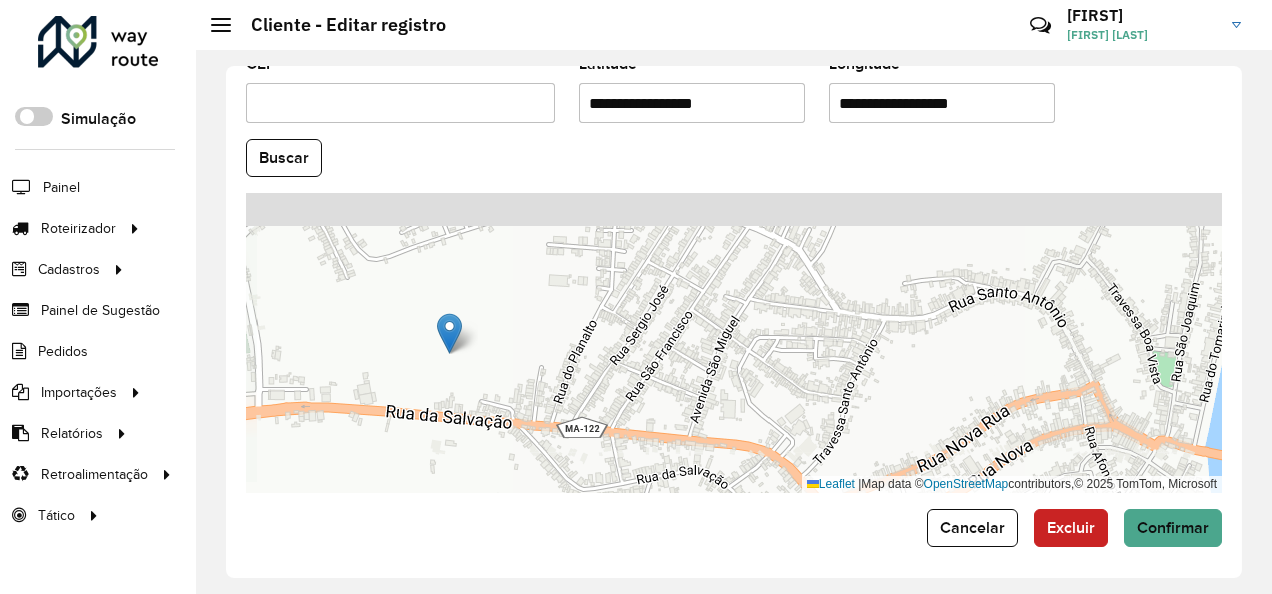 drag, startPoint x: 602, startPoint y: 326, endPoint x: 585, endPoint y: 494, distance: 168.85793 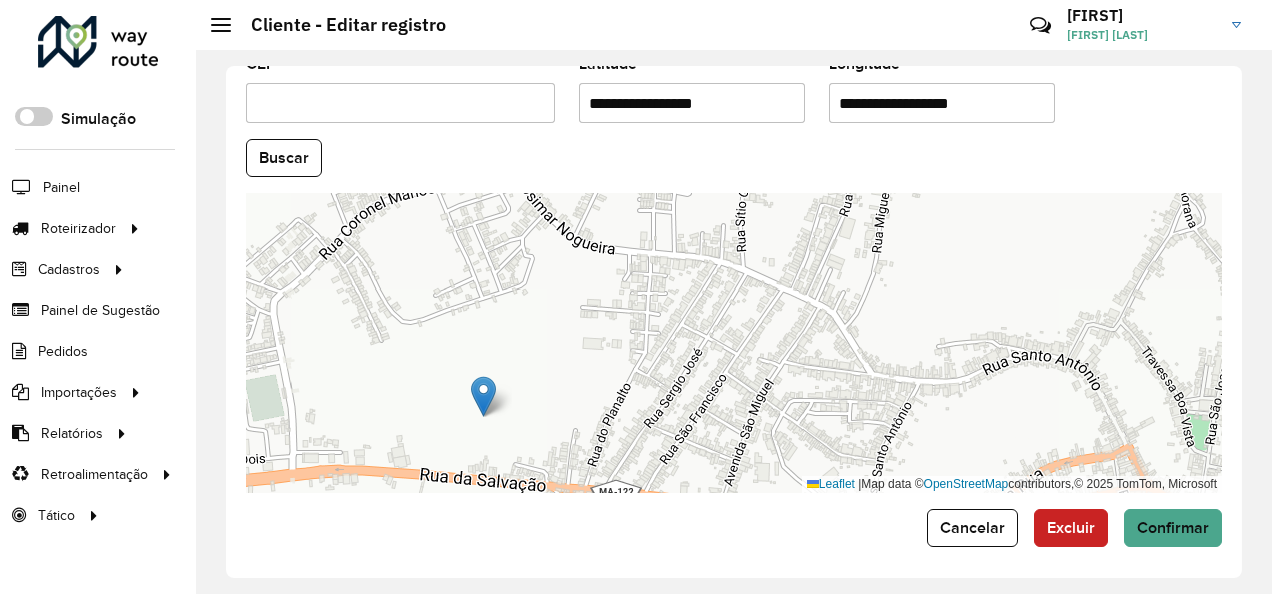 drag, startPoint x: 571, startPoint y: 391, endPoint x: 655, endPoint y: 362, distance: 88.86507 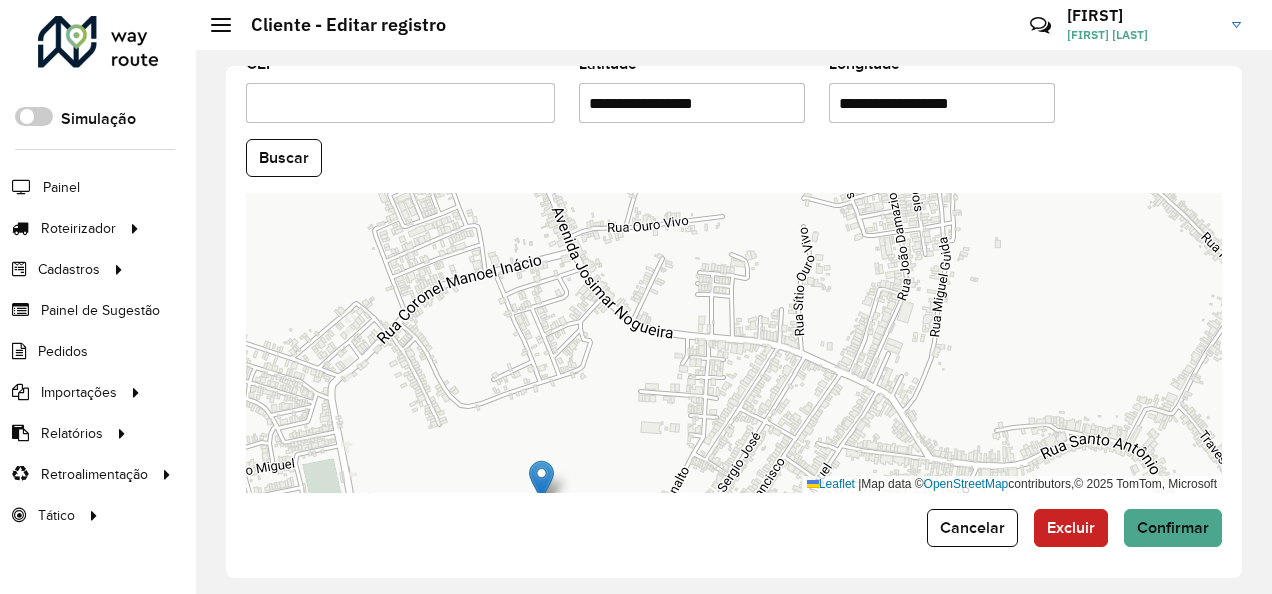 drag, startPoint x: 485, startPoint y: 340, endPoint x: 440, endPoint y: 433, distance: 103.315056 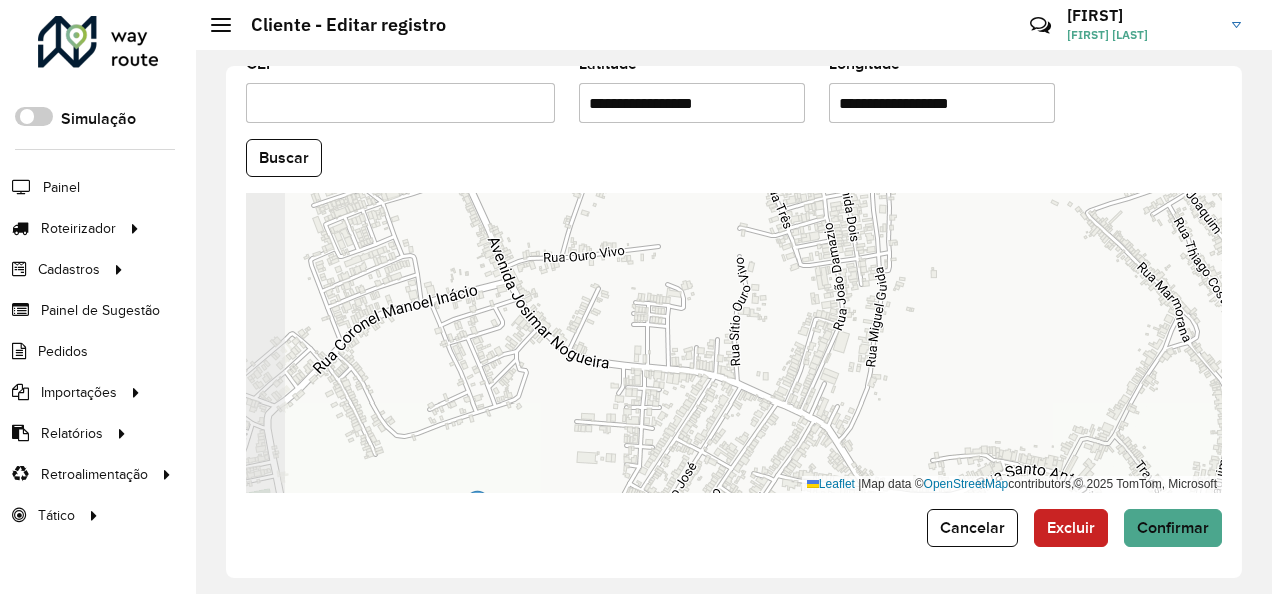drag, startPoint x: 580, startPoint y: 354, endPoint x: 647, endPoint y: 318, distance: 76.05919 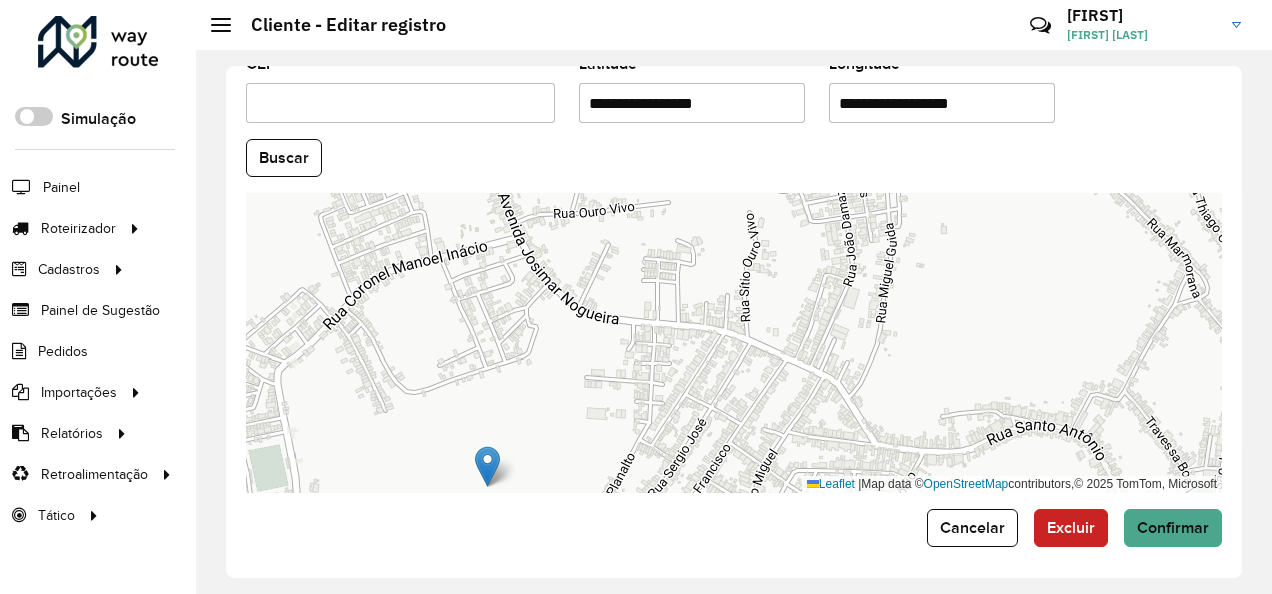 drag, startPoint x: 507, startPoint y: 428, endPoint x: 526, endPoint y: 375, distance: 56.302753 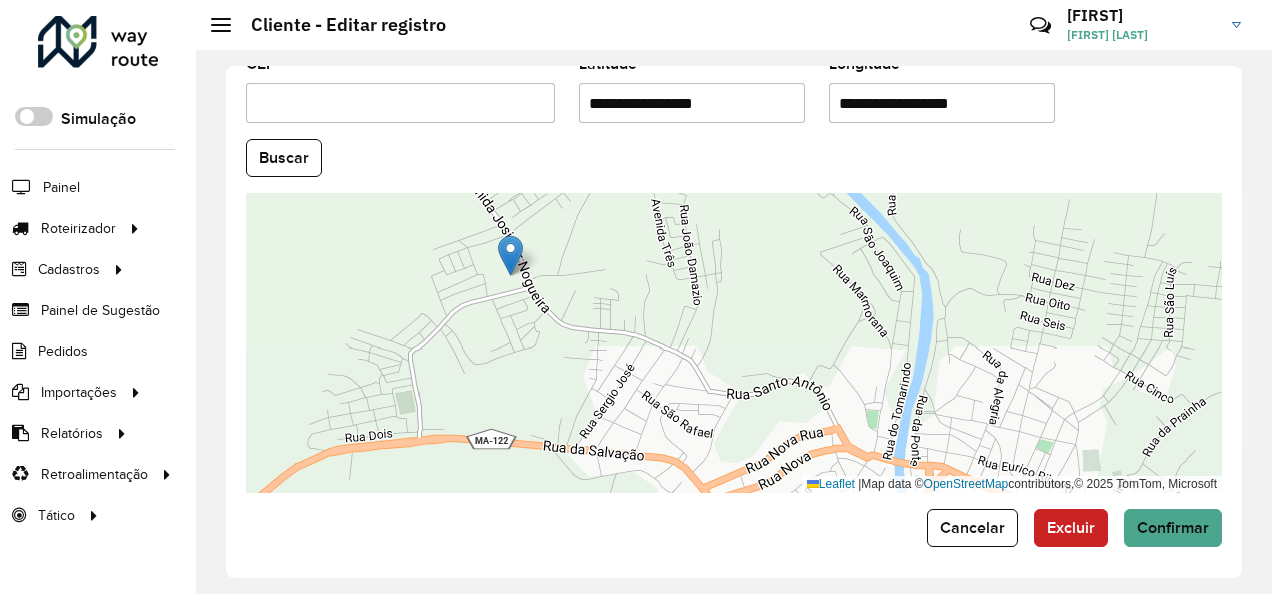 drag, startPoint x: 517, startPoint y: 380, endPoint x: 508, endPoint y: 238, distance: 142.28493 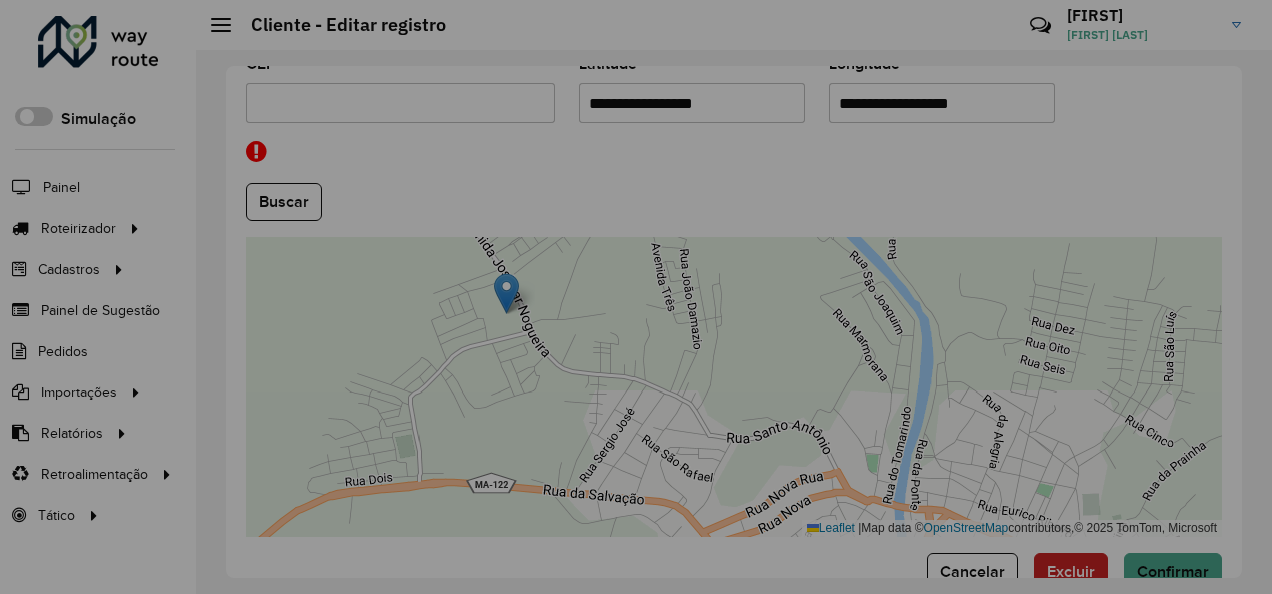 type on "**********" 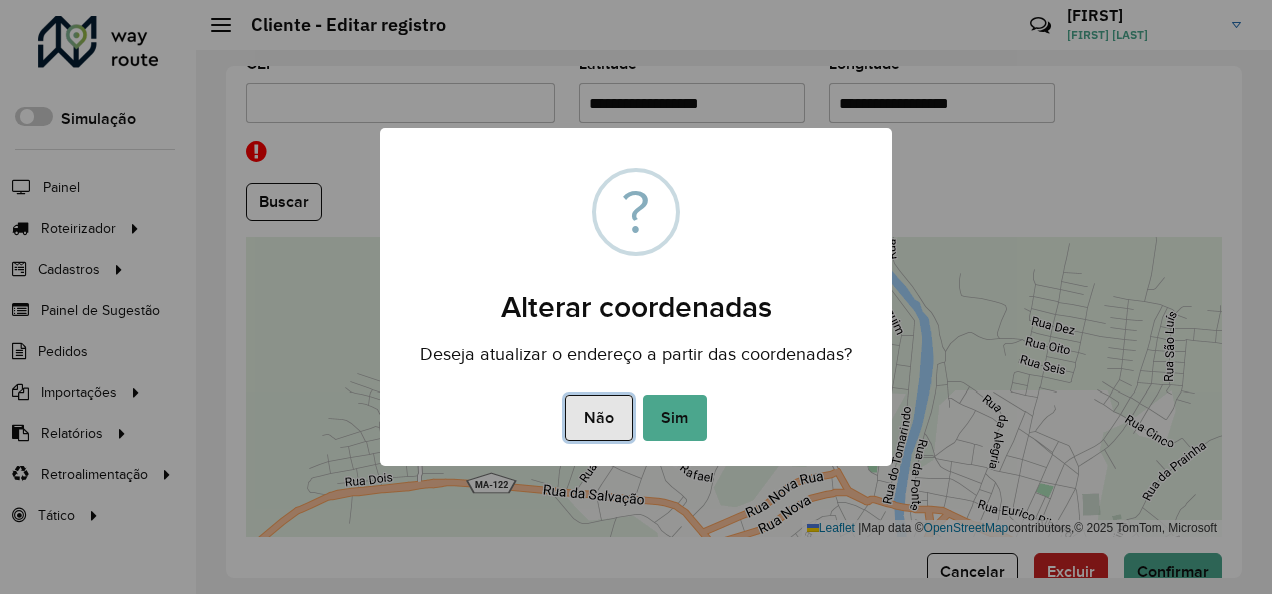 click on "Não" at bounding box center (598, 418) 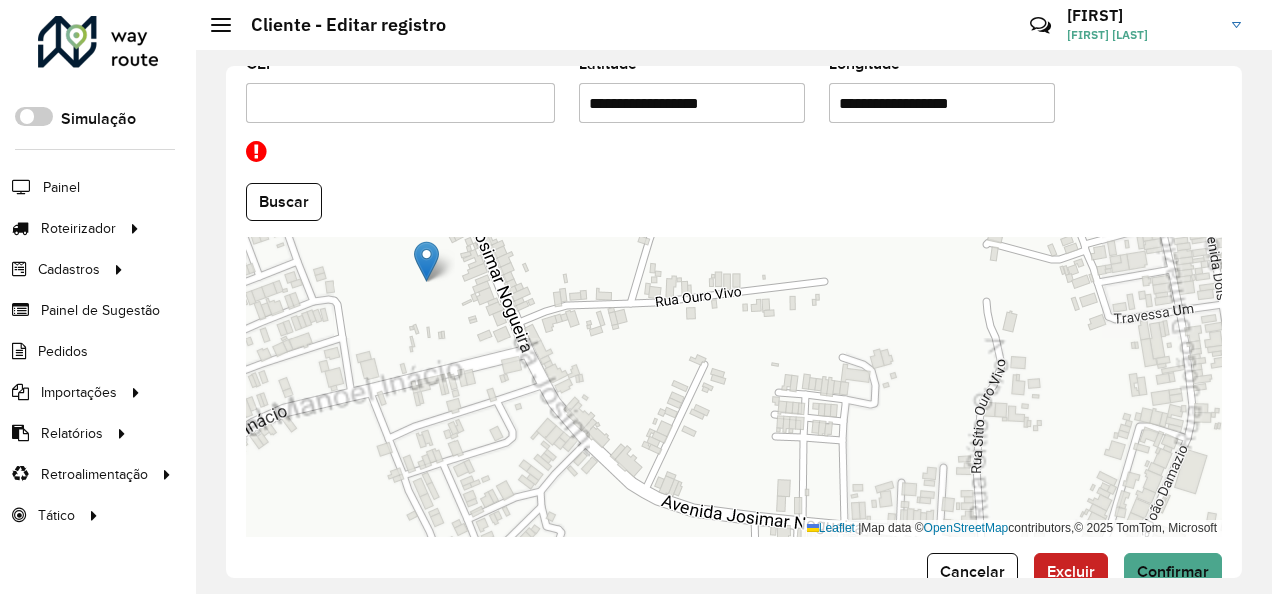 drag, startPoint x: 498, startPoint y: 353, endPoint x: 516, endPoint y: 428, distance: 77.12976 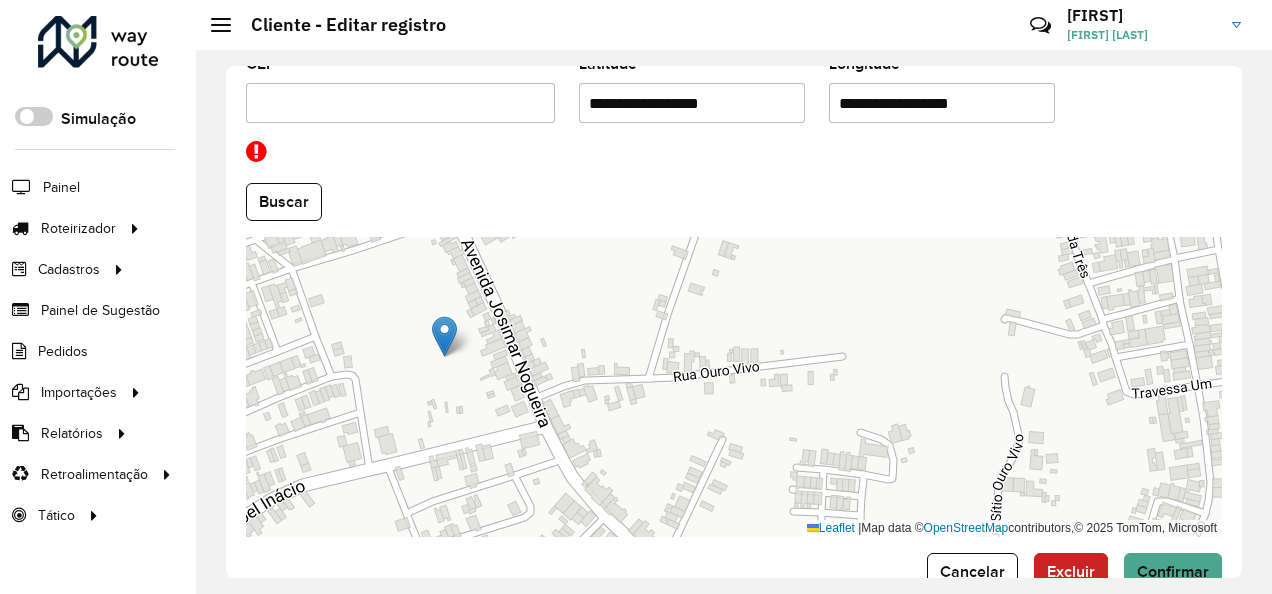 drag, startPoint x: 677, startPoint y: 356, endPoint x: 696, endPoint y: 416, distance: 62.936478 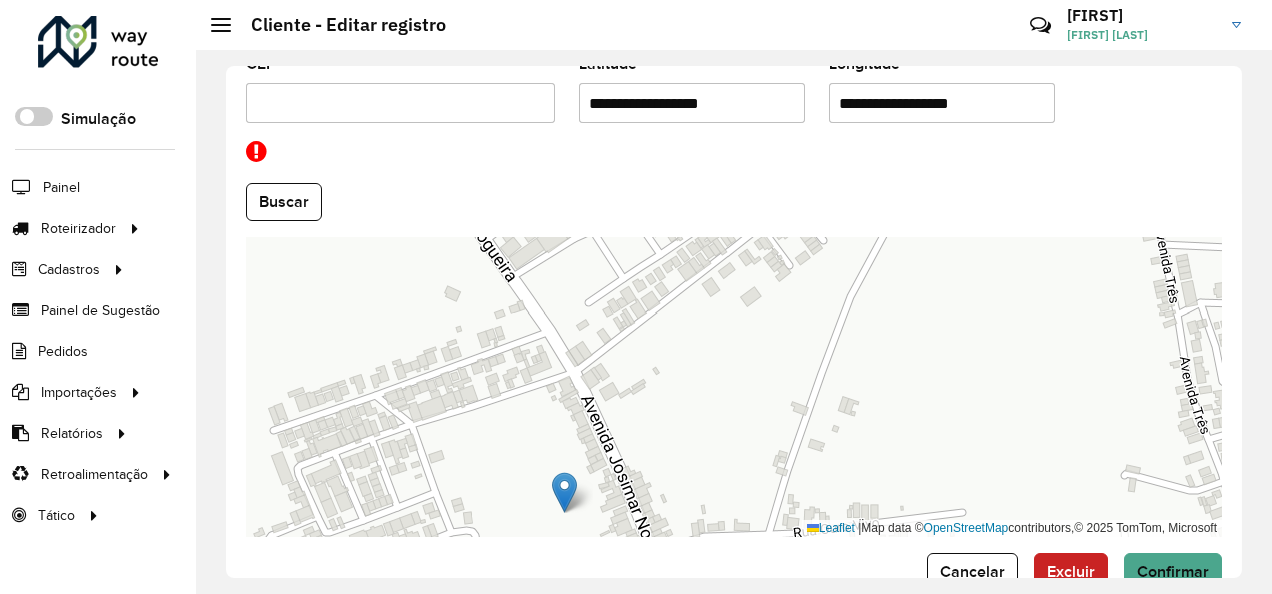 drag, startPoint x: 549, startPoint y: 416, endPoint x: 502, endPoint y: 340, distance: 89.358826 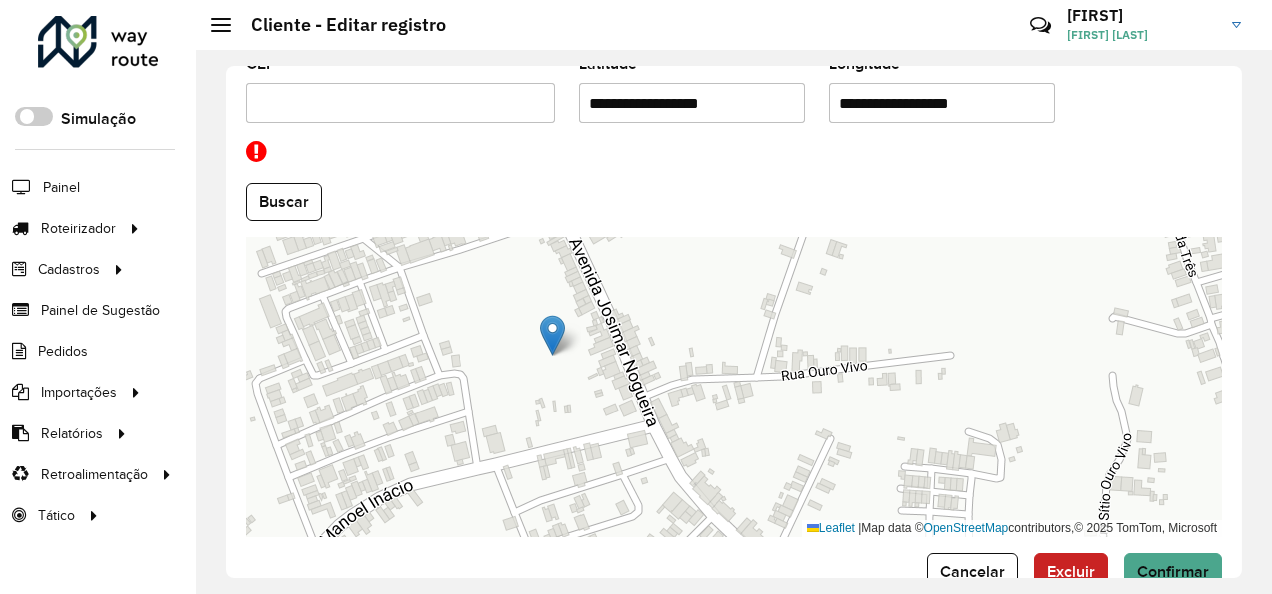 drag, startPoint x: 523, startPoint y: 484, endPoint x: 563, endPoint y: 380, distance: 111.42711 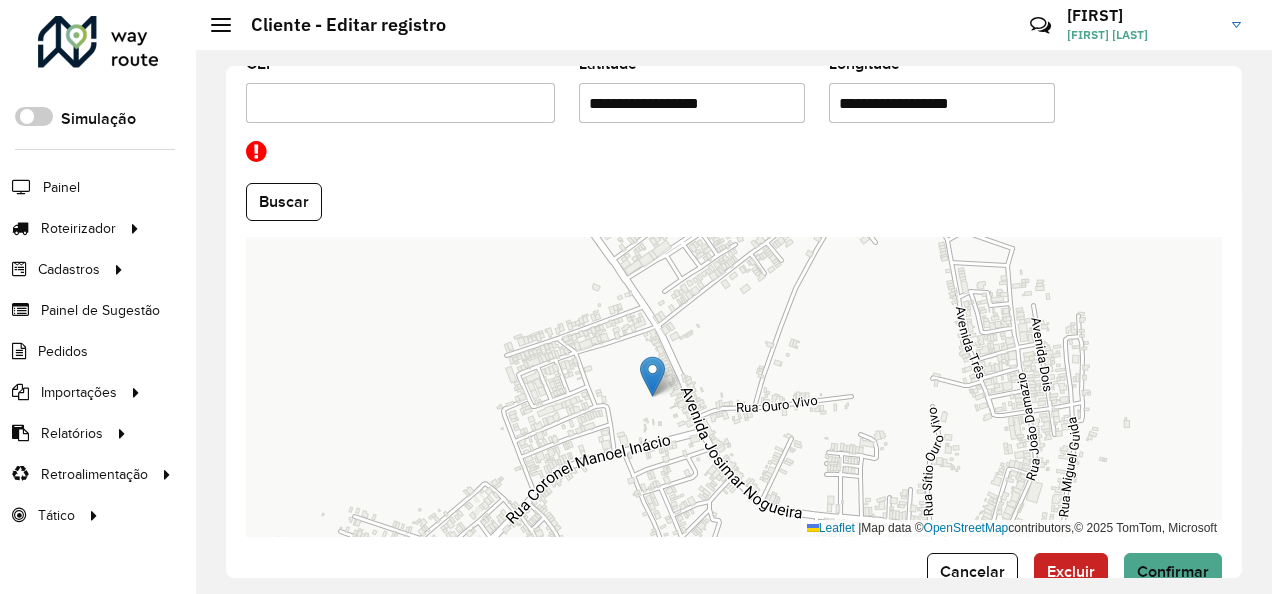 drag, startPoint x: 585, startPoint y: 449, endPoint x: 648, endPoint y: 514, distance: 90.52071 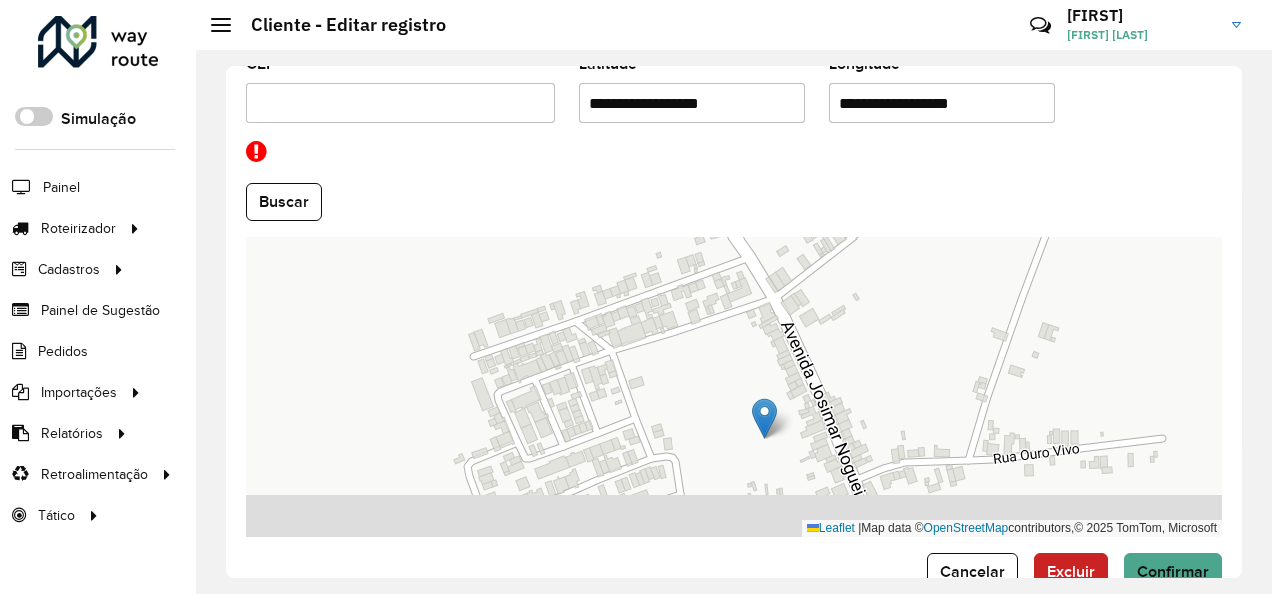drag, startPoint x: 692, startPoint y: 451, endPoint x: 726, endPoint y: 346, distance: 110.36757 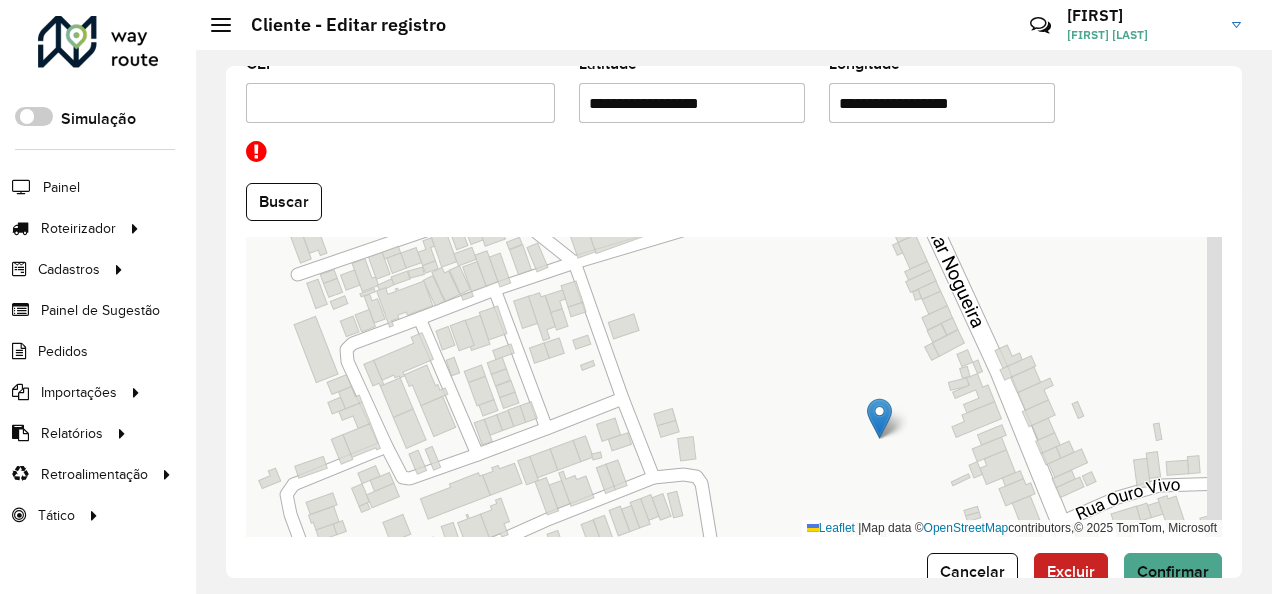 drag, startPoint x: 680, startPoint y: 420, endPoint x: 612, endPoint y: 396, distance: 72.11102 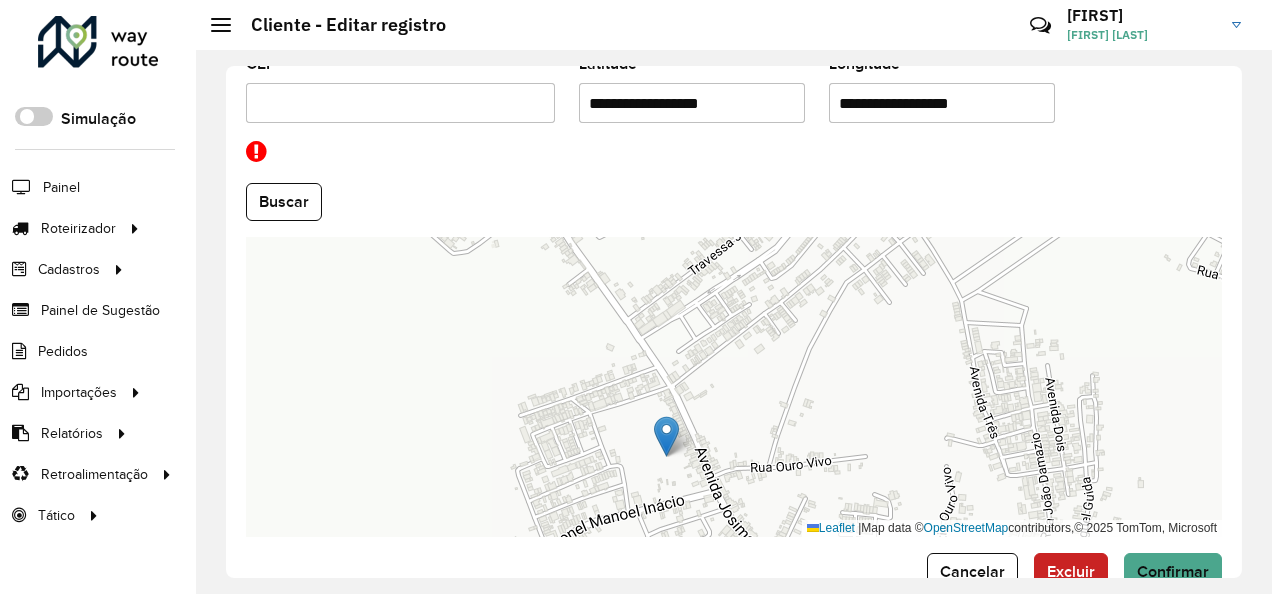 drag, startPoint x: 628, startPoint y: 324, endPoint x: 630, endPoint y: 512, distance: 188.01064 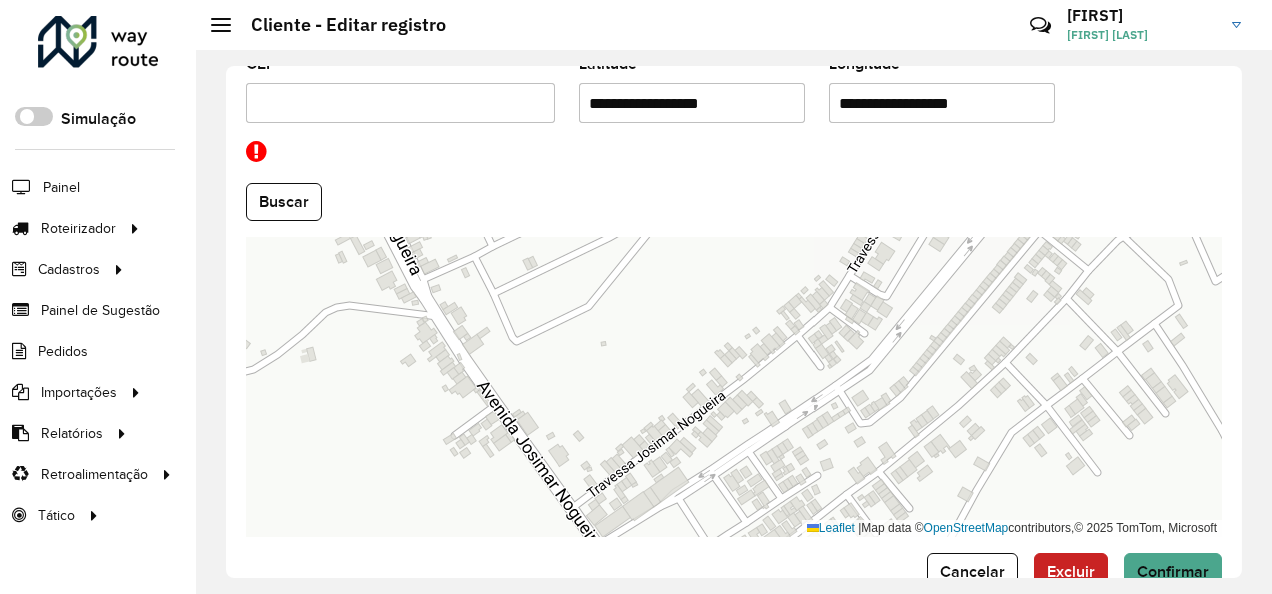 drag, startPoint x: 611, startPoint y: 373, endPoint x: 615, endPoint y: 189, distance: 184.04347 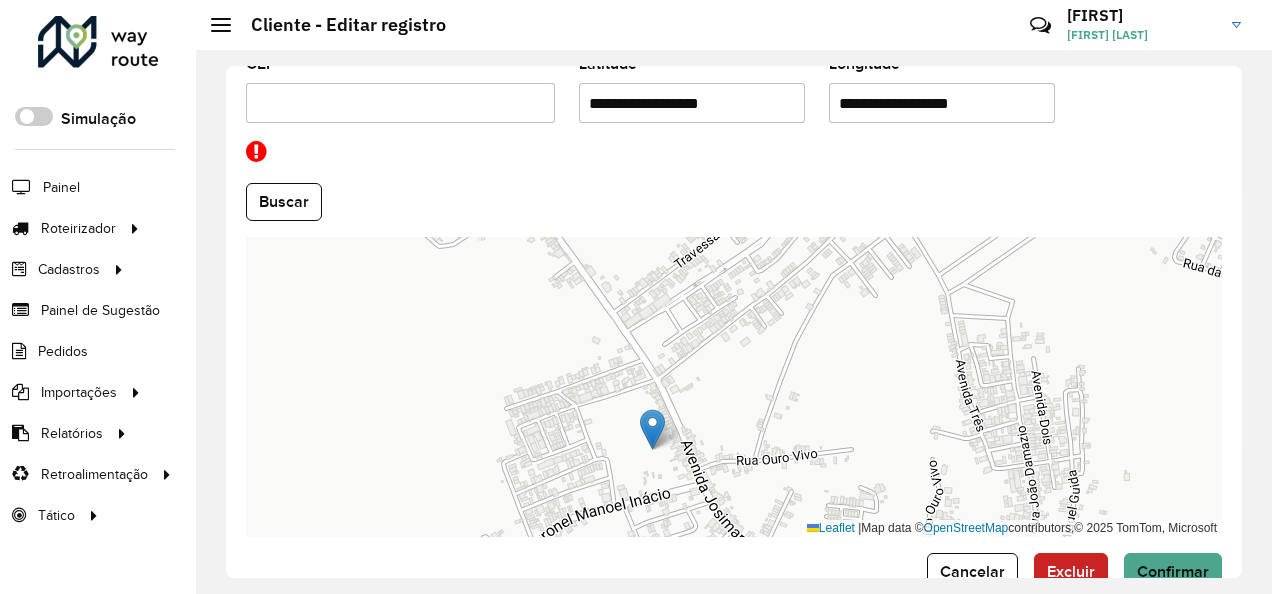 drag, startPoint x: 686, startPoint y: 433, endPoint x: 703, endPoint y: 321, distance: 113.28283 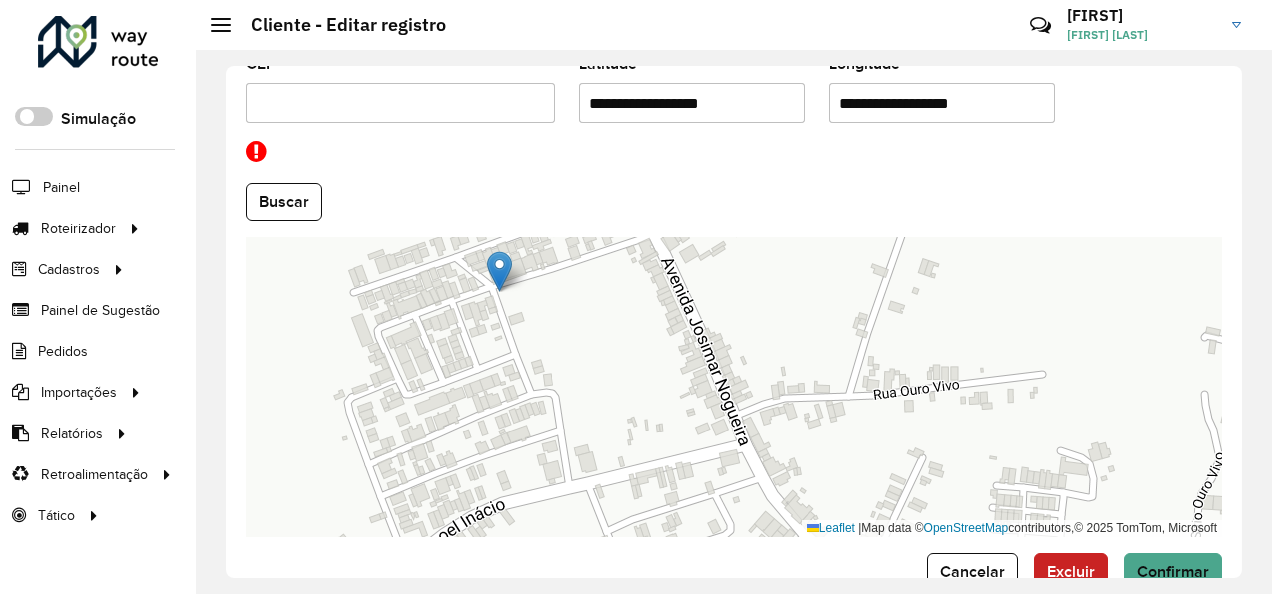 drag, startPoint x: 645, startPoint y: 346, endPoint x: 500, endPoint y: 263, distance: 167.07483 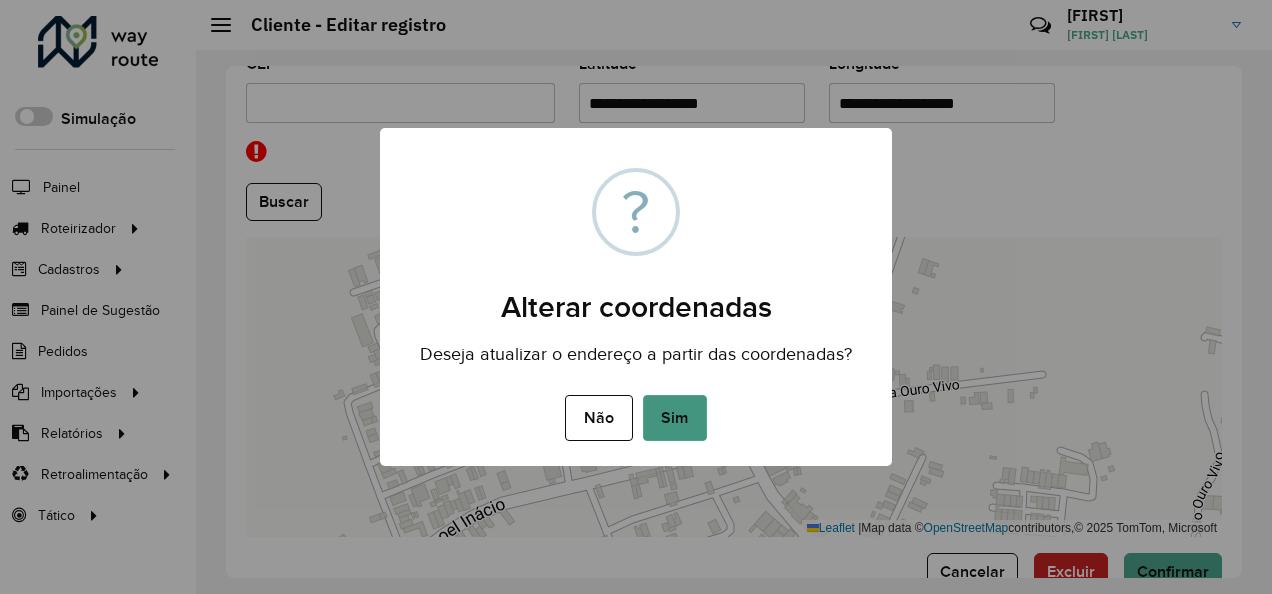 click on "Sim" at bounding box center [675, 418] 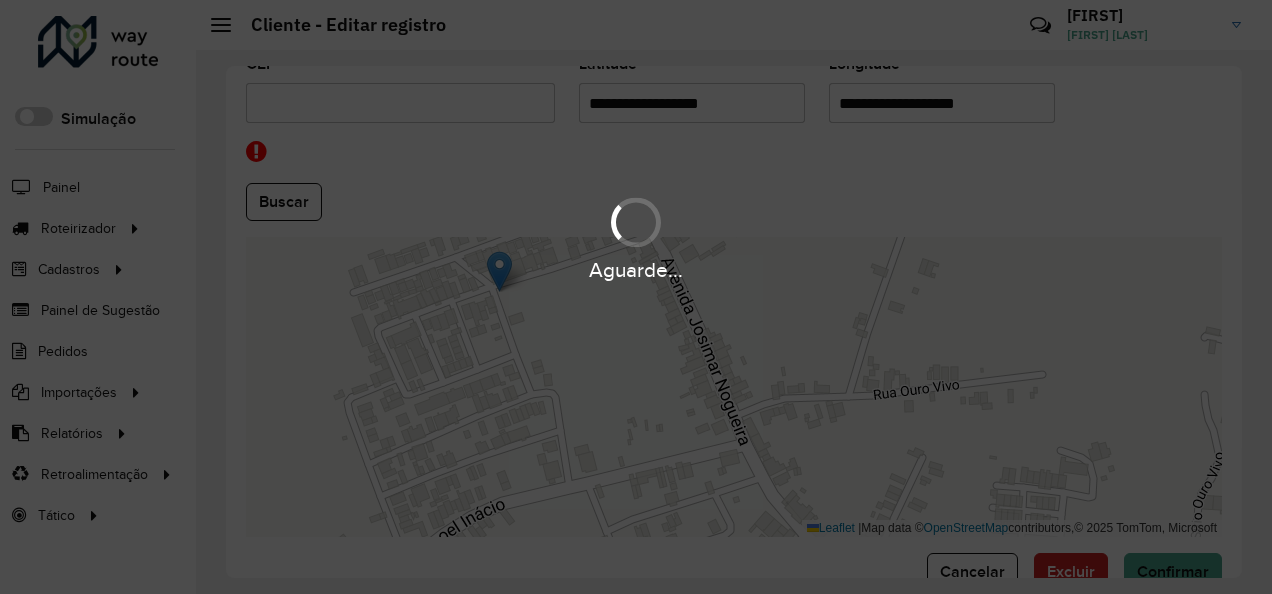 type on "**********" 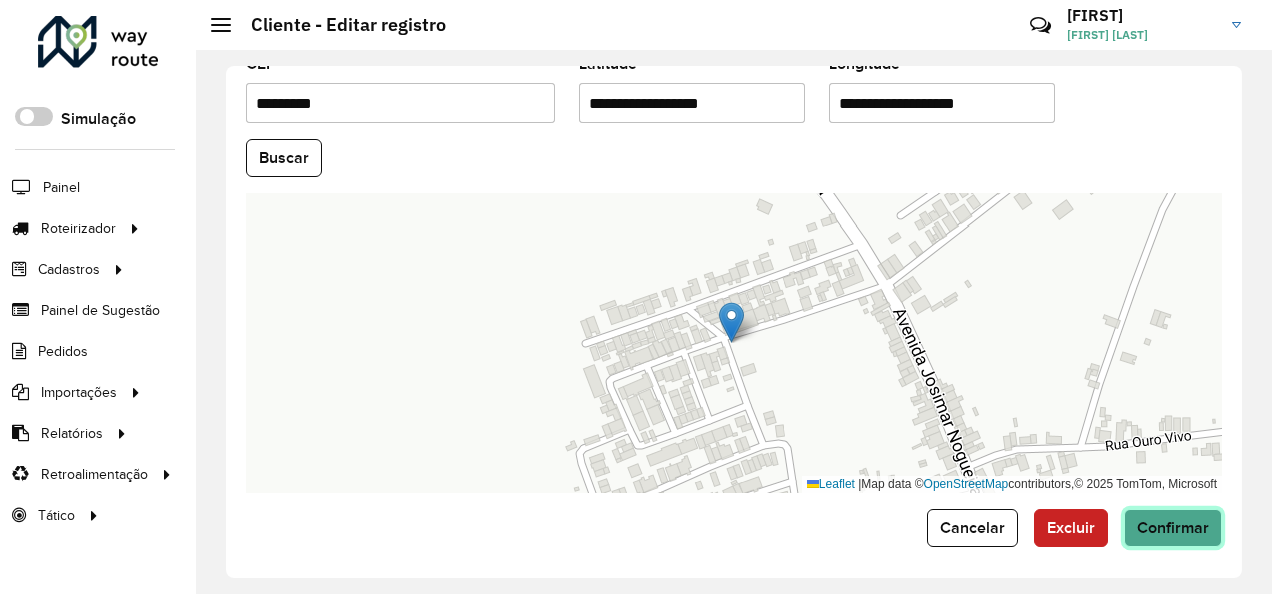 click on "Confirmar" 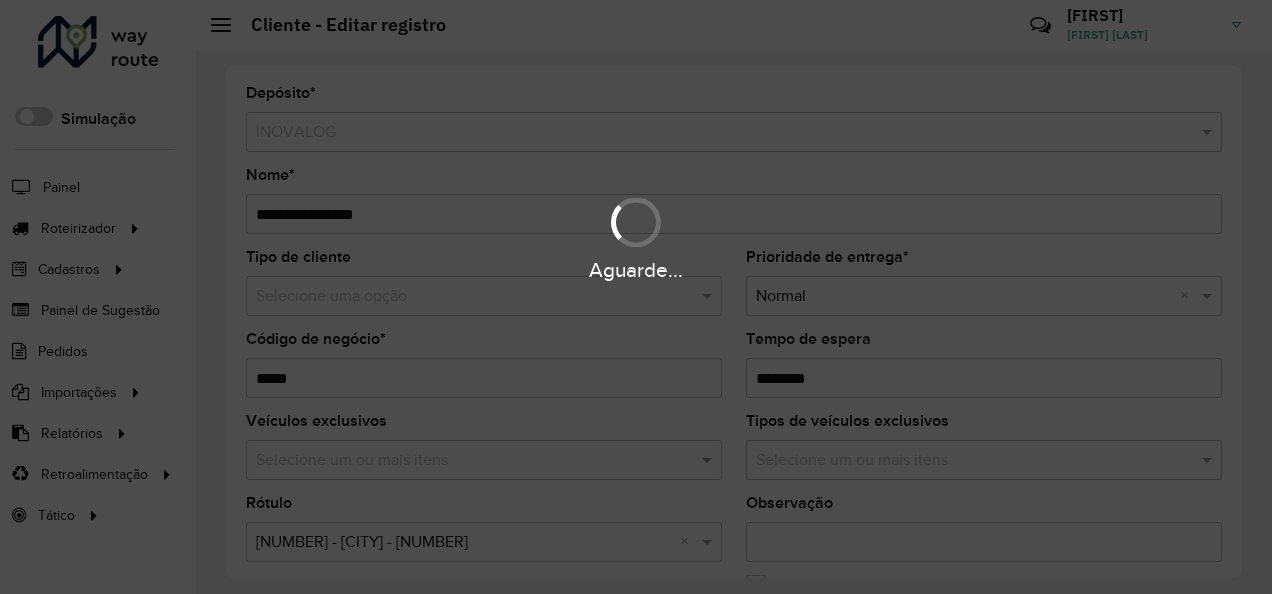 scroll, scrollTop: 0, scrollLeft: 0, axis: both 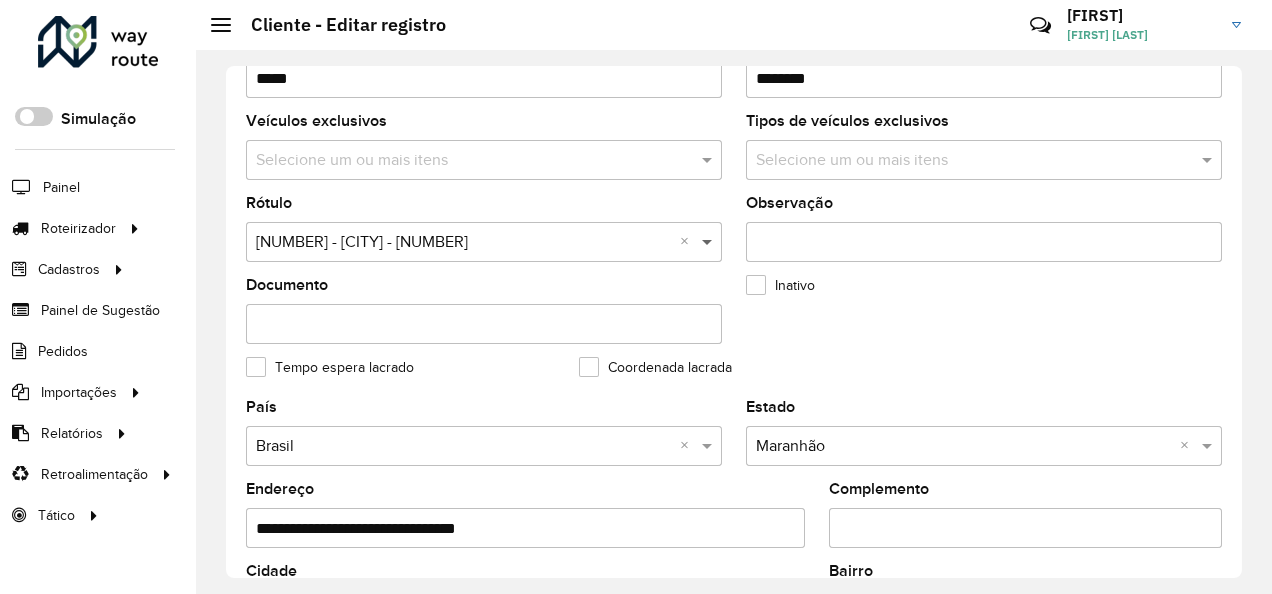 click at bounding box center (709, 242) 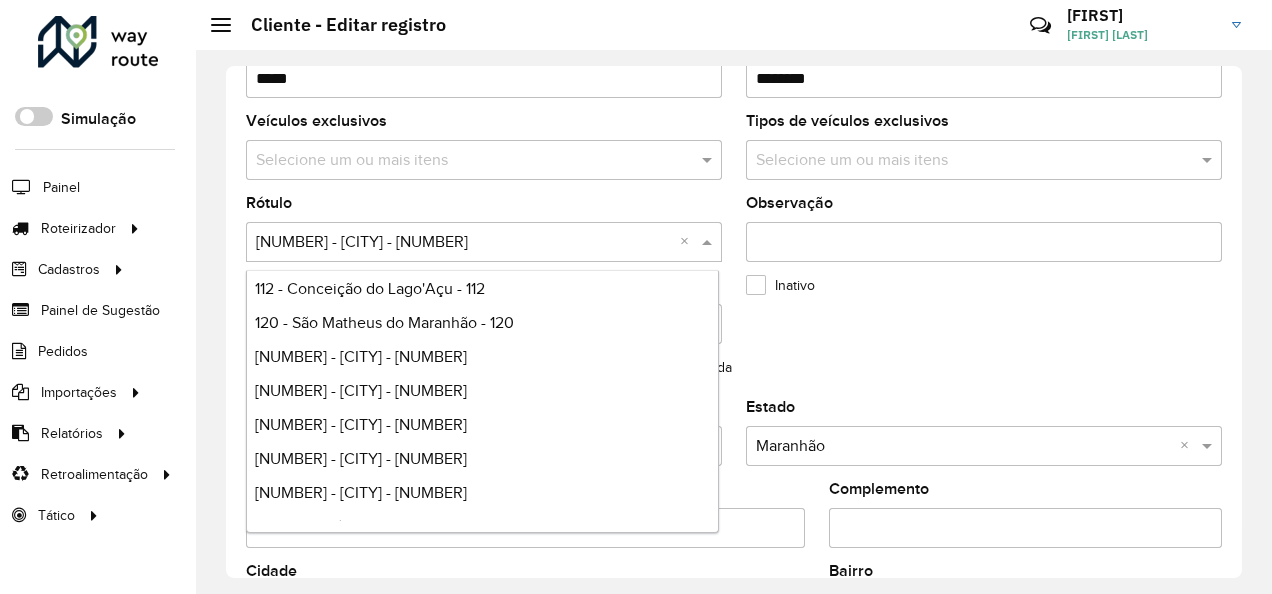 scroll, scrollTop: 474, scrollLeft: 0, axis: vertical 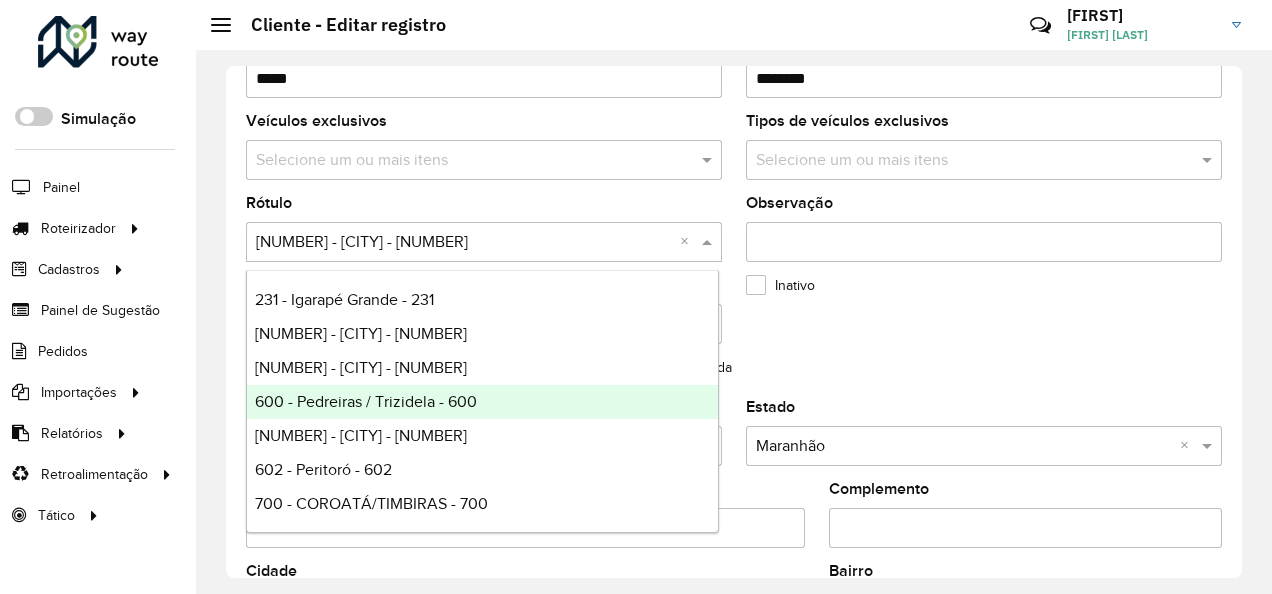 click on "600 - Pedreiras / Trizidela - 600" at bounding box center (366, 401) 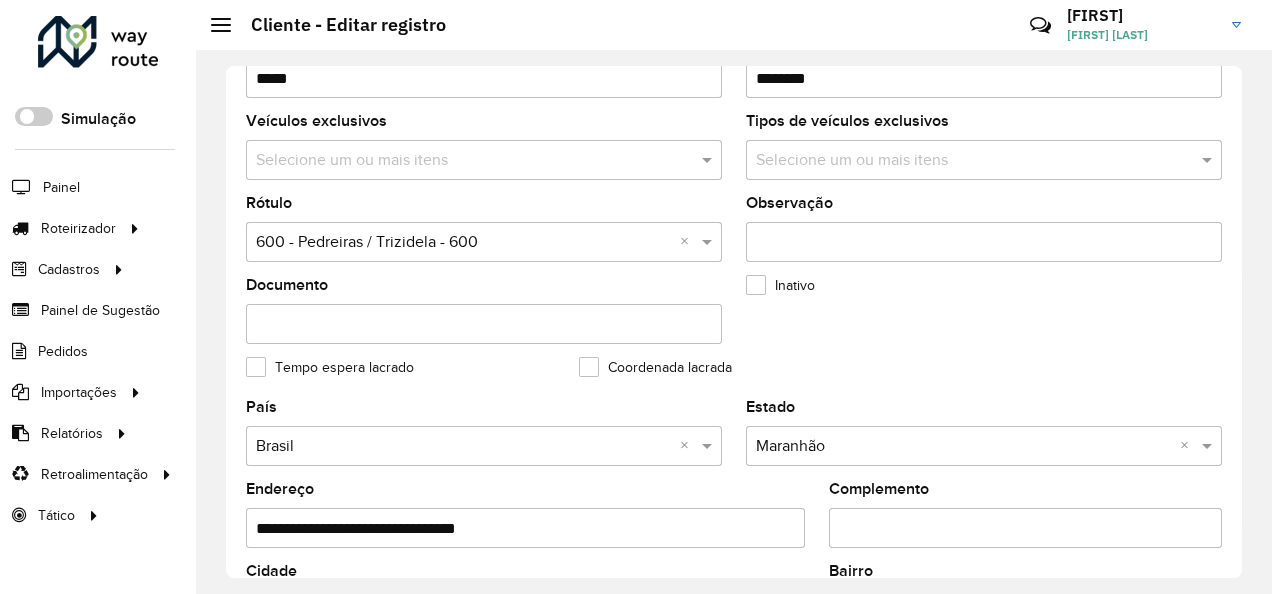 scroll, scrollTop: 889, scrollLeft: 0, axis: vertical 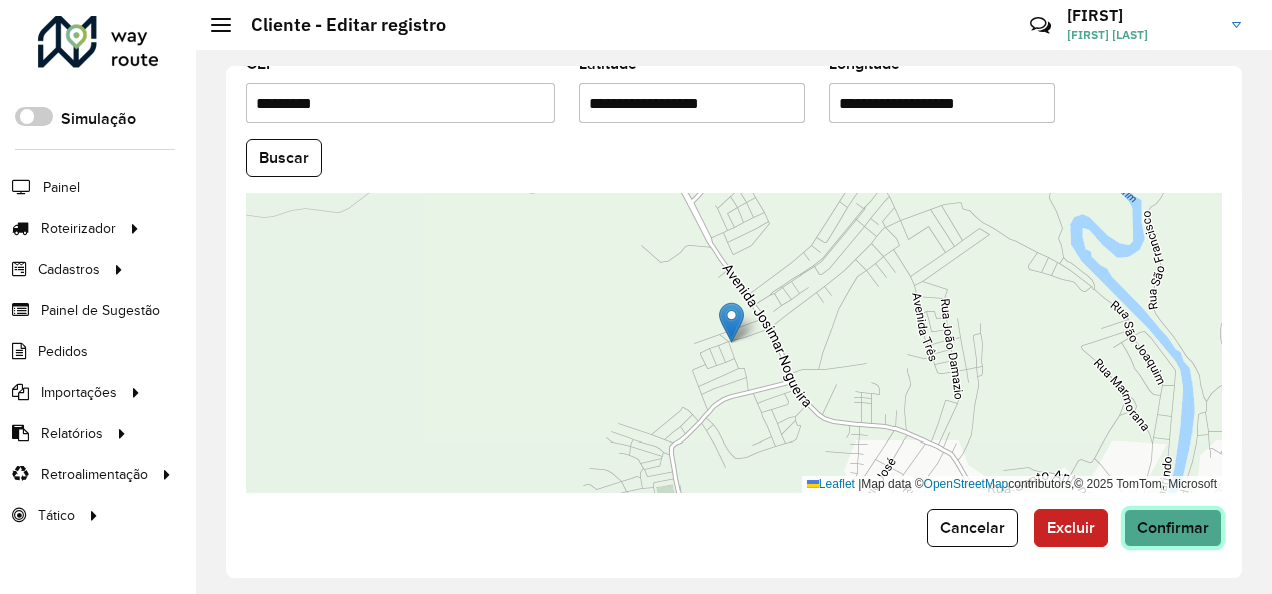 click on "Confirmar" 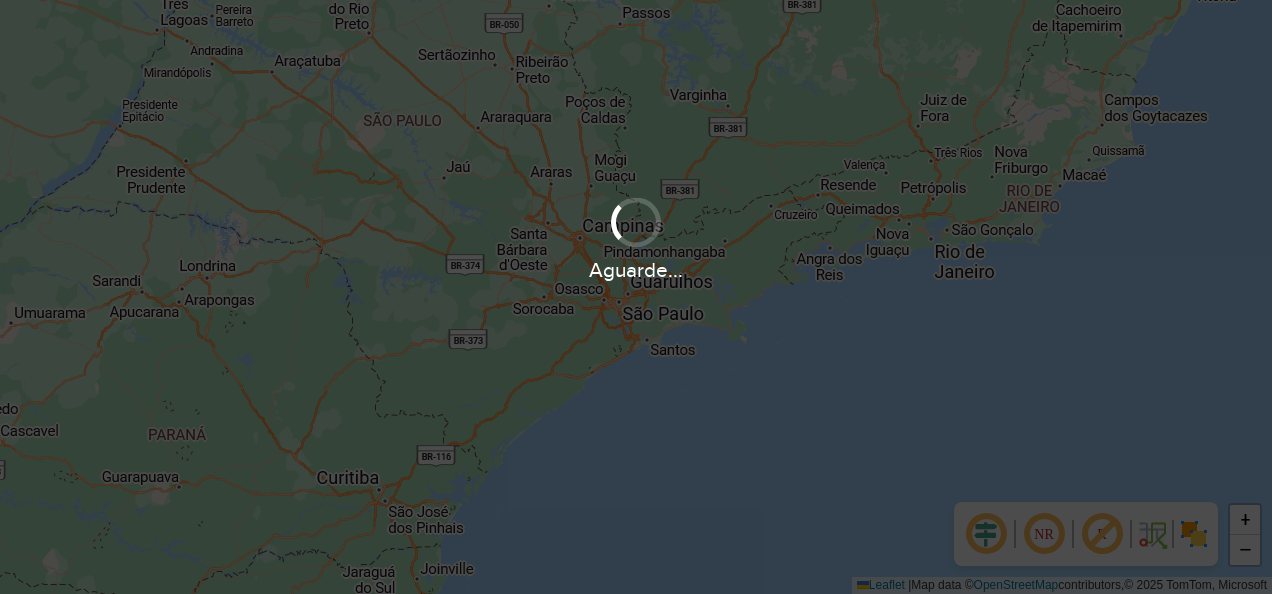 scroll, scrollTop: 0, scrollLeft: 0, axis: both 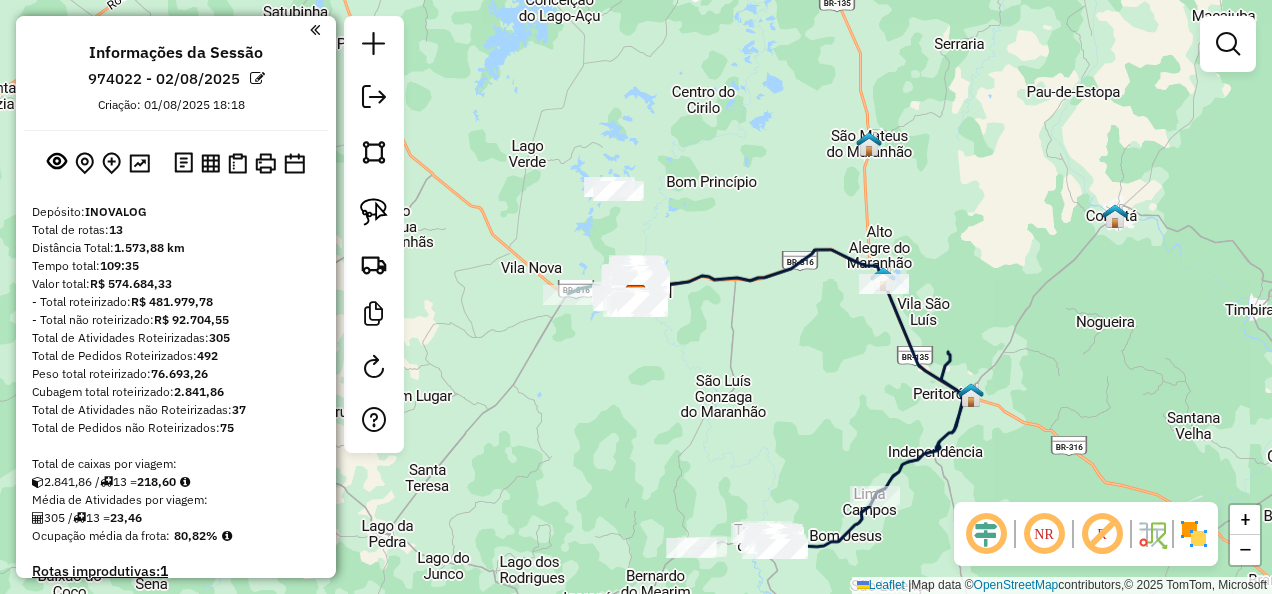 click 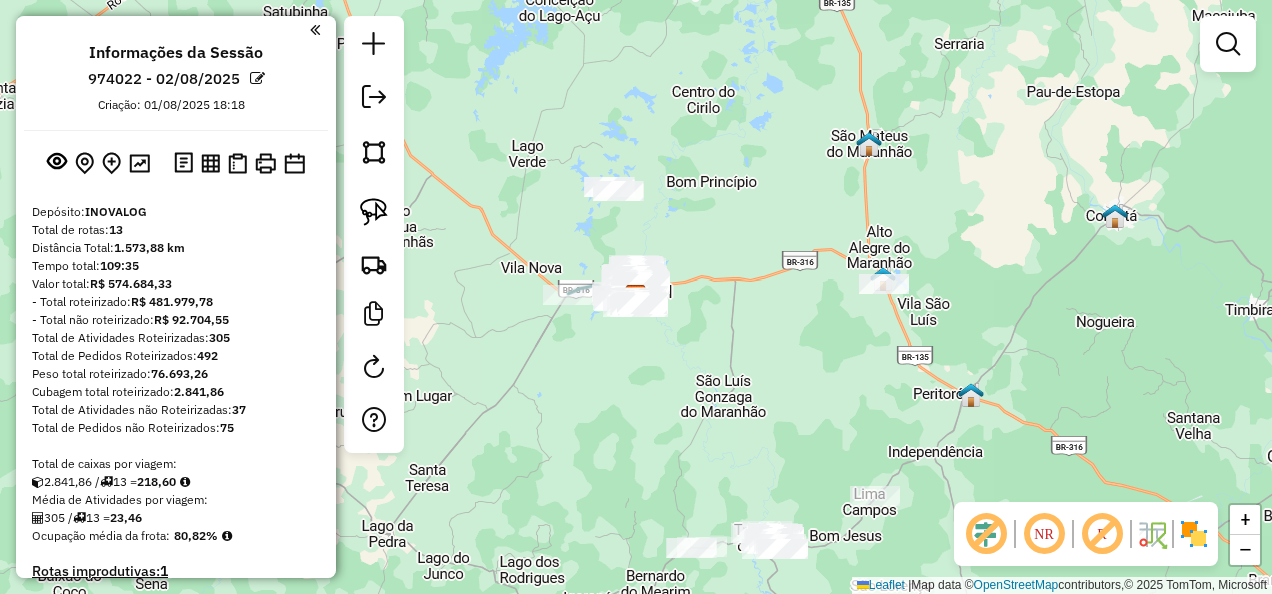 click 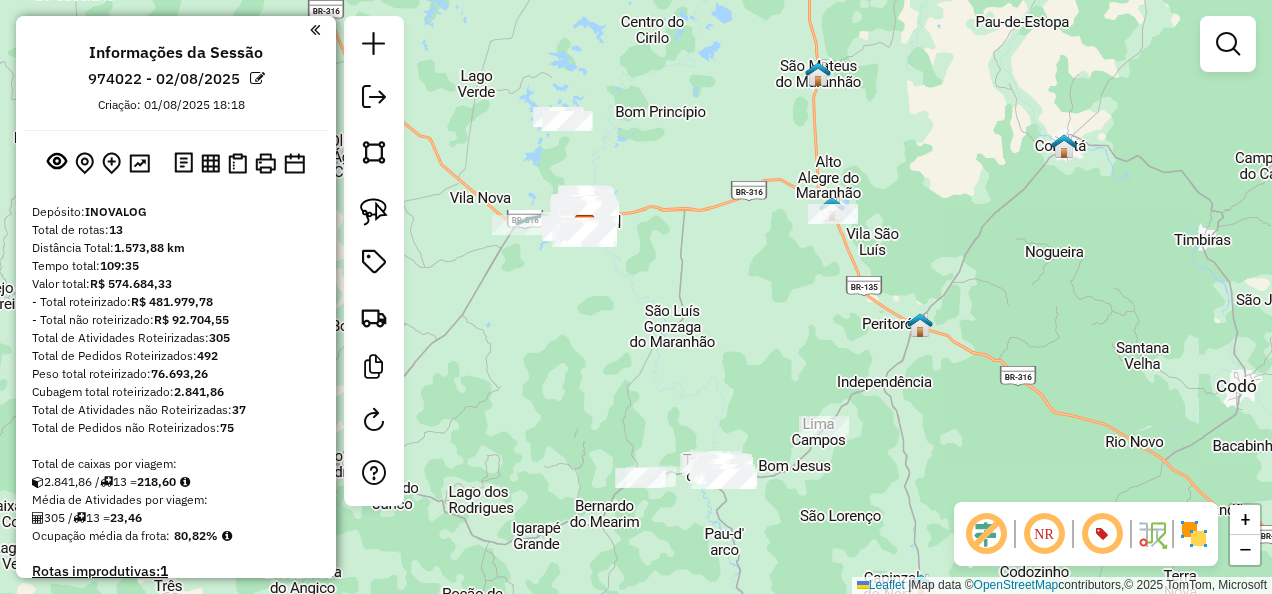 drag, startPoint x: 919, startPoint y: 442, endPoint x: 822, endPoint y: 316, distance: 159.01257 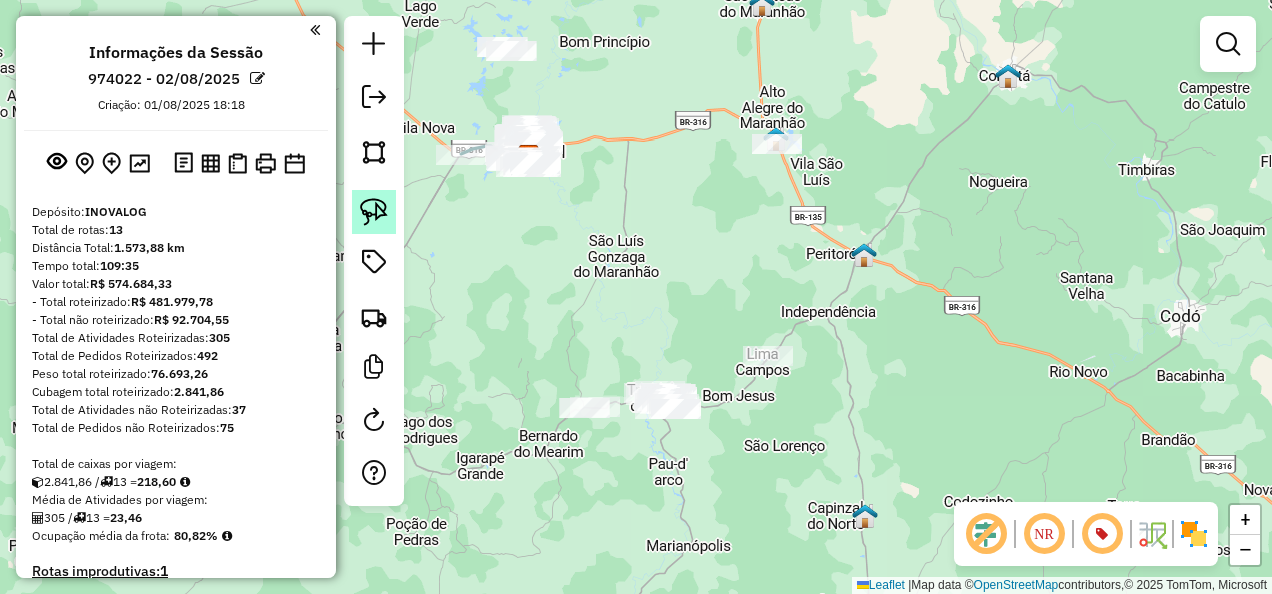 click 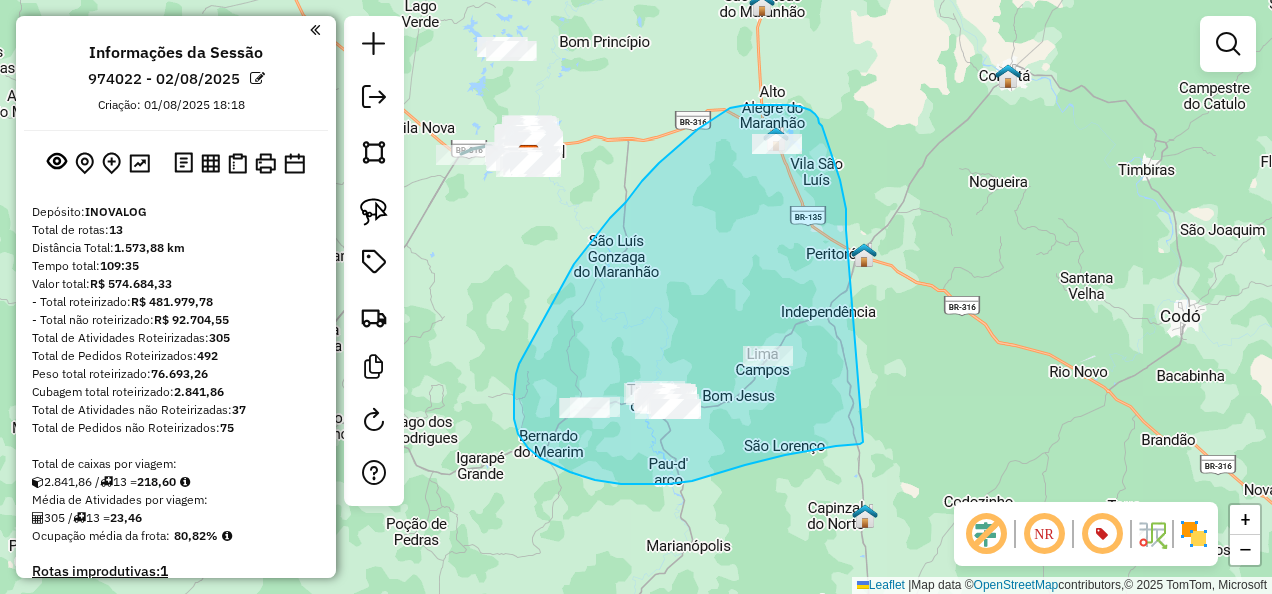 drag, startPoint x: 840, startPoint y: 180, endPoint x: 863, endPoint y: 442, distance: 263.0076 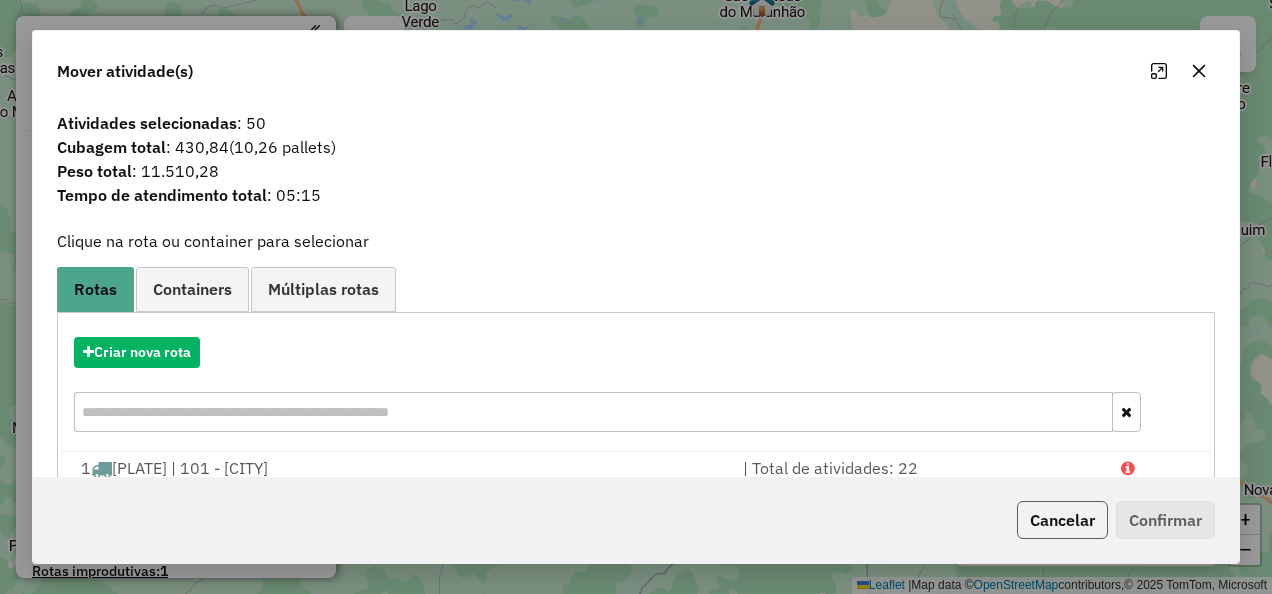 click on "Cancelar" 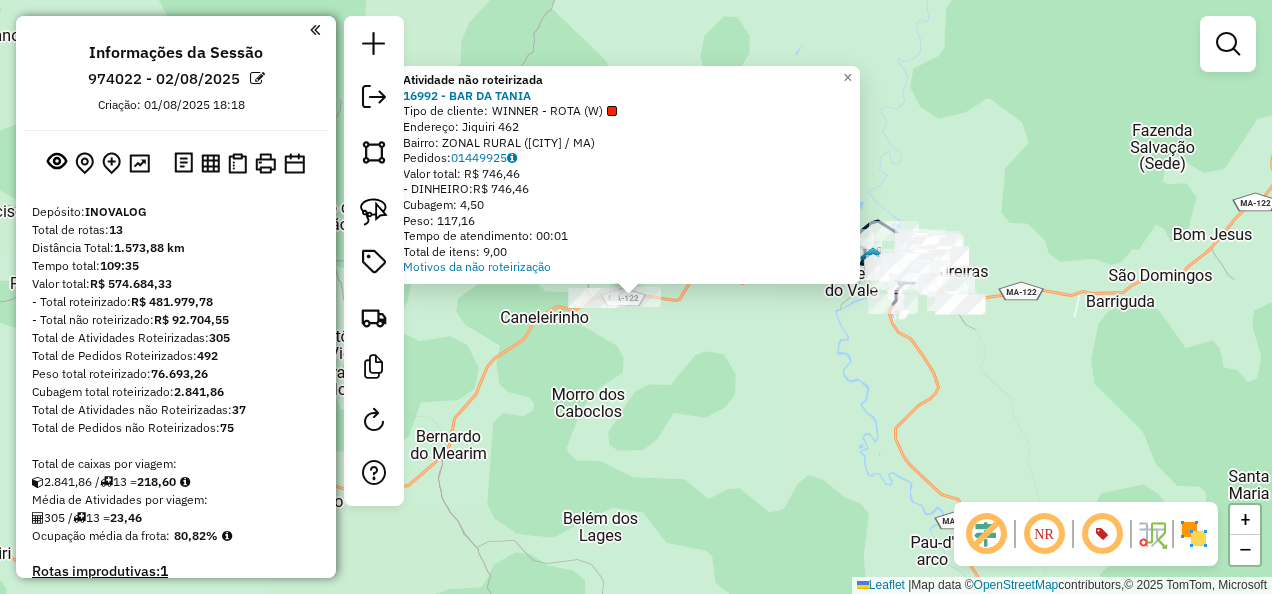 click on "Atividade não roteirizada 16992 - BAR DA TANIA  Tipo de cliente:   WINNER - ROTA (W)   Endereço:  Jiquiri 462   Bairro: ZONAL RURAL (BERNARDO DO MEARIM / MA)   Pedidos:  01449925   Valor total: R$ 746,46   - DINHEIRO:  R$ 746,46   Cubagem: 4,50   Peso: 117,16   Tempo de atendimento: 00:01   Total de itens: 9,00  Motivos da não roteirização × Janela de atendimento Grade de atendimento Capacidade Transportadoras Veículos Cliente Pedidos  Rotas Selecione os dias de semana para filtrar as janelas de atendimento  Seg   Ter   Qua   Qui   Sex   Sáb   Dom  Informe o período da janela de atendimento: De: Até:  Filtrar exatamente a janela do cliente  Considerar janela de atendimento padrão  Selecione os dias de semana para filtrar as grades de atendimento  Seg   Ter   Qua   Qui   Sex   Sáb   Dom   Considerar clientes sem dia de atendimento cadastrado  Clientes fora do dia de atendimento selecionado Filtrar as atividades entre os valores definidos abaixo:  Peso mínimo:   Peso máximo:   Cubagem mínima:  +" 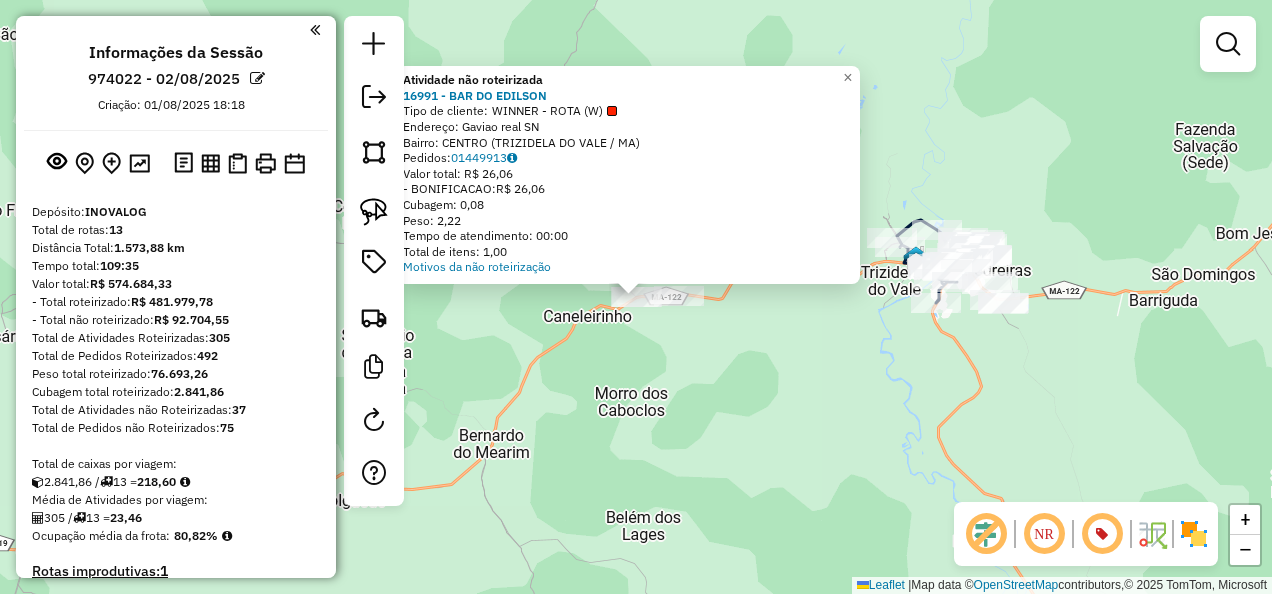 click on "Atividade não roteirizada 16991 - BAR DO EDILSON  Tipo de cliente:   WINNER - ROTA (W)   Endereço:  Gaviao real SN   Bairro: CENTRO (TRIZIDELA DO VALE / MA)   Pedidos:  01449913   Valor total: R$ 26,06   - BONIFICACAO:  R$ 26,06   Cubagem: 0,08   Peso: 2,22   Tempo de atendimento: 00:00   Total de itens: 1,00  Motivos da não roteirização × Janela de atendimento Grade de atendimento Capacidade Transportadoras Veículos Cliente Pedidos  Rotas Selecione os dias de semana para filtrar as janelas de atendimento  Seg   Ter   Qua   Qui   Sex   Sáb   Dom  Informe o período da janela de atendimento: De: Até:  Filtrar exatamente a janela do cliente  Considerar janela de atendimento padrão  Selecione os dias de semana para filtrar as grades de atendimento  Seg   Ter   Qua   Qui   Sex   Sáb   Dom   Considerar clientes sem dia de atendimento cadastrado  Clientes fora do dia de atendimento selecionado Filtrar as atividades entre os valores definidos abaixo:  Peso mínimo:   Peso máximo:   Cubagem mínima:  De:" 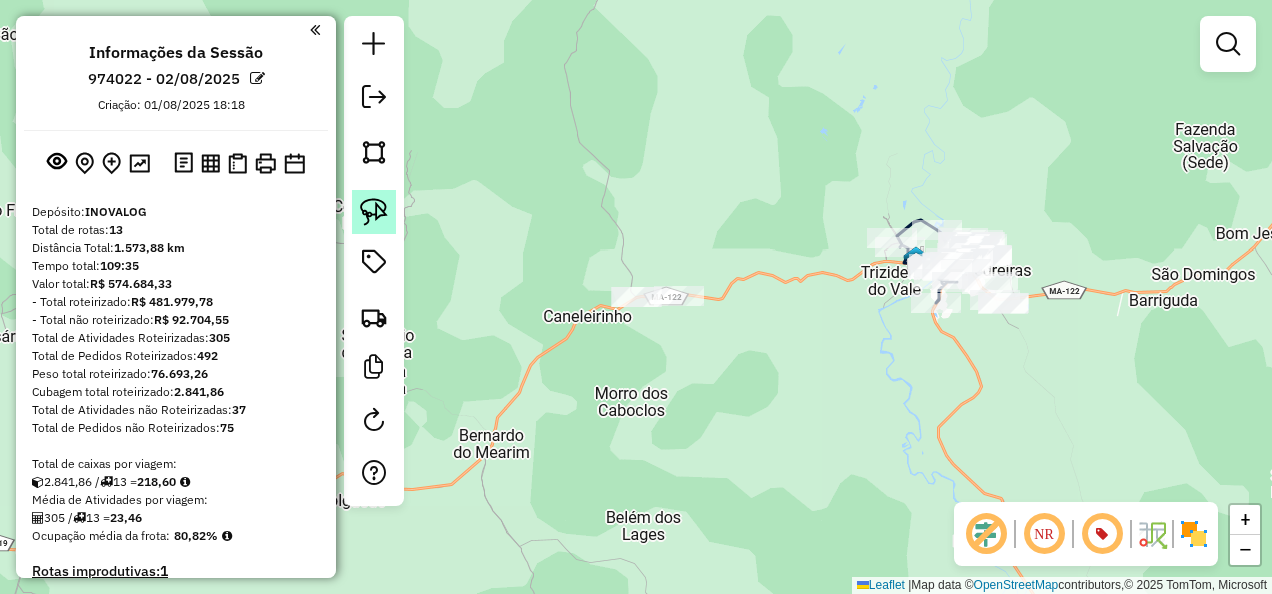 click 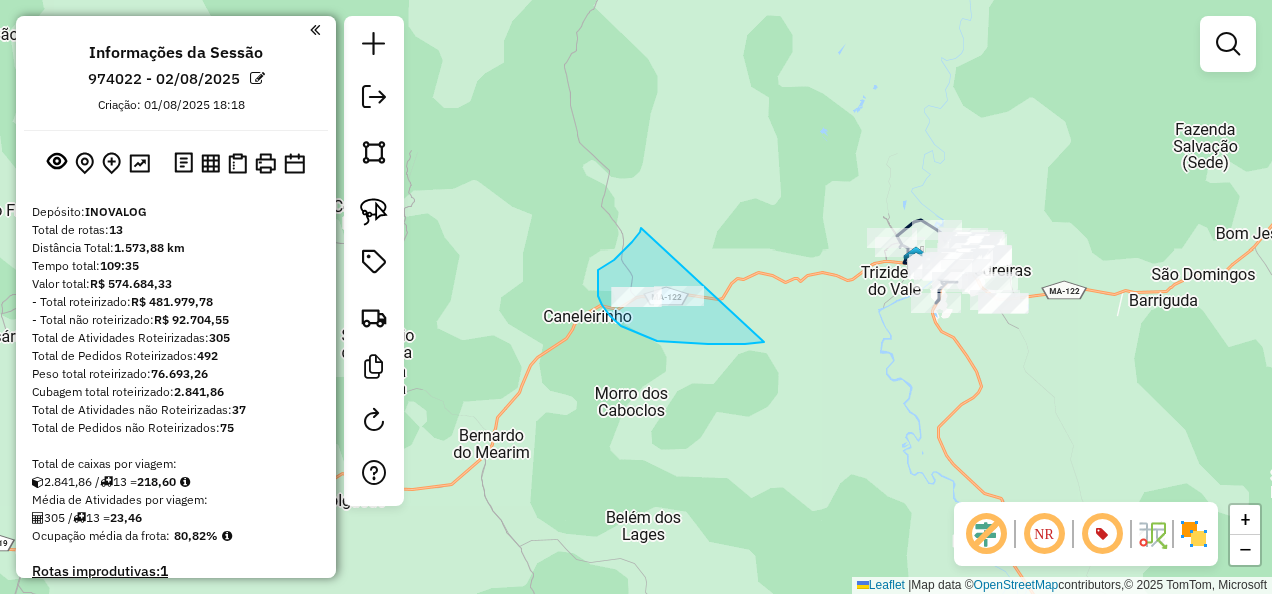 drag, startPoint x: 614, startPoint y: 260, endPoint x: 766, endPoint y: 342, distance: 172.70784 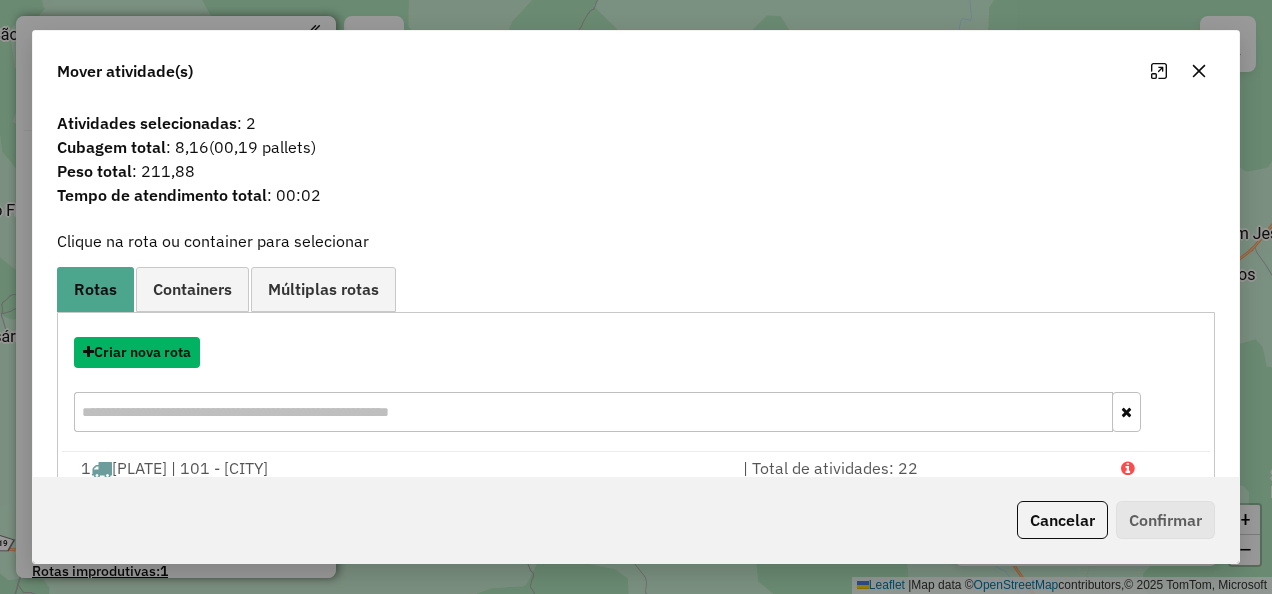 click on "Criar nova rota" at bounding box center [137, 352] 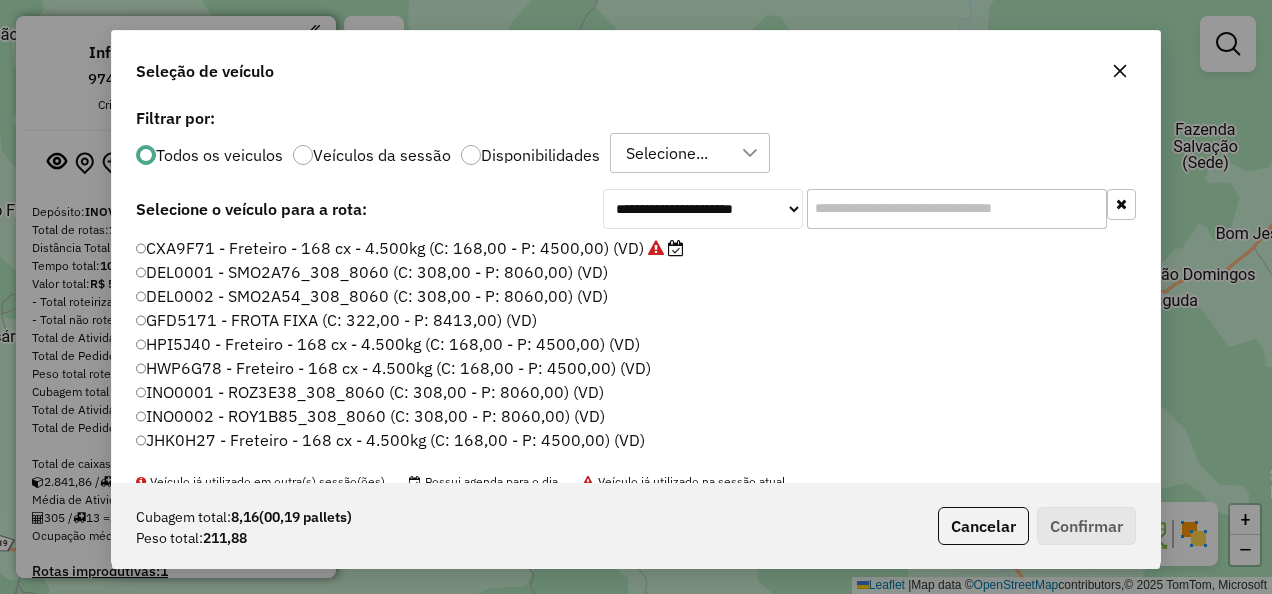 scroll, scrollTop: 11, scrollLeft: 6, axis: both 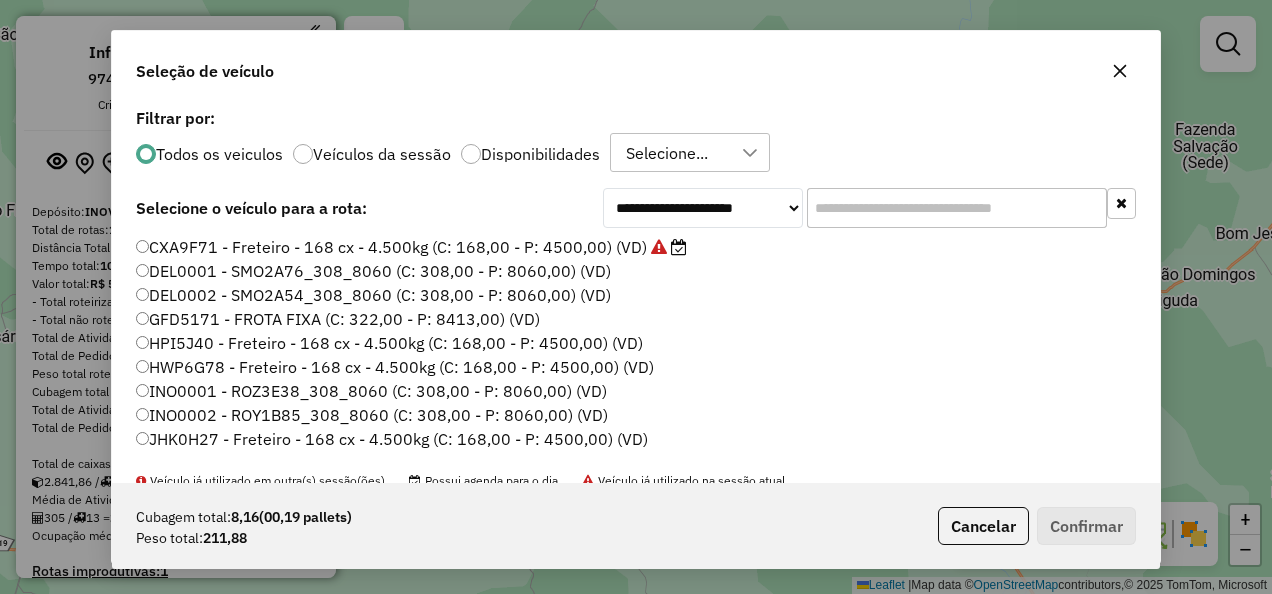 click 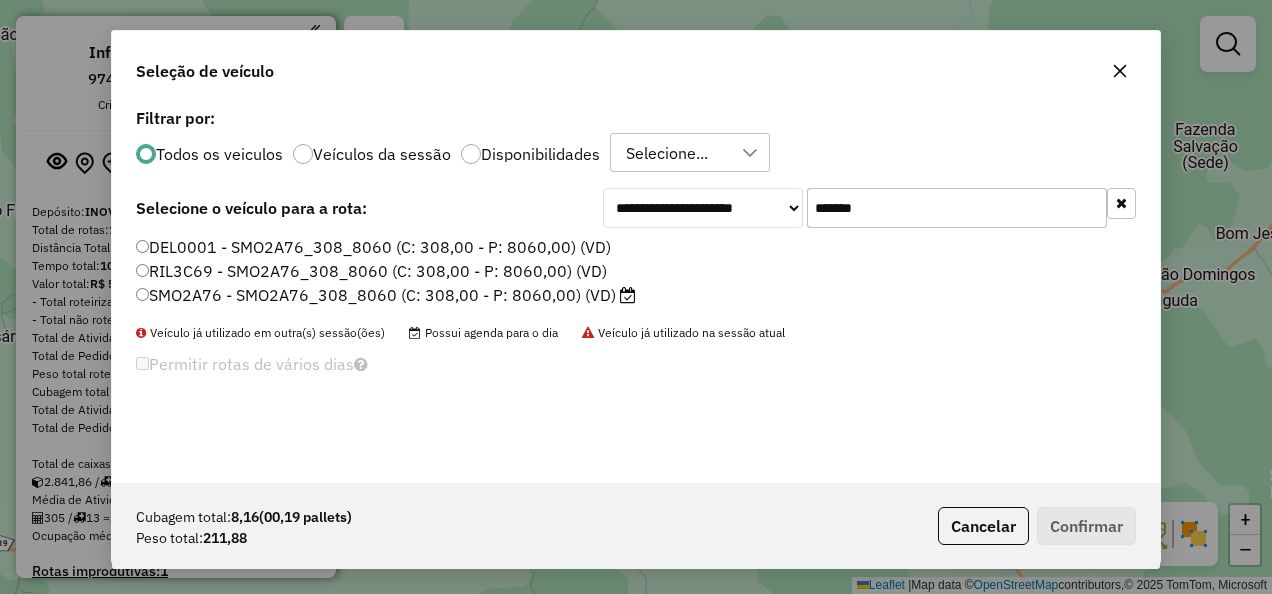 type on "*******" 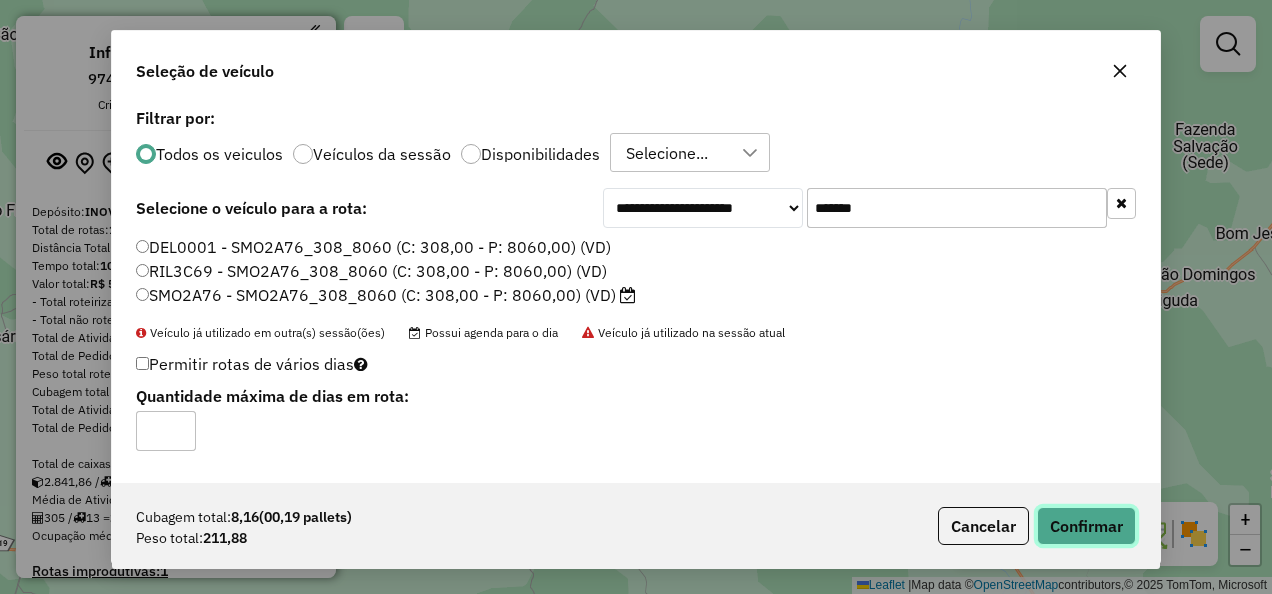 click on "Confirmar" 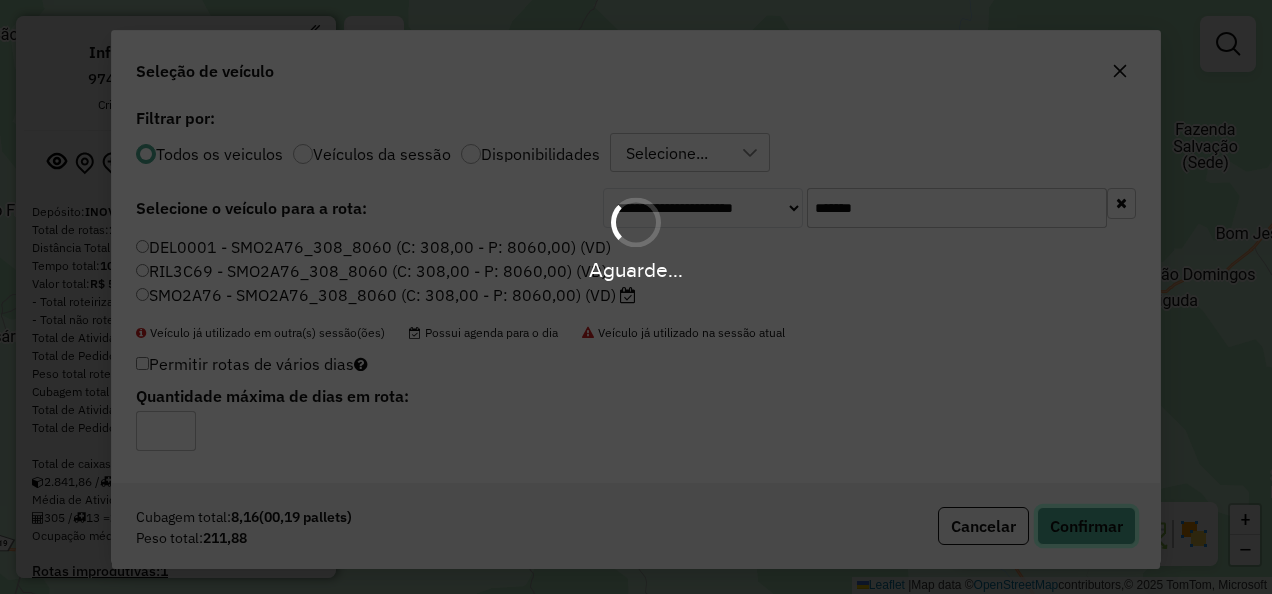 type 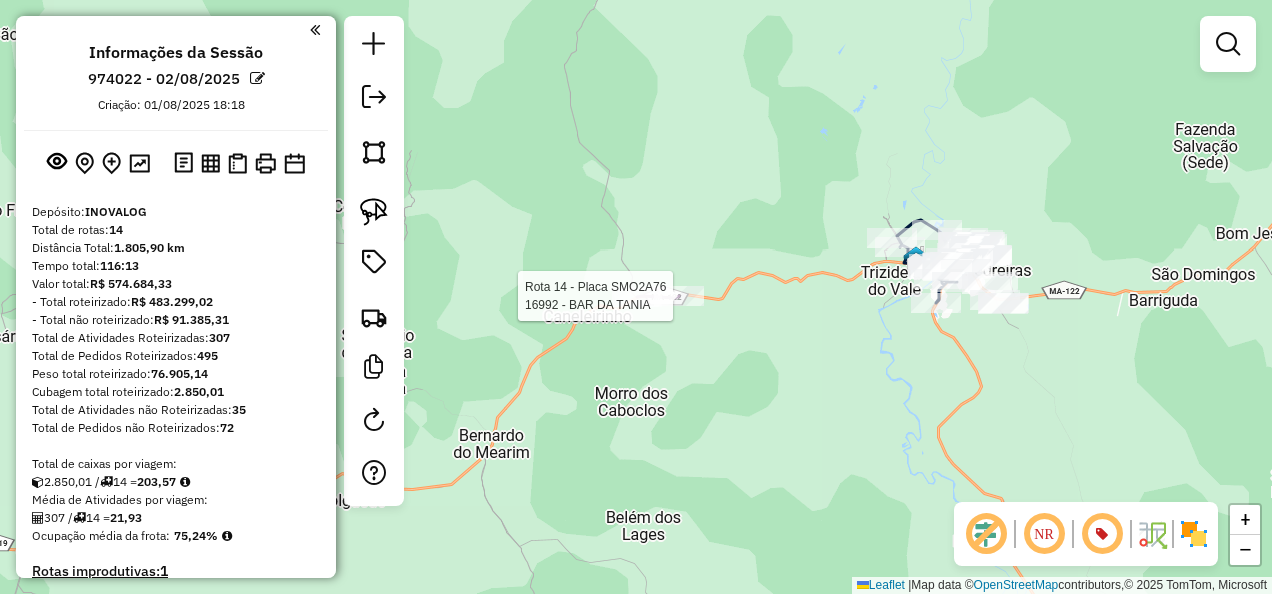 select on "**********" 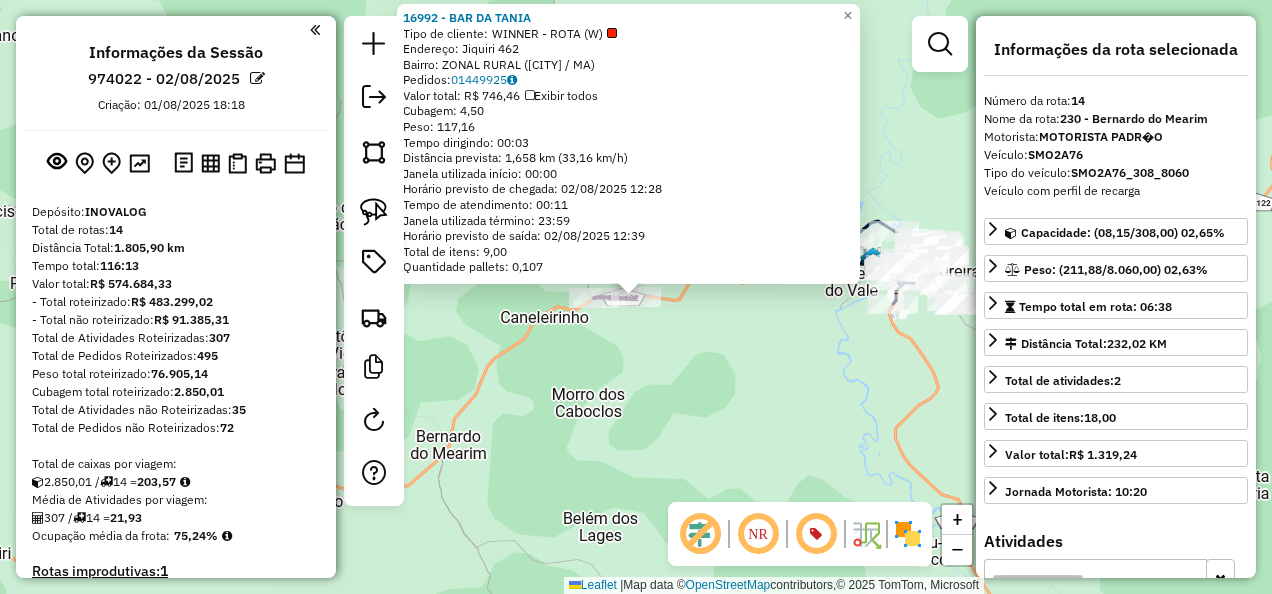scroll, scrollTop: 1590, scrollLeft: 0, axis: vertical 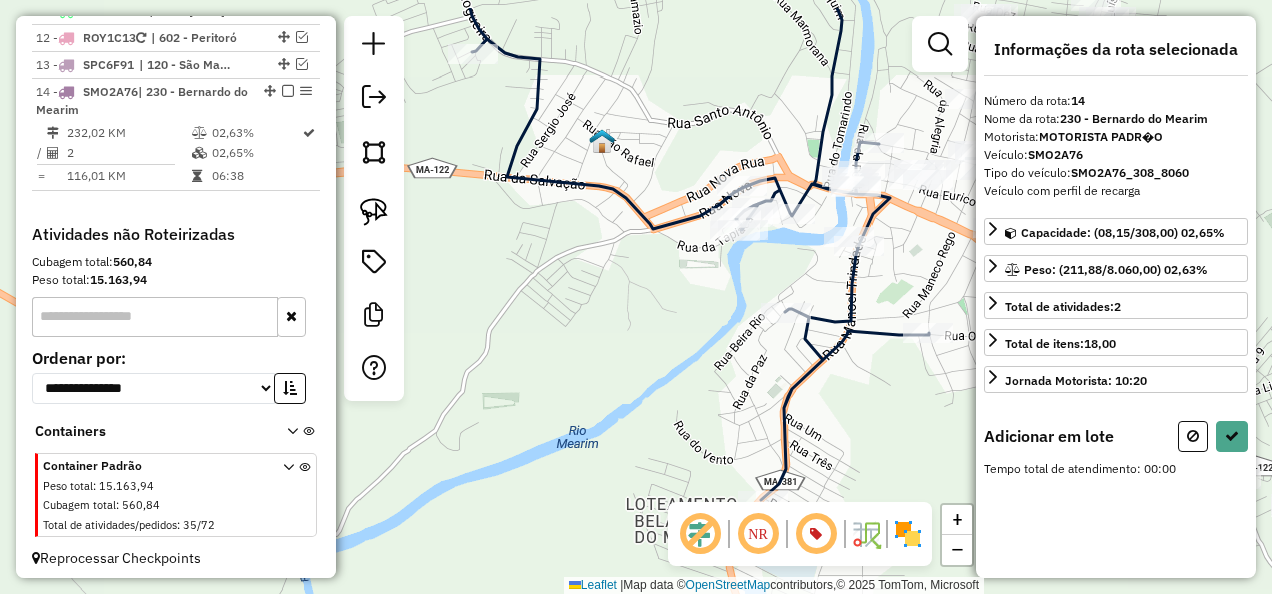 drag, startPoint x: 606, startPoint y: 317, endPoint x: 704, endPoint y: 398, distance: 127.141655 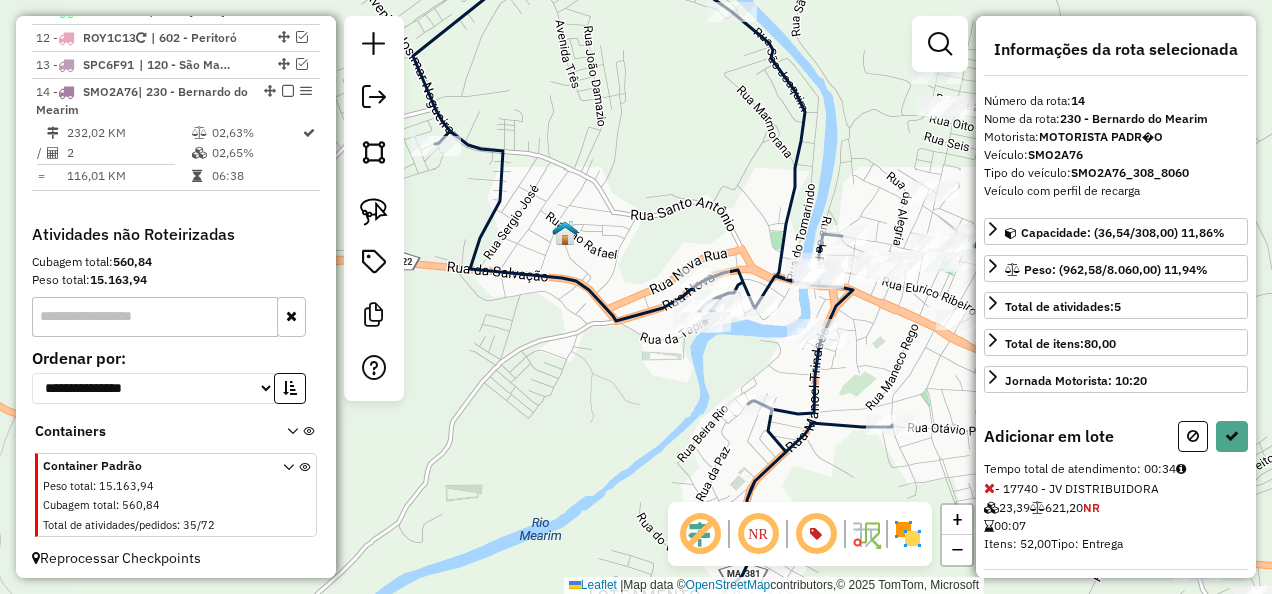 drag, startPoint x: 752, startPoint y: 356, endPoint x: 642, endPoint y: 355, distance: 110.00455 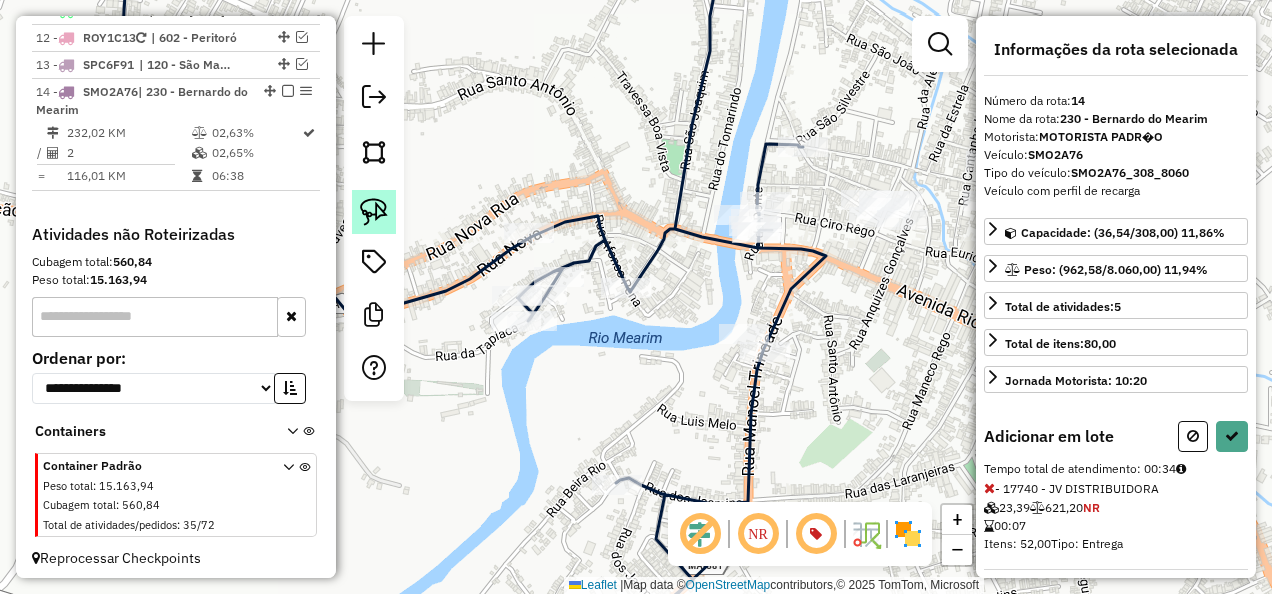 click 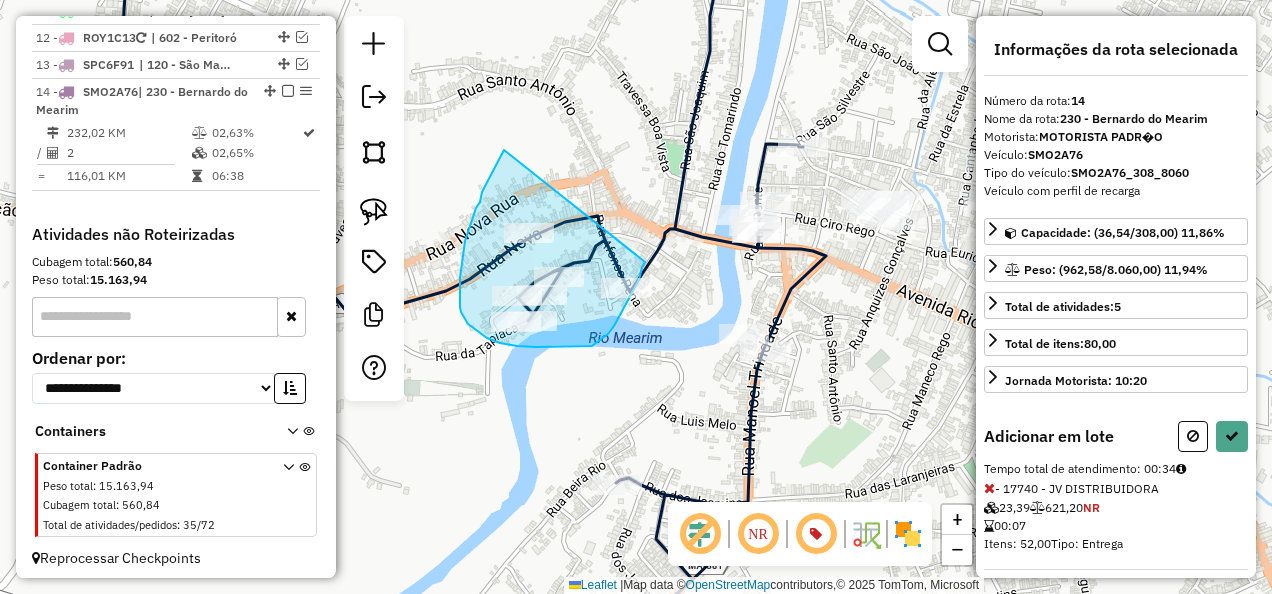 drag, startPoint x: 504, startPoint y: 150, endPoint x: 645, endPoint y: 262, distance: 180.06943 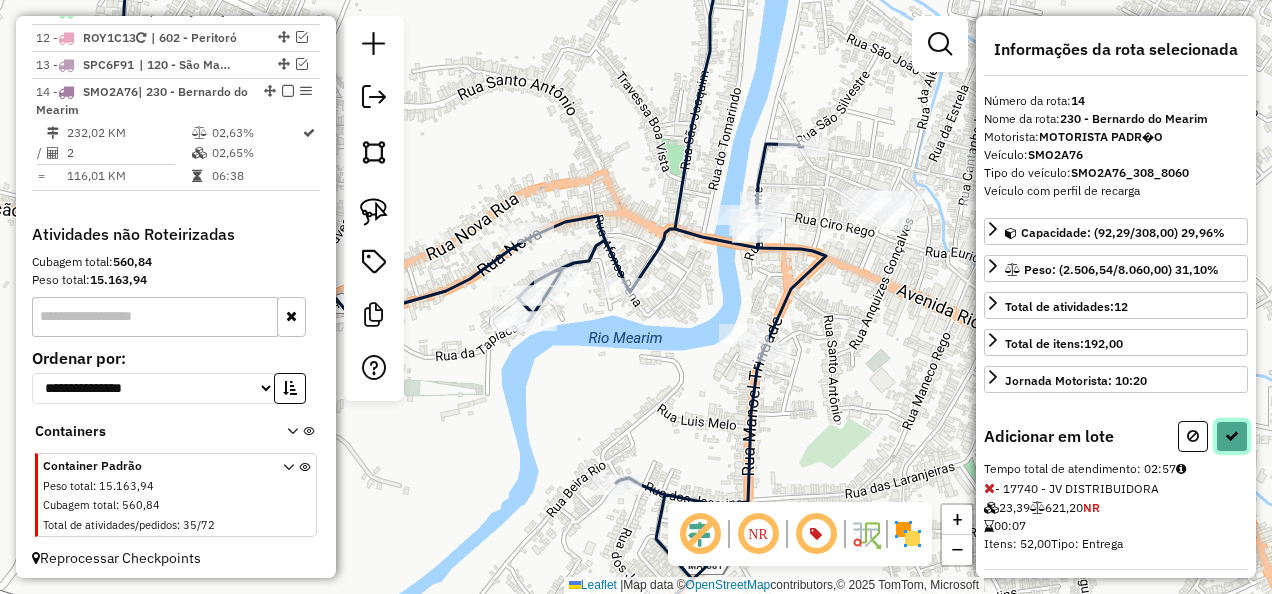 click at bounding box center (1232, 436) 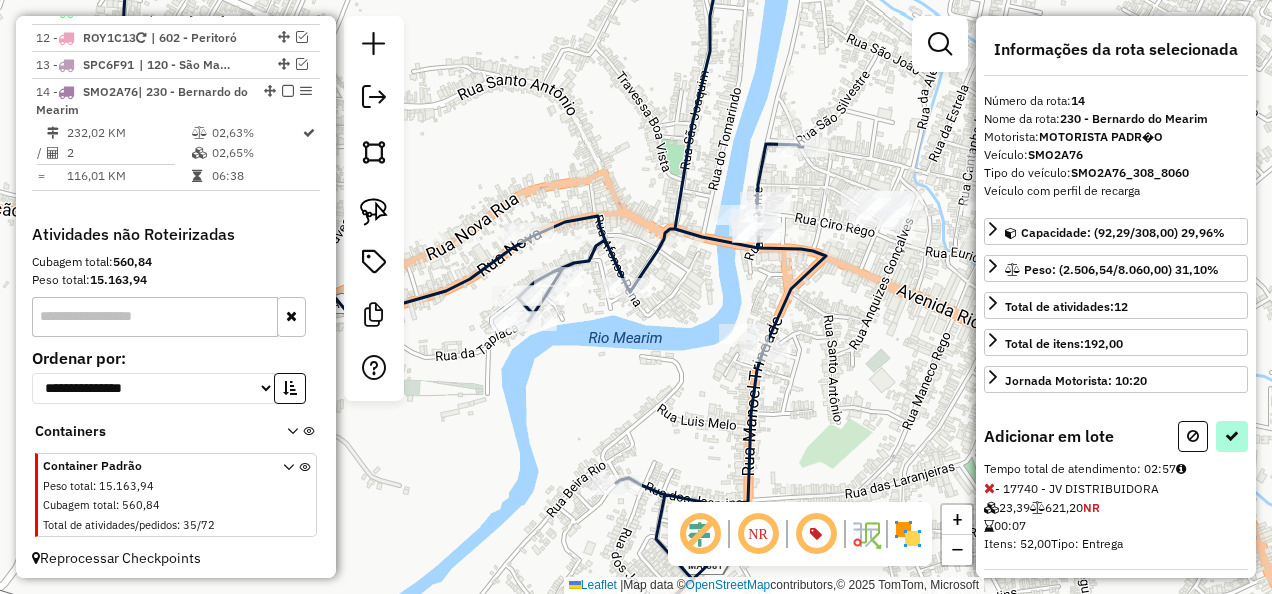 select on "**********" 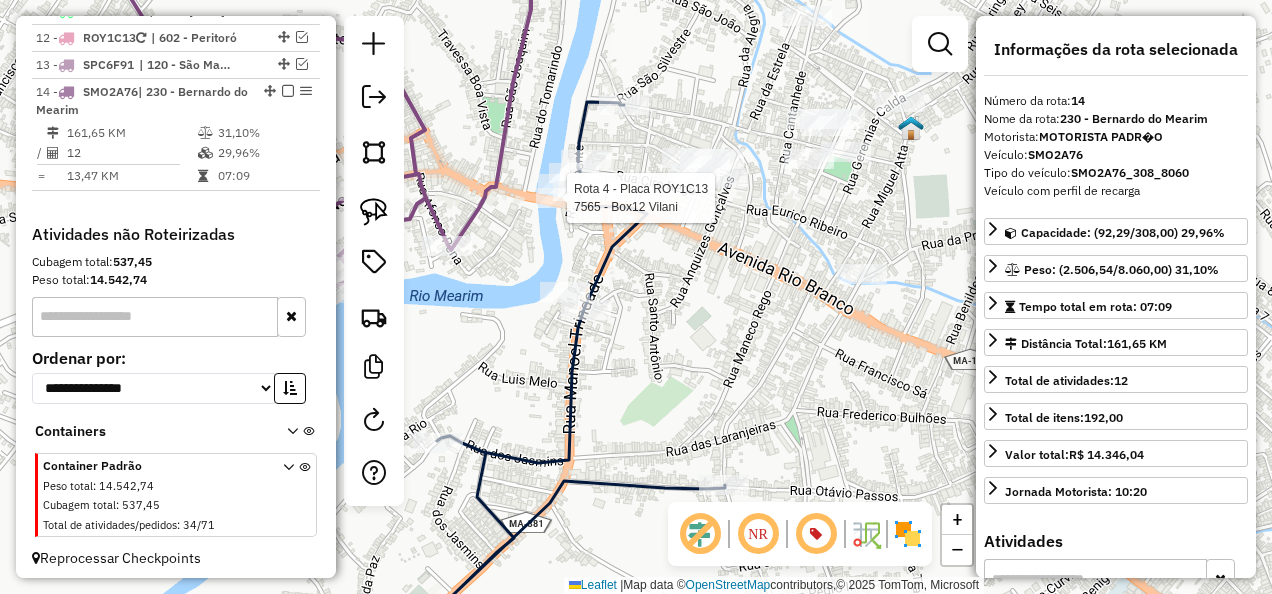 click 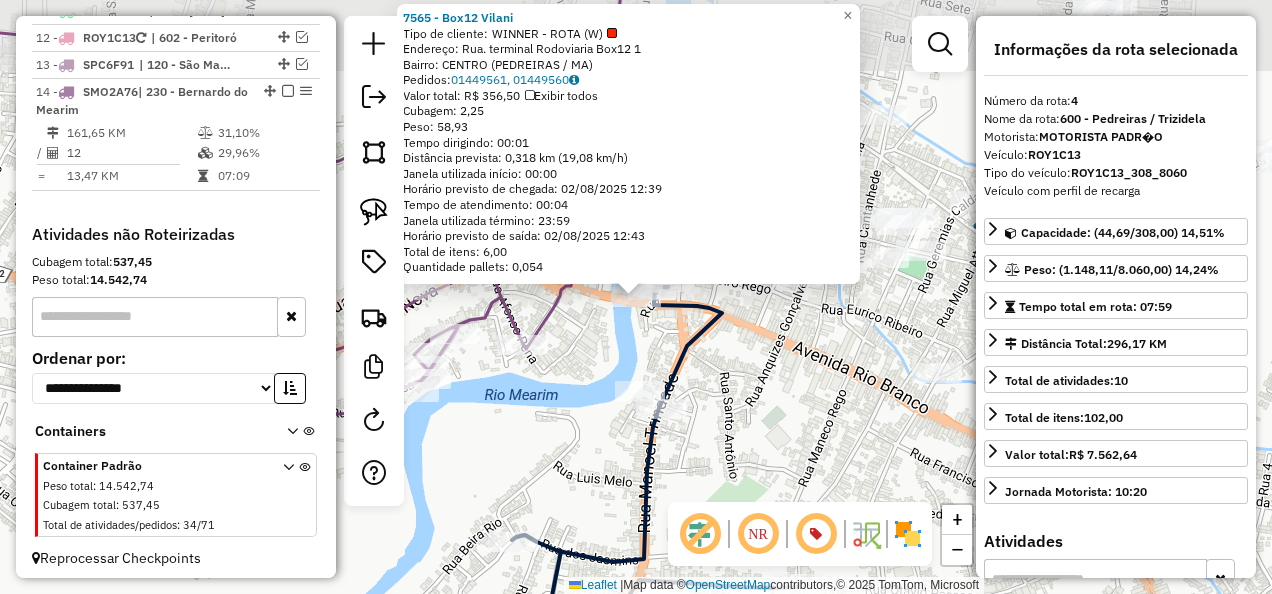 scroll, scrollTop: 1127, scrollLeft: 0, axis: vertical 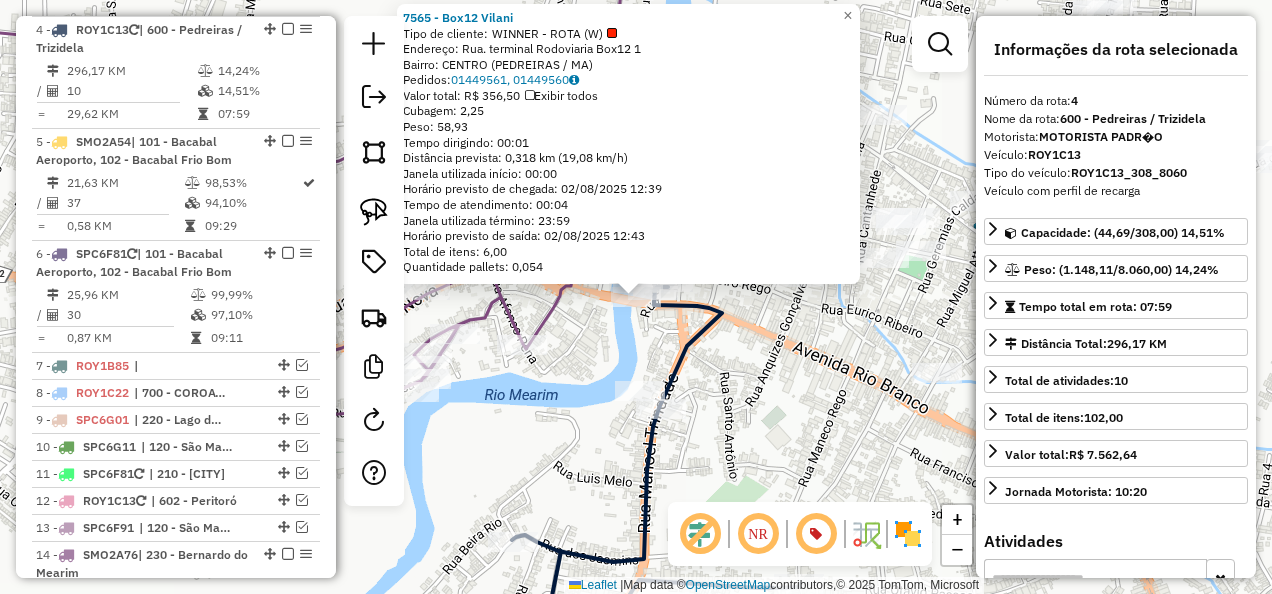 click on "7565 - Box12 Vilani  Tipo de cliente:   WINNER - ROTA (W)   Endereço:  Rua. terminal Rodoviaria Box12 1   Bairro: CENTRO (PEDREIRAS / MA)   Pedidos:  01449561, 01449560   Valor total: R$ 356,50   Exibir todos   Cubagem: 2,25  Peso: 58,93  Tempo dirigindo: 00:01   Distância prevista: 0,318 km (19,08 km/h)   Janela utilizada início: 00:00   Horário previsto de chegada: 02/08/2025 12:39   Tempo de atendimento: 00:04   Janela utilizada término: 23:59   Horário previsto de saída: 02/08/2025 12:43   Total de itens: 6,00   Quantidade pallets: 0,054  × Janela de atendimento Grade de atendimento Capacidade Transportadoras Veículos Cliente Pedidos  Rotas Selecione os dias de semana para filtrar as janelas de atendimento  Seg   Ter   Qua   Qui   Sex   Sáb   Dom  Informe o período da janela de atendimento: De: Até:  Filtrar exatamente a janela do cliente  Considerar janela de atendimento padrão  Selecione os dias de semana para filtrar as grades de atendimento  Seg   Ter   Qua   Qui   Sex   Sáb   Dom   De:" 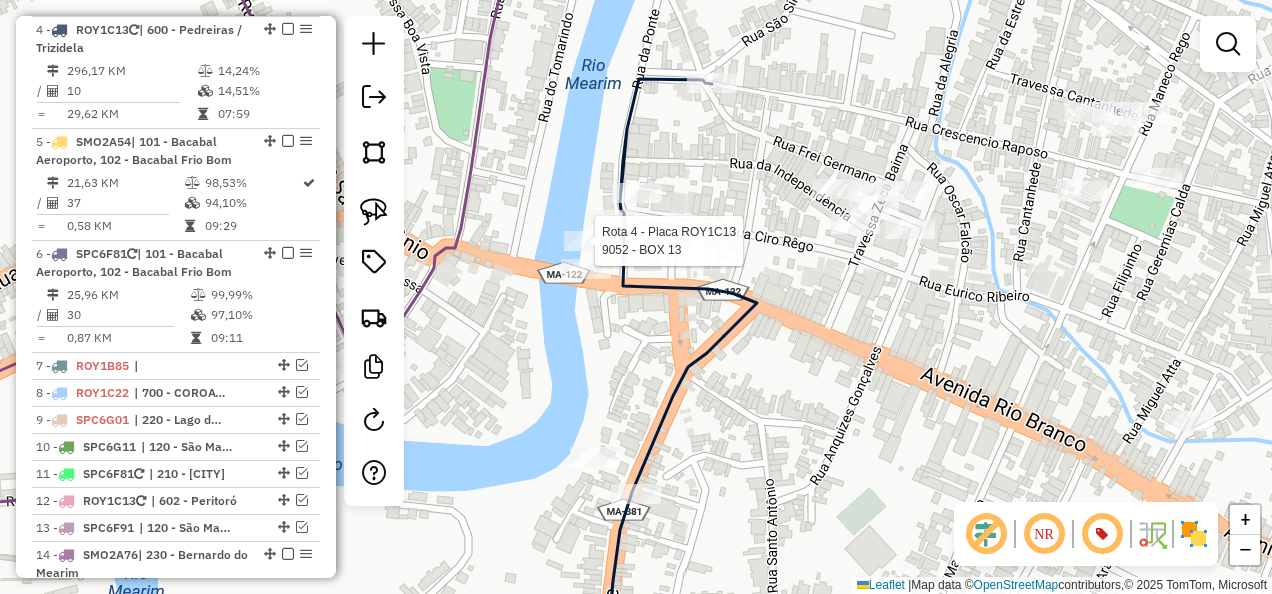 select on "**********" 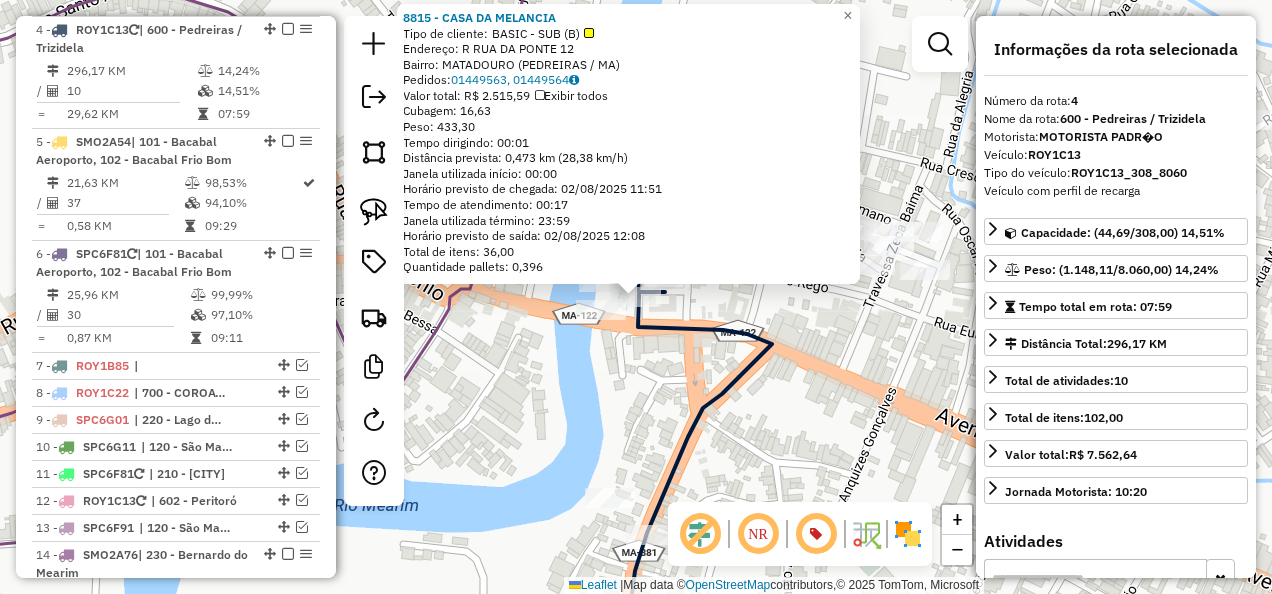 click on "8815 - CASA DA MELANCIA  Tipo de cliente:   BASIC - SUB (B)   Endereço: R   RUA DA PONTE                  12   Bairro: MATADOURO (PEDREIRAS / MA)   Pedidos:  01449563, 01449564   Valor total: R$ 2.515,59   Exibir todos   Cubagem: 16,63  Peso: 433,30  Tempo dirigindo: 00:01   Distância prevista: 0,473 km (28,38 km/h)   Janela utilizada início: 00:00   Horário previsto de chegada: 02/08/2025 11:51   Tempo de atendimento: 00:17   Janela utilizada término: 23:59   Horário previsto de saída: 02/08/2025 12:08   Total de itens: 36,00   Quantidade pallets: 0,396  × Janela de atendimento Grade de atendimento Capacidade Transportadoras Veículos Cliente Pedidos  Rotas Selecione os dias de semana para filtrar as janelas de atendimento  Seg   Ter   Qua   Qui   Sex   Sáb   Dom  Informe o período da janela de atendimento: De: Até:  Filtrar exatamente a janela do cliente  Considerar janela de atendimento padrão  Selecione os dias de semana para filtrar as grades de atendimento  Seg   Ter   Qua   Qui   Sex   Dom" 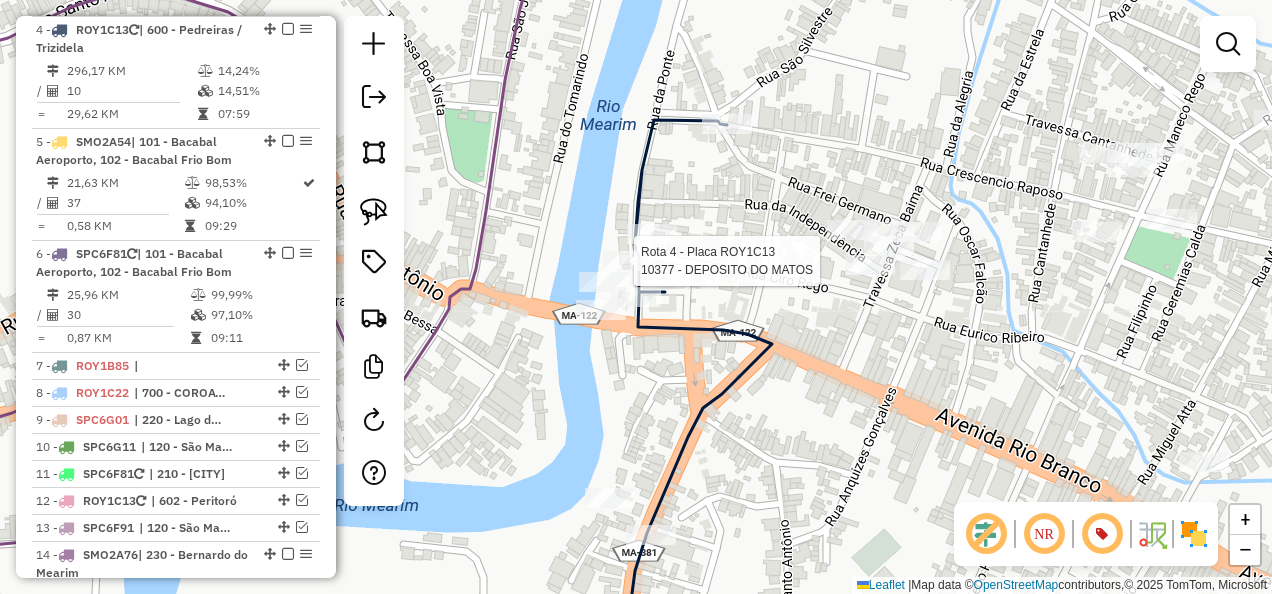 select on "**********" 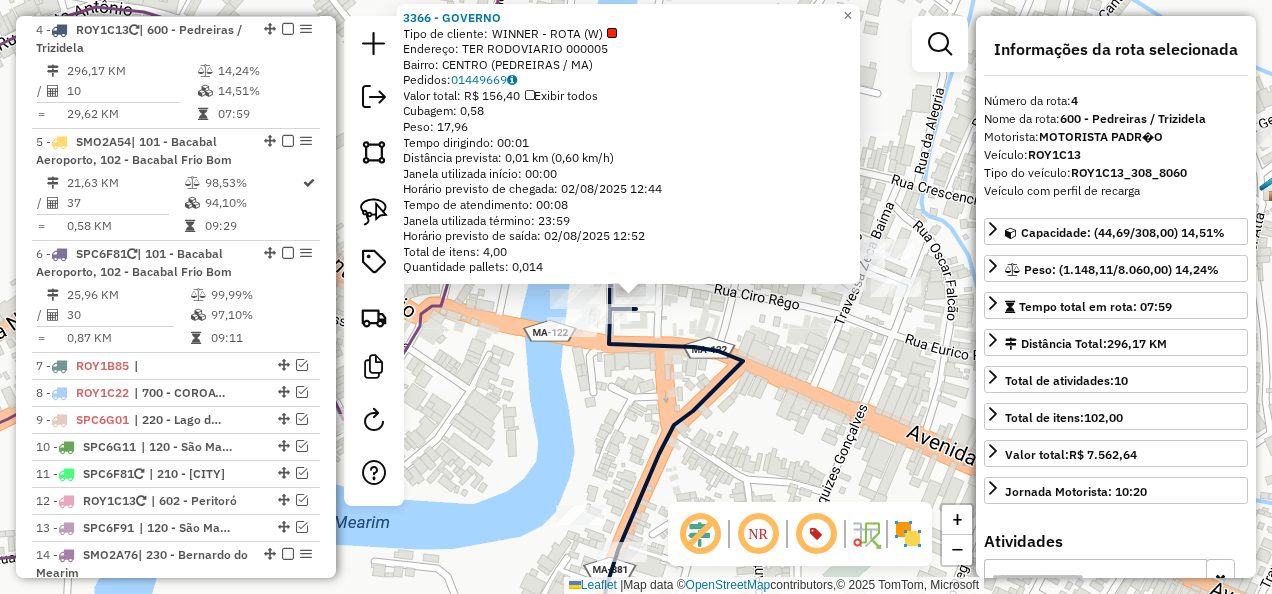 drag, startPoint x: 688, startPoint y: 355, endPoint x: 654, endPoint y: 344, distance: 35.735138 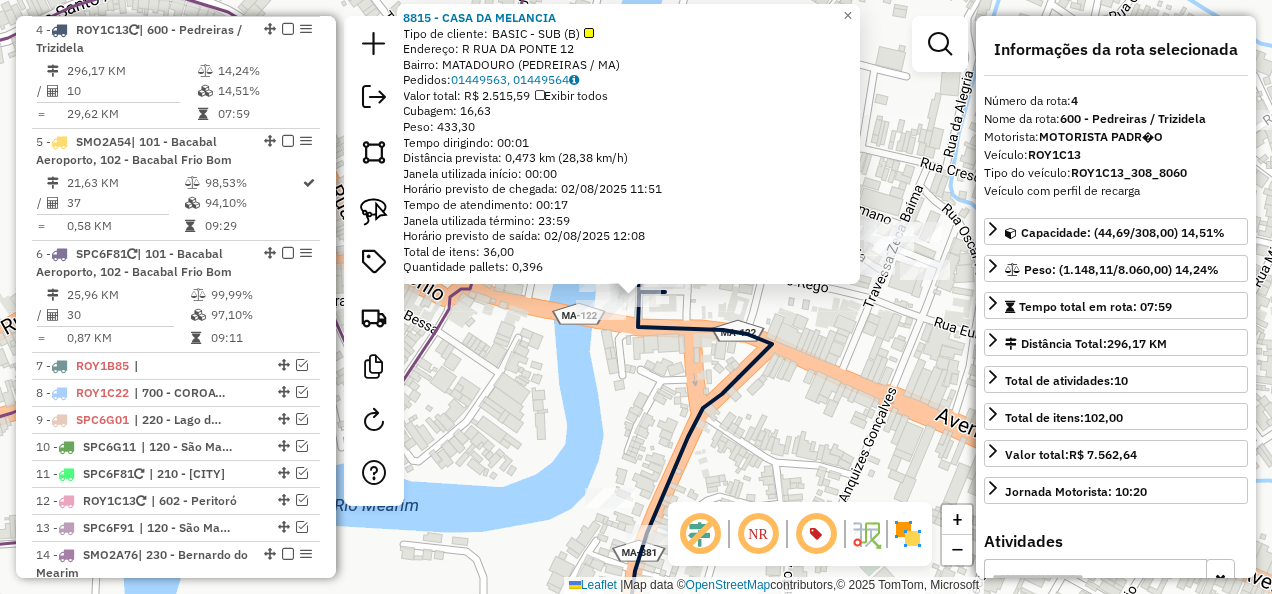 click on "Rota 4 - Placa ROY1C13  7565 - Box12 Vilani 8815 - CASA DA MELANCIA  Tipo de cliente:   BASIC - SUB (B)   Endereço: R   RUA DA PONTE                  12   Bairro: MATADOURO (PEDREIRAS / MA)   Pedidos:  01449563, 01449564   Valor total: R$ 2.515,59   Exibir todos   Cubagem: 16,63  Peso: 433,30  Tempo dirigindo: 00:01   Distância prevista: 0,473 km (28,38 km/h)   Janela utilizada início: 00:00   Horário previsto de chegada: 02/08/2025 11:51   Tempo de atendimento: 00:17   Janela utilizada término: 23:59   Horário previsto de saída: 02/08/2025 12:08   Total de itens: 36,00   Quantidade pallets: 0,396  × Janela de atendimento Grade de atendimento Capacidade Transportadoras Veículos Cliente Pedidos  Rotas Selecione os dias de semana para filtrar as janelas de atendimento  Seg   Ter   Qua   Qui   Sex   Sáb   Dom  Informe o período da janela de atendimento: De: Até:  Filtrar exatamente a janela do cliente  Considerar janela de atendimento padrão   Seg   Ter   Qua   Qui   Sex   Sáb   Dom   De:   Até:" 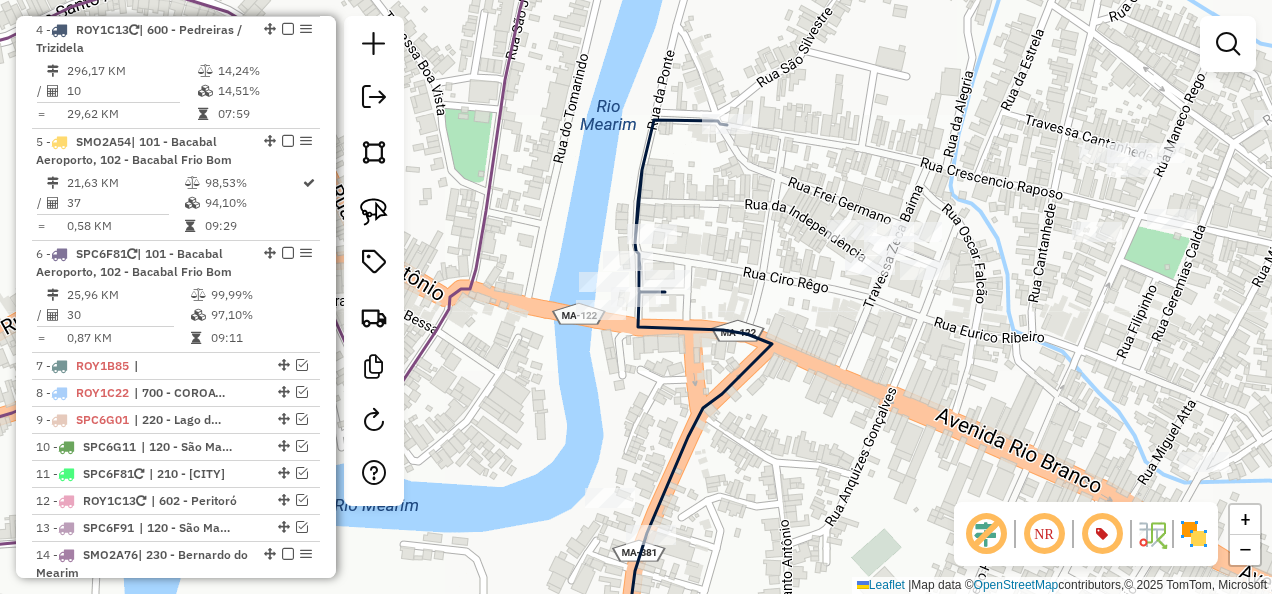 click 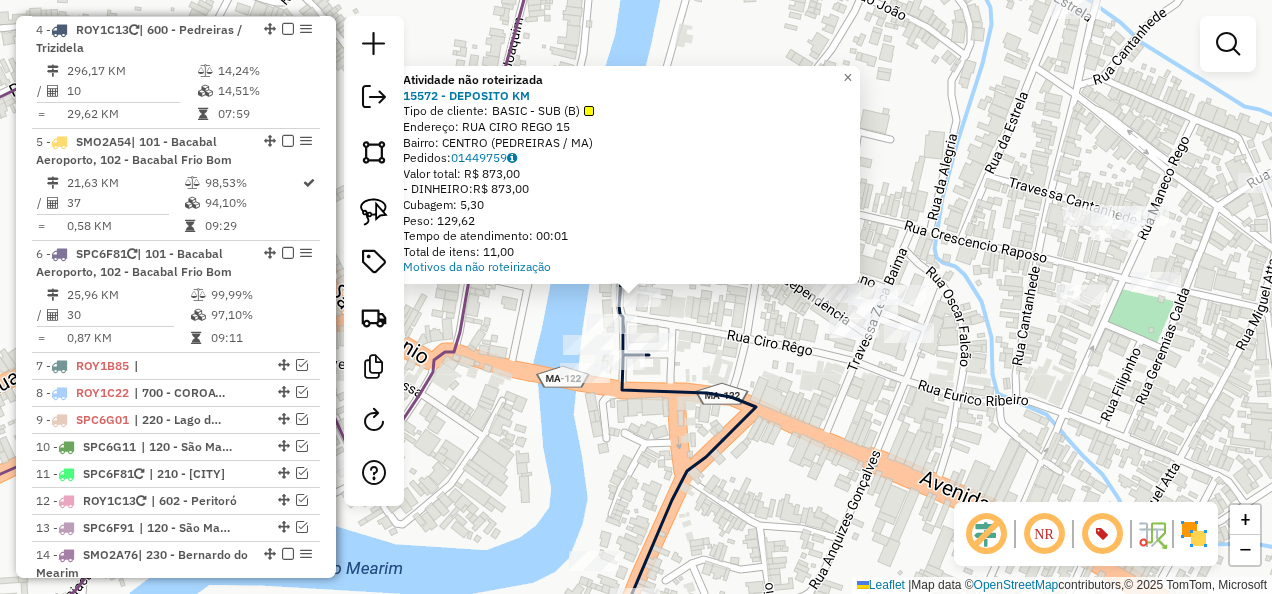 click on "Atividade não roteirizada 15572 - DEPOSITO KM  Tipo de cliente:   BASIC - SUB (B)   Endereço:  RUA CIRO REGO 15   Bairro: CENTRO (PEDREIRAS / MA)   Pedidos:  01449759   Valor total: R$ 873,00   - DINHEIRO:  R$ 873,00   Cubagem: 5,30   Peso: 129,62   Tempo de atendimento: 00:01   Total de itens: 11,00  Motivos da não roteirização × Janela de atendimento Grade de atendimento Capacidade Transportadoras Veículos Cliente Pedidos  Rotas Selecione os dias de semana para filtrar as janelas de atendimento  Seg   Ter   Qua   Qui   Sex   Sáb   Dom  Informe o período da janela de atendimento: De: Até:  Filtrar exatamente a janela do cliente  Considerar janela de atendimento padrão  Selecione os dias de semana para filtrar as grades de atendimento  Seg   Ter   Qua   Qui   Sex   Sáb   Dom   Considerar clientes sem dia de atendimento cadastrado  Clientes fora do dia de atendimento selecionado Filtrar as atividades entre os valores definidos abaixo:  Peso mínimo:   Peso máximo:   Cubagem mínima:   De:   Até:" 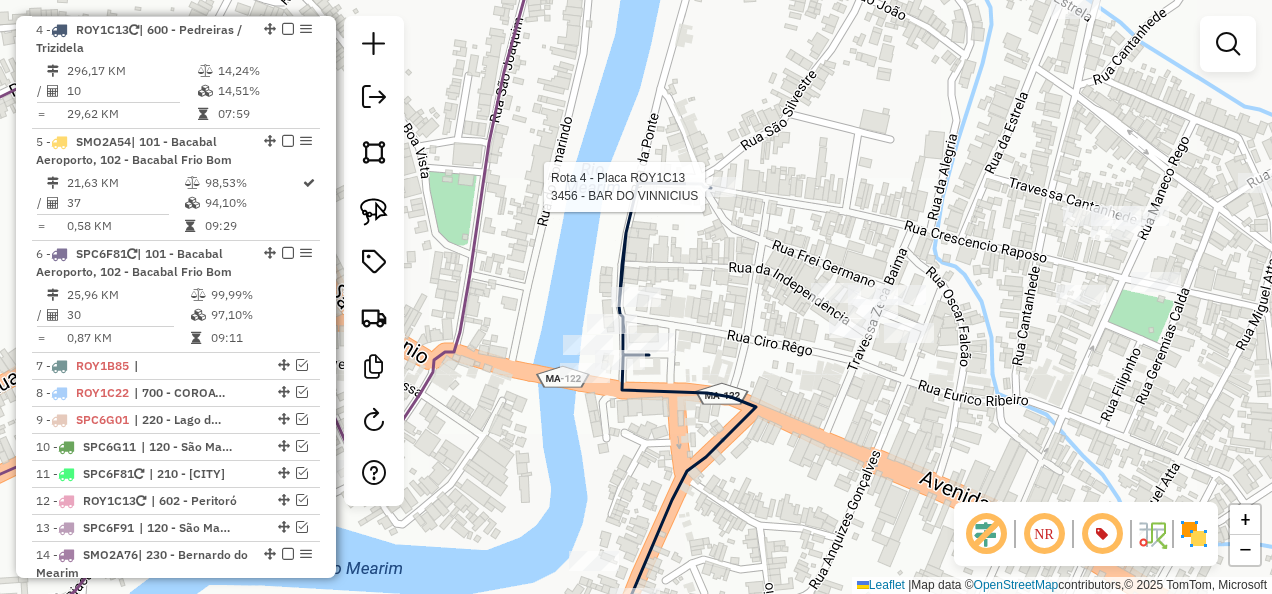 select on "**********" 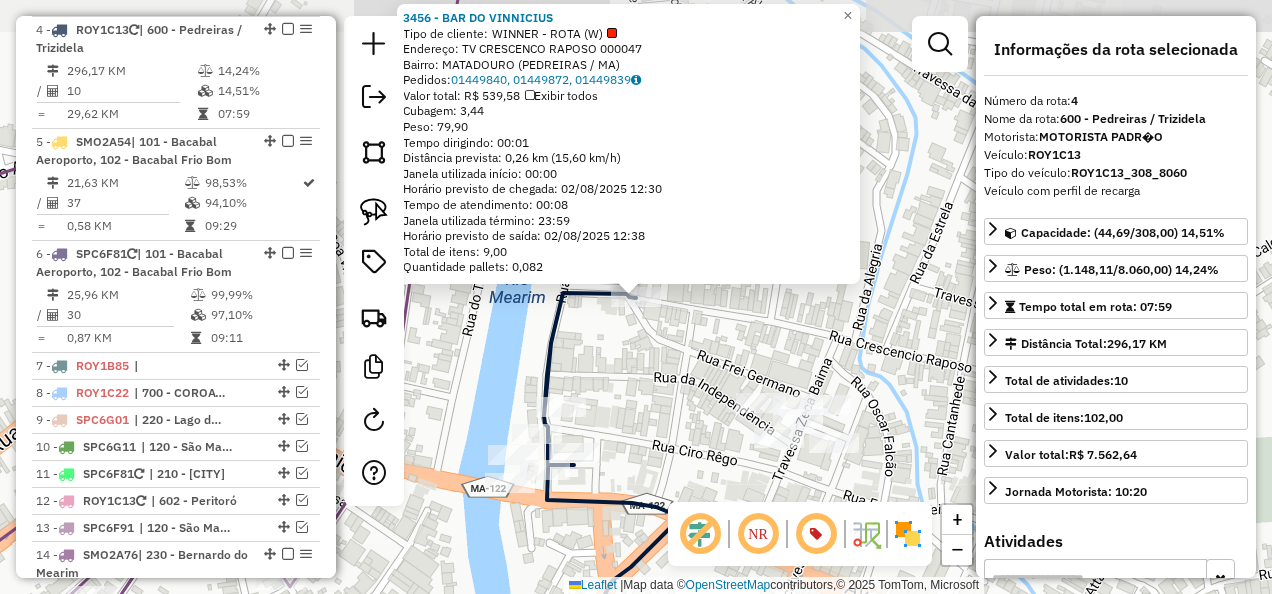 click on "3456 - BAR DO VINNICIUS  Tipo de cliente:   WINNER - ROTA (W)   Endereço: TV   CRESCENCO RAPOSO             000047   Bairro: MATADOURO (PEDREIRAS / MA)   Pedidos:  01449840, 01449872, 01449839   Valor total: R$ 539,58   Exibir todos   Cubagem: 3,44  Peso: 79,90  Tempo dirigindo: 00:01   Distância prevista: 0,26 km (15,60 km/h)   Janela utilizada início: 00:00   Horário previsto de chegada: 02/08/2025 12:30   Tempo de atendimento: 00:08   Janela utilizada término: 23:59   Horário previsto de saída: 02/08/2025 12:38   Total de itens: 9,00   Quantidade pallets: 0,082  × Janela de atendimento Grade de atendimento Capacidade Transportadoras Veículos Cliente Pedidos  Rotas Selecione os dias de semana para filtrar as janelas de atendimento  Seg   Ter   Qua   Qui   Sex   Sáb   Dom  Informe o período da janela de atendimento: De: Até:  Filtrar exatamente a janela do cliente  Considerar janela de atendimento padrão  Selecione os dias de semana para filtrar as grades de atendimento  Seg   Ter   Qua   Qui  +" 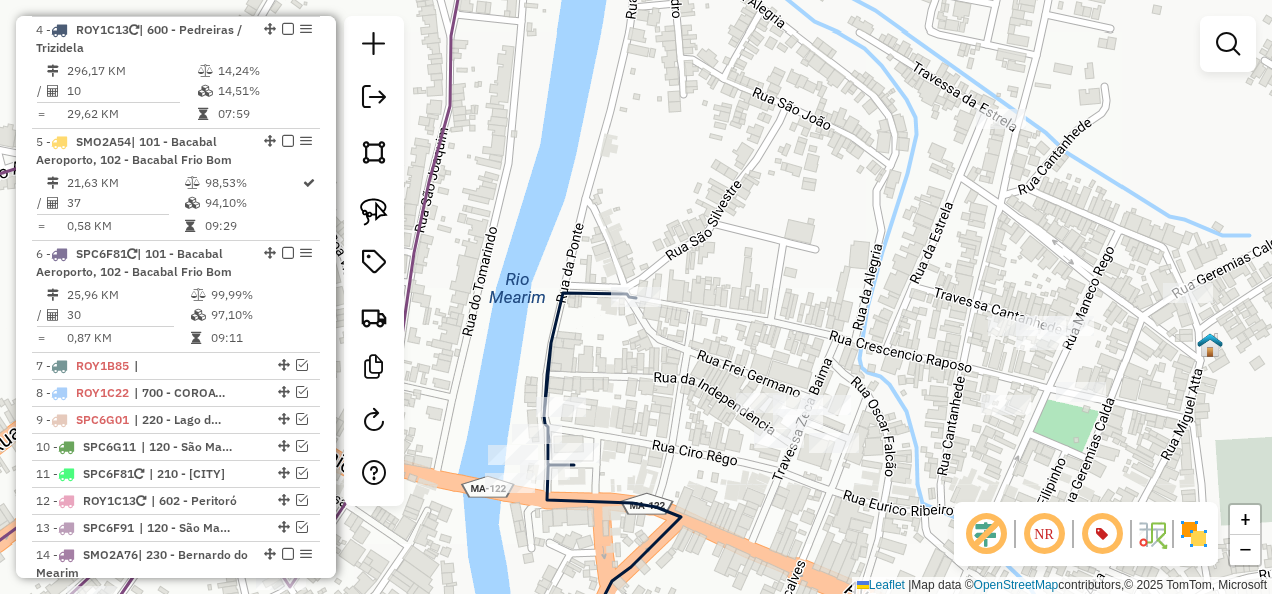 drag, startPoint x: 692, startPoint y: 458, endPoint x: 673, endPoint y: 309, distance: 150.20653 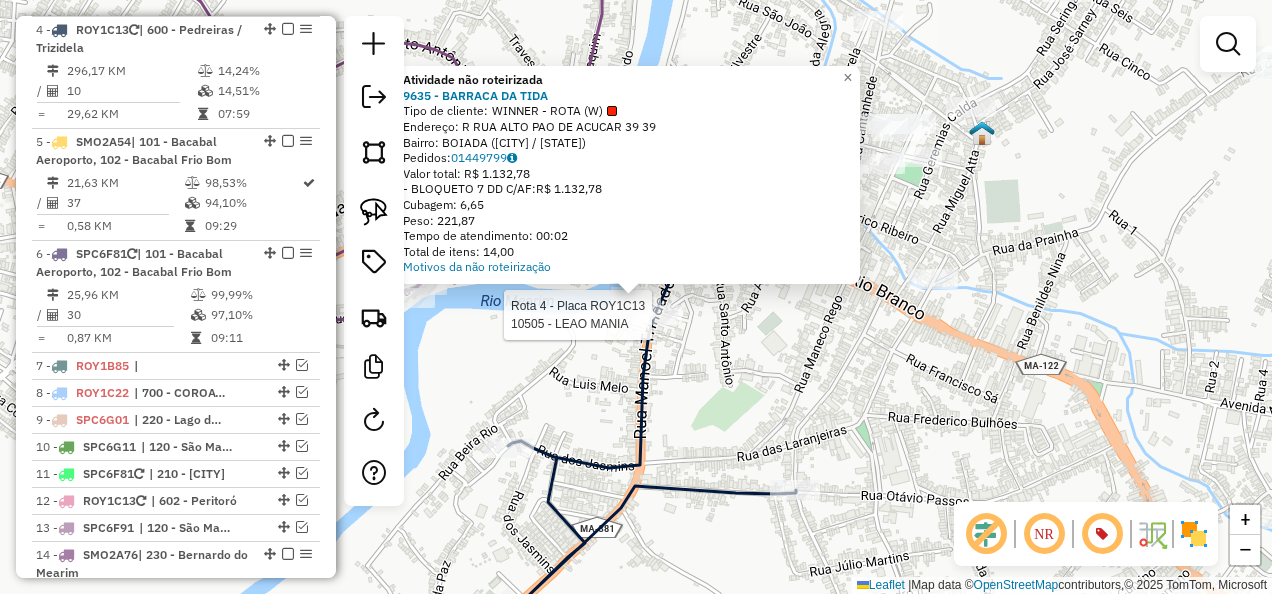 select on "**********" 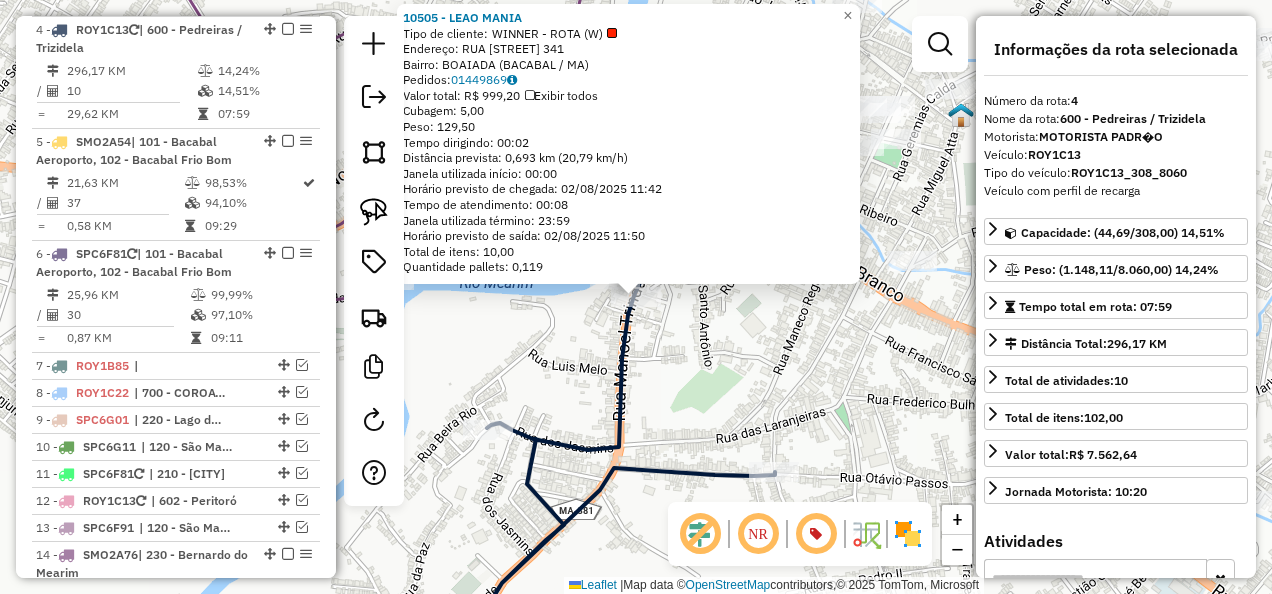 click on "Rota 4 - Placa ROY1C13  10505 - LEAO MANIA × 10505 - LEAO MANIA  Tipo de cliente:   WINNER - ROTA (W)   Endereço:  RUA MANOEL TRINDADE 341   Bairro: BOAIADA (PEDREIRAS / MA)   Pedidos:  01449869   Valor total: R$ 999,20   Exibir todos   Cubagem: 5,00  Peso: 129,50  Tempo dirigindo: 00:02   Distância prevista: 0,693 km (20,79 km/h)   Janela utilizada início: 00:00   Horário previsto de chegada: 02/08/2025 11:42   Tempo de atendimento: 00:08   Janela utilizada término: 23:59   Horário previsto de saída: 02/08/2025 11:50   Total de itens: 10,00   Quantidade pallets: 0,119  × Janela de atendimento Grade de atendimento Capacidade Transportadoras Veículos Cliente Pedidos  Rotas Selecione os dias de semana para filtrar as janelas de atendimento  Seg   Ter   Qua   Qui   Sex   Sáb   Dom  Informe o período da janela de atendimento: De: Até:  Filtrar exatamente a janela do cliente  Considerar janela de atendimento padrão  Selecione os dias de semana para filtrar as grades de atendimento  Seg   Ter   Qua  +" 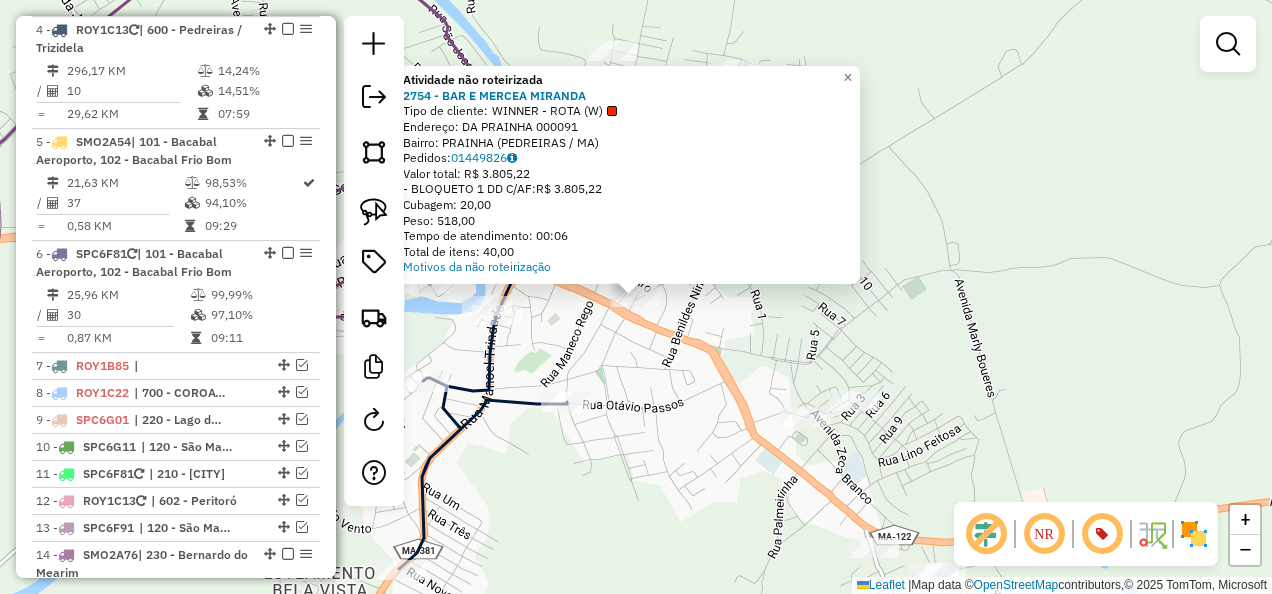 click on "Atividade não roteirizada 2754 - BAR E MERCEA MIRANDA  Tipo de cliente:   WINNER - ROTA (W)   Endereço:  DA PRAINHA 000091   Bairro: PRAINHA (PEDREIRAS / MA)   Pedidos:  01449826   Valor total: R$ 3.805,22   - BLOQUETO 1 DD C/AF:  R$ 3.805,22   Cubagem: 20,00   Peso: 518,00   Tempo de atendimento: 00:06   Total de itens: 40,00  Motivos da não roteirização × Janela de atendimento Grade de atendimento Capacidade Transportadoras Veículos Cliente Pedidos  Rotas Selecione os dias de semana para filtrar as janelas de atendimento  Seg   Ter   Qua   Qui   Sex   Sáb   Dom  Informe o período da janela de atendimento: De: Até:  Filtrar exatamente a janela do cliente  Considerar janela de atendimento padrão  Selecione os dias de semana para filtrar as grades de atendimento  Seg   Ter   Qua   Qui   Sex   Sáb   Dom   Considerar clientes sem dia de atendimento cadastrado  Clientes fora do dia de atendimento selecionado Filtrar as atividades entre os valores definidos abaixo:  Peso mínimo:   Peso máximo:   De:" 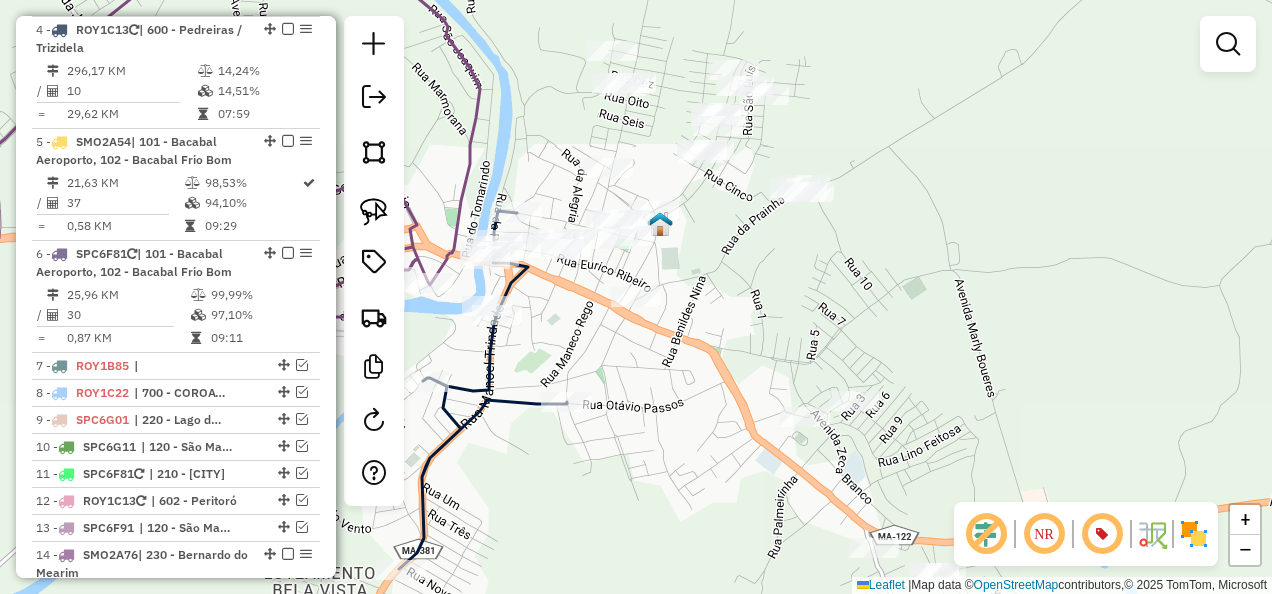 drag, startPoint x: 722, startPoint y: 458, endPoint x: 670, endPoint y: 303, distance: 163.49007 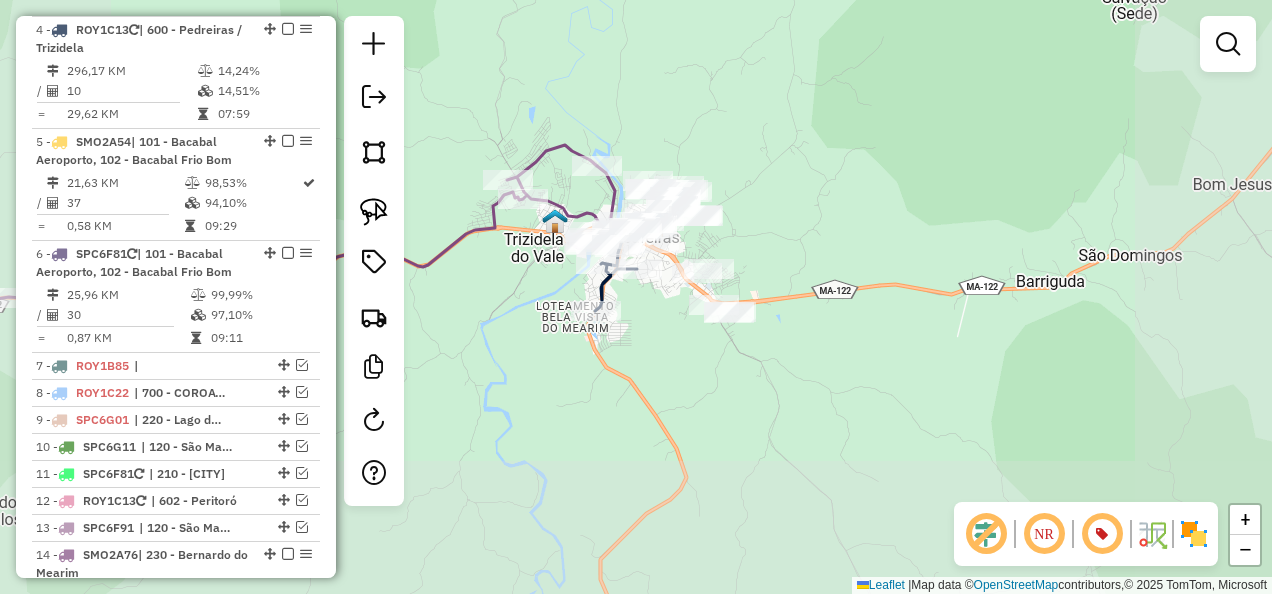 drag, startPoint x: 982, startPoint y: 359, endPoint x: 703, endPoint y: 397, distance: 281.57593 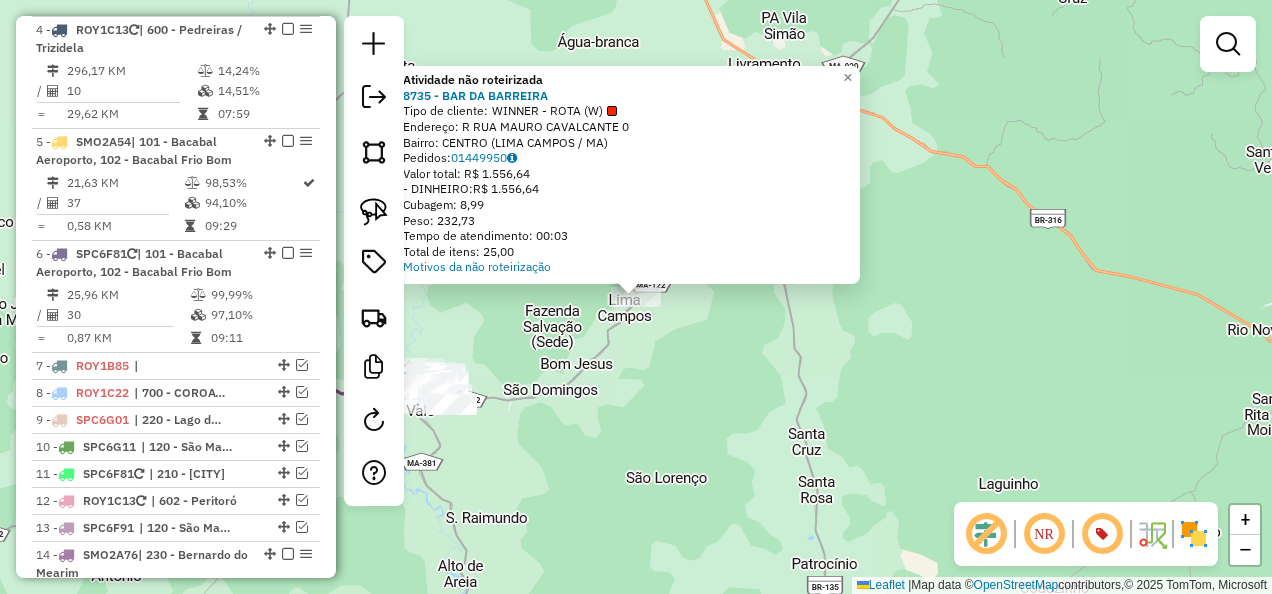 click on "Atividade não roteirizada 8735 - BAR DA BARREIRA  Tipo de cliente:   WINNER - ROTA (W)   Endereço: R   RUA MAURO CAVALCANTE          0   Bairro: CENTRO (LIMA CAMPOS / MA)   Pedidos:  01449950   Valor total: R$ 1.556,64   - DINHEIRO:  R$ 1.556,64   Cubagem: 8,99   Peso: 232,73   Tempo de atendimento: 00:03   Total de itens: 25,00  Motivos da não roteirização × Janela de atendimento Grade de atendimento Capacidade Transportadoras Veículos Cliente Pedidos  Rotas Selecione os dias de semana para filtrar as janelas de atendimento  Seg   Ter   Qua   Qui   Sex   Sáb   Dom  Informe o período da janela de atendimento: De: Até:  Filtrar exatamente a janela do cliente  Considerar janela de atendimento padrão  Selecione os dias de semana para filtrar as grades de atendimento  Seg   Ter   Qua   Qui   Sex   Sáb   Dom   Considerar clientes sem dia de atendimento cadastrado  Clientes fora do dia de atendimento selecionado Filtrar as atividades entre os valores definidos abaixo:  Peso mínimo:   Peso máximo:  De:" 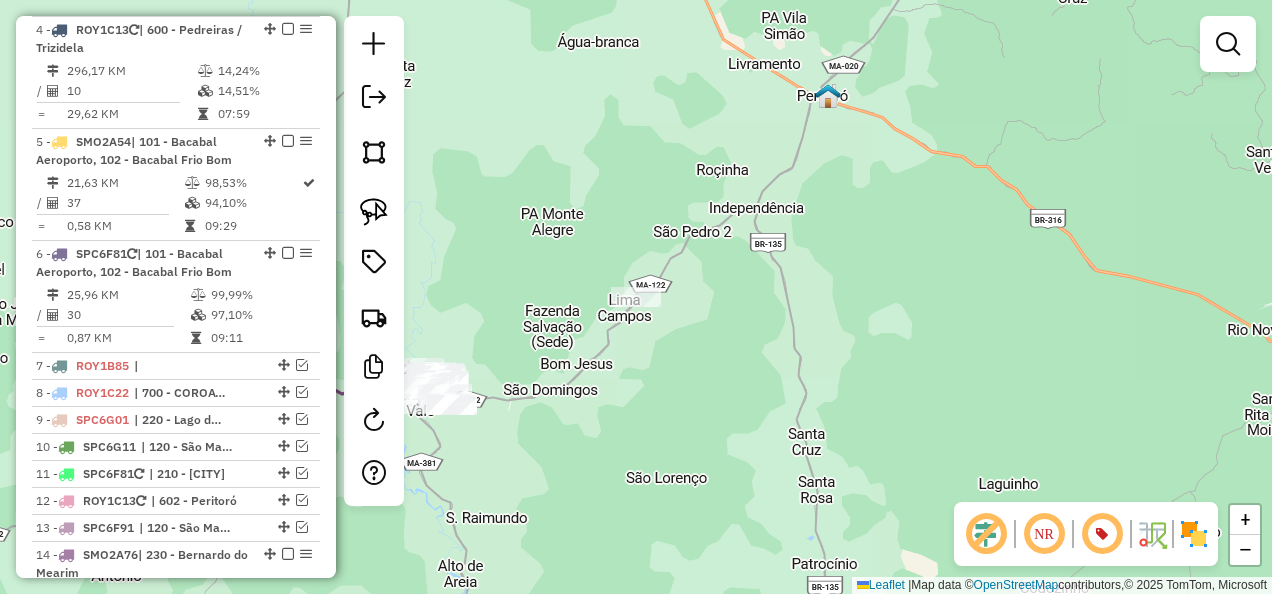 drag, startPoint x: 572, startPoint y: 425, endPoint x: 758, endPoint y: 365, distance: 195.43797 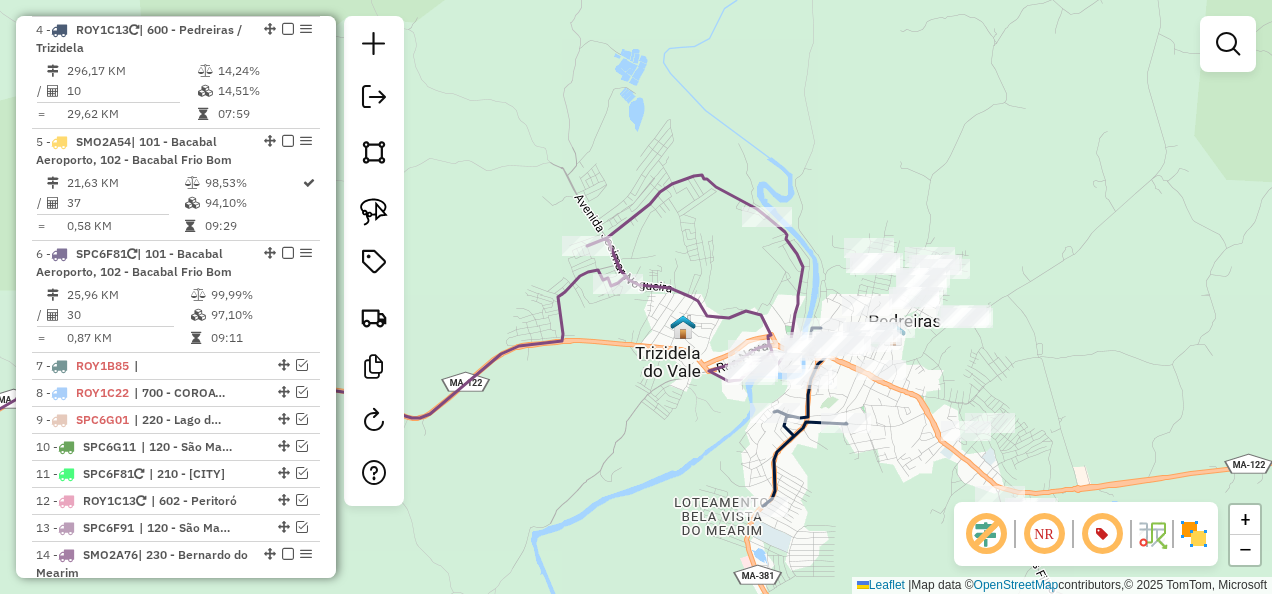 drag, startPoint x: 510, startPoint y: 364, endPoint x: 472, endPoint y: 408, distance: 58.137768 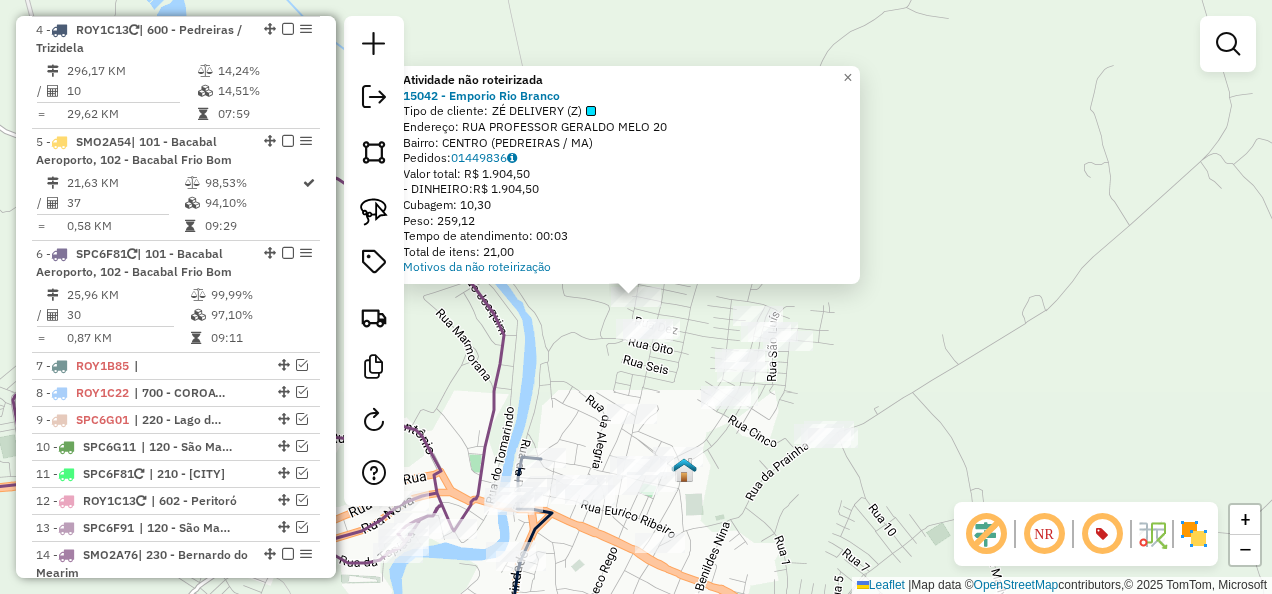 click on "Atividade não roteirizada 15042 - Emporio Rio Branco  Tipo de cliente:   ZÉ DELIVERY (Z)   Endereço:  RUA PROFESSOR GERALDO MELO 20   Bairro: CENTRO (PEDREIRAS / MA)   Pedidos:  01449836   Valor total: R$ 1.904,50   - DINHEIRO:  R$ 1.904,50   Cubagem: 10,30   Peso: 259,12   Tempo de atendimento: 00:03   Total de itens: 21,00  Motivos da não roteirização × Janela de atendimento Grade de atendimento Capacidade Transportadoras Veículos Cliente Pedidos  Rotas Selecione os dias de semana para filtrar as janelas de atendimento  Seg   Ter   Qua   Qui   Sex   Sáb   Dom  Informe o período da janela de atendimento: De: Até:  Filtrar exatamente a janela do cliente  Considerar janela de atendimento padrão  Selecione os dias de semana para filtrar as grades de atendimento  Seg   Ter   Qua   Qui   Sex   Sáb   Dom   Considerar clientes sem dia de atendimento cadastrado  Clientes fora do dia de atendimento selecionado Filtrar as atividades entre os valores definidos abaixo:  Peso mínimo:   Peso máximo:   De:" 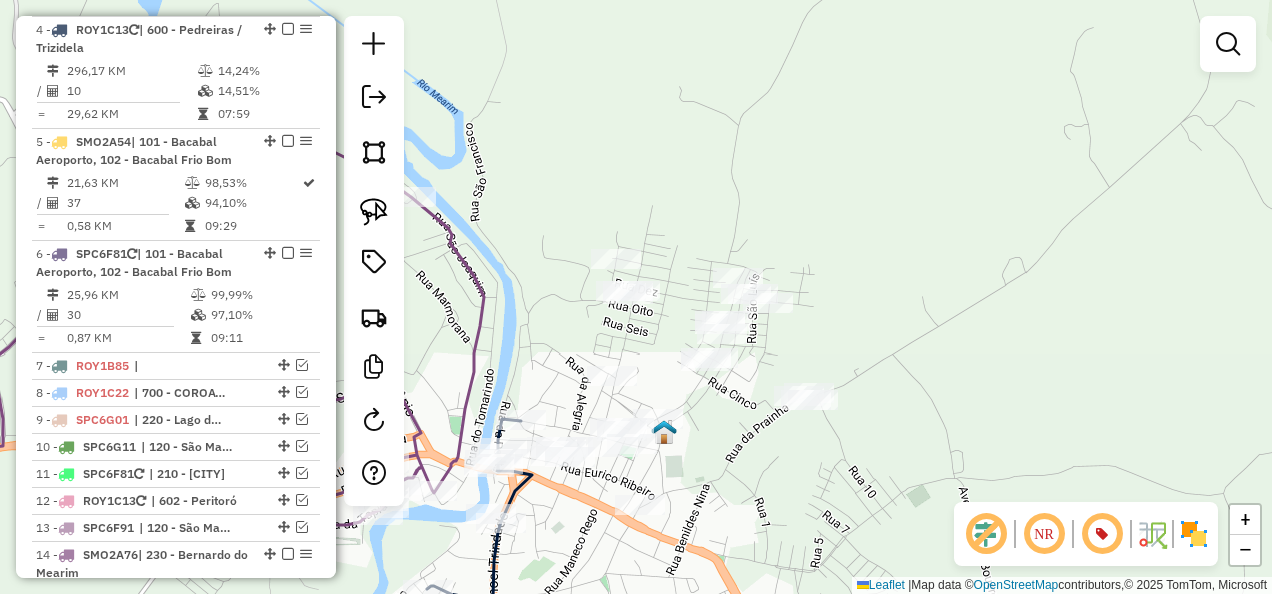 drag, startPoint x: 814, startPoint y: 516, endPoint x: 762, endPoint y: 341, distance: 182.56232 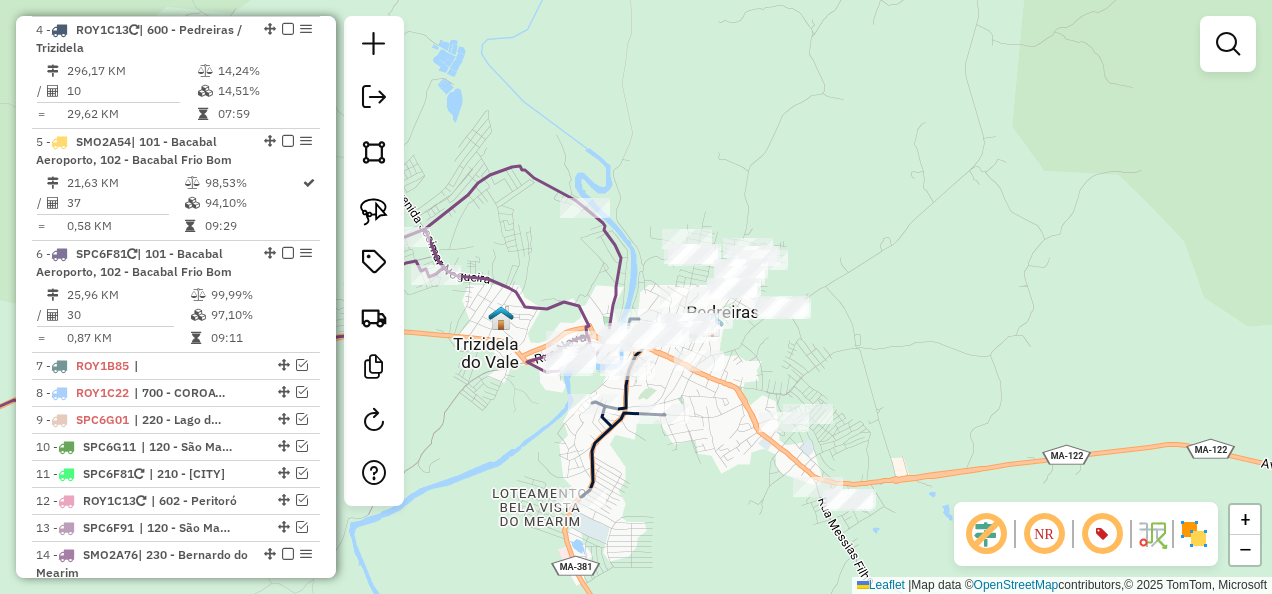 click 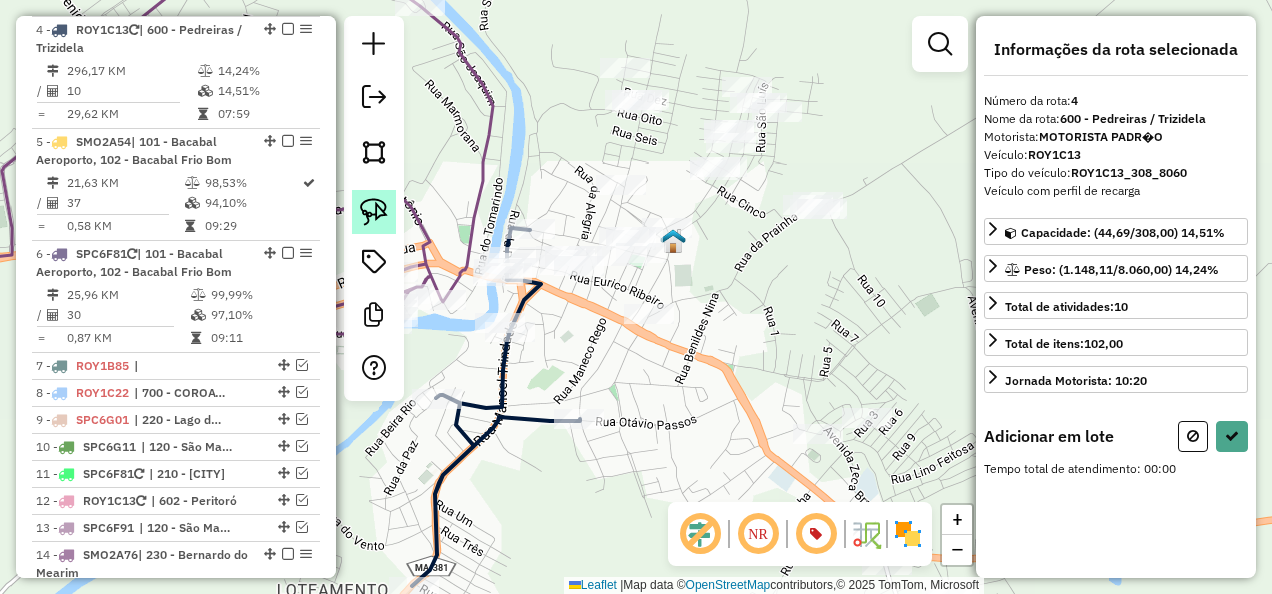 click 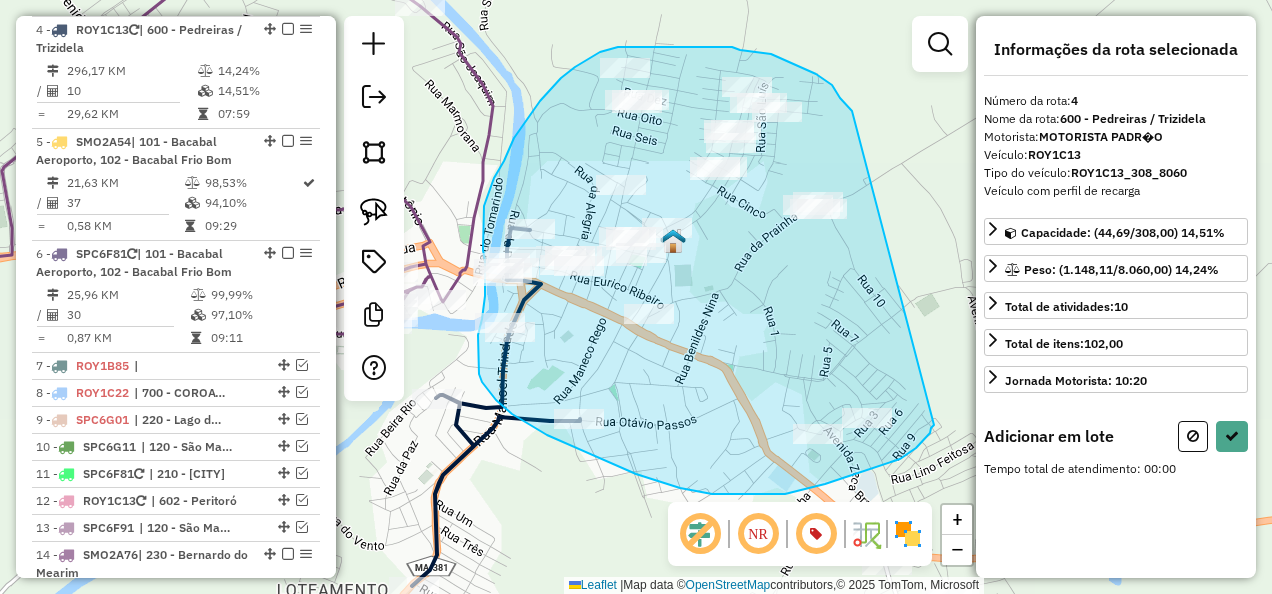 drag, startPoint x: 835, startPoint y: 90, endPoint x: 940, endPoint y: 412, distance: 338.68716 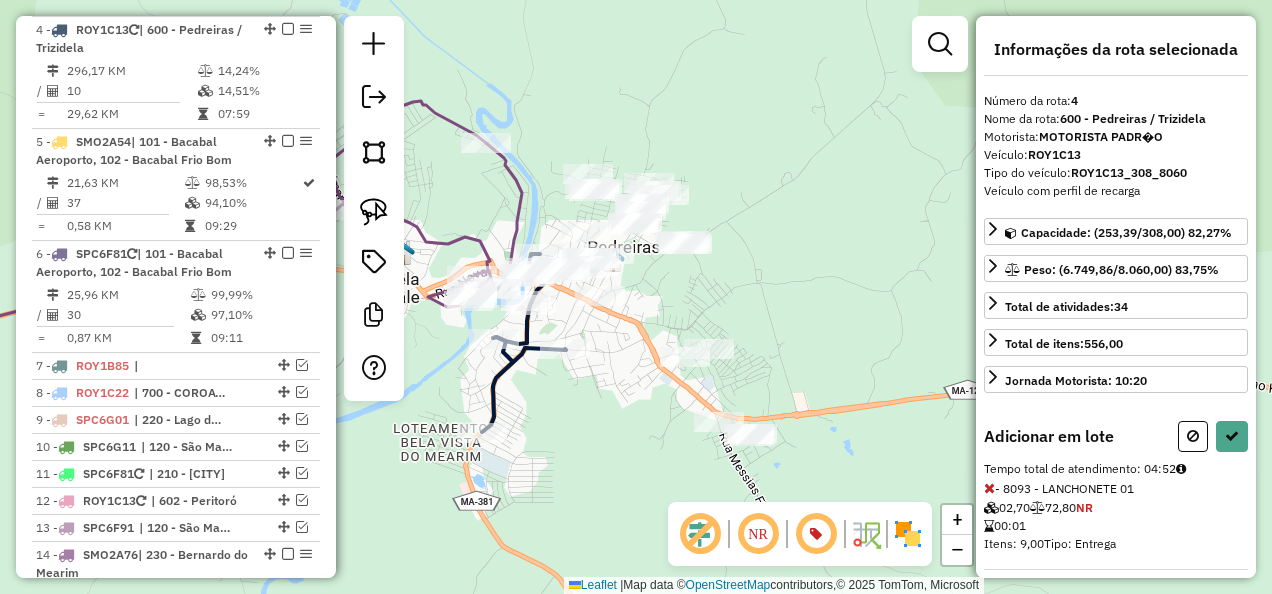 drag, startPoint x: 658, startPoint y: 451, endPoint x: 598, endPoint y: 330, distance: 135.05925 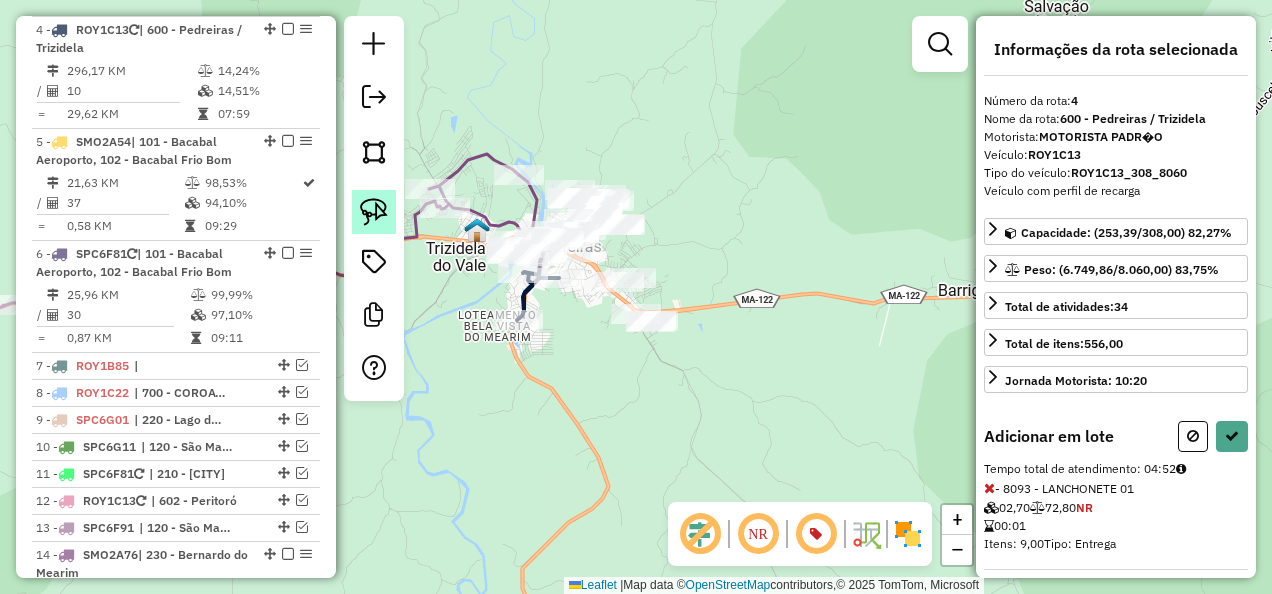 click 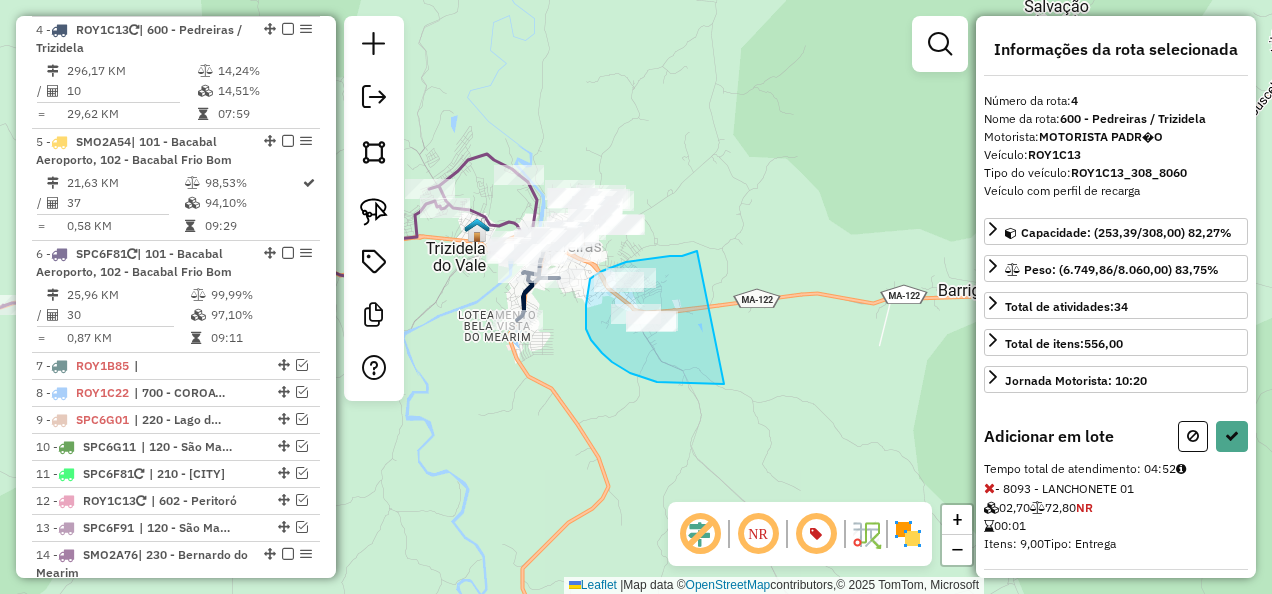 drag, startPoint x: 697, startPoint y: 251, endPoint x: 750, endPoint y: 381, distance: 140.38875 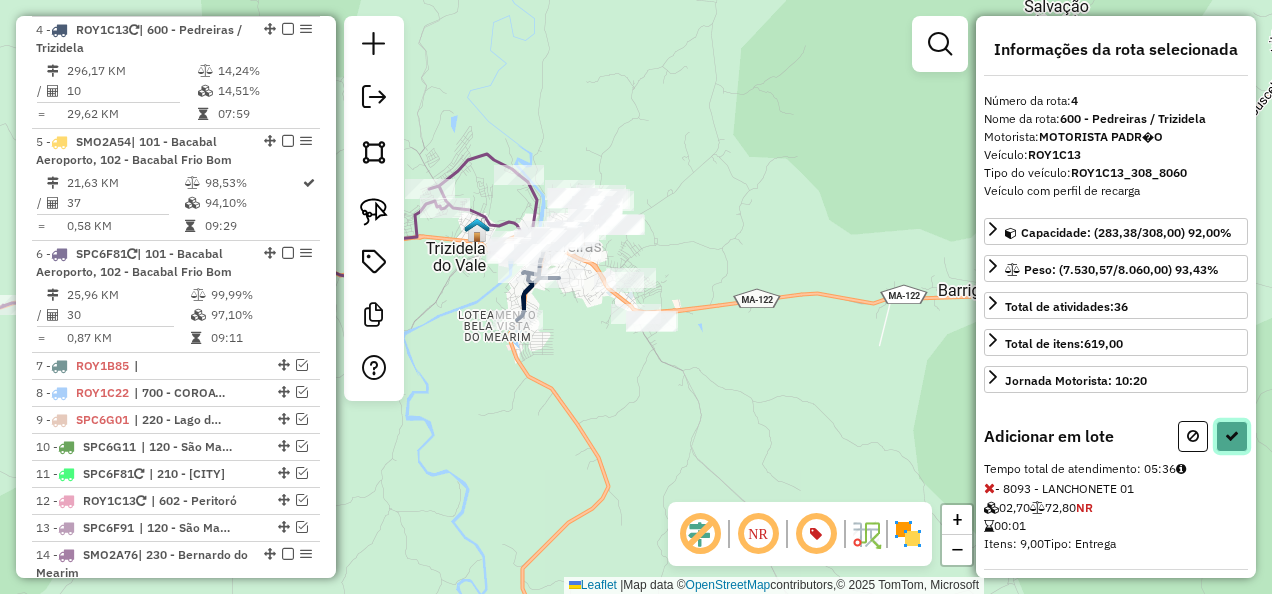 click at bounding box center [1232, 436] 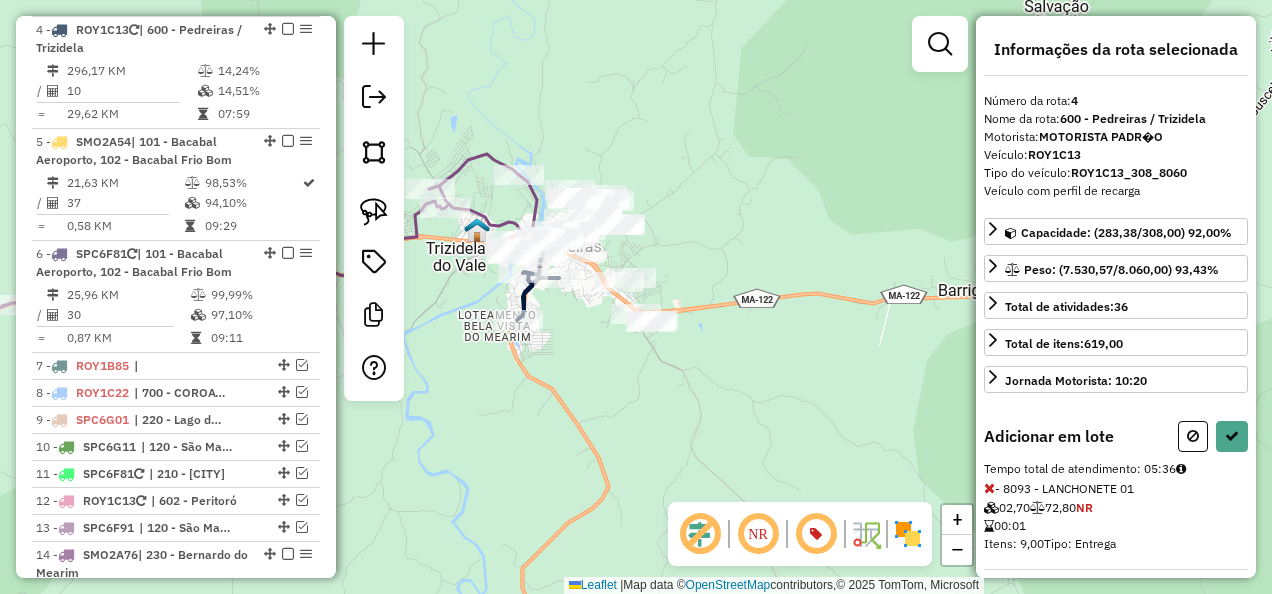 select on "**********" 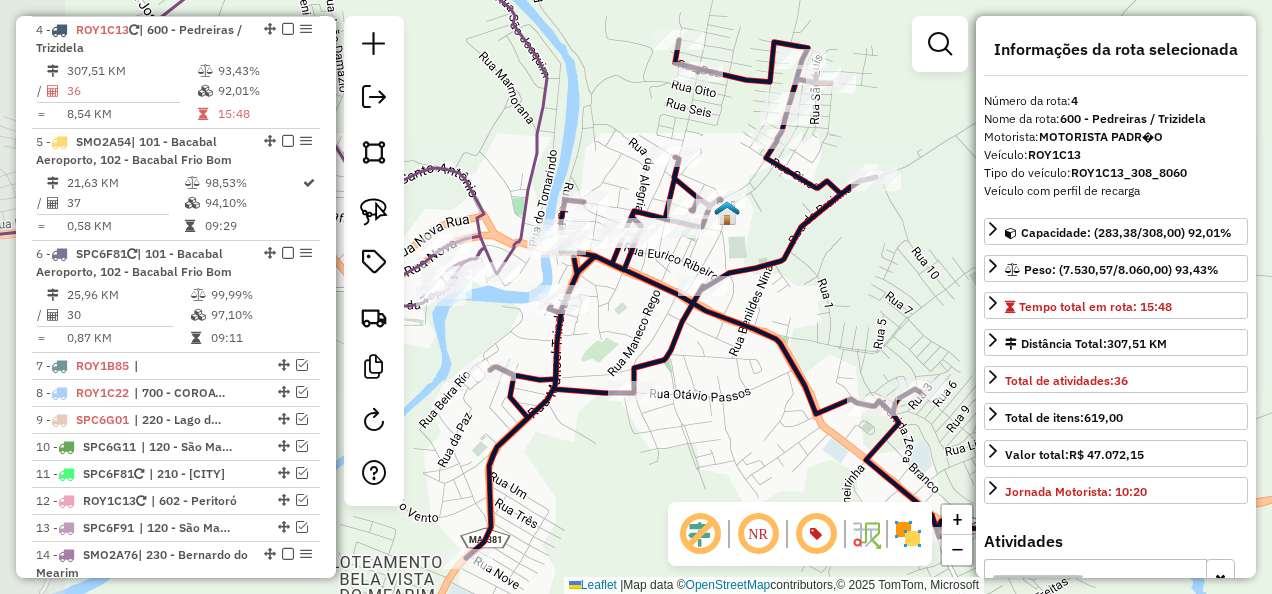 drag, startPoint x: 620, startPoint y: 331, endPoint x: 660, endPoint y: 365, distance: 52.49762 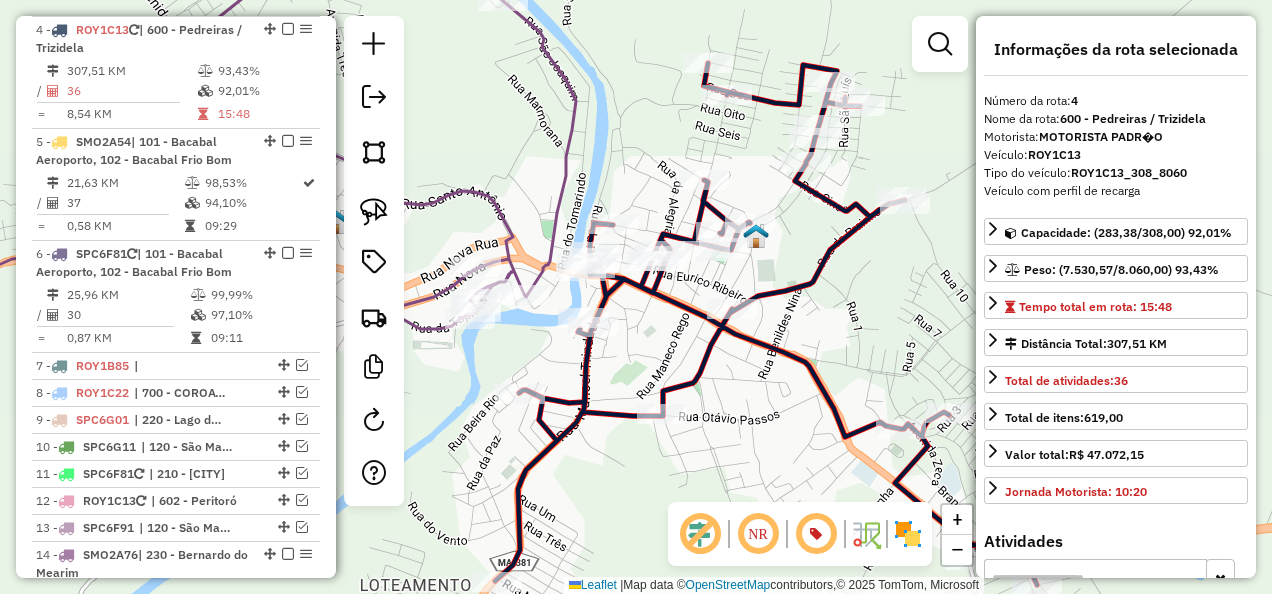 click 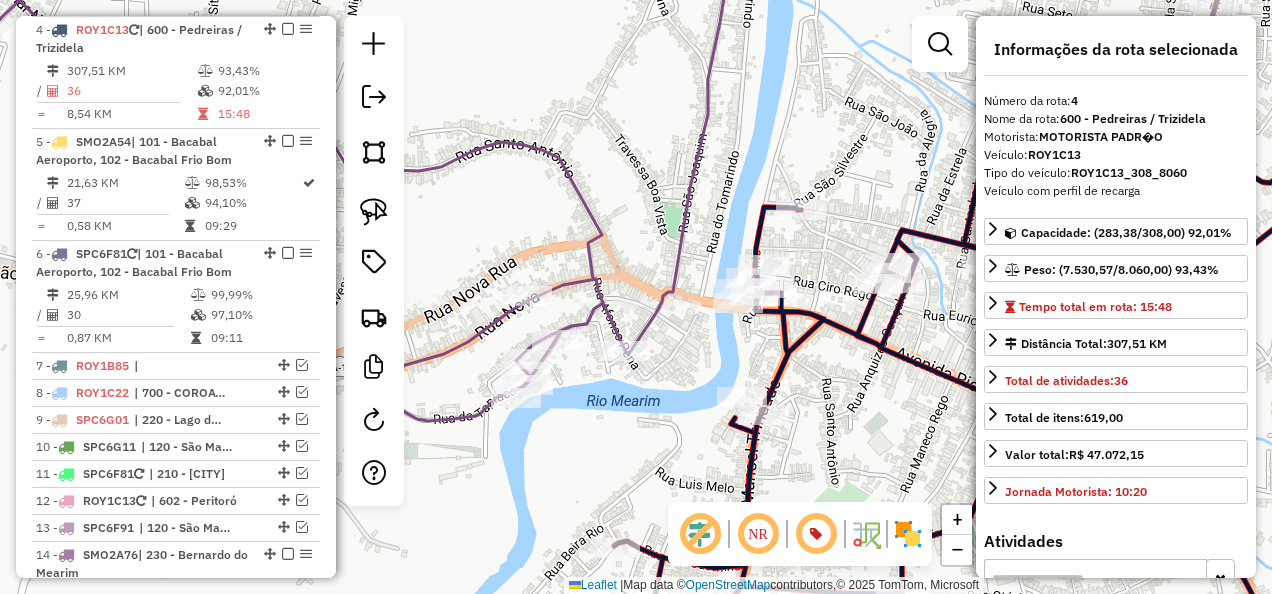 click 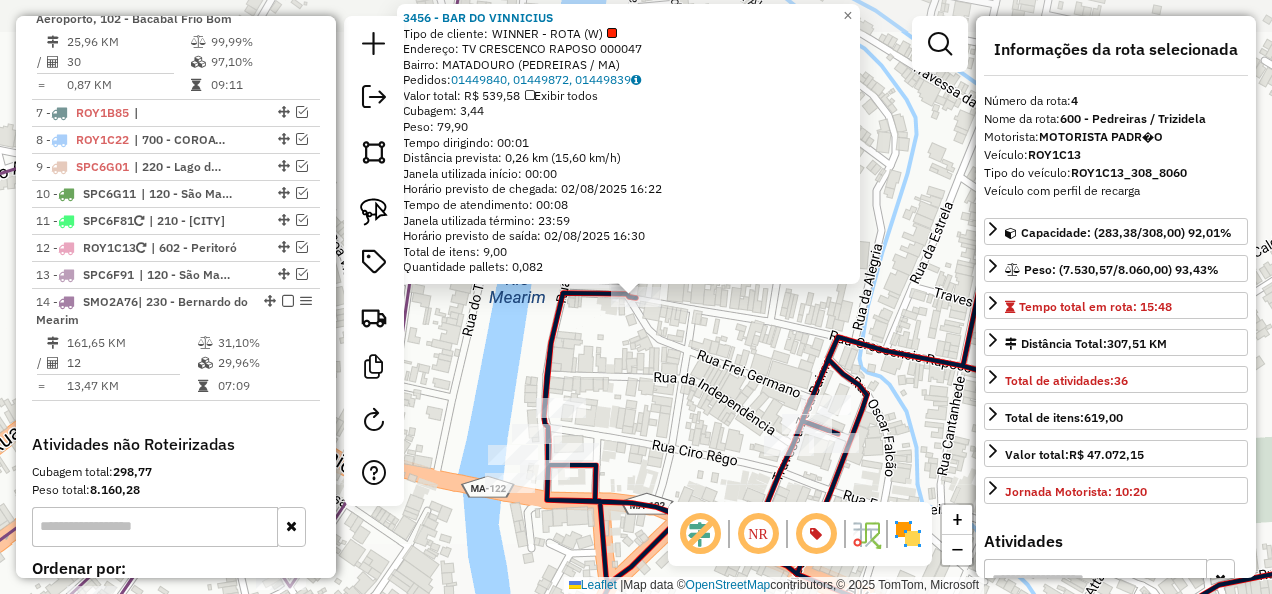 scroll, scrollTop: 1127, scrollLeft: 0, axis: vertical 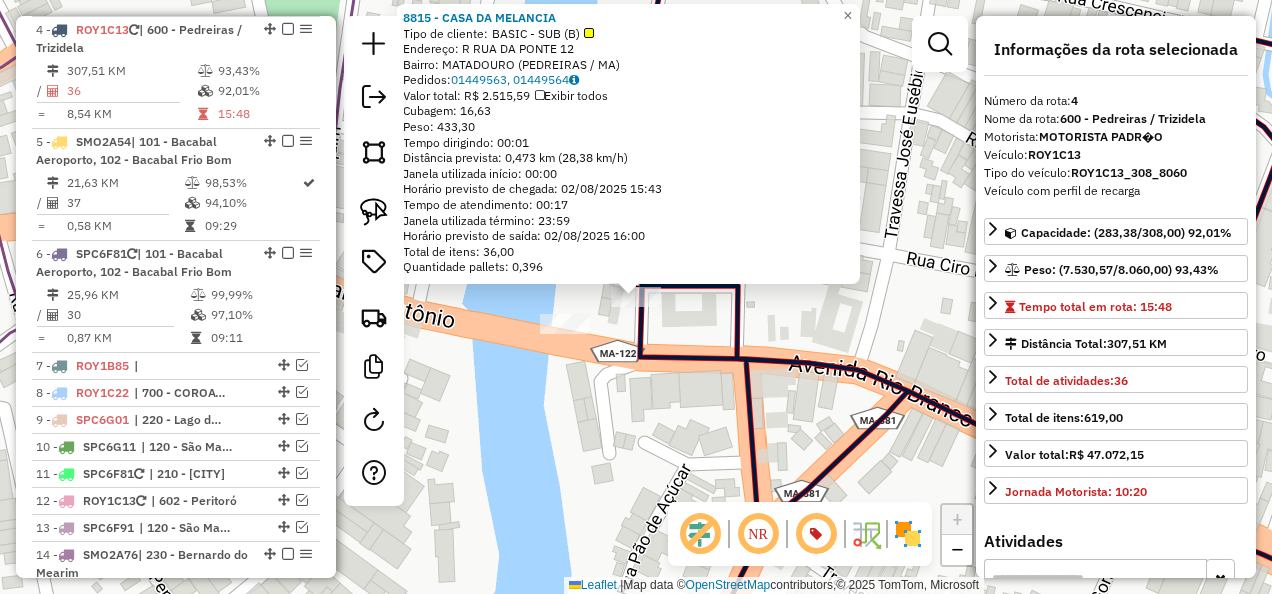 click on "Rota 4 - Placa ROY1C13  8815 - CASA DA MELANCIA 8815 - CASA DA MELANCIA  Tipo de cliente:   BASIC - SUB (B)   Endereço: R   RUA DA PONTE                  12   Bairro: MATADOURO (PEDREIRAS / MA)   Pedidos:  01449563, 01449564   Valor total: R$ 2.515,59   Exibir todos   Cubagem: 16,63  Peso: 433,30  Tempo dirigindo: 00:01   Distância prevista: 0,473 km (28,38 km/h)   Janela utilizada início: 00:00   Horário previsto de chegada: 02/08/2025 15:43   Tempo de atendimento: 00:17   Janela utilizada término: 23:59   Horário previsto de saída: 02/08/2025 16:00   Total de itens: 36,00   Quantidade pallets: 0,396  × Janela de atendimento Grade de atendimento Capacidade Transportadoras Veículos Cliente Pedidos  Rotas Selecione os dias de semana para filtrar as janelas de atendimento  Seg   Ter   Qua   Qui   Sex   Sáb   Dom  Informe o período da janela de atendimento: De: Até:  Filtrar exatamente a janela do cliente  Considerar janela de atendimento padrão   Seg   Ter   Qua   Qui   Sex   Sáb   Dom   De:  De:" 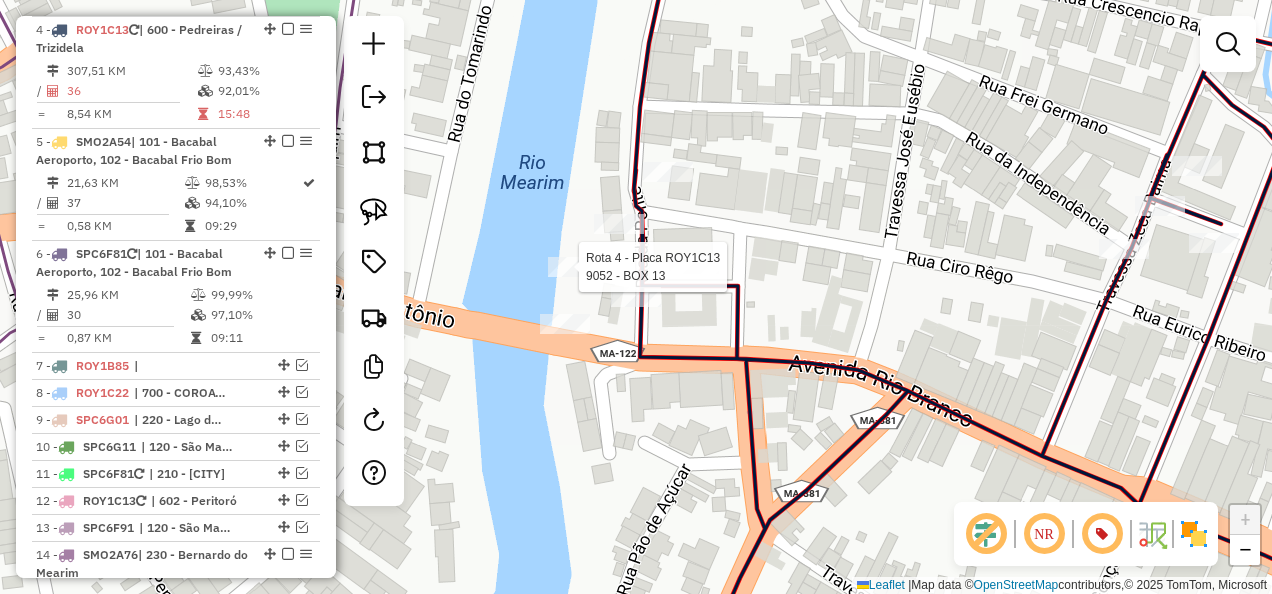 click 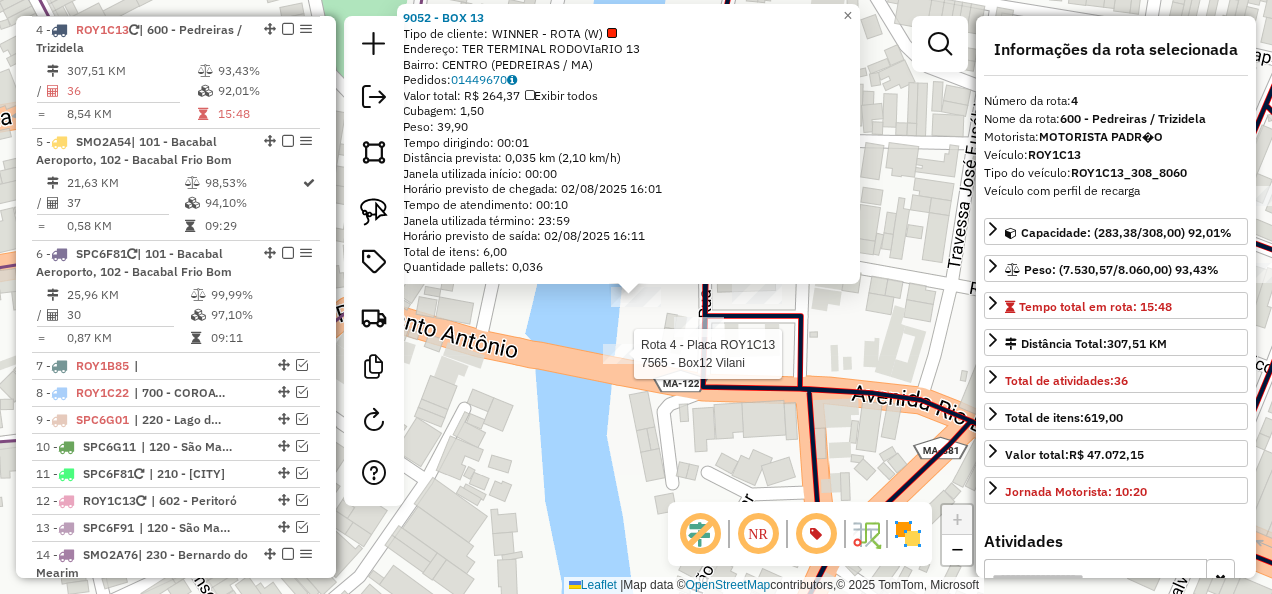 click 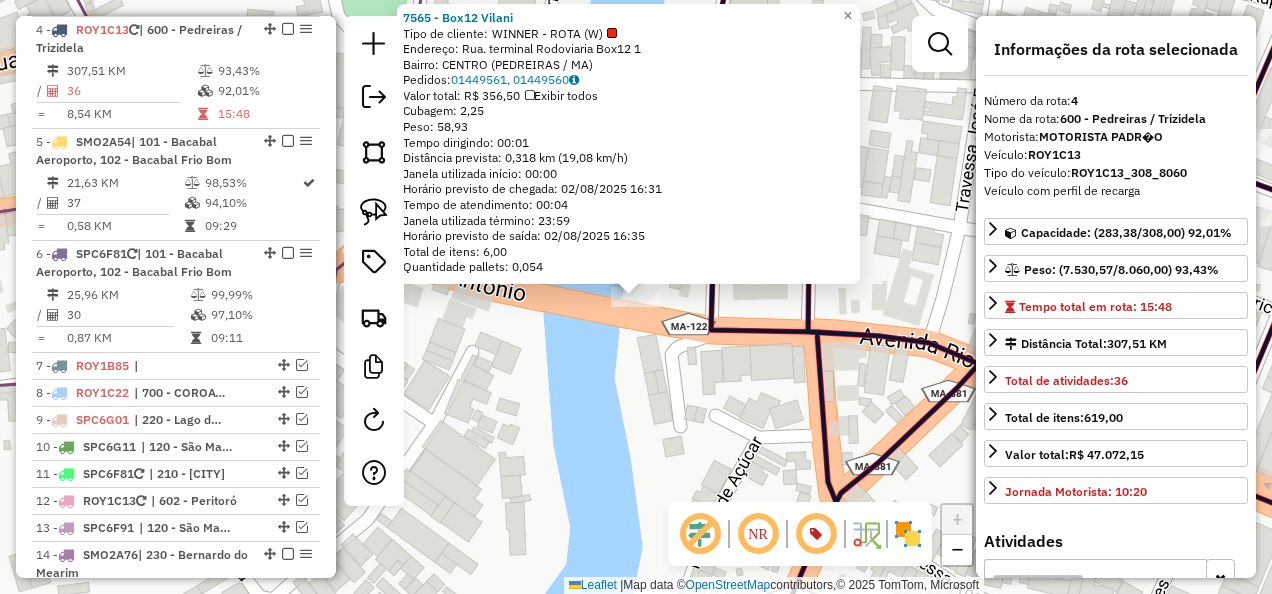 click on "7565 - Box12 Vilani  Tipo de cliente:   WINNER - ROTA (W)   Endereço:  Rua. terminal Rodoviaria Box12 1   Bairro: CENTRO (PEDREIRAS / MA)   Pedidos:  01449561, 01449560   Valor total: R$ 356,50   Exibir todos   Cubagem: 2,25  Peso: 58,93  Tempo dirigindo: 00:01   Distância prevista: 0,318 km (19,08 km/h)   Janela utilizada início: 00:00   Horário previsto de chegada: 02/08/2025 16:31   Tempo de atendimento: 00:04   Janela utilizada término: 23:59   Horário previsto de saída: 02/08/2025 16:35   Total de itens: 6,00   Quantidade pallets: 0,054  × Janela de atendimento Grade de atendimento Capacidade Transportadoras Veículos Cliente Pedidos  Rotas Selecione os dias de semana para filtrar as janelas de atendimento  Seg   Ter   Qua   Qui   Sex   Sáb   Dom  Informe o período da janela de atendimento: De: Até:  Filtrar exatamente a janela do cliente  Considerar janela de atendimento padrão  Selecione os dias de semana para filtrar as grades de atendimento  Seg   Ter   Qua   Qui   Sex   Sáb   Dom   De:" 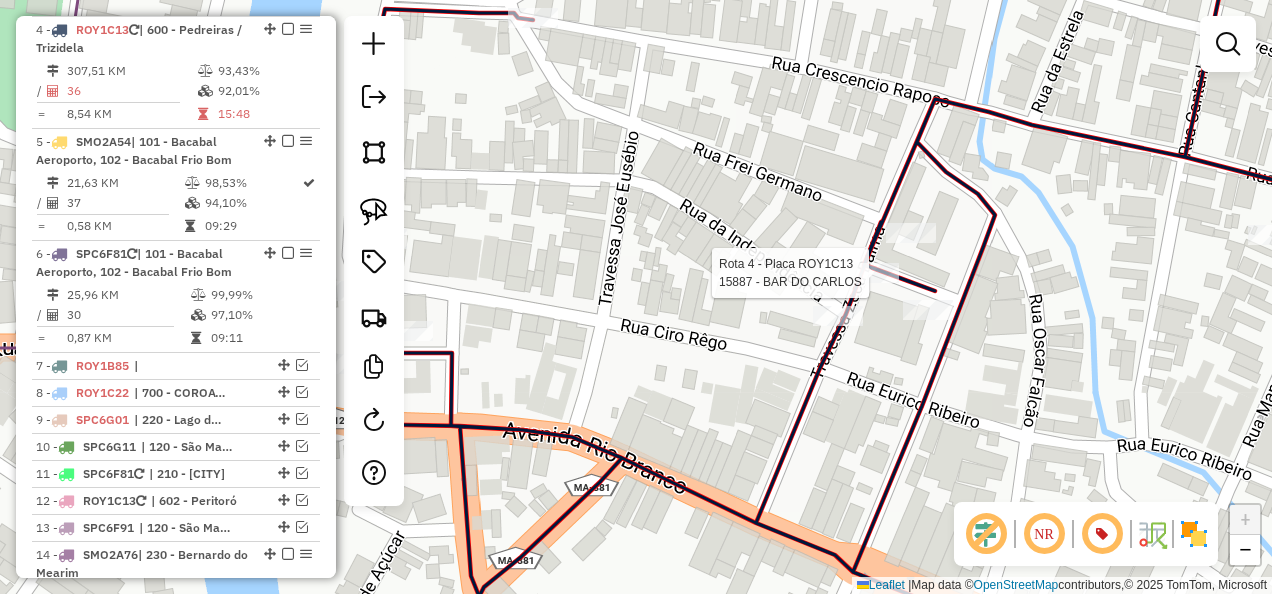 select on "**********" 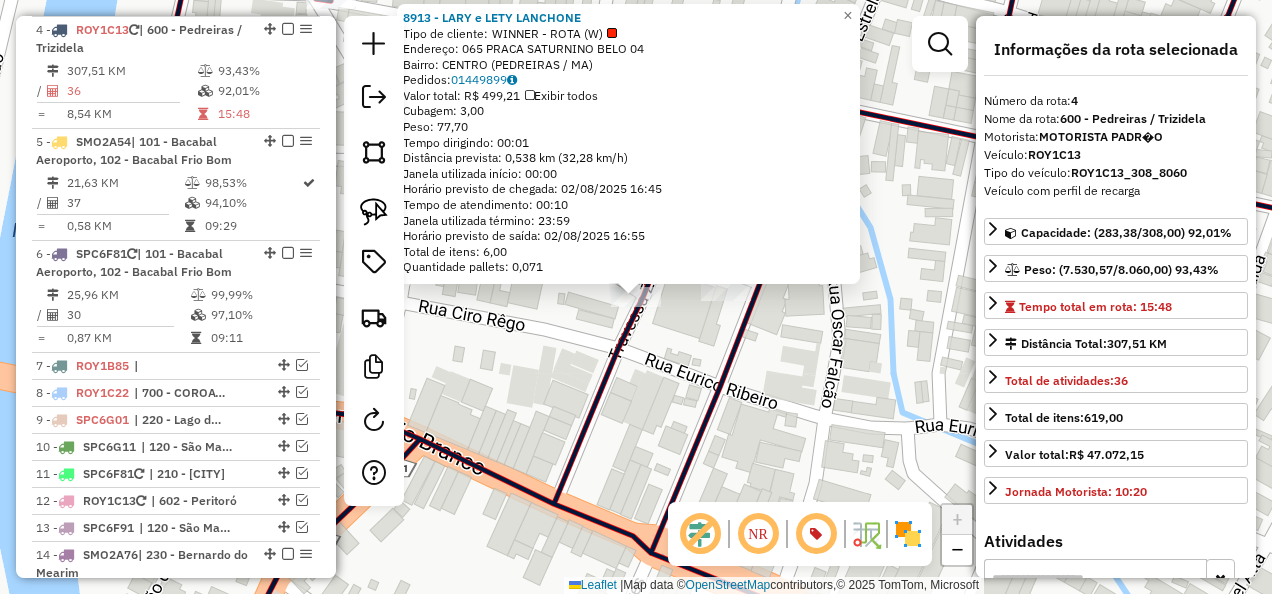 click on "Rota 4 - Placa ROY1C13  8913 - LARY e LETY LANCHONE 8913 - LARY e LETY LANCHONE  Tipo de cliente:   WINNER - ROTA (W)   Endereço: 065 PRACA SATURNINO BELO          04   Bairro: CENTRO (PEDREIRAS / MA)   Pedidos:  01449899   Valor total: R$ 499,21   Exibir todos   Cubagem: 3,00  Peso: 77,70  Tempo dirigindo: 00:01   Distância prevista: 0,538 km (32,28 km/h)   Janela utilizada início: 00:00   Horário previsto de chegada: 02/08/2025 16:45   Tempo de atendimento: 00:10   Janela utilizada término: 23:59   Horário previsto de saída: 02/08/2025 16:55   Total de itens: 6,00   Quantidade pallets: 0,071  × Janela de atendimento Grade de atendimento Capacidade Transportadoras Veículos Cliente Pedidos  Rotas Selecione os dias de semana para filtrar as janelas de atendimento  Seg   Ter   Qua   Qui   Sex   Sáb   Dom  Informe o período da janela de atendimento: De: Até:  Filtrar exatamente a janela do cliente  Considerar janela de atendimento padrão   Seg   Ter   Qua   Qui   Sex   Sáb   Dom   Peso mínimo:  +" 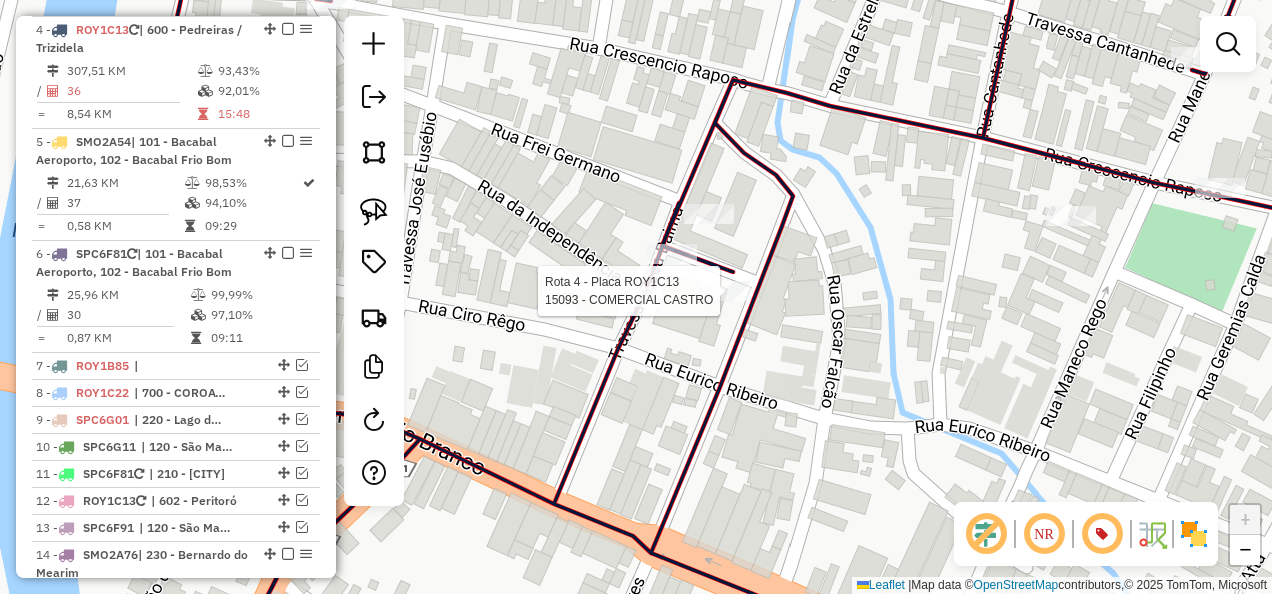 select on "**********" 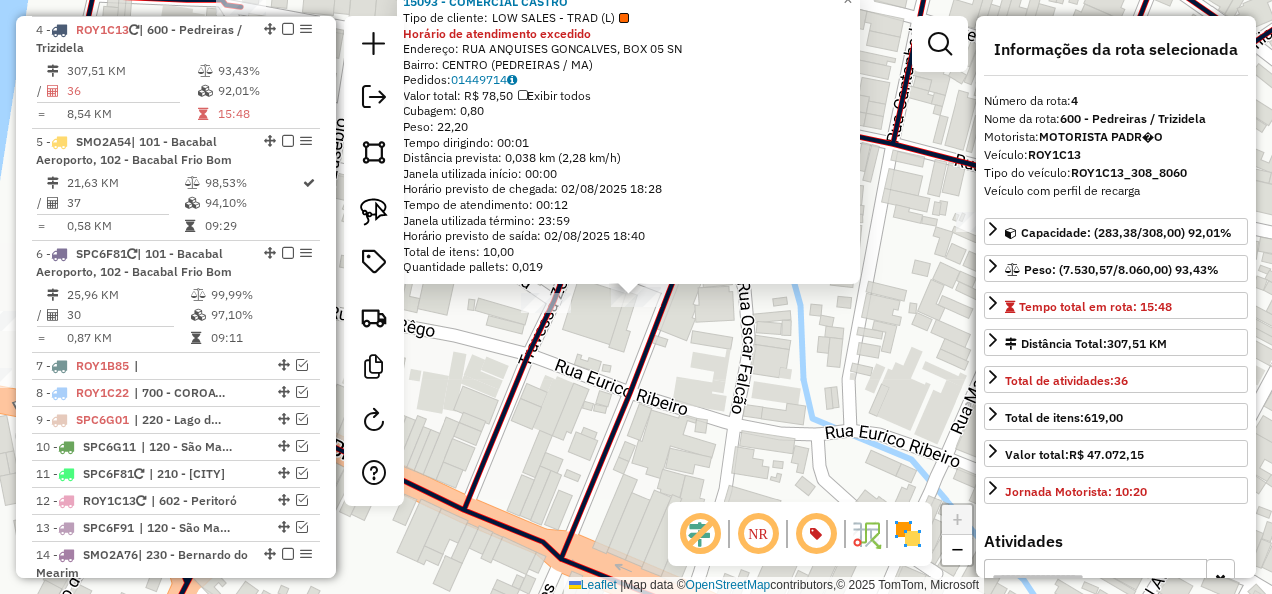 click on "Rota 4 - Placa ROY1C13  15093 - COMERCIAL CASTRO 15093 - COMERCIAL CASTRO  Tipo de cliente:   LOW SALES - TRAD (L)  Horário de atendimento excedido  Endereço:  RUA ANQUISES GONCALVES, BOX 05 SN   Bairro: CENTRO (PEDREIRAS / MA)   Pedidos:  01449714   Valor total: R$ 78,50   Exibir todos   Cubagem: 0,80  Peso: 22,20  Tempo dirigindo: 00:01   Distância prevista: 0,038 km (2,28 km/h)   Janela utilizada início: 00:00   Horário previsto de chegada: 02/08/2025 18:28   Tempo de atendimento: 00:12   Janela utilizada término: 23:59   Horário previsto de saída: 02/08/2025 18:40   Total de itens: 10,00   Quantidade pallets: 0,019  × Janela de atendimento Grade de atendimento Capacidade Transportadoras Veículos Cliente Pedidos  Rotas Selecione os dias de semana para filtrar as janelas de atendimento  Seg   Ter   Qua   Qui   Sex   Sáb   Dom  Informe o período da janela de atendimento: De: Até:  Filtrar exatamente a janela do cliente  Considerar janela de atendimento padrão   Seg   Ter   Qua   Qui   Sex  De:" 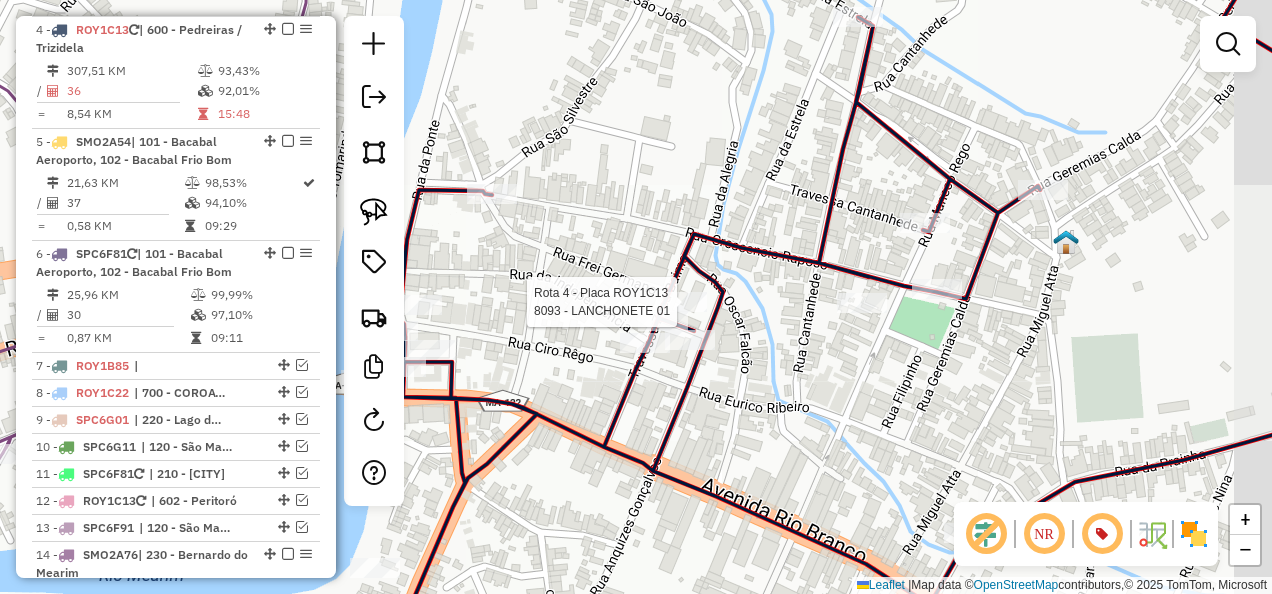 select on "**********" 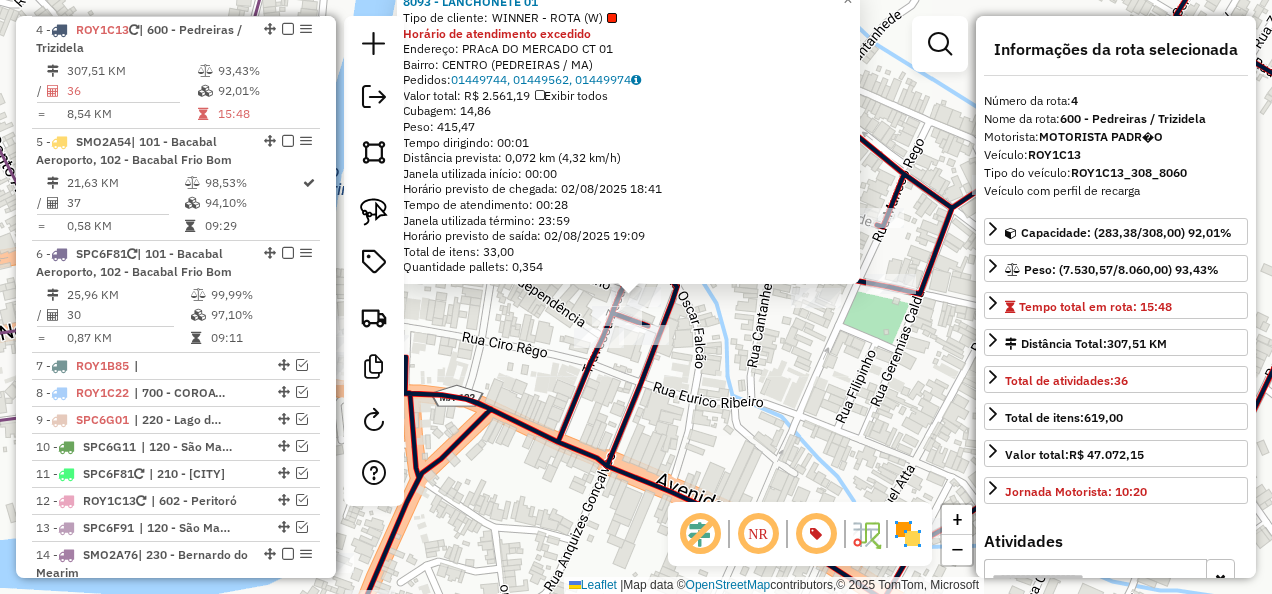 click on "8093 - LANCHONETE 01  Tipo de cliente:   WINNER - ROTA (W)  Horário de atendimento excedido  Endereço:  PRAcA DO MERCADO CT 01   Bairro: CENTRO (PEDREIRAS / MA)   Pedidos:  01449744, 01449562, 01449974   Valor total: R$ 2.561,19   Exibir todos   Cubagem: 14,86  Peso: 415,47  Tempo dirigindo: 00:01   Distância prevista: 0,072 km (4,32 km/h)   Janela utilizada início: 00:00   Horário previsto de chegada: 02/08/2025 18:41   Tempo de atendimento: 00:28   Janela utilizada término: 23:59   Horário previsto de saída: 02/08/2025 19:09   Total de itens: 33,00   Quantidade pallets: 0,354  × Janela de atendimento Grade de atendimento Capacidade Transportadoras Veículos Cliente Pedidos  Rotas Selecione os dias de semana para filtrar as janelas de atendimento  Seg   Ter   Qua   Qui   Sex   Sáb   Dom  Informe o período da janela de atendimento: De: Até:  Filtrar exatamente a janela do cliente  Considerar janela de atendimento padrão  Selecione os dias de semana para filtrar as grades de atendimento  Seg  De:" 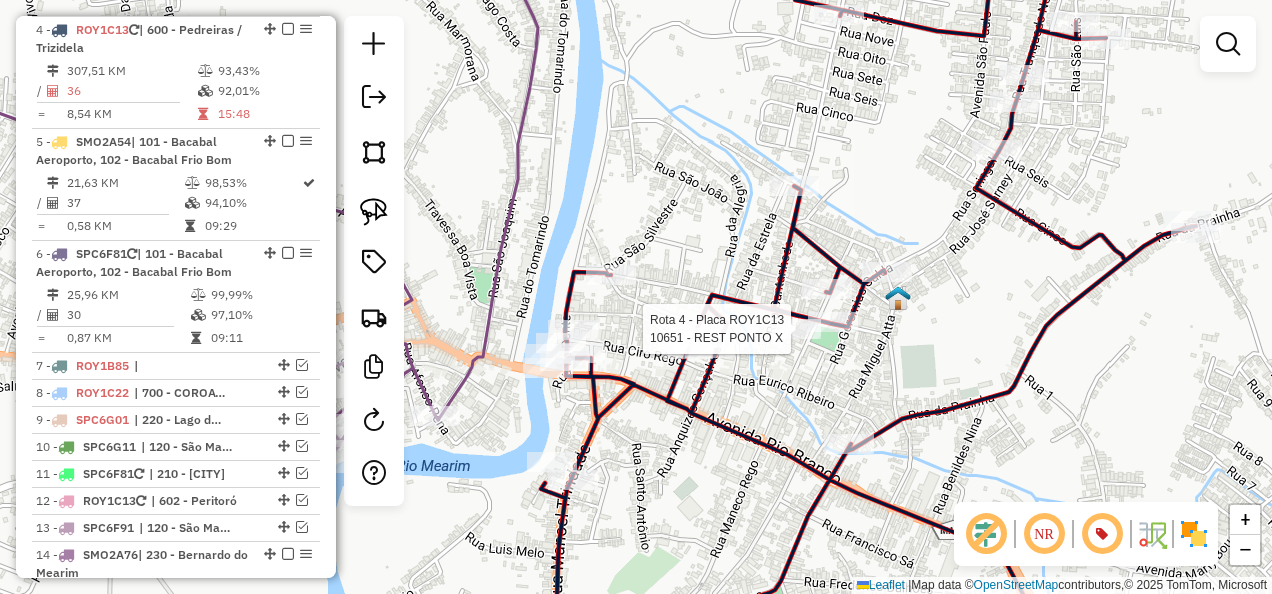 select on "**********" 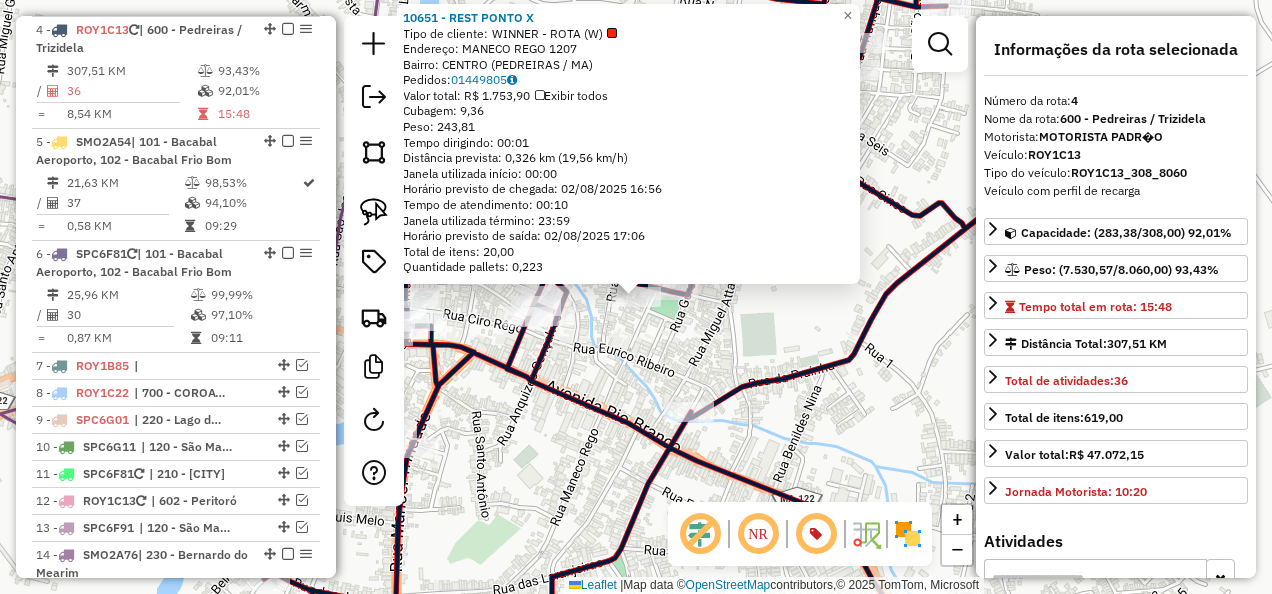 click on "10651 - REST PONTO X  Tipo de cliente:   WINNER - ROTA (W)   Endereço:  MANECO REGO 1207   Bairro: CENTRO (PEDREIRAS / MA)   Pedidos:  01449805   Valor total: R$ 1.753,90   Exibir todos   Cubagem: 9,36  Peso: 243,81  Tempo dirigindo: 00:01   Distância prevista: 0,326 km (19,56 km/h)   Janela utilizada início: 00:00   Horário previsto de chegada: 02/08/2025 16:56   Tempo de atendimento: 00:10   Janela utilizada término: 23:59   Horário previsto de saída: 02/08/2025 17:06   Total de itens: 20,00   Quantidade pallets: 0,223  × Janela de atendimento Grade de atendimento Capacidade Transportadoras Veículos Cliente Pedidos  Rotas Selecione os dias de semana para filtrar as janelas de atendimento  Seg   Ter   Qua   Qui   Sex   Sáb   Dom  Informe o período da janela de atendimento: De: Até:  Filtrar exatamente a janela do cliente  Considerar janela de atendimento padrão  Selecione os dias de semana para filtrar as grades de atendimento  Seg   Ter   Qua   Qui   Sex   Sáb   Dom   Peso mínimo:   De:  De:" 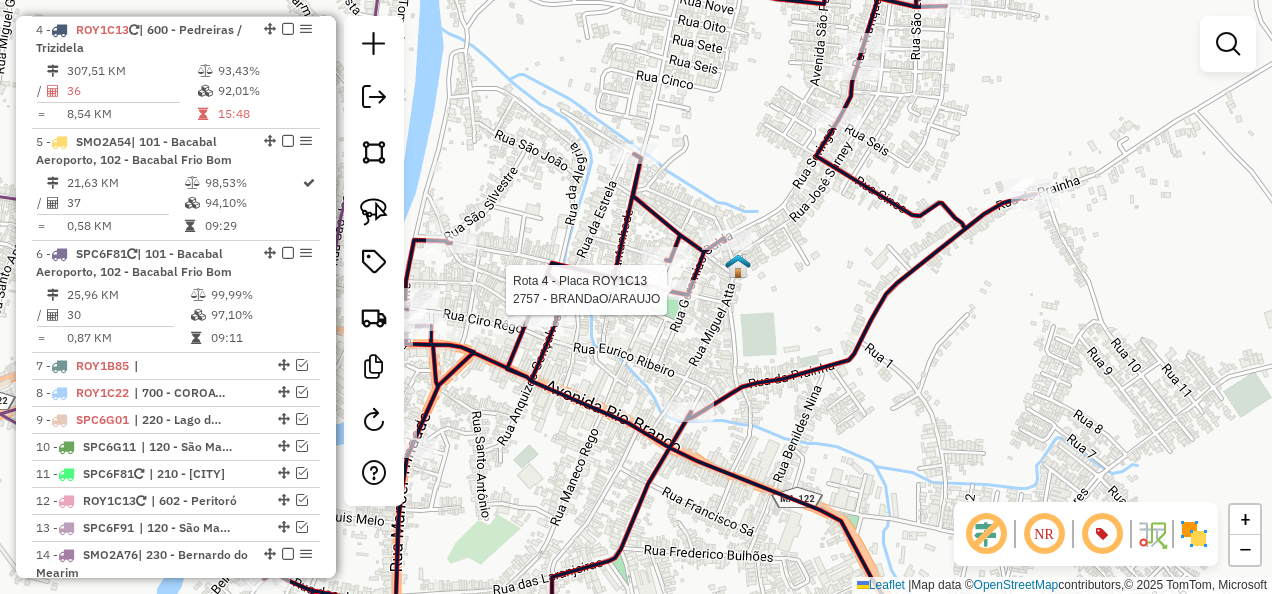 click 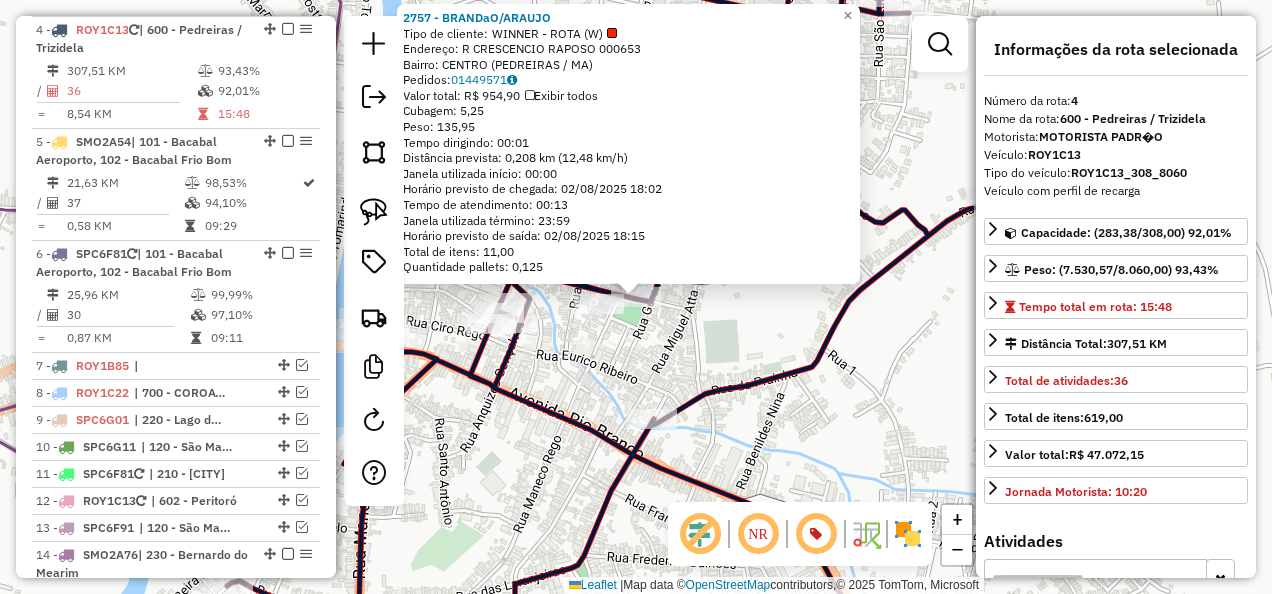 click on "2757 - BRANDaO/ARAUJO  Tipo de cliente:   WINNER - ROTA (W)   Endereço: R     CRESCENCIO  RAPOSO          000653   Bairro: CENTRO (PEDREIRAS / MA)   Pedidos:  01449571   Valor total: R$ 954,90   Exibir todos   Cubagem: 5,25  Peso: 135,95  Tempo dirigindo: 00:01   Distância prevista: 0,208 km (12,48 km/h)   Janela utilizada início: 00:00   Horário previsto de chegada: 02/08/2025 18:02   Tempo de atendimento: 00:13   Janela utilizada término: 23:59   Horário previsto de saída: 02/08/2025 18:15   Total de itens: 11,00   Quantidade pallets: 0,125  × Janela de atendimento Grade de atendimento Capacidade Transportadoras Veículos Cliente Pedidos  Rotas Selecione os dias de semana para filtrar as janelas de atendimento  Seg   Ter   Qua   Qui   Sex   Sáb   Dom  Informe o período da janela de atendimento: De: Até:  Filtrar exatamente a janela do cliente  Considerar janela de atendimento padrão  Selecione os dias de semana para filtrar as grades de atendimento  Seg   Ter   Qua   Qui   Sex   Sáb   Dom  De:" 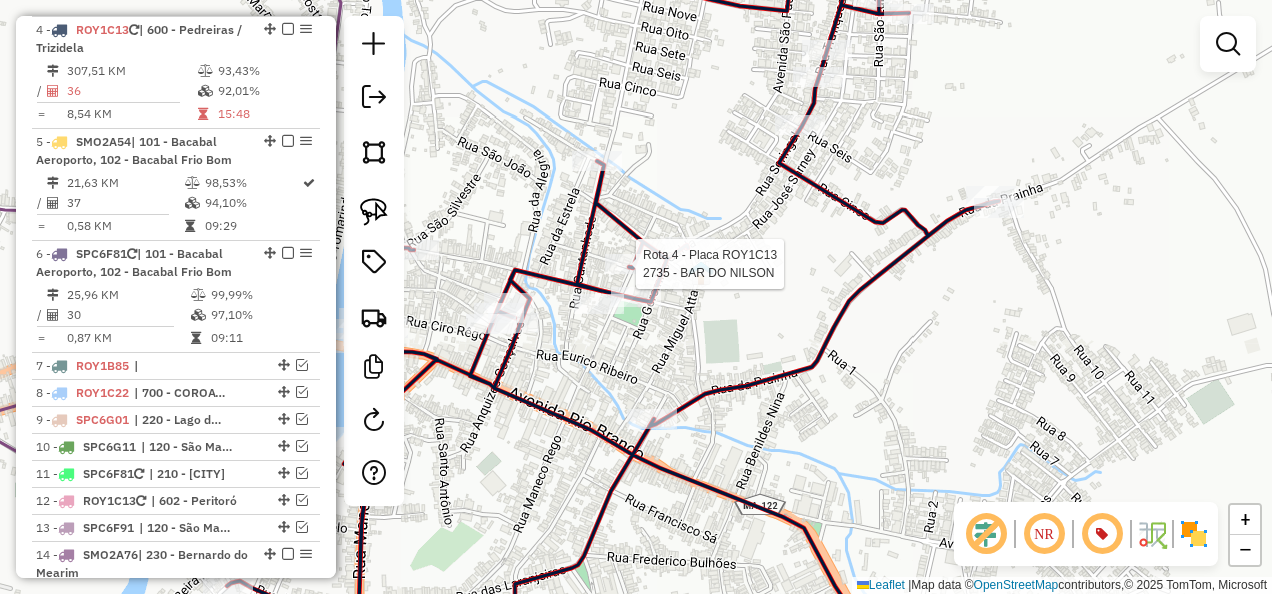 select on "**********" 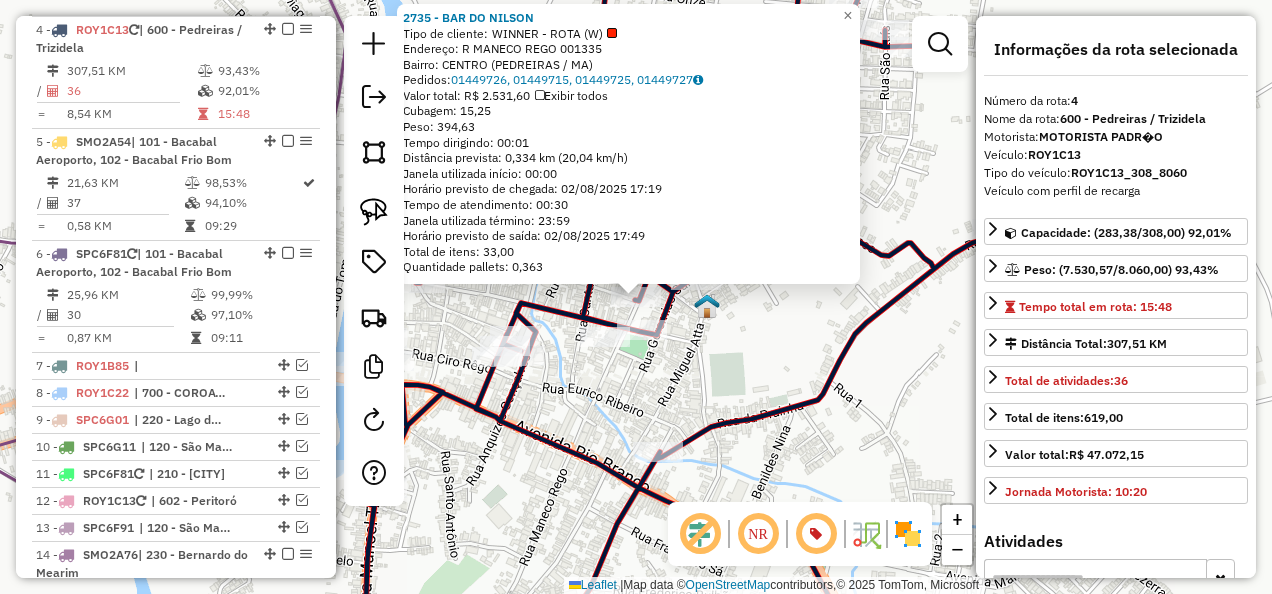 drag, startPoint x: 624, startPoint y: 421, endPoint x: 716, endPoint y: 372, distance: 104.23531 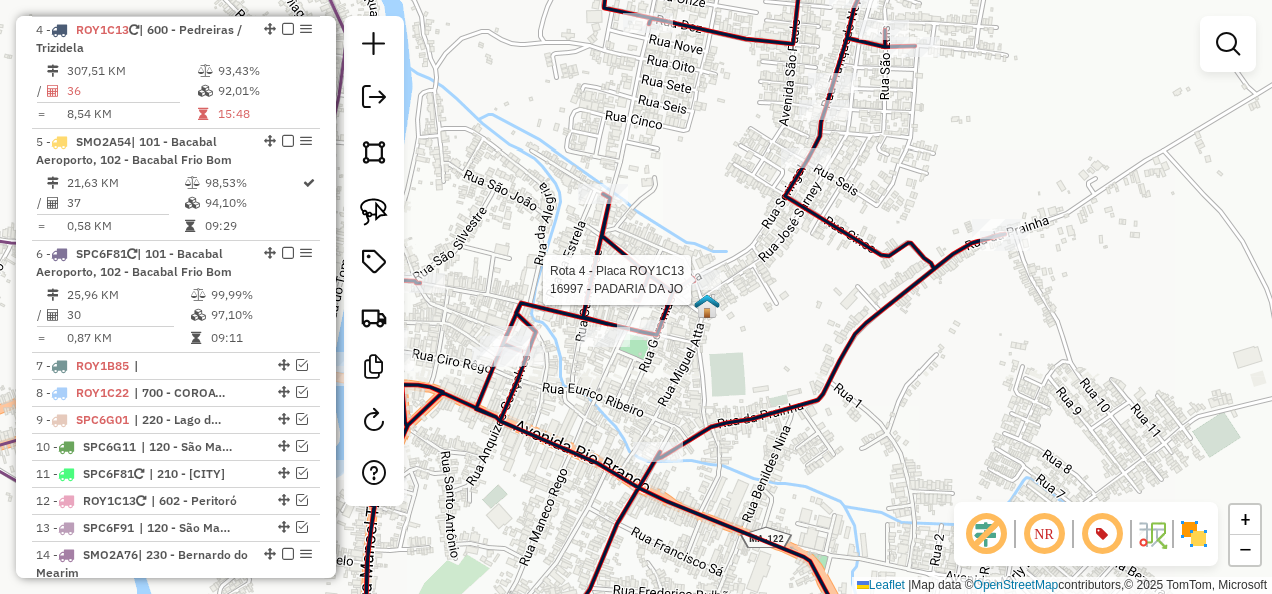 select on "**********" 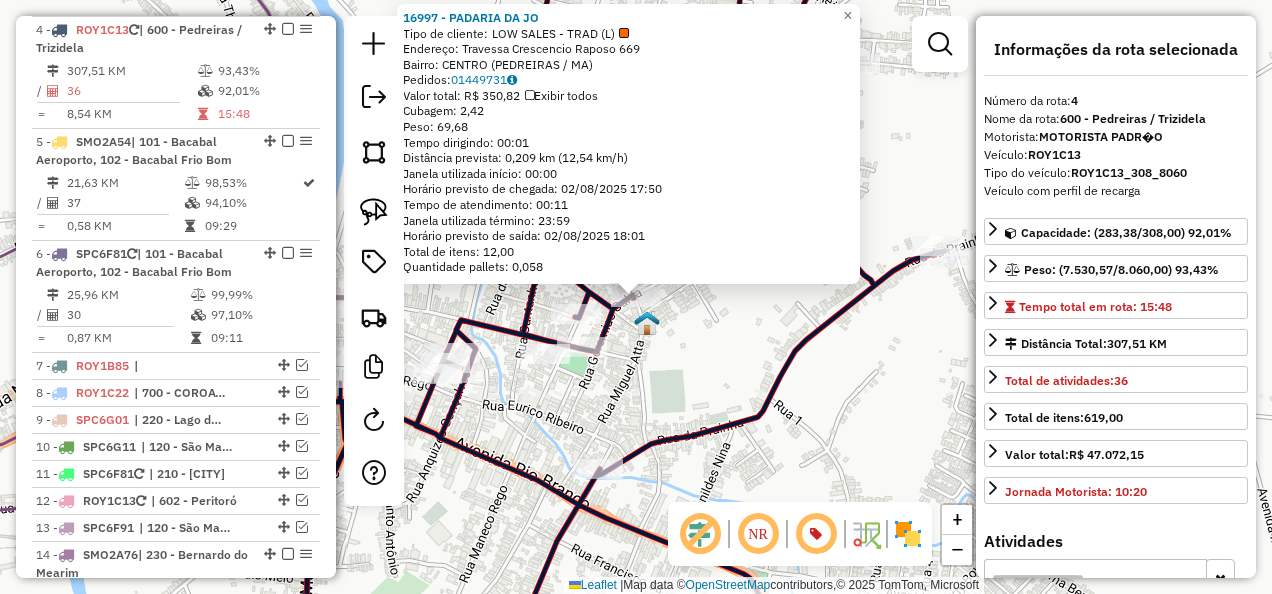 click on "16997 - PADARIA DA JO  Tipo de cliente:   LOW SALES - TRAD (L)   Endereço:  Travessa Crescencio Raposo 669   Bairro: CENTRO (PEDREIRAS / MA)   Pedidos:  01449731   Valor total: R$ 350,82   Exibir todos   Cubagem: 2,42  Peso: 69,68  Tempo dirigindo: 00:01   Distância prevista: 0,209 km (12,54 km/h)   Janela utilizada início: 00:00   Horário previsto de chegada: 02/08/2025 17:50   Tempo de atendimento: 00:11   Janela utilizada término: 23:59   Horário previsto de saída: 02/08/2025 18:01   Total de itens: 12,00   Quantidade pallets: 0,058  × Janela de atendimento Grade de atendimento Capacidade Transportadoras Veículos Cliente Pedidos  Rotas Selecione os dias de semana para filtrar as janelas de atendimento  Seg   Ter   Qua   Qui   Sex   Sáb   Dom  Informe o período da janela de atendimento: De: Até:  Filtrar exatamente a janela do cliente  Considerar janela de atendimento padrão  Selecione os dias de semana para filtrar as grades de atendimento  Seg   Ter   Qua   Qui   Sex   Sáb   Dom   De:   De:" 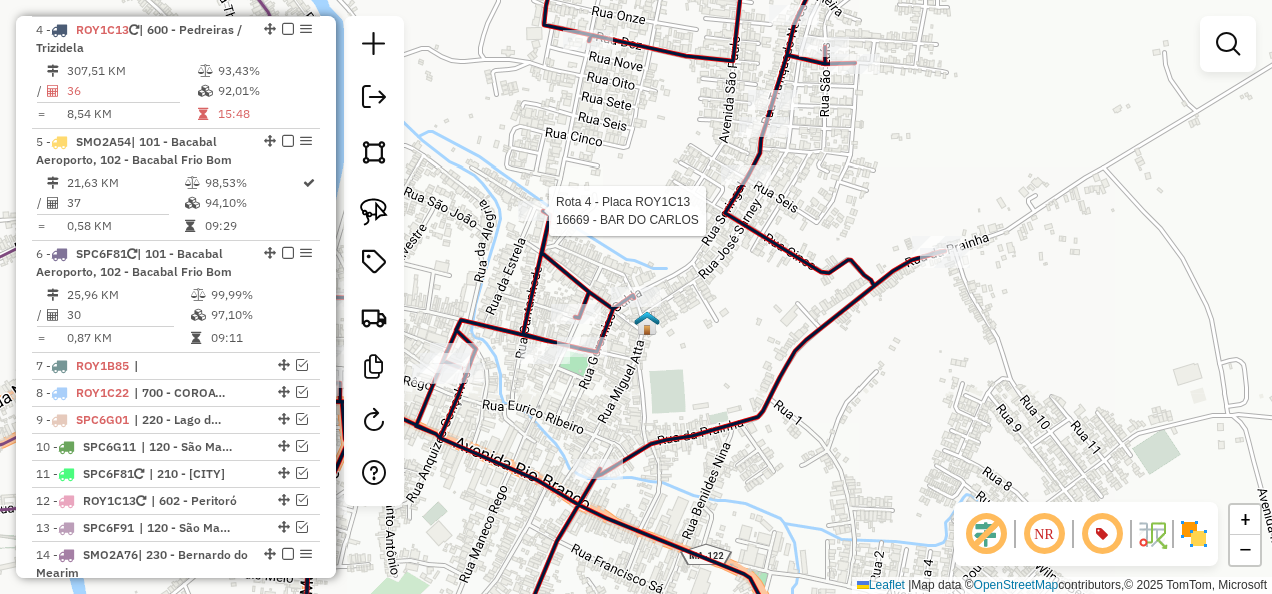 select on "**********" 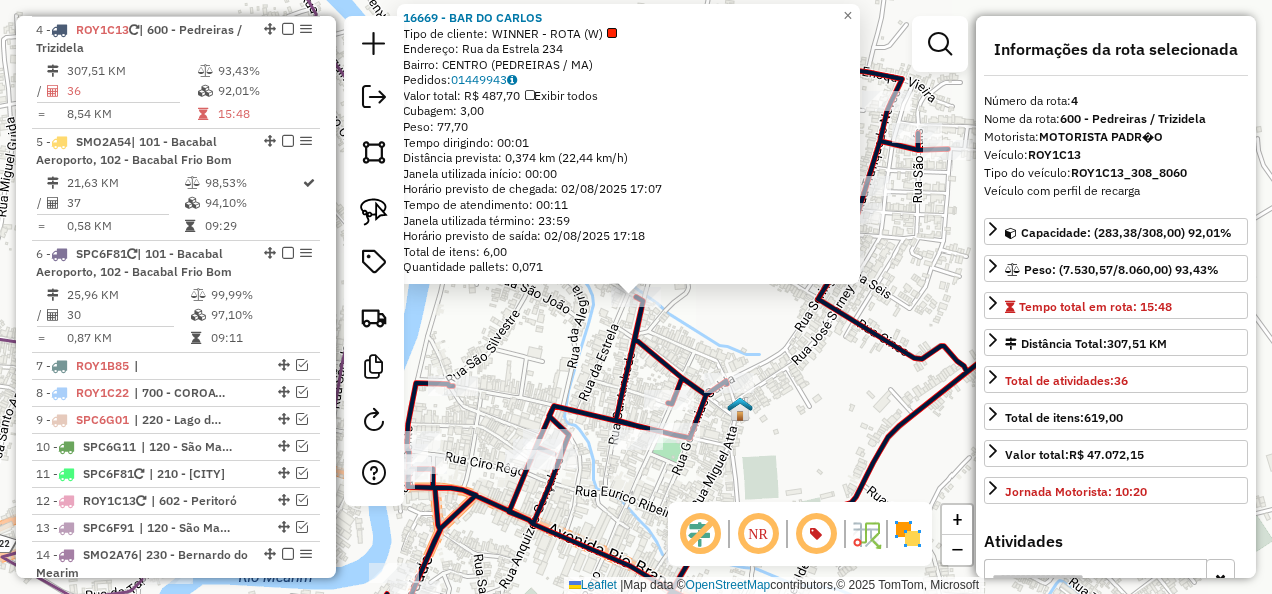 click on "16669 - BAR DO CARLOS  Tipo de cliente:   WINNER - ROTA (W)   Endereço:  Rua da Estrela 234   Bairro: CENTRO (PEDREIRAS / MA)   Pedidos:  01449943   Valor total: R$ 487,70   Exibir todos   Cubagem: 3,00  Peso: 77,70  Tempo dirigindo: 00:01   Distância prevista: 0,374 km (22,44 km/h)   Janela utilizada início: 00:00   Horário previsto de chegada: 02/08/2025 17:07   Tempo de atendimento: 00:11   Janela utilizada término: 23:59   Horário previsto de saída: 02/08/2025 17:18   Total de itens: 6,00   Quantidade pallets: 0,071  × Janela de atendimento Grade de atendimento Capacidade Transportadoras Veículos Cliente Pedidos  Rotas Selecione os dias de semana para filtrar as janelas de atendimento  Seg   Ter   Qua   Qui   Sex   Sáb   Dom  Informe o período da janela de atendimento: De: Até:  Filtrar exatamente a janela do cliente  Considerar janela de atendimento padrão  Selecione os dias de semana para filtrar as grades de atendimento  Seg   Ter   Qua   Qui   Sex   Sáb   Dom   Peso mínimo:   De:   De:" 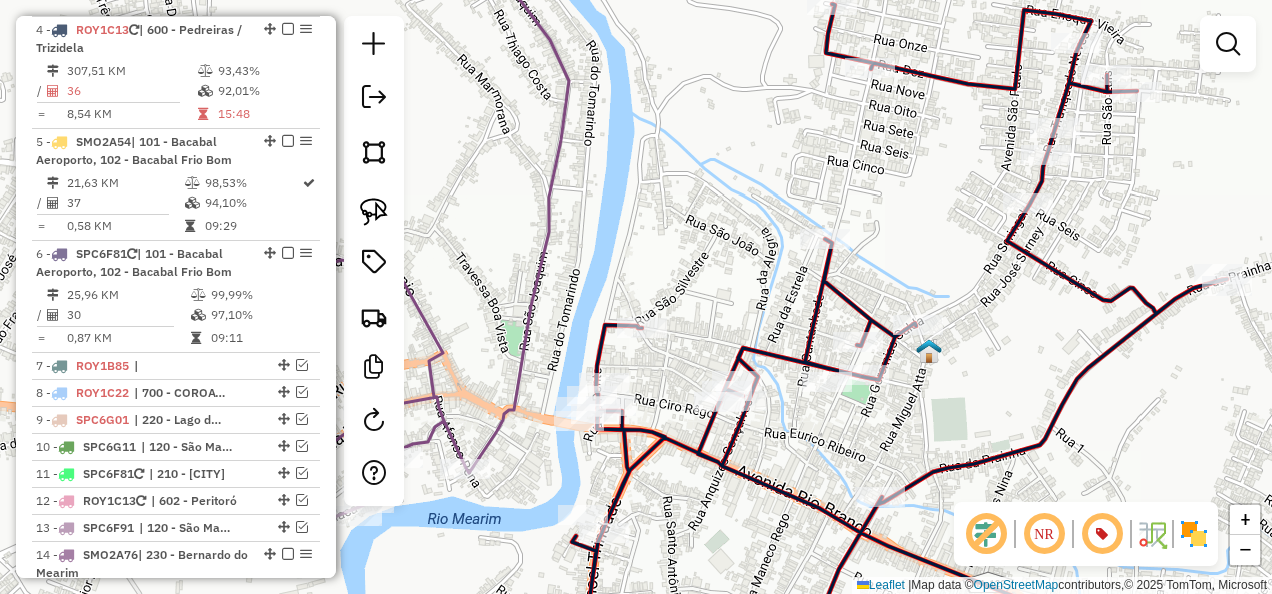 drag, startPoint x: 560, startPoint y: 369, endPoint x: 812, endPoint y: 228, distance: 288.76462 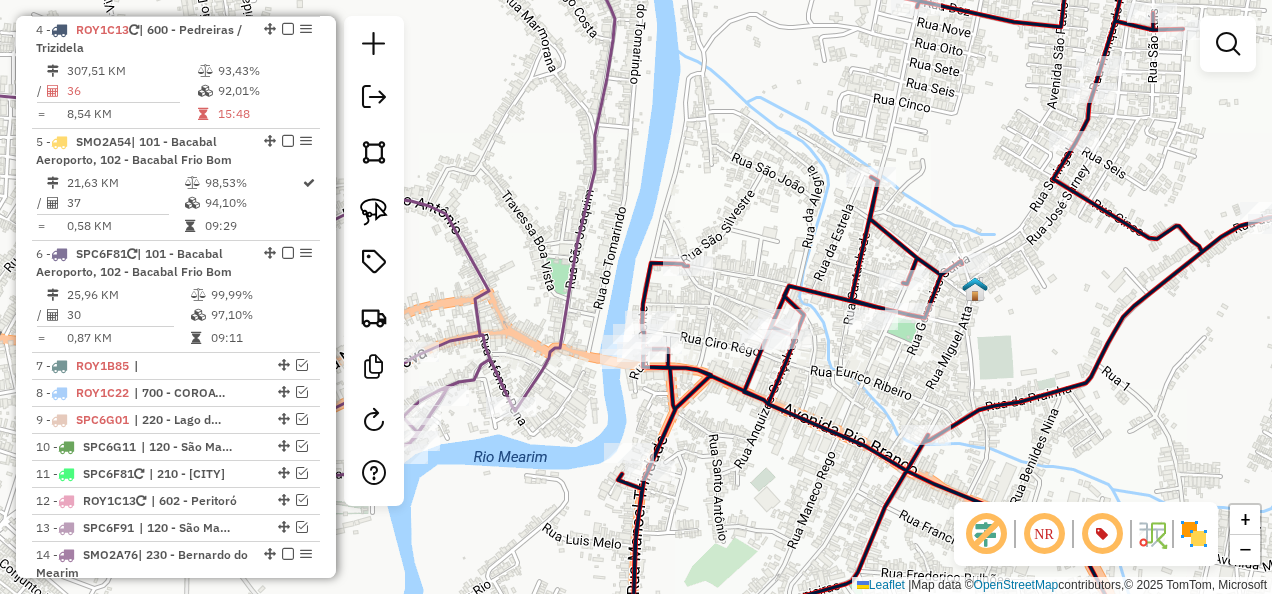 click 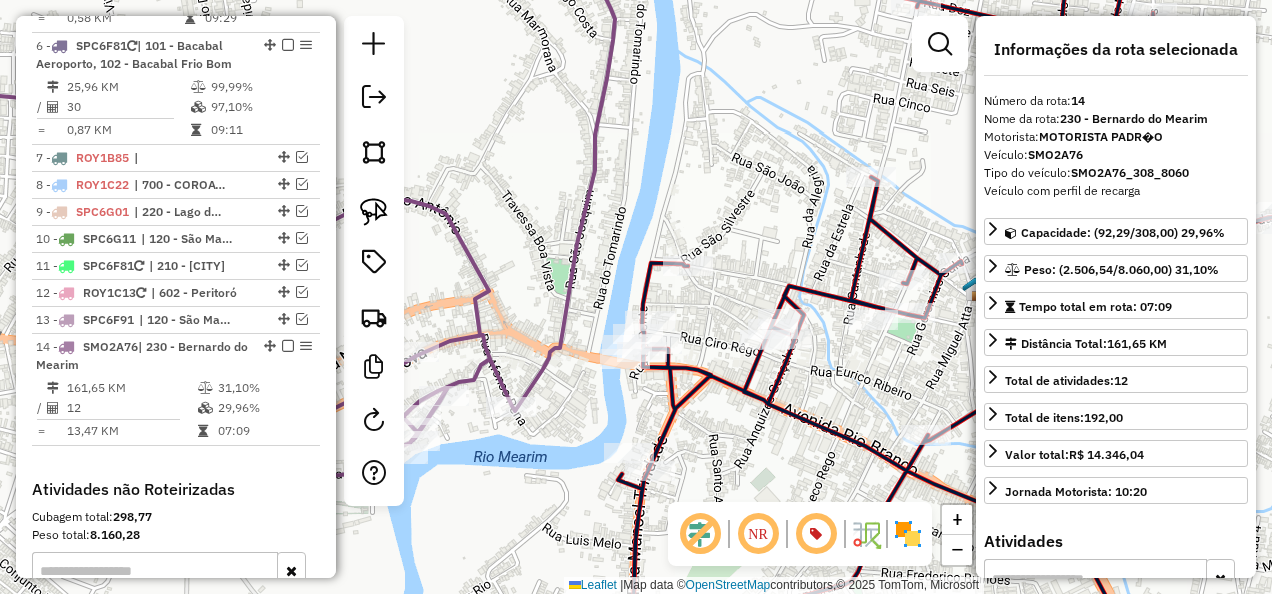 scroll, scrollTop: 1590, scrollLeft: 0, axis: vertical 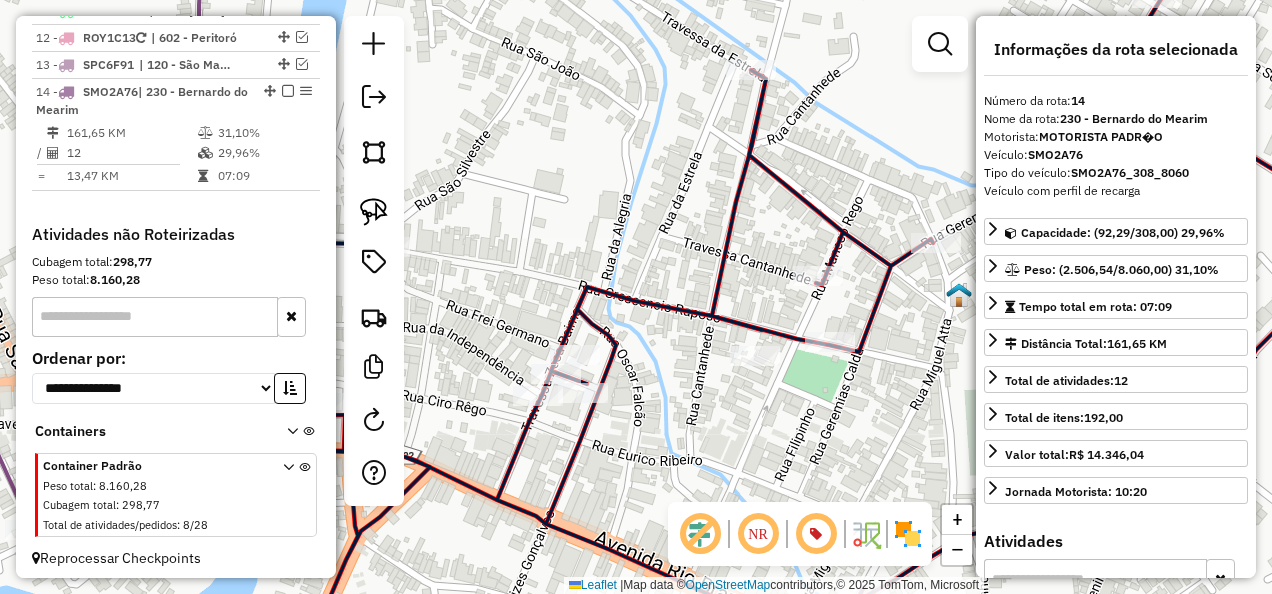 drag, startPoint x: 863, startPoint y: 400, endPoint x: 684, endPoint y: 424, distance: 180.60178 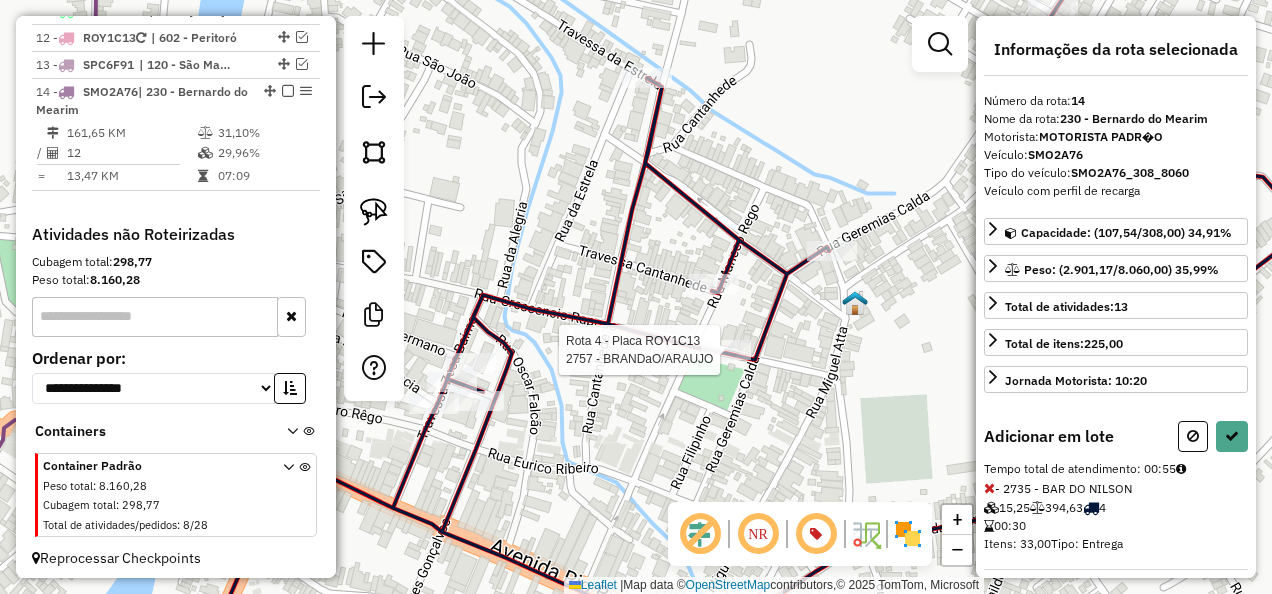click 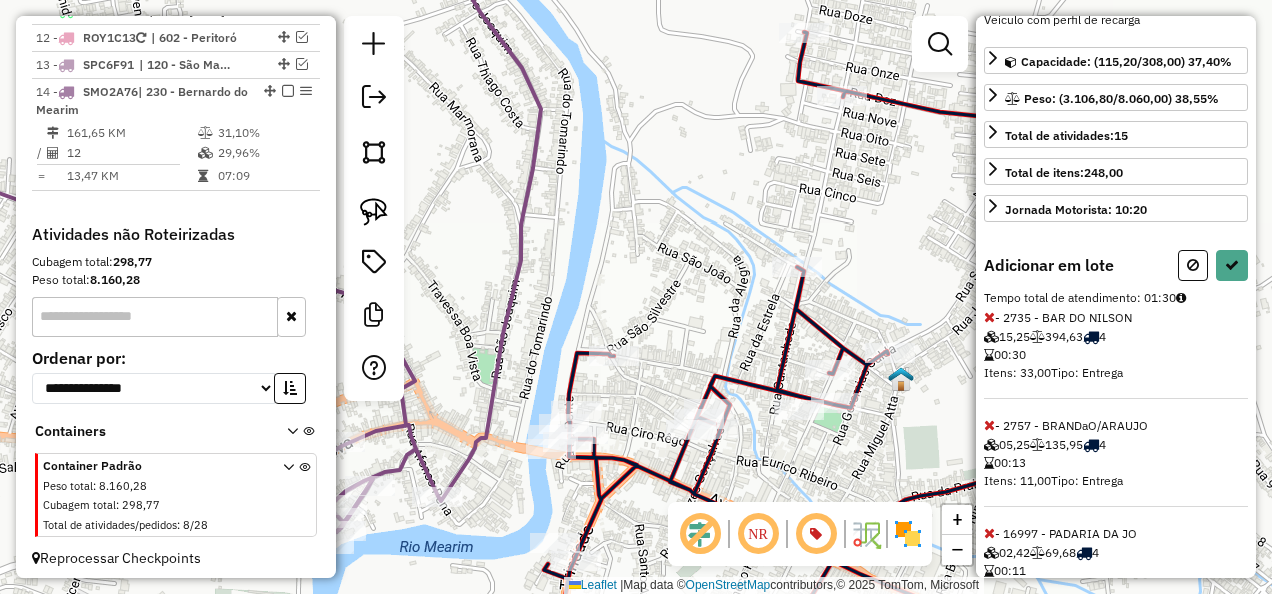 scroll, scrollTop: 225, scrollLeft: 0, axis: vertical 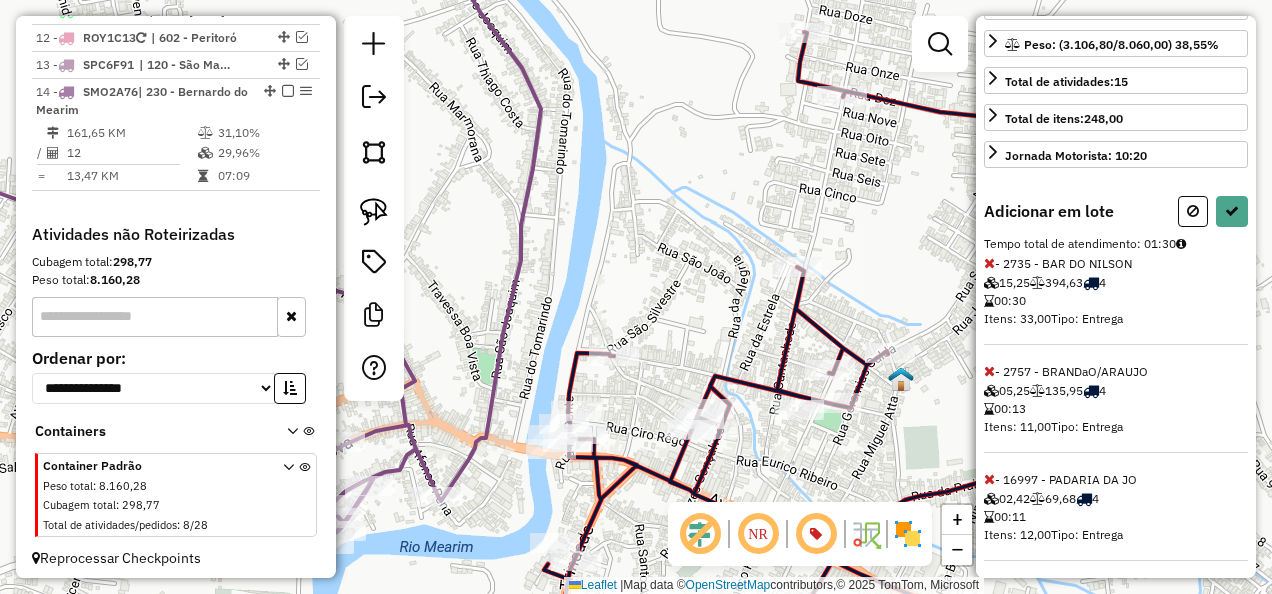 click at bounding box center [989, 479] 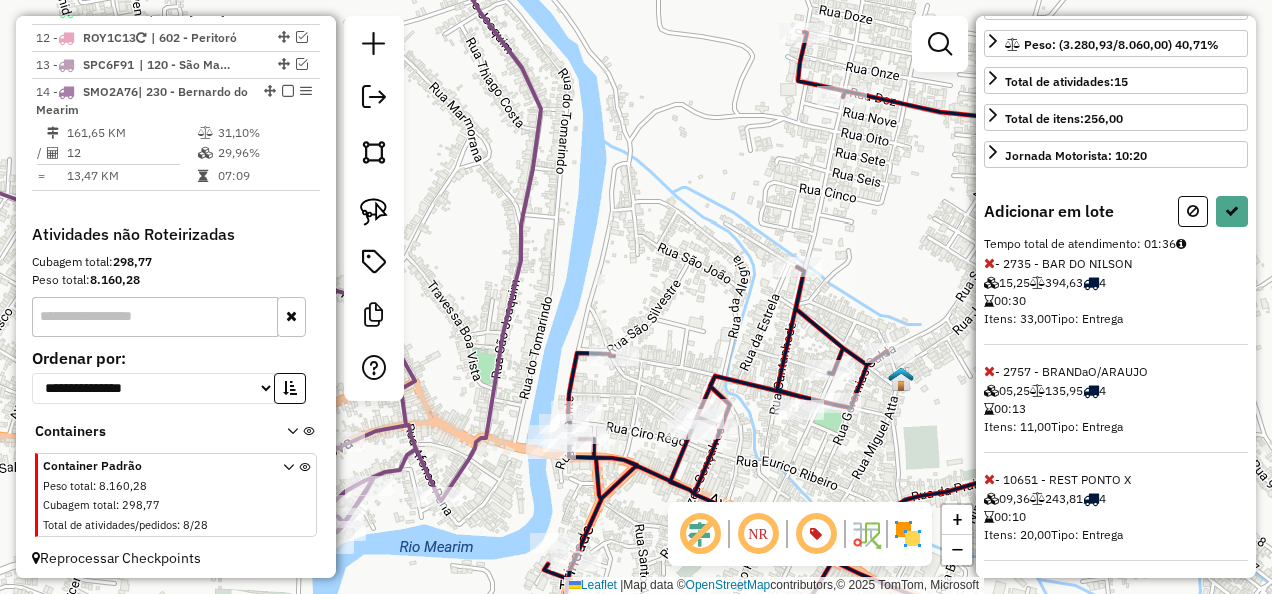 scroll, scrollTop: 25, scrollLeft: 0, axis: vertical 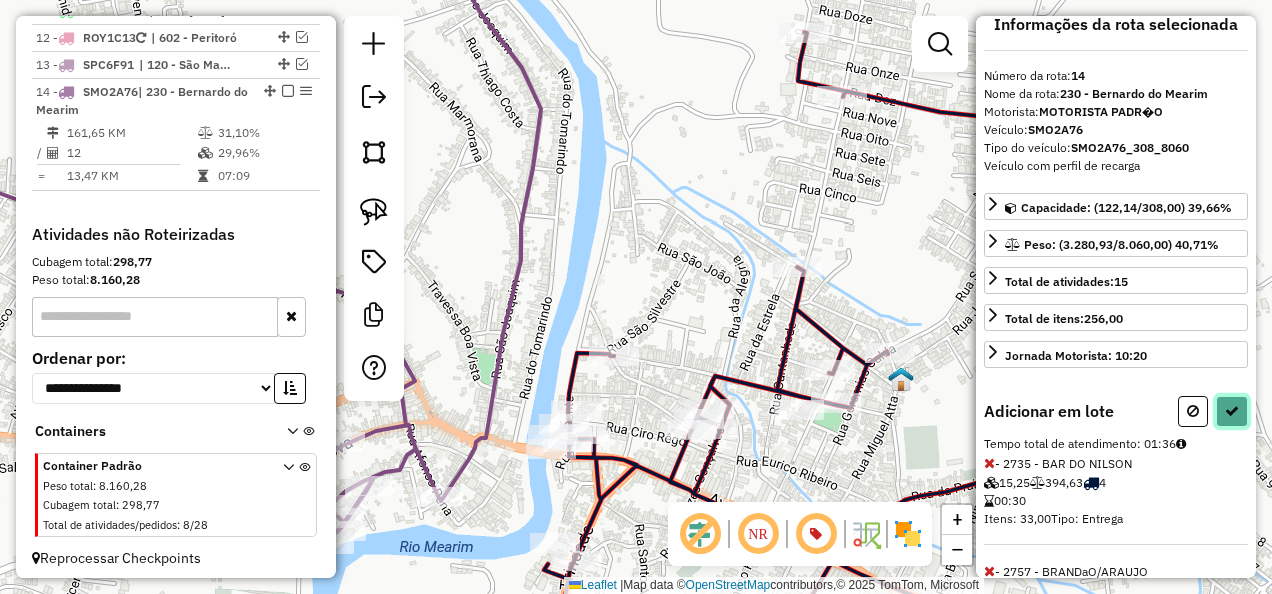 click at bounding box center (1232, 411) 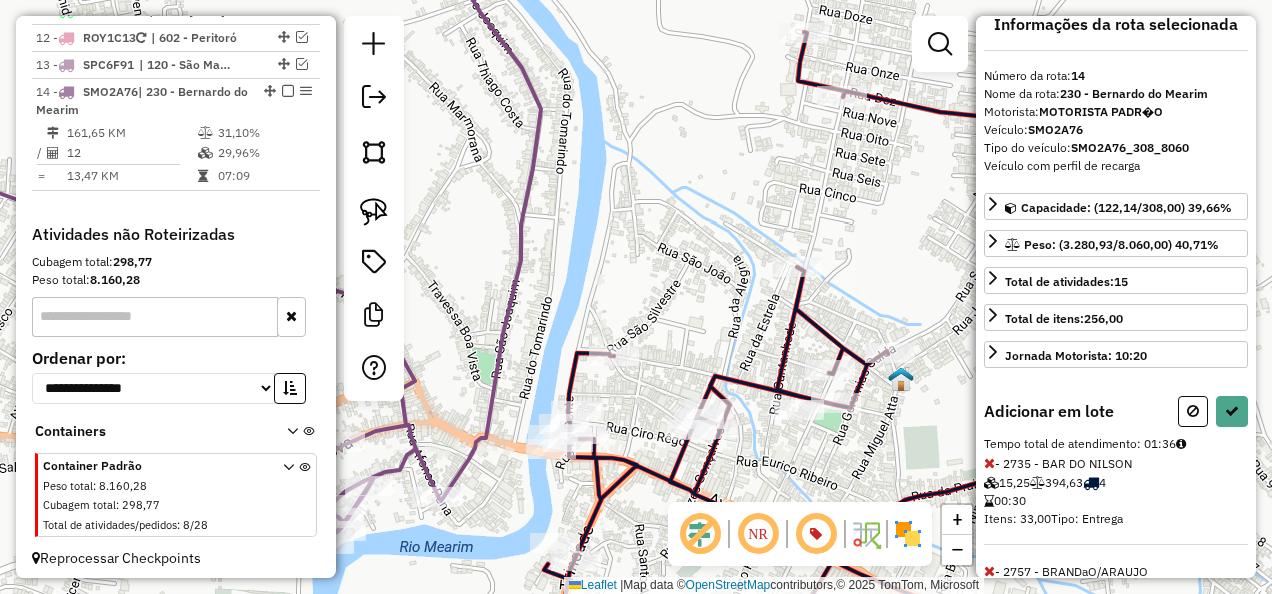select on "**********" 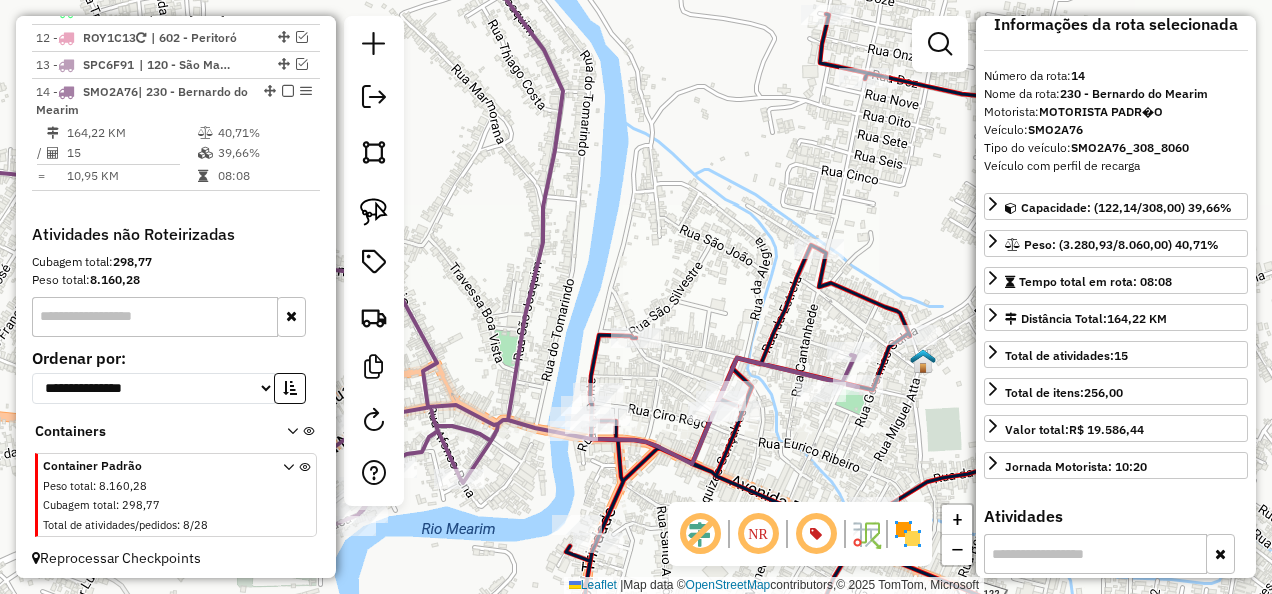 drag, startPoint x: 788, startPoint y: 439, endPoint x: 844, endPoint y: 365, distance: 92.800865 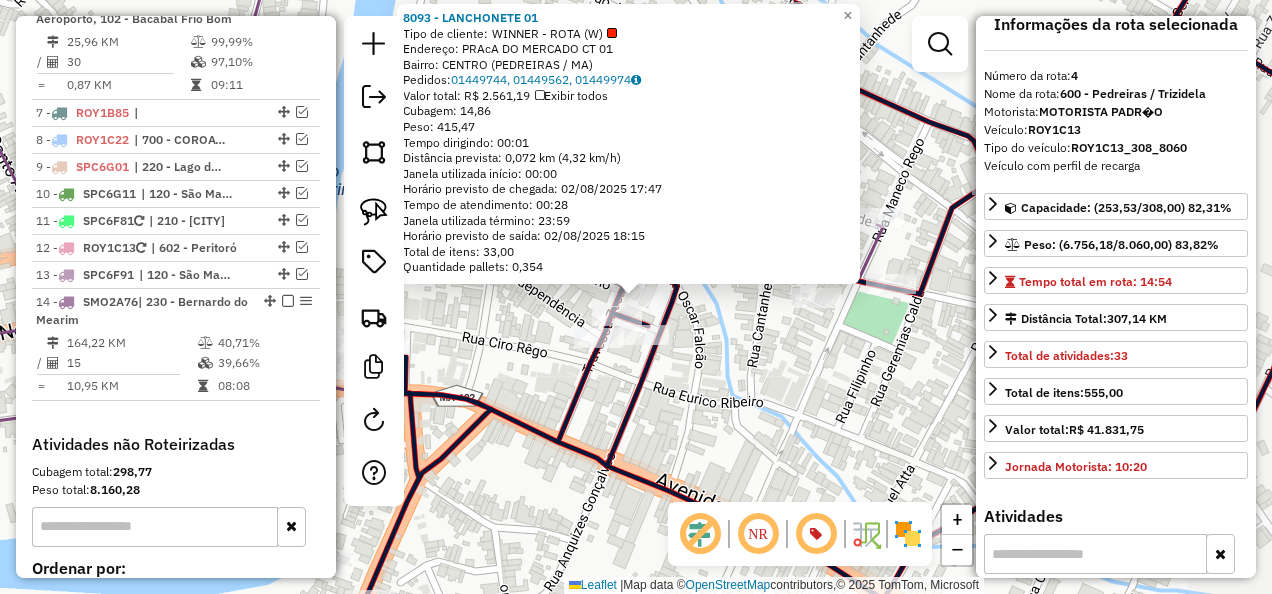 scroll, scrollTop: 1127, scrollLeft: 0, axis: vertical 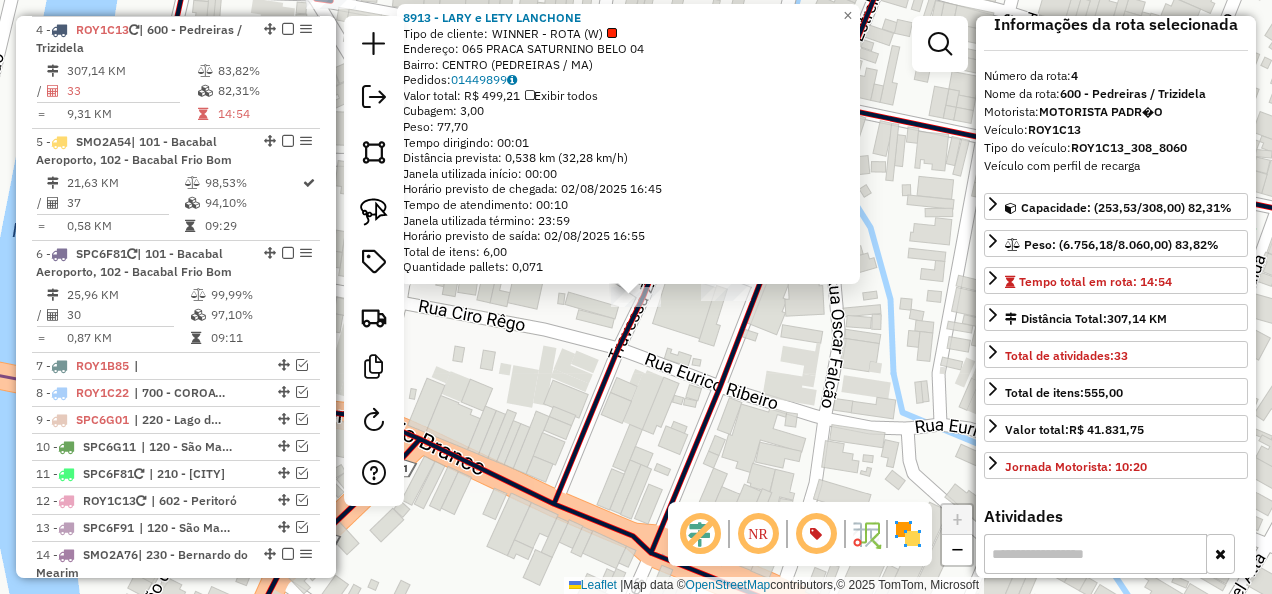 click on "8913 - LARY e LETY LANCHONE  Tipo de cliente:   WINNER - ROTA (W)   Endereço: 065 PRACA SATURNINO BELO          04   Bairro: CENTRO (PEDREIRAS / MA)   Pedidos:  01449899   Valor total: R$ 499,21   Exibir todos   Cubagem: 3,00  Peso: 77,70  Tempo dirigindo: 00:01   Distância prevista: 0,538 km (32,28 km/h)   Janela utilizada início: 00:00   Horário previsto de chegada: 02/08/2025 16:45   Tempo de atendimento: 00:10   Janela utilizada término: 23:59   Horário previsto de saída: 02/08/2025 16:55   Total de itens: 6,00   Quantidade pallets: 0,071  × Janela de atendimento Grade de atendimento Capacidade Transportadoras Veículos Cliente Pedidos  Rotas Selecione os dias de semana para filtrar as janelas de atendimento  Seg   Ter   Qua   Qui   Sex   Sáb   Dom  Informe o período da janela de atendimento: De: Até:  Filtrar exatamente a janela do cliente  Considerar janela de atendimento padrão  Selecione os dias de semana para filtrar as grades de atendimento  Seg   Ter   Qua   Qui   Sex   Sáb   Dom  De:" 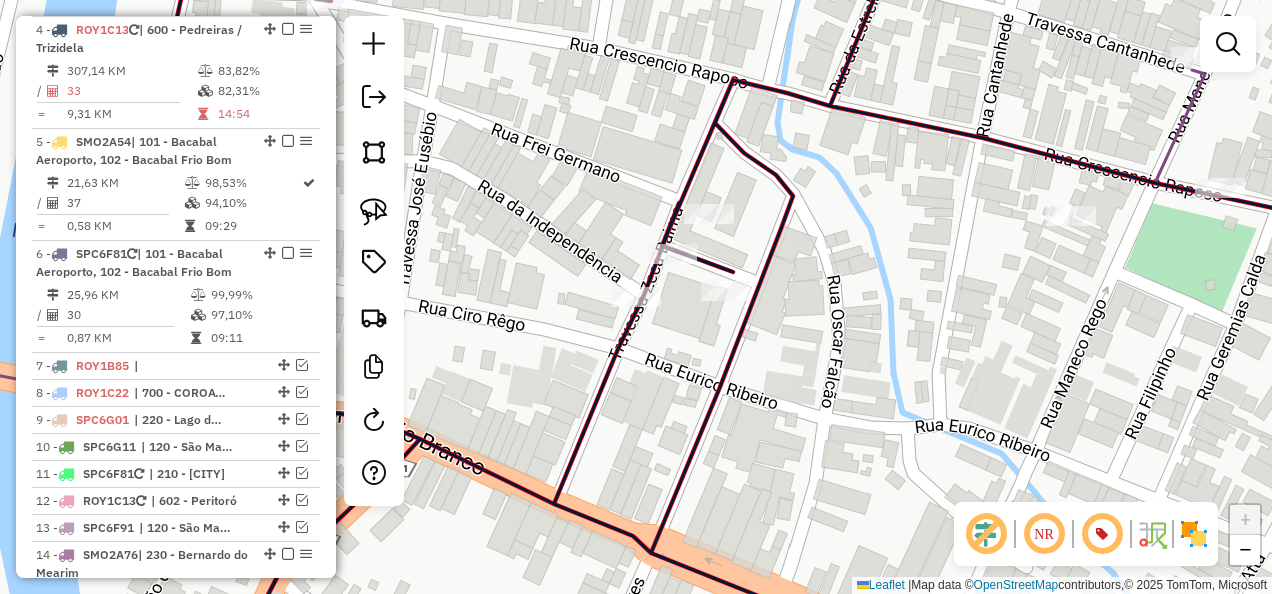 drag, startPoint x: 602, startPoint y: 399, endPoint x: 699, endPoint y: 405, distance: 97.18539 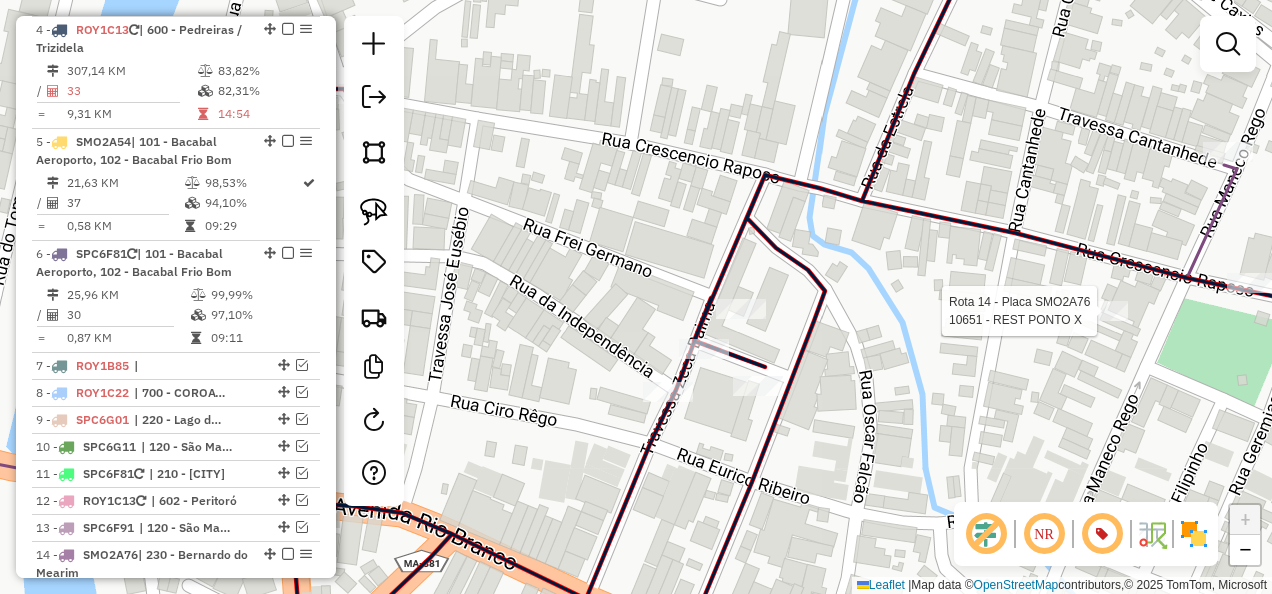 select on "**********" 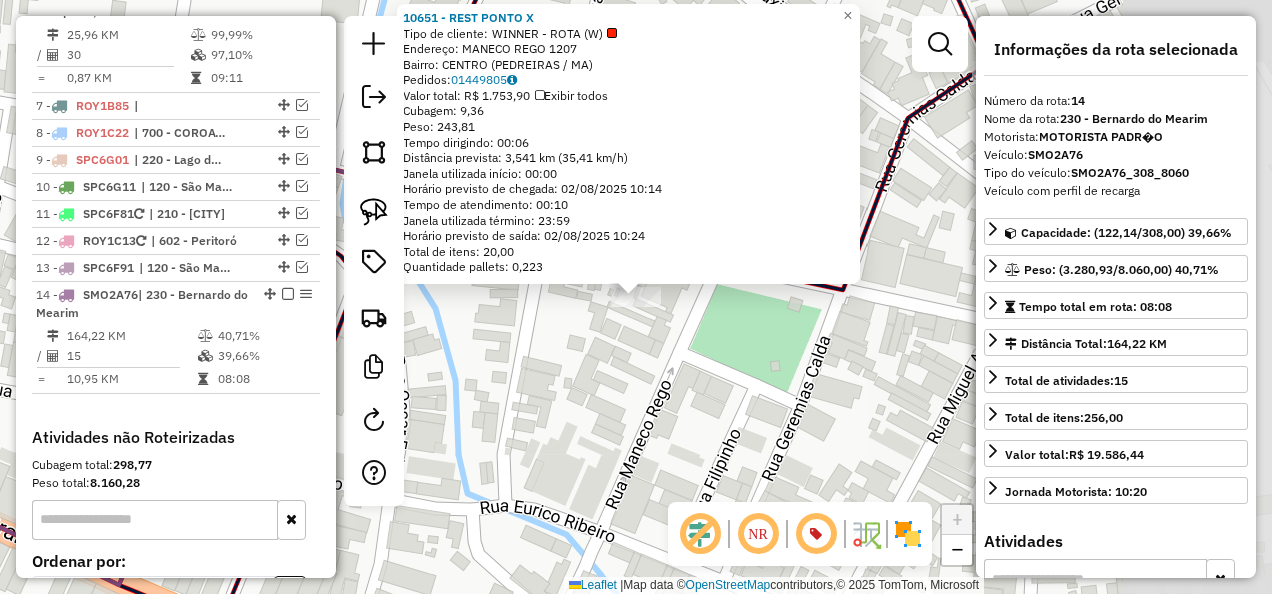 scroll, scrollTop: 1590, scrollLeft: 0, axis: vertical 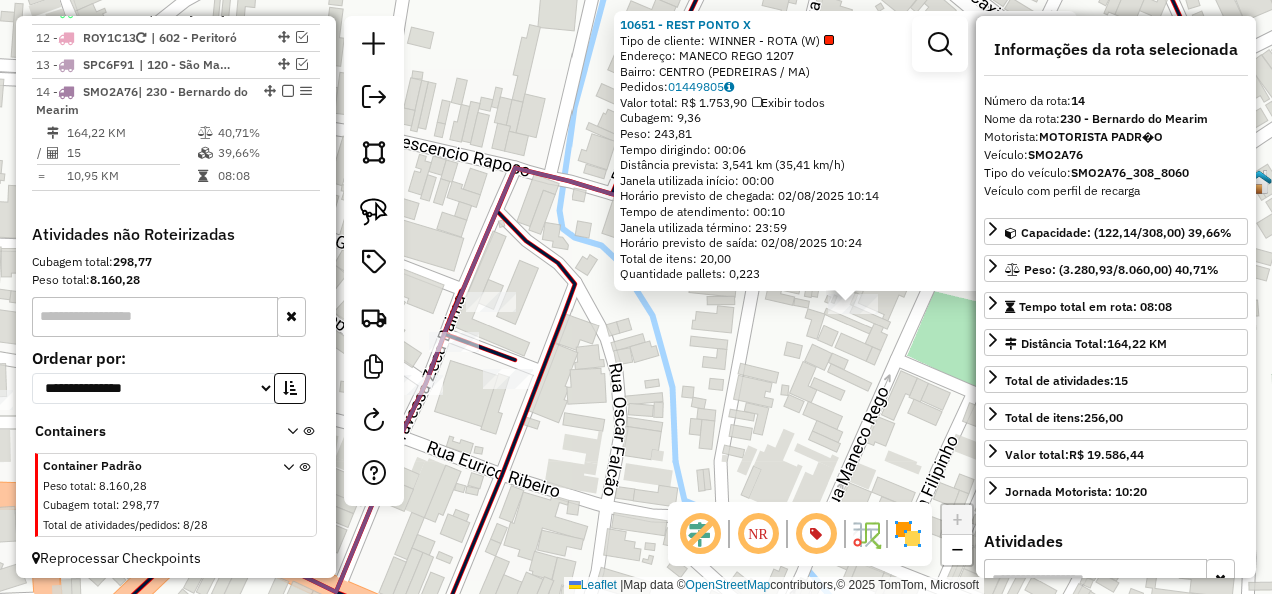 drag, startPoint x: 804, startPoint y: 402, endPoint x: 890, endPoint y: 394, distance: 86.37129 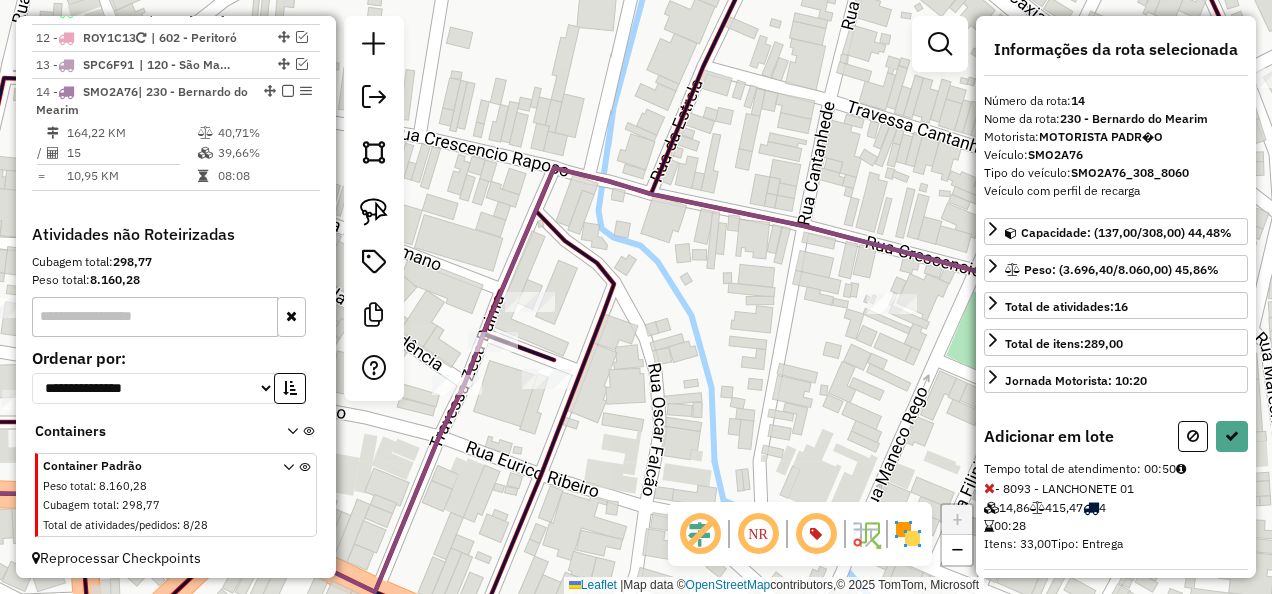 click on "Informações da rota selecionada   Número da rota:  14  Nome da rota:  230 - Bernardo do Mearim  Motorista:  MOTORISTA PADR�O  Veículo:  SMO2A76  Tipo do veículo:  SMO2A76_308_8060  Veículo com perfil de recarga      Capacidade: (137,00/308,00) 44,48%      Peso: (3.696,40/8.060,00) 45,86%      Total de atividades:  16     Total de itens:  289,00     Jornada Motorista: 10:20  Adicionar em lote Tempo total de atendimento: 00:50   - 8093 - LANCHONETE 01   14,86  415,47  4   00:28   Itens: 33,00   Tipo: Entrega" at bounding box center [1116, 297] 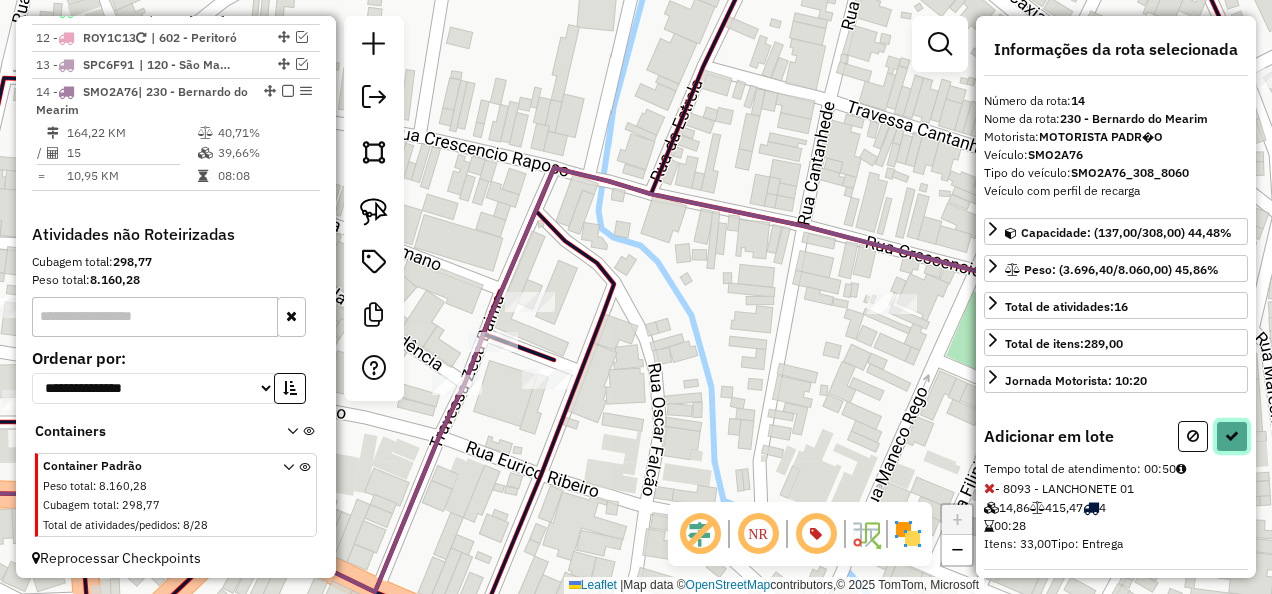 click at bounding box center (1232, 436) 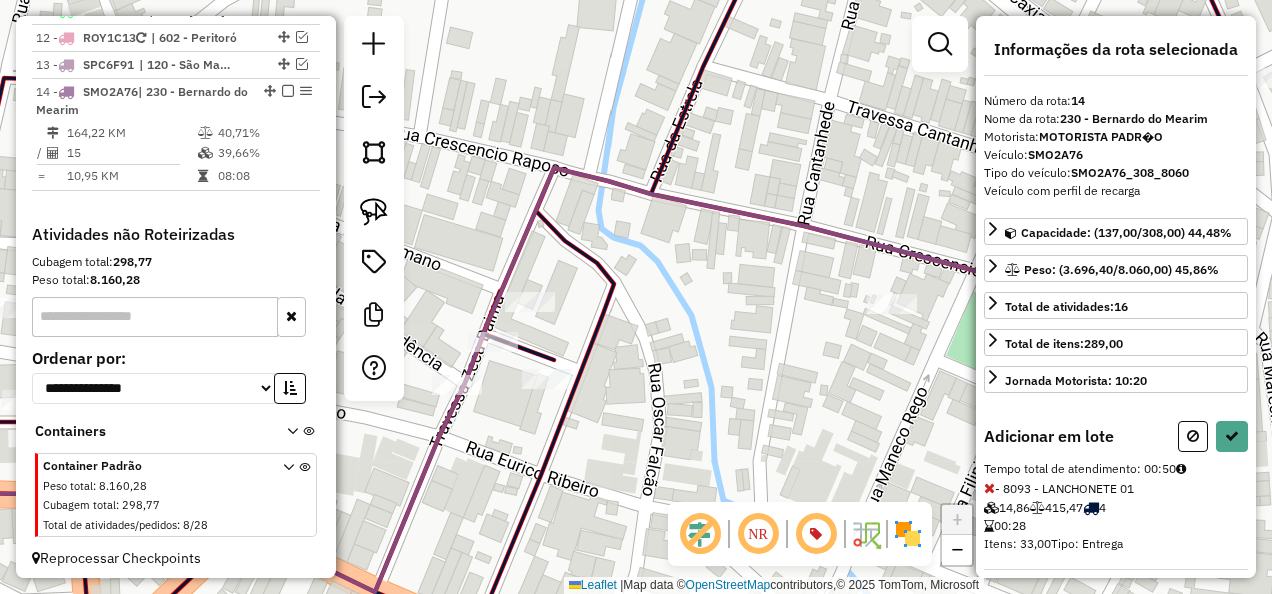 select on "**********" 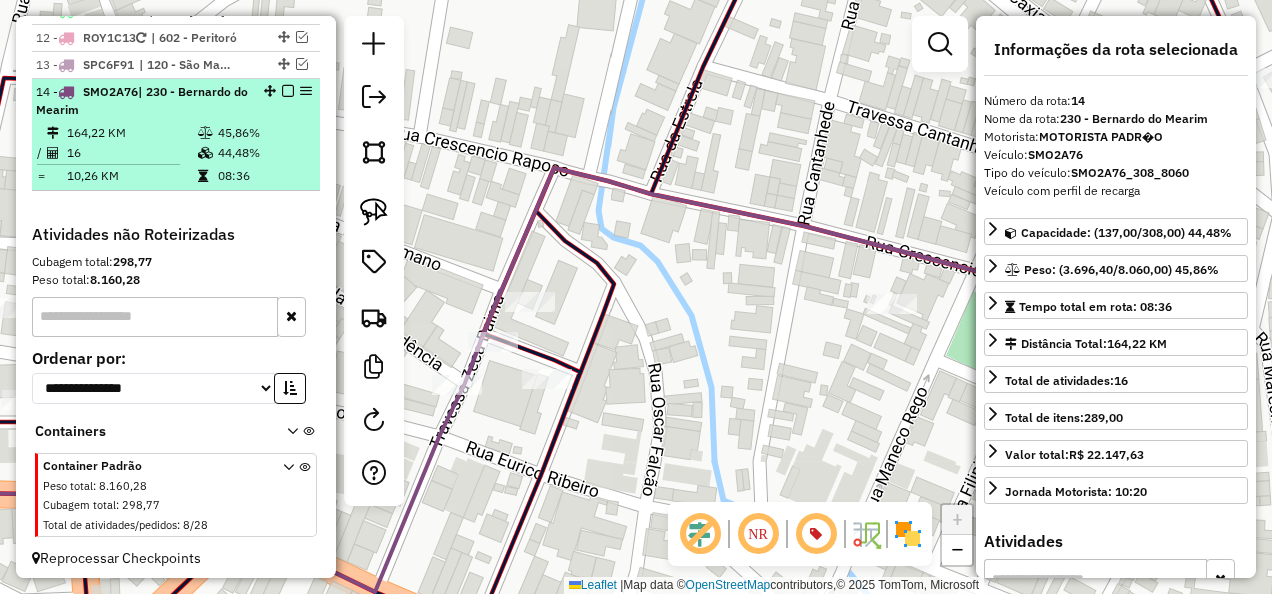 click at bounding box center (288, 91) 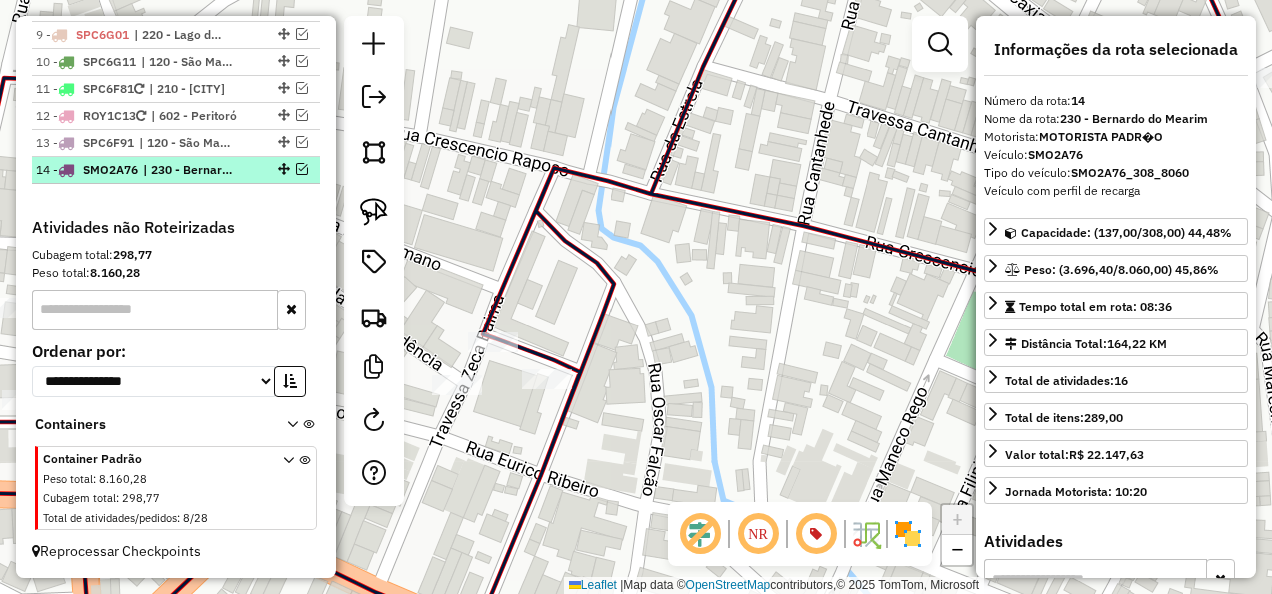 scroll, scrollTop: 1505, scrollLeft: 0, axis: vertical 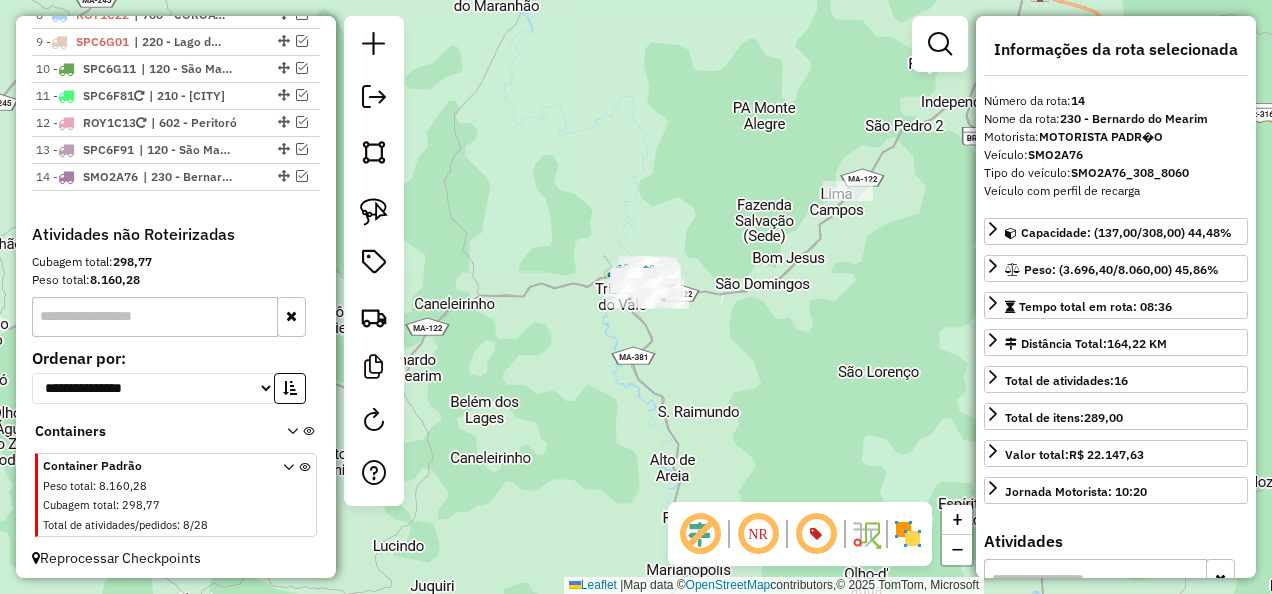 drag, startPoint x: 762, startPoint y: 358, endPoint x: 732, endPoint y: 355, distance: 30.149628 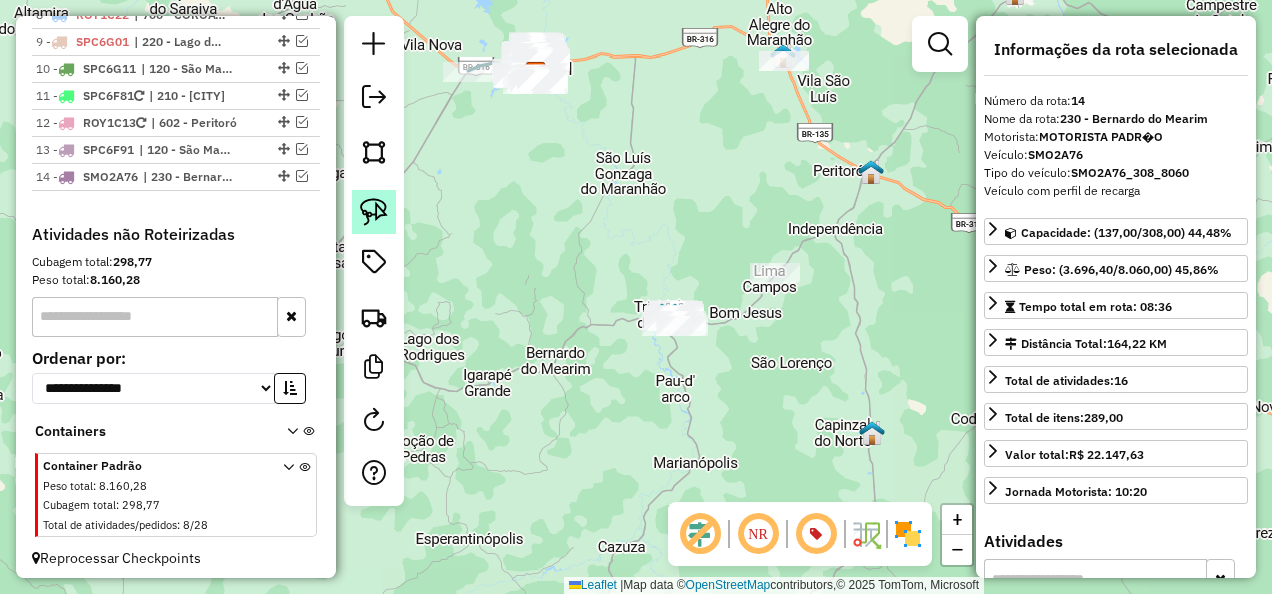 click 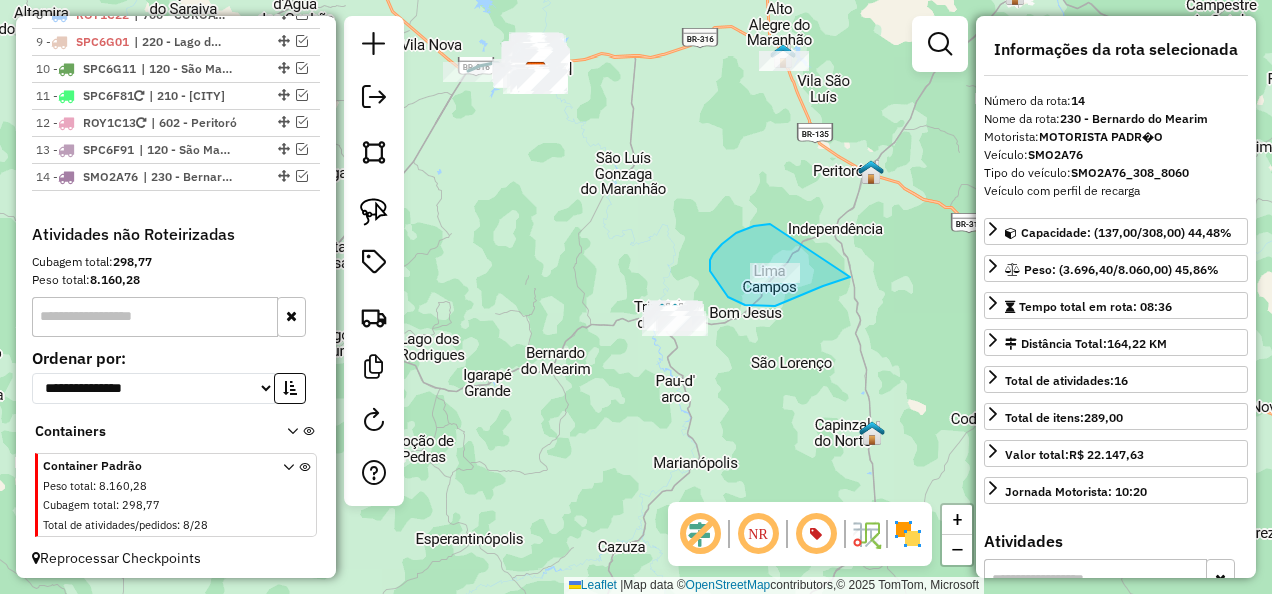 drag, startPoint x: 770, startPoint y: 224, endPoint x: 850, endPoint y: 277, distance: 95.96353 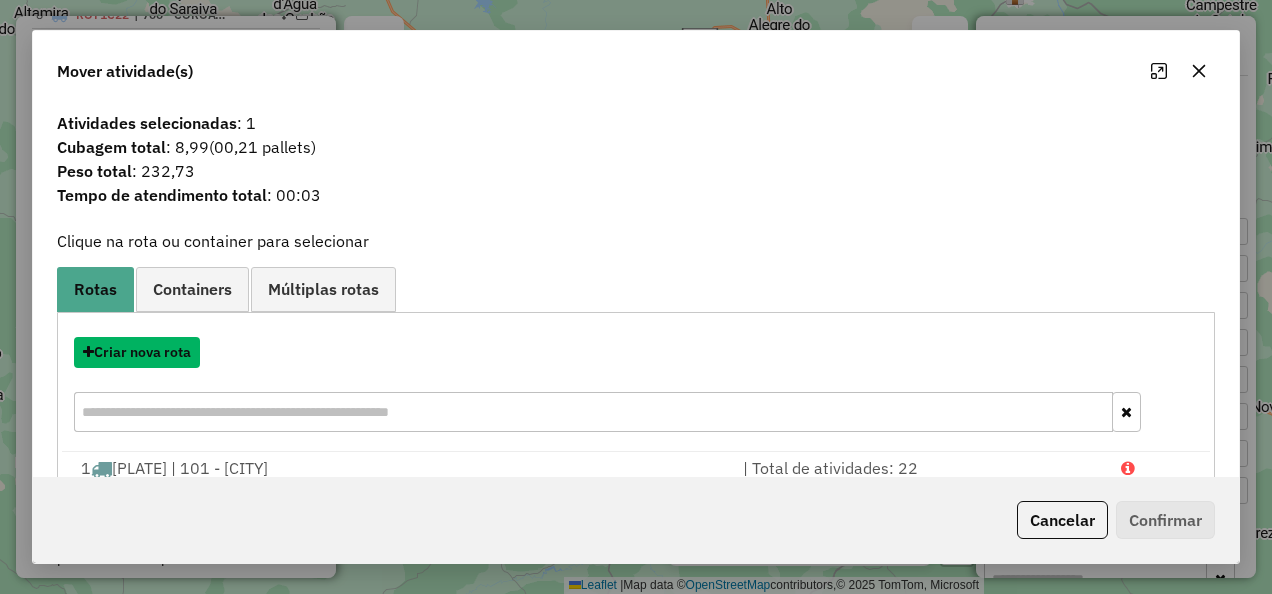 click on "Criar nova rota" at bounding box center [137, 352] 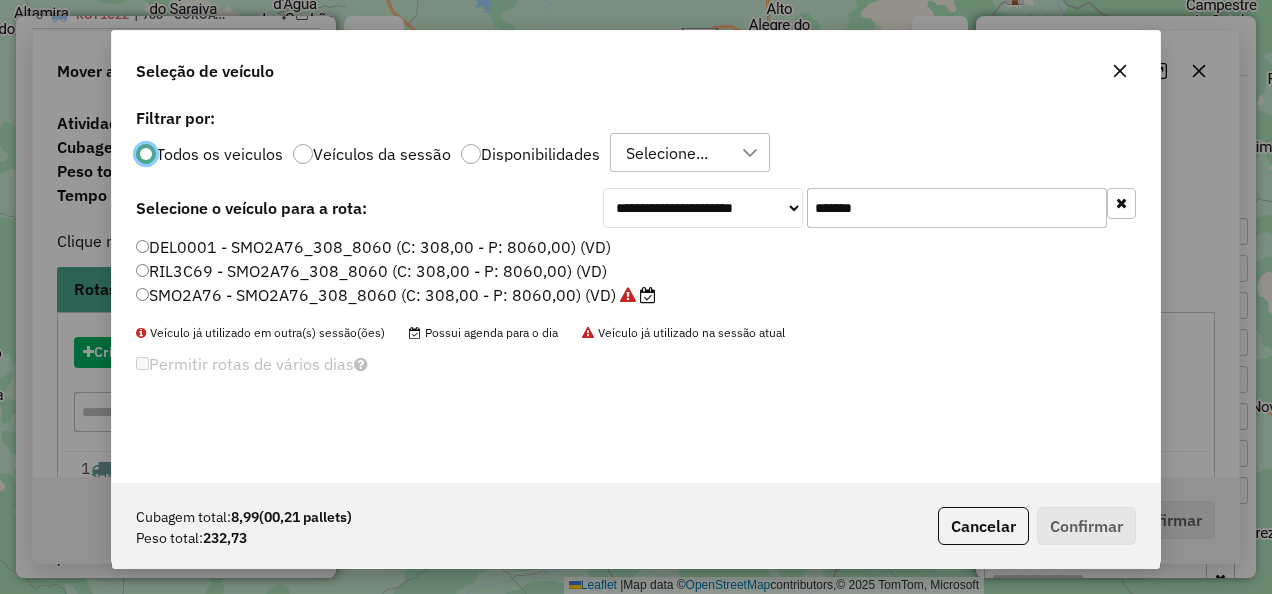 scroll, scrollTop: 11, scrollLeft: 6, axis: both 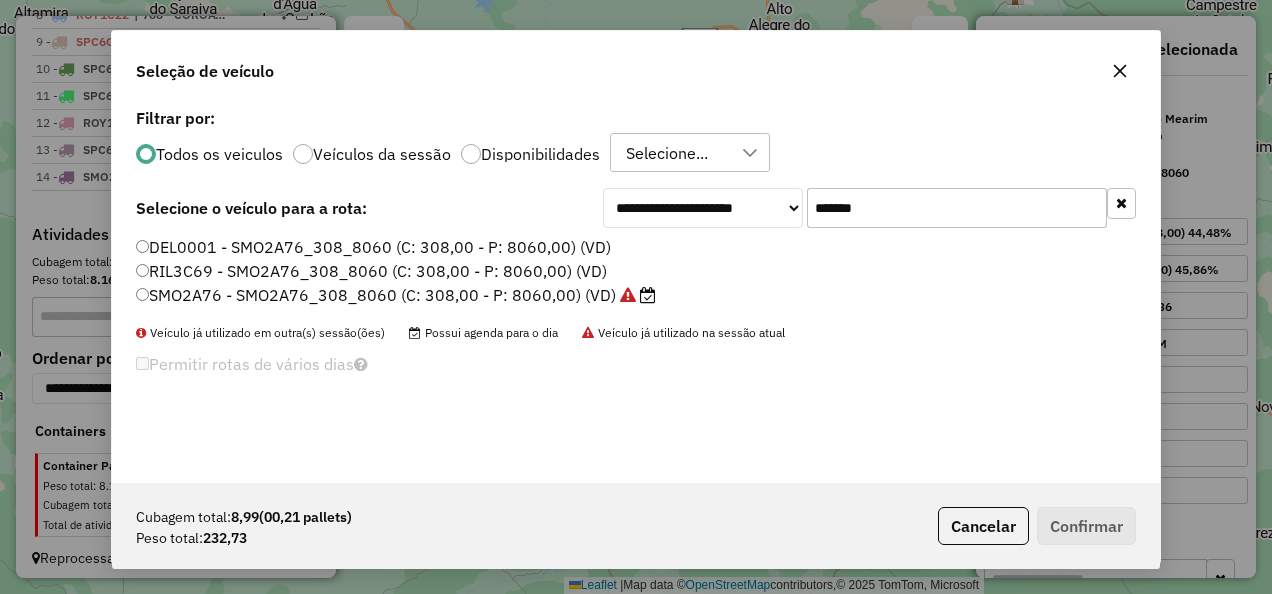 drag, startPoint x: 928, startPoint y: 206, endPoint x: 720, endPoint y: 226, distance: 208.95932 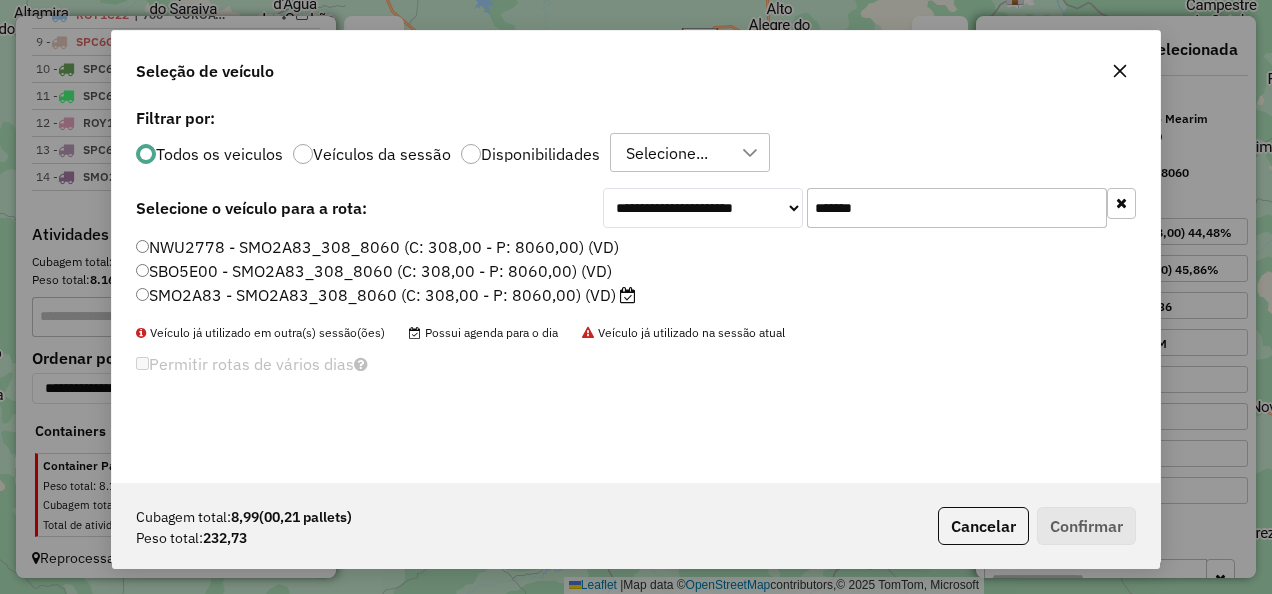 type on "*******" 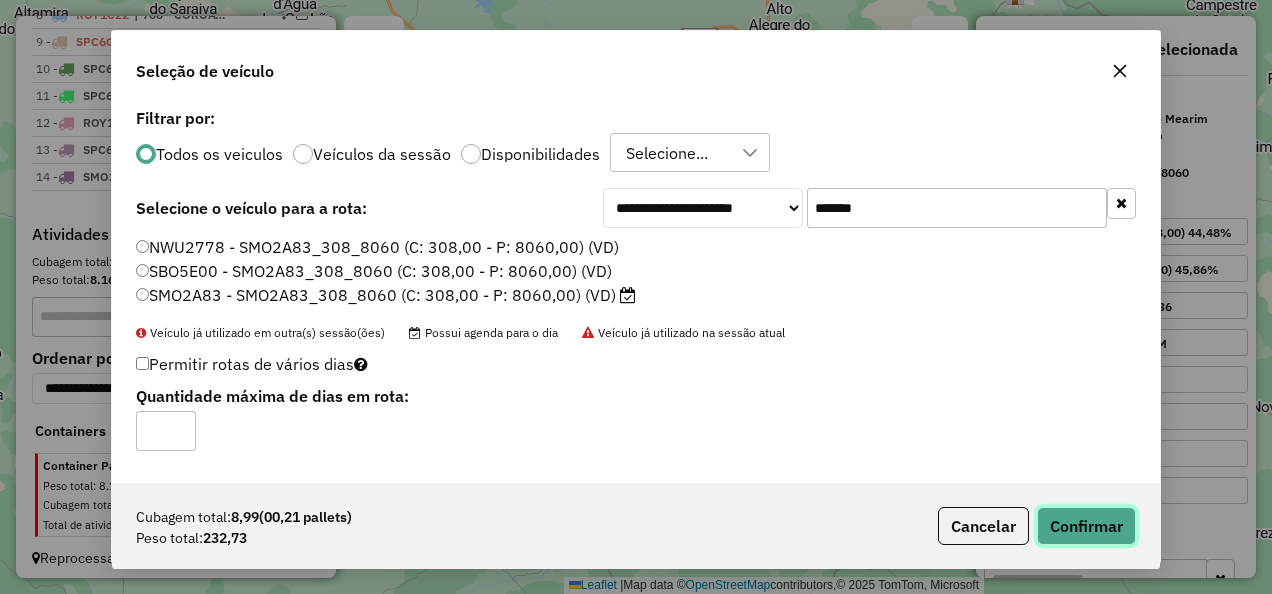 click on "Confirmar" 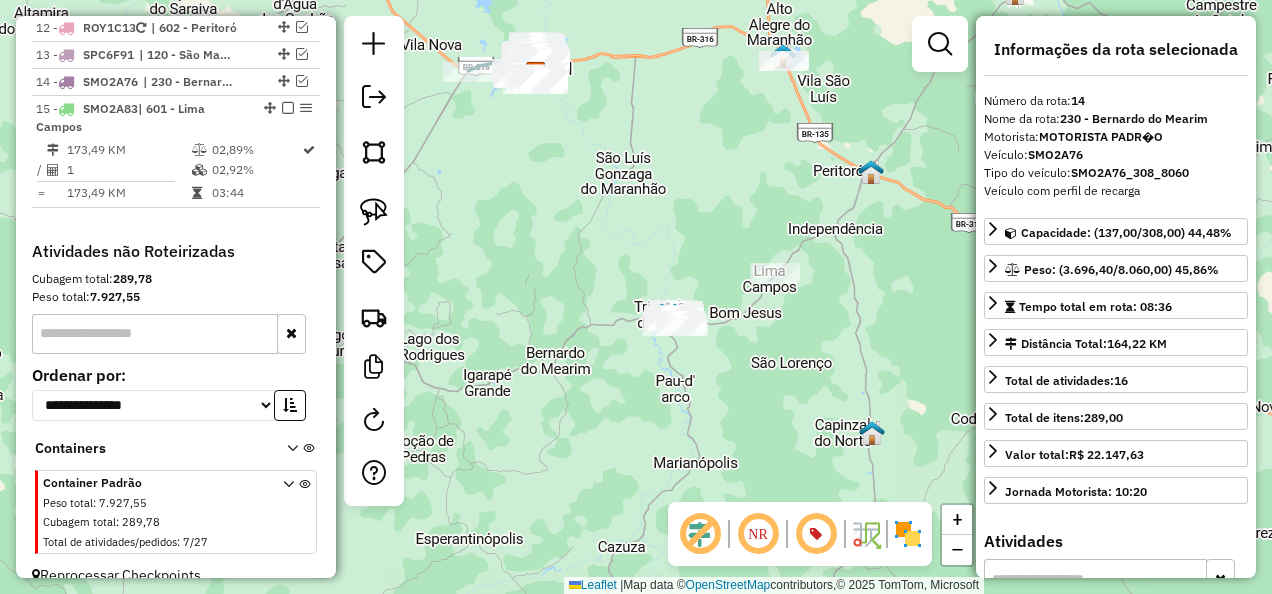scroll, scrollTop: 1617, scrollLeft: 0, axis: vertical 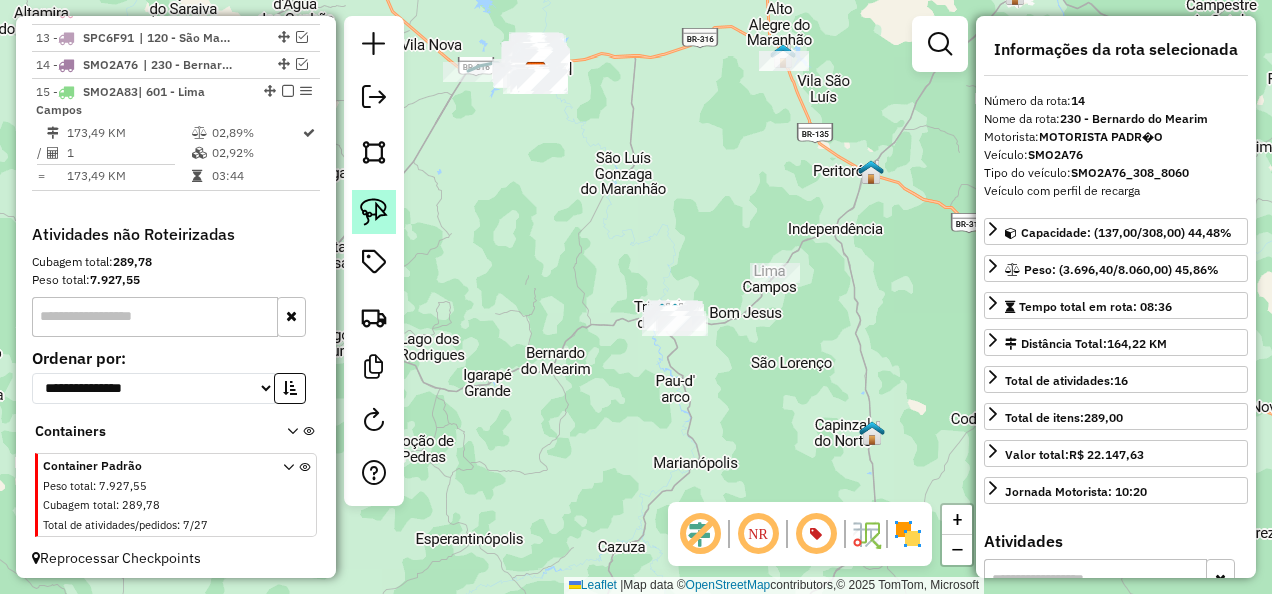 click 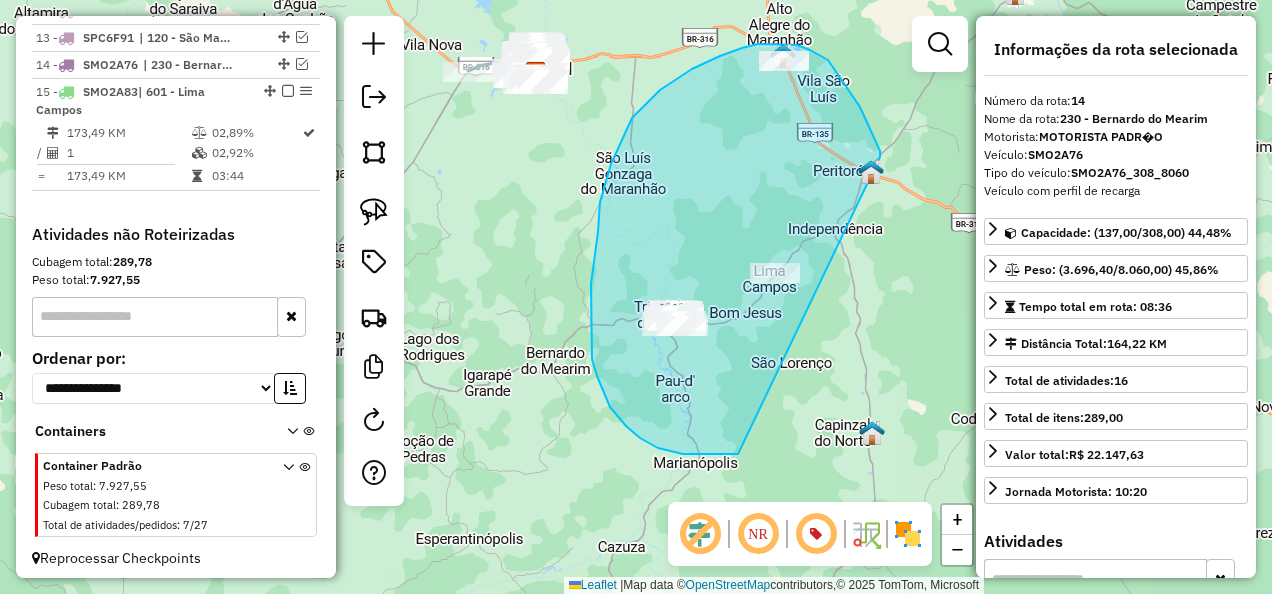 drag, startPoint x: 866, startPoint y: 121, endPoint x: 846, endPoint y: 421, distance: 300.66592 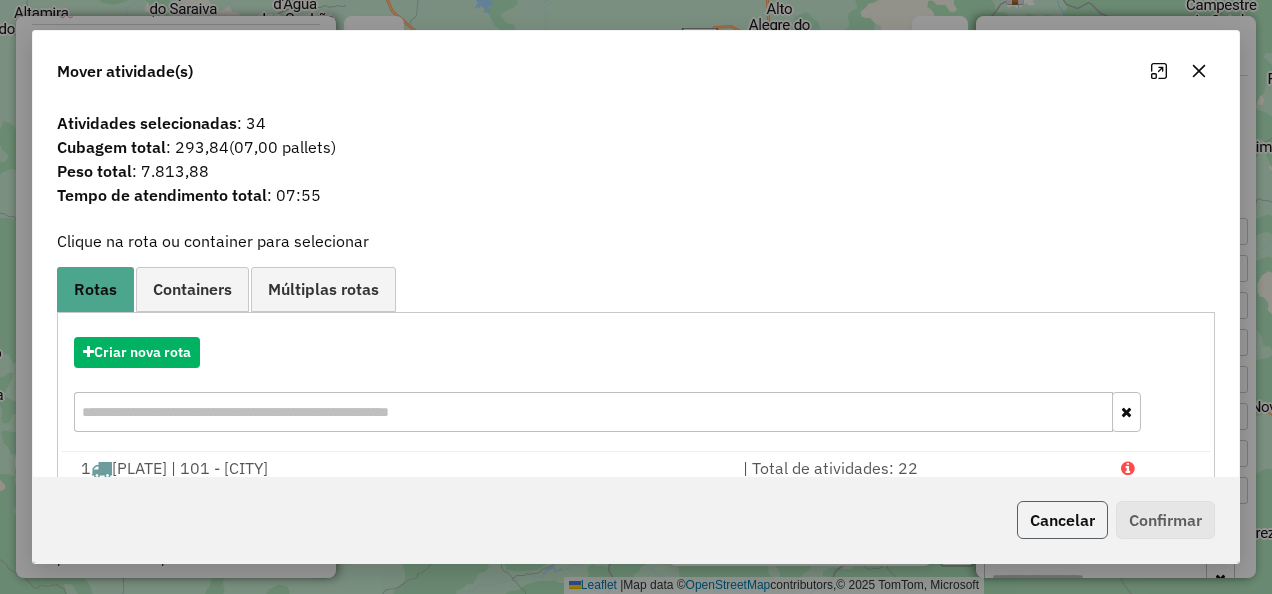 click on "Cancelar" 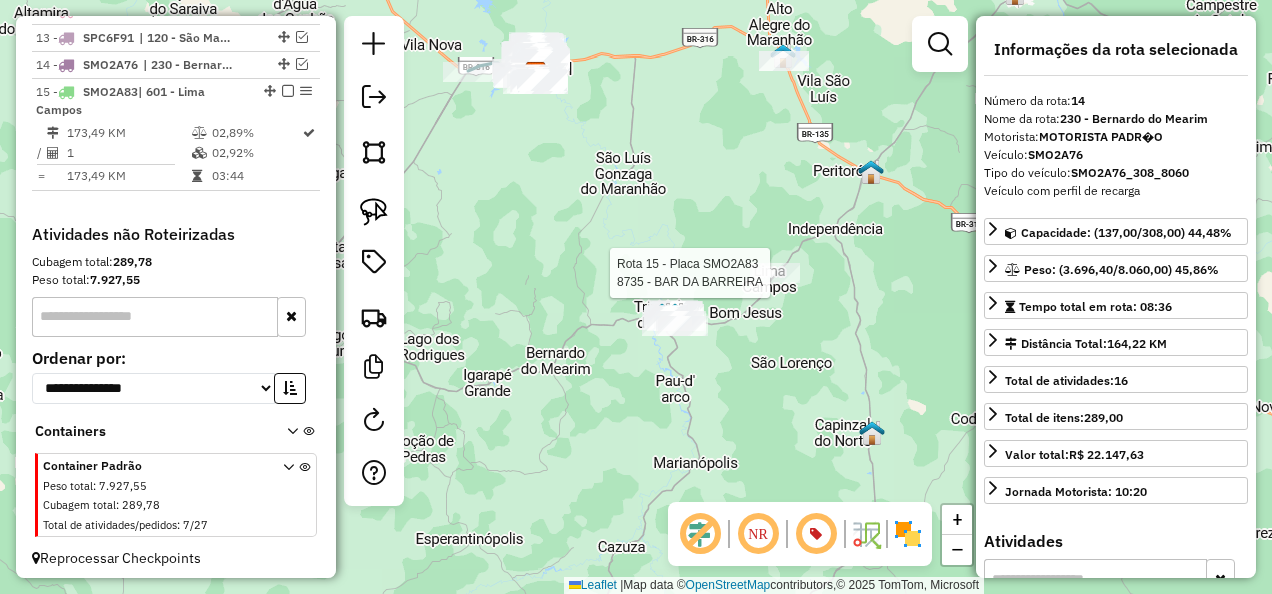 click 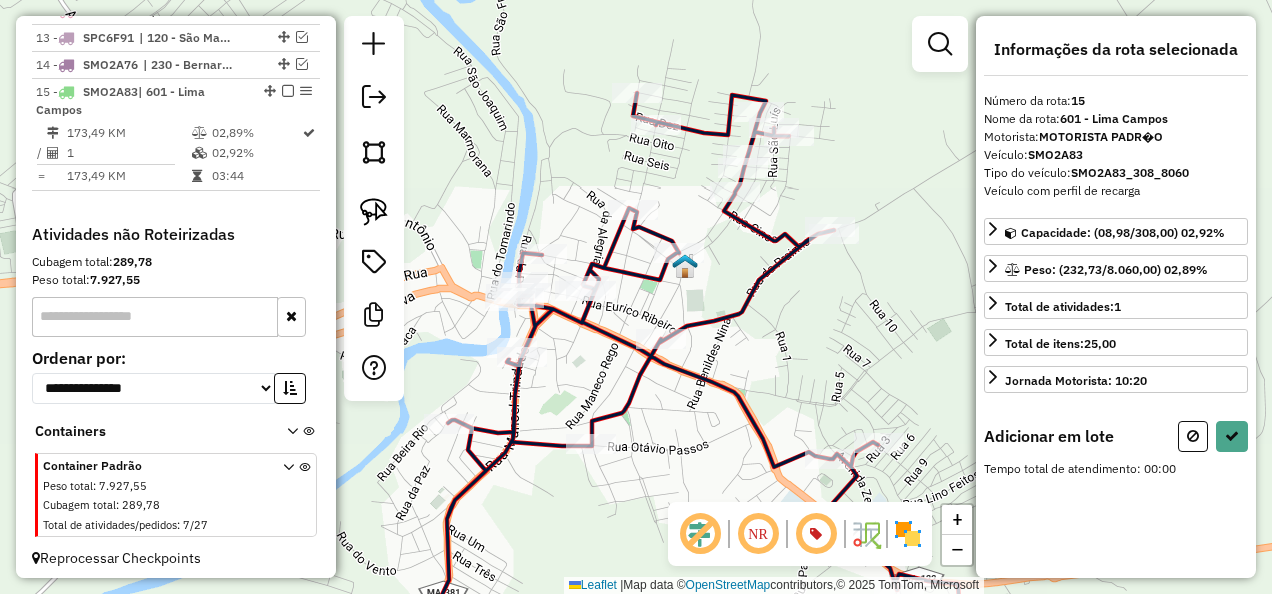 drag, startPoint x: 716, startPoint y: 360, endPoint x: 676, endPoint y: 472, distance: 118.92855 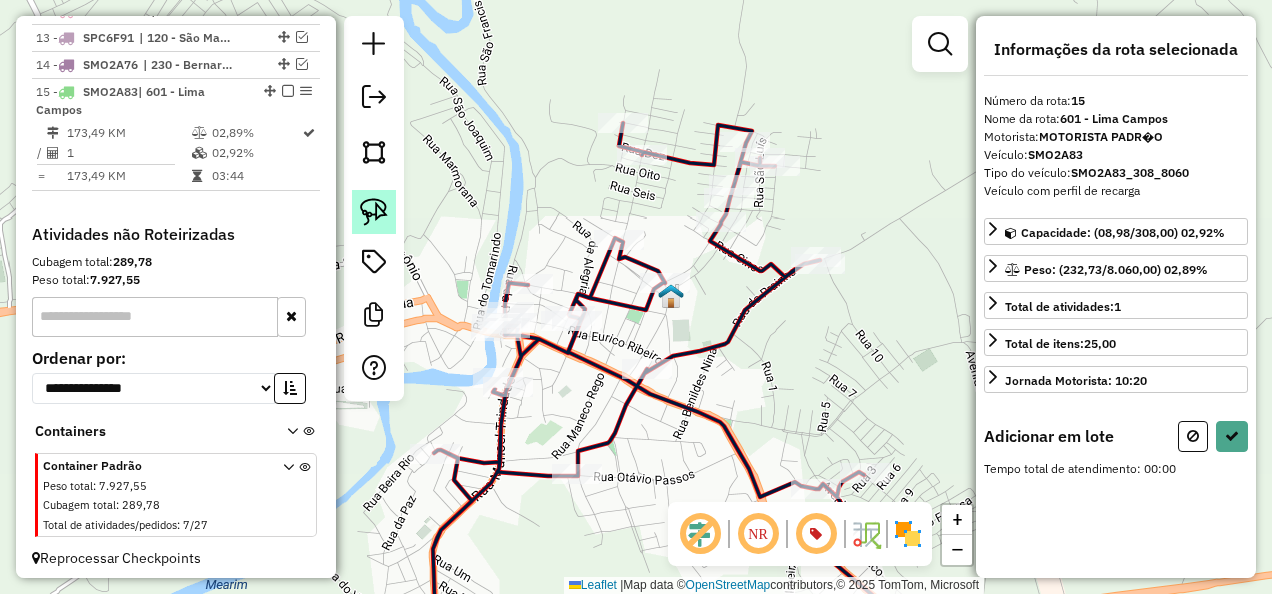 click 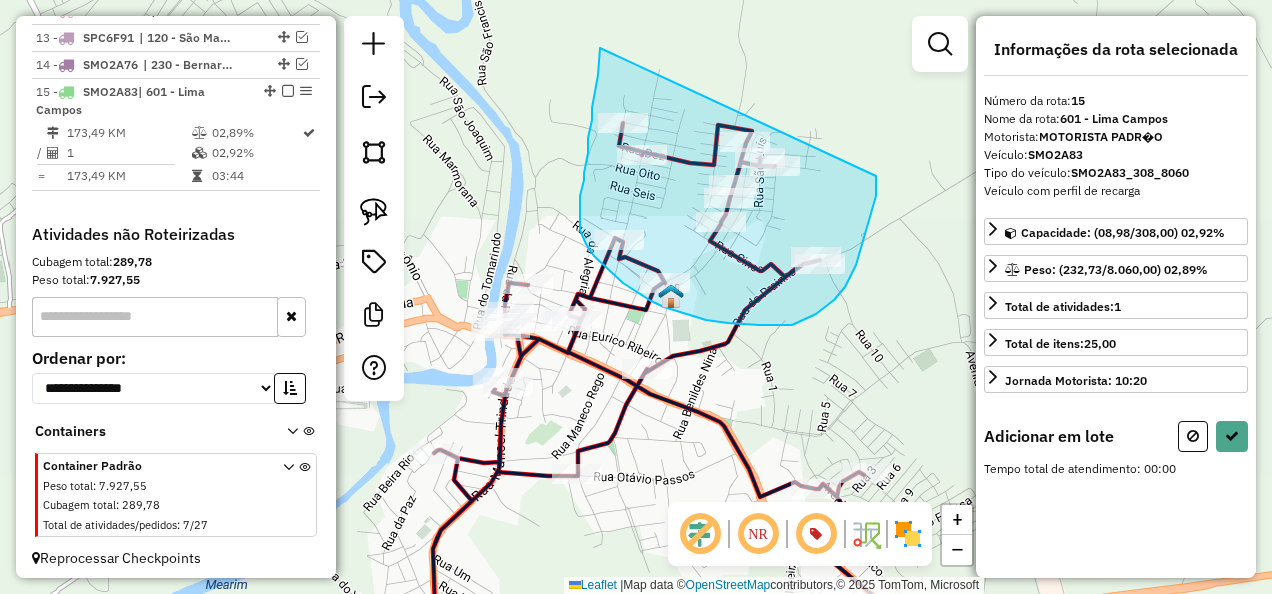 drag, startPoint x: 600, startPoint y: 48, endPoint x: 876, endPoint y: 176, distance: 304.23676 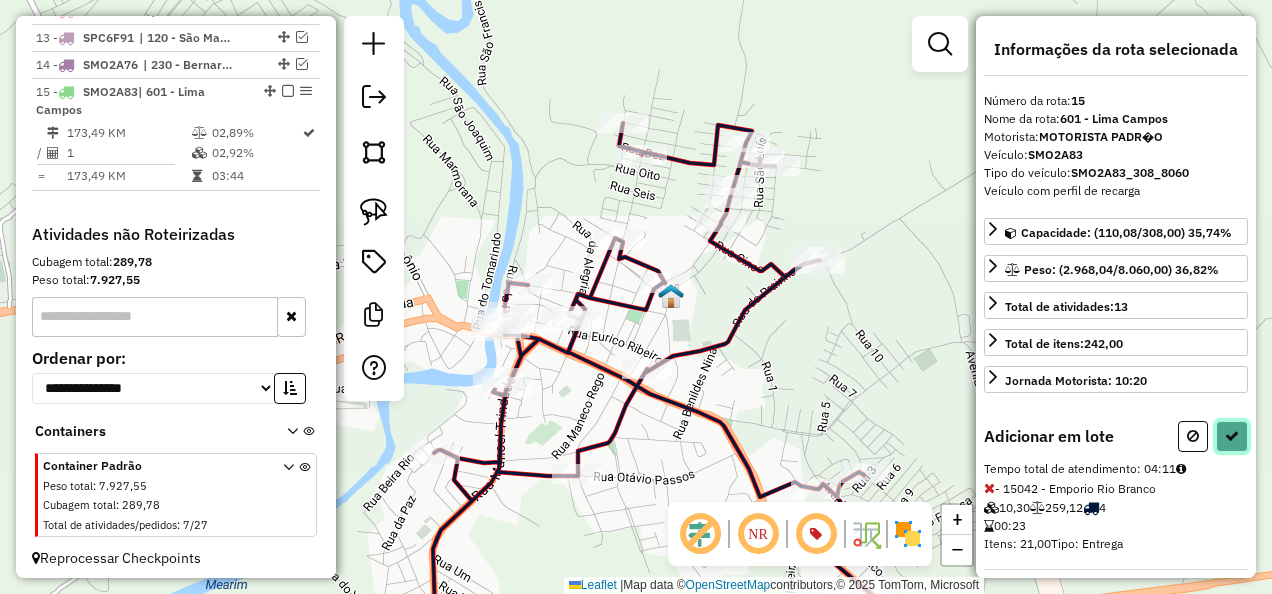 click at bounding box center [1232, 436] 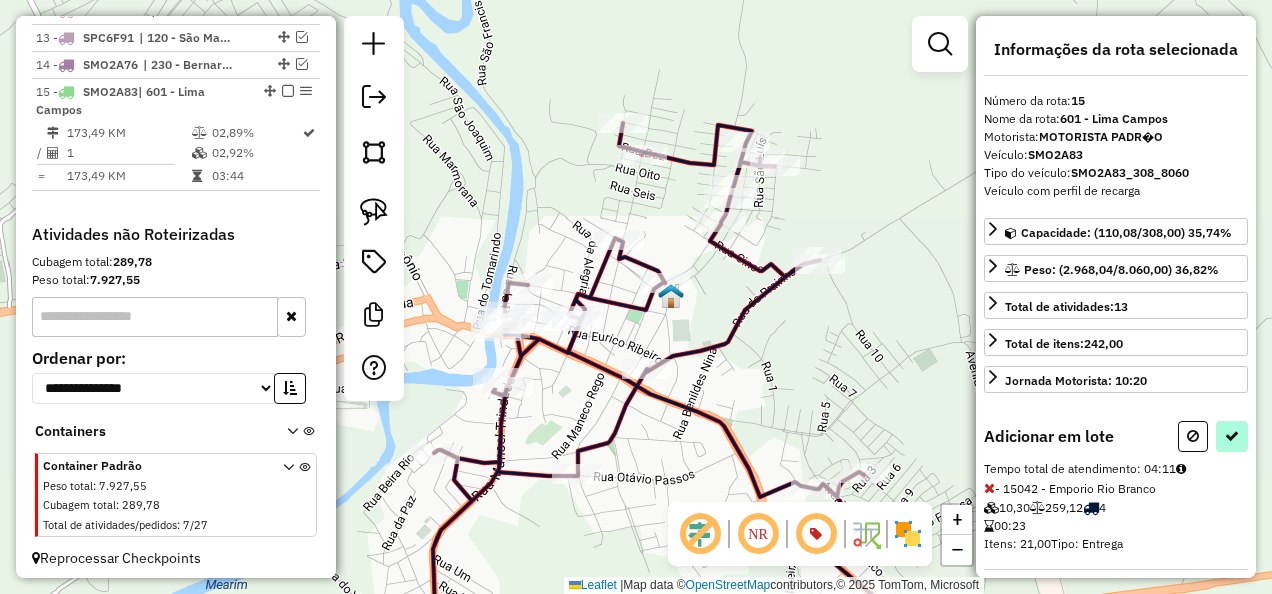 select on "**********" 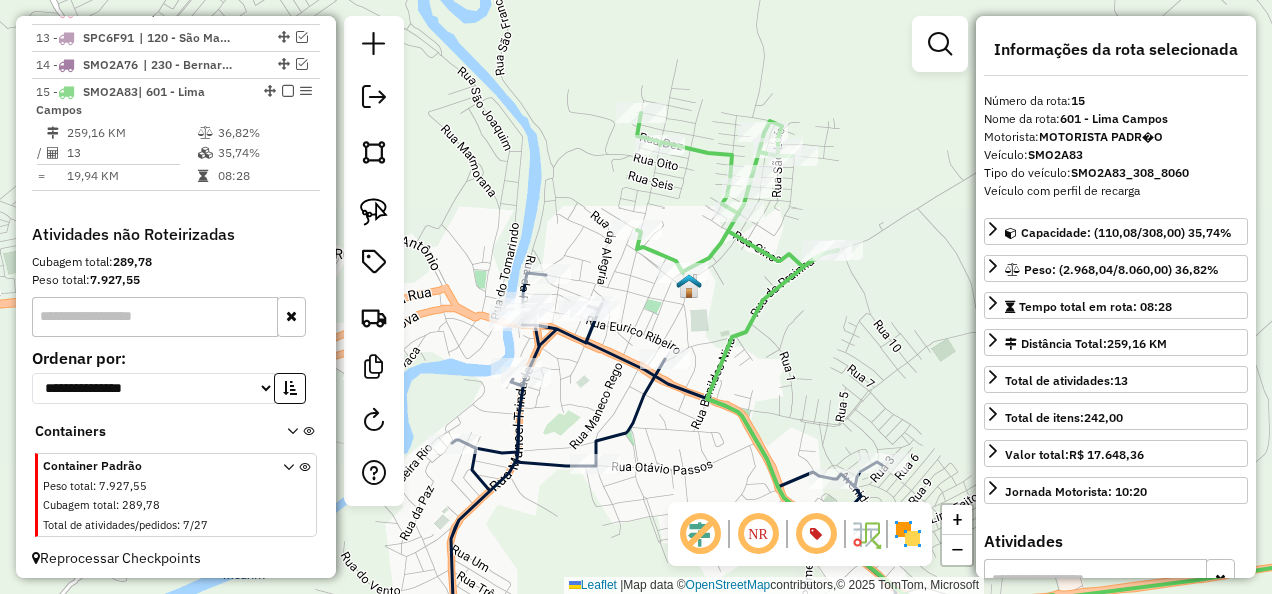 drag, startPoint x: 836, startPoint y: 358, endPoint x: 910, endPoint y: 313, distance: 86.608315 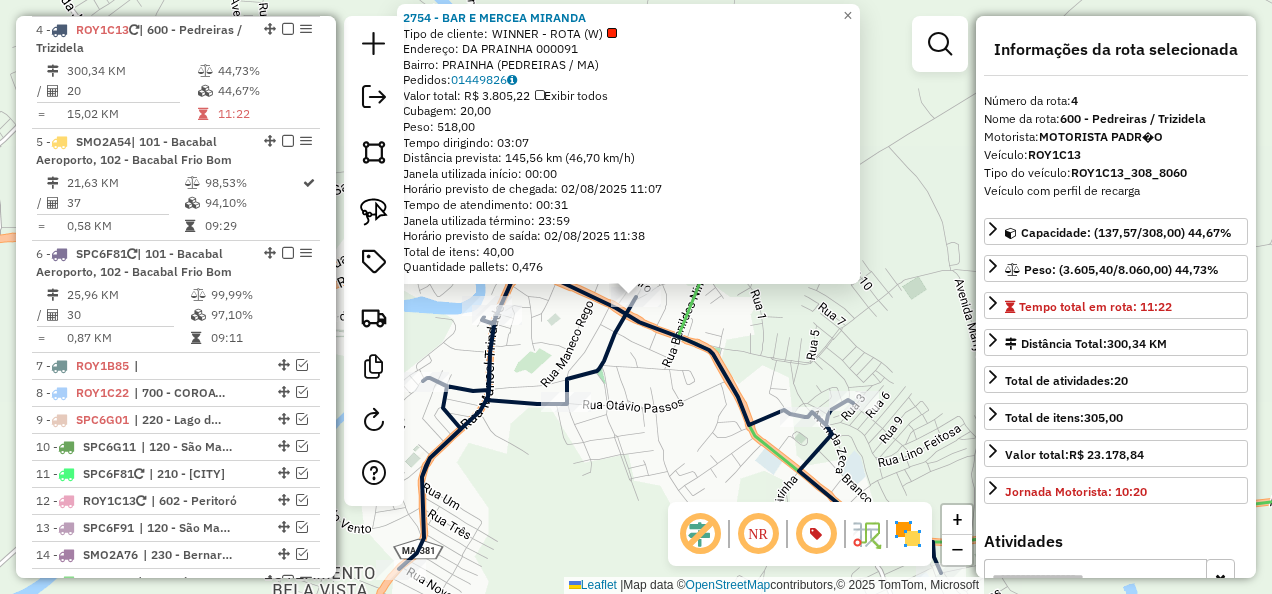 click 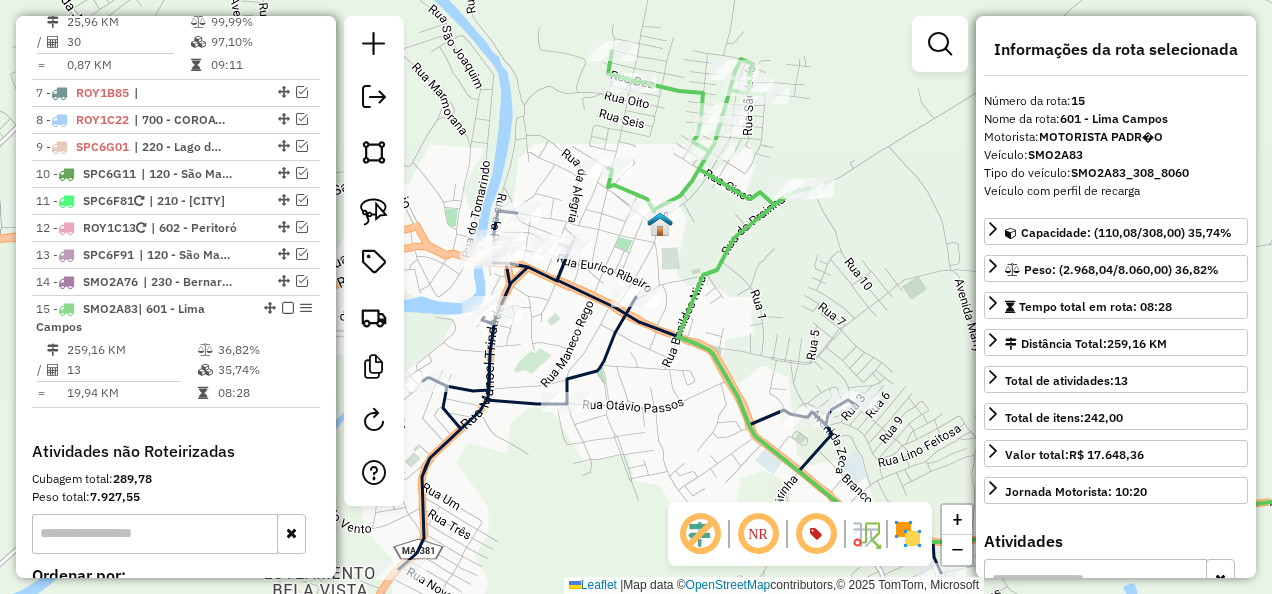 scroll, scrollTop: 1617, scrollLeft: 0, axis: vertical 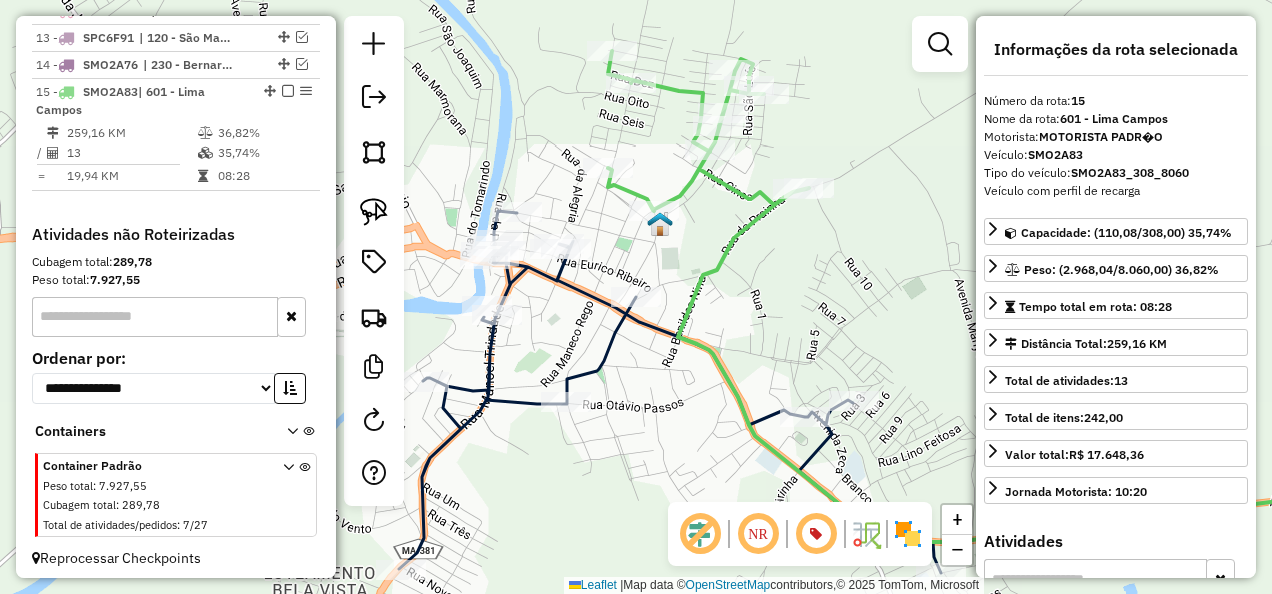 click 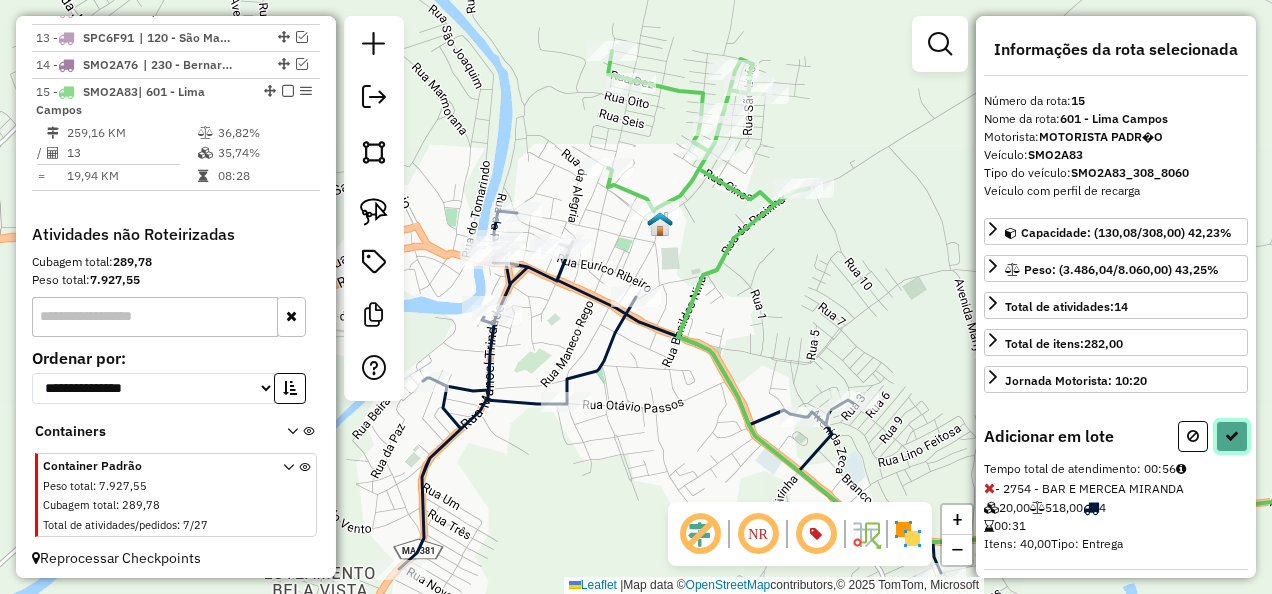 click at bounding box center [1232, 436] 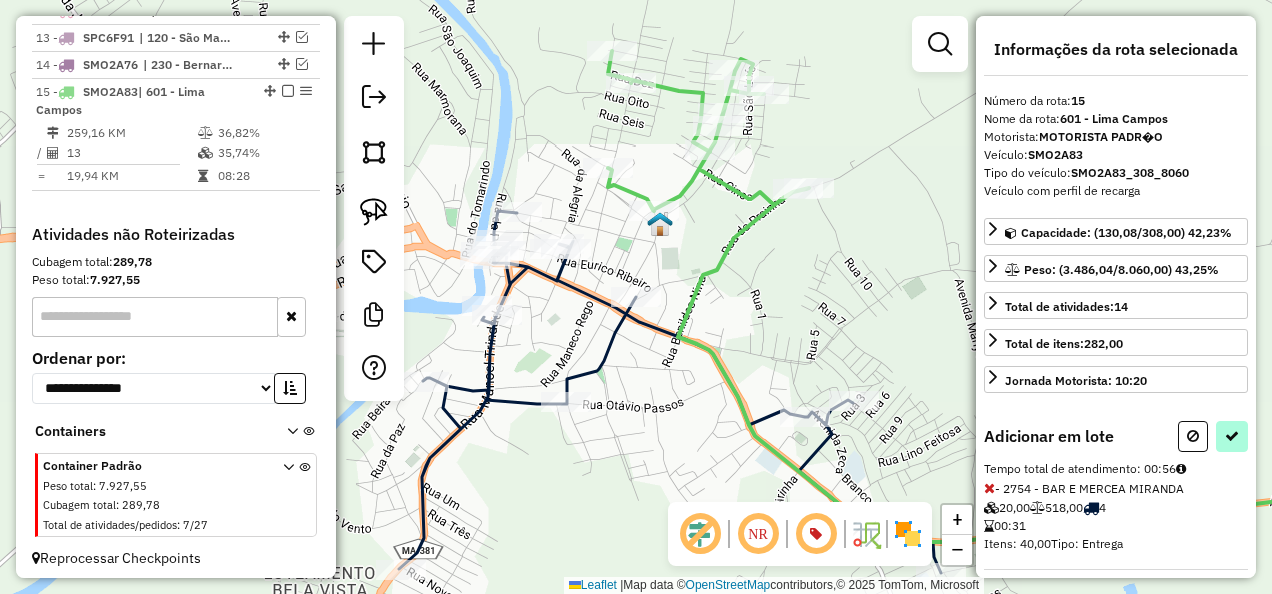 select on "**********" 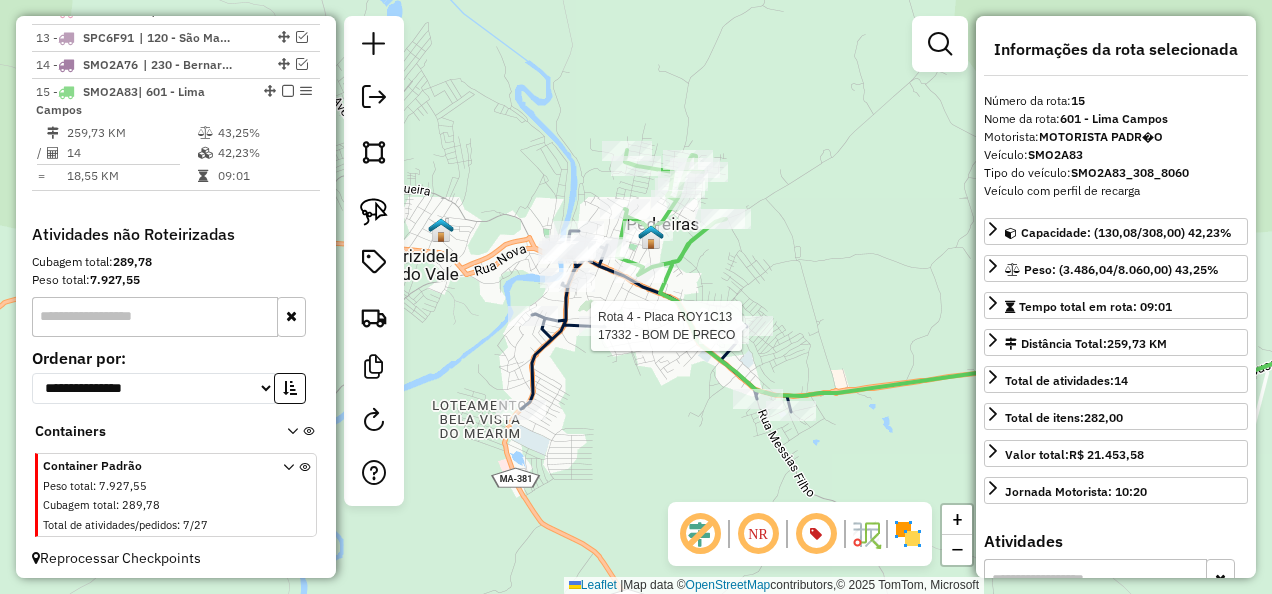 click 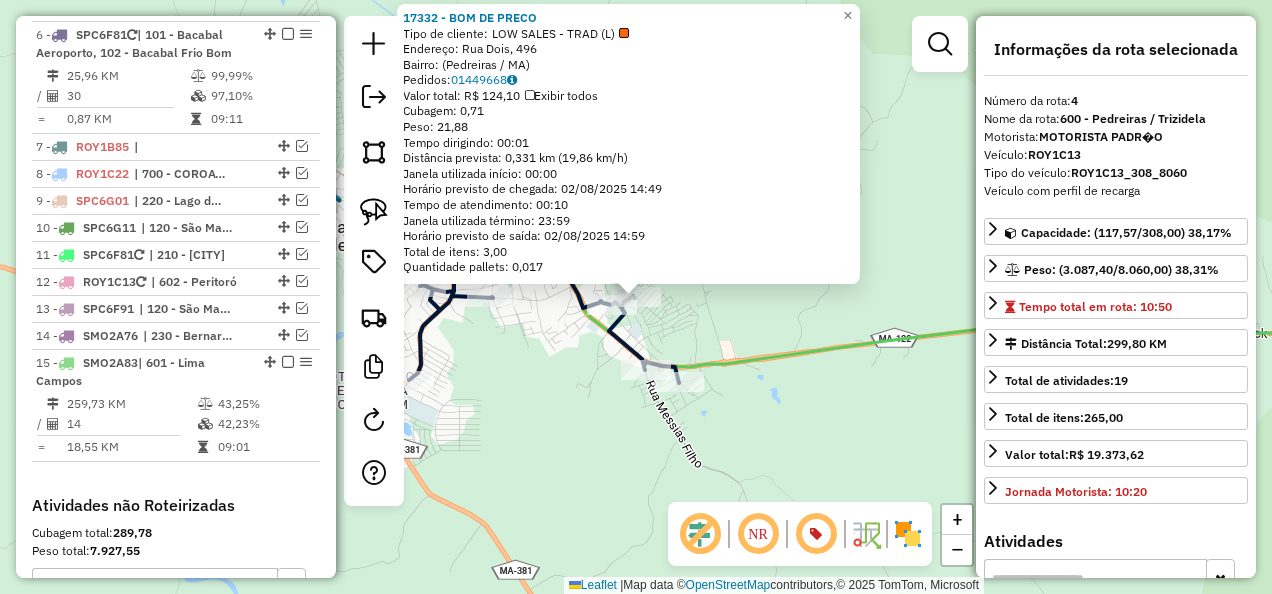 scroll, scrollTop: 1127, scrollLeft: 0, axis: vertical 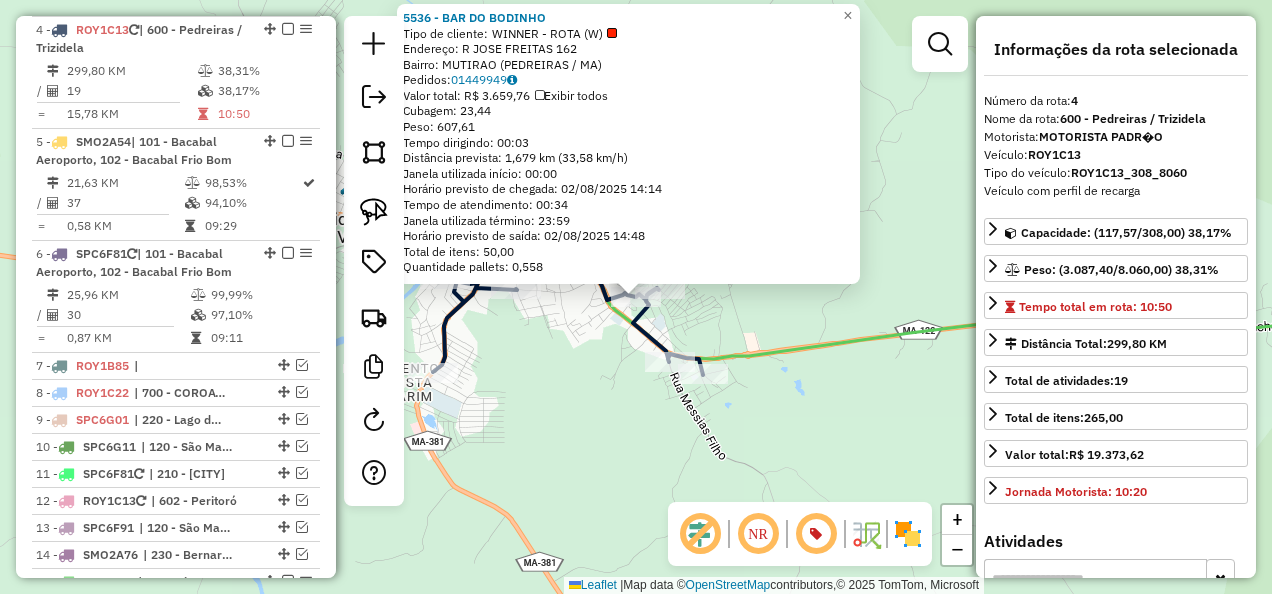 drag, startPoint x: 593, startPoint y: 346, endPoint x: 588, endPoint y: 337, distance: 10.29563 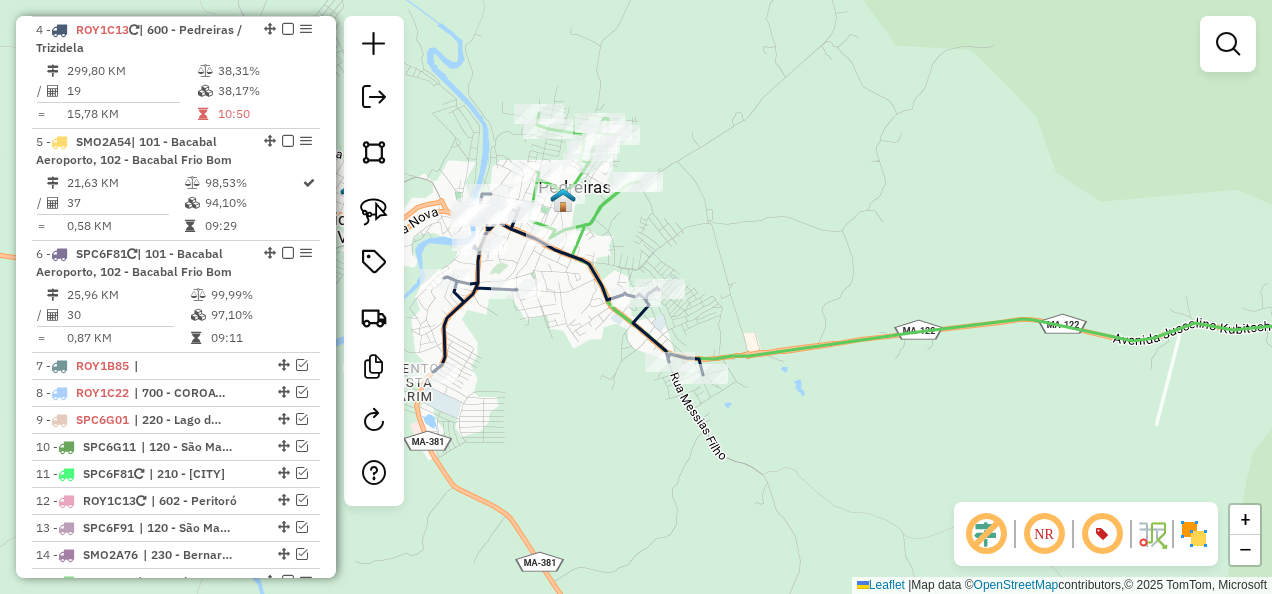 drag, startPoint x: 702, startPoint y: 261, endPoint x: 724, endPoint y: 282, distance: 30.413813 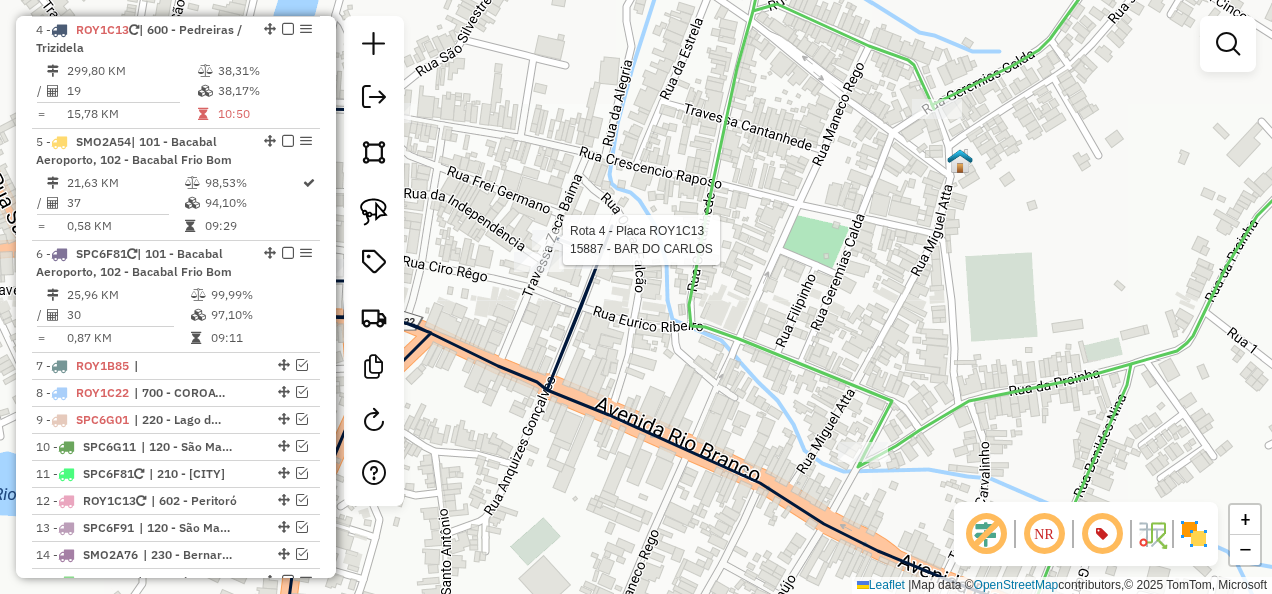 select on "**********" 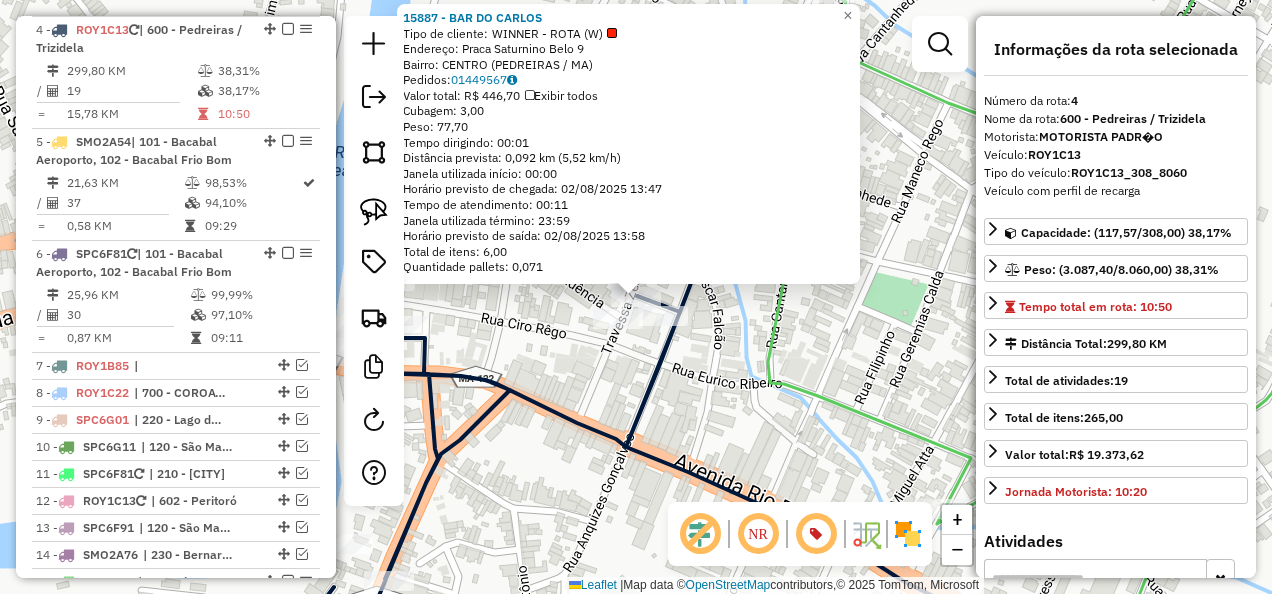 click on "15887 - BAR DO CARLOS  Tipo de cliente:   WINNER - ROTA (W)   Endereço:  Praca Saturnino Belo 9   Bairro: CENTRO (PEDREIRAS / MA)   Pedidos:  01449567   Valor total: R$ 446,70   Exibir todos   Cubagem: 3,00  Peso: 77,70  Tempo dirigindo: 00:01   Distância prevista: 0,092 km (5,52 km/h)   Janela utilizada início: 00:00   Horário previsto de chegada: 02/08/2025 13:47   Tempo de atendimento: 00:11   Janela utilizada término: 23:59   Horário previsto de saída: 02/08/2025 13:58   Total de itens: 6,00   Quantidade pallets: 0,071  × Janela de atendimento Grade de atendimento Capacidade Transportadoras Veículos Cliente Pedidos  Rotas Selecione os dias de semana para filtrar as janelas de atendimento  Seg   Ter   Qua   Qui   Sex   Sáb   Dom  Informe o período da janela de atendimento: De: Até:  Filtrar exatamente a janela do cliente  Considerar janela de atendimento padrão  Selecione os dias de semana para filtrar as grades de atendimento  Seg   Ter   Qua   Qui   Sex   Sáb   Dom   Peso mínimo:   De:  +" 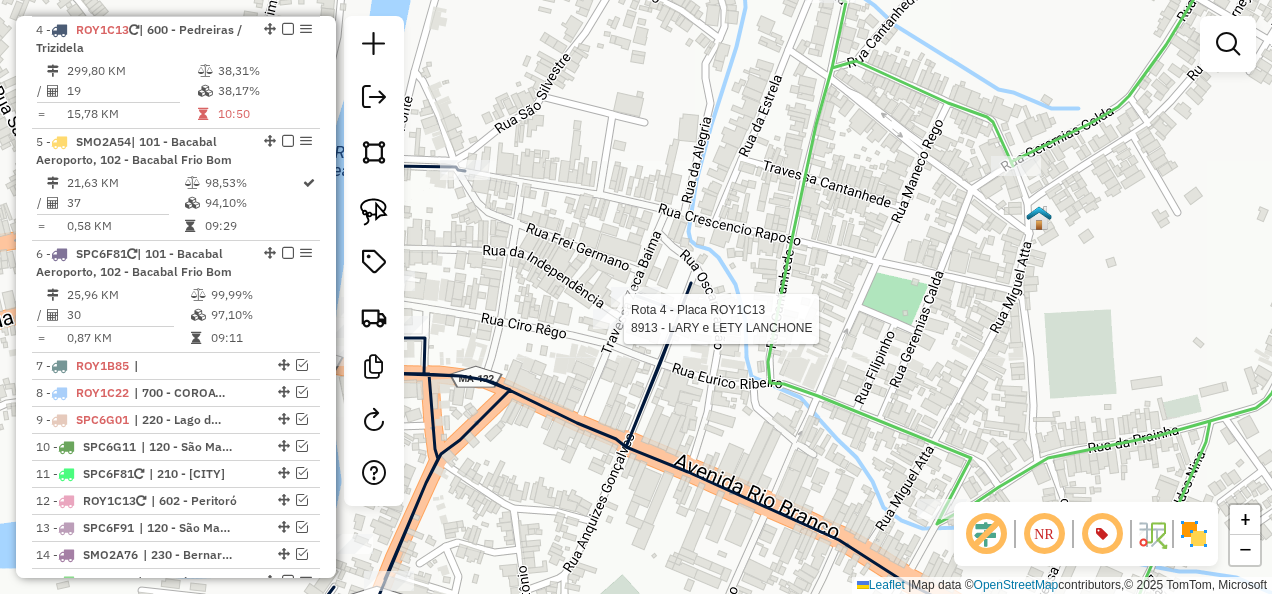 select on "**********" 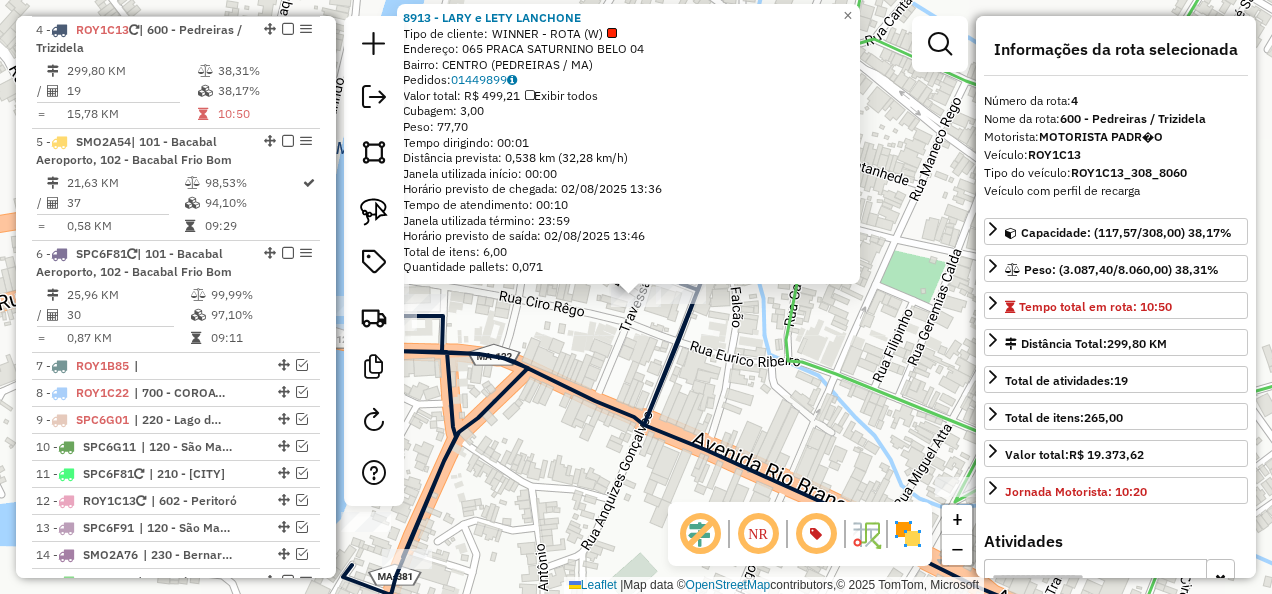 click on "8913 - LARY e LETY LANCHONE  Tipo de cliente:   WINNER - ROTA (W)   Endereço: 065 PRACA SATURNINO BELO          04   Bairro: CENTRO (PEDREIRAS / MA)   Pedidos:  01449899   Valor total: R$ 499,21   Exibir todos   Cubagem: 3,00  Peso: 77,70  Tempo dirigindo: 00:01   Distância prevista: 0,538 km (32,28 km/h)   Janela utilizada início: 00:00   Horário previsto de chegada: 02/08/2025 13:36   Tempo de atendimento: 00:10   Janela utilizada término: 23:59   Horário previsto de saída: 02/08/2025 13:46   Total de itens: 6,00   Quantidade pallets: 0,071  × Janela de atendimento Grade de atendimento Capacidade Transportadoras Veículos Cliente Pedidos  Rotas Selecione os dias de semana para filtrar as janelas de atendimento  Seg   Ter   Qua   Qui   Sex   Sáb   Dom  Informe o período da janela de atendimento: De: Até:  Filtrar exatamente a janela do cliente  Considerar janela de atendimento padrão  Selecione os dias de semana para filtrar as grades de atendimento  Seg   Ter   Qua   Qui   Sex   Sáb   Dom  De:" 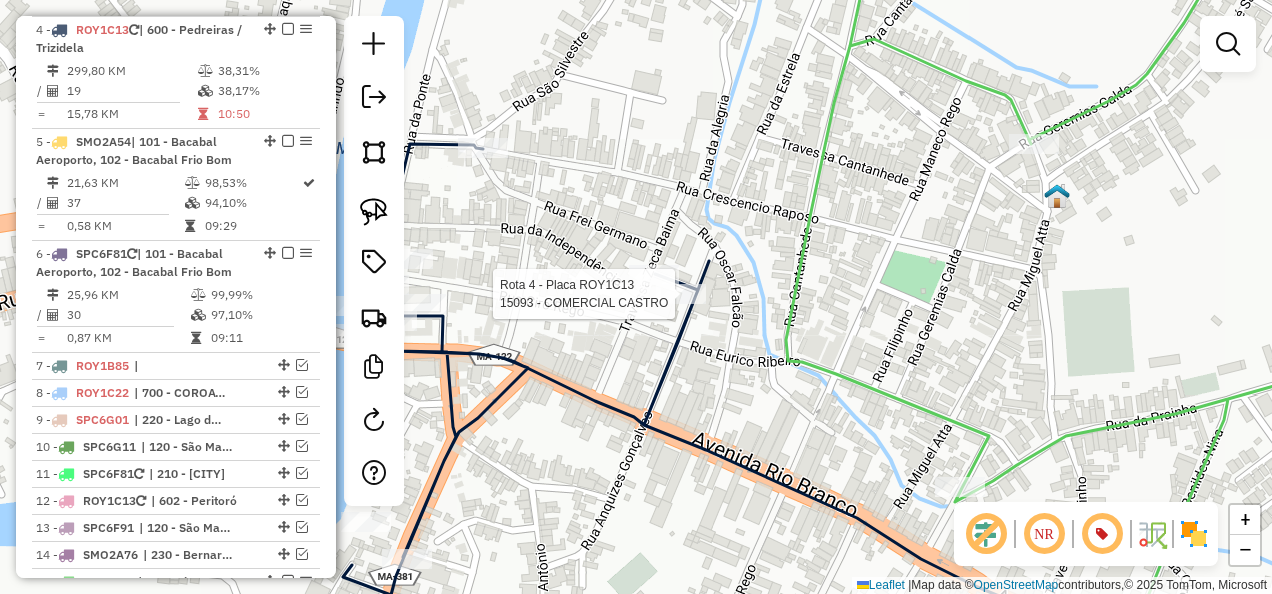 select on "**********" 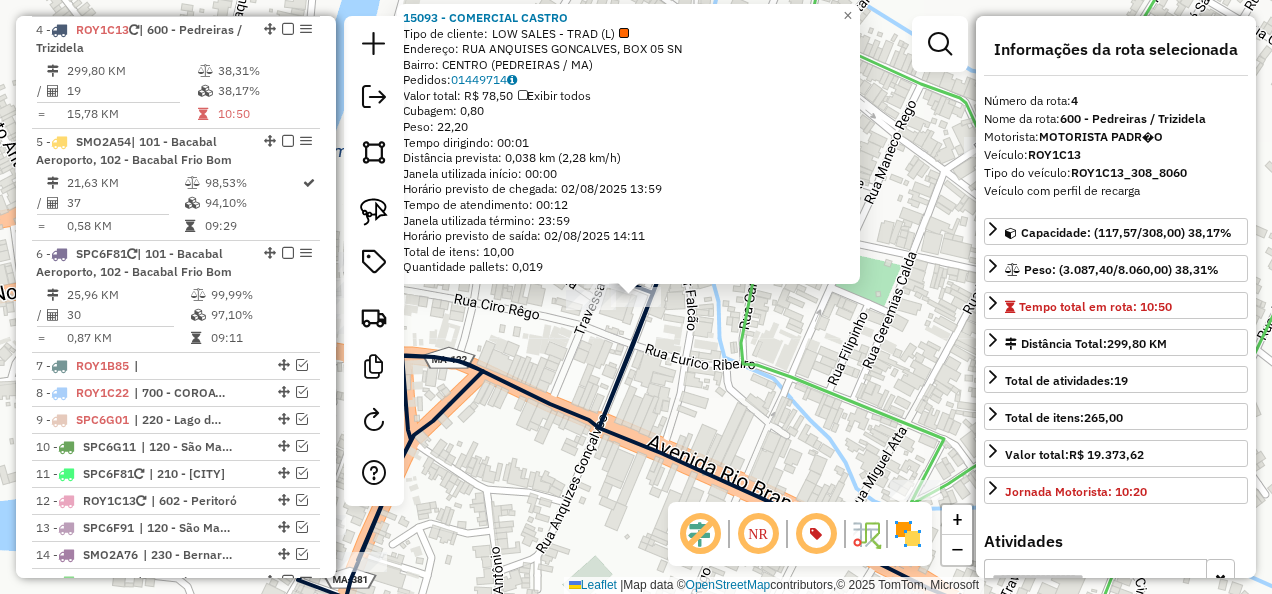 click on "Rota 4 - Placa ROY1C13  15093 - COMERCIAL CASTRO 15093 - COMERCIAL CASTRO  Tipo de cliente:   LOW SALES - TRAD (L)   Endereço:  RUA ANQUISES GONCALVES, BOX 05 SN   Bairro: CENTRO (PEDREIRAS / MA)   Pedidos:  01449714   Valor total: R$ 78,50   Exibir todos   Cubagem: 0,80  Peso: 22,20  Tempo dirigindo: 00:01   Distância prevista: 0,038 km (2,28 km/h)   Janela utilizada início: 00:00   Horário previsto de chegada: 02/08/2025 13:59   Tempo de atendimento: 00:12   Janela utilizada término: 23:59   Horário previsto de saída: 02/08/2025 14:11   Total de itens: 10,00   Quantidade pallets: 0,019  × Janela de atendimento Grade de atendimento Capacidade Transportadoras Veículos Cliente Pedidos  Rotas Selecione os dias de semana para filtrar as janelas de atendimento  Seg   Ter   Qua   Qui   Sex   Sáb   Dom  Informe o período da janela de atendimento: De: Até:  Filtrar exatamente a janela do cliente  Considerar janela de atendimento padrão  Selecione os dias de semana para filtrar as grades de atendimento +" 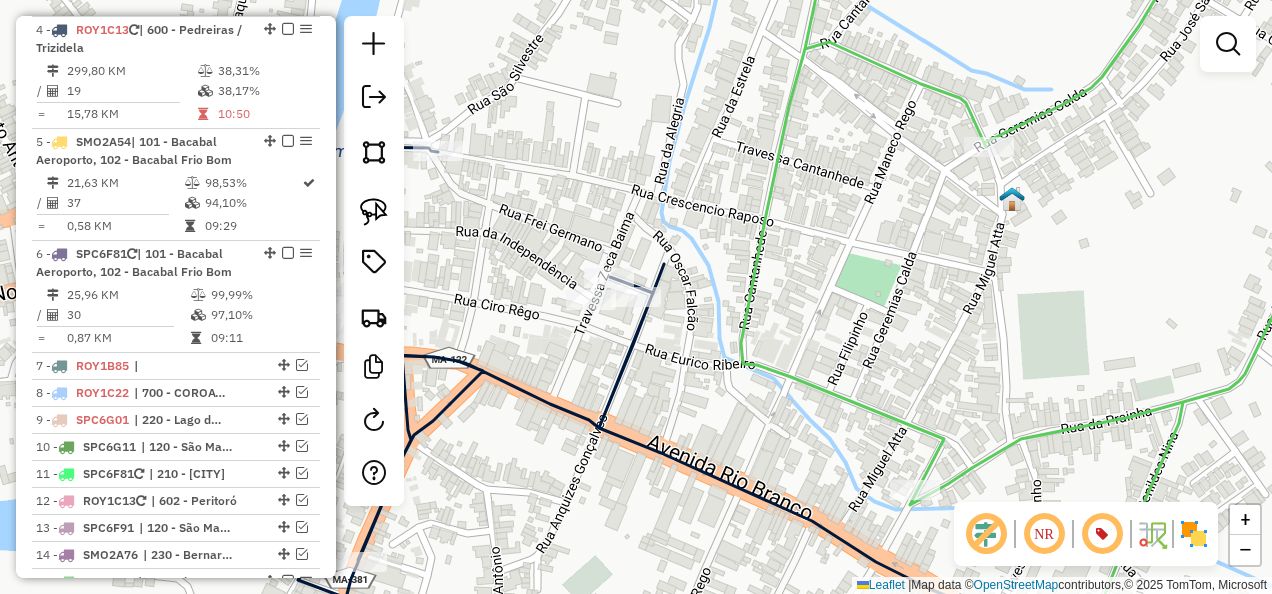 click 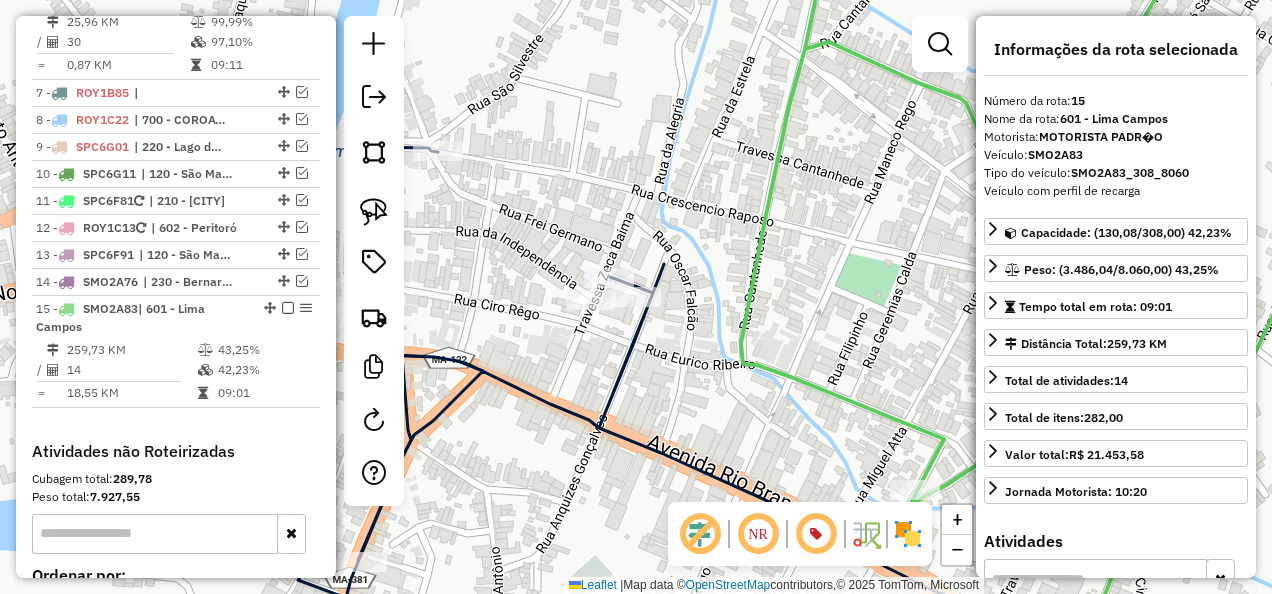 scroll, scrollTop: 1617, scrollLeft: 0, axis: vertical 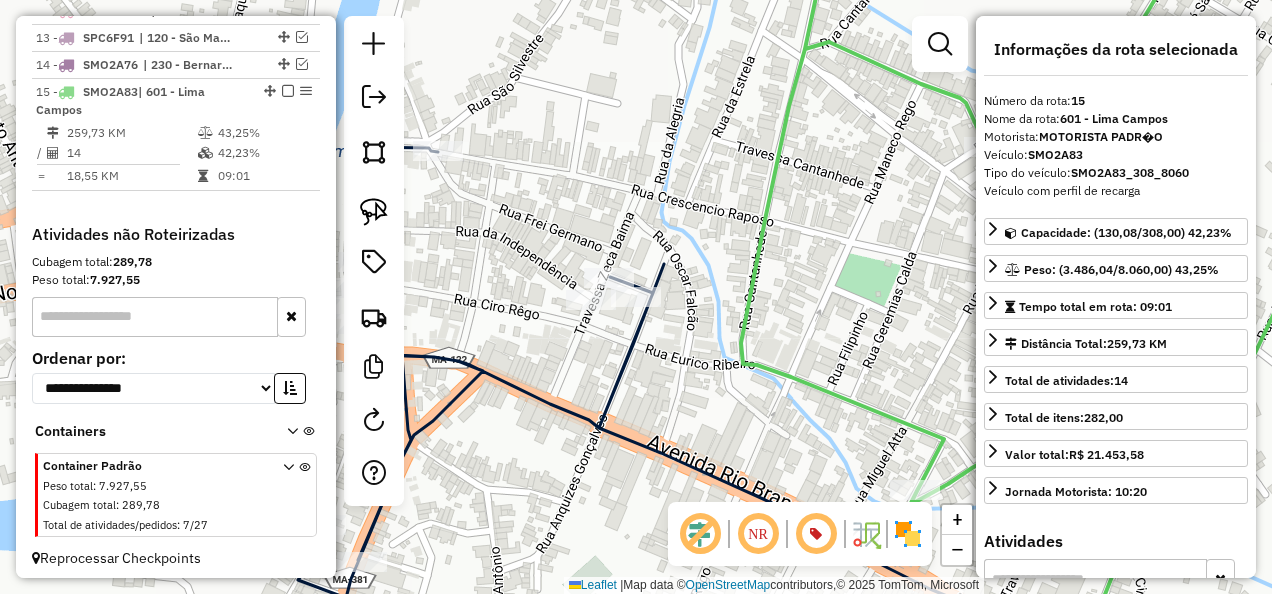 click 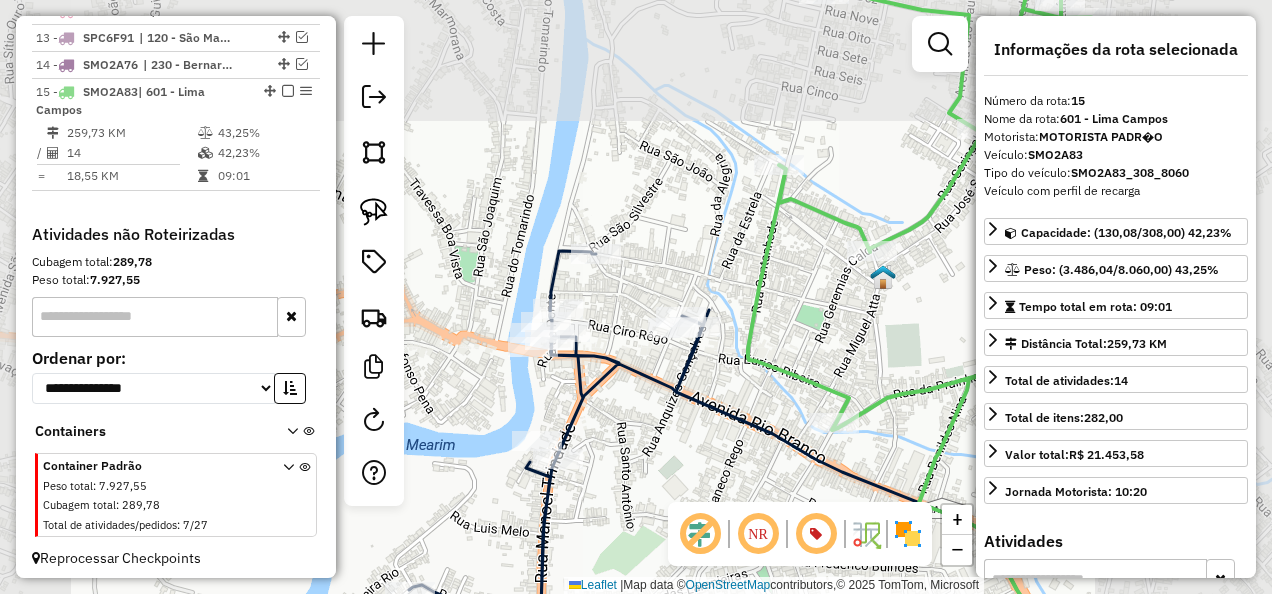 drag, startPoint x: 718, startPoint y: 409, endPoint x: 674, endPoint y: 349, distance: 74.404305 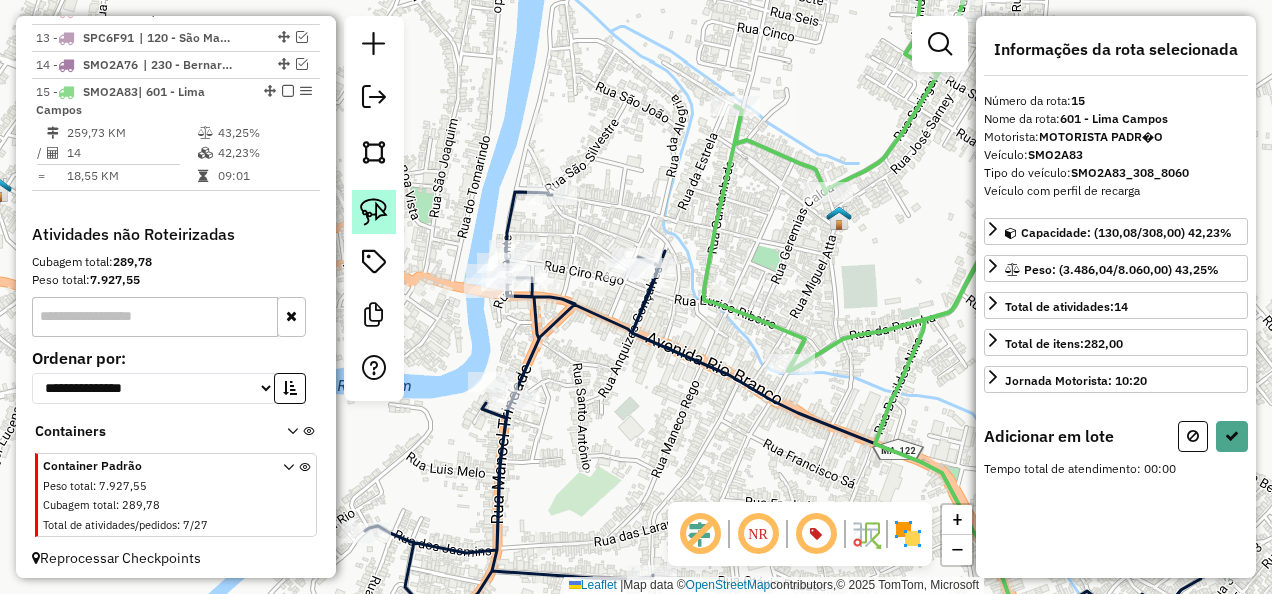click 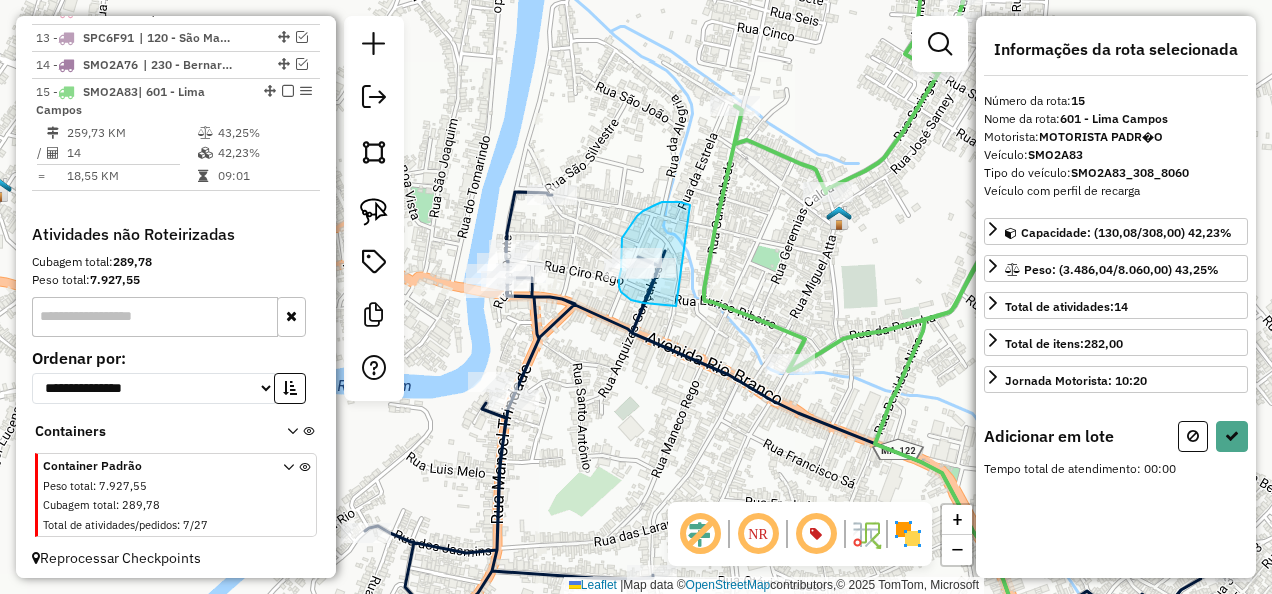 drag, startPoint x: 690, startPoint y: 205, endPoint x: 676, endPoint y: 306, distance: 101.96568 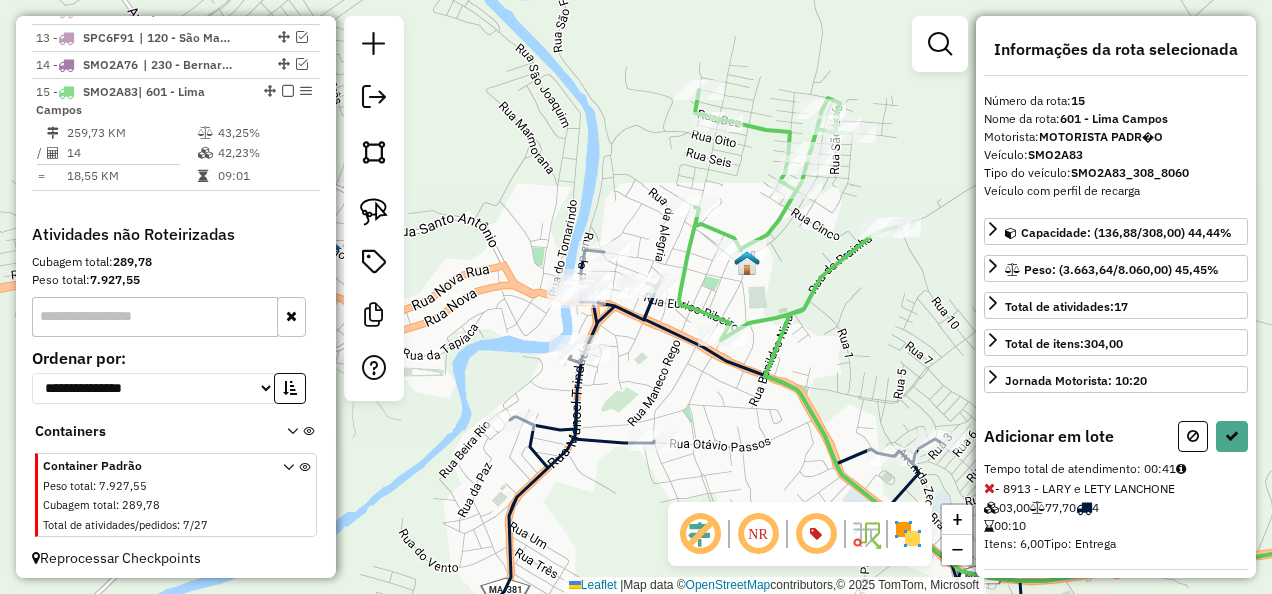 drag, startPoint x: 786, startPoint y: 462, endPoint x: 711, endPoint y: 351, distance: 133.96268 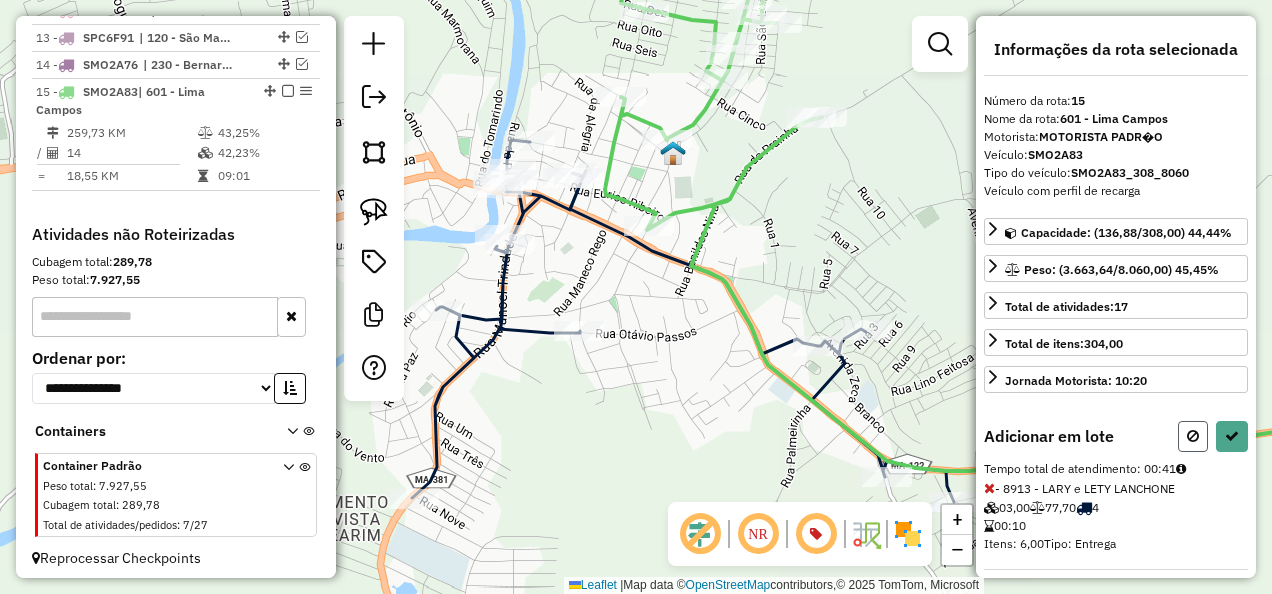 click at bounding box center (1193, 436) 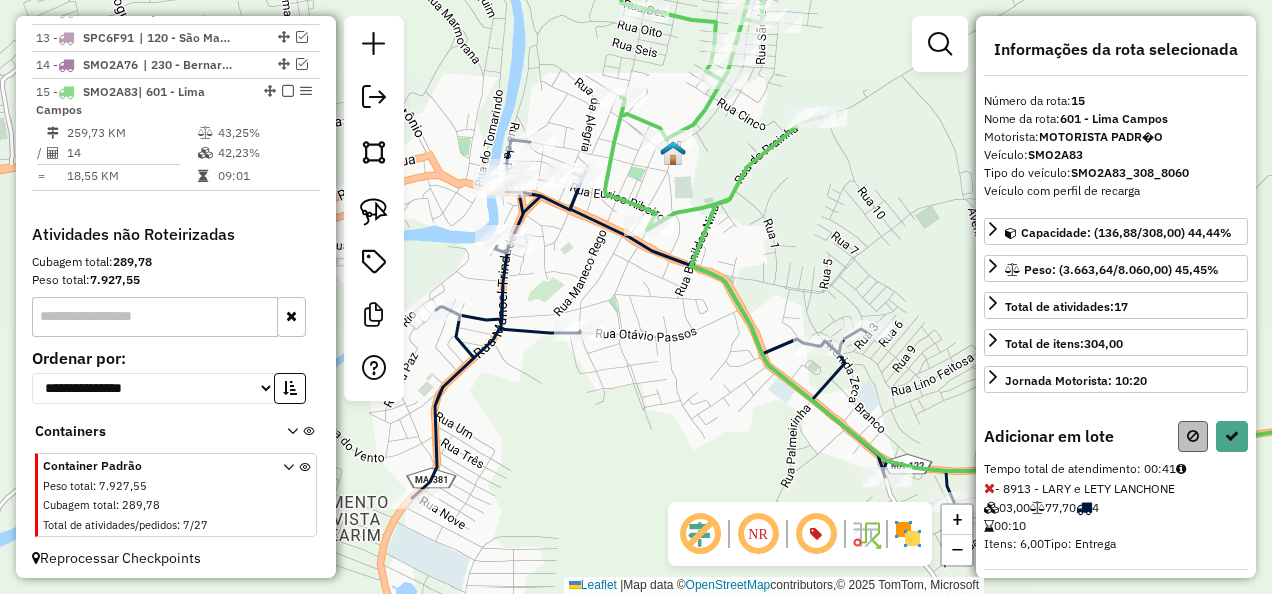 select on "**********" 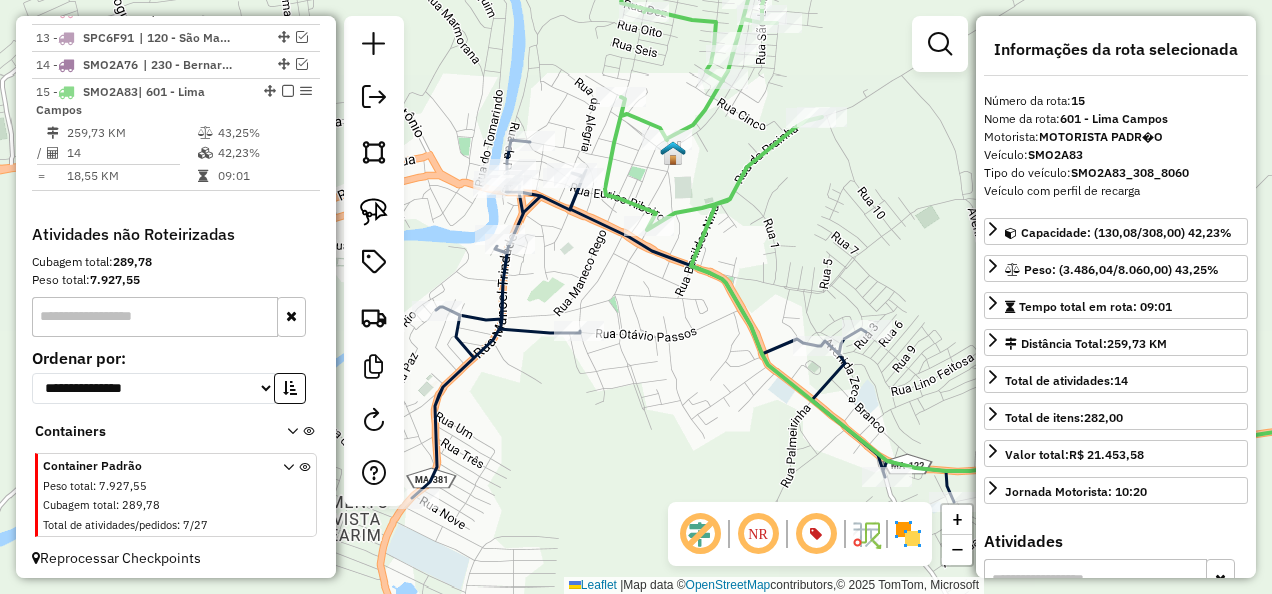 click 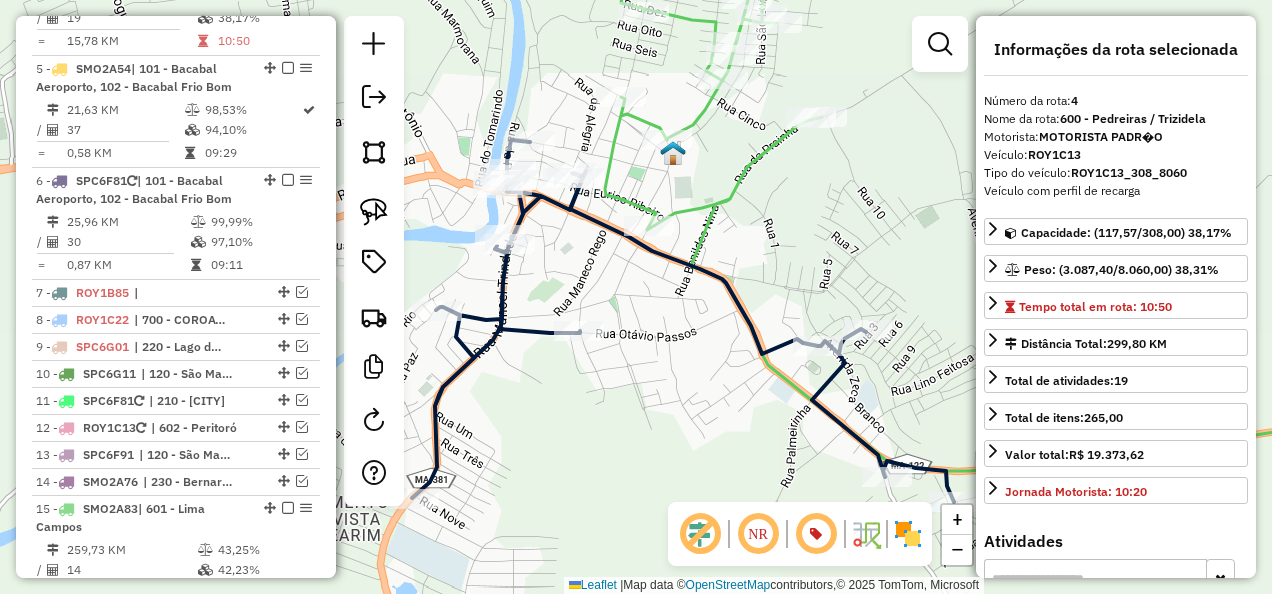 scroll, scrollTop: 1127, scrollLeft: 0, axis: vertical 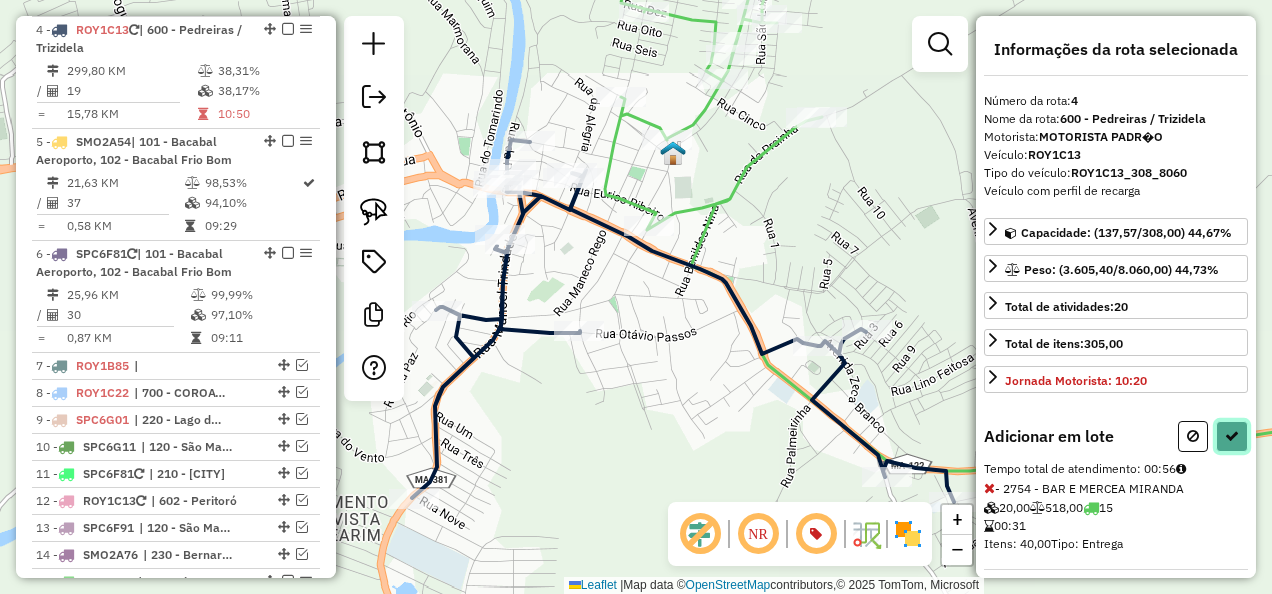 click at bounding box center [1232, 436] 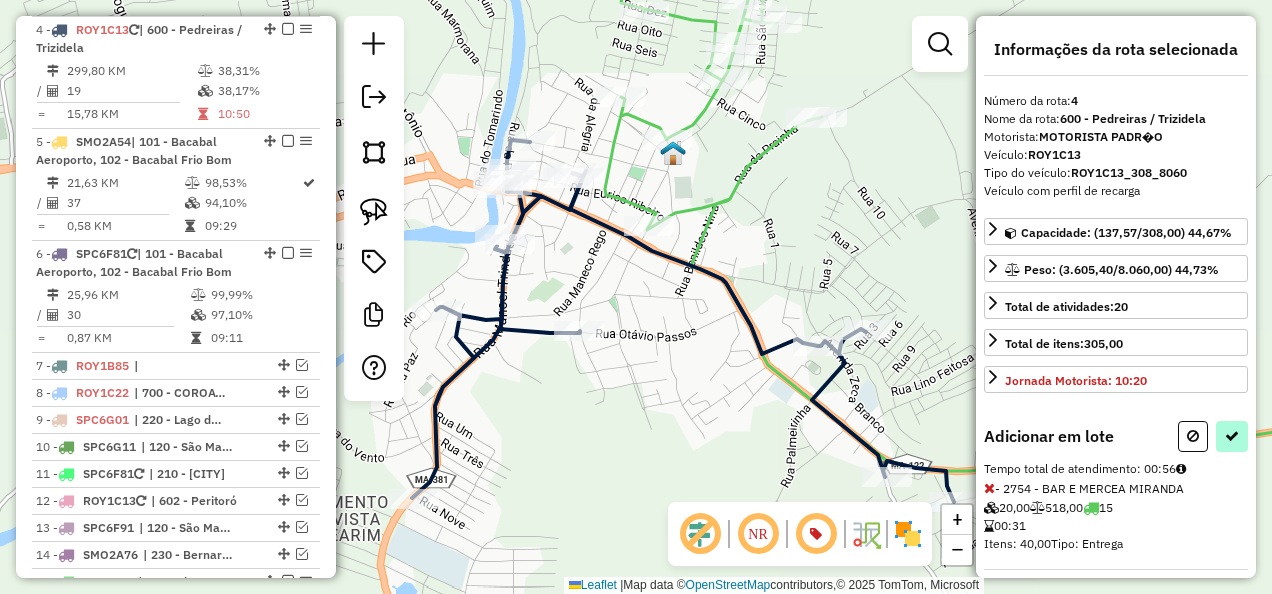 select on "**********" 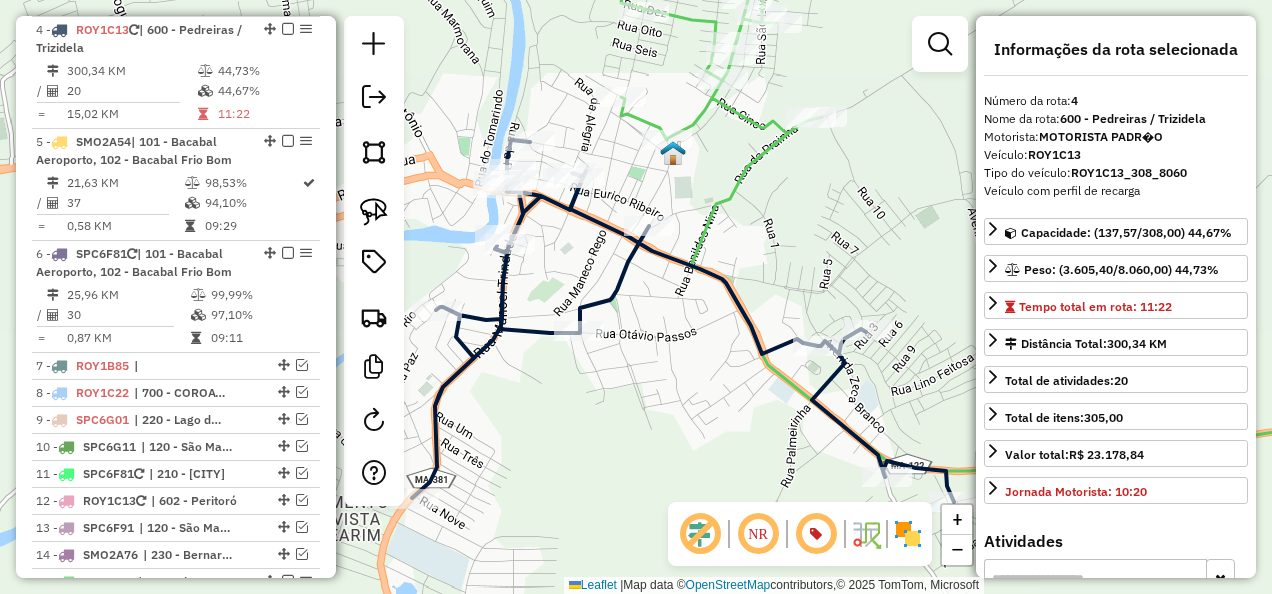 click 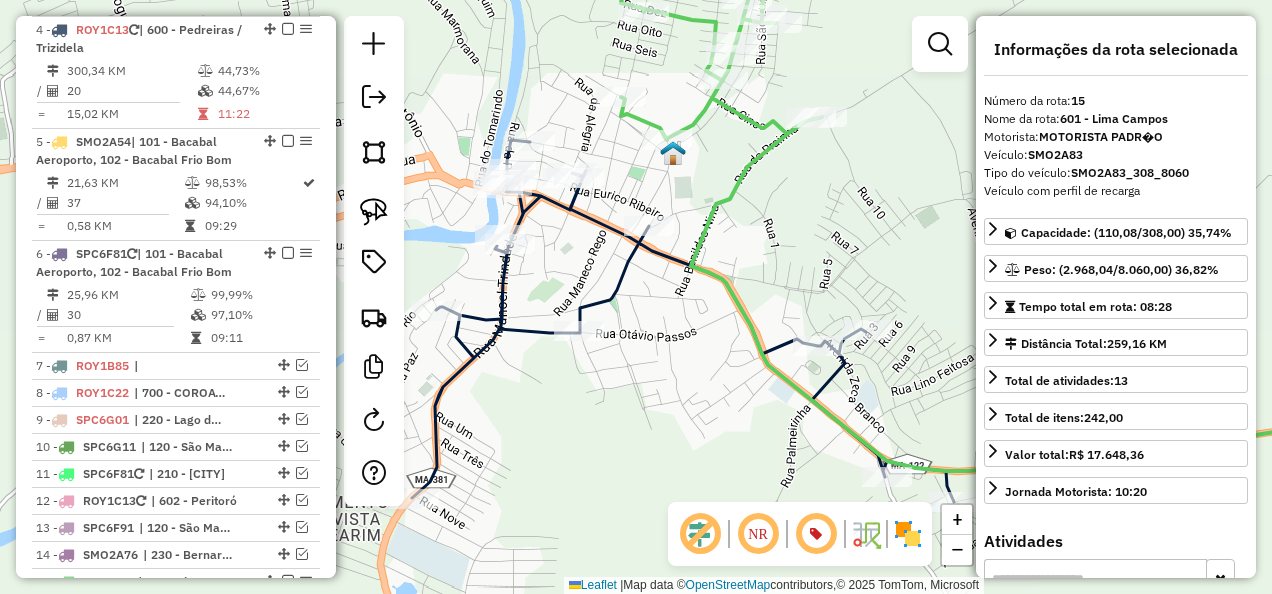 scroll, scrollTop: 1617, scrollLeft: 0, axis: vertical 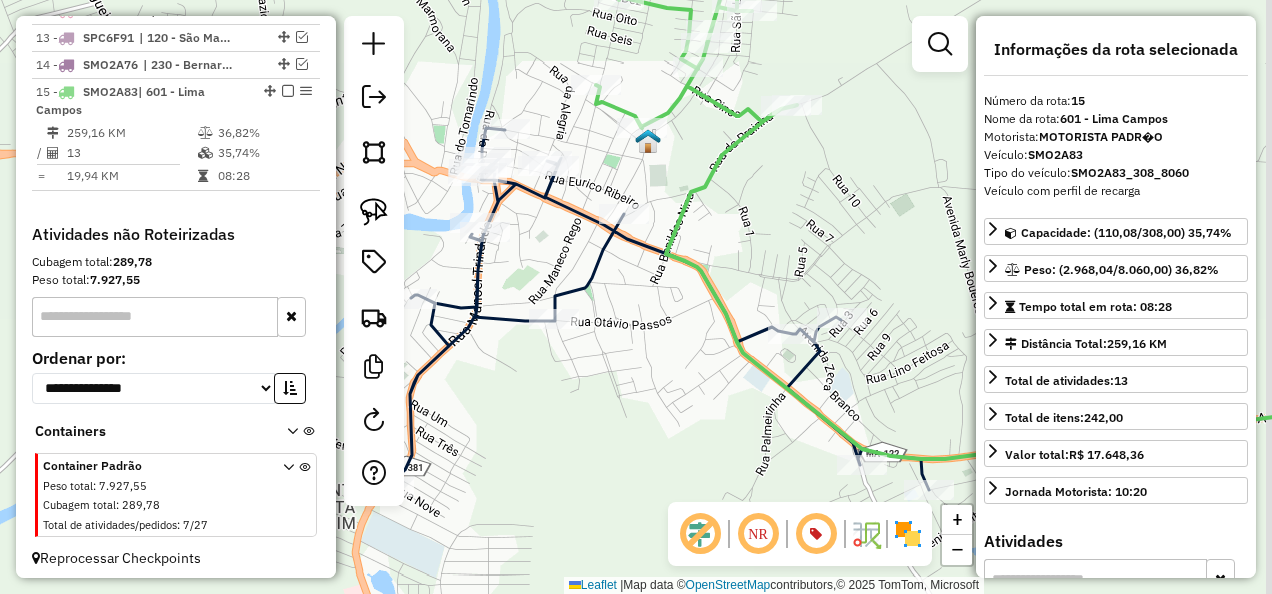 drag, startPoint x: 789, startPoint y: 256, endPoint x: 705, endPoint y: 172, distance: 118.79394 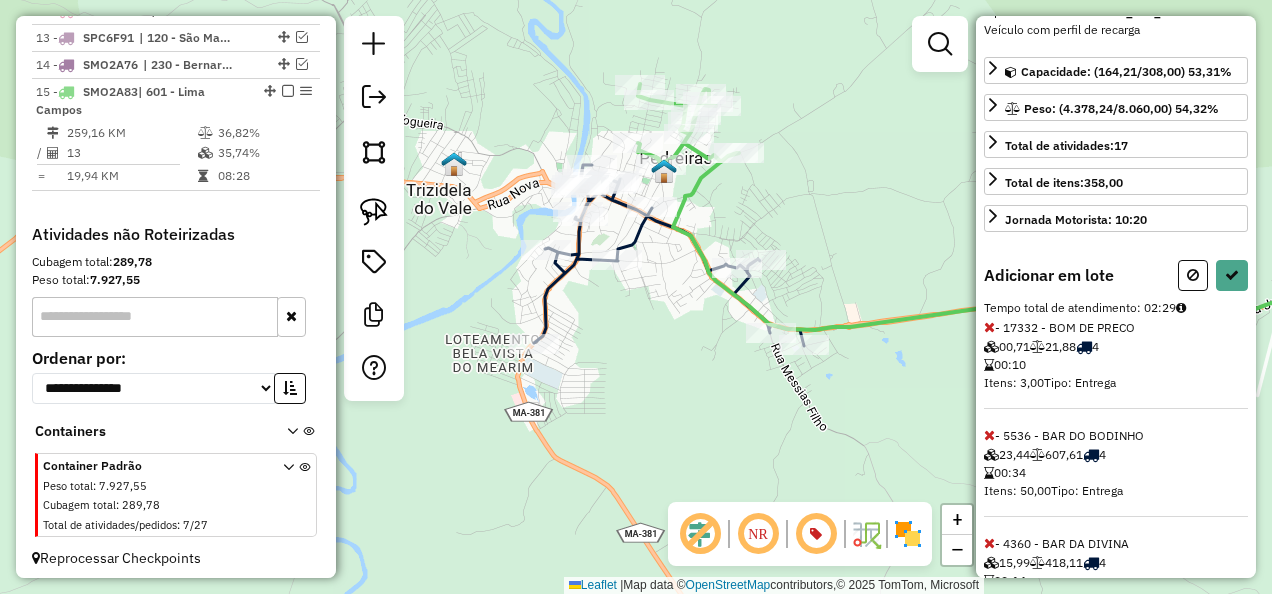 scroll, scrollTop: 0, scrollLeft: 0, axis: both 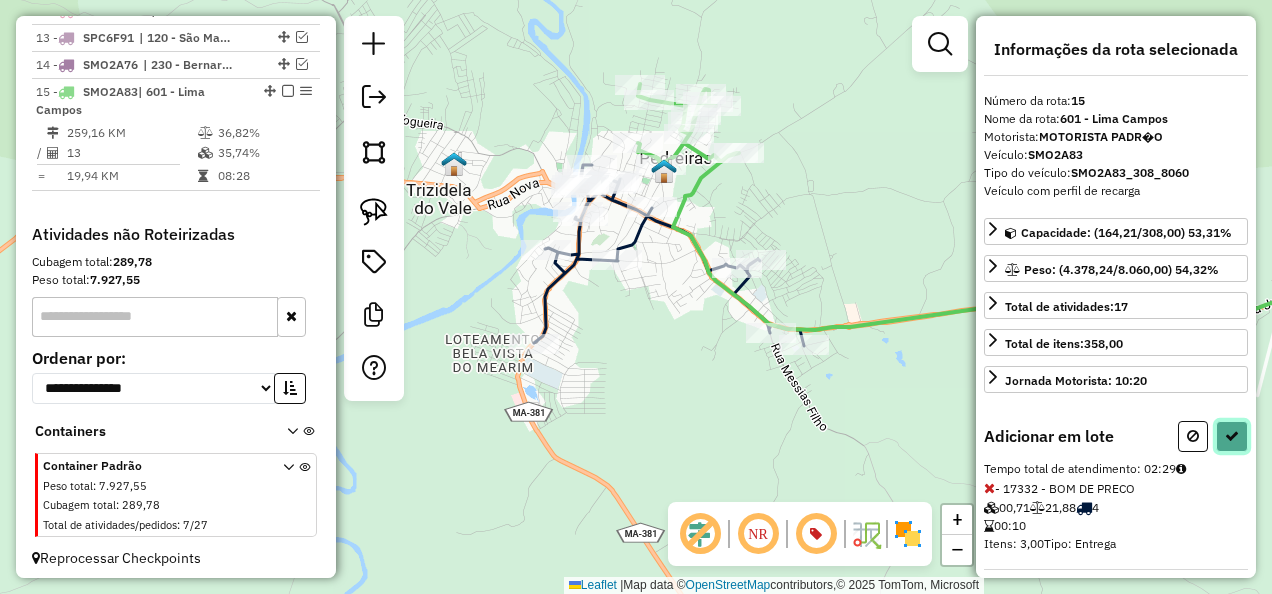 click at bounding box center (1232, 436) 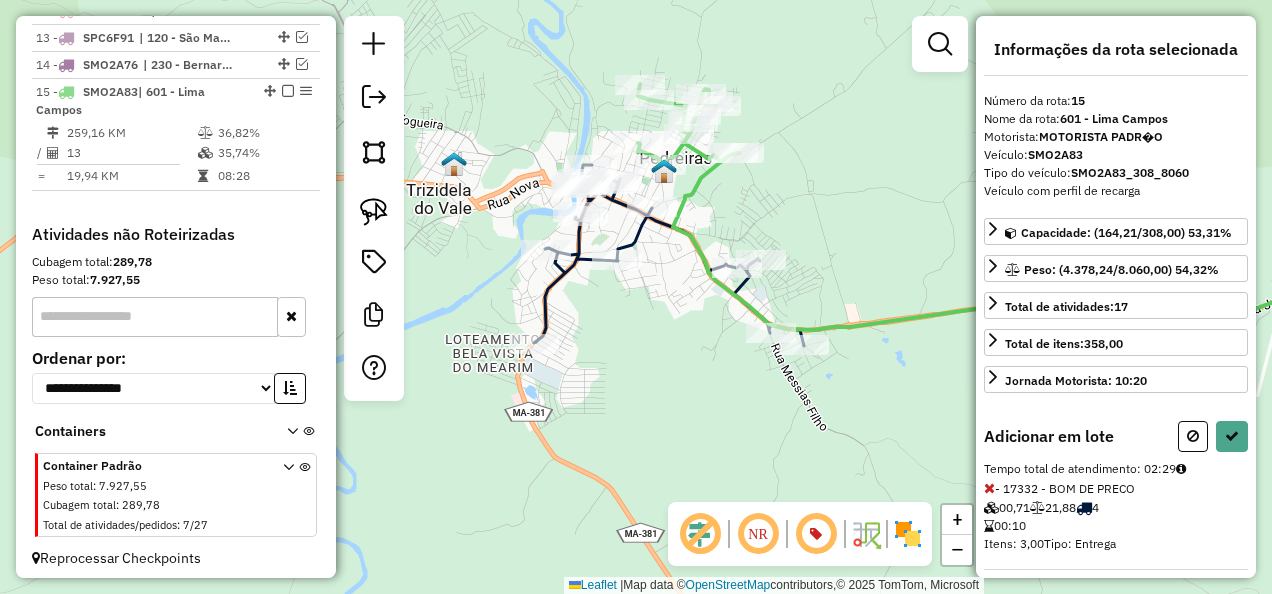 select on "**********" 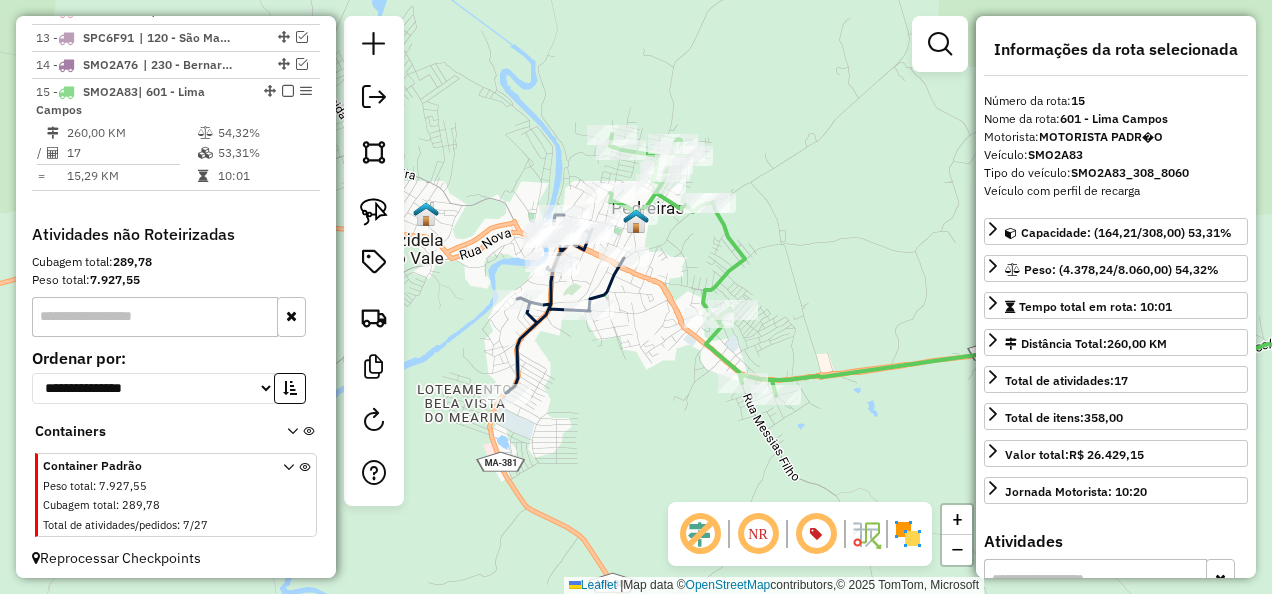 drag, startPoint x: 661, startPoint y: 357, endPoint x: 653, endPoint y: 377, distance: 21.540659 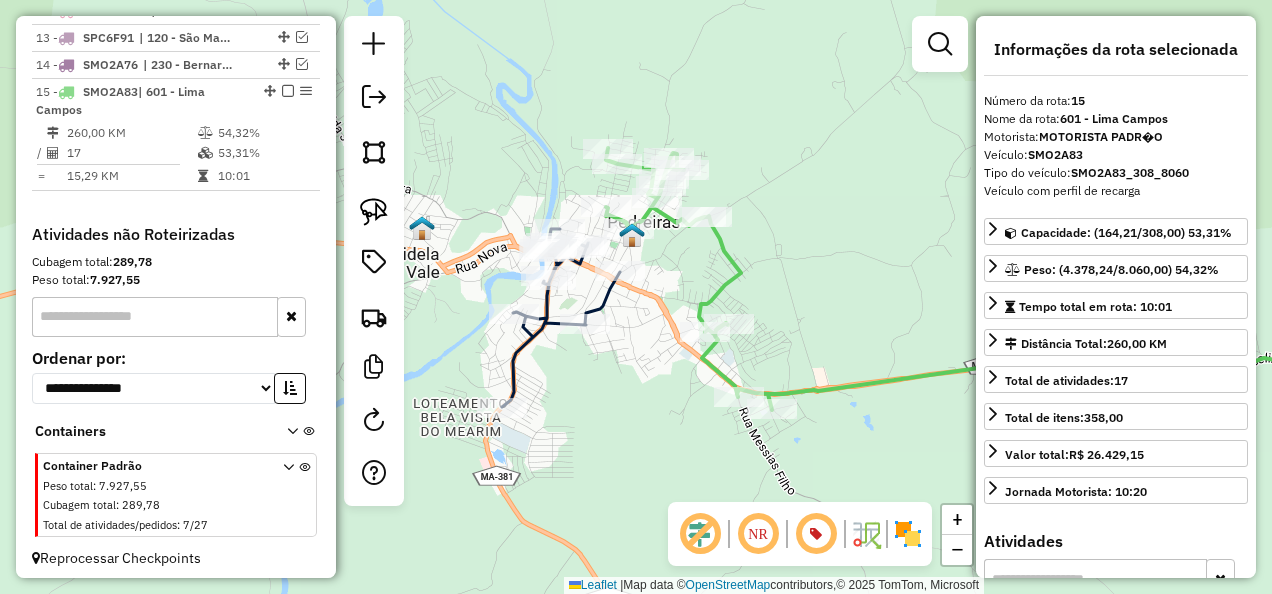 click 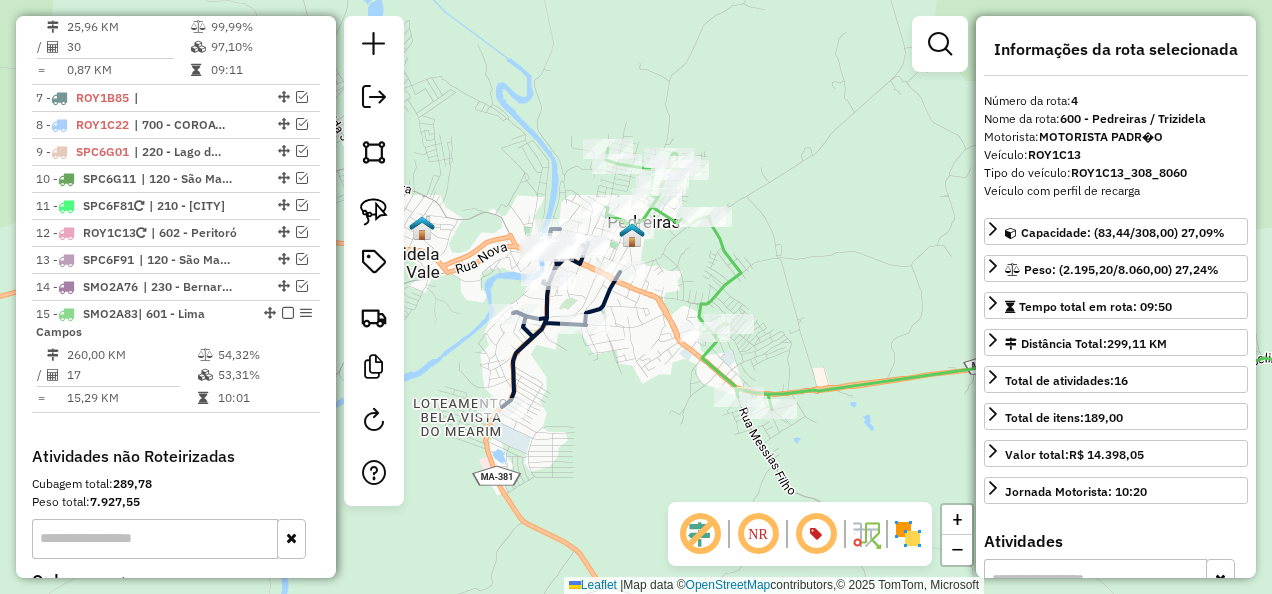 scroll, scrollTop: 1127, scrollLeft: 0, axis: vertical 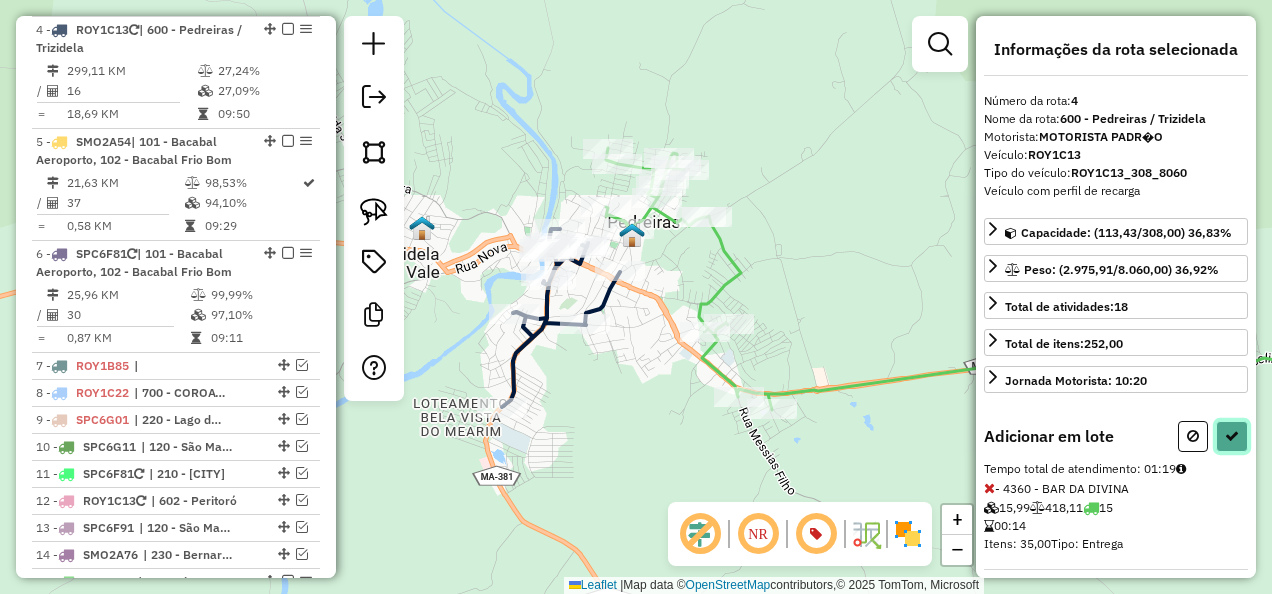 click at bounding box center [1232, 436] 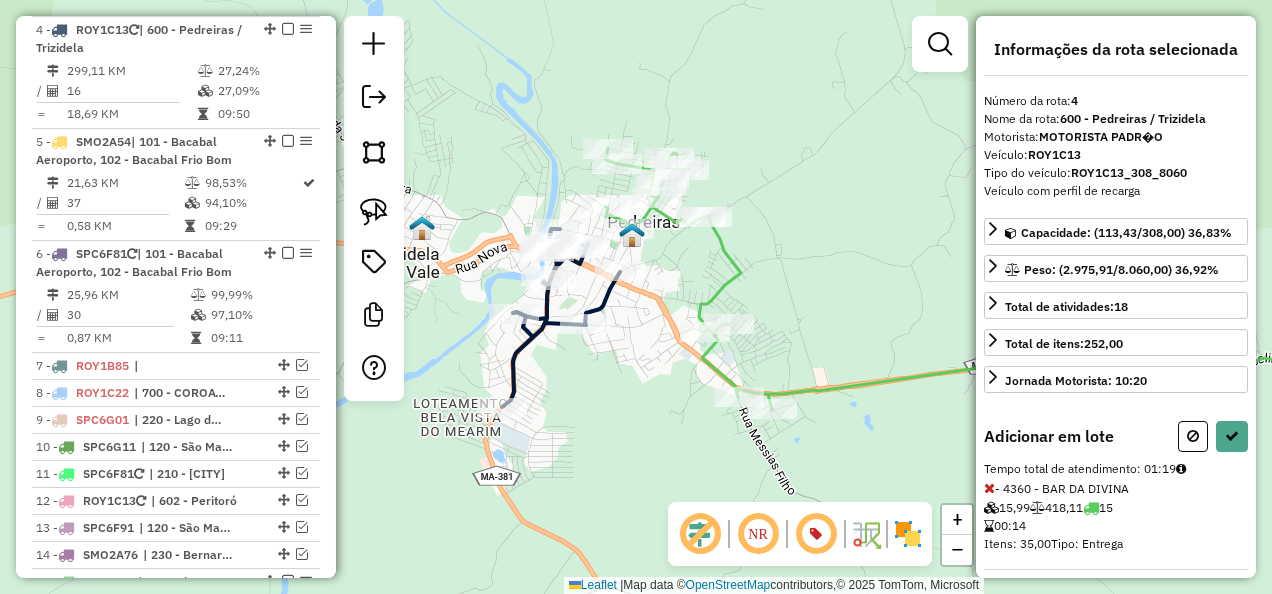 select on "**********" 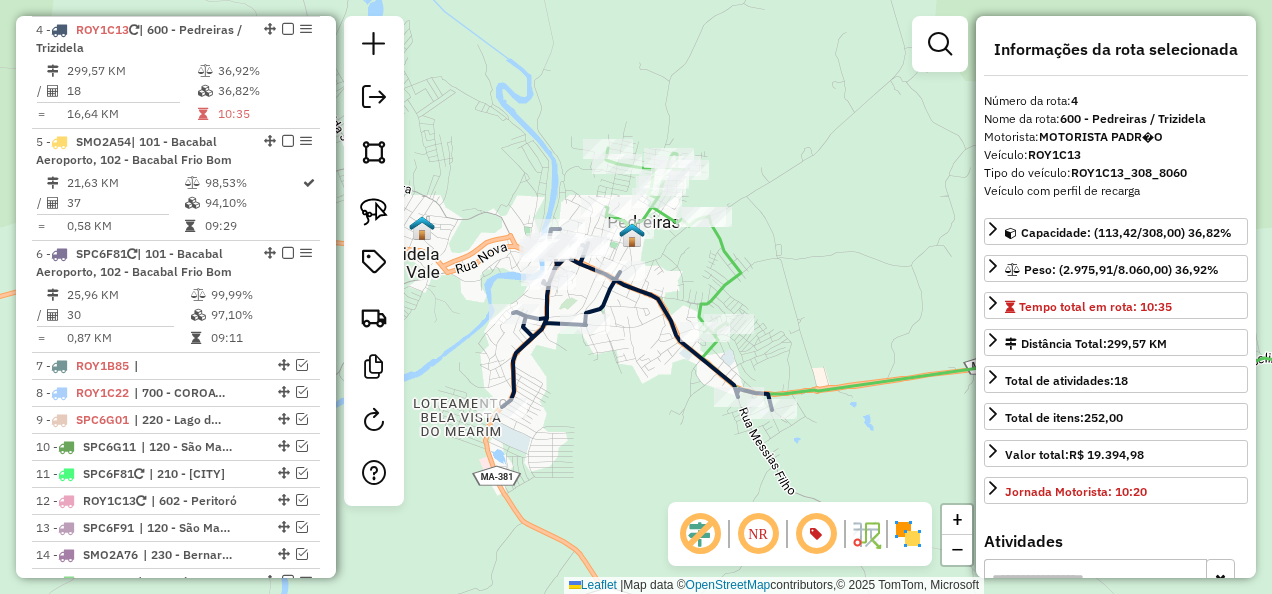click 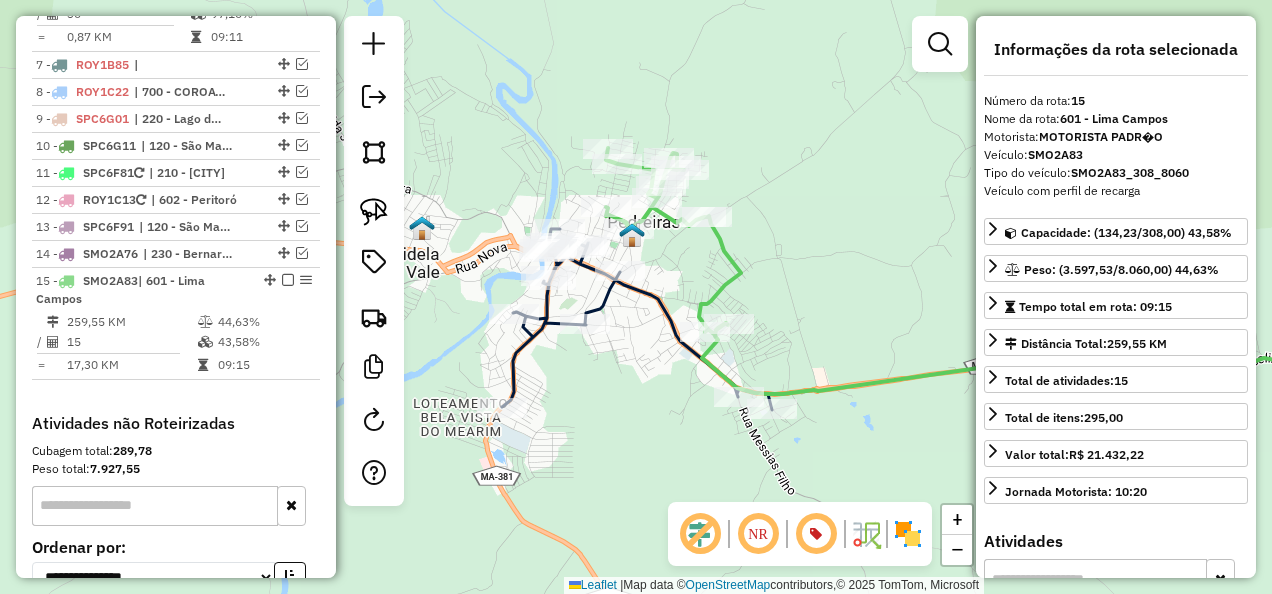 scroll, scrollTop: 1617, scrollLeft: 0, axis: vertical 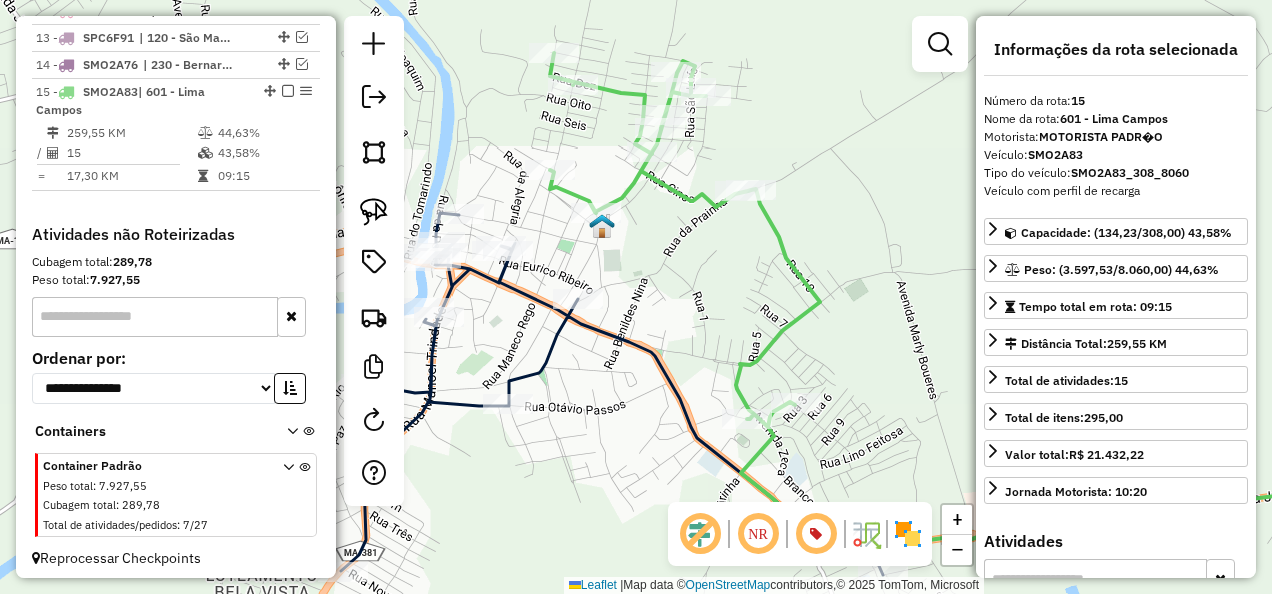 drag, startPoint x: 702, startPoint y: 315, endPoint x: 719, endPoint y: 346, distance: 35.35534 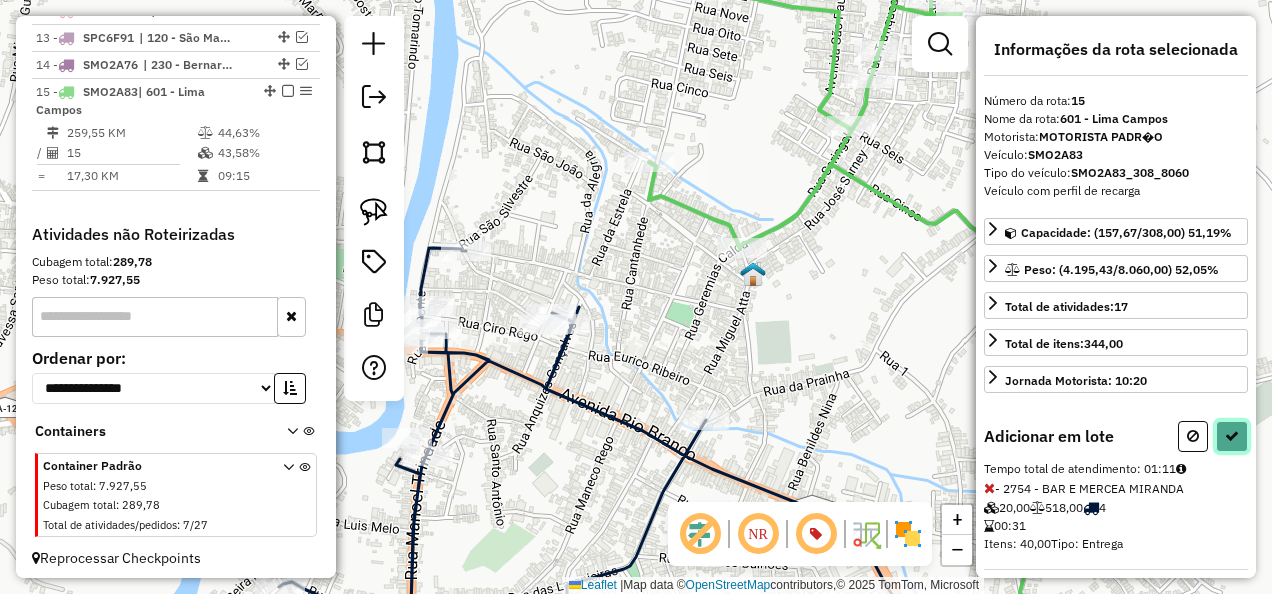 click at bounding box center (1232, 436) 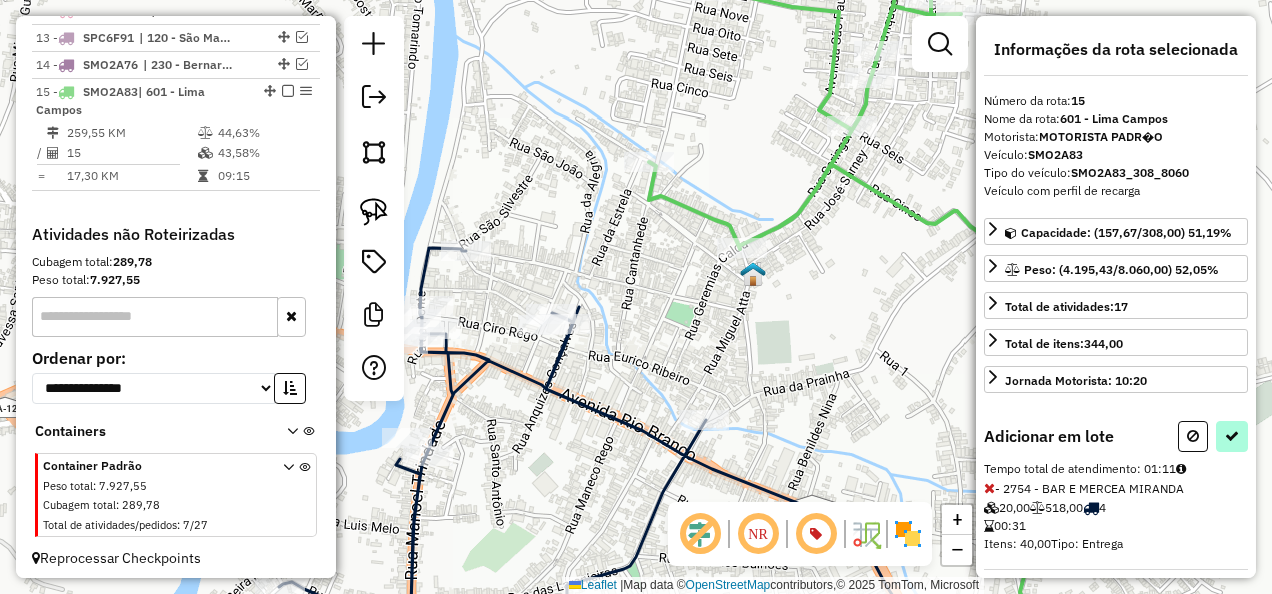 select on "**********" 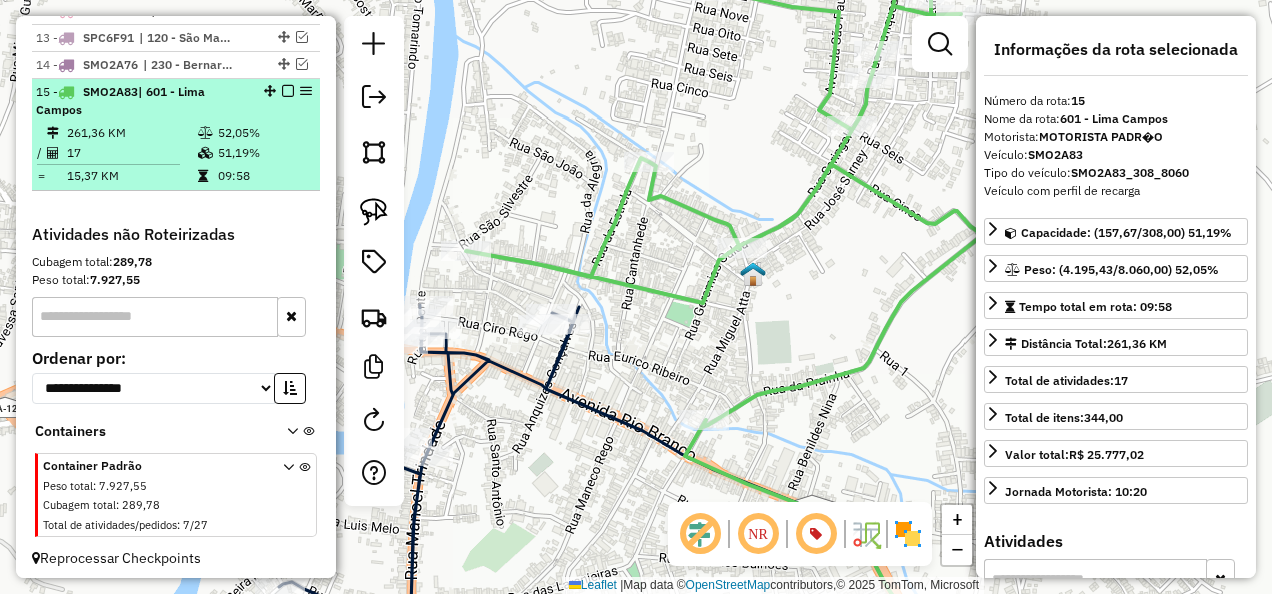 click at bounding box center [288, 91] 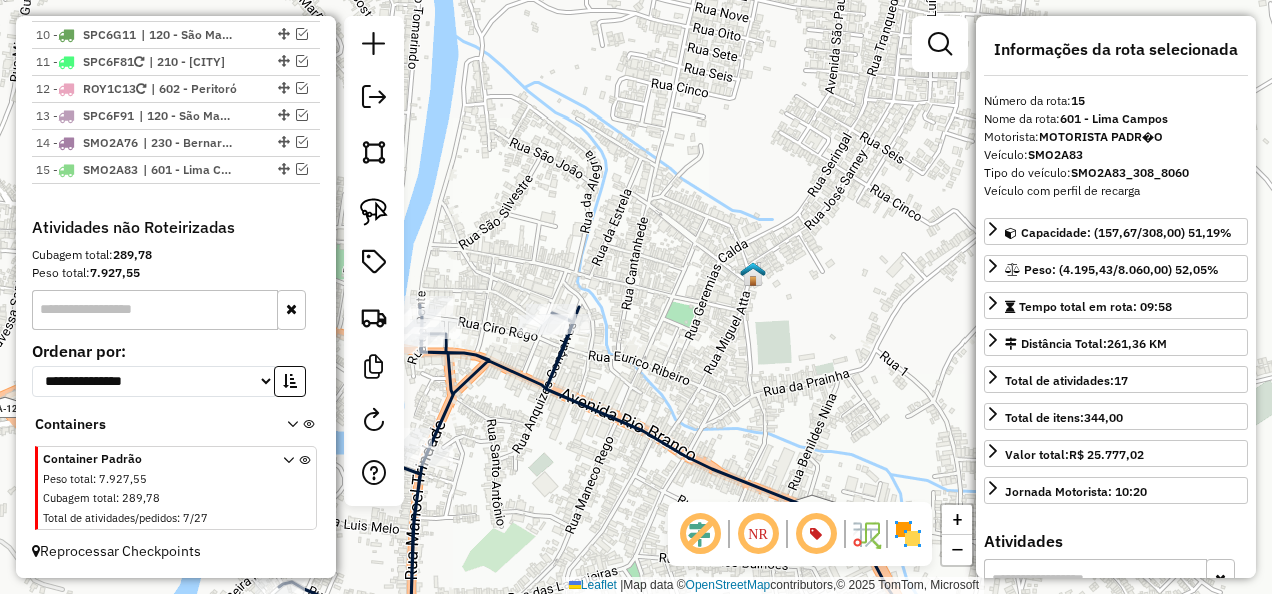 scroll, scrollTop: 1532, scrollLeft: 0, axis: vertical 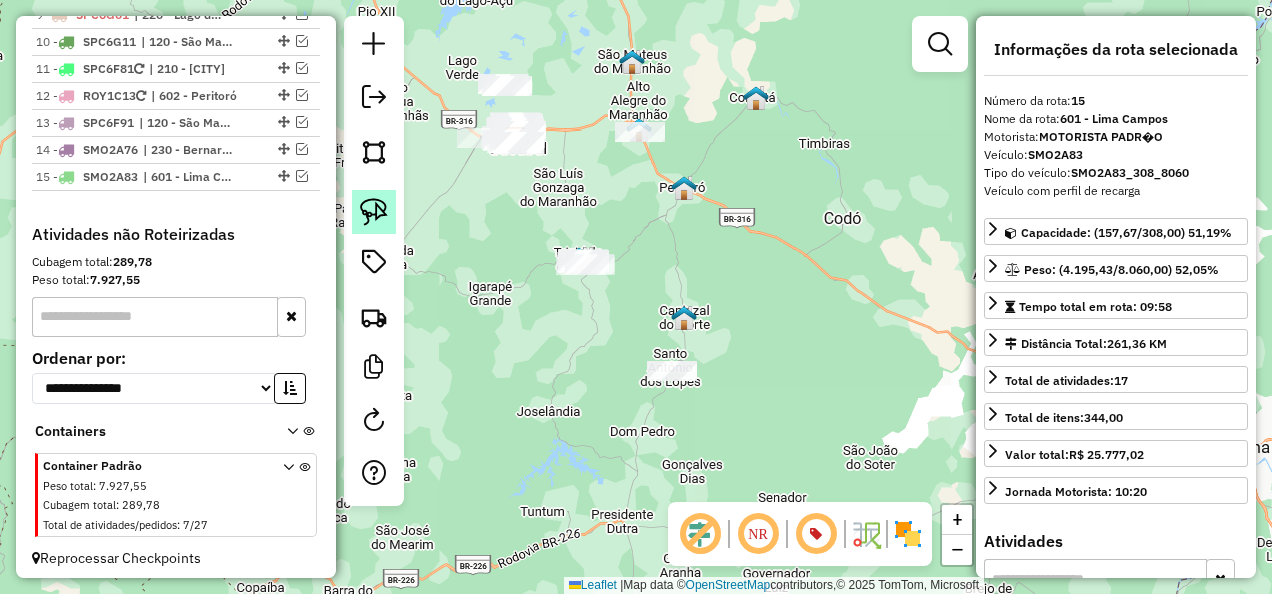 click 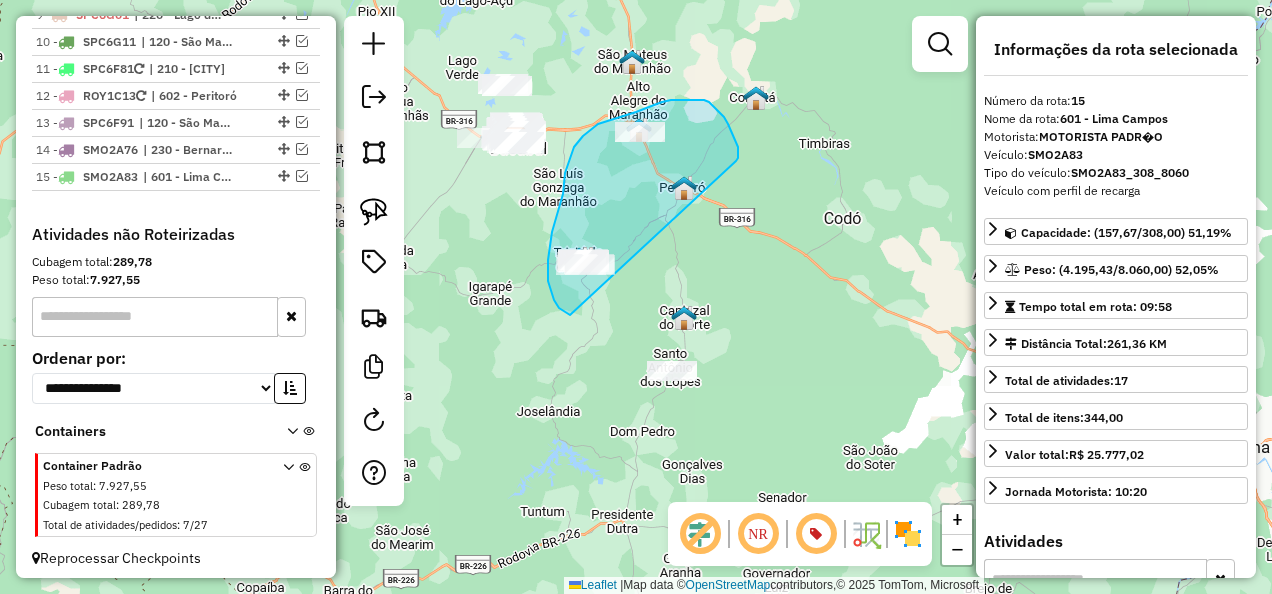 drag, startPoint x: 728, startPoint y: 124, endPoint x: 601, endPoint y: 318, distance: 231.8728 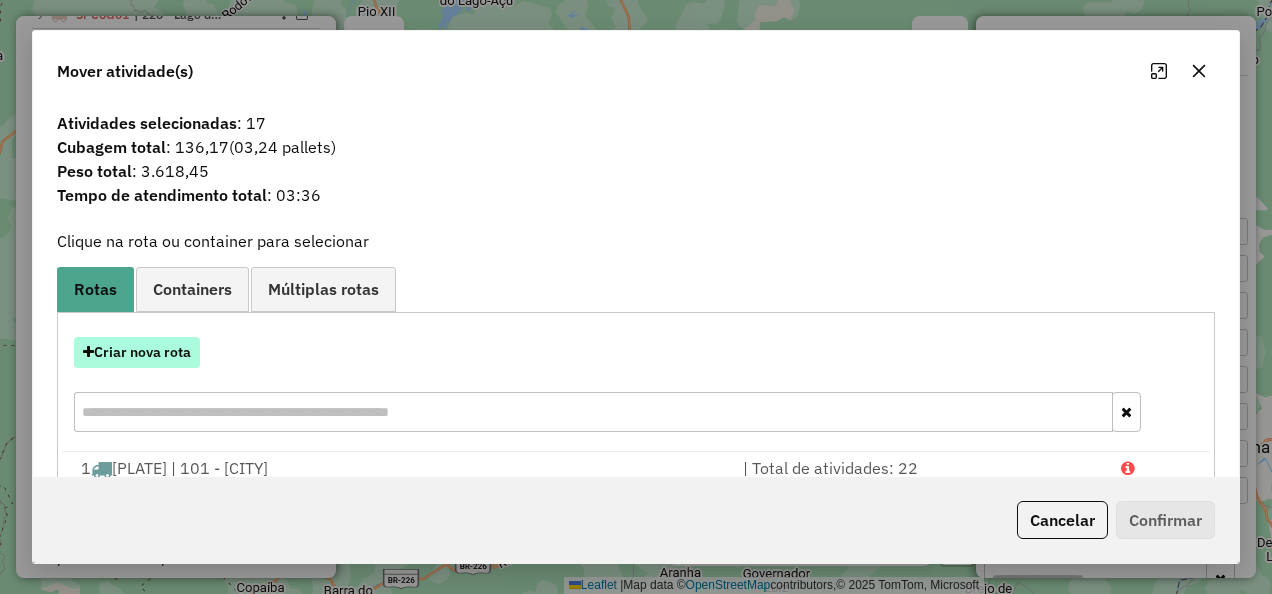 click on "Criar nova rota" at bounding box center (137, 352) 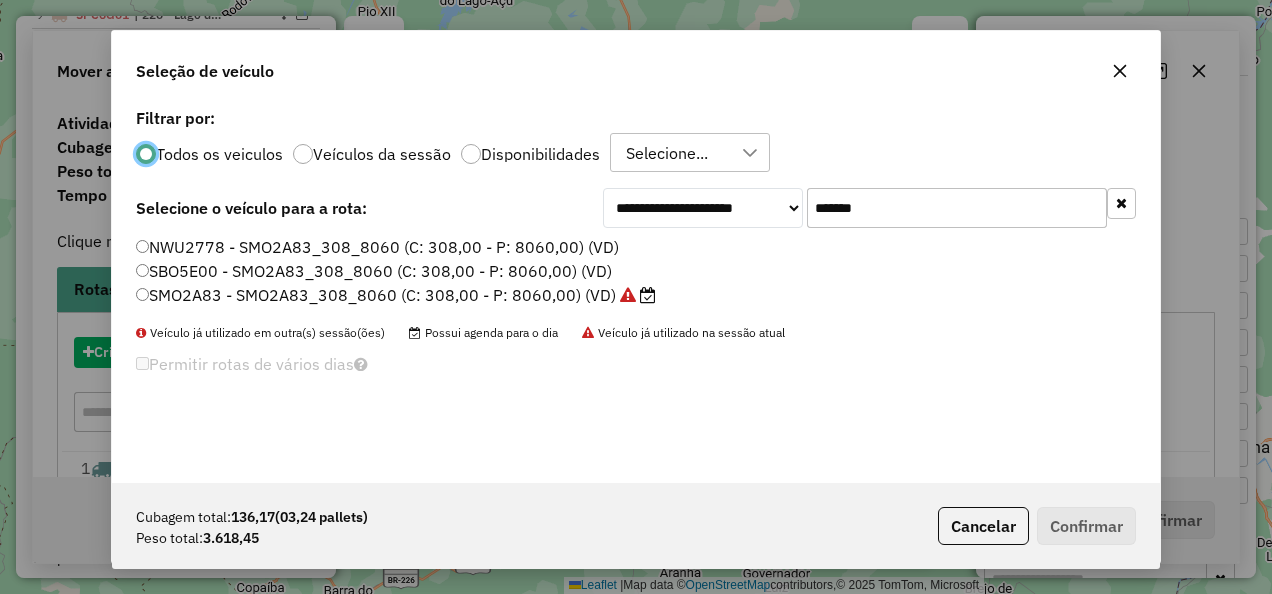 scroll, scrollTop: 11, scrollLeft: 6, axis: both 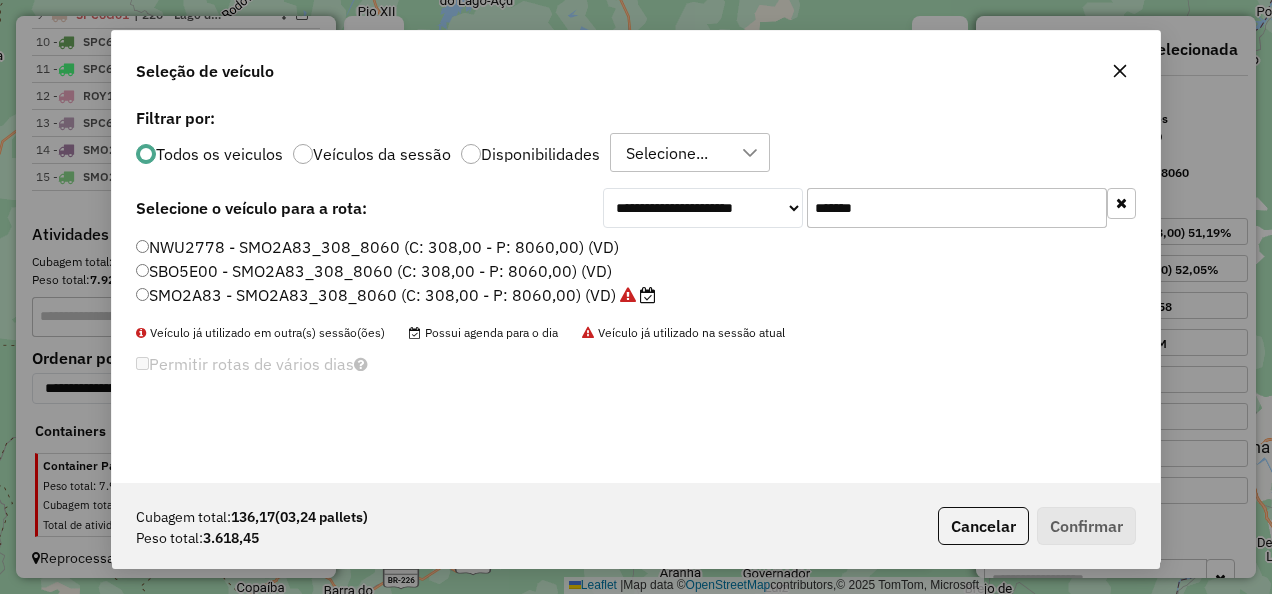 drag, startPoint x: 886, startPoint y: 218, endPoint x: 724, endPoint y: 204, distance: 162.6038 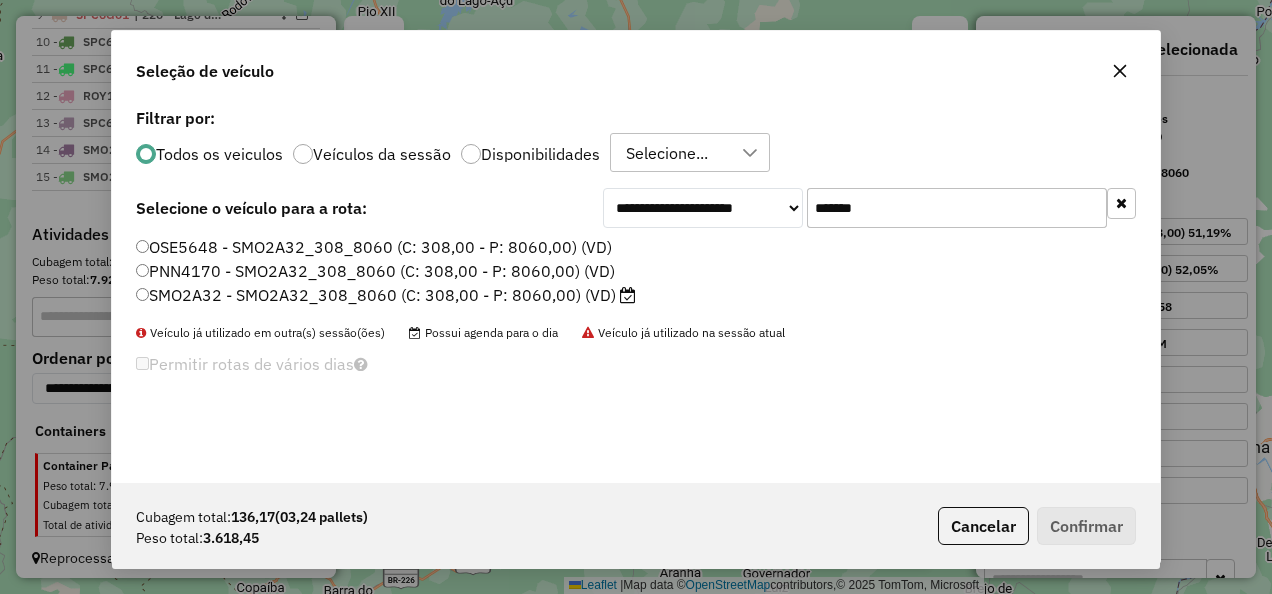 type on "*******" 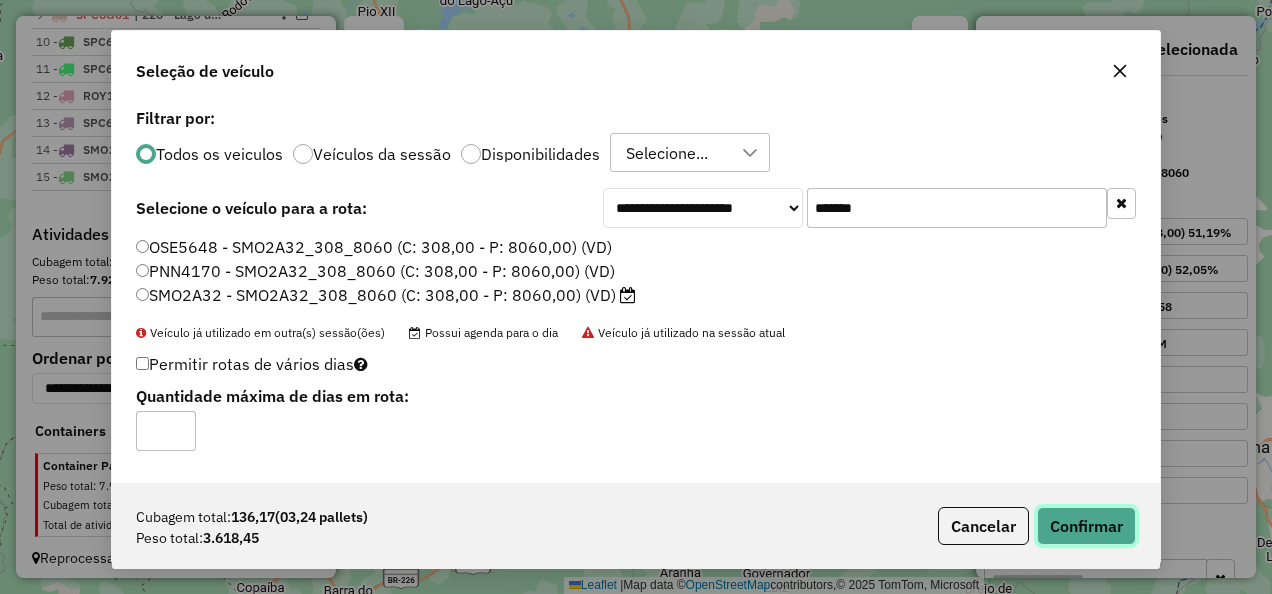 click on "Confirmar" 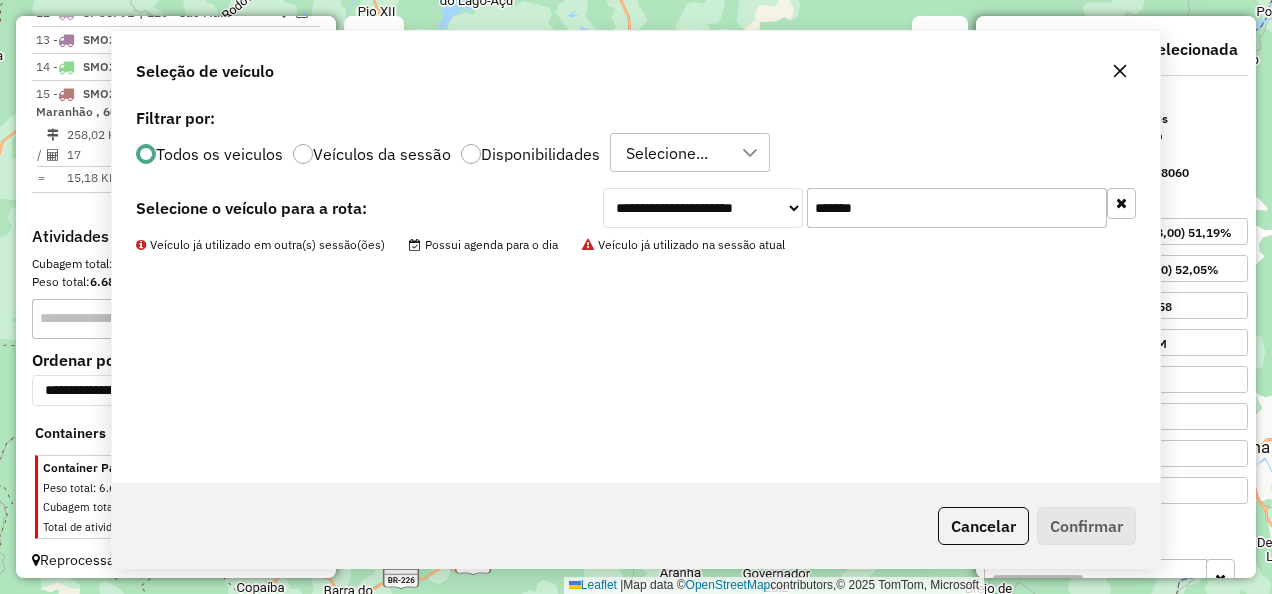 scroll, scrollTop: 1550, scrollLeft: 0, axis: vertical 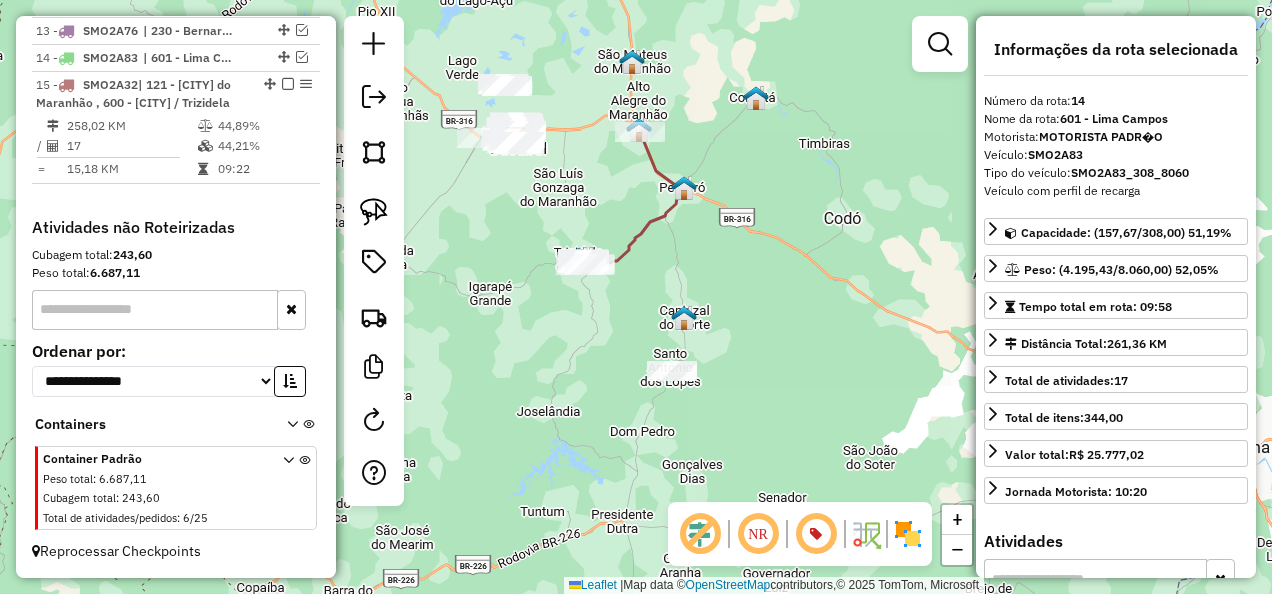 click 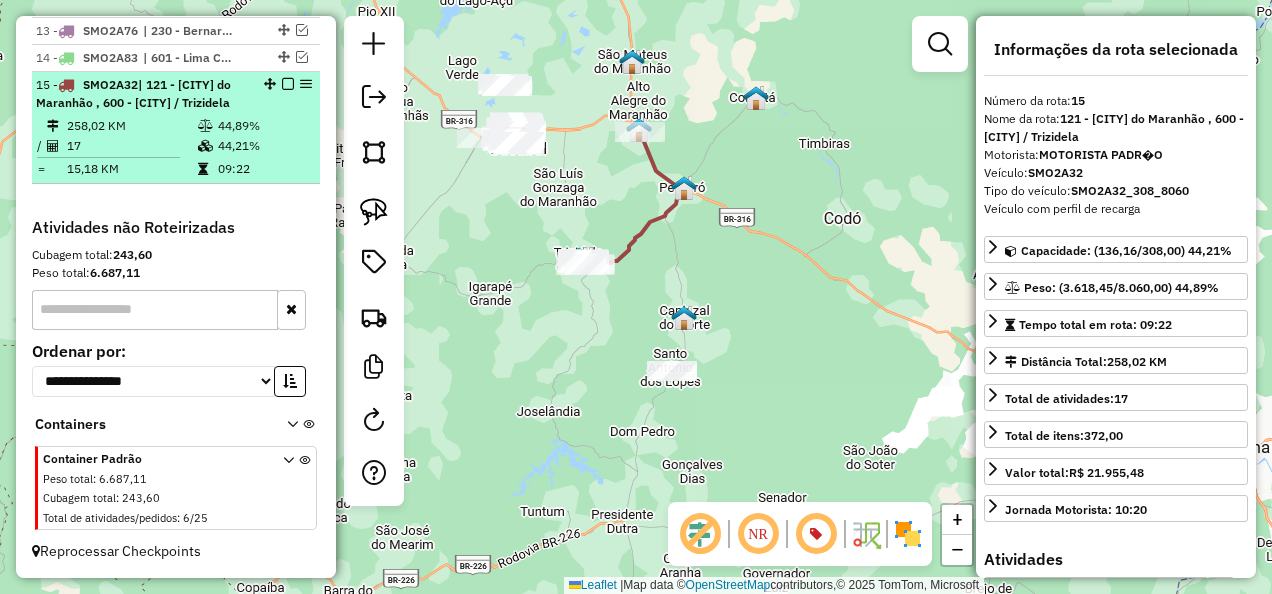 click at bounding box center (288, 84) 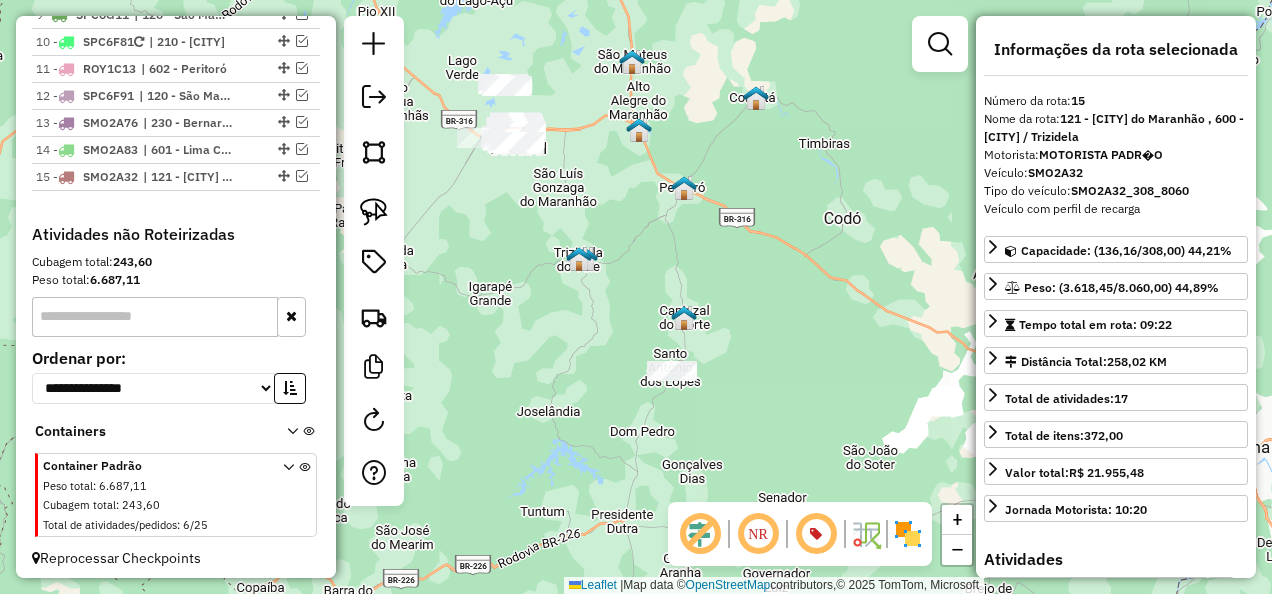drag, startPoint x: 618, startPoint y: 339, endPoint x: 654, endPoint y: 400, distance: 70.83079 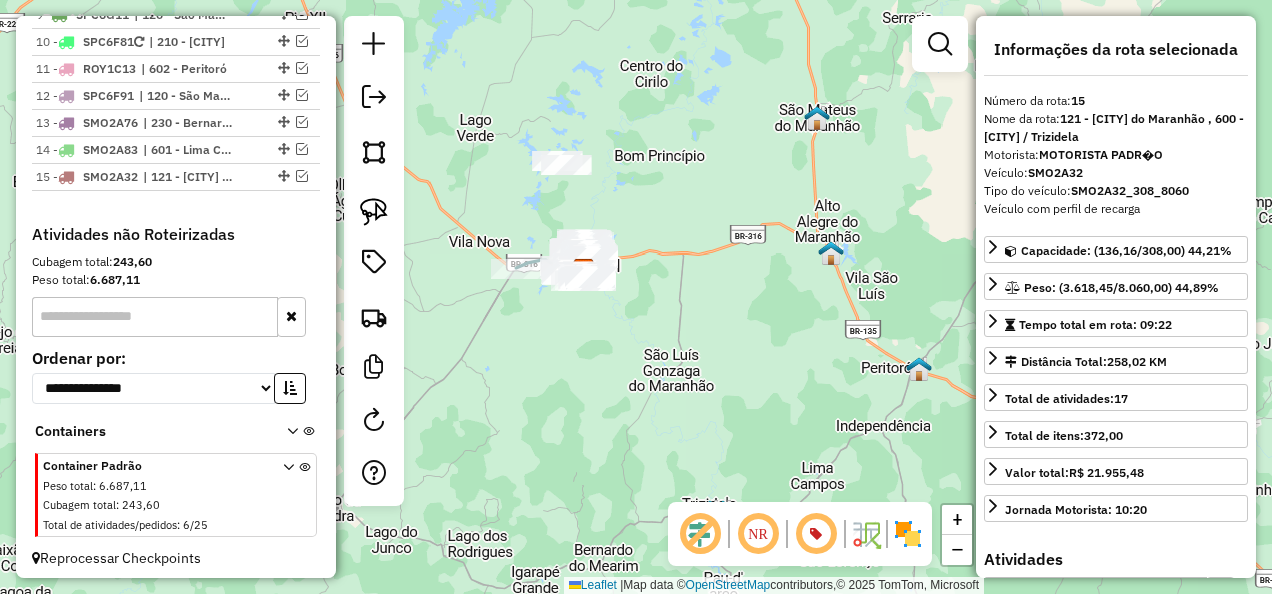 drag, startPoint x: 569, startPoint y: 362, endPoint x: 597, endPoint y: 378, distance: 32.24903 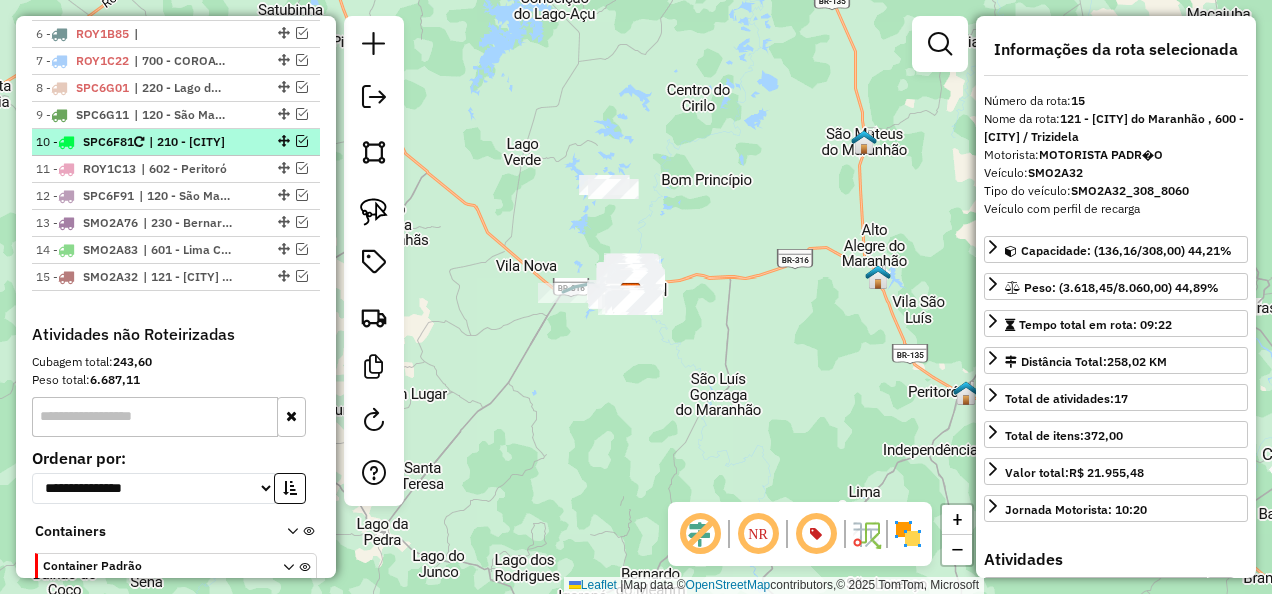 scroll, scrollTop: 1247, scrollLeft: 0, axis: vertical 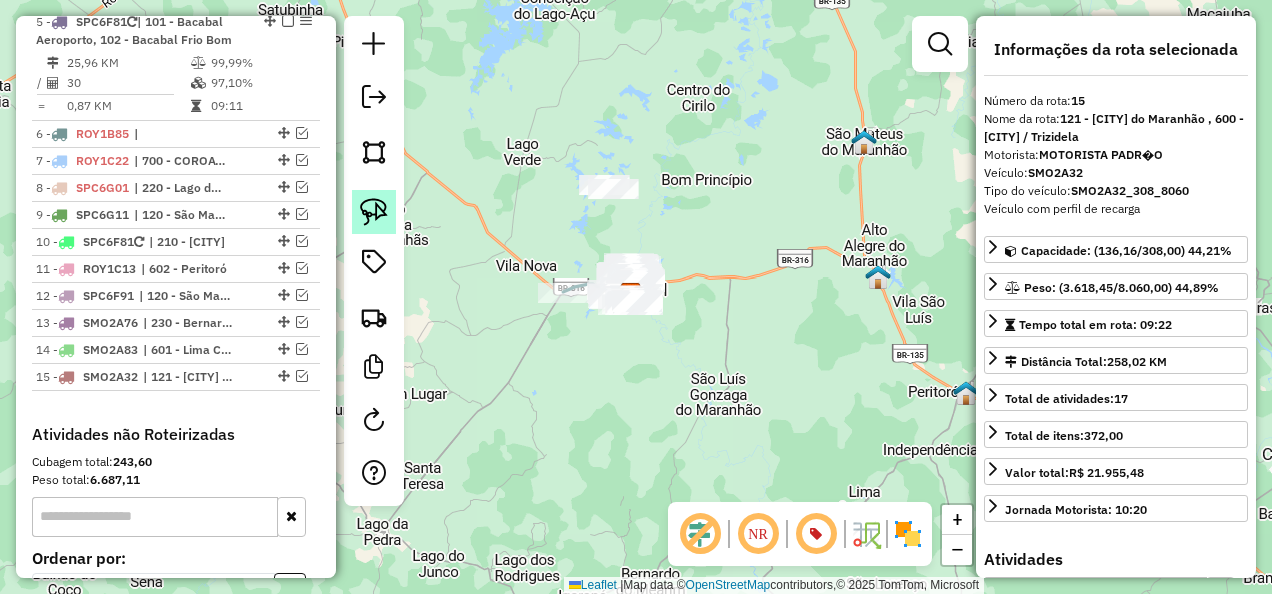 click 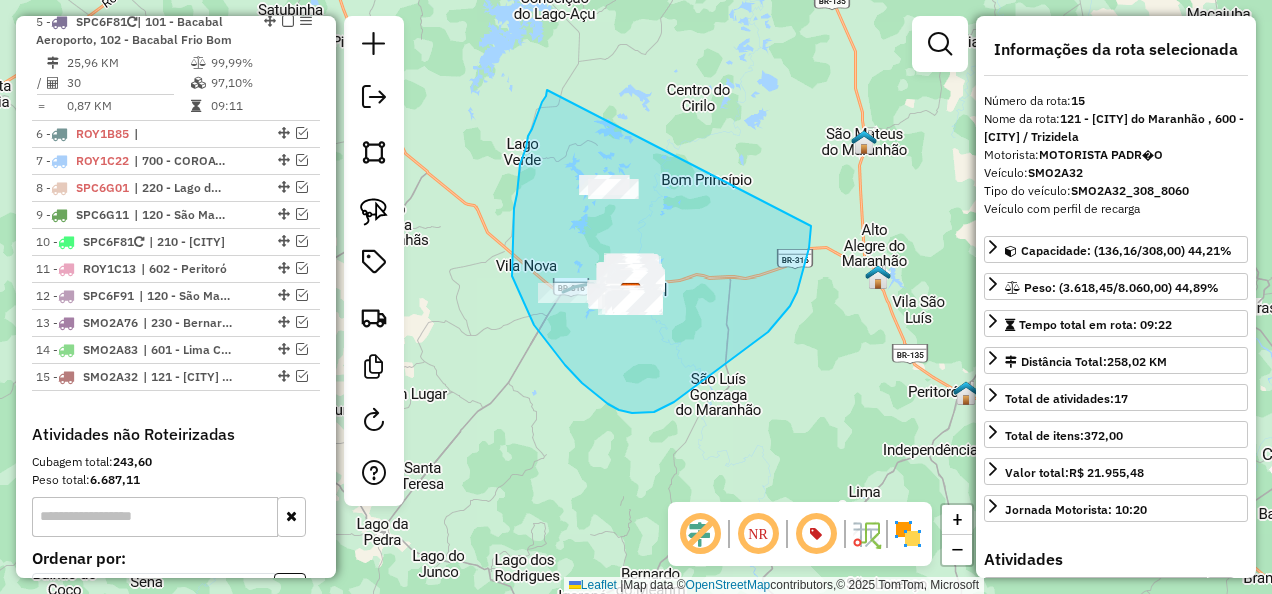 drag, startPoint x: 547, startPoint y: 90, endPoint x: 812, endPoint y: 226, distance: 297.86072 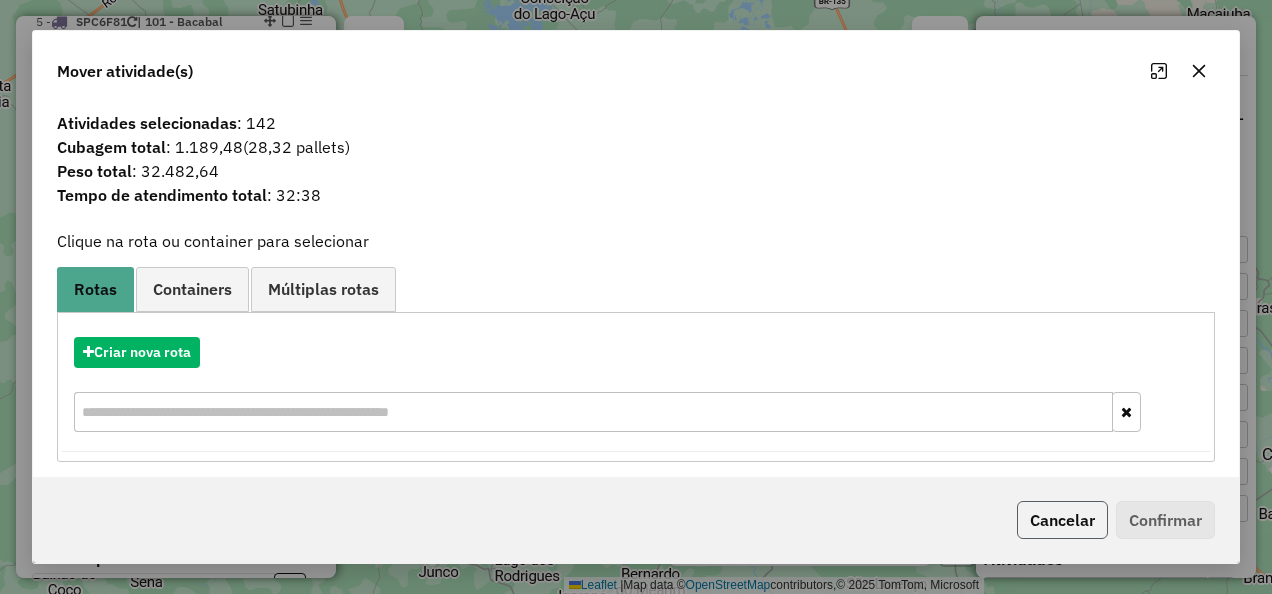 click on "Cancelar" 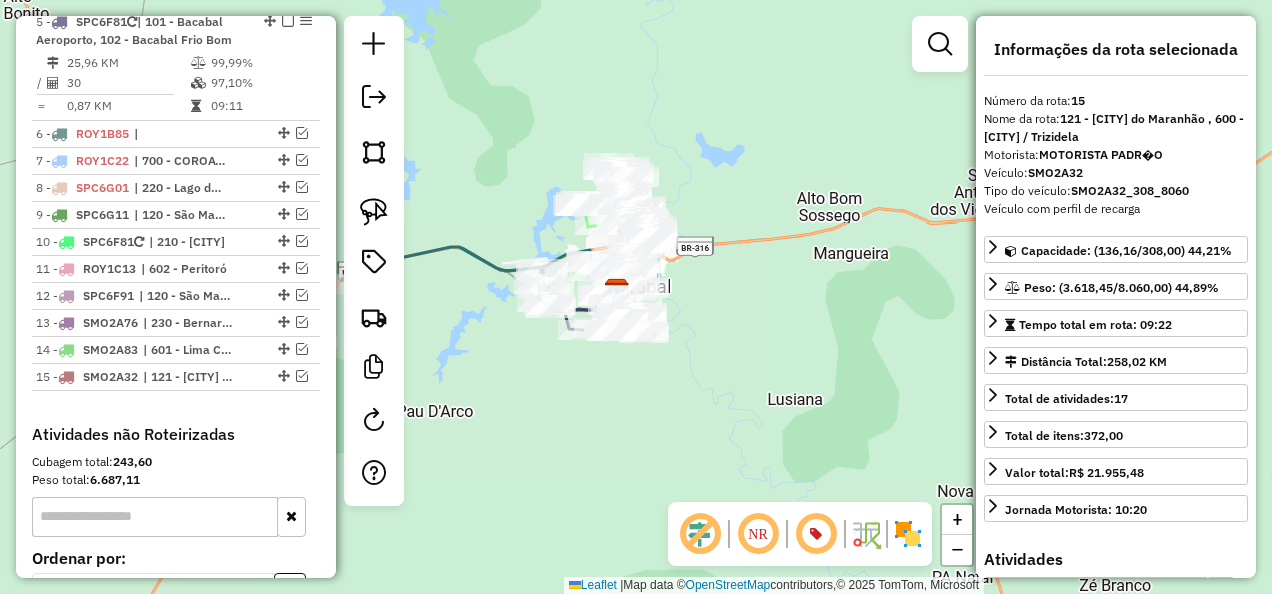 drag, startPoint x: 532, startPoint y: 134, endPoint x: 594, endPoint y: 346, distance: 220.88005 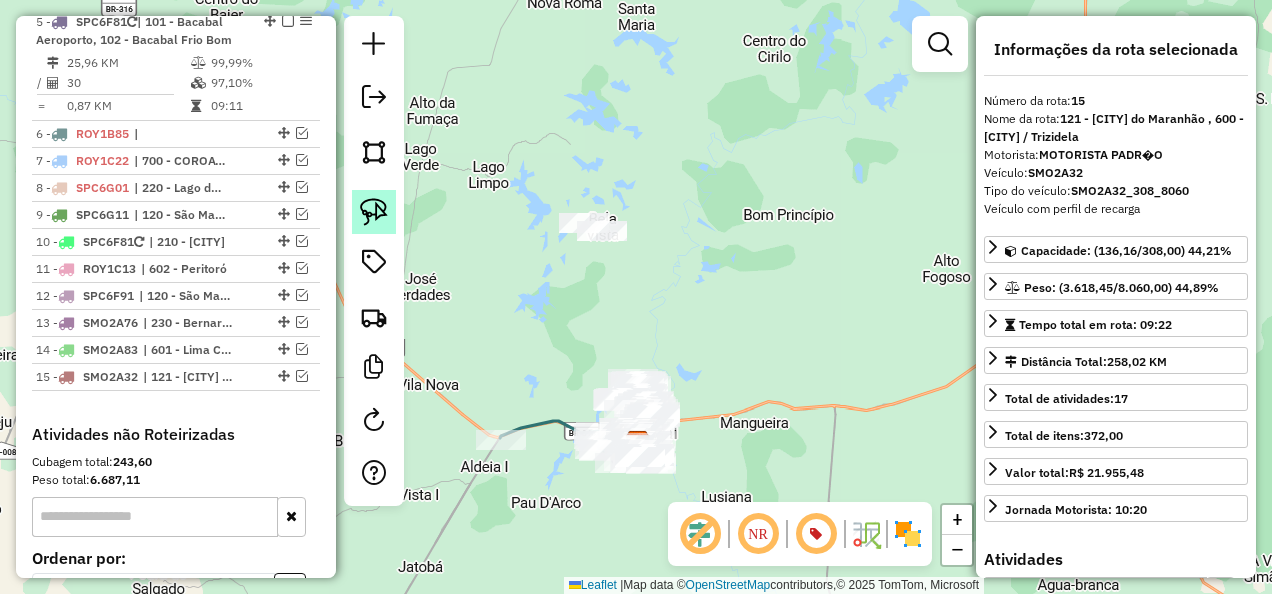 click 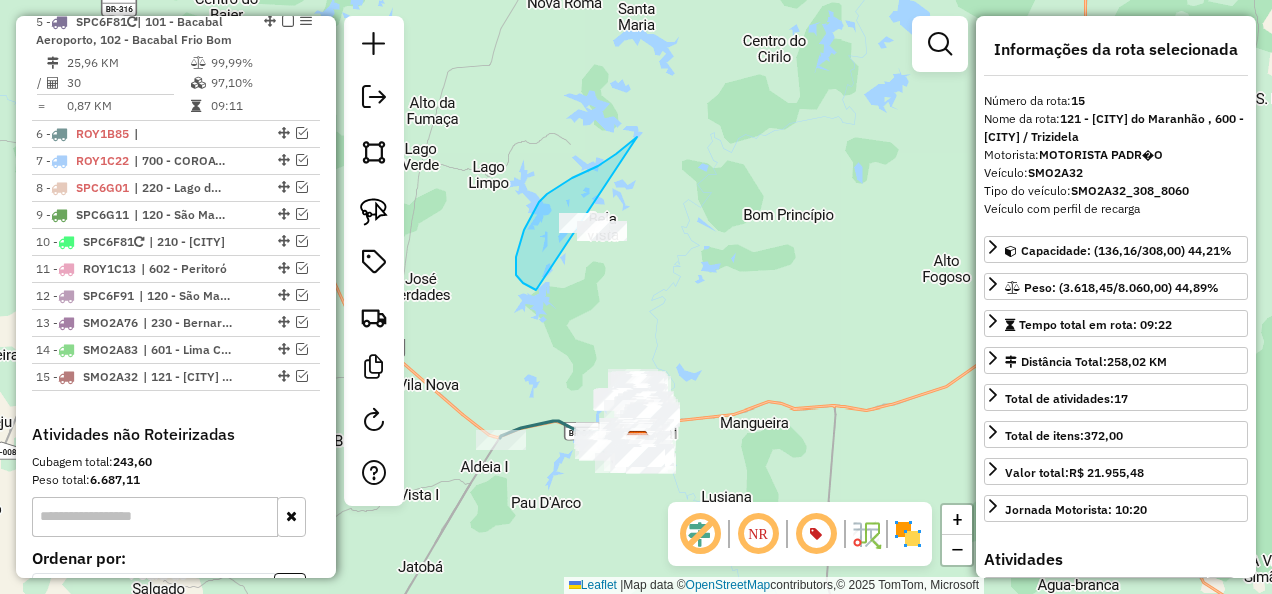 drag, startPoint x: 607, startPoint y: 159, endPoint x: 733, endPoint y: 280, distance: 174.69116 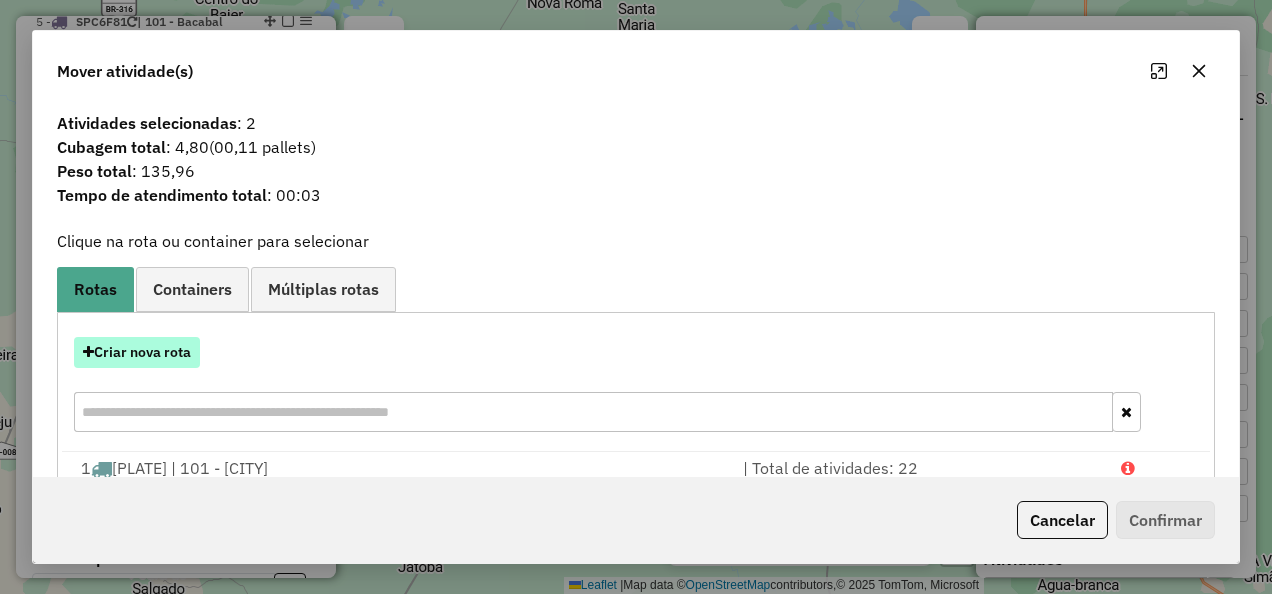 click on "Criar nova rota" at bounding box center [137, 352] 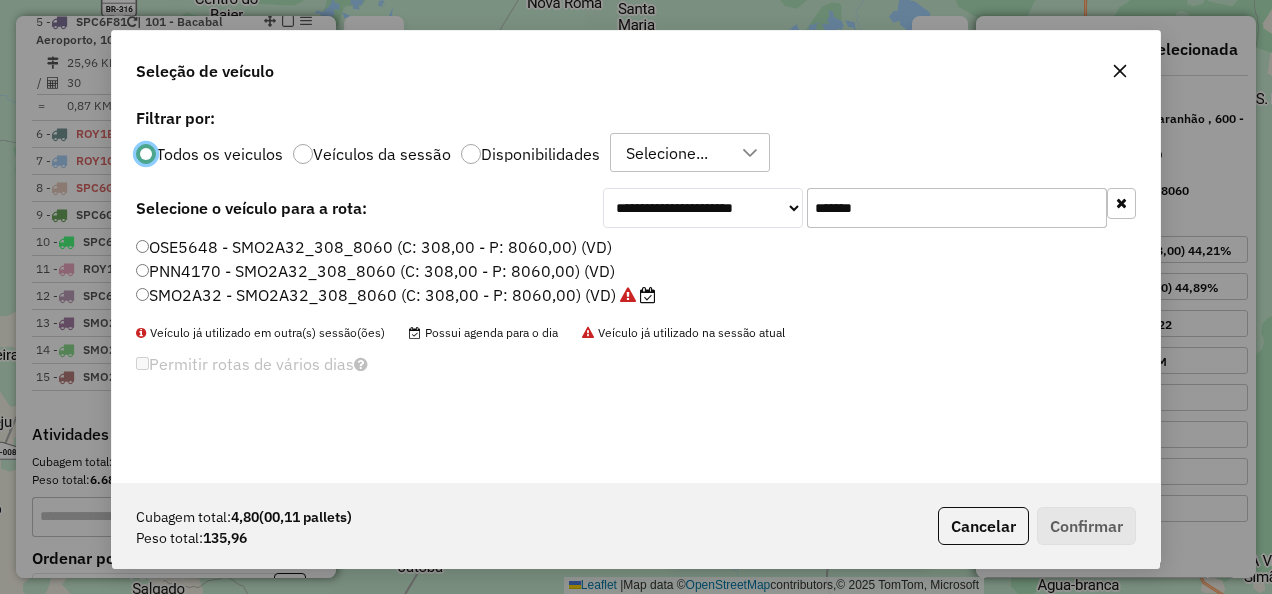 scroll, scrollTop: 11, scrollLeft: 6, axis: both 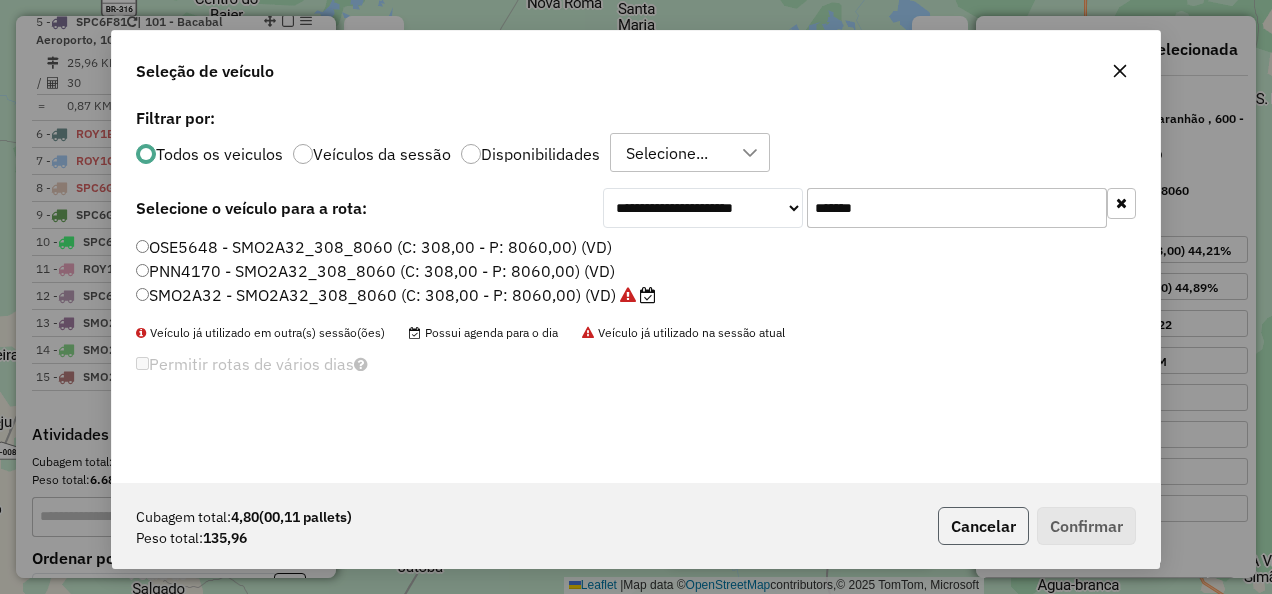 click on "Cancelar" 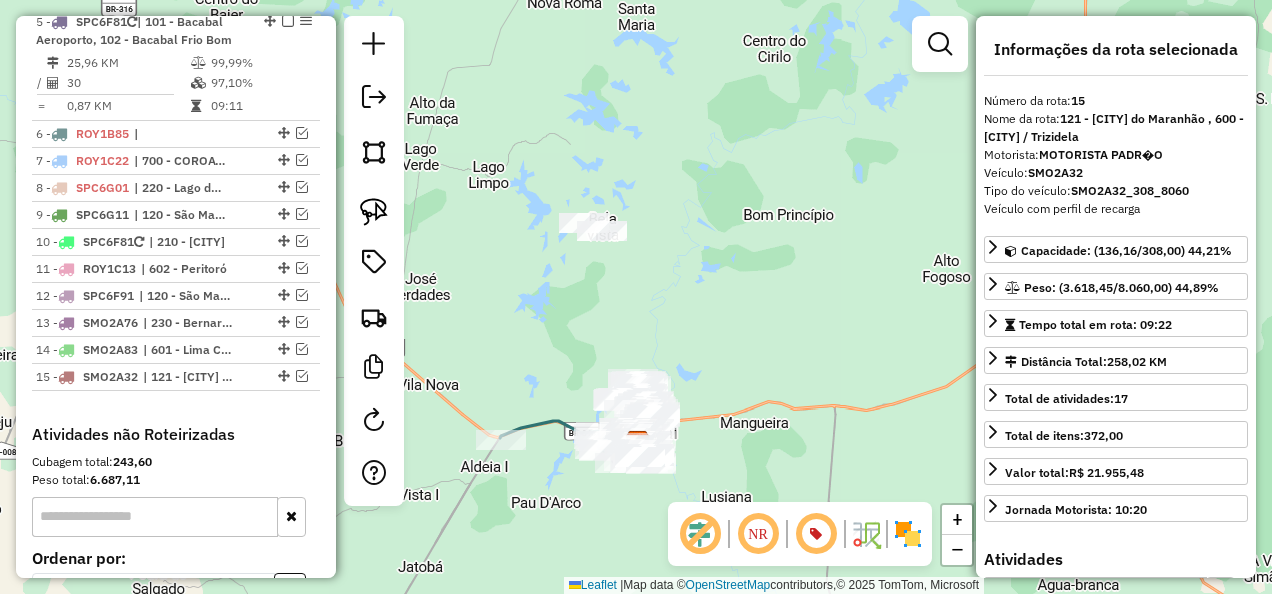drag, startPoint x: 631, startPoint y: 353, endPoint x: 629, endPoint y: 291, distance: 62.03225 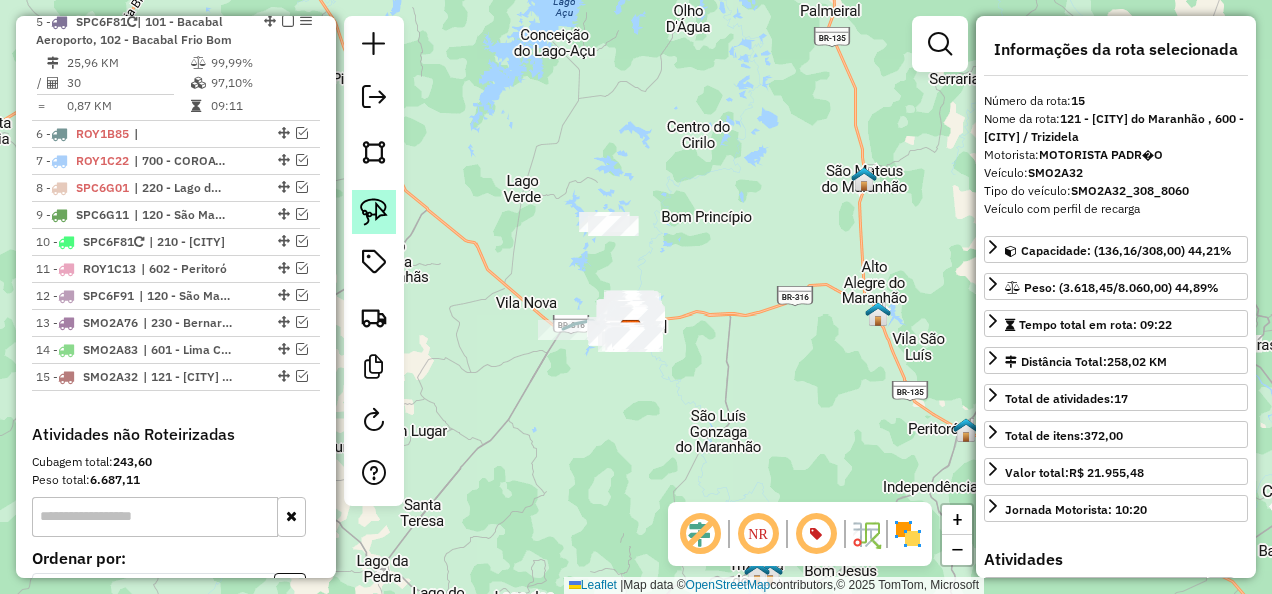 click 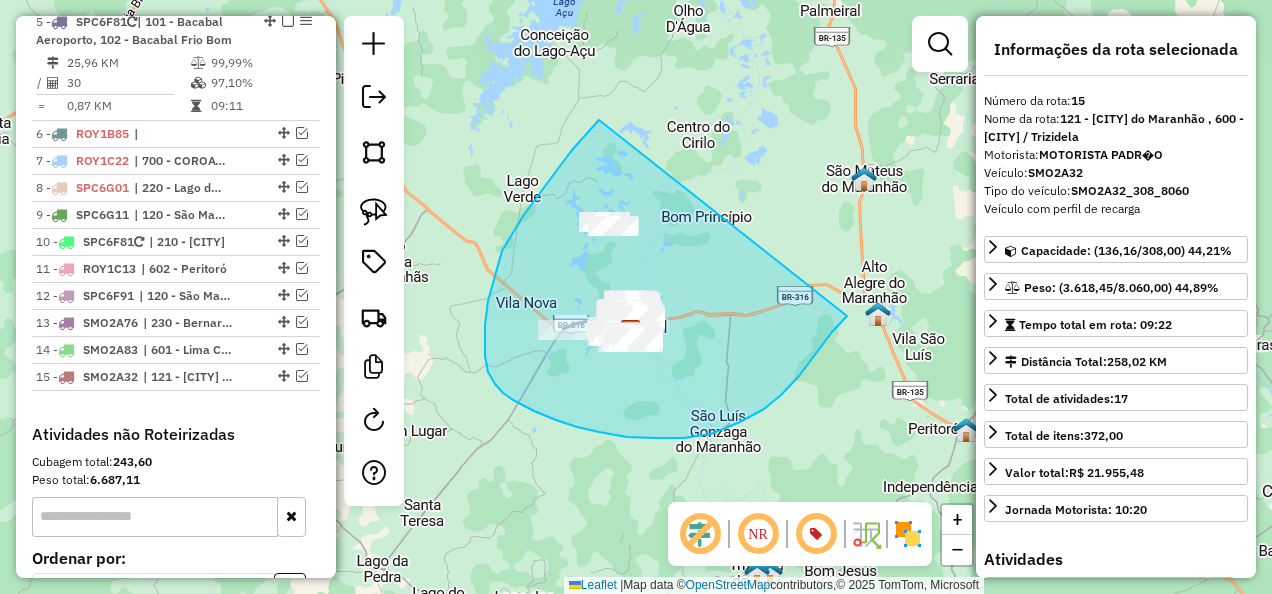 drag, startPoint x: 599, startPoint y: 120, endPoint x: 847, endPoint y: 316, distance: 316.10126 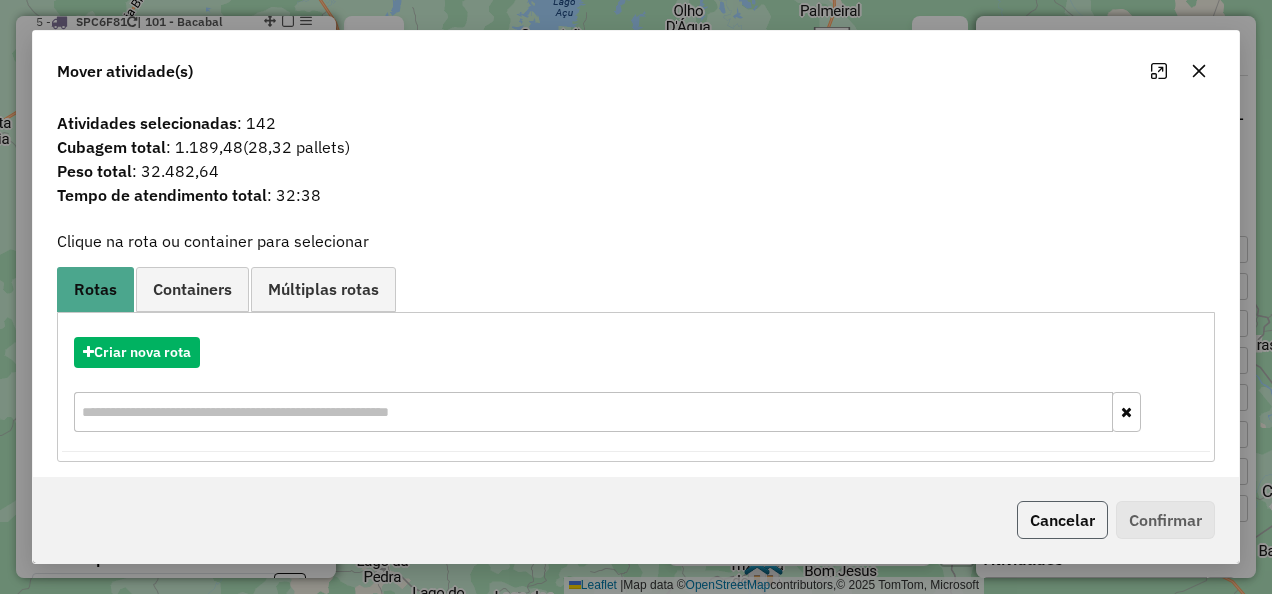 click on "Cancelar" 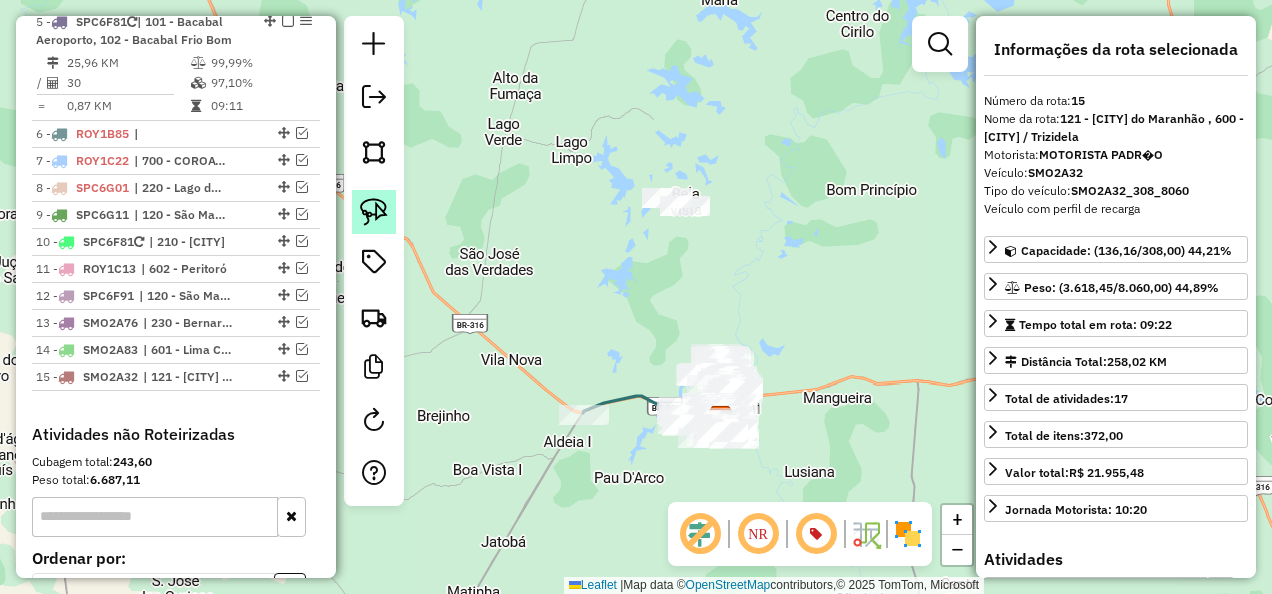 click 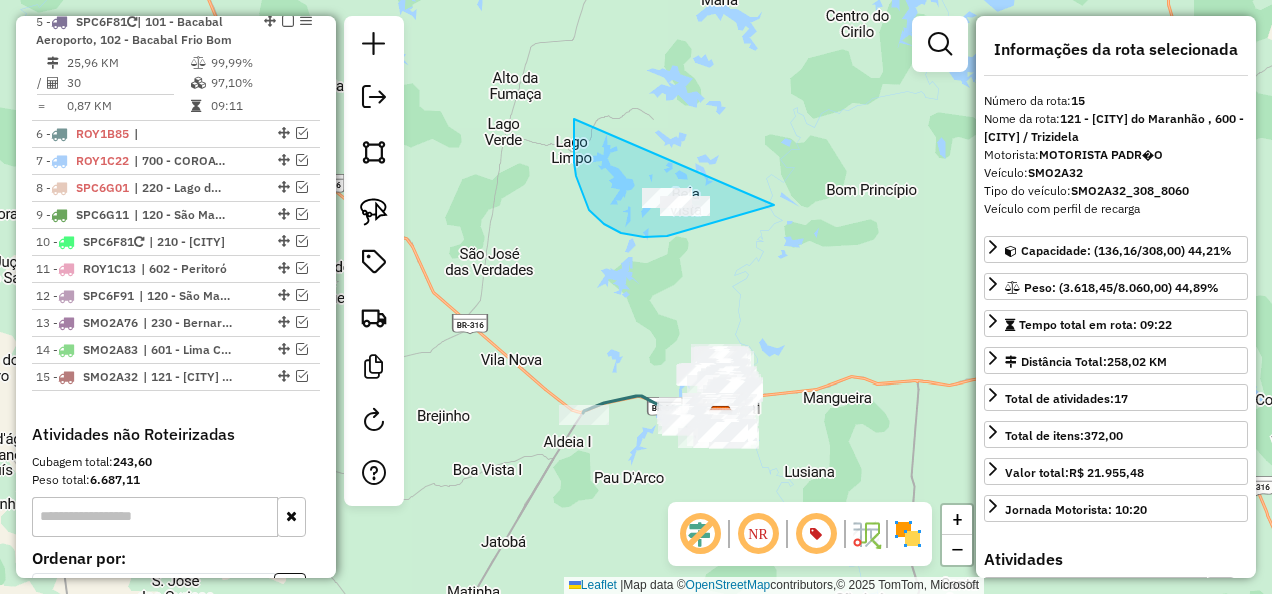 drag, startPoint x: 574, startPoint y: 119, endPoint x: 774, endPoint y: 205, distance: 217.70622 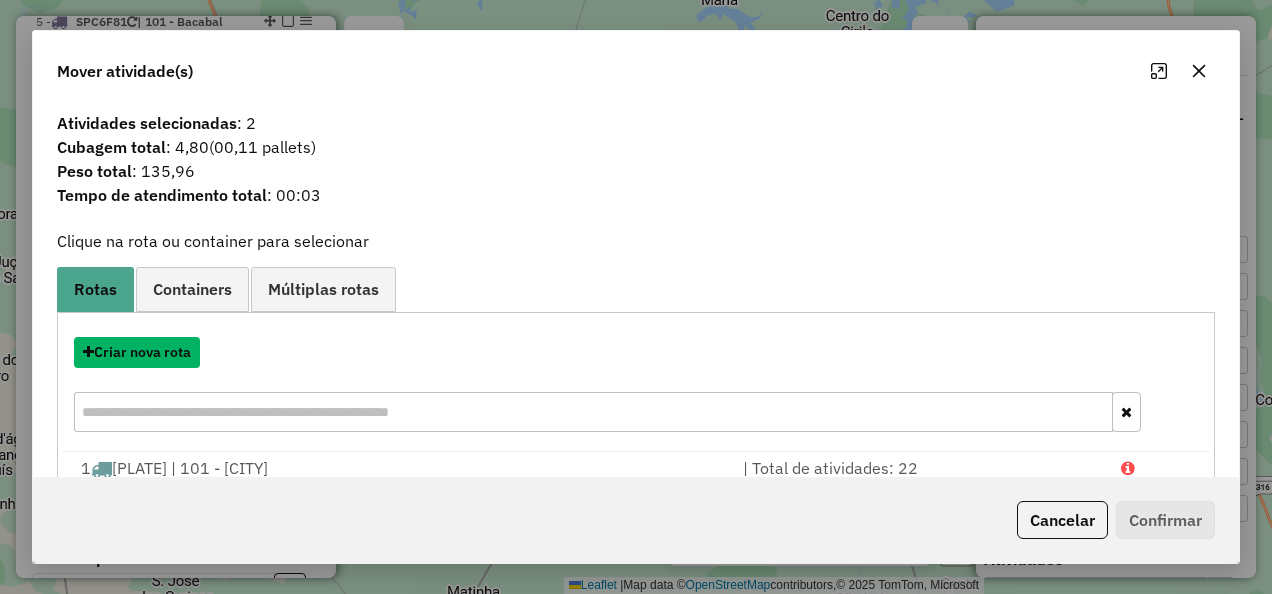 click on "Criar nova rota" at bounding box center [137, 352] 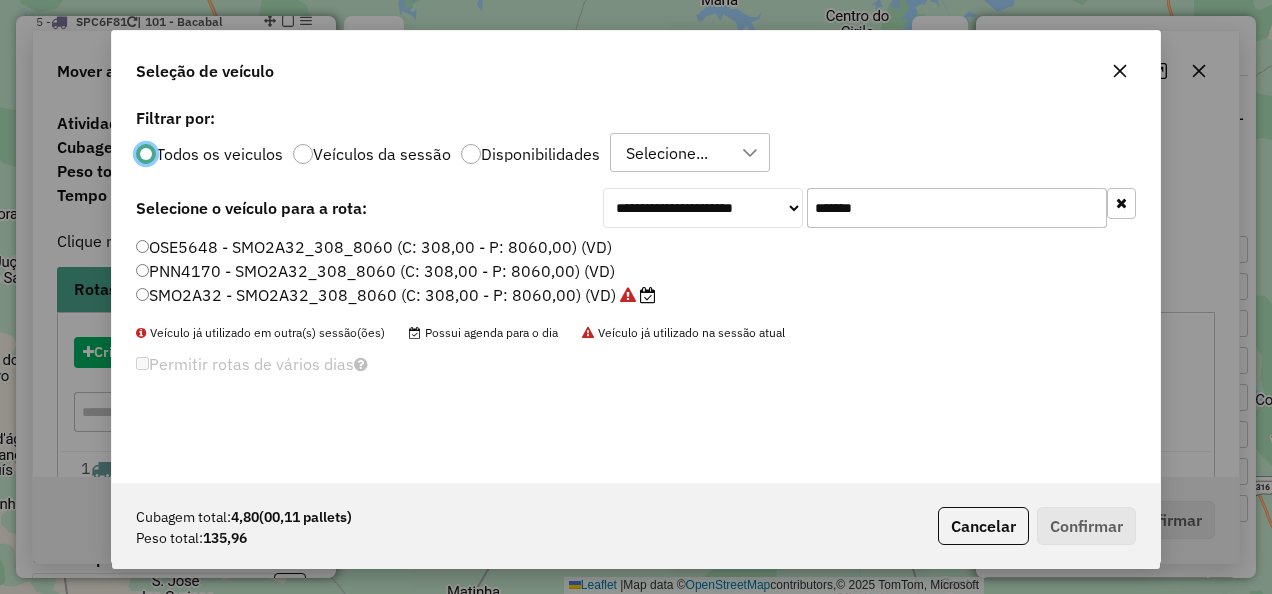 scroll, scrollTop: 11, scrollLeft: 6, axis: both 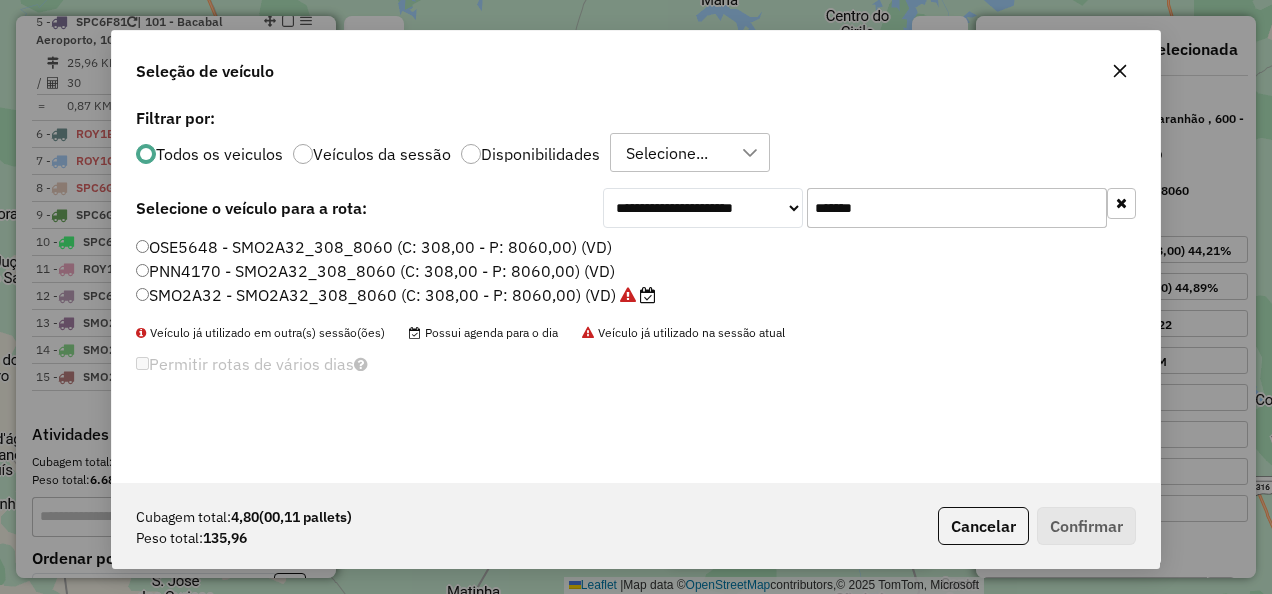 drag, startPoint x: 944, startPoint y: 200, endPoint x: 655, endPoint y: 254, distance: 294.0017 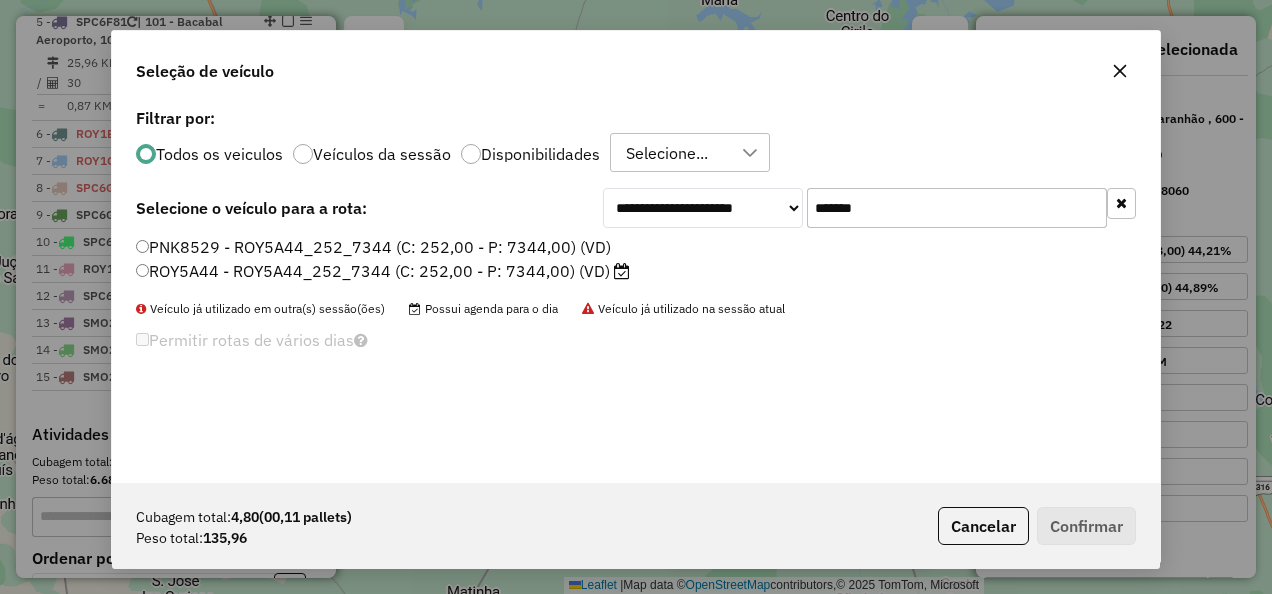 type on "*******" 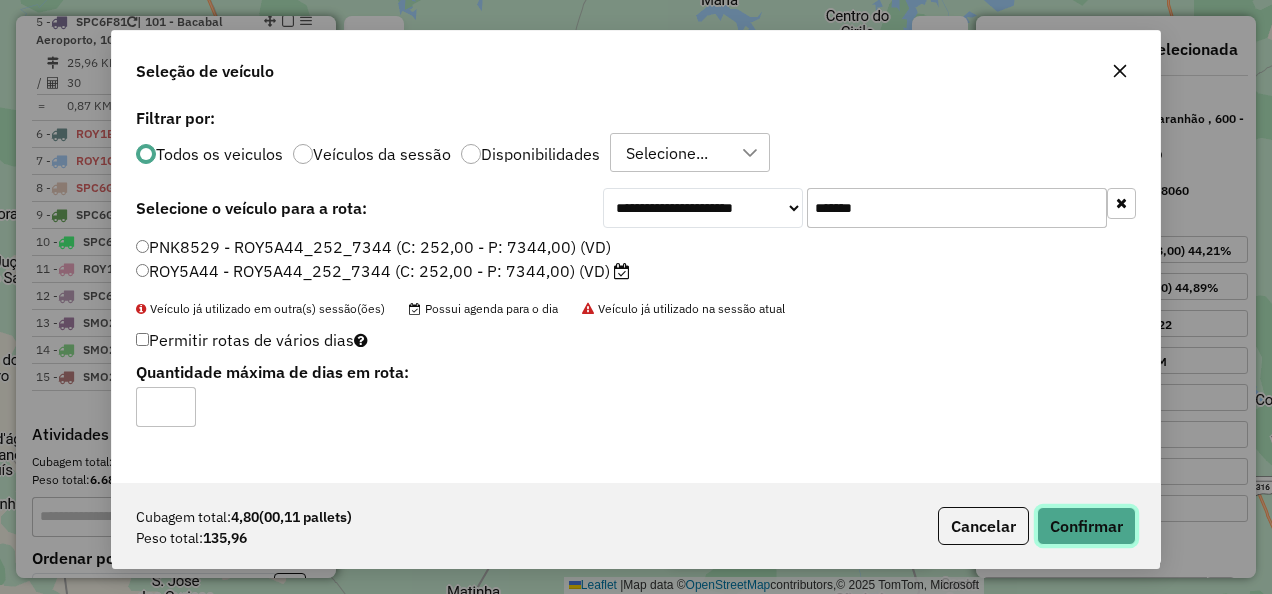 click on "Confirmar" 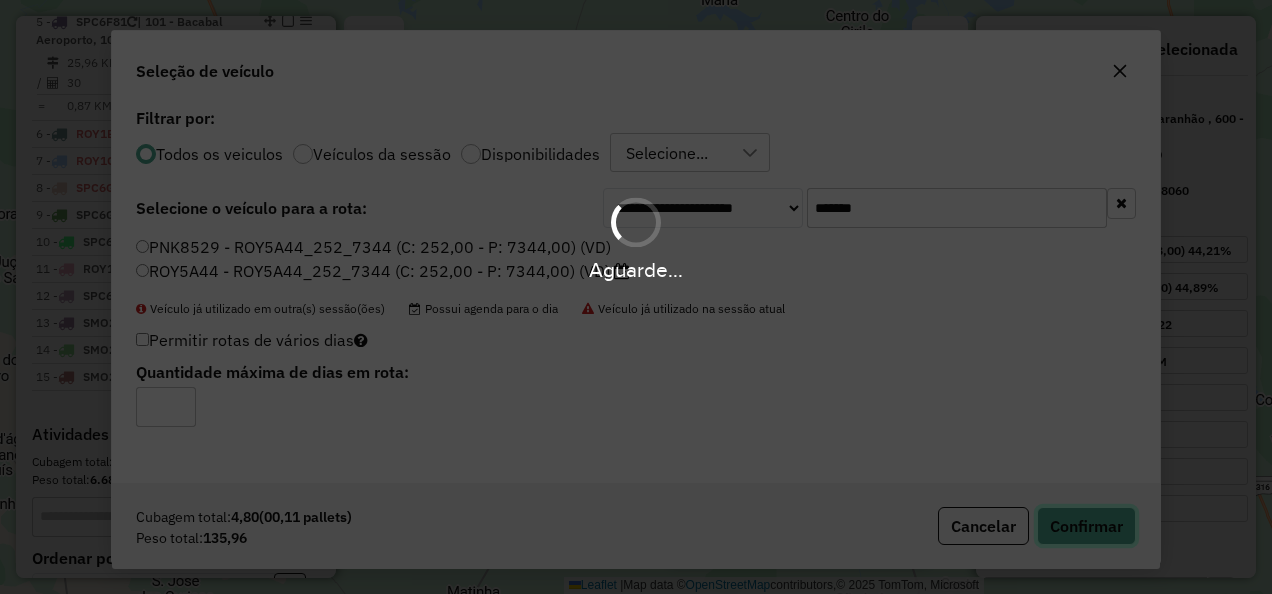 type 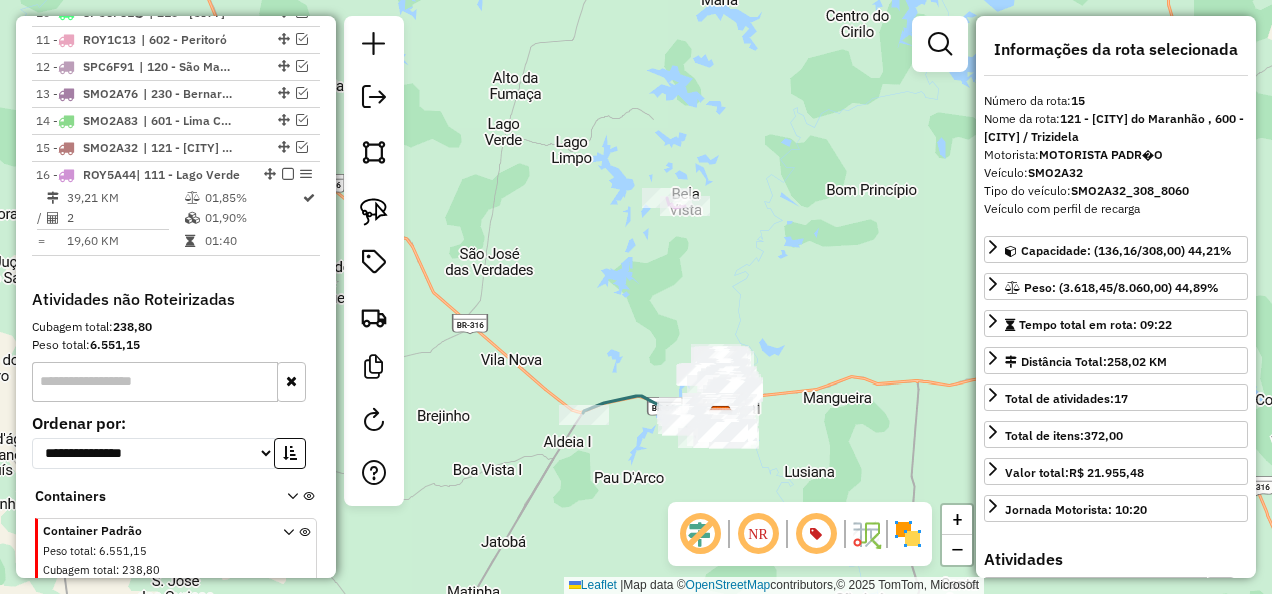 scroll, scrollTop: 1358, scrollLeft: 0, axis: vertical 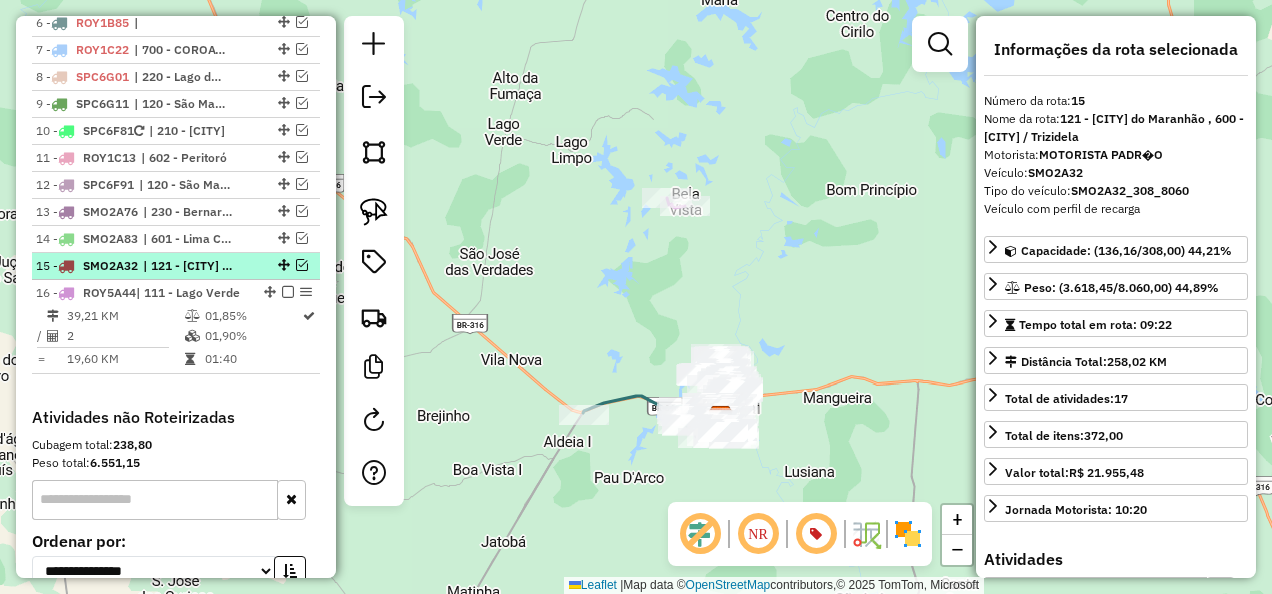 click on "| 121 - Alto Alegre do Maranhão , 600 - Pedreiras / Trizidela" at bounding box center (189, 266) 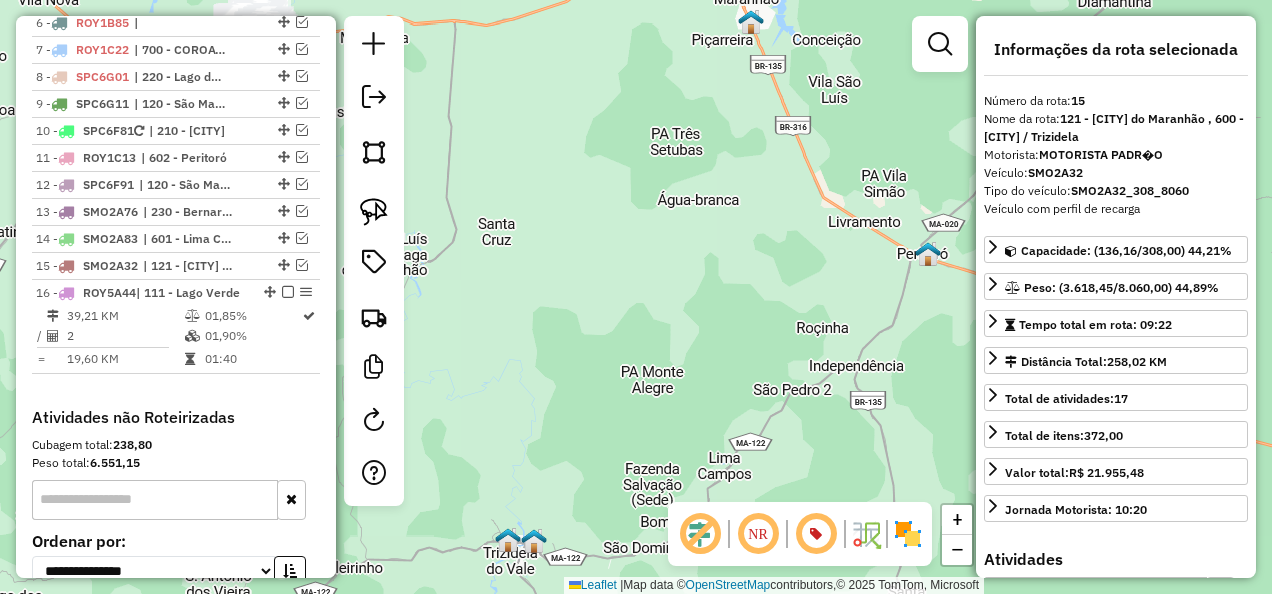 drag, startPoint x: 296, startPoint y: 258, endPoint x: 394, endPoint y: 256, distance: 98.02041 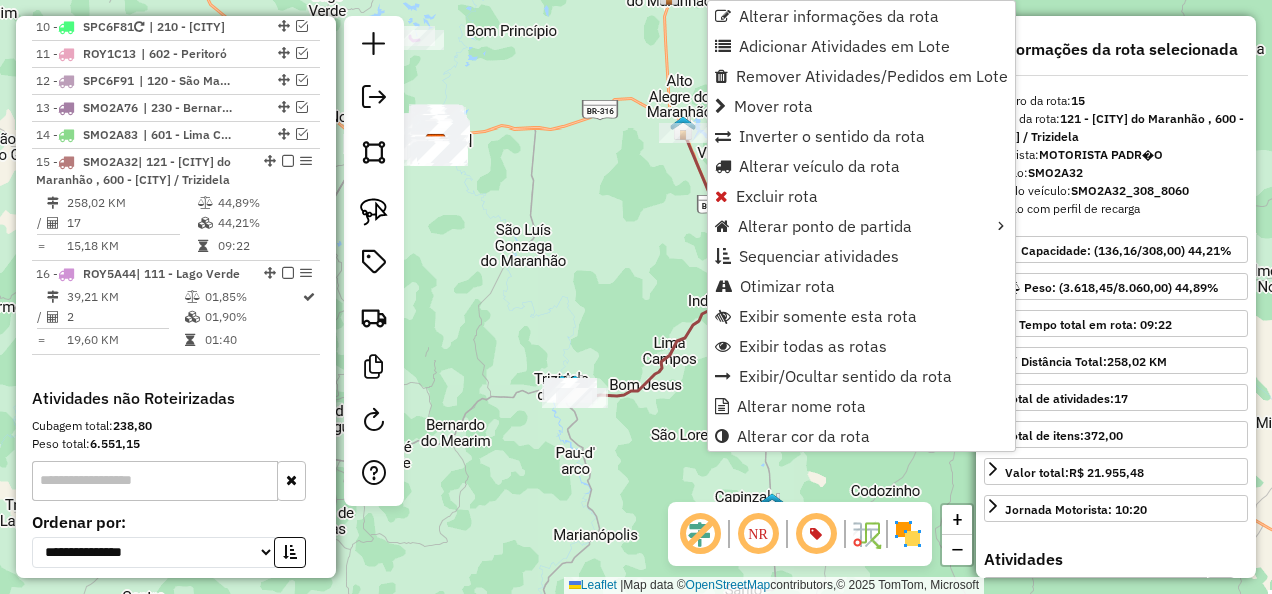 scroll, scrollTop: 1590, scrollLeft: 0, axis: vertical 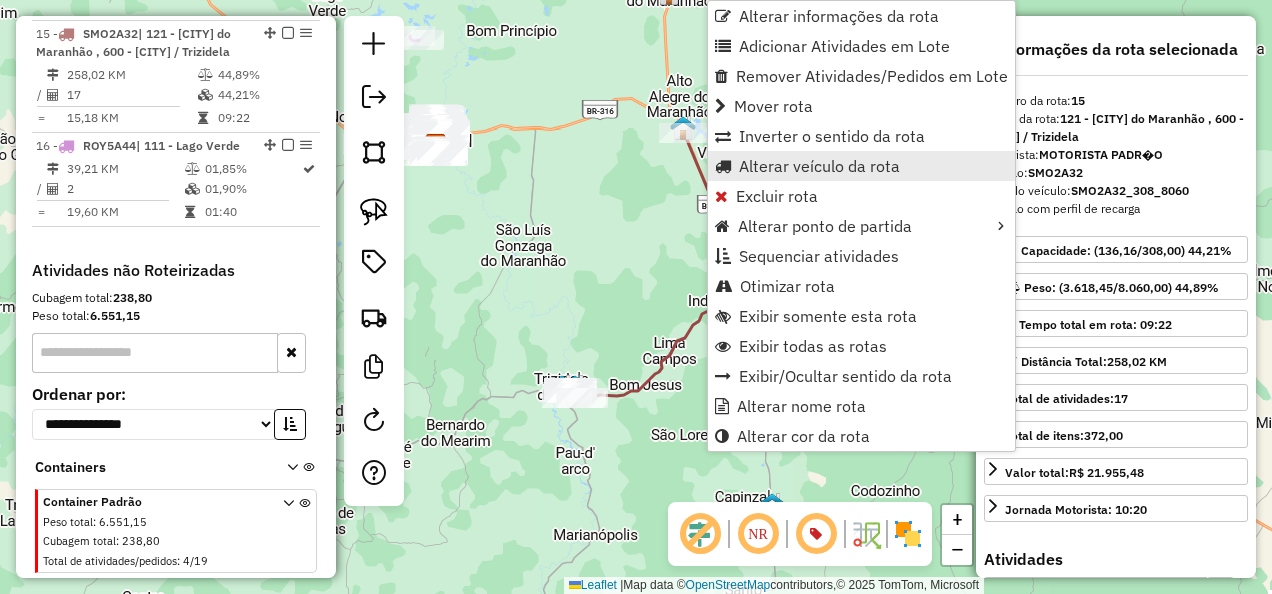 click on "Alterar veículo da rota" at bounding box center [819, 166] 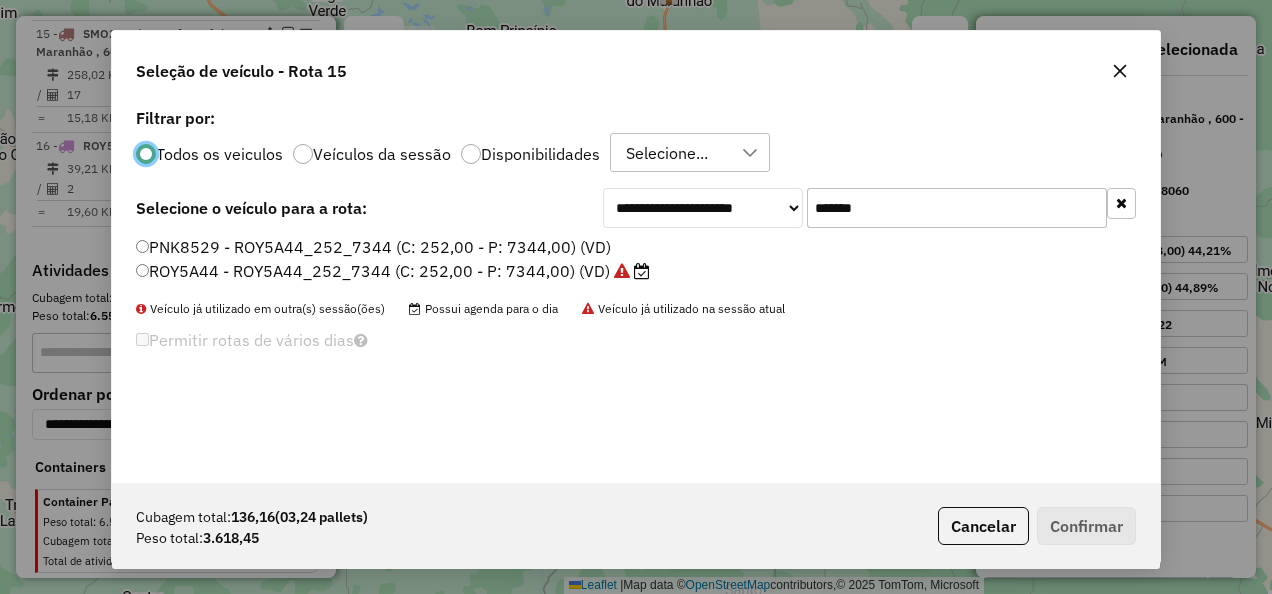 scroll, scrollTop: 11, scrollLeft: 6, axis: both 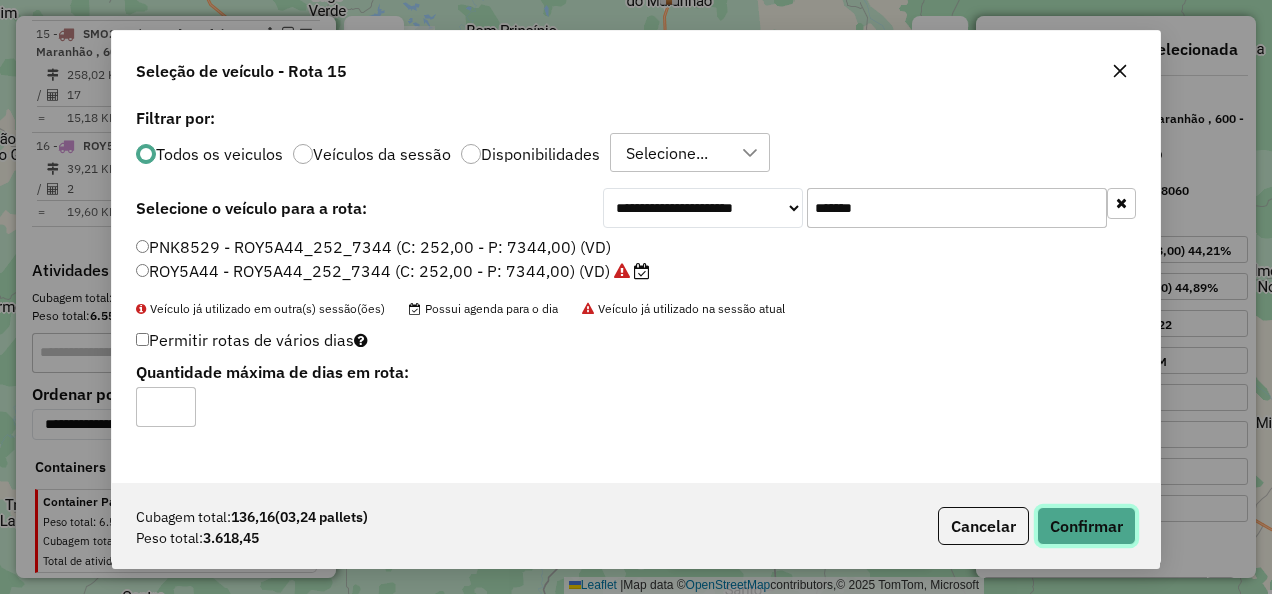 click on "Confirmar" 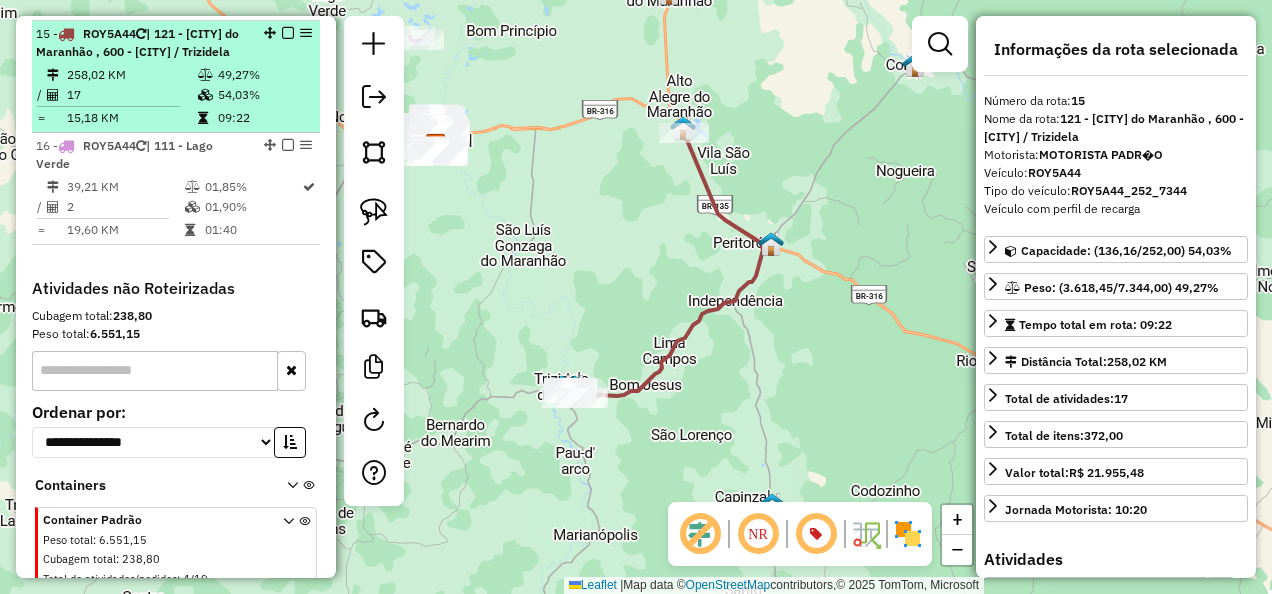 click at bounding box center (288, 33) 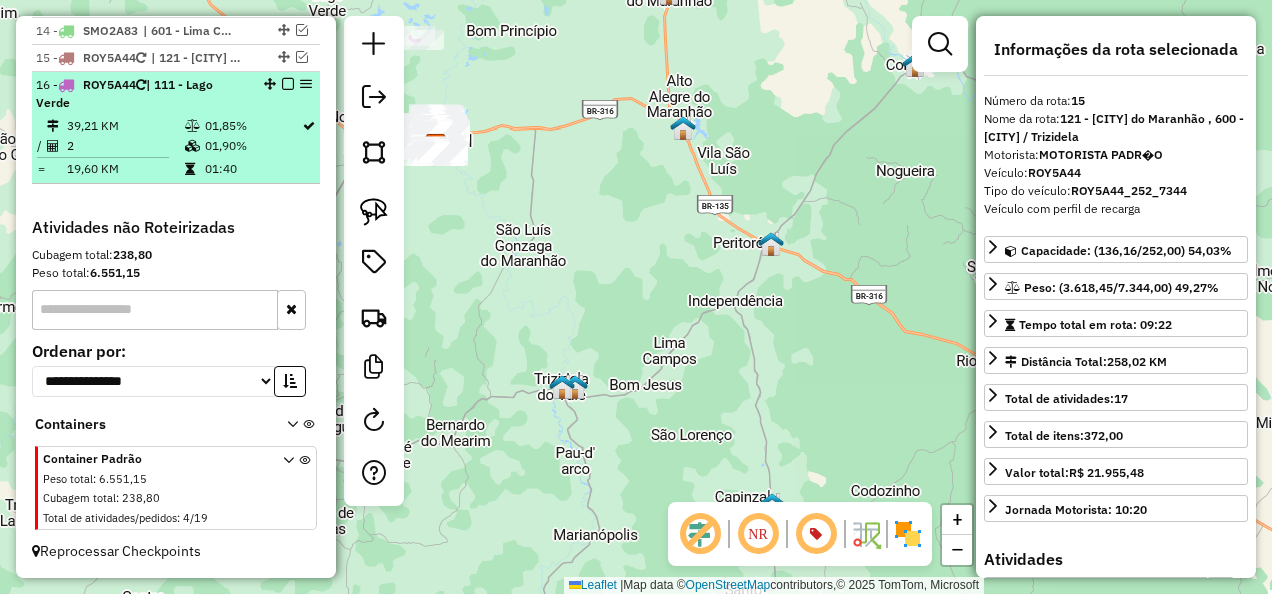 scroll, scrollTop: 1558, scrollLeft: 0, axis: vertical 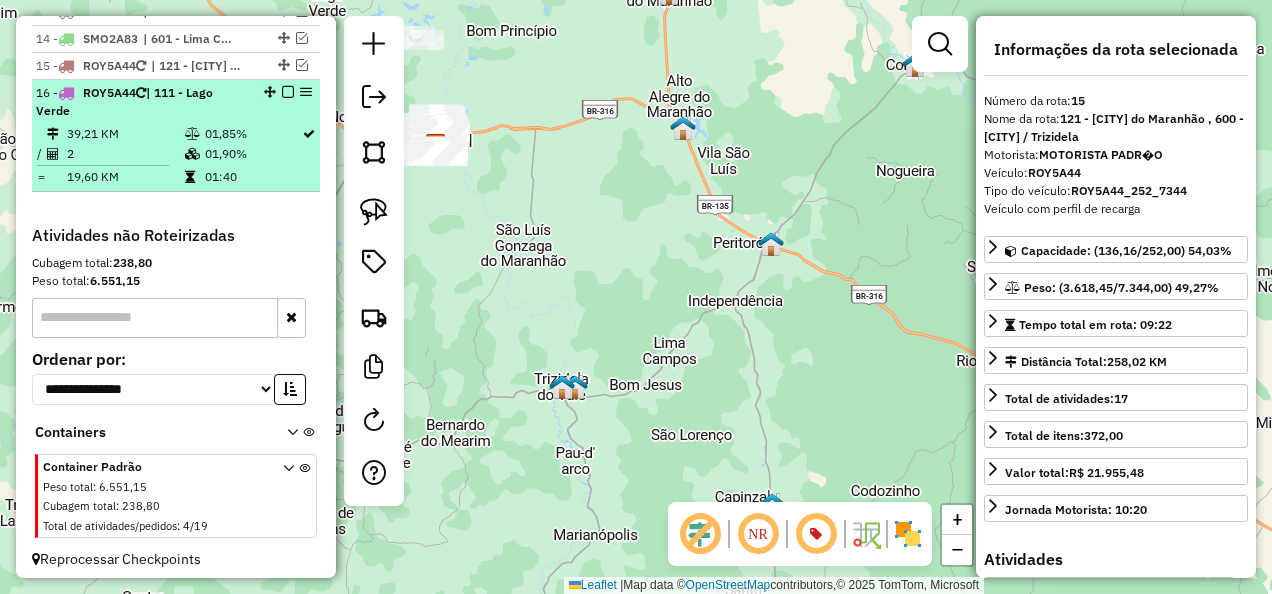 click on "01,85%" at bounding box center (252, 134) 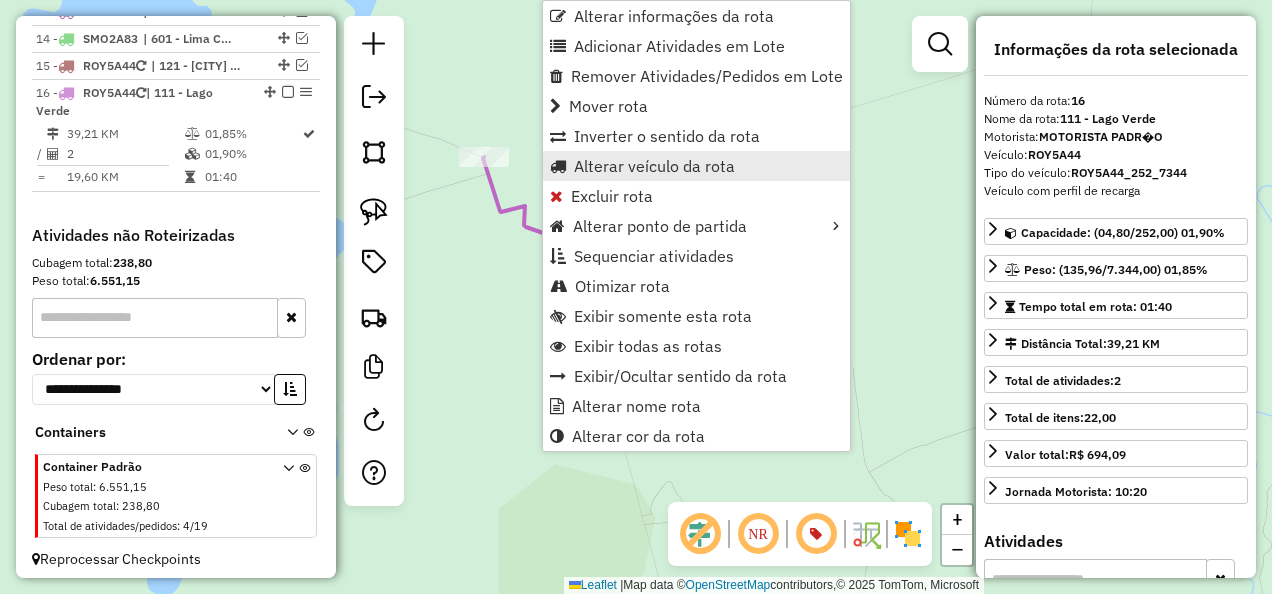 click on "Alterar veículo da rota" at bounding box center [654, 166] 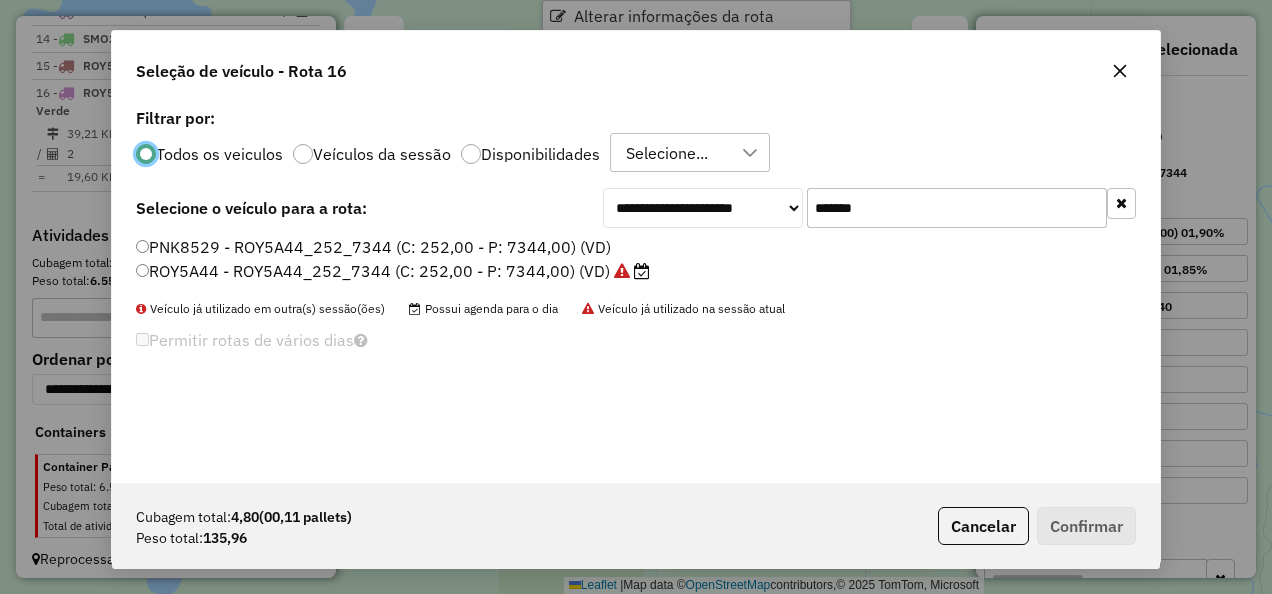 scroll, scrollTop: 11, scrollLeft: 6, axis: both 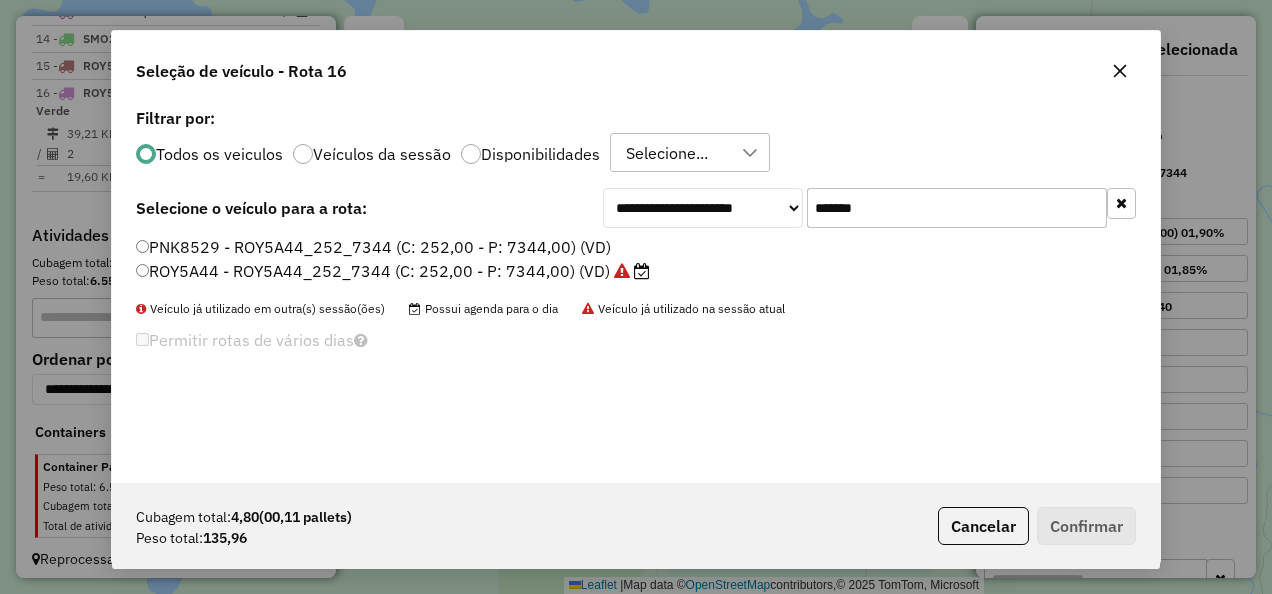 drag, startPoint x: 974, startPoint y: 192, endPoint x: 718, endPoint y: 272, distance: 268.20886 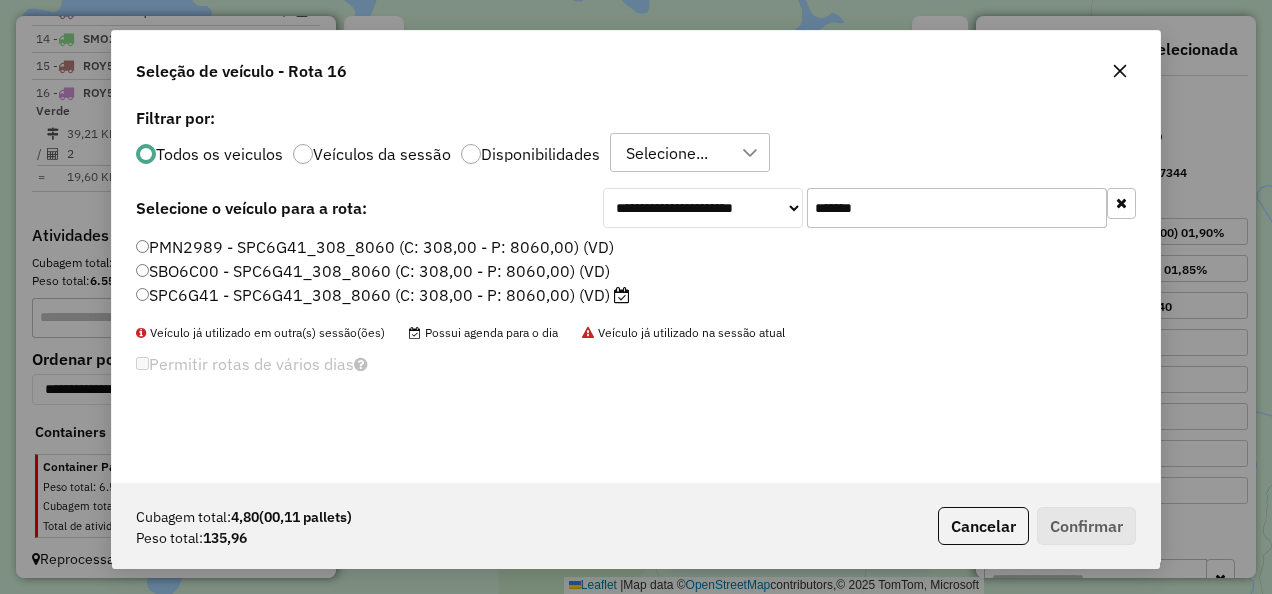 type on "*******" 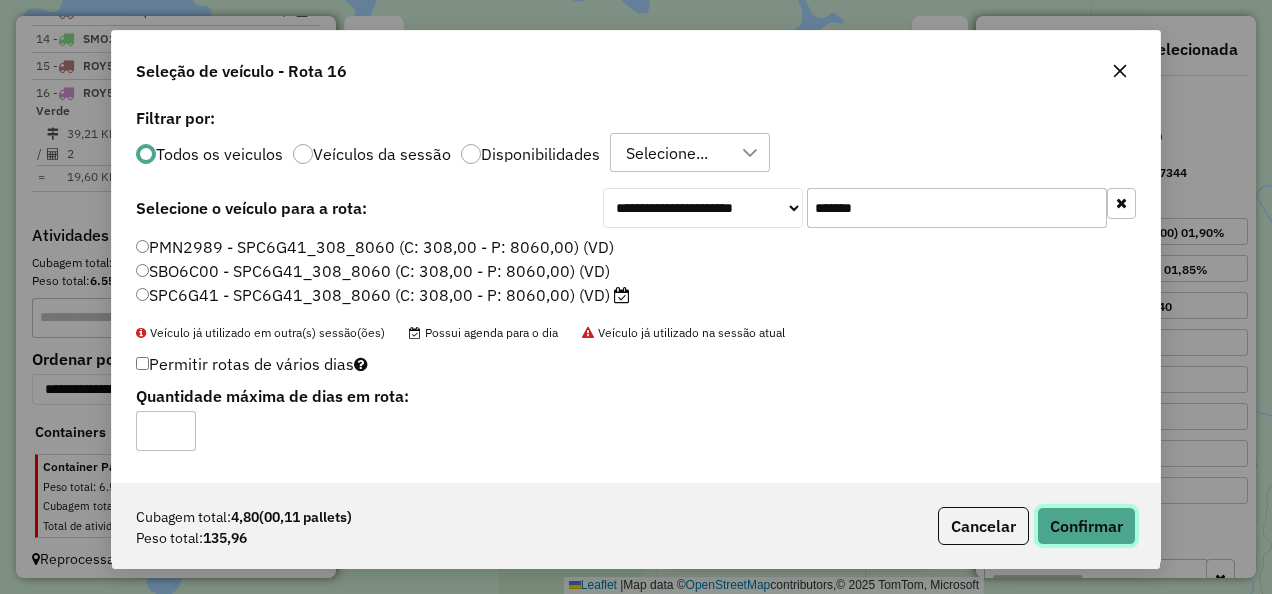 click on "Confirmar" 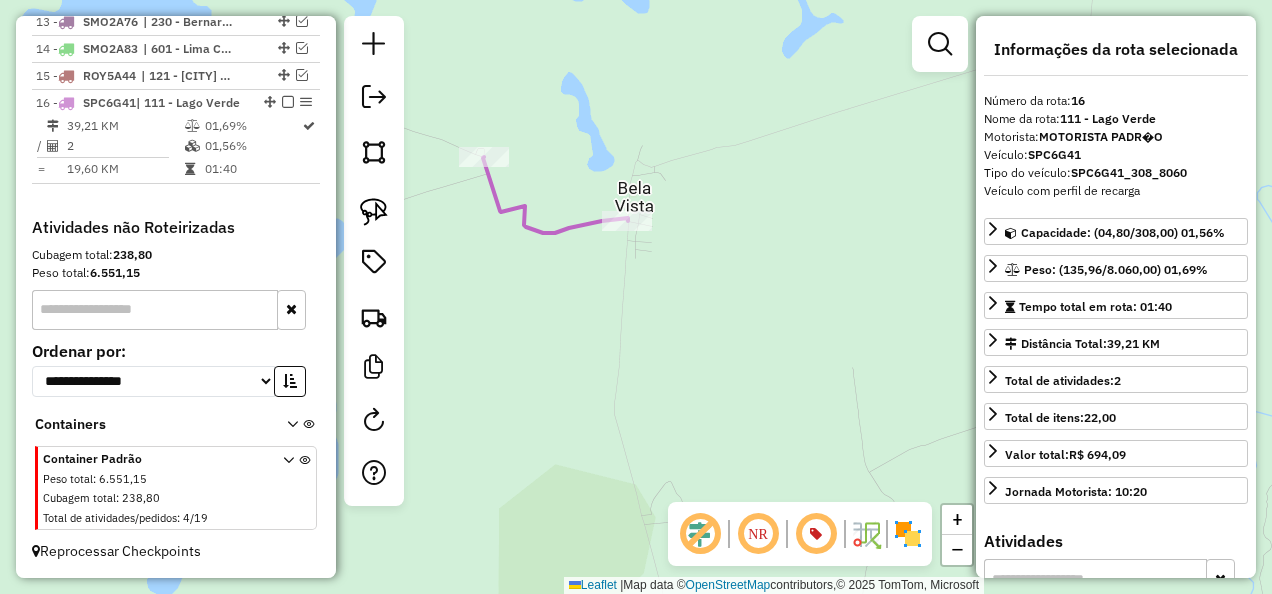 click 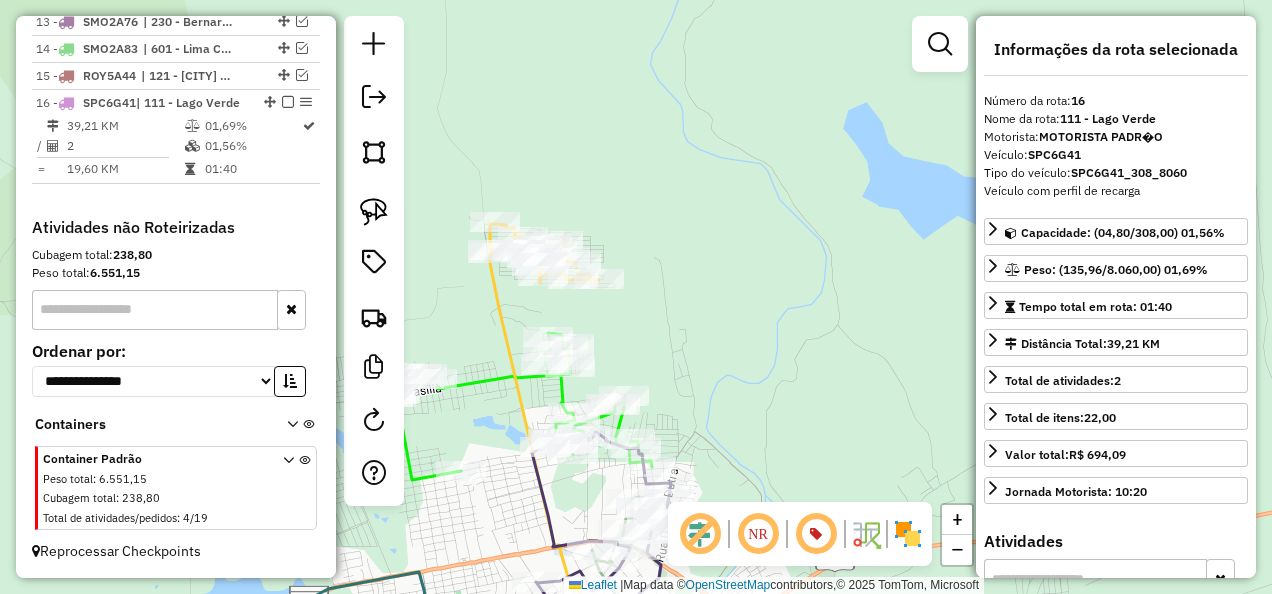 drag, startPoint x: 647, startPoint y: 313, endPoint x: 702, endPoint y: 323, distance: 55.9017 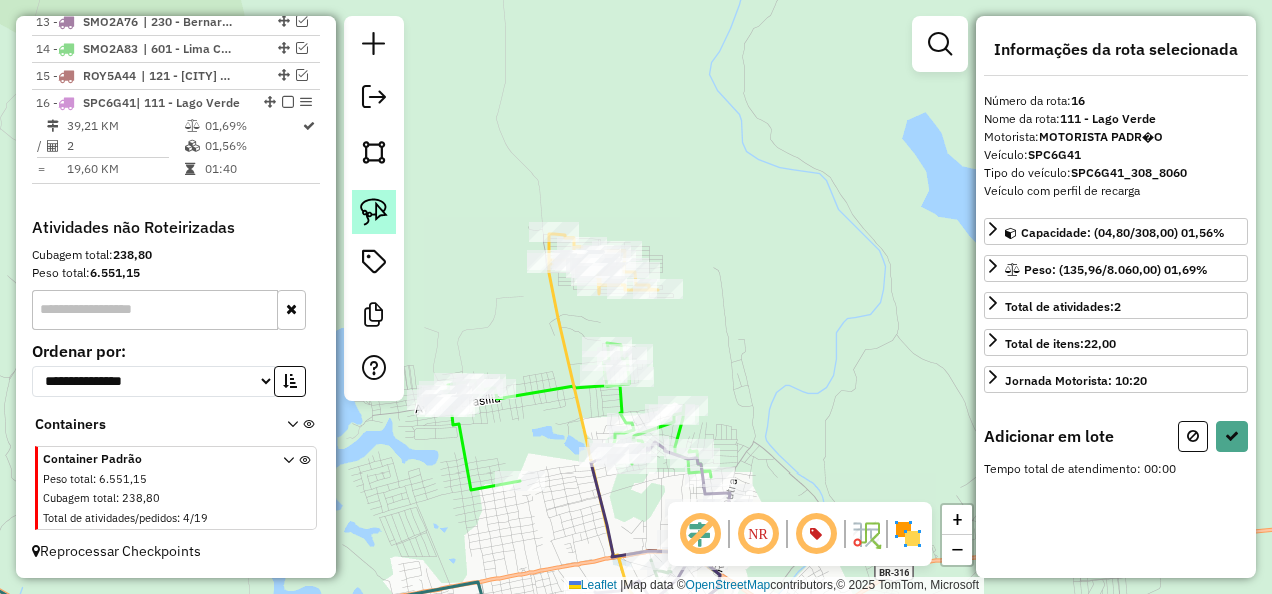 click 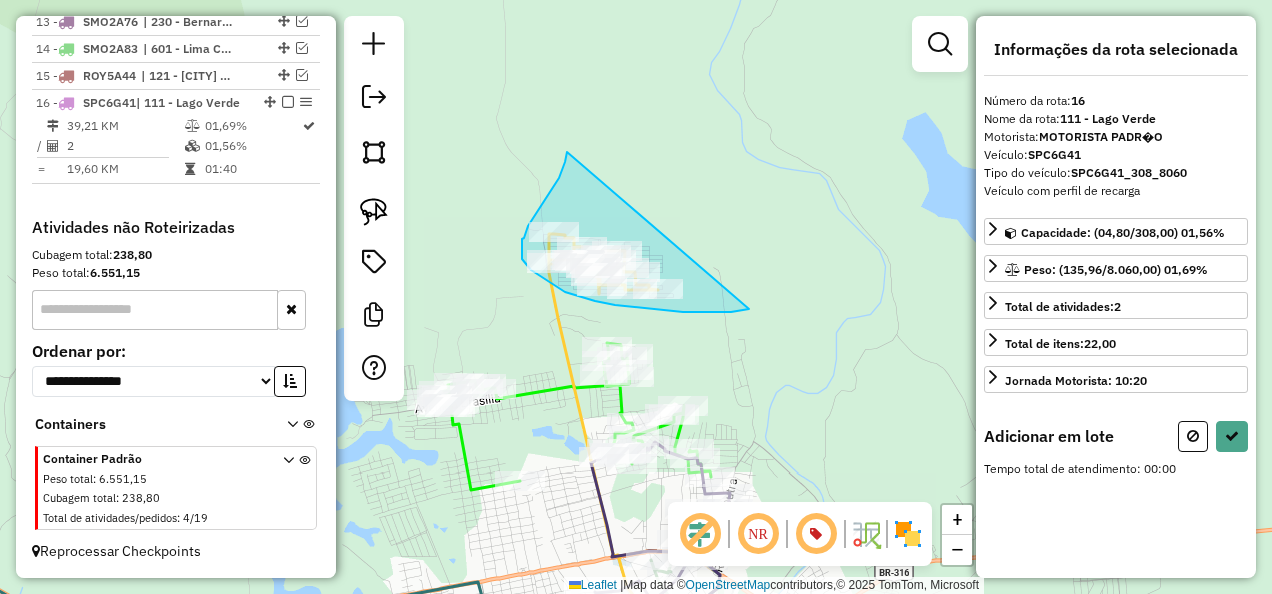 drag, startPoint x: 567, startPoint y: 152, endPoint x: 794, endPoint y: 303, distance: 272.63528 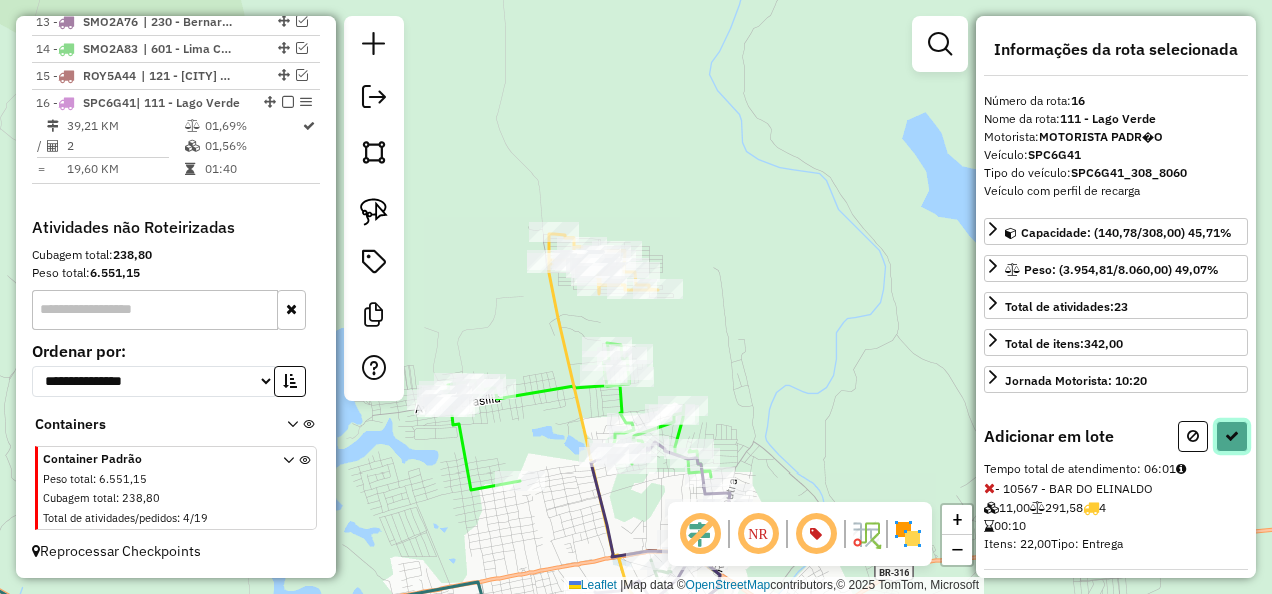click at bounding box center (1232, 436) 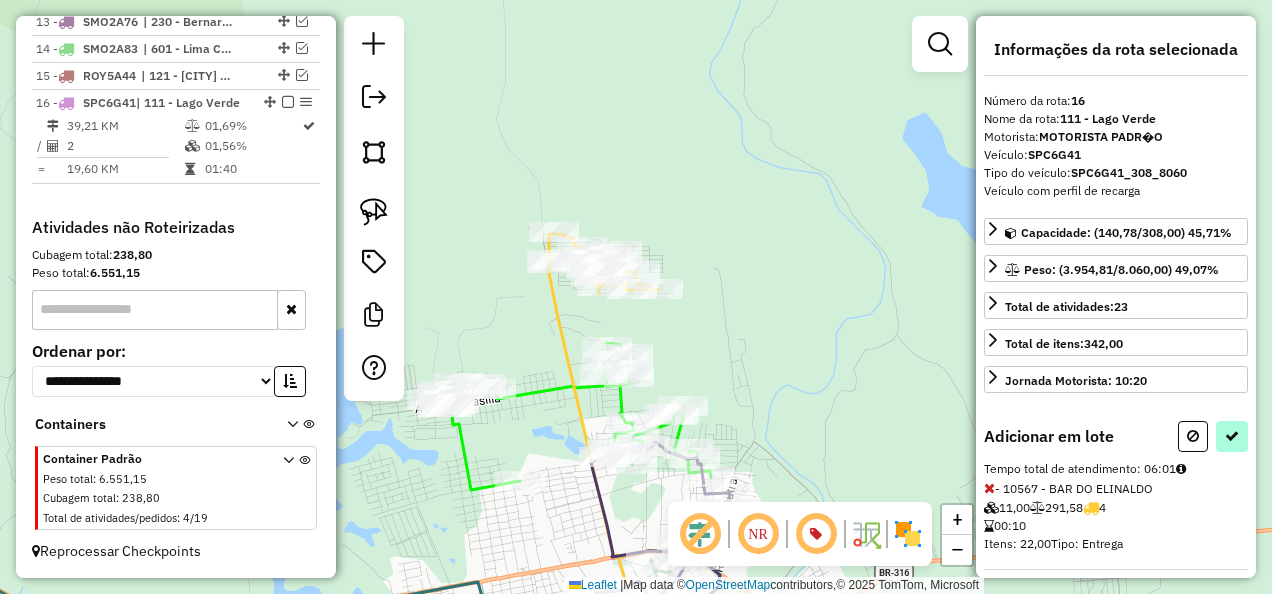 select on "**********" 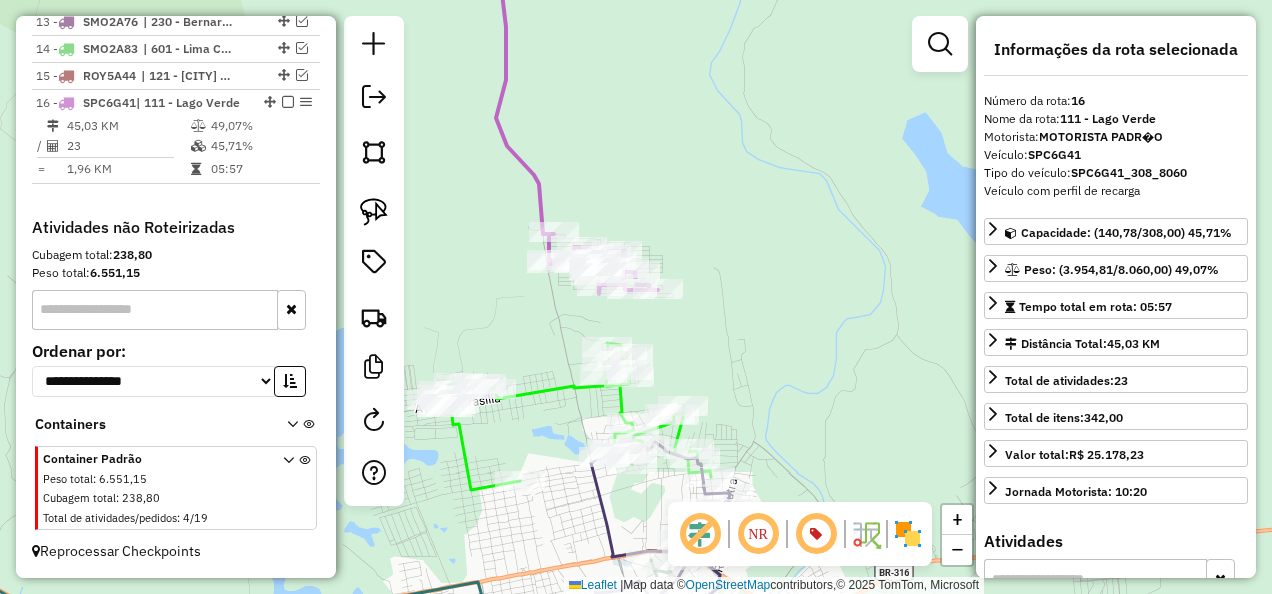click 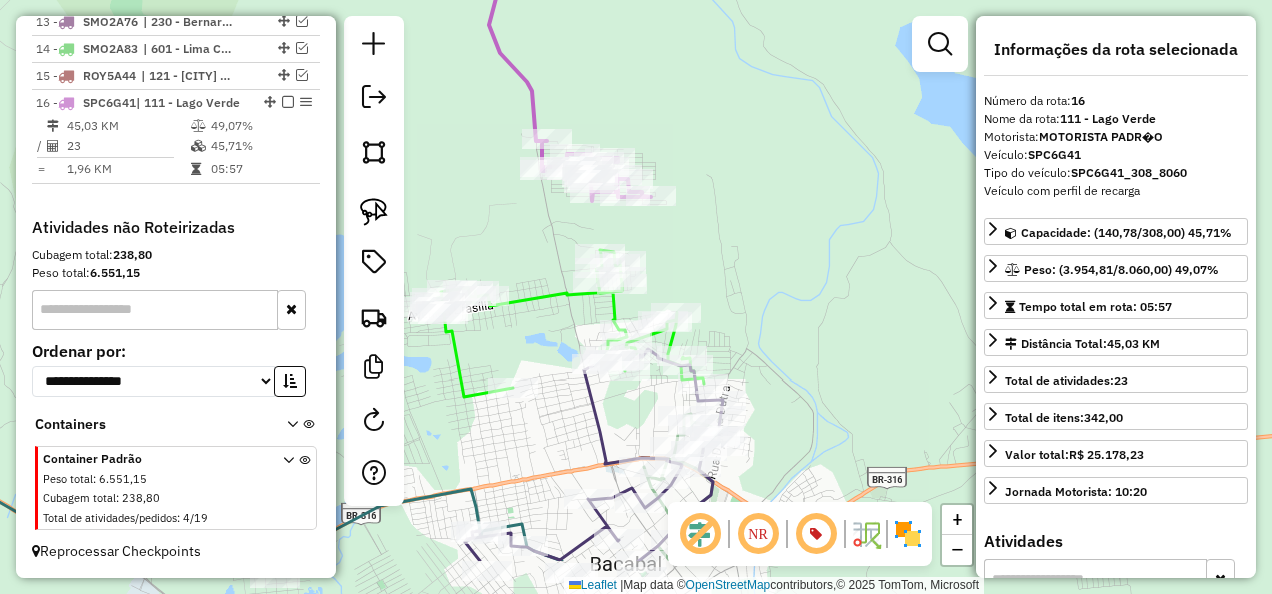drag, startPoint x: 781, startPoint y: 250, endPoint x: 754, endPoint y: 82, distance: 170.1558 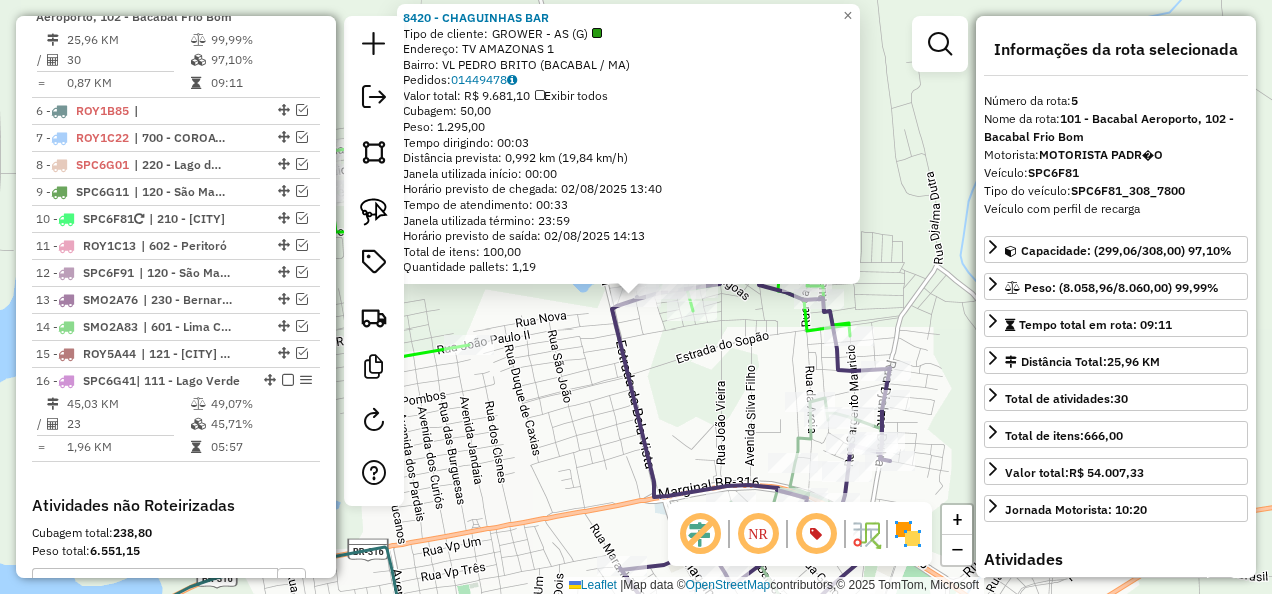 scroll, scrollTop: 1238, scrollLeft: 0, axis: vertical 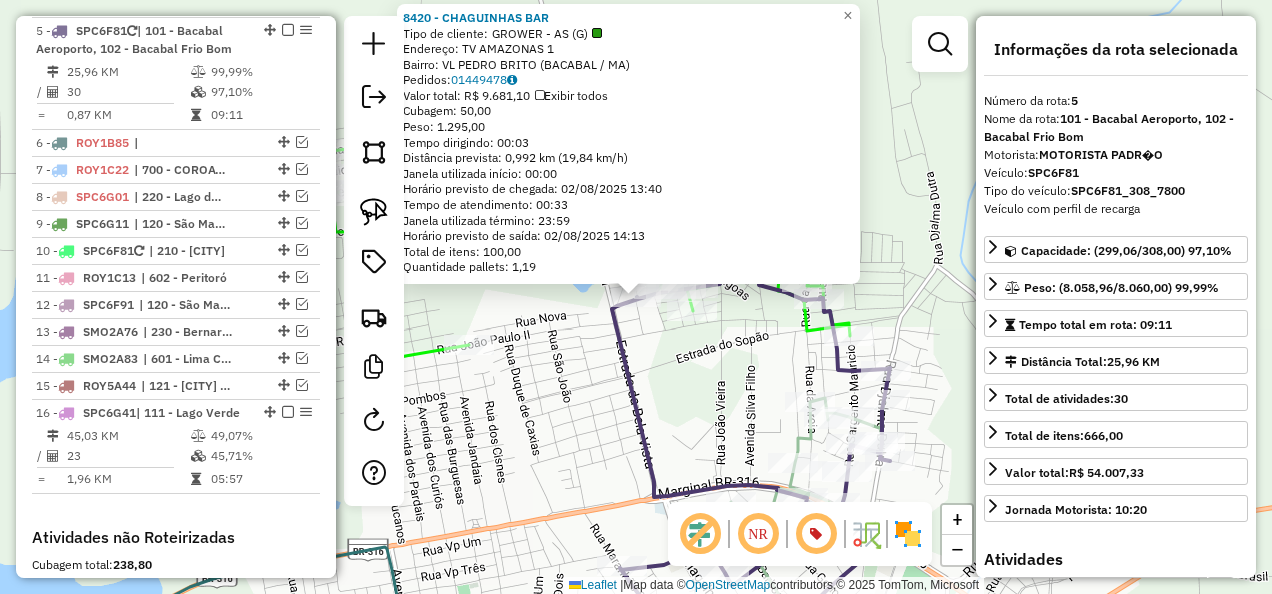 click on "8420 - CHAGUINHAS BAR  Tipo de cliente:   GROWER - AS (G)   Endereço: TV  AMAZONAS                      1   Bairro: VL PEDRO BRITO (BACABAL / MA)   Pedidos:  01449478   Valor total: R$ 9.681,10   Exibir todos   Cubagem: 50,00  Peso: 1.295,00  Tempo dirigindo: 00:03   Distância prevista: 0,992 km (19,84 km/h)   Janela utilizada início: 00:00   Horário previsto de chegada: 02/08/2025 13:40   Tempo de atendimento: 00:33   Janela utilizada término: 23:59   Horário previsto de saída: 02/08/2025 14:13   Total de itens: 100,00   Quantidade pallets: 1,19  × Janela de atendimento Grade de atendimento Capacidade Transportadoras Veículos Cliente Pedidos  Rotas Selecione os dias de semana para filtrar as janelas de atendimento  Seg   Ter   Qua   Qui   Sex   Sáb   Dom  Informe o período da janela de atendimento: De: Até:  Filtrar exatamente a janela do cliente  Considerar janela de atendimento padrão  Selecione os dias de semana para filtrar as grades de atendimento  Seg   Ter   Qua   Qui   Sex   Sáb   Dom" 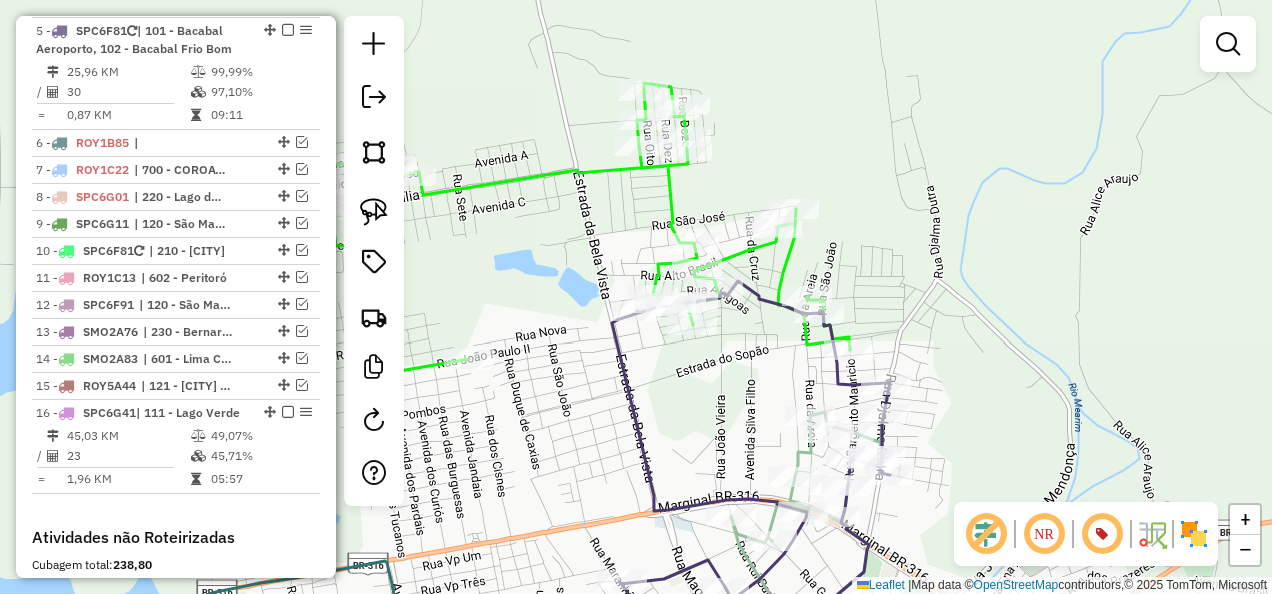 drag, startPoint x: 570, startPoint y: 216, endPoint x: 584, endPoint y: 364, distance: 148.66069 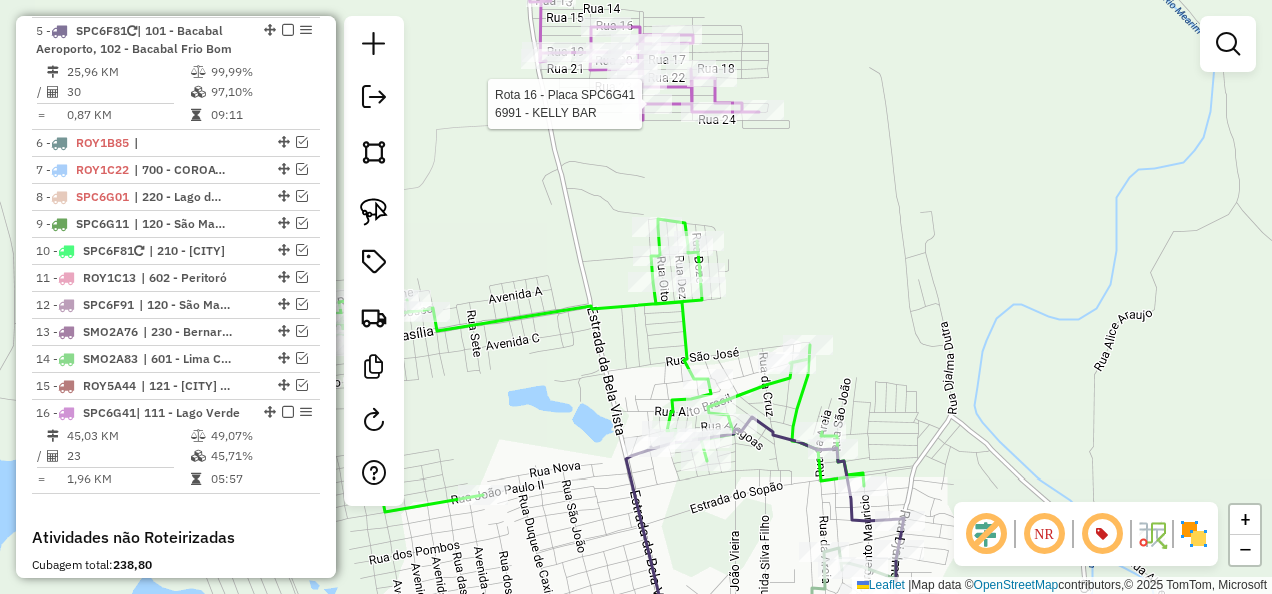 select on "**********" 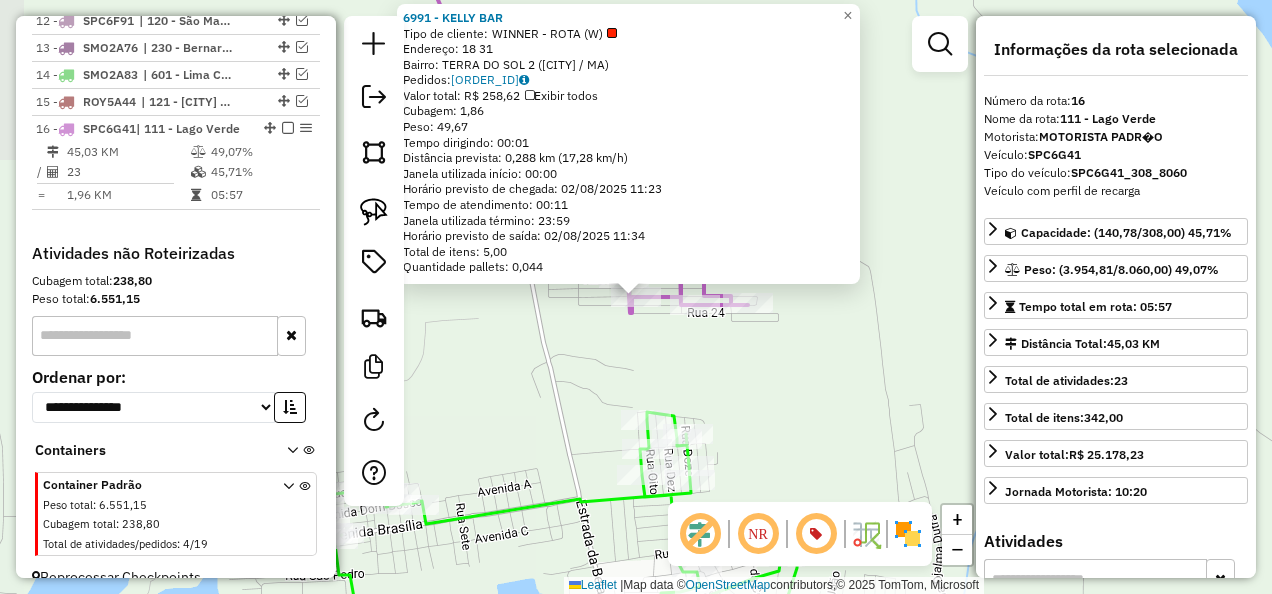 scroll, scrollTop: 1558, scrollLeft: 0, axis: vertical 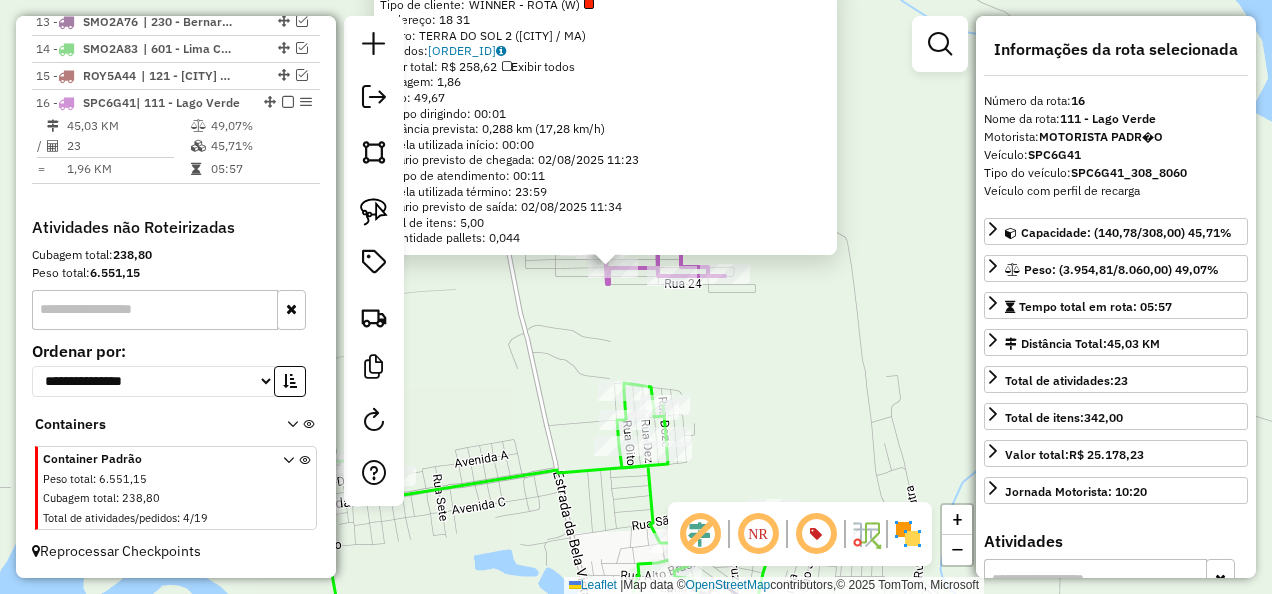 drag, startPoint x: 836, startPoint y: 303, endPoint x: 785, endPoint y: 130, distance: 180.36075 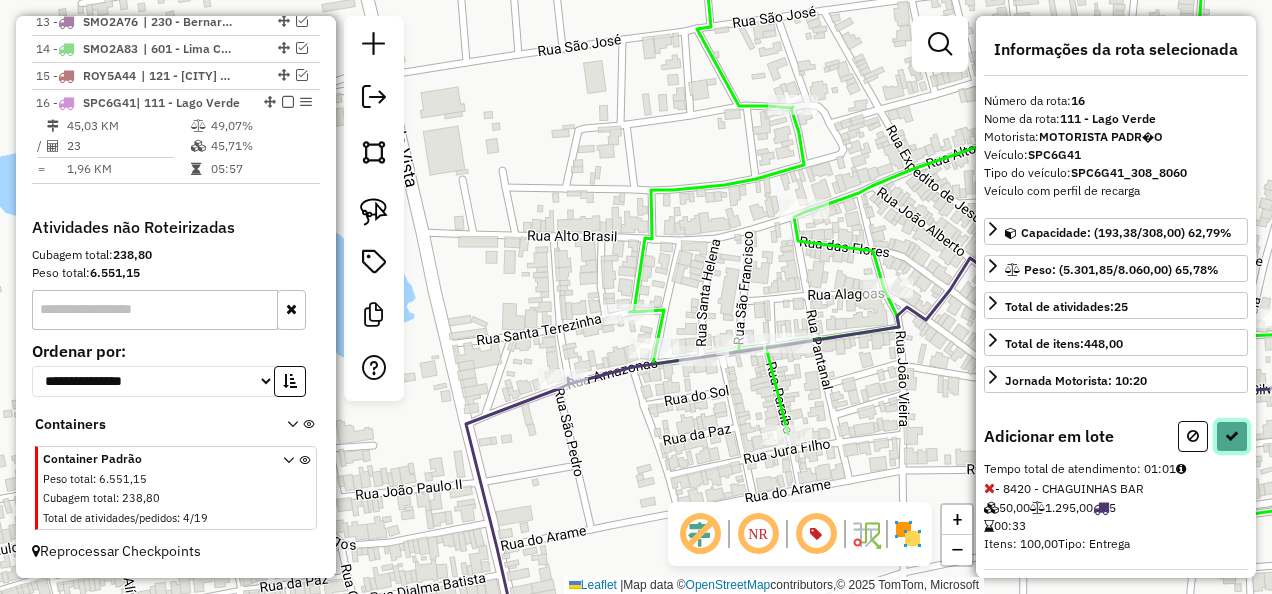 click at bounding box center [1232, 436] 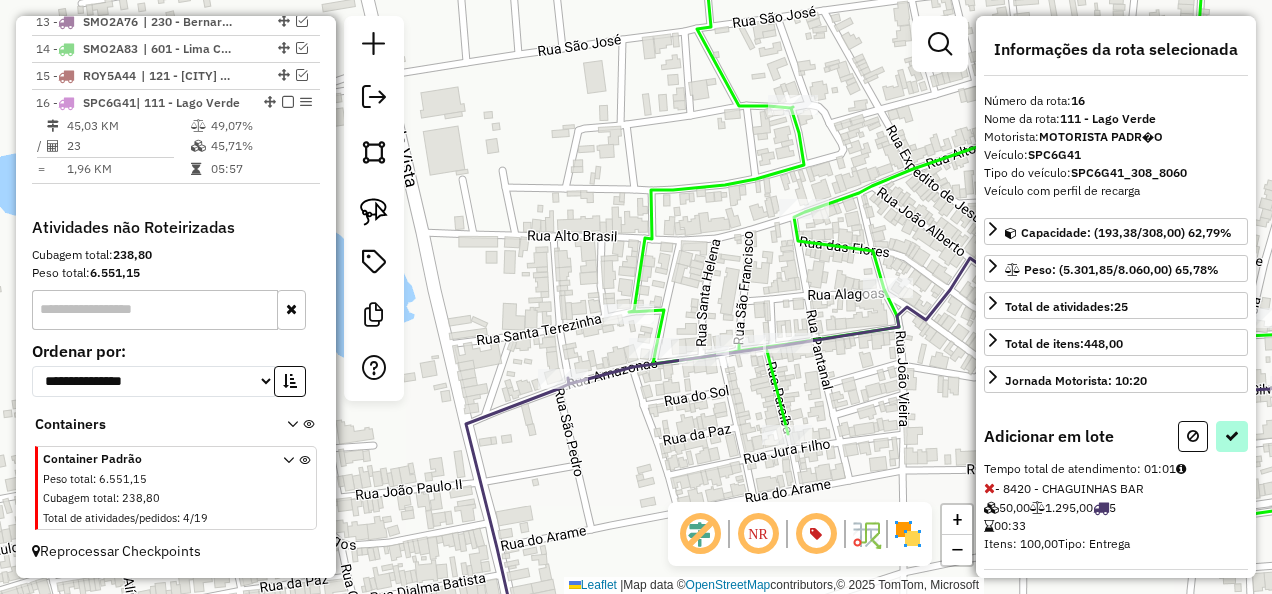 select on "**********" 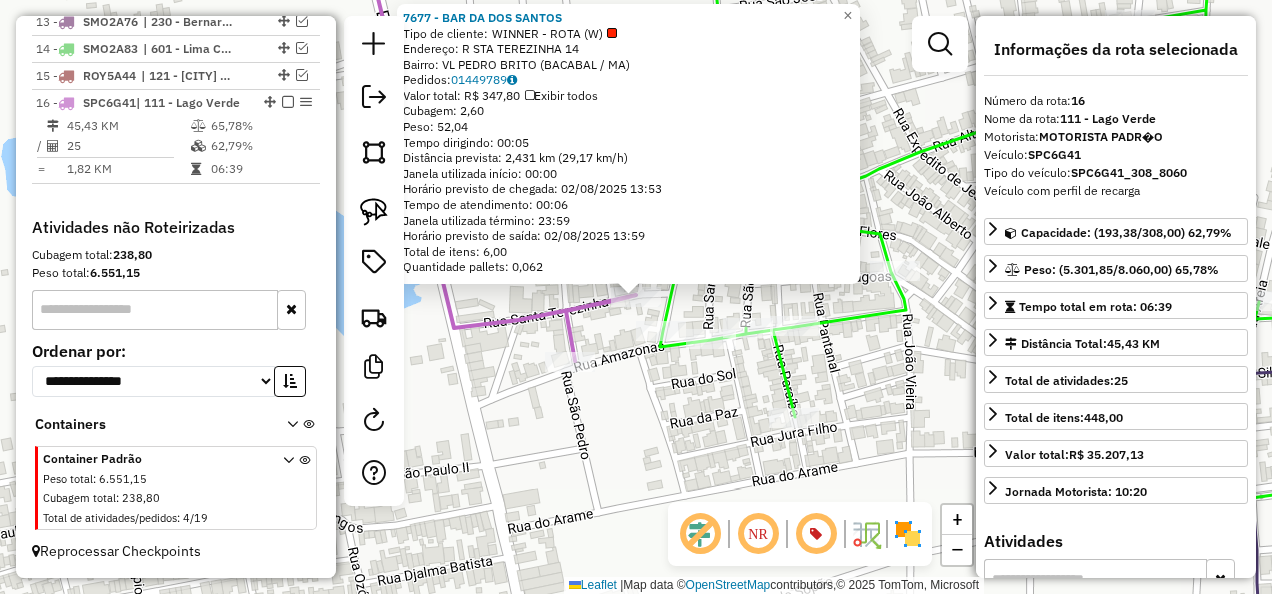 click on "7677 - BAR DA DOS SANTOS  Tipo de cliente:   WINNER - ROTA (W)   Endereço: R   STA TEREZINHA                 14   Bairro: VL PEDRO BRITO (BACABAL / MA)   Pedidos:  01449789   Valor total: R$ 347,80   Exibir todos   Cubagem: 2,60  Peso: 52,04  Tempo dirigindo: 00:05   Distância prevista: 2,431 km (29,17 km/h)   Janela utilizada início: 00:00   Horário previsto de chegada: 02/08/2025 13:53   Tempo de atendimento: 00:06   Janela utilizada término: 23:59   Horário previsto de saída: 02/08/2025 13:59   Total de itens: 6,00   Quantidade pallets: 0,062  × Janela de atendimento Grade de atendimento Capacidade Transportadoras Veículos Cliente Pedidos  Rotas Selecione os dias de semana para filtrar as janelas de atendimento  Seg   Ter   Qua   Qui   Sex   Sáb   Dom  Informe o período da janela de atendimento: De: Até:  Filtrar exatamente a janela do cliente  Considerar janela de atendimento padrão  Selecione os dias de semana para filtrar as grades de atendimento  Seg   Ter   Qua   Qui   Sex   Sáb   Dom  +" 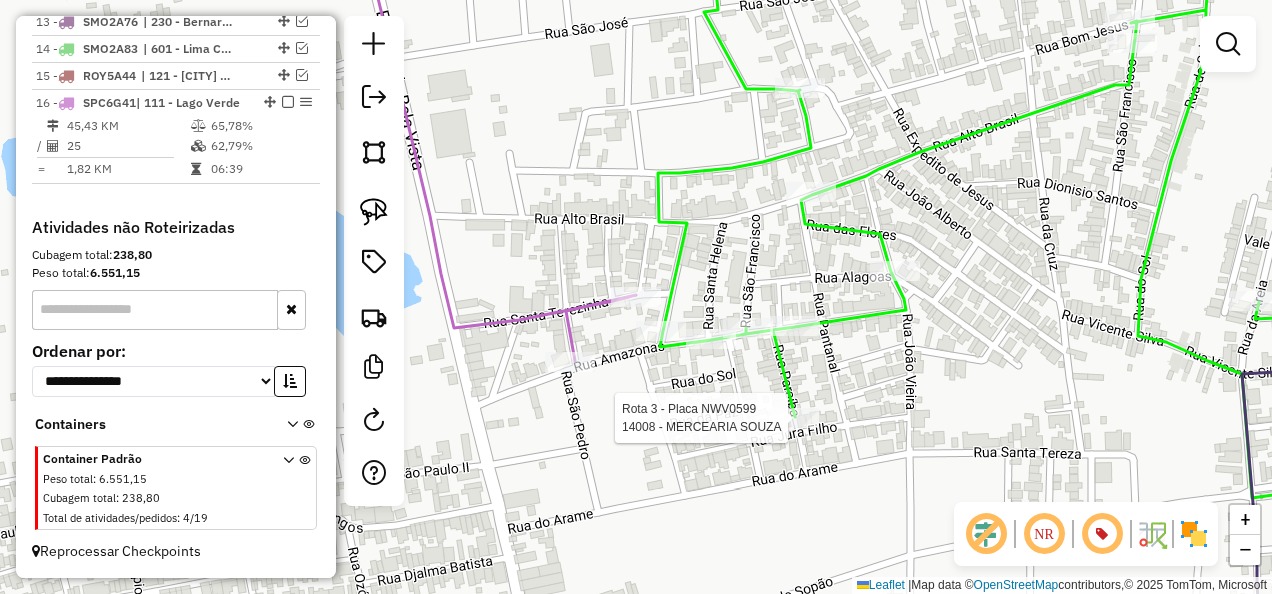 select on "**********" 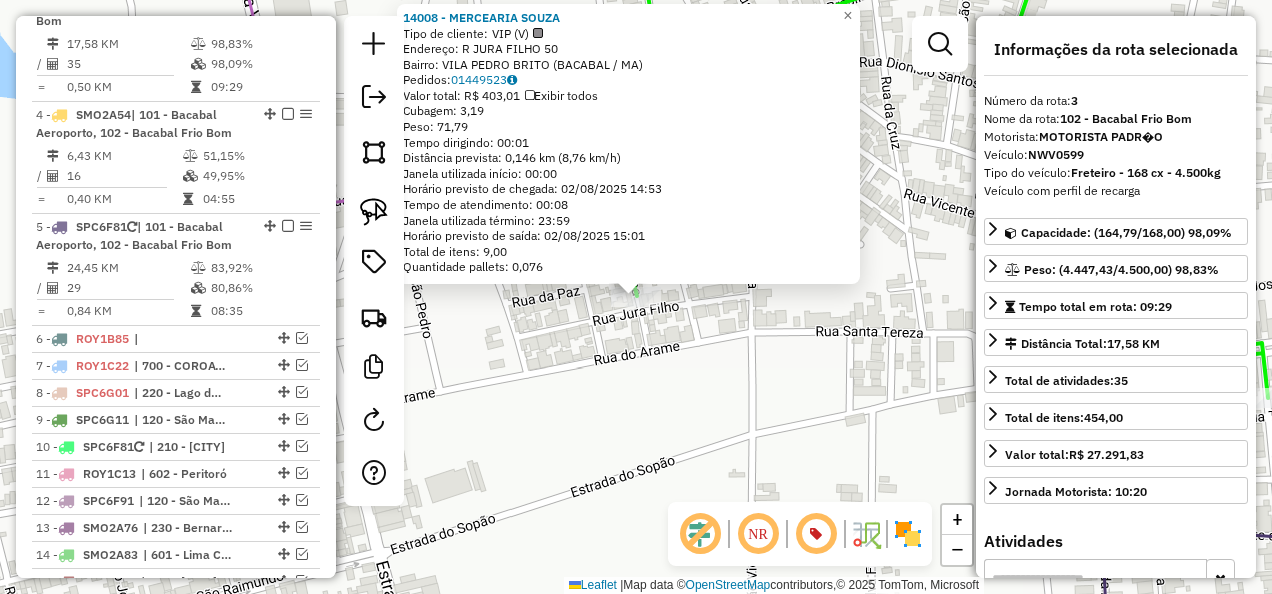 scroll, scrollTop: 1015, scrollLeft: 0, axis: vertical 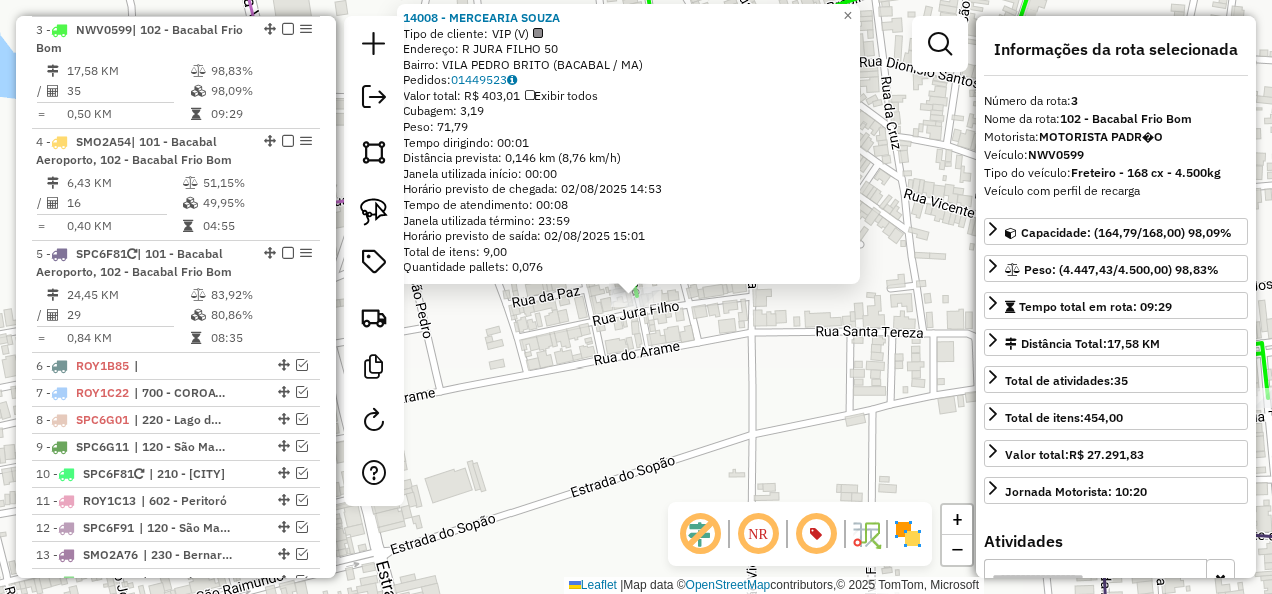 click on "14008 - MERCEARIA SOUZA  Tipo de cliente:   VIP (V)   Endereço: R   JURA FILHO                    50   Bairro: VILA PEDRO BRITO (BACABAL / MA)   Pedidos:  01449523   Valor total: R$ 403,01   Exibir todos   Cubagem: 3,19  Peso: 71,79  Tempo dirigindo: 00:01   Distância prevista: 0,146 km (8,76 km/h)   Janela utilizada início: 00:00   Horário previsto de chegada: 02/08/2025 14:53   Tempo de atendimento: 00:08   Janela utilizada término: 23:59   Horário previsto de saída: 02/08/2025 15:01   Total de itens: 9,00   Quantidade pallets: 0,076  × Janela de atendimento Grade de atendimento Capacidade Transportadoras Veículos Cliente Pedidos  Rotas Selecione os dias de semana para filtrar as janelas de atendimento  Seg   Ter   Qua   Qui   Sex   Sáb   Dom  Informe o período da janela de atendimento: De: Até:  Filtrar exatamente a janela do cliente  Considerar janela de atendimento padrão  Selecione os dias de semana para filtrar as grades de atendimento  Seg   Ter   Qua   Qui   Sex   Sáb   Dom   De:   De:" 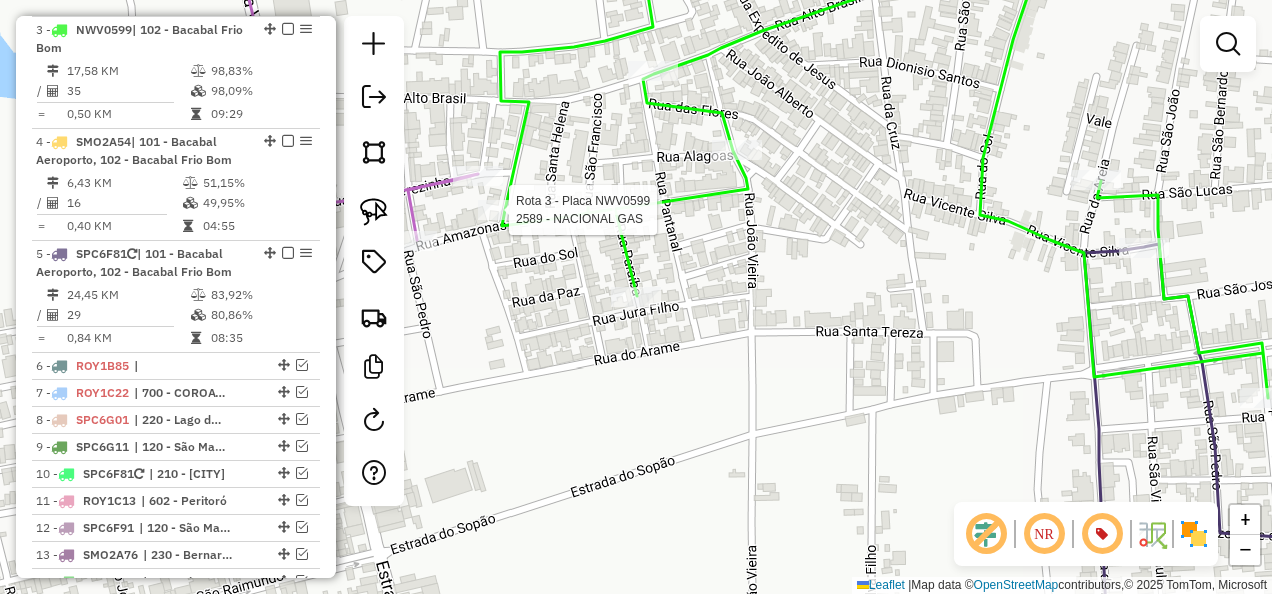 select on "**********" 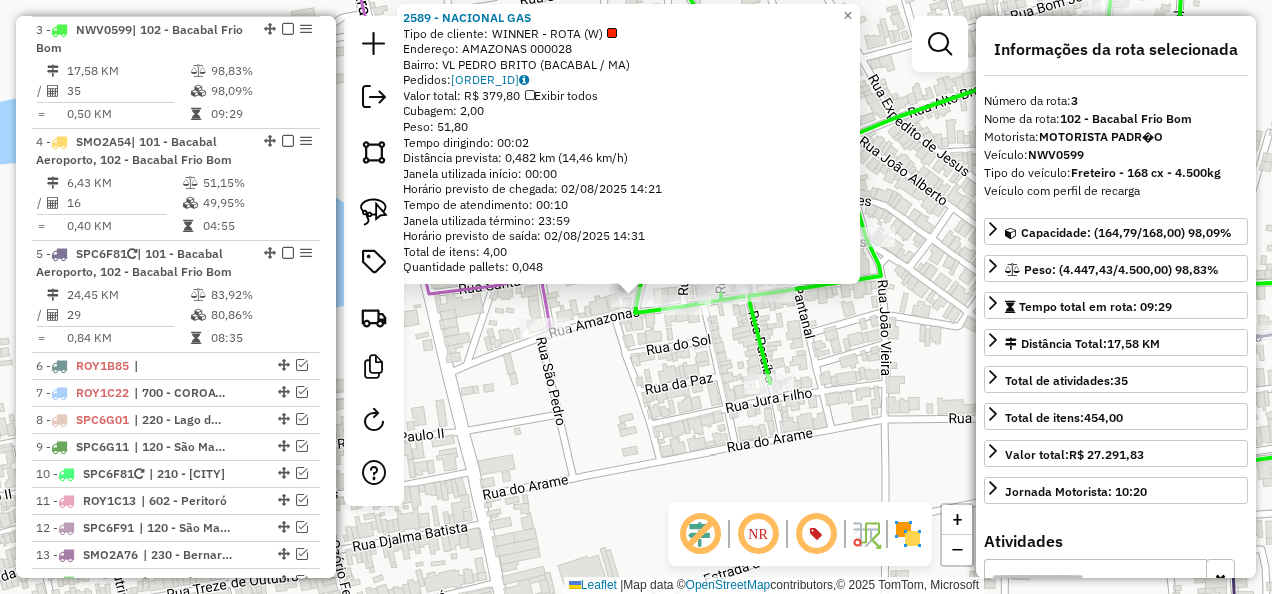 click on "Rota 16 - Placa SPC6G41  8420 - CHAGUINHAS BAR 2589 - NACIONAL GAS  Tipo de cliente:   WINNER - ROTA (W)   Endereço:  AMAZONAS 000028   Bairro: VL PEDRO BRITO (BACABAL / MA)   Pedidos:  01449457   Valor total: R$ 379,80   Exibir todos   Cubagem: 2,00  Peso: 51,80  Tempo dirigindo: 00:02   Distância prevista: 0,482 km (14,46 km/h)   Janela utilizada início: 00:00   Horário previsto de chegada: 02/08/2025 14:21   Tempo de atendimento: 00:10   Janela utilizada término: 23:59   Horário previsto de saída: 02/08/2025 14:31   Total de itens: 4,00   Quantidade pallets: 0,048  × Janela de atendimento Grade de atendimento Capacidade Transportadoras Veículos Cliente Pedidos  Rotas Selecione os dias de semana para filtrar as janelas de atendimento  Seg   Ter   Qua   Qui   Sex   Sáb   Dom  Informe o período da janela de atendimento: De: Até:  Filtrar exatamente a janela do cliente  Considerar janela de atendimento padrão  Selecione os dias de semana para filtrar as grades de atendimento  Seg   Ter   Qua  De:" 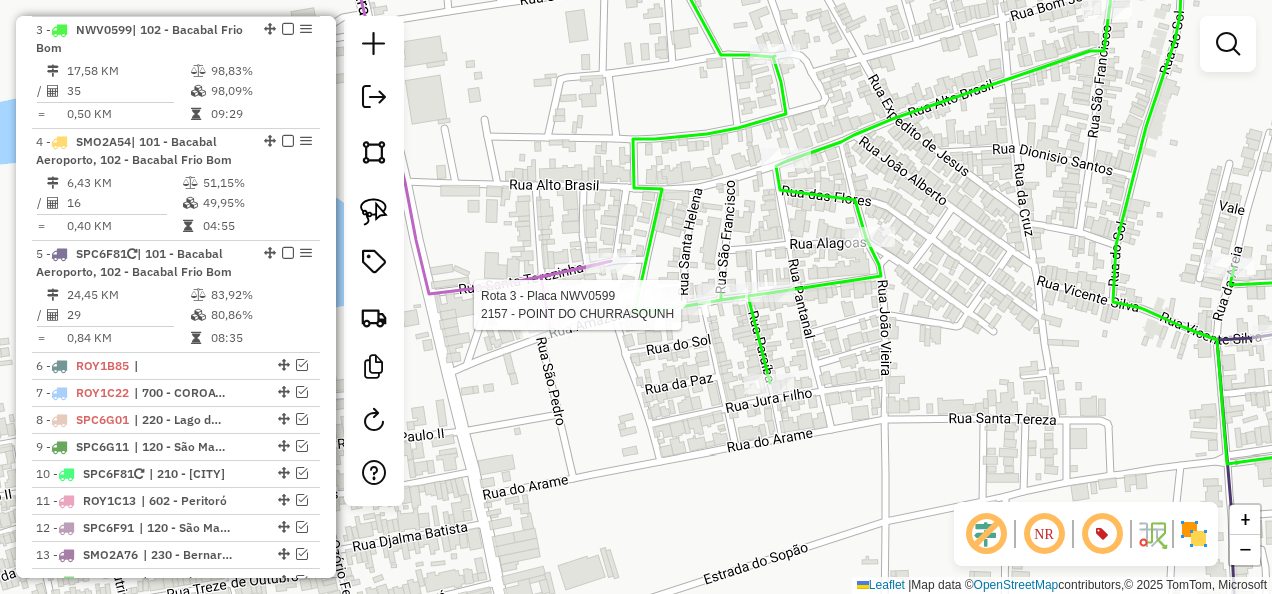 select on "**********" 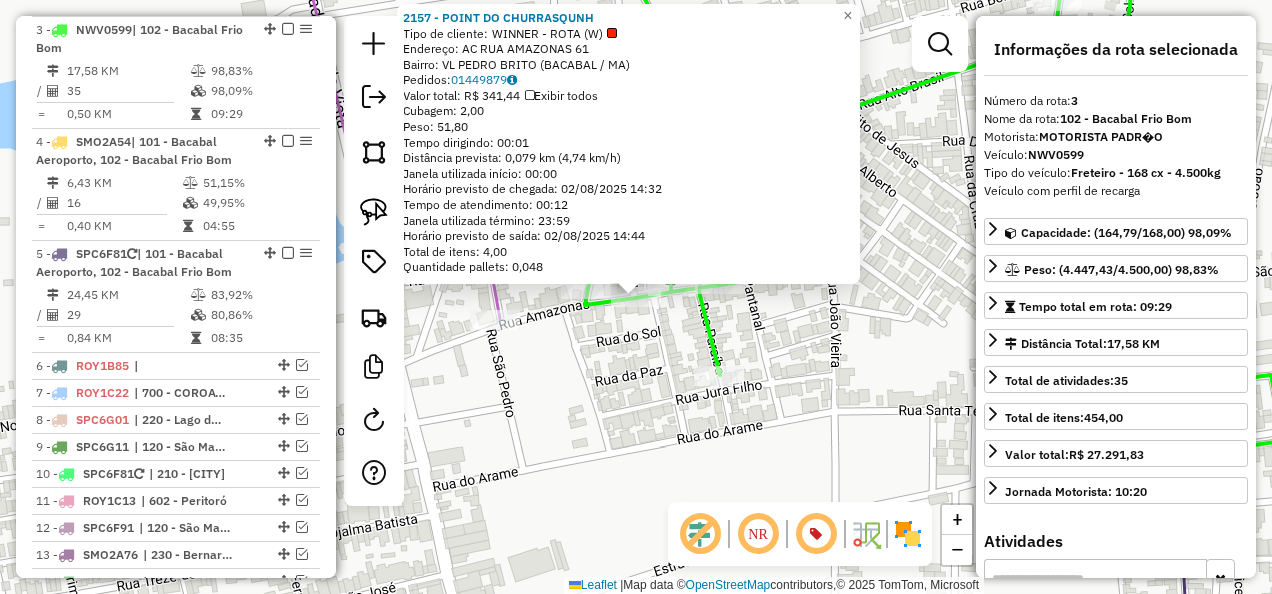 click on "Rota 3 - Placa NWV0599  2157 - POINT DO CHURRASQUNH Rota 3 - Placa NWV0599  14008 - MERCEARIA SOUZA 2157 - POINT DO CHURRASQUNH  Tipo de cliente:   WINNER - ROTA (W)   Endereço: AC  RUA AMAZONAS                  61   Bairro: VL PEDRO BRITO (BACABAL / MA)   Pedidos:  01449879   Valor total: R$ 341,44   Exibir todos   Cubagem: 2,00  Peso: 51,80  Tempo dirigindo: 00:01   Distância prevista: 0,079 km (4,74 km/h)   Janela utilizada início: 00:00   Horário previsto de chegada: 02/08/2025 14:32   Tempo de atendimento: 00:12   Janela utilizada término: 23:59   Horário previsto de saída: 02/08/2025 14:44   Total de itens: 4,00   Quantidade pallets: 0,048  × Janela de atendimento Grade de atendimento Capacidade Transportadoras Veículos Cliente Pedidos  Rotas Selecione os dias de semana para filtrar as janelas de atendimento  Seg   Ter   Qua   Qui   Sex   Sáb   Dom  Informe o período da janela de atendimento: De: Até:  Filtrar exatamente a janela do cliente  Considerar janela de atendimento padrão   Seg  +" 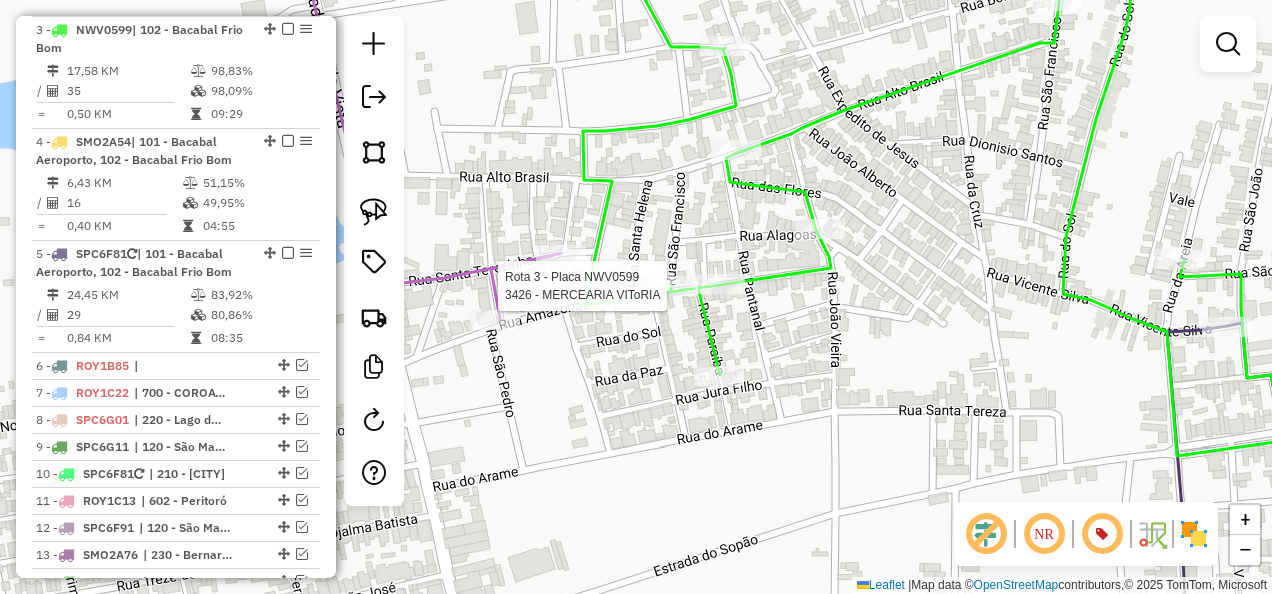 click 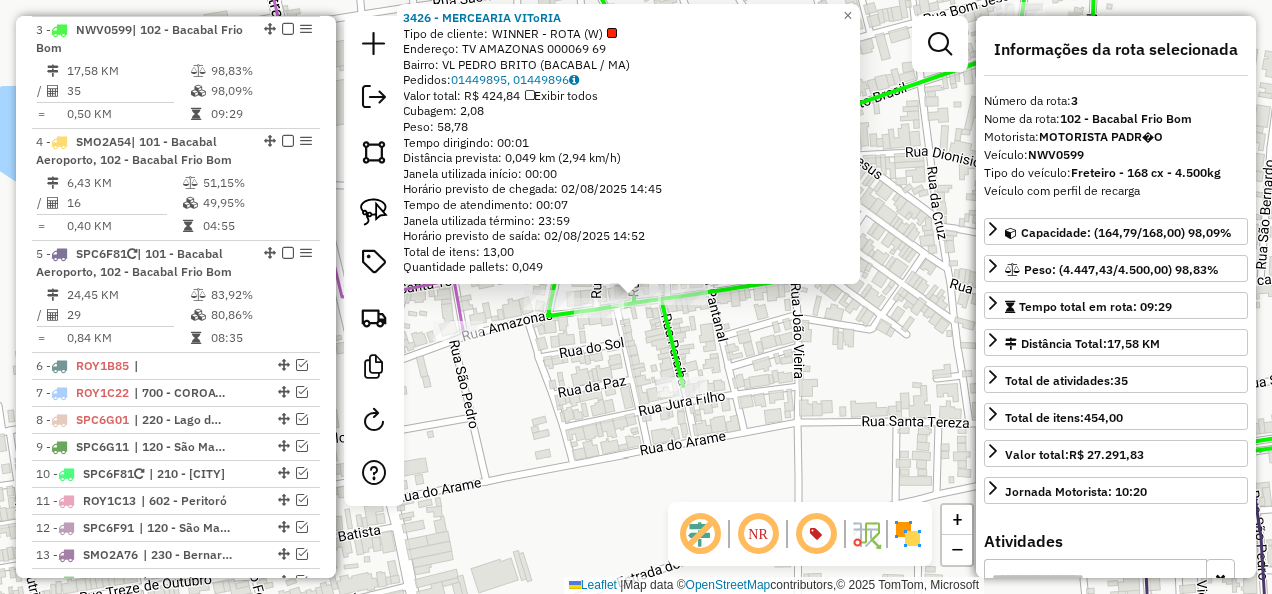 click on "Rota 3 - Placa NWV0599  3426 - MERCEARIA VIToRIA Rota 3 - Placa NWV0599  3536 - COMERCIAL MORAIS 3426 - MERCEARIA VIToRIA  Tipo de cliente:   WINNER - ROTA (W)   Endereço: TV  AMAZONAS 000069               69   Bairro: VL PEDRO BRITO (BACABAL / MA)   Pedidos:  01449895, 01449896   Valor total: R$ 424,84   Exibir todos   Cubagem: 2,08  Peso: 58,78  Tempo dirigindo: 00:01   Distância prevista: 0,049 km (2,94 km/h)   Janela utilizada início: 00:00   Horário previsto de chegada: 02/08/2025 14:45   Tempo de atendimento: 00:07   Janela utilizada término: 23:59   Horário previsto de saída: 02/08/2025 14:52   Total de itens: 13,00   Quantidade pallets: 0,049  × Janela de atendimento Grade de atendimento Capacidade Transportadoras Veículos Cliente Pedidos  Rotas Selecione os dias de semana para filtrar as janelas de atendimento  Seg   Ter   Qua   Qui   Sex   Sáb   Dom  Informe o período da janela de atendimento: De: Até:  Filtrar exatamente a janela do cliente  Considerar janela de atendimento padrão  De:" 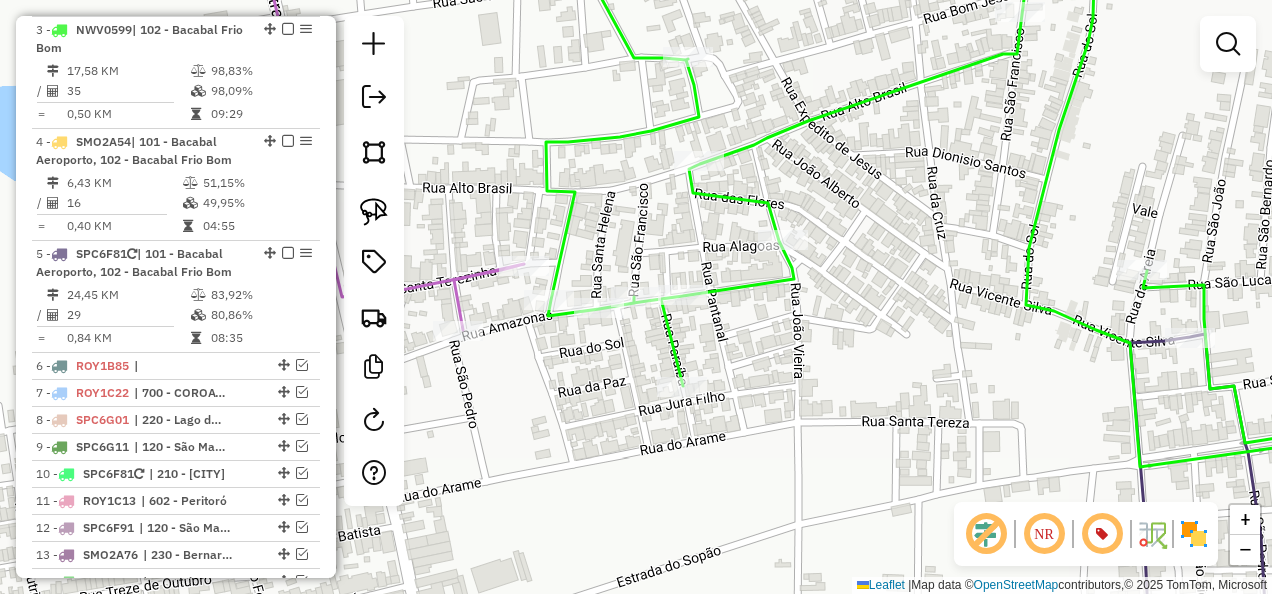 click 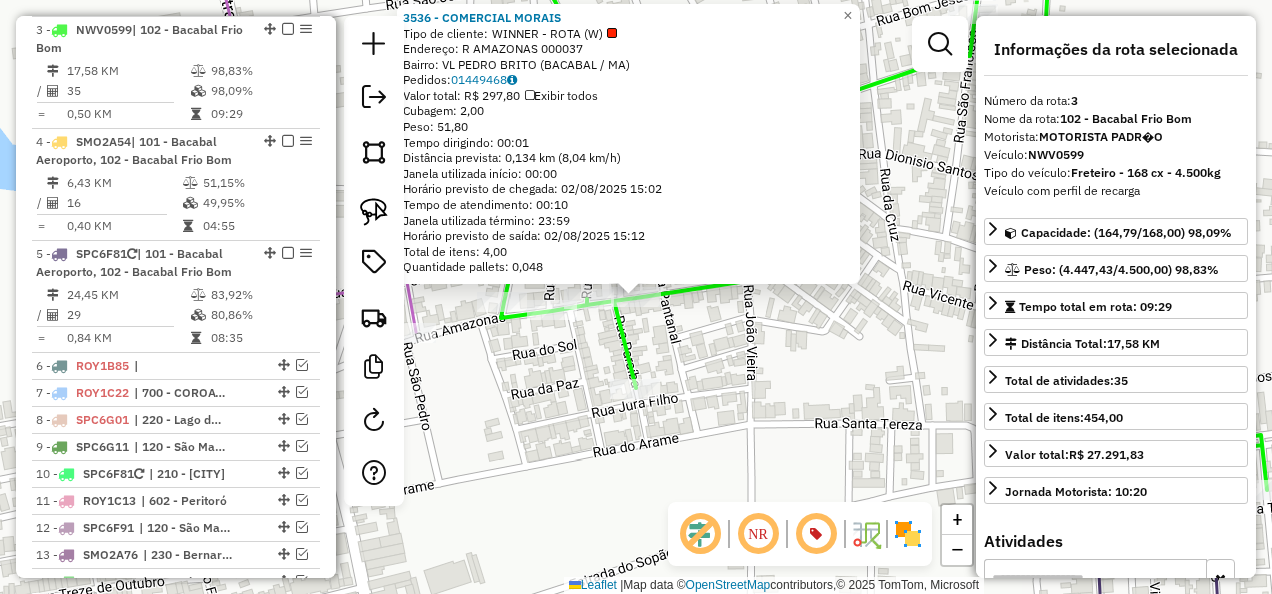 click on "Rota 3 - Placa NWV0599  3536 - COMERCIAL MORAIS 3536 - COMERCIAL MORAIS  Tipo de cliente:   WINNER - ROTA (W)   Endereço: R     AMAZONAS                    000037   Bairro: VL PEDRO BRITO (BACABAL / MA)   Pedidos:  01449468   Valor total: R$ 297,80   Exibir todos   Cubagem: 2,00  Peso: 51,80  Tempo dirigindo: 00:01   Distância prevista: 0,134 km (8,04 km/h)   Janela utilizada início: 00:00   Horário previsto de chegada: 02/08/2025 15:02   Tempo de atendimento: 00:10   Janela utilizada término: 23:59   Horário previsto de saída: 02/08/2025 15:12   Total de itens: 4,00   Quantidade pallets: 0,048  × Janela de atendimento Grade de atendimento Capacidade Transportadoras Veículos Cliente Pedidos  Rotas Selecione os dias de semana para filtrar as janelas de atendimento  Seg   Ter   Qua   Qui   Sex   Sáb   Dom  Informe o período da janela de atendimento: De: Até:  Filtrar exatamente a janela do cliente  Considerar janela de atendimento padrão   Seg   Ter   Qua   Qui   Sex   Sáb   Dom   Peso mínimo:  +" 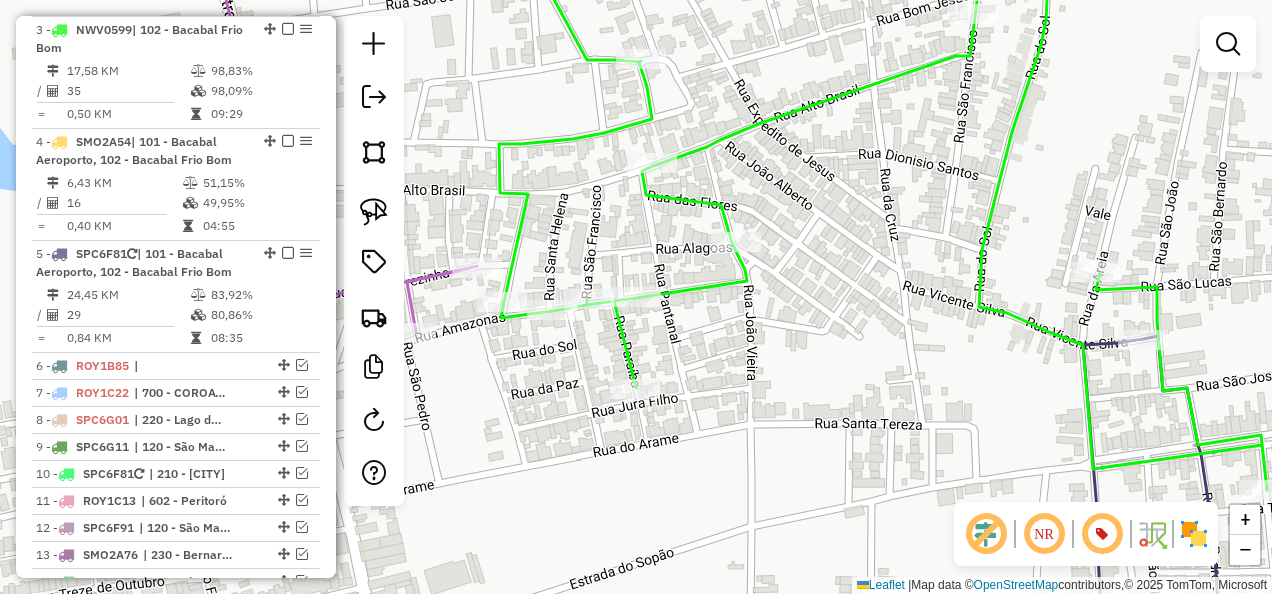 click 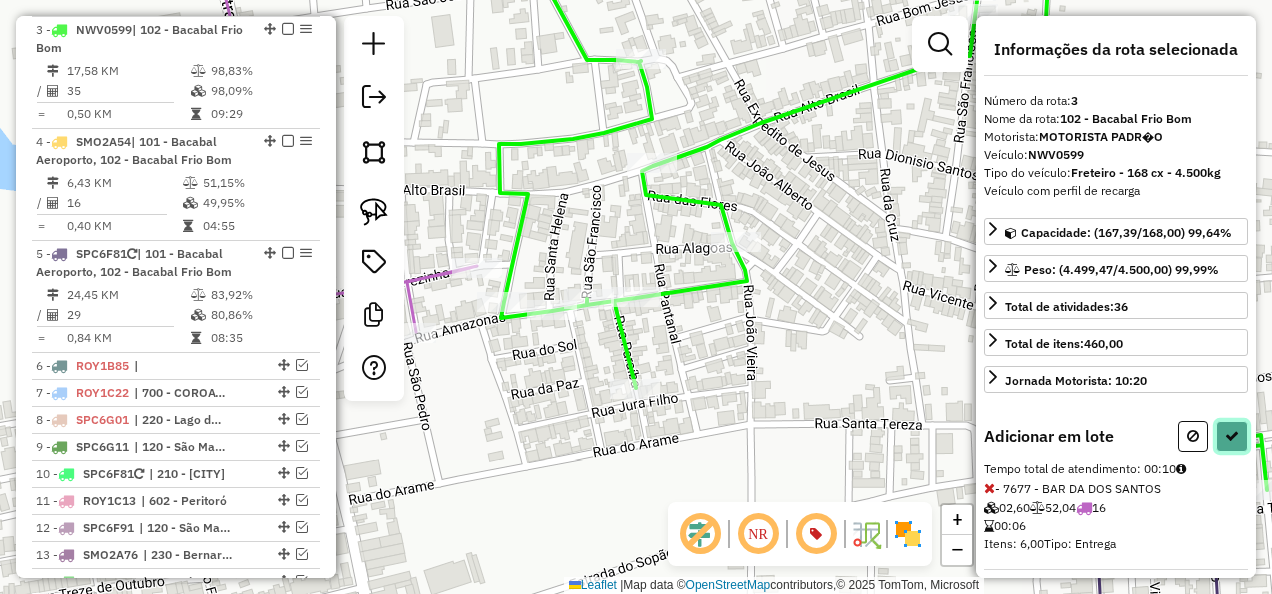 click at bounding box center (1232, 436) 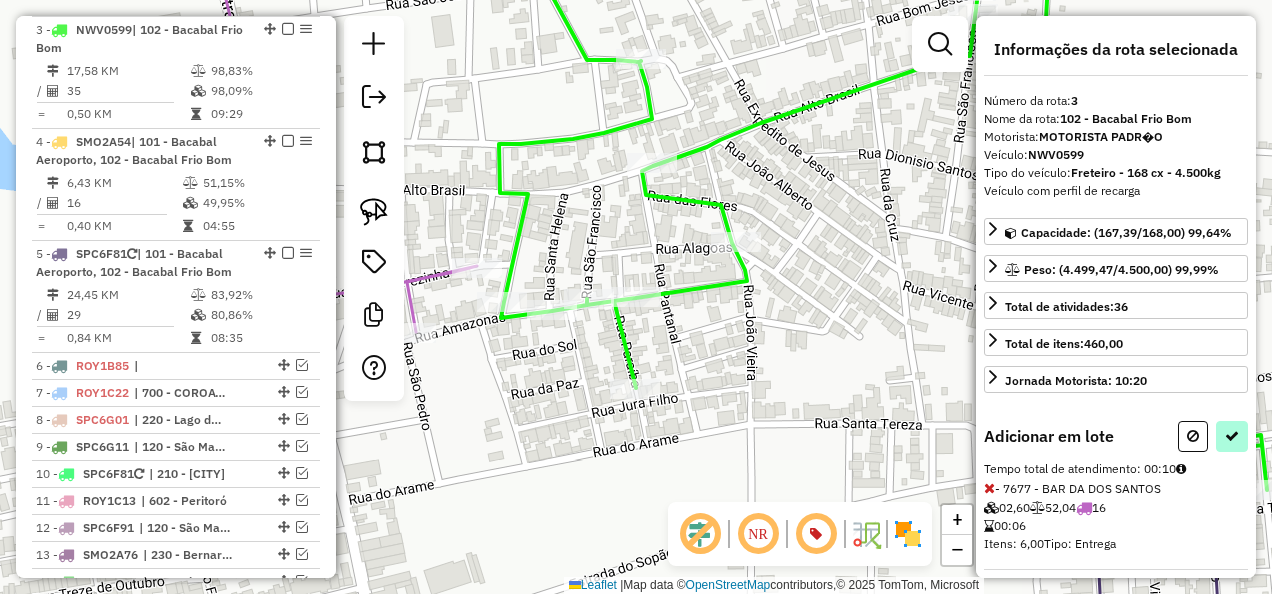 select on "**********" 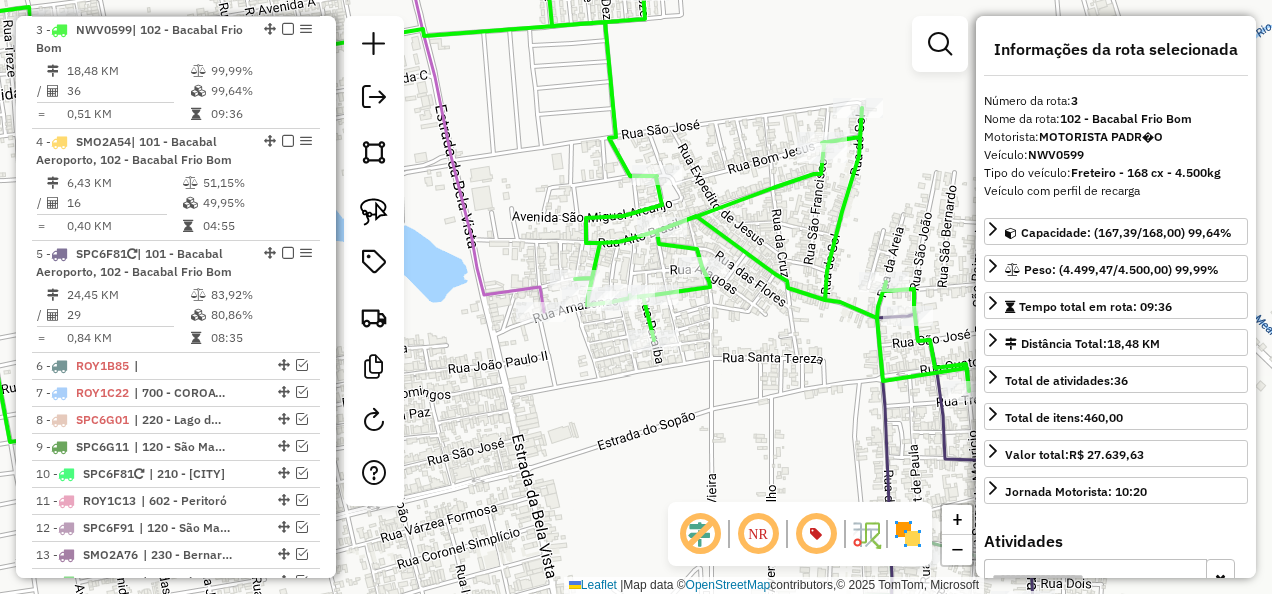 drag, startPoint x: 720, startPoint y: 444, endPoint x: 670, endPoint y: 234, distance: 215.87033 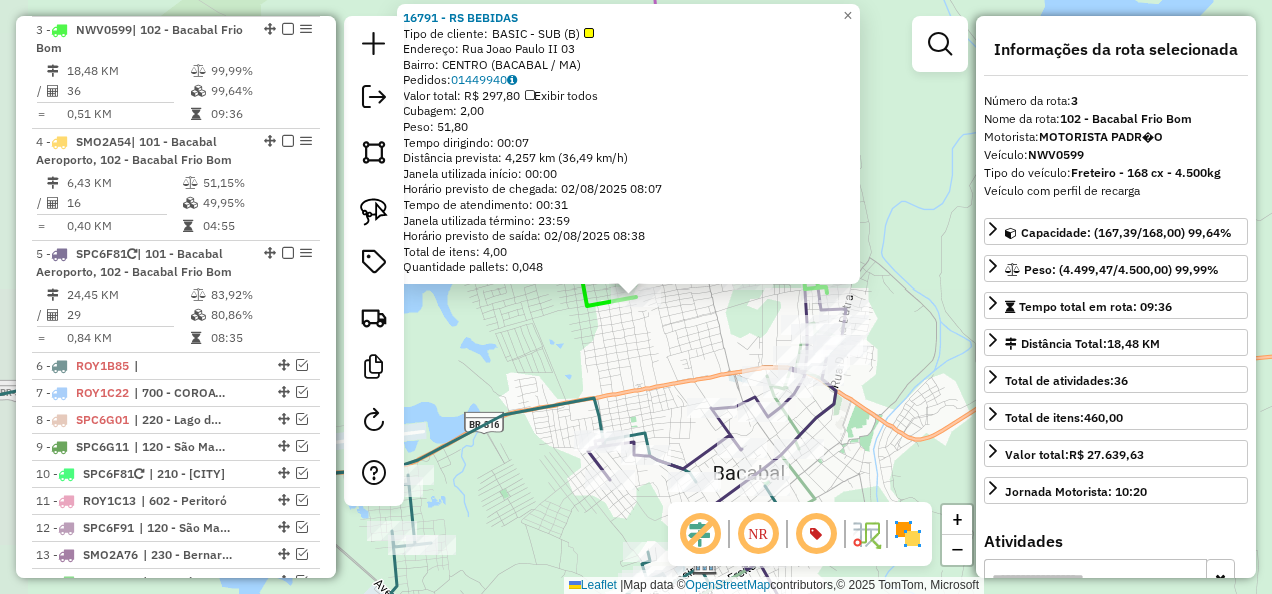 click on "16791 - RS BEBIDAS  Tipo de cliente:   BASIC - SUB (B)   Endereço:  Rua Joao Paulo II 03   Bairro: CENTRO (BACABAL / MA)   Pedidos:  01449940   Valor total: R$ 297,80   Exibir todos   Cubagem: 2,00  Peso: 51,80  Tempo dirigindo: 00:07   Distância prevista: 4,257 km (36,49 km/h)   Janela utilizada início: 00:00   Horário previsto de chegada: 02/08/2025 08:07   Tempo de atendimento: 00:31   Janela utilizada término: 23:59   Horário previsto de saída: 02/08/2025 08:38   Total de itens: 4,00   Quantidade pallets: 0,048  × Janela de atendimento Grade de atendimento Capacidade Transportadoras Veículos Cliente Pedidos  Rotas Selecione os dias de semana para filtrar as janelas de atendimento  Seg   Ter   Qua   Qui   Sex   Sáb   Dom  Informe o período da janela de atendimento: De: Até:  Filtrar exatamente a janela do cliente  Considerar janela de atendimento padrão  Selecione os dias de semana para filtrar as grades de atendimento  Seg   Ter   Qua   Qui   Sex   Sáb   Dom   Peso mínimo:   Peso máximo:" 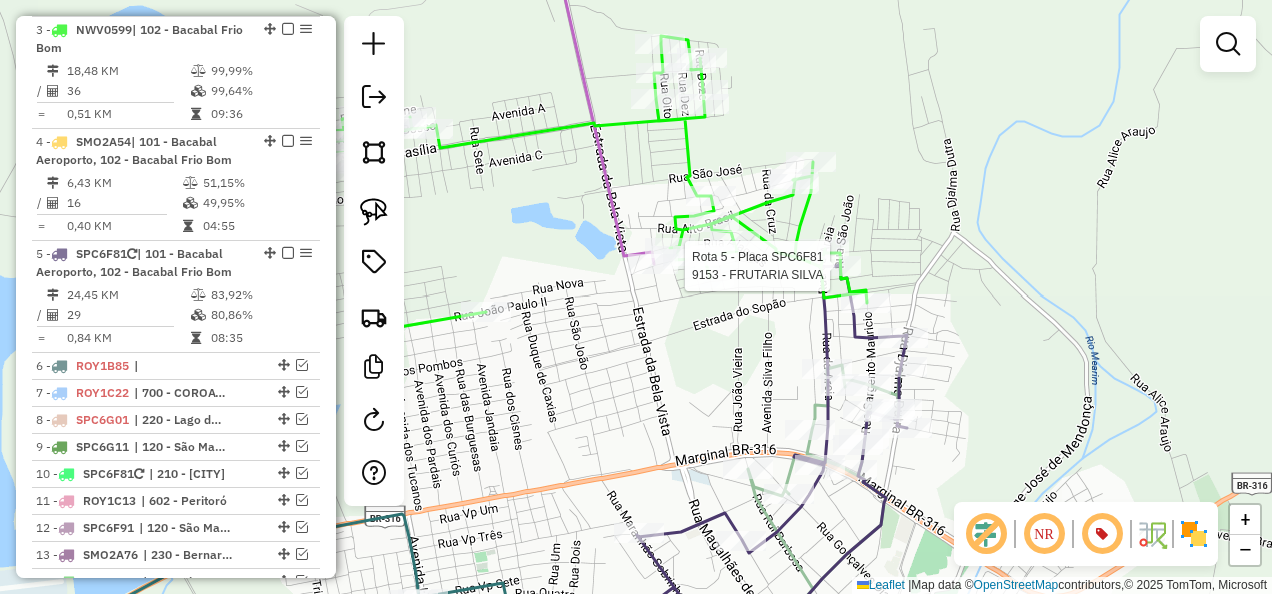 select on "**********" 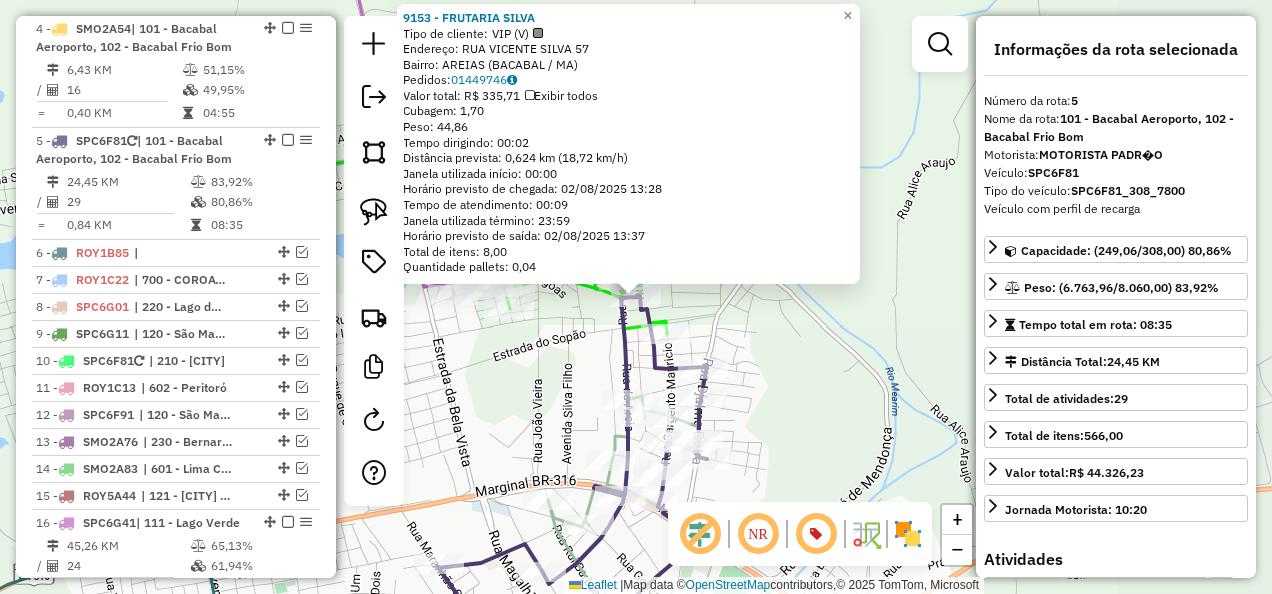 scroll, scrollTop: 1238, scrollLeft: 0, axis: vertical 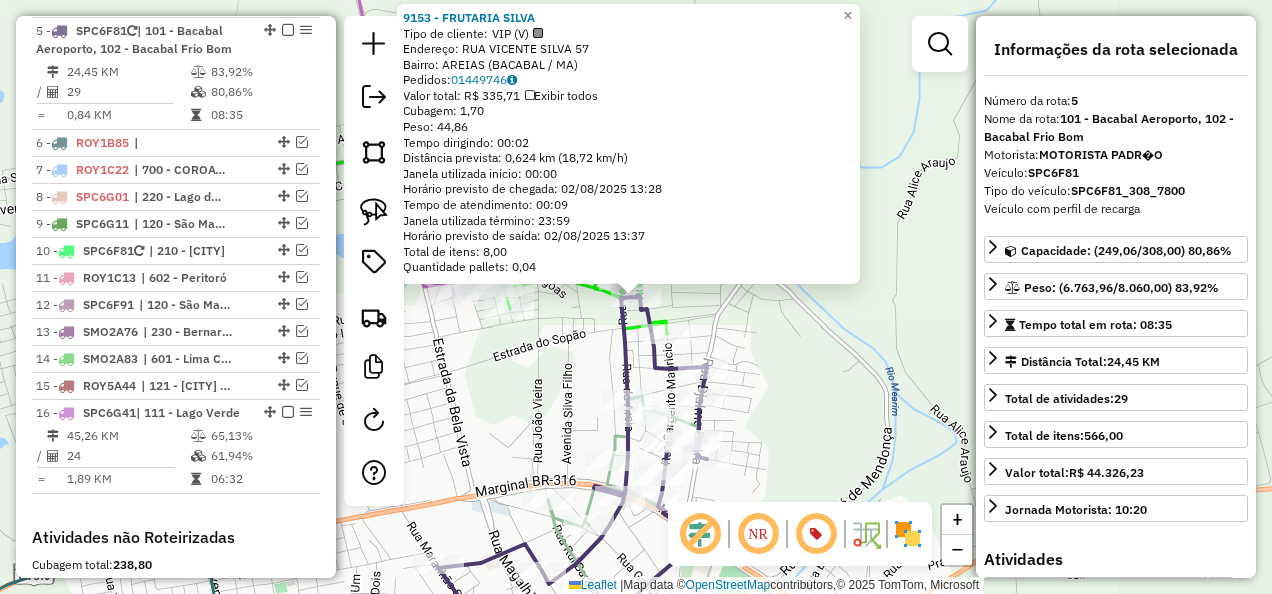 drag, startPoint x: 845, startPoint y: 303, endPoint x: 829, endPoint y: 322, distance: 24.839485 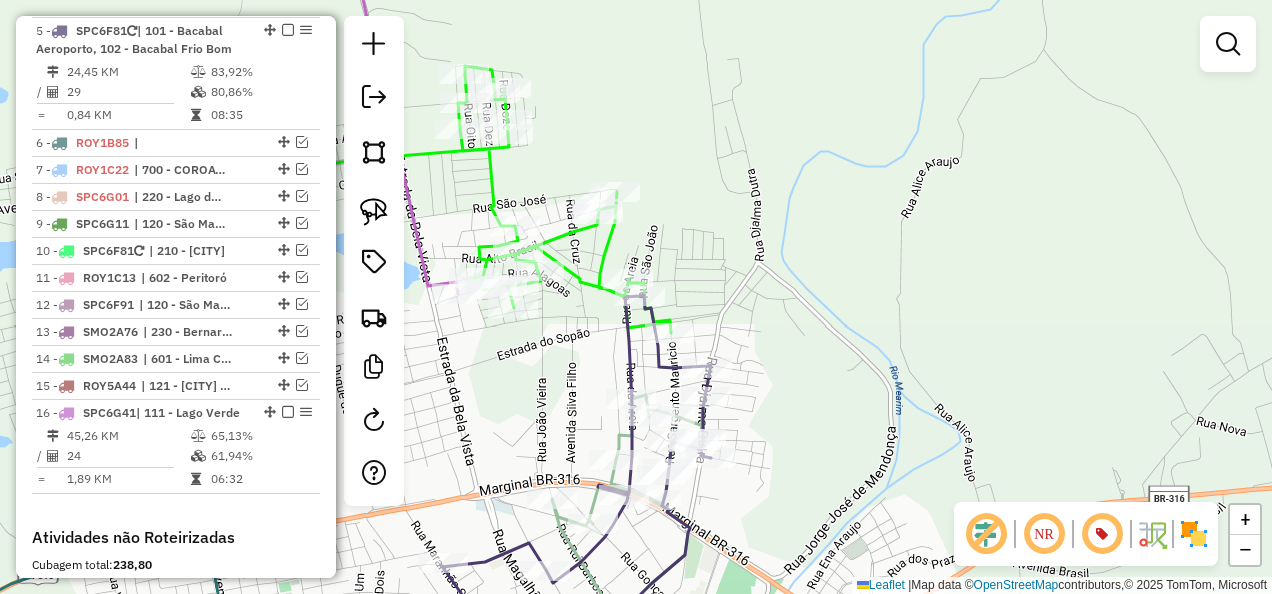 drag, startPoint x: 812, startPoint y: 358, endPoint x: 884, endPoint y: 198, distance: 175.4537 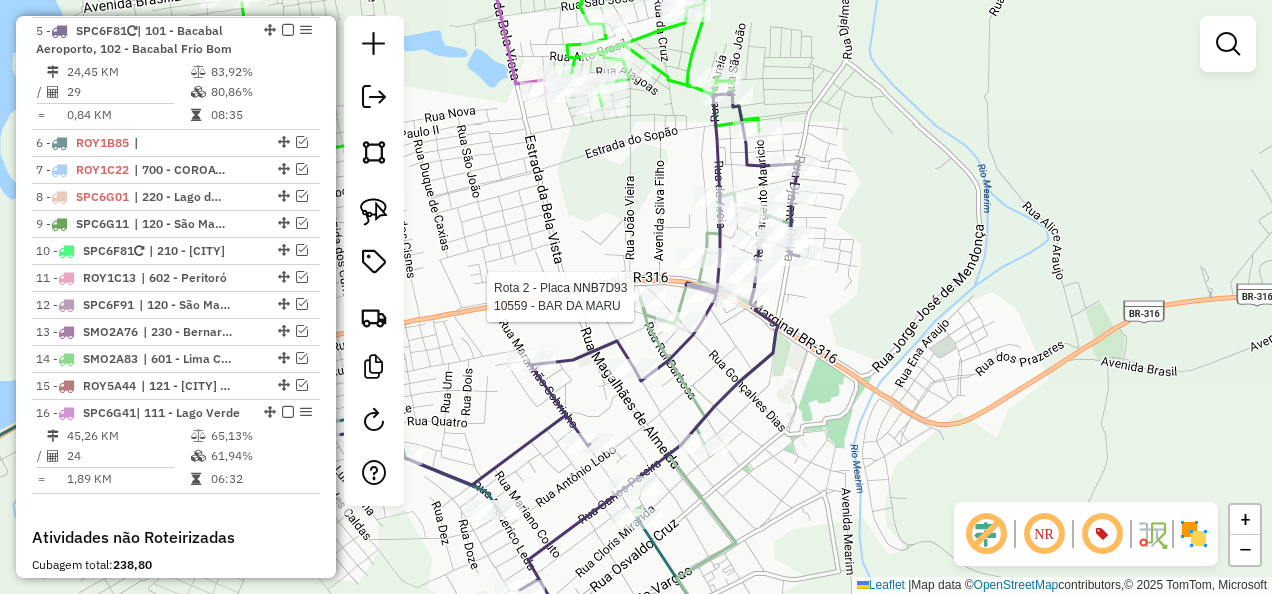 select on "**********" 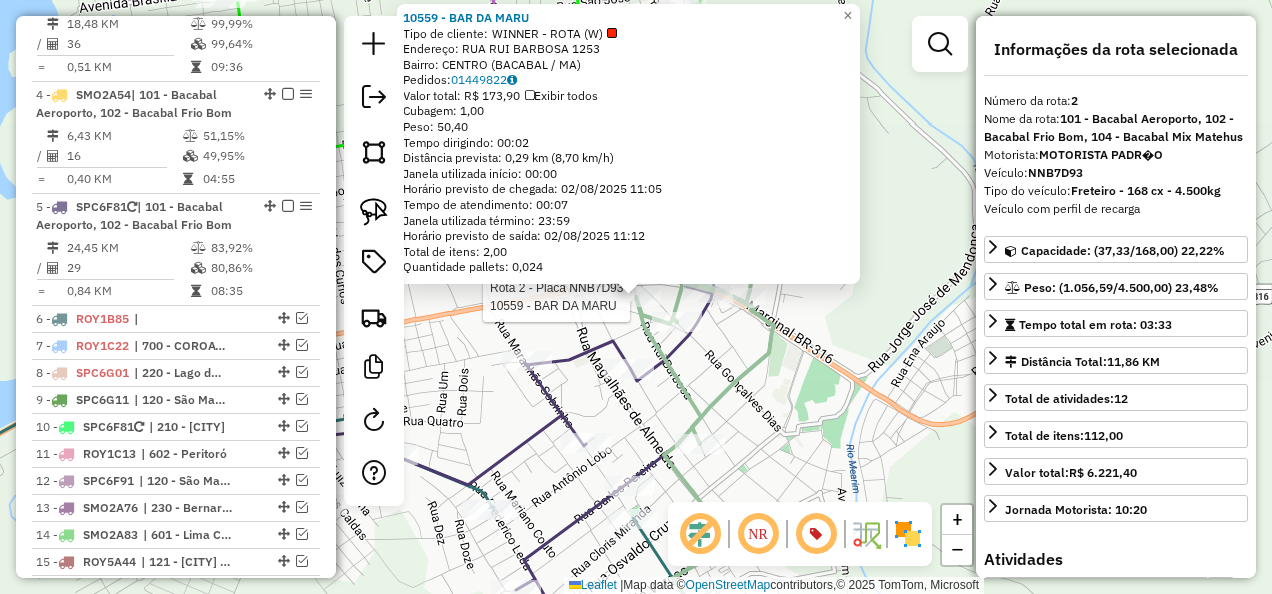 scroll, scrollTop: 885, scrollLeft: 0, axis: vertical 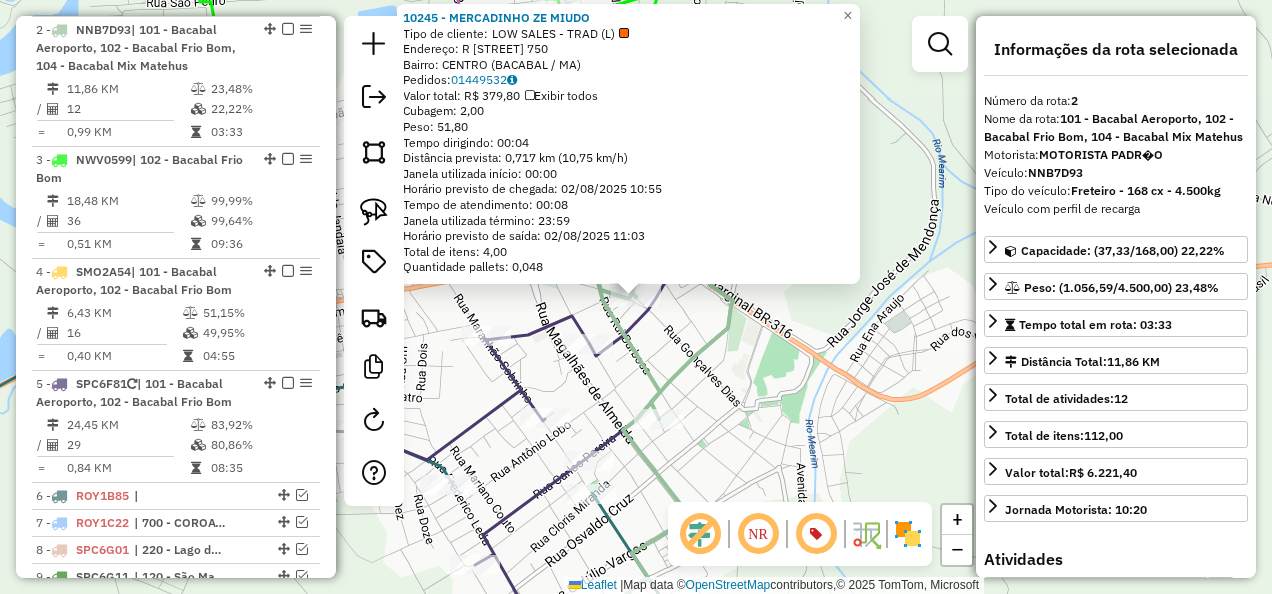 click on "10245 - MERCADINHO ZE MIUDO  Tipo de cliente:   LOW SALES - TRAD (L)   Endereço: R   GONCALVES DIAS                750   Bairro: CENTRO (BACABAL / MA)   Pedidos:  01449532   Valor total: R$ 379,80   Exibir todos   Cubagem: 2,00  Peso: 51,80  Tempo dirigindo: 00:04   Distância prevista: 0,717 km (10,75 km/h)   Janela utilizada início: 00:00   Horário previsto de chegada: 02/08/2025 10:55   Tempo de atendimento: 00:08   Janela utilizada término: 23:59   Horário previsto de saída: 02/08/2025 11:03   Total de itens: 4,00   Quantidade pallets: 0,048  × Janela de atendimento Grade de atendimento Capacidade Transportadoras Veículos Cliente Pedidos  Rotas Selecione os dias de semana para filtrar as janelas de atendimento  Seg   Ter   Qua   Qui   Sex   Sáb   Dom  Informe o período da janela de atendimento: De: Até:  Filtrar exatamente a janela do cliente  Considerar janela de atendimento padrão  Selecione os dias de semana para filtrar as grades de atendimento  Seg   Ter   Qua   Qui   Sex   Sáb   Dom  +" 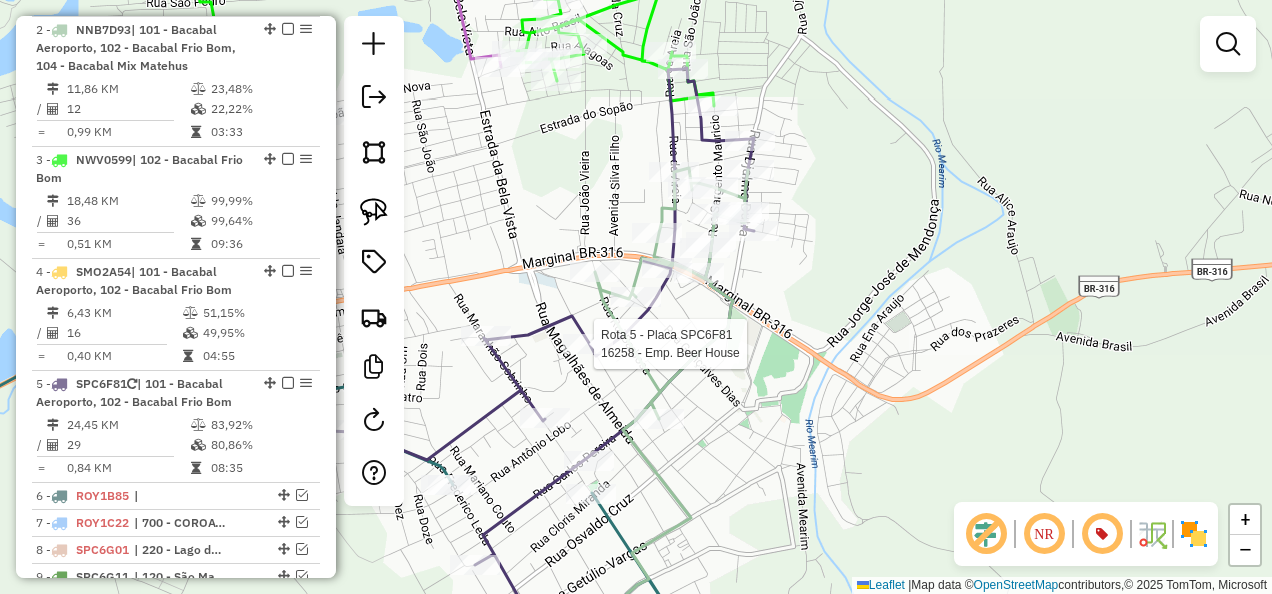 select on "**********" 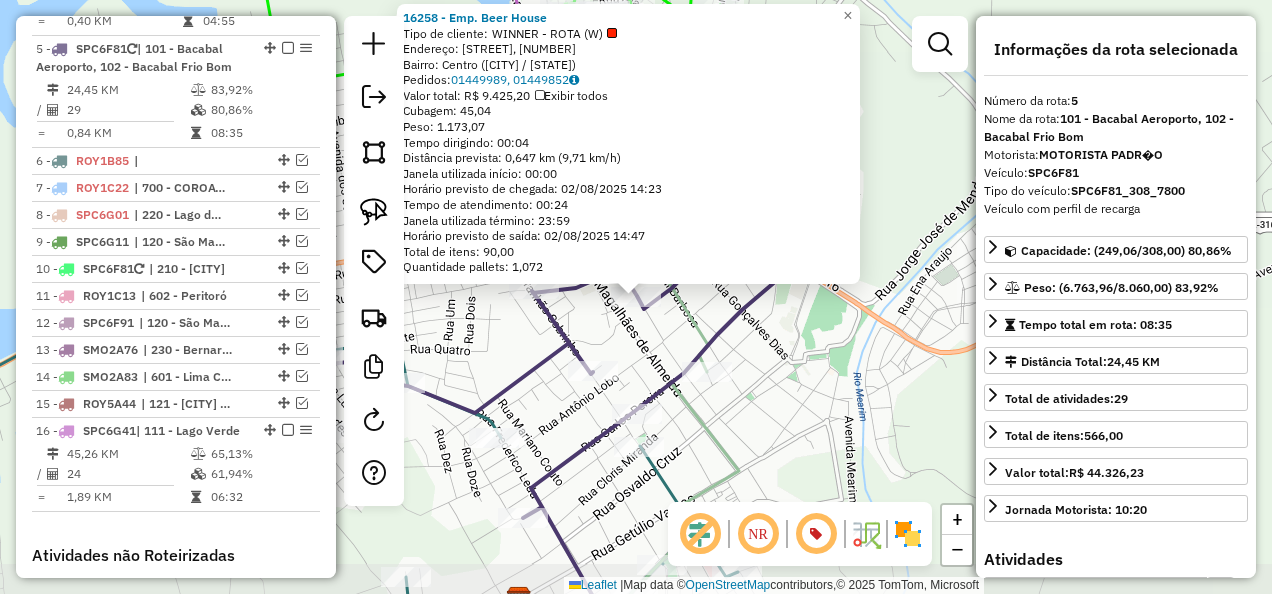 scroll, scrollTop: 1238, scrollLeft: 0, axis: vertical 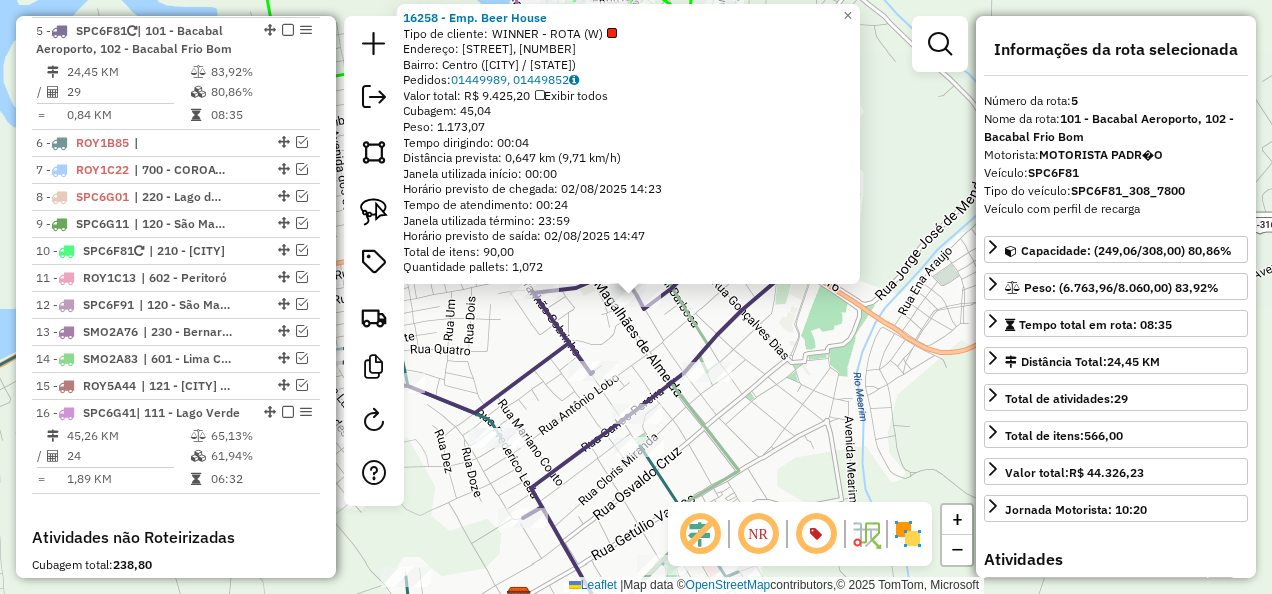 click on "16258 - Emp. Beer House  Tipo de cliente:   WINNER - ROTA (W)   Endereço: Rua Vinte e Oito de Julho, 979   Bairro: Centro (Bacabal / MA)   Pedidos:  01449989, 01449852   Valor total: R$ 9.425,20   Exibir todos   Cubagem: 45,04  Peso: 1.173,07  Tempo dirigindo: 00:04   Distância prevista: 0,647 km (9,71 km/h)   Janela utilizada início: 00:00   Horário previsto de chegada: 02/08/2025 14:23   Tempo de atendimento: 00:24   Janela utilizada término: 23:59   Horário previsto de saída: 02/08/2025 14:47   Total de itens: 90,00   Quantidade pallets: 1,072  × Janela de atendimento Grade de atendimento Capacidade Transportadoras Veículos Cliente Pedidos  Rotas Selecione os dias de semana para filtrar as janelas de atendimento  Seg   Ter   Qua   Qui   Sex   Sáb   Dom  Informe o período da janela de atendimento: De: Até:  Filtrar exatamente a janela do cliente  Considerar janela de atendimento padrão  Selecione os dias de semana para filtrar as grades de atendimento  Seg   Ter   Qua   Qui   Sex   Sáb   Dom" 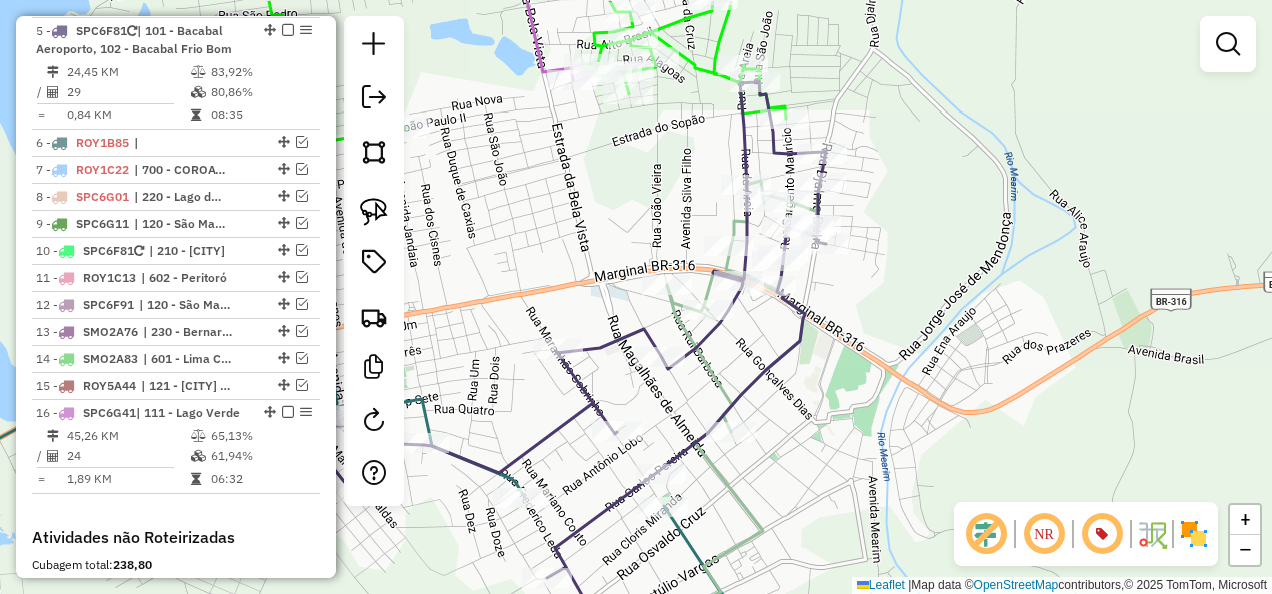 drag, startPoint x: 764, startPoint y: 292, endPoint x: 792, endPoint y: 404, distance: 115.44696 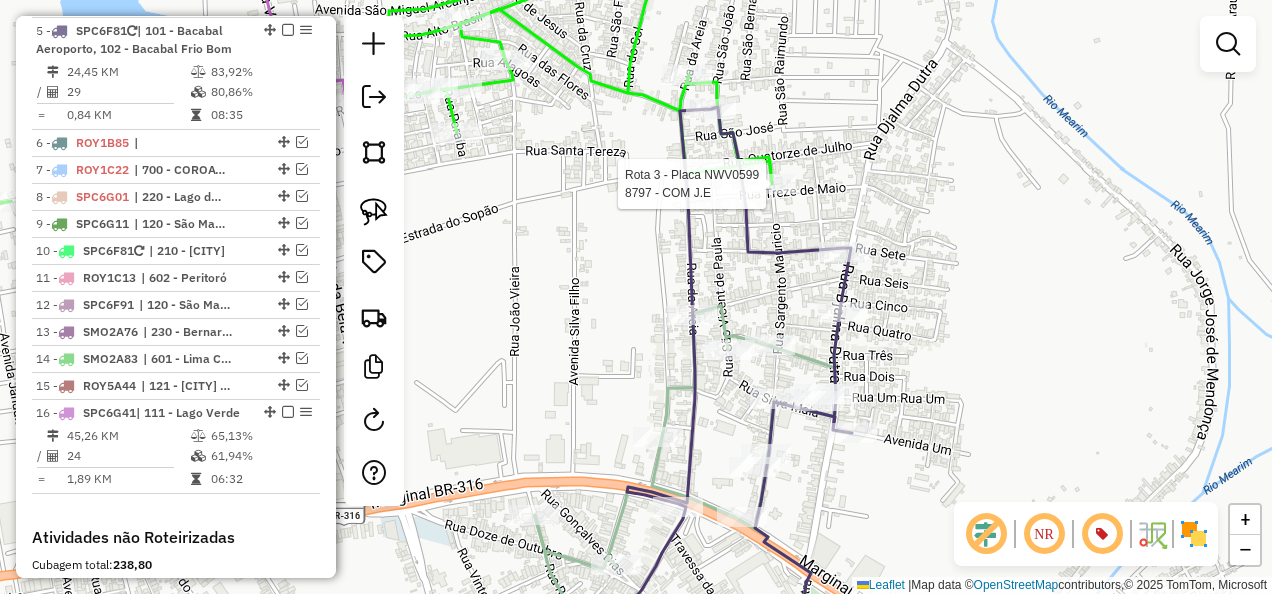 select on "**********" 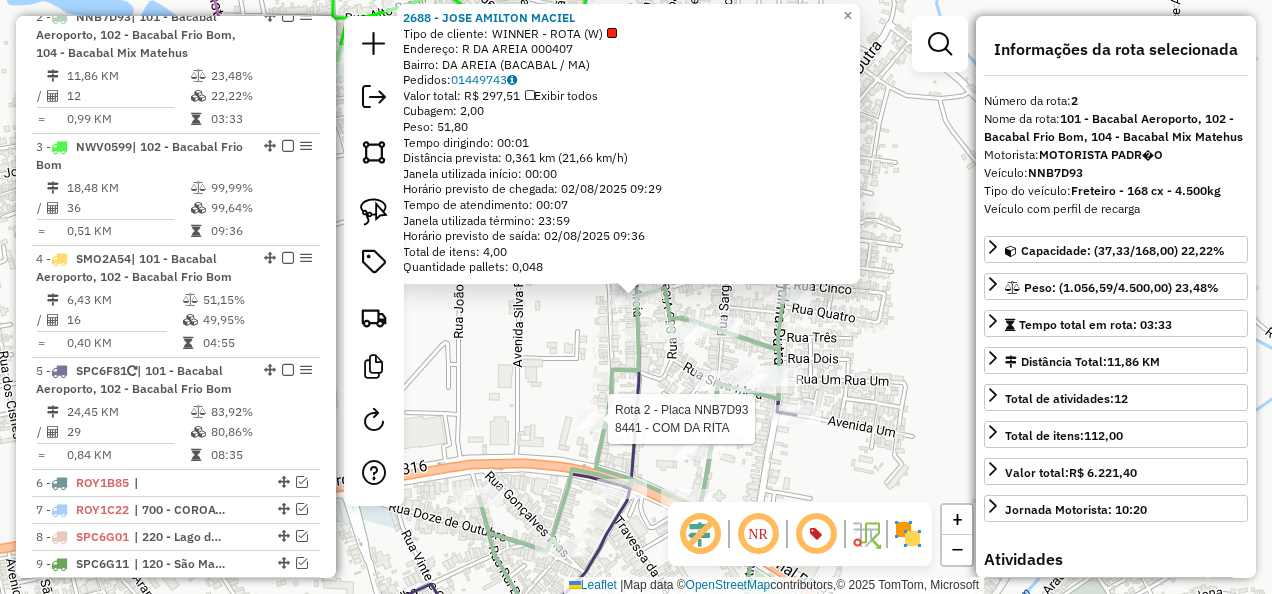 scroll, scrollTop: 885, scrollLeft: 0, axis: vertical 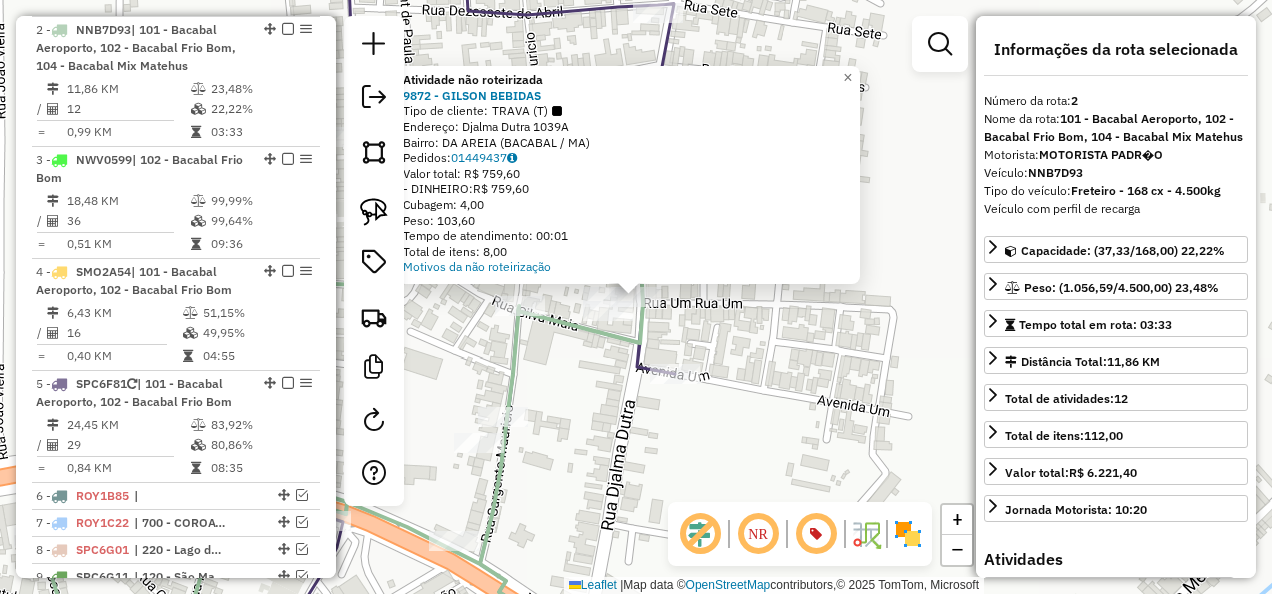 click on "Atividade não roteirizada 9872 - GILSON BEBIDAS  Tipo de cliente:   TRAVA (T)   Endereço:  Djalma Dutra 1039A   Bairro: DA AREIA (BACABAL / MA)   Pedidos:  01449437   Valor total: R$ 759,60   - DINHEIRO:  R$ 759,60   Cubagem: 4,00   Peso: 103,60   Tempo de atendimento: 00:01   Total de itens: 8,00  Motivos da não roteirização × Janela de atendimento Grade de atendimento Capacidade Transportadoras Veículos Cliente Pedidos  Rotas Selecione os dias de semana para filtrar as janelas de atendimento  Seg   Ter   Qua   Qui   Sex   Sáb   Dom  Informe o período da janela de atendimento: De: Até:  Filtrar exatamente a janela do cliente  Considerar janela de atendimento padrão  Selecione os dias de semana para filtrar as grades de atendimento  Seg   Ter   Qua   Qui   Sex   Sáb   Dom   Considerar clientes sem dia de atendimento cadastrado  Clientes fora do dia de atendimento selecionado Filtrar as atividades entre os valores definidos abaixo:  Peso mínimo:   Peso máximo:   Cubagem mínima:   De:   Até:  +" 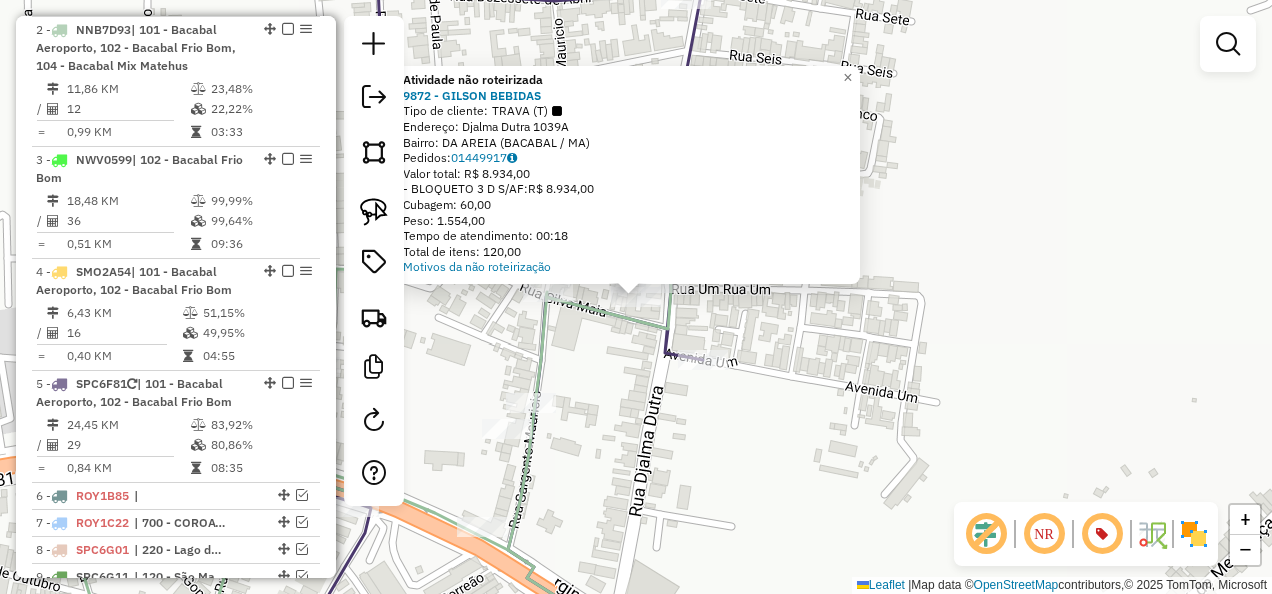 click on "Atividade não roteirizada 9872 - GILSON BEBIDAS  Tipo de cliente:   TRAVA (T)   Endereço:  Djalma Dutra 1039A   Bairro: DA AREIA (BACABAL / MA)   Pedidos:  01449917   Valor total: R$ 8.934,00   - BLOQUETO 3 D S/AF:  R$ 8.934,00   Cubagem: 60,00   Peso: 1.554,00   Tempo de atendimento: 00:18   Total de itens: 120,00  Motivos da não roteirização × Janela de atendimento Grade de atendimento Capacidade Transportadoras Veículos Cliente Pedidos  Rotas Selecione os dias de semana para filtrar as janelas de atendimento  Seg   Ter   Qua   Qui   Sex   Sáb   Dom  Informe o período da janela de atendimento: De: Até:  Filtrar exatamente a janela do cliente  Considerar janela de atendimento padrão  Selecione os dias de semana para filtrar as grades de atendimento  Seg   Ter   Qua   Qui   Sex   Sáb   Dom   Considerar clientes sem dia de atendimento cadastrado  Clientes fora do dia de atendimento selecionado Filtrar as atividades entre os valores definidos abaixo:  Peso mínimo:   Peso máximo:   De:   Até:  De:" 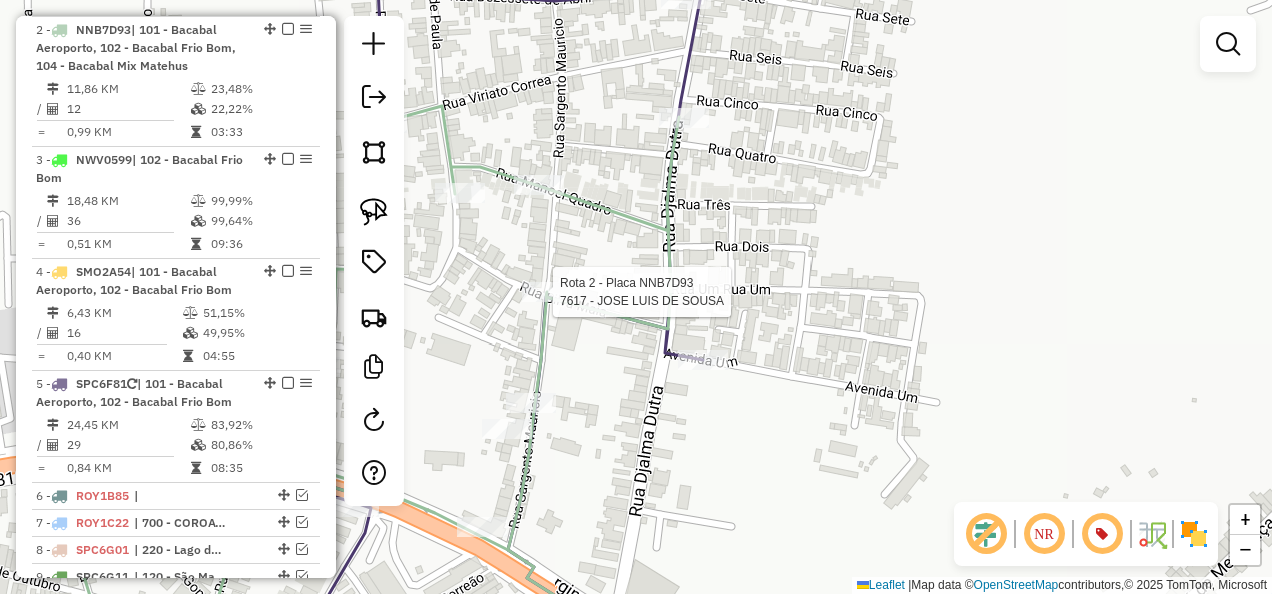 select on "**********" 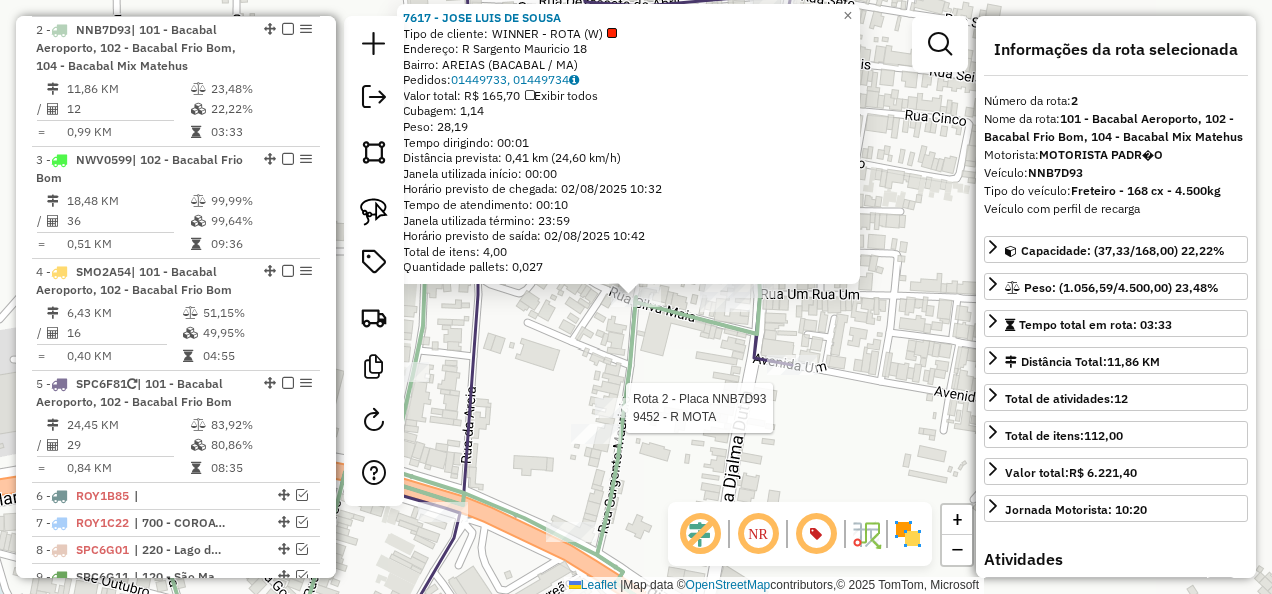 click 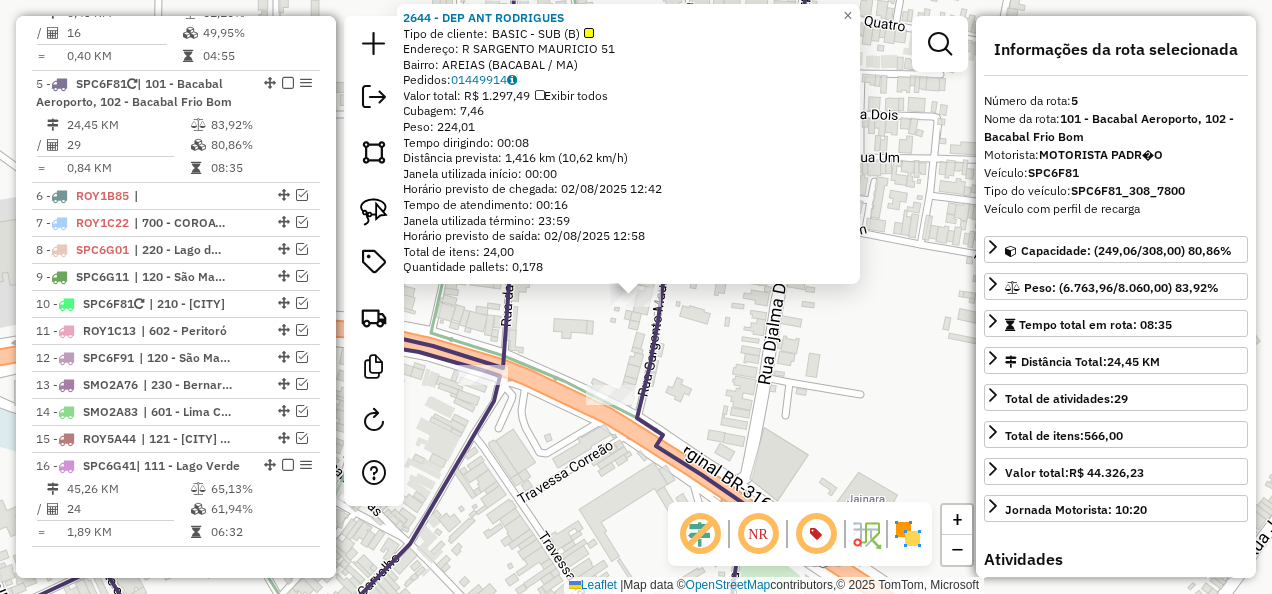 scroll, scrollTop: 1238, scrollLeft: 0, axis: vertical 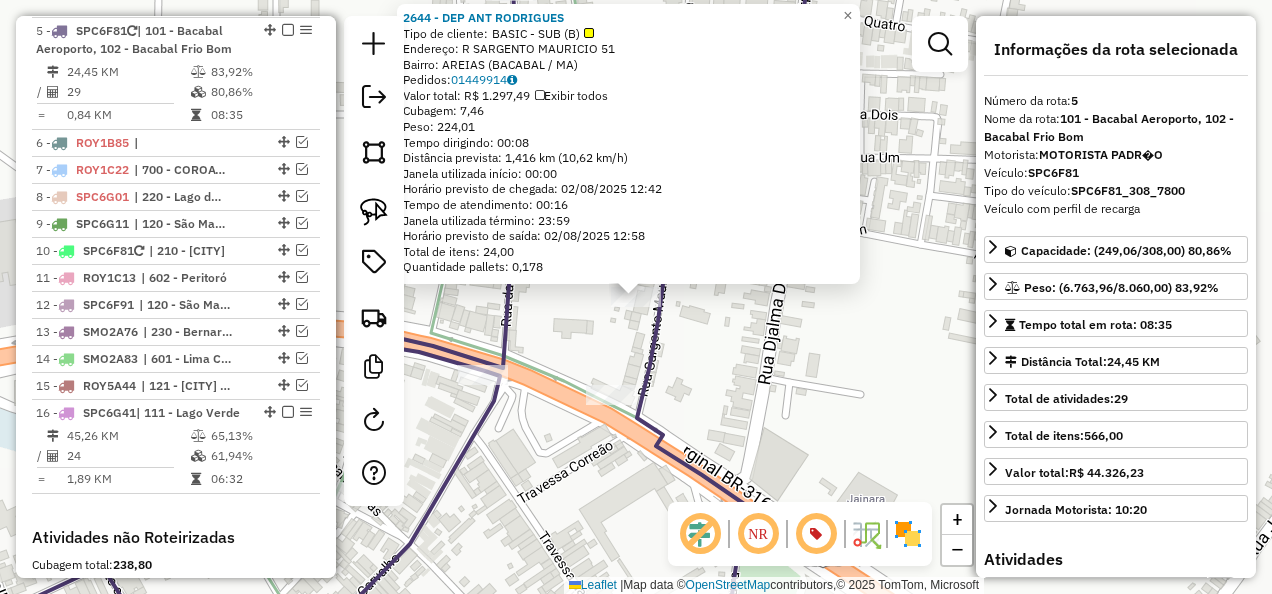 click on "2644 - DEP ANT RODRIGUES  Tipo de cliente:   BASIC - SUB (B)   Endereço: R   SARGENTO MAURICIO             51   Bairro: AREIAS (BACABAL / MA)   Pedidos:  01449914   Valor total: R$ 1.297,49   Exibir todos   Cubagem: 7,46  Peso: 224,01  Tempo dirigindo: 00:08   Distância prevista: 1,416 km (10,62 km/h)   Janela utilizada início: 00:00   Horário previsto de chegada: 02/08/2025 12:42   Tempo de atendimento: 00:16   Janela utilizada término: 23:59   Horário previsto de saída: 02/08/2025 12:58   Total de itens: 24,00   Quantidade pallets: 0,178  × Janela de atendimento Grade de atendimento Capacidade Transportadoras Veículos Cliente Pedidos  Rotas Selecione os dias de semana para filtrar as janelas de atendimento  Seg   Ter   Qua   Qui   Sex   Sáb   Dom  Informe o período da janela de atendimento: De: Até:  Filtrar exatamente a janela do cliente  Considerar janela de atendimento padrão  Selecione os dias de semana para filtrar as grades de atendimento  Seg   Ter   Qua   Qui   Sex   Sáb   Dom   De:  +" 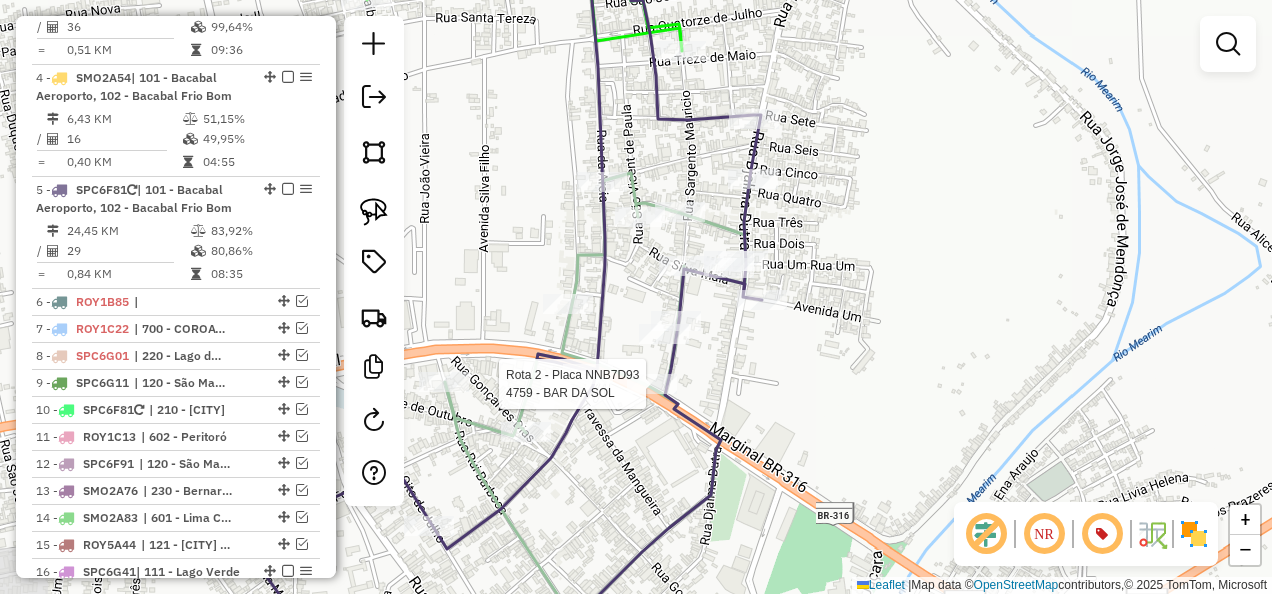 select on "**********" 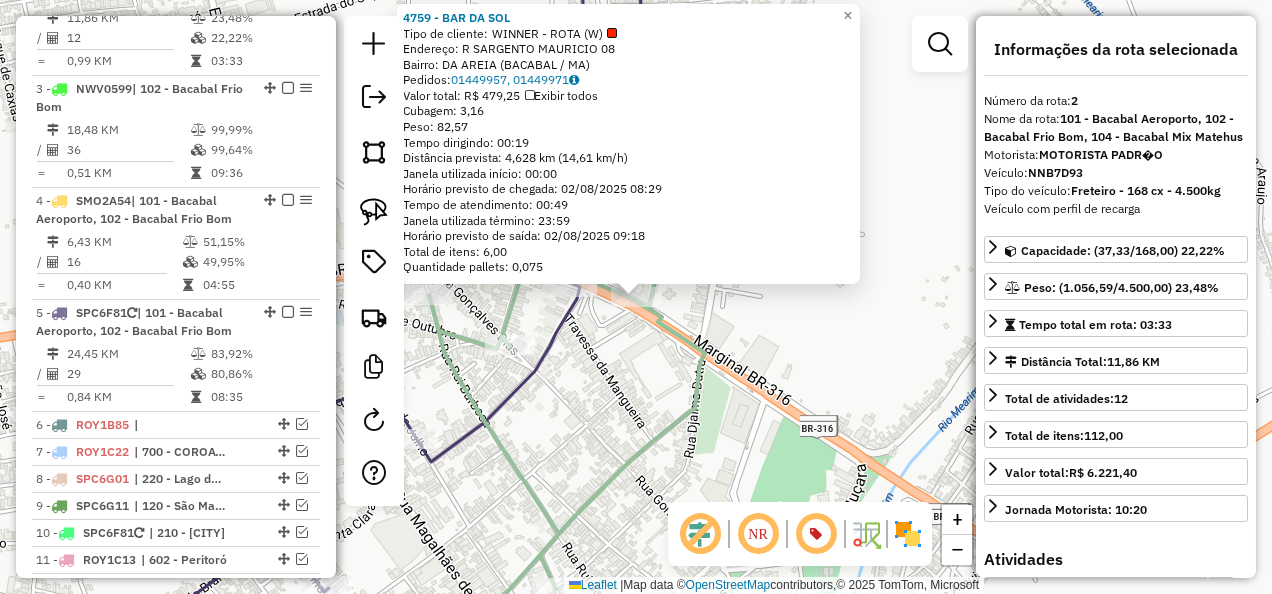click on "Rota 2 - Placa NNB7D93  4759 - BAR DA SOL 4759 - BAR DA SOL  Tipo de cliente:   WINNER - ROTA (W)   Endereço: R   SARGENTO MAURICIO             08   Bairro: DA AREIA (BACABAL / MA)   Pedidos:  01449957, 01449971   Valor total: R$ 479,25   Exibir todos   Cubagem: 3,16  Peso: 82,57  Tempo dirigindo: 00:19   Distância prevista: 4,628 km (14,61 km/h)   Janela utilizada início: 00:00   Horário previsto de chegada: 02/08/2025 08:29   Tempo de atendimento: 00:49   Janela utilizada término: 23:59   Horário previsto de saída: 02/08/2025 09:18   Total de itens: 6,00   Quantidade pallets: 0,075  × Janela de atendimento Grade de atendimento Capacidade Transportadoras Veículos Cliente Pedidos  Rotas Selecione os dias de semana para filtrar as janelas de atendimento  Seg   Ter   Qua   Qui   Sex   Sáb   Dom  Informe o período da janela de atendimento: De: Até:  Filtrar exatamente a janela do cliente  Considerar janela de atendimento padrão  Selecione os dias de semana para filtrar as grades de atendimento  Seg" 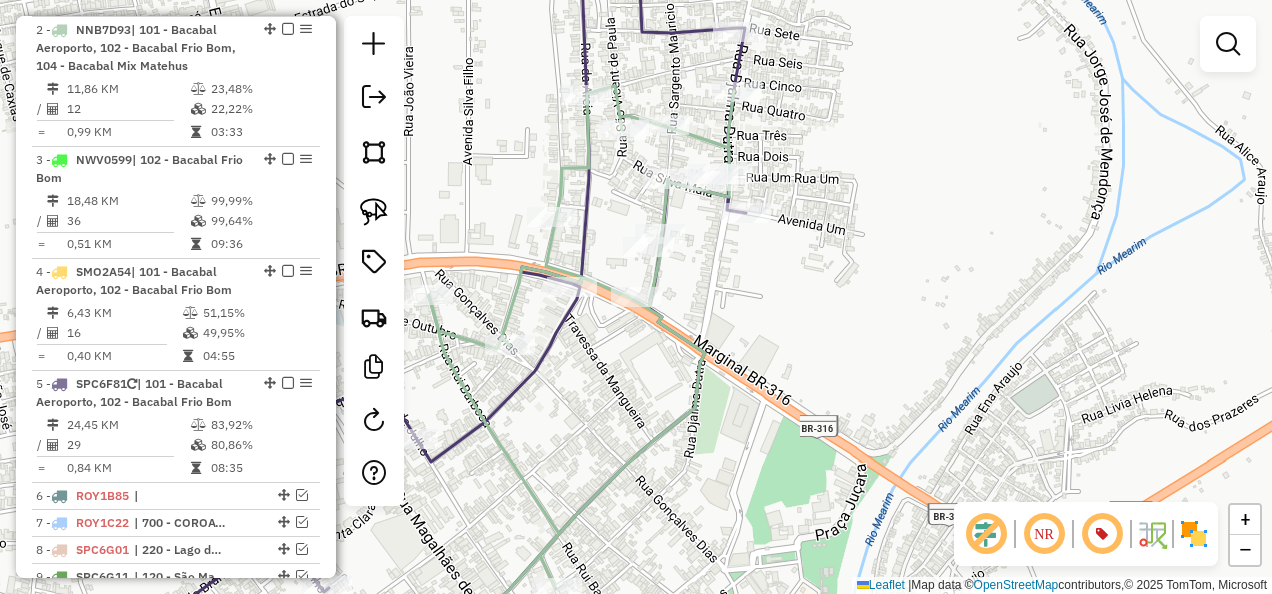 drag, startPoint x: 562, startPoint y: 452, endPoint x: 666, endPoint y: 314, distance: 172.80046 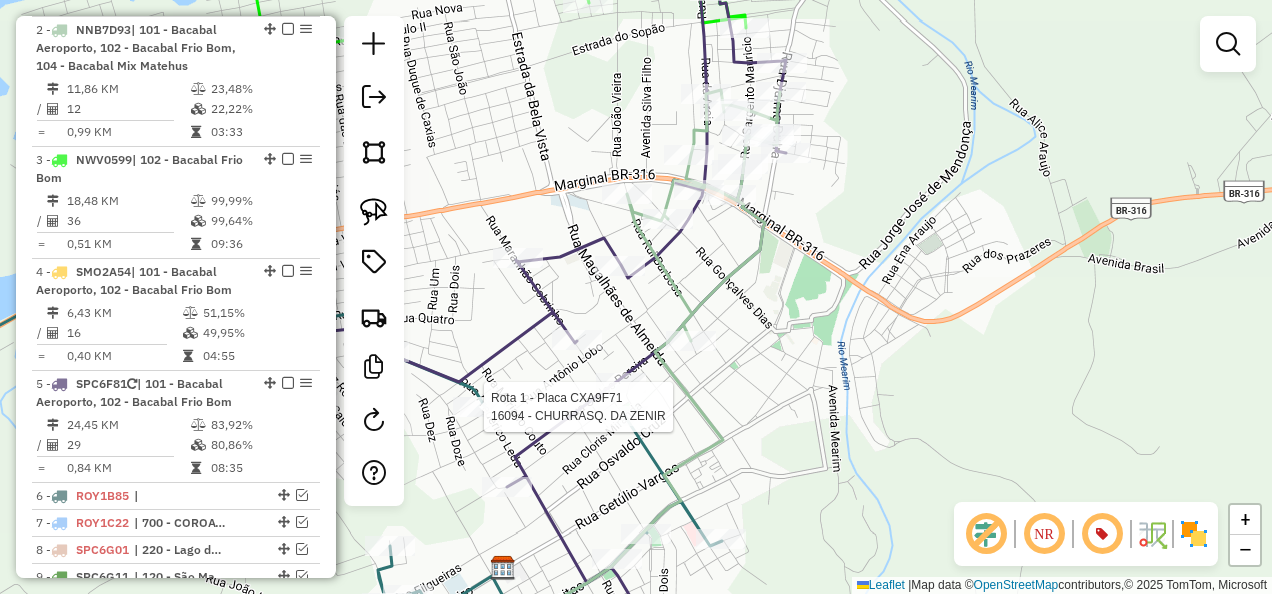 click 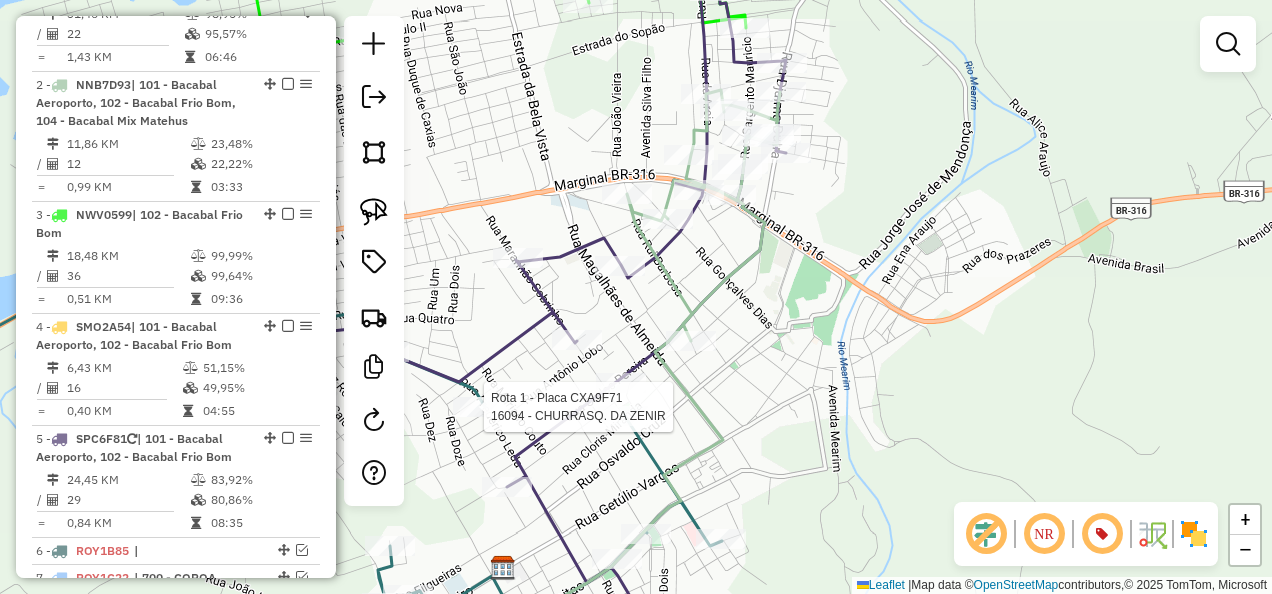 select on "**********" 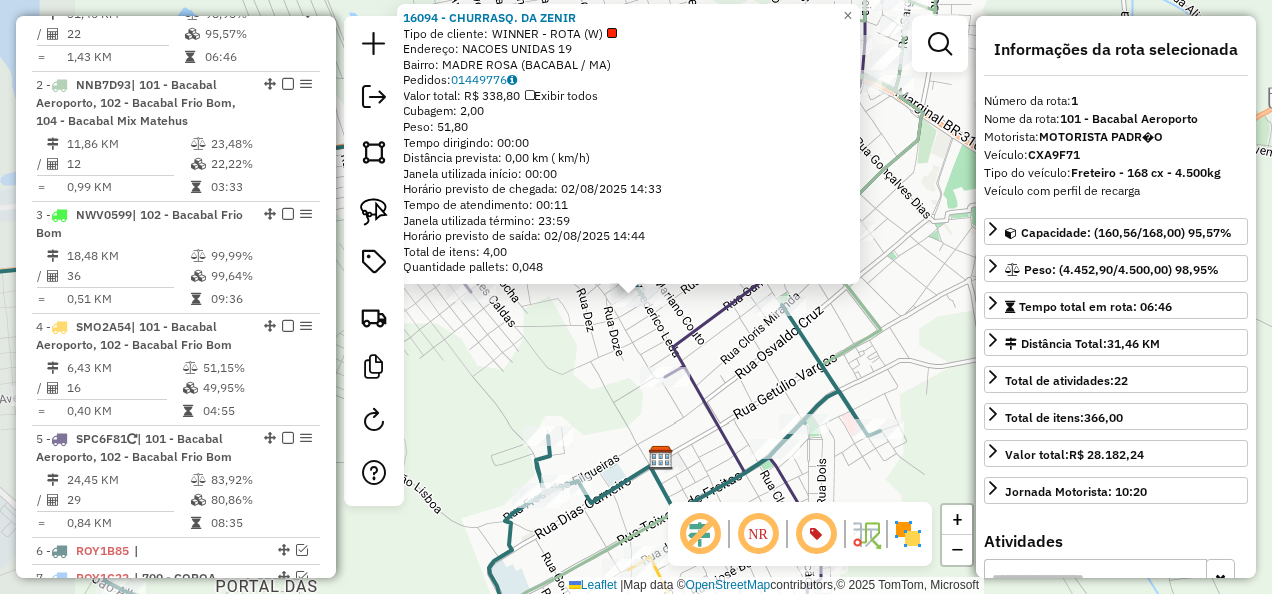 scroll, scrollTop: 774, scrollLeft: 0, axis: vertical 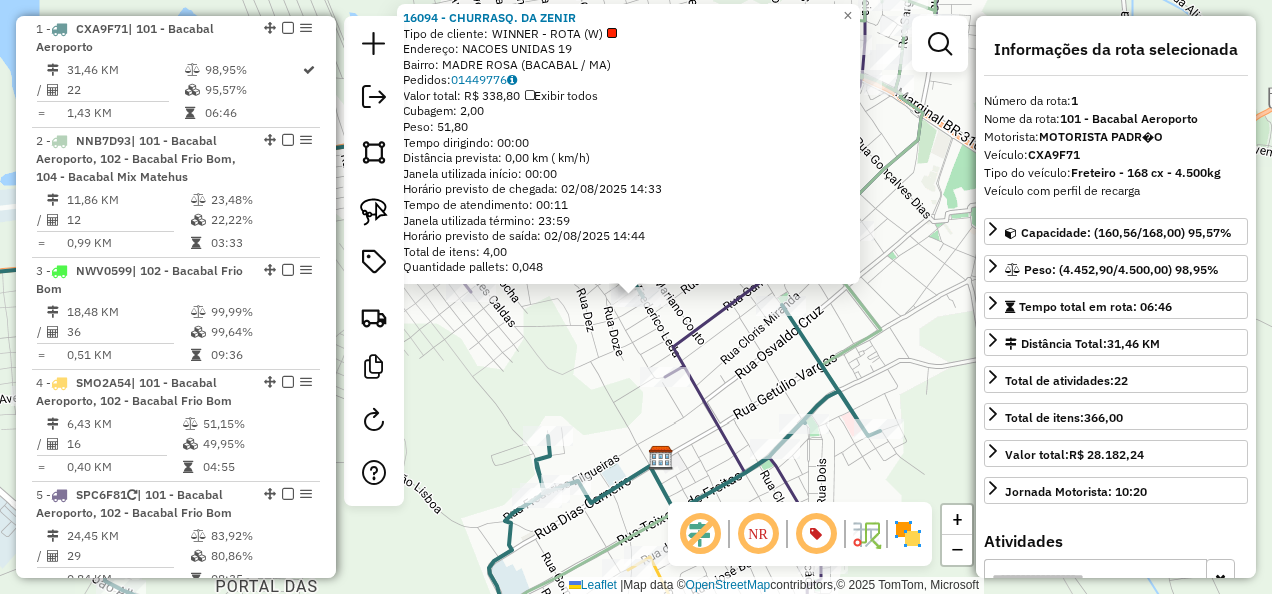 click on "16094 - CHURRASQ. DA ZENIR  Tipo de cliente:   WINNER - ROTA (W)   Endereço:  NACOES UNIDAS 19   Bairro: MADRE ROSA (BACABAL / MA)   Pedidos:  01449776   Valor total: R$ 338,80   Exibir todos   Cubagem: 2,00  Peso: 51,80  Tempo dirigindo: 00:00   Distância prevista: 0,00 km ( km/h)   Janela utilizada início: 00:00   Horário previsto de chegada: 02/08/2025 14:33   Tempo de atendimento: 00:11   Janela utilizada término: 23:59   Horário previsto de saída: 02/08/2025 14:44   Total de itens: 4,00   Quantidade pallets: 0,048  × Janela de atendimento Grade de atendimento Capacidade Transportadoras Veículos Cliente Pedidos  Rotas Selecione os dias de semana para filtrar as janelas de atendimento  Seg   Ter   Qua   Qui   Sex   Sáb   Dom  Informe o período da janela de atendimento: De: Até:  Filtrar exatamente a janela do cliente  Considerar janela de atendimento padrão  Selecione os dias de semana para filtrar as grades de atendimento  Seg   Ter   Qua   Qui   Sex   Sáb   Dom   Peso mínimo:   De:   De:" 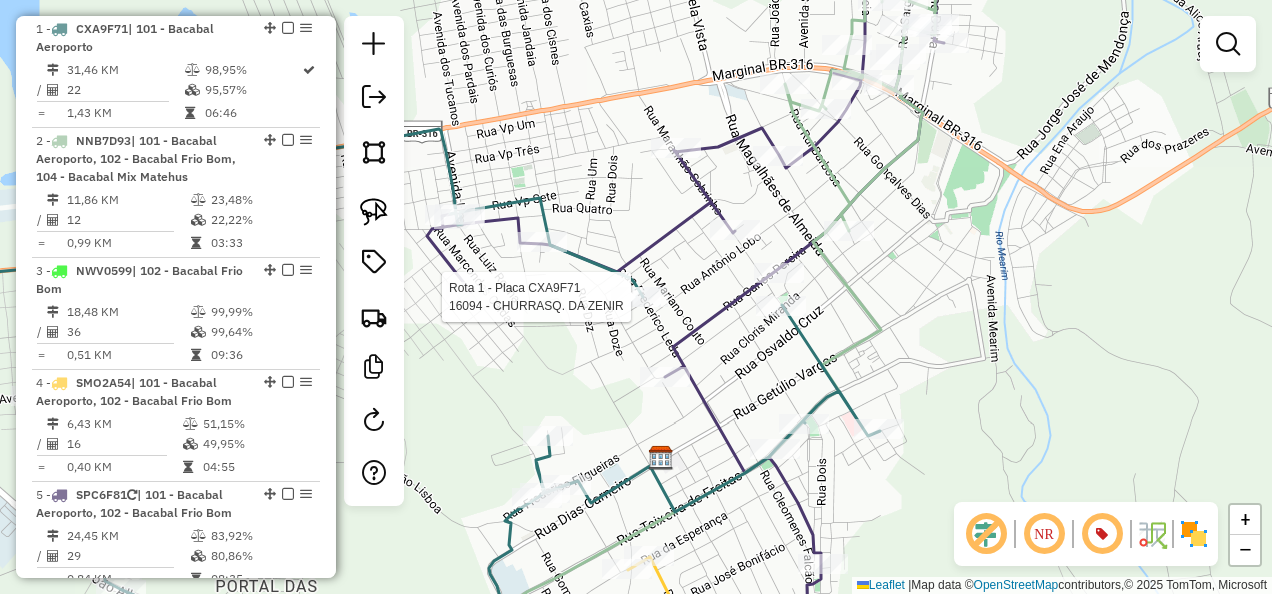 select on "**********" 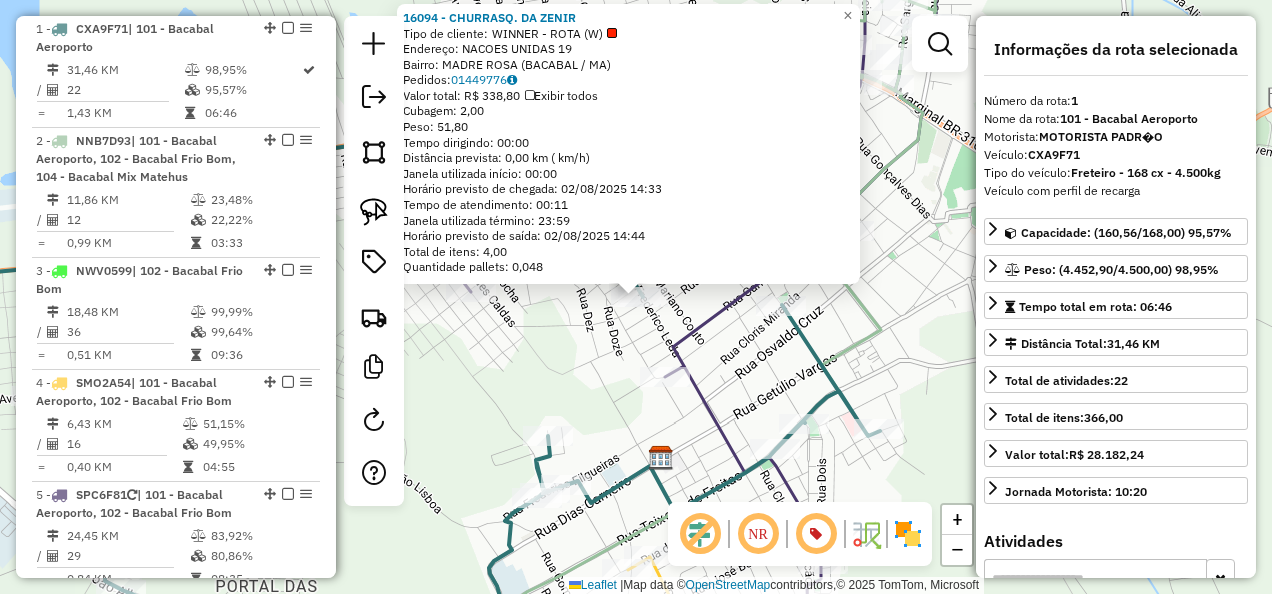 click on "16094 - CHURRASQ. DA ZENIR  Tipo de cliente:   WINNER - ROTA (W)   Endereço:  NACOES UNIDAS 19   Bairro: MADRE ROSA (BACABAL / MA)   Pedidos:  01449776   Valor total: R$ 338,80   Exibir todos   Cubagem: 2,00  Peso: 51,80  Tempo dirigindo: 00:00   Distância prevista: 0,00 km ( km/h)   Janela utilizada início: 00:00   Horário previsto de chegada: 02/08/2025 14:33   Tempo de atendimento: 00:11   Janela utilizada término: 23:59   Horário previsto de saída: 02/08/2025 14:44   Total de itens: 4,00   Quantidade pallets: 0,048  × Janela de atendimento Grade de atendimento Capacidade Transportadoras Veículos Cliente Pedidos  Rotas Selecione os dias de semana para filtrar as janelas de atendimento  Seg   Ter   Qua   Qui   Sex   Sáb   Dom  Informe o período da janela de atendimento: De: Até:  Filtrar exatamente a janela do cliente  Considerar janela de atendimento padrão  Selecione os dias de semana para filtrar as grades de atendimento  Seg   Ter   Qua   Qui   Sex   Sáb   Dom   Peso mínimo:   De:   De:" 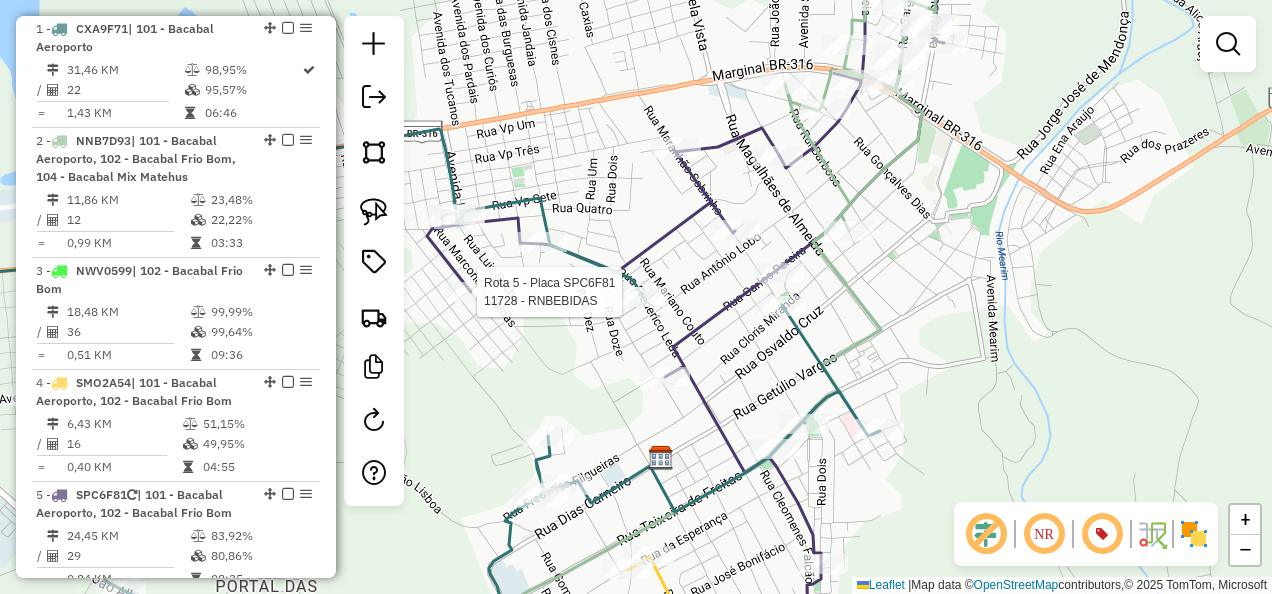 select on "**********" 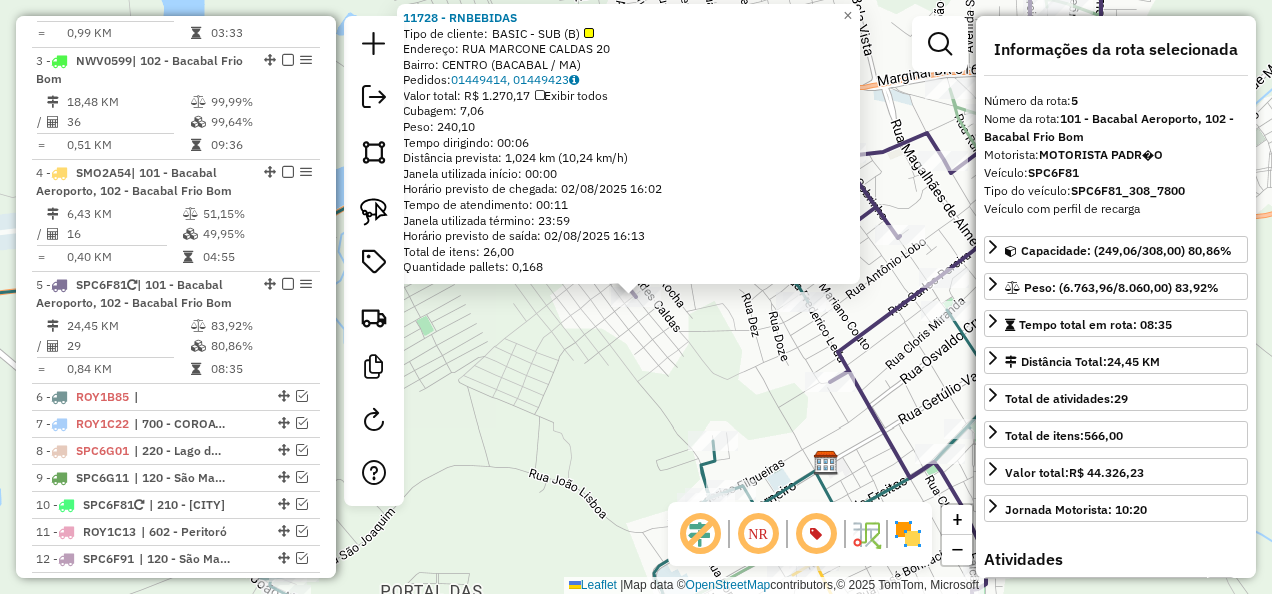 scroll, scrollTop: 1238, scrollLeft: 0, axis: vertical 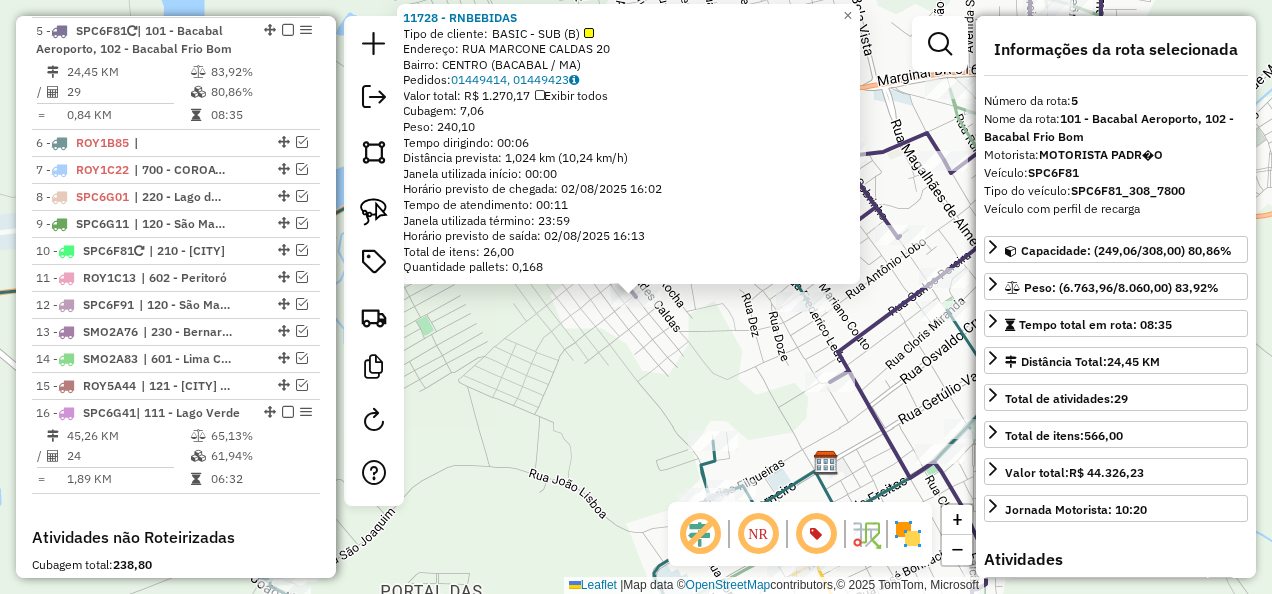 click on "11728 - RNBEBIDAS  Tipo de cliente:   BASIC - SUB (B)   Endereço:  RUA MARCONE CALDAS 20   Bairro: CENTRO (BACABAL / MA)   Pedidos:  01449414, 01449423   Valor total: R$ 1.270,17   Exibir todos   Cubagem: 7,06  Peso: 240,10  Tempo dirigindo: 00:06   Distância prevista: 1,024 km (10,24 km/h)   Janela utilizada início: 00:00   Horário previsto de chegada: 02/08/2025 16:02   Tempo de atendimento: 00:11   Janela utilizada término: 23:59   Horário previsto de saída: 02/08/2025 16:13   Total de itens: 26,00   Quantidade pallets: 0,168  × Janela de atendimento Grade de atendimento Capacidade Transportadoras Veículos Cliente Pedidos  Rotas Selecione os dias de semana para filtrar as janelas de atendimento  Seg   Ter   Qua   Qui   Sex   Sáb   Dom  Informe o período da janela de atendimento: De: Até:  Filtrar exatamente a janela do cliente  Considerar janela de atendimento padrão  Selecione os dias de semana para filtrar as grades de atendimento  Seg   Ter   Qua   Qui   Sex   Sáb   Dom   Peso mínimo:  +" 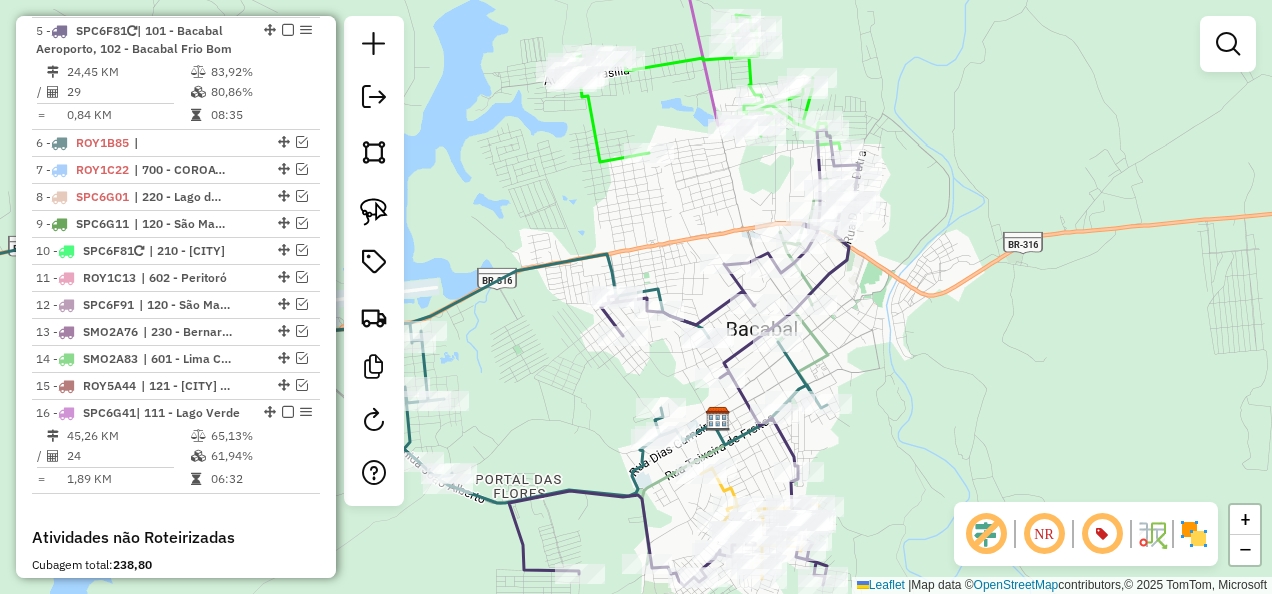 drag, startPoint x: 652, startPoint y: 249, endPoint x: 631, endPoint y: 408, distance: 160.3808 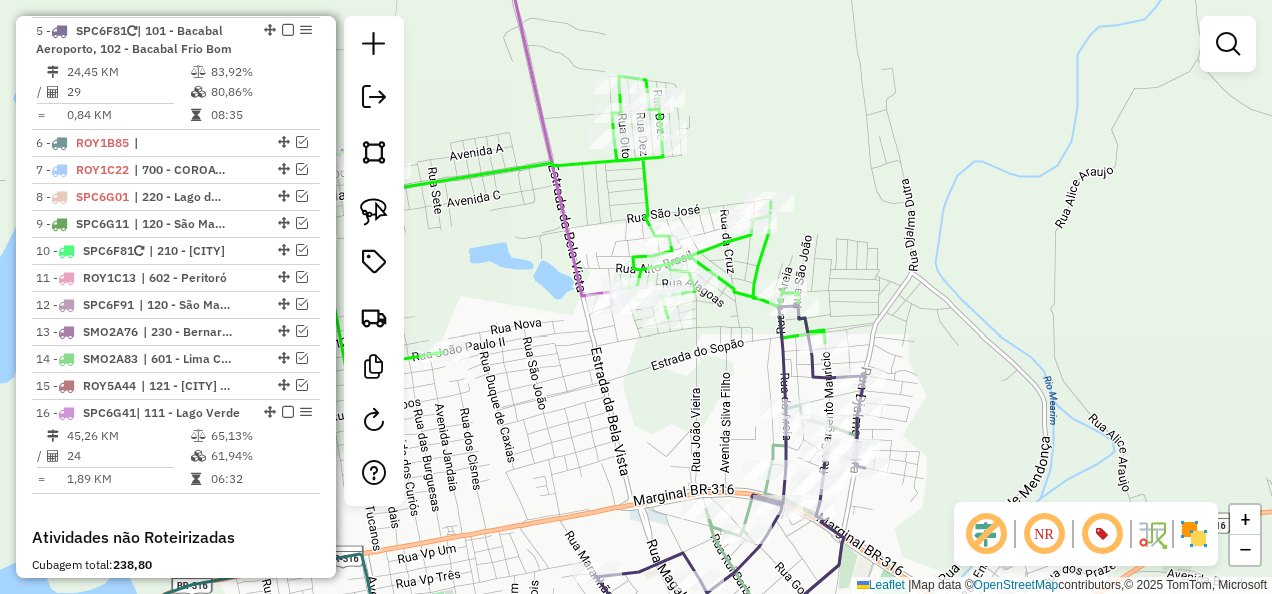 drag, startPoint x: 694, startPoint y: 202, endPoint x: 710, endPoint y: 312, distance: 111.15755 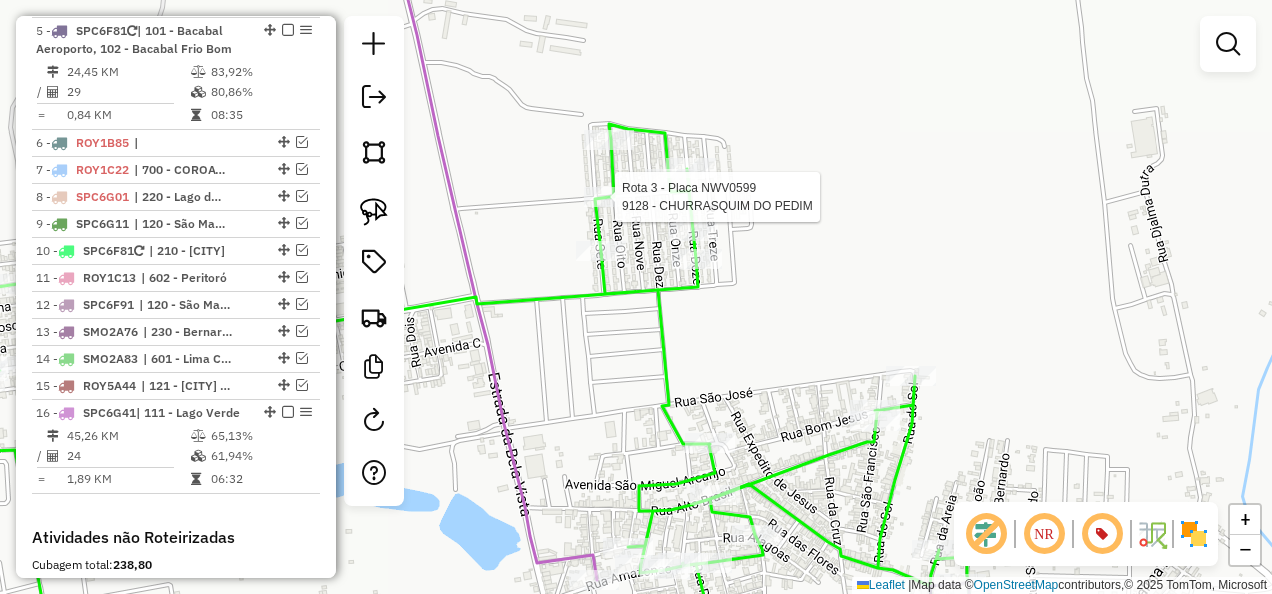 select on "**********" 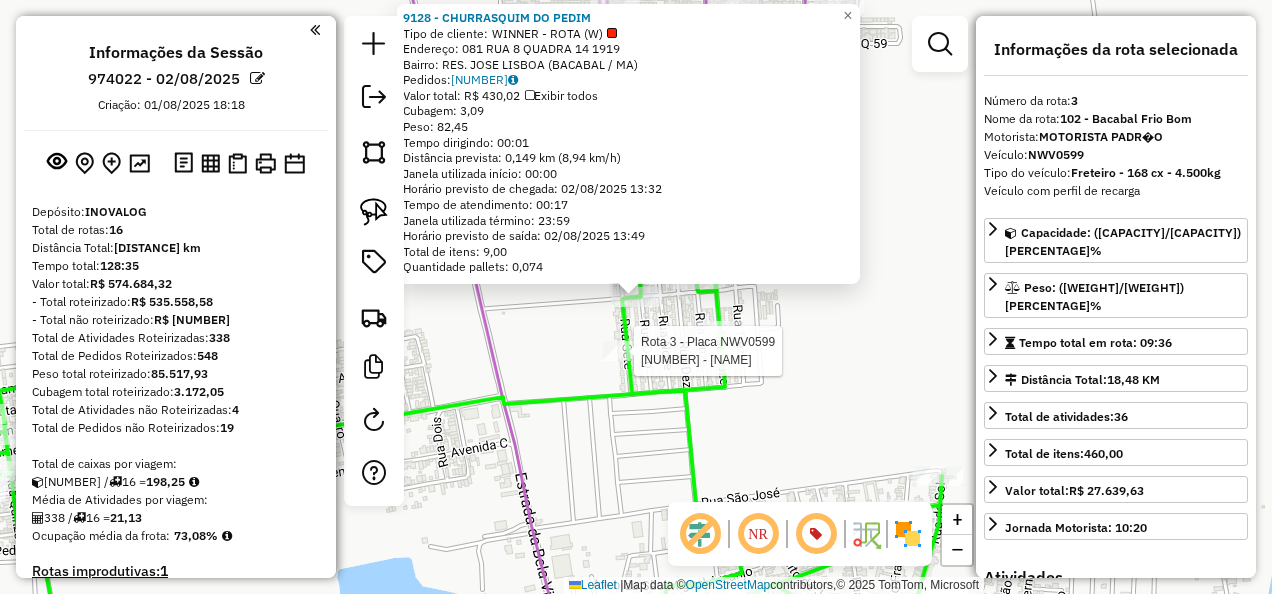 select on "**********" 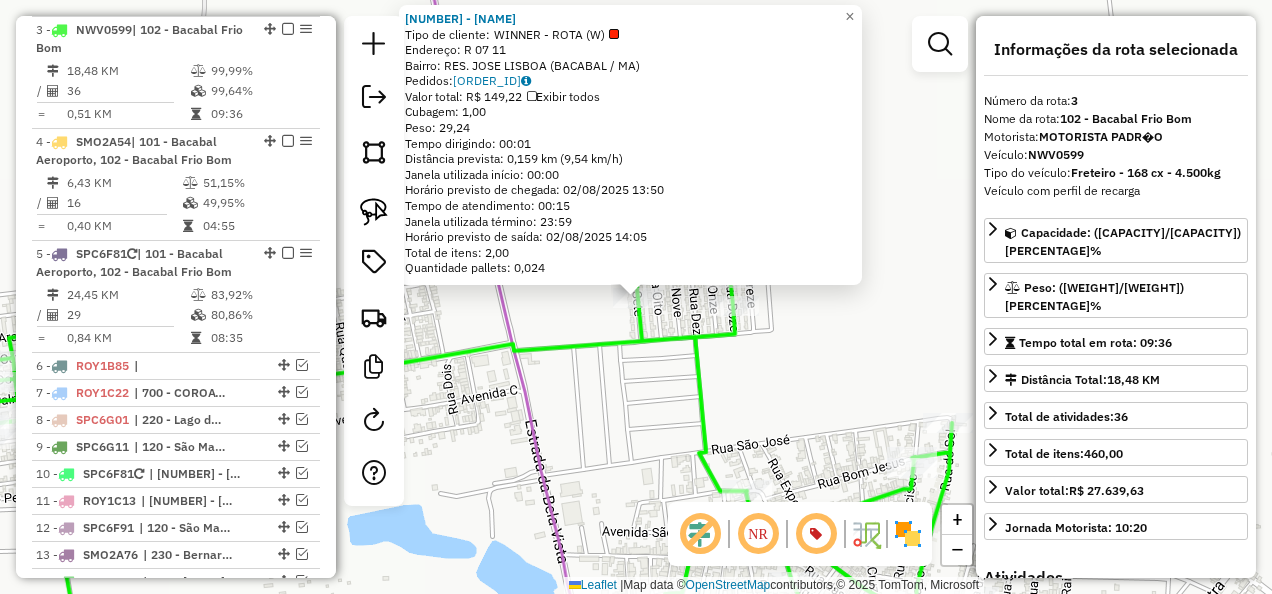 drag, startPoint x: 642, startPoint y: 415, endPoint x: 631, endPoint y: 244, distance: 171.35344 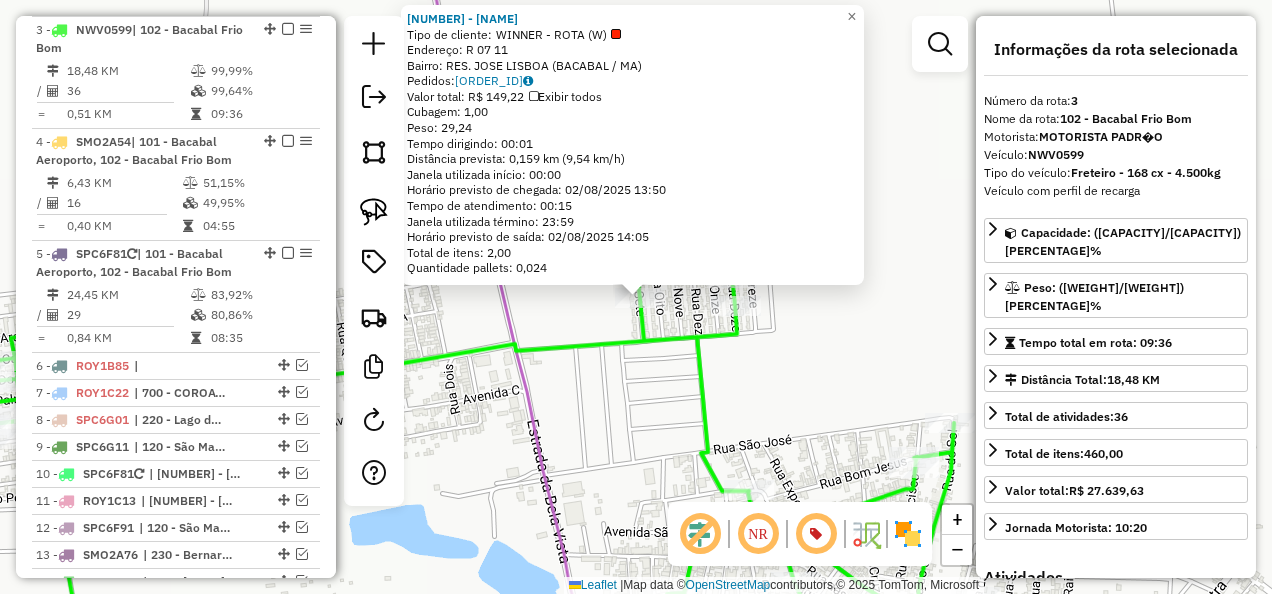 click on "[NUMBER] - [NAME]  Tipo de cliente:   WINNER - ROTA (W)   Endereço: [STREET_NAME]   [NUMBER]   Bairro: [NEIGHBORHOOD] ([CITY] / [STATE])   Pedidos:  [ORDER_ID]   Valor total: R$ [PRICE]   Exibir todos   Cubagem: [VOLUME]  Peso: [WEIGHT]  Tempo dirigindo: [TIME]   Distância prevista: [DISTANCE] km ([SPEED] km/h)   Janela utilizada início: [TIME]   Horário previsto de chegada: [DATE] [TIME]   Tempo de atendimento: [TIME]   Janela utilizada término: [TIME]   Horário previsto de saída: [DATE] [TIME]   Total de itens: [NUM],00   Quantidade pallets: [NUM]  × Janela de atendimento Grade de atendimento Capacidade Transportadoras Veículos Cliente Pedidos  Rotas Selecione os dias de semana para filtrar as janelas de atendimento  Seg   Ter   Qua   Qui   Sex   Sáb   Dom  Informe o período da janela de atendimento: De: Até:  Filtrar exatamente a janela do cliente  Considerar janela de atendimento padrão  Selecione os dias de semana para filtrar as grades de atendimento  Seg   Ter   Qua   Qui   Sex   Sáb   Dom  De:" 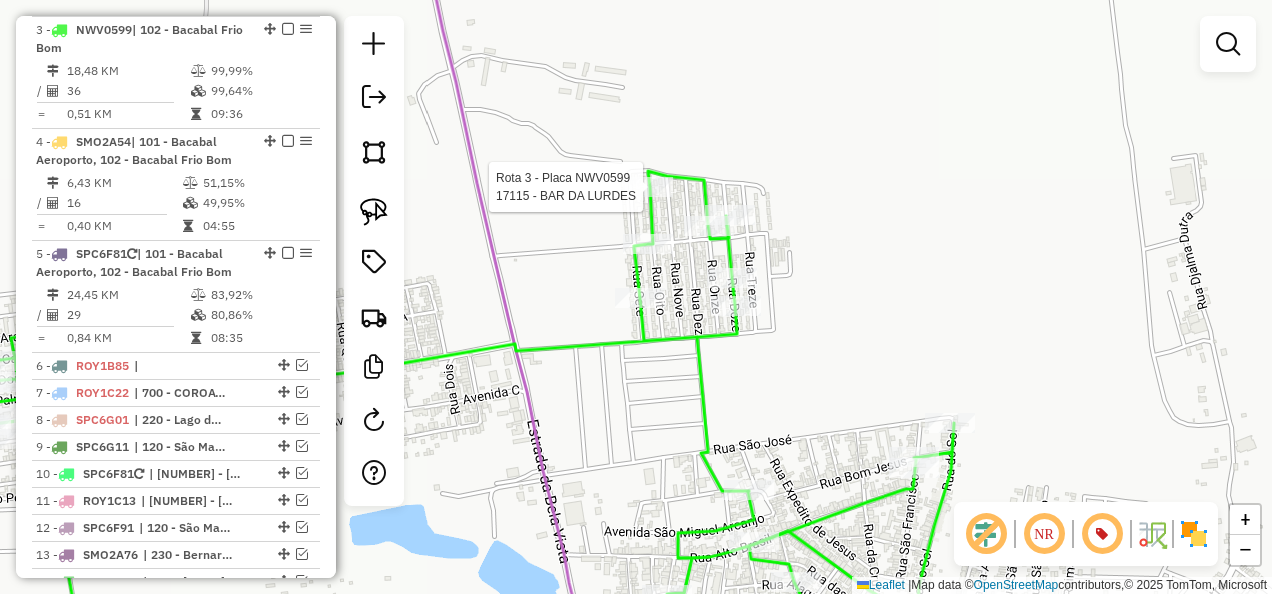 select on "**********" 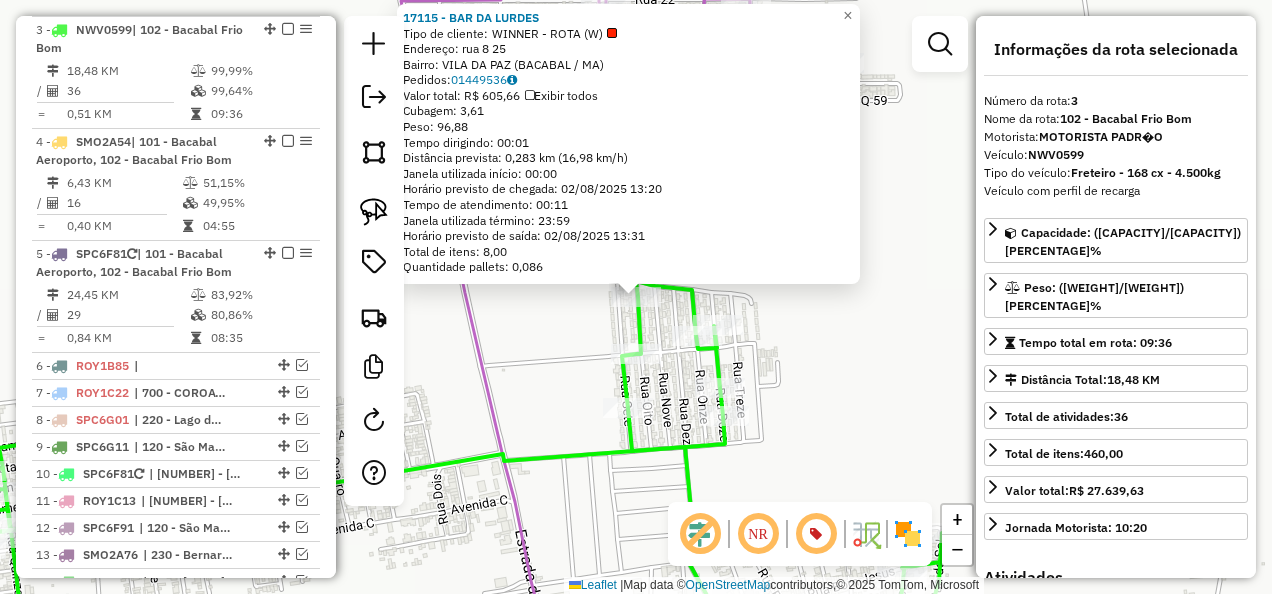 click on "17115 - BAR DA LURDES Tipo de cliente: WINNER - ROTA (W) Endereço: rua 8 25 Bairro: VILA DA PAZ ([CITY] / [STATE]) Pedidos: [ORDER_ID] Valor total: R$ [PRICE] Exibir todos Cubagem: [CUBAGE] Peso: [WEIGHT] Tempo dirigindo: [TIME] Distância prevista: [DISTANCE] km ([SPEED]/h) Janela utilizada início: [TIME] Horário previsto de chegada: [DATE] [TIME] Tempo de atendimento: [TIME] Janela utilizada término: [TIME] Horário previsto de saída: [DATE] [TIME] Total de itens: [ITEMS] Quantidade pallets: [PALLETS] × Janela de atendimento Grade de atendimento Capacidade Transportadoras Veículos Cliente Pedidos Rotas Selecione os dias de semana para filtrar as janelas de atendimento Seg Ter Qua Qui Sex Sáb Dom Informe o período da janela de atendimento: De: Até: Filtrar exatamente a janela do cliente Considerar janela de atendimento padrão Selecione os dias de semana para filtrar as grades de atendimento Seg Ter Qua Qui Sex Sáb Dom Peso mínimo: Peso máximo: +" 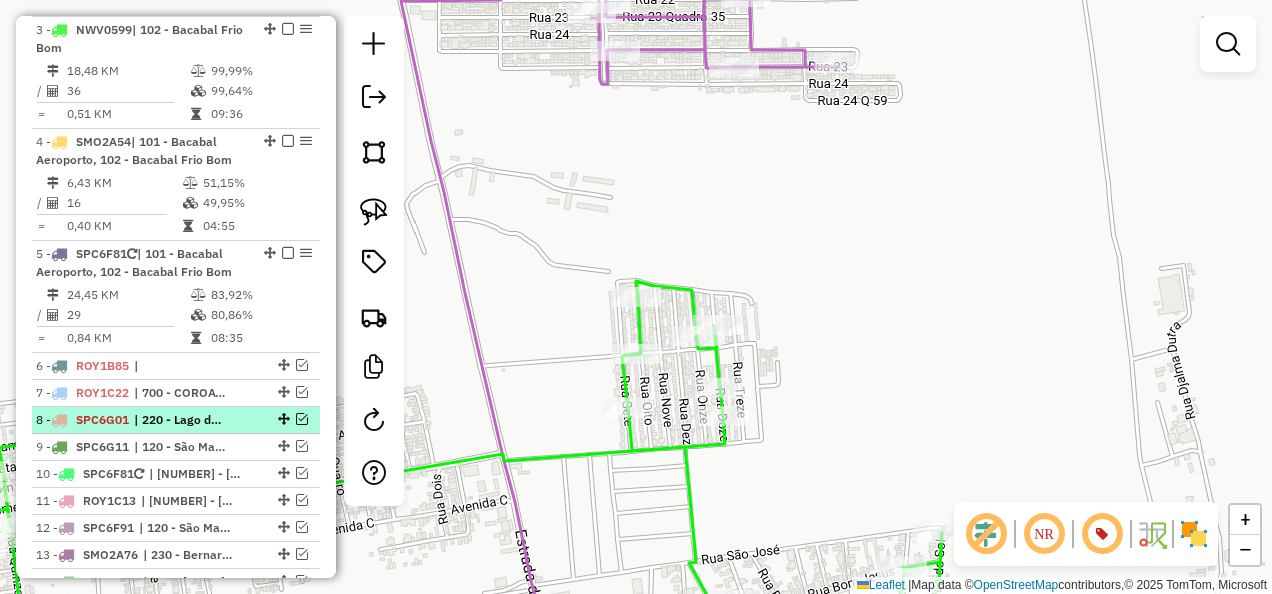 scroll, scrollTop: 1315, scrollLeft: 0, axis: vertical 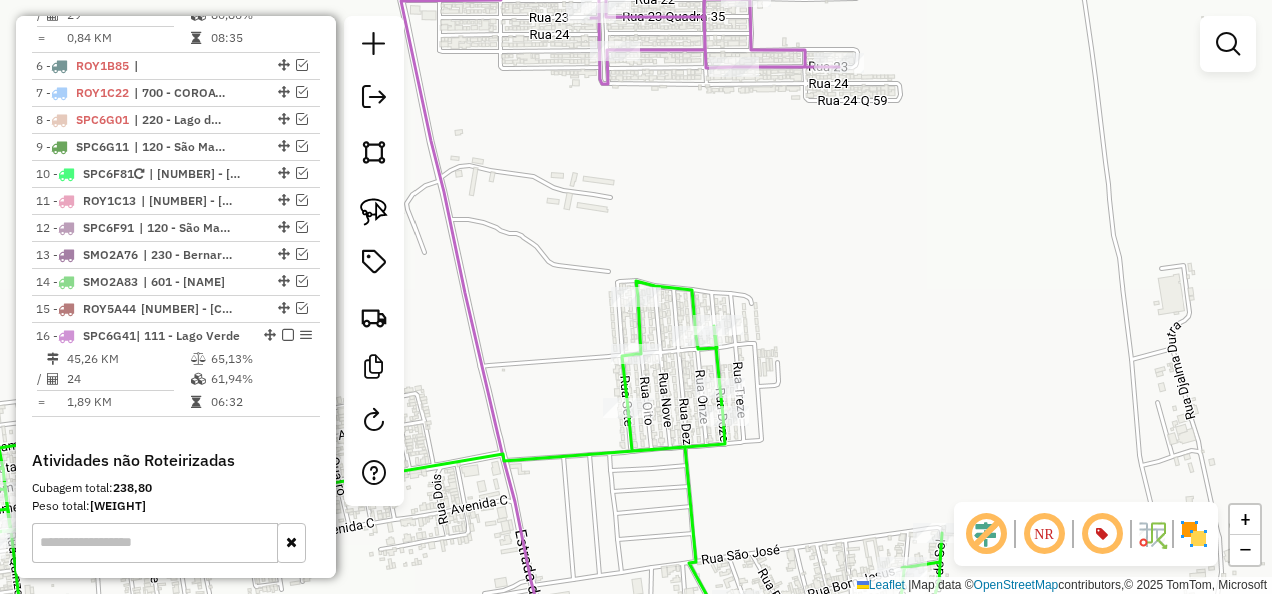 drag, startPoint x: 630, startPoint y: 561, endPoint x: 671, endPoint y: 330, distance: 234.61032 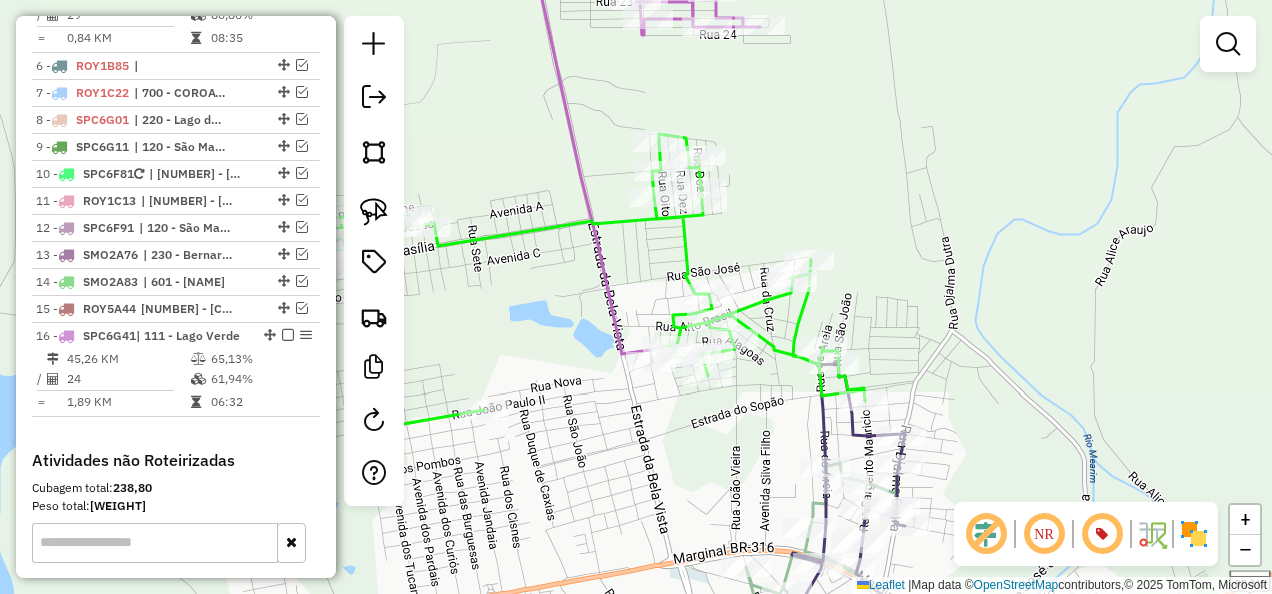 drag, startPoint x: 589, startPoint y: 455, endPoint x: 606, endPoint y: 382, distance: 74.953316 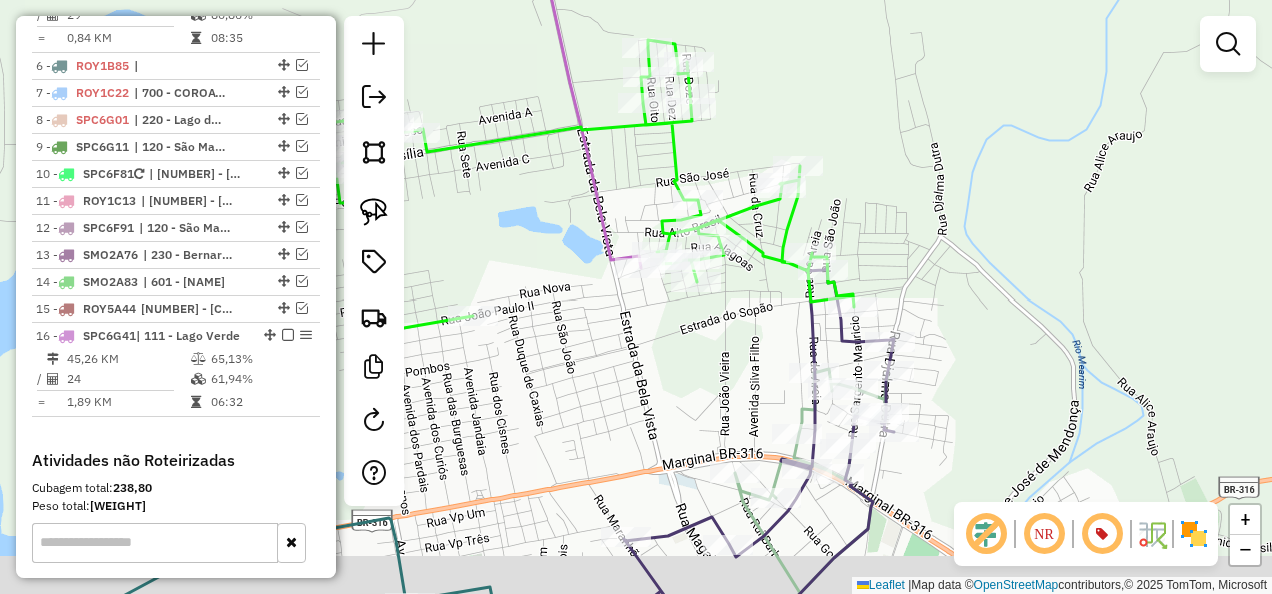 drag, startPoint x: 619, startPoint y: 496, endPoint x: 610, endPoint y: 366, distance: 130.31117 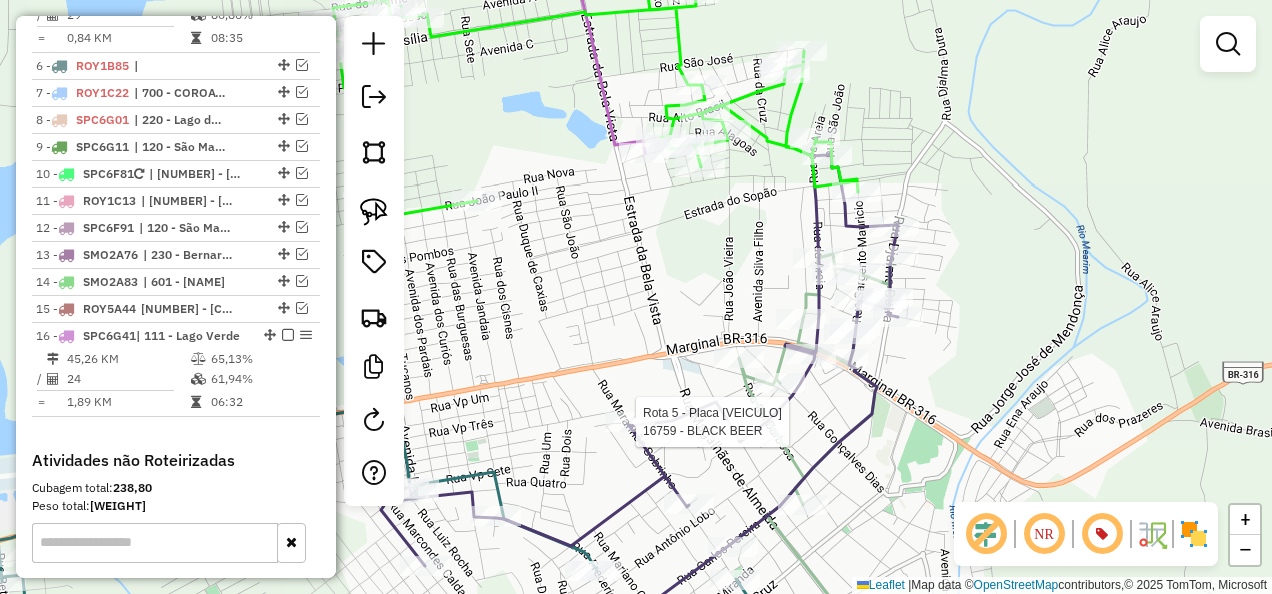 select on "**********" 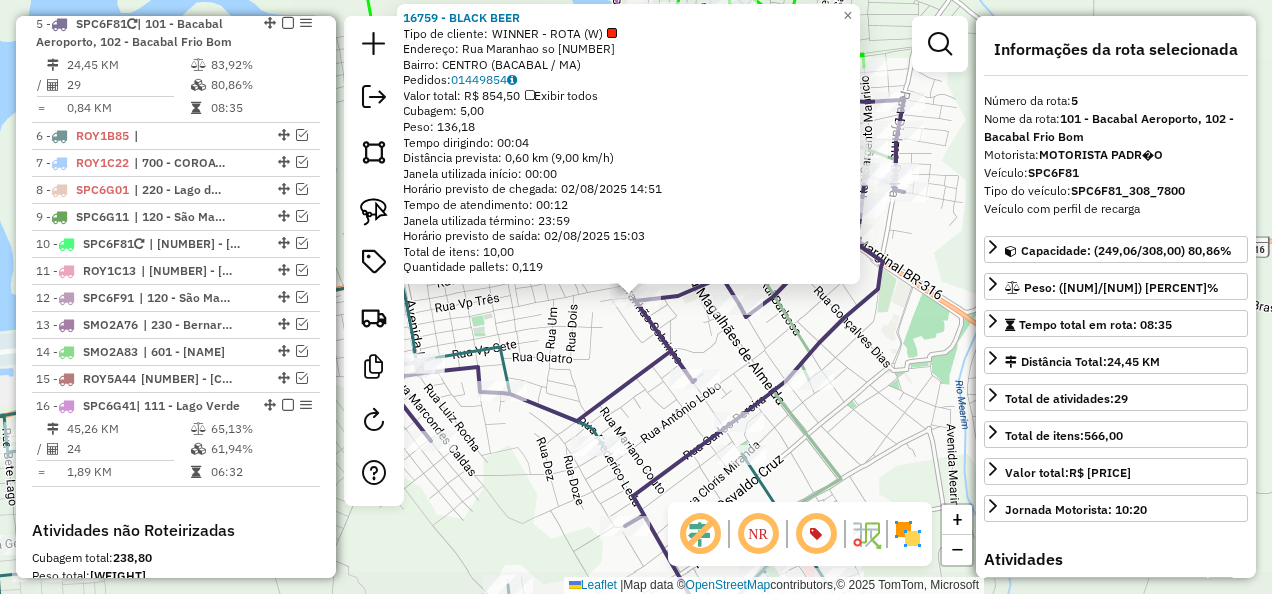 scroll, scrollTop: 1238, scrollLeft: 0, axis: vertical 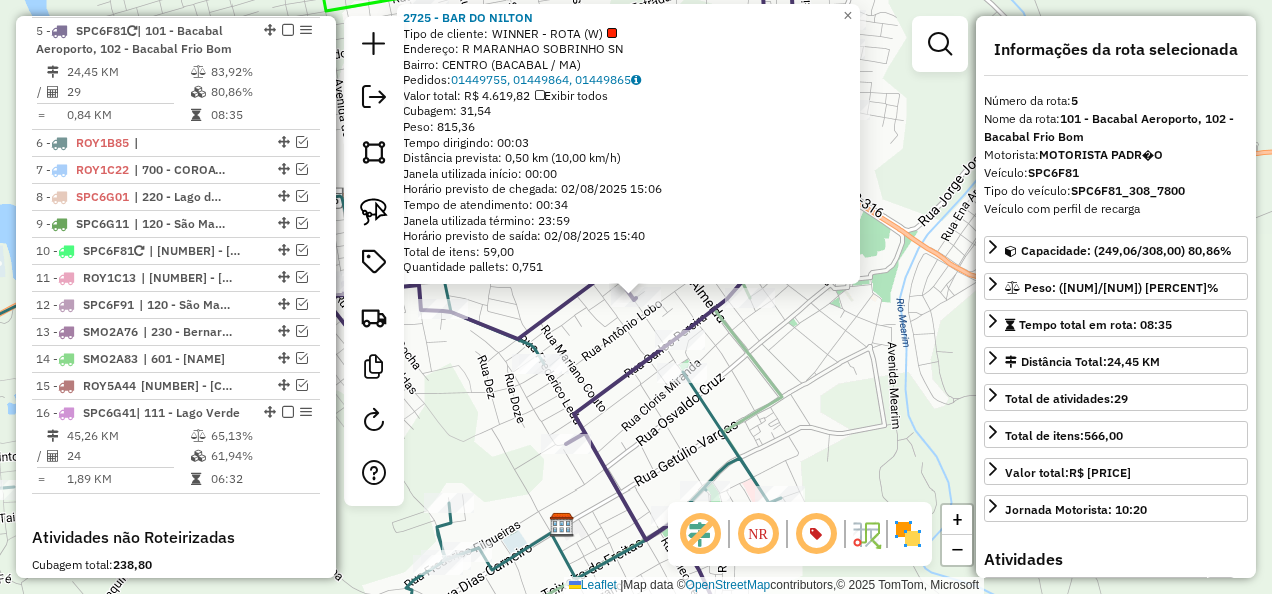 click on "2725 - [BUSINESS_NAME]  Tipo de cliente:   WINNER - ROTA (W)   Endereço: R     MARANHAO SOBRINHO           SN   Bairro: CENTRO ([CITY] / MA)   Pedidos:  [ORDER_ID], [ORDER_ID], [ORDER_ID]   Valor total: R$ 4.619,82   Exibir todos   Cubagem: 31,54  Peso: 815,36  Tempo dirigindo: 00:03   Distância prevista: 0,50 km (10,00 km/h)   Janela utilizada início: 00:00   Horário previsto de chegada: 02/08/2025 15:06   Tempo de atendimento: 00:34   Janela utilizada término: 23:59   Horário previsto de saída: 02/08/2025 15:40   Total de itens: 59,00   Quantidade pallets: 0,751  × Janela de atendimento Grade de atendimento Capacidade Transportadoras Veículos Cliente Pedidos  Rotas Selecione os dias de semana para filtrar as janelas de atendimento  Seg   Ter   Qua   Qui   Sex   Sáb   Dom  Informe o período da janela de atendimento: De: Até:  Filtrar exatamente a janela do cliente  Considerar janela de atendimento padrão  Selecione os dias de semana para filtrar as grades de atendimento  Seg   Ter   Qua   Qui   Sex  +" 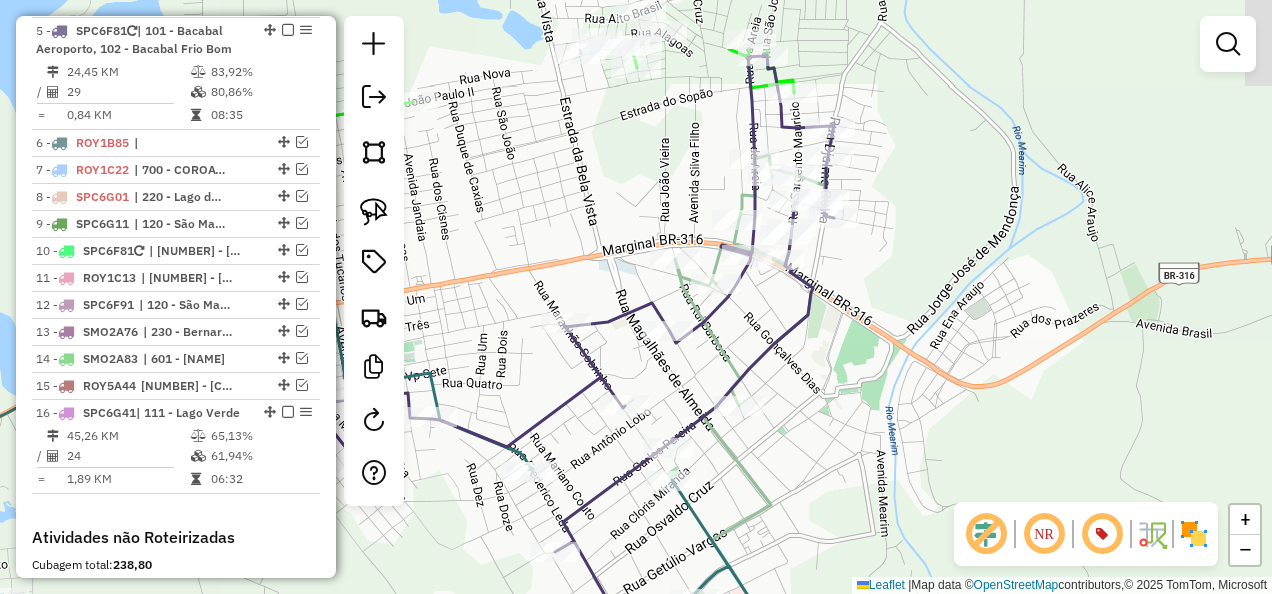 drag, startPoint x: 873, startPoint y: 326, endPoint x: 852, endPoint y: 440, distance: 115.918076 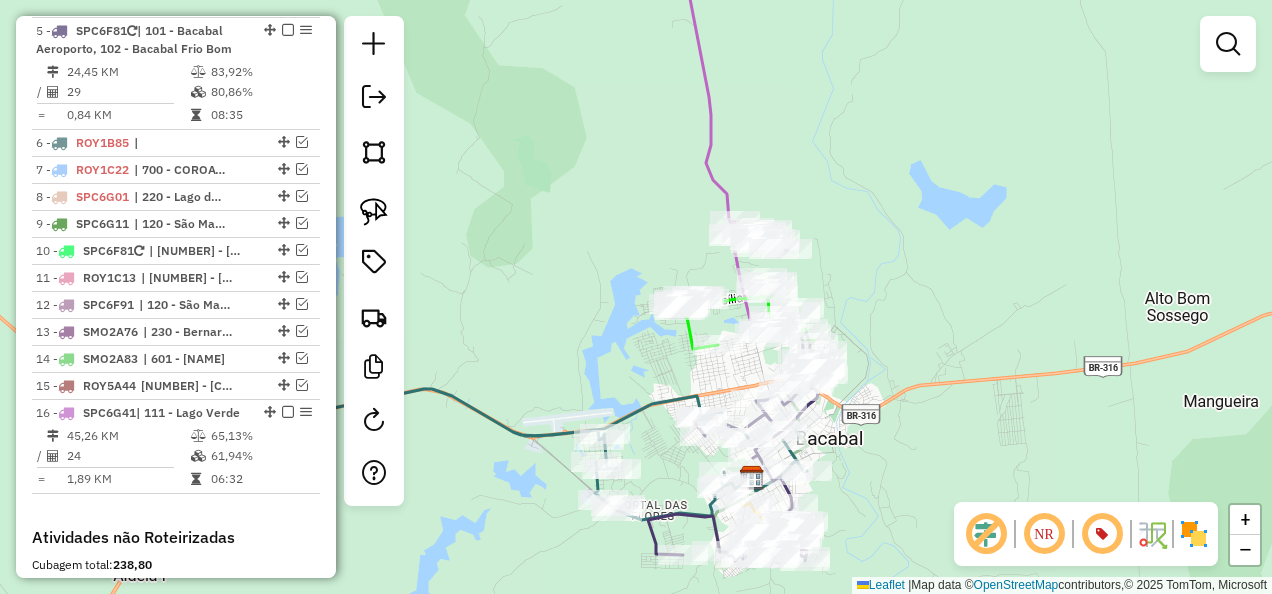 click 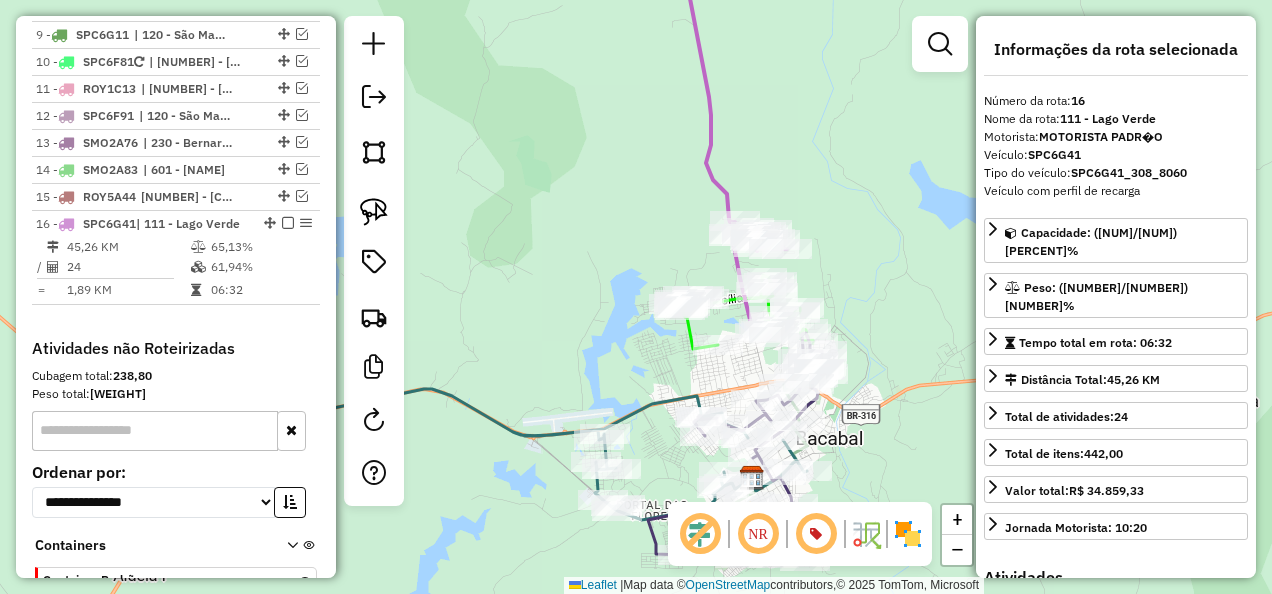 scroll, scrollTop: 1558, scrollLeft: 0, axis: vertical 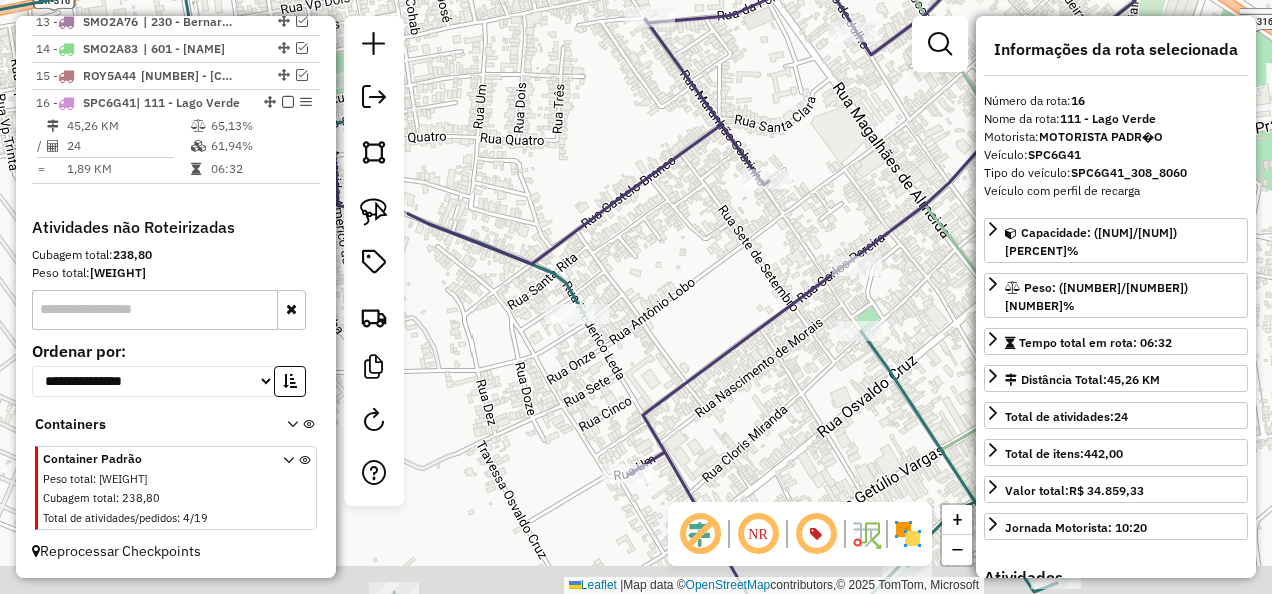 drag, startPoint x: 637, startPoint y: 353, endPoint x: 615, endPoint y: 256, distance: 99.46356 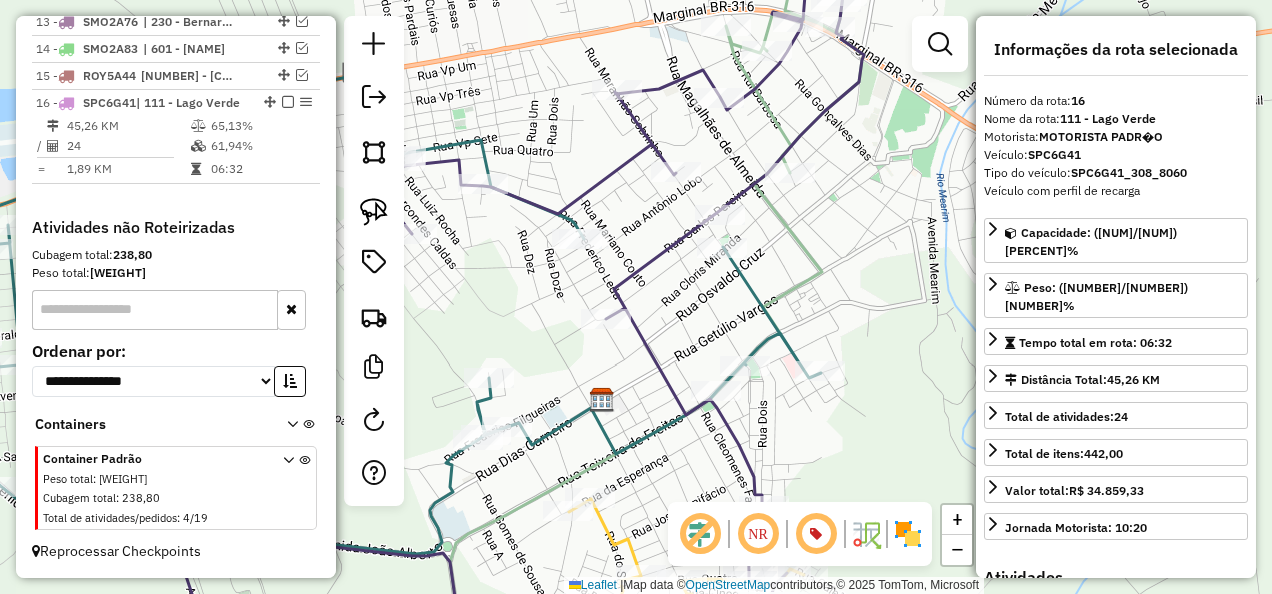 scroll, scrollTop: 1258, scrollLeft: 0, axis: vertical 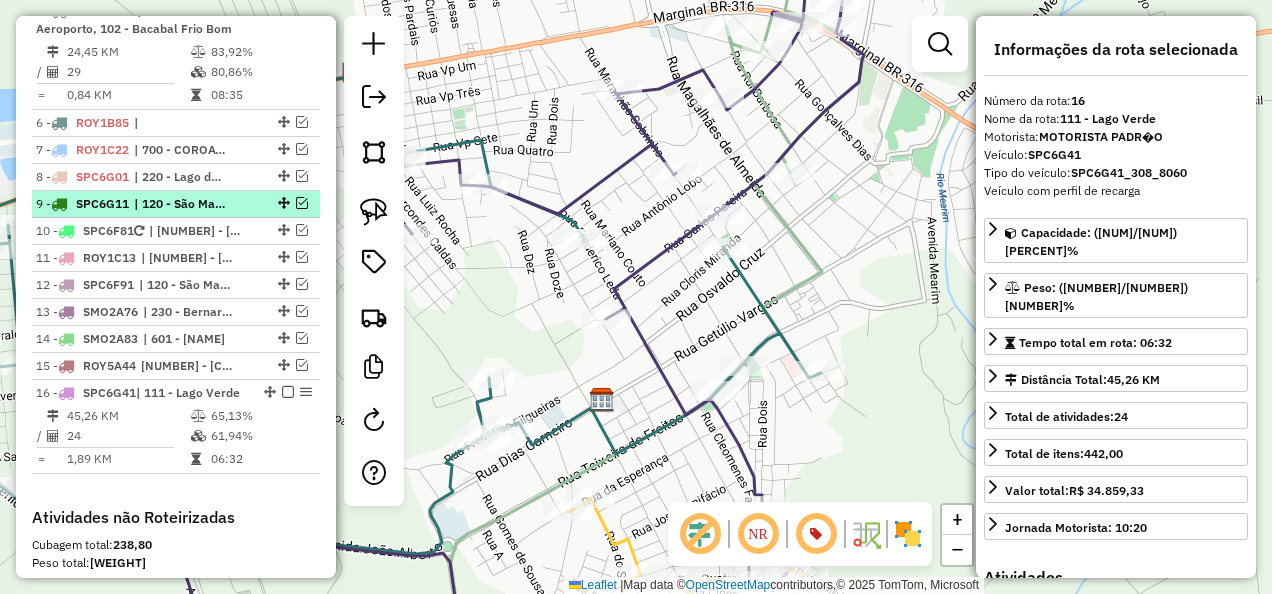click on "| 120 - São Mateus do Maranhão, 121 - Alto Alegre do Maranhão" at bounding box center [180, 204] 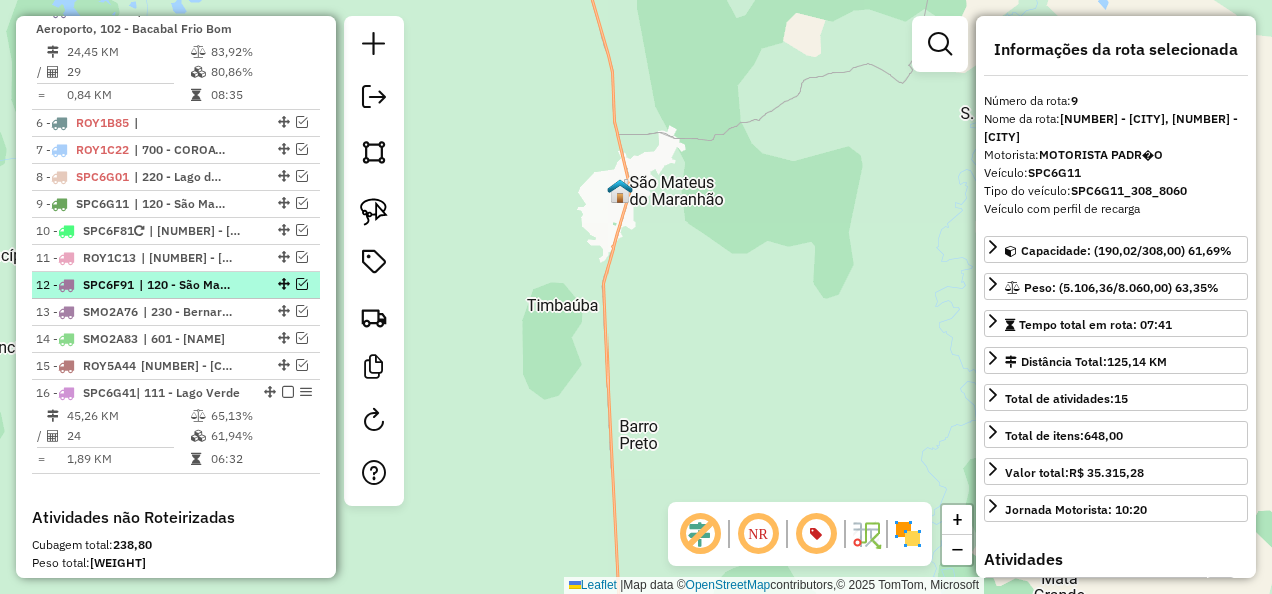 click on "| 120 - São Mateus do Maranhão, 121 - Alto Alegre do Maranhão" at bounding box center [185, 285] 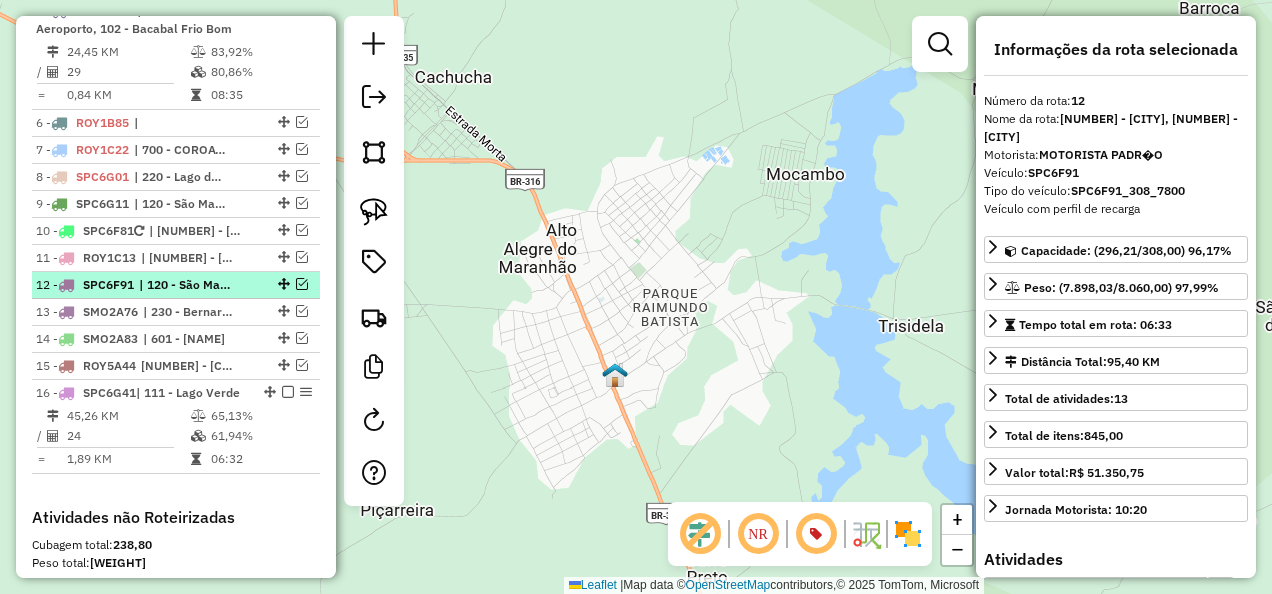 click on "| 120 - São Mateus do Maranhão, 121 - Alto Alegre do Maranhão" at bounding box center [185, 285] 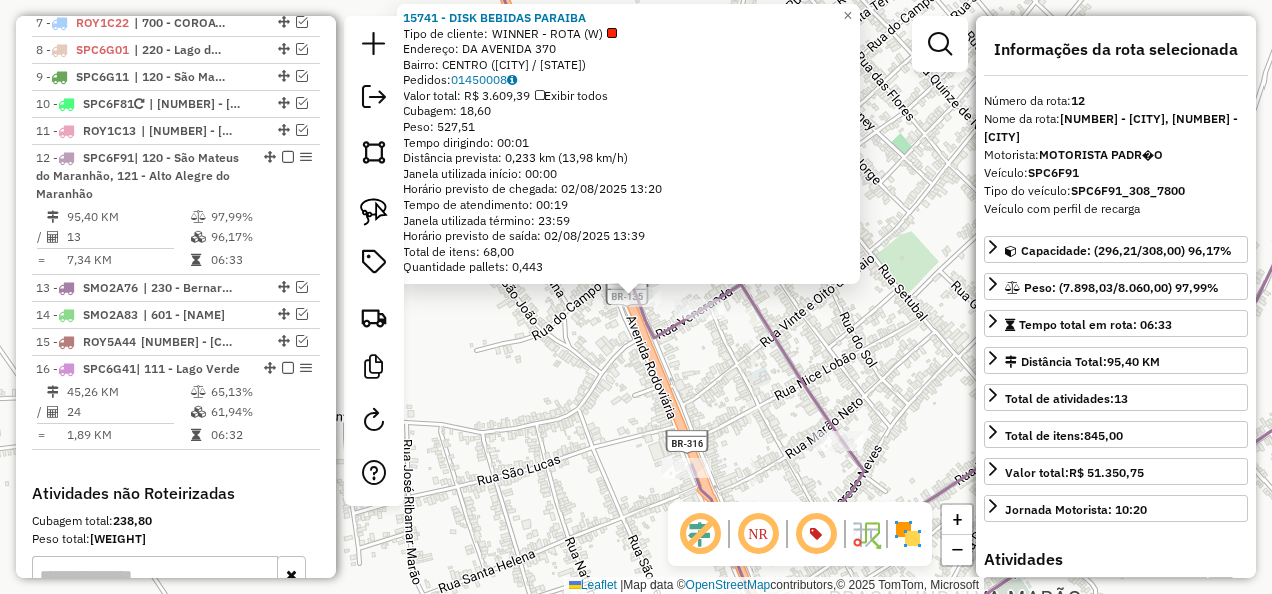 scroll, scrollTop: 1510, scrollLeft: 0, axis: vertical 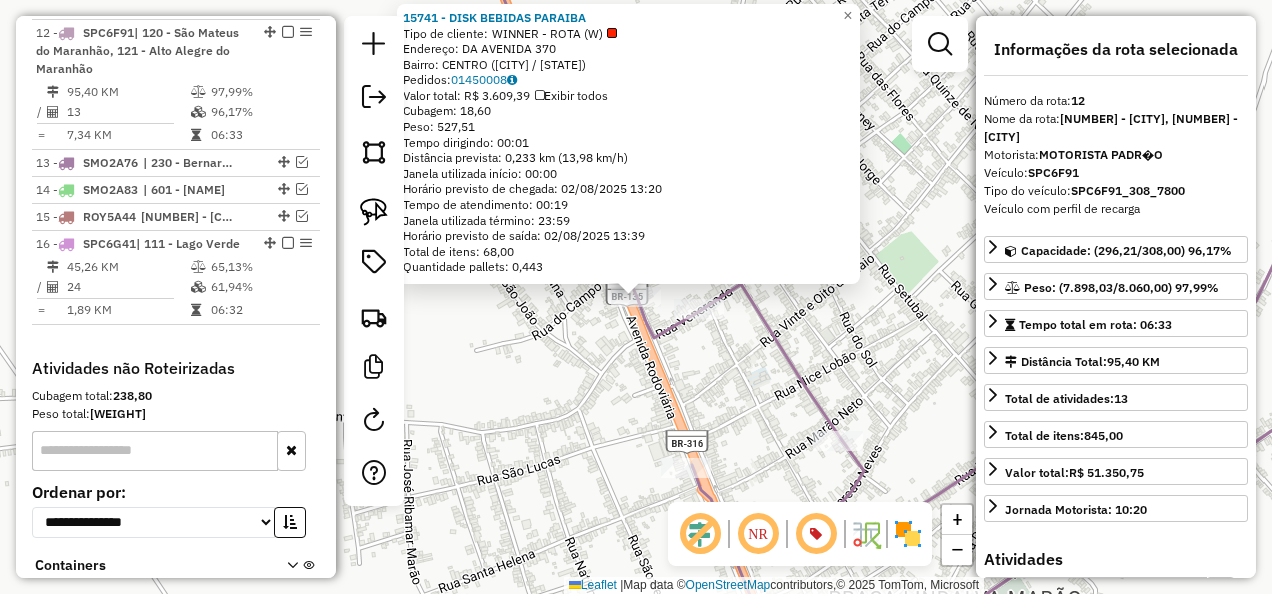 click on "15741 - DISK BEBIDAS PARAIBA  Tipo de cliente:   WINNER - ROTA (W)   Endereço:  DA AVENIDA [NUMBER]   Bairro: CENTRO ([CITY] / MA)   Pedidos:  [ORDER_ID]   Valor total: R$ 3.609,39   Exibir todos   Cubagem: 18,60  Peso: 527,51  Tempo dirigindo: 00:01   Distância prevista: 0,233 km (13,98 km/h)   Janela utilizada início: 00:00   Horário previsto de chegada: 02/08/2025 13:20   Tempo de atendimento: 00:19   Janela utilizada término: 23:59   Horário previsto de saída: 02/08/2025 13:39   Total de itens: 68,00   Quantidade pallets: 0,443  × Janela de atendimento Grade de atendimento Capacidade Transportadoras Veículos Cliente Pedidos  Rotas Selecione os dias de semana para filtrar as janelas de atendimento  Seg   Ter   Qua   Qui   Sex   Sáb   Dom  Informe o período da janela de atendimento: De: Até:  Filtrar exatamente a janela do cliente  Considerar janela de atendimento padrão  Selecione os dias de semana para filtrar as grades de atendimento  Seg   Ter   Qua   Qui   Sex   Sáb   Dom   De:" 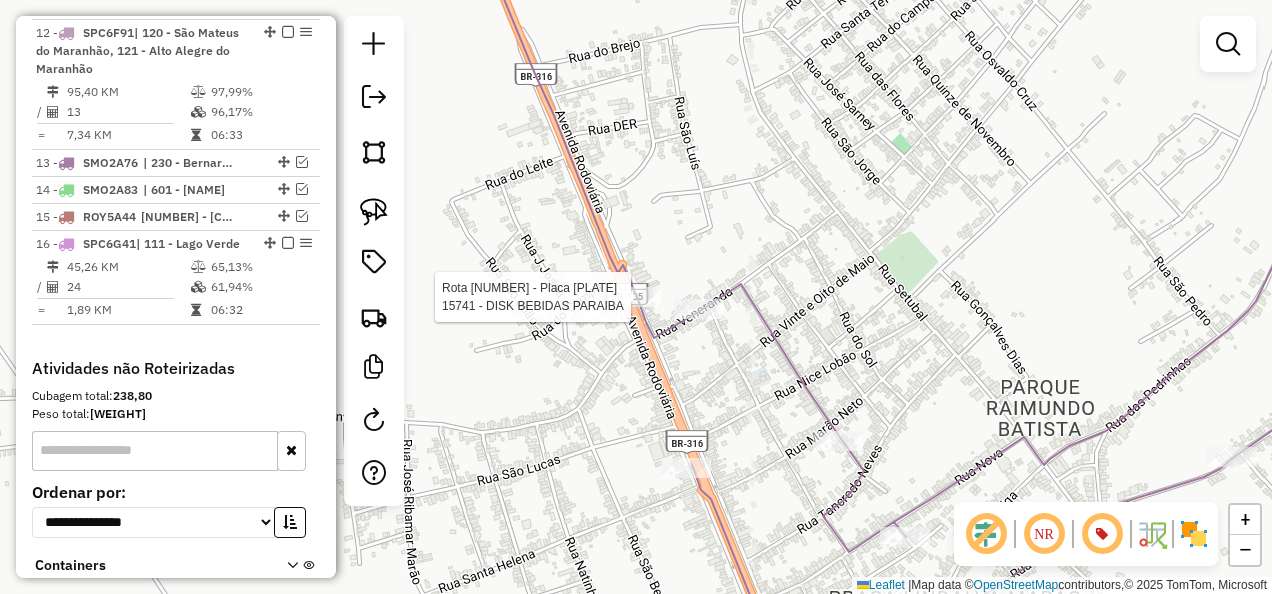 select on "**********" 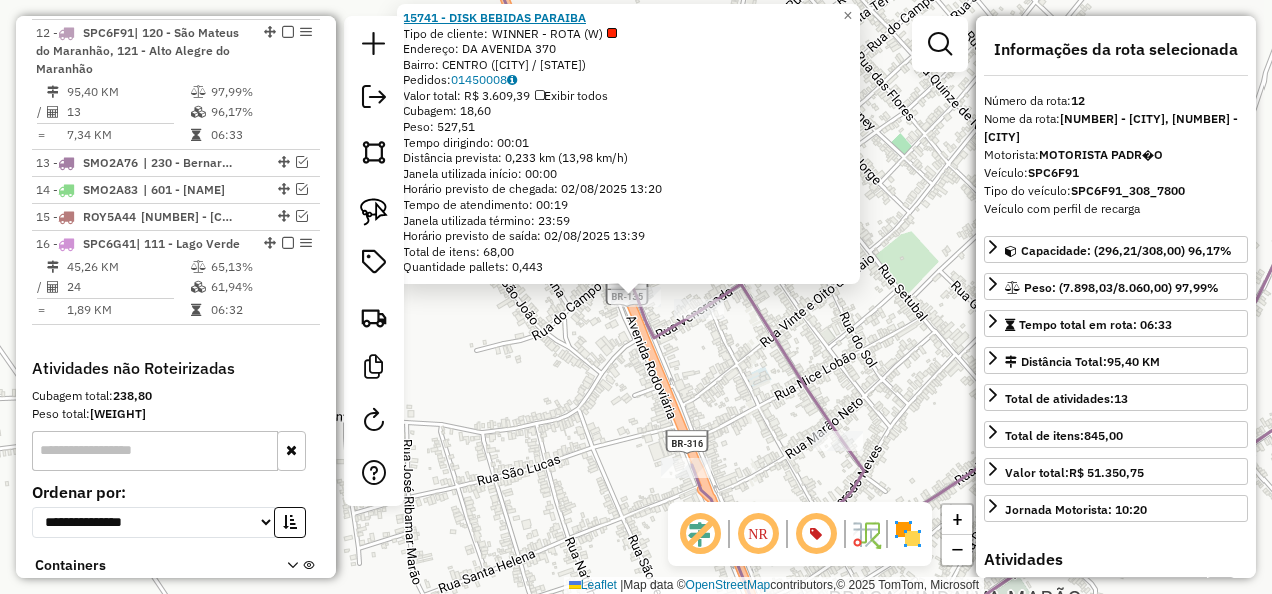 click on "15741 - DISK BEBIDAS PARAIBA" 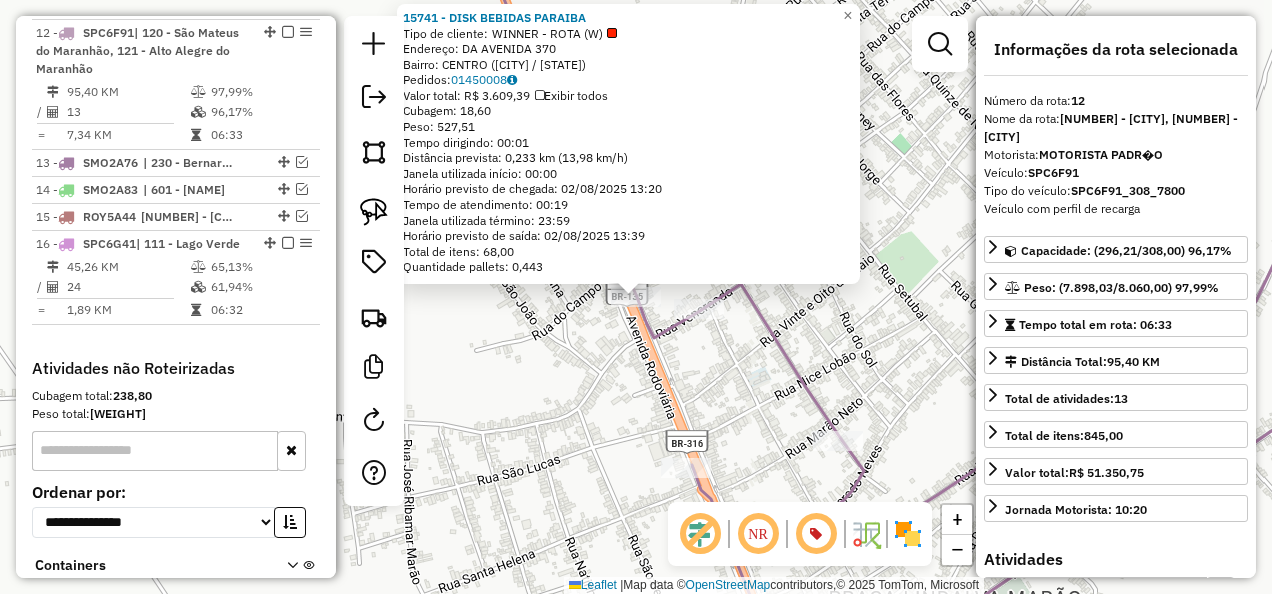 click on "15741 - DISK BEBIDAS PARAIBA  Tipo de cliente:   WINNER - ROTA (W)   Endereço:  DA AVENIDA [NUMBER]   Bairro: CENTRO ([CITY] / MA)   Pedidos:  [ORDER_ID]   Valor total: R$ 3.609,39   Exibir todos   Cubagem: 18,60  Peso: 527,51  Tempo dirigindo: 00:01   Distância prevista: 0,233 km (13,98 km/h)   Janela utilizada início: 00:00   Horário previsto de chegada: 02/08/2025 13:20   Tempo de atendimento: 00:19   Janela utilizada término: 23:59   Horário previsto de saída: 02/08/2025 13:39   Total de itens: 68,00   Quantidade pallets: 0,443  × Janela de atendimento Grade de atendimento Capacidade Transportadoras Veículos Cliente Pedidos  Rotas Selecione os dias de semana para filtrar as janelas de atendimento  Seg   Ter   Qua   Qui   Sex   Sáb   Dom  Informe o período da janela de atendimento: De: Até:  Filtrar exatamente a janela do cliente  Considerar janela de atendimento padrão  Selecione os dias de semana para filtrar as grades de atendimento  Seg   Ter   Qua   Qui   Sex   Sáb   Dom   De:" 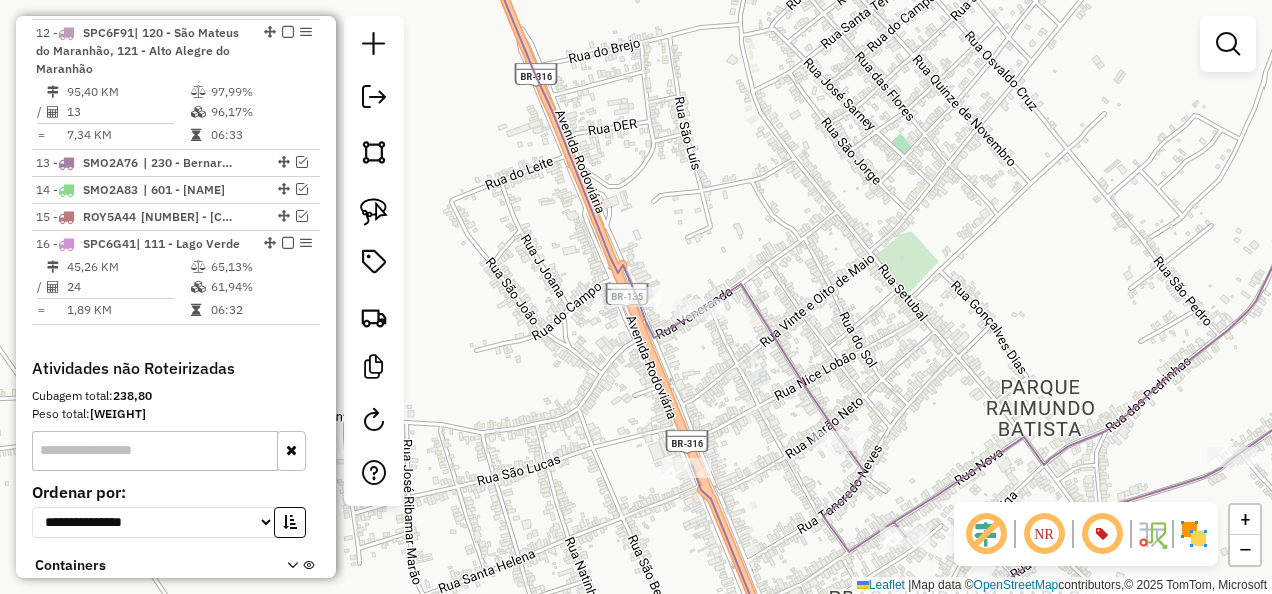 drag, startPoint x: 718, startPoint y: 396, endPoint x: 682, endPoint y: 230, distance: 169.85876 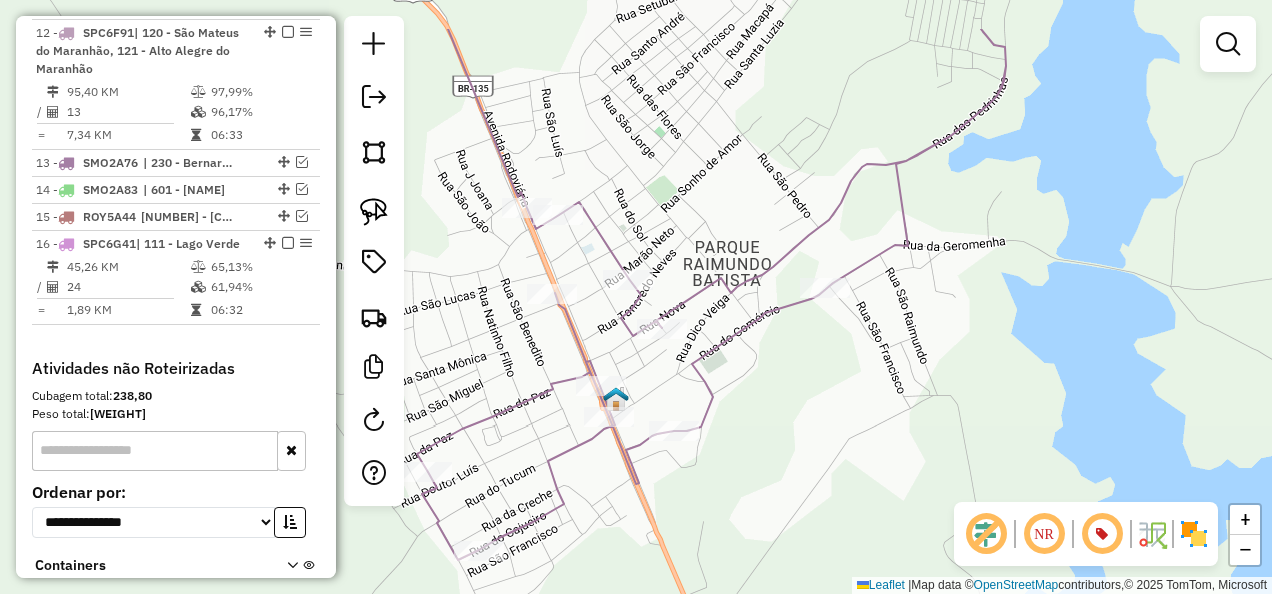 drag, startPoint x: 938, startPoint y: 313, endPoint x: 794, endPoint y: 401, distance: 168.76018 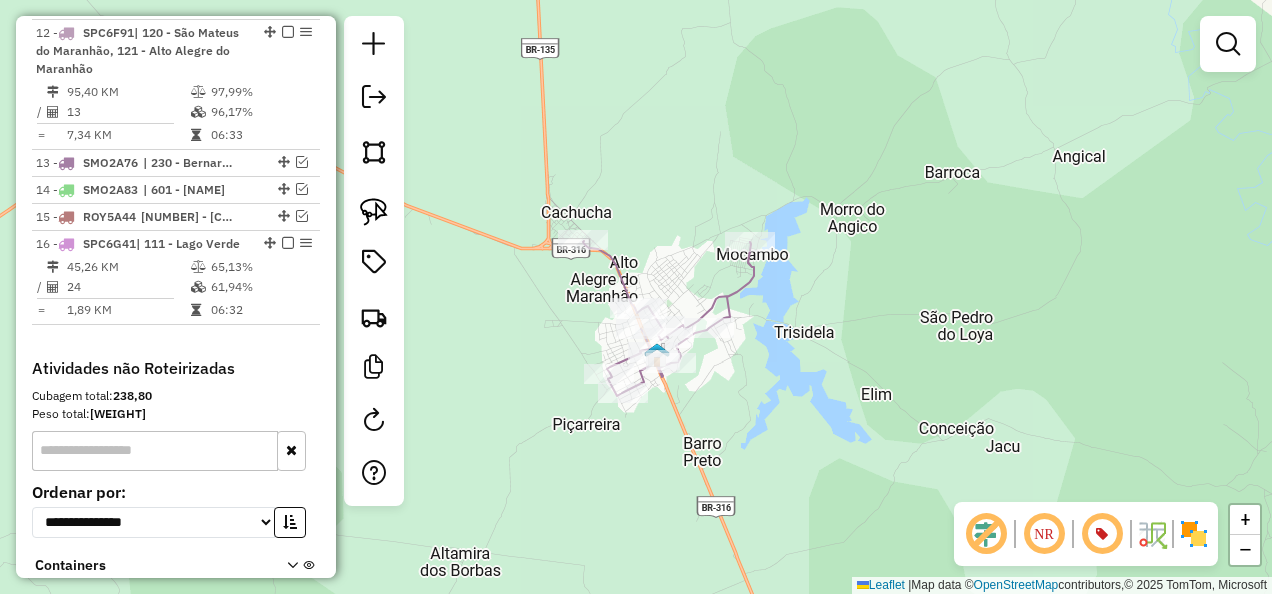 click 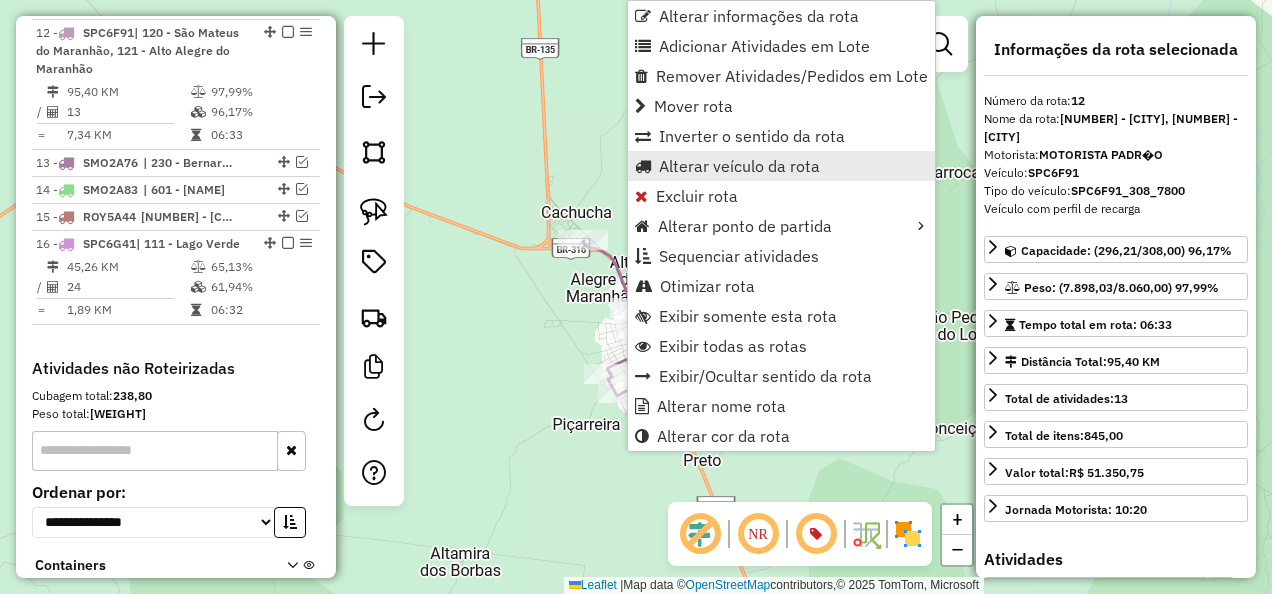 click on "Alterar veículo da rota" at bounding box center [739, 166] 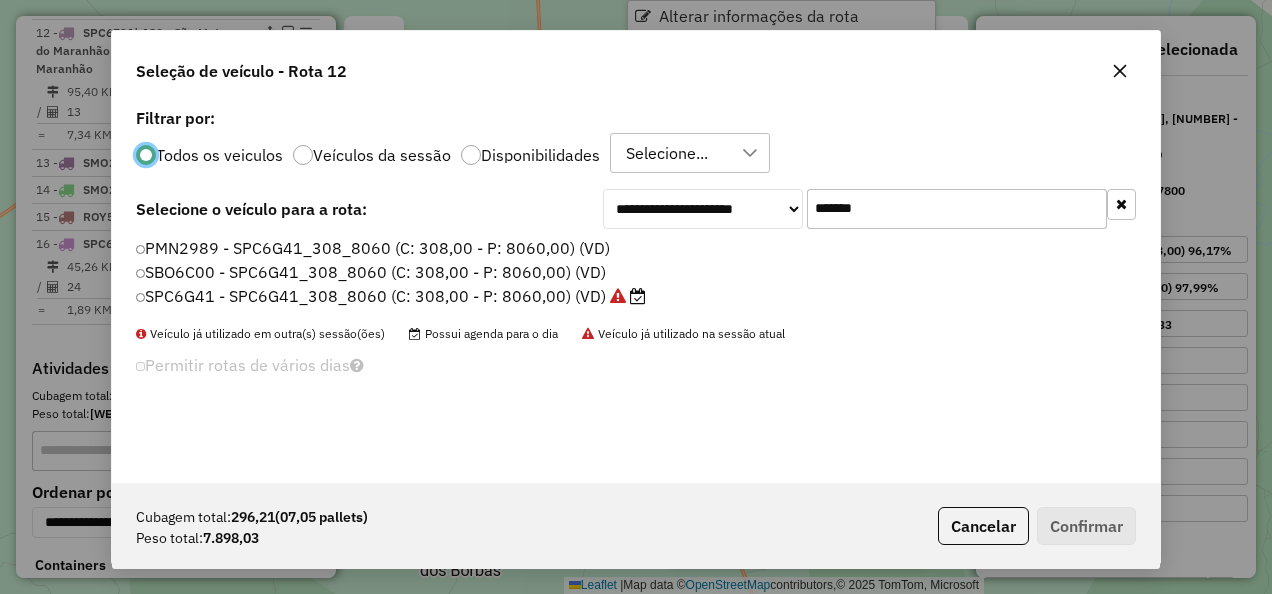 scroll, scrollTop: 11, scrollLeft: 6, axis: both 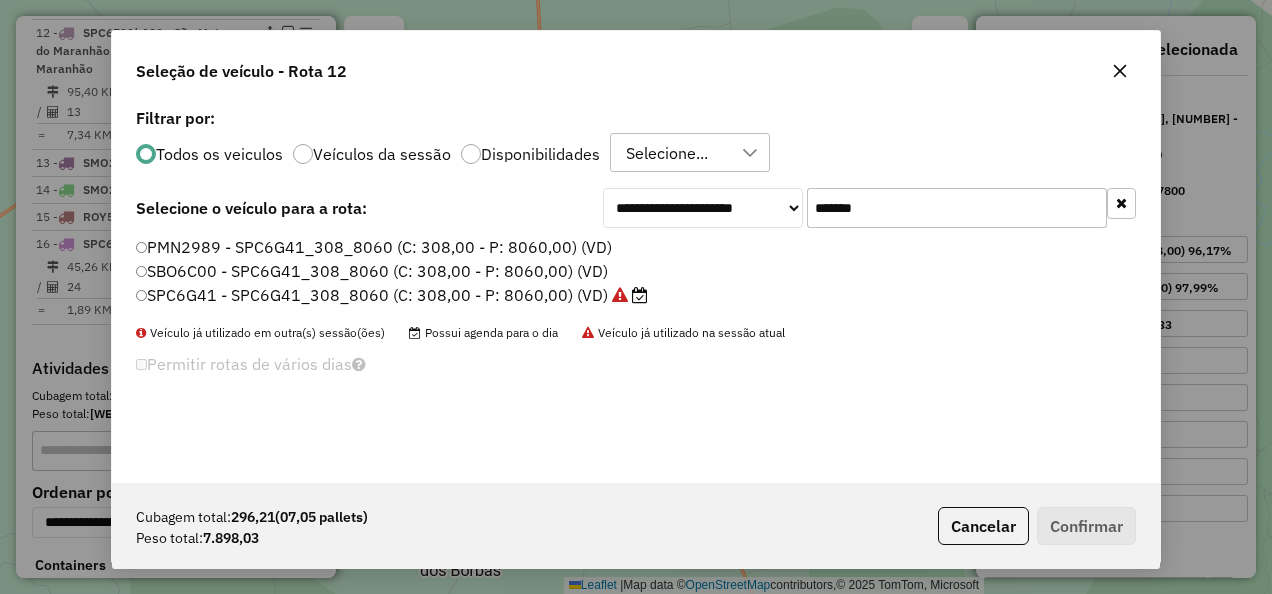 drag, startPoint x: 940, startPoint y: 200, endPoint x: 712, endPoint y: 250, distance: 233.41808 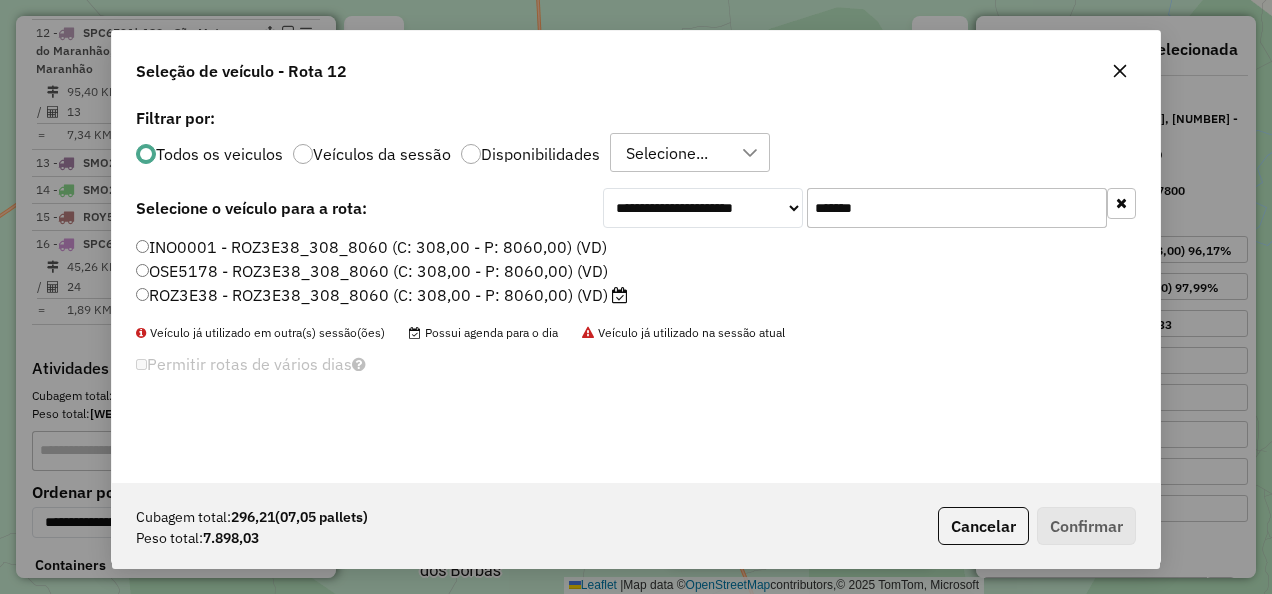 type on "*******" 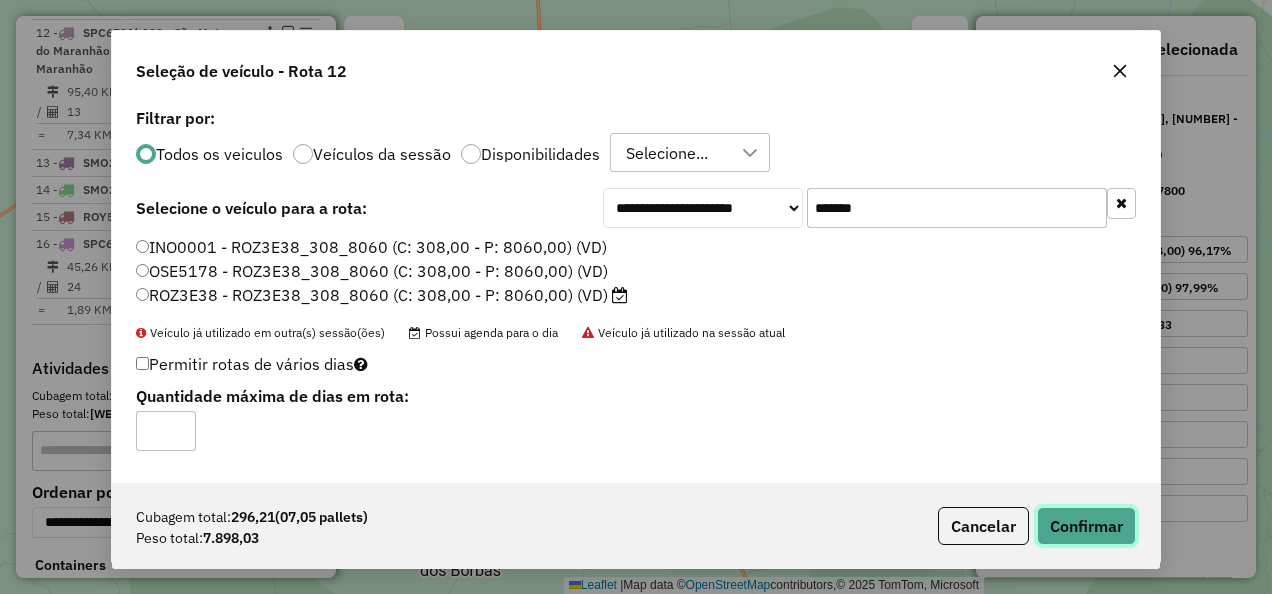 click on "Confirmar" 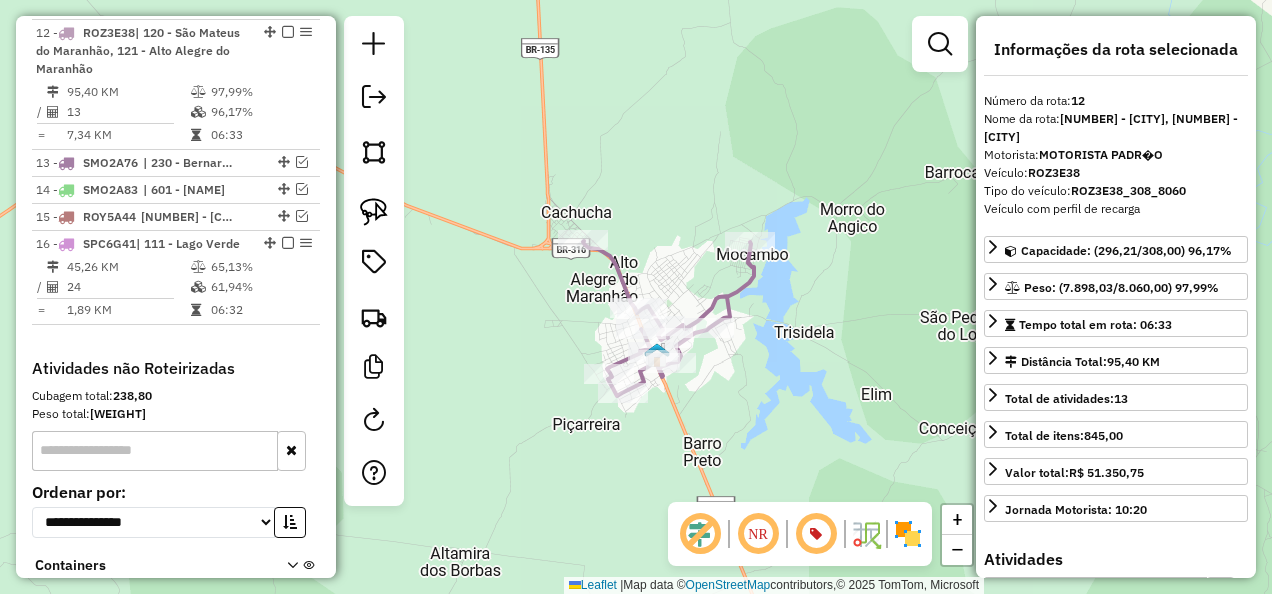 click 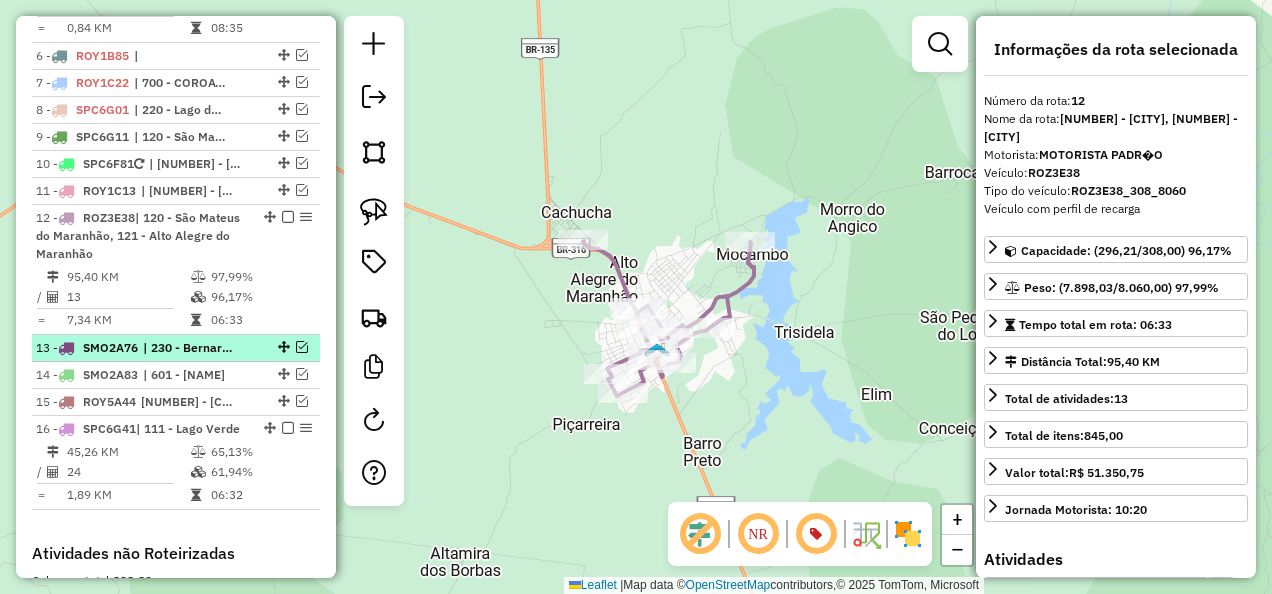 scroll, scrollTop: 1310, scrollLeft: 0, axis: vertical 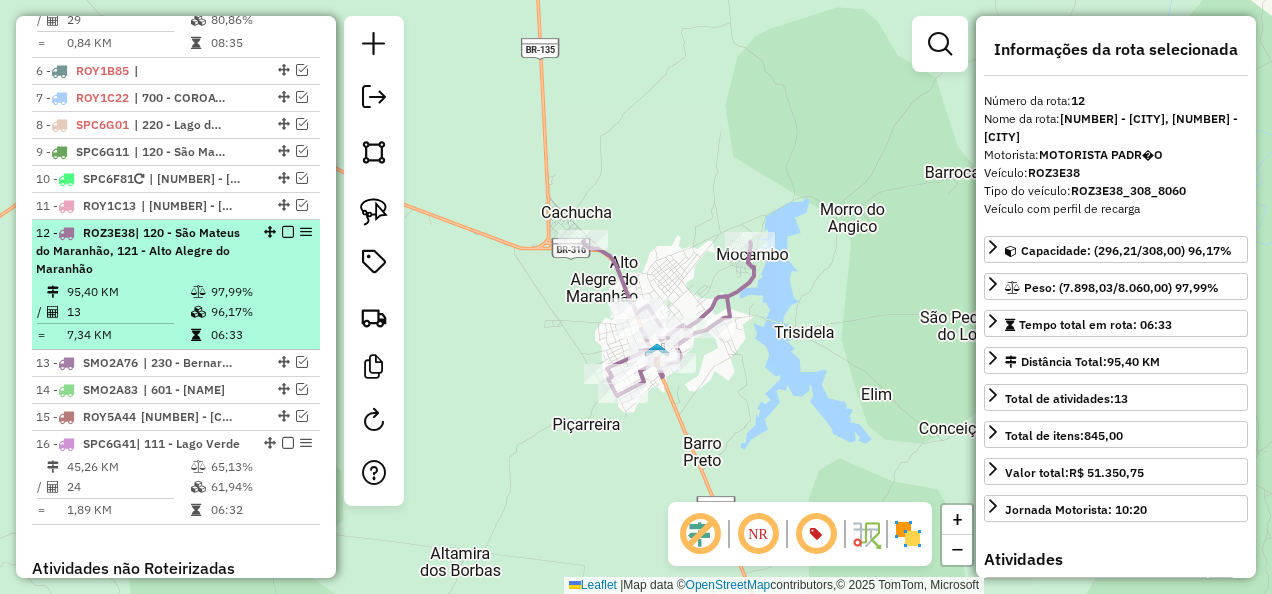 click at bounding box center [288, 232] 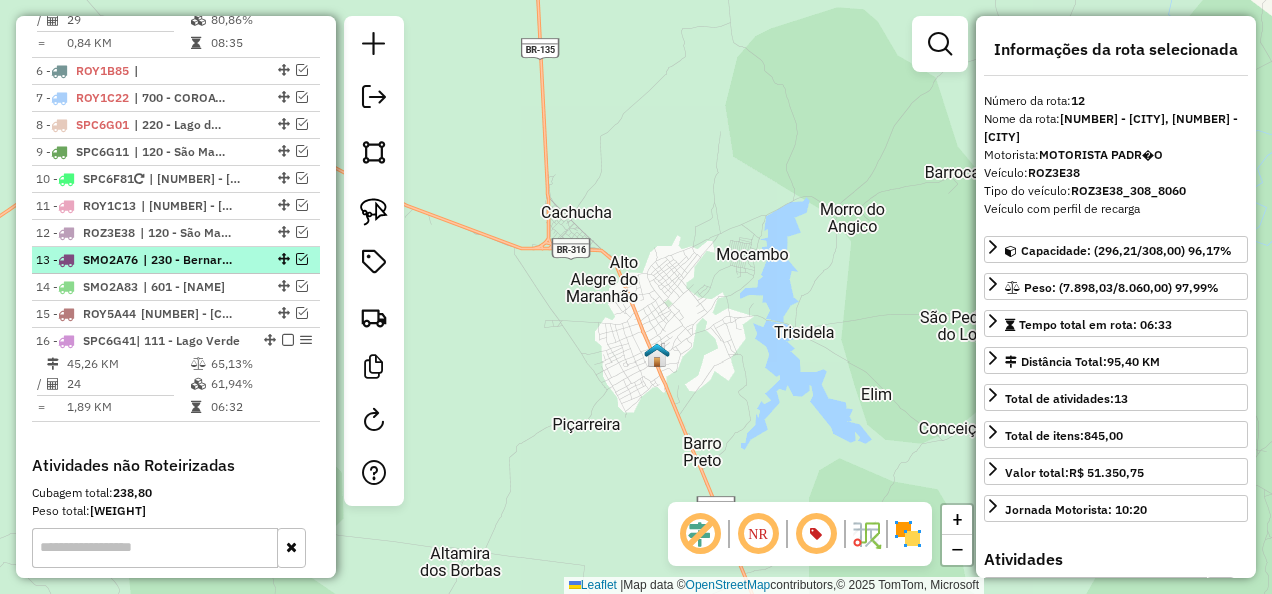 click on "| 230 - Bernardo do Mearim" at bounding box center (189, 260) 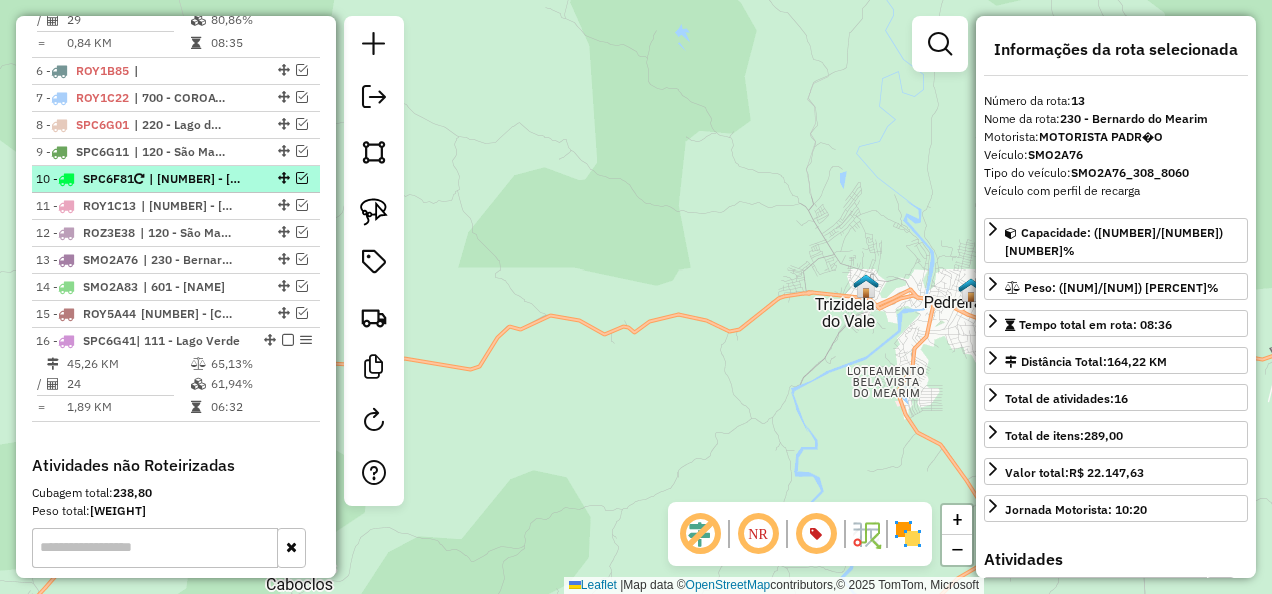 click on "| [NUMBER] - [CITY] do [STATE]" at bounding box center (195, 179) 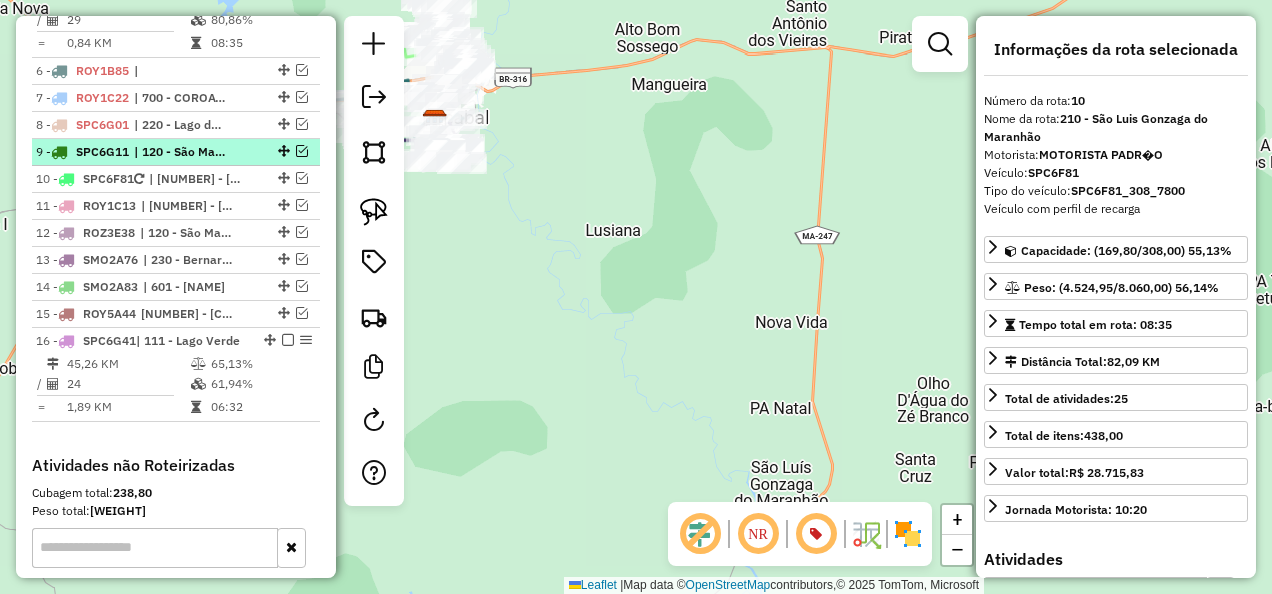click on "| 120 - São Mateus do Maranhão, 121 - Alto Alegre do Maranhão" at bounding box center [180, 152] 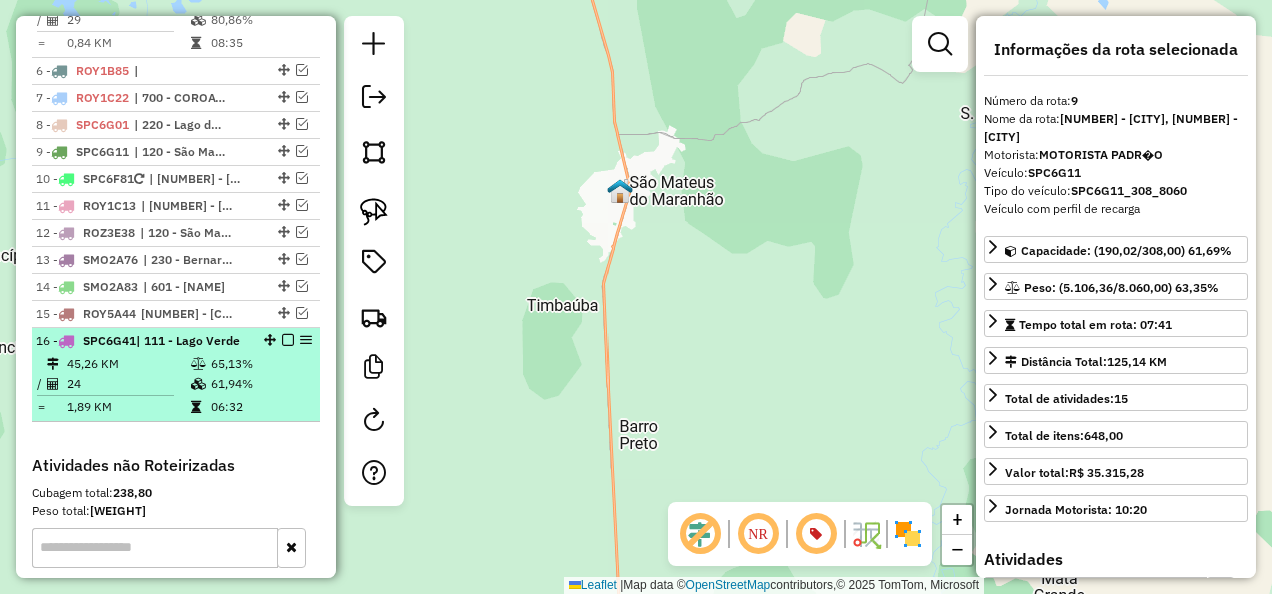 click on "| 111 - Lago Verde" at bounding box center (188, 340) 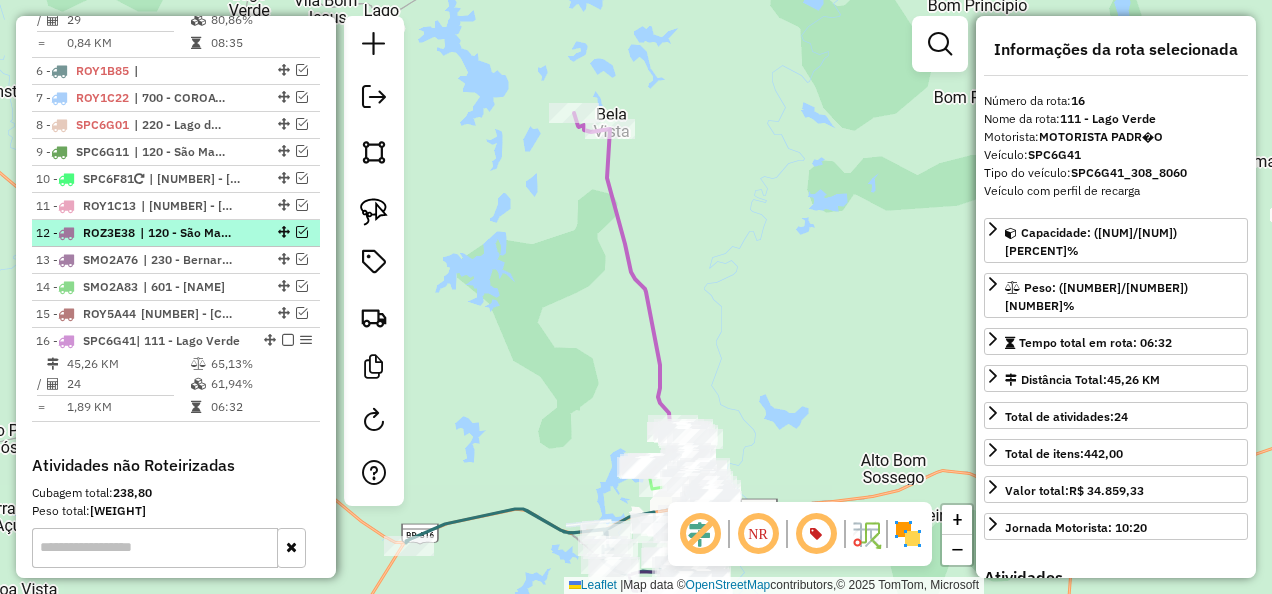 click on "| 120 - São Mateus do Maranhão, 121 - Alto Alegre do Maranhão" at bounding box center (186, 233) 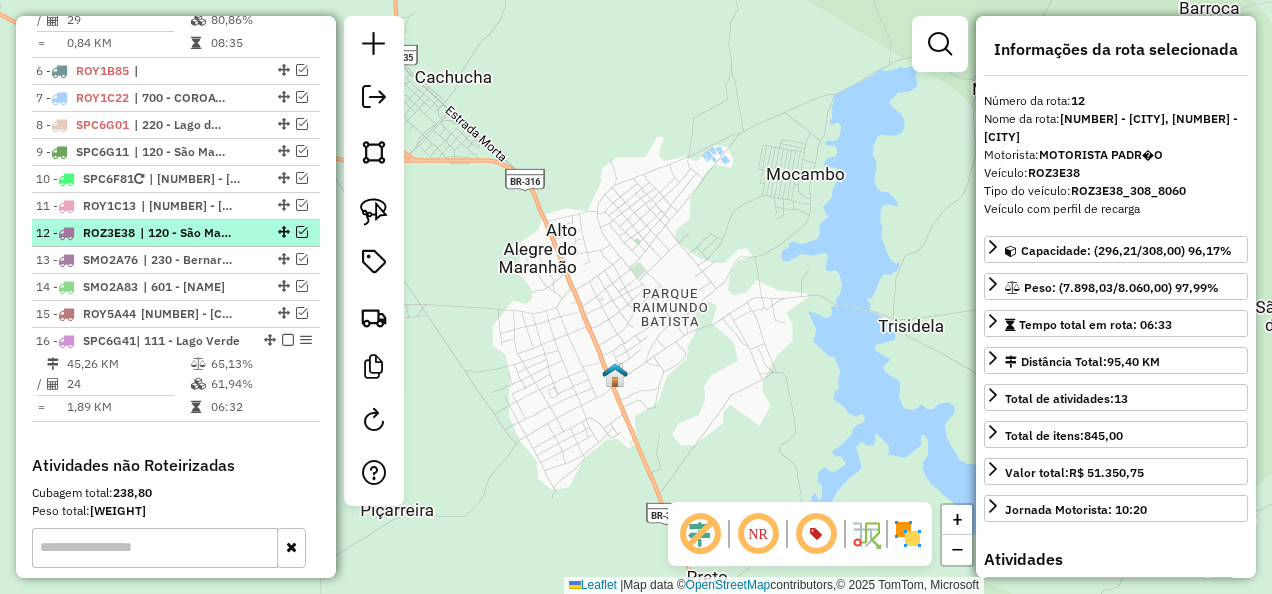 click at bounding box center (302, 232) 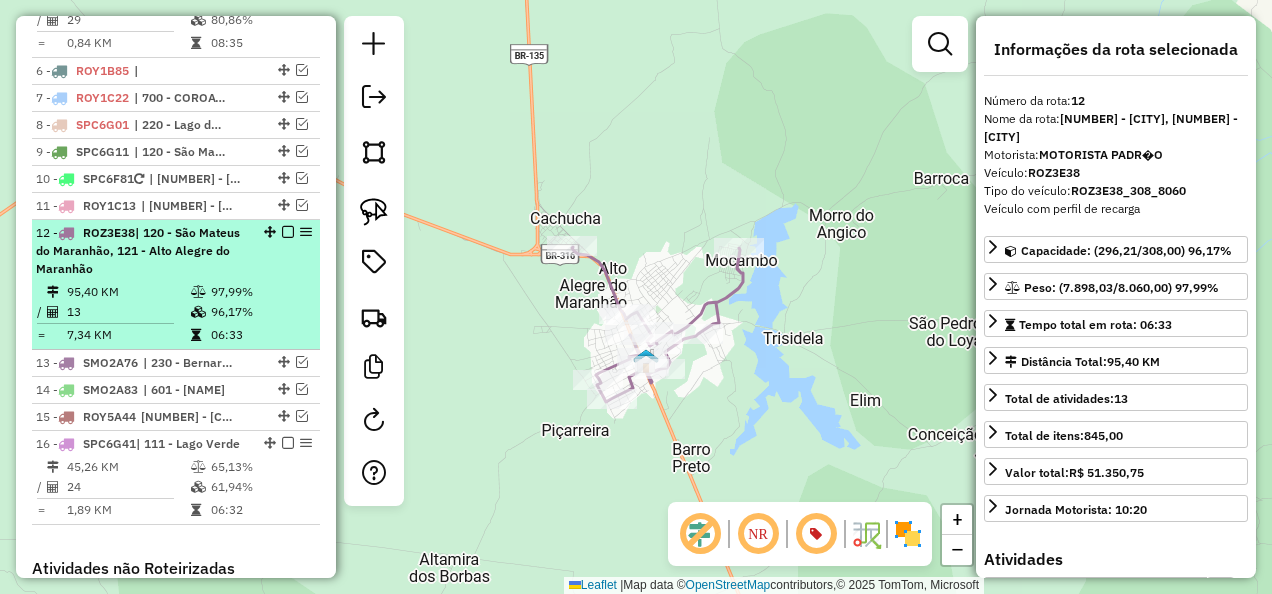 click at bounding box center (288, 232) 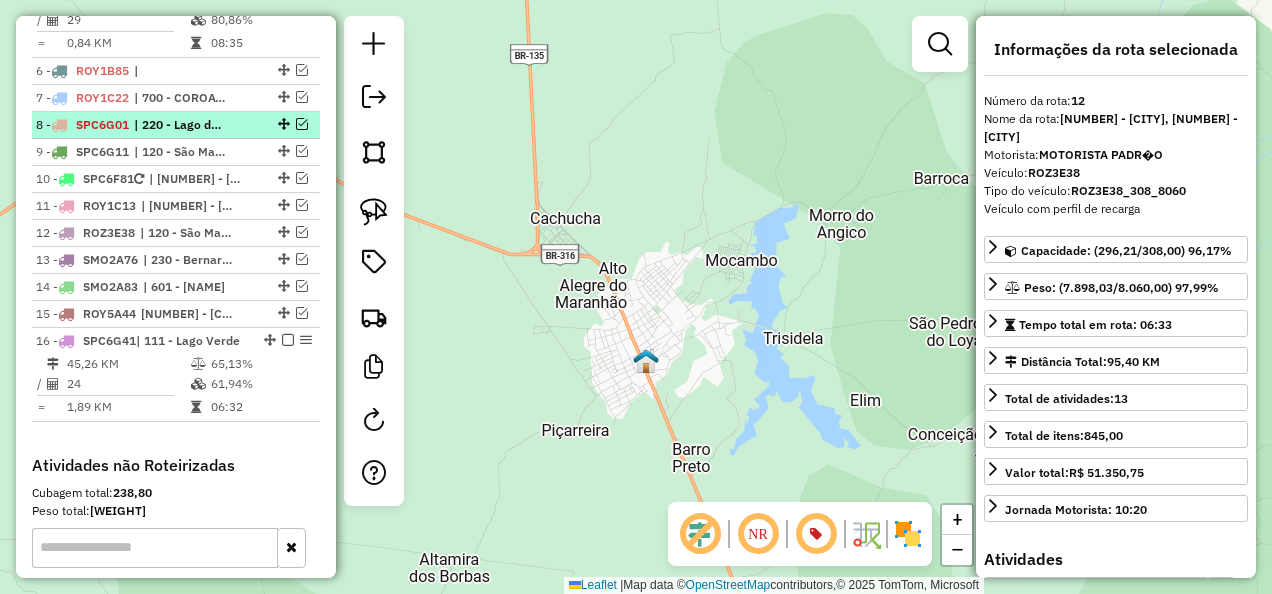 click on "| 220 - Lago dos Rodrigues, 221 - Lago do Jungo" at bounding box center [180, 125] 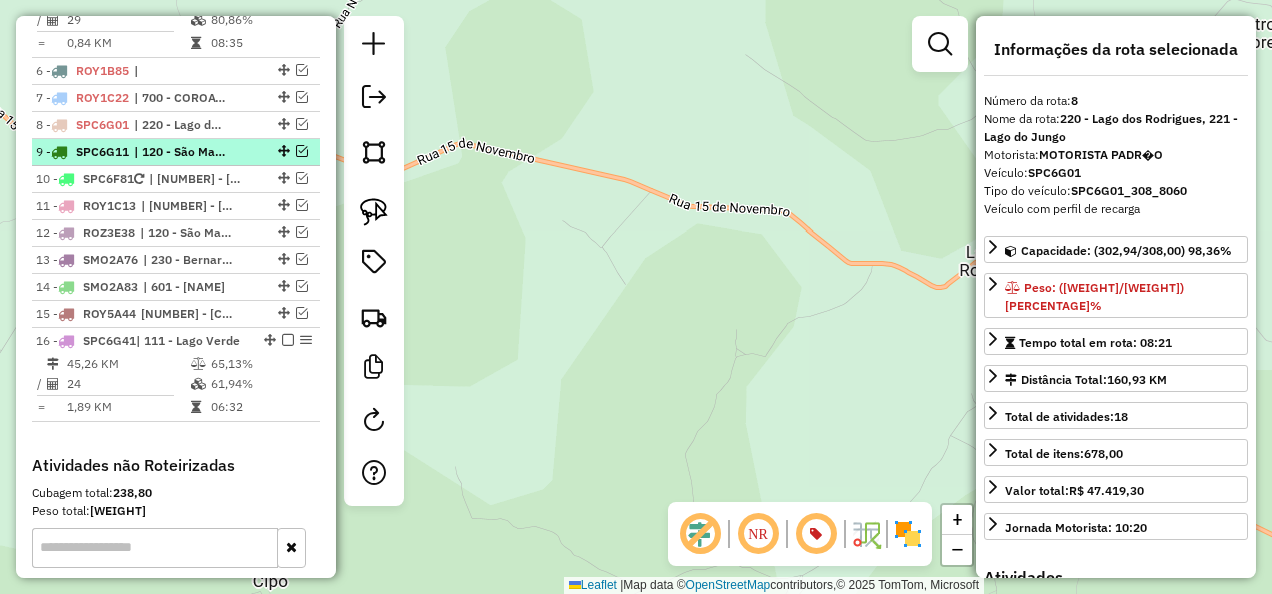 click on "| 120 - São Mateus do Maranhão, 121 - Alto Alegre do Maranhão" at bounding box center [180, 152] 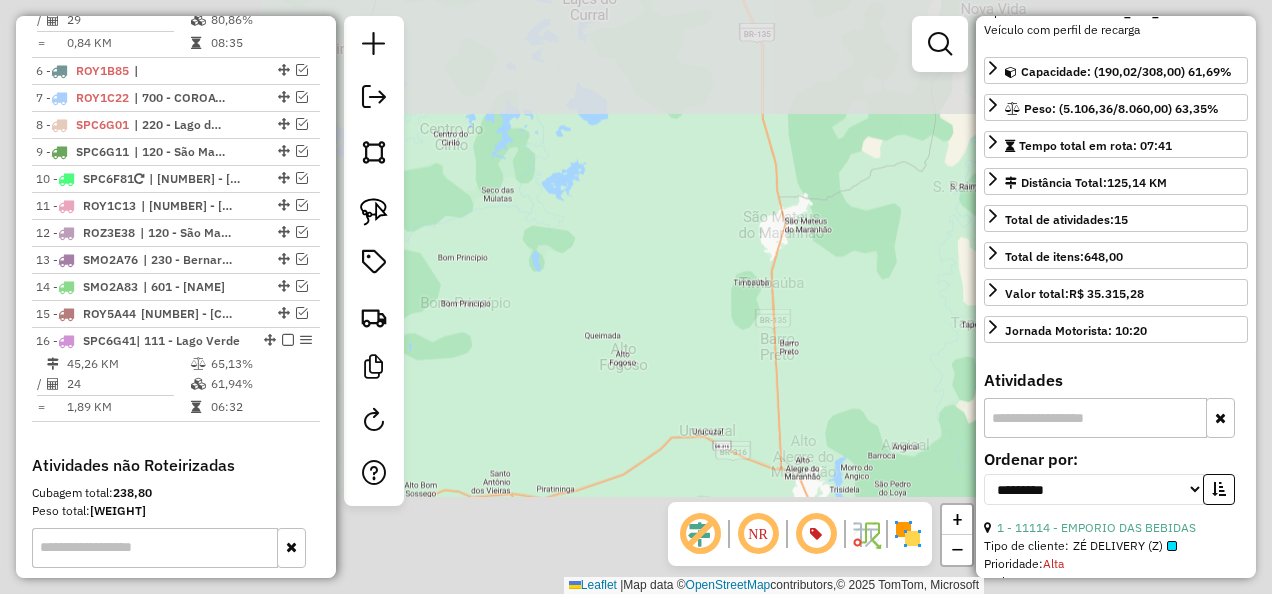 scroll, scrollTop: 200, scrollLeft: 0, axis: vertical 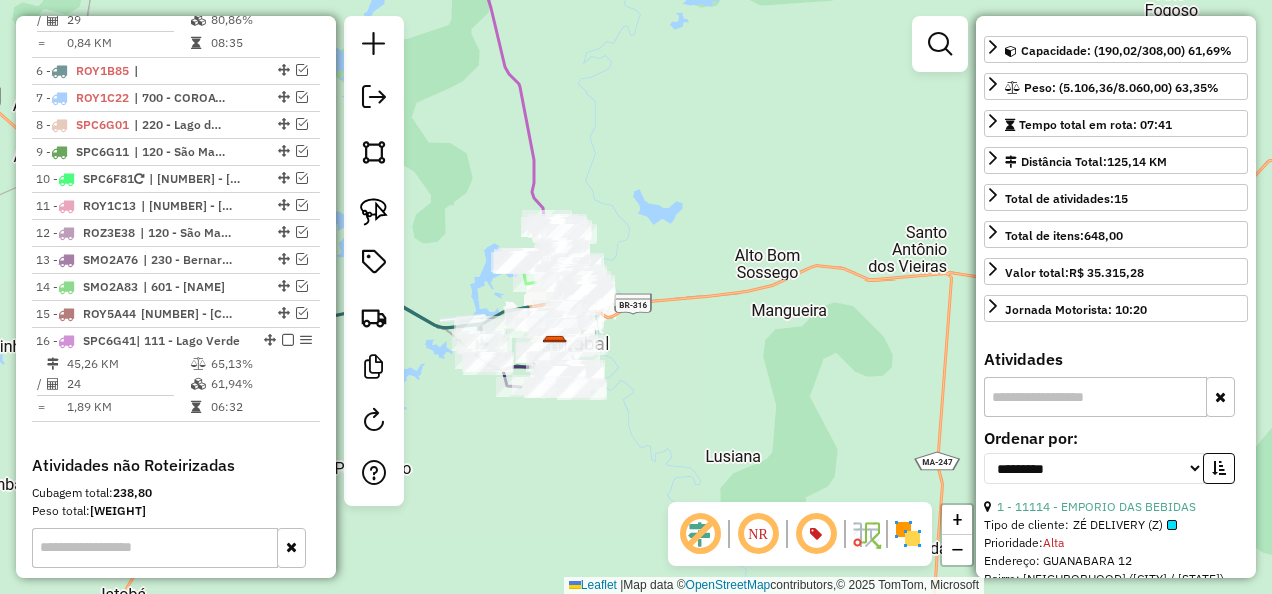 click 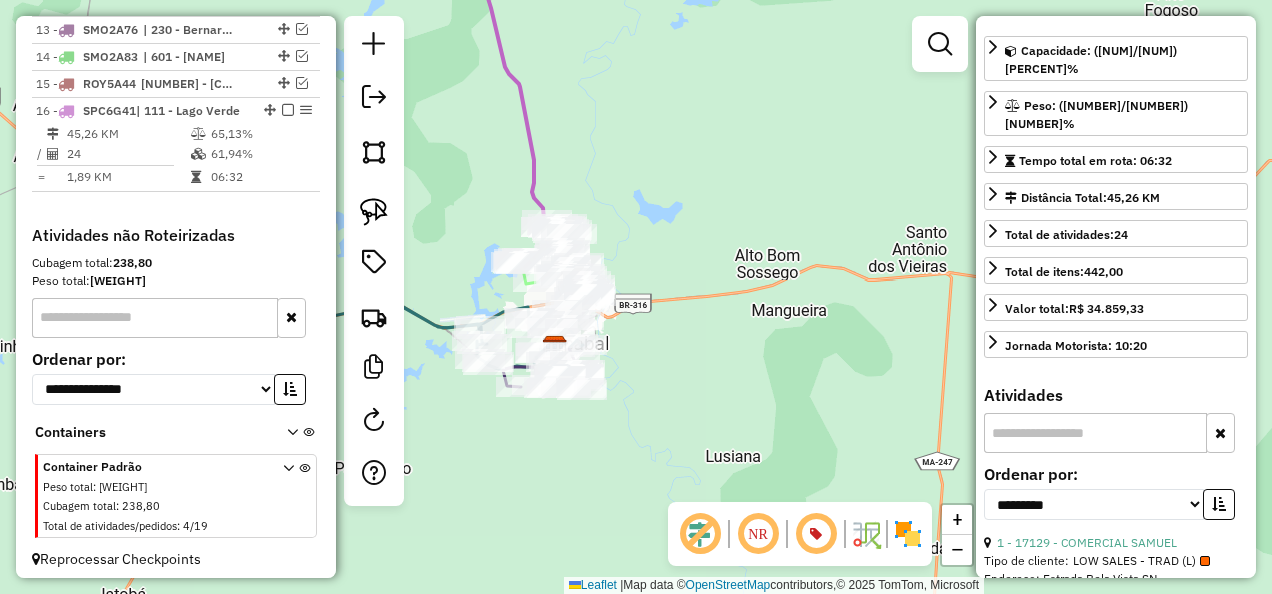 scroll, scrollTop: 1558, scrollLeft: 0, axis: vertical 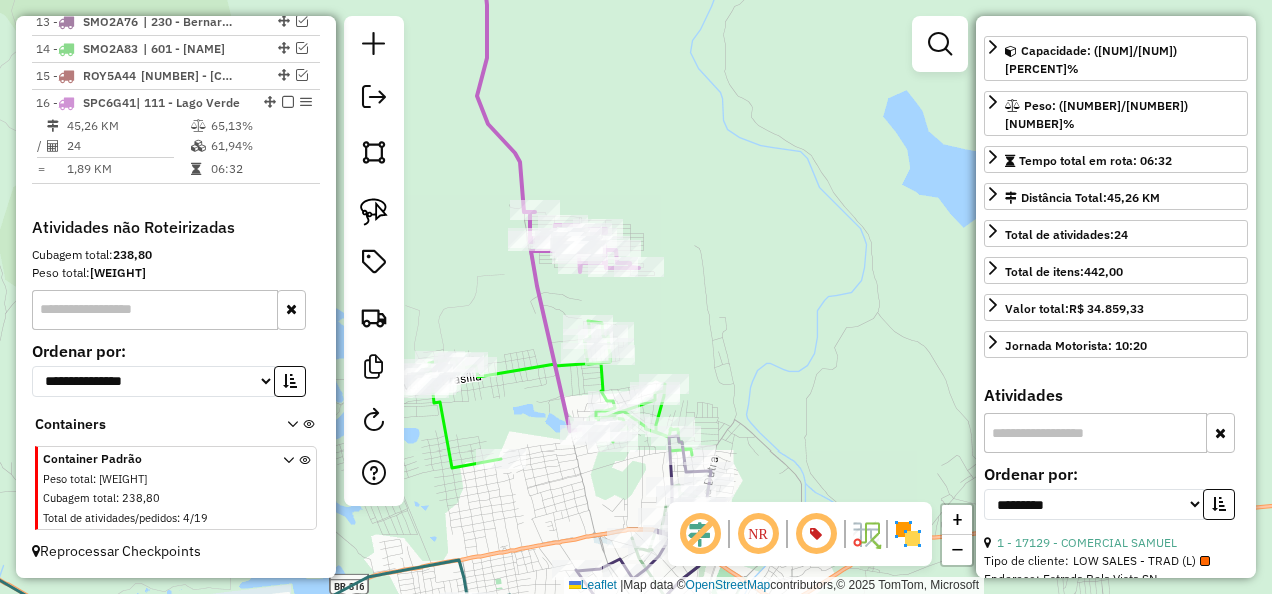 drag, startPoint x: 755, startPoint y: 290, endPoint x: 754, endPoint y: 222, distance: 68.007355 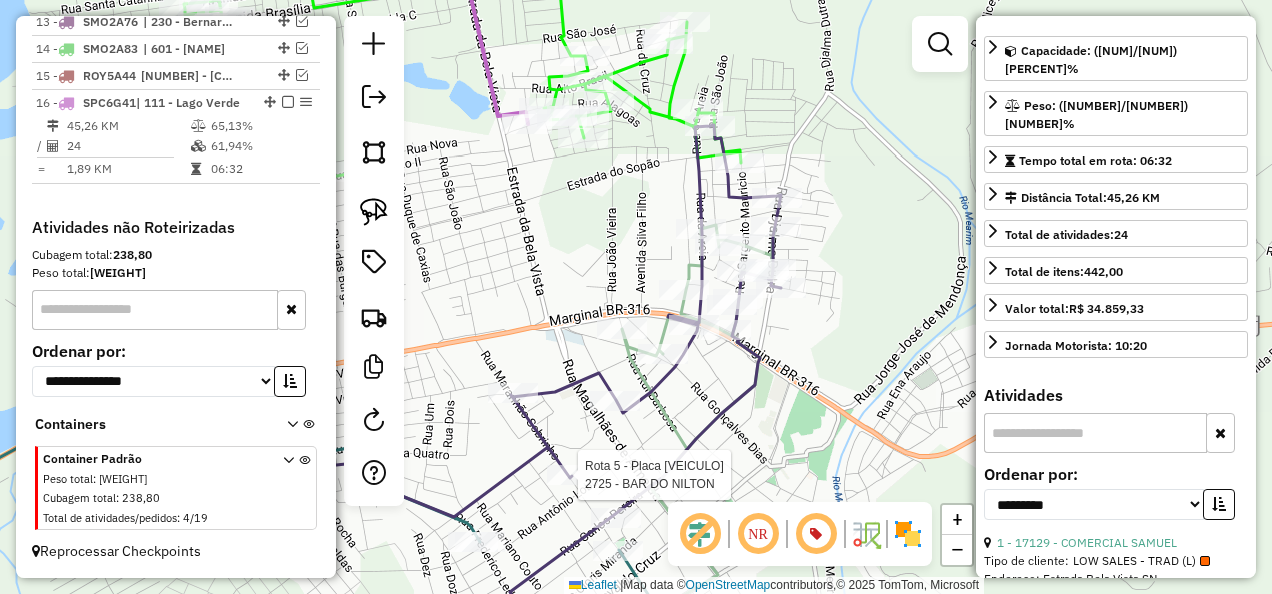 scroll, scrollTop: 0, scrollLeft: 0, axis: both 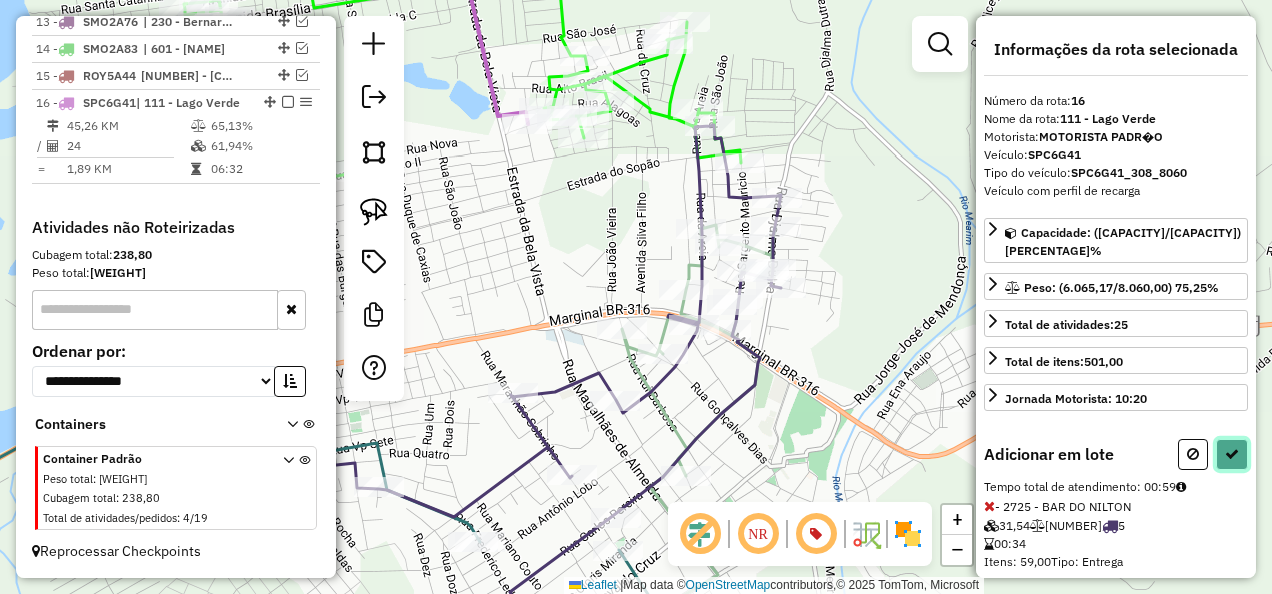 click at bounding box center [1232, 454] 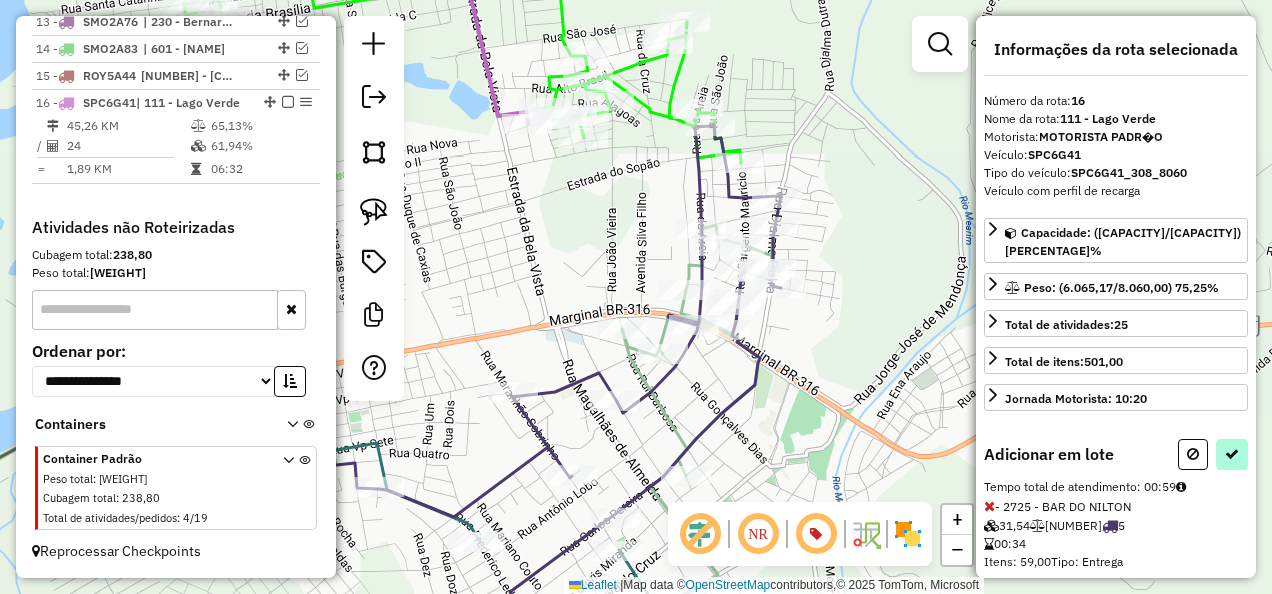 select on "**********" 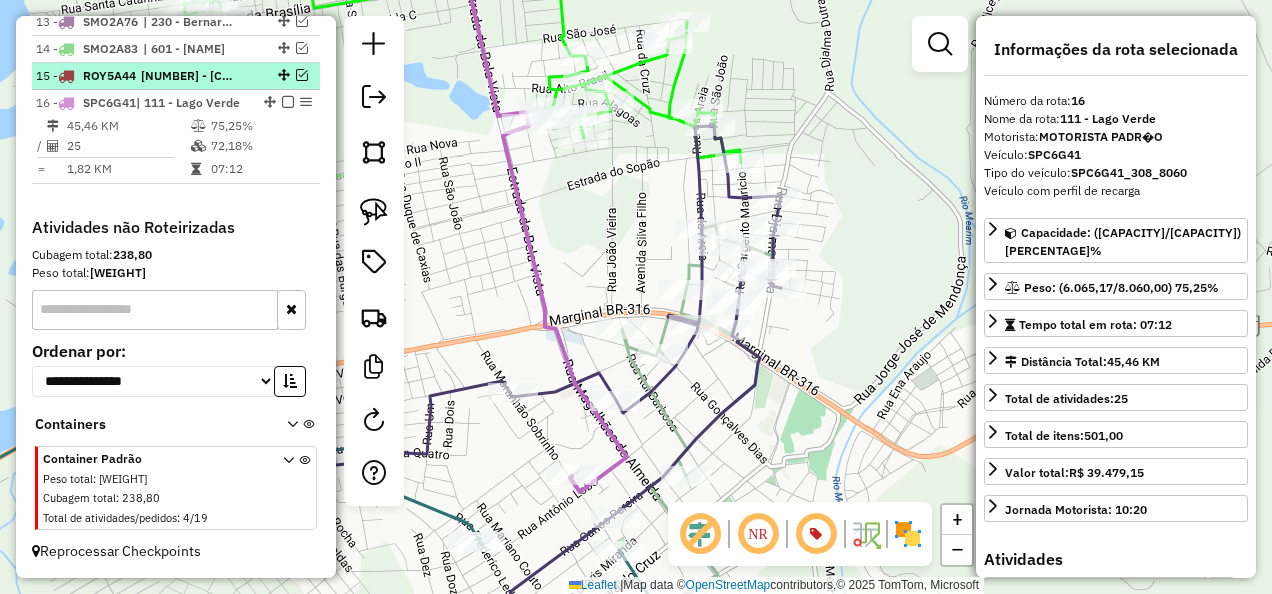 click on "[NUMBER] - [CITY] do Maranhão , [NUMBER] - Pedreiras / Trizidela" at bounding box center (187, 76) 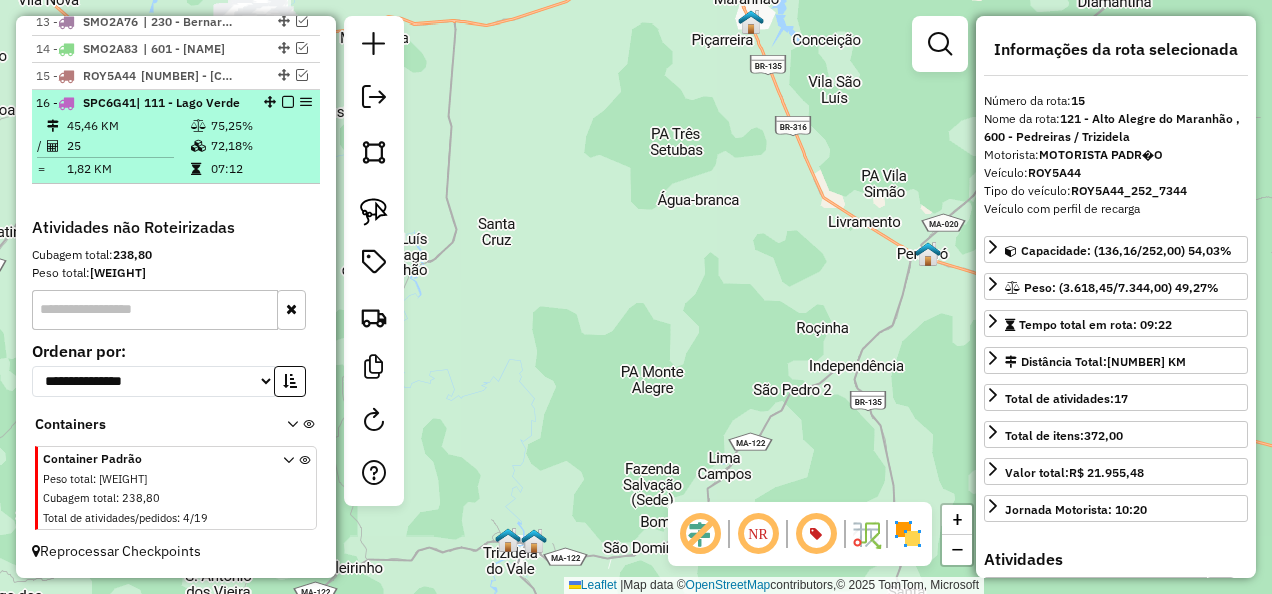 click on "[NUMBER] - [PLATE] | [NUMBER] - Lago Verde" at bounding box center [142, 103] 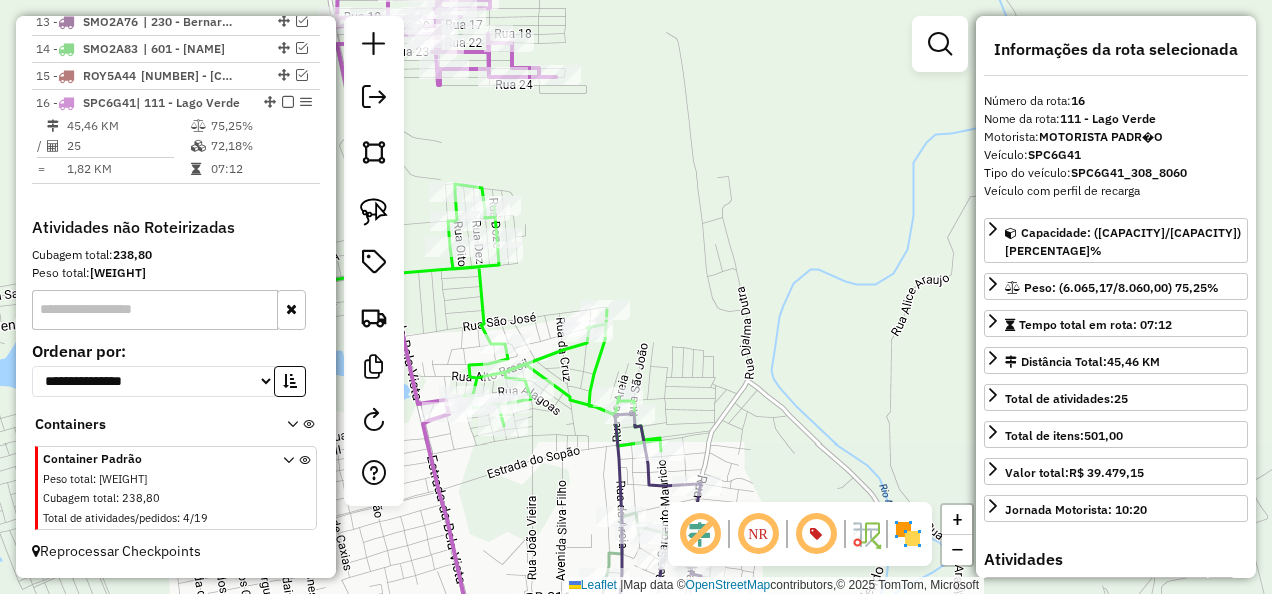 drag, startPoint x: 674, startPoint y: 296, endPoint x: 794, endPoint y: 166, distance: 176.91806 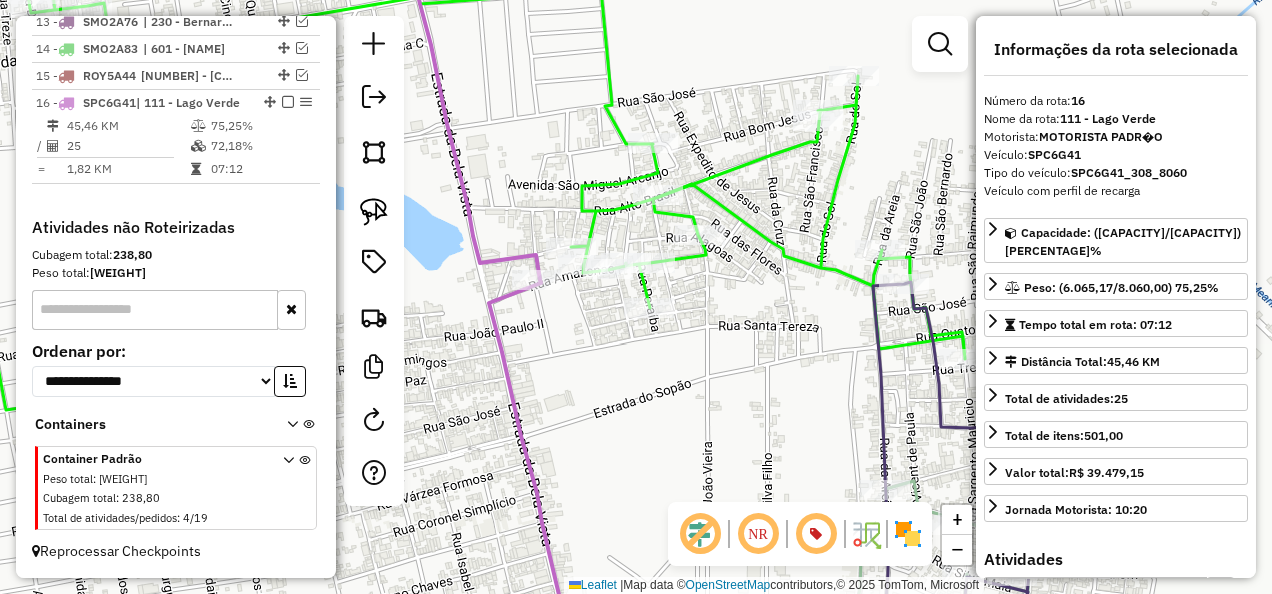 drag, startPoint x: 617, startPoint y: 396, endPoint x: 622, endPoint y: 206, distance: 190.06578 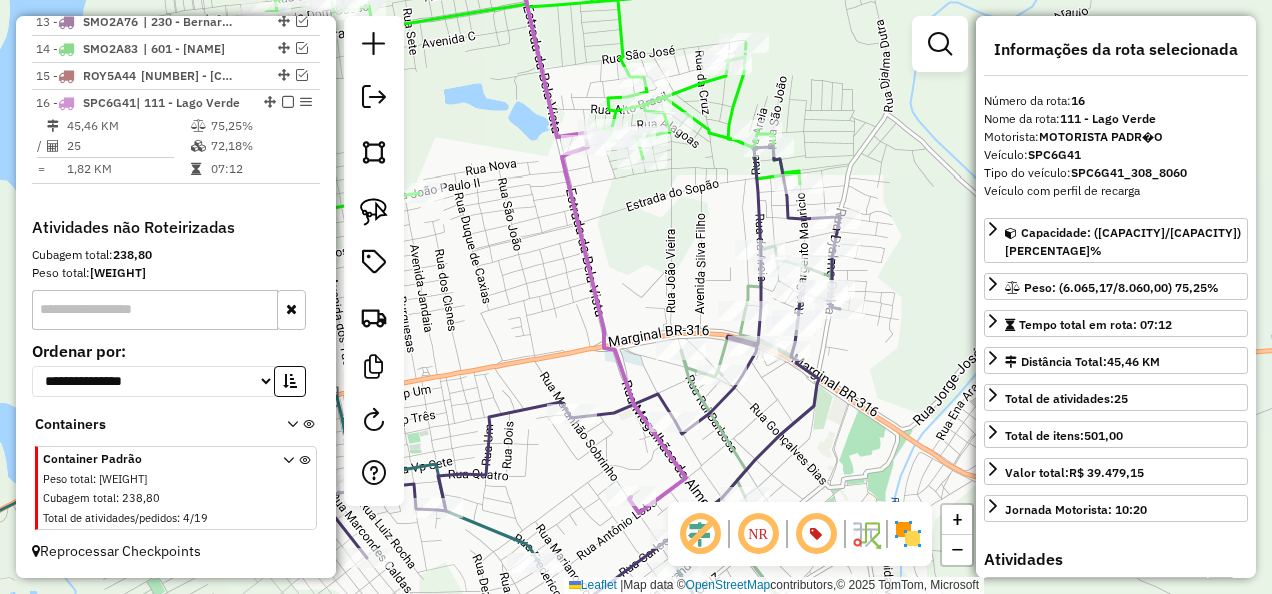 drag, startPoint x: 642, startPoint y: 193, endPoint x: 632, endPoint y: 378, distance: 185.27008 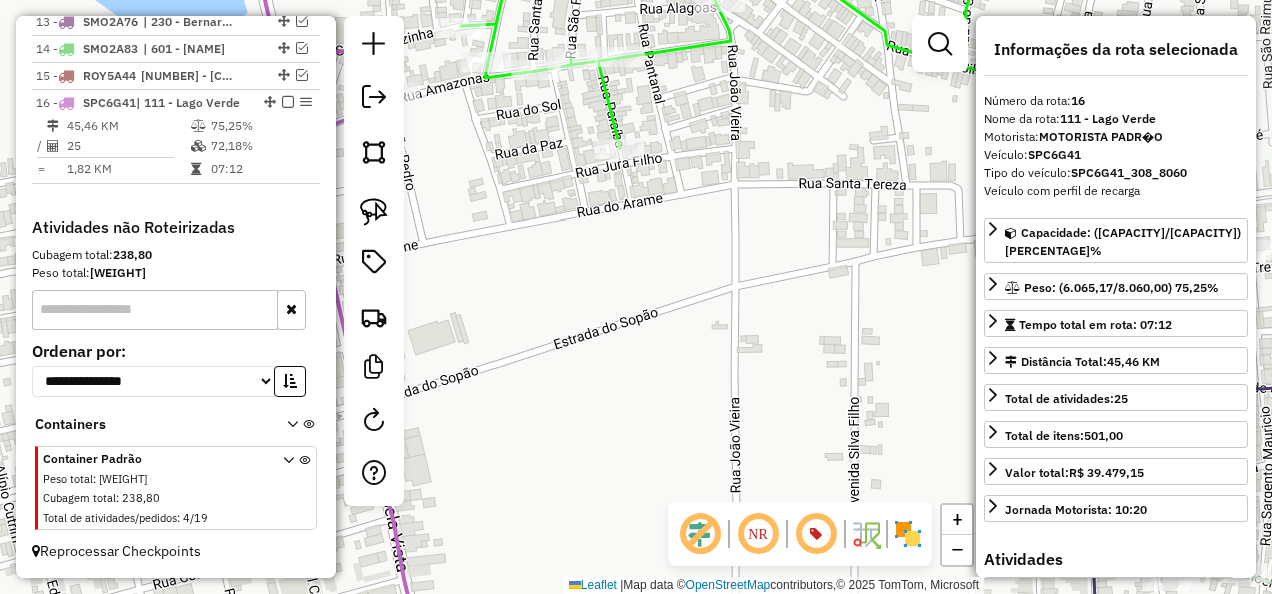 click 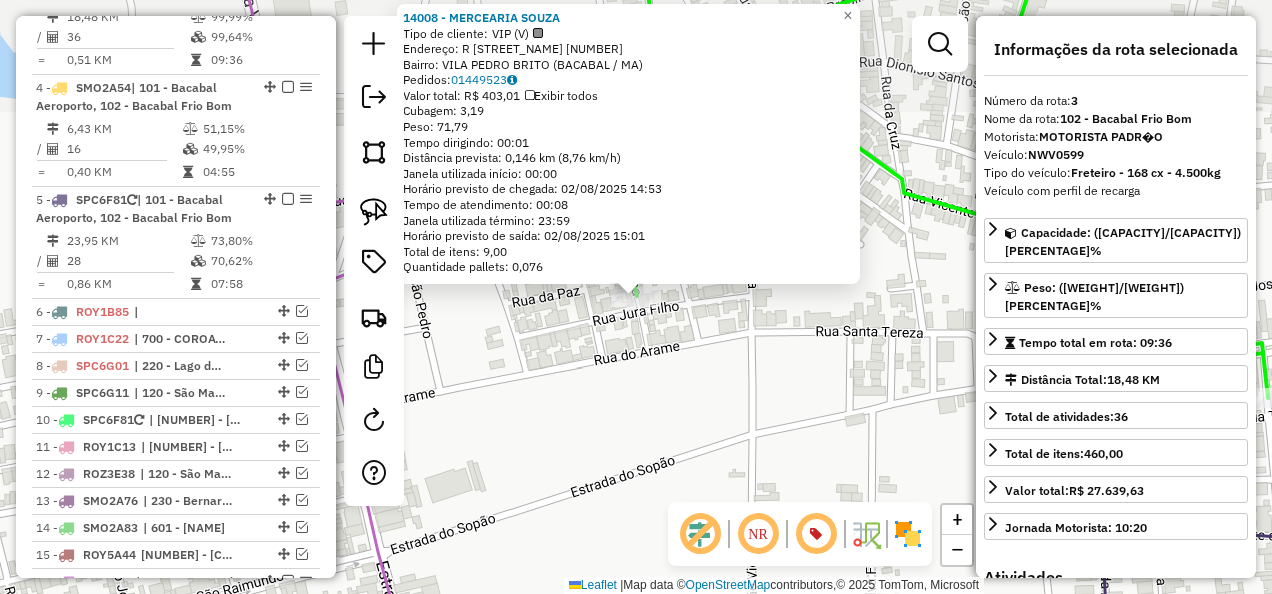 scroll, scrollTop: 1015, scrollLeft: 0, axis: vertical 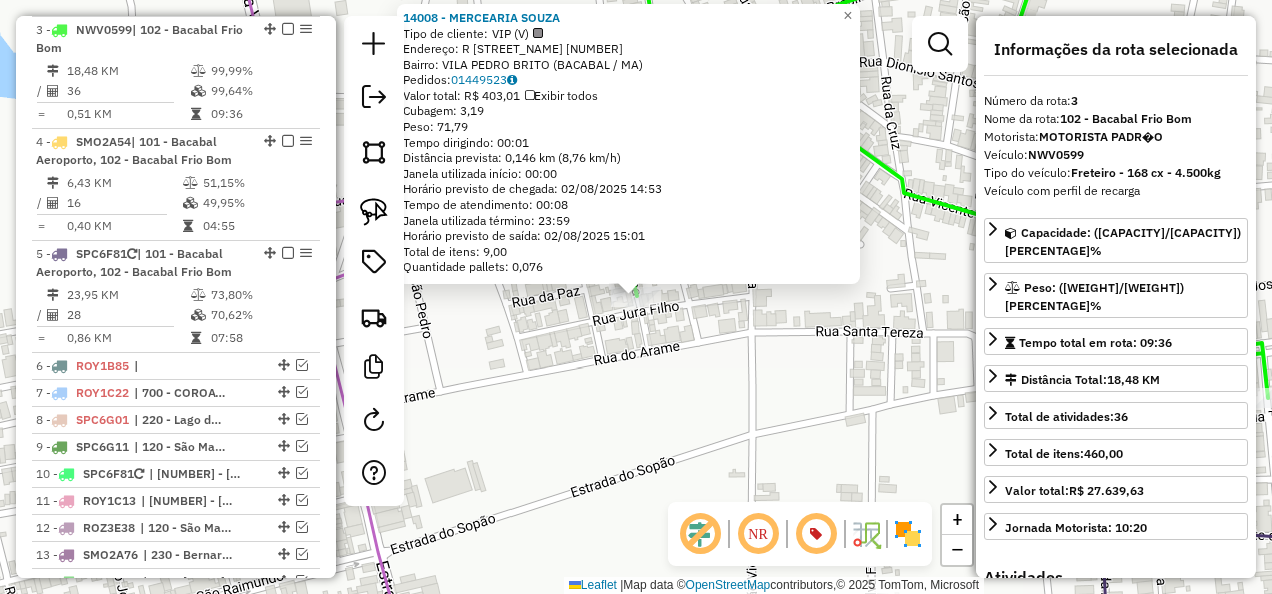click on "MERCEARIA SOUZA Tipo de cliente: VIP (V) Endereço: R JURA FILHO [NUMBER] Bairro: VILA PEDRO BRITO (BACABAL / MA) Pedidos: [NUMBER] Valor total: R$ [NUMBER] Exibir todos Cubagem: [NUMBER] Peso: [NUMBER] Tempo dirigindo: [TIME] Distância prevista: [NUMBER] km ([NUMBER] km/h) Janela utilizada início: [TIME] Horário previsto de chegada: [DATE] [TIME] Tempo de atendimento: [TIME] Janela utilizada término: [TIME] Horário previsto de saída: [DATE] [TIME] Total de itens: [NUMBER] Quantidade pallets: [NUMBER] × Janela de atendimento Grade de atendimento Capacidade Transportadoras Veículos Cliente Pedidos Rotas Selecione os dias de semana para filtrar as janelas de atendimento Seg Ter Qua Qui Sex Sáb Dom Informe o período da janela de atendimento: De: [TIME] Até: [TIME] Filtrar exatamente a janela do cliente Considerar janela de atendimento padrão Selecione os dias de semana para filtrar as grades de atendimento Seg Ter Qua Qui Sex Sáb Dom De: [TIME]" 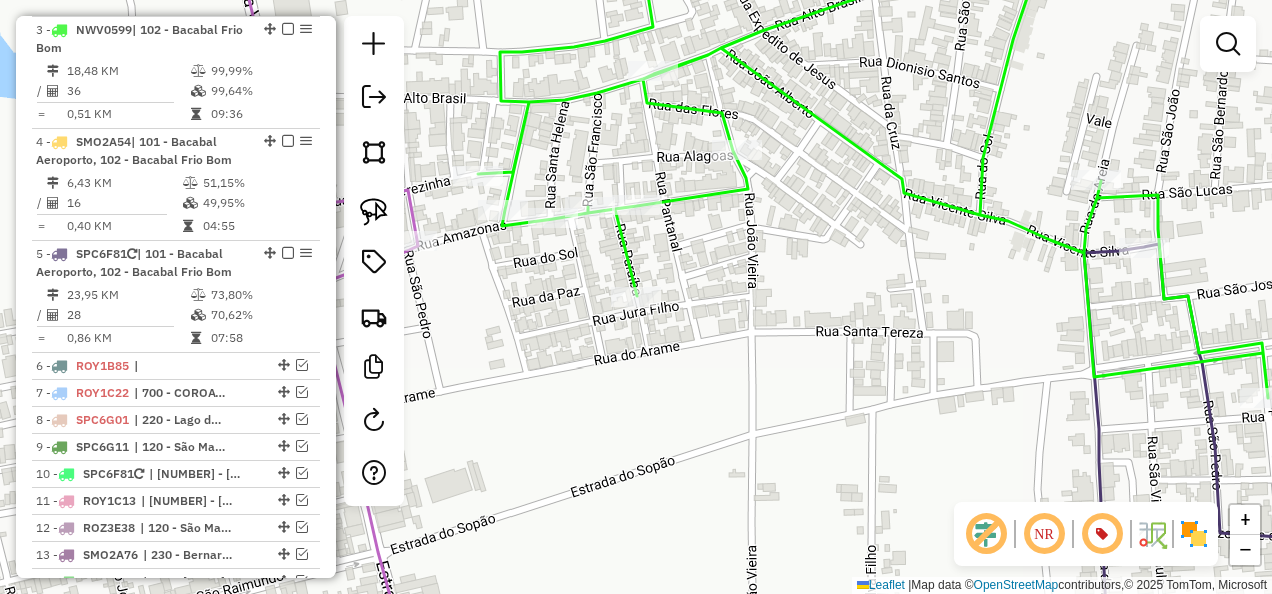 click 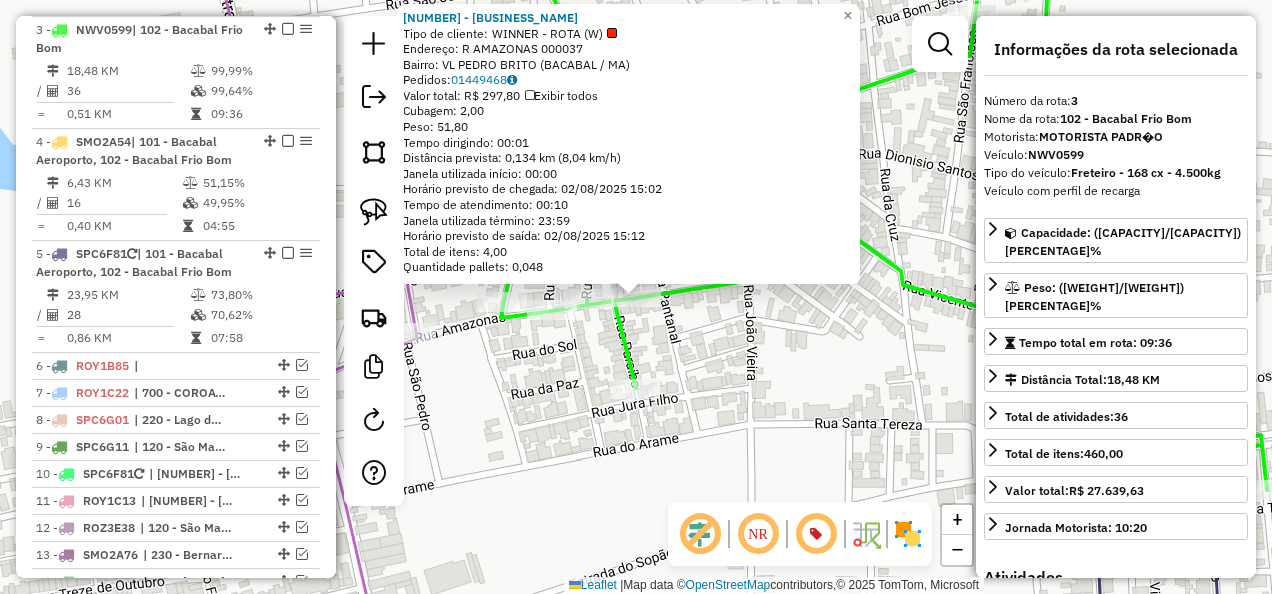 click on "Rota [NUMBER] - Placa [PLATE] [NUMBER] - [NAME] [NAME] Tipo de cliente: WINNER - ROTA (W) Endereço: R AMAZONAS [NUMBER] Bairro: VL PEDRO BRITO ([CITY] / [STATE]) Pedidos: [ORDER_ID] Valor total: R$ [PRICE] Exibir todos Cubagem: [CUBAGE] Peso: [WEIGHT] Tempo dirigindo: [TIME] Distância prevista: [DISTANCE] km ([SPEED] km/h) Janela utilizada início: [TIME] Horário previsto de chegada: [DATE] [TIME] Tempo de atendimento: [TIME] Janela utilizada término: [TIME] Horário previsto de saída: [DATE] [TIME] Total de itens: [ITEMS] Quantidade pallets: [PALLETS] × Janela de atendimento Grade de atendimento Capacidade Transportadoras Veículos Cliente Pedidos Rotas Selecione os dias de semana para filtrar as janelas de atendimento Seg Ter Qua Qui Sex Sáb Dom Informe o período da janela de atendimento: De: Até: Filtrar exatamente a janela do cliente Considerar janela de atendimento padrão Seg Ter Qua Qui Sex Sáb Dom Peso mínimo: +" 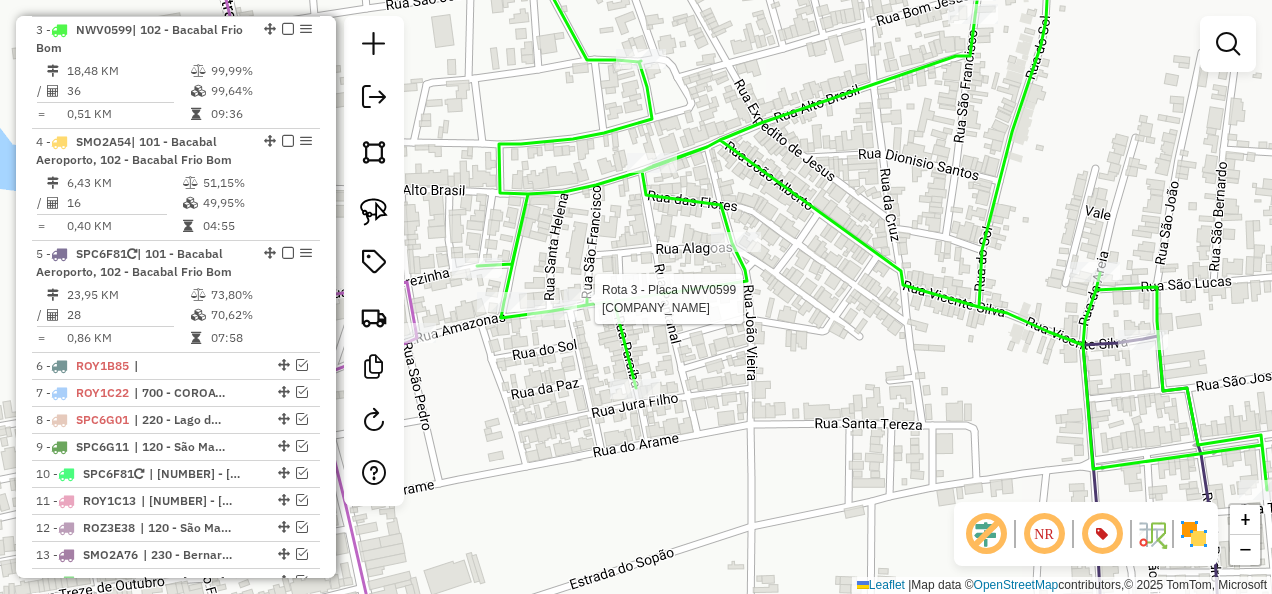 select on "**********" 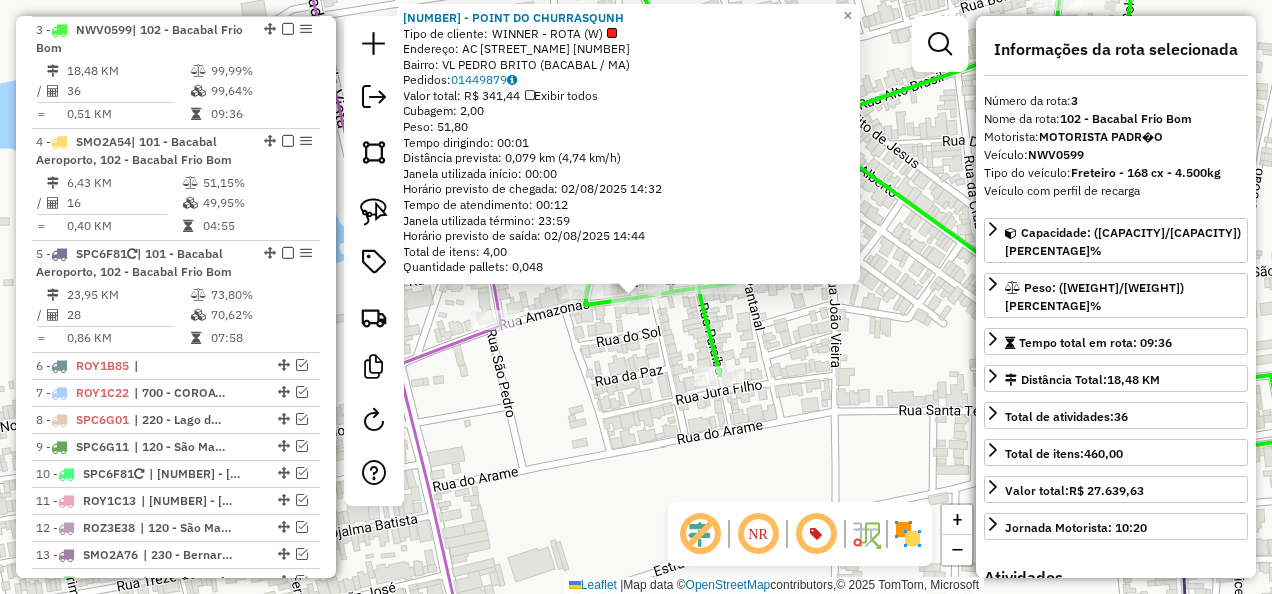 click on "Rota 3 - Placa NWV0599 2157 - POINT DO CHURRASQUNH × 2157 - POINT DO CHURRASQUNH Tipo de cliente: WINNER - ROTA (W) Endereço: AC RUA AMAZONAS 61 Bairro: VL PEDRO BRITO ([CITY] / [STATE]) Pedidos: [ORDER_ID] Valor total: R$ [PRICE] Exibir todos Cubagem: [CUBAGE] Peso: [WEIGHT] Tempo dirigindo: [TIME] Distância prevista: [DISTANCE] km ([SPEED]/h) Janela utilizada início: [TIME] Horário previsto de chegada: [DATE] [TIME] Tempo de atendimento: [TIME] Janela utilizada término: [TIME] Horário previsto de saída: [DATE] [TIME] Total de itens: [ITEMS] Quantidade pallets: [PALLETS] × Janela de atendimento Grade de atendimento Capacidade Transportadoras Veículos Cliente Pedidos Rotas Selecione os dias de semana para filtrar as janelas de atendimento Seg Ter Qua Qui Sex Sáb Dom Informe o período da janela de atendimento: De: Até: Filtrar exatamente a janela do cliente Considerar janela de atendimento padrão Seg Ter Qua Qui Sex Sáb Dom Peso mínimo: Peso máximo: De:" 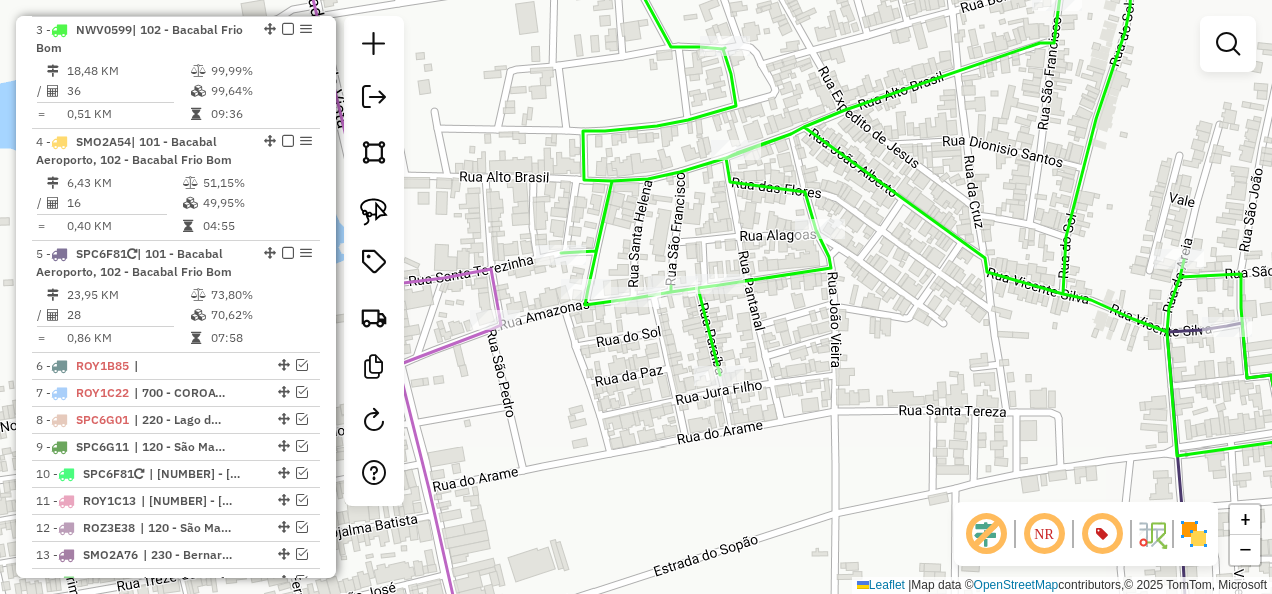 click 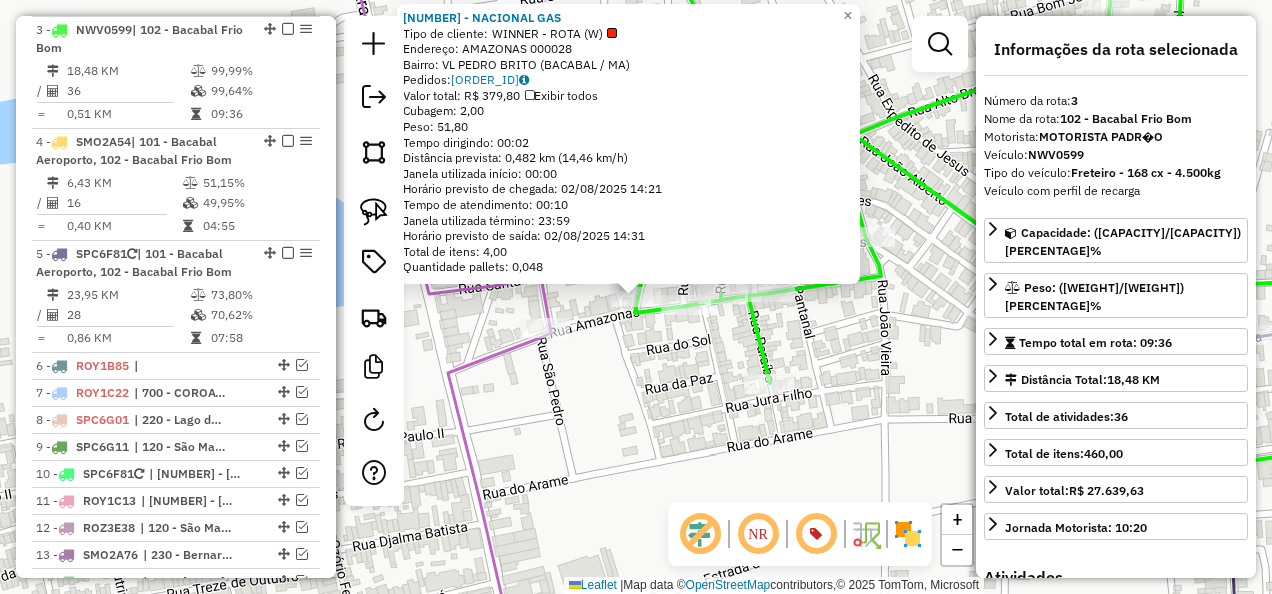 drag, startPoint x: 614, startPoint y: 368, endPoint x: 611, endPoint y: 310, distance: 58.077534 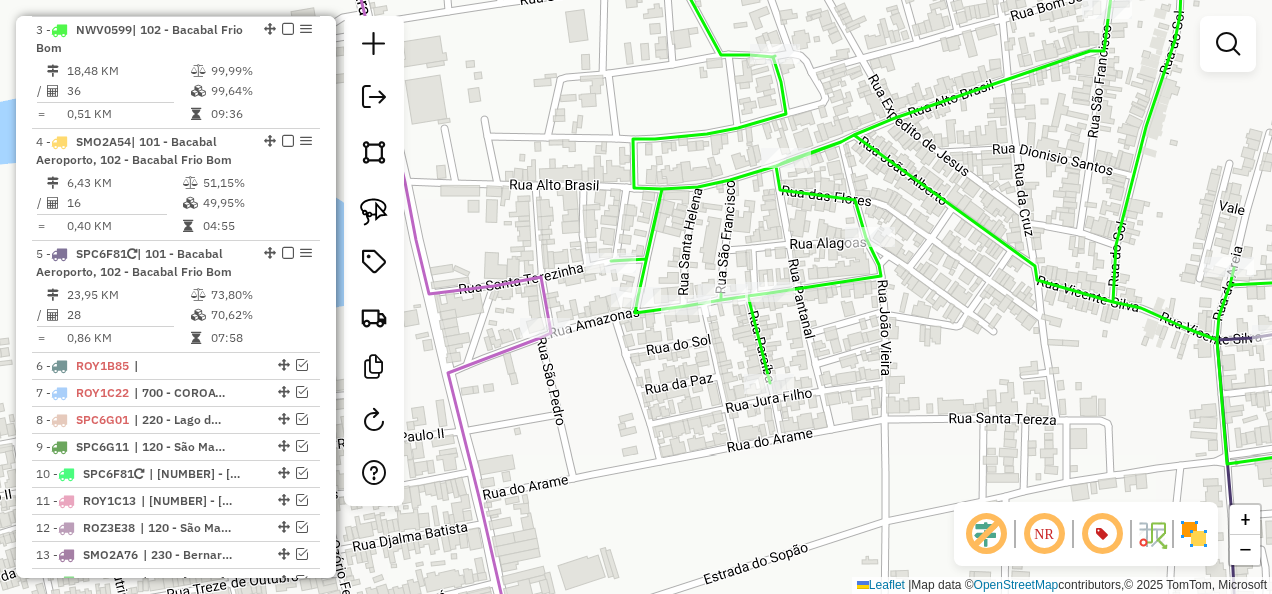 click on "Janela de atendimento Grade de atendimento Capacidade Transportadoras Veículos Cliente Pedidos  Rotas Selecione os dias de semana para filtrar as janelas de atendimento  Seg   Ter   Qua   Qui   Sex   Sáb   Dom  Informe o período da janela de atendimento: De: Até:  Filtrar exatamente a janela do cliente  Considerar janela de atendimento padrão  Selecione os dias de semana para filtrar as grades de atendimento  Seg   Ter   Qua   Qui   Sex   Sáb   Dom   Considerar clientes sem dia de atendimento cadastrado  Clientes fora do dia de atendimento selecionado Filtrar as atividades entre os valores definidos abaixo:  Peso mínimo:   Peso máximo:   Cubagem mínima:   Cubagem máxima:   De:   Até:  Filtrar as atividades entre o tempo de atendimento definido abaixo:  De:   Até:   Considerar capacidade total dos clientes não roteirizados Transportadora: Selecione um ou mais itens Tipo de veículo: Selecione um ou mais itens Veículo: Selecione um ou mais itens Motorista: Selecione um ou mais itens Nome: Rótulo:" 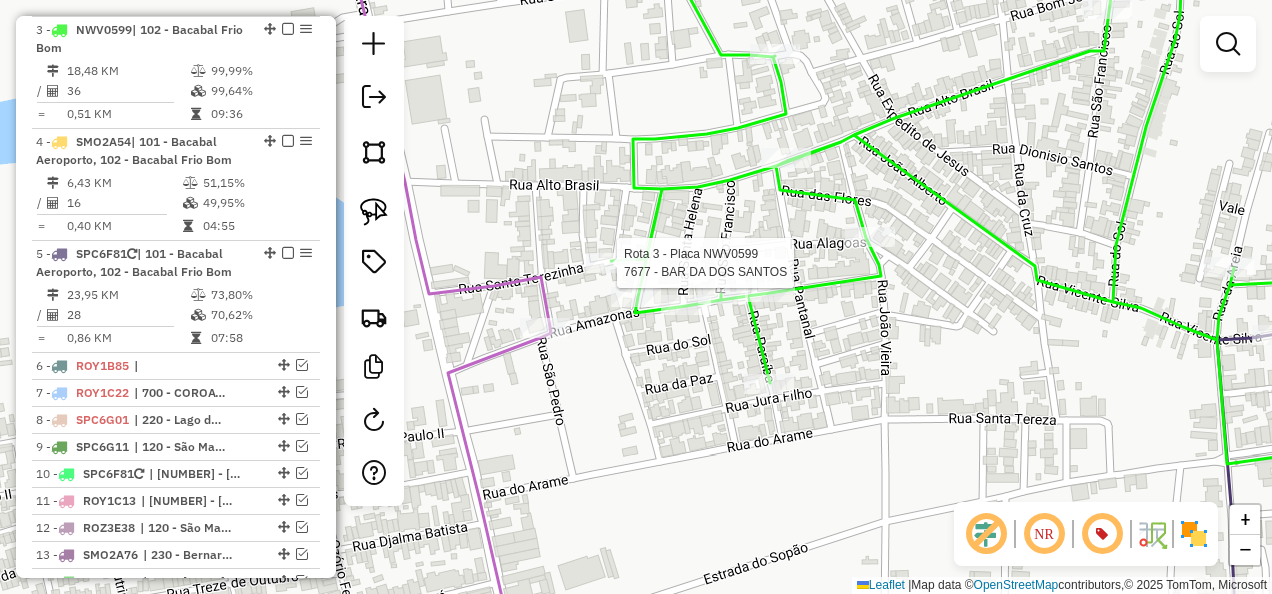 select on "**********" 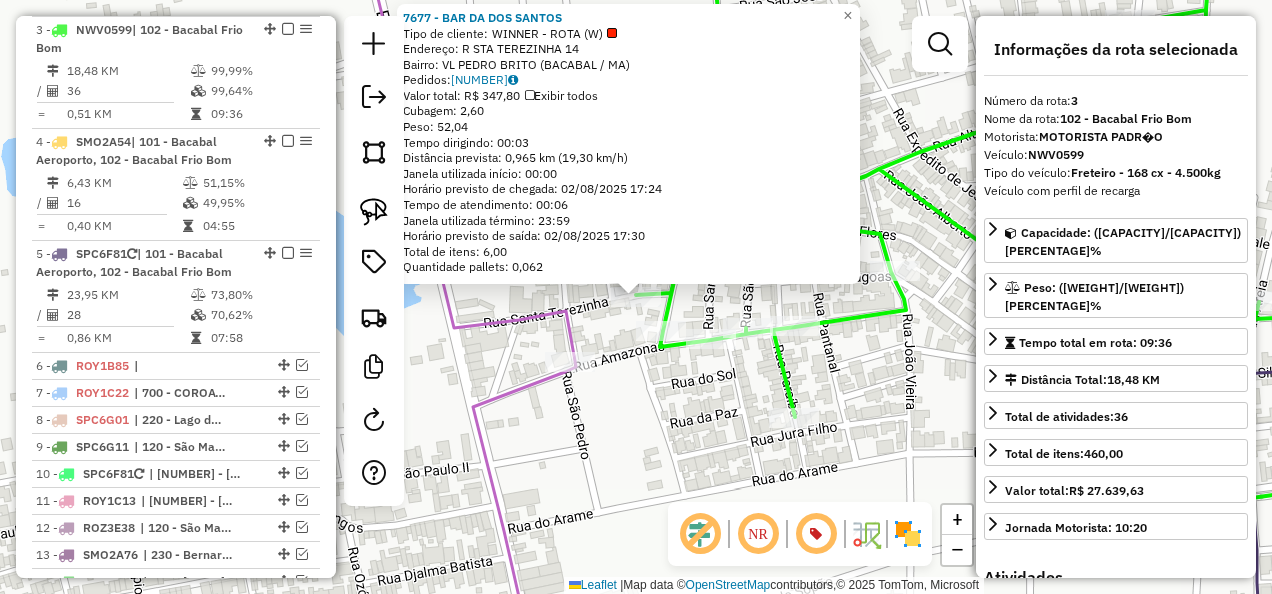 click on "Rota 3 - Placa NWV0599  7677 - [BUSINESS_NAME] 7677 - [BUSINESS_NAME]  Tipo de cliente:   WINNER - ROTA (W)   Endereço: R   STA TEREZINHA                 [NUMBER]   Bairro: VL PEDRO BRITO ([CITY] / MA)   Pedidos:  [ORDER_ID]   Valor total: R$ 347,80   Exibir todos   Cubagem: 2,60  Peso: 52,04  Tempo dirigindo: 00:03   Distância prevista: 0,965 km (19,30 km/h)   Janela utilizada início: 00:00   Horário previsto de chegada: 02/08/2025 17:24   Tempo de atendimento: 00:06   Janela utilizada término: 23:59   Horário previsto de saída: 02/08/2025 17:30   Total de itens: 6,00   Quantidade pallets: 0,062  × Janela de atendimento Grade de atendimento Capacidade Transportadoras Veículos Cliente Pedidos  Rotas Selecione os dias de semana para filtrar as janelas de atendimento  Seg   Ter   Qua   Qui   Sex   Sáb   Dom  Informe o período da janela de atendimento: De: Até:  Filtrar exatamente a janela do cliente  Considerar janela de atendimento padrão   Seg   Ter   Qua   Qui   Sex   Sáb   Dom   Peso mínimo:  +" 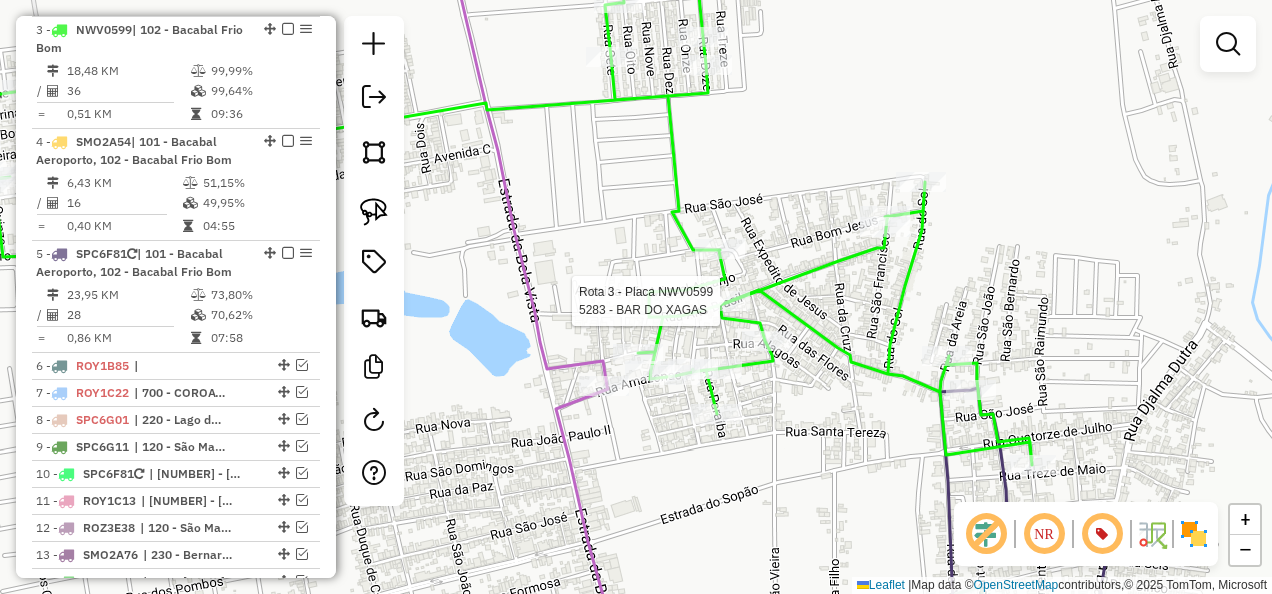 select on "**********" 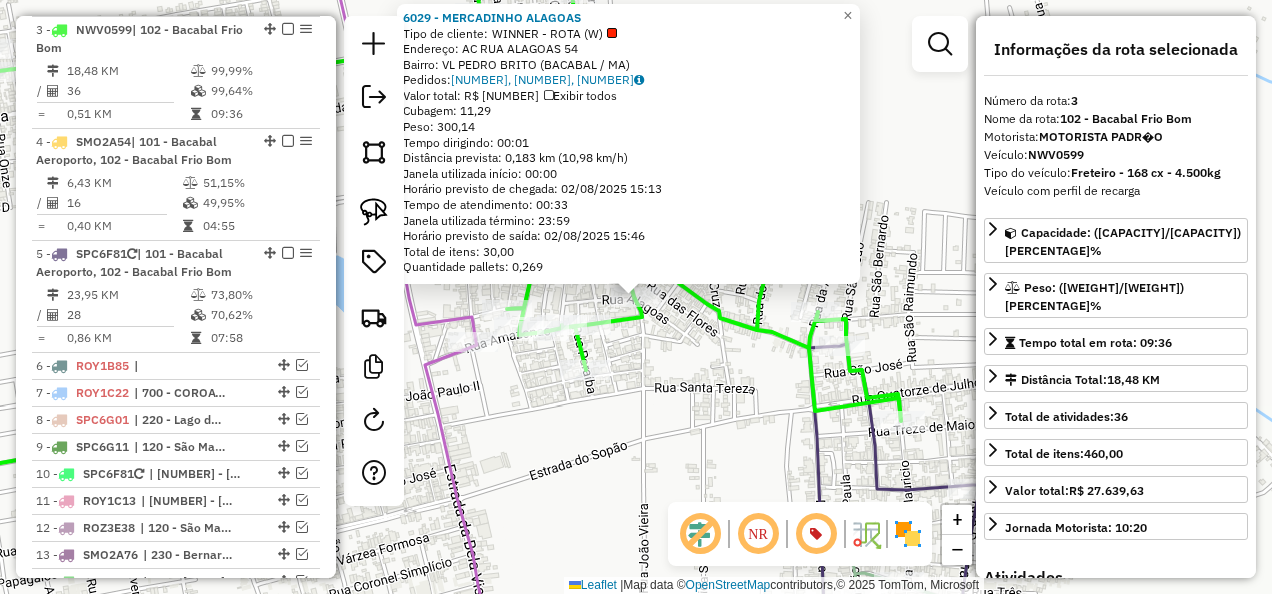 click on "[NUMBER] - [NAME]  Tipo de cliente:   WINNER - ROTA (W)   Endereço: AC  [STREET_NAME]                   [NUMBER]   Bairro: [NEIGHBORHOOD] ([CITY] / [STATE])   Pedidos:  [ORDER_ID], [ORDER_ID], [ORDER_ID]   Valor total: R$ [PRICE]   Exibir todos   Cubagem: [VOLUME]  Peso: [WEIGHT]  Tempo dirigindo: [TIME]   Distância prevista: [DISTANCE] km ([SPEED] km/h)   Janela utilizada início: [TIME]   Horário previsto de chegada: [DATE] [TIME]   Tempo de atendimento: [TIME]   Janela utilizada término: [TIME]   Horário previsto de saída: [DATE] [TIME]   Total de itens: [NUM],00   Quantidade pallets: [NUM]  × Janela de atendimento Grade de atendimento Capacidade Transportadoras Veículos Cliente Pedidos  Rotas Selecione os dias de semana para filtrar as janelas de atendimento  Seg   Ter   Qua   Qui   Sex   Sáb   Dom  Informe o período da janela de atendimento: De: Até:  Filtrar exatamente a janela do cliente  Considerar janela de atendimento padrão  Selecione os dias de semana para filtrar as grades de atendimento  Seg   Ter   Qua" 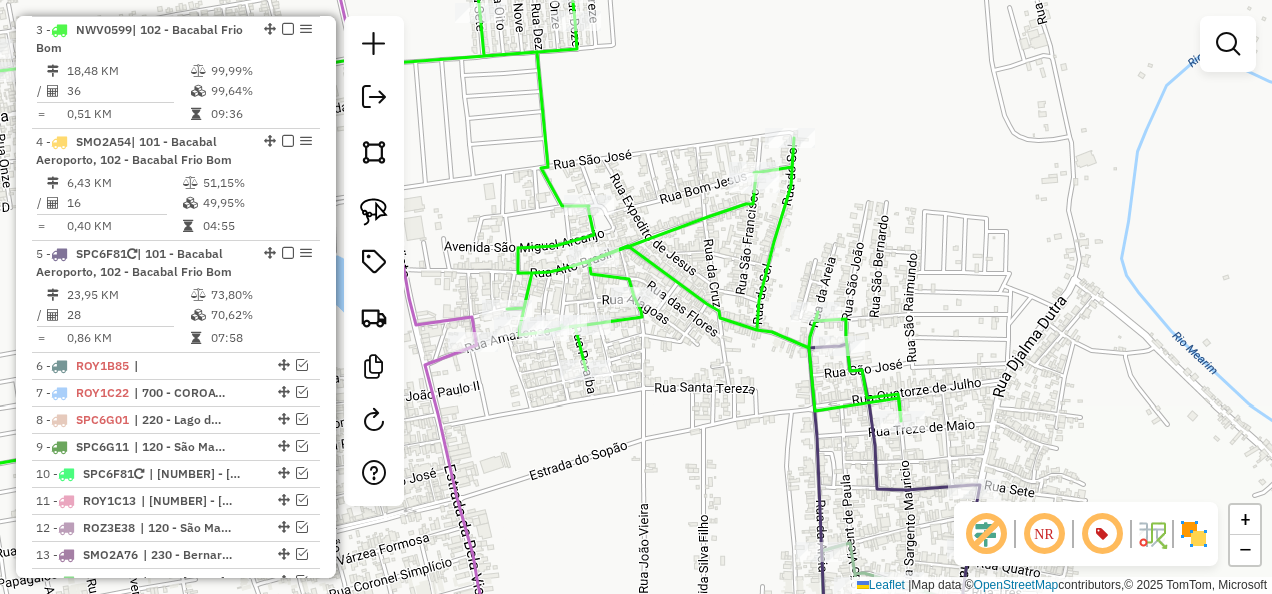 click 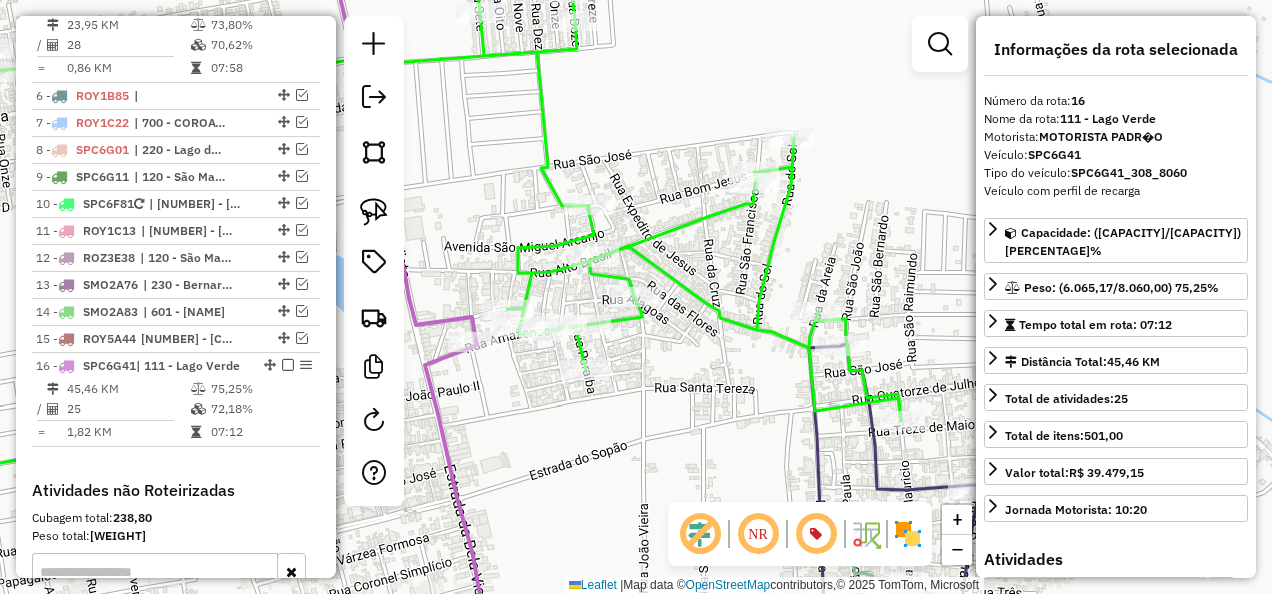 scroll, scrollTop: 1558, scrollLeft: 0, axis: vertical 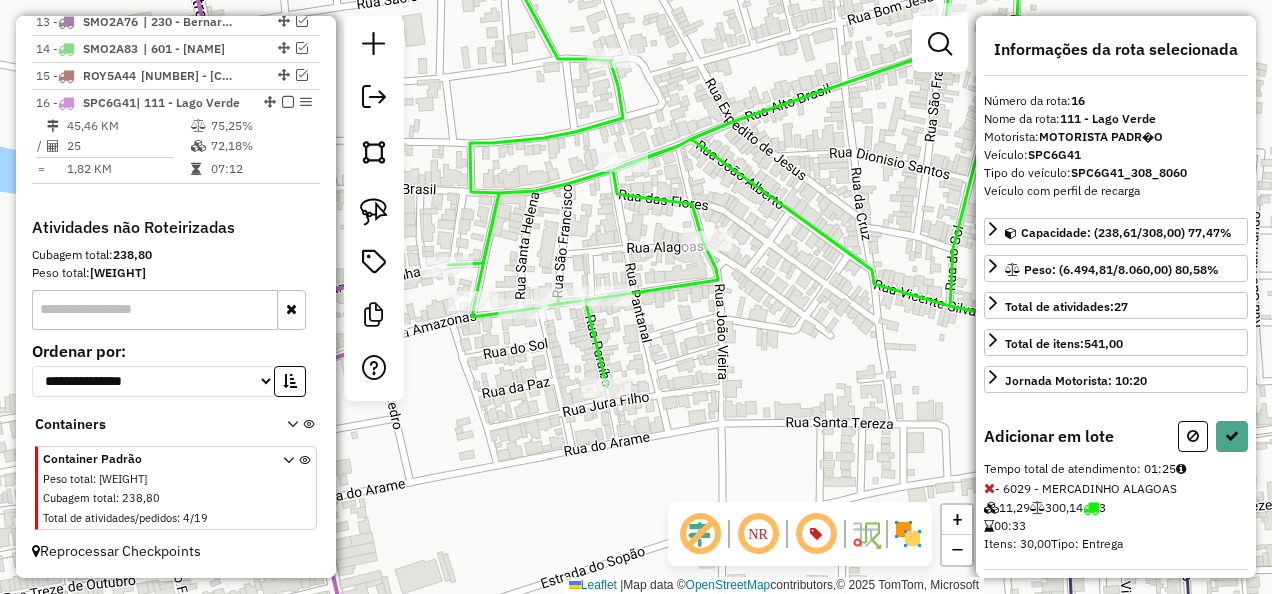 click on "Informações da rota selecionada   Número da rota:  16  Nome da rota:  111 - Lago Verde  Motorista:  [MOTORISTA]  Veículo:  [VEICULO]  Tipo do veículo:  [VEICULO_TIPO]  Veículo com perfil de recarga      Capacidade: (238,61/308,00) 77,47%      Peso: (6.494,81/8.060,00) 80,58%      Total de atividades:  27     Total de itens:  541,00     Jornada Motorista: 10:20  Adicionar em lote Tempo total de atendimento: 01:25   - 6029 - MERCADINHO ALAGOAS   11,29  300,14  3   00:33   Itens: 30,00   Tipo: Entrega   - 5283 - BAR DO XAGAS   05,00  129,50  3   00:13   Itens: 10,00   Tipo: Entrega" at bounding box center (1116, 297) 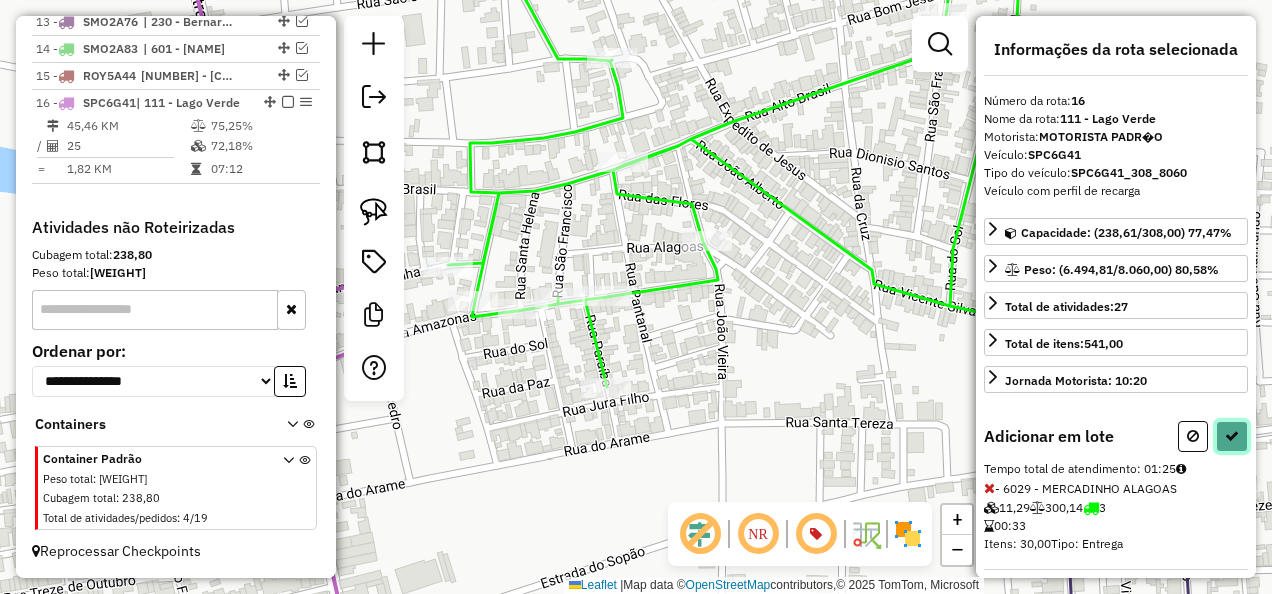 click at bounding box center [1232, 436] 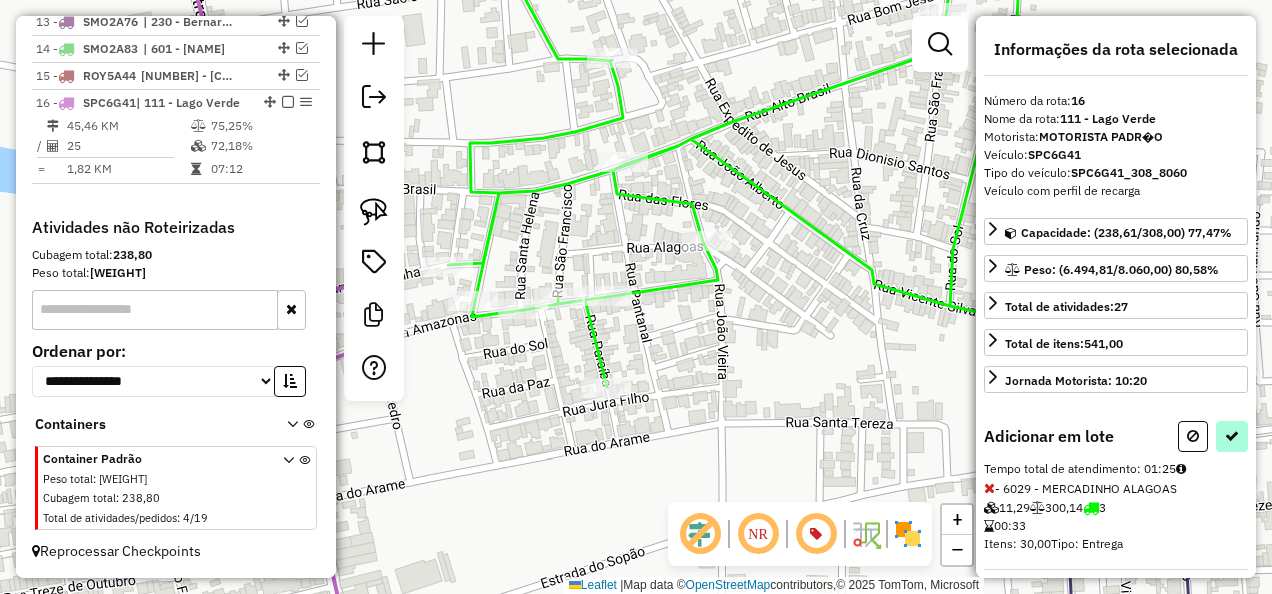 select on "**********" 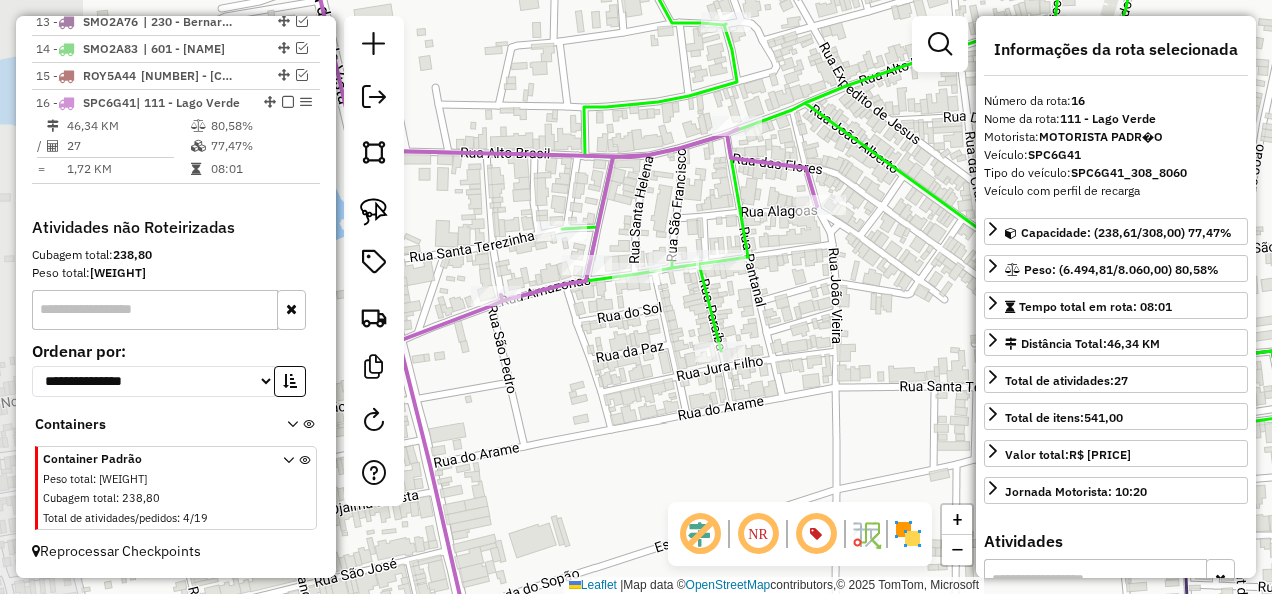 drag, startPoint x: 757, startPoint y: 321, endPoint x: 878, endPoint y: 283, distance: 126.82665 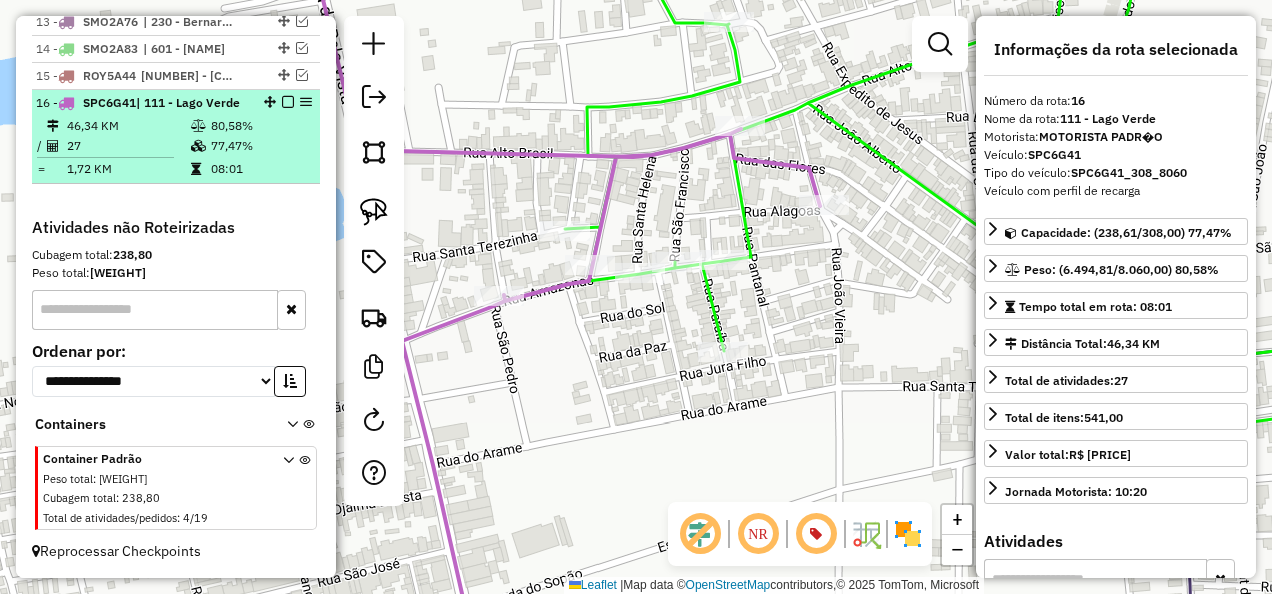 click at bounding box center (288, 102) 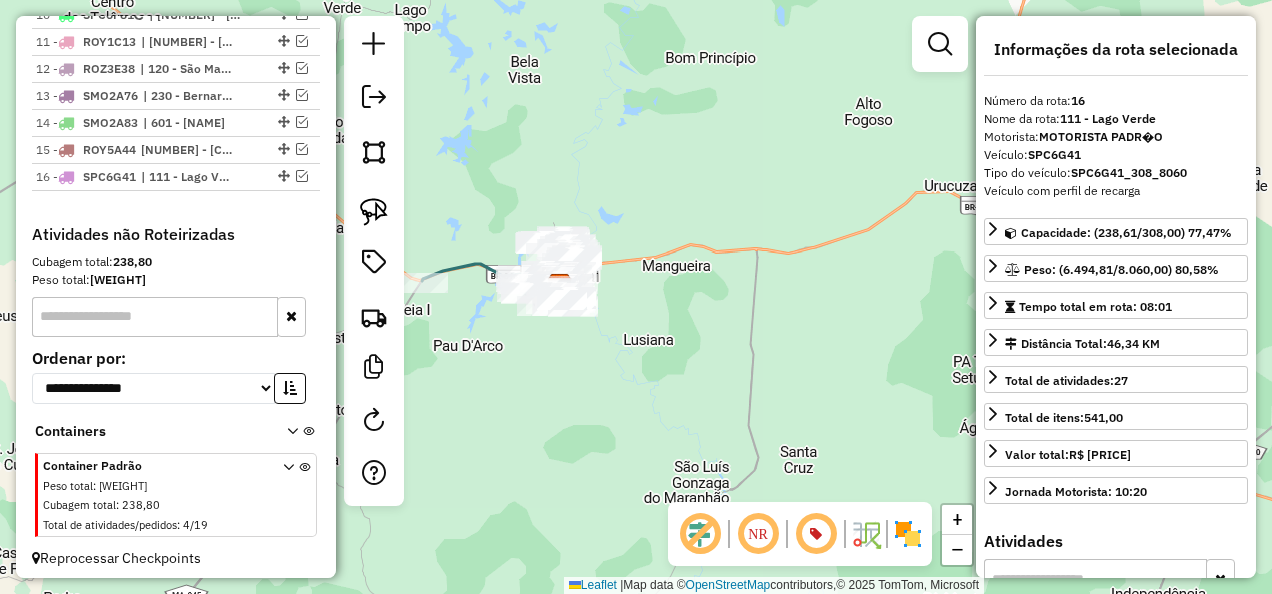 drag, startPoint x: 625, startPoint y: 355, endPoint x: 678, endPoint y: 362, distance: 53.460266 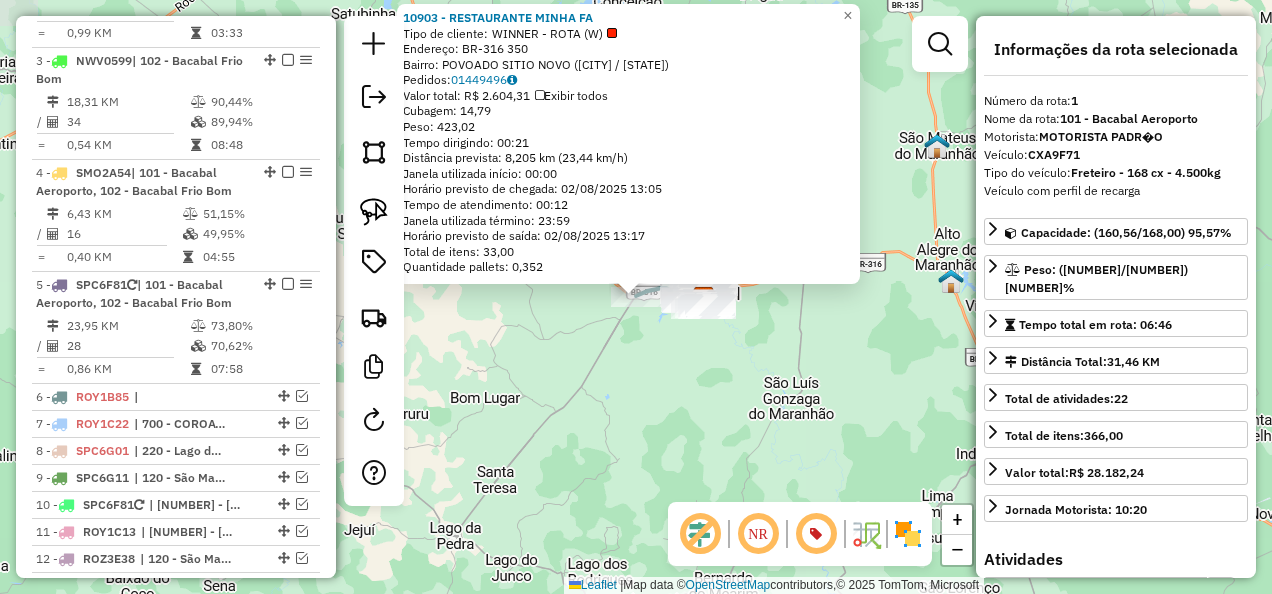 scroll, scrollTop: 774, scrollLeft: 0, axis: vertical 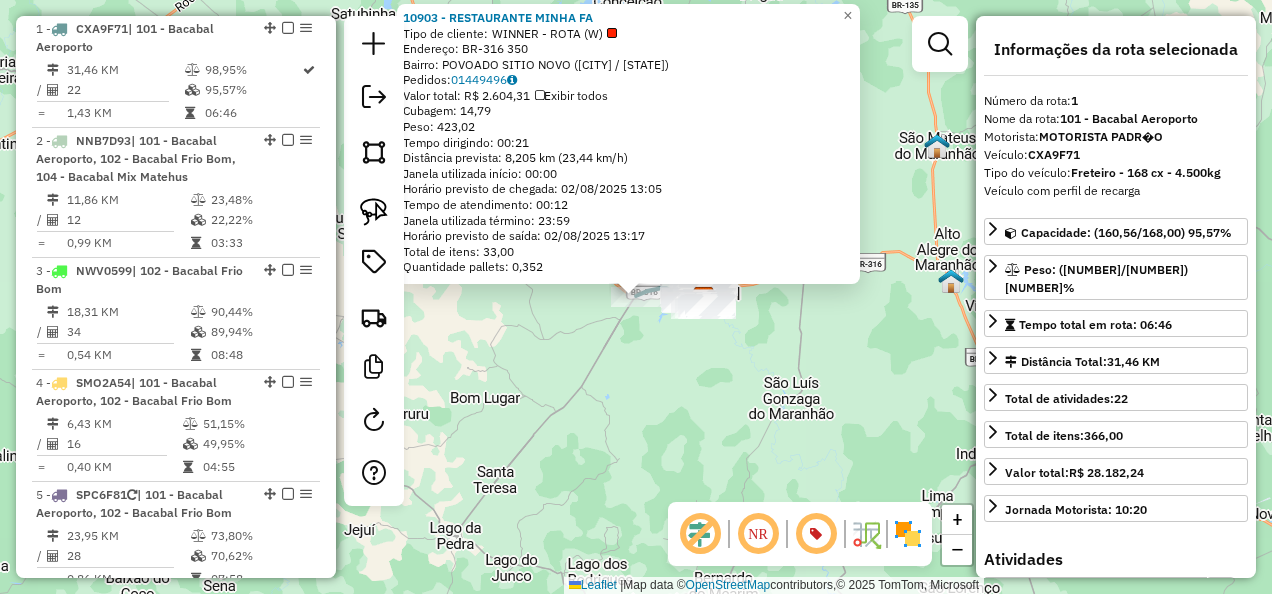 click on "[NUMBER] - [BUSINESS_NAME]  Tipo de cliente:   WINNER - ROTA (W)   Endereço: BR-[NUMBER]                        [NUMBER]   Bairro: [NEIGHBORHOOD] ([CITY] / [STATE])   Pedidos:  [ORDER_ID]   Valor total: R$ [PRICE]   Exibir todos   Cubagem: [CUBAGE]  Peso: [WEIGHT]  Tempo dirigindo: [TIME]   Distância prevista: [DISTANCE] km ([SPEED] km/h)   Janela utilizada início: [TIME]   Horário previsto de chegada: [DATE] [TIME]   Tempo de atendimento: [TIME]   Janela utilizada término: [TIME]   Horário previsto de saída: [DATE] [TIME]   Total de itens: [ITEMS]   Quantidade pallets: [PALLETS]  × Janela de atendimento Grade de atendimento Capacidade Transportadoras Veículos Cliente Pedidos  Rotas Selecione os dias de semana para filtrar as janelas de atendimento  Seg   Ter   Qua   Qui   Sex   Sáb   Dom  Informe o período da janela de atendimento: De: Até:  Filtrar exatamente a janela do cliente  Considerar janela de atendimento padrão  Selecione os dias de semana para filtrar as grades de atendimento  Seg   Ter   Qua   Qui   Sex  De:" 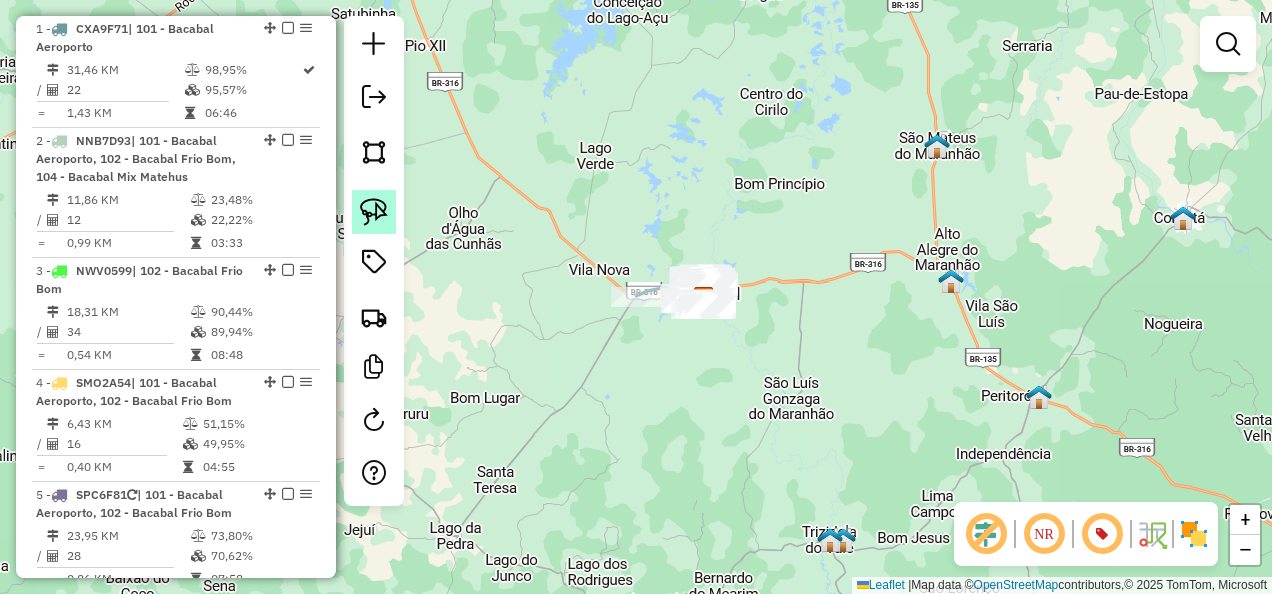 click 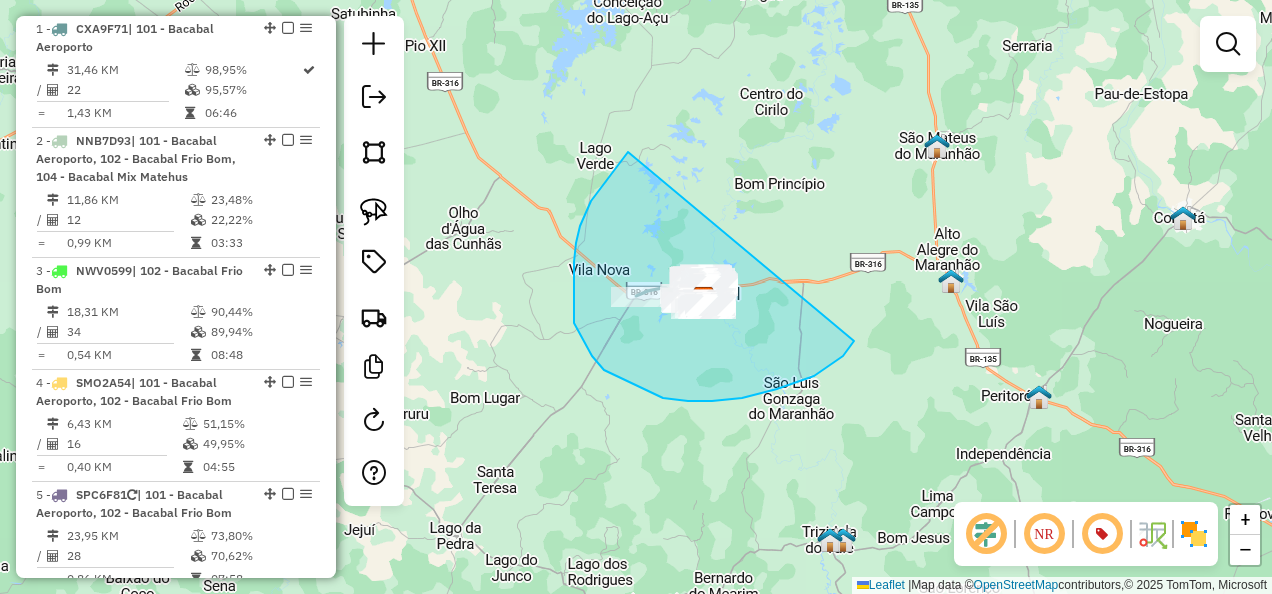 drag, startPoint x: 628, startPoint y: 152, endPoint x: 854, endPoint y: 341, distance: 294.6133 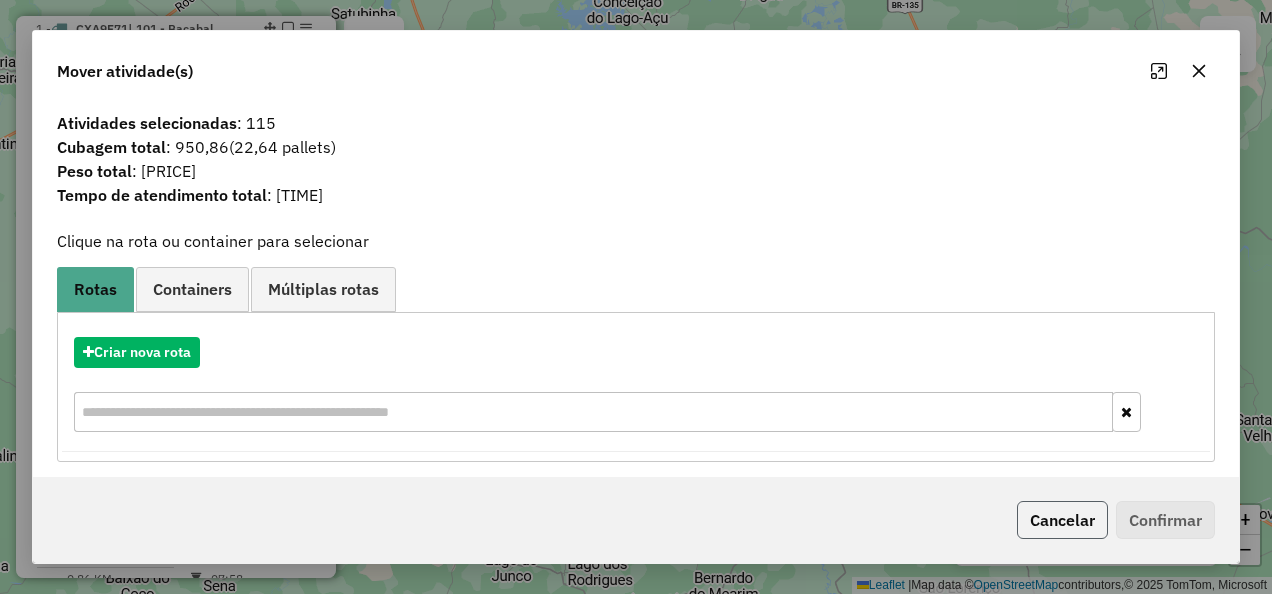 click on "Cancelar" 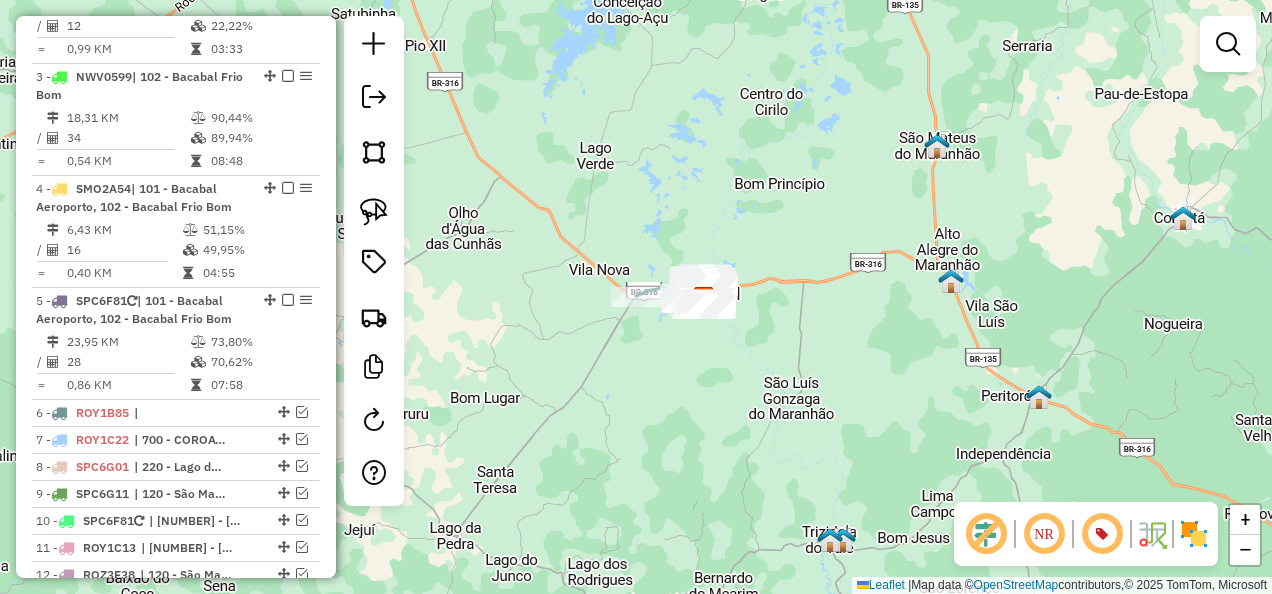 scroll, scrollTop: 1274, scrollLeft: 0, axis: vertical 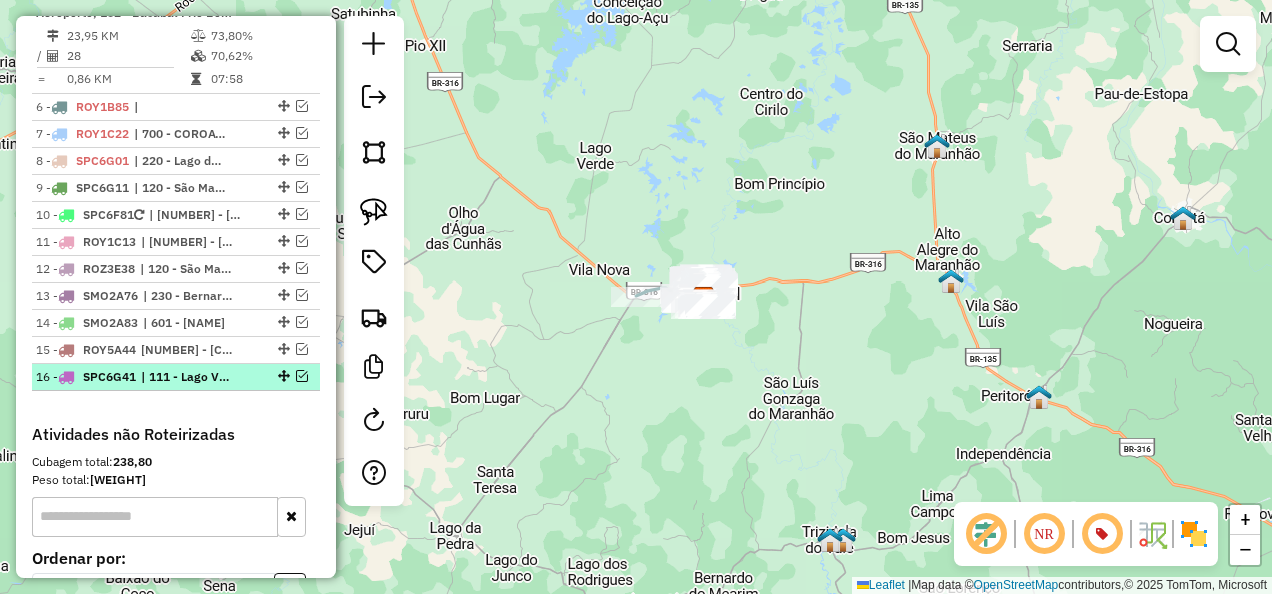 click on "| 111 - Lago Verde" at bounding box center (187, 377) 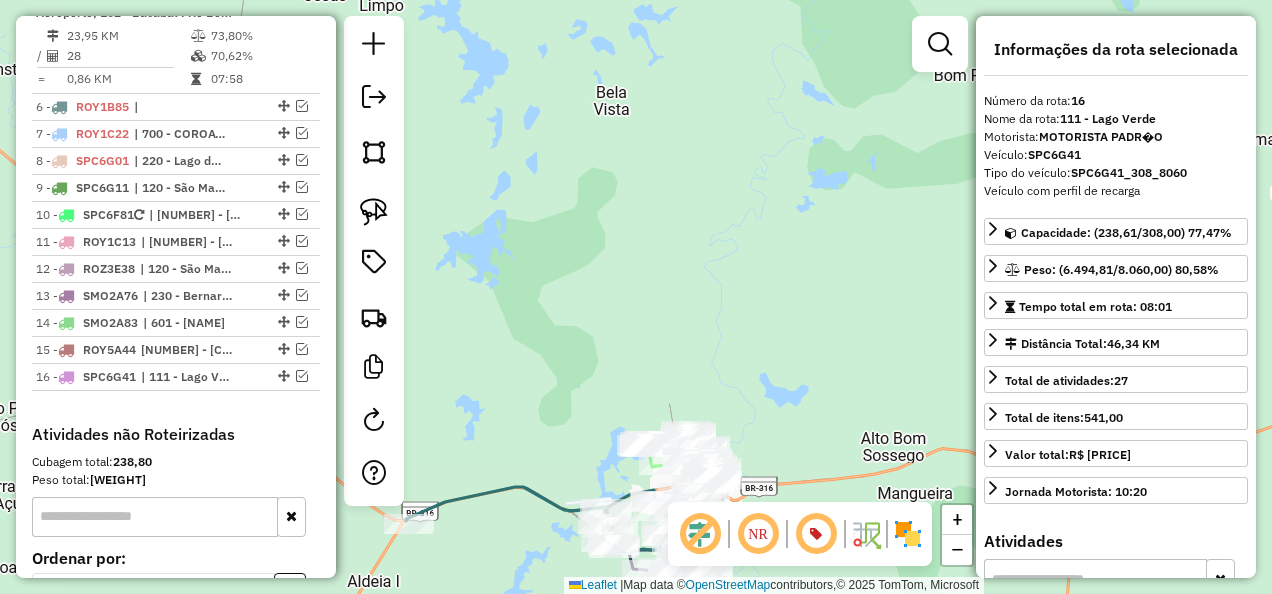 drag, startPoint x: 628, startPoint y: 367, endPoint x: 627, endPoint y: 192, distance: 175.00285 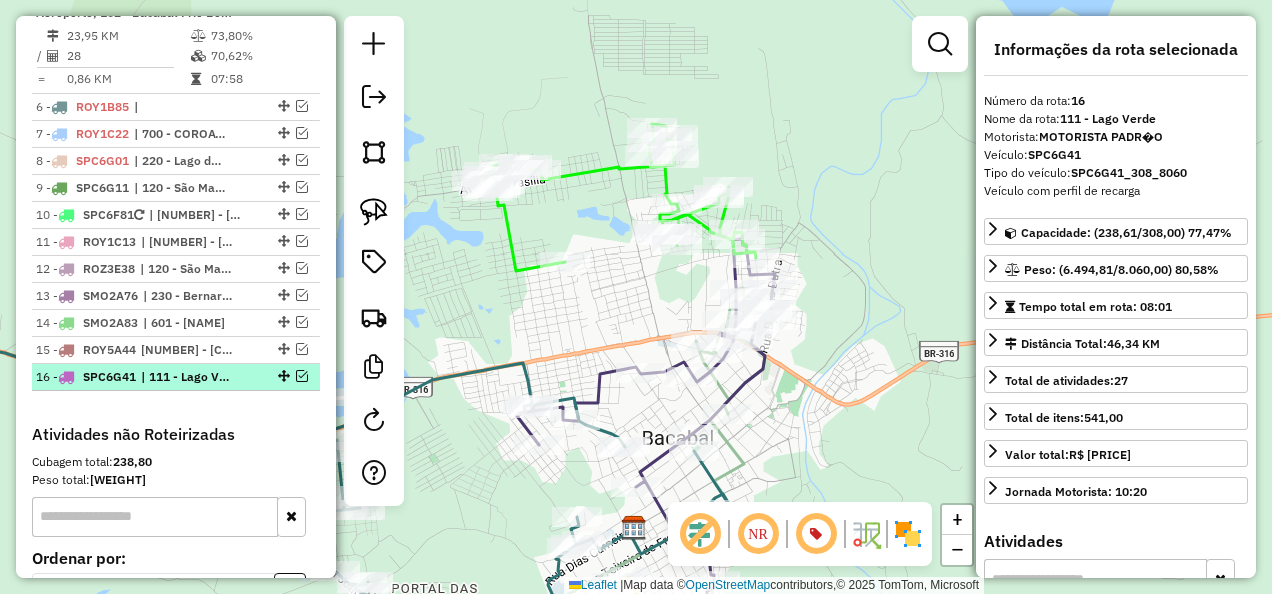 click at bounding box center (302, 376) 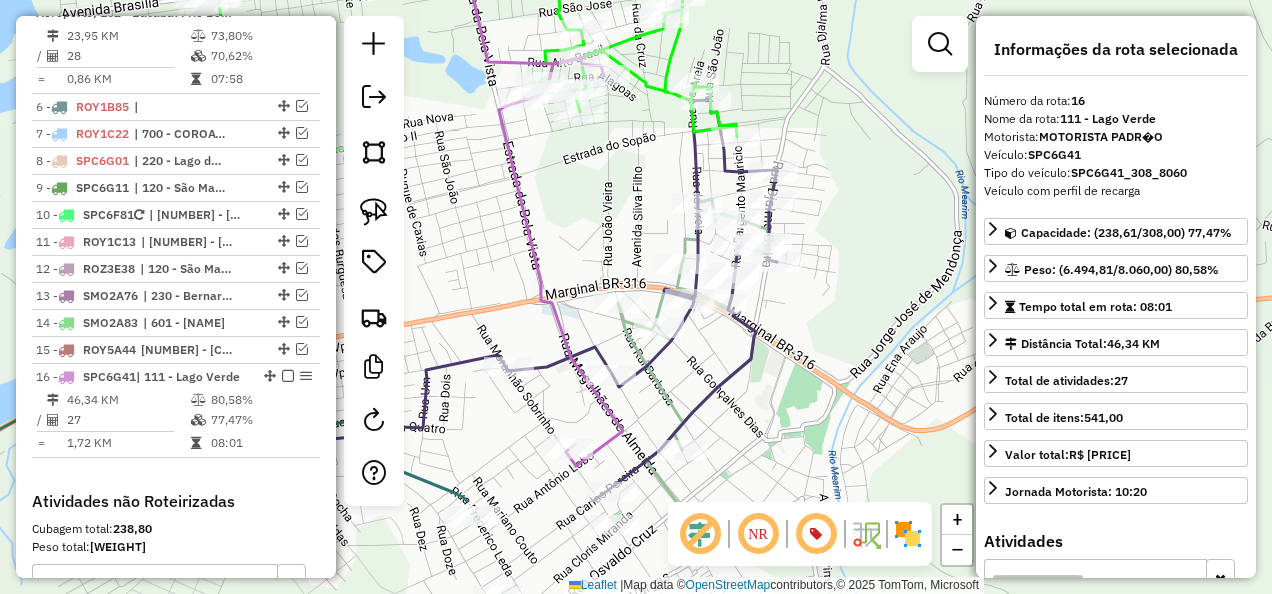 drag, startPoint x: 627, startPoint y: 344, endPoint x: 603, endPoint y: 192, distance: 153.88307 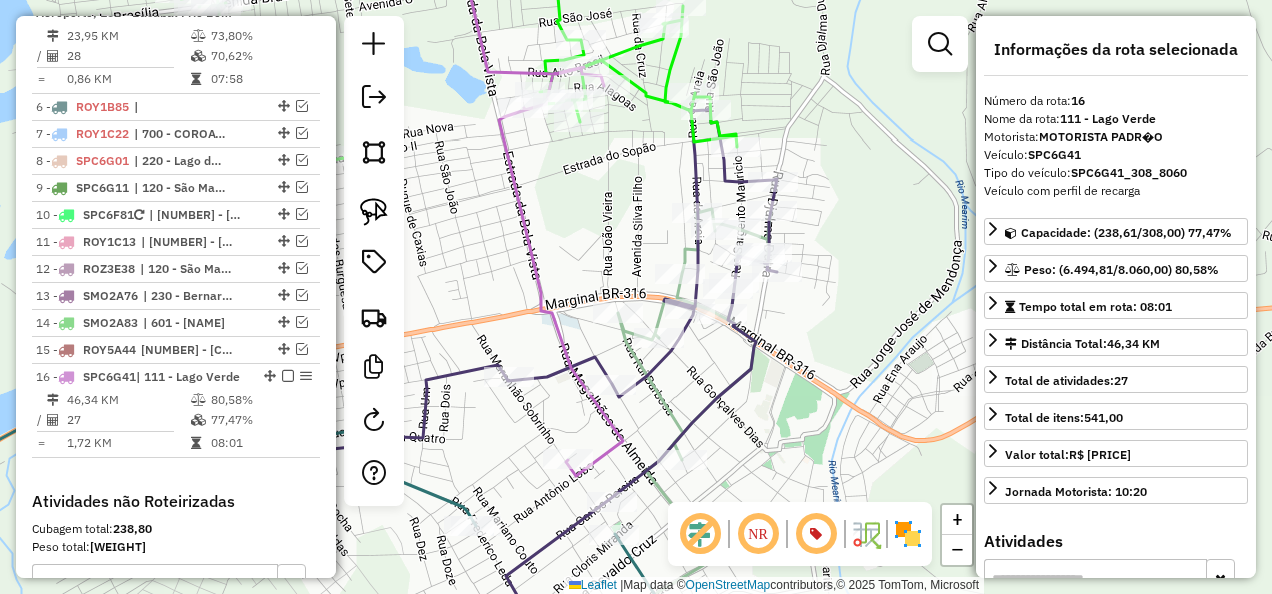drag, startPoint x: 572, startPoint y: 210, endPoint x: 577, endPoint y: 366, distance: 156.08011 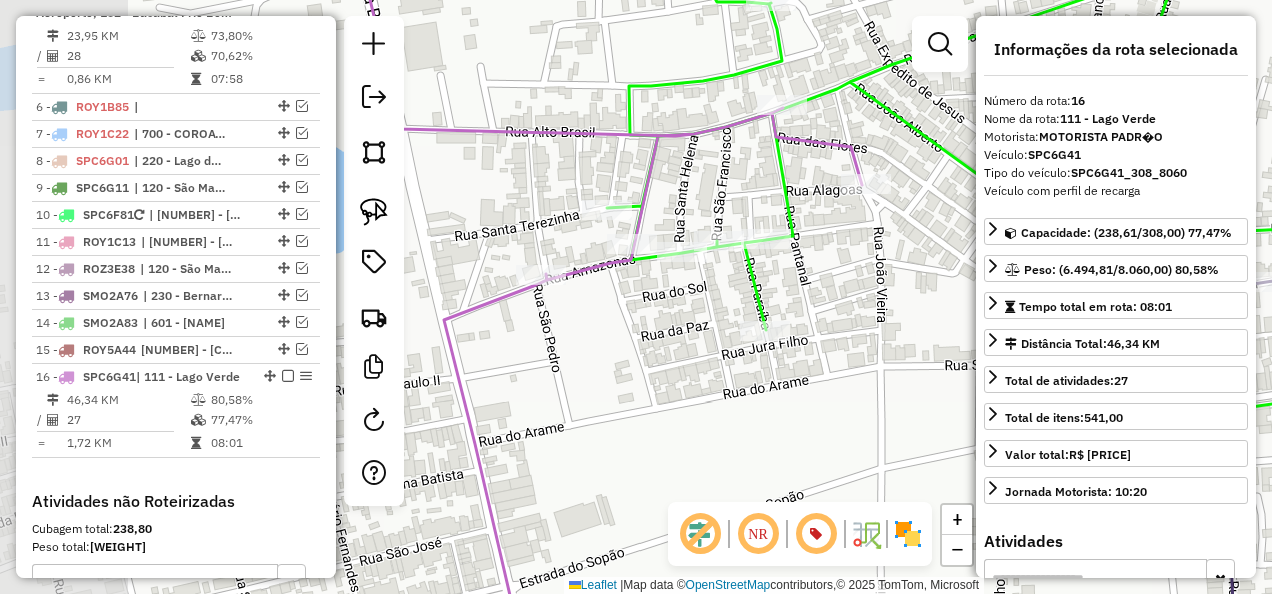 drag, startPoint x: 666, startPoint y: 300, endPoint x: 810, endPoint y: 265, distance: 148.19244 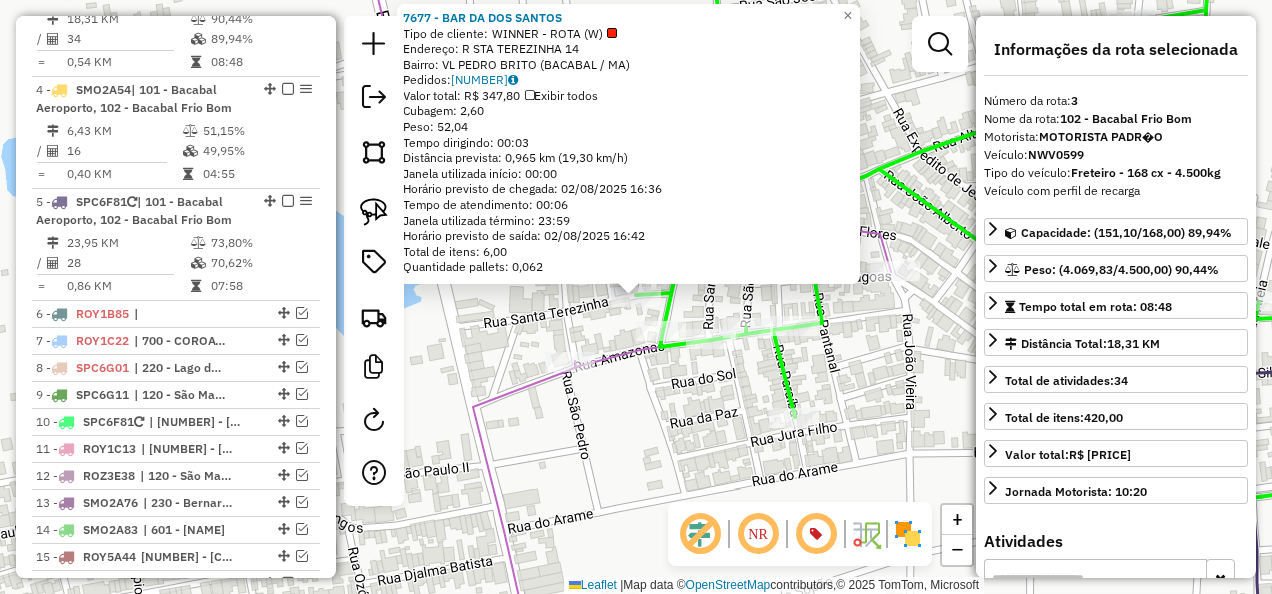 scroll, scrollTop: 1015, scrollLeft: 0, axis: vertical 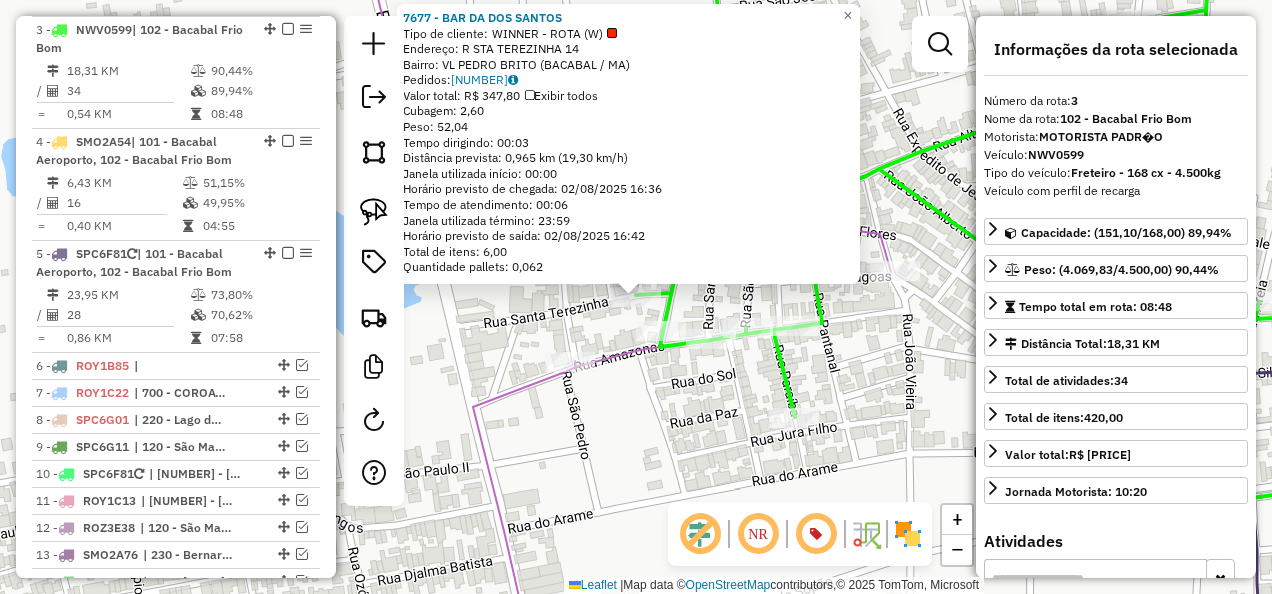 click 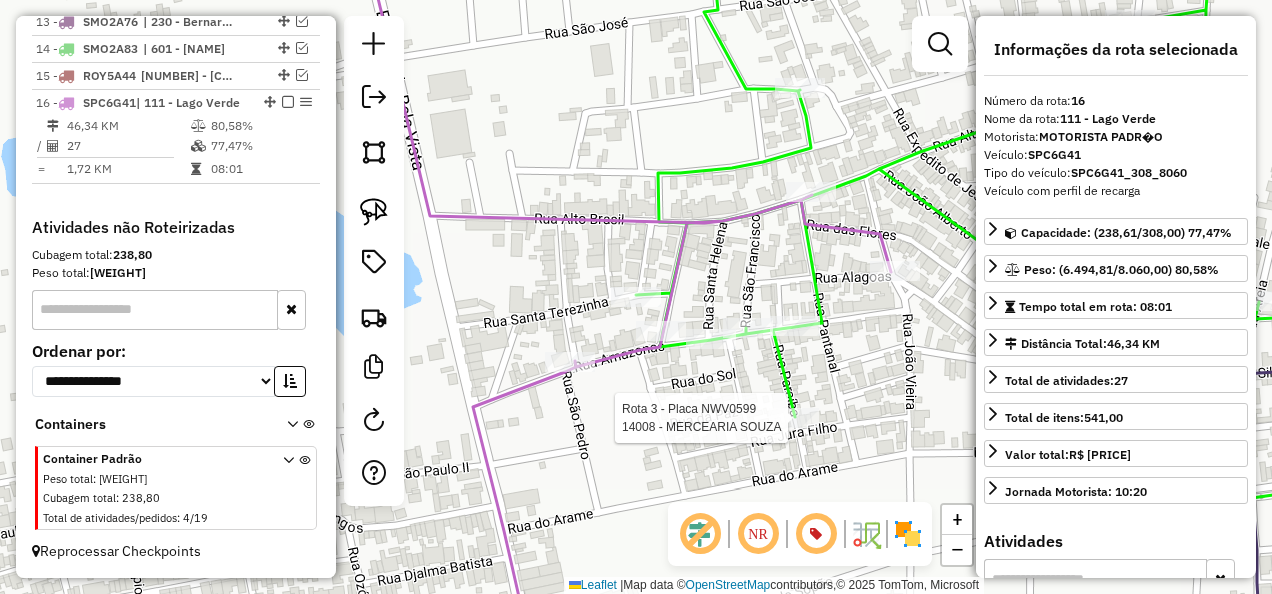 click 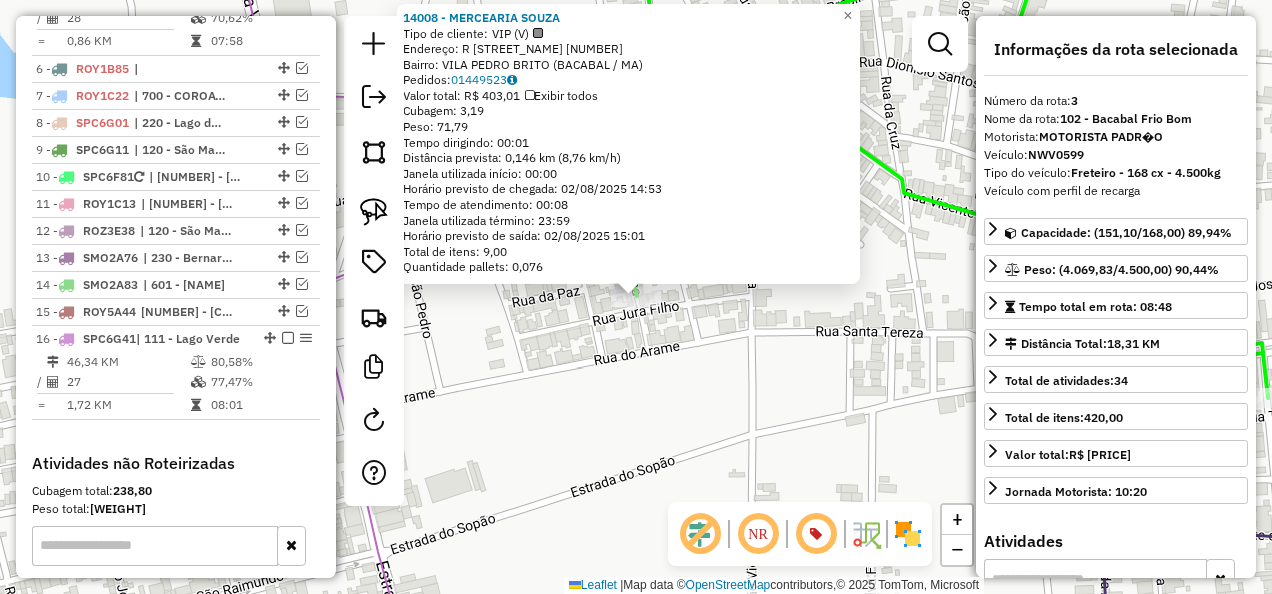 scroll, scrollTop: 1015, scrollLeft: 0, axis: vertical 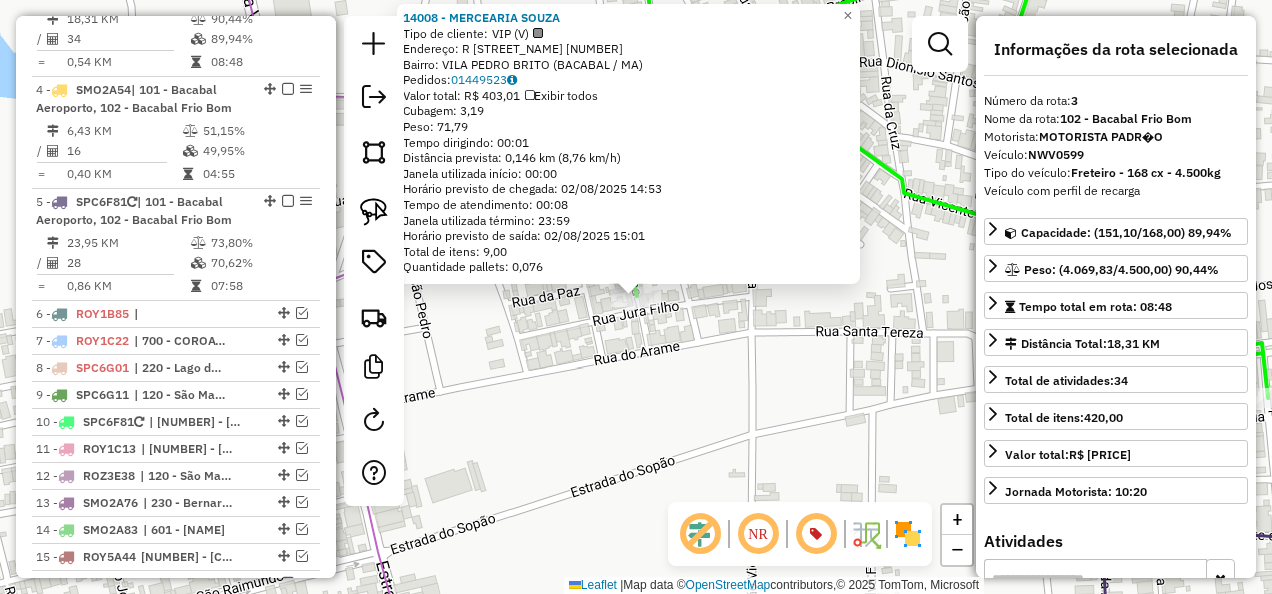 click on "Rota [NUMBER] - Placa [PLATE] [NUMBER] - MERCEARIA SOUZA Tipo de cliente: VIP (V) Endereço: R JURA FILHO [NUMBER] Bairro: VILA PEDRO BRITO (BACABAL / MA) Pedidos: [NUMBER] Valor total: R$ [NUMBER] Exibir todos Cubagem: [NUMBER] Peso: [NUMBER] Tempo dirigindo: [TIME] Distância prevista: [NUMBER] km ([NUMBER] km/h) Janela utilizada início: [TIME] Horário previsto de chegada: [DATE] [TIME] Tempo de atendimento: [TIME] Janela utilizada término: [TIME] Horário previsto de saída: [DATE] [TIME] Total de itens: [NUMBER] Quantidade pallets: [NUMBER] × Janela de atendimento Grade de atendimento Capacidade Transportadoras Veículos Cliente Pedidos Rotas Selecione os dias de semana para filtrar as janelas de atendimento Seg Ter Qua Qui Sex Sáb Dom Informe o período da janela de atendimento: De: [TIME] Até: [TIME] Filtrar exatamente a janela do cliente Considerar janela de atendimento padrão Selecione os dias de semana para filtrar as grades de atendimento Seg Ter Qua Qui Sex Sáb Dom De: [TIME] De: [TIME]" 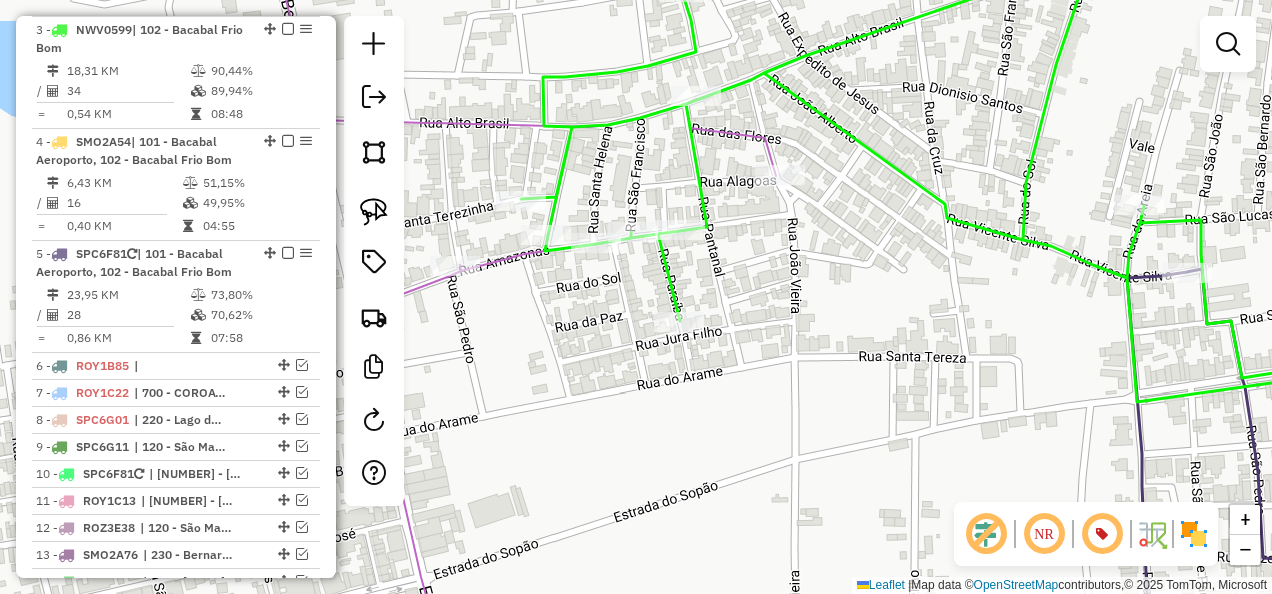 drag, startPoint x: 653, startPoint y: 384, endPoint x: 680, endPoint y: 408, distance: 36.124783 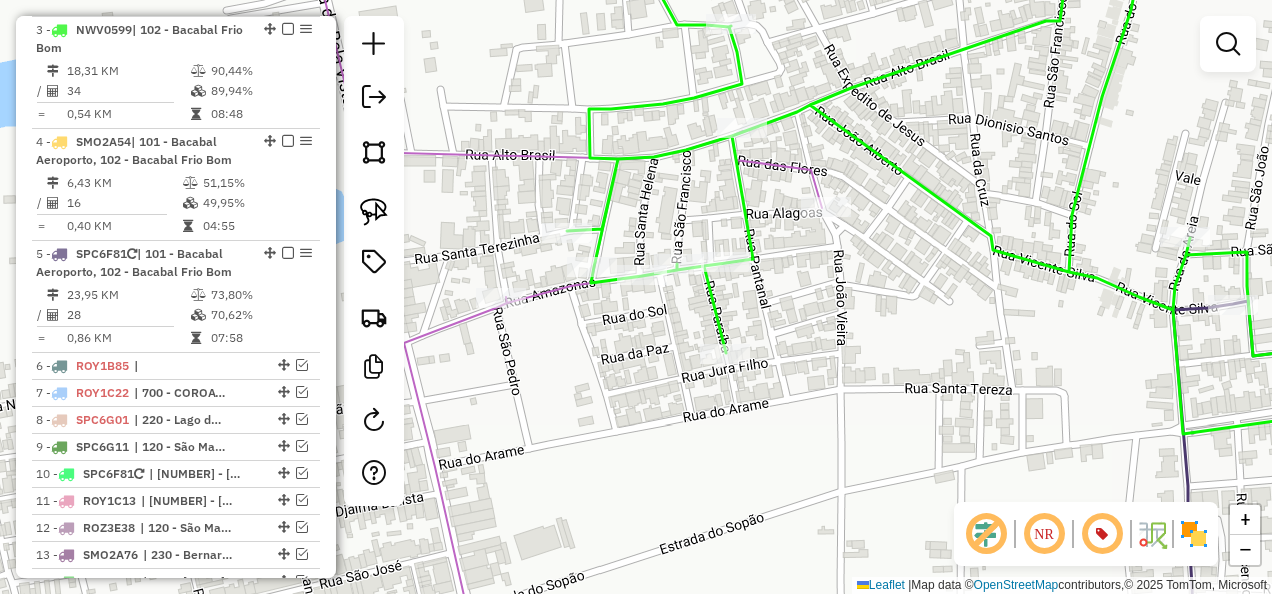 click 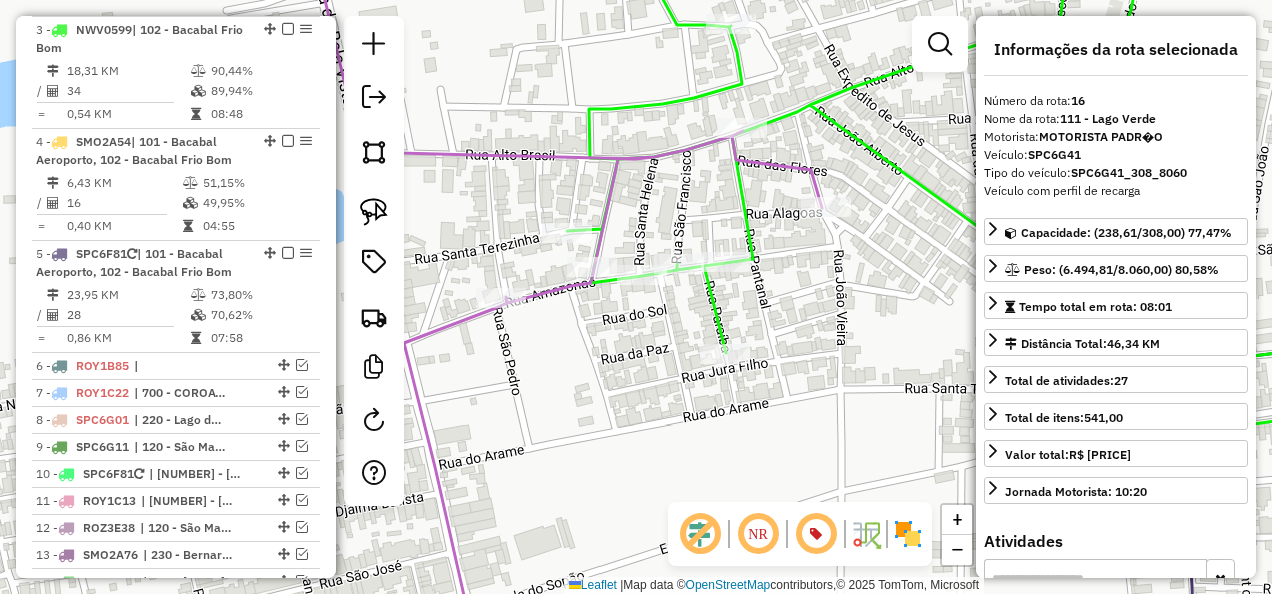 scroll, scrollTop: 1558, scrollLeft: 0, axis: vertical 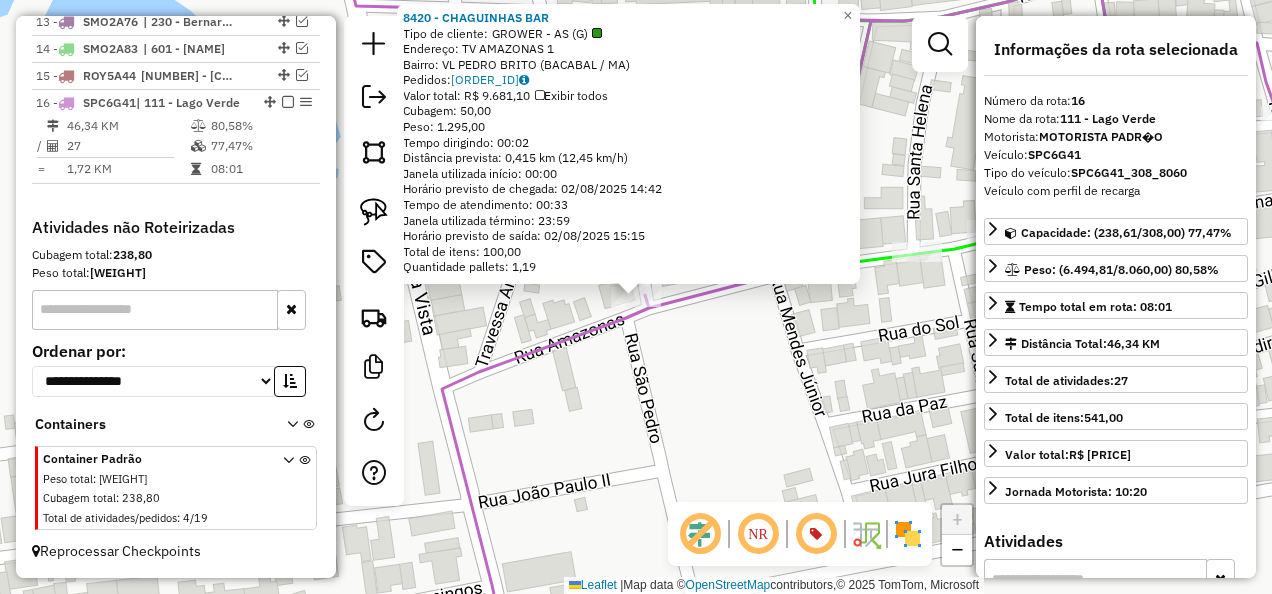click on "[NUMBER] - [NAME]  Tipo de cliente:   GROWER - AS (G)   Endereço: [STREET] [NAME]                      [NUMBER]   Bairro: [NAME] ([NAME] / [STATE])   Pedidos:  [NUMBER]   Valor total: [CURRENCY] [AMOUNT]   Exibir todos   Cubagem: [AMOUNT]  Peso: [AMOUNT]  Tempo dirigindo: [TIME]   Distância prevista: [AMOUNT] km ([AMOUNT] km/h)   Janela utilizada início: [TIME]   Horário previsto de chegada: [DATE] [TIME]   Tempo de atendimento: [TIME]   Janela utilizada término: [TIME]   Horário previsto de saída: [DATE] [TIME]   Total de itens: [AMOUNT]   Quantidade pallets: [AMOUNT]  × Janela de atendimento Grade de atendimento Capacidade Transportadoras Veículos Cliente Pedidos  Rotas Selecione os dias de semana para filtrar as janelas de atendimento  Seg   Ter   Qua   Qui   Sex   Sáb   Dom  Informe o período da janela de atendimento: De: Até:  Filtrar exatamente a janela do cliente  Considerar janela de atendimento padrão  Selecione os dias de semana para filtrar as grades de atendimento  Seg   Ter   Qua   Qui   Sex   Sáb   Dom" 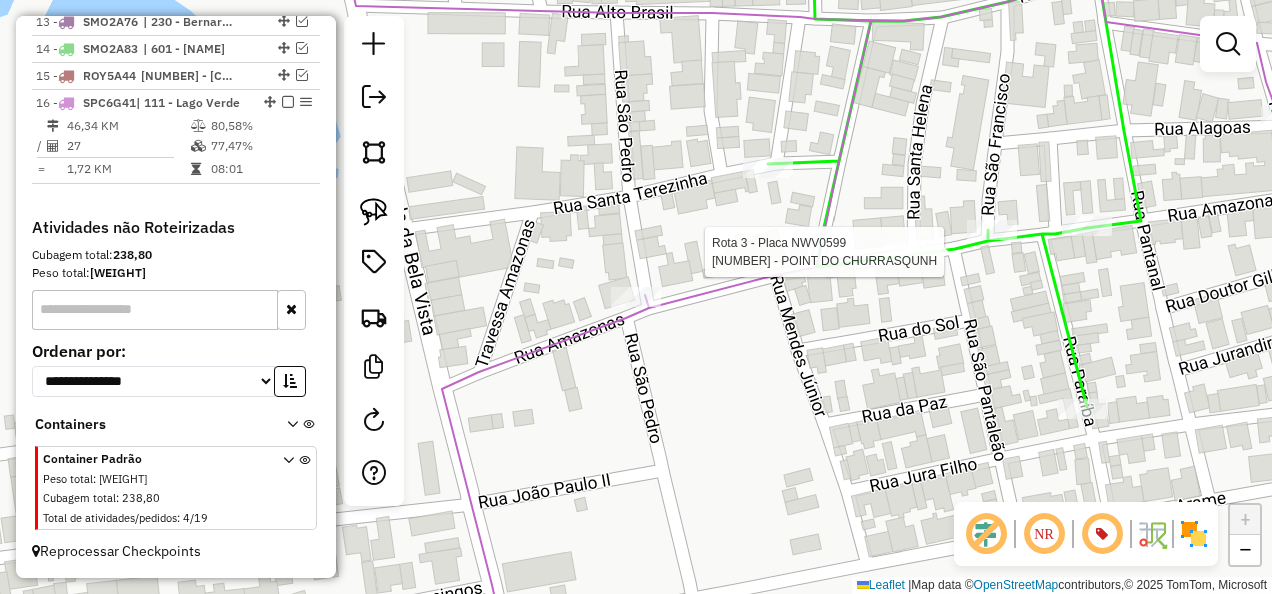 select on "**********" 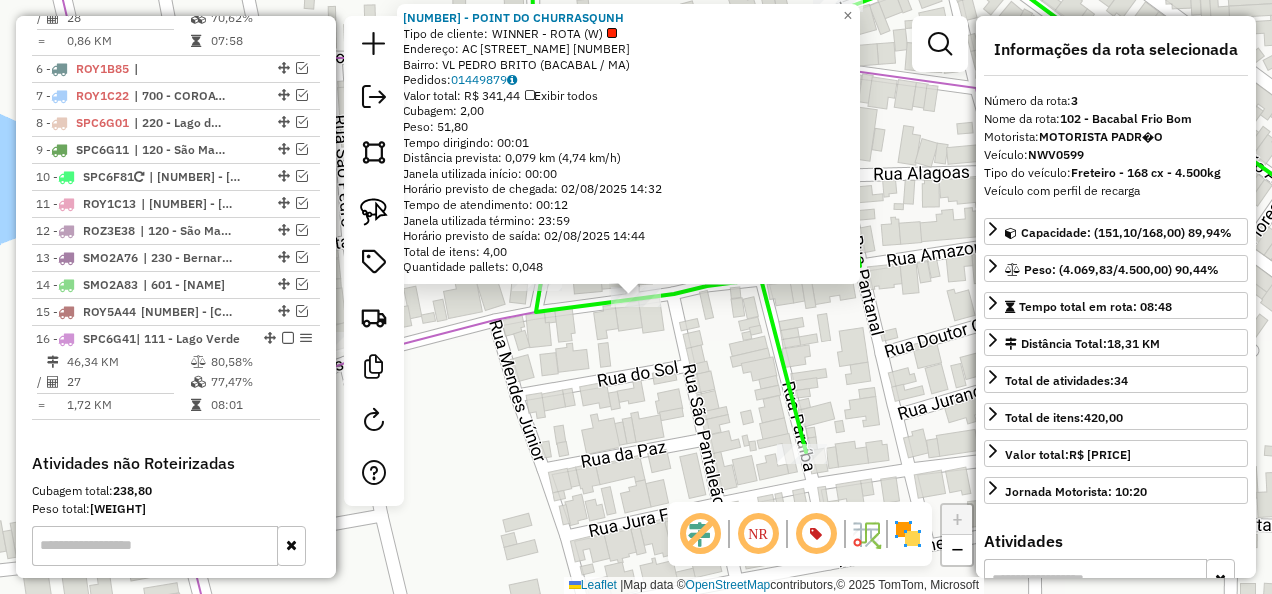 scroll, scrollTop: 1015, scrollLeft: 0, axis: vertical 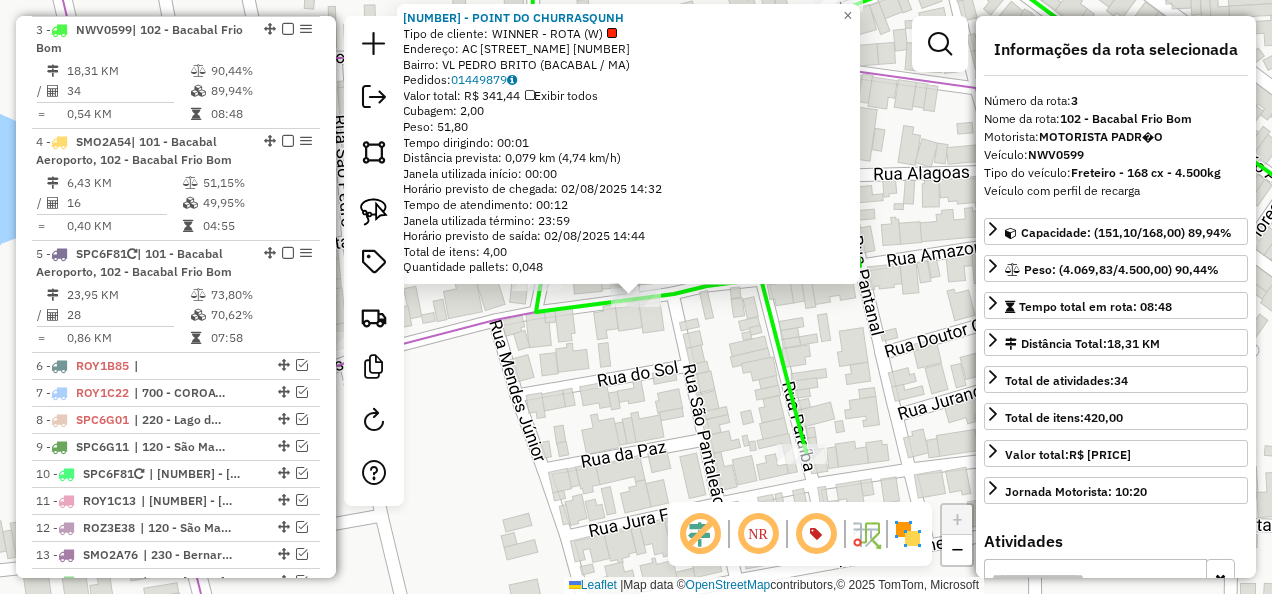 click on "[NUMBER] - [NAME]  Tipo de cliente:   WINNER - ROTA (W)   Endereço: AC  [STREET_NAME]                   [NUMBER]   Bairro: [NEIGHBORHOOD] ([CITY] / [STATE])   Pedidos:  [ORDER_ID]   Valor total: R$ [PRICE]   Exibir todos   Cubagem: [VOLUME]  Peso: [WEIGHT]  Tempo dirigindo: [TIME]   Distância prevista: [DISTANCE] km ([SPEED] km/h)   Janela utilizada início: [TIME]   Horário previsto de chegada: [DATE] [TIME]   Tempo de atendimento: [TIME]   Janela utilizada término: [TIME]   Horário previsto de saída: [DATE] [TIME]   Total de itens: [NUM],00   Quantidade pallets: [NUM]  × Janela de atendimento Grade de atendimento Capacidade Transportadoras Veículos Cliente Pedidos  Rotas Selecione os dias de semana para filtrar as janelas de atendimento  Seg   Ter   Qua   Qui   Sex   Sáb   Dom  Informe o período da janela de atendimento: De: Até:  Filtrar exatamente a janela do cliente  Considerar janela de atendimento padrão  Selecione os dias de semana para filtrar as grades de atendimento  Seg   Ter   Qua   Qui   Sex   Sáb   Dom" 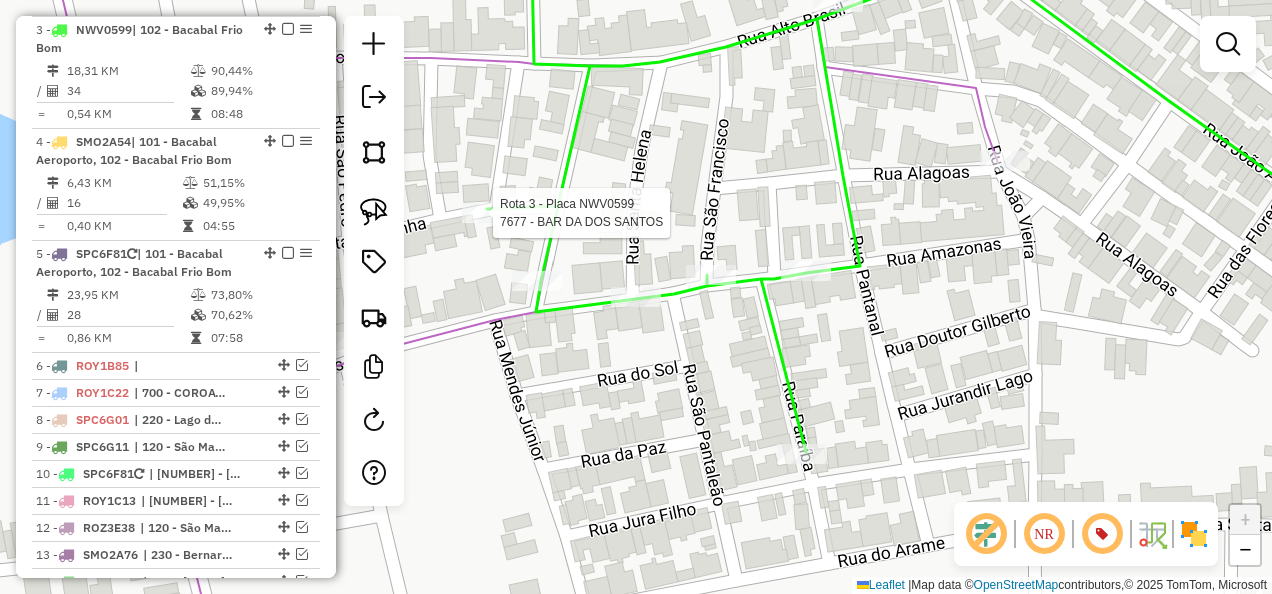 select on "**********" 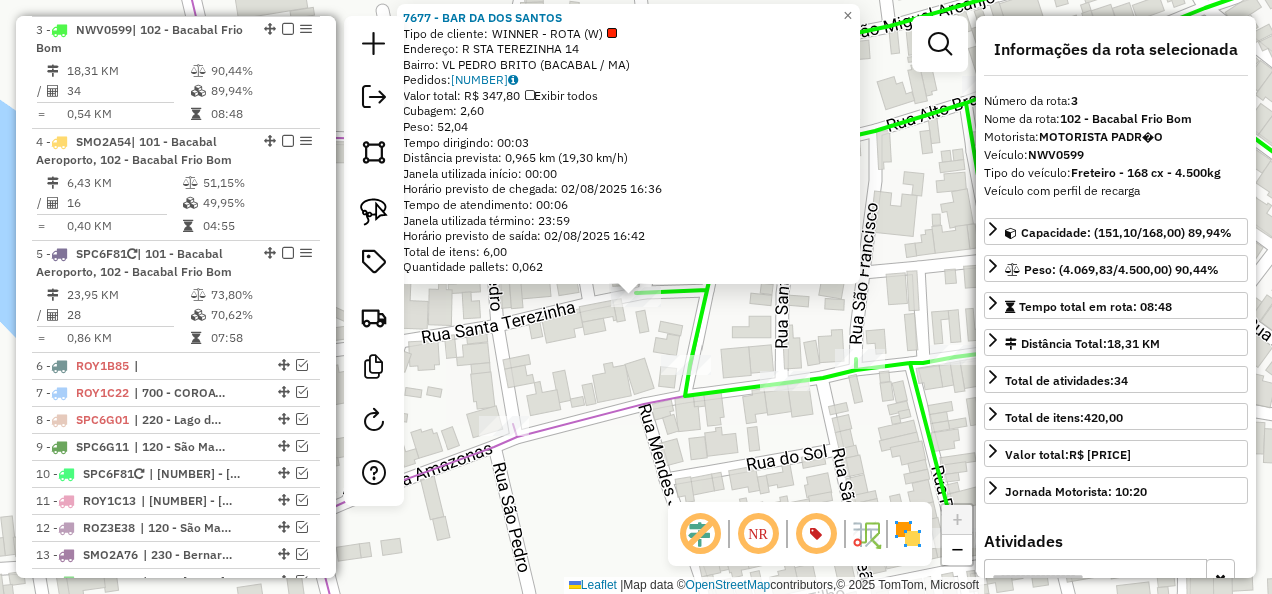 click 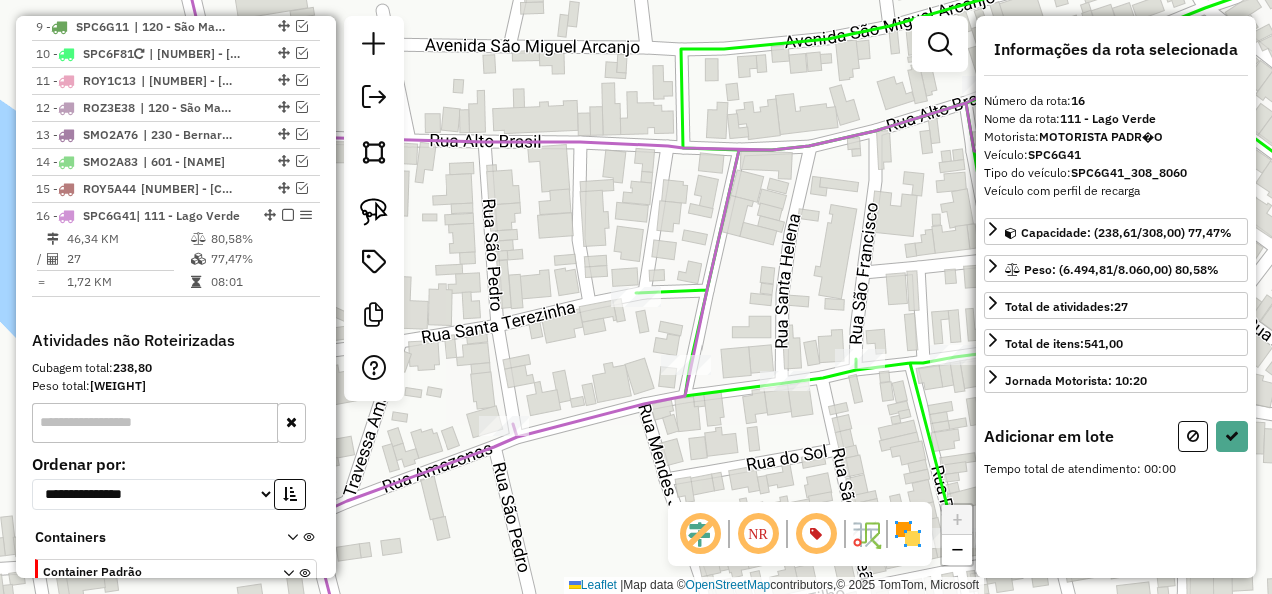 scroll, scrollTop: 1558, scrollLeft: 0, axis: vertical 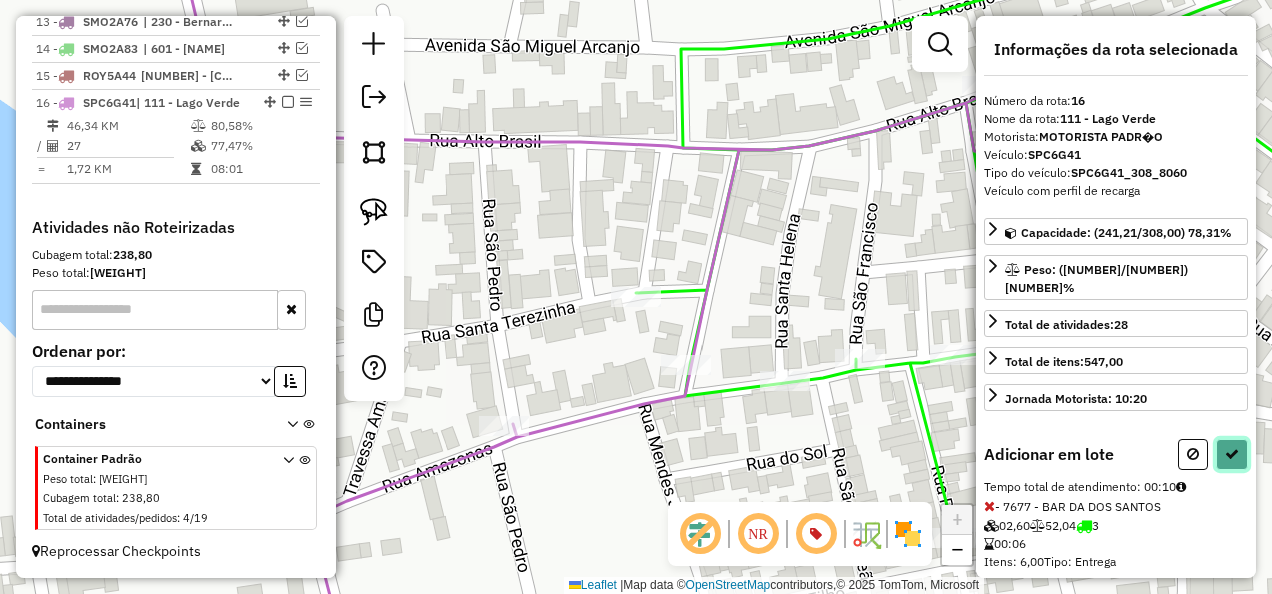 click at bounding box center [1232, 454] 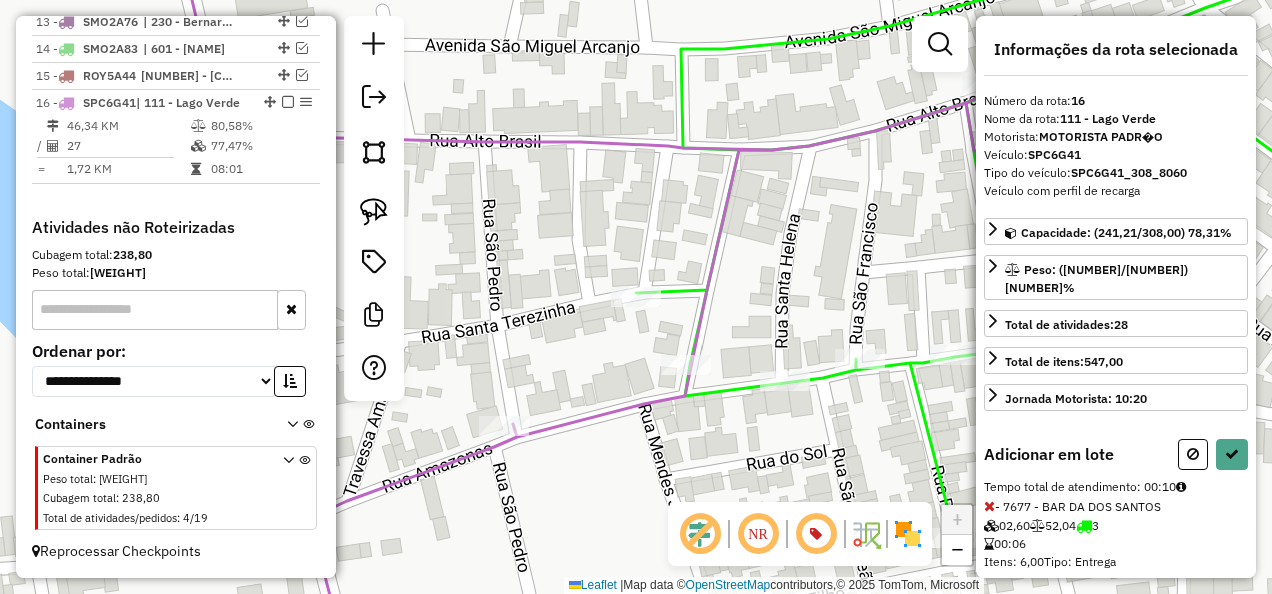 select on "**********" 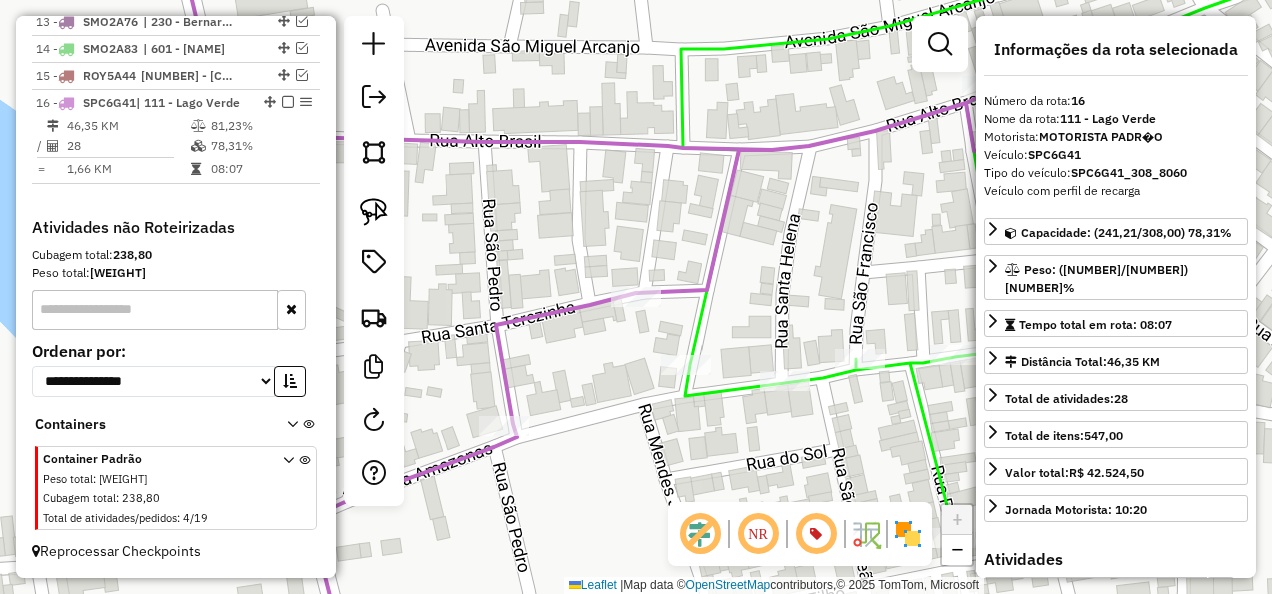 click at bounding box center (288, 102) 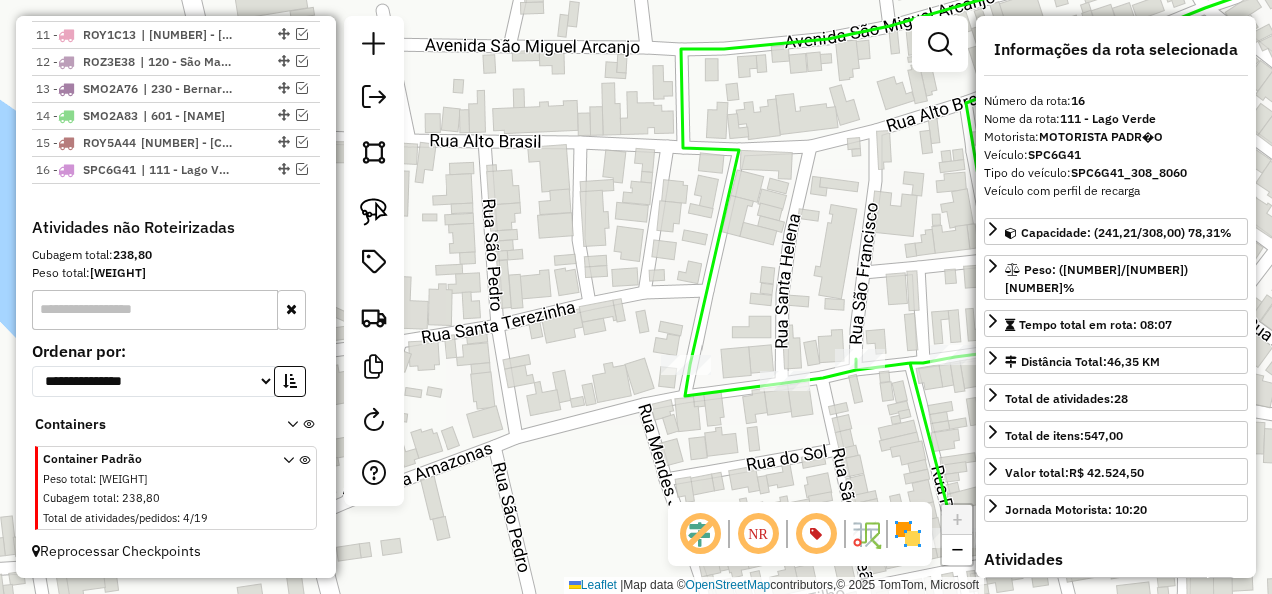 scroll, scrollTop: 1474, scrollLeft: 0, axis: vertical 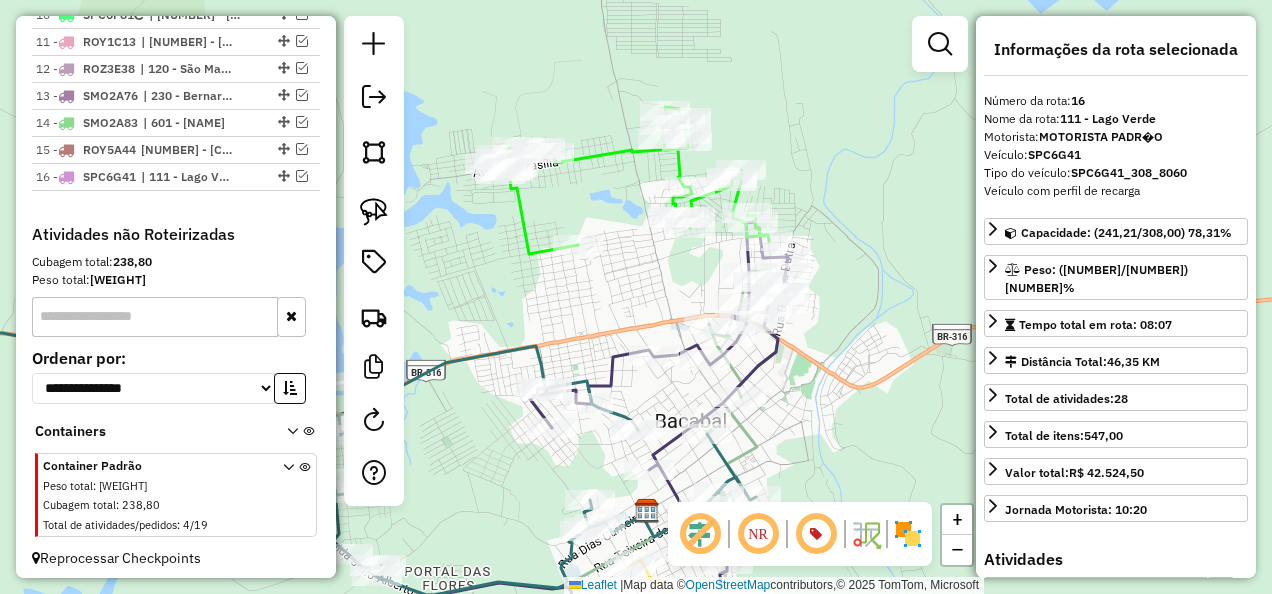 drag, startPoint x: 632, startPoint y: 265, endPoint x: 645, endPoint y: 276, distance: 17.029387 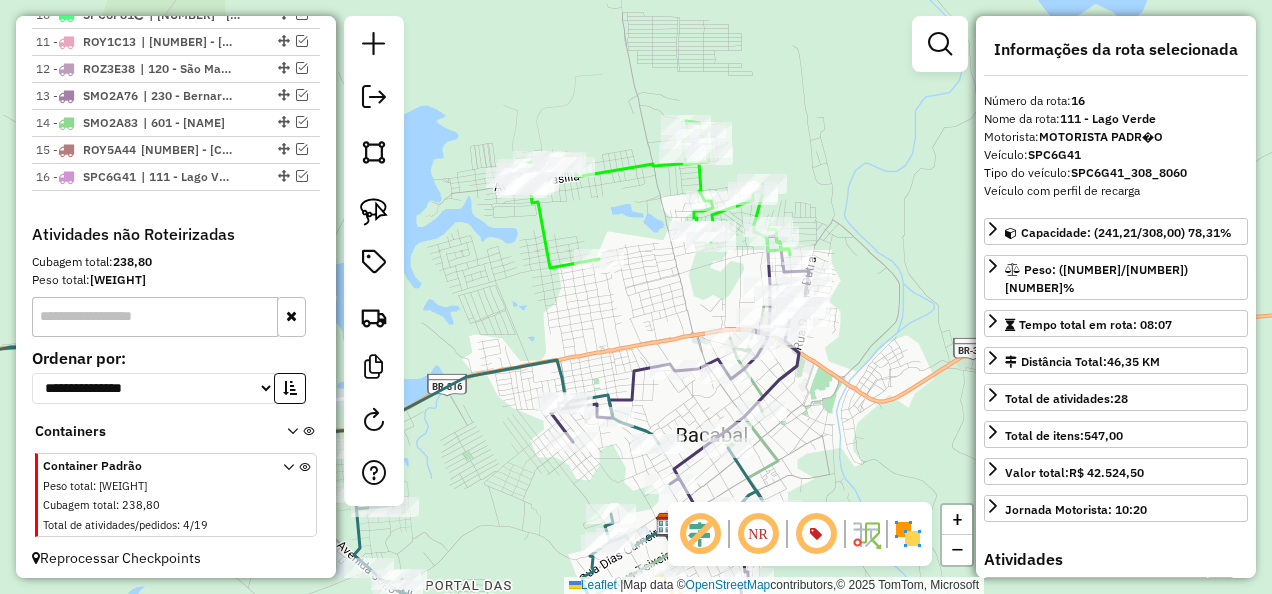 drag, startPoint x: 578, startPoint y: 295, endPoint x: 628, endPoint y: 321, distance: 56.35601 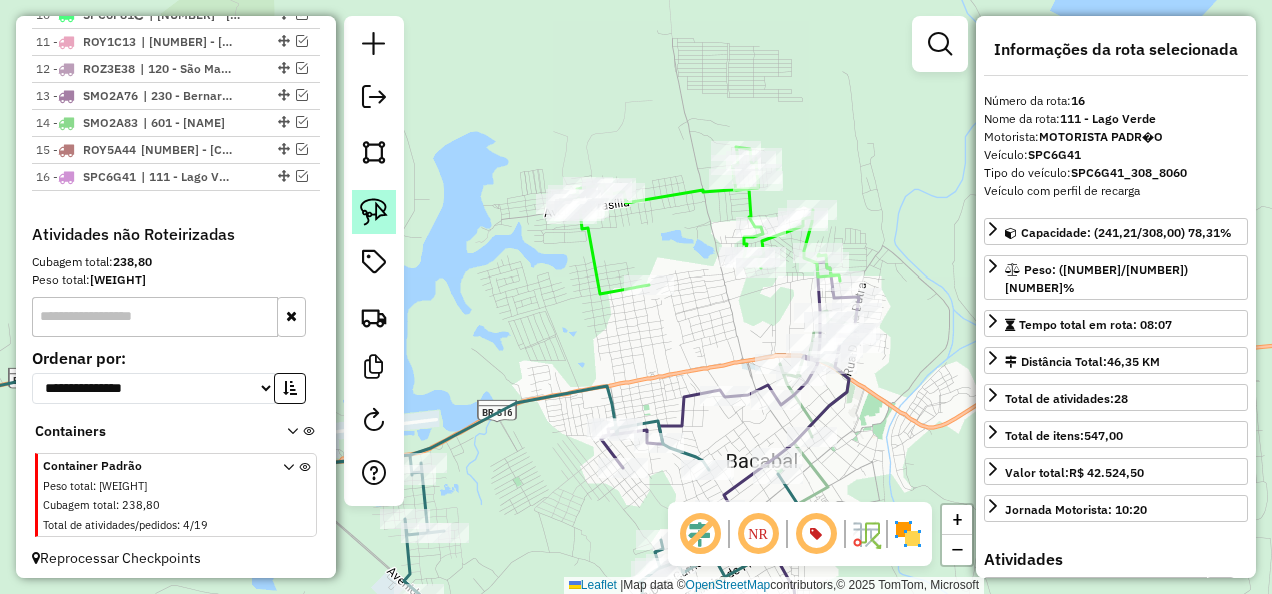 click 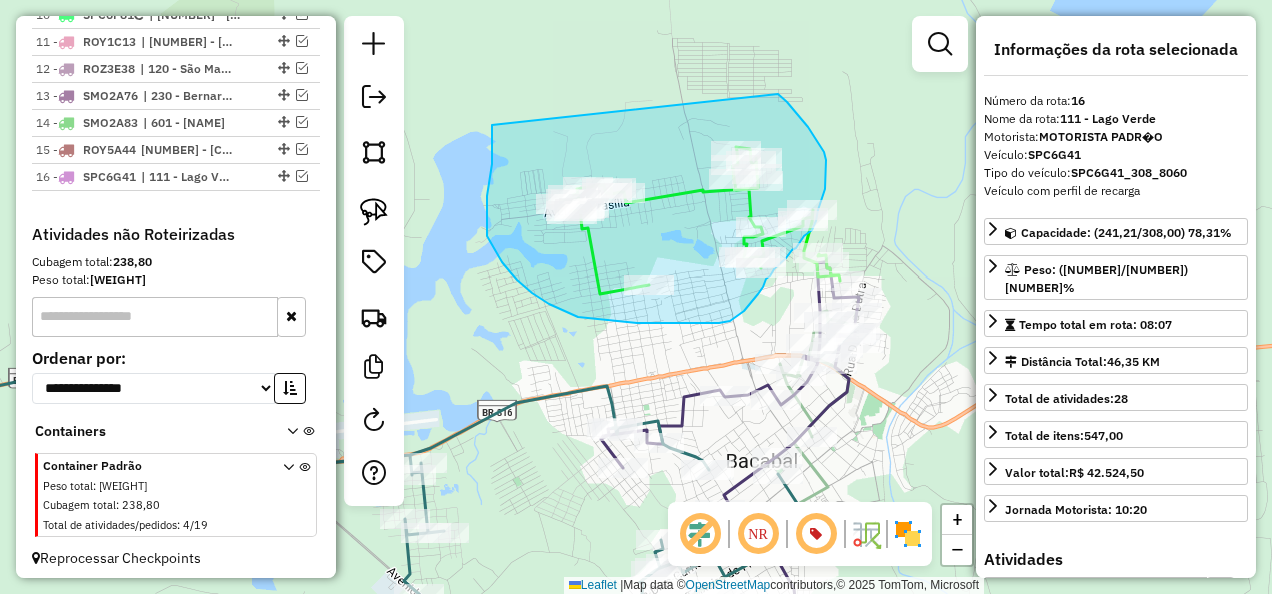 drag, startPoint x: 492, startPoint y: 125, endPoint x: 778, endPoint y: 94, distance: 287.67517 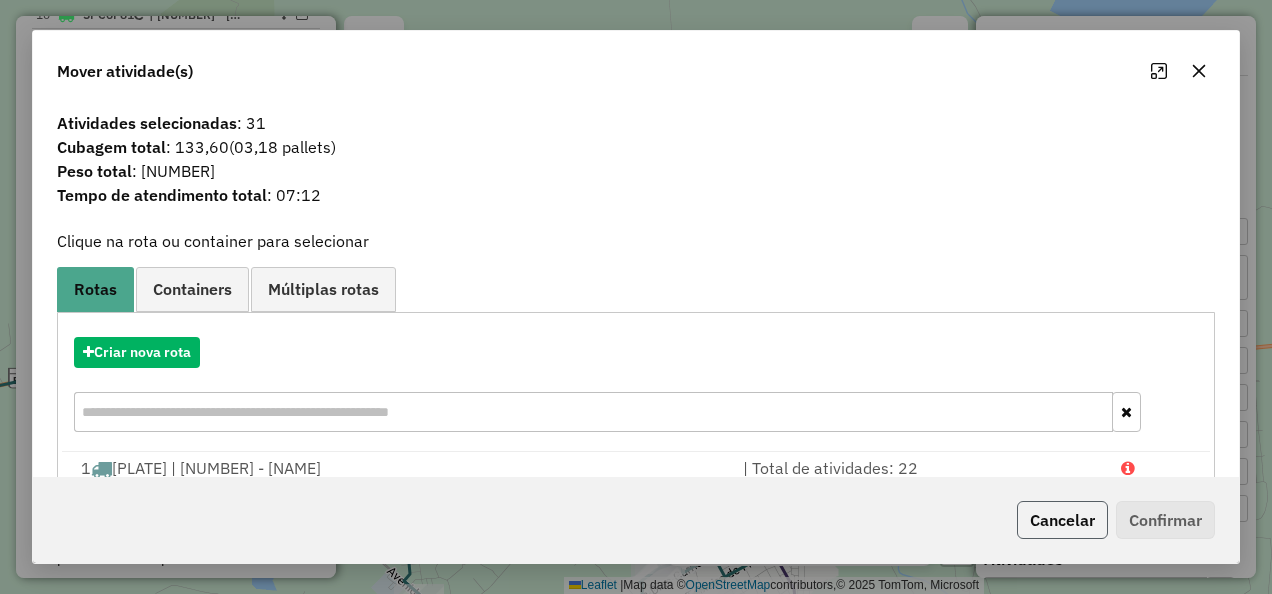 click on "Cancelar" 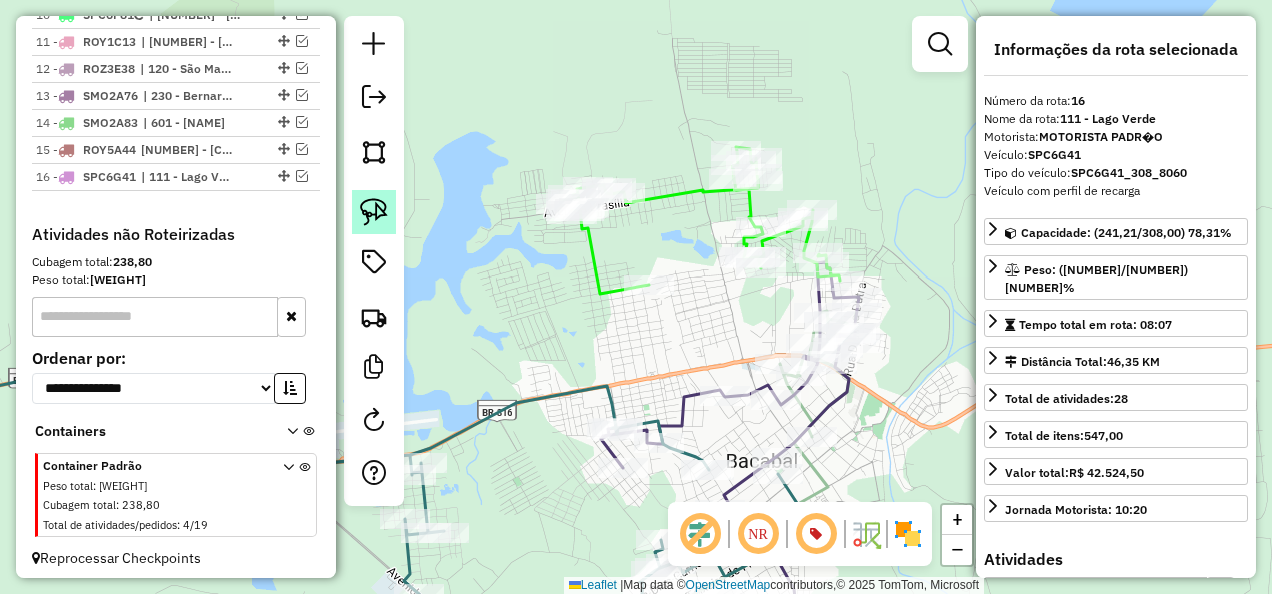 click 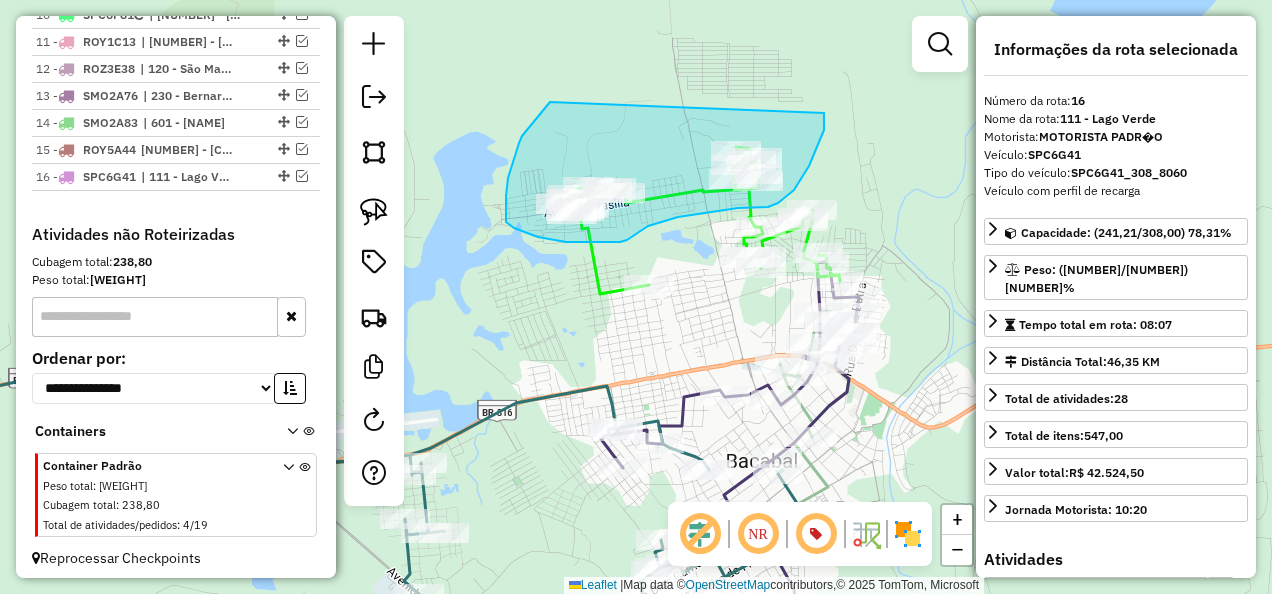 drag, startPoint x: 550, startPoint y: 102, endPoint x: 824, endPoint y: 109, distance: 274.08942 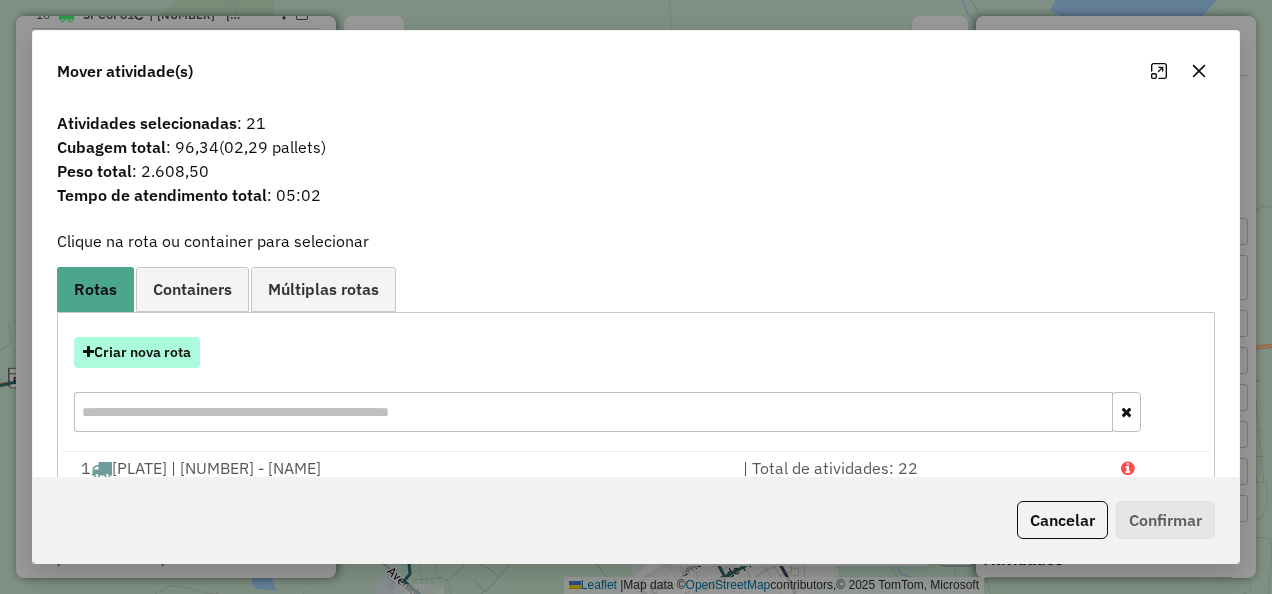 click on "Criar nova rota" at bounding box center [137, 352] 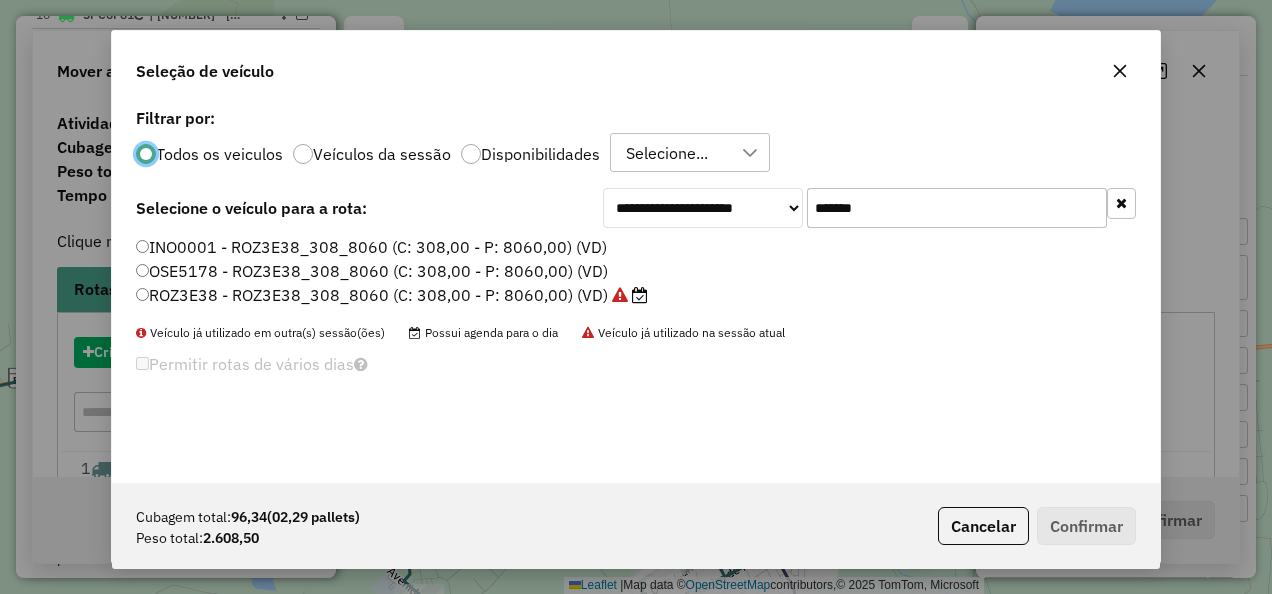 scroll, scrollTop: 11, scrollLeft: 6, axis: both 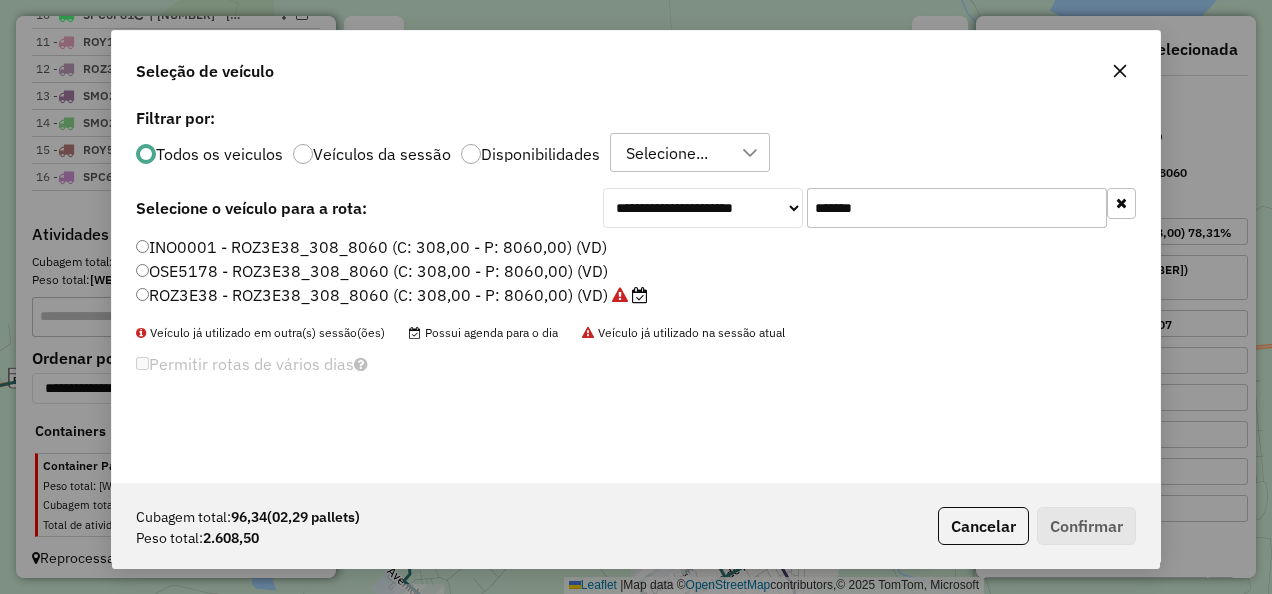 drag, startPoint x: 942, startPoint y: 210, endPoint x: 734, endPoint y: 230, distance: 208.95932 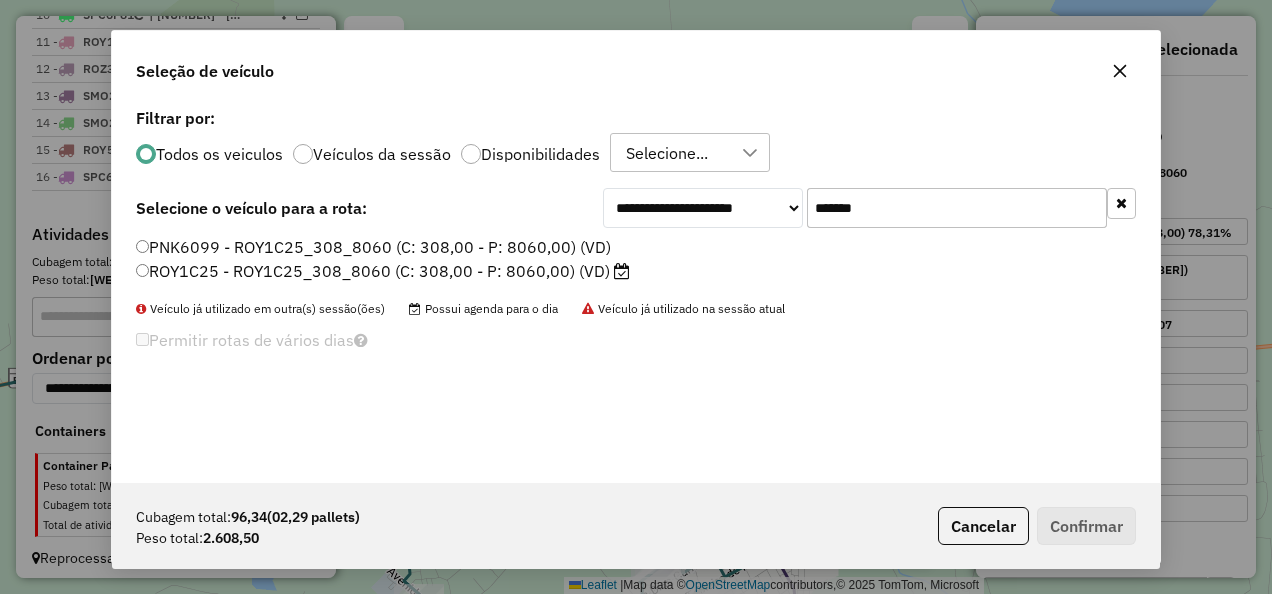 type on "*******" 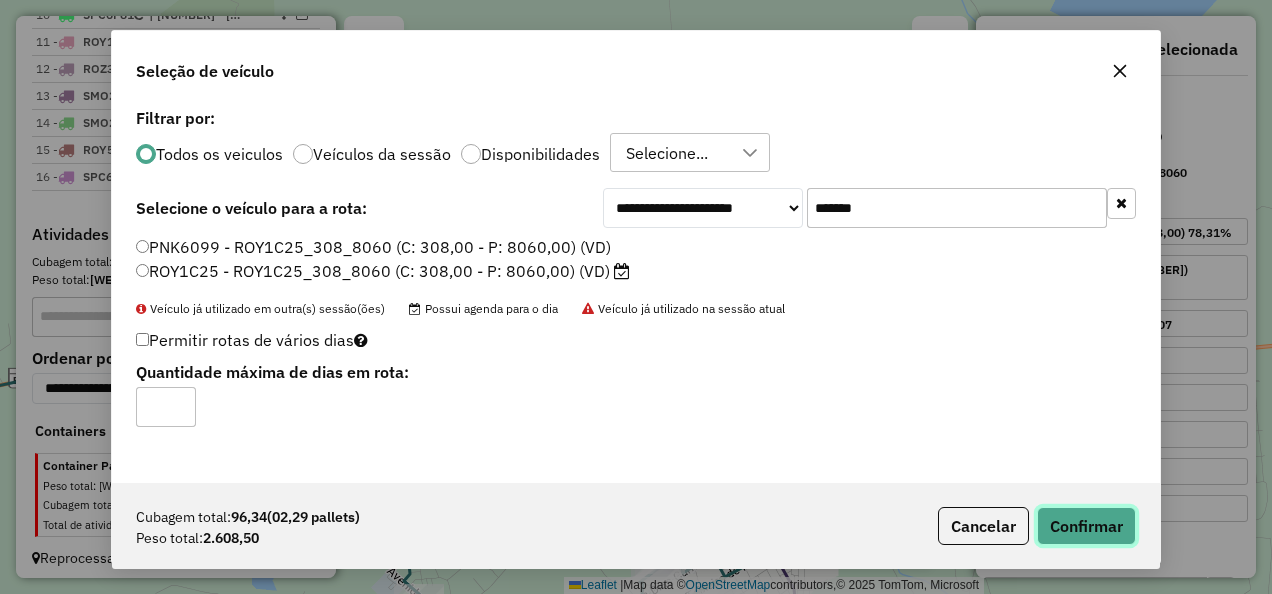click on "Confirmar" 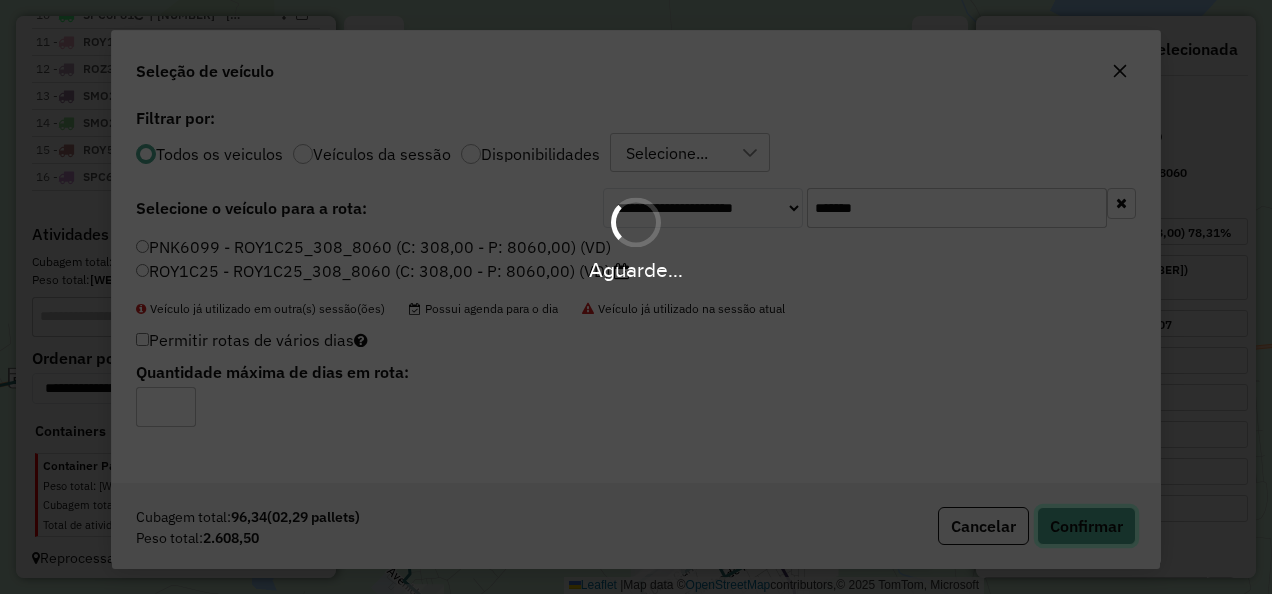type 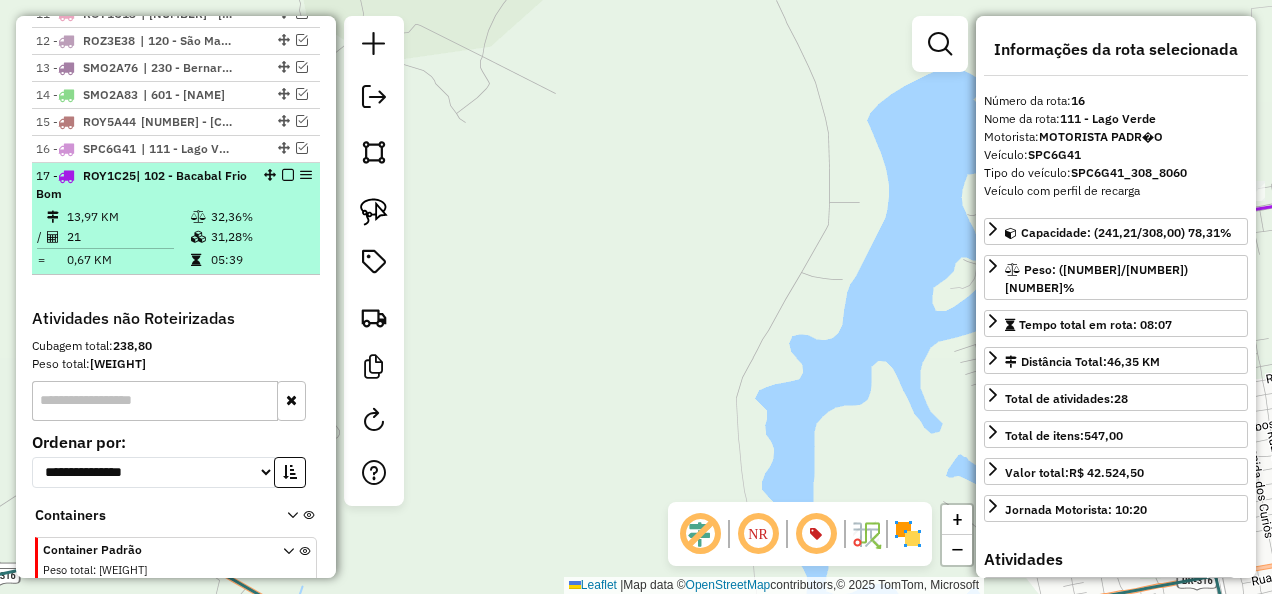 scroll, scrollTop: 1385, scrollLeft: 0, axis: vertical 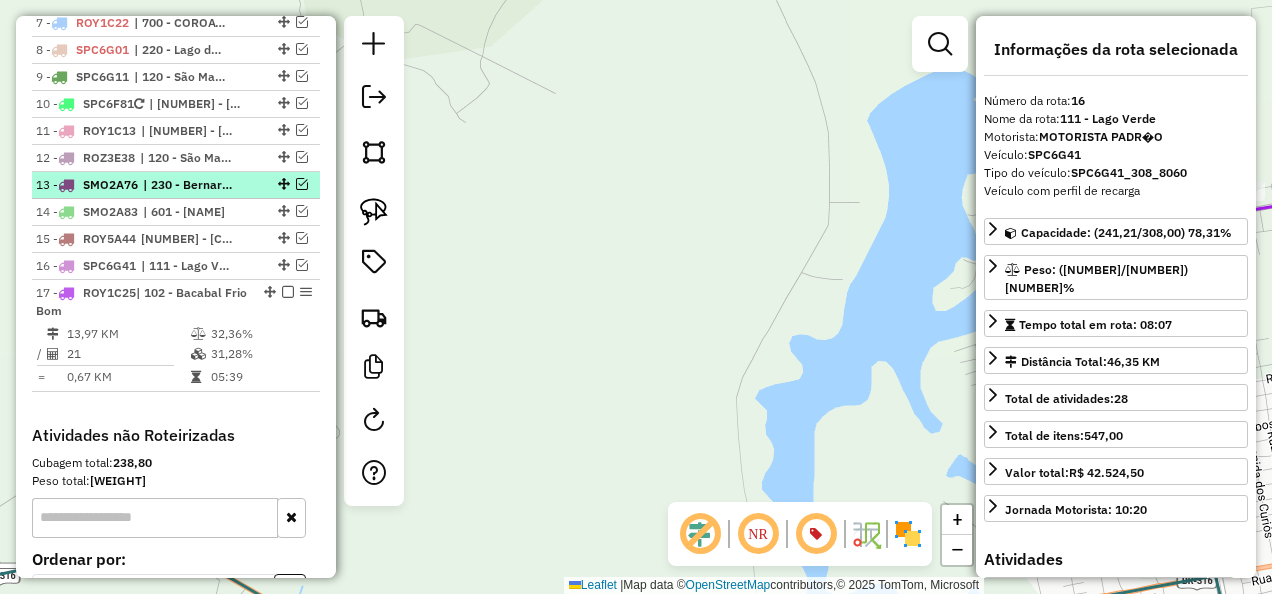 click on "| 230 - Bernardo do Mearim" at bounding box center [189, 185] 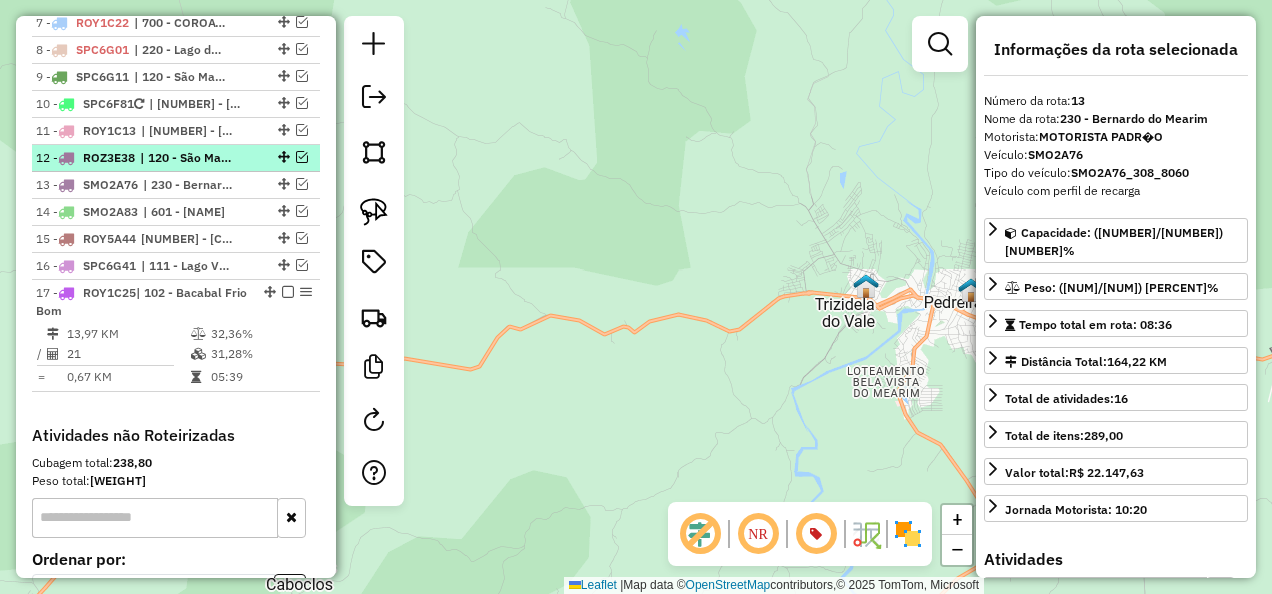 click on "| 120 - São Mateus do Maranhão, 121 - Alto Alegre do Maranhão" at bounding box center [186, 158] 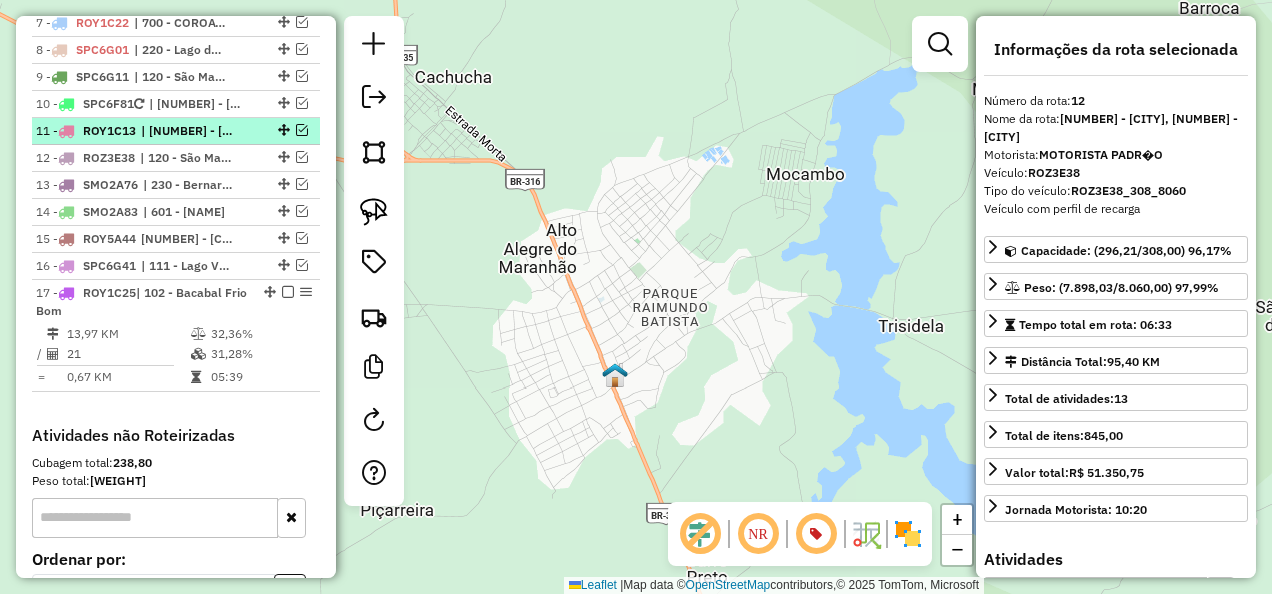 click on "| 602 - Peritoró" at bounding box center [187, 131] 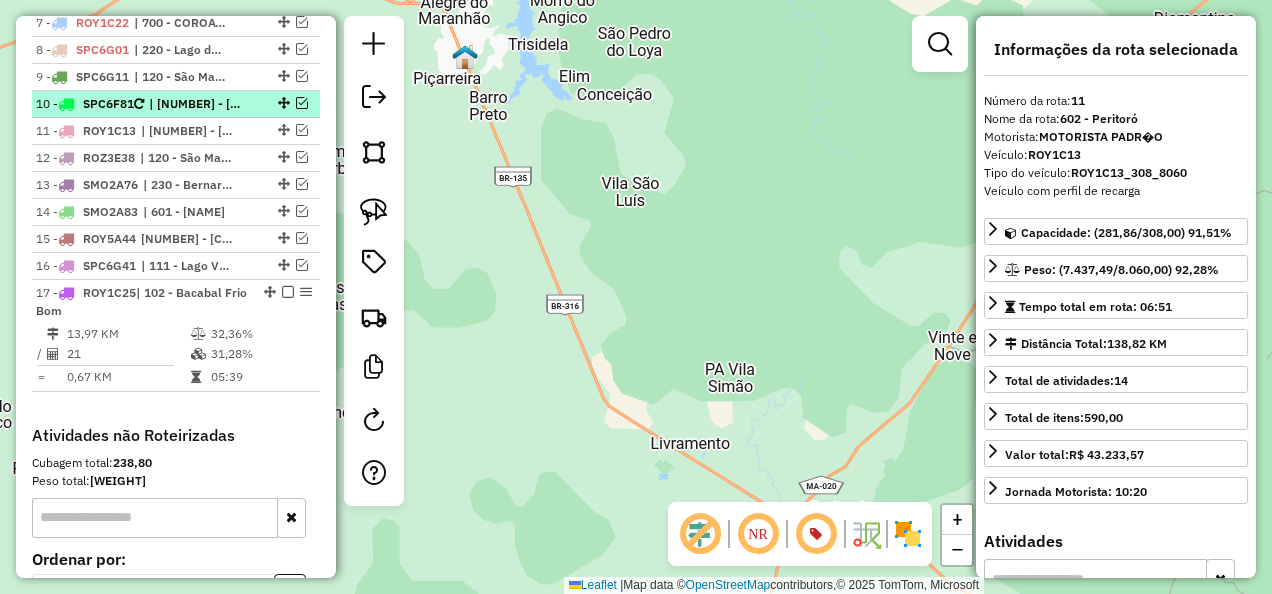 click on "| 210 - São Luis Gonzaga do Maranhão" at bounding box center [195, 104] 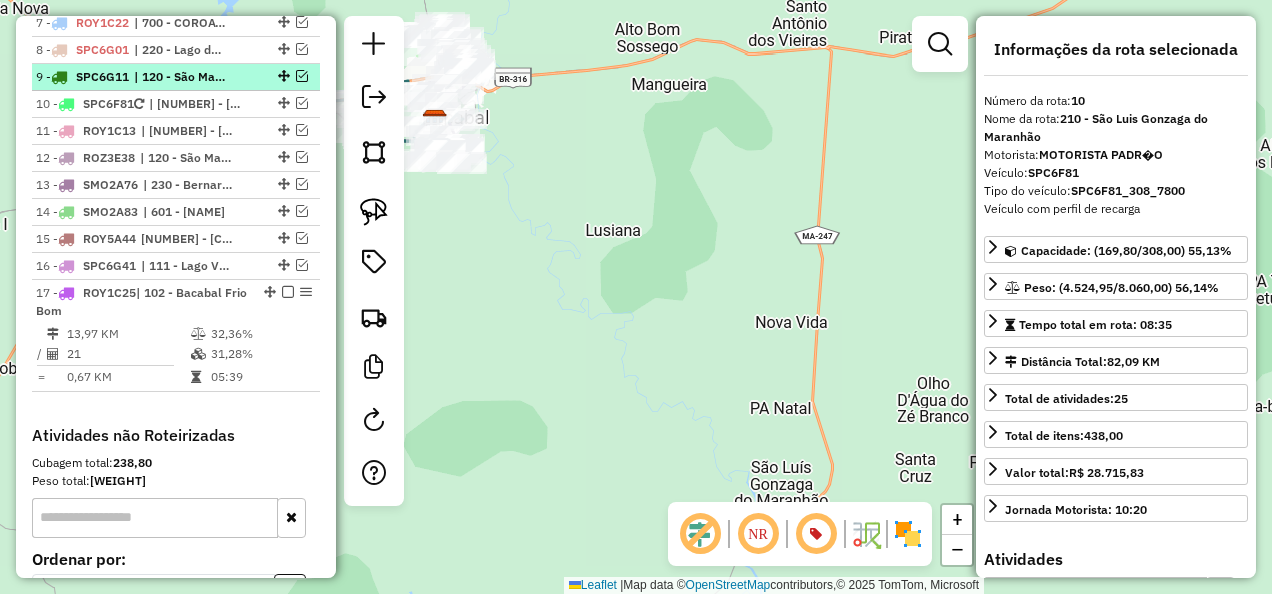 click on "| 120 - São Mateus do Maranhão, 121 - Alto Alegre do Maranhão" at bounding box center (180, 77) 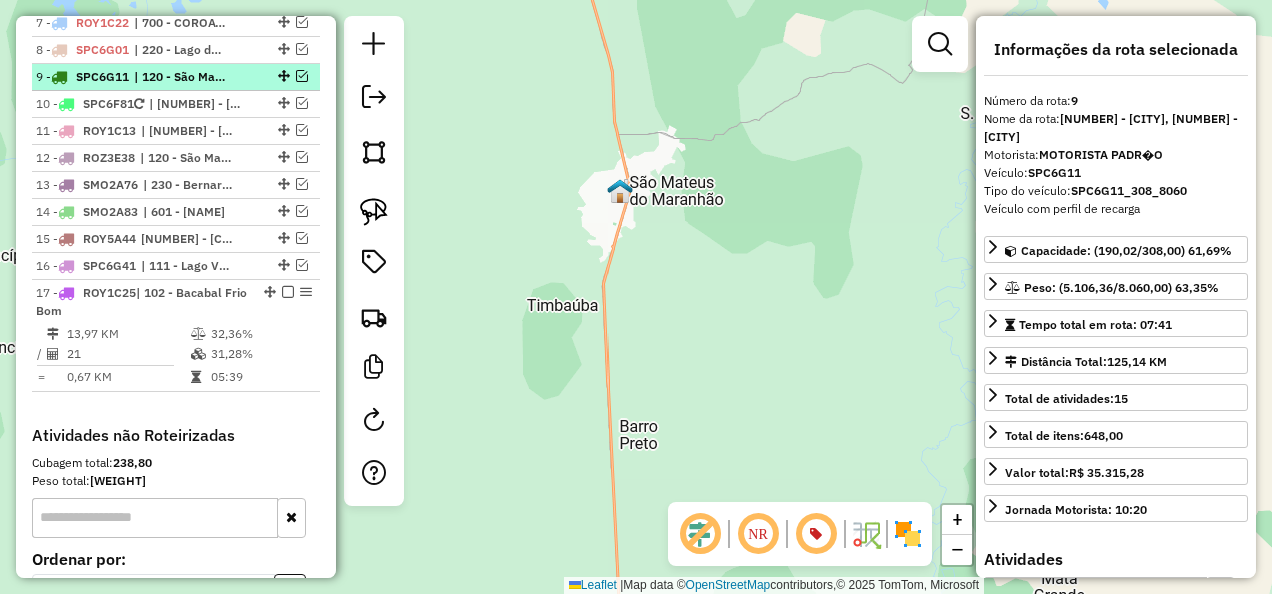 click at bounding box center (302, 76) 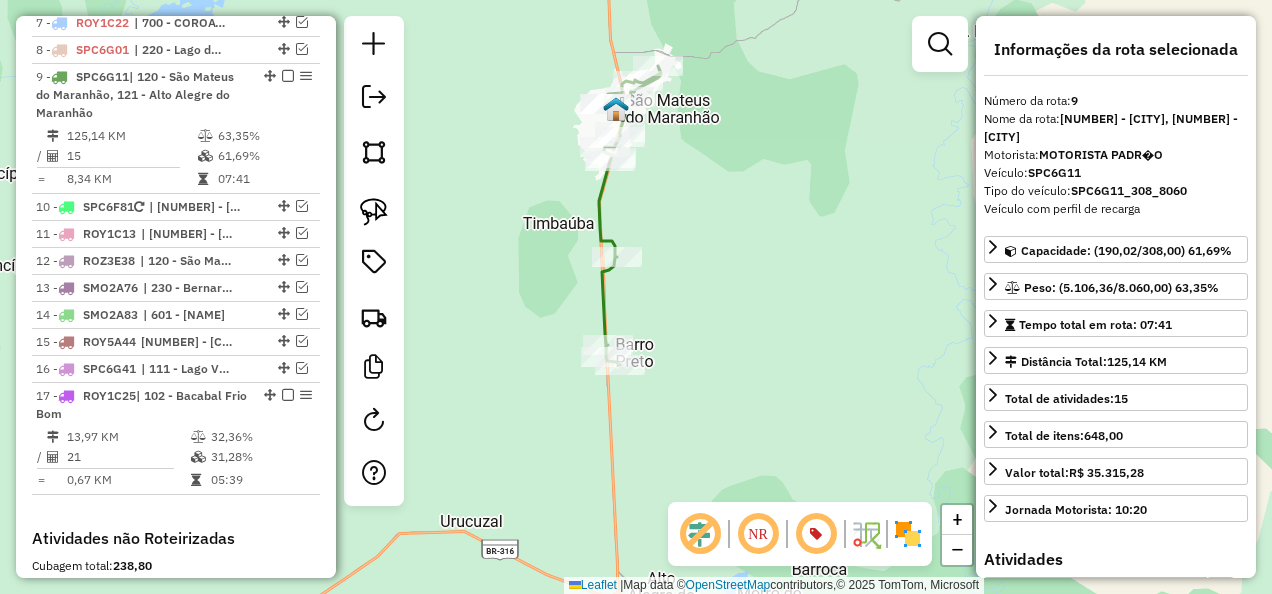 click 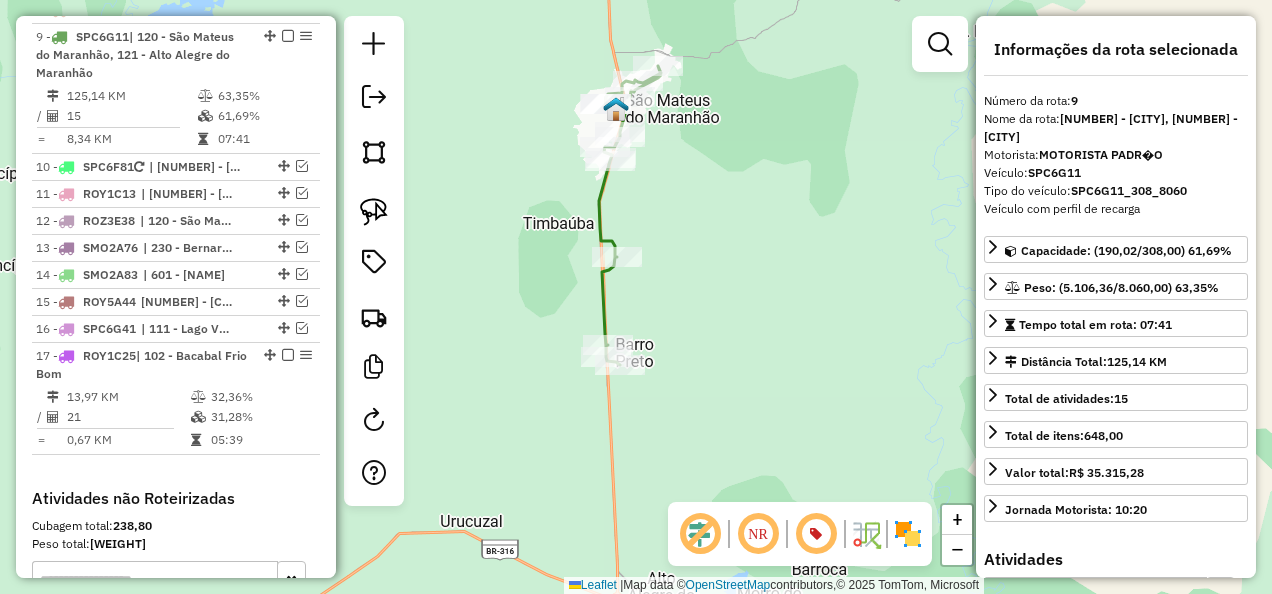 scroll, scrollTop: 1430, scrollLeft: 0, axis: vertical 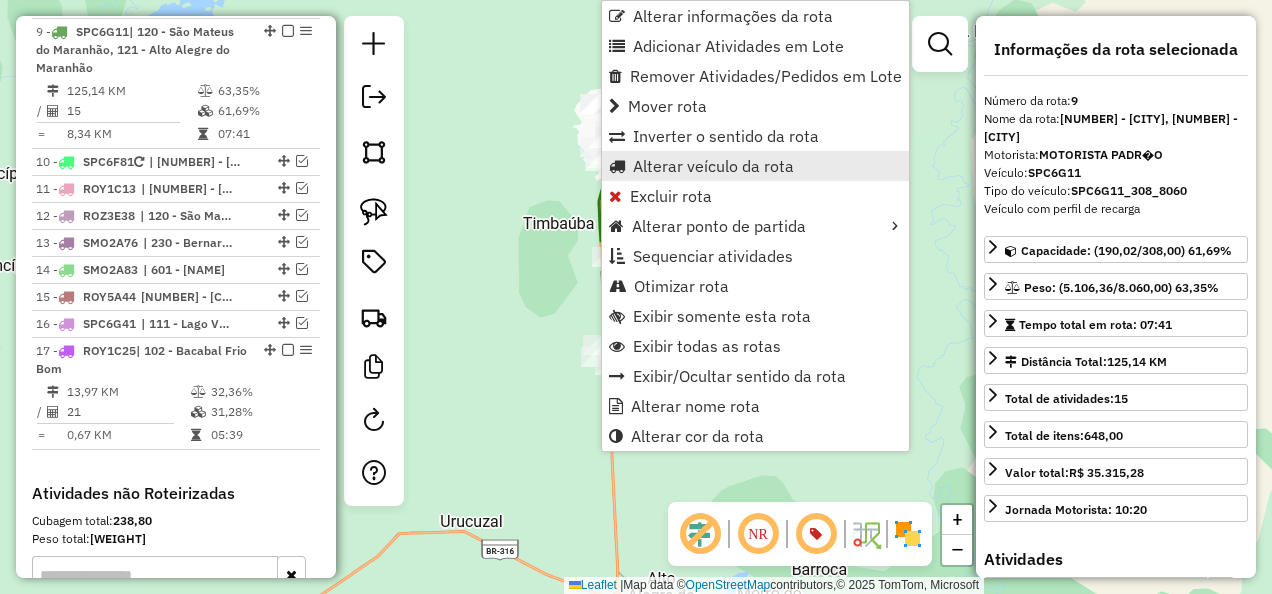 click on "Alterar veículo da rota" at bounding box center [713, 166] 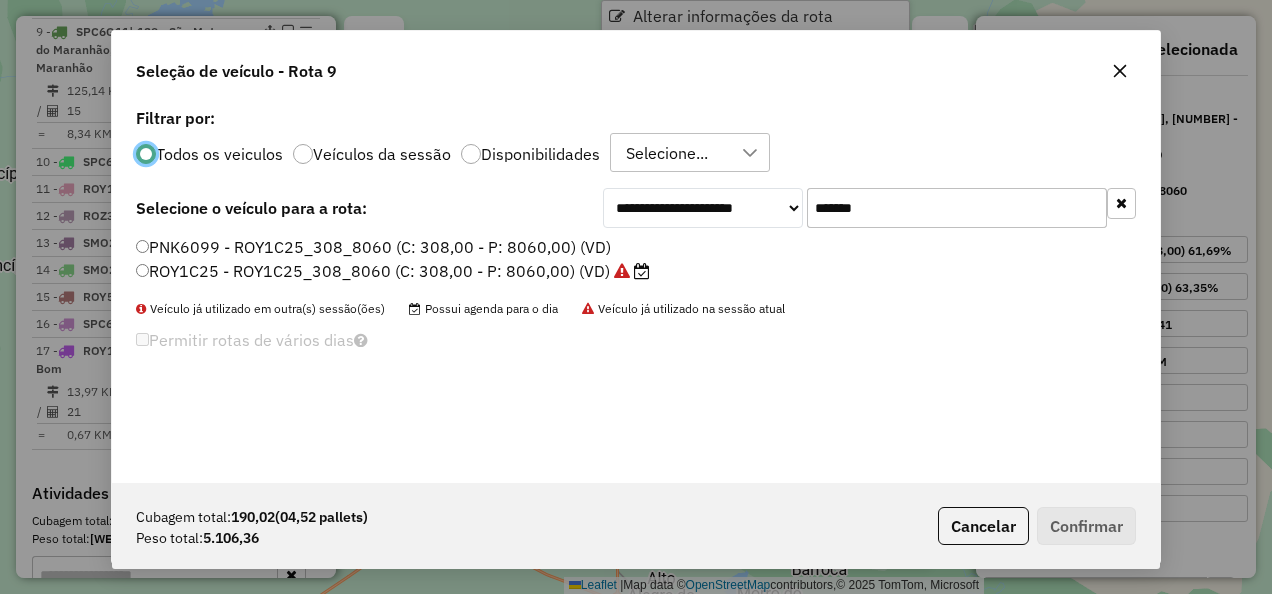 scroll, scrollTop: 11, scrollLeft: 6, axis: both 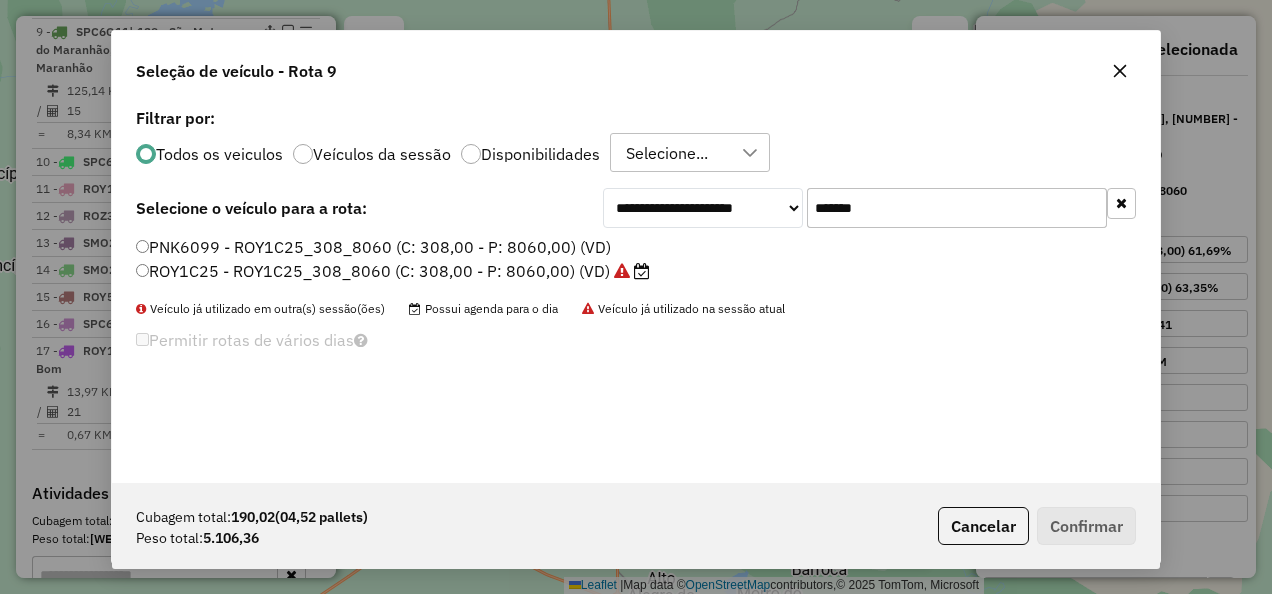 drag, startPoint x: 925, startPoint y: 210, endPoint x: 662, endPoint y: 222, distance: 263.27362 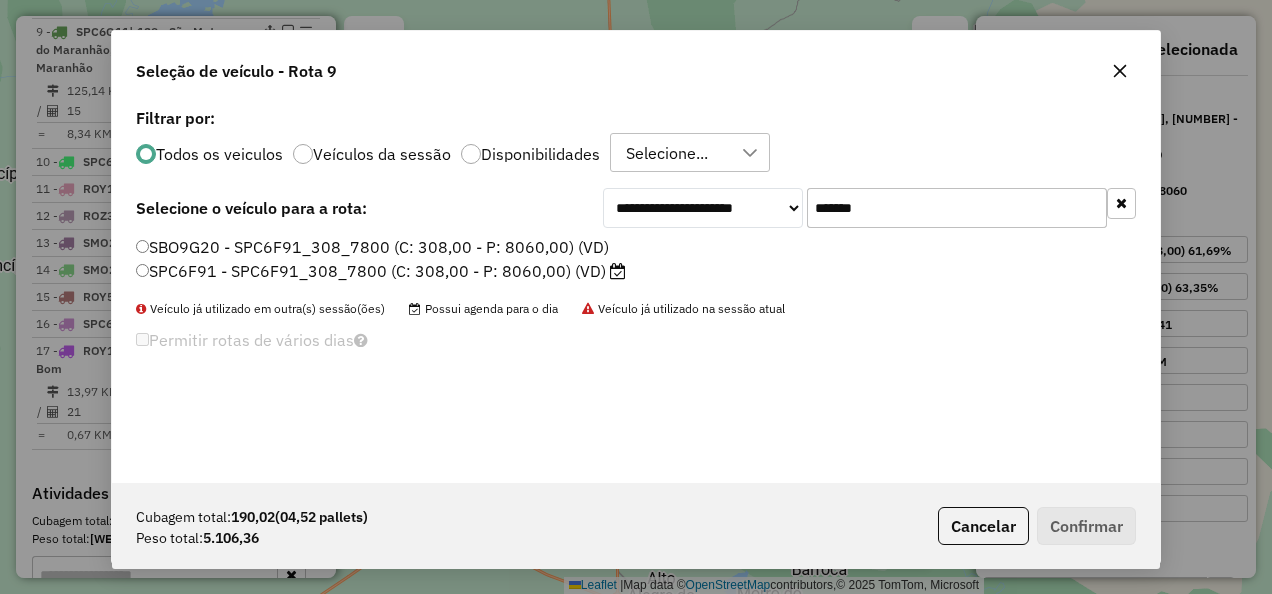 type on "*******" 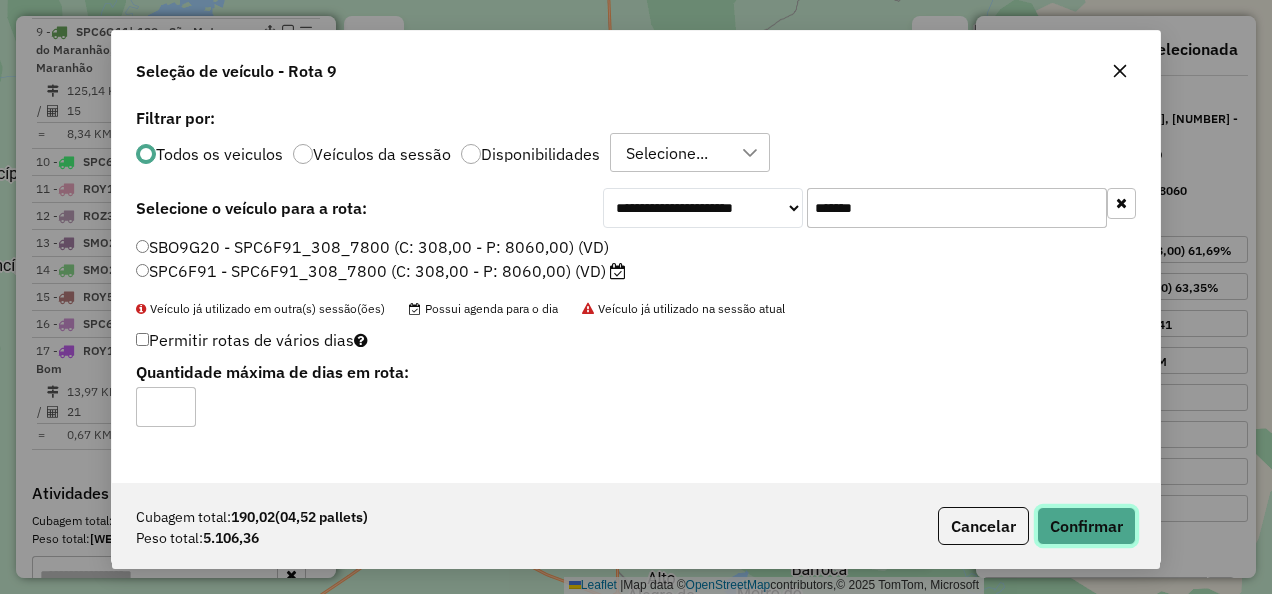 click on "Confirmar" 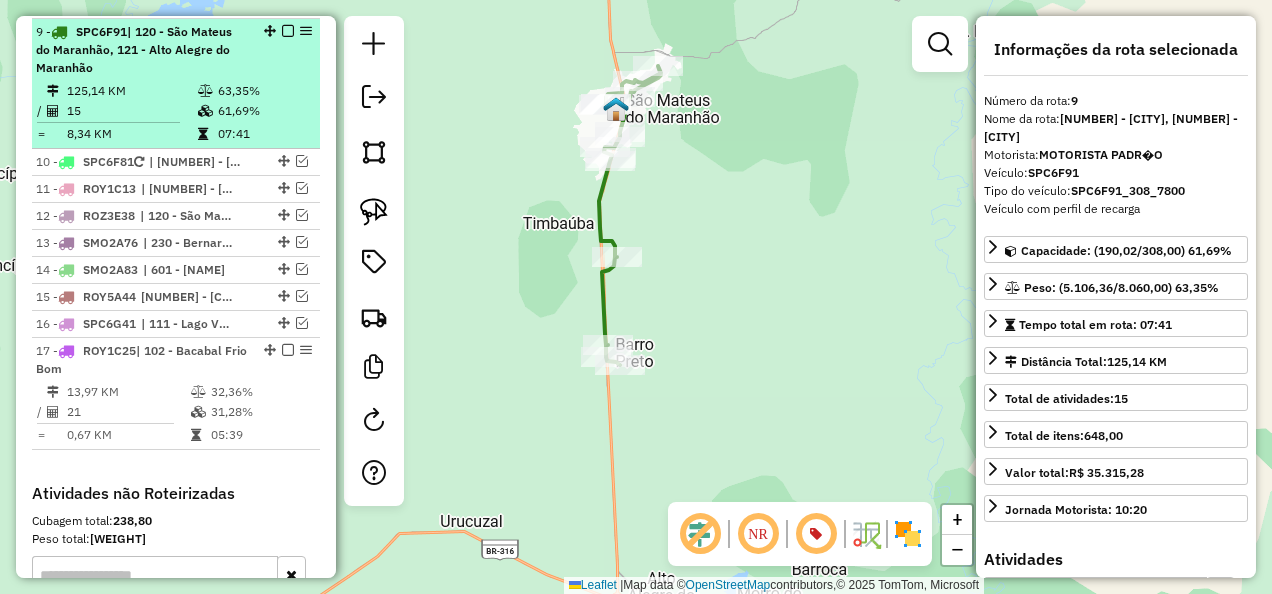 click at bounding box center [288, 31] 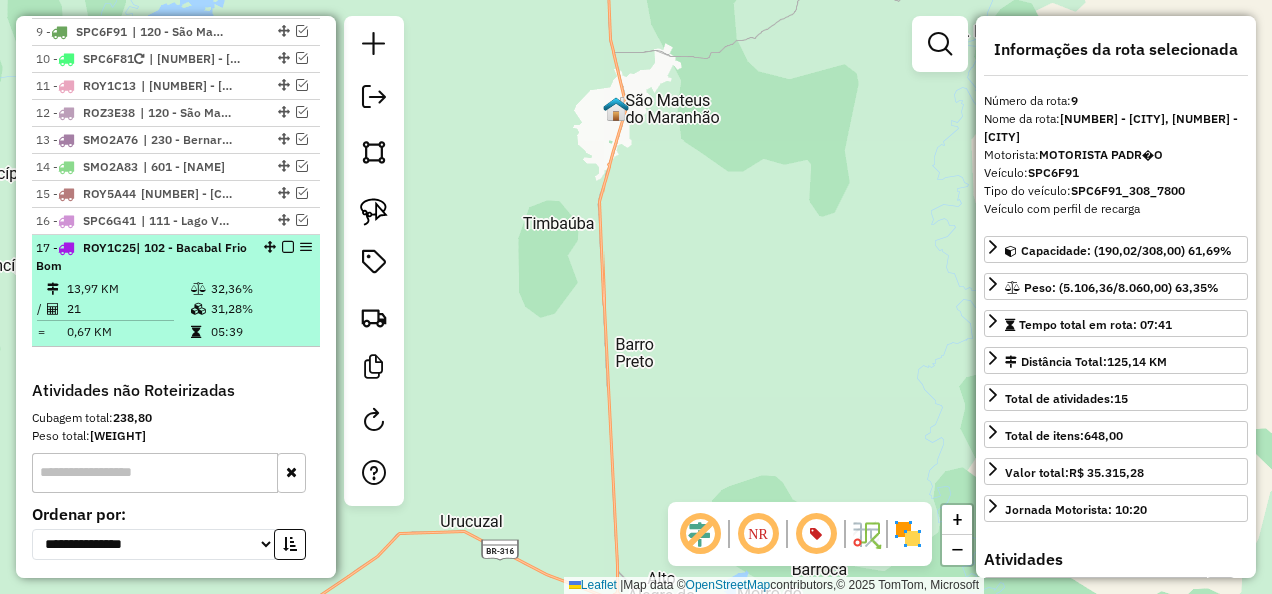 click on "17 -       ROY1C25   | 102 - Bacabal Frio Bom" at bounding box center (142, 257) 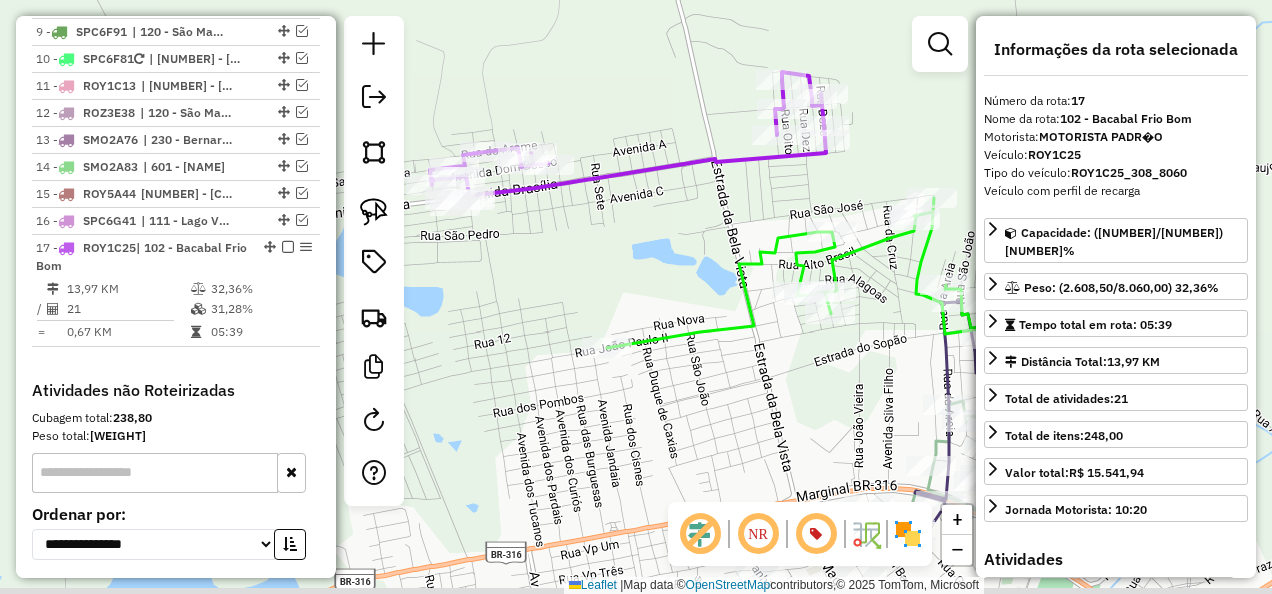 drag, startPoint x: 693, startPoint y: 395, endPoint x: 595, endPoint y: 80, distance: 329.8924 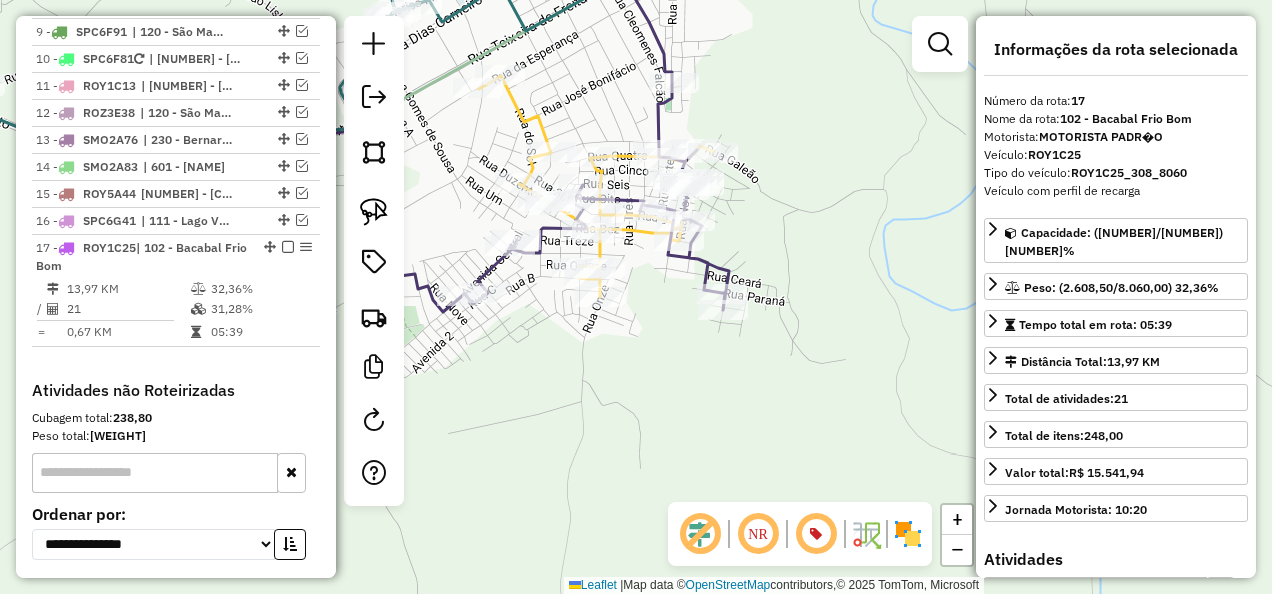 drag, startPoint x: 441, startPoint y: 209, endPoint x: 534, endPoint y: 240, distance: 98.03061 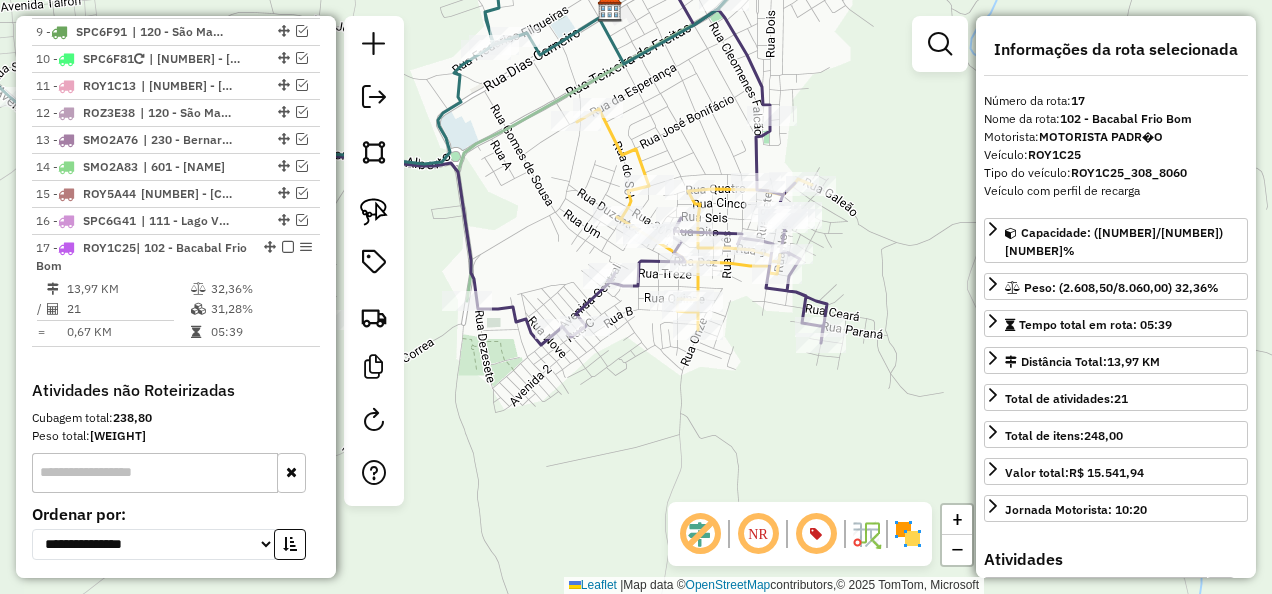 click 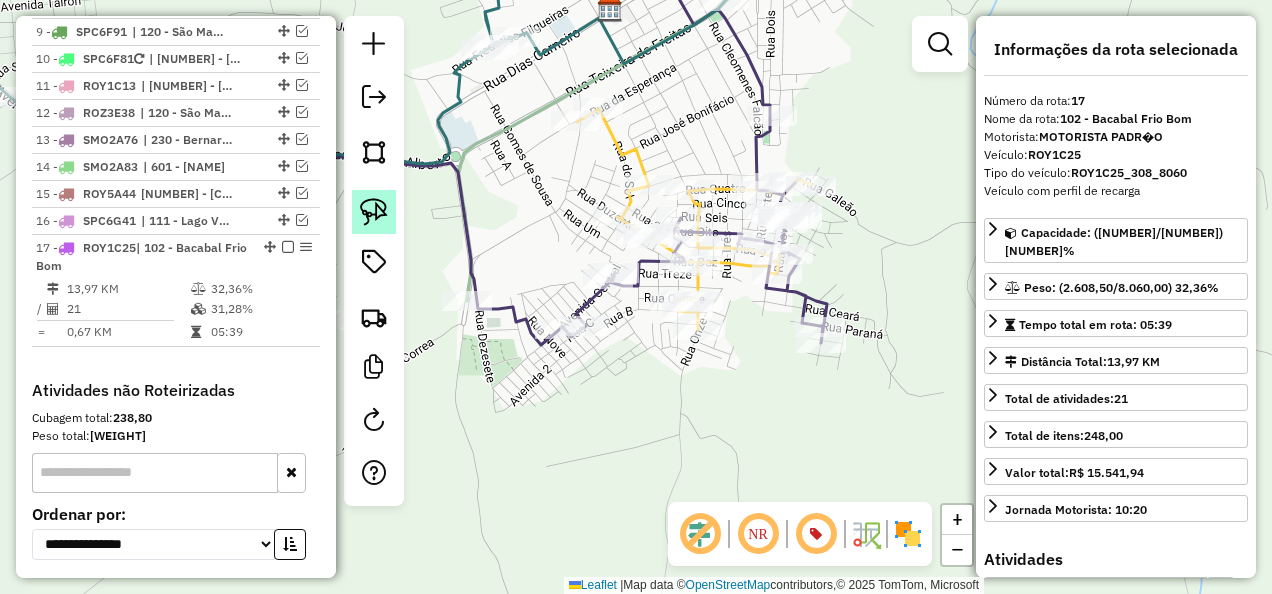 click 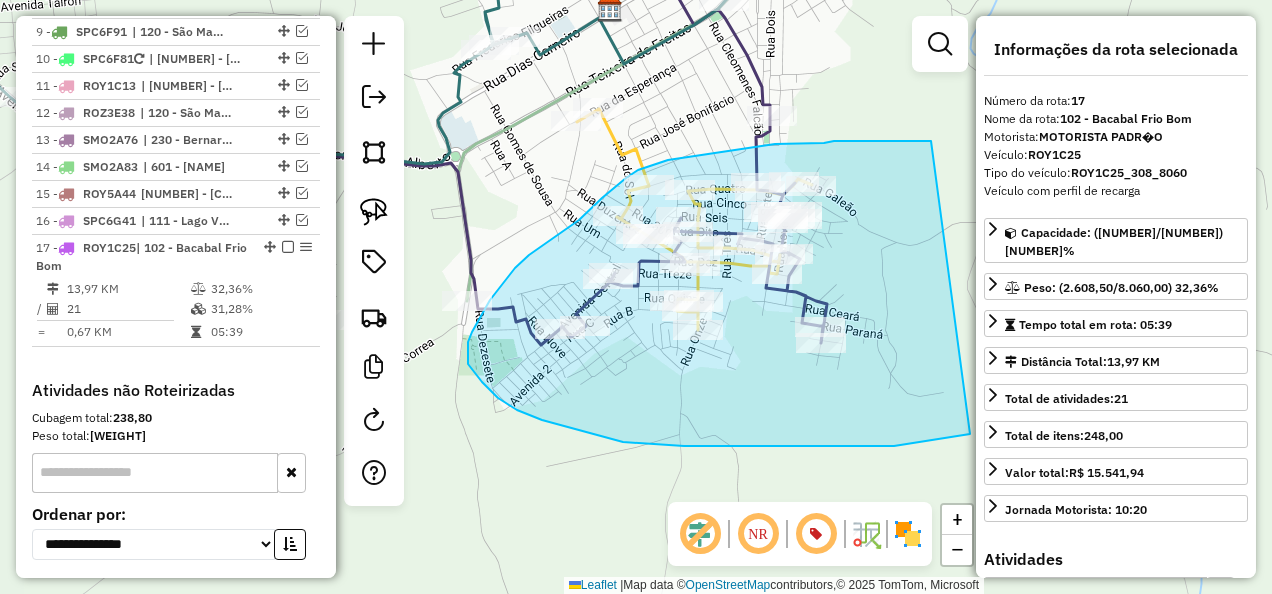 drag, startPoint x: 928, startPoint y: 141, endPoint x: 988, endPoint y: 429, distance: 294.18362 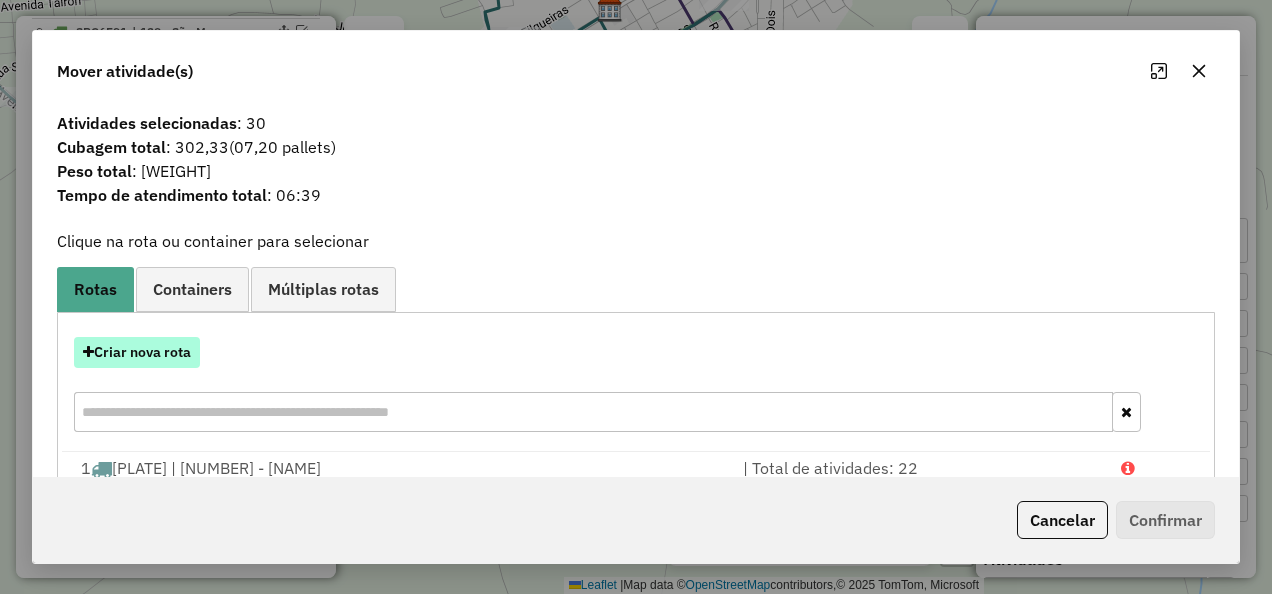 click on "Criar nova rota" at bounding box center (137, 352) 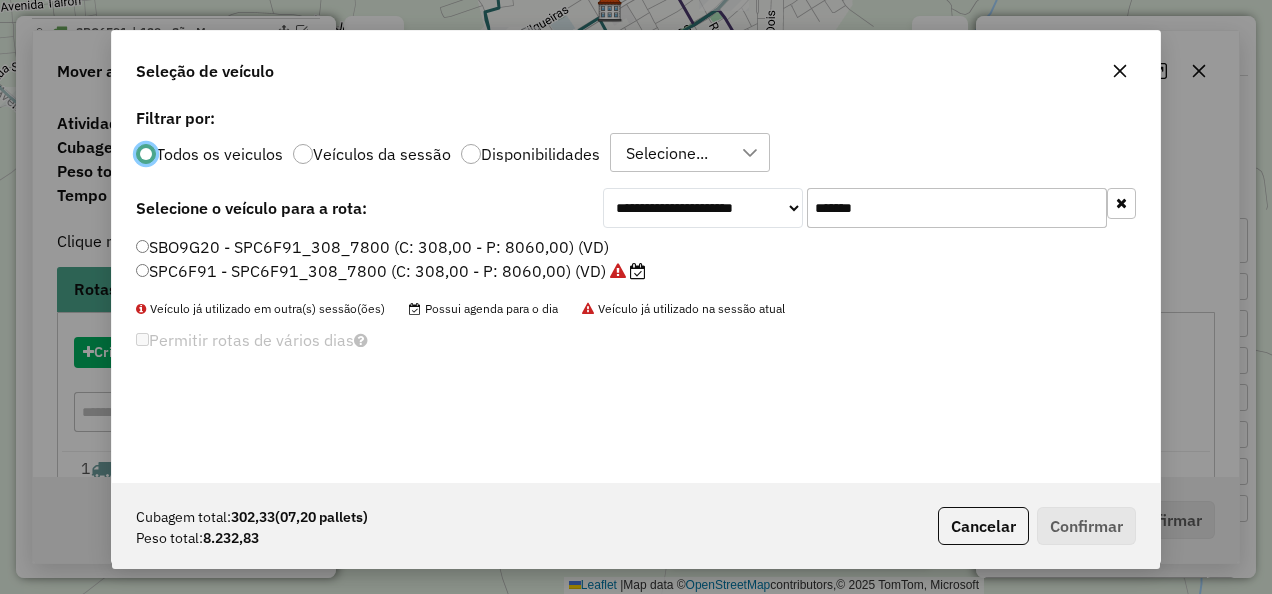 scroll, scrollTop: 11, scrollLeft: 6, axis: both 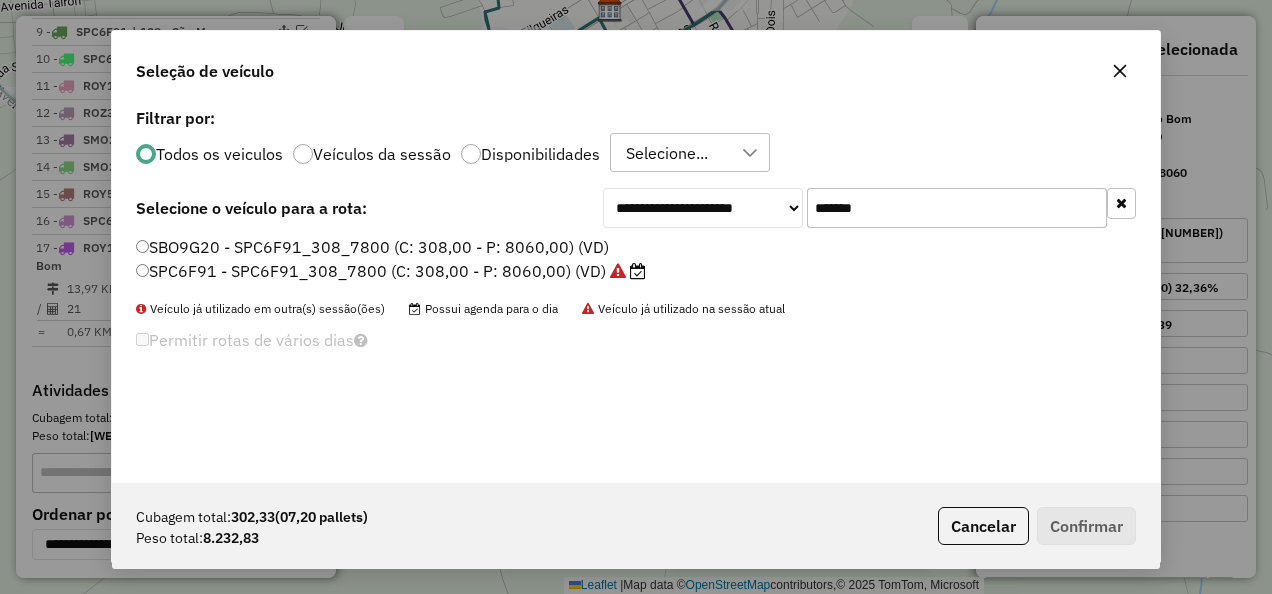 drag, startPoint x: 885, startPoint y: 214, endPoint x: 732, endPoint y: 222, distance: 153.20901 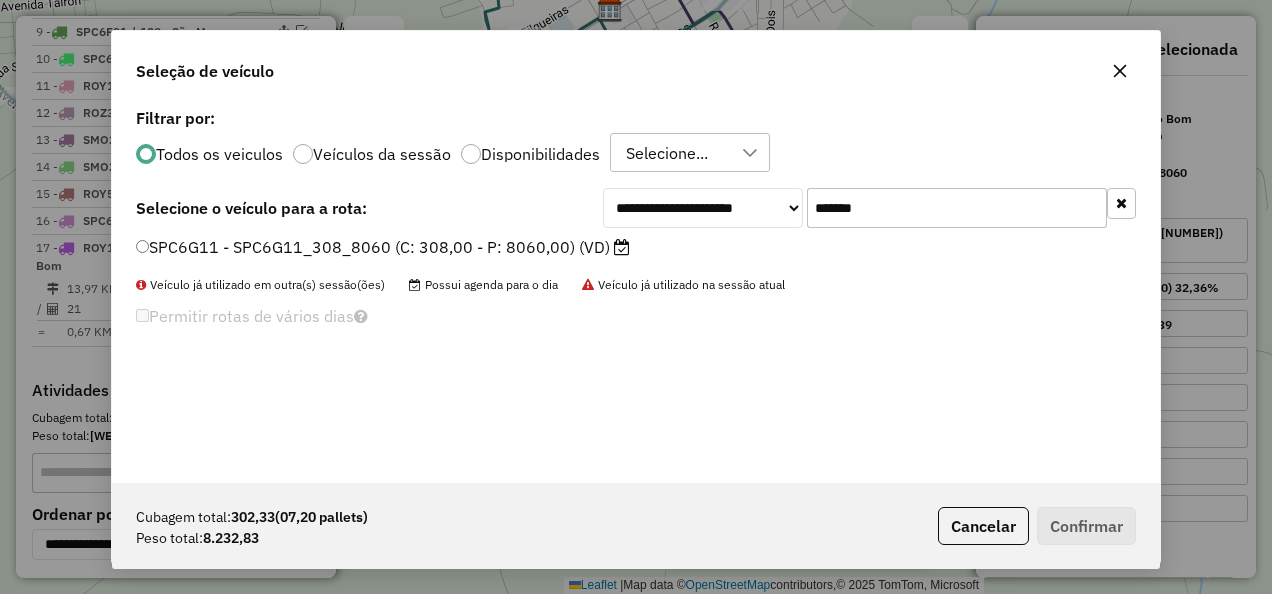 type on "*******" 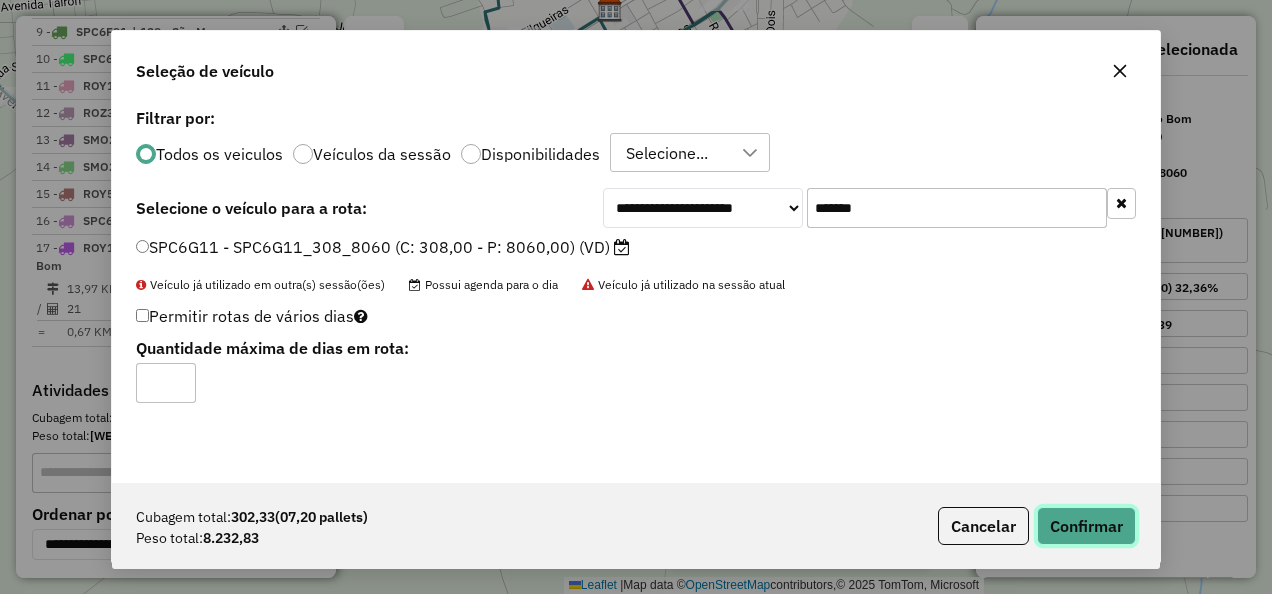 click on "Confirmar" 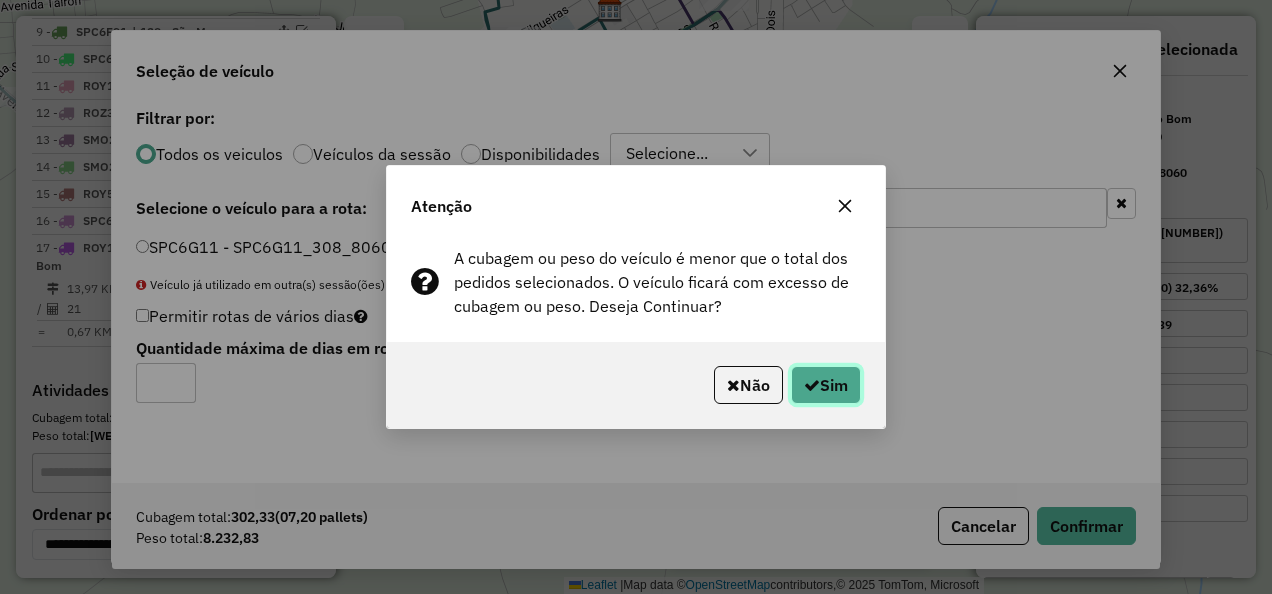 click on "Sim" 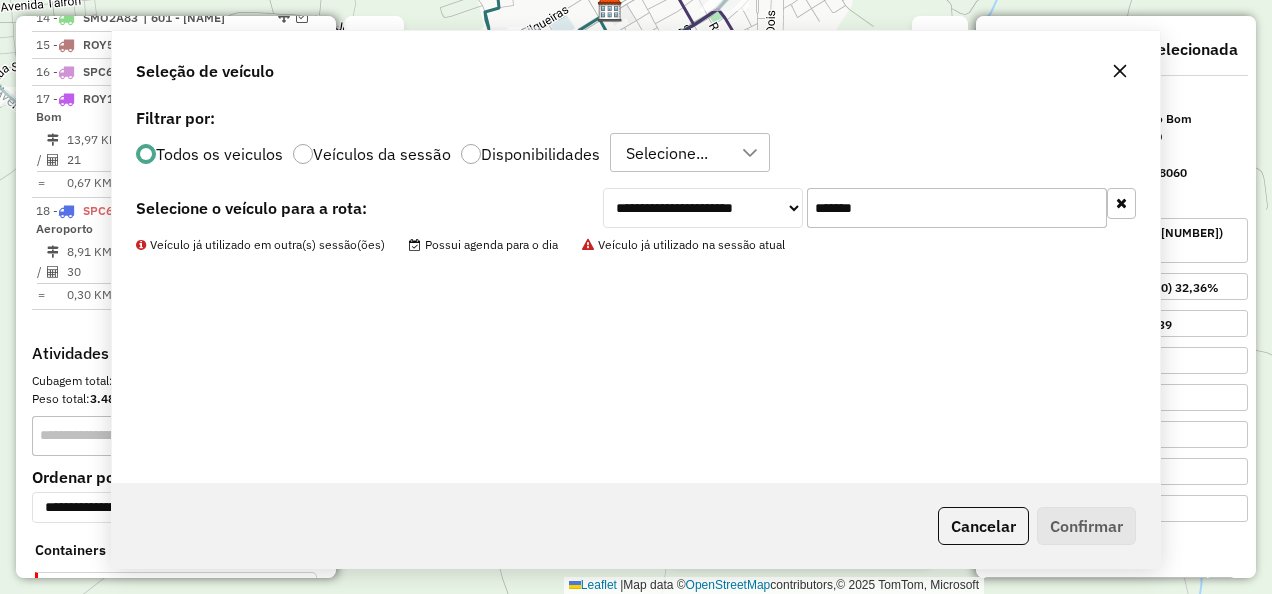scroll, scrollTop: 1643, scrollLeft: 0, axis: vertical 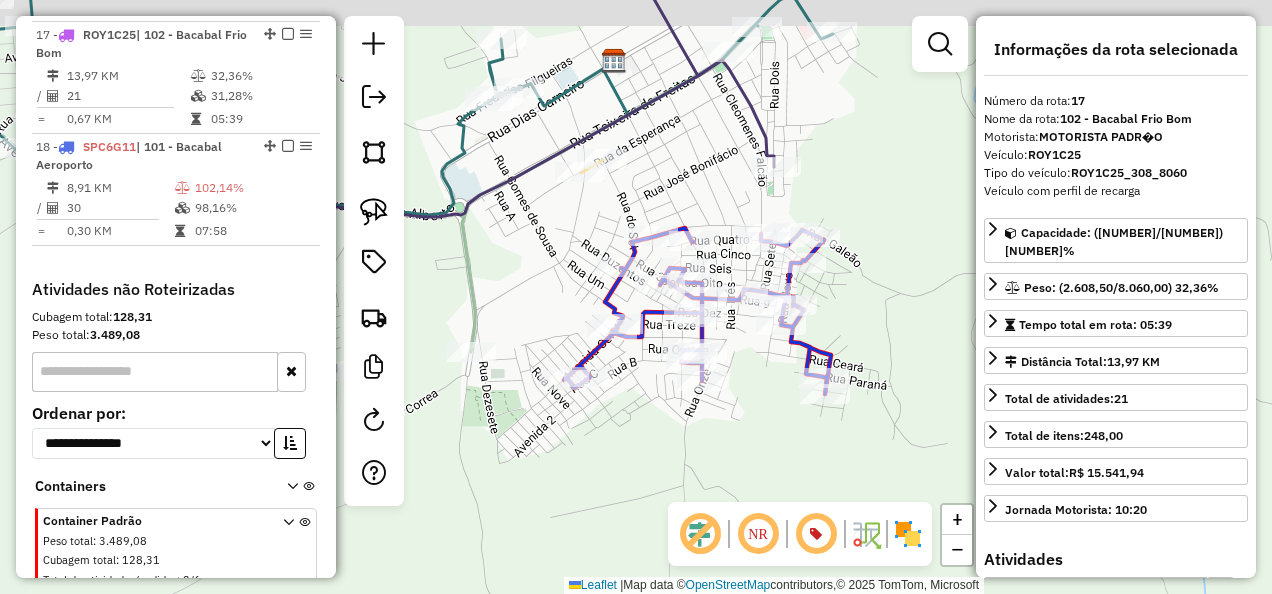 drag, startPoint x: 666, startPoint y: 456, endPoint x: 670, endPoint y: 480, distance: 24.33105 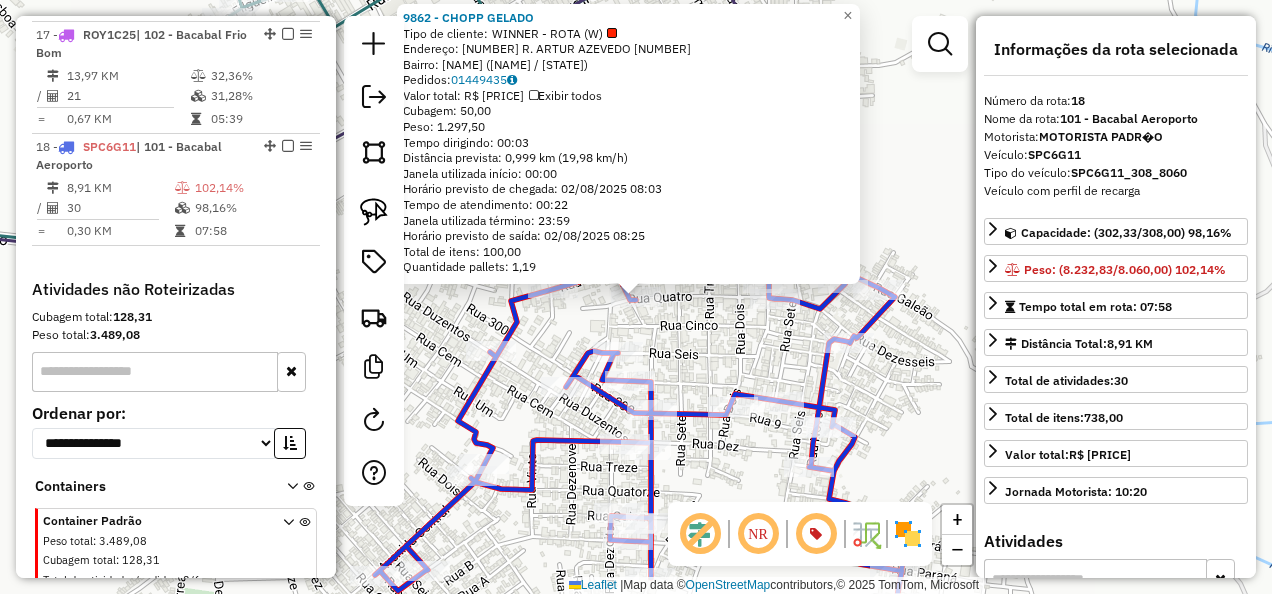 scroll, scrollTop: 1697, scrollLeft: 0, axis: vertical 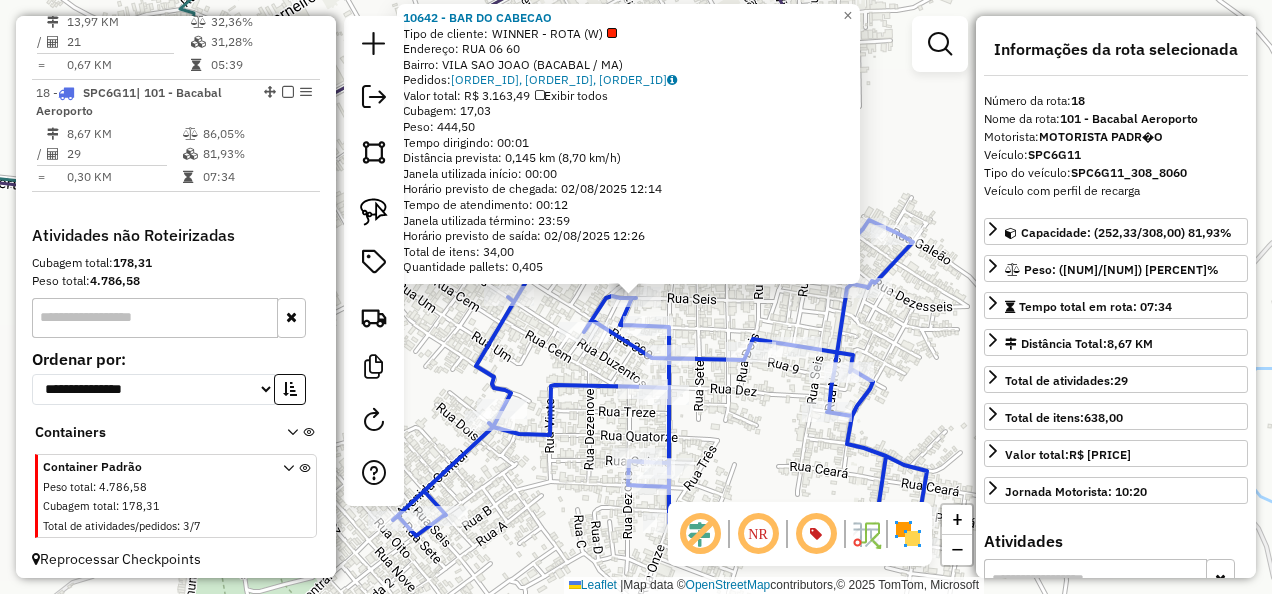 click on "10642 - BAR DO CABECAO  Tipo de cliente:   WINNER - ROTA (W)   Endereço:  RUA 06 60   Bairro: VILA SAO JOAO (BACABAL / MA)   Pedidos:  01449440, 01449835, 01449845   Valor total: R$ 3.163,49   Exibir todos   Cubagem: 17,03  Peso: 444,50  Tempo dirigindo: 00:01   Distância prevista: 0,145 km (8,70 km/h)   Janela utilizada início: 00:00   Horário previsto de chegada: 02/08/2025 12:14   Tempo de atendimento: 00:12   Janela utilizada término: 23:59   Horário previsto de saída: 02/08/2025 12:26   Total de itens: 34,00   Quantidade pallets: 0,405  × Janela de atendimento Grade de atendimento Capacidade Transportadoras Veículos Cliente Pedidos  Rotas Selecione os dias de semana para filtrar as janelas de atendimento  Seg   Ter   Qua   Qui   Sex   Sáb   Dom  Informe o período da janela de atendimento: De: Até:  Filtrar exatamente a janela do cliente  Considerar janela de atendimento padrão  Selecione os dias de semana para filtrar as grades de atendimento  Seg   Ter   Qua   Qui   Sex   Sáb   Dom   De:" 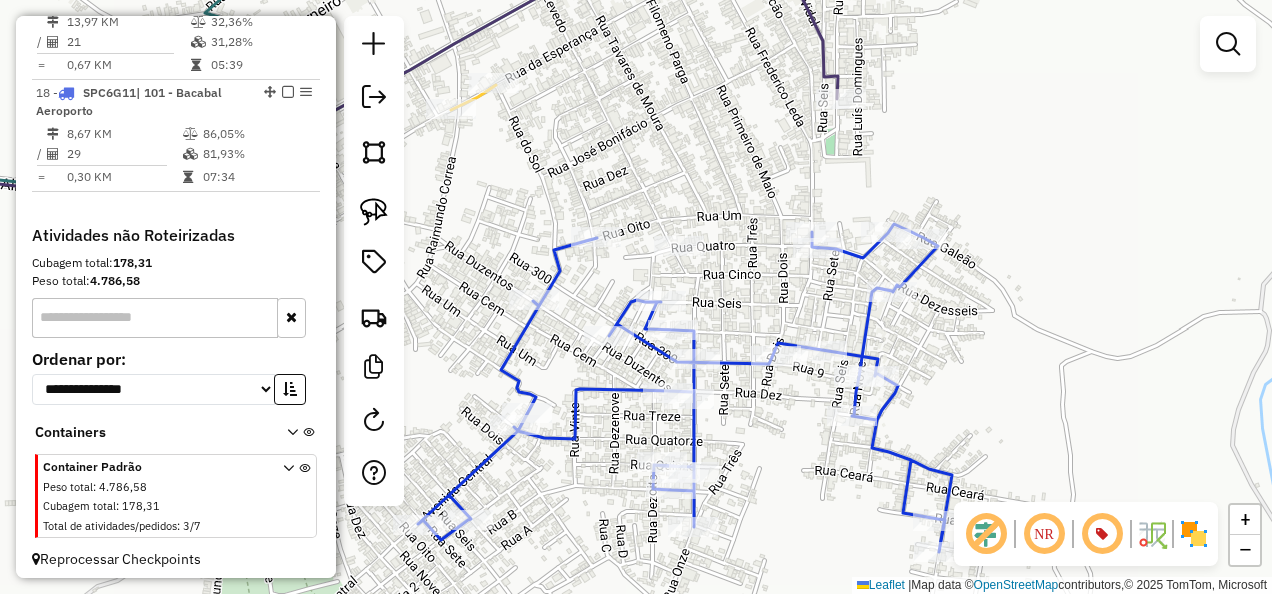 drag, startPoint x: 735, startPoint y: 290, endPoint x: 768, endPoint y: 296, distance: 33.54102 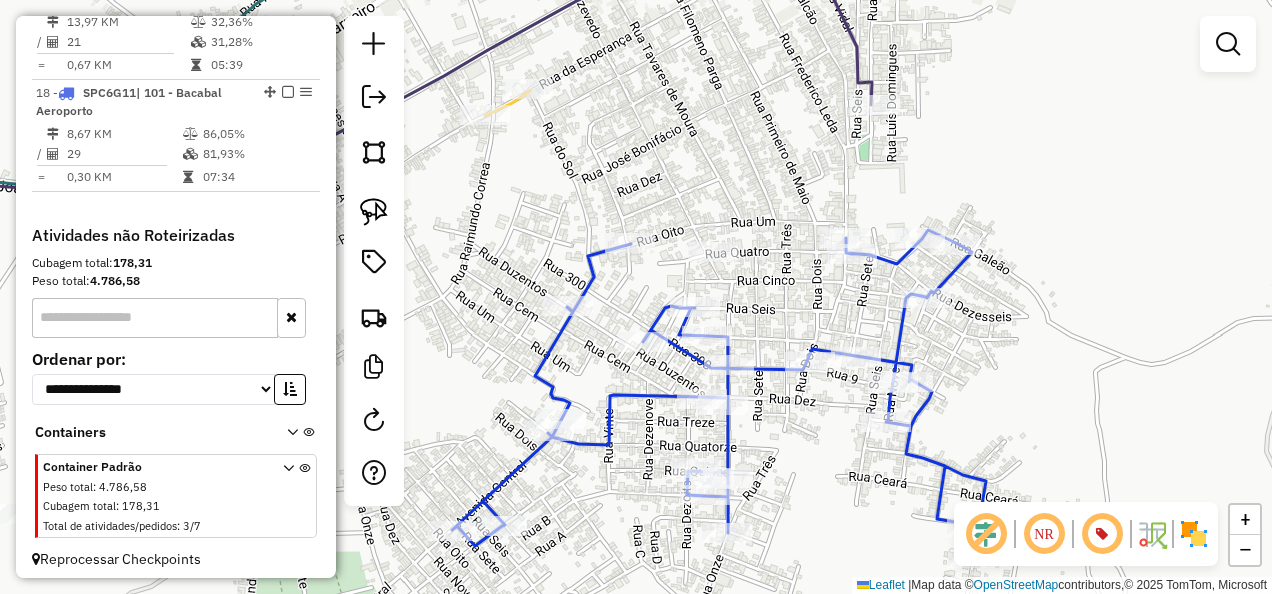 click 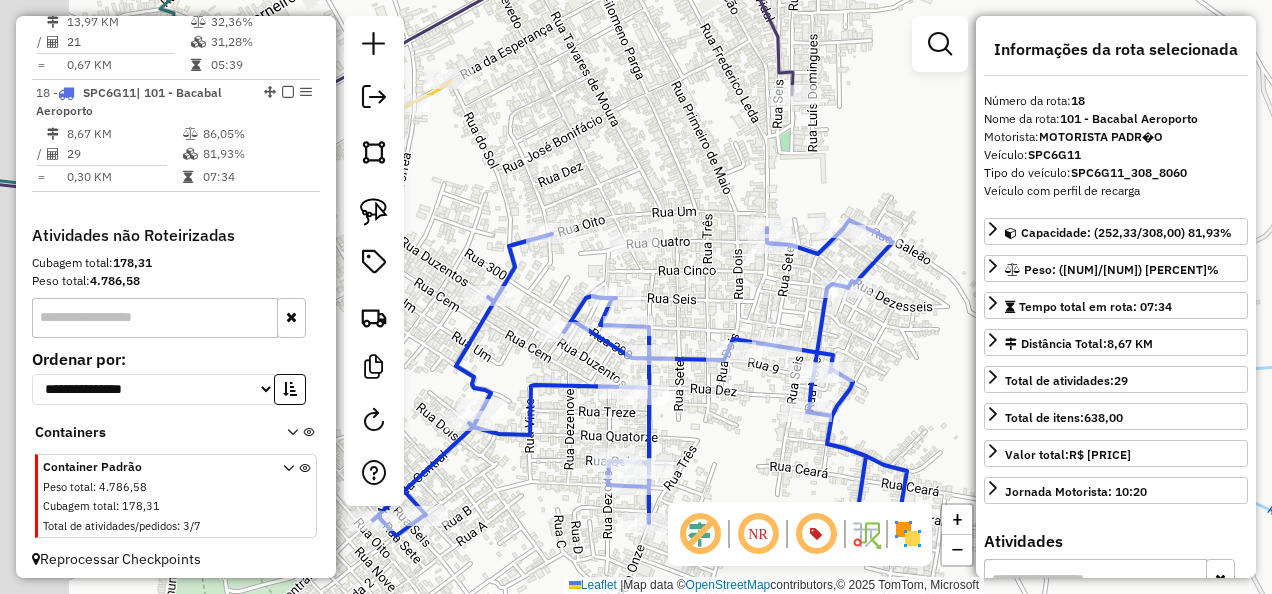 drag, startPoint x: 677, startPoint y: 290, endPoint x: 788, endPoint y: 330, distance: 117.98729 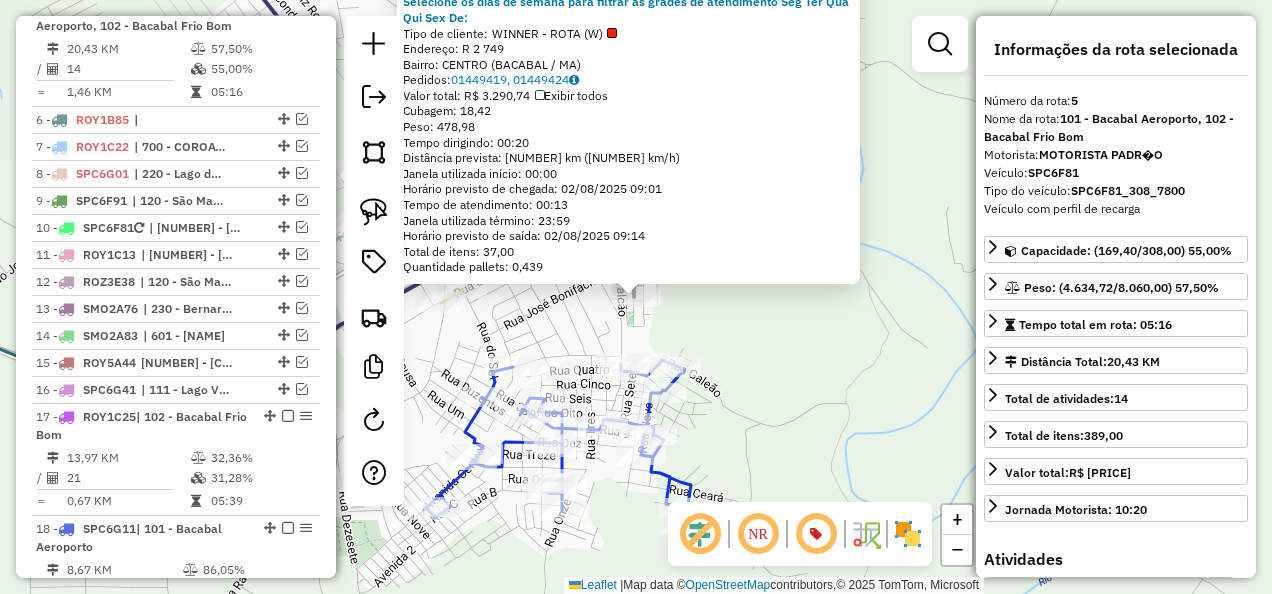 scroll, scrollTop: 1238, scrollLeft: 0, axis: vertical 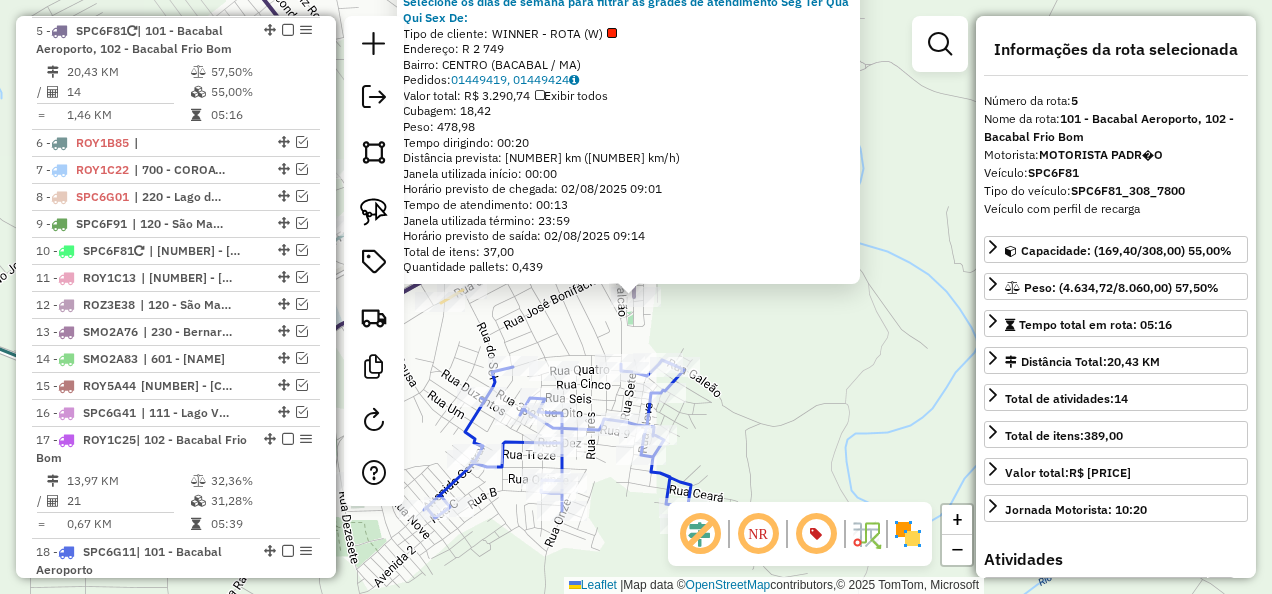 click on "5092 - EDNA BEBIDAS  Tipo de cliente:   WINNER - ROTA (W)   Endereço: R   2                             749   Bairro: CENTRO (BACABAL / MA)   Pedidos:  01449419, 01449424   Valor total: R$ 3.290,74   Exibir todos   Cubagem: 18,42  Peso: 478,98  Tempo dirigindo: 00:20   Distância prevista: 4,553 km (13,66 km/h)   Janela utilizada início: 00:00   Horário previsto de chegada: 02/08/2025 09:01   Tempo de atendimento: 00:13   Janela utilizada término: 23:59   Horário previsto de saída: 02/08/2025 09:14   Total de itens: 37,00   Quantidade pallets: 0,439  × Janela de atendimento Grade de atendimento Capacidade Transportadoras Veículos Cliente Pedidos  Rotas Selecione os dias de semana para filtrar as janelas de atendimento  Seg   Ter   Qua   Qui   Sex   Sáb   Dom  Informe o período da janela de atendimento: De: Até:  Filtrar exatamente a janela do cliente  Considerar janela de atendimento padrão  Selecione os dias de semana para filtrar as grades de atendimento  Seg   Ter   Qua   Qui   Sex   Sáb  De:" 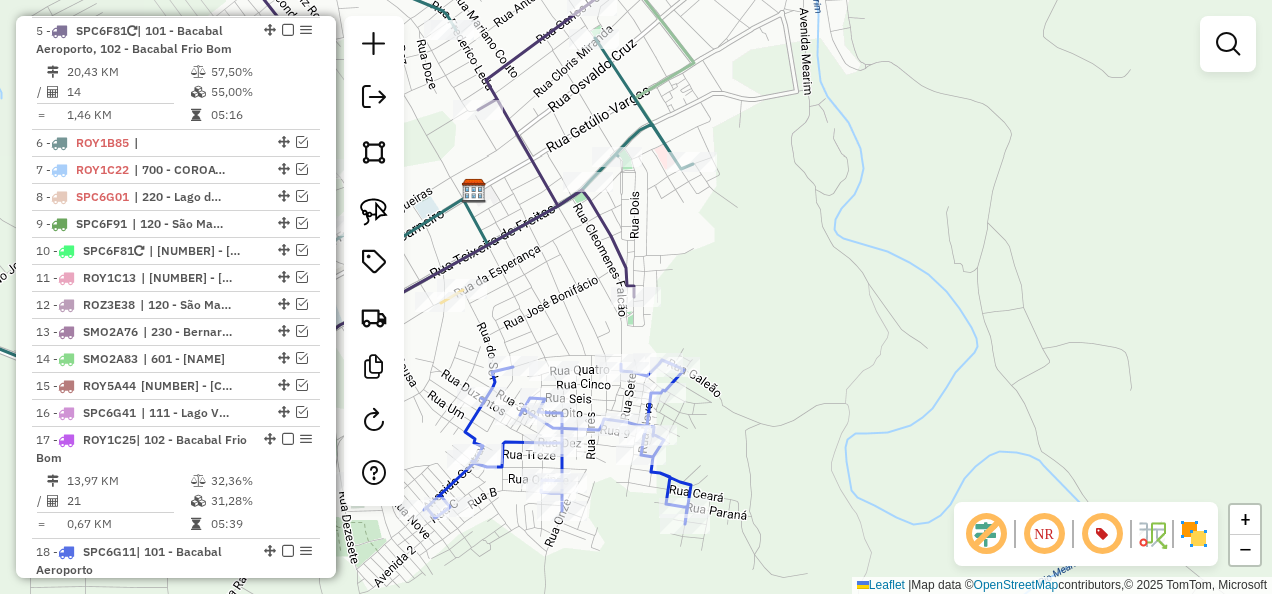 drag, startPoint x: 553, startPoint y: 307, endPoint x: 642, endPoint y: 226, distance: 120.34118 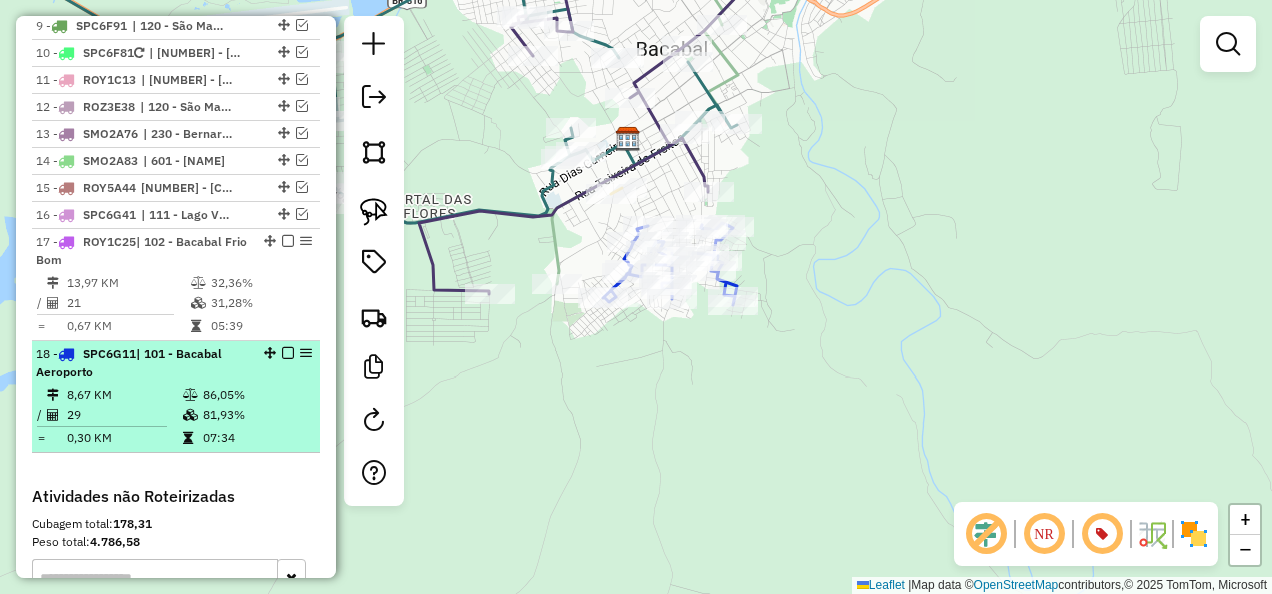 scroll, scrollTop: 1438, scrollLeft: 0, axis: vertical 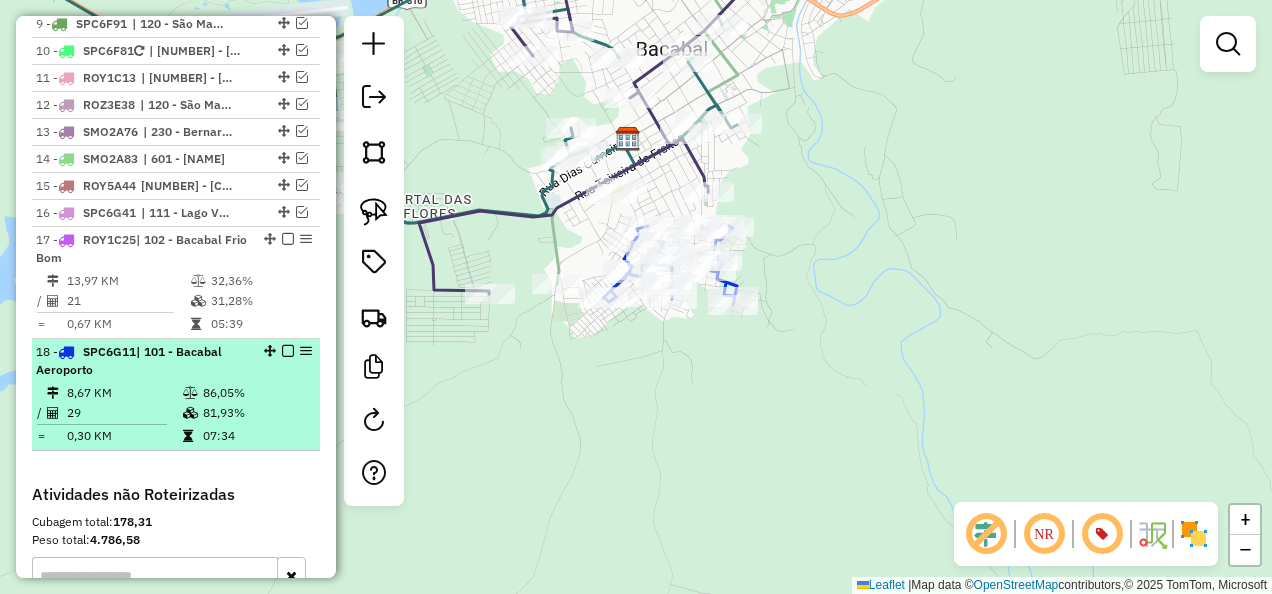 click at bounding box center (288, 351) 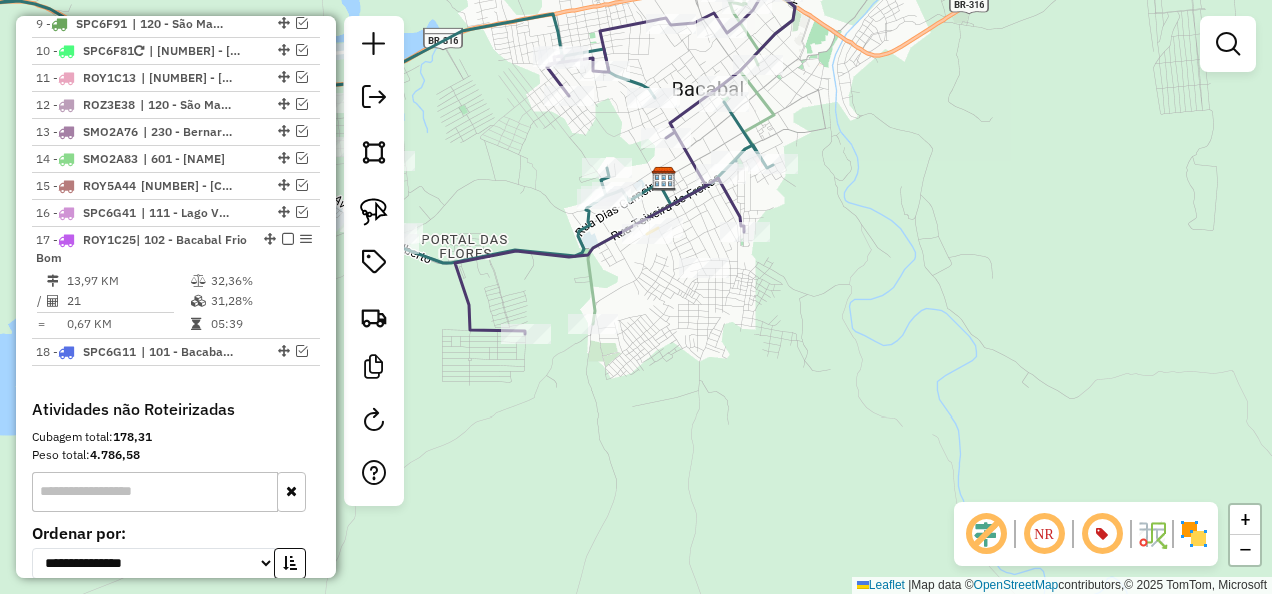 drag, startPoint x: 770, startPoint y: 358, endPoint x: 789, endPoint y: 404, distance: 49.76947 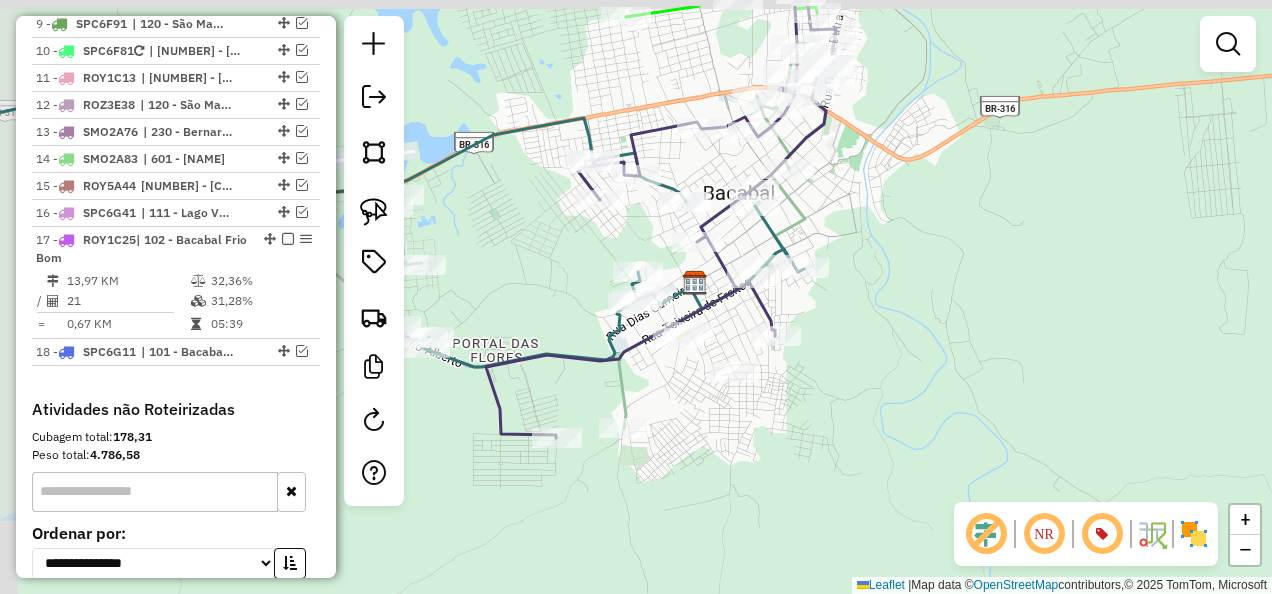drag, startPoint x: 737, startPoint y: 377, endPoint x: 756, endPoint y: 451, distance: 76.40026 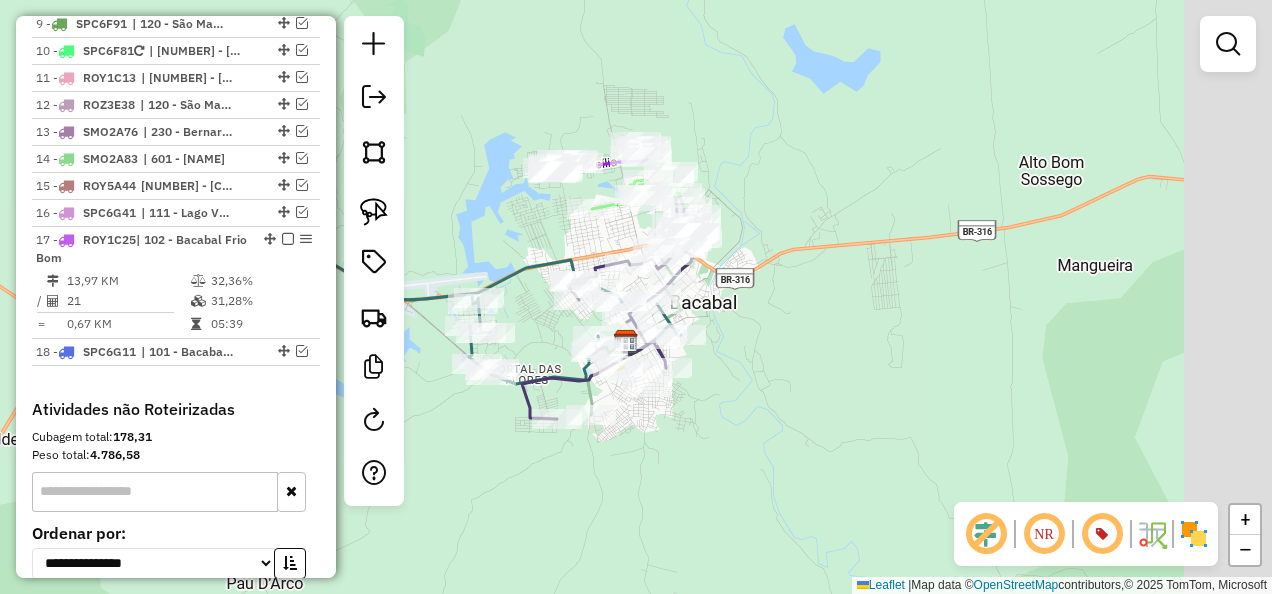 drag, startPoint x: 866, startPoint y: 434, endPoint x: 768, endPoint y: 400, distance: 103.73042 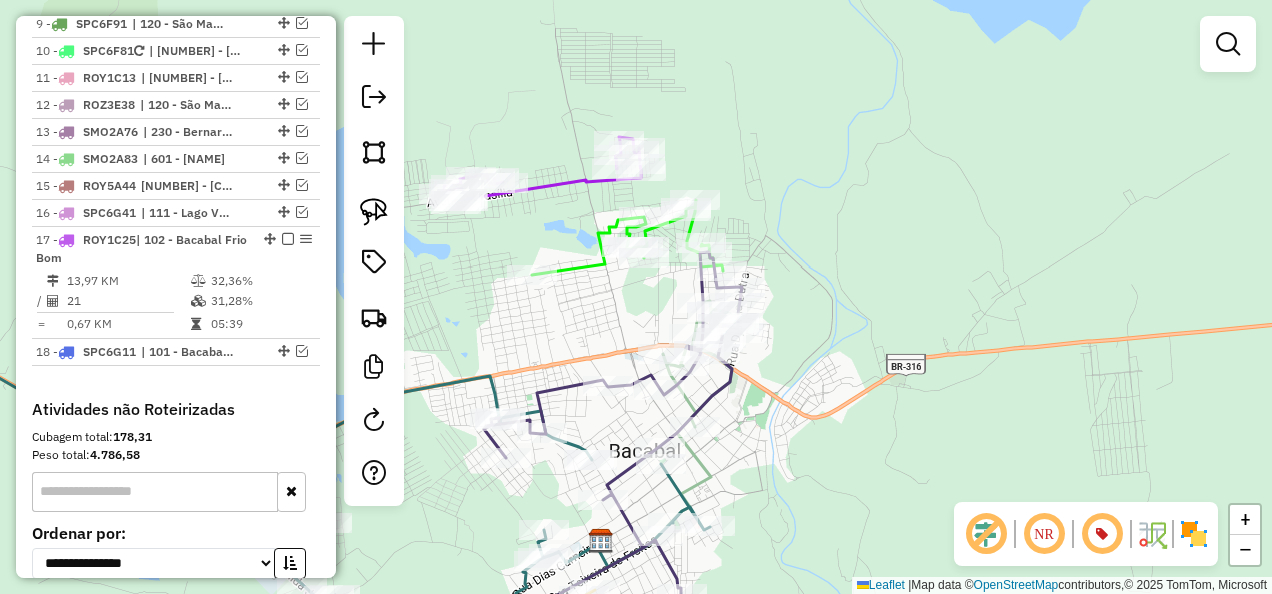 drag, startPoint x: 588, startPoint y: 320, endPoint x: 573, endPoint y: 298, distance: 26.627054 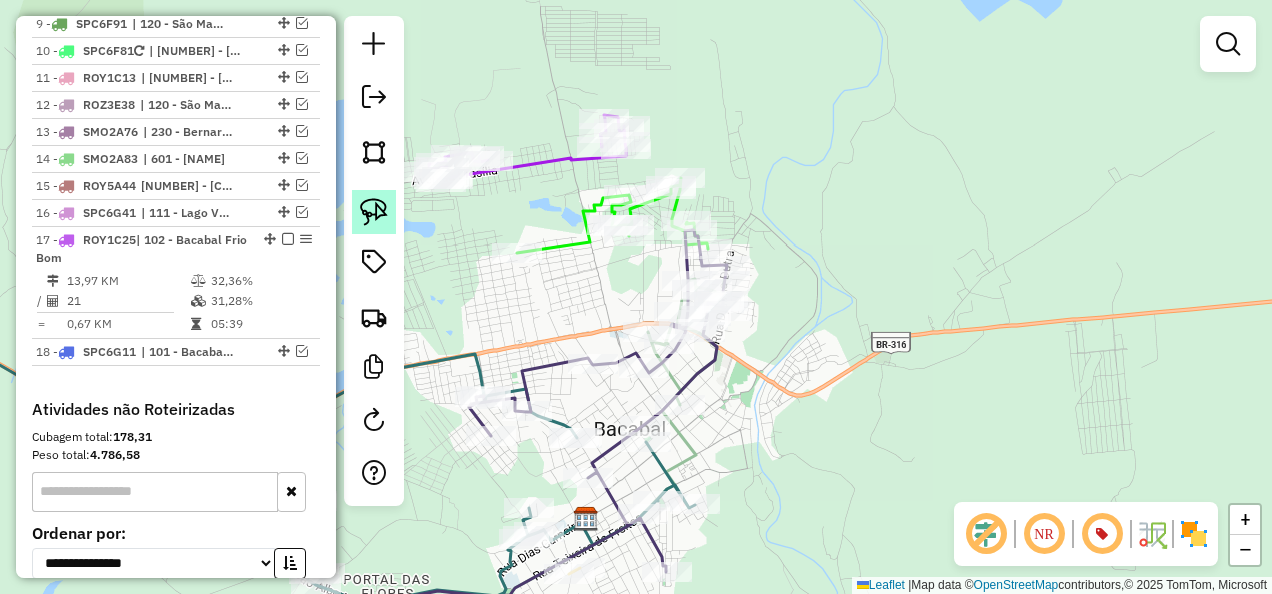 click 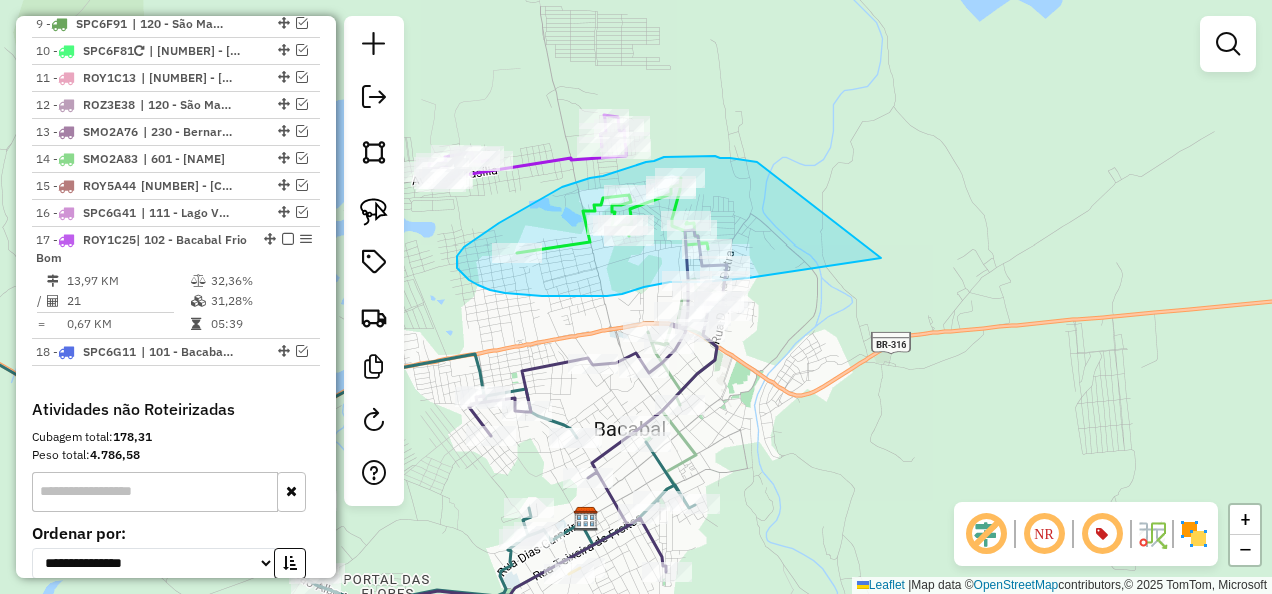 drag, startPoint x: 757, startPoint y: 162, endPoint x: 919, endPoint y: 253, distance: 185.80904 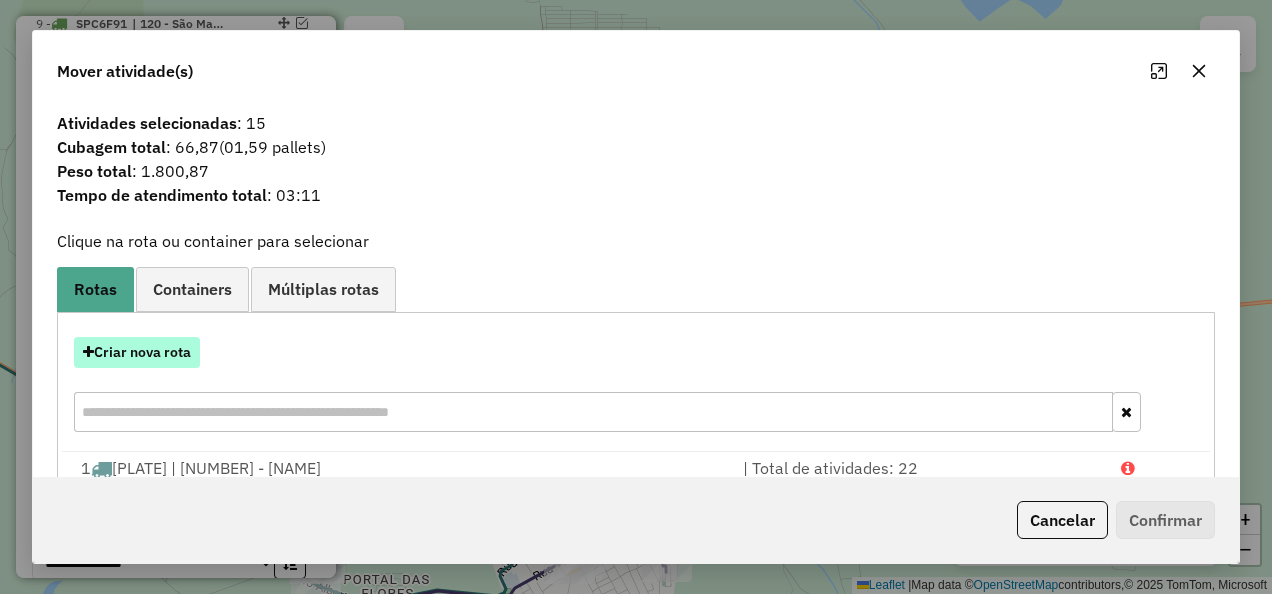 click on "Criar nova rota" at bounding box center [137, 352] 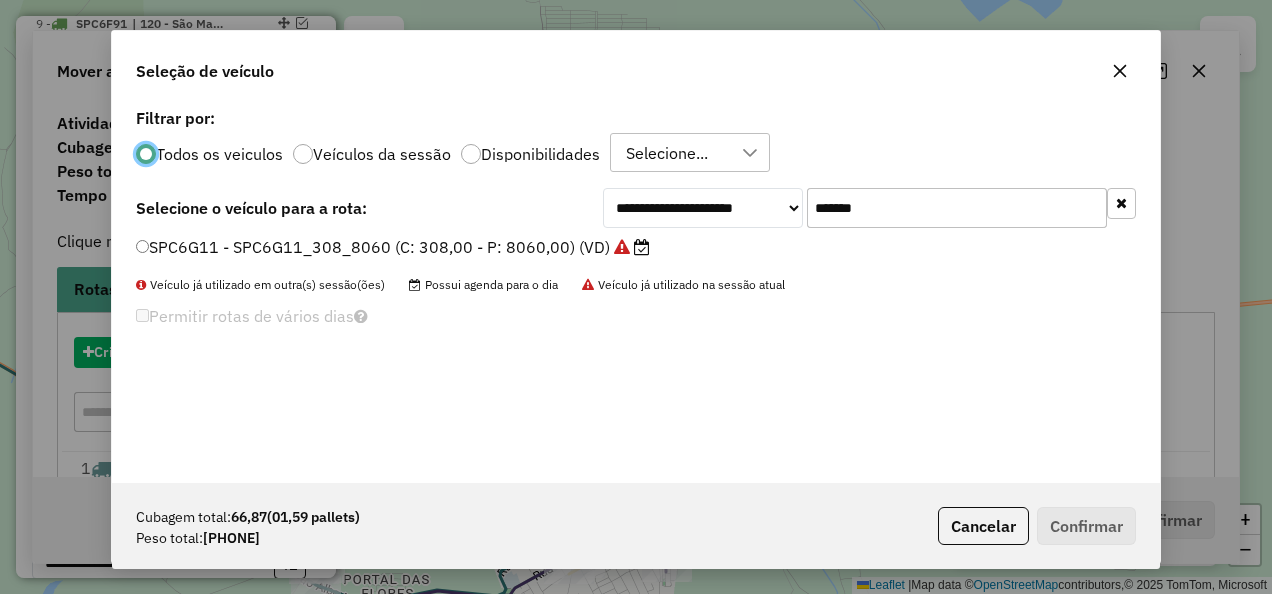scroll, scrollTop: 11, scrollLeft: 6, axis: both 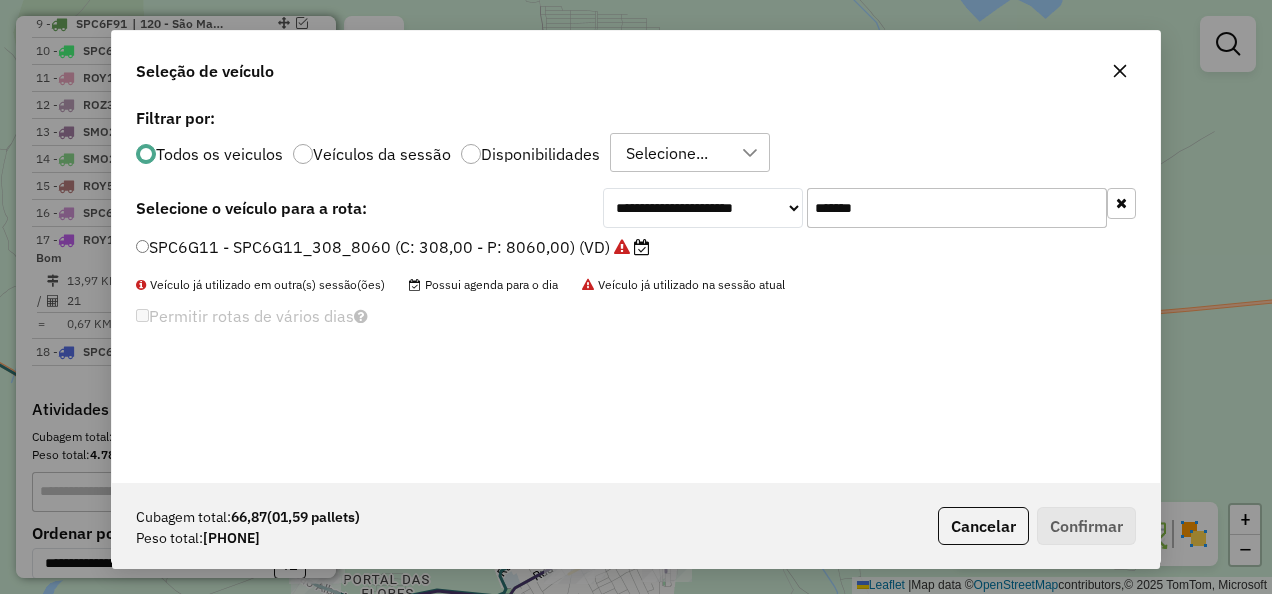 drag, startPoint x: 896, startPoint y: 208, endPoint x: 726, endPoint y: 234, distance: 171.97675 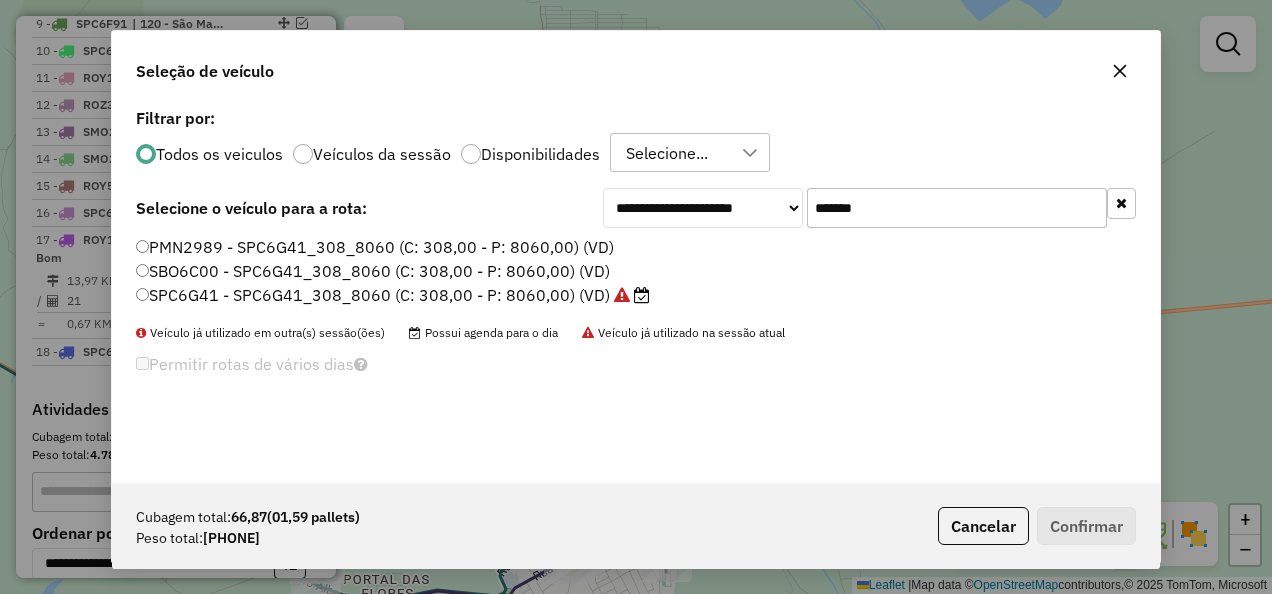 type on "*******" 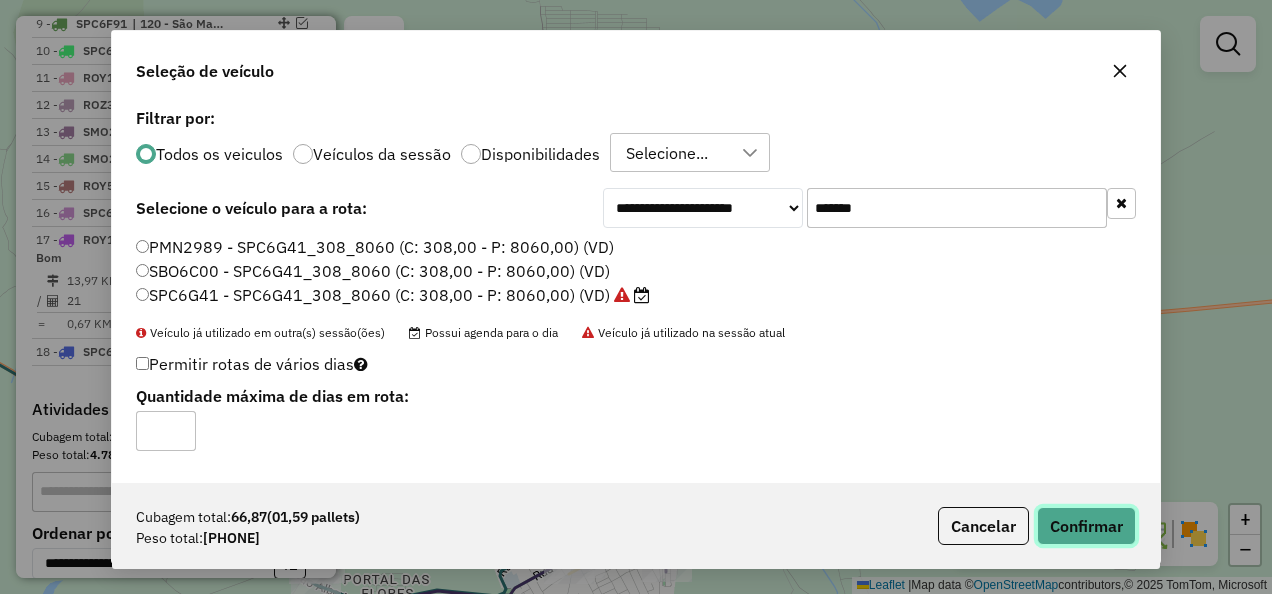 click on "Confirmar" 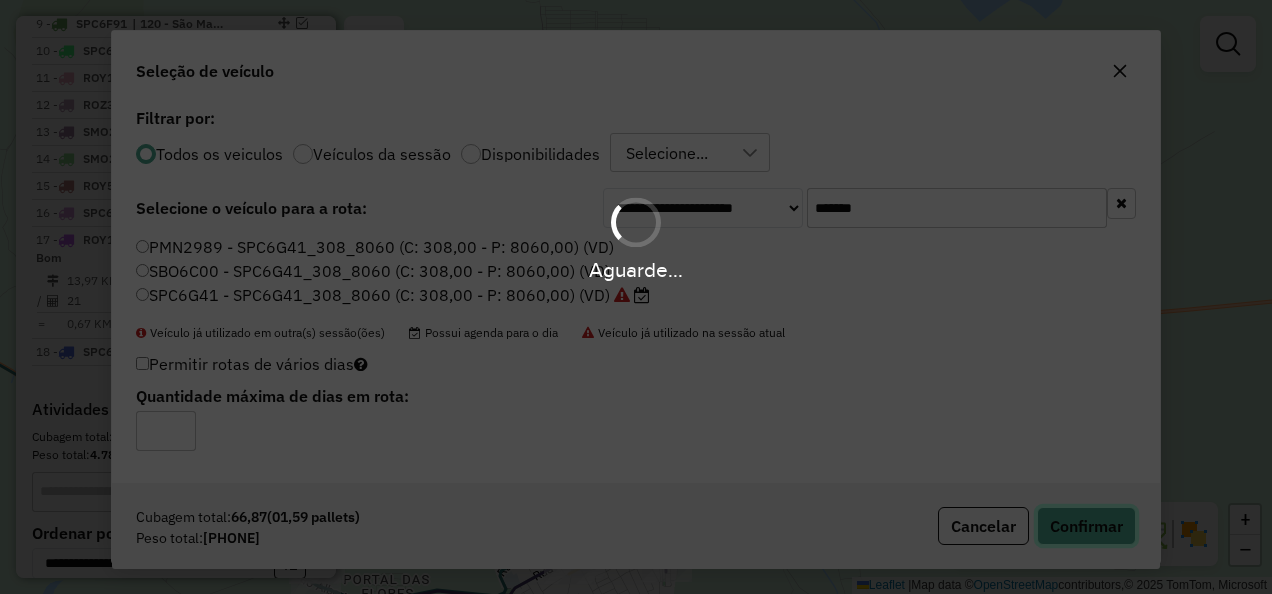 type 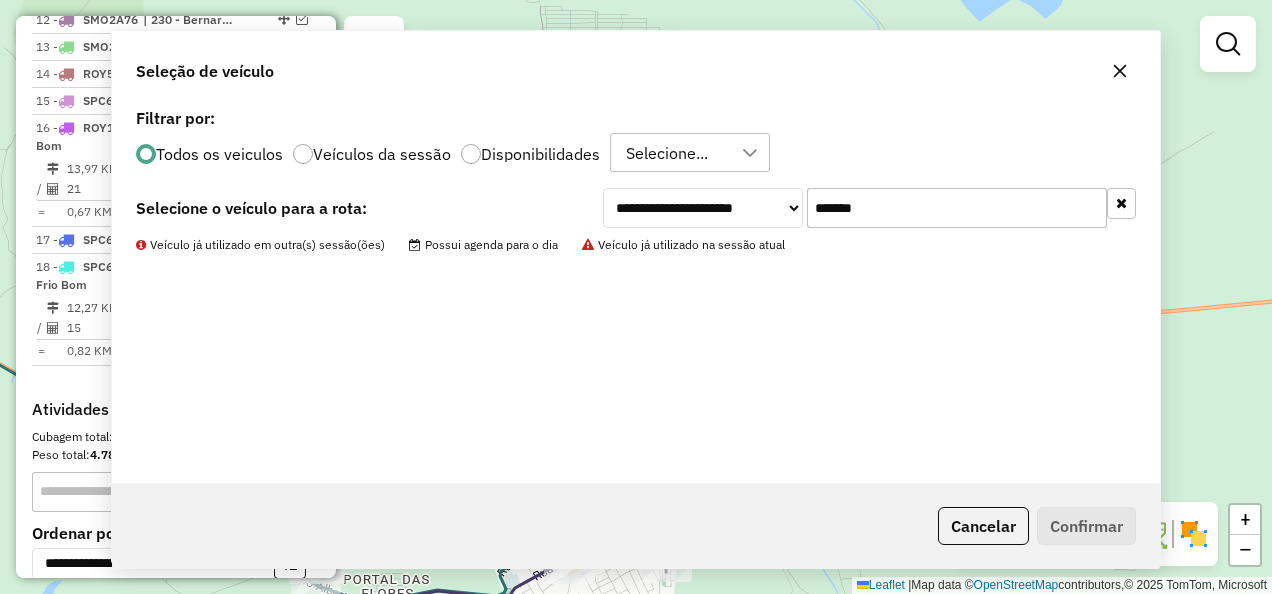 scroll, scrollTop: 1326, scrollLeft: 0, axis: vertical 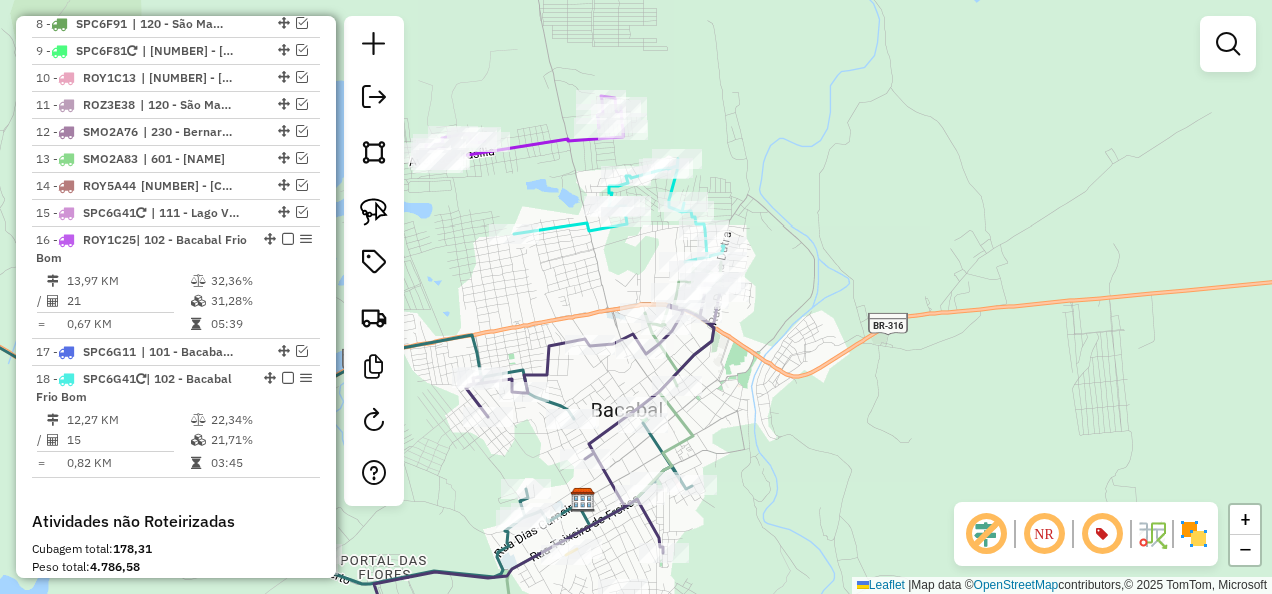 drag, startPoint x: 759, startPoint y: 434, endPoint x: 764, endPoint y: 226, distance: 208.06009 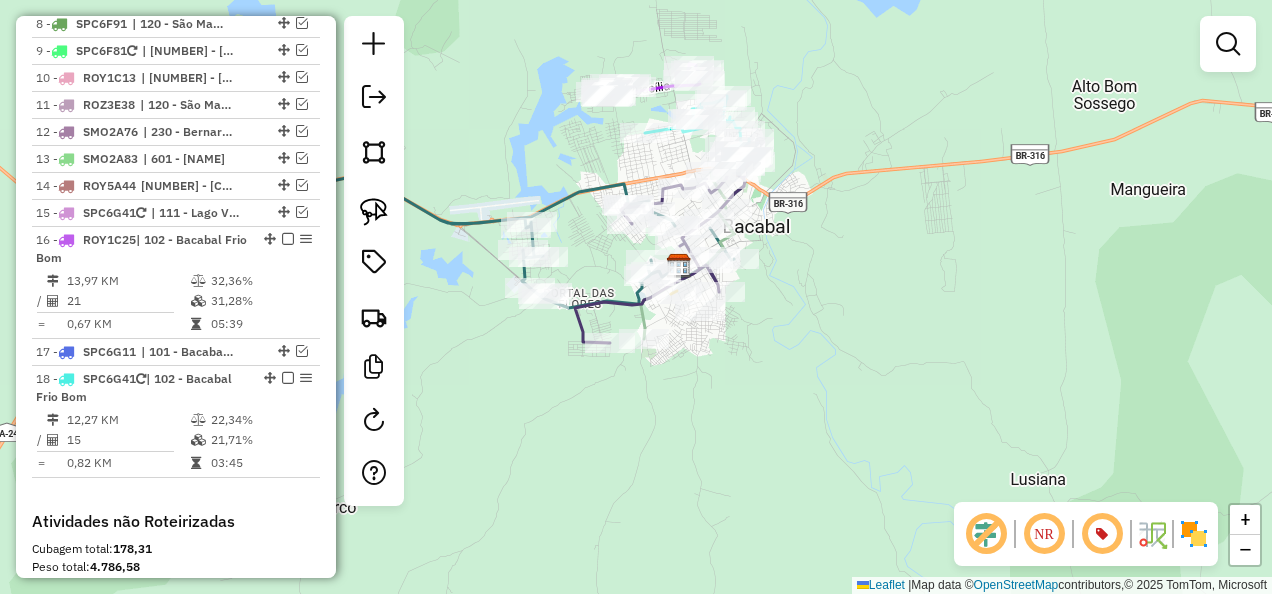 drag, startPoint x: 788, startPoint y: 413, endPoint x: 794, endPoint y: 458, distance: 45.39824 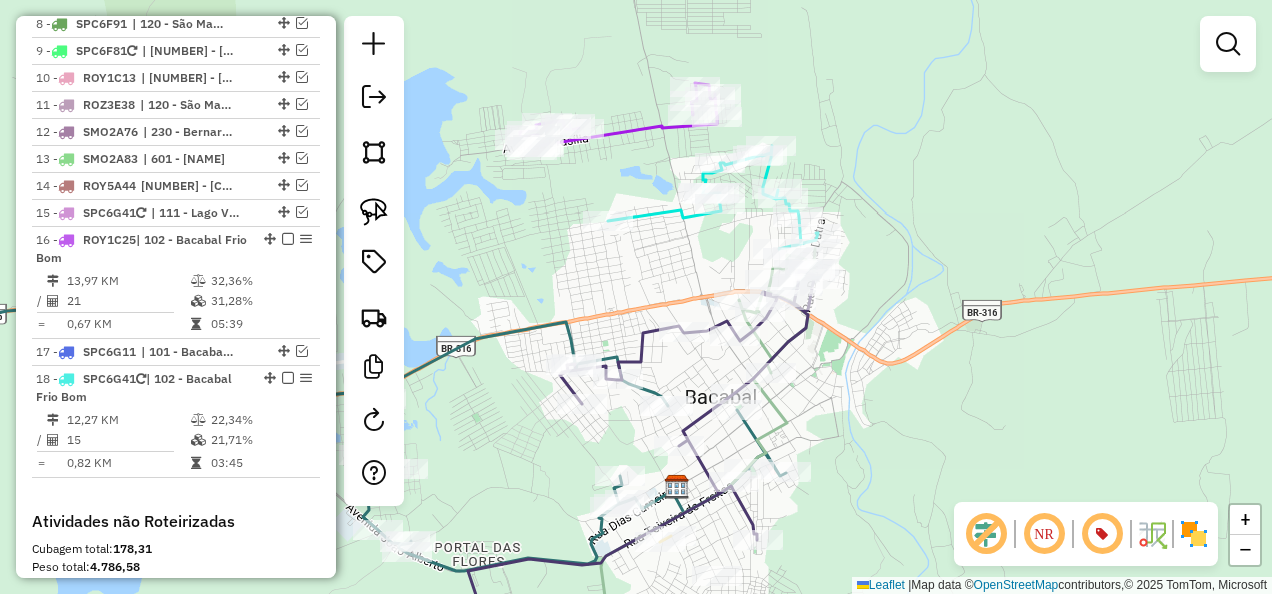 click 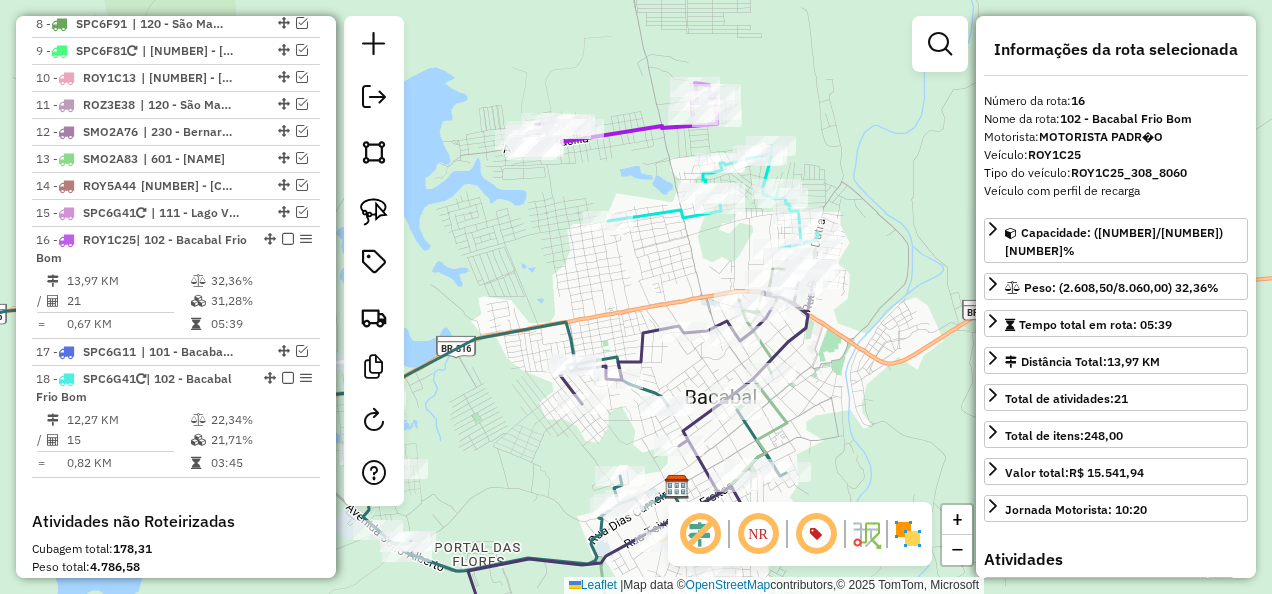 scroll, scrollTop: 1532, scrollLeft: 0, axis: vertical 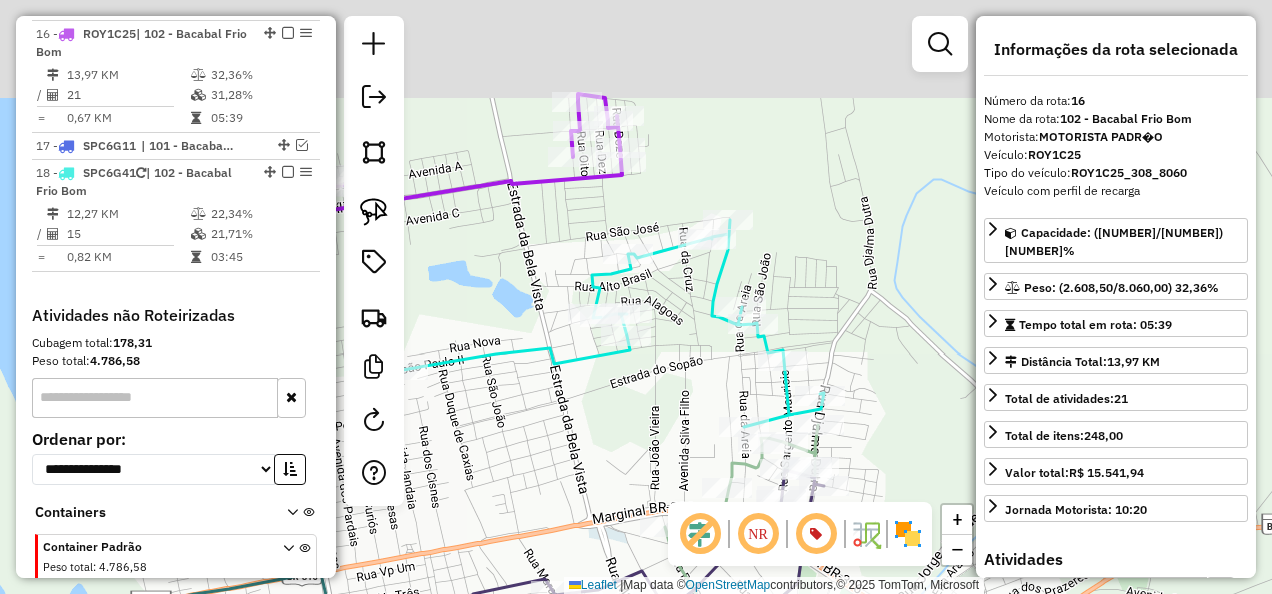 drag, startPoint x: 837, startPoint y: 220, endPoint x: 852, endPoint y: 302, distance: 83.360664 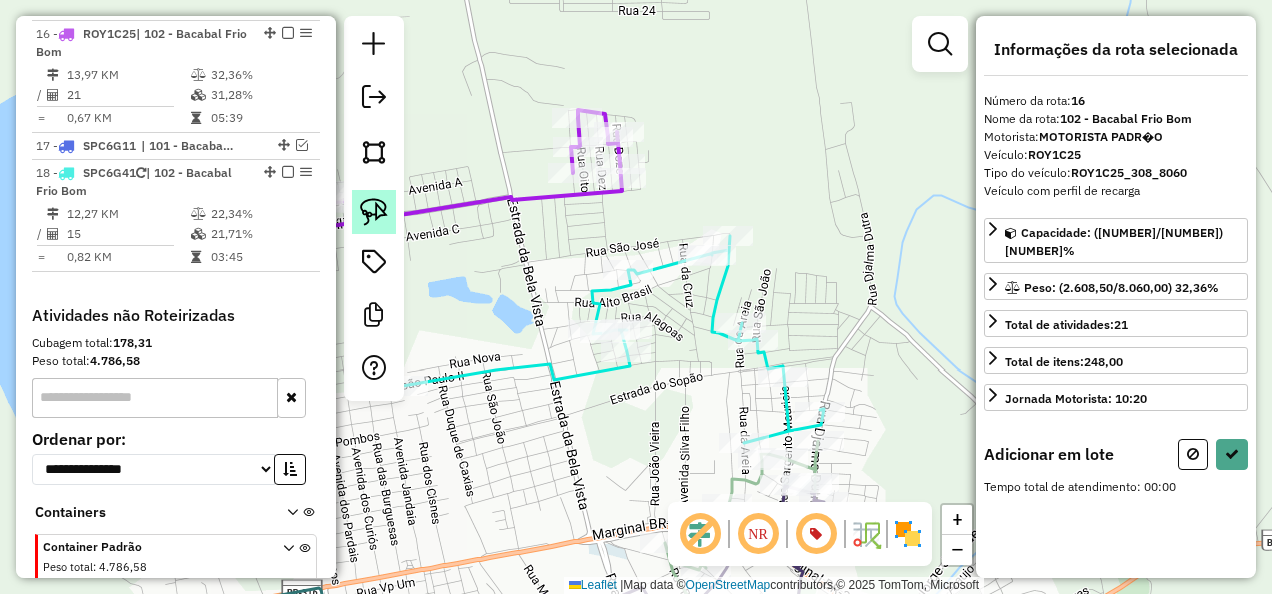 click 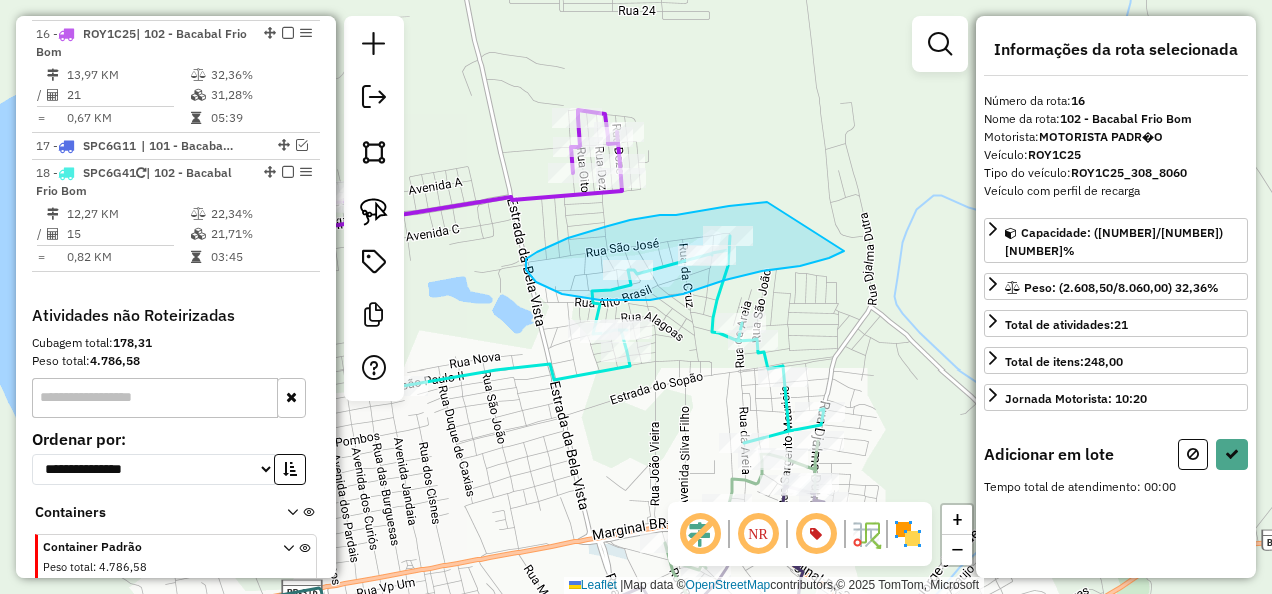 drag, startPoint x: 767, startPoint y: 202, endPoint x: 854, endPoint y: 246, distance: 97.49359 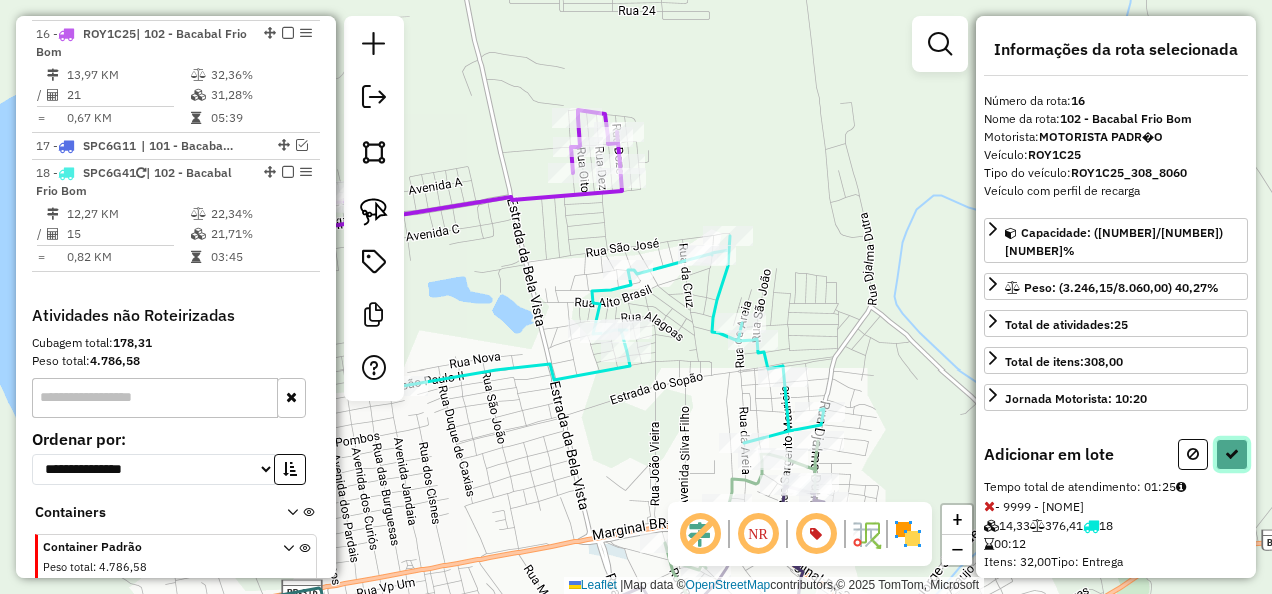 click at bounding box center (1232, 454) 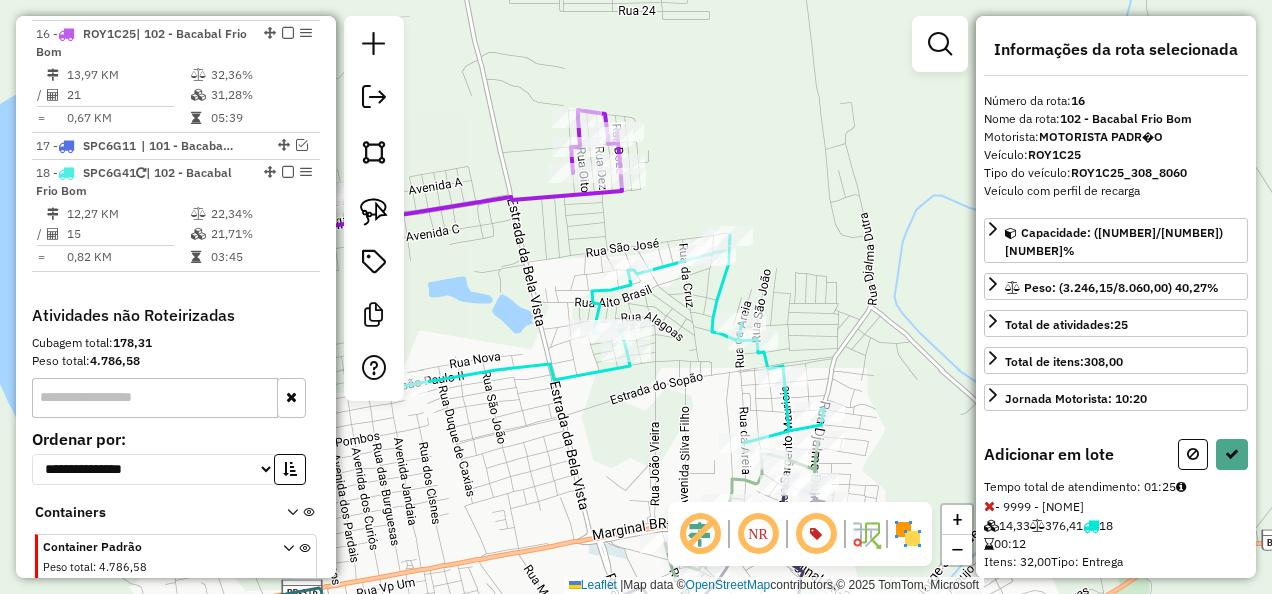 select on "**********" 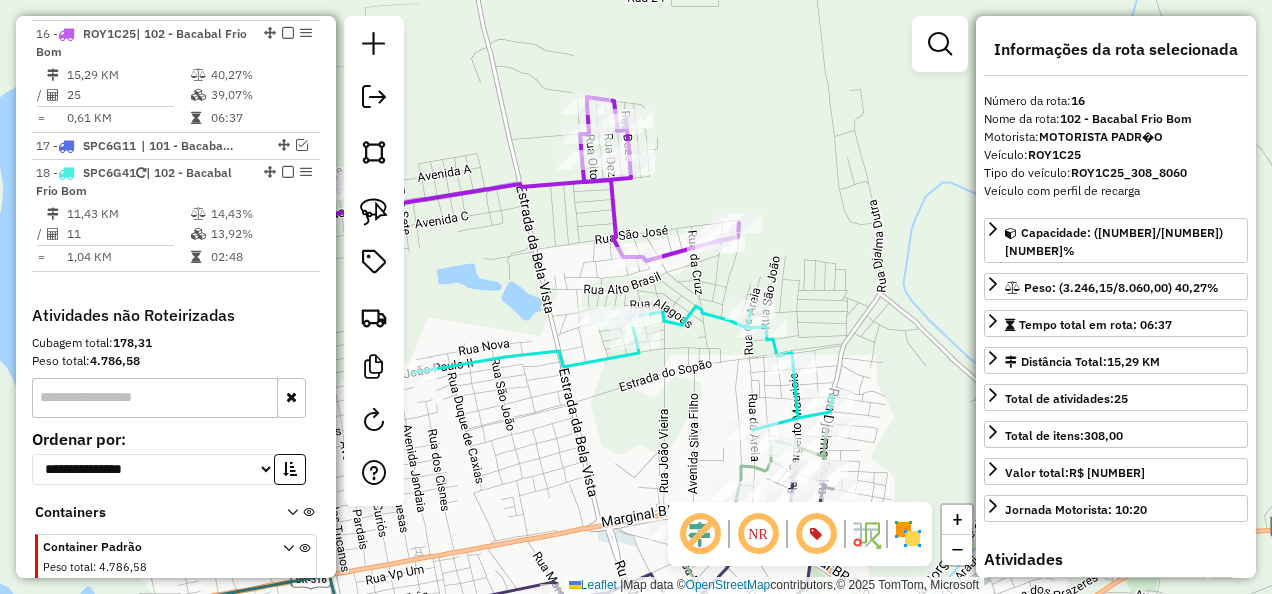 drag, startPoint x: 486, startPoint y: 422, endPoint x: 628, endPoint y: 354, distance: 157.44205 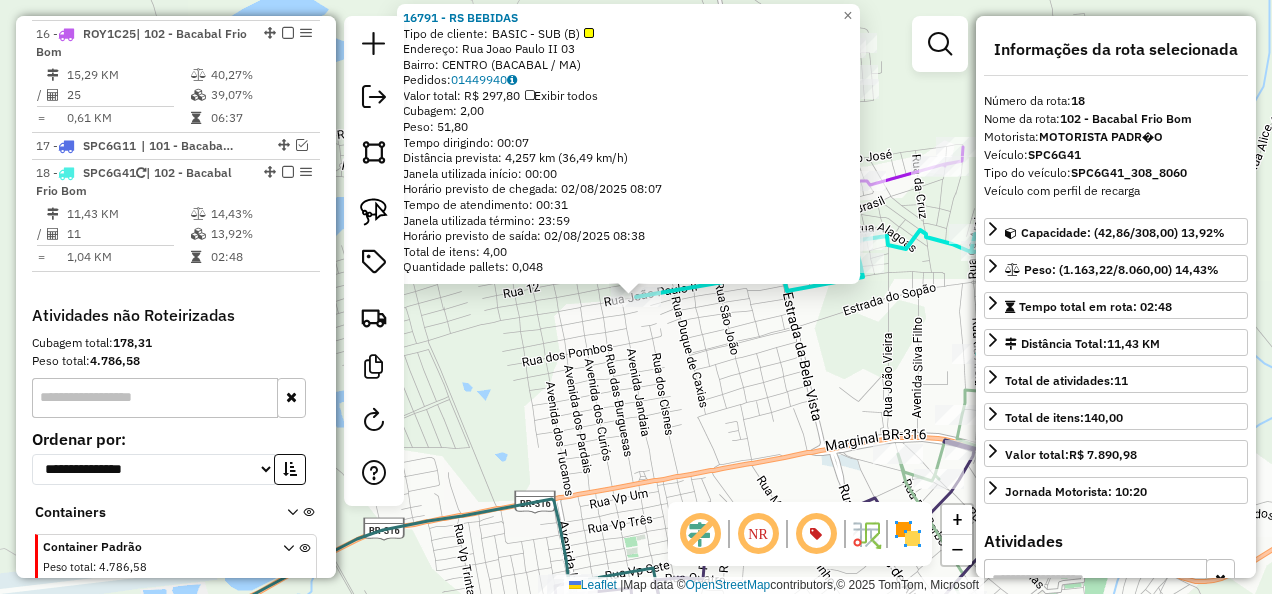 scroll, scrollTop: 1612, scrollLeft: 0, axis: vertical 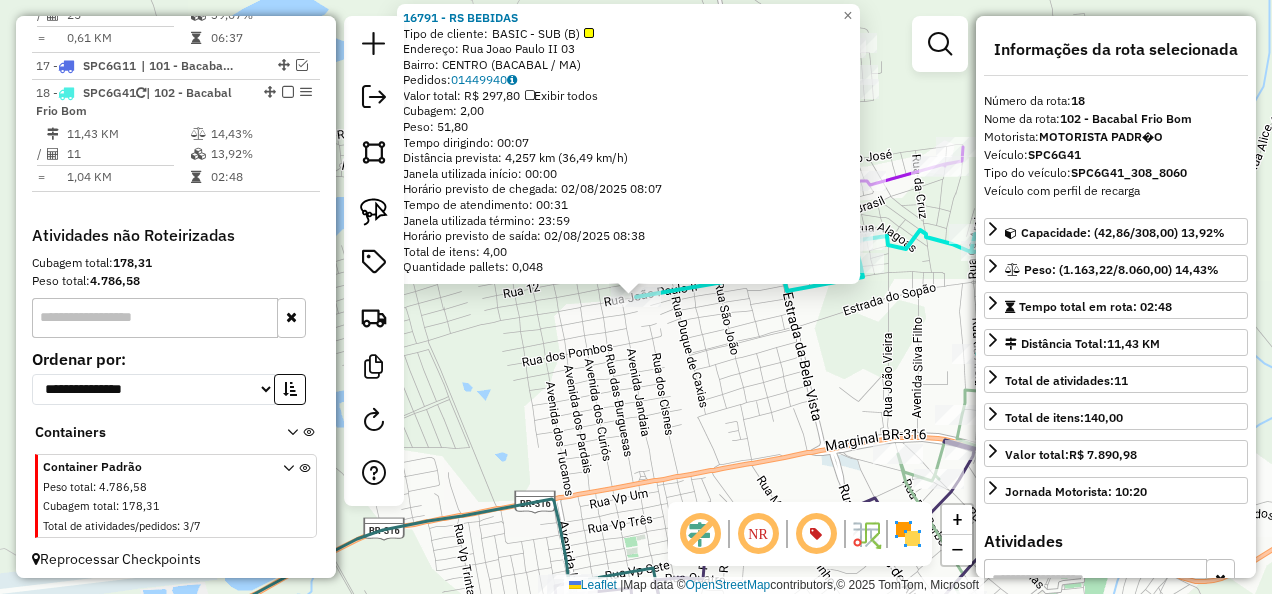 click on "16791 - RS BEBIDAS  Tipo de cliente:   BASIC - SUB (B)   Endereço:  Rua Joao Paulo II 03   Bairro: CENTRO (BACABAL / MA)   Pedidos:  01449940   Valor total: R$ 297,80   Exibir todos   Cubagem: 2,00  Peso: 51,80  Tempo dirigindo: 00:07   Distância prevista: 4,257 km (36,49 km/h)   Janela utilizada início: 00:00   Horário previsto de chegada: 02/08/2025 08:07   Tempo de atendimento: 00:31   Janela utilizada término: 23:59   Horário previsto de saída: 02/08/2025 08:38   Total de itens: 4,00   Quantidade pallets: 0,048  × Janela de atendimento Grade de atendimento Capacidade Transportadoras Veículos Cliente Pedidos  Rotas Selecione os dias de semana para filtrar as janelas de atendimento  Seg   Ter   Qua   Qui   Sex   Sáb   Dom  Informe o período da janela de atendimento: De: Até:  Filtrar exatamente a janela do cliente  Considerar janela de atendimento padrão  Selecione os dias de semana para filtrar as grades de atendimento  Seg   Ter   Qua   Qui   Sex   Sáb   Dom   Peso mínimo:   Peso máximo:" 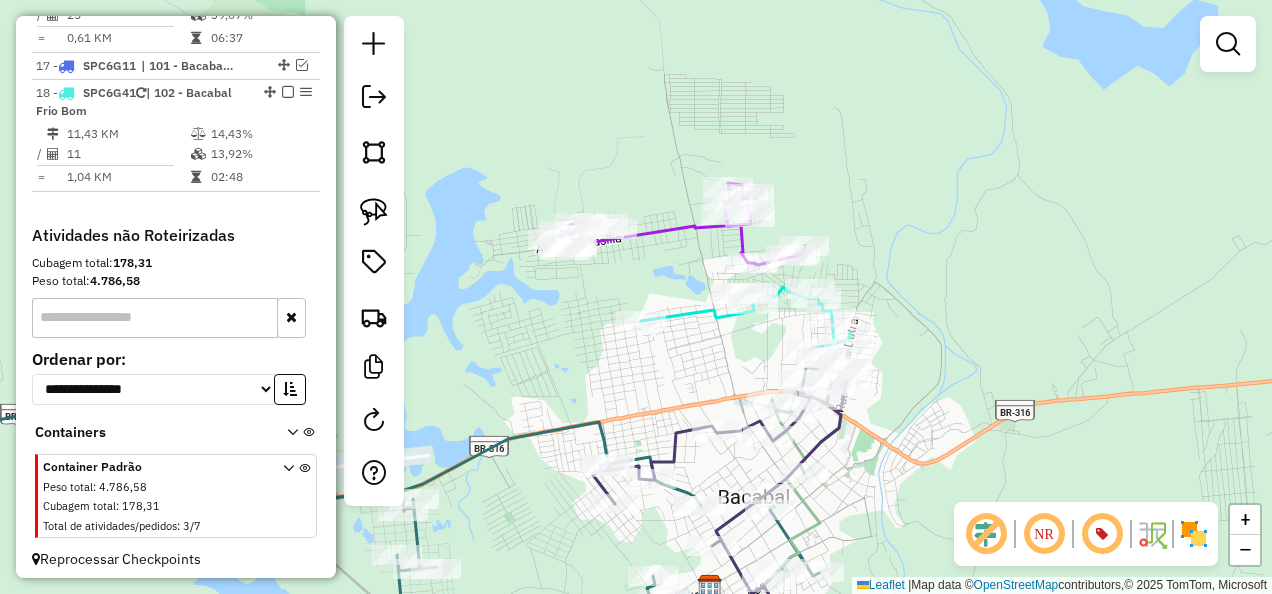 click 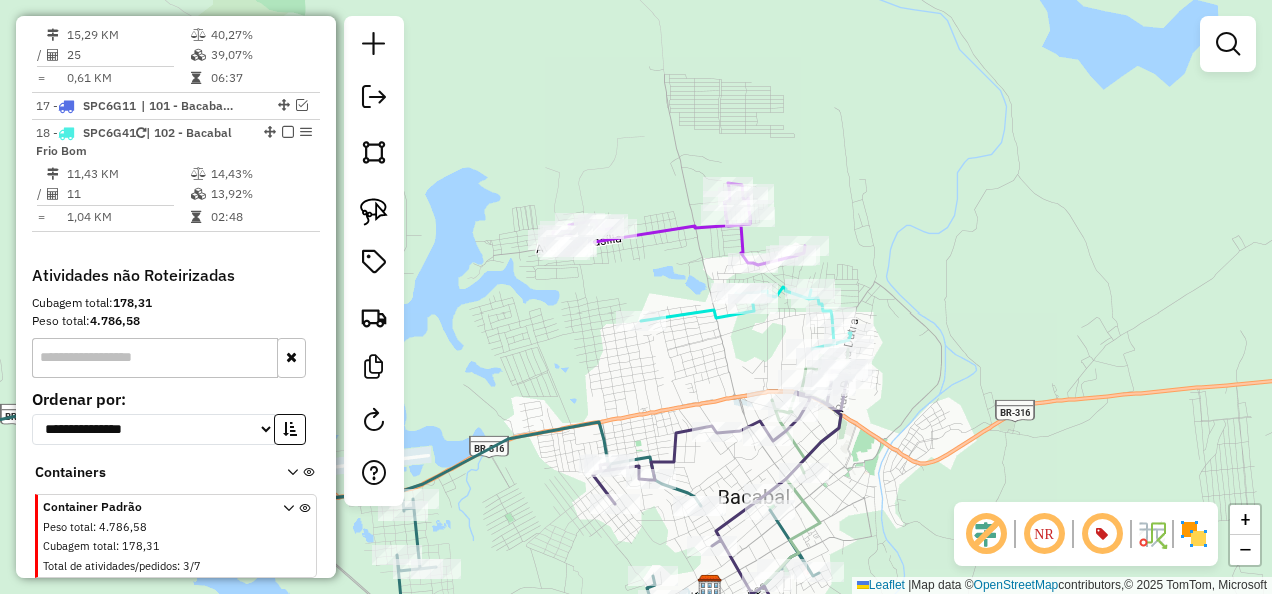 select on "**********" 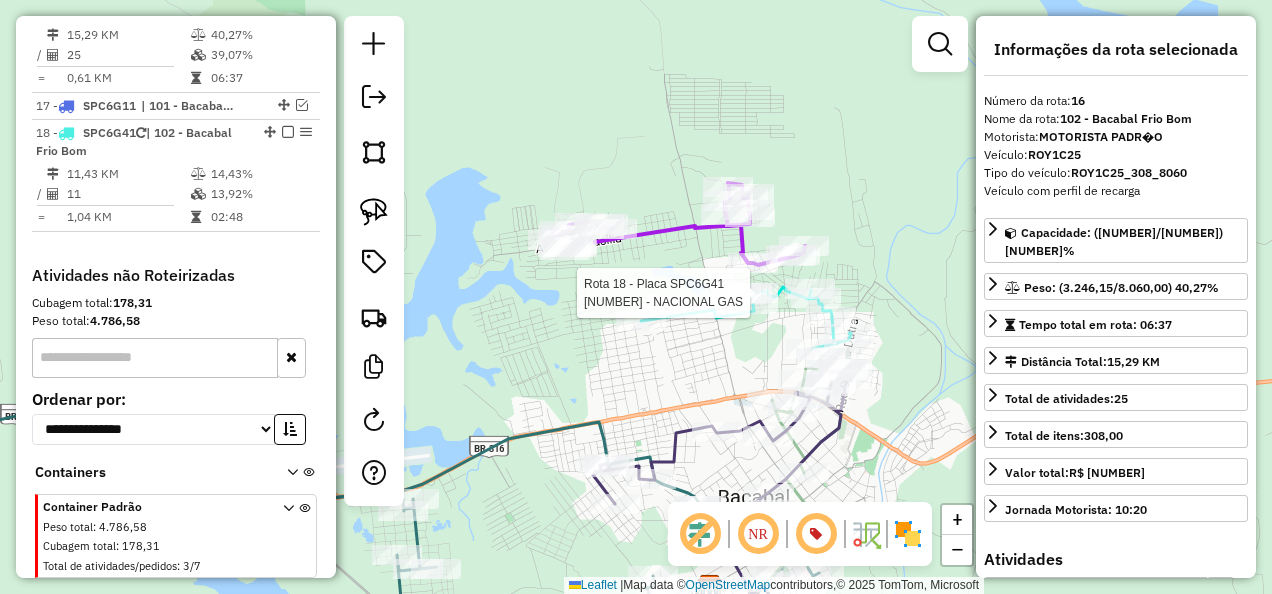scroll, scrollTop: 1532, scrollLeft: 0, axis: vertical 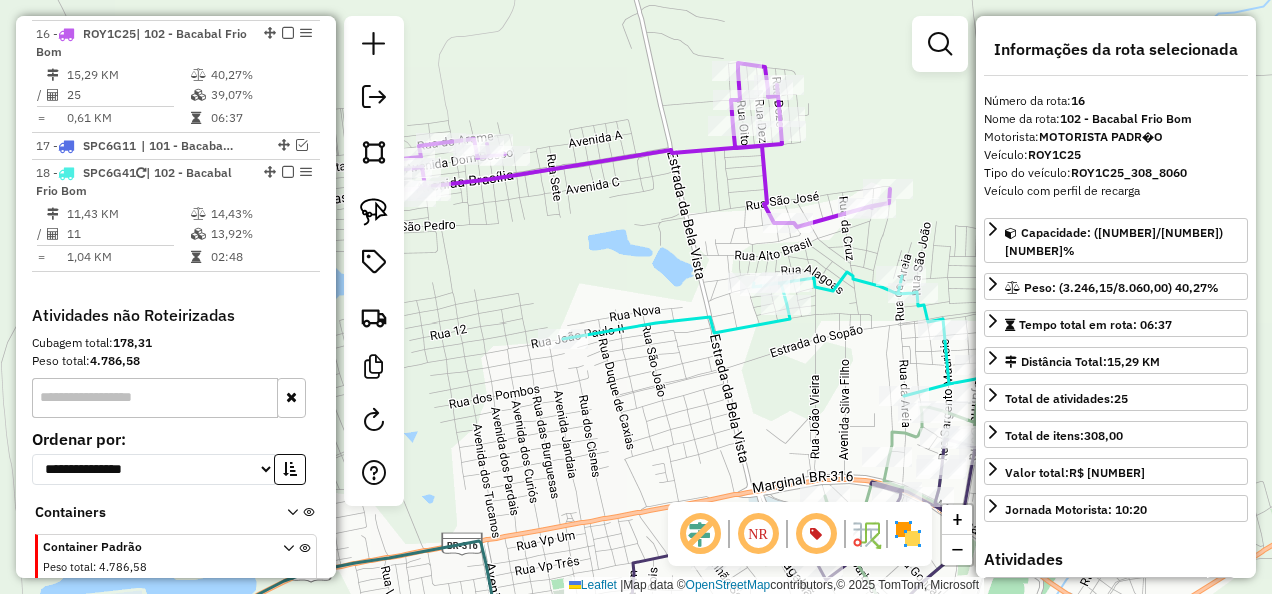 drag, startPoint x: 673, startPoint y: 402, endPoint x: 582, endPoint y: 252, distance: 175.44514 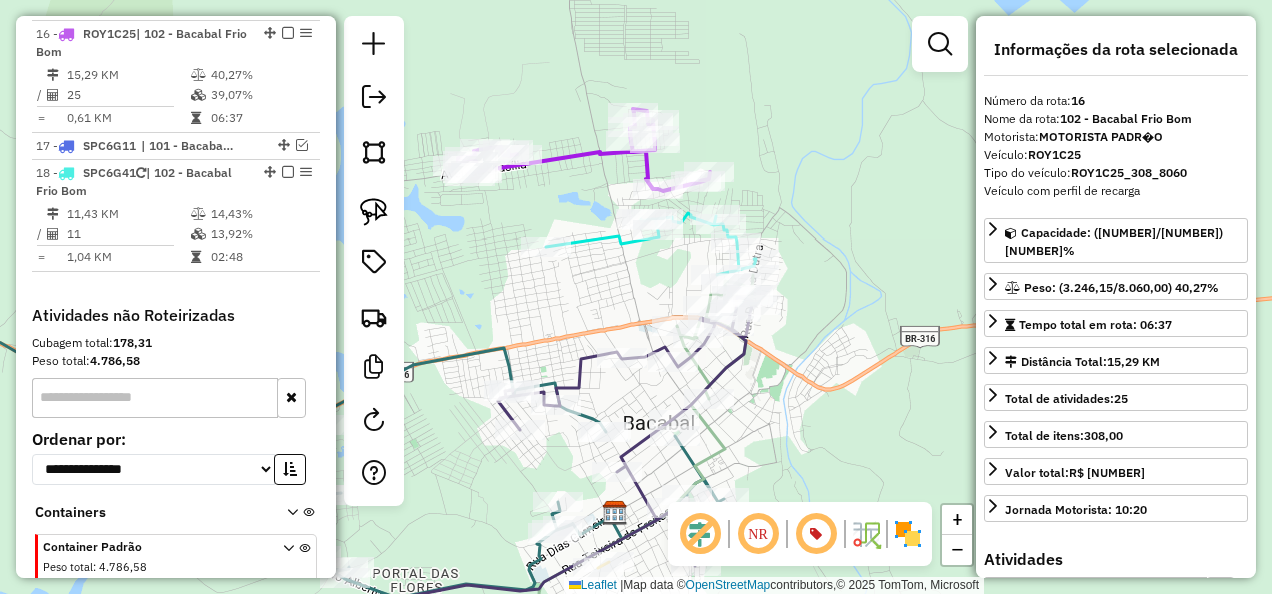 drag, startPoint x: 579, startPoint y: 249, endPoint x: 638, endPoint y: 323, distance: 94.641426 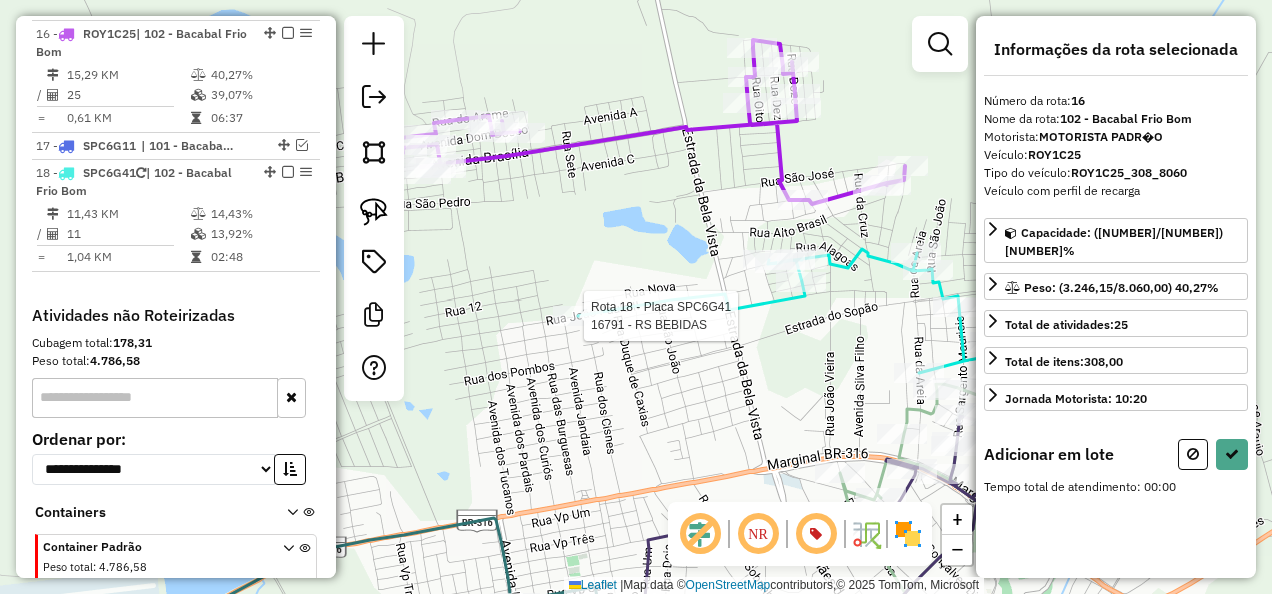 click 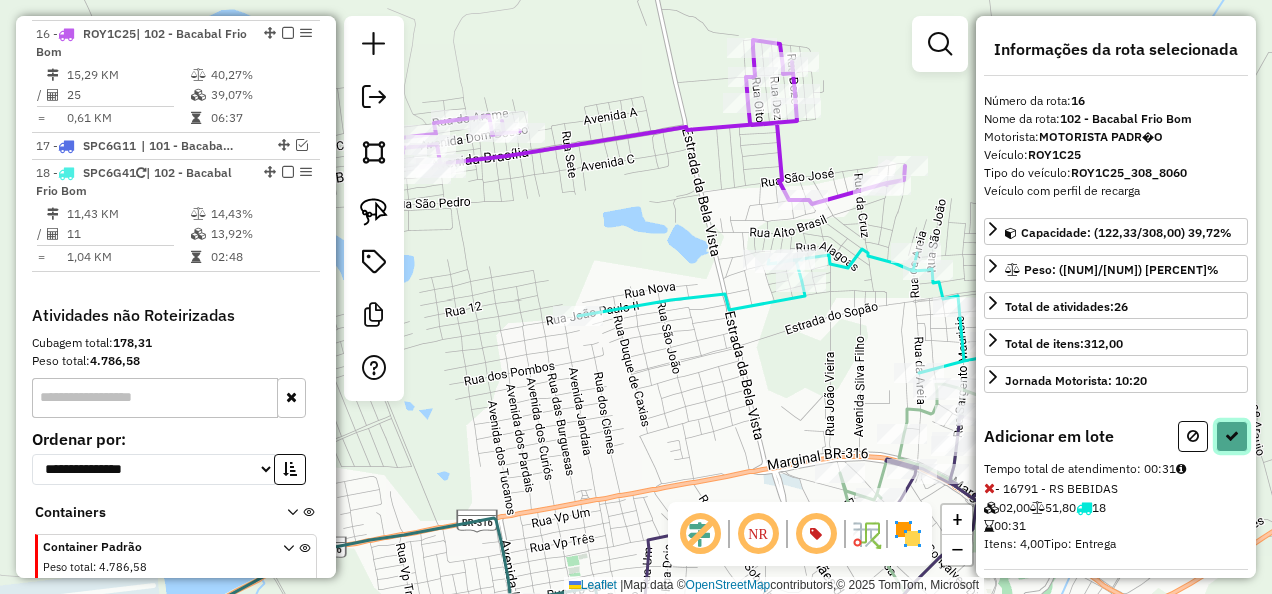 click at bounding box center [1232, 436] 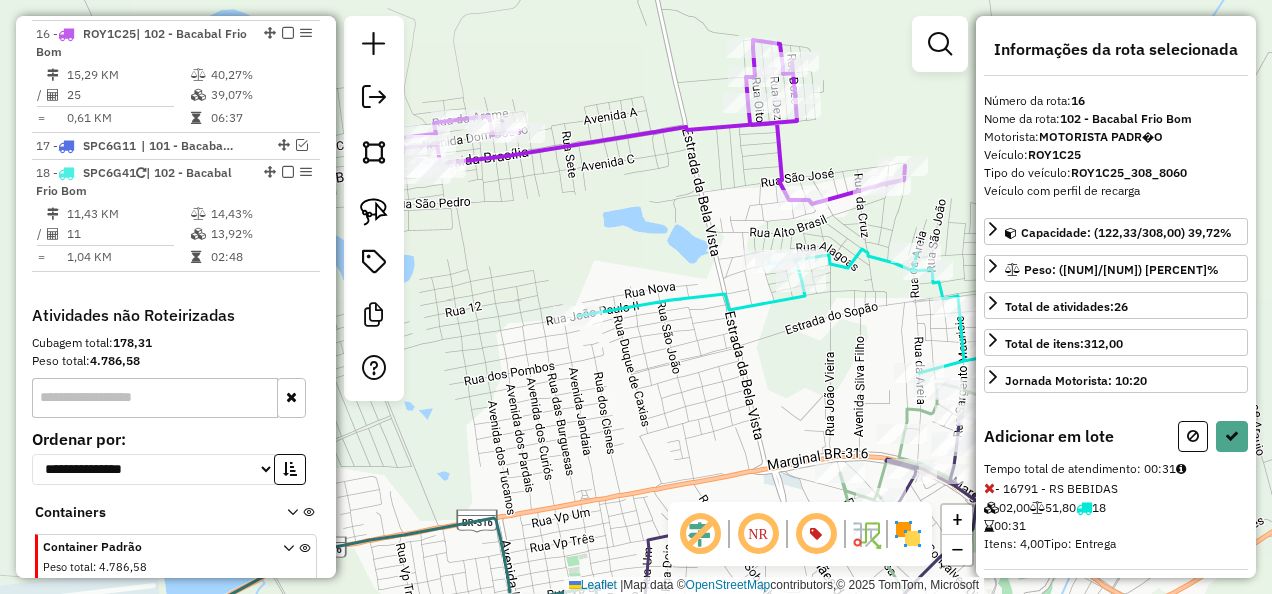 select on "**********" 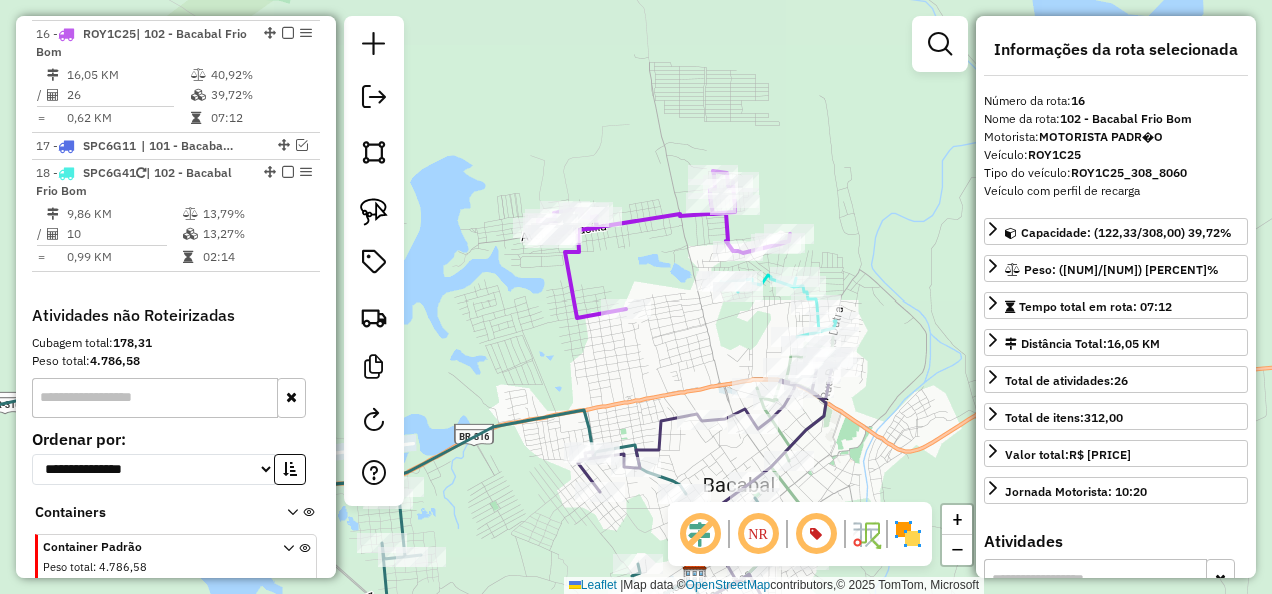 drag, startPoint x: 642, startPoint y: 358, endPoint x: 592, endPoint y: 222, distance: 144.89996 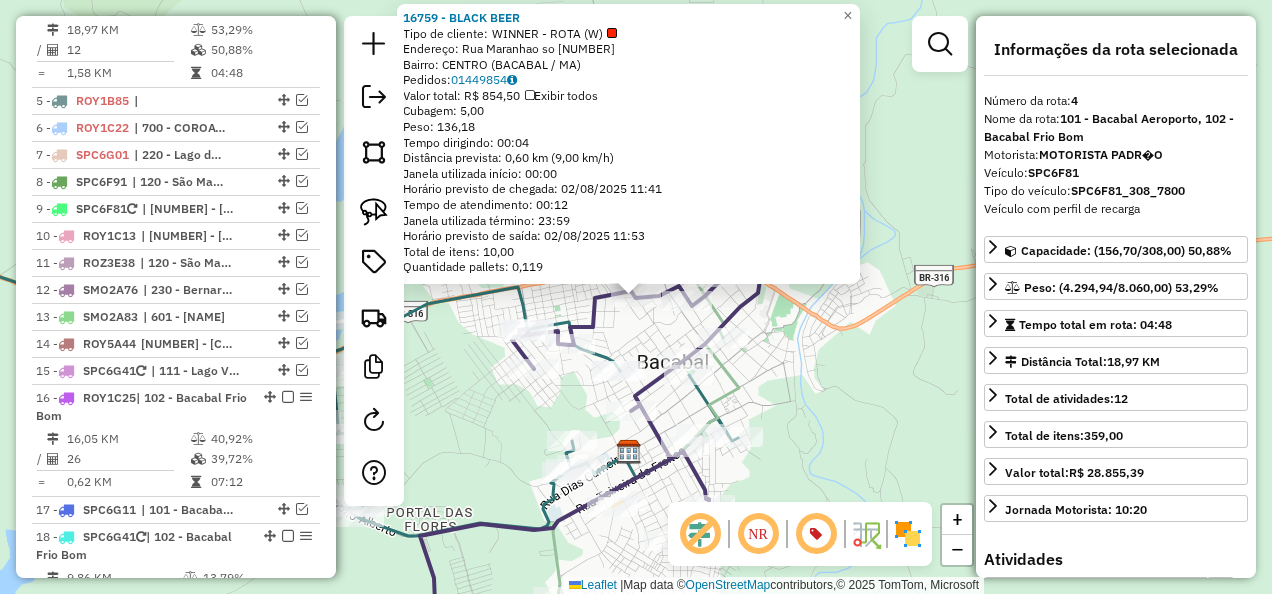 scroll, scrollTop: 1127, scrollLeft: 0, axis: vertical 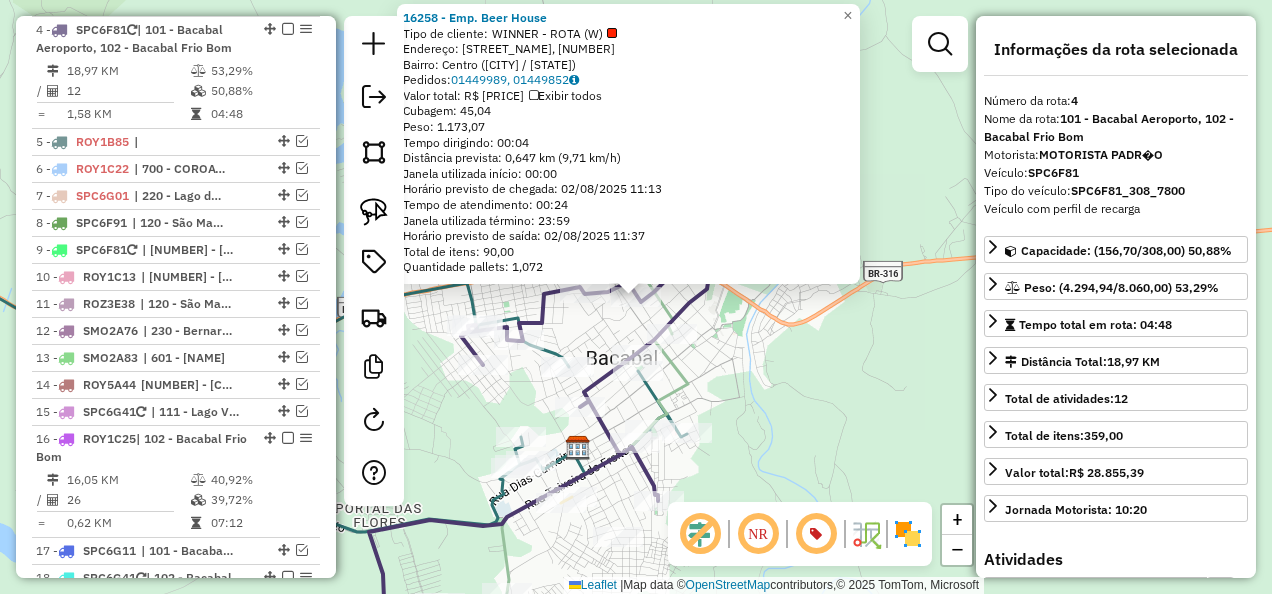 click on "Rota 4 - Placa SPC6F81  16258 - Emp. Beer House 16258 - Emp. Beer House  Tipo de cliente:   WINNER - ROTA (W)   Endereço: Rua Vinte e Oito de Julho, 979   Bairro: Centro (Bacabal / MA)   Pedidos:  01449989, 01449852   Valor total: R$ 9.425,20   Exibir todos   Cubagem: 45,04  Peso: 1.173,07  Tempo dirigindo: 00:04   Distância prevista: 0,647 km (9,71 km/h)   Janela utilizada início: 00:00   Horário previsto de chegada: 02/08/2025 11:13   Tempo de atendimento: 00:24   Janela utilizada término: 23:59   Horário previsto de saída: 02/08/2025 11:37   Total de itens: 90,00   Quantidade pallets: 1,072  × Janela de atendimento Grade de atendimento Capacidade Transportadoras Veículos Cliente Pedidos  Rotas Selecione os dias de semana para filtrar as janelas de atendimento  Seg   Ter   Qua   Qui   Sex   Sáb   Dom  Informe o período da janela de atendimento: De: Até:  Filtrar exatamente a janela do cliente  Considerar janela de atendimento padrão   Seg   Ter   Qua   Qui   Sex   Sáb   Dom   Peso mínimo:  +" 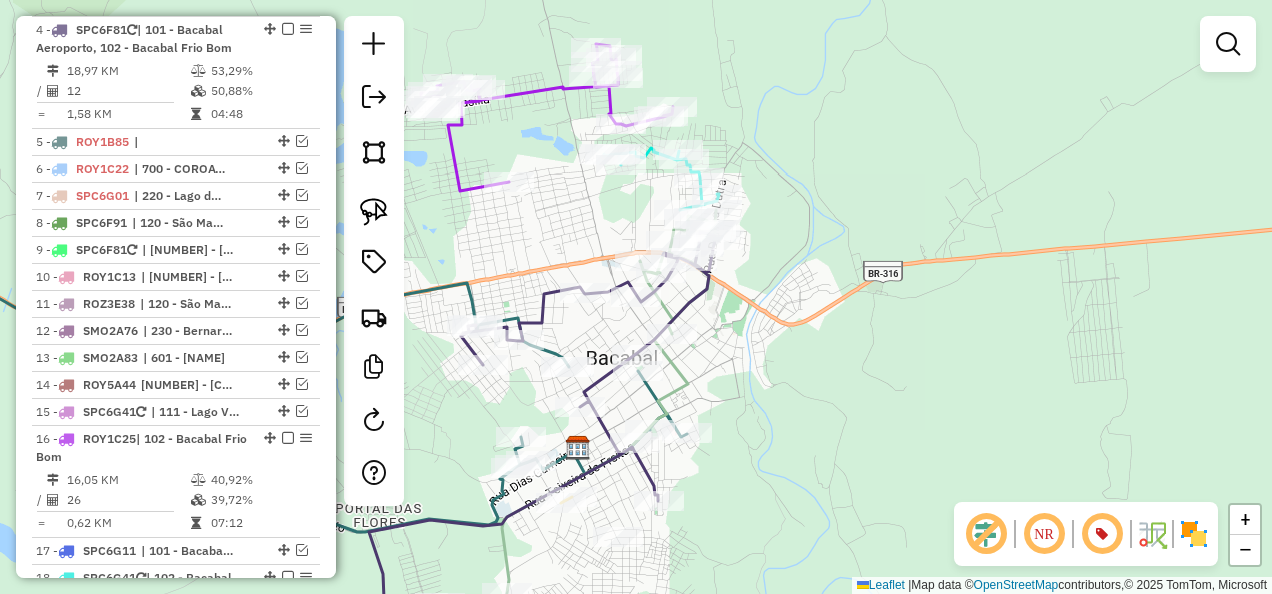 click 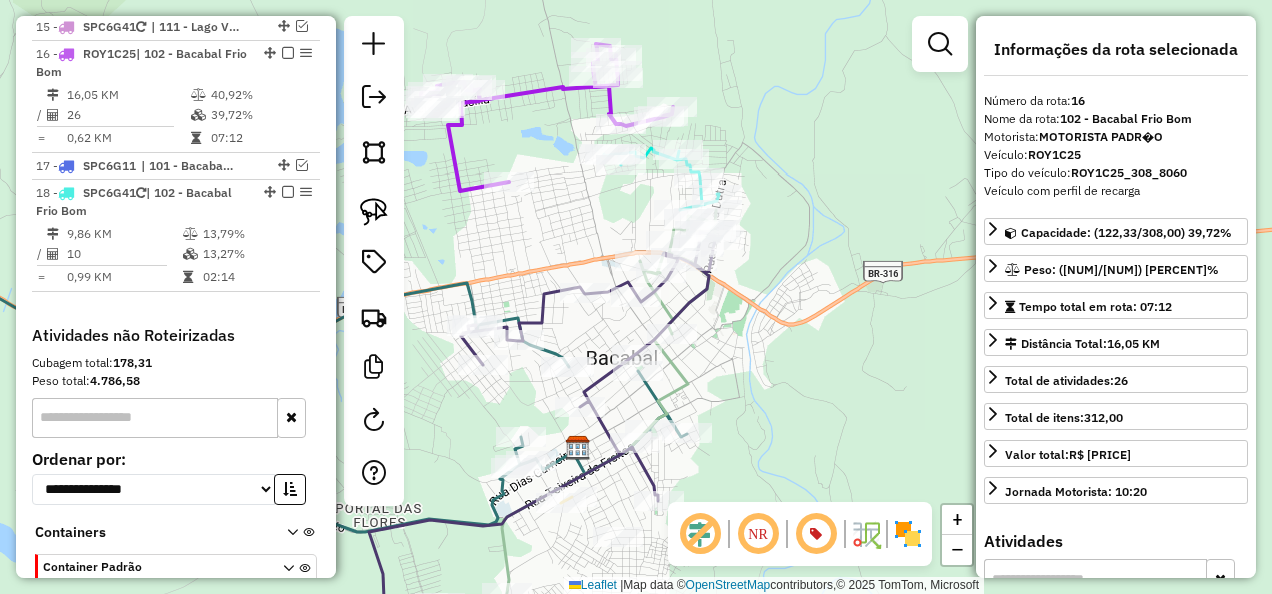 scroll, scrollTop: 1532, scrollLeft: 0, axis: vertical 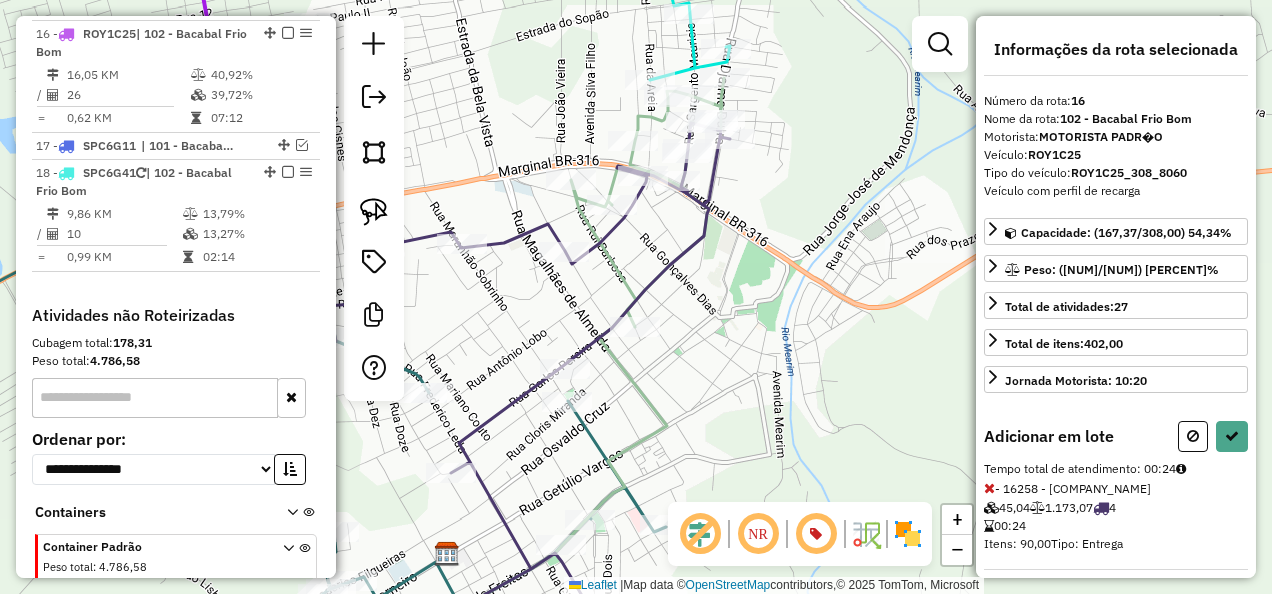click on "Informações da rota selecionada   Número da rota:  16  Nome da rota:  102 - Bacabal Frio Bom  Motorista:  MOTORISTA PADR�O  Veículo:  ROY1C25  Tipo do veículo:  ROY1C25_308_8060  Veículo com perfil de recarga      Capacidade: (167,37/308,00) 54,34%      Peso: (4.471,02/8.060,00) 55,47%      Total de atividades:  27     Total de itens:  402,00     Jornada Motorista: 10:20  Adicionar em lote Tempo total de atendimento: 00:24   - 16258 - Emp. Beer House   45,04  1.173,07  4   00:24   Itens: 90,00   Tipo: Entrega" at bounding box center [1116, 297] 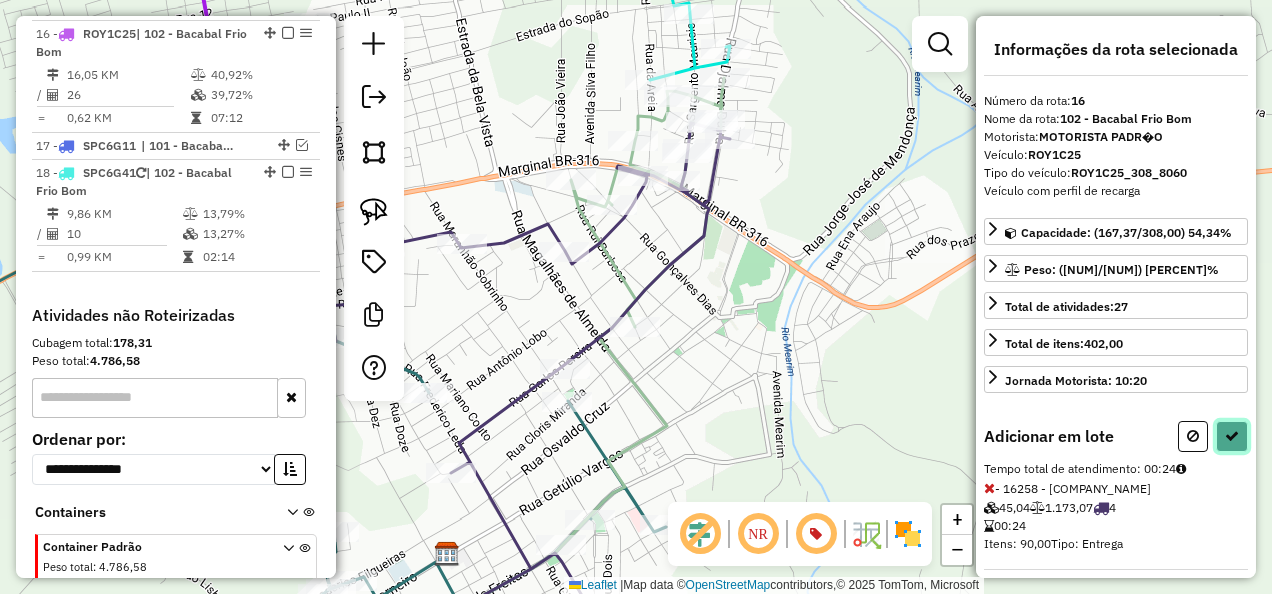 click at bounding box center [1232, 436] 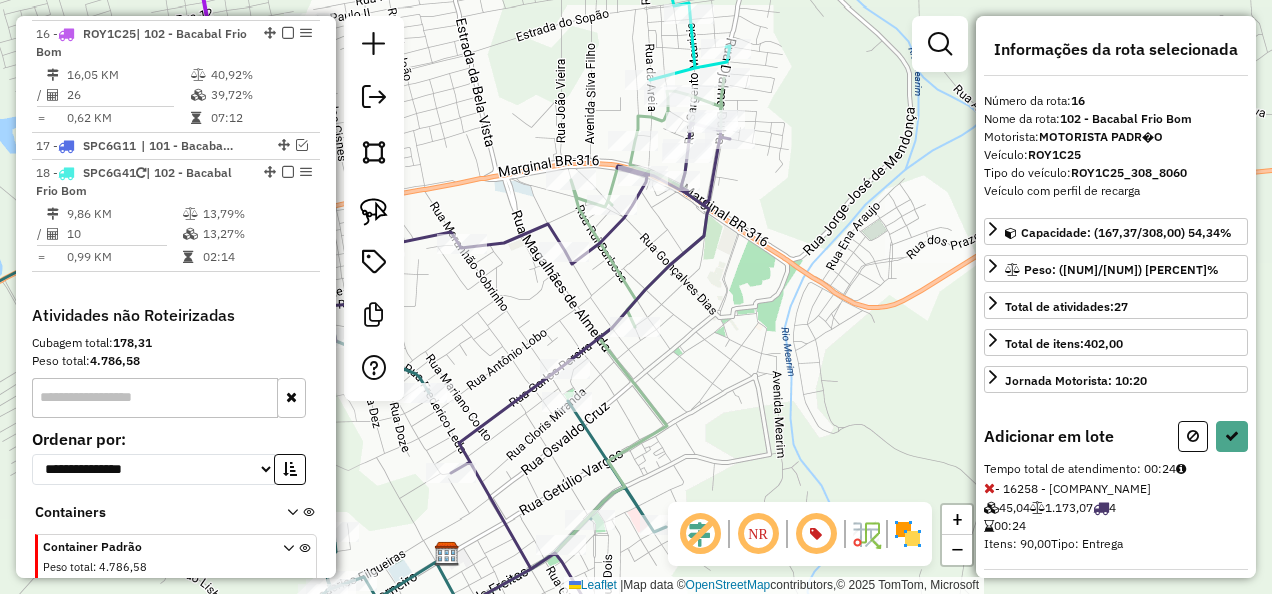 select on "**********" 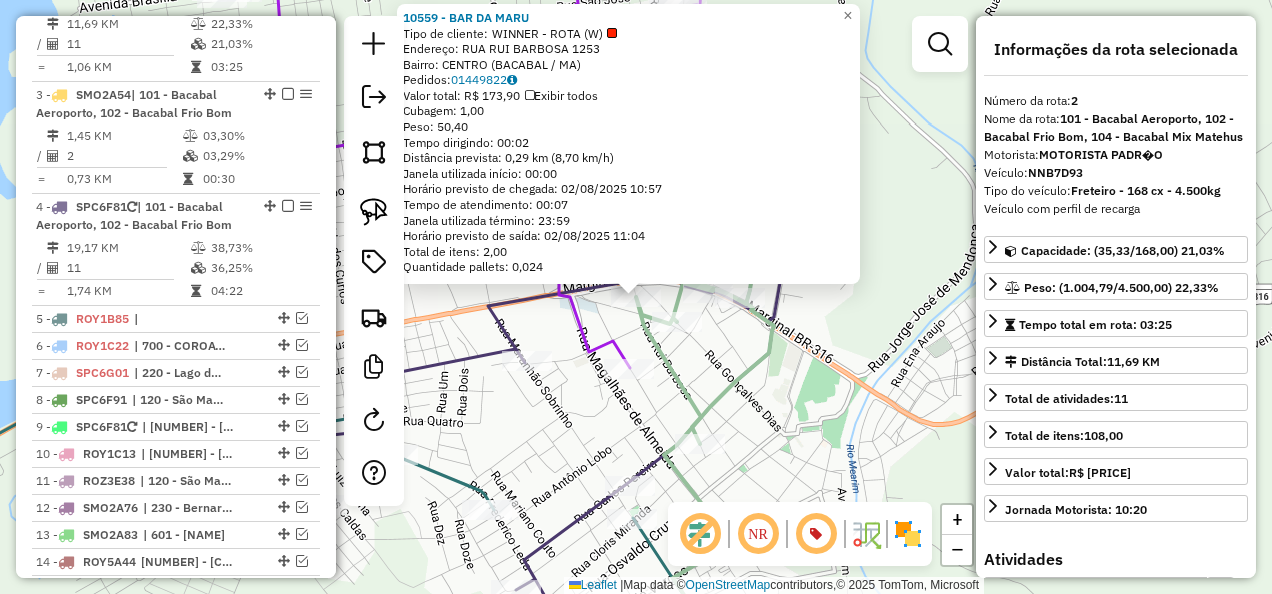 scroll, scrollTop: 885, scrollLeft: 0, axis: vertical 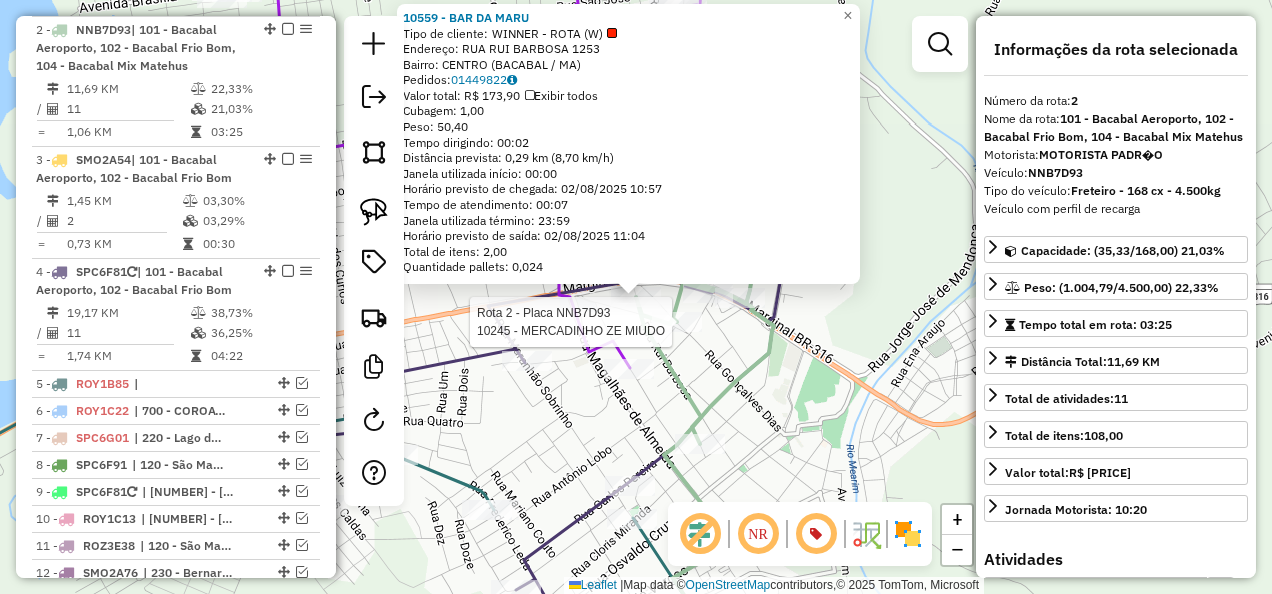 click 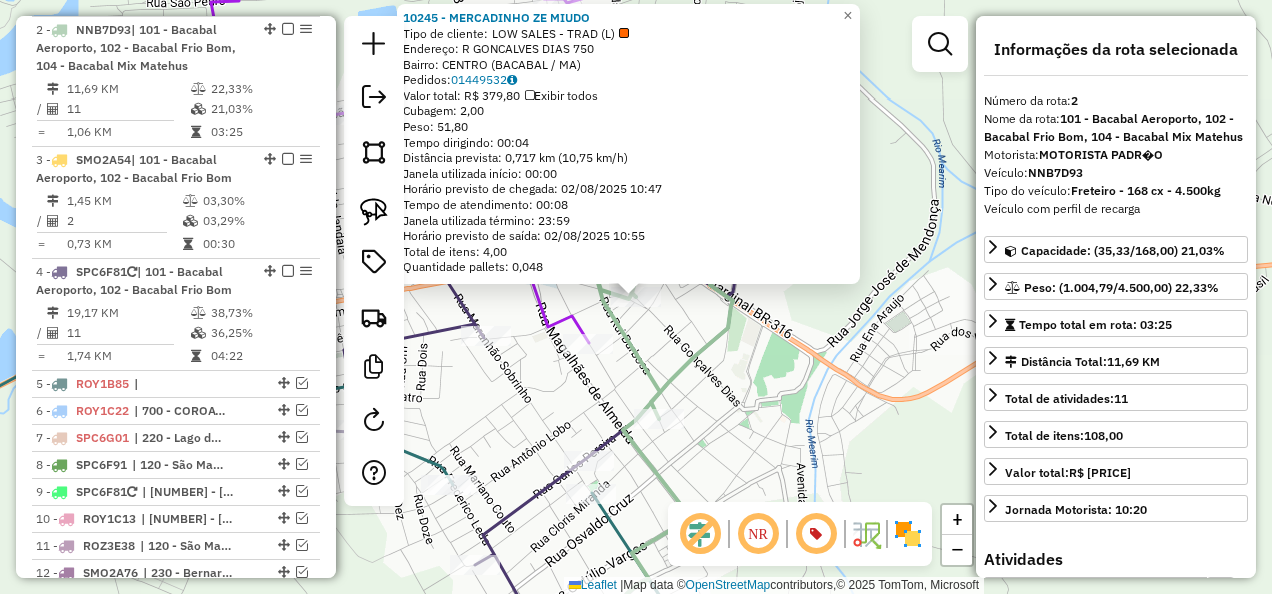 click on "10245 - MERCADINHO ZE MIUDO  Tipo de cliente:   LOW SALES - TRAD (L)   Endereço: R   GONCALVES DIAS                750   Bairro: CENTRO (BACABAL / MA)   Pedidos:  01449532   Valor total: R$ 379,80   Exibir todos   Cubagem: 2,00  Peso: 51,80  Tempo dirigindo: 00:04   Distância prevista: 0,717 km (10,75 km/h)   Janela utilizada início: 00:00   Horário previsto de chegada: 02/08/2025 10:47   Tempo de atendimento: 00:08   Janela utilizada término: 23:59   Horário previsto de saída: 02/08/2025 10:55   Total de itens: 4,00   Quantidade pallets: 0,048  × Janela de atendimento Grade de atendimento Capacidade Transportadoras Veículos Cliente Pedidos  Rotas Selecione os dias de semana para filtrar as janelas de atendimento  Seg   Ter   Qua   Qui   Sex   Sáb   Dom  Informe o período da janela de atendimento: De: Até:  Filtrar exatamente a janela do cliente  Considerar janela de atendimento padrão  Selecione os dias de semana para filtrar as grades de atendimento  Seg   Ter   Qua   Qui   Sex   Sáb   Dom  +" 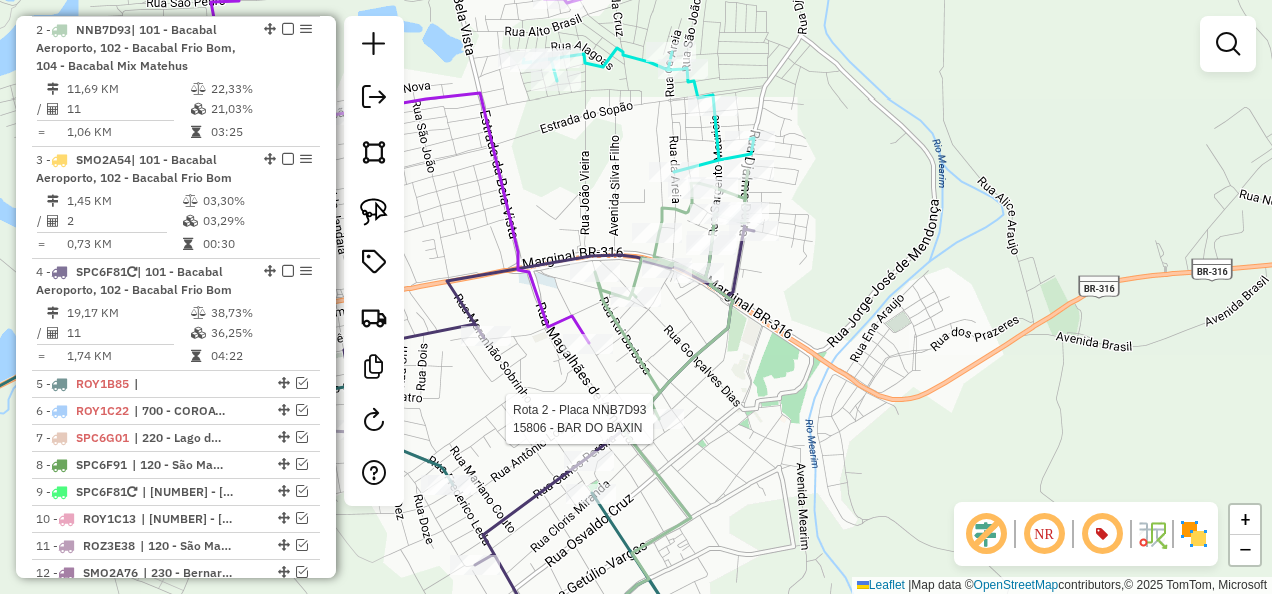 select on "**********" 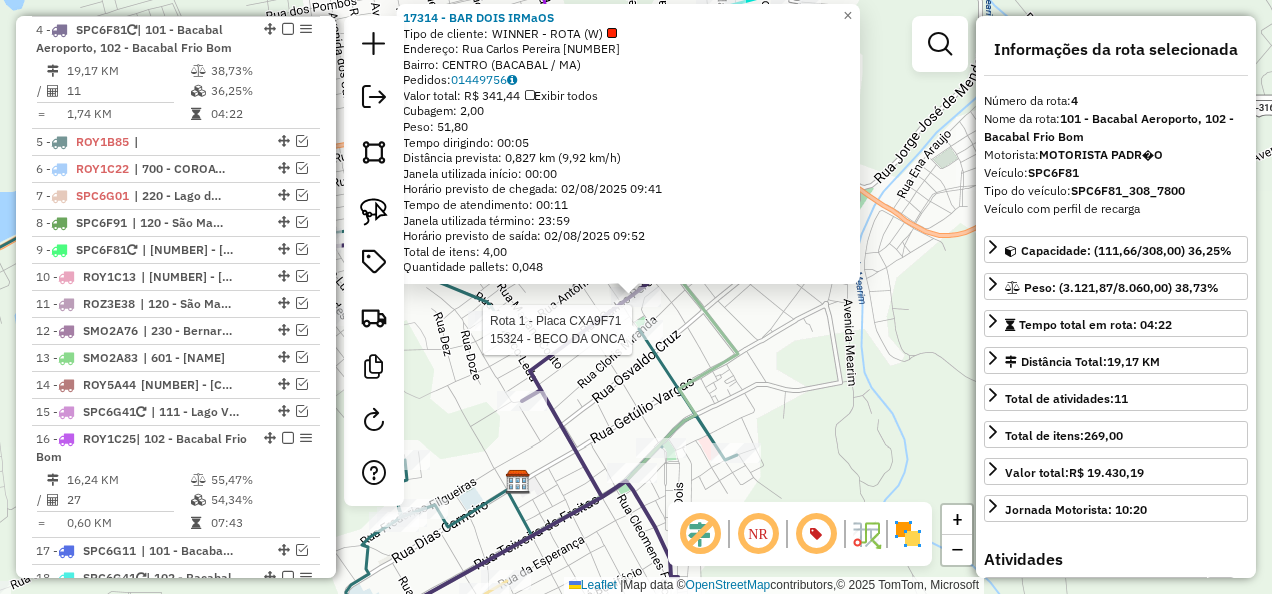 click 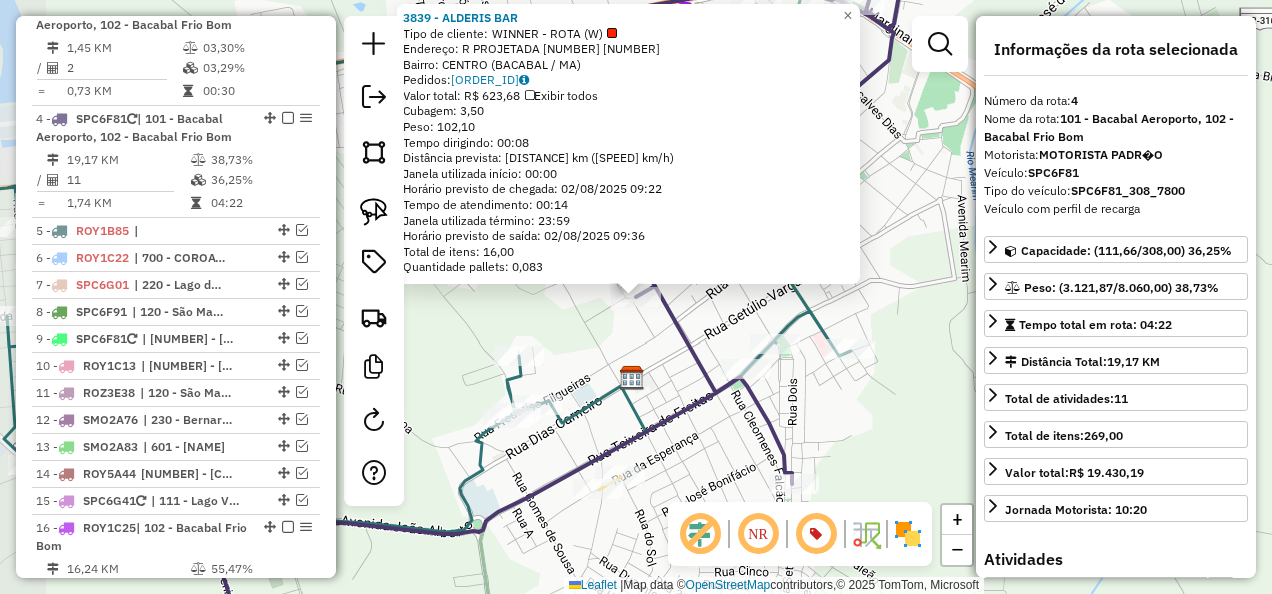 scroll, scrollTop: 1127, scrollLeft: 0, axis: vertical 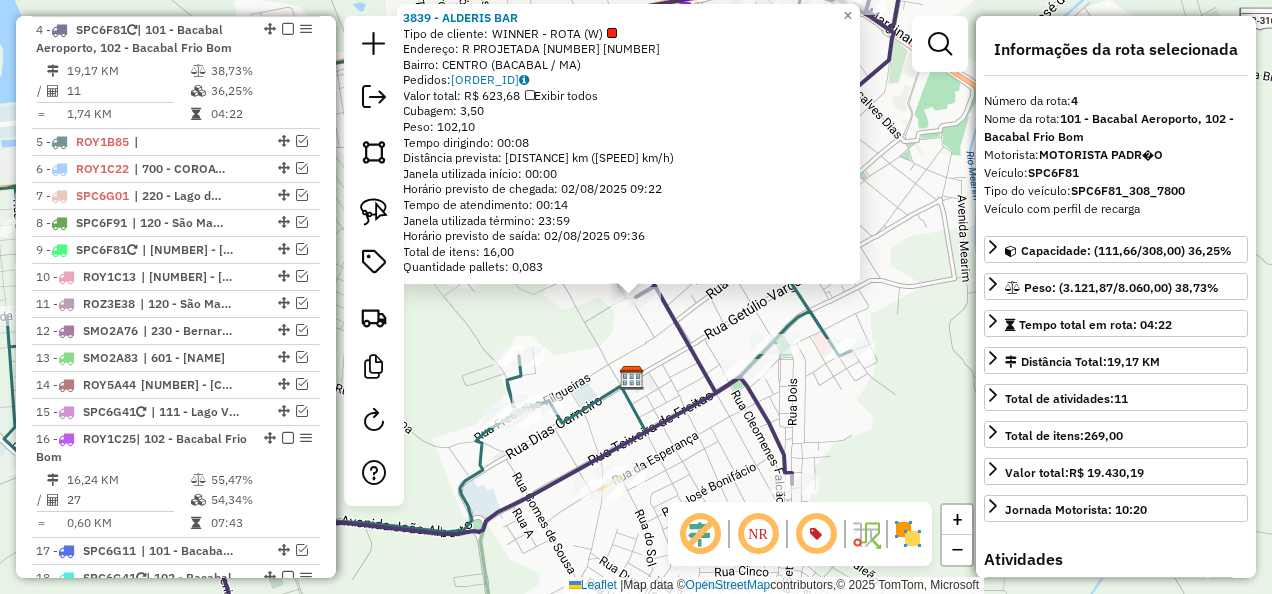 click on "3839 - ALDERIS BAR  Tipo de cliente:   WINNER - ROTA (W)   Endereço: R   PROJETADA 1                   6   Bairro: CENTRO (BACABAL / MA)   Pedidos:  01449994   Valor total: R$ 623,68   Exibir todos   Cubagem: 3,50  Peso: 102,10  Tempo dirigindo: 00:08   Distância prevista: 1,428 km (10,71 km/h)   Janela utilizada início: 00:00   Horário previsto de chegada: 02/08/2025 09:22   Tempo de atendimento: 00:14   Janela utilizada término: 23:59   Horário previsto de saída: 02/08/2025 09:36   Total de itens: 16,00   Quantidade pallets: 0,083  × Janela de atendimento Grade de atendimento Capacidade Transportadoras Veículos Cliente Pedidos  Rotas Selecione os dias de semana para filtrar as janelas de atendimento  Seg   Ter   Qua   Qui   Sex   Sáb   Dom  Informe o período da janela de atendimento: De: Até:  Filtrar exatamente a janela do cliente  Considerar janela de atendimento padrão  Selecione os dias de semana para filtrar as grades de atendimento  Seg   Ter   Qua   Qui   Sex   Sáb   Dom   De:   Até:" 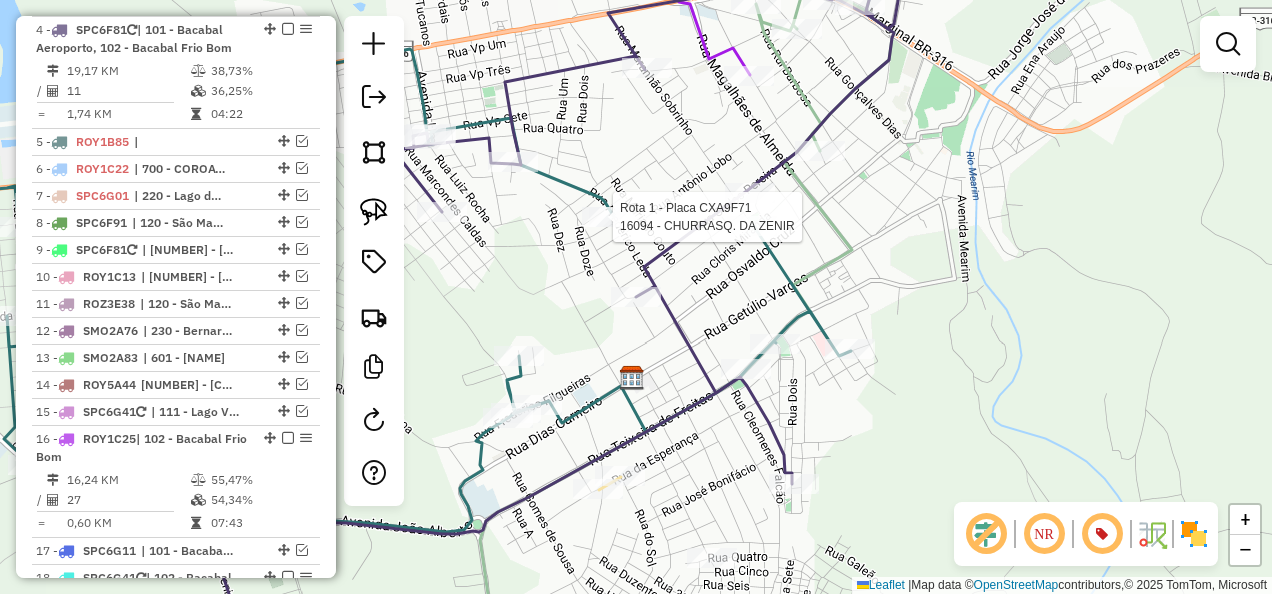 select on "**********" 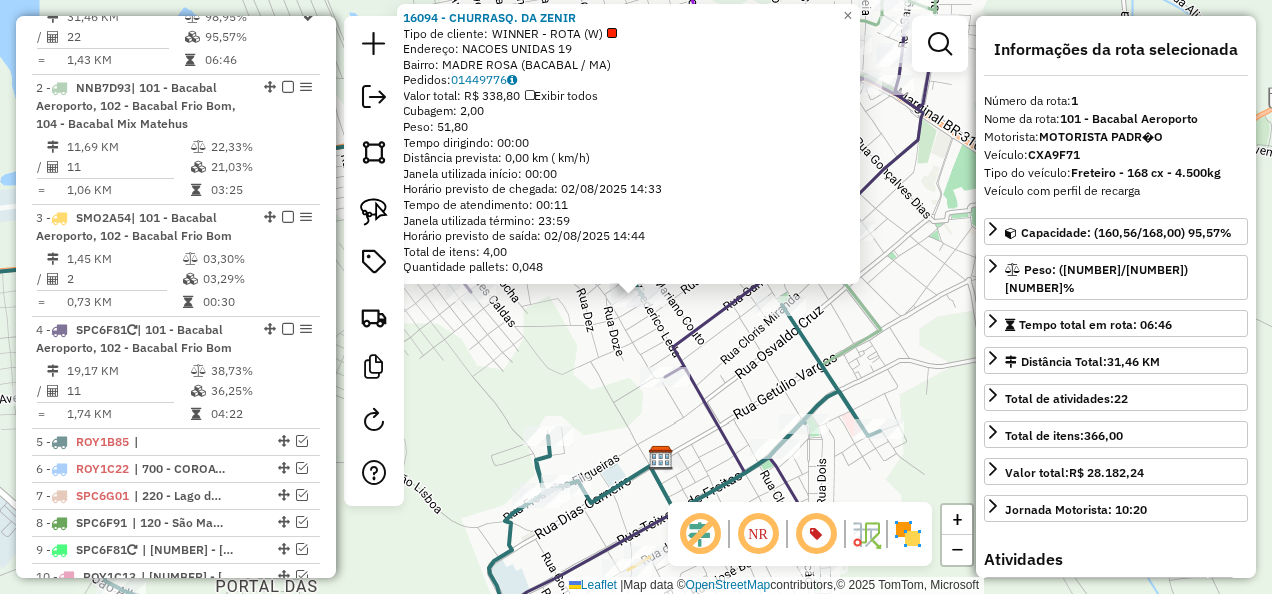 scroll, scrollTop: 774, scrollLeft: 0, axis: vertical 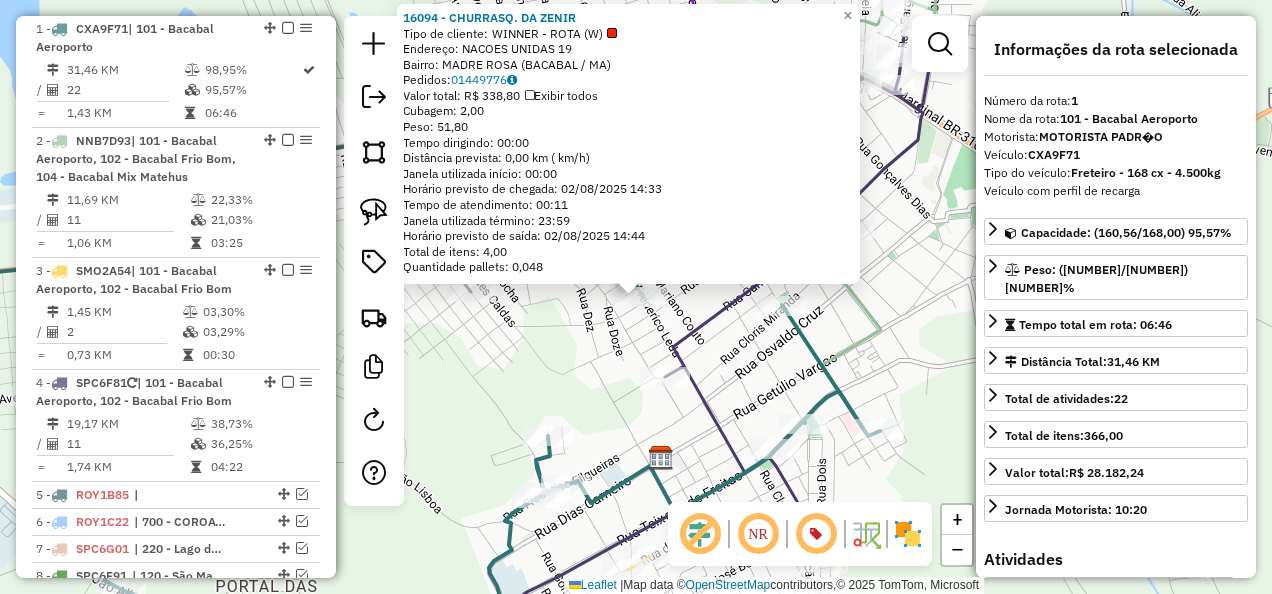 click on "16094 - CHURRASQ. DA ZENIR  Tipo de cliente:   WINNER - ROTA (W)   Endereço:  NACOES UNIDAS 19   Bairro: MADRE ROSA (BACABAL / MA)   Pedidos:  01449776   Valor total: R$ 338,80   Exibir todos   Cubagem: 2,00  Peso: 51,80  Tempo dirigindo: 00:00   Distância prevista: 0,00 km ( km/h)   Janela utilizada início: 00:00   Horário previsto de chegada: 02/08/2025 14:33   Tempo de atendimento: 00:11   Janela utilizada término: 23:59   Horário previsto de saída: 02/08/2025 14:44   Total de itens: 4,00   Quantidade pallets: 0,048  × Janela de atendimento Grade de atendimento Capacidade Transportadoras Veículos Cliente Pedidos  Rotas Selecione os dias de semana para filtrar as janelas de atendimento  Seg   Ter   Qua   Qui   Sex   Sáb   Dom  Informe o período da janela de atendimento: De: Até:  Filtrar exatamente a janela do cliente  Considerar janela de atendimento padrão  Selecione os dias de semana para filtrar as grades de atendimento  Seg   Ter   Qua   Qui   Sex   Sáb   Dom   Peso mínimo:   De:   De:" 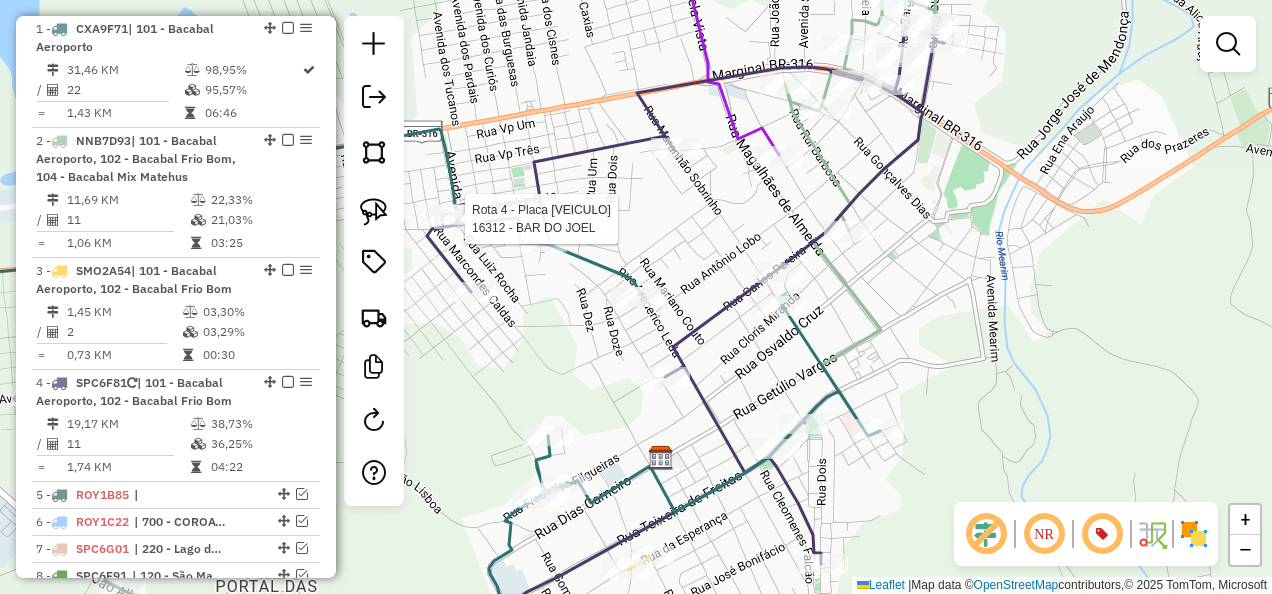 select on "**********" 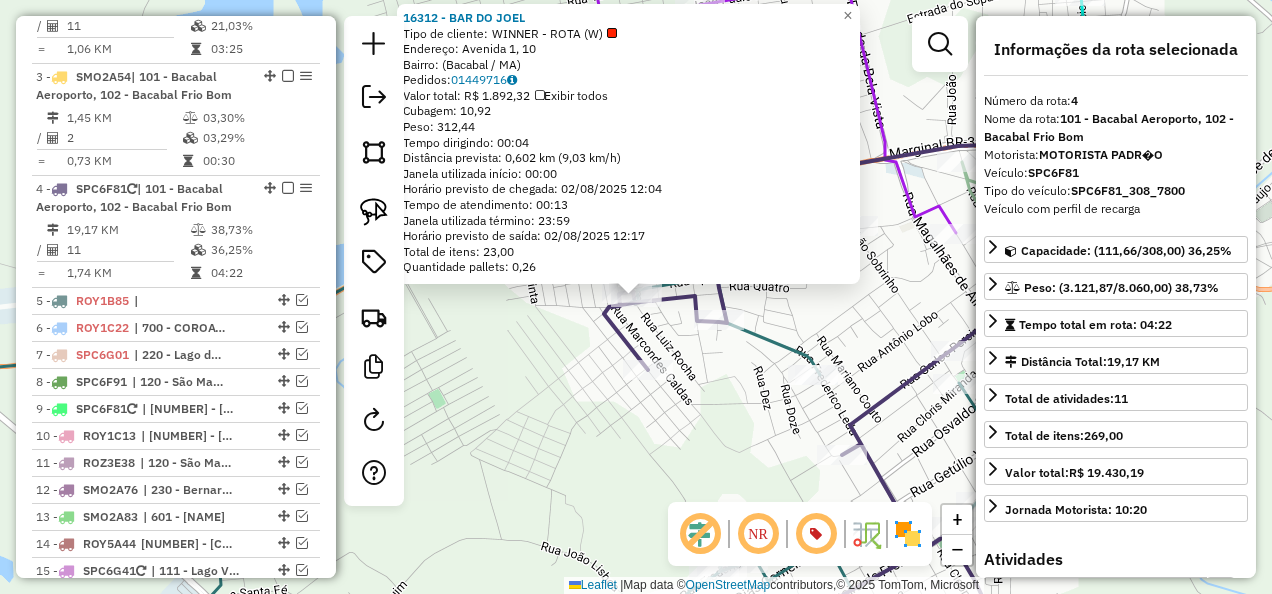 scroll, scrollTop: 1127, scrollLeft: 0, axis: vertical 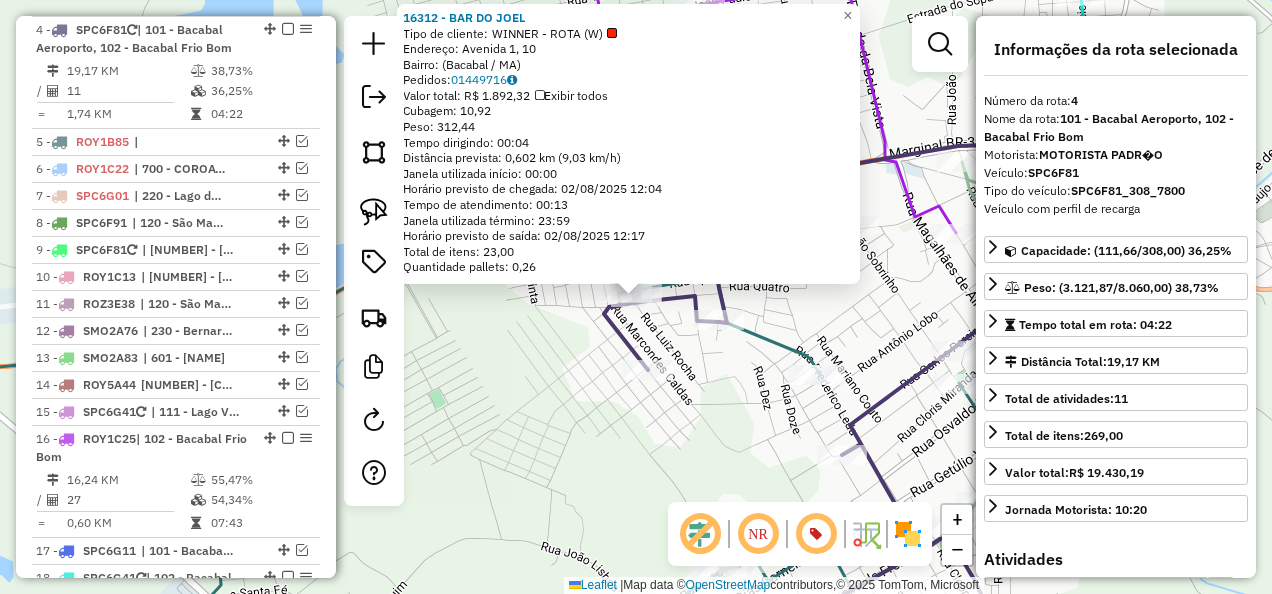 click on "16312 - BAR DO JOEL  Tipo de cliente:   WINNER - ROTA (W)   Endereço: Avenida 1, 10   Bairro:  (Bacabal / MA)   Pedidos:  01449716   Valor total: R$ 1.892,32   Exibir todos   Cubagem: 10,92  Peso: 312,44  Tempo dirigindo: 00:04   Distância prevista: 0,602 km (9,03 km/h)   Janela utilizada início: 00:00   Horário previsto de chegada: 02/08/2025 12:04   Tempo de atendimento: 00:13   Janela utilizada término: 23:59   Horário previsto de saída: 02/08/2025 12:17   Total de itens: 23,00   Quantidade pallets: 0,26  × Janela de atendimento Grade de atendimento Capacidade Transportadoras Veículos Cliente Pedidos  Rotas Selecione os dias de semana para filtrar as janelas de atendimento  Seg   Ter   Qua   Qui   Sex   Sáb   Dom  Informe o período da janela de atendimento: De: Até:  Filtrar exatamente a janela do cliente  Considerar janela de atendimento padrão  Selecione os dias de semana para filtrar as grades de atendimento  Seg   Ter   Qua   Qui   Sex   Sáb   Dom   Peso mínimo:   Peso máximo:   De:  +" 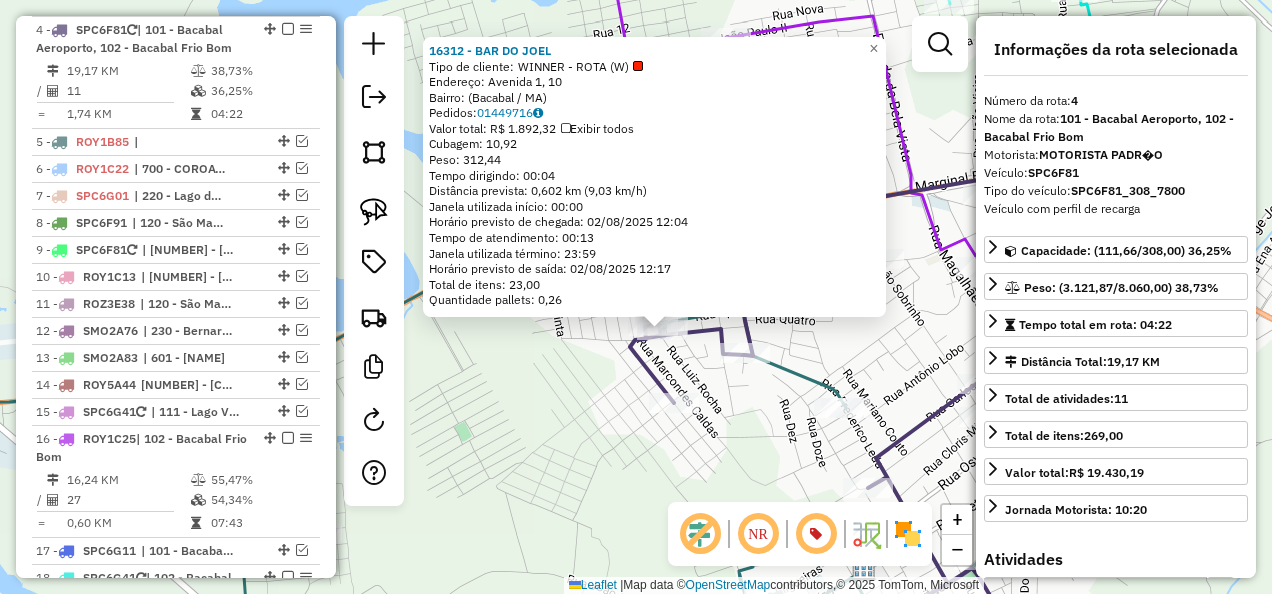 click 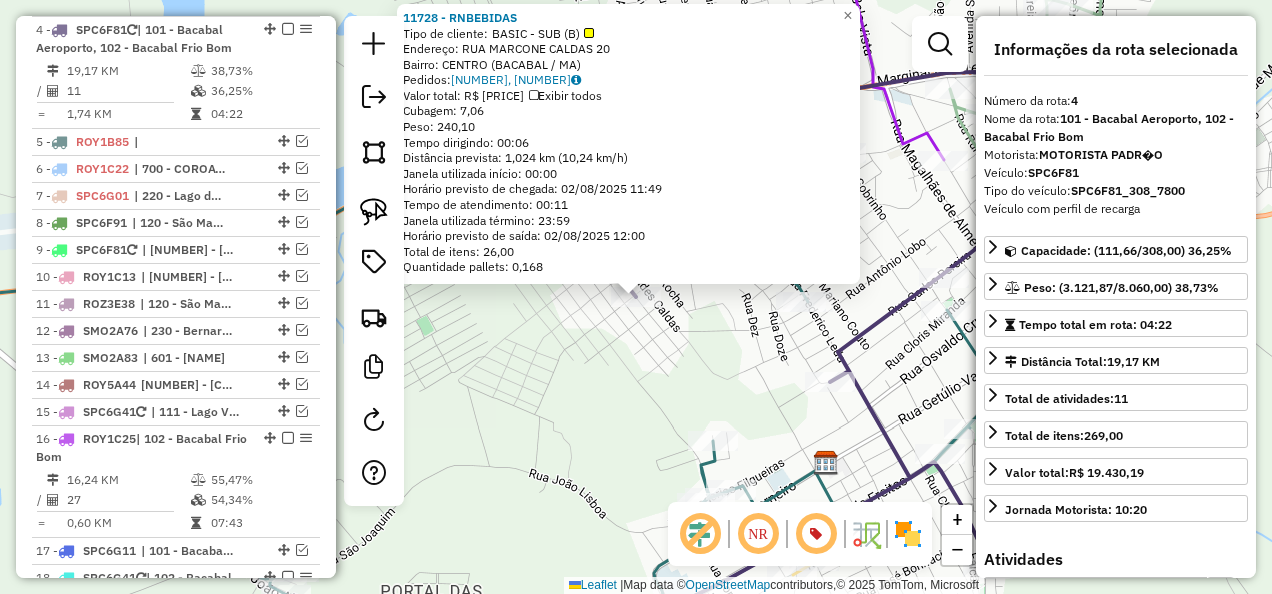 click on "Rota 4 - Placa SPC6F81  11728 - RNBEBIDAS 11728 - RNBEBIDAS  Tipo de cliente:   BASIC - SUB (B)   Endereço:  RUA MARCONE CALDAS 20   Bairro: CENTRO (BACABAL / MA)   Pedidos:  01449414, 01449423   Valor total: R$ 1.270,17   Exibir todos   Cubagem: 7,06  Peso: 240,10  Tempo dirigindo: 00:06   Distância prevista: 1,024 km (10,24 km/h)   Janela utilizada início: 00:00   Horário previsto de chegada: 02/08/2025 11:49   Tempo de atendimento: 00:11   Janela utilizada término: 23:59   Horário previsto de saída: 02/08/2025 12:00   Total de itens: 26,00   Quantidade pallets: 0,168  × Janela de atendimento Grade de atendimento Capacidade Transportadoras Veículos Cliente Pedidos  Rotas Selecione os dias de semana para filtrar as janelas de atendimento  Seg   Ter   Qua   Qui   Sex   Sáb   Dom  Informe o período da janela de atendimento: De: Até:  Filtrar exatamente a janela do cliente  Considerar janela de atendimento padrão  Selecione os dias de semana para filtrar as grades de atendimento  Seg   Ter   Qua  +" 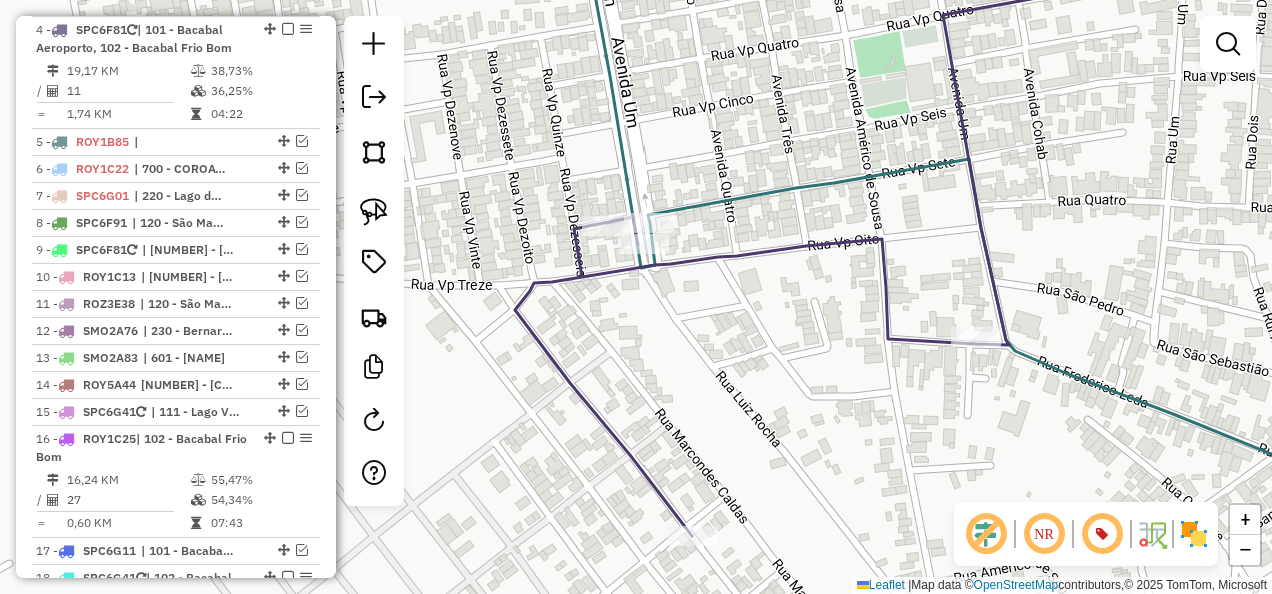 click on "Janela de atendimento Grade de atendimento Capacidade Transportadoras Veículos Cliente Pedidos  Rotas Selecione os dias de semana para filtrar as janelas de atendimento  Seg   Ter   Qua   Qui   Sex   Sáb   Dom  Informe o período da janela de atendimento: De: Até:  Filtrar exatamente a janela do cliente  Considerar janela de atendimento padrão  Selecione os dias de semana para filtrar as grades de atendimento  Seg   Ter   Qua   Qui   Sex   Sáb   Dom   Considerar clientes sem dia de atendimento cadastrado  Clientes fora do dia de atendimento selecionado Filtrar as atividades entre os valores definidos abaixo:  Peso mínimo:   Peso máximo:   Cubagem mínima:   Cubagem máxima:   De:   Até:  Filtrar as atividades entre o tempo de atendimento definido abaixo:  De:   Até:   Considerar capacidade total dos clientes não roteirizados Transportadora: Selecione um ou mais itens Tipo de veículo: Selecione um ou mais itens Veículo: Selecione um ou mais itens Motorista: Selecione um ou mais itens Nome: Rótulo:" 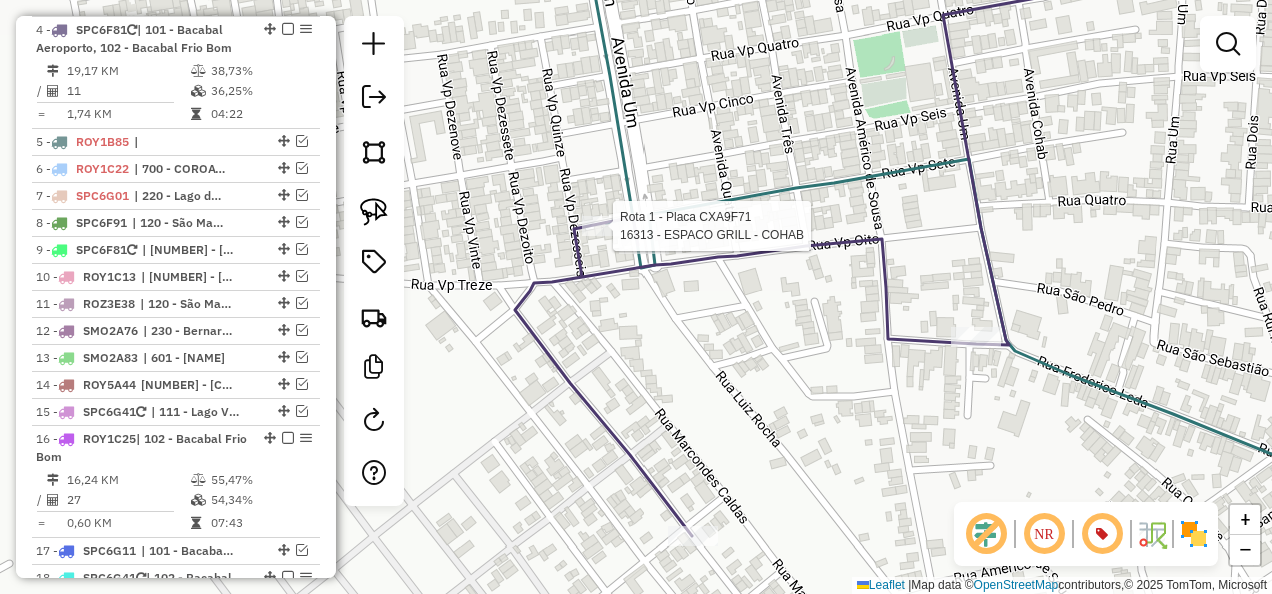 select on "**********" 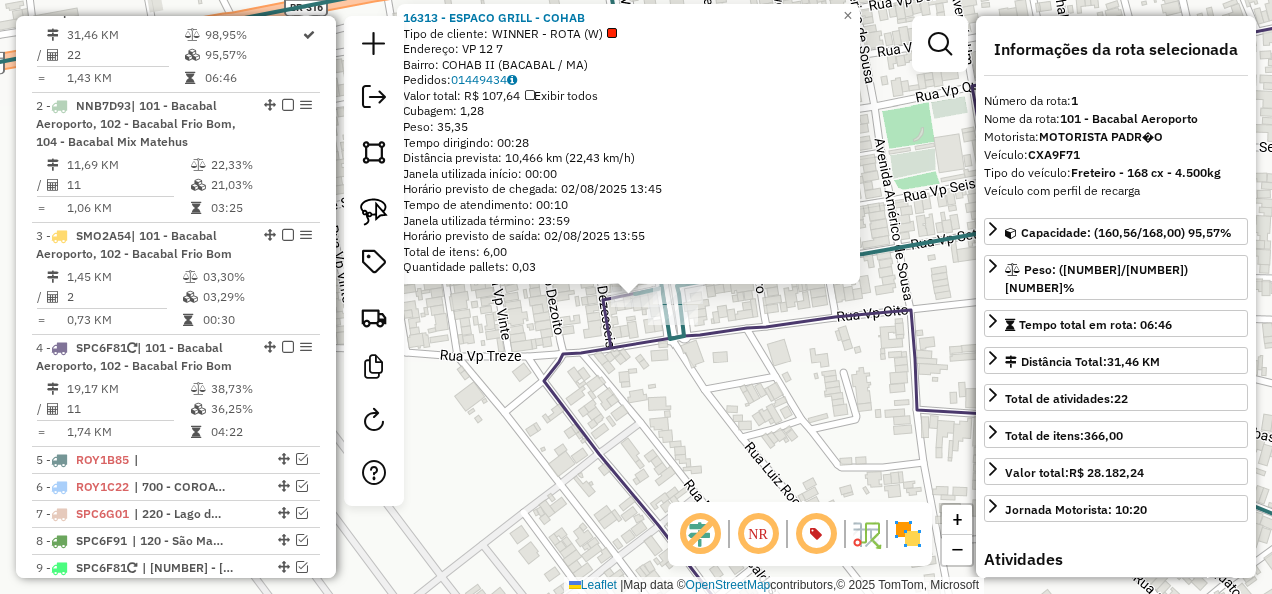 drag, startPoint x: 609, startPoint y: 322, endPoint x: 620, endPoint y: 324, distance: 11.18034 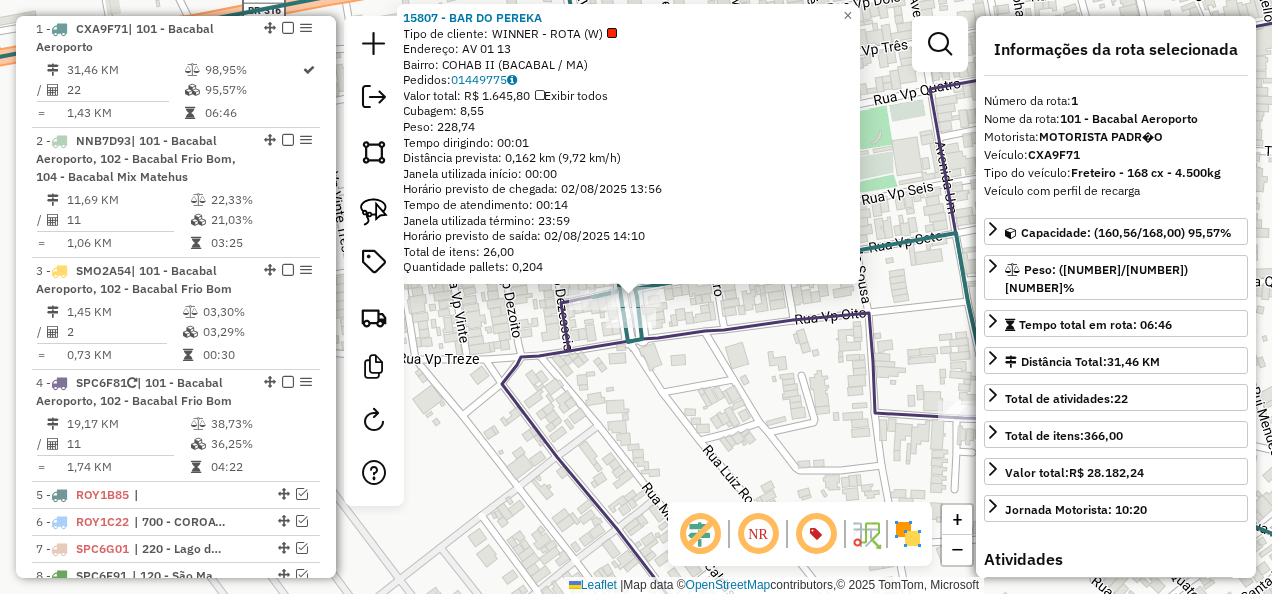 click 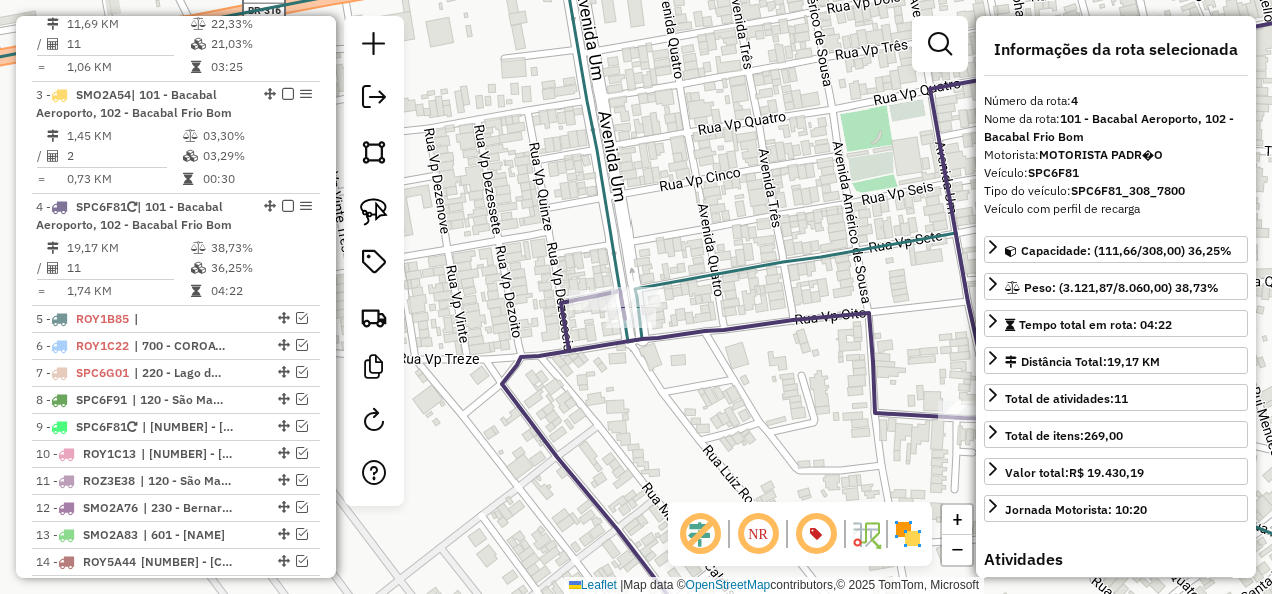 scroll, scrollTop: 1127, scrollLeft: 0, axis: vertical 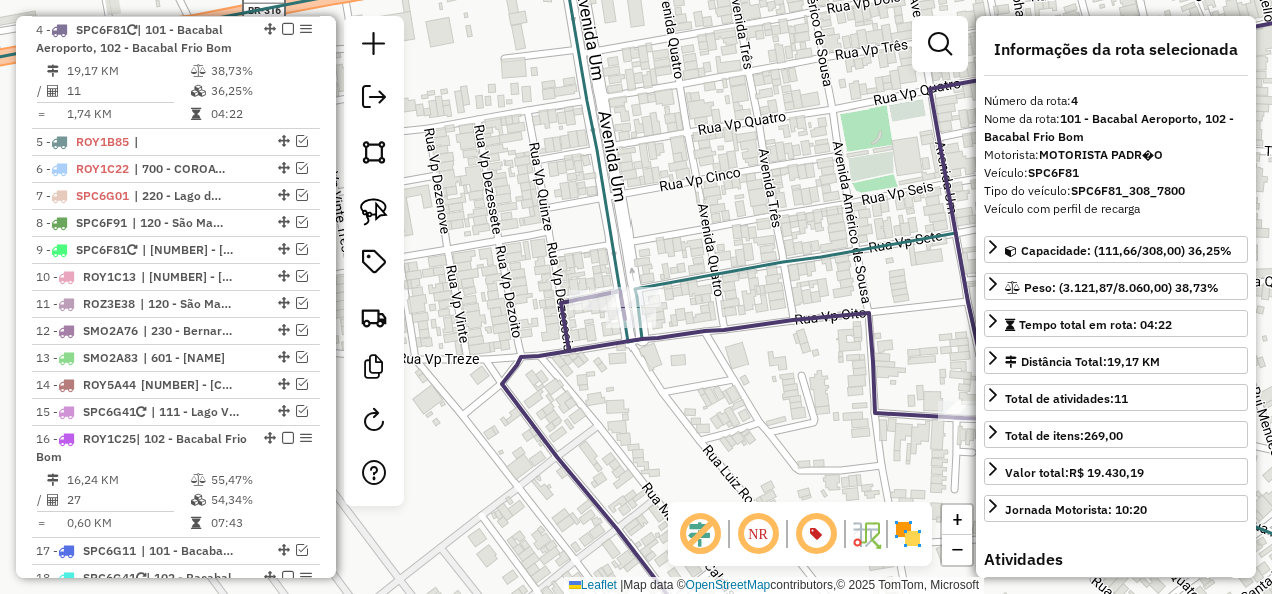 drag, startPoint x: 696, startPoint y: 345, endPoint x: 650, endPoint y: 258, distance: 98.4124 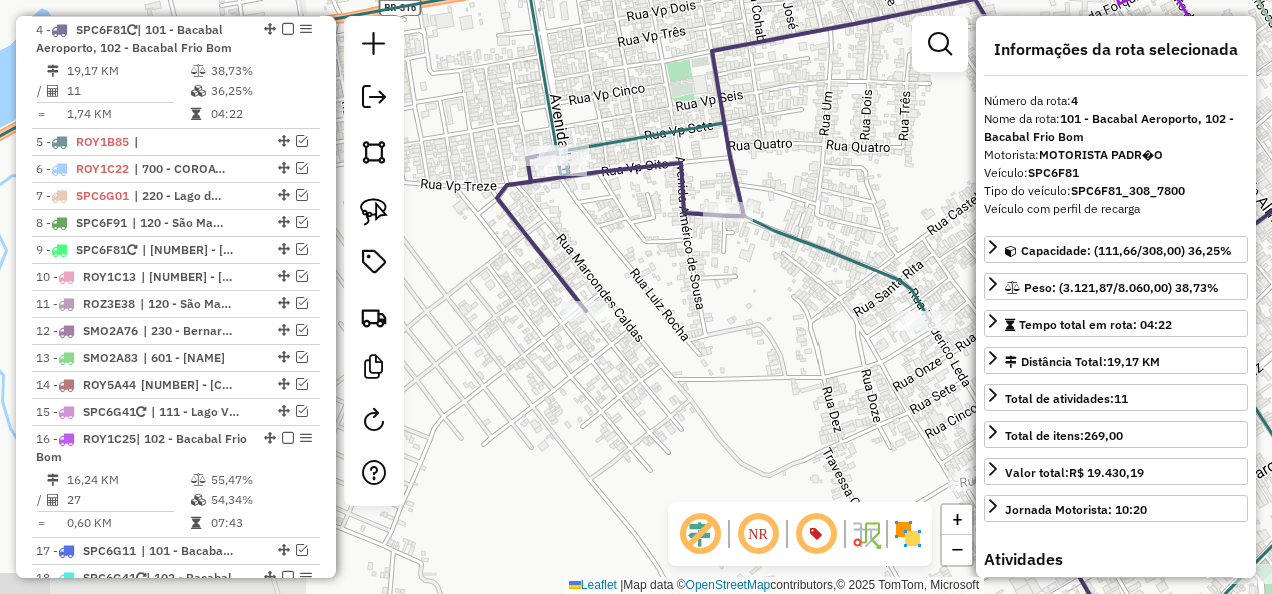 click on "Janela de atendimento Grade de atendimento Capacidade Transportadoras Veículos Cliente Pedidos  Rotas Selecione os dias de semana para filtrar as janelas de atendimento  Seg   Ter   Qua   Qui   Sex   Sáb   Dom  Informe o período da janela de atendimento: De: Até:  Filtrar exatamente a janela do cliente  Considerar janela de atendimento padrão  Selecione os dias de semana para filtrar as grades de atendimento  Seg   Ter   Qua   Qui   Sex   Sáb   Dom   Considerar clientes sem dia de atendimento cadastrado  Clientes fora do dia de atendimento selecionado Filtrar as atividades entre os valores definidos abaixo:  Peso mínimo:   Peso máximo:   Cubagem mínima:   Cubagem máxima:   De:   Até:  Filtrar as atividades entre o tempo de atendimento definido abaixo:  De:   Até:   Considerar capacidade total dos clientes não roteirizados Transportadora: Selecione um ou mais itens Tipo de veículo: Selecione um ou mais itens Veículo: Selecione um ou mais itens Motorista: Selecione um ou mais itens Nome: Rótulo:" 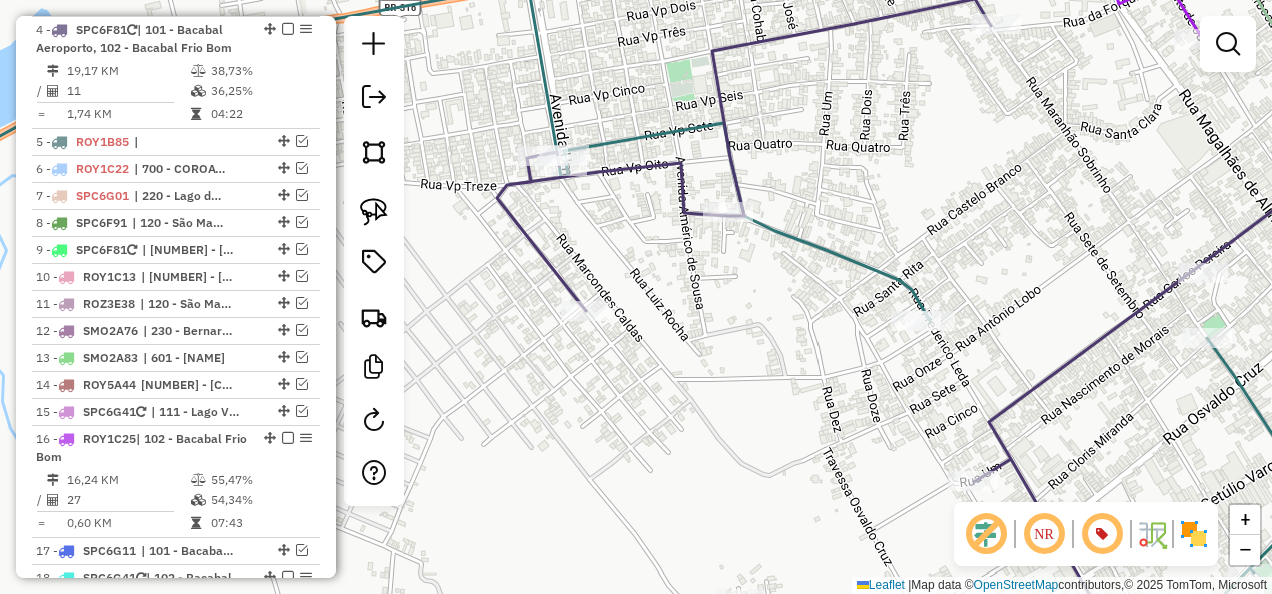drag, startPoint x: 732, startPoint y: 356, endPoint x: 635, endPoint y: 218, distance: 168.68018 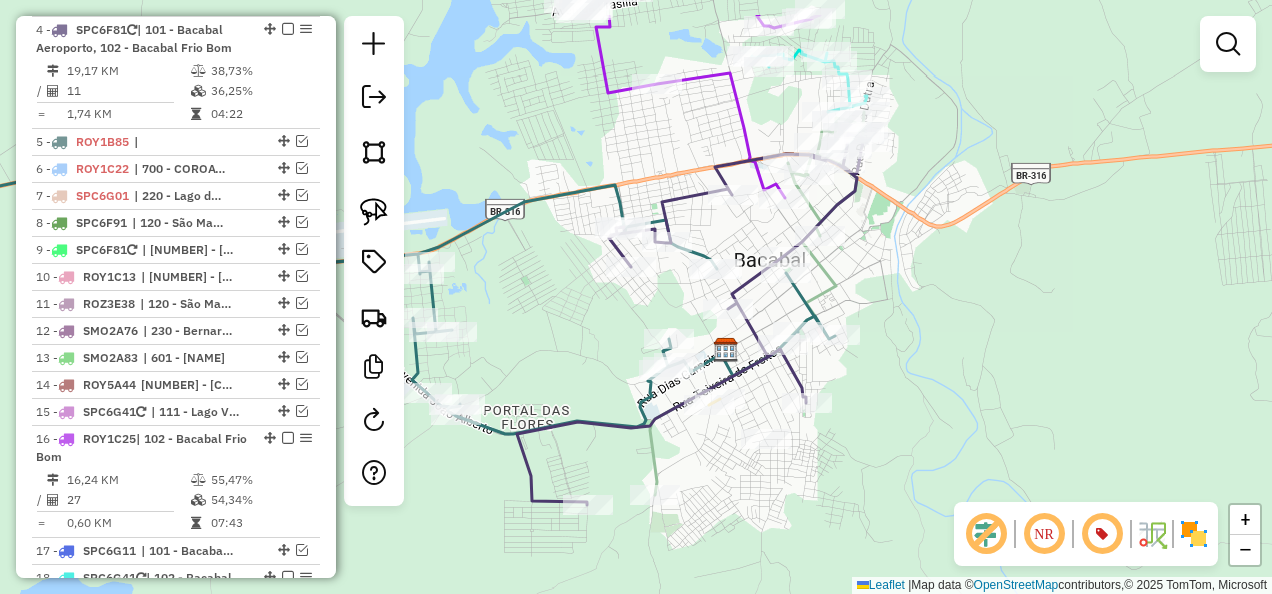 drag, startPoint x: 867, startPoint y: 311, endPoint x: 895, endPoint y: 423, distance: 115.44696 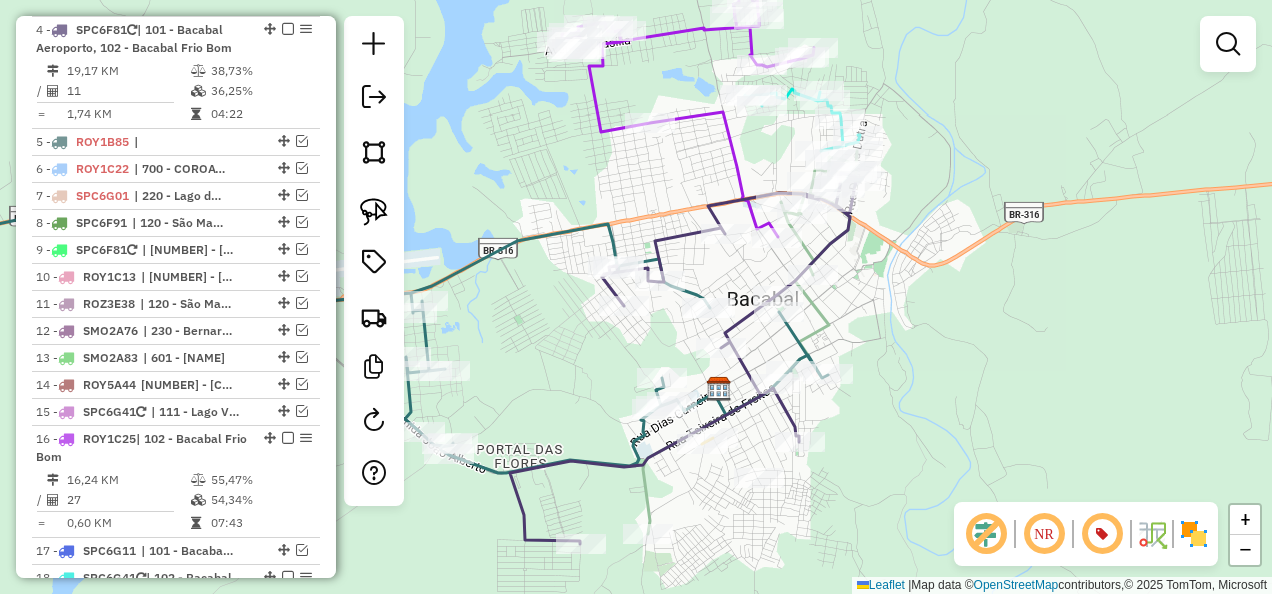 click 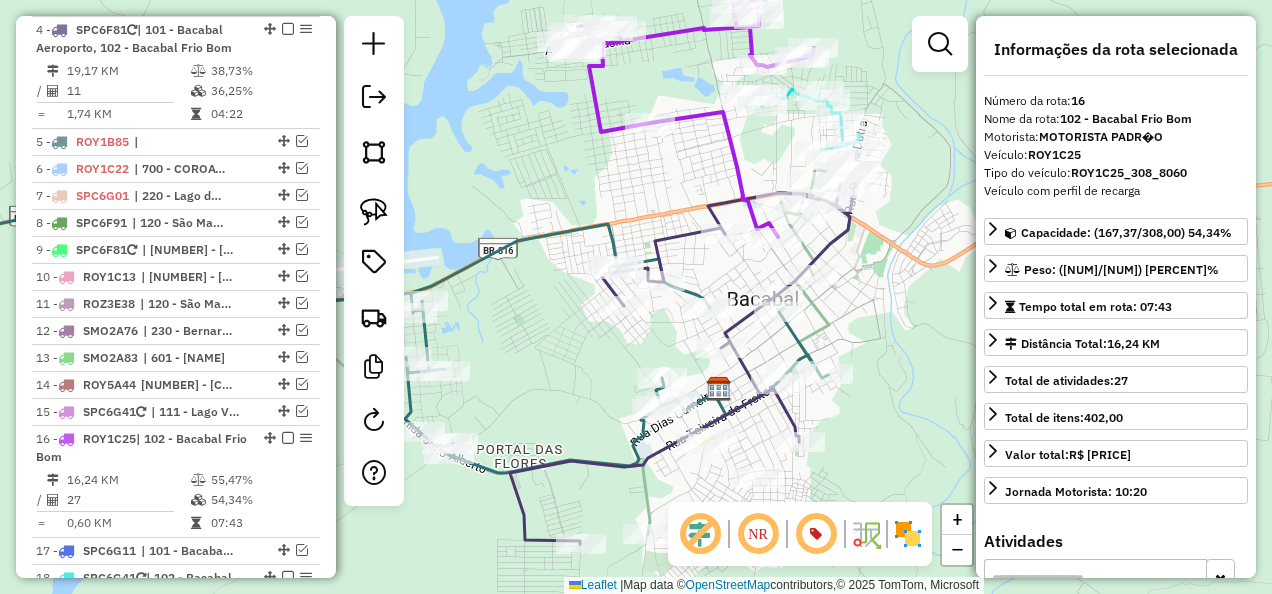 scroll, scrollTop: 1532, scrollLeft: 0, axis: vertical 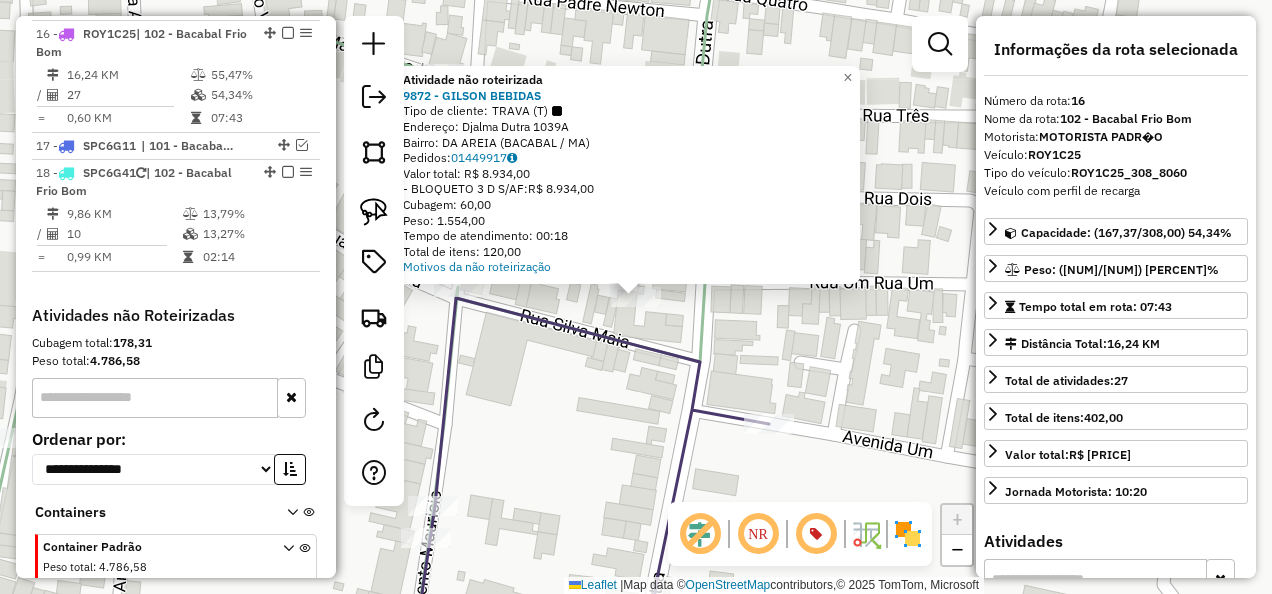 drag, startPoint x: 776, startPoint y: 347, endPoint x: 734, endPoint y: 317, distance: 51.613953 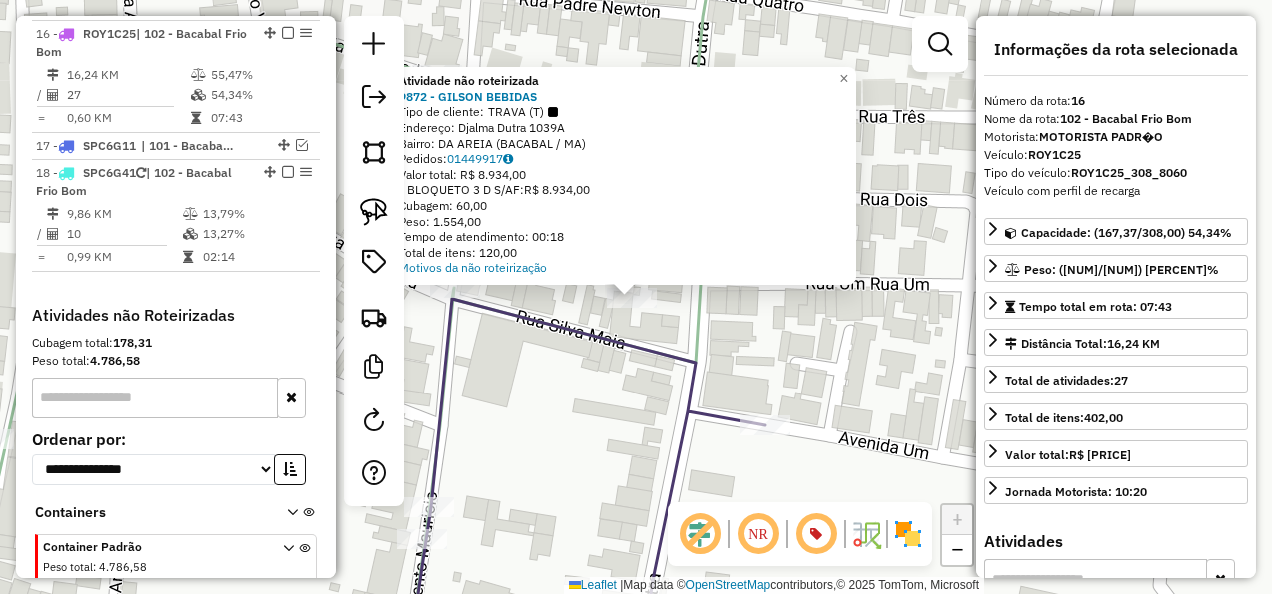 click on "Atividade não roteirizada 9872 - GILSON BEBIDAS  Tipo de cliente:   TRAVA (T)   Endereço:  Djalma Dutra 1039A   Bairro: DA AREIA (BACABAL / MA)   Pedidos:  01449917   Valor total: R$ 8.934,00   - BLOQUETO 3 D S/AF:  R$ 8.934,00   Cubagem: 60,00   Peso: 1.554,00   Tempo de atendimento: 00:18   Total de itens: 120,00  Motivos da não roteirização × Janela de atendimento Grade de atendimento Capacidade Transportadoras Veículos Cliente Pedidos  Rotas Selecione os dias de semana para filtrar as janelas de atendimento  Seg   Ter   Qua   Qui   Sex   Sáb   Dom  Informe o período da janela de atendimento: De: Até:  Filtrar exatamente a janela do cliente  Considerar janela de atendimento padrão  Selecione os dias de semana para filtrar as grades de atendimento  Seg   Ter   Qua   Qui   Sex   Sáb   Dom   Considerar clientes sem dia de atendimento cadastrado  Clientes fora do dia de atendimento selecionado Filtrar as atividades entre os valores definidos abaixo:  Peso mínimo:   Peso máximo:   De:   Até:  De:" 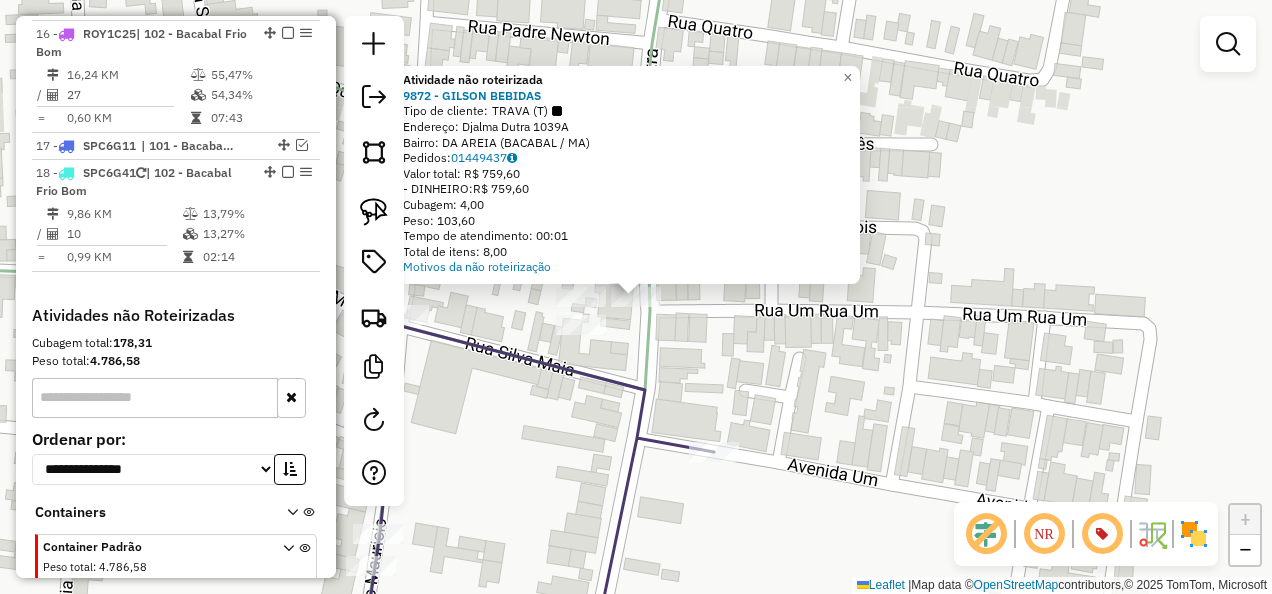 click on "Atividade não roteirizada 9872 - GILSON BEBIDAS  Tipo de cliente:   TRAVA (T)   Endereço:  Djalma Dutra 1039A   Bairro: DA AREIA (BACABAL / MA)   Pedidos:  01449437   Valor total: R$ 759,60   - DINHEIRO:  R$ 759,60   Cubagem: 4,00   Peso: 103,60   Tempo de atendimento: 00:01   Total de itens: 8,00  Motivos da não roteirização × Janela de atendimento Grade de atendimento Capacidade Transportadoras Veículos Cliente Pedidos  Rotas Selecione os dias de semana para filtrar as janelas de atendimento  Seg   Ter   Qua   Qui   Sex   Sáb   Dom  Informe o período da janela de atendimento: De: Até:  Filtrar exatamente a janela do cliente  Considerar janela de atendimento padrão  Selecione os dias de semana para filtrar as grades de atendimento  Seg   Ter   Qua   Qui   Sex   Sáb   Dom   Considerar clientes sem dia de atendimento cadastrado  Clientes fora do dia de atendimento selecionado Filtrar as atividades entre os valores definidos abaixo:  Peso mínimo:   Peso máximo:   Cubagem mínima:   De:   Até:  +" 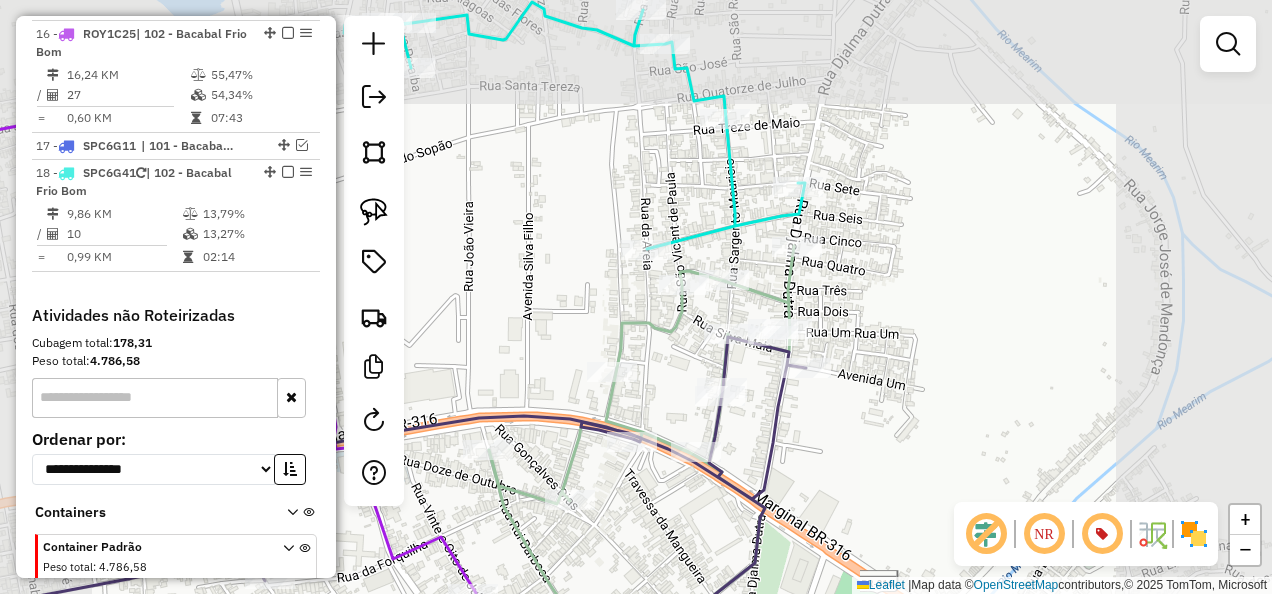 drag, startPoint x: 852, startPoint y: 336, endPoint x: 846, endPoint y: 368, distance: 32.55764 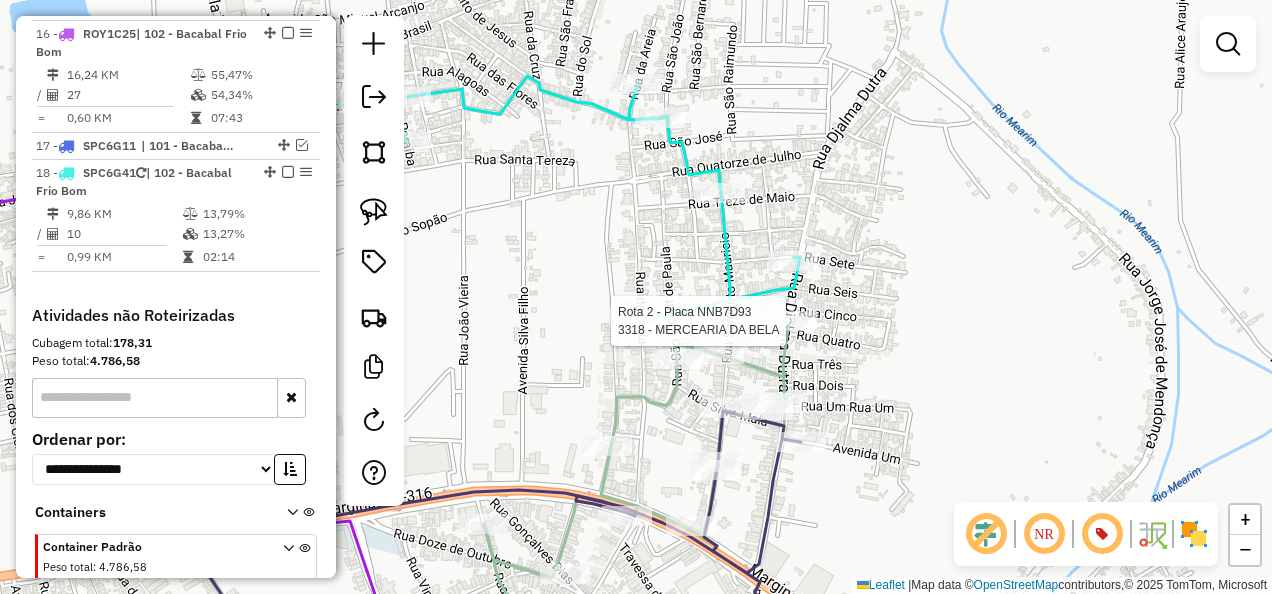 select on "**********" 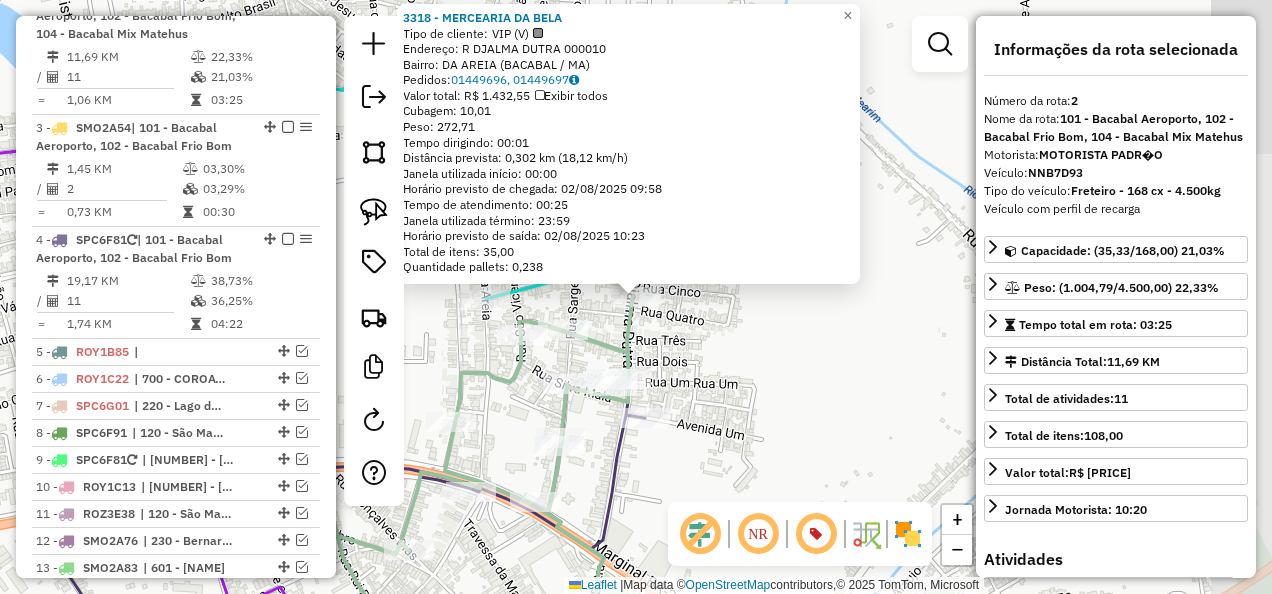 click on "Rota 2 - Placa NNB7D93  3318 - MERCEARIA DA BELA 3318 - MERCEARIA DA BELA  Tipo de cliente:   VIP (V)   Endereço: R     DJALMA DUTRA                000010   Bairro: DA AREIA (BACABAL / MA)   Pedidos:  01449696, 01449697   Valor total: R$ 1.432,55   Exibir todos   Cubagem: 10,01  Peso: 272,71  Tempo dirigindo: 00:01   Distância prevista: 0,302 km (18,12 km/h)   Janela utilizada início: 00:00   Horário previsto de chegada: 02/08/2025 09:58   Tempo de atendimento: 00:25   Janela utilizada término: 23:59   Horário previsto de saída: 02/08/2025 10:23   Total de itens: 35,00   Quantidade pallets: 0,238  × Janela de atendimento Grade de atendimento Capacidade Transportadoras Veículos Cliente Pedidos  Rotas Selecione os dias de semana para filtrar as janelas de atendimento  Seg   Ter   Qua   Qui   Sex   Sáb   Dom  Informe o período da janela de atendimento: De: Até:  Filtrar exatamente a janela do cliente  Considerar janela de atendimento padrão   Seg   Ter   Qua   Qui   Sex   Sáb   Dom   Peso mínimo:" 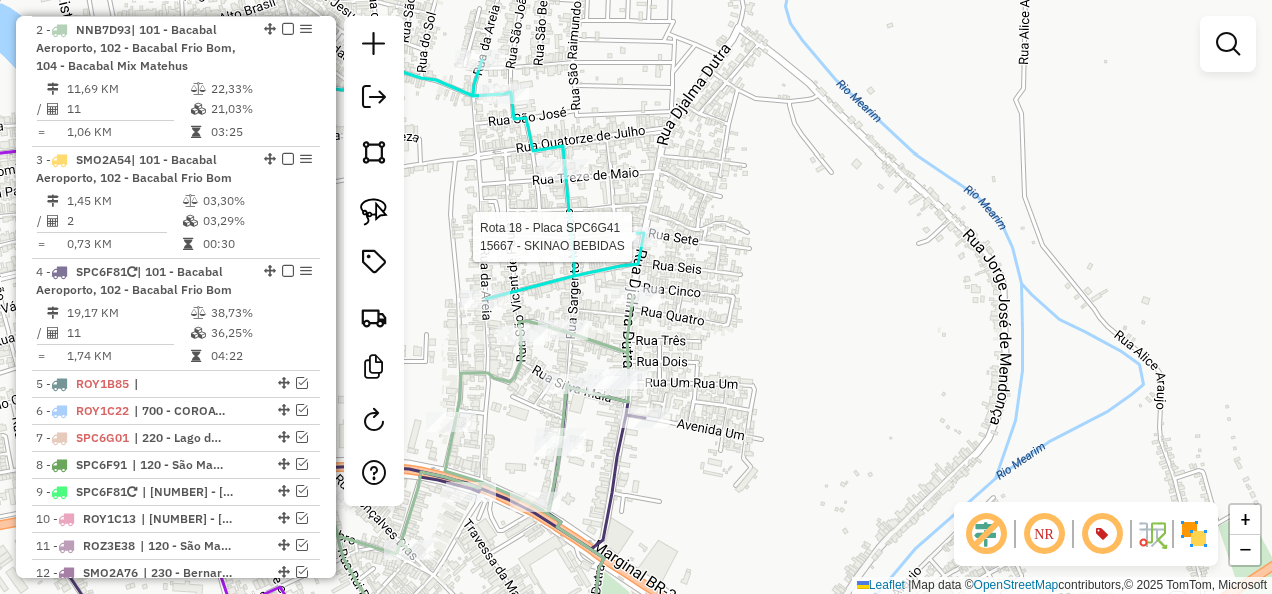 select on "**********" 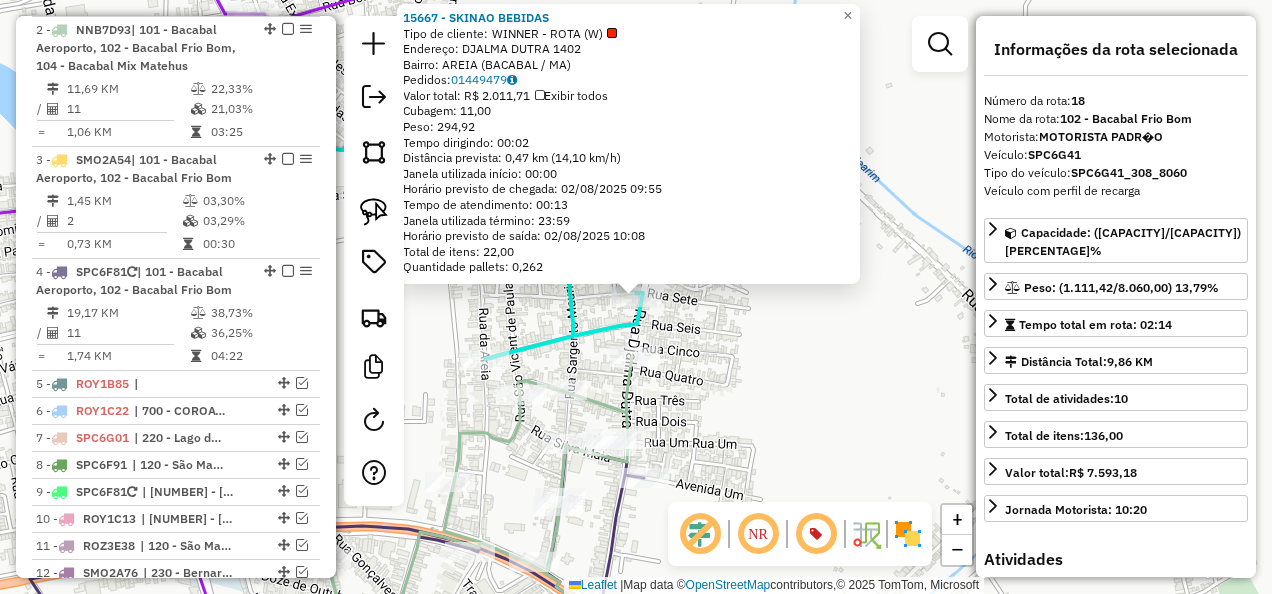 scroll, scrollTop: 1612, scrollLeft: 0, axis: vertical 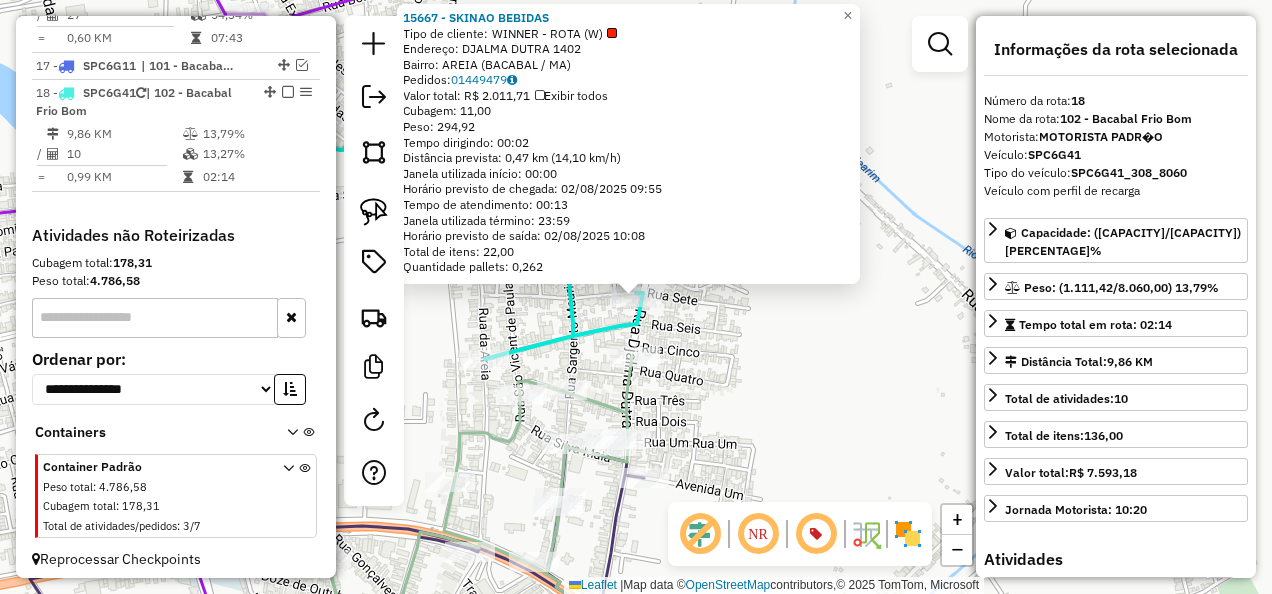 click on "15667 - SKINAO BEBIDAS  Tipo de cliente:   WINNER - ROTA (W)   Endereço:  DJALMA DUTRA 1402   Bairro: AREIA (BACABAL / MA)   Pedidos:  01449479   Valor total: R$ 2.011,71   Exibir todos   Cubagem: 11,00  Peso: 294,92  Tempo dirigindo: 00:02   Distância prevista: 0,47 km (14,10 km/h)   Janela utilizada início: 00:00   Horário previsto de chegada: 02/08/2025 09:55   Tempo de atendimento: 00:13   Janela utilizada término: 23:59   Horário previsto de saída: 02/08/2025 10:08   Total de itens: 22,00   Quantidade pallets: 0,262  × Janela de atendimento Grade de atendimento Capacidade Transportadoras Veículos Cliente Pedidos  Rotas Selecione os dias de semana para filtrar as janelas de atendimento  Seg   Ter   Qua   Qui   Sex   Sáb   Dom  Informe o período da janela de atendimento: De: Até:  Filtrar exatamente a janela do cliente  Considerar janela de atendimento padrão  Selecione os dias de semana para filtrar as grades de atendimento  Seg   Ter   Qua   Qui   Sex   Sáb   Dom   Peso mínimo:   De:  De:" 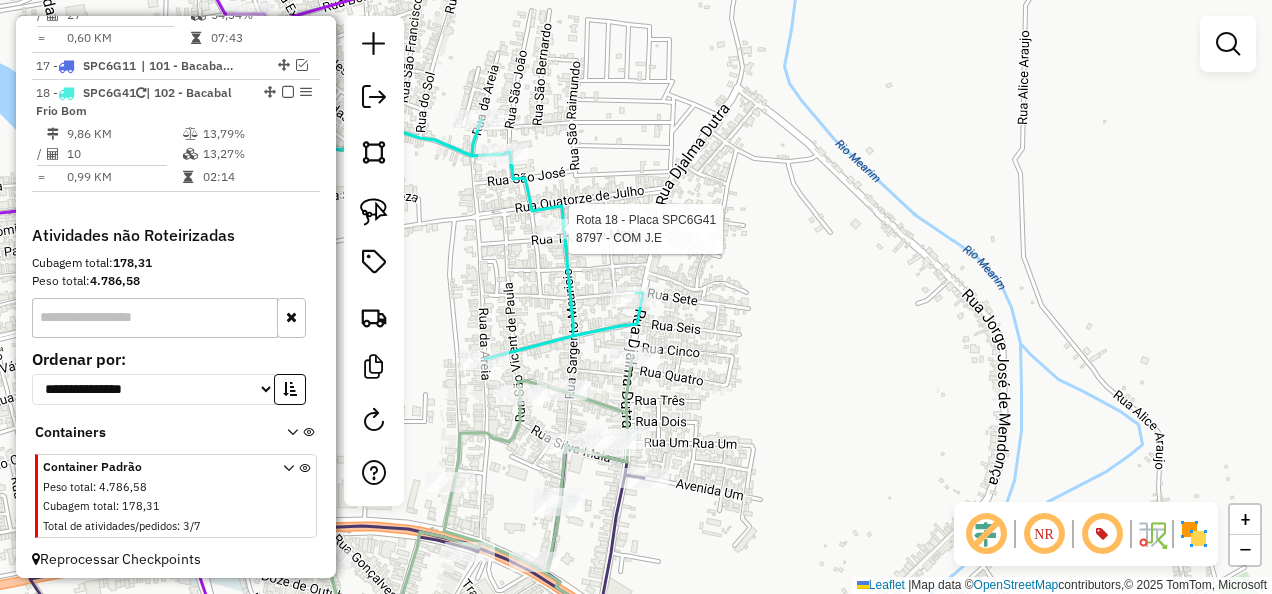 select on "**********" 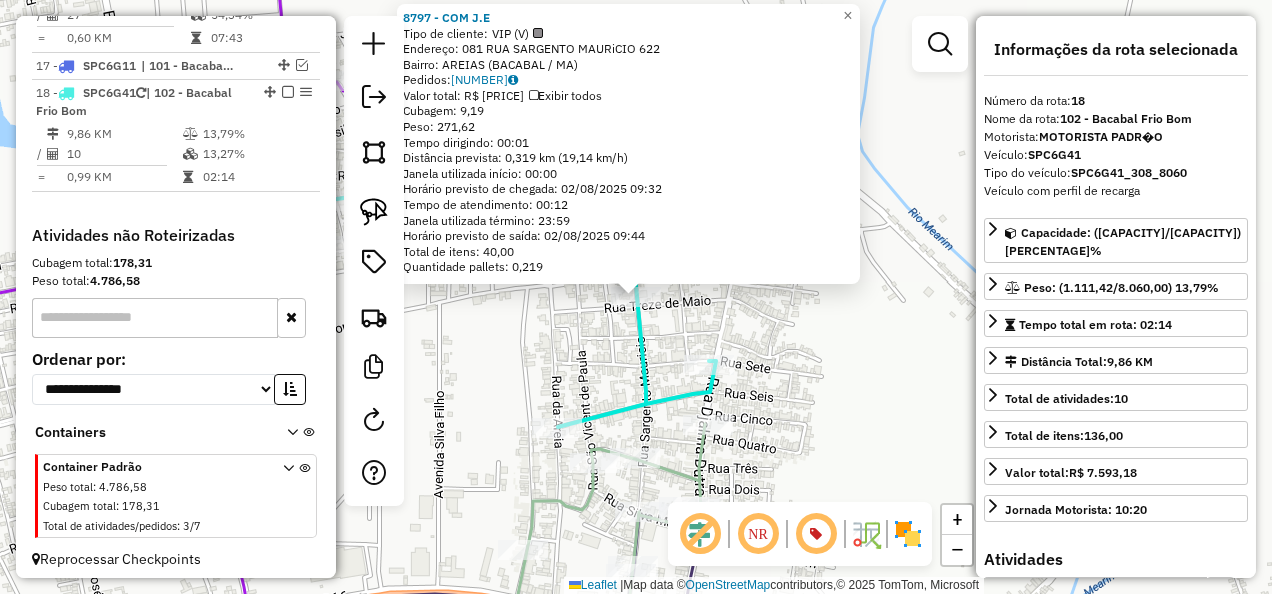 click on "8797 - COM J.E  Tipo de cliente:   VIP (V)   Endereço: 081 RUA SARGENTO MAURiCIO         622   Bairro: AREIAS (BACABAL / MA)   Pedidos:  01449706   Valor total: R$ 1.793,82   Exibir todos   Cubagem: 9,19  Peso: 271,62  Tempo dirigindo: 00:01   Distância prevista: 0,319 km (19,14 km/h)   Janela utilizada início: 00:00   Horário previsto de chegada: 02/08/2025 09:32   Tempo de atendimento: 00:12   Janela utilizada término: 23:59   Horário previsto de saída: 02/08/2025 09:44   Total de itens: 40,00   Quantidade pallets: 0,219  × Janela de atendimento Grade de atendimento Capacidade Transportadoras Veículos Cliente Pedidos  Rotas Selecione os dias de semana para filtrar as janelas de atendimento  Seg   Ter   Qua   Qui   Sex   Sáb   Dom  Informe o período da janela de atendimento: De: Até:  Filtrar exatamente a janela do cliente  Considerar janela de atendimento padrão  Selecione os dias de semana para filtrar as grades de atendimento  Seg   Ter   Qua   Qui   Sex   Sáb   Dom   Peso mínimo:   De:  +" 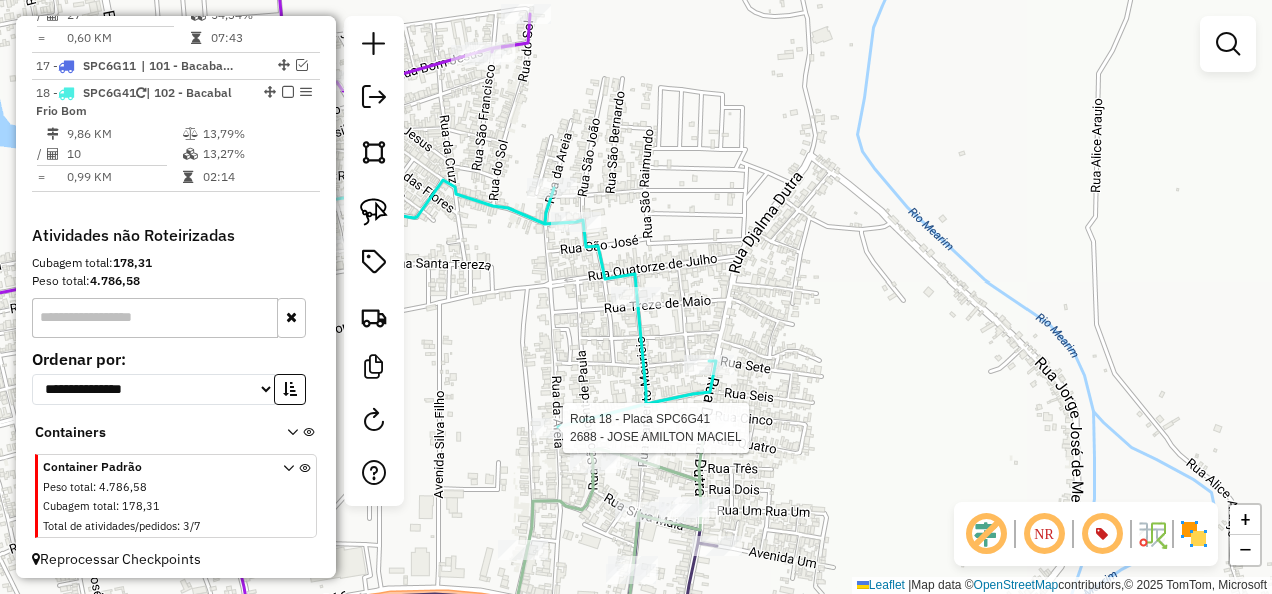 select on "**********" 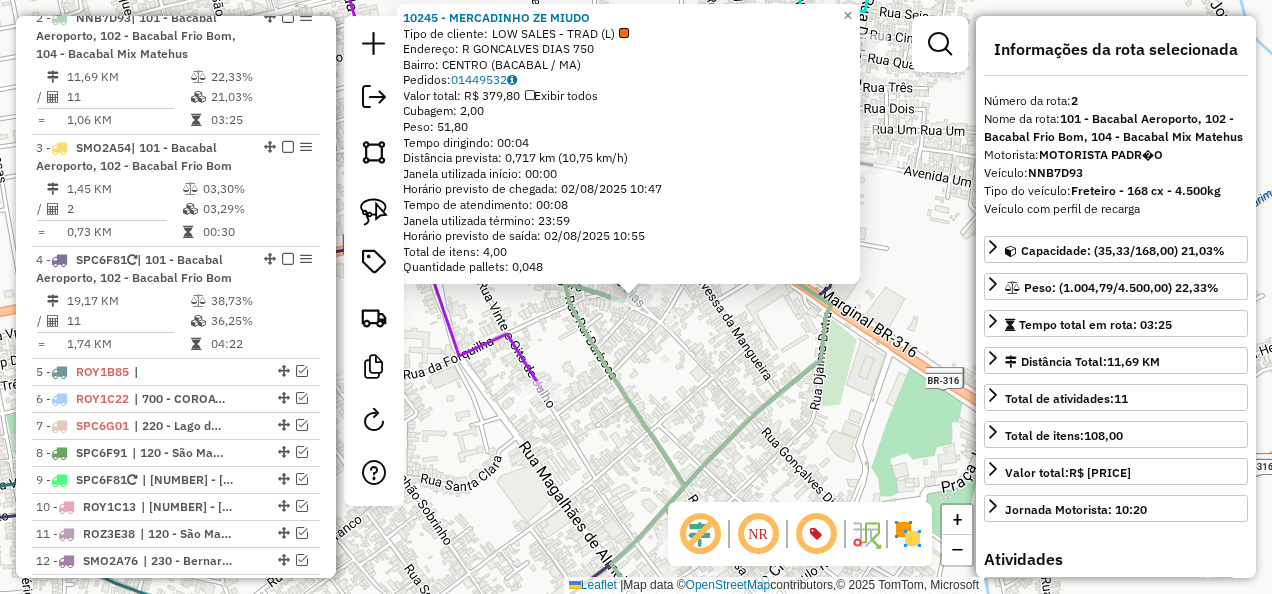 scroll, scrollTop: 885, scrollLeft: 0, axis: vertical 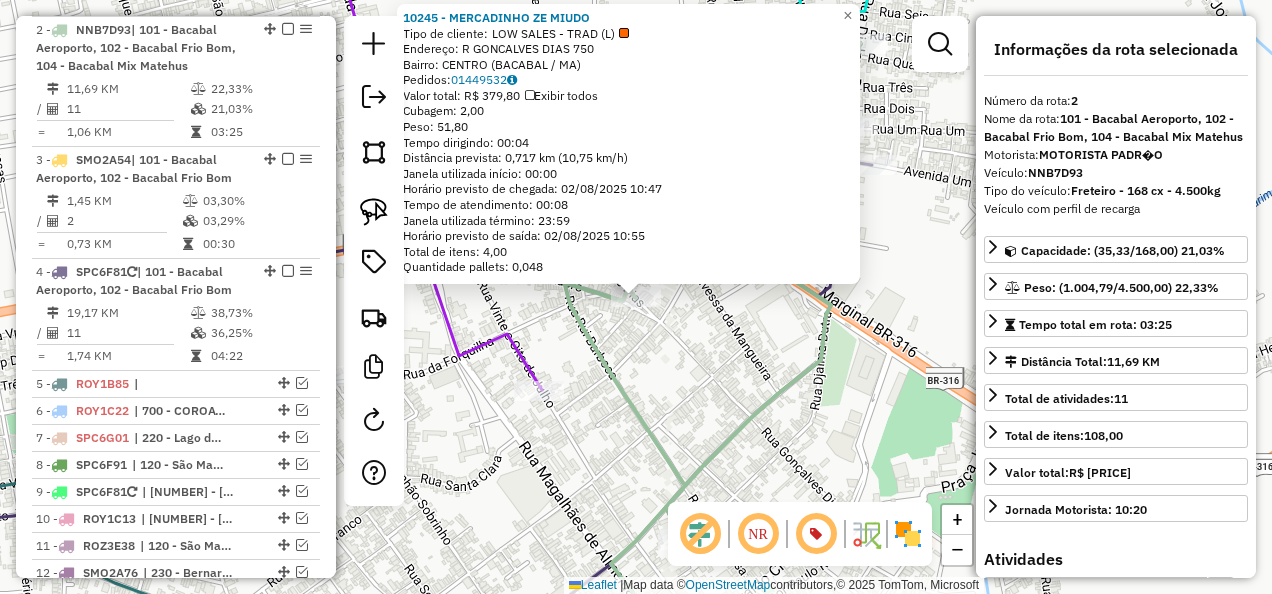 click on "10245 - MERCADINHO ZE MIUDO  Tipo de cliente:   LOW SALES - TRAD (L)   Endereço: R   GONCALVES DIAS                750   Bairro: CENTRO (BACABAL / MA)   Pedidos:  01449532   Valor total: R$ 379,80   Exibir todos   Cubagem: 2,00  Peso: 51,80  Tempo dirigindo: 00:04   Distância prevista: 0,717 km (10,75 km/h)   Janela utilizada início: 00:00   Horário previsto de chegada: 02/08/2025 10:47   Tempo de atendimento: 00:08   Janela utilizada término: 23:59   Horário previsto de saída: 02/08/2025 10:55   Total de itens: 4,00   Quantidade pallets: 0,048  × Janela de atendimento Grade de atendimento Capacidade Transportadoras Veículos Cliente Pedidos  Rotas Selecione os dias de semana para filtrar as janelas de atendimento  Seg   Ter   Qua   Qui   Sex   Sáb   Dom  Informe o período da janela de atendimento: De: Até:  Filtrar exatamente a janela do cliente  Considerar janela de atendimento padrão  Selecione os dias de semana para filtrar as grades de atendimento  Seg   Ter   Qua   Qui   Sex   Sáb   Dom  +" 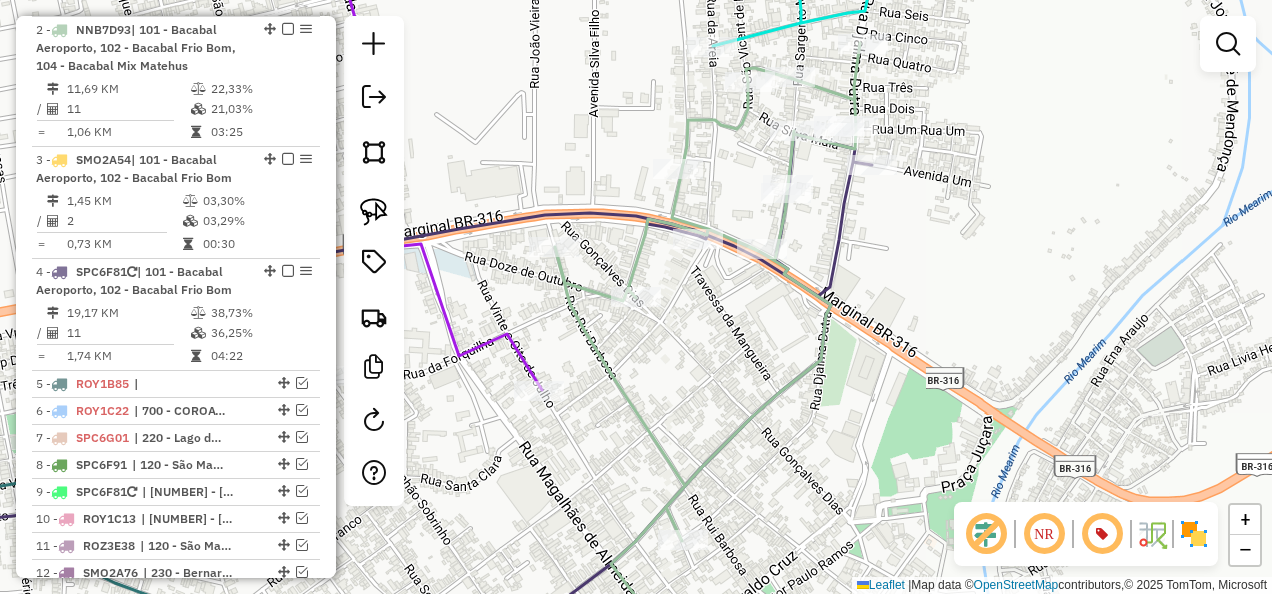 drag, startPoint x: 550, startPoint y: 328, endPoint x: 652, endPoint y: 426, distance: 141.44963 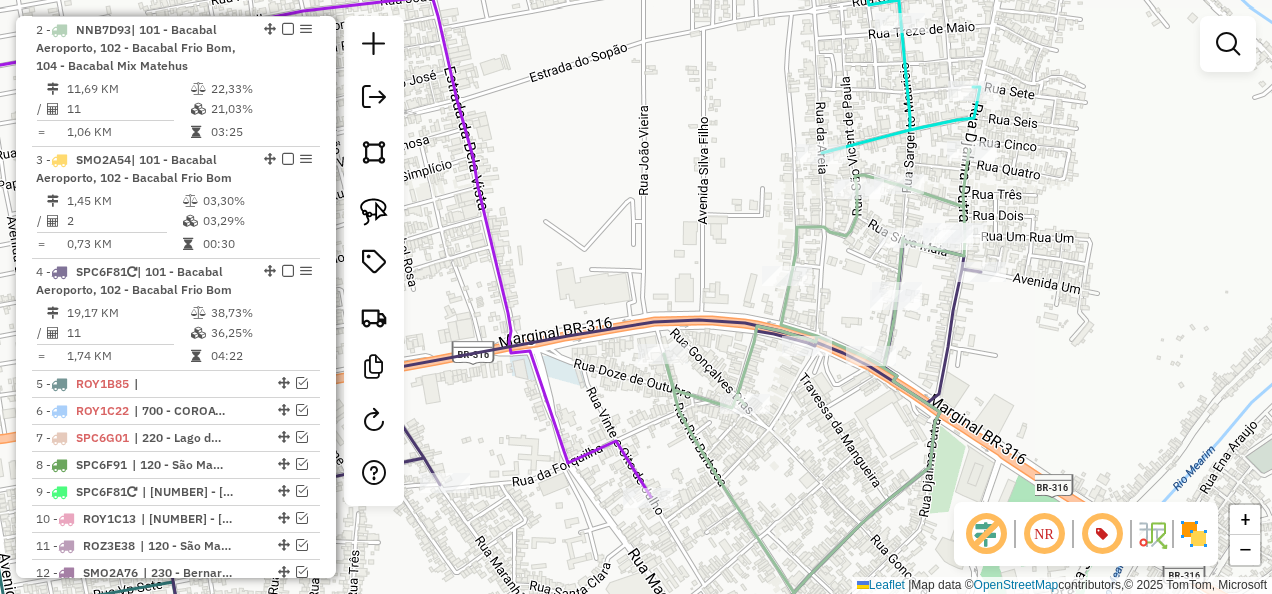 click 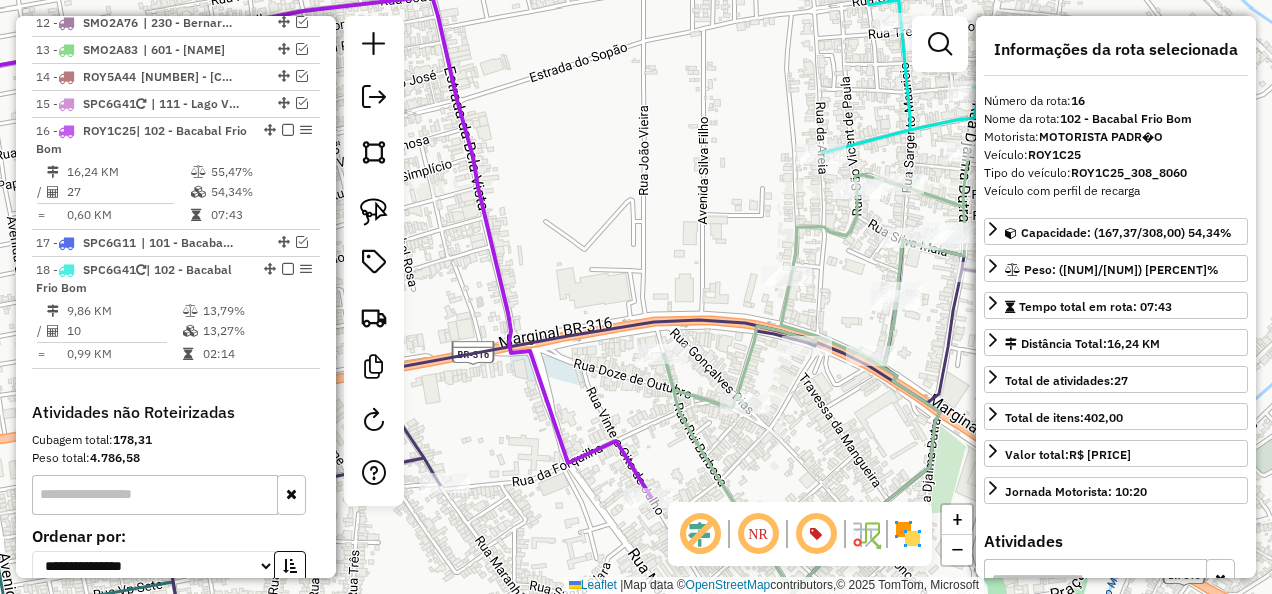 scroll, scrollTop: 1532, scrollLeft: 0, axis: vertical 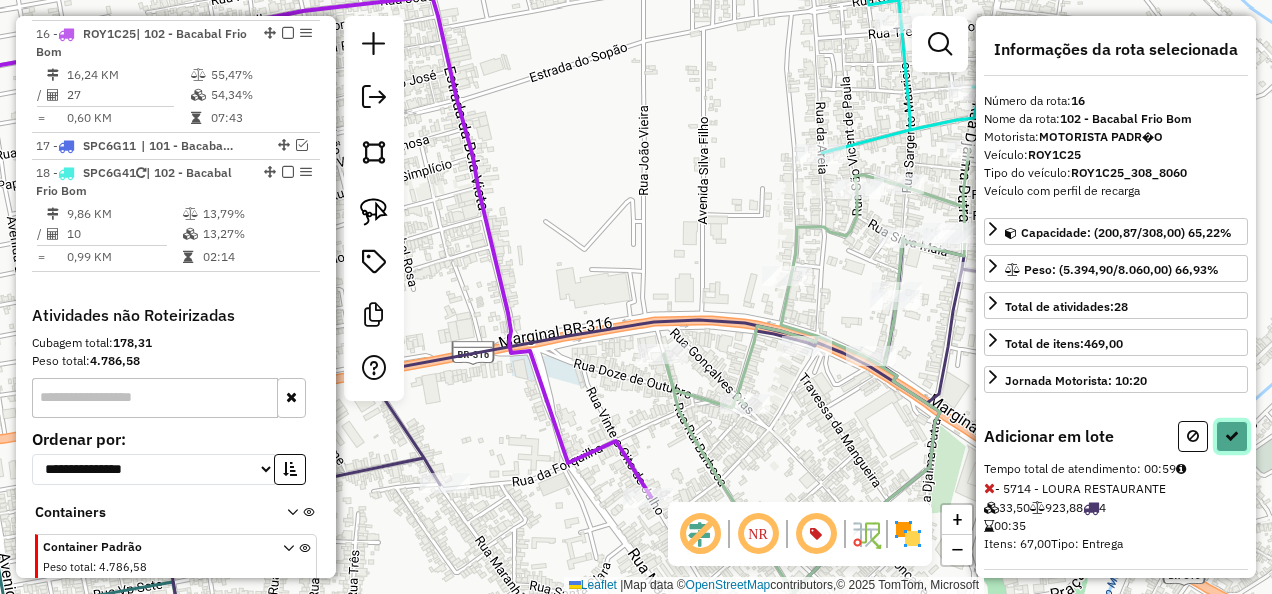 click at bounding box center [1232, 436] 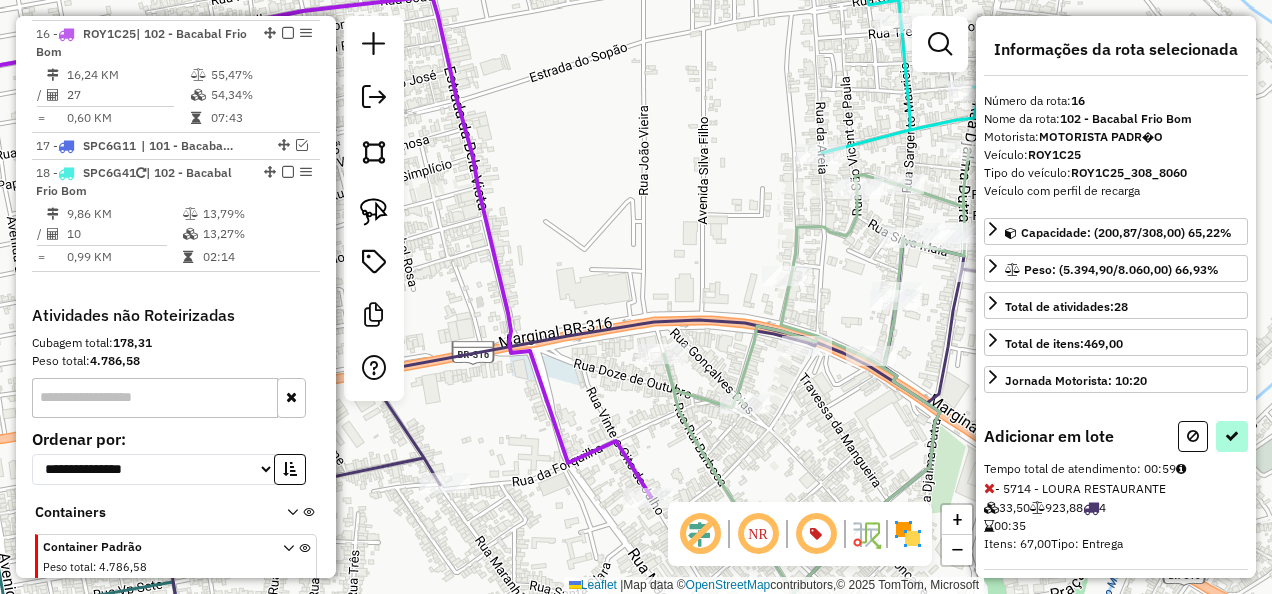 select on "**********" 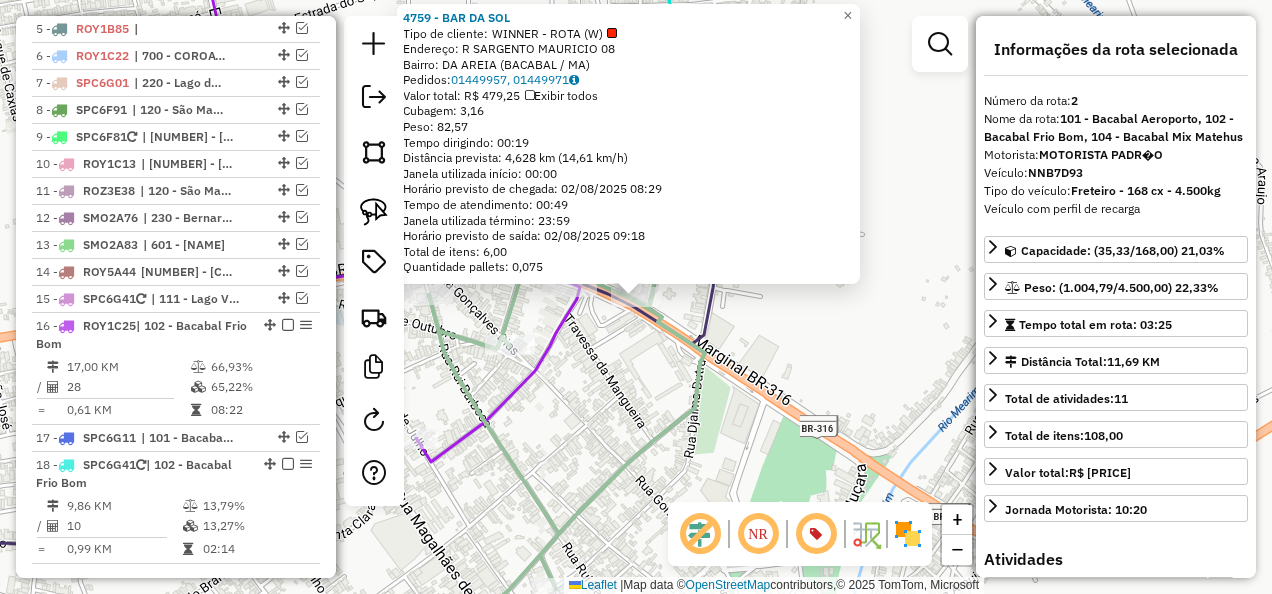 scroll, scrollTop: 885, scrollLeft: 0, axis: vertical 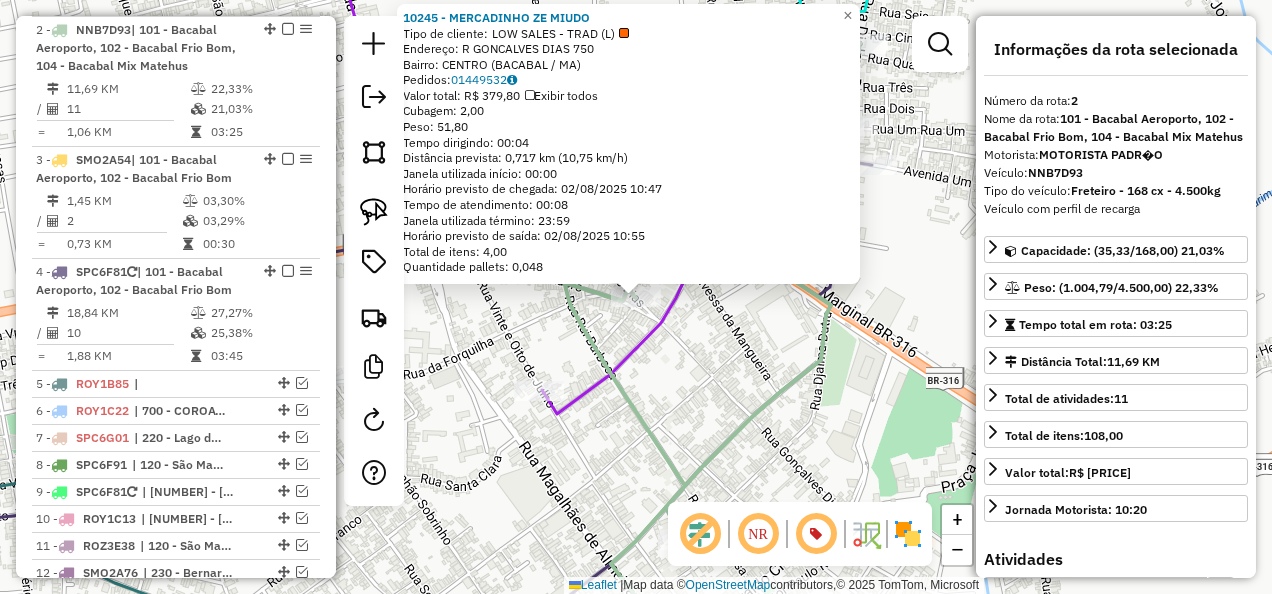 click on "10245 - MERCADINHO ZE MIUDO  Tipo de cliente:   LOW SALES - TRAD (L)   Endereço: R   GONCALVES DIAS                750   Bairro: CENTRO (BACABAL / MA)   Pedidos:  01449532   Valor total: R$ 379,80   Exibir todos   Cubagem: 2,00  Peso: 51,80  Tempo dirigindo: 00:04   Distância prevista: 0,717 km (10,75 km/h)   Janela utilizada início: 00:00   Horário previsto de chegada: 02/08/2025 10:47   Tempo de atendimento: 00:08   Janela utilizada término: 23:59   Horário previsto de saída: 02/08/2025 10:55   Total de itens: 4,00   Quantidade pallets: 0,048  × Janela de atendimento Grade de atendimento Capacidade Transportadoras Veículos Cliente Pedidos  Rotas Selecione os dias de semana para filtrar as janelas de atendimento  Seg   Ter   Qua   Qui   Sex   Sáb   Dom  Informe o período da janela de atendimento: De: Até:  Filtrar exatamente a janela do cliente  Considerar janela de atendimento padrão  Selecione os dias de semana para filtrar as grades de atendimento  Seg   Ter   Qua   Qui   Sex   Sáb   Dom  +" 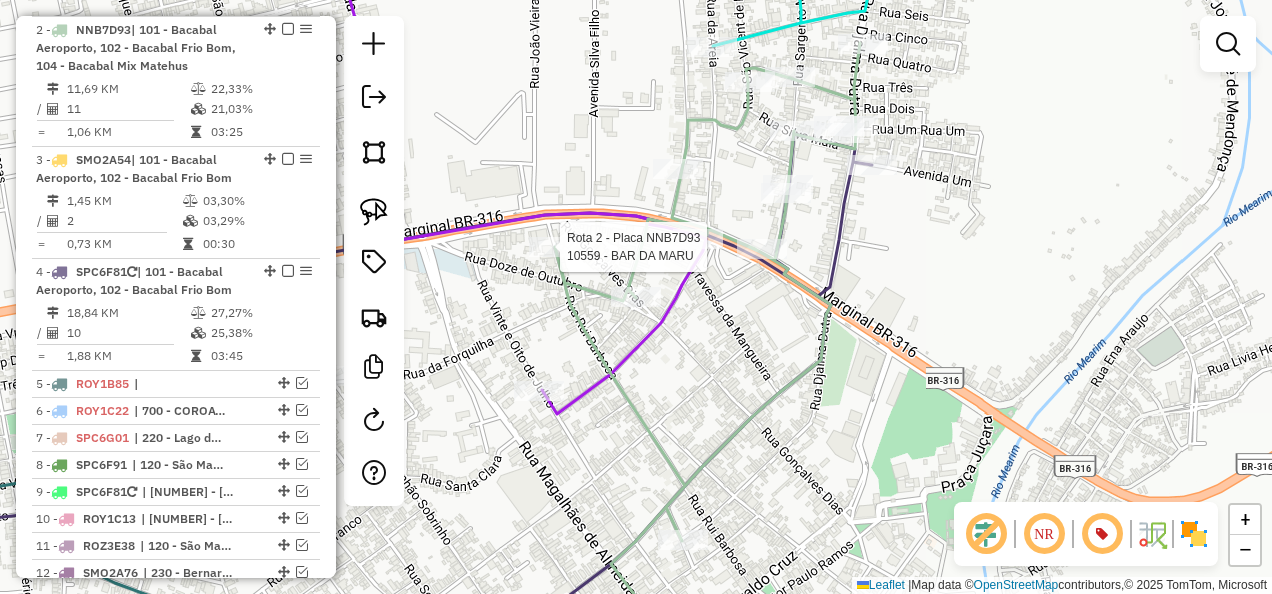 select on "**********" 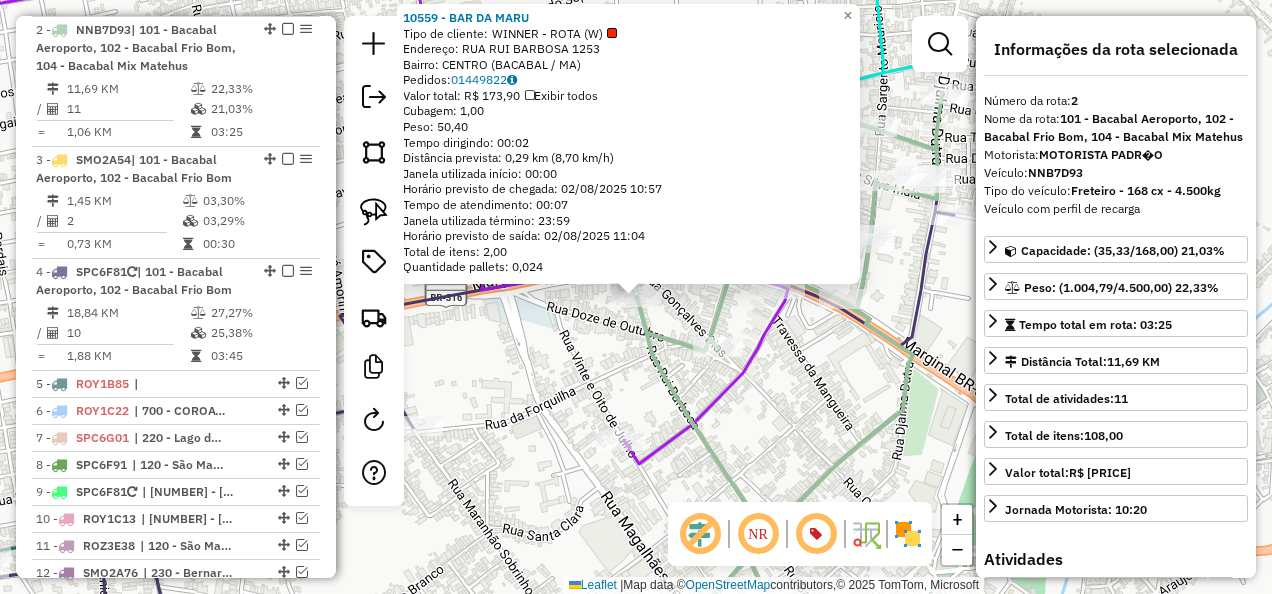 click on "10559 - BAR DA MARU  Tipo de cliente:   WINNER - ROTA (W)   Endereço:  RUA RUI BARBOSA 1253   Bairro: CENTRO (BACABAL / MA)   Pedidos:  01449822   Valor total: R$ 173,90   Exibir todos   Cubagem: 1,00  Peso: 50,40  Tempo dirigindo: 00:02   Distância prevista: 0,29 km (8,70 km/h)   Janela utilizada início: 00:00   Horário previsto de chegada: 02/08/2025 10:57   Tempo de atendimento: 00:07   Janela utilizada término: 23:59   Horário previsto de saída: 02/08/2025 11:04   Total de itens: 2,00   Quantidade pallets: 0,024  × Janela de atendimento Grade de atendimento Capacidade Transportadoras Veículos Cliente Pedidos  Rotas Selecione os dias de semana para filtrar as janelas de atendimento  Seg   Ter   Qua   Qui   Sex   Sáb   Dom  Informe o período da janela de atendimento: De: Até:  Filtrar exatamente a janela do cliente  Considerar janela de atendimento padrão  Selecione os dias de semana para filtrar as grades de atendimento  Seg   Ter   Qua   Qui   Sex   Sáb   Dom   Peso mínimo:   Peso máximo:" 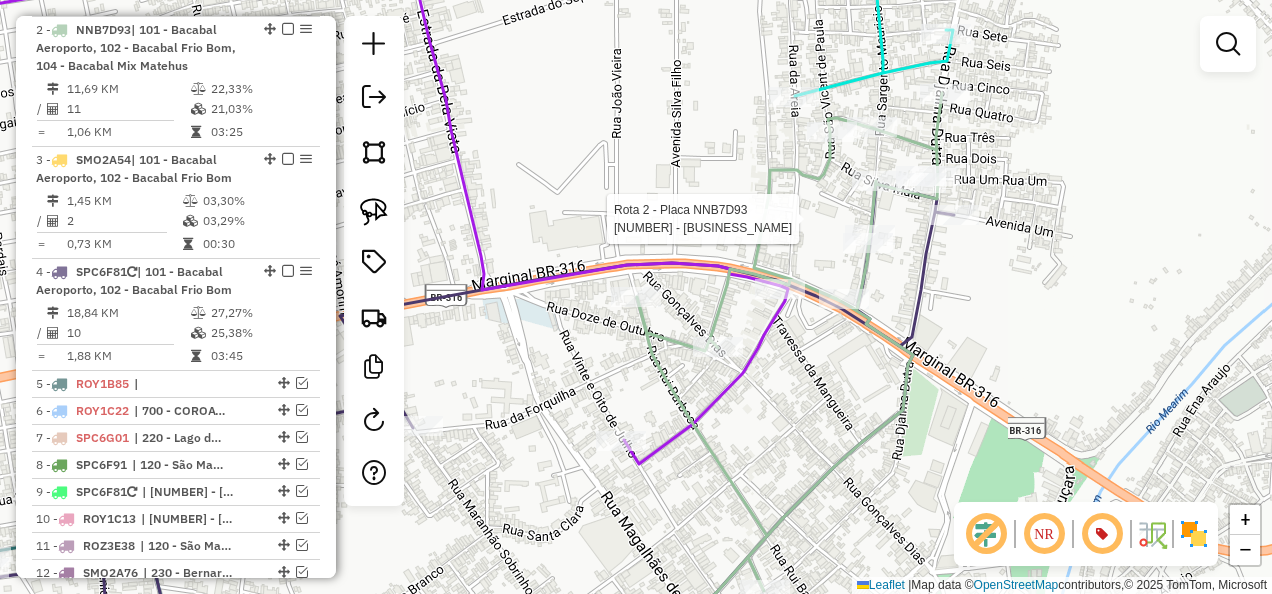 select on "**********" 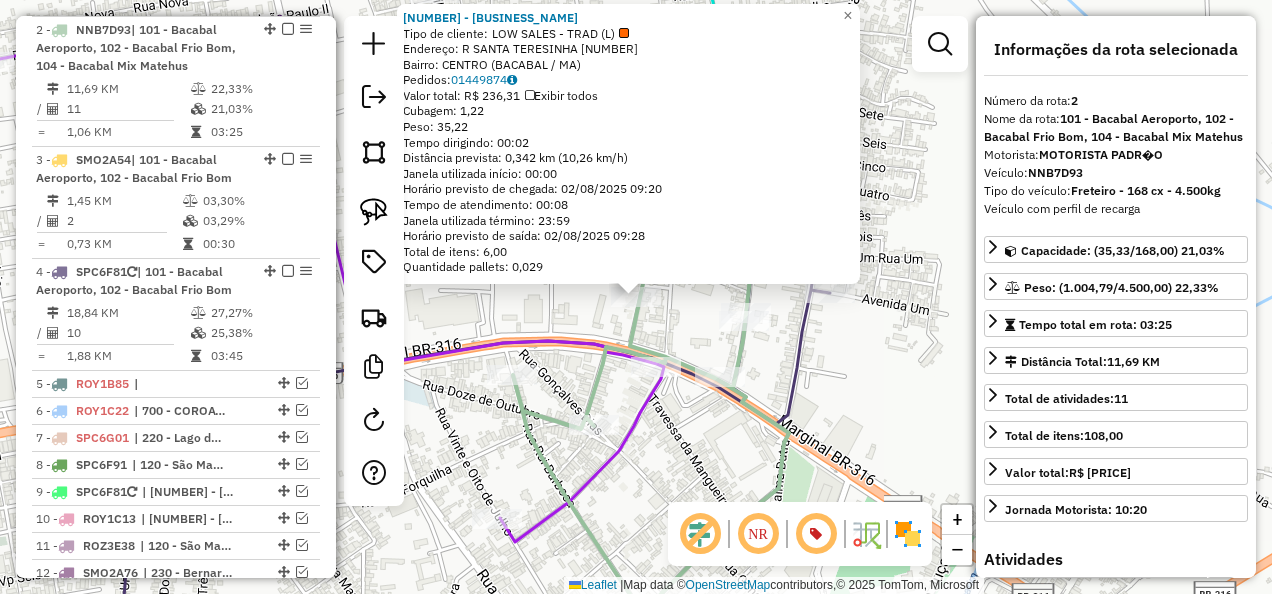 click on "Rota 4 - Placa SPC6F81  2644 - DEP ANT RODRIGUES Rota 2 - Placa NNB7D93  9452 - R MOTA 8441 - COM DA RITA  Tipo de cliente:   LOW SALES - TRAD (L)   Endereço: R   SANTA TERESINHA               15   Bairro: CENTRO (BACABAL / MA)   Pedidos:  01449874   Valor total: R$ 236,31   Exibir todos   Cubagem: 1,22  Peso: 35,22  Tempo dirigindo: 00:02   Distância prevista: 0,342 km (10,26 km/h)   Janela utilizada início: 00:00   Horário previsto de chegada: 02/08/2025 09:20   Tempo de atendimento: 00:08   Janela utilizada término: 23:59   Horário previsto de saída: 02/08/2025 09:28   Total de itens: 6,00   Quantidade pallets: 0,029  × Janela de atendimento Grade de atendimento Capacidade Transportadoras Veículos Cliente Pedidos  Rotas Selecione os dias de semana para filtrar as janelas de atendimento  Seg   Ter   Qua   Qui   Sex   Sáb   Dom  Informe o período da janela de atendimento: De: Até:  Filtrar exatamente a janela do cliente  Considerar janela de atendimento padrão   Seg   Ter   Qua   Qui   Sex  De:" 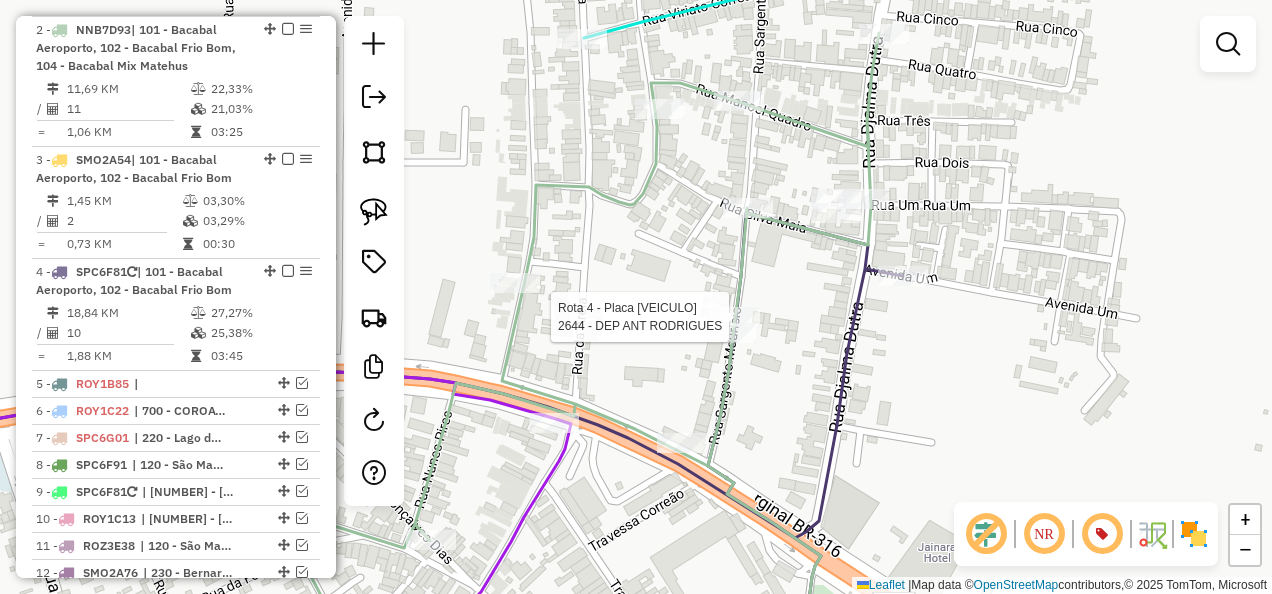 select on "**********" 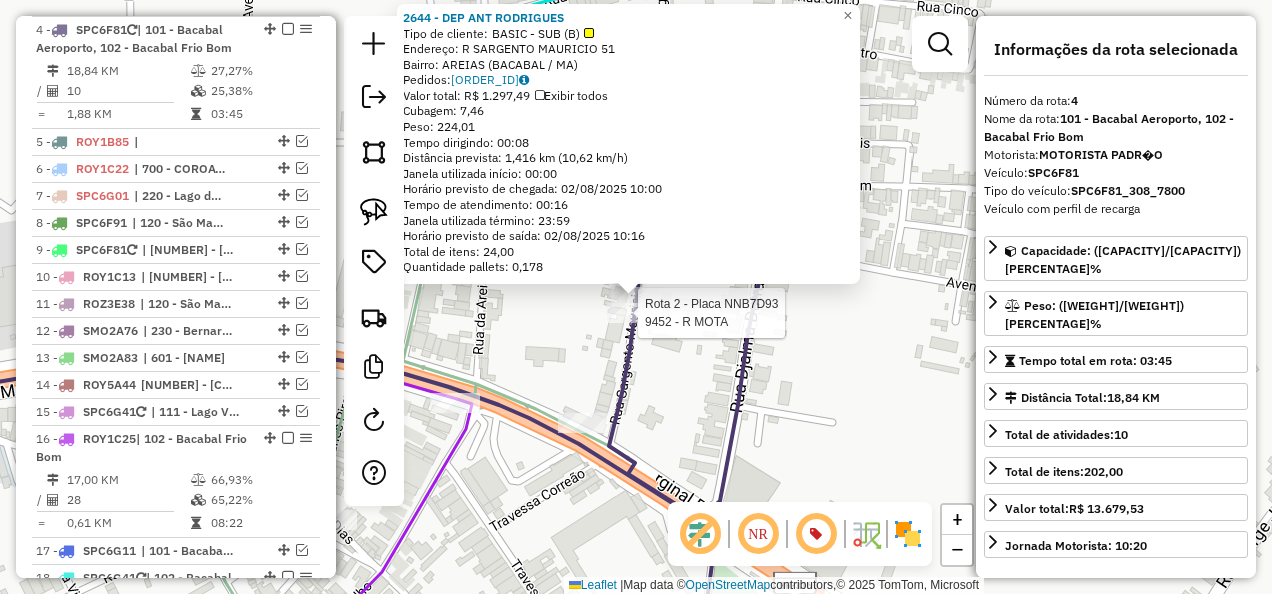 click 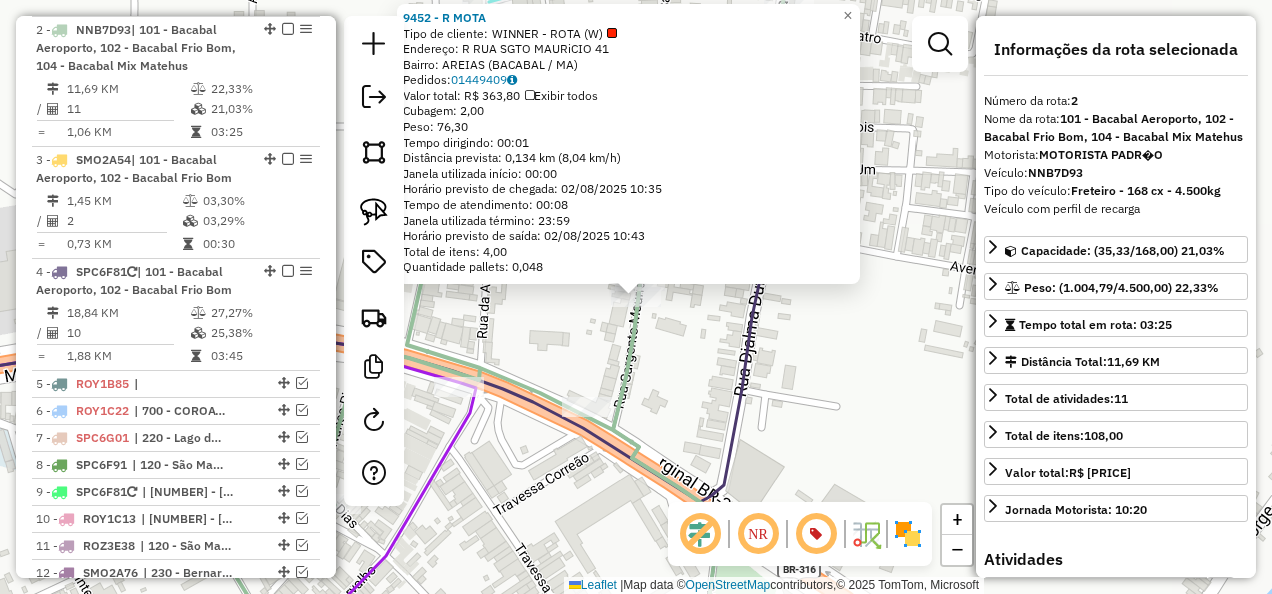 click 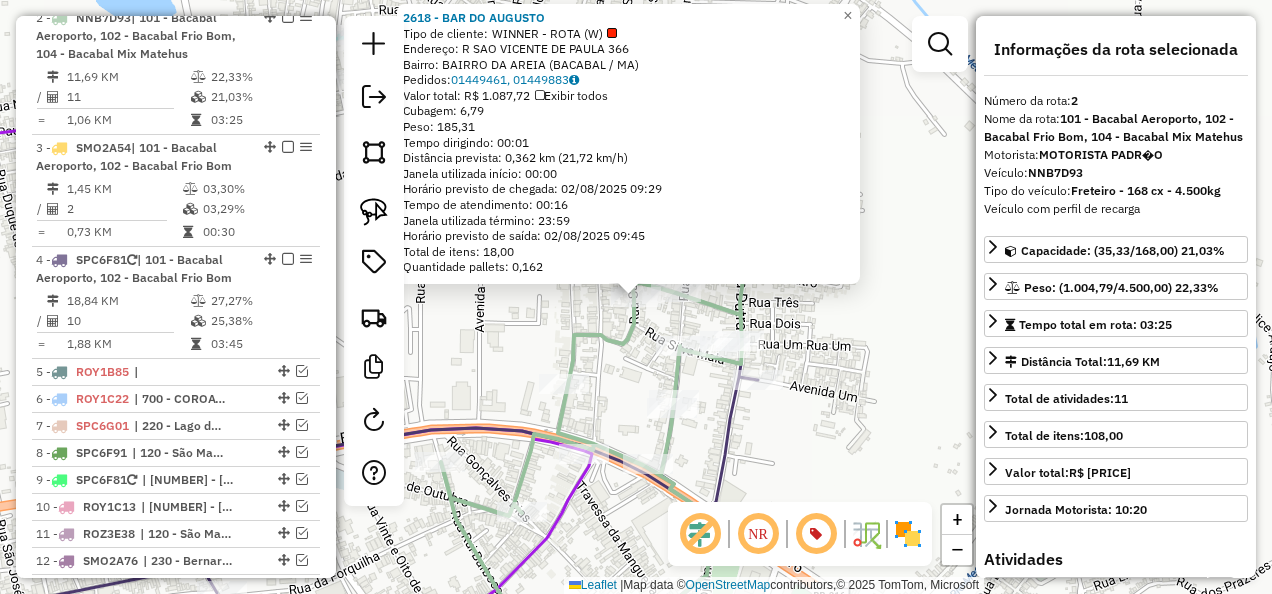 scroll, scrollTop: 885, scrollLeft: 0, axis: vertical 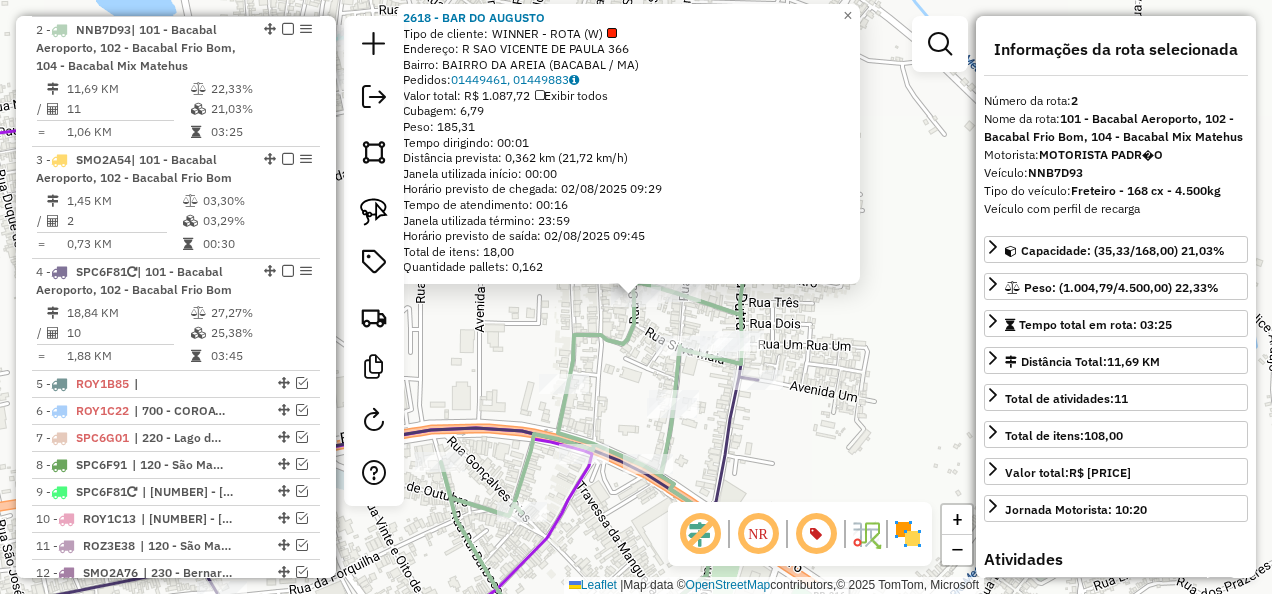 click on "2618 - BAR DO AUGUSTO  Tipo de cliente:   WINNER - ROTA (W)   Endereço: R   SAO VICENTE DE PAULA          366   Bairro: BAIRRO DA AREIA (BACABAL / MA)   Pedidos:  01449461, 01449883   Valor total: R$ 1.087,72   Exibir todos   Cubagem: 6,79  Peso: 185,31  Tempo dirigindo: 00:01   Distância prevista: 0,362 km (21,72 km/h)   Janela utilizada início: 00:00   Horário previsto de chegada: 02/08/2025 09:29   Tempo de atendimento: 00:16   Janela utilizada término: 23:59   Horário previsto de saída: 02/08/2025 09:45   Total de itens: 18,00   Quantidade pallets: 0,162  × Janela de atendimento Grade de atendimento Capacidade Transportadoras Veículos Cliente Pedidos  Rotas Selecione os dias de semana para filtrar as janelas de atendimento  Seg   Ter   Qua   Qui   Sex   Sáb   Dom  Informe o período da janela de atendimento: De: Até:  Filtrar exatamente a janela do cliente  Considerar janela de atendimento padrão  Selecione os dias de semana para filtrar as grades de atendimento  Seg   Ter   Qua   Qui   Sex  +" 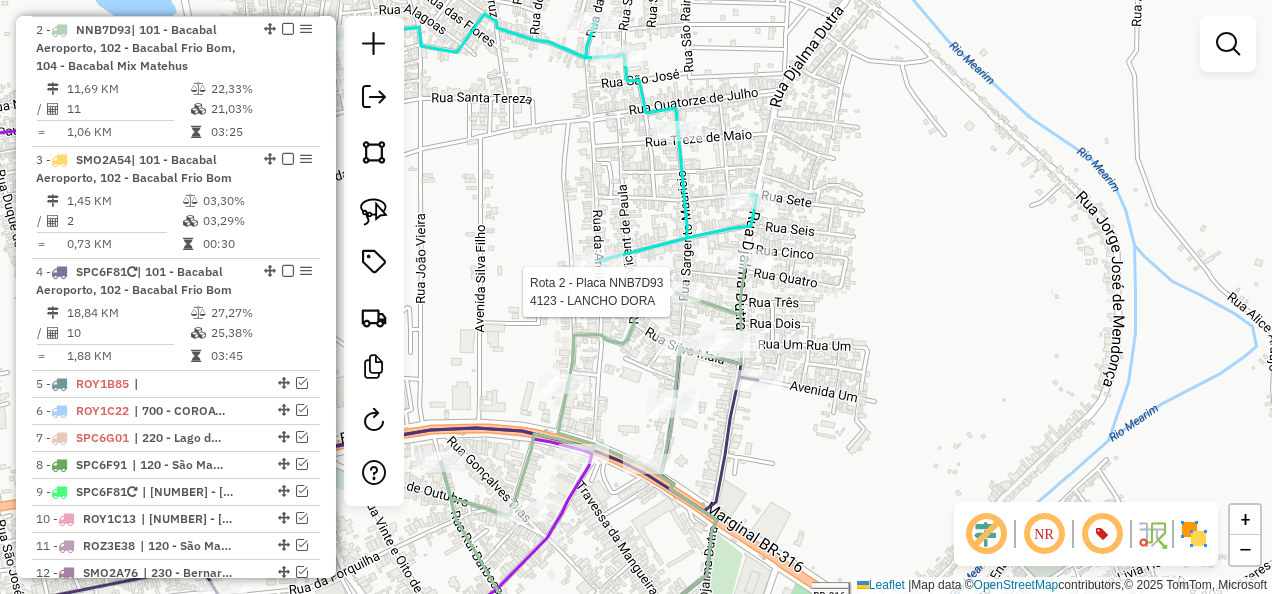 select on "**********" 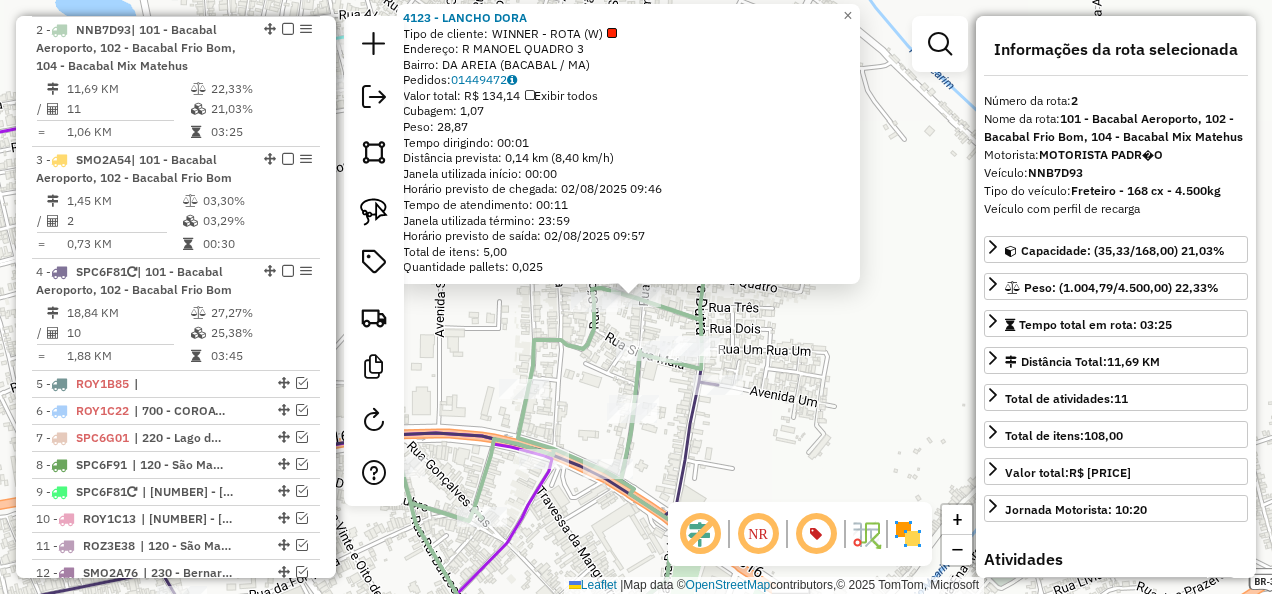 click on "4123 - LANCHO DORA  Tipo de cliente:   WINNER - ROTA (W)   Endereço: R   MANOEL QUADRO                 3   Bairro: DA AREIA (BACABAL / MA)   Pedidos:  01449472   Valor total: R$ 134,14   Exibir todos   Cubagem: 1,07  Peso: 28,87  Tempo dirigindo: 00:01   Distância prevista: 0,14 km (8,40 km/h)   Janela utilizada início: 00:00   Horário previsto de chegada: 02/08/2025 09:46   Tempo de atendimento: 00:11   Janela utilizada término: 23:59   Horário previsto de saída: 02/08/2025 09:57   Total de itens: 5,00   Quantidade pallets: 0,025  × Janela de atendimento Grade de atendimento Capacidade Transportadoras Veículos Cliente Pedidos  Rotas Selecione os dias de semana para filtrar as janelas de atendimento  Seg   Ter   Qua   Qui   Sex   Sáb   Dom  Informe o período da janela de atendimento: De: Até:  Filtrar exatamente a janela do cliente  Considerar janela de atendimento padrão  Selecione os dias de semana para filtrar as grades de atendimento  Seg   Ter   Qua   Qui   Sex   Sáb   Dom   Peso mínimo:" 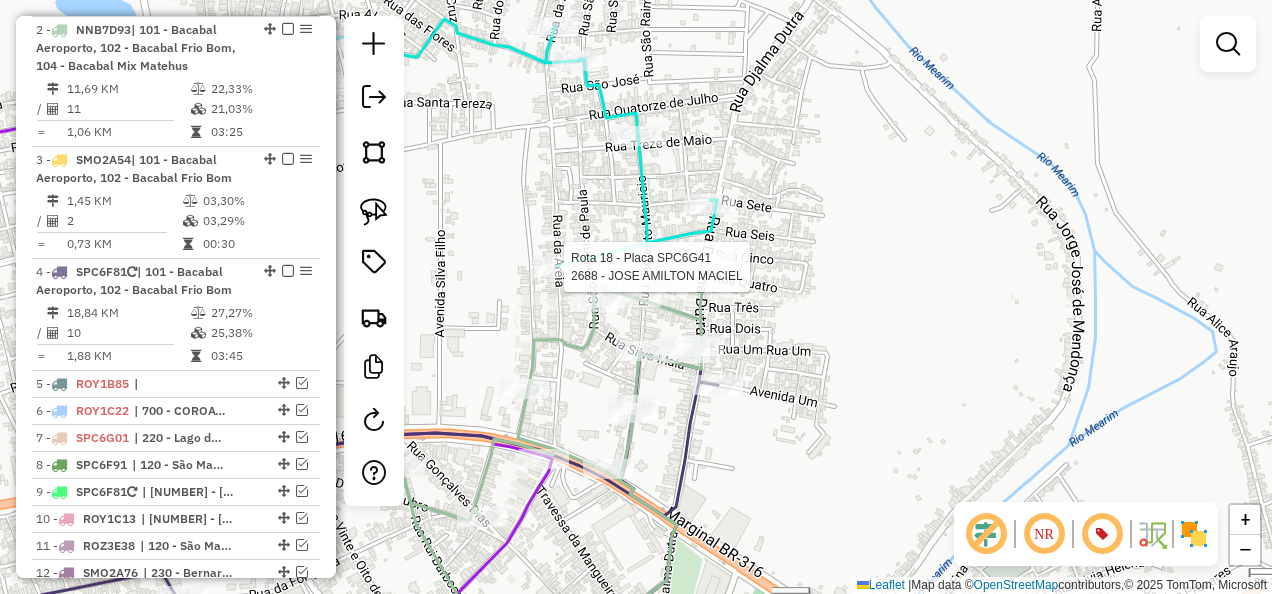 select on "**********" 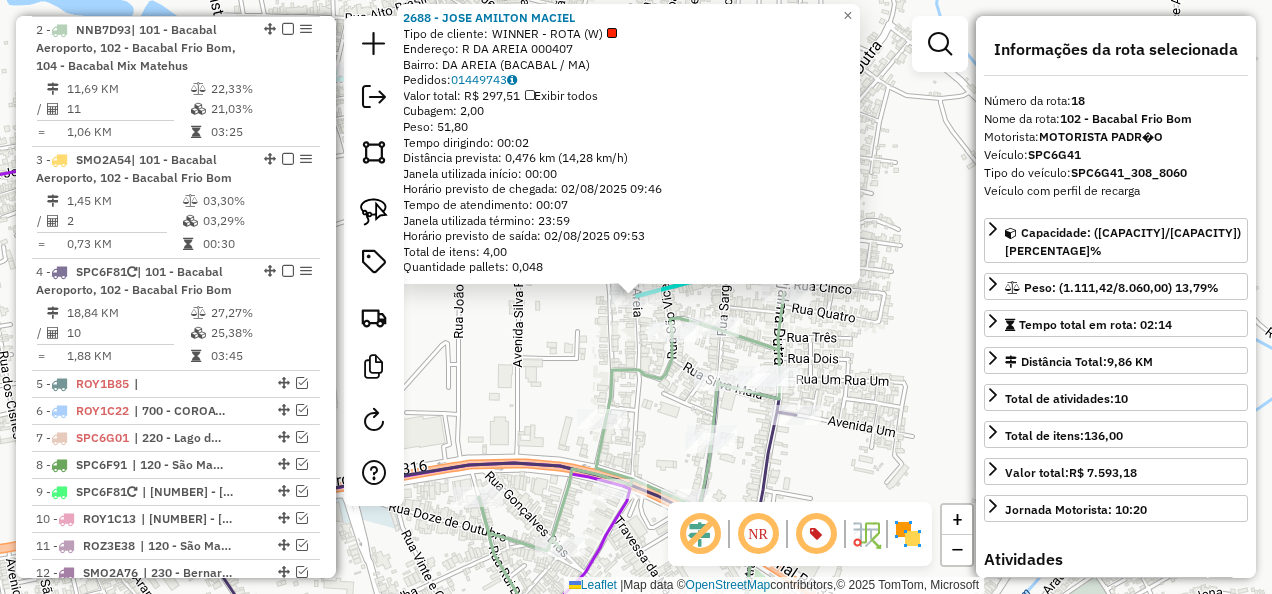 scroll, scrollTop: 1612, scrollLeft: 0, axis: vertical 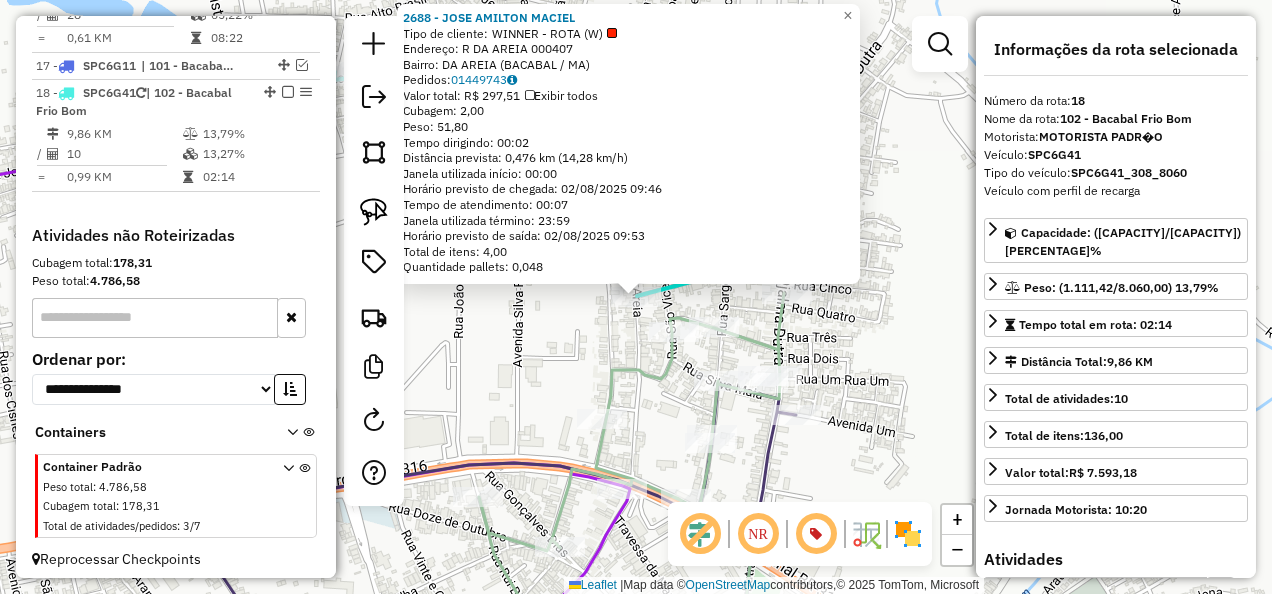 click on "2688 - JOSE AMILTON MACIEL  Tipo de cliente:   WINNER - ROTA (W)   Endereço: R     DA AREIA                    000407   Bairro: DA AREIA (BACABAL / MA)   Pedidos:  01449743   Valor total: R$ 297,51   Exibir todos   Cubagem: 2,00  Peso: 51,80  Tempo dirigindo: 00:02   Distância prevista: 0,476 km (14,28 km/h)   Janela utilizada início: 00:00   Horário previsto de chegada: 02/08/2025 09:46   Tempo de atendimento: 00:07   Janela utilizada término: 23:59   Horário previsto de saída: 02/08/2025 09:53   Total de itens: 4,00   Quantidade pallets: 0,048  × Janela de atendimento Grade de atendimento Capacidade Transportadoras Veículos Cliente Pedidos  Rotas Selecione os dias de semana para filtrar as janelas de atendimento  Seg   Ter   Qua   Qui   Sex   Sáb   Dom  Informe o período da janela de atendimento: De: Até:  Filtrar exatamente a janela do cliente  Considerar janela de atendimento padrão  Selecione os dias de semana para filtrar as grades de atendimento  Seg   Ter   Qua   Qui   Sex   Sáb   Dom  +" 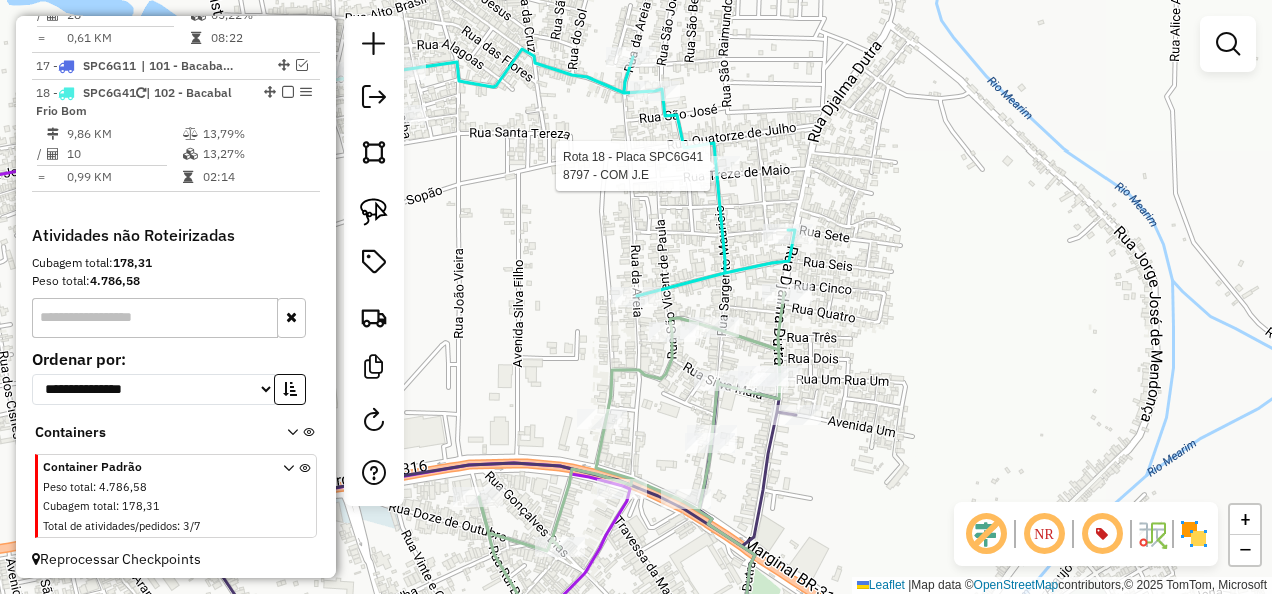 select on "**********" 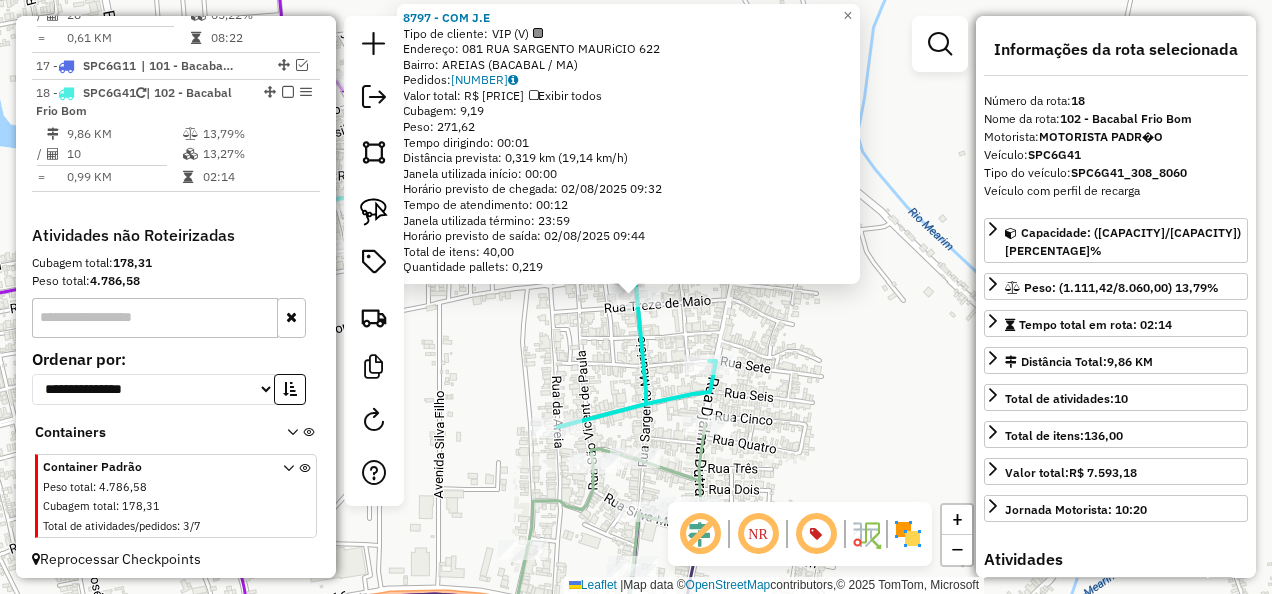 click on "8797 - COM J.E  Tipo de cliente:   VIP (V)   Endereço: 081 RUA SARGENTO MAURiCIO         622   Bairro: AREIAS (BACABAL / MA)   Pedidos:  01449706   Valor total: R$ 1.793,82   Exibir todos   Cubagem: 9,19  Peso: 271,62  Tempo dirigindo: 00:01   Distância prevista: 0,319 km (19,14 km/h)   Janela utilizada início: 00:00   Horário previsto de chegada: 02/08/2025 09:32   Tempo de atendimento: 00:12   Janela utilizada término: 23:59   Horário previsto de saída: 02/08/2025 09:44   Total de itens: 40,00   Quantidade pallets: 0,219  × Janela de atendimento Grade de atendimento Capacidade Transportadoras Veículos Cliente Pedidos  Rotas Selecione os dias de semana para filtrar as janelas de atendimento  Seg   Ter   Qua   Qui   Sex   Sáb   Dom  Informe o período da janela de atendimento: De: Até:  Filtrar exatamente a janela do cliente  Considerar janela de atendimento padrão  Selecione os dias de semana para filtrar as grades de atendimento  Seg   Ter   Qua   Qui   Sex   Sáb   Dom   Peso mínimo:   De:  +" 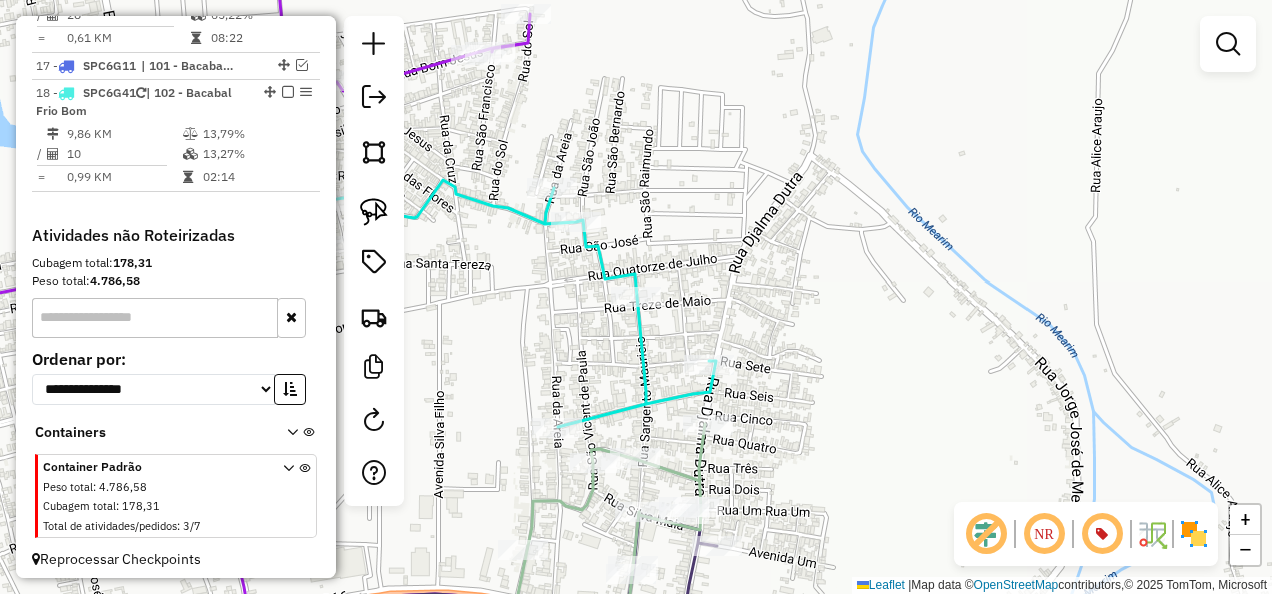 drag, startPoint x: 523, startPoint y: 337, endPoint x: 750, endPoint y: 393, distance: 233.80548 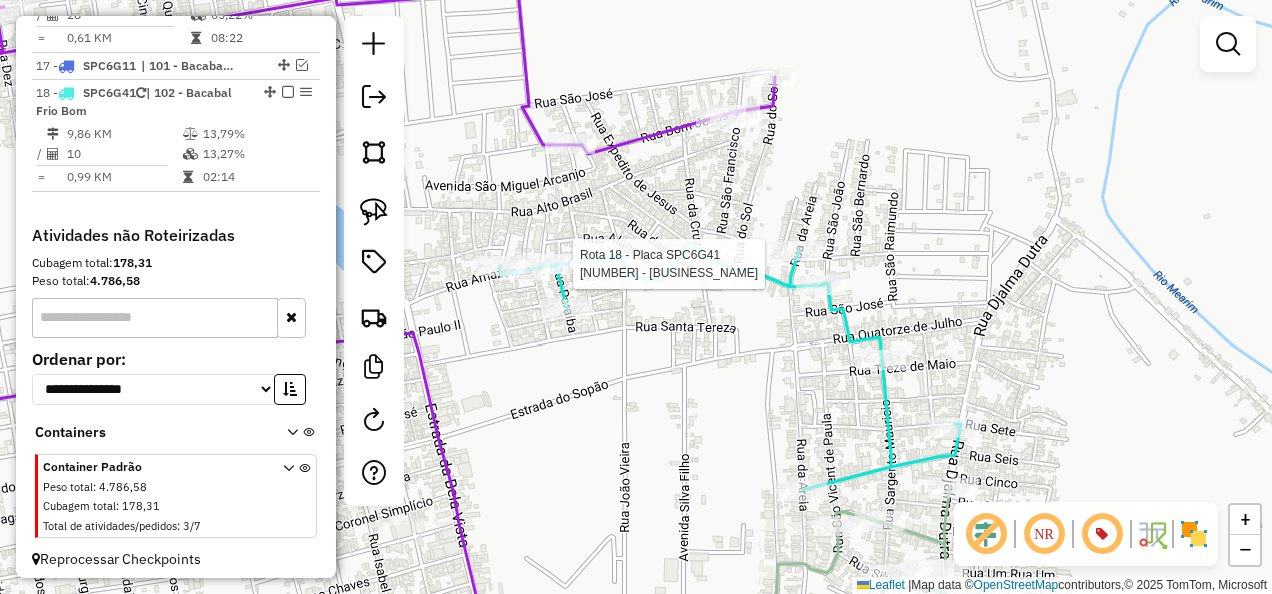 select on "**********" 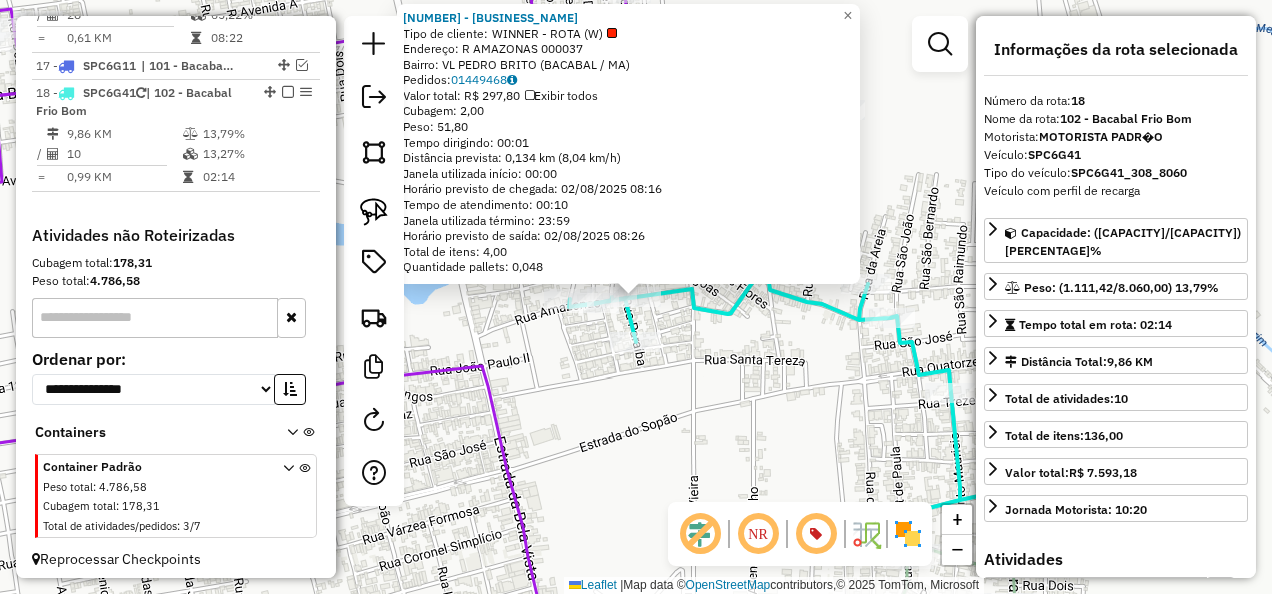 click on "Rota 18 - Placa SPC6G41  2157 - POINT DO CHURRASQUNH Rota 18 - Placa SPC6G41  14008 - MERCEARIA SOUZA 3536 - COMERCIAL MORAIS  Tipo de cliente:   WINNER - ROTA (W)   Endereço: R     AMAZONAS                    000037   Bairro: VL PEDRO BRITO (BACABAL / MA)   Pedidos:  01449468   Valor total: R$ 297,80   Exibir todos   Cubagem: 2,00  Peso: 51,80  Tempo dirigindo: 00:01   Distância prevista: 0,134 km (8,04 km/h)   Janela utilizada início: 00:00   Horário previsto de chegada: 02/08/2025 08:16   Tempo de atendimento: 00:10   Janela utilizada término: 23:59   Horário previsto de saída: 02/08/2025 08:26   Total de itens: 4,00   Quantidade pallets: 0,048  × Janela de atendimento Grade de atendimento Capacidade Transportadoras Veículos Cliente Pedidos  Rotas Selecione os dias de semana para filtrar as janelas de atendimento  Seg   Ter   Qua   Qui   Sex   Sáb   Dom  Informe o período da janela de atendimento: De: Até:  Filtrar exatamente a janela do cliente  Considerar janela de atendimento padrão   Seg" 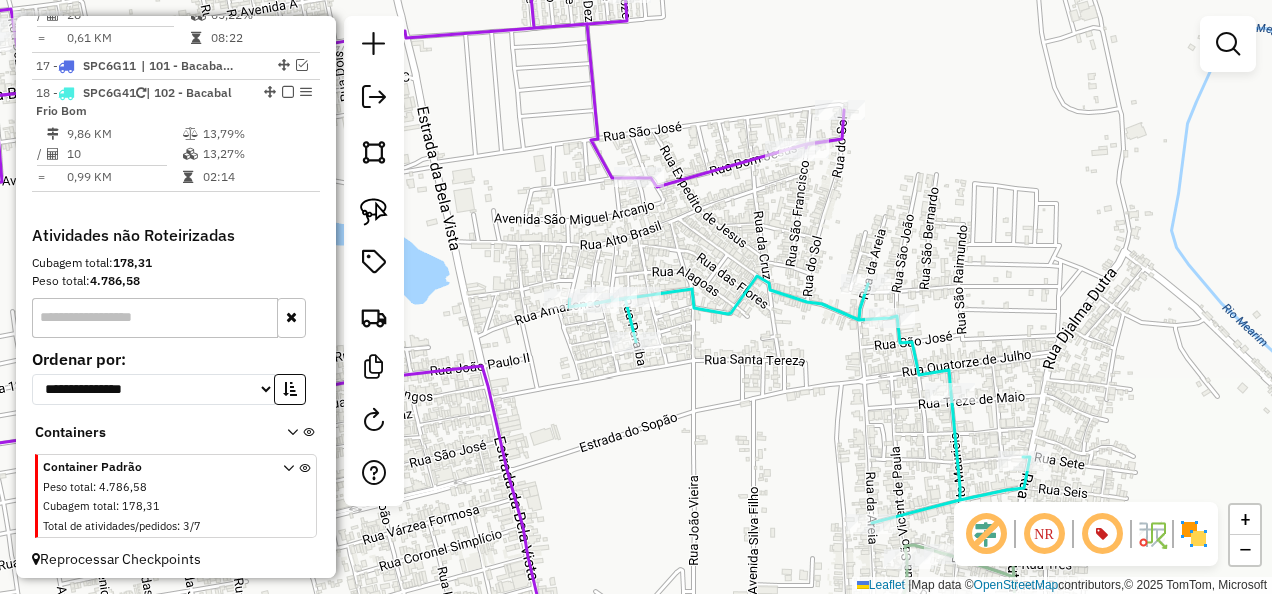 drag, startPoint x: 660, startPoint y: 489, endPoint x: 664, endPoint y: 310, distance: 179.0447 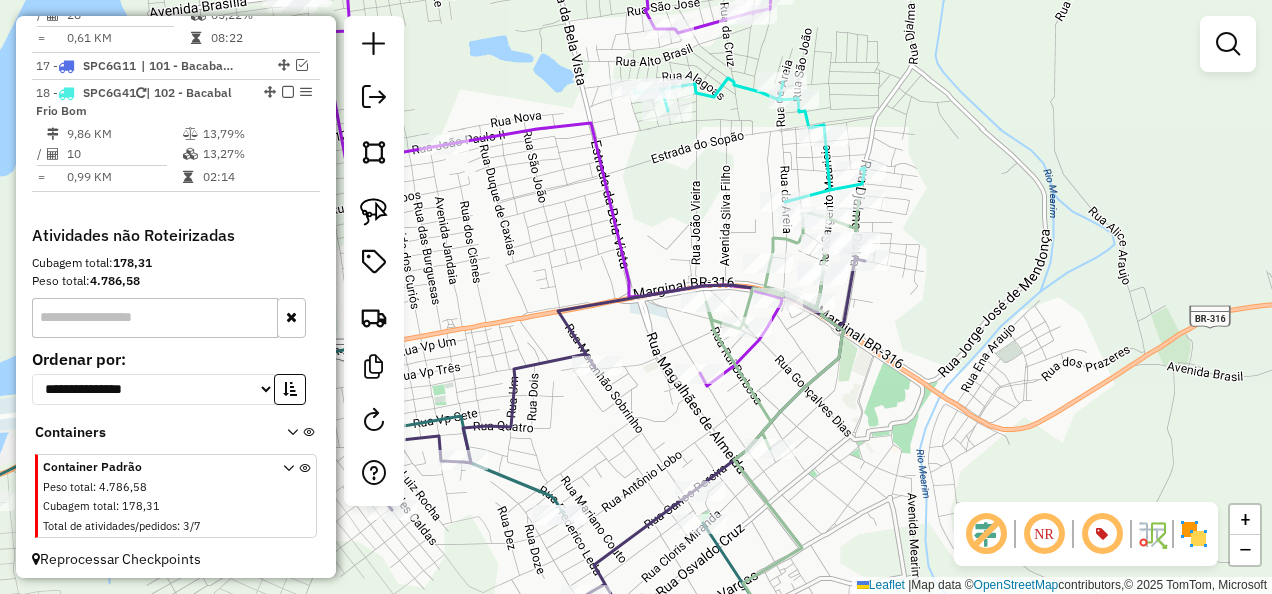click 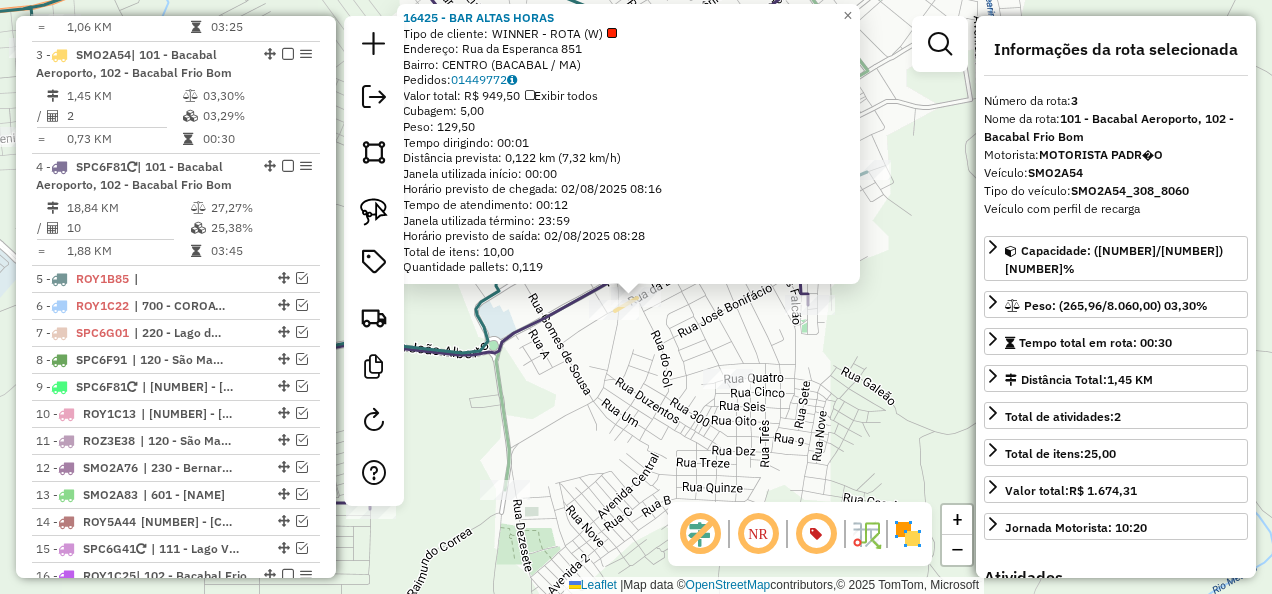 scroll, scrollTop: 1015, scrollLeft: 0, axis: vertical 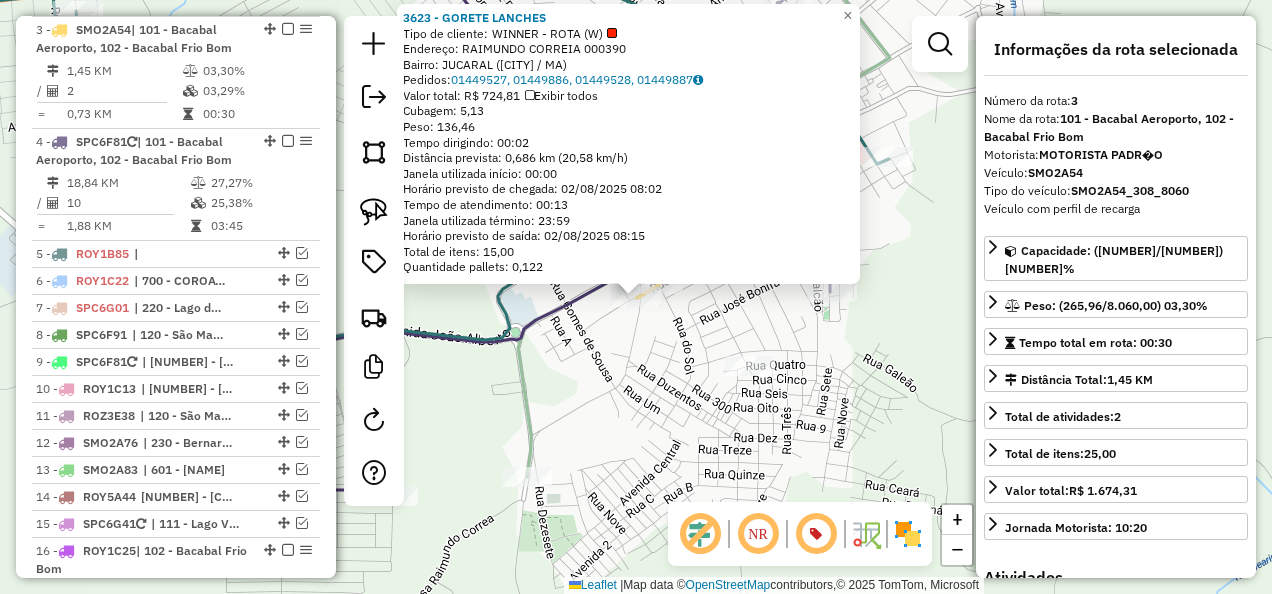 drag, startPoint x: 629, startPoint y: 366, endPoint x: 800, endPoint y: 333, distance: 174.1551 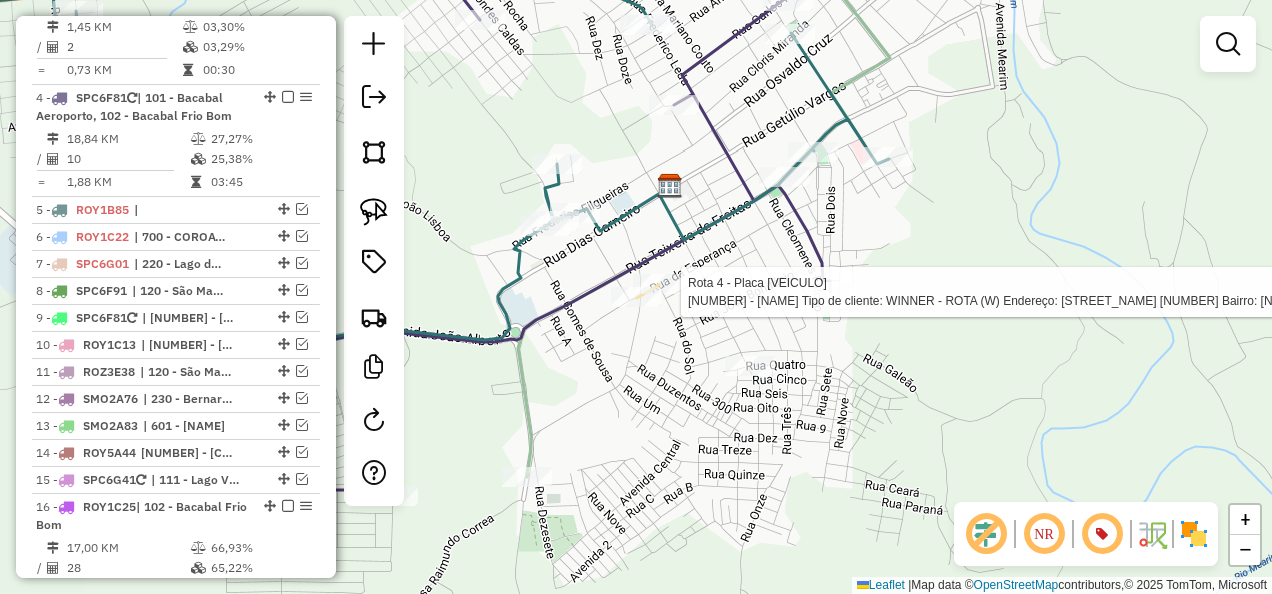 select on "**********" 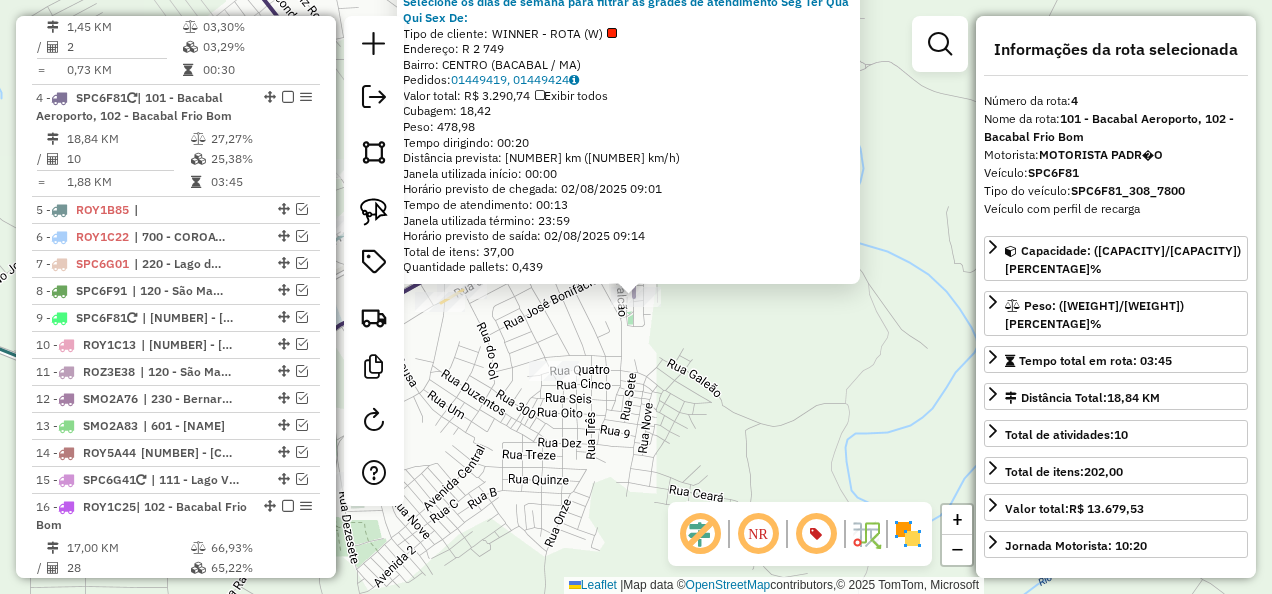 scroll, scrollTop: 1127, scrollLeft: 0, axis: vertical 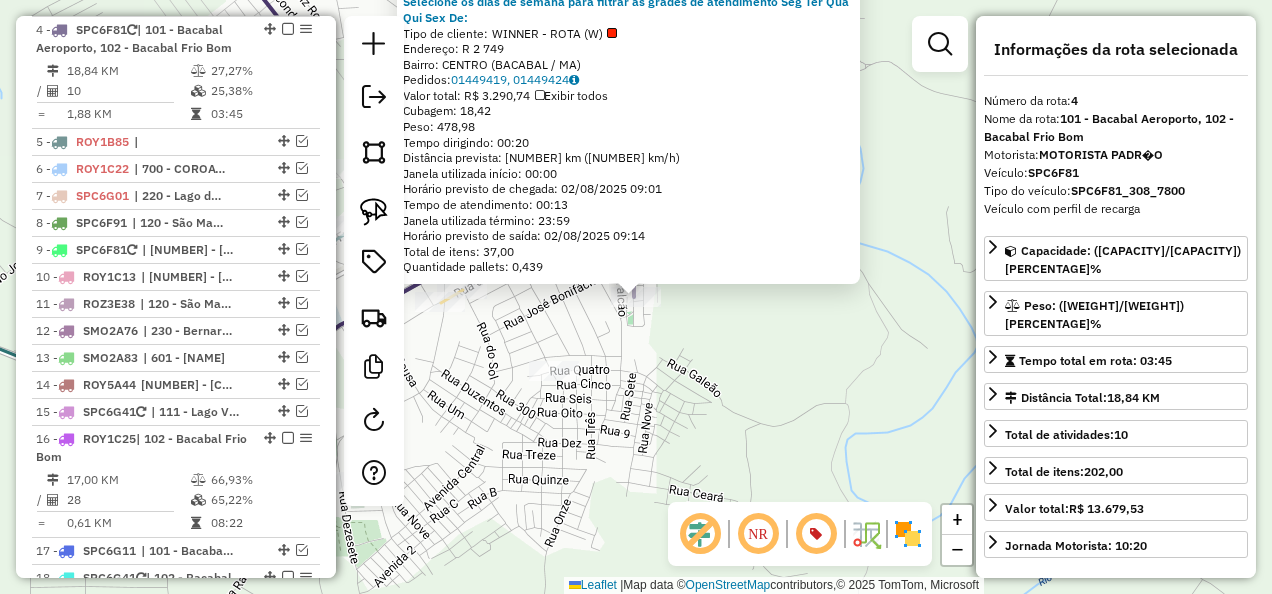 click on "Rota 4 - Placa SPC6F81  5092 - EDNA BEBIDAS 5092 - EDNA BEBIDAS  Tipo de cliente:   WINNER - ROTA (W)   Endereço: R   2                             749   Bairro: CENTRO (BACABAL / MA)   Pedidos:  01449419, 01449424   Valor total: R$ 3.290,74   Exibir todos   Cubagem: 18,42  Peso: 478,98  Tempo dirigindo: 00:20   Distância prevista: 4,553 km (13,66 km/h)   Janela utilizada início: 00:00   Horário previsto de chegada: 02/08/2025 09:01   Tempo de atendimento: 00:13   Janela utilizada término: 23:59   Horário previsto de saída: 02/08/2025 09:14   Total de itens: 37,00   Quantidade pallets: 0,439  × Janela de atendimento Grade de atendimento Capacidade Transportadoras Veículos Cliente Pedidos  Rotas Selecione os dias de semana para filtrar as janelas de atendimento  Seg   Ter   Qua   Qui   Sex   Sáb   Dom  Informe o período da janela de atendimento: De: Até:  Filtrar exatamente a janela do cliente  Considerar janela de atendimento padrão   Seg   Ter   Qua   Qui   Sex   Sáb   Dom   Peso mínimo:  De:" 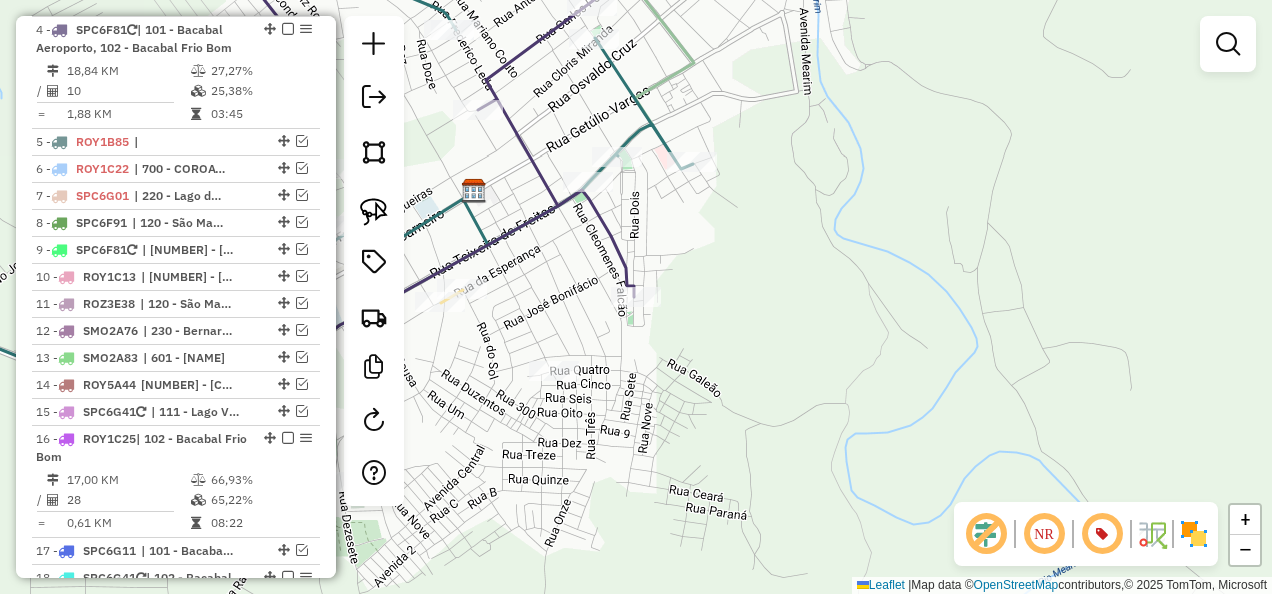 drag, startPoint x: 808, startPoint y: 306, endPoint x: 939, endPoint y: 442, distance: 188.83061 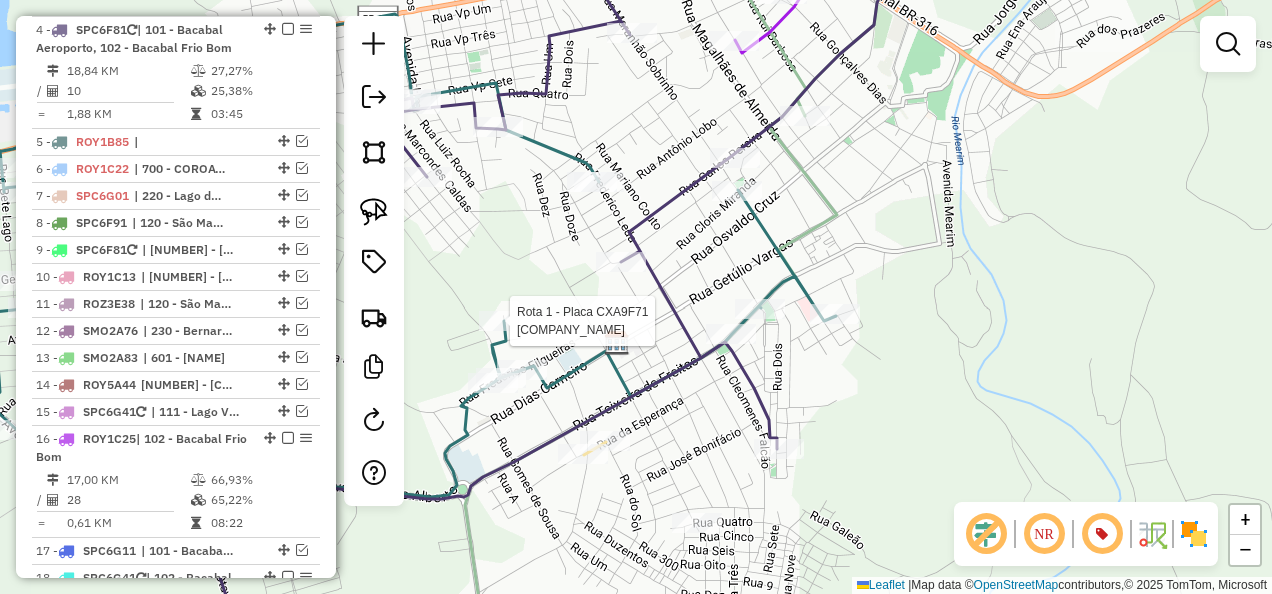 select on "**********" 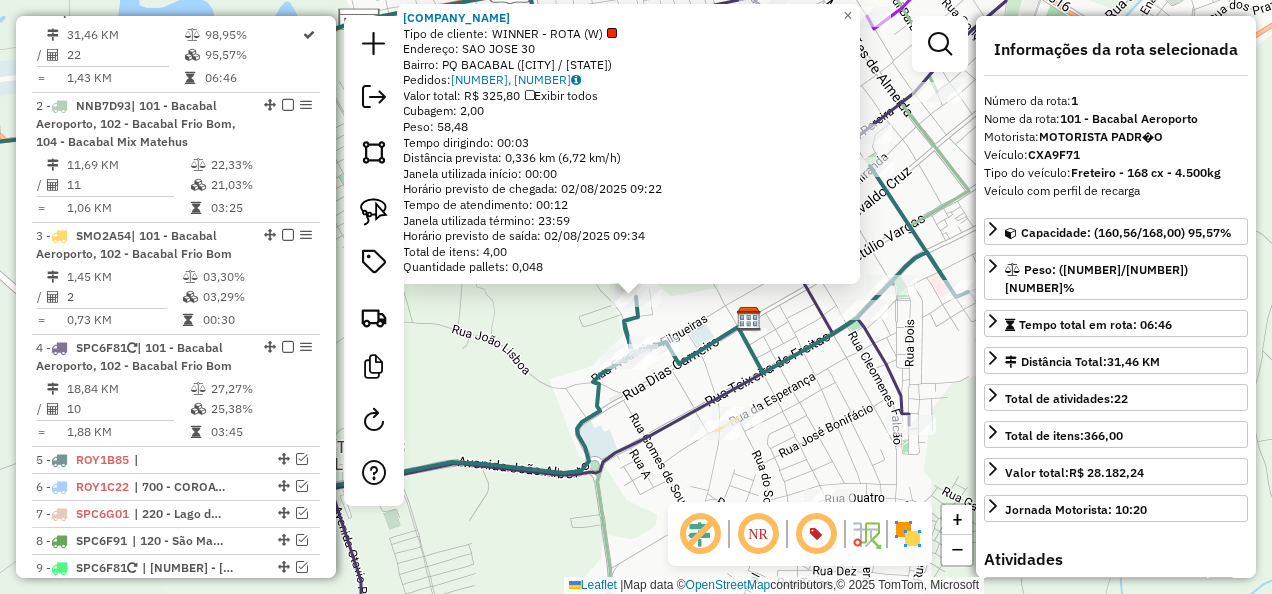 scroll, scrollTop: 774, scrollLeft: 0, axis: vertical 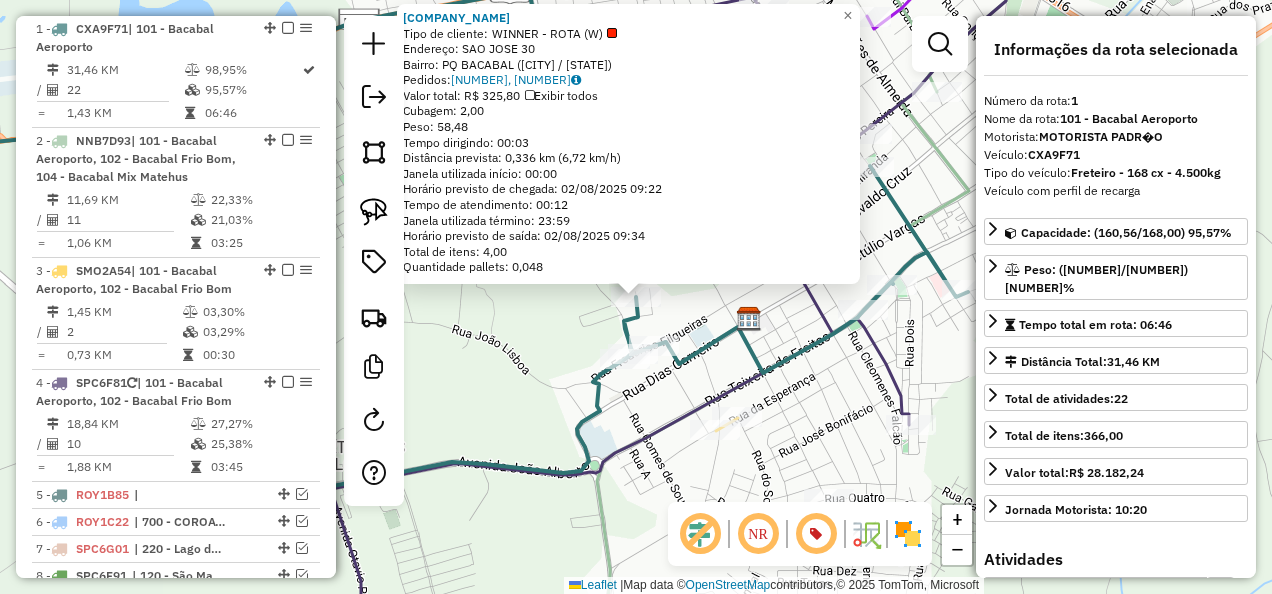drag, startPoint x: 530, startPoint y: 383, endPoint x: 596, endPoint y: 388, distance: 66.189125 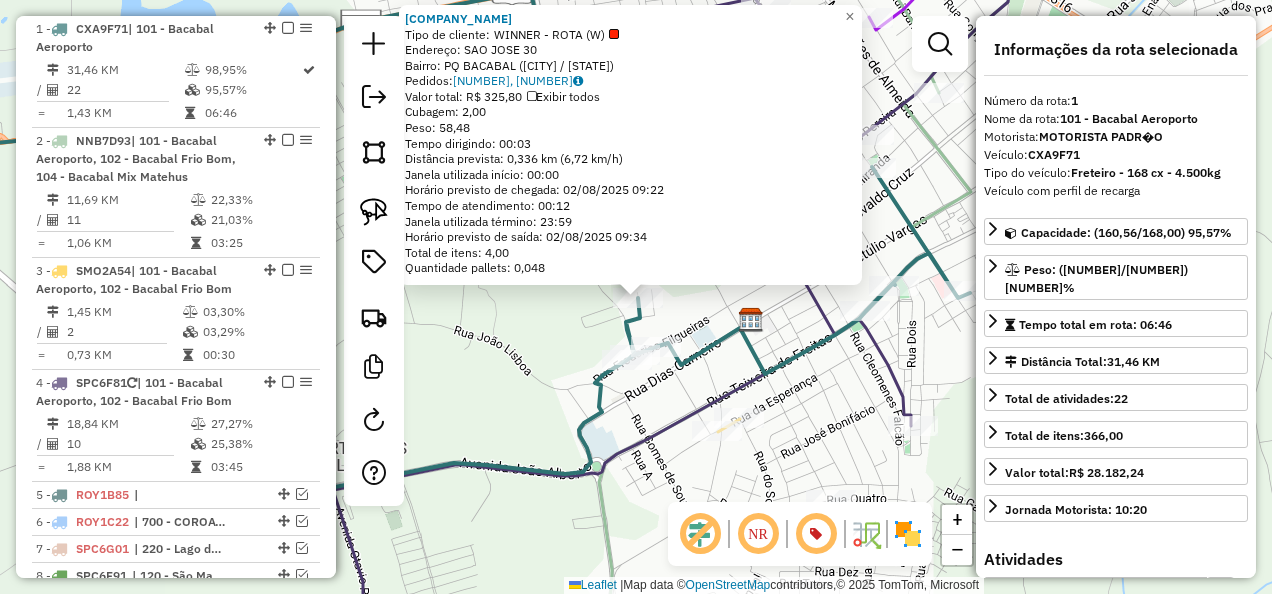 click 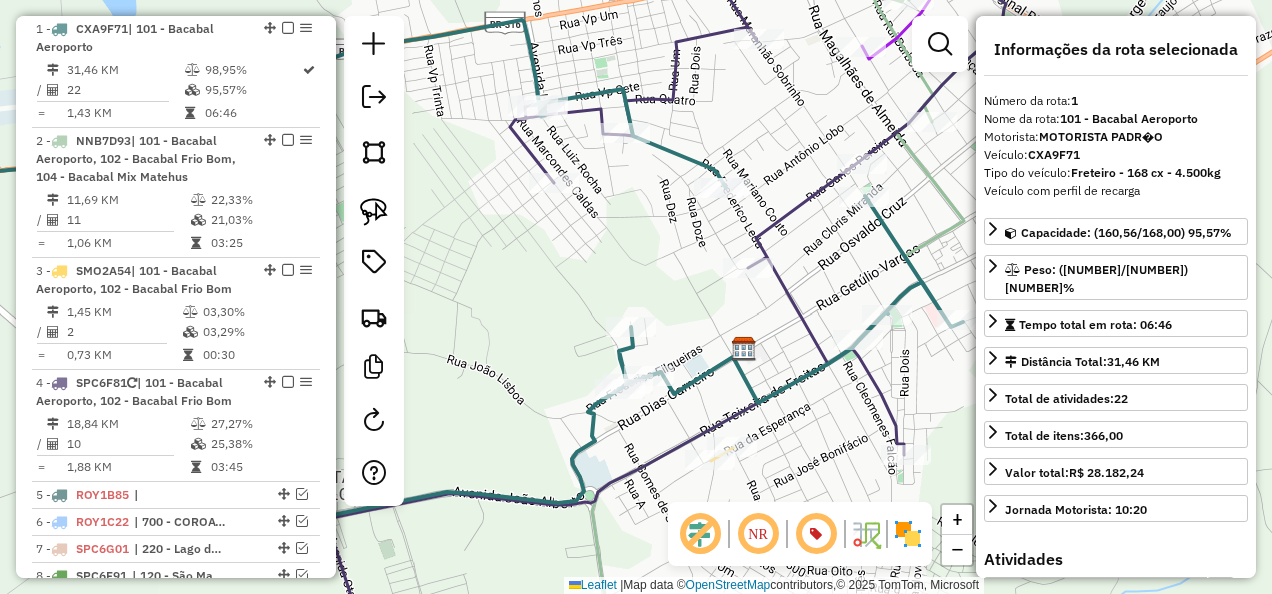 drag, startPoint x: 825, startPoint y: 301, endPoint x: 748, endPoint y: 507, distance: 219.92044 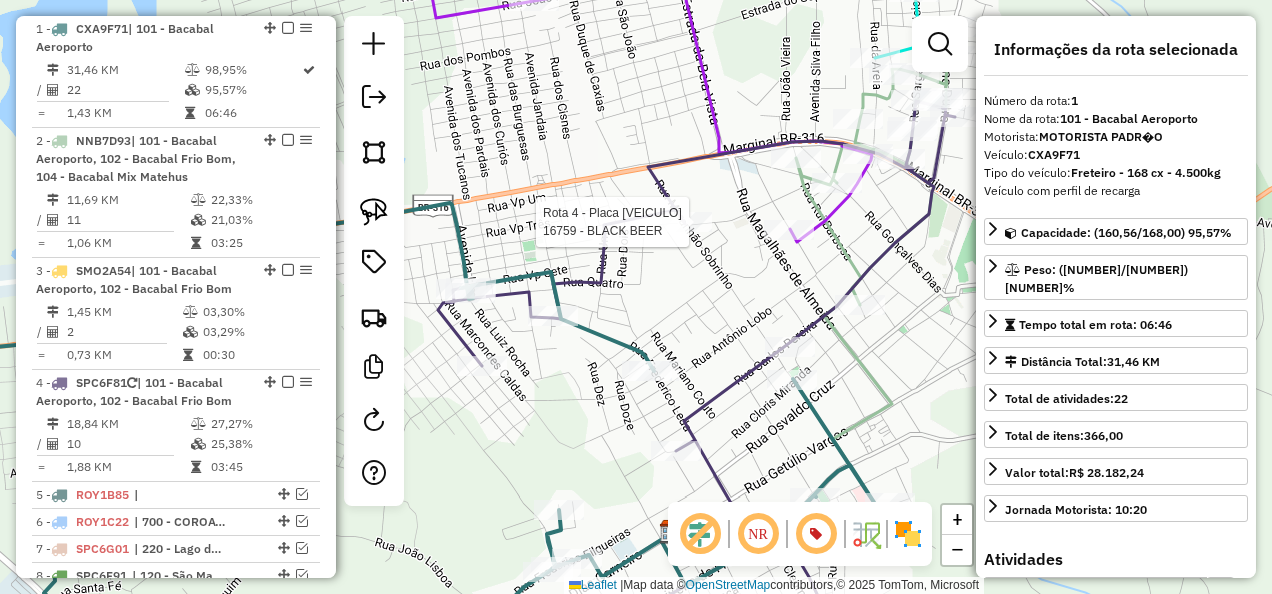 click 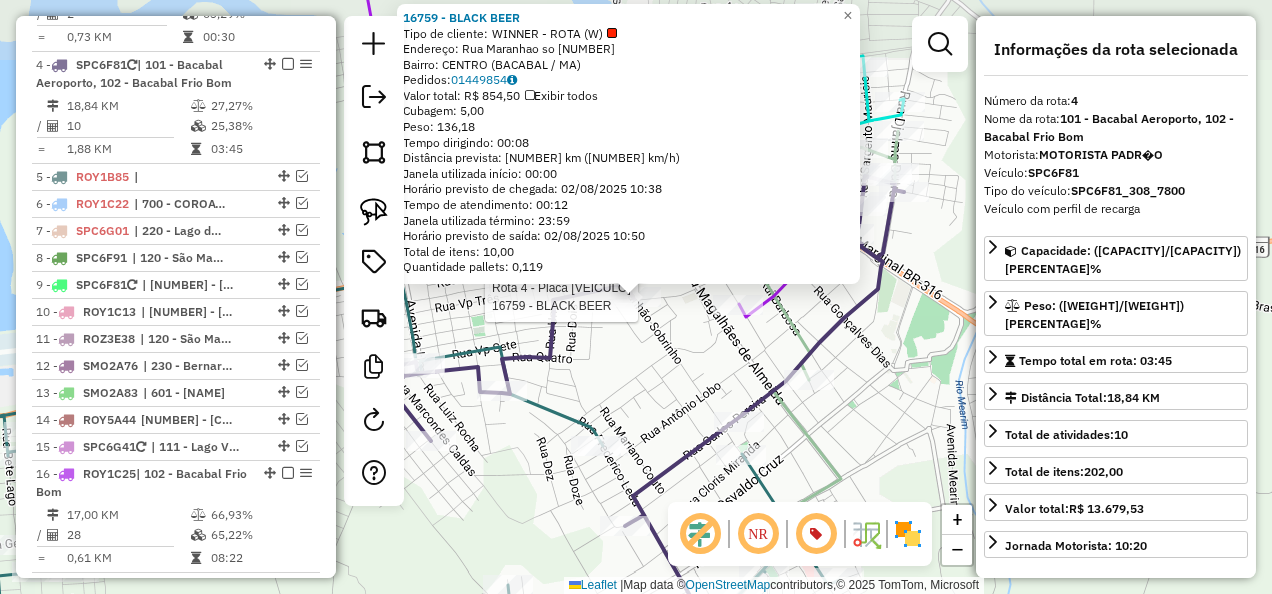 scroll, scrollTop: 1127, scrollLeft: 0, axis: vertical 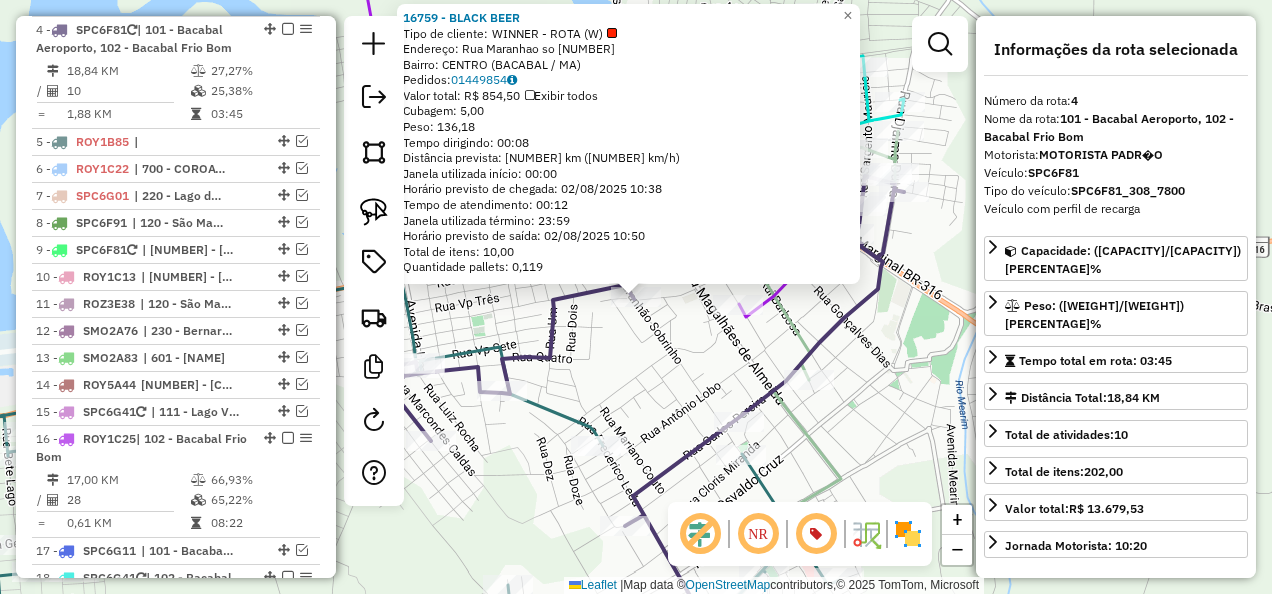click on "16759 - BLACK BEER  Tipo de cliente:   WINNER - ROTA (W)   Endereço:  Rua Maranhao so SN   Bairro: CENTRO (BACABAL / MA)   Pedidos:  01449854   Valor total: R$ 854,50   Exibir todos   Cubagem: 5,00  Peso: 136,18  Tempo dirigindo: 00:08   Distância prevista: 2,094 km (15,71 km/h)   Janela utilizada início: 00:00   Horário previsto de chegada: 02/08/2025 10:38   Tempo de atendimento: 00:12   Janela utilizada término: 23:59   Horário previsto de saída: 02/08/2025 10:50   Total de itens: 10,00   Quantidade pallets: 0,119  × Janela de atendimento Grade de atendimento Capacidade Transportadoras Veículos Cliente Pedidos  Rotas Selecione os dias de semana para filtrar as janelas de atendimento  Seg   Ter   Qua   Qui   Sex   Sáb   Dom  Informe o período da janela de atendimento: De: Até:  Filtrar exatamente a janela do cliente  Considerar janela de atendimento padrão  Selecione os dias de semana para filtrar as grades de atendimento  Seg   Ter   Qua   Qui   Sex   Sáb   Dom   Peso mínimo:   De:   Até:" 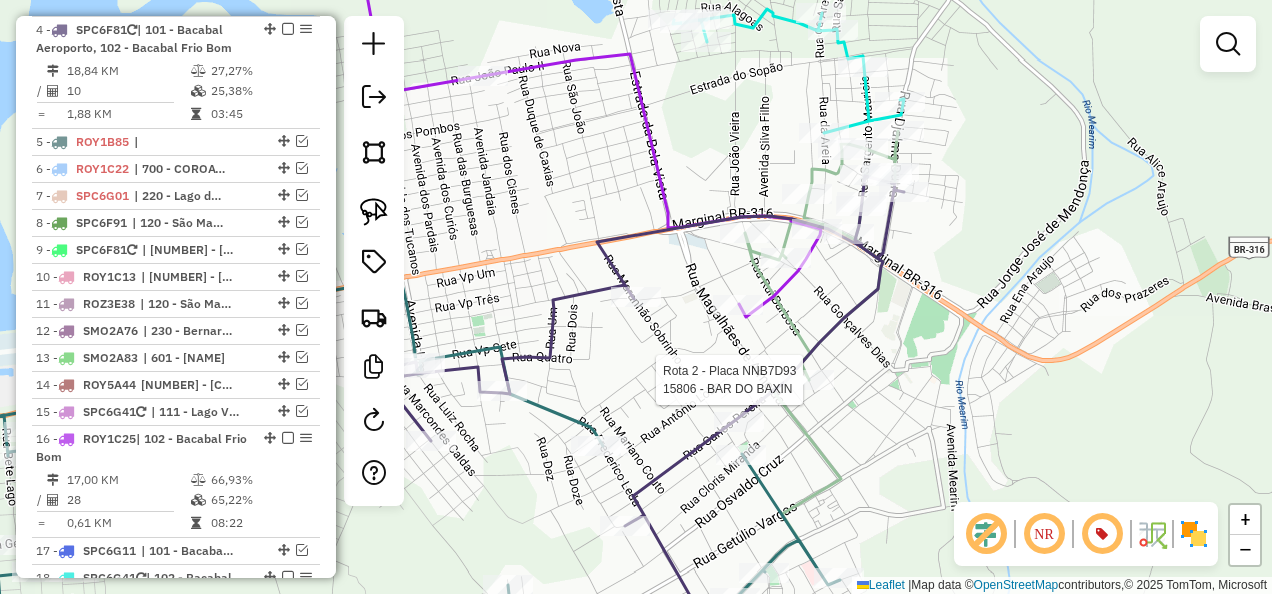 select on "**********" 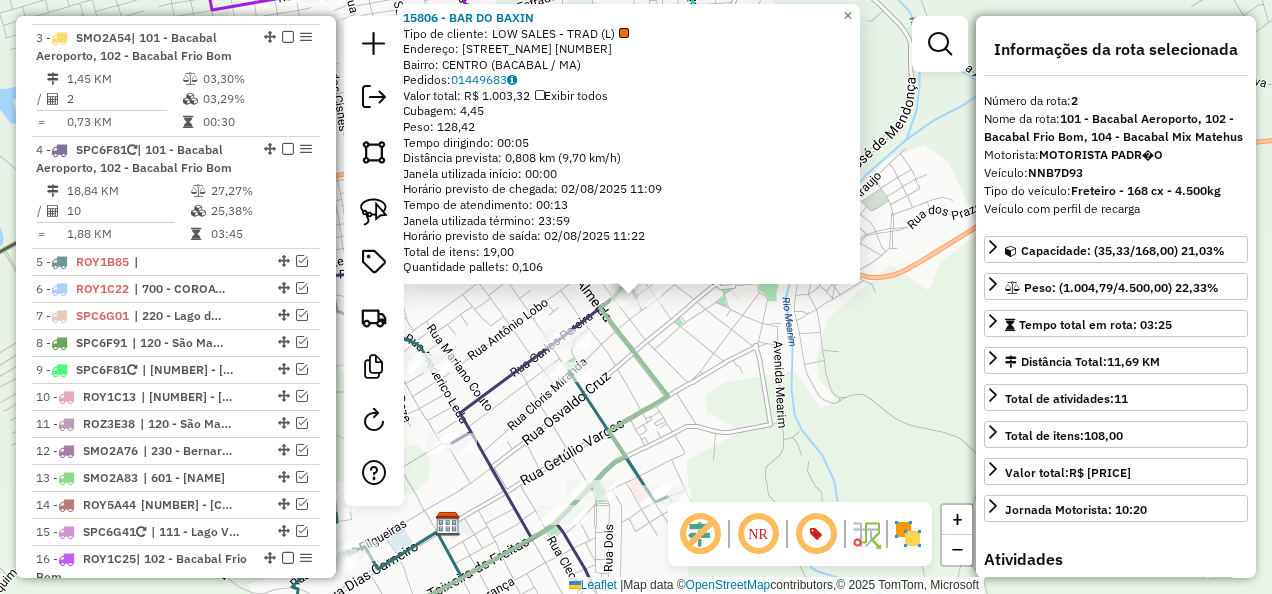 scroll, scrollTop: 885, scrollLeft: 0, axis: vertical 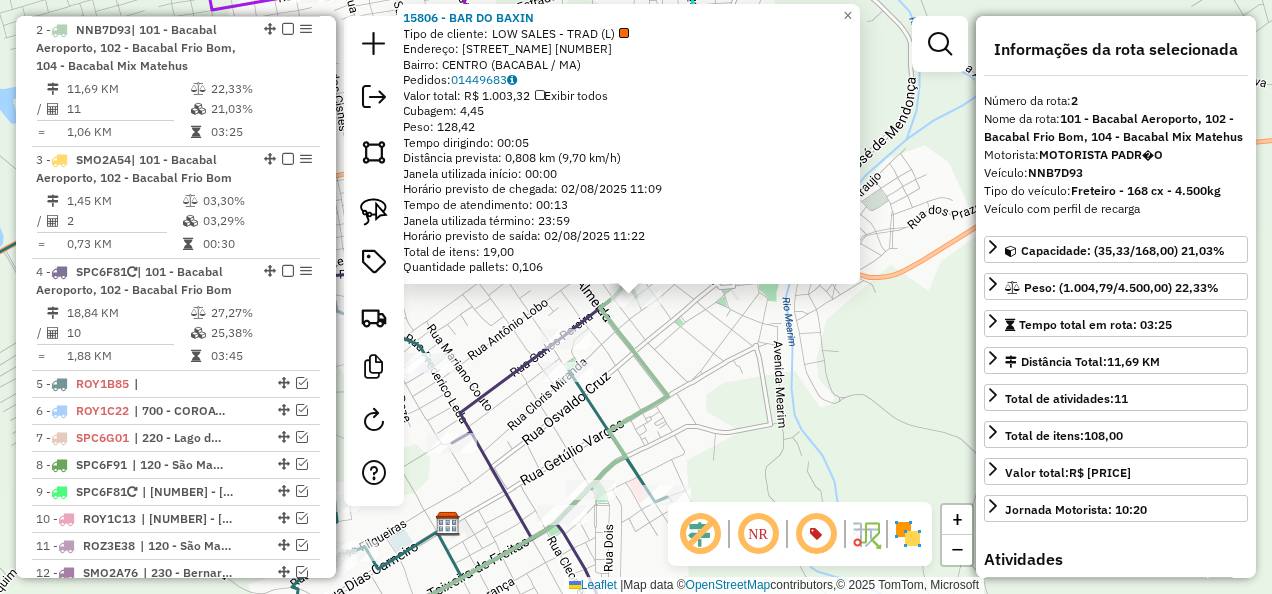 click on "15806 - BAR DO BAXIN  Tipo de cliente:   LOW SALES - TRAD (L)   Endereço:  TRAVESSA CARLOS PEREIRA 305   Bairro: CENTRO (BACABAL / MA)   Pedidos:  01449683   Valor total: R$ 1.003,32   Exibir todos   Cubagem: 4,45  Peso: 128,42  Tempo dirigindo: 00:05   Distância prevista: 0,808 km (9,70 km/h)   Janela utilizada início: 00:00   Horário previsto de chegada: 02/08/2025 11:09   Tempo de atendimento: 00:13   Janela utilizada término: 23:59   Horário previsto de saída: 02/08/2025 11:22   Total de itens: 19,00   Quantidade pallets: 0,106  × Janela de atendimento Grade de atendimento Capacidade Transportadoras Veículos Cliente Pedidos  Rotas Selecione os dias de semana para filtrar as janelas de atendimento  Seg   Ter   Qua   Qui   Sex   Sáb   Dom  Informe o período da janela de atendimento: De: Até:  Filtrar exatamente a janela do cliente  Considerar janela de atendimento padrão  Selecione os dias de semana para filtrar as grades de atendimento  Seg   Ter   Qua   Qui   Sex   Sáb   Dom   Peso mínimo:" 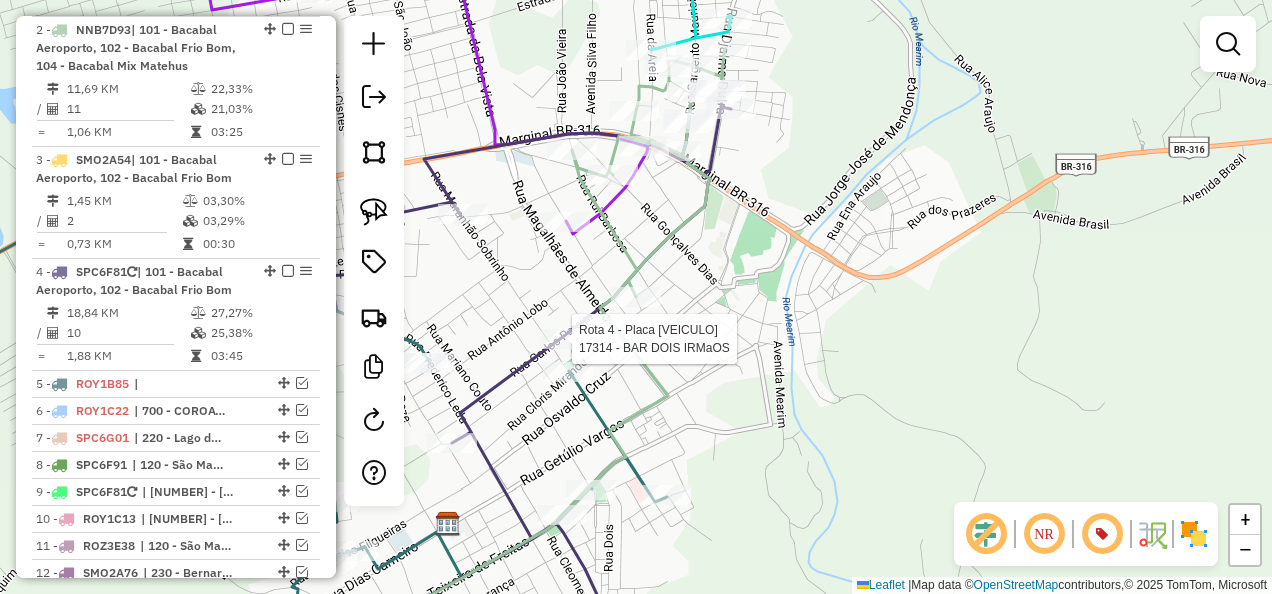 select on "**********" 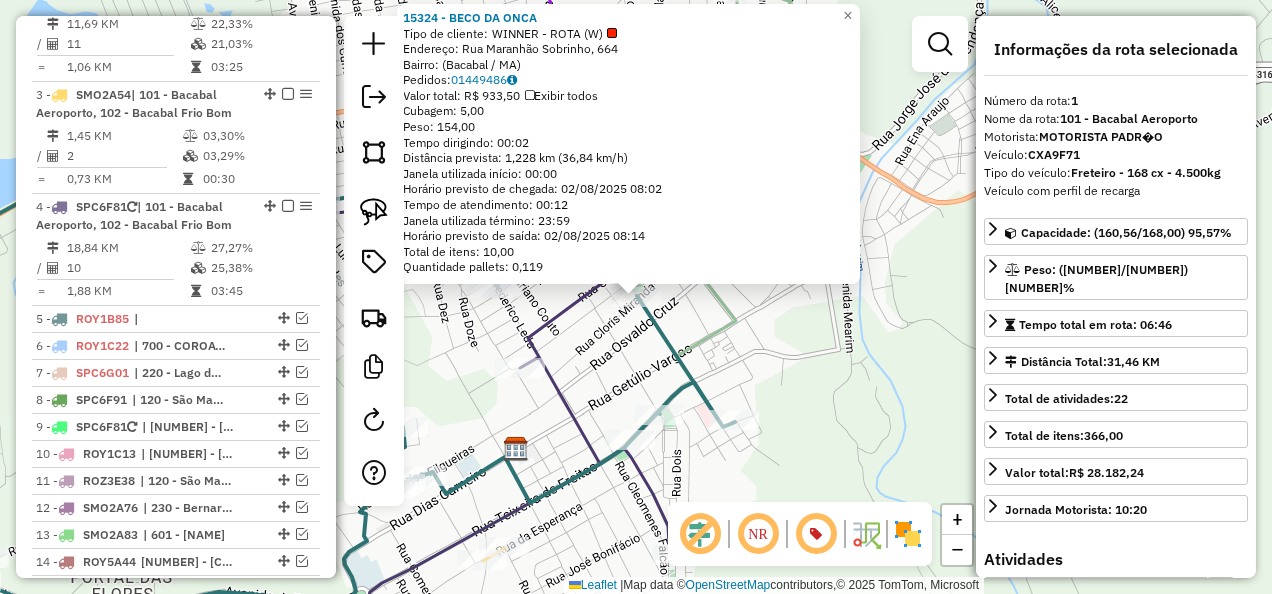 scroll, scrollTop: 774, scrollLeft: 0, axis: vertical 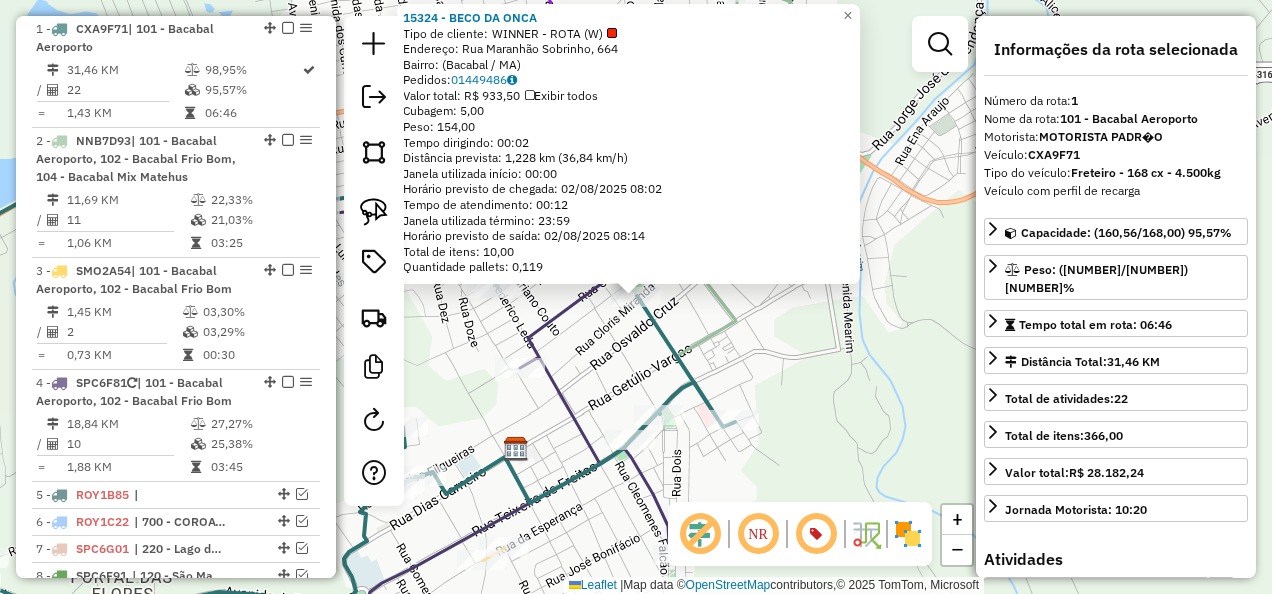 click on "15324 - BECO DA ONCA  Tipo de cliente:   WINNER - ROTA (W)   Endereço: Rua Maranhão Sobrinho, 664   Bairro:  (Bacabal / MA)   Pedidos:  01449486   Valor total: R$ 933,50   Exibir todos   Cubagem: 5,00  Peso: 154,00  Tempo dirigindo: 00:02   Distância prevista: 1,228 km (36,84 km/h)   Janela utilizada início: 00:00   Horário previsto de chegada: 02/08/2025 08:02   Tempo de atendimento: 00:12   Janela utilizada término: 23:59   Horário previsto de saída: 02/08/2025 08:14   Total de itens: 10,00   Quantidade pallets: 0,119  × Janela de atendimento Grade de atendimento Capacidade Transportadoras Veículos Cliente Pedidos  Rotas Selecione os dias de semana para filtrar as janelas de atendimento  Seg   Ter   Qua   Qui   Sex   Sáb   Dom  Informe o período da janela de atendimento: De: Até:  Filtrar exatamente a janela do cliente  Considerar janela de atendimento padrão  Selecione os dias de semana para filtrar as grades de atendimento  Seg   Ter   Qua   Qui   Sex   Sáb   Dom   Peso mínimo:   De:  De:" 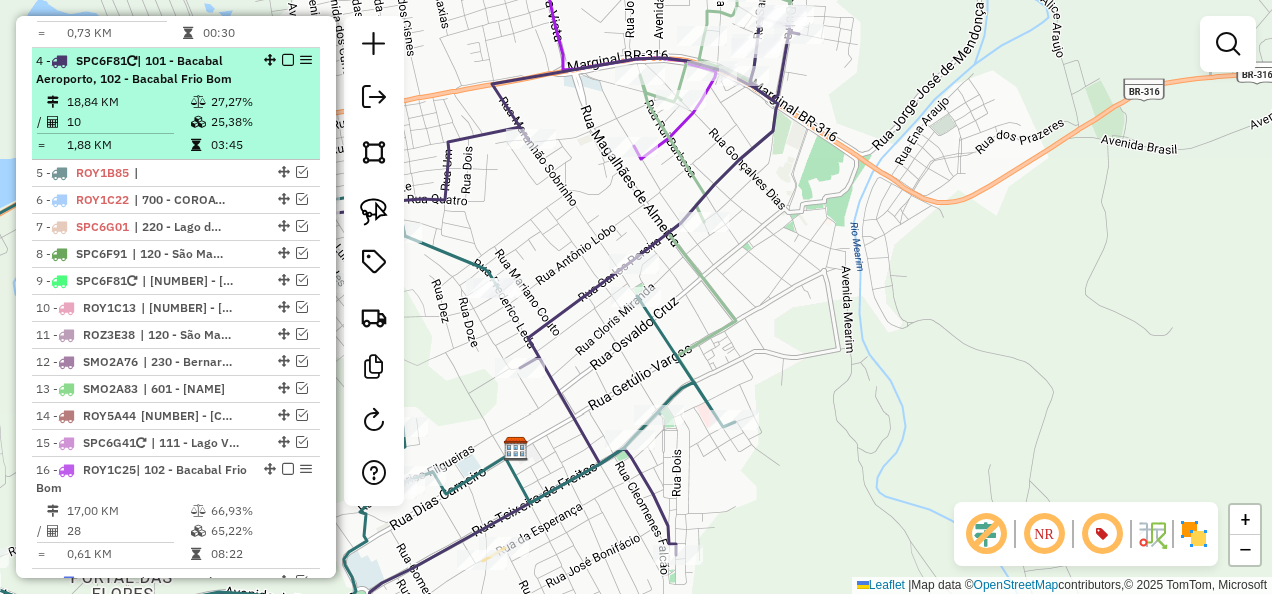 scroll, scrollTop: 1174, scrollLeft: 0, axis: vertical 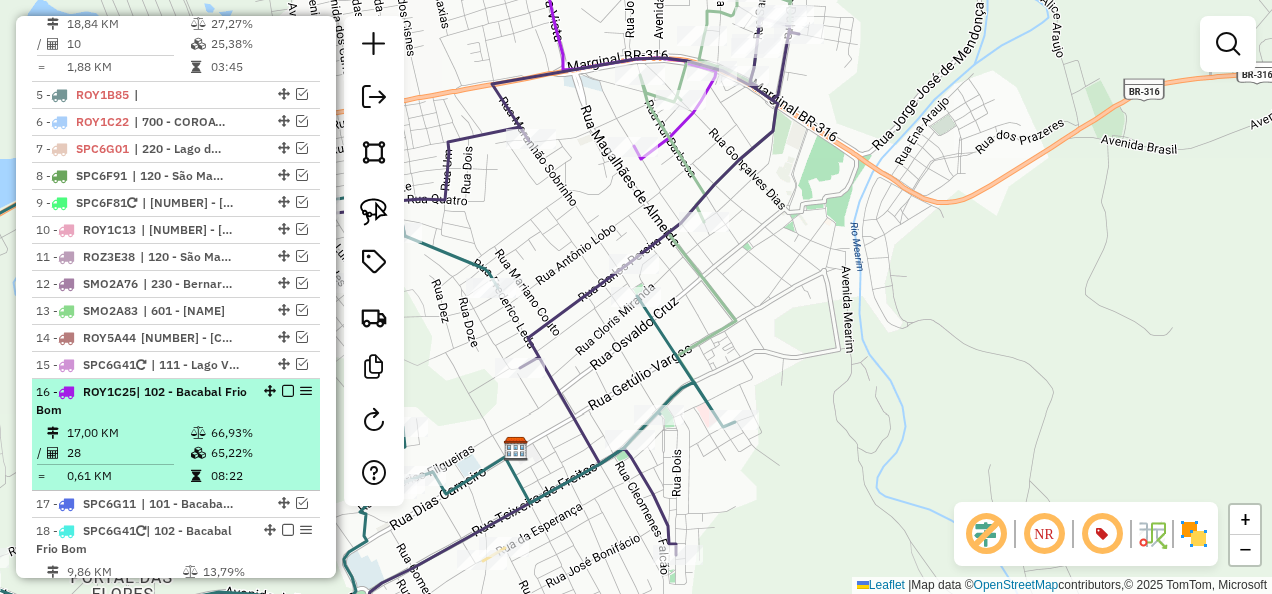 click at bounding box center (288, 391) 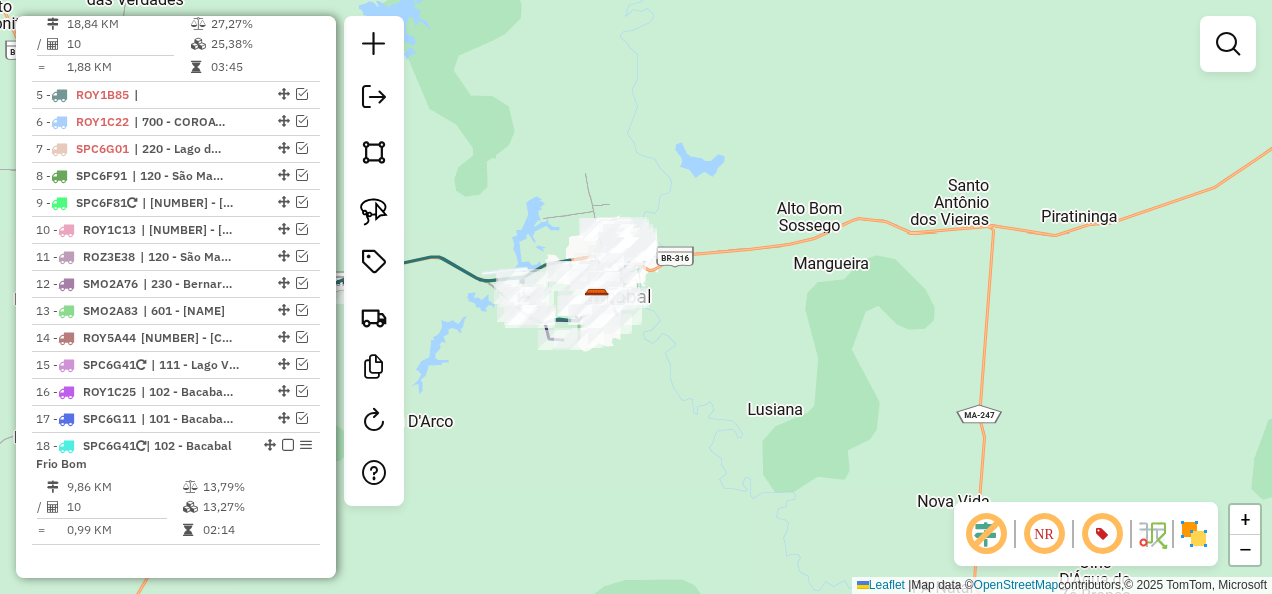 drag, startPoint x: 518, startPoint y: 196, endPoint x: 613, endPoint y: 198, distance: 95.02105 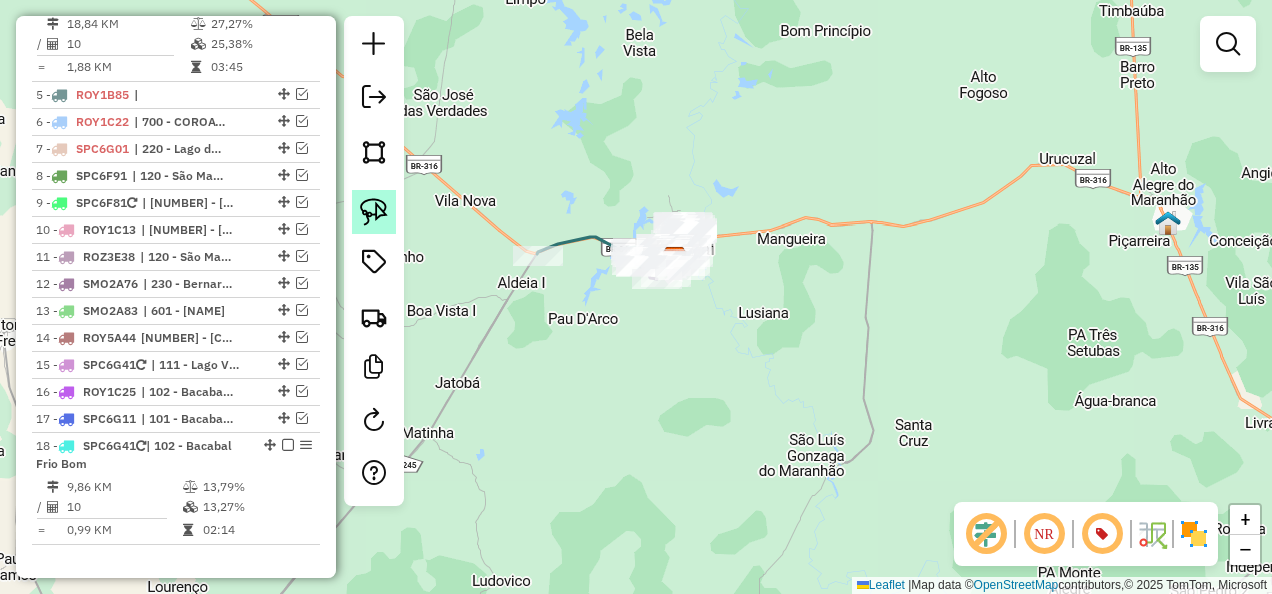 click 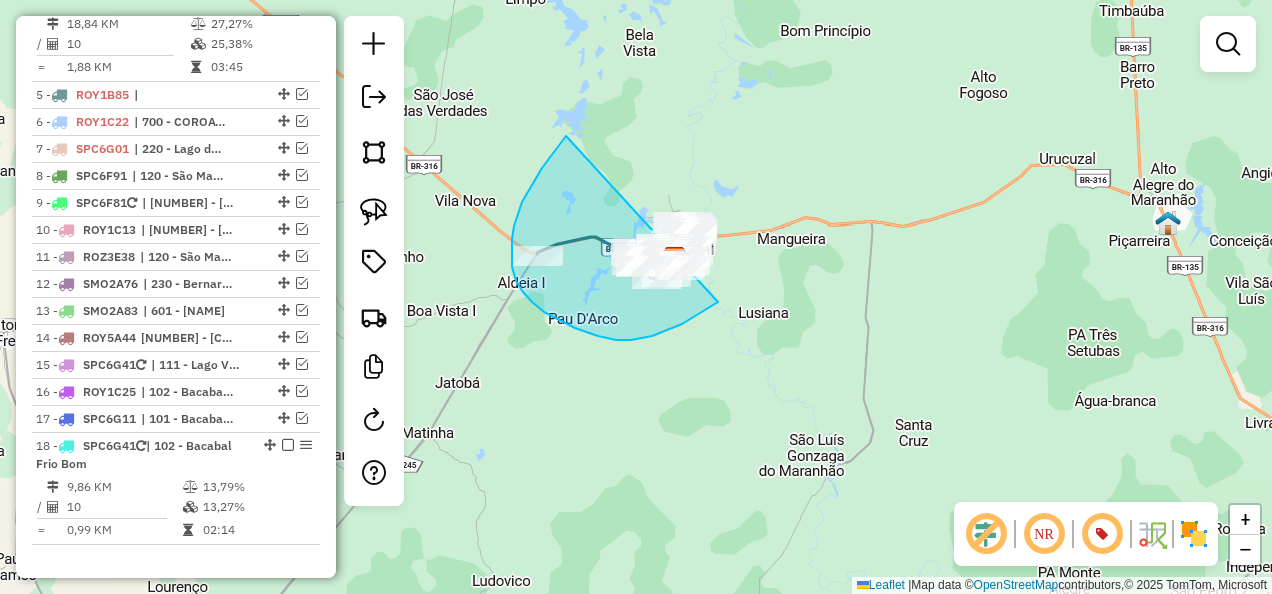 drag, startPoint x: 566, startPoint y: 136, endPoint x: 906, endPoint y: 178, distance: 342.5843 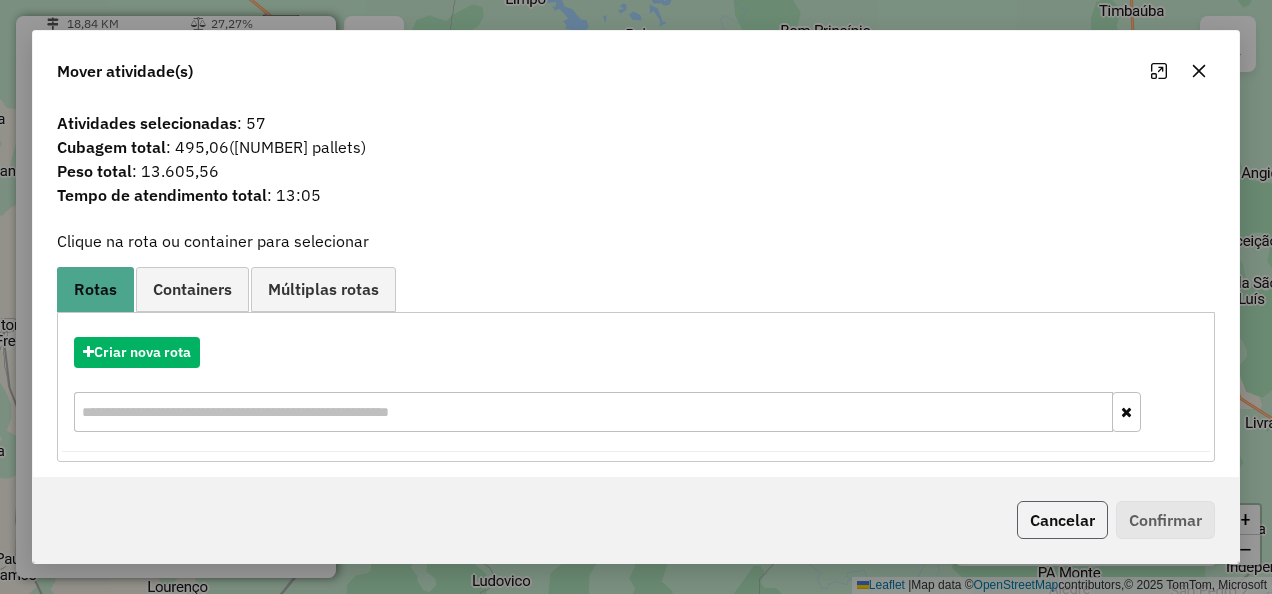 click on "Cancelar" 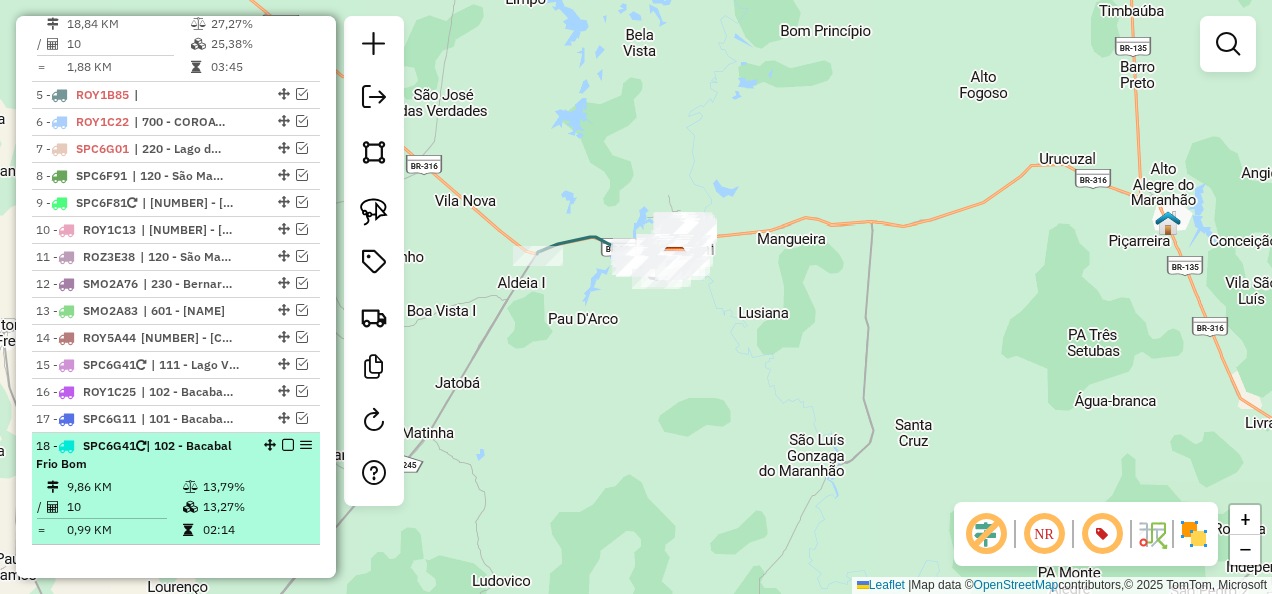 click on "18 -       SPC6G41   | 102 - Bacabal Frio Bom" at bounding box center [176, 455] 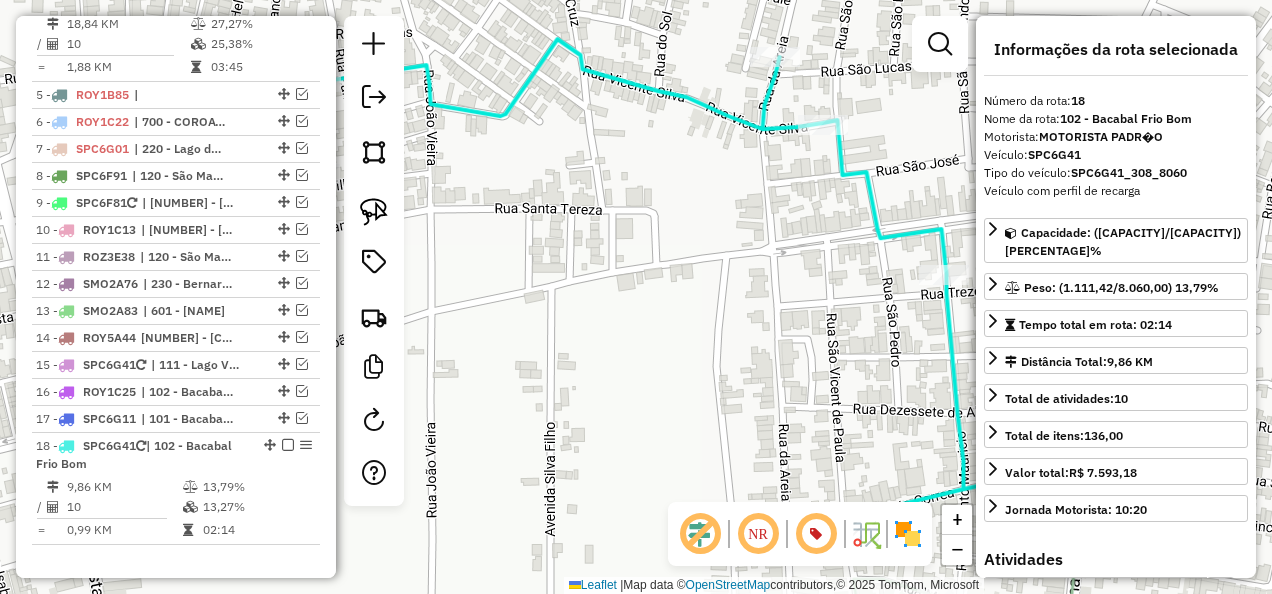 drag, startPoint x: 616, startPoint y: 373, endPoint x: 605, endPoint y: 374, distance: 11.045361 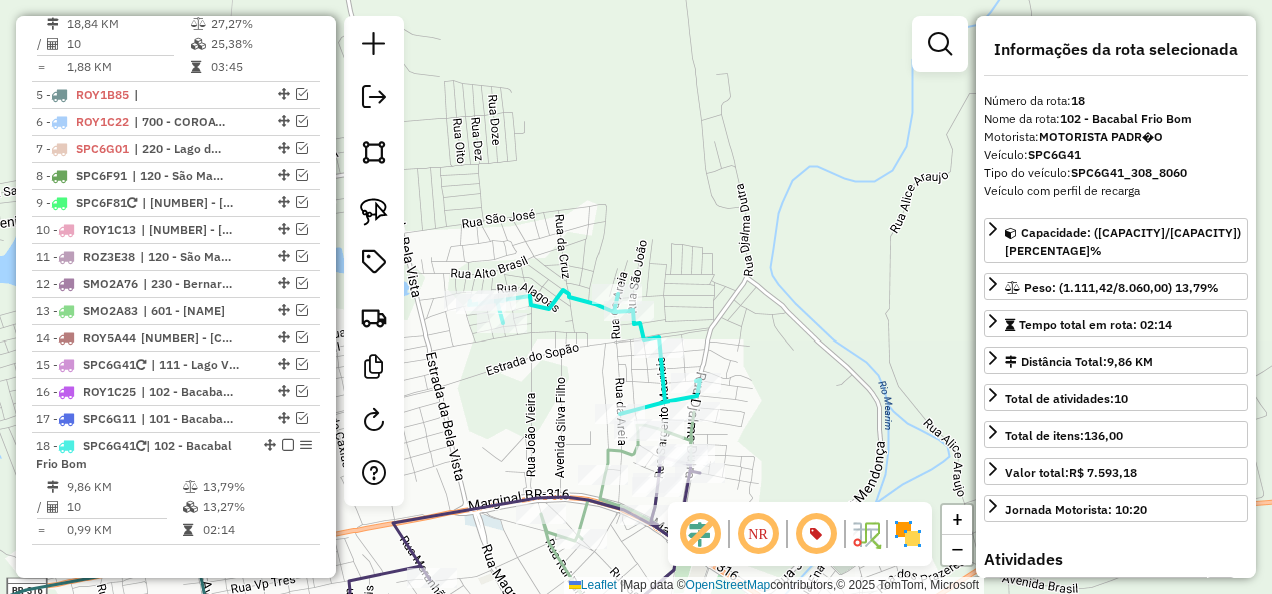 drag, startPoint x: 572, startPoint y: 423, endPoint x: 641, endPoint y: 278, distance: 160.5802 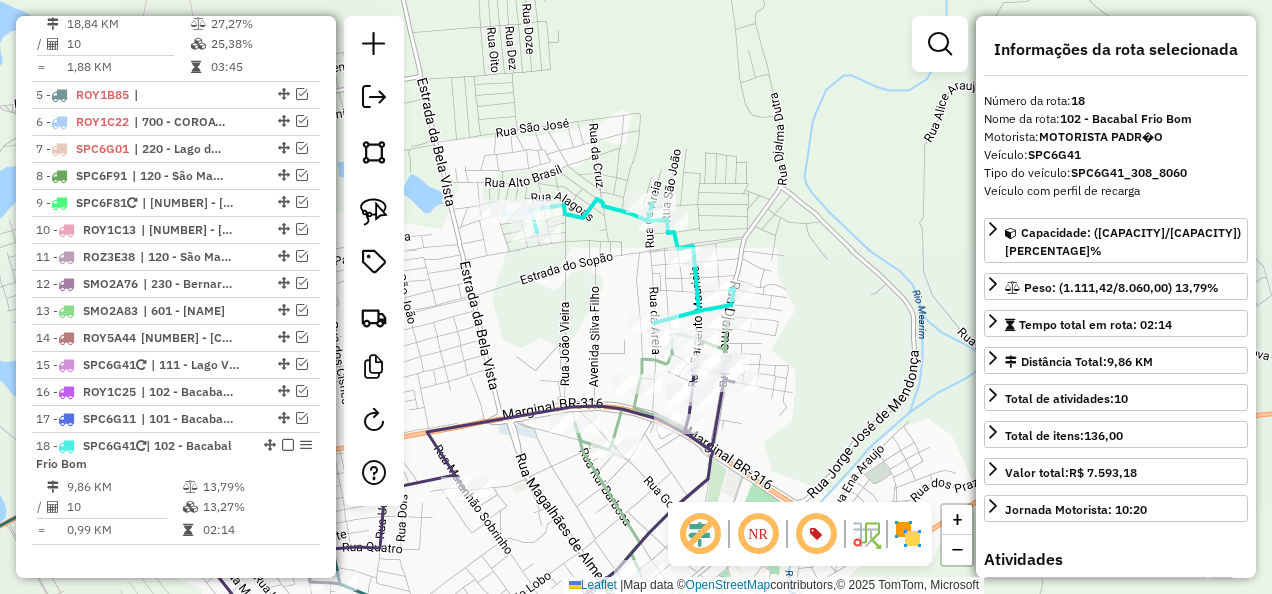 drag, startPoint x: 516, startPoint y: 338, endPoint x: 854, endPoint y: 217, distance: 359.00558 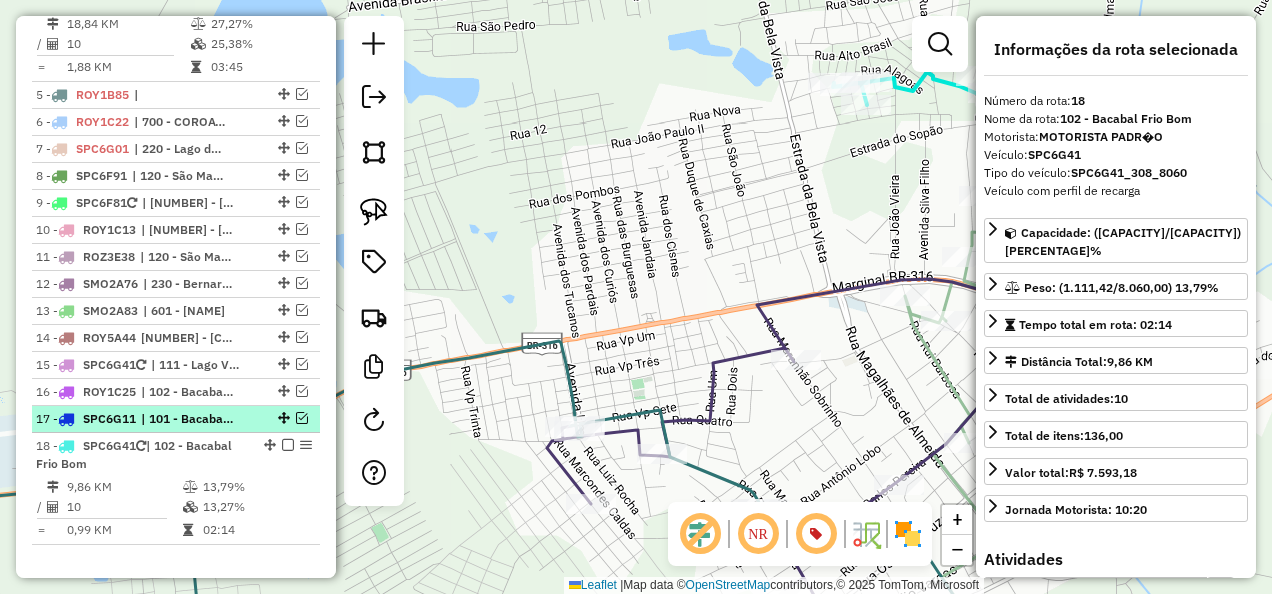 click on "| 101 - Bacabal Aeroporto" at bounding box center [187, 419] 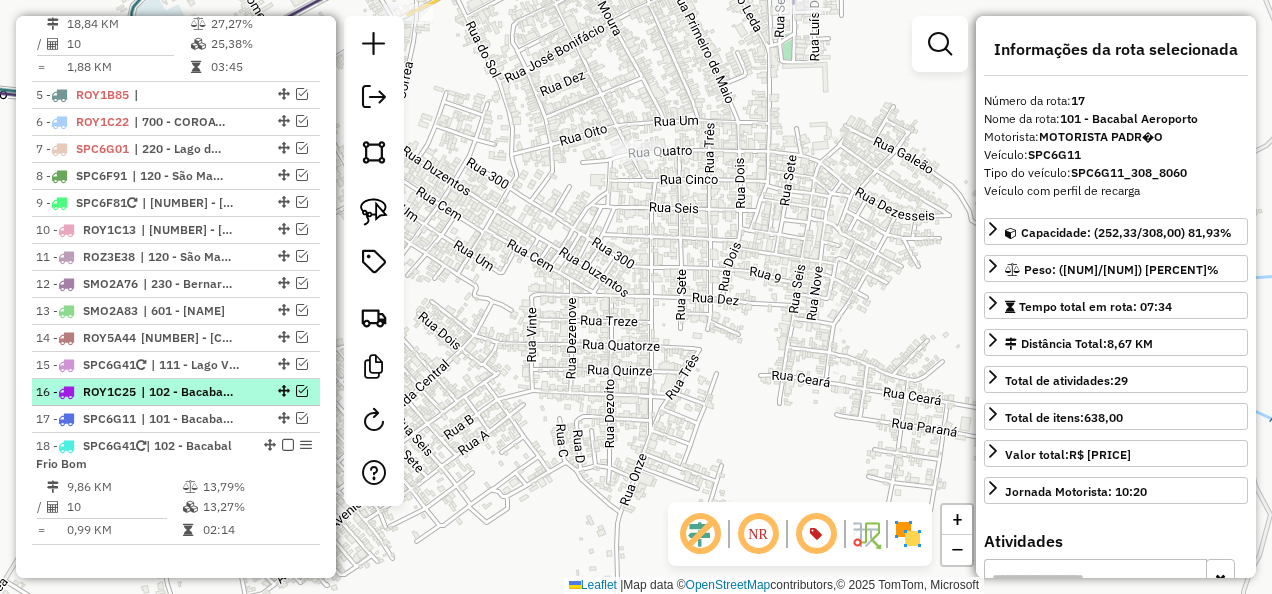 click on "| 102 - Bacabal Frio Bom" at bounding box center [187, 392] 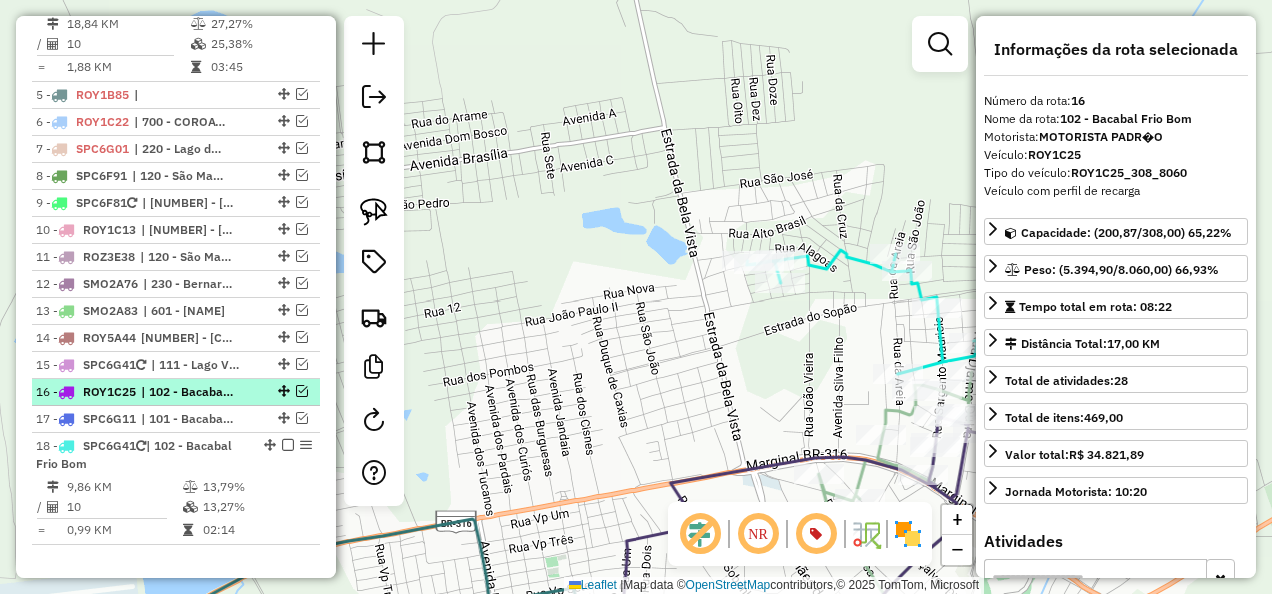 click at bounding box center [302, 391] 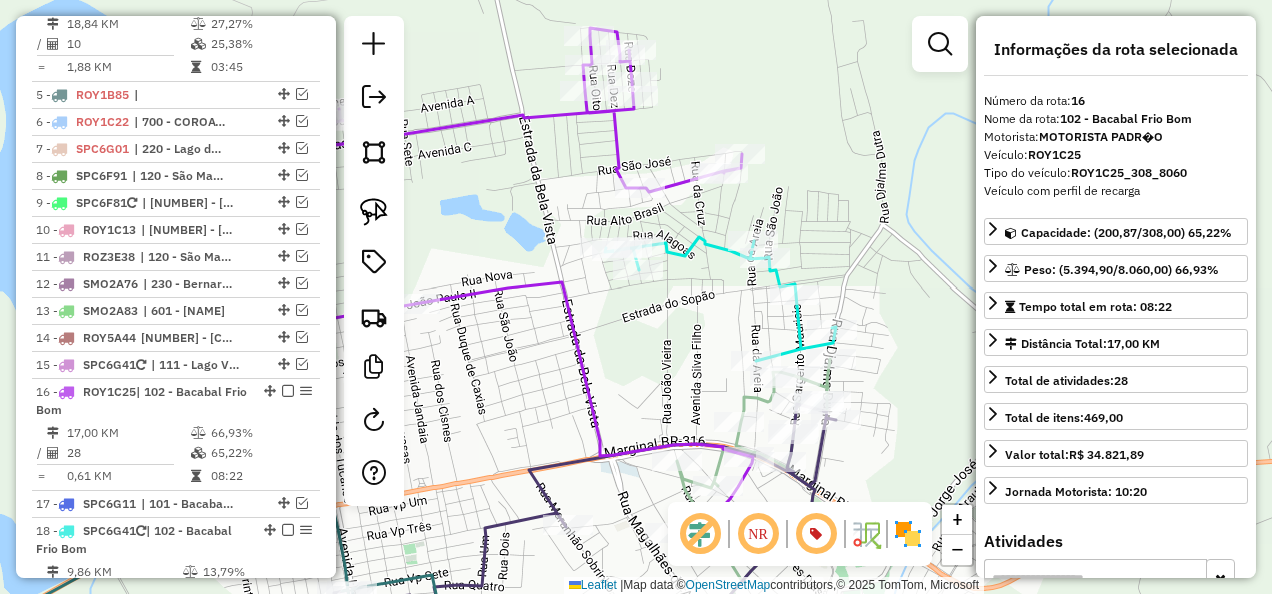 drag, startPoint x: 674, startPoint y: 392, endPoint x: 598, endPoint y: 246, distance: 164.59648 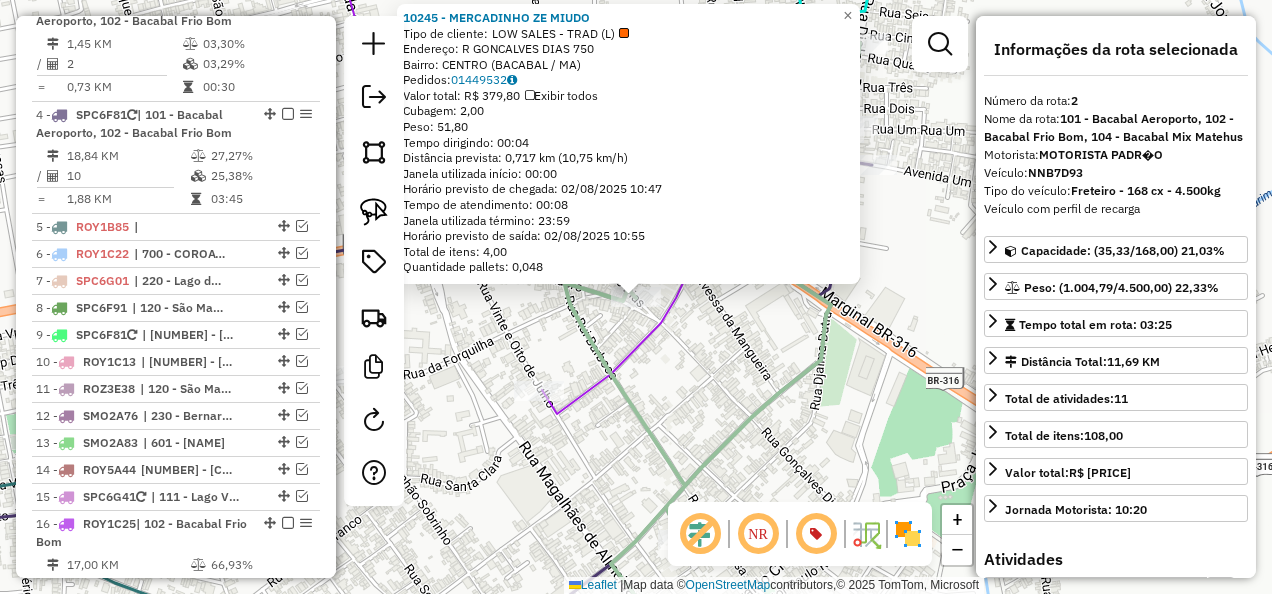 scroll, scrollTop: 885, scrollLeft: 0, axis: vertical 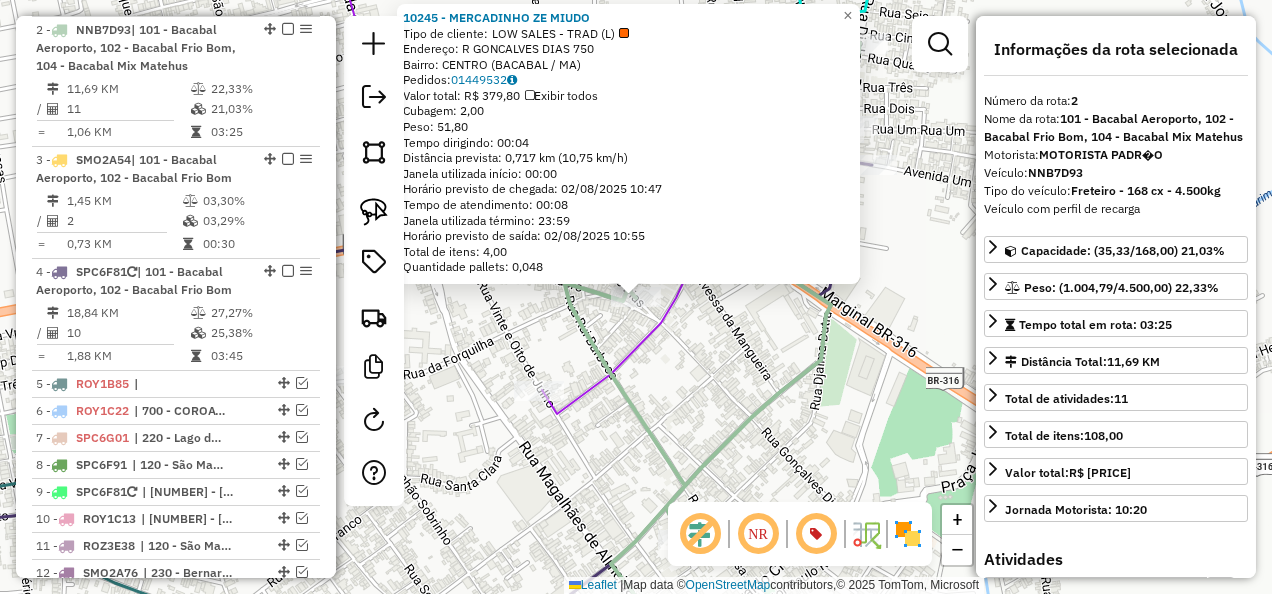 click on "10245 - MERCADINHO ZE MIUDO  Tipo de cliente:   LOW SALES - TRAD (L)   Endereço: R   GONCALVES DIAS                750   Bairro: CENTRO (BACABAL / MA)   Pedidos:  01449532   Valor total: R$ 379,80   Exibir todos   Cubagem: 2,00  Peso: 51,80  Tempo dirigindo: 00:04   Distância prevista: 0,717 km (10,75 km/h)   Janela utilizada início: 00:00   Horário previsto de chegada: 02/08/2025 10:47   Tempo de atendimento: 00:08   Janela utilizada término: 23:59   Horário previsto de saída: 02/08/2025 10:55   Total de itens: 4,00   Quantidade pallets: 0,048  × Janela de atendimento Grade de atendimento Capacidade Transportadoras Veículos Cliente Pedidos  Rotas Selecione os dias de semana para filtrar as janelas de atendimento  Seg   Ter   Qua   Qui   Sex   Sáb   Dom  Informe o período da janela de atendimento: De: Até:  Filtrar exatamente a janela do cliente  Considerar janela de atendimento padrão  Selecione os dias de semana para filtrar as grades de atendimento  Seg   Ter   Qua   Qui   Sex   Sáb   Dom  +" 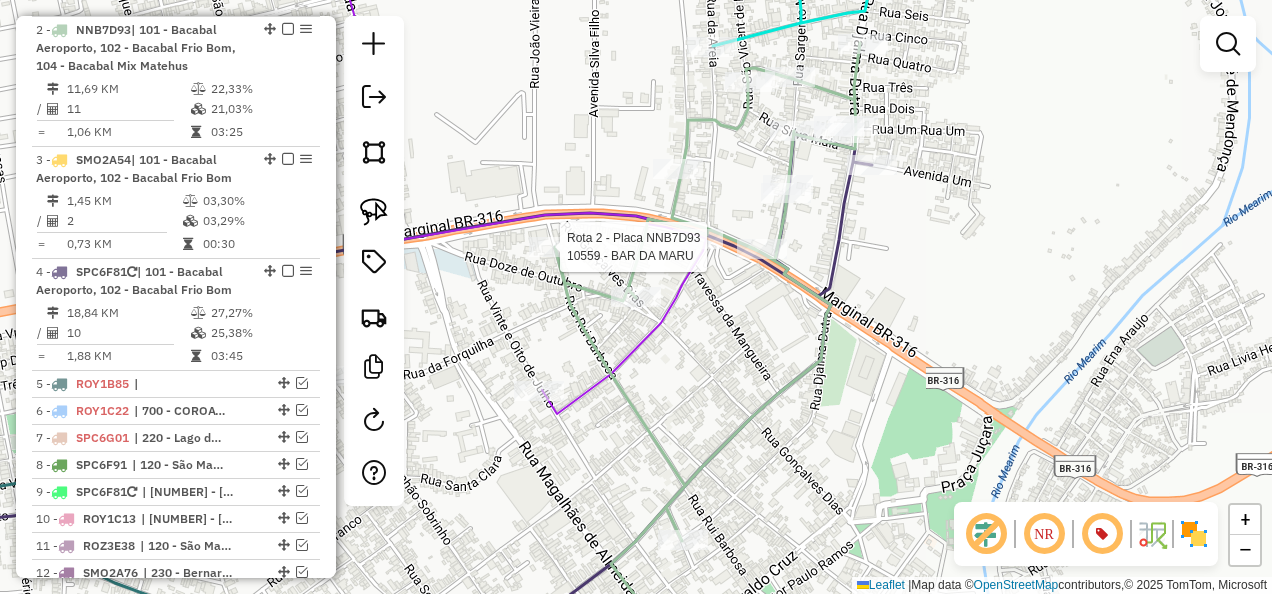 select on "**********" 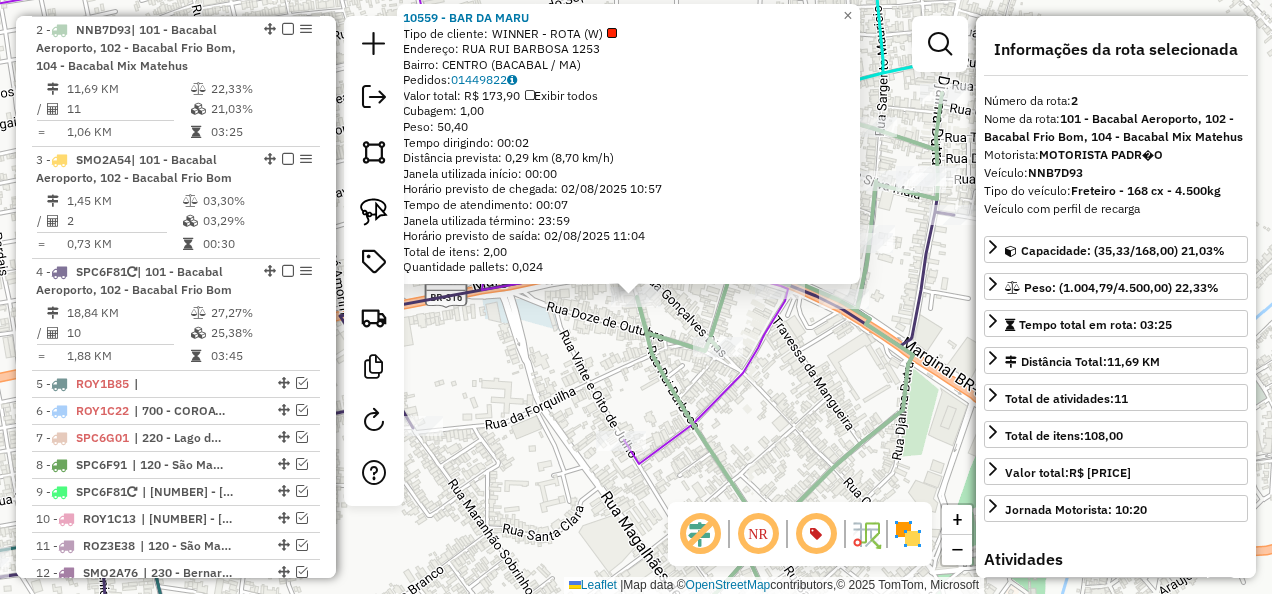 click on "10559 - BAR DA MARU  Tipo de cliente:   WINNER - ROTA (W)   Endereço:  RUA RUI BARBOSA 1253   Bairro: CENTRO (BACABAL / MA)   Pedidos:  01449822   Valor total: R$ 173,90   Exibir todos   Cubagem: 1,00  Peso: 50,40  Tempo dirigindo: 00:02   Distância prevista: 0,29 km (8,70 km/h)   Janela utilizada início: 00:00   Horário previsto de chegada: 02/08/2025 10:57   Tempo de atendimento: 00:07   Janela utilizada término: 23:59   Horário previsto de saída: 02/08/2025 11:04   Total de itens: 2,00   Quantidade pallets: 0,024  × Janela de atendimento Grade de atendimento Capacidade Transportadoras Veículos Cliente Pedidos  Rotas Selecione os dias de semana para filtrar as janelas de atendimento  Seg   Ter   Qua   Qui   Sex   Sáb   Dom  Informe o período da janela de atendimento: De: Até:  Filtrar exatamente a janela do cliente  Considerar janela de atendimento padrão  Selecione os dias de semana para filtrar as grades de atendimento  Seg   Ter   Qua   Qui   Sex   Sáb   Dom   Peso mínimo:   Peso máximo:" 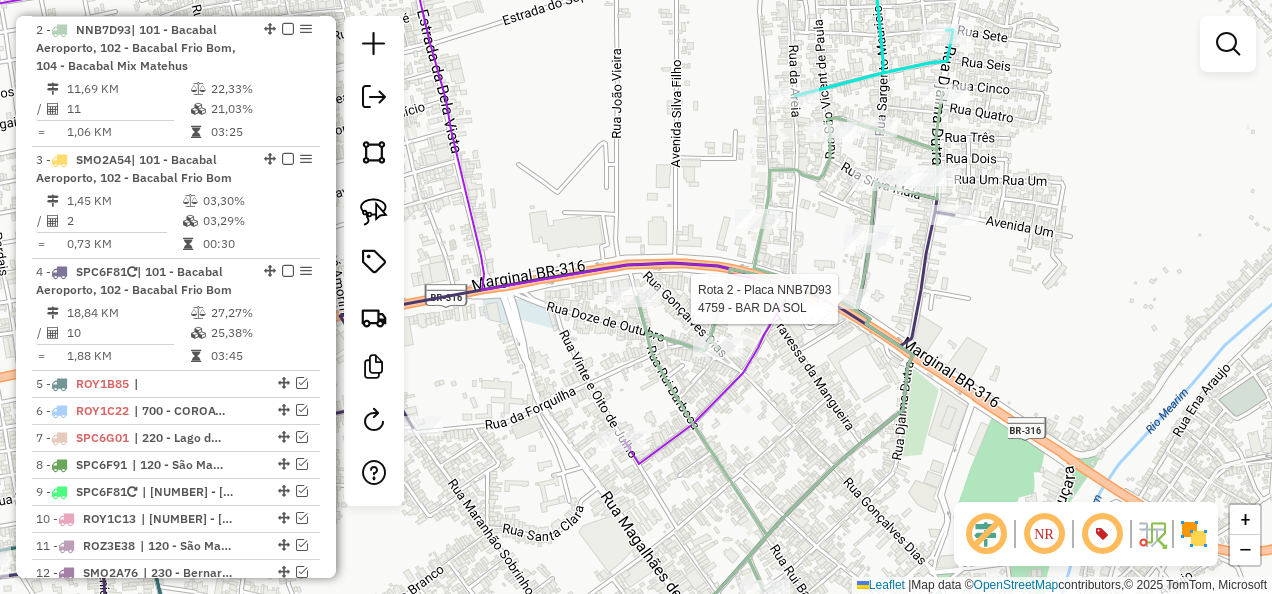 click 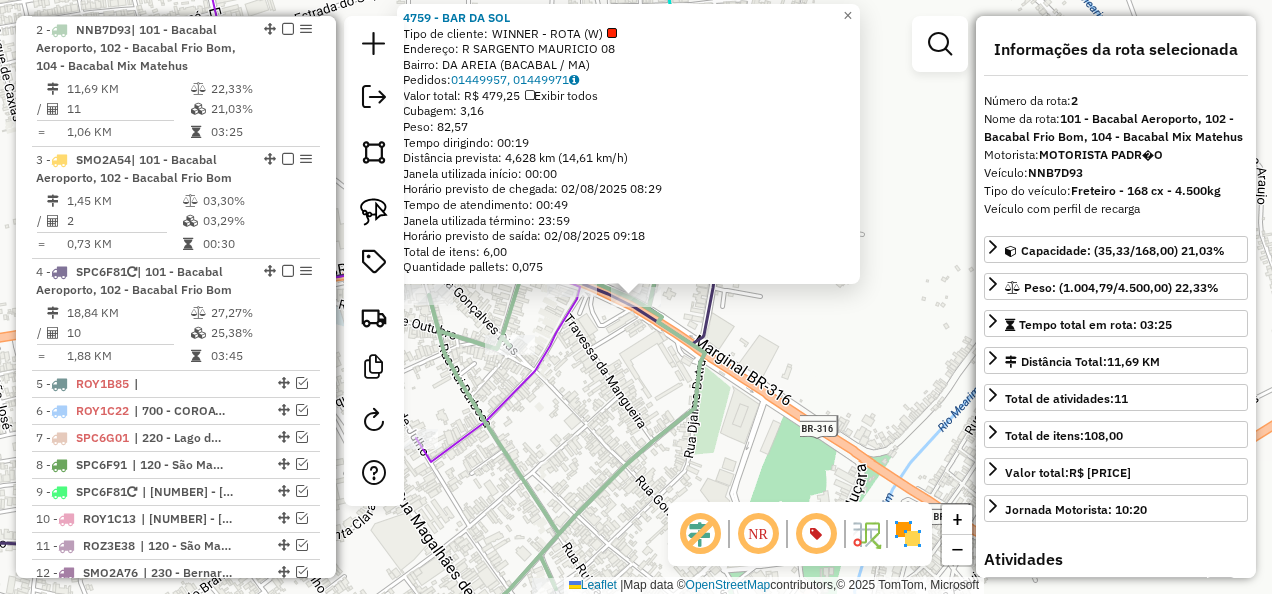 click 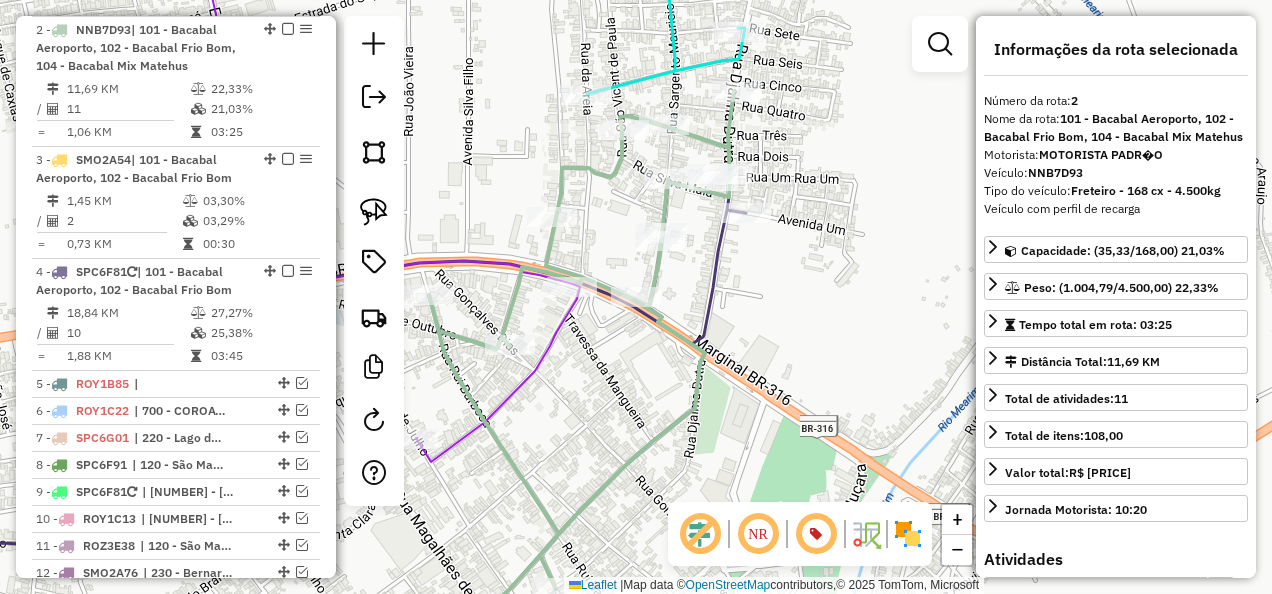 click 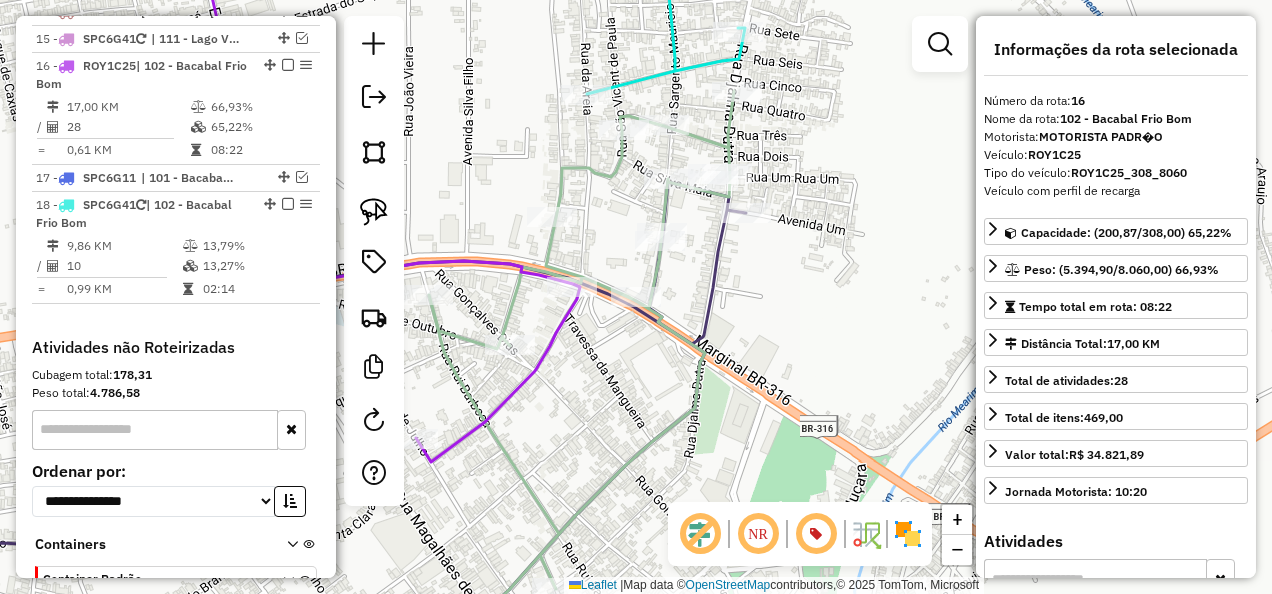 scroll, scrollTop: 1532, scrollLeft: 0, axis: vertical 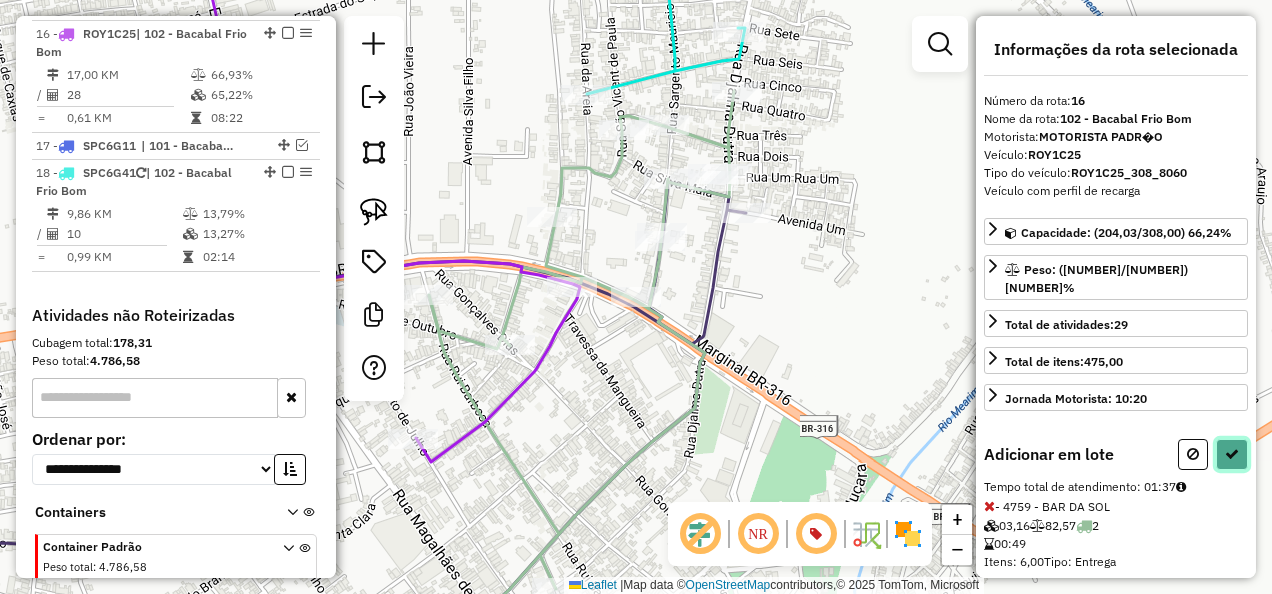 click at bounding box center (1232, 454) 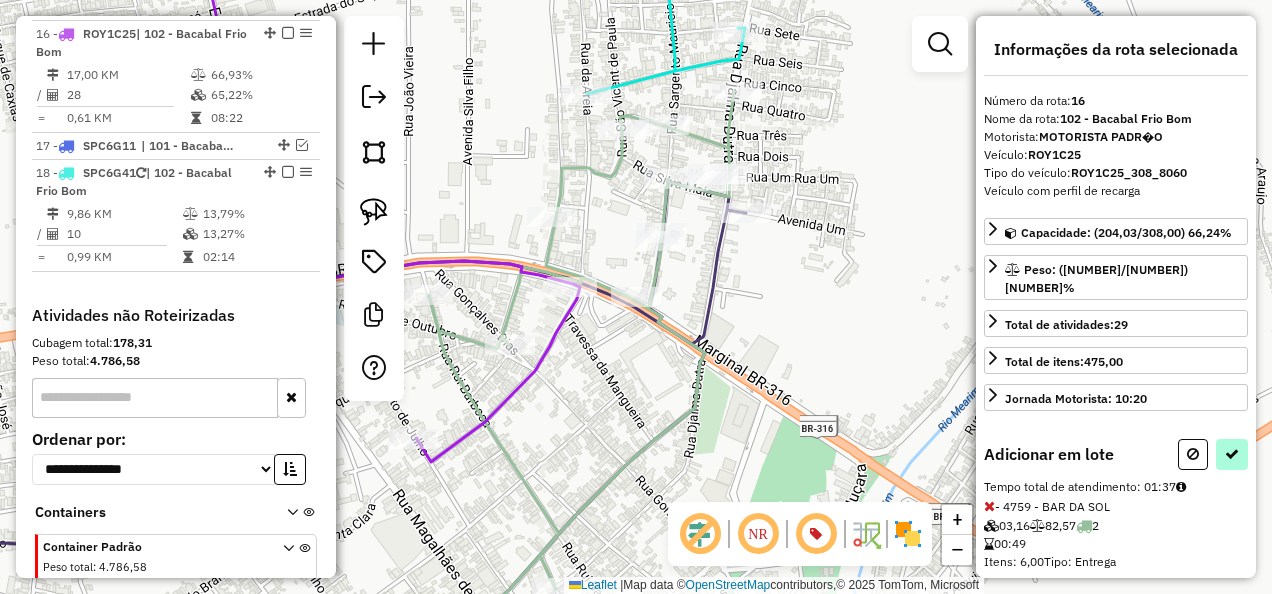 select on "**********" 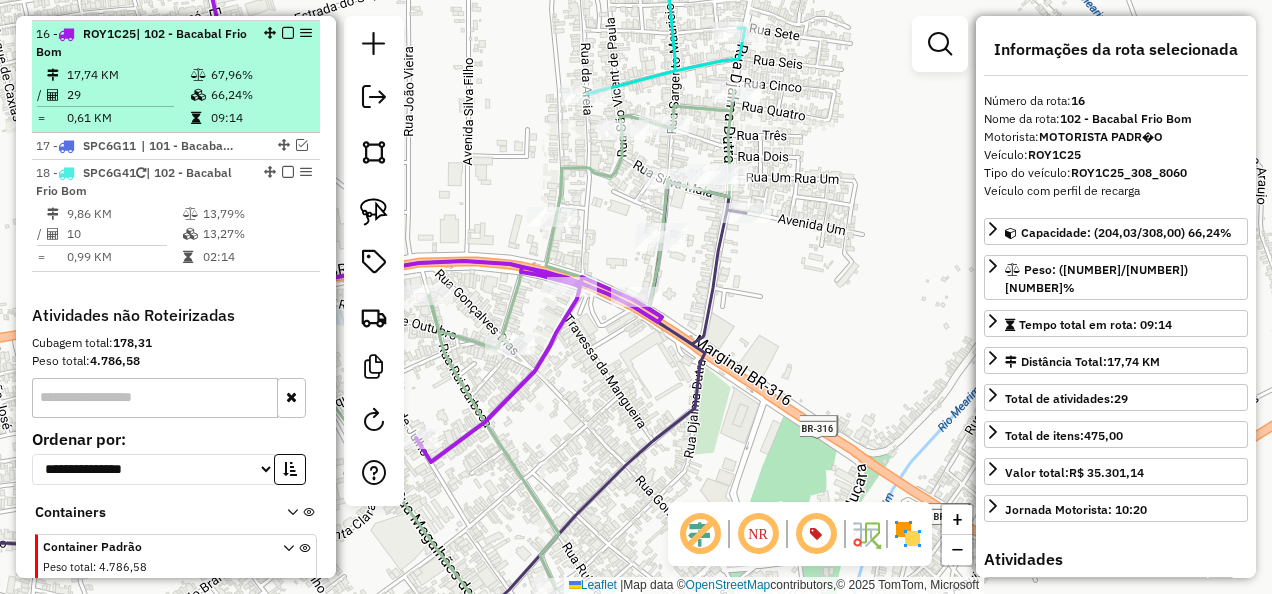 click at bounding box center (288, 33) 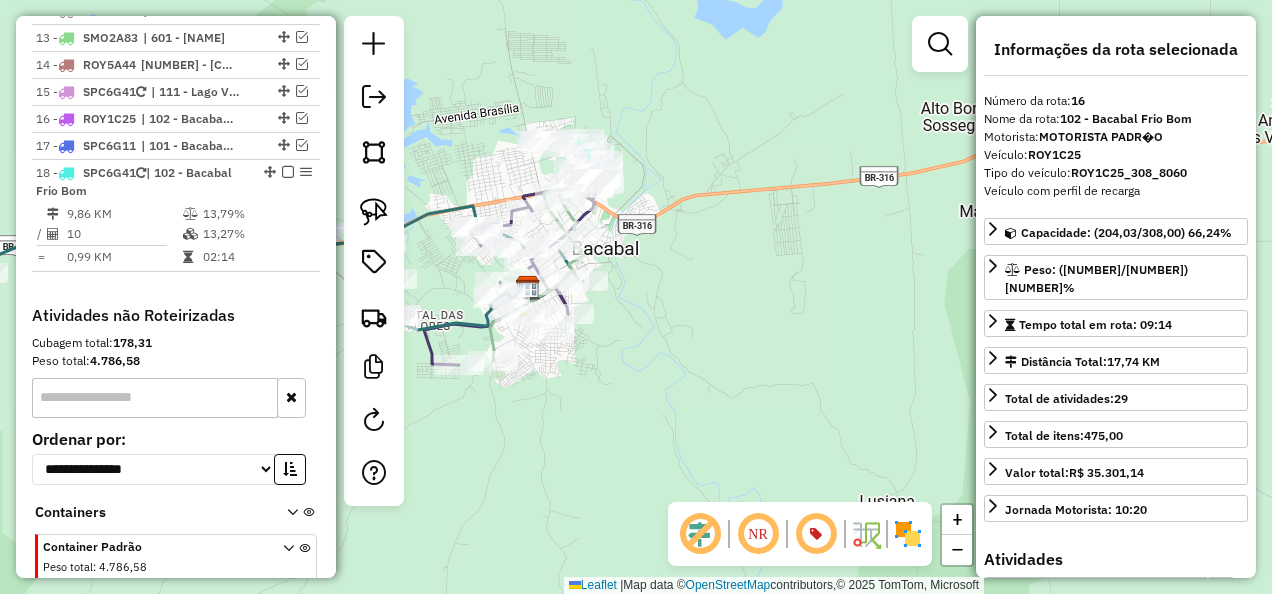 drag, startPoint x: 631, startPoint y: 371, endPoint x: 726, endPoint y: 378, distance: 95.257545 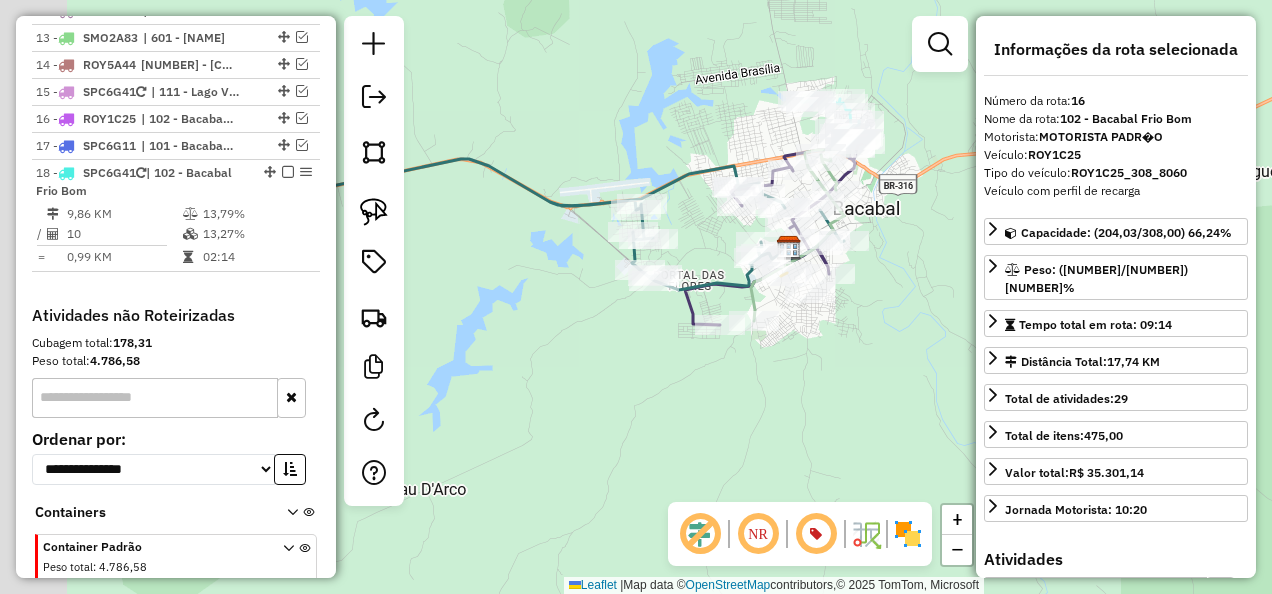 drag, startPoint x: 722, startPoint y: 432, endPoint x: 915, endPoint y: 320, distance: 223.14345 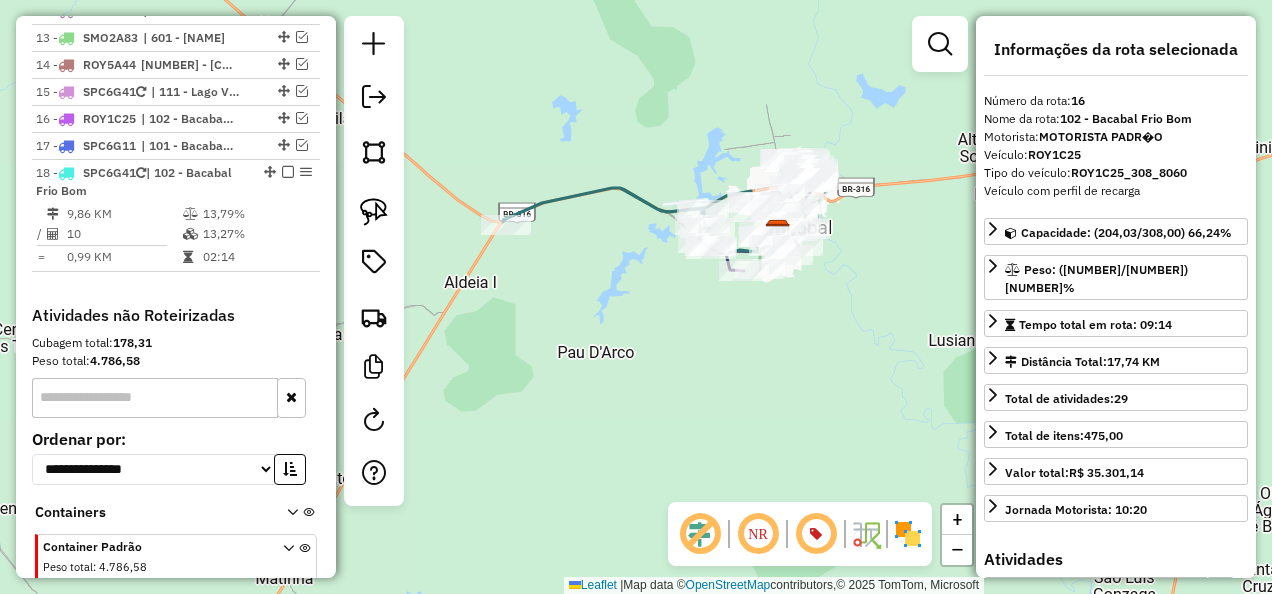 drag, startPoint x: 592, startPoint y: 341, endPoint x: 576, endPoint y: 347, distance: 17.088007 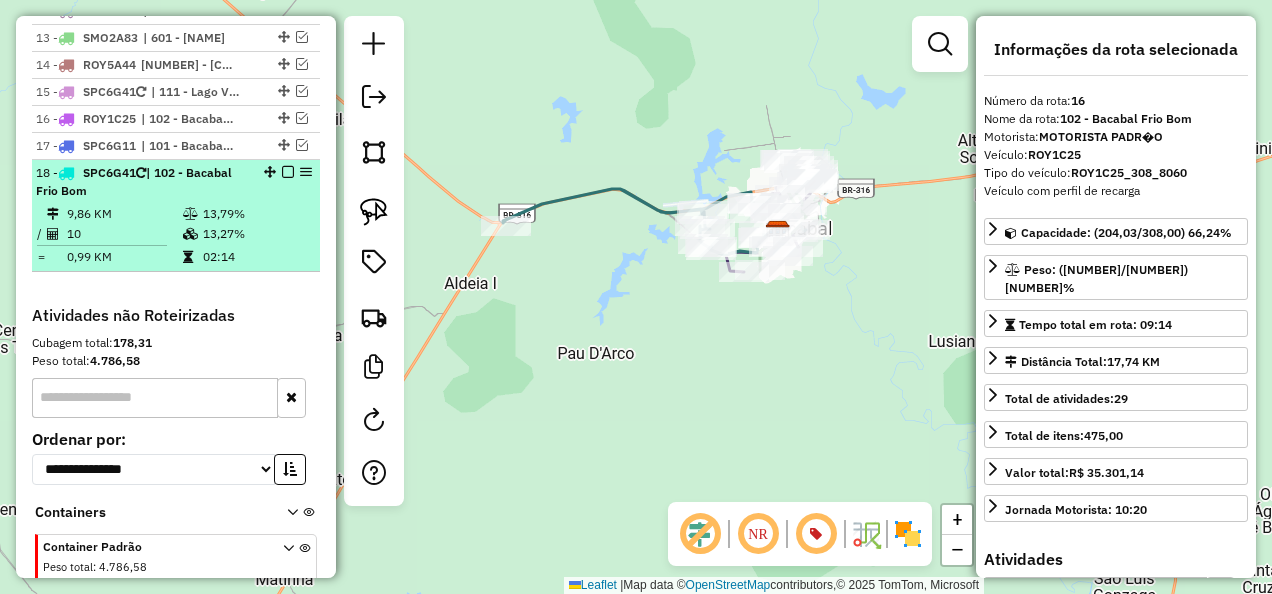 click on "18 -       SPC6G41   | 102 - Bacabal Frio Bom" at bounding box center (142, 182) 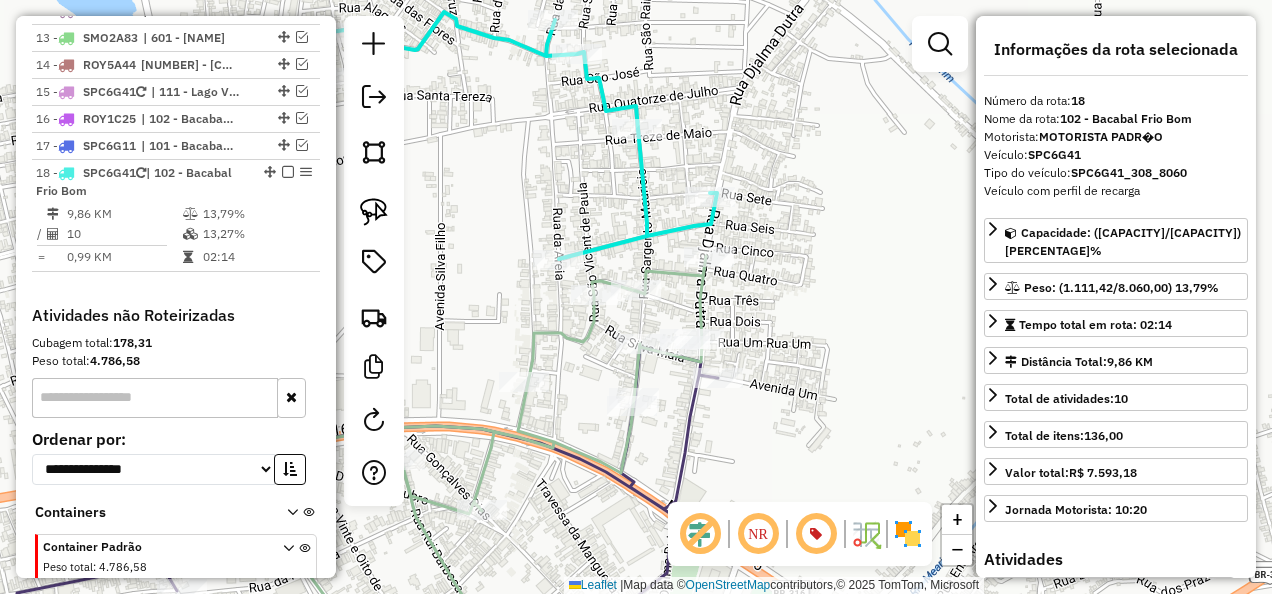 click 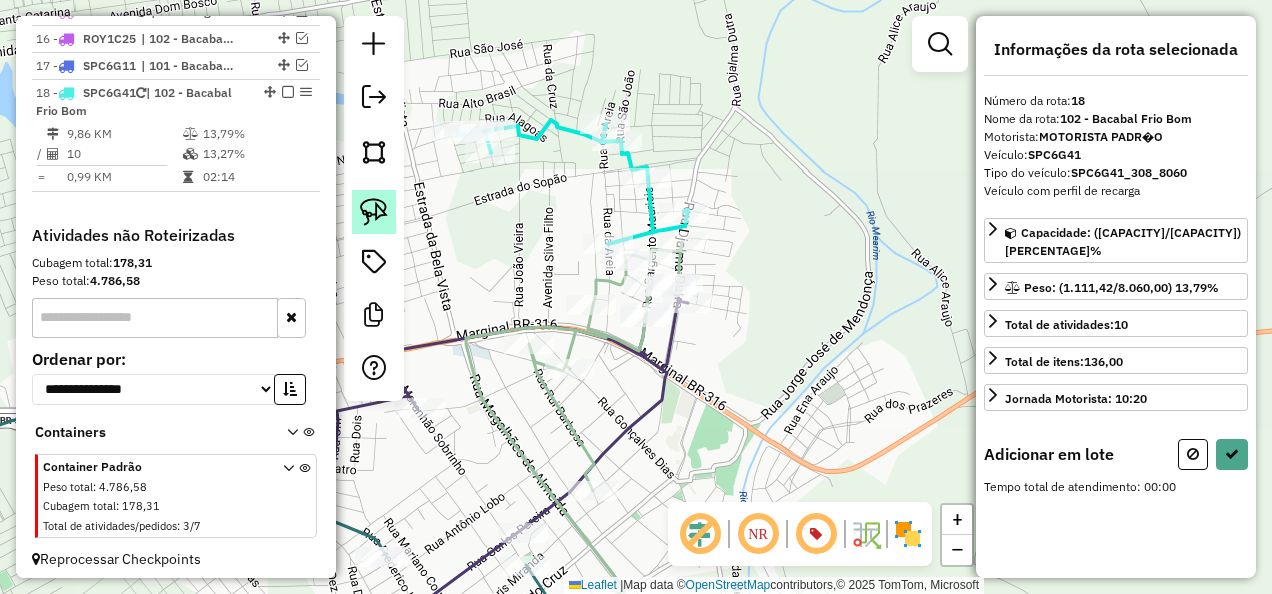 click 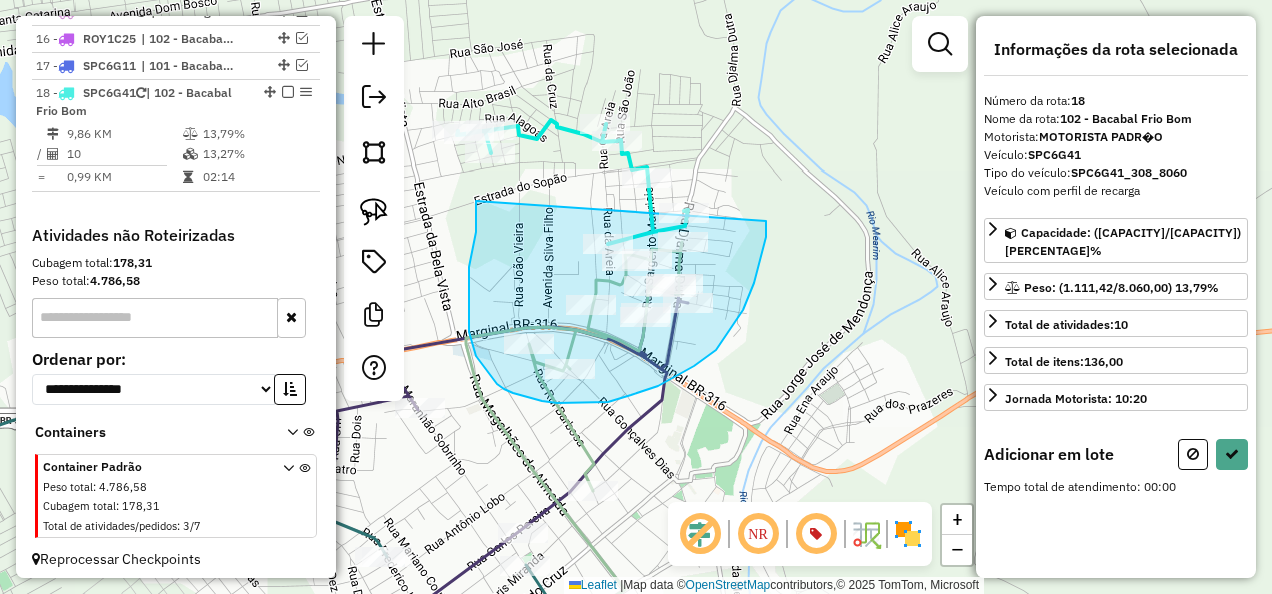drag, startPoint x: 477, startPoint y: 201, endPoint x: 766, endPoint y: 208, distance: 289.08478 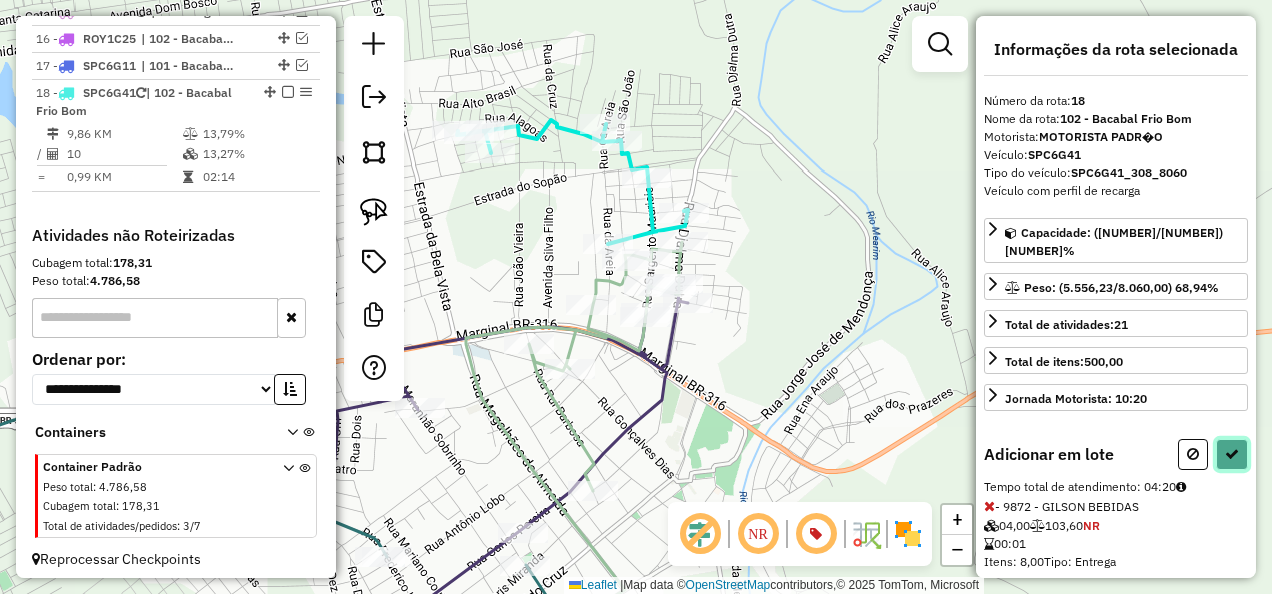 click at bounding box center [1232, 454] 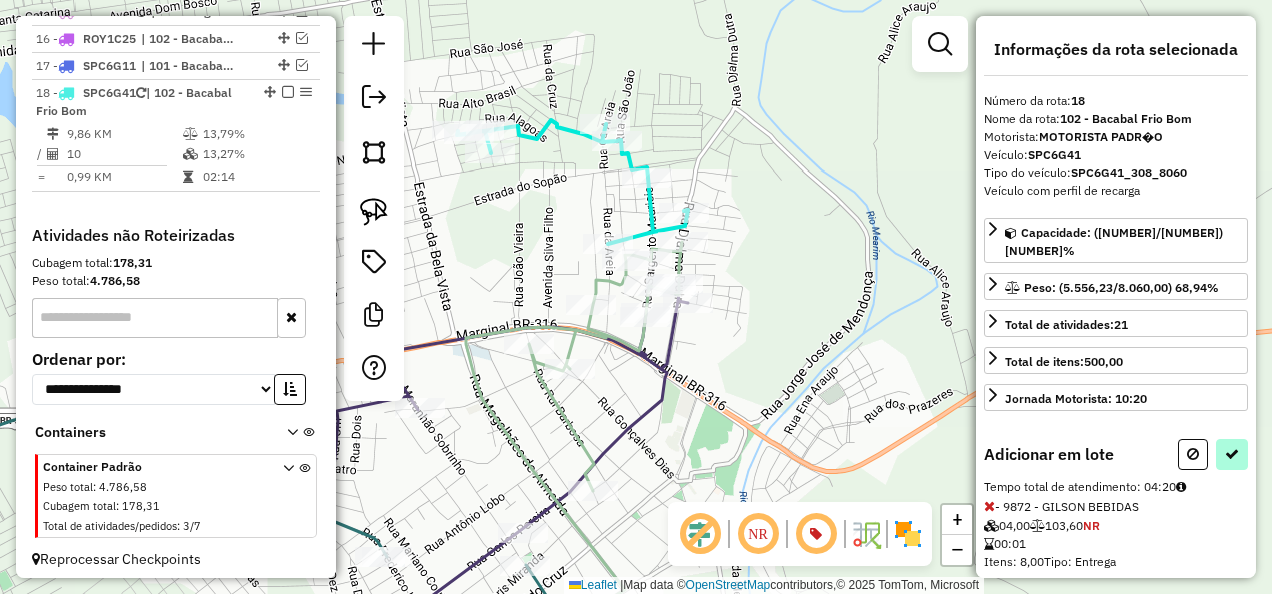 select on "**********" 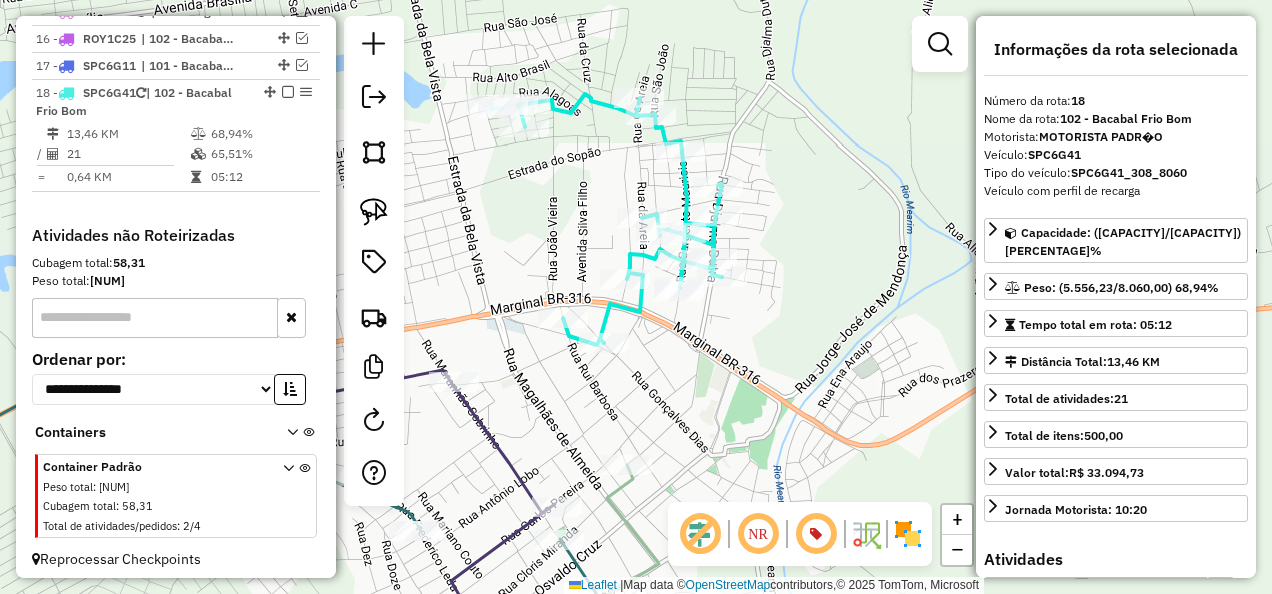 drag, startPoint x: 646, startPoint y: 412, endPoint x: 748, endPoint y: 314, distance: 141.44963 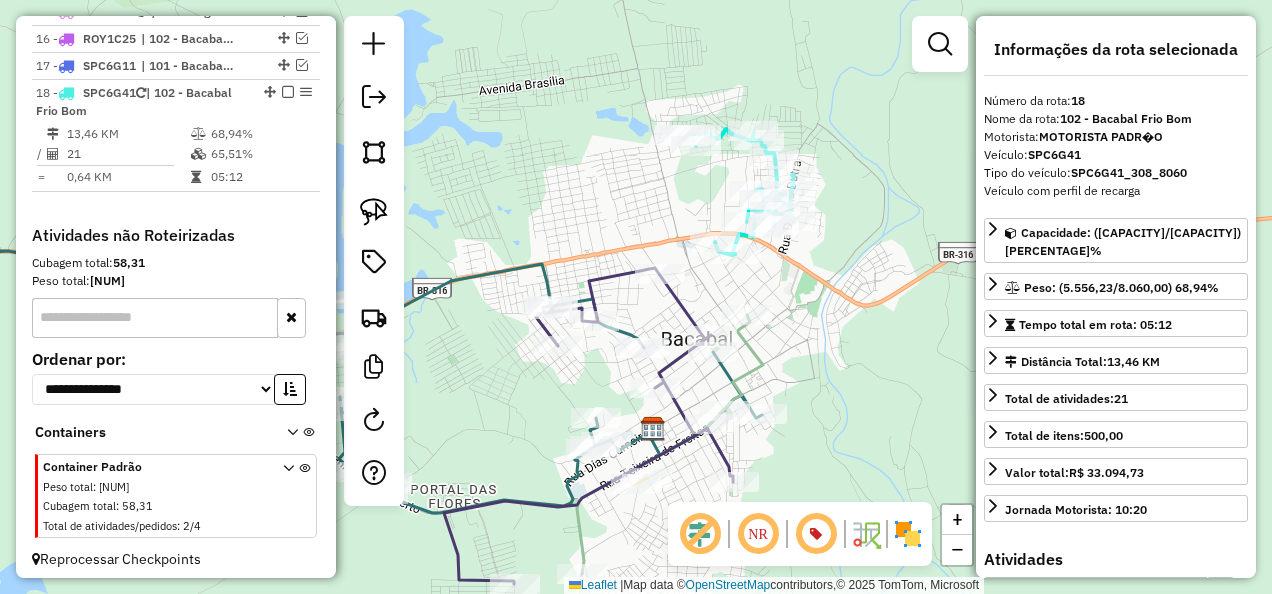 drag, startPoint x: 529, startPoint y: 483, endPoint x: 622, endPoint y: 346, distance: 165.58382 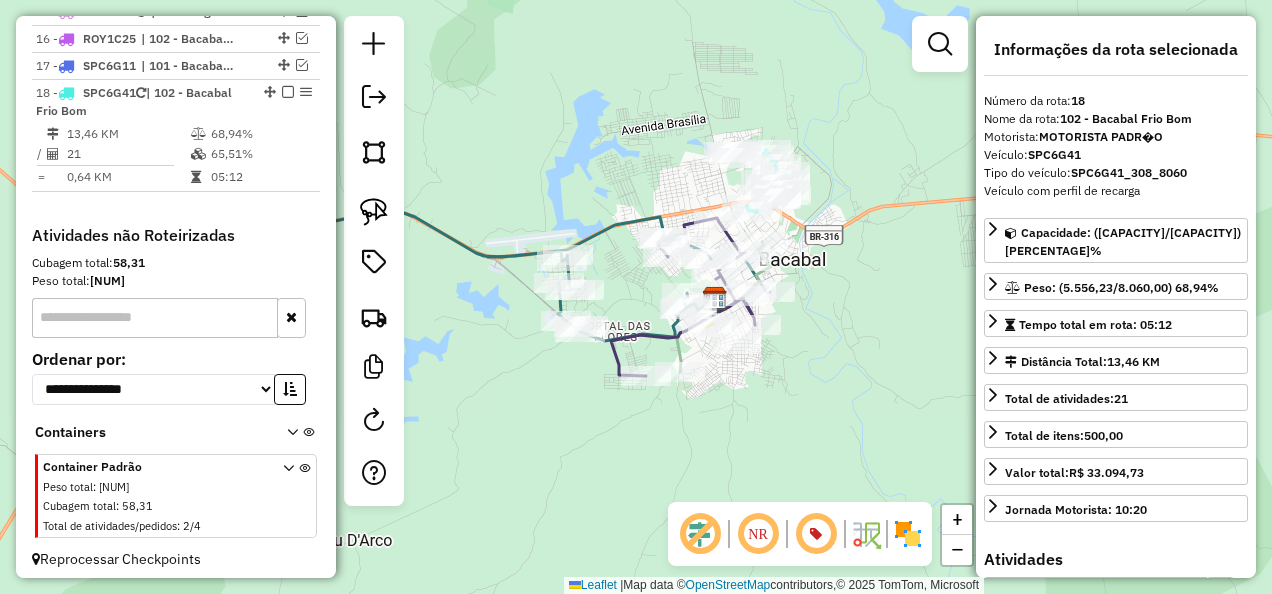 drag, startPoint x: 522, startPoint y: 427, endPoint x: 683, endPoint y: 318, distance: 194.42737 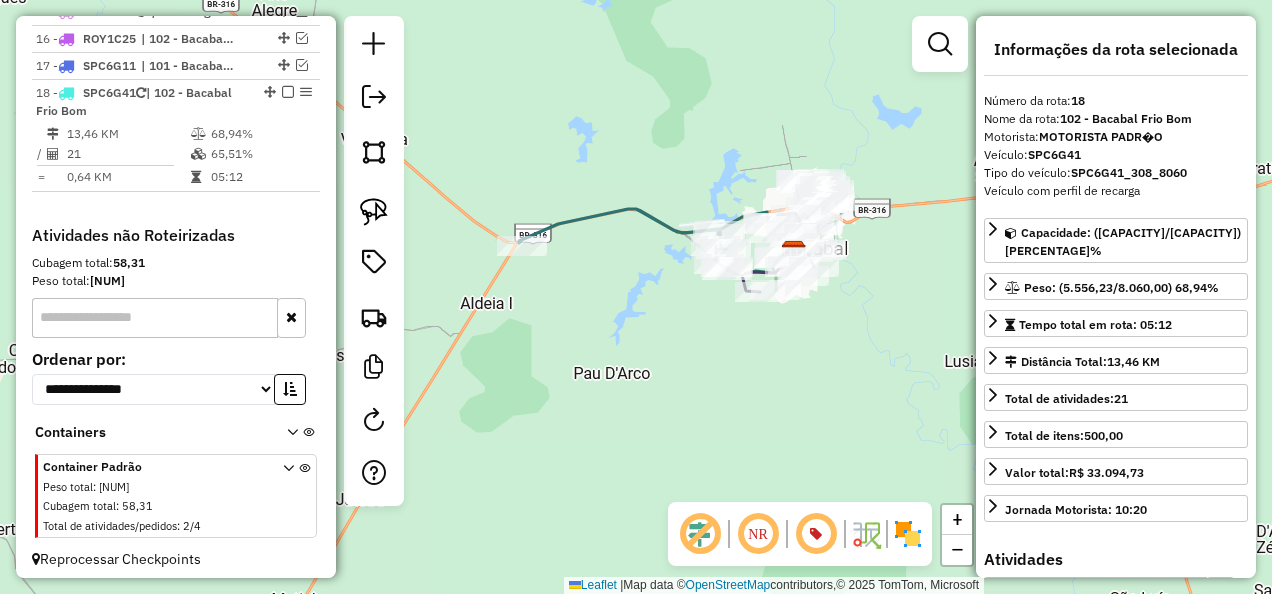 drag, startPoint x: 533, startPoint y: 305, endPoint x: 558, endPoint y: 340, distance: 43.011627 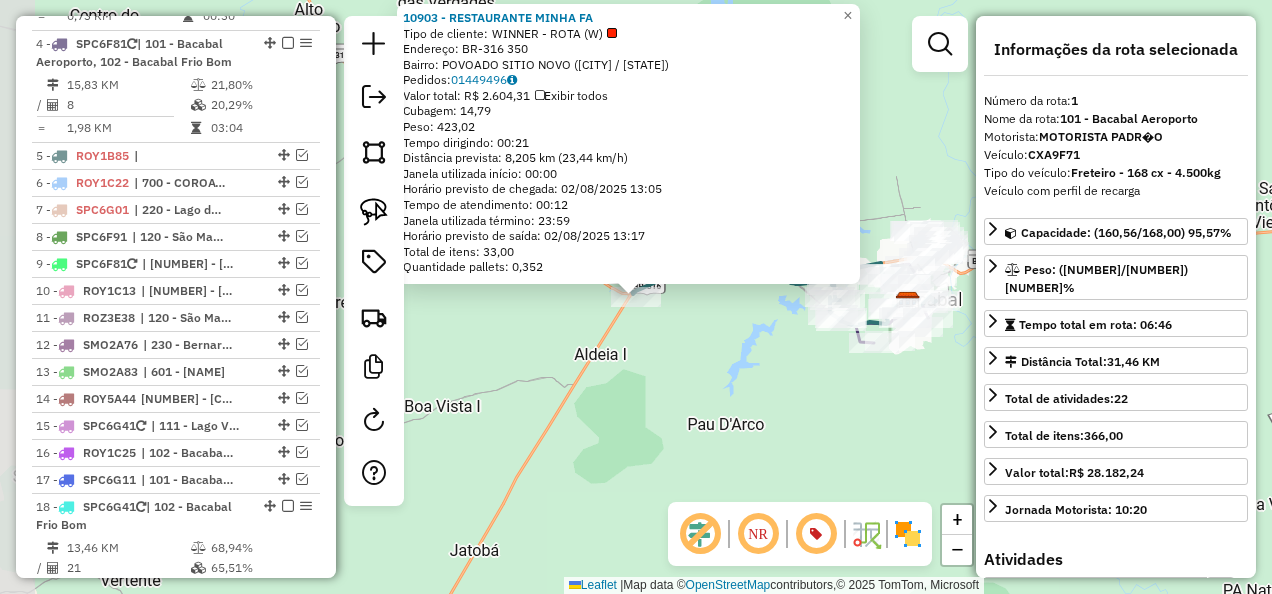 scroll, scrollTop: 774, scrollLeft: 0, axis: vertical 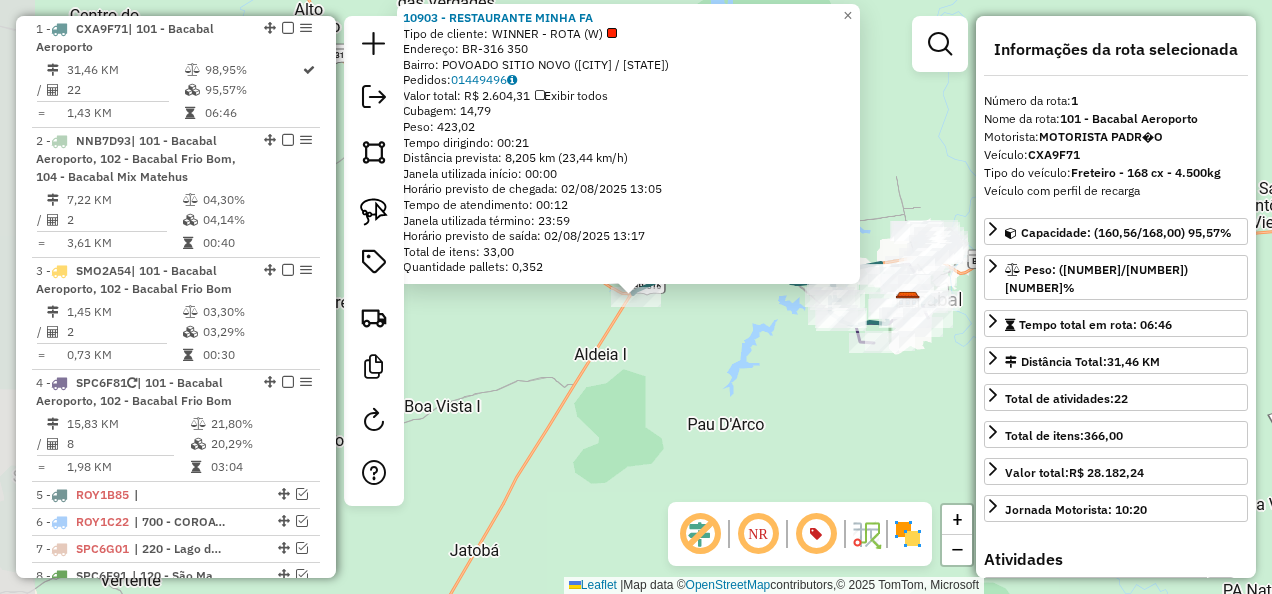 click on "10903 - RESTAURANTE MINHA FA  Tipo de cliente:   WINNER - ROTA (W)   Endereço: BR-316                        350   Bairro: POVOADO SITIO NOVO (BACABAL / MA)   Pedidos:  01449496   Valor total: R$ 2.604,31   Exibir todos   Cubagem: 14,79  Peso: 423,02  Tempo dirigindo: 00:21   Distância prevista: 8,205 km (23,44 km/h)   Janela utilizada início: 00:00   Horário previsto de chegada: 02/08/2025 13:05   Tempo de atendimento: 00:12   Janela utilizada término: 23:59   Horário previsto de saída: 02/08/2025 13:17   Total de itens: 33,00   Quantidade pallets: 0,352  × Janela de atendimento Grade de atendimento Capacidade Transportadoras Veículos Cliente Pedidos  Rotas Selecione os dias de semana para filtrar as janelas de atendimento  Seg   Ter   Qua   Qui   Sex   Sáb   Dom  Informe o período da janela de atendimento: De: Até:  Filtrar exatamente a janela do cliente  Considerar janela de atendimento padrão  Selecione os dias de semana para filtrar as grades de atendimento  Seg   Ter   Qua   Qui   Sex  De:" 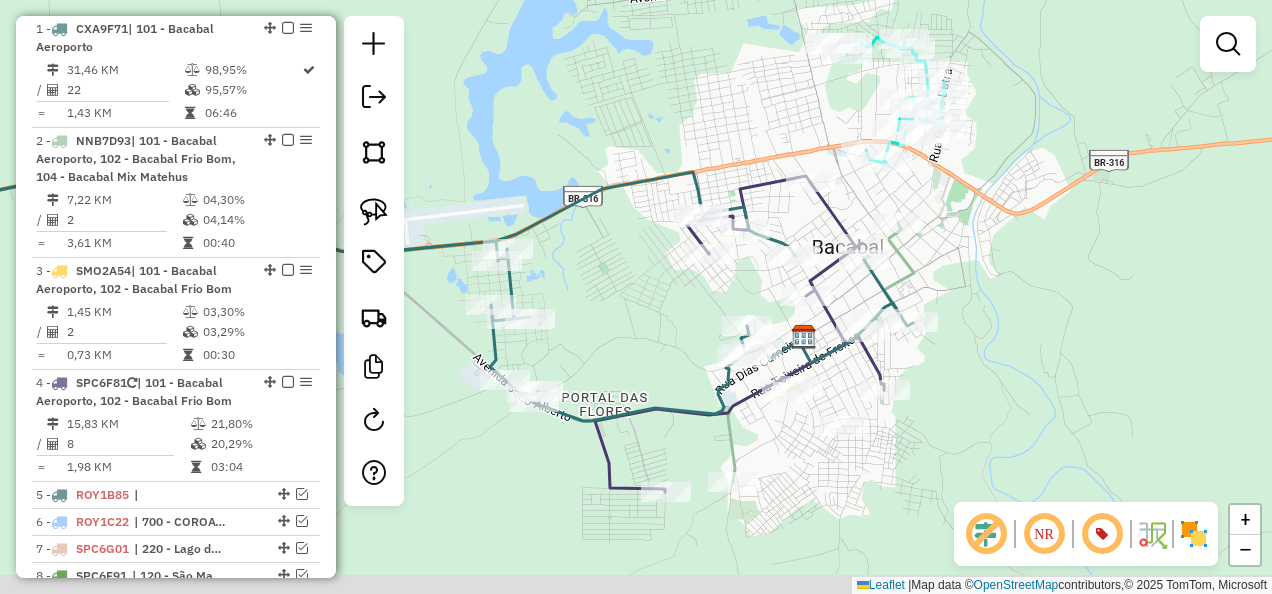 drag, startPoint x: 662, startPoint y: 376, endPoint x: 648, endPoint y: 313, distance: 64.53681 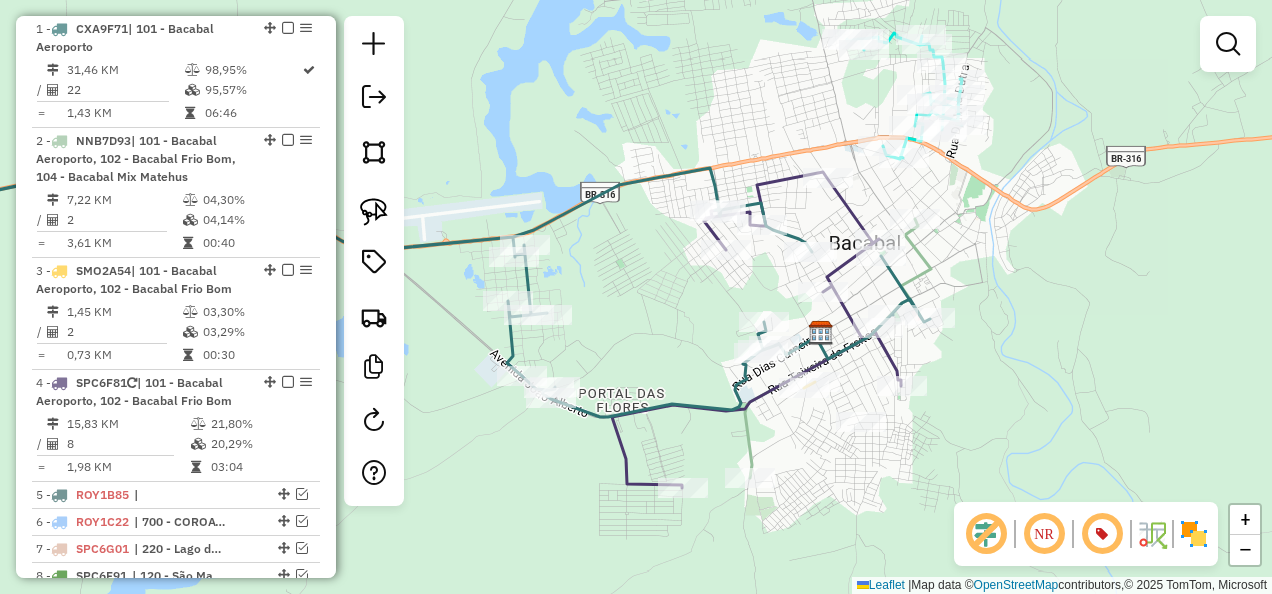 drag, startPoint x: 629, startPoint y: 324, endPoint x: 660, endPoint y: 386, distance: 69.31811 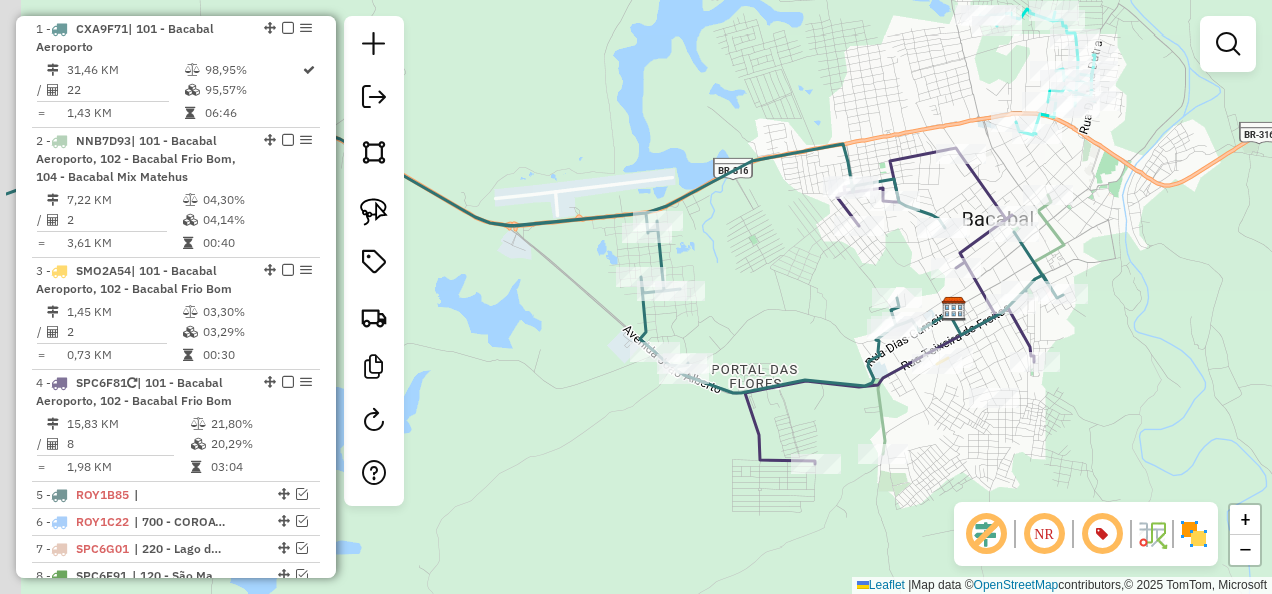 drag, startPoint x: 653, startPoint y: 328, endPoint x: 820, endPoint y: 280, distance: 173.76134 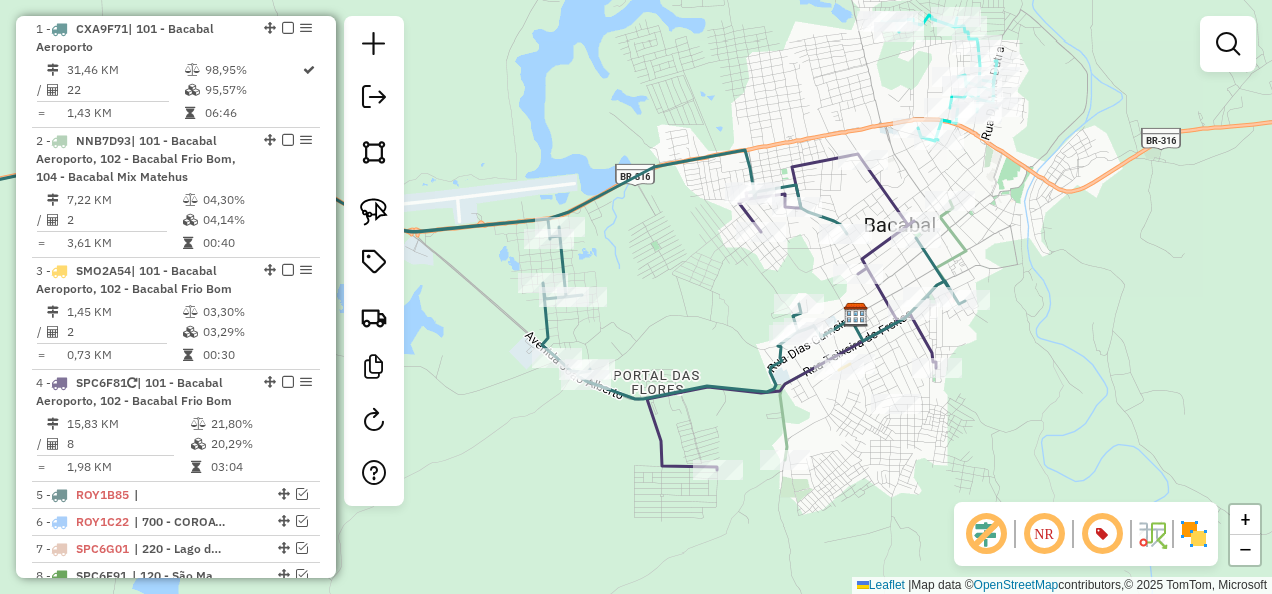 drag, startPoint x: 801, startPoint y: 271, endPoint x: 636, endPoint y: 289, distance: 165.97891 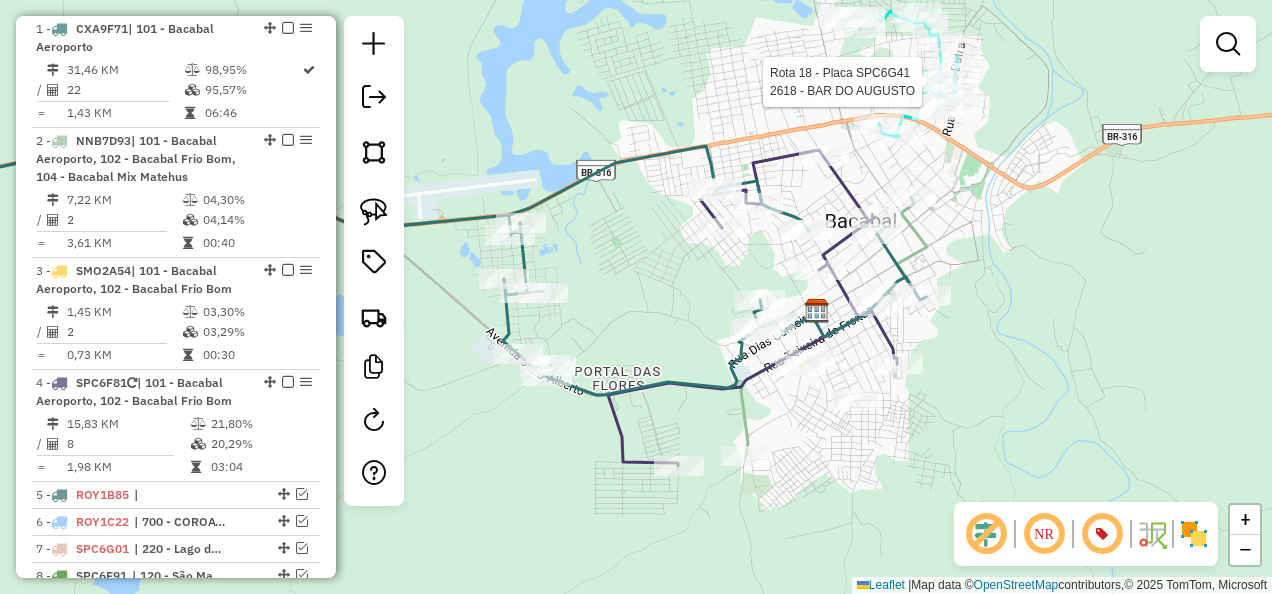 select on "**********" 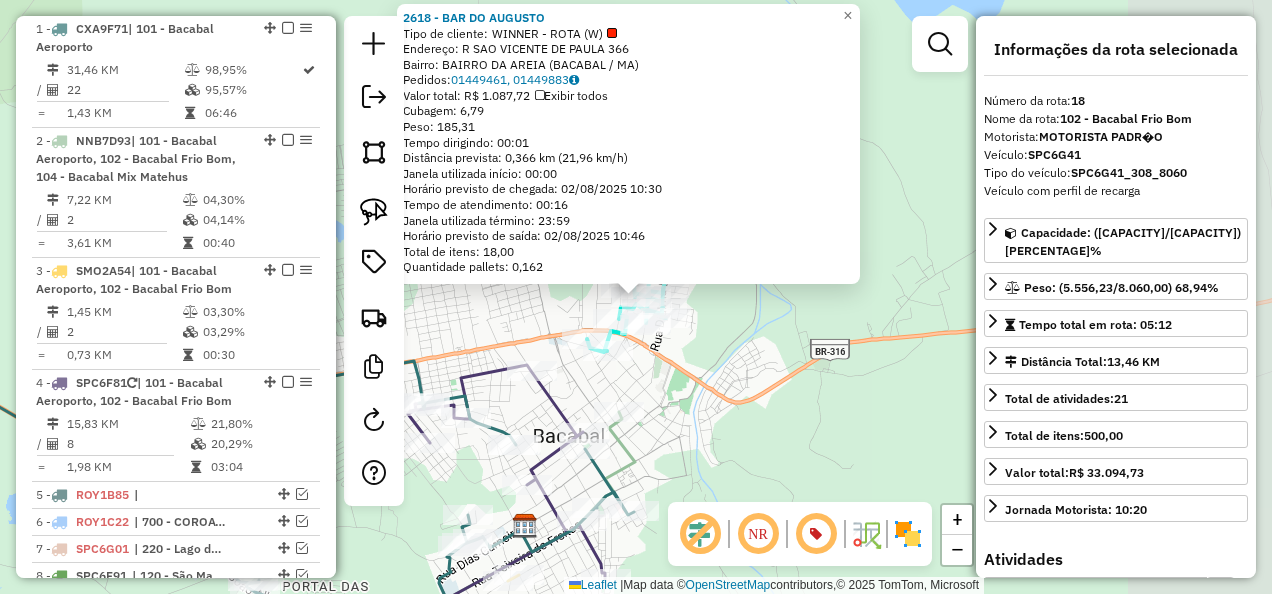 scroll, scrollTop: 1527, scrollLeft: 0, axis: vertical 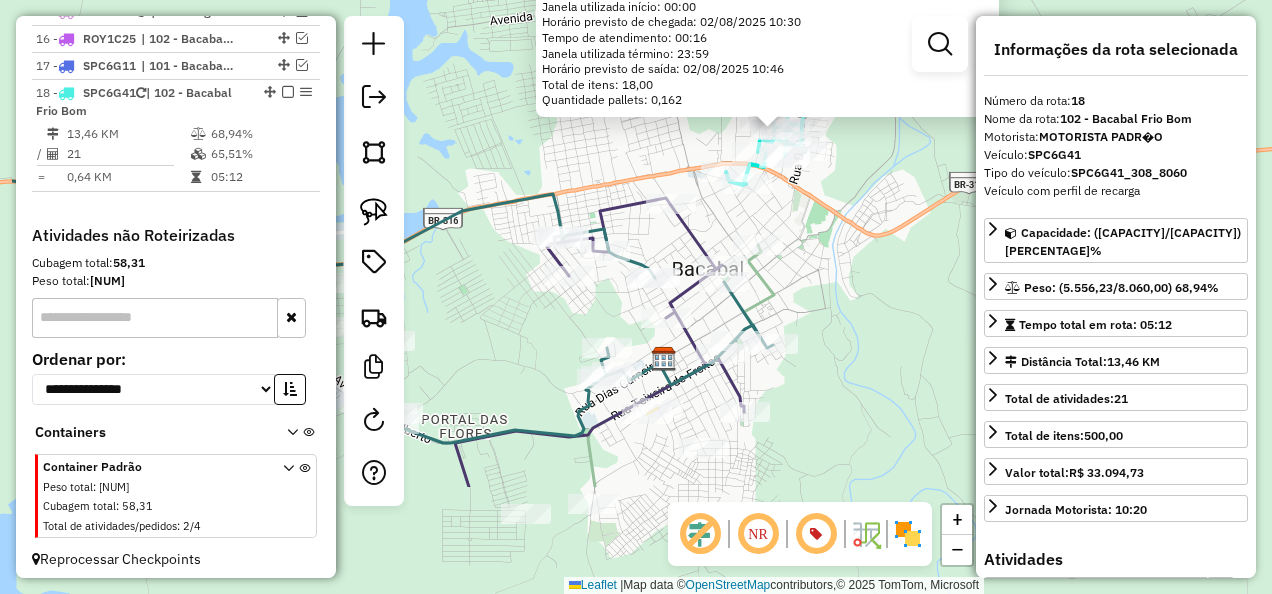 drag, startPoint x: 913, startPoint y: 304, endPoint x: 1004, endPoint y: 212, distance: 129.40247 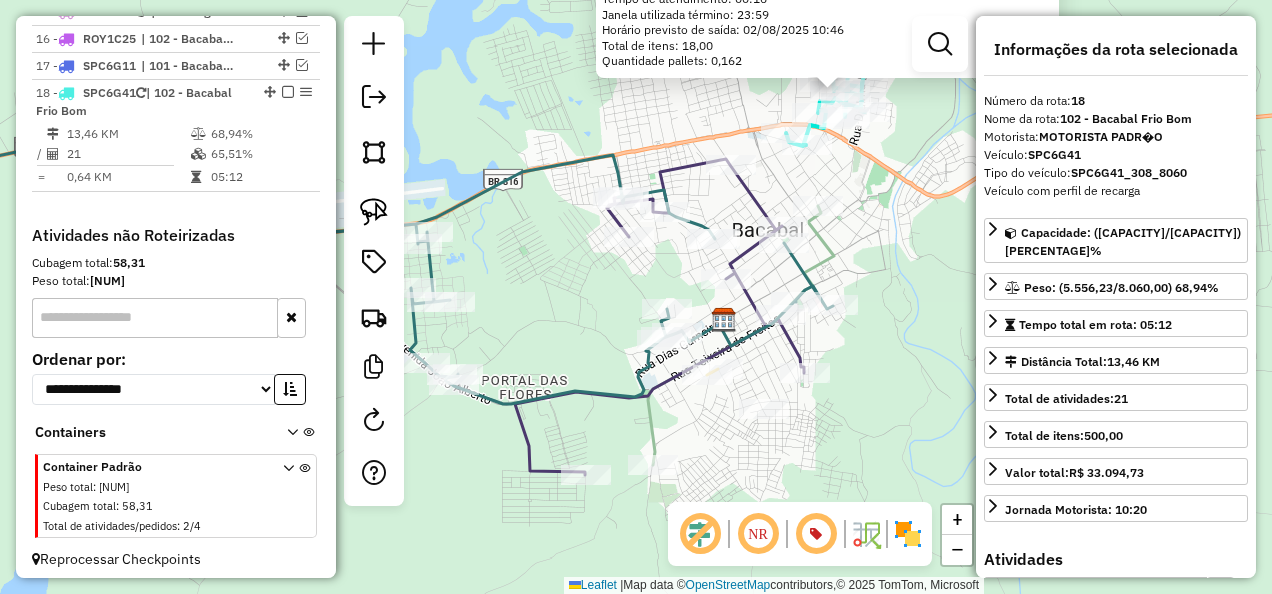 drag, startPoint x: 566, startPoint y: 310, endPoint x: 703, endPoint y: 315, distance: 137.09122 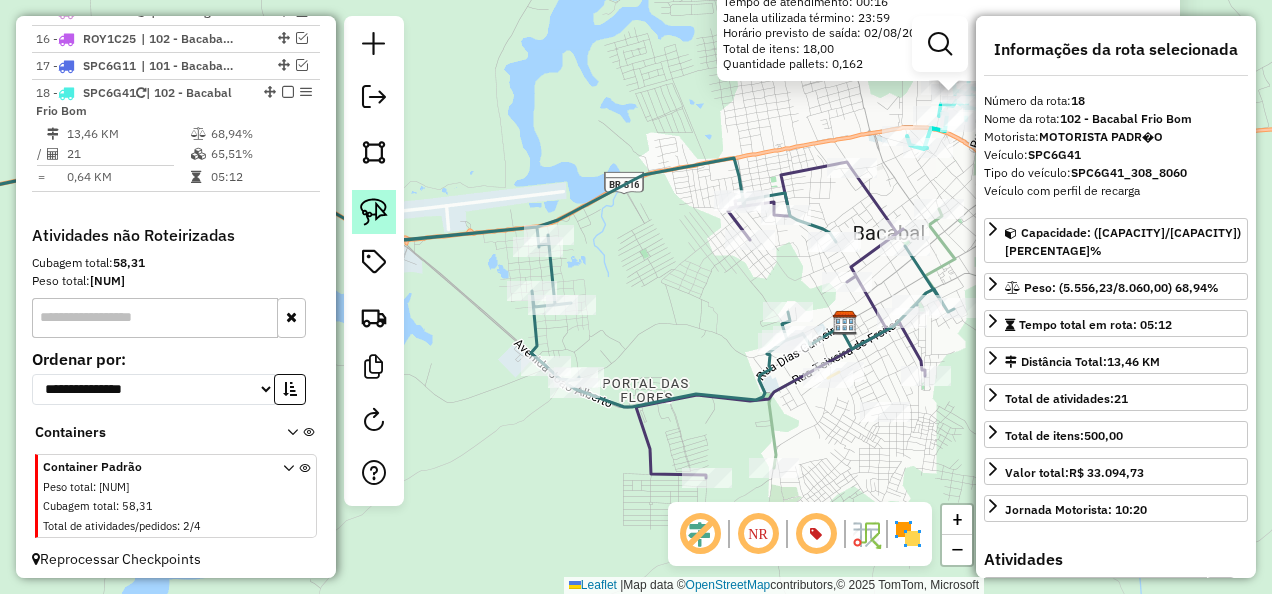 click 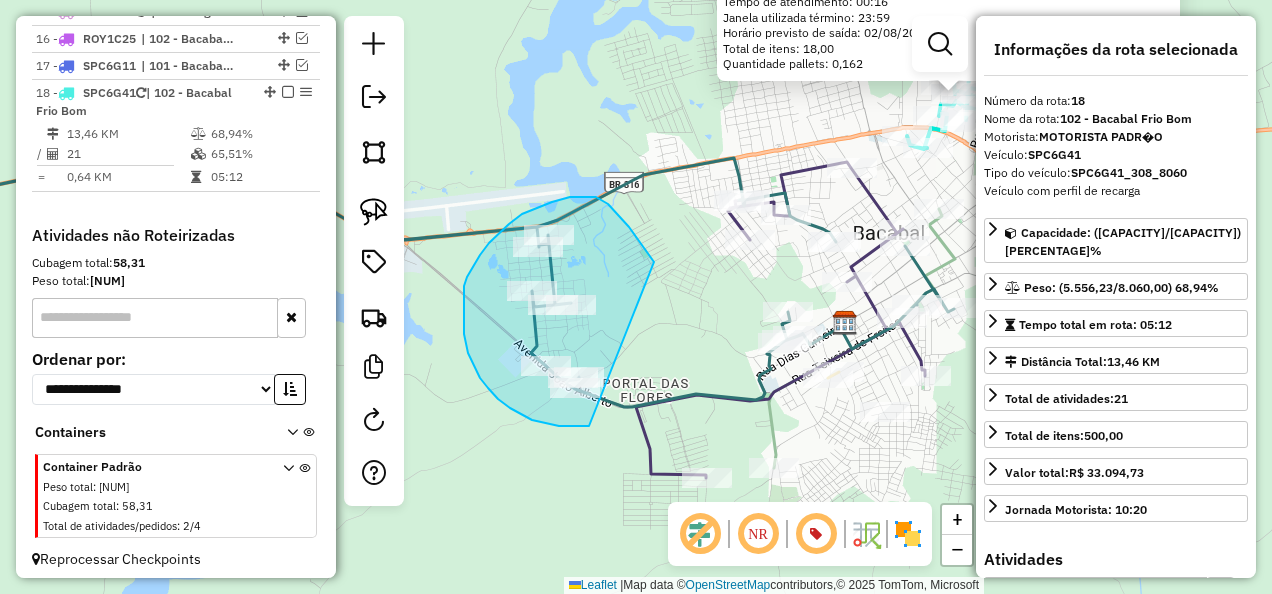 drag, startPoint x: 620, startPoint y: 218, endPoint x: 594, endPoint y: 426, distance: 209.6187 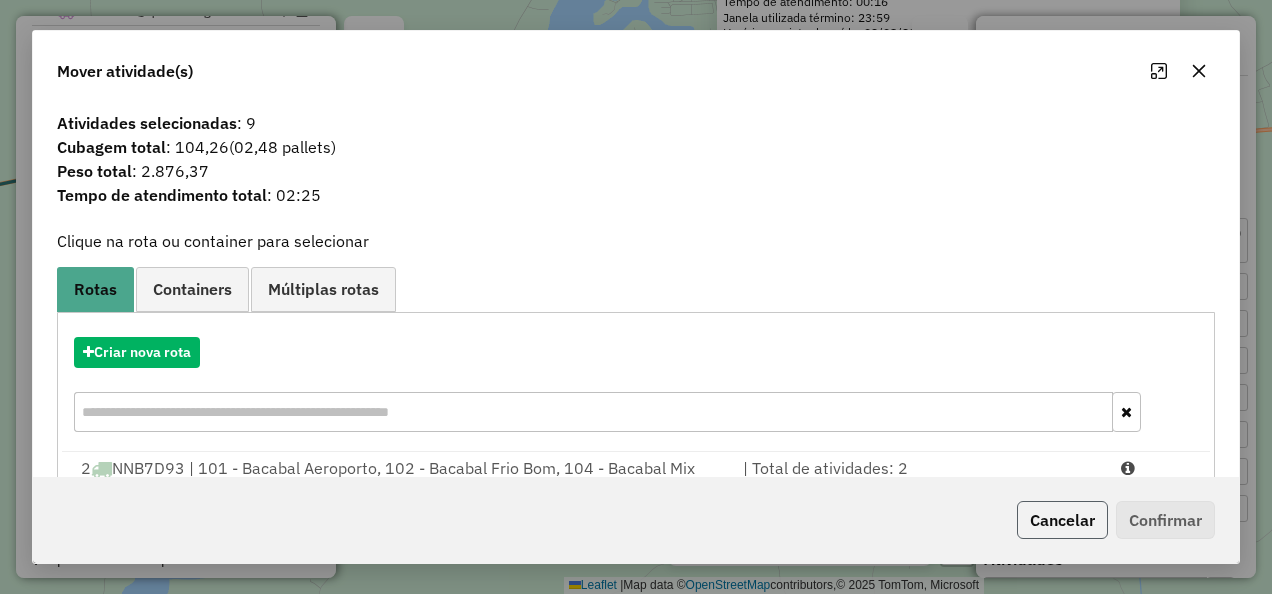 click on "Cancelar" 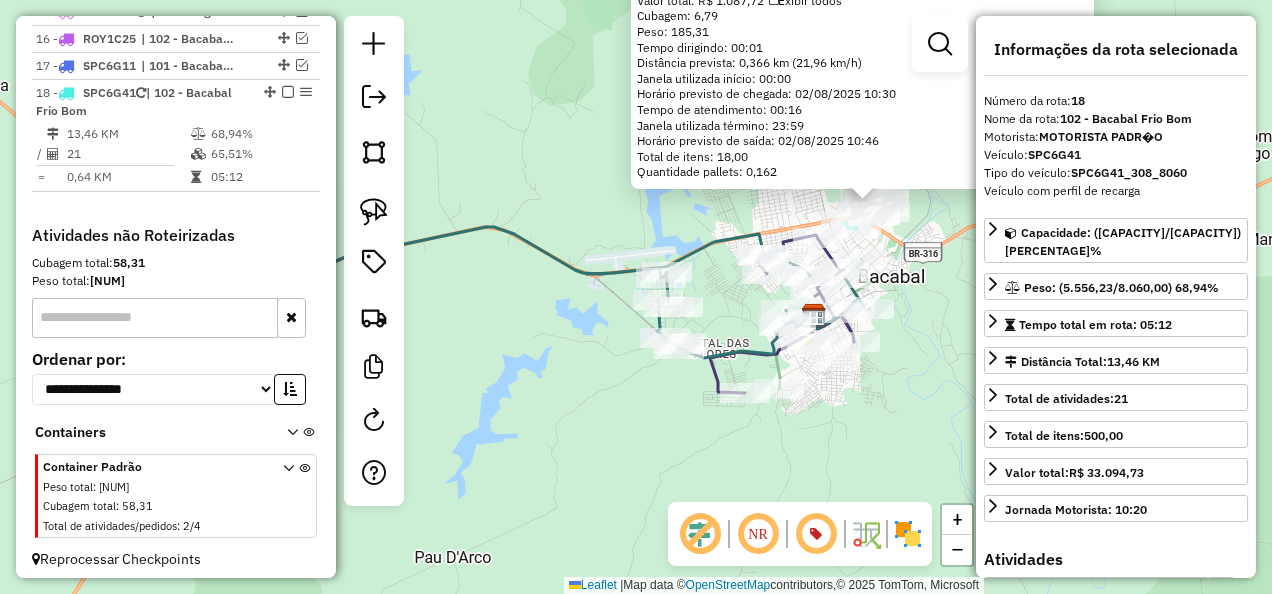 click on "2618 - BAR DO AUGUSTO  Tipo de cliente:   WINNER - ROTA (W)   Endereço: R   SAO VICENTE DE PAULA          366   Bairro: BAIRRO DA AREIA (BACABAL / MA)   Pedidos:  01449461, 01449883   Valor total: R$ 1.087,72   Exibir todos   Cubagem: 6,79  Peso: 185,31  Tempo dirigindo: 00:01   Distância prevista: 0,366 km (21,96 km/h)   Janela utilizada início: 00:00   Horário previsto de chegada: 02/08/2025 10:30   Tempo de atendimento: 00:16   Janela utilizada término: 23:59   Horário previsto de saída: 02/08/2025 10:46   Total de itens: 18,00   Quantidade pallets: 0,162  × Janela de atendimento Grade de atendimento Capacidade Transportadoras Veículos Cliente Pedidos  Rotas Selecione os dias de semana para filtrar as janelas de atendimento  Seg   Ter   Qua   Qui   Sex   Sáb   Dom  Informe o período da janela de atendimento: De: Até:  Filtrar exatamente a janela do cliente  Considerar janela de atendimento padrão  Selecione os dias de semana para filtrar as grades de atendimento  Seg   Ter   Qua   Qui   Sex  +" 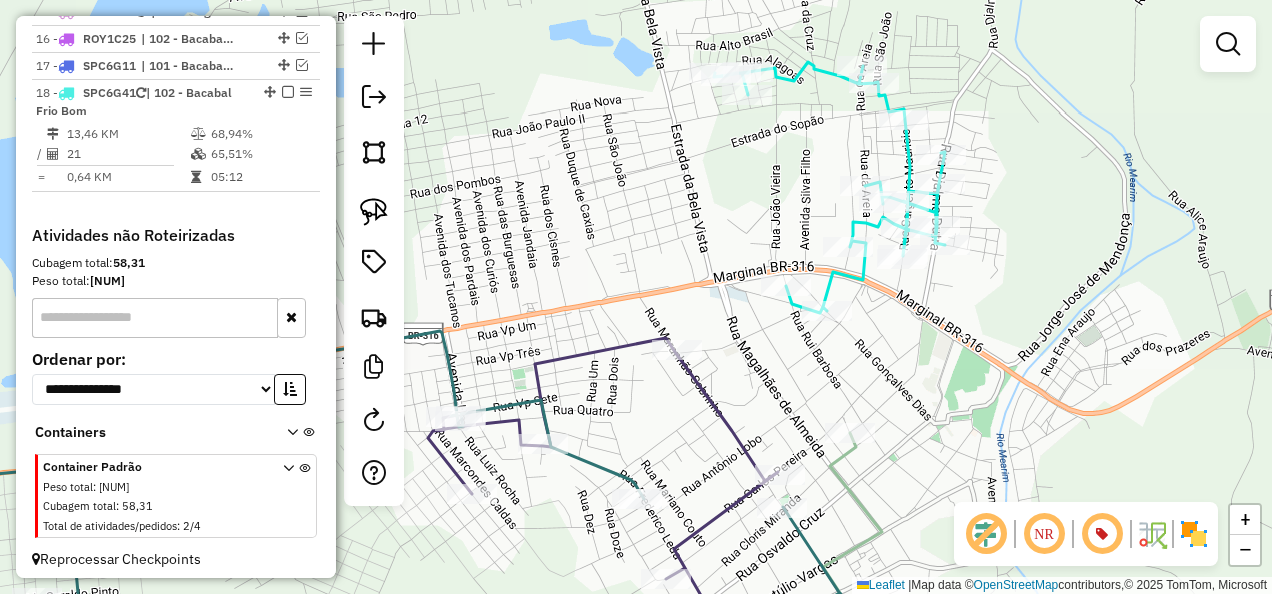 click 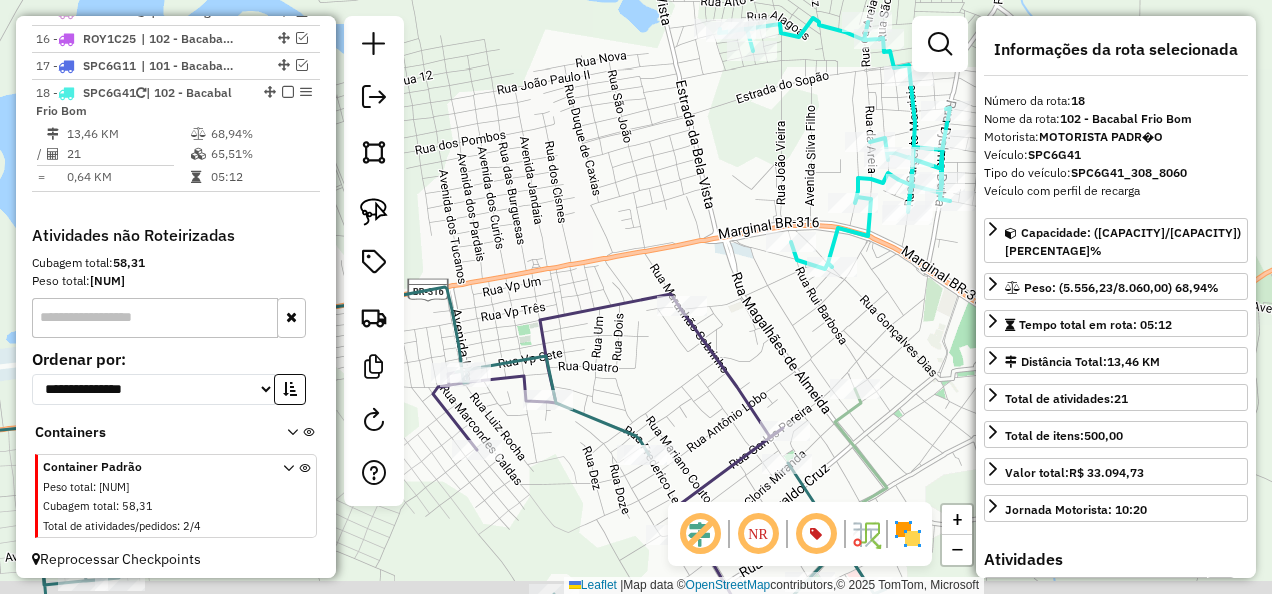 drag, startPoint x: 657, startPoint y: 407, endPoint x: 694, endPoint y: 266, distance: 145.7738 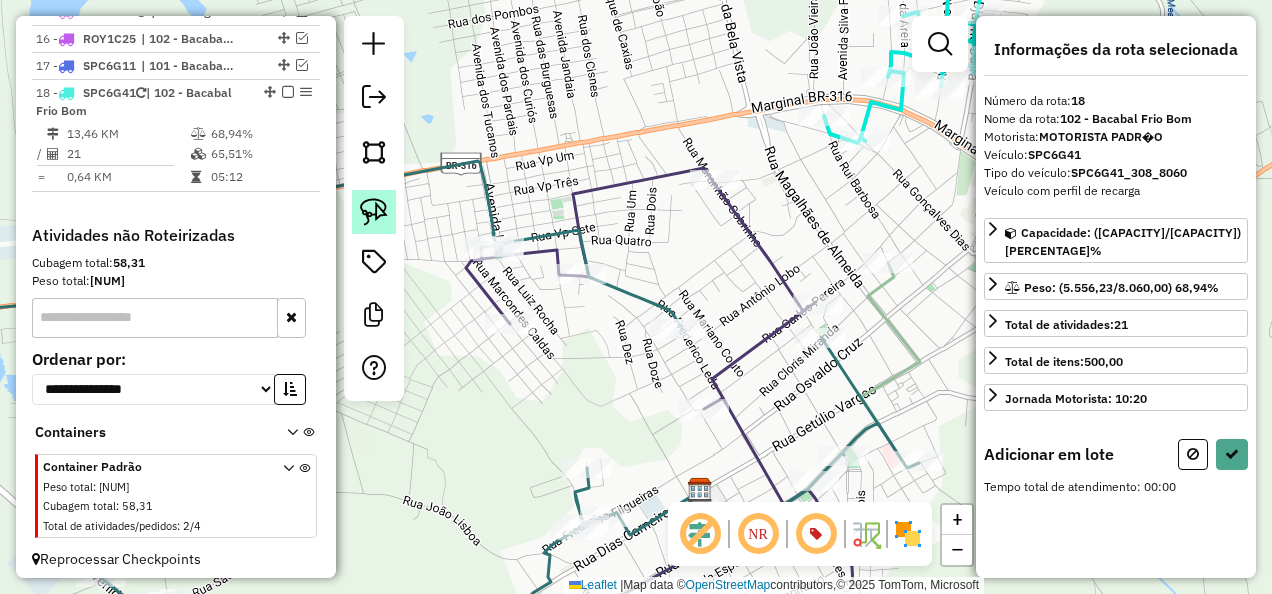 click 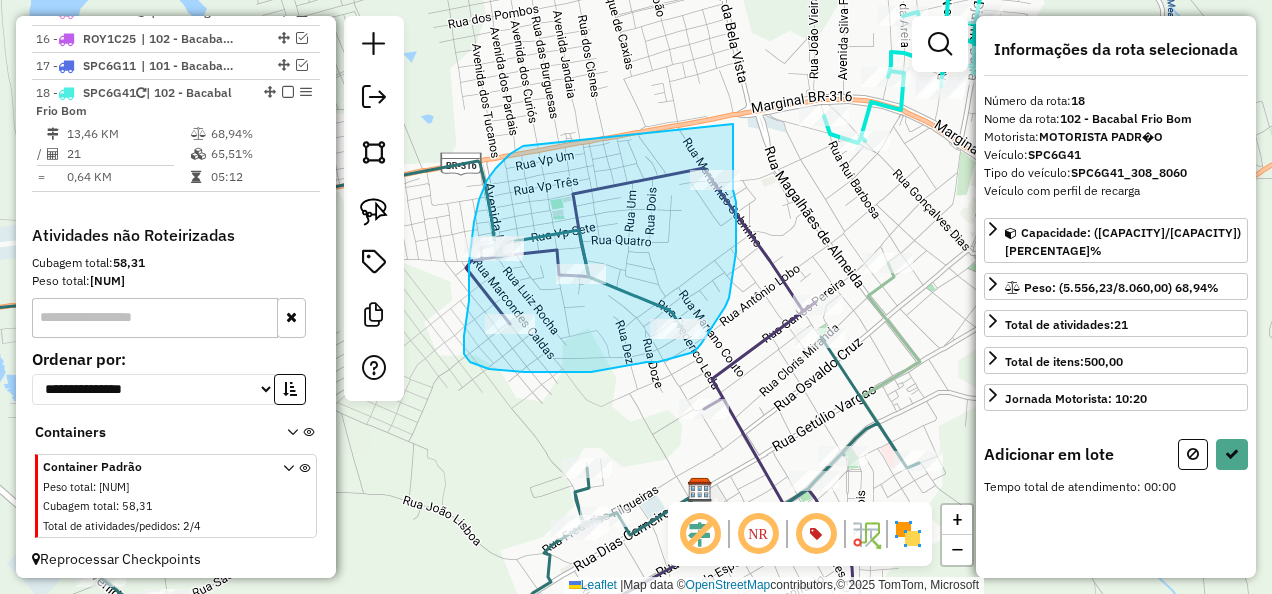 drag, startPoint x: 523, startPoint y: 146, endPoint x: 733, endPoint y: 124, distance: 211.14923 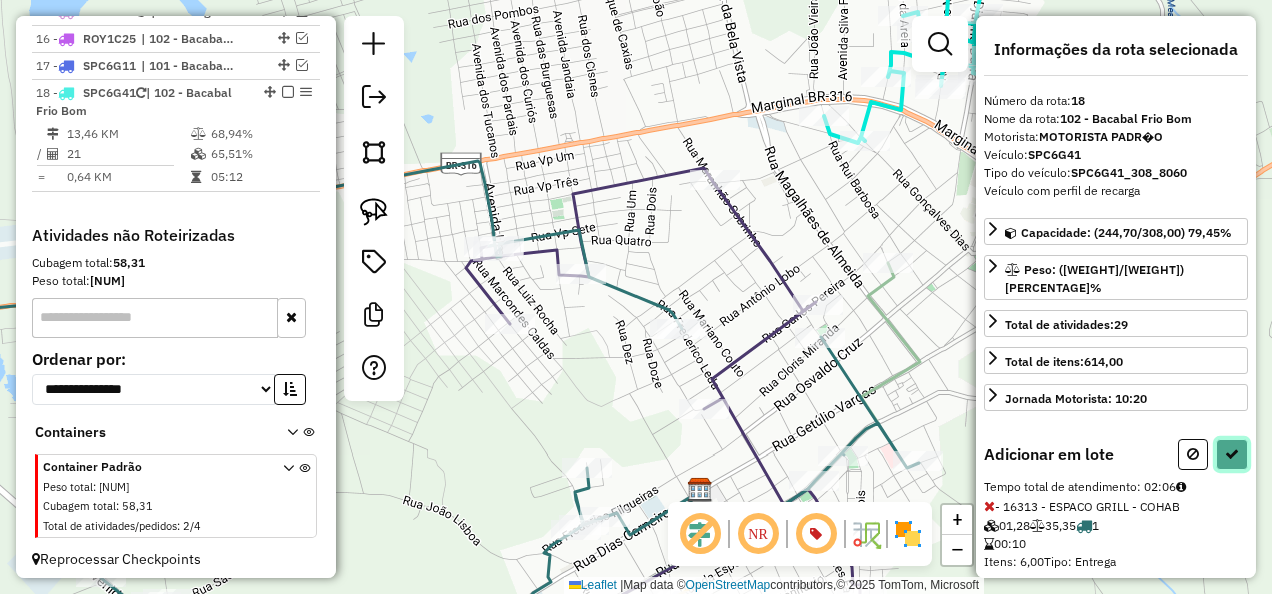 click at bounding box center (1232, 454) 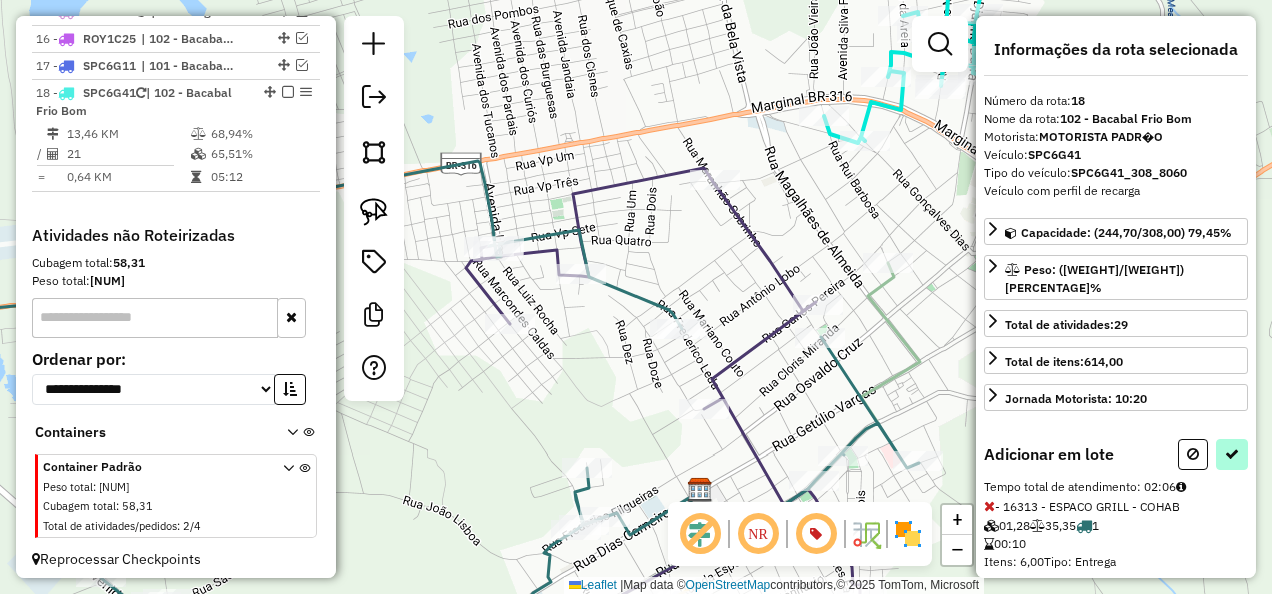 select on "**********" 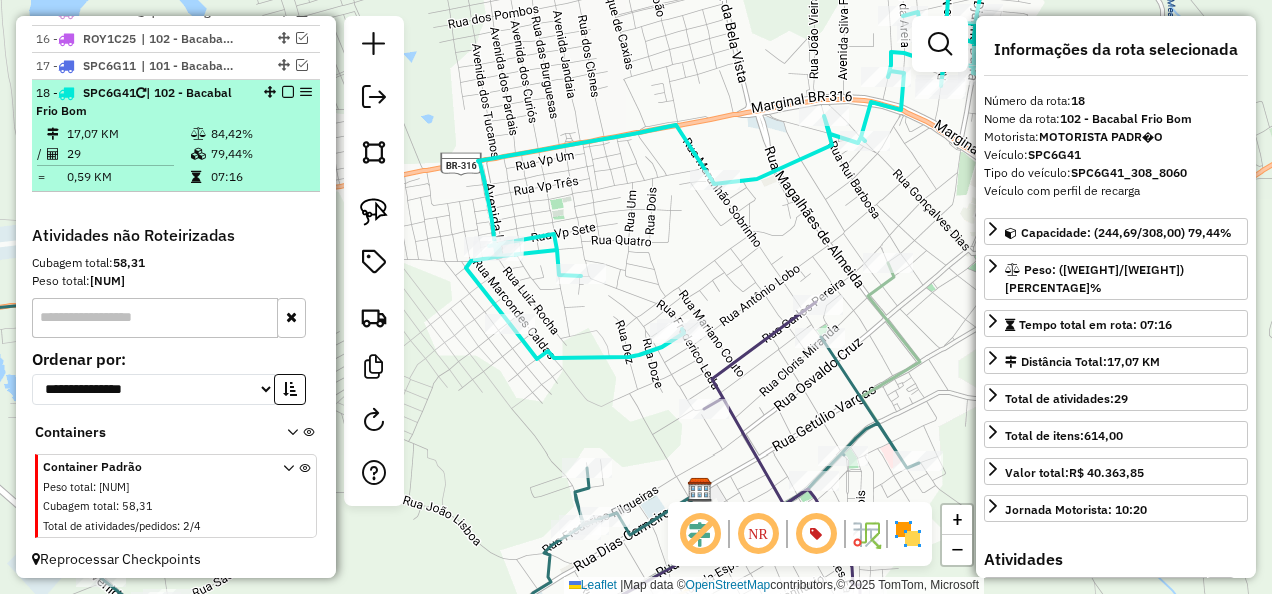 click at bounding box center (288, 92) 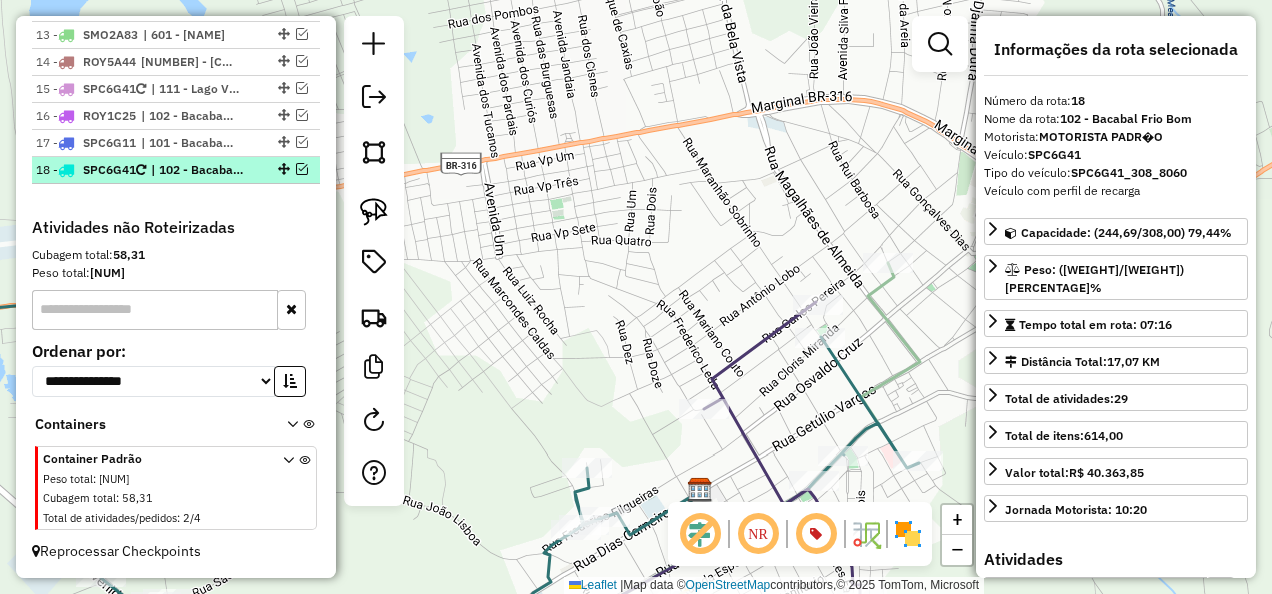scroll, scrollTop: 1442, scrollLeft: 0, axis: vertical 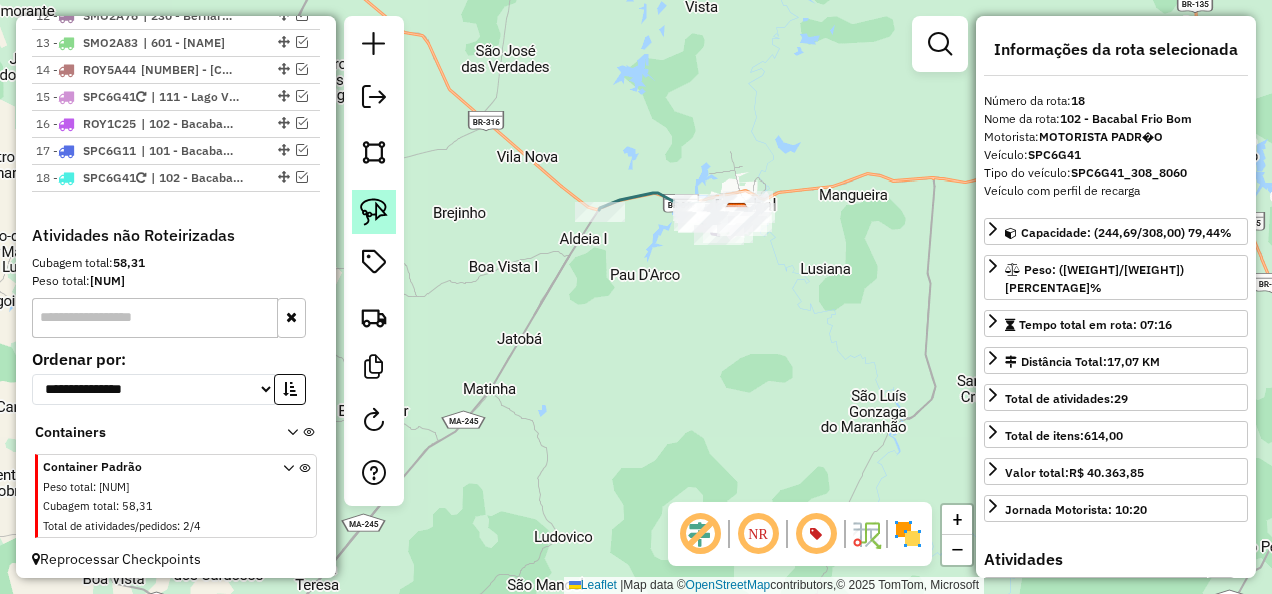 click 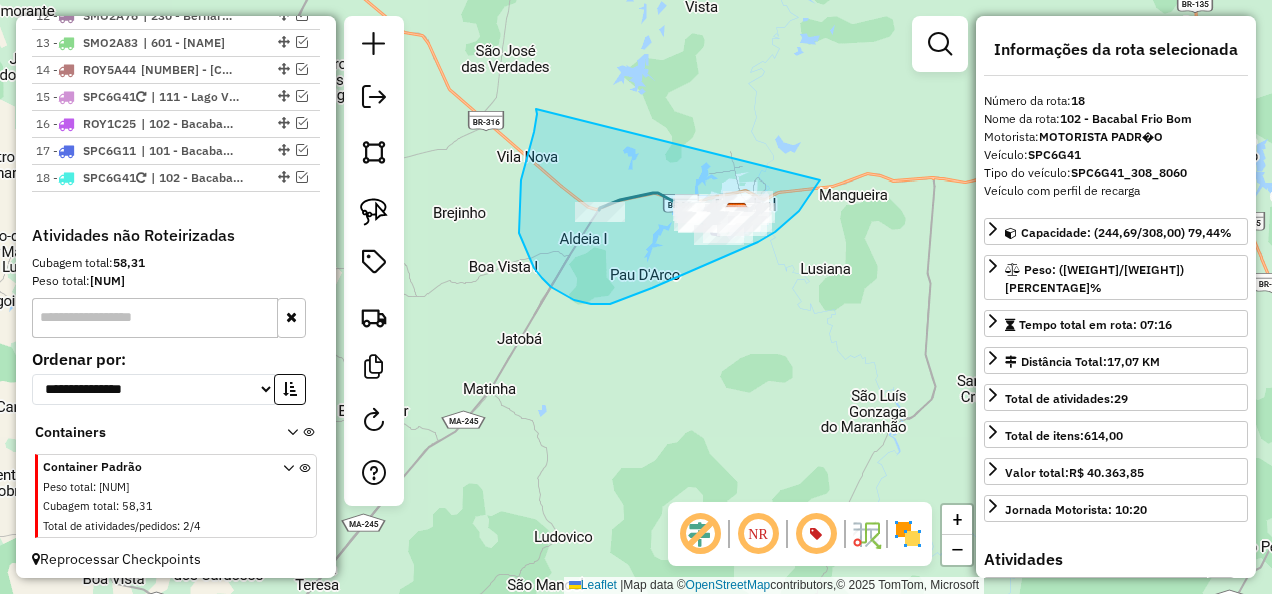 drag, startPoint x: 536, startPoint y: 109, endPoint x: 822, endPoint y: 178, distance: 294.20572 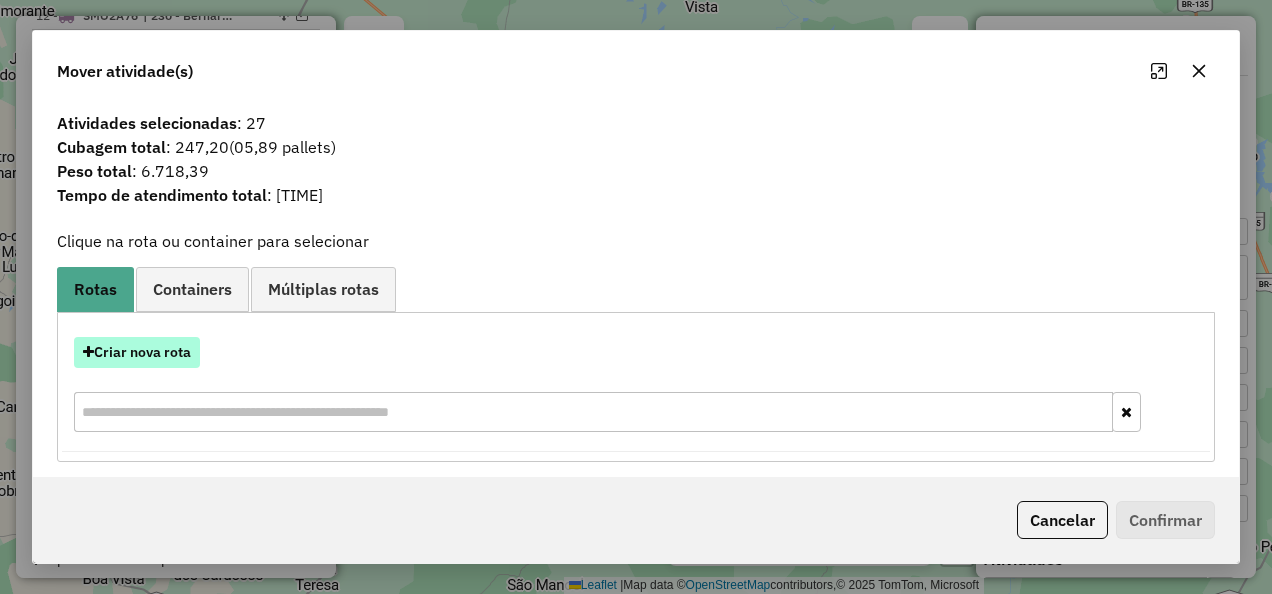 click on "Criar nova rota" at bounding box center (137, 352) 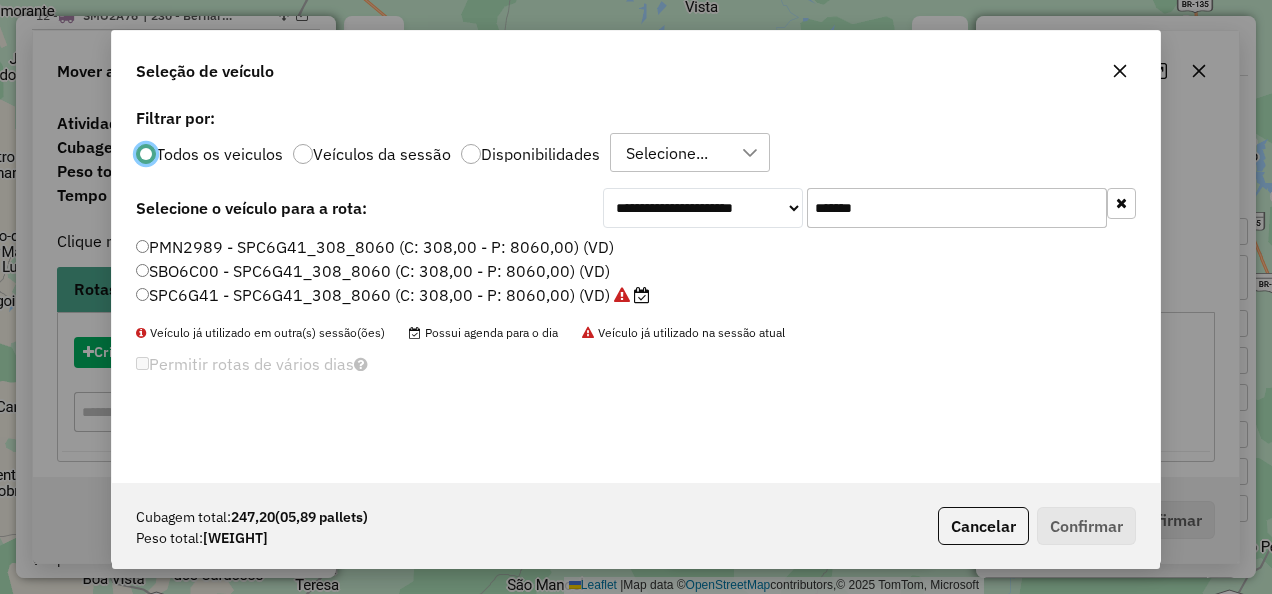 scroll, scrollTop: 11, scrollLeft: 6, axis: both 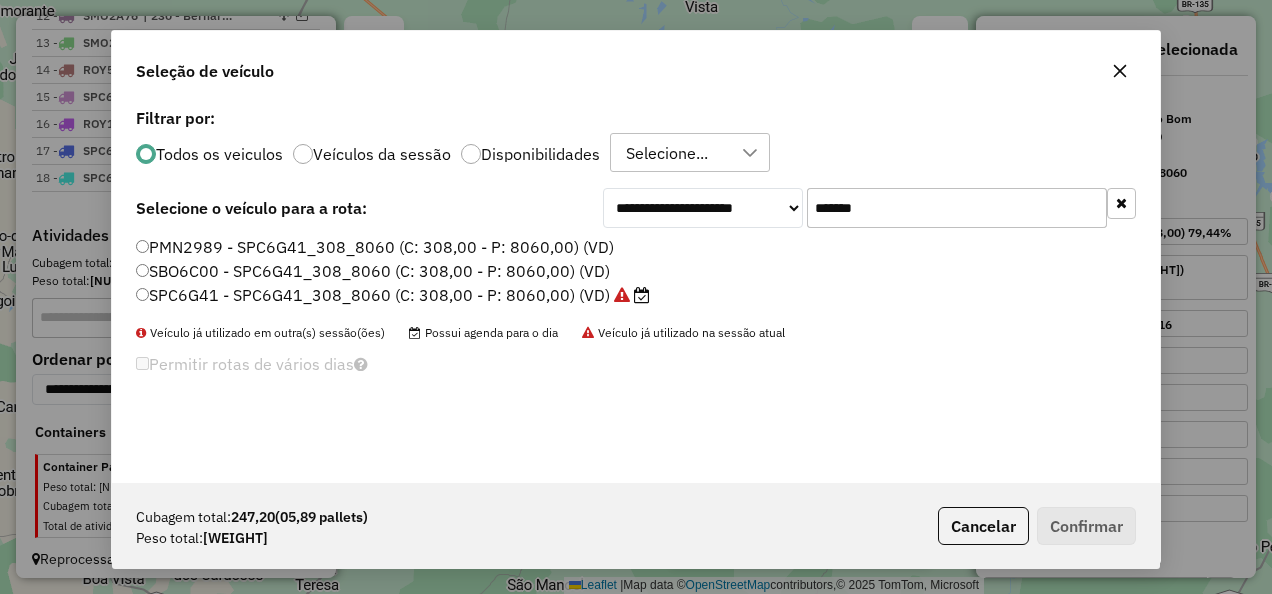 drag, startPoint x: 844, startPoint y: 243, endPoint x: 740, endPoint y: 266, distance: 106.51291 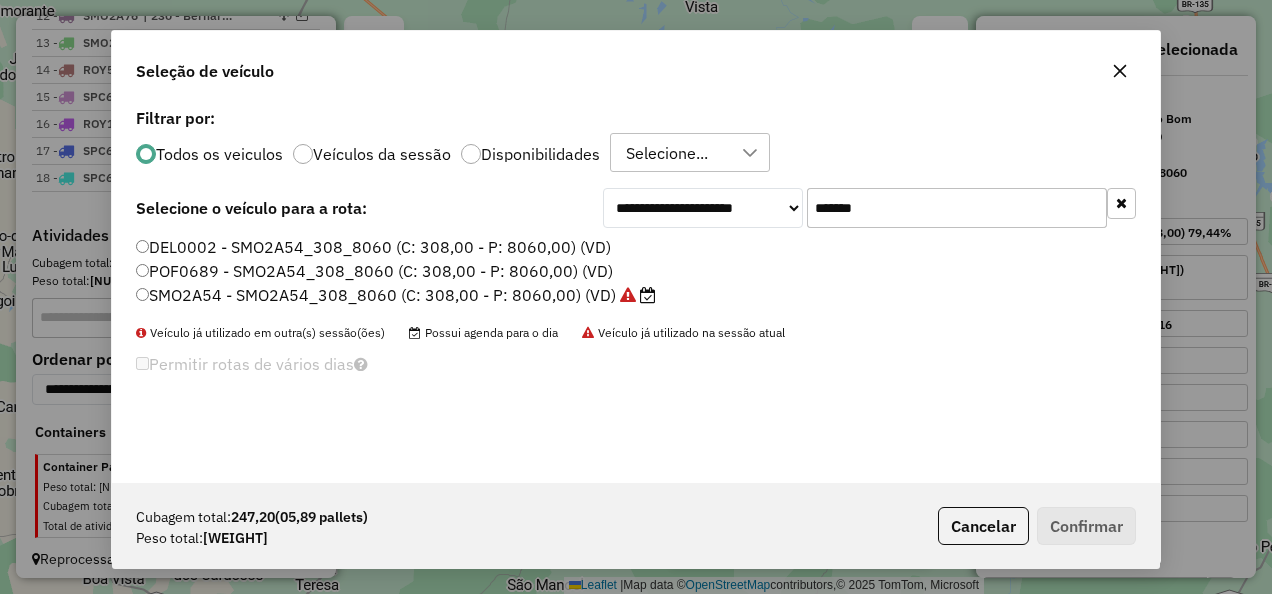 type on "*******" 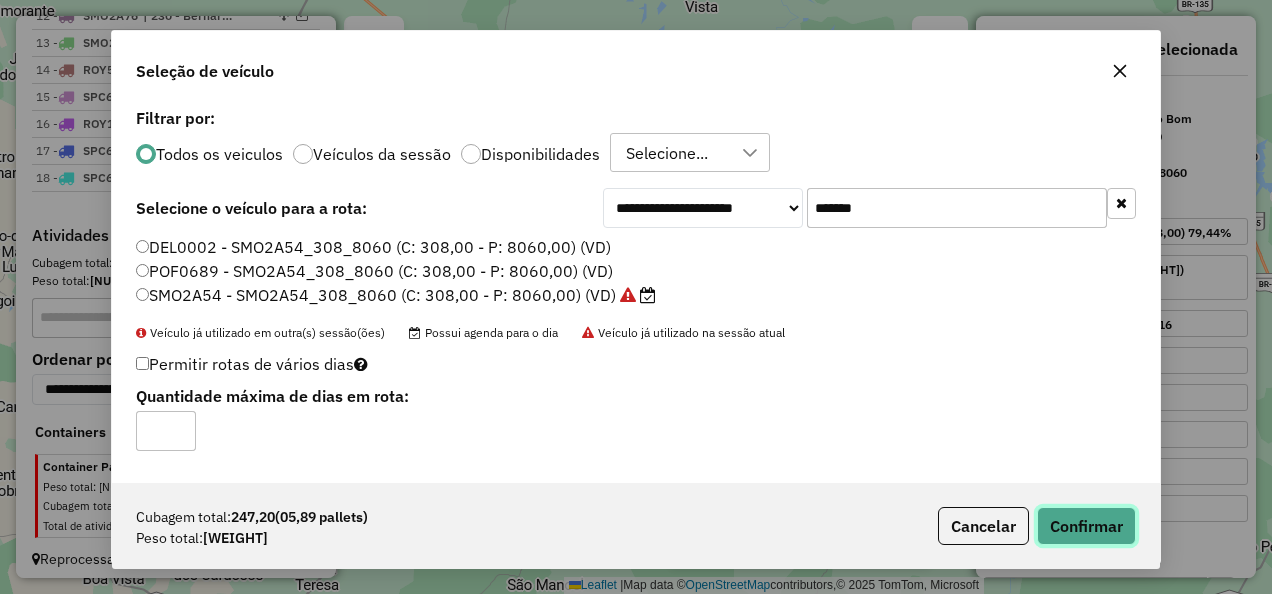click on "Confirmar" 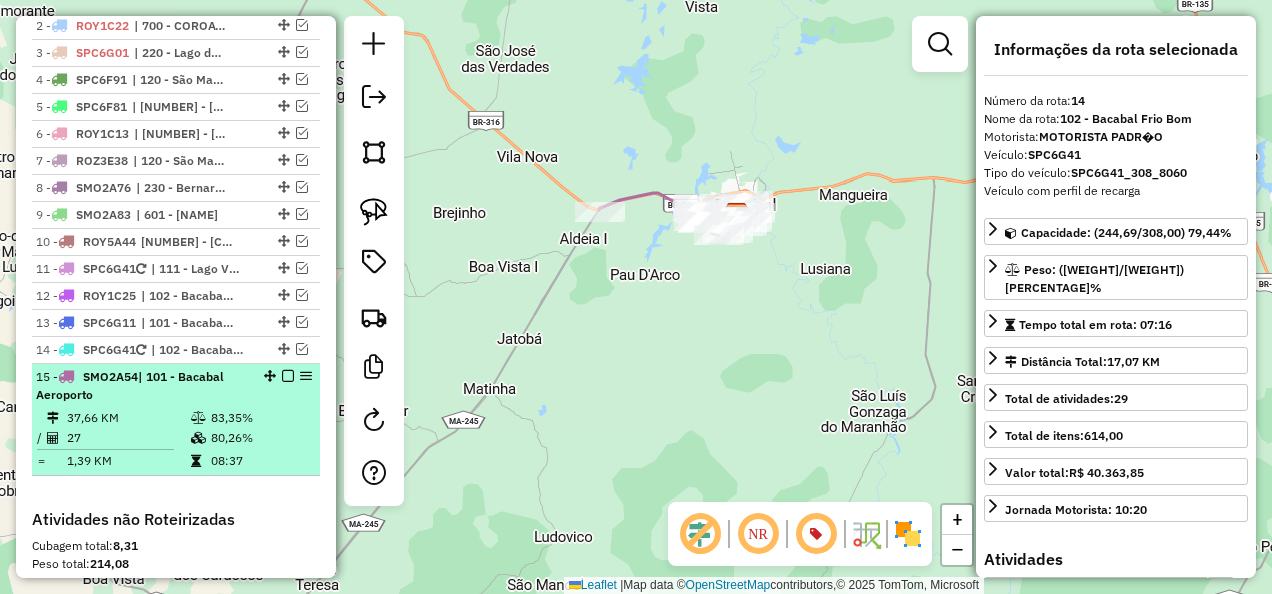 scroll, scrollTop: 764, scrollLeft: 0, axis: vertical 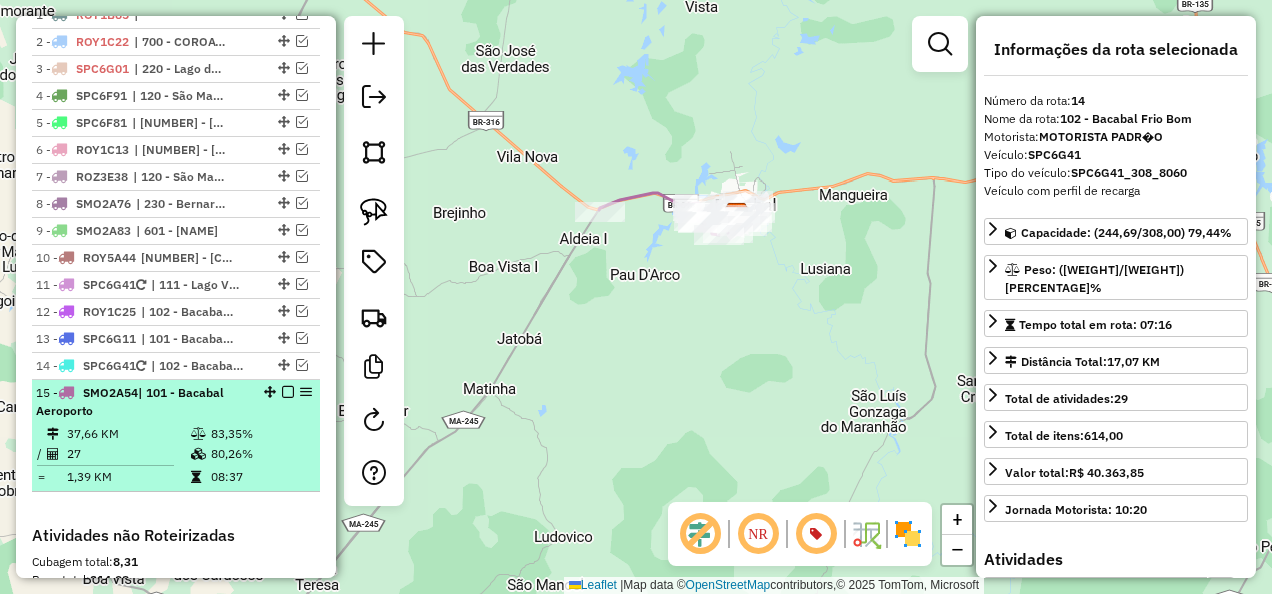 click at bounding box center [288, 392] 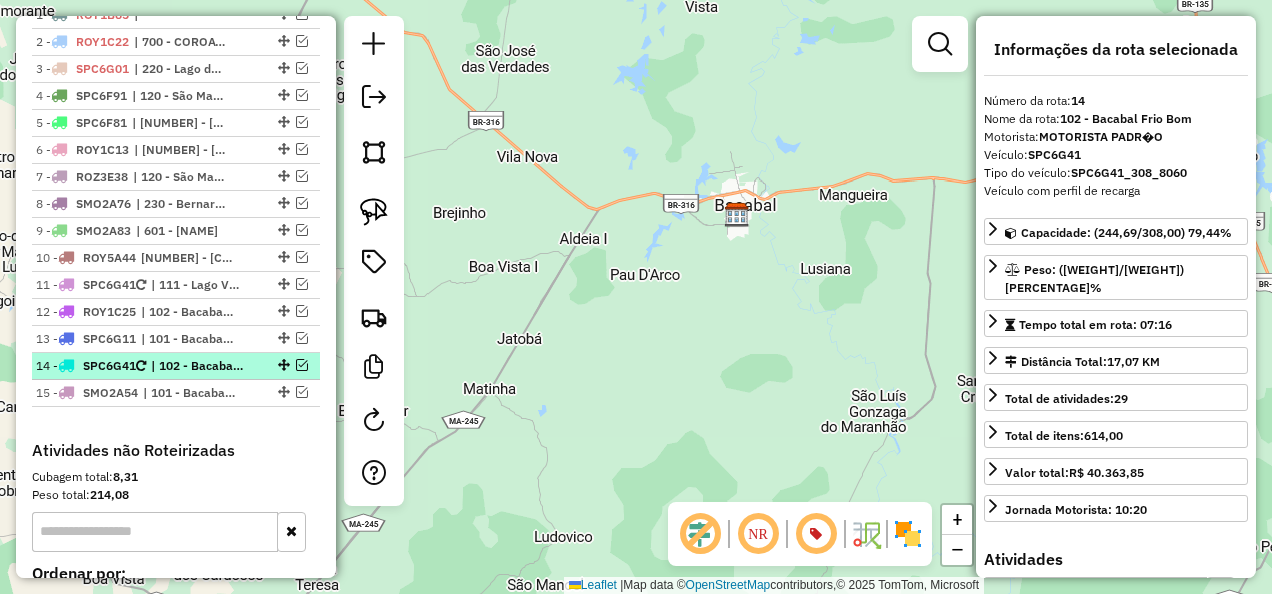 click on "| 102 - Bacabal Frio Bom" at bounding box center [197, 366] 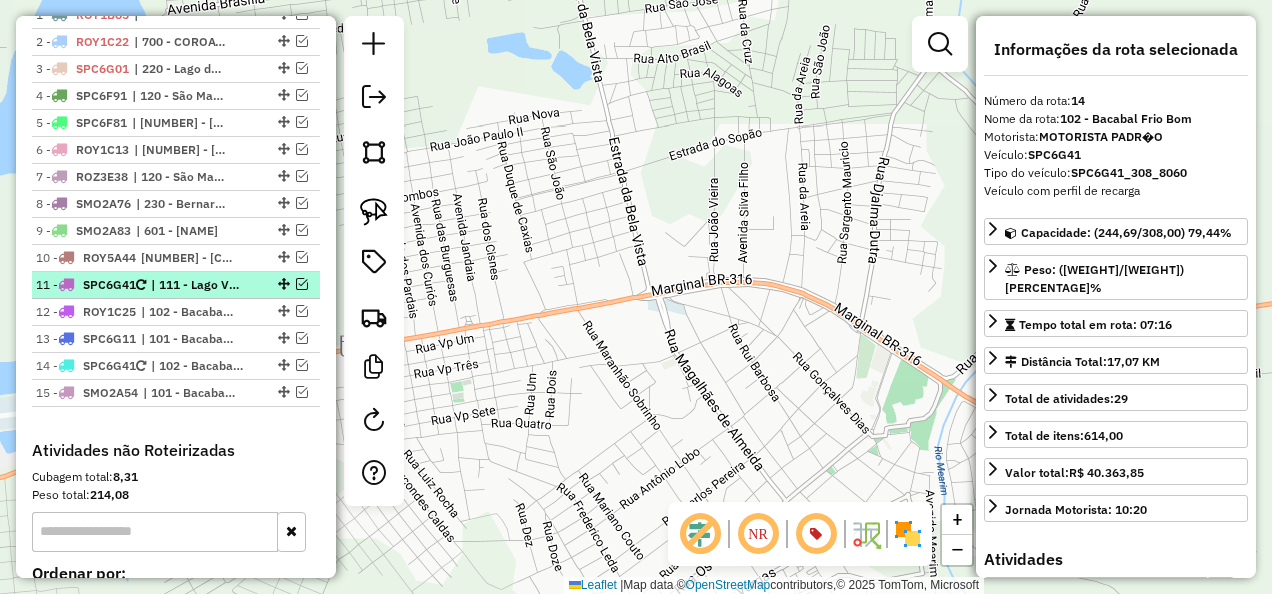 click on "| 111 - Lago Verde" at bounding box center [197, 285] 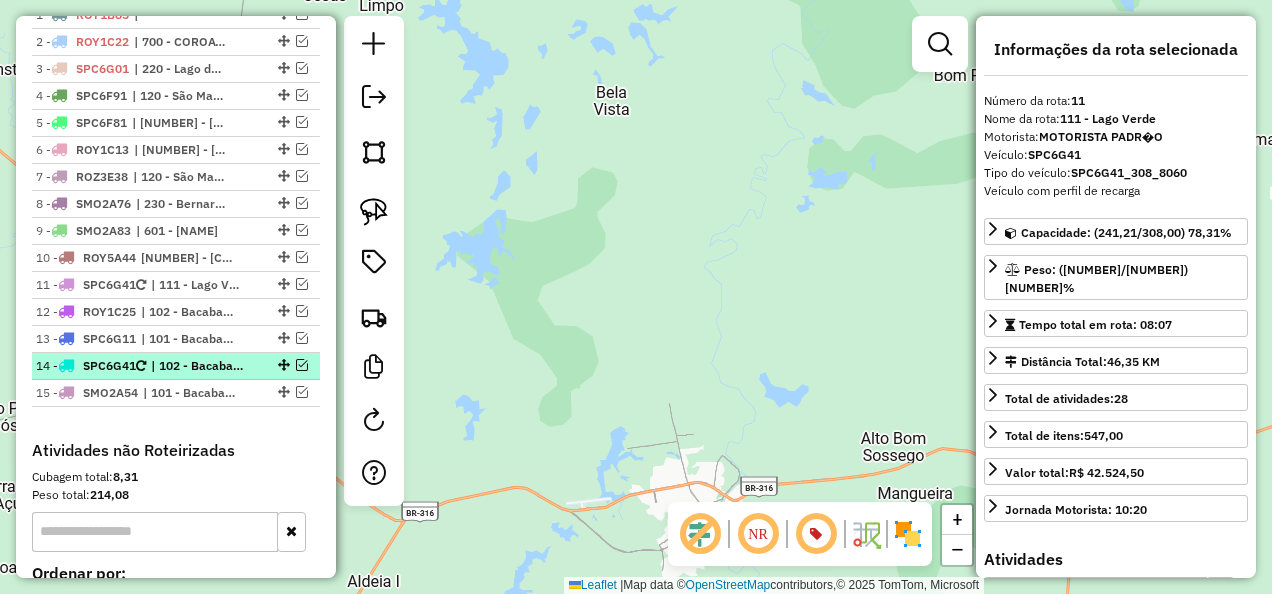 click on "| 102 - Bacabal Frio Bom" at bounding box center (197, 366) 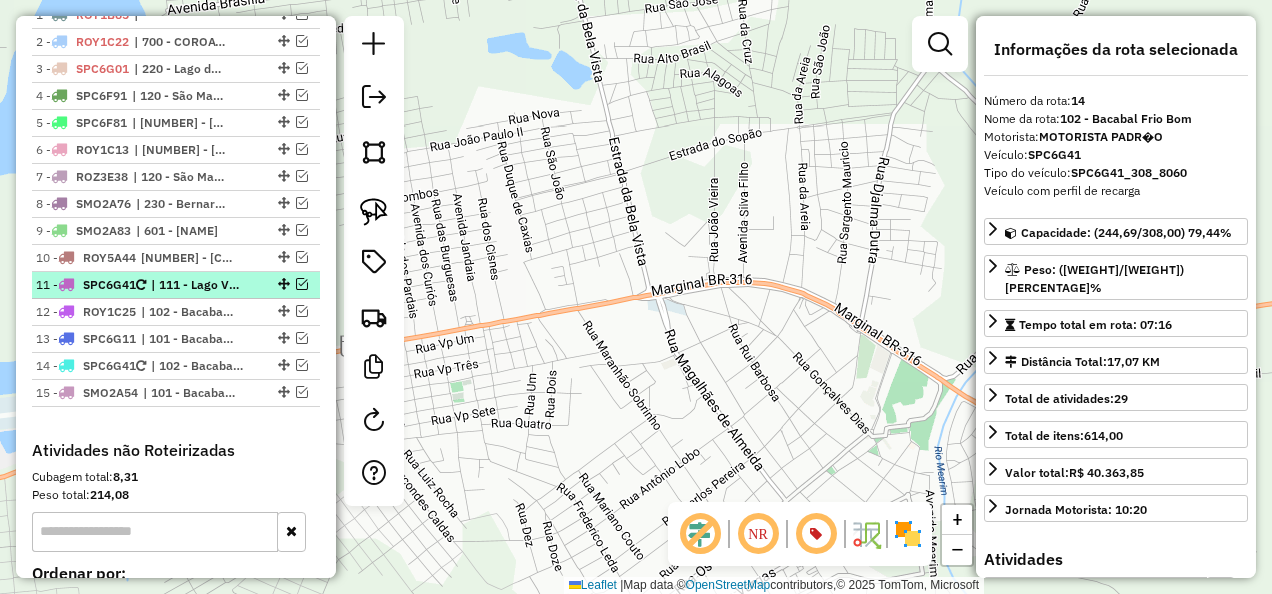click on "| 111 - Lago Verde" at bounding box center (197, 285) 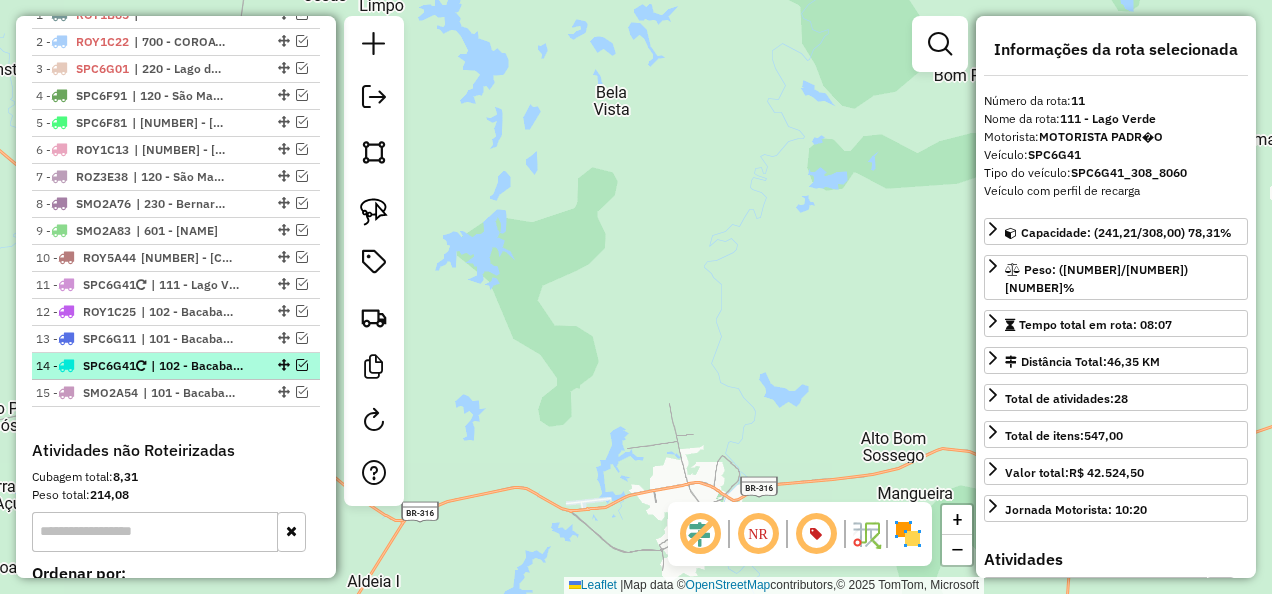 click on "| 102 - Bacabal Frio Bom" at bounding box center (197, 366) 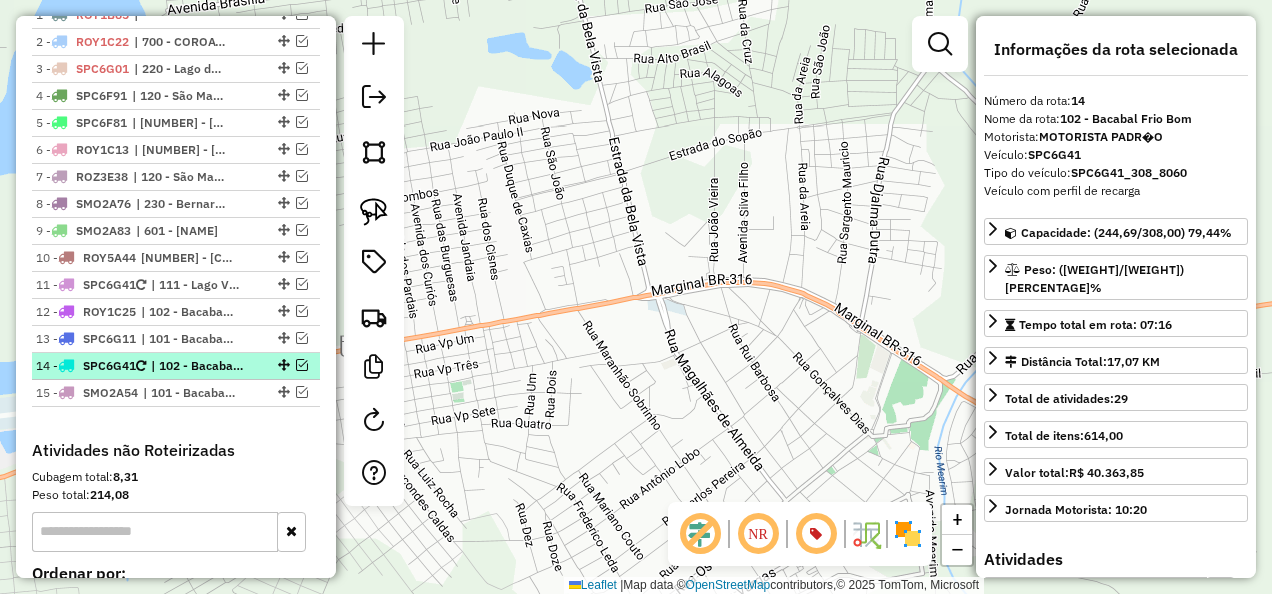 click at bounding box center (302, 365) 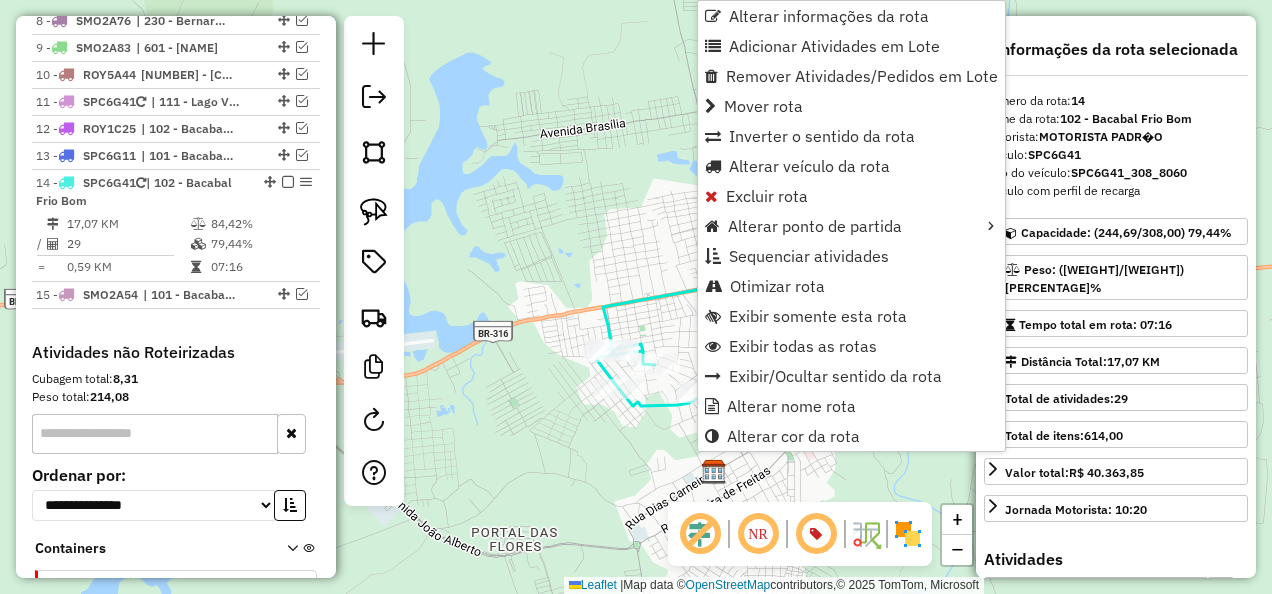 scroll, scrollTop: 1064, scrollLeft: 0, axis: vertical 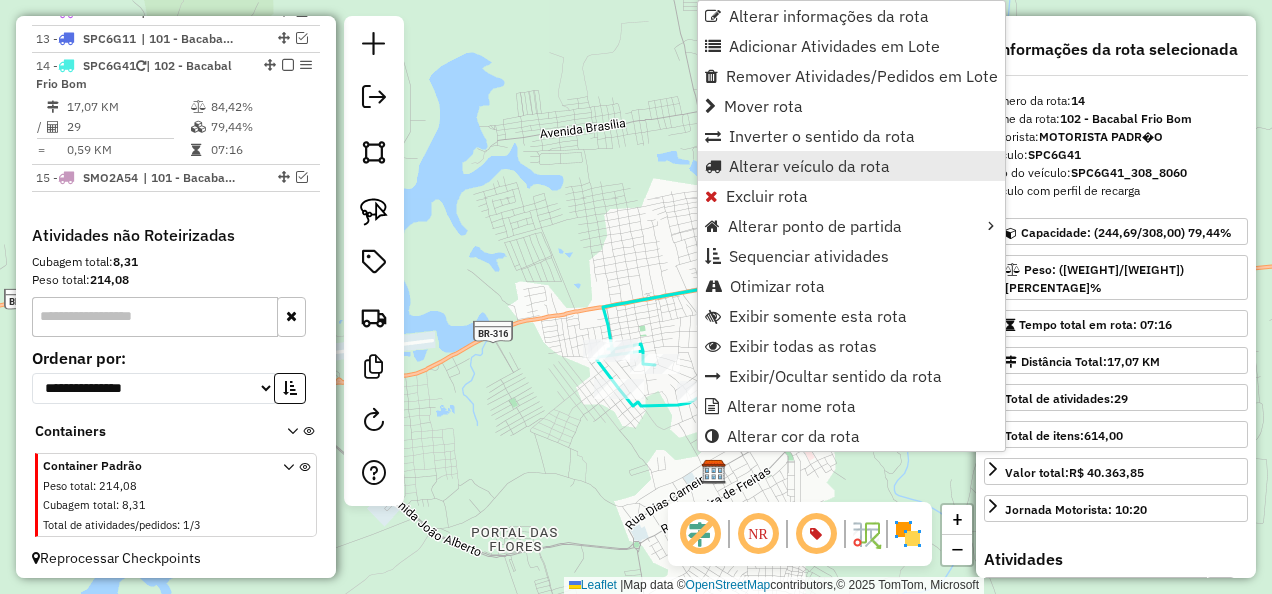 click on "Alterar veículo da rota" at bounding box center [809, 166] 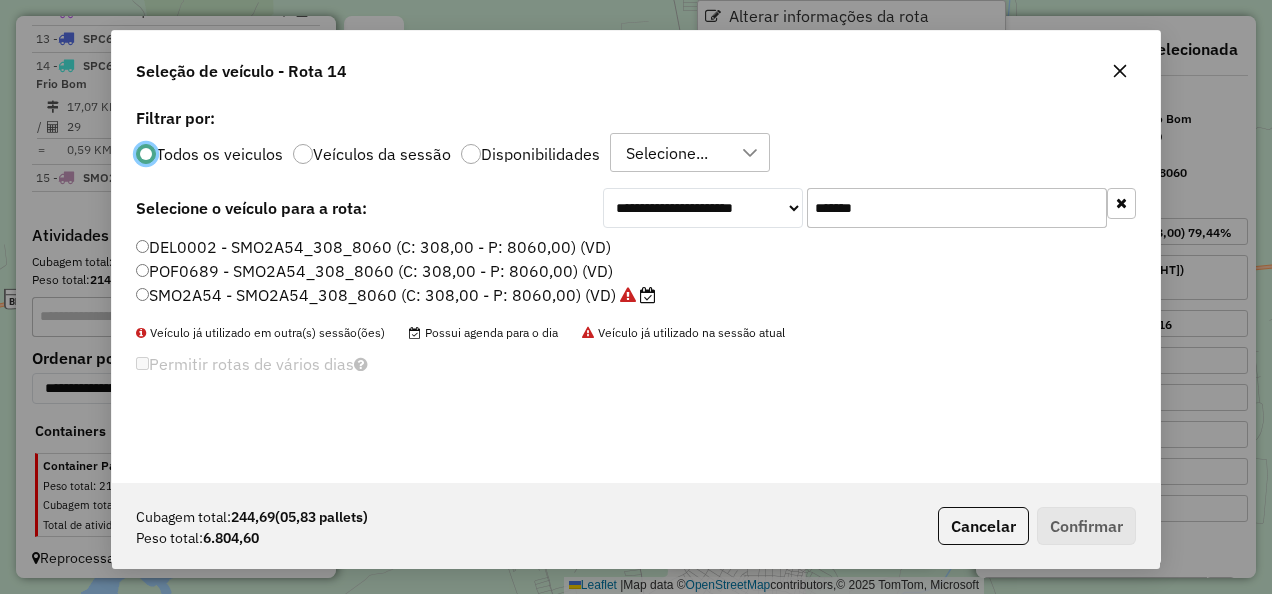 scroll, scrollTop: 11, scrollLeft: 6, axis: both 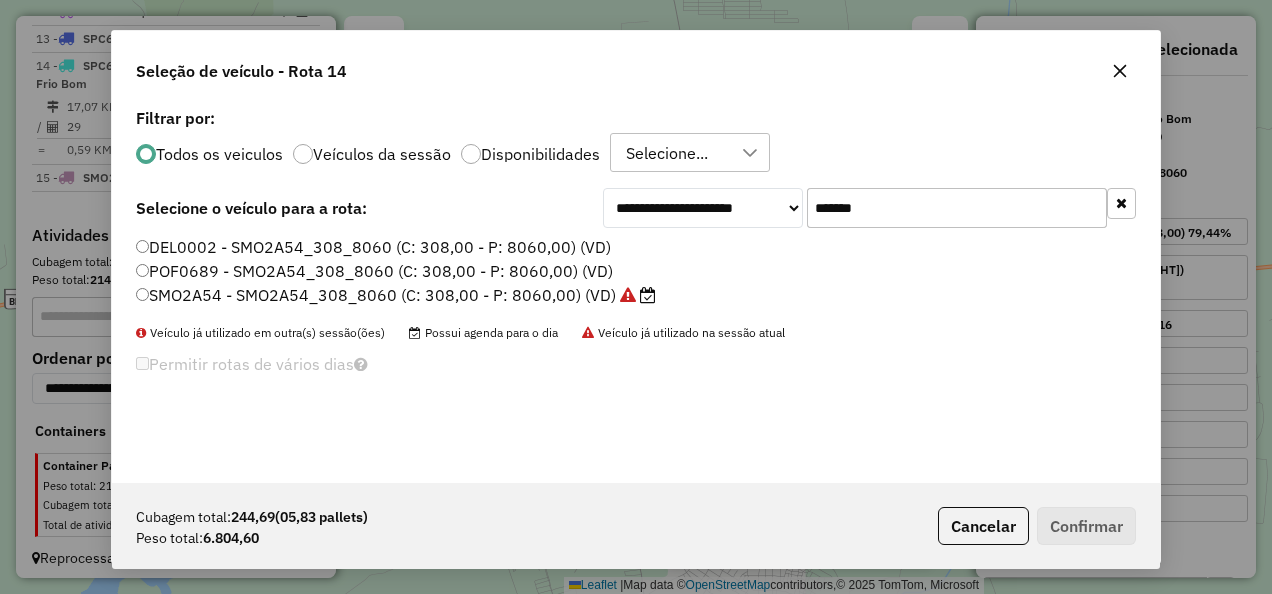 drag, startPoint x: 897, startPoint y: 211, endPoint x: 716, endPoint y: 238, distance: 183.00273 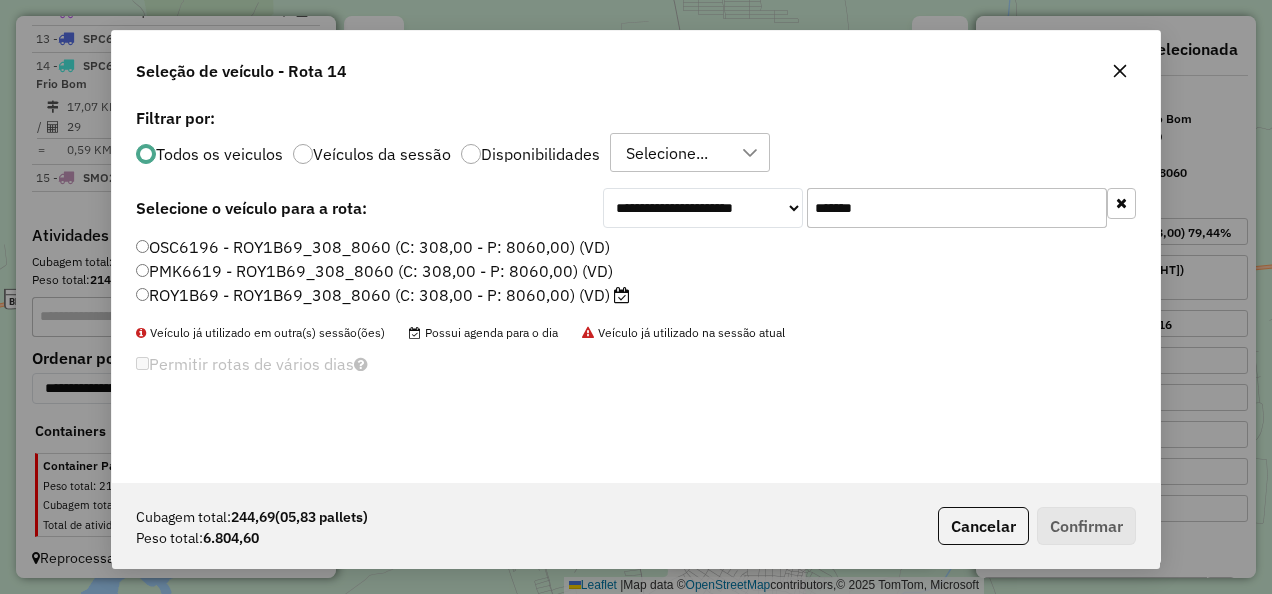 type on "*******" 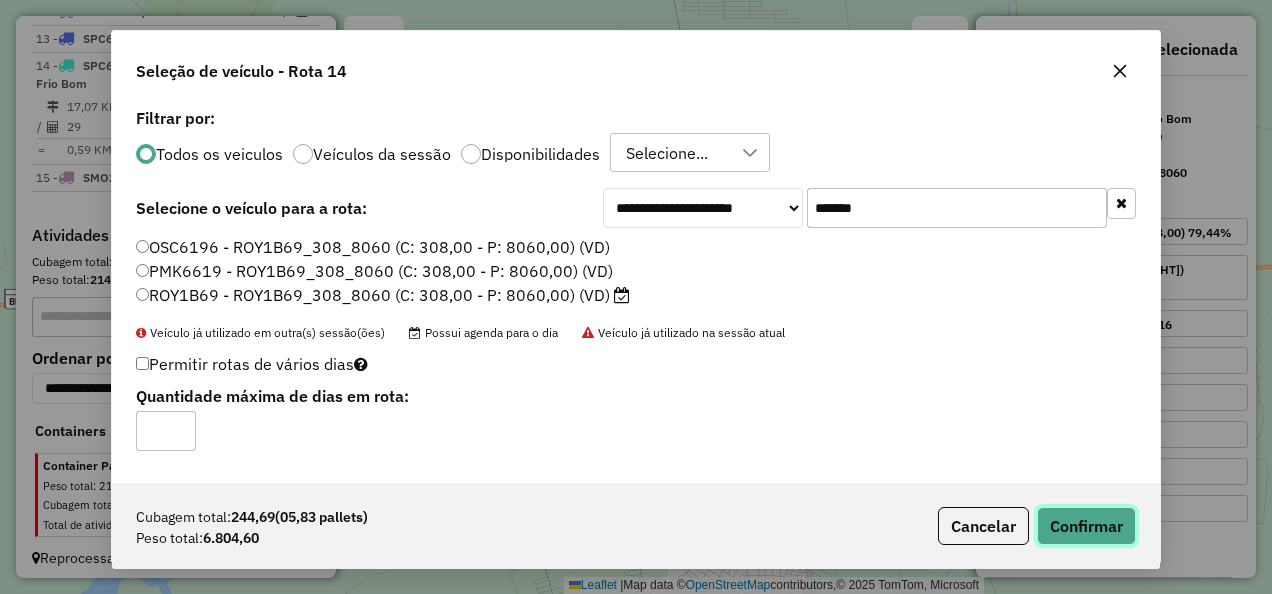 click on "Confirmar" 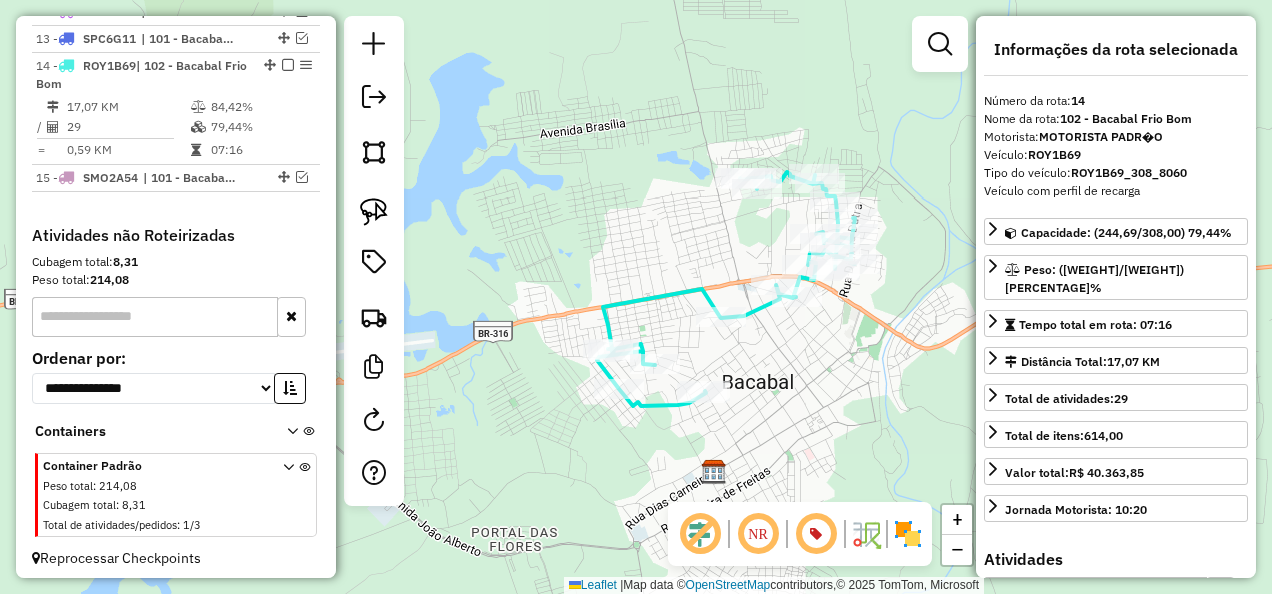 click 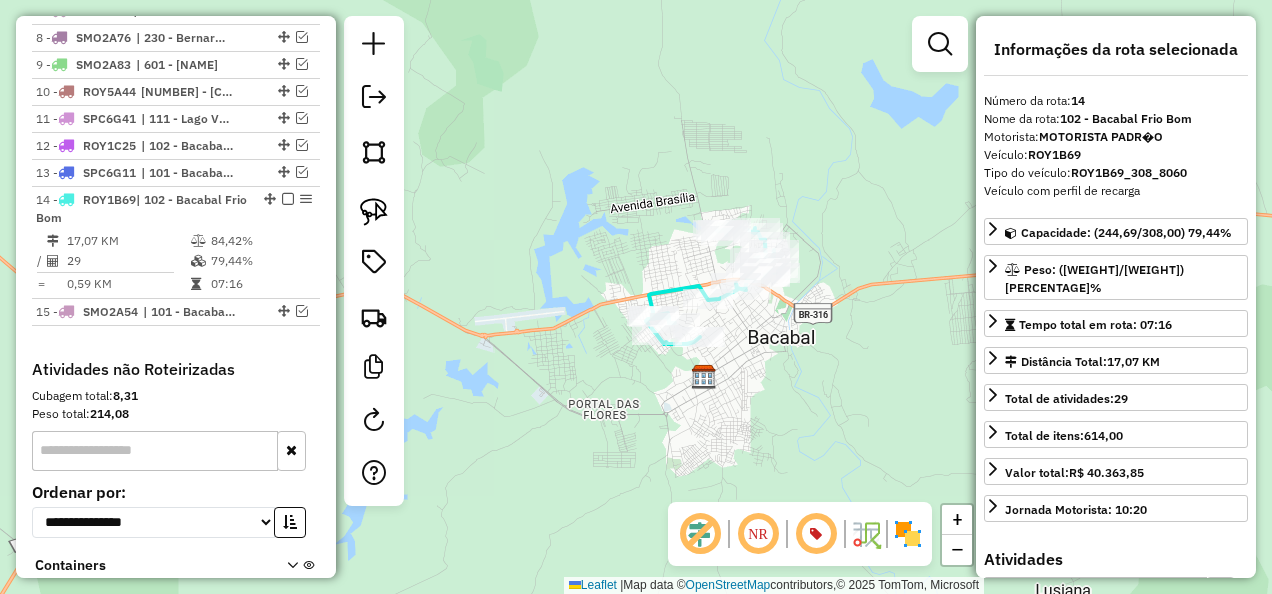 scroll, scrollTop: 864, scrollLeft: 0, axis: vertical 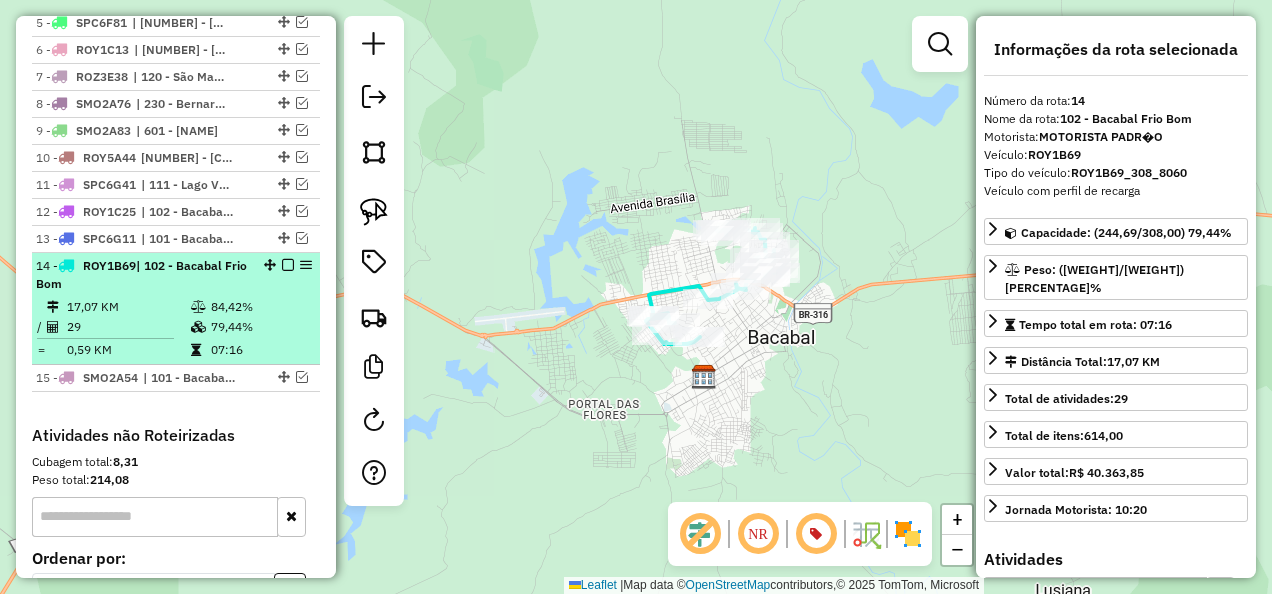 click at bounding box center [288, 265] 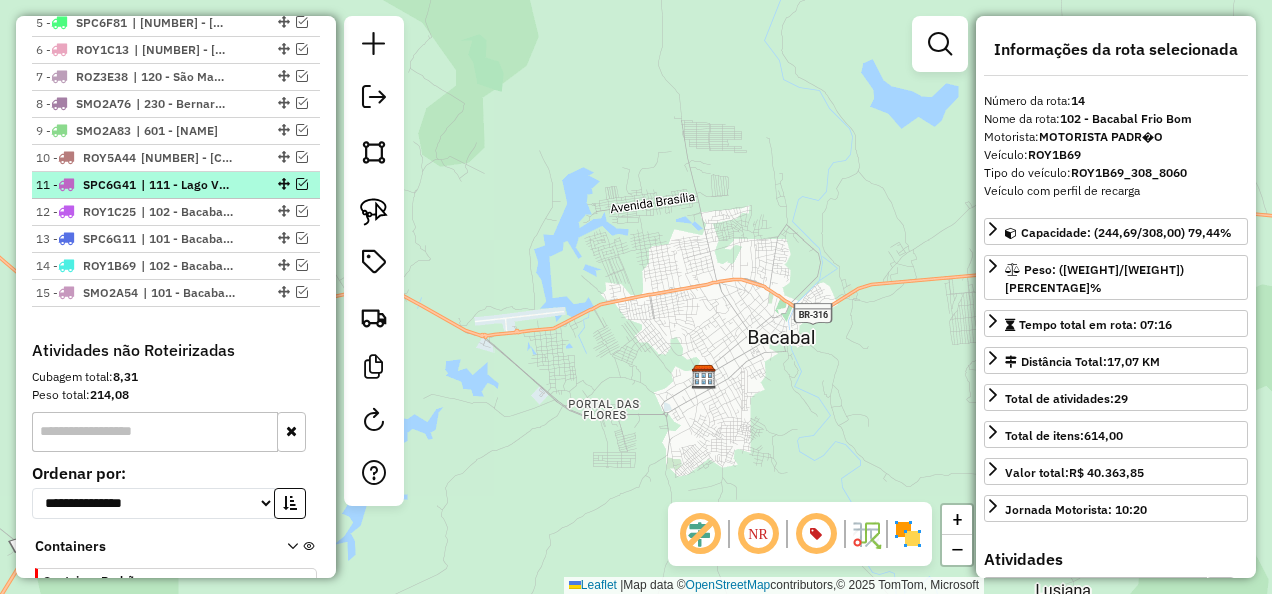 click at bounding box center [282, 184] 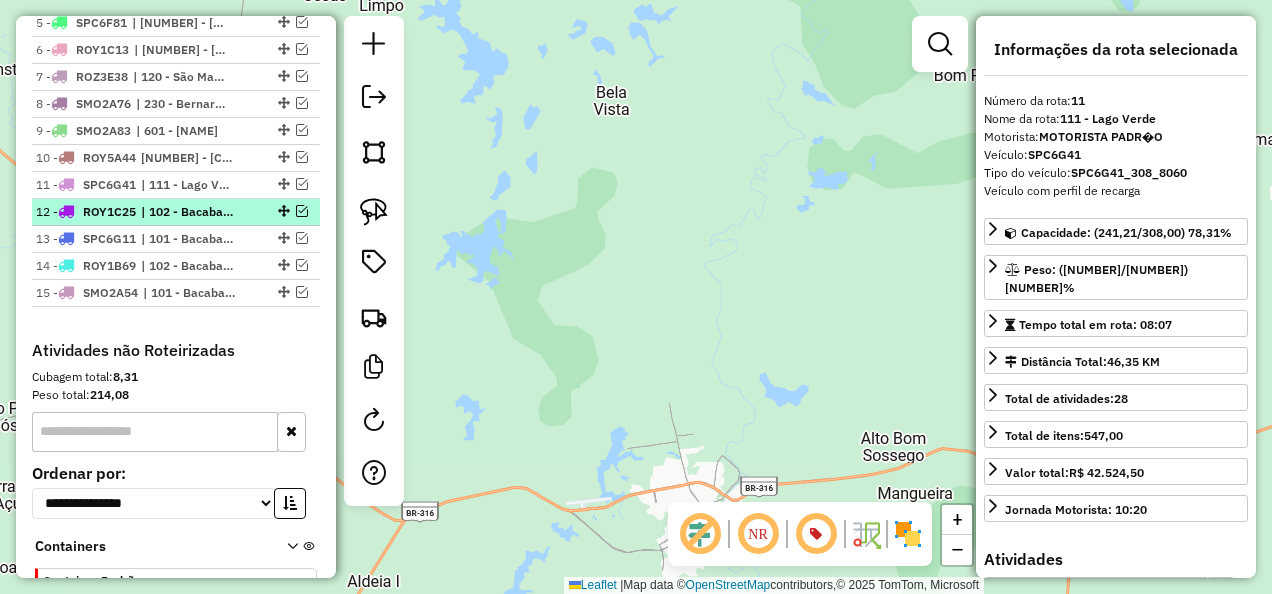 click on "| 102 - Bacabal Frio Bom" at bounding box center (187, 212) 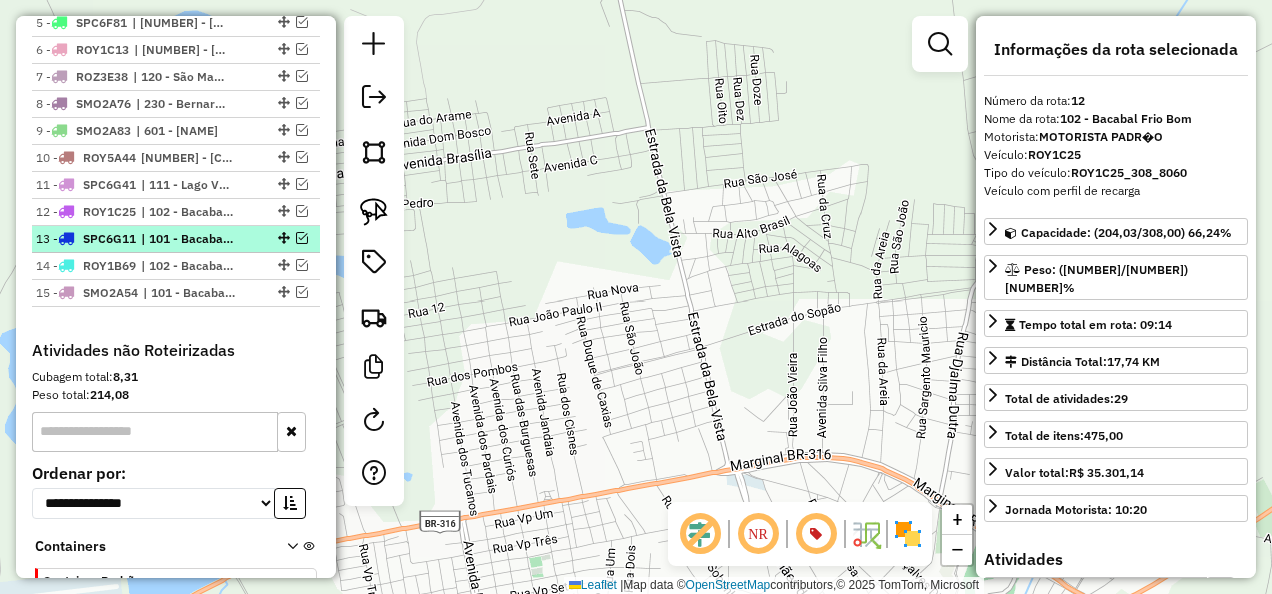 click on "| 101 - Bacabal Aeroporto" at bounding box center [187, 239] 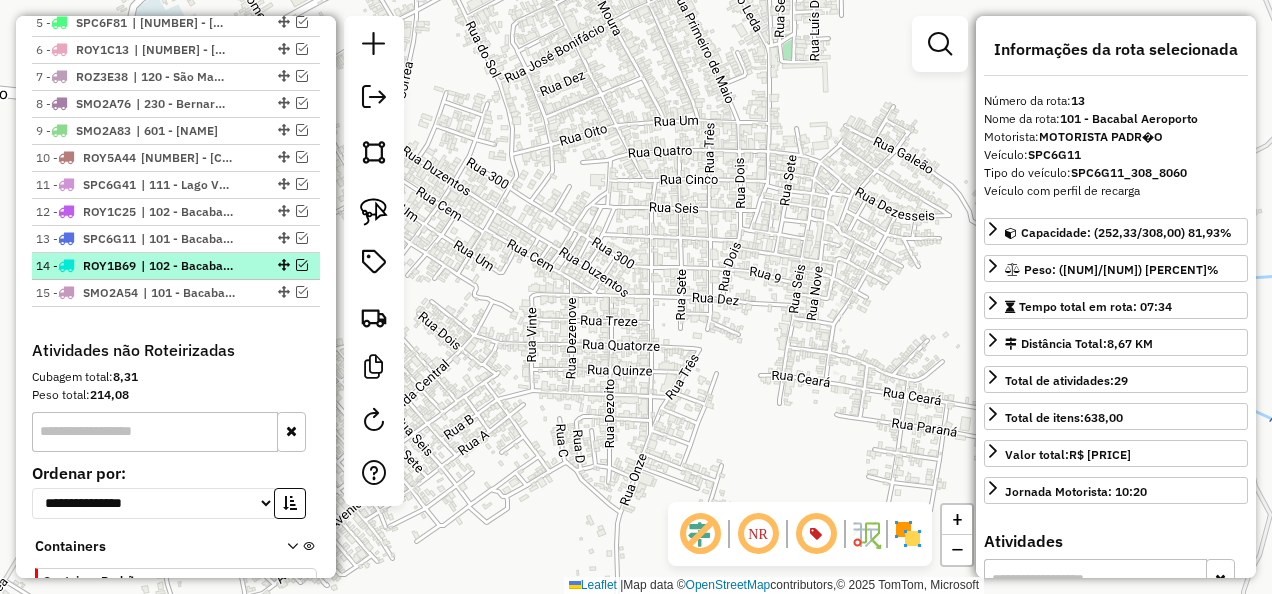 click on "| 102 - Bacabal Frio Bom" at bounding box center (187, 266) 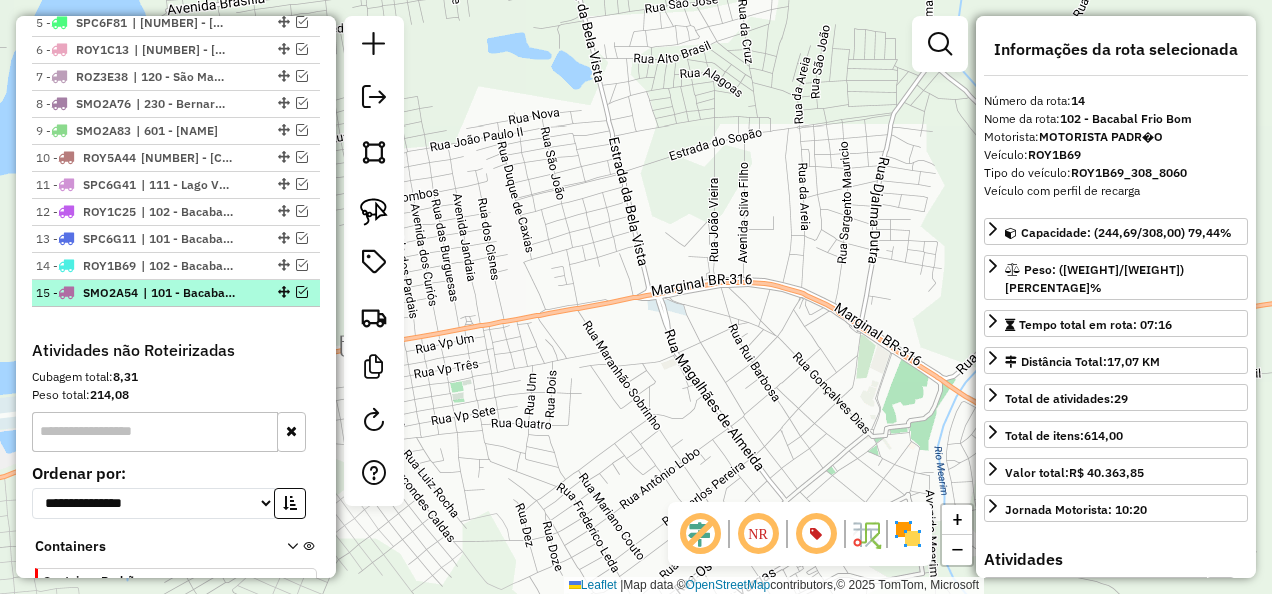 click on "15 -       SMO2A54   | 101 - Bacabal Aeroporto" at bounding box center [176, 293] 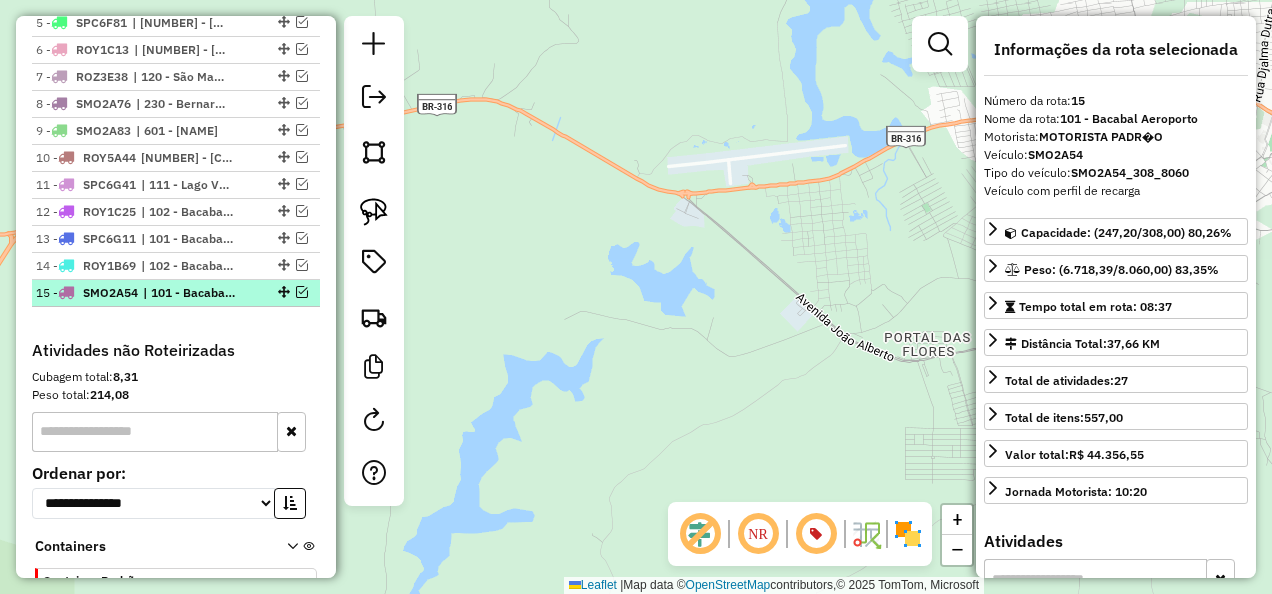 click at bounding box center (302, 292) 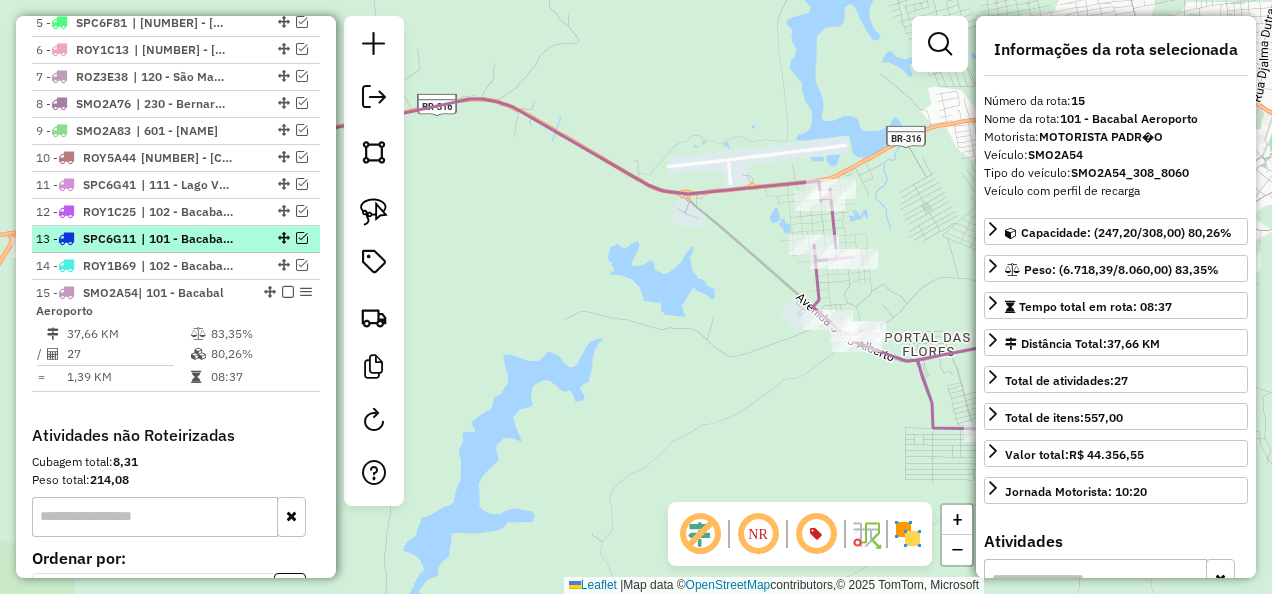 click on "| 101 - Bacabal Aeroporto" at bounding box center (187, 239) 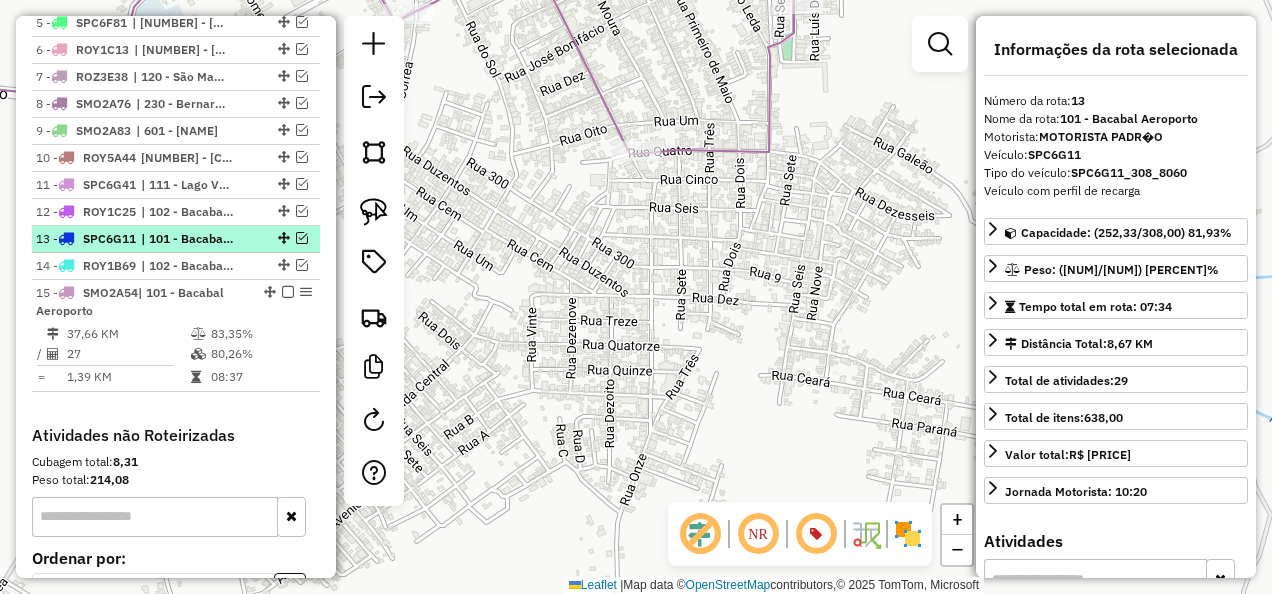 click at bounding box center (302, 238) 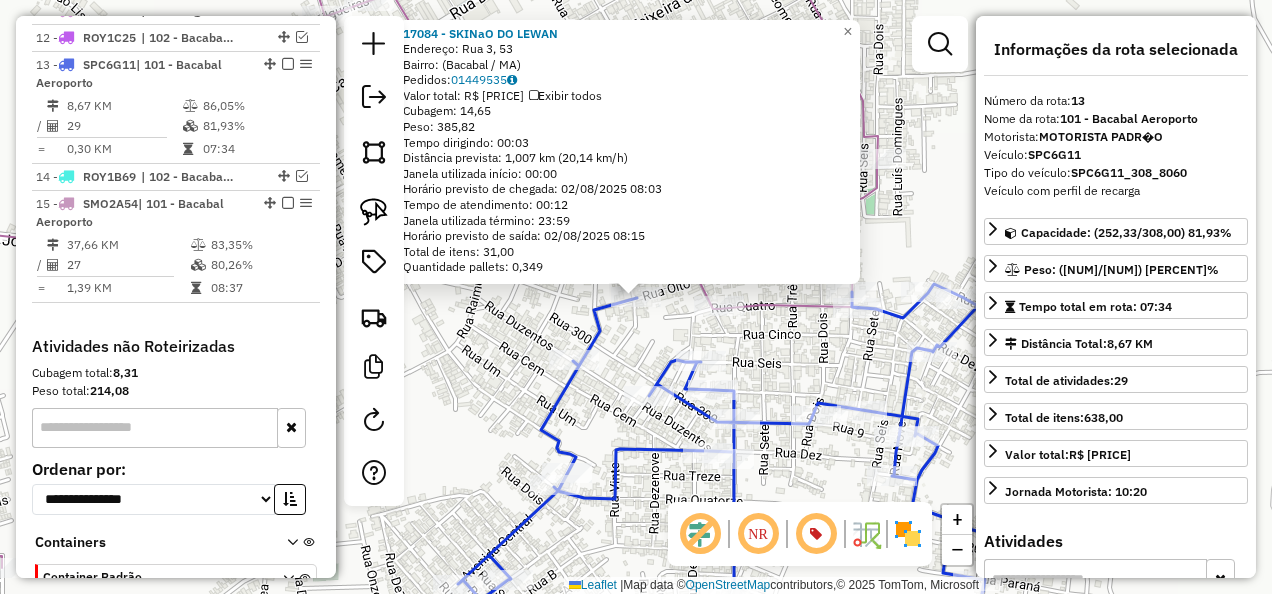 scroll, scrollTop: 1069, scrollLeft: 0, axis: vertical 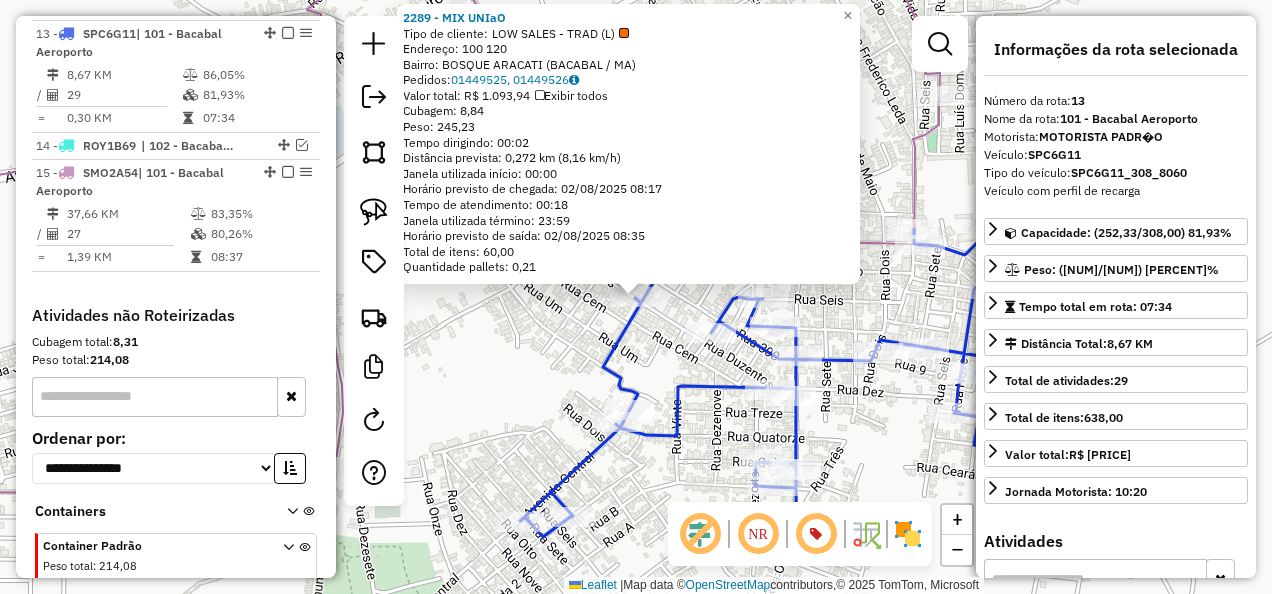 click on "2289 - MIX UNIaO  Tipo de cliente:   LOW SALES - TRAD (L)   Endereço:  100 120   Bairro: BOSQUE ARACATI (BACABAL / MA)   Pedidos:  01449525, 01449526   Valor total: R$ 1.093,94   Exibir todos   Cubagem: 8,84  Peso: 245,23  Tempo dirigindo: 00:02   Distância prevista: 0,272 km (8,16 km/h)   Janela utilizada início: 00:00   Horário previsto de chegada: 02/08/2025 08:17   Tempo de atendimento: 00:18   Janela utilizada término: 23:59   Horário previsto de saída: 02/08/2025 08:35   Total de itens: 60,00   Quantidade pallets: 0,21  × Janela de atendimento Grade de atendimento Capacidade Transportadoras Veículos Cliente Pedidos  Rotas Selecione os dias de semana para filtrar as janelas de atendimento  Seg   Ter   Qua   Qui   Sex   Sáb   Dom  Informe o período da janela de atendimento: De: Até:  Filtrar exatamente a janela do cliente  Considerar janela de atendimento padrão  Selecione os dias de semana para filtrar as grades de atendimento  Seg   Ter   Qua   Qui   Sex   Sáb   Dom   Peso mínimo:   De:" 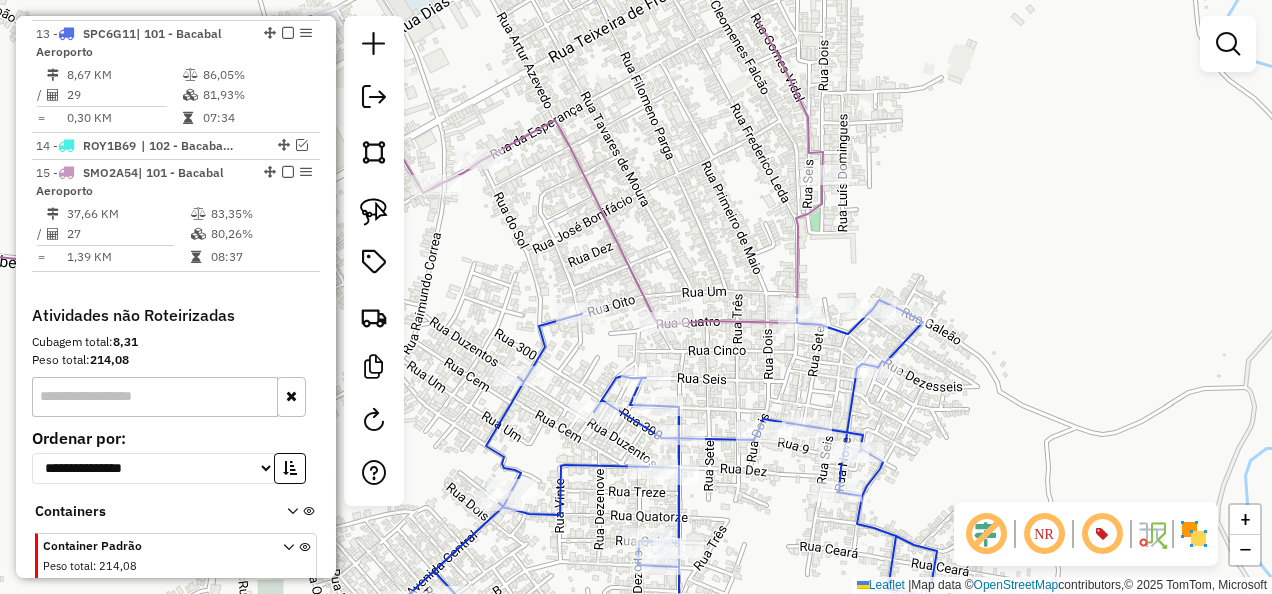 drag, startPoint x: 904, startPoint y: 304, endPoint x: 786, endPoint y: 377, distance: 138.75517 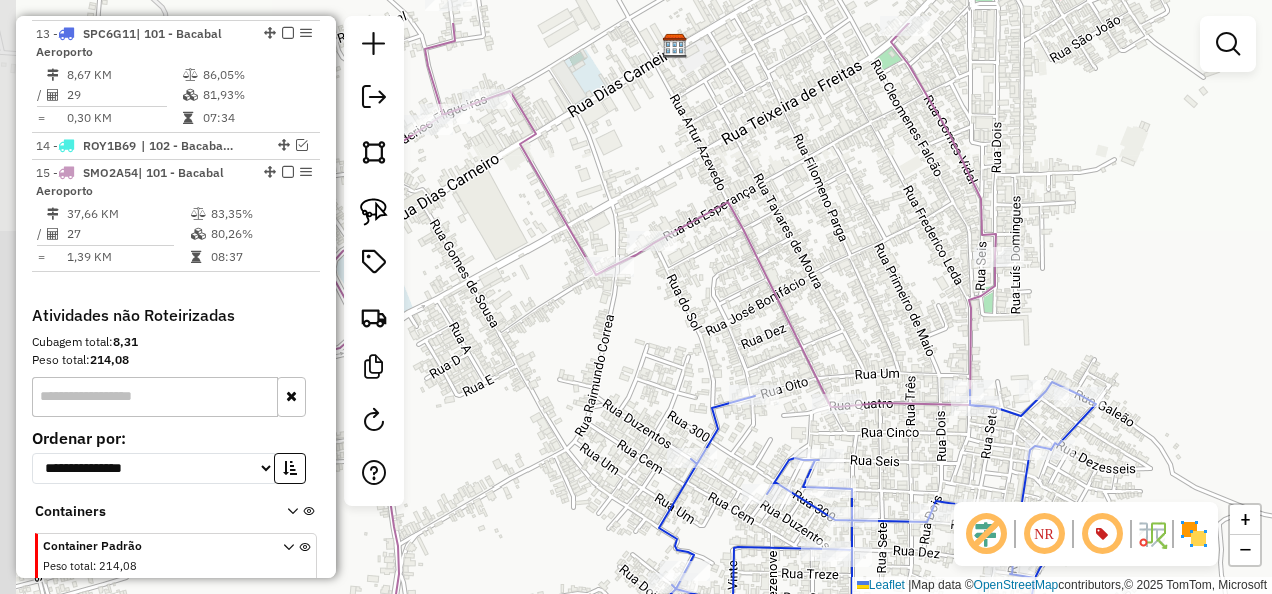 drag, startPoint x: 769, startPoint y: 354, endPoint x: 884, endPoint y: 274, distance: 140.08926 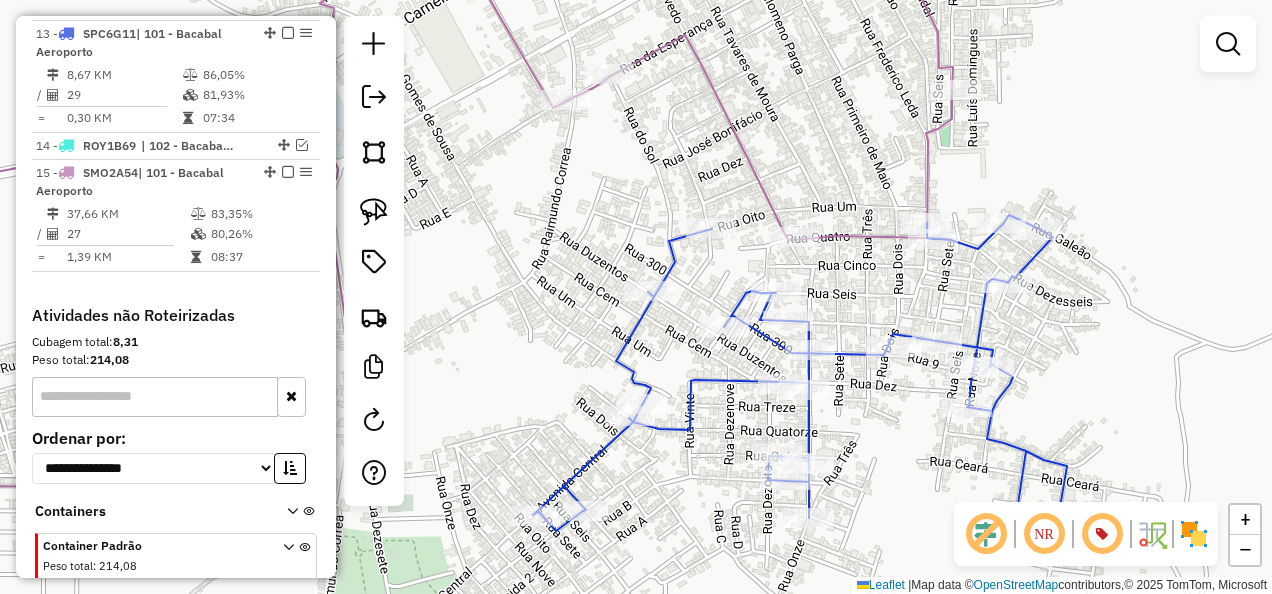drag, startPoint x: 813, startPoint y: 228, endPoint x: 834, endPoint y: 351, distance: 124.77981 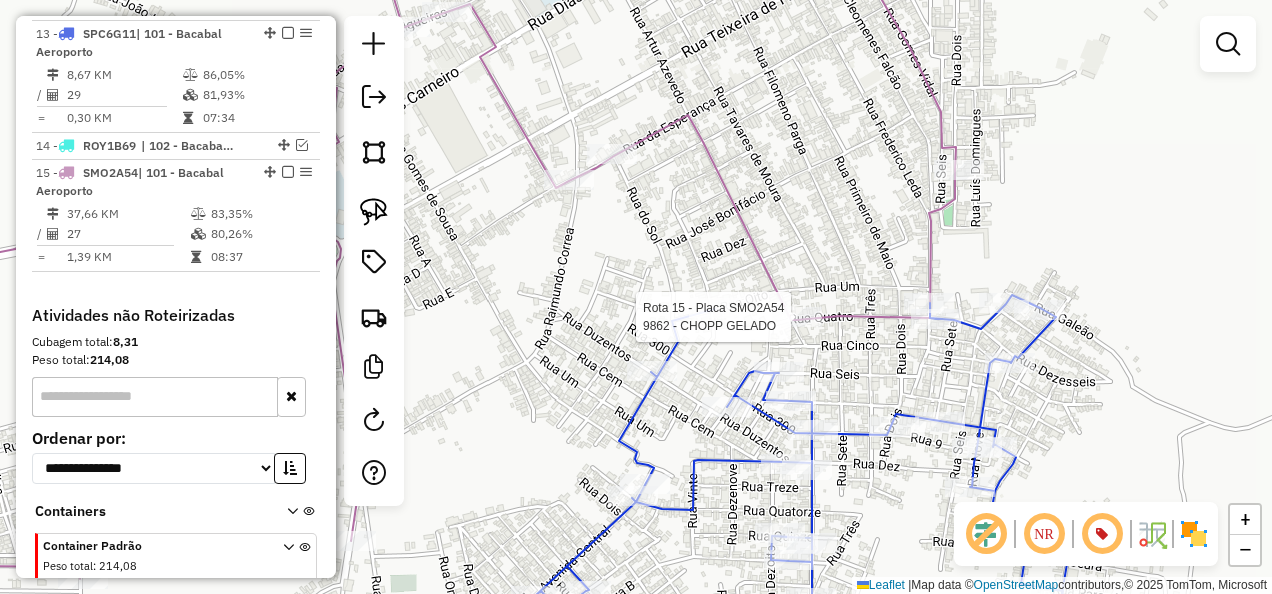 select on "**********" 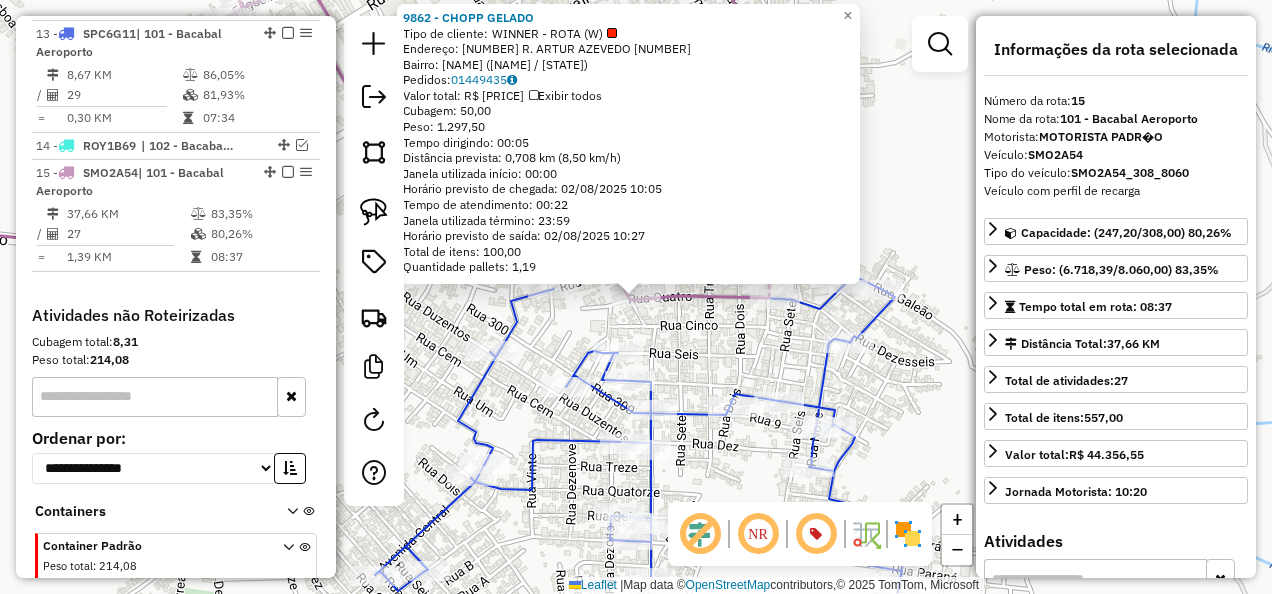 scroll, scrollTop: 1149, scrollLeft: 0, axis: vertical 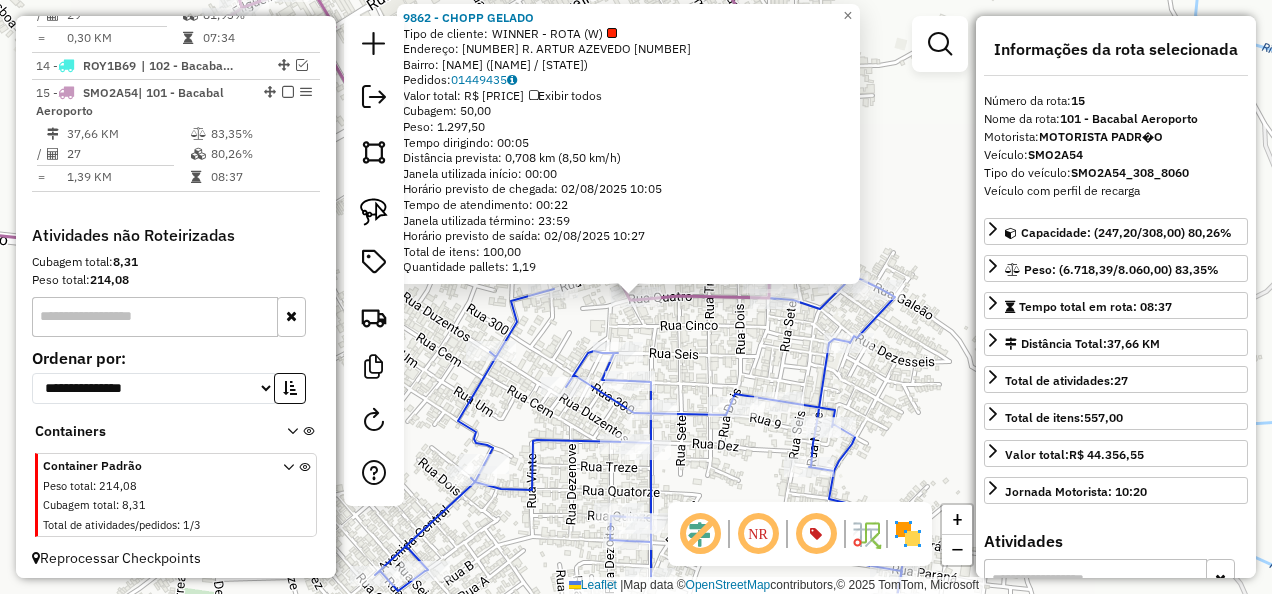 click on "9862 - CHOPP GELADO  Tipo de cliente:   WINNER - ROTA (W)   Endereço: 081 R. ARTUR AZEVEDO              1008   Bairro: BAIRRO DA ESPERANCA (BACABAL / MA)   Pedidos:  01449435   Valor total: R$ 9.168,50   Exibir todos   Cubagem: 50,00  Peso: 1.297,50  Tempo dirigindo: 00:05   Distância prevista: 0,708 km (8,50 km/h)   Janela utilizada início: 00:00   Horário previsto de chegada: 02/08/2025 10:05   Tempo de atendimento: 00:22   Janela utilizada término: 23:59   Horário previsto de saída: 02/08/2025 10:27   Total de itens: 100,00   Quantidade pallets: 1,19  × Janela de atendimento Grade de atendimento Capacidade Transportadoras Veículos Cliente Pedidos  Rotas Selecione os dias de semana para filtrar as janelas de atendimento  Seg   Ter   Qua   Qui   Sex   Sáb   Dom  Informe o período da janela de atendimento: De: Até:  Filtrar exatamente a janela do cliente  Considerar janela de atendimento padrão  Selecione os dias de semana para filtrar as grades de atendimento  Seg   Ter   Qua   Qui   Sex   Sáb" 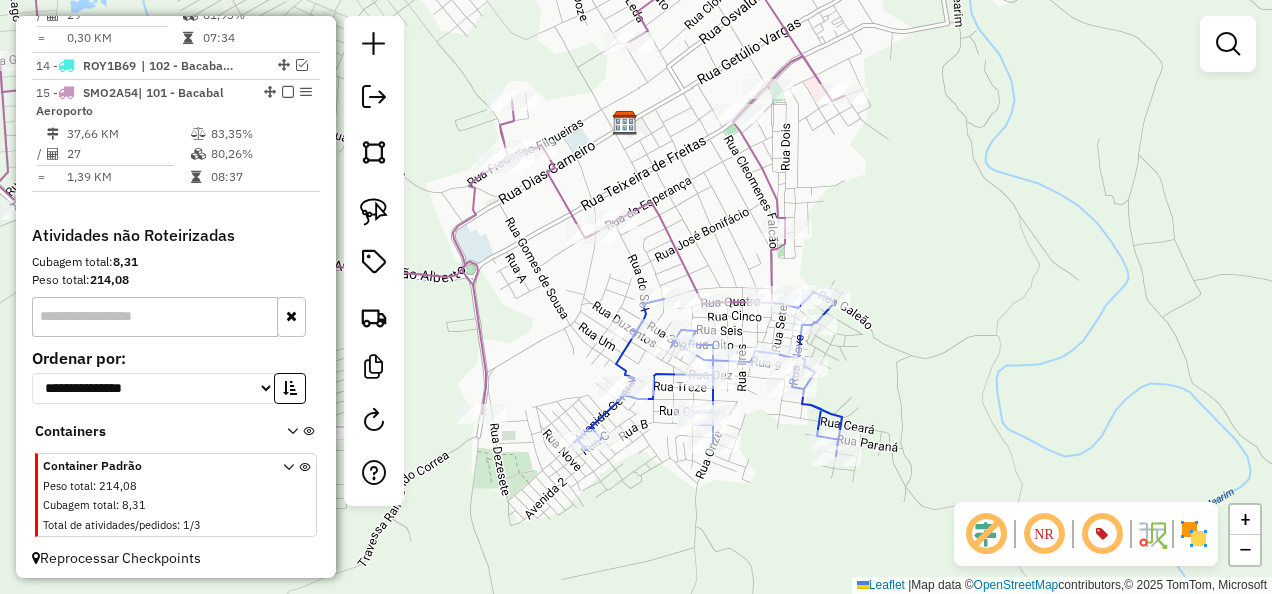 click 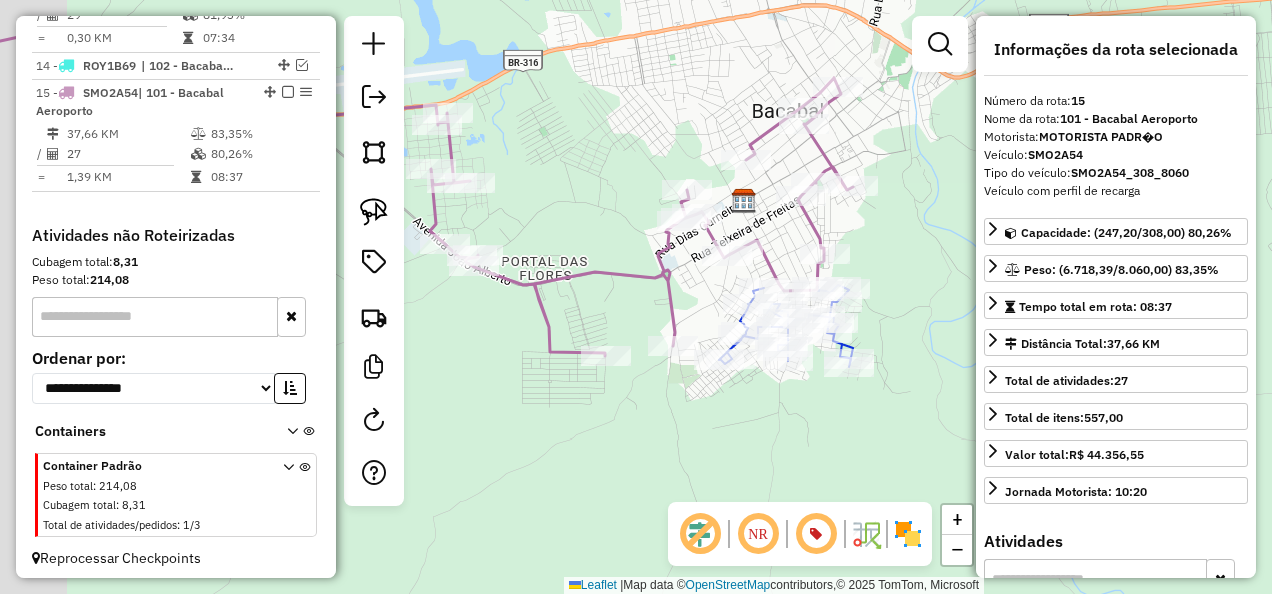 drag, startPoint x: 532, startPoint y: 325, endPoint x: 698, endPoint y: 327, distance: 166.01205 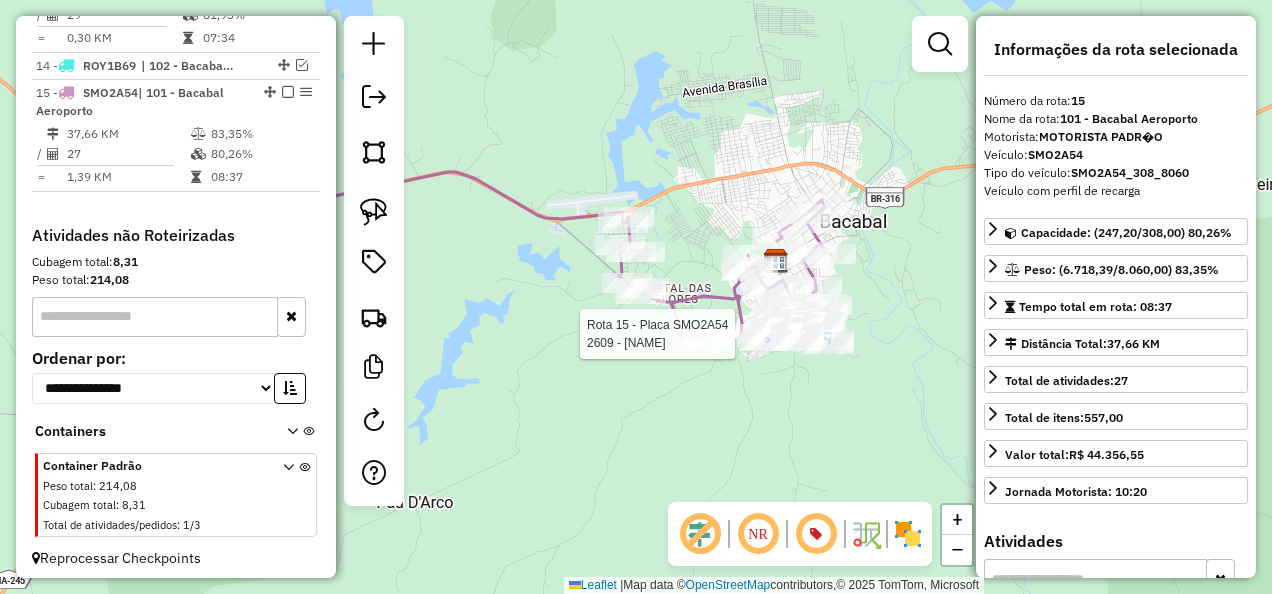 drag, startPoint x: 587, startPoint y: 387, endPoint x: 678, endPoint y: 381, distance: 91.197586 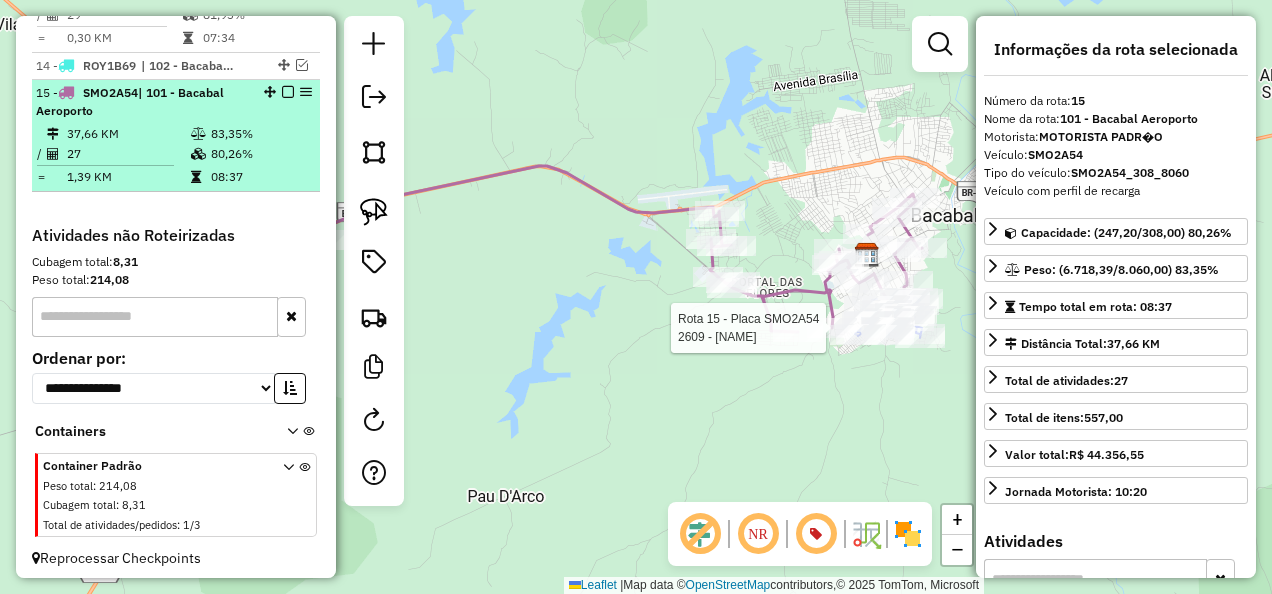 click at bounding box center (288, 92) 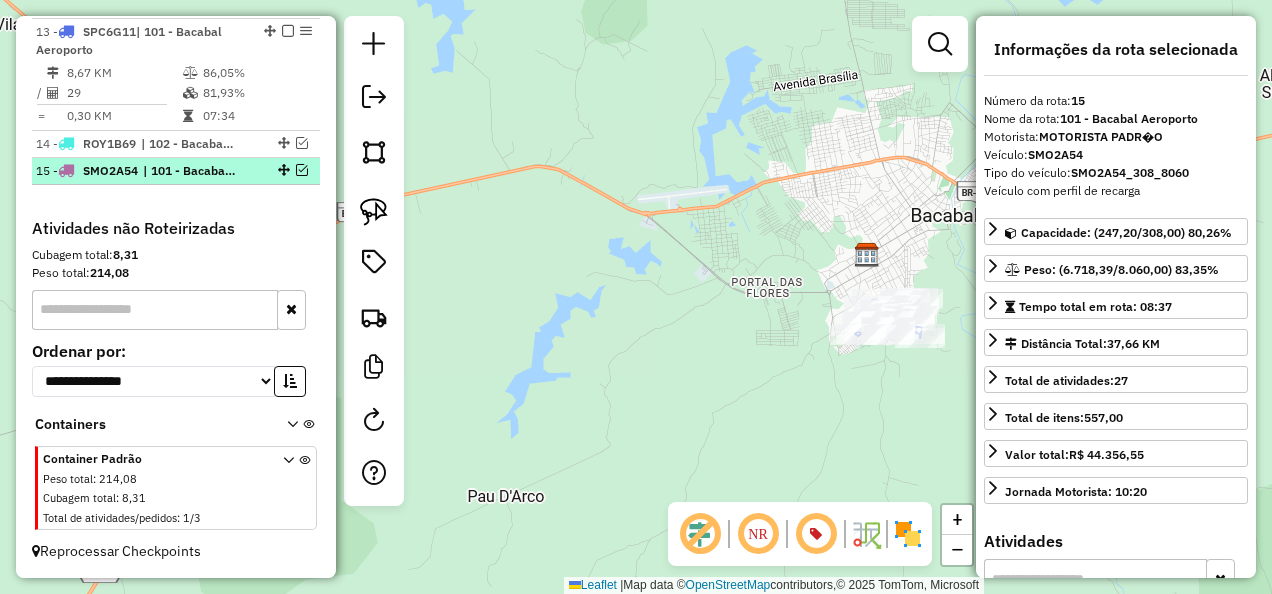 scroll, scrollTop: 1064, scrollLeft: 0, axis: vertical 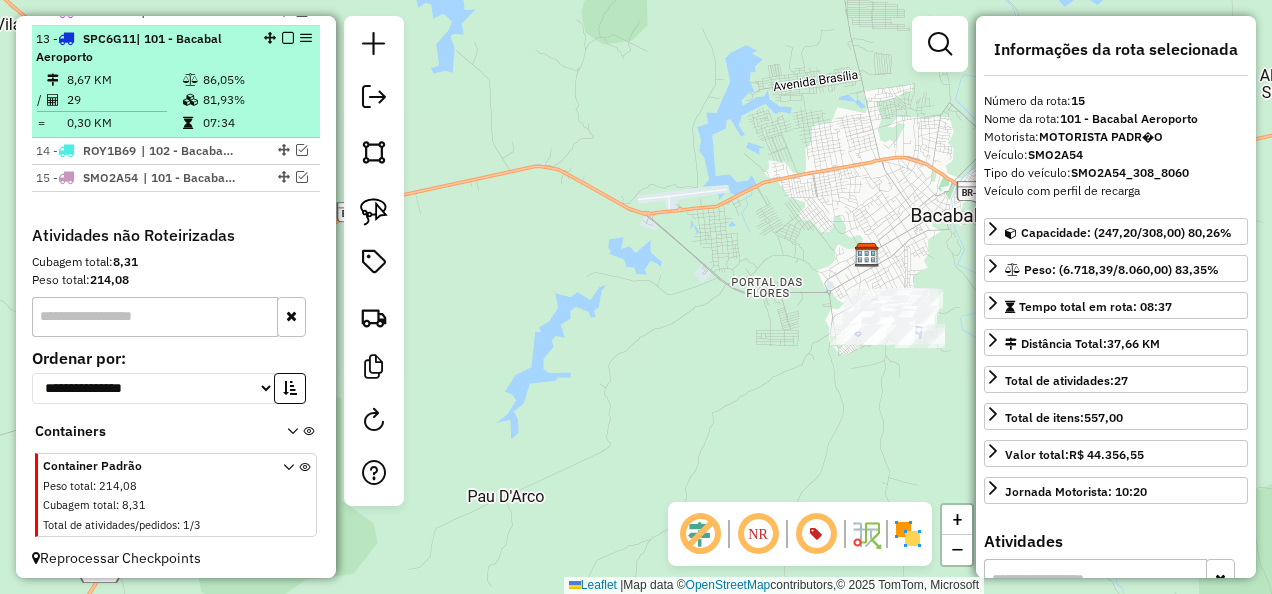 click at bounding box center (288, 38) 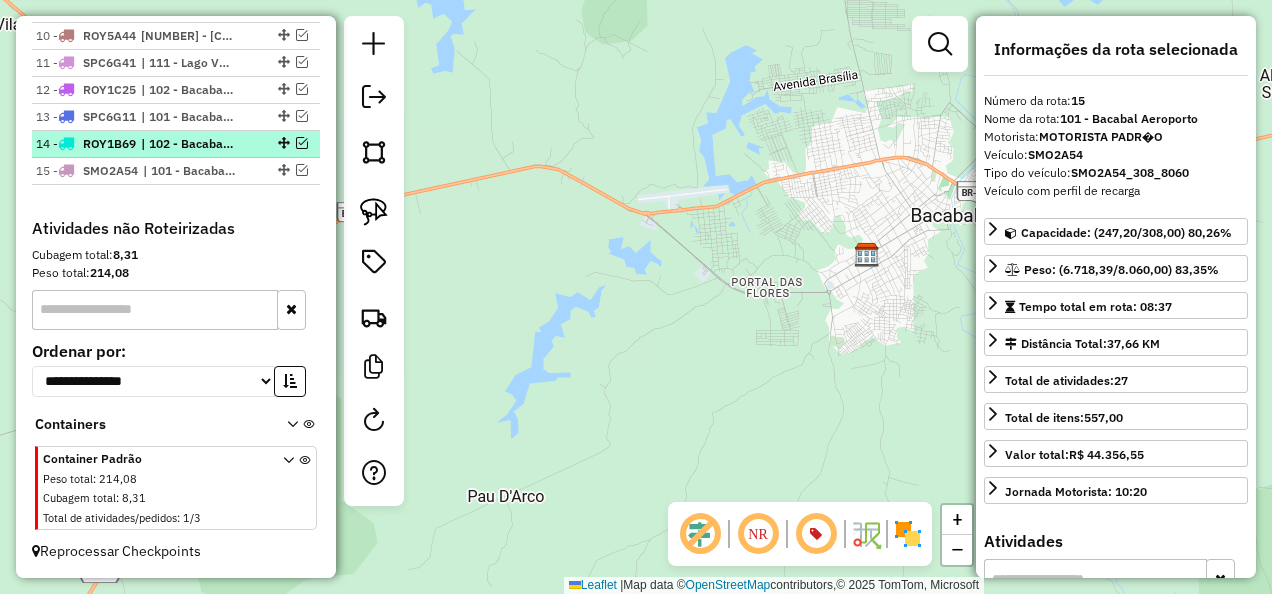 scroll, scrollTop: 979, scrollLeft: 0, axis: vertical 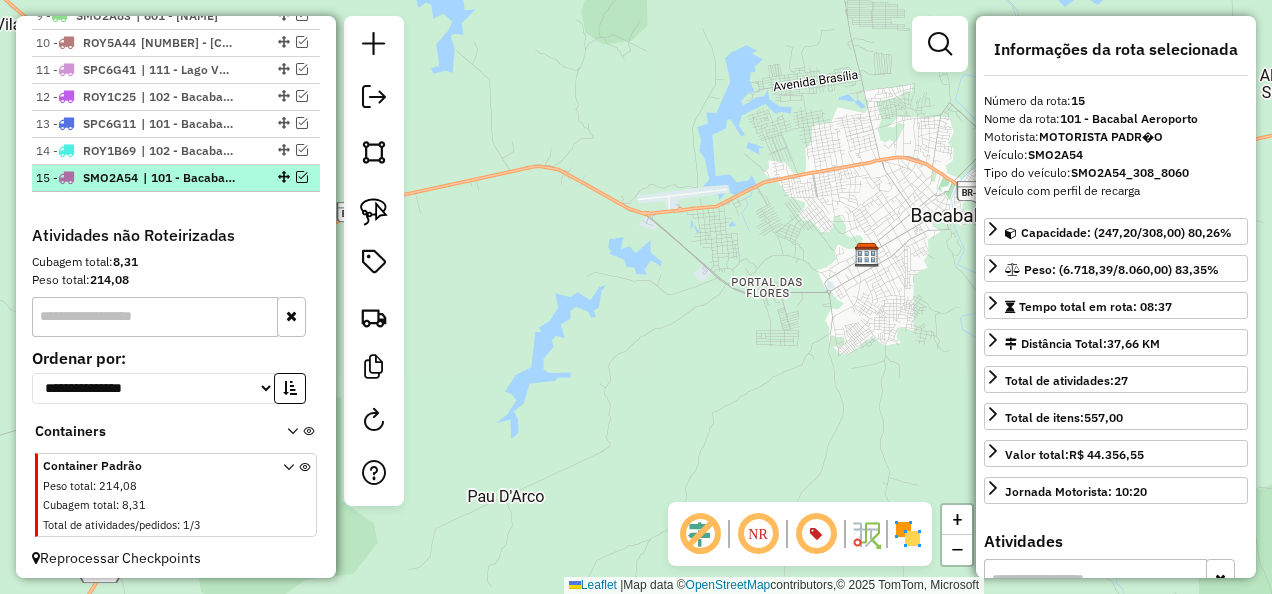 click on "15 -       SMO2A54   | 101 - Bacabal Aeroporto" at bounding box center [176, 178] 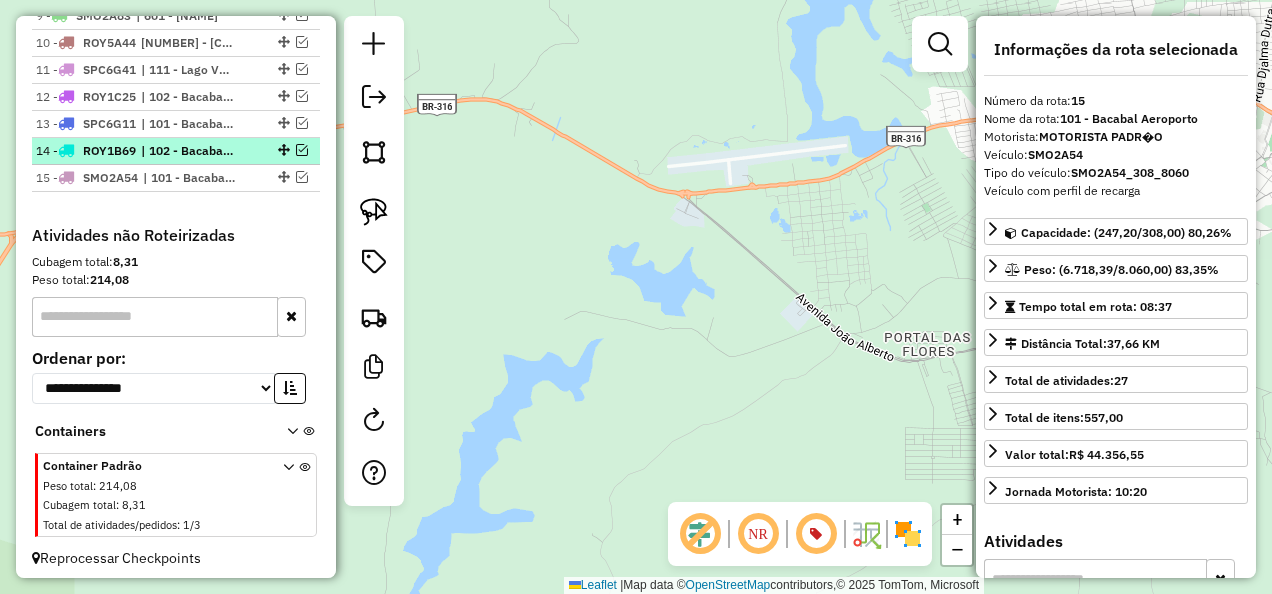 click on "14 -       ROY1B69   | 102 - Bacabal Frio Bom" at bounding box center [142, 151] 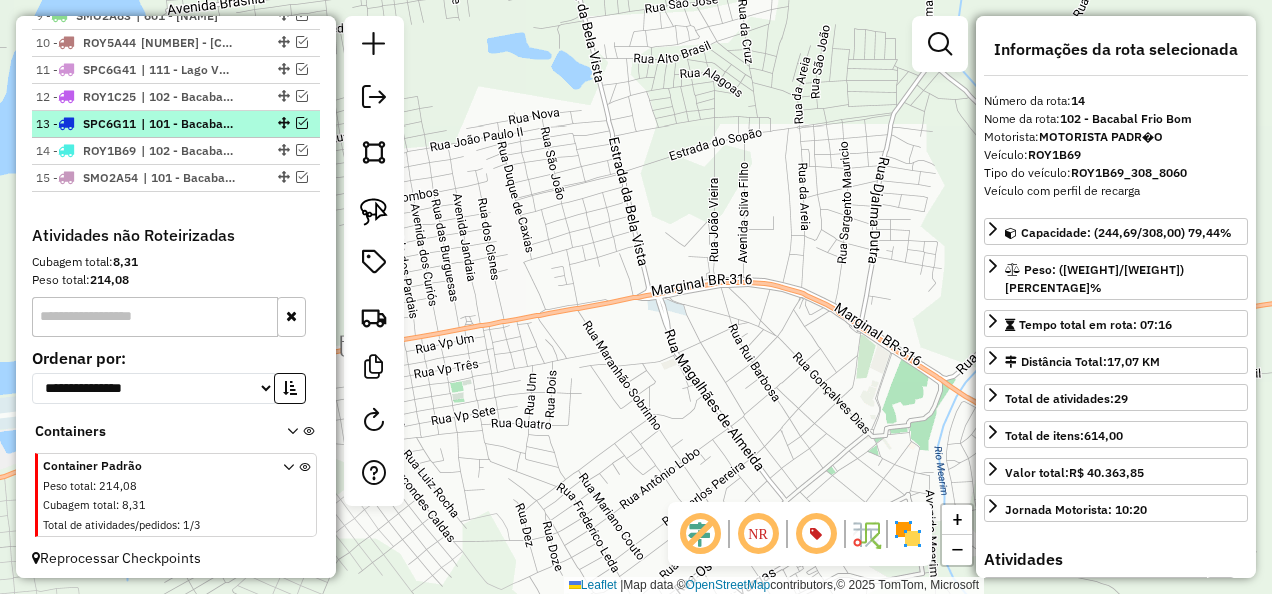 click on "| 101 - Bacabal Aeroporto" at bounding box center (187, 124) 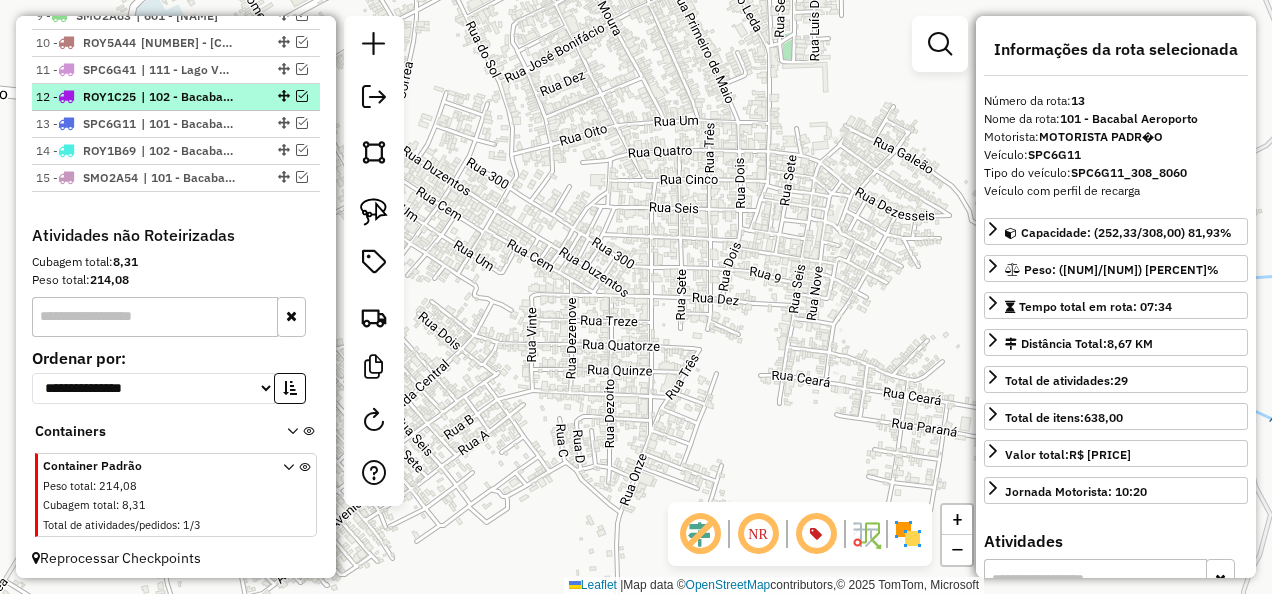 click on "| 102 - Bacabal Frio Bom" at bounding box center [187, 97] 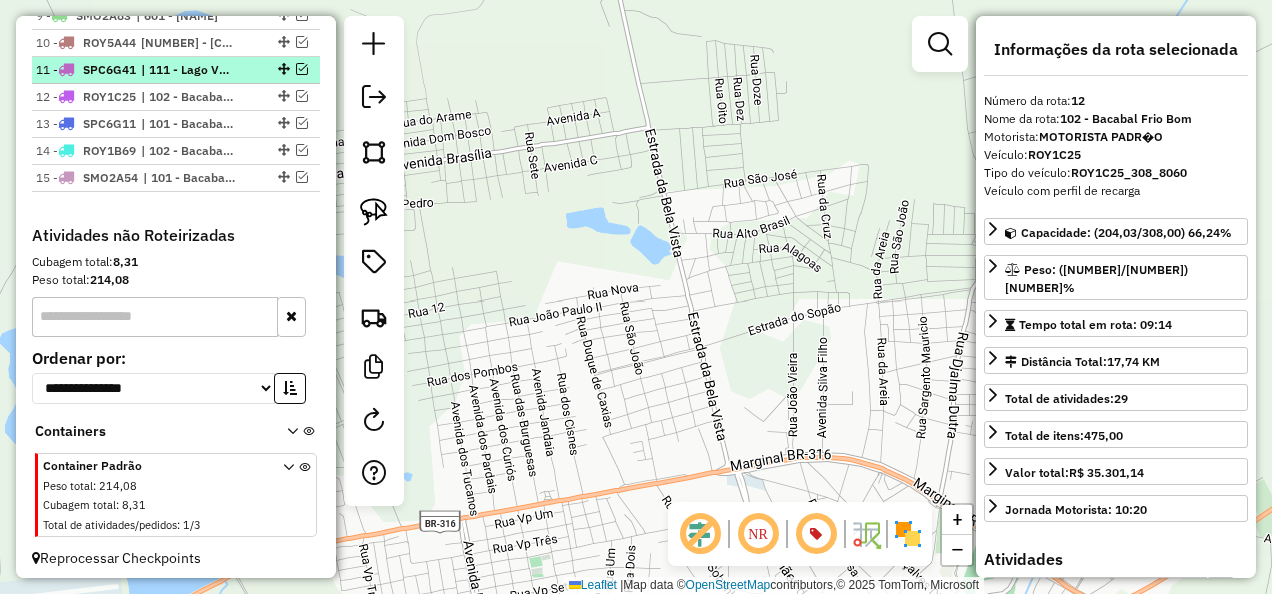 click on "| 111 - Lago Verde" at bounding box center [187, 70] 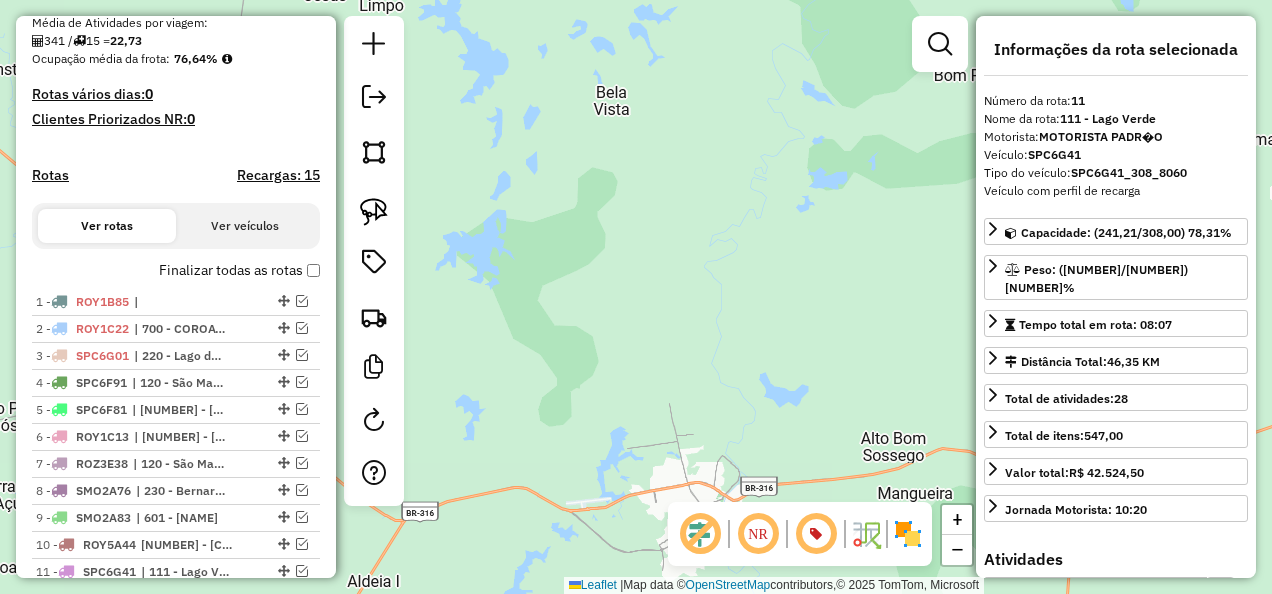 scroll, scrollTop: 379, scrollLeft: 0, axis: vertical 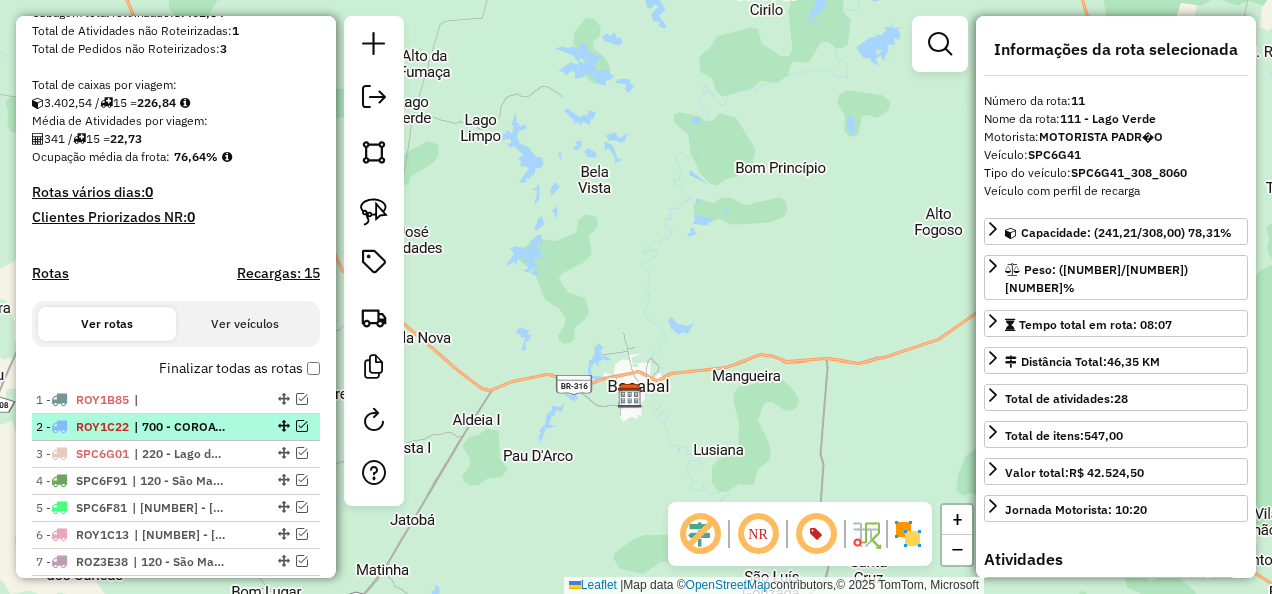 click on "| 700 - COROATA/TIMBIRAS" at bounding box center (180, 427) 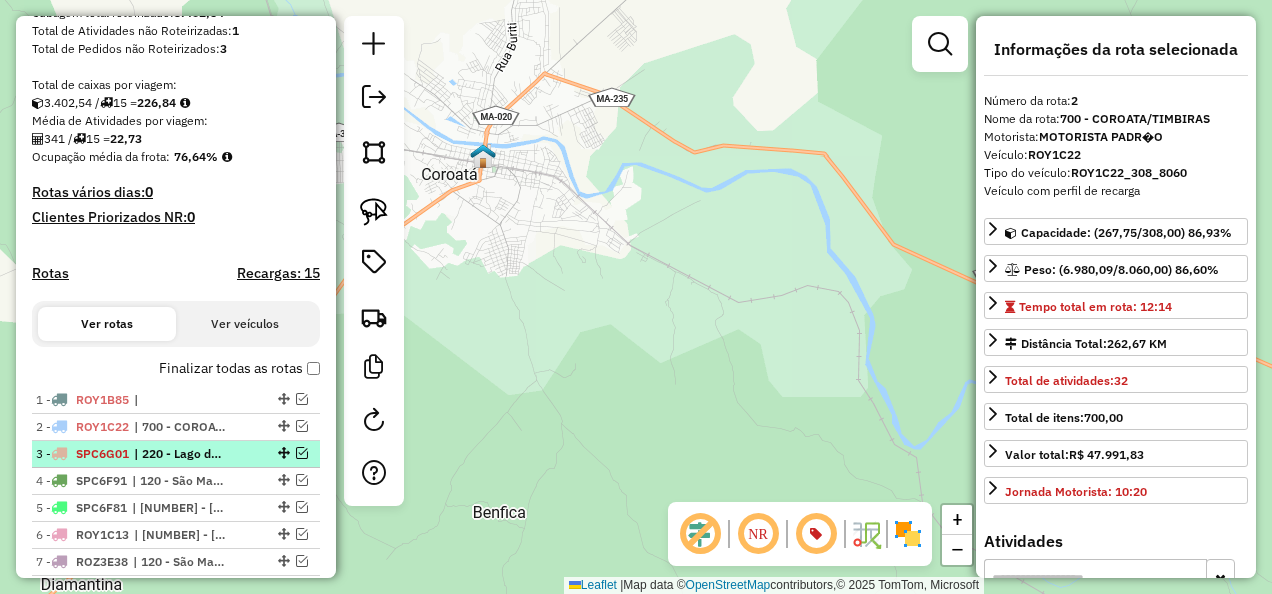 click on "| 220 - Lago dos Rodrigues, 221 - Lago do Jungo" at bounding box center [180, 454] 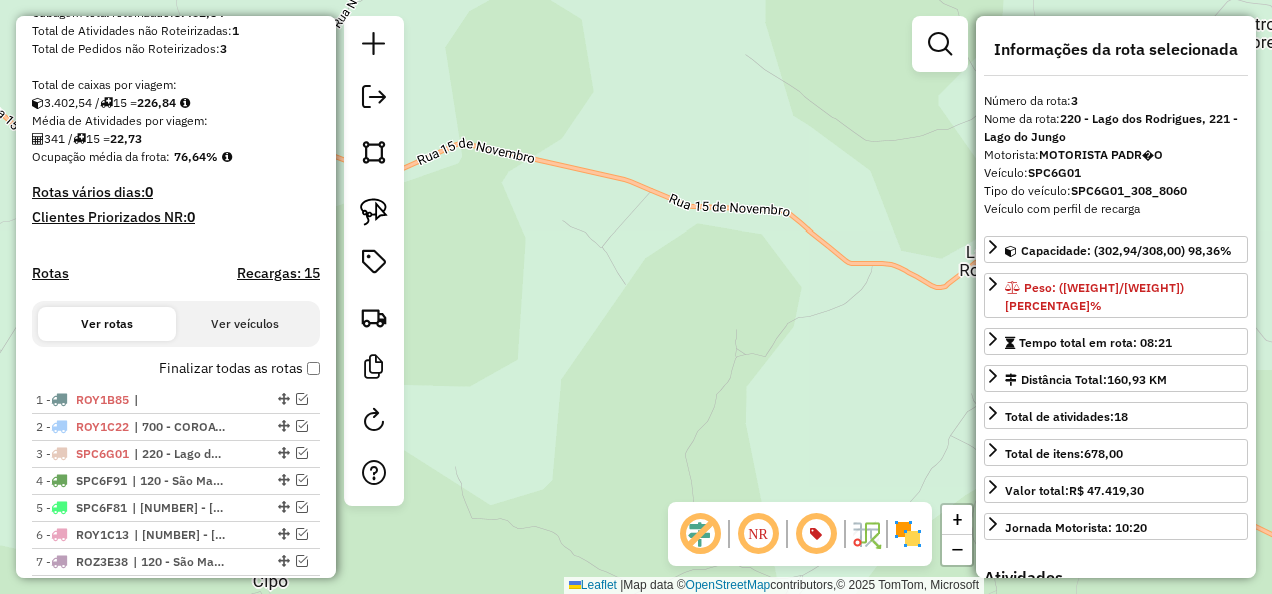 click on "Janela de atendimento Grade de atendimento Capacidade Transportadoras Veículos Cliente Pedidos  Rotas Selecione os dias de semana para filtrar as janelas de atendimento  Seg   Ter   Qua   Qui   Sex   Sáb   Dom  Informe o período da janela de atendimento: De: Até:  Filtrar exatamente a janela do cliente  Considerar janela de atendimento padrão  Selecione os dias de semana para filtrar as grades de atendimento  Seg   Ter   Qua   Qui   Sex   Sáb   Dom   Considerar clientes sem dia de atendimento cadastrado  Clientes fora do dia de atendimento selecionado Filtrar as atividades entre os valores definidos abaixo:  Peso mínimo:   Peso máximo:   Cubagem mínima:   Cubagem máxima:   De:   Até:  Filtrar as atividades entre o tempo de atendimento definido abaixo:  De:   Até:   Considerar capacidade total dos clientes não roteirizados Transportadora: Selecione um ou mais itens Tipo de veículo: Selecione um ou mais itens Veículo: Selecione um ou mais itens Motorista: Selecione um ou mais itens Nome: Rótulo:" 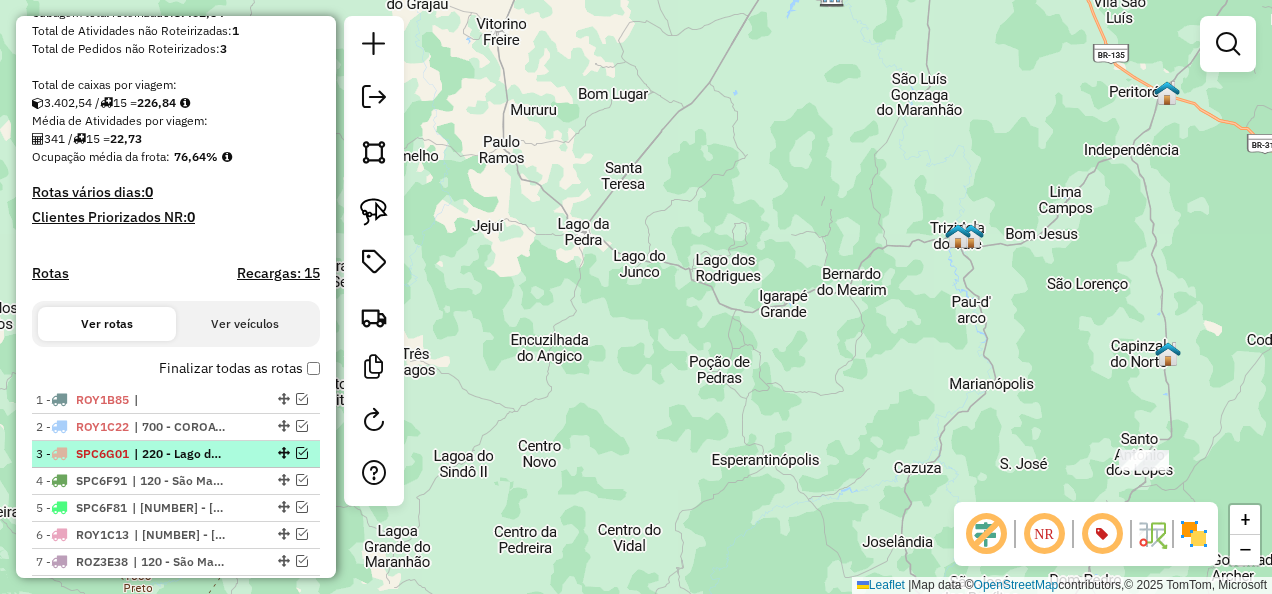 click on "| 220 - Lago dos Rodrigues, 221 - Lago do Jungo" at bounding box center (180, 454) 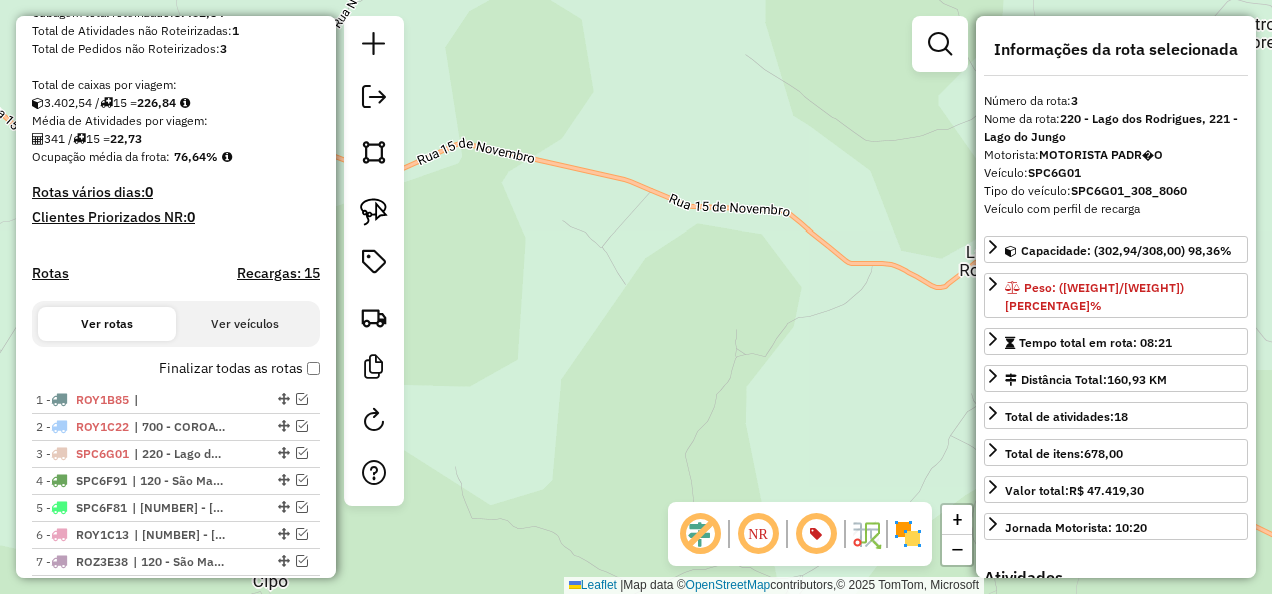 click on "Janela de atendimento Grade de atendimento Capacidade Transportadoras Veículos Cliente Pedidos  Rotas Selecione os dias de semana para filtrar as janelas de atendimento  Seg   Ter   Qua   Qui   Sex   Sáb   Dom  Informe o período da janela de atendimento: De: Até:  Filtrar exatamente a janela do cliente  Considerar janela de atendimento padrão  Selecione os dias de semana para filtrar as grades de atendimento  Seg   Ter   Qua   Qui   Sex   Sáb   Dom   Considerar clientes sem dia de atendimento cadastrado  Clientes fora do dia de atendimento selecionado Filtrar as atividades entre os valores definidos abaixo:  Peso mínimo:   Peso máximo:   Cubagem mínima:   Cubagem máxima:   De:   Até:  Filtrar as atividades entre o tempo de atendimento definido abaixo:  De:   Até:   Considerar capacidade total dos clientes não roteirizados Transportadora: Selecione um ou mais itens Tipo de veículo: Selecione um ou mais itens Veículo: Selecione um ou mais itens Motorista: Selecione um ou mais itens Nome: Rótulo:" 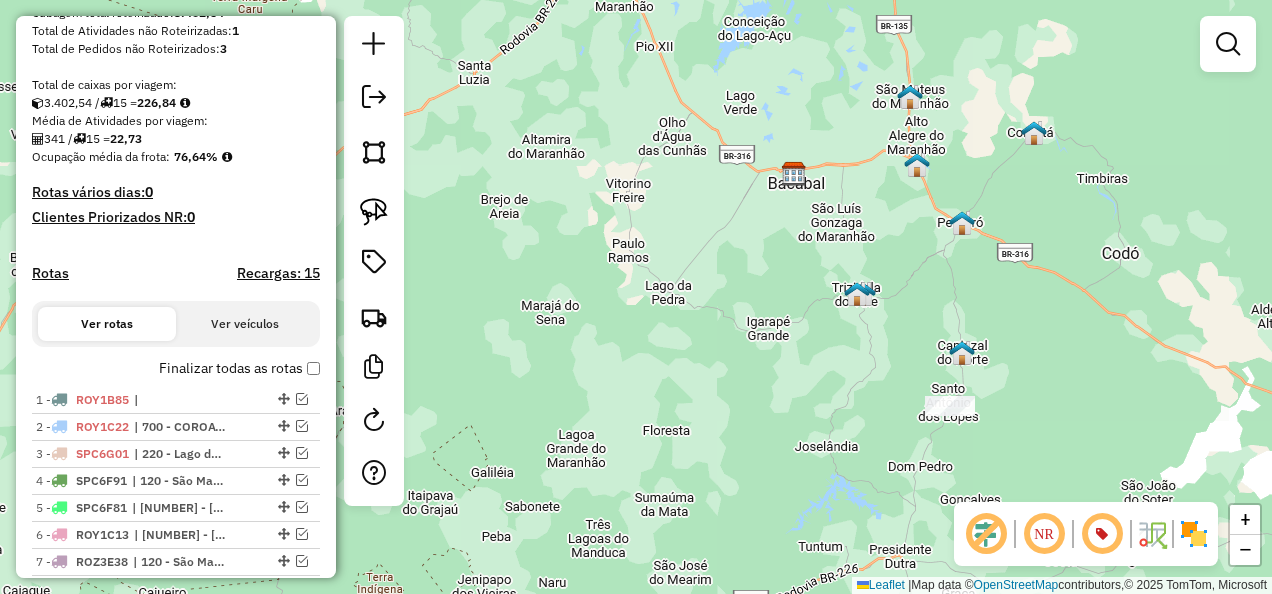 drag, startPoint x: 772, startPoint y: 414, endPoint x: 768, endPoint y: 323, distance: 91.08787 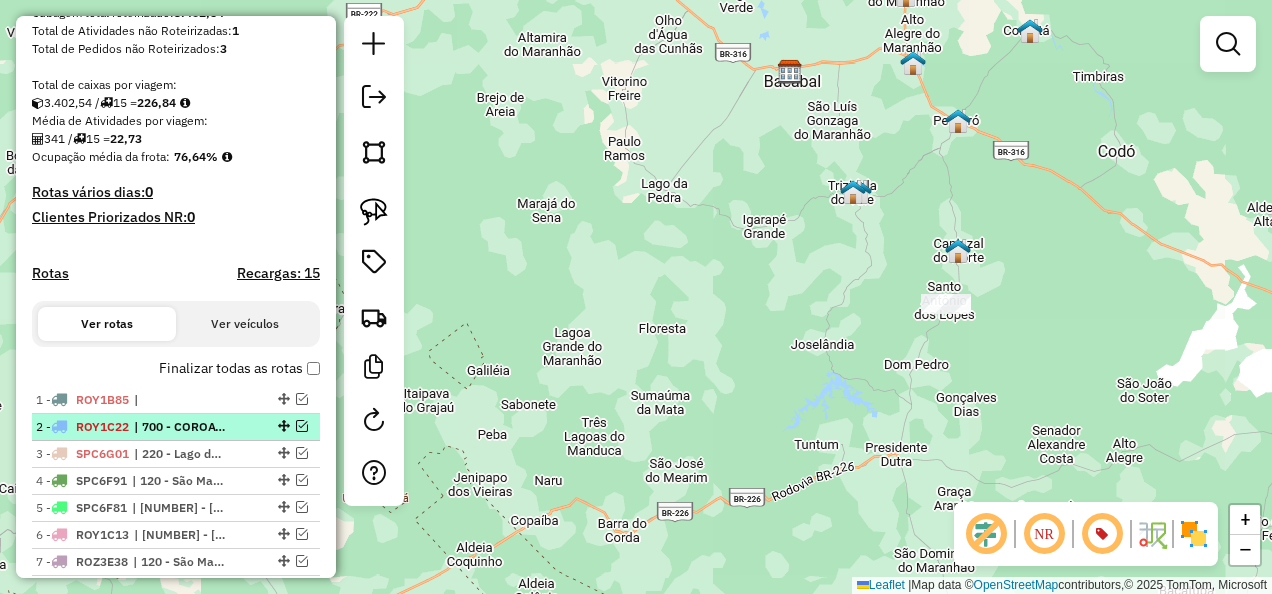 scroll, scrollTop: 879, scrollLeft: 0, axis: vertical 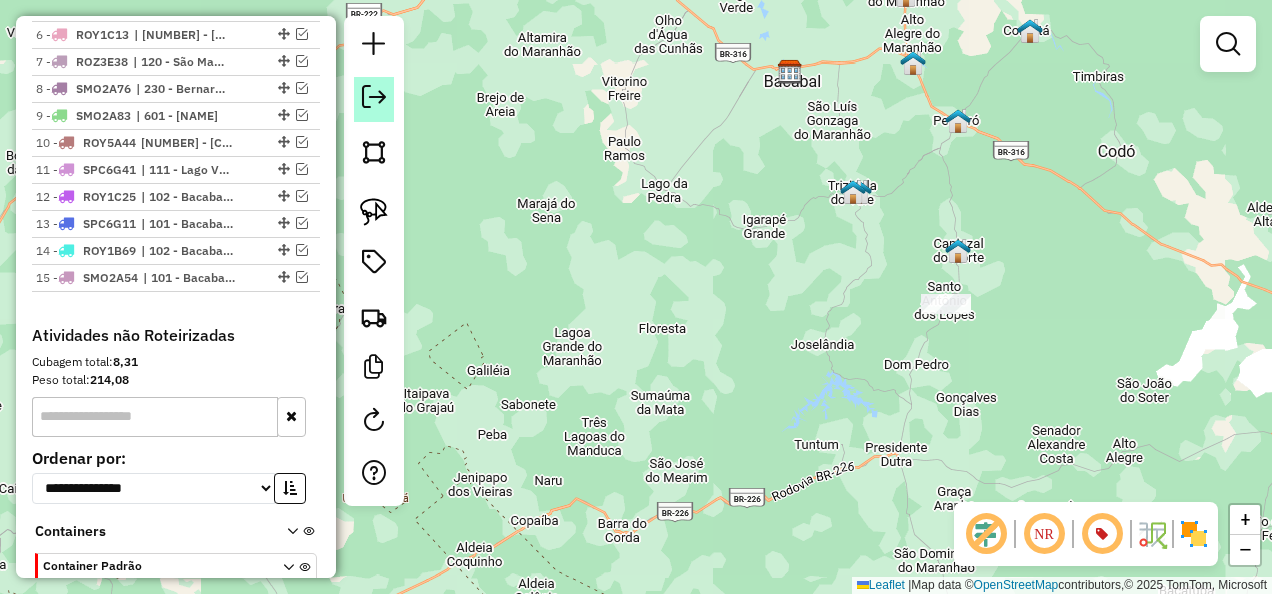 click 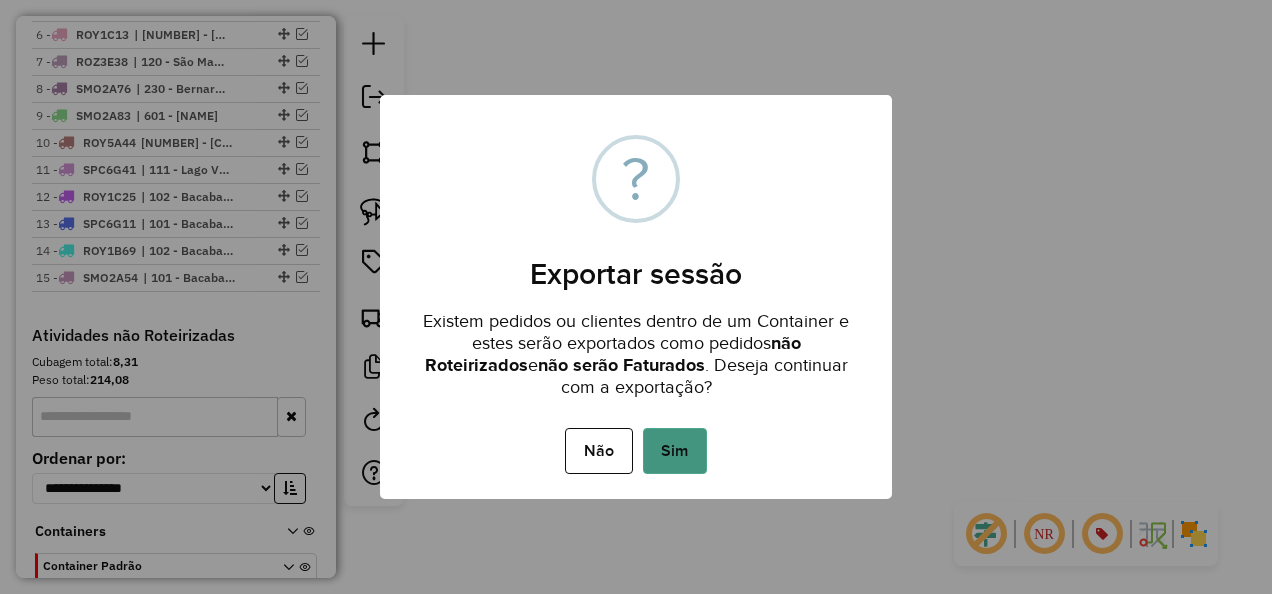 click on "Sim" at bounding box center [675, 451] 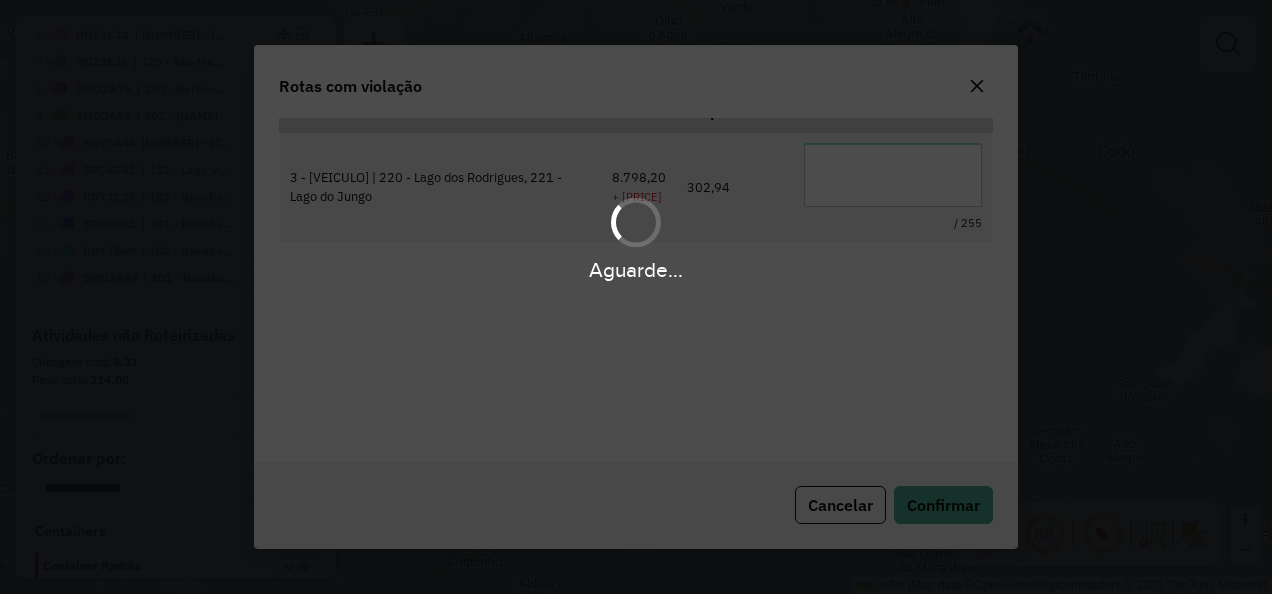 scroll, scrollTop: 77, scrollLeft: 0, axis: vertical 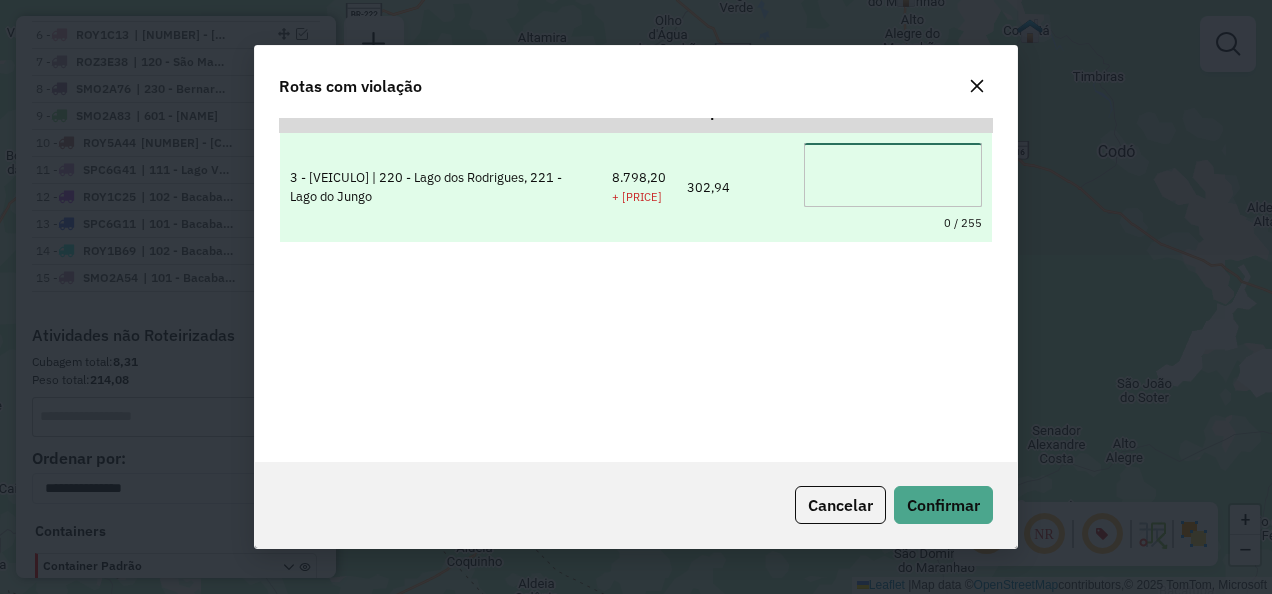 click at bounding box center (893, 175) 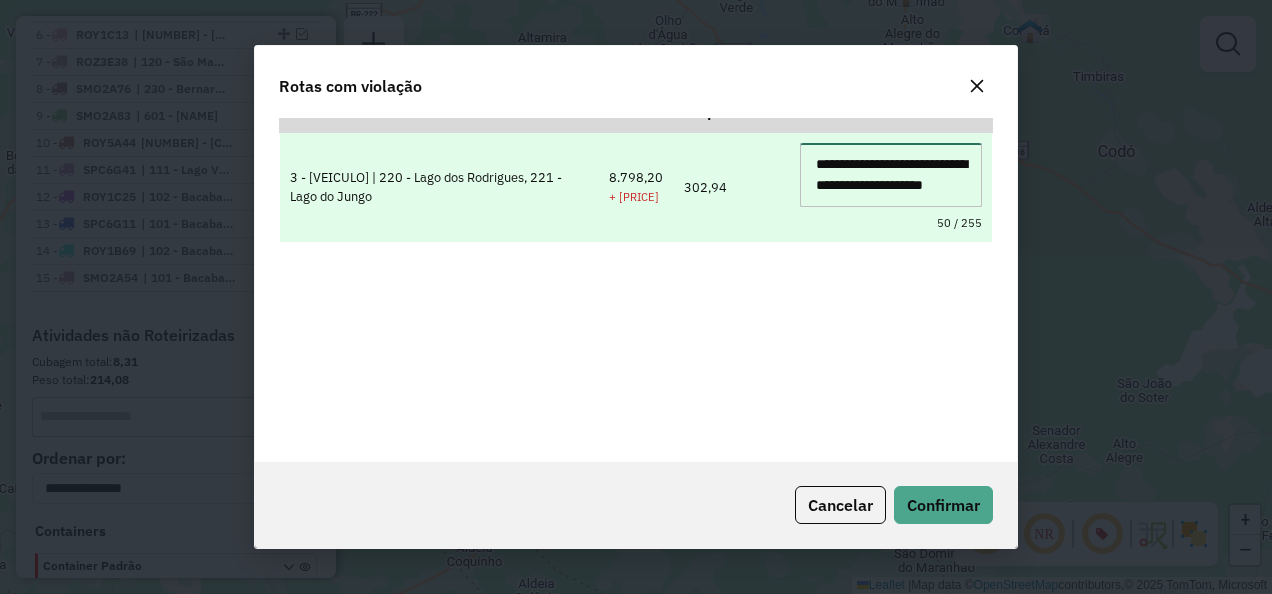 scroll, scrollTop: 30, scrollLeft: 0, axis: vertical 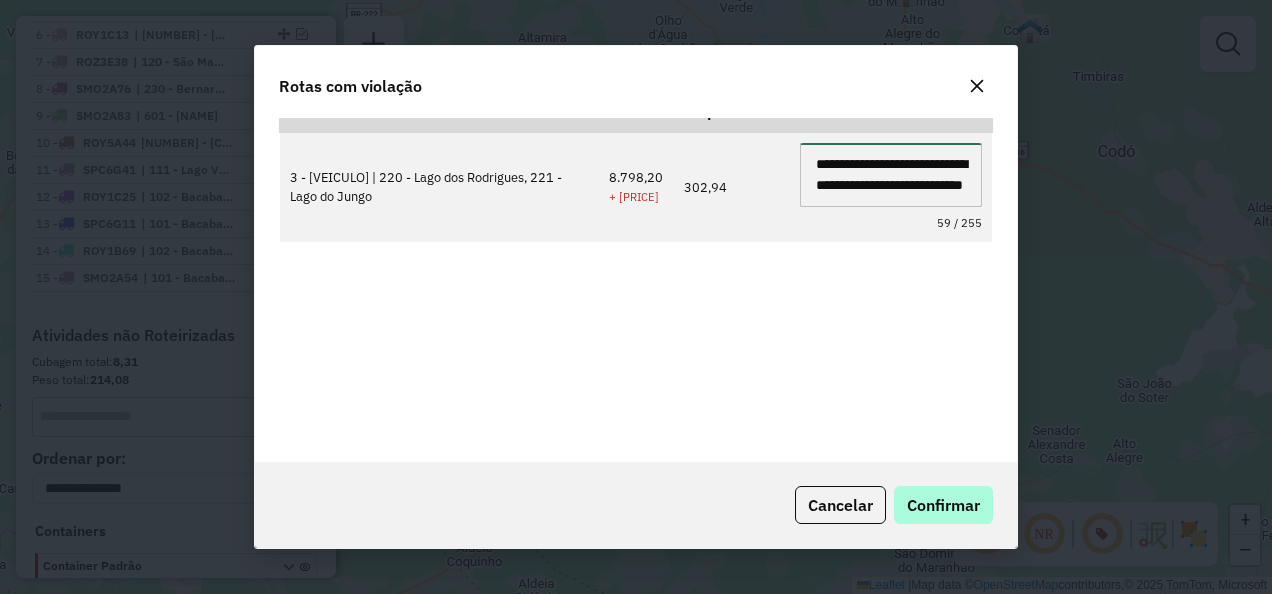 type on "**********" 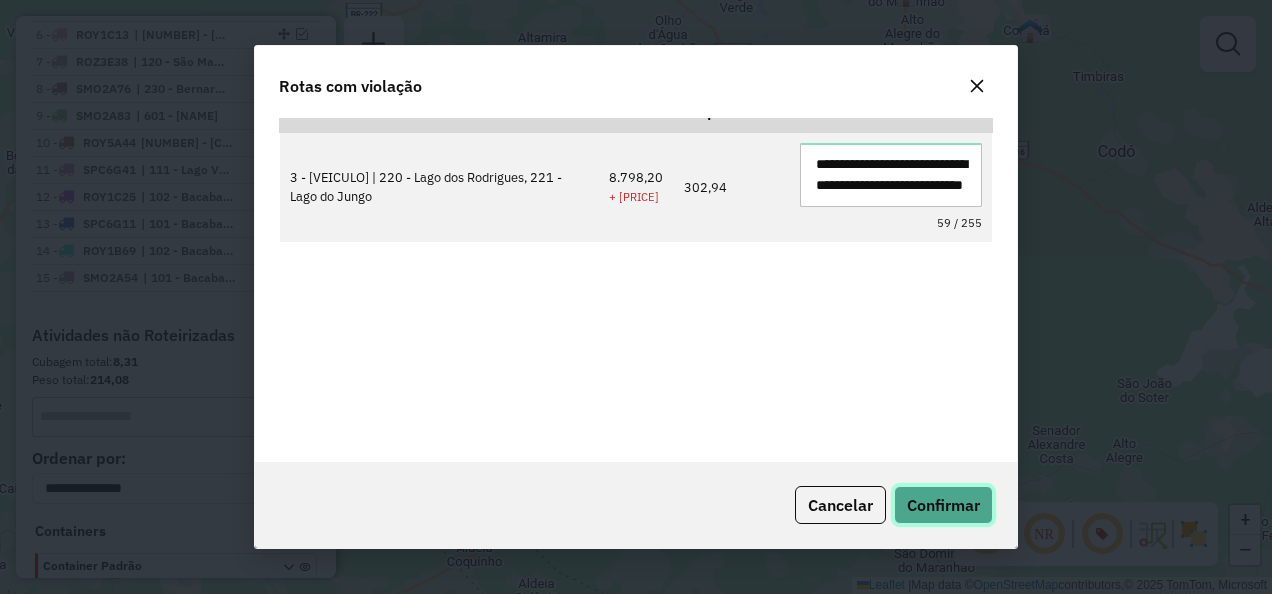 click on "Confirmar" 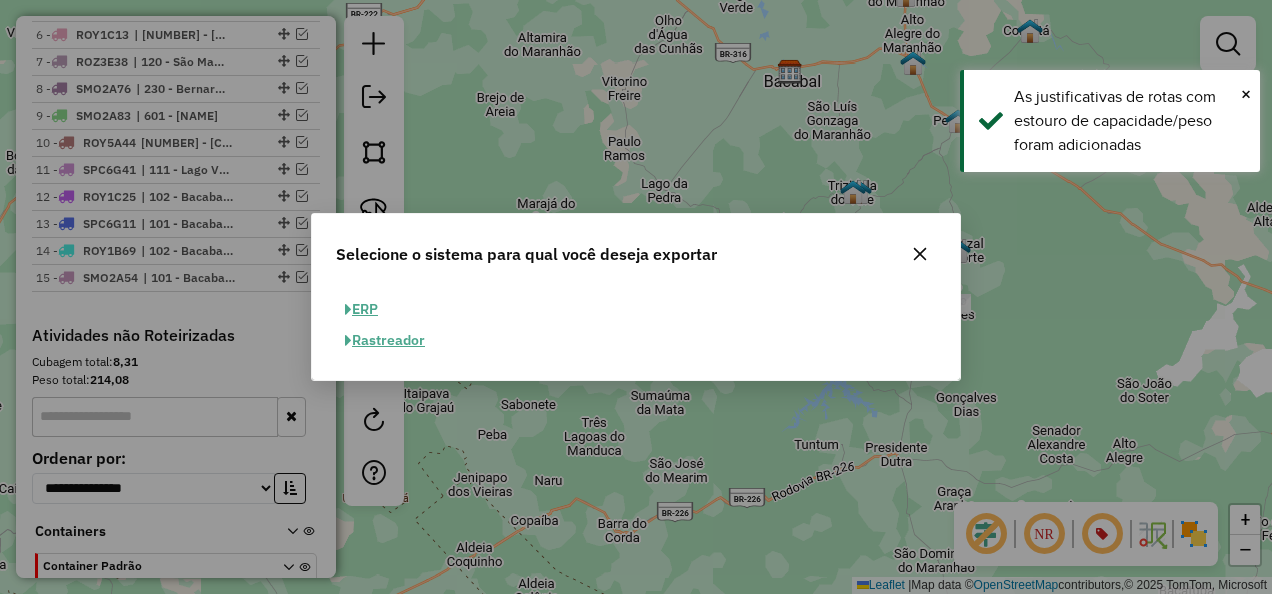 click on "ERP" 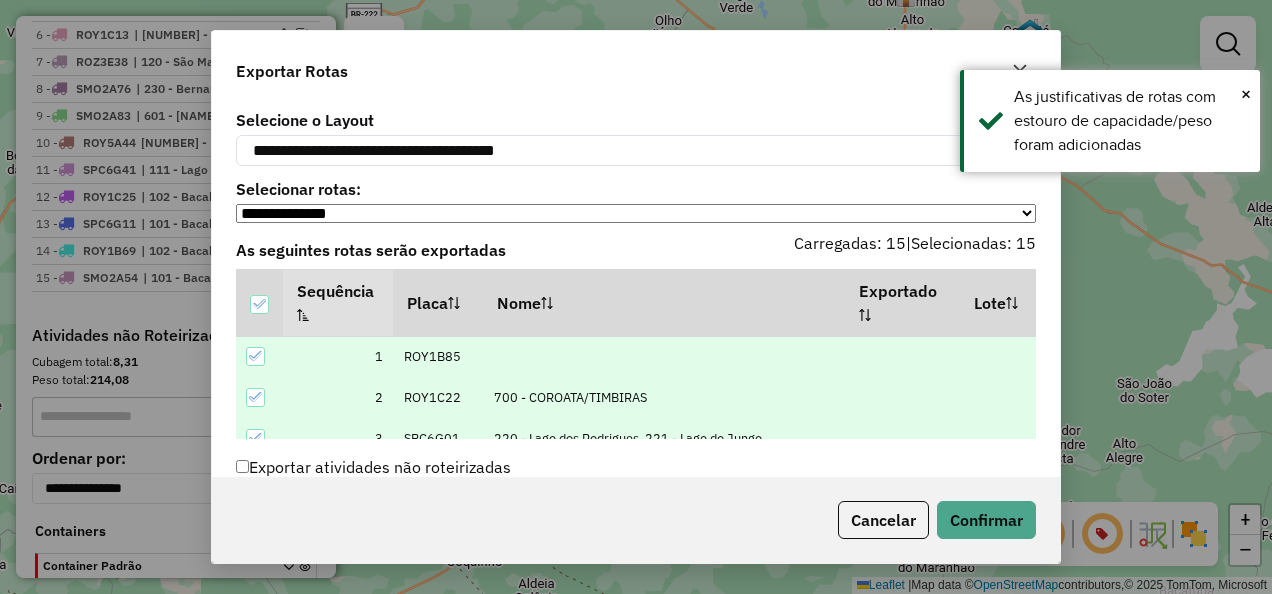 scroll, scrollTop: 108, scrollLeft: 0, axis: vertical 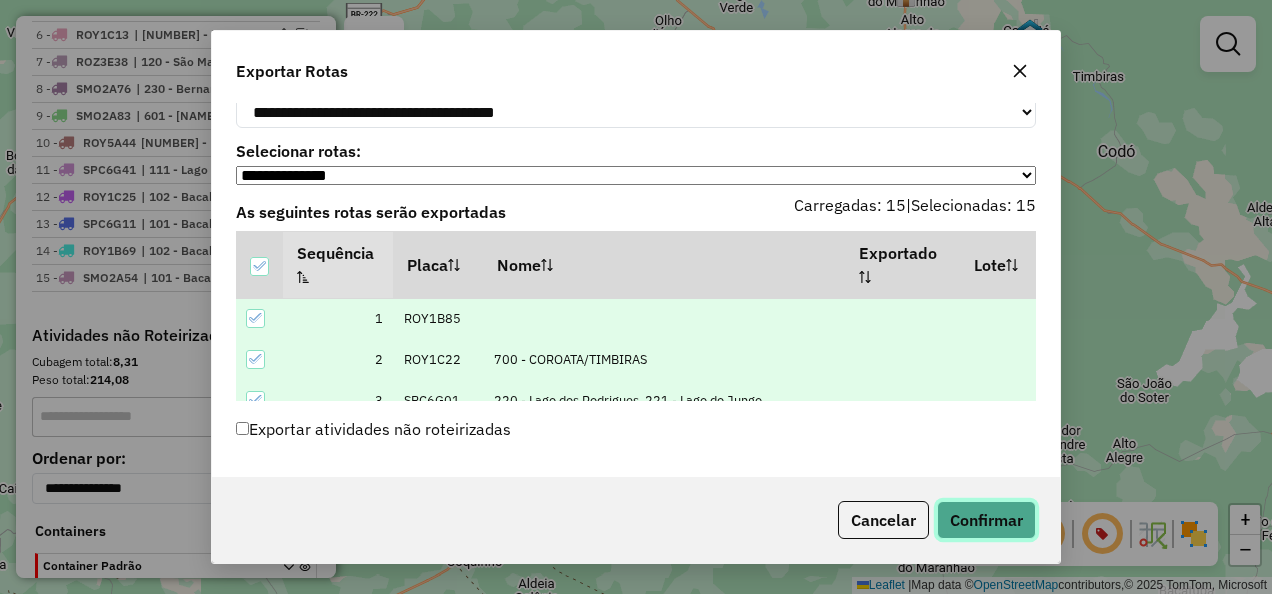 click on "Confirmar" 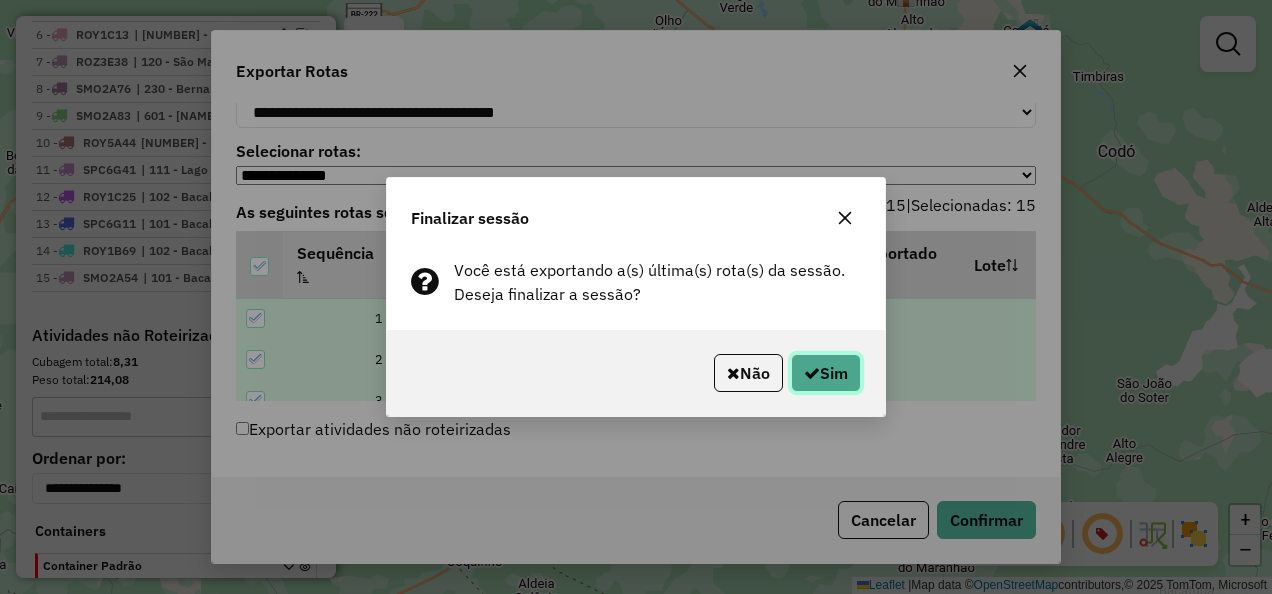 click on "Sim" 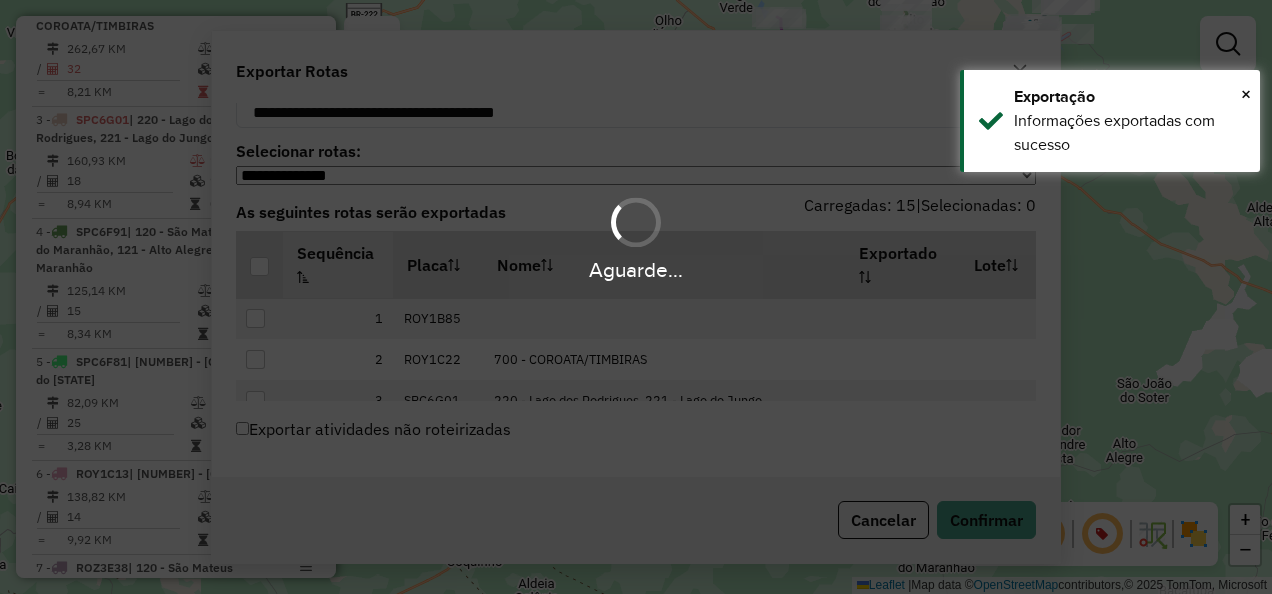 scroll, scrollTop: 1232, scrollLeft: 0, axis: vertical 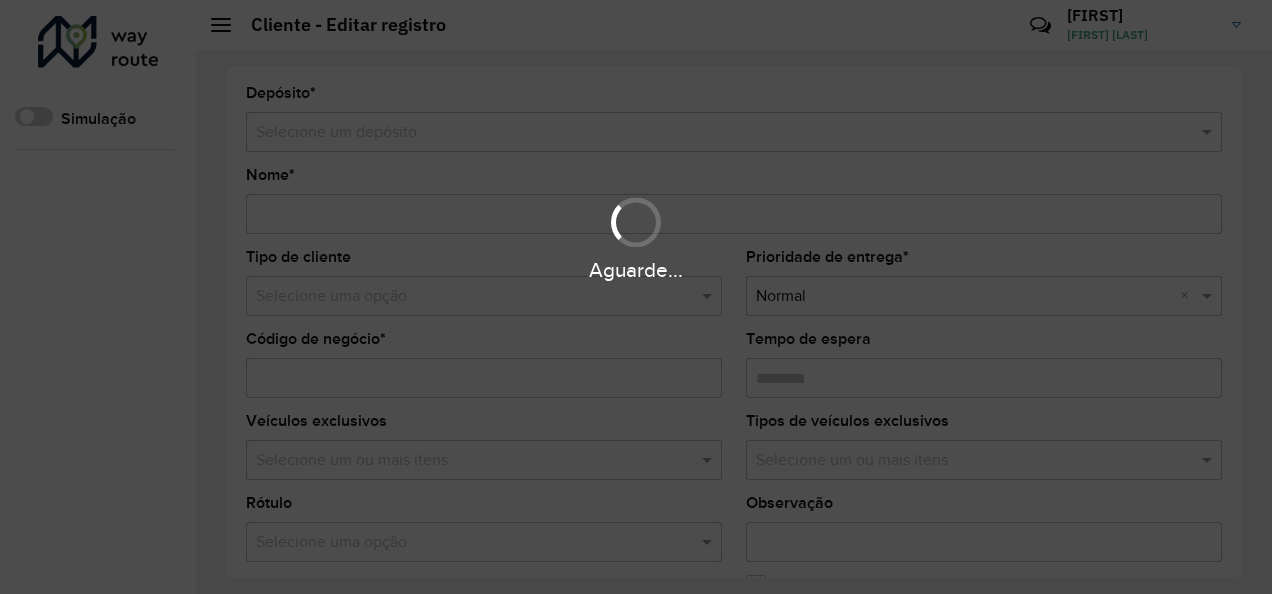 type on "**********" 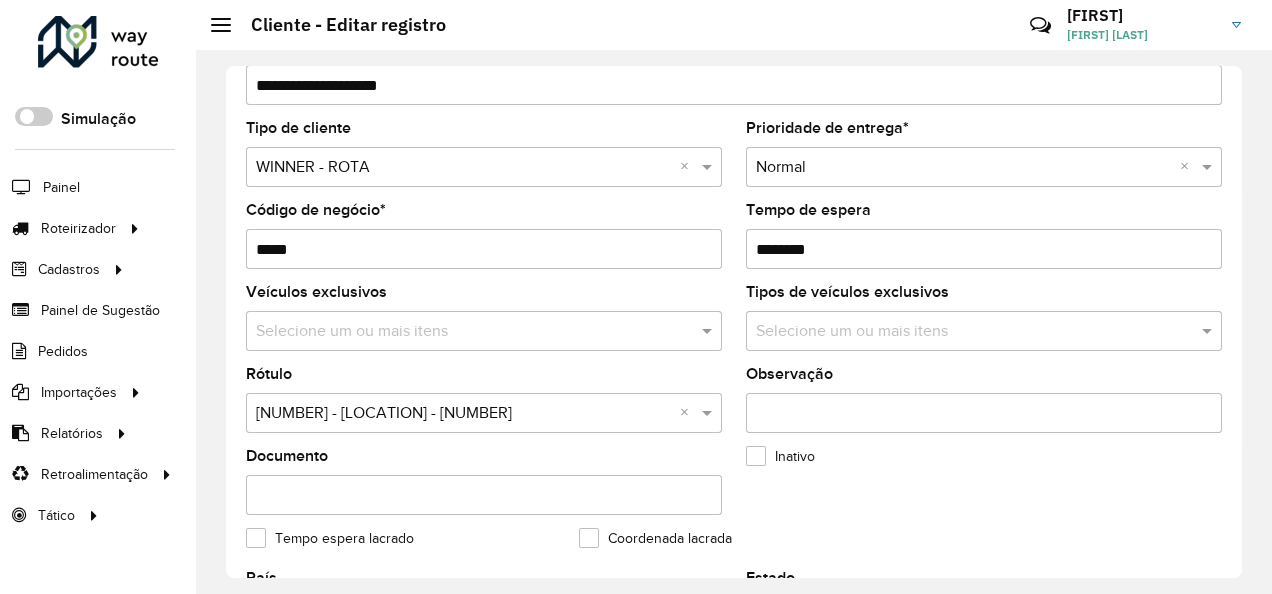 scroll, scrollTop: 400, scrollLeft: 0, axis: vertical 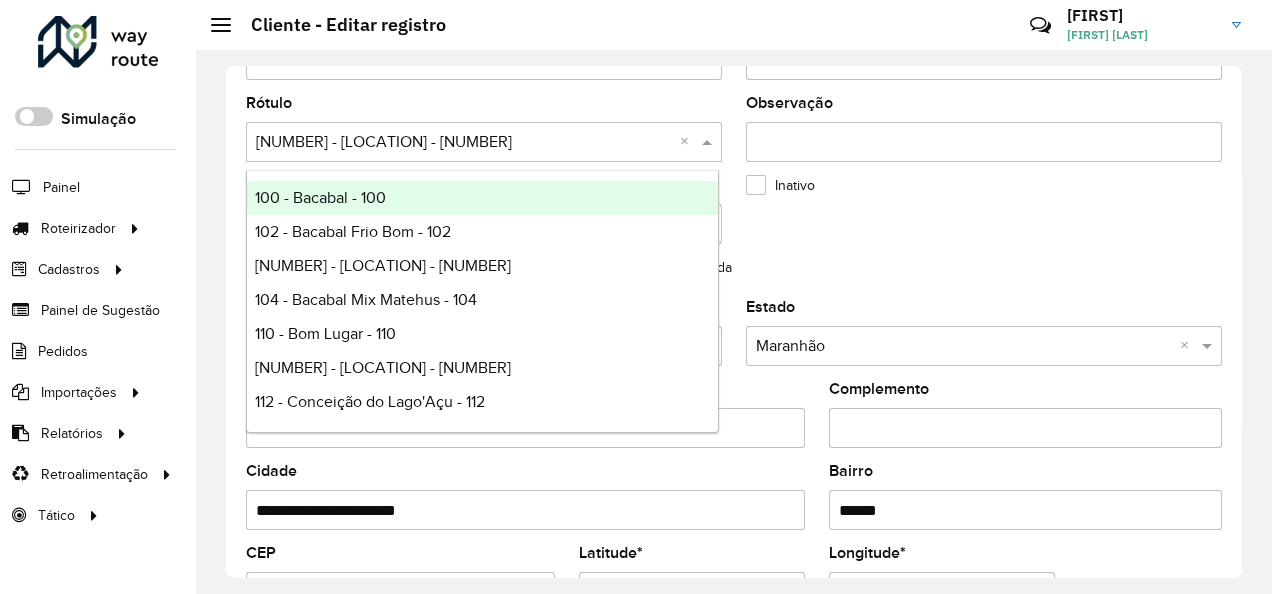 click at bounding box center (709, 142) 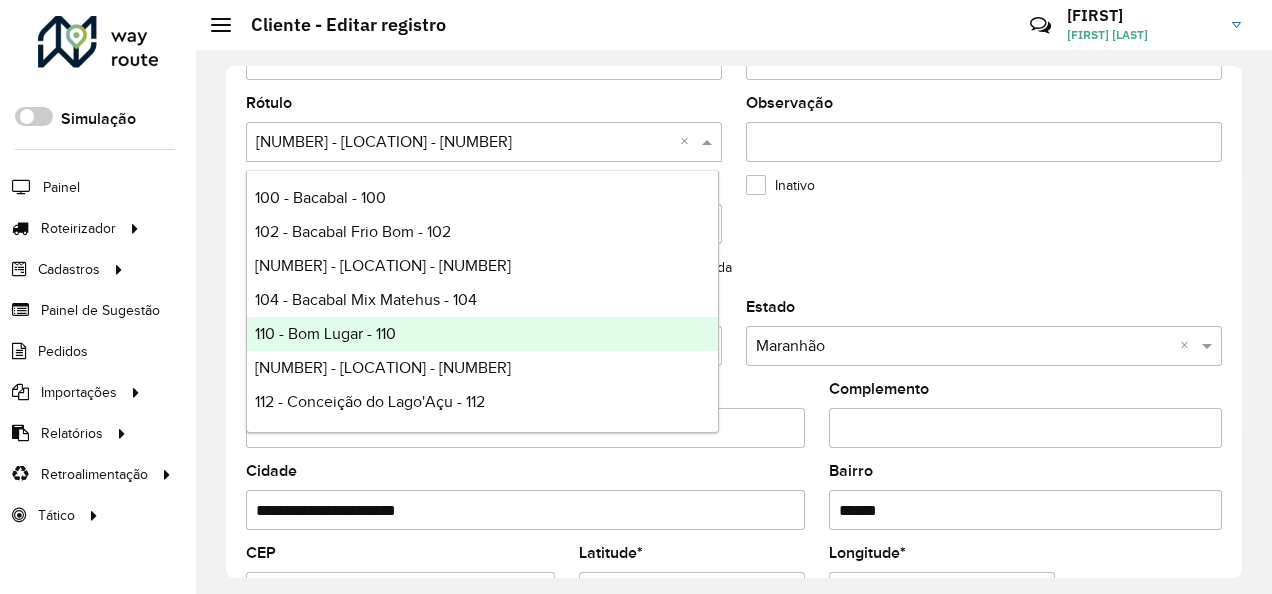 scroll, scrollTop: 200, scrollLeft: 0, axis: vertical 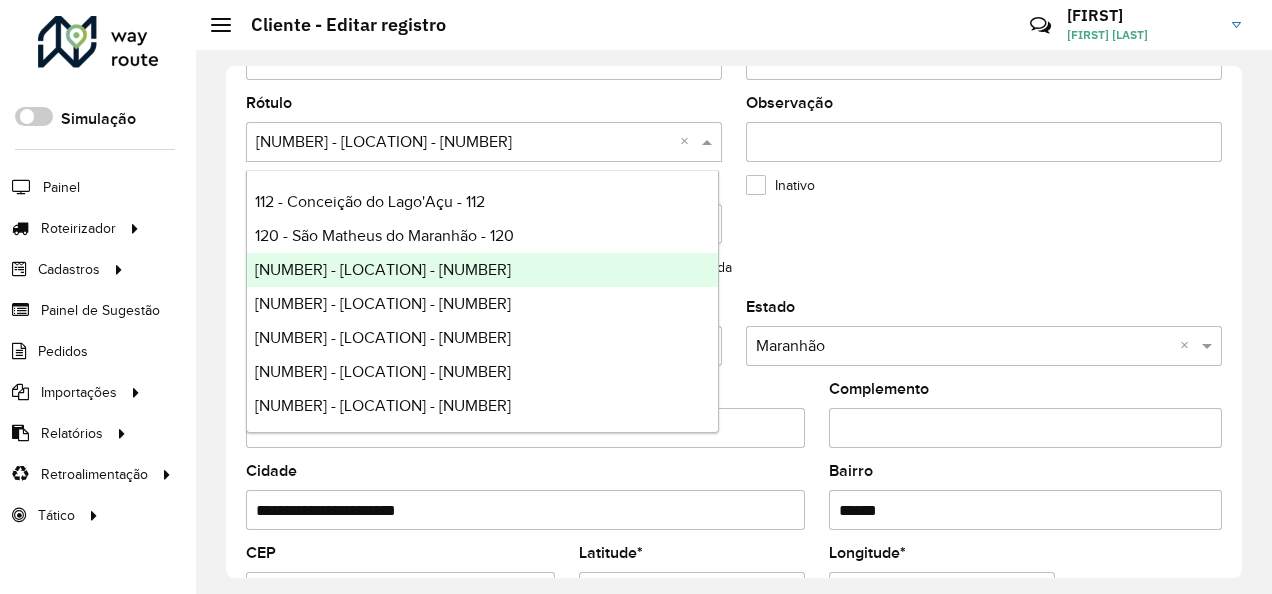 click on "[NUMBER] - [LOCATION] - [NUMBER]" at bounding box center (383, 269) 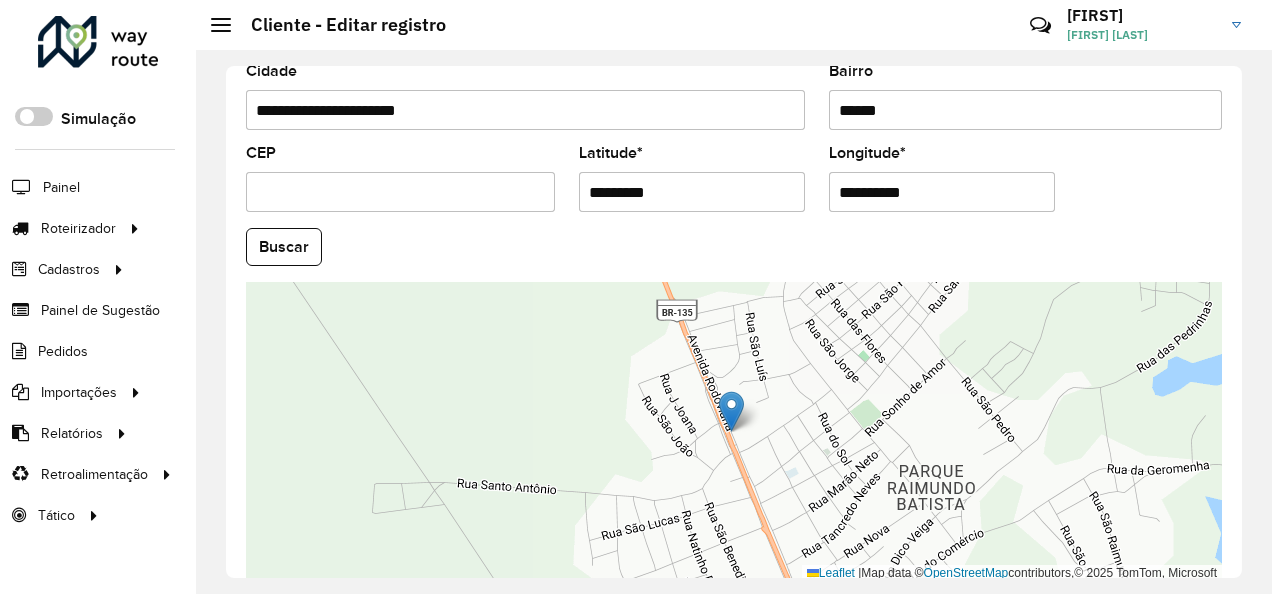 scroll, scrollTop: 889, scrollLeft: 0, axis: vertical 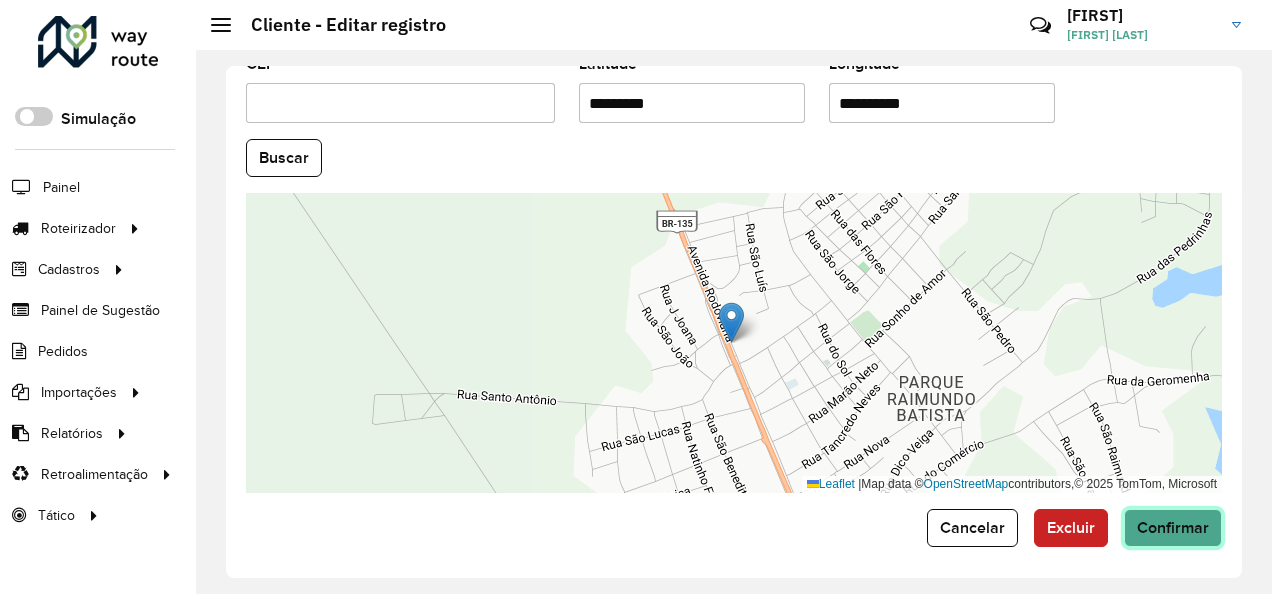 click on "Confirmar" 